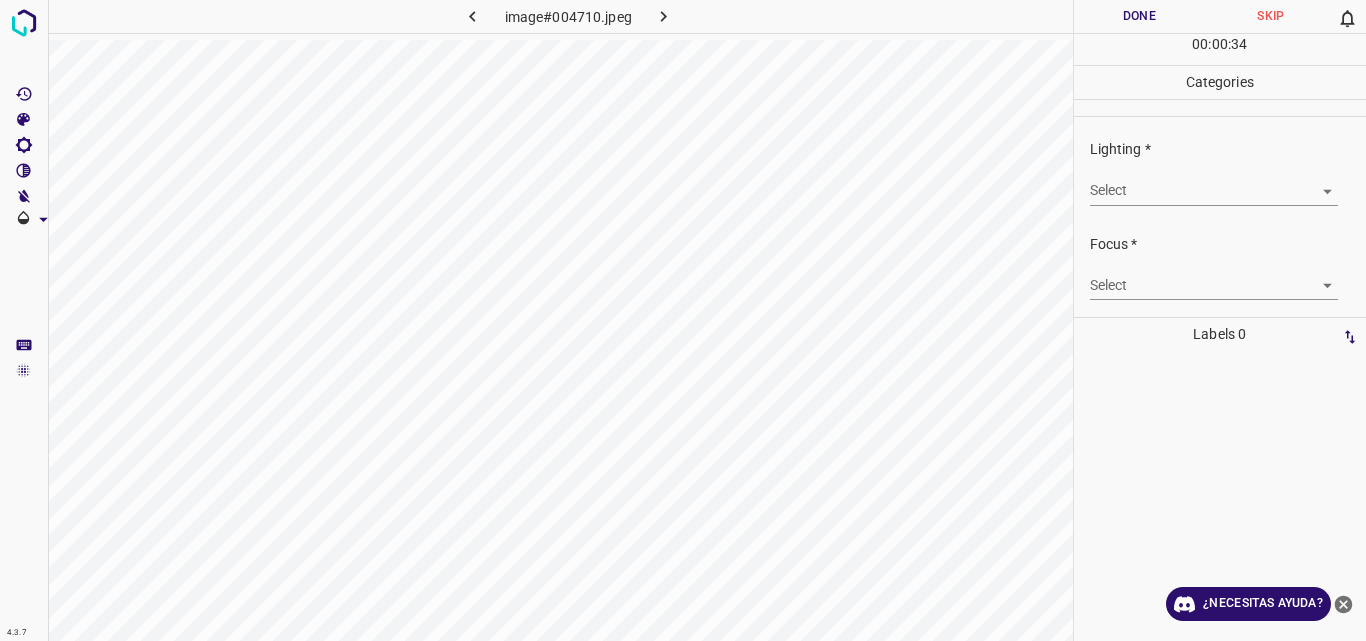 scroll, scrollTop: 0, scrollLeft: 0, axis: both 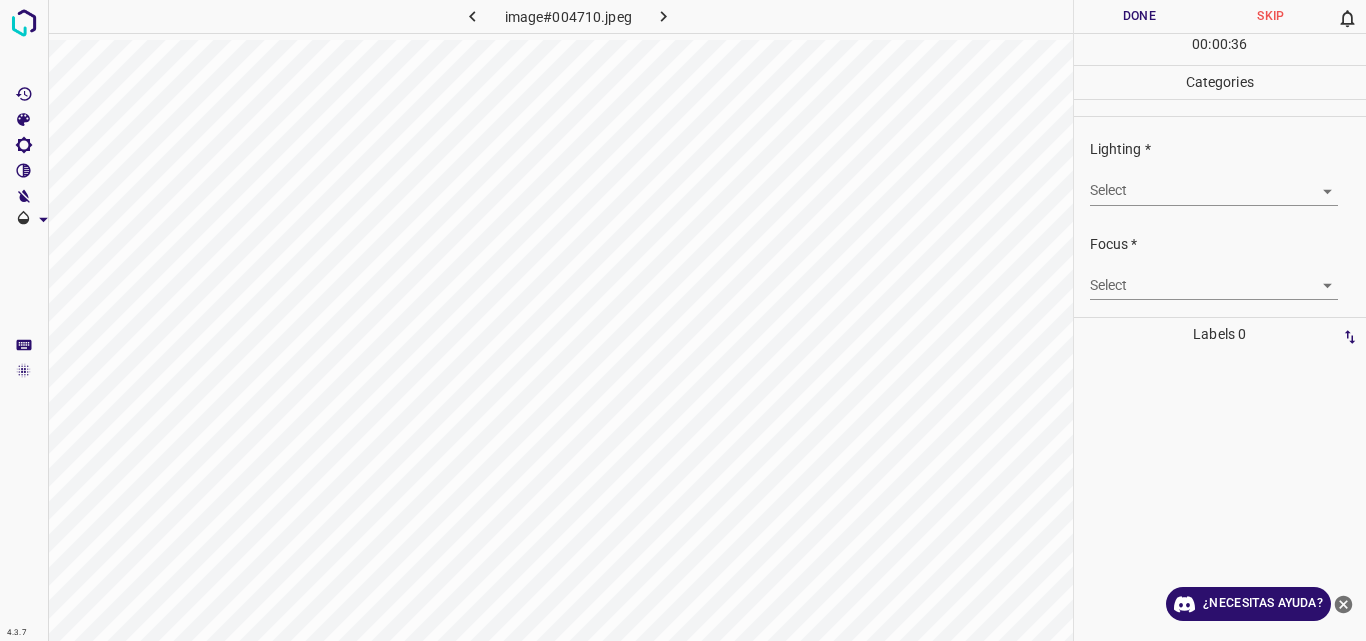 click on "4.3.7 image#004710.jpeg Done Skip 0 00   : 00   : 36   Categories Lighting *  Select ​ Focus *  Select ​ Overall *  Select ​ Labels   0 Categories 1 Lighting 2 Focus 3 Overall Tools Space Change between modes (Draw & Edit) I Auto labeling R Restore zoom M Zoom in N Zoom out Delete Delete selecte label Filters Z Restore filters X Saturation filter C Brightness filter V Contrast filter B Gray scale filter General O Download ¿Necesitas ayuda? Original text Rate this translation Your feedback will be used to help improve Google Translate - Texto - Esconder - Borrar" at bounding box center (683, 320) 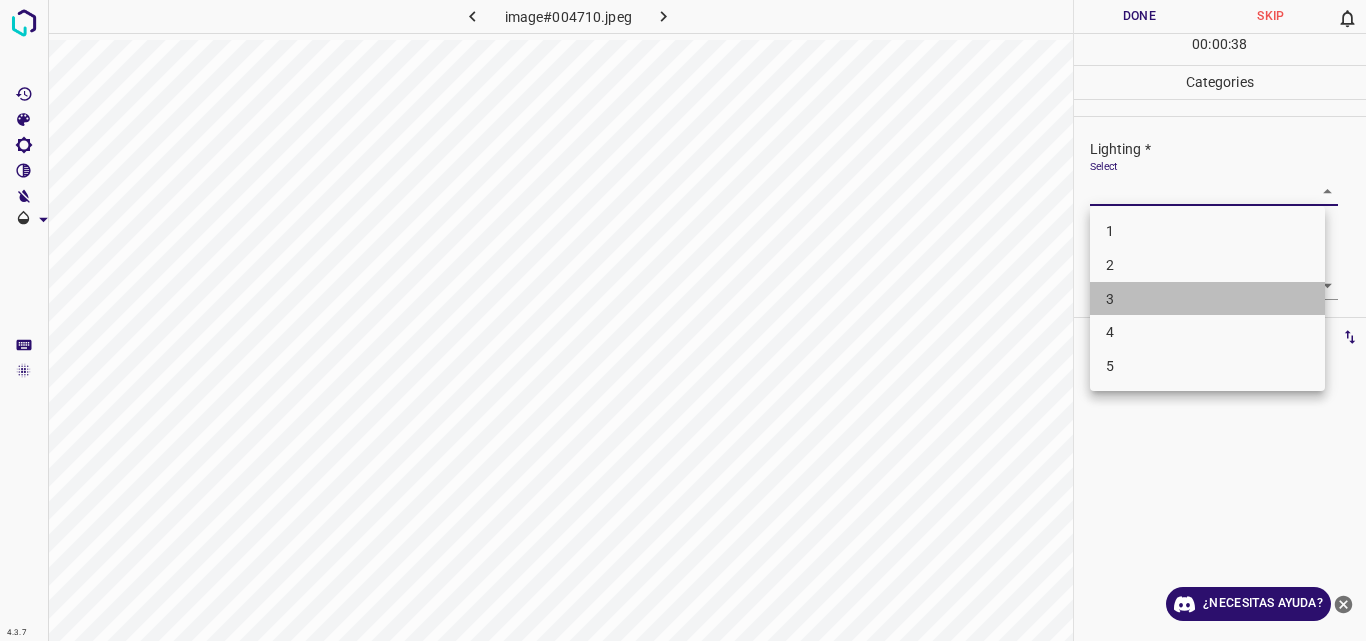 click on "3" at bounding box center [1207, 299] 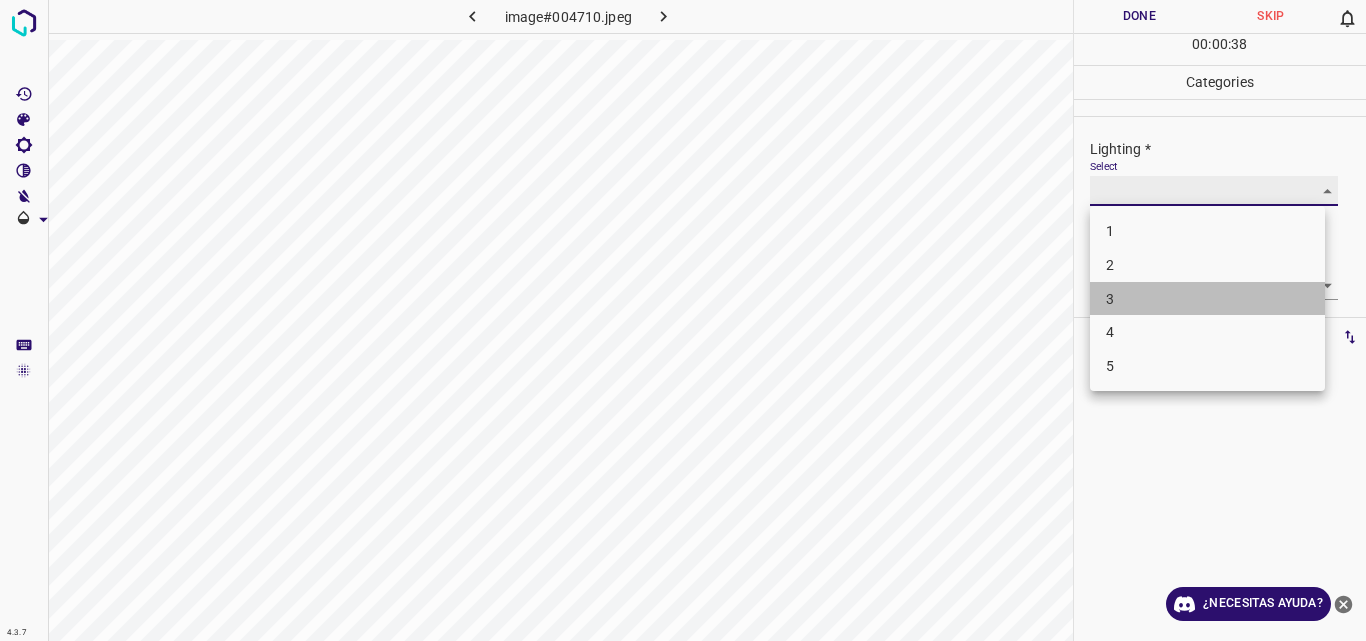 type on "3" 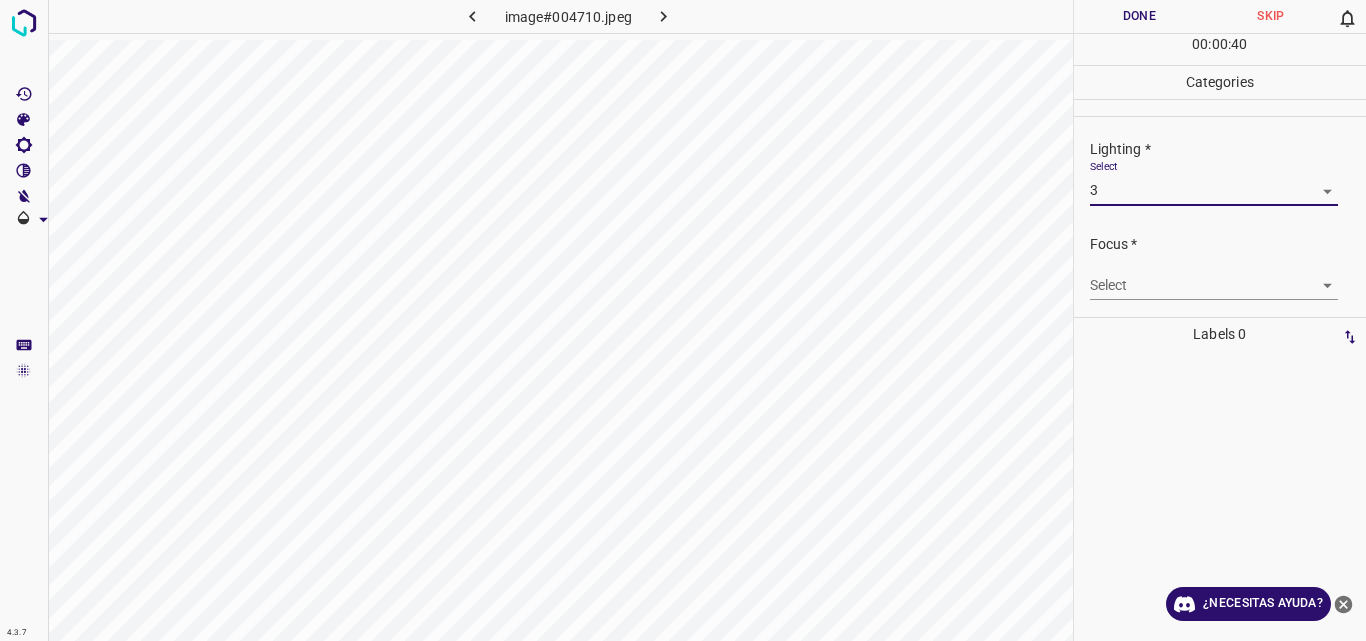 click on "4.3.7 image#004710.jpeg Done Skip 0 00   : 00   : 40   Categories Lighting *  Select 3 3 Focus *  Select ​ Overall *  Select ​ Labels   0 Categories 1 Lighting 2 Focus 3 Overall Tools Space Change between modes (Draw & Edit) I Auto labeling R Restore zoom M Zoom in N Zoom out Delete Delete selecte label Filters Z Restore filters X Saturation filter C Brightness filter V Contrast filter B Gray scale filter General O Download ¿Necesitas ayuda? Original text Rate this translation Your feedback will be used to help improve Google Translate - Texto - Esconder - Borrar" at bounding box center [683, 320] 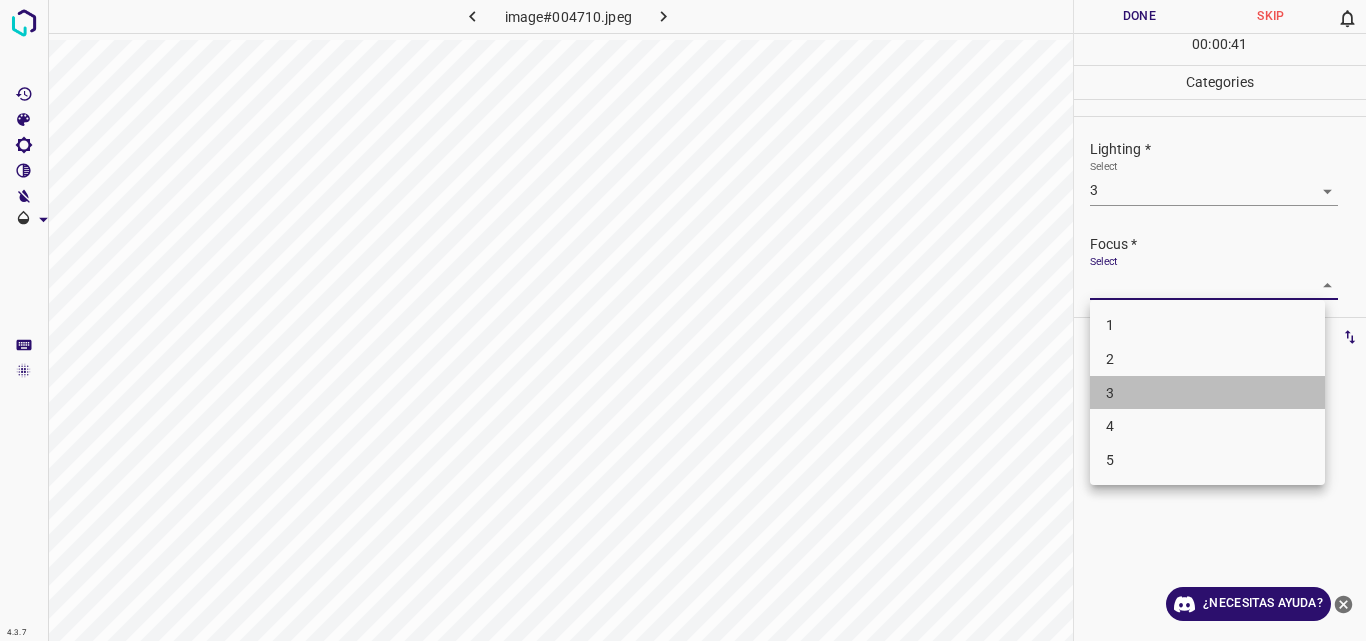 click on "3" at bounding box center (1207, 393) 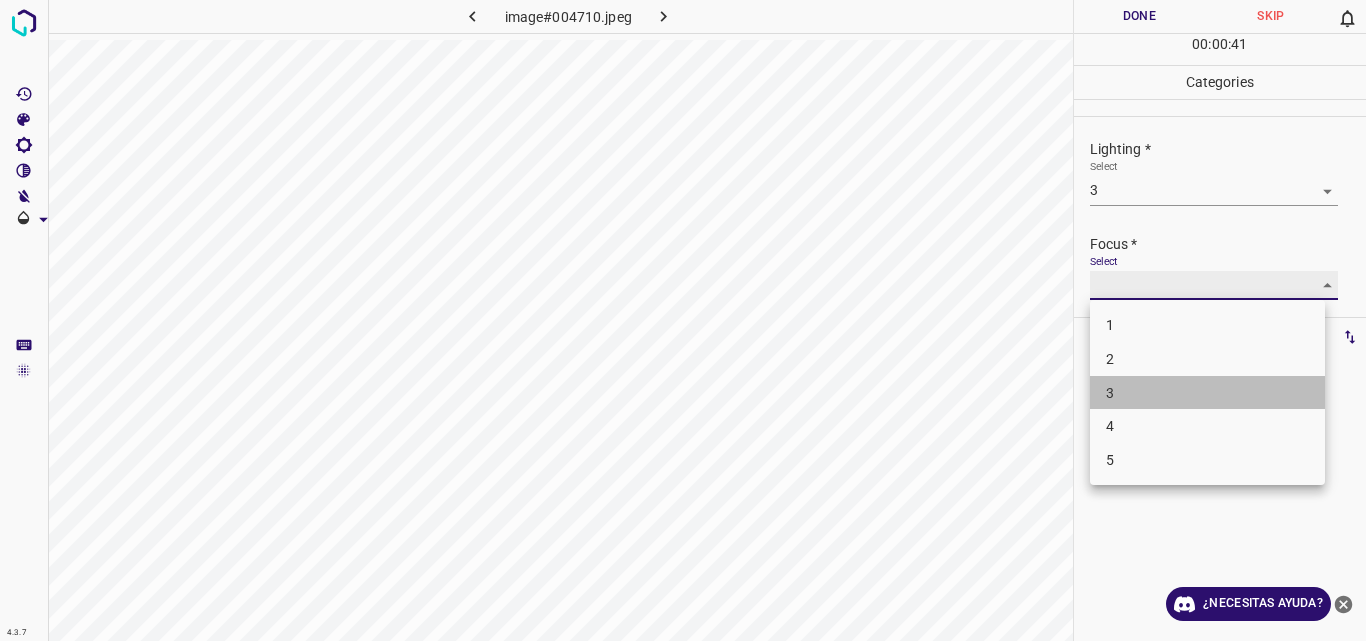 type on "3" 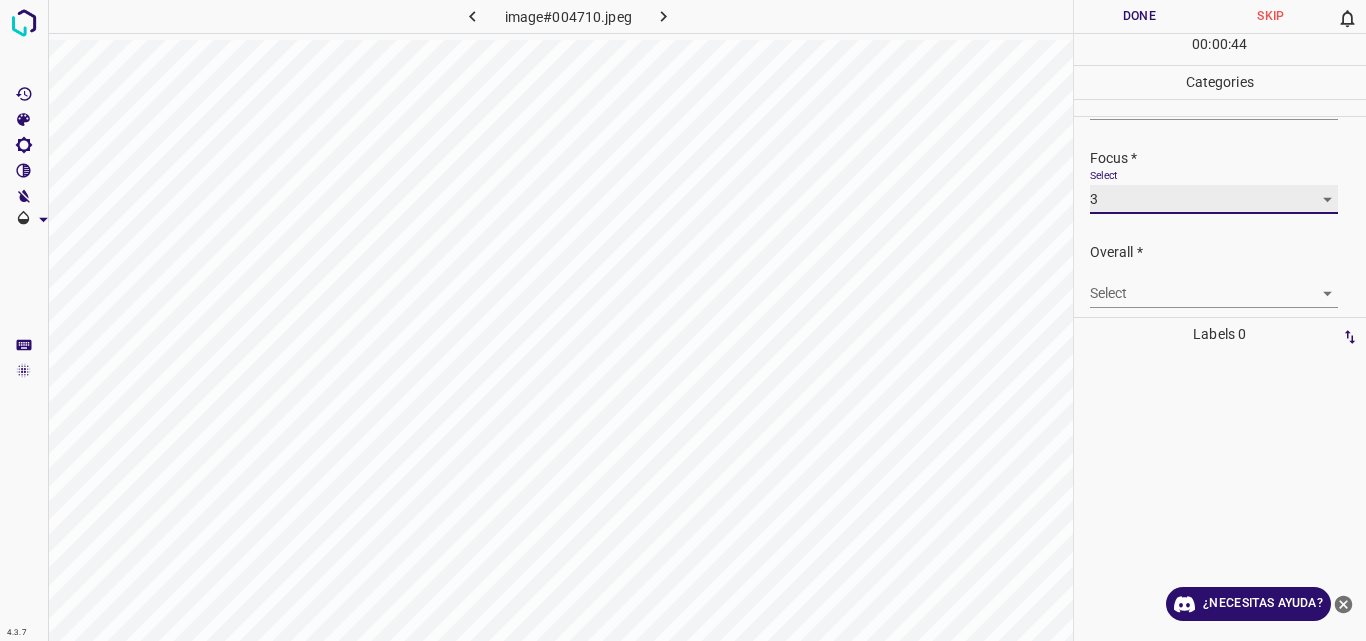 scroll, scrollTop: 98, scrollLeft: 0, axis: vertical 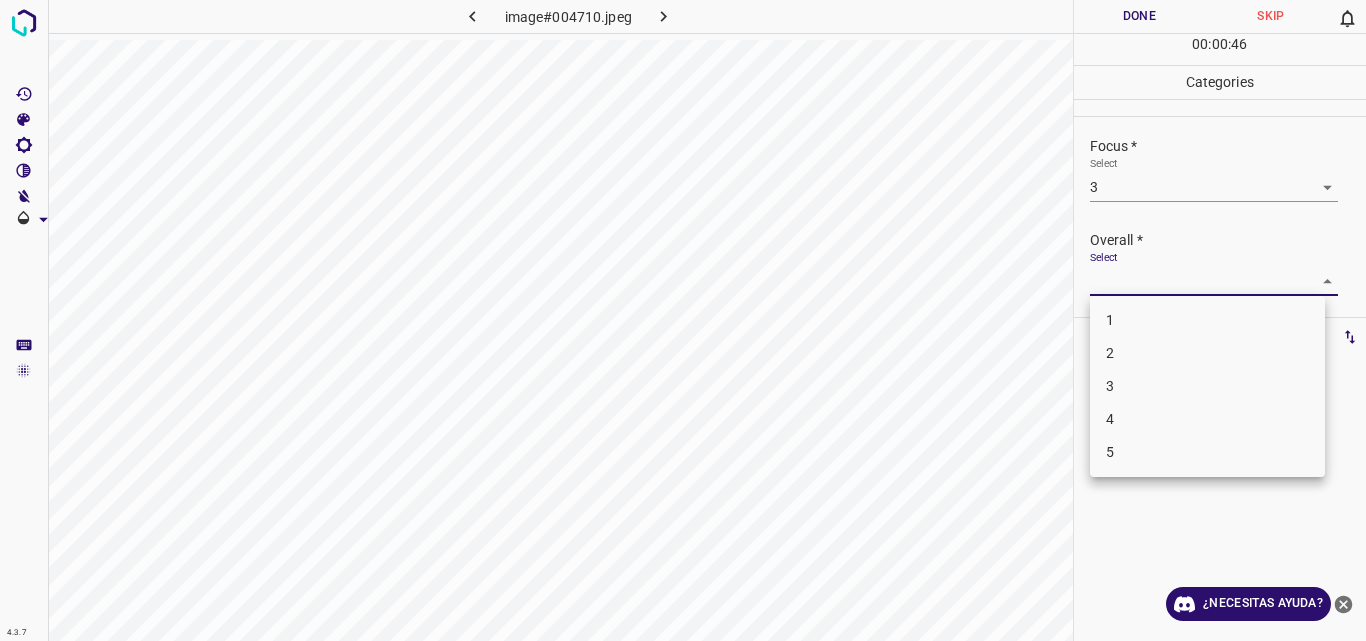 click on "4.3.7 image#004710.jpeg Done Skip 0 00   : 00   : 46   Categories Lighting *  Select 3 3 Focus *  Select 3 3 Overall *  Select ​ Labels   0 Categories 1 Lighting 2 Focus 3 Overall Tools Space Change between modes (Draw & Edit) I Auto labeling R Restore zoom M Zoom in N Zoom out Delete Delete selecte label Filters Z Restore filters X Saturation filter C Brightness filter V Contrast filter B Gray scale filter General O Download ¿Necesitas ayuda? Original text Rate this translation Your feedback will be used to help improve Google Translate - Texto - Esconder - Borrar 1 2 3 4 5" at bounding box center (683, 320) 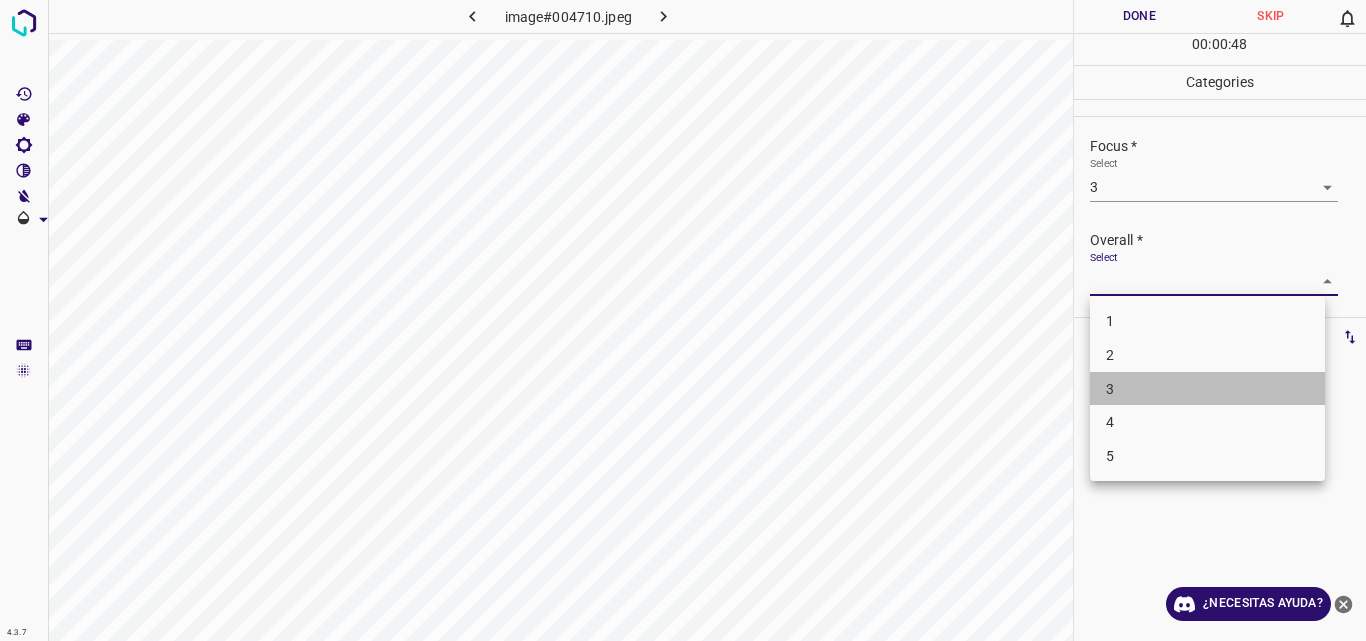 click on "3" at bounding box center [1207, 389] 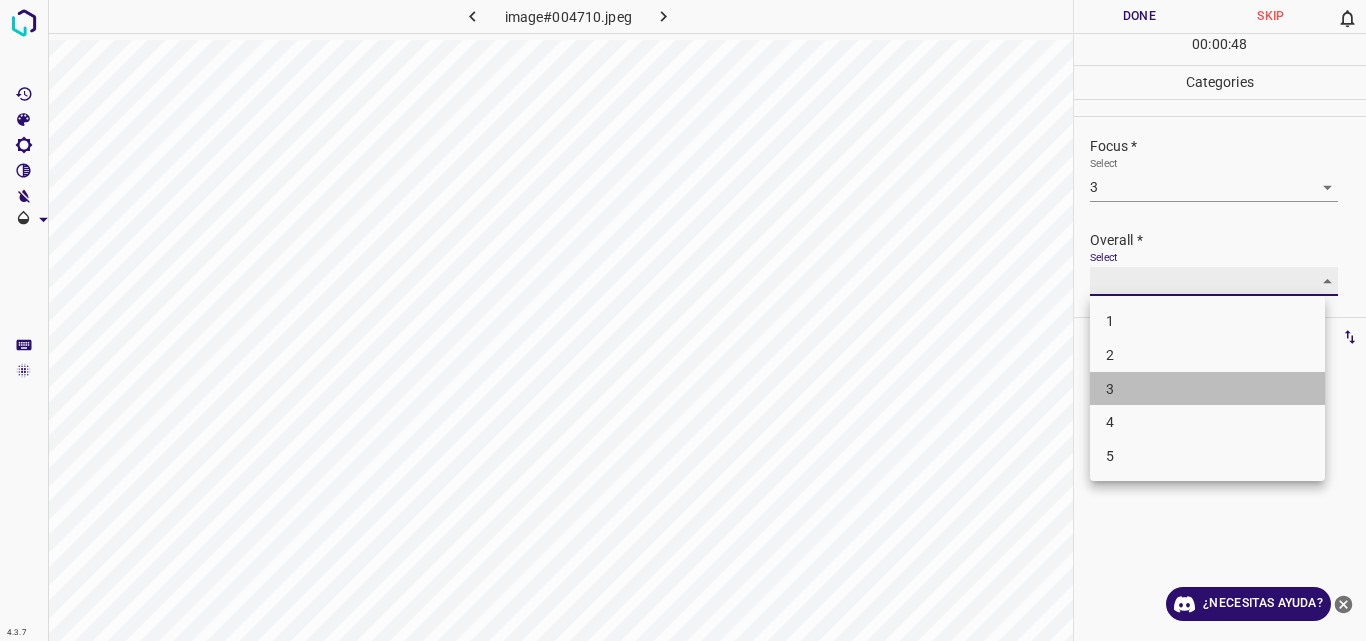 type on "3" 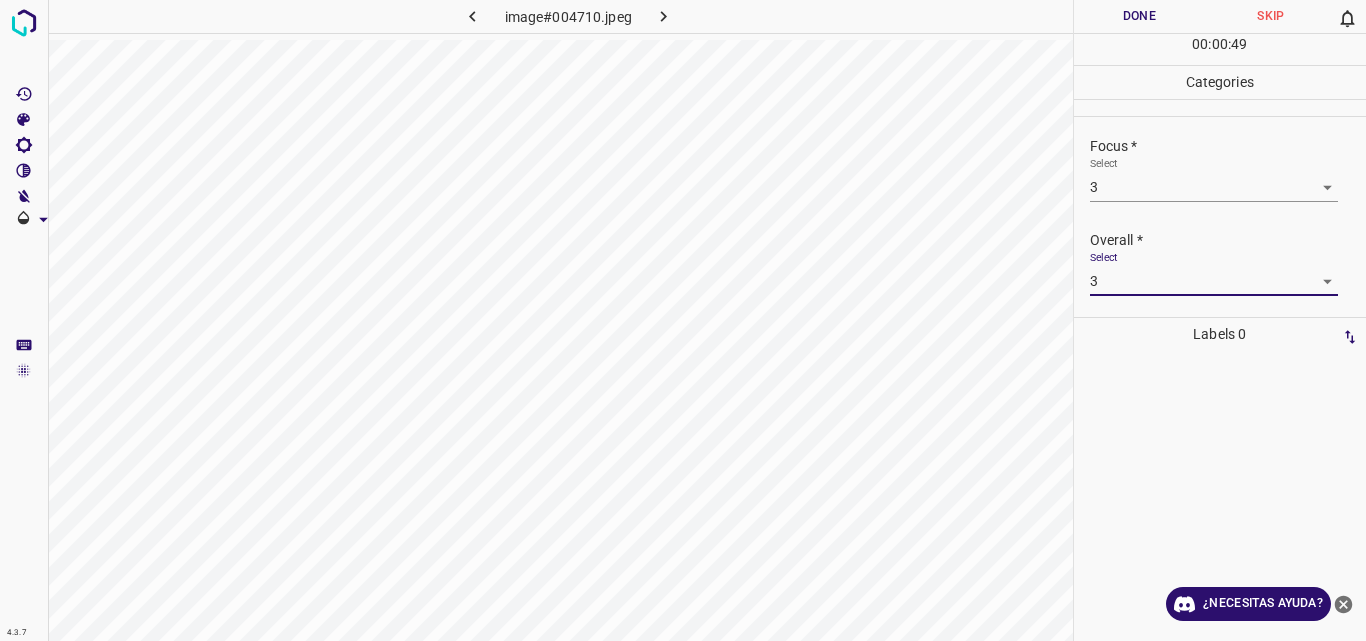 click on "Done" at bounding box center [1140, 16] 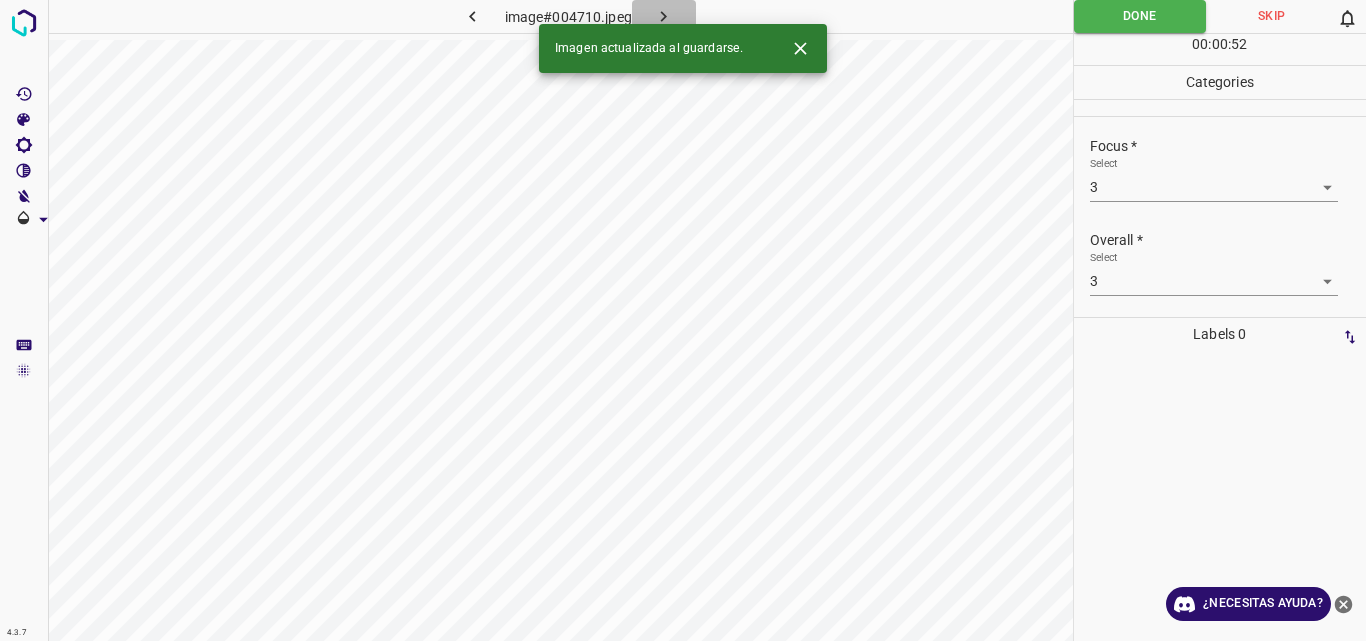 click 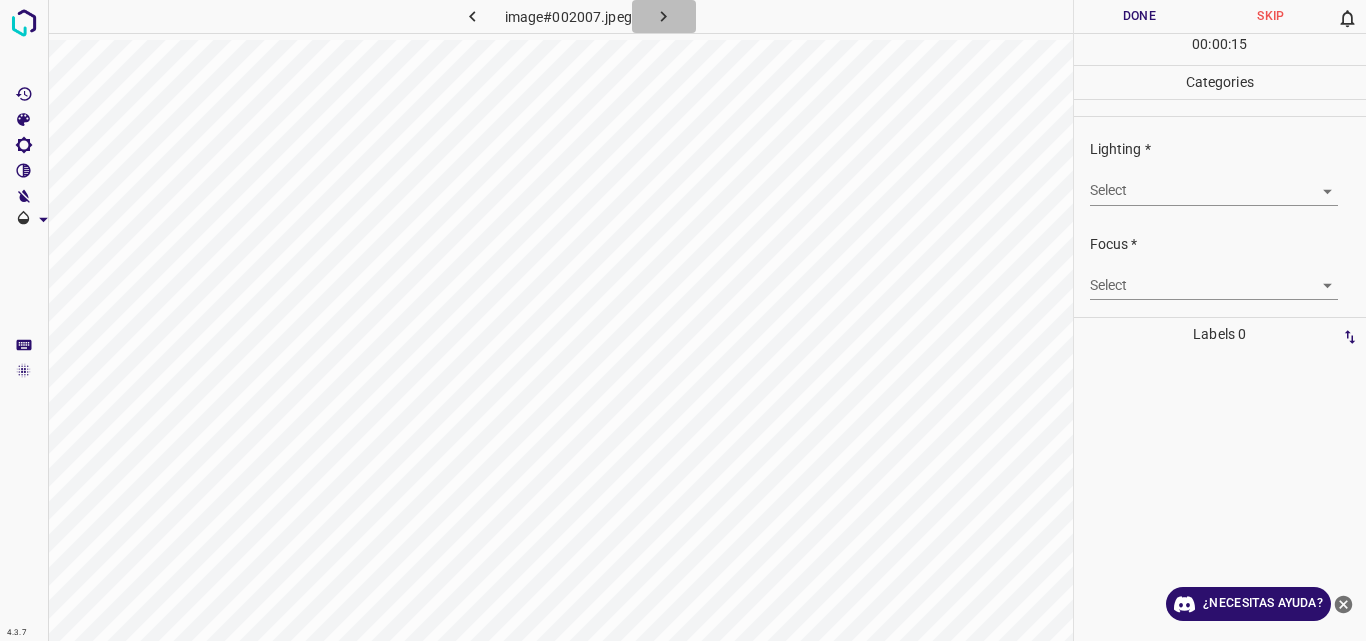 click 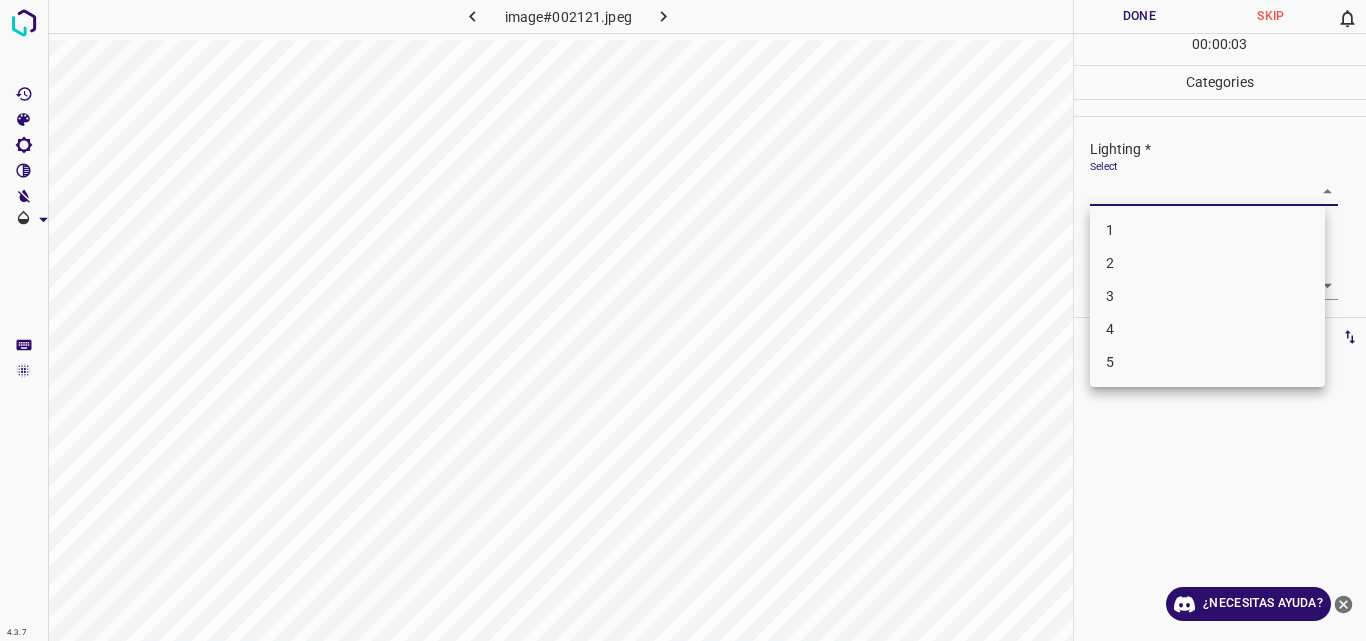 click on "4.3.7 image#002121.jpeg Done Skip 0 00   : 00   : 03   Categories Lighting *  Select ​ Focus *  Select ​ Overall *  Select ​ Labels   0 Categories 1 Lighting 2 Focus 3 Overall Tools Space Change between modes (Draw & Edit) I Auto labeling R Restore zoom M Zoom in N Zoom out Delete Delete selecte label Filters Z Restore filters X Saturation filter C Brightness filter V Contrast filter B Gray scale filter General O Download ¿Necesitas ayuda? Original text Rate this translation Your feedback will be used to help improve Google Translate - Texto - Esconder - Borrar 1 2 3 4 5" at bounding box center (683, 320) 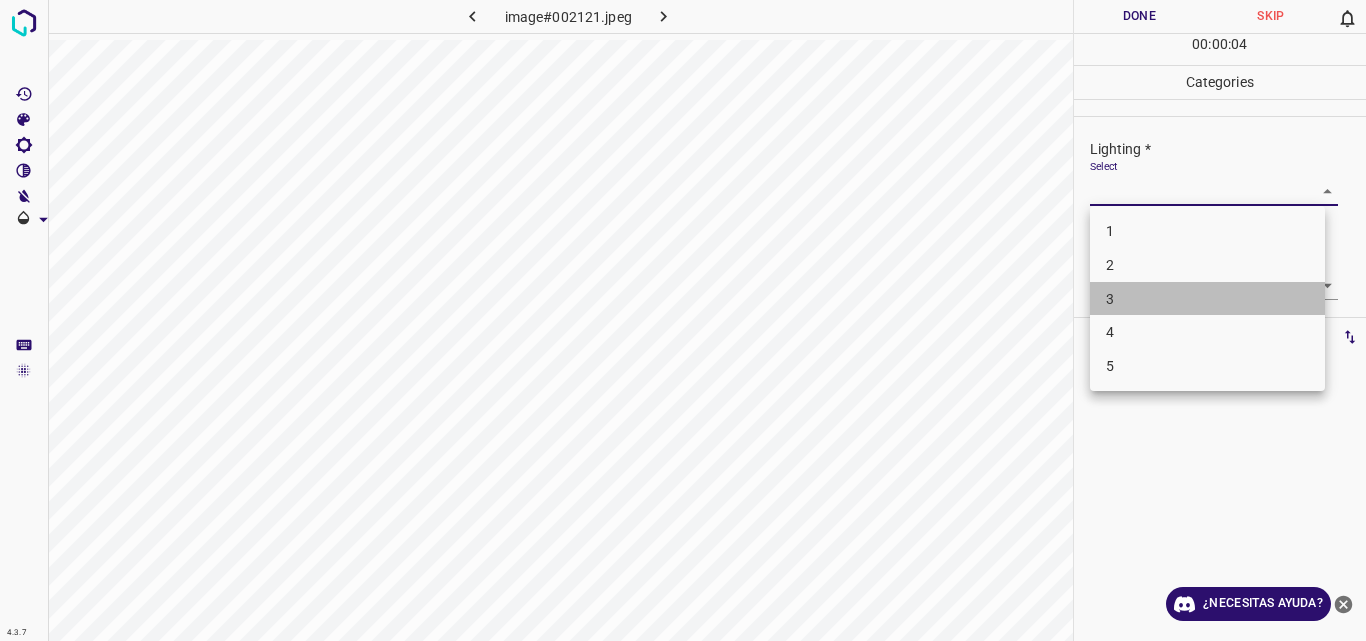 click on "3" at bounding box center (1207, 299) 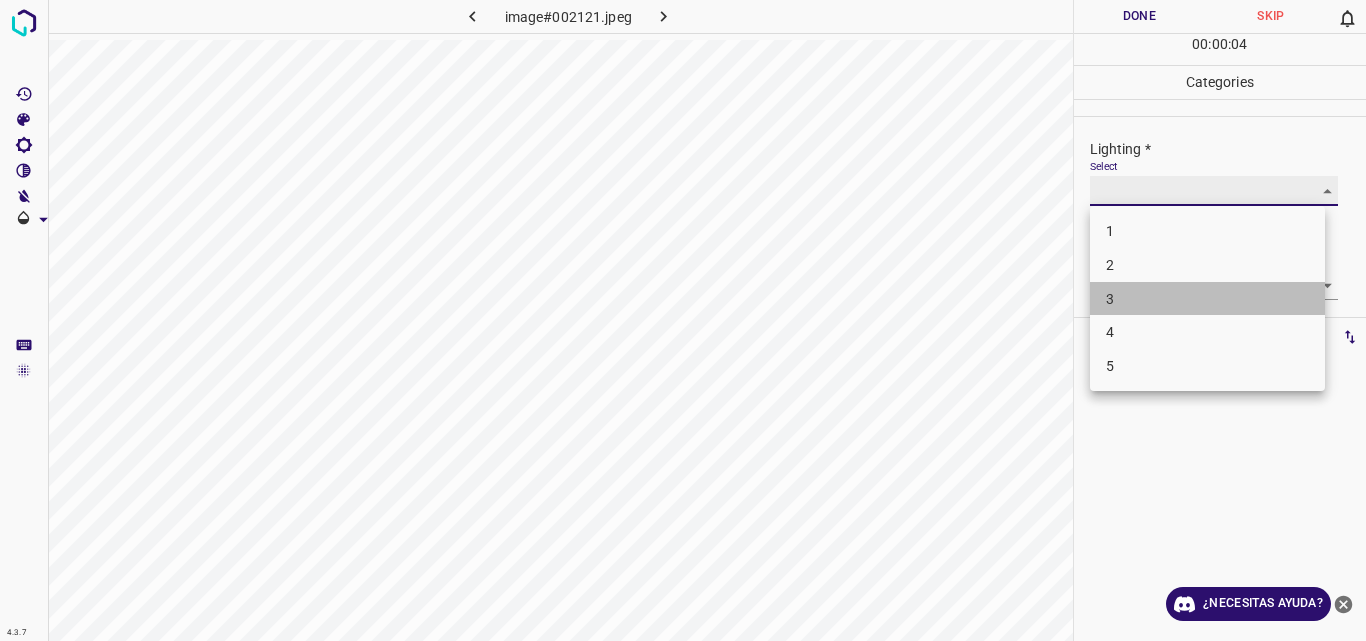 type on "3" 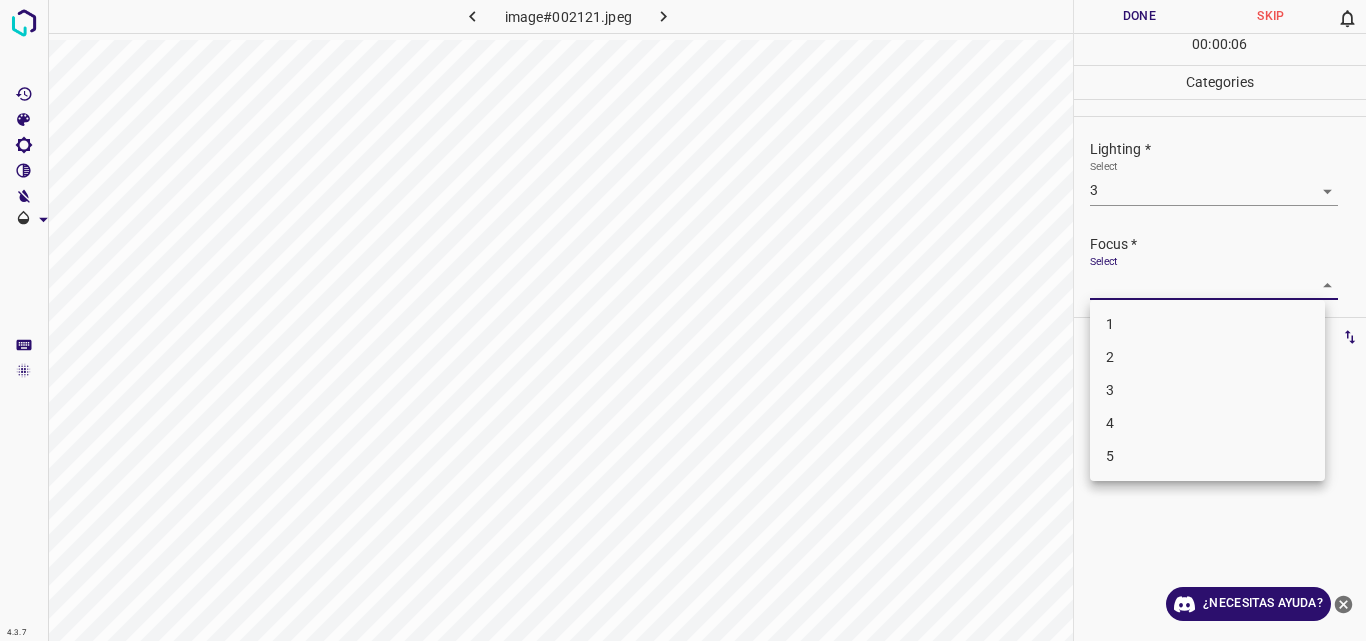click on "4.3.7 image#002121.jpeg Done Skip 0 00   : 00   : 06   Categories Lighting *  Select 3 3 Focus *  Select ​ Overall *  Select ​ Labels   0 Categories 1 Lighting 2 Focus 3 Overall Tools Space Change between modes (Draw & Edit) I Auto labeling R Restore zoom M Zoom in N Zoom out Delete Delete selecte label Filters Z Restore filters X Saturation filter C Brightness filter V Contrast filter B Gray scale filter General O Download ¿Necesitas ayuda? Original text Rate this translation Your feedback will be used to help improve Google Translate - Texto - Esconder - Borrar 1 2 3 4 5" at bounding box center (683, 320) 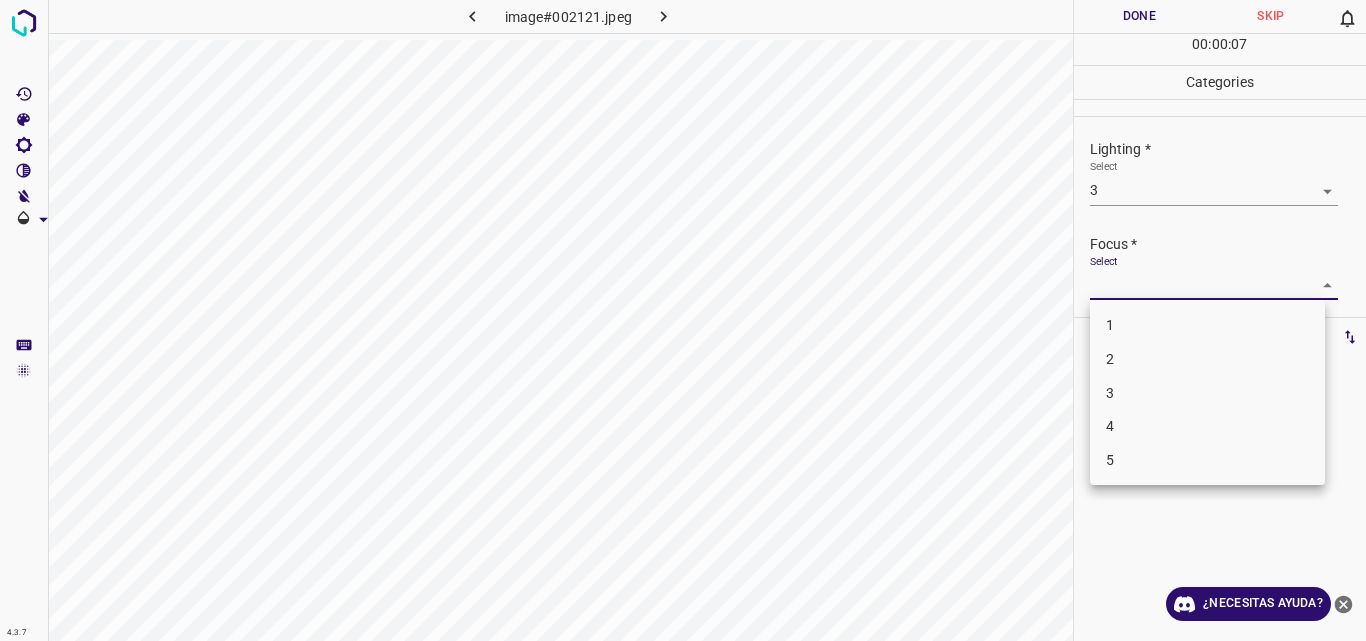 click on "3" at bounding box center (1207, 393) 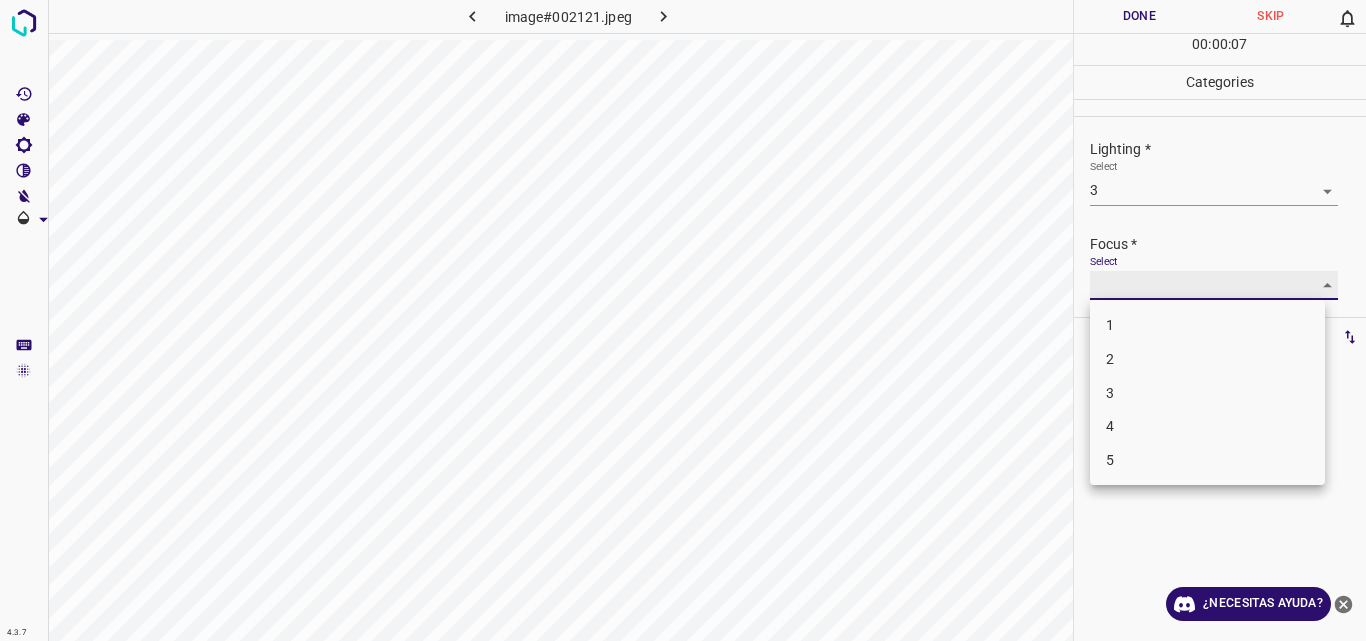 type on "3" 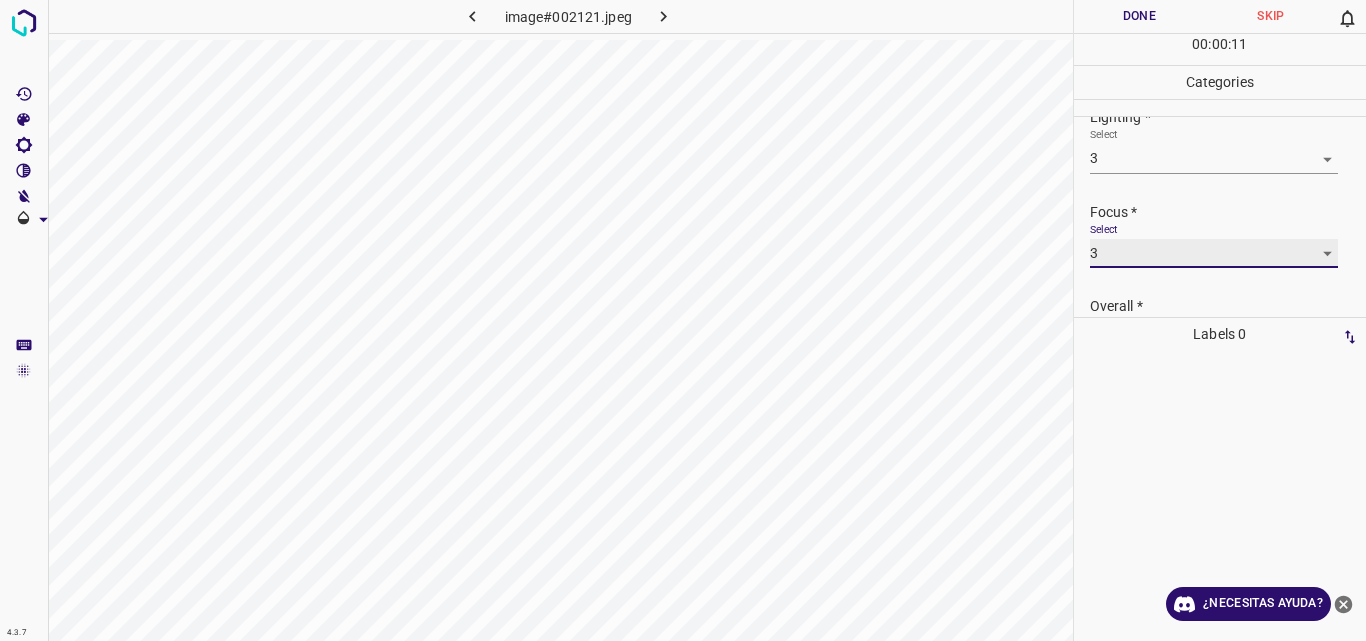 scroll, scrollTop: 89, scrollLeft: 0, axis: vertical 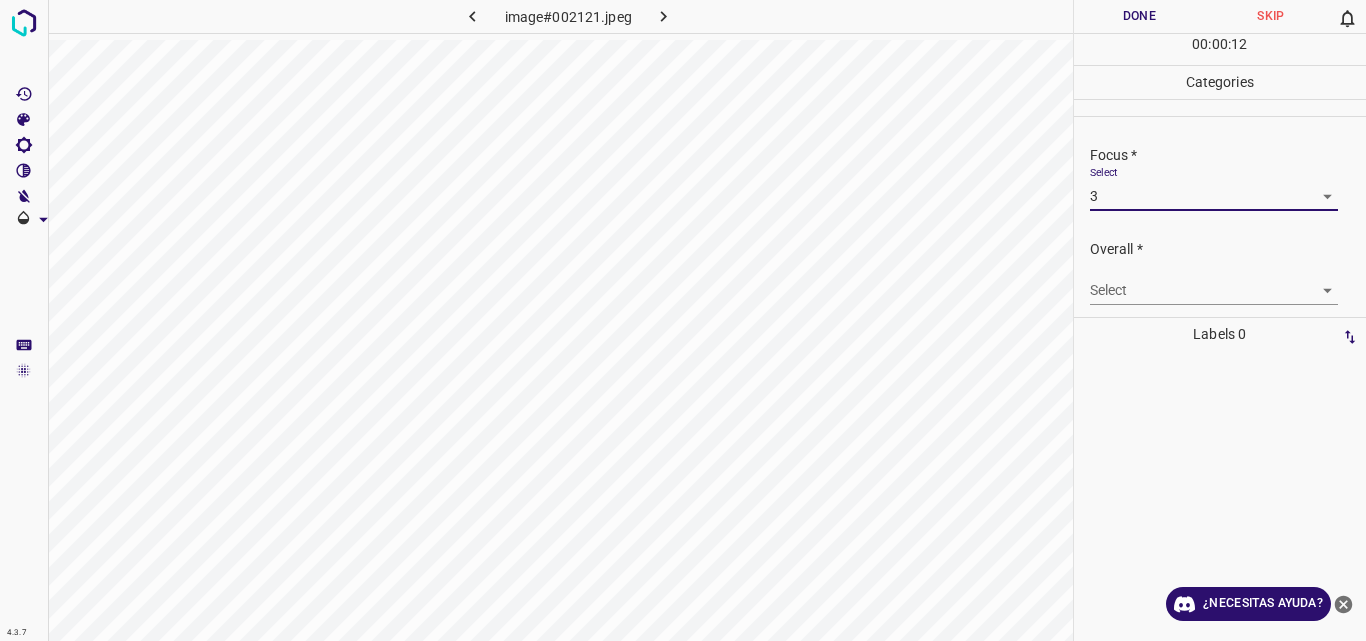 click on "4.3.7 image#002121.jpeg Done Skip 0 00   : 00   : 12   Categories Lighting *  Select 3 3 Focus *  Select 3 3 Overall *  Select ​ Labels   0 Categories 1 Lighting 2 Focus 3 Overall Tools Space Change between modes (Draw & Edit) I Auto labeling R Restore zoom M Zoom in N Zoom out Delete Delete selecte label Filters Z Restore filters X Saturation filter C Brightness filter V Contrast filter B Gray scale filter General O Download ¿Necesitas ayuda? Original text Rate this translation Your feedback will be used to help improve Google Translate - Texto - Esconder - Borrar" at bounding box center (683, 320) 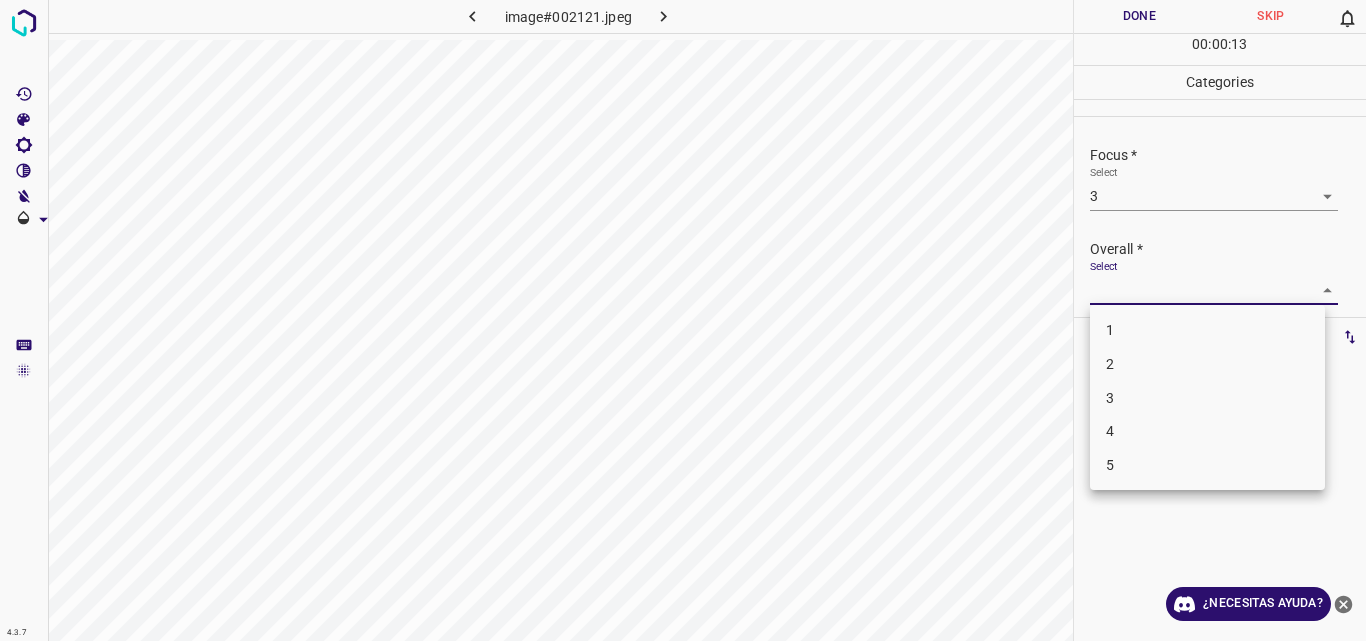 click on "3" at bounding box center [1207, 398] 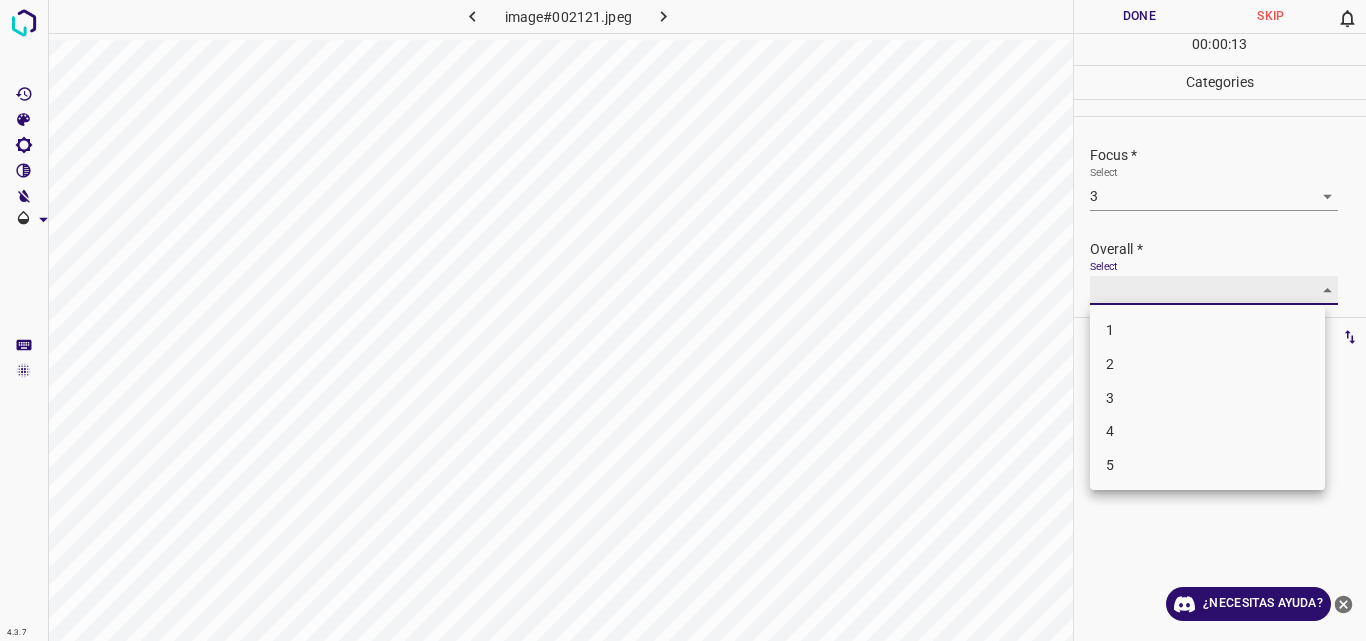 type on "3" 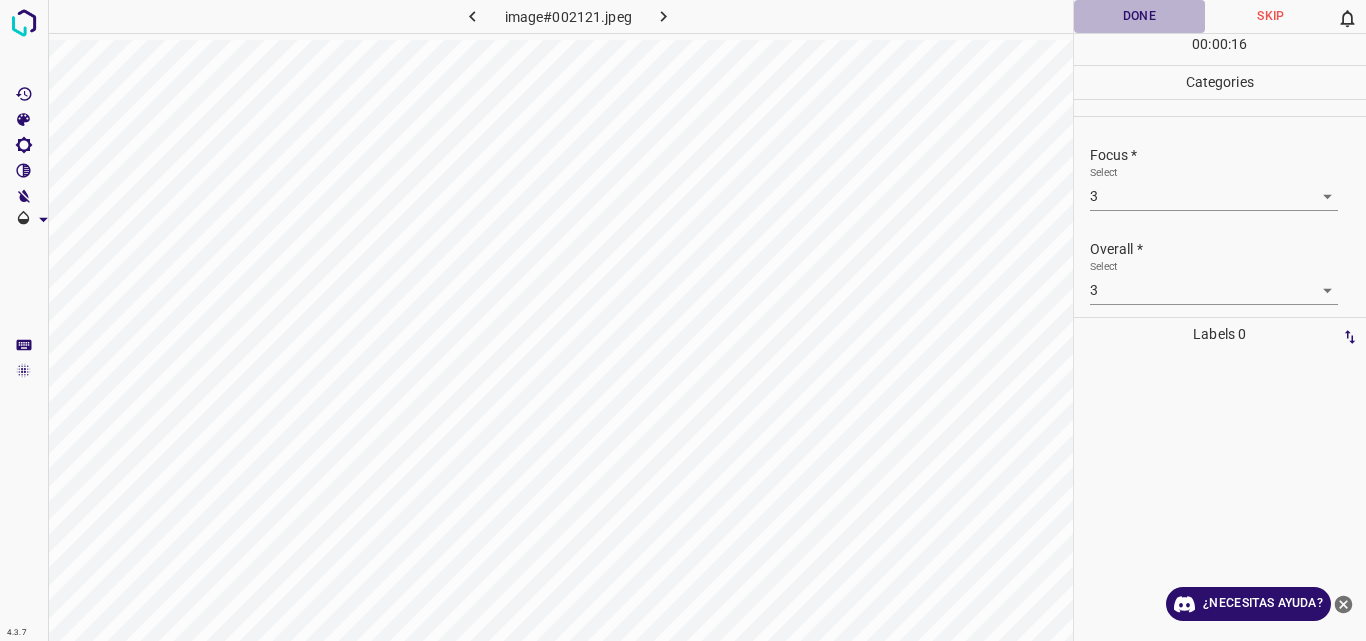 click on "Done" at bounding box center (1140, 16) 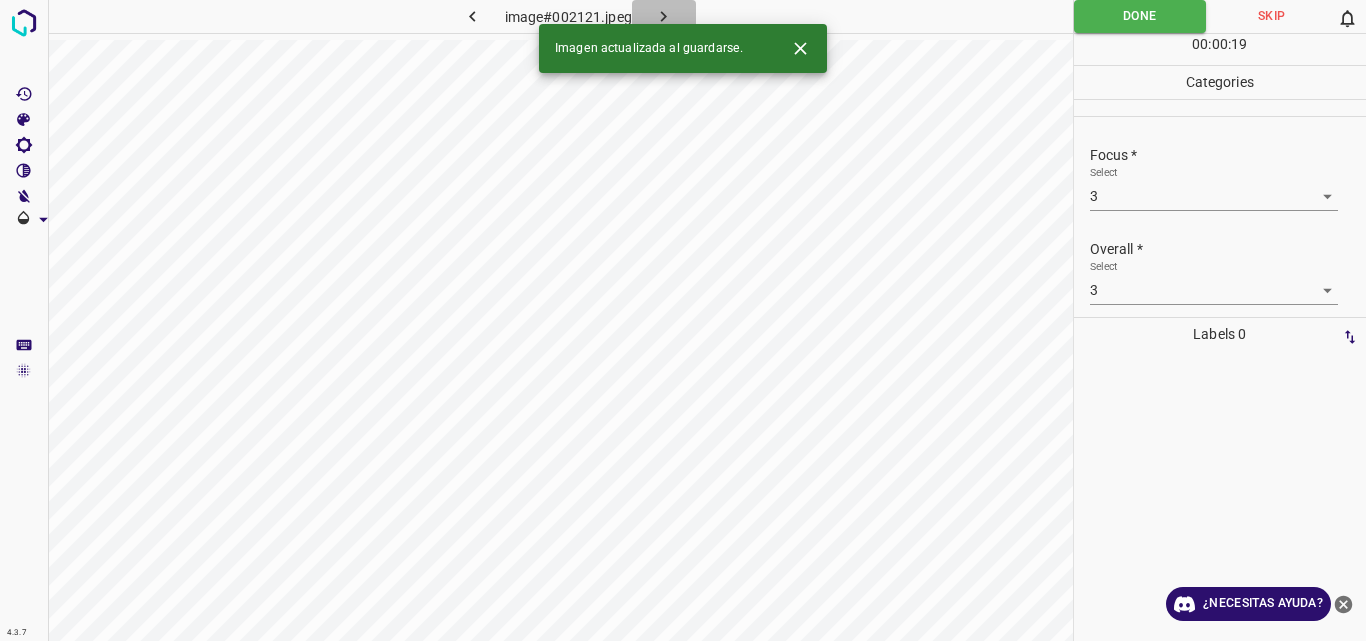 click 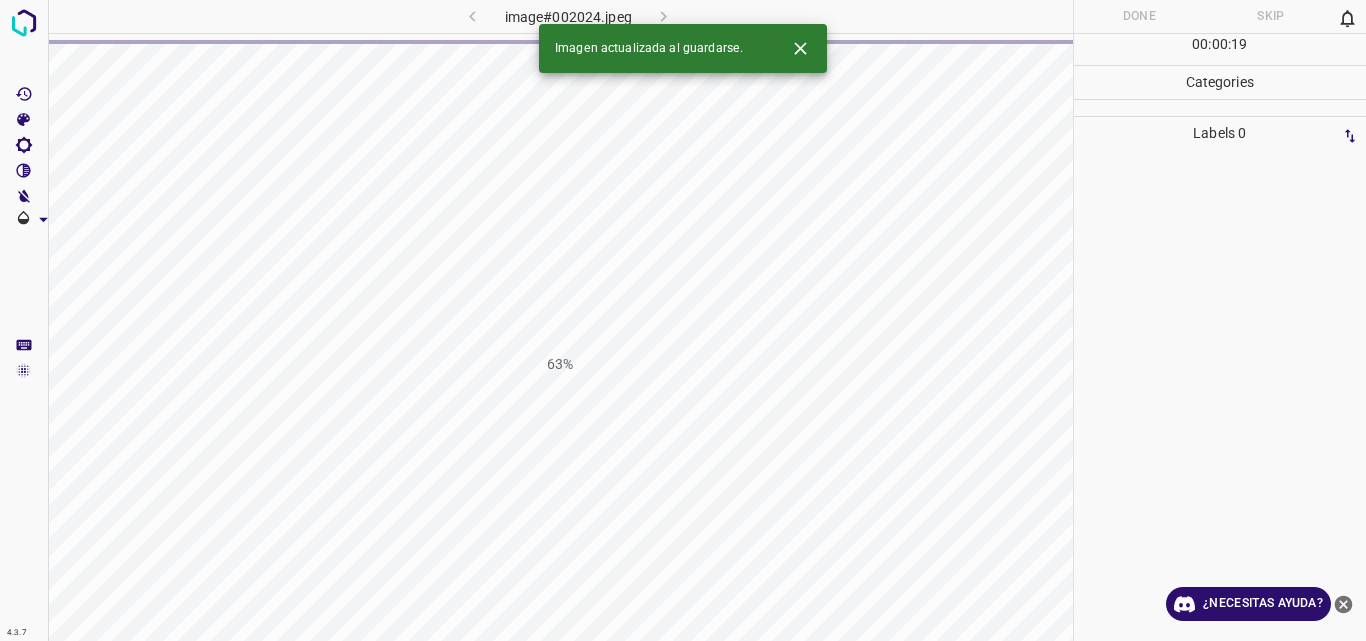 click on "63%" at bounding box center (560, 364) 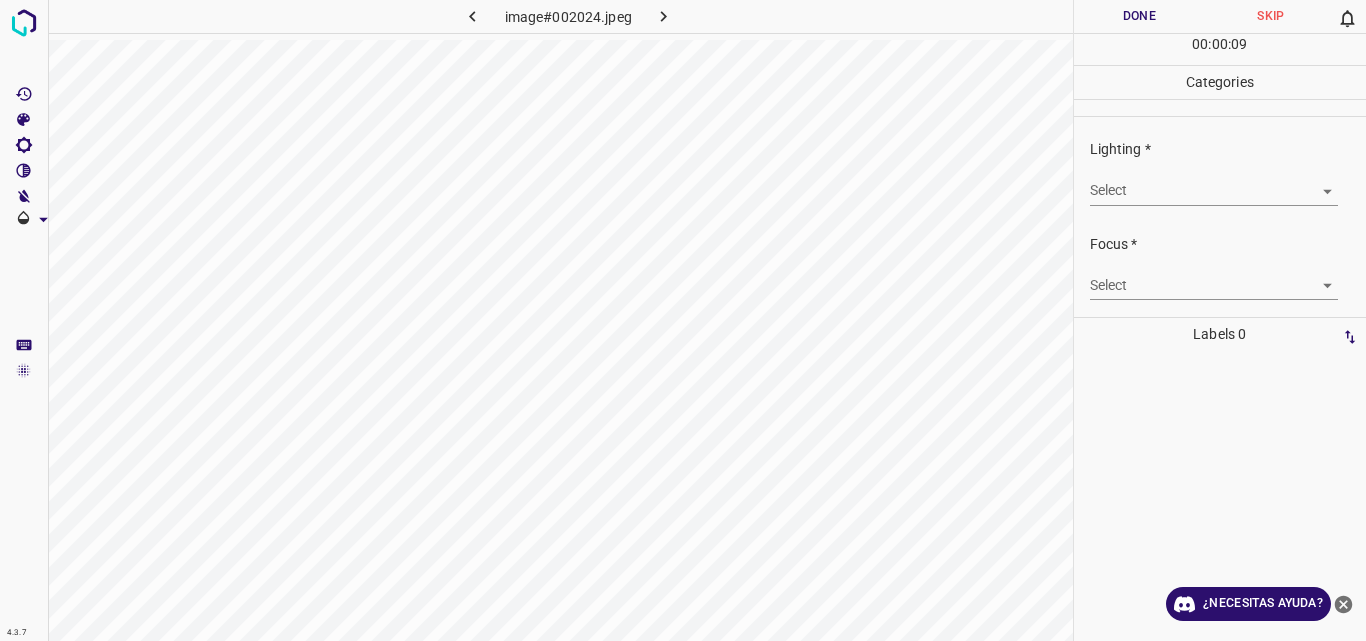 click on "4.3.7 image#002024.jpeg Done Skip 0 00   : 00   : 09   Categories Lighting *  Select ​ Focus *  Select ​ Overall *  Select ​ Labels   0 Categories 1 Lighting 2 Focus 3 Overall Tools Space Change between modes (Draw & Edit) I Auto labeling R Restore zoom M Zoom in N Zoom out Delete Delete selecte label Filters Z Restore filters X Saturation filter C Brightness filter V Contrast filter B Gray scale filter General O Download ¿Necesitas ayuda? Original text Rate this translation Your feedback will be used to help improve Google Translate - Texto - Esconder - Borrar" at bounding box center [683, 320] 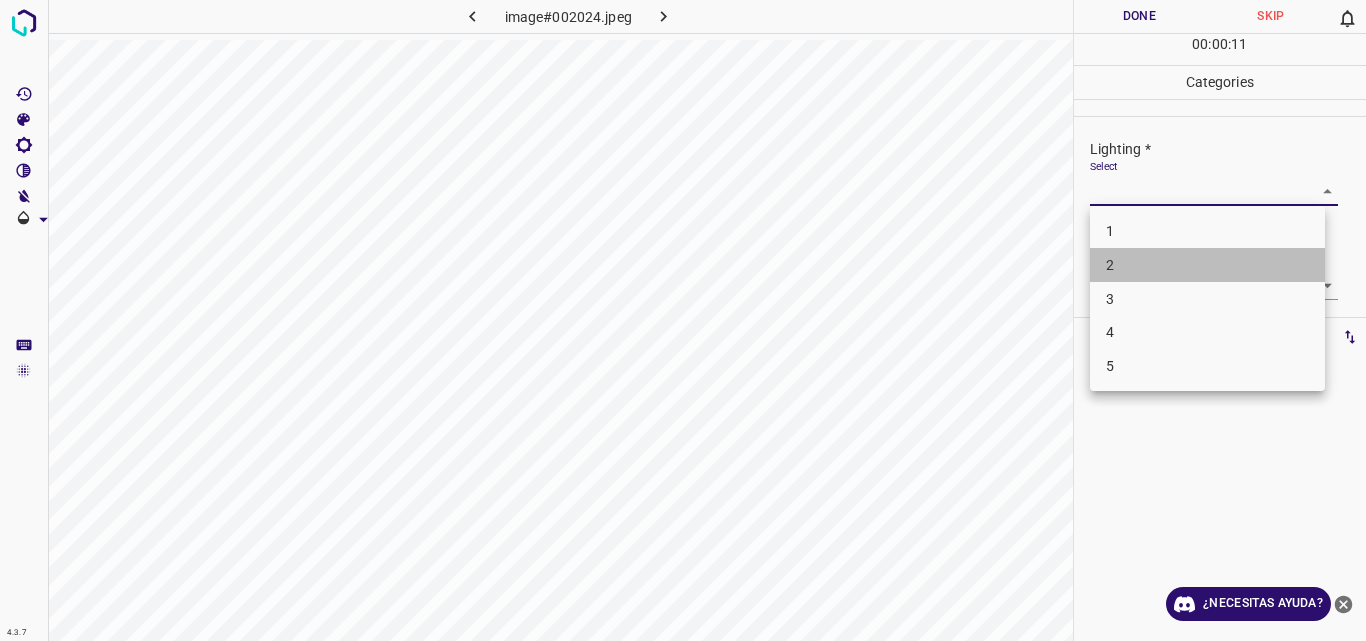 click on "2" at bounding box center [1207, 265] 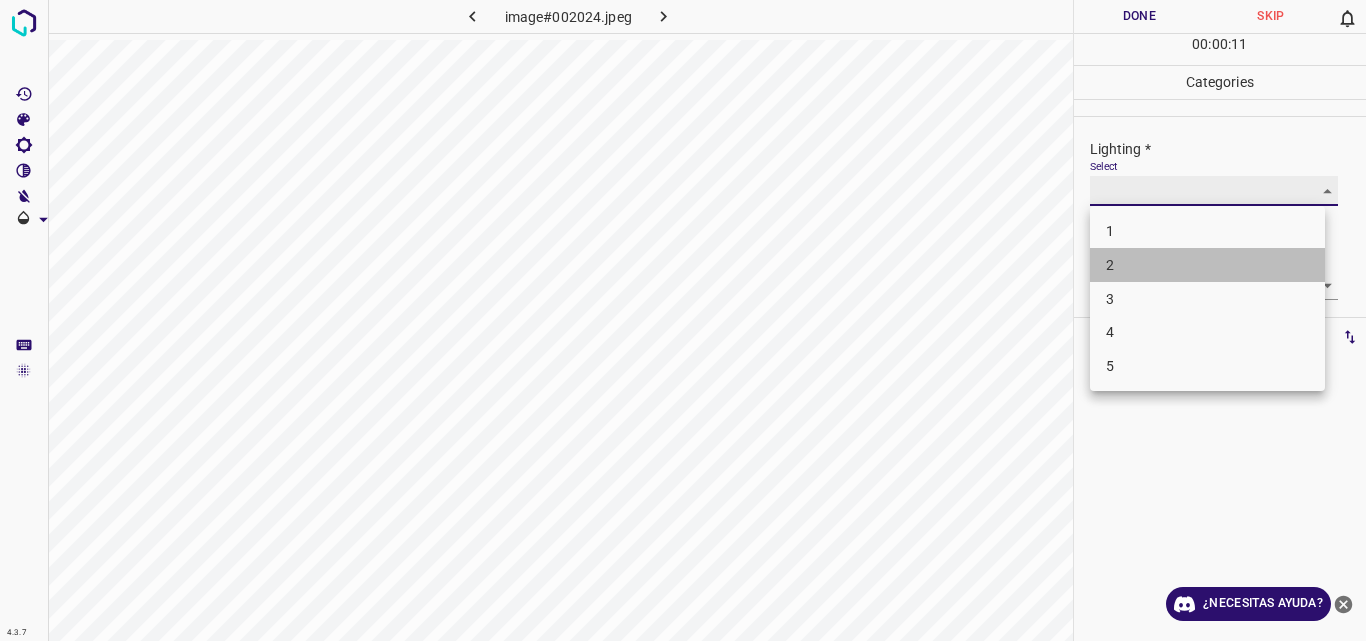 type on "2" 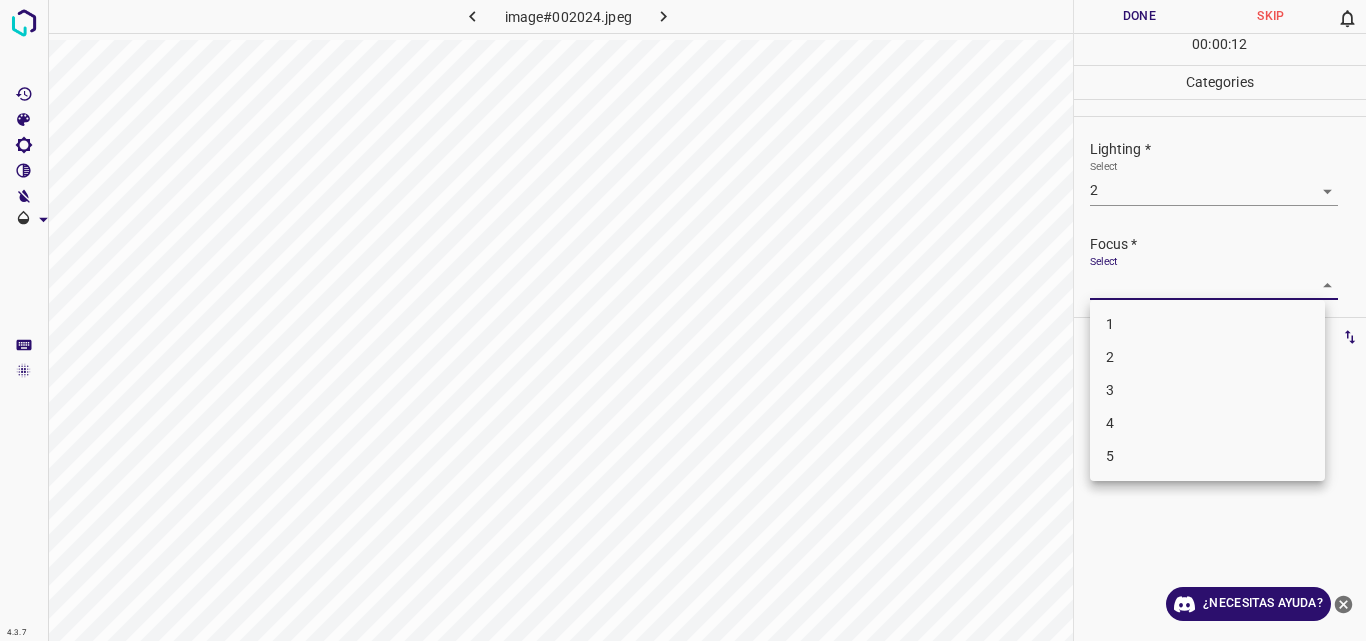 click on "4.3.7 image#002024.jpeg Done Skip 0 00   : 00   : 12   Categories Lighting *  Select 2 2 Focus *  Select ​ Overall *  Select ​ Labels   0 Categories 1 Lighting 2 Focus 3 Overall Tools Space Change between modes (Draw & Edit) I Auto labeling R Restore zoom M Zoom in N Zoom out Delete Delete selecte label Filters Z Restore filters X Saturation filter C Brightness filter V Contrast filter B Gray scale filter General O Download ¿Necesitas ayuda? Original text Rate this translation Your feedback will be used to help improve Google Translate - Texto - Esconder - Borrar 1 2 3 4 5" at bounding box center (683, 320) 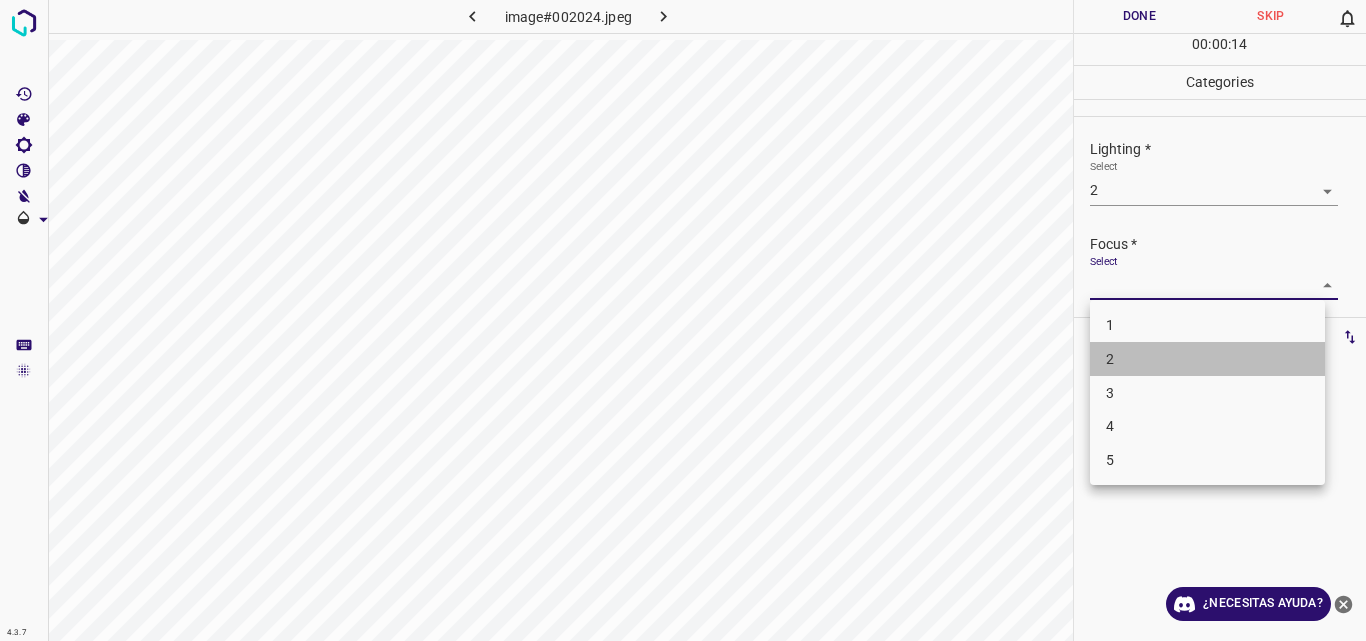 click on "2" at bounding box center (1207, 359) 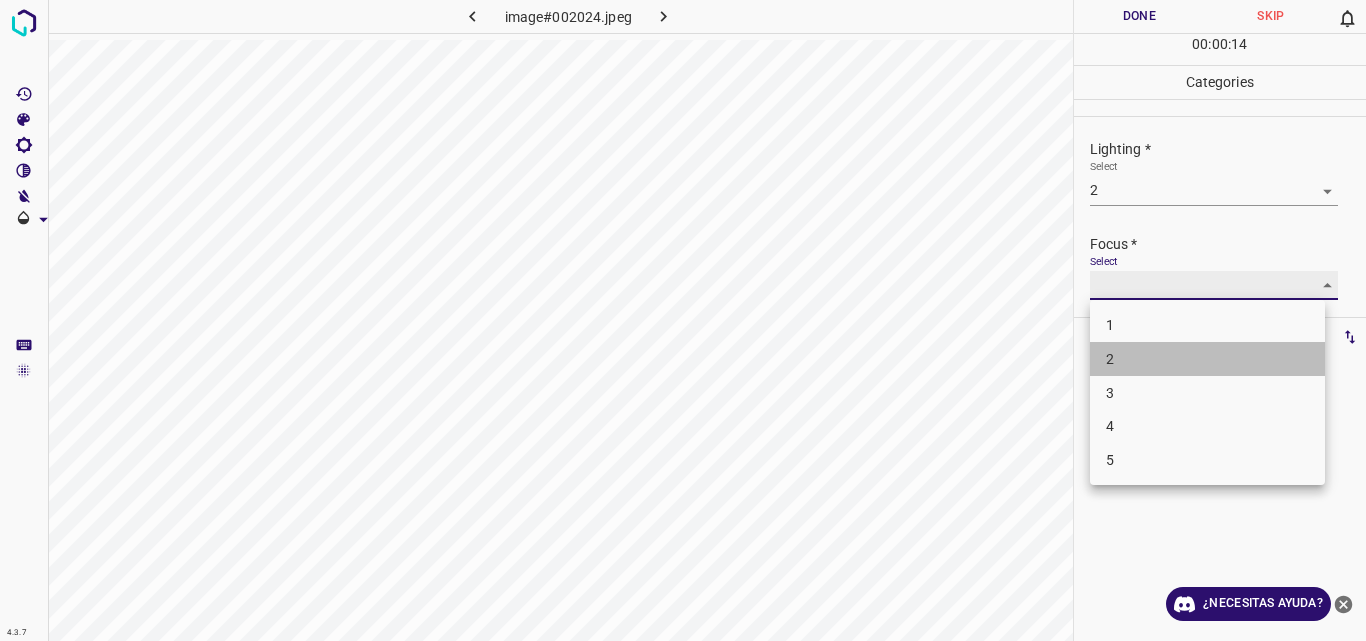 type on "2" 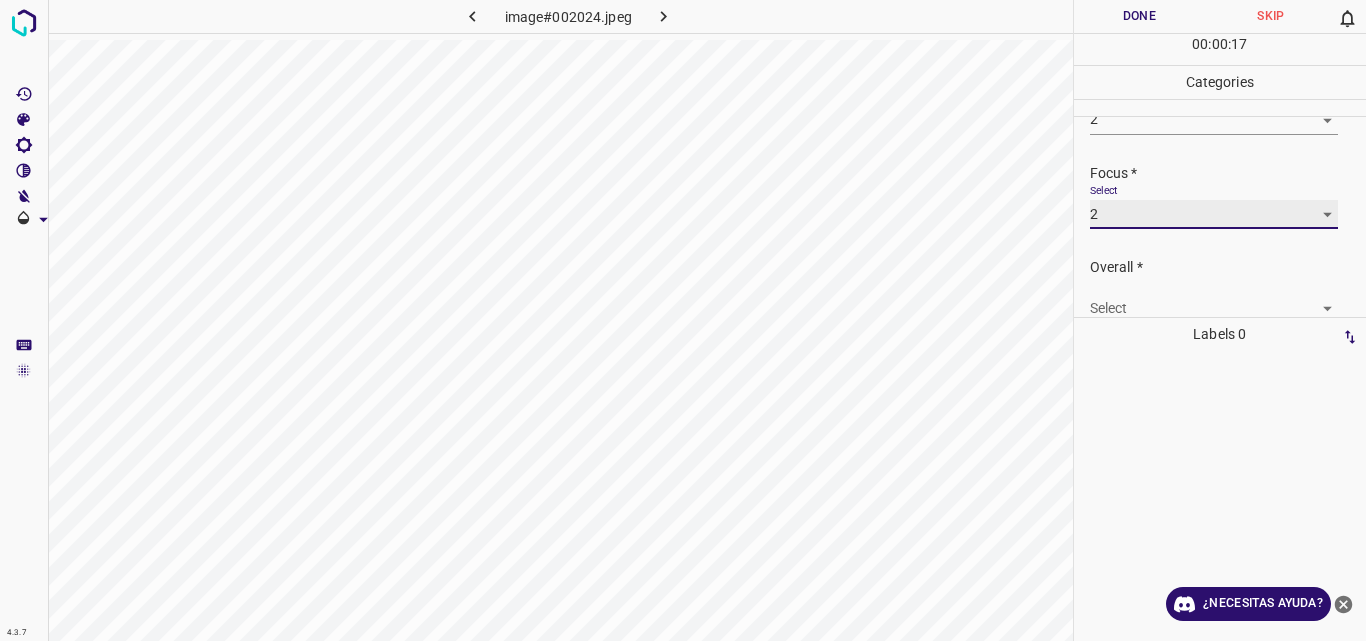 scroll, scrollTop: 93, scrollLeft: 0, axis: vertical 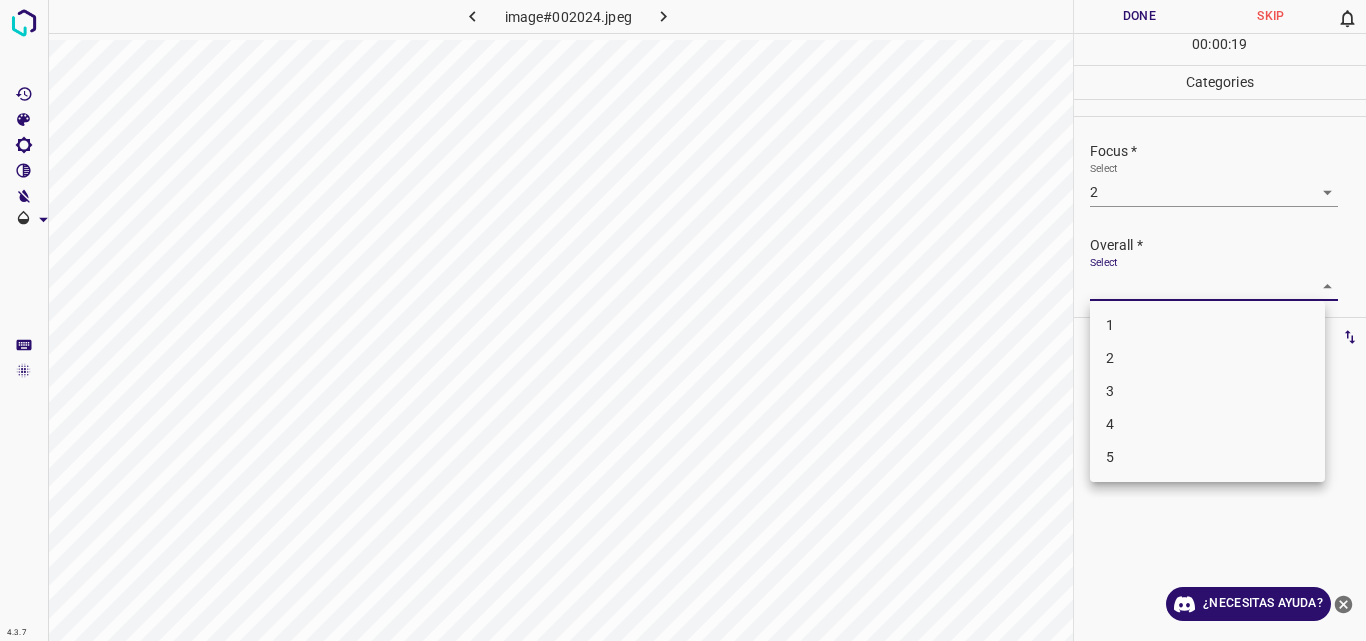 click on "4.3.7 image#002024.jpeg Done Skip 0 00   : 00   : 19   Categories Lighting *  Select 2 2 Focus *  Select 2 2 Overall *  Select ​ Labels   0 Categories 1 Lighting 2 Focus 3 Overall Tools Space Change between modes (Draw & Edit) I Auto labeling R Restore zoom M Zoom in N Zoom out Delete Delete selecte label Filters Z Restore filters X Saturation filter C Brightness filter V Contrast filter B Gray scale filter General O Download ¿Necesitas ayuda? Original text Rate this translation Your feedback will be used to help improve Google Translate - Texto - Esconder - Borrar 1 2 3 4 5" at bounding box center [683, 320] 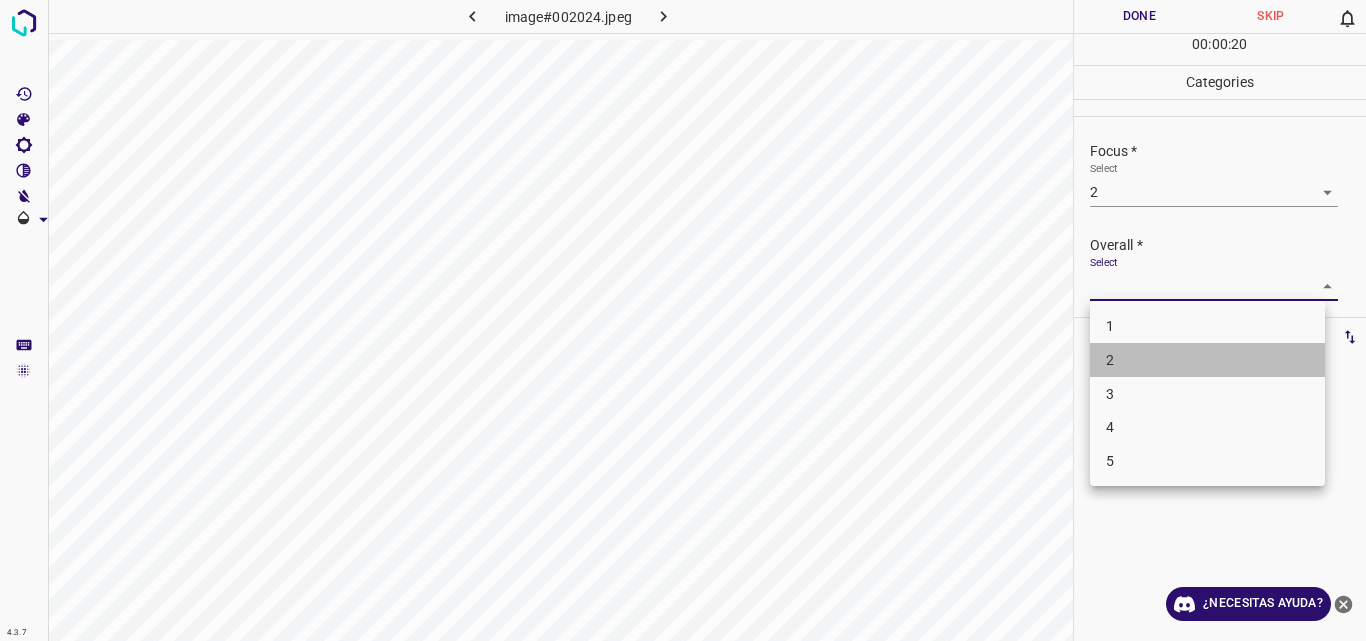 click on "2" at bounding box center [1207, 360] 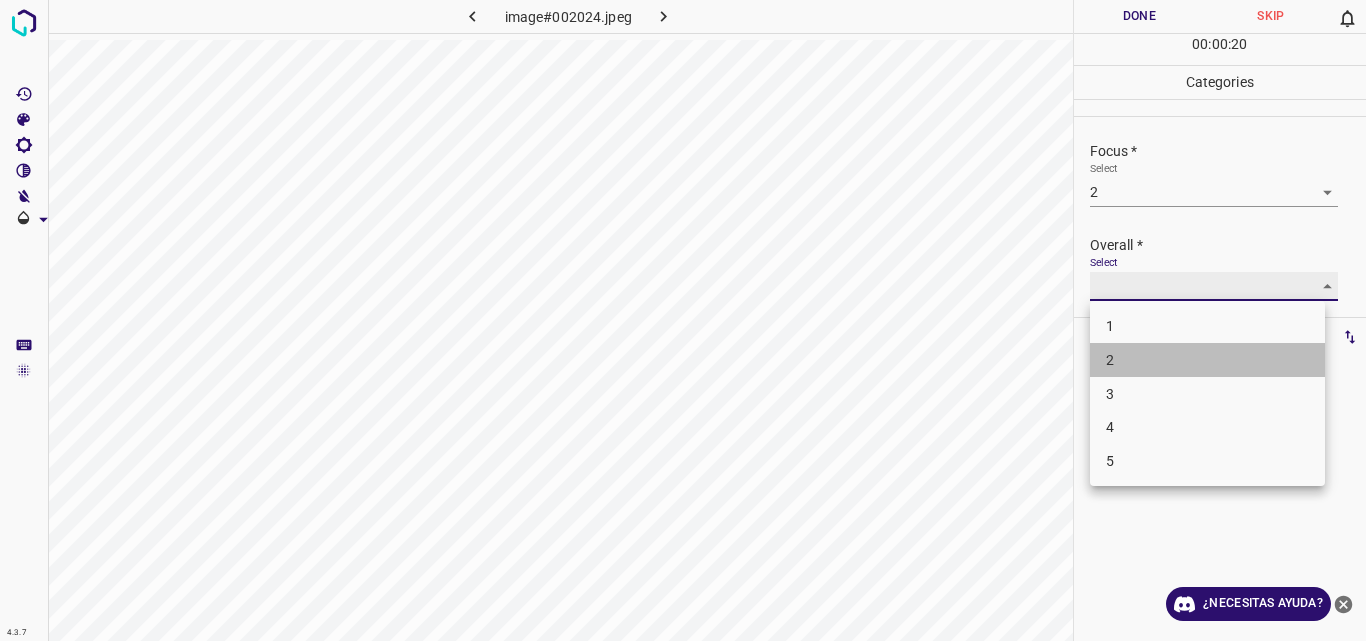 type on "2" 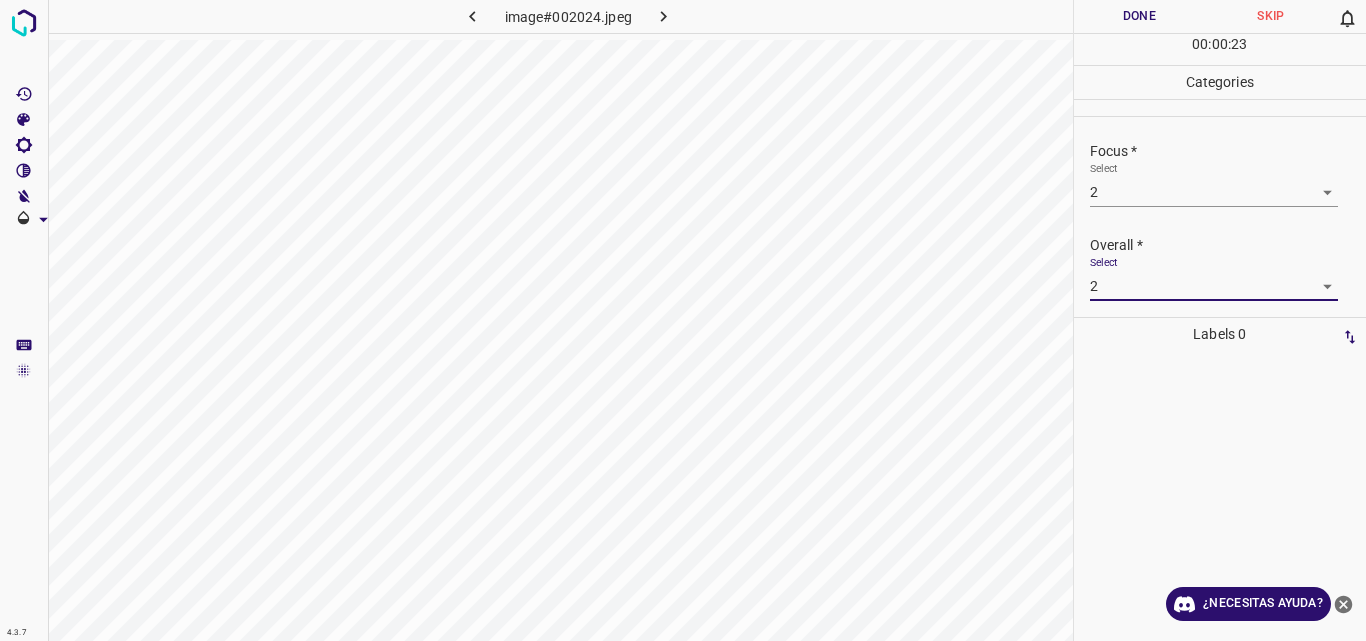 click on "Done" at bounding box center [1140, 16] 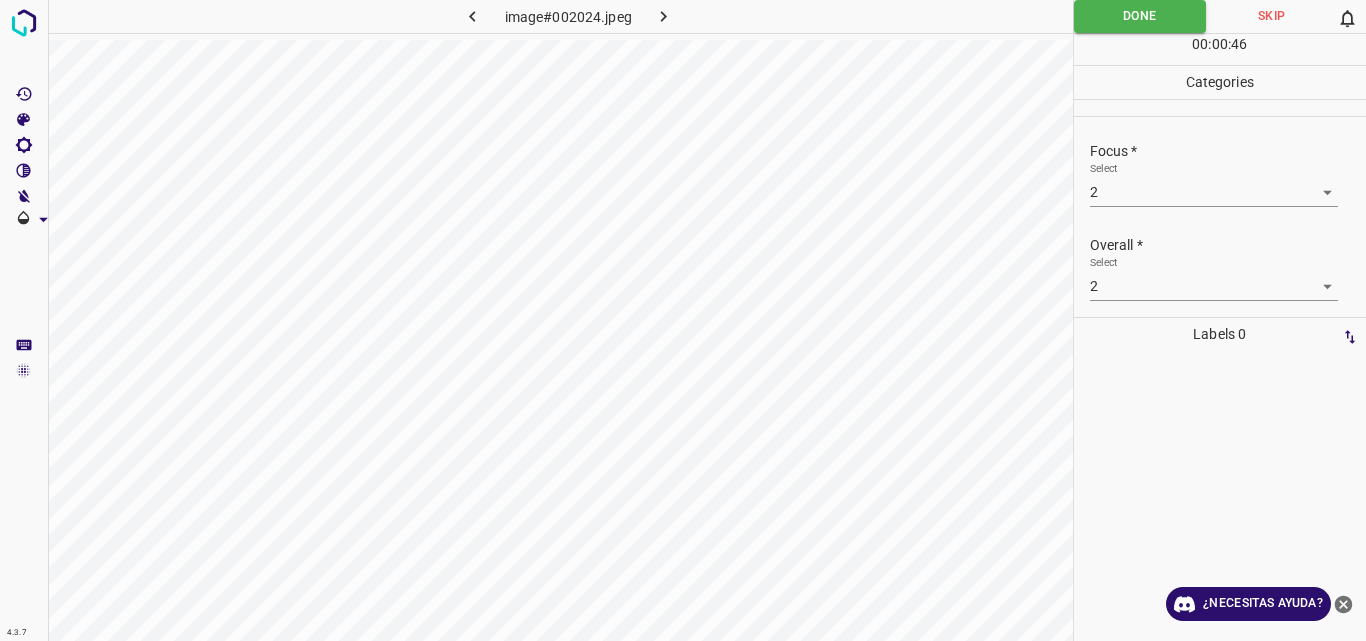 click 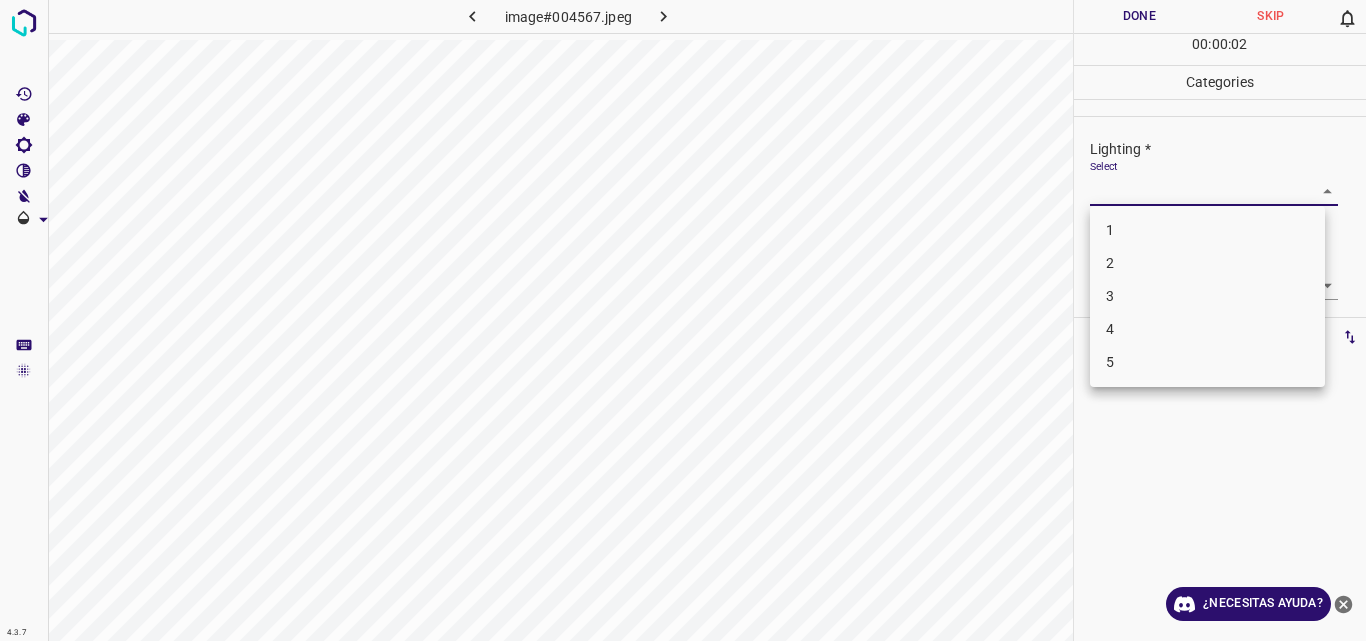 click on "4.3.7 image#004567.jpeg Done Skip 0 00   : 00   : 02   Categories Lighting *  Select ​ Focus *  Select ​ Overall *  Select ​ Labels   0 Categories 1 Lighting 2 Focus 3 Overall Tools Space Change between modes (Draw & Edit) I Auto labeling R Restore zoom M Zoom in N Zoom out Delete Delete selecte label Filters Z Restore filters X Saturation filter C Brightness filter V Contrast filter B Gray scale filter General O Download ¿Necesitas ayuda? Original text Rate this translation Your feedback will be used to help improve Google Translate - Texto - Esconder - Borrar 1 2 3 4 5" at bounding box center (683, 320) 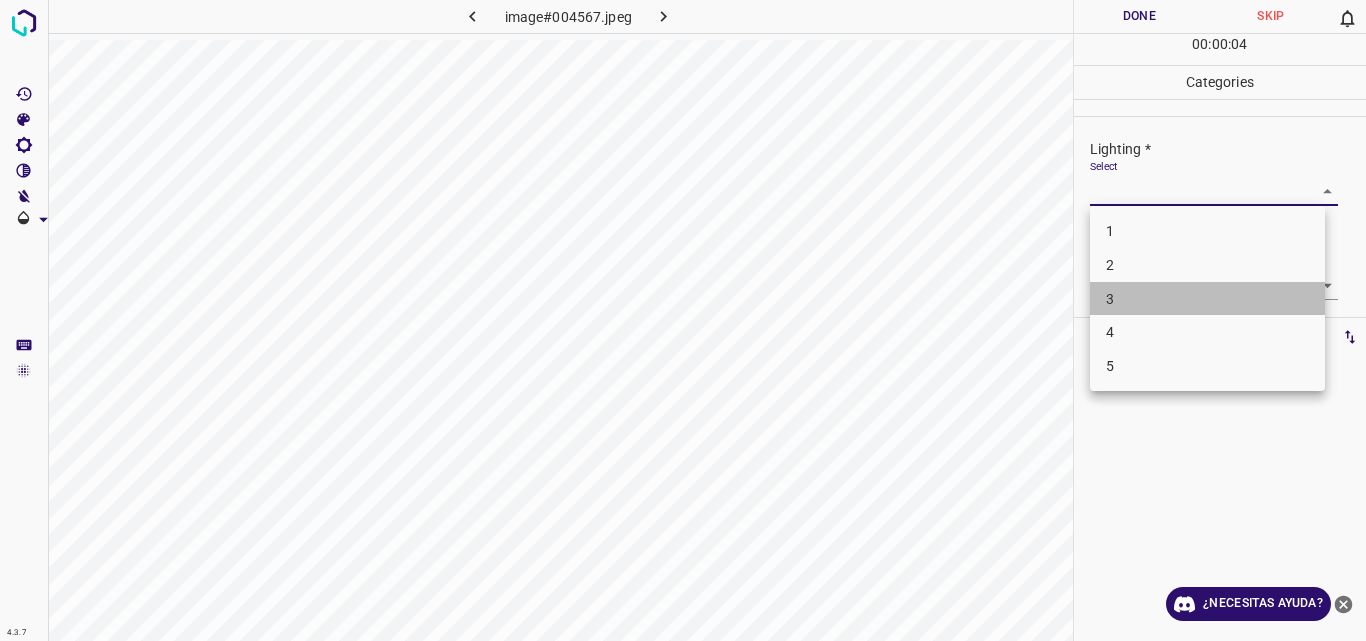click on "3" at bounding box center [1207, 299] 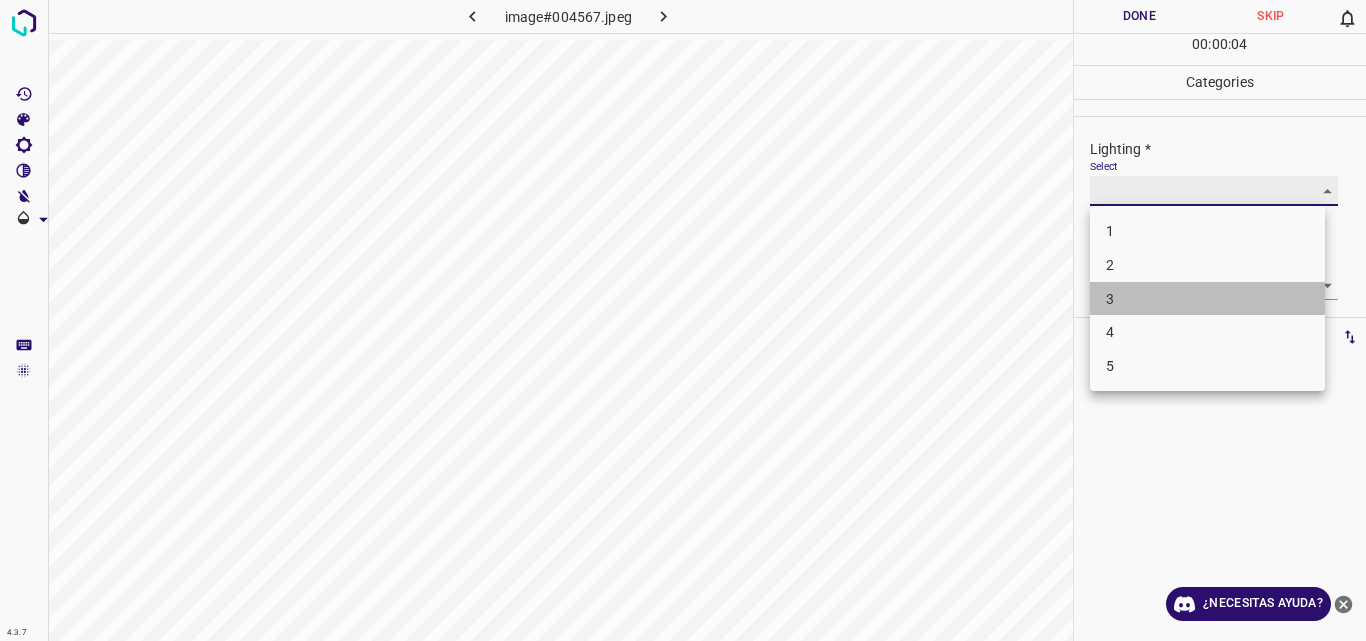 type on "3" 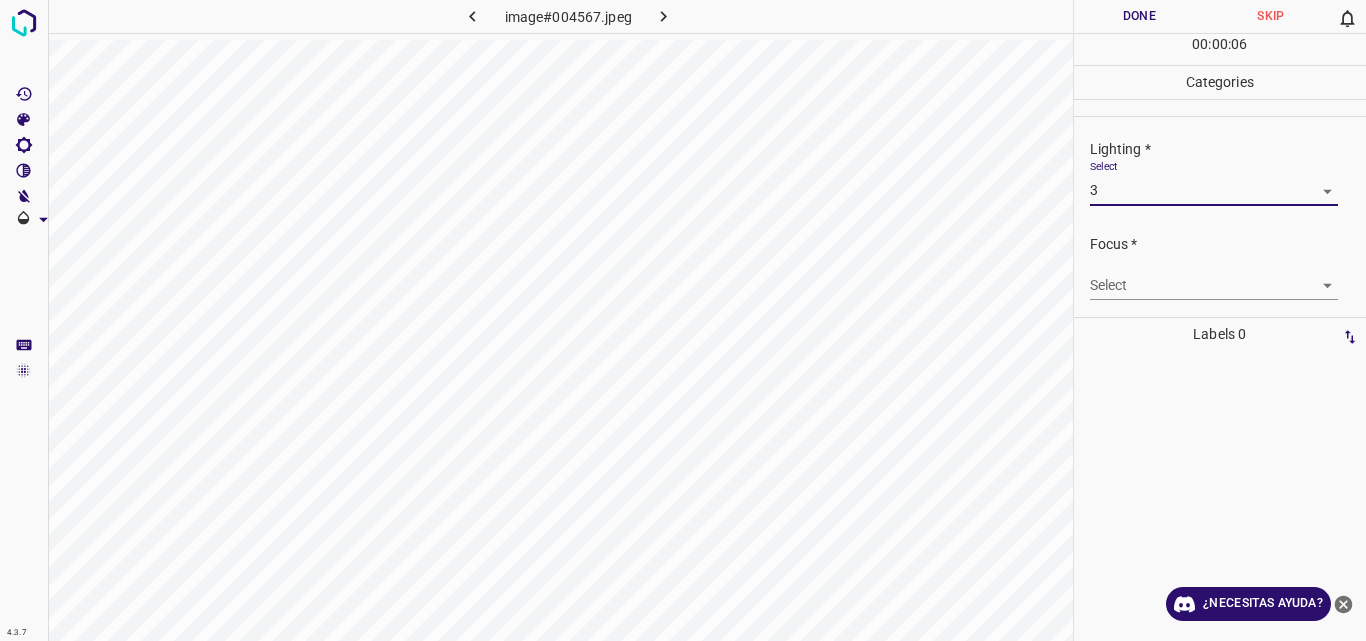 click on "4.3.7 image#004567.jpeg Done Skip 0 00   : 00   : 06   Categories Lighting *  Select 3 3 Focus *  Select ​ Overall *  Select ​ Labels   0 Categories 1 Lighting 2 Focus 3 Overall Tools Space Change between modes (Draw & Edit) I Auto labeling R Restore zoom M Zoom in N Zoom out Delete Delete selecte label Filters Z Restore filters X Saturation filter C Brightness filter V Contrast filter B Gray scale filter General O Download ¿Necesitas ayuda? Original text Rate this translation Your feedback will be used to help improve Google Translate - Texto - Esconder - Borrar" at bounding box center (683, 320) 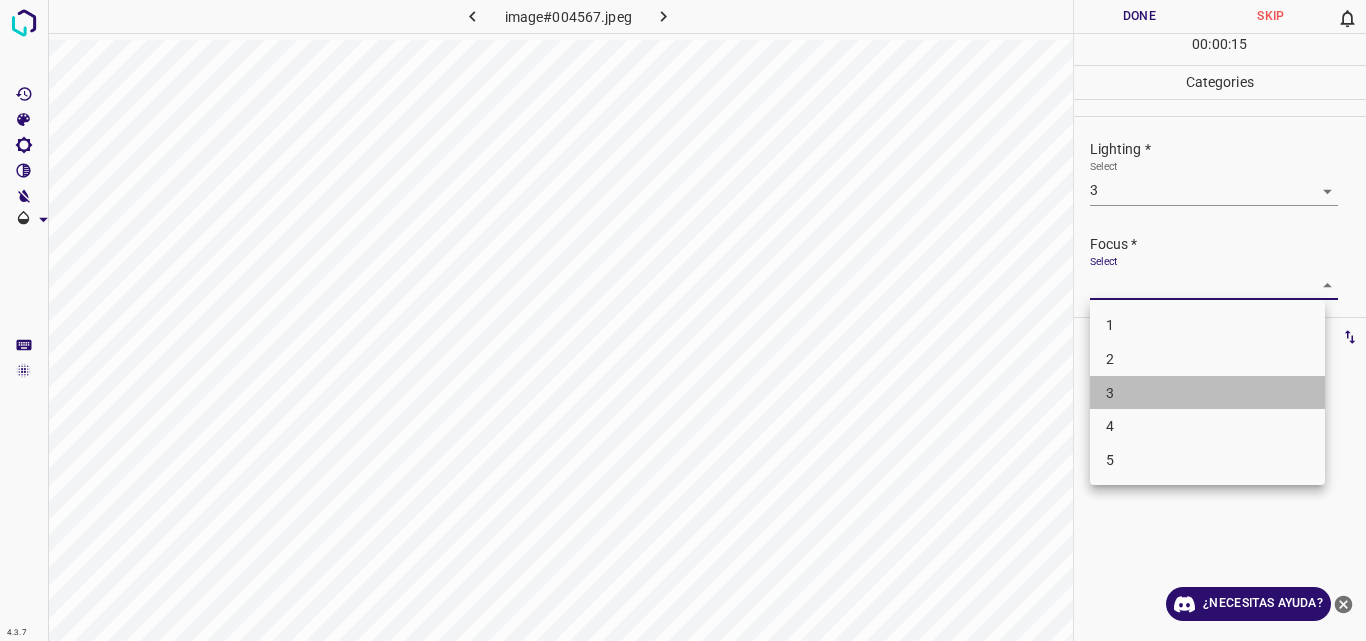 click on "3" at bounding box center [1207, 393] 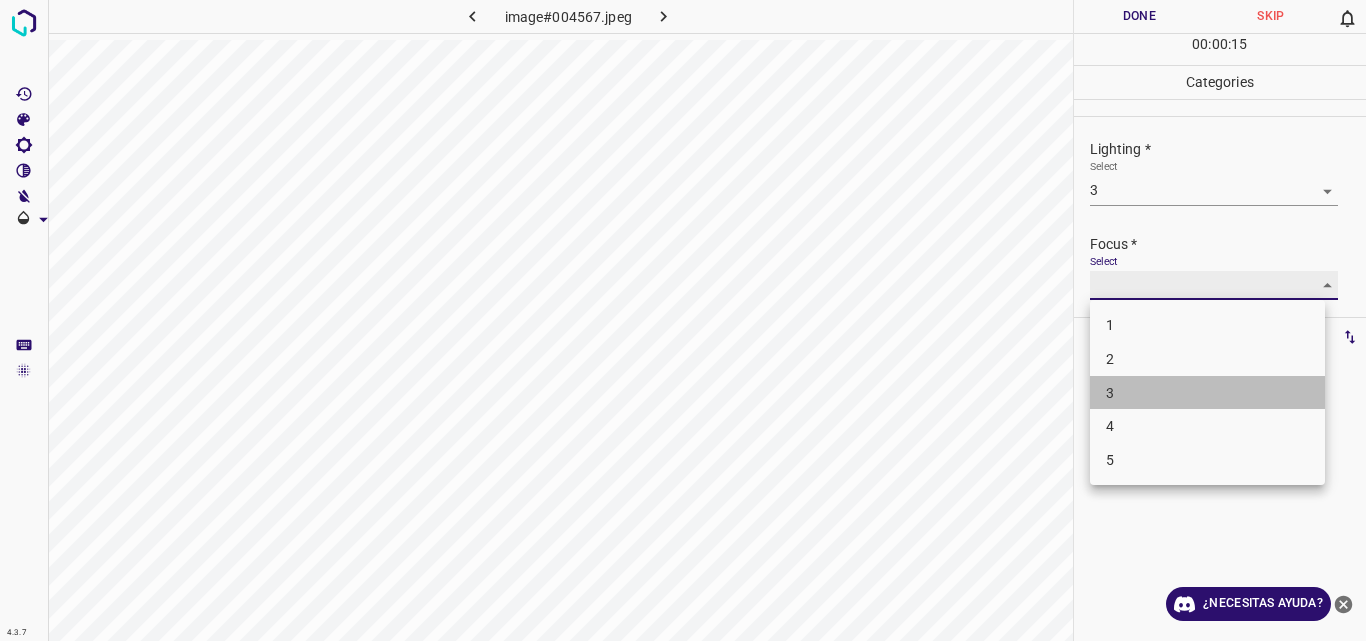 type on "3" 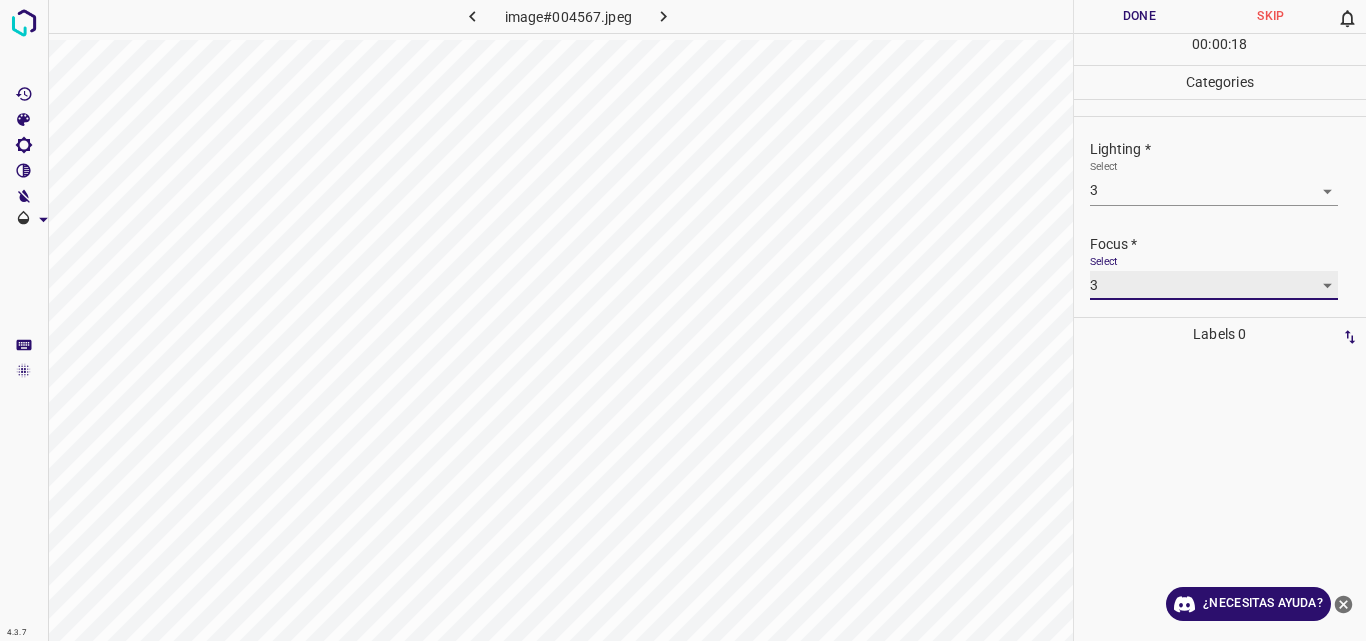scroll, scrollTop: 98, scrollLeft: 0, axis: vertical 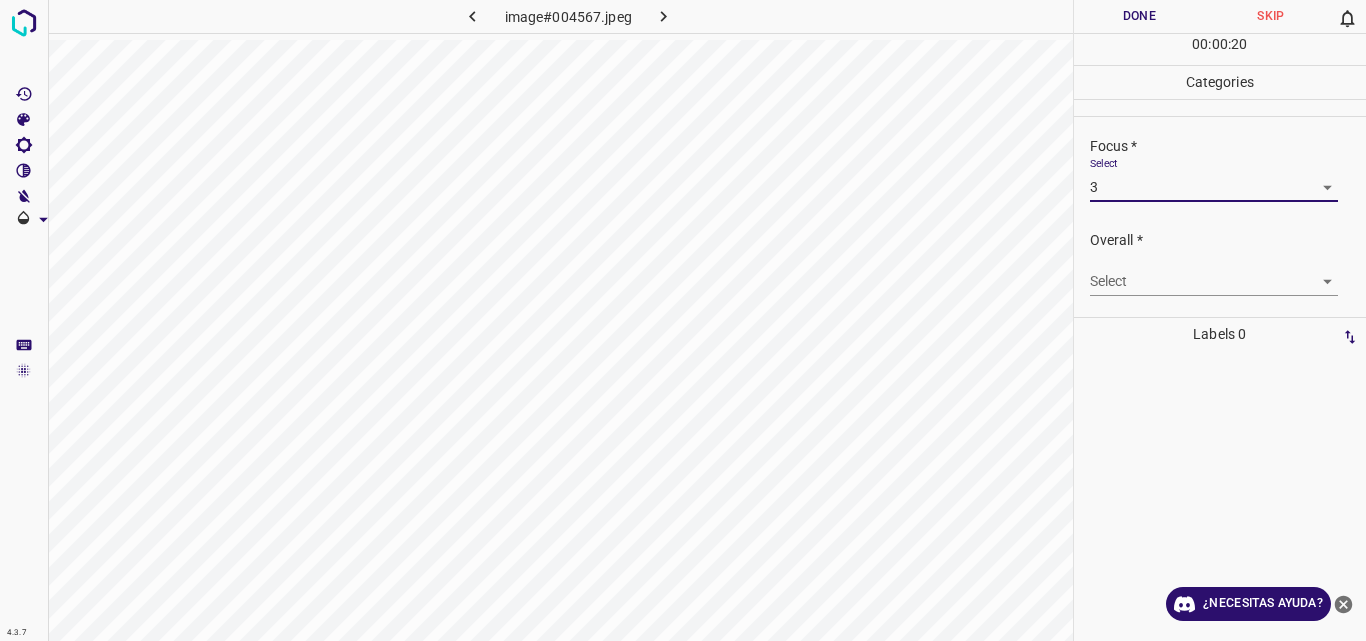 click on "4.3.7 image#004567.jpeg Done Skip 0 00   : 00   : 20   Categories Lighting *  Select 3 3 Focus *  Select 3 3 Overall *  Select ​ Labels   0 Categories 1 Lighting 2 Focus 3 Overall Tools Space Change between modes (Draw & Edit) I Auto labeling R Restore zoom M Zoom in N Zoom out Delete Delete selecte label Filters Z Restore filters X Saturation filter C Brightness filter V Contrast filter B Gray scale filter General O Download ¿Necesitas ayuda? Original text Rate this translation Your feedback will be used to help improve Google Translate - Texto - Esconder - Borrar" at bounding box center (683, 320) 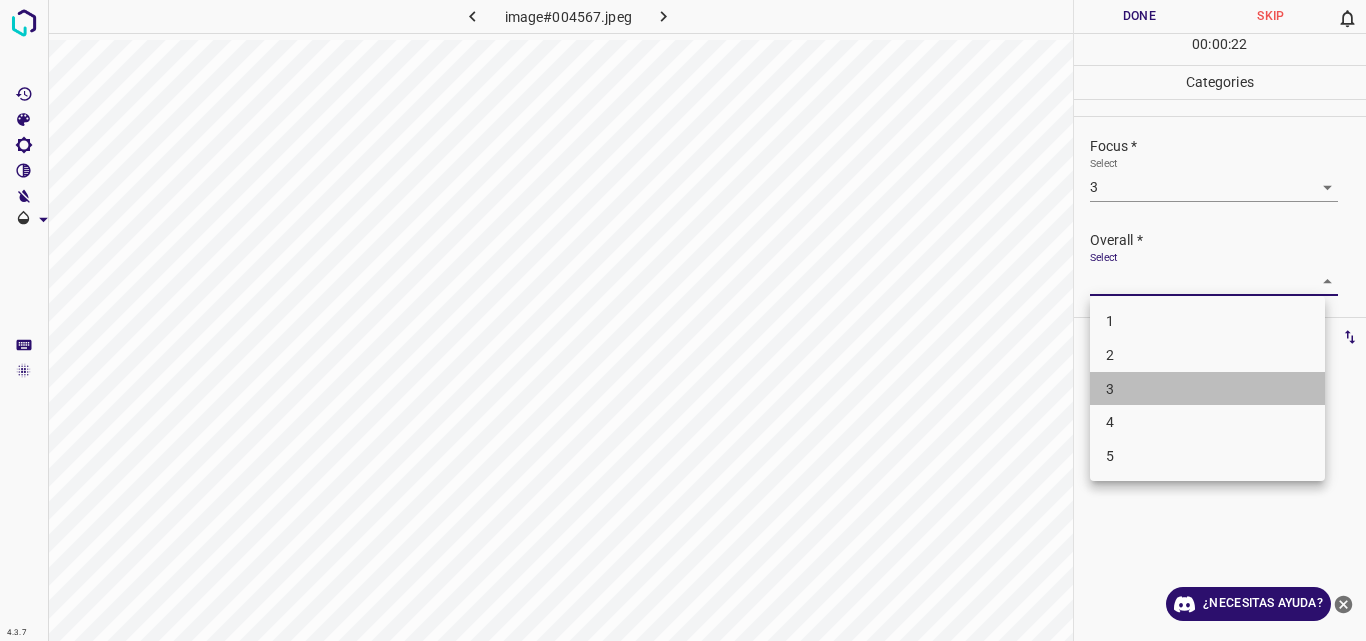 click on "3" at bounding box center [1207, 389] 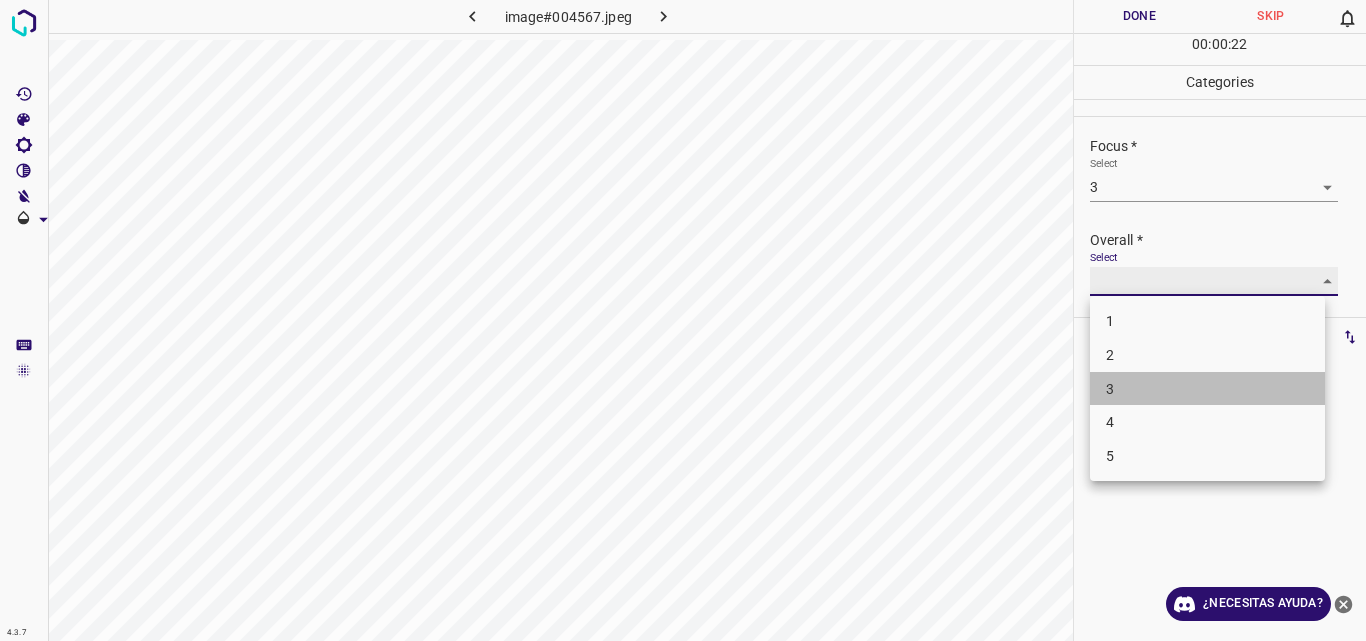 type on "3" 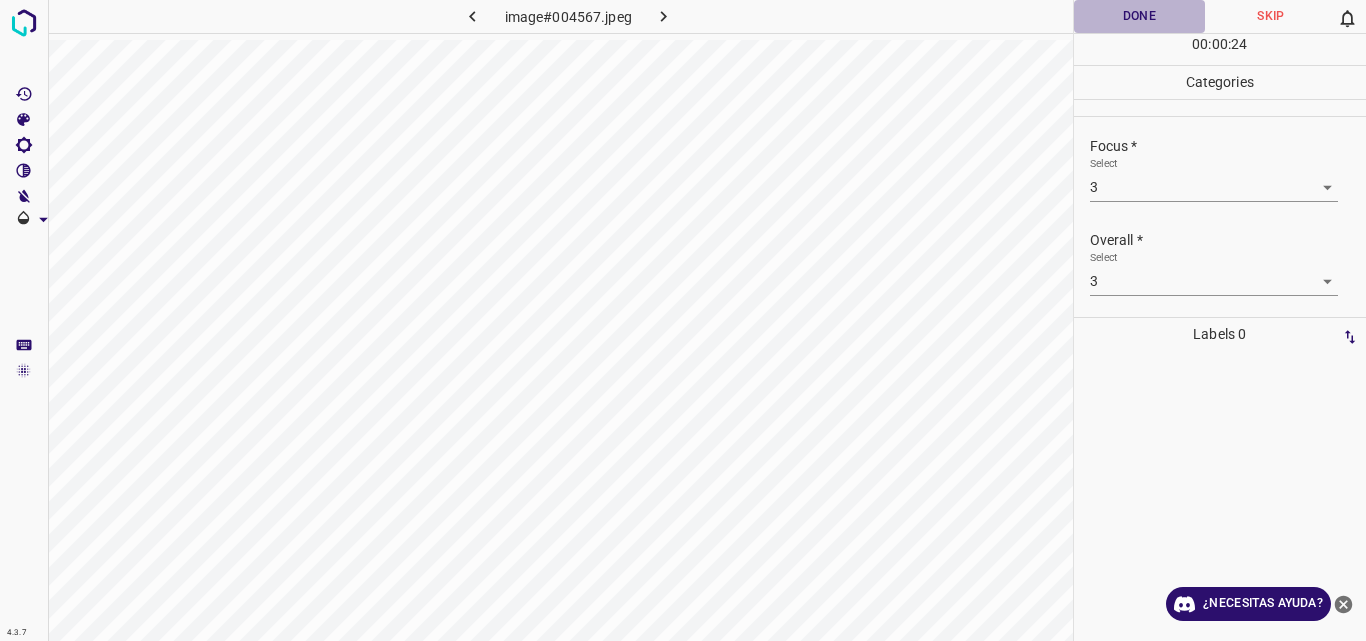 click on "Done" at bounding box center (1140, 16) 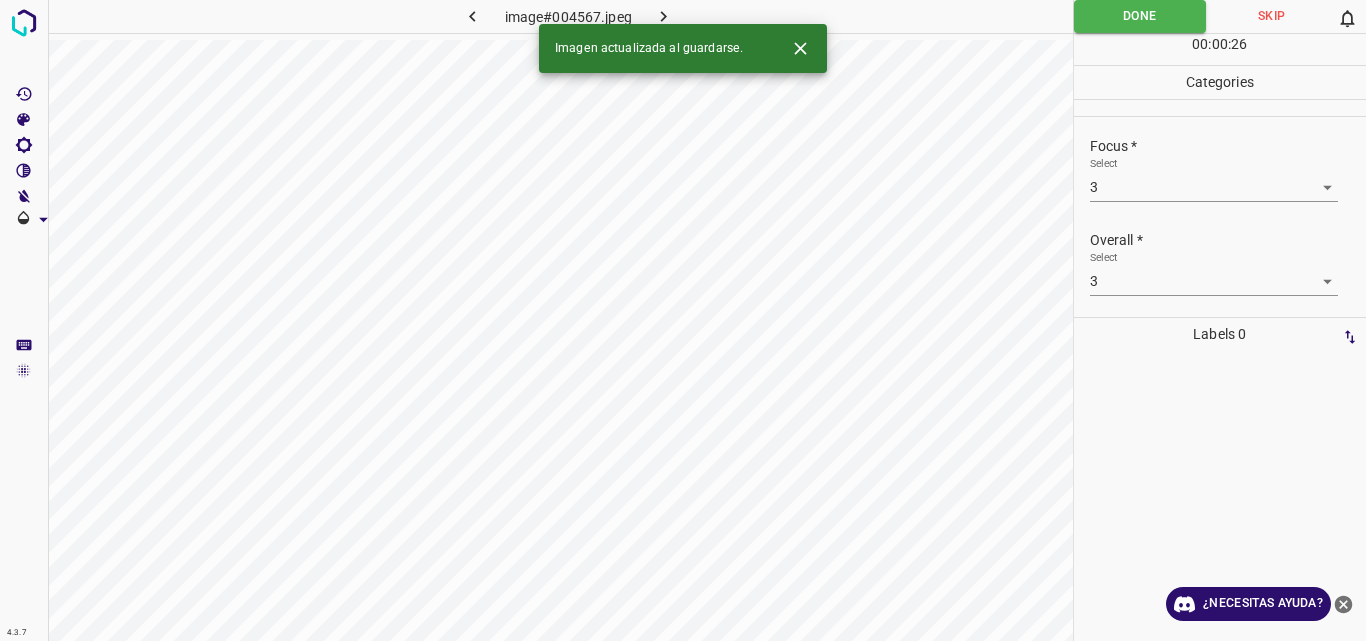 click 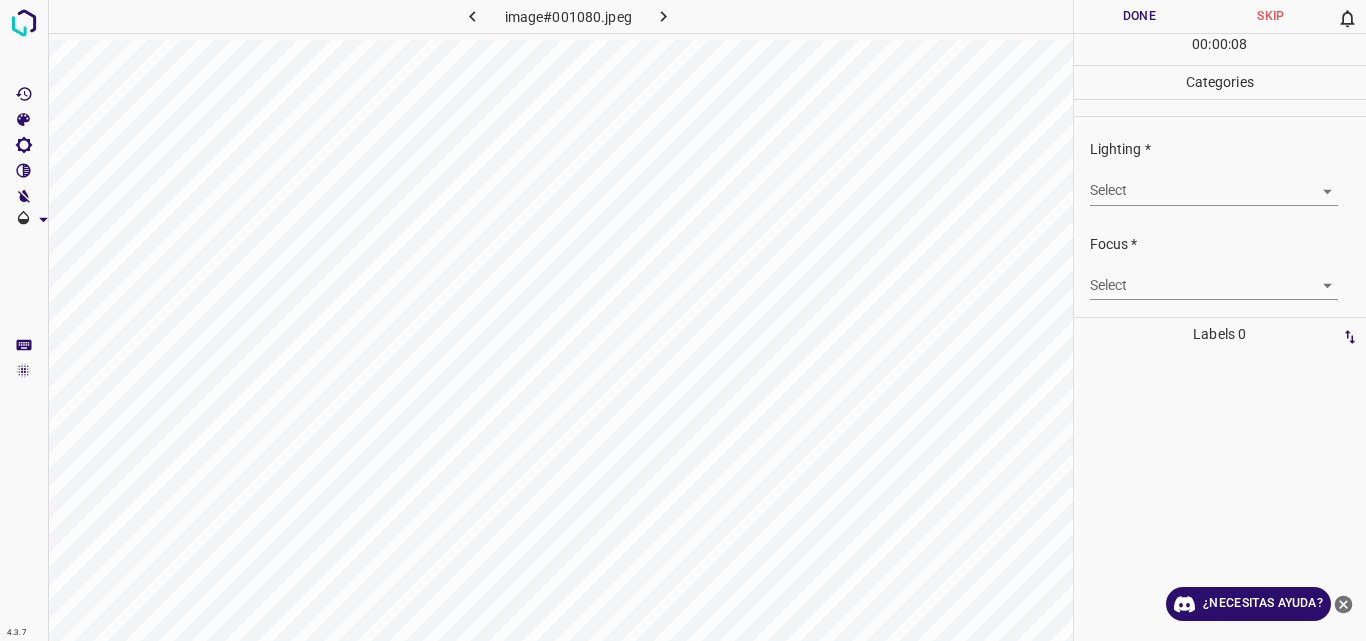 click on "4.3.7 image#001080.jpeg Done Skip 0 00   : 00   : 08   Categories Lighting *  Select ​ Focus *  Select ​ Overall *  Select ​ Labels   0 Categories 1 Lighting 2 Focus 3 Overall Tools Space Change between modes (Draw & Edit) I Auto labeling R Restore zoom M Zoom in N Zoom out Delete Delete selecte label Filters Z Restore filters X Saturation filter C Brightness filter V Contrast filter B Gray scale filter General O Download ¿Necesitas ayuda? Original text Rate this translation Your feedback will be used to help improve Google Translate - Texto - Esconder - Borrar" at bounding box center [683, 320] 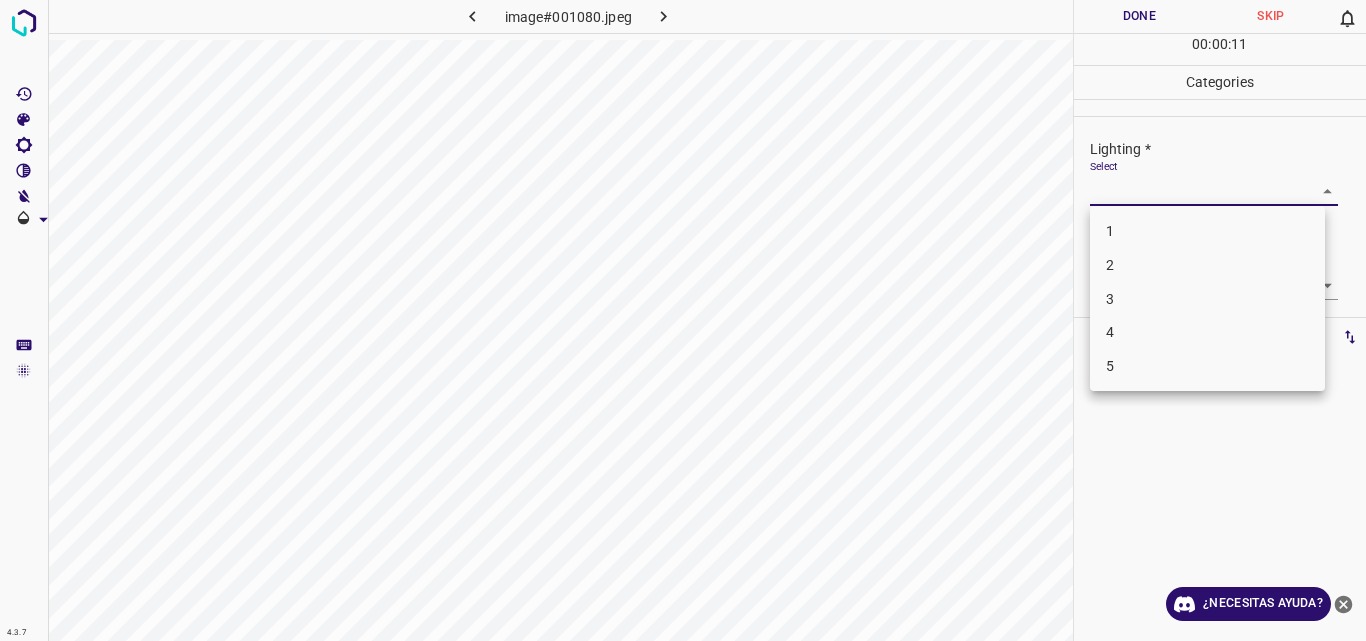 click on "2" at bounding box center [1207, 265] 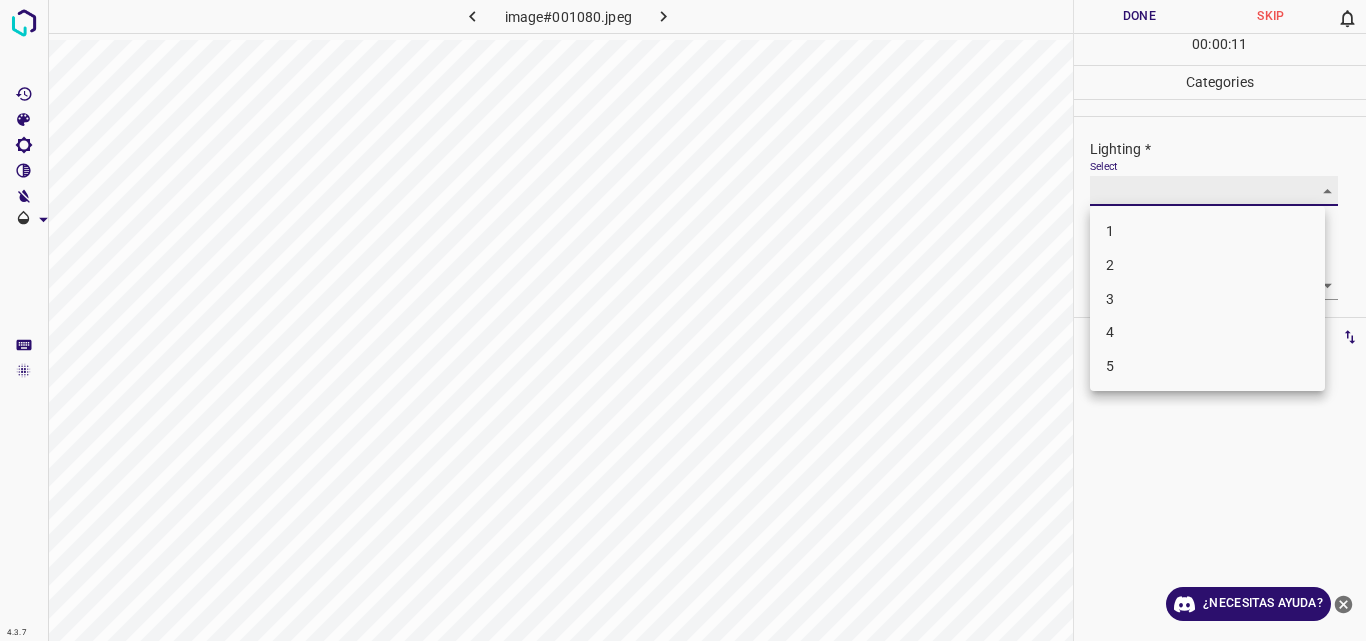 type on "2" 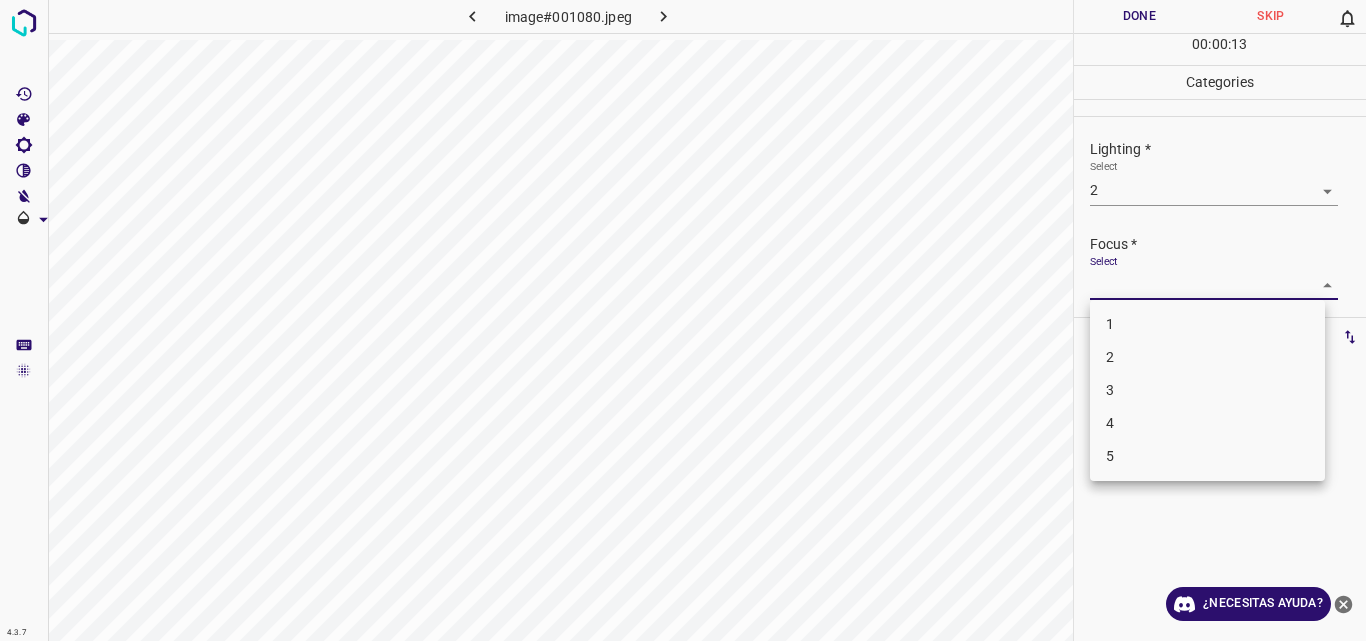 click on "4.3.7 image#001080.jpeg Done Skip 0 00   : 00   : 13   Categories Lighting *  Select 2 2 Focus *  Select ​ Overall *  Select ​ Labels   0 Categories 1 Lighting 2 Focus 3 Overall Tools Space Change between modes (Draw & Edit) I Auto labeling R Restore zoom M Zoom in N Zoom out Delete Delete selecte label Filters Z Restore filters X Saturation filter C Brightness filter V Contrast filter B Gray scale filter General O Download ¿Necesitas ayuda? Original text Rate this translation Your feedback will be used to help improve Google Translate - Texto - Esconder - Borrar 1 2 3 4 5" at bounding box center (683, 320) 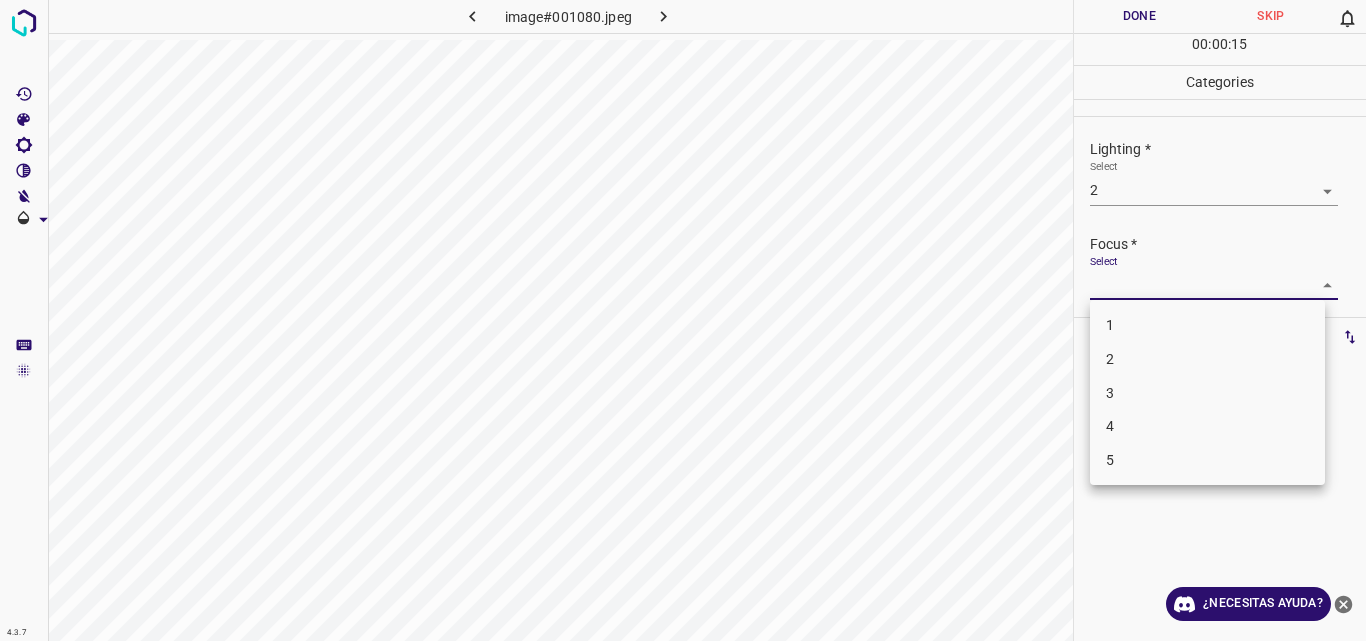 click on "3" at bounding box center (1207, 393) 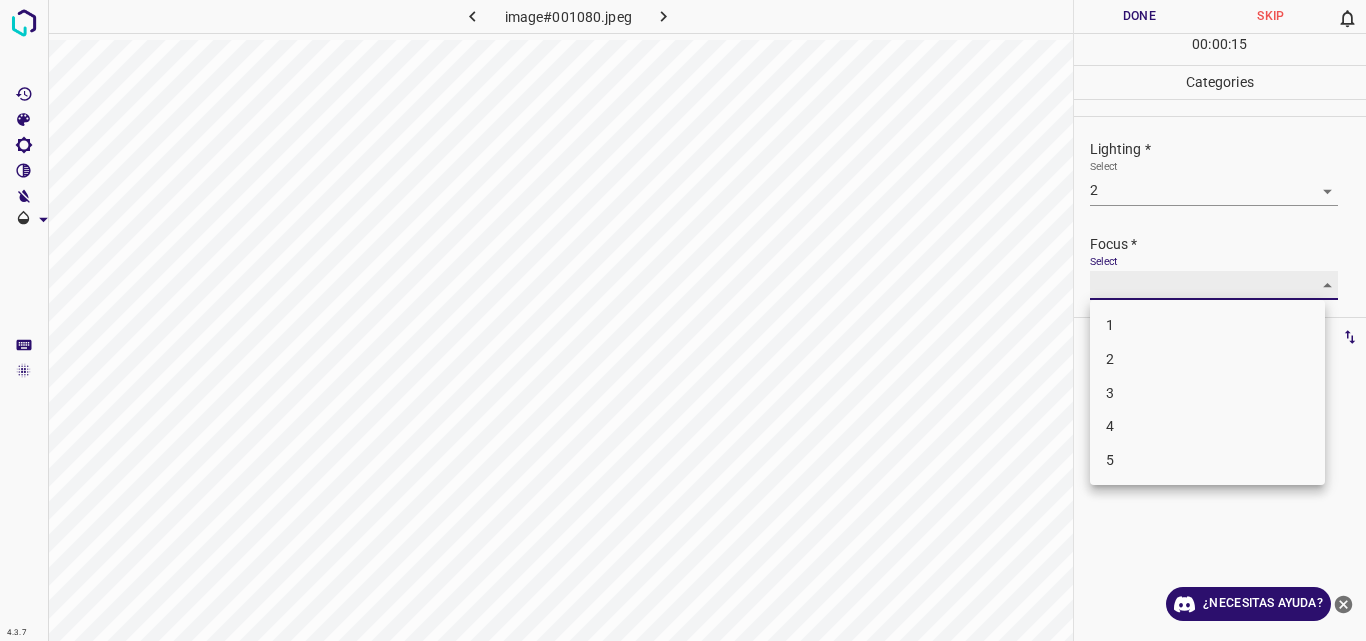 type on "3" 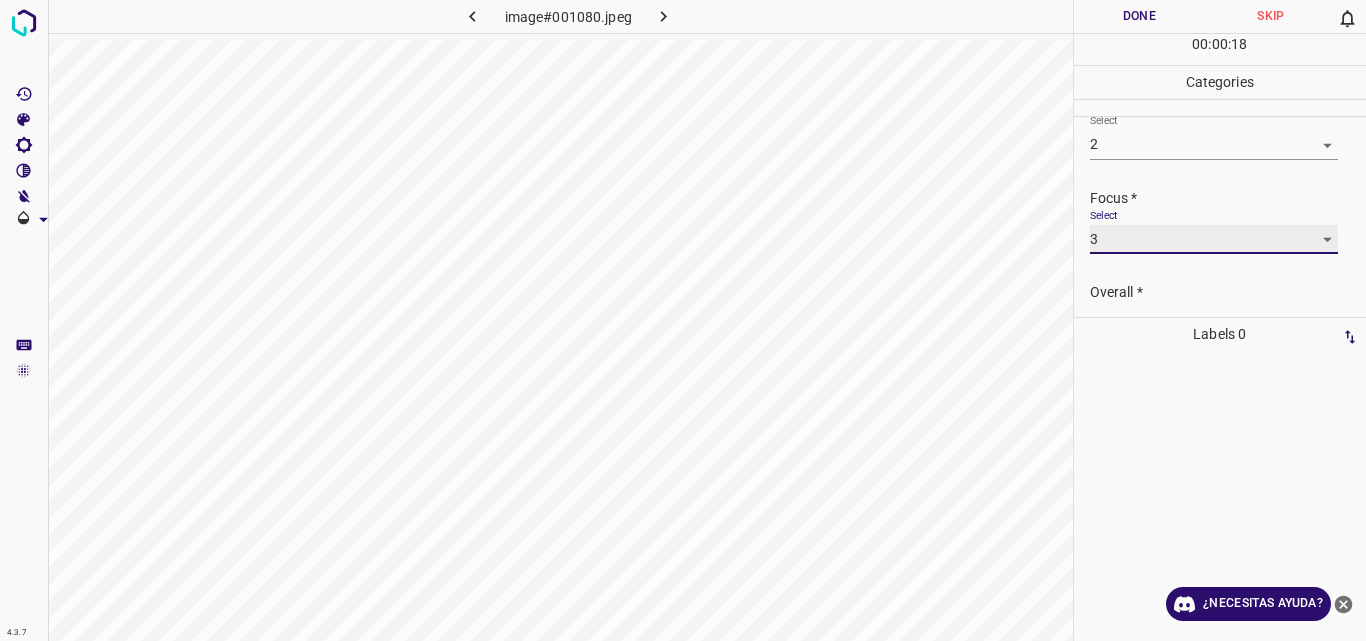 scroll, scrollTop: 98, scrollLeft: 0, axis: vertical 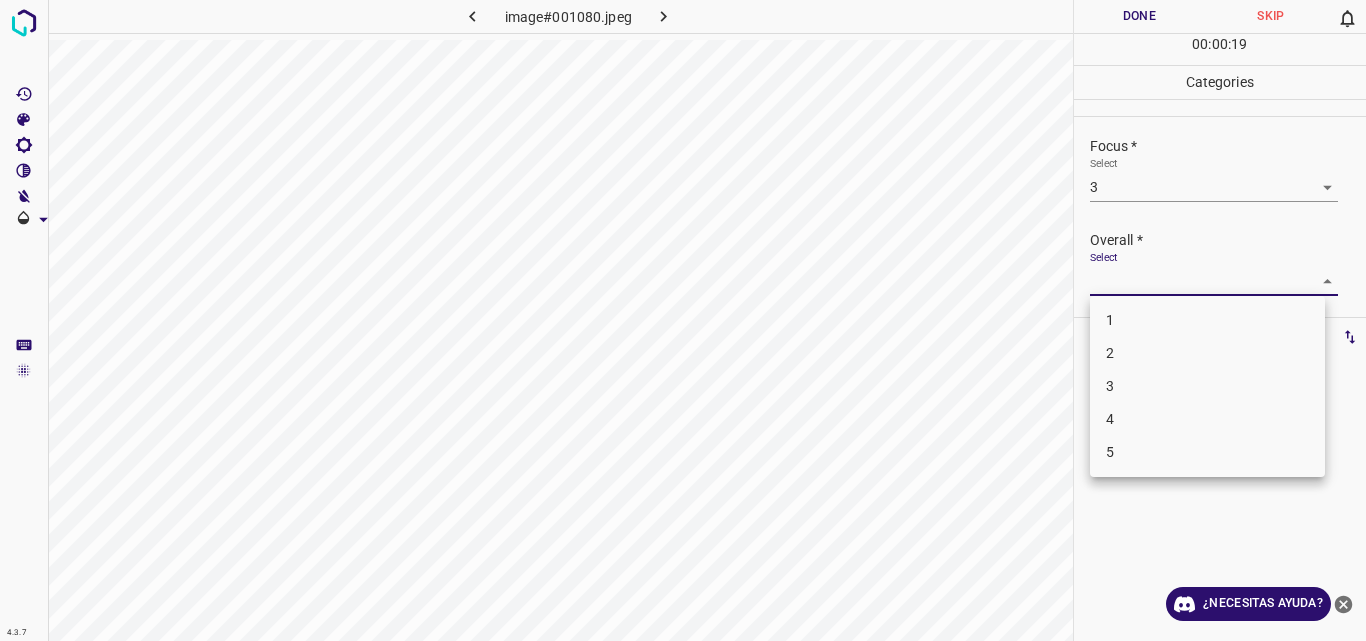 click on "4.3.7 image#001080.jpeg Done Skip 0 00   : 00   : 19   Categories Lighting *  Select 2 2 Focus *  Select 3 3 Overall *  Select ​ Labels   0 Categories 1 Lighting 2 Focus 3 Overall Tools Space Change between modes (Draw & Edit) I Auto labeling R Restore zoom M Zoom in N Zoom out Delete Delete selecte label Filters Z Restore filters X Saturation filter C Brightness filter V Contrast filter B Gray scale filter General O Download ¿Necesitas ayuda? Original text Rate this translation Your feedback will be used to help improve Google Translate - Texto - Esconder - Borrar 1 2 3 4 5" at bounding box center [683, 320] 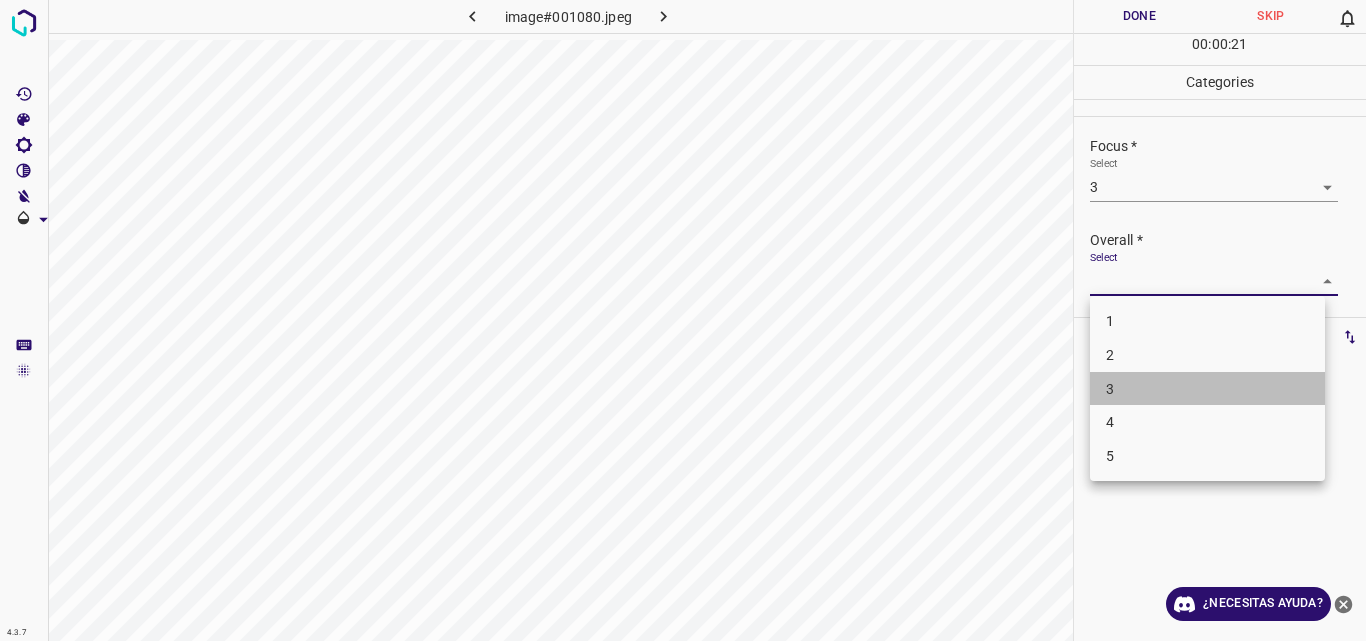 click on "3" at bounding box center [1207, 389] 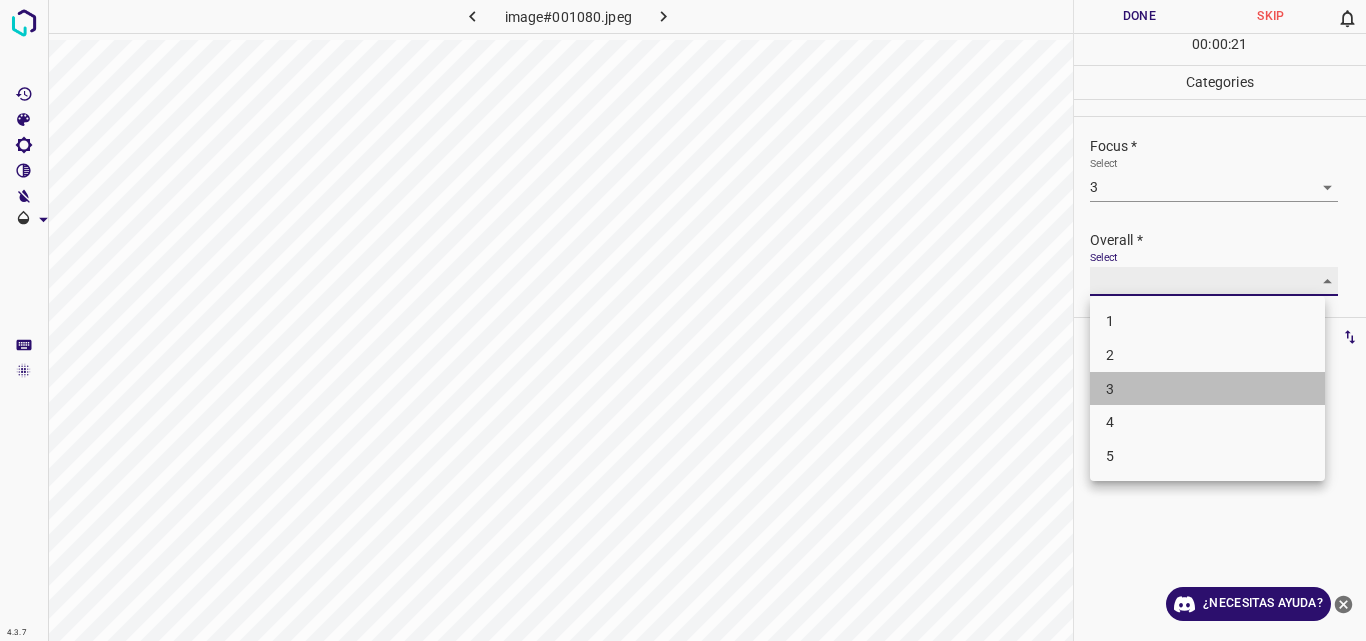 type on "3" 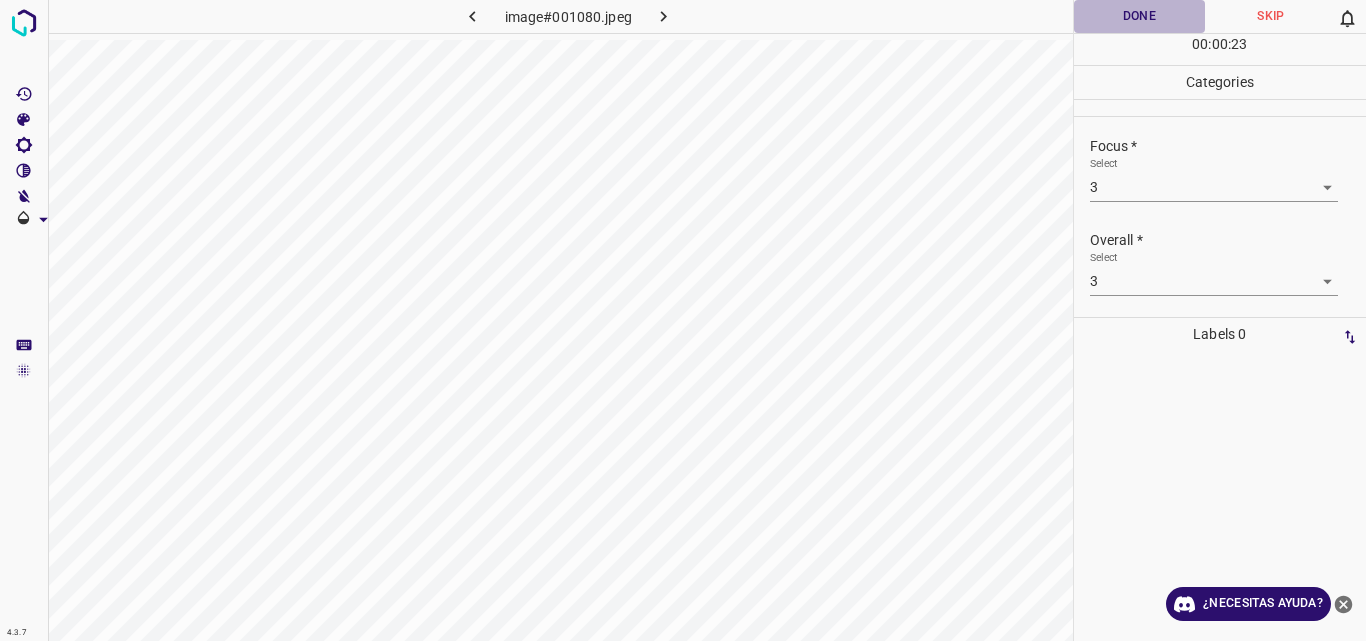 click on "Done" at bounding box center [1140, 16] 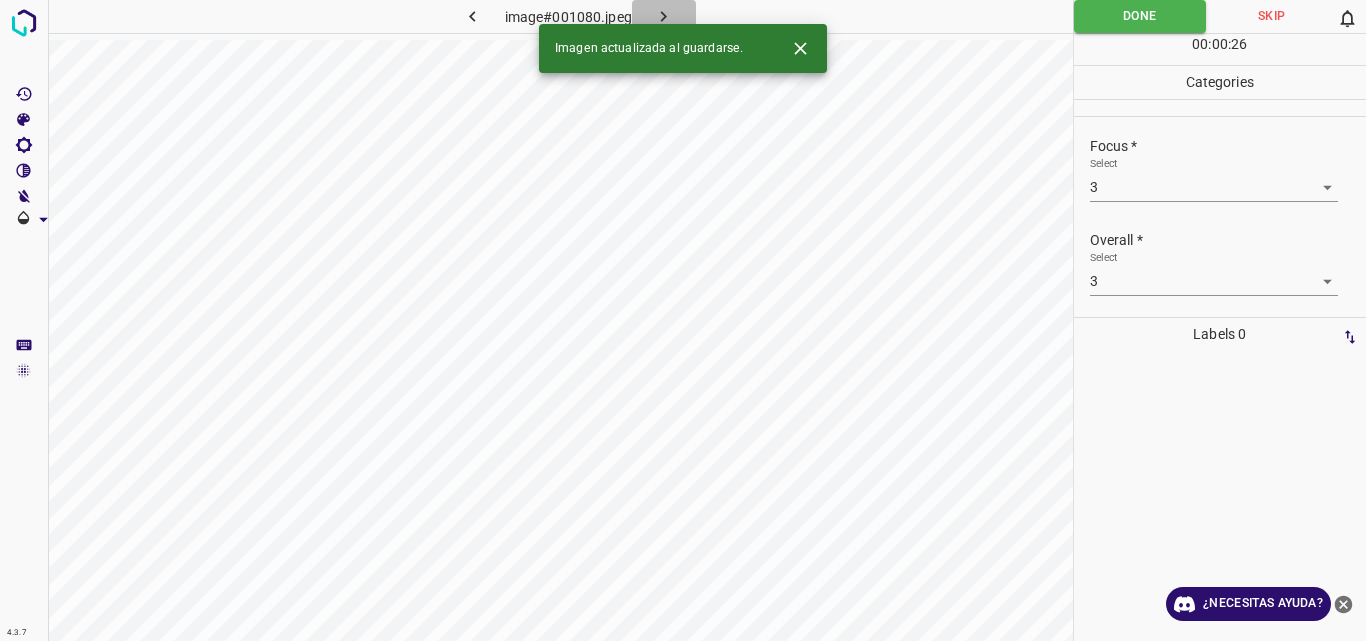 click 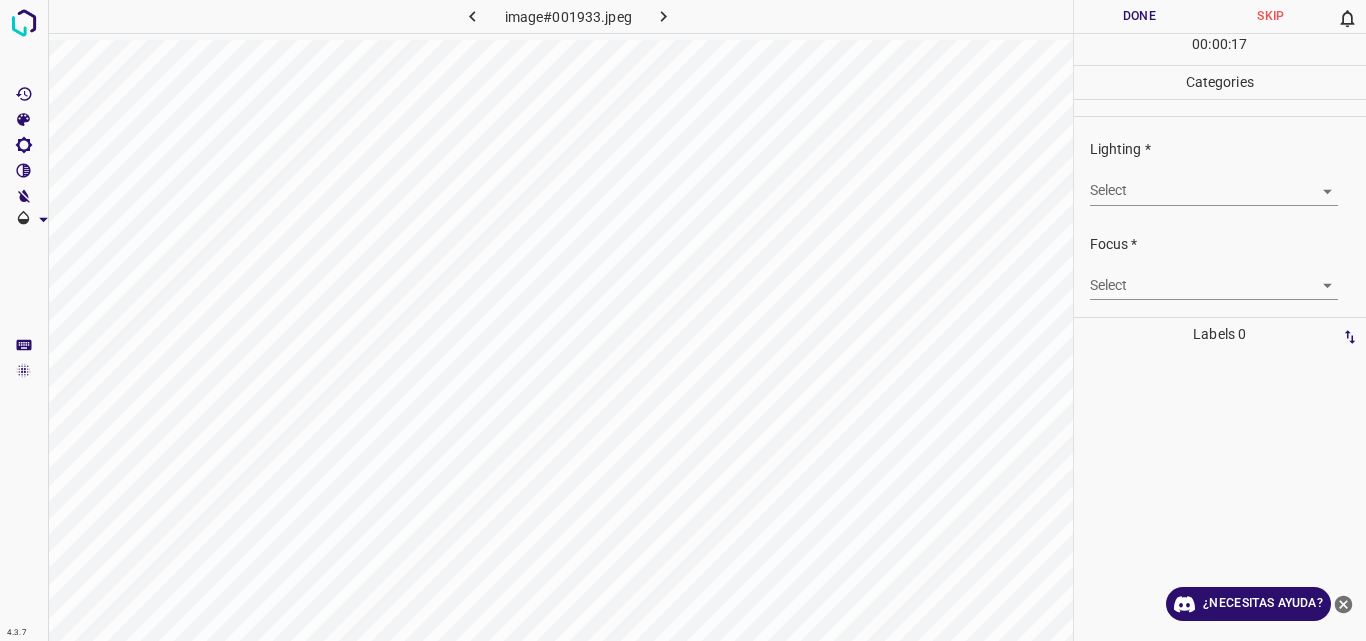 click on "4.3.7 image#001933.jpeg Done Skip 0 00   : 00   : 17   Categories Lighting *  Select ​ Focus *  Select ​ Overall *  Select ​ Labels   0 Categories 1 Lighting 2 Focus 3 Overall Tools Space Change between modes (Draw & Edit) I Auto labeling R Restore zoom M Zoom in N Zoom out Delete Delete selecte label Filters Z Restore filters X Saturation filter C Brightness filter V Contrast filter B Gray scale filter General O Download ¿Necesitas ayuda? Original text Rate this translation Your feedback will be used to help improve Google Translate - Texto - Esconder - Borrar" at bounding box center [683, 320] 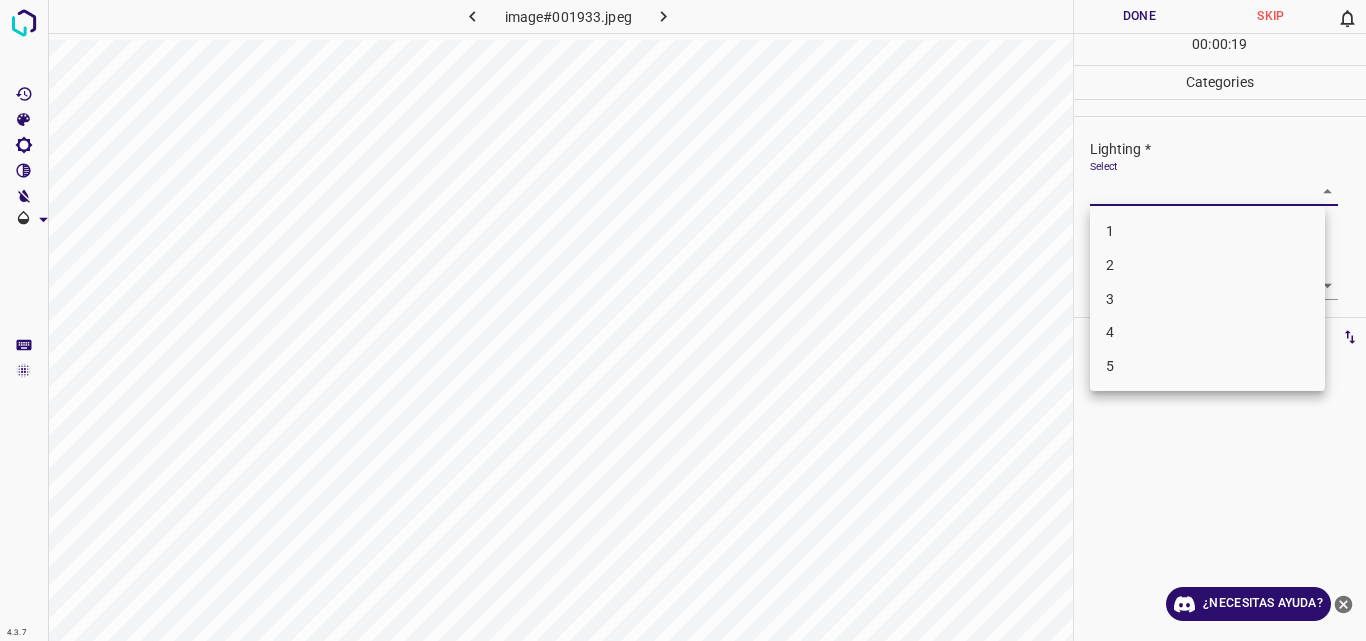 click on "2" at bounding box center (1207, 265) 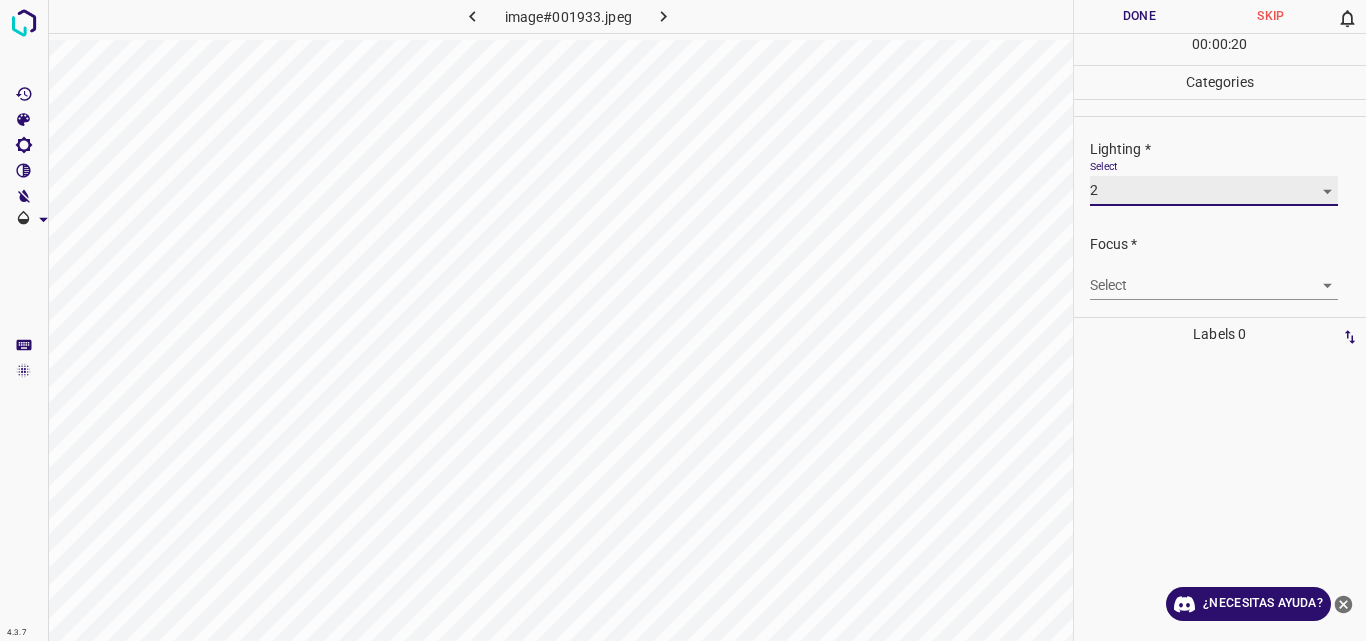 type on "2" 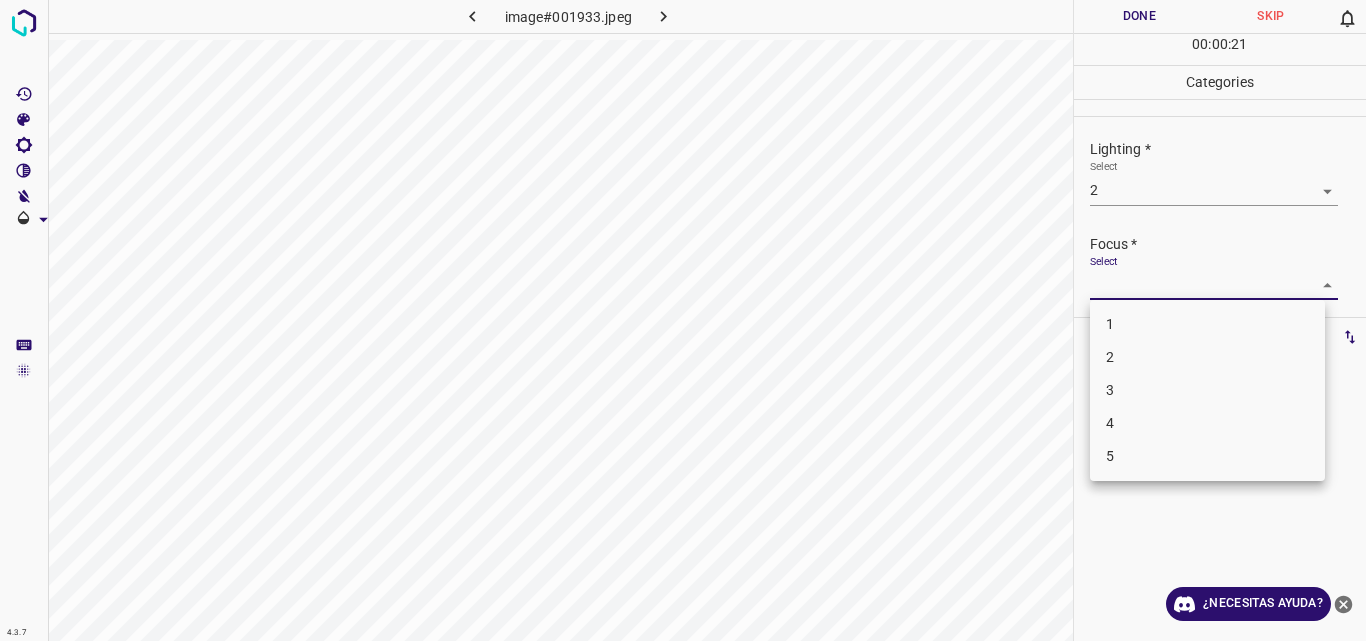 click on "4.3.7 image#001933.jpeg Done Skip 0 00   : 00   : 21   Categories Lighting *  Select 2 2 Focus *  Select ​ Overall *  Select ​ Labels   0 Categories 1 Lighting 2 Focus 3 Overall Tools Space Change between modes (Draw & Edit) I Auto labeling R Restore zoom M Zoom in N Zoom out Delete Delete selecte label Filters Z Restore filters X Saturation filter C Brightness filter V Contrast filter B Gray scale filter General O Download ¿Necesitas ayuda? Original text Rate this translation Your feedback will be used to help improve Google Translate - Texto - Esconder - Borrar 1 2 3 4 5" at bounding box center (683, 320) 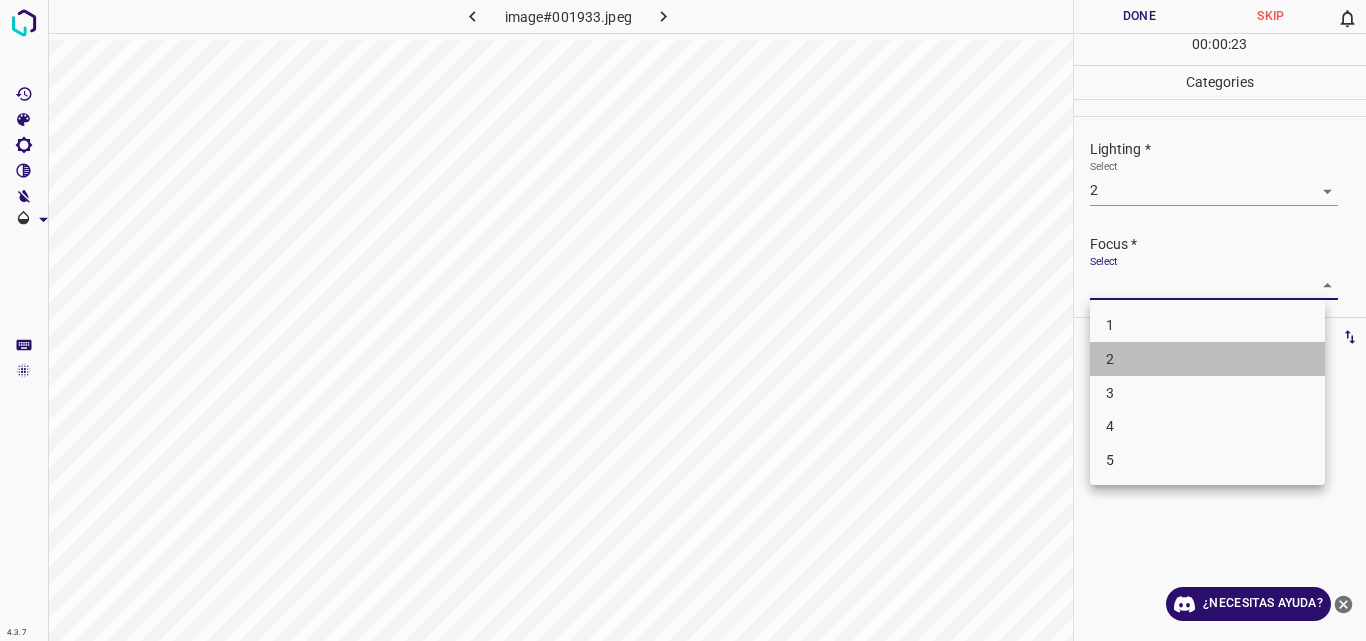 click on "2" at bounding box center (1207, 359) 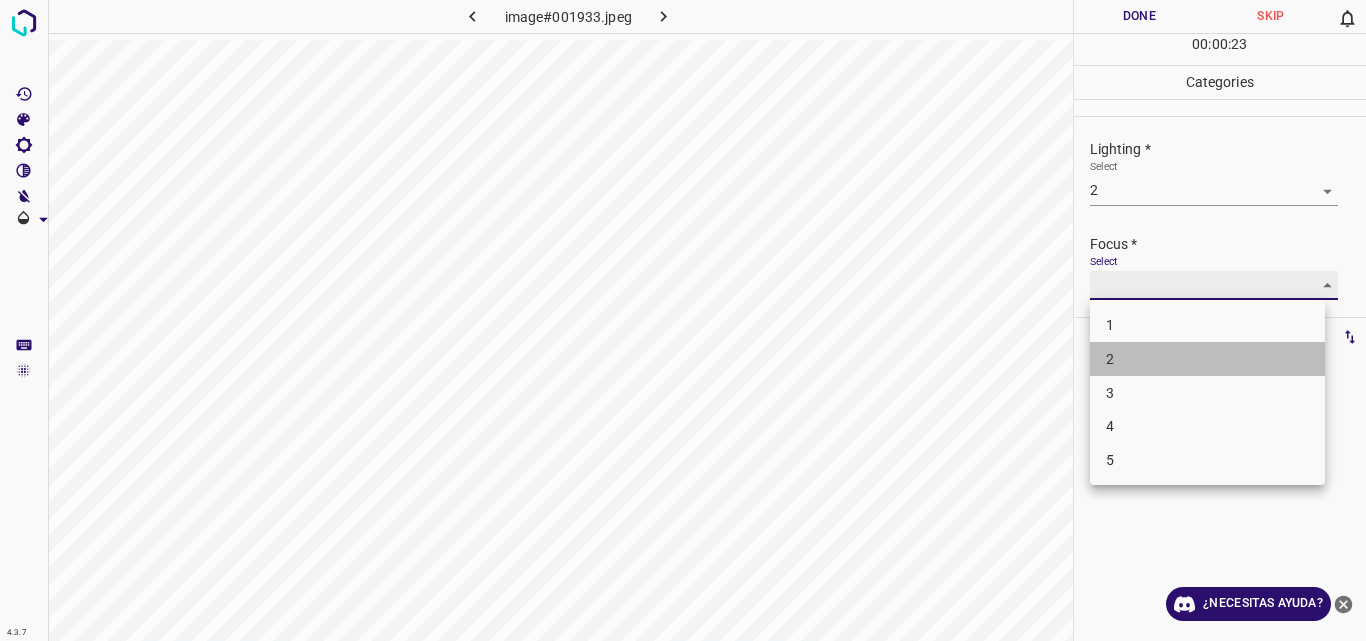 type on "2" 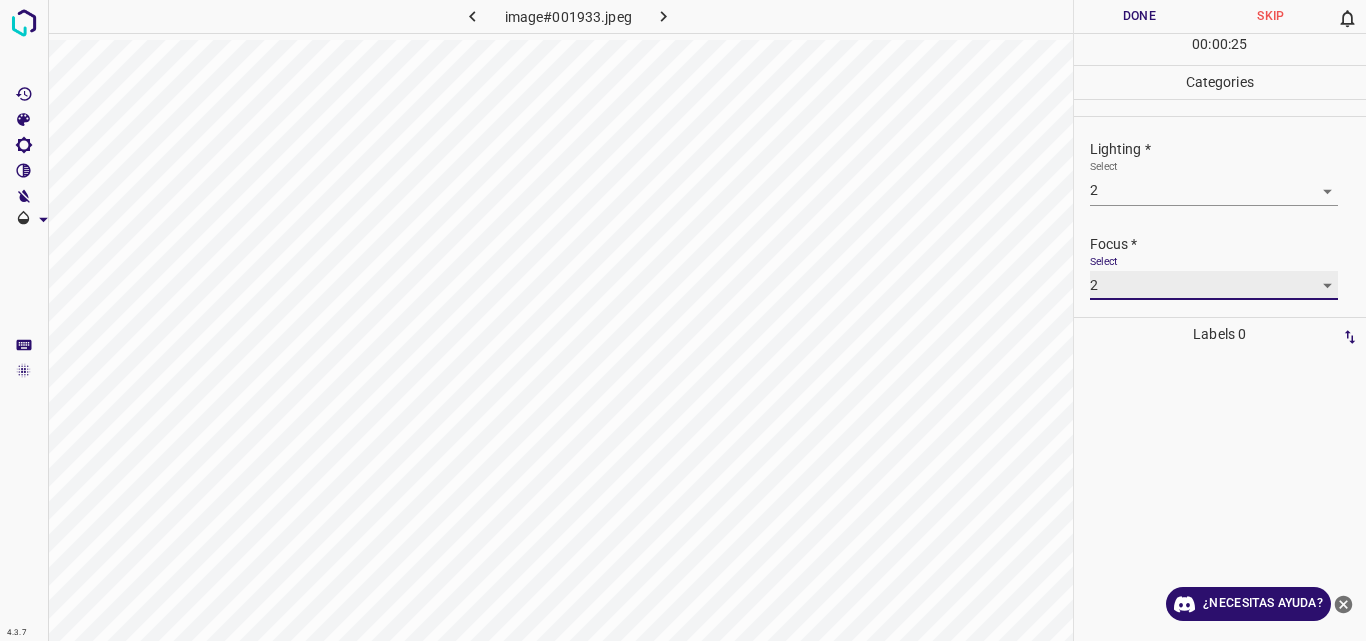 scroll, scrollTop: 98, scrollLeft: 0, axis: vertical 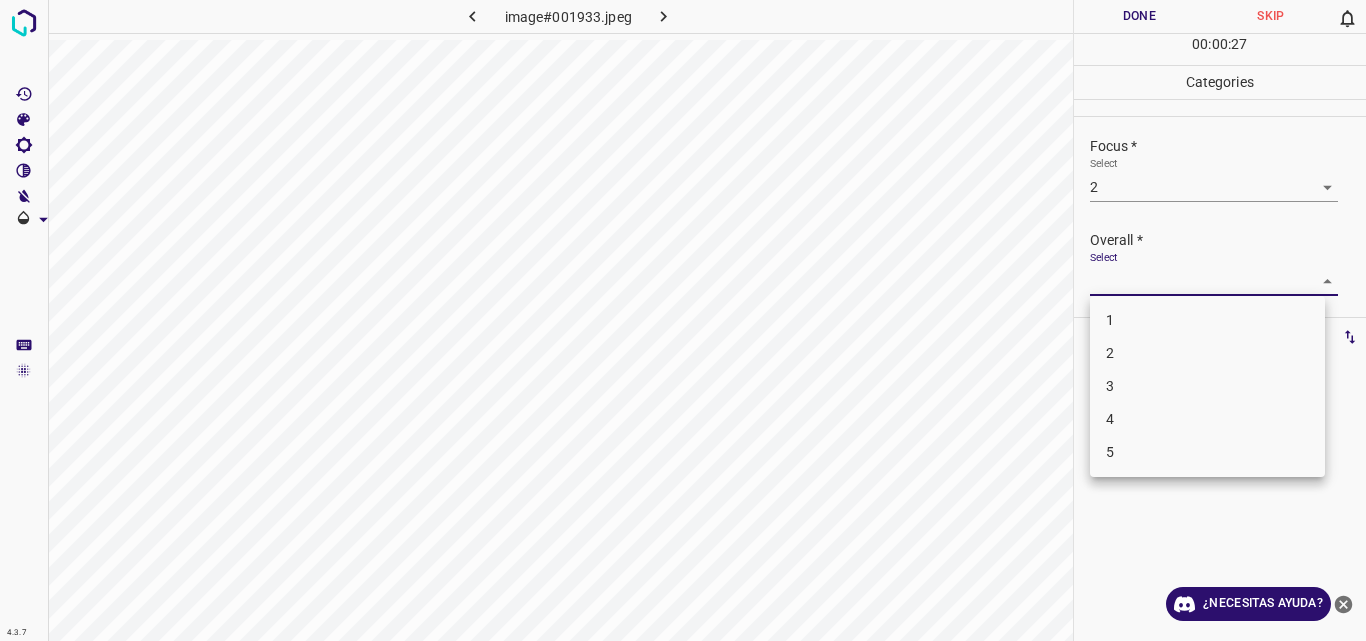 click on "4.3.7 image#001933.jpeg Done Skip 0 00   : 00   : 27   Categories Lighting *  Select 2 2 Focus *  Select 2 2 Overall *  Select ​ Labels   0 Categories 1 Lighting 2 Focus 3 Overall Tools Space Change between modes (Draw & Edit) I Auto labeling R Restore zoom M Zoom in N Zoom out Delete Delete selecte label Filters Z Restore filters X Saturation filter C Brightness filter V Contrast filter B Gray scale filter General O Download ¿Necesitas ayuda? Original text Rate this translation Your feedback will be used to help improve Google Translate - Texto - Esconder - Borrar 1 2 3 4 5" at bounding box center (683, 320) 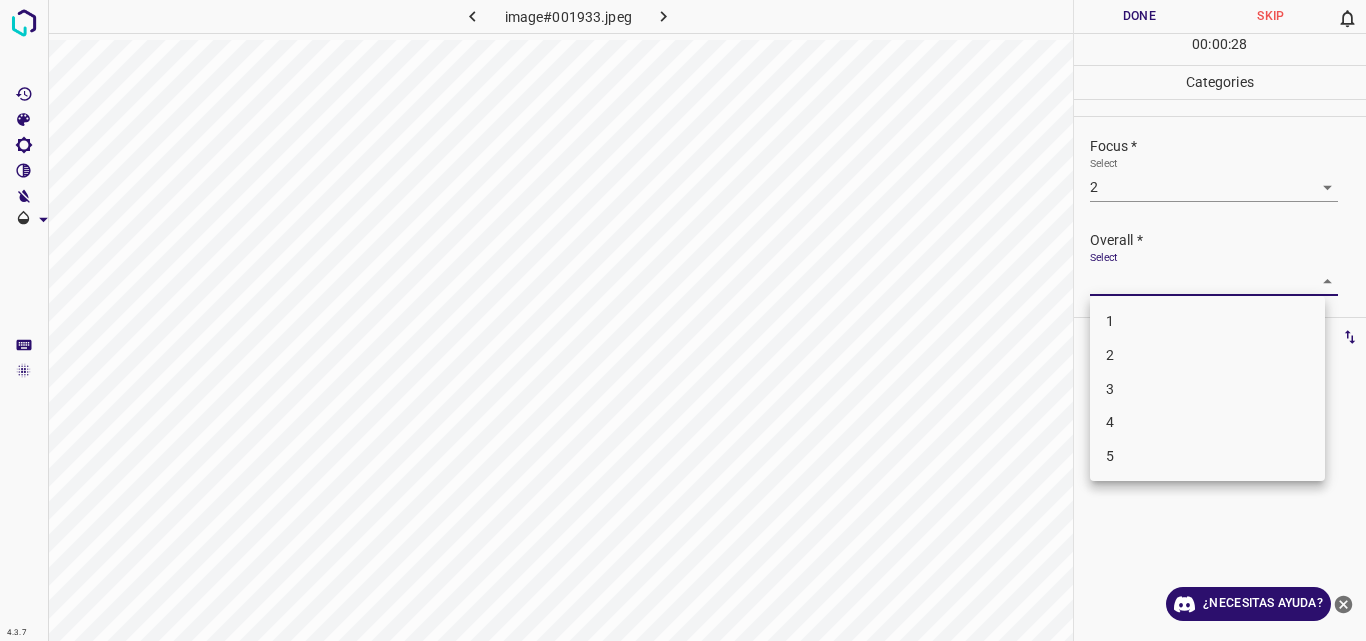 click on "2" at bounding box center [1207, 355] 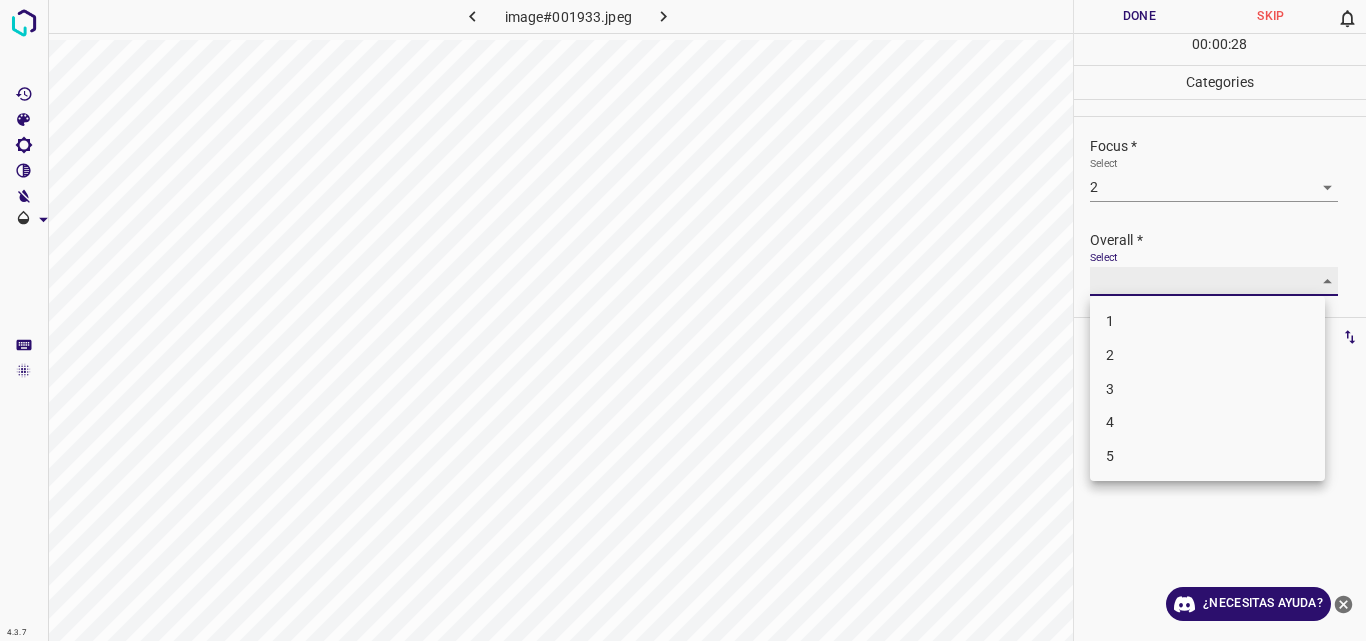 type on "2" 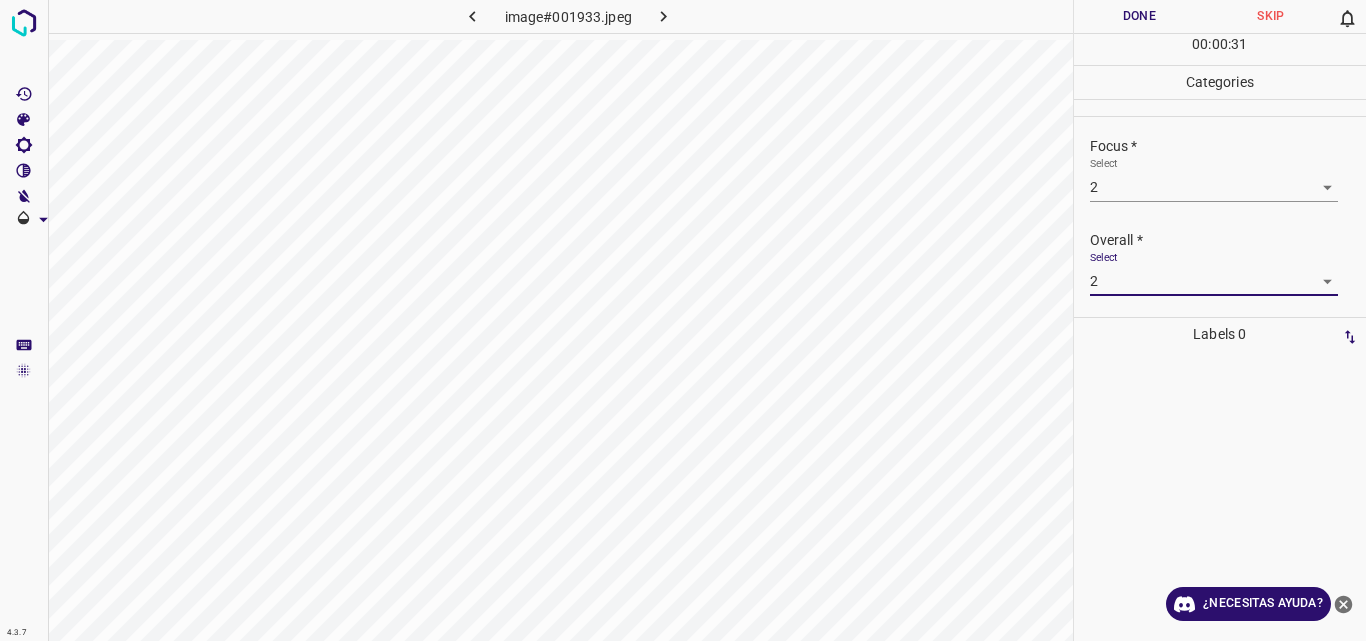 click on "Done" at bounding box center (1140, 16) 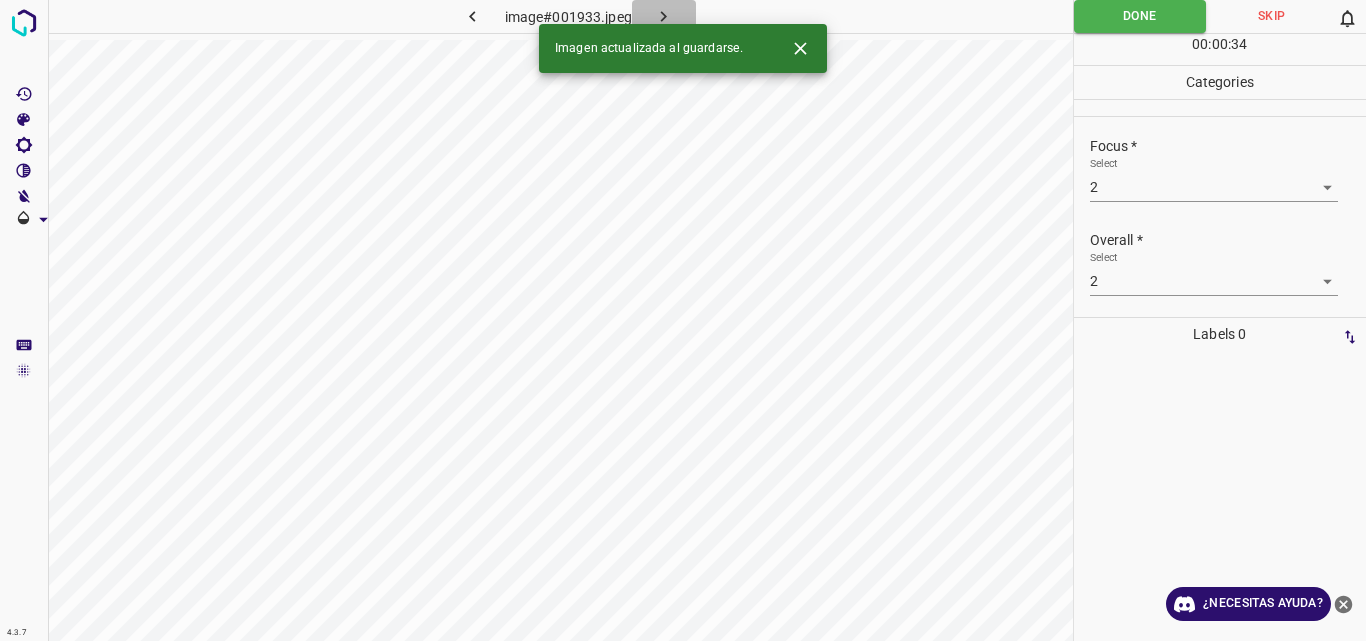 click 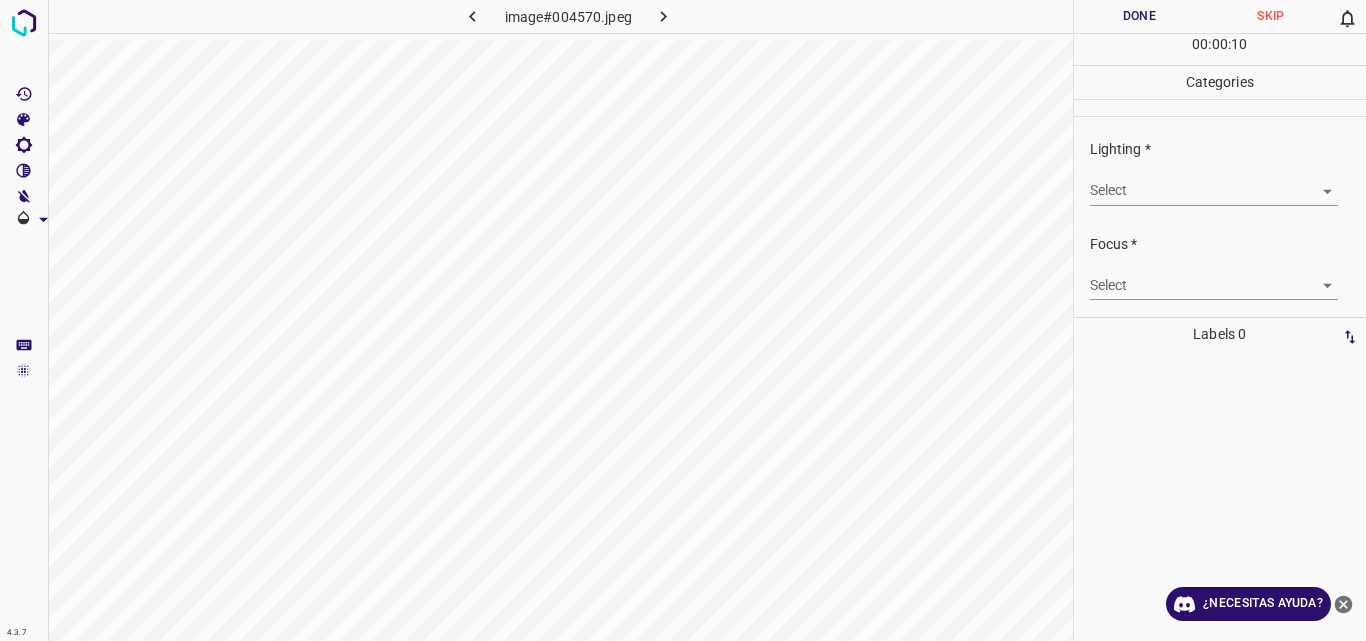 click on "4.3.7 image#004570.jpeg Done Skip 0 00   : 00   : 10   Categories Lighting *  Select ​ Focus *  Select ​ Overall *  Select ​ Labels   0 Categories 1 Lighting 2 Focus 3 Overall Tools Space Change between modes (Draw & Edit) I Auto labeling R Restore zoom M Zoom in N Zoom out Delete Delete selecte label Filters Z Restore filters X Saturation filter C Brightness filter V Contrast filter B Gray scale filter General O Download ¿Necesitas ayuda? Original text Rate this translation Your feedback will be used to help improve Google Translate - Texto - Esconder - Borrar" at bounding box center (683, 320) 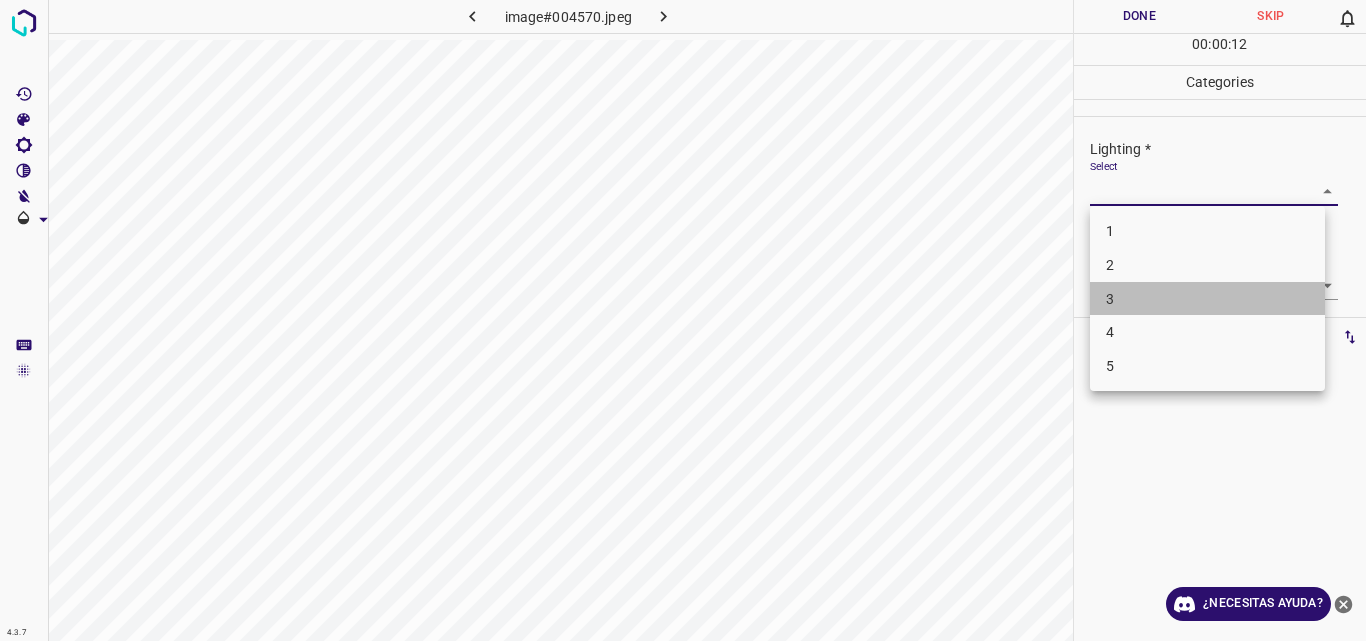 click on "3" at bounding box center [1207, 299] 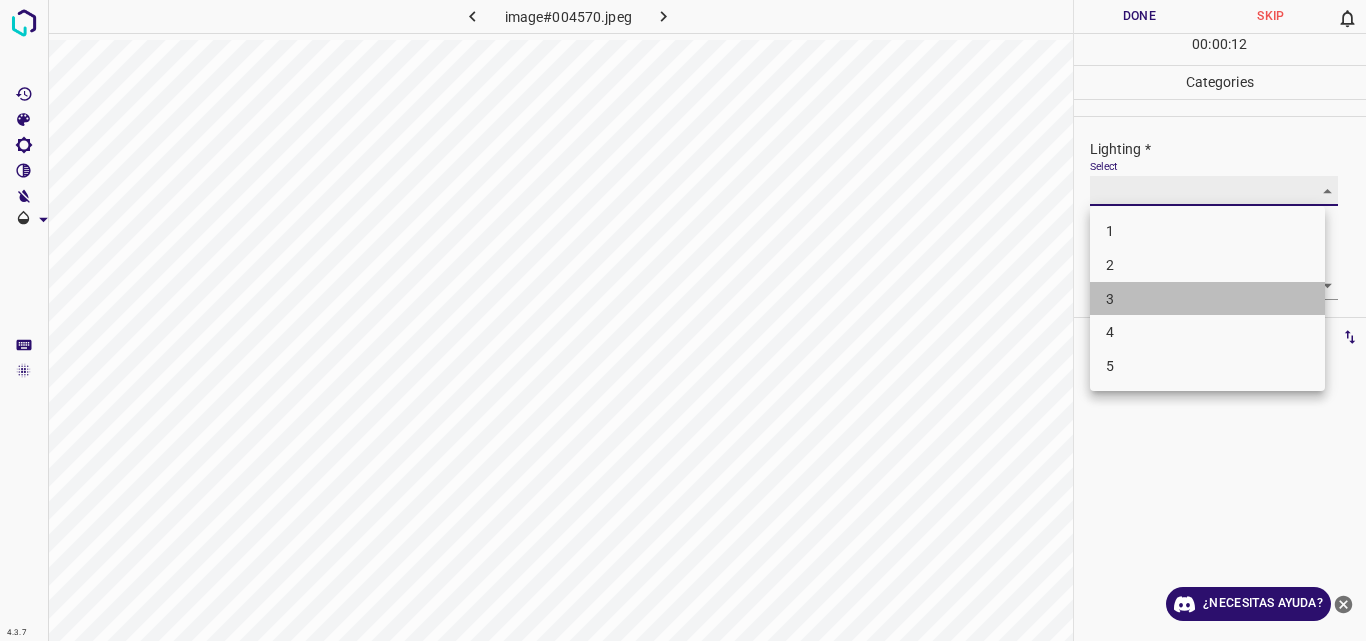 type on "3" 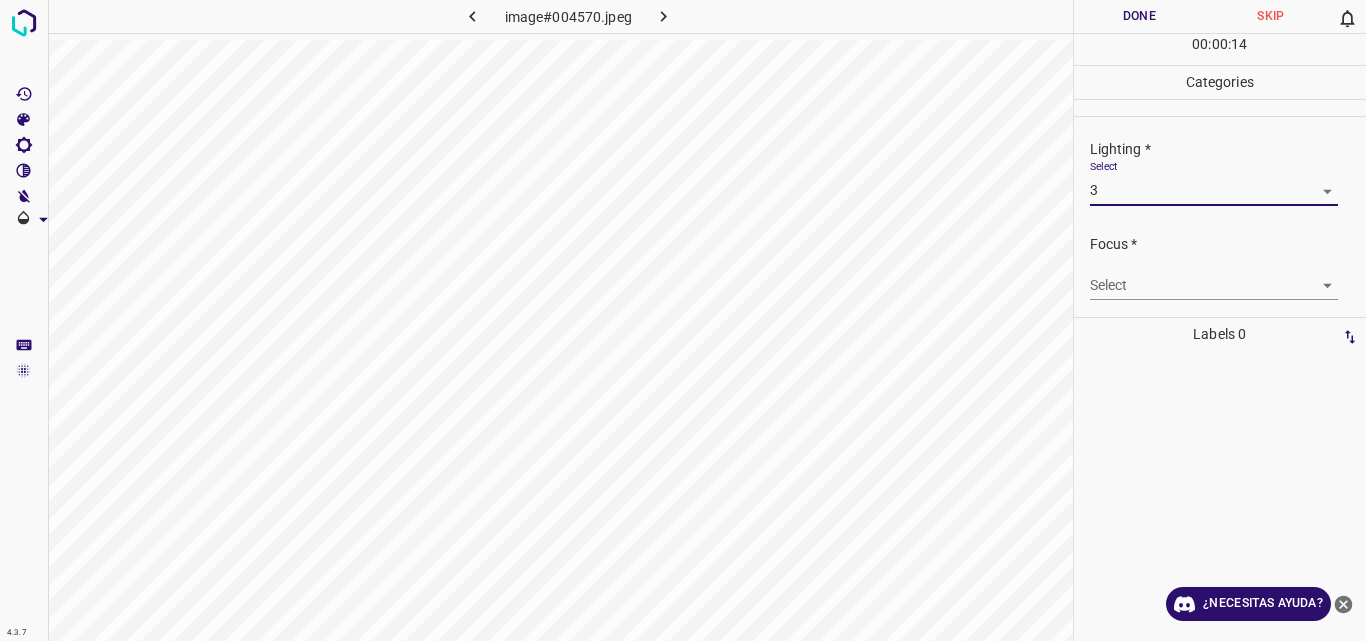 click on "4.3.7 image#004570.jpeg Done Skip 0 00   : 00   : 14   Categories Lighting *  Select 3 3 Focus *  Select ​ Overall *  Select ​ Labels   0 Categories 1 Lighting 2 Focus 3 Overall Tools Space Change between modes (Draw & Edit) I Auto labeling R Restore zoom M Zoom in N Zoom out Delete Delete selecte label Filters Z Restore filters X Saturation filter C Brightness filter V Contrast filter B Gray scale filter General O Download ¿Necesitas ayuda? Original text Rate this translation Your feedback will be used to help improve Google Translate - Texto - Esconder - Borrar" at bounding box center [683, 320] 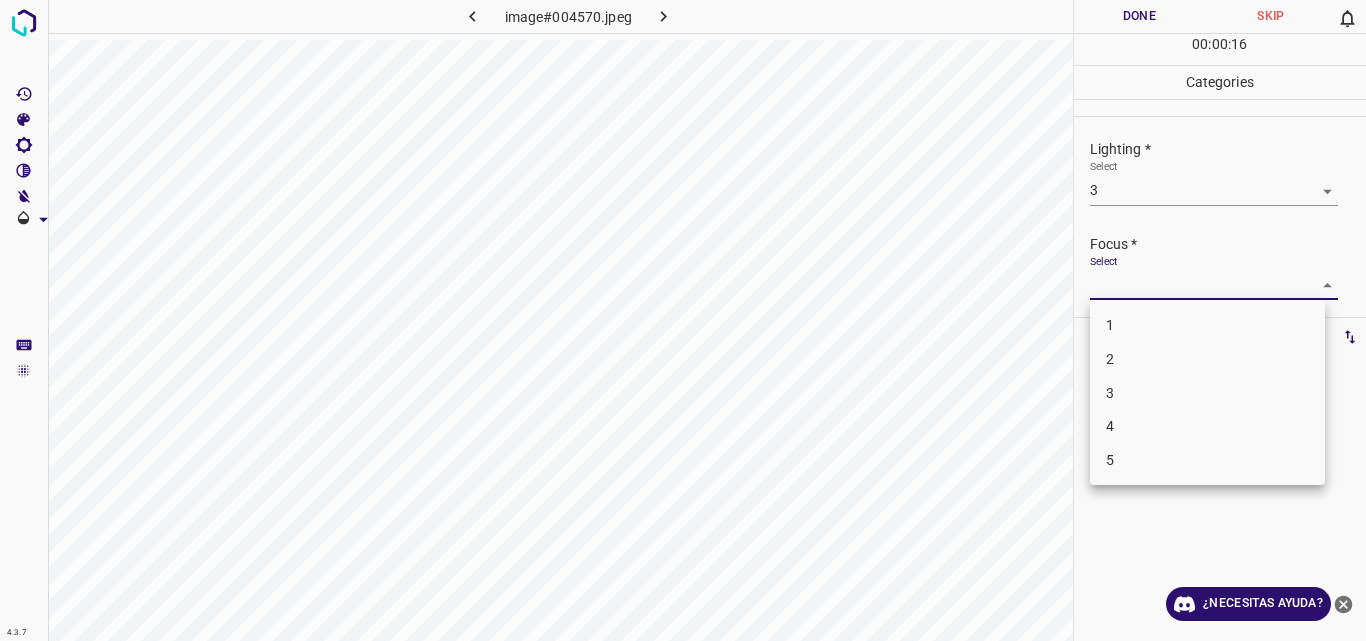 click on "3" at bounding box center (1207, 393) 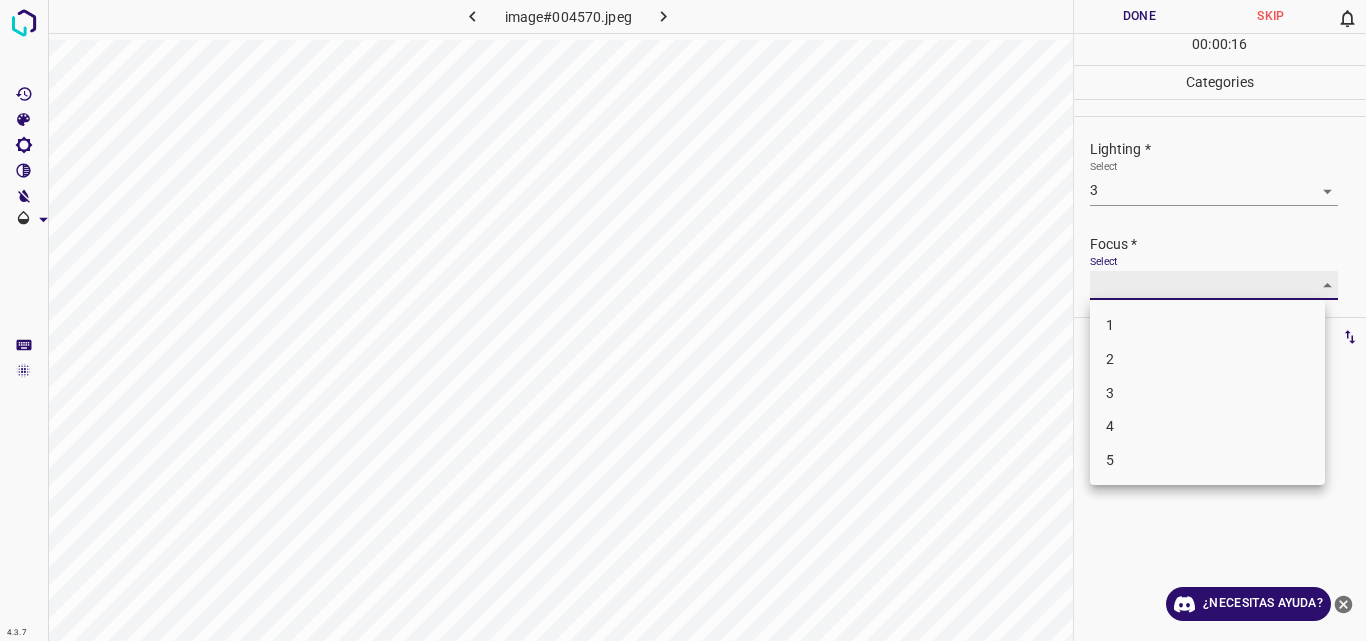 type on "3" 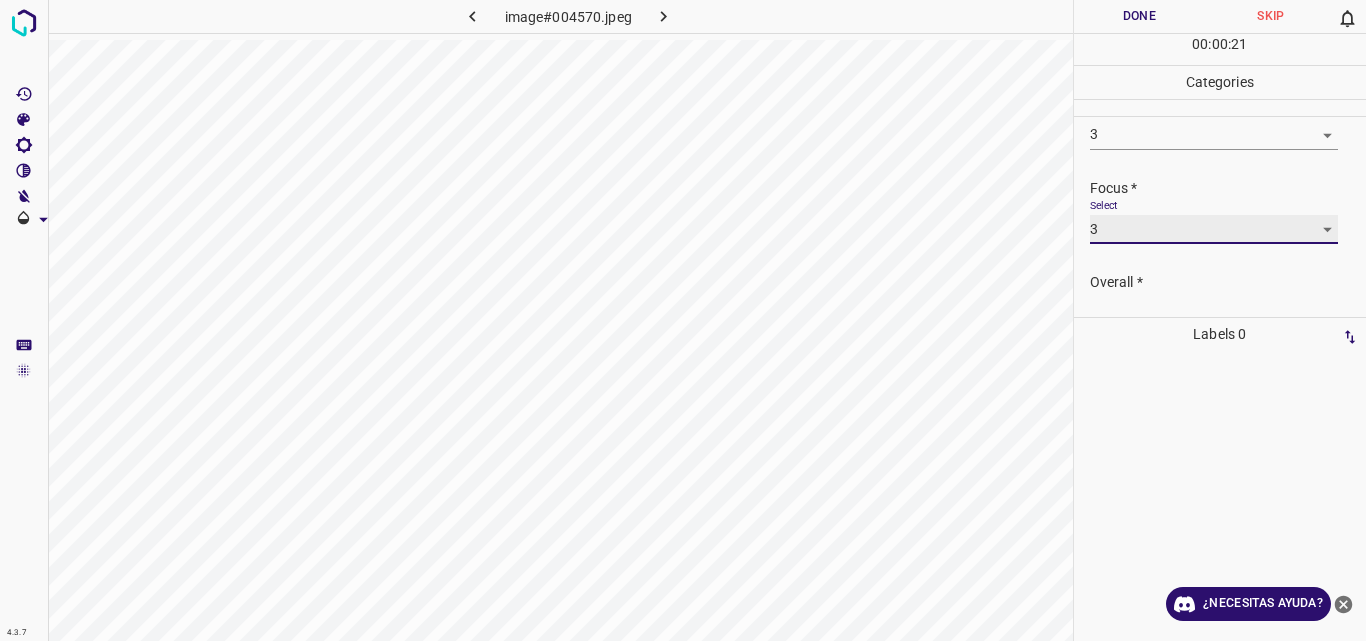 scroll, scrollTop: 98, scrollLeft: 0, axis: vertical 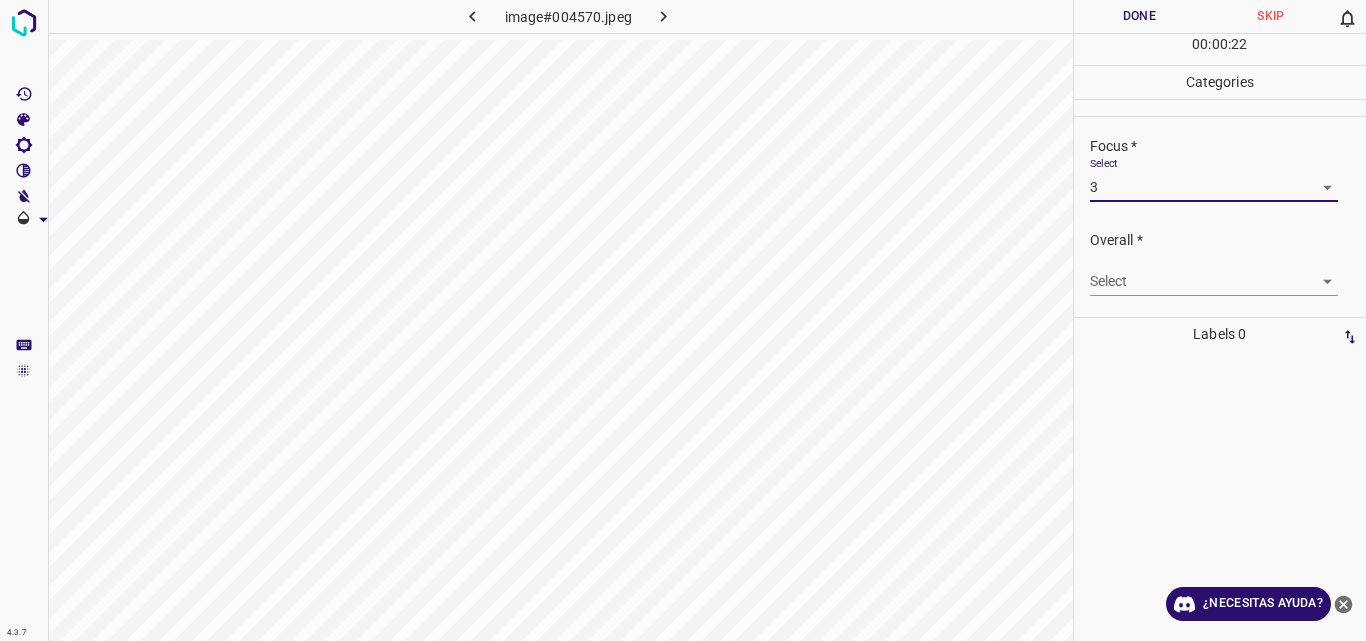 click on "4.3.7 image#004570.jpeg Done Skip 0 00   : 00   : 22   Categories Lighting *  Select 3 3 Focus *  Select 3 3 Overall *  Select ​ Labels   0 Categories 1 Lighting 2 Focus 3 Overall Tools Space Change between modes (Draw & Edit) I Auto labeling R Restore zoom M Zoom in N Zoom out Delete Delete selecte label Filters Z Restore filters X Saturation filter C Brightness filter V Contrast filter B Gray scale filter General O Download ¿Necesitas ayuda? Original text Rate this translation Your feedback will be used to help improve Google Translate - Texto - Esconder - Borrar" at bounding box center (683, 320) 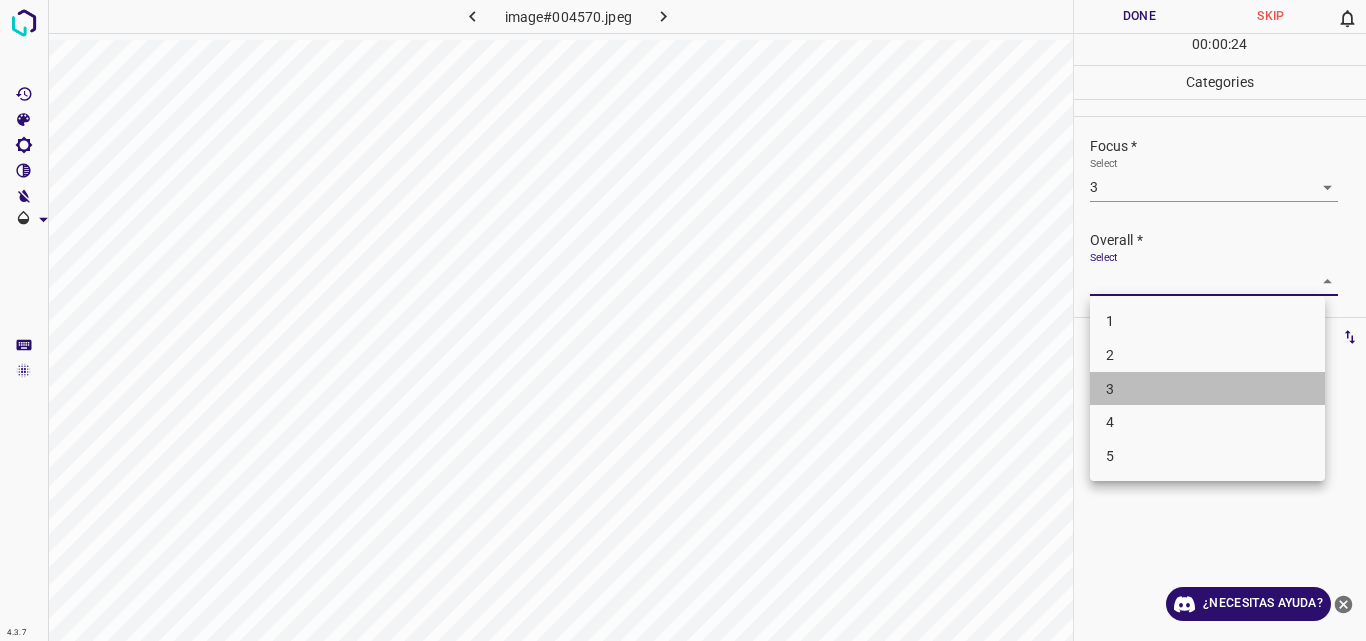 click on "3" at bounding box center (1207, 389) 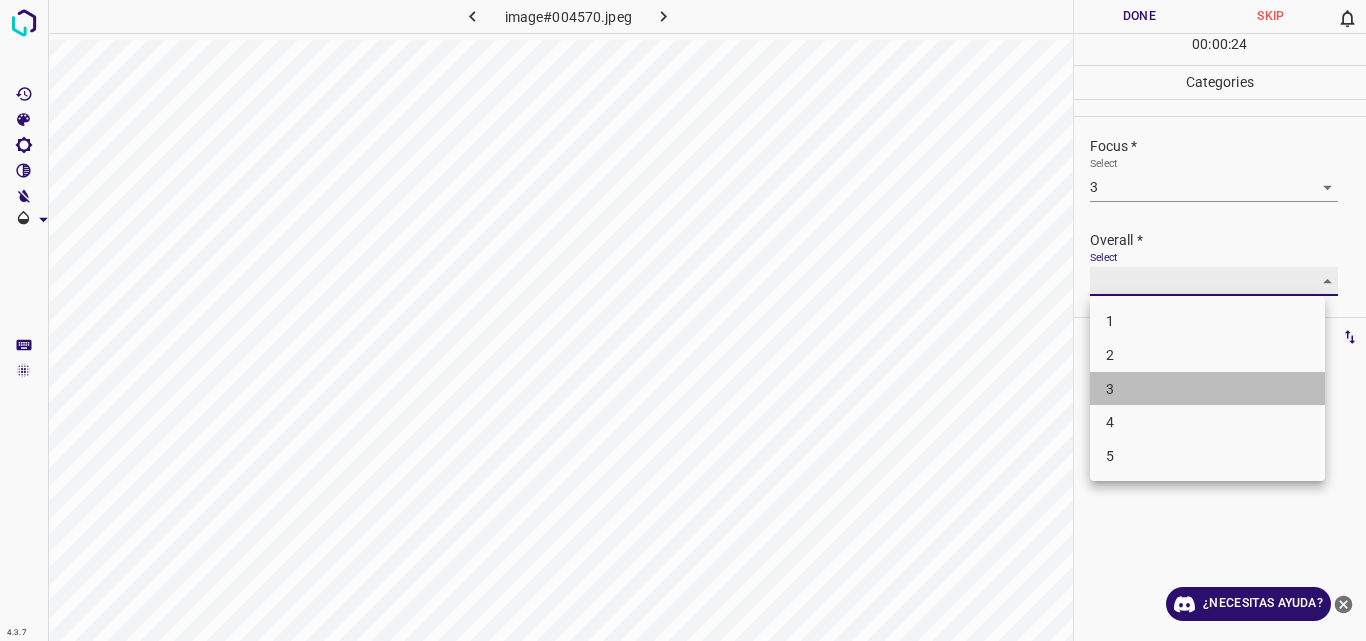 type on "3" 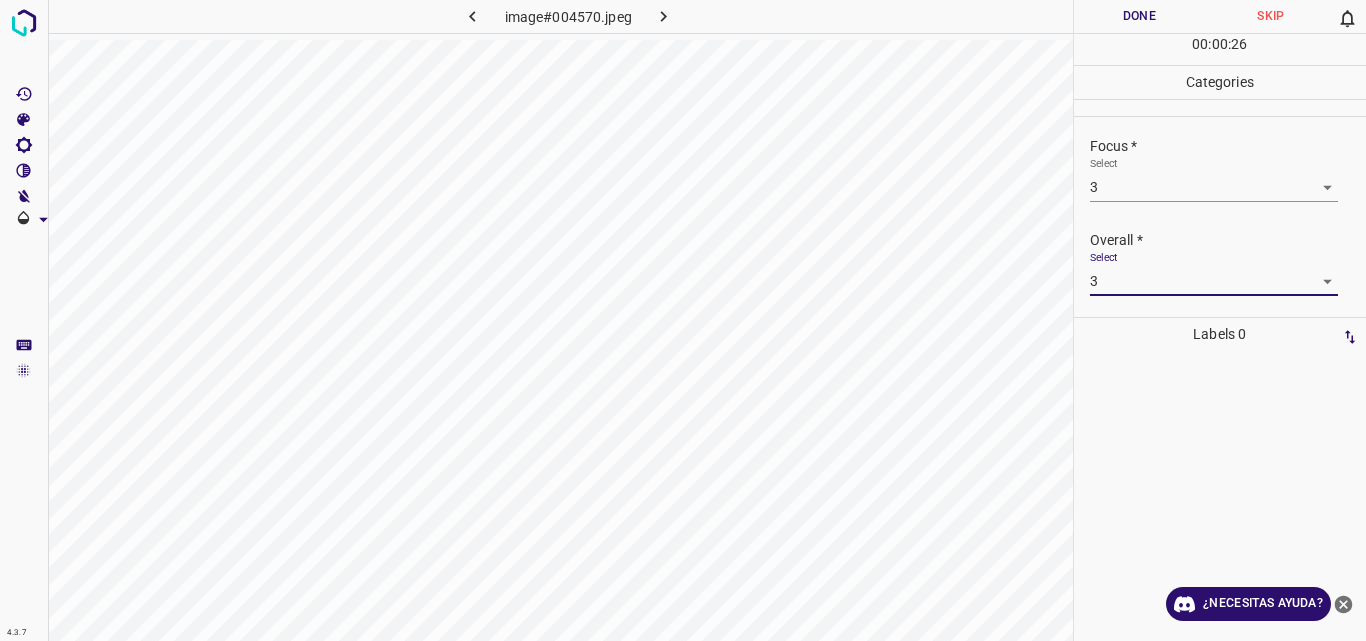 click on "Done" at bounding box center (1140, 16) 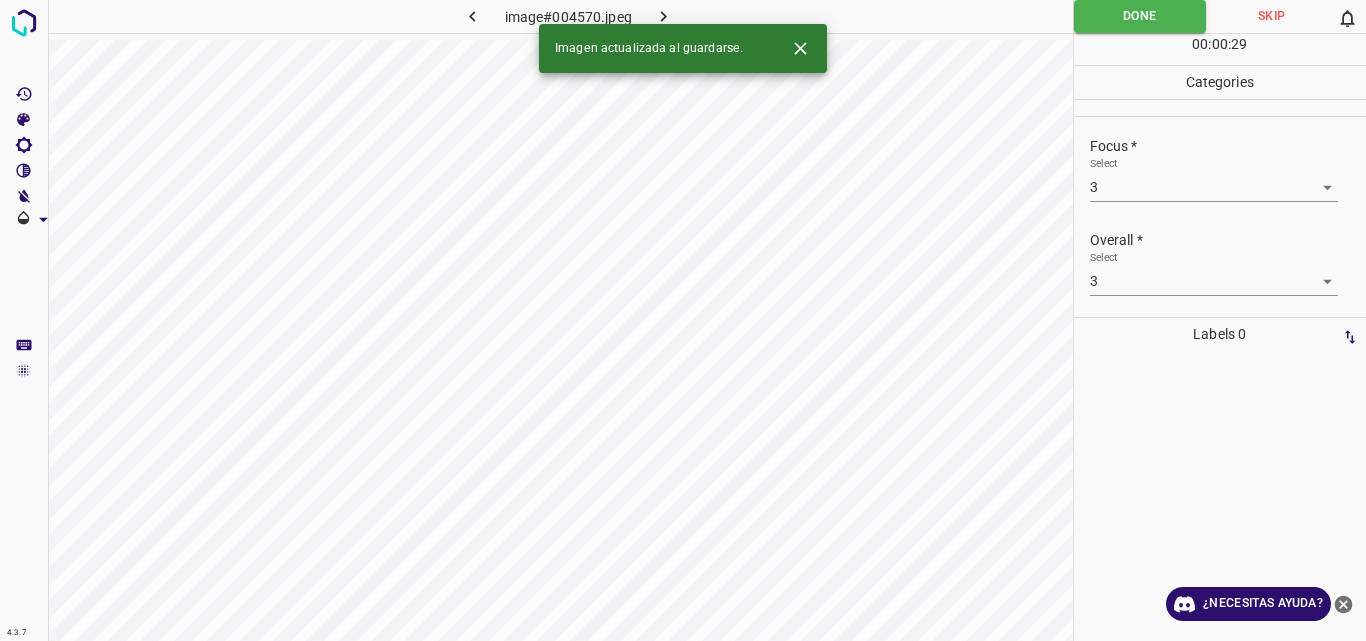 click 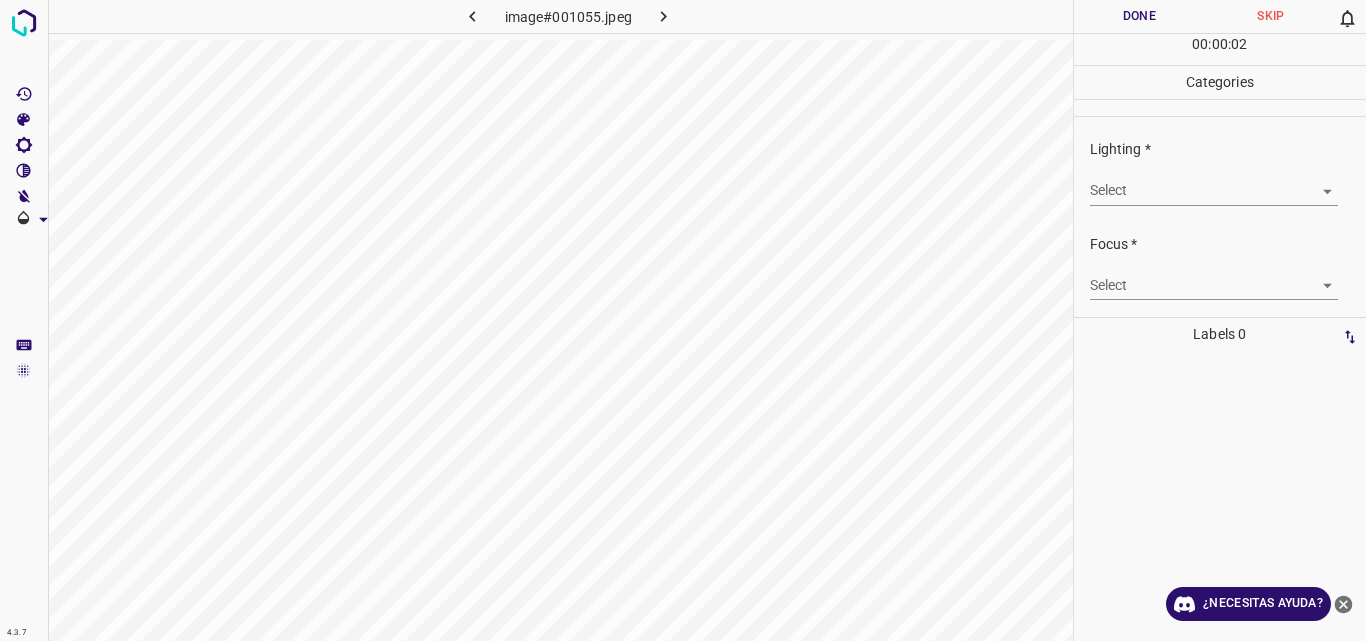 click on "4.3.7 image#001055.jpeg Done Skip 0 00   : 00   : 02   Categories Lighting *  Select ​ Focus *  Select ​ Overall *  Select ​ Labels   0 Categories 1 Lighting 2 Focus 3 Overall Tools Space Change between modes (Draw & Edit) I Auto labeling R Restore zoom M Zoom in N Zoom out Delete Delete selecte label Filters Z Restore filters X Saturation filter C Brightness filter V Contrast filter B Gray scale filter General O Download ¿Necesitas ayuda? Original text Rate this translation Your feedback will be used to help improve Google Translate - Texto - Esconder - Borrar" at bounding box center (683, 320) 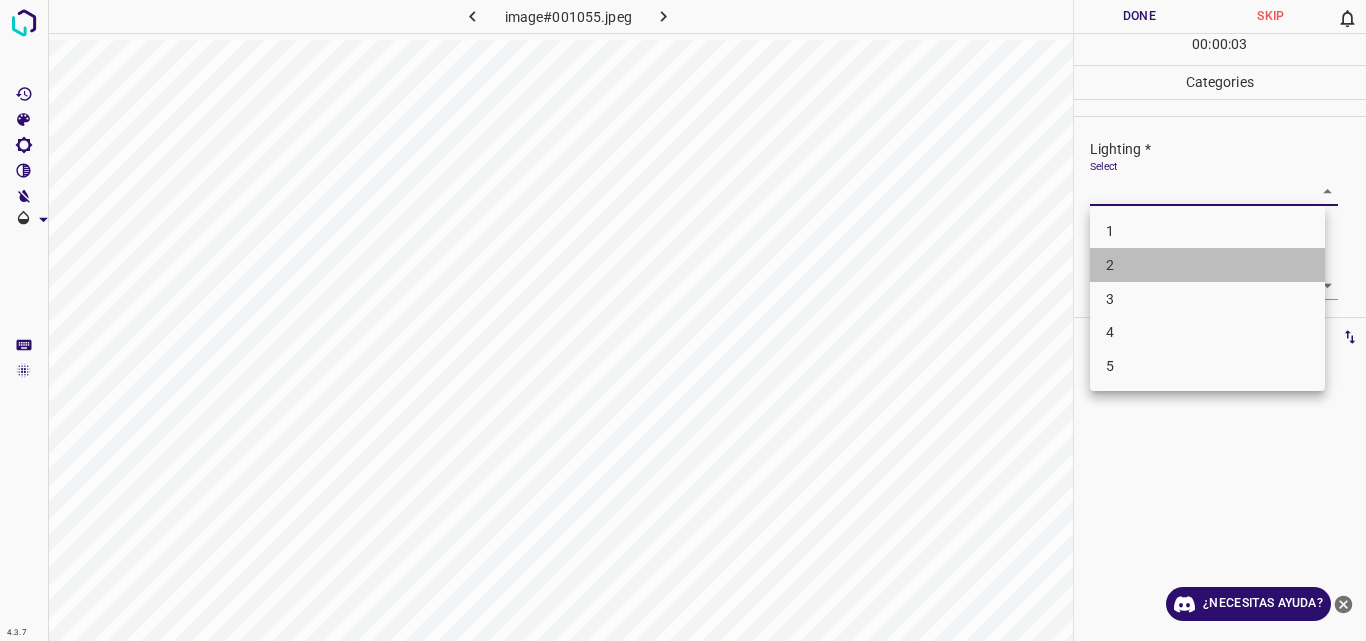 click on "2" at bounding box center [1207, 265] 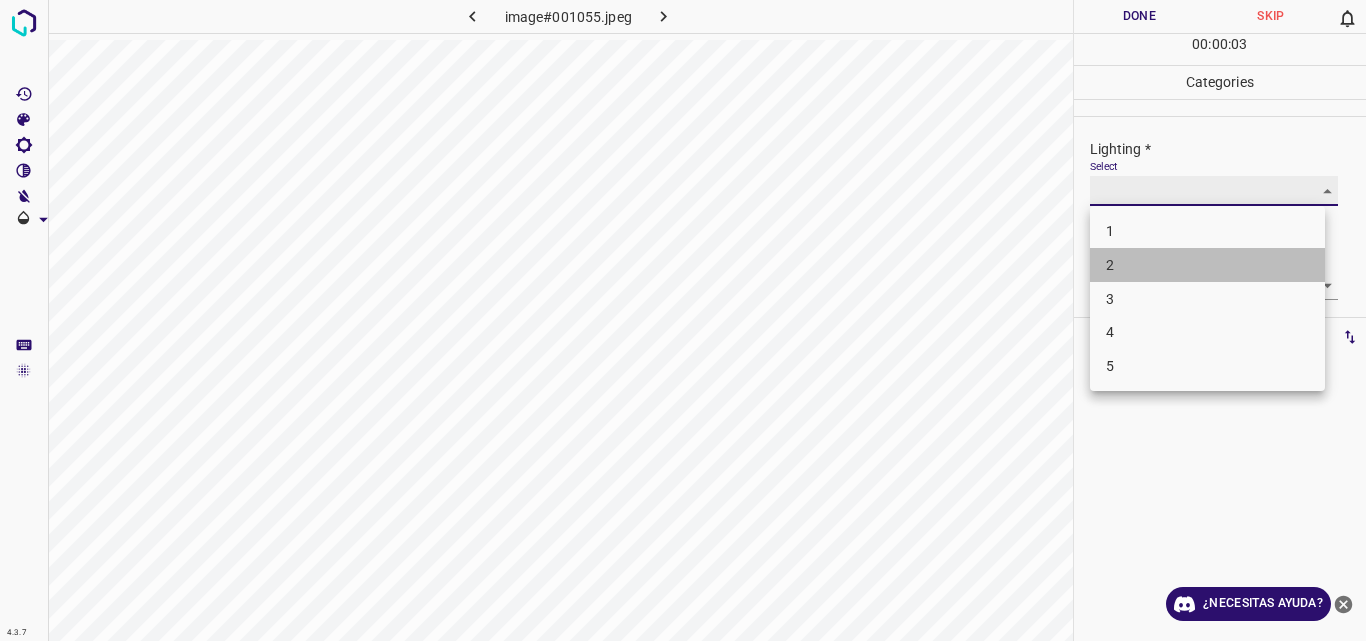 type on "2" 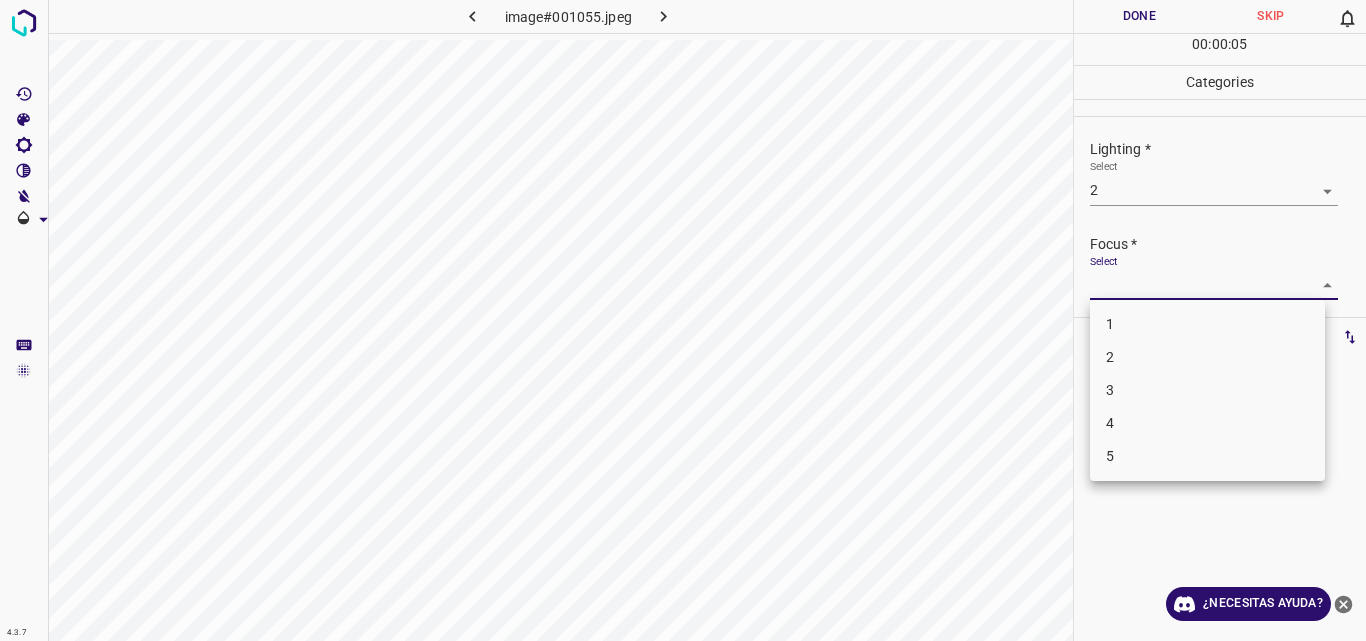 click on "4.3.7 image#001055.jpeg Done Skip 0 00   : 00   : 05   Categories Lighting *  Select 2 2 Focus *  Select ​ Overall *  Select ​ Labels   0 Categories 1 Lighting 2 Focus 3 Overall Tools Space Change between modes (Draw & Edit) I Auto labeling R Restore zoom M Zoom in N Zoom out Delete Delete selecte label Filters Z Restore filters X Saturation filter C Brightness filter V Contrast filter B Gray scale filter General O Download ¿Necesitas ayuda? Original text Rate this translation Your feedback will be used to help improve Google Translate - Texto - Esconder - Borrar 1 2 3 4 5" at bounding box center [683, 320] 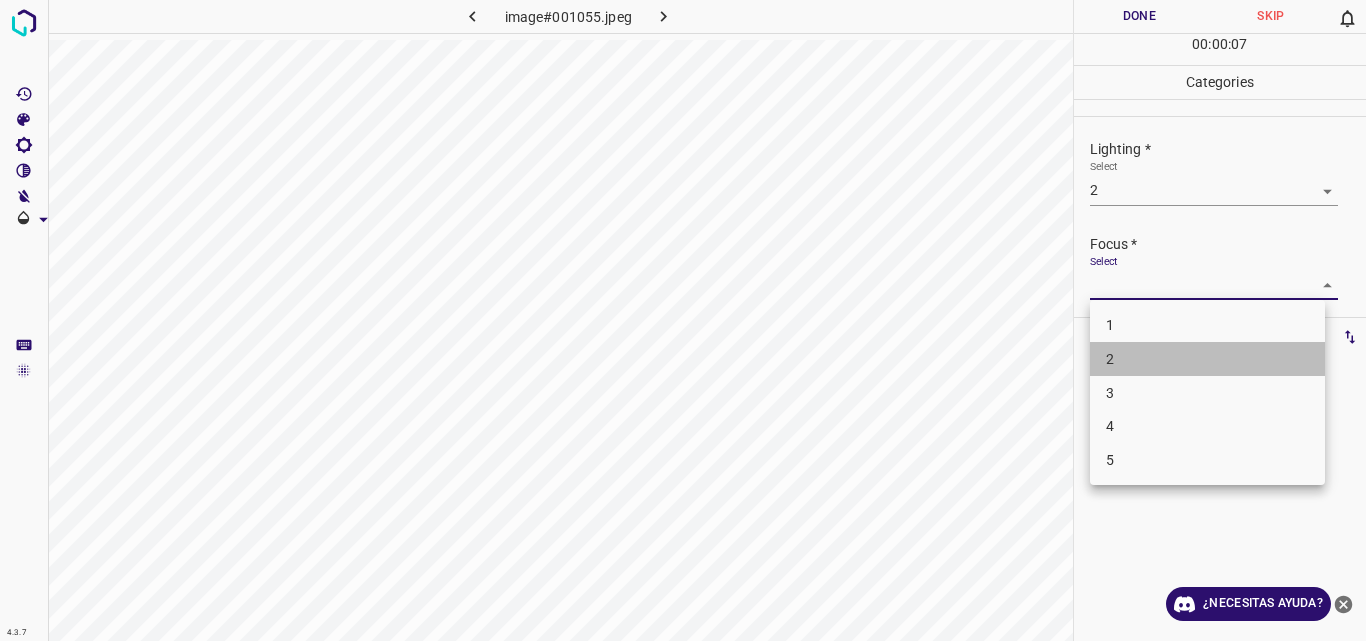 click on "2" at bounding box center [1207, 359] 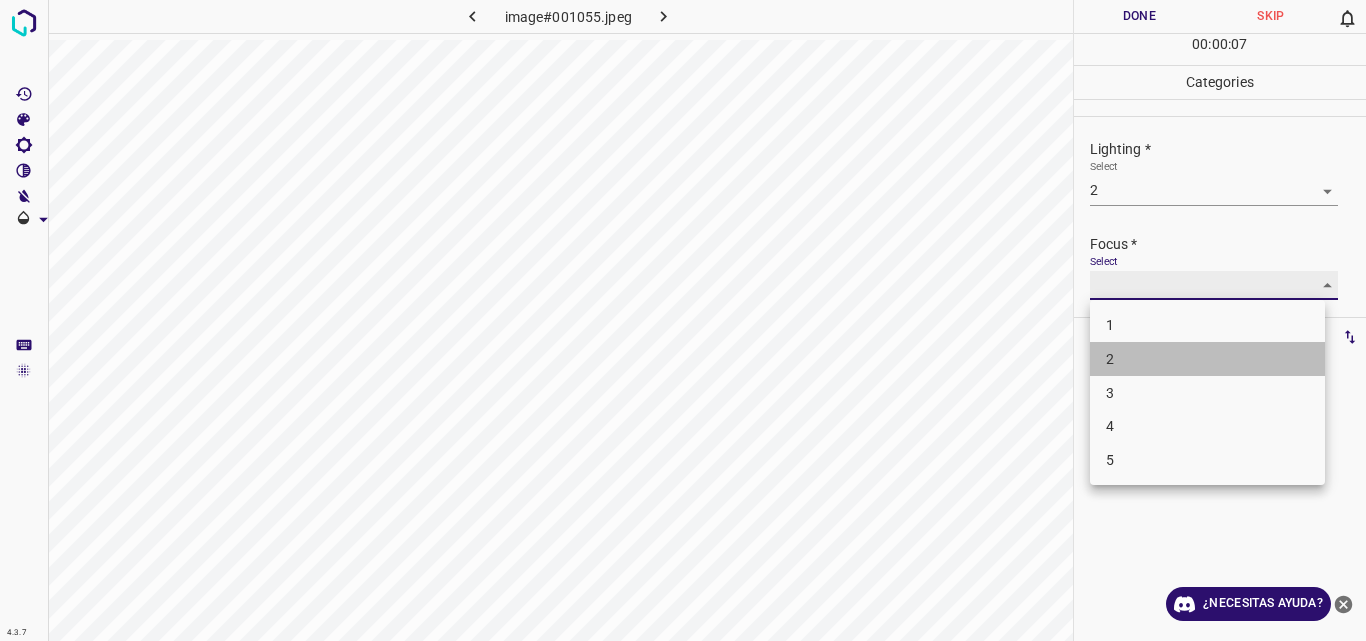 type on "2" 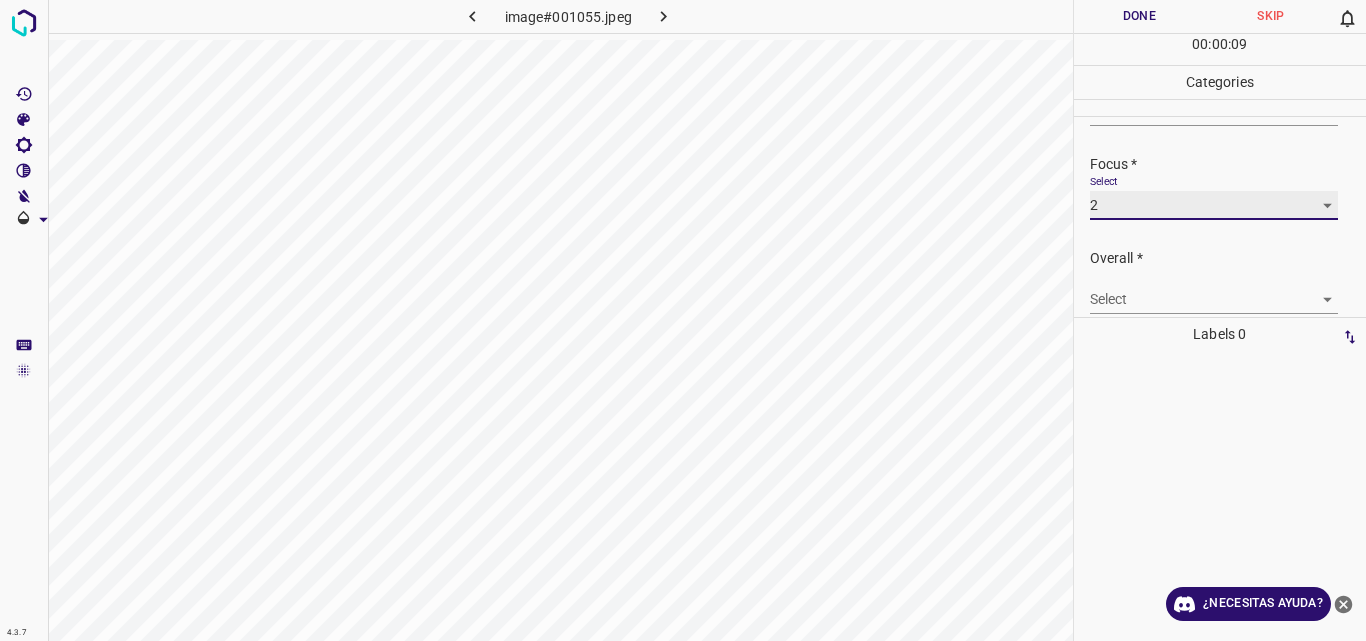 scroll, scrollTop: 98, scrollLeft: 0, axis: vertical 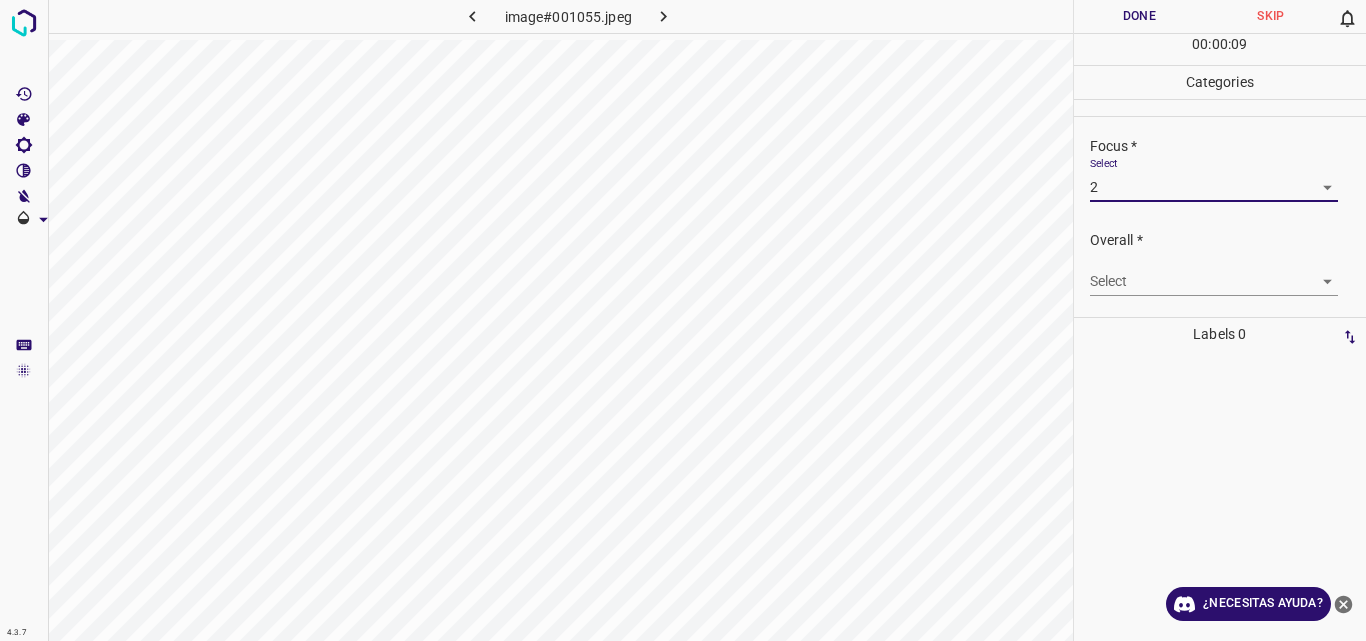 click on "Labels   0" at bounding box center (1220, 479) 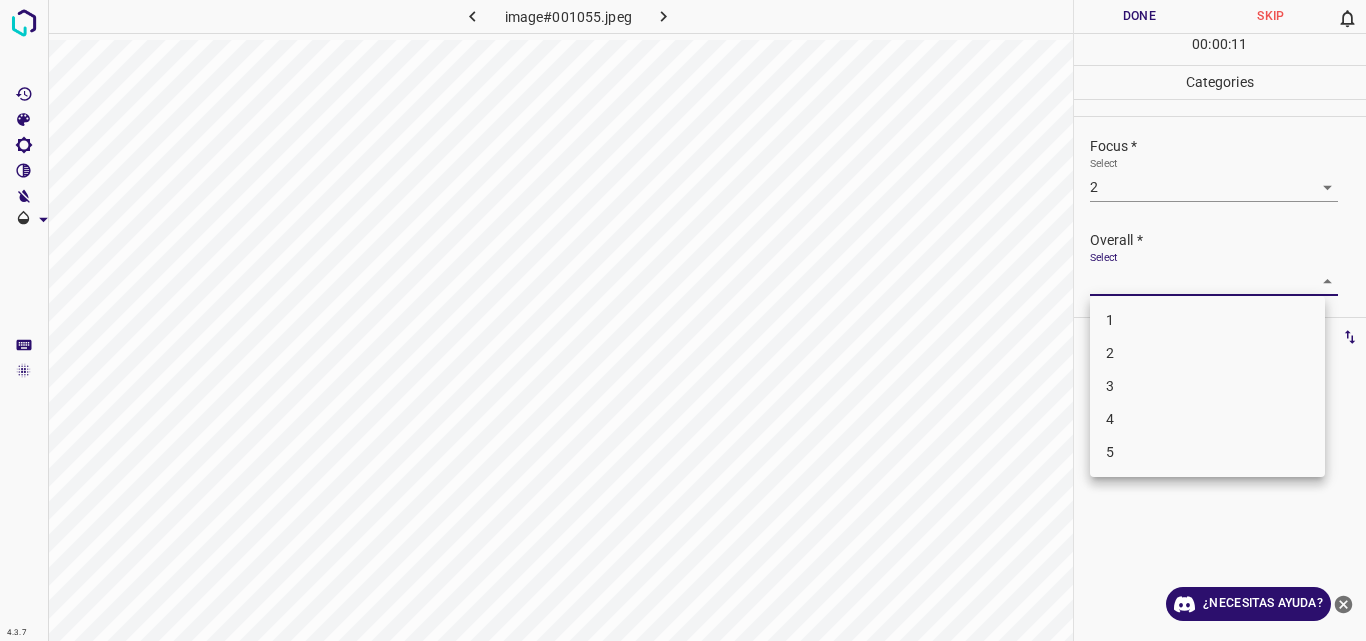 click on "4.3.7 image#001055.jpeg Done Skip 0 00   : 00   : 11   Categories Lighting *  Select 2 2 Focus *  Select 2 2 Overall *  Select ​ Labels   0 Categories 1 Lighting 2 Focus 3 Overall Tools Space Change between modes (Draw & Edit) I Auto labeling R Restore zoom M Zoom in N Zoom out Delete Delete selecte label Filters Z Restore filters X Saturation filter C Brightness filter V Contrast filter B Gray scale filter General O Download ¿Necesitas ayuda? Original text Rate this translation Your feedback will be used to help improve Google Translate - Texto - Esconder - Borrar 1 2 3 4 5" at bounding box center [683, 320] 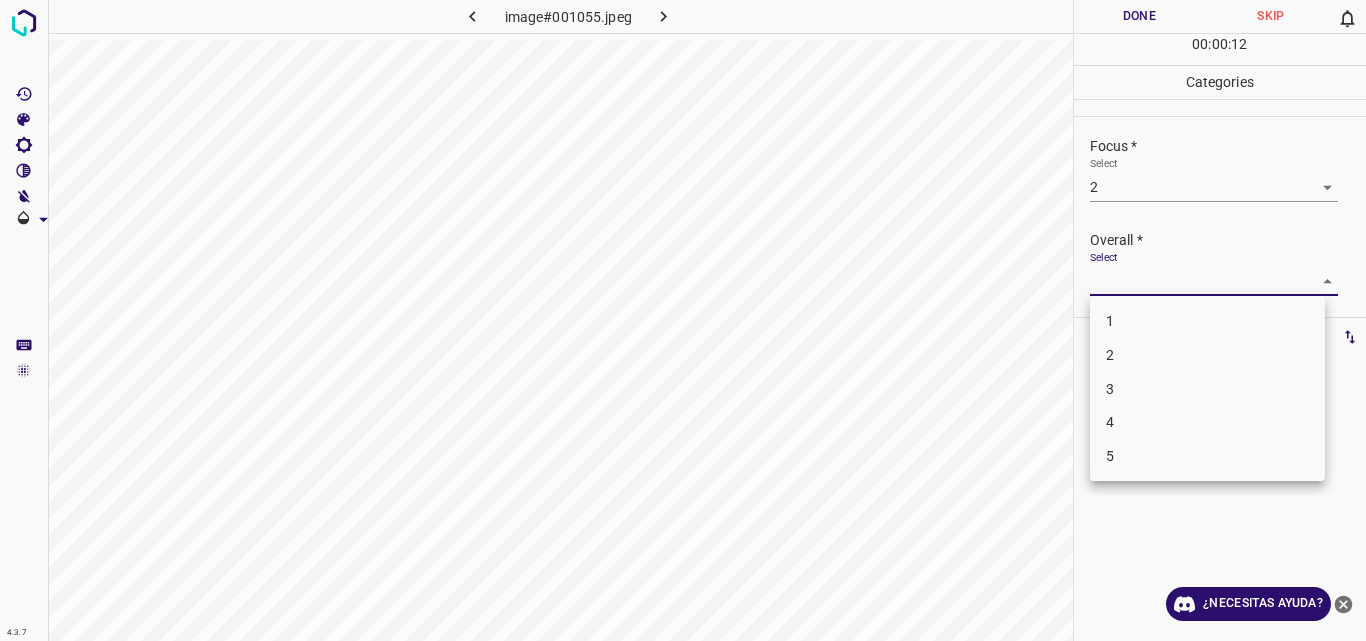 click on "2" at bounding box center [1207, 355] 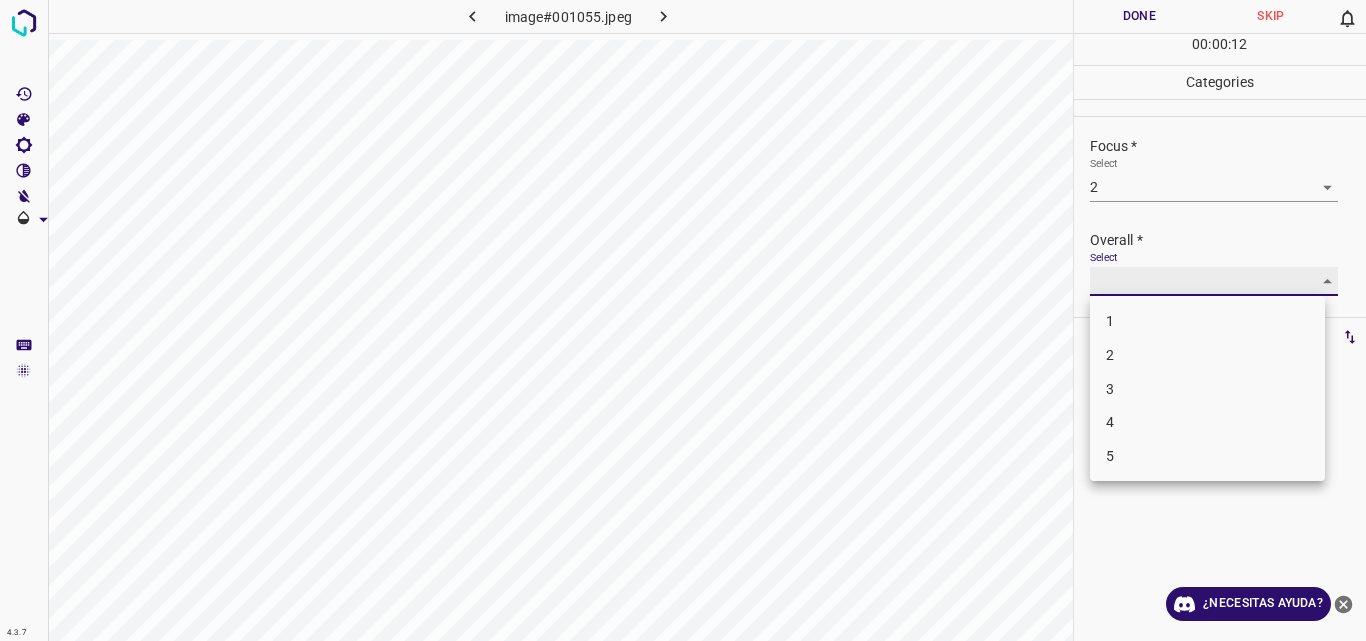 type on "2" 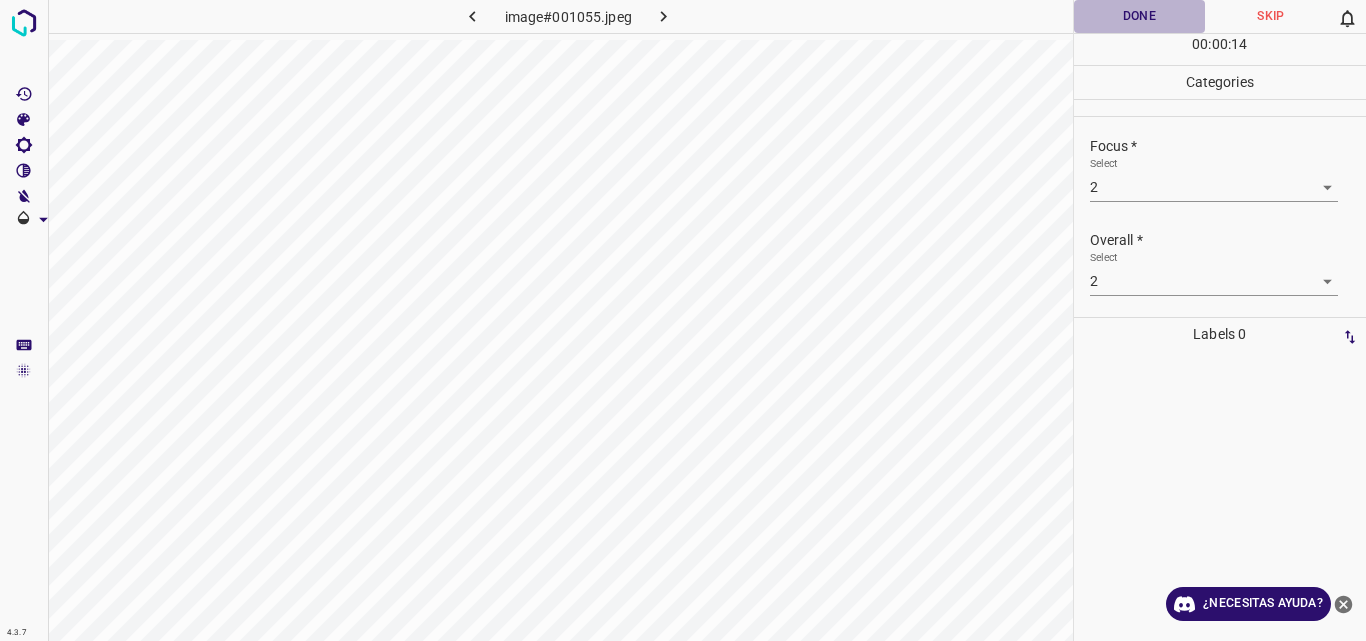 click on "Done" at bounding box center (1140, 16) 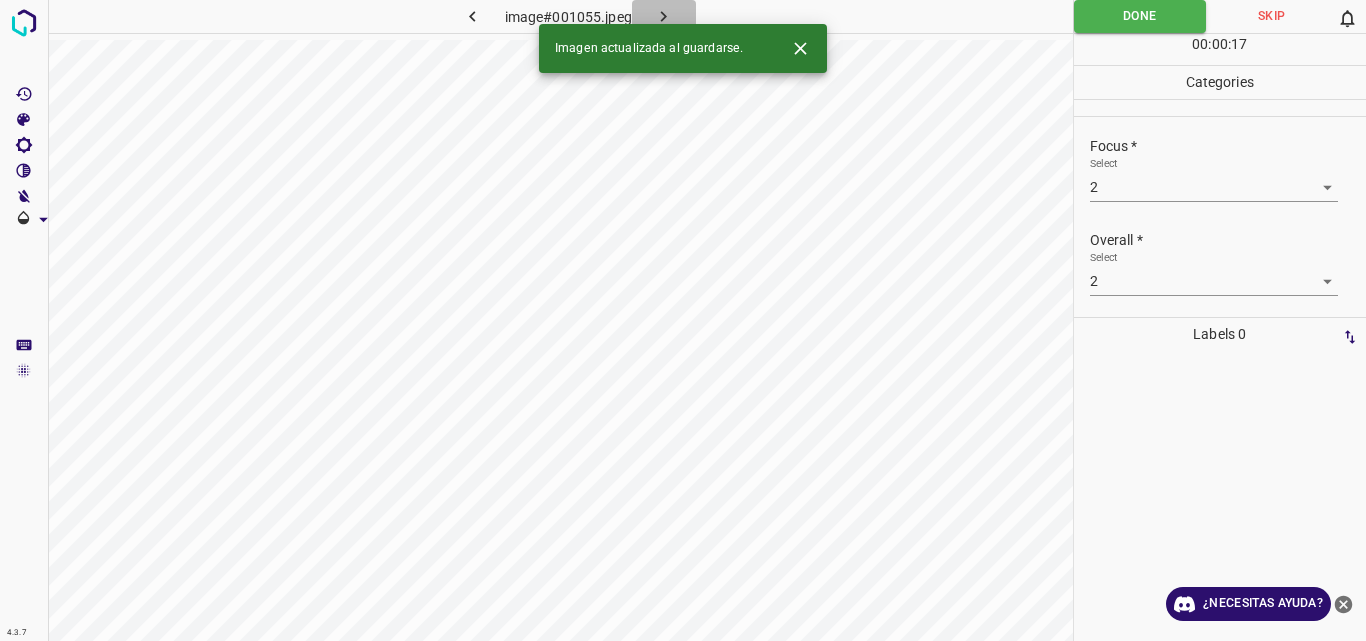 click 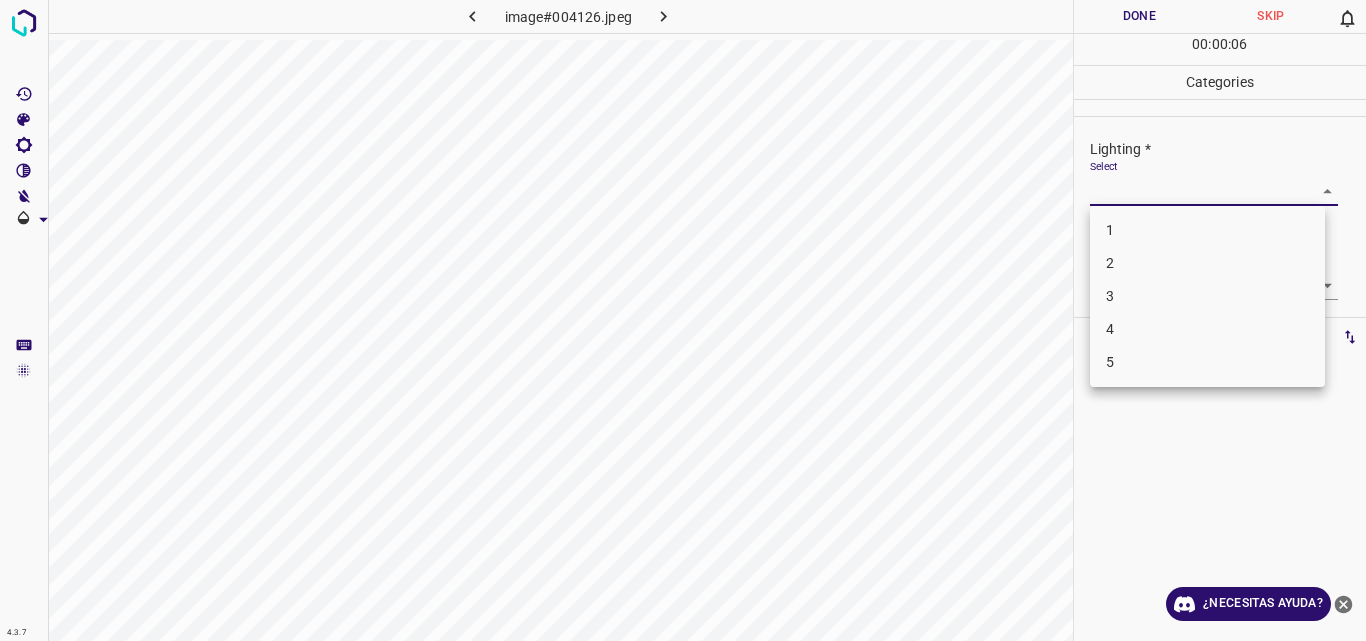 click on "4.3.7 image#004126.jpeg Done Skip 0 00   : 00   : 06   Categories Lighting *  Select ​ Focus *  Select ​ Overall *  Select ​ Labels   0 Categories 1 Lighting 2 Focus 3 Overall Tools Space Change between modes (Draw & Edit) I Auto labeling R Restore zoom M Zoom in N Zoom out Delete Delete selecte label Filters Z Restore filters X Saturation filter C Brightness filter V Contrast filter B Gray scale filter General O Download ¿Necesitas ayuda? Original text Rate this translation Your feedback will be used to help improve Google Translate - Texto - Esconder - Borrar 1 2 3 4 5" at bounding box center (683, 320) 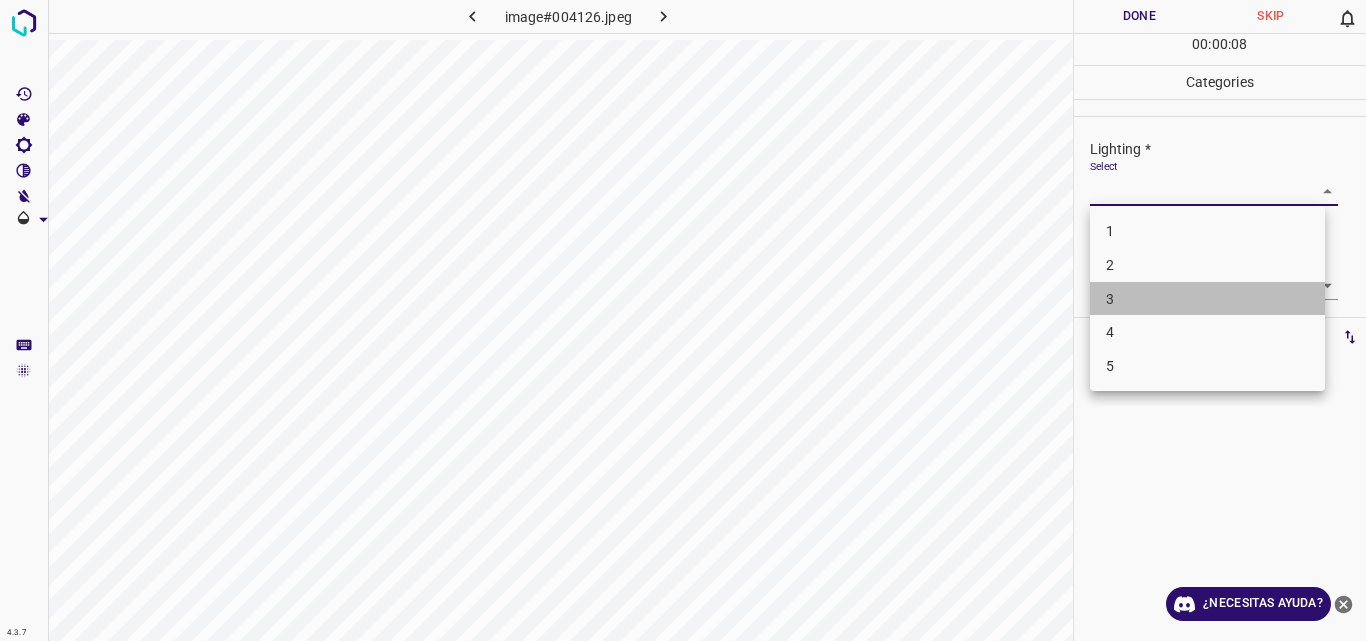 click on "3" at bounding box center (1207, 299) 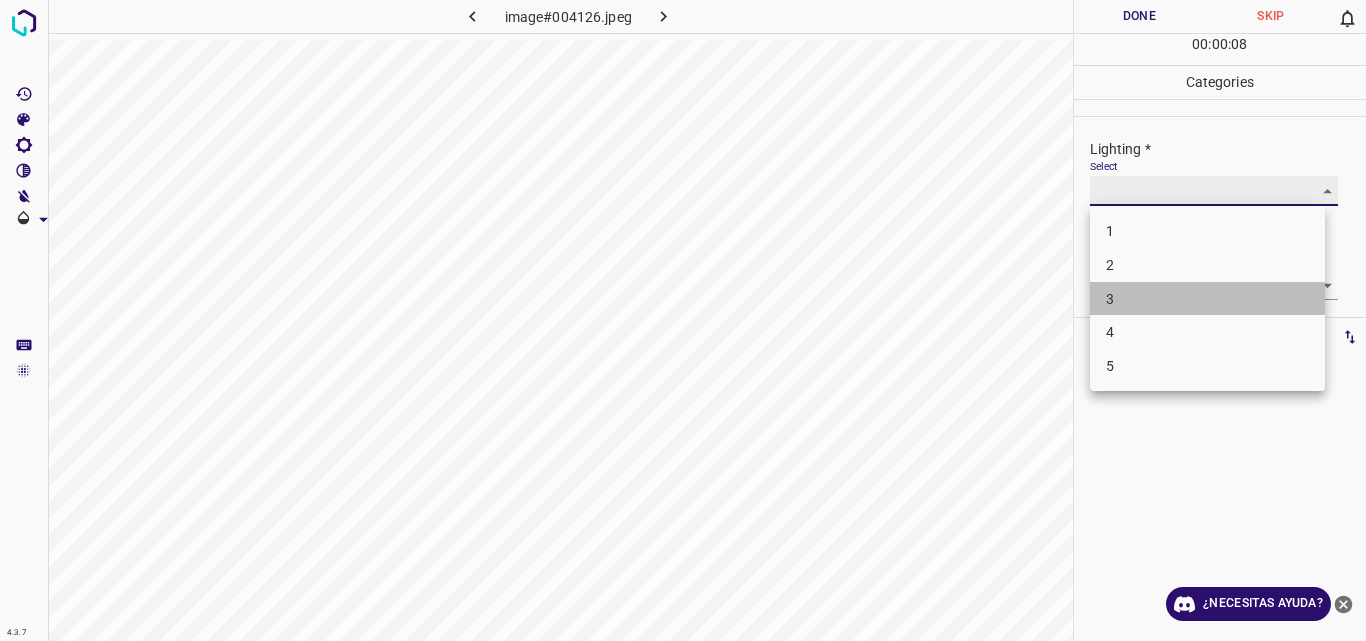 type on "3" 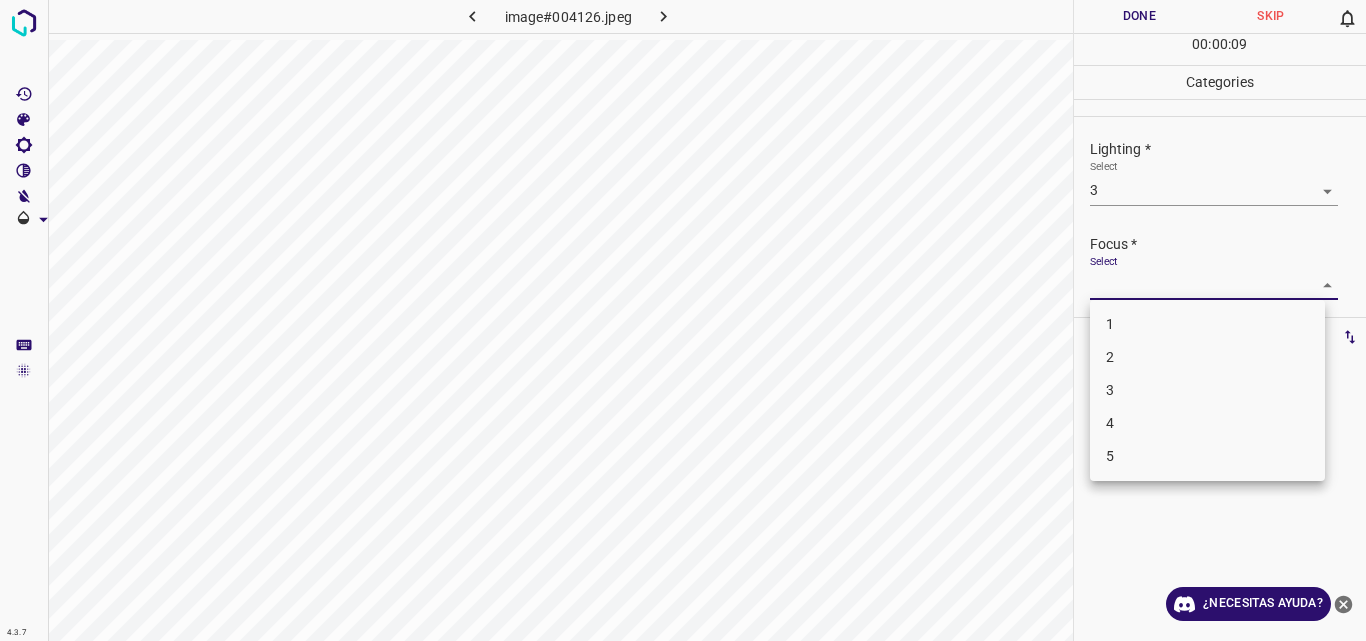 click on "4.3.7 image#004126.jpeg Done Skip 0 00   : 00   : 09   Categories Lighting *  Select 3 3 Focus *  Select ​ Overall *  Select ​ Labels   0 Categories 1 Lighting 2 Focus 3 Overall Tools Space Change between modes (Draw & Edit) I Auto labeling R Restore zoom M Zoom in N Zoom out Delete Delete selecte label Filters Z Restore filters X Saturation filter C Brightness filter V Contrast filter B Gray scale filter General O Download ¿Necesitas ayuda? Original text Rate this translation Your feedback will be used to help improve Google Translate - Texto - Esconder - Borrar 1 2 3 4 5" at bounding box center [683, 320] 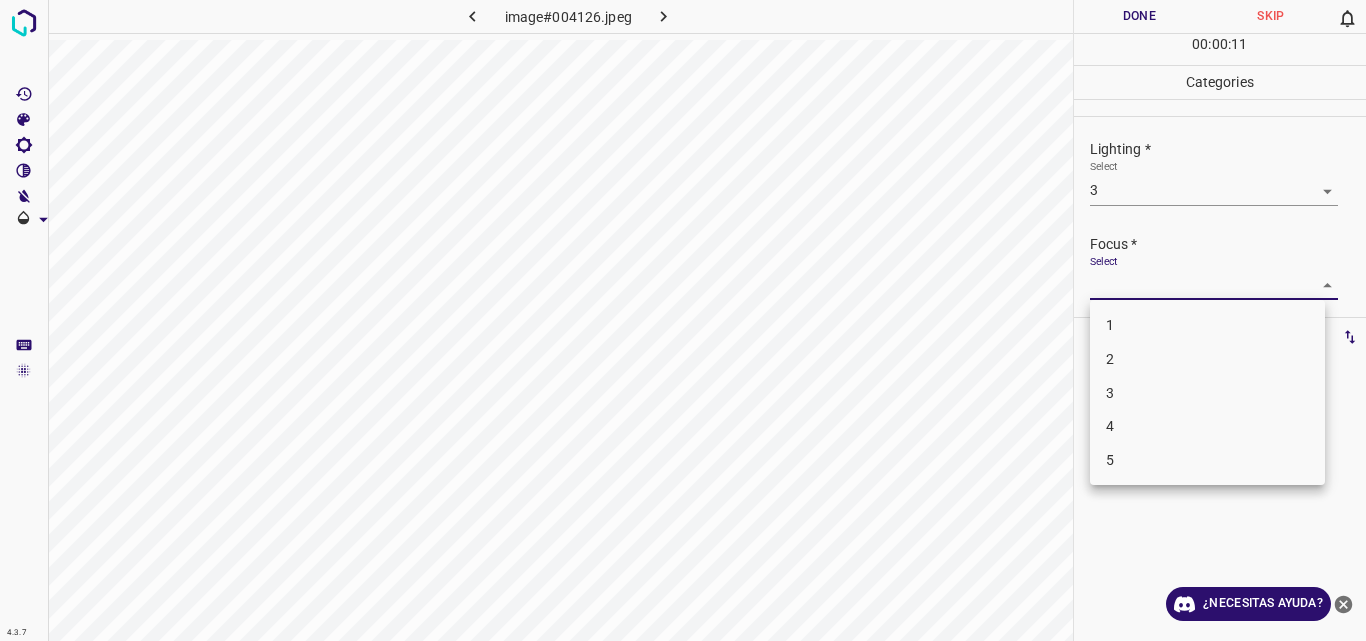 click on "3" at bounding box center [1207, 393] 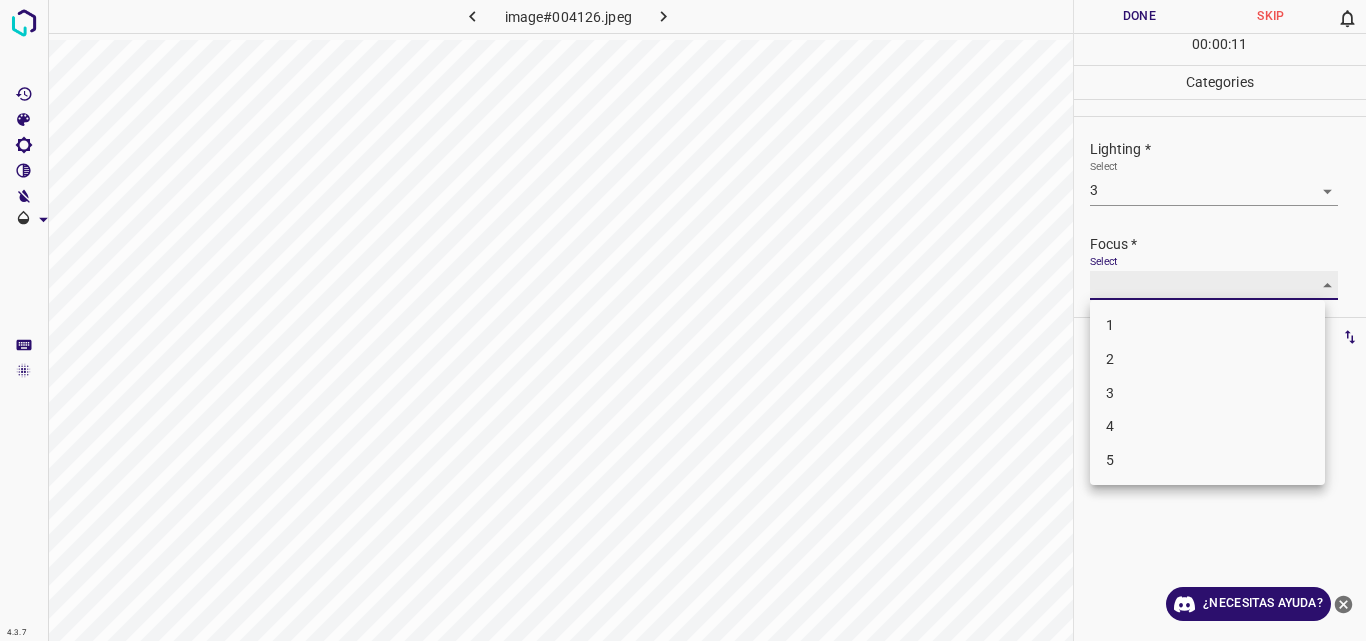 type on "3" 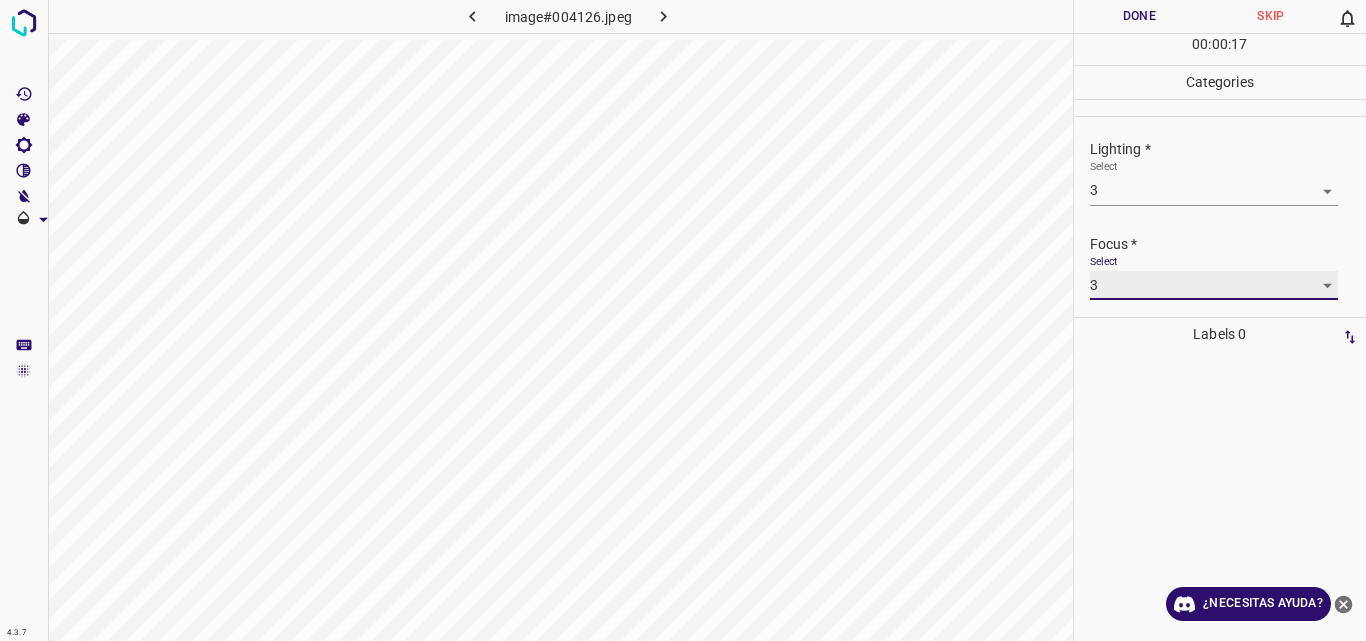 scroll, scrollTop: 67, scrollLeft: 0, axis: vertical 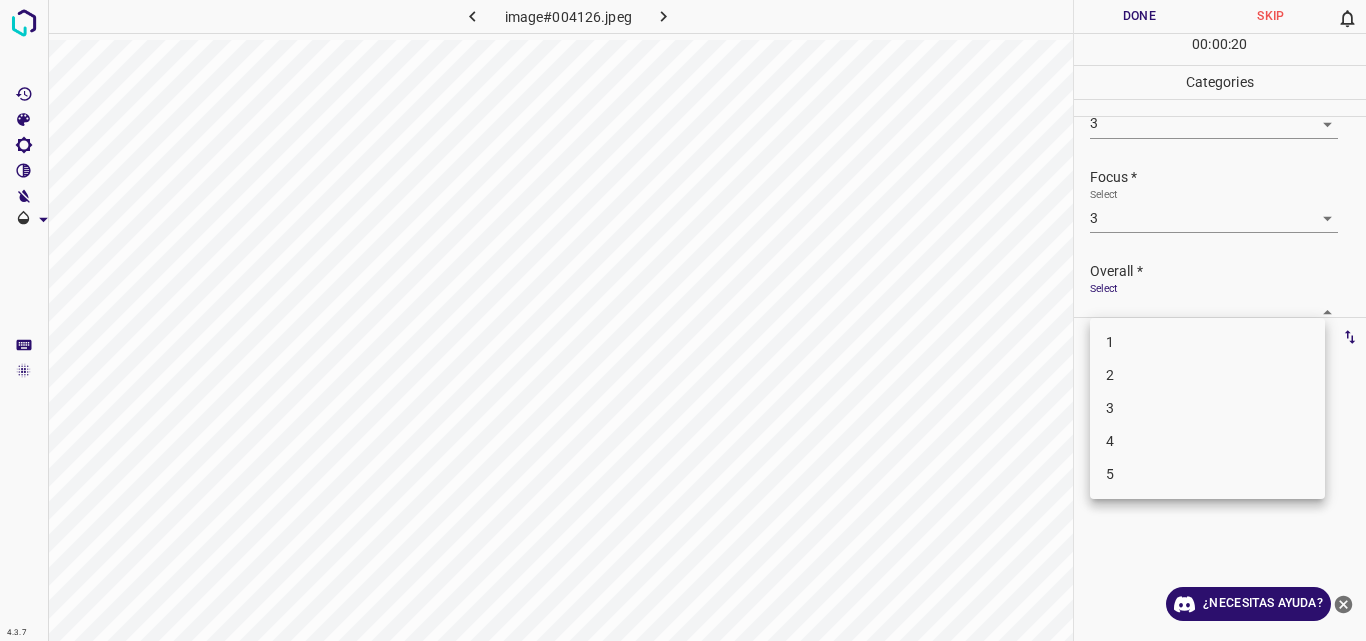 click on "4.3.7 image#004126.jpeg Done Skip 0 00   : 00   : 20   Categories Lighting *  Select 3 3 Focus *  Select 3 3 Overall *  Select ​ Labels   0 Categories 1 Lighting 2 Focus 3 Overall Tools Space Change between modes (Draw & Edit) I Auto labeling R Restore zoom M Zoom in N Zoom out Delete Delete selecte label Filters Z Restore filters X Saturation filter C Brightness filter V Contrast filter B Gray scale filter General O Download ¿Necesitas ayuda? Original text Rate this translation Your feedback will be used to help improve Google Translate - Texto - Esconder - Borrar 1 2 3 4 5" at bounding box center (683, 320) 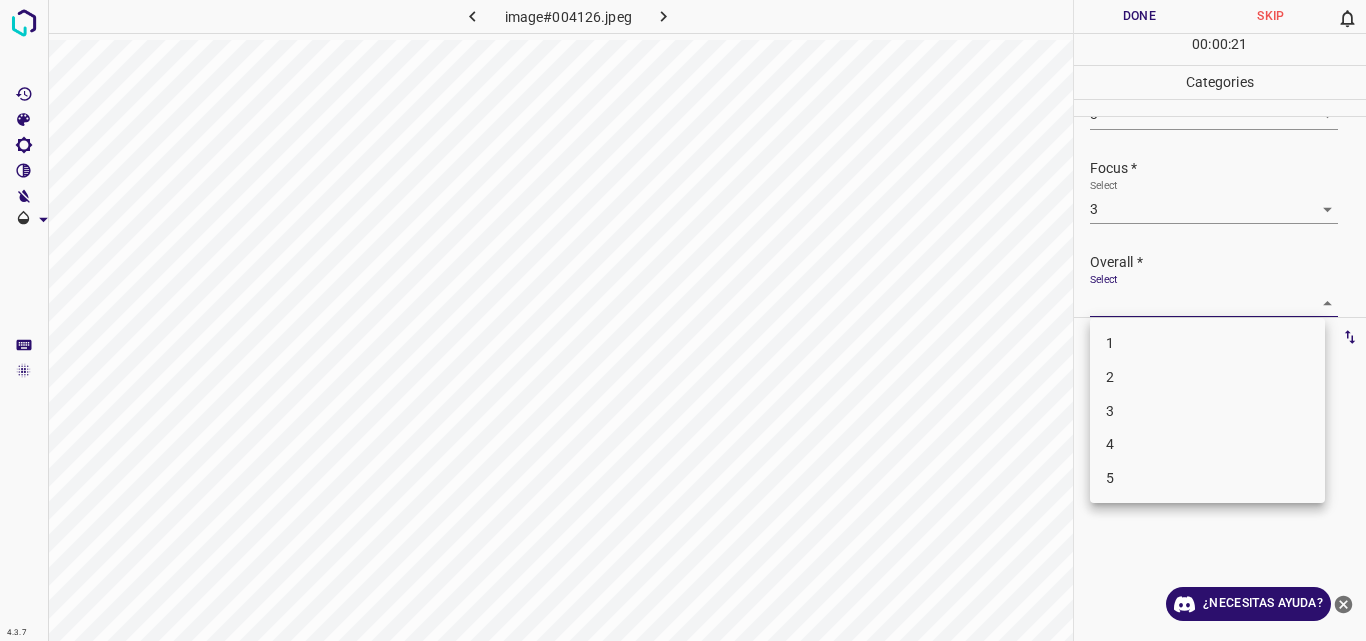 click on "3" at bounding box center [1207, 411] 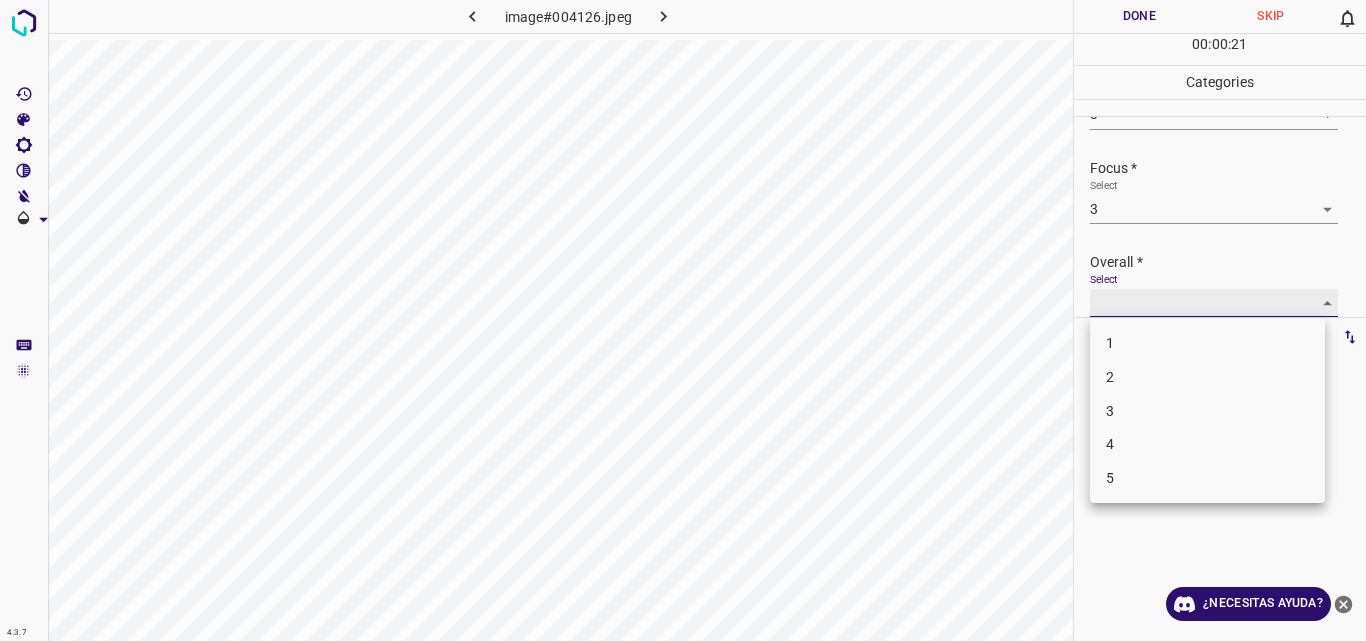 type on "3" 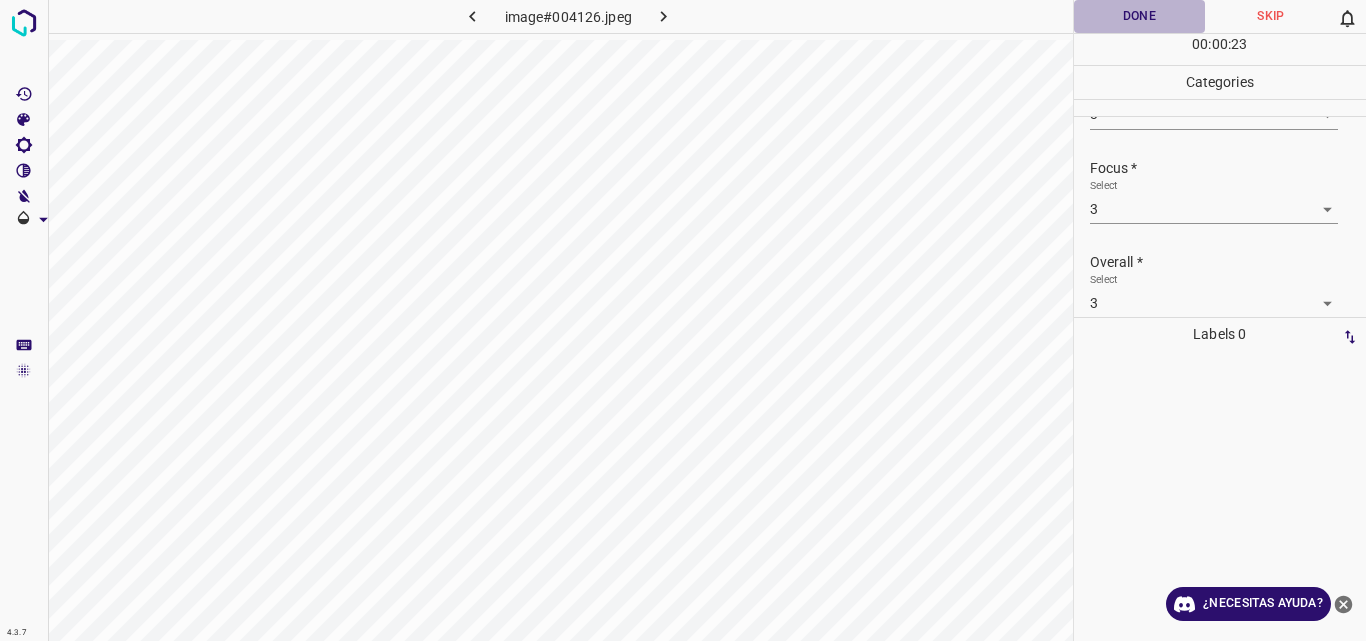 click on "Done" at bounding box center [1140, 16] 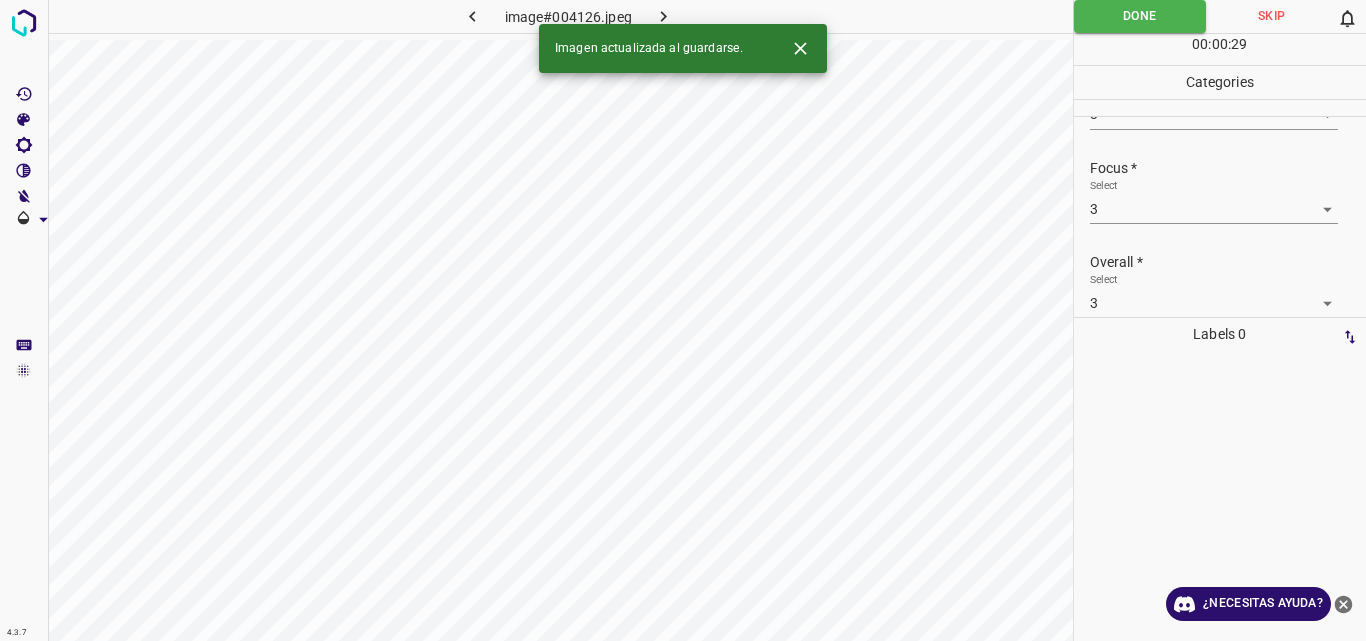click 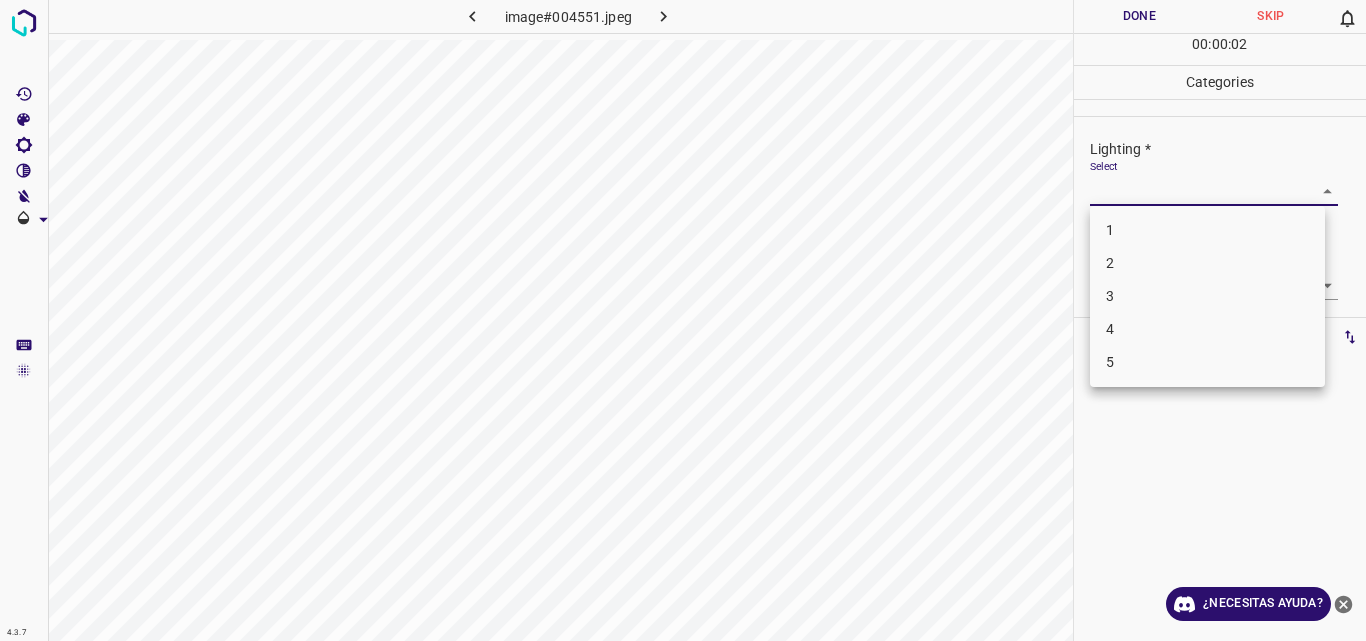 click on "4.3.7 image#004551.jpeg Done Skip 0 00   : 00   : 02   Categories Lighting *  Select ​ Focus *  Select ​ Overall *  Select ​ Labels   0 Categories 1 Lighting 2 Focus 3 Overall Tools Space Change between modes (Draw & Edit) I Auto labeling R Restore zoom M Zoom in N Zoom out Delete Delete selecte label Filters Z Restore filters X Saturation filter C Brightness filter V Contrast filter B Gray scale filter General O Download ¿Necesitas ayuda? Original text Rate this translation Your feedback will be used to help improve Google Translate - Texto - Esconder - Borrar 1 2 3 4 5" at bounding box center (683, 320) 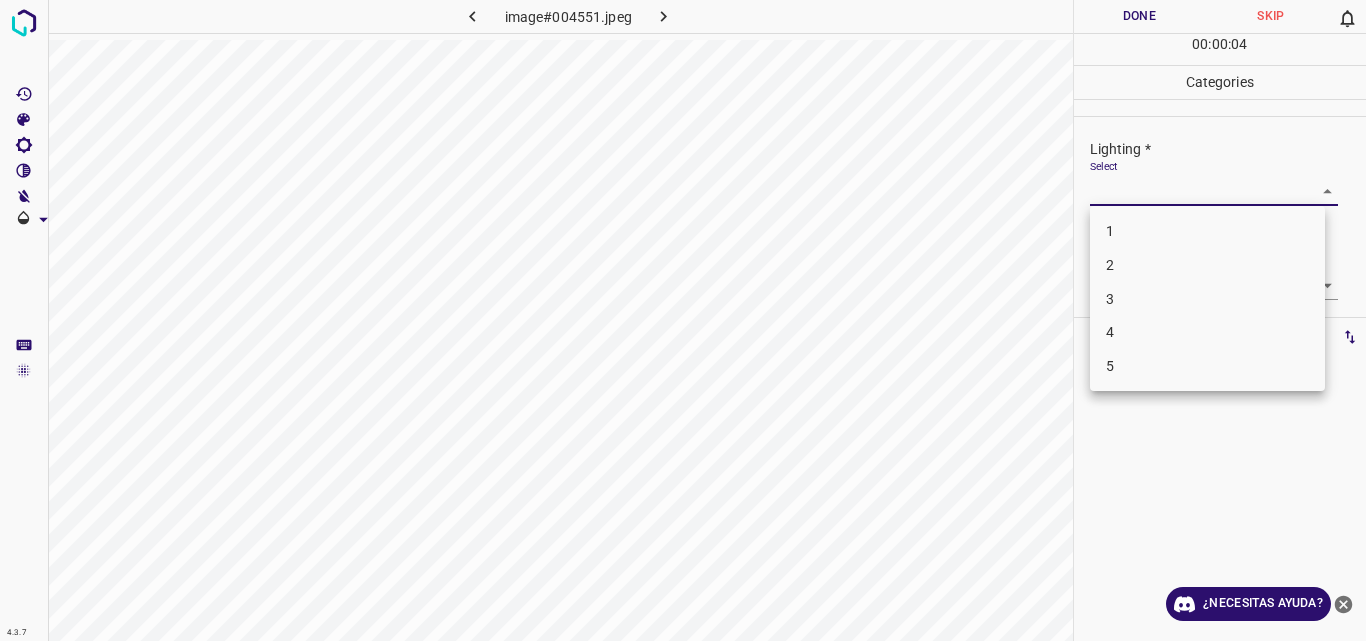 click on "3" at bounding box center [1207, 299] 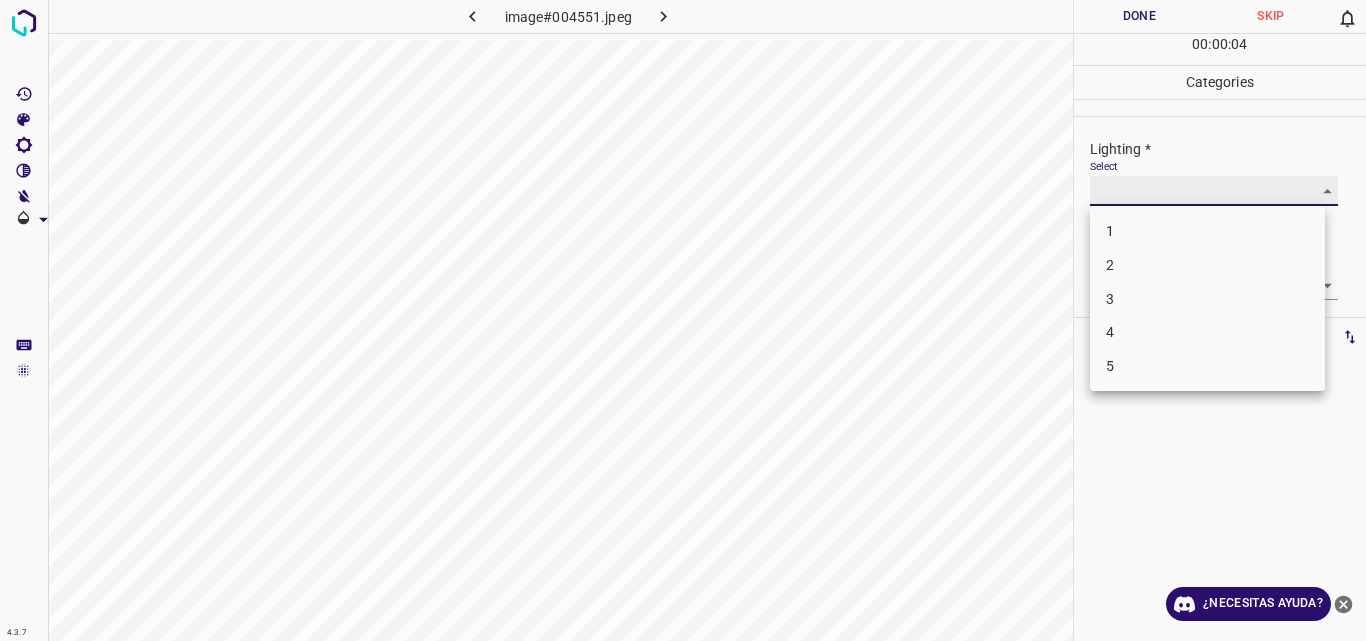 type on "3" 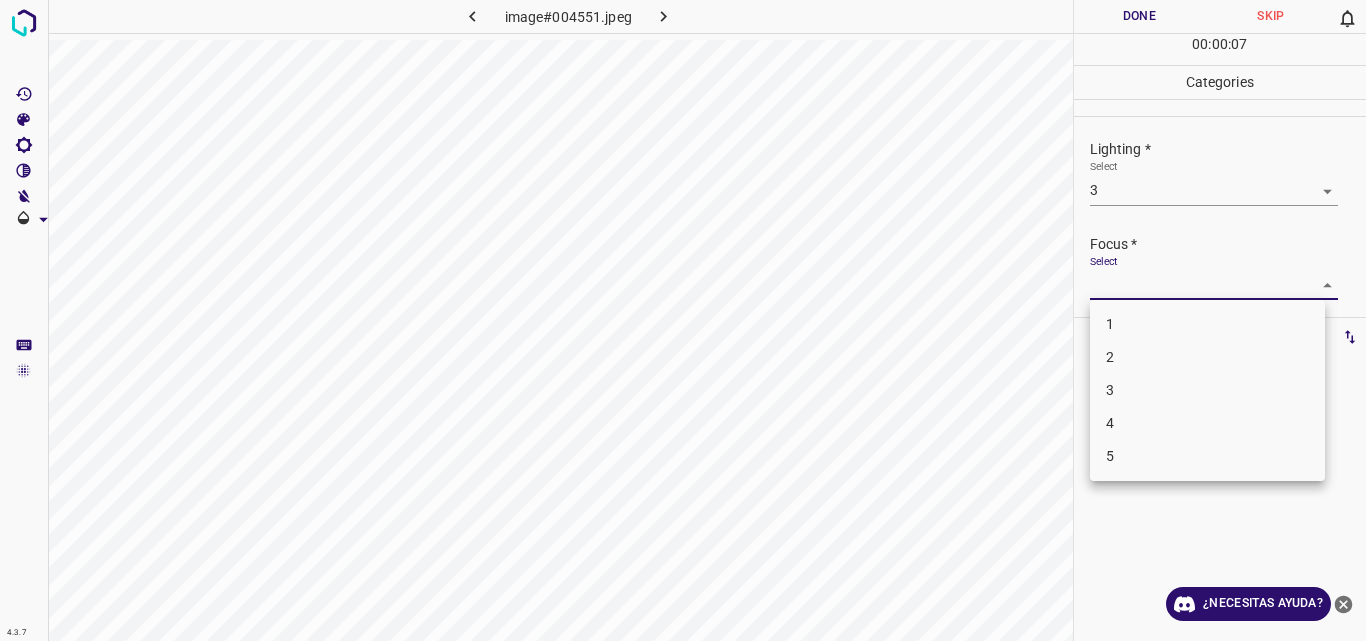 click on "4.3.7 image#004551.jpeg Done Skip 0 00   : 00   : 07   Categories Lighting *  Select 3 3 Focus *  Select ​ Overall *  Select ​ Labels   0 Categories 1 Lighting 2 Focus 3 Overall Tools Space Change between modes (Draw & Edit) I Auto labeling R Restore zoom M Zoom in N Zoom out Delete Delete selecte label Filters Z Restore filters X Saturation filter C Brightness filter V Contrast filter B Gray scale filter General O Download ¿Necesitas ayuda? Original text Rate this translation Your feedback will be used to help improve Google Translate - Texto - Esconder - Borrar 1 2 3 4 5" at bounding box center (683, 320) 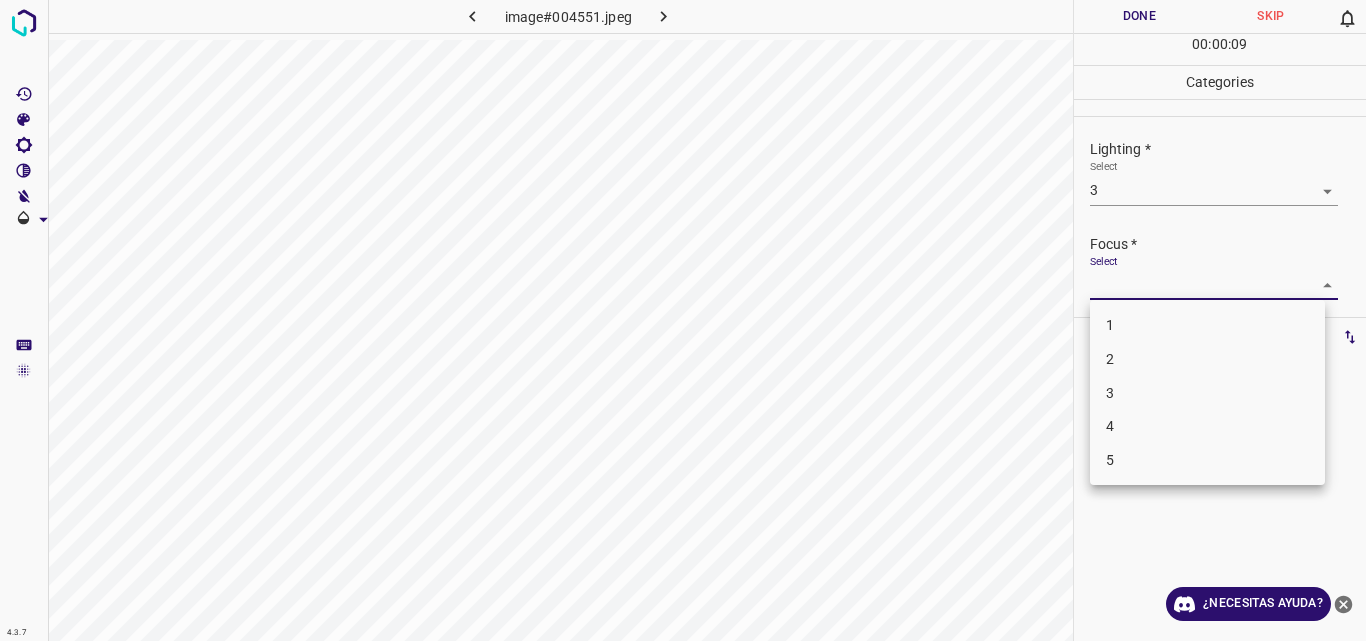 click on "3" at bounding box center [1207, 393] 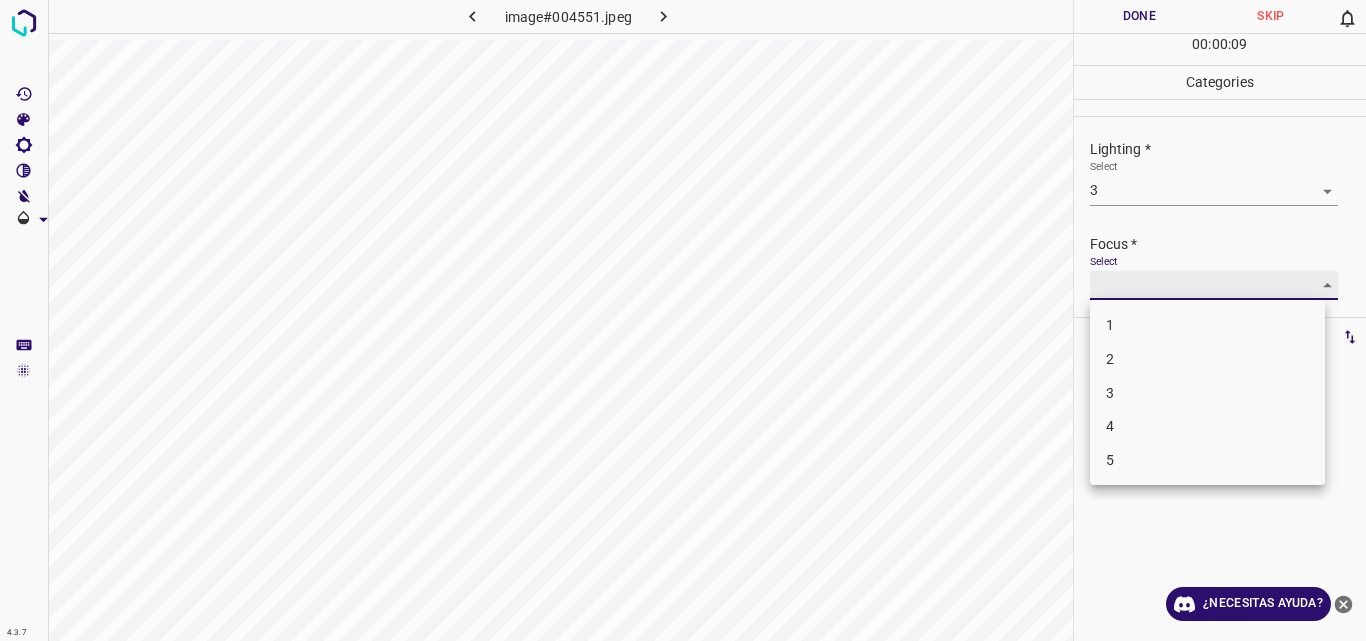type on "3" 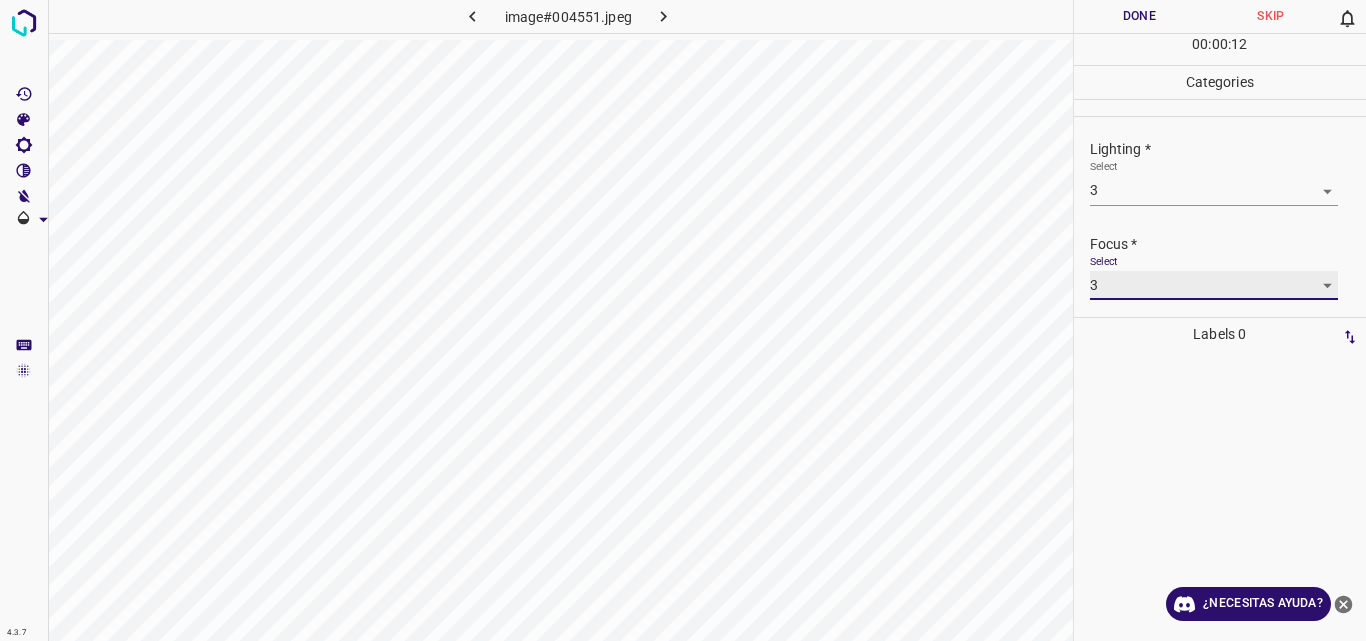 scroll, scrollTop: 98, scrollLeft: 0, axis: vertical 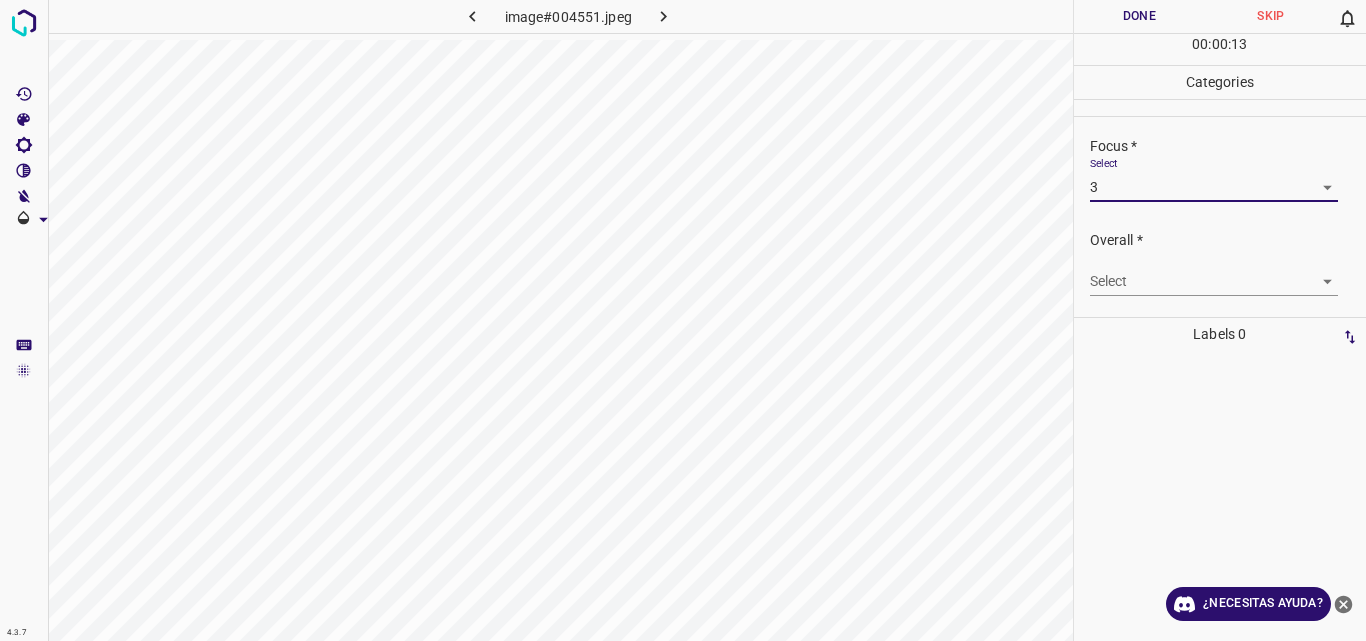 click on "4.3.7 image#004551.jpeg Done Skip 0 00   : 00   : 13   Categories Lighting *  Select 3 3 Focus *  Select 3 3 Overall *  Select ​ Labels   0 Categories 1 Lighting 2 Focus 3 Overall Tools Space Change between modes (Draw & Edit) I Auto labeling R Restore zoom M Zoom in N Zoom out Delete Delete selecte label Filters Z Restore filters X Saturation filter C Brightness filter V Contrast filter B Gray scale filter General O Download ¿Necesitas ayuda? Original text Rate this translation Your feedback will be used to help improve Google Translate - Texto - Esconder - Borrar" at bounding box center [683, 320] 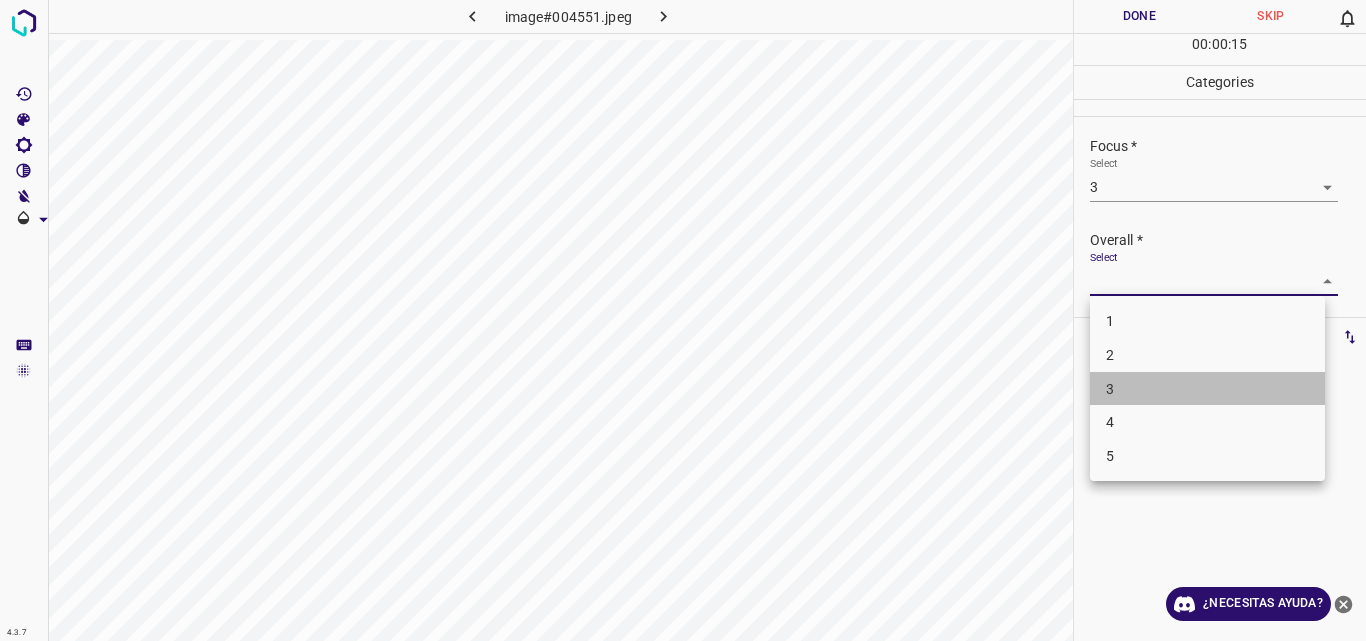 click on "3" at bounding box center (1207, 389) 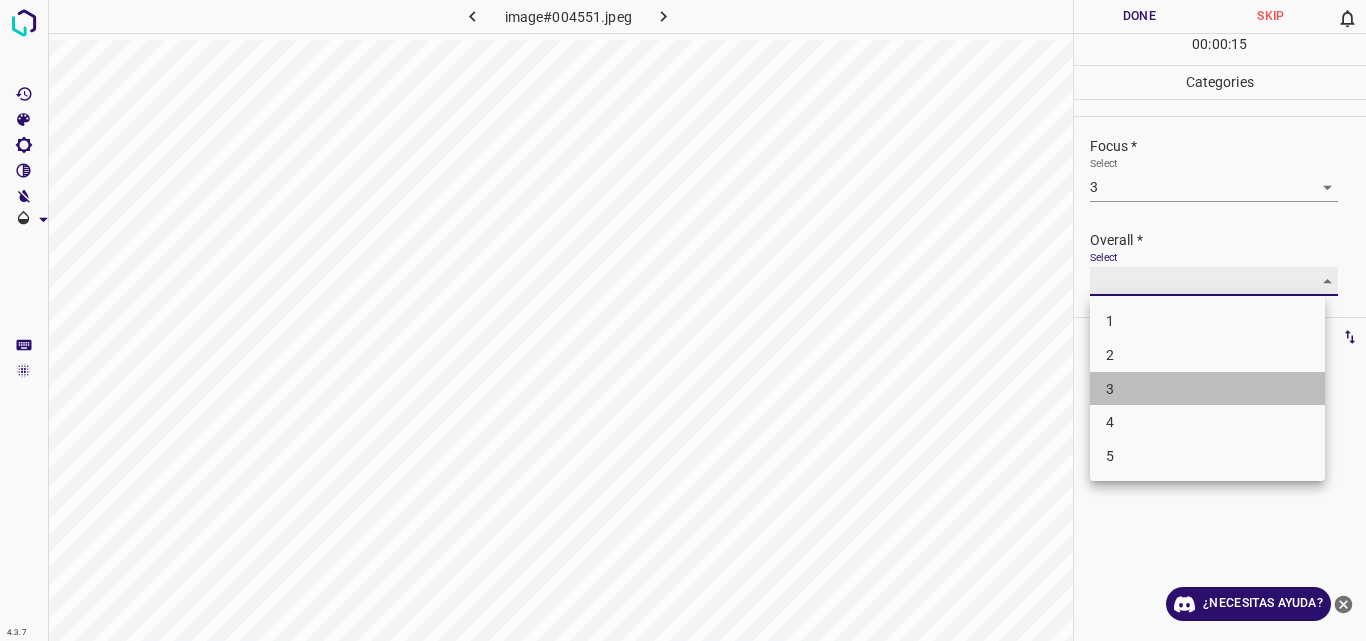 type on "3" 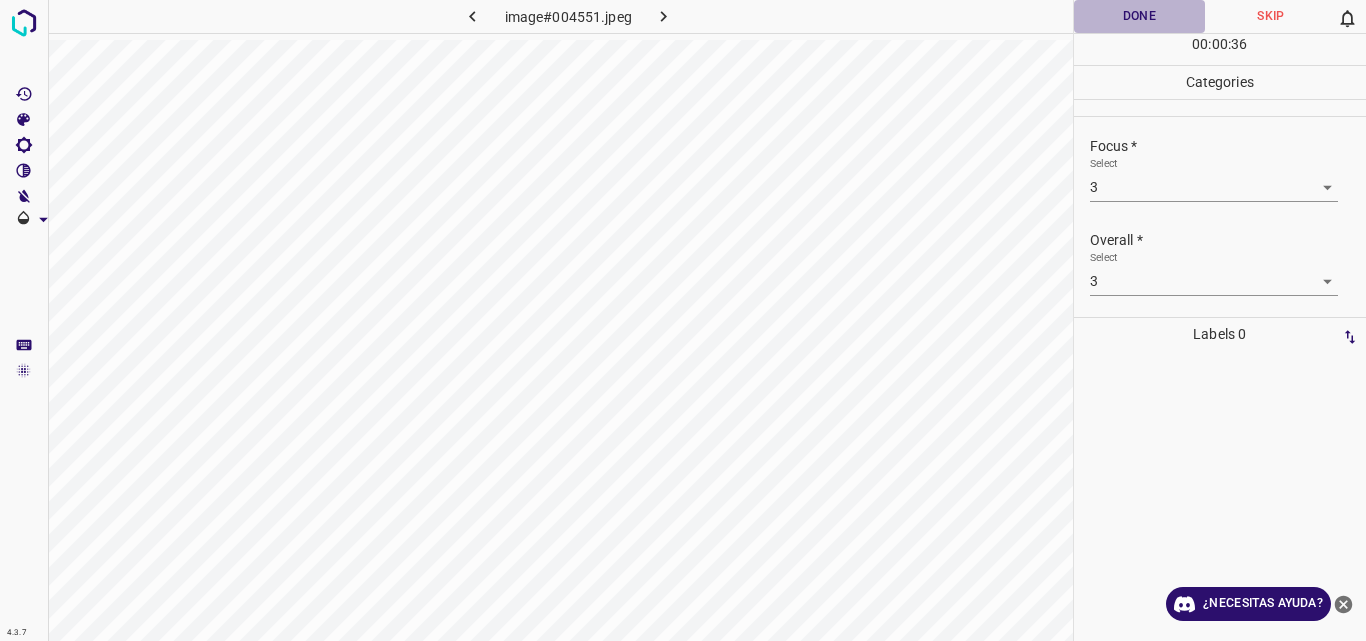 click on "Done" at bounding box center [1140, 16] 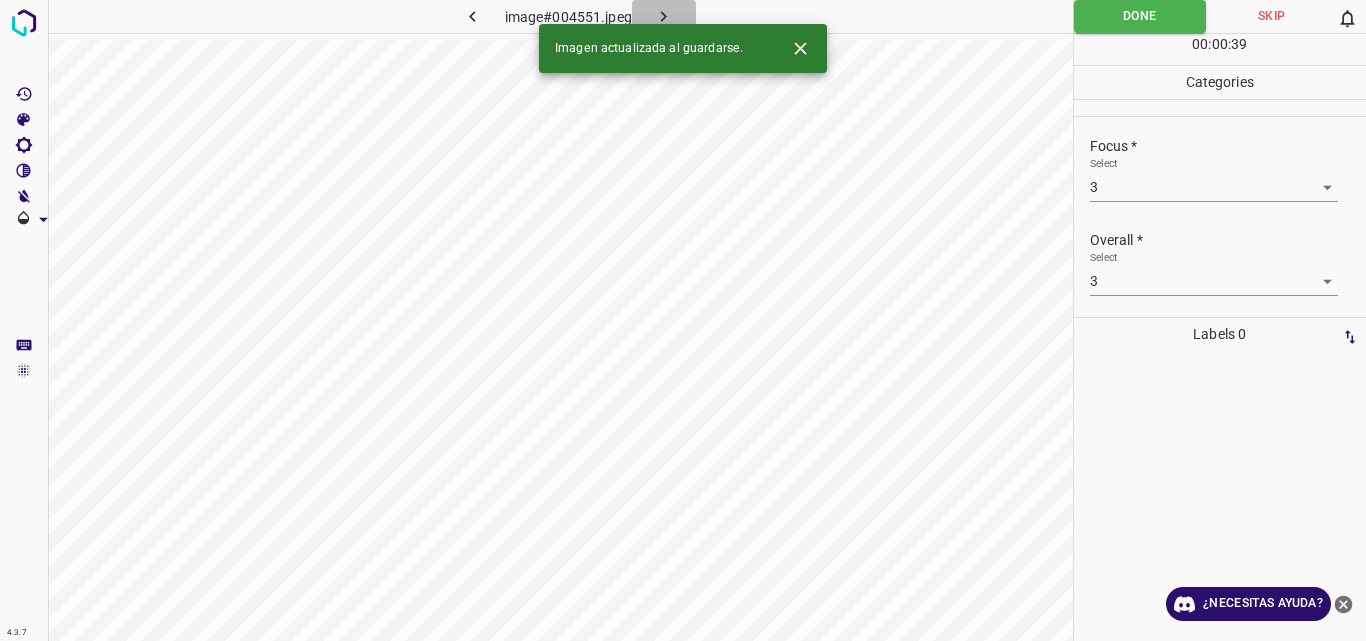 click 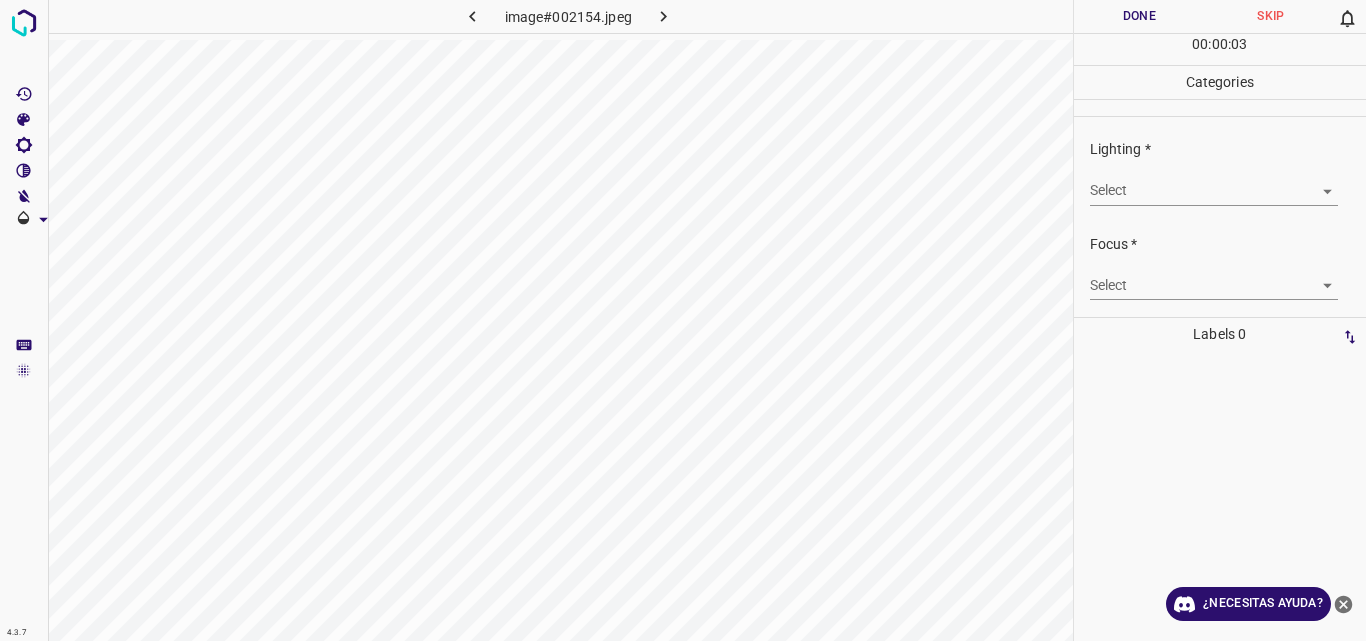 click on "4.3.7 image#002154.jpeg Done Skip 0 00   : 00   : 03   Categories Lighting *  Select ​ Focus *  Select ​ Overall *  Select ​ Labels   0 Categories 1 Lighting 2 Focus 3 Overall Tools Space Change between modes (Draw & Edit) I Auto labeling R Restore zoom M Zoom in N Zoom out Delete Delete selecte label Filters Z Restore filters X Saturation filter C Brightness filter V Contrast filter B Gray scale filter General O Download ¿Necesitas ayuda? Original text Rate this translation Your feedback will be used to help improve Google Translate - Texto - Esconder - Borrar" at bounding box center (683, 320) 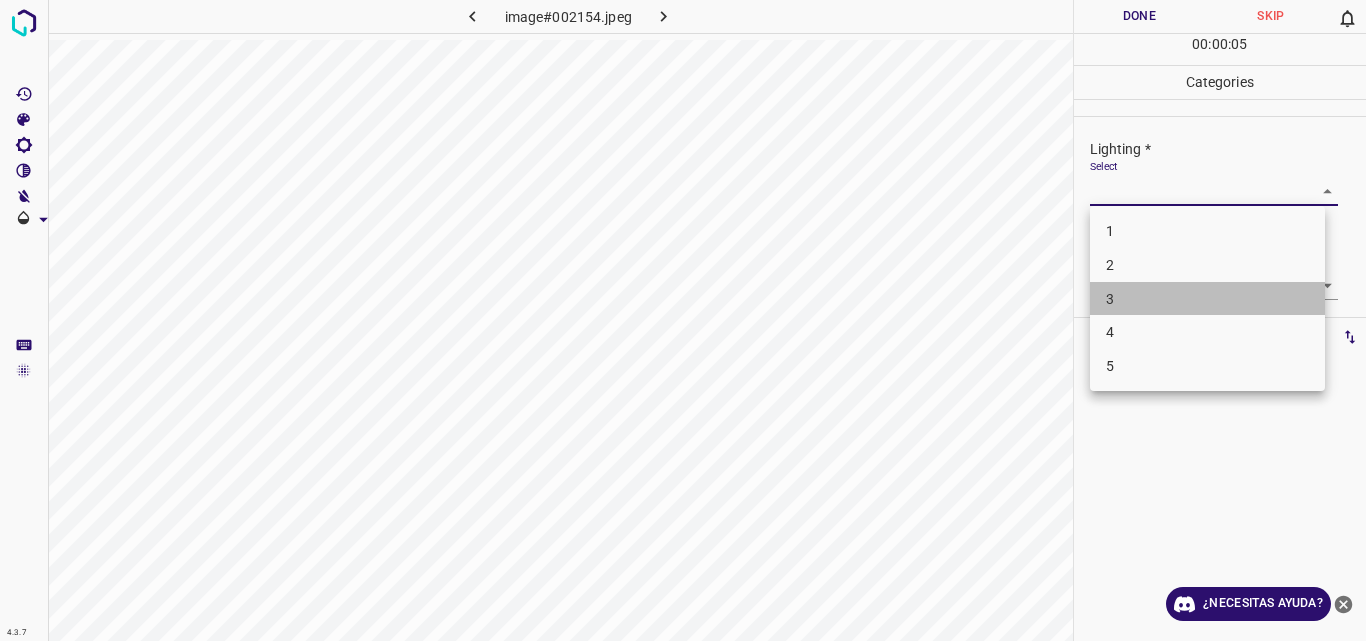 click on "3" at bounding box center (1207, 299) 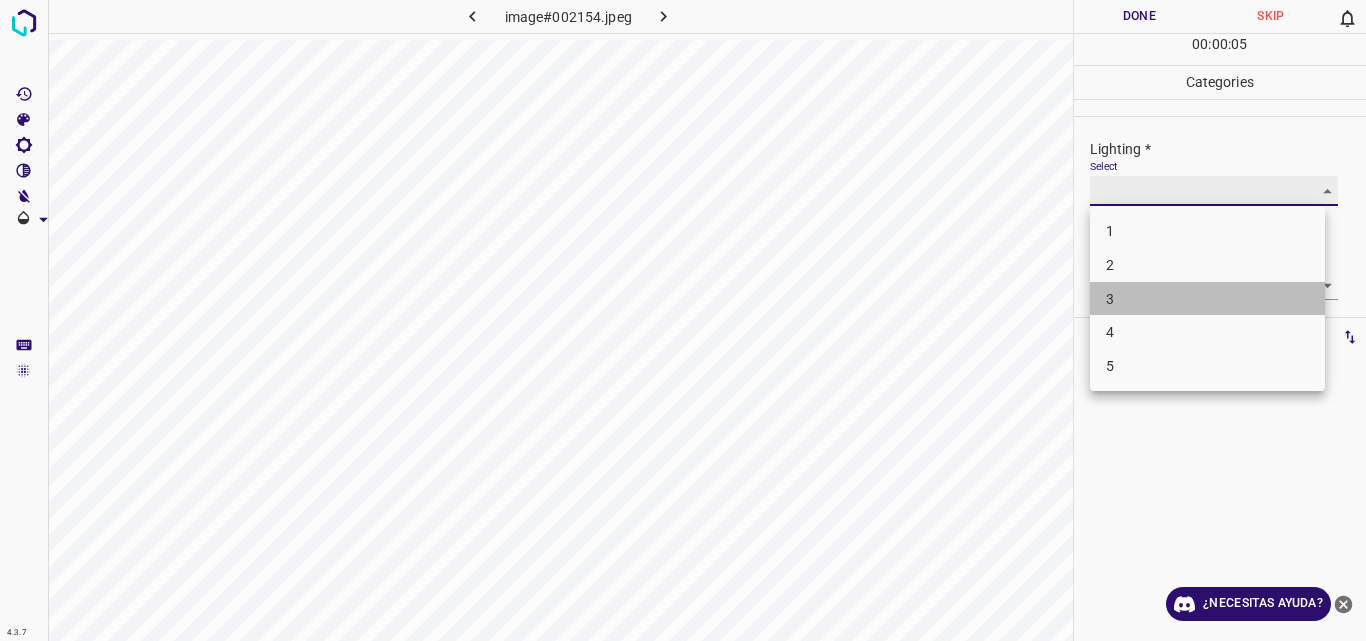 type on "3" 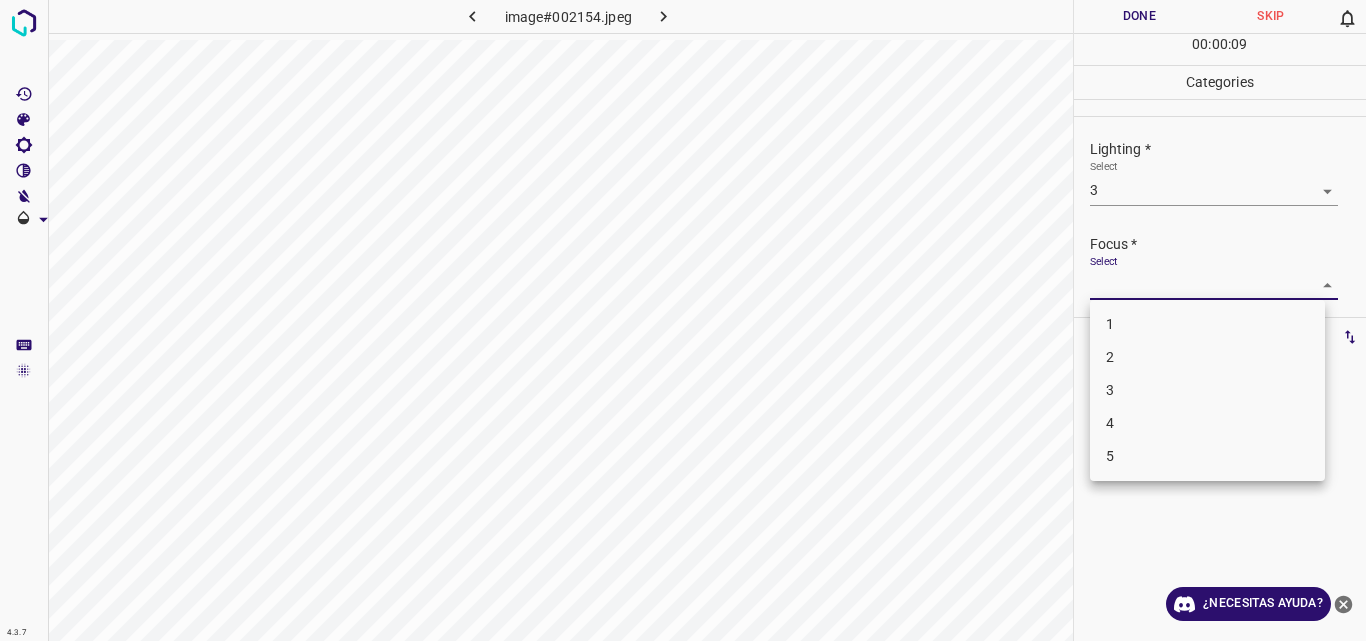 click on "4.3.7 image#002154.jpeg Done Skip 0 00   : 00   : 09   Categories Lighting *  Select 3 3 Focus *  Select ​ Overall *  Select ​ Labels   0 Categories 1 Lighting 2 Focus 3 Overall Tools Space Change between modes (Draw & Edit) I Auto labeling R Restore zoom M Zoom in N Zoom out Delete Delete selecte label Filters Z Restore filters X Saturation filter C Brightness filter V Contrast filter B Gray scale filter General O Download ¿Necesitas ayuda? Original text Rate this translation Your feedback will be used to help improve Google Translate - Texto - Esconder - Borrar 1 2 3 4 5" at bounding box center (683, 320) 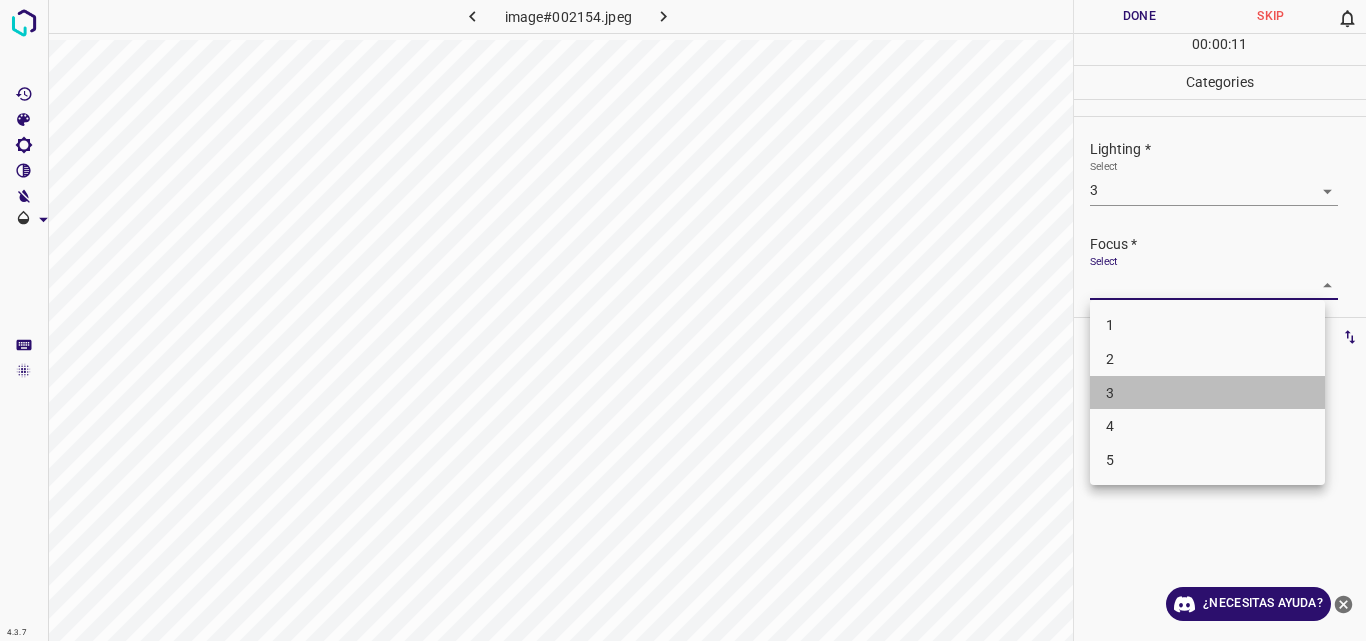 click on "3" at bounding box center [1207, 393] 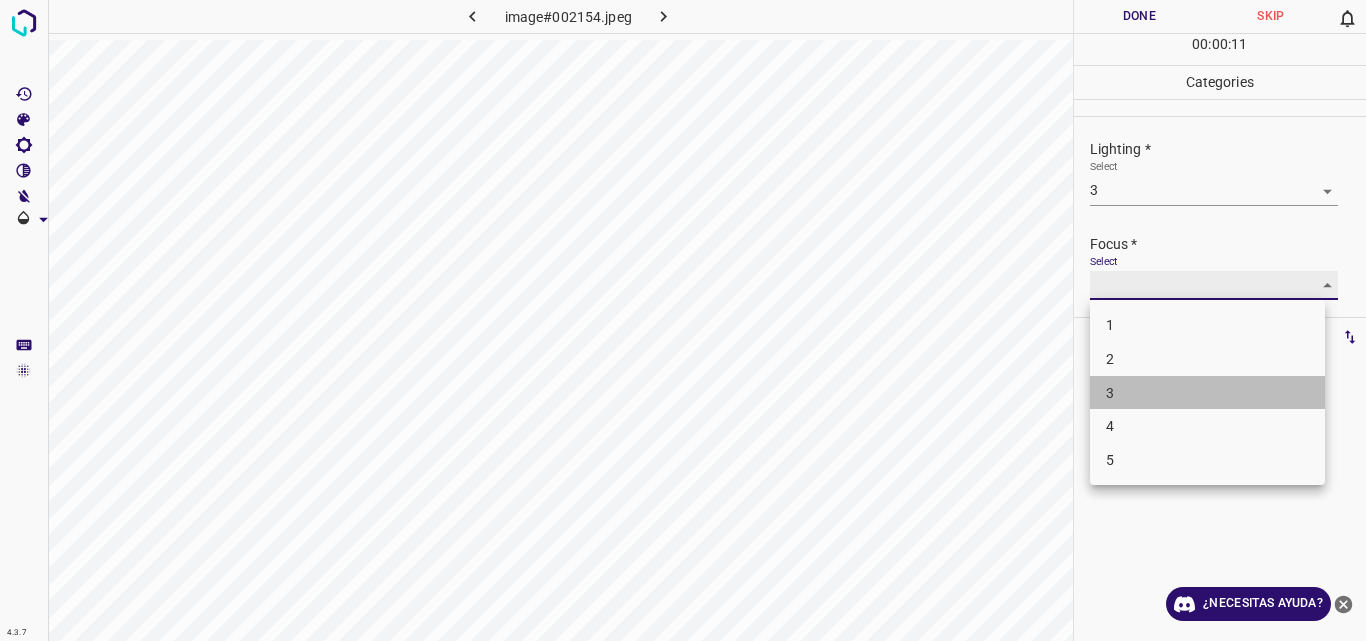 type on "3" 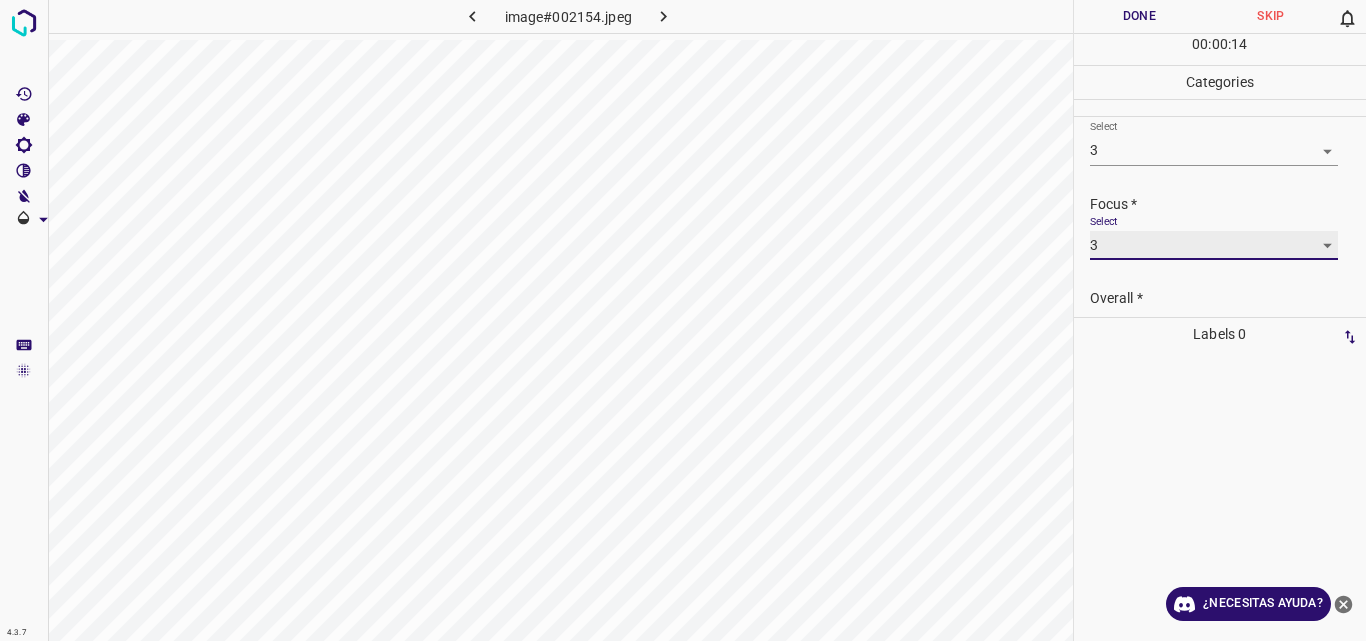 scroll, scrollTop: 98, scrollLeft: 0, axis: vertical 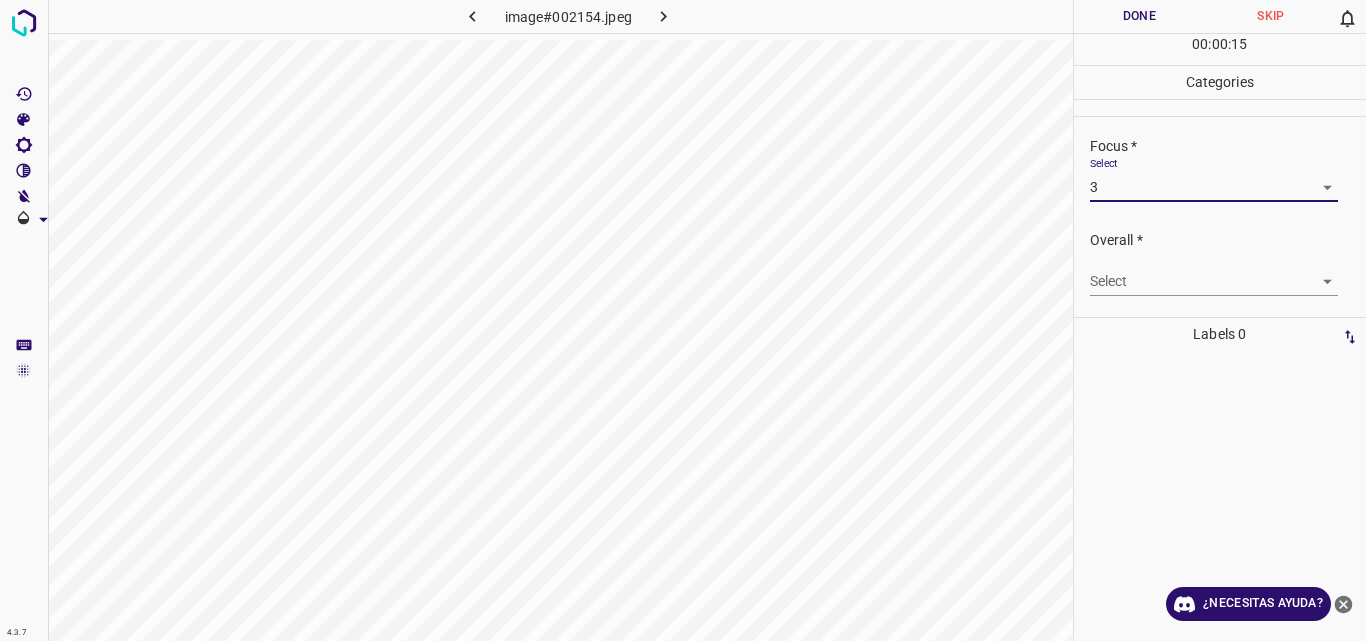 click on "4.3.7 image#002154.jpeg Done Skip 0 00   : 00   : 15   Categories Lighting *  Select 3 3 Focus *  Select 3 3 Overall *  Select ​ Labels   0 Categories 1 Lighting 2 Focus 3 Overall Tools Space Change between modes (Draw & Edit) I Auto labeling R Restore zoom M Zoom in N Zoom out Delete Delete selecte label Filters Z Restore filters X Saturation filter C Brightness filter V Contrast filter B Gray scale filter General O Download ¿Necesitas ayuda? Original text Rate this translation Your feedback will be used to help improve Google Translate - Texto - Esconder - Borrar" at bounding box center (683, 320) 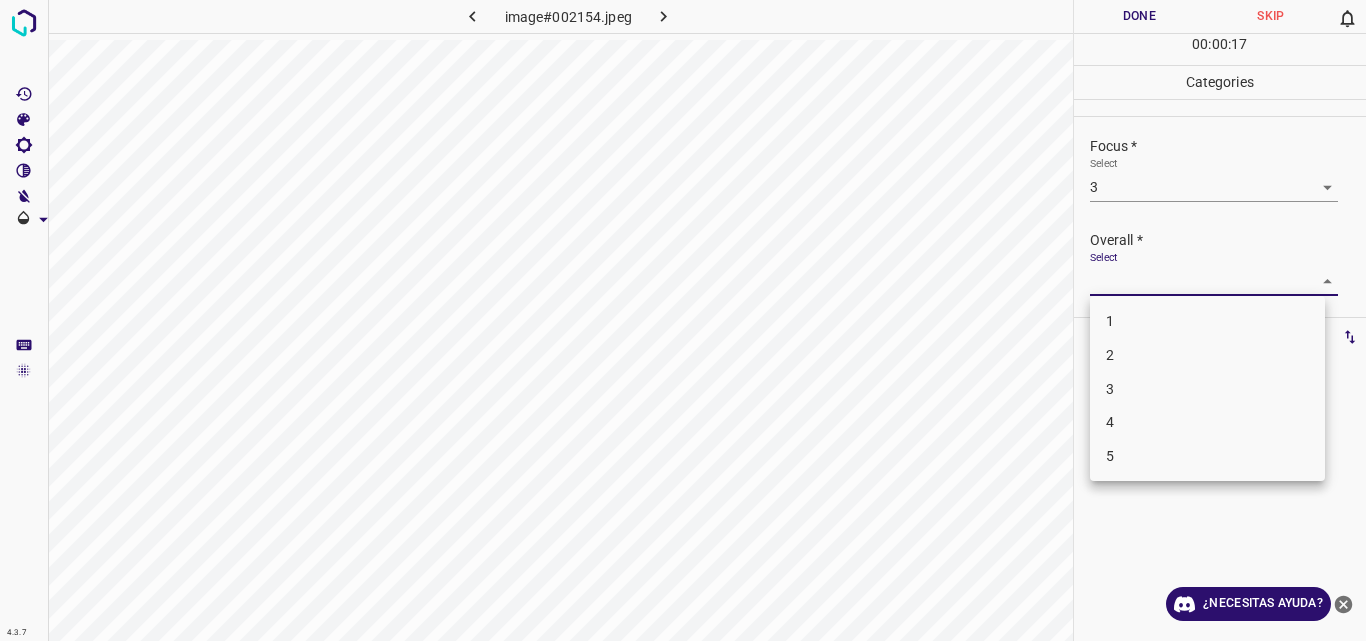 click on "3" at bounding box center (1207, 389) 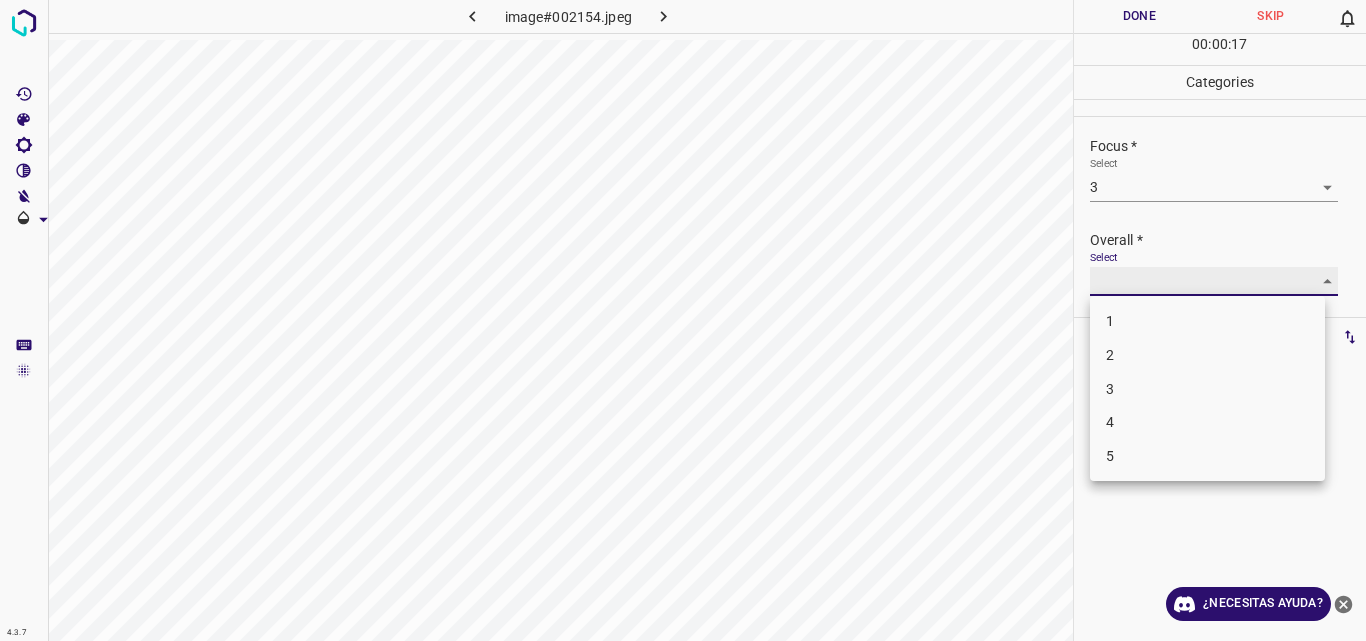 type on "3" 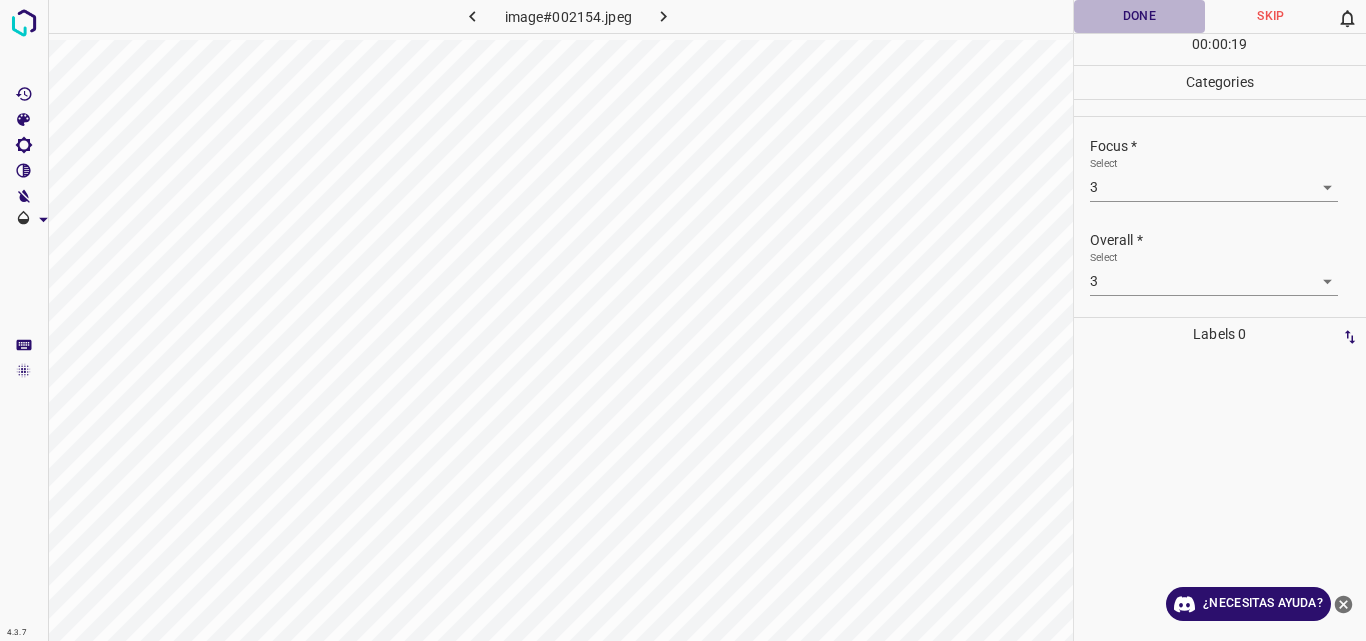 click on "Done" at bounding box center [1140, 16] 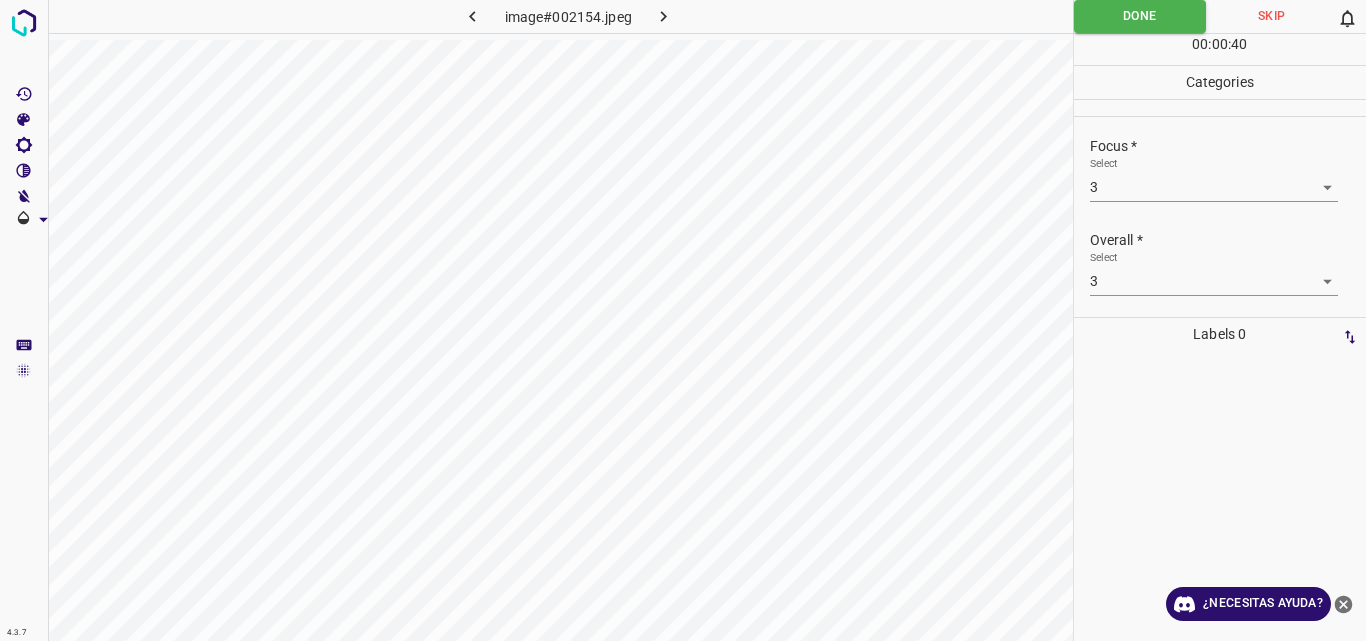 click 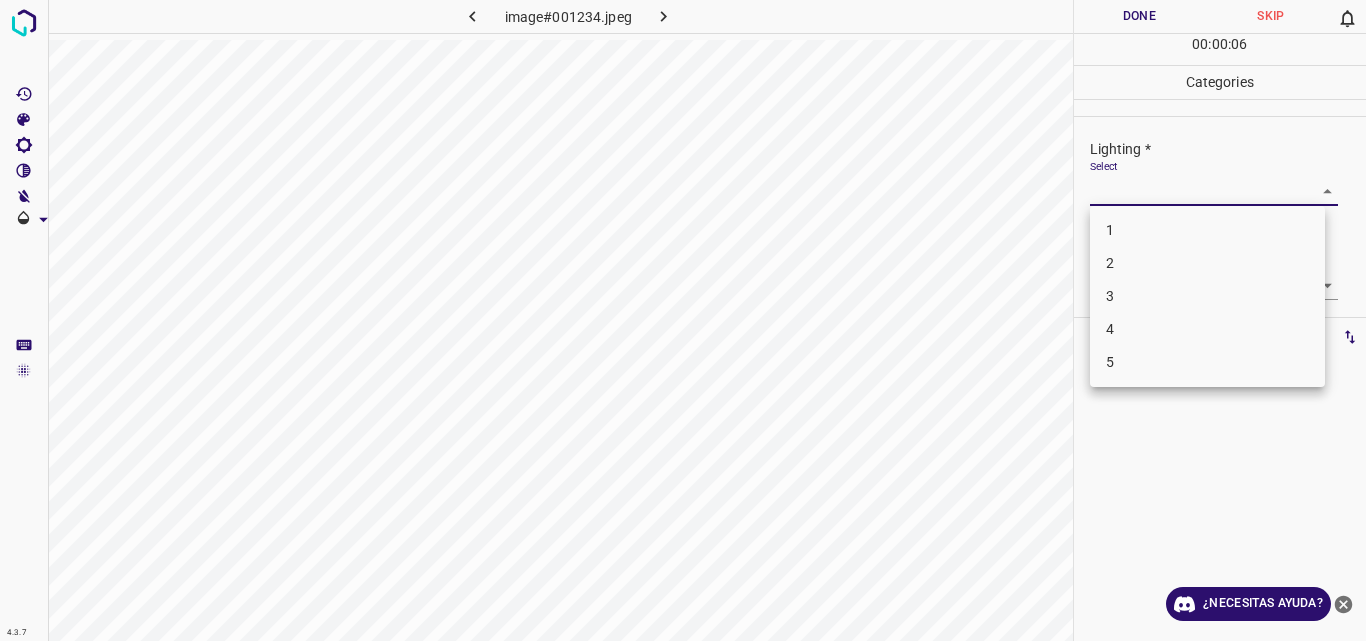 click on "4.3.7 image#001234.jpeg Done Skip 0 00   : 00   : 06   Categories Lighting *  Select ​ Focus *  Select ​ Overall *  Select ​ Labels   0 Categories 1 Lighting 2 Focus 3 Overall Tools Space Change between modes (Draw & Edit) I Auto labeling R Restore zoom M Zoom in N Zoom out Delete Delete selecte label Filters Z Restore filters X Saturation filter C Brightness filter V Contrast filter B Gray scale filter General O Download ¿Necesitas ayuda? Original text Rate this translation Your feedback will be used to help improve Google Translate - Texto - Esconder - Borrar 1 2 3 4 5" at bounding box center (683, 320) 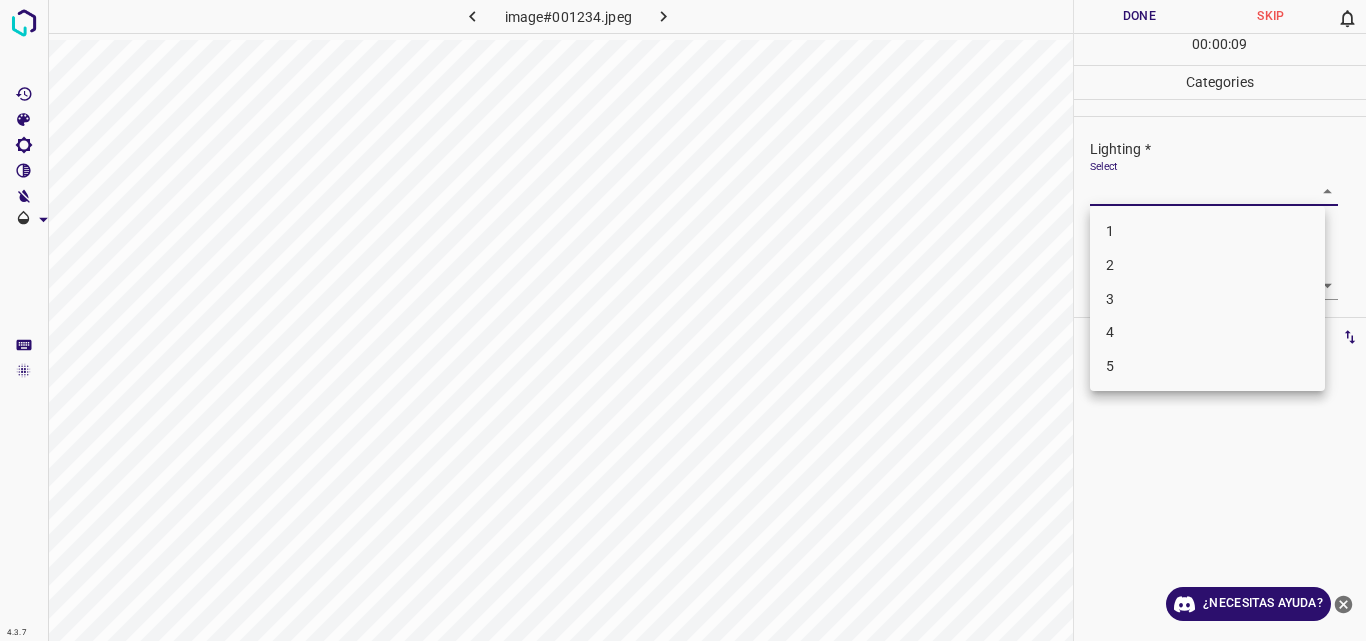 click on "2" at bounding box center [1207, 265] 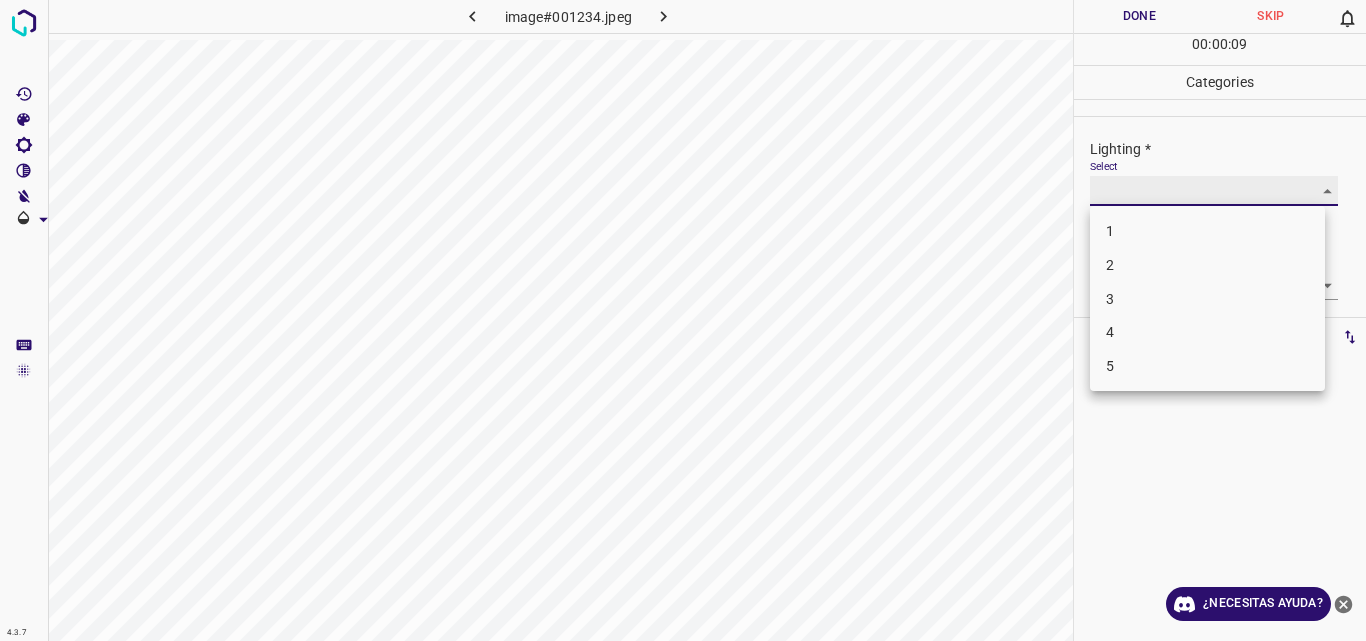 type on "2" 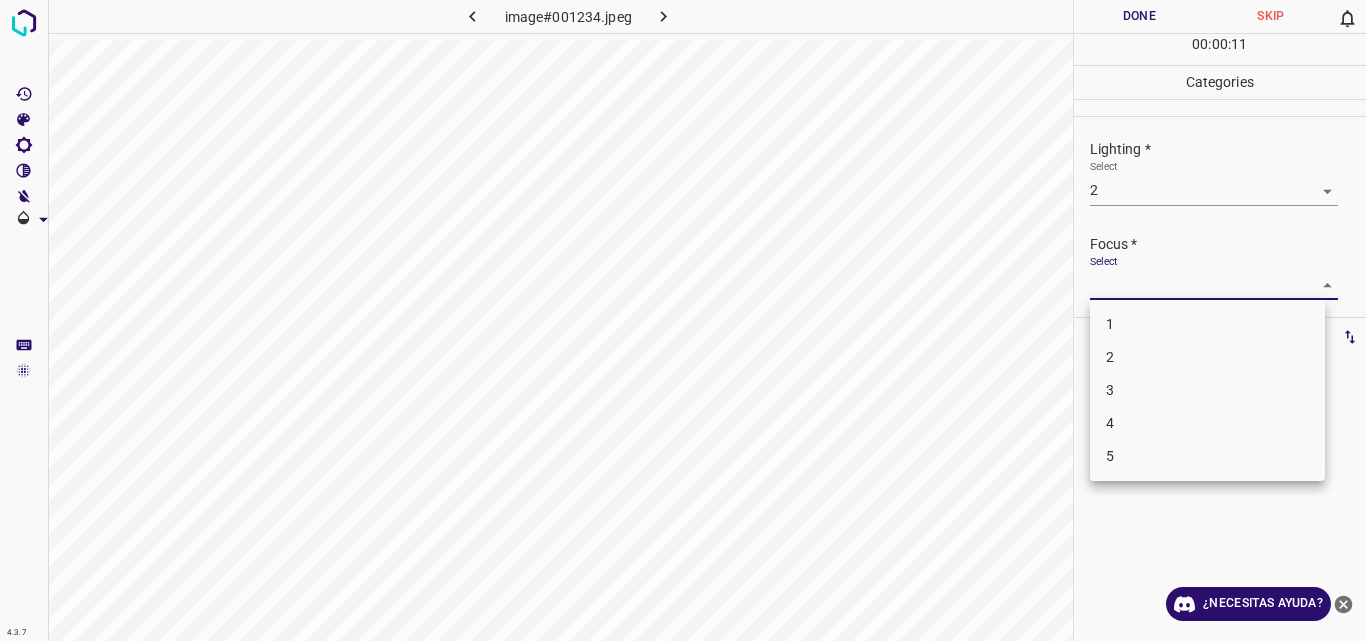 click on "4.3.7 image#001234.jpeg Done Skip 0 00   : 00   : 11   Categories Lighting *  Select 2 2 Focus *  Select ​ Overall *  Select ​ Labels   0 Categories 1 Lighting 2 Focus 3 Overall Tools Space Change between modes (Draw & Edit) I Auto labeling R Restore zoom M Zoom in N Zoom out Delete Delete selecte label Filters Z Restore filters X Saturation filter C Brightness filter V Contrast filter B Gray scale filter General O Download ¿Necesitas ayuda? Original text Rate this translation Your feedback will be used to help improve Google Translate - Texto - Esconder - Borrar 1 2 3 4 5" at bounding box center [683, 320] 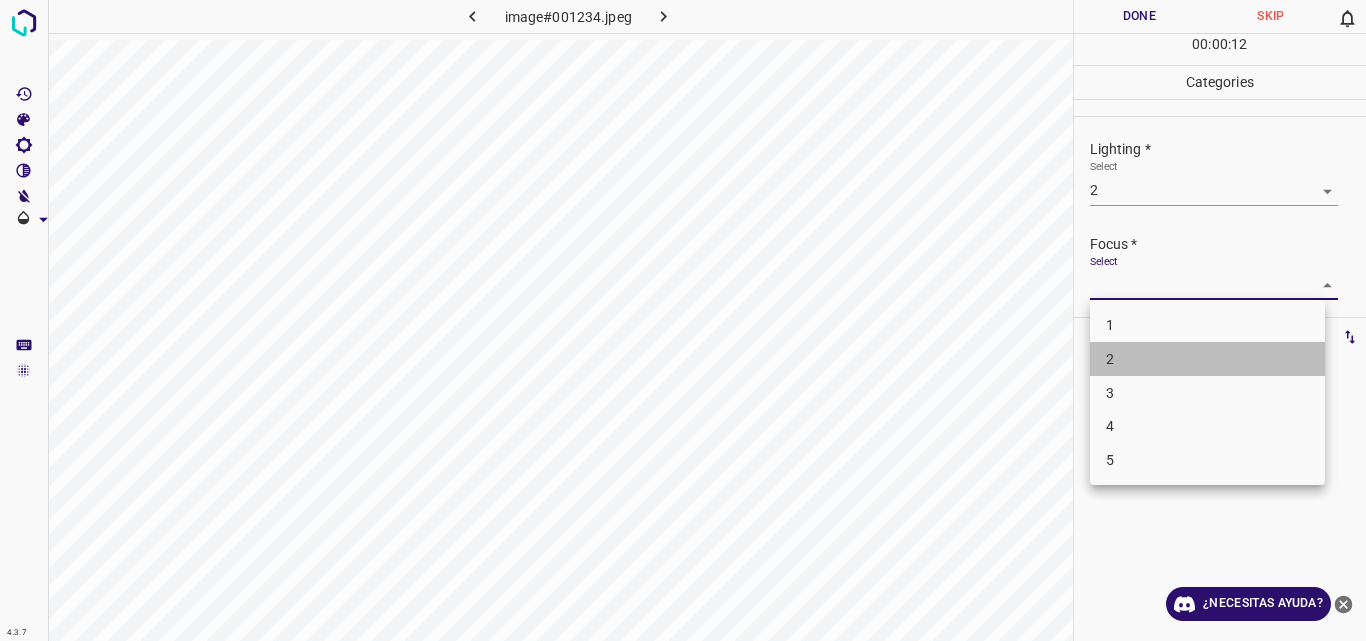 click on "2" at bounding box center [1207, 359] 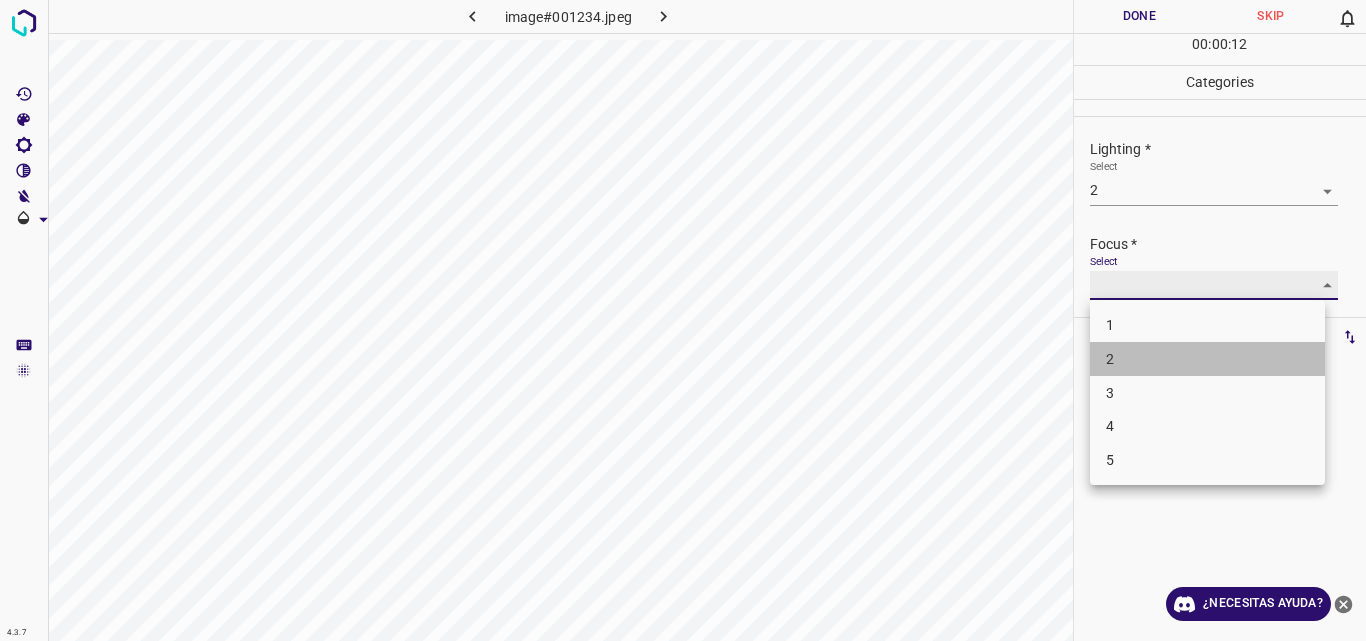type on "2" 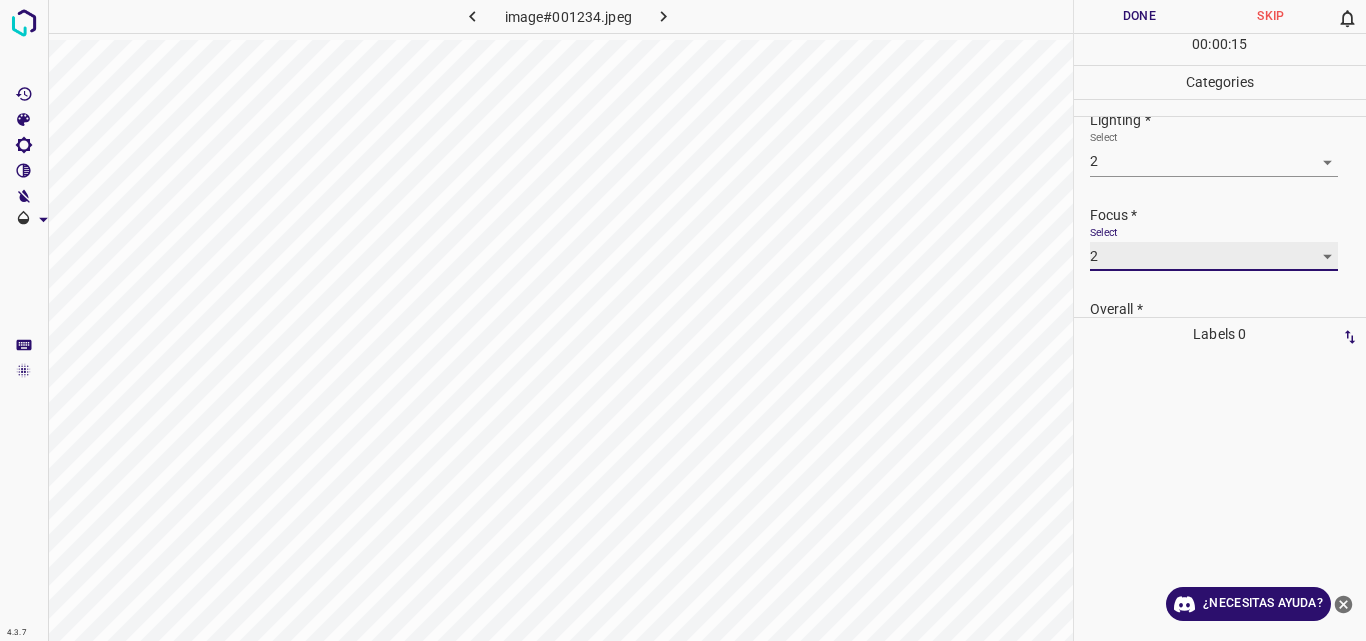 scroll, scrollTop: 98, scrollLeft: 0, axis: vertical 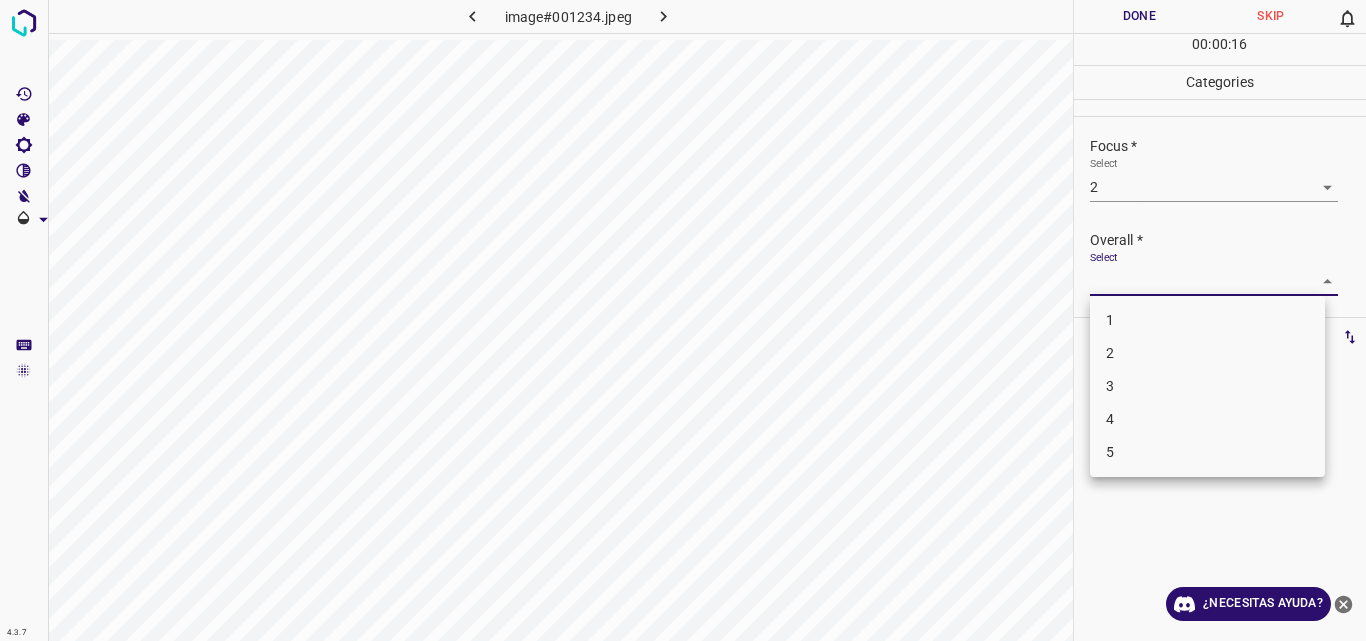 click on "4.3.7 image#001234.jpeg Done Skip 0 00   : 00   : 16   Categories Lighting *  Select 2 2 Focus *  Select 2 2 Overall *  Select ​ Labels   0 Categories 1 Lighting 2 Focus 3 Overall Tools Space Change between modes (Draw & Edit) I Auto labeling R Restore zoom M Zoom in N Zoom out Delete Delete selecte label Filters Z Restore filters X Saturation filter C Brightness filter V Contrast filter B Gray scale filter General O Download ¿Necesitas ayuda? Original text Rate this translation Your feedback will be used to help improve Google Translate - Texto - Esconder - Borrar 1 2 3 4 5" at bounding box center (683, 320) 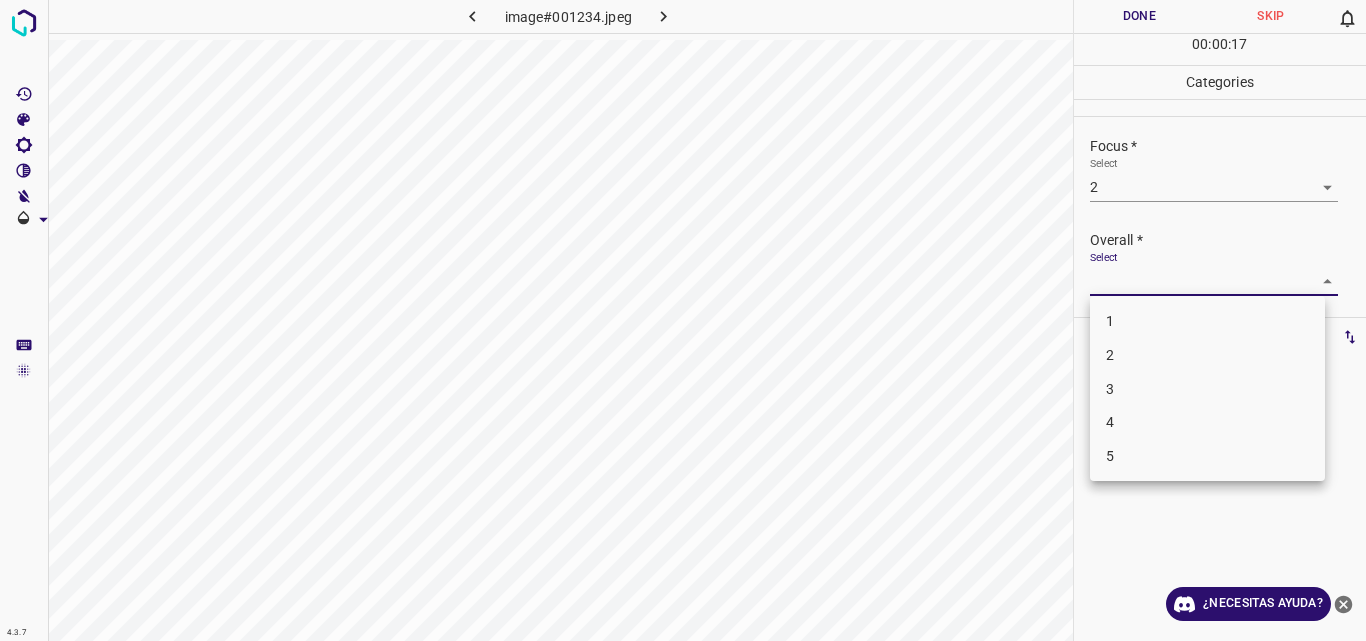 click on "2" at bounding box center [1207, 355] 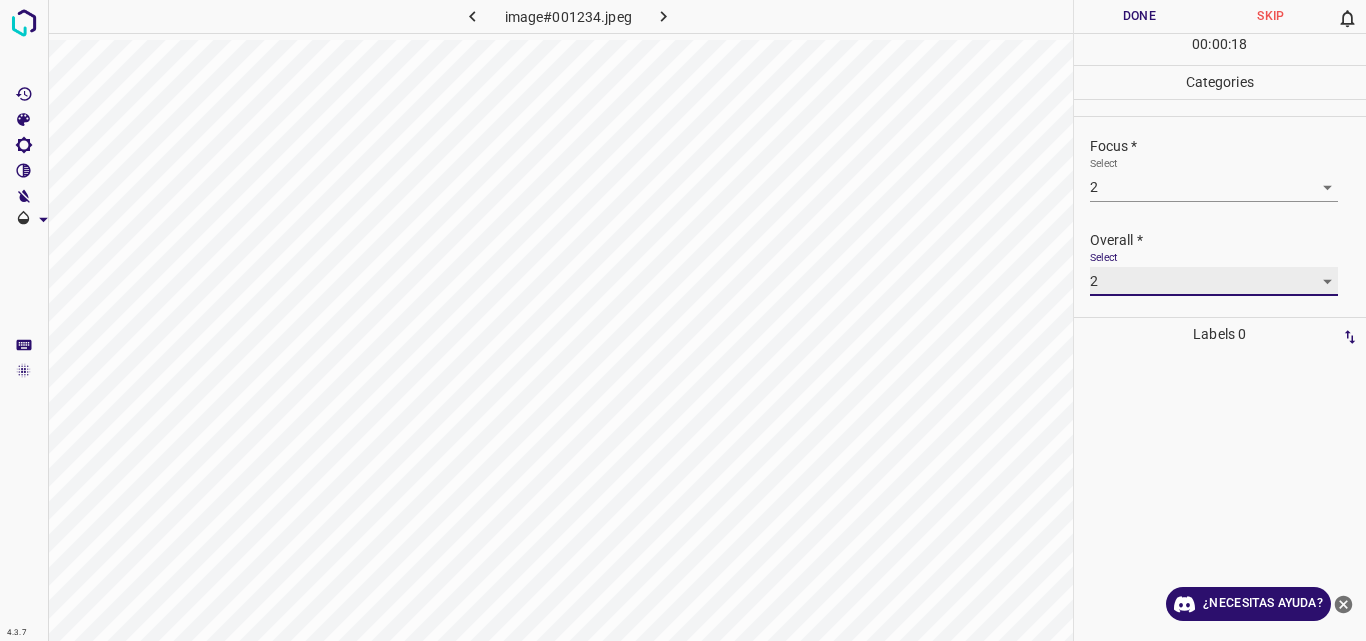 type on "2" 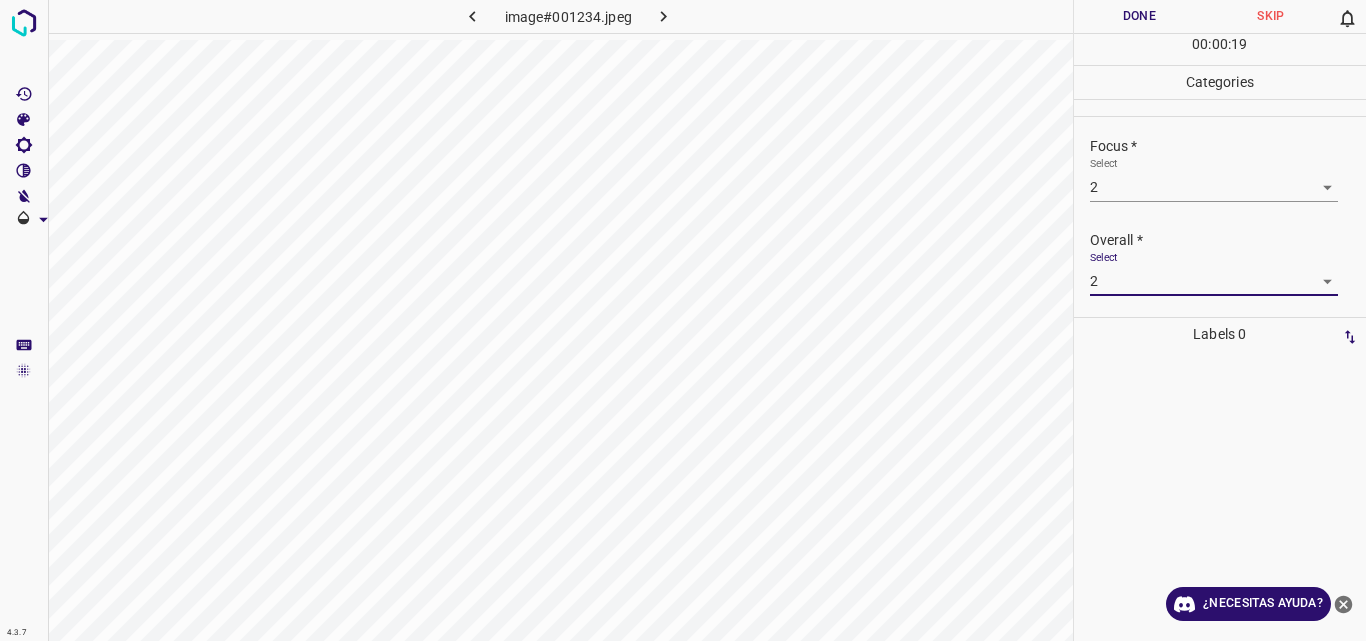 click on "Done" at bounding box center [1140, 16] 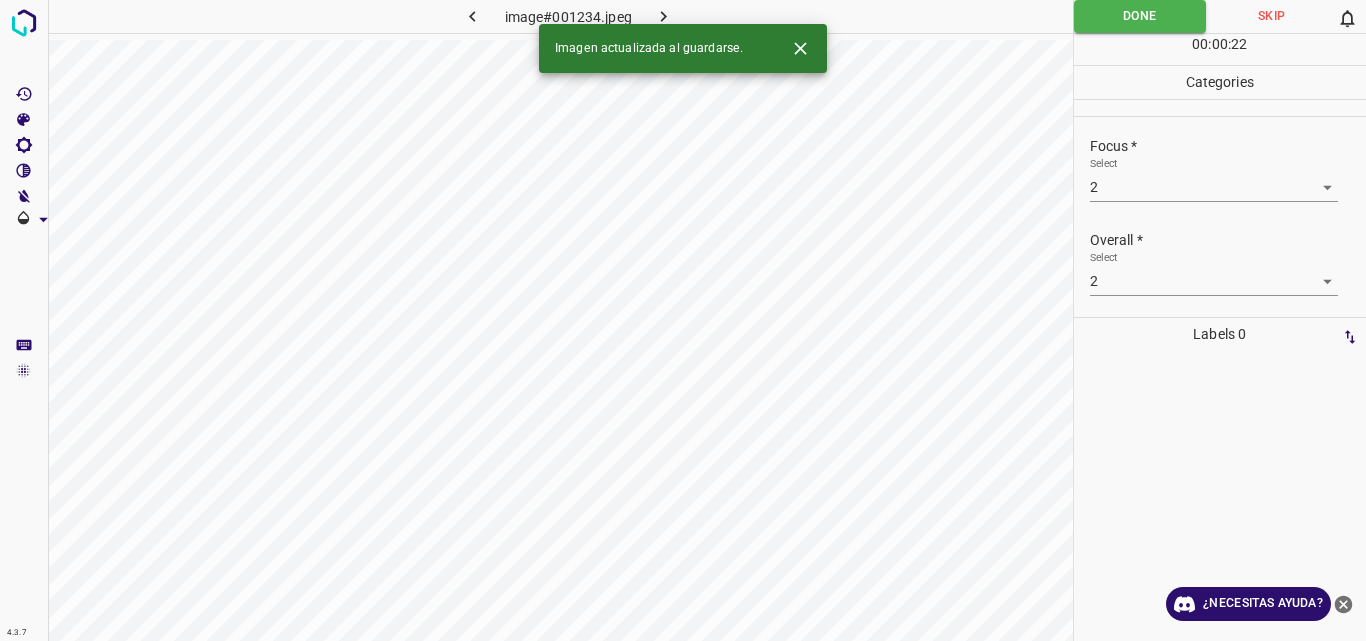 click 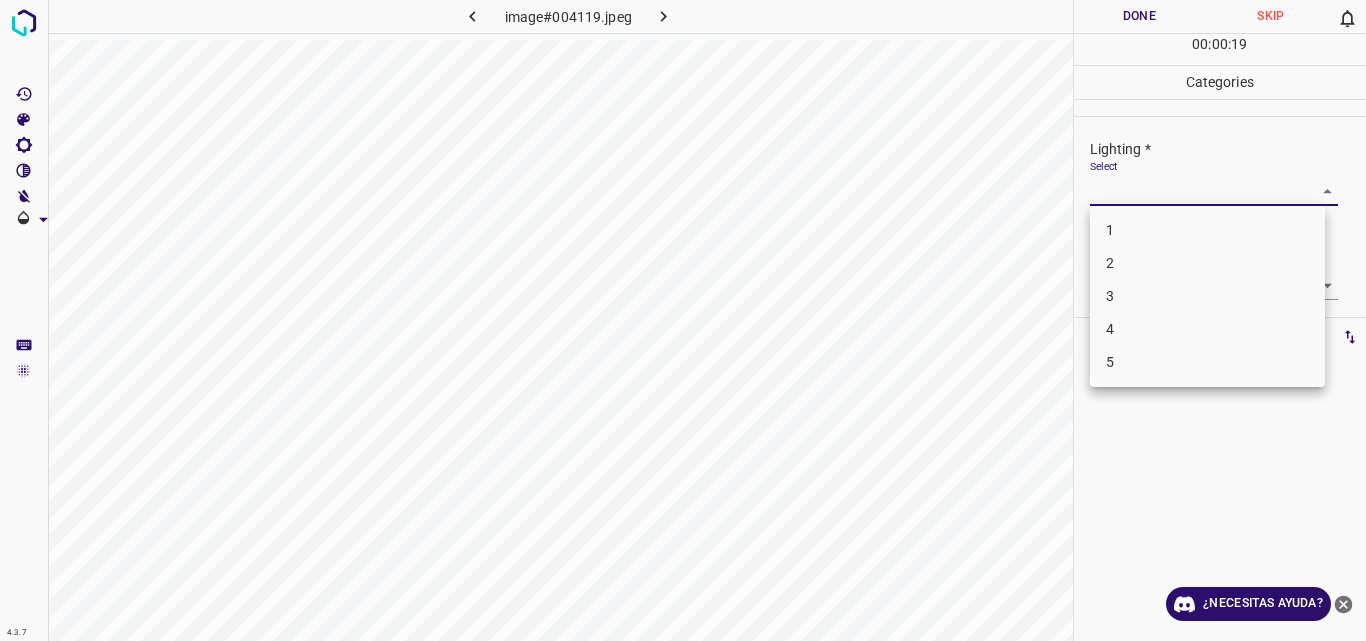 click on "4.3.7 image#004119.jpeg Done Skip 0 00   : 00   : 19   Categories Lighting *  Select ​ Focus *  Select ​ Overall *  Select ​ Labels   0 Categories 1 Lighting 2 Focus 3 Overall Tools Space Change between modes (Draw & Edit) I Auto labeling R Restore zoom M Zoom in N Zoom out Delete Delete selecte label Filters Z Restore filters X Saturation filter C Brightness filter V Contrast filter B Gray scale filter General O Download ¿Necesitas ayuda? Original text Rate this translation Your feedback will be used to help improve Google Translate - Texto - Esconder - Borrar 1 2 3 4 5" at bounding box center (683, 320) 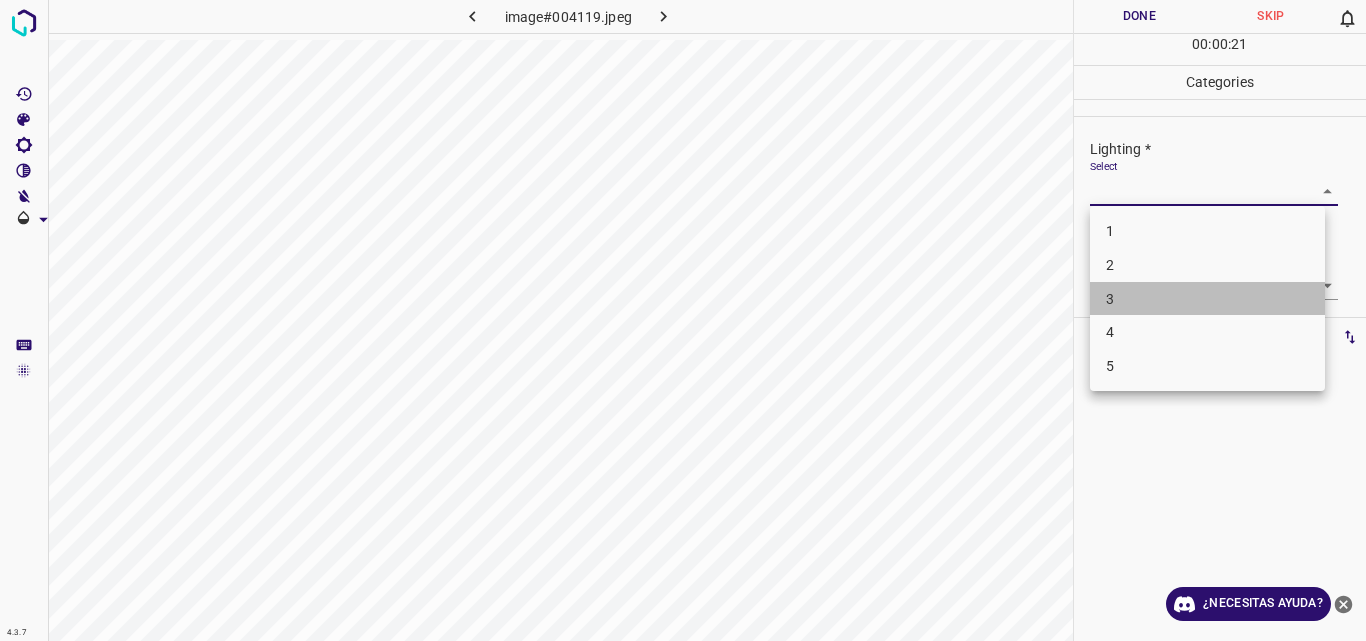 click on "3" at bounding box center (1207, 299) 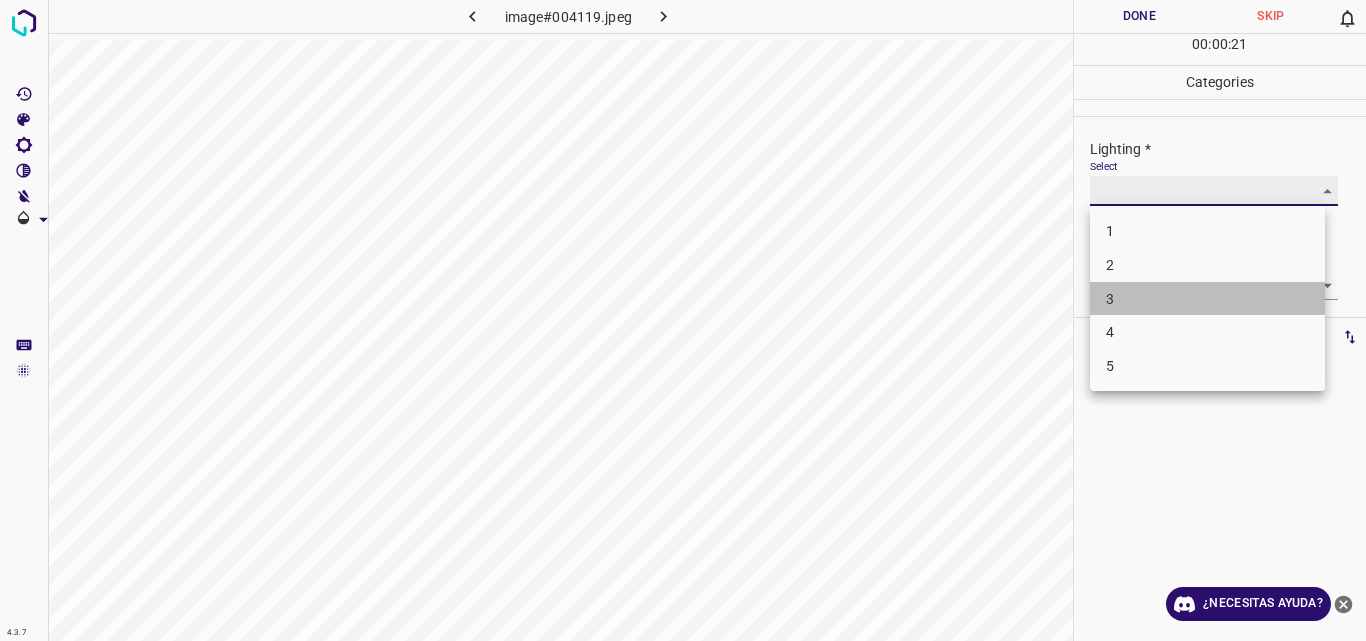 type on "3" 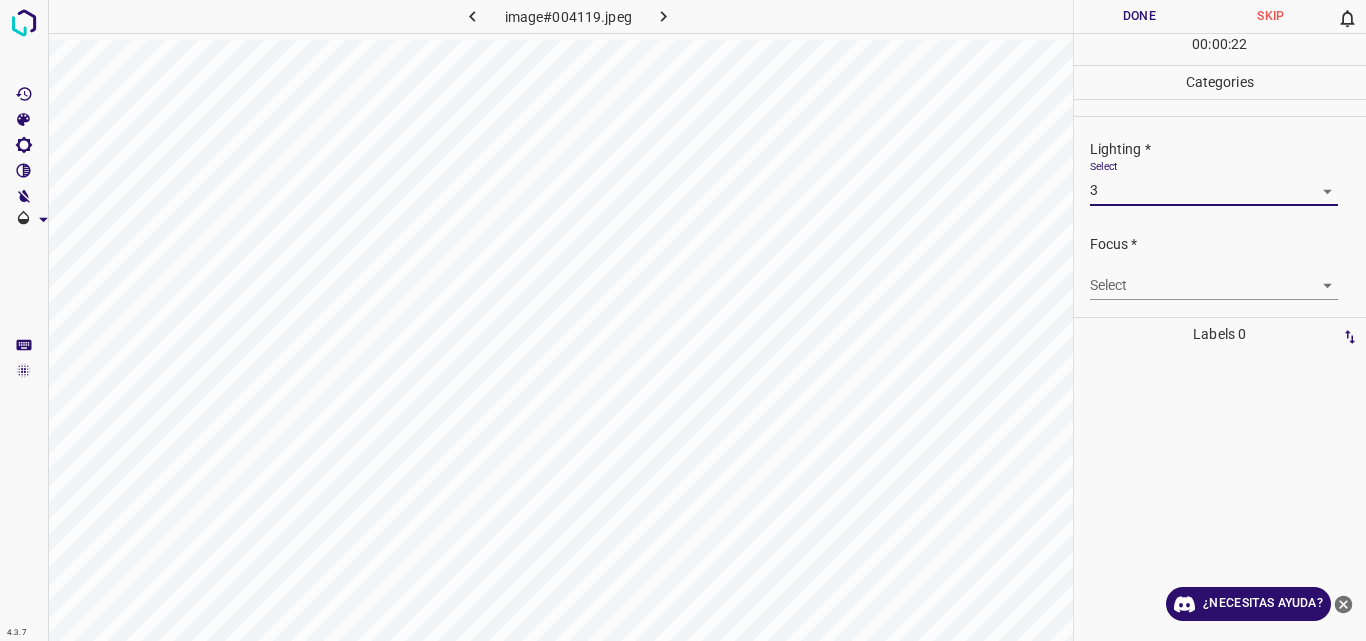click on "4.3.7 image#004119.jpeg Done Skip 0 00   : 00   : 22   Categories Lighting *  Select 3 3 Focus *  Select ​ Overall *  Select ​ Labels   0 Categories 1 Lighting 2 Focus 3 Overall Tools Space Change between modes (Draw & Edit) I Auto labeling R Restore zoom M Zoom in N Zoom out Delete Delete selecte label Filters Z Restore filters X Saturation filter C Brightness filter V Contrast filter B Gray scale filter General O Download ¿Necesitas ayuda? Original text Rate this translation Your feedback will be used to help improve Google Translate - Texto - Esconder - Borrar" at bounding box center [683, 320] 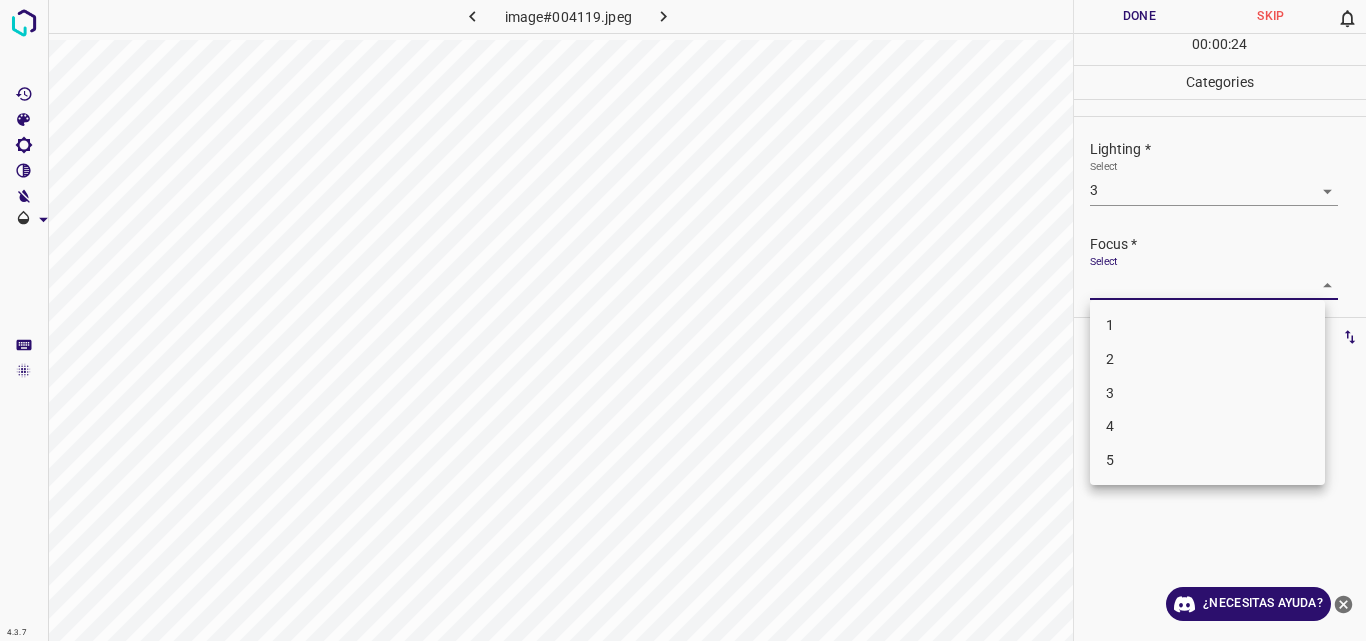 click on "3" at bounding box center [1207, 393] 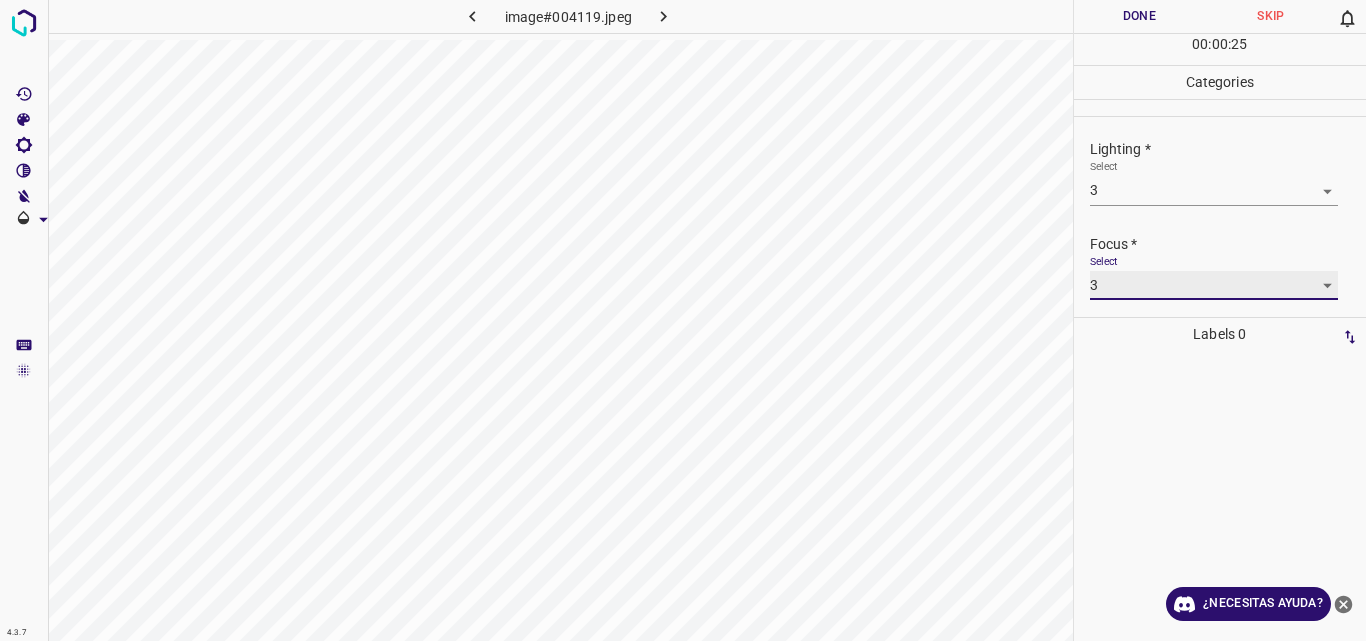 type on "3" 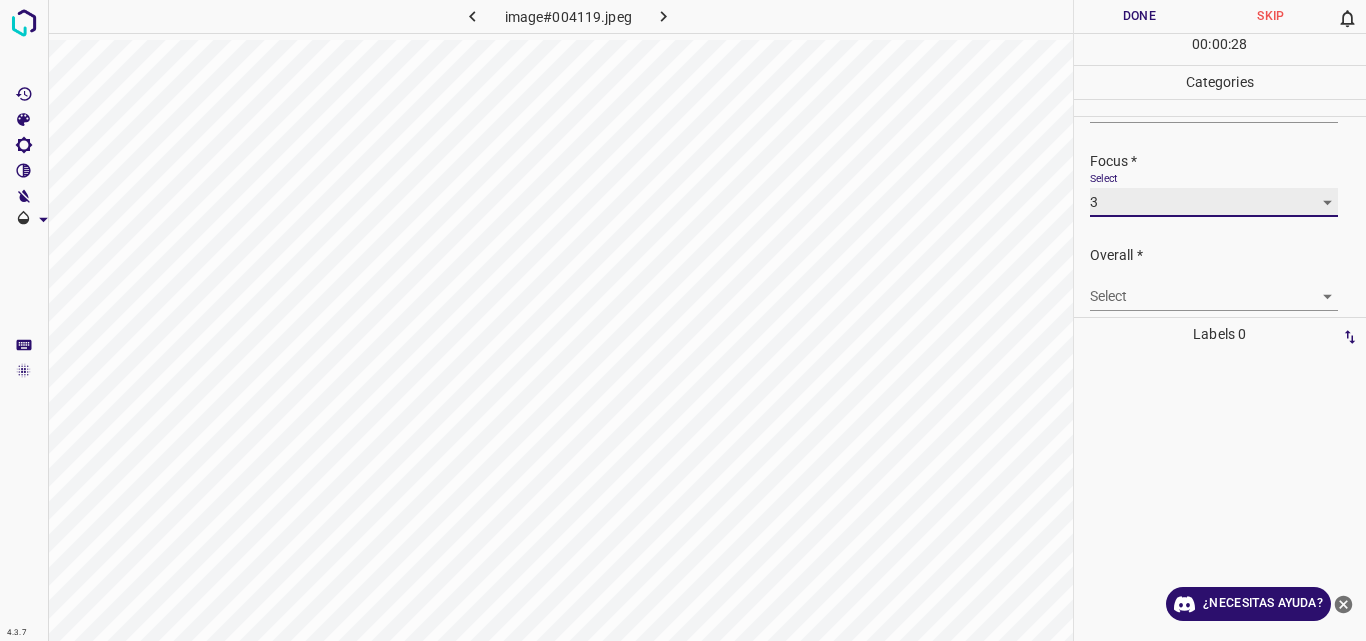 scroll, scrollTop: 98, scrollLeft: 0, axis: vertical 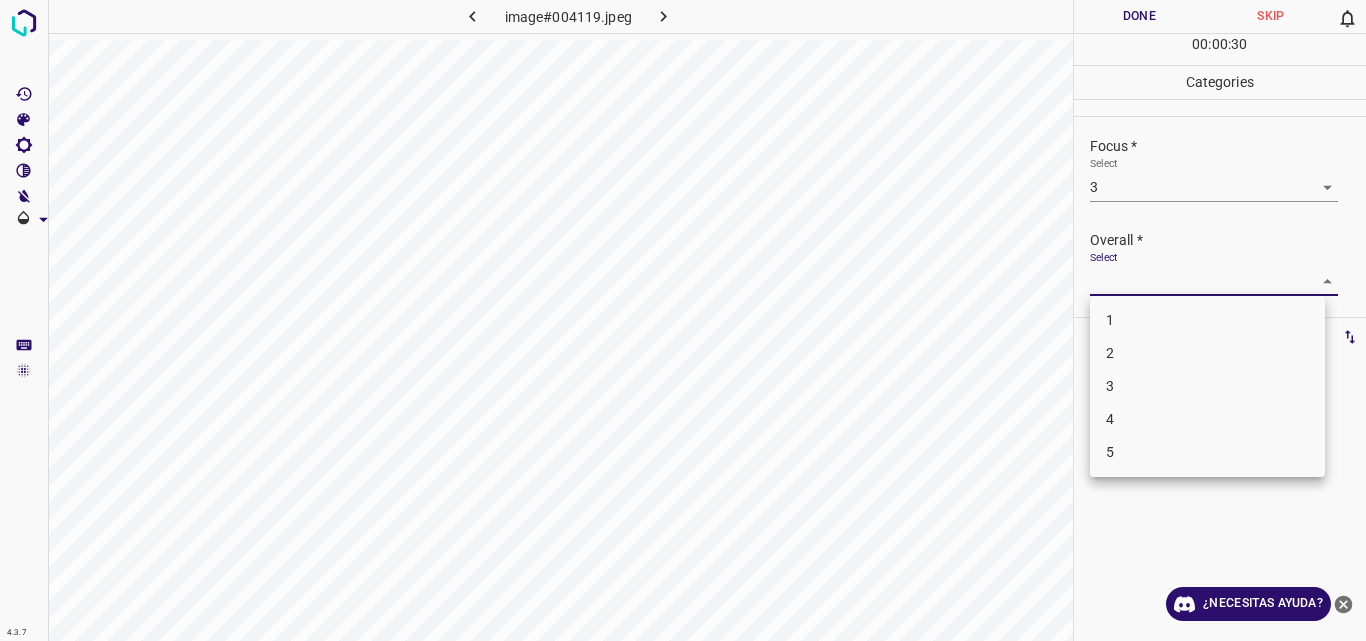 click on "4.3.7 image#004119.jpeg Done Skip 0 00   : 00   : 30   Categories Lighting *  Select 3 3 Focus *  Select 3 3 Overall *  Select ​ Labels   0 Categories 1 Lighting 2 Focus 3 Overall Tools Space Change between modes (Draw & Edit) I Auto labeling R Restore zoom M Zoom in N Zoom out Delete Delete selecte label Filters Z Restore filters X Saturation filter C Brightness filter V Contrast filter B Gray scale filter General O Download ¿Necesitas ayuda? Original text Rate this translation Your feedback will be used to help improve Google Translate - Texto - Esconder - Borrar 1 2 3 4 5" at bounding box center (683, 320) 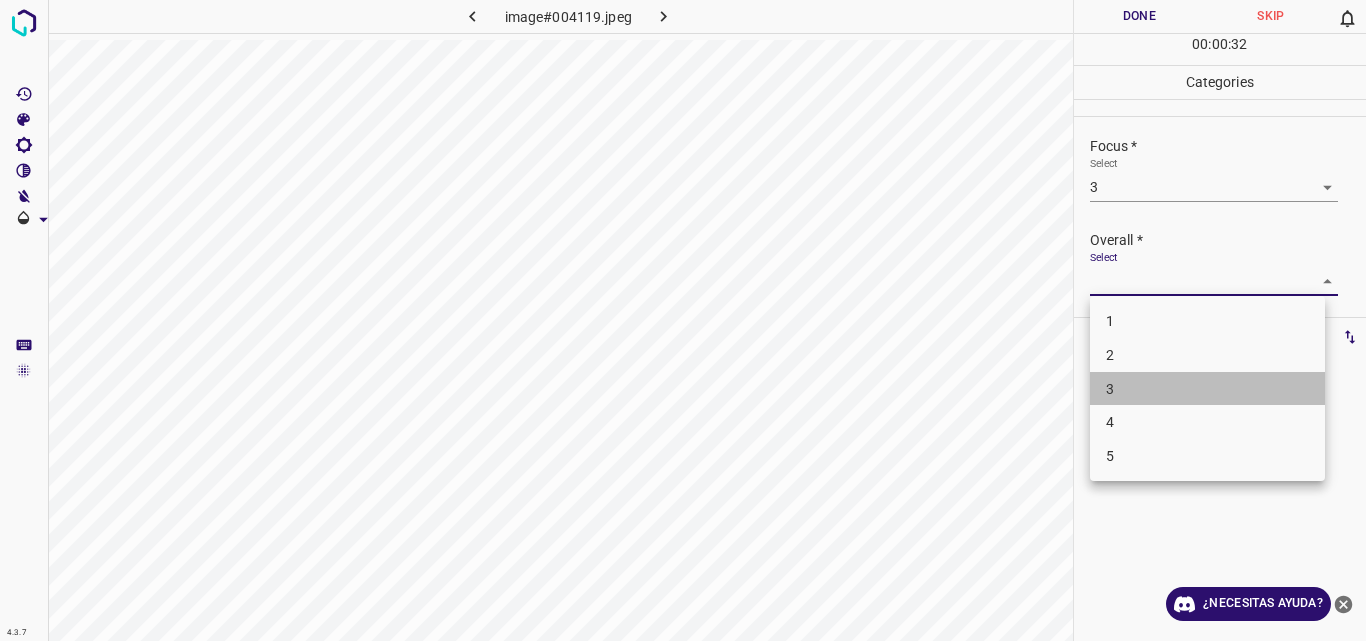 click on "3" at bounding box center [1207, 389] 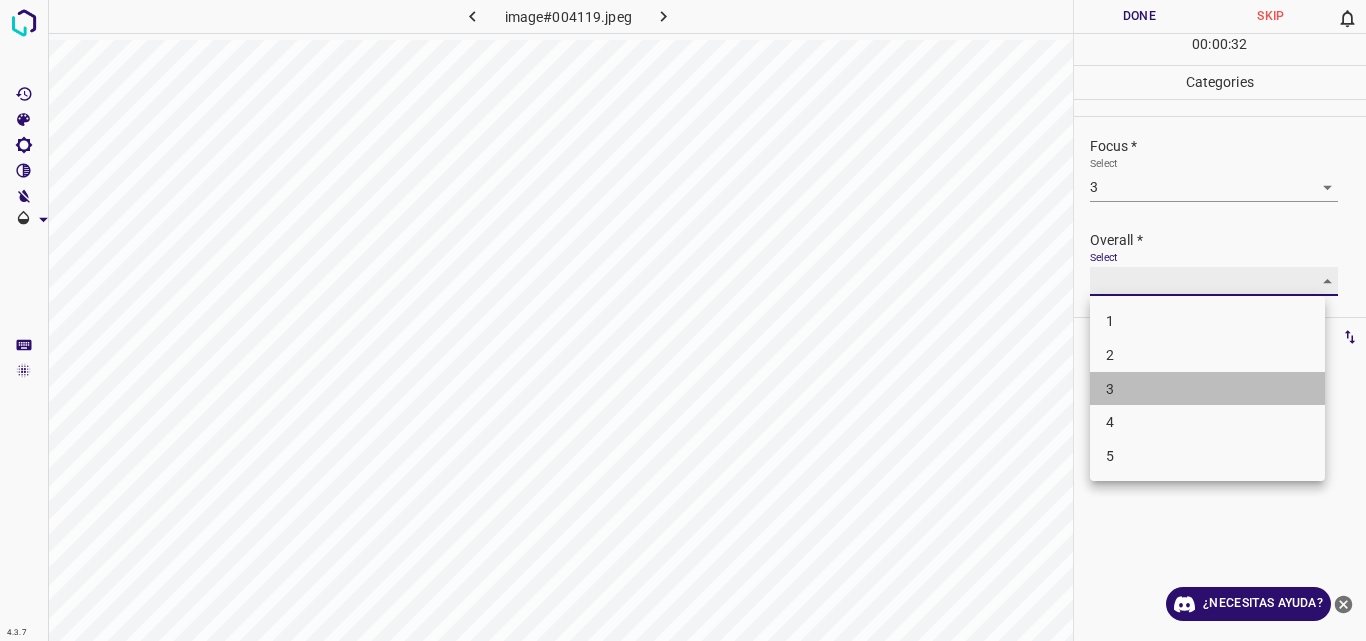 type on "3" 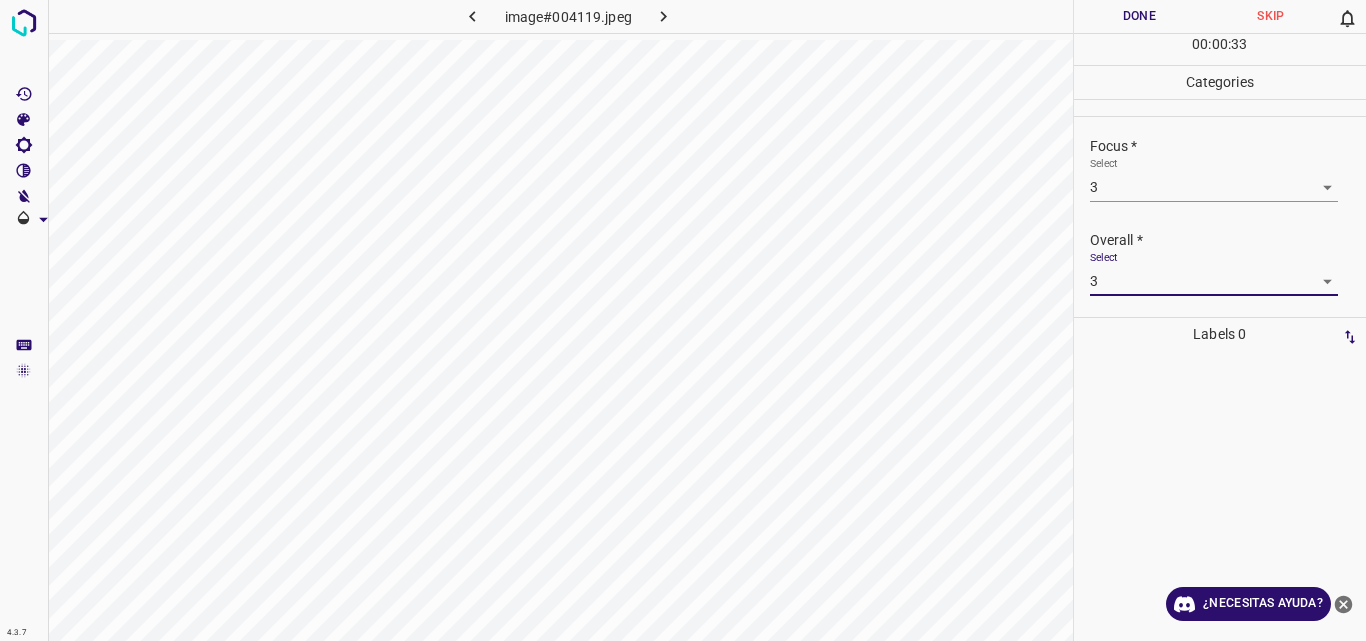 click on "Done" at bounding box center [1140, 16] 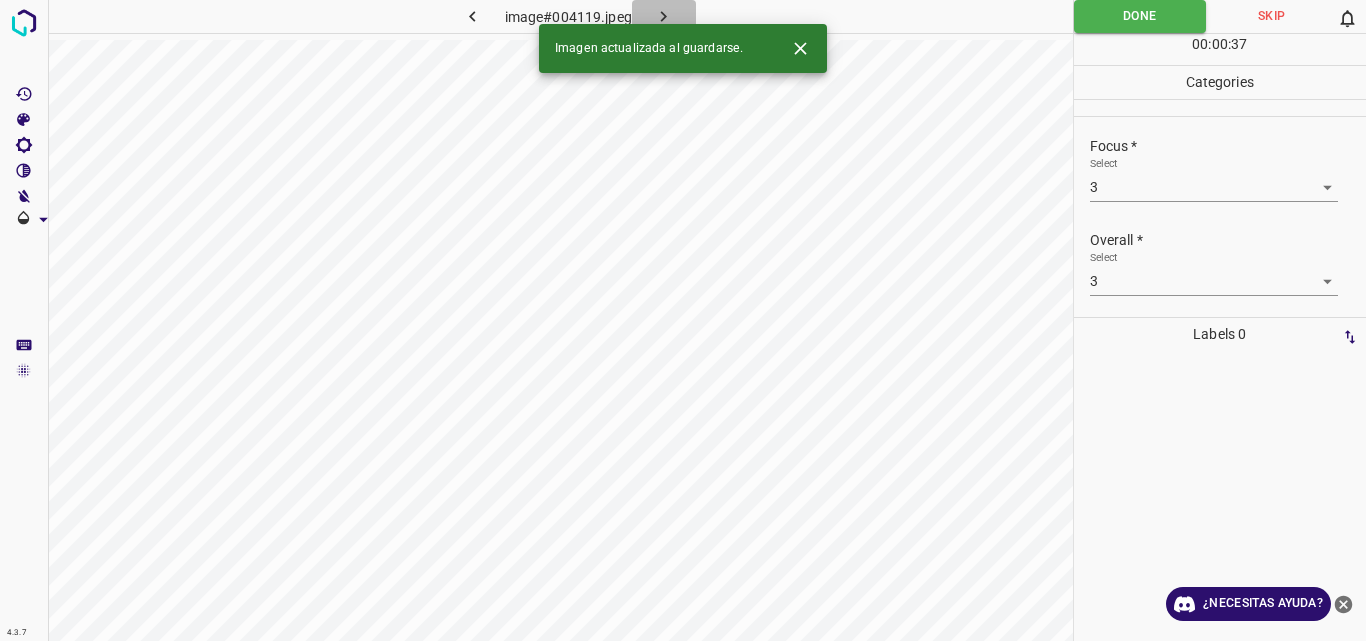 click 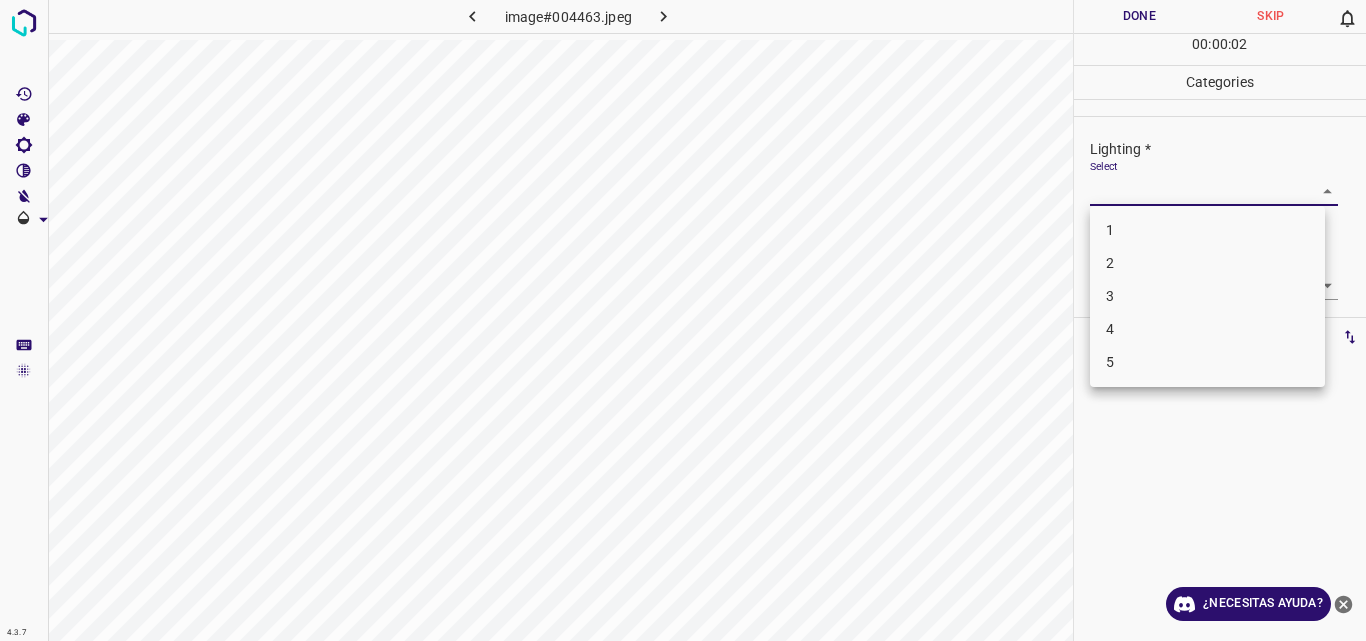 click on "4.3.7 image#004463.jpeg Done Skip 0 00   : 00   : 02   Categories Lighting *  Select ​ Focus *  Select ​ Overall *  Select ​ Labels   0 Categories 1 Lighting 2 Focus 3 Overall Tools Space Change between modes (Draw & Edit) I Auto labeling R Restore zoom M Zoom in N Zoom out Delete Delete selecte label Filters Z Restore filters X Saturation filter C Brightness filter V Contrast filter B Gray scale filter General O Download ¿Necesitas ayuda? Original text Rate this translation Your feedback will be used to help improve Google Translate - Texto - Esconder - Borrar 1 2 3 4 5" at bounding box center [683, 320] 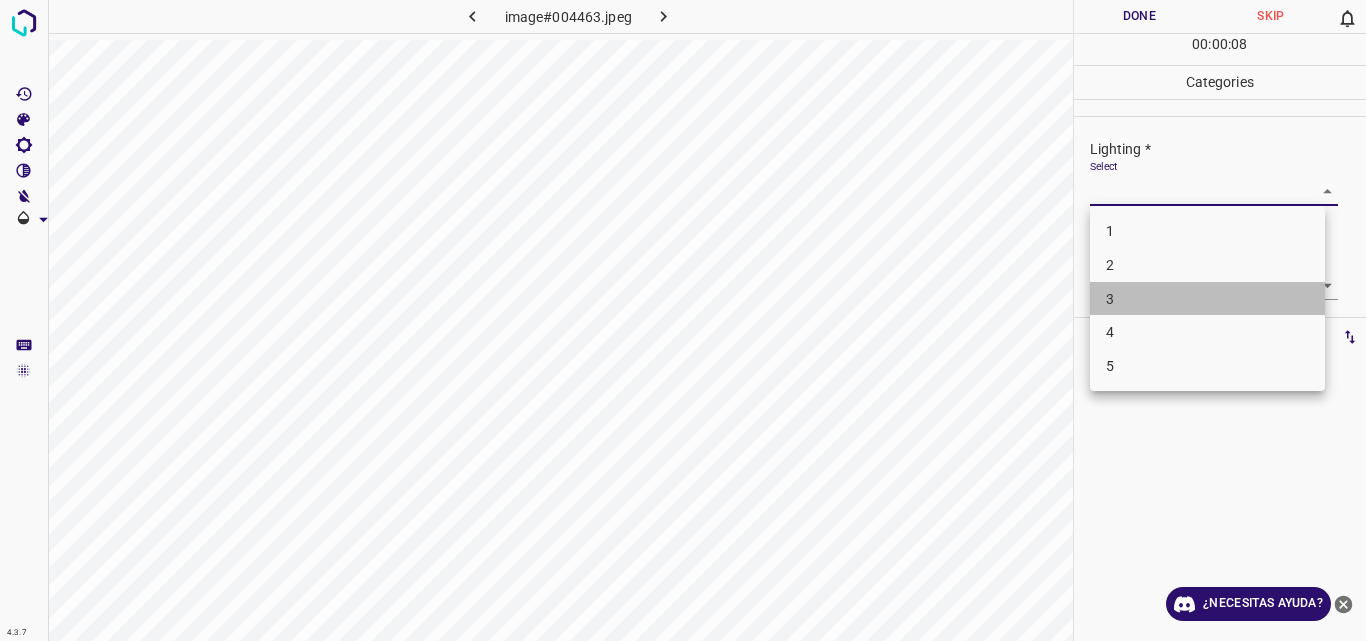 click on "3" at bounding box center (1207, 299) 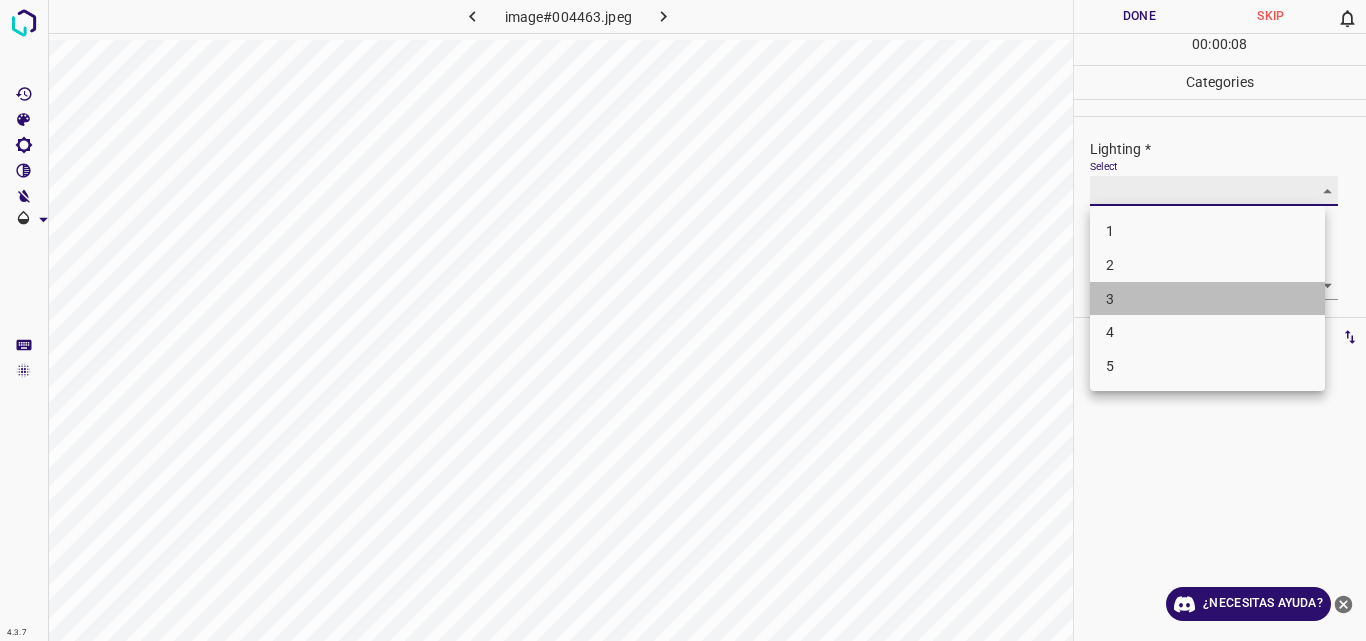 type on "3" 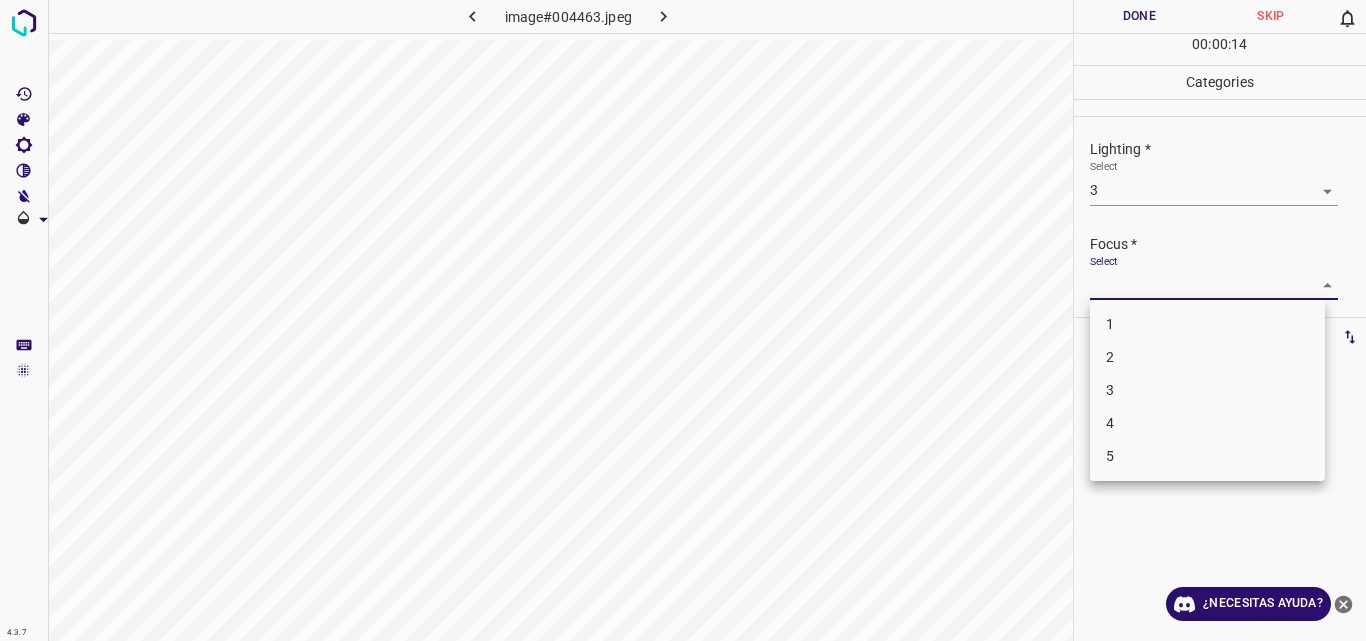 click on "4.3.7 image#004463.jpeg Done Skip 0 00   : 00   : 14   Categories Lighting *  Select 3 3 Focus *  Select ​ Overall *  Select ​ Labels   0 Categories 1 Lighting 2 Focus 3 Overall Tools Space Change between modes (Draw & Edit) I Auto labeling R Restore zoom M Zoom in N Zoom out Delete Delete selecte label Filters Z Restore filters X Saturation filter C Brightness filter V Contrast filter B Gray scale filter General O Download ¿Necesitas ayuda? Original text Rate this translation Your feedback will be used to help improve Google Translate - Texto - Esconder - Borrar 1 2 3 4 5" at bounding box center [683, 320] 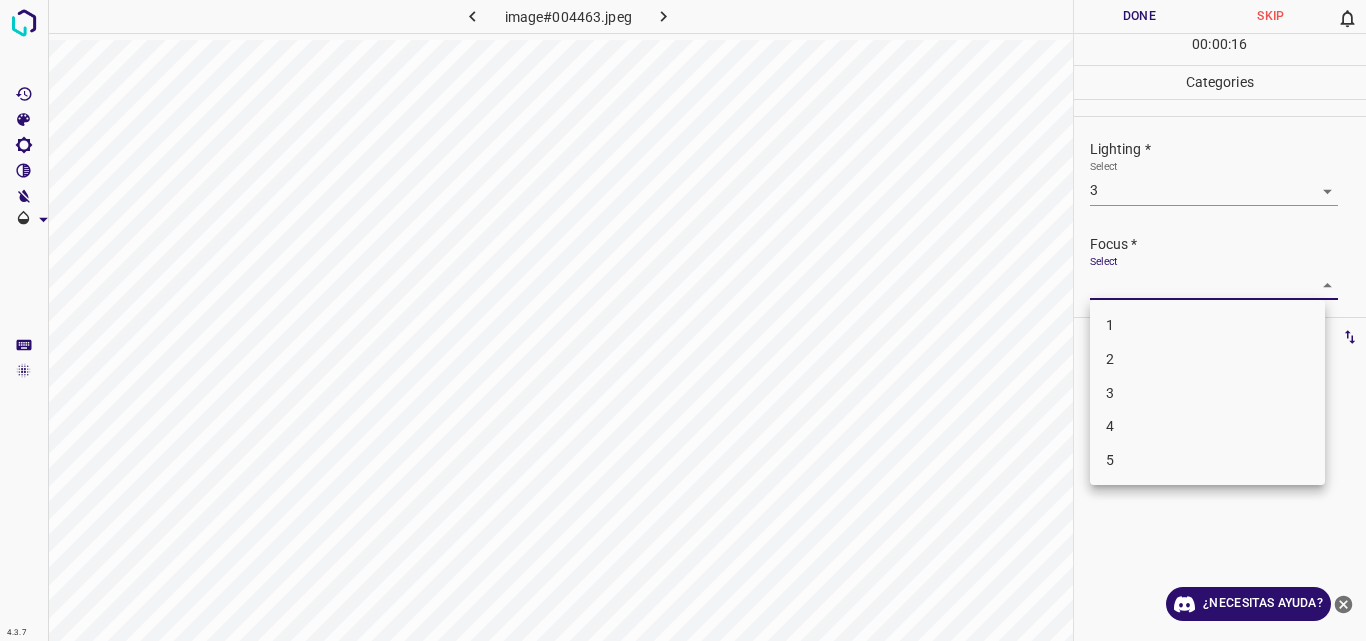 click on "3" at bounding box center (1207, 393) 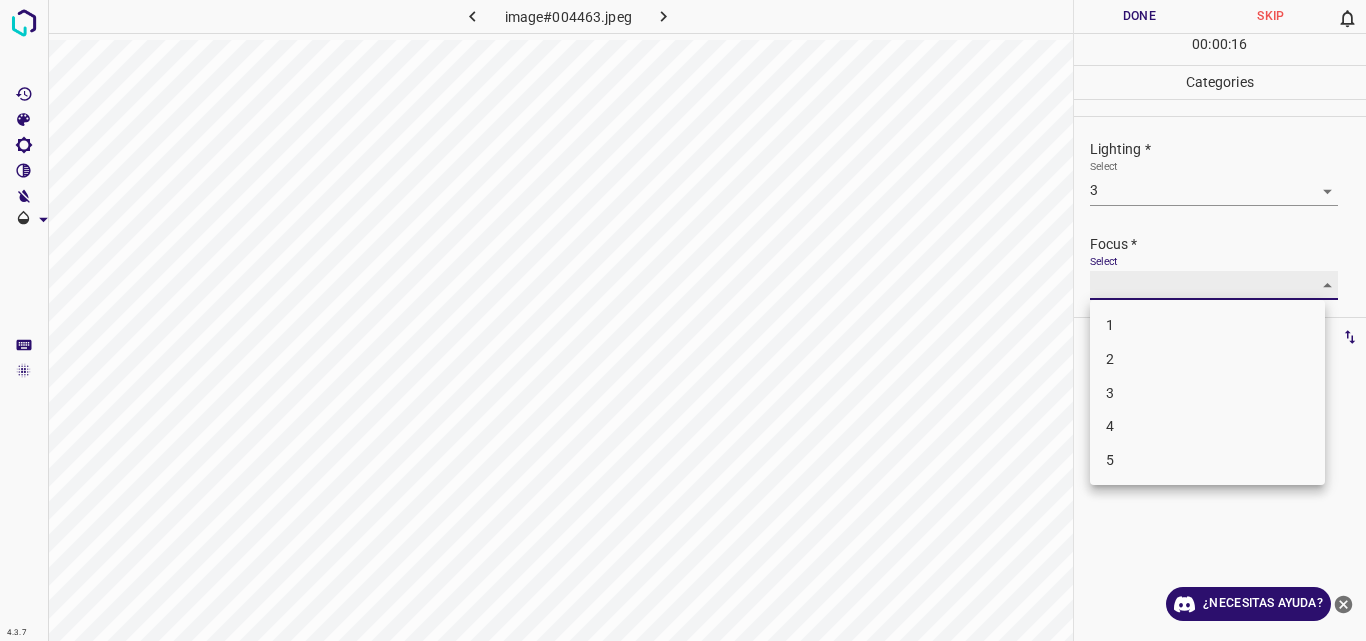 type on "3" 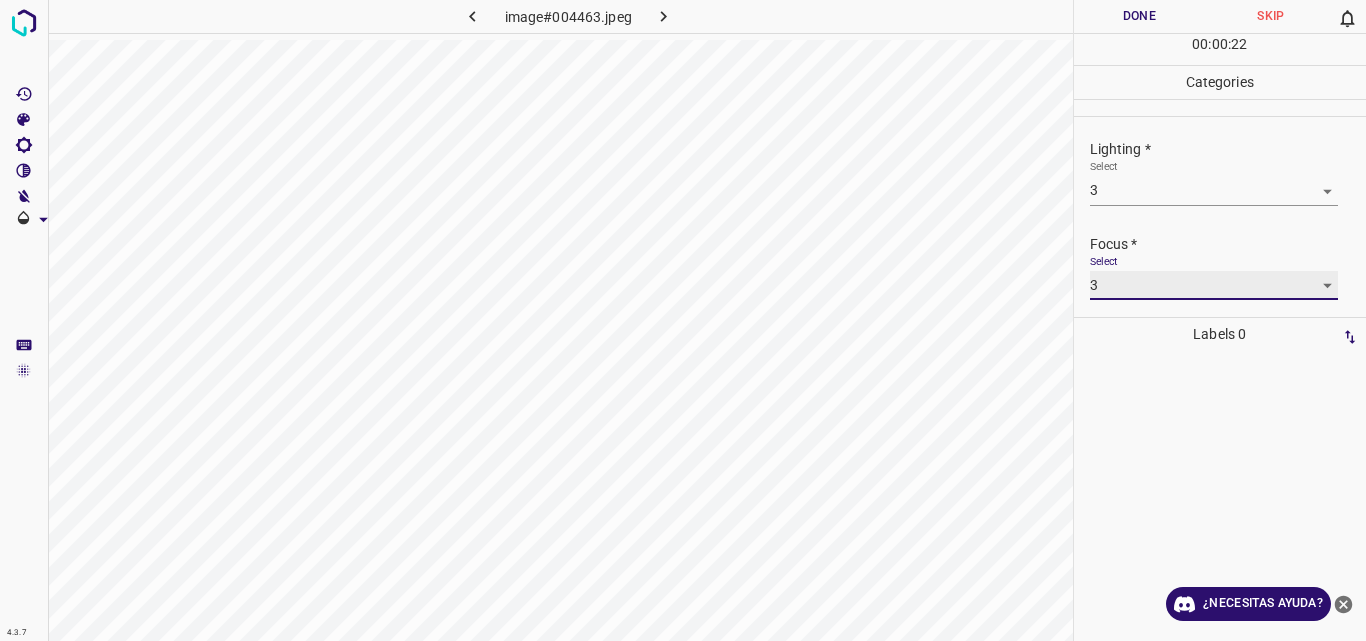 scroll, scrollTop: 98, scrollLeft: 0, axis: vertical 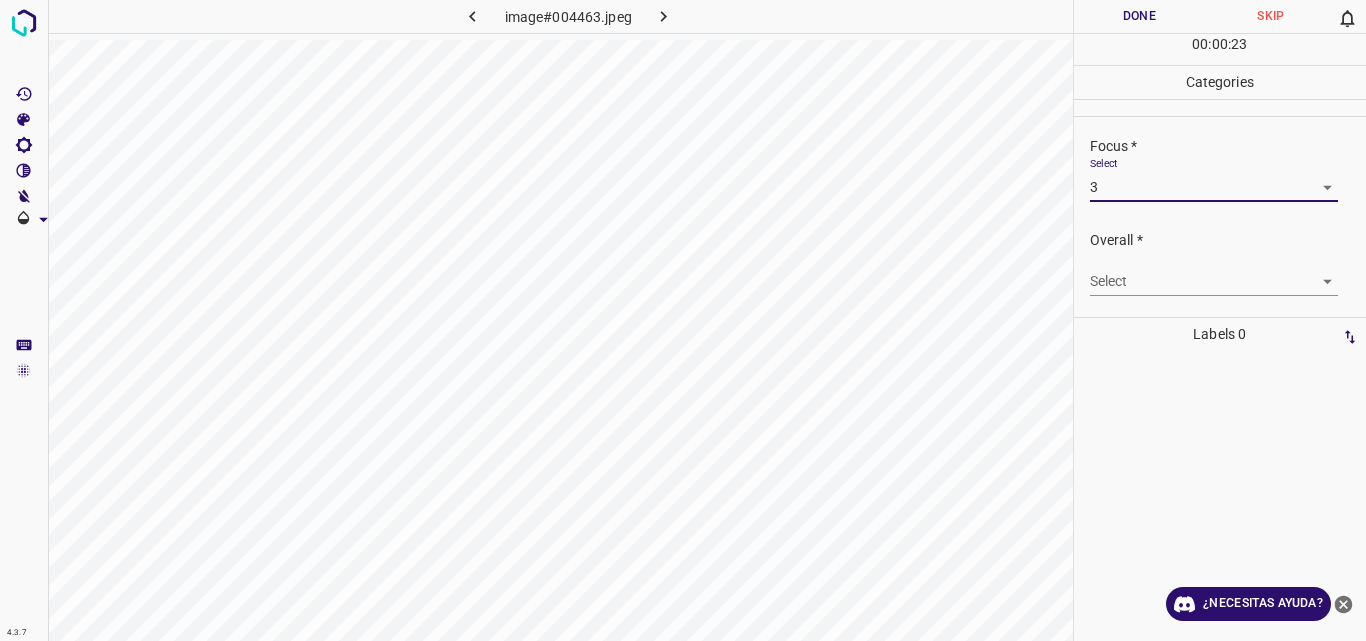 click on "4.3.7 image#004463.jpeg Done Skip 0 00   : 00   : 23   Categories Lighting *  Select 3 3 Focus *  Select 3 3 Overall *  Select ​ Labels   0 Categories 1 Lighting 2 Focus 3 Overall Tools Space Change between modes (Draw & Edit) I Auto labeling R Restore zoom M Zoom in N Zoom out Delete Delete selecte label Filters Z Restore filters X Saturation filter C Brightness filter V Contrast filter B Gray scale filter General O Download ¿Necesitas ayuda? Original text Rate this translation Your feedback will be used to help improve Google Translate - Texto - Esconder - Borrar" at bounding box center [683, 320] 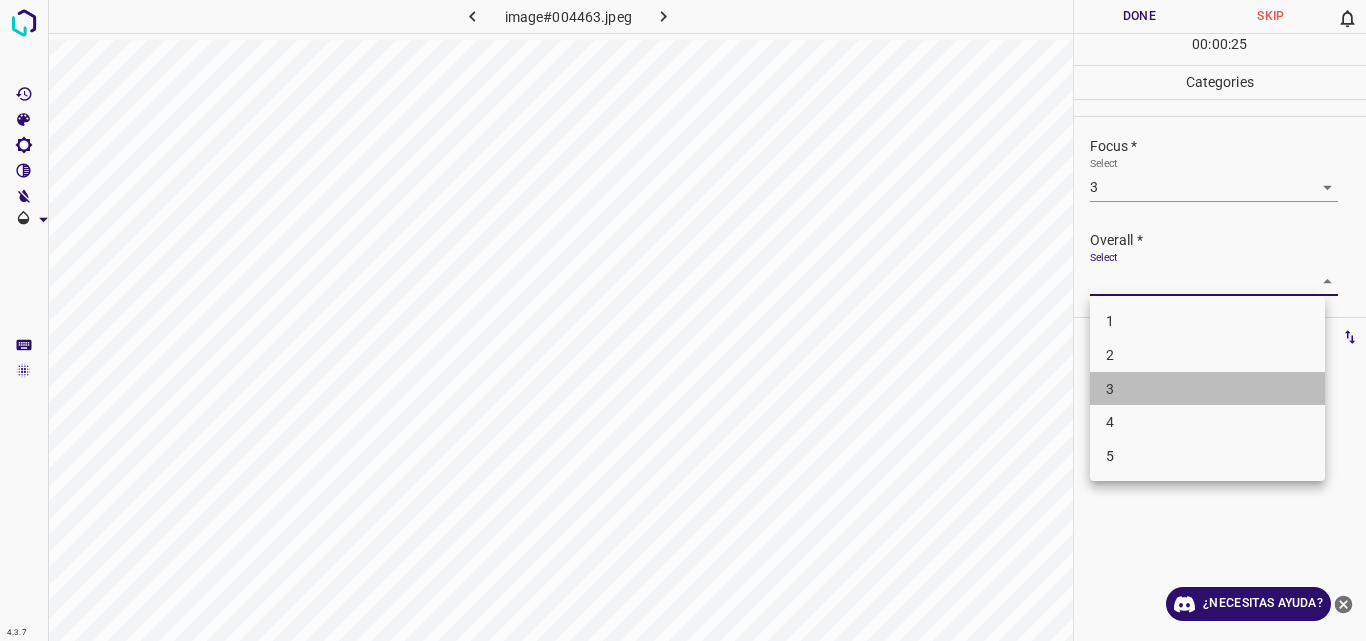 click on "3" at bounding box center [1207, 389] 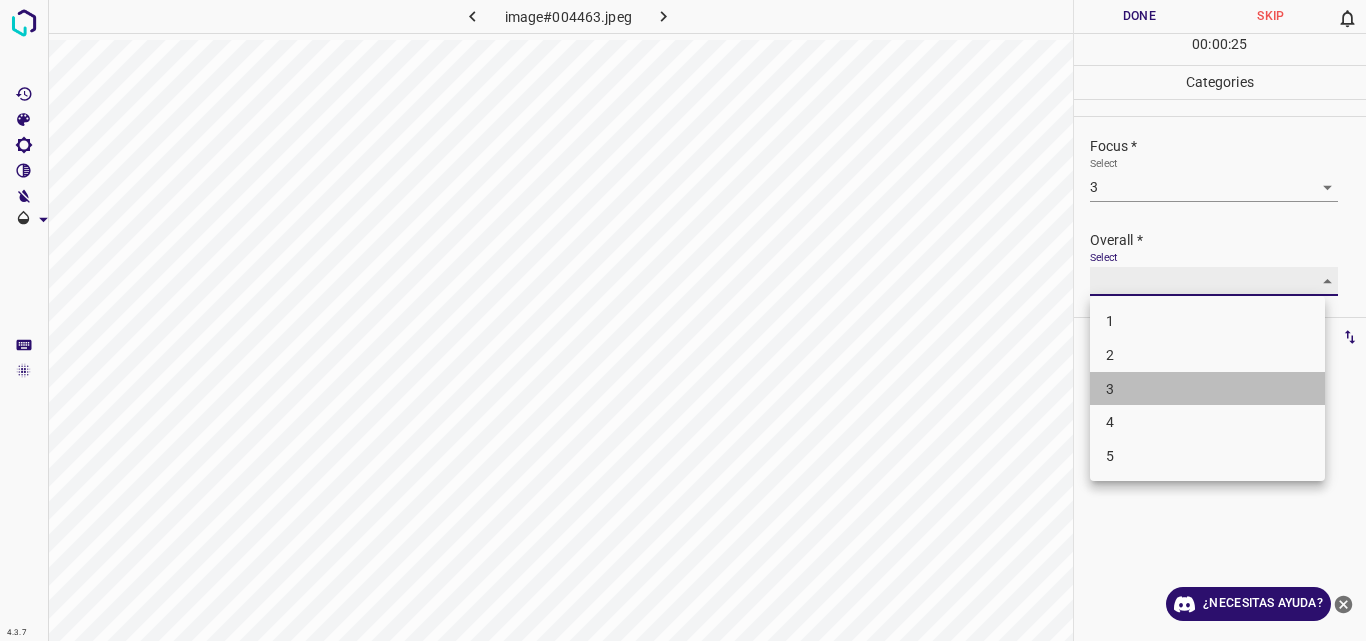 type on "3" 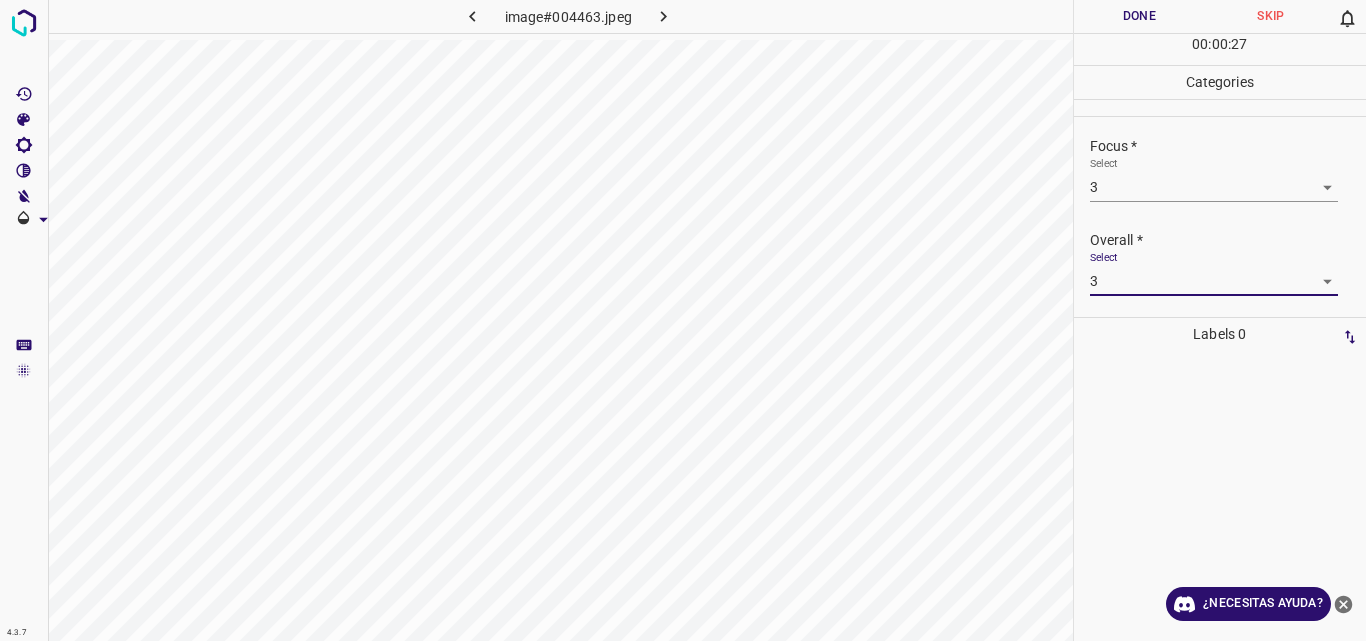 click on "Done" at bounding box center (1140, 16) 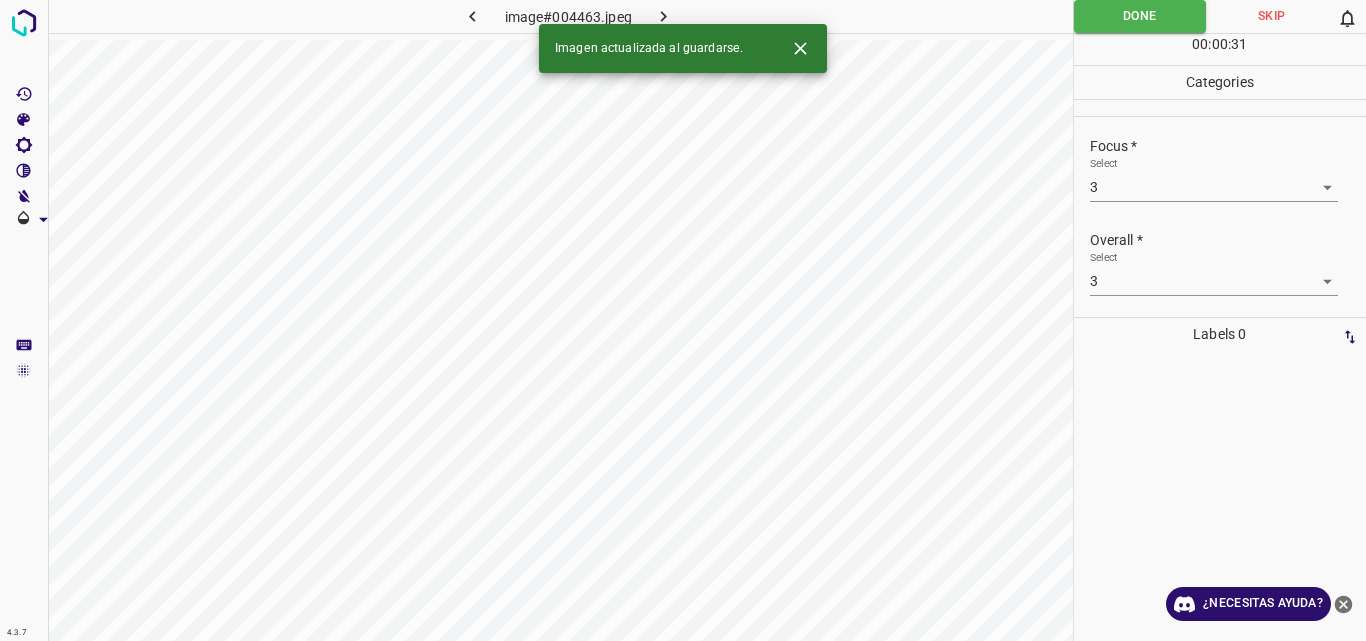 click 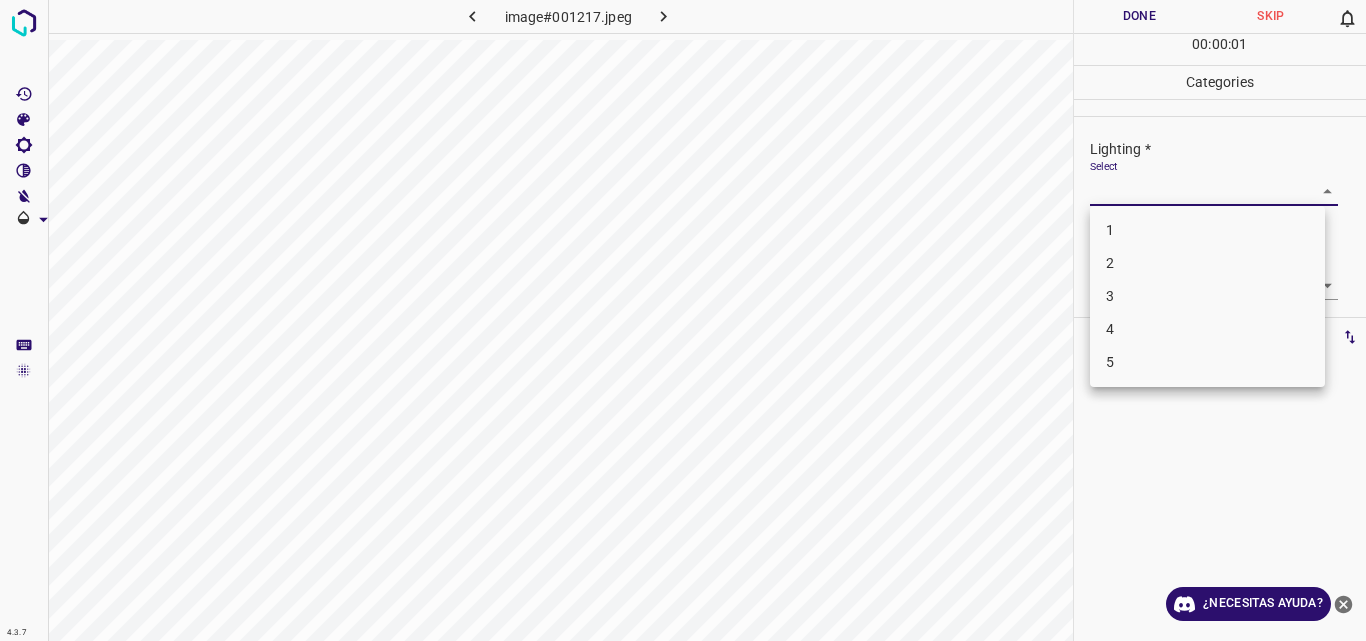 click on "4.3.7 image#001217.jpeg Done Skip 0 00   : 00   : 01   Categories Lighting *  Select ​ Focus *  Select ​ Overall *  Select ​ Labels   0 Categories 1 Lighting 2 Focus 3 Overall Tools Space Change between modes (Draw & Edit) I Auto labeling R Restore zoom M Zoom in N Zoom out Delete Delete selecte label Filters Z Restore filters X Saturation filter C Brightness filter V Contrast filter B Gray scale filter General O Download ¿Necesitas ayuda? Original text Rate this translation Your feedback will be used to help improve Google Translate - Texto - Esconder - Borrar 1 2 3 4 5" at bounding box center (683, 320) 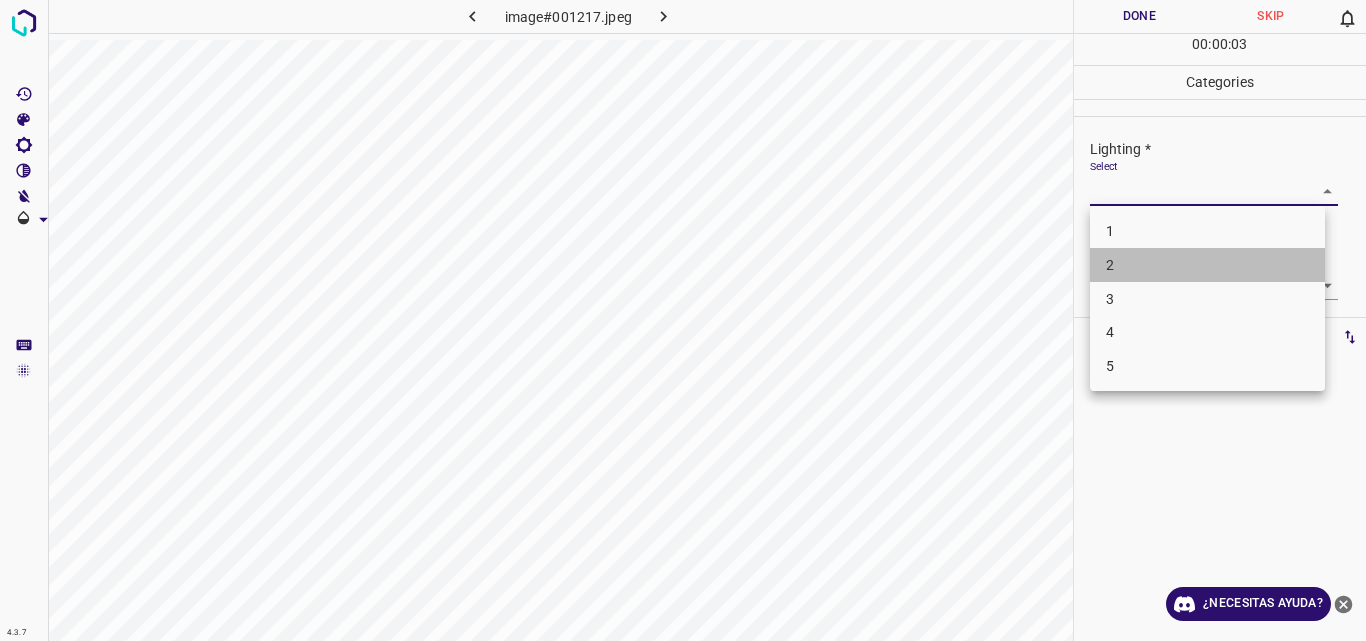 click on "2" at bounding box center [1207, 265] 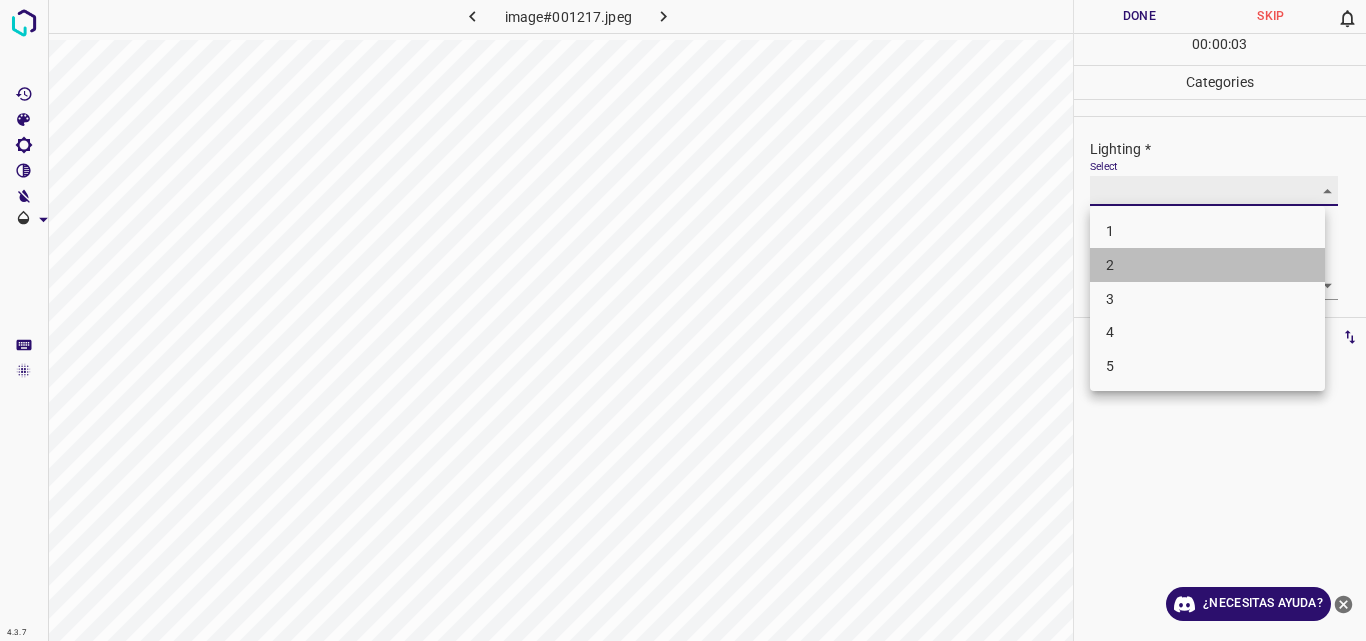 type on "2" 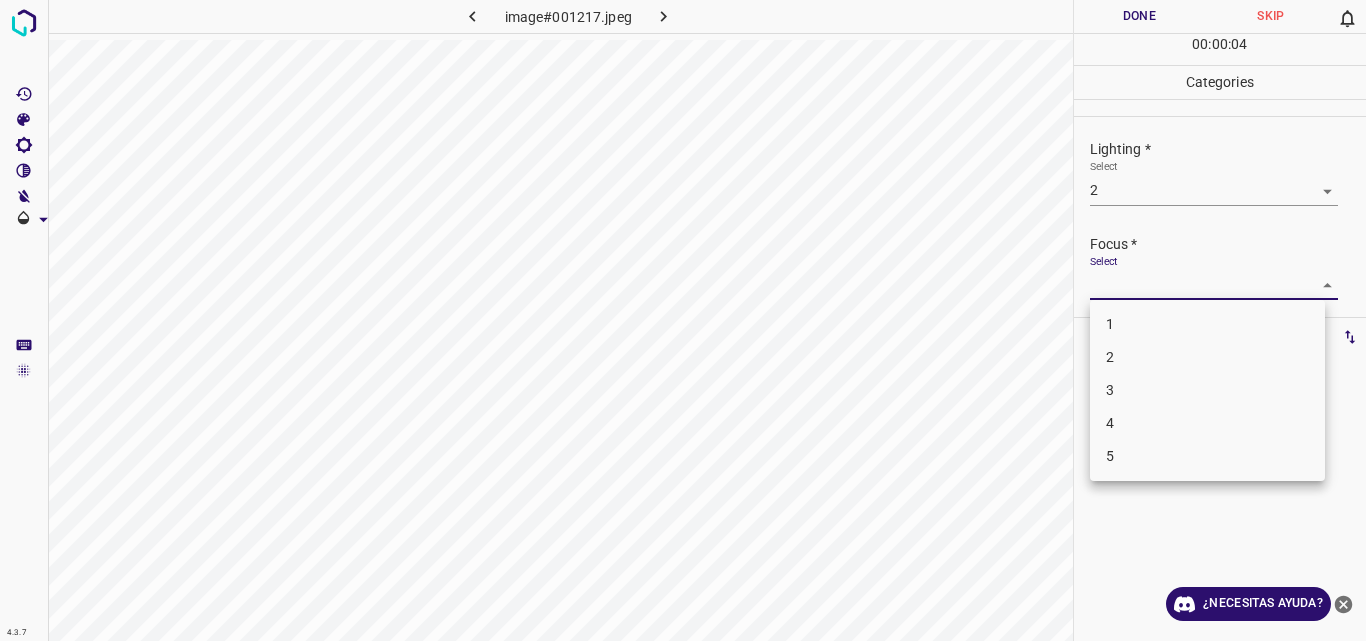 click on "4.3.7 image#001217.jpeg Done Skip 0 00   : 00   : 04   Categories Lighting *  Select 2 2 Focus *  Select ​ Overall *  Select ​ Labels   0 Categories 1 Lighting 2 Focus 3 Overall Tools Space Change between modes (Draw & Edit) I Auto labeling R Restore zoom M Zoom in N Zoom out Delete Delete selecte label Filters Z Restore filters X Saturation filter C Brightness filter V Contrast filter B Gray scale filter General O Download ¿Necesitas ayuda? Original text Rate this translation Your feedback will be used to help improve Google Translate - Texto - Esconder - Borrar 1 2 3 4 5" at bounding box center (683, 320) 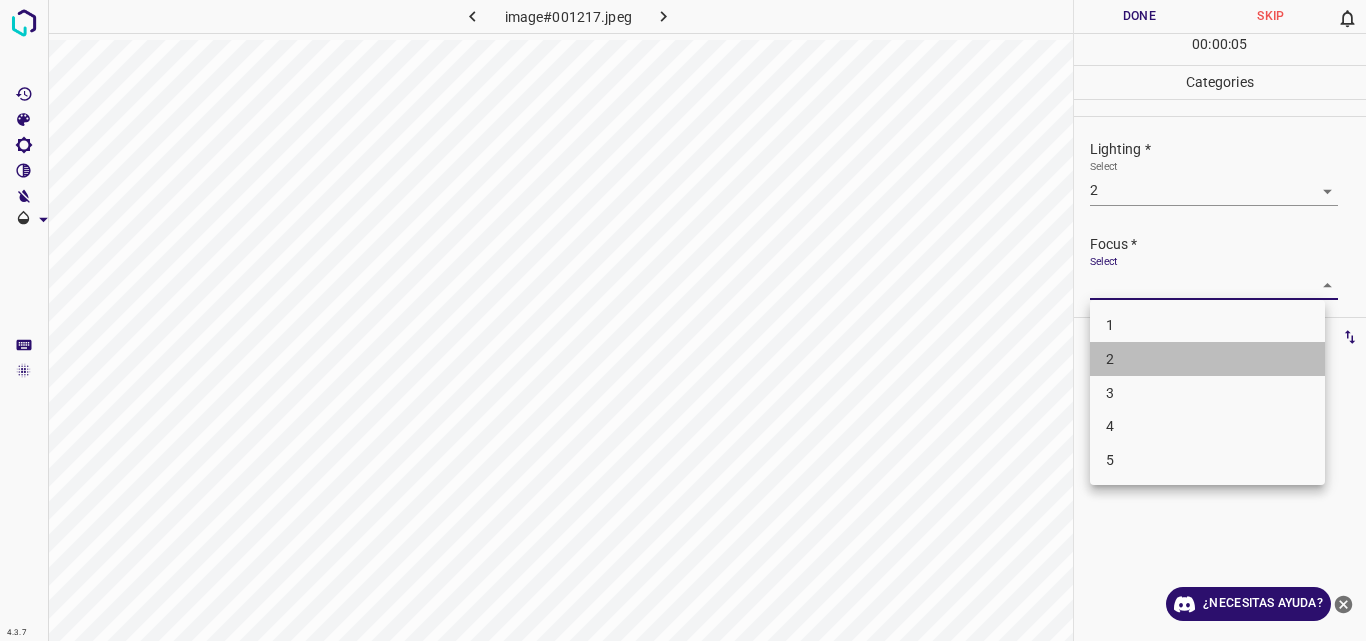 click on "2" at bounding box center [1207, 359] 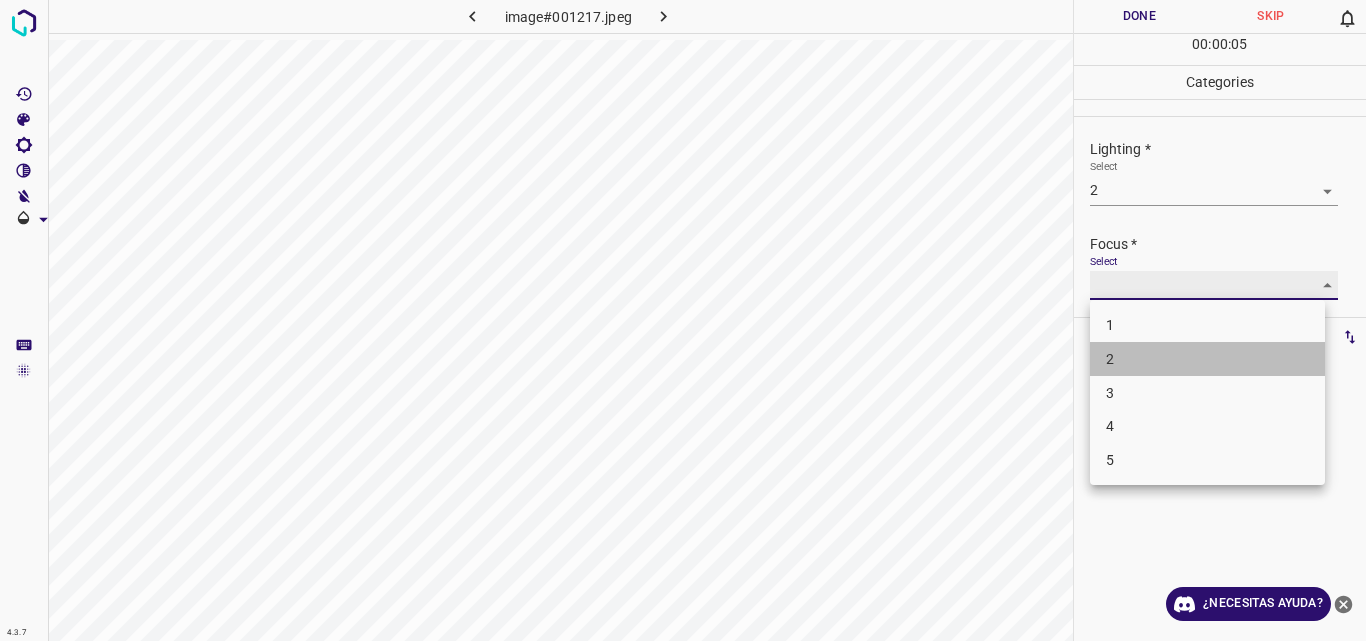 type on "2" 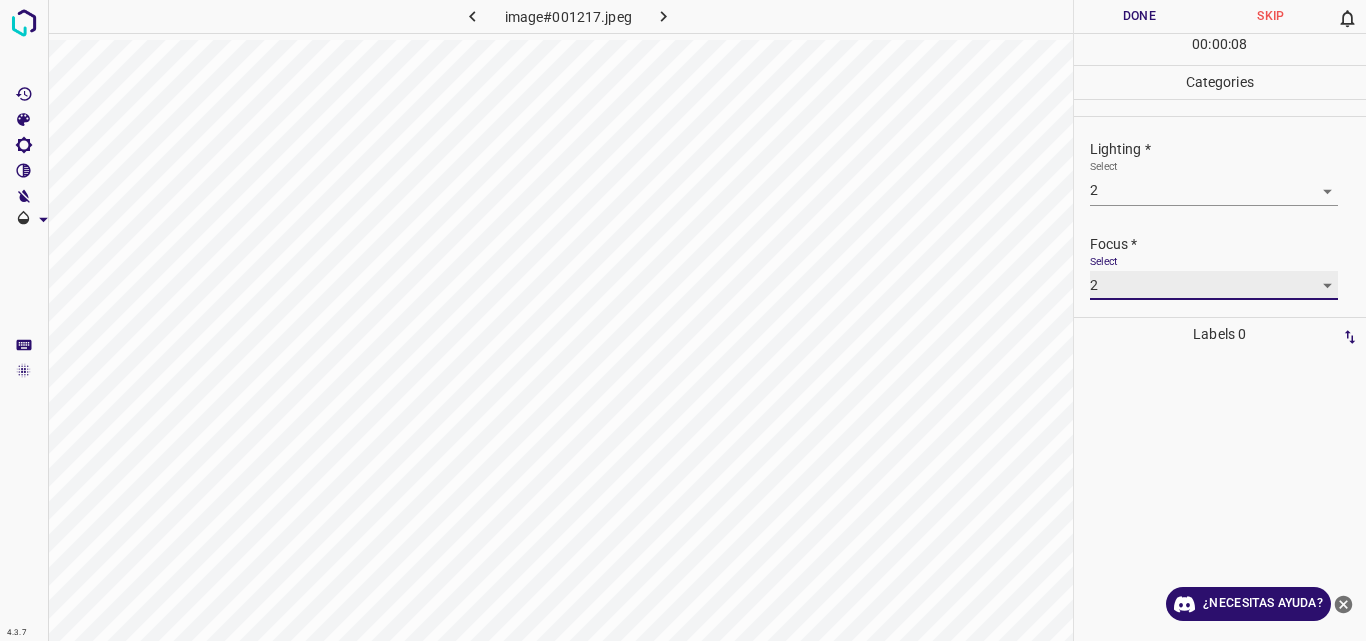 scroll, scrollTop: 98, scrollLeft: 0, axis: vertical 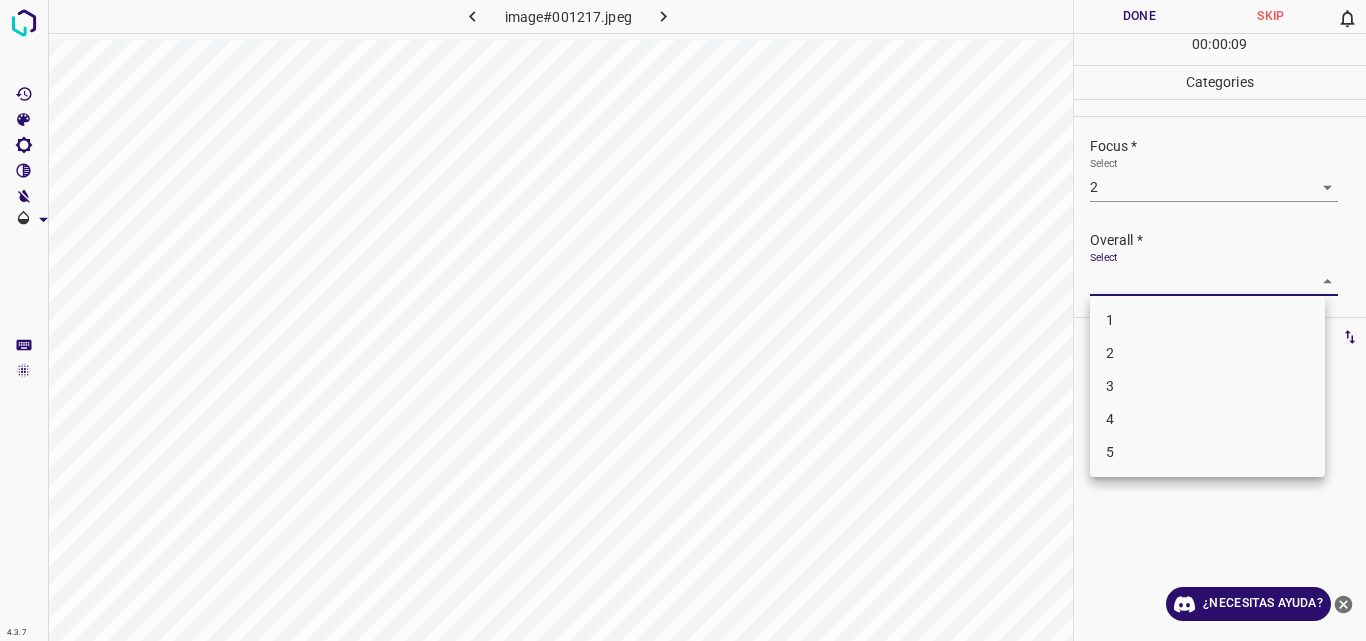 click on "4.3.7 image#001217.jpeg Done Skip 0 00   : 00   : 09   Categories Lighting *  Select 2 2 Focus *  Select 2 2 Overall *  Select ​ Labels   0 Categories 1 Lighting 2 Focus 3 Overall Tools Space Change between modes (Draw & Edit) I Auto labeling R Restore zoom M Zoom in N Zoom out Delete Delete selecte label Filters Z Restore filters X Saturation filter C Brightness filter V Contrast filter B Gray scale filter General O Download ¿Necesitas ayuda? Original text Rate this translation Your feedback will be used to help improve Google Translate - Texto - Esconder - Borrar 1 2 3 4 5" at bounding box center (683, 320) 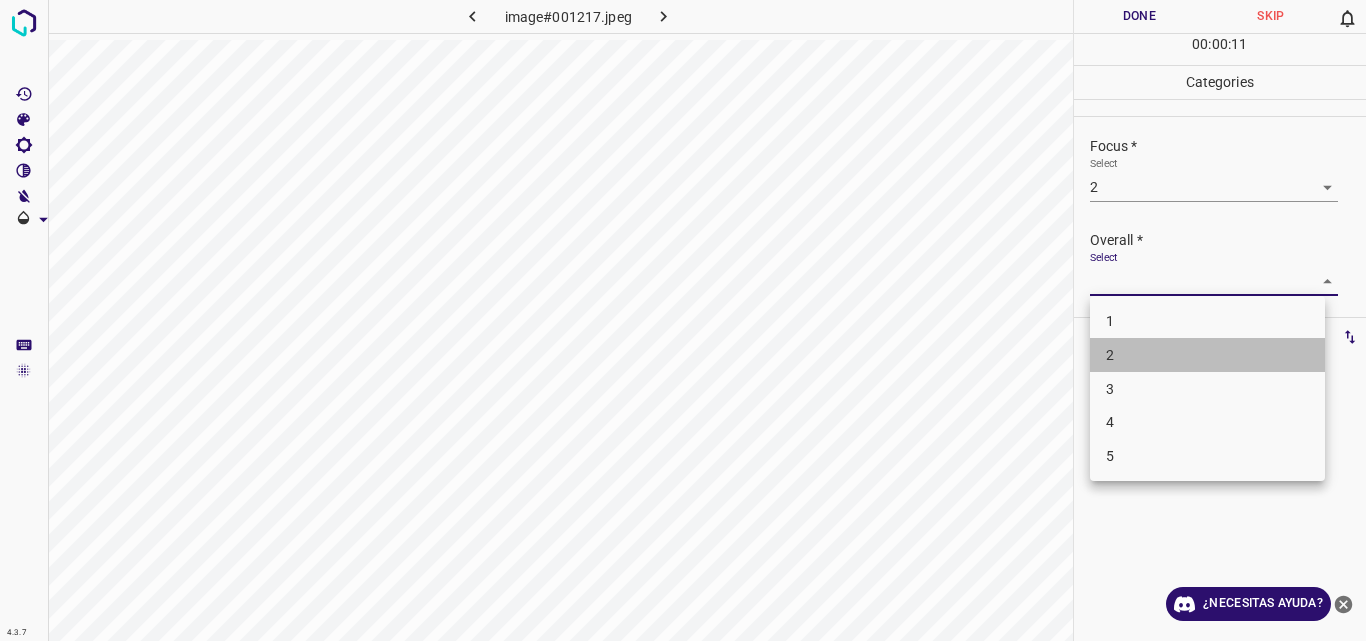 click on "2" at bounding box center (1207, 355) 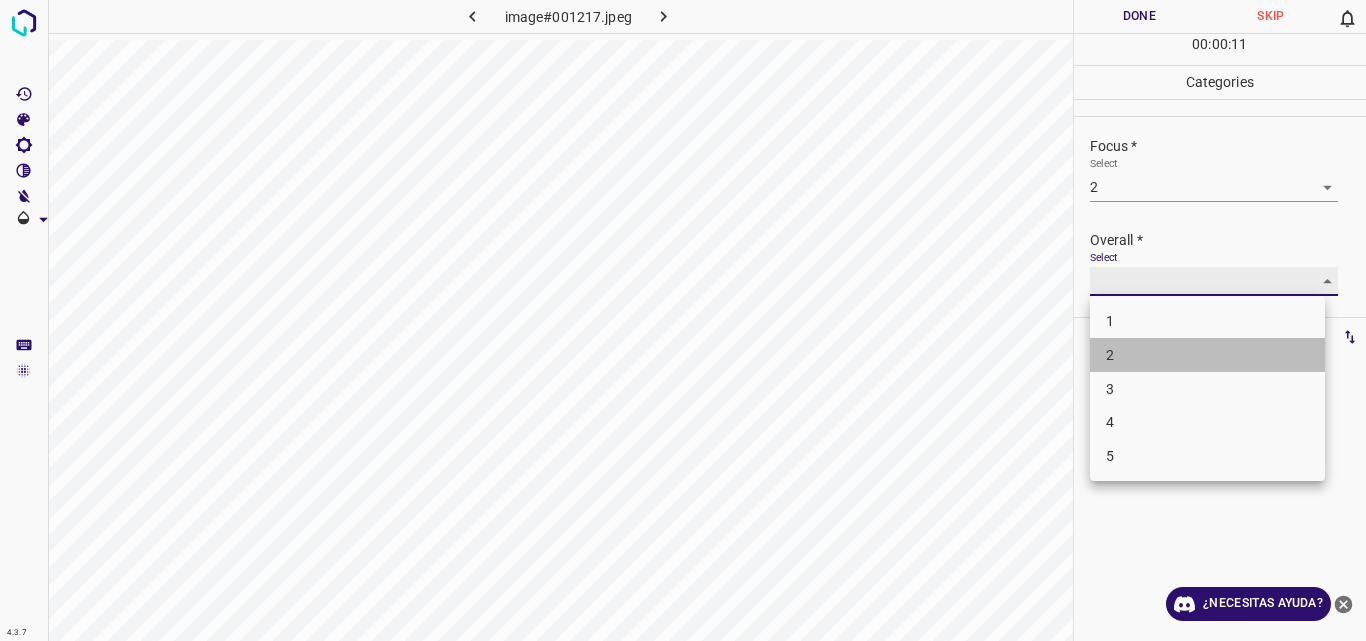 type on "2" 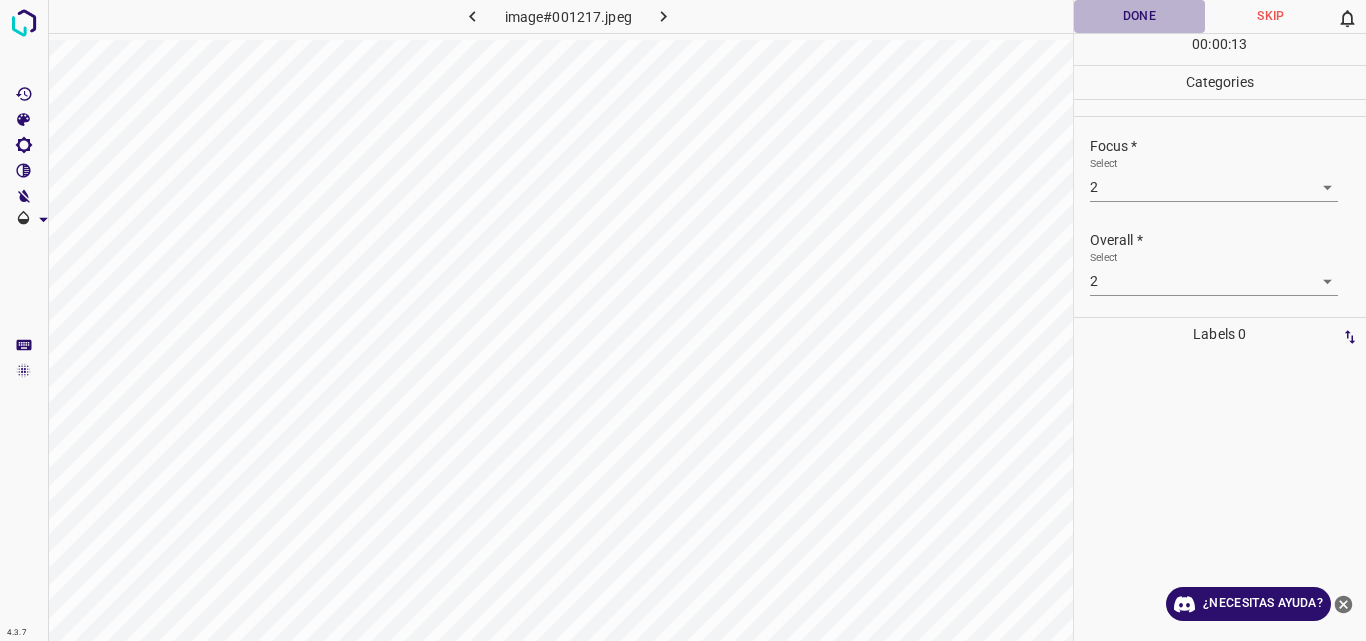 click on "Done" at bounding box center (1140, 16) 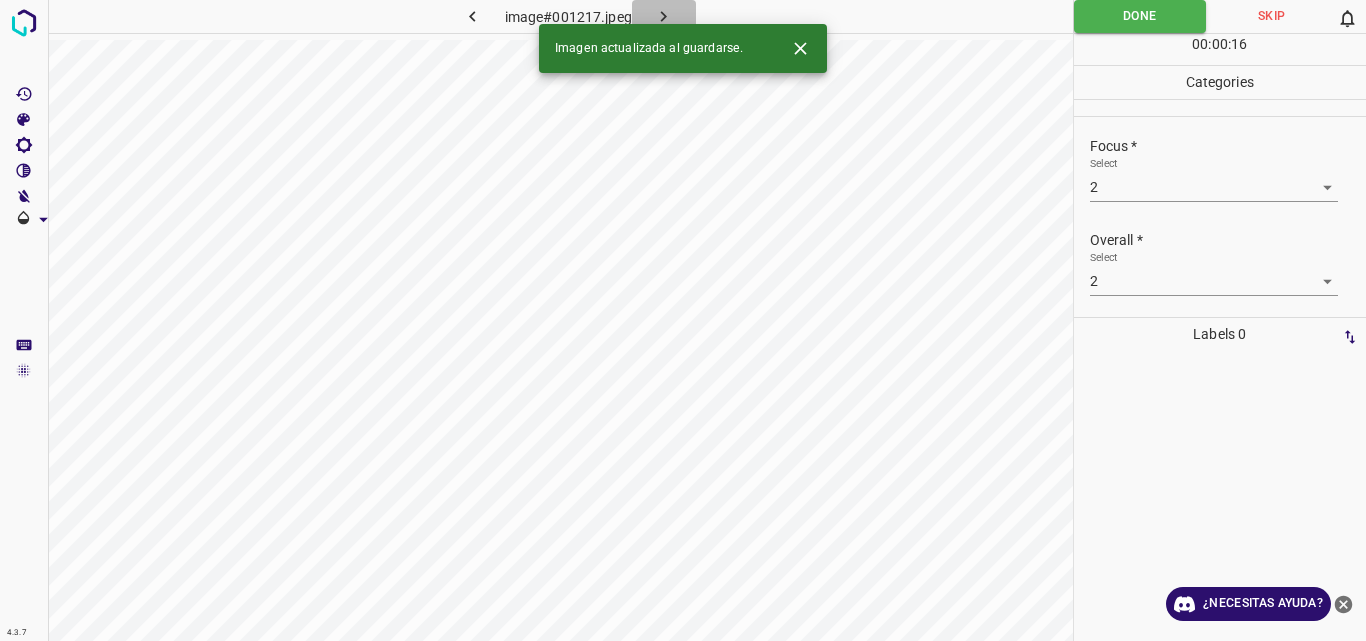 click 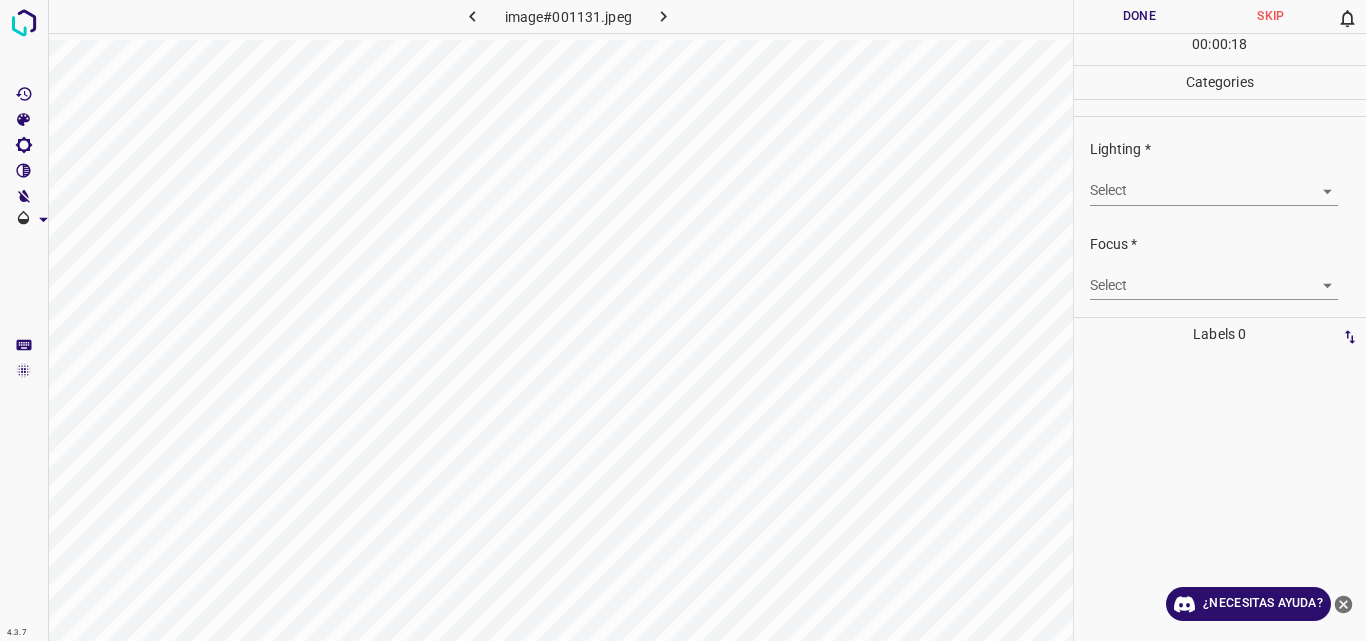 click on "4.3.7 image#001131.jpeg Done Skip 0 00   : 00   : 18   Categories Lighting *  Select ​ Focus *  Select ​ Overall *  Select ​ Labels   0 Categories 1 Lighting 2 Focus 3 Overall Tools Space Change between modes (Draw & Edit) I Auto labeling R Restore zoom M Zoom in N Zoom out Delete Delete selecte label Filters Z Restore filters X Saturation filter C Brightness filter V Contrast filter B Gray scale filter General O Download ¿Necesitas ayuda? Original text Rate this translation Your feedback will be used to help improve Google Translate - Texto - Esconder - Borrar" at bounding box center [683, 320] 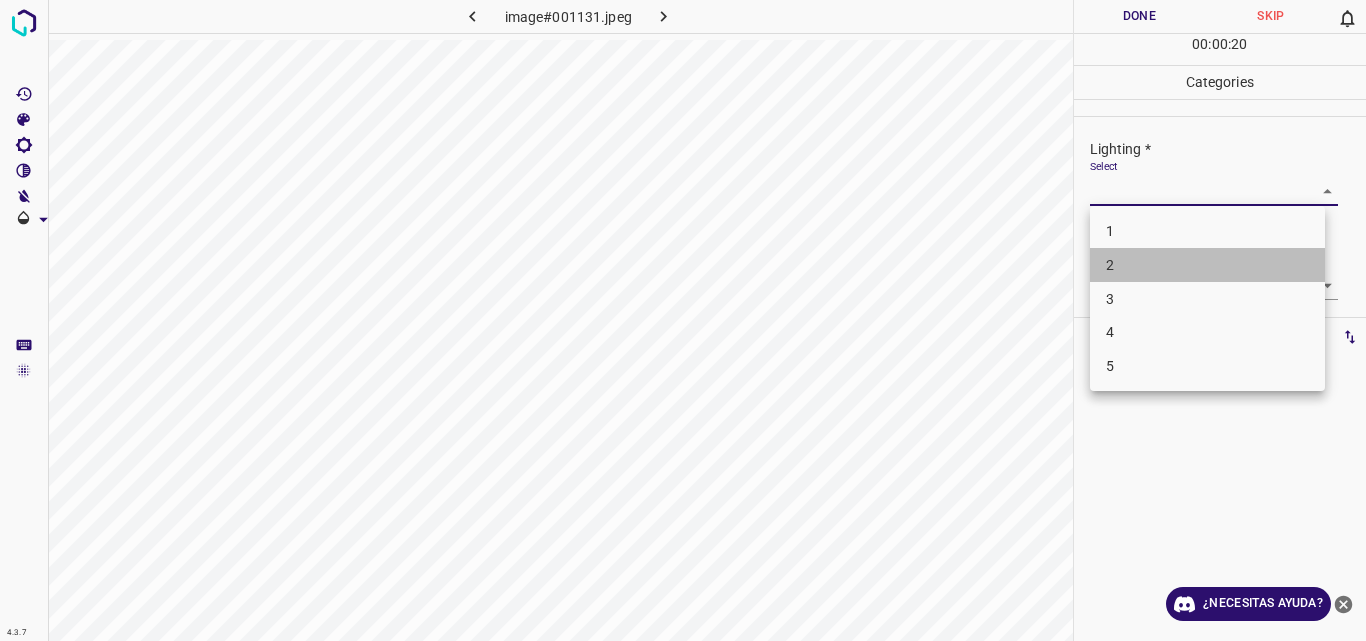 click on "2" at bounding box center [1207, 265] 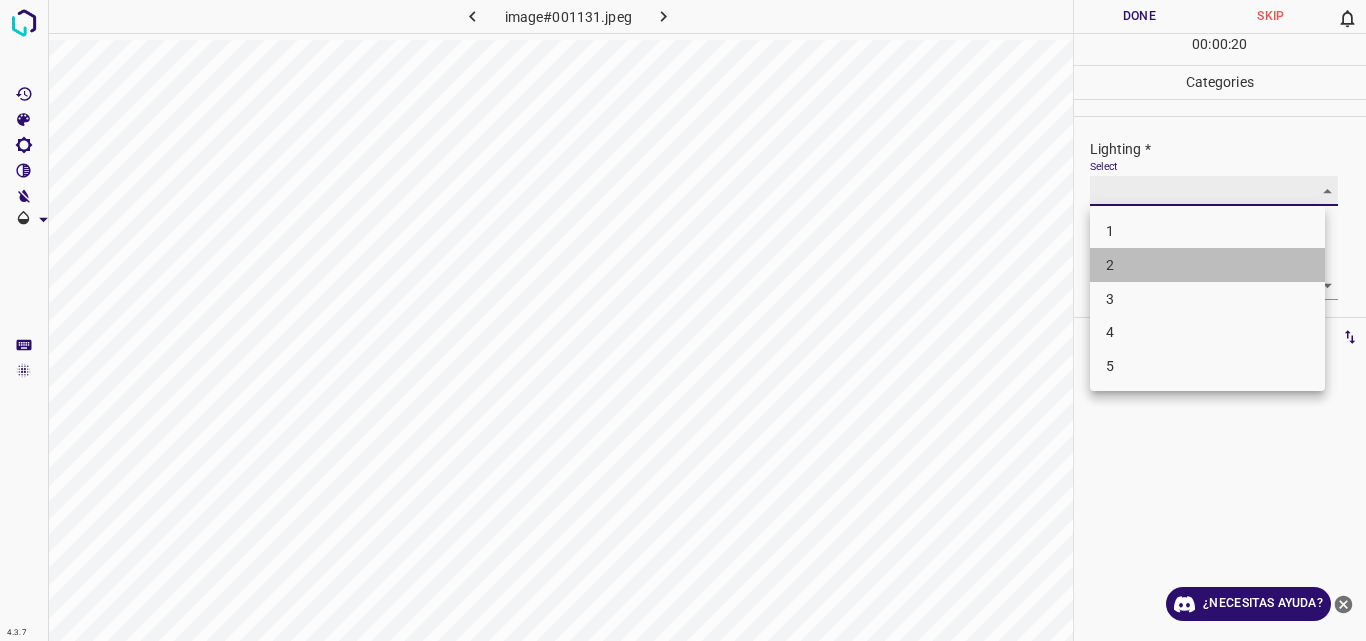 type on "2" 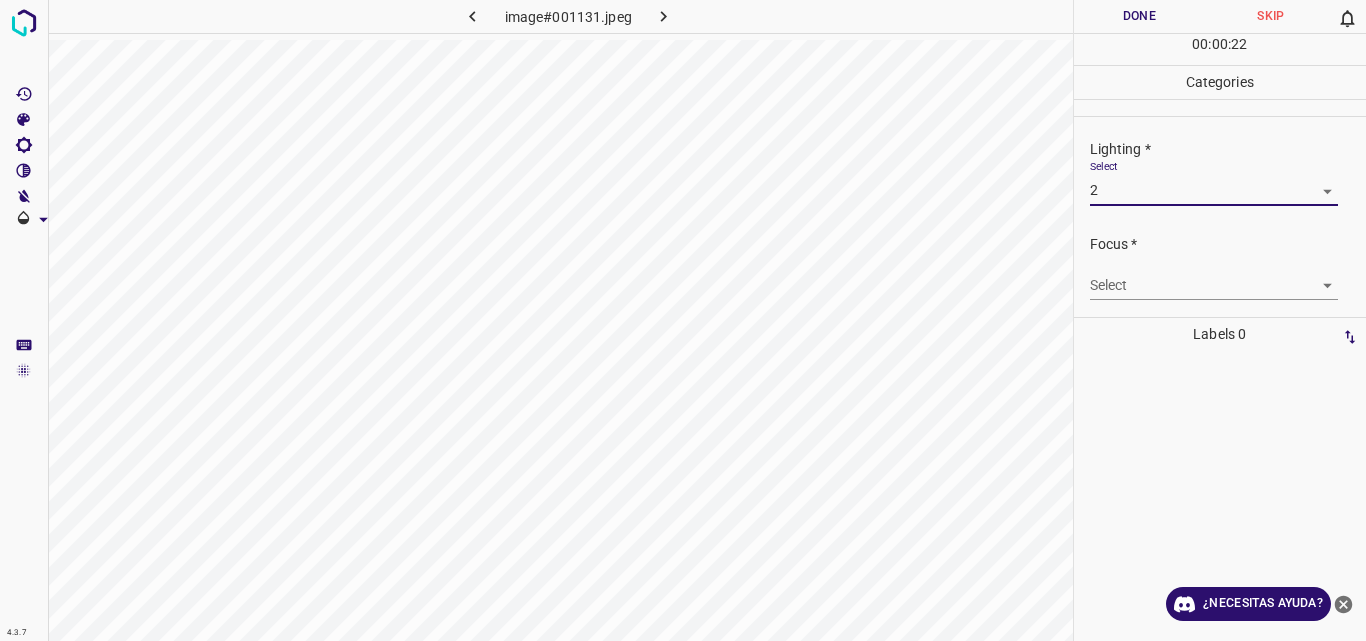 click on "4.3.7 image#001131.jpeg Done Skip 0 00   : 00   : 22   Categories Lighting *  Select 2 2 Focus *  Select ​ Overall *  Select ​ Labels   0 Categories 1 Lighting 2 Focus 3 Overall Tools Space Change between modes (Draw & Edit) I Auto labeling R Restore zoom M Zoom in N Zoom out Delete Delete selecte label Filters Z Restore filters X Saturation filter C Brightness filter V Contrast filter B Gray scale filter General O Download ¿Necesitas ayuda? Original text Rate this translation Your feedback will be used to help improve Google Translate - Texto - Esconder - Borrar" at bounding box center [683, 320] 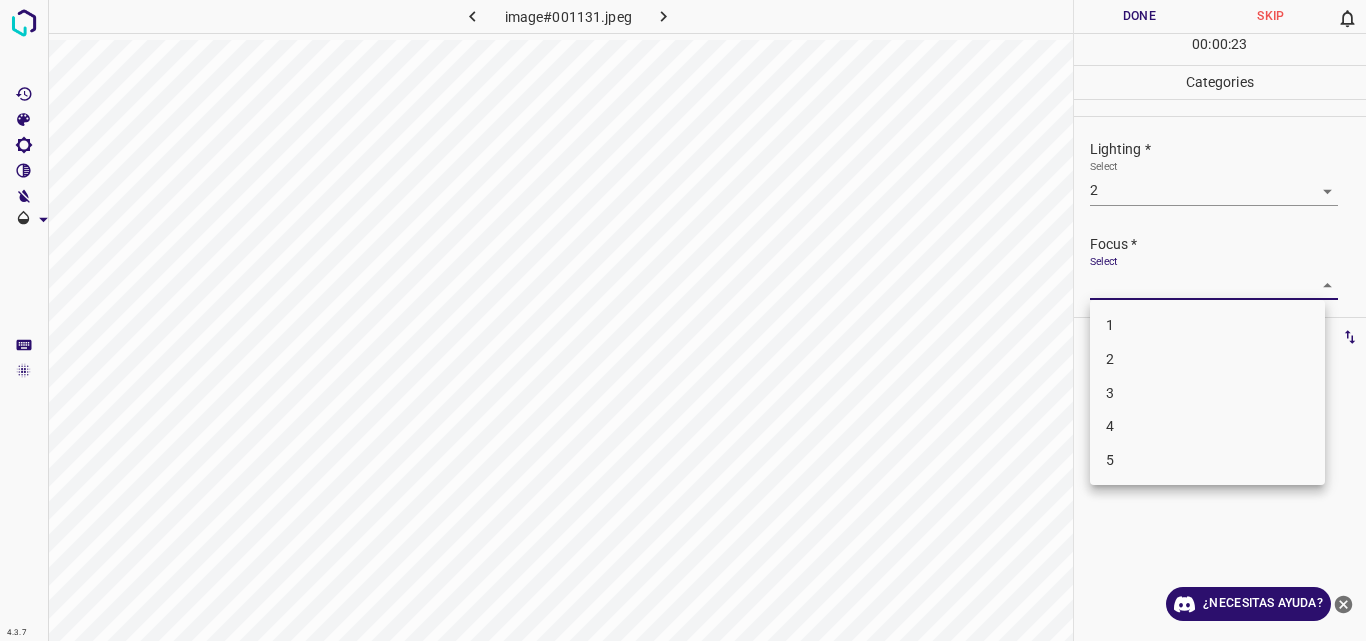 click on "2" at bounding box center (1207, 359) 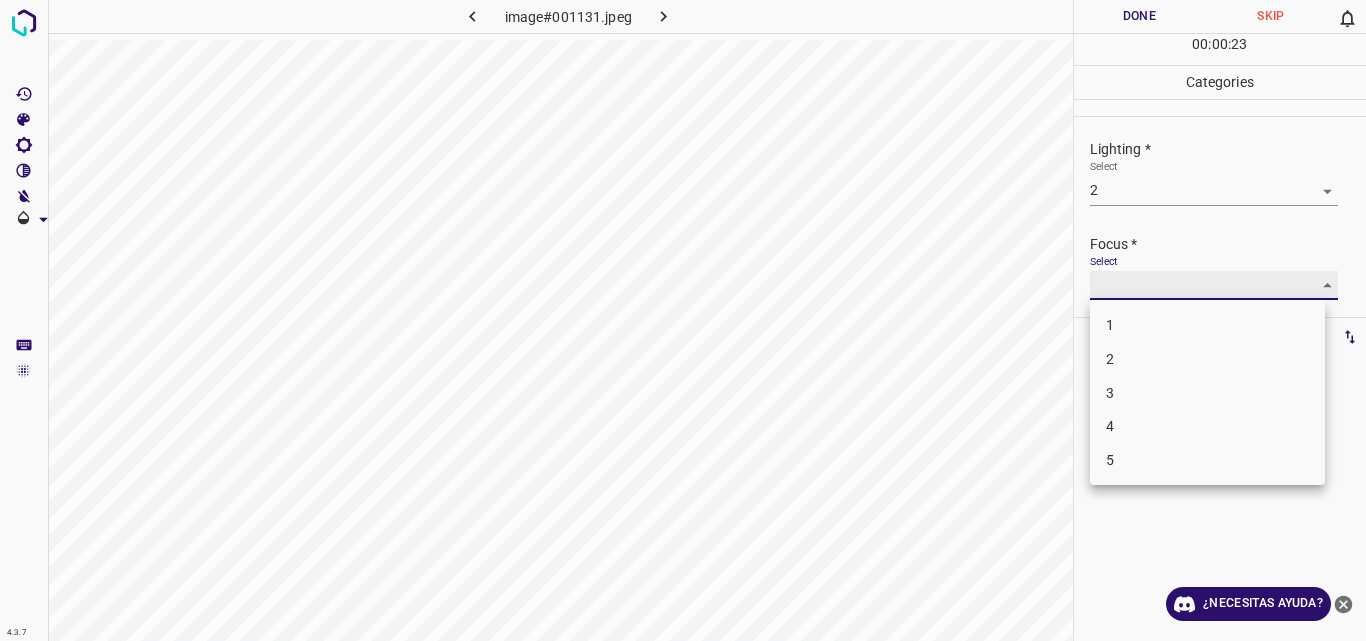 type on "2" 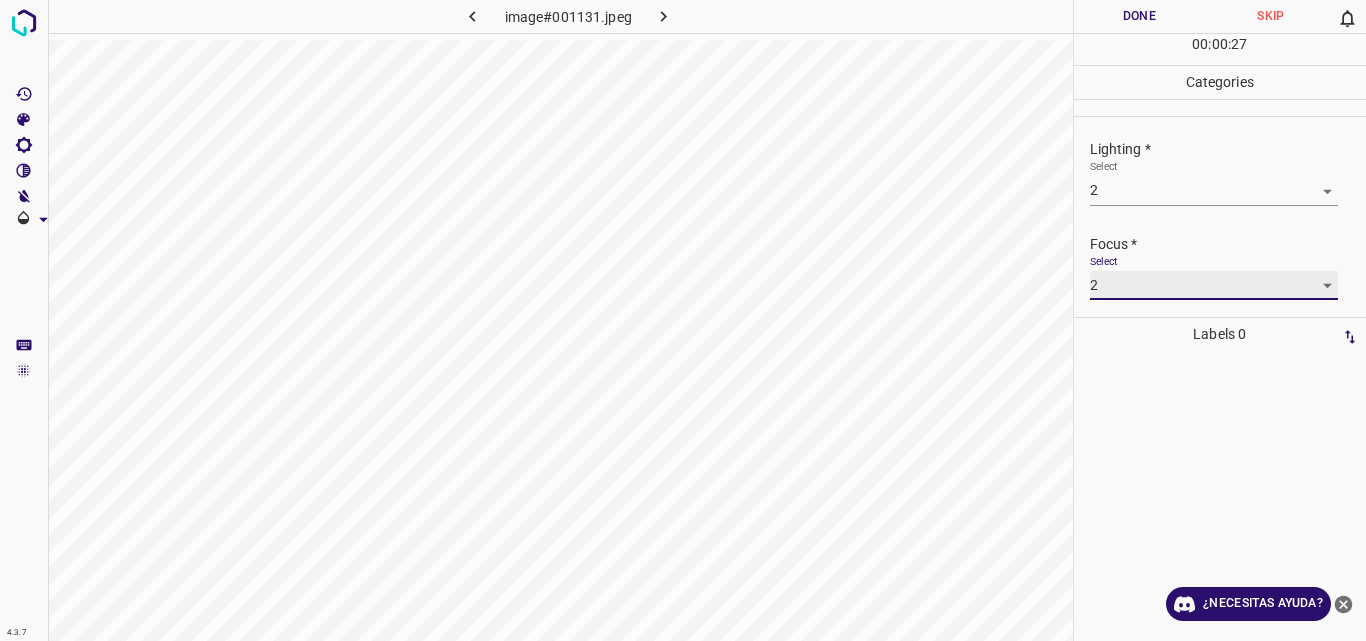 scroll, scrollTop: 98, scrollLeft: 0, axis: vertical 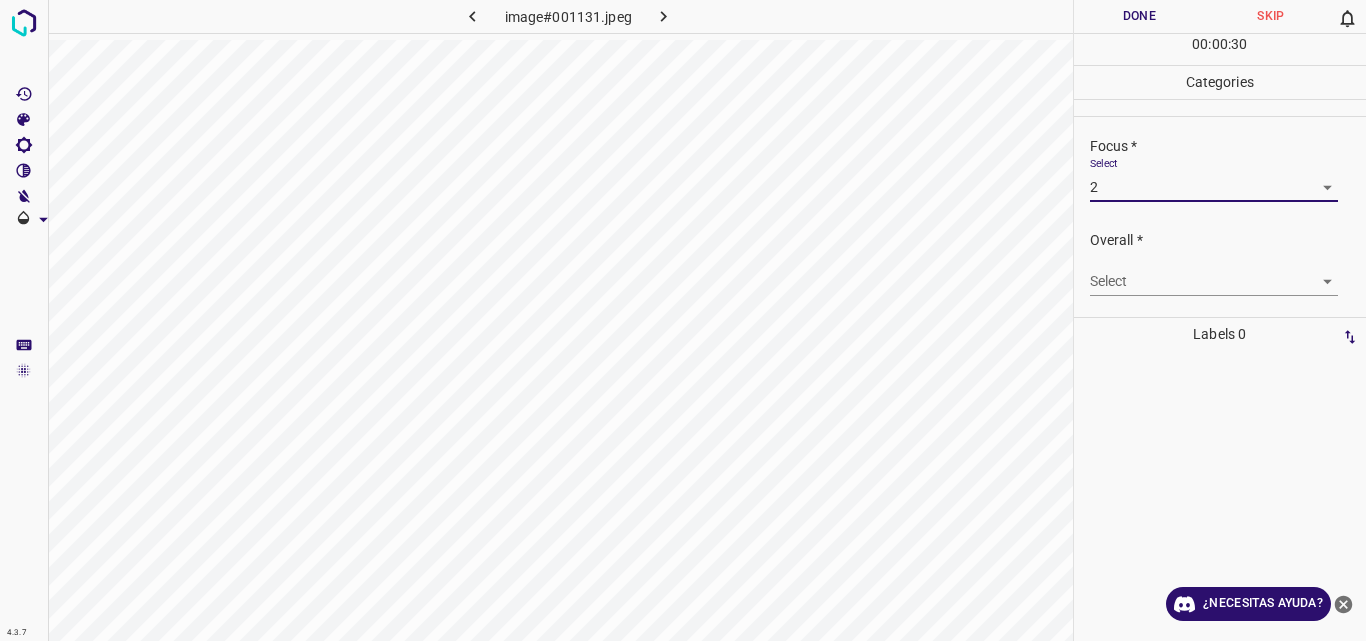 click on "4.3.7 image#001131.jpeg Done Skip 0 00   : 00   : 30   Categories Lighting *  Select 2 2 Focus *  Select 2 2 Overall *  Select ​ Labels   0 Categories 1 Lighting 2 Focus 3 Overall Tools Space Change between modes (Draw & Edit) I Auto labeling R Restore zoom M Zoom in N Zoom out Delete Delete selecte label Filters Z Restore filters X Saturation filter C Brightness filter V Contrast filter B Gray scale filter General O Download ¿Necesitas ayuda? Original text Rate this translation Your feedback will be used to help improve Google Translate - Texto - Esconder - Borrar" at bounding box center [683, 320] 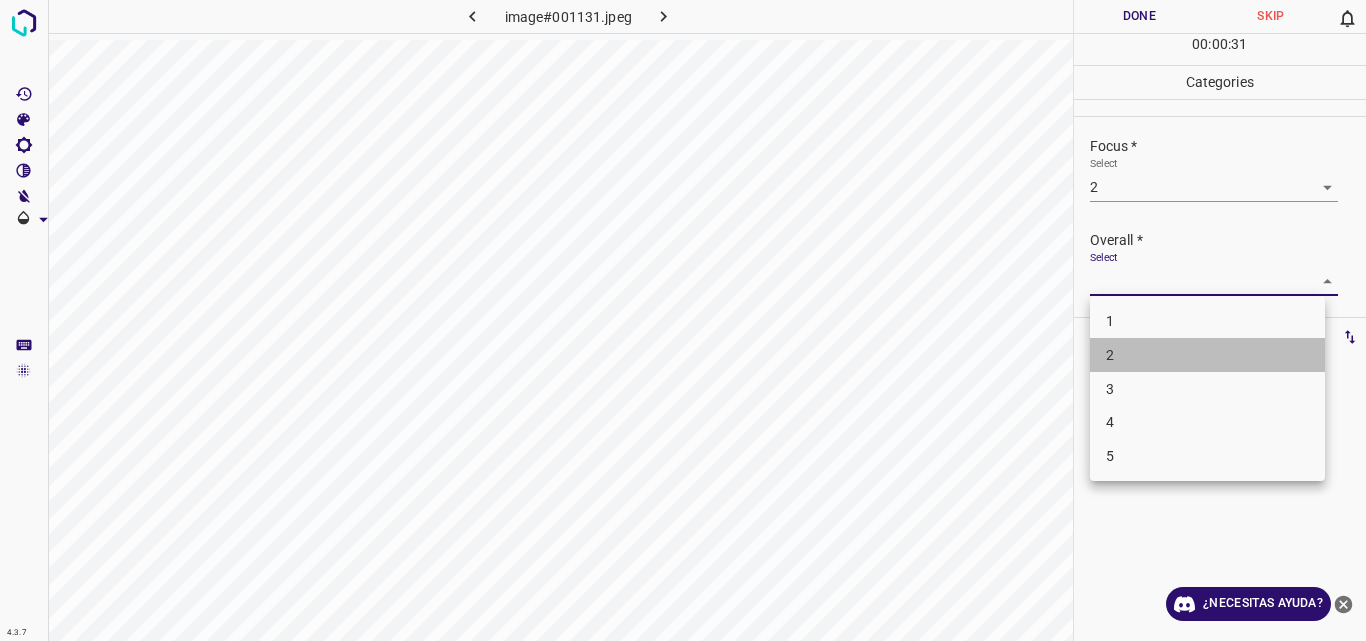 click on "2" at bounding box center [1207, 355] 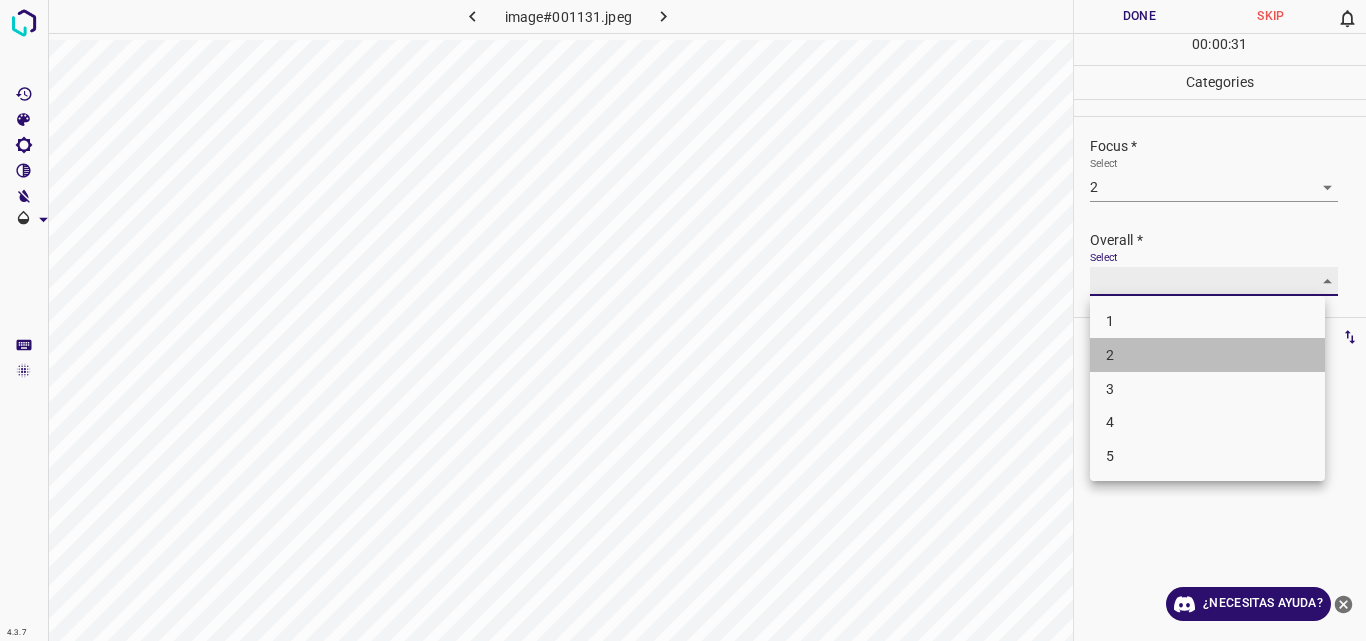type on "2" 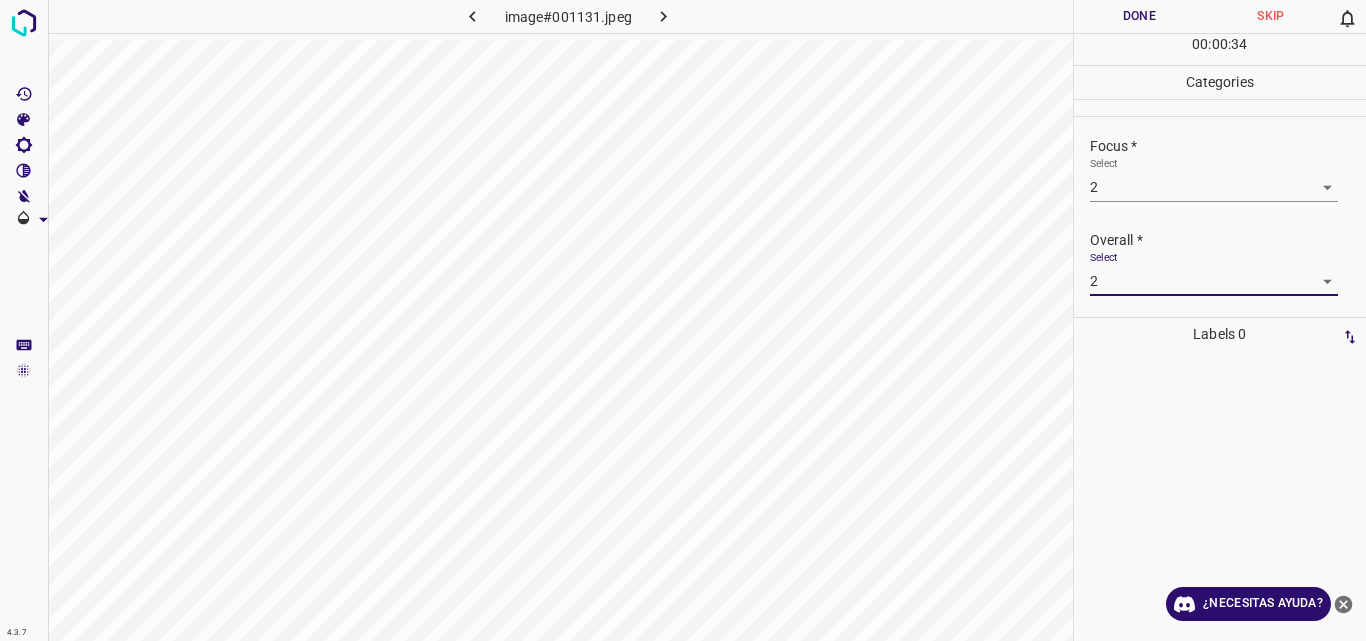click on "Done" at bounding box center (1140, 16) 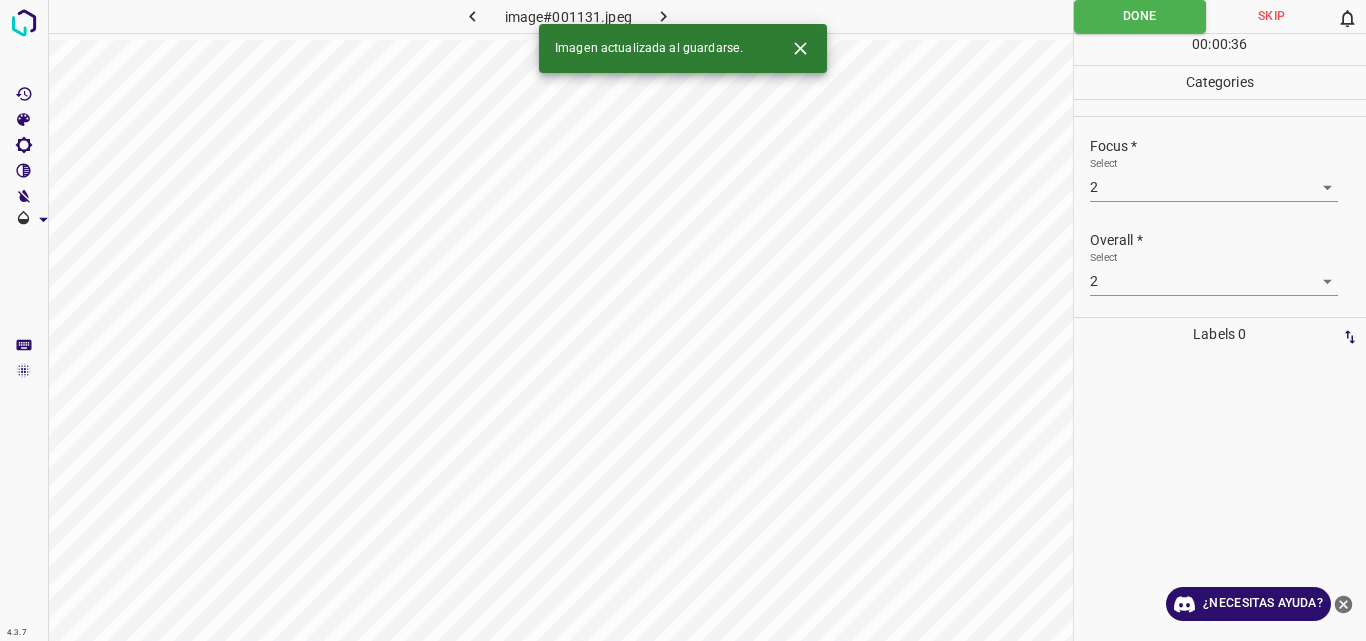 click 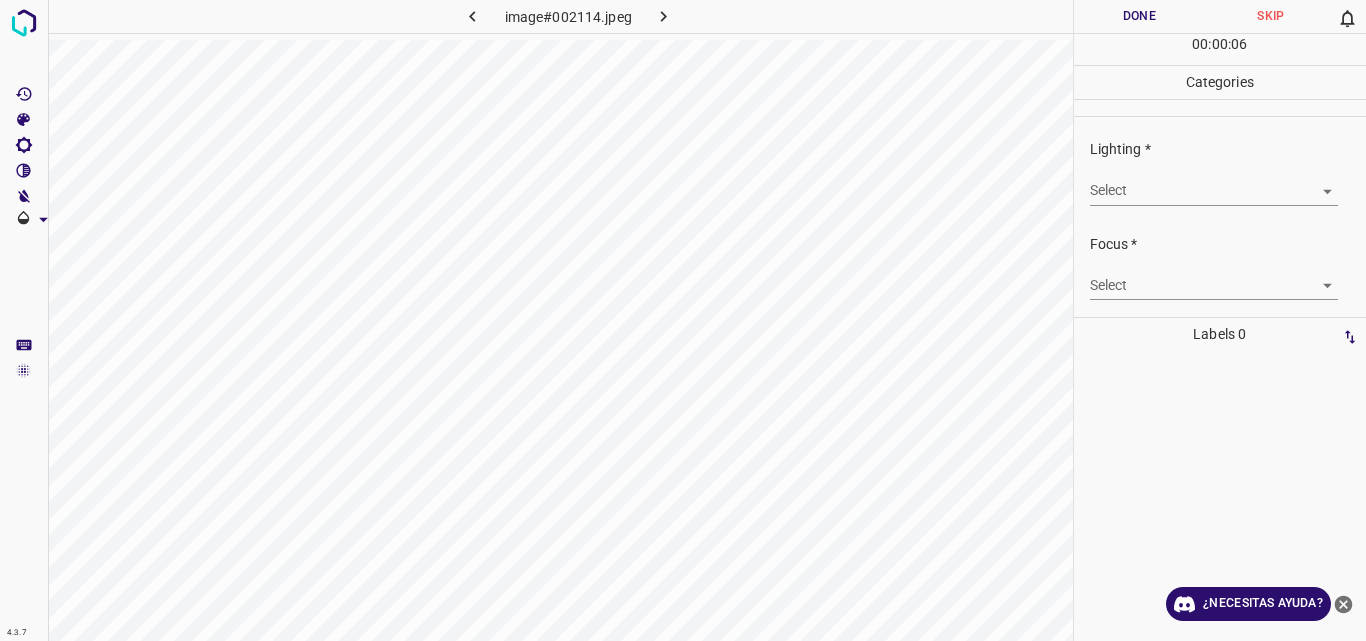 click on "4.3.7 image#002114.jpeg Done Skip 0 00   : 00   : 06   Categories Lighting *  Select ​ Focus *  Select ​ Overall *  Select ​ Labels   0 Categories 1 Lighting 2 Focus 3 Overall Tools Space Change between modes (Draw & Edit) I Auto labeling R Restore zoom M Zoom in N Zoom out Delete Delete selecte label Filters Z Restore filters X Saturation filter C Brightness filter V Contrast filter B Gray scale filter General O Download ¿Necesitas ayuda? Original text Rate this translation Your feedback will be used to help improve Google Translate - Texto - Esconder - Borrar" at bounding box center [683, 320] 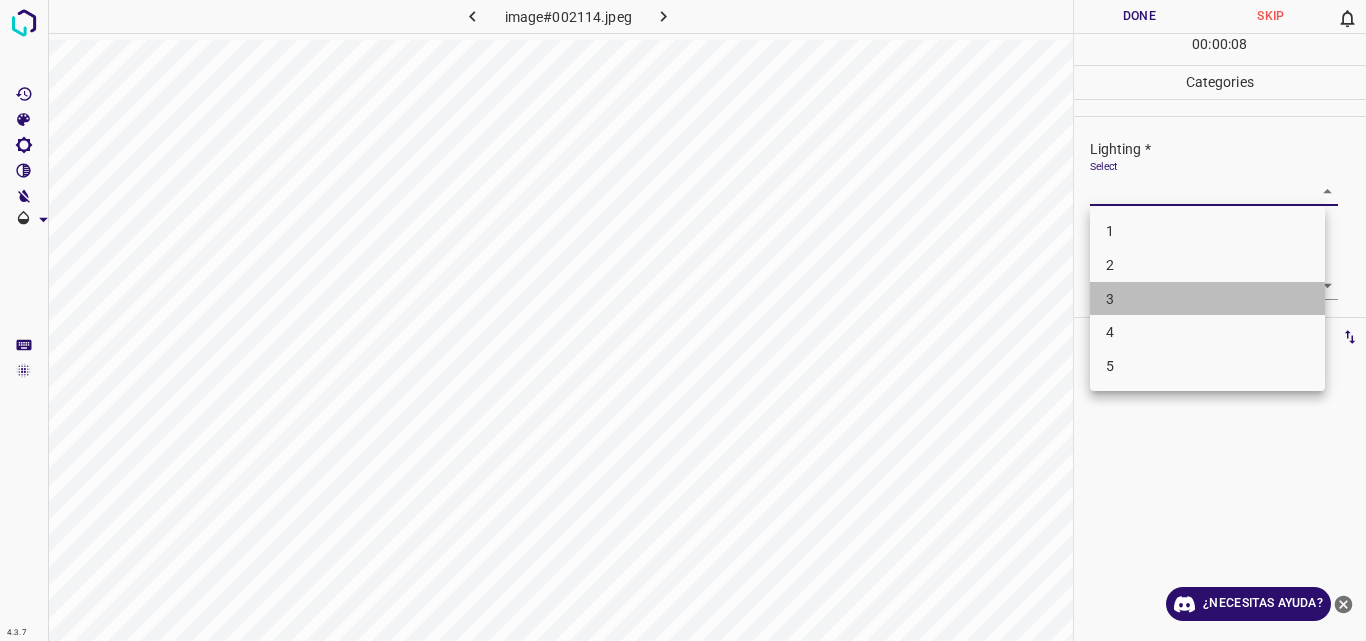 click on "3" at bounding box center (1207, 299) 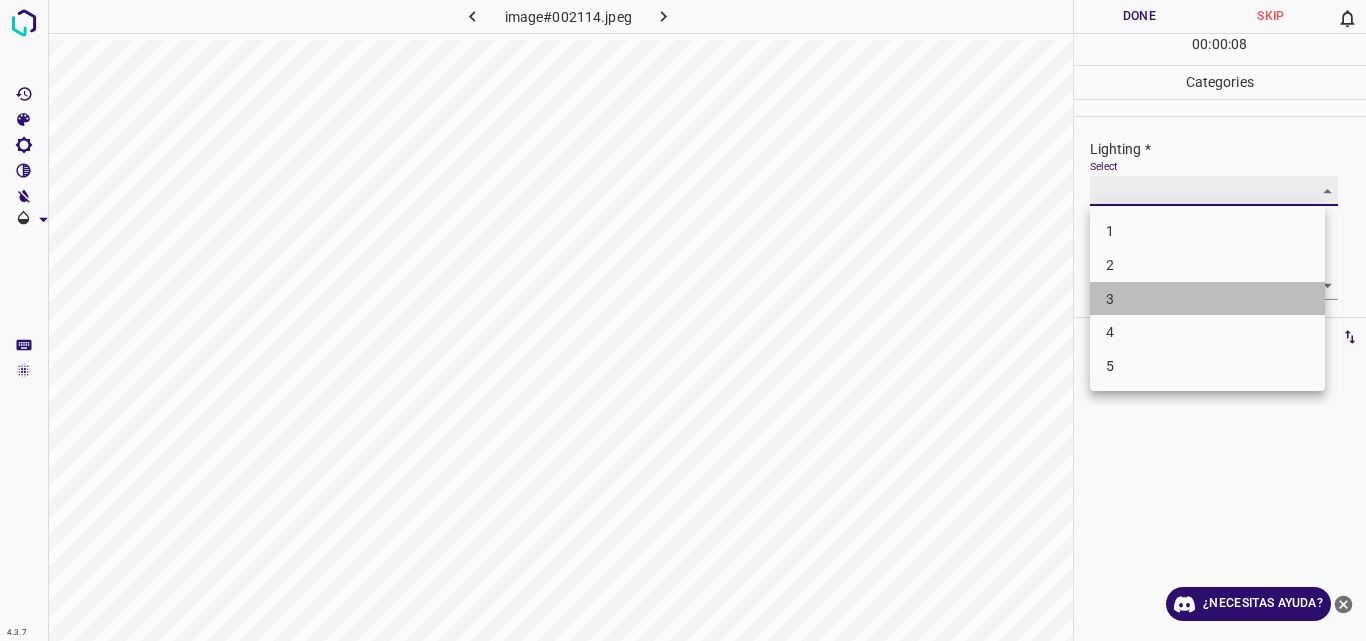 type on "3" 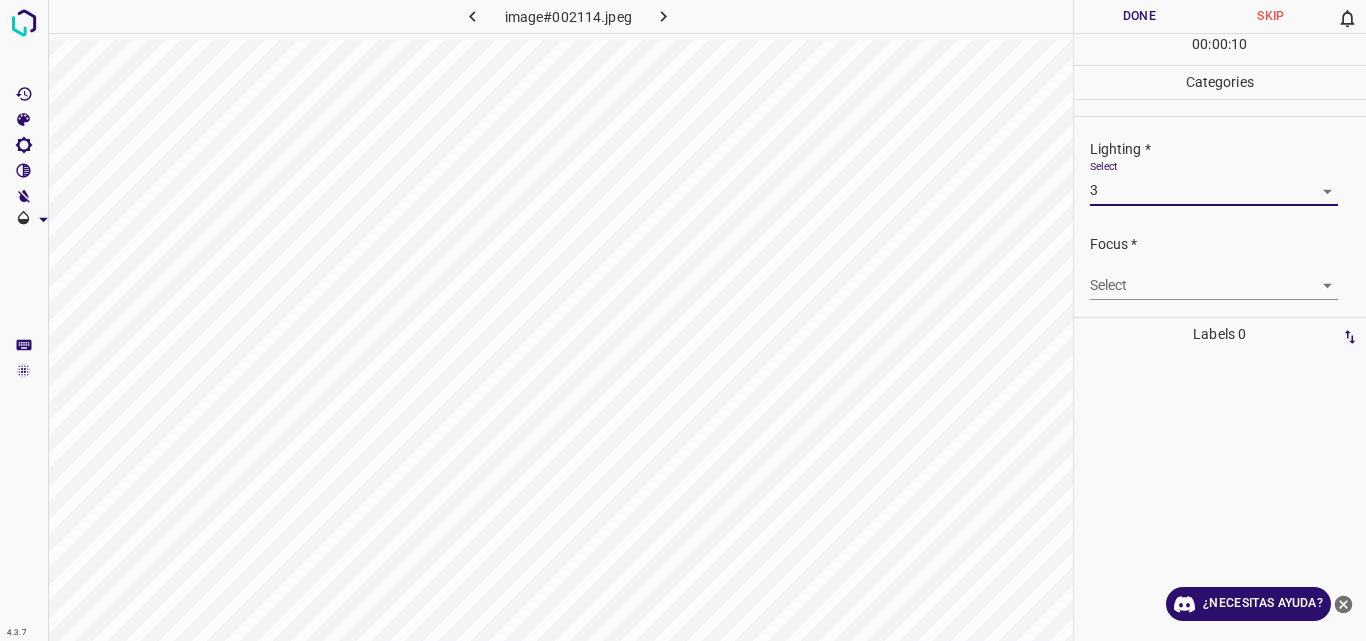 click on "4.3.7 image#002114.jpeg Done Skip 0 00   : 00   : 10   Categories Lighting *  Select 3 3 Focus *  Select ​ Overall *  Select ​ Labels   0 Categories 1 Lighting 2 Focus 3 Overall Tools Space Change between modes (Draw & Edit) I Auto labeling R Restore zoom M Zoom in N Zoom out Delete Delete selecte label Filters Z Restore filters X Saturation filter C Brightness filter V Contrast filter B Gray scale filter General O Download ¿Necesitas ayuda? Original text Rate this translation Your feedback will be used to help improve Google Translate - Texto - Esconder - Borrar" at bounding box center [683, 320] 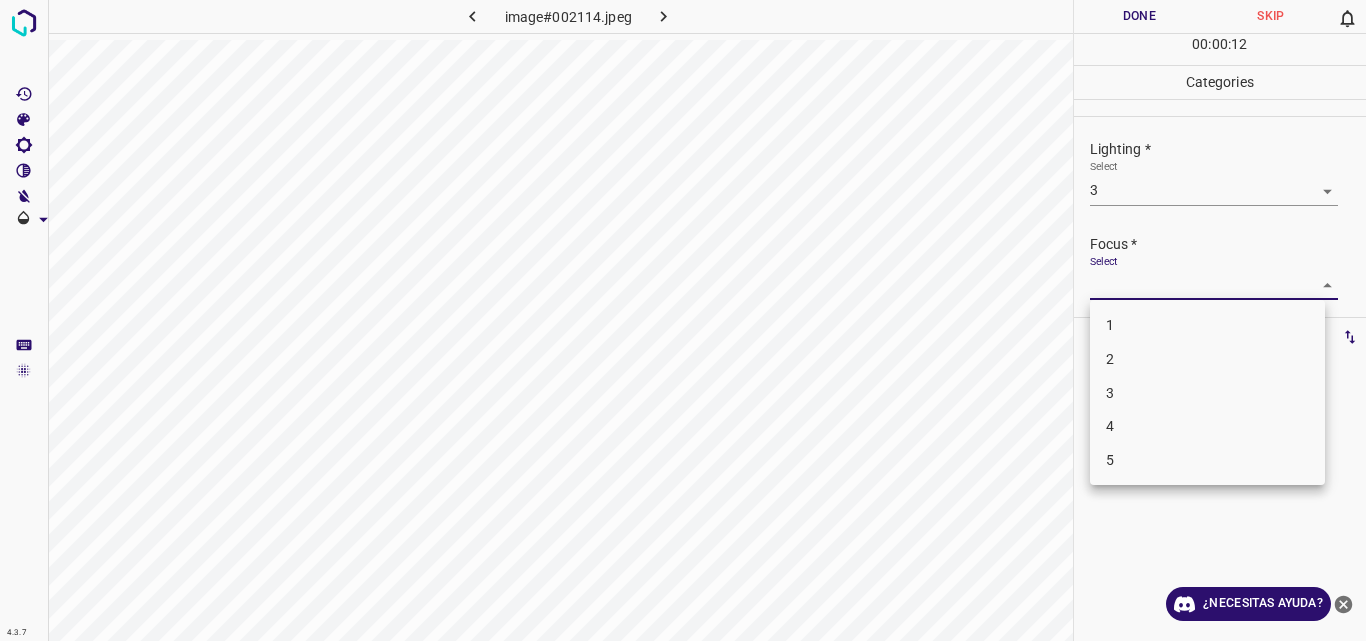click on "3" at bounding box center [1207, 393] 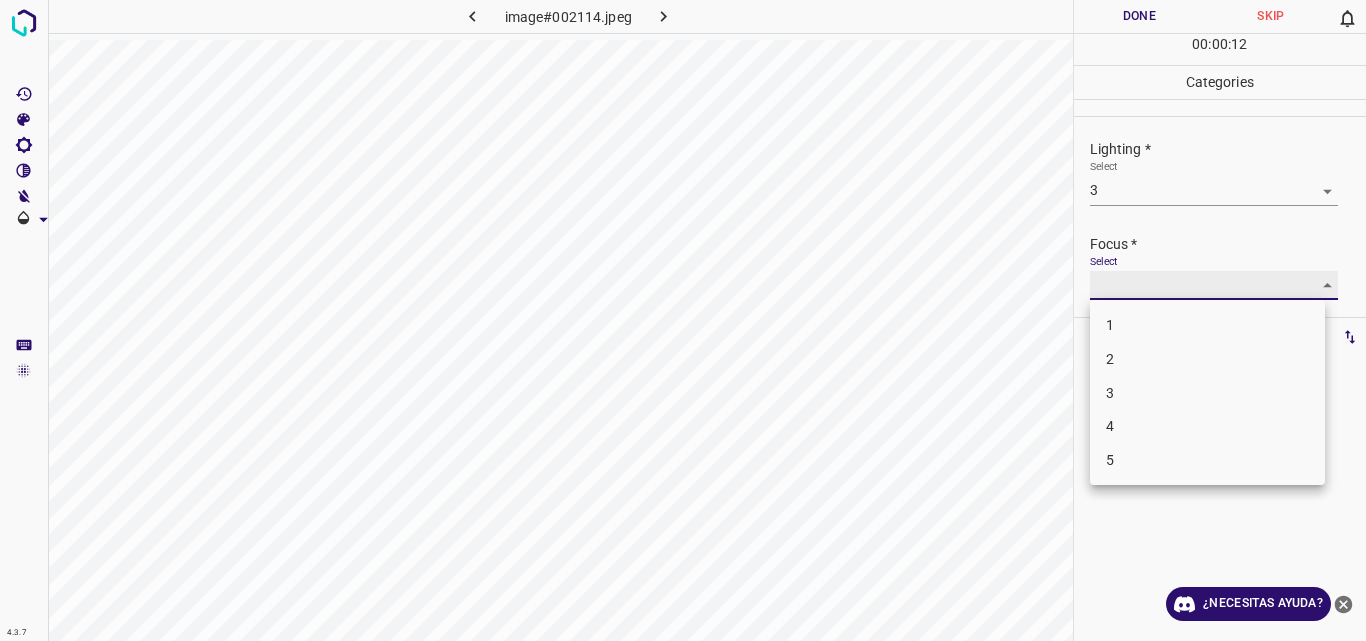 type on "3" 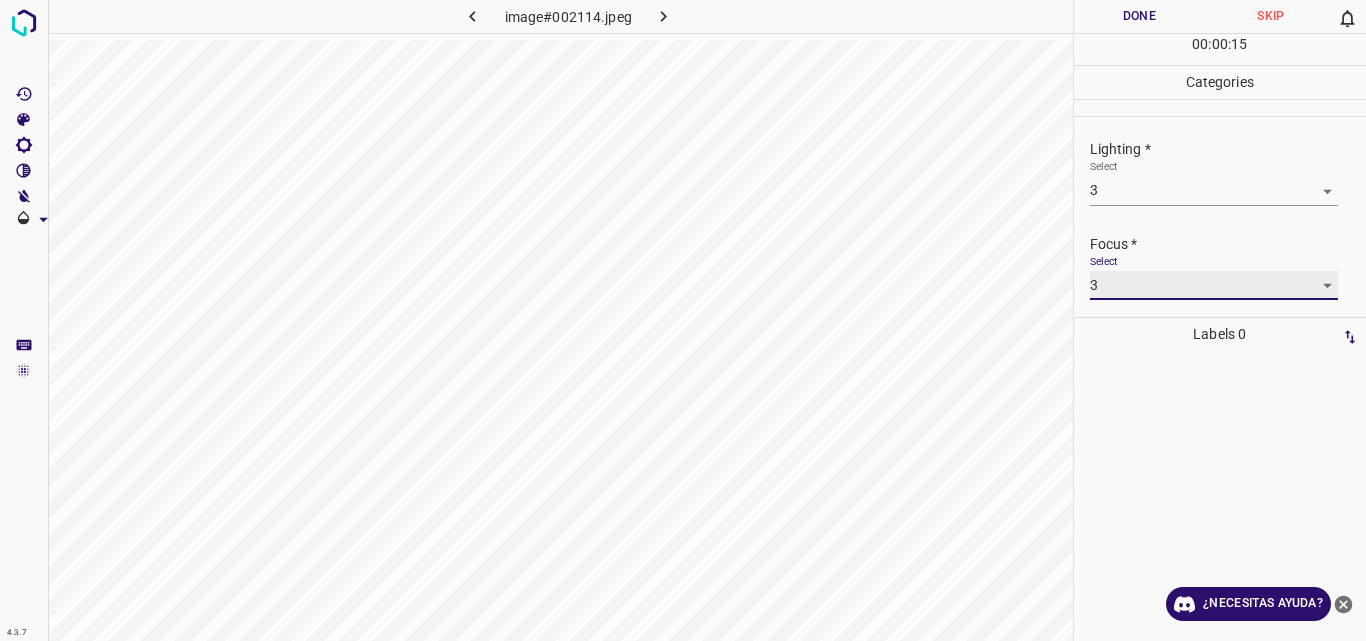scroll, scrollTop: 98, scrollLeft: 0, axis: vertical 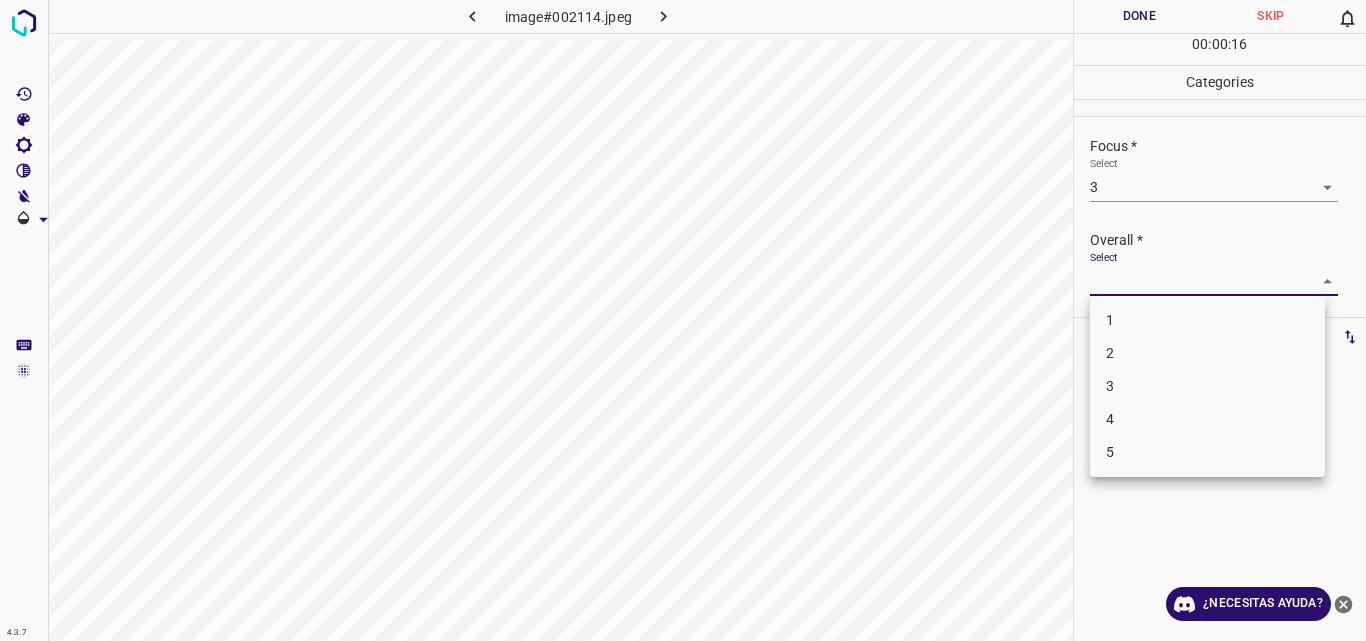 click on "4.3.7 image#002114.jpeg Done Skip 0 00   : 00   : 16   Categories Lighting *  Select 3 3 Focus *  Select 3 3 Overall *  Select ​ Labels   0 Categories 1 Lighting 2 Focus 3 Overall Tools Space Change between modes (Draw & Edit) I Auto labeling R Restore zoom M Zoom in N Zoom out Delete Delete selecte label Filters Z Restore filters X Saturation filter C Brightness filter V Contrast filter B Gray scale filter General O Download ¿Necesitas ayuda? Original text Rate this translation Your feedback will be used to help improve Google Translate - Texto - Esconder - Borrar 1 2 3 4 5" at bounding box center [683, 320] 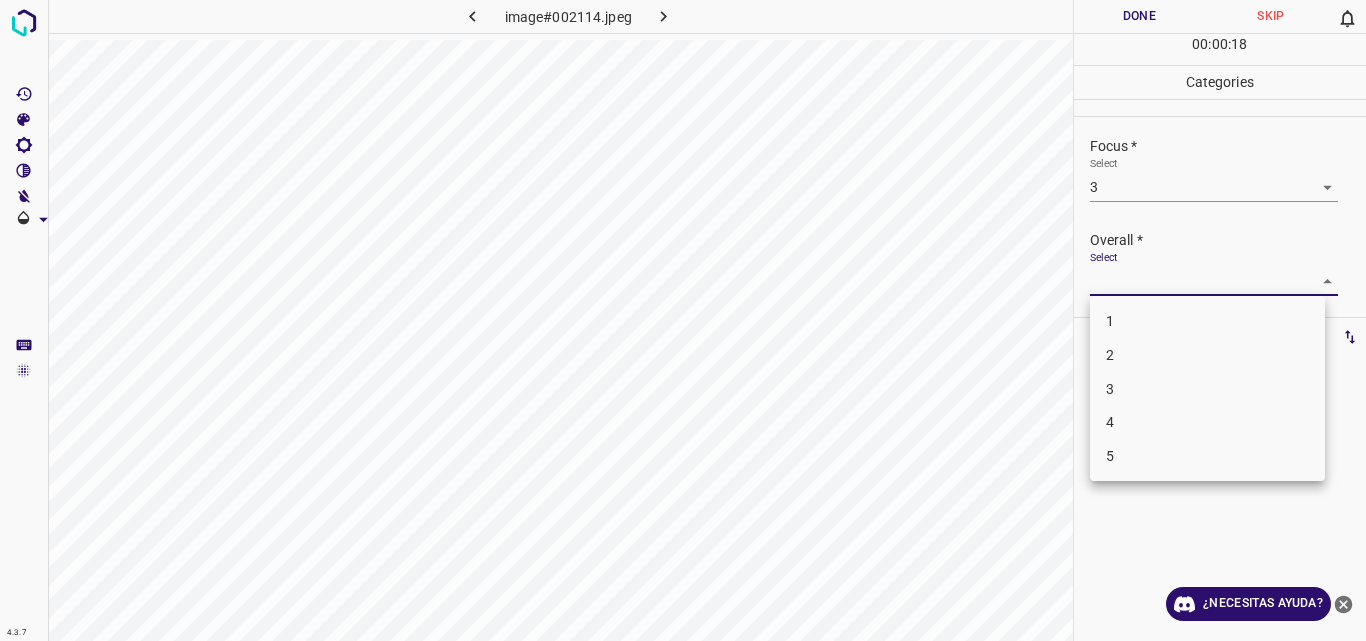 click on "3" at bounding box center (1207, 389) 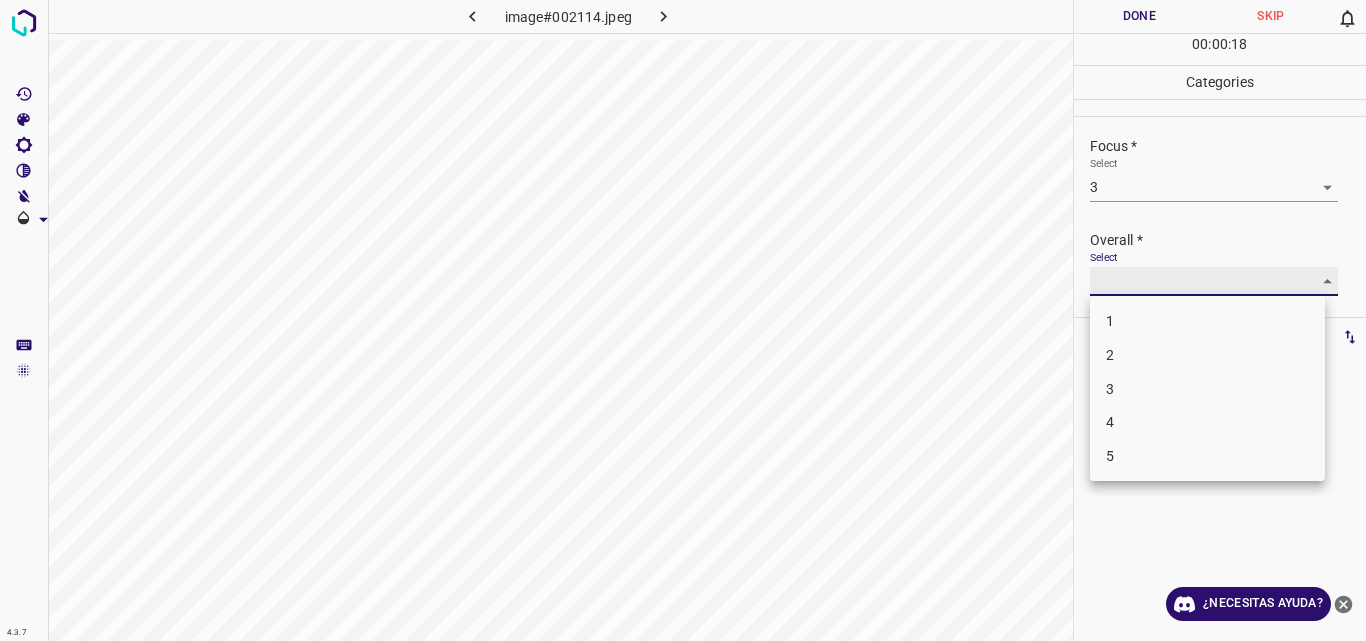 type on "3" 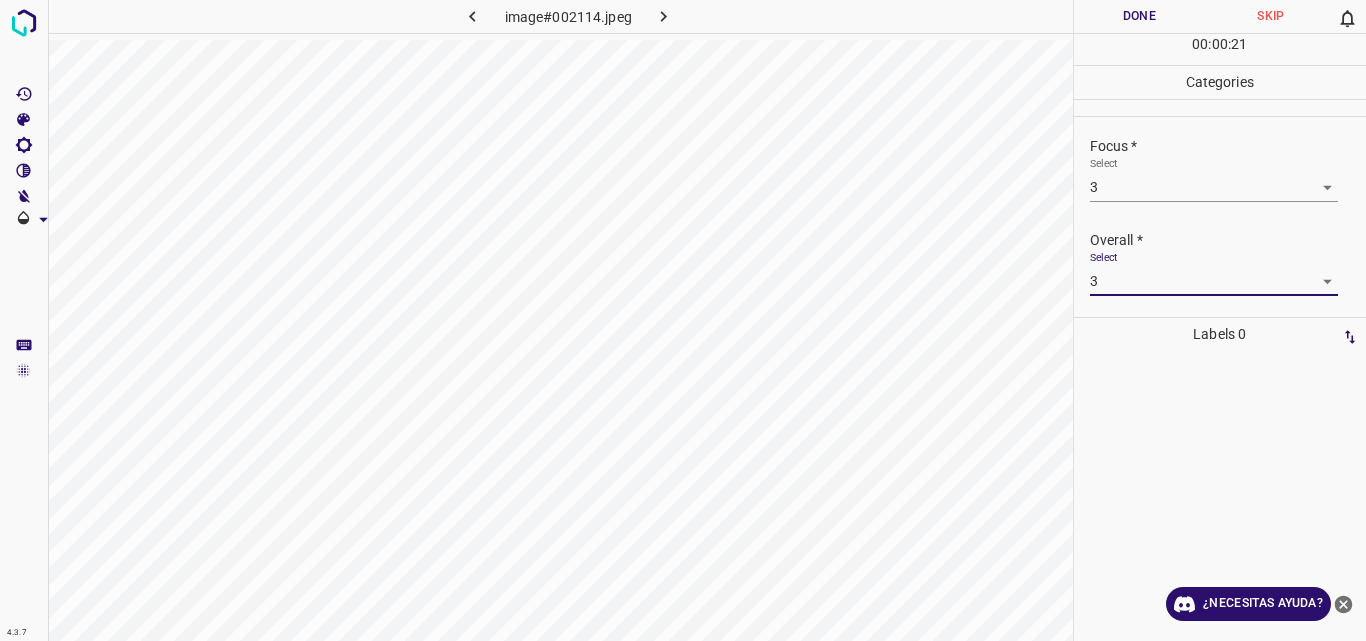 click on "Done" at bounding box center (1140, 16) 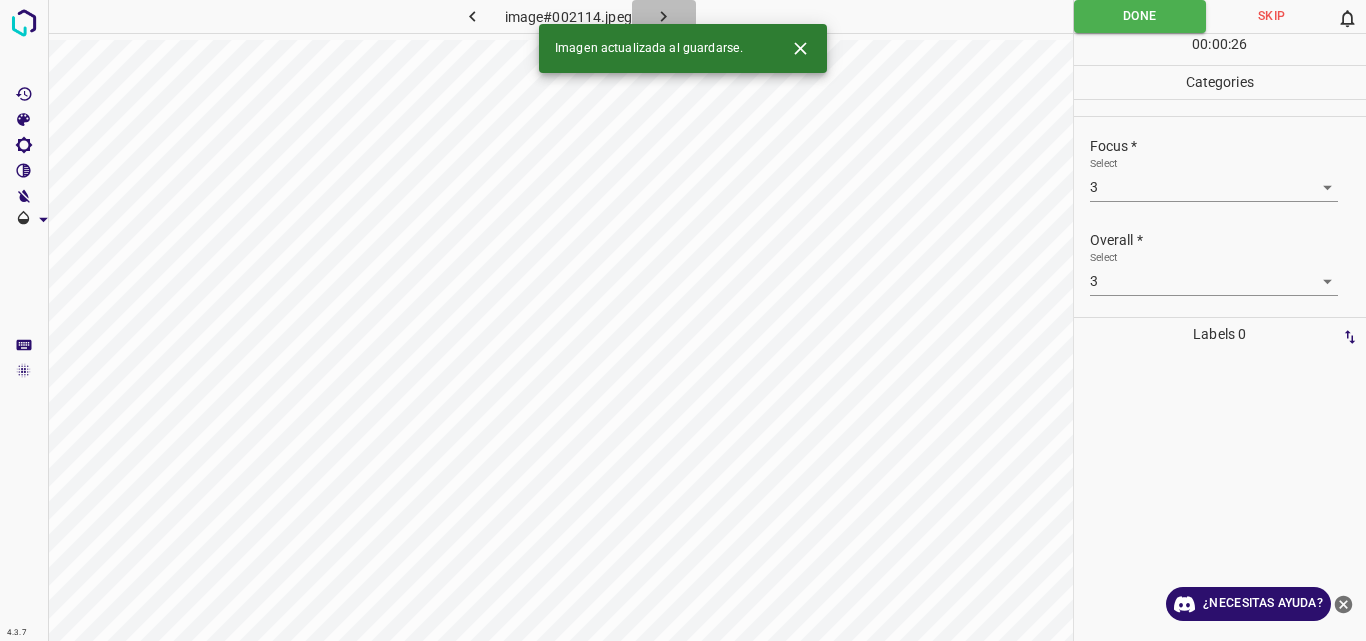 click 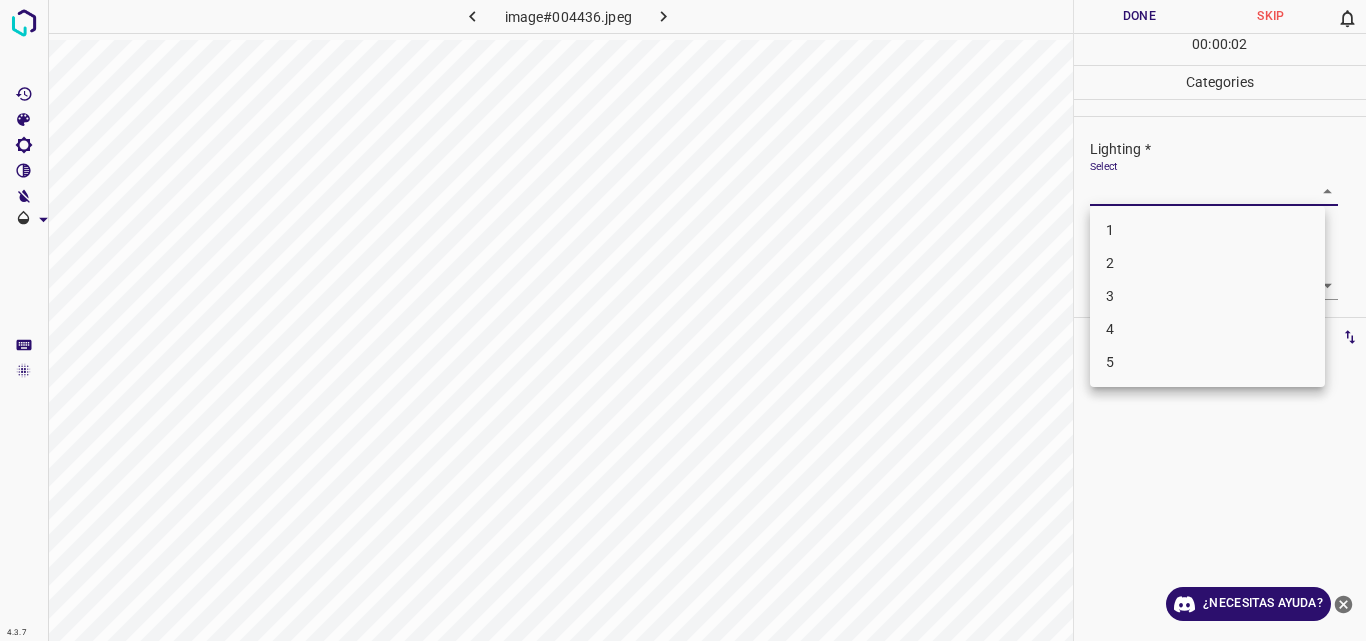 click on "4.3.7 image#004436.jpeg Done Skip 0 00   : 00   : 02   Categories Lighting *  Select ​ Focus *  Select ​ Overall *  Select ​ Labels   0 Categories 1 Lighting 2 Focus 3 Overall Tools Space Change between modes (Draw & Edit) I Auto labeling R Restore zoom M Zoom in N Zoom out Delete Delete selecte label Filters Z Restore filters X Saturation filter C Brightness filter V Contrast filter B Gray scale filter General O Download ¿Necesitas ayuda? Original text Rate this translation Your feedback will be used to help improve Google Translate - Texto - Esconder - Borrar 1 2 3 4 5" at bounding box center (683, 320) 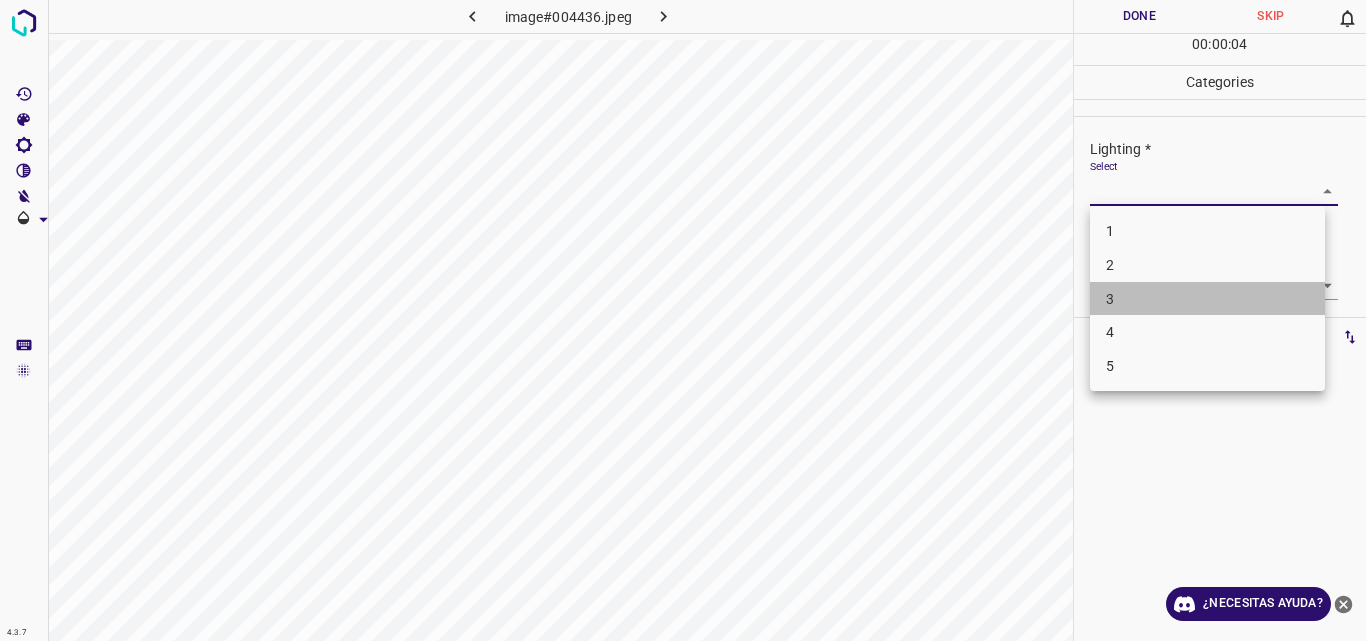 click on "3" at bounding box center (1207, 299) 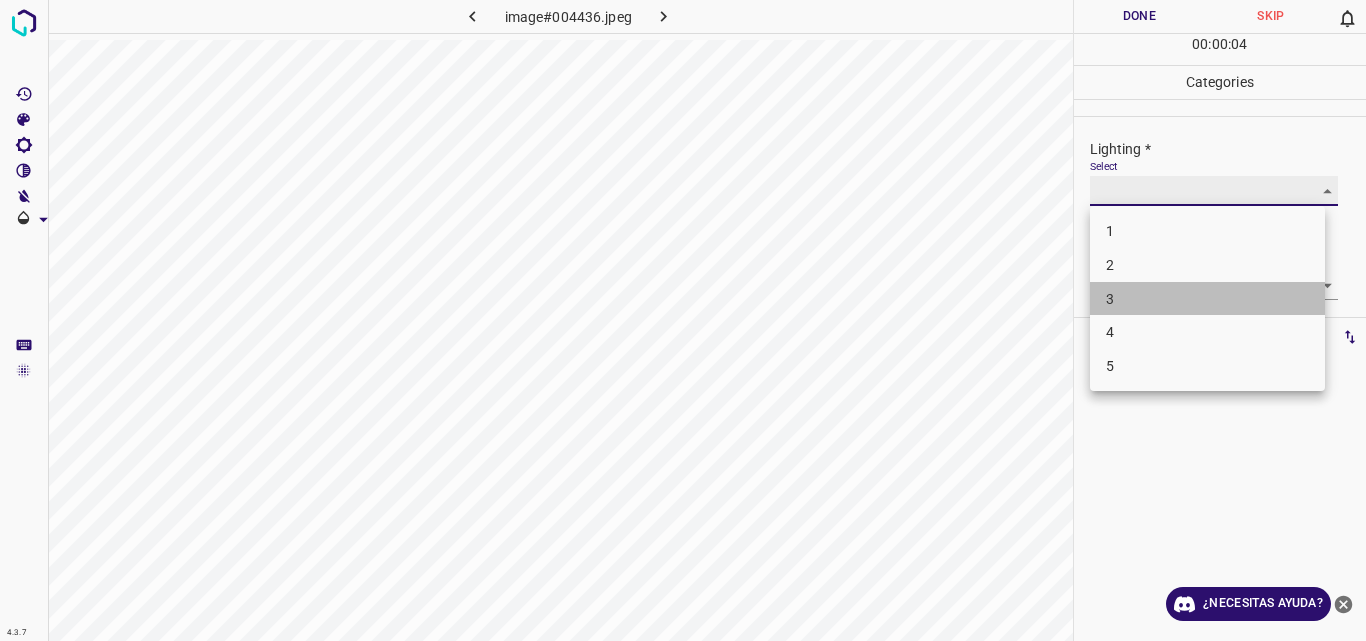 type on "3" 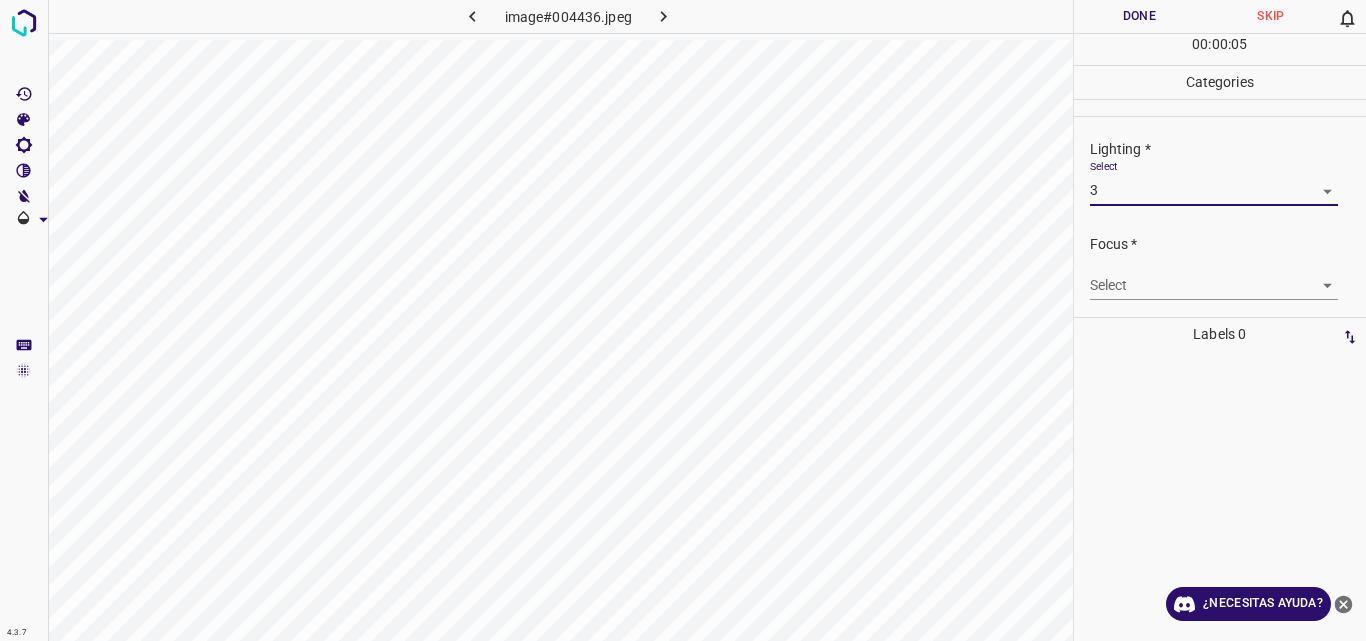 click on "4.3.7 image#004436.jpeg Done Skip 0 00   : 00   : 05   Categories Lighting *  Select 3 3 Focus *  Select ​ Overall *  Select ​ Labels   0 Categories 1 Lighting 2 Focus 3 Overall Tools Space Change between modes (Draw & Edit) I Auto labeling R Restore zoom M Zoom in N Zoom out Delete Delete selecte label Filters Z Restore filters X Saturation filter C Brightness filter V Contrast filter B Gray scale filter General O Download ¿Necesitas ayuda? Original text Rate this translation Your feedback will be used to help improve Google Translate - Texto - Esconder - Borrar" at bounding box center (683, 320) 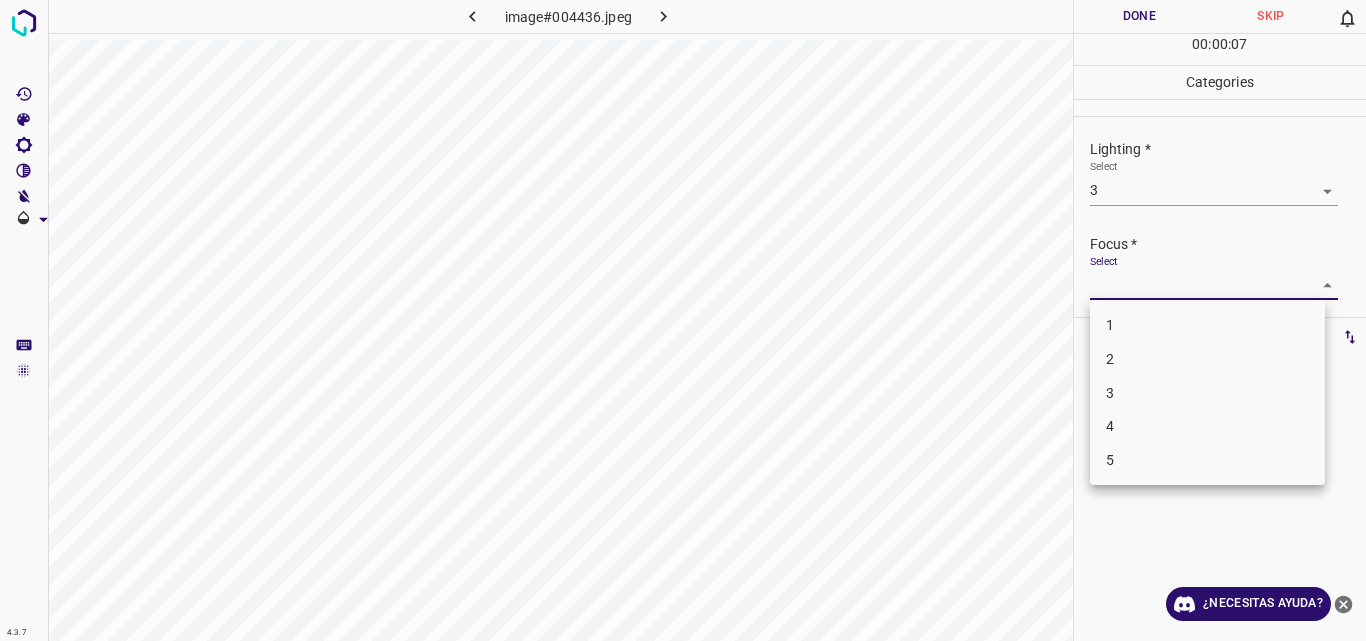 click on "3" at bounding box center [1207, 393] 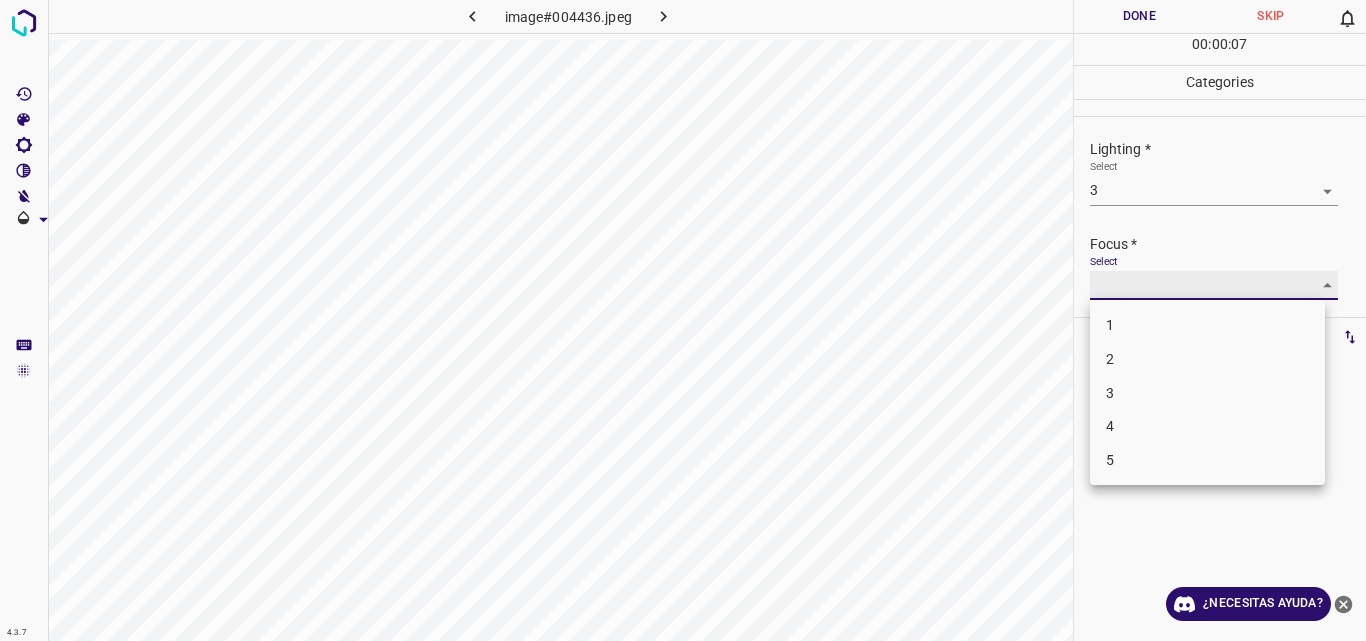 type on "3" 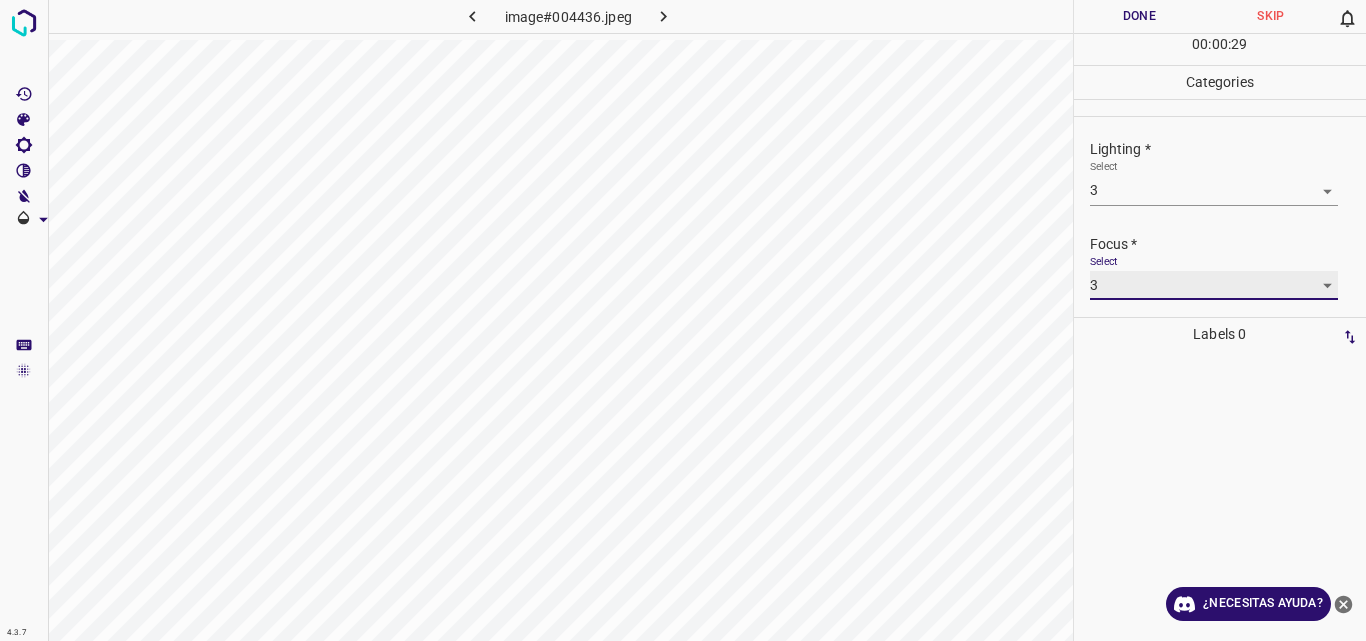scroll, scrollTop: 76, scrollLeft: 0, axis: vertical 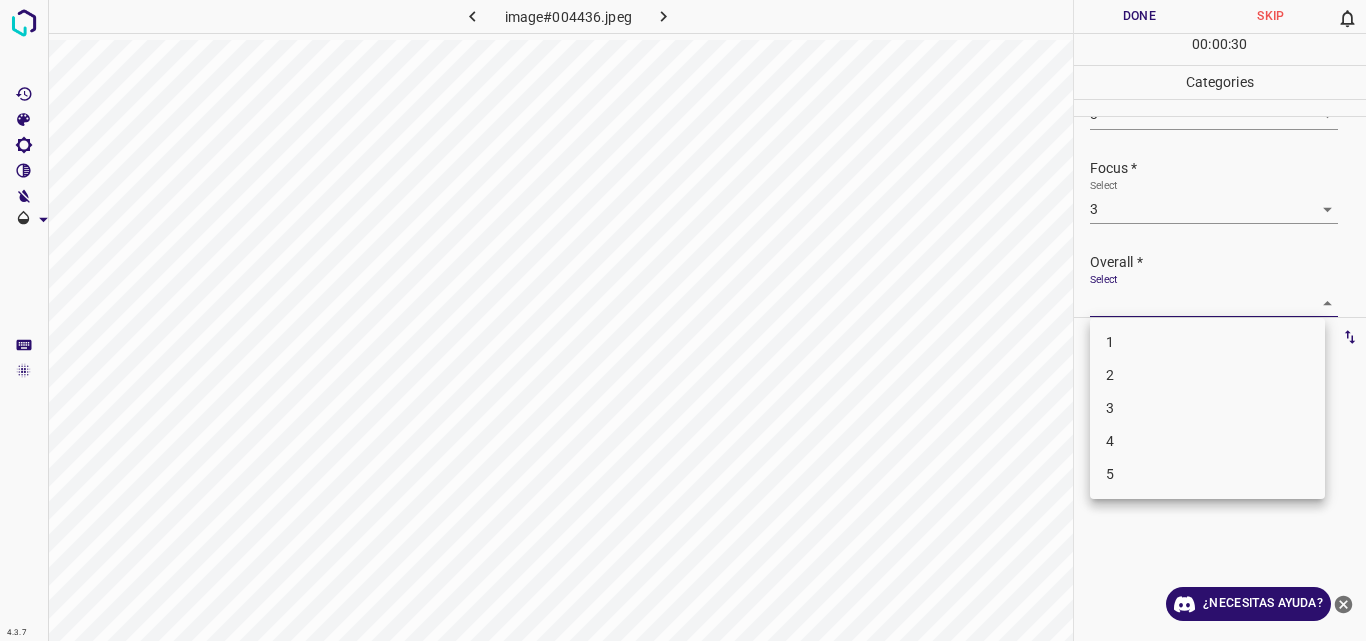 click on "4.3.7 image#004436.jpeg Done Skip 0 00   : 00   : 30   Categories Lighting *  Select 3 3 Focus *  Select 3 3 Overall *  Select ​ Labels   0 Categories 1 Lighting 2 Focus 3 Overall Tools Space Change between modes (Draw & Edit) I Auto labeling R Restore zoom M Zoom in N Zoom out Delete Delete selecte label Filters Z Restore filters X Saturation filter C Brightness filter V Contrast filter B Gray scale filter General O Download ¿Necesitas ayuda? Original text Rate this translation Your feedback will be used to help improve Google Translate - Texto - Esconder - Borrar 1 2 3 4 5" at bounding box center [683, 320] 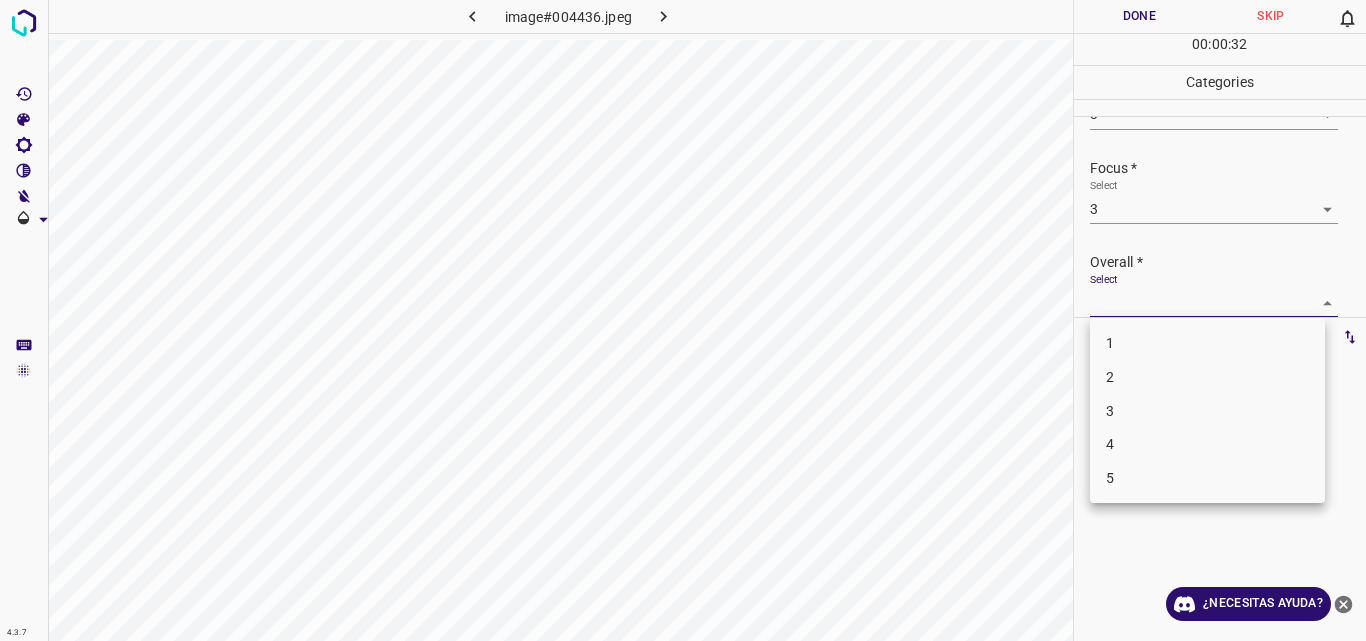 click on "3" at bounding box center [1207, 411] 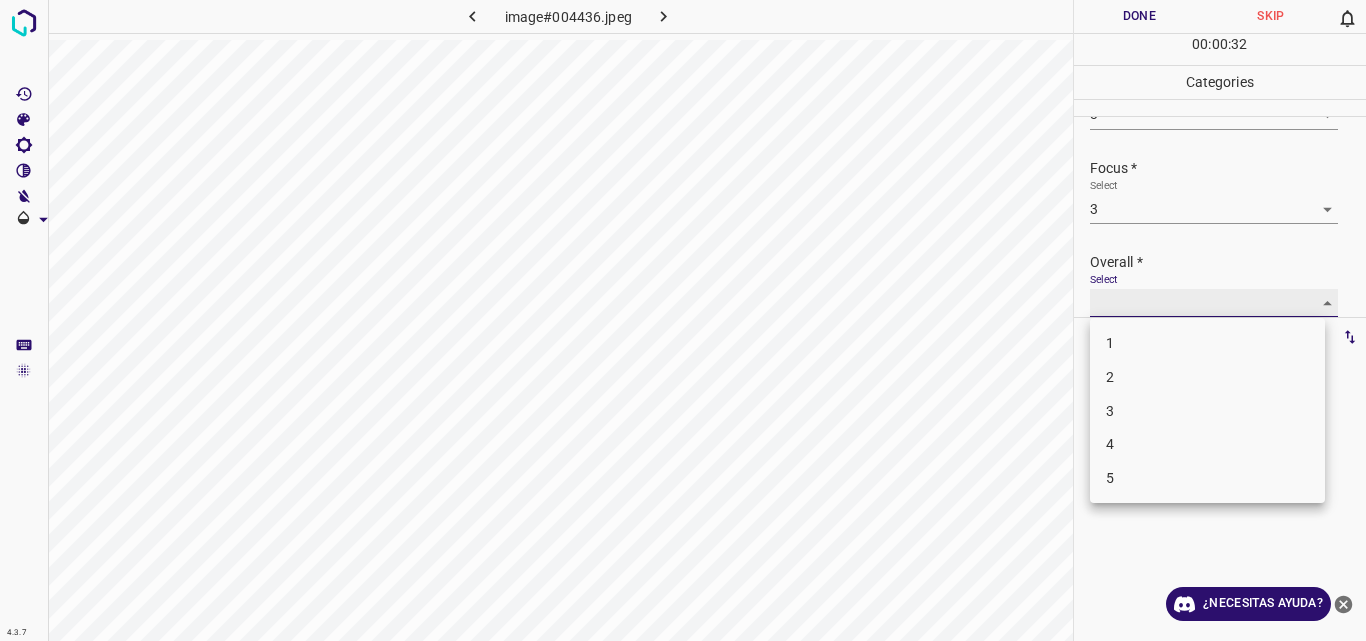 type on "3" 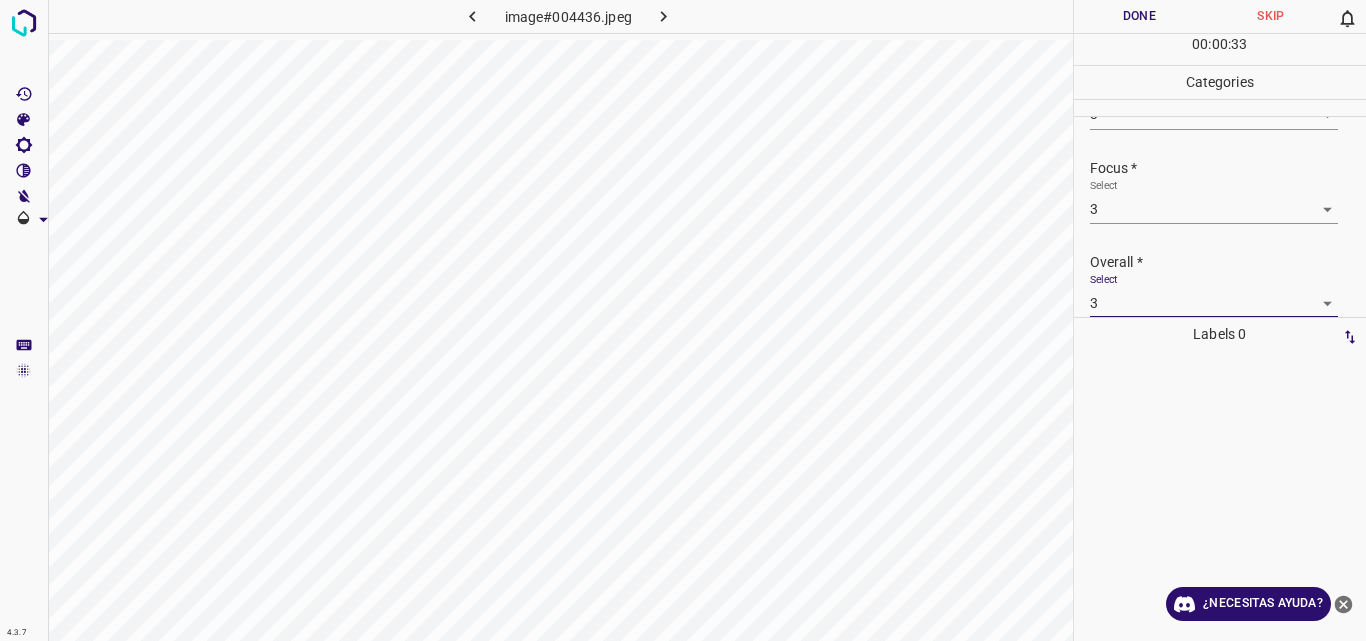 click on "Done" at bounding box center (1140, 16) 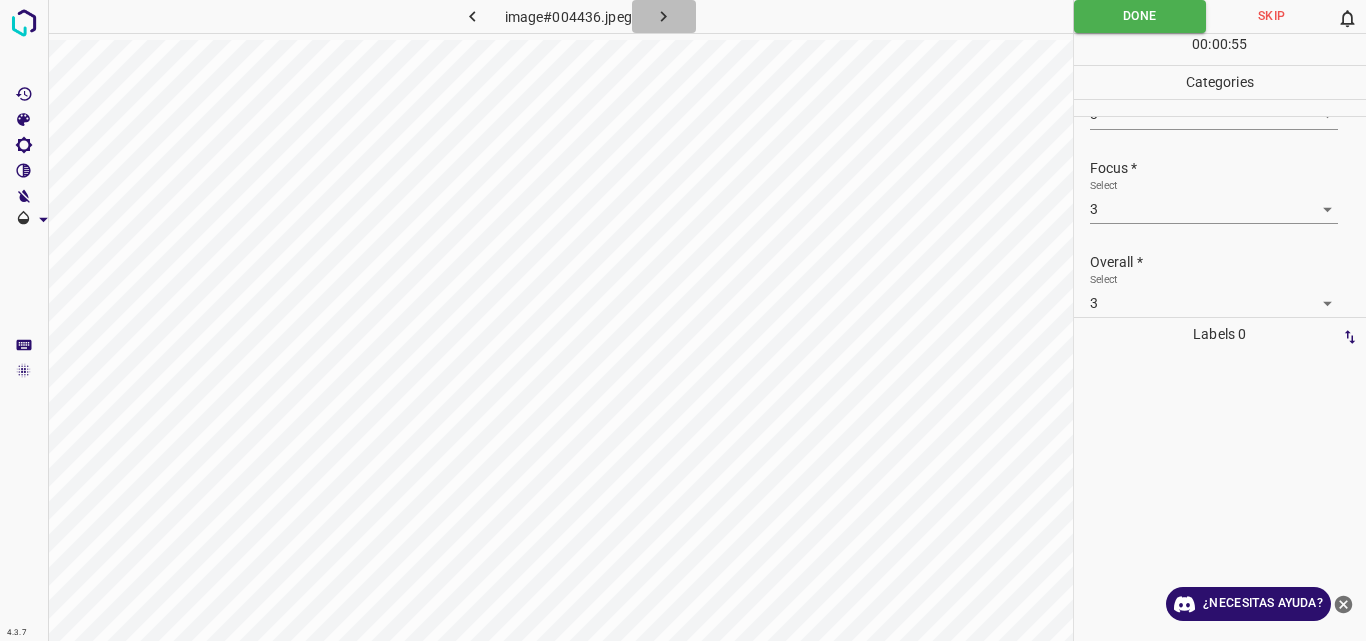 click 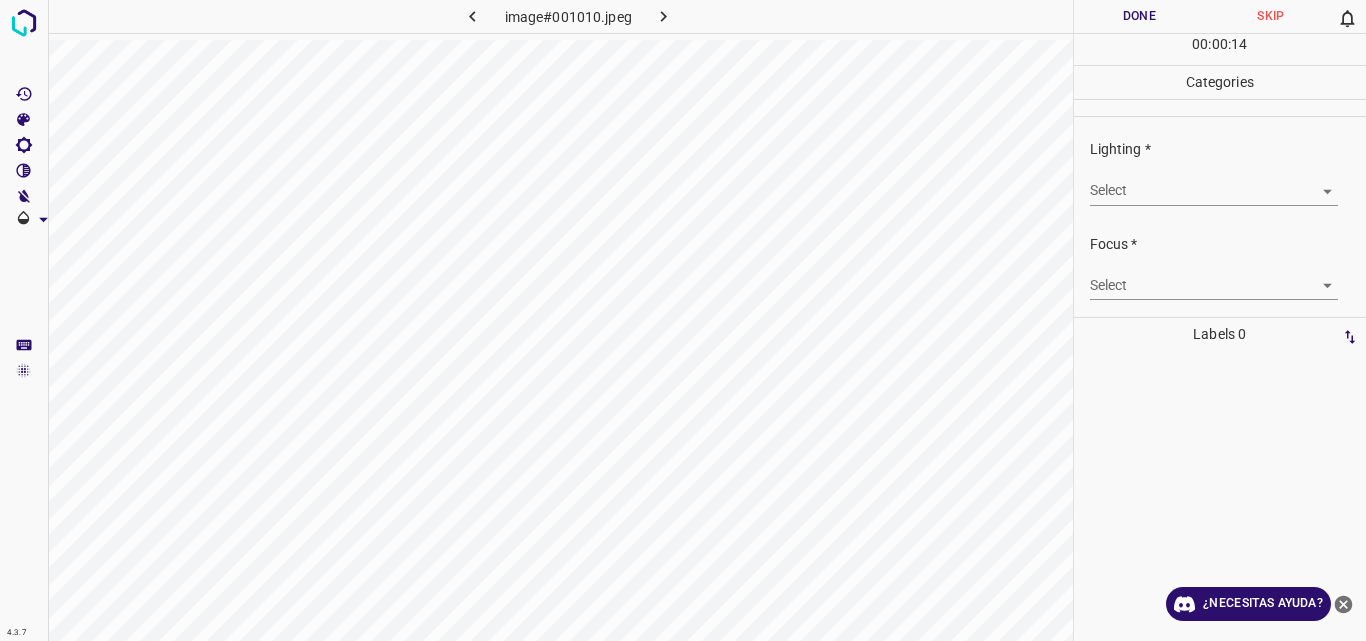 click on "4.3.7 image#001010.jpeg Done Skip 0 00   : 00   : 14   Categories Lighting *  Select ​ Focus *  Select ​ Overall *  Select ​ Labels   0 Categories 1 Lighting 2 Focus 3 Overall Tools Space Change between modes (Draw & Edit) I Auto labeling R Restore zoom M Zoom in N Zoom out Delete Delete selecte label Filters Z Restore filters X Saturation filter C Brightness filter V Contrast filter B Gray scale filter General O Download ¿Necesitas ayuda? Original text Rate this translation Your feedback will be used to help improve Google Translate - Texto - Esconder - Borrar" at bounding box center [683, 320] 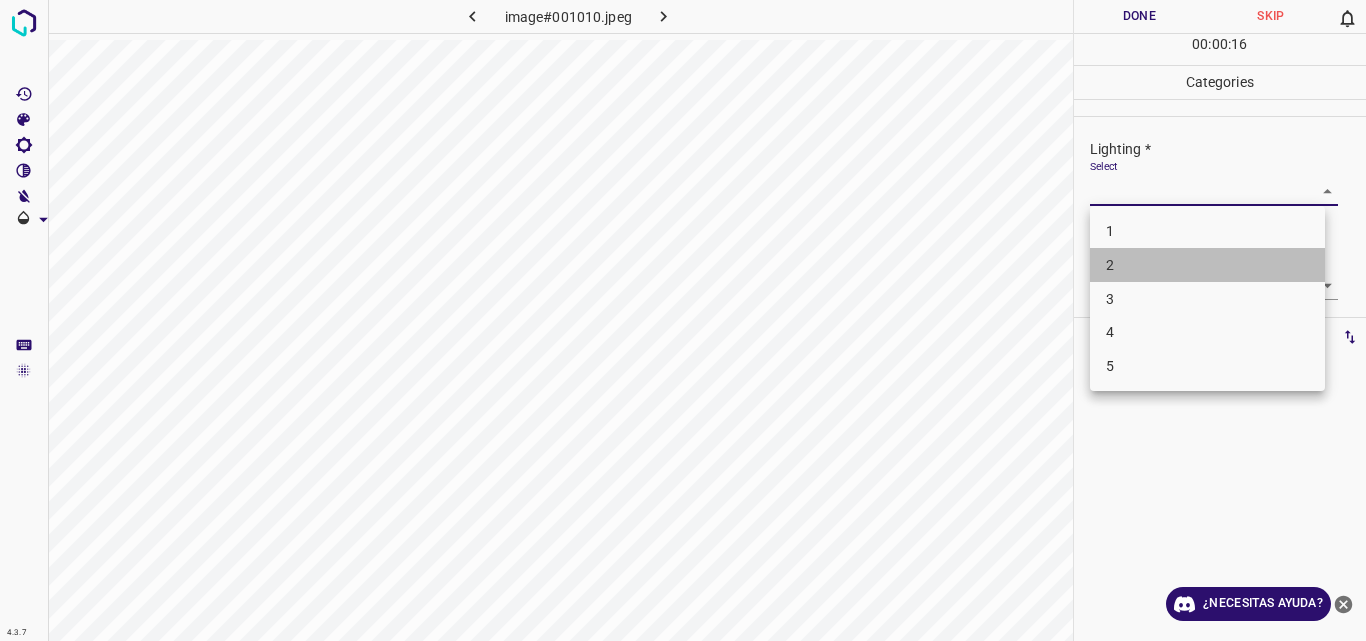 click on "2" at bounding box center [1207, 265] 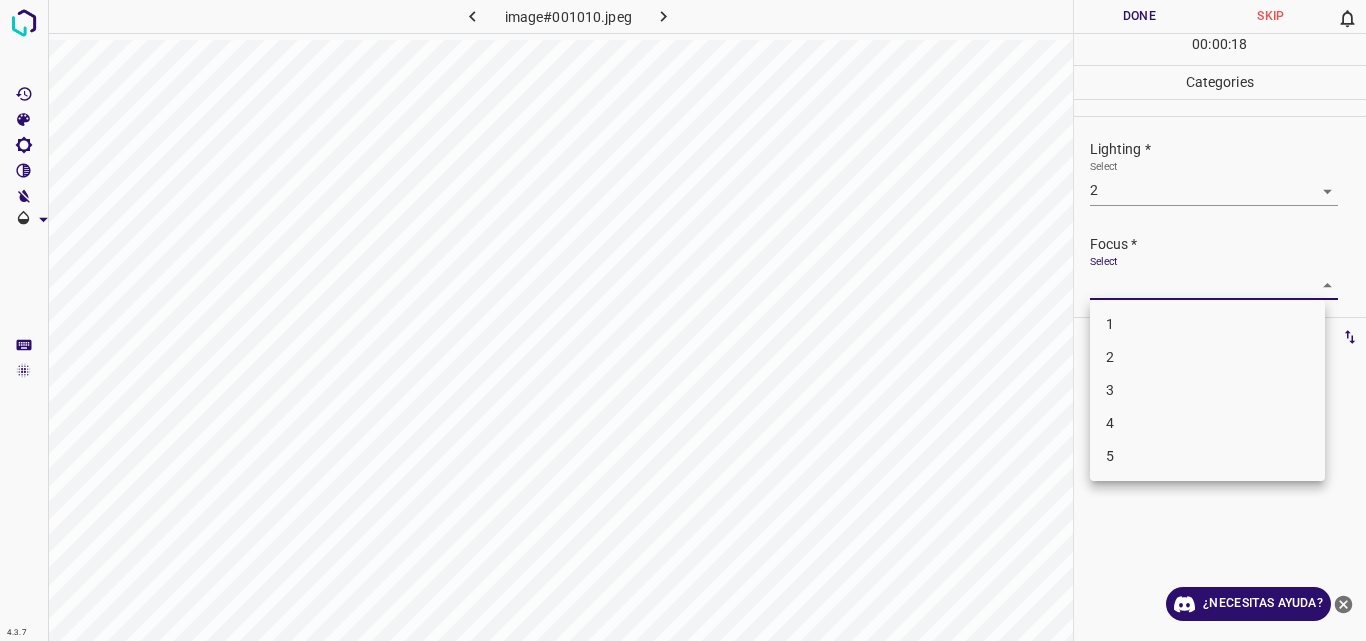 click on "4.3.7 image#001010.jpeg Done Skip 0 00   : 00   : 18   Categories Lighting *  Select 2 2 Focus *  Select ​ Overall *  Select ​ Labels   0 Categories 1 Lighting 2 Focus 3 Overall Tools Space Change between modes (Draw & Edit) I Auto labeling R Restore zoom M Zoom in N Zoom out Delete Delete selecte label Filters Z Restore filters X Saturation filter C Brightness filter V Contrast filter B Gray scale filter General O Download ¿Necesitas ayuda? Original text Rate this translation Your feedback will be used to help improve Google Translate - Texto - Esconder - Borrar 1 2 3 4 5" at bounding box center [683, 320] 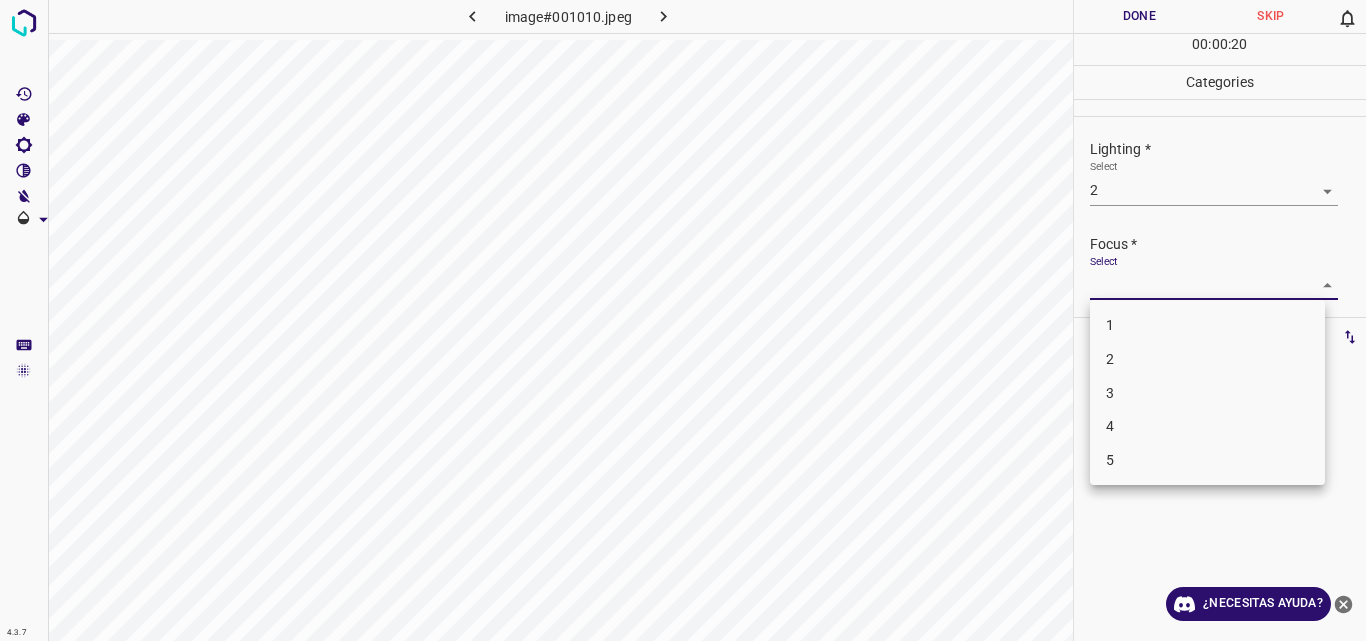 click on "2" at bounding box center [1207, 359] 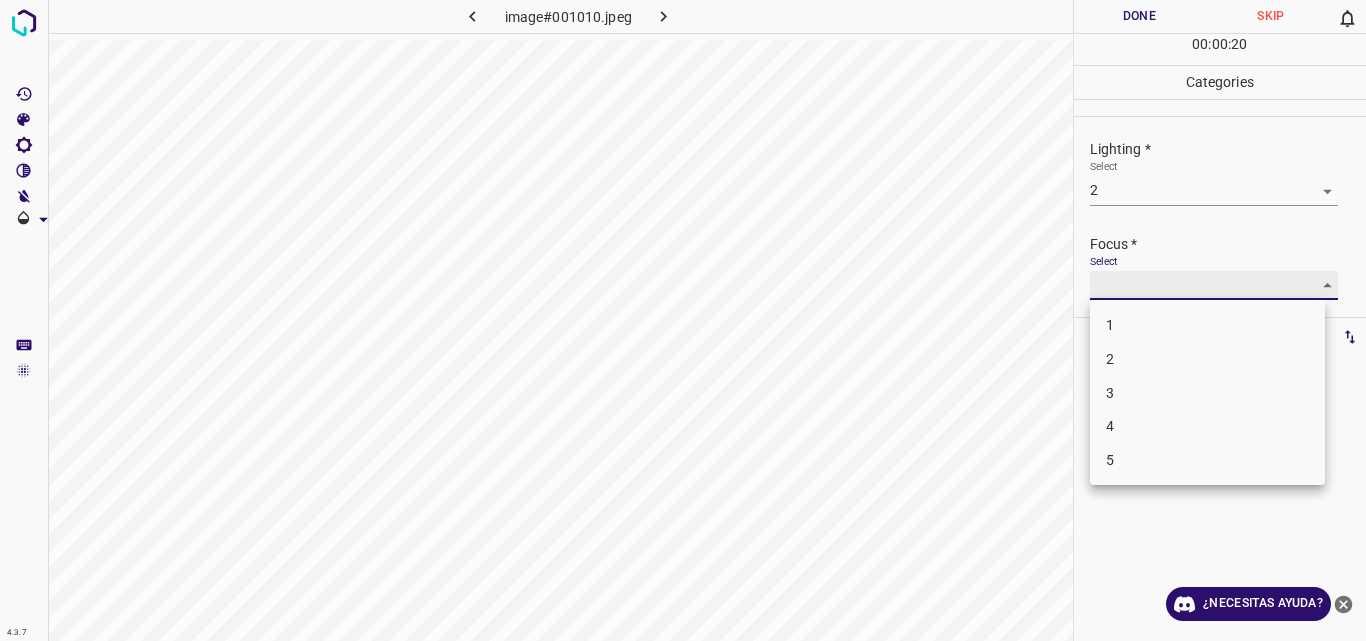 type on "2" 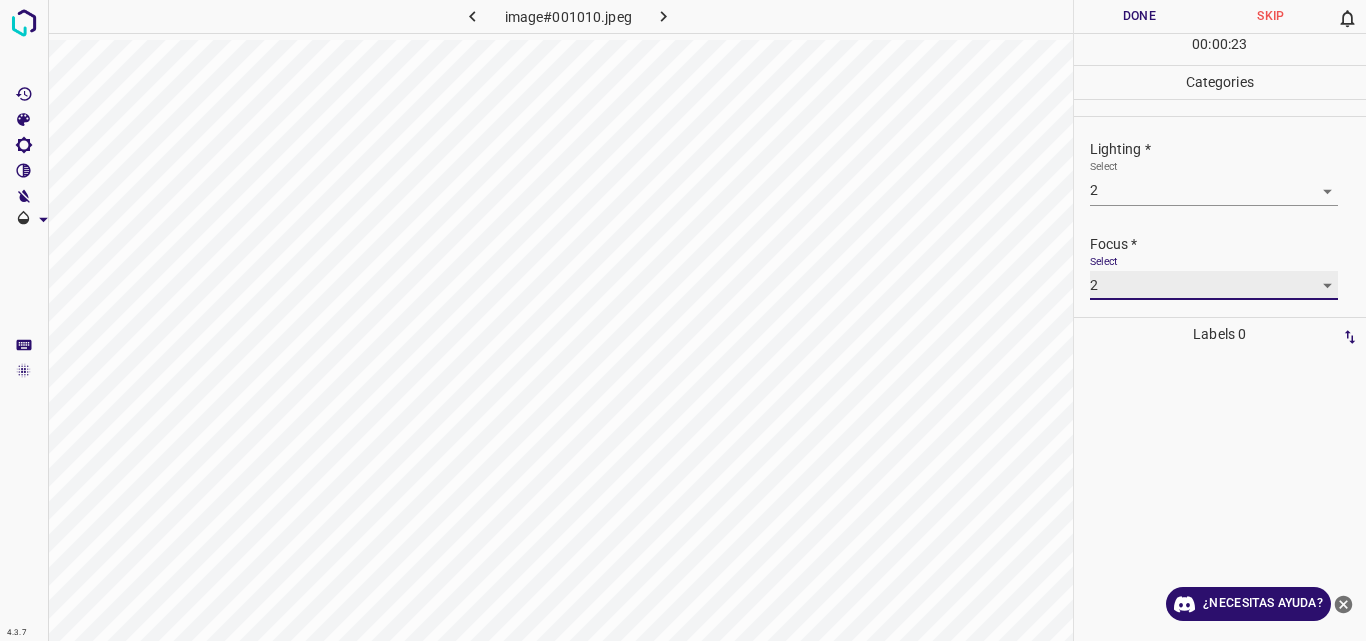 scroll, scrollTop: 98, scrollLeft: 0, axis: vertical 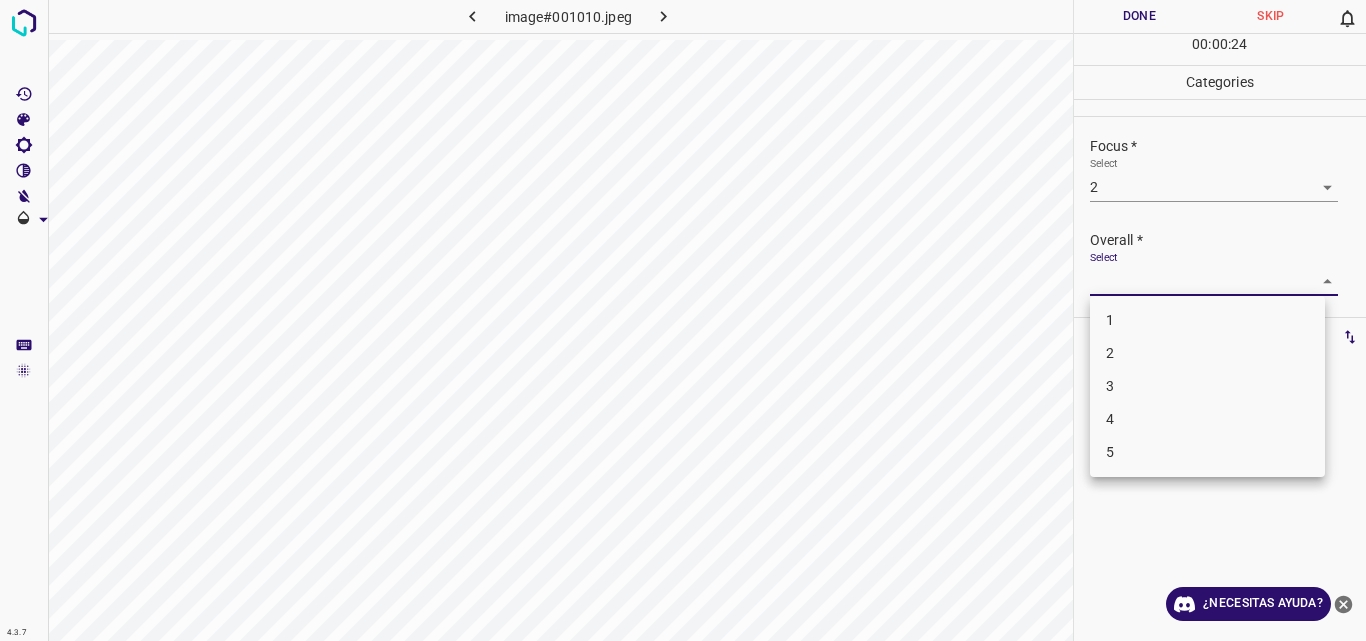click on "4.3.7 image#001010.jpeg Done Skip 0 00   : 00   : 24   Categories Lighting *  Select 2 2 Focus *  Select 2 2 Overall *  Select ​ Labels   0 Categories 1 Lighting 2 Focus 3 Overall Tools Space Change between modes (Draw & Edit) I Auto labeling R Restore zoom M Zoom in N Zoom out Delete Delete selecte label Filters Z Restore filters X Saturation filter C Brightness filter V Contrast filter B Gray scale filter General O Download ¿Necesitas ayuda? Original text Rate this translation Your feedback will be used to help improve Google Translate - Texto - Esconder - Borrar 1 2 3 4 5" at bounding box center [683, 320] 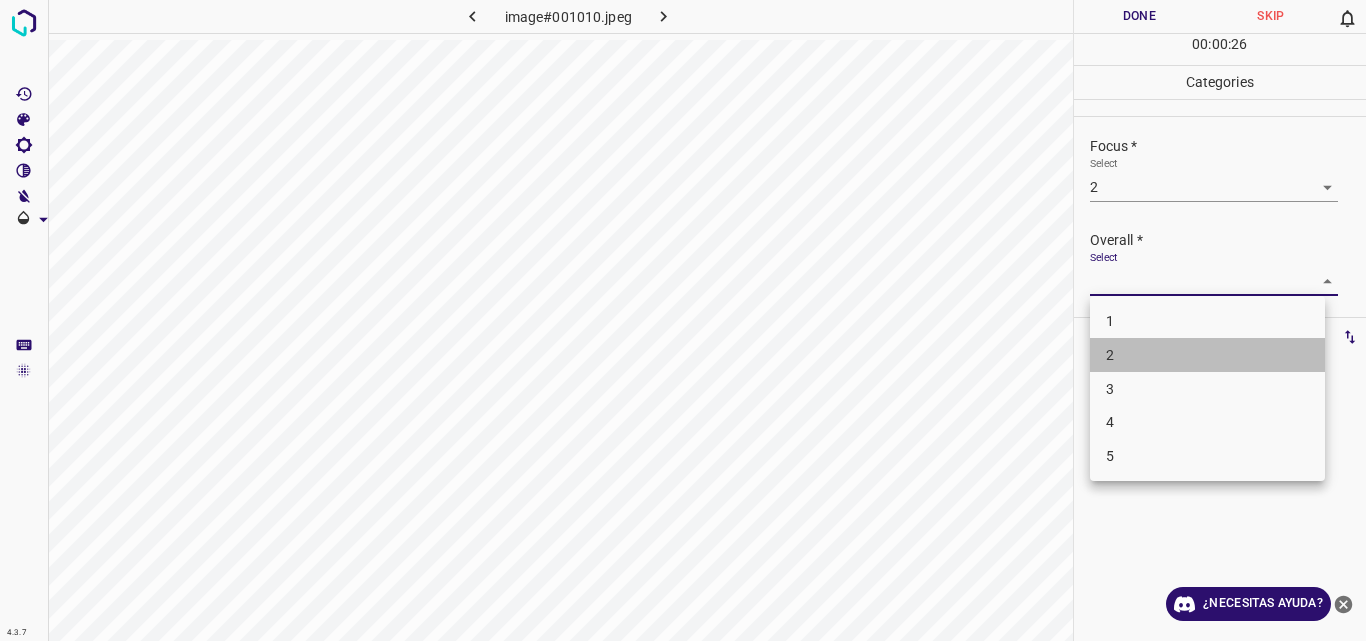 click on "2" at bounding box center (1207, 355) 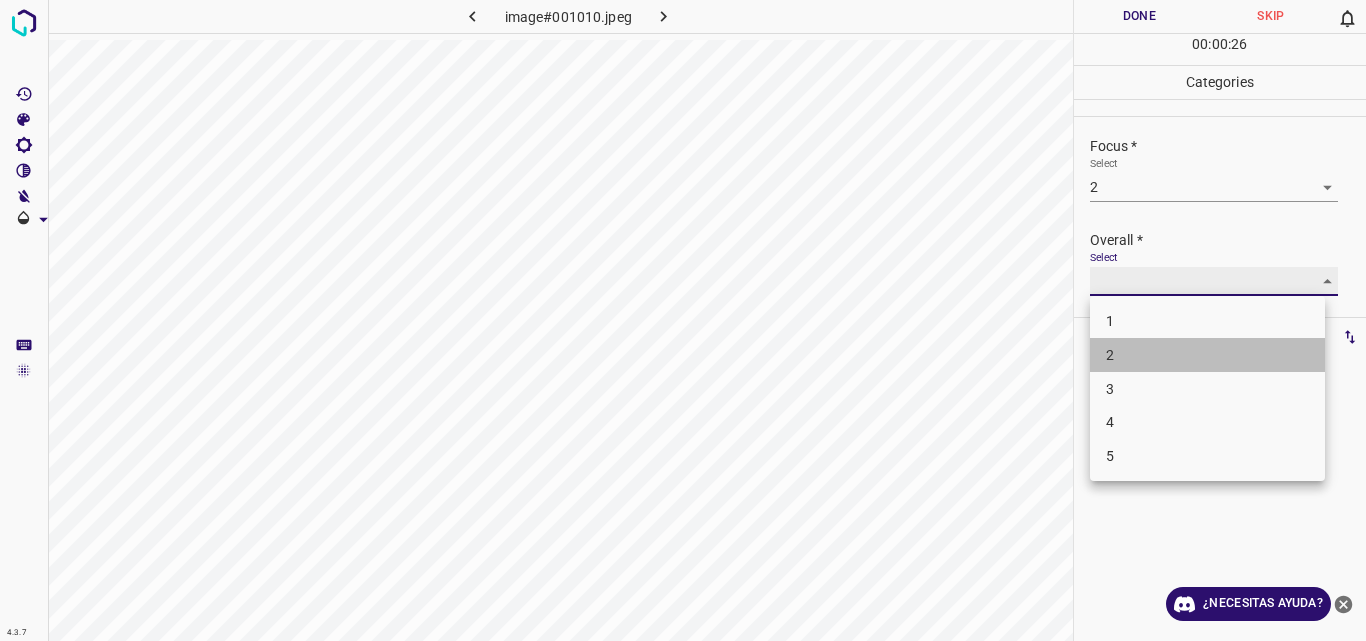 type on "2" 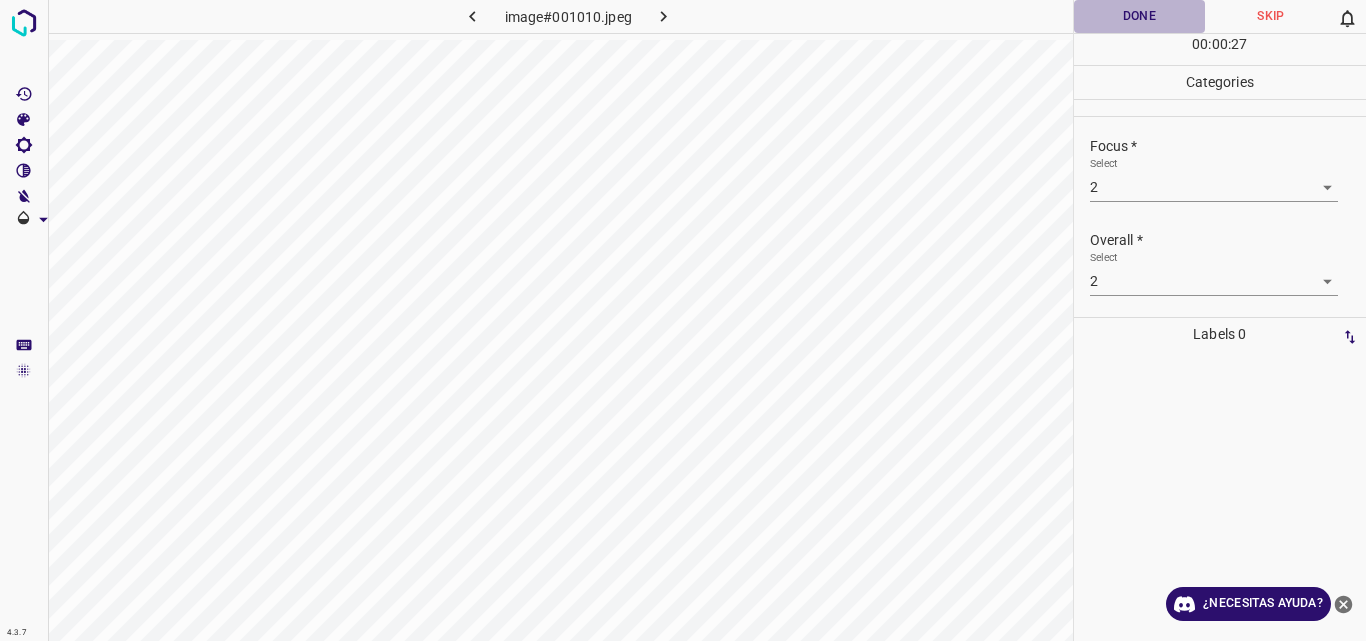 click on "Done" at bounding box center [1140, 16] 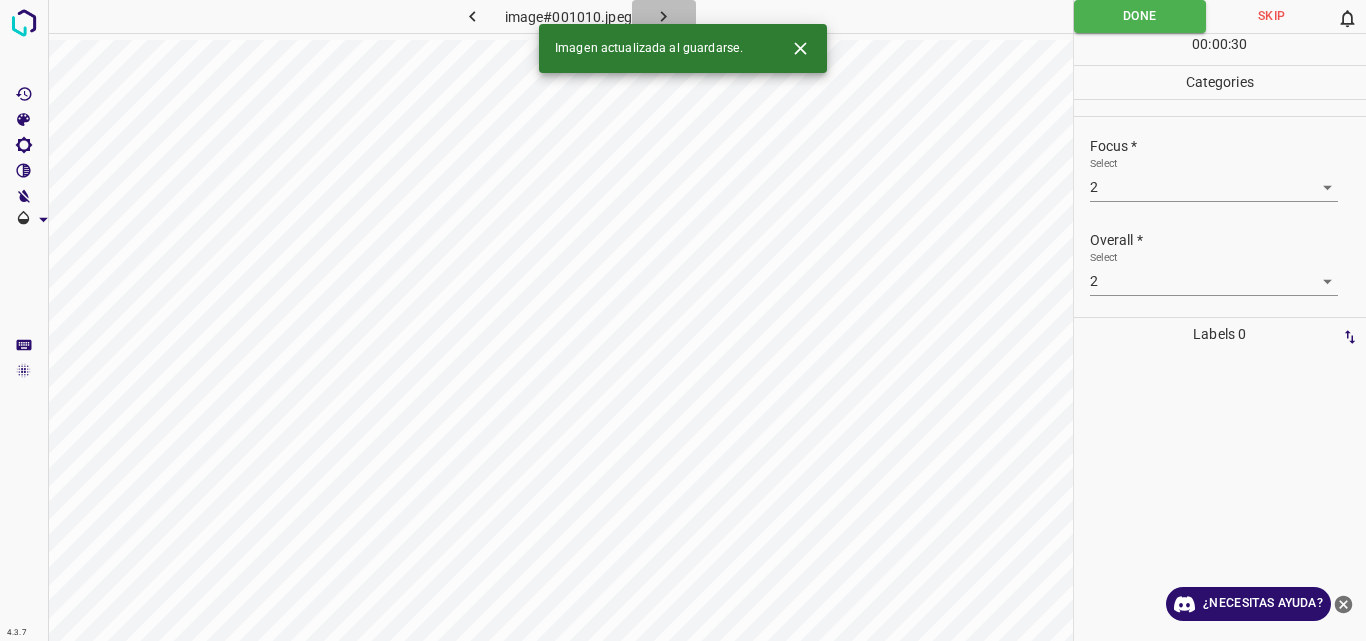 click 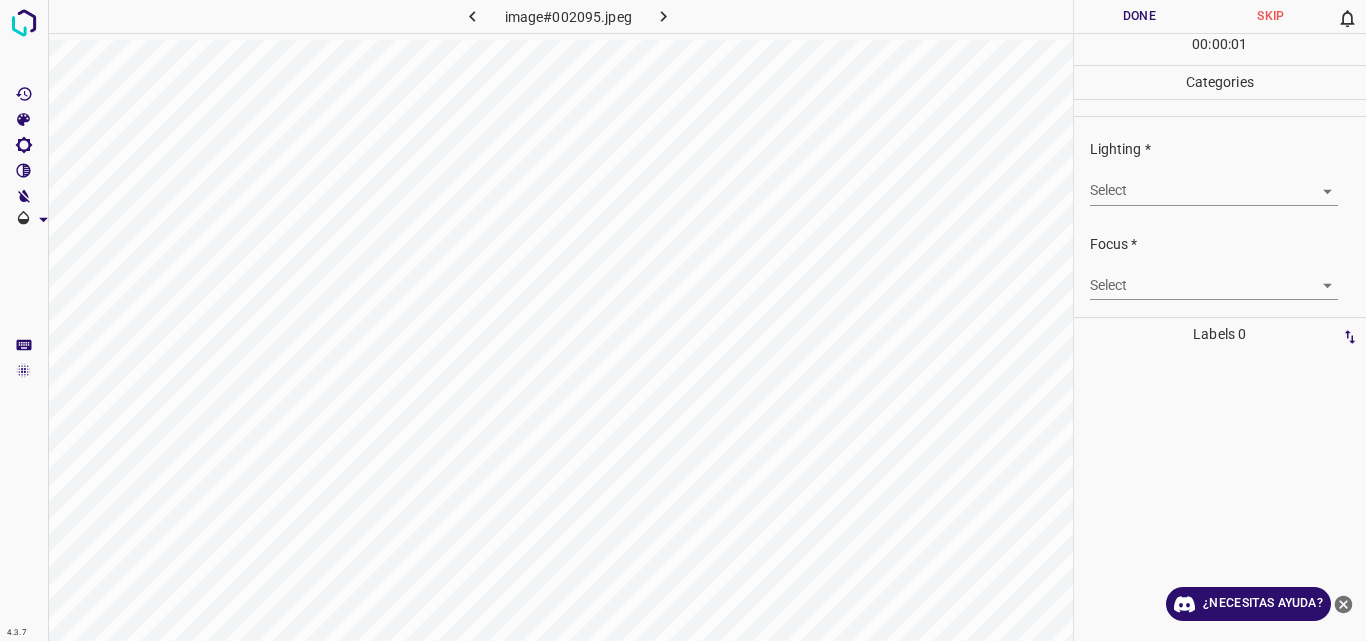 click on "4.3.7 image#002095.jpeg Done Skip 0 00   : 00   : 01   Categories Lighting *  Select ​ Focus *  Select ​ Overall *  Select ​ Labels   0 Categories 1 Lighting 2 Focus 3 Overall Tools Space Change between modes (Draw & Edit) I Auto labeling R Restore zoom M Zoom in N Zoom out Delete Delete selecte label Filters Z Restore filters X Saturation filter C Brightness filter V Contrast filter B Gray scale filter General O Download ¿Necesitas ayuda? Original text Rate this translation Your feedback will be used to help improve Google Translate - Texto - Esconder - Borrar" at bounding box center (683, 320) 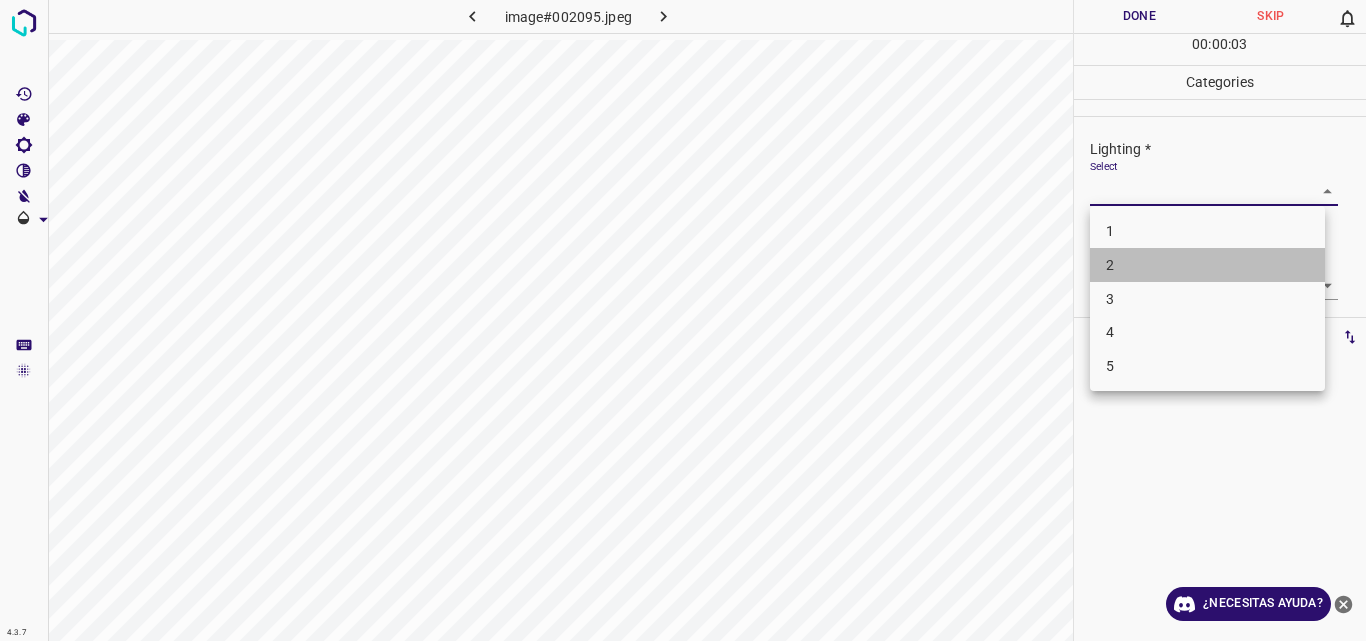 click on "2" at bounding box center [1207, 265] 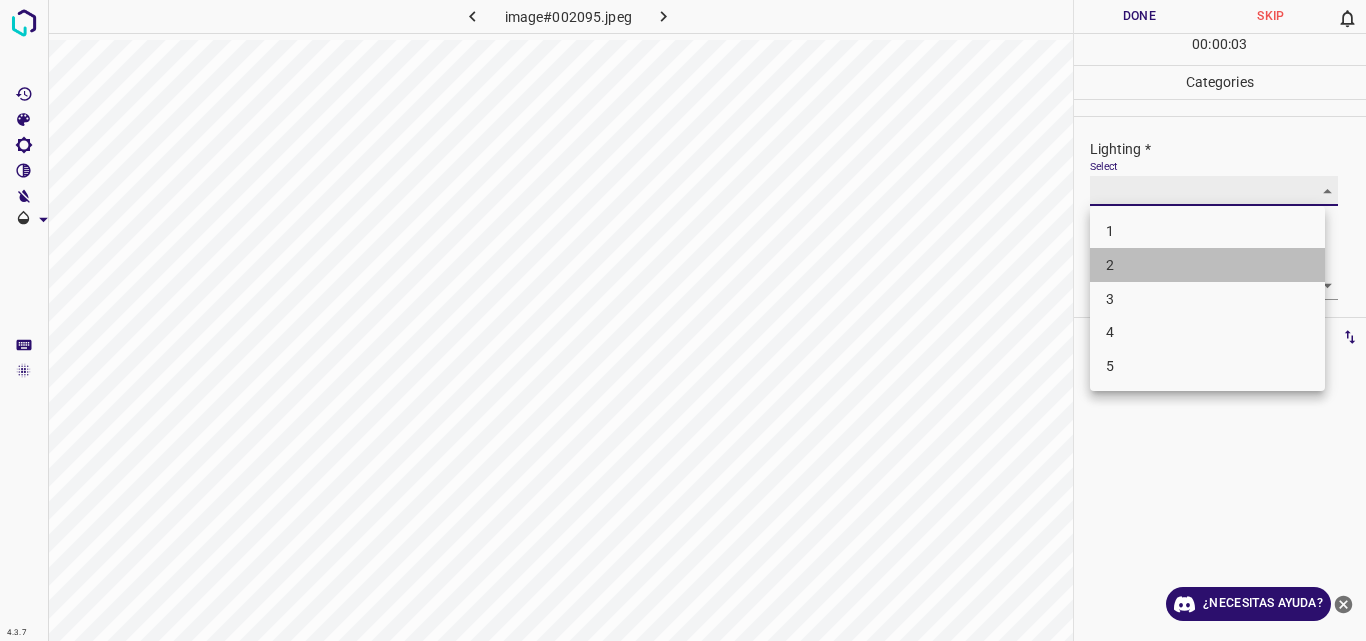 type on "2" 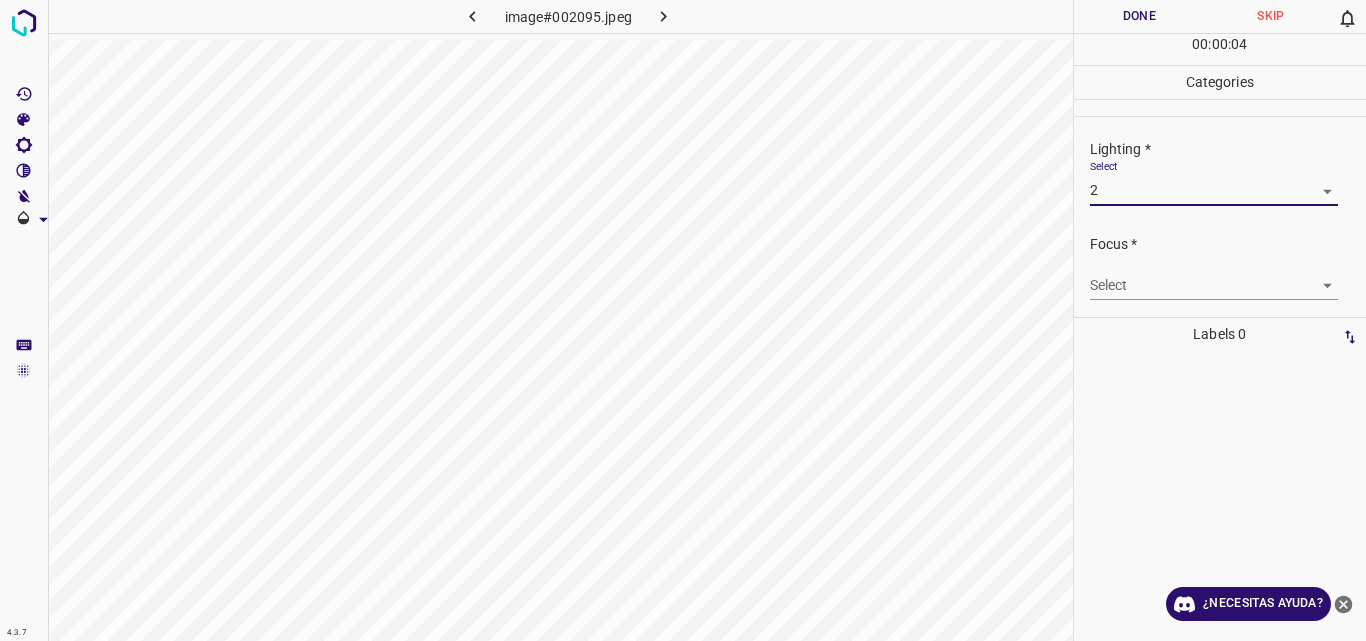 click on "4.3.7 image#002095.jpeg Done Skip 0 00   : 00   : 04   Categories Lighting *  Select 2 2 Focus *  Select ​ Overall *  Select ​ Labels   0 Categories 1 Lighting 2 Focus 3 Overall Tools Space Change between modes (Draw & Edit) I Auto labeling R Restore zoom M Zoom in N Zoom out Delete Delete selecte label Filters Z Restore filters X Saturation filter C Brightness filter V Contrast filter B Gray scale filter General O Download ¿Necesitas ayuda? Original text Rate this translation Your feedback will be used to help improve Google Translate - Texto - Esconder - Borrar" at bounding box center (683, 320) 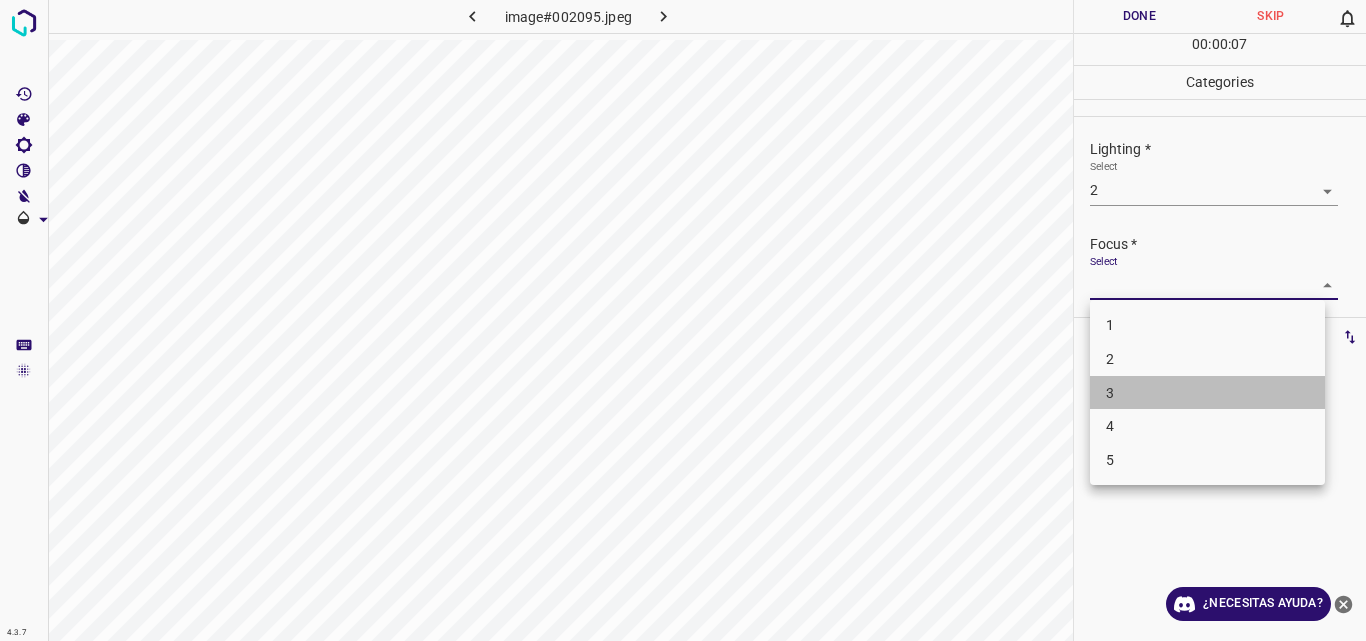 click on "3" at bounding box center (1207, 393) 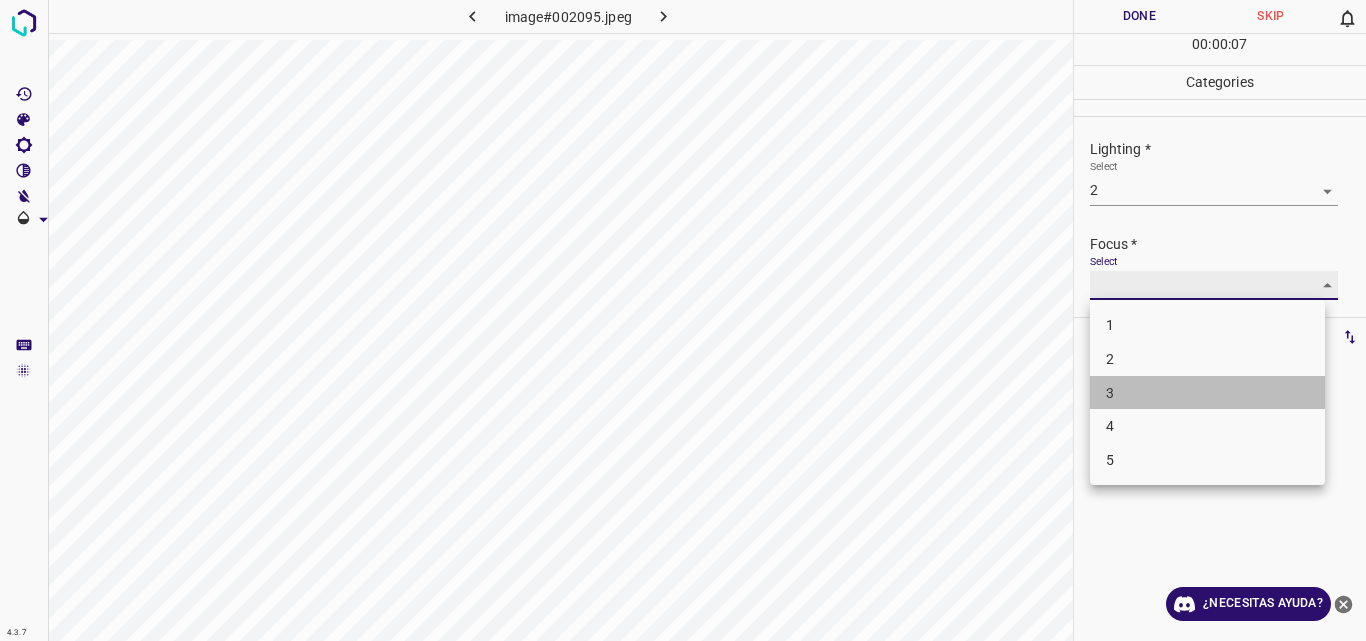 type on "3" 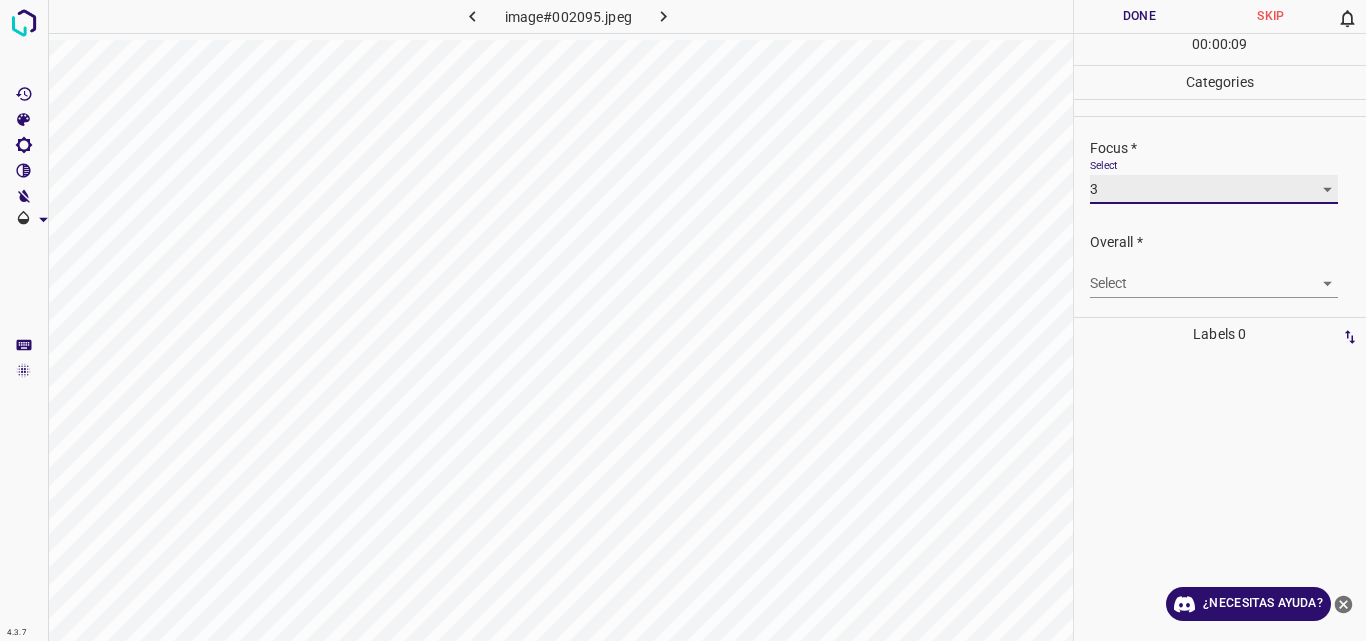 scroll, scrollTop: 98, scrollLeft: 0, axis: vertical 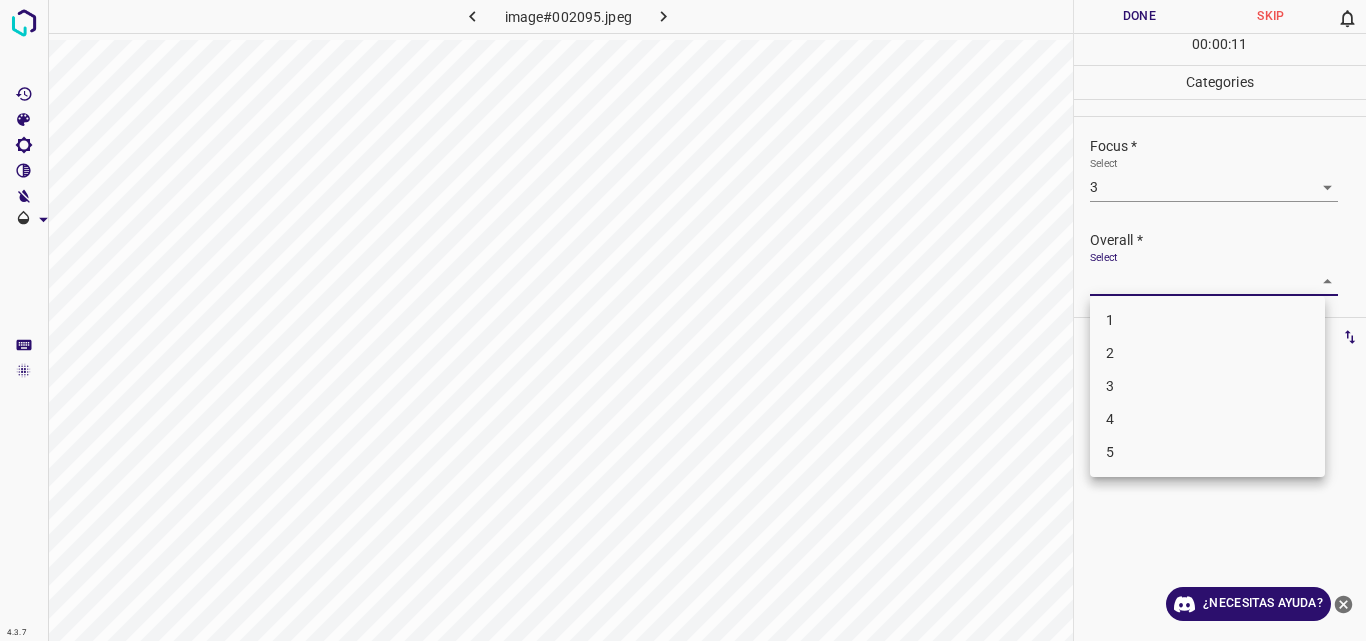 click on "4.3.7 image#002095.jpeg Done Skip 0 00   : 00   : 11   Categories Lighting *  Select 2 2 Focus *  Select 3 3 Overall *  Select ​ Labels   0 Categories 1 Lighting 2 Focus 3 Overall Tools Space Change between modes (Draw & Edit) I Auto labeling R Restore zoom M Zoom in N Zoom out Delete Delete selecte label Filters Z Restore filters X Saturation filter C Brightness filter V Contrast filter B Gray scale filter General O Download ¿Necesitas ayuda? Original text Rate this translation Your feedback will be used to help improve Google Translate - Texto - Esconder - Borrar 1 2 3 4 5" at bounding box center (683, 320) 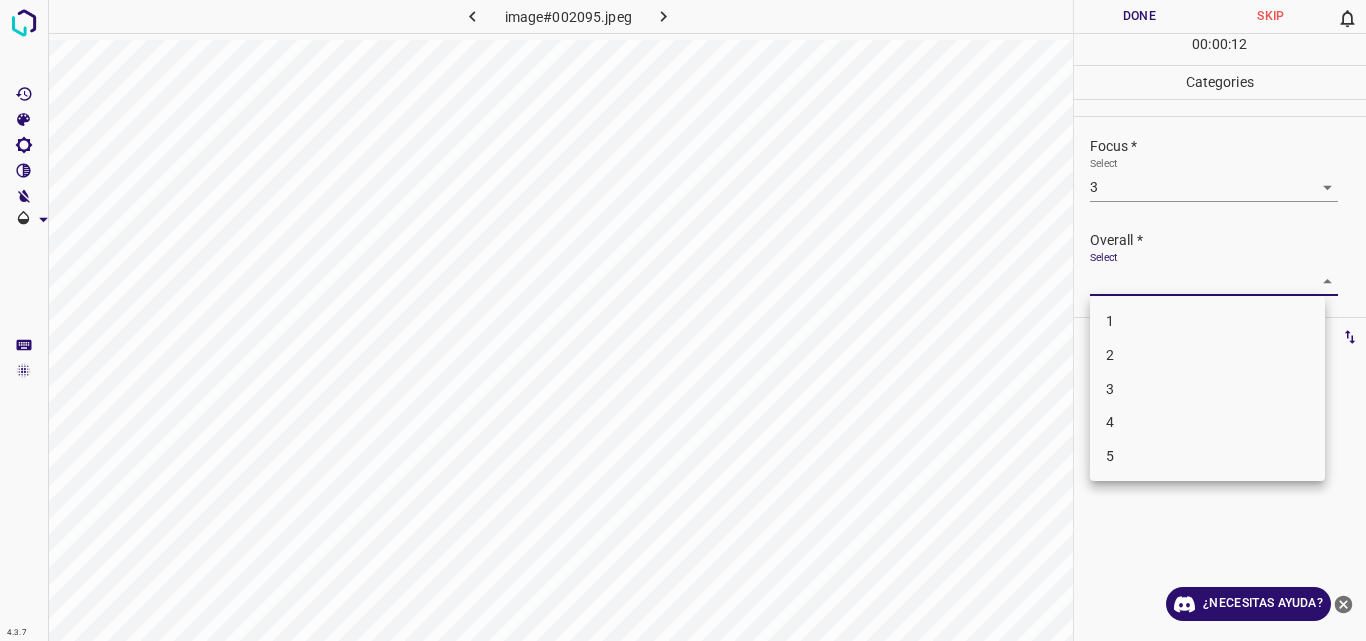 click on "2" at bounding box center (1207, 355) 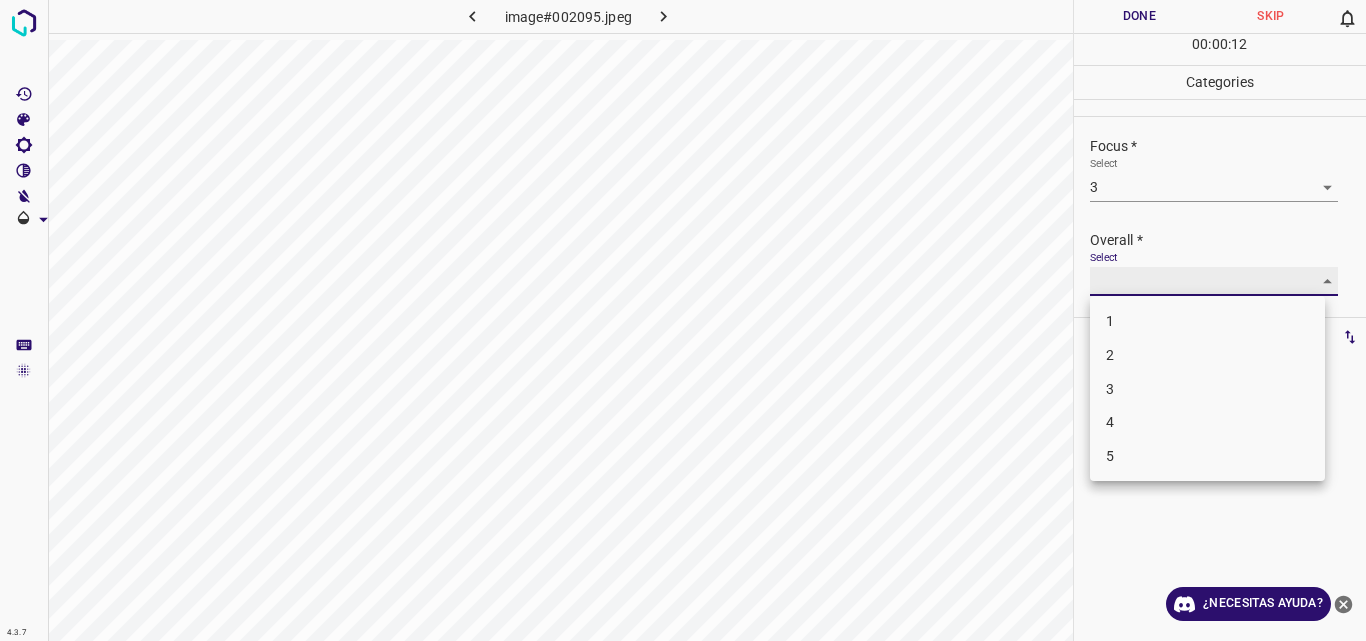 type on "2" 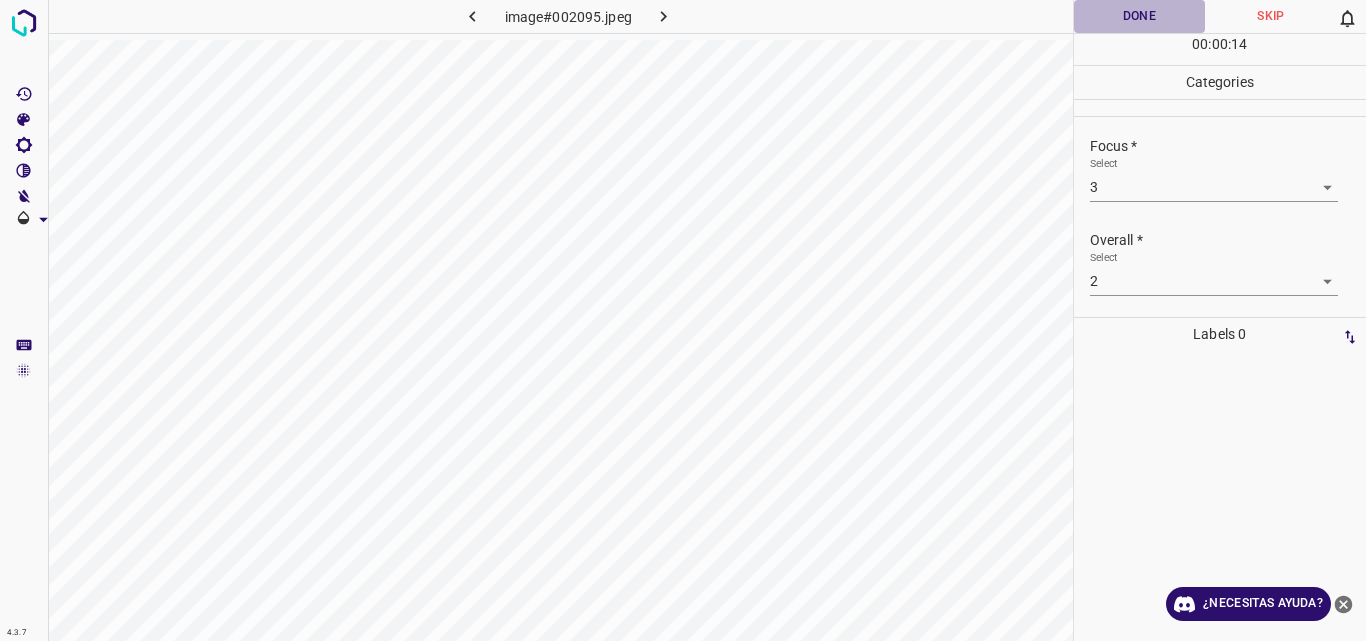 click on "Done" at bounding box center (1140, 16) 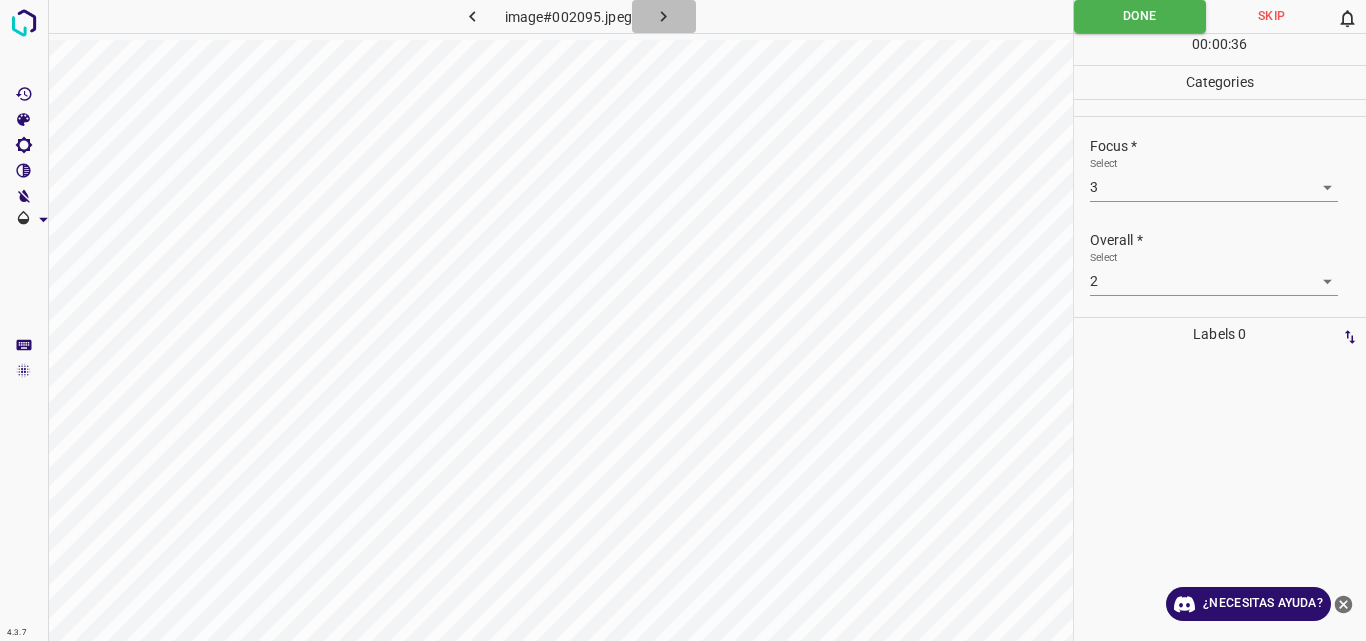 click 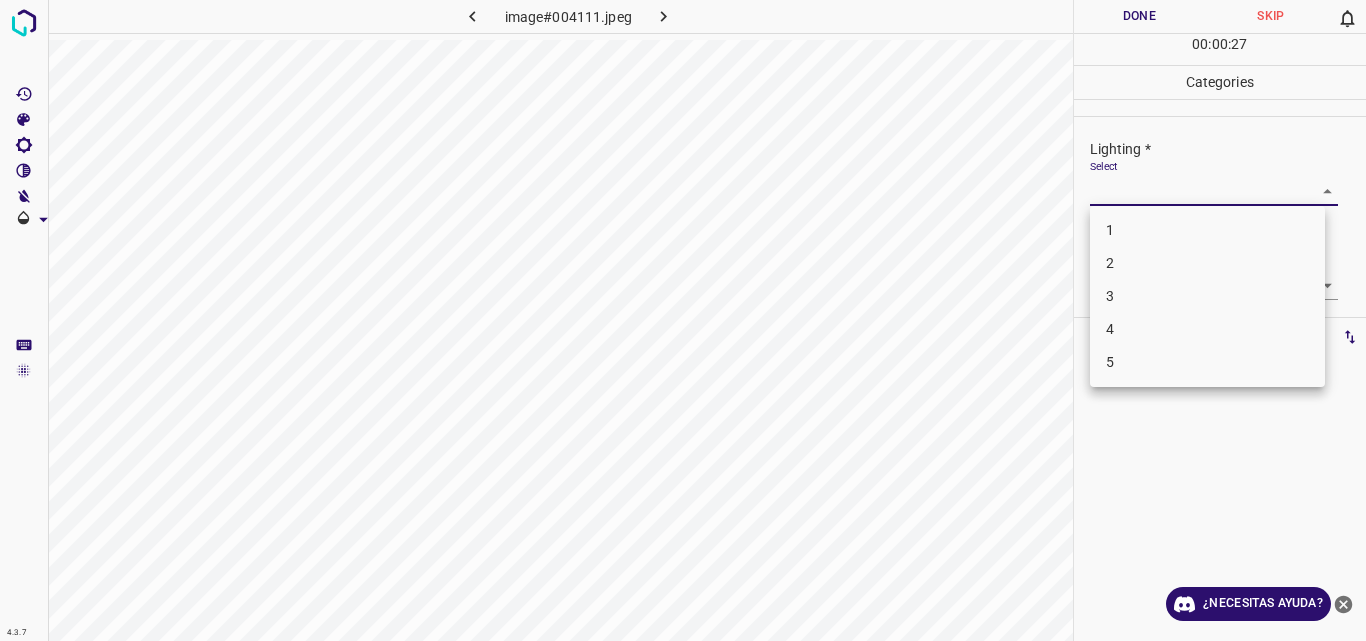 click on "4.3.7 image#004111.jpeg Done Skip 0 00   : 00   : 27   Categories Lighting *  Select ​ Focus *  Select ​ Overall *  Select ​ Labels   0 Categories 1 Lighting 2 Focus 3 Overall Tools Space Change between modes (Draw & Edit) I Auto labeling R Restore zoom M Zoom in N Zoom out Delete Delete selecte label Filters Z Restore filters X Saturation filter C Brightness filter V Contrast filter B Gray scale filter General O Download ¿Necesitas ayuda? Original text Rate this translation Your feedback will be used to help improve Google Translate - Texto - Esconder - Borrar 1 2 3 4 5" at bounding box center [683, 320] 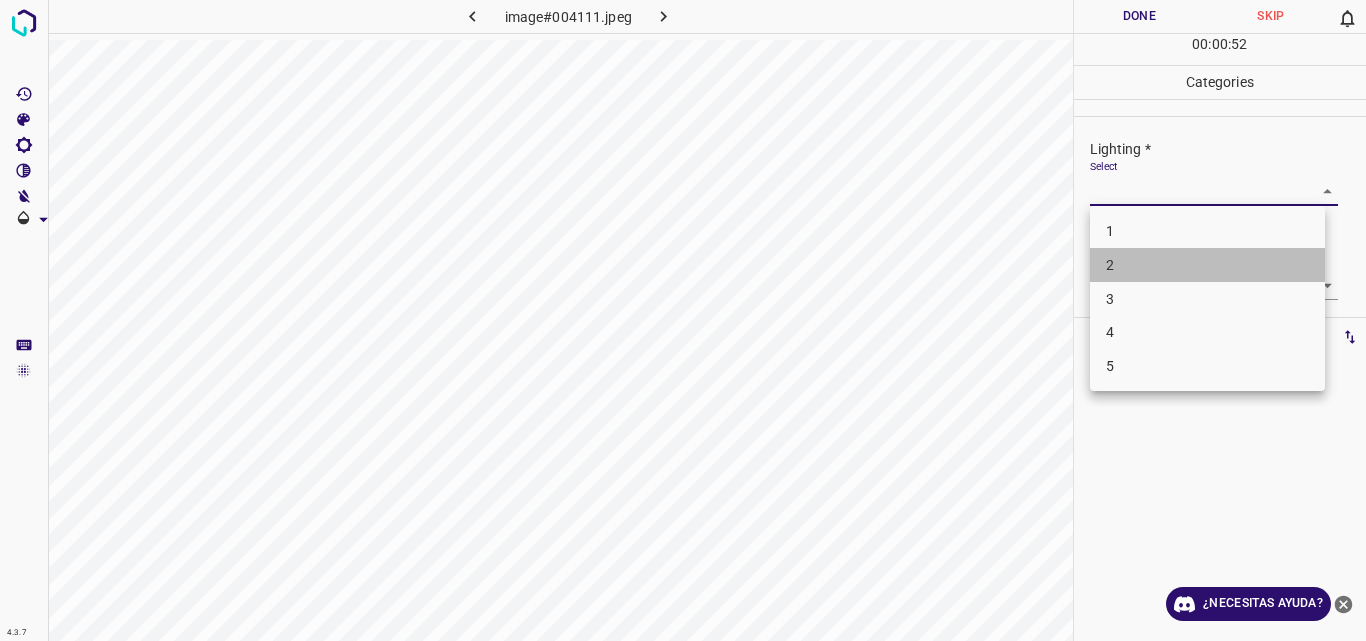 click on "2" at bounding box center (1207, 265) 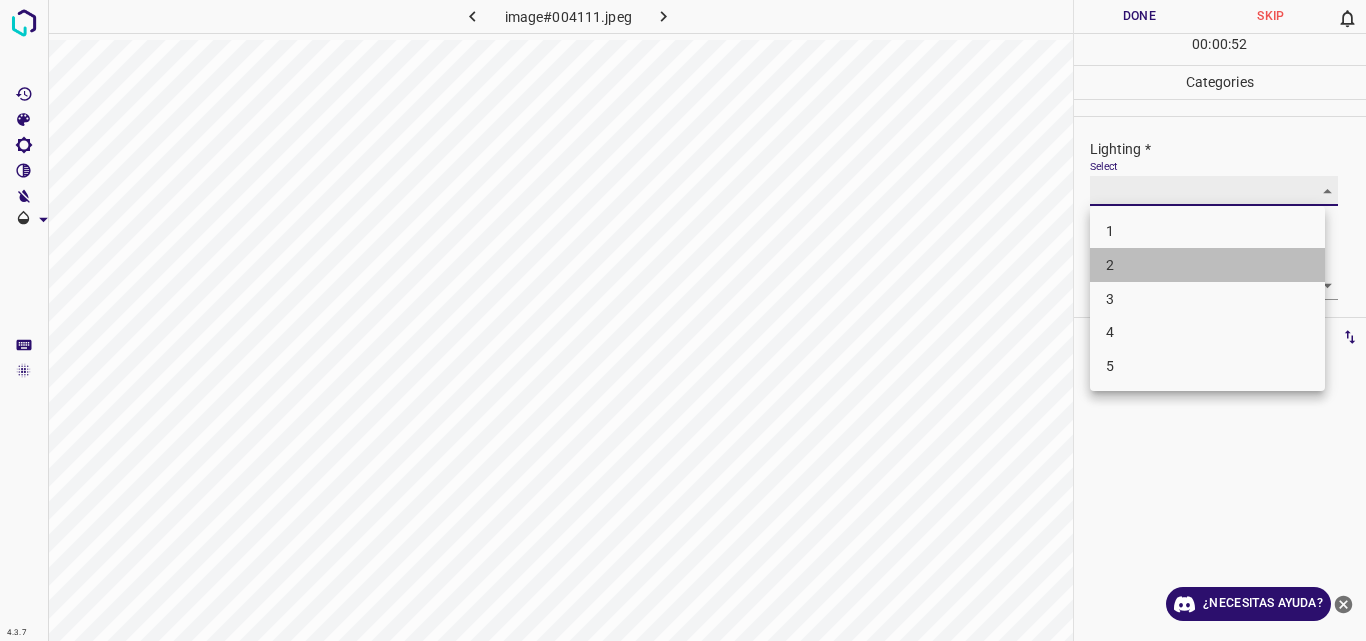 type on "2" 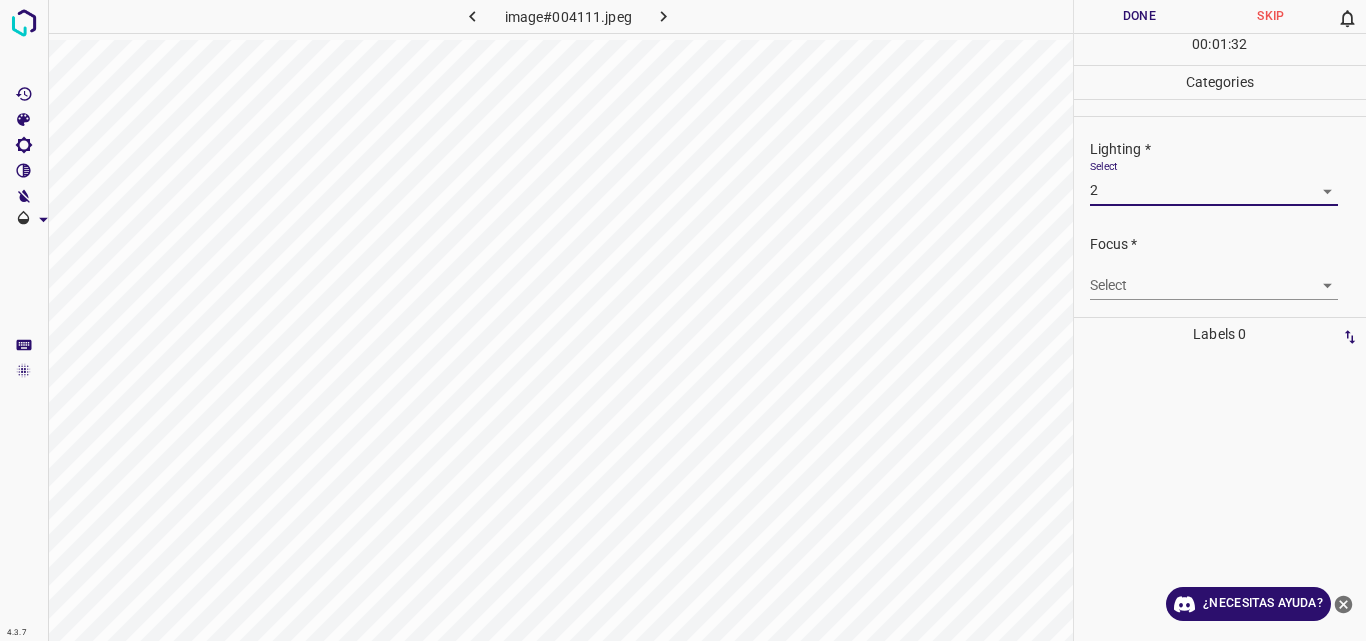 click on "4.3.7 image#004111.jpeg Done Skip 0 00   : 01   : 32   Categories Lighting *  Select 2 2 Focus *  Select ​ Overall *  Select ​ Labels   0 Categories 1 Lighting 2 Focus 3 Overall Tools Space Change between modes (Draw & Edit) I Auto labeling R Restore zoom M Zoom in N Zoom out Delete Delete selecte label Filters Z Restore filters X Saturation filter C Brightness filter V Contrast filter B Gray scale filter General O Download ¿Necesitas ayuda? Original text Rate this translation Your feedback will be used to help improve Google Translate - Texto - Esconder - Borrar" at bounding box center (683, 320) 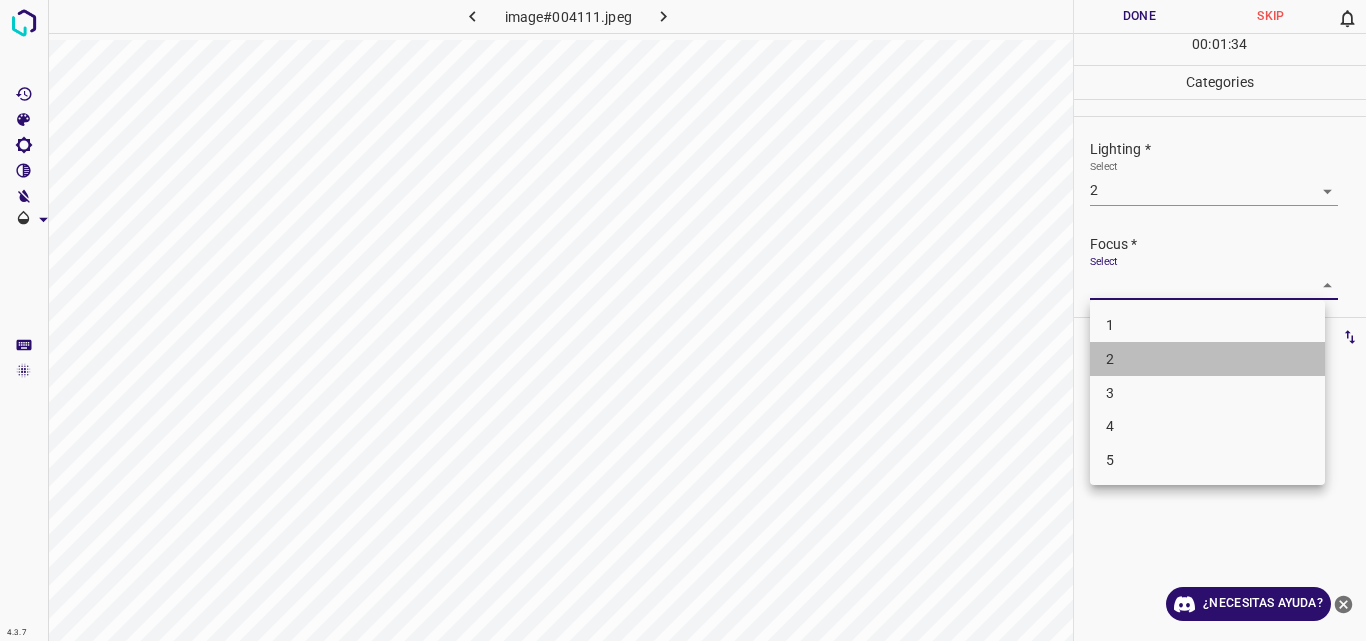 click on "2" at bounding box center [1207, 359] 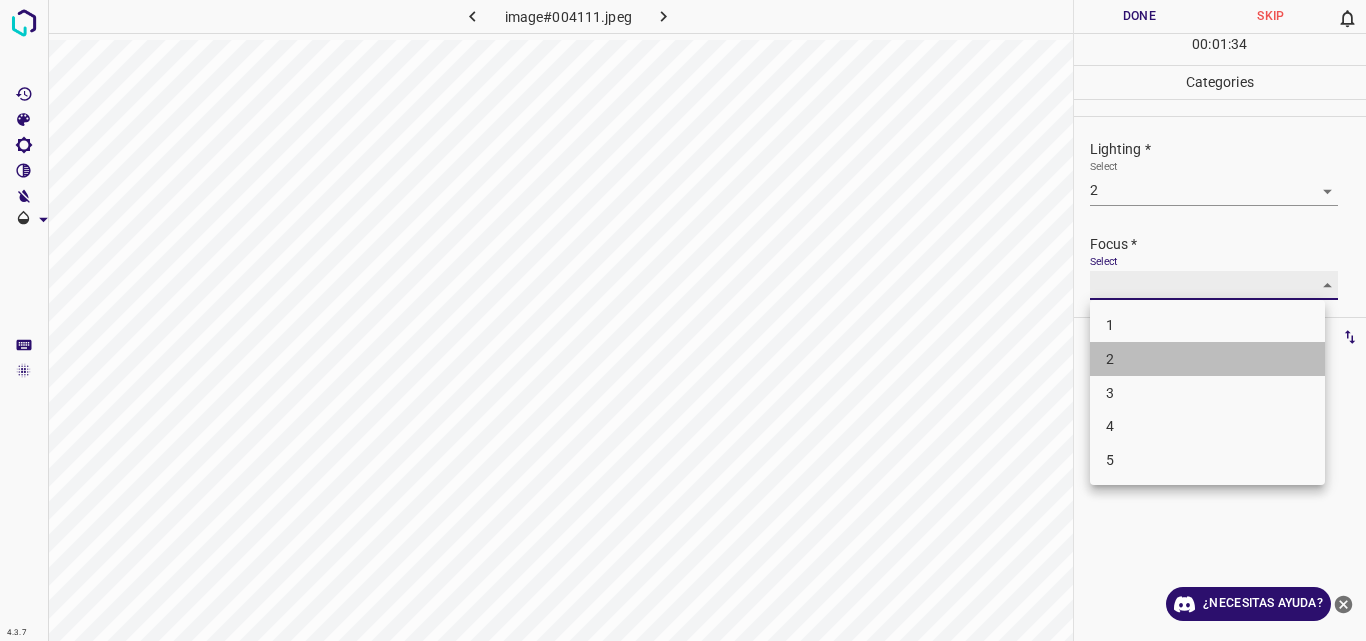 type on "2" 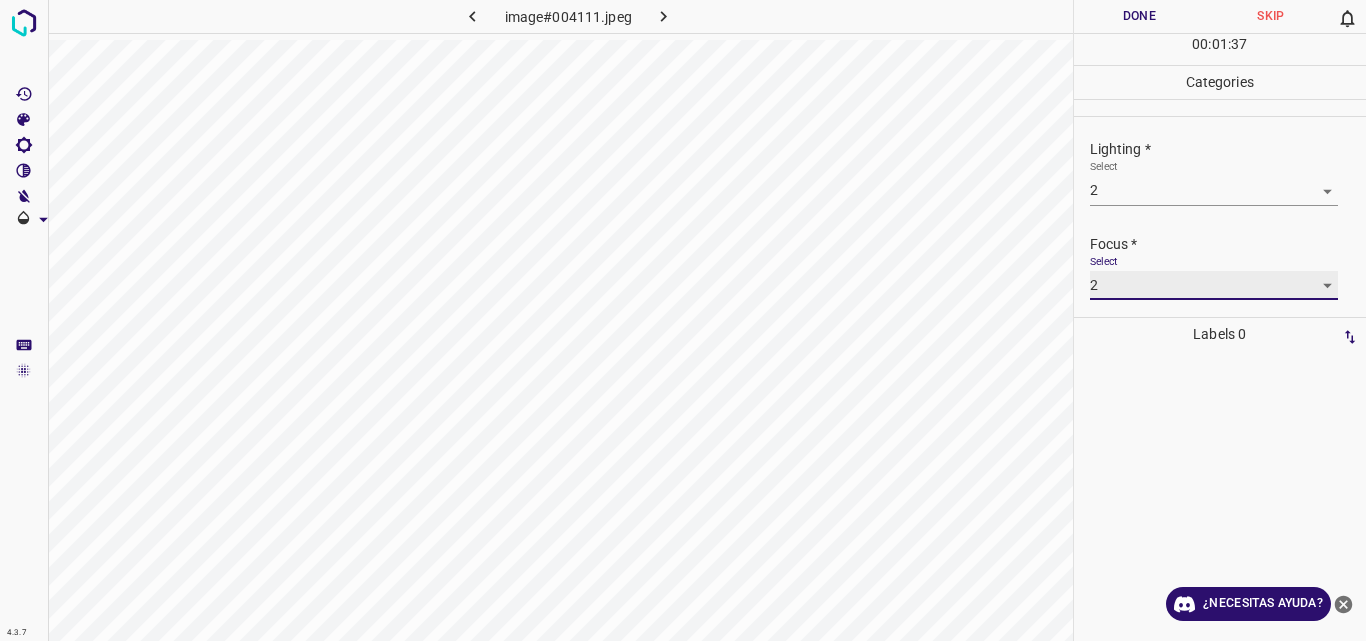 scroll, scrollTop: 98, scrollLeft: 0, axis: vertical 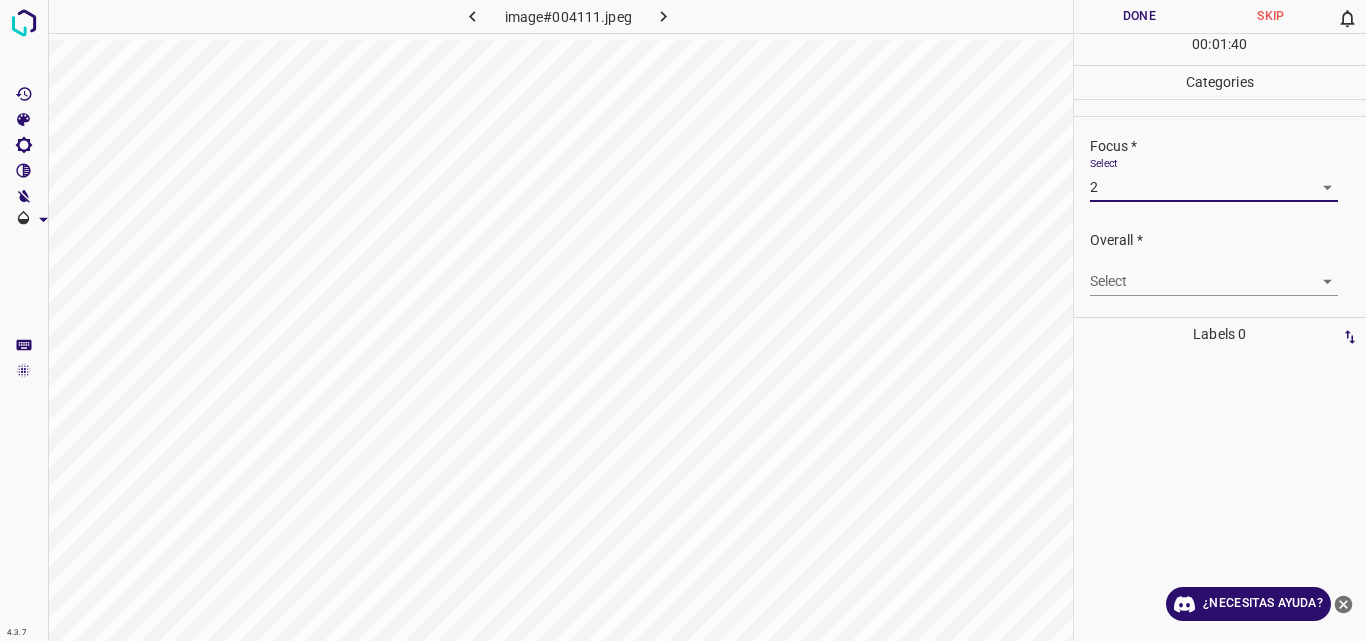 click on "4.3.7 image#004111.jpeg Done Skip 0 00   : 01   : 40   Categories Lighting *  Select 2 2 Focus *  Select 2 2 Overall *  Select ​ Labels   0 Categories 1 Lighting 2 Focus 3 Overall Tools Space Change between modes (Draw & Edit) I Auto labeling R Restore zoom M Zoom in N Zoom out Delete Delete selecte label Filters Z Restore filters X Saturation filter C Brightness filter V Contrast filter B Gray scale filter General O Download ¿Necesitas ayuda? Original text Rate this translation Your feedback will be used to help improve Google Translate - Texto - Esconder - Borrar" at bounding box center [683, 320] 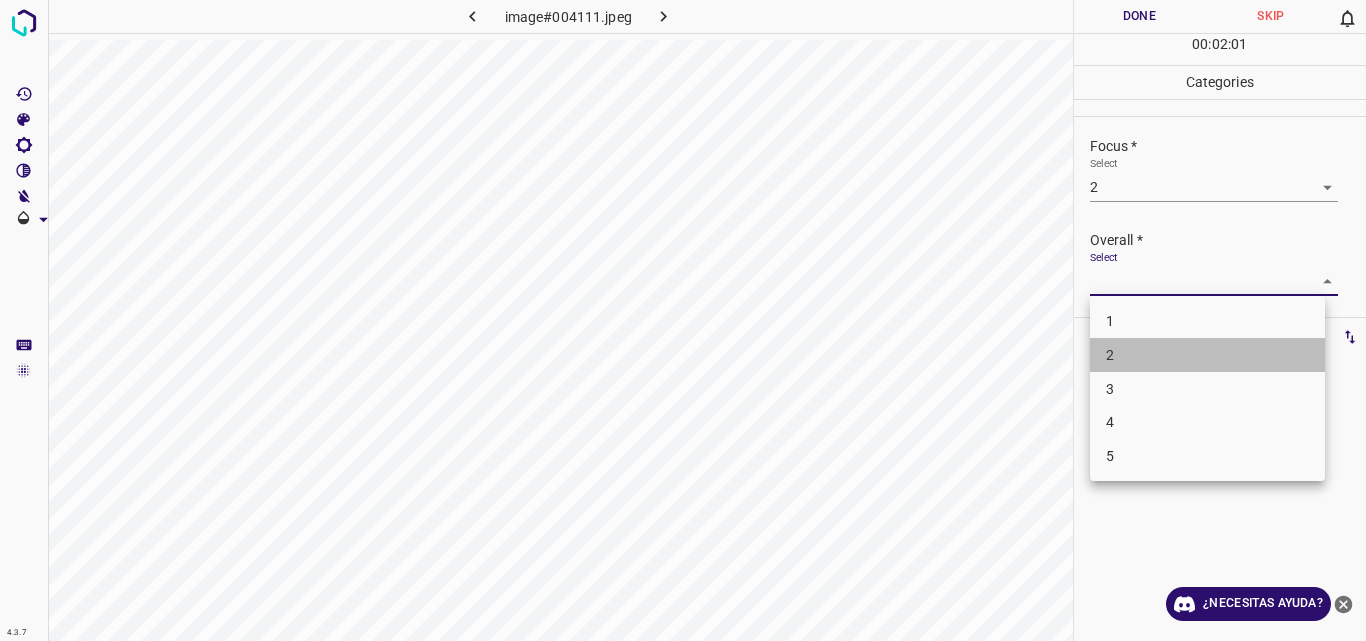 click on "2" at bounding box center [1207, 355] 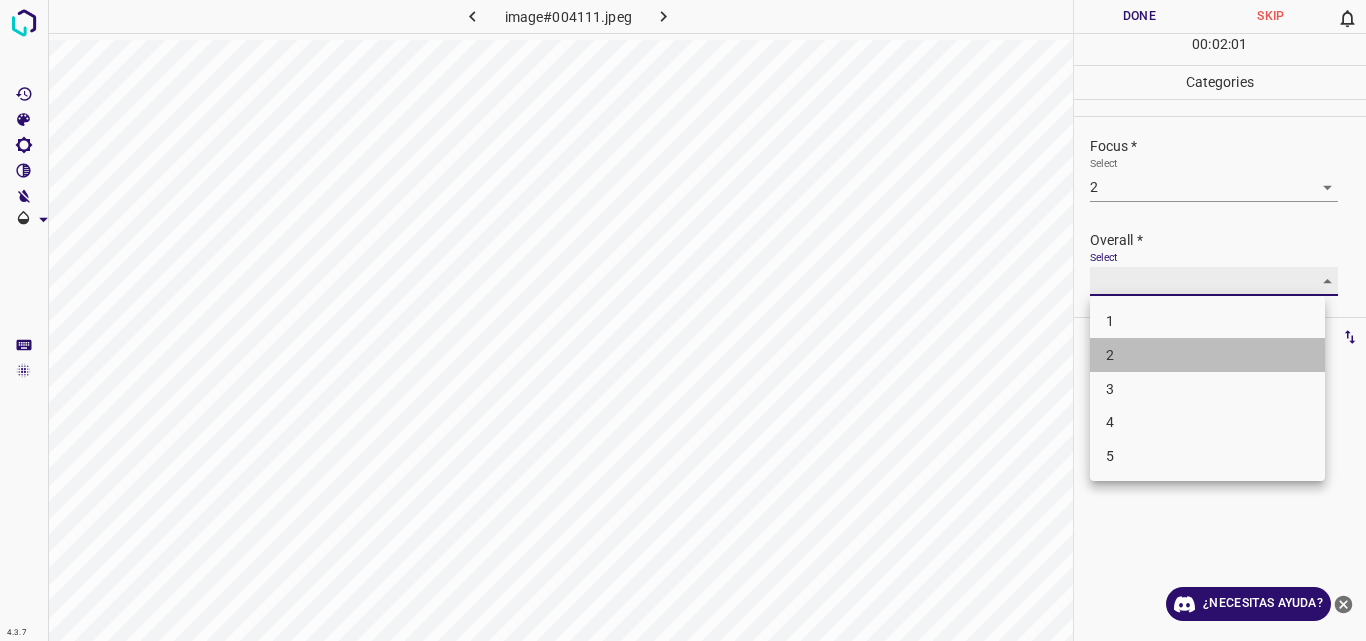 type on "2" 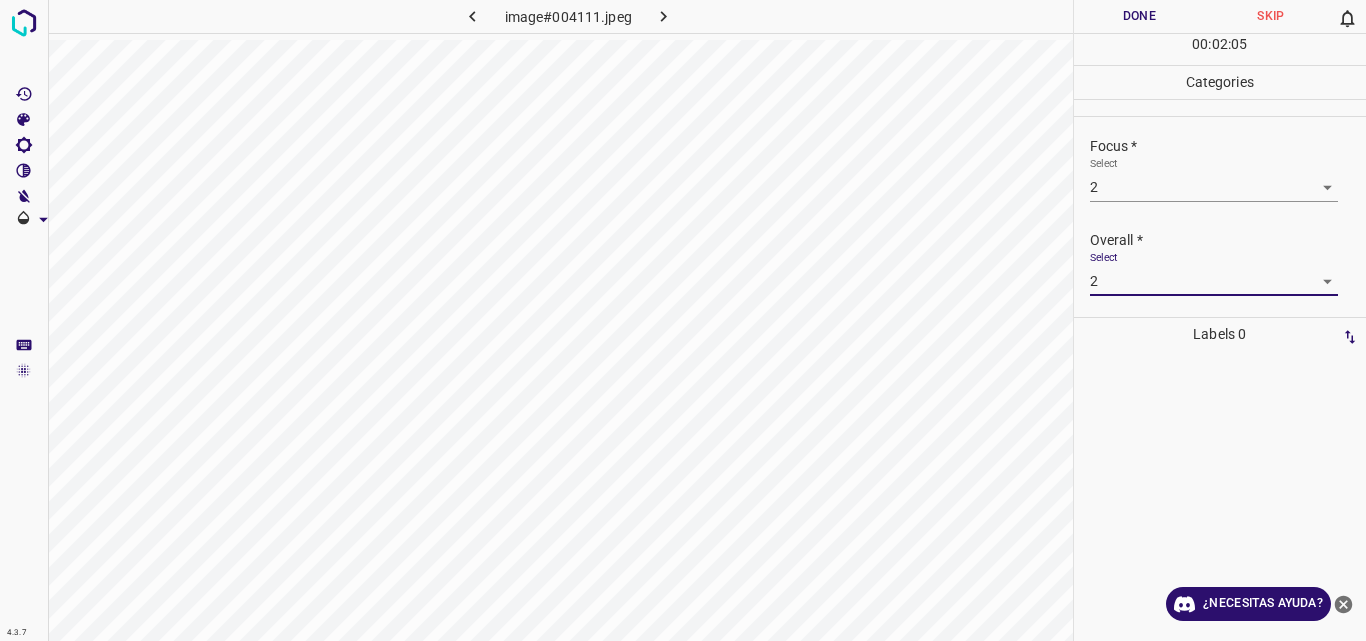 click on "Done" at bounding box center [1140, 16] 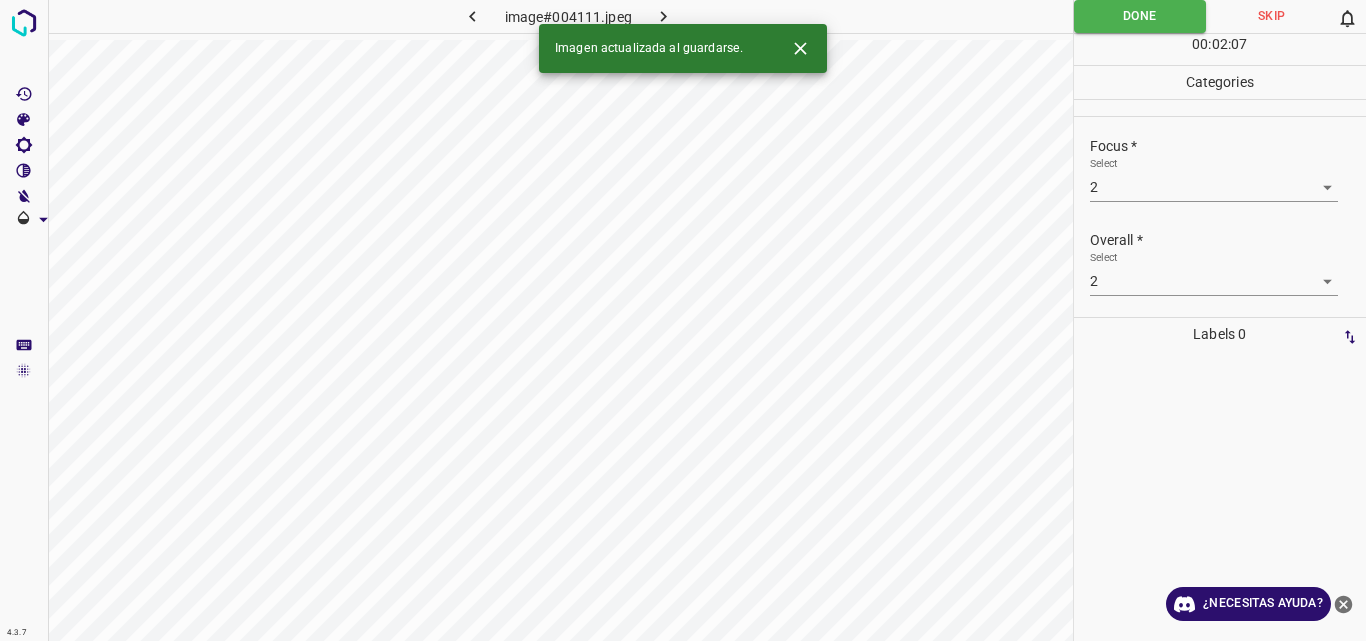 click 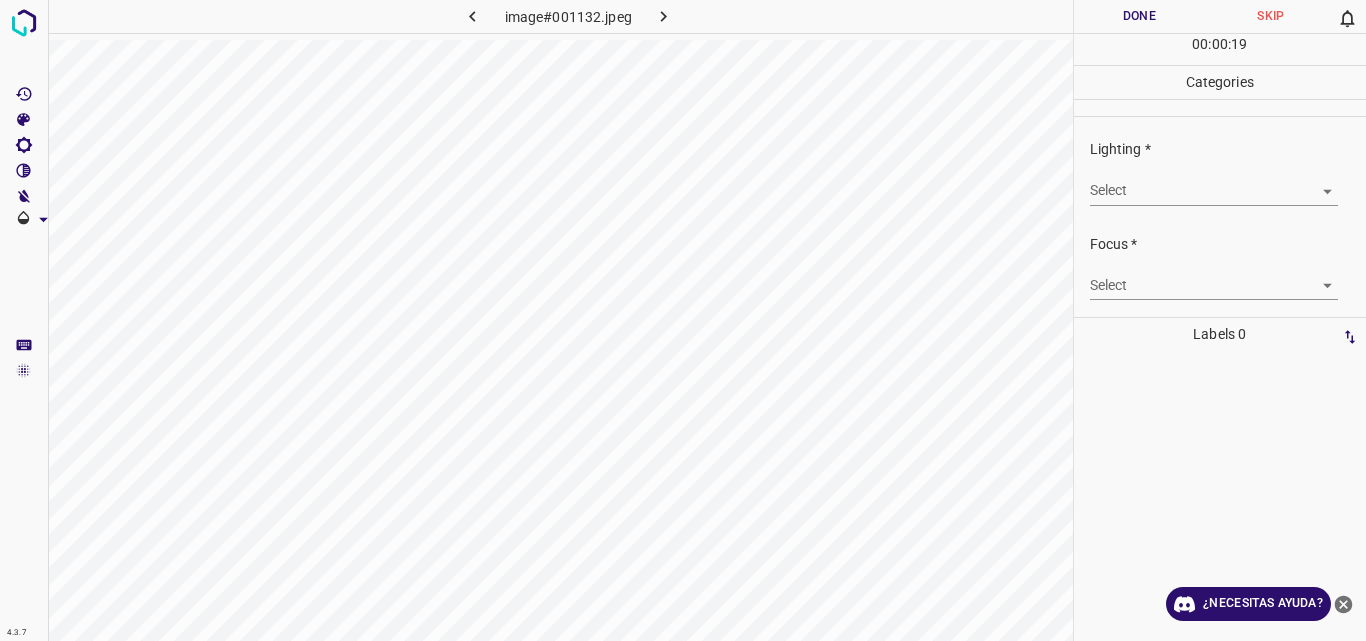 click on "4.3.7 image#001132.jpeg Done Skip 0 00   : 00   : 19   Categories Lighting *  Select ​ Focus *  Select ​ Overall *  Select ​ Labels   0 Categories 1 Lighting 2 Focus 3 Overall Tools Space Change between modes (Draw & Edit) I Auto labeling R Restore zoom M Zoom in N Zoom out Delete Delete selecte label Filters Z Restore filters X Saturation filter C Brightness filter V Contrast filter B Gray scale filter General O Download ¿Necesitas ayuda? Original text Rate this translation Your feedback will be used to help improve Google Translate - Texto - Esconder - Borrar" at bounding box center (683, 320) 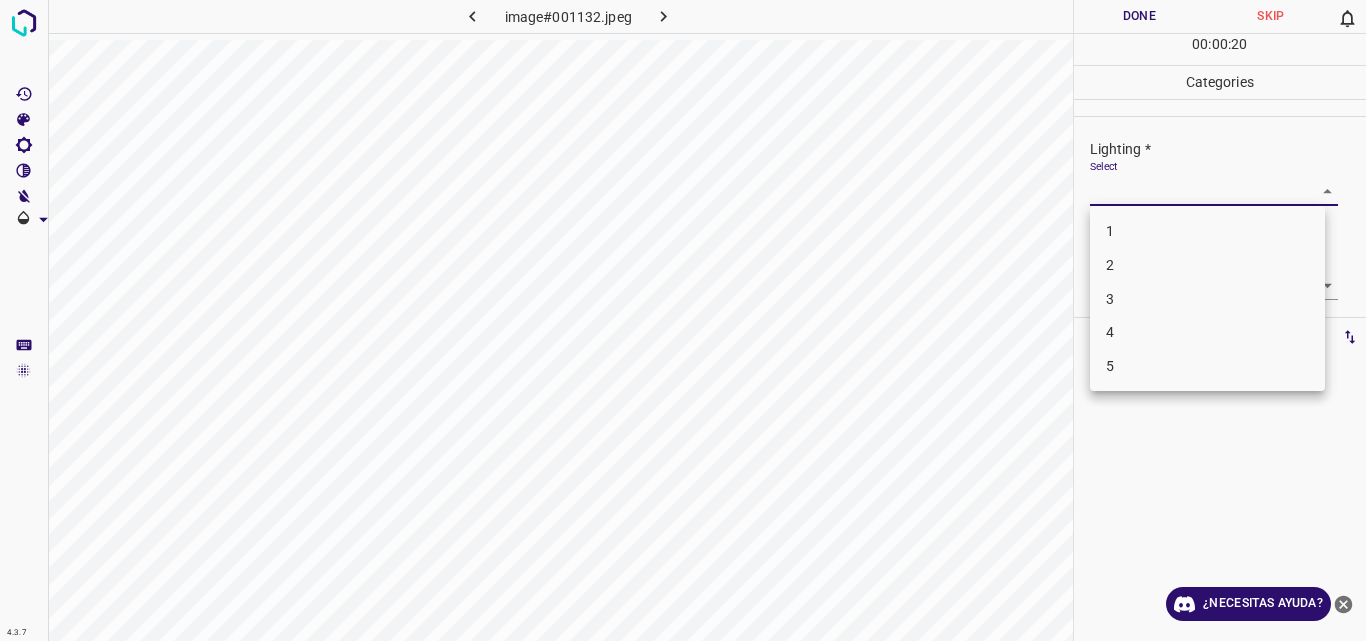 click on "3" at bounding box center [1207, 299] 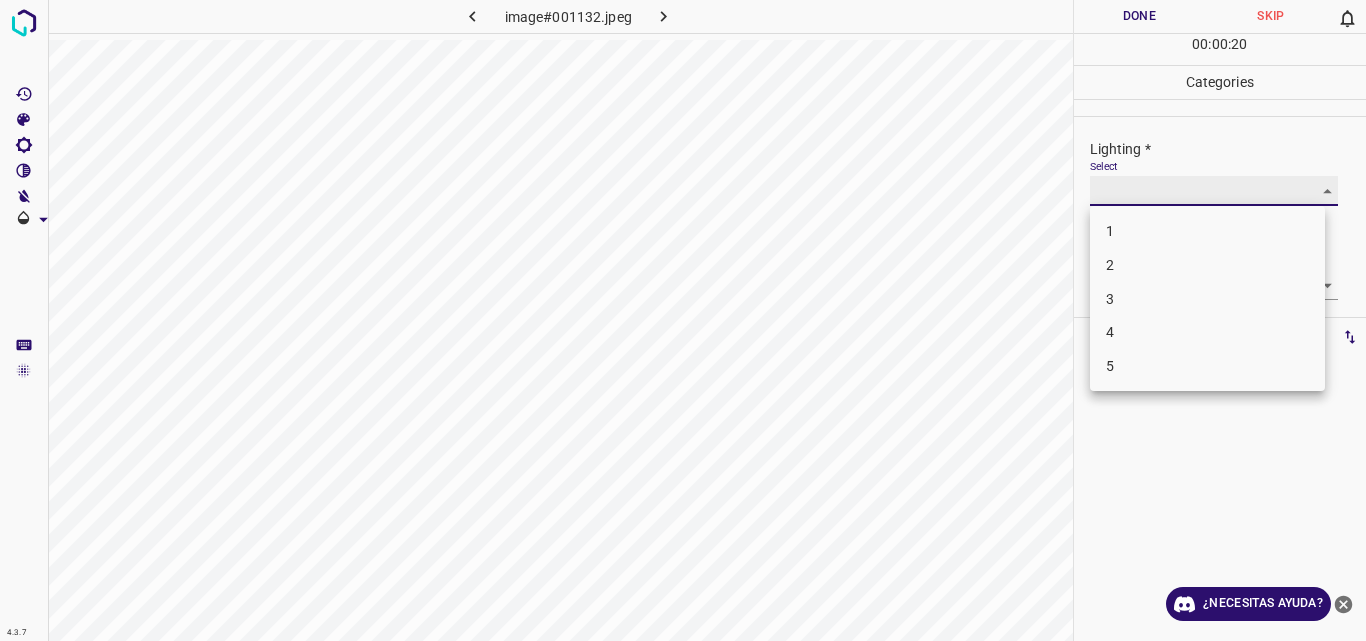 type on "3" 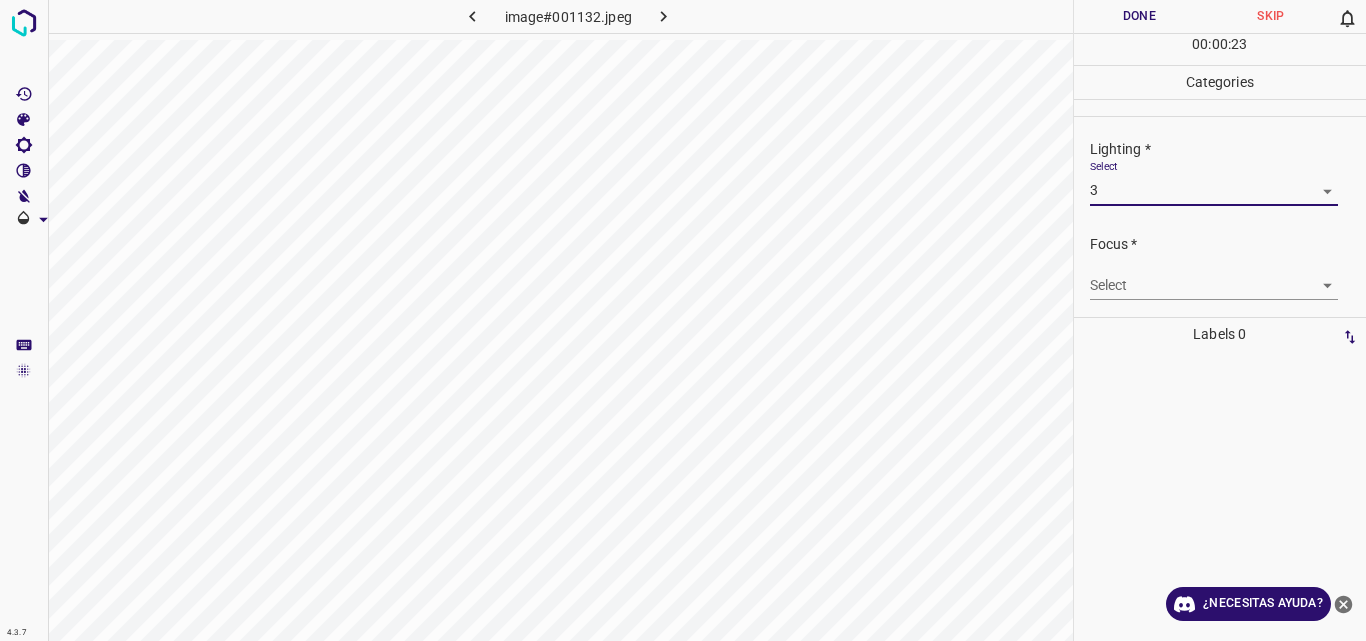 click on "4.3.7 image#001132.jpeg Done Skip 0 00   : 00   : 23   Categories Lighting *  Select 3 3 Focus *  Select ​ Overall *  Select ​ Labels   0 Categories 1 Lighting 2 Focus 3 Overall Tools Space Change between modes (Draw & Edit) I Auto labeling R Restore zoom M Zoom in N Zoom out Delete Delete selecte label Filters Z Restore filters X Saturation filter C Brightness filter V Contrast filter B Gray scale filter General O Download ¿Necesitas ayuda? Original text Rate this translation Your feedback will be used to help improve Google Translate - Texto - Esconder - Borrar" at bounding box center (683, 320) 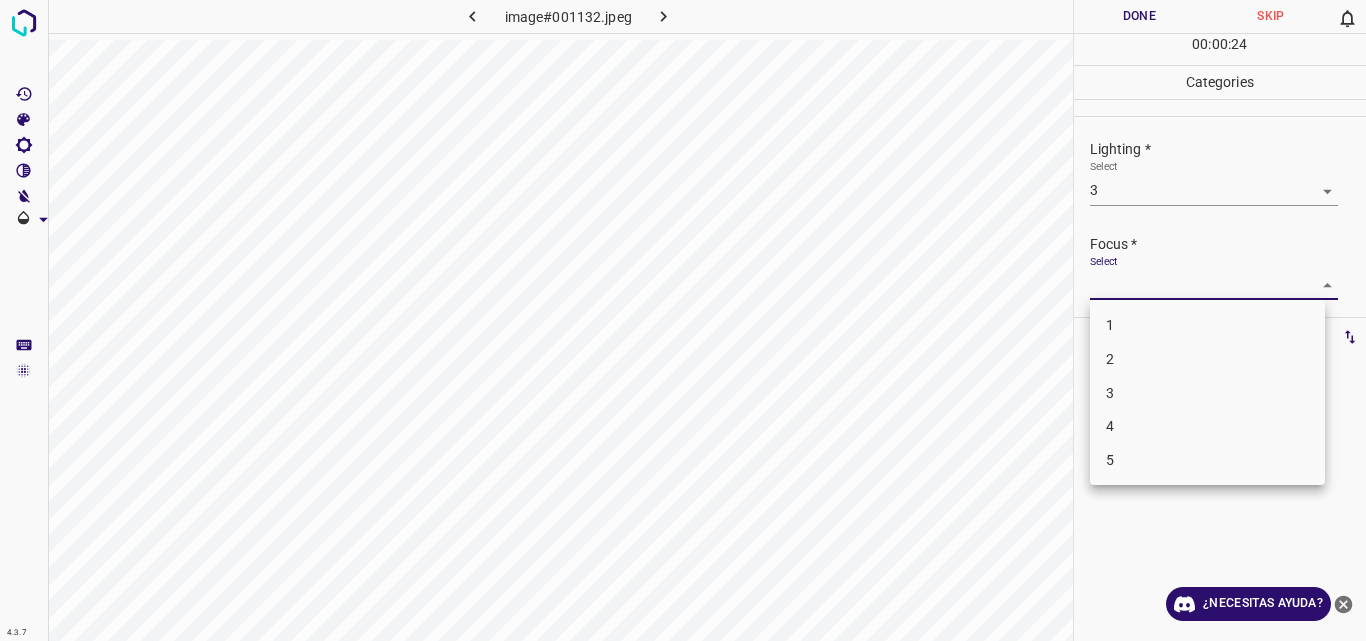 click on "3" at bounding box center [1207, 393] 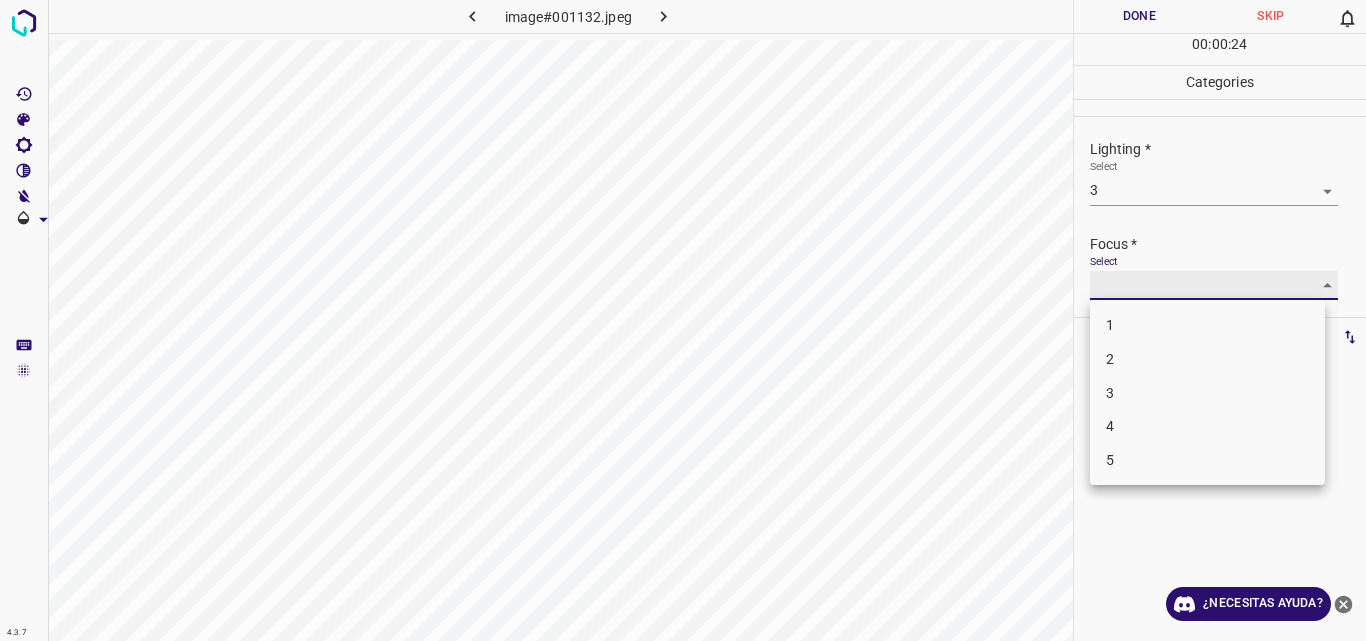 type on "3" 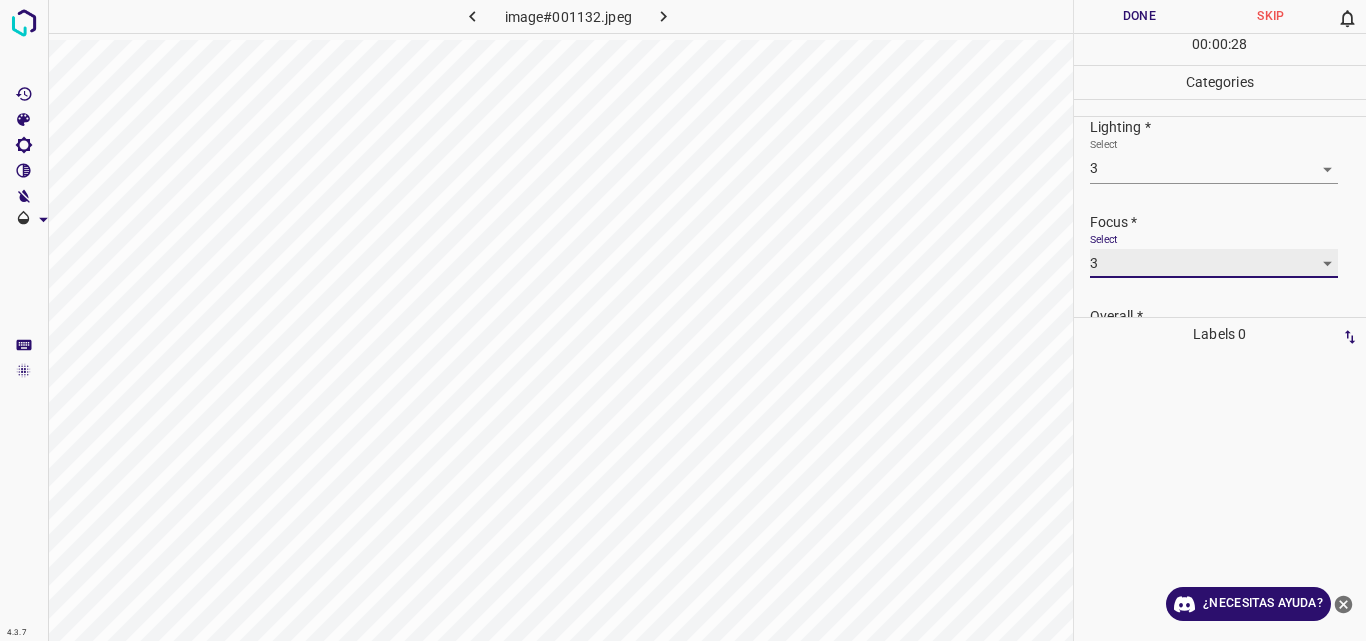 scroll, scrollTop: 98, scrollLeft: 0, axis: vertical 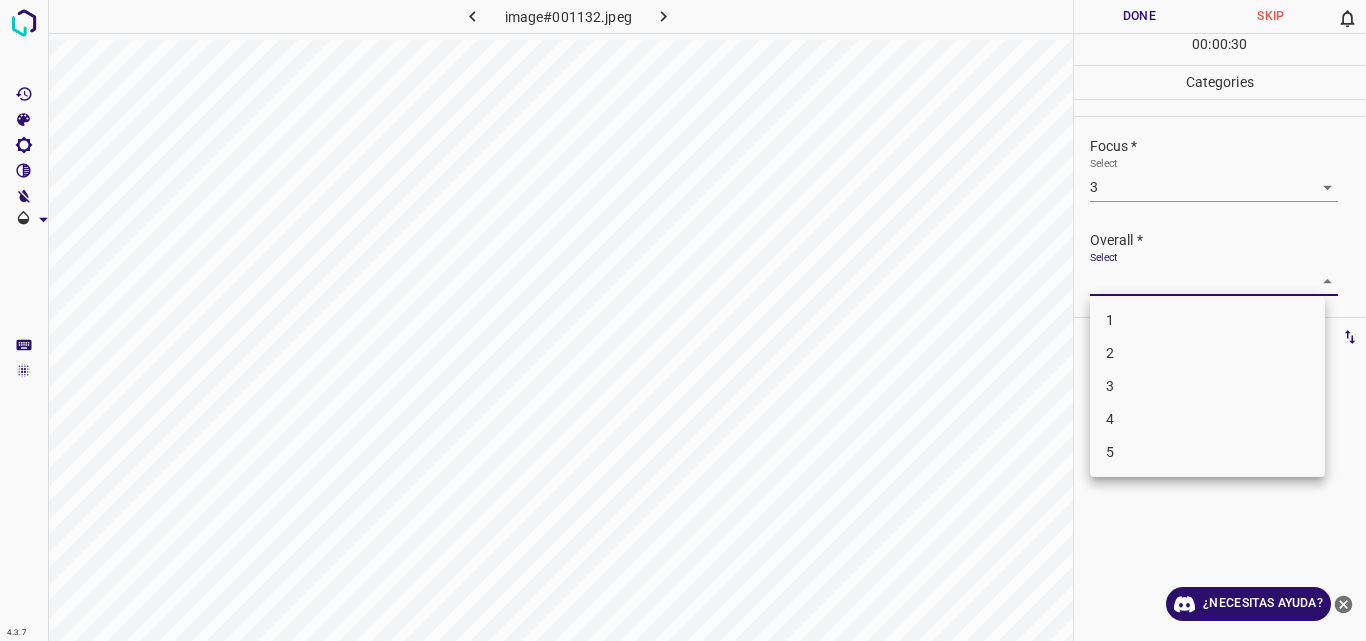 click on "4.3.7 image#001132.jpeg Done Skip 0 00   : 00   : 30   Categories Lighting *  Select 3 3 Focus *  Select 3 3 Overall *  Select ​ Labels   0 Categories 1 Lighting 2 Focus 3 Overall Tools Space Change between modes (Draw & Edit) I Auto labeling R Restore zoom M Zoom in N Zoom out Delete Delete selecte label Filters Z Restore filters X Saturation filter C Brightness filter V Contrast filter B Gray scale filter General O Download ¿Necesitas ayuda? Original text Rate this translation Your feedback will be used to help improve Google Translate - Texto - Esconder - Borrar 1 2 3 4 5" at bounding box center (683, 320) 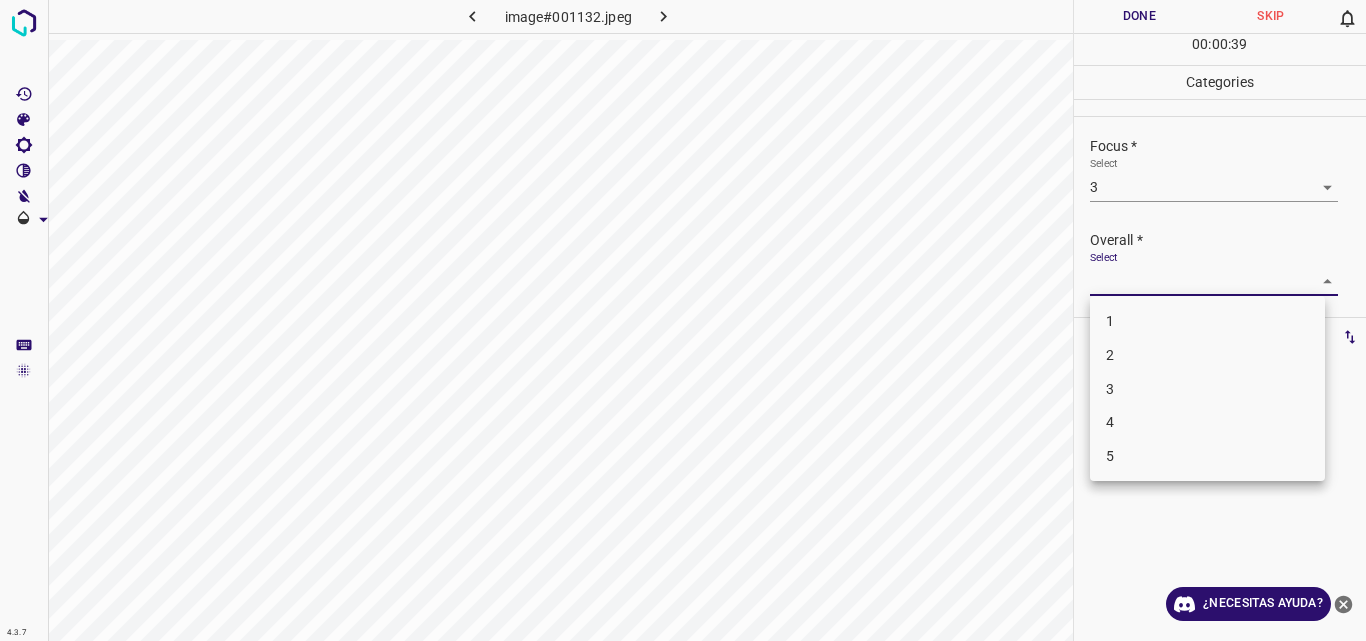 click on "3" at bounding box center (1207, 389) 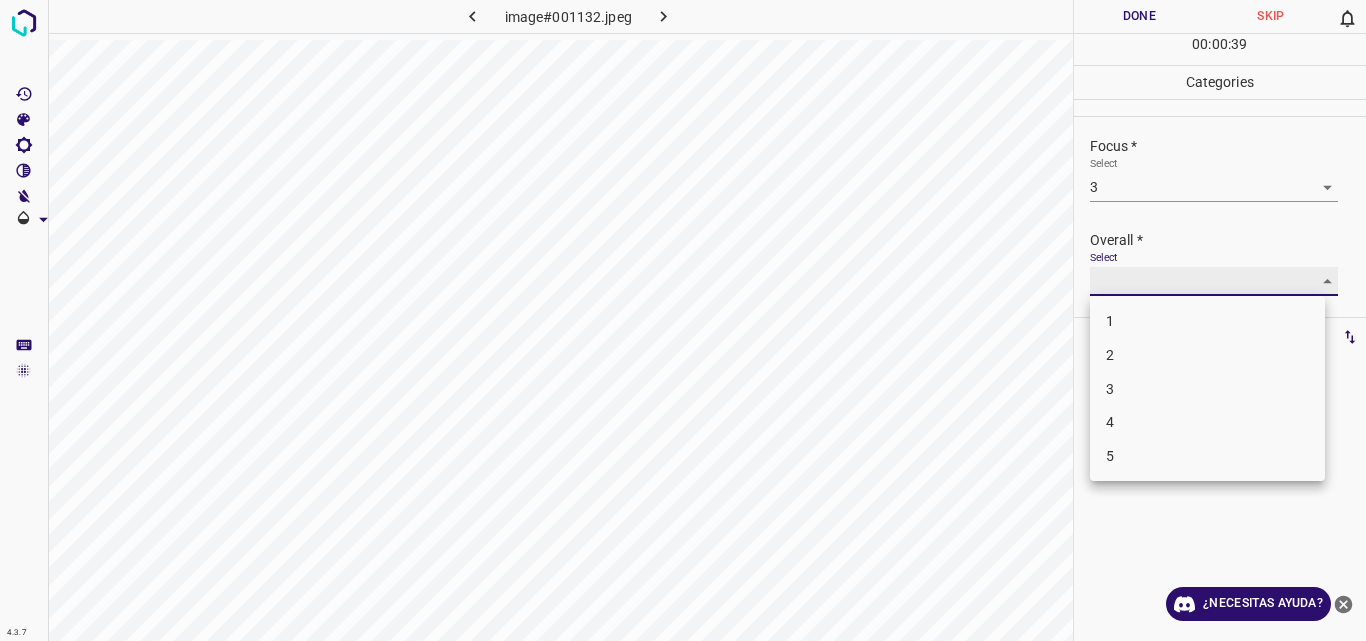 type on "3" 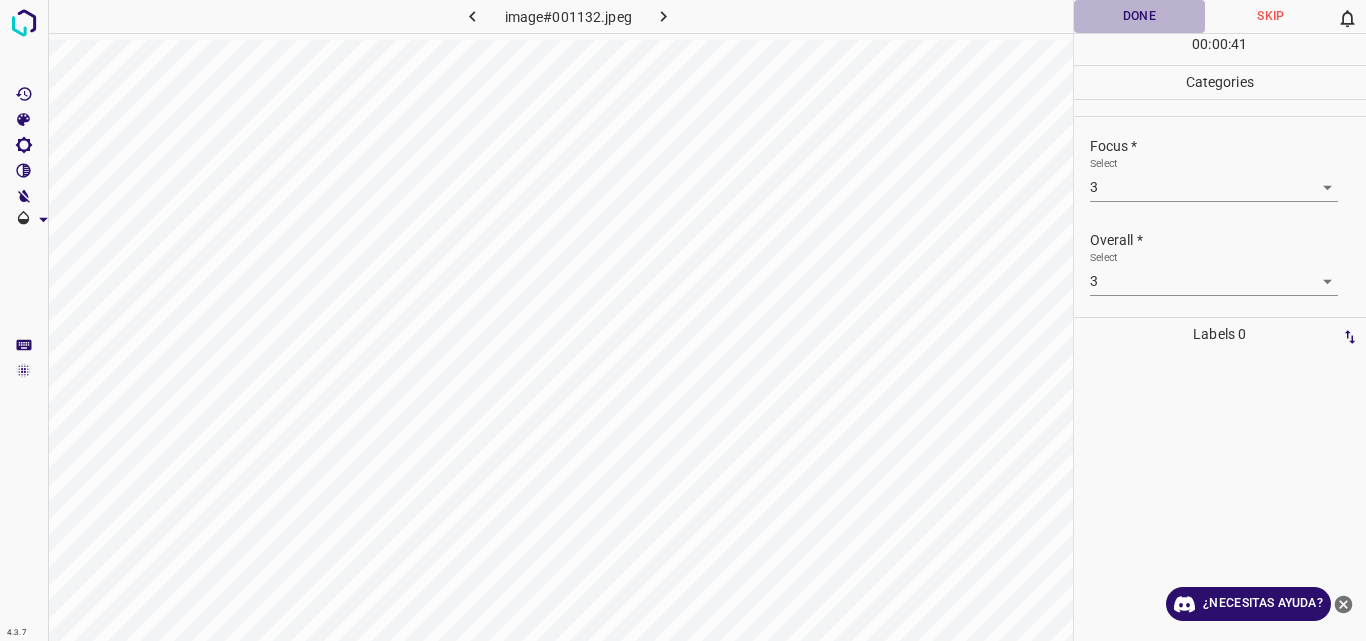 click on "Done" at bounding box center (1140, 16) 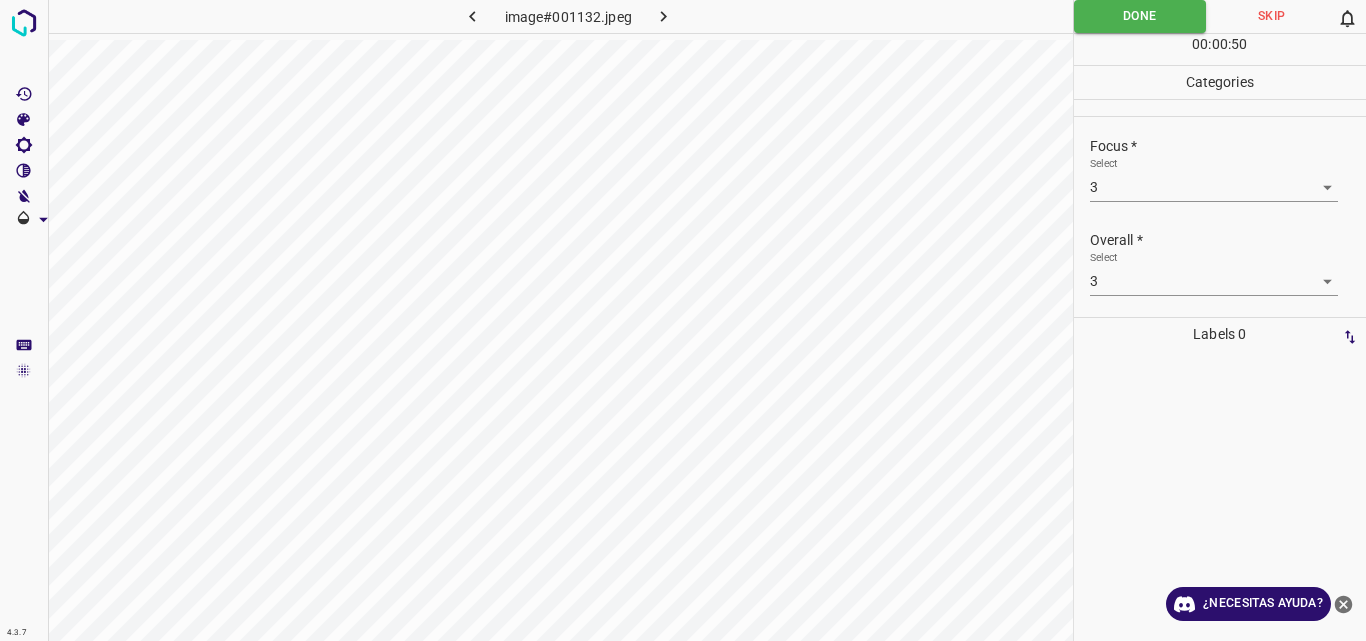 click 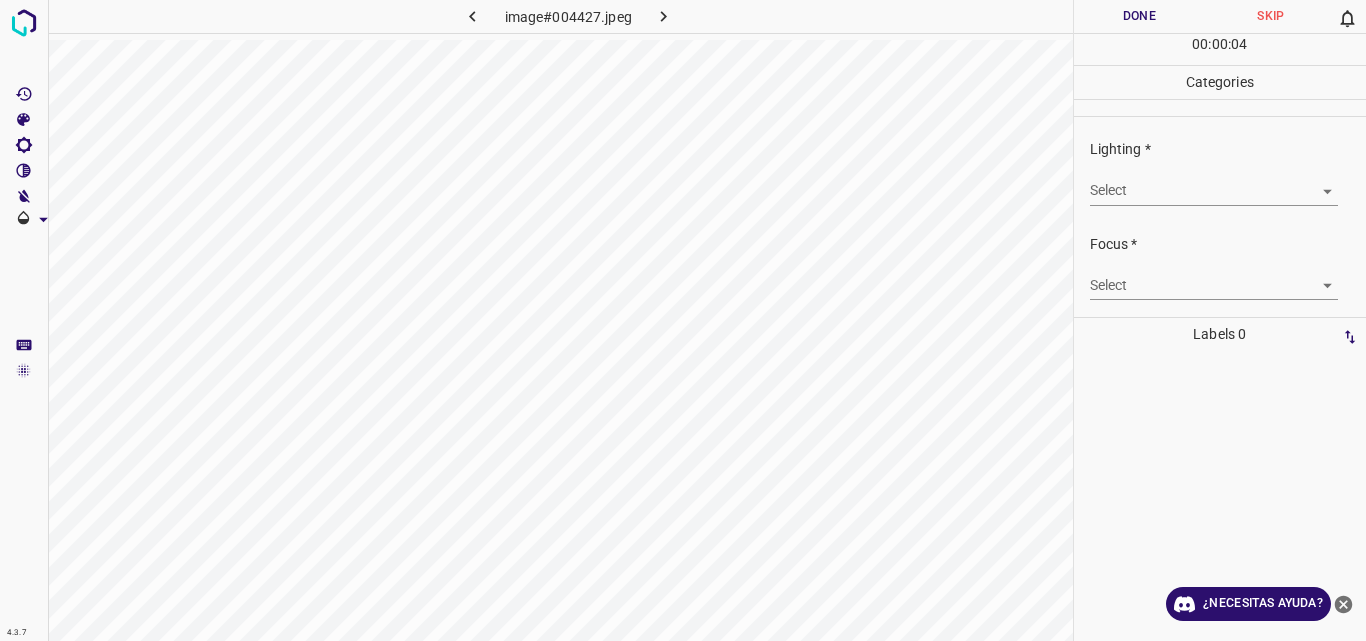 click on "4.3.7 image#004427.jpeg Done Skip 0 00   : 00   : 04   Categories Lighting *  Select ​ Focus *  Select ​ Overall *  Select ​ Labels   0 Categories 1 Lighting 2 Focus 3 Overall Tools Space Change between modes (Draw & Edit) I Auto labeling R Restore zoom M Zoom in N Zoom out Delete Delete selecte label Filters Z Restore filters X Saturation filter C Brightness filter V Contrast filter B Gray scale filter General O Download ¿Necesitas ayuda? Original text Rate this translation Your feedback will be used to help improve Google Translate - Texto - Esconder - Borrar" at bounding box center [683, 320] 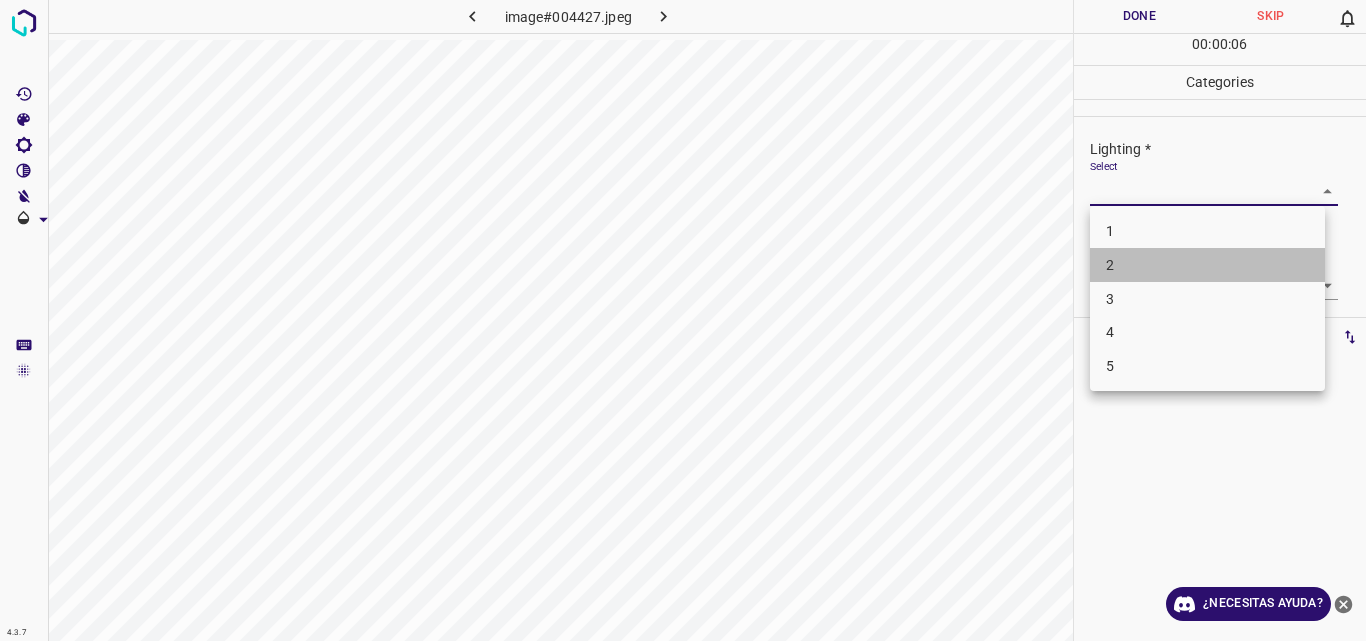 click on "2" at bounding box center [1207, 265] 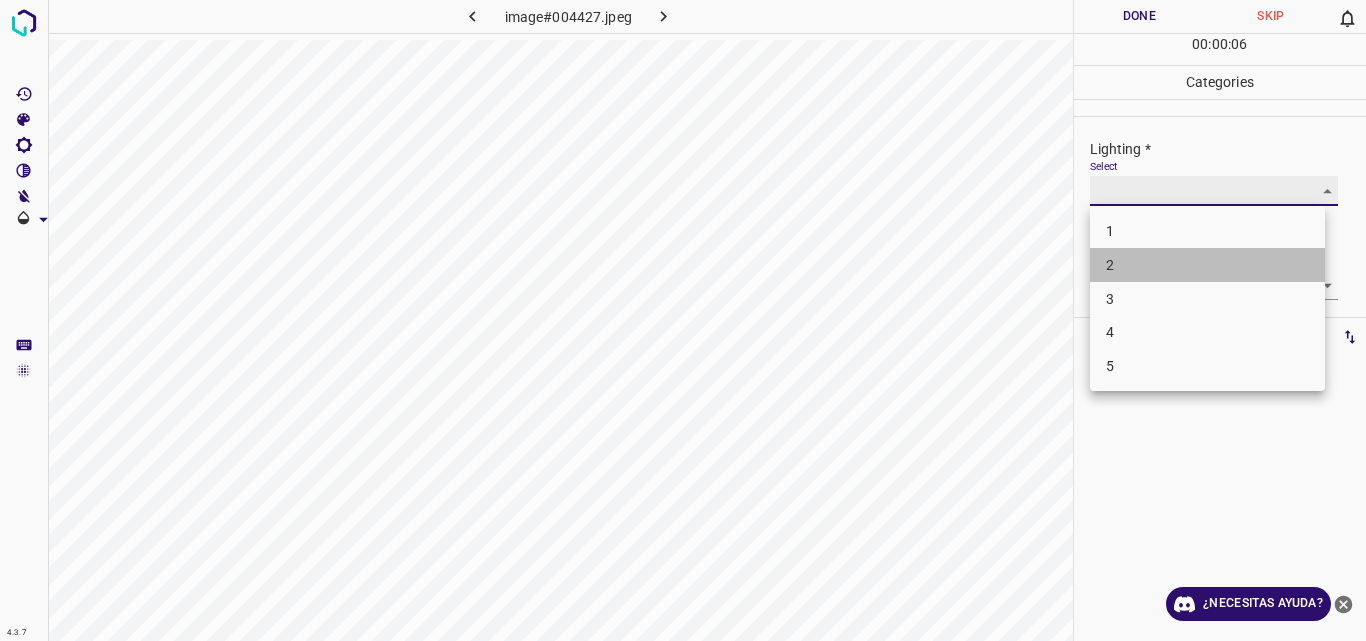 type on "2" 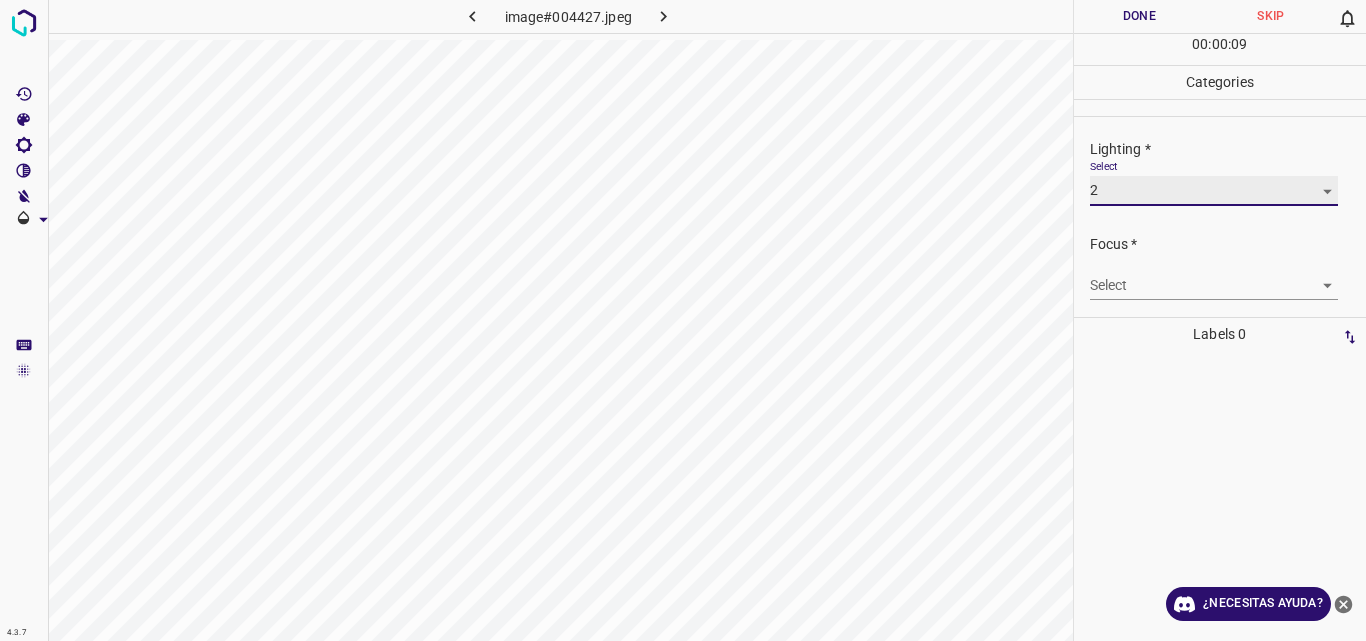 scroll, scrollTop: 98, scrollLeft: 0, axis: vertical 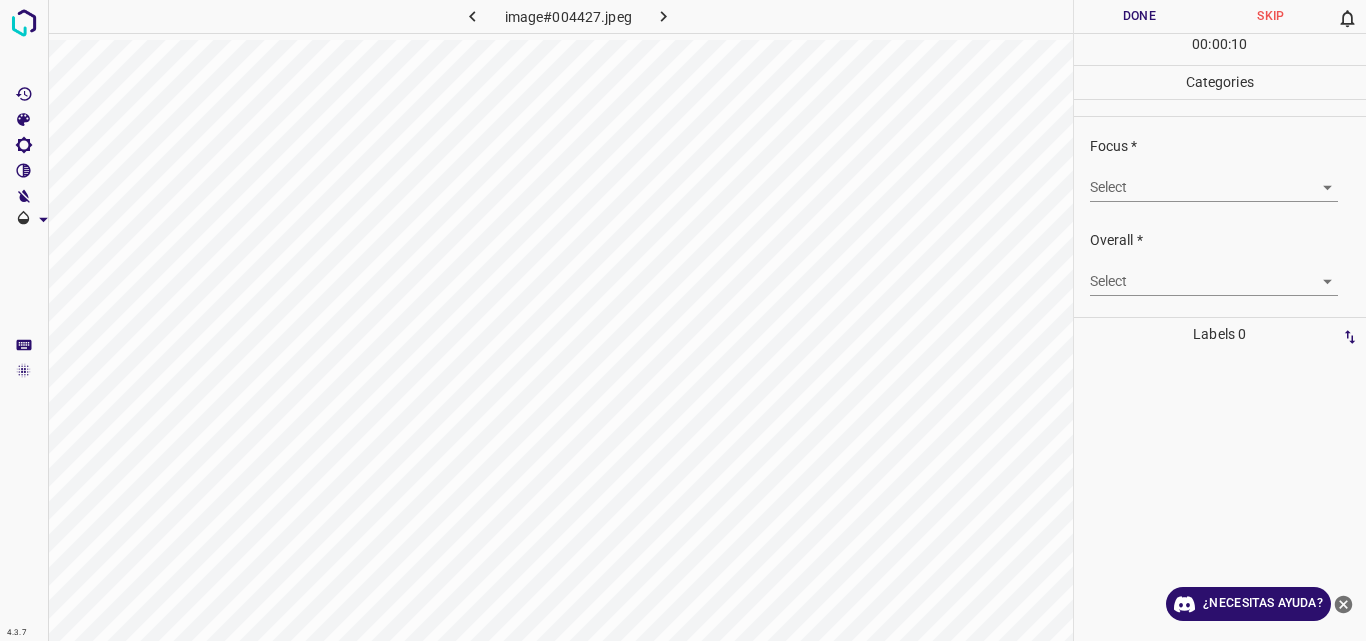click on "4.3.7 image#004427.jpeg Done Skip 0 00   : 00   : 10   Categories Lighting *  Select 2 2 Focus *  Select ​ Overall *  Select ​ Labels   0 Categories 1 Lighting 2 Focus 3 Overall Tools Space Change between modes (Draw & Edit) I Auto labeling R Restore zoom M Zoom in N Zoom out Delete Delete selecte label Filters Z Restore filters X Saturation filter C Brightness filter V Contrast filter B Gray scale filter General O Download ¿Necesitas ayuda? Original text Rate this translation Your feedback will be used to help improve Google Translate - Texto - Esconder - Borrar" at bounding box center (683, 320) 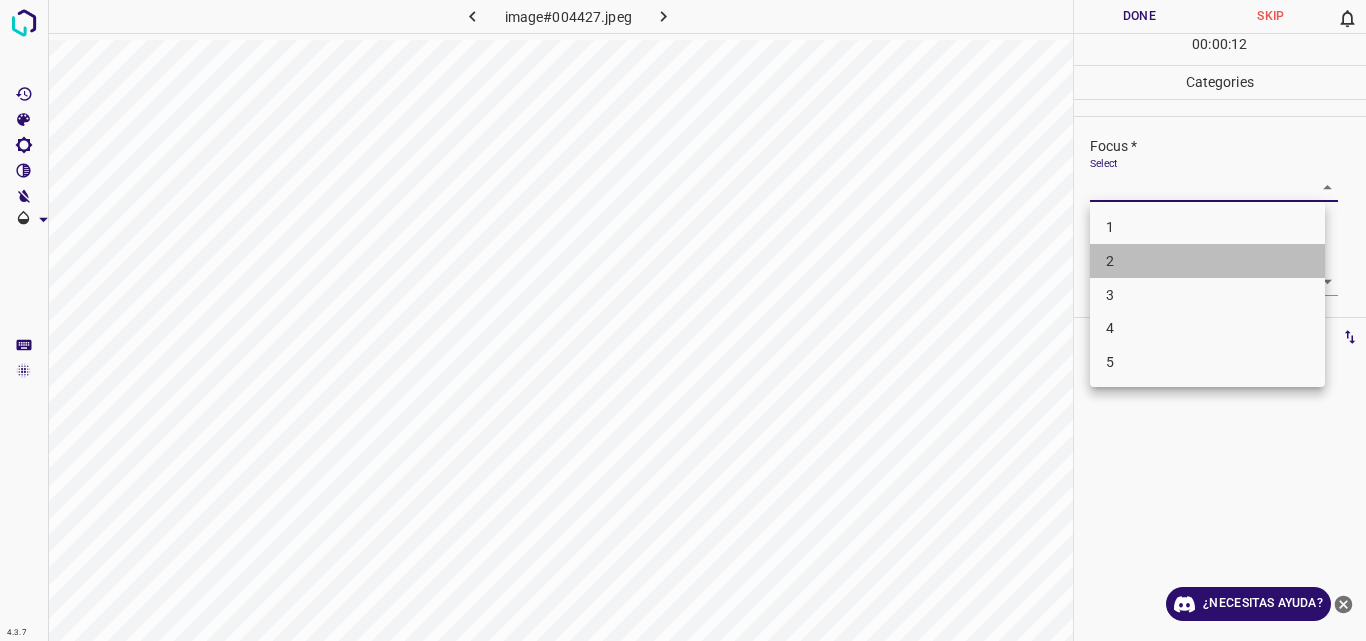 click on "2" at bounding box center (1207, 261) 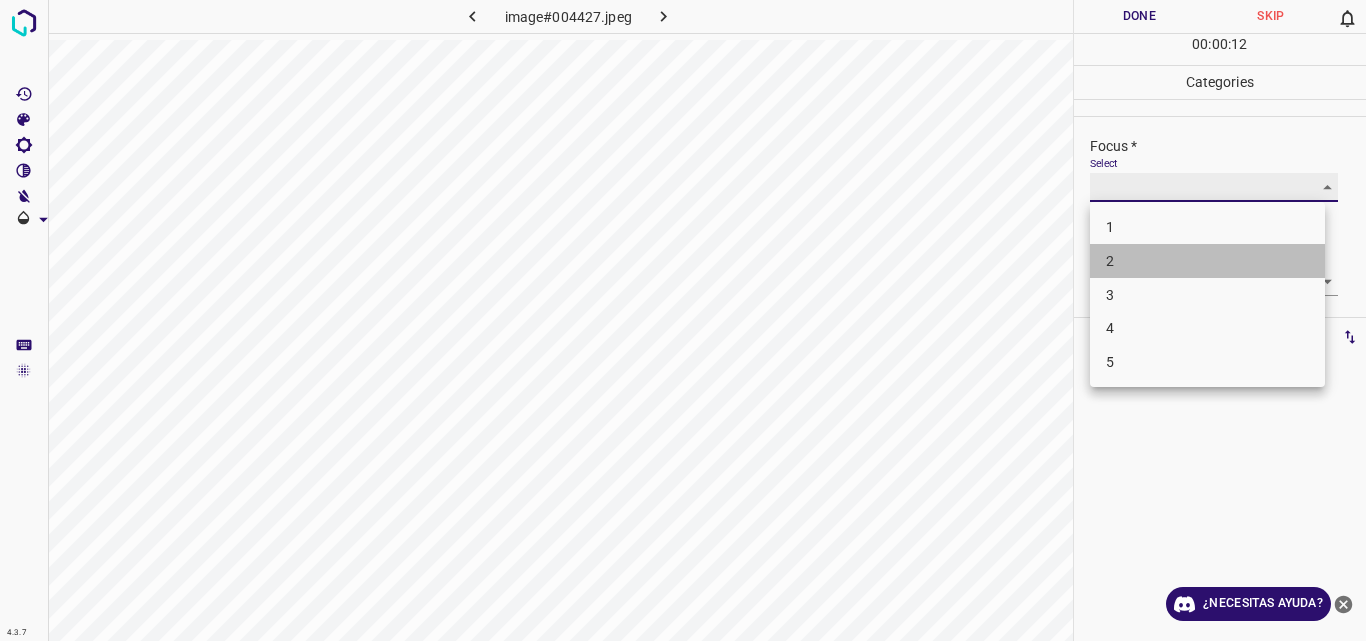 type on "2" 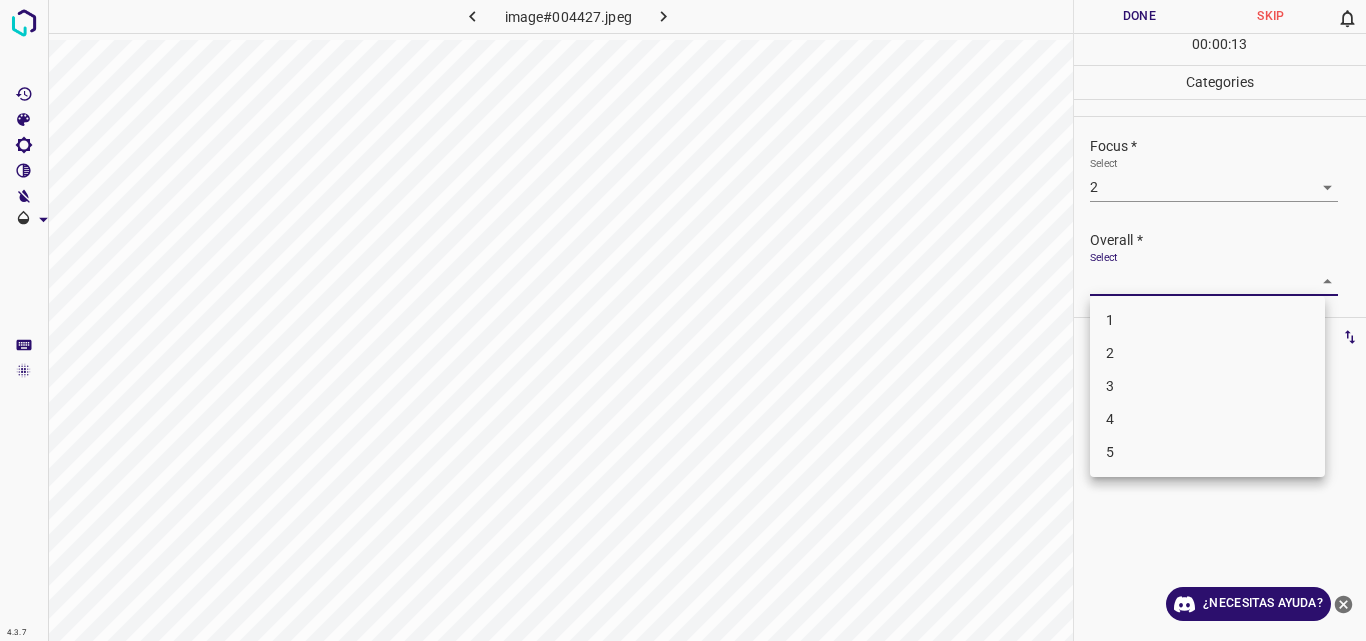 click on "4.3.7 image#004427.jpeg Done Skip 0 00   : 00   : 13   Categories Lighting *  Select 2 2 Focus *  Select 2 2 Overall *  Select ​ Labels   0 Categories 1 Lighting 2 Focus 3 Overall Tools Space Change between modes (Draw & Edit) I Auto labeling R Restore zoom M Zoom in N Zoom out Delete Delete selecte label Filters Z Restore filters X Saturation filter C Brightness filter V Contrast filter B Gray scale filter General O Download ¿Necesitas ayuda? Original text Rate this translation Your feedback will be used to help improve Google Translate - Texto - Esconder - Borrar 1 2 3 4 5" at bounding box center (683, 320) 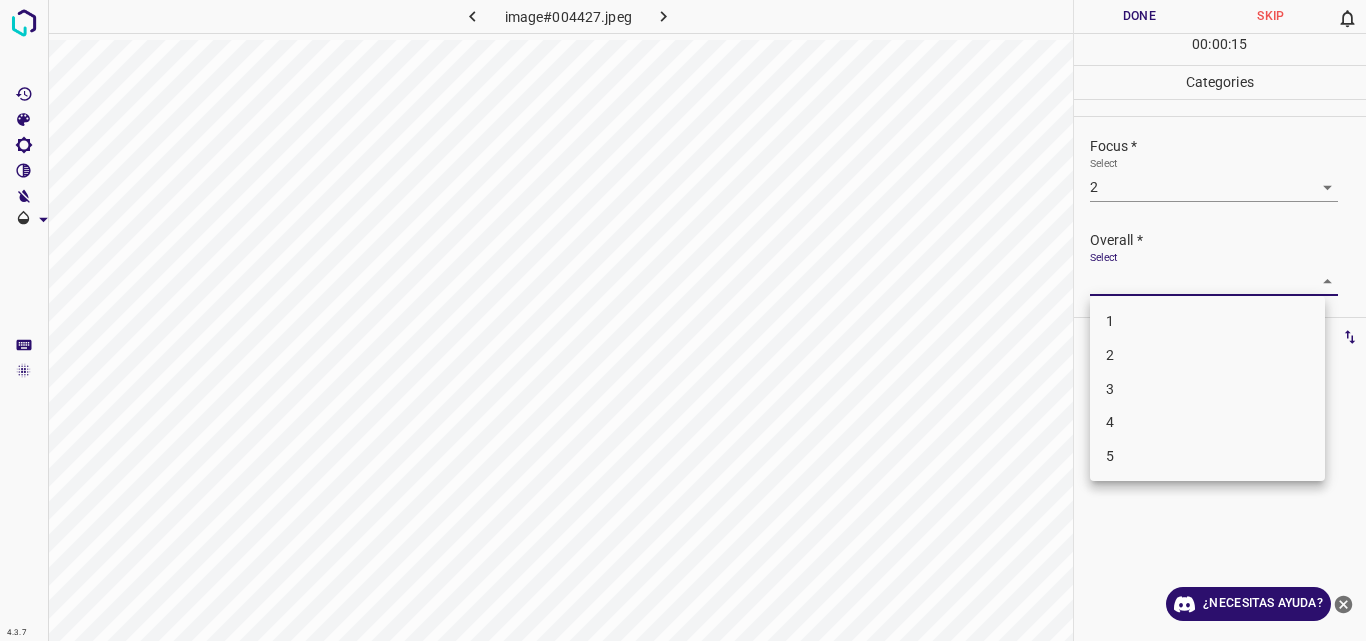 click on "2" at bounding box center [1207, 355] 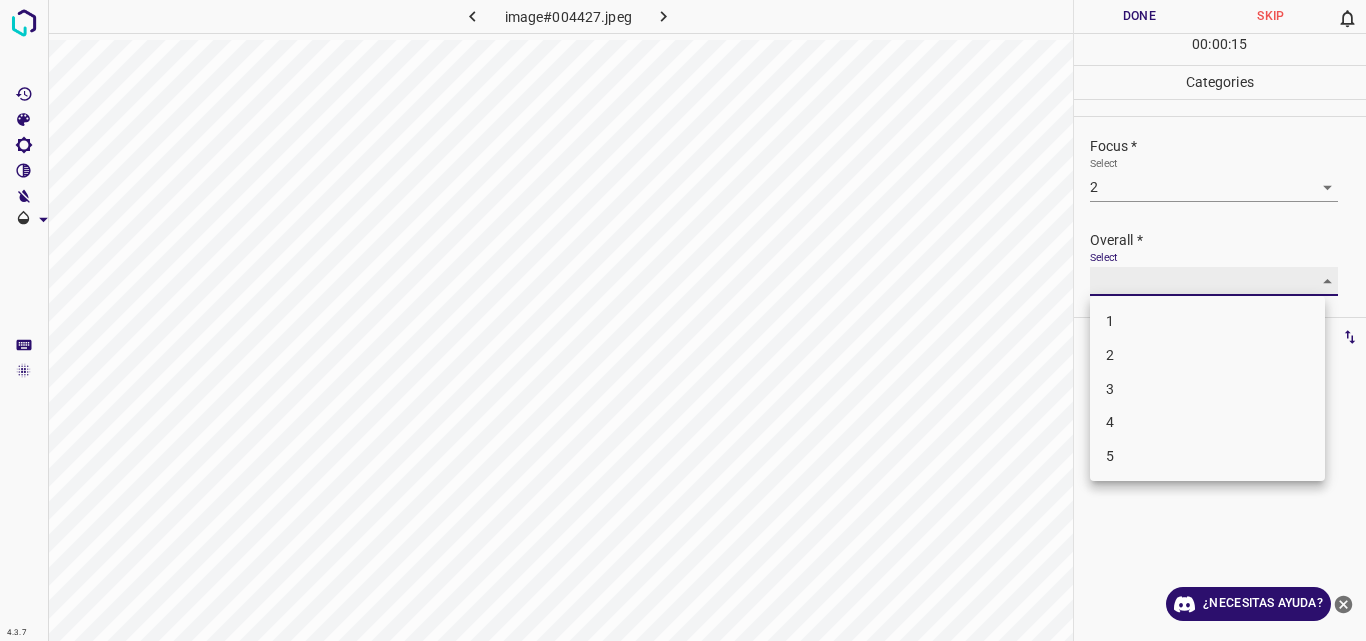 type on "2" 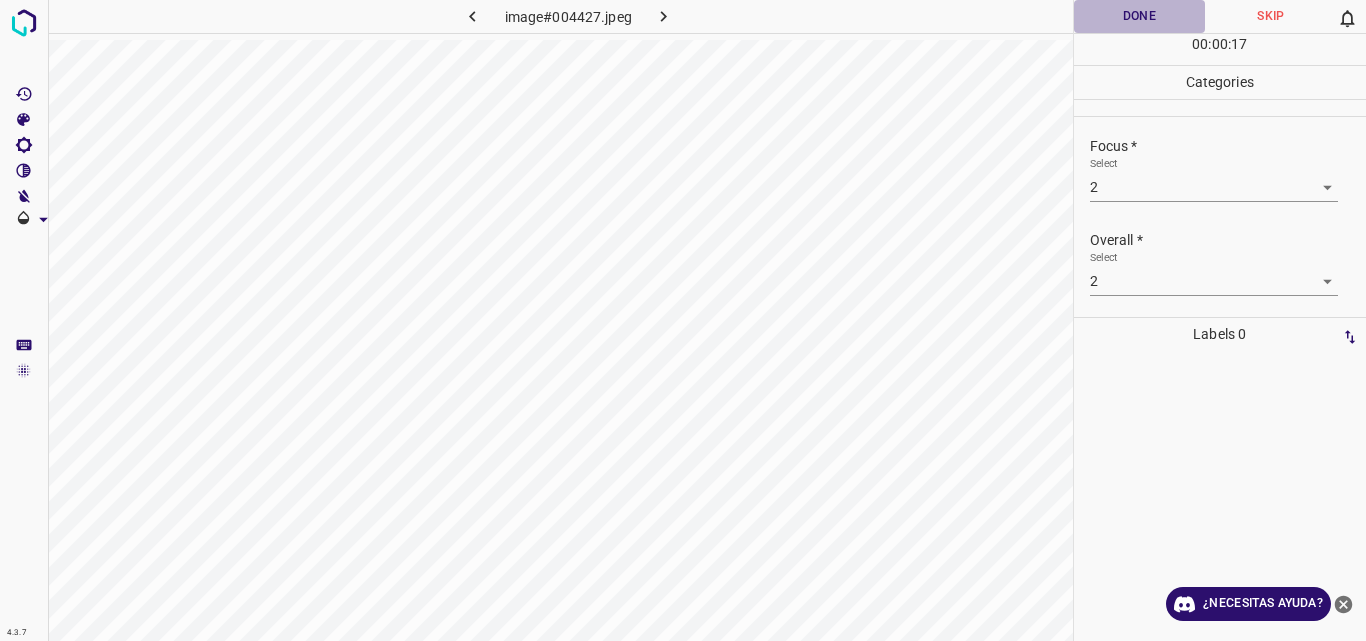 click on "Done" at bounding box center (1140, 16) 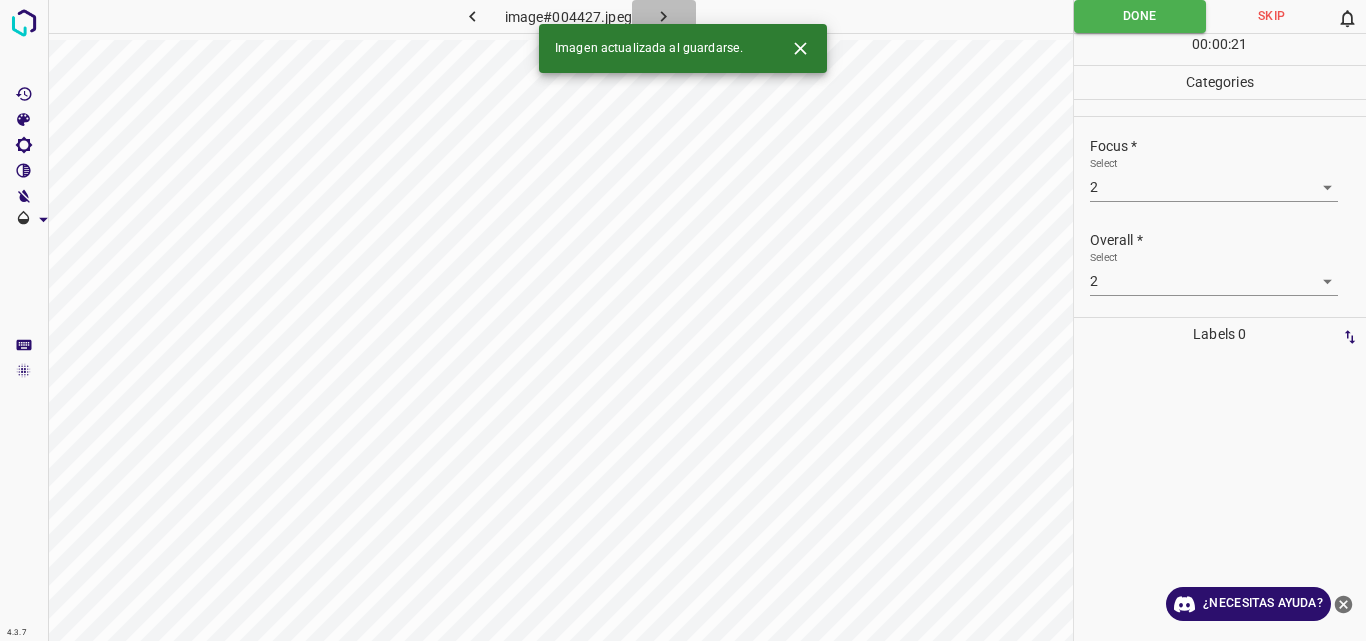 click 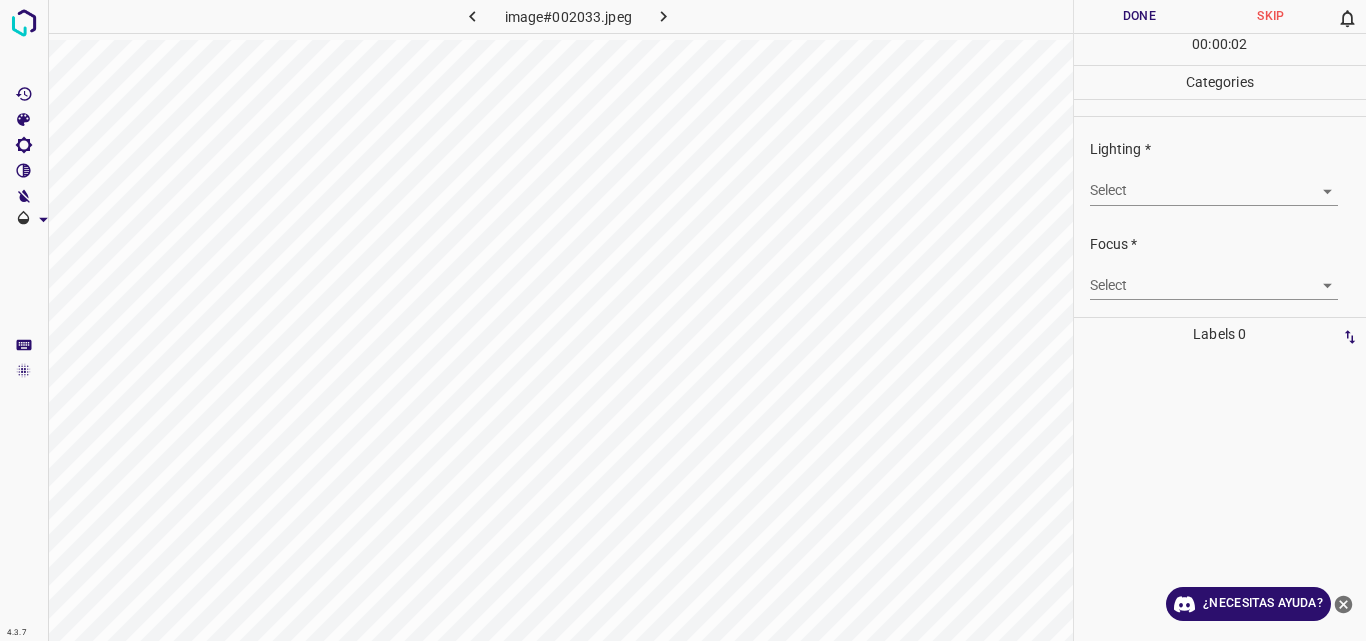 click on "4.3.7 image#002033.jpeg Done Skip 0 00   : 00   : 02   Categories Lighting *  Select ​ Focus *  Select ​ Overall *  Select ​ Labels   0 Categories 1 Lighting 2 Focus 3 Overall Tools Space Change between modes (Draw & Edit) I Auto labeling R Restore zoom M Zoom in N Zoom out Delete Delete selecte label Filters Z Restore filters X Saturation filter C Brightness filter V Contrast filter B Gray scale filter General O Download ¿Necesitas ayuda? Original text Rate this translation Your feedback will be used to help improve Google Translate - Texto - Esconder - Borrar" at bounding box center [683, 320] 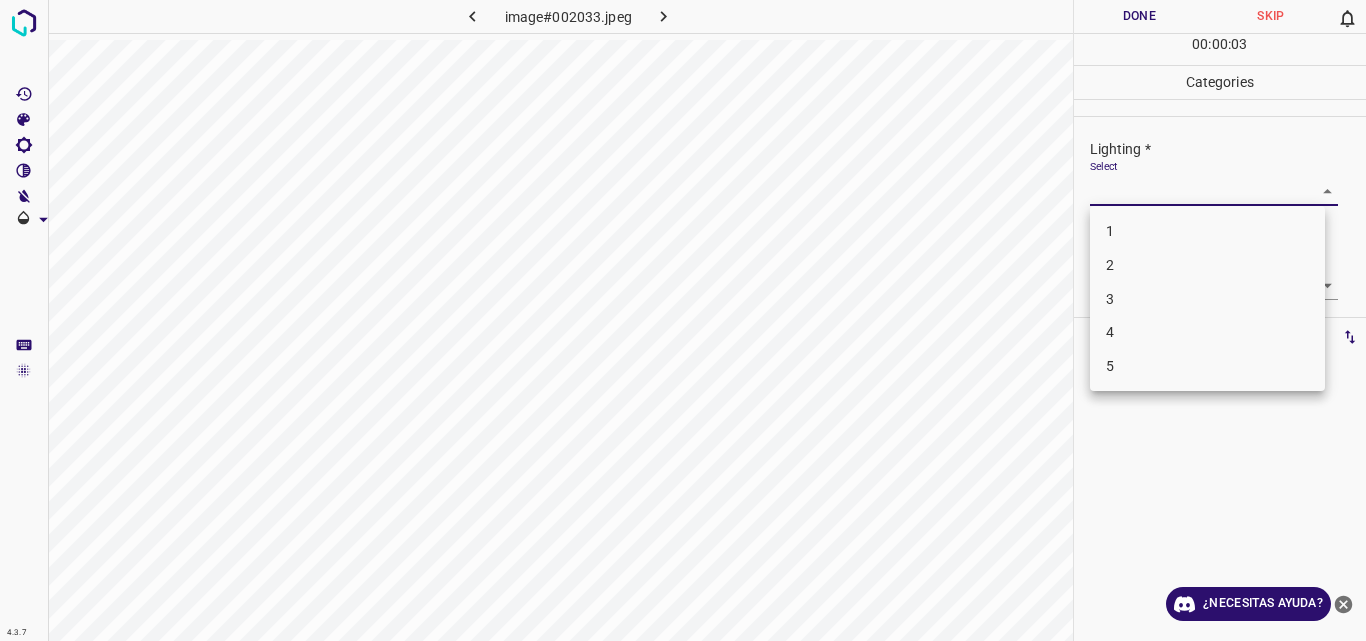 click on "3" at bounding box center [1207, 299] 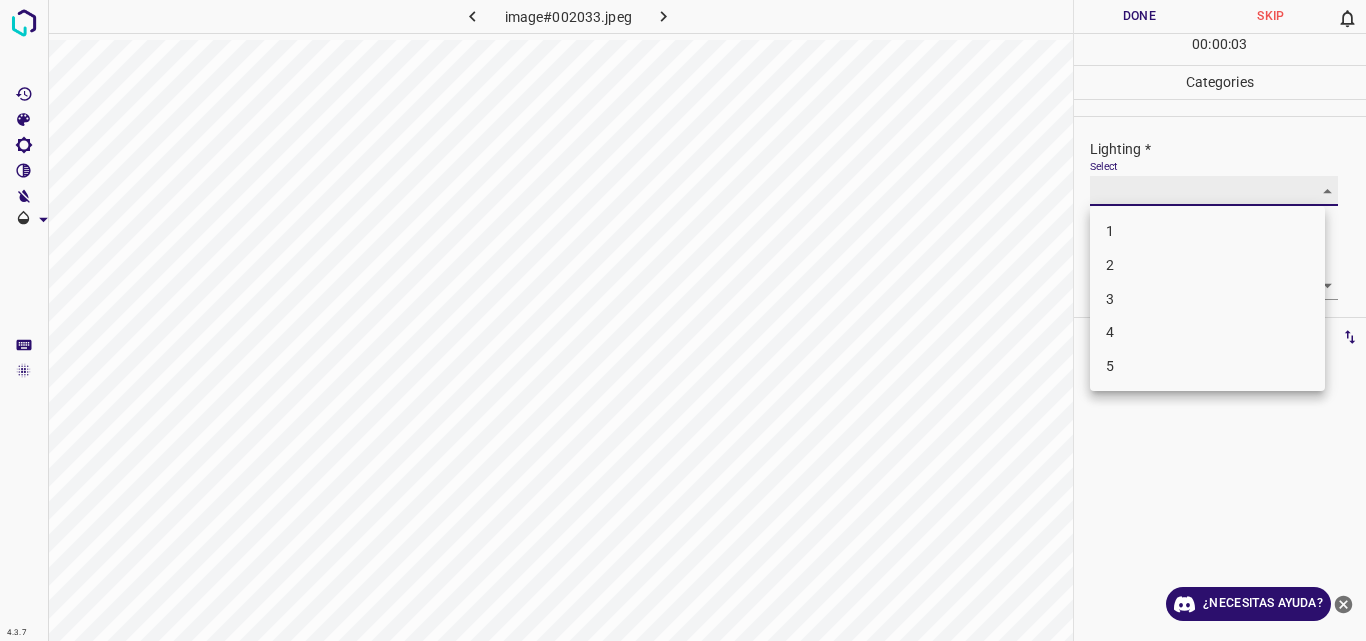 type on "3" 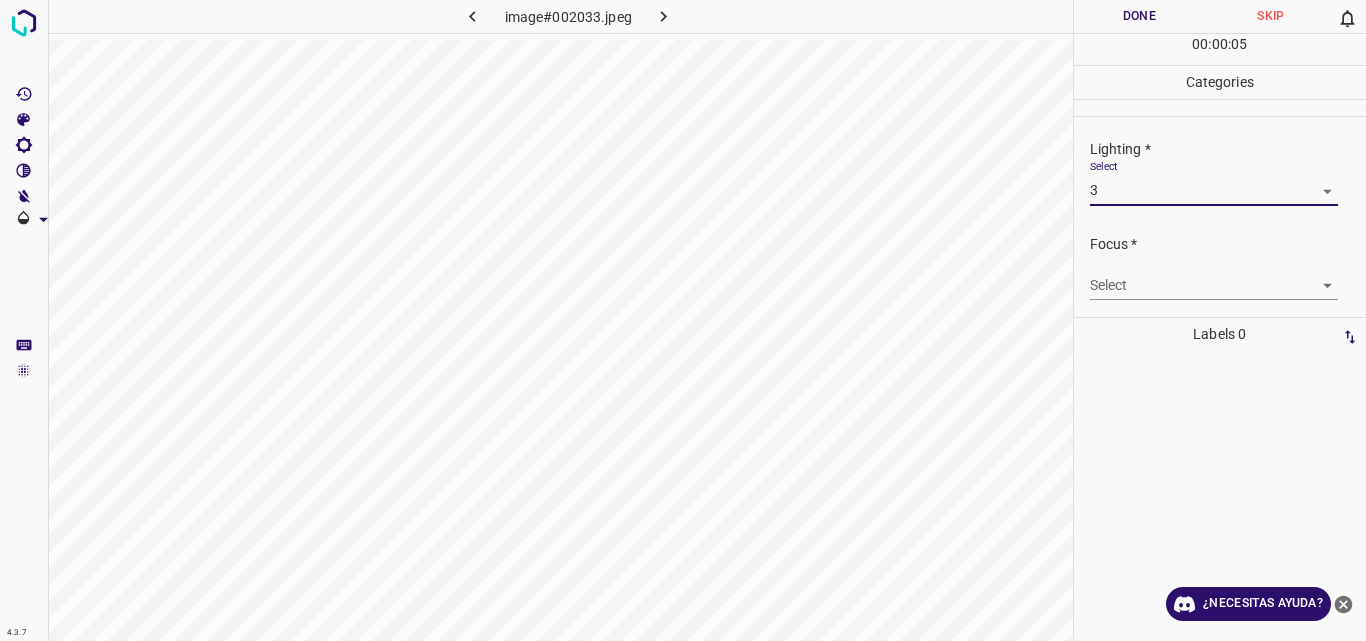 click on "4.3.7 image#002033.jpeg Done Skip 0 00   : 00   : 05   Categories Lighting *  Select 3 3 Focus *  Select ​ Overall *  Select ​ Labels   0 Categories 1 Lighting 2 Focus 3 Overall Tools Space Change between modes (Draw & Edit) I Auto labeling R Restore zoom M Zoom in N Zoom out Delete Delete selecte label Filters Z Restore filters X Saturation filter C Brightness filter V Contrast filter B Gray scale filter General O Download ¿Necesitas ayuda? Original text Rate this translation Your feedback will be used to help improve Google Translate - Texto - Esconder - Borrar" at bounding box center (683, 320) 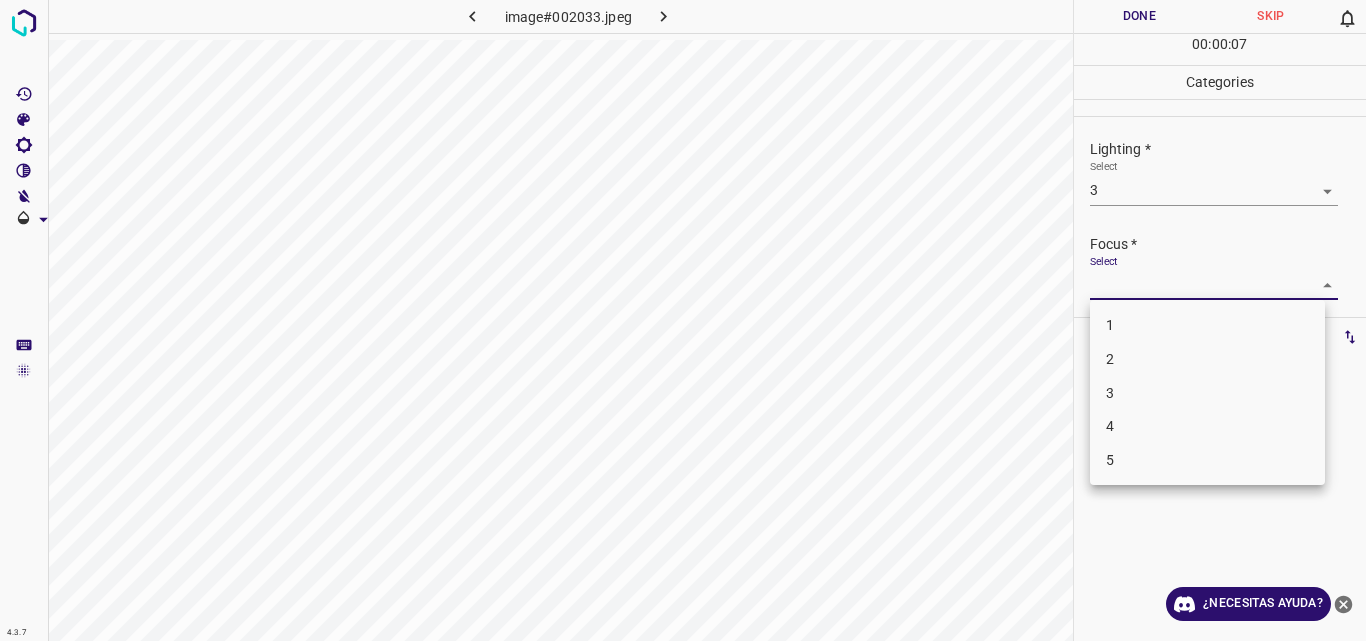 click on "3" at bounding box center [1207, 393] 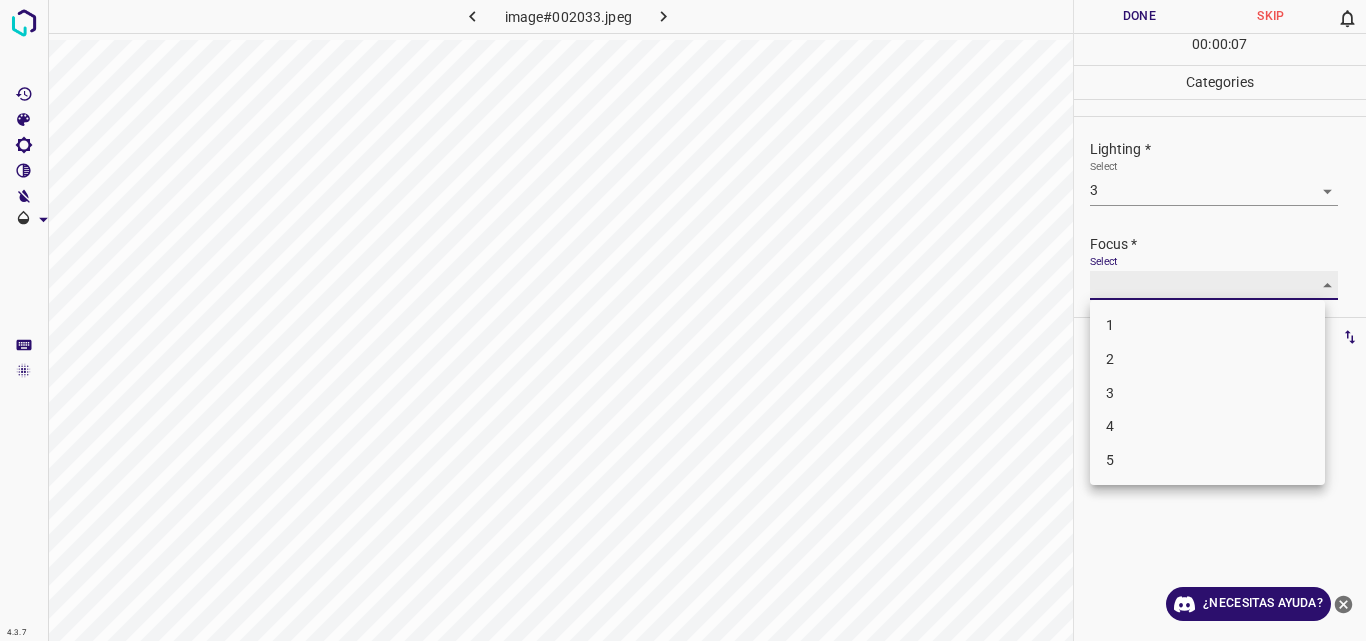 type on "3" 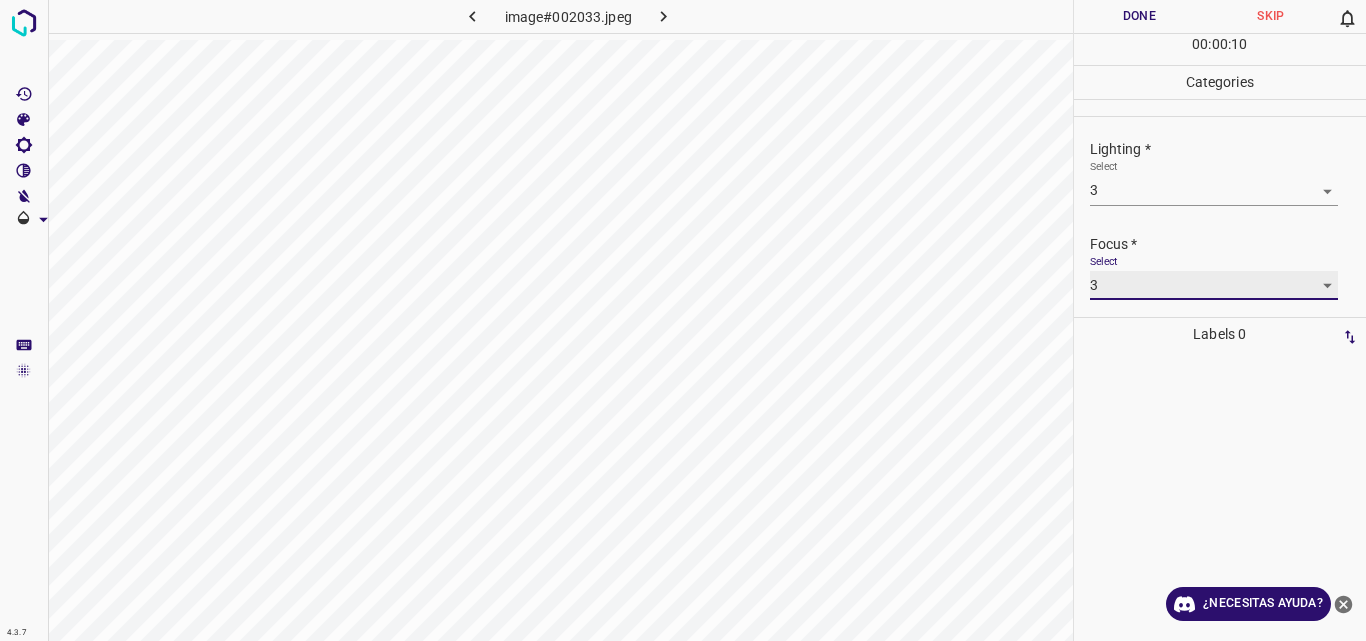 scroll, scrollTop: 98, scrollLeft: 0, axis: vertical 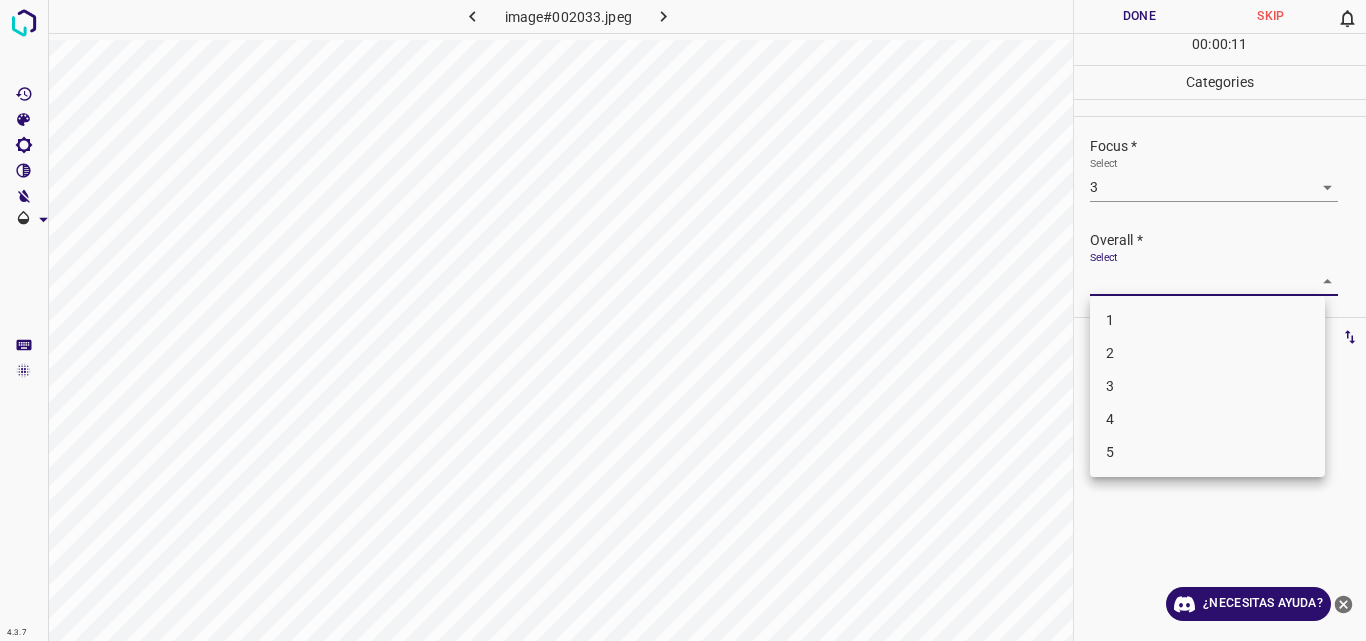 click on "4.3.7 image#002033.jpeg Done Skip 0 00   : 00   : 11   Categories Lighting *  Select 3 3 Focus *  Select 3 3 Overall *  Select ​ Labels   0 Categories 1 Lighting 2 Focus 3 Overall Tools Space Change between modes (Draw & Edit) I Auto labeling R Restore zoom M Zoom in N Zoom out Delete Delete selecte label Filters Z Restore filters X Saturation filter C Brightness filter V Contrast filter B Gray scale filter General O Download ¿Necesitas ayuda? Original text Rate this translation Your feedback will be used to help improve Google Translate - Texto - Esconder - Borrar 1 2 3 4 5" at bounding box center (683, 320) 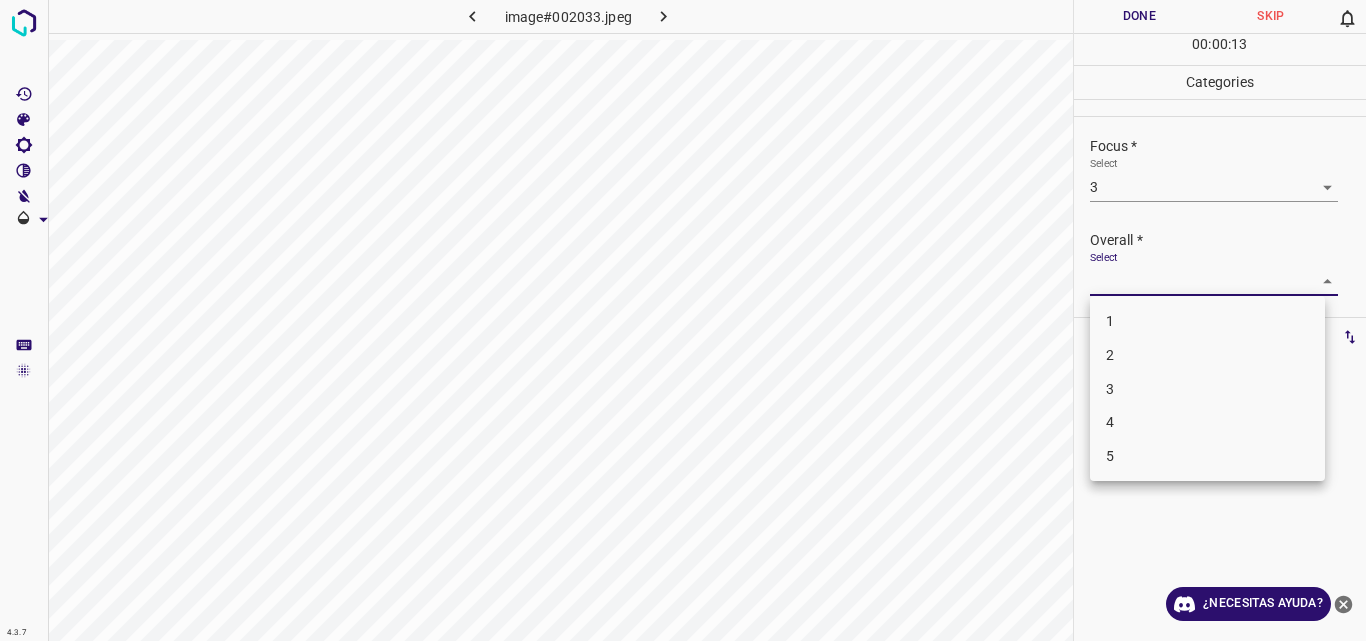click on "3" at bounding box center (1207, 389) 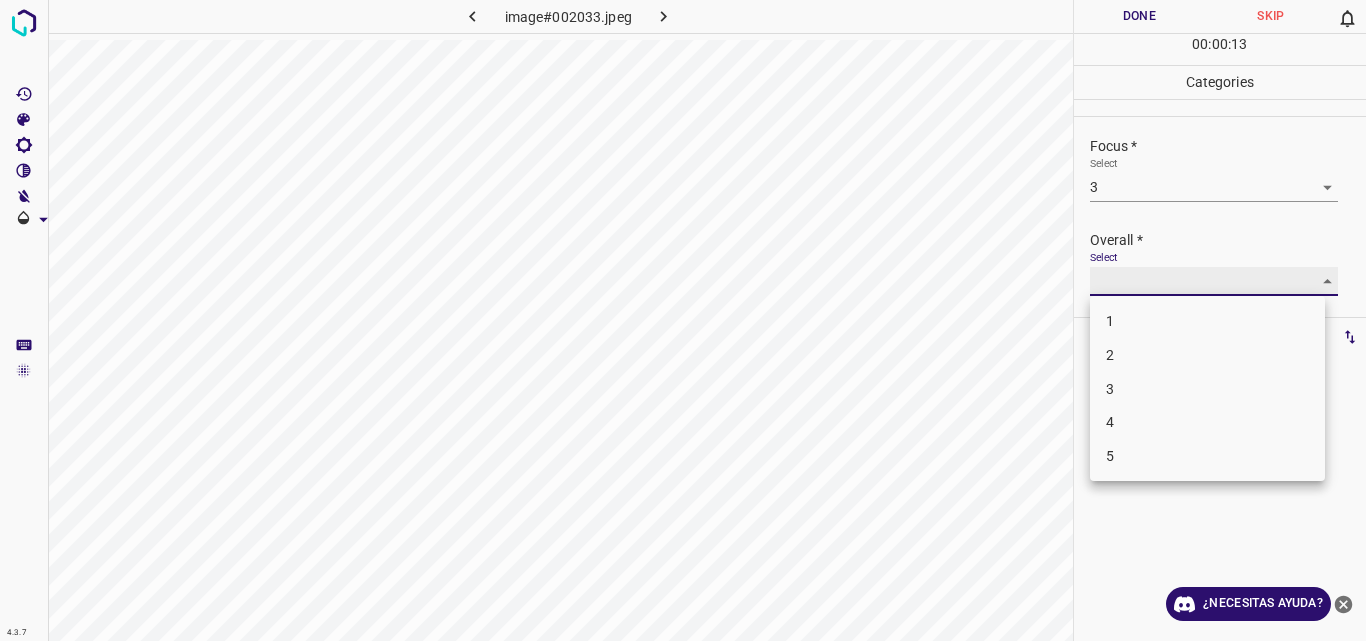 type on "3" 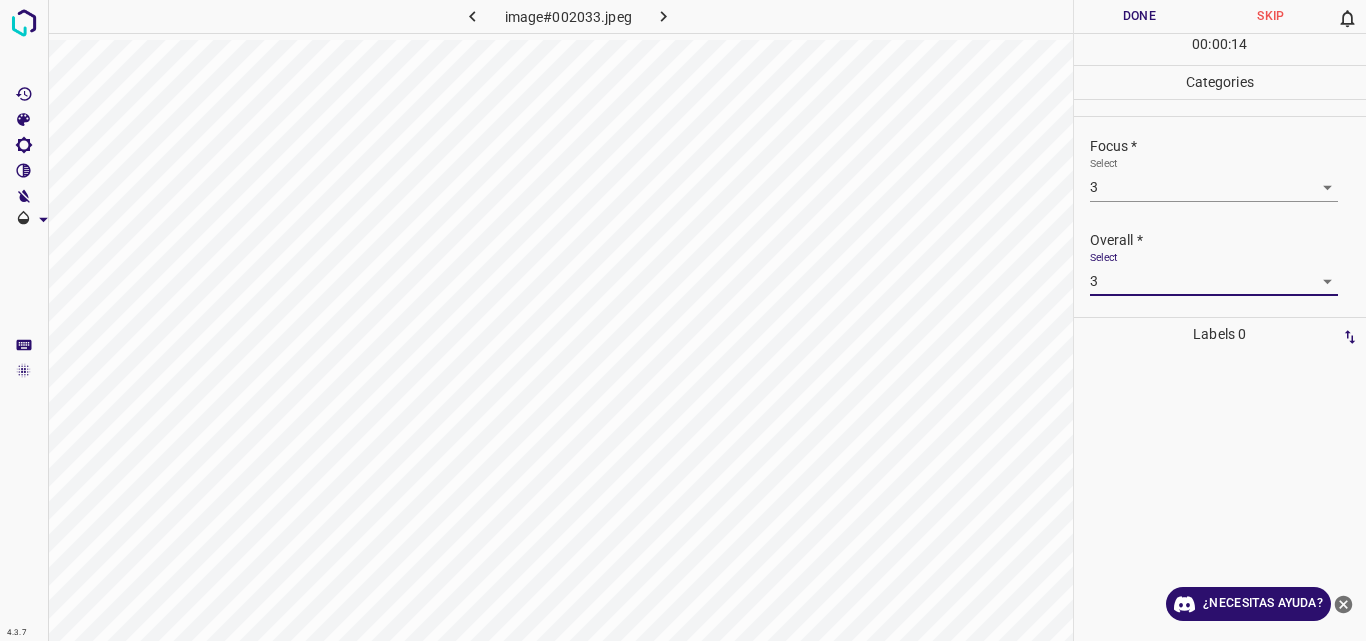click on "Done" at bounding box center (1140, 16) 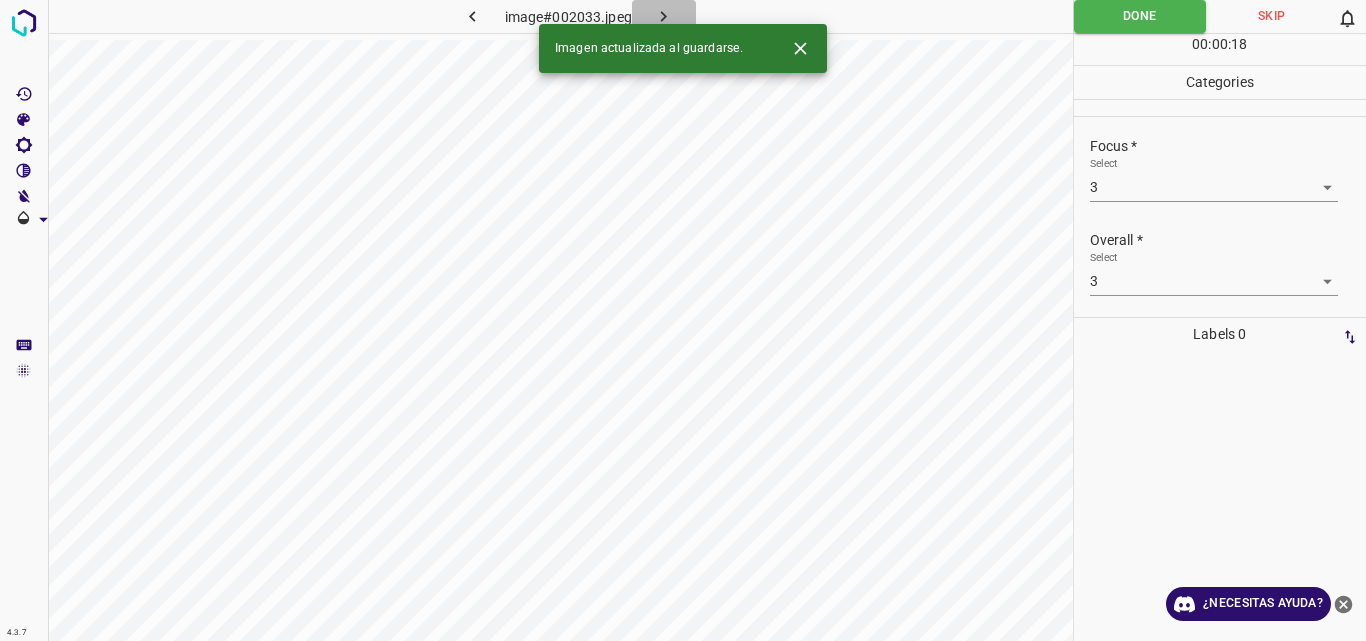click 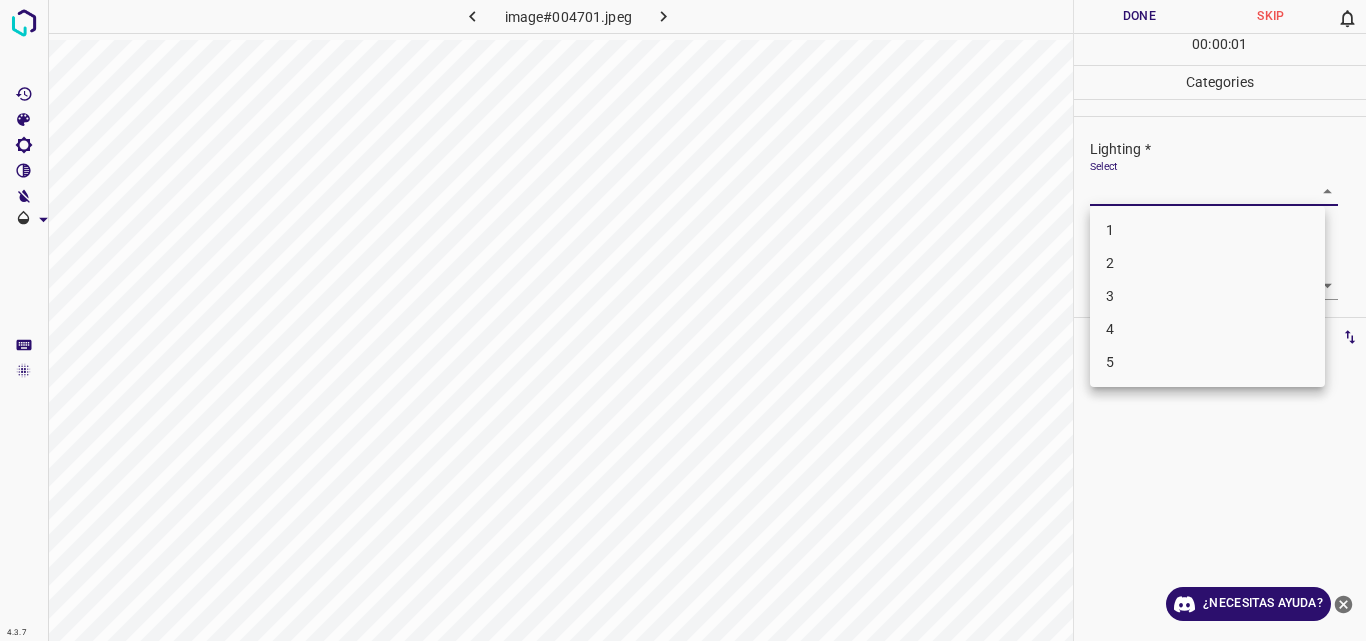 click on "4.3.7 image#004701.jpeg Done Skip 0 00   : 00   : 01   Categories Lighting *  Select ​ Focus *  Select ​ Overall *  Select ​ Labels   0 Categories 1 Lighting 2 Focus 3 Overall Tools Space Change between modes (Draw & Edit) I Auto labeling R Restore zoom M Zoom in N Zoom out Delete Delete selecte label Filters Z Restore filters X Saturation filter C Brightness filter V Contrast filter B Gray scale filter General O Download ¿Necesitas ayuda? Original text Rate this translation Your feedback will be used to help improve Google Translate - Texto - Esconder - Borrar 1 2 3 4 5" at bounding box center (683, 320) 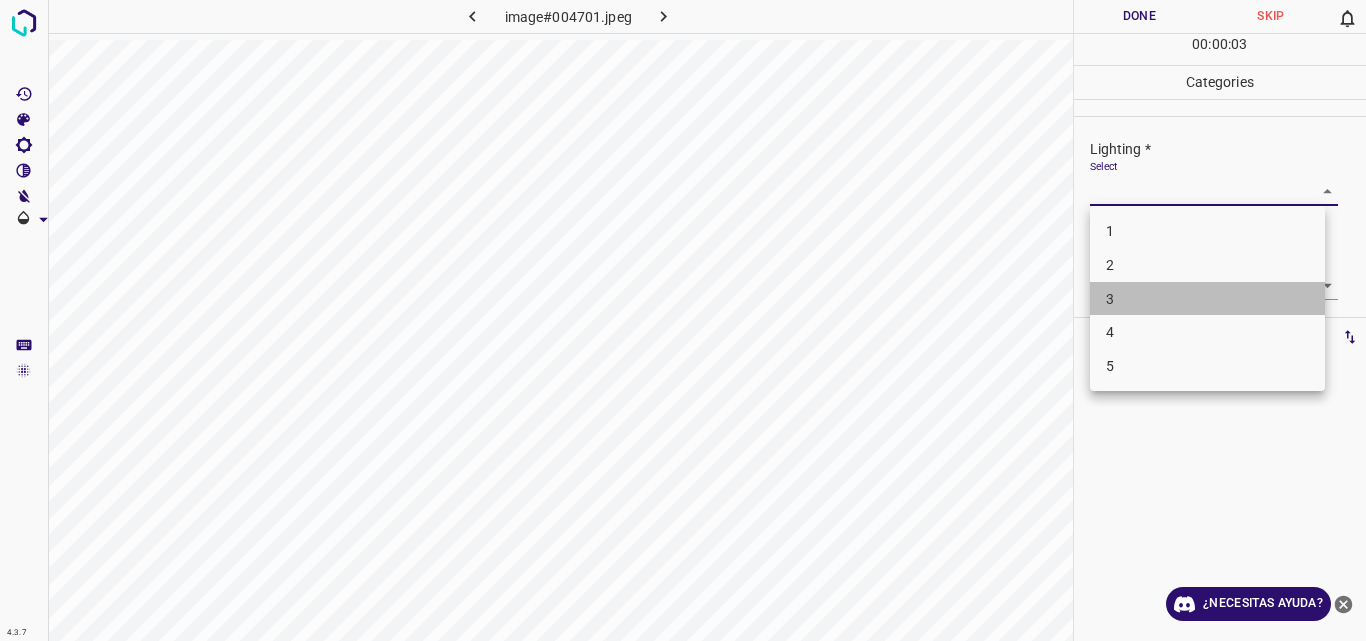 click on "3" at bounding box center (1207, 299) 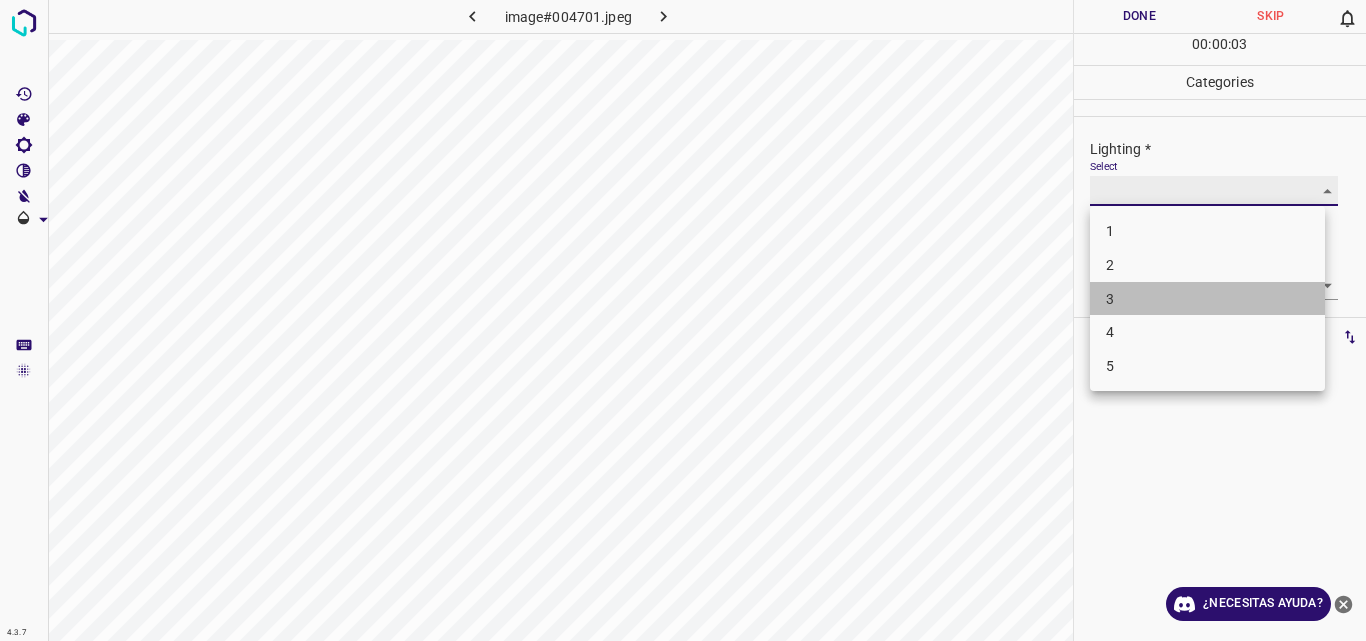 type on "3" 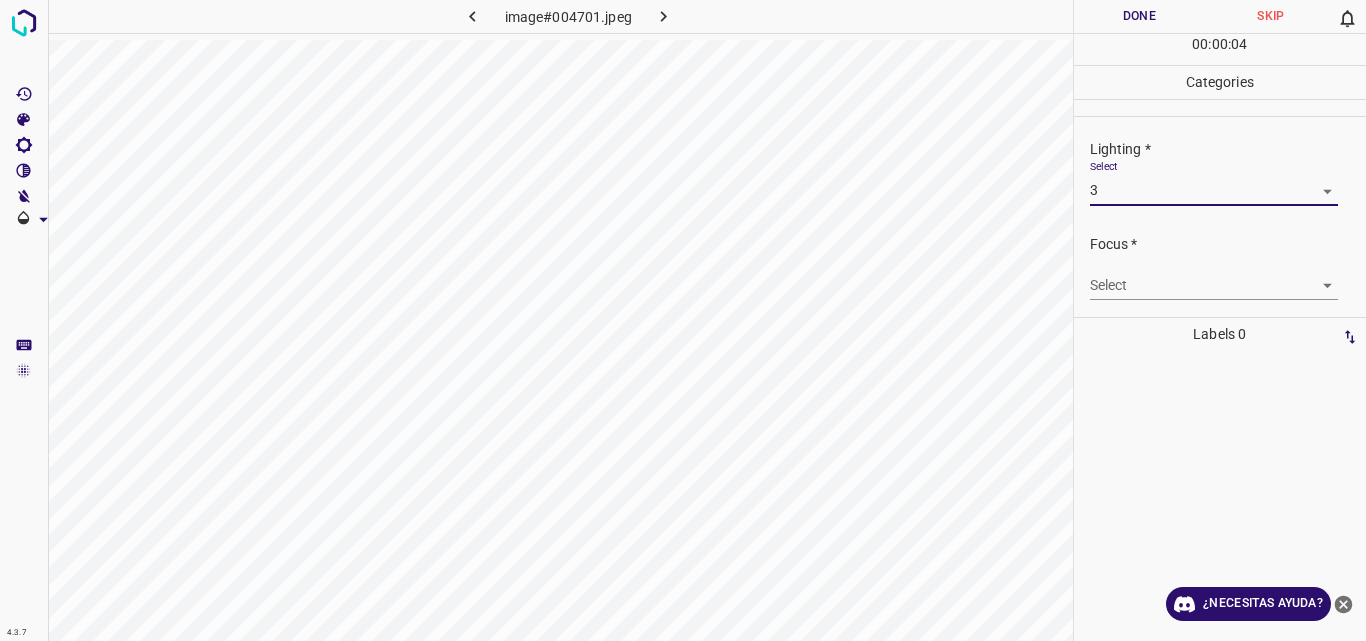 click on "4.3.7 image#004701.jpeg Done Skip 0 00   : 00   : 04   Categories Lighting *  Select 3 3 Focus *  Select ​ Overall *  Select ​ Labels   0 Categories 1 Lighting 2 Focus 3 Overall Tools Space Change between modes (Draw & Edit) I Auto labeling R Restore zoom M Zoom in N Zoom out Delete Delete selecte label Filters Z Restore filters X Saturation filter C Brightness filter V Contrast filter B Gray scale filter General O Download ¿Necesitas ayuda? Original text Rate this translation Your feedback will be used to help improve Google Translate - Texto - Esconder - Borrar" at bounding box center (683, 320) 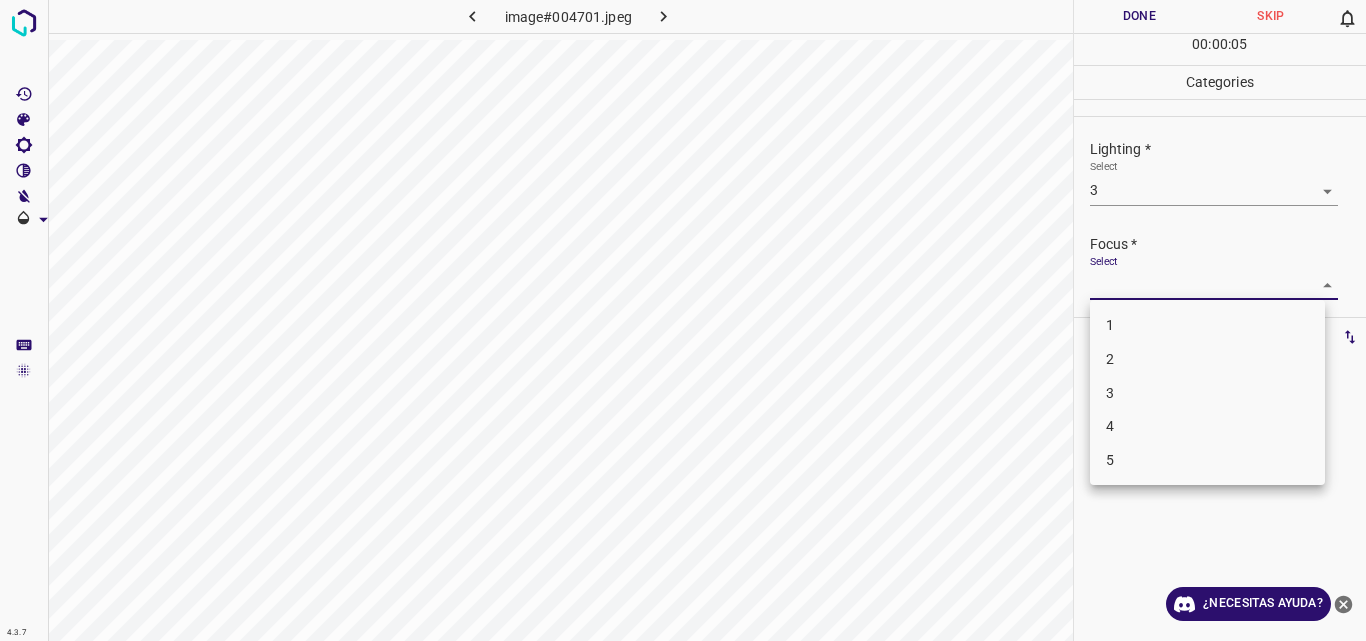 click on "3" at bounding box center (1207, 393) 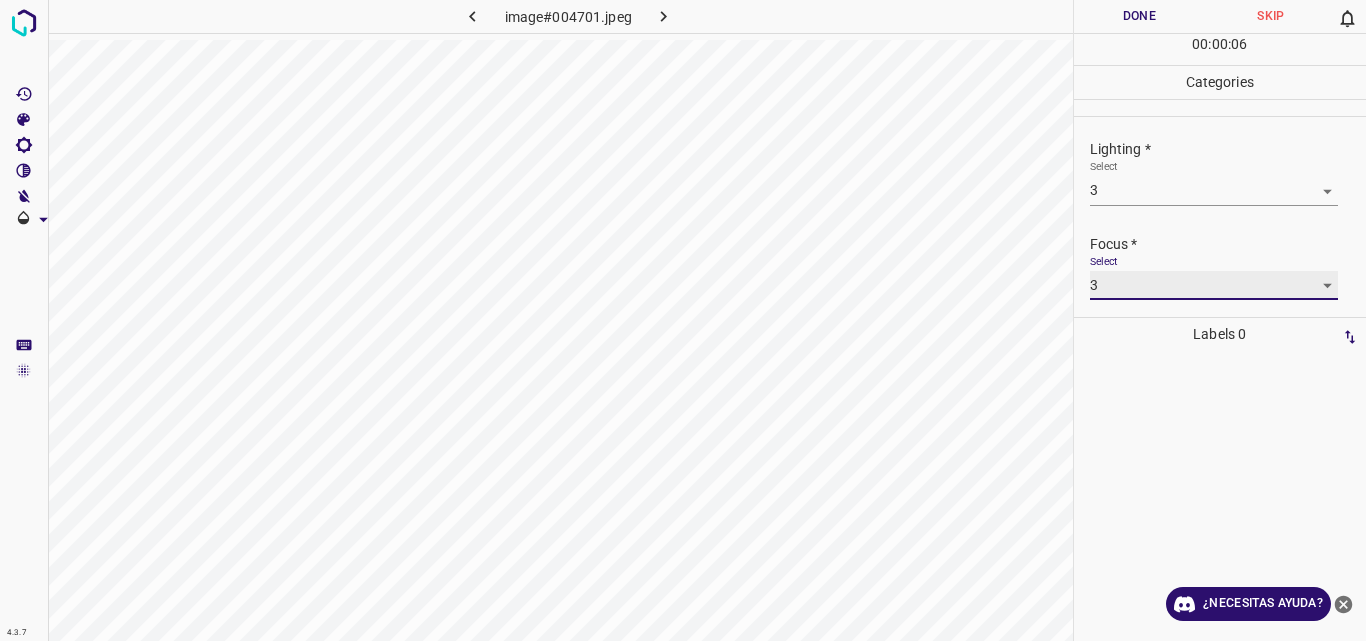 type on "3" 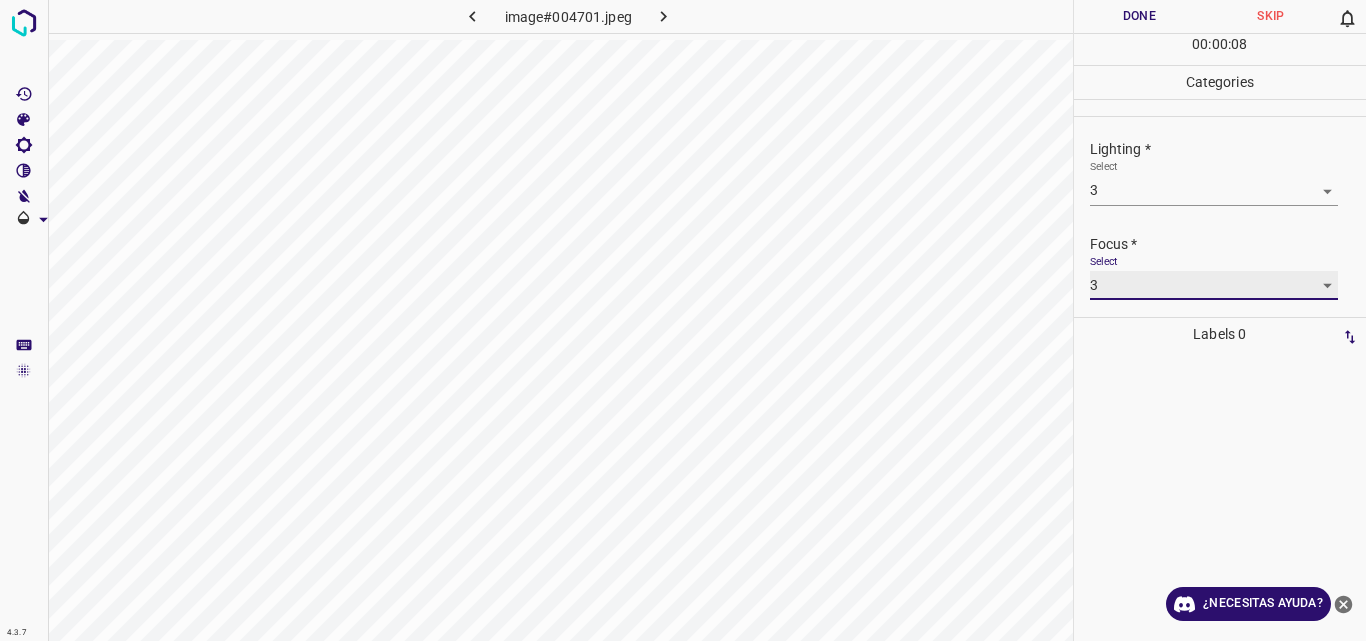 scroll, scrollTop: 98, scrollLeft: 0, axis: vertical 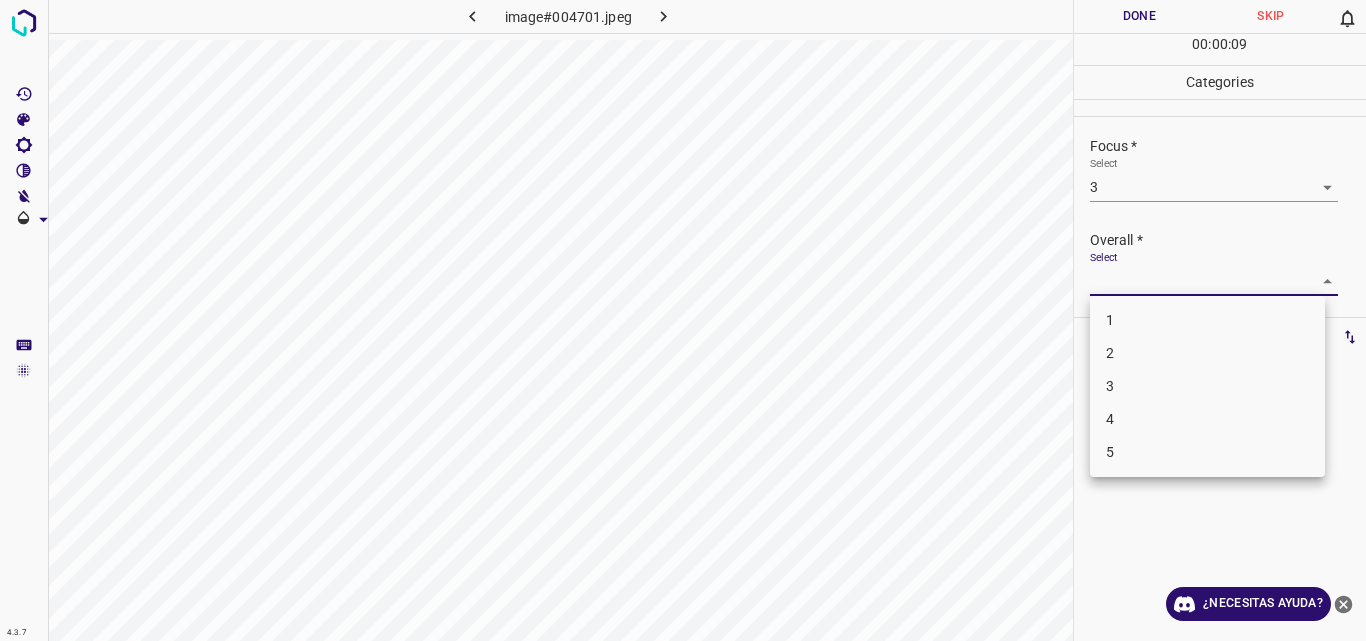 click on "4.3.7 image#004701.jpeg Done Skip 0 00   : 00   : 09   Categories Lighting *  Select 3 3 Focus *  Select 3 3 Overall *  Select ​ Labels   0 Categories 1 Lighting 2 Focus 3 Overall Tools Space Change between modes (Draw & Edit) I Auto labeling R Restore zoom M Zoom in N Zoom out Delete Delete selecte label Filters Z Restore filters X Saturation filter C Brightness filter V Contrast filter B Gray scale filter General O Download ¿Necesitas ayuda? Original text Rate this translation Your feedback will be used to help improve Google Translate - Texto - Esconder - Borrar 1 2 3 4 5" at bounding box center (683, 320) 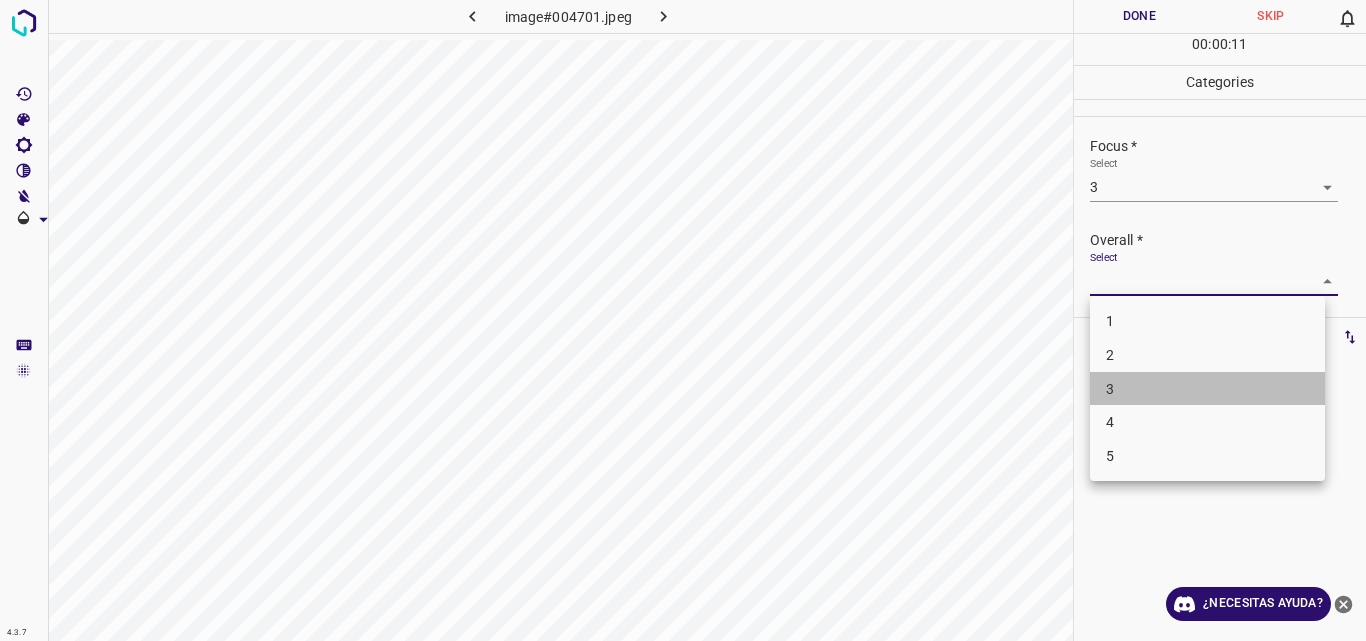 click on "3" at bounding box center [1207, 389] 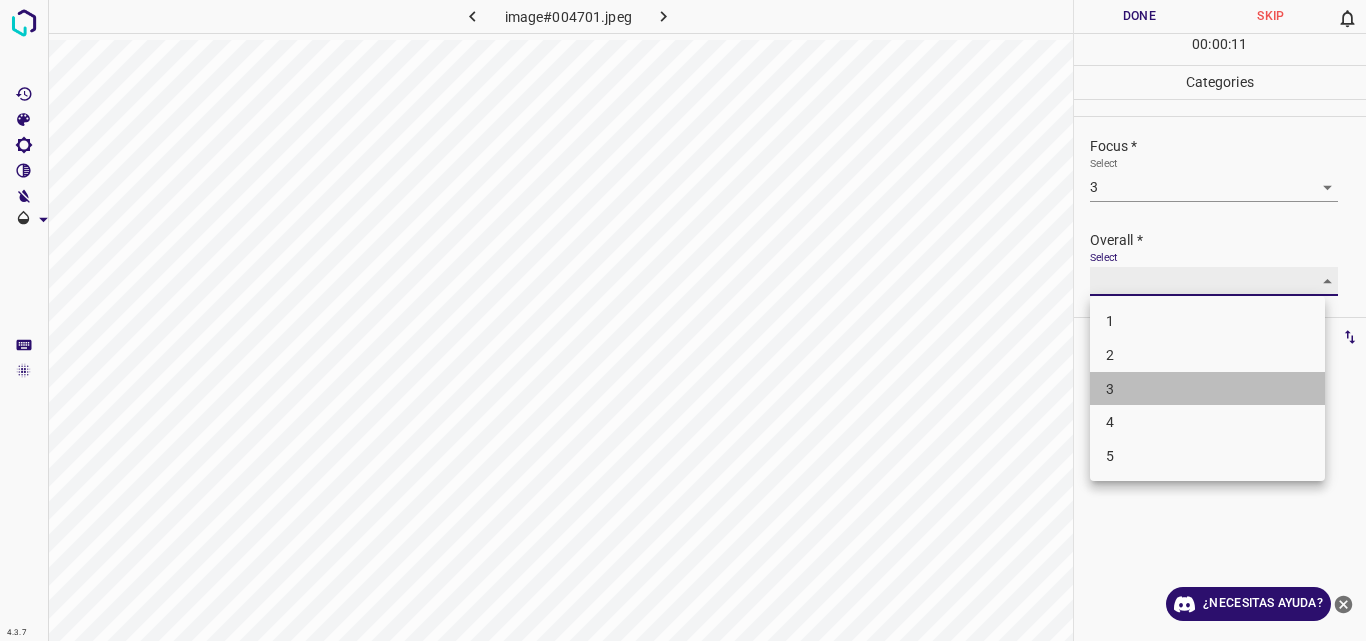 type on "3" 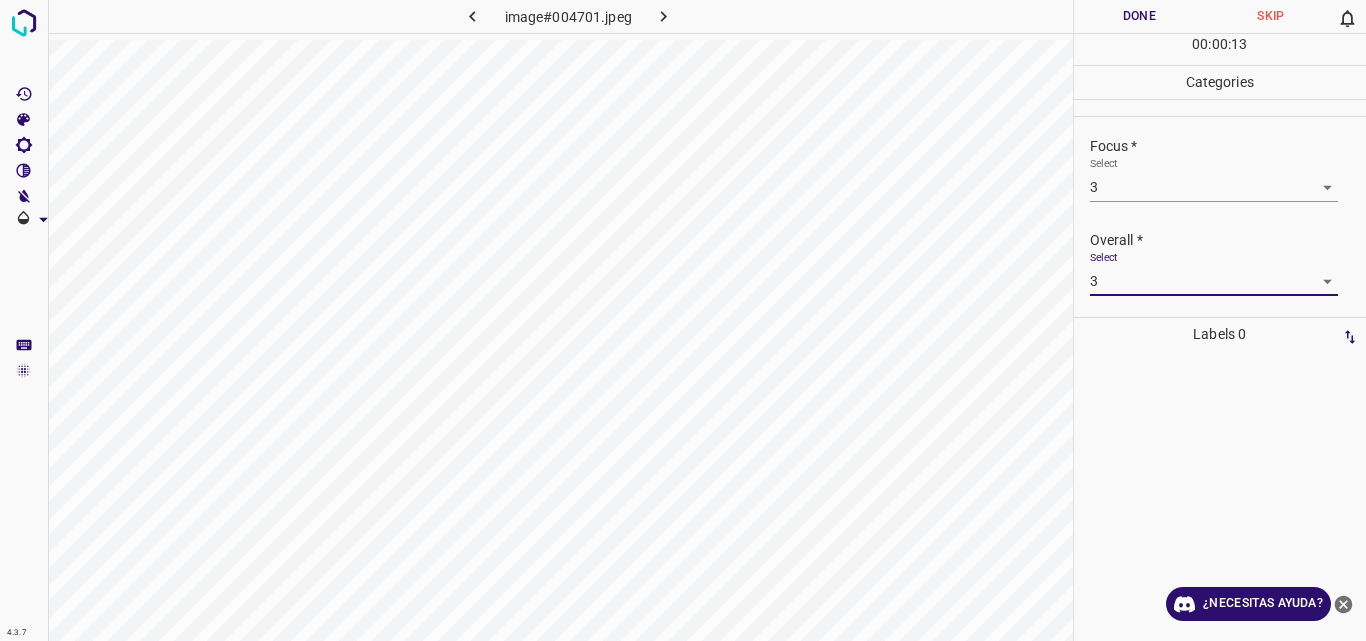 click on "Done" at bounding box center (1140, 16) 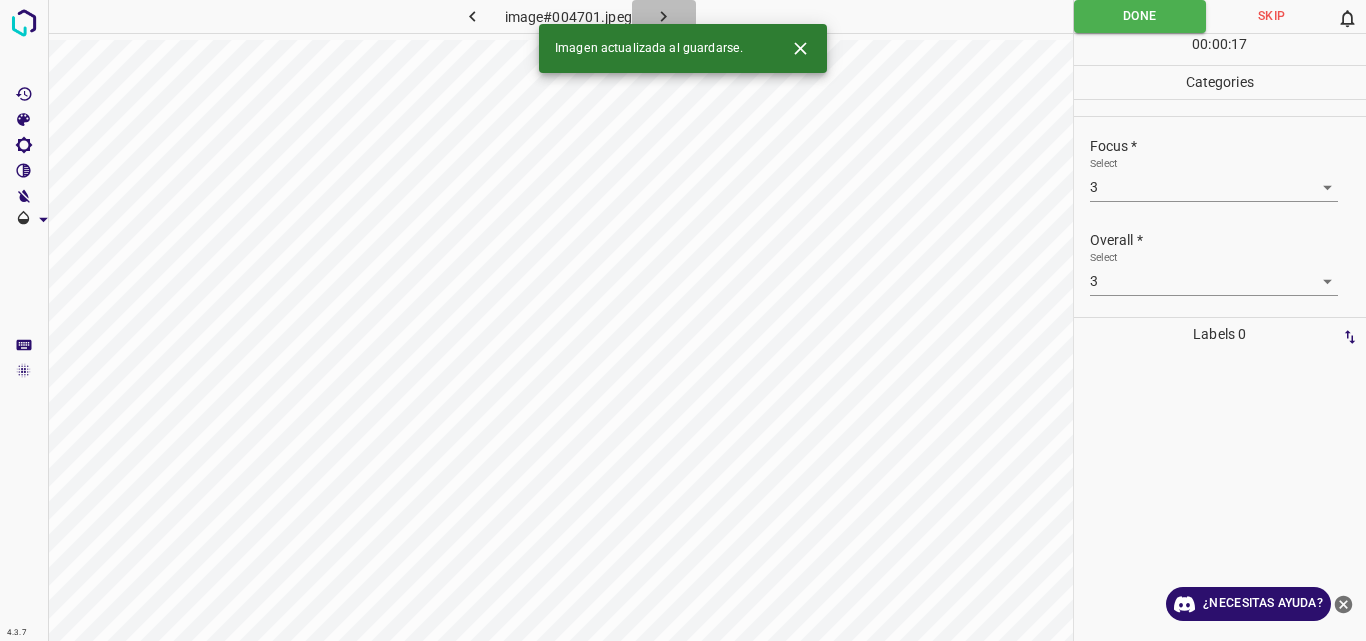 click 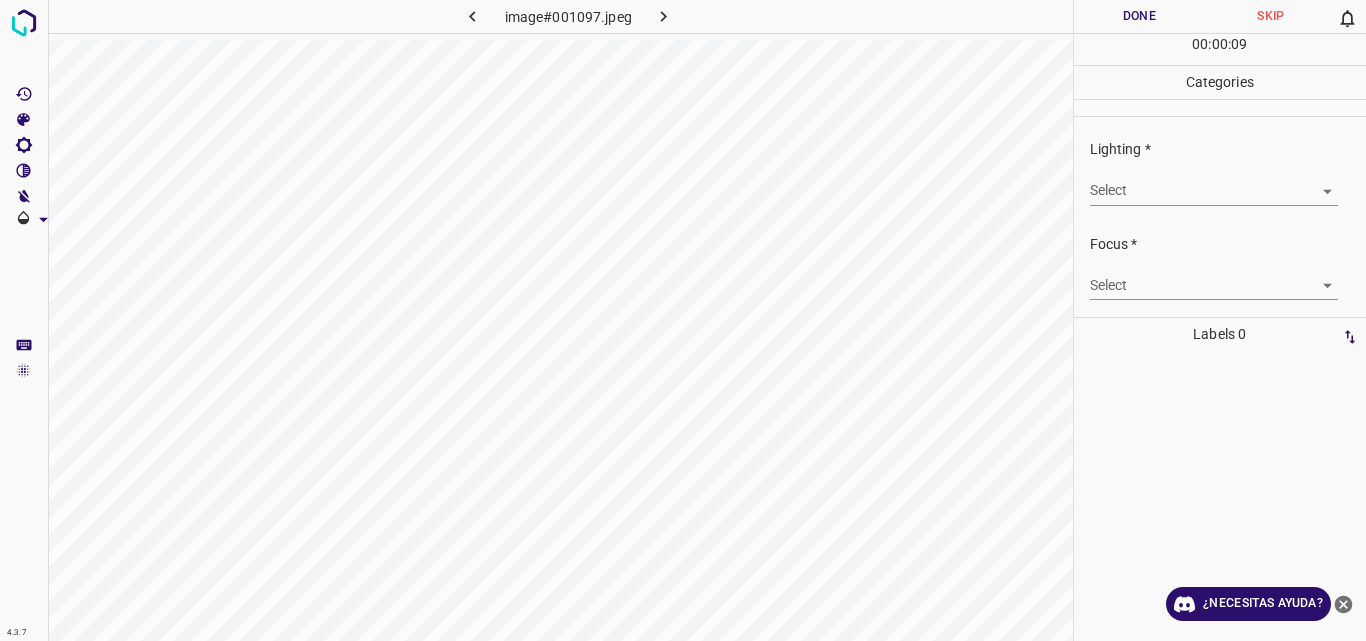 click on "4.3.7 image#001097.jpeg Done Skip 0 00   : 00   : 09   Categories Lighting *  Select ​ Focus *  Select ​ Overall *  Select ​ Labels   0 Categories 1 Lighting 2 Focus 3 Overall Tools Space Change between modes (Draw & Edit) I Auto labeling R Restore zoom M Zoom in N Zoom out Delete Delete selecte label Filters Z Restore filters X Saturation filter C Brightness filter V Contrast filter B Gray scale filter General O Download ¿Necesitas ayuda? Original text Rate this translation Your feedback will be used to help improve Google Translate - Texto - Esconder - Borrar" at bounding box center (683, 320) 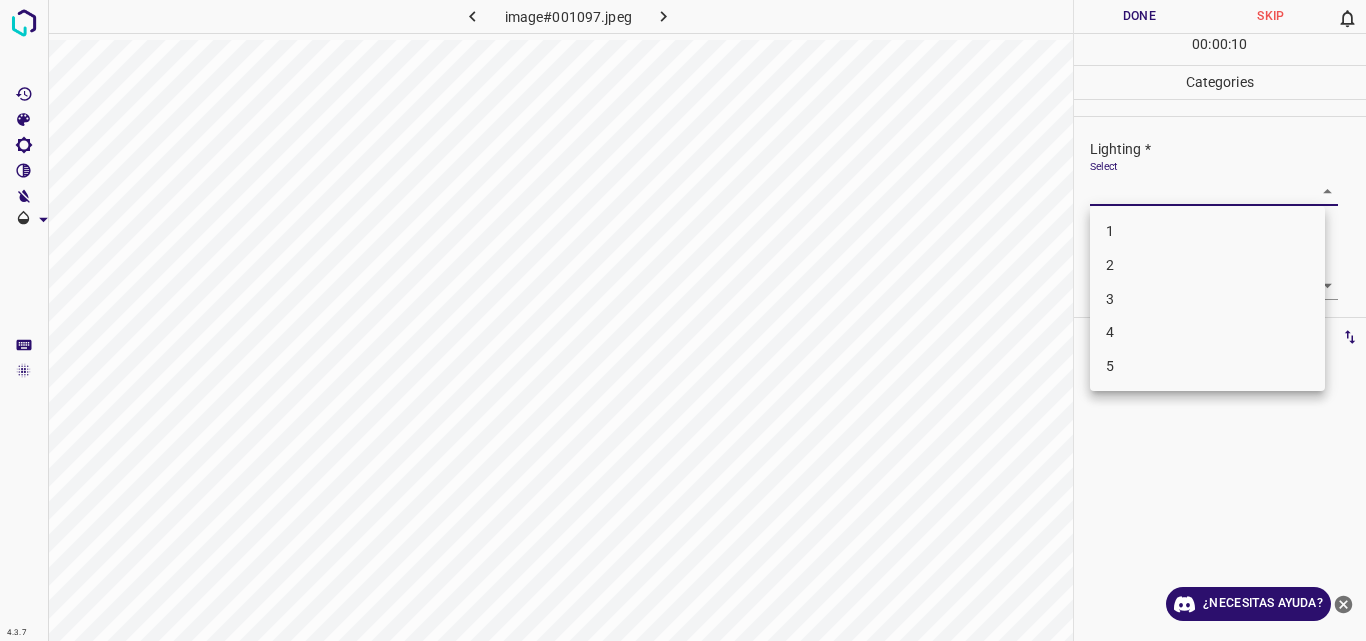 click on "2" at bounding box center (1207, 265) 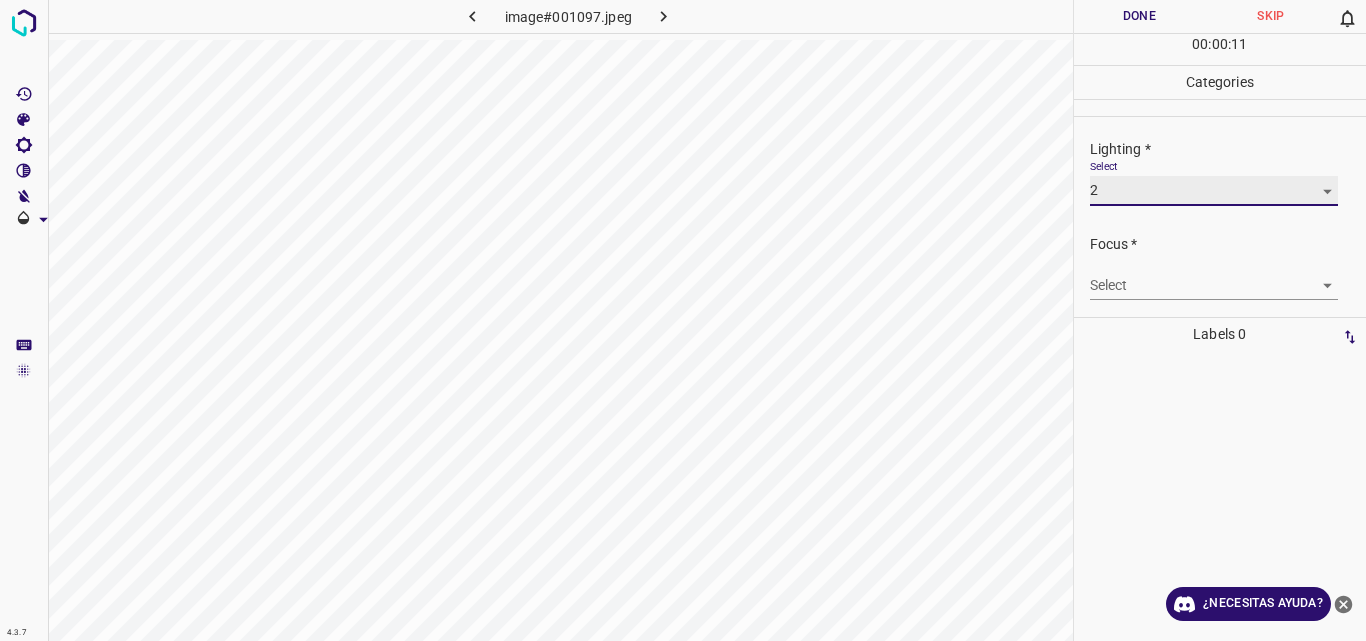 type on "2" 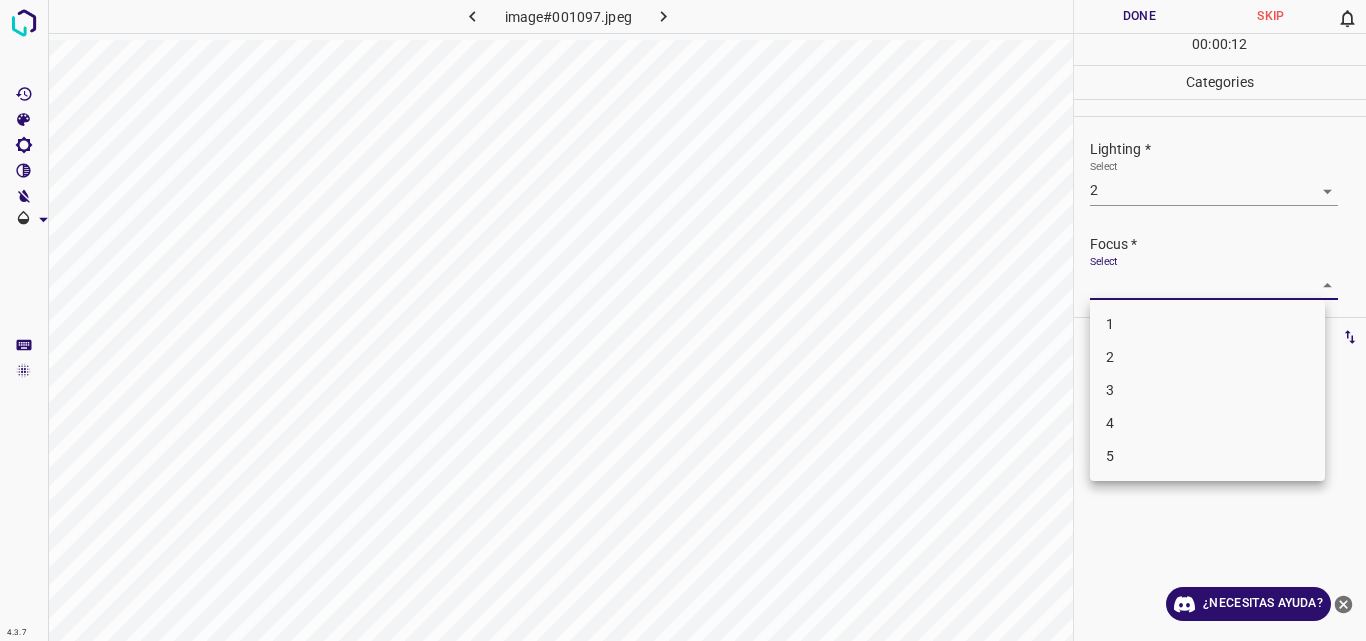 click on "4.3.7 image#001097.jpeg Done Skip 0 00   : 00   : 12   Categories Lighting *  Select 2 2 Focus *  Select ​ Overall *  Select ​ Labels   0 Categories 1 Lighting 2 Focus 3 Overall Tools Space Change between modes (Draw & Edit) I Auto labeling R Restore zoom M Zoom in N Zoom out Delete Delete selecte label Filters Z Restore filters X Saturation filter C Brightness filter V Contrast filter B Gray scale filter General O Download ¿Necesitas ayuda? Original text Rate this translation Your feedback will be used to help improve Google Translate - Texto - Esconder - Borrar 1 2 3 4 5" at bounding box center [683, 320] 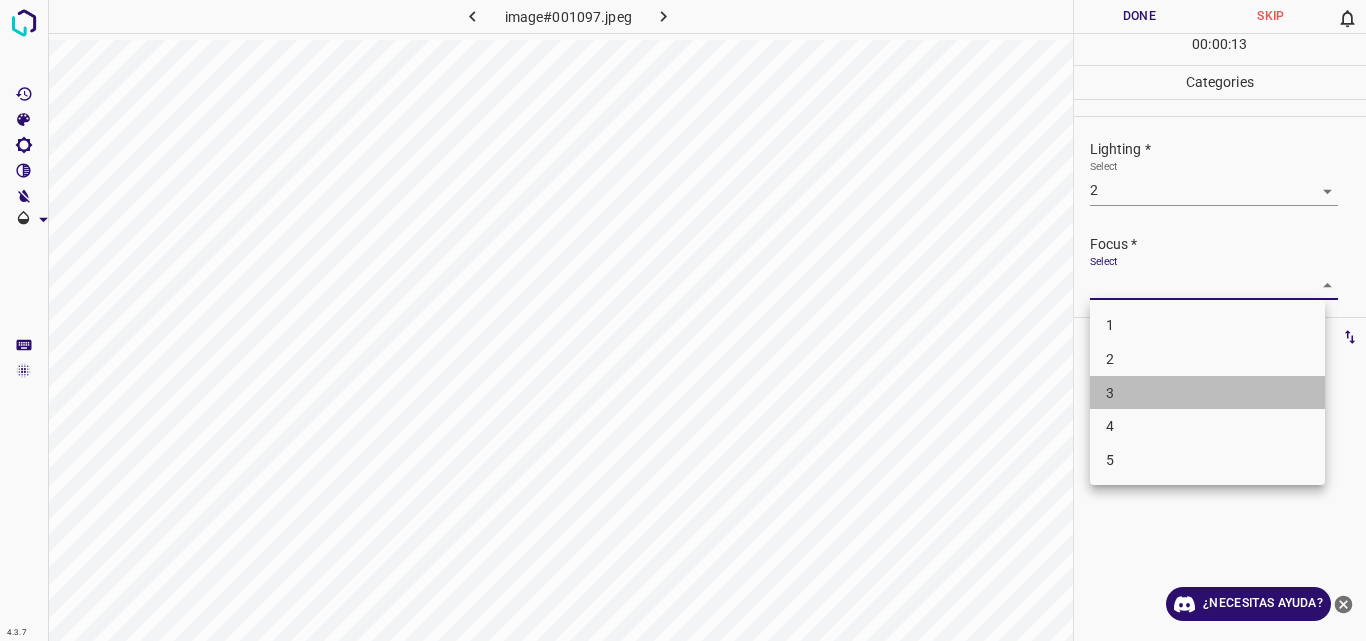 click on "3" at bounding box center (1207, 393) 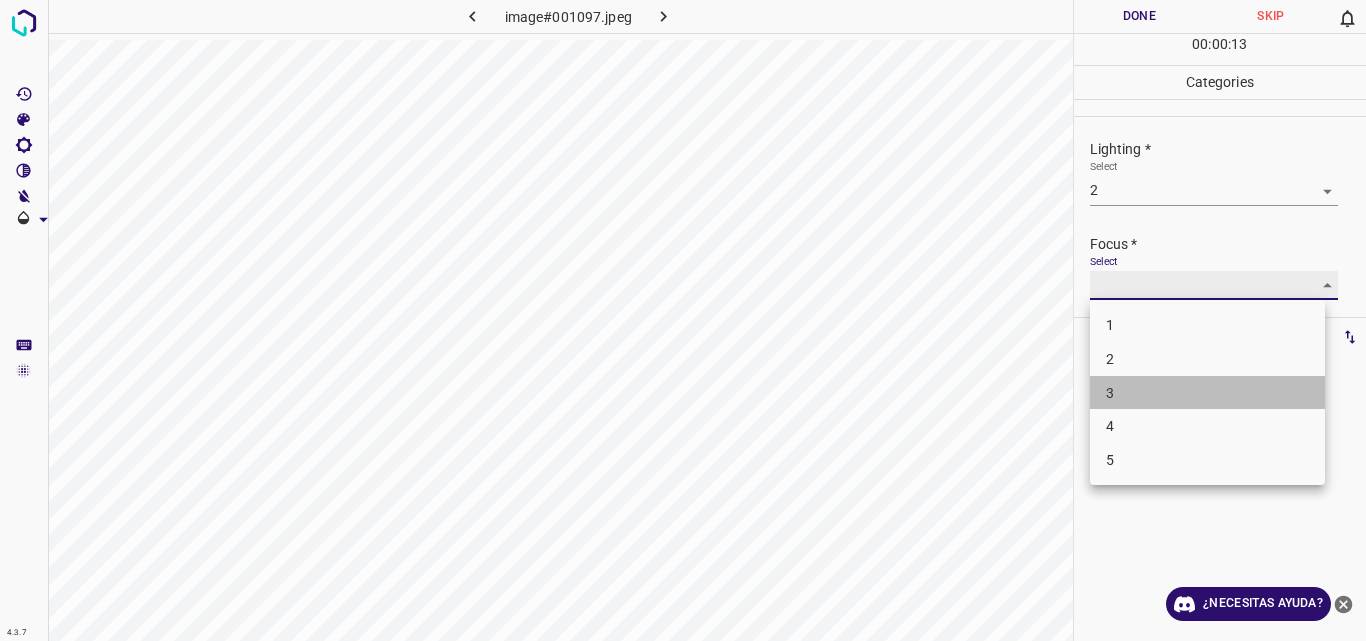 type on "3" 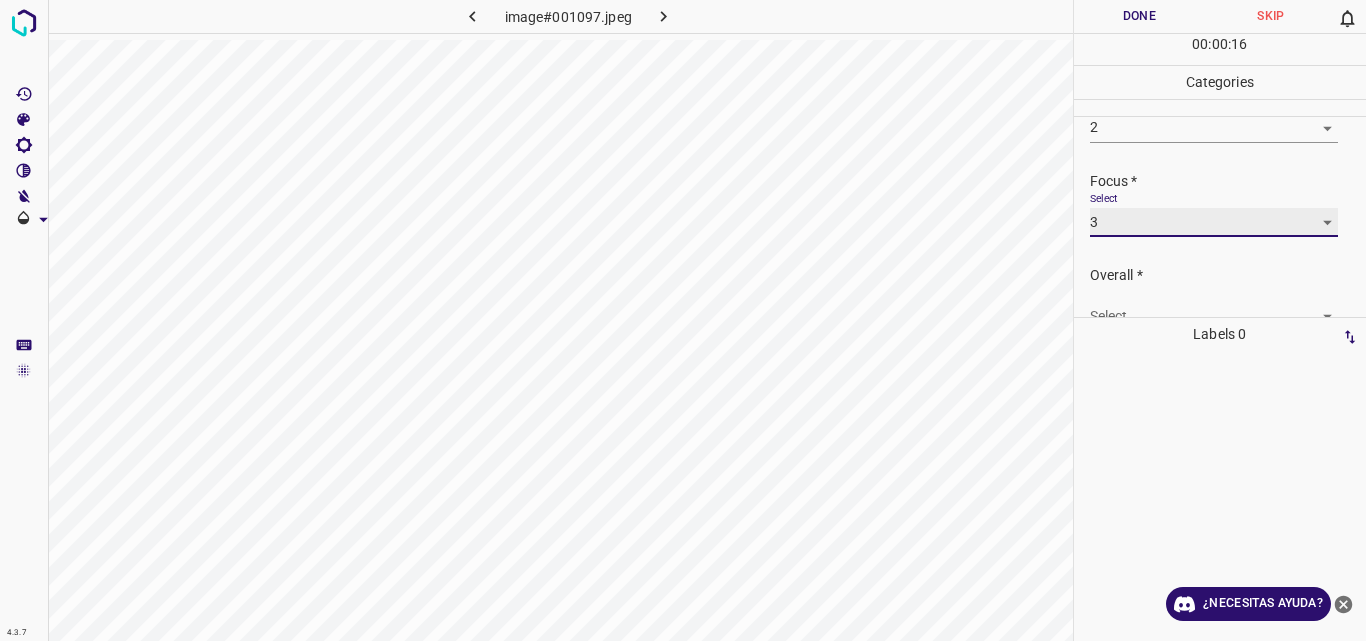 scroll, scrollTop: 98, scrollLeft: 0, axis: vertical 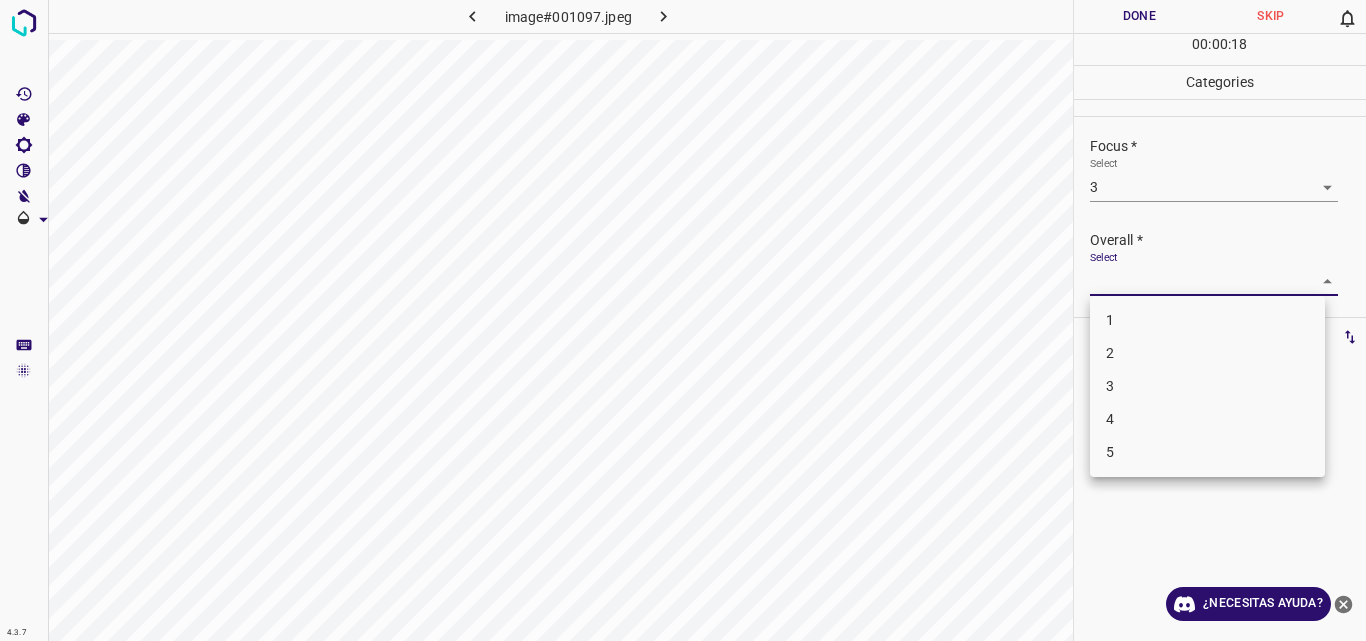 click on "4.3.7 image#001097.jpeg Done Skip 0 00   : 00   : 18   Categories Lighting *  Select 2 2 Focus *  Select 3 3 Overall *  Select ​ Labels   0 Categories 1 Lighting 2 Focus 3 Overall Tools Space Change between modes (Draw & Edit) I Auto labeling R Restore zoom M Zoom in N Zoom out Delete Delete selecte label Filters Z Restore filters X Saturation filter C Brightness filter V Contrast filter B Gray scale filter General O Download ¿Necesitas ayuda? Original text Rate this translation Your feedback will be used to help improve Google Translate - Texto - Esconder - Borrar 1 2 3 4 5" at bounding box center (683, 320) 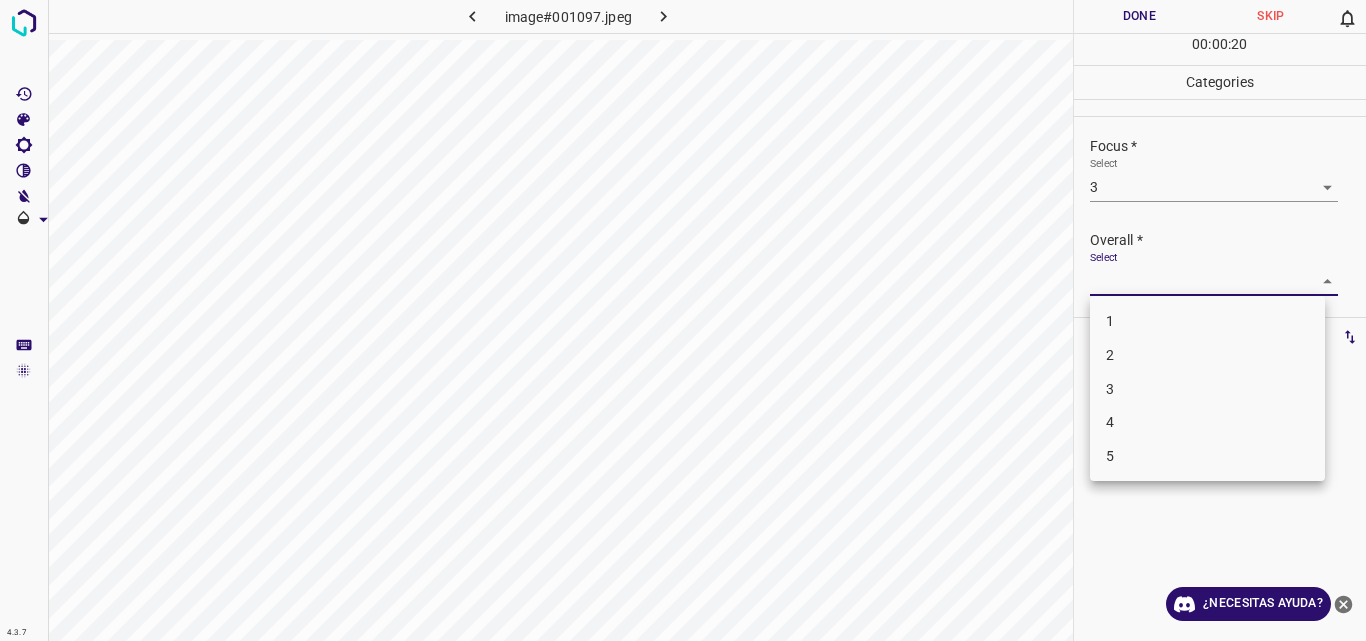 click on "3" at bounding box center (1207, 389) 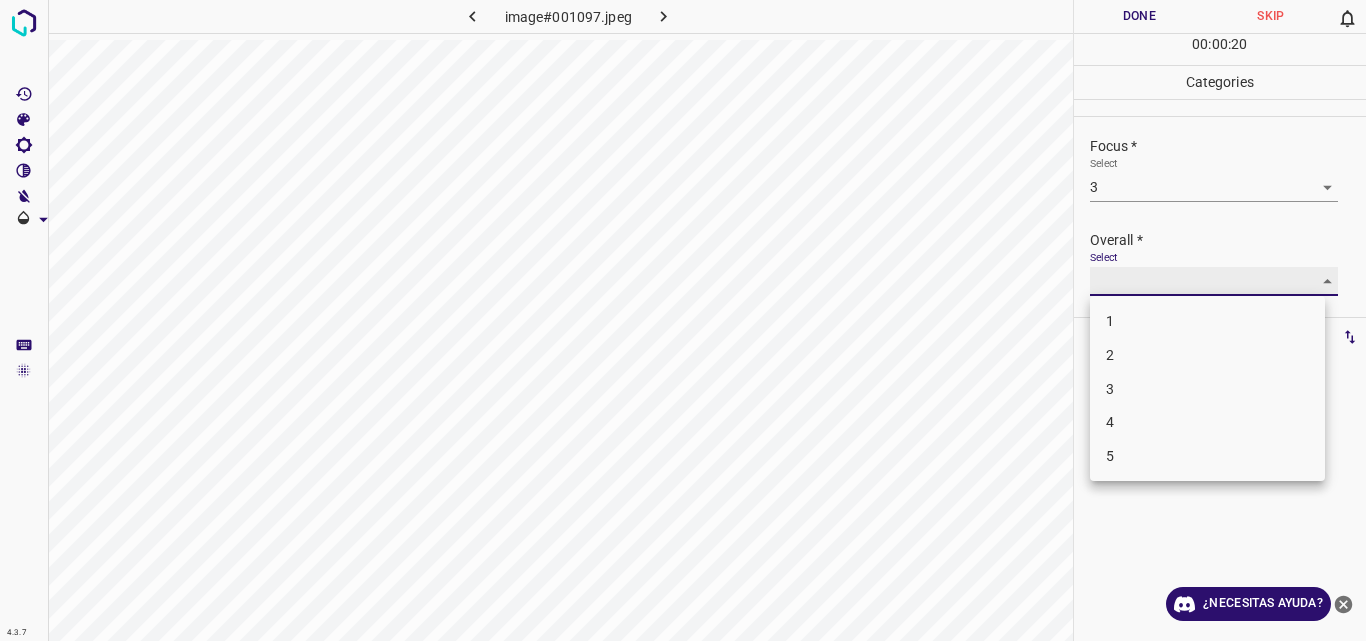 type on "3" 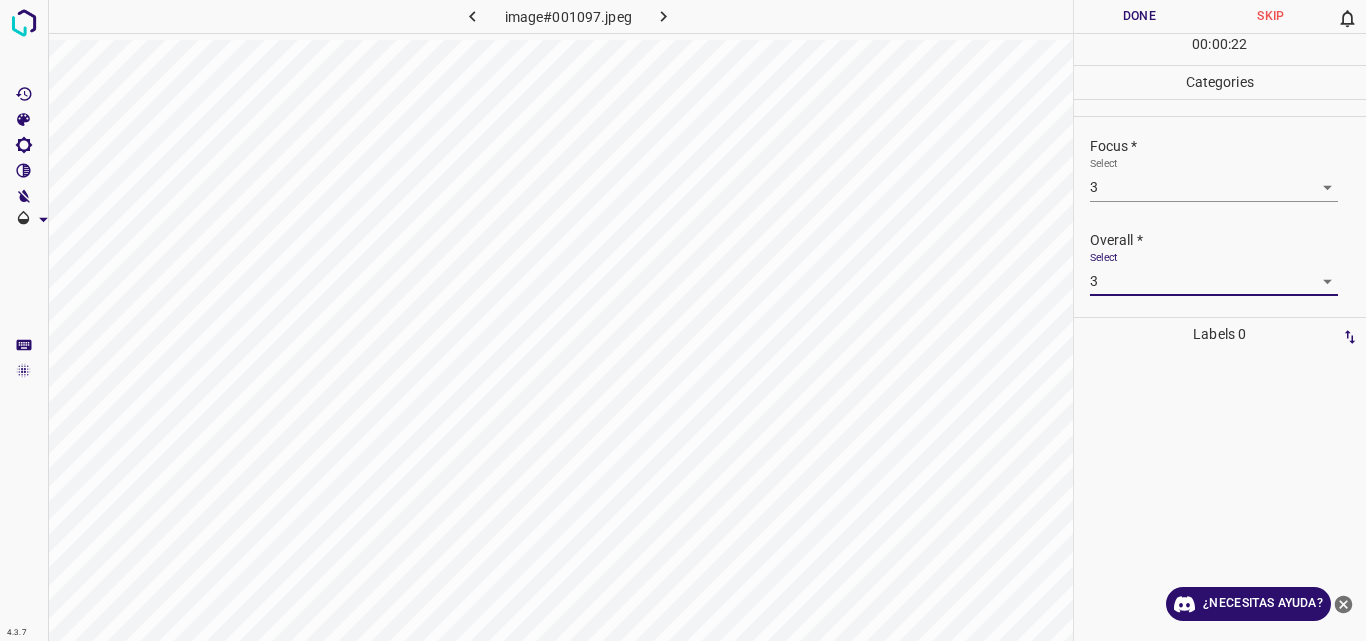click on "Done" at bounding box center [1140, 16] 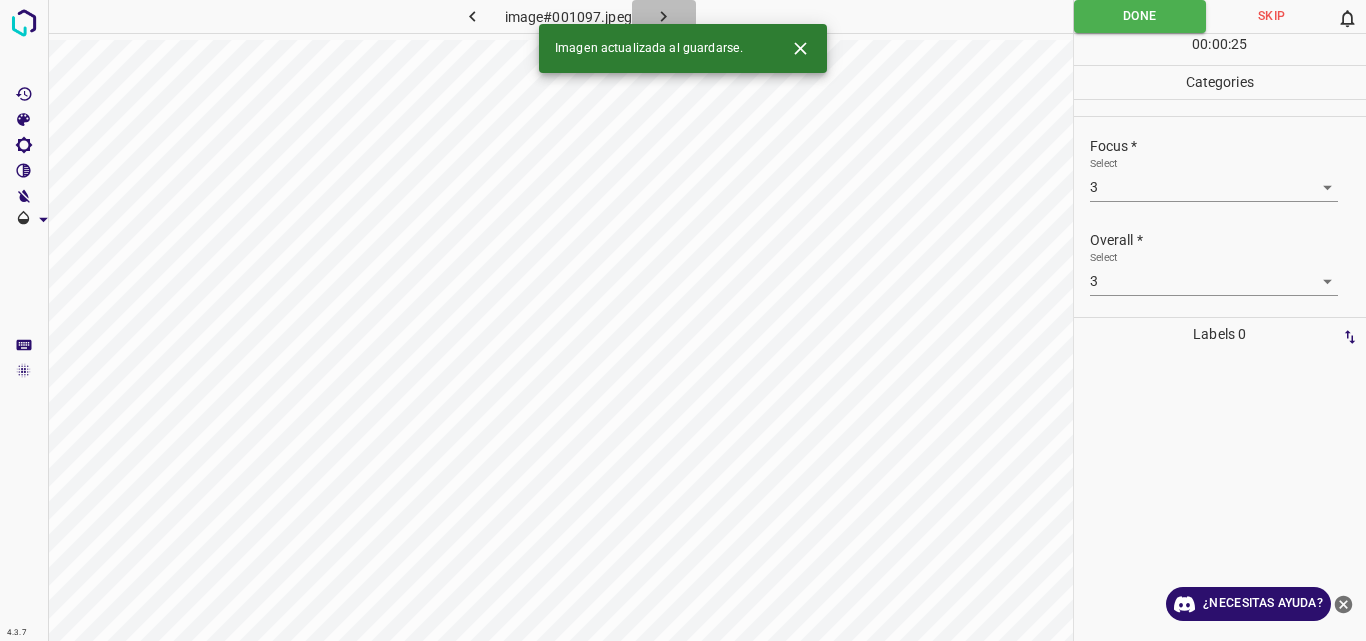click 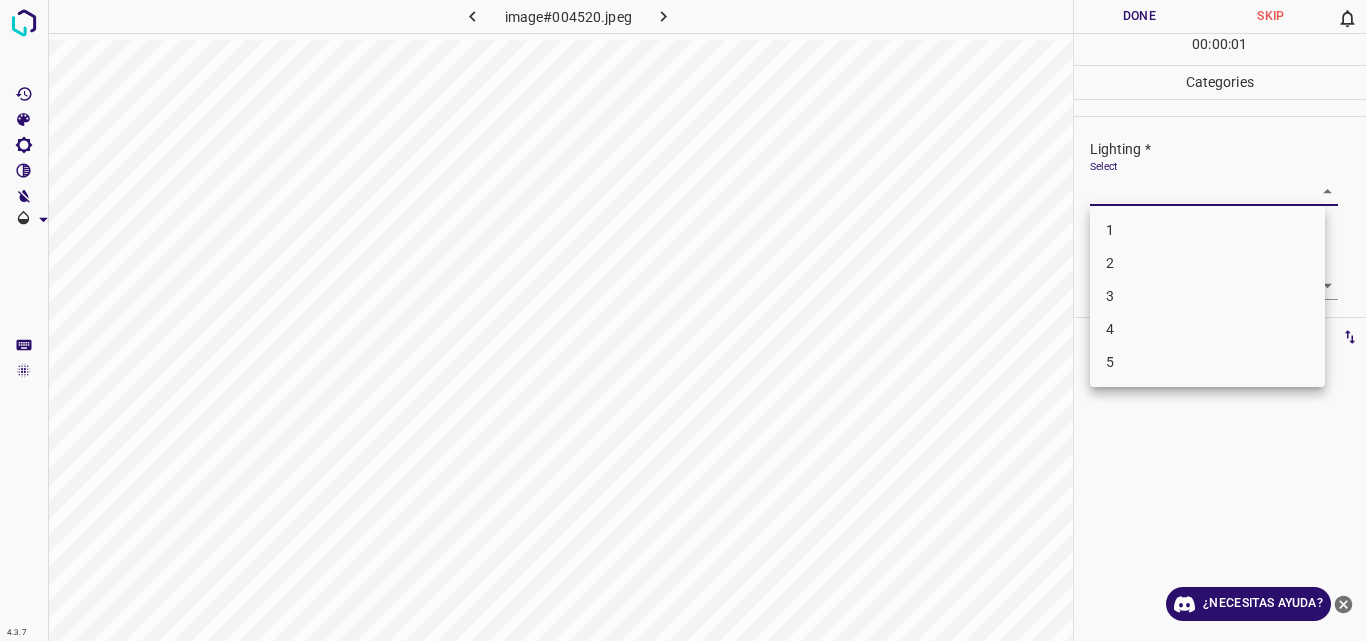 click on "4.3.7 image#004520.jpeg Done Skip 0 00   : 00   : 01   Categories Lighting *  Select ​ Focus *  Select ​ Overall *  Select ​ Labels   0 Categories 1 Lighting 2 Focus 3 Overall Tools Space Change between modes (Draw & Edit) I Auto labeling R Restore zoom M Zoom in N Zoom out Delete Delete selecte label Filters Z Restore filters X Saturation filter C Brightness filter V Contrast filter B Gray scale filter General O Download ¿Necesitas ayuda? Original text Rate this translation Your feedback will be used to help improve Google Translate - Texto - Esconder - Borrar 1 2 3 4 5" at bounding box center [683, 320] 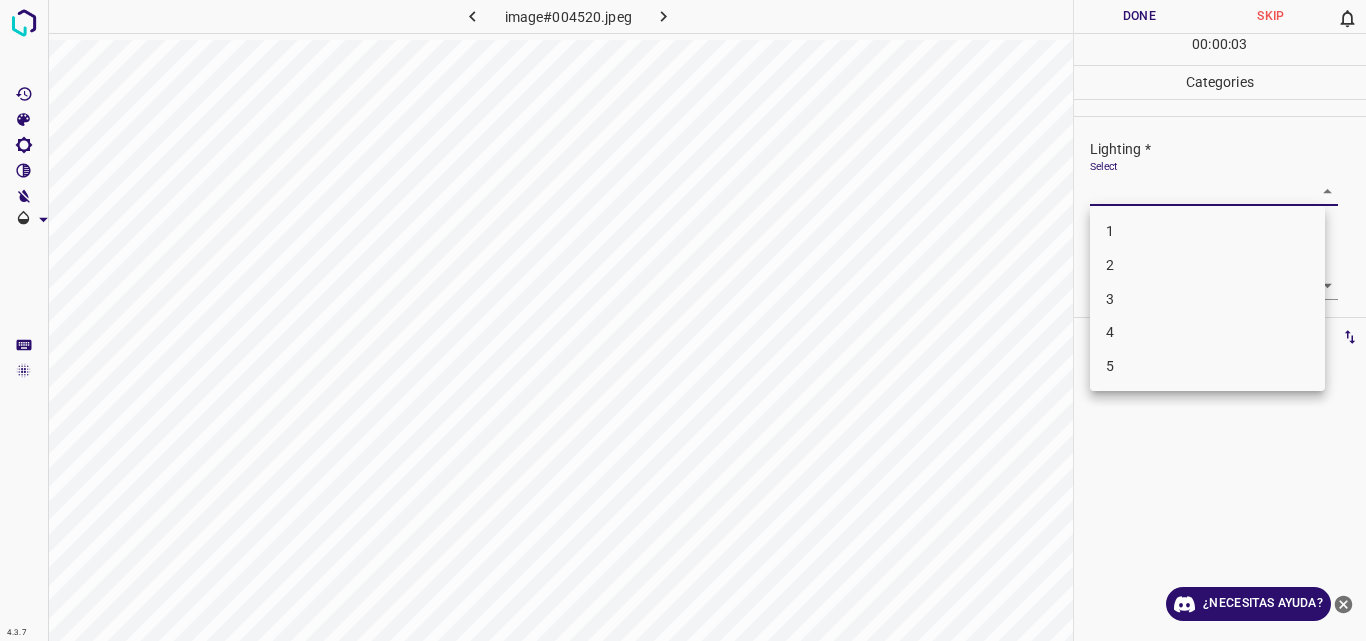 click on "3" at bounding box center (1207, 299) 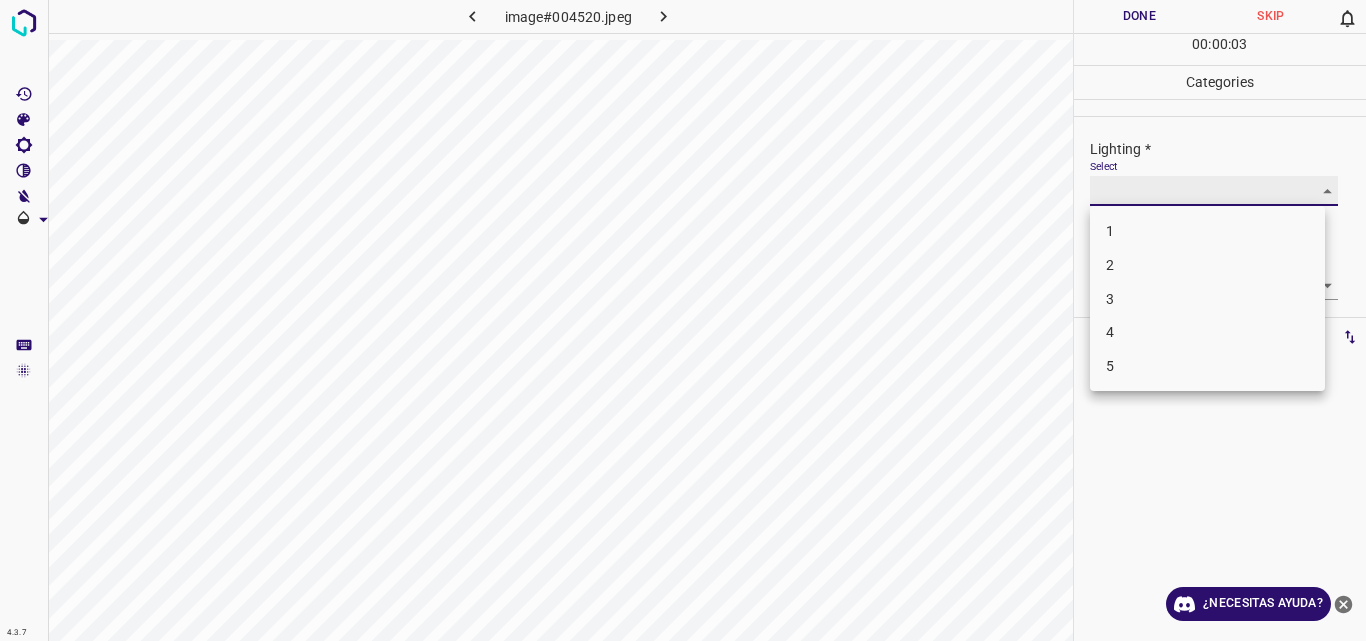 type on "3" 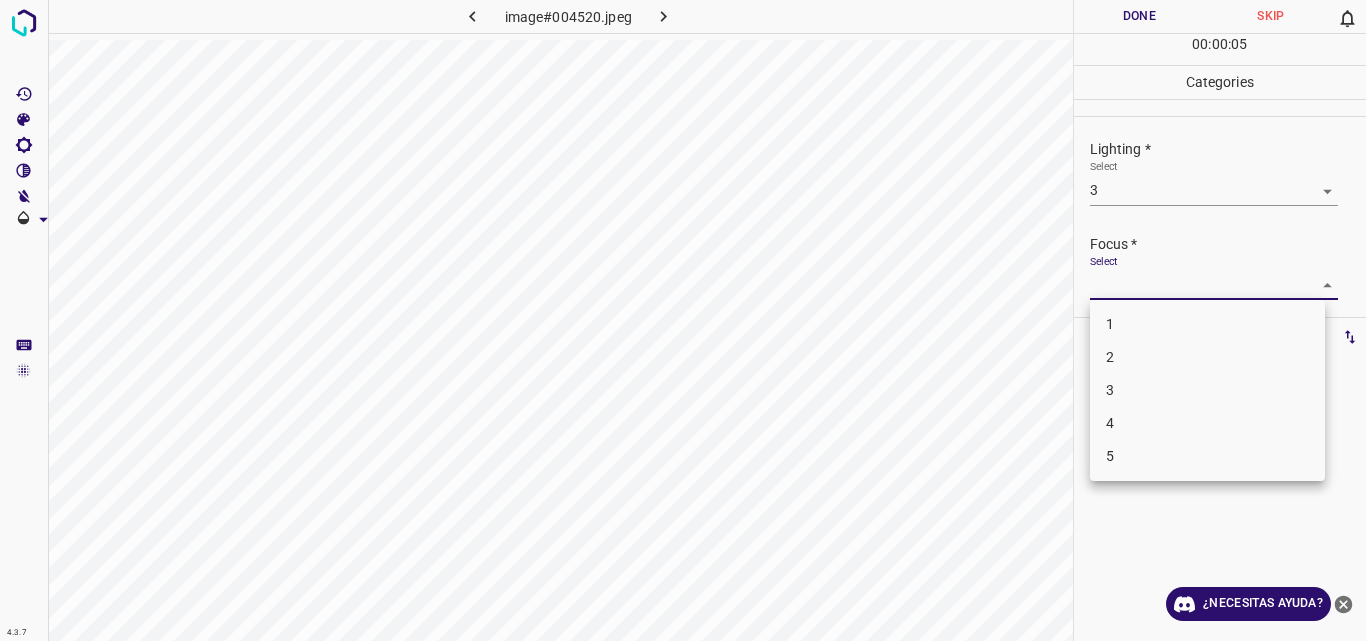 click on "4.3.7 image#004520.jpeg Done Skip 0 00   : 00   : 05   Categories Lighting *  Select 3 3 Focus *  Select ​ Overall *  Select ​ Labels   0 Categories 1 Lighting 2 Focus 3 Overall Tools Space Change between modes (Draw & Edit) I Auto labeling R Restore zoom M Zoom in N Zoom out Delete Delete selecte label Filters Z Restore filters X Saturation filter C Brightness filter V Contrast filter B Gray scale filter General O Download ¿Necesitas ayuda? Original text Rate this translation Your feedback will be used to help improve Google Translate - Texto - Esconder - Borrar 1 2 3 4 5" at bounding box center (683, 320) 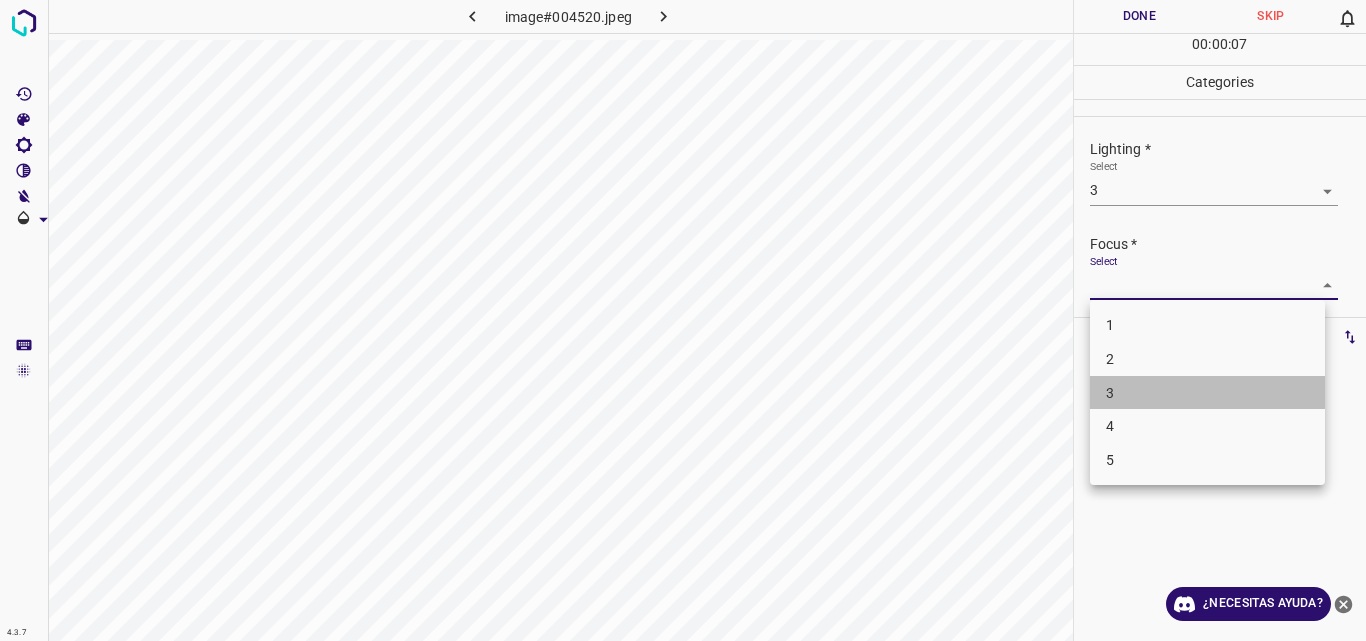 click on "3" at bounding box center [1207, 393] 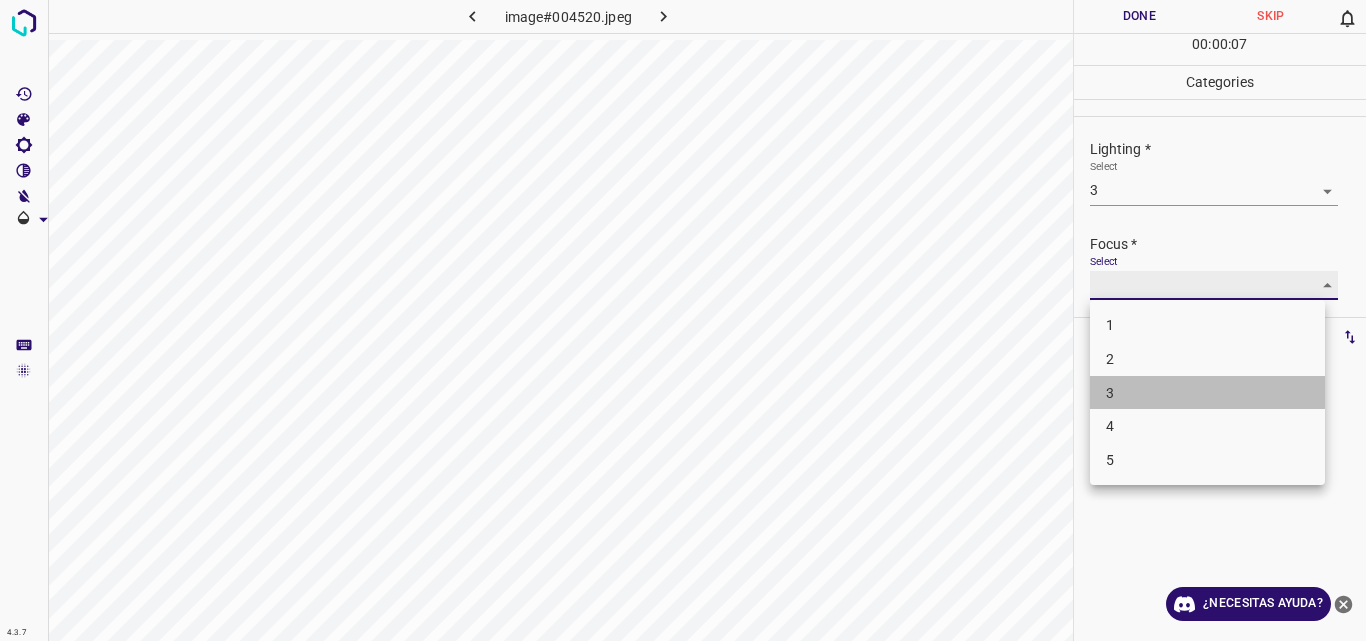 type on "3" 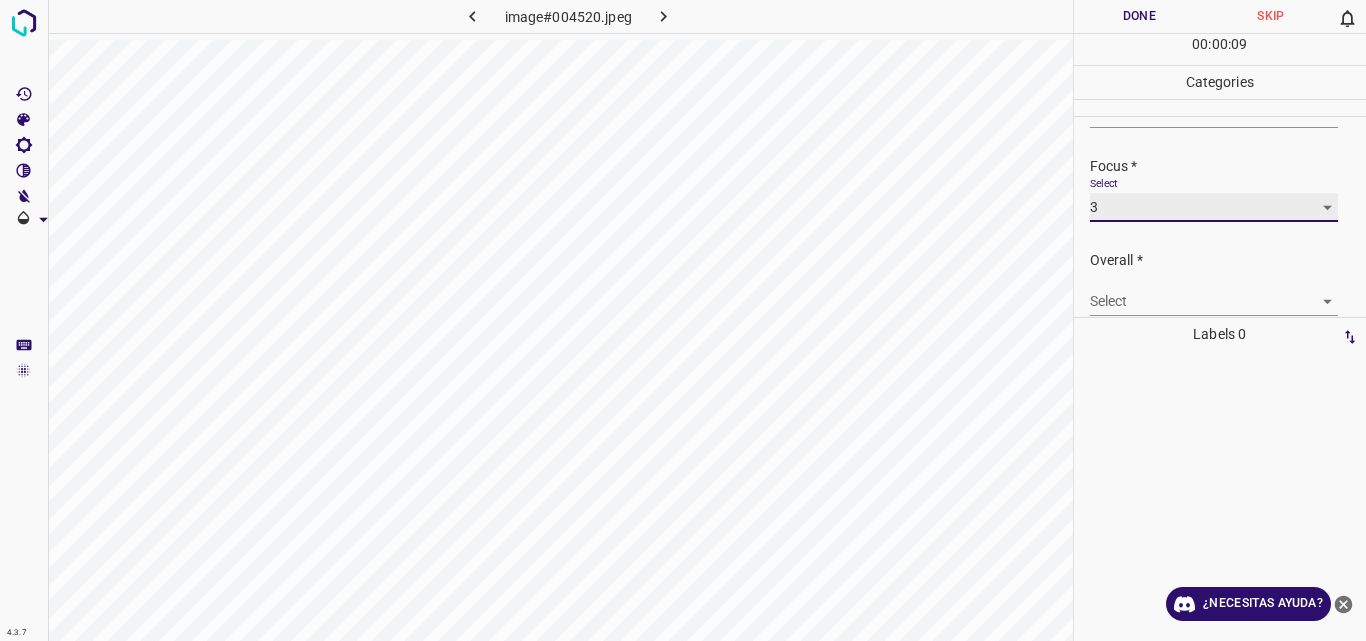 scroll, scrollTop: 98, scrollLeft: 0, axis: vertical 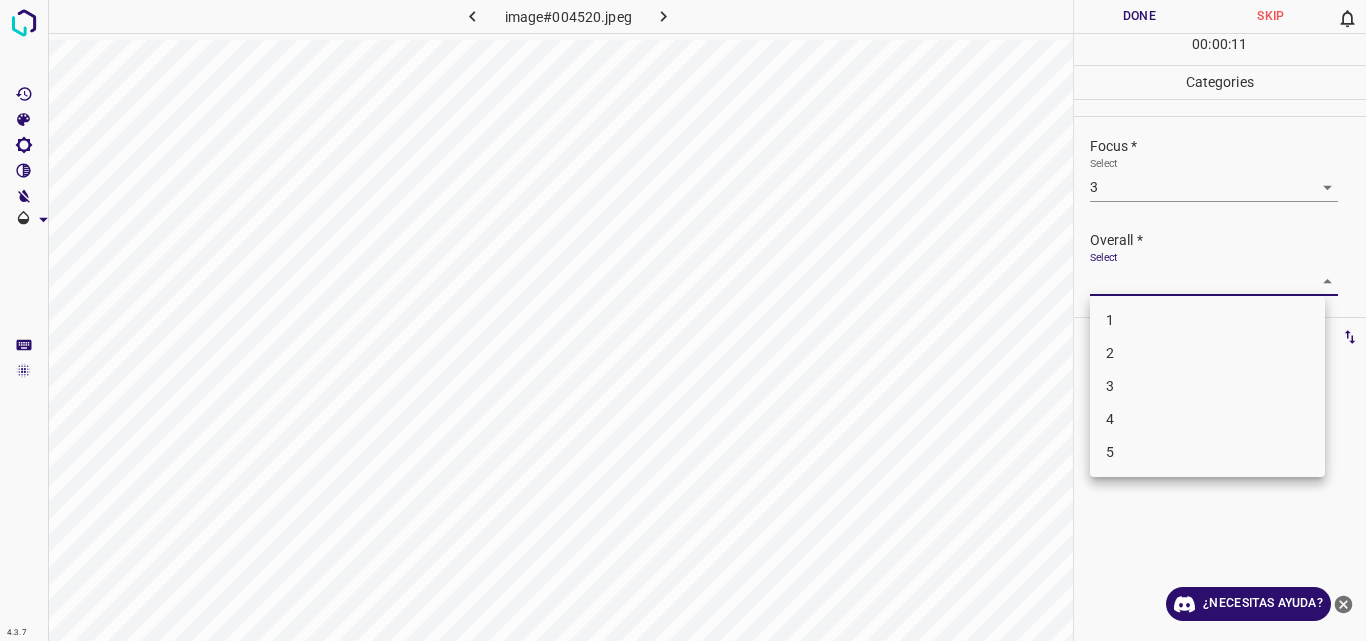 click on "4.3.7 image#004520.jpeg Done Skip 0 00   : 00   : 11   Categories Lighting *  Select 3 3 Focus *  Select 3 3 Overall *  Select ​ Labels   0 Categories 1 Lighting 2 Focus 3 Overall Tools Space Change between modes (Draw & Edit) I Auto labeling R Restore zoom M Zoom in N Zoom out Delete Delete selecte label Filters Z Restore filters X Saturation filter C Brightness filter V Contrast filter B Gray scale filter General O Download ¿Necesitas ayuda? Original text Rate this translation Your feedback will be used to help improve Google Translate - Texto - Esconder - Borrar 1 2 3 4 5" at bounding box center (683, 320) 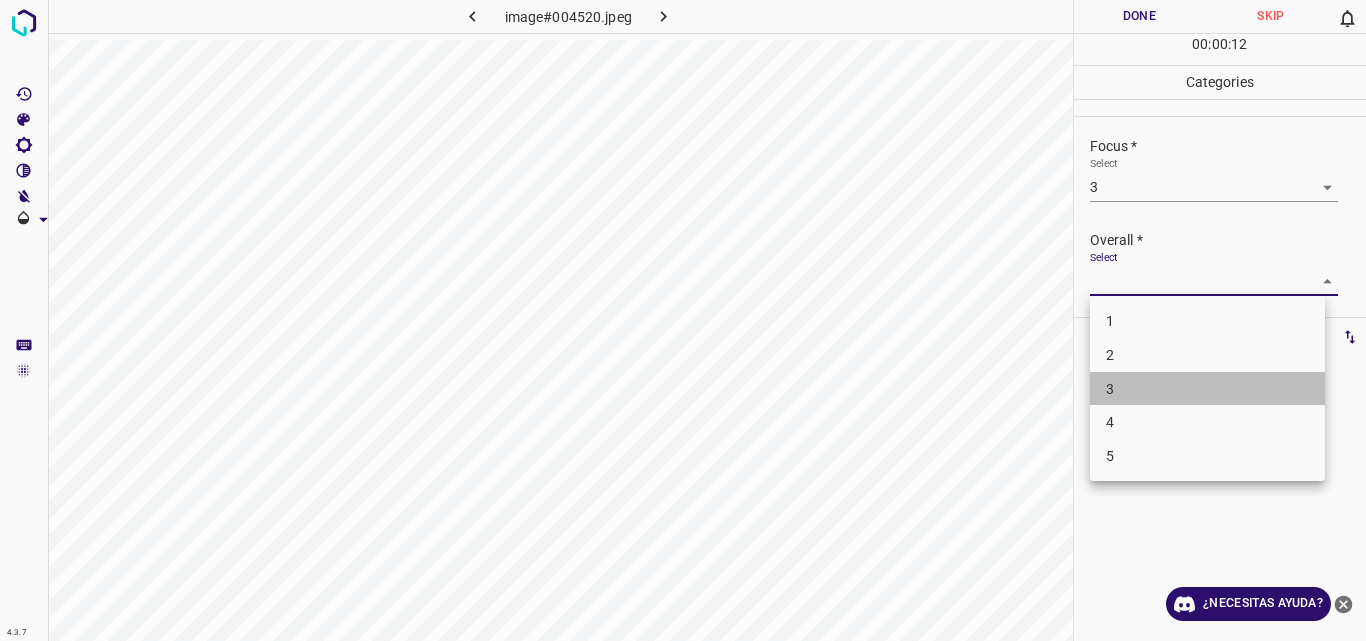 click on "3" at bounding box center [1207, 389] 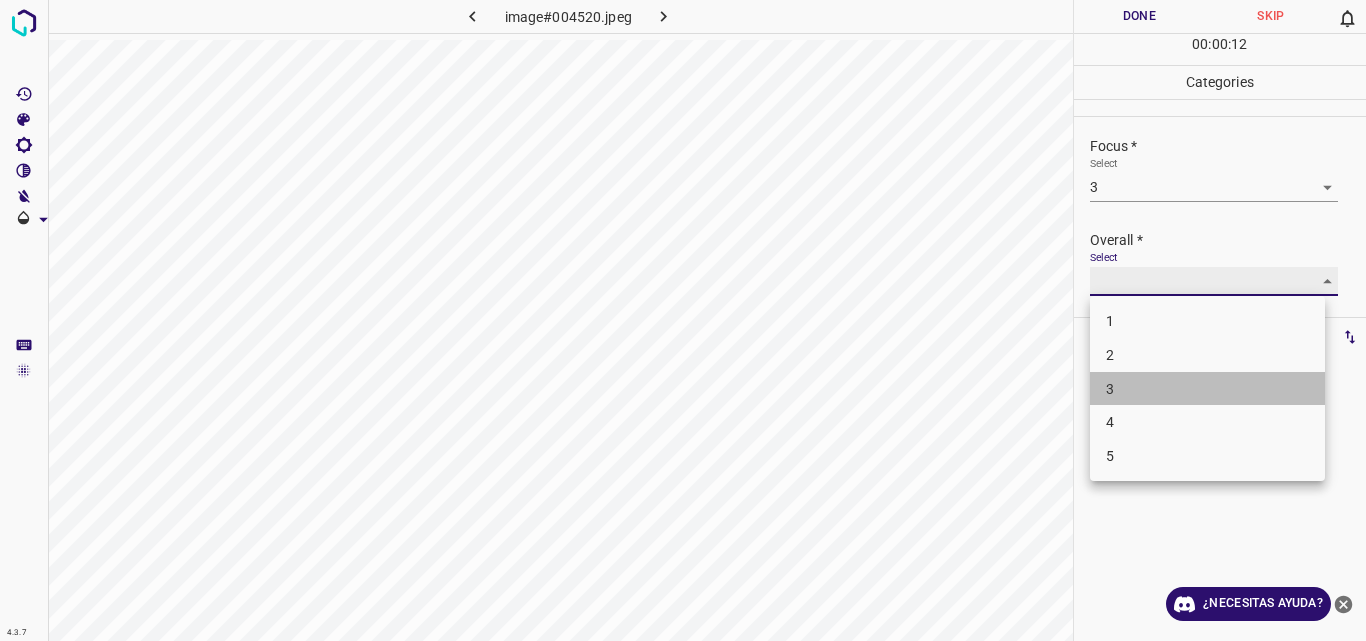 type on "3" 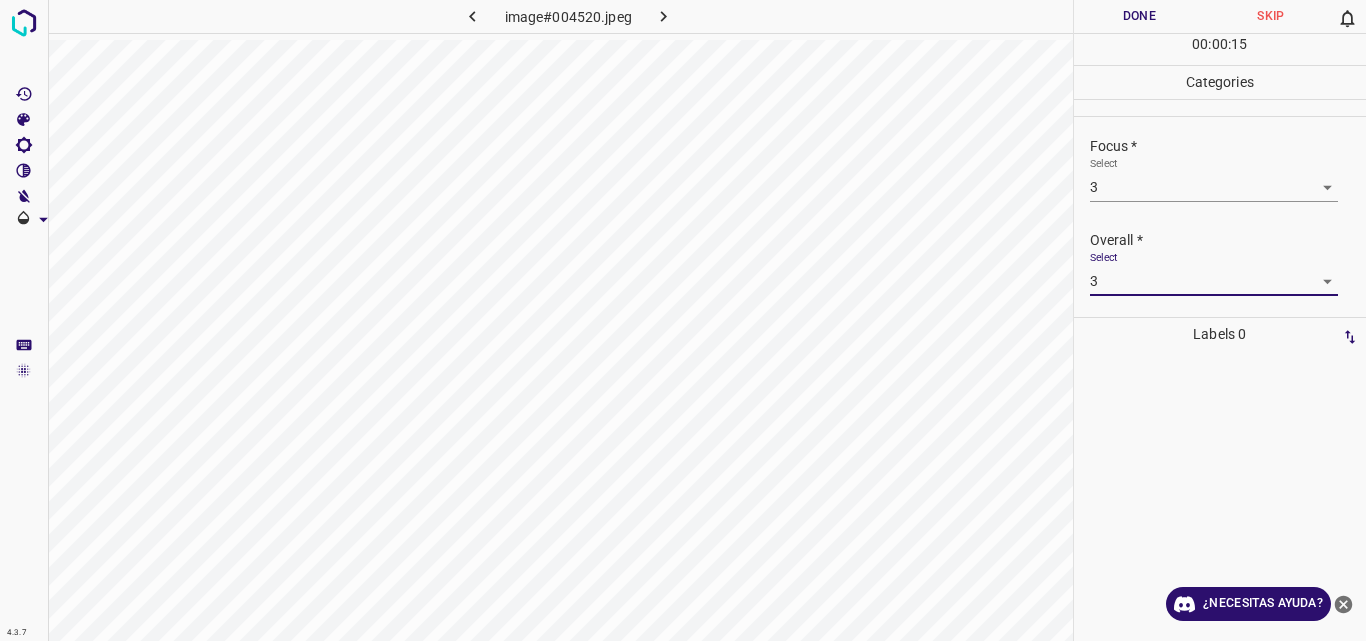 click on "Done" at bounding box center [1140, 16] 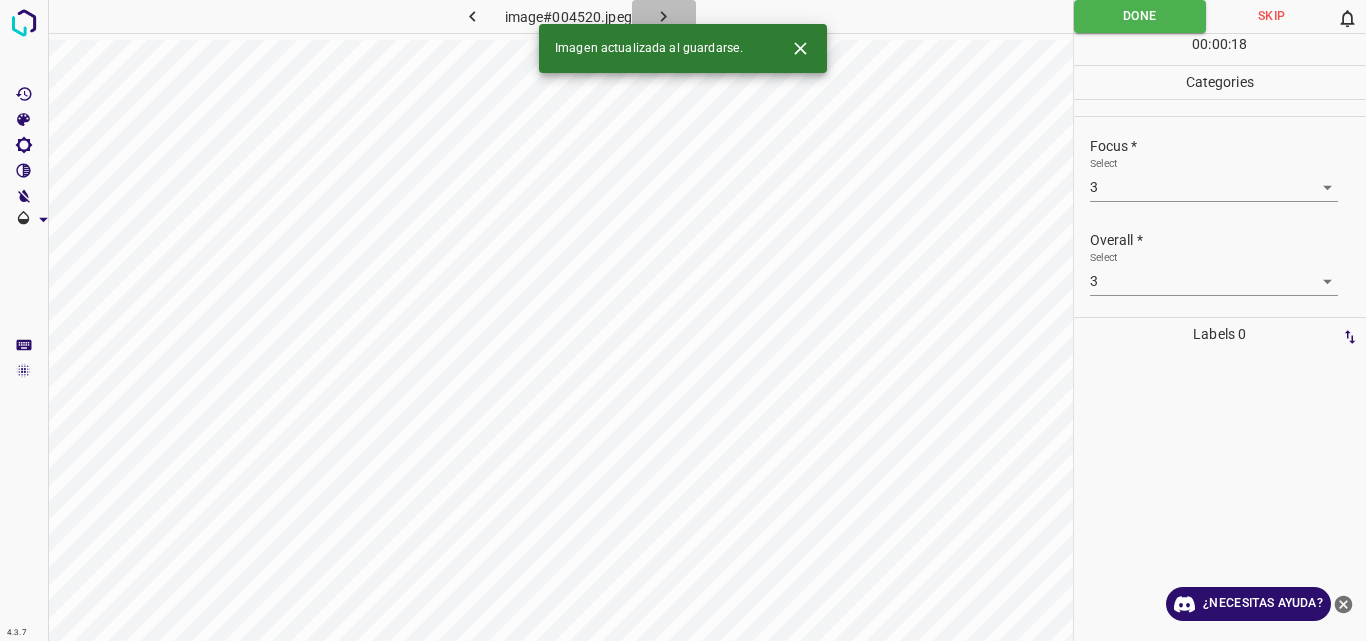 click 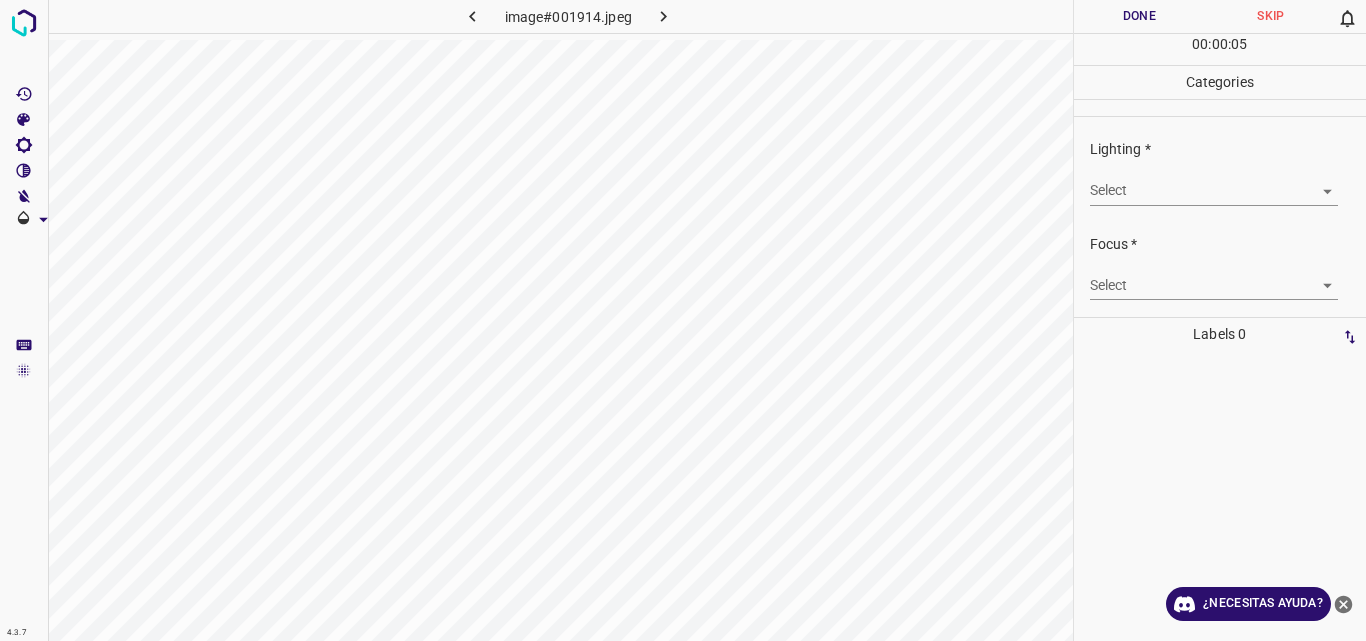click on "4.3.7 image#001914.jpeg Done Skip 0 00   : 00   : 05   Categories Lighting *  Select ​ Focus *  Select ​ Overall *  Select ​ Labels   0 Categories 1 Lighting 2 Focus 3 Overall Tools Space Change between modes (Draw & Edit) I Auto labeling R Restore zoom M Zoom in N Zoom out Delete Delete selecte label Filters Z Restore filters X Saturation filter C Brightness filter V Contrast filter B Gray scale filter General O Download ¿Necesitas ayuda? Original text Rate this translation Your feedback will be used to help improve Google Translate - Texto - Esconder - Borrar" at bounding box center (683, 320) 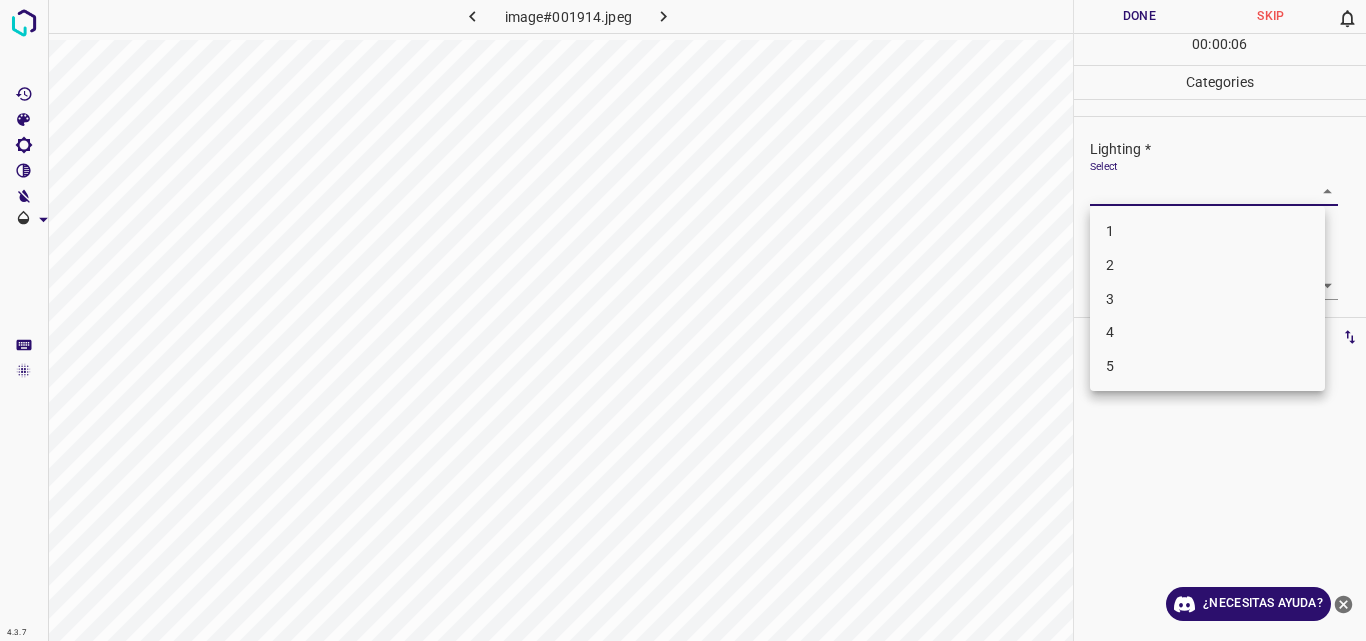 click on "3" at bounding box center [1207, 299] 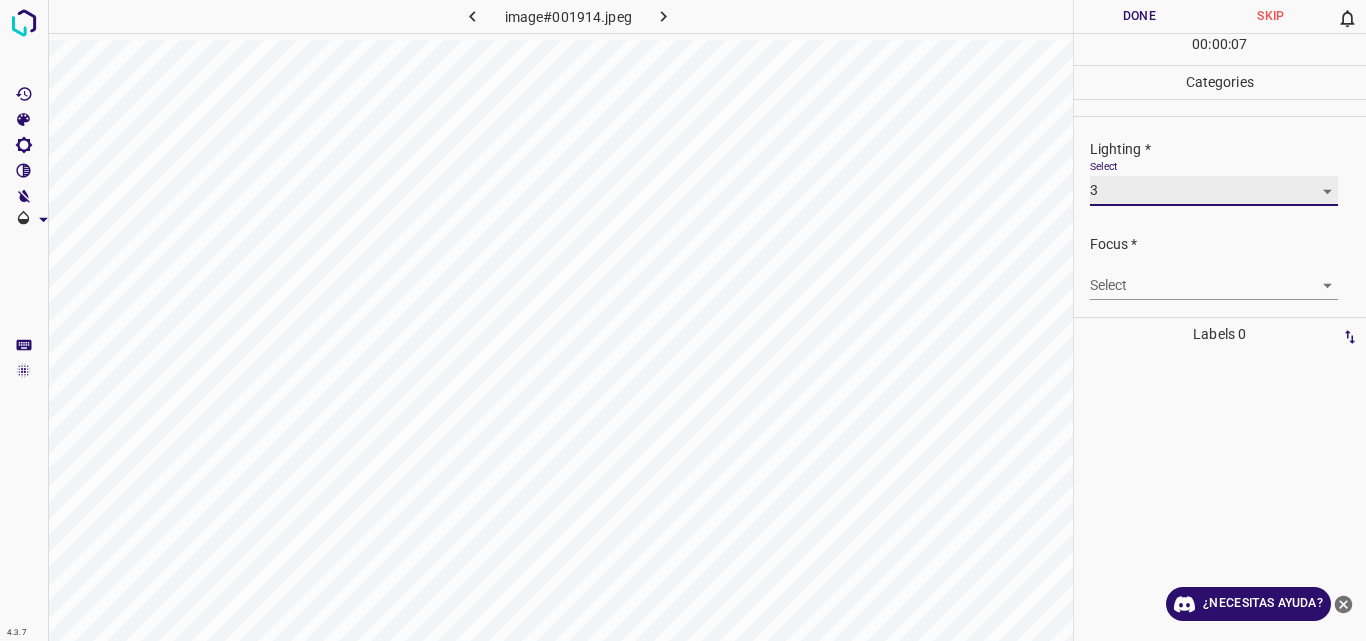 type on "3" 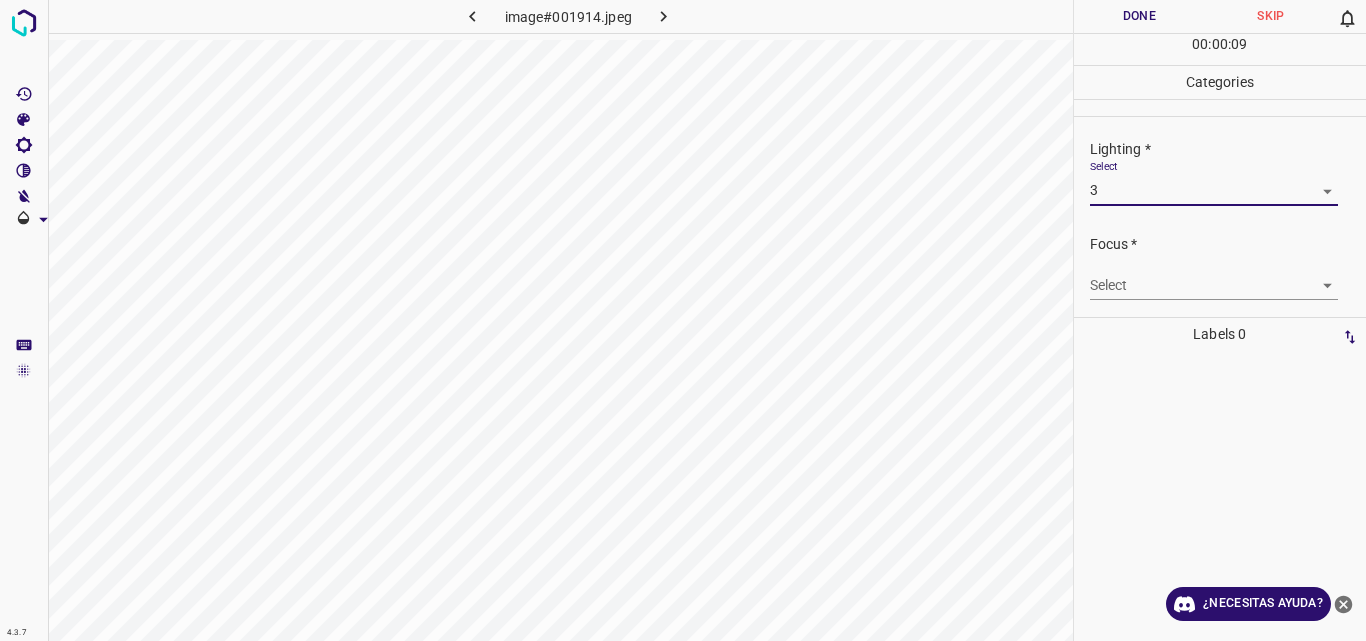 click on "4.3.7 image#001914.jpeg Done Skip 0 00   : 00   : 09   Categories Lighting *  Select 3 3 Focus *  Select ​ Overall *  Select ​ Labels   0 Categories 1 Lighting 2 Focus 3 Overall Tools Space Change between modes (Draw & Edit) I Auto labeling R Restore zoom M Zoom in N Zoom out Delete Delete selecte label Filters Z Restore filters X Saturation filter C Brightness filter V Contrast filter B Gray scale filter General O Download ¿Necesitas ayuda? Original text Rate this translation Your feedback will be used to help improve Google Translate - Texto - Esconder - Borrar" at bounding box center [683, 320] 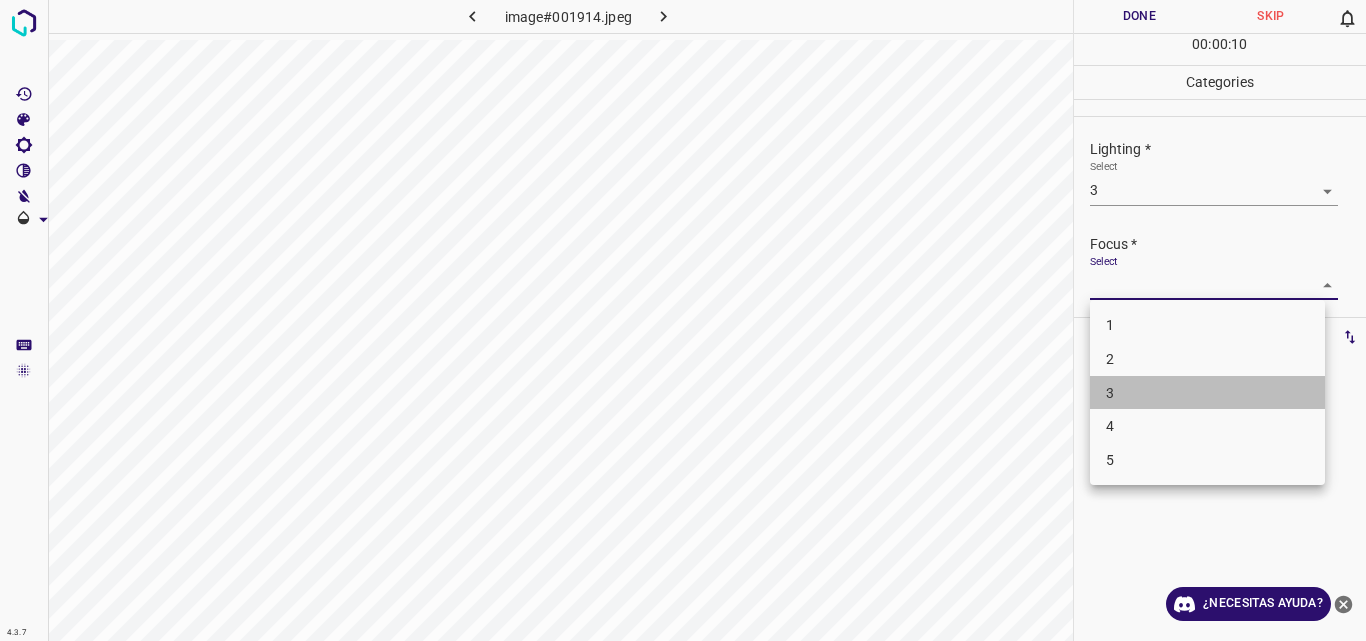 click on "3" at bounding box center (1207, 393) 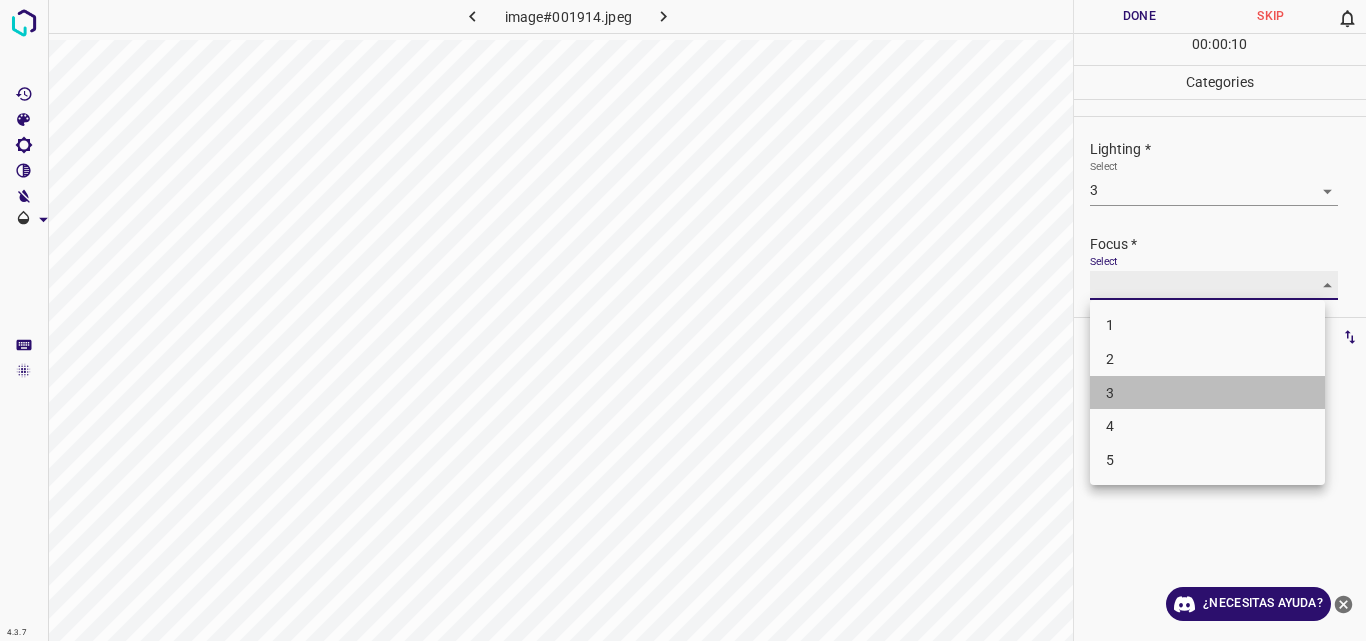 type on "3" 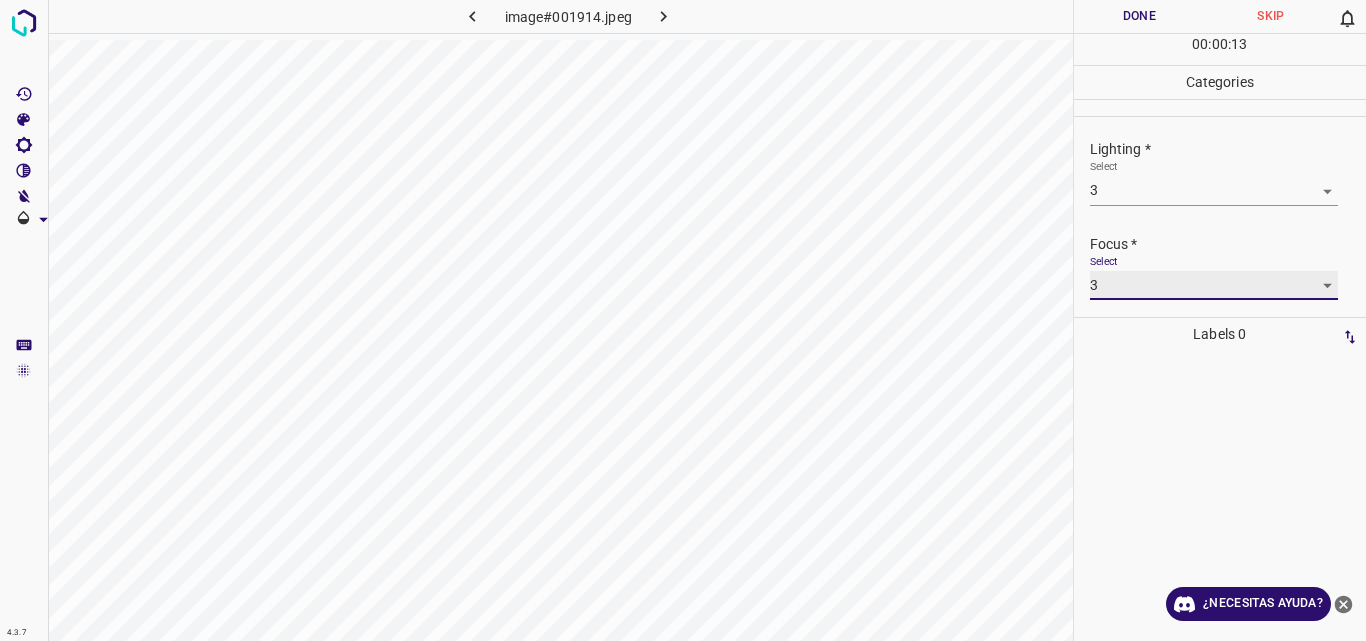 scroll, scrollTop: 98, scrollLeft: 0, axis: vertical 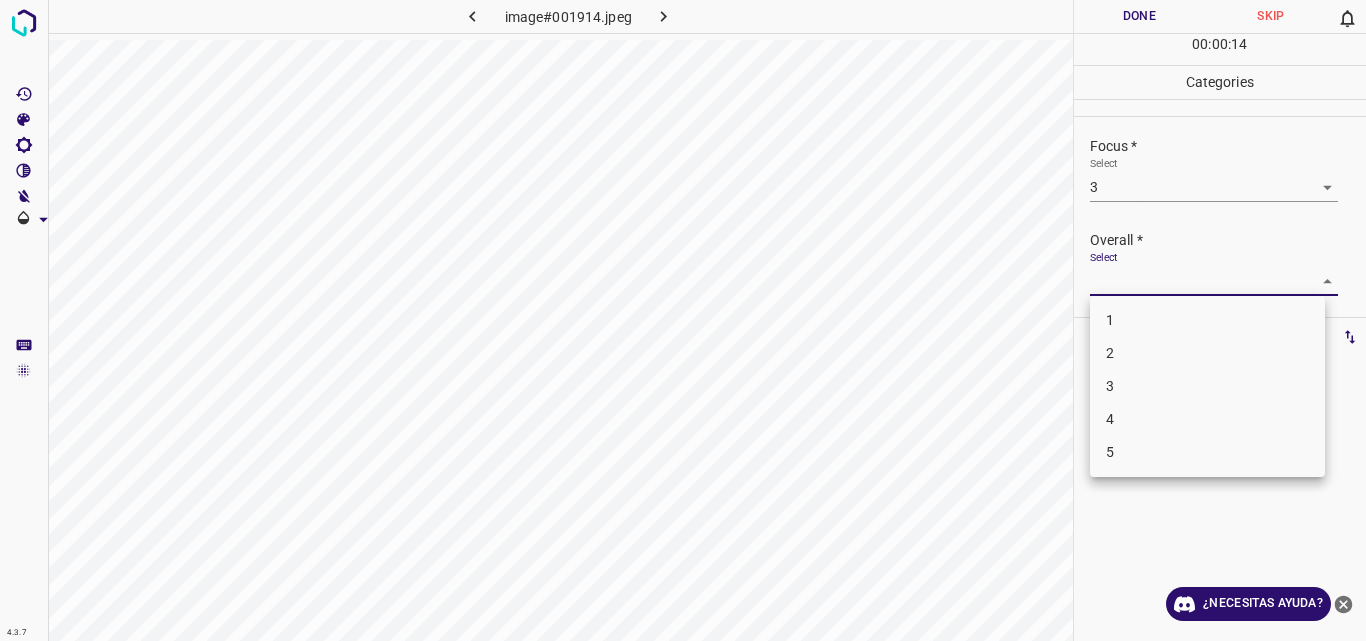 click on "4.3.7 image#001914.jpeg Done Skip 0 00   : 00   : 14   Categories Lighting *  Select 3 3 Focus *  Select 3 3 Overall *  Select ​ Labels   0 Categories 1 Lighting 2 Focus 3 Overall Tools Space Change between modes (Draw & Edit) I Auto labeling R Restore zoom M Zoom in N Zoom out Delete Delete selecte label Filters Z Restore filters X Saturation filter C Brightness filter V Contrast filter B Gray scale filter General O Download ¿Necesitas ayuda? Original text Rate this translation Your feedback will be used to help improve Google Translate - Texto - Esconder - Borrar 1 2 3 4 5" at bounding box center [683, 320] 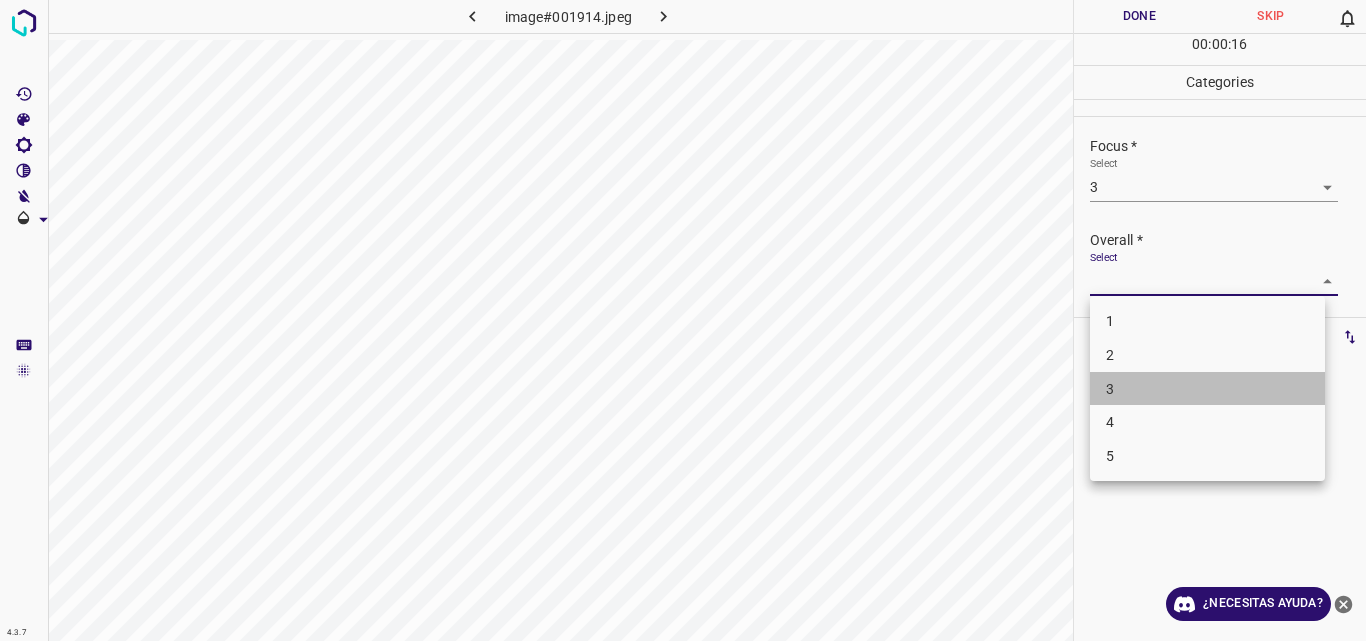 click on "3" at bounding box center (1207, 389) 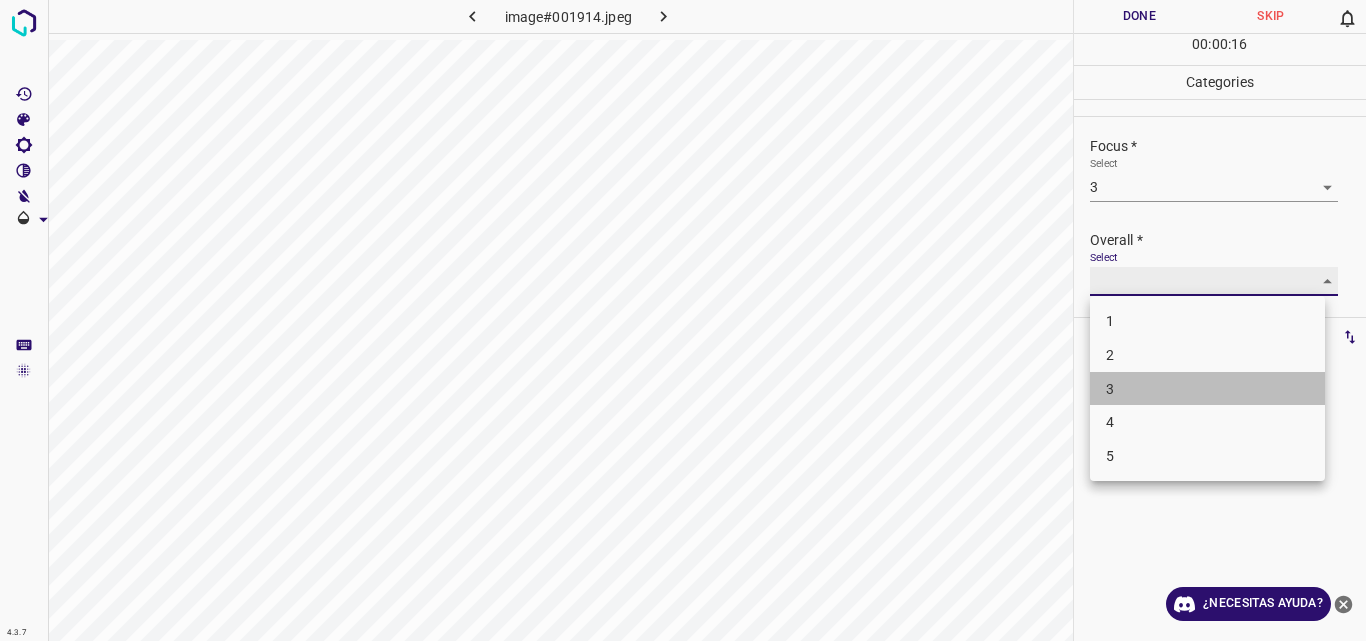 type on "3" 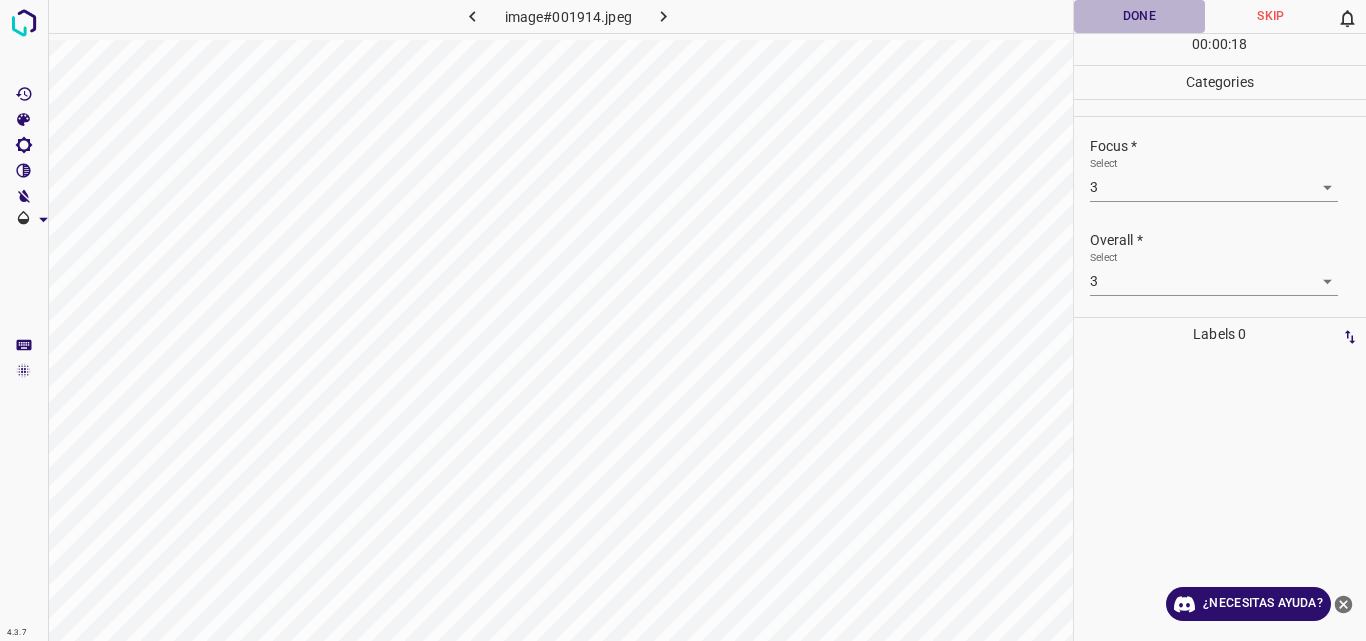 click on "Done" at bounding box center [1140, 16] 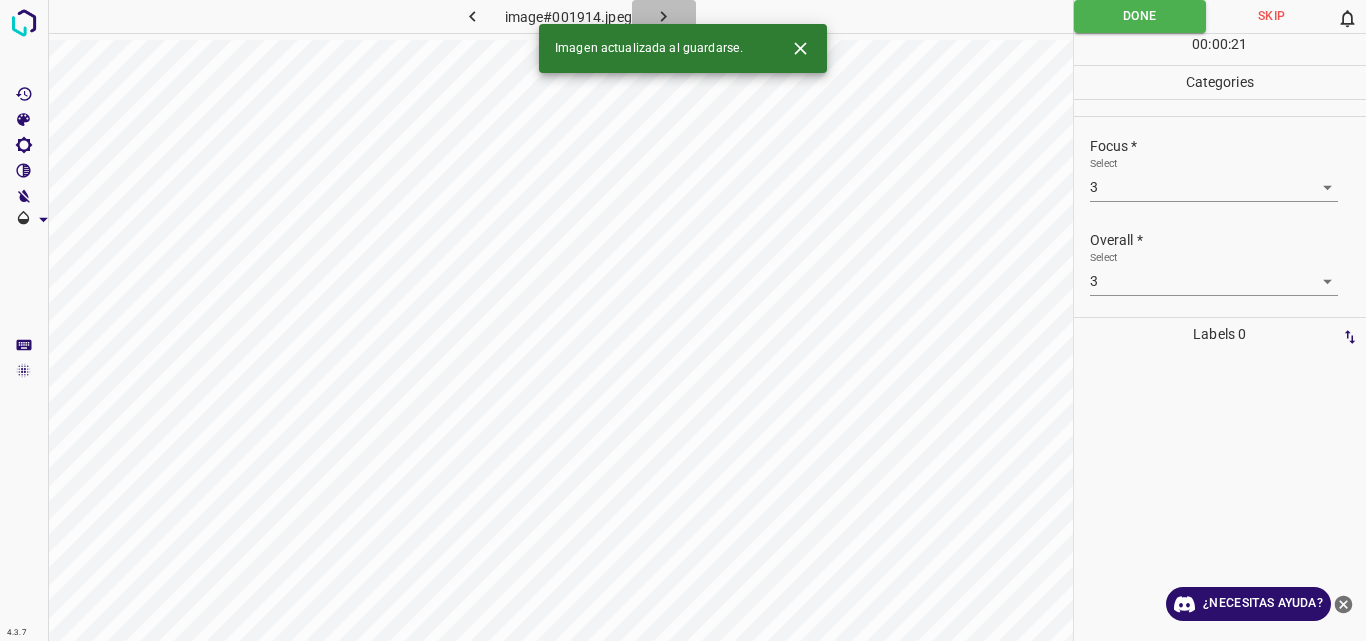 click 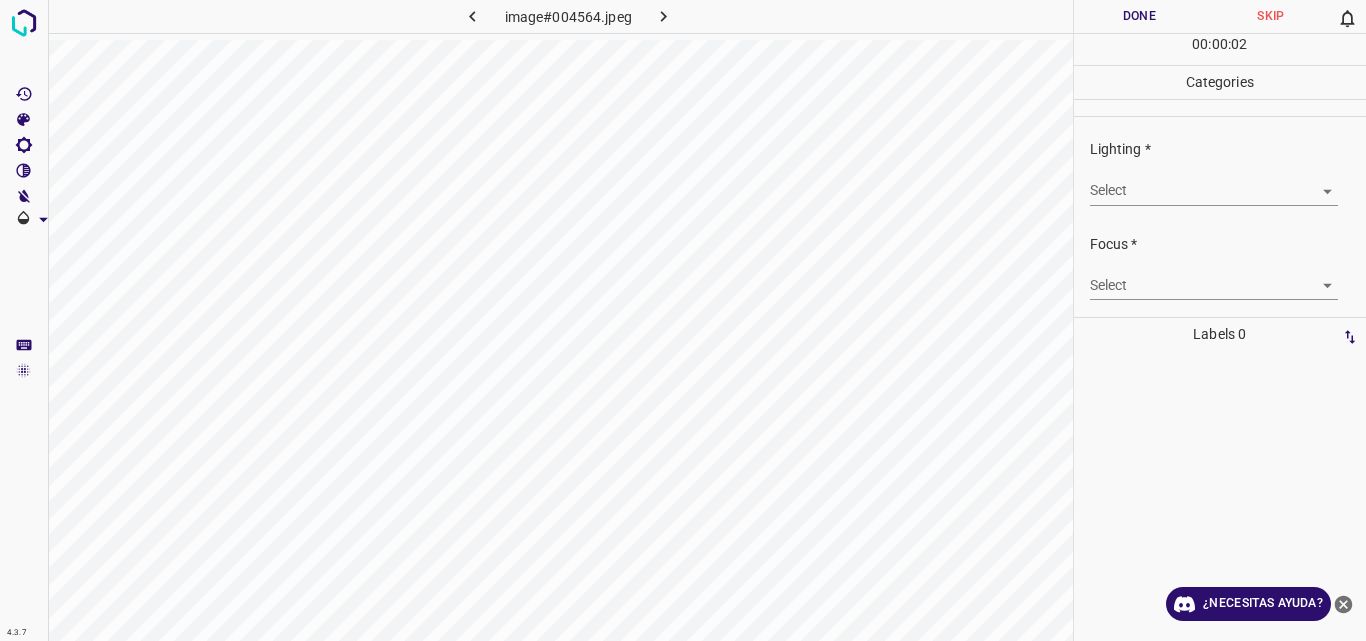 click on "4.3.7 image#004564.jpeg Done Skip 0 00   : 00   : 02   Categories Lighting *  Select ​ Focus *  Select ​ Overall *  Select ​ Labels   0 Categories 1 Lighting 2 Focus 3 Overall Tools Space Change between modes (Draw & Edit) I Auto labeling R Restore zoom M Zoom in N Zoom out Delete Delete selecte label Filters Z Restore filters X Saturation filter C Brightness filter V Contrast filter B Gray scale filter General O Download ¿Necesitas ayuda? Original text Rate this translation Your feedback will be used to help improve Google Translate - Texto - Esconder - Borrar" at bounding box center (683, 320) 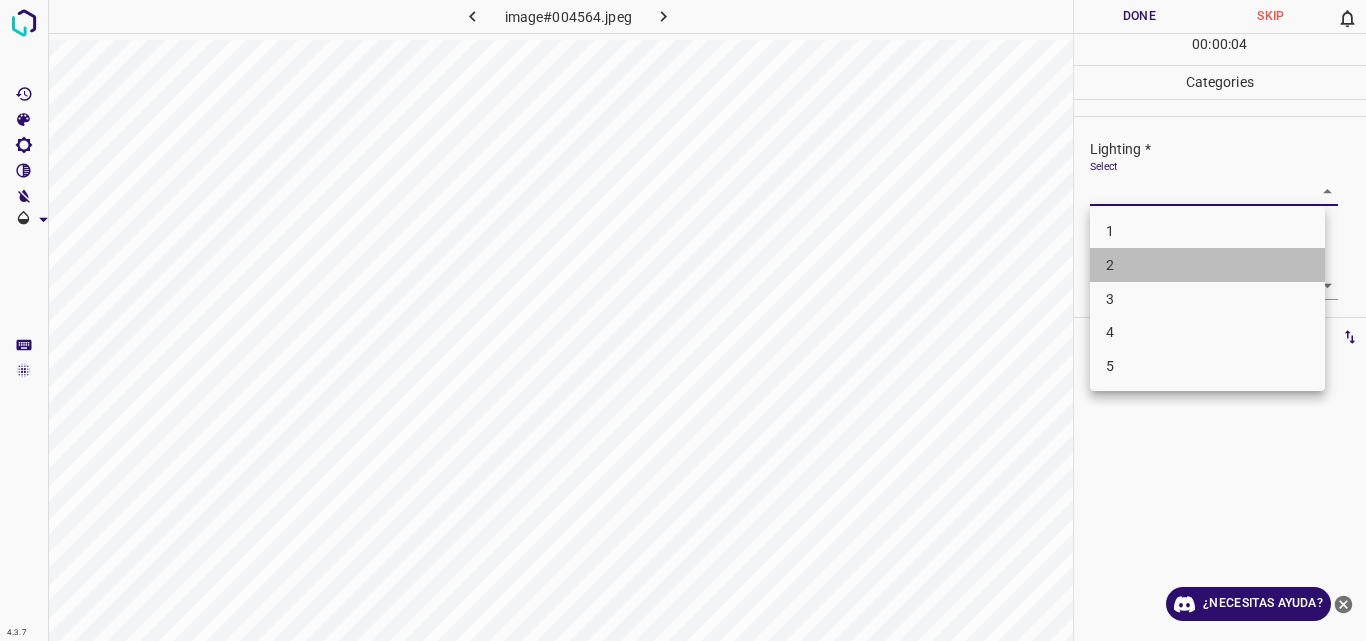 click on "2" at bounding box center [1207, 265] 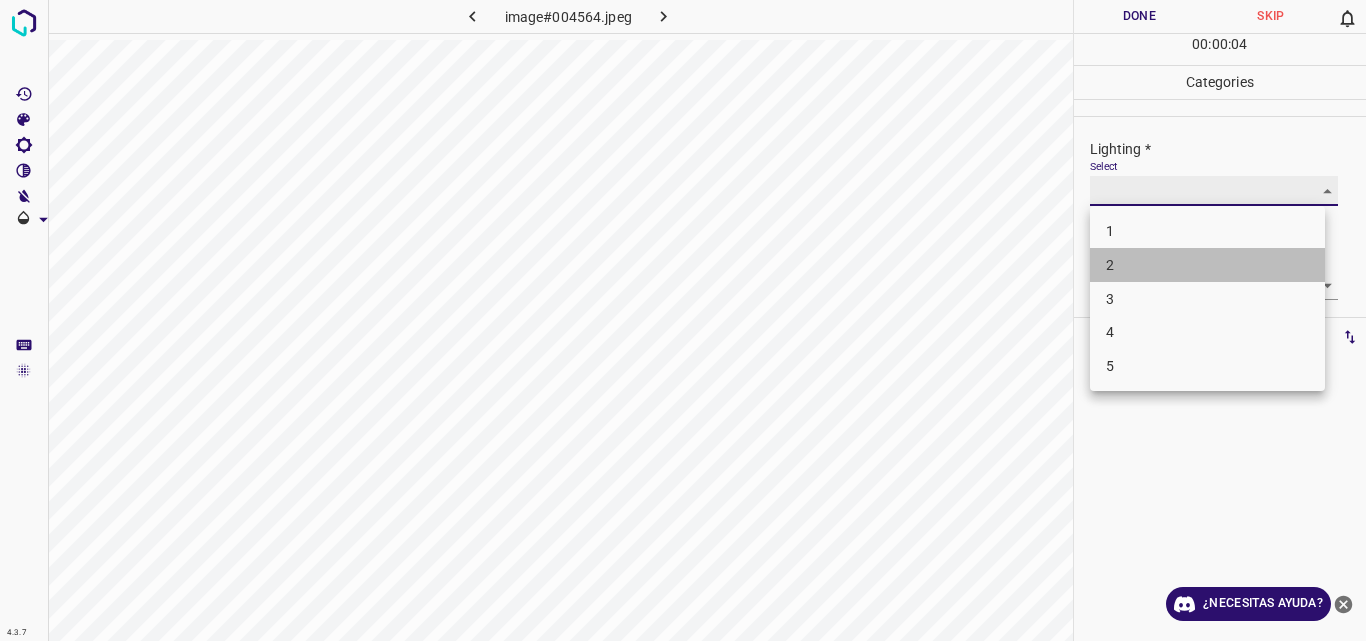 type on "2" 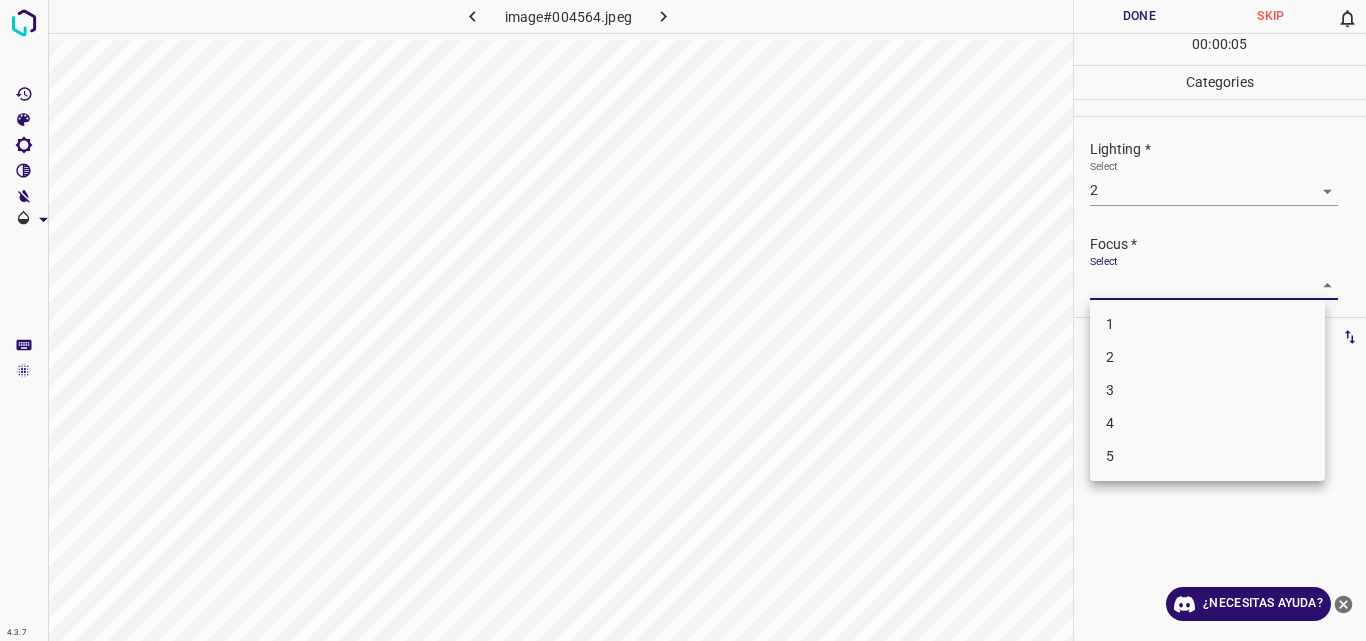 click on "4.3.7 image#004564.jpeg Done Skip 0 00   : 00   : 05   Categories Lighting *  Select 2 2 Focus *  Select ​ Overall *  Select ​ Labels   0 Categories 1 Lighting 2 Focus 3 Overall Tools Space Change between modes (Draw & Edit) I Auto labeling R Restore zoom M Zoom in N Zoom out Delete Delete selecte label Filters Z Restore filters X Saturation filter C Brightness filter V Contrast filter B Gray scale filter General O Download ¿Necesitas ayuda? Original text Rate this translation Your feedback will be used to help improve Google Translate - Texto - Esconder - Borrar 1 2 3 4 5" at bounding box center (683, 320) 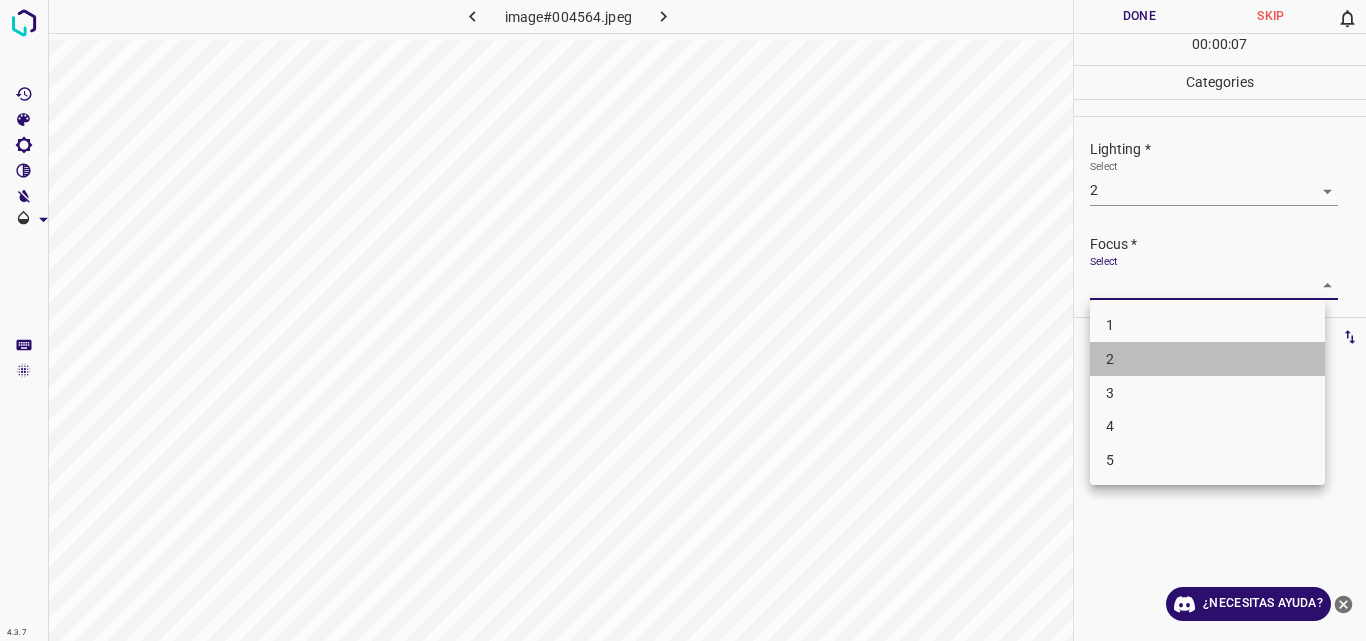 click on "2" at bounding box center (1207, 359) 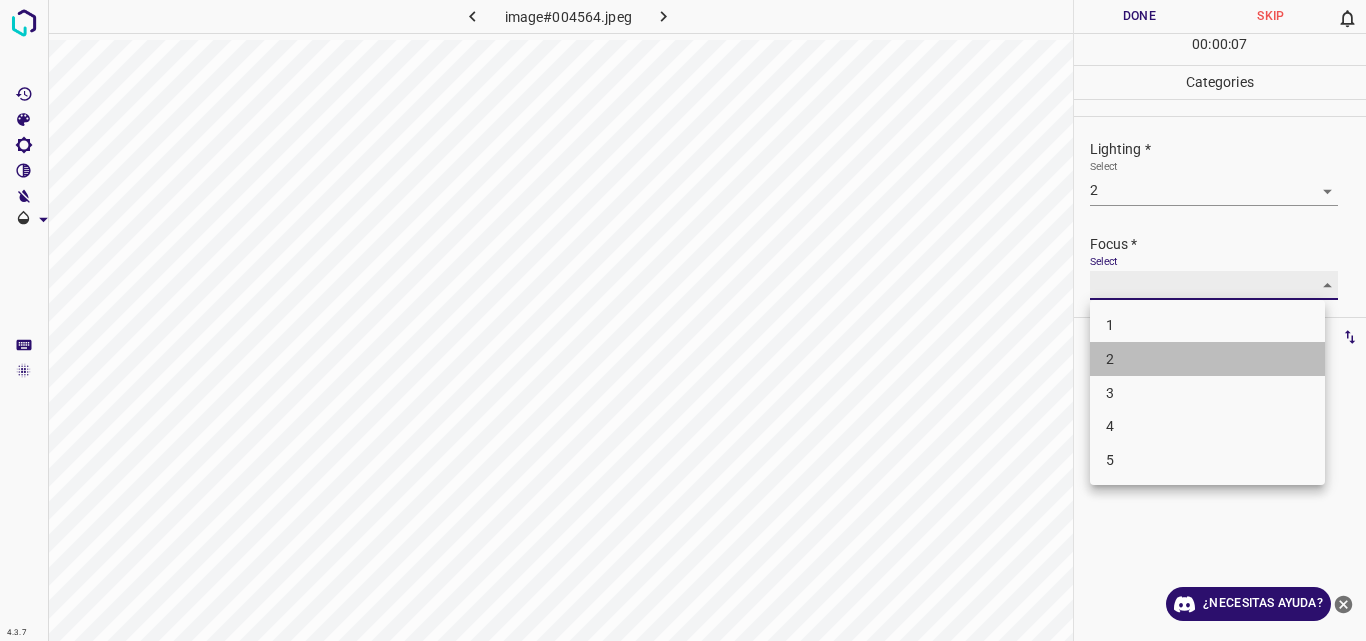 type on "2" 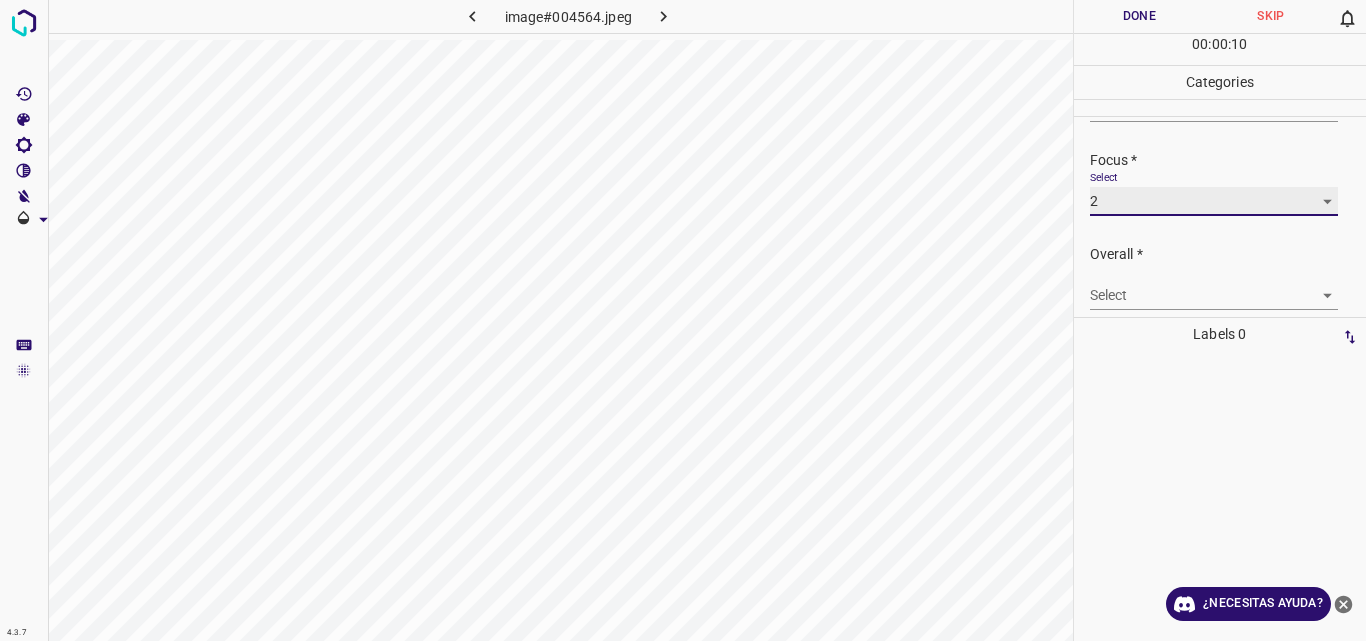 scroll, scrollTop: 98, scrollLeft: 0, axis: vertical 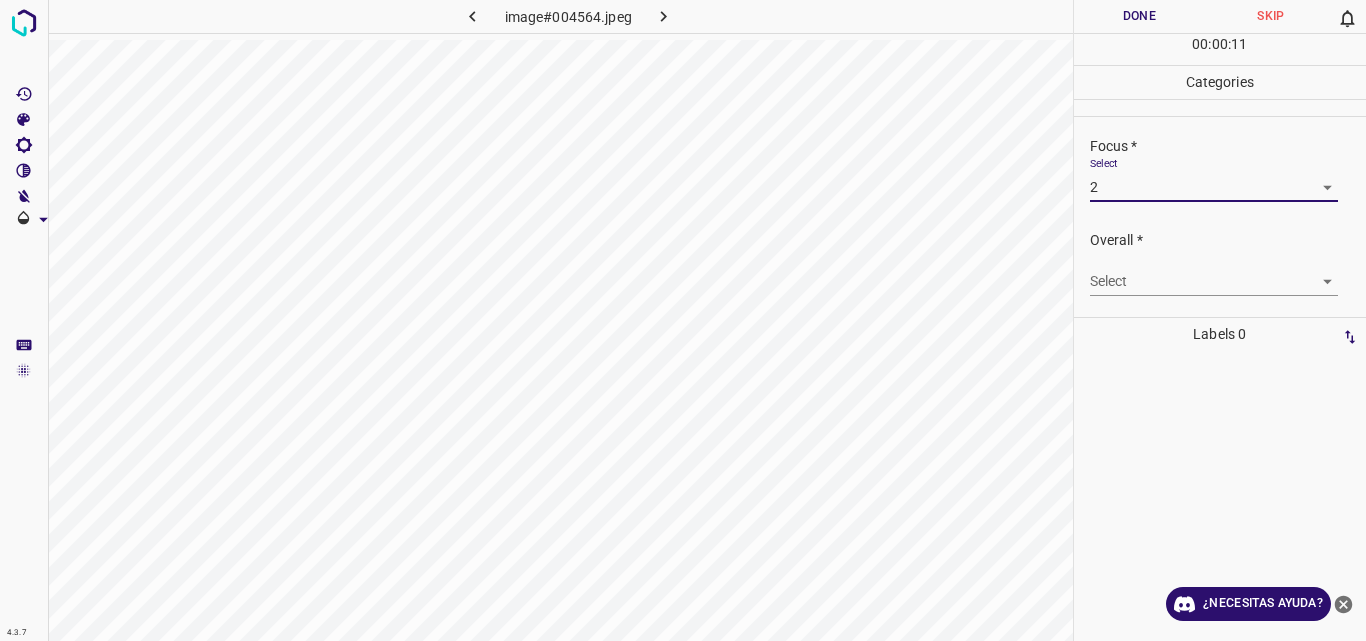 click on "4.3.7 image#004564.jpeg Done Skip 0 00   : 00   : 11   Categories Lighting *  Select 2 2 Focus *  Select 2 2 Overall *  Select ​ Labels   0 Categories 1 Lighting 2 Focus 3 Overall Tools Space Change between modes (Draw & Edit) I Auto labeling R Restore zoom M Zoom in N Zoom out Delete Delete selecte label Filters Z Restore filters X Saturation filter C Brightness filter V Contrast filter B Gray scale filter General O Download ¿Necesitas ayuda? Original text Rate this translation Your feedback will be used to help improve Google Translate - Texto - Esconder - Borrar" at bounding box center (683, 320) 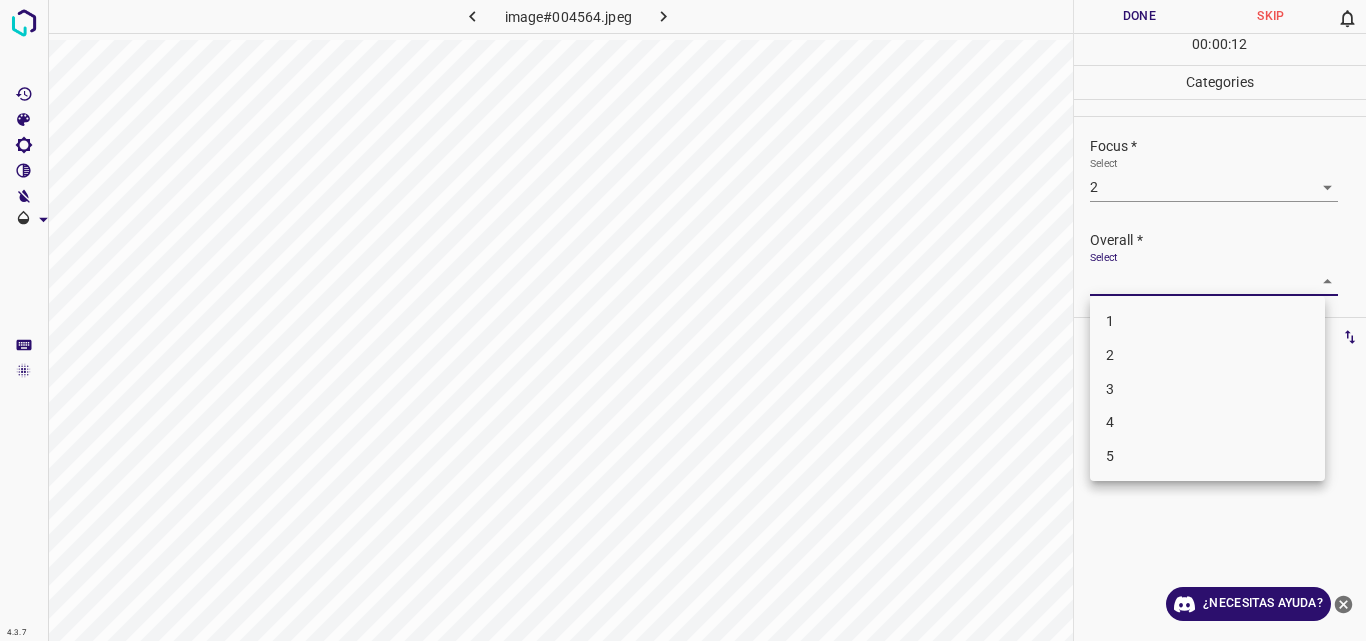 click on "2" at bounding box center (1207, 355) 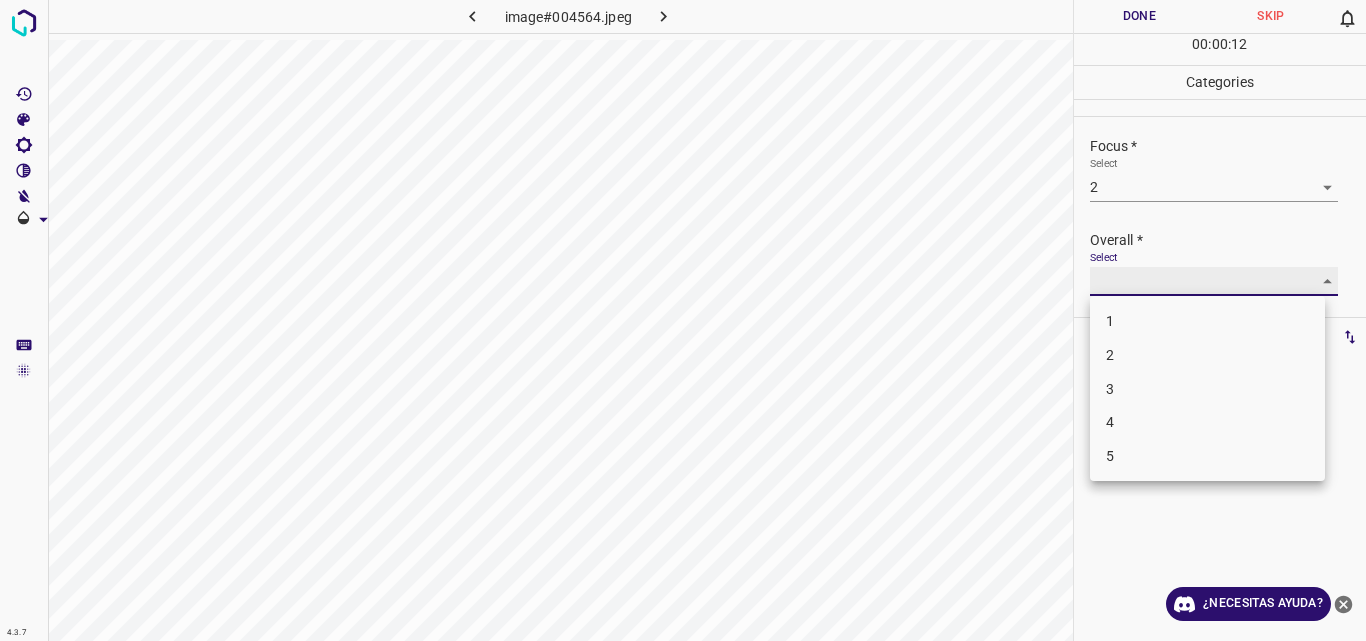 type on "2" 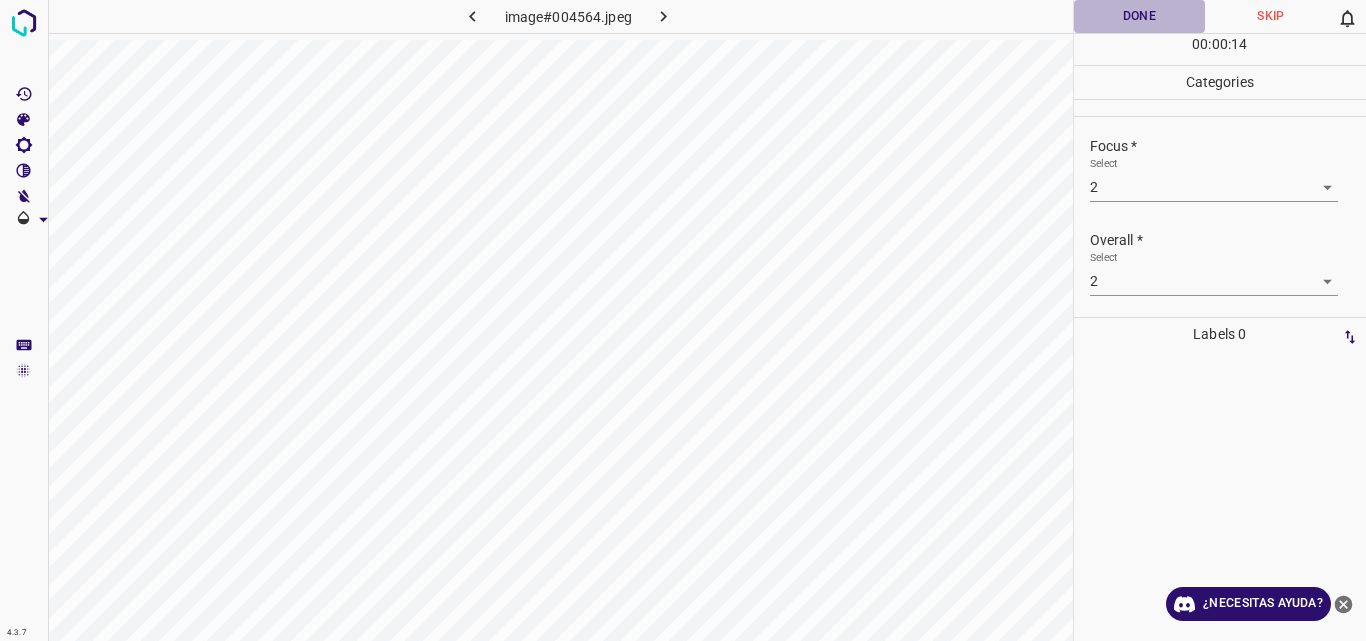 click on "Done" at bounding box center [1140, 16] 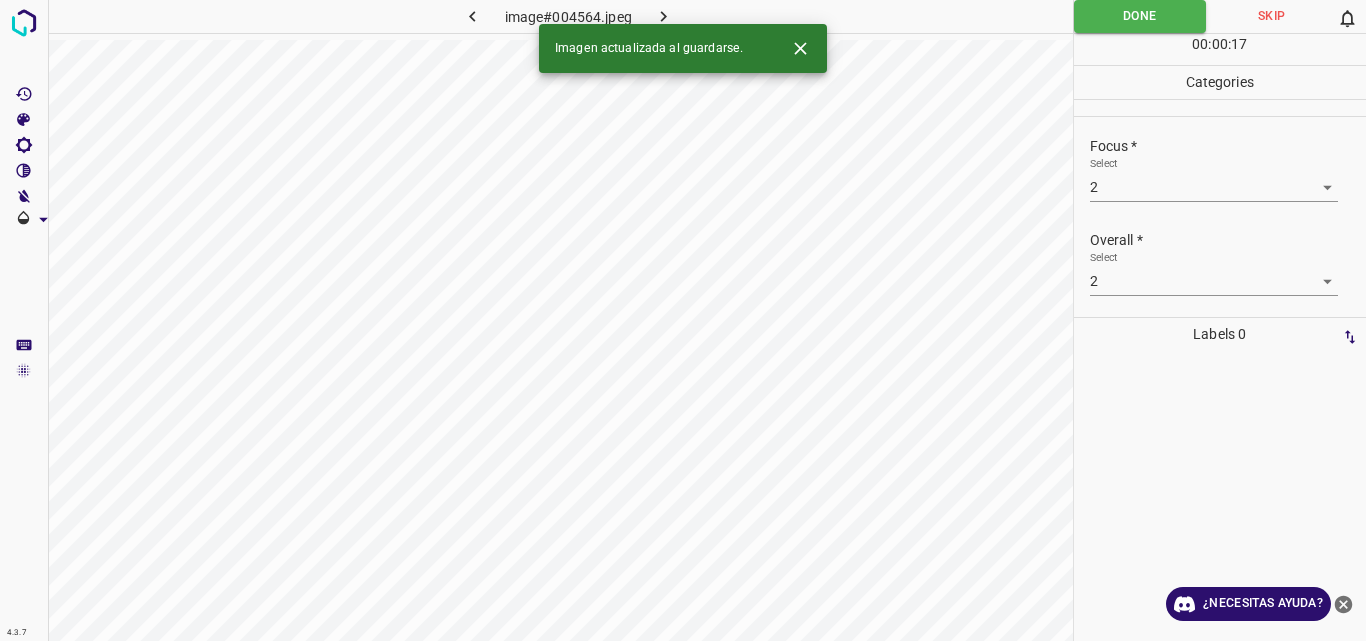 click 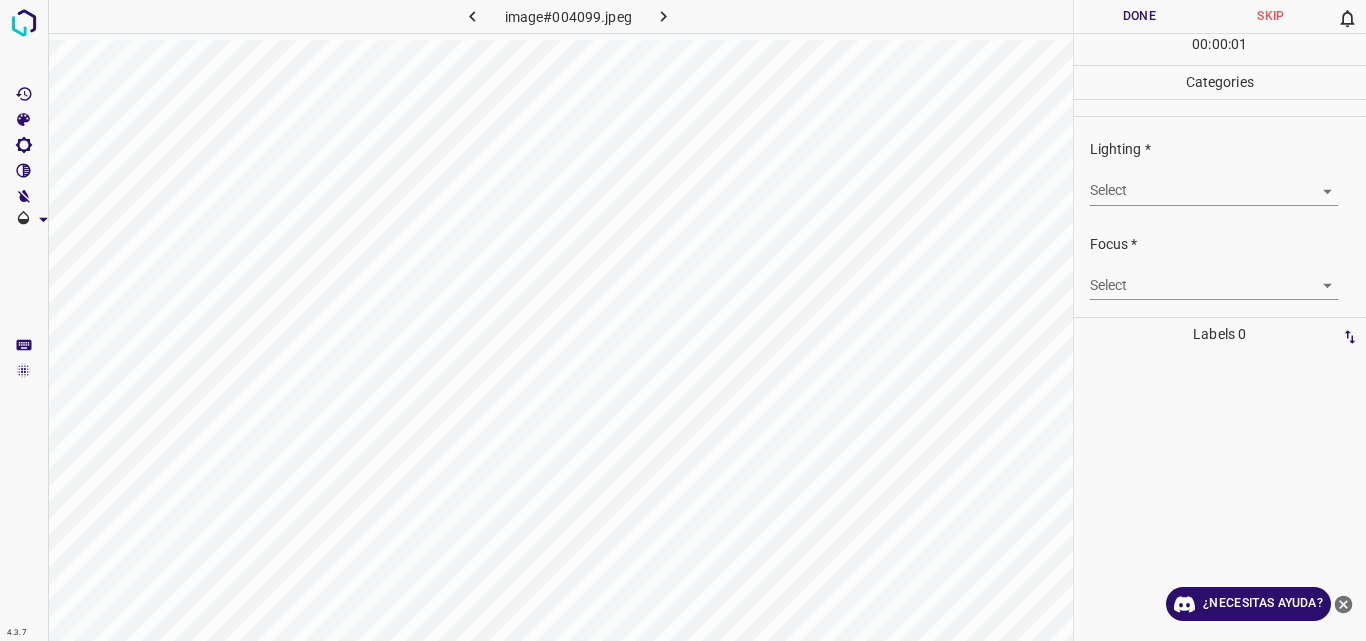 click on "4.3.7 image#004099.jpeg Done Skip 0 00   : 00   : 01   Categories Lighting *  Select ​ Focus *  Select ​ Overall *  Select ​ Labels   0 Categories 1 Lighting 2 Focus 3 Overall Tools Space Change between modes (Draw & Edit) I Auto labeling R Restore zoom M Zoom in N Zoom out Delete Delete selecte label Filters Z Restore filters X Saturation filter C Brightness filter V Contrast filter B Gray scale filter General O Download ¿Necesitas ayuda? Original text Rate this translation Your feedback will be used to help improve Google Translate - Texto - Esconder - Borrar" at bounding box center [683, 320] 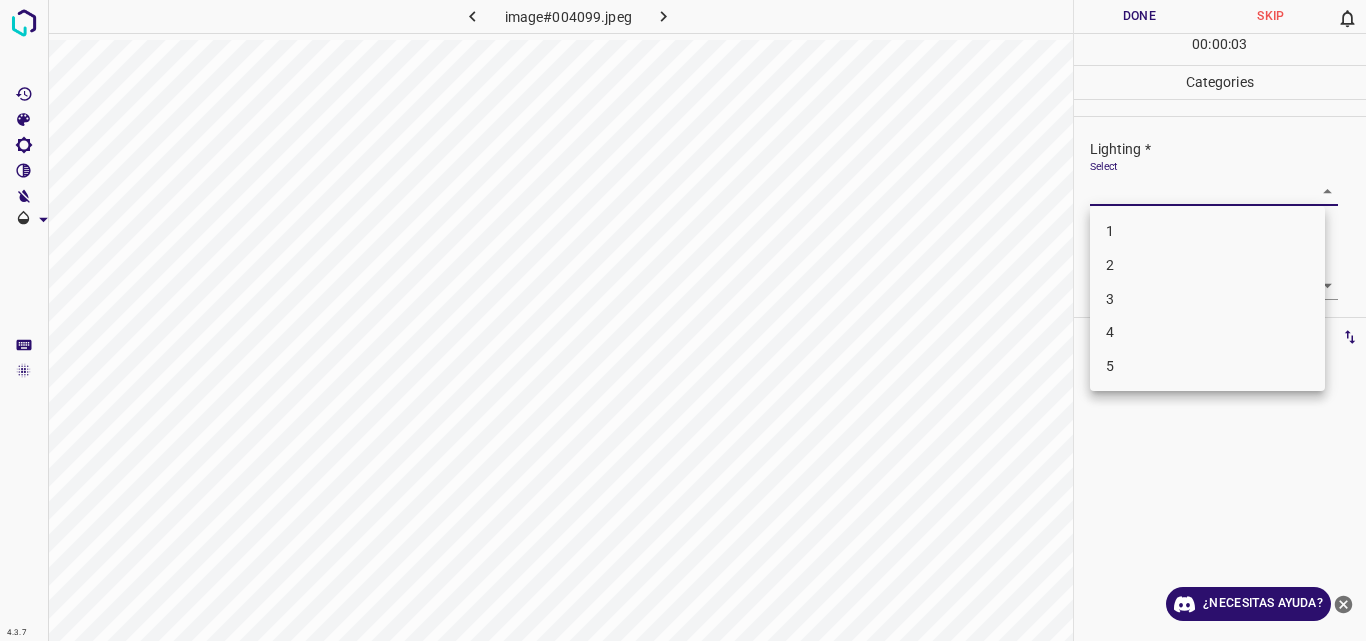 click on "3" at bounding box center (1207, 299) 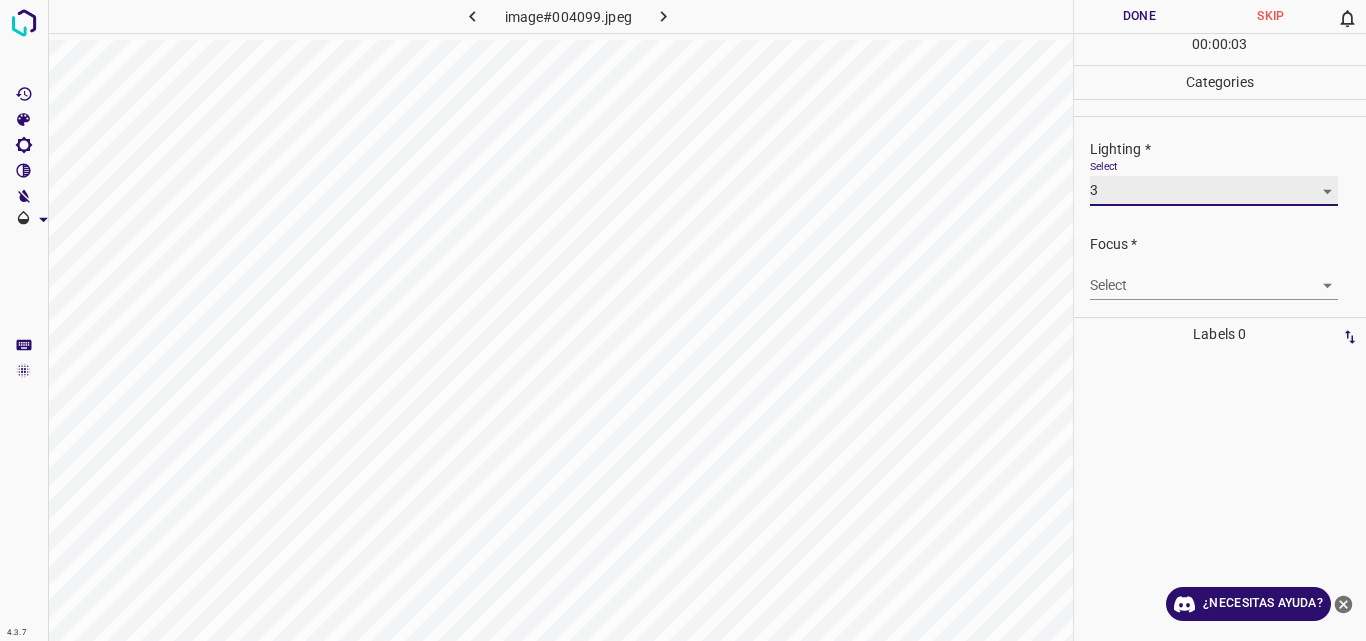 type on "3" 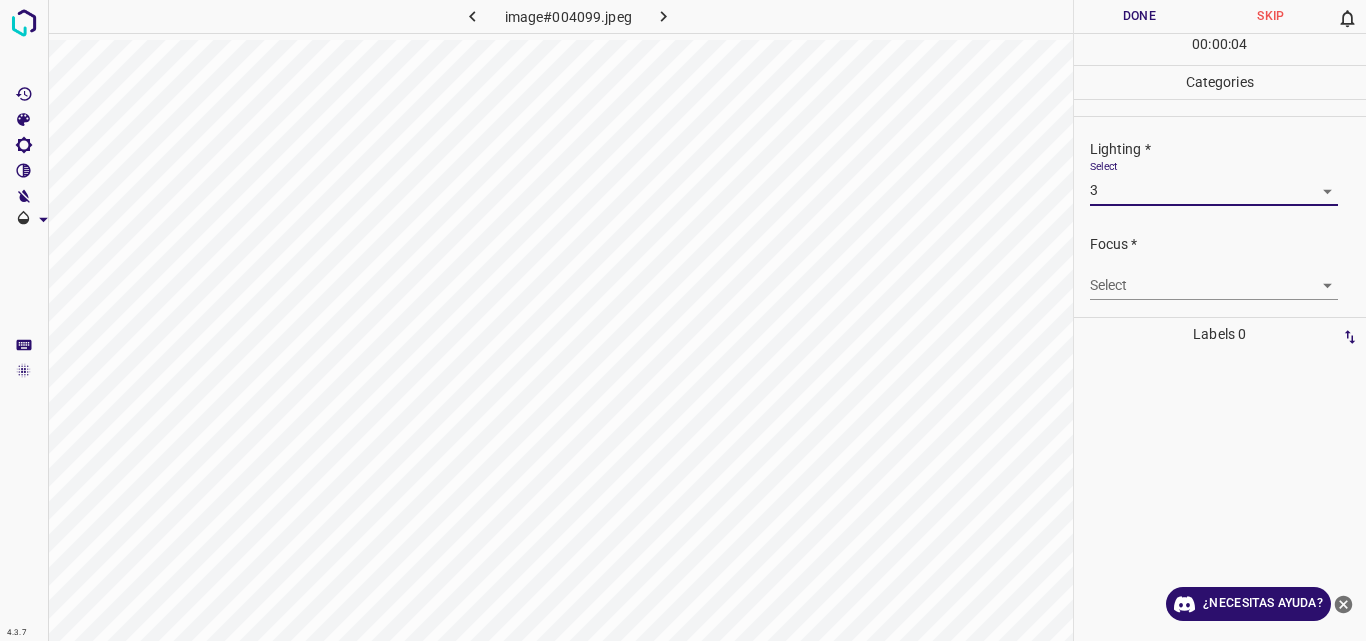 click on "4.3.7 image#004099.jpeg Done Skip 0 00   : 00   : 04   Categories Lighting *  Select 3 3 Focus *  Select ​ Overall *  Select ​ Labels   0 Categories 1 Lighting 2 Focus 3 Overall Tools Space Change between modes (Draw & Edit) I Auto labeling R Restore zoom M Zoom in N Zoom out Delete Delete selecte label Filters Z Restore filters X Saturation filter C Brightness filter V Contrast filter B Gray scale filter General O Download ¿Necesitas ayuda? Original text Rate this translation Your feedback will be used to help improve Google Translate - Texto - Esconder - Borrar" at bounding box center (683, 320) 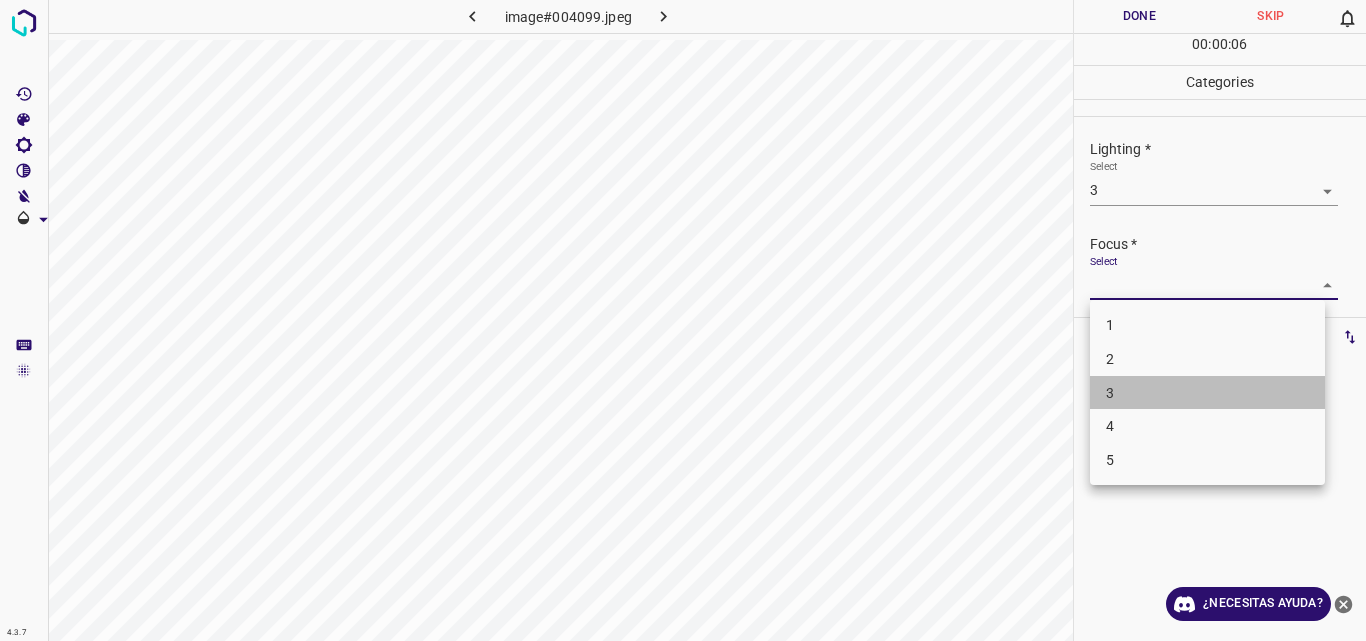 click on "3" at bounding box center [1207, 393] 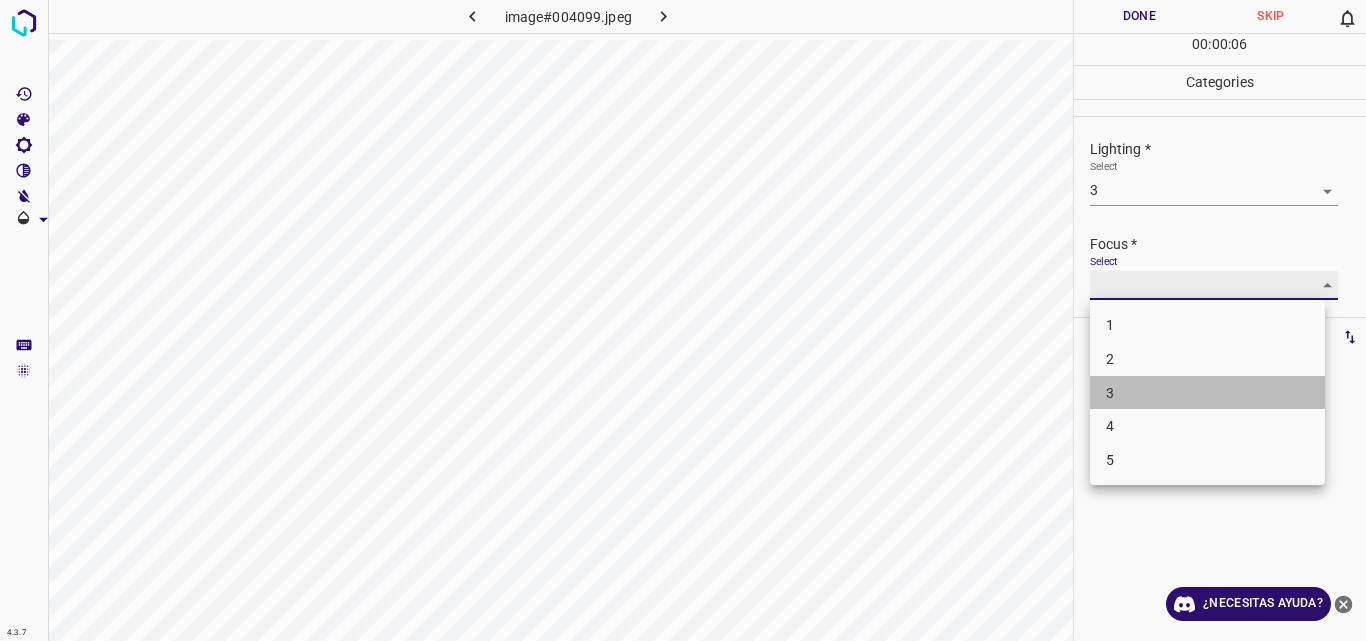 type on "3" 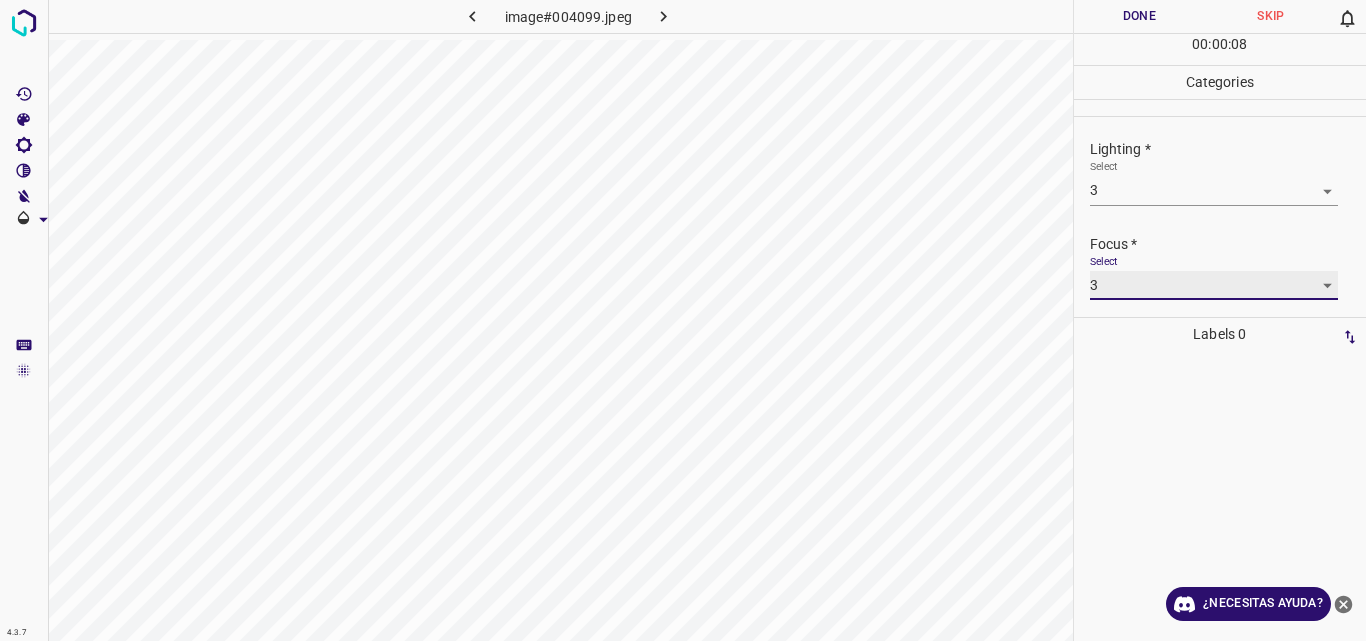 scroll, scrollTop: 98, scrollLeft: 0, axis: vertical 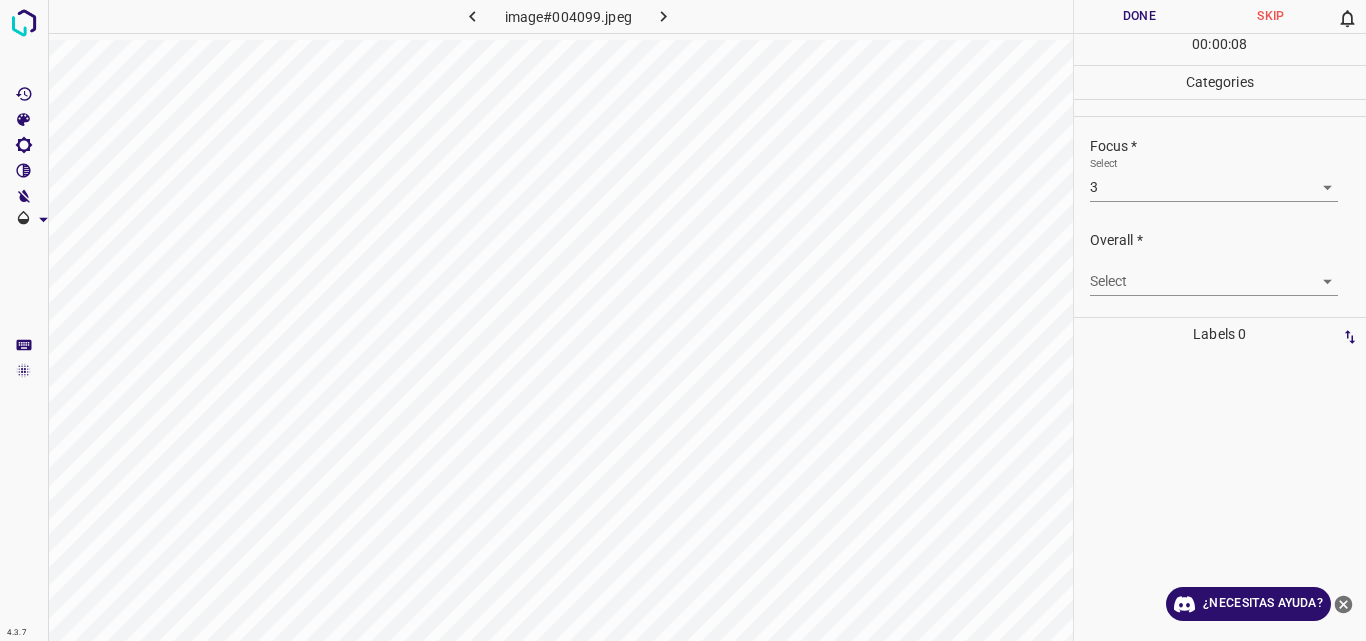 click at bounding box center (1220, 496) 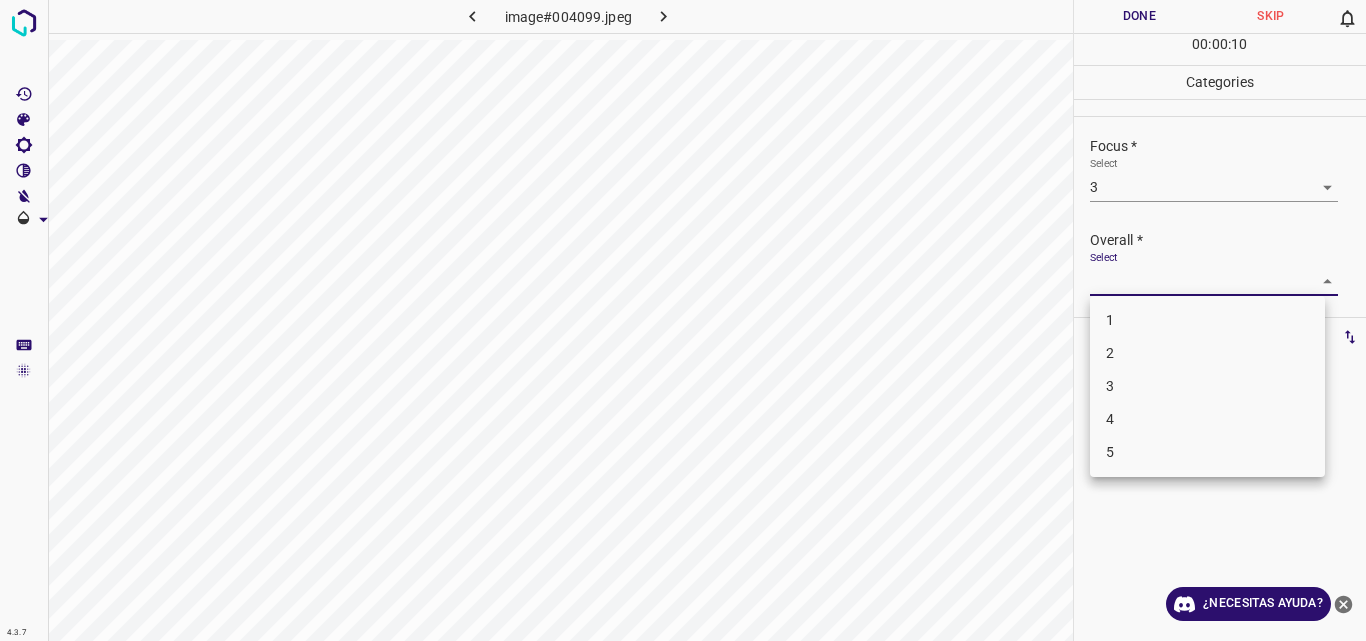 click on "4.3.7 image#004099.jpeg Done Skip 0 00   : 00   : 10   Categories Lighting *  Select 3 3 Focus *  Select 3 3 Overall *  Select ​ Labels   0 Categories 1 Lighting 2 Focus 3 Overall Tools Space Change between modes (Draw & Edit) I Auto labeling R Restore zoom M Zoom in N Zoom out Delete Delete selecte label Filters Z Restore filters X Saturation filter C Brightness filter V Contrast filter B Gray scale filter General O Download ¿Necesitas ayuda? Original text Rate this translation Your feedback will be used to help improve Google Translate - Texto - Esconder - Borrar 1 2 3 4 5" at bounding box center [683, 320] 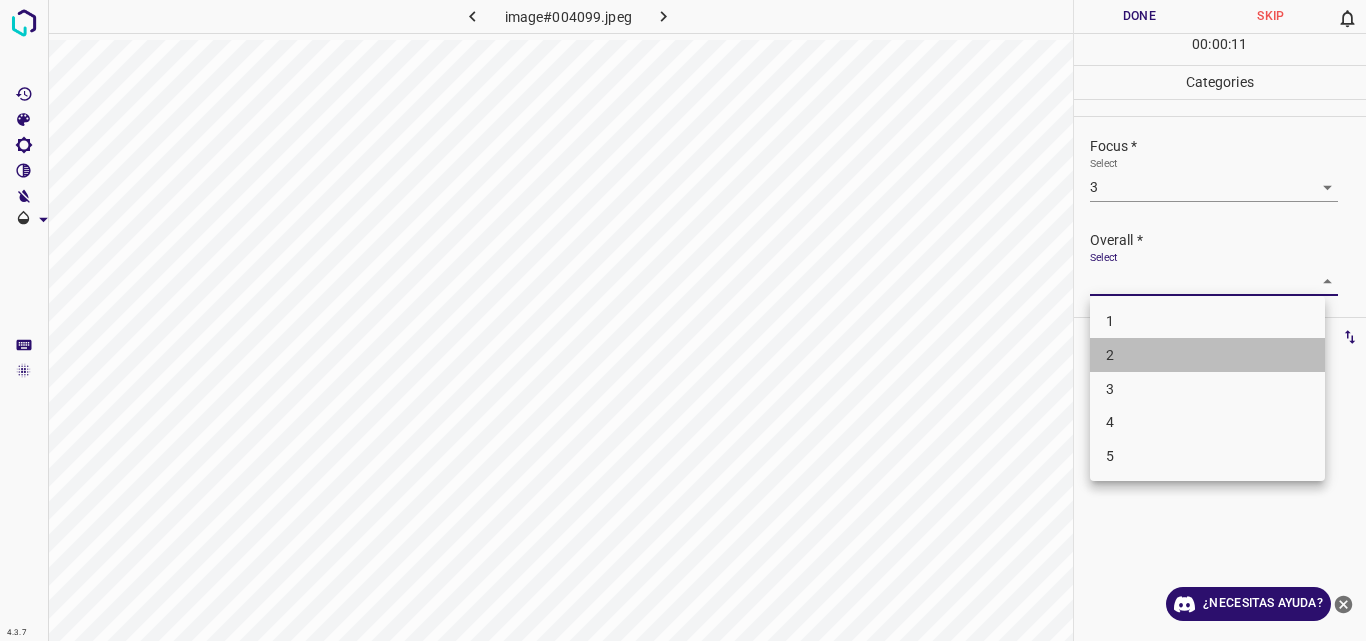 click on "2" at bounding box center [1207, 355] 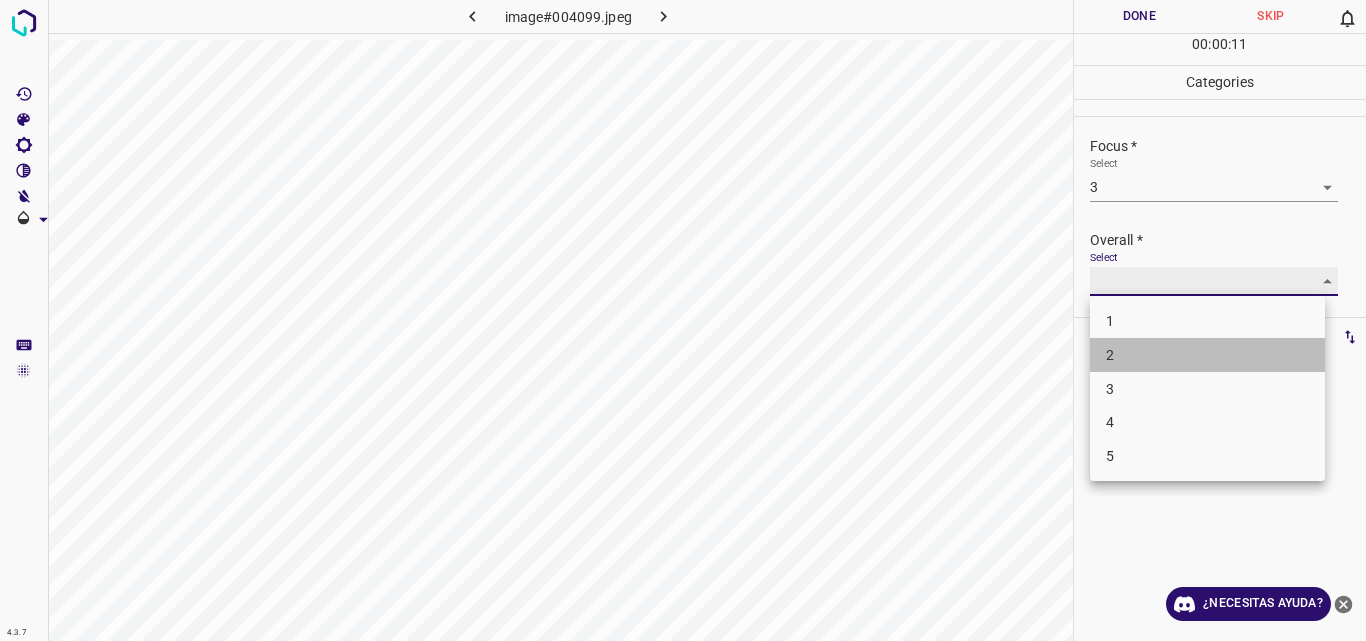type on "2" 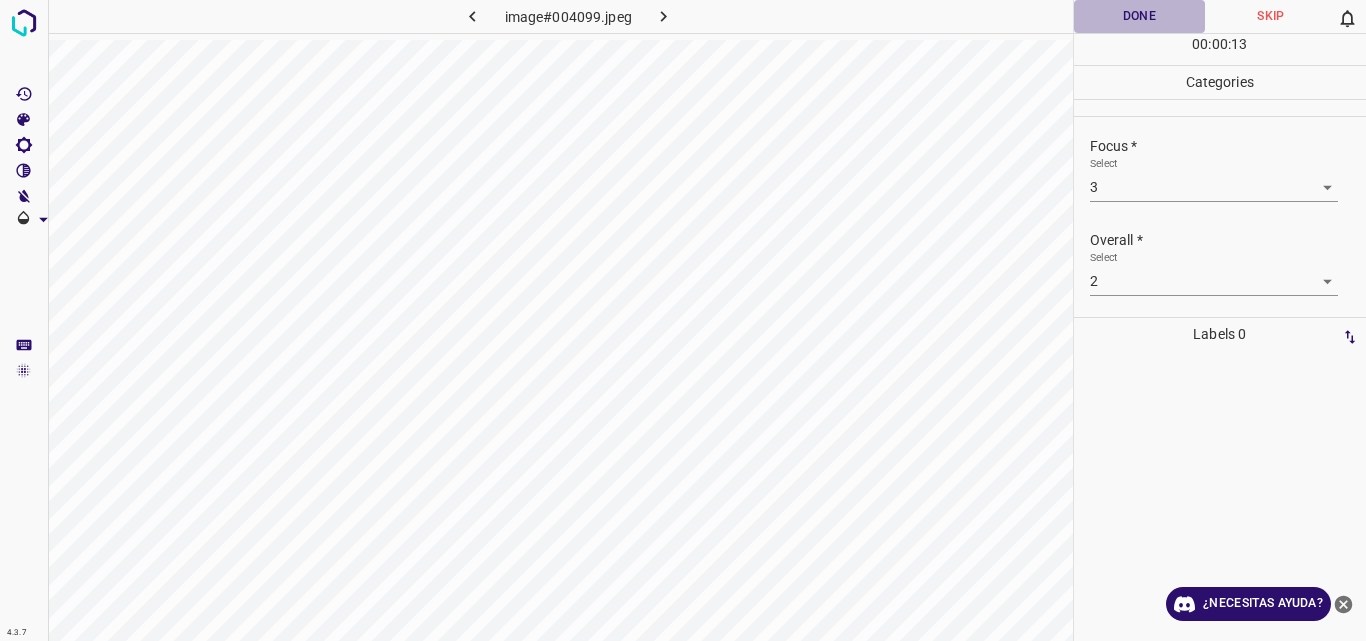 click on "Done" at bounding box center [1140, 16] 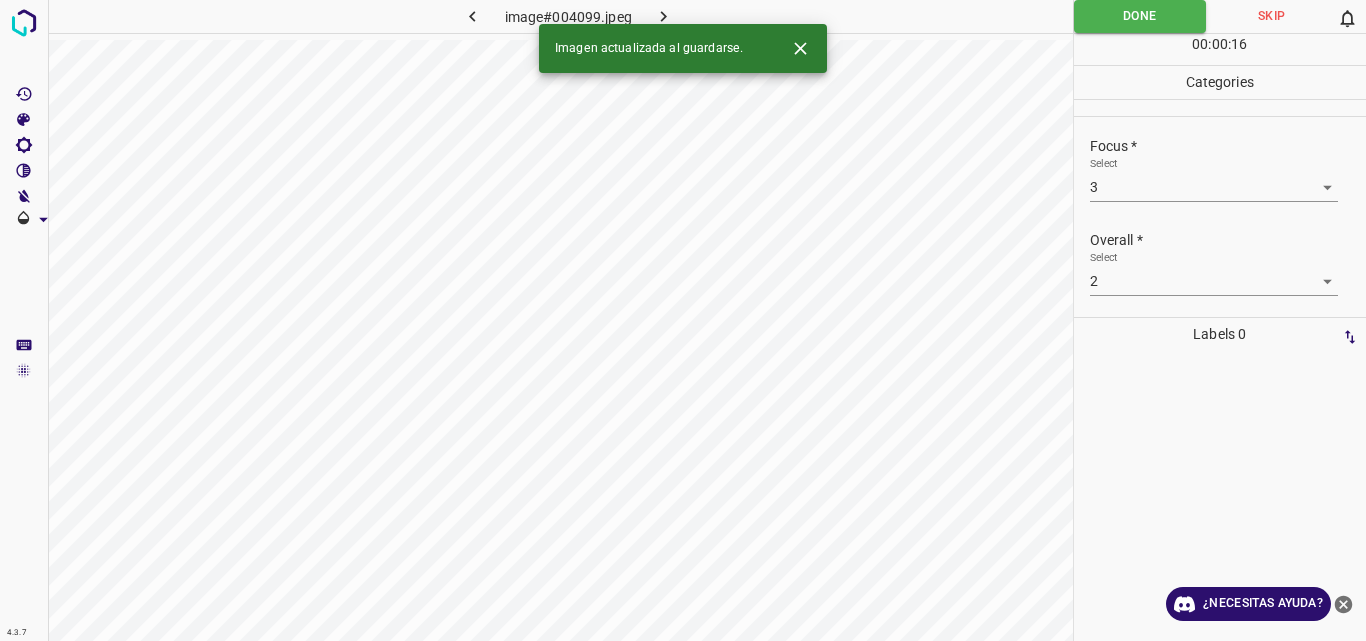 click 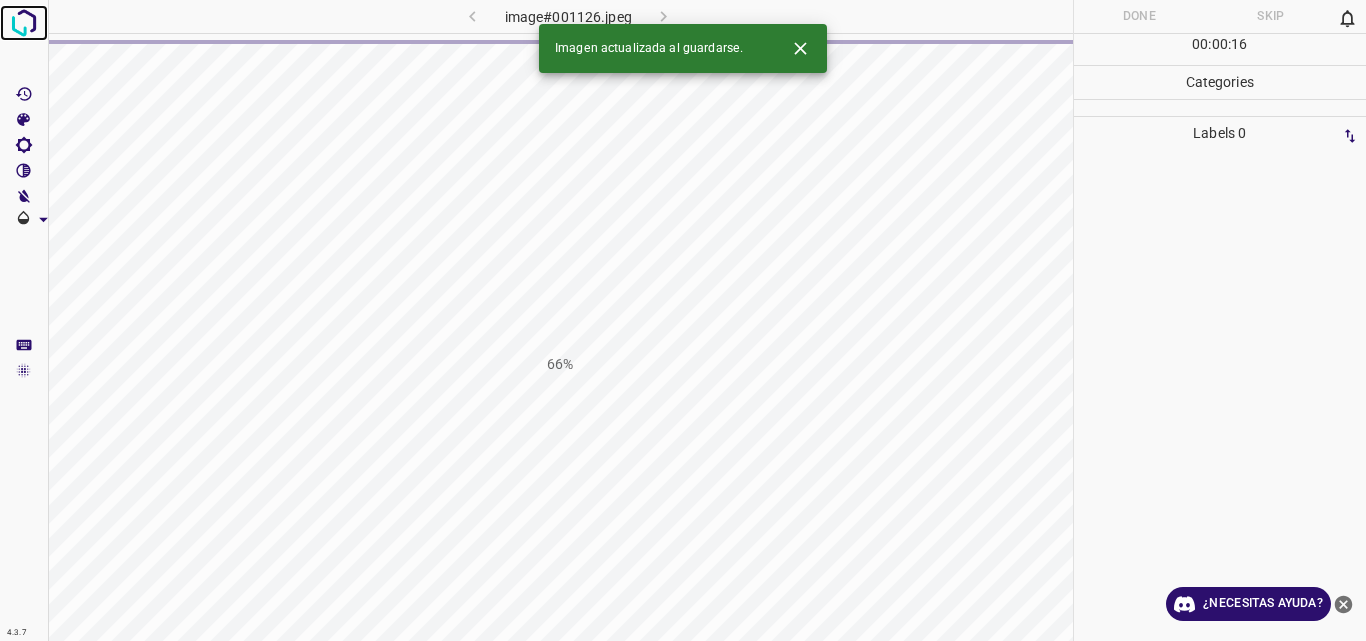 click at bounding box center (24, 23) 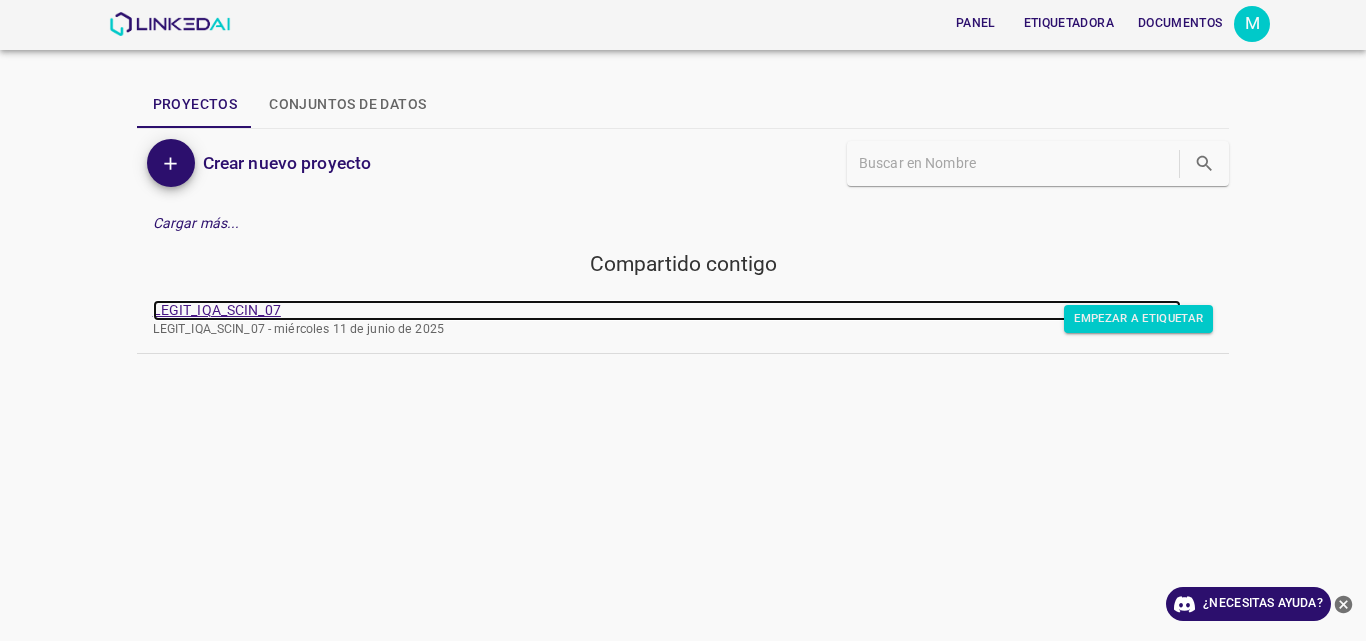 click on "LEGIT_IQA_SCIN_07" at bounding box center [217, 310] 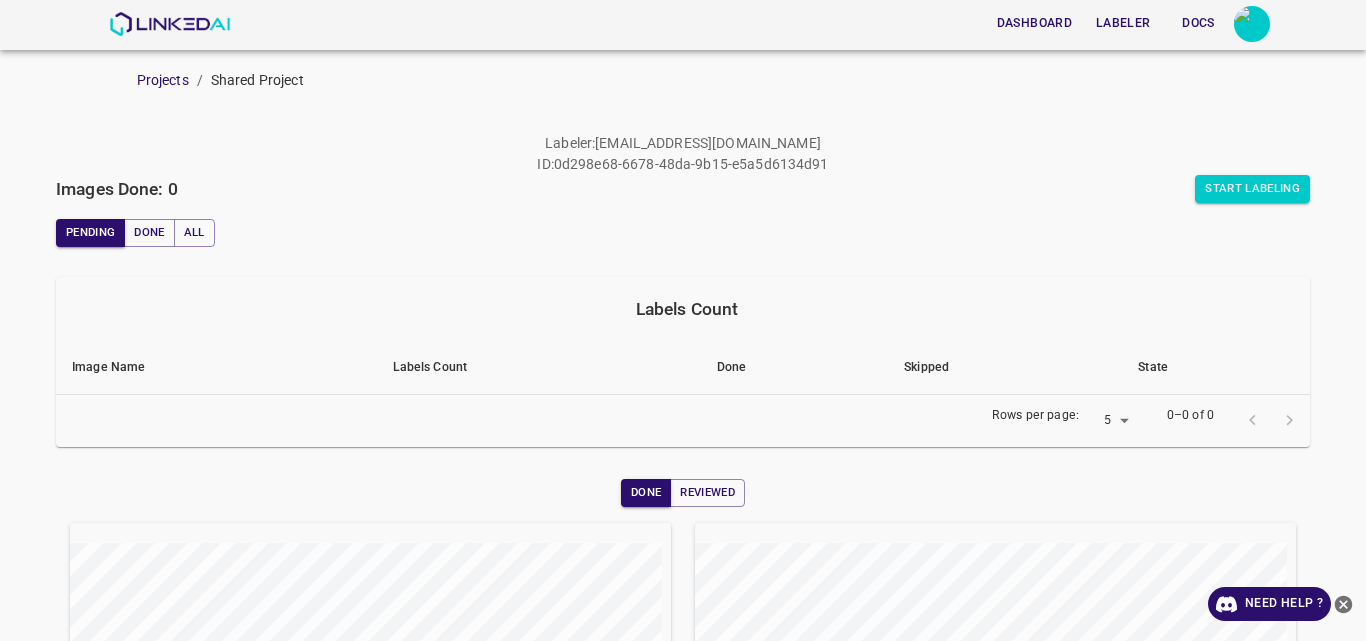 scroll, scrollTop: 0, scrollLeft: 0, axis: both 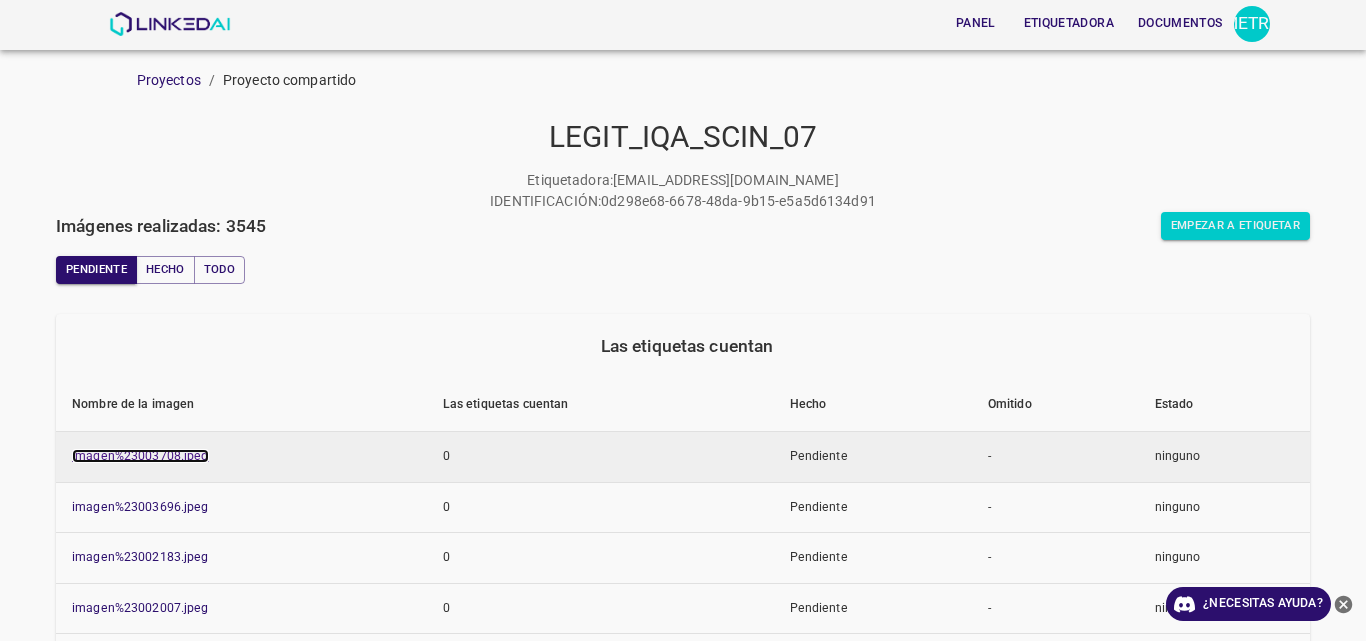 click on "imagen%23003708.jpeg" at bounding box center (140, 456) 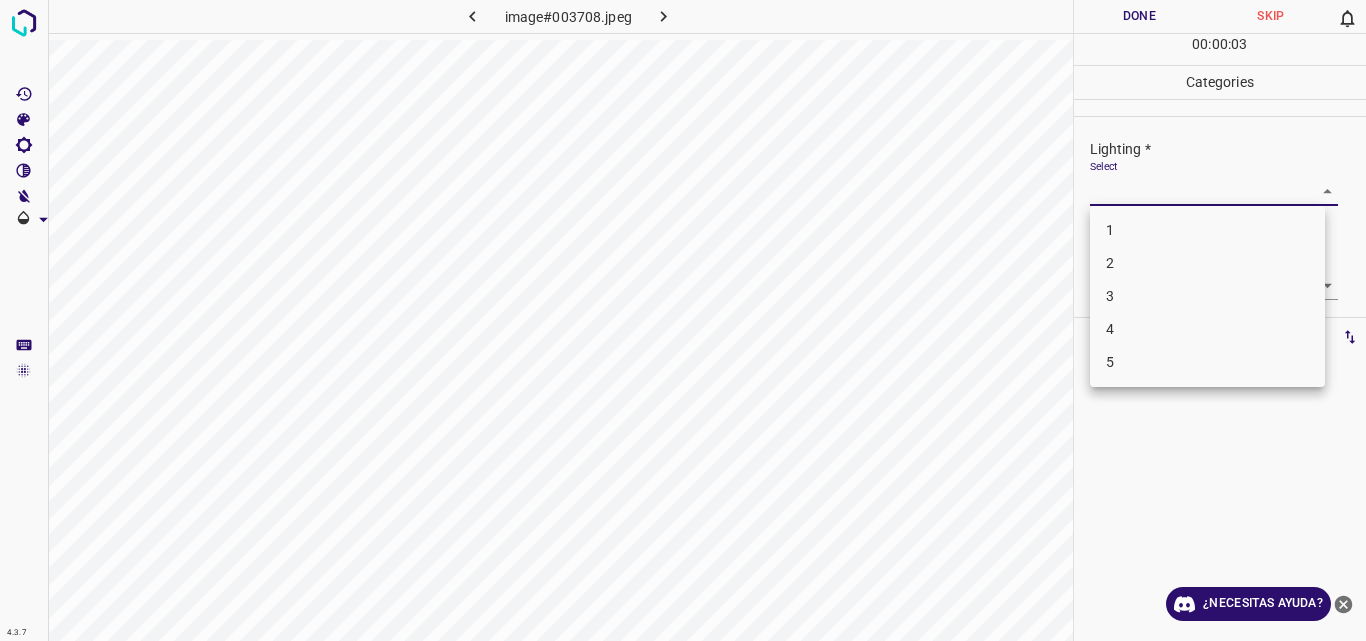click on "4.3.7 image#003708.jpeg Done Skip 0 00   : 00   : 03   Categories Lighting *  Select ​ Focus *  Select ​ Overall *  Select ​ Labels   0 Categories 1 Lighting 2 Focus 3 Overall Tools Space Change between modes (Draw & Edit) I Auto labeling R Restore zoom M Zoom in N Zoom out Delete Delete selecte label Filters Z Restore filters X Saturation filter C Brightness filter V Contrast filter B Gray scale filter General O Download ¿Necesitas ayuda? Original text Rate this translation Your feedback will be used to help improve Google Translate - Texto - Esconder - Borrar 1 2 3 4 5" at bounding box center (683, 320) 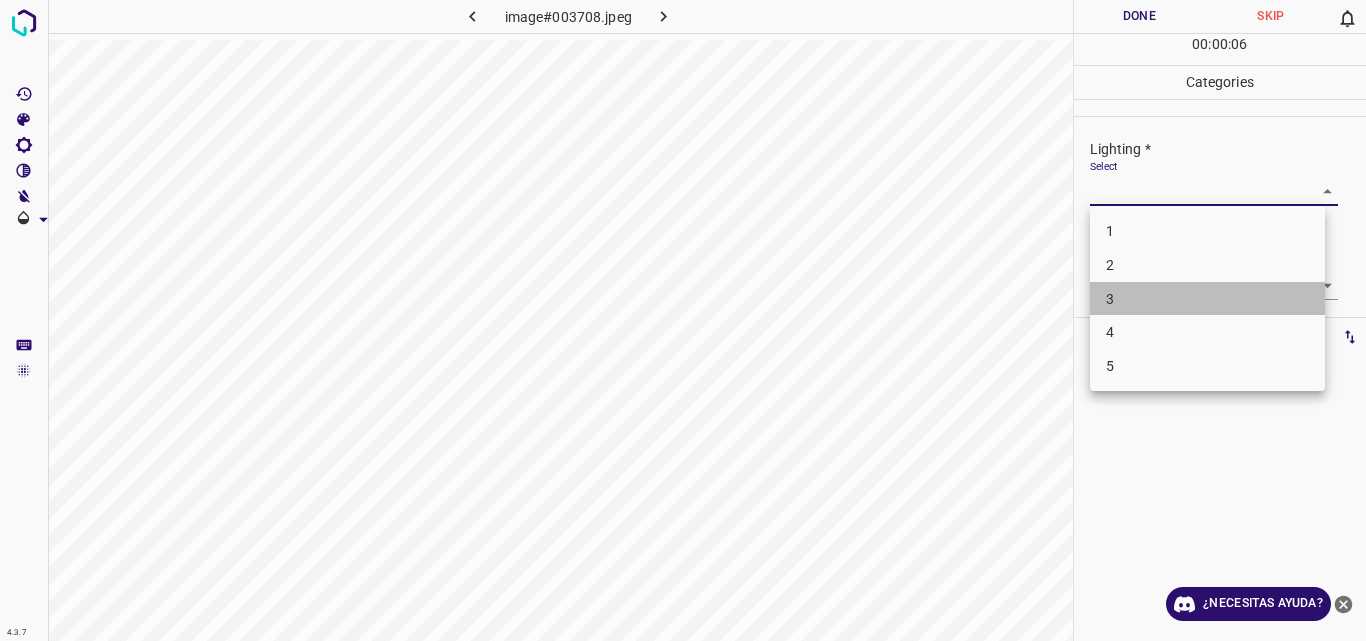 click on "3" at bounding box center [1207, 299] 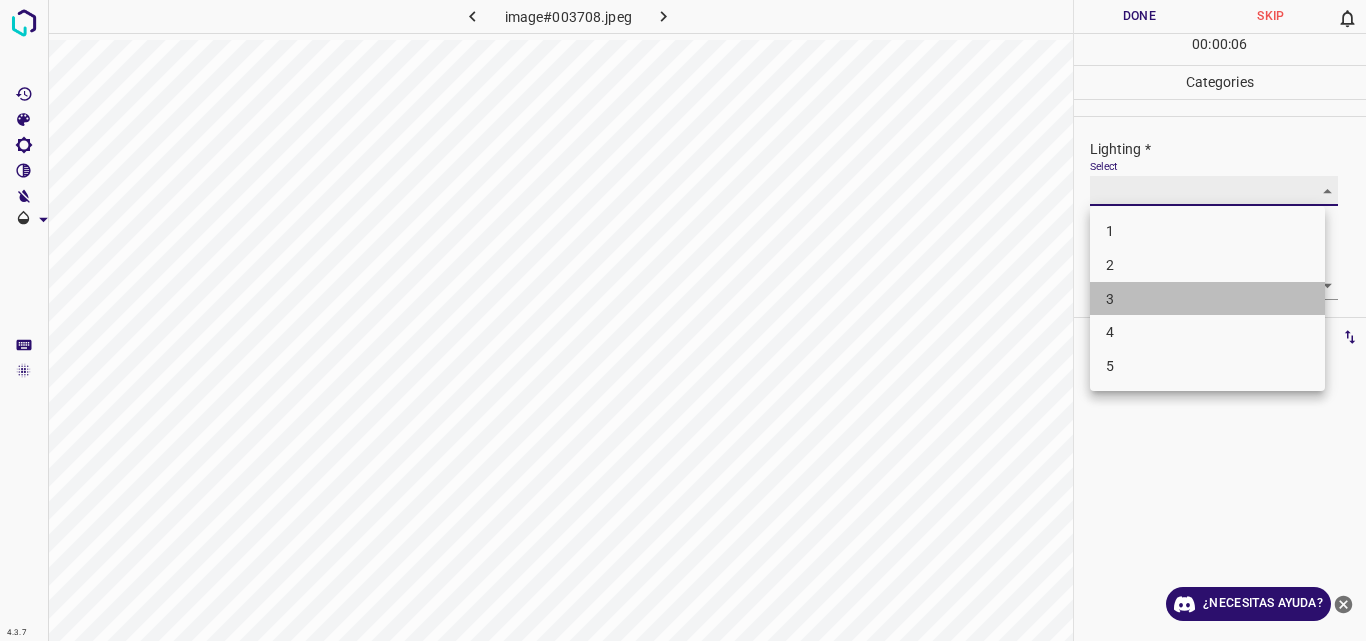 type on "3" 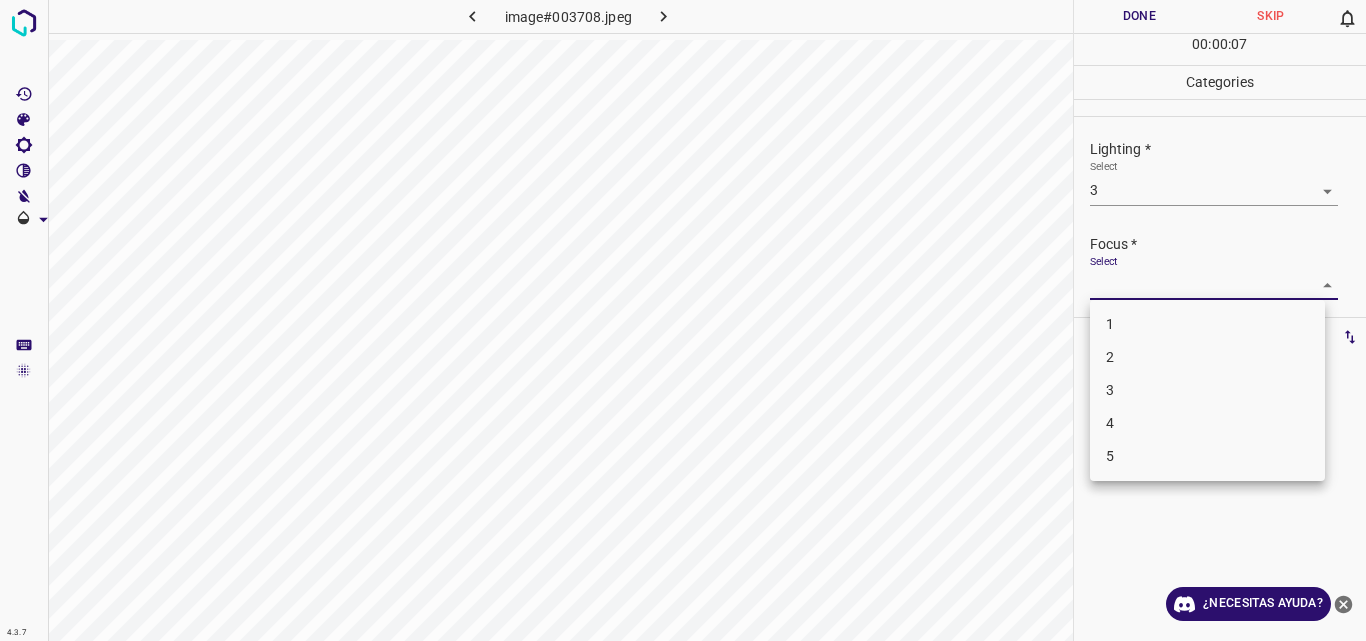 click on "4.3.7 image#003708.jpeg Done Skip 0 00   : 00   : 07   Categories Lighting *  Select 3 3 Focus *  Select ​ Overall *  Select ​ Labels   0 Categories 1 Lighting 2 Focus 3 Overall Tools Space Change between modes (Draw & Edit) I Auto labeling R Restore zoom M Zoom in N Zoom out Delete Delete selecte label Filters Z Restore filters X Saturation filter C Brightness filter V Contrast filter B Gray scale filter General O Download ¿Necesitas ayuda? Original text Rate this translation Your feedback will be used to help improve Google Translate - Texto - Esconder - Borrar 1 2 3 4 5" at bounding box center (683, 320) 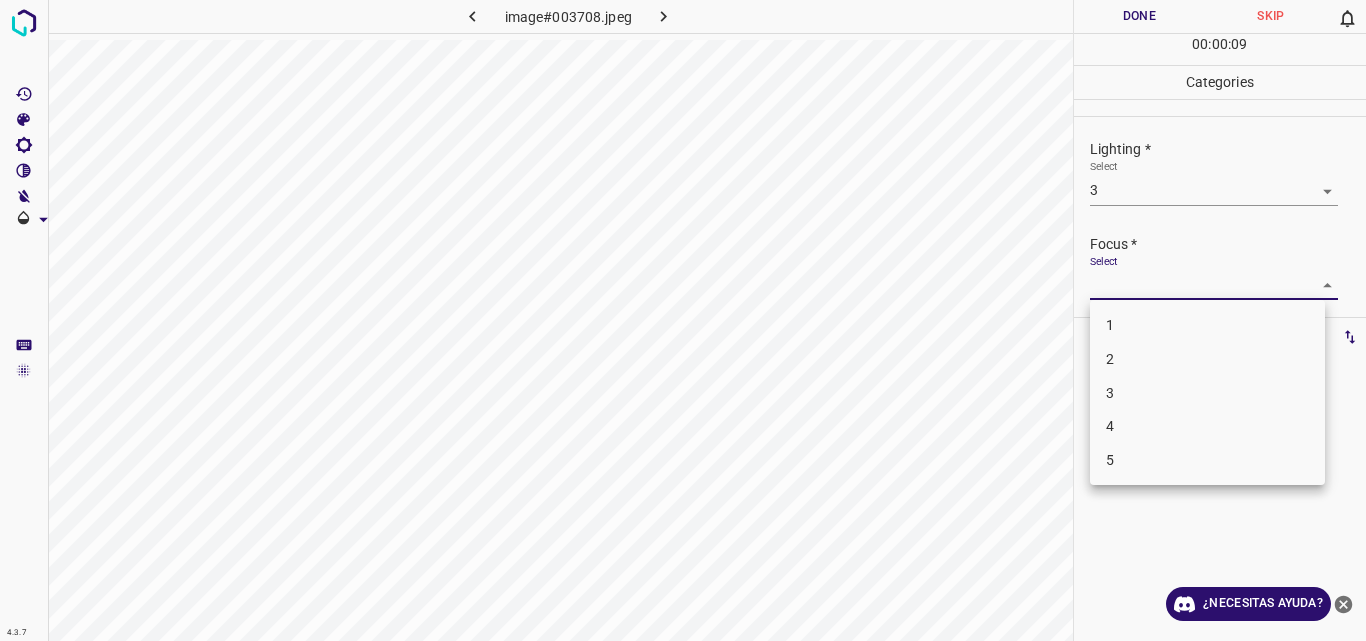 click on "3" at bounding box center (1207, 393) 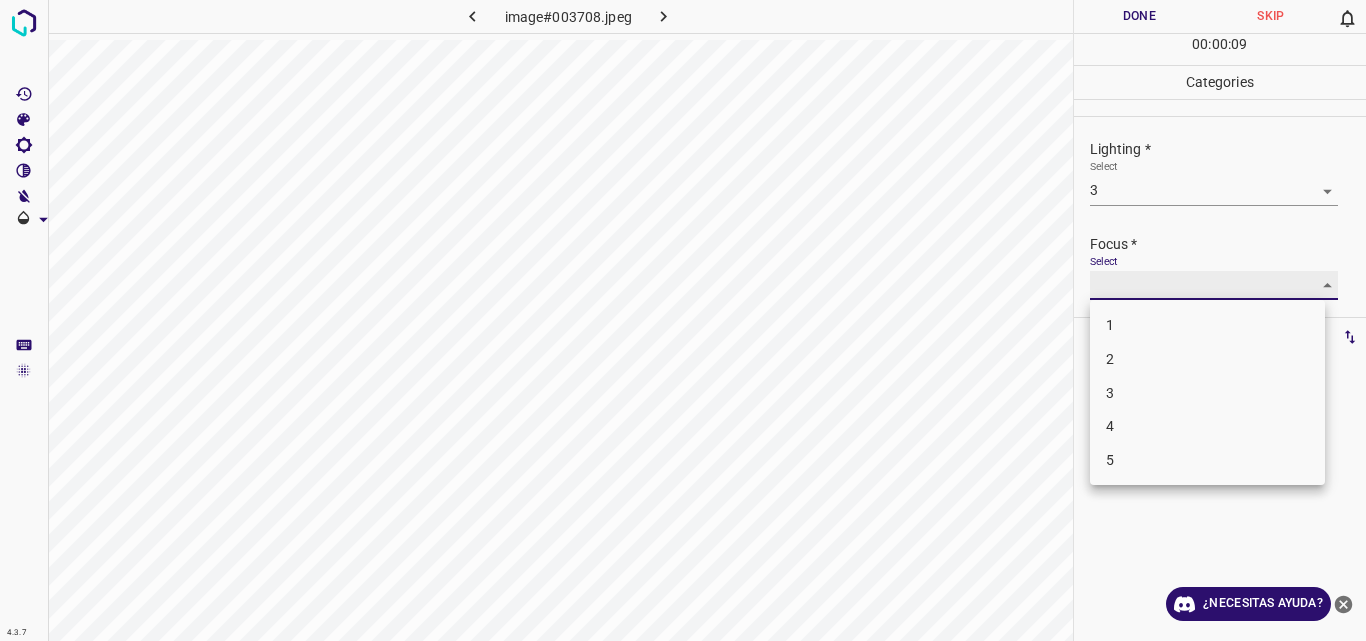 type on "3" 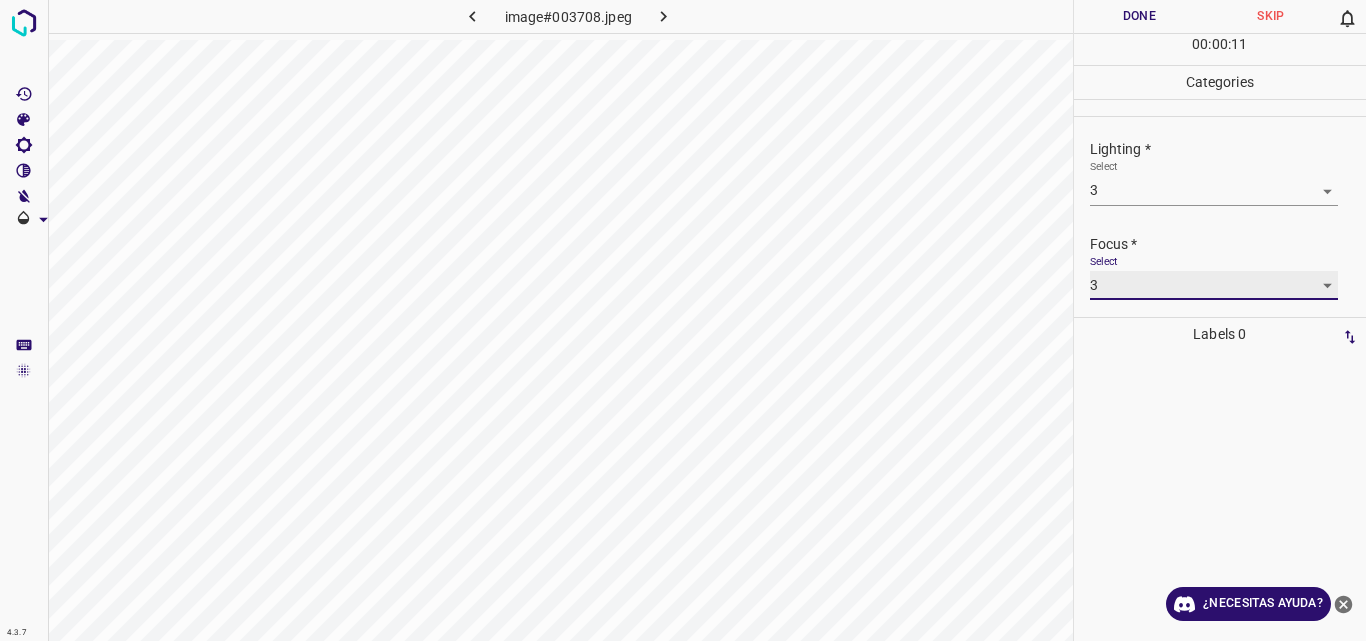 scroll, scrollTop: 98, scrollLeft: 0, axis: vertical 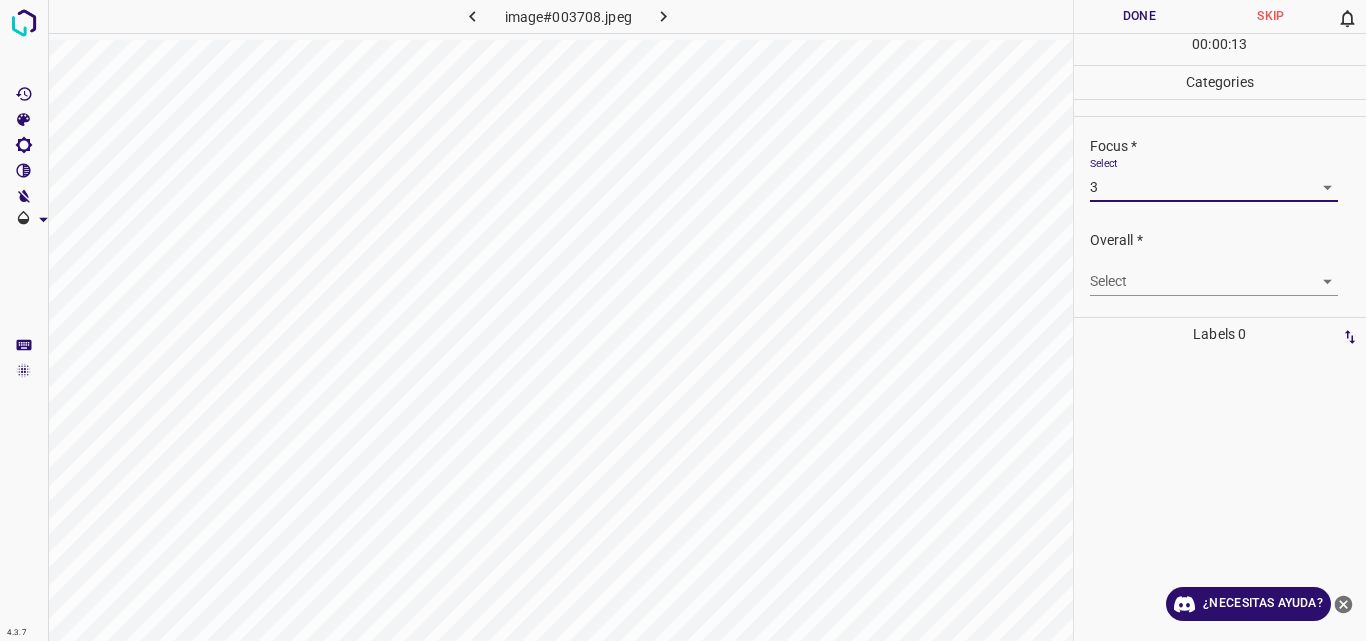 click on "4.3.7 image#003708.jpeg Done Skip 0 00   : 00   : 13   Categories Lighting *  Select 3 3 Focus *  Select 3 3 Overall *  Select ​ Labels   0 Categories 1 Lighting 2 Focus 3 Overall Tools Space Change between modes (Draw & Edit) I Auto labeling R Restore zoom M Zoom in N Zoom out Delete Delete selecte label Filters Z Restore filters X Saturation filter C Brightness filter V Contrast filter B Gray scale filter General O Download ¿Necesitas ayuda? Original text Rate this translation Your feedback will be used to help improve Google Translate - Texto - Esconder - Borrar" at bounding box center (683, 320) 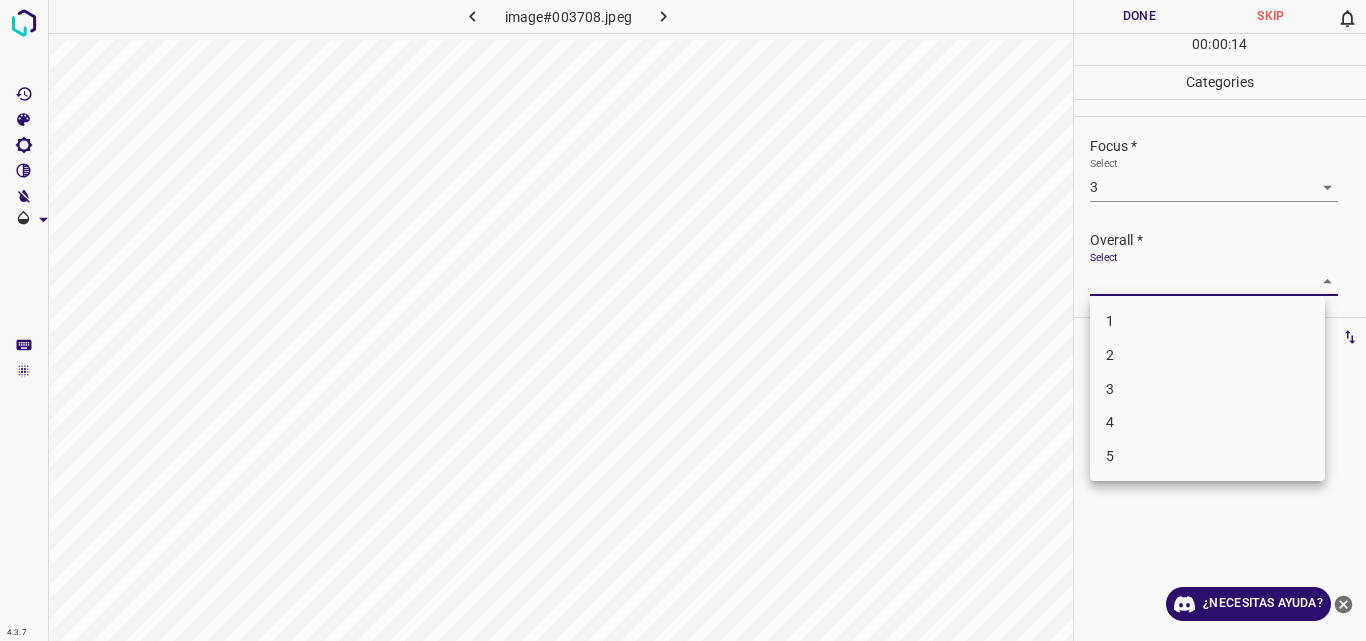 click on "3" at bounding box center [1207, 389] 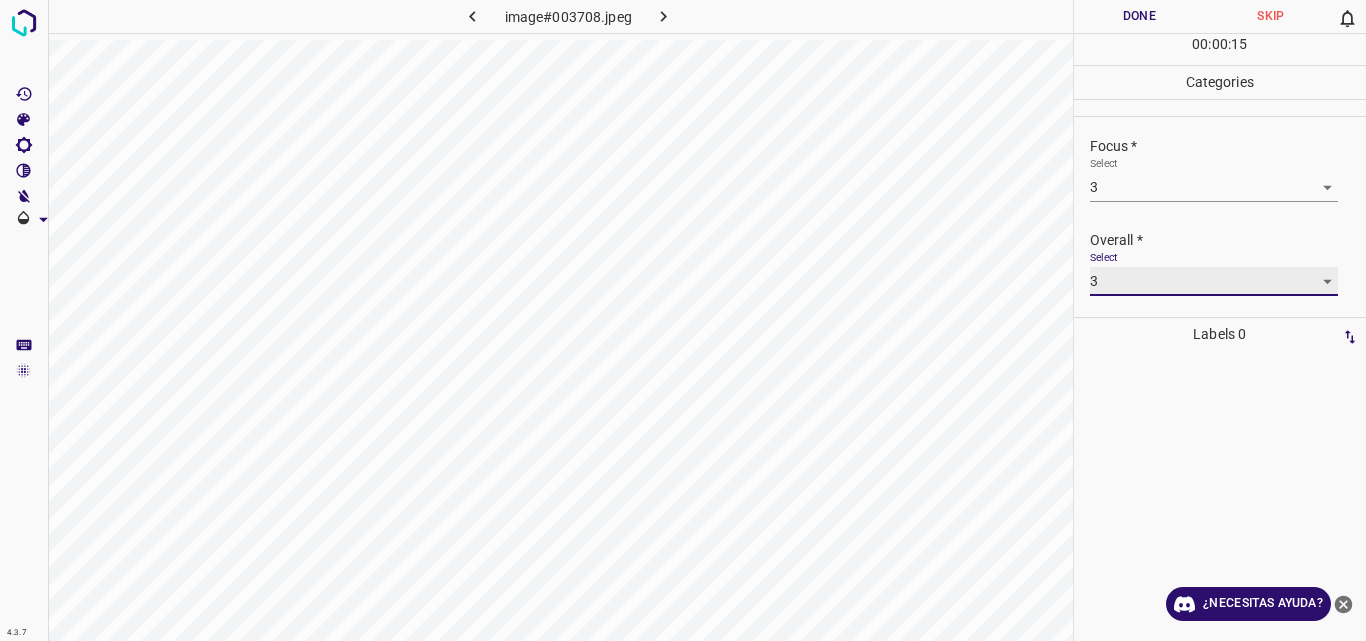 type on "3" 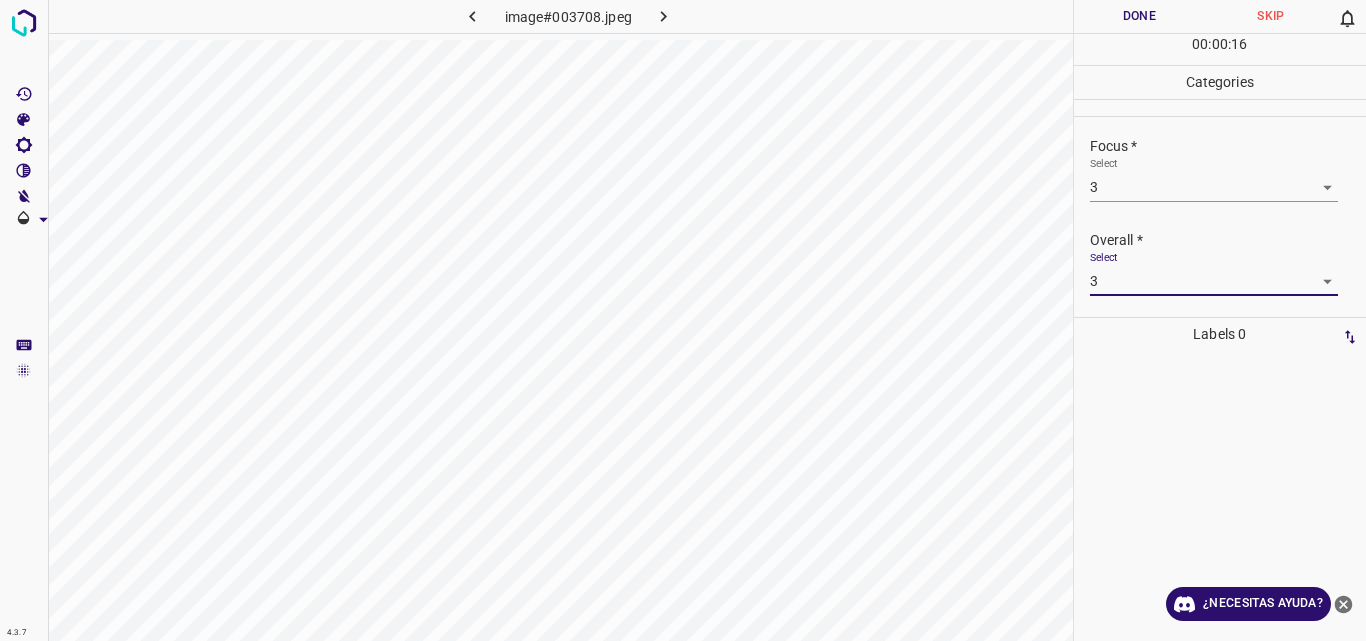 click on "Done" at bounding box center [1140, 16] 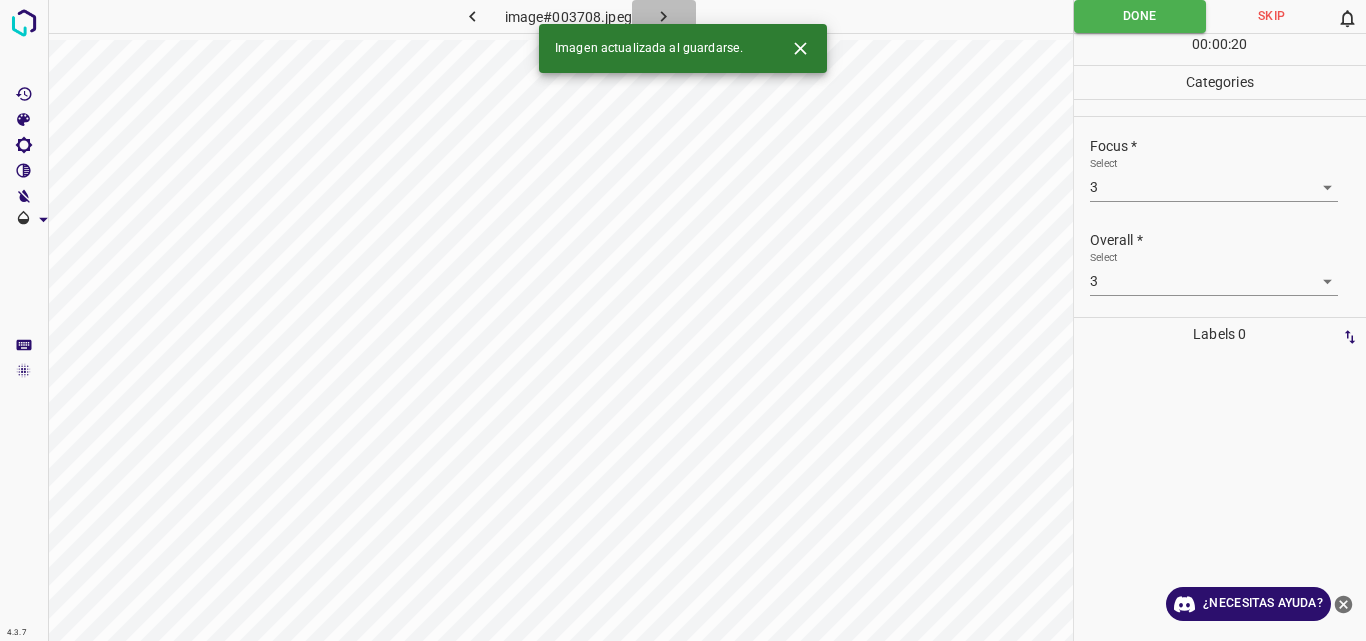 click 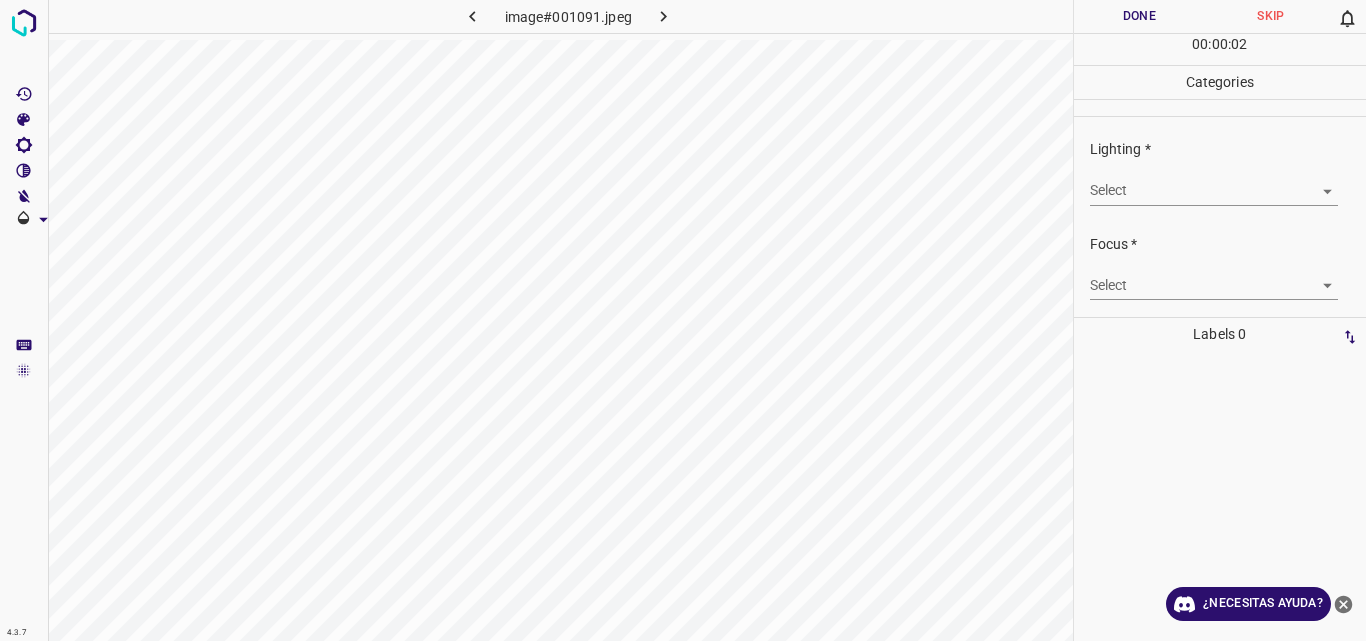 click on "4.3.7 image#001091.jpeg Done Skip 0 00   : 00   : 02   Categories Lighting *  Select ​ Focus *  Select ​ Overall *  Select ​ Labels   0 Categories 1 Lighting 2 Focus 3 Overall Tools Space Change between modes (Draw & Edit) I Auto labeling R Restore zoom M Zoom in N Zoom out Delete Delete selecte label Filters Z Restore filters X Saturation filter C Brightness filter V Contrast filter B Gray scale filter General O Download ¿Necesitas ayuda? Original text Rate this translation Your feedback will be used to help improve Google Translate - Texto - Esconder - Borrar" at bounding box center (683, 320) 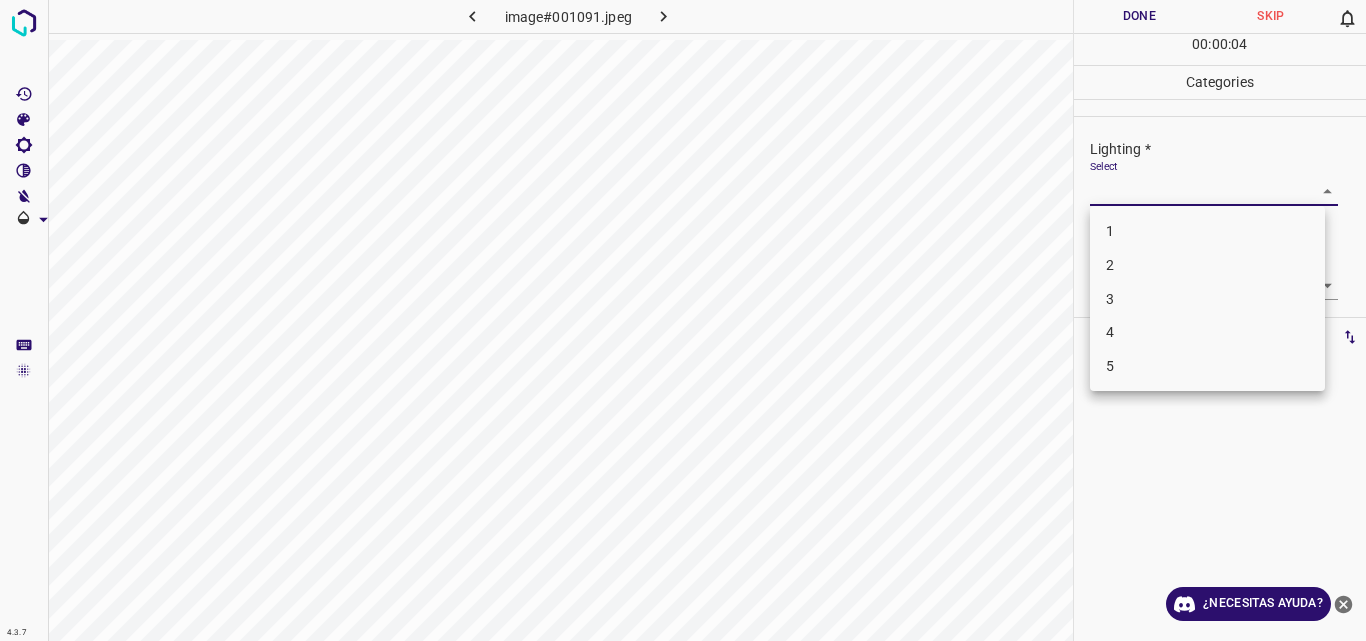 click on "3" at bounding box center [1207, 299] 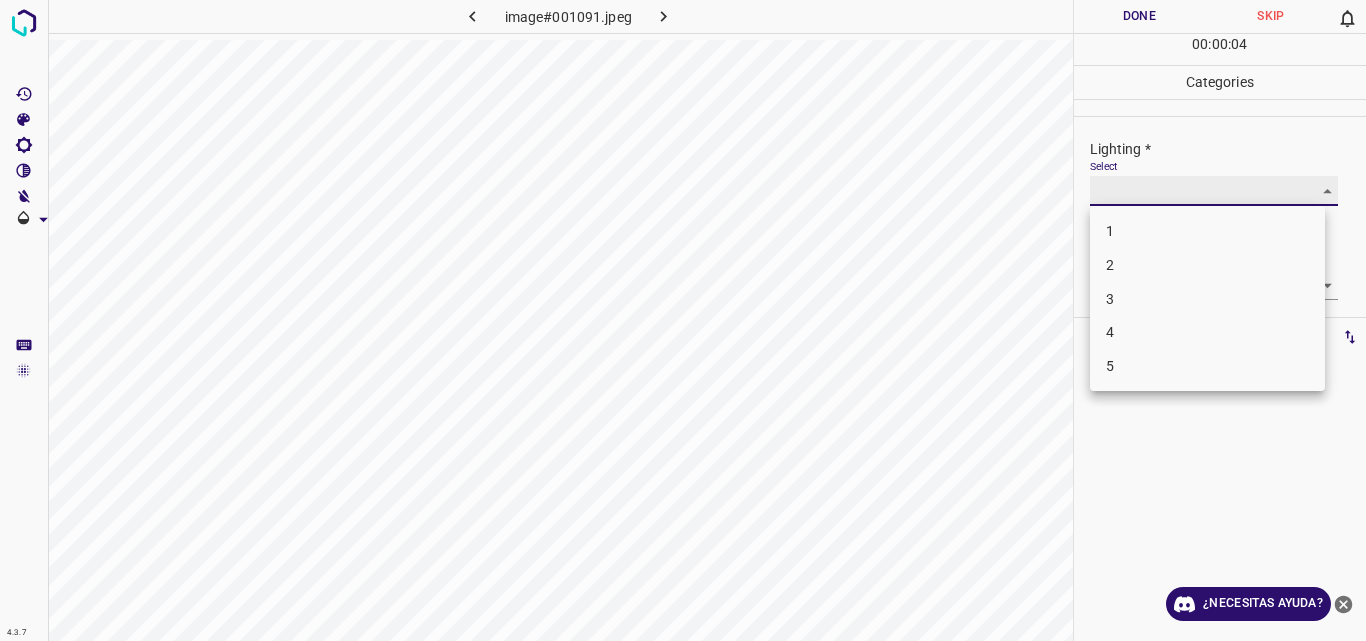 type on "3" 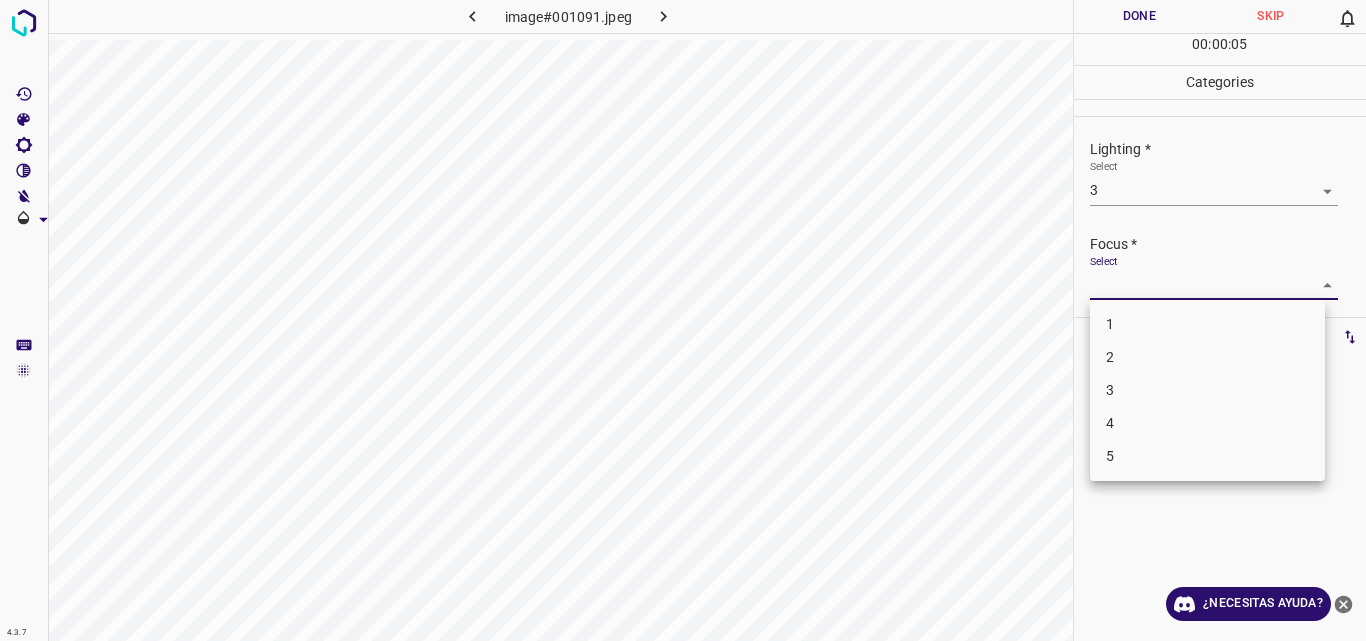 click on "4.3.7 image#001091.jpeg Done Skip 0 00   : 00   : 05   Categories Lighting *  Select 3 3 Focus *  Select ​ Overall *  Select ​ Labels   0 Categories 1 Lighting 2 Focus 3 Overall Tools Space Change between modes (Draw & Edit) I Auto labeling R Restore zoom M Zoom in N Zoom out Delete Delete selecte label Filters Z Restore filters X Saturation filter C Brightness filter V Contrast filter B Gray scale filter General O Download ¿Necesitas ayuda? Original text Rate this translation Your feedback will be used to help improve Google Translate - Texto - Esconder - Borrar 1 2 3 4 5" at bounding box center (683, 320) 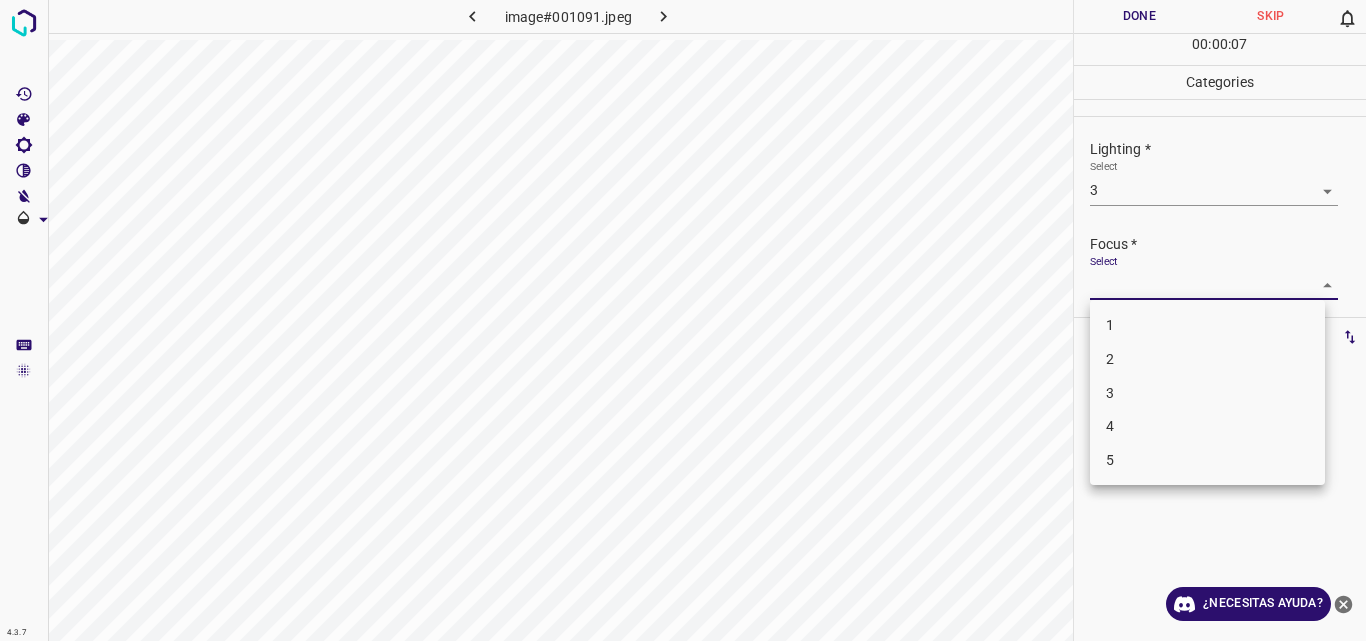 click on "3" at bounding box center [1207, 393] 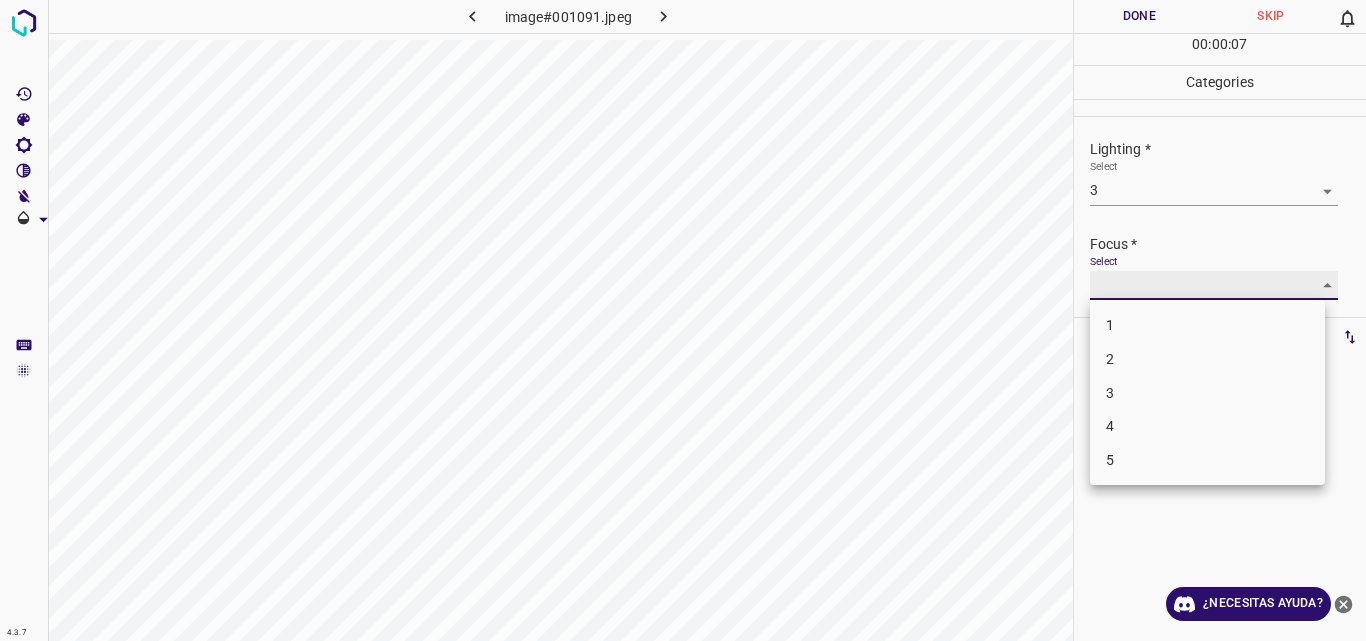 type on "3" 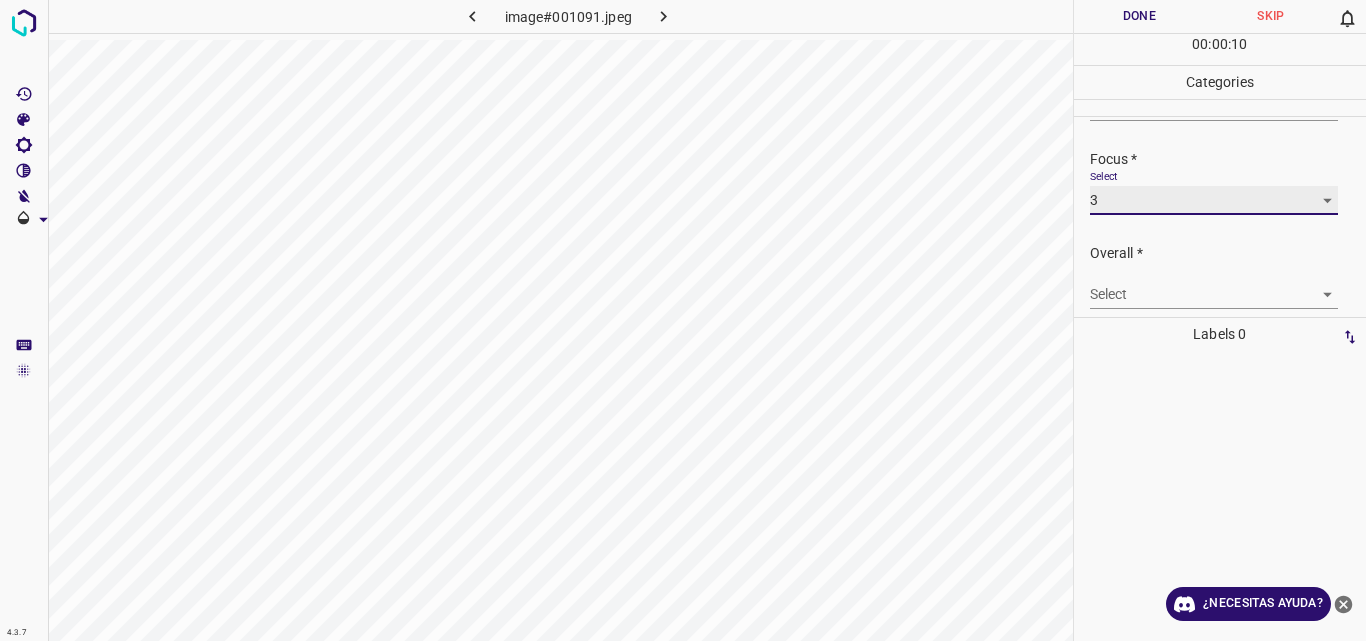 scroll, scrollTop: 98, scrollLeft: 0, axis: vertical 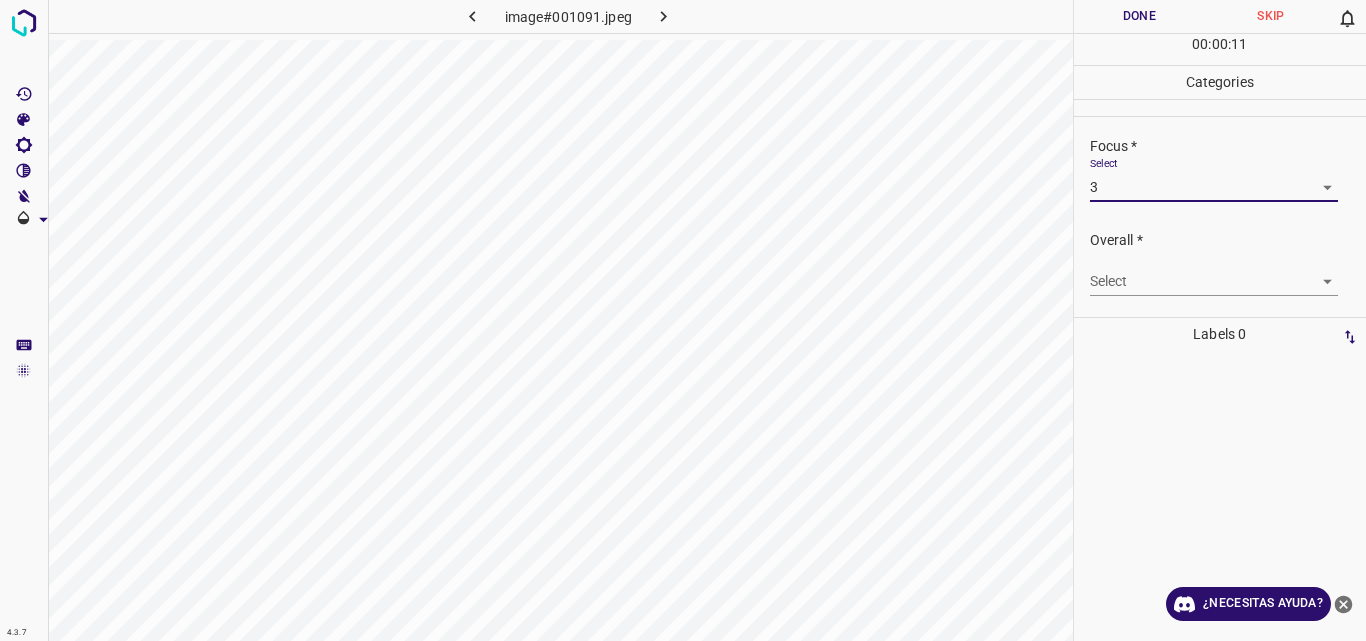 click on "4.3.7 image#001091.jpeg Done Skip 0 00   : 00   : 11   Categories Lighting *  Select 3 3 Focus *  Select 3 3 Overall *  Select ​ Labels   0 Categories 1 Lighting 2 Focus 3 Overall Tools Space Change between modes (Draw & Edit) I Auto labeling R Restore zoom M Zoom in N Zoom out Delete Delete selecte label Filters Z Restore filters X Saturation filter C Brightness filter V Contrast filter B Gray scale filter General O Download ¿Necesitas ayuda? Original text Rate this translation Your feedback will be used to help improve Google Translate - Texto - Esconder - Borrar" at bounding box center [683, 320] 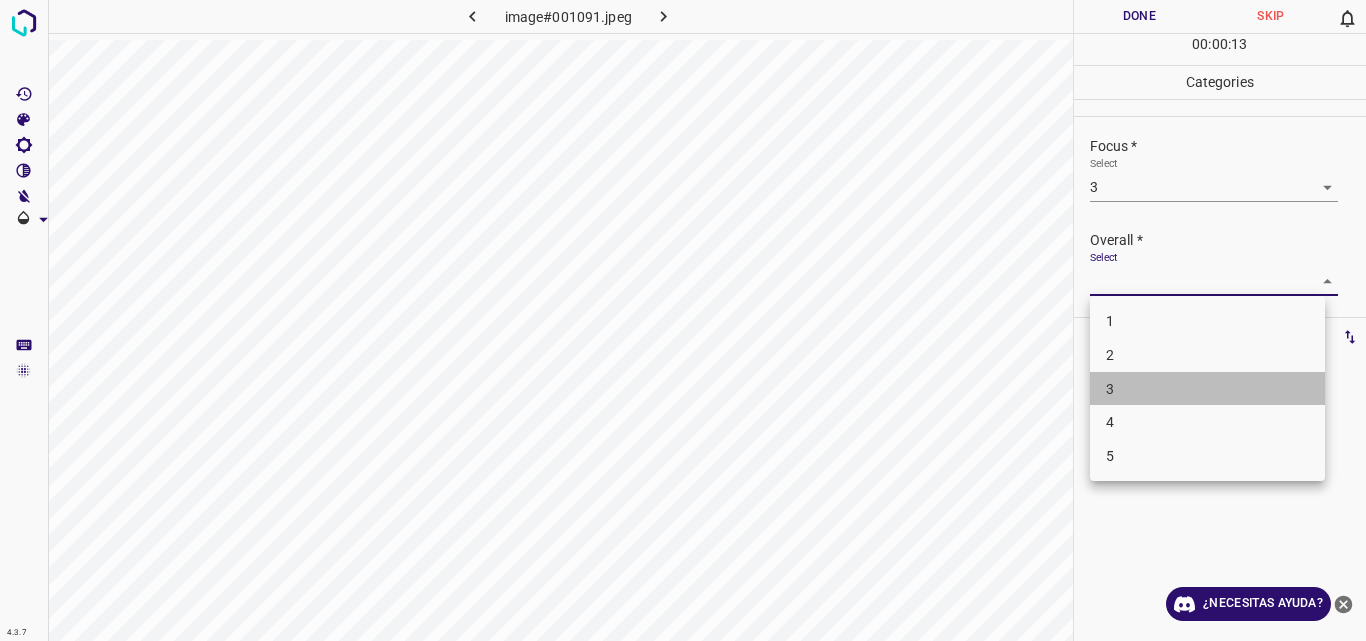 click on "3" at bounding box center [1207, 389] 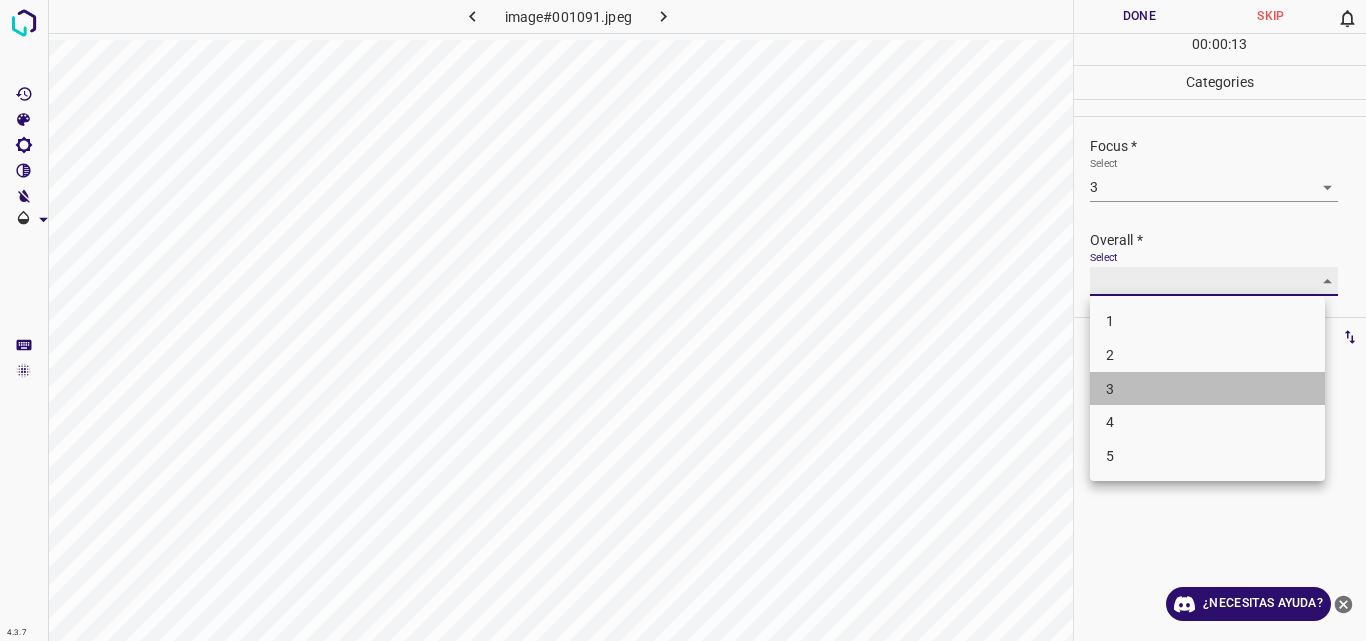 type on "3" 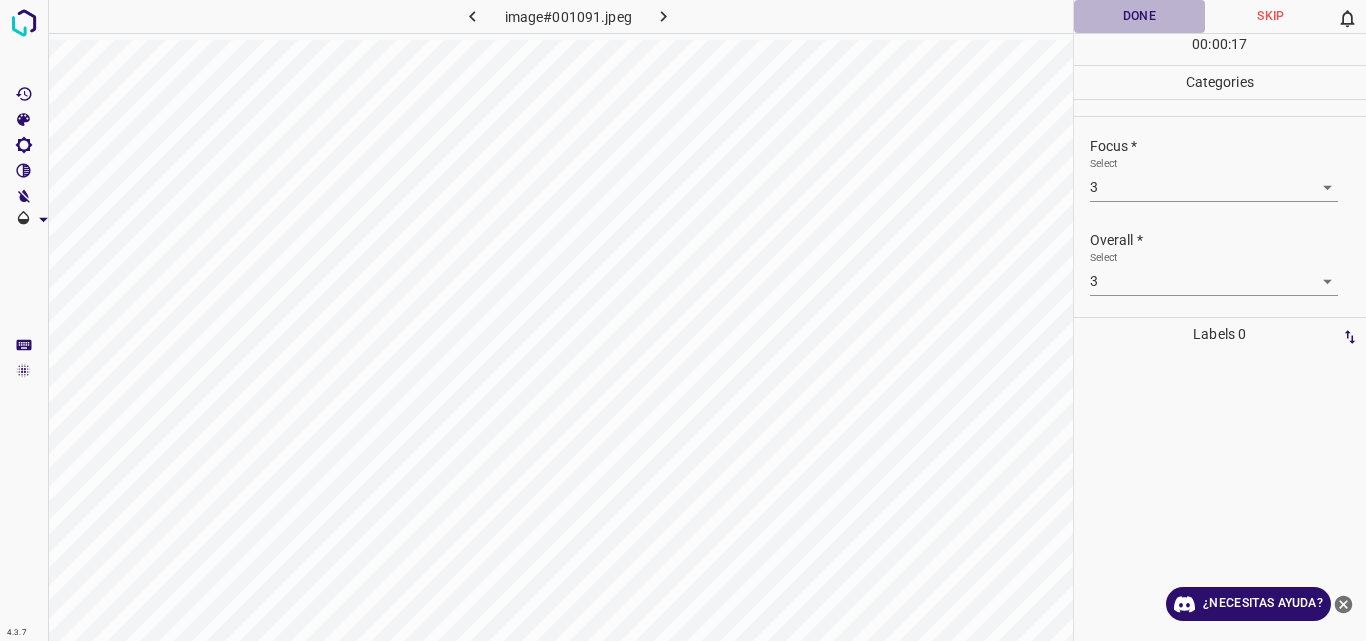 click on "Done" at bounding box center [1140, 16] 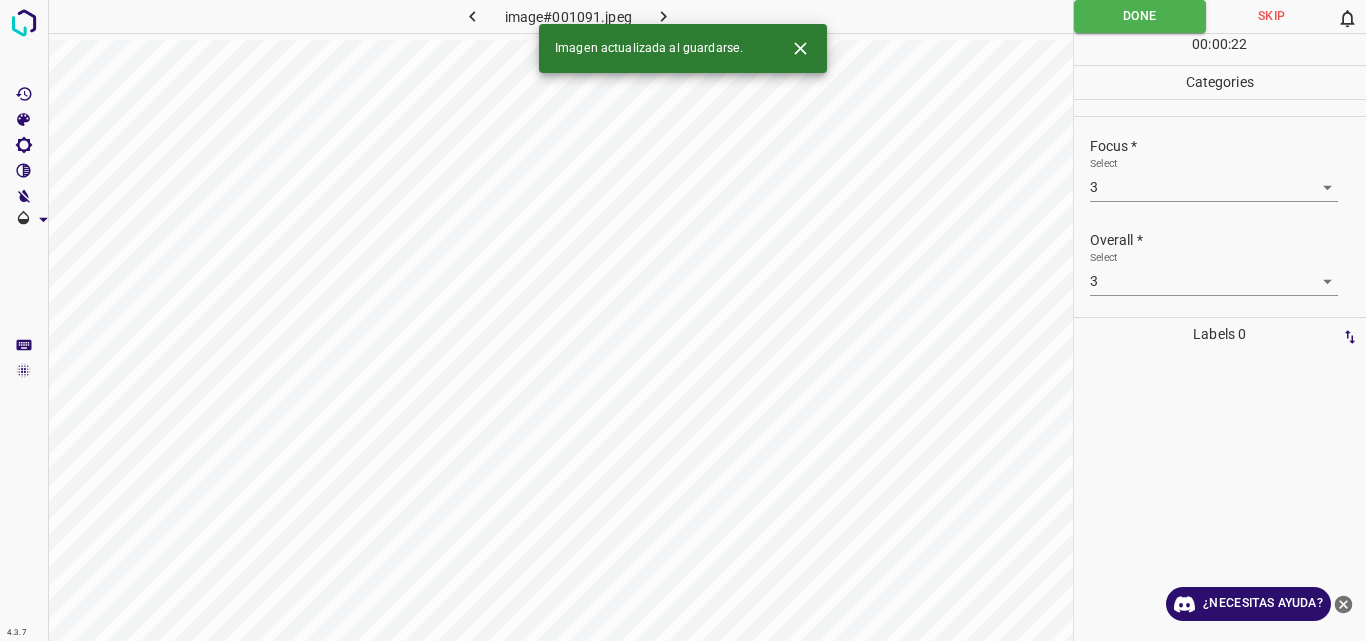 click 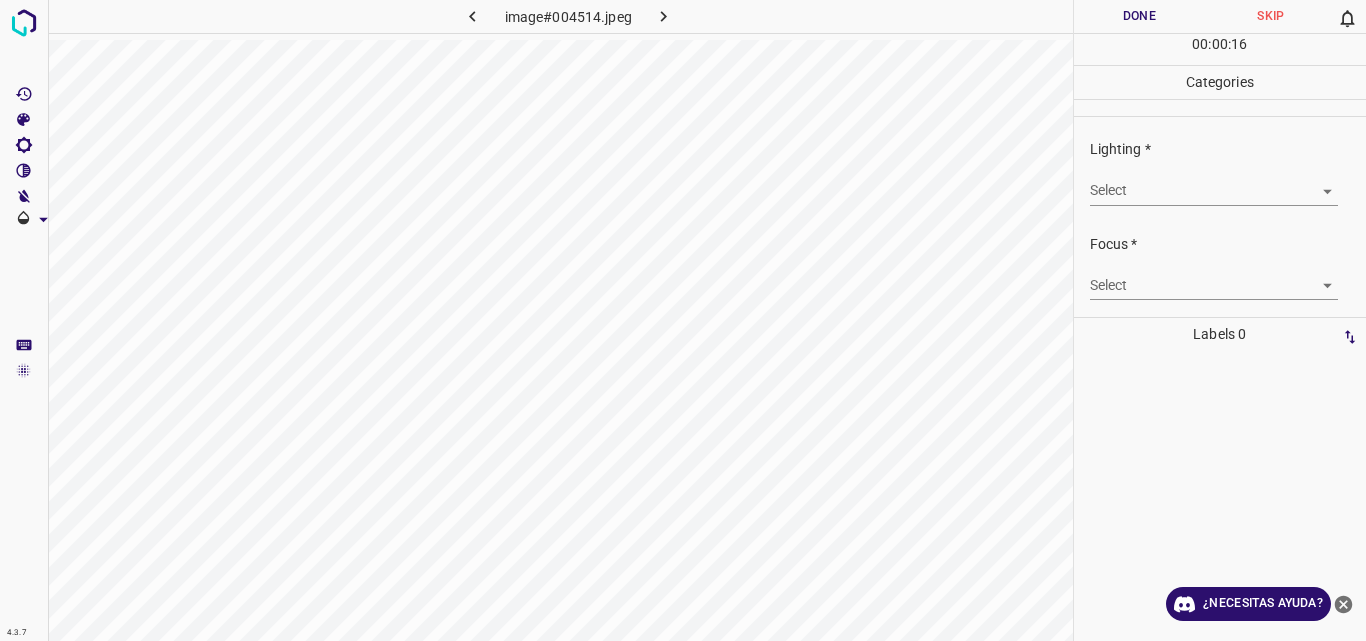 click on "4.3.7 image#004514.jpeg Done Skip 0 00   : 00   : 16   Categories Lighting *  Select ​ Focus *  Select ​ Overall *  Select ​ Labels   0 Categories 1 Lighting 2 Focus 3 Overall Tools Space Change between modes (Draw & Edit) I Auto labeling R Restore zoom M Zoom in N Zoom out Delete Delete selecte label Filters Z Restore filters X Saturation filter C Brightness filter V Contrast filter B Gray scale filter General O Download ¿Necesitas ayuda? Original text Rate this translation Your feedback will be used to help improve Google Translate - Texto - Esconder - Borrar" at bounding box center [683, 320] 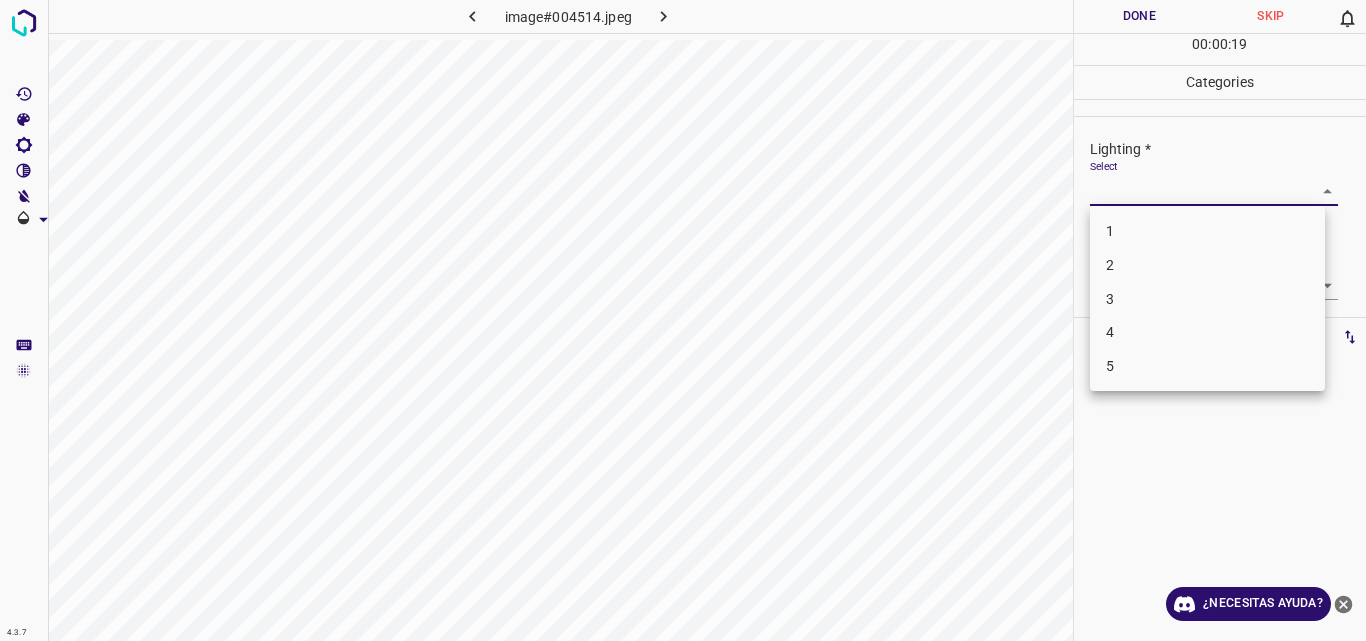 click on "3" at bounding box center [1207, 299] 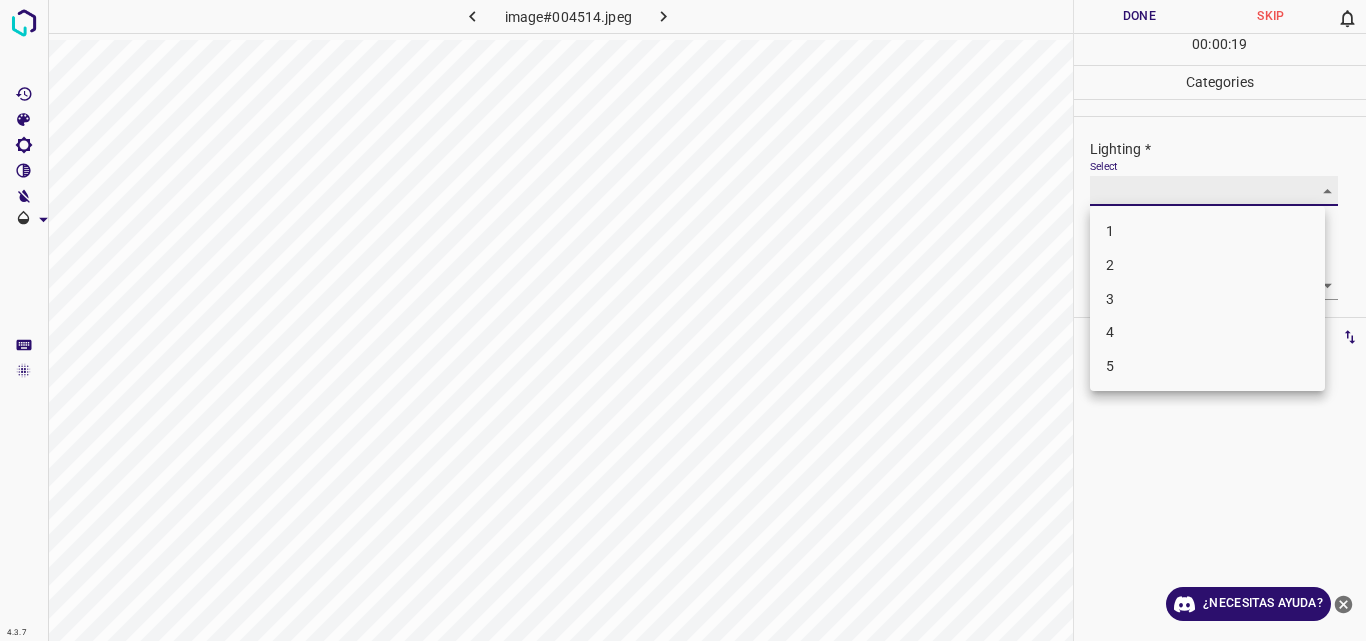 type on "3" 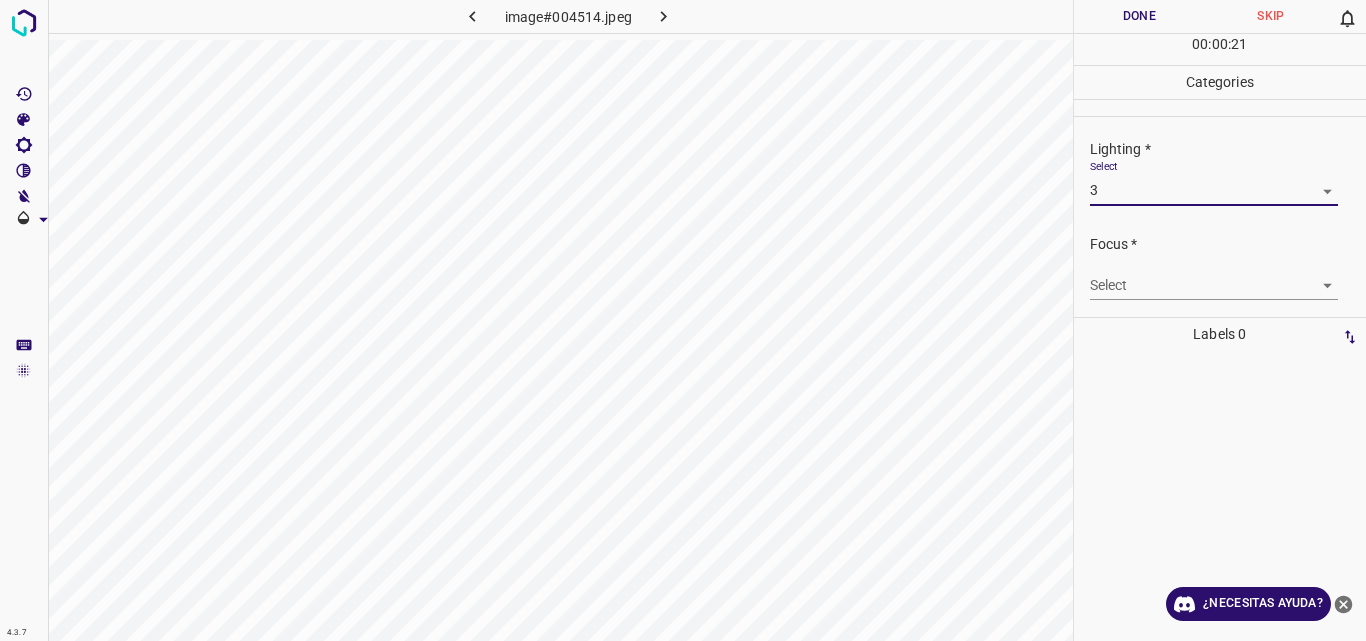 click on "4.3.7 image#004514.jpeg Done Skip 0 00   : 00   : 21   Categories Lighting *  Select 3 3 Focus *  Select ​ Overall *  Select ​ Labels   0 Categories 1 Lighting 2 Focus 3 Overall Tools Space Change between modes (Draw & Edit) I Auto labeling R Restore zoom M Zoom in N Zoom out Delete Delete selecte label Filters Z Restore filters X Saturation filter C Brightness filter V Contrast filter B Gray scale filter General O Download ¿Necesitas ayuda? Original text Rate this translation Your feedback will be used to help improve Google Translate - Texto - Esconder - Borrar" at bounding box center [683, 320] 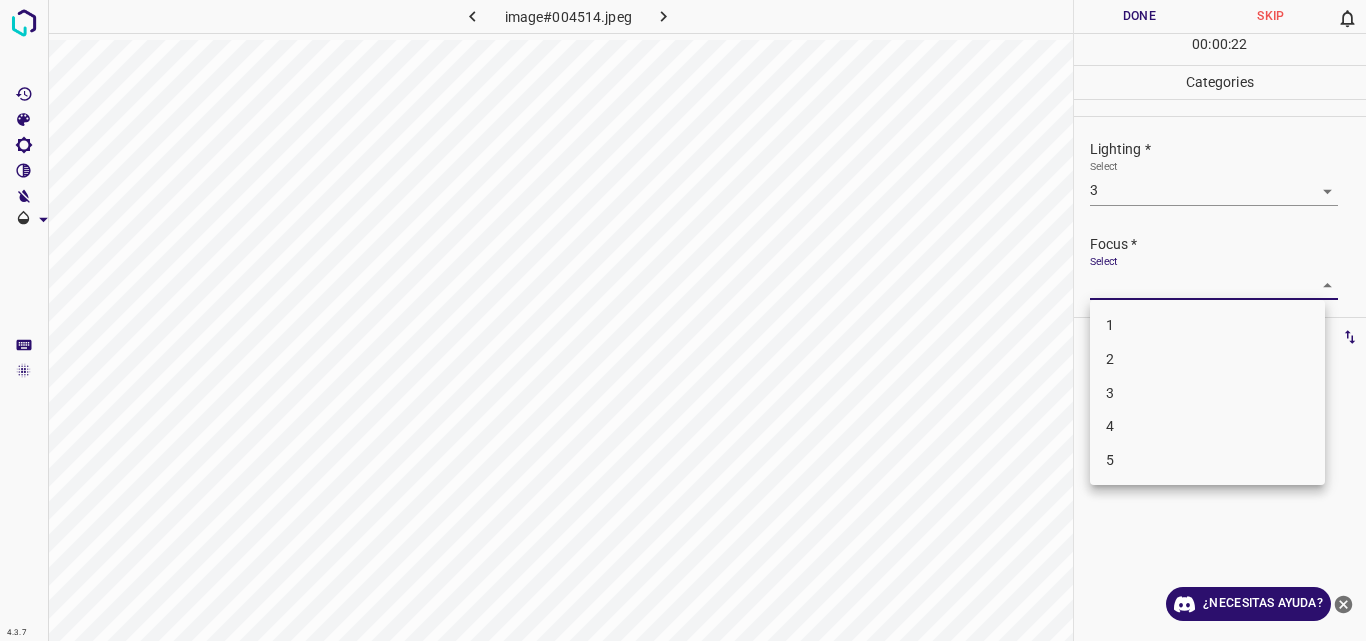 click on "3" at bounding box center (1207, 393) 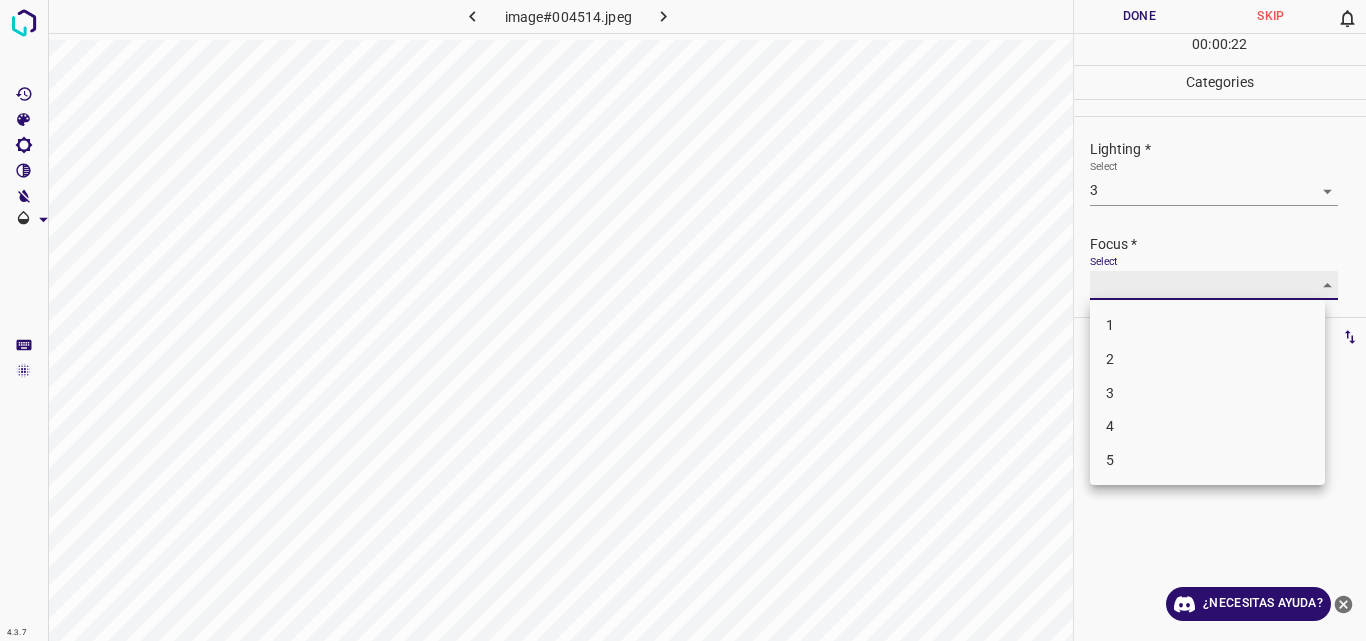 type on "3" 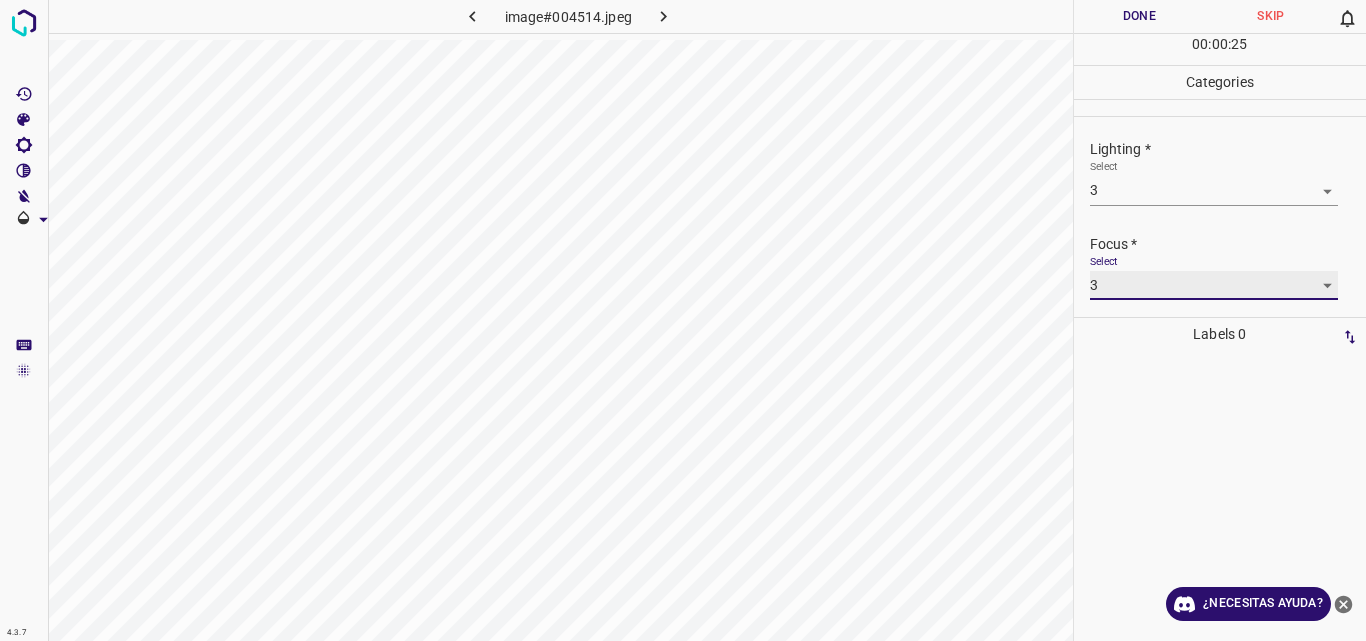 scroll, scrollTop: 98, scrollLeft: 0, axis: vertical 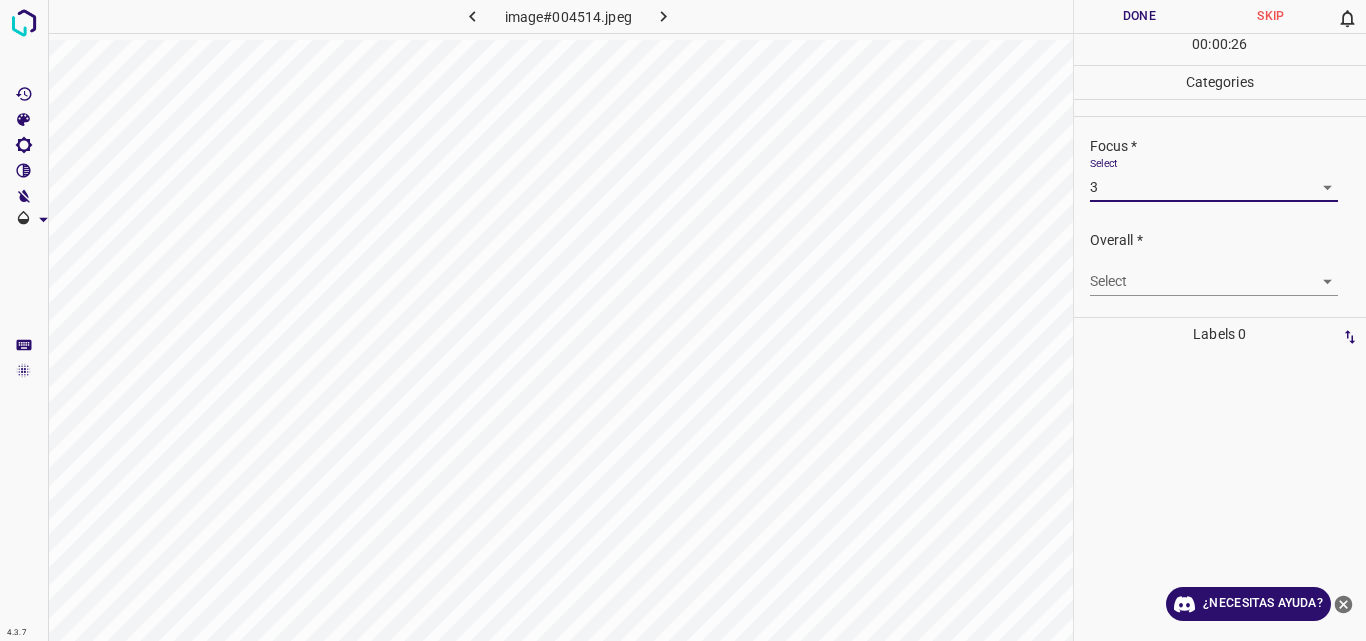 click on "4.3.7 image#004514.jpeg Done Skip 0 00   : 00   : 26   Categories Lighting *  Select 3 3 Focus *  Select 3 3 Overall *  Select ​ Labels   0 Categories 1 Lighting 2 Focus 3 Overall Tools Space Change between modes (Draw & Edit) I Auto labeling R Restore zoom M Zoom in N Zoom out Delete Delete selecte label Filters Z Restore filters X Saturation filter C Brightness filter V Contrast filter B Gray scale filter General O Download ¿Necesitas ayuda? Original text Rate this translation Your feedback will be used to help improve Google Translate - Texto - Esconder - Borrar" at bounding box center (683, 320) 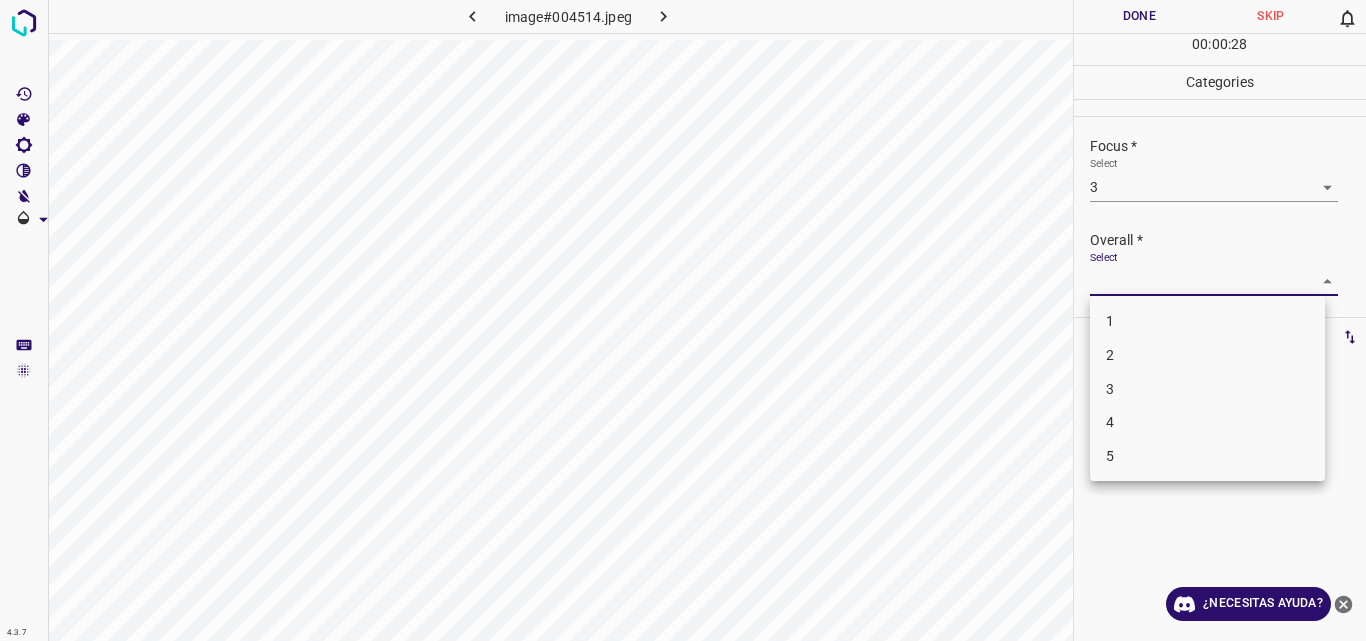 click on "3" at bounding box center (1207, 389) 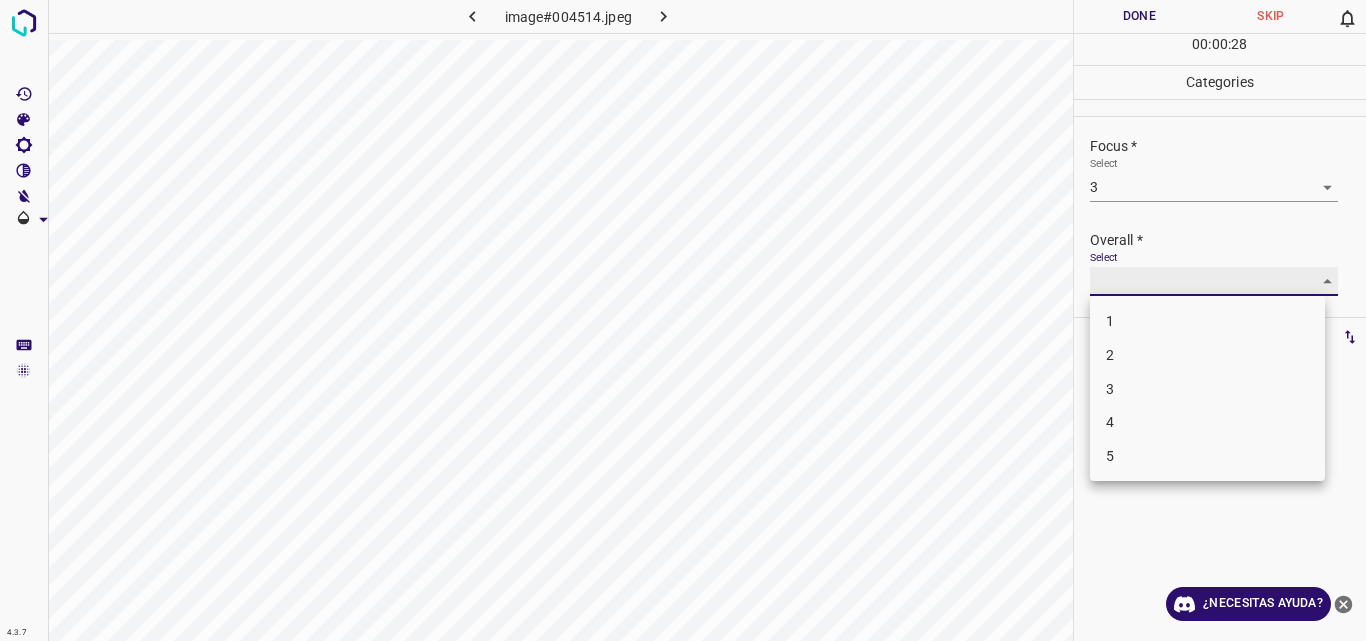 type on "3" 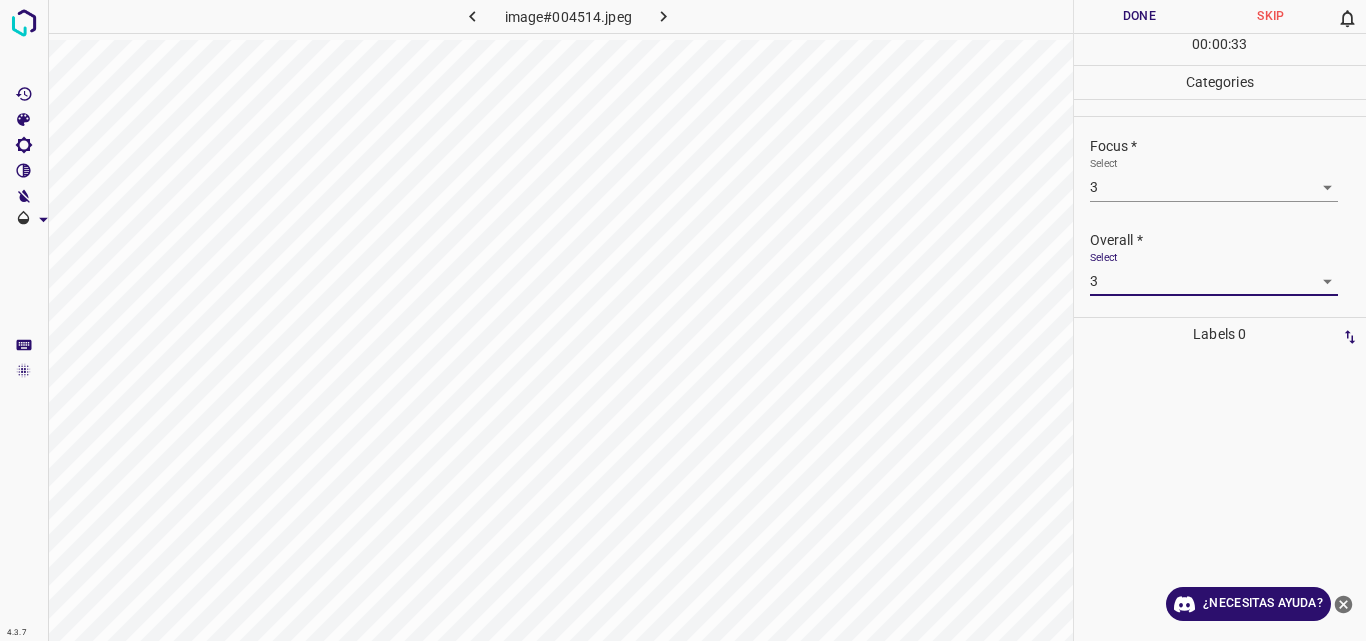 click on "Done" at bounding box center [1140, 16] 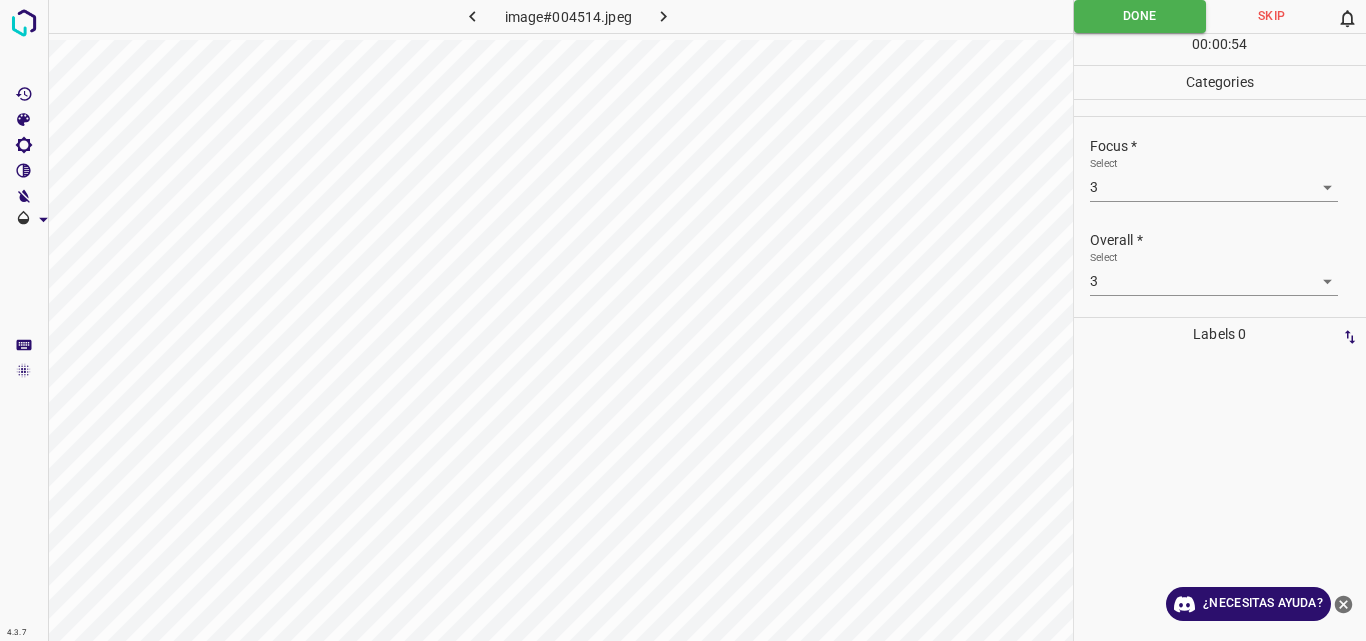 click 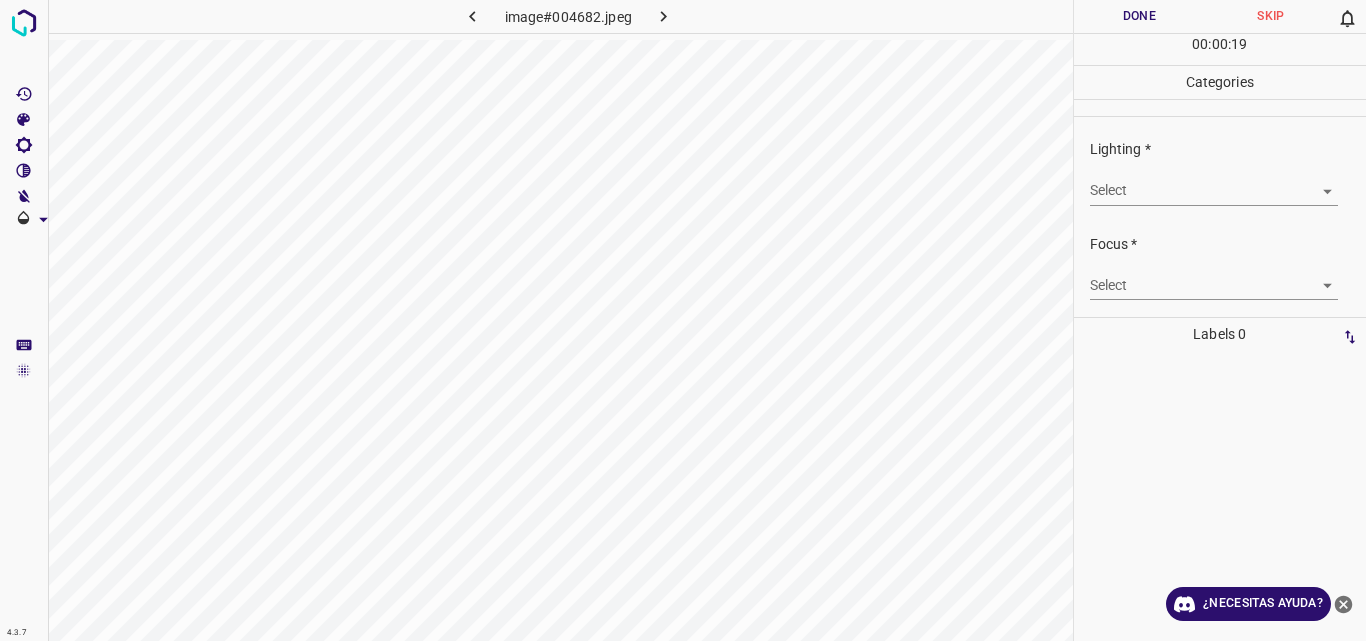 click on "4.3.7 image#004682.jpeg Done Skip 0 00   : 00   : 19   Categories Lighting *  Select ​ Focus *  Select ​ Overall *  Select ​ Labels   0 Categories 1 Lighting 2 Focus 3 Overall Tools Space Change between modes (Draw & Edit) I Auto labeling R Restore zoom M Zoom in N Zoom out Delete Delete selecte label Filters Z Restore filters X Saturation filter C Brightness filter V Contrast filter B Gray scale filter General O Download ¿Necesitas ayuda? Original text Rate this translation Your feedback will be used to help improve Google Translate - Texto - Esconder - Borrar" at bounding box center [683, 320] 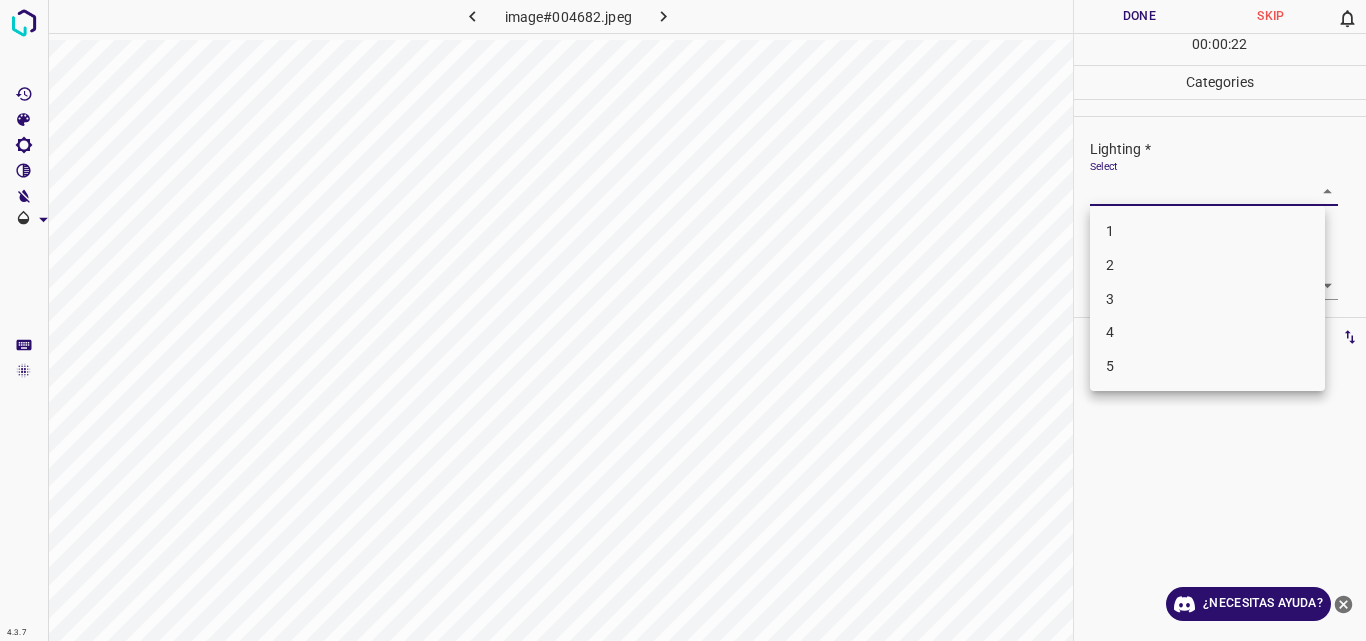click on "3" at bounding box center (1207, 299) 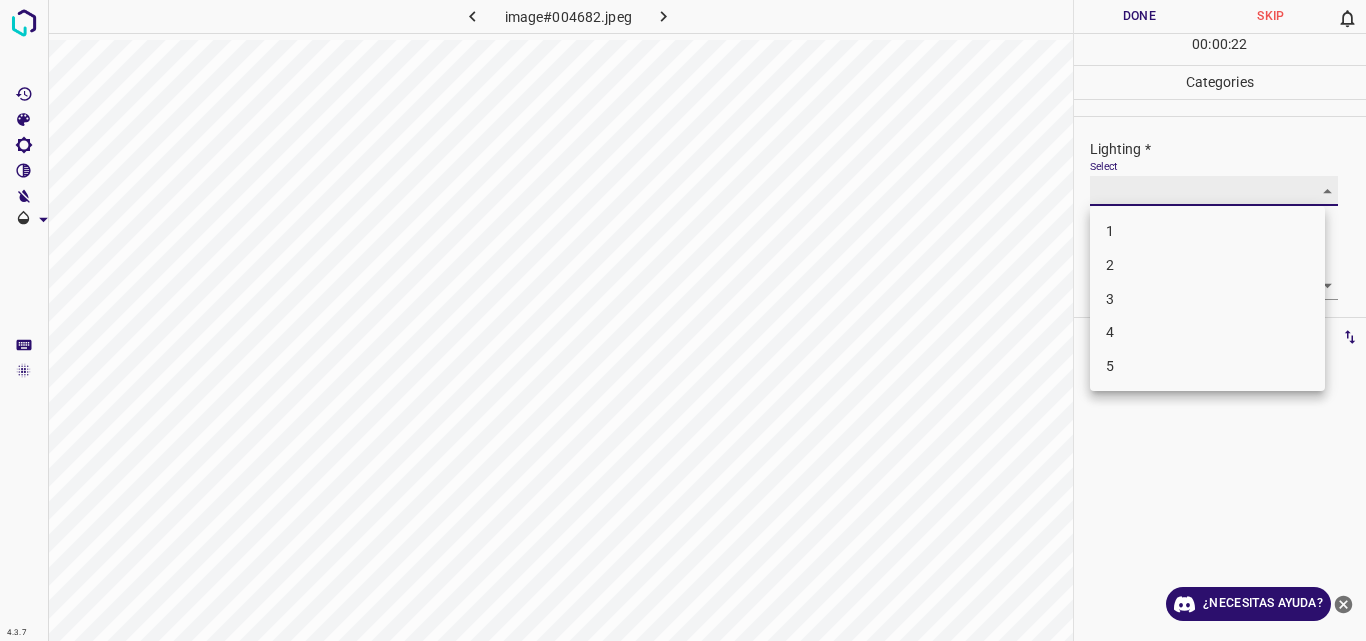 type on "3" 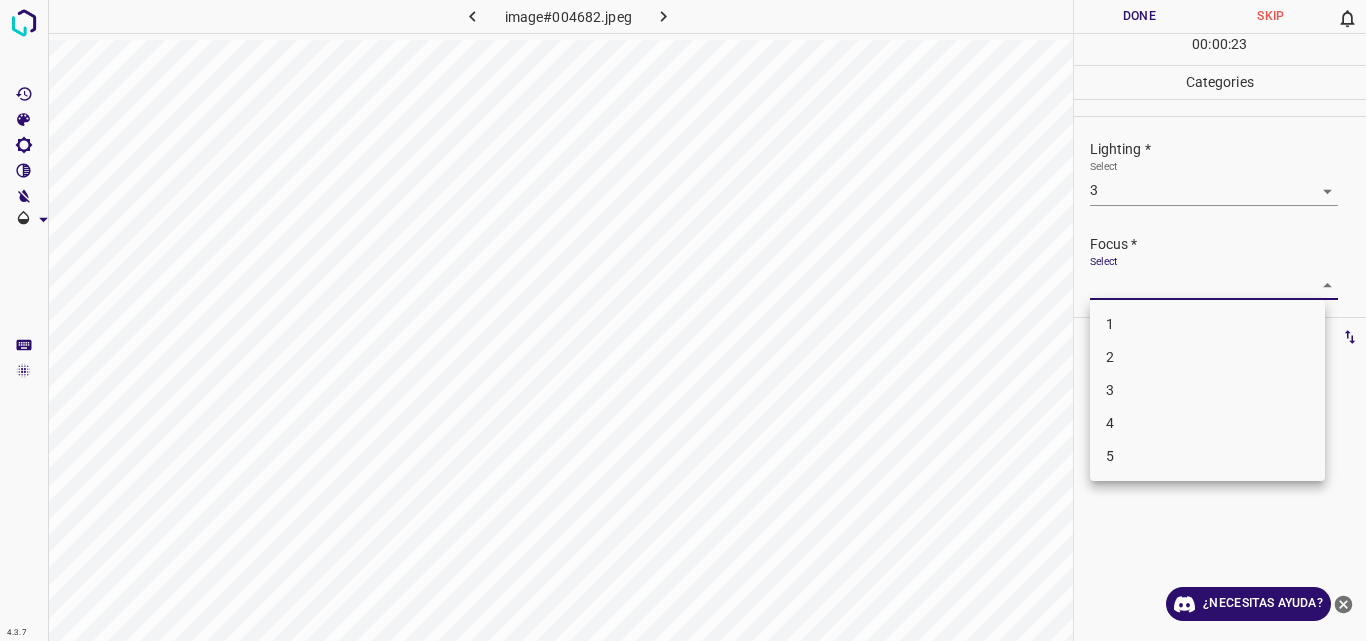 click on "4.3.7 image#004682.jpeg Done Skip 0 00   : 00   : 23   Categories Lighting *  Select 3 3 Focus *  Select ​ Overall *  Select ​ Labels   0 Categories 1 Lighting 2 Focus 3 Overall Tools Space Change between modes (Draw & Edit) I Auto labeling R Restore zoom M Zoom in N Zoom out Delete Delete selecte label Filters Z Restore filters X Saturation filter C Brightness filter V Contrast filter B Gray scale filter General O Download ¿Necesitas ayuda? Original text Rate this translation Your feedback will be used to help improve Google Translate - Texto - Esconder - Borrar 1 2 3 4 5" at bounding box center (683, 320) 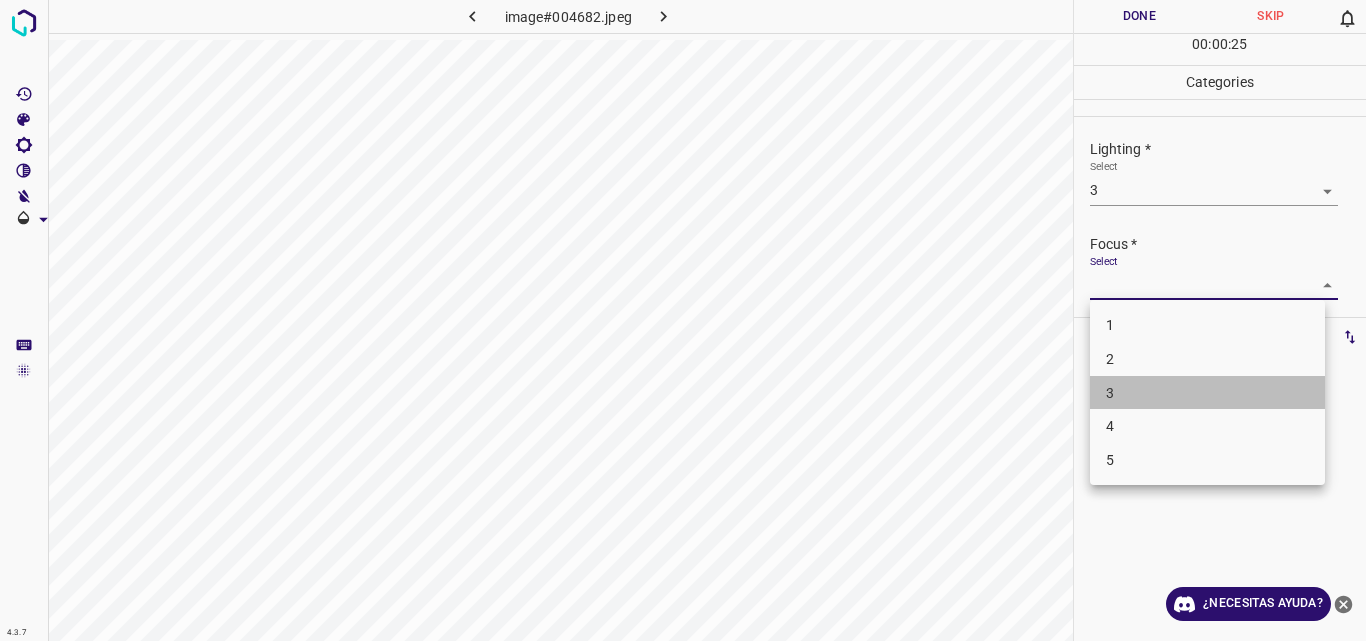 click on "3" at bounding box center [1207, 393] 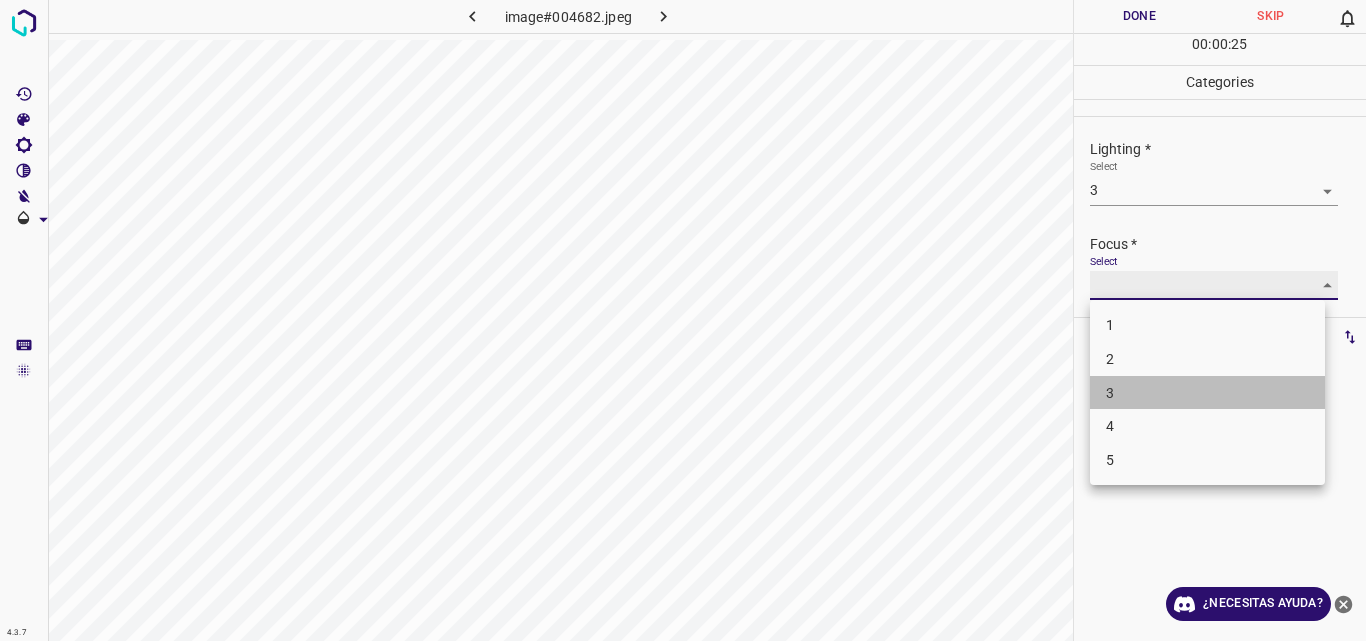 type on "3" 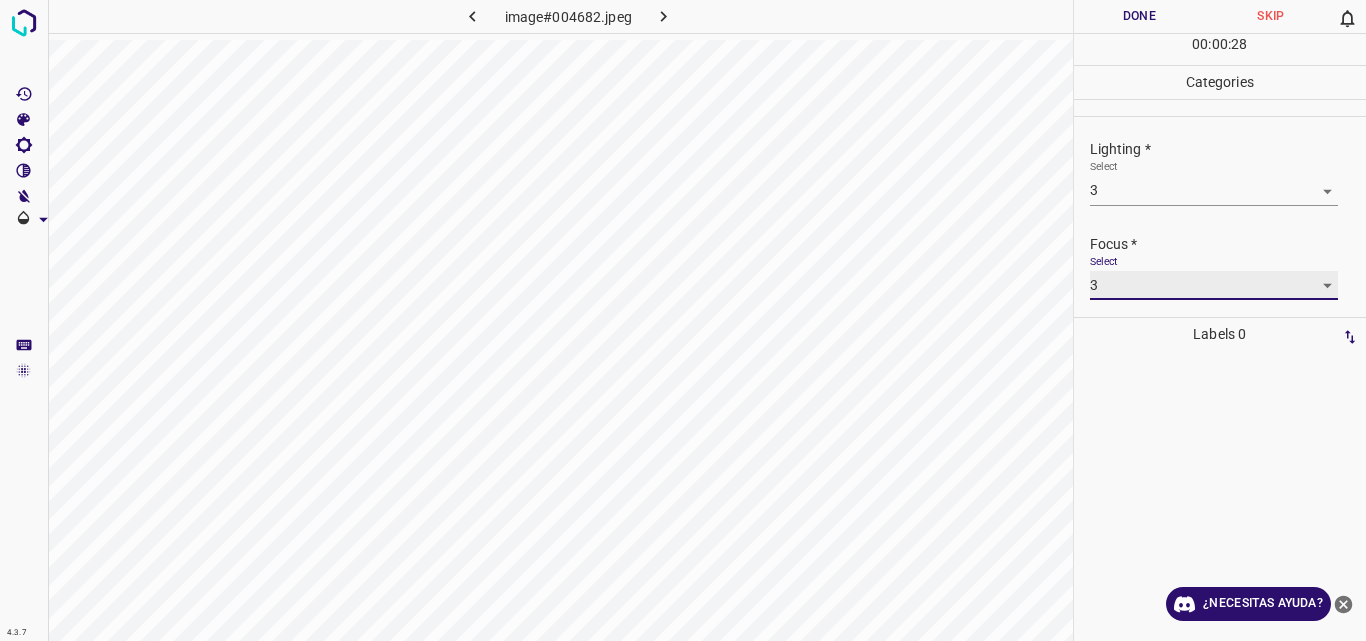 scroll, scrollTop: 98, scrollLeft: 0, axis: vertical 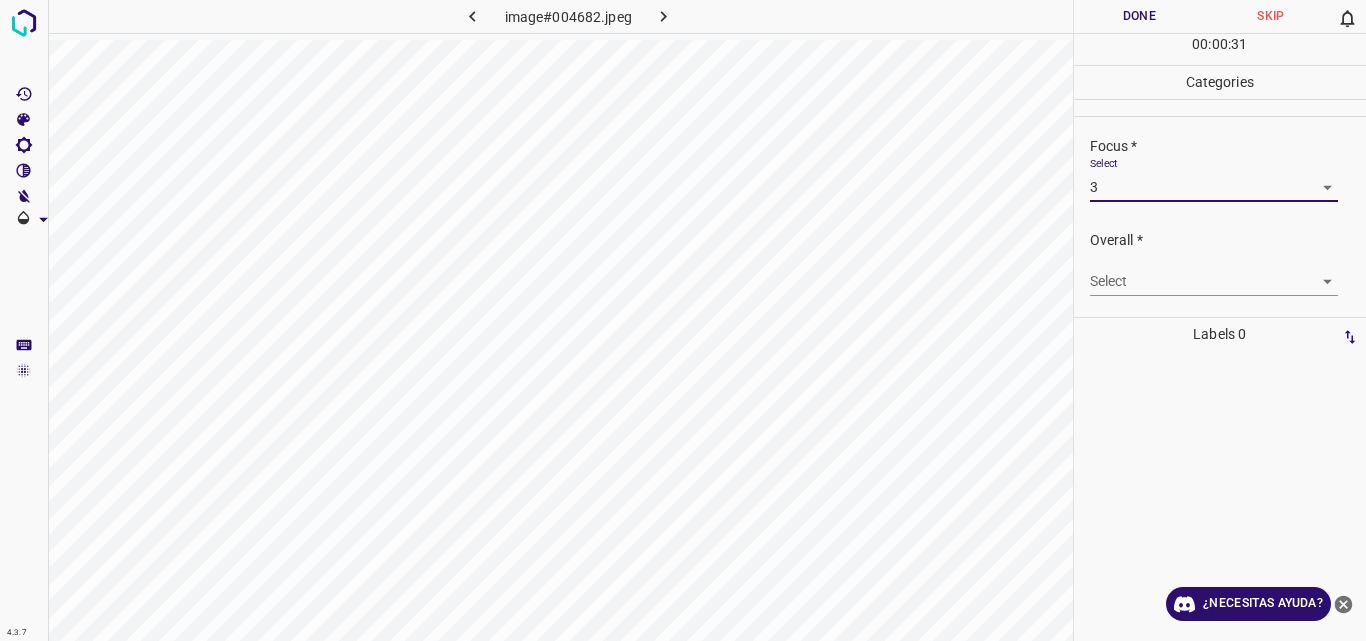 click on "4.3.7 image#004682.jpeg Done Skip 0 00   : 00   : 31   Categories Lighting *  Select 3 3 Focus *  Select 3 3 Overall *  Select ​ Labels   0 Categories 1 Lighting 2 Focus 3 Overall Tools Space Change between modes (Draw & Edit) I Auto labeling R Restore zoom M Zoom in N Zoom out Delete Delete selecte label Filters Z Restore filters X Saturation filter C Brightness filter V Contrast filter B Gray scale filter General O Download ¿Necesitas ayuda? Original text Rate this translation Your feedback will be used to help improve Google Translate - Texto - Esconder - Borrar" at bounding box center [683, 320] 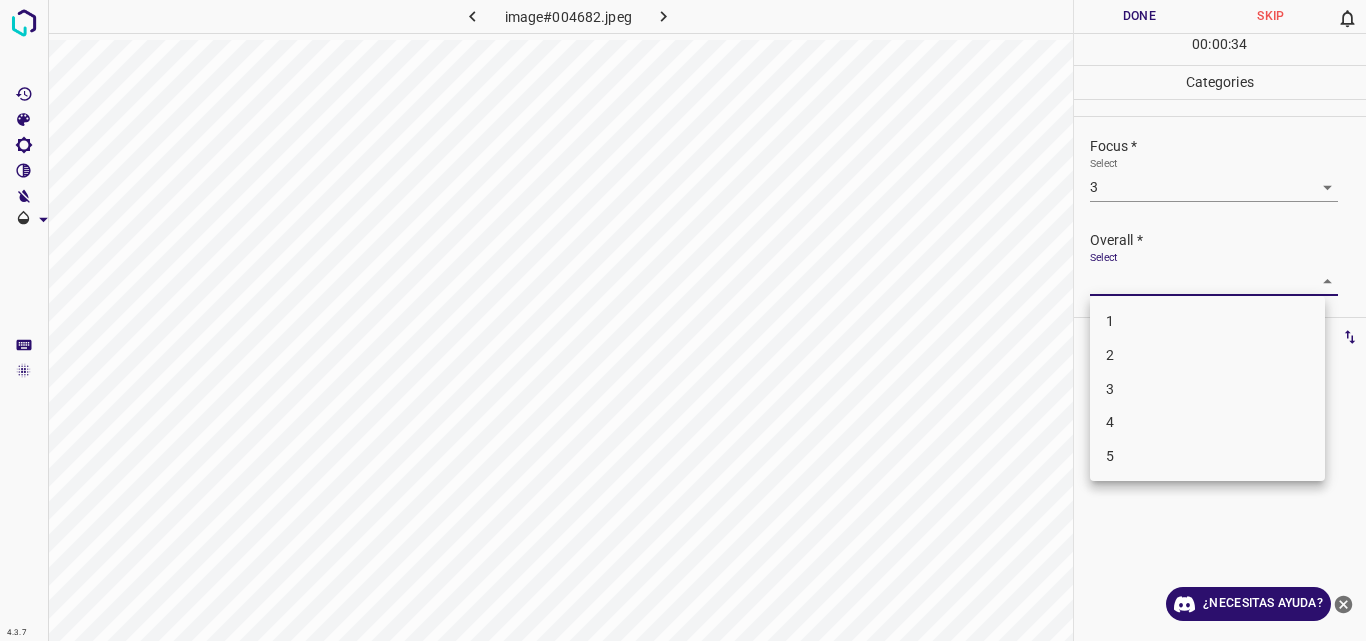 click on "3" at bounding box center [1207, 389] 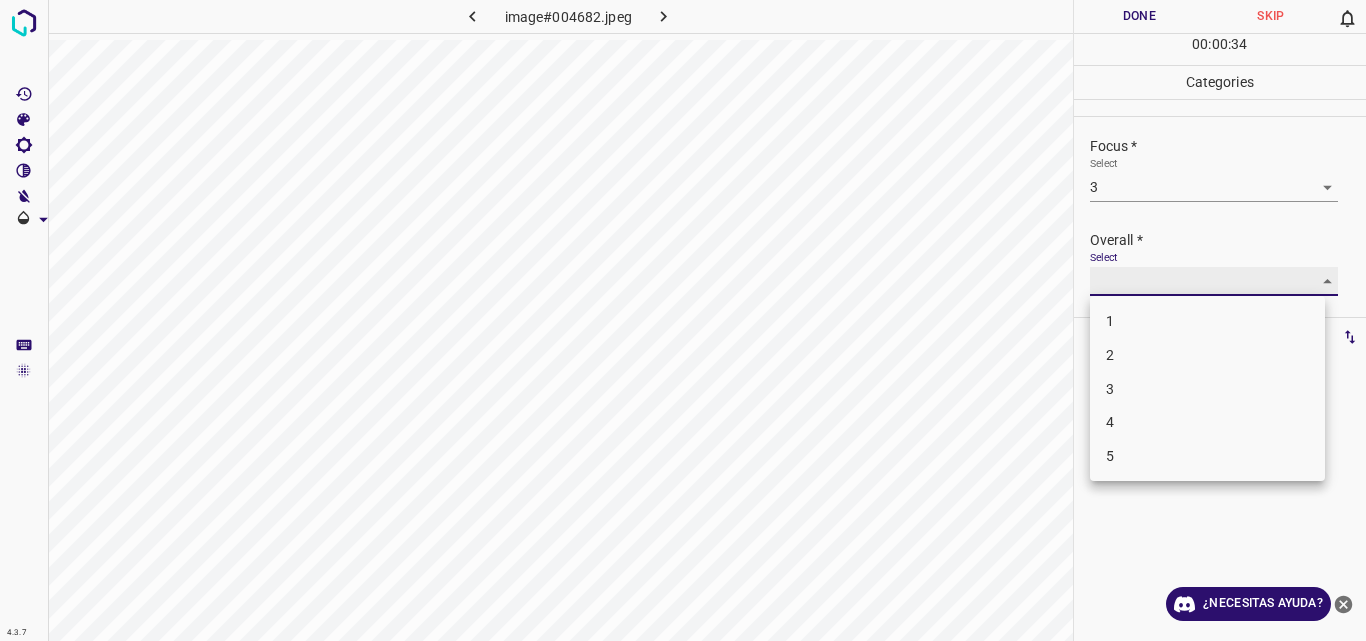 type on "3" 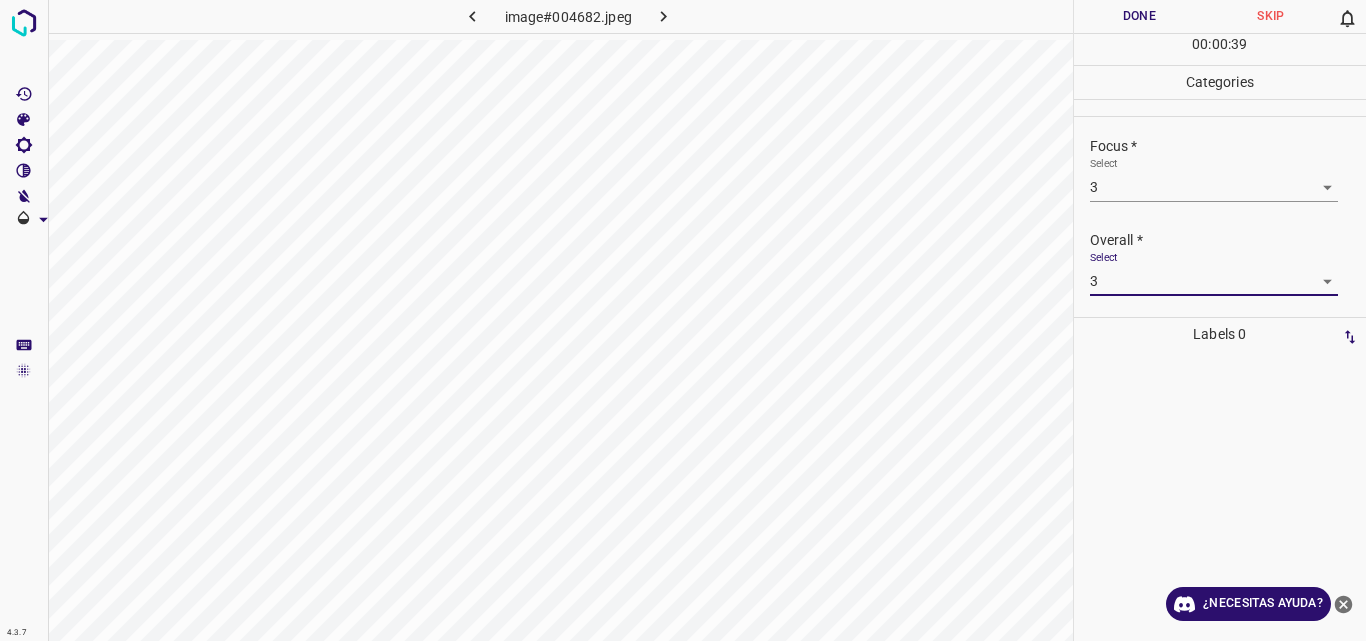 click on "Done" at bounding box center (1140, 16) 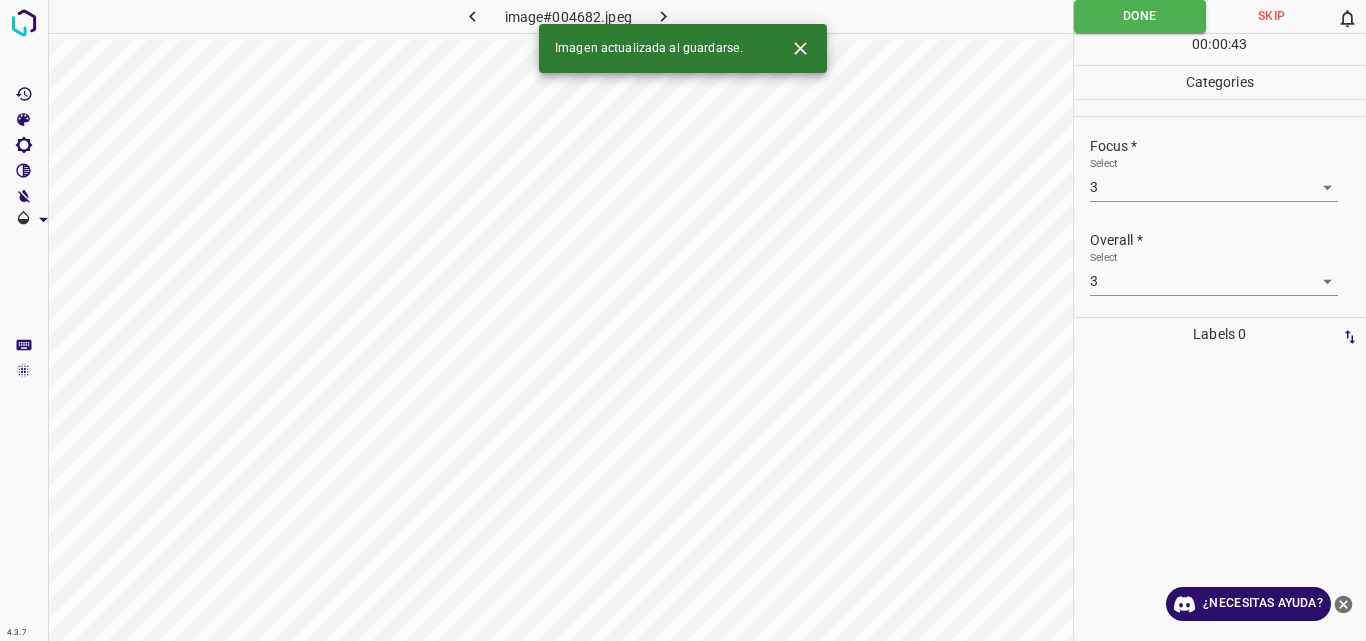 click 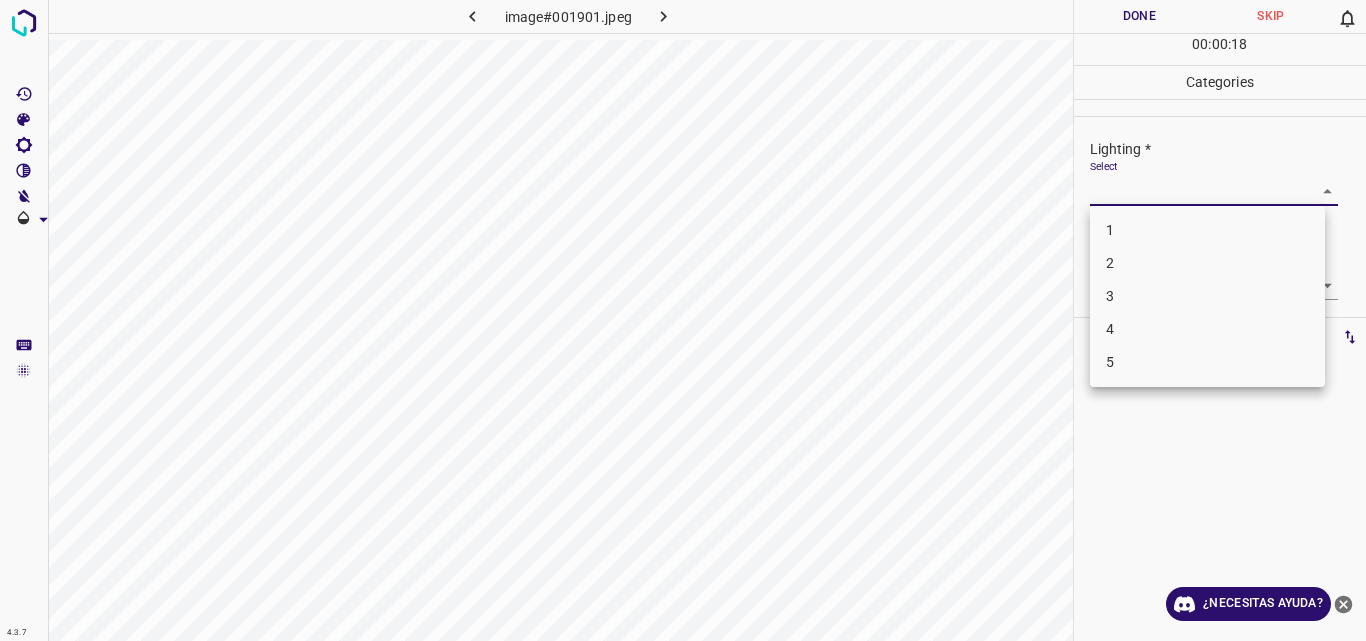 click on "4.3.7 image#001901.jpeg Done Skip 0 00   : 00   : 18   Categories Lighting *  Select ​ Focus *  Select ​ Overall *  Select ​ Labels   0 Categories 1 Lighting 2 Focus 3 Overall Tools Space Change between modes (Draw & Edit) I Auto labeling R Restore zoom M Zoom in N Zoom out Delete Delete selecte label Filters Z Restore filters X Saturation filter C Brightness filter V Contrast filter B Gray scale filter General O Download ¿Necesitas ayuda? Original text Rate this translation Your feedback will be used to help improve Google Translate - Texto - Esconder - Borrar 1 2 3 4 5" at bounding box center (683, 320) 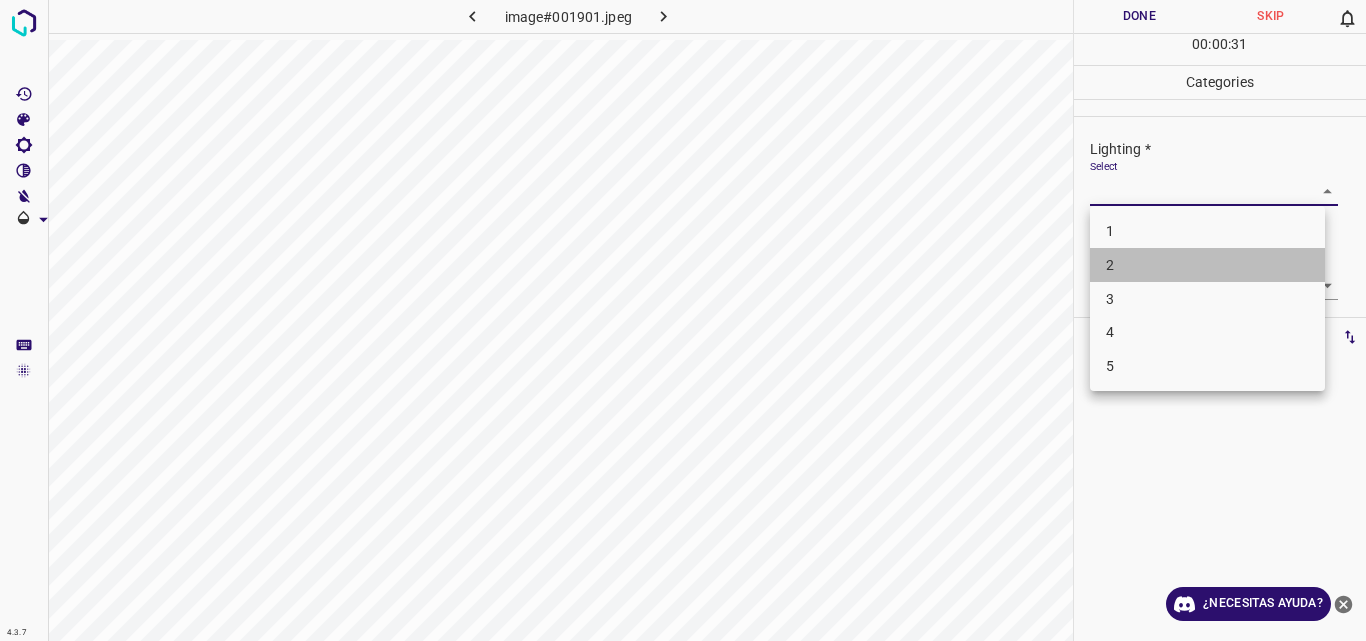 click on "2" at bounding box center (1207, 265) 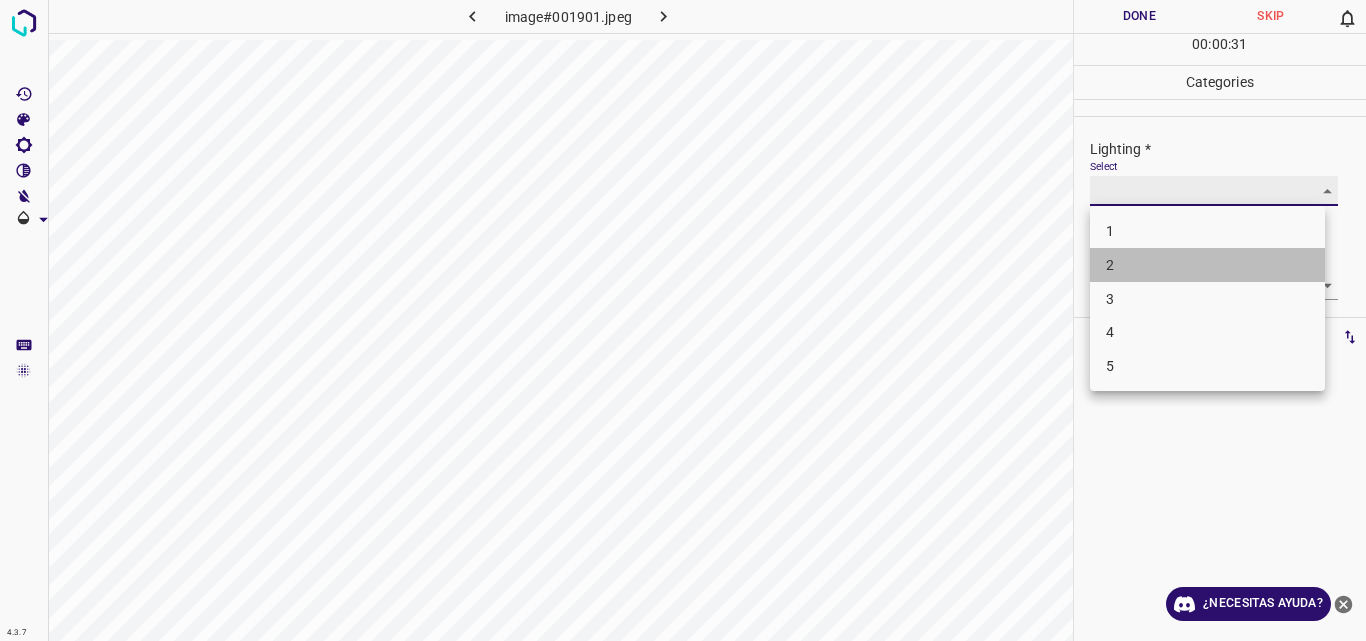 type on "2" 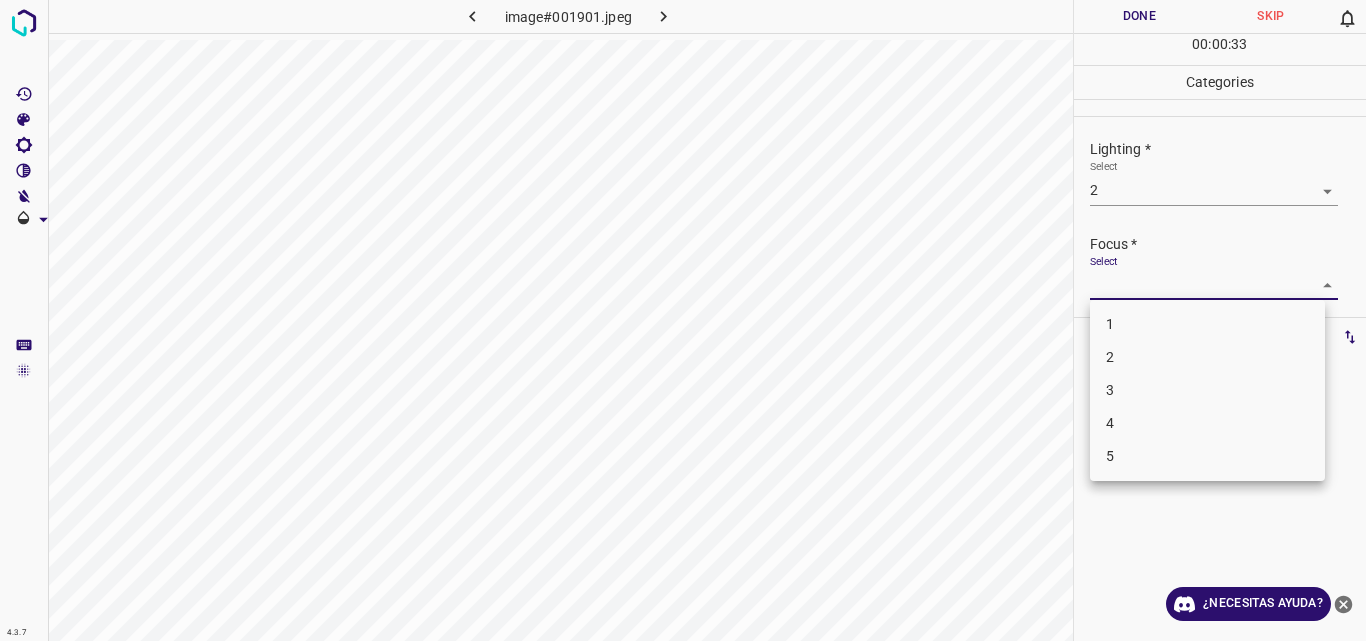 click on "4.3.7 image#001901.jpeg Done Skip 0 00   : 00   : 33   Categories Lighting *  Select 2 2 Focus *  Select ​ Overall *  Select ​ Labels   0 Categories 1 Lighting 2 Focus 3 Overall Tools Space Change between modes (Draw & Edit) I Auto labeling R Restore zoom M Zoom in N Zoom out Delete Delete selecte label Filters Z Restore filters X Saturation filter C Brightness filter V Contrast filter B Gray scale filter General O Download ¿Necesitas ayuda? Original text Rate this translation Your feedback will be used to help improve Google Translate - Texto - Esconder - Borrar 1 2 3 4 5" at bounding box center [683, 320] 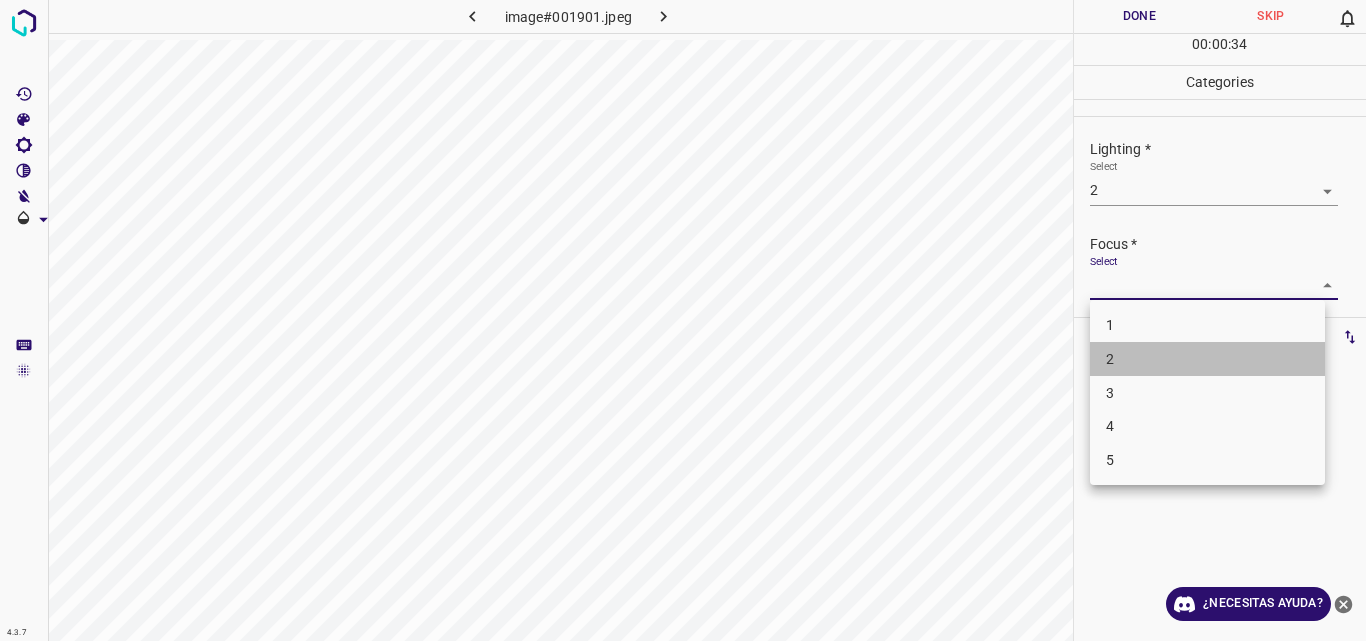 click on "2" at bounding box center (1207, 359) 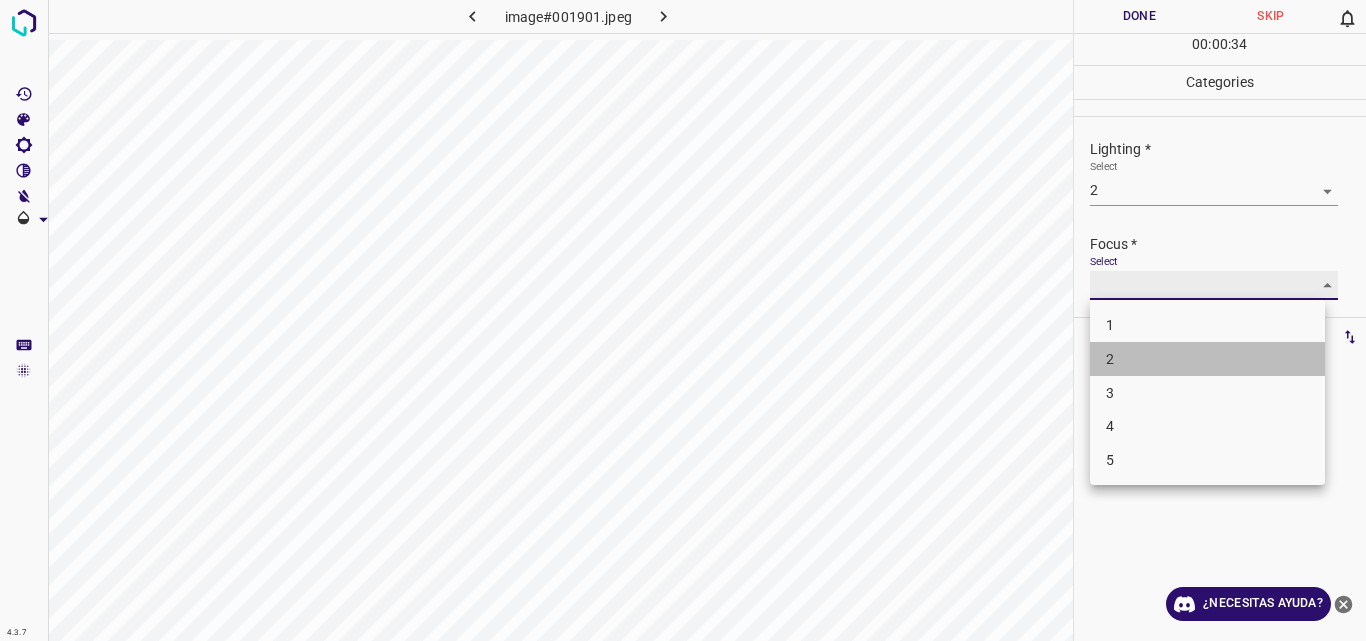 type on "2" 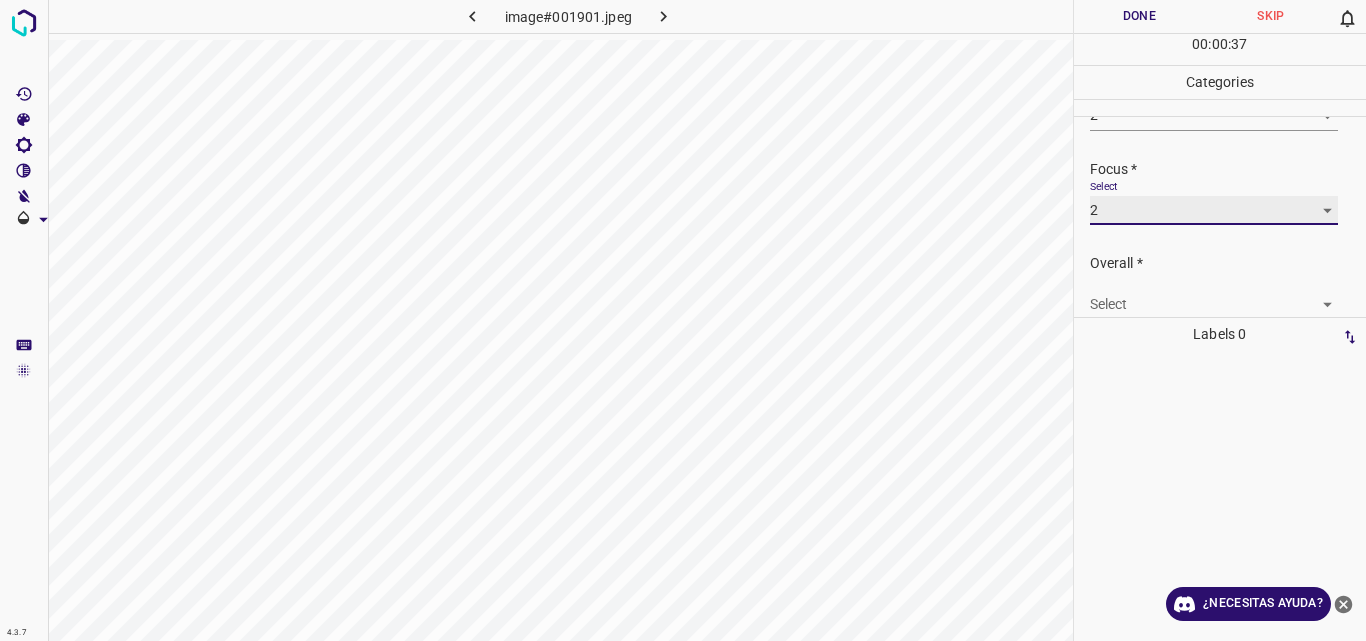 scroll, scrollTop: 98, scrollLeft: 0, axis: vertical 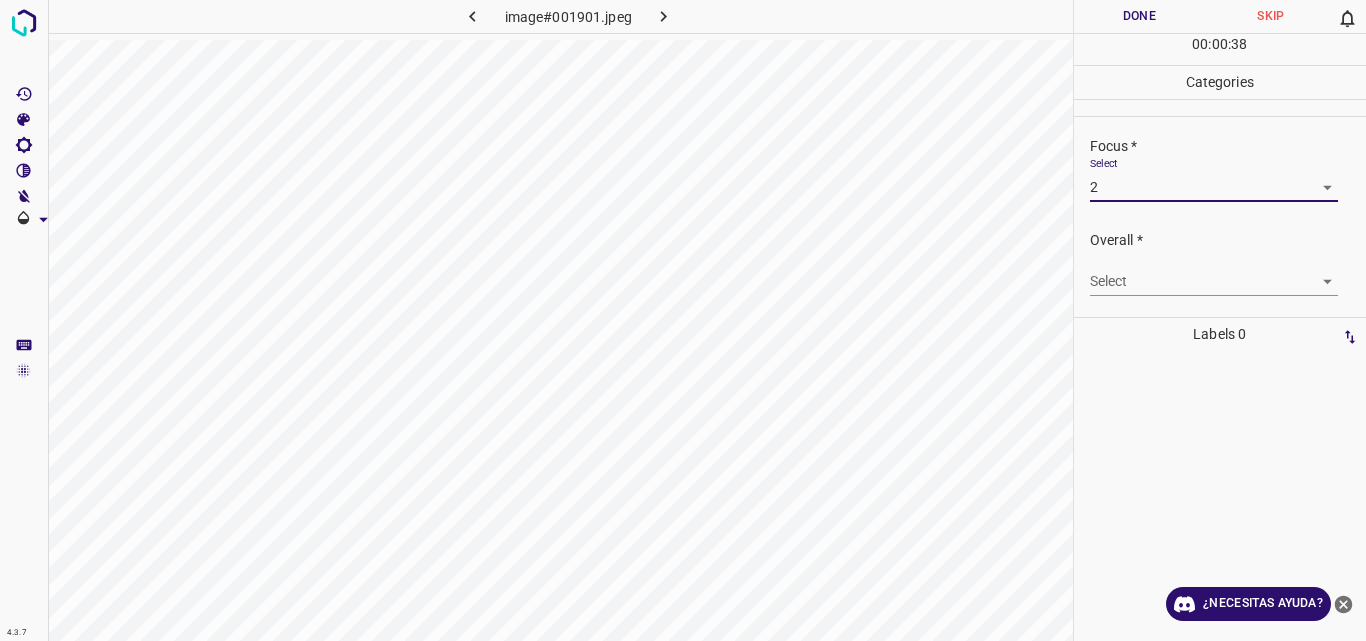 click on "4.3.7 image#001901.jpeg Done Skip 0 00   : 00   : 38   Categories Lighting *  Select 2 2 Focus *  Select 2 2 Overall *  Select ​ Labels   0 Categories 1 Lighting 2 Focus 3 Overall Tools Space Change between modes (Draw & Edit) I Auto labeling R Restore zoom M Zoom in N Zoom out Delete Delete selecte label Filters Z Restore filters X Saturation filter C Brightness filter V Contrast filter B Gray scale filter General O Download ¿Necesitas ayuda? Original text Rate this translation Your feedback will be used to help improve Google Translate - Texto - Esconder - Borrar" at bounding box center (683, 320) 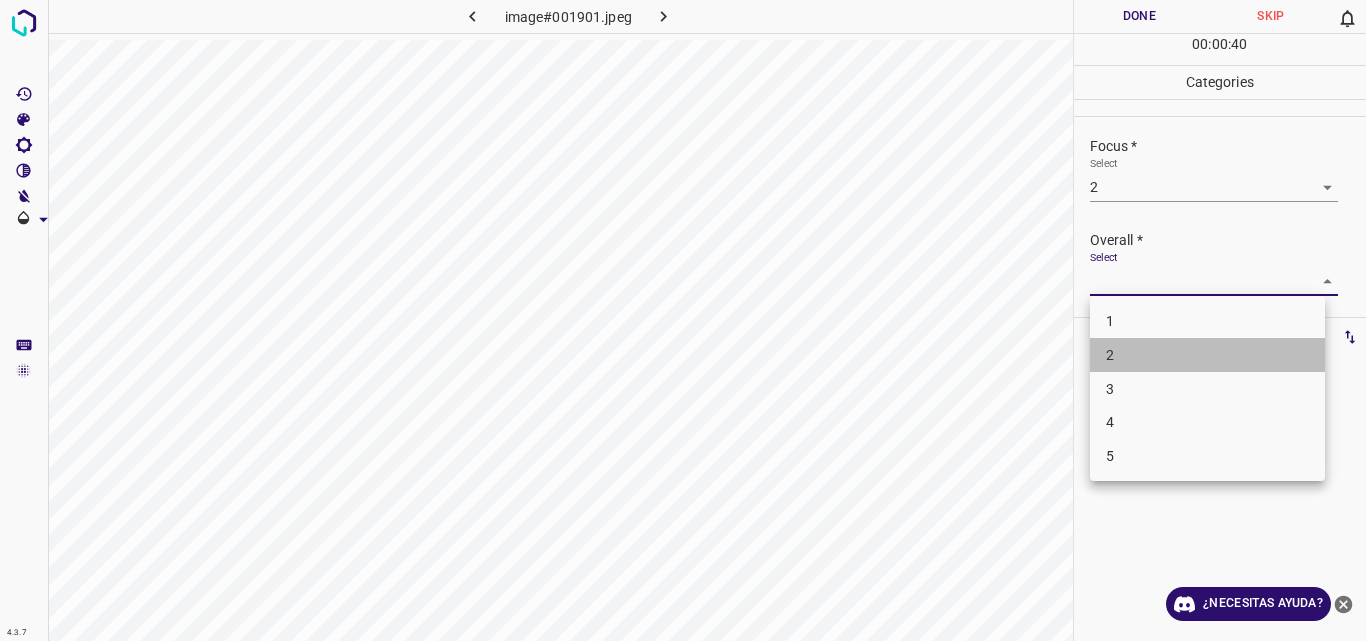 click on "2" at bounding box center (1207, 355) 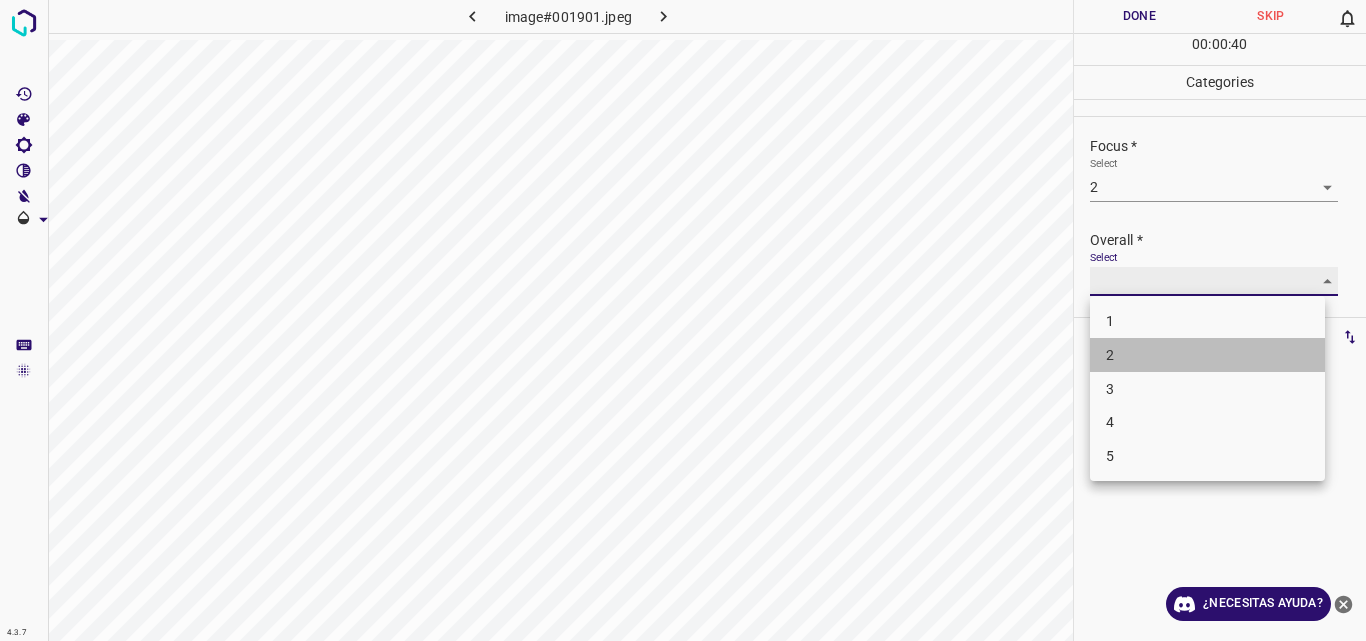 type on "2" 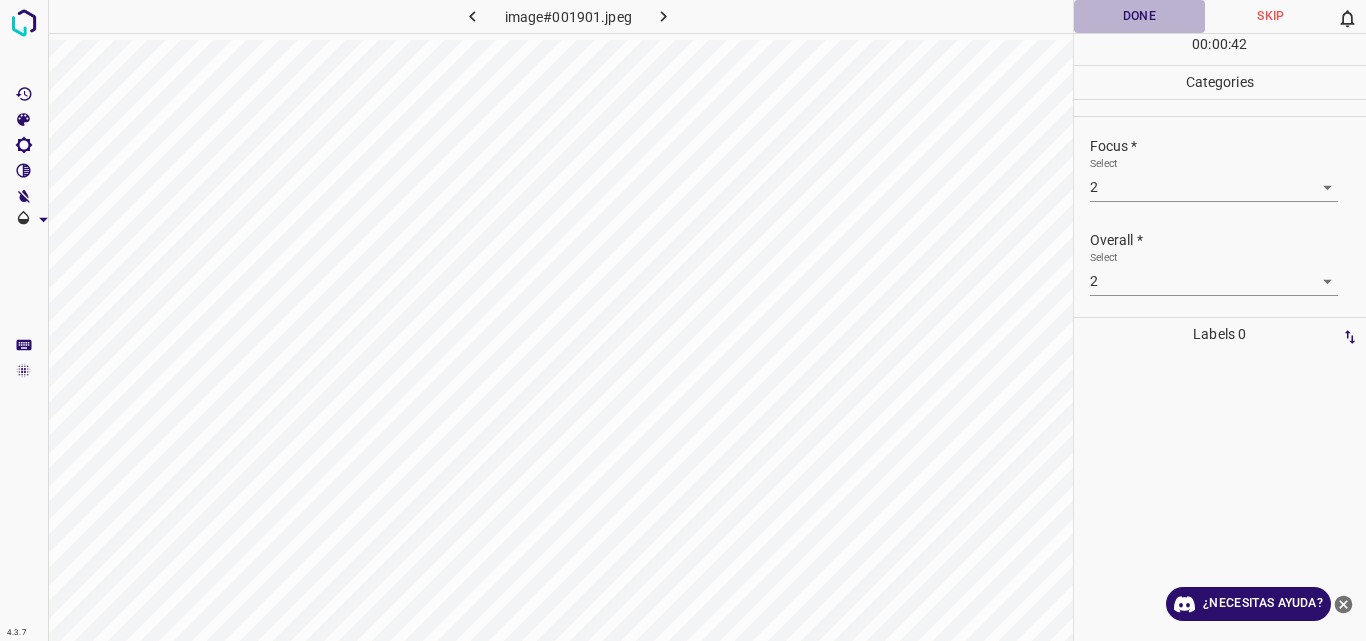 click on "Done" at bounding box center [1140, 16] 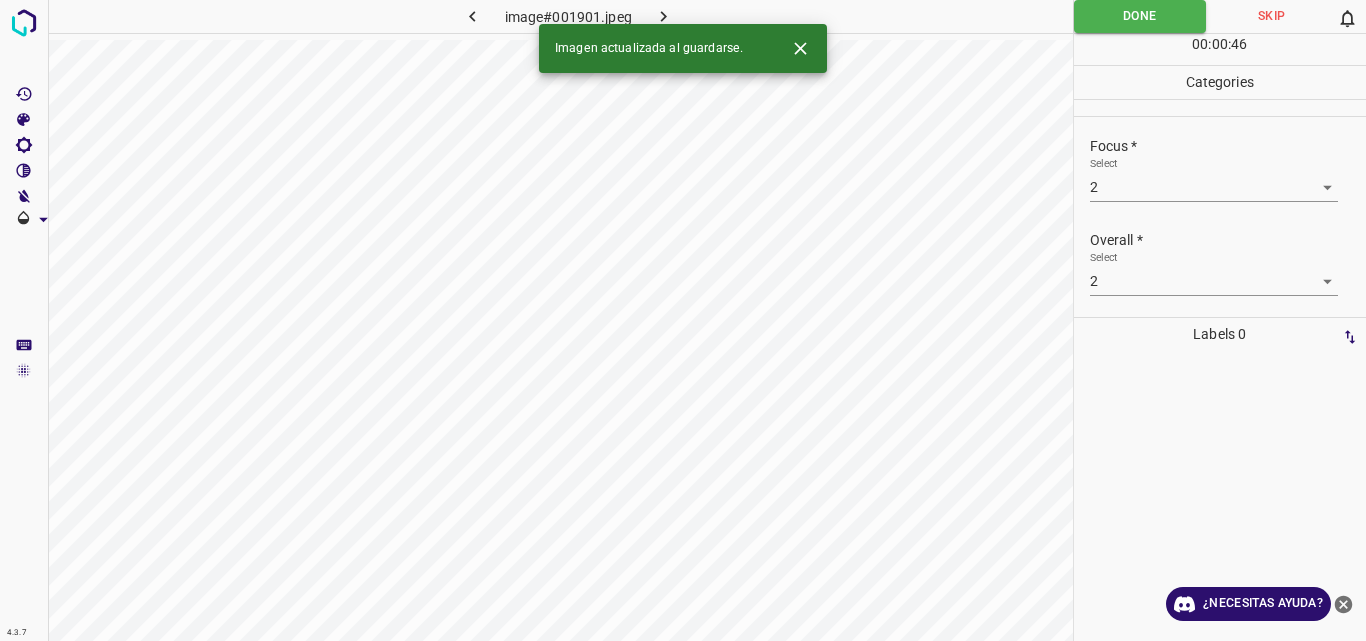 click 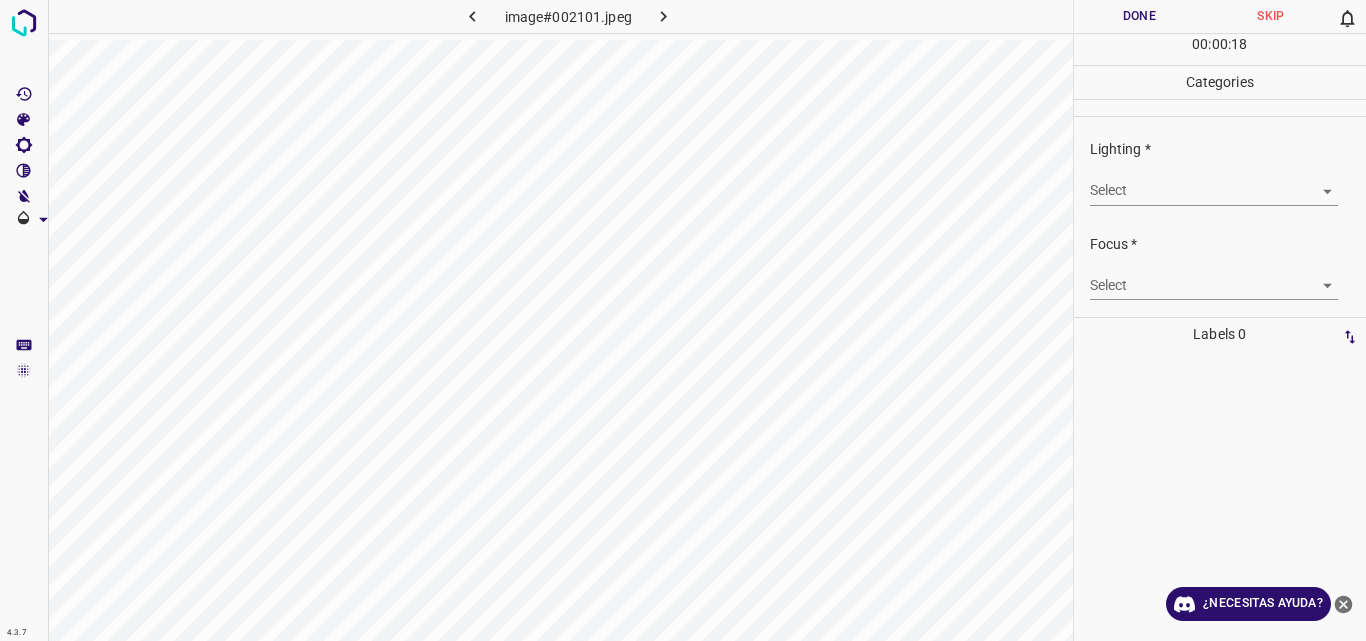 click on "4.3.7 image#002101.jpeg Done Skip 0 00   : 00   : 18   Categories Lighting *  Select ​ Focus *  Select ​ Overall *  Select ​ Labels   0 Categories 1 Lighting 2 Focus 3 Overall Tools Space Change between modes (Draw & Edit) I Auto labeling R Restore zoom M Zoom in N Zoom out Delete Delete selecte label Filters Z Restore filters X Saturation filter C Brightness filter V Contrast filter B Gray scale filter General O Download ¿Necesitas ayuda? Original text Rate this translation Your feedback will be used to help improve Google Translate - Texto - Esconder - Borrar" at bounding box center [683, 320] 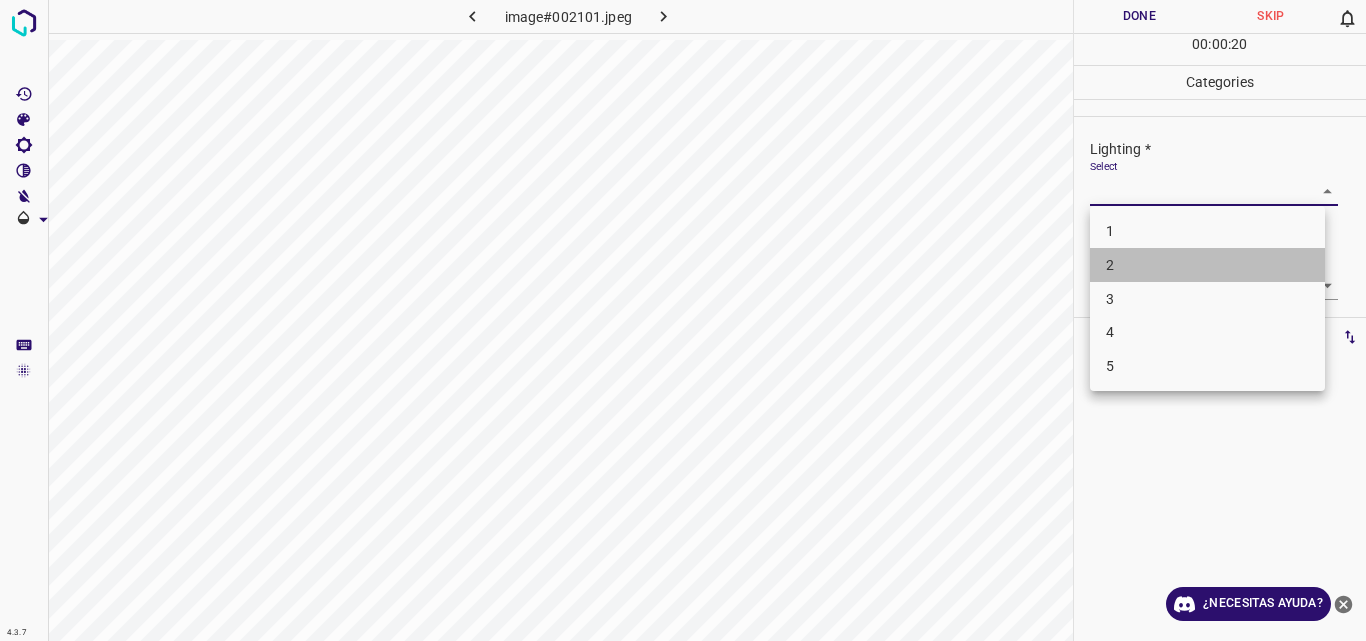click on "2" at bounding box center (1207, 265) 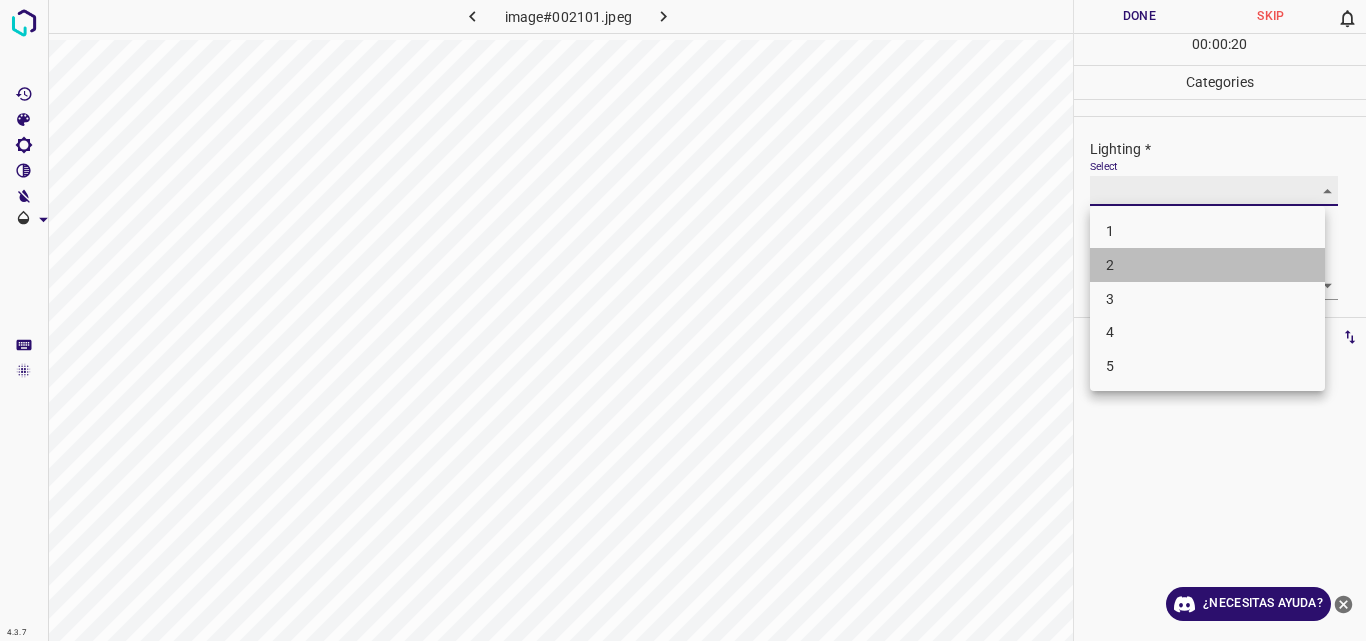 type on "2" 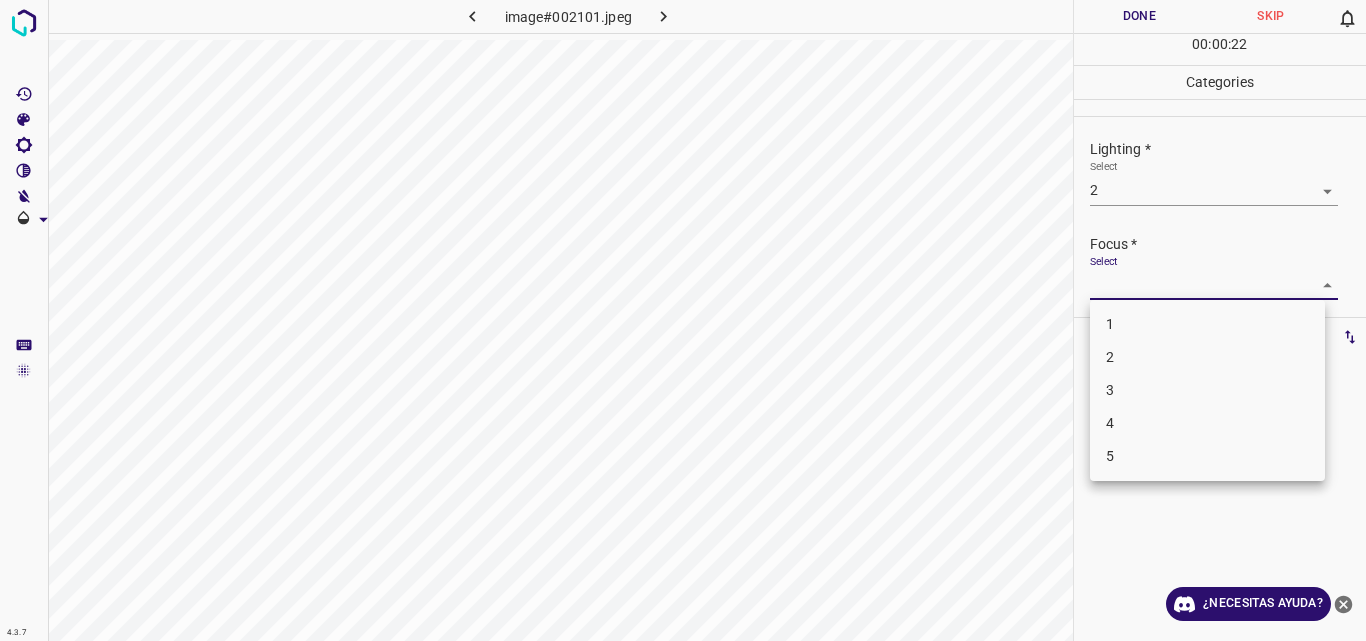 click on "4.3.7 image#002101.jpeg Done Skip 0 00   : 00   : 22   Categories Lighting *  Select 2 2 Focus *  Select ​ Overall *  Select ​ Labels   0 Categories 1 Lighting 2 Focus 3 Overall Tools Space Change between modes (Draw & Edit) I Auto labeling R Restore zoom M Zoom in N Zoom out Delete Delete selecte label Filters Z Restore filters X Saturation filter C Brightness filter V Contrast filter B Gray scale filter General O Download ¿Necesitas ayuda? Original text Rate this translation Your feedback will be used to help improve Google Translate - Texto - Esconder - Borrar 1 2 3 4 5" at bounding box center [683, 320] 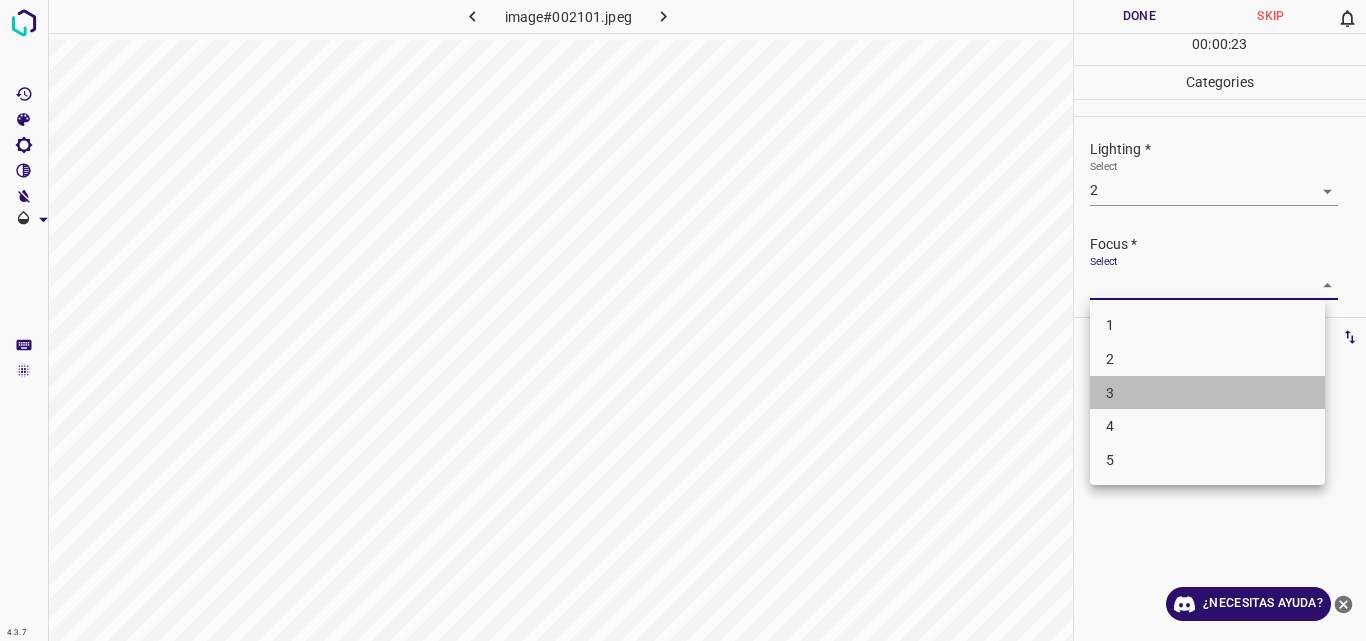 click on "3" at bounding box center (1207, 393) 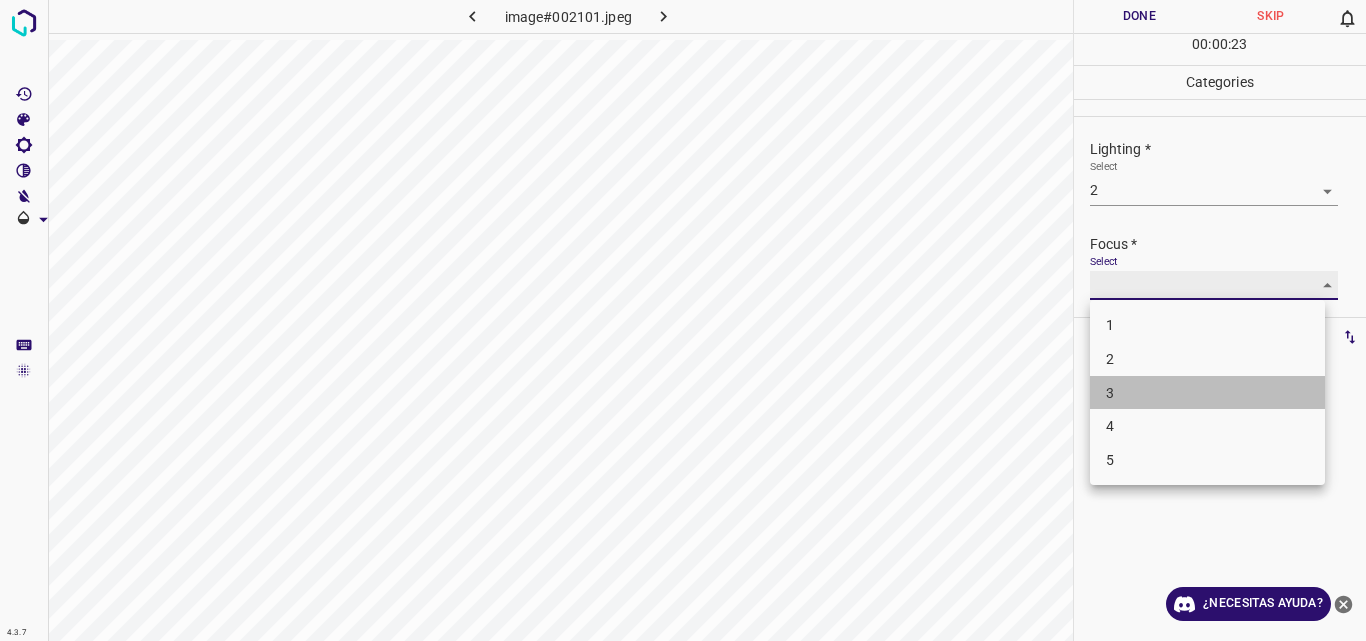 type on "3" 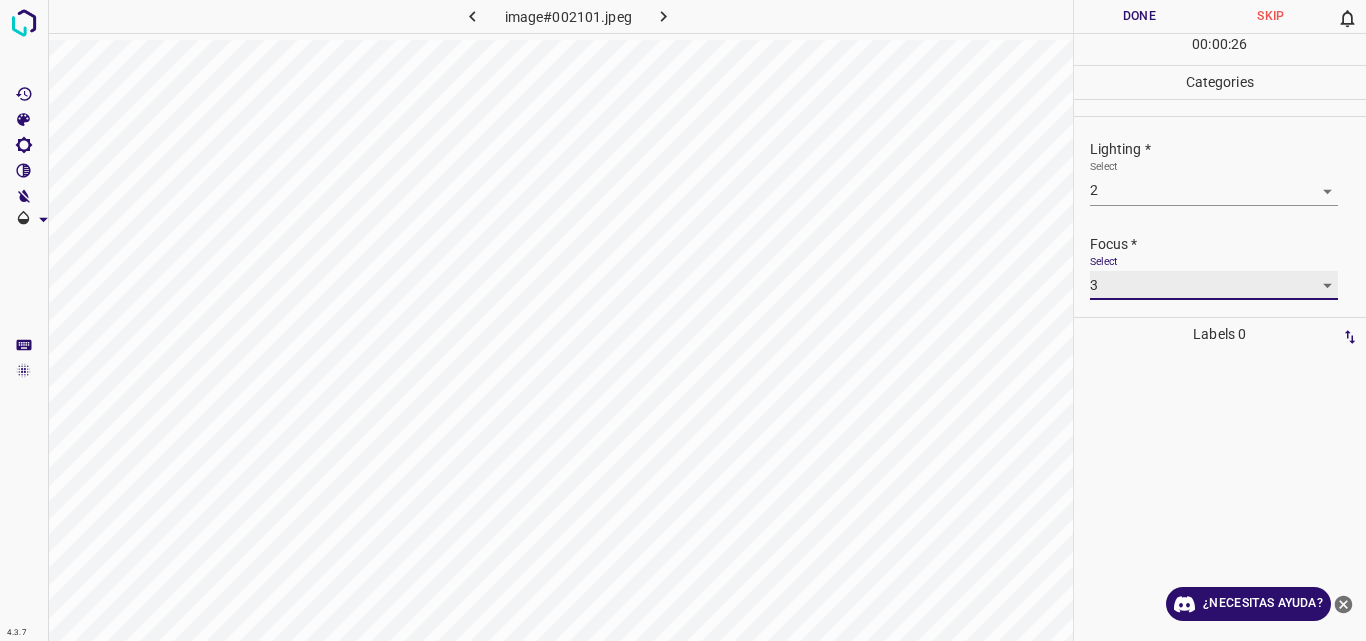 scroll, scrollTop: 98, scrollLeft: 0, axis: vertical 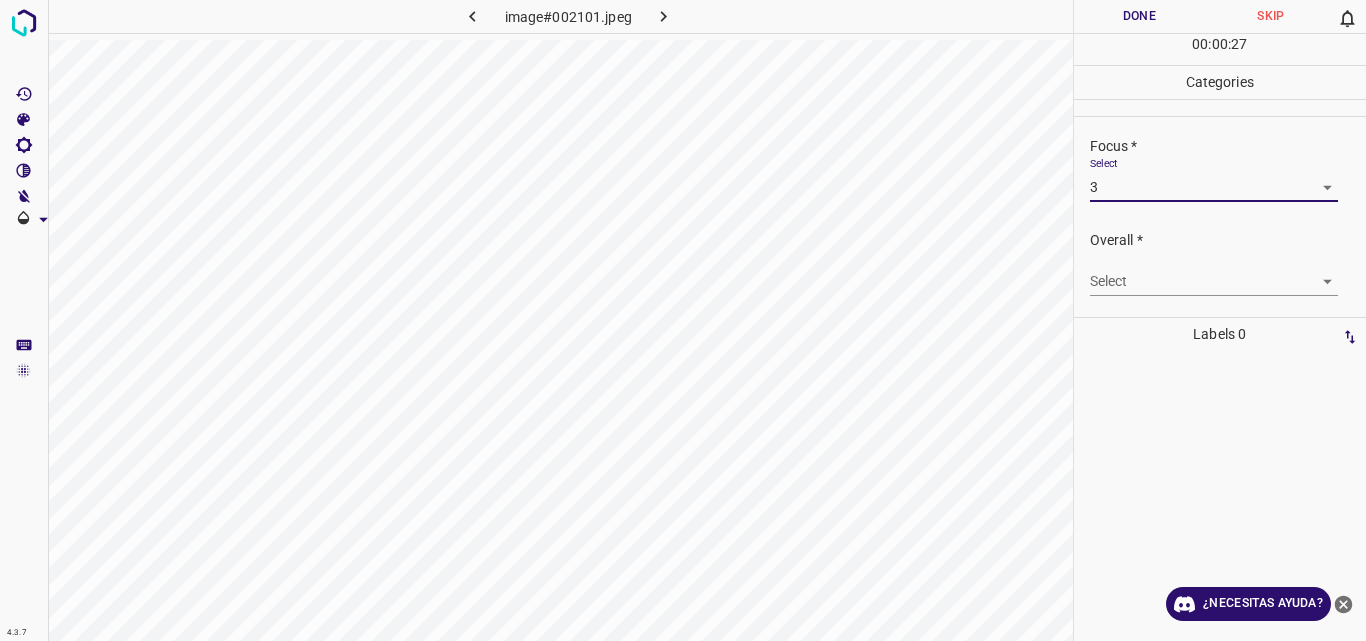 click on "4.3.7 image#002101.jpeg Done Skip 0 00   : 00   : 27   Categories Lighting *  Select 2 2 Focus *  Select 3 3 Overall *  Select ​ Labels   0 Categories 1 Lighting 2 Focus 3 Overall Tools Space Change between modes (Draw & Edit) I Auto labeling R Restore zoom M Zoom in N Zoom out Delete Delete selecte label Filters Z Restore filters X Saturation filter C Brightness filter V Contrast filter B Gray scale filter General O Download ¿Necesitas ayuda? Original text Rate this translation Your feedback will be used to help improve Google Translate - Texto - Esconder - Borrar" at bounding box center [683, 320] 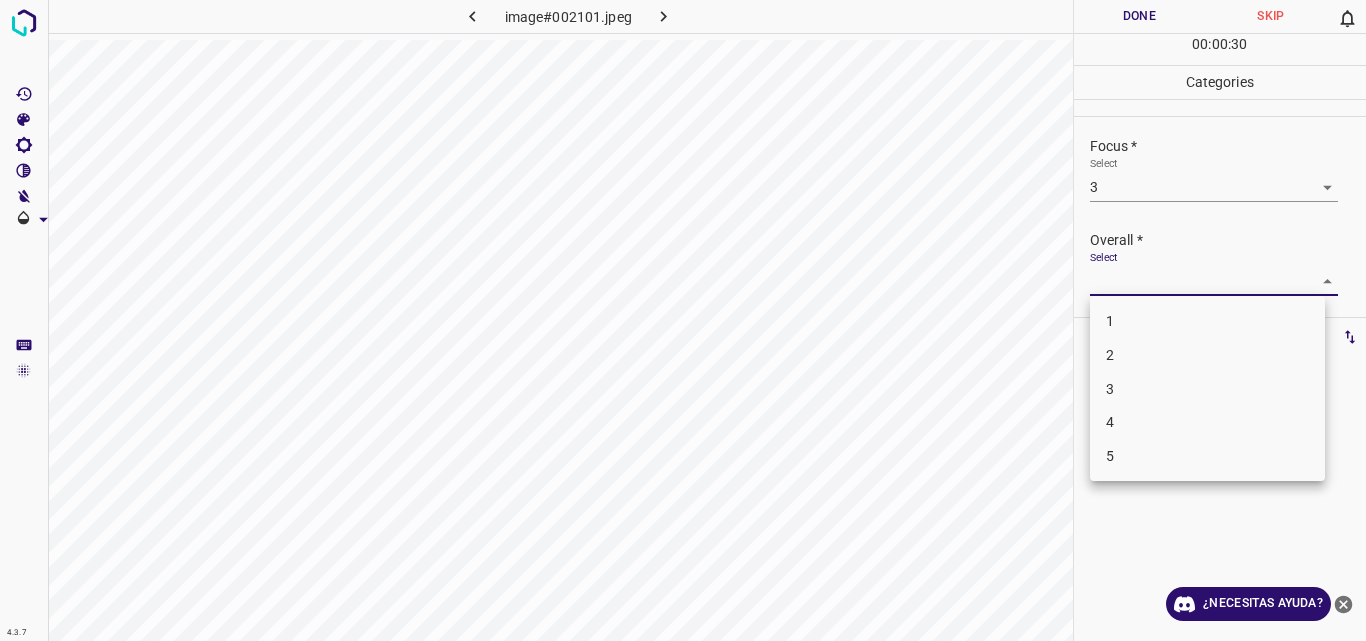 click on "3" at bounding box center [1207, 389] 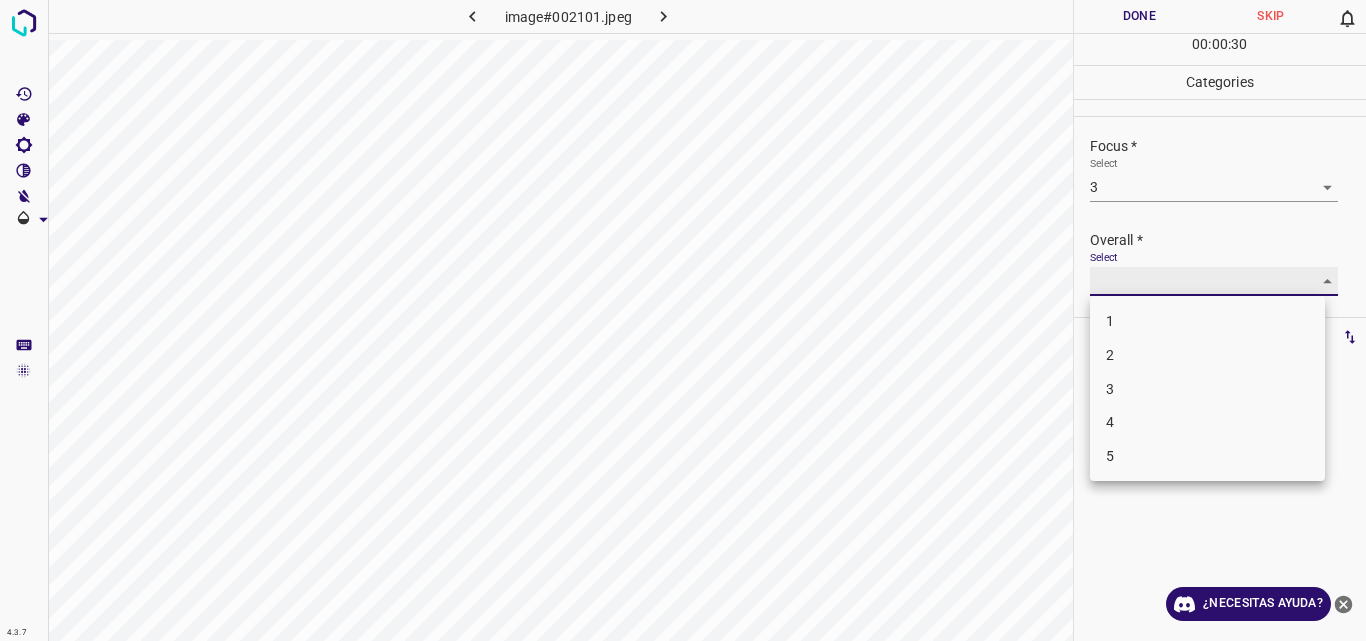 type on "3" 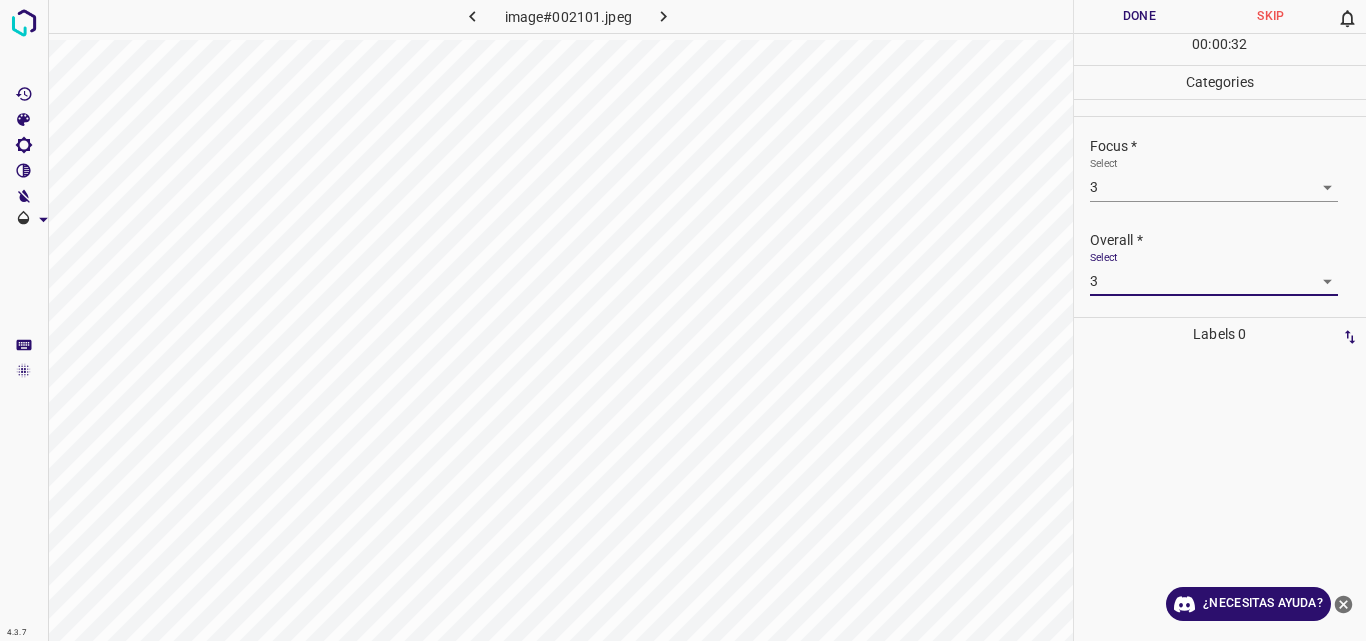 click on "Done" at bounding box center [1140, 16] 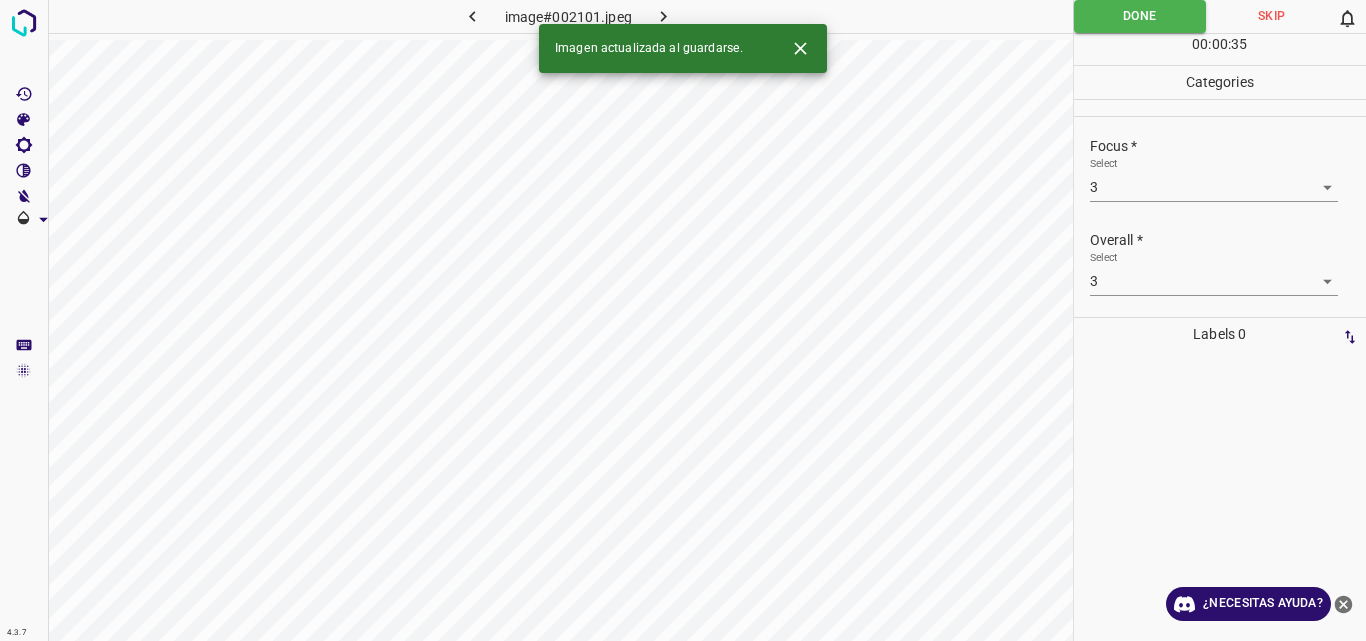 click 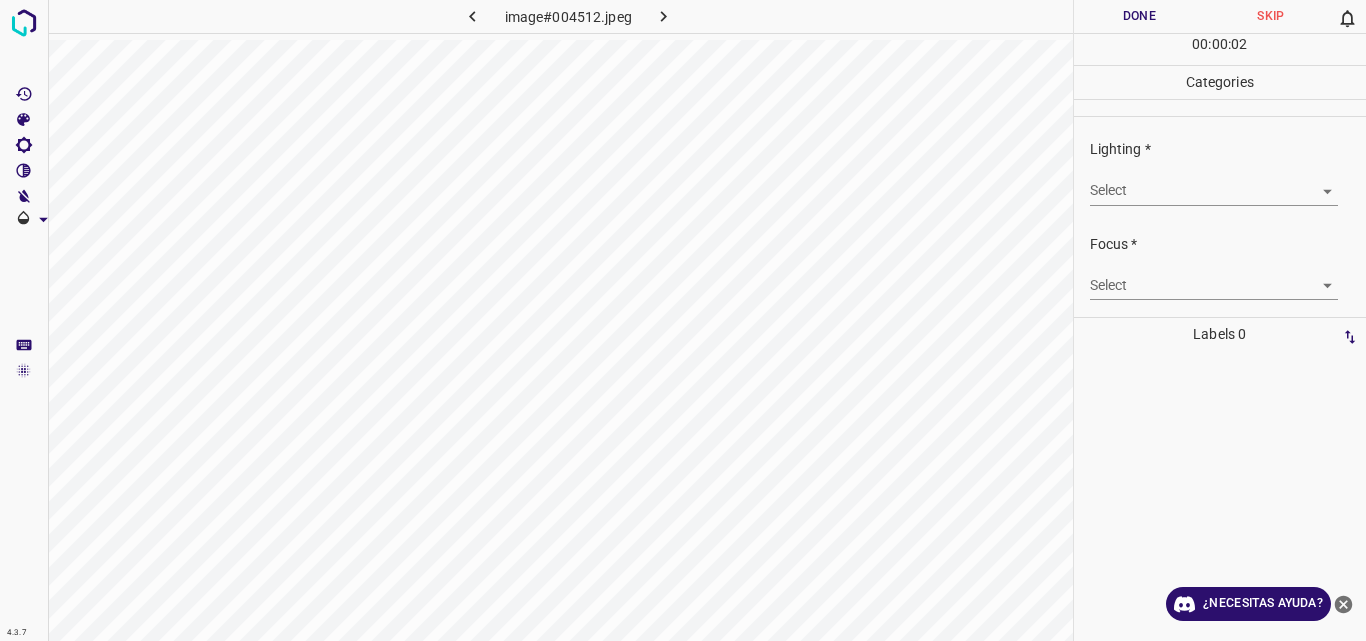 click on "4.3.7 image#004512.jpeg Done Skip 0 00   : 00   : 02   Categories Lighting *  Select ​ Focus *  Select ​ Overall *  Select ​ Labels   0 Categories 1 Lighting 2 Focus 3 Overall Tools Space Change between modes (Draw & Edit) I Auto labeling R Restore zoom M Zoom in N Zoom out Delete Delete selecte label Filters Z Restore filters X Saturation filter C Brightness filter V Contrast filter B Gray scale filter General O Download ¿Necesitas ayuda? Original text Rate this translation Your feedback will be used to help improve Google Translate - Texto - Esconder - Borrar" at bounding box center [683, 320] 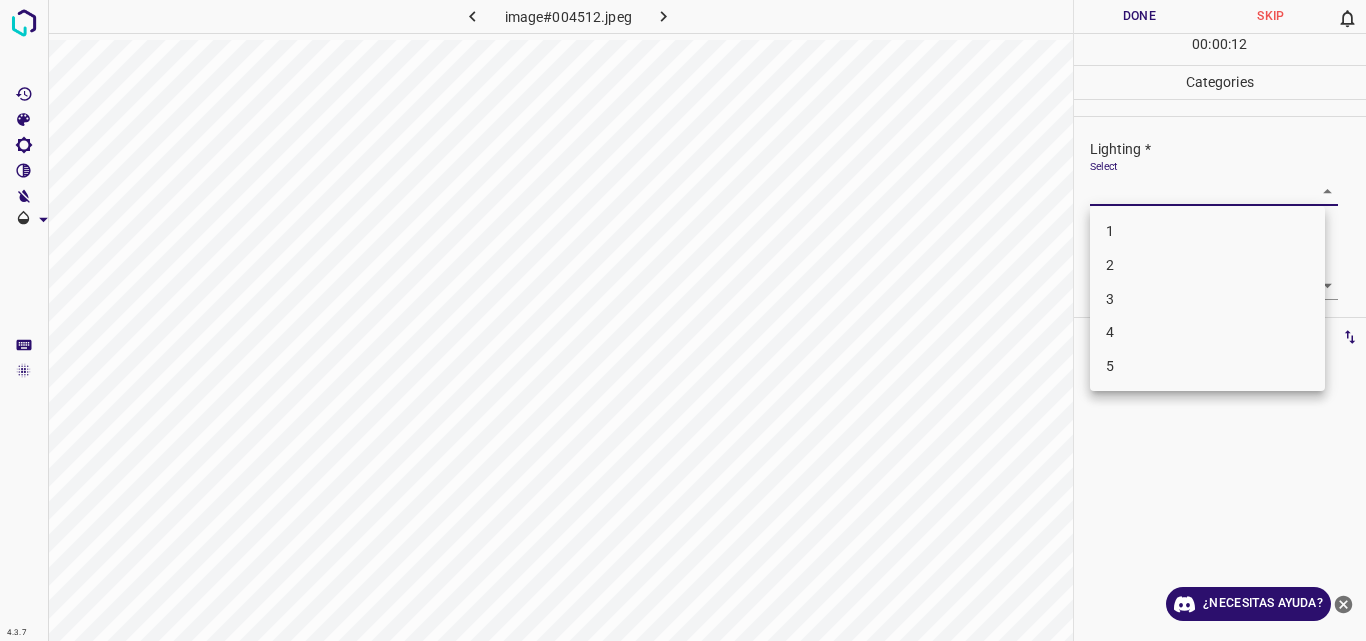 click on "2" at bounding box center (1207, 265) 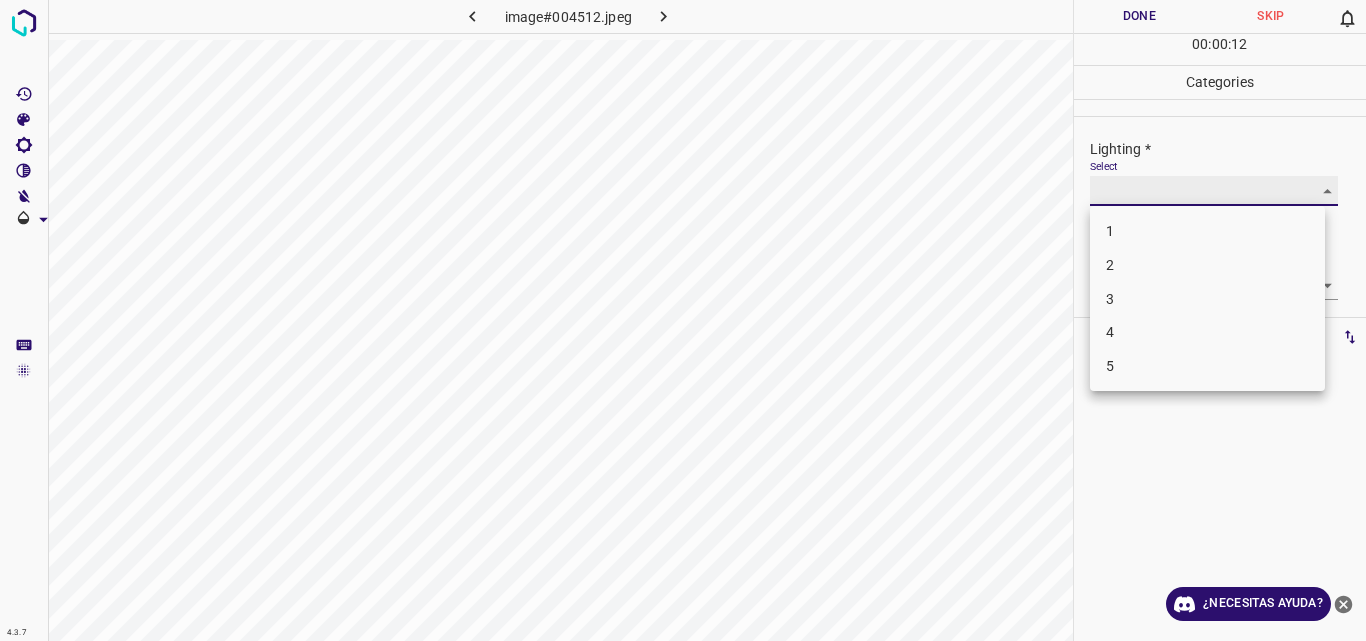 type on "2" 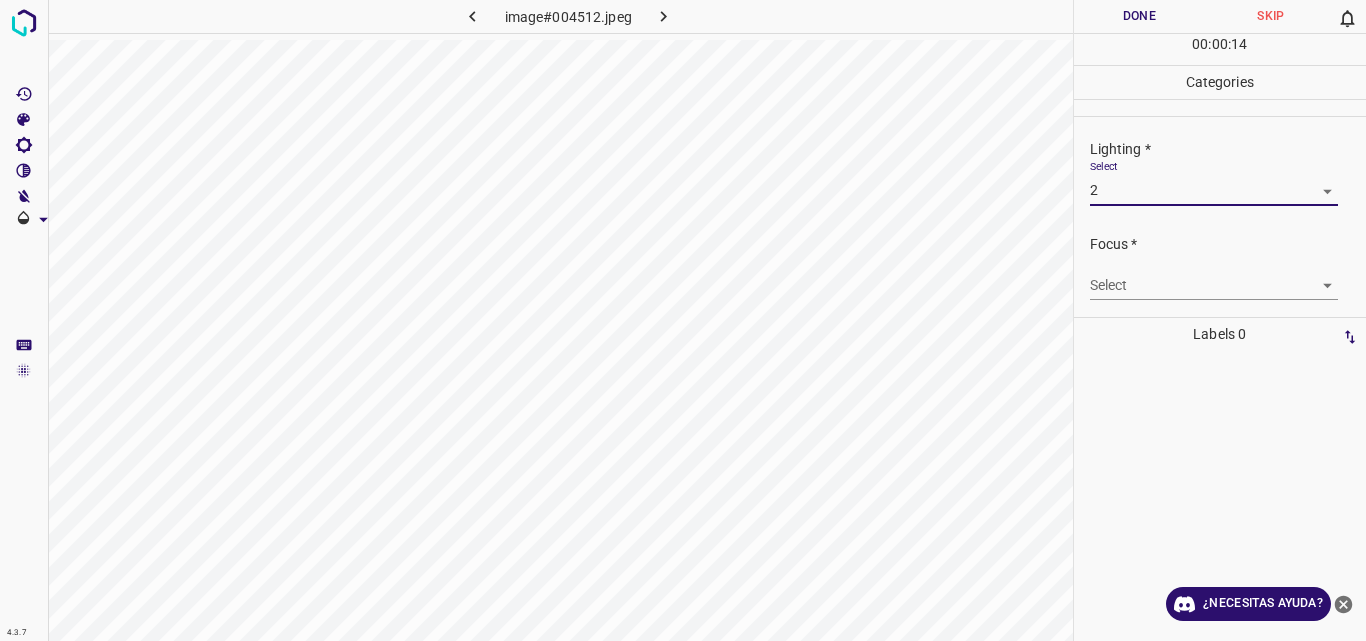 click on "4.3.7 image#004512.jpeg Done Skip 0 00   : 00   : 14   Categories Lighting *  Select 2 2 Focus *  Select ​ Overall *  Select ​ Labels   0 Categories 1 Lighting 2 Focus 3 Overall Tools Space Change between modes (Draw & Edit) I Auto labeling R Restore zoom M Zoom in N Zoom out Delete Delete selecte label Filters Z Restore filters X Saturation filter C Brightness filter V Contrast filter B Gray scale filter General O Download ¿Necesitas ayuda? Original text Rate this translation Your feedback will be used to help improve Google Translate - Texto - Esconder - Borrar" at bounding box center [683, 320] 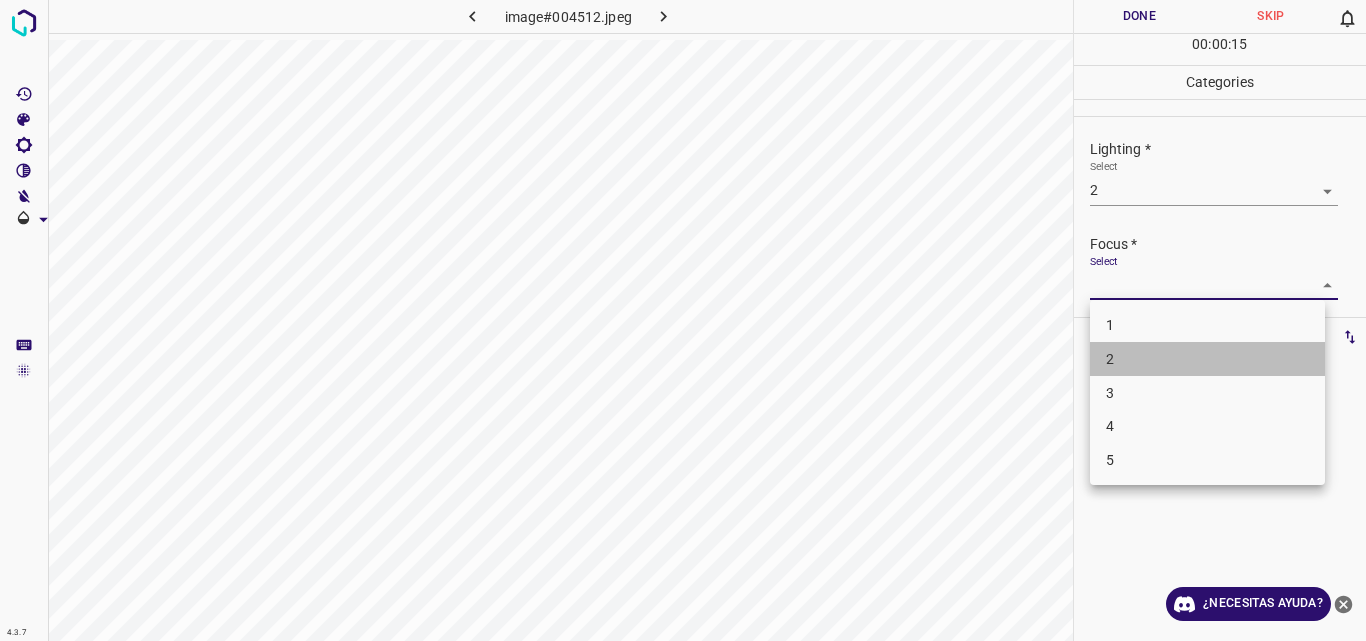 click on "2" at bounding box center [1207, 359] 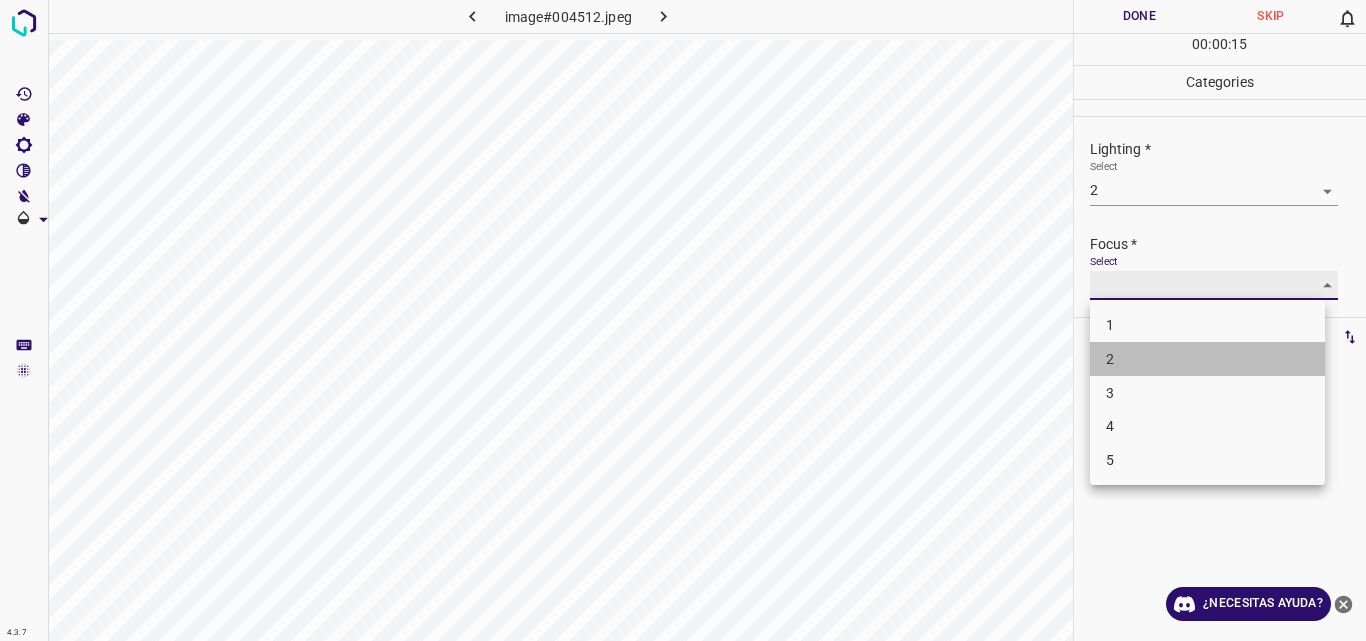 type on "2" 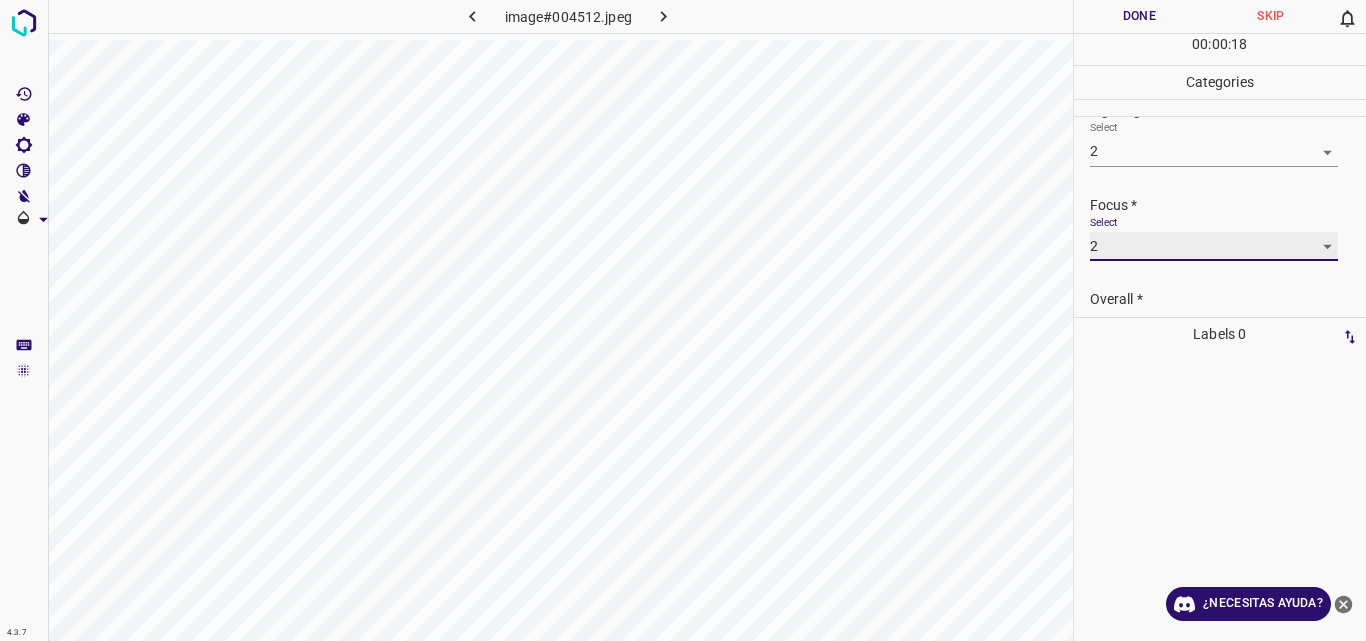 scroll, scrollTop: 98, scrollLeft: 0, axis: vertical 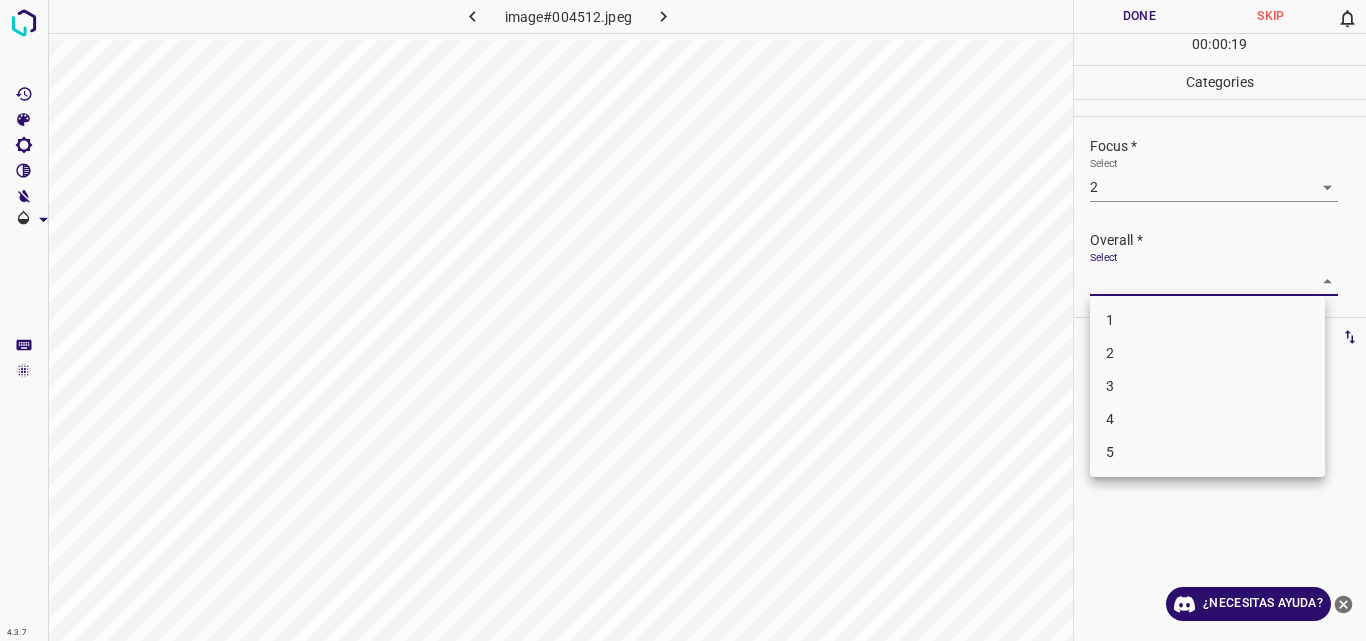 click on "4.3.7 image#004512.jpeg Done Skip 0 00   : 00   : 19   Categories Lighting *  Select 2 2 Focus *  Select 2 2 Overall *  Select ​ Labels   0 Categories 1 Lighting 2 Focus 3 Overall Tools Space Change between modes (Draw & Edit) I Auto labeling R Restore zoom M Zoom in N Zoom out Delete Delete selecte label Filters Z Restore filters X Saturation filter C Brightness filter V Contrast filter B Gray scale filter General O Download ¿Necesitas ayuda? Original text Rate this translation Your feedback will be used to help improve Google Translate - Texto - Esconder - Borrar 1 2 3 4 5" at bounding box center [683, 320] 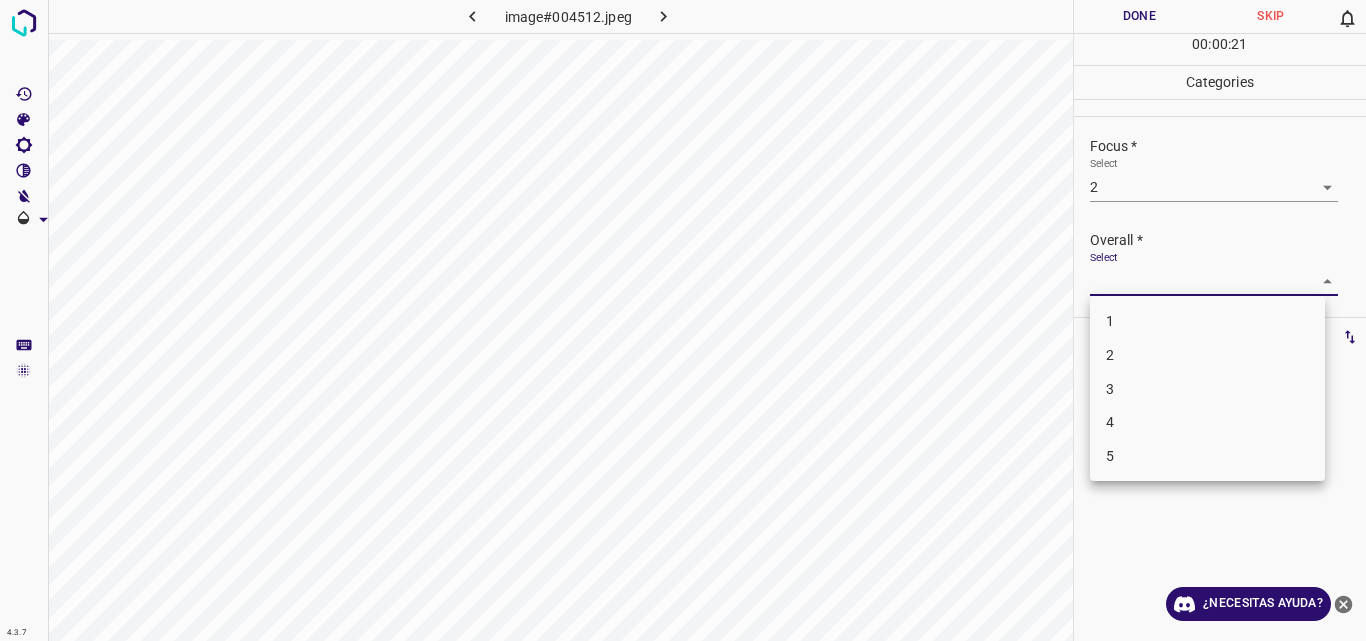 click on "2" at bounding box center [1207, 355] 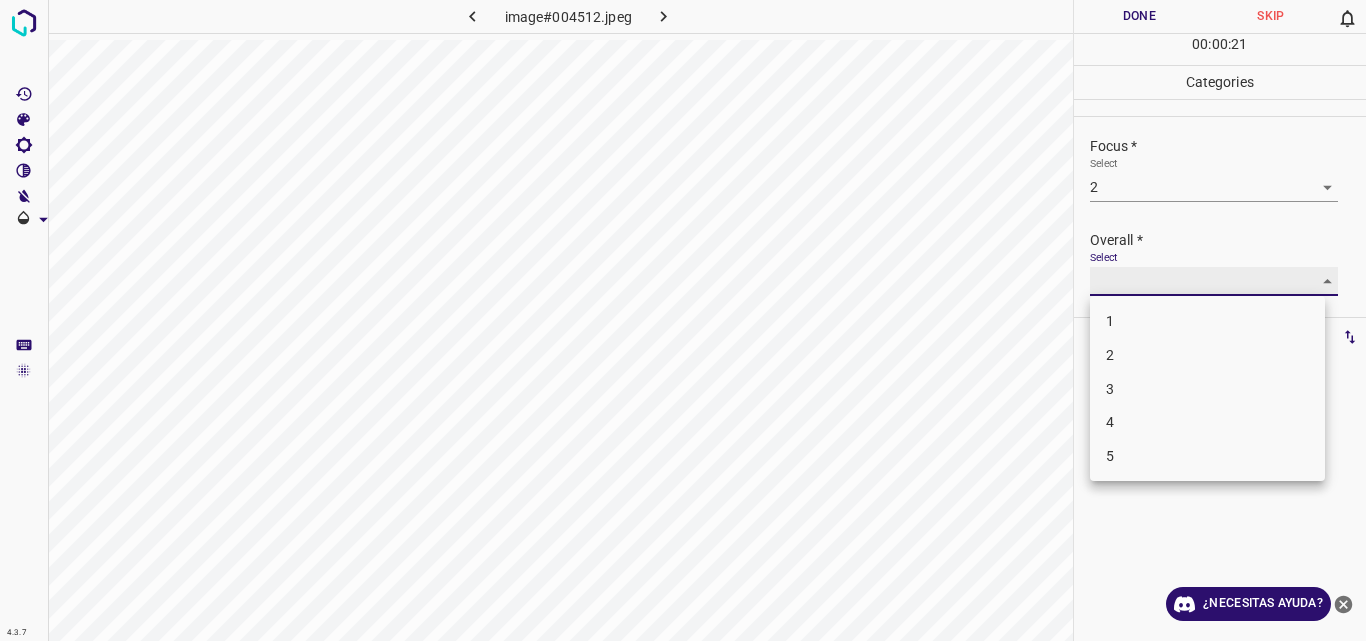 type on "2" 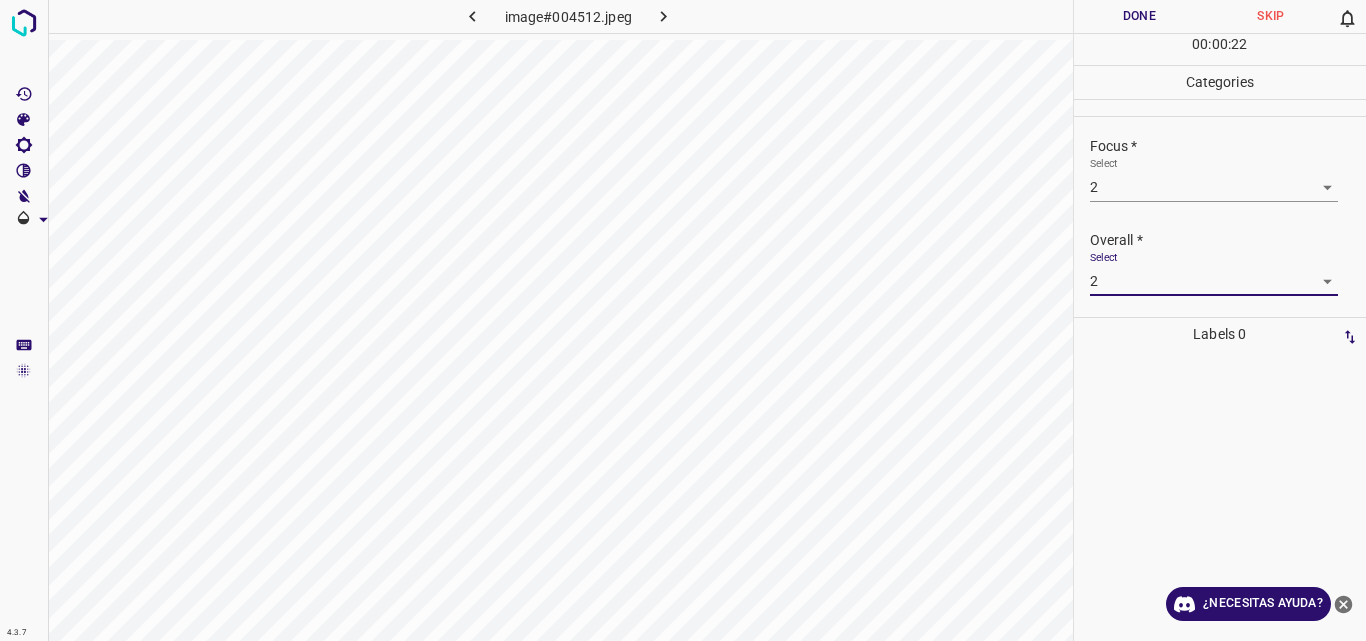 click on "Done" at bounding box center (1140, 16) 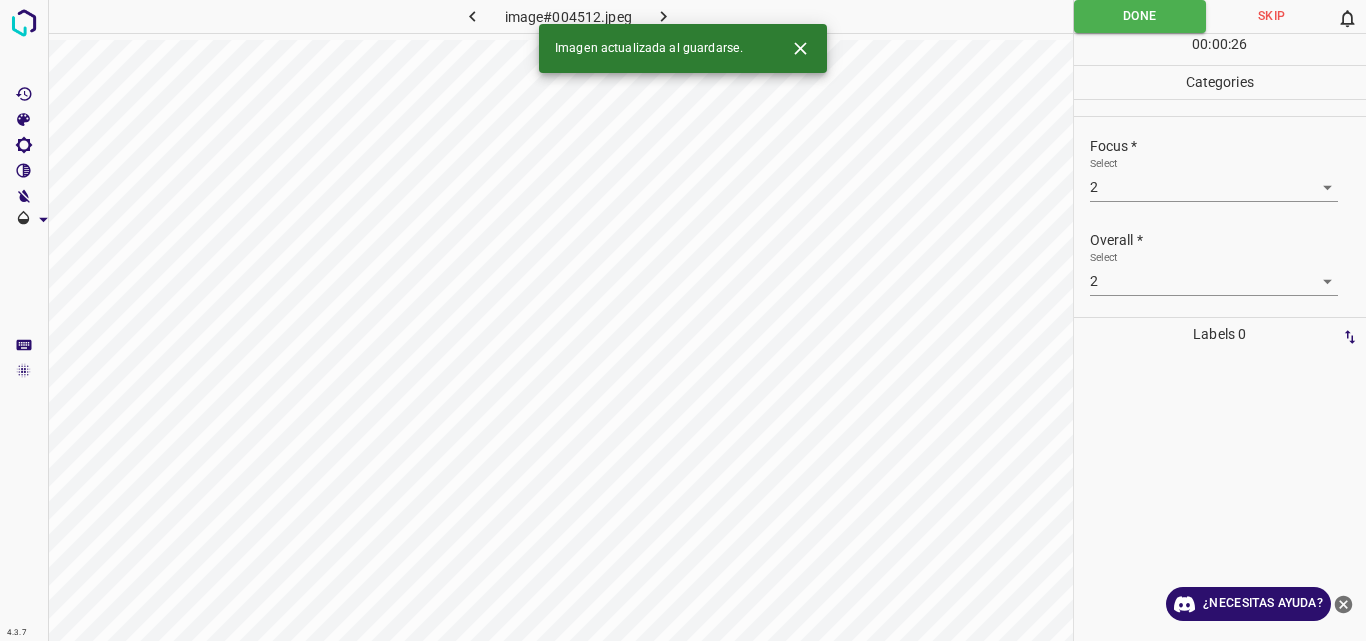 click 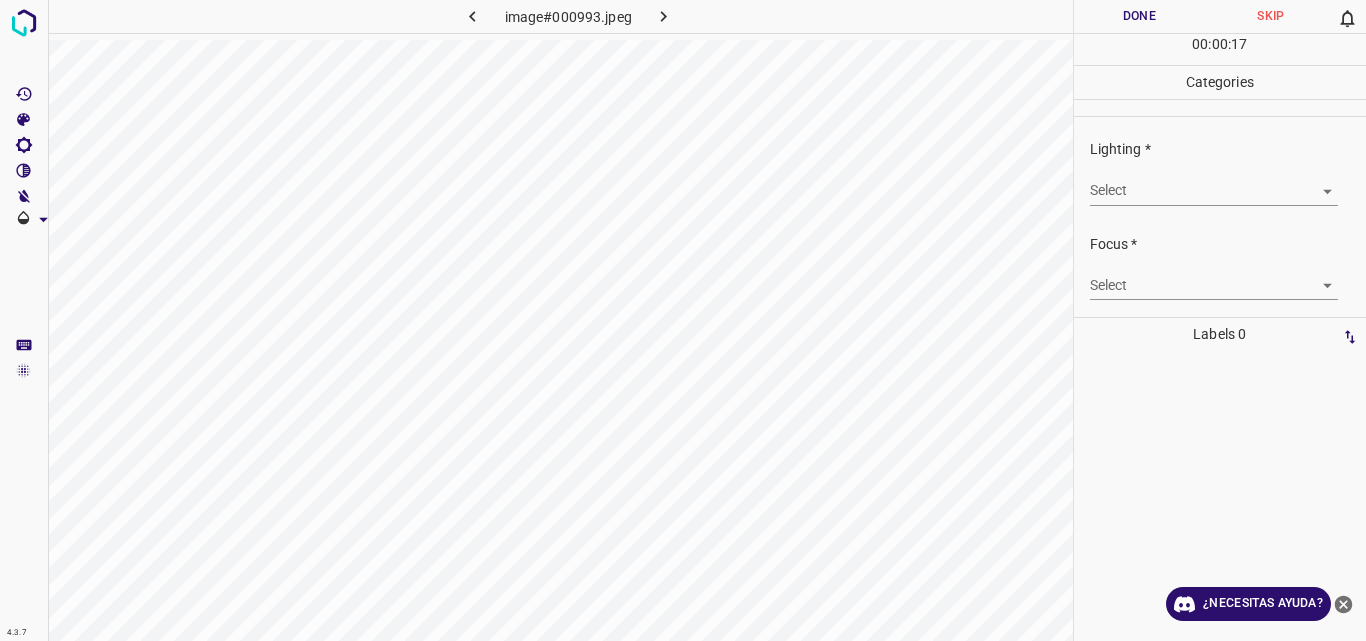 click on "4.3.7 image#000993.jpeg Done Skip 0 00   : 00   : 17   Categories Lighting *  Select ​ Focus *  Select ​ Overall *  Select ​ Labels   0 Categories 1 Lighting 2 Focus 3 Overall Tools Space Change between modes (Draw & Edit) I Auto labeling R Restore zoom M Zoom in N Zoom out Delete Delete selecte label Filters Z Restore filters X Saturation filter C Brightness filter V Contrast filter B Gray scale filter General O Download ¿Necesitas ayuda? Original text Rate this translation Your feedback will be used to help improve Google Translate - Texto - Esconder - Borrar" at bounding box center [683, 320] 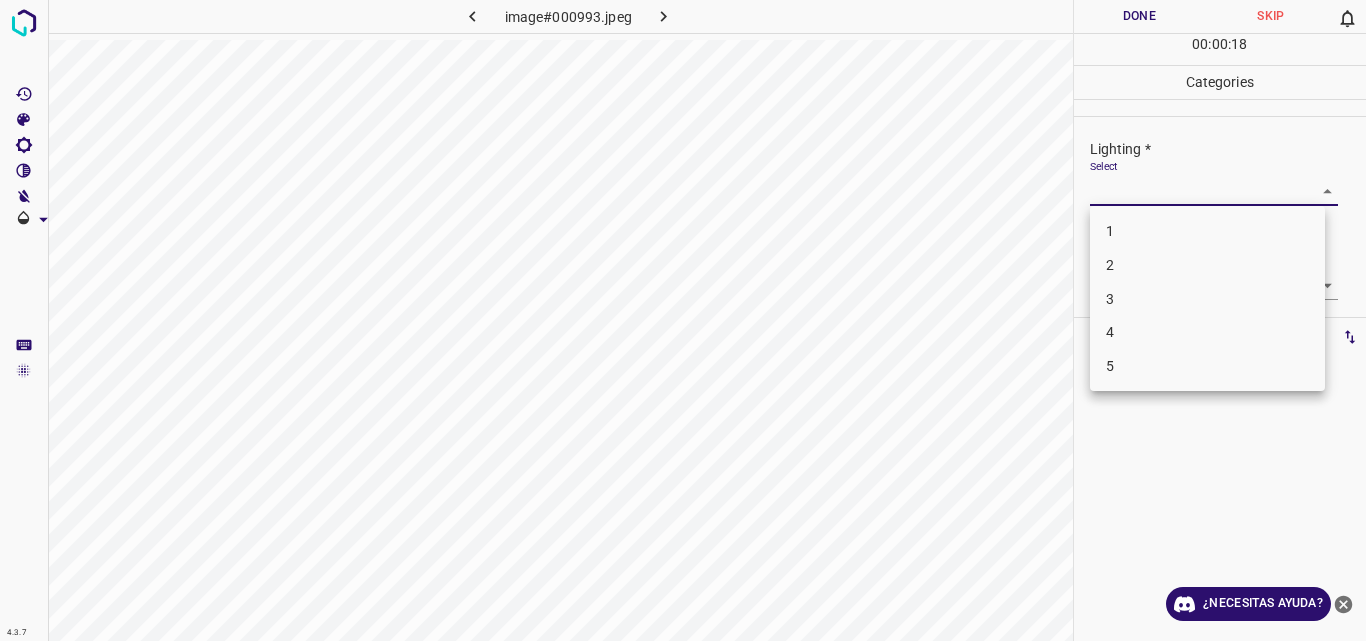 click on "2" at bounding box center (1207, 265) 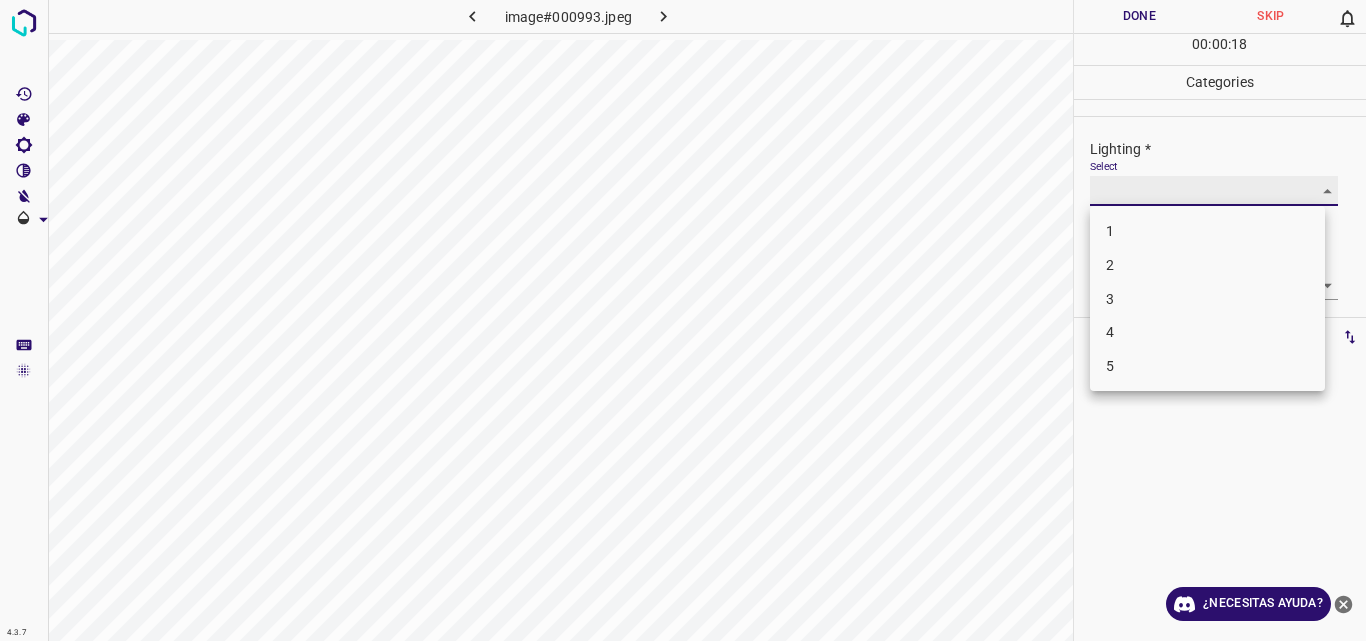 type on "2" 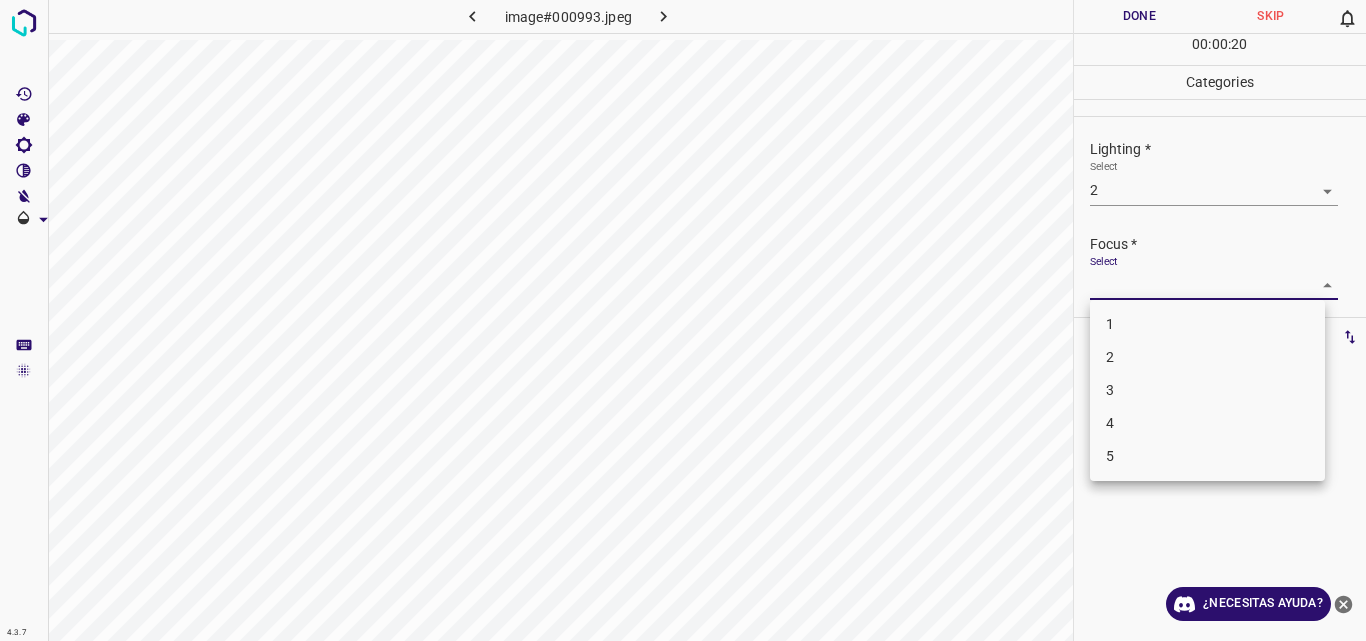 click on "4.3.7 image#000993.jpeg Done Skip 0 00   : 00   : 20   Categories Lighting *  Select 2 2 Focus *  Select ​ Overall *  Select ​ Labels   0 Categories 1 Lighting 2 Focus 3 Overall Tools Space Change between modes (Draw & Edit) I Auto labeling R Restore zoom M Zoom in N Zoom out Delete Delete selecte label Filters Z Restore filters X Saturation filter C Brightness filter V Contrast filter B Gray scale filter General O Download ¿Necesitas ayuda? Original text Rate this translation Your feedback will be used to help improve Google Translate - Texto - Esconder - Borrar 1 2 3 4 5" at bounding box center [683, 320] 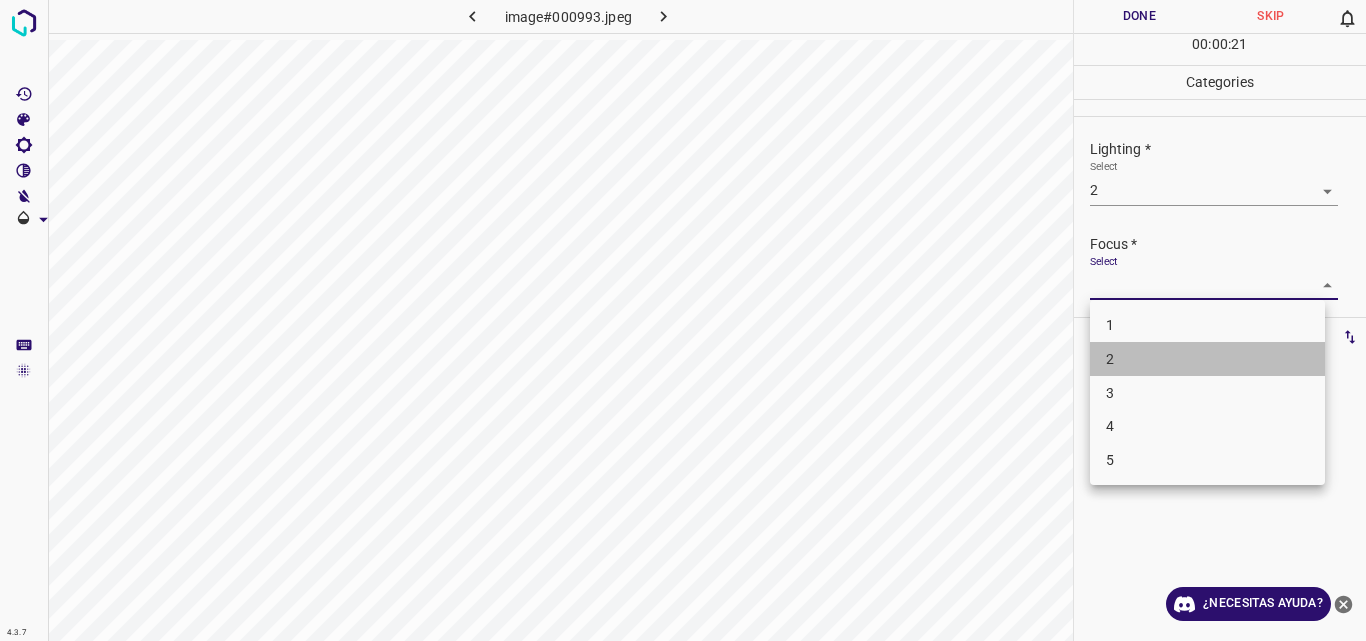 click on "2" at bounding box center [1207, 359] 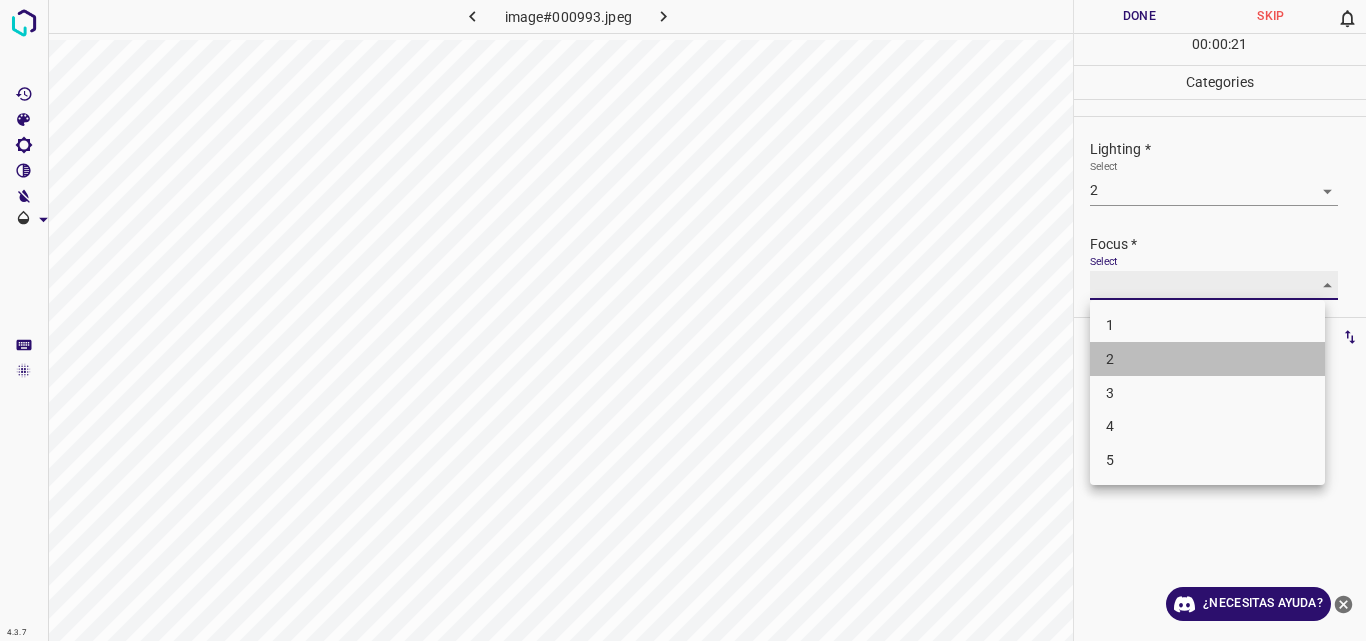 type on "2" 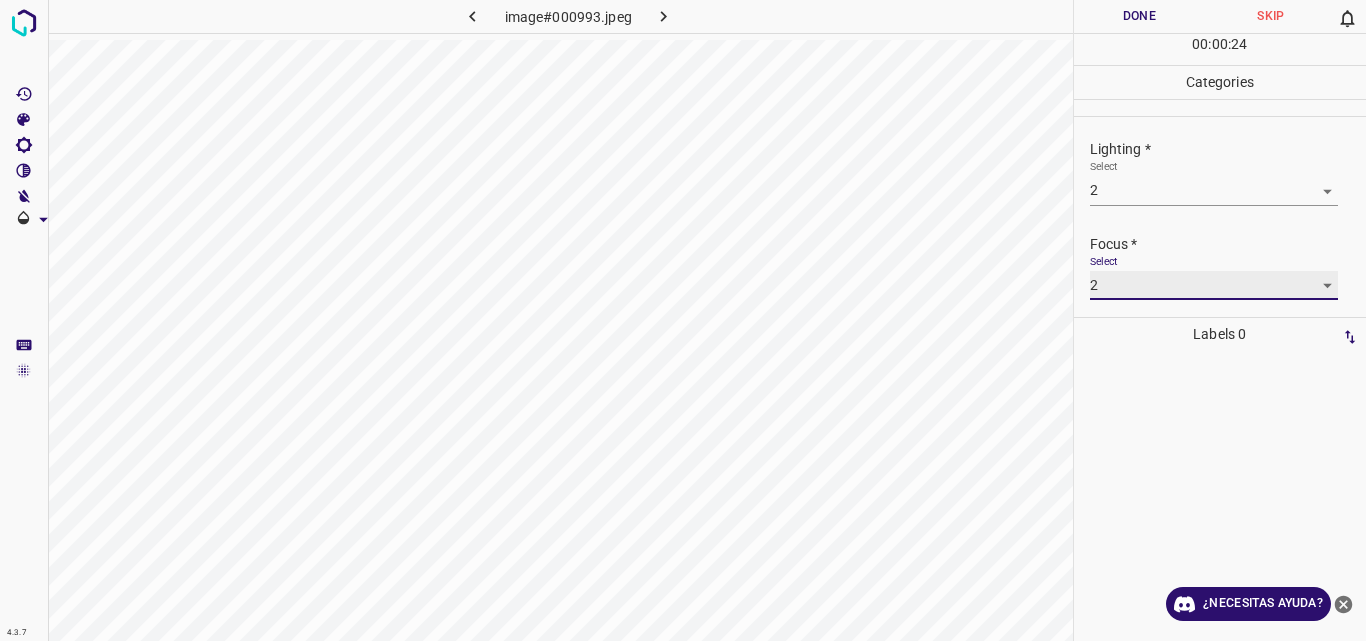 scroll, scrollTop: 98, scrollLeft: 0, axis: vertical 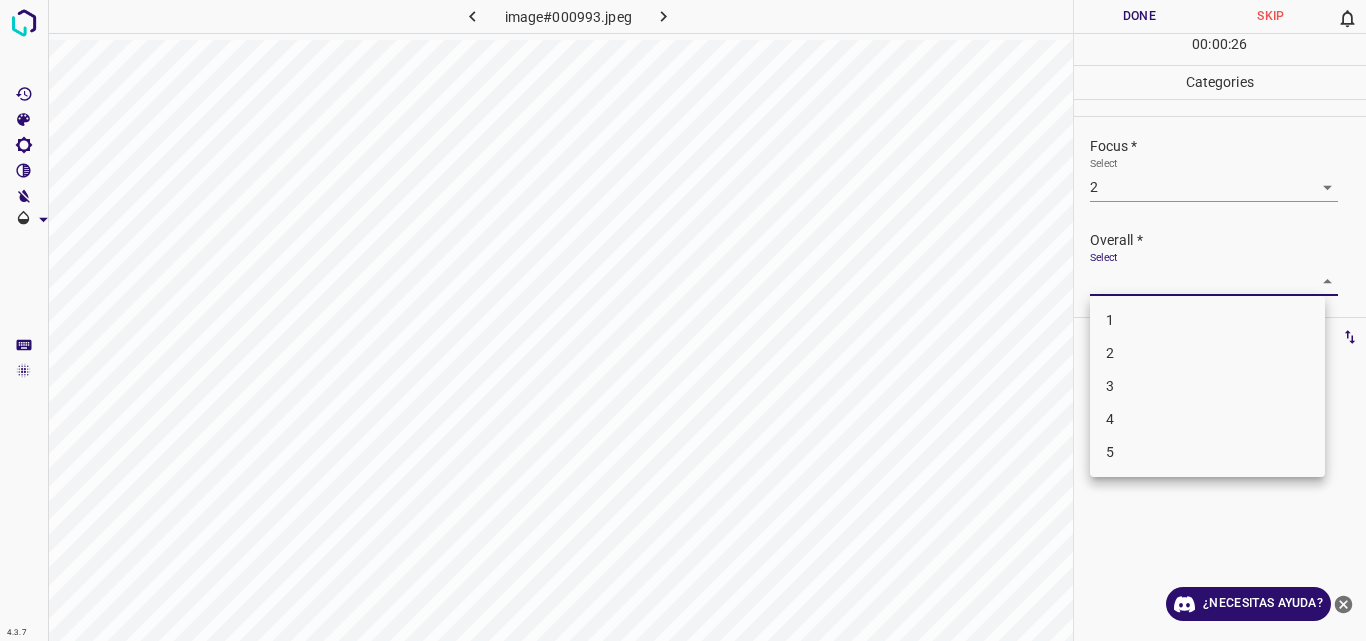 click on "4.3.7 image#000993.jpeg Done Skip 0 00   : 00   : 26   Categories Lighting *  Select 2 2 Focus *  Select 2 2 Overall *  Select ​ Labels   0 Categories 1 Lighting 2 Focus 3 Overall Tools Space Change between modes (Draw & Edit) I Auto labeling R Restore zoom M Zoom in N Zoom out Delete Delete selecte label Filters Z Restore filters X Saturation filter C Brightness filter V Contrast filter B Gray scale filter General O Download ¿Necesitas ayuda? Original text Rate this translation Your feedback will be used to help improve Google Translate - Texto - Esconder - Borrar 1 2 3 4 5" at bounding box center (683, 320) 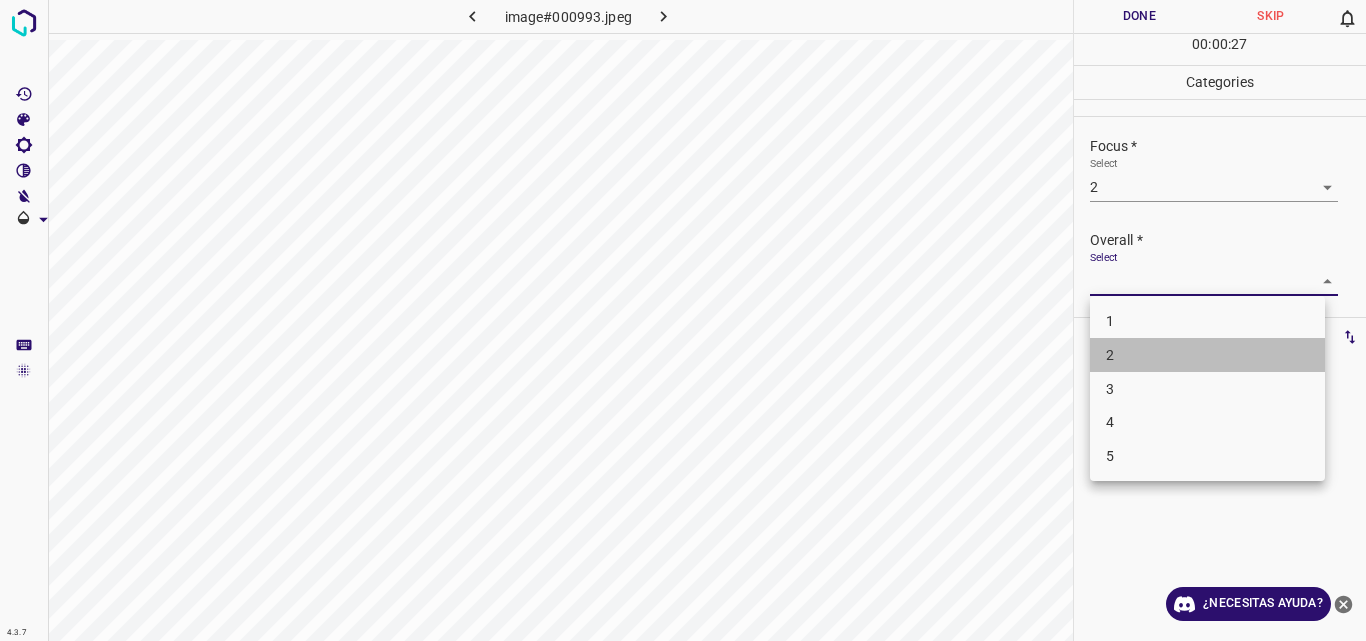 click on "2" at bounding box center (1207, 355) 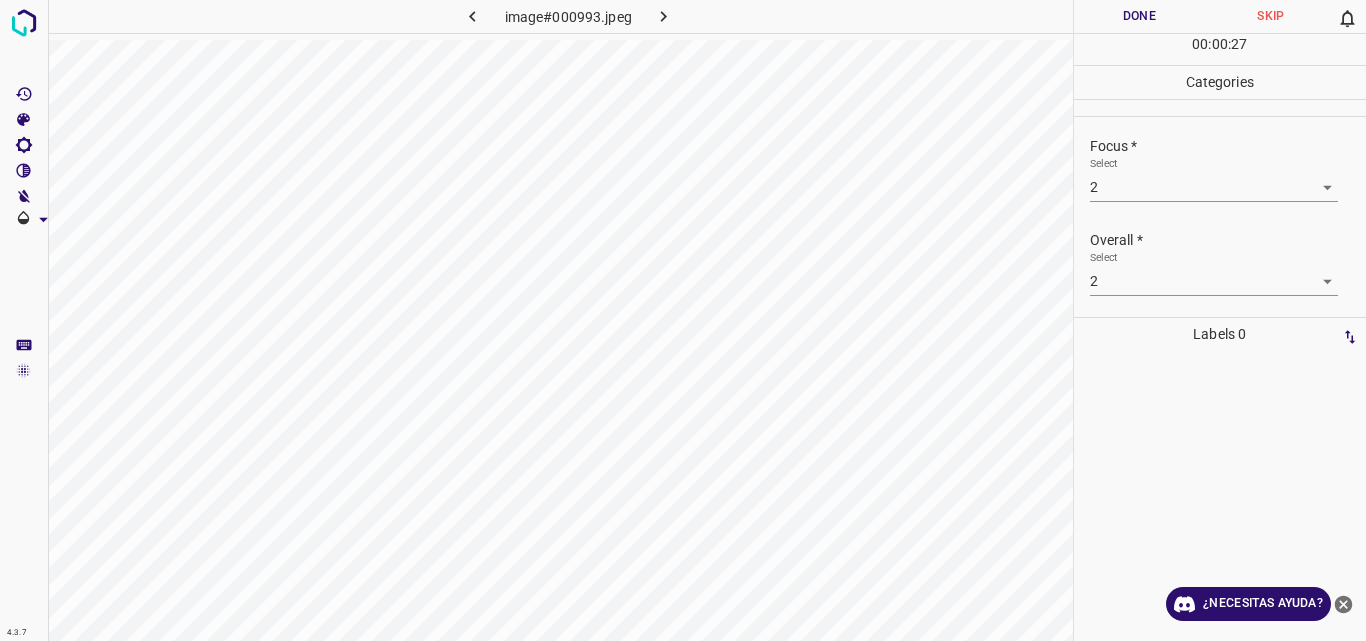 click on "2" at bounding box center [1207, 329] 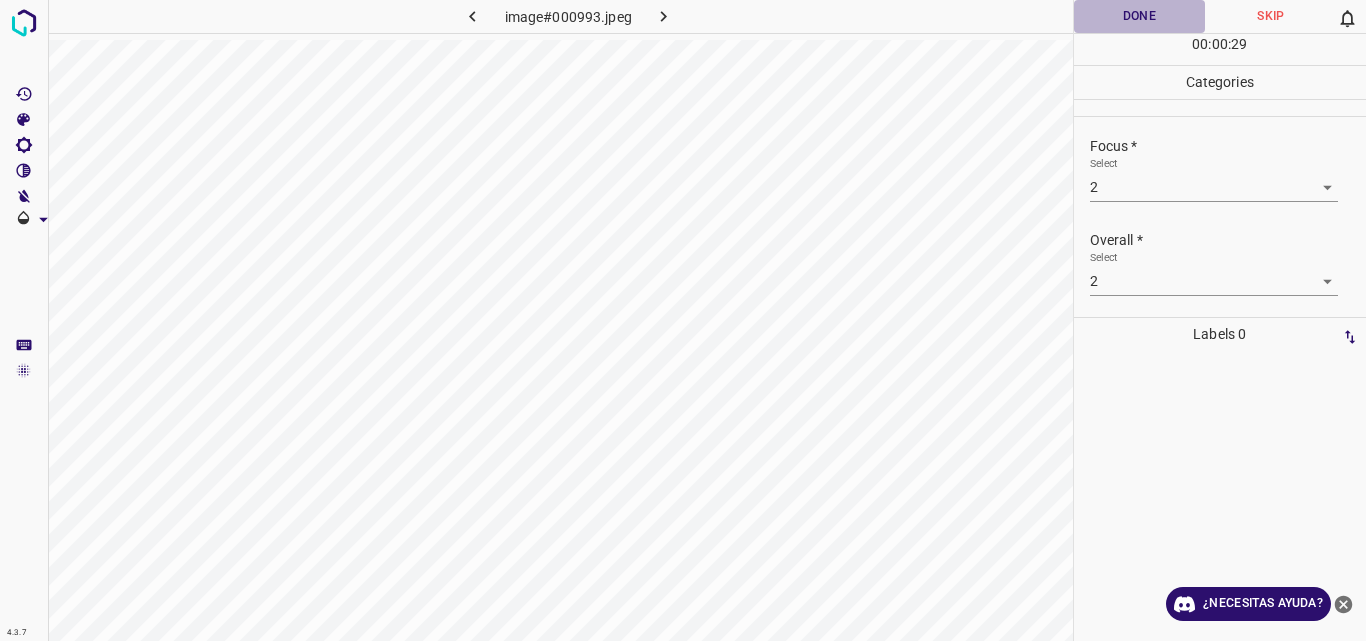 click on "Done" at bounding box center [1140, 16] 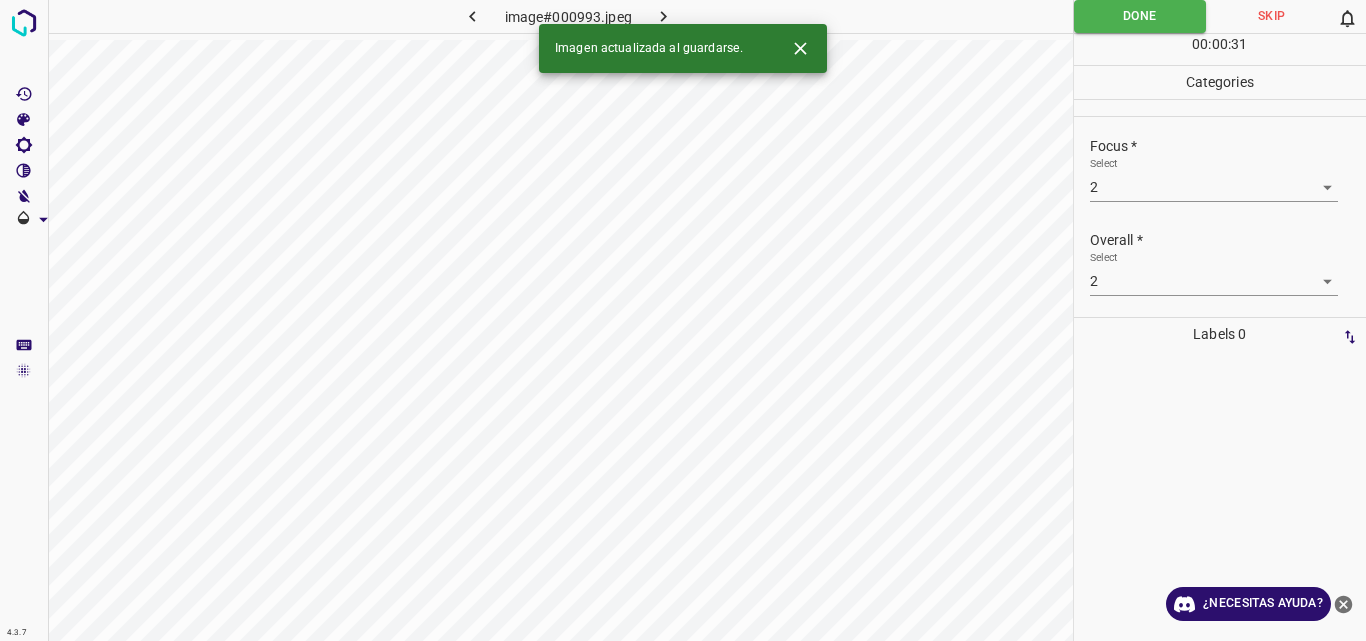 click 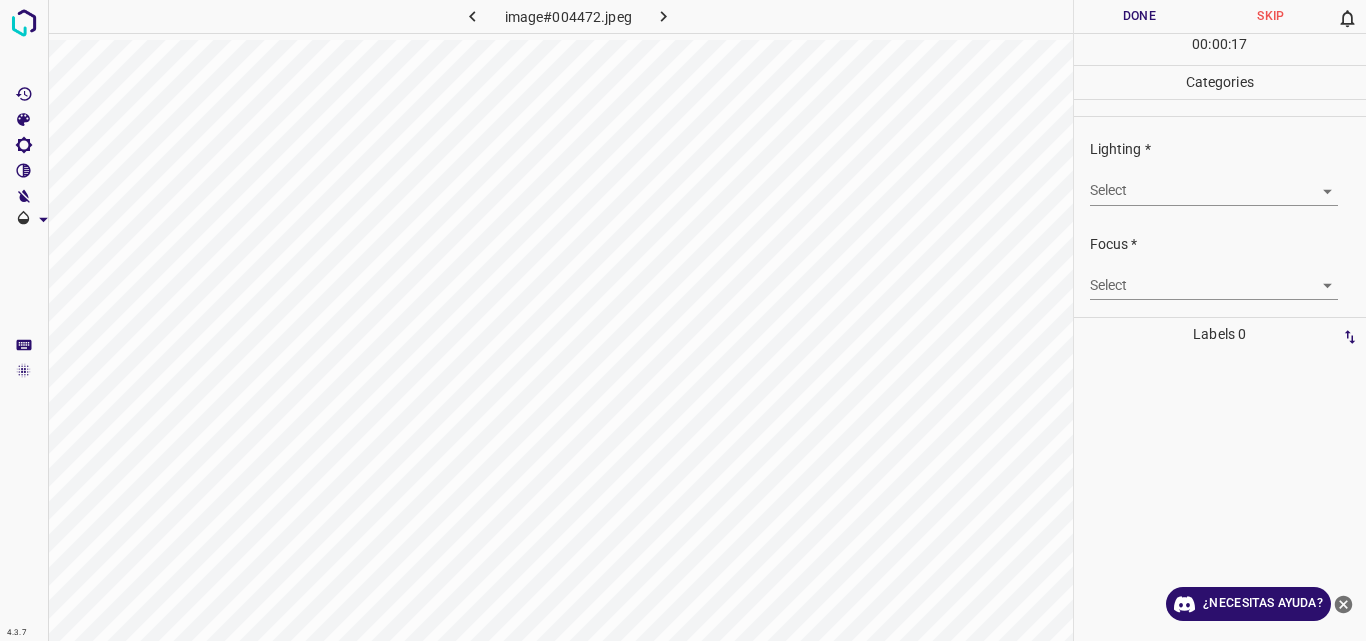 click on "4.3.7 image#004472.jpeg Done Skip 0 00   : 00   : 17   Categories Lighting *  Select ​ Focus *  Select ​ Overall *  Select ​ Labels   0 Categories 1 Lighting 2 Focus 3 Overall Tools Space Change between modes (Draw & Edit) I Auto labeling R Restore zoom M Zoom in N Zoom out Delete Delete selecte label Filters Z Restore filters X Saturation filter C Brightness filter V Contrast filter B Gray scale filter General O Download ¿Necesitas ayuda? Original text Rate this translation Your feedback will be used to help improve Google Translate - Texto - Esconder - Borrar" at bounding box center [683, 320] 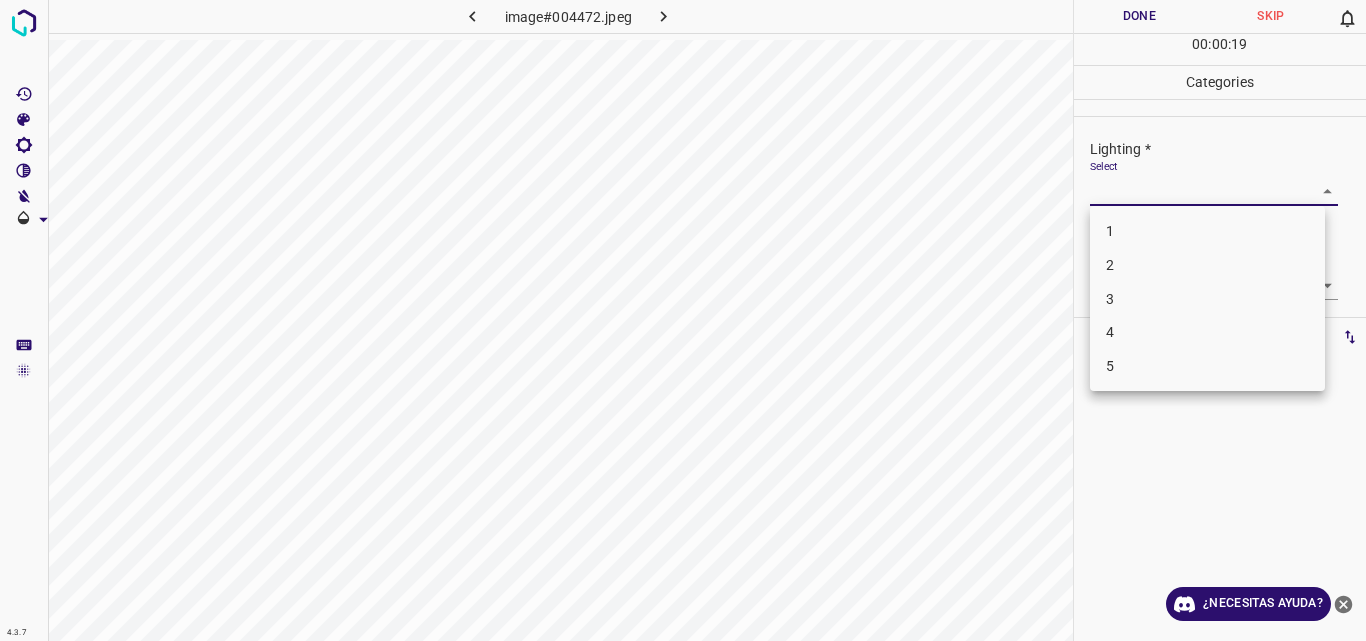 click on "3" at bounding box center [1207, 299] 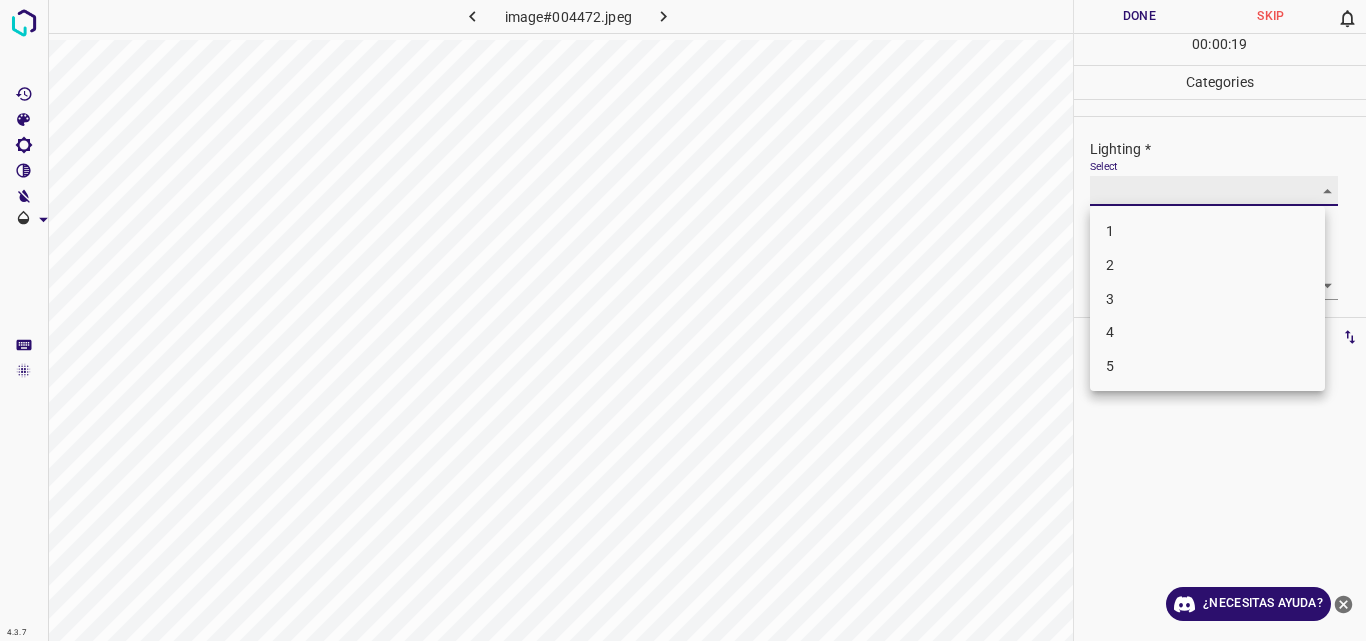 type on "3" 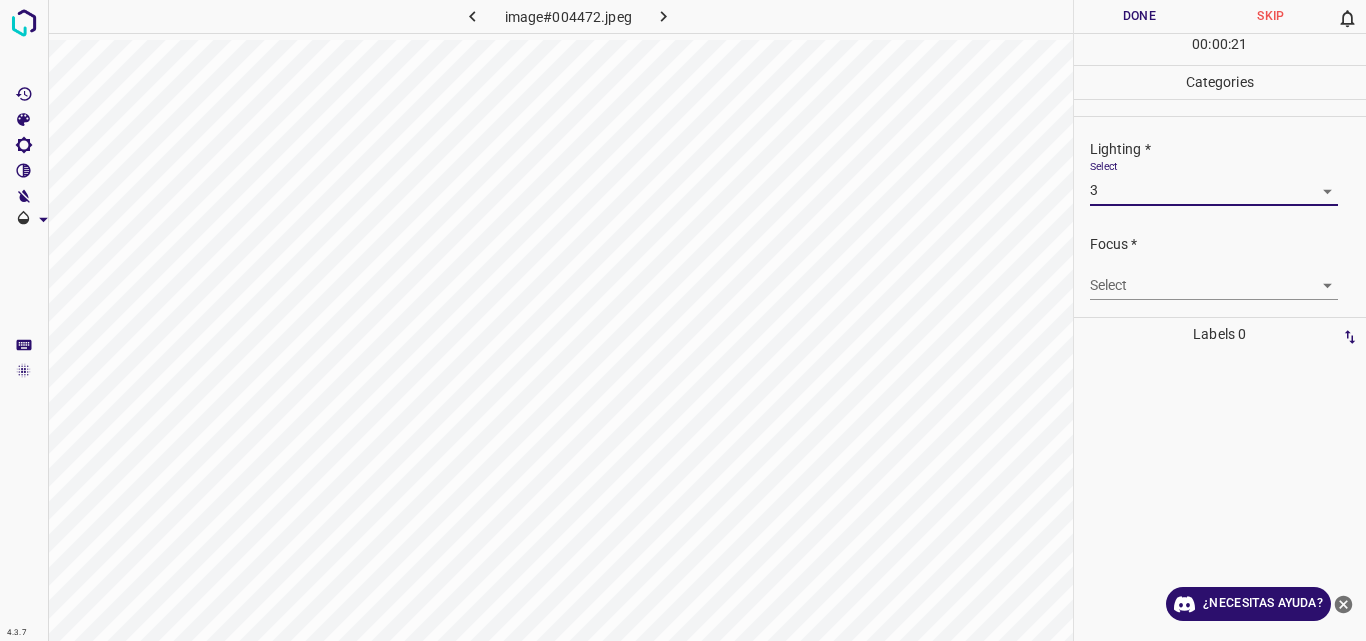 click on "4.3.7 image#004472.jpeg Done Skip 0 00   : 00   : 21   Categories Lighting *  Select 3 3 Focus *  Select ​ Overall *  Select ​ Labels   0 Categories 1 Lighting 2 Focus 3 Overall Tools Space Change between modes (Draw & Edit) I Auto labeling R Restore zoom M Zoom in N Zoom out Delete Delete selecte label Filters Z Restore filters X Saturation filter C Brightness filter V Contrast filter B Gray scale filter General O Download ¿Necesitas ayuda? Original text Rate this translation Your feedback will be used to help improve Google Translate - Texto - Esconder - Borrar" at bounding box center [683, 320] 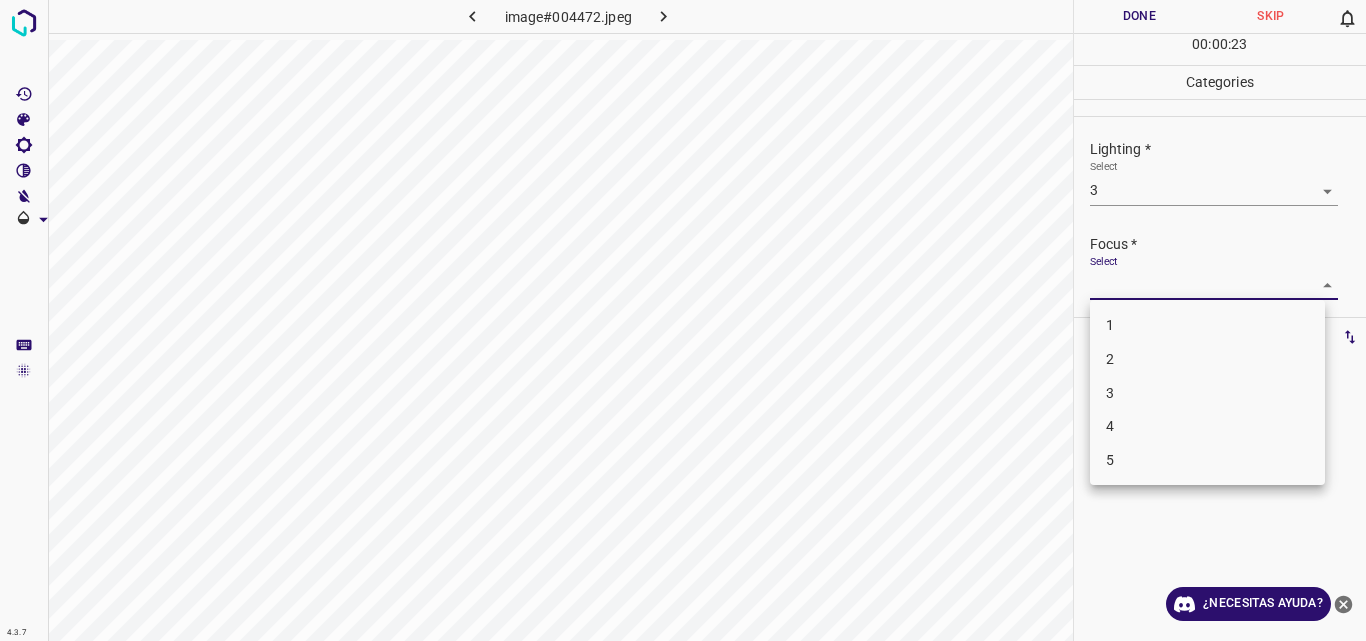 click on "3" at bounding box center (1207, 393) 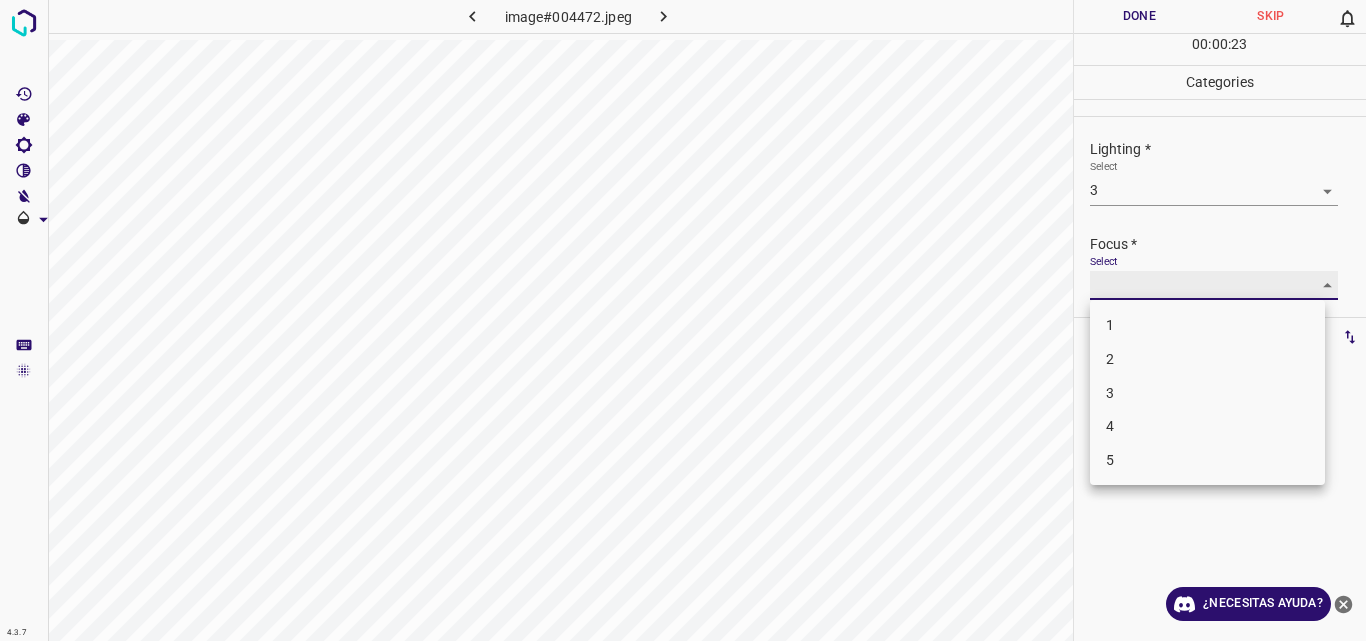 type on "3" 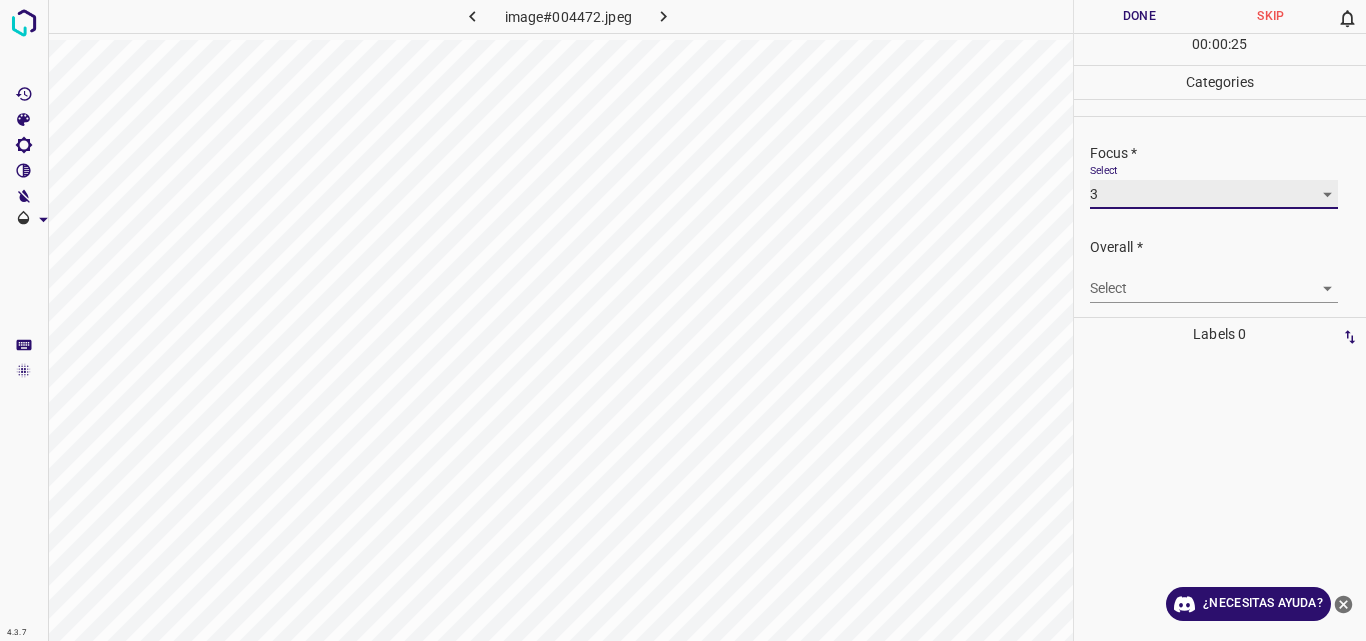 scroll, scrollTop: 98, scrollLeft: 0, axis: vertical 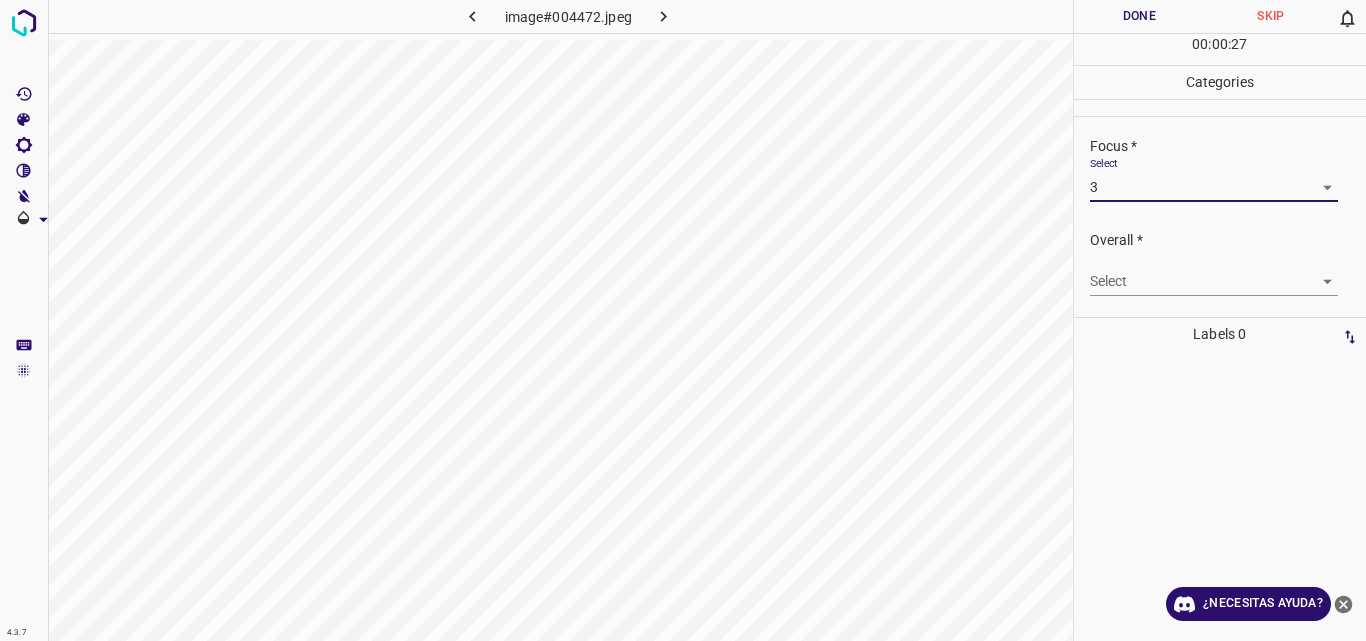 click on "4.3.7 image#004472.jpeg Done Skip 0 00   : 00   : 27   Categories Lighting *  Select 3 3 Focus *  Select 3 3 Overall *  Select ​ Labels   0 Categories 1 Lighting 2 Focus 3 Overall Tools Space Change between modes (Draw & Edit) I Auto labeling R Restore zoom M Zoom in N Zoom out Delete Delete selecte label Filters Z Restore filters X Saturation filter C Brightness filter V Contrast filter B Gray scale filter General O Download ¿Necesitas ayuda? Original text Rate this translation Your feedback will be used to help improve Google Translate - Texto - Esconder - Borrar" at bounding box center [683, 320] 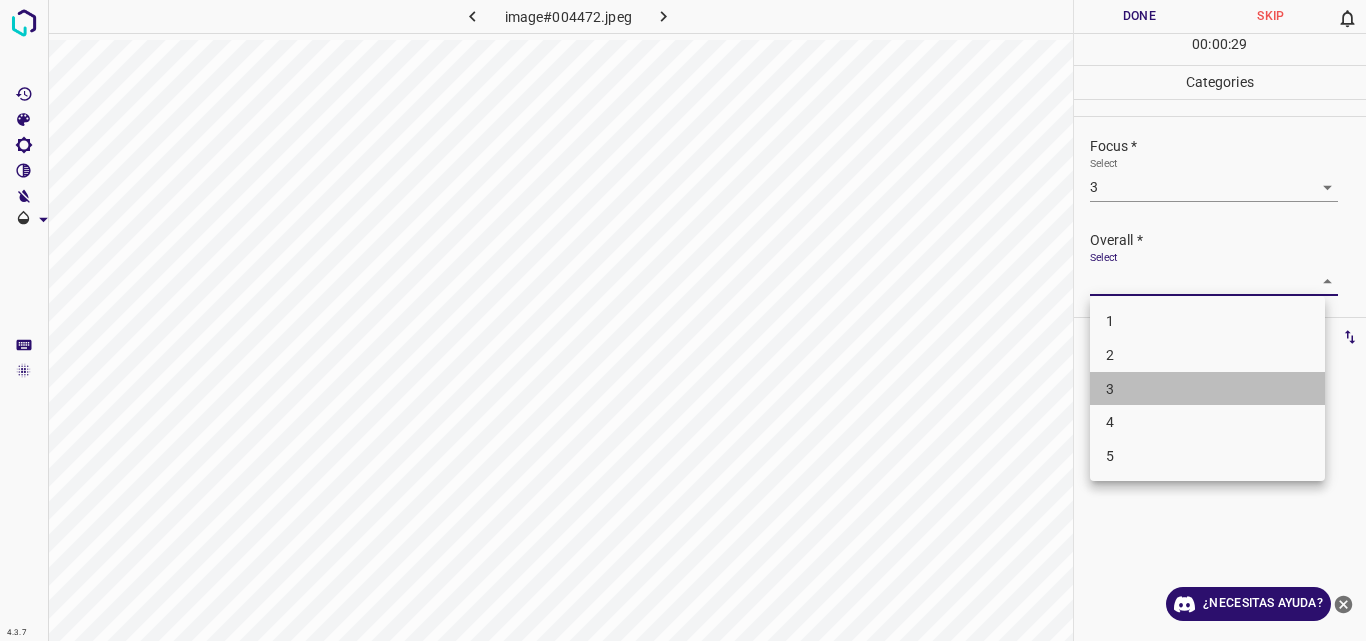 click on "3" at bounding box center [1207, 389] 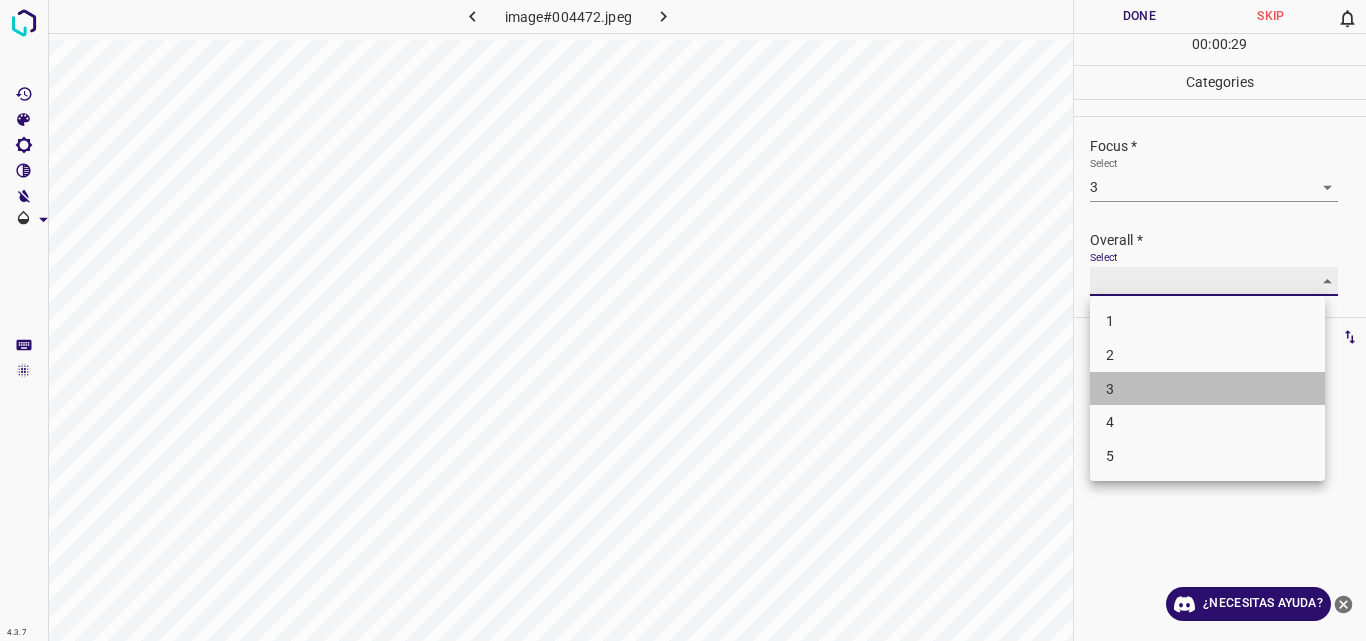 type on "3" 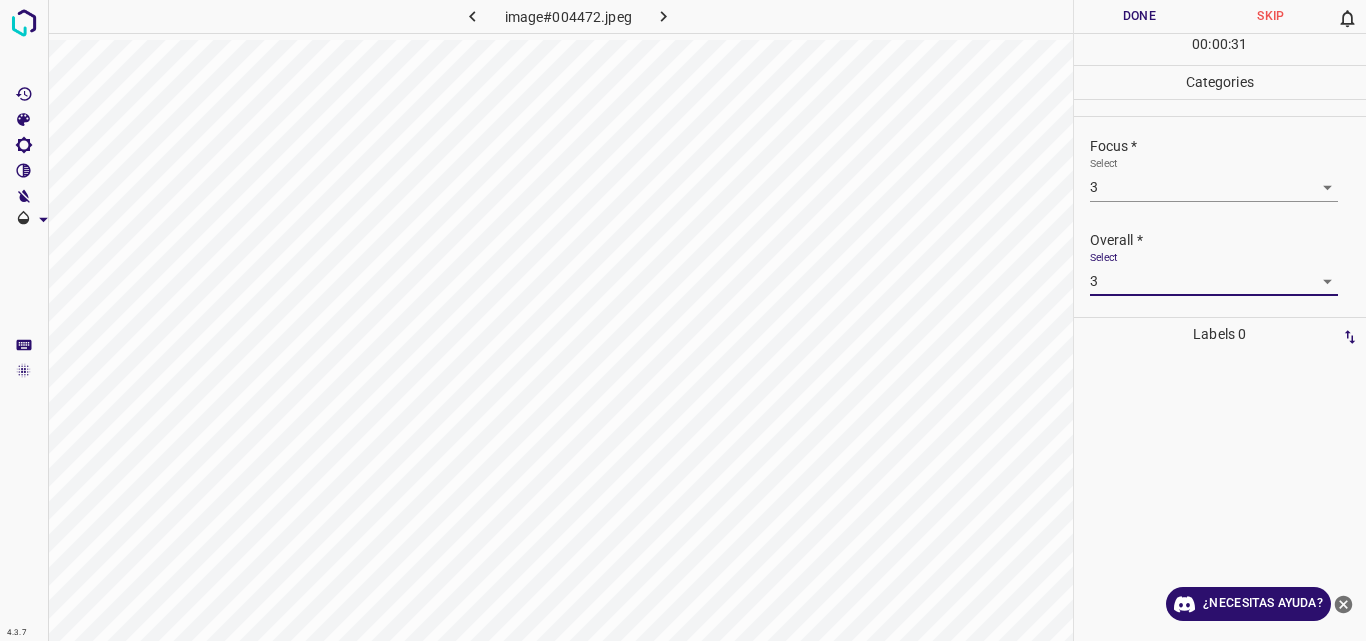 click on "Done" at bounding box center [1140, 16] 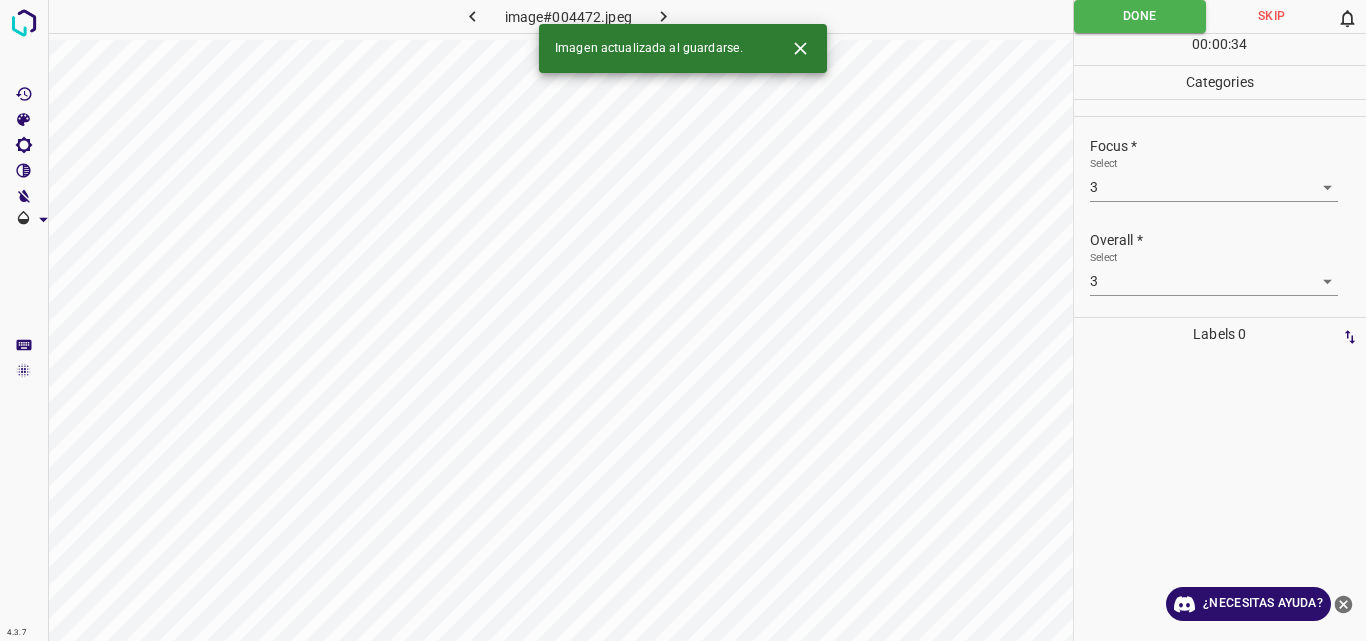 click 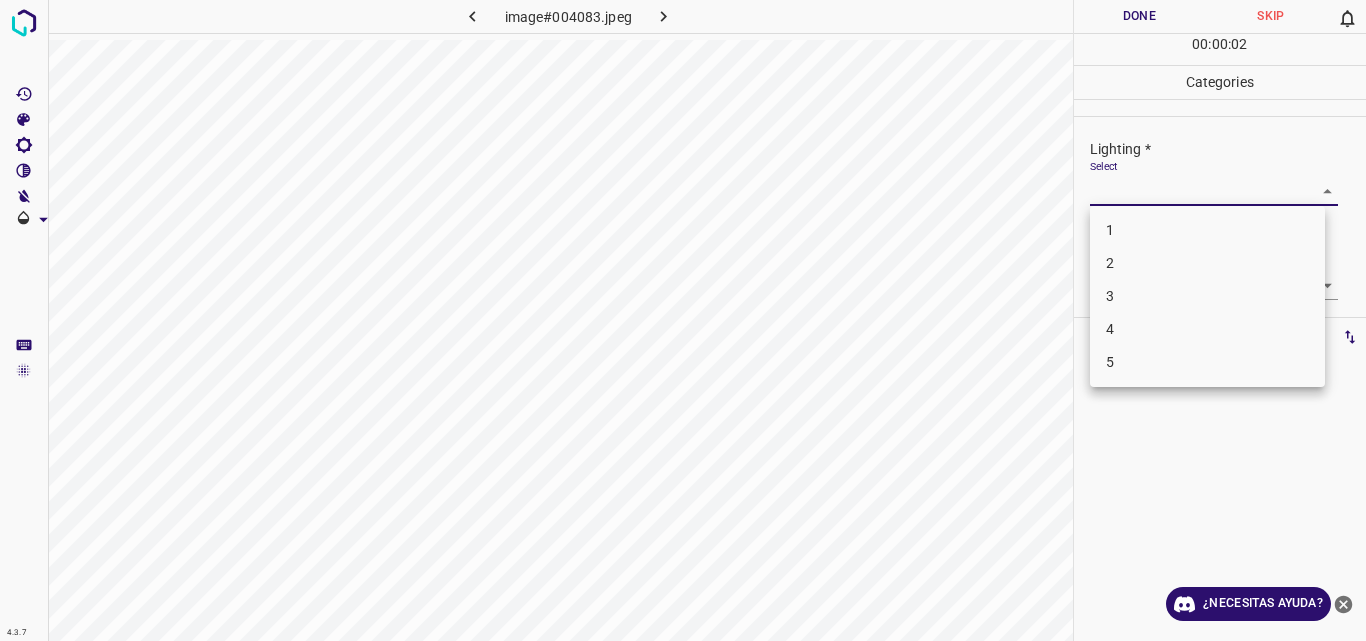 click on "4.3.7 image#004083.jpeg Done Skip 0 00   : 00   : 02   Categories Lighting *  Select ​ Focus *  Select ​ Overall *  Select ​ Labels   0 Categories 1 Lighting 2 Focus 3 Overall Tools Space Change between modes (Draw & Edit) I Auto labeling R Restore zoom M Zoom in N Zoom out Delete Delete selecte label Filters Z Restore filters X Saturation filter C Brightness filter V Contrast filter B Gray scale filter General O Download ¿Necesitas ayuda? Original text Rate this translation Your feedback will be used to help improve Google Translate - Texto - Esconder - Borrar 1 2 3 4 5" at bounding box center [683, 320] 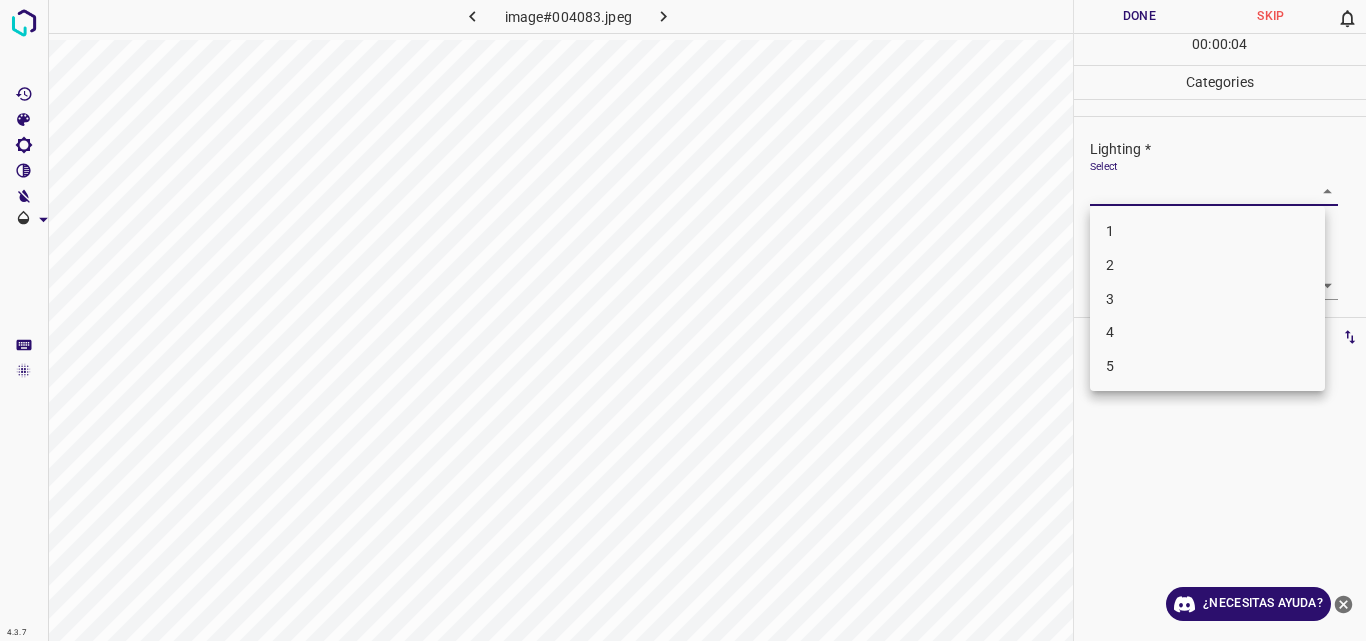 click on "3" at bounding box center [1207, 299] 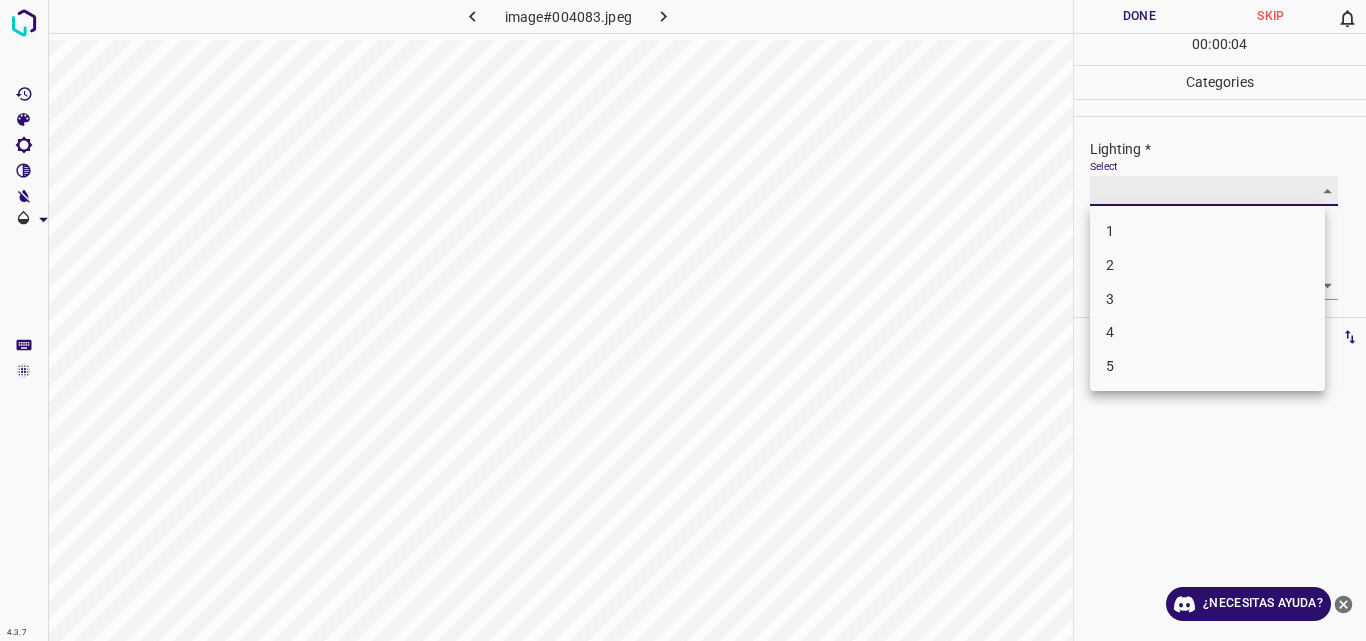 type on "3" 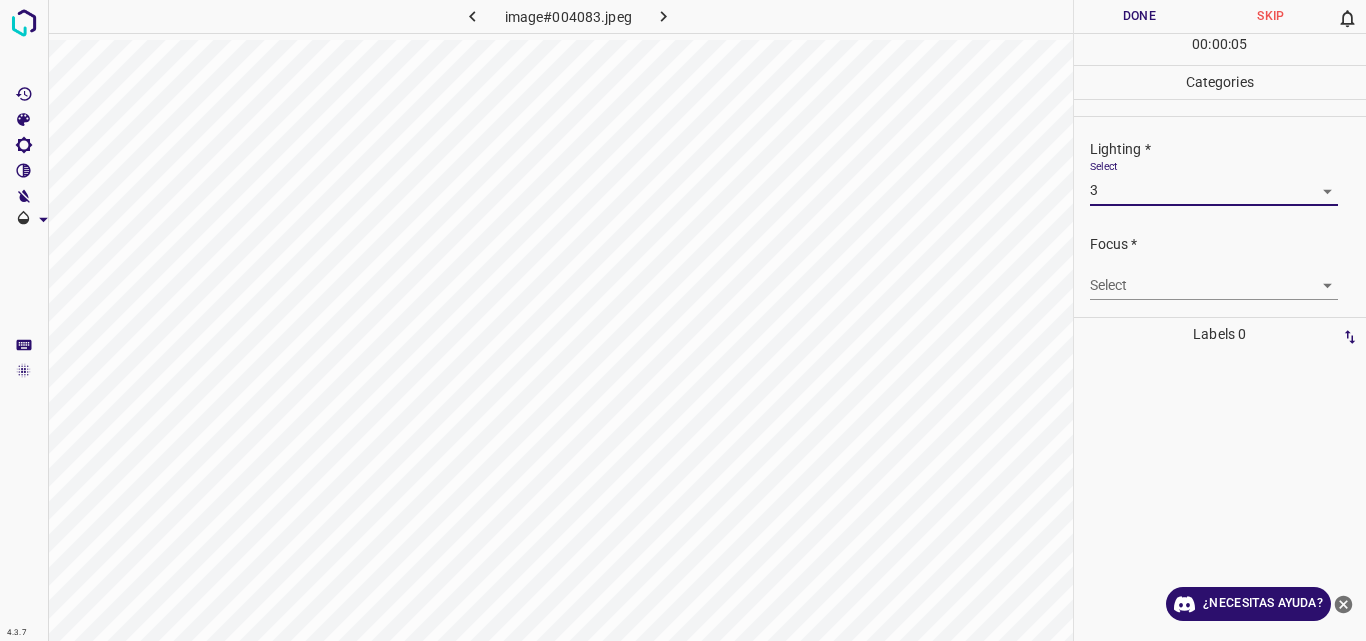 click on "4.3.7 image#004083.jpeg Done Skip 0 00   : 00   : 05   Categories Lighting *  Select 3 3 Focus *  Select ​ Overall *  Select ​ Labels   0 Categories 1 Lighting 2 Focus 3 Overall Tools Space Change between modes (Draw & Edit) I Auto labeling R Restore zoom M Zoom in N Zoom out Delete Delete selecte label Filters Z Restore filters X Saturation filter C Brightness filter V Contrast filter B Gray scale filter General O Download ¿Necesitas ayuda? Original text Rate this translation Your feedback will be used to help improve Google Translate - Texto - Esconder - Borrar" at bounding box center (683, 320) 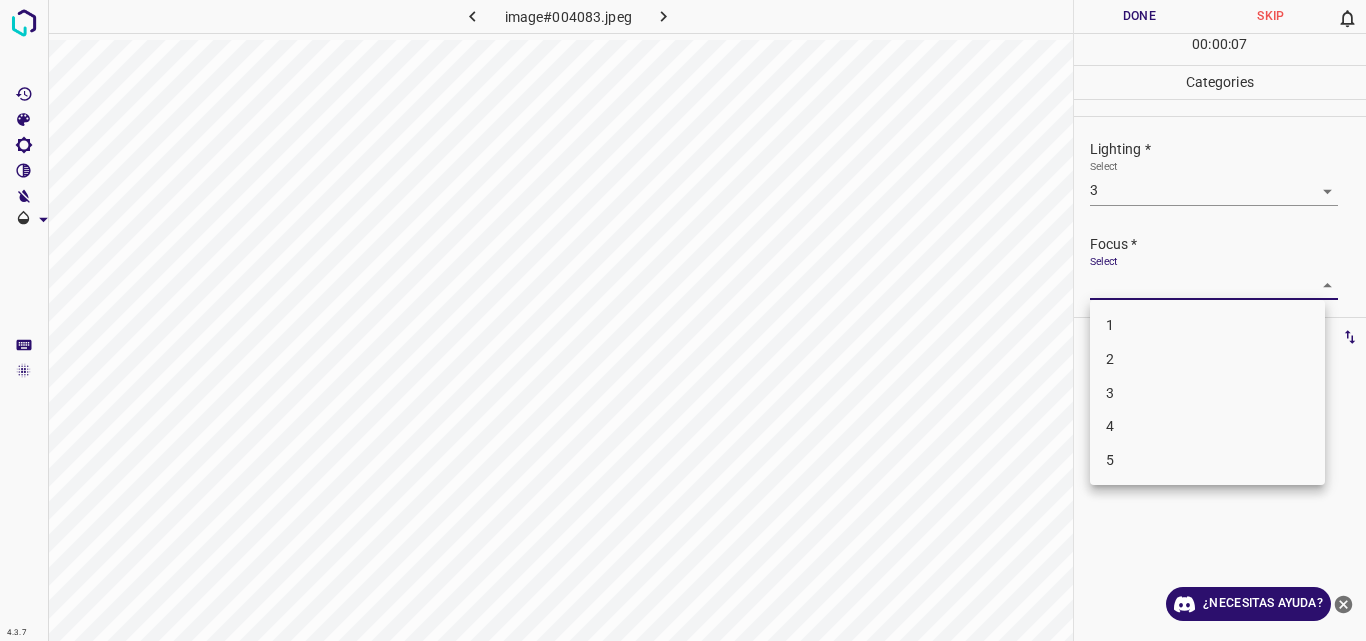 click on "3" at bounding box center (1207, 393) 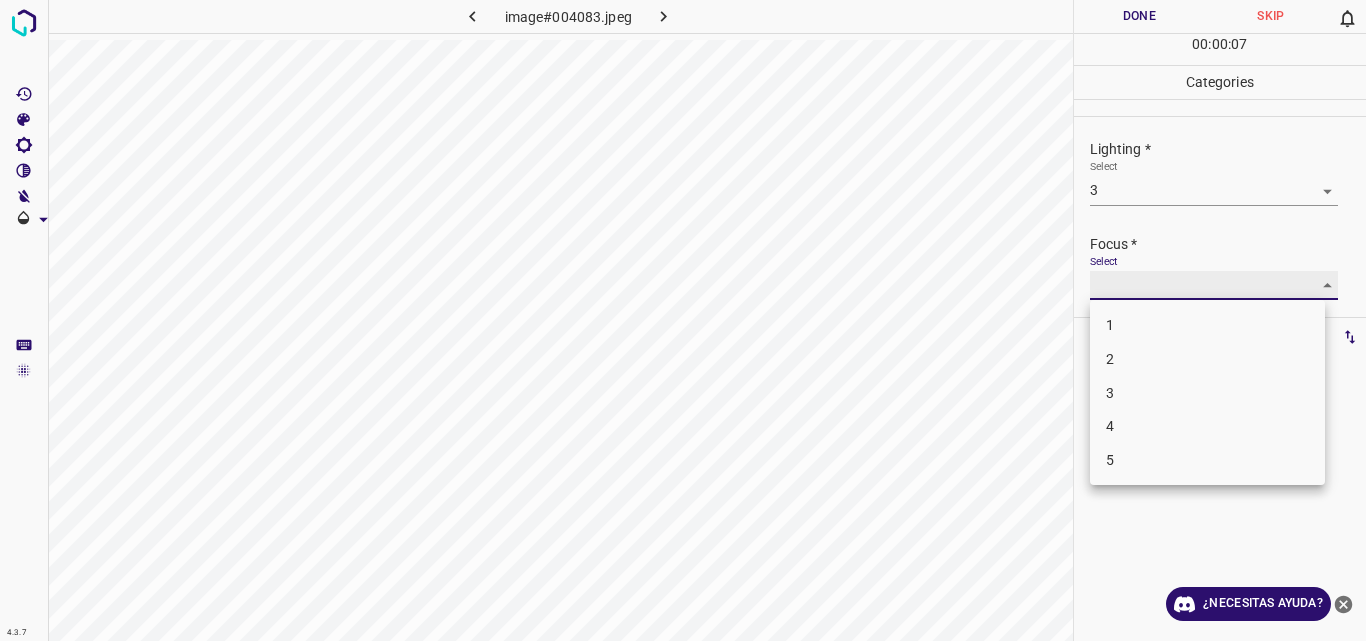 type on "3" 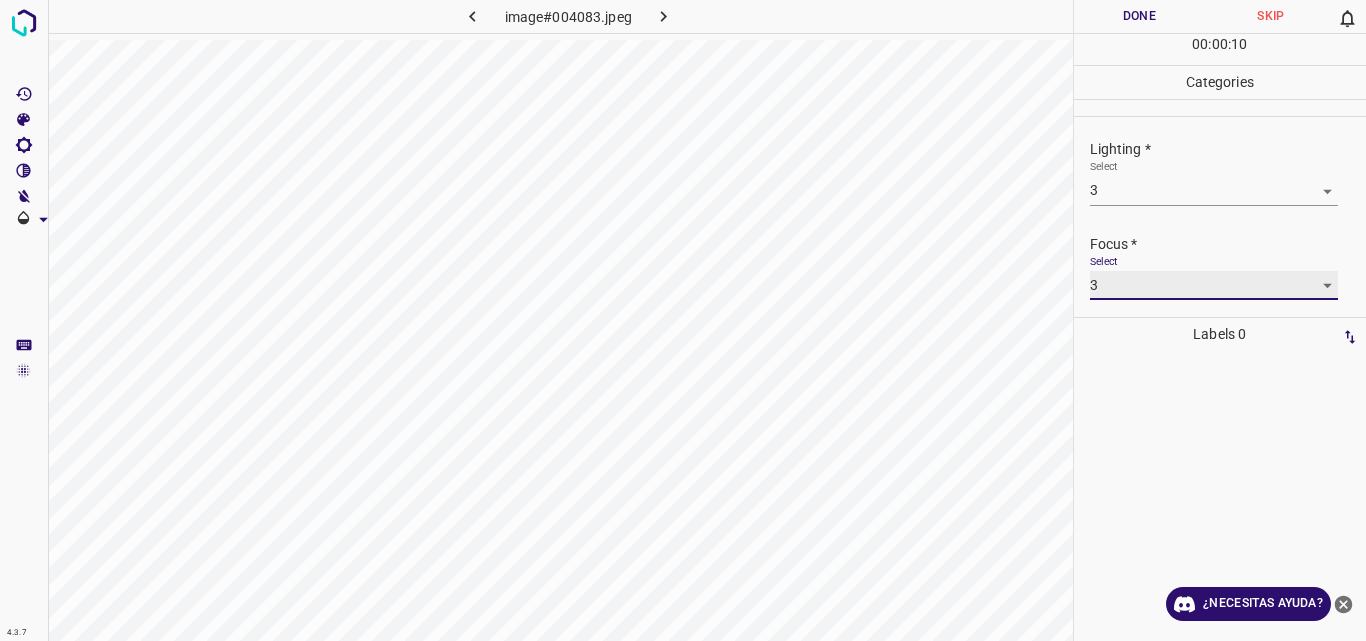 scroll, scrollTop: 98, scrollLeft: 0, axis: vertical 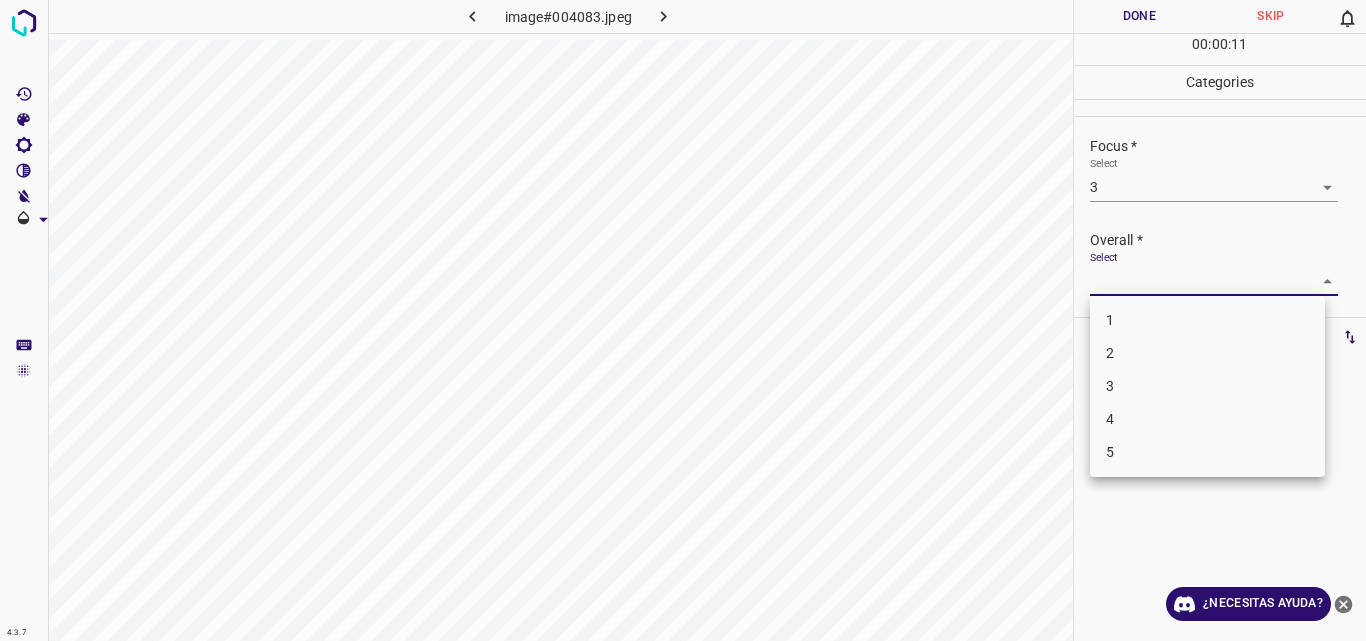 click on "4.3.7 image#004083.jpeg Done Skip 0 00   : 00   : 11   Categories Lighting *  Select 3 3 Focus *  Select 3 3 Overall *  Select ​ Labels   0 Categories 1 Lighting 2 Focus 3 Overall Tools Space Change between modes (Draw & Edit) I Auto labeling R Restore zoom M Zoom in N Zoom out Delete Delete selecte label Filters Z Restore filters X Saturation filter C Brightness filter V Contrast filter B Gray scale filter General O Download ¿Necesitas ayuda? Original text Rate this translation Your feedback will be used to help improve Google Translate - Texto - Esconder - Borrar 1 2 3 4 5" at bounding box center [683, 320] 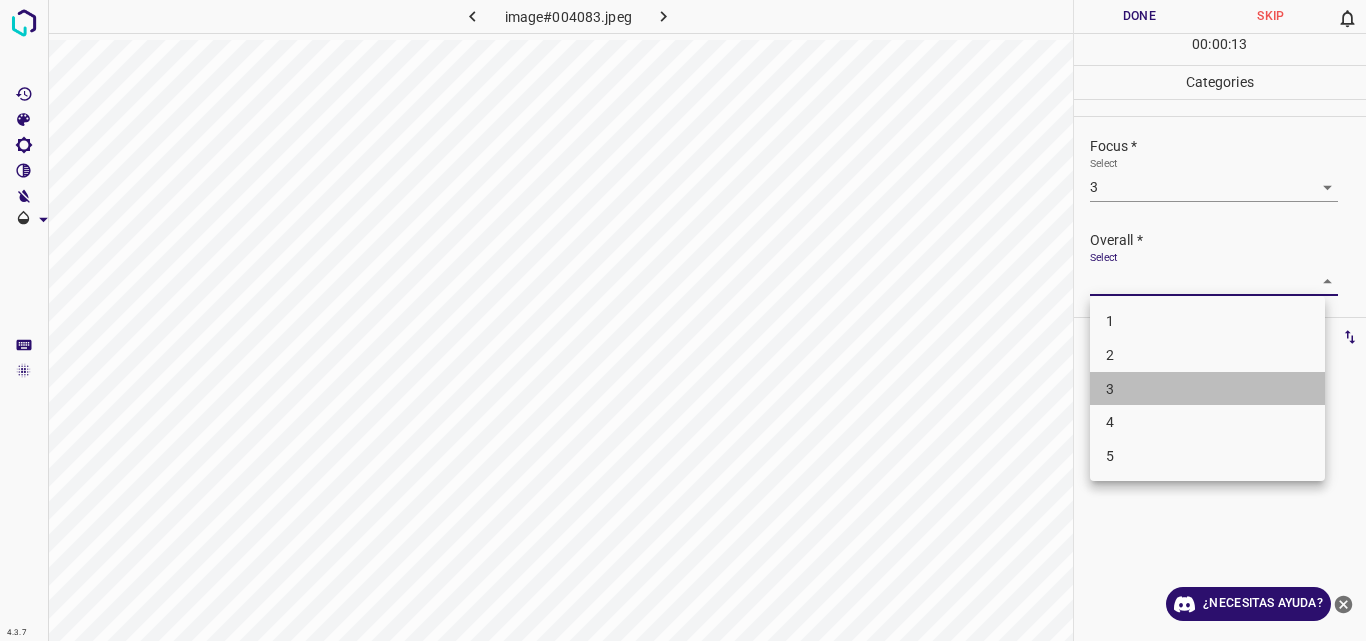 click on "3" at bounding box center (1207, 389) 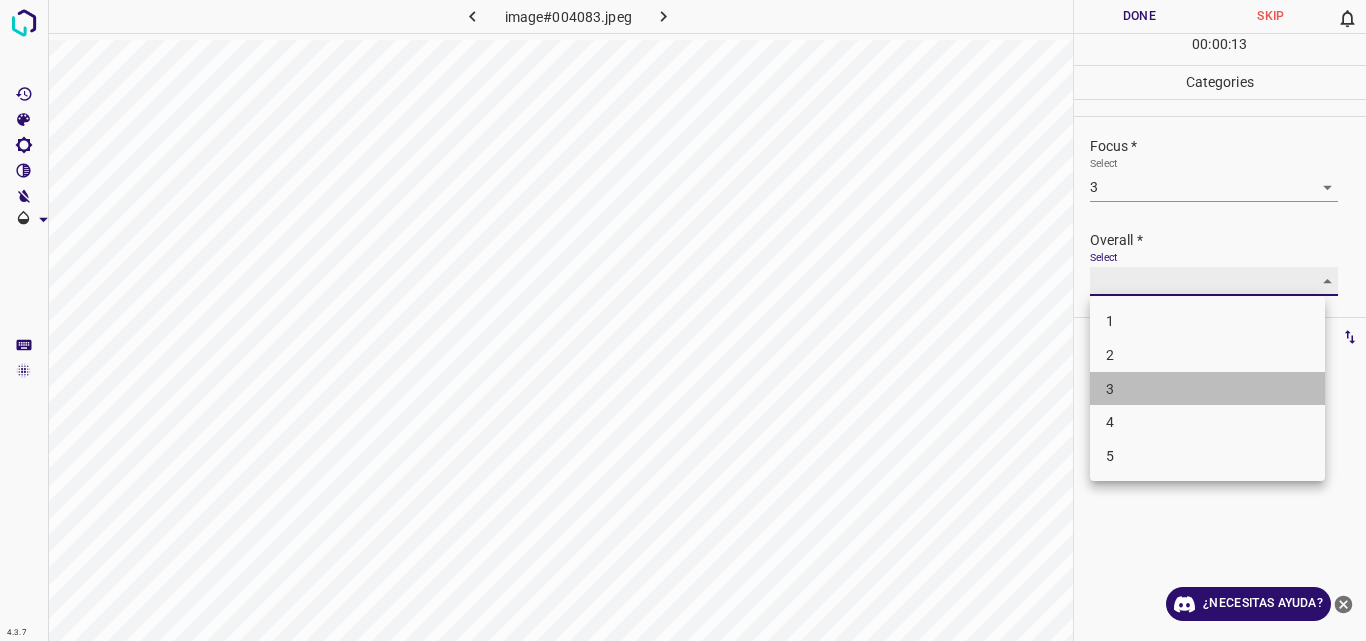 type on "3" 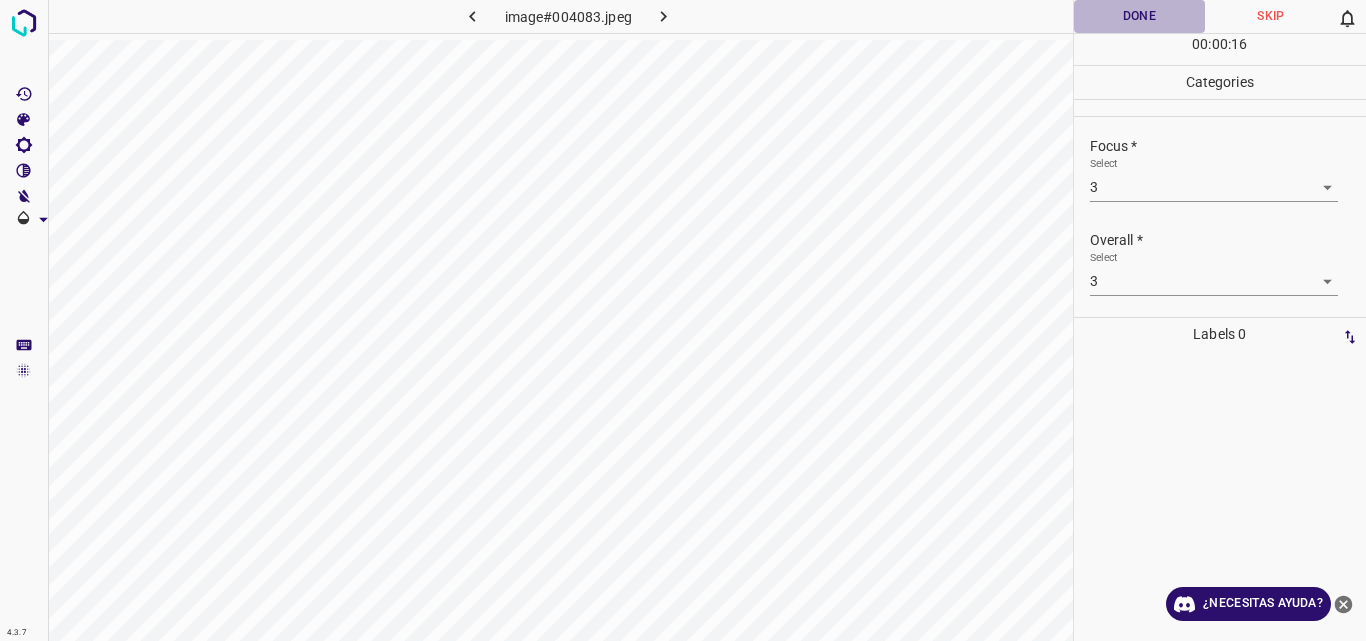 click on "Done" at bounding box center (1140, 16) 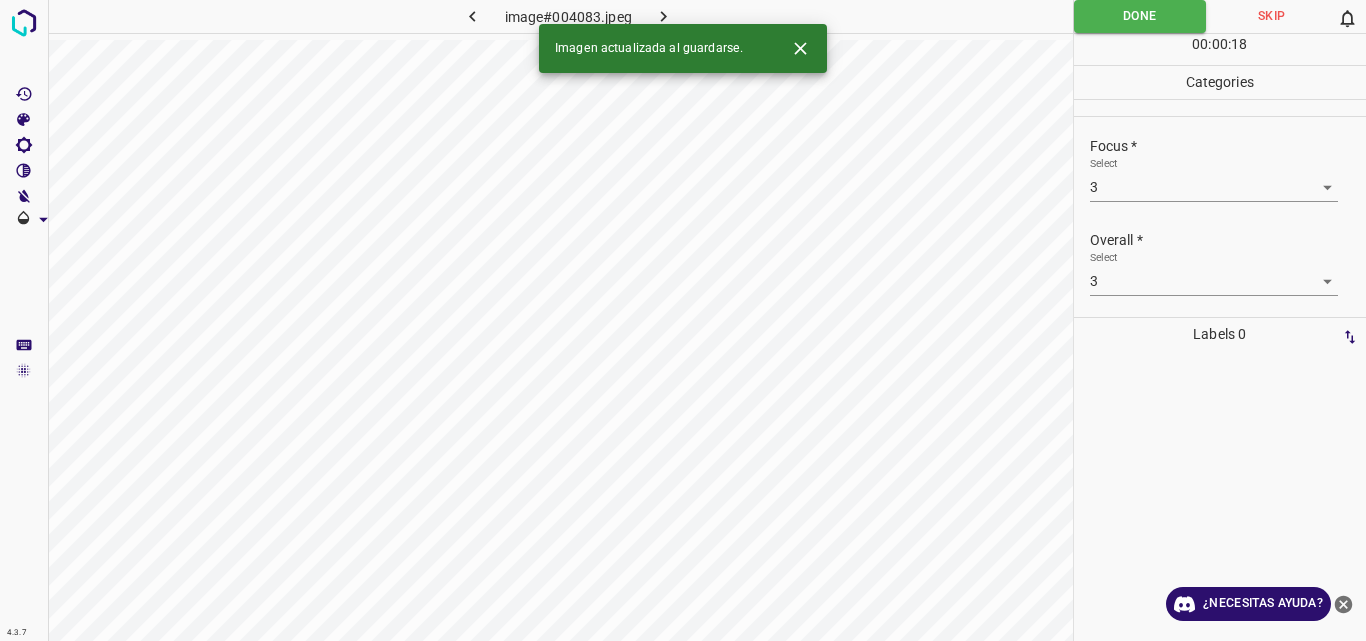 click 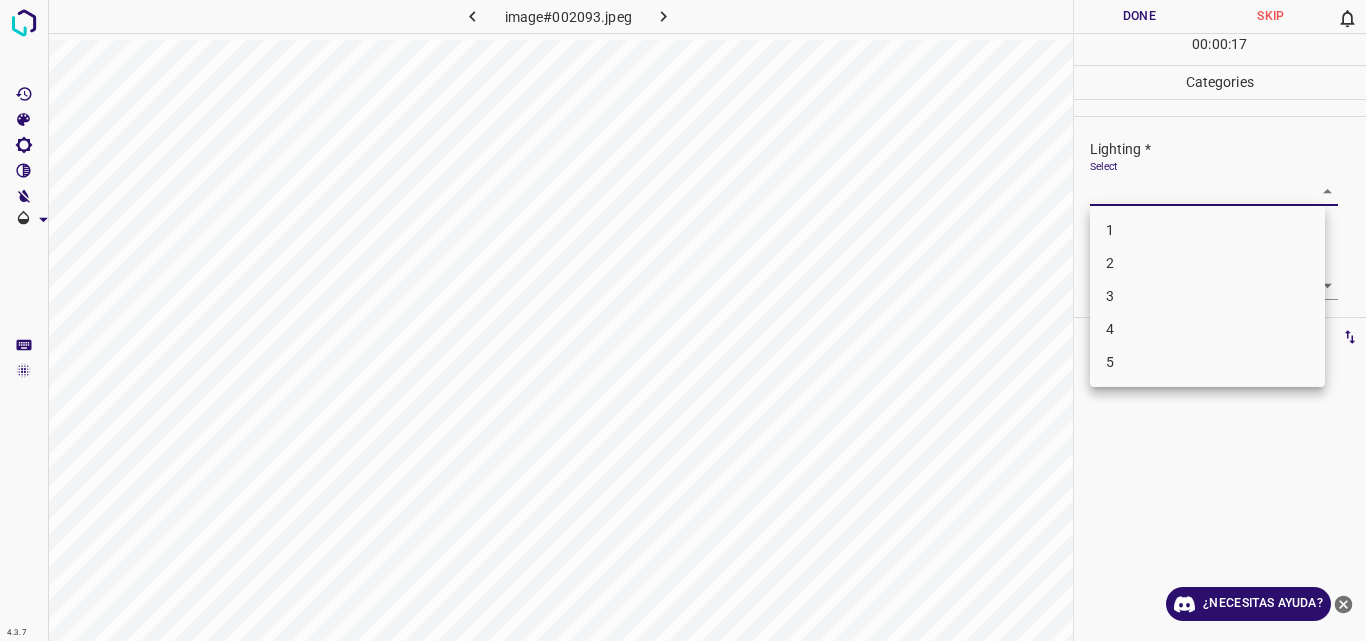 click on "4.3.7 image#002093.jpeg Done Skip 0 00   : 00   : 17   Categories Lighting *  Select ​ Focus *  Select ​ Overall *  Select ​ Labels   0 Categories 1 Lighting 2 Focus 3 Overall Tools Space Change between modes (Draw & Edit) I Auto labeling R Restore zoom M Zoom in N Zoom out Delete Delete selecte label Filters Z Restore filters X Saturation filter C Brightness filter V Contrast filter B Gray scale filter General O Download ¿Necesitas ayuda? Original text Rate this translation Your feedback will be used to help improve Google Translate - Texto - Esconder - Borrar 1 2 3 4 5" at bounding box center [683, 320] 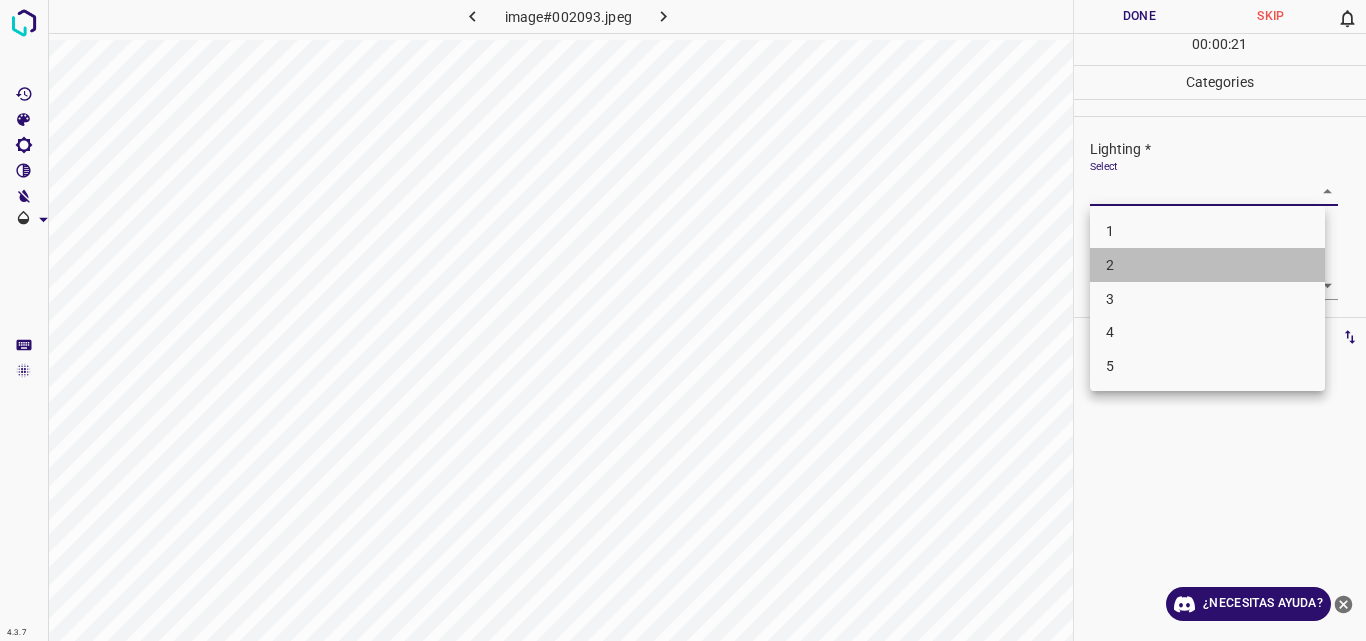 click on "2" at bounding box center (1207, 265) 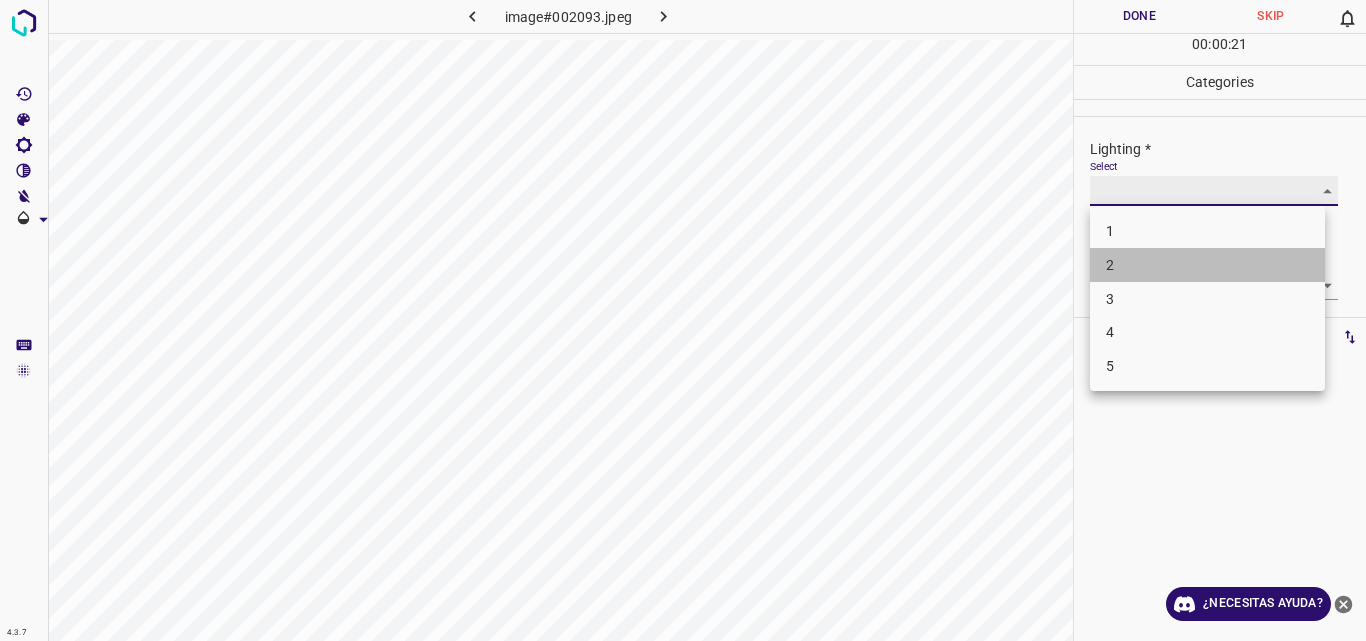 type on "2" 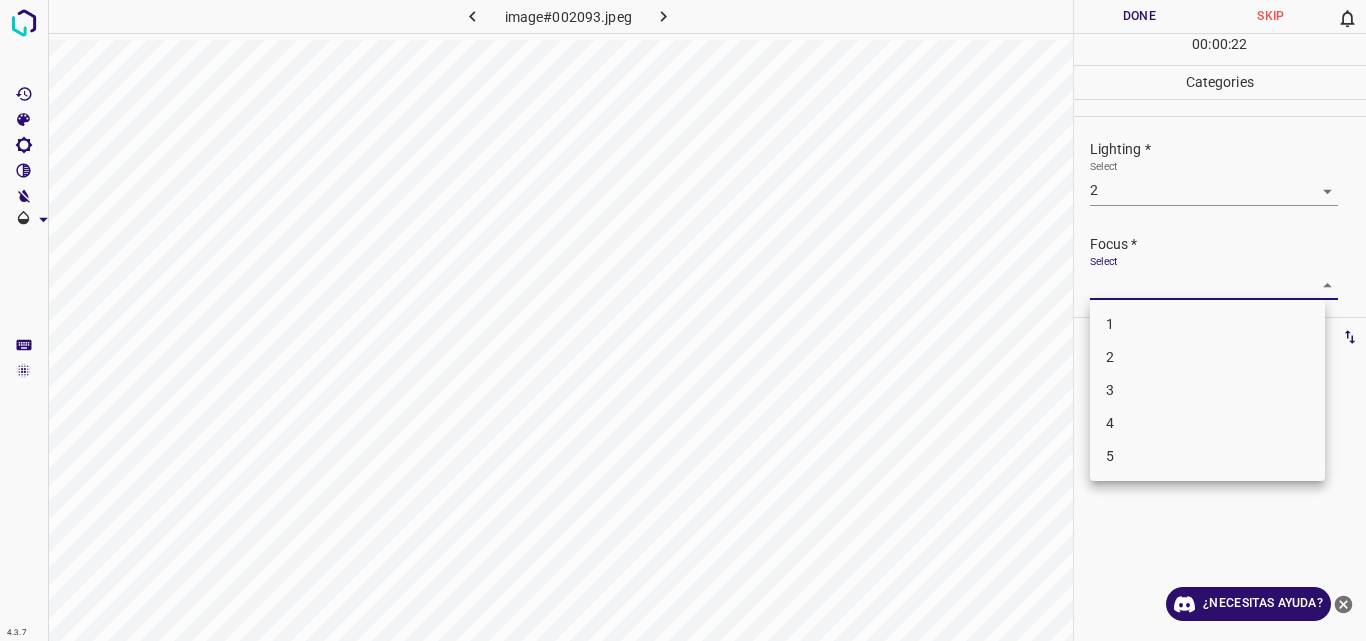click on "4.3.7 image#002093.jpeg Done Skip 0 00   : 00   : 22   Categories Lighting *  Select 2 2 Focus *  Select ​ Overall *  Select ​ Labels   0 Categories 1 Lighting 2 Focus 3 Overall Tools Space Change between modes (Draw & Edit) I Auto labeling R Restore zoom M Zoom in N Zoom out Delete Delete selecte label Filters Z Restore filters X Saturation filter C Brightness filter V Contrast filter B Gray scale filter General O Download ¿Necesitas ayuda? Original text Rate this translation Your feedback will be used to help improve Google Translate - Texto - Esconder - Borrar 1 2 3 4 5" at bounding box center [683, 320] 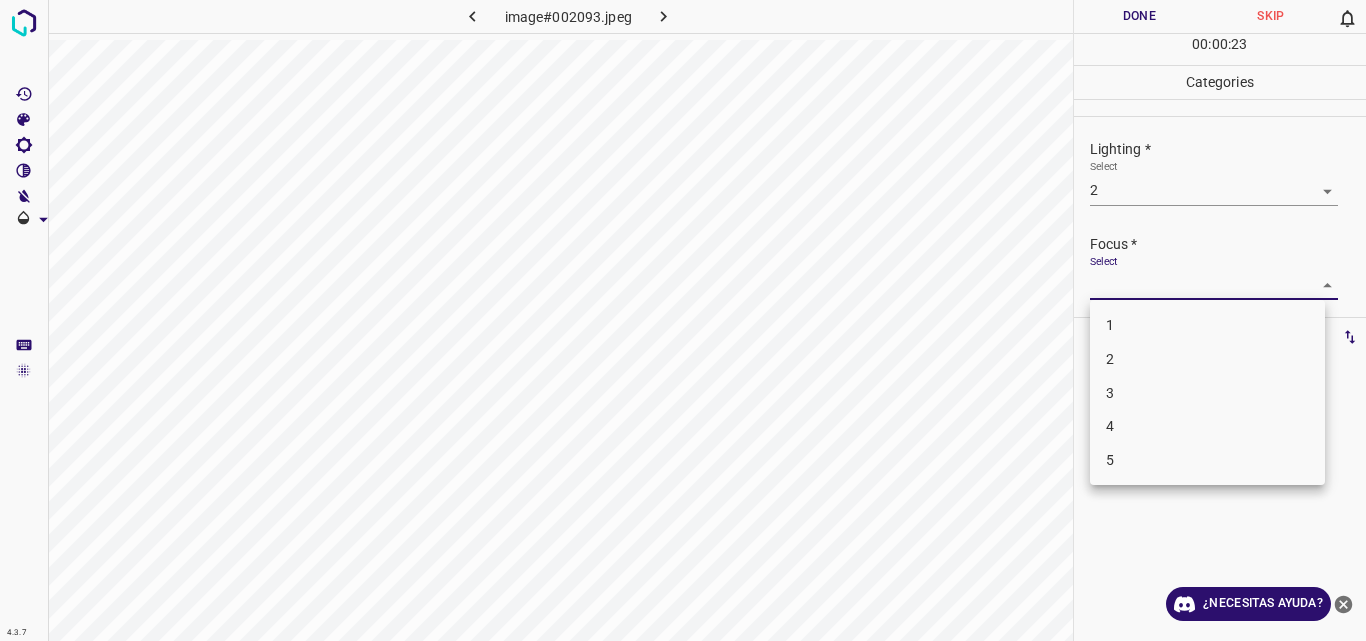 click on "2" at bounding box center [1207, 359] 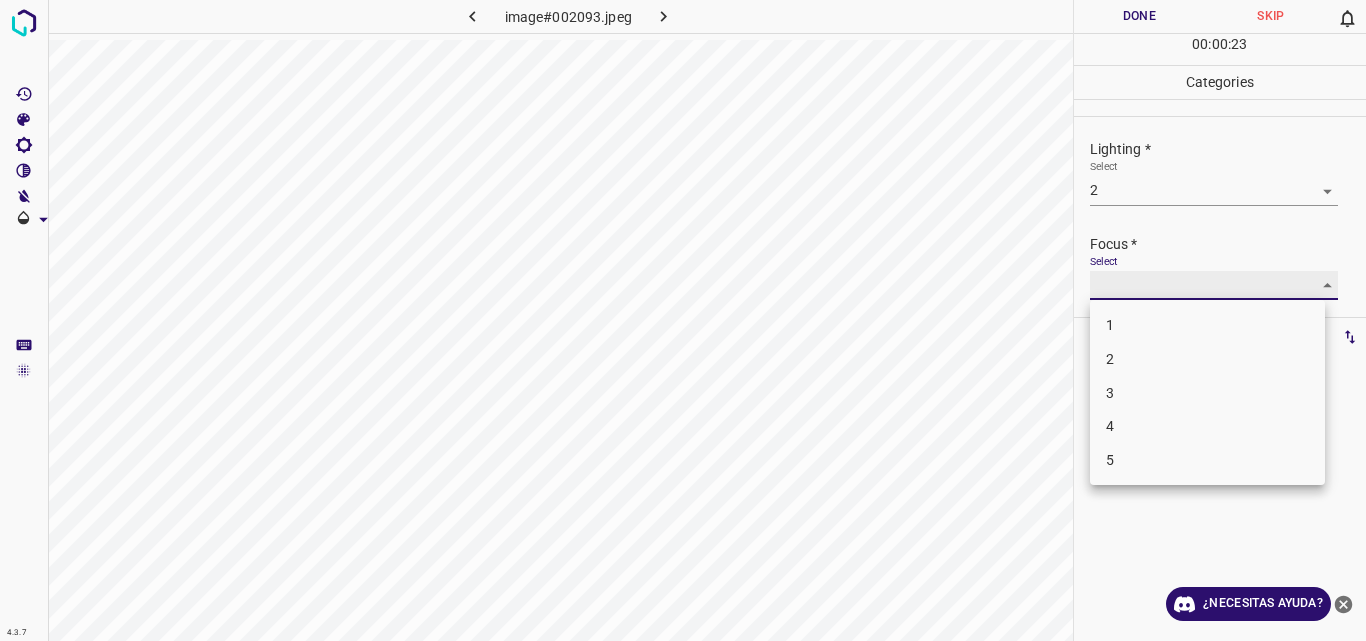 type on "2" 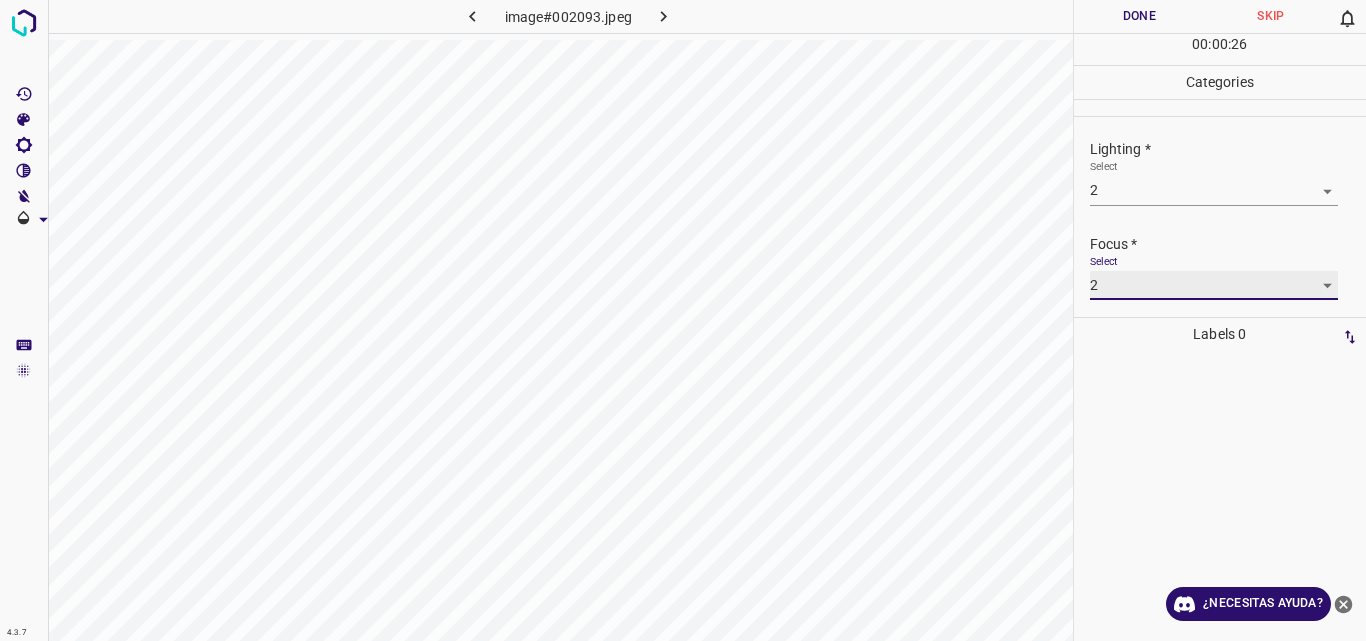 scroll, scrollTop: 98, scrollLeft: 0, axis: vertical 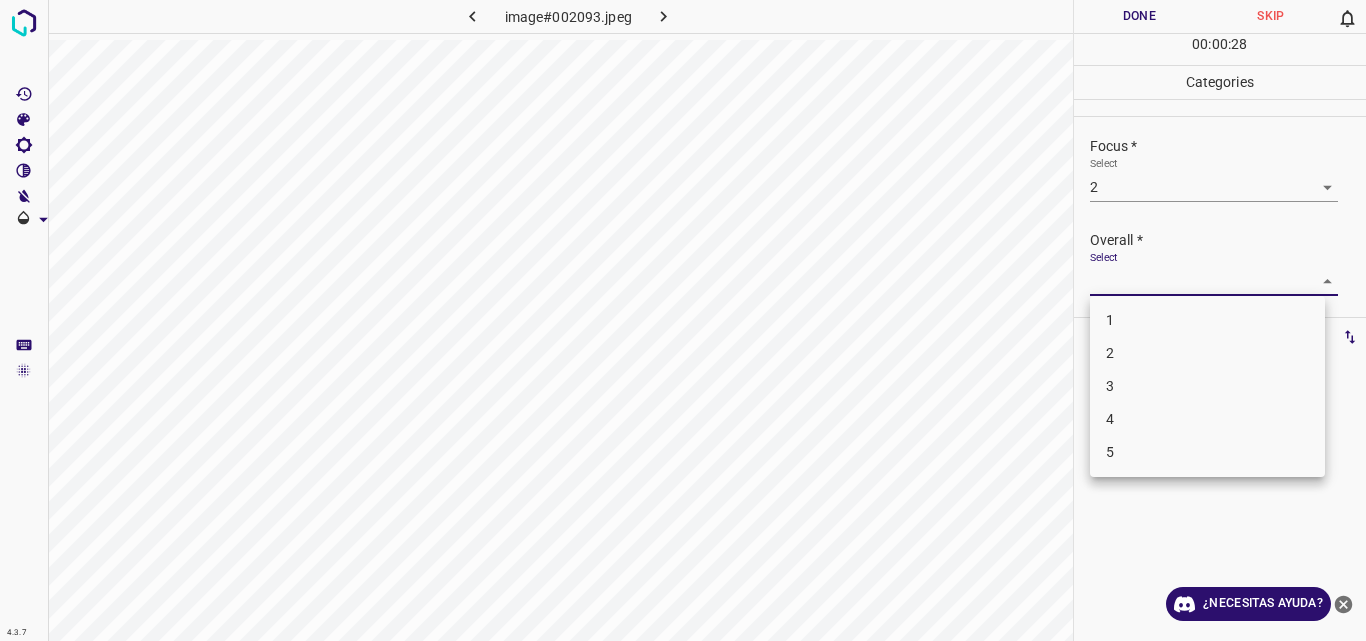 click on "4.3.7 image#002093.jpeg Done Skip 0 00   : 00   : 28   Categories Lighting *  Select 2 2 Focus *  Select 2 2 Overall *  Select ​ Labels   0 Categories 1 Lighting 2 Focus 3 Overall Tools Space Change between modes (Draw & Edit) I Auto labeling R Restore zoom M Zoom in N Zoom out Delete Delete selecte label Filters Z Restore filters X Saturation filter C Brightness filter V Contrast filter B Gray scale filter General O Download ¿Necesitas ayuda? Original text Rate this translation Your feedback will be used to help improve Google Translate - Texto - Esconder - Borrar 1 2 3 4 5" at bounding box center [683, 320] 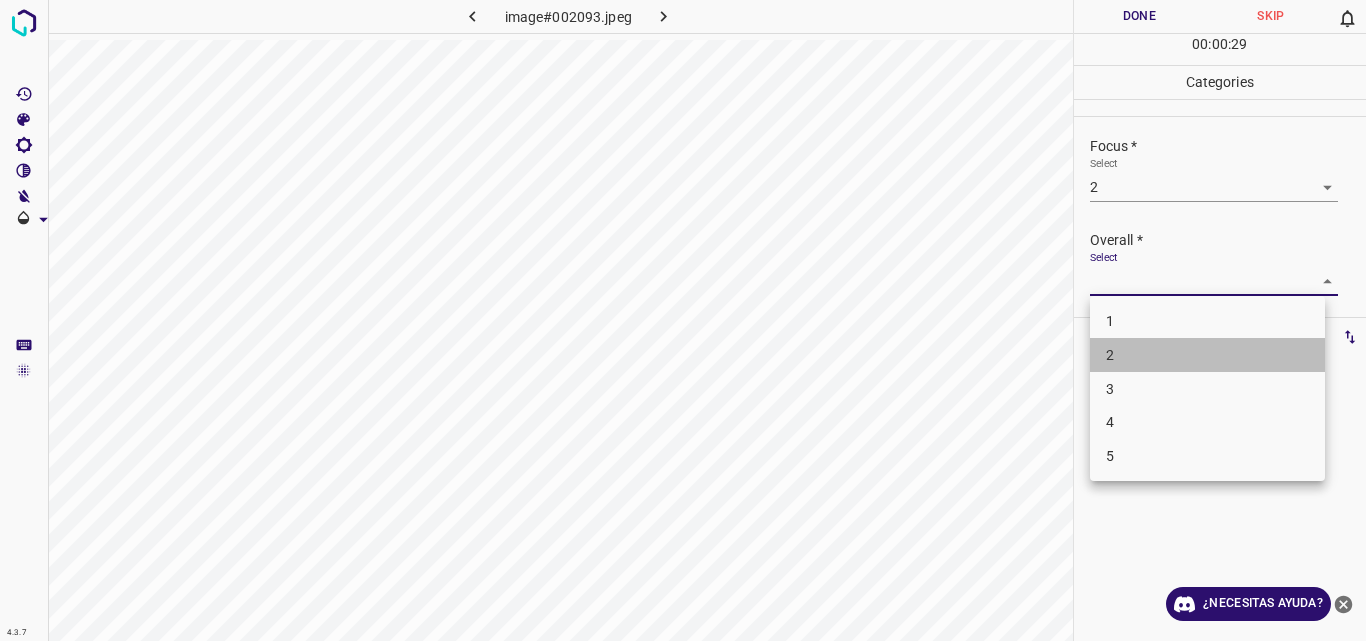 click on "2" at bounding box center (1207, 355) 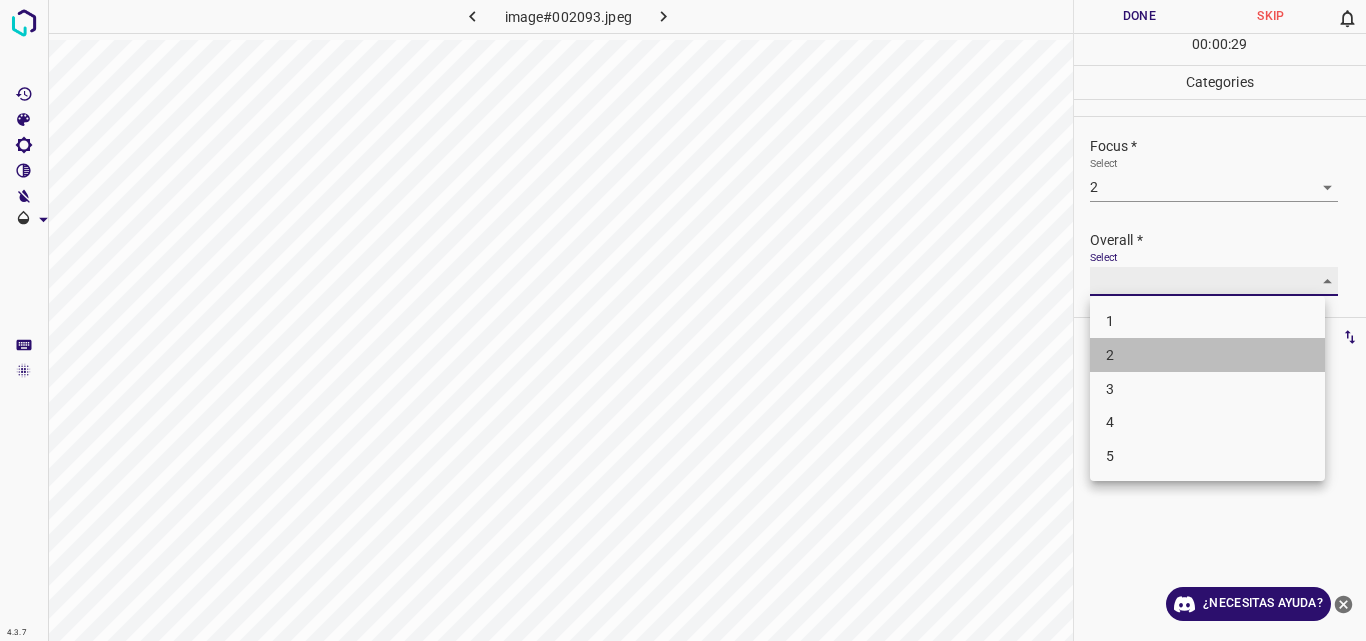type on "2" 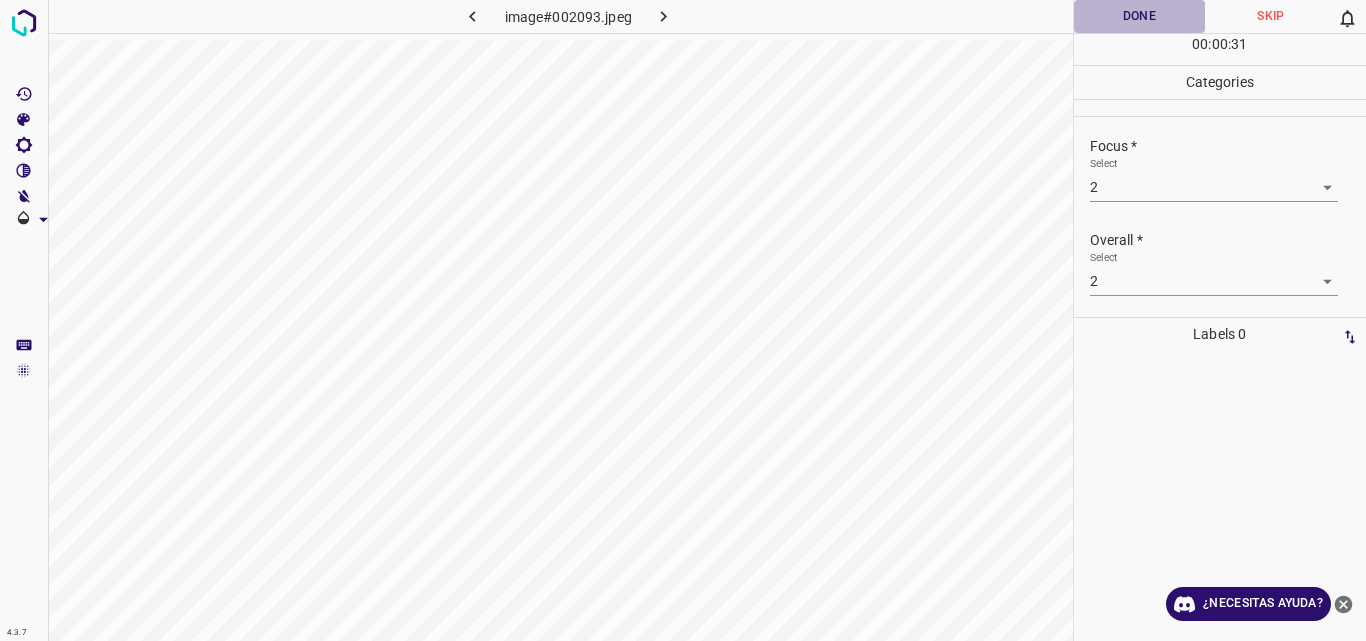 click on "Done" at bounding box center [1140, 16] 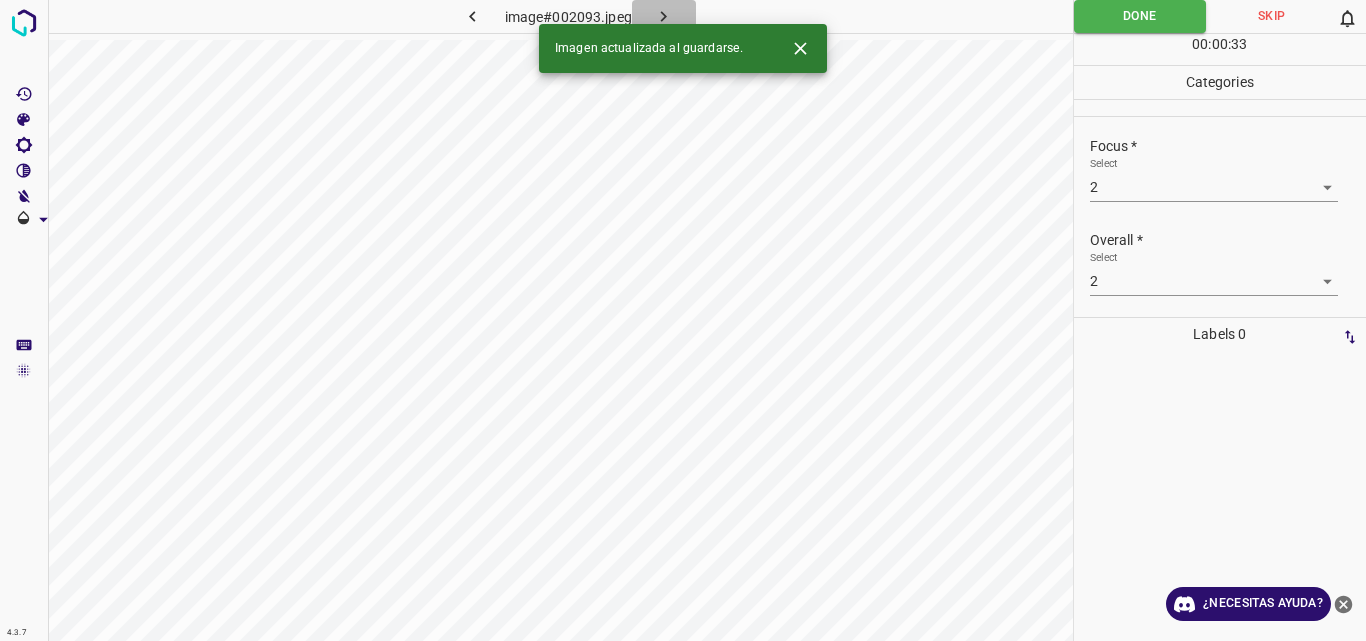 click 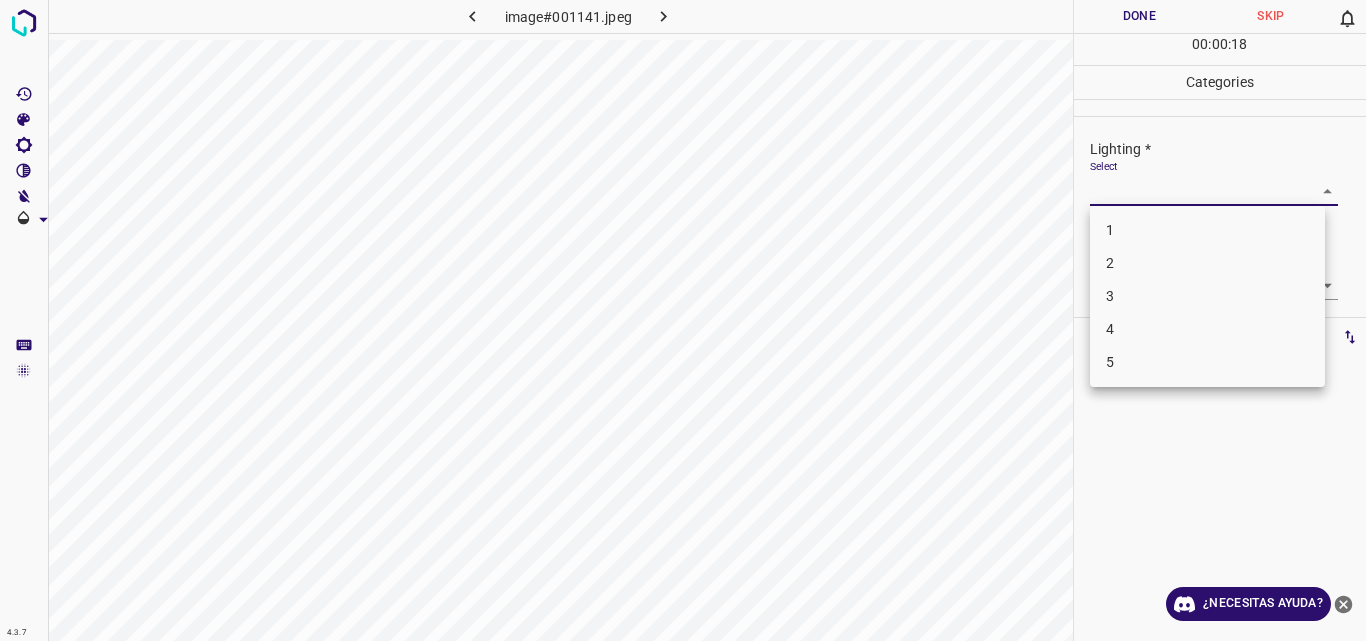 click on "4.3.7 image#001141.jpeg Done Skip 0 00   : 00   : 18   Categories Lighting *  Select ​ Focus *  Select ​ Overall *  Select ​ Labels   0 Categories 1 Lighting 2 Focus 3 Overall Tools Space Change between modes (Draw & Edit) I Auto labeling R Restore zoom M Zoom in N Zoom out Delete Delete selecte label Filters Z Restore filters X Saturation filter C Brightness filter V Contrast filter B Gray scale filter General O Download ¿Necesitas ayuda? Original text Rate this translation Your feedback will be used to help improve Google Translate - Texto - Esconder - Borrar 1 2 3 4 5" at bounding box center (683, 320) 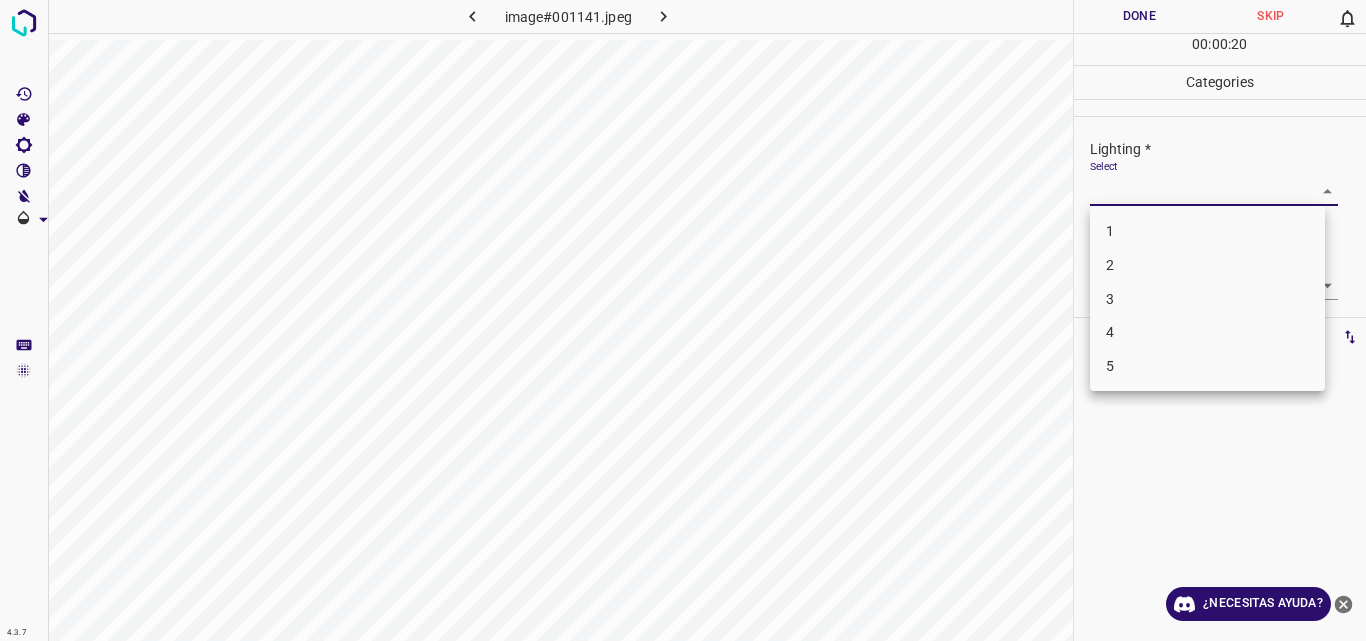 click on "2" at bounding box center (1207, 265) 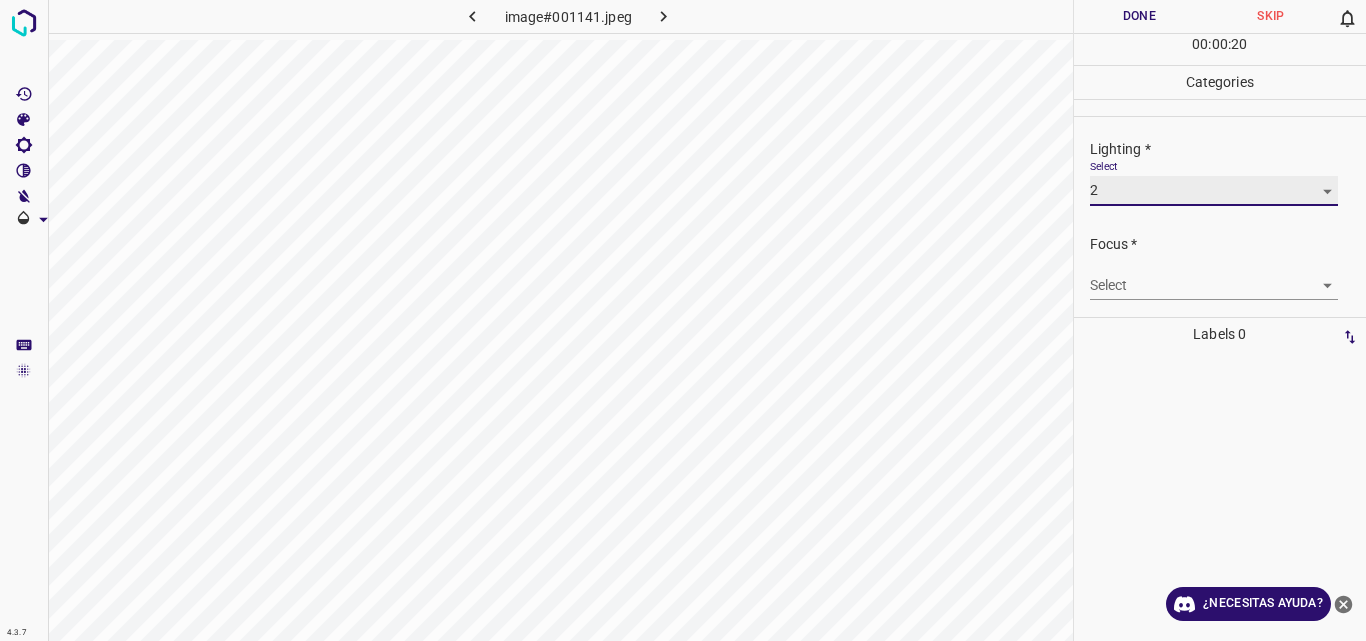 type on "2" 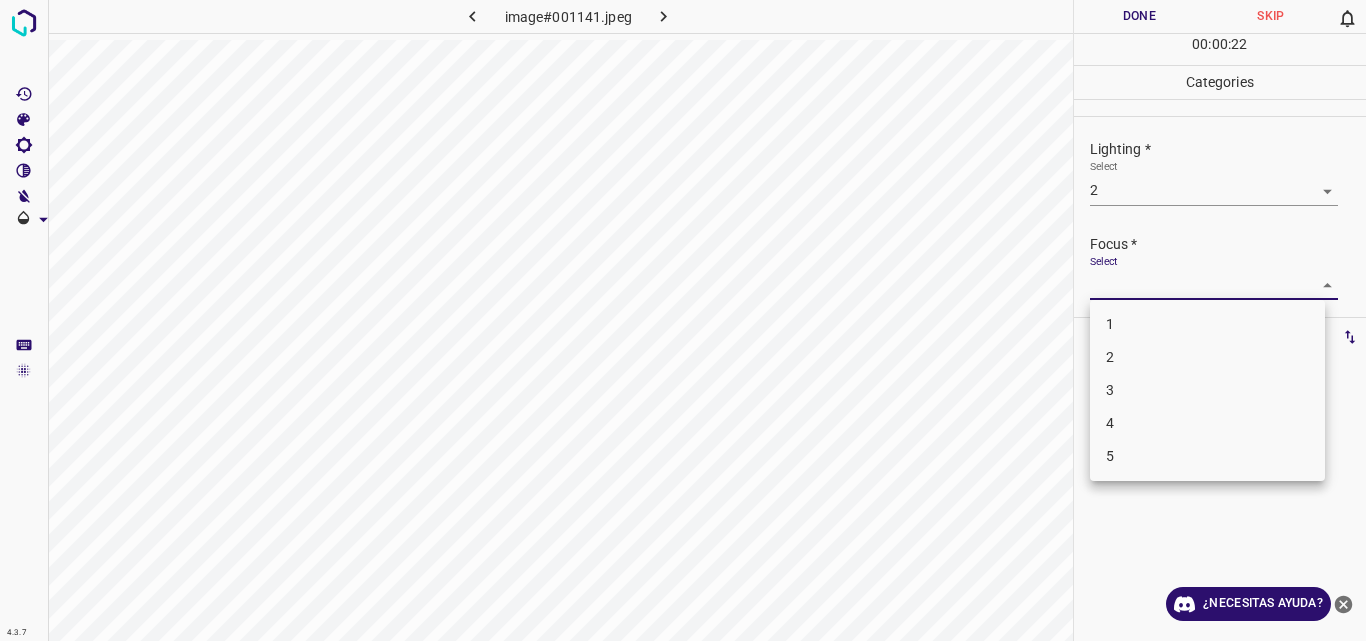 click on "4.3.7 image#001141.jpeg Done Skip 0 00   : 00   : 22   Categories Lighting *  Select 2 2 Focus *  Select ​ Overall *  Select ​ Labels   0 Categories 1 Lighting 2 Focus 3 Overall Tools Space Change between modes (Draw & Edit) I Auto labeling R Restore zoom M Zoom in N Zoom out Delete Delete selecte label Filters Z Restore filters X Saturation filter C Brightness filter V Contrast filter B Gray scale filter General O Download ¿Necesitas ayuda? Original text Rate this translation Your feedback will be used to help improve Google Translate - Texto - Esconder - Borrar 1 2 3 4 5" at bounding box center [683, 320] 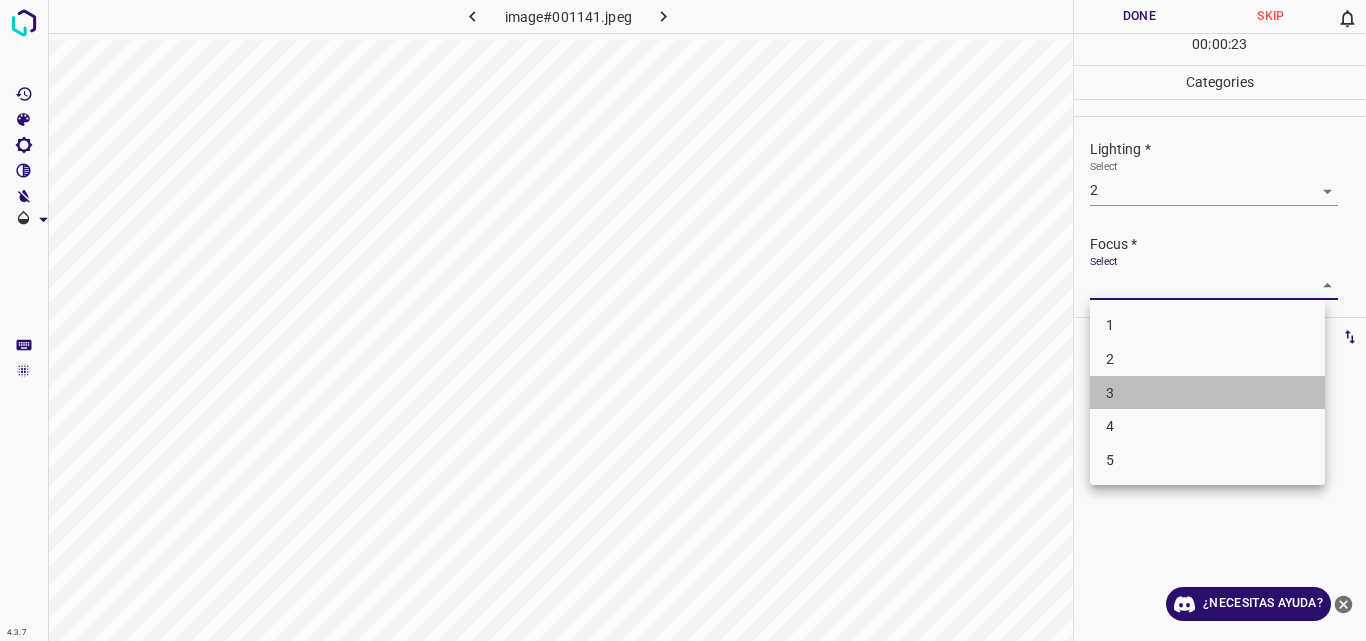 click on "3" at bounding box center [1207, 393] 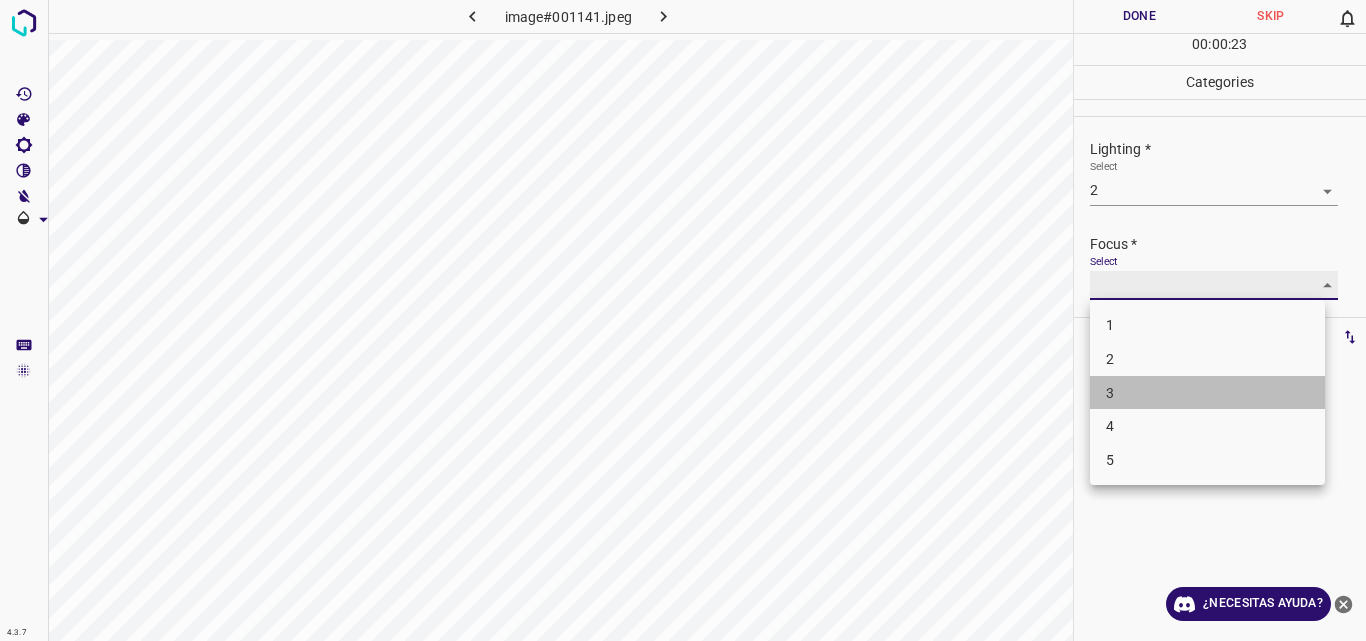 type on "3" 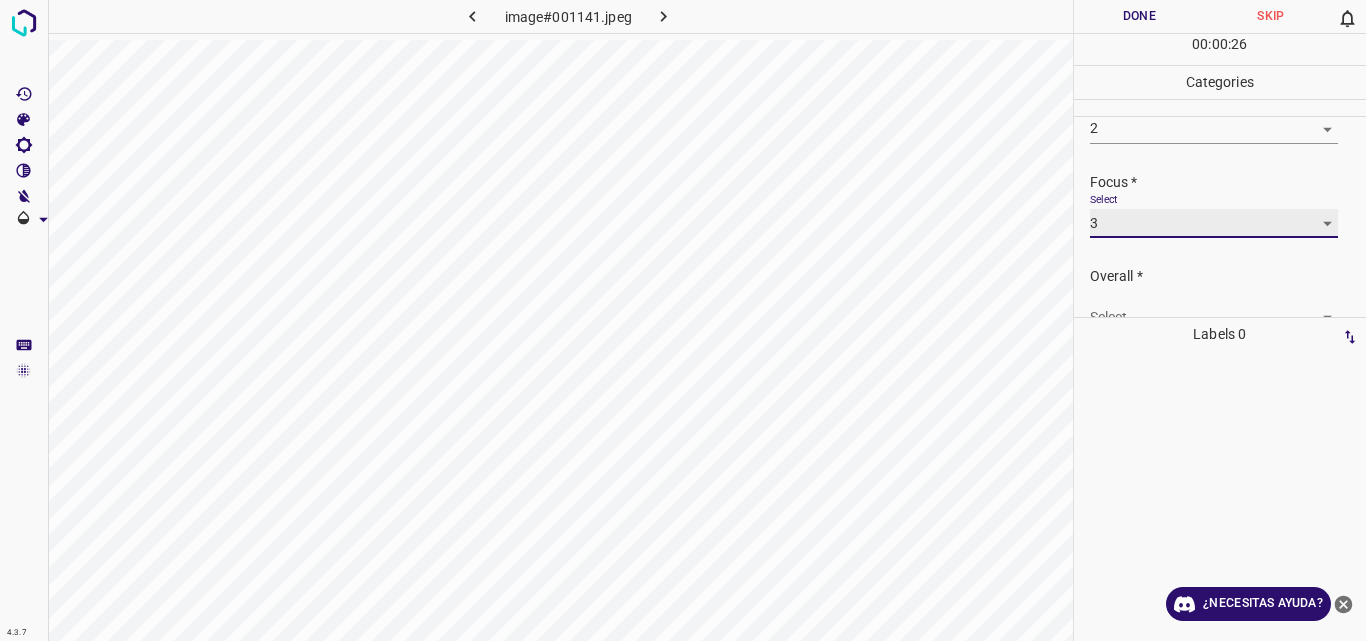 scroll, scrollTop: 98, scrollLeft: 0, axis: vertical 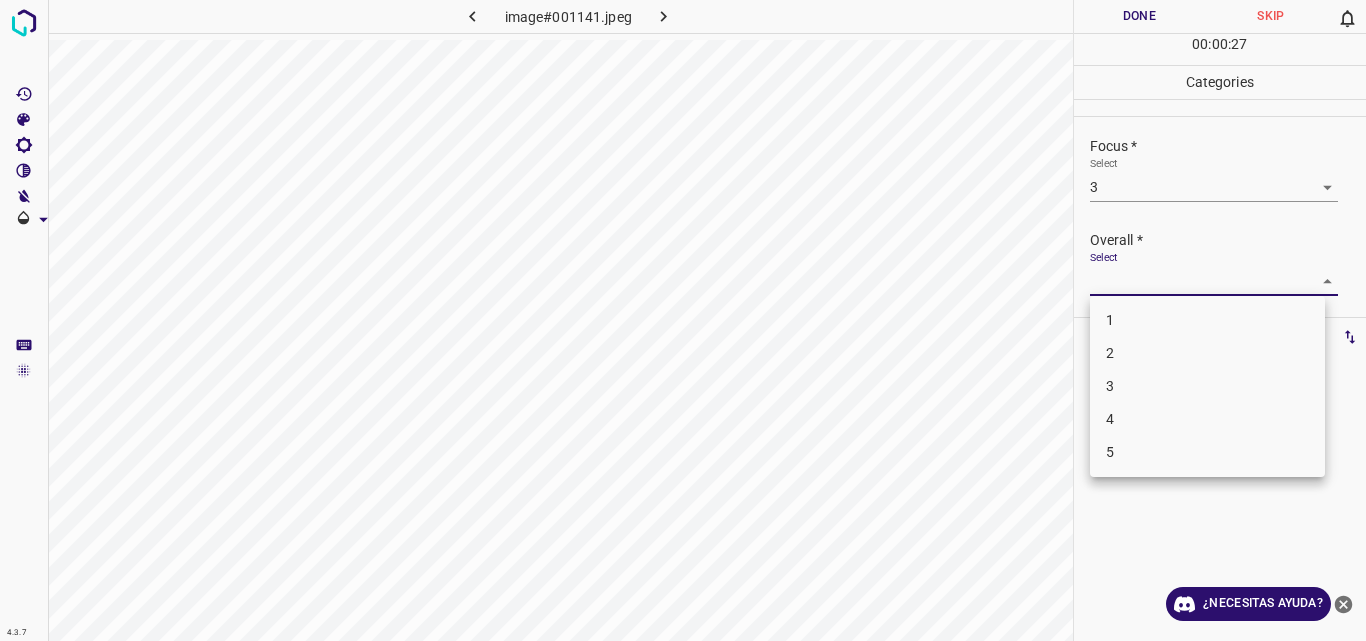 click on "4.3.7 image#001141.jpeg Done Skip 0 00   : 00   : 27   Categories Lighting *  Select 2 2 Focus *  Select 3 3 Overall *  Select ​ Labels   0 Categories 1 Lighting 2 Focus 3 Overall Tools Space Change between modes (Draw & Edit) I Auto labeling R Restore zoom M Zoom in N Zoom out Delete Delete selecte label Filters Z Restore filters X Saturation filter C Brightness filter V Contrast filter B Gray scale filter General O Download ¿Necesitas ayuda? Original text Rate this translation Your feedback will be used to help improve Google Translate - Texto - Esconder - Borrar 1 2 3 4 5" at bounding box center [683, 320] 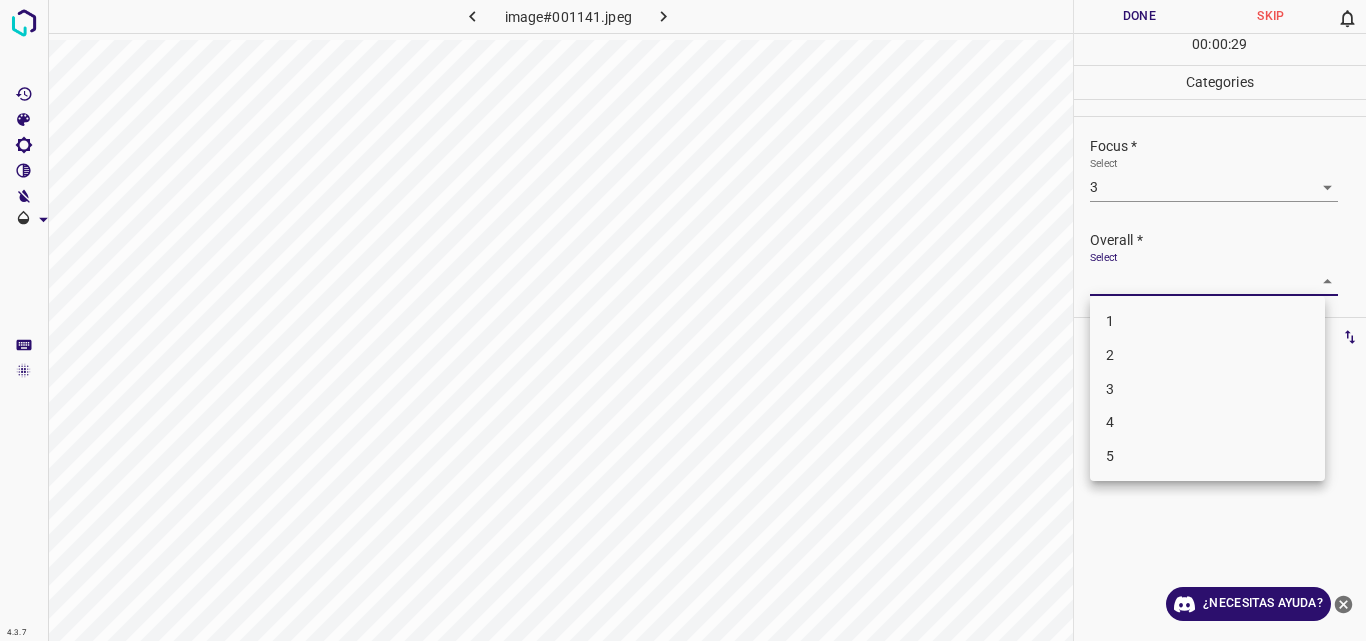 click on "2" at bounding box center [1207, 355] 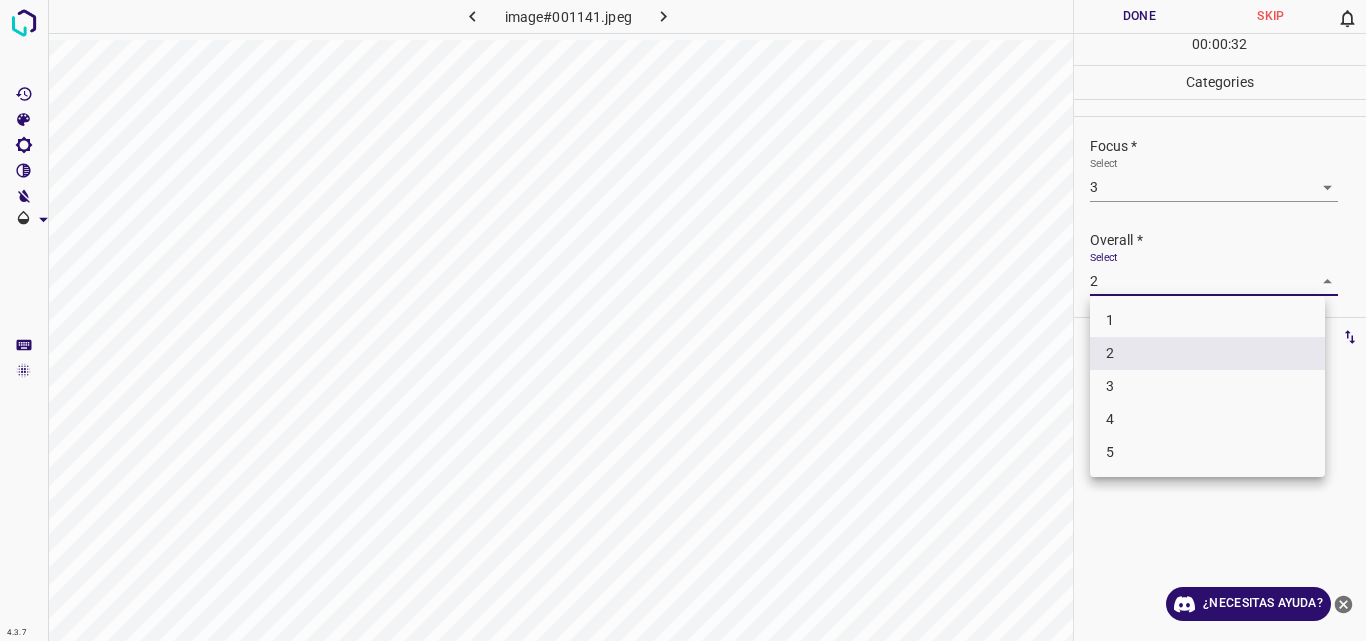 click on "4.3.7 image#001141.jpeg Done Skip 0 00   : 00   : 32   Categories Lighting *  Select 2 2 Focus *  Select 3 3 Overall *  Select 2 2 Labels   0 Categories 1 Lighting 2 Focus 3 Overall Tools Space Change between modes (Draw & Edit) I Auto labeling R Restore zoom M Zoom in N Zoom out Delete Delete selecte label Filters Z Restore filters X Saturation filter C Brightness filter V Contrast filter B Gray scale filter General O Download ¿Necesitas ayuda? Original text Rate this translation Your feedback will be used to help improve Google Translate - Texto - Esconder - Borrar 1 2 3 4 5" at bounding box center [683, 320] 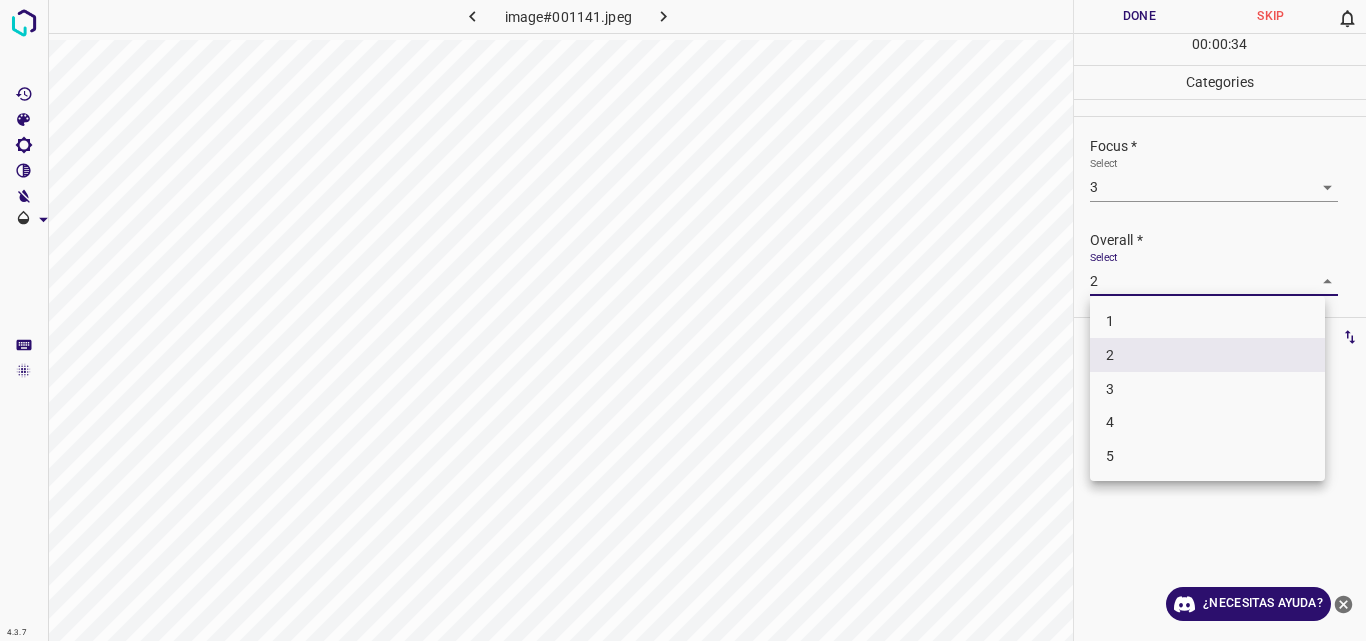 click on "3" at bounding box center [1207, 389] 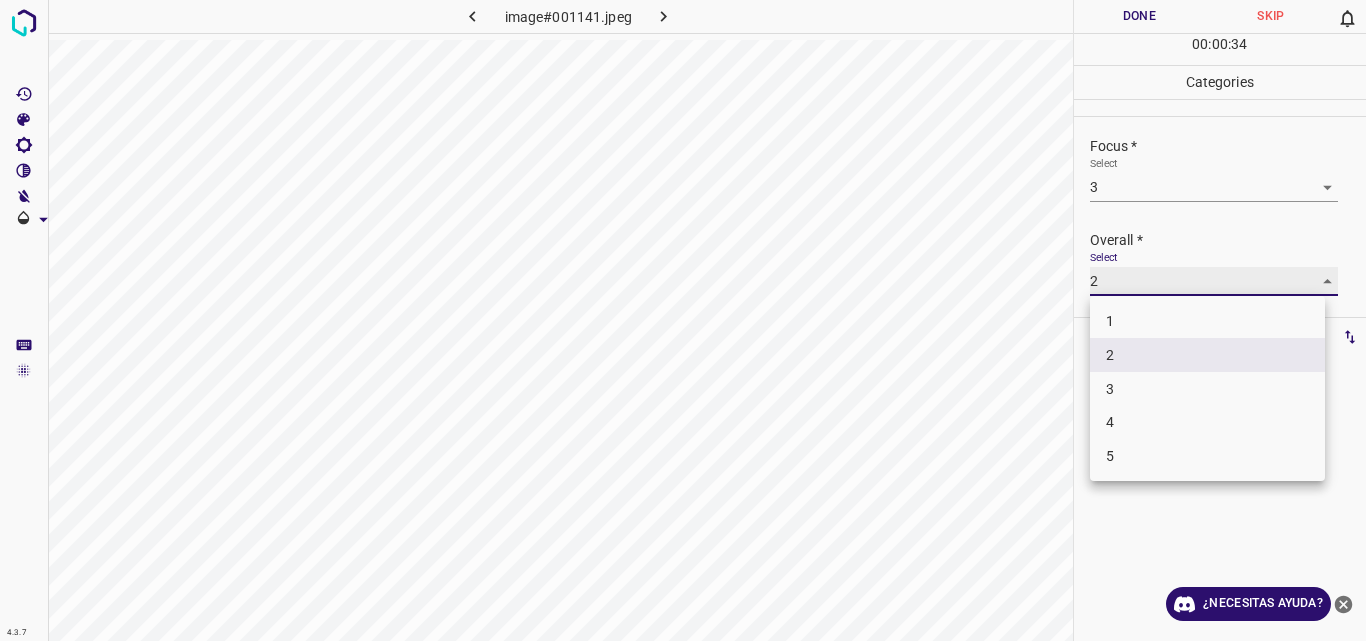 type on "3" 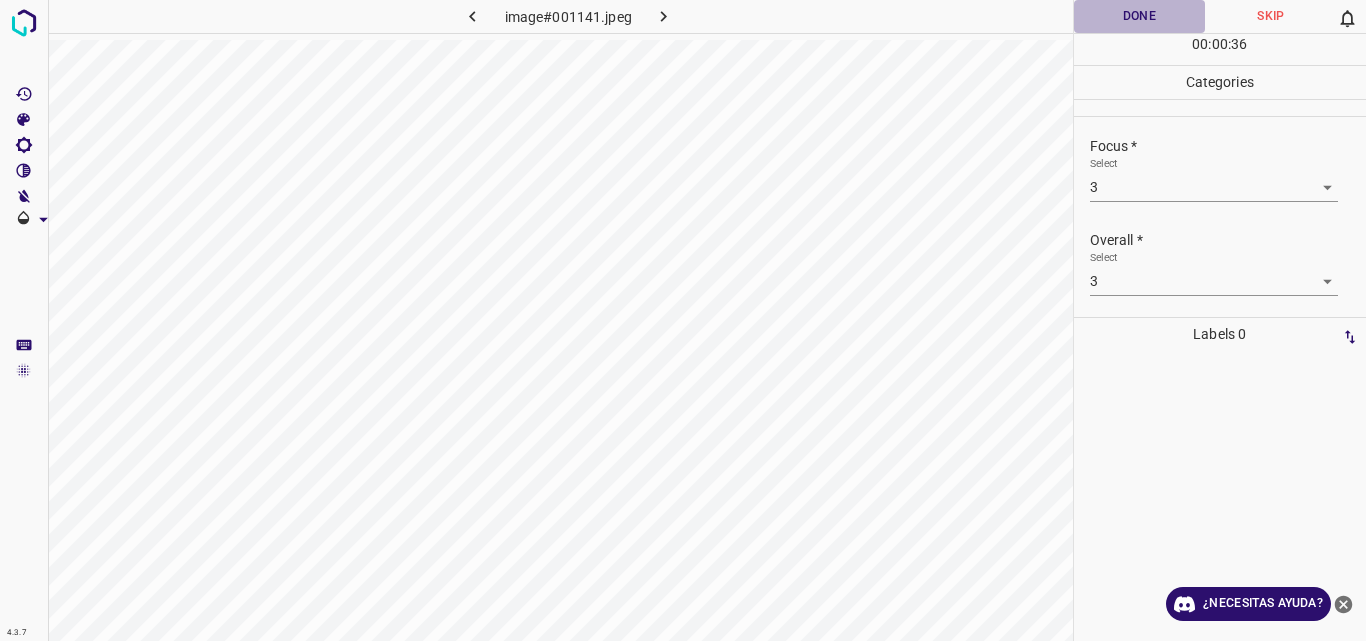 click on "Done" at bounding box center (1140, 16) 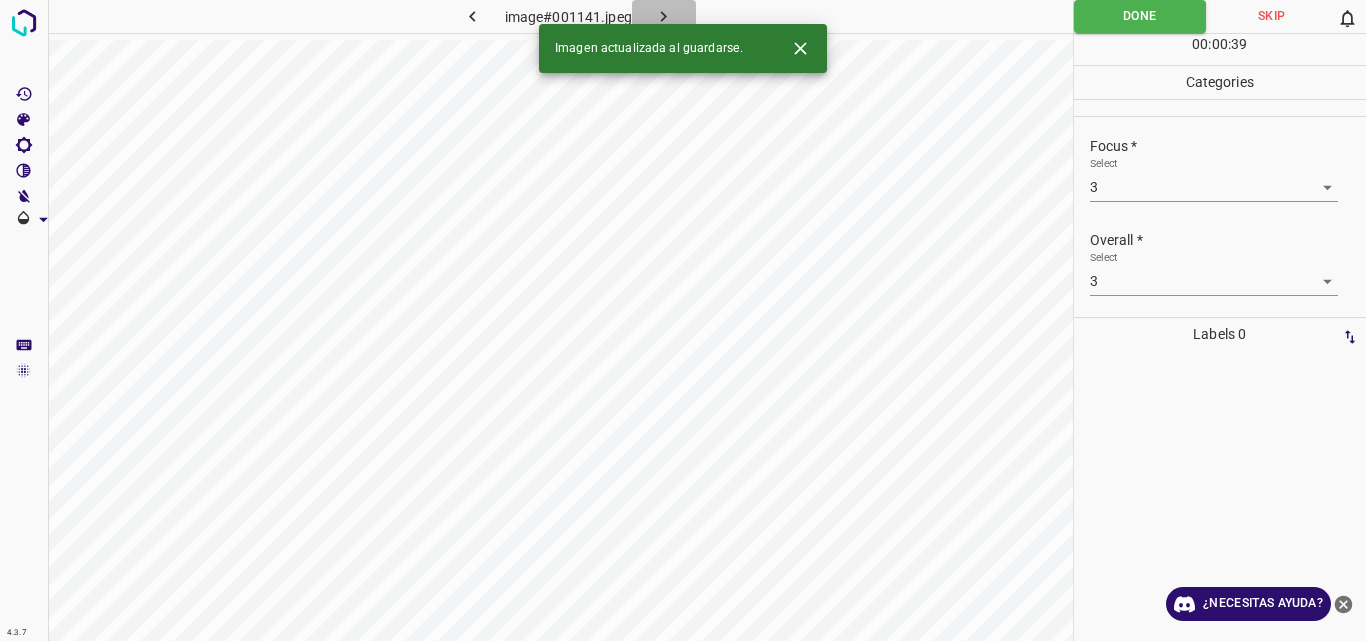 click 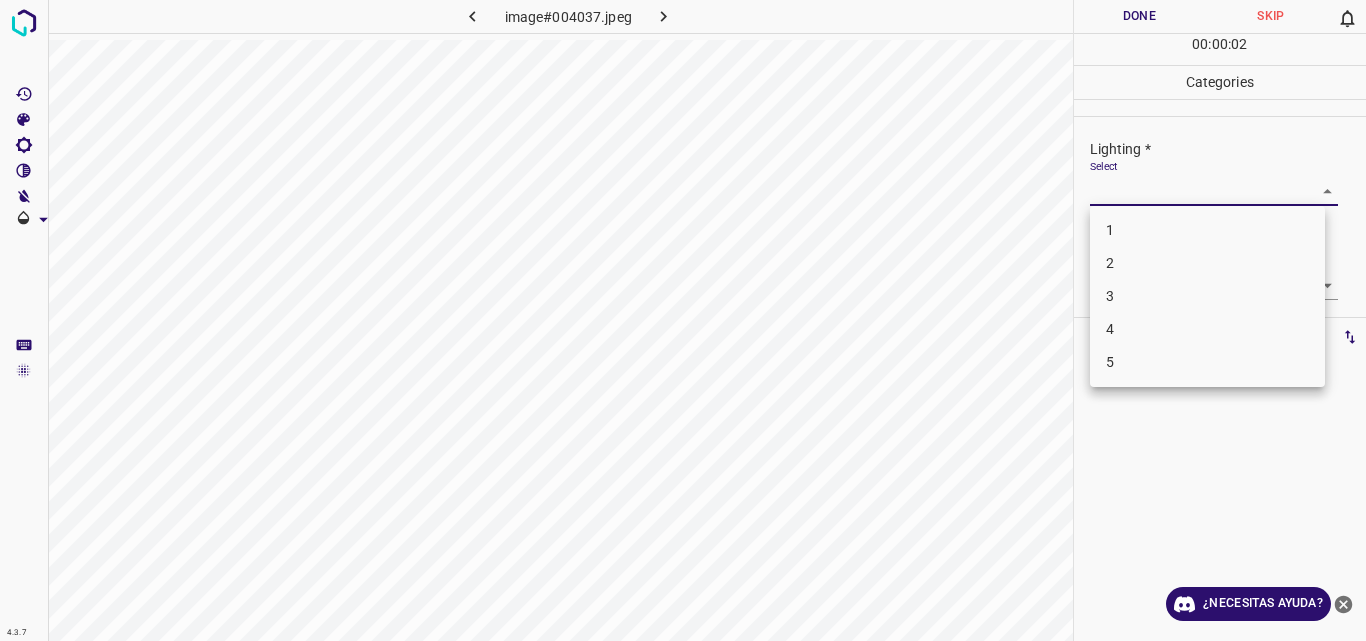click on "4.3.7 image#004037.jpeg Done Skip 0 00   : 00   : 02   Categories Lighting *  Select ​ Focus *  Select ​ Overall *  Select ​ Labels   0 Categories 1 Lighting 2 Focus 3 Overall Tools Space Change between modes (Draw & Edit) I Auto labeling R Restore zoom M Zoom in N Zoom out Delete Delete selecte label Filters Z Restore filters X Saturation filter C Brightness filter V Contrast filter B Gray scale filter General O Download ¿Necesitas ayuda? Original text Rate this translation Your feedback will be used to help improve Google Translate - Texto - Esconder - Borrar 1 2 3 4 5" at bounding box center [683, 320] 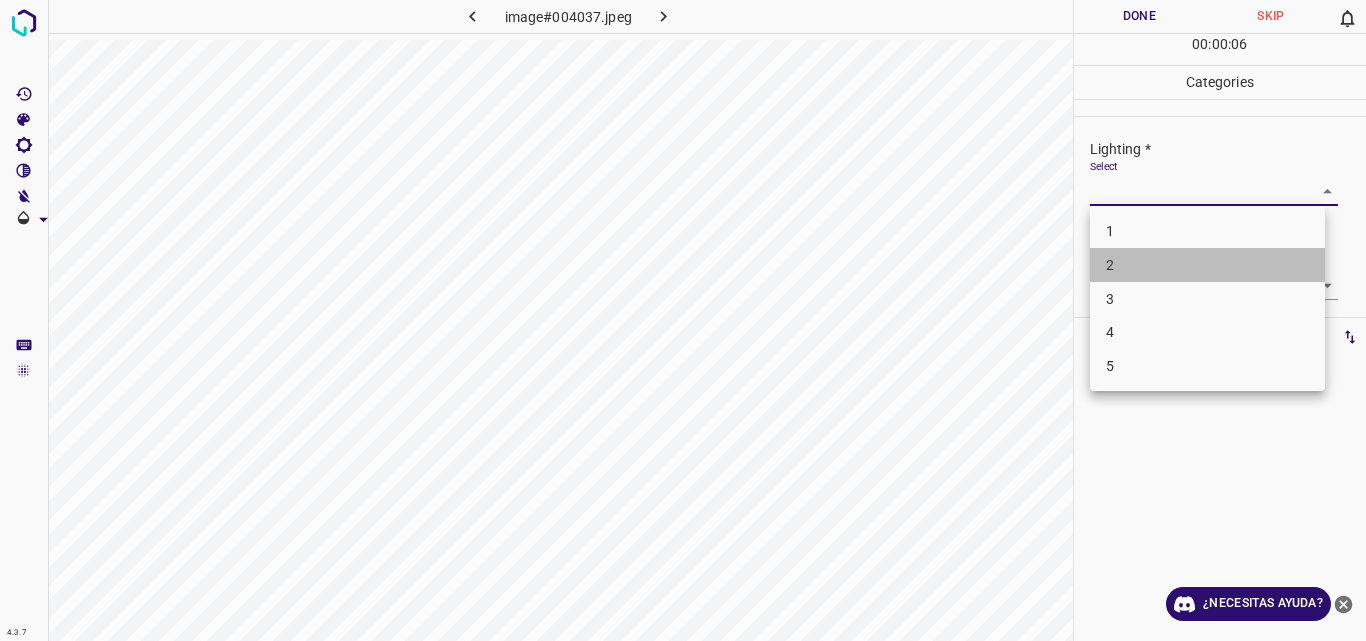 click on "2" at bounding box center [1207, 265] 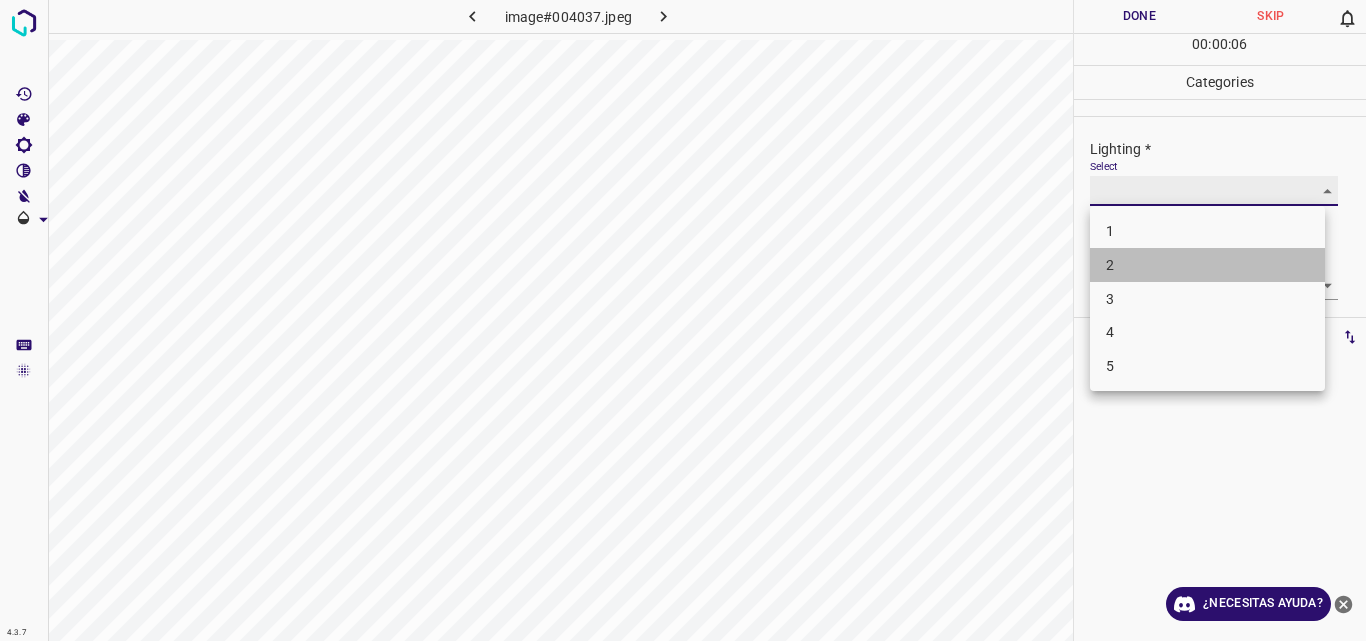 type on "2" 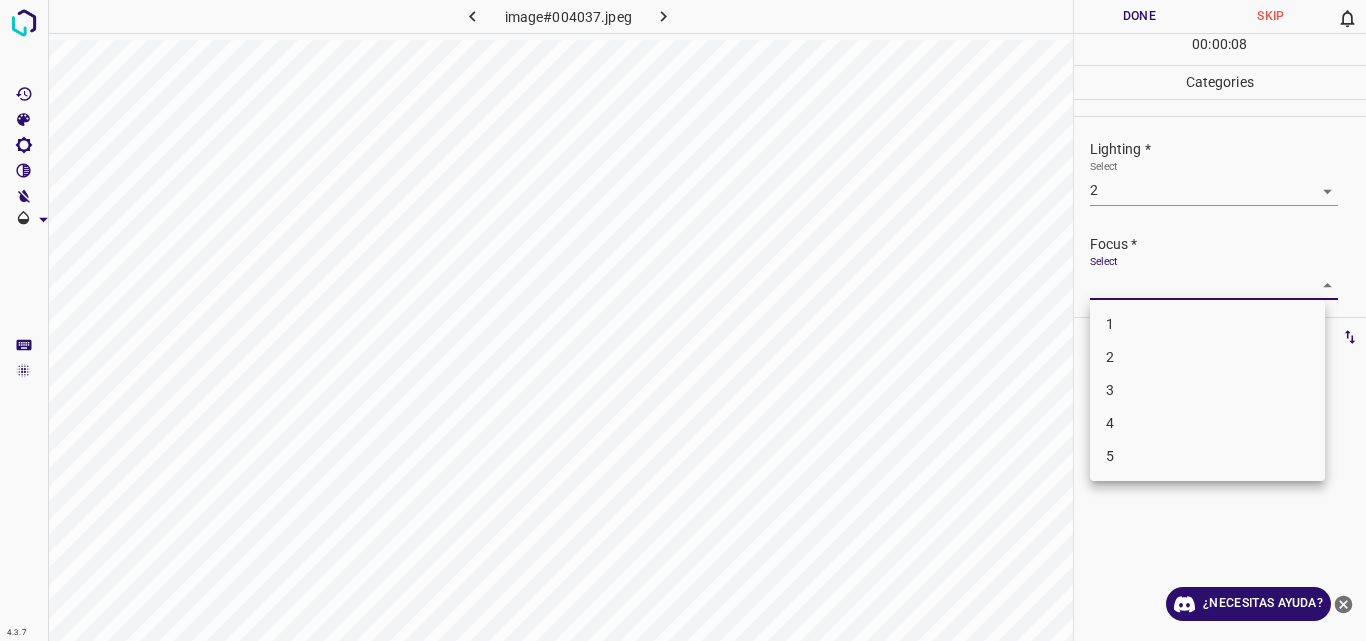 click on "4.3.7 image#004037.jpeg Done Skip 0 00   : 00   : 08   Categories Lighting *  Select 2 2 Focus *  Select ​ Overall *  Select ​ Labels   0 Categories 1 Lighting 2 Focus 3 Overall Tools Space Change between modes (Draw & Edit) I Auto labeling R Restore zoom M Zoom in N Zoom out Delete Delete selecte label Filters Z Restore filters X Saturation filter C Brightness filter V Contrast filter B Gray scale filter General O Download ¿Necesitas ayuda? Original text Rate this translation Your feedback will be used to help improve Google Translate - Texto - Esconder - Borrar 1 2 3 4 5" at bounding box center [683, 320] 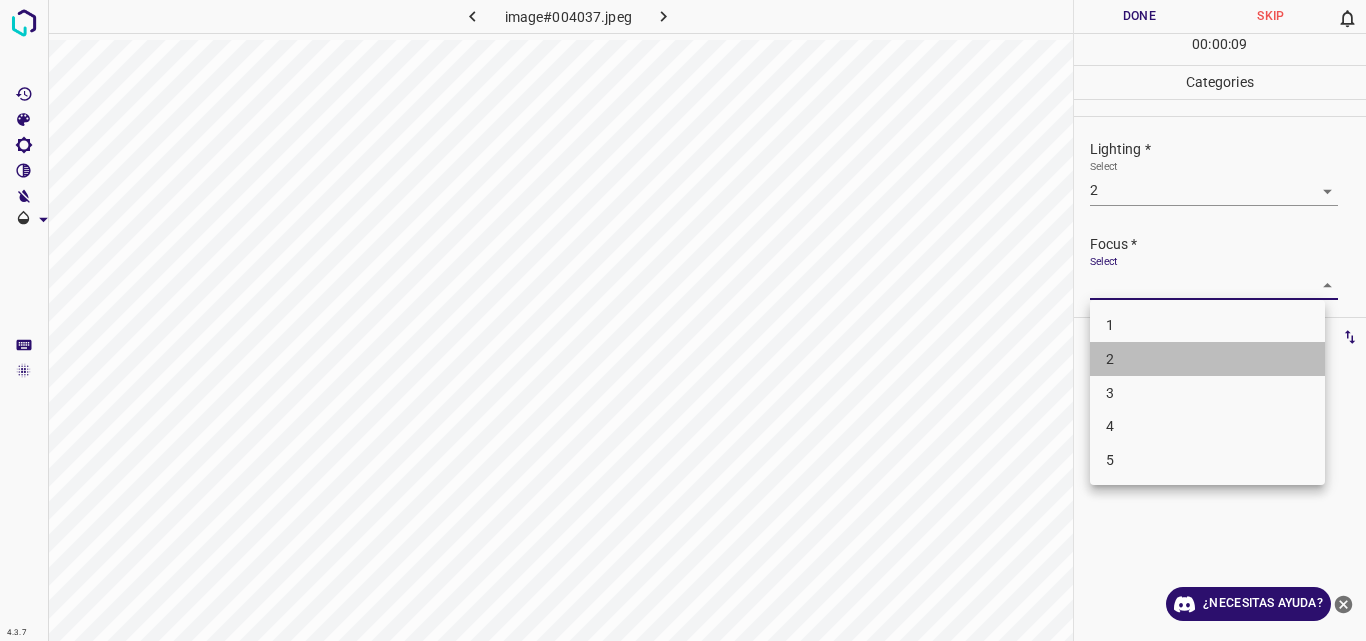 click on "2" at bounding box center [1207, 359] 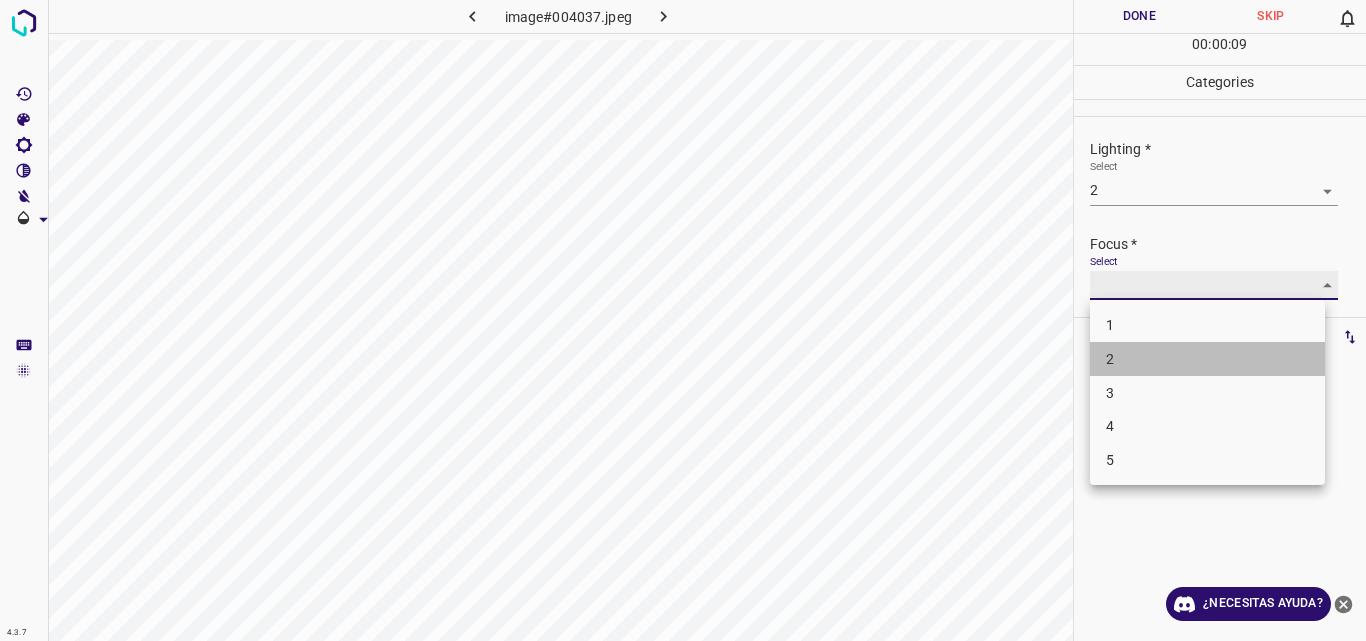 type on "2" 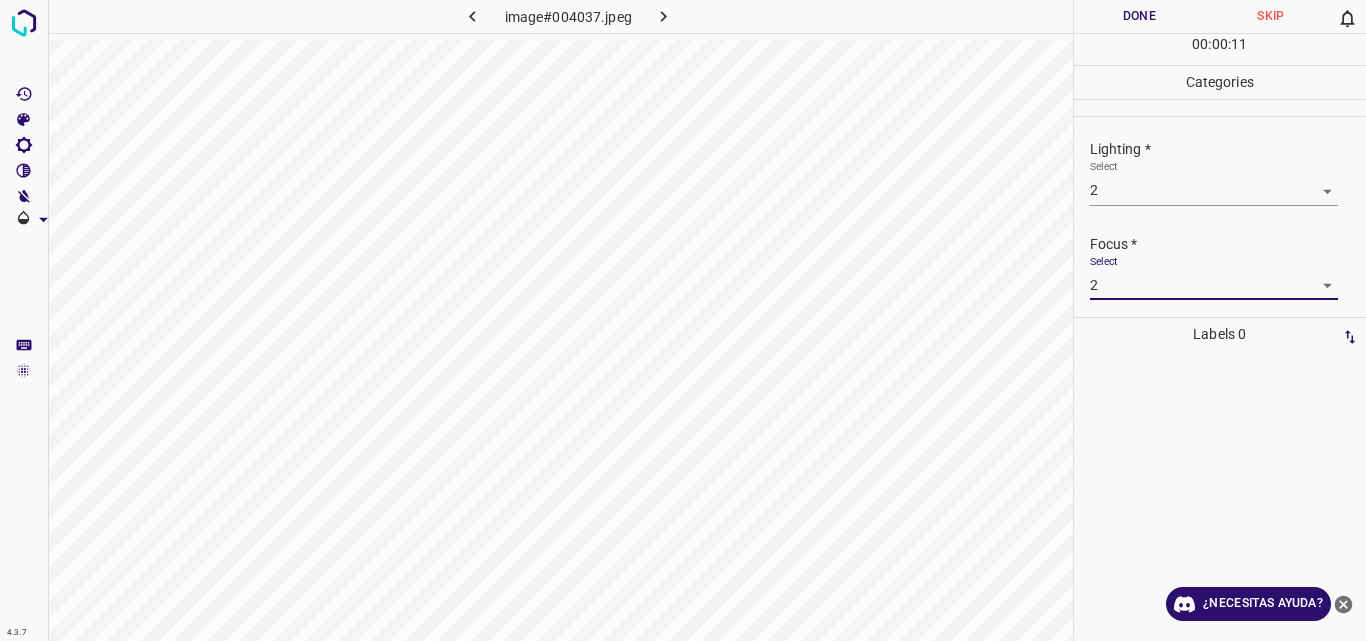 click on "Lighting *  Select 2 2 Focus *  Select 2 2 Overall *  Select ​" at bounding box center [1220, 217] 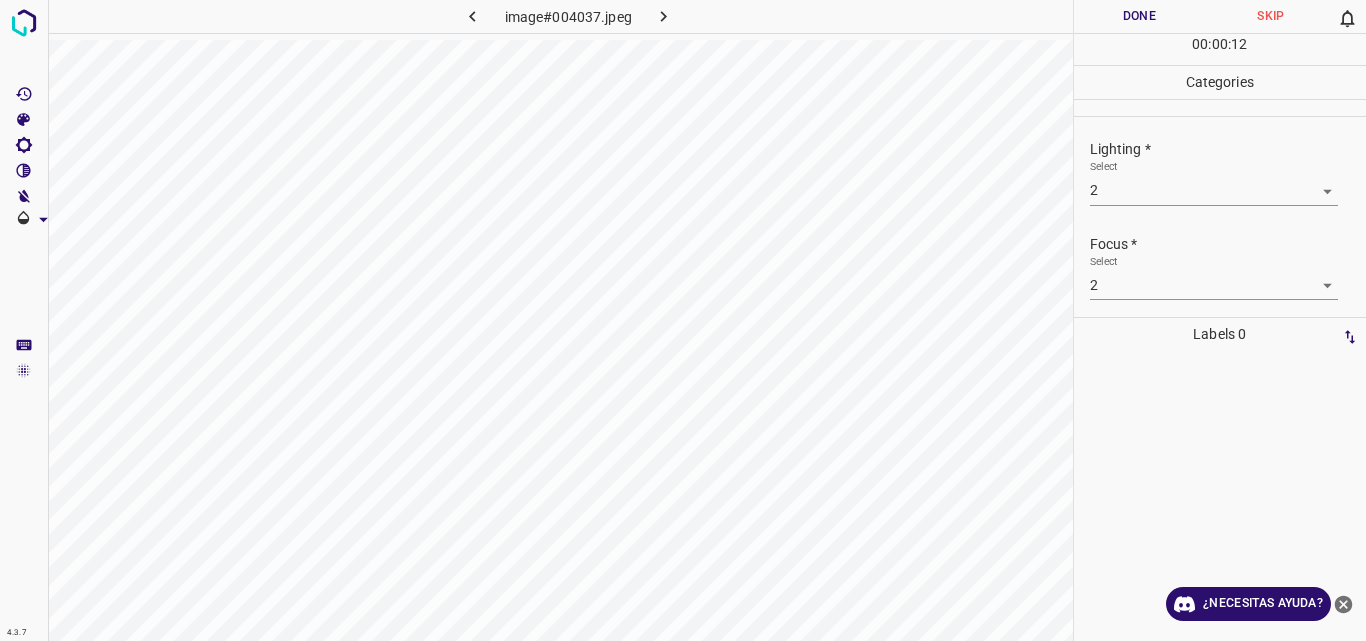 scroll, scrollTop: 98, scrollLeft: 0, axis: vertical 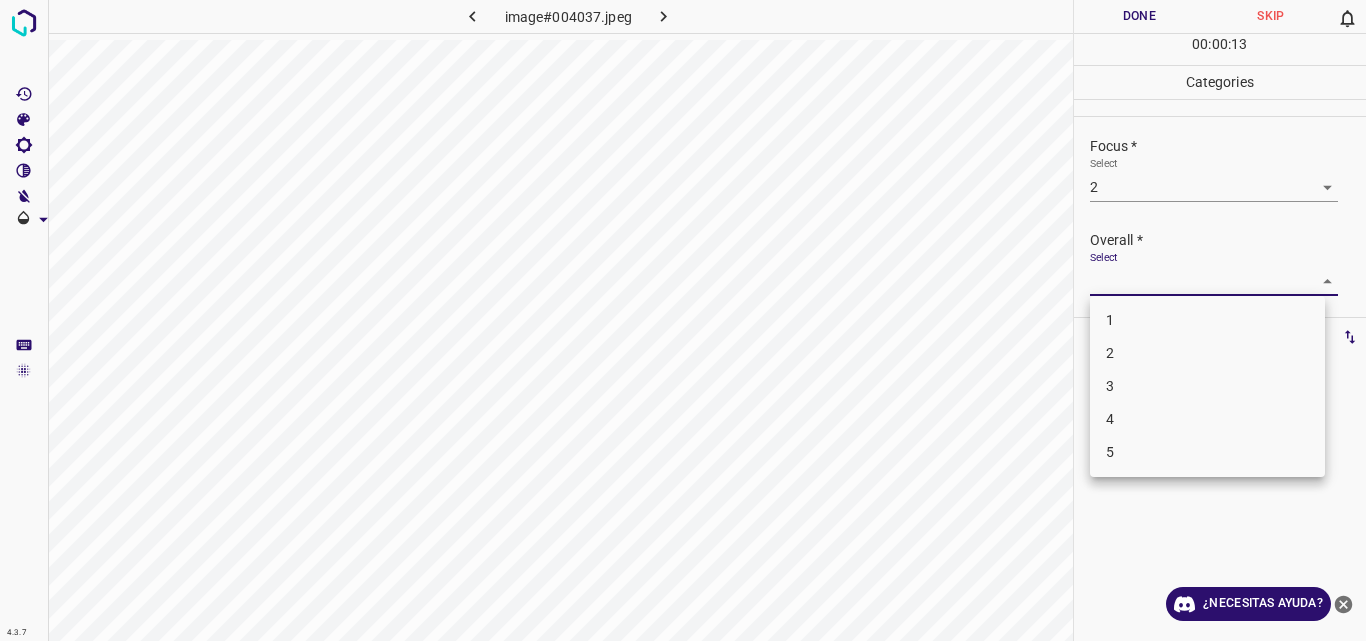 click on "4.3.7 image#004037.jpeg Done Skip 0 00   : 00   : 13   Categories Lighting *  Select 2 2 Focus *  Select 2 2 Overall *  Select ​ Labels   0 Categories 1 Lighting 2 Focus 3 Overall Tools Space Change between modes (Draw & Edit) I Auto labeling R Restore zoom M Zoom in N Zoom out Delete Delete selecte label Filters Z Restore filters X Saturation filter C Brightness filter V Contrast filter B Gray scale filter General O Download ¿Necesitas ayuda? Original text Rate this translation Your feedback will be used to help improve Google Translate - Texto - Esconder - Borrar 1 2 3 4 5" at bounding box center [683, 320] 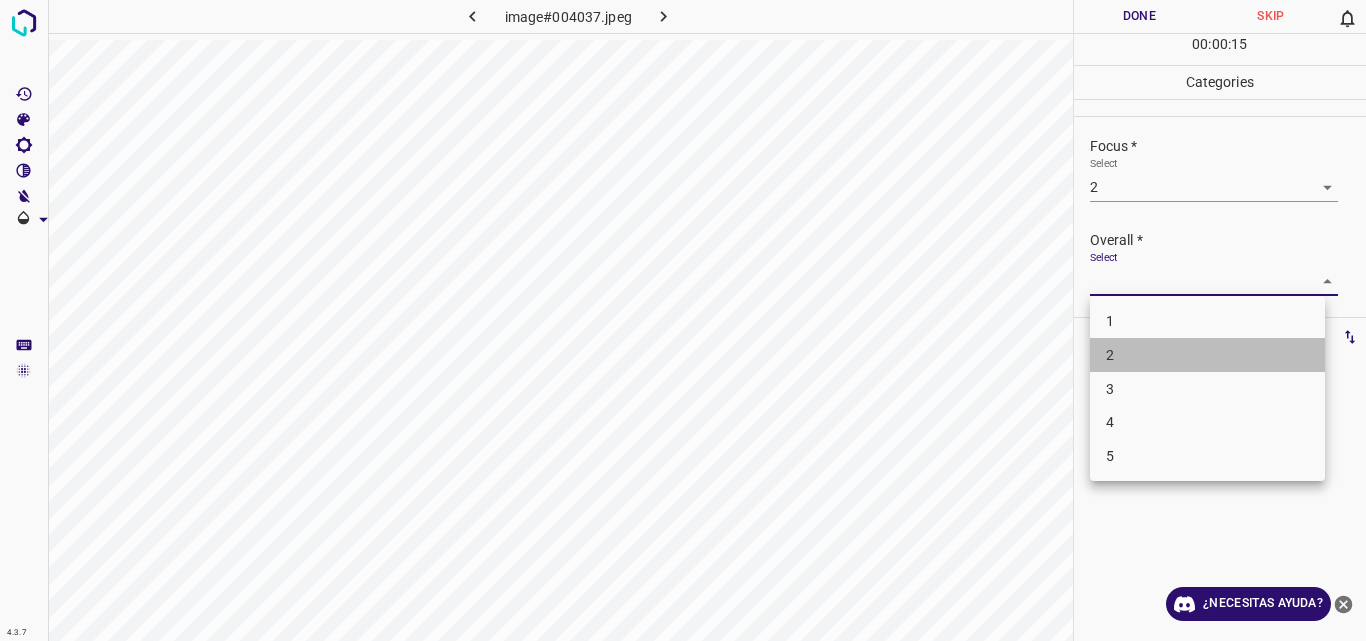 click on "2" at bounding box center [1207, 355] 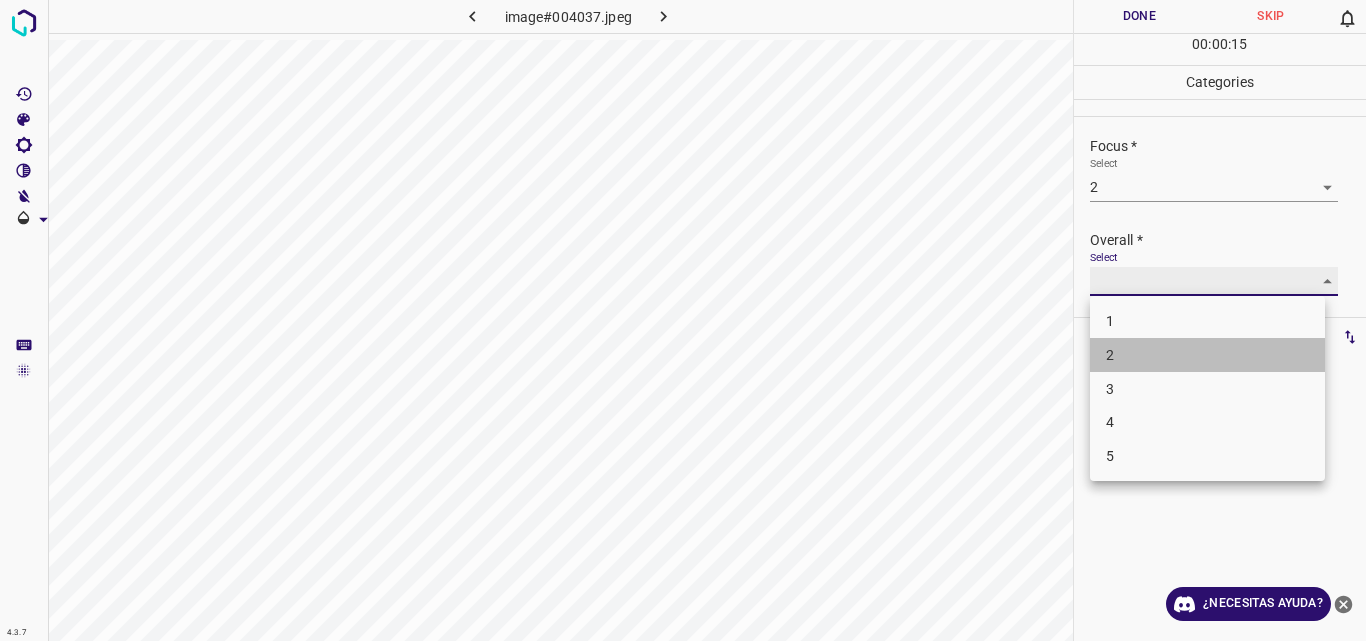 type on "2" 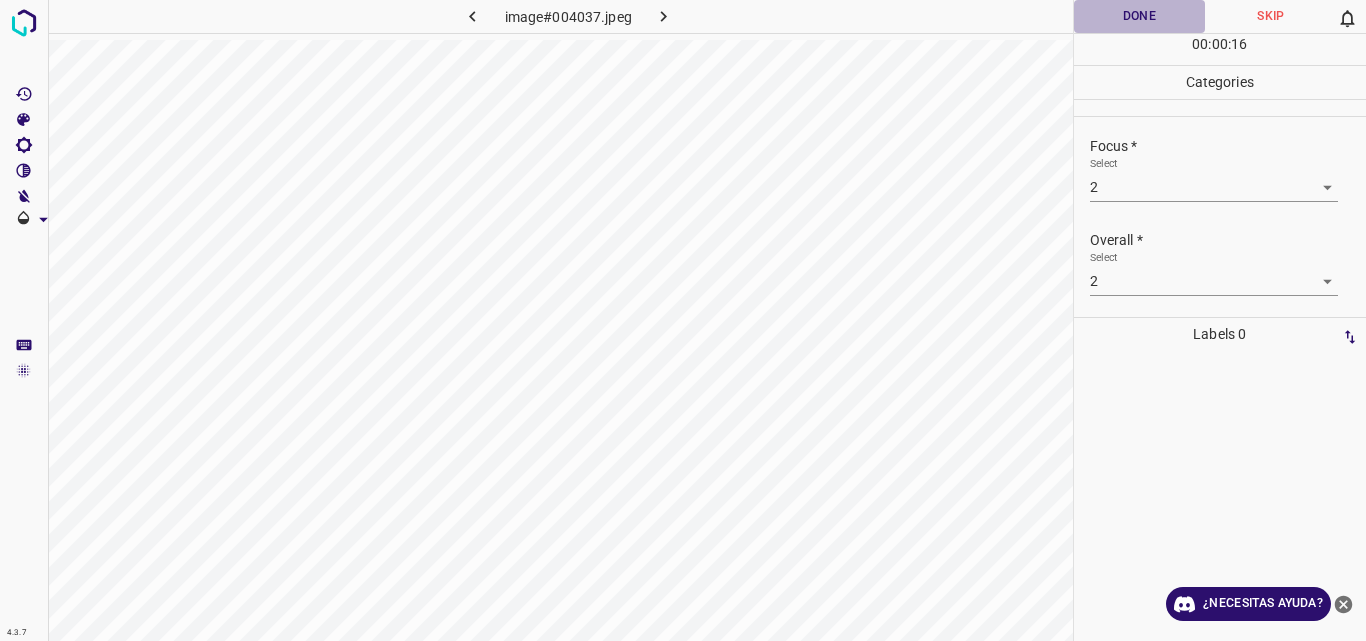 click on "Done" at bounding box center (1140, 16) 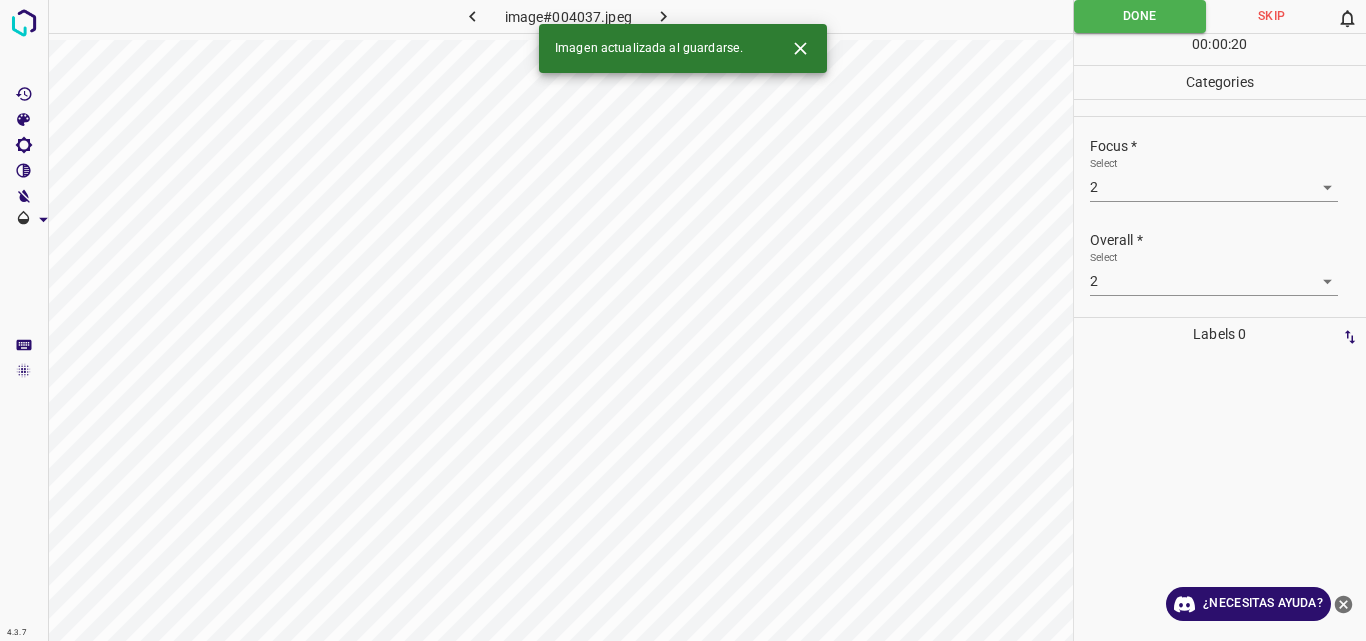 click 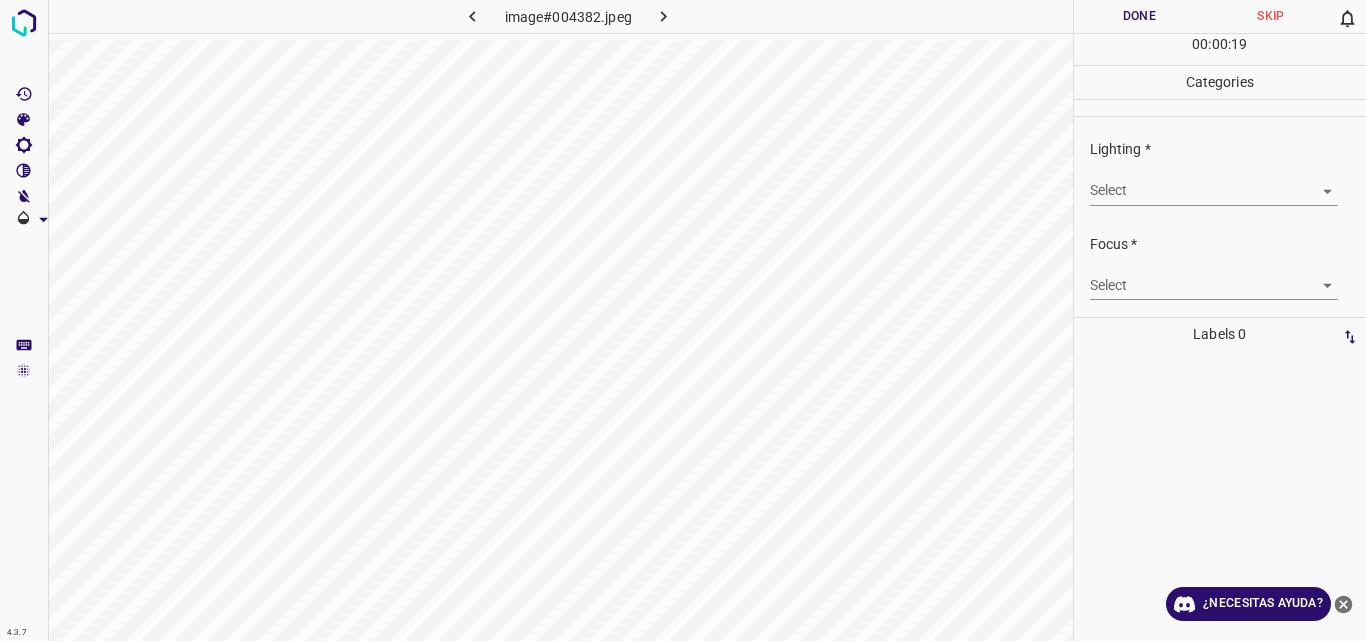 click on "4.3.7 image#004382.jpeg Done Skip 0 00   : 00   : 19   Categories Lighting *  Select ​ Focus *  Select ​ Overall *  Select ​ Labels   0 Categories 1 Lighting 2 Focus 3 Overall Tools Space Change between modes (Draw & Edit) I Auto labeling R Restore zoom M Zoom in N Zoom out Delete Delete selecte label Filters Z Restore filters X Saturation filter C Brightness filter V Contrast filter B Gray scale filter General O Download ¿Necesitas ayuda? Original text Rate this translation Your feedback will be used to help improve Google Translate - Texto - Esconder - Borrar" at bounding box center (683, 320) 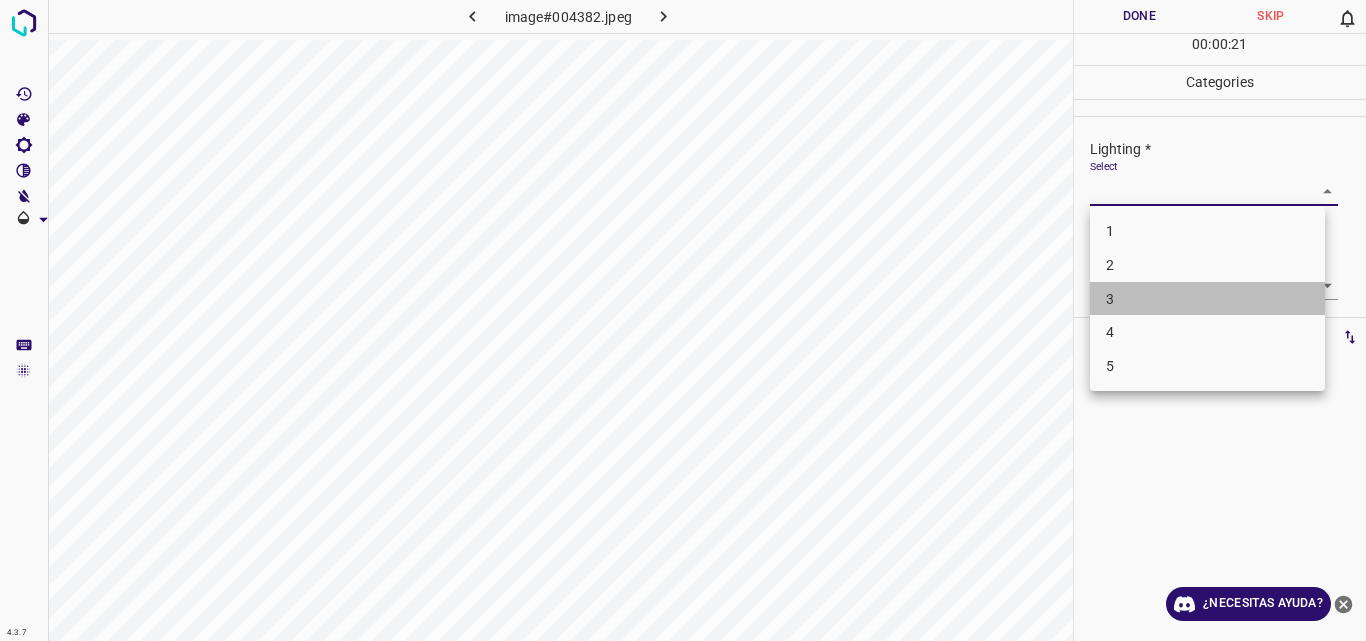 click on "3" at bounding box center [1207, 299] 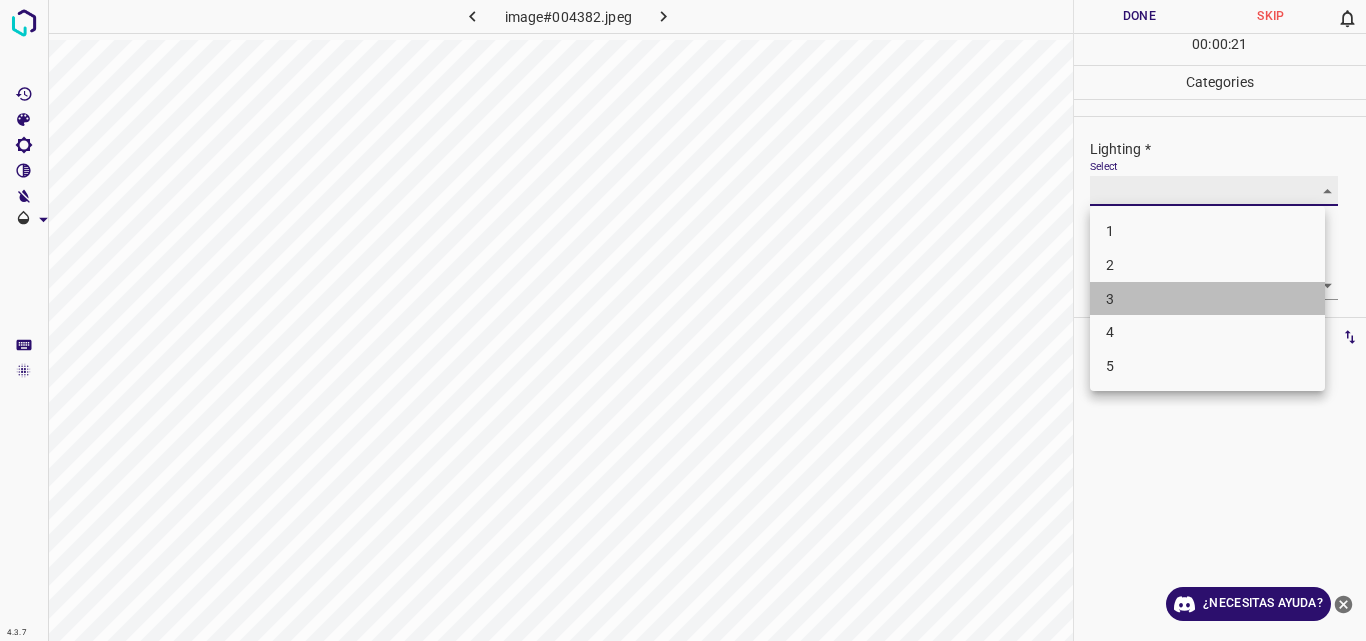 type on "3" 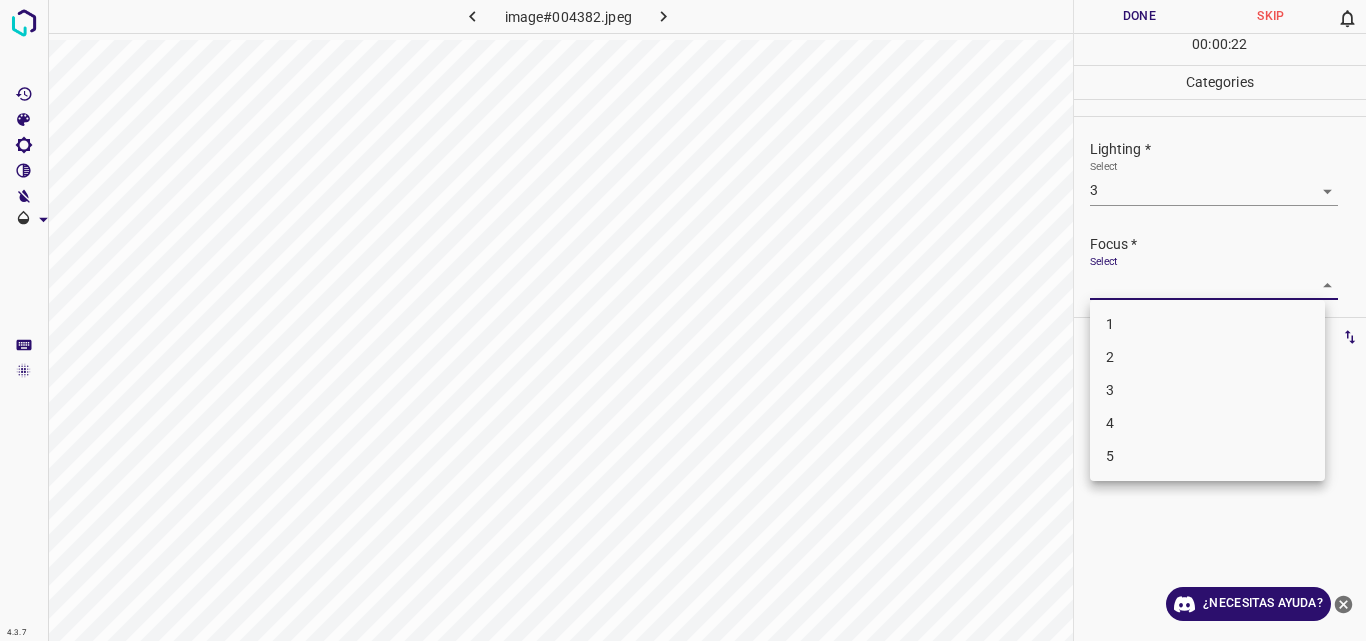 click on "4.3.7 image#004382.jpeg Done Skip 0 00   : 00   : 22   Categories Lighting *  Select 3 3 Focus *  Select ​ Overall *  Select ​ Labels   0 Categories 1 Lighting 2 Focus 3 Overall Tools Space Change between modes (Draw & Edit) I Auto labeling R Restore zoom M Zoom in N Zoom out Delete Delete selecte label Filters Z Restore filters X Saturation filter C Brightness filter V Contrast filter B Gray scale filter General O Download ¿Necesitas ayuda? Original text Rate this translation Your feedback will be used to help improve Google Translate - Texto - Esconder - Borrar 1 2 3 4 5" at bounding box center [683, 320] 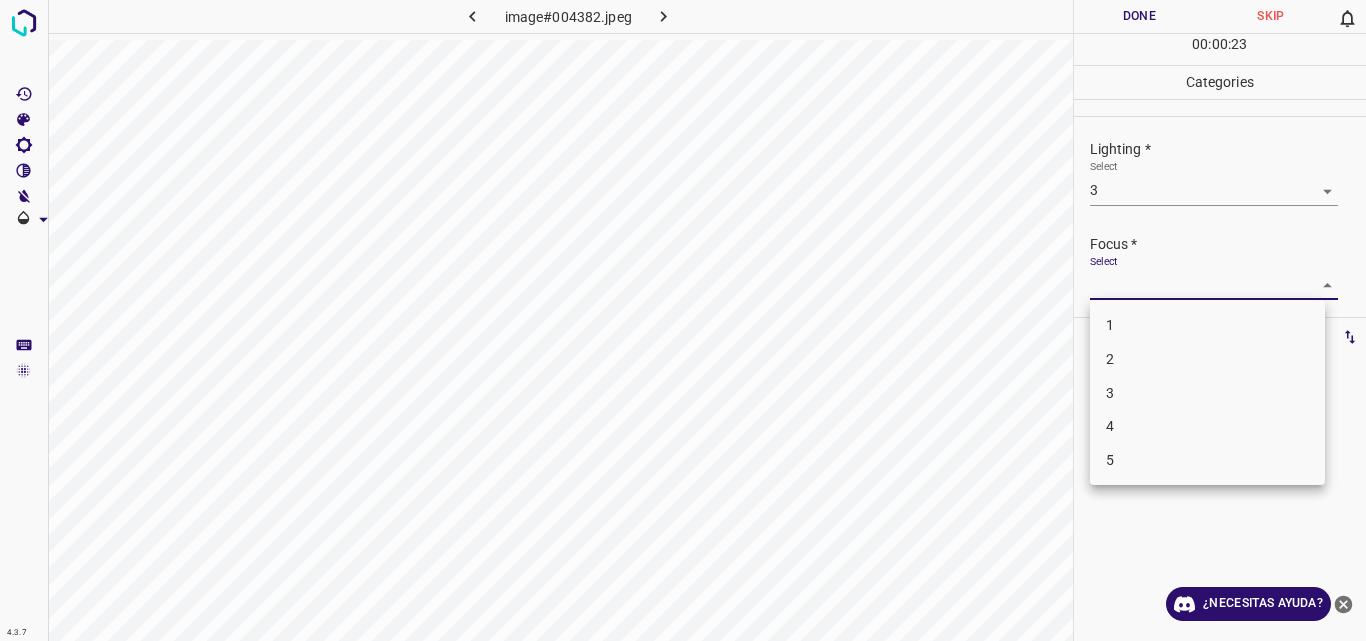 click on "3" at bounding box center [1207, 393] 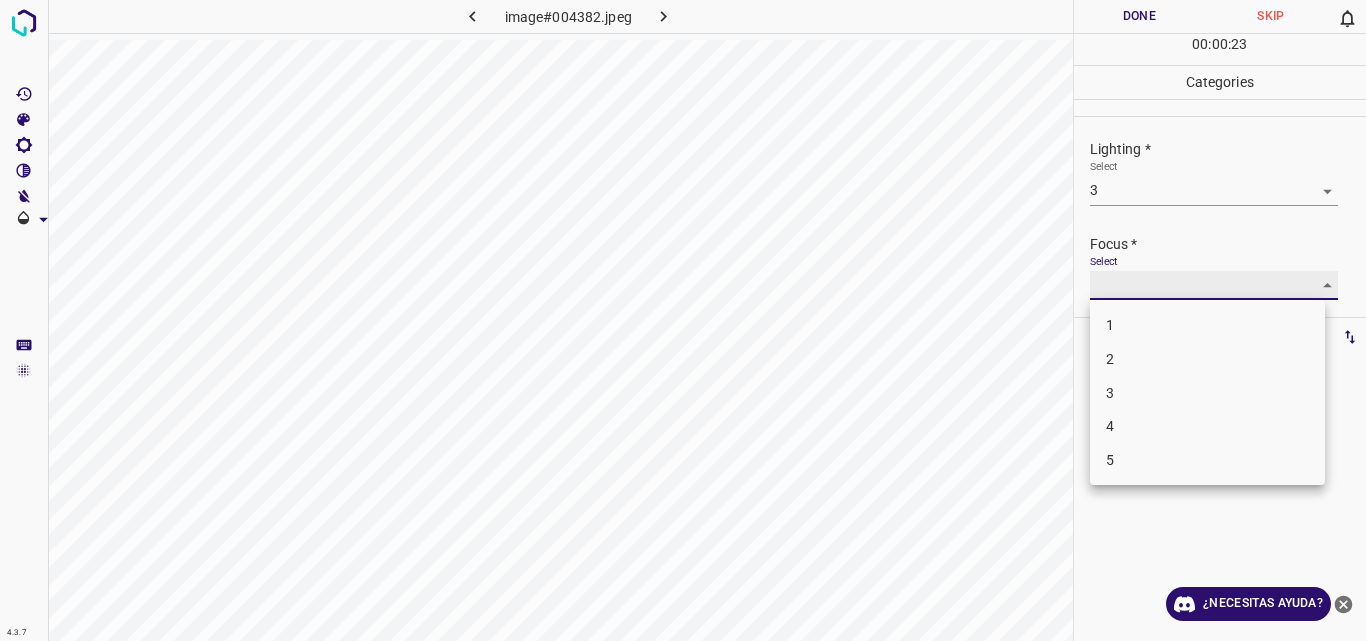 type on "3" 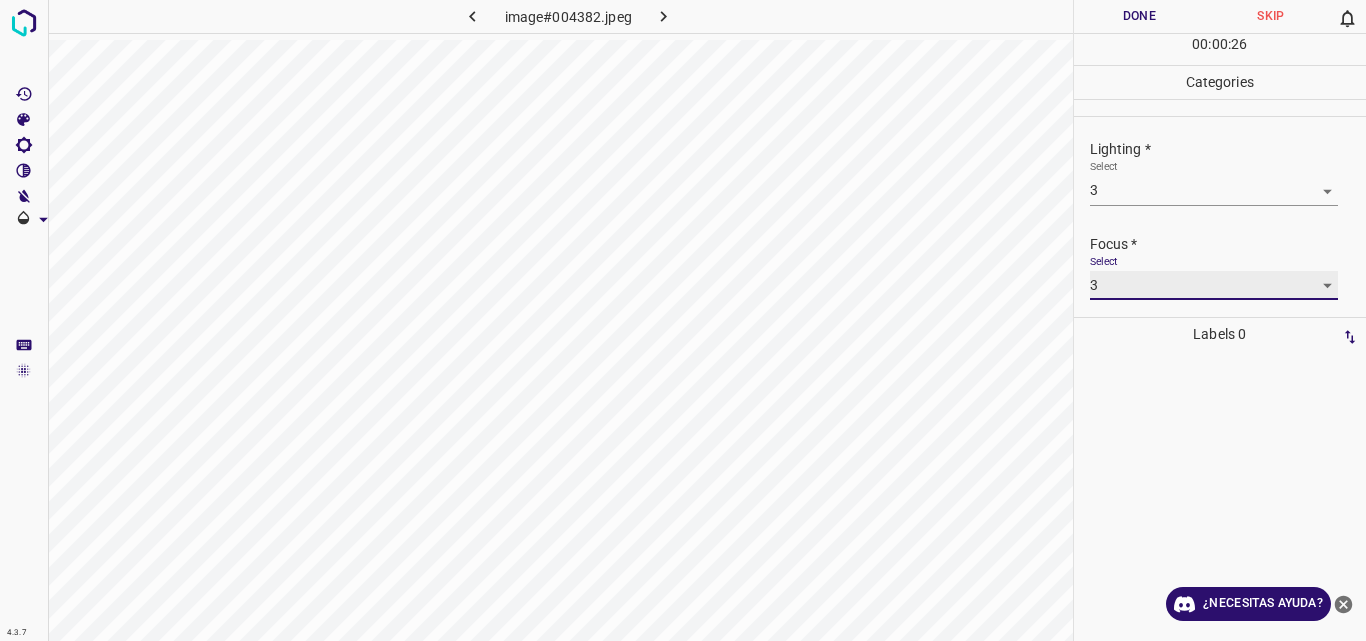 scroll, scrollTop: 98, scrollLeft: 0, axis: vertical 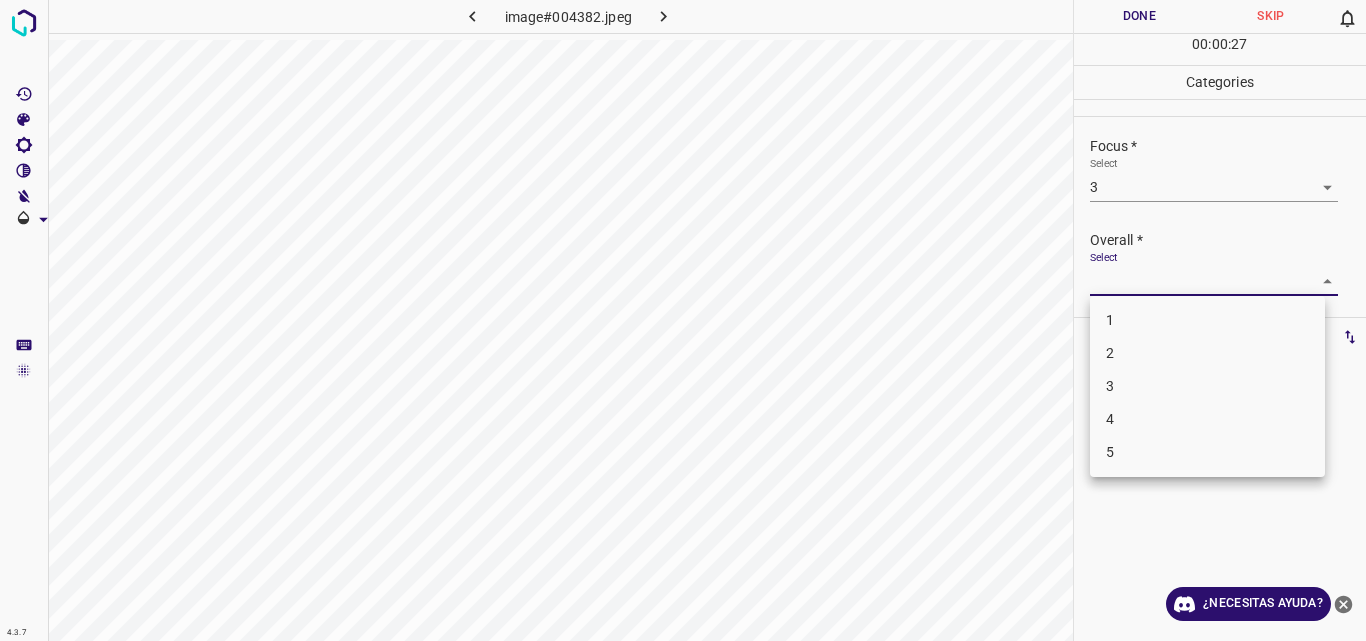click on "4.3.7 image#004382.jpeg Done Skip 0 00   : 00   : 27   Categories Lighting *  Select 3 3 Focus *  Select 3 3 Overall *  Select ​ Labels   0 Categories 1 Lighting 2 Focus 3 Overall Tools Space Change between modes (Draw & Edit) I Auto labeling R Restore zoom M Zoom in N Zoom out Delete Delete selecte label Filters Z Restore filters X Saturation filter C Brightness filter V Contrast filter B Gray scale filter General O Download ¿Necesitas ayuda? Original text Rate this translation Your feedback will be used to help improve Google Translate - Texto - Esconder - Borrar 1 2 3 4 5" at bounding box center (683, 320) 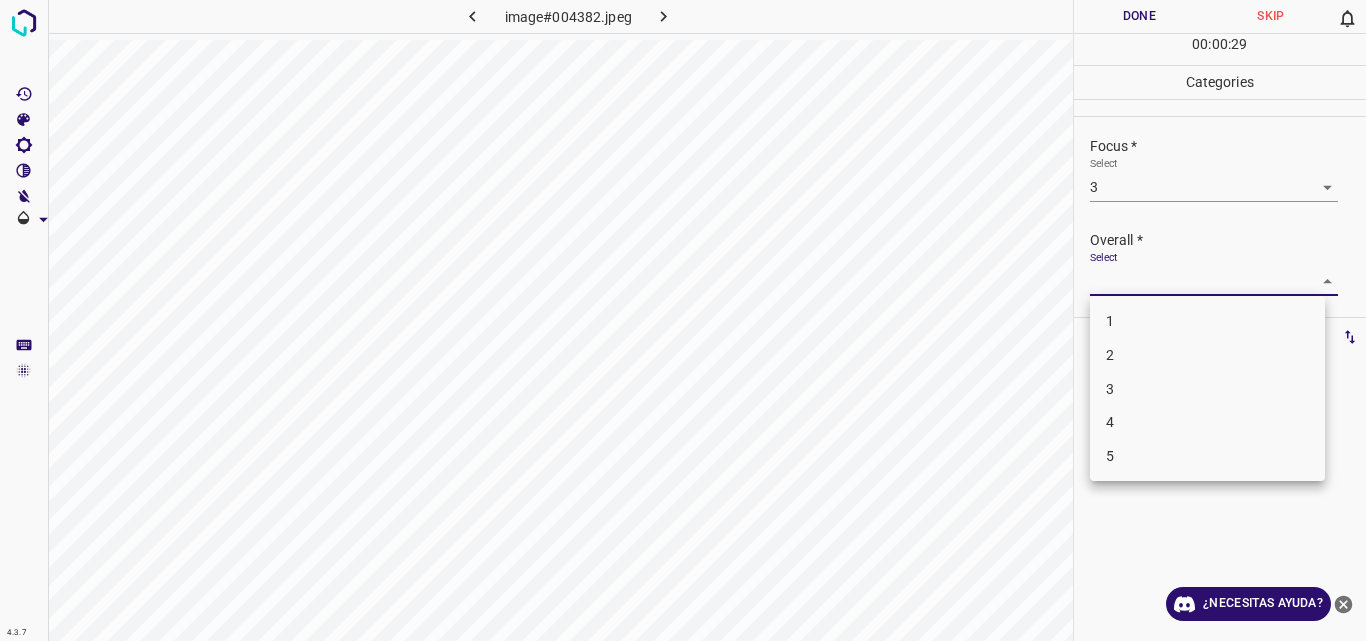 click on "3" at bounding box center [1207, 389] 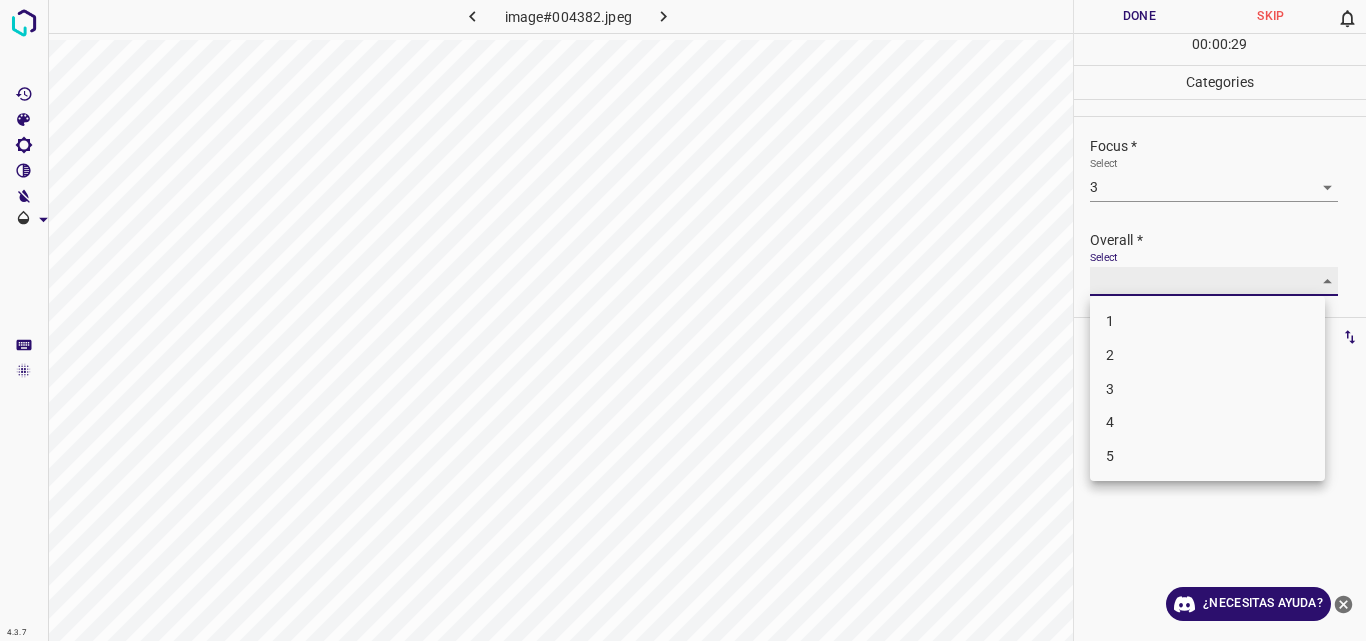 type on "3" 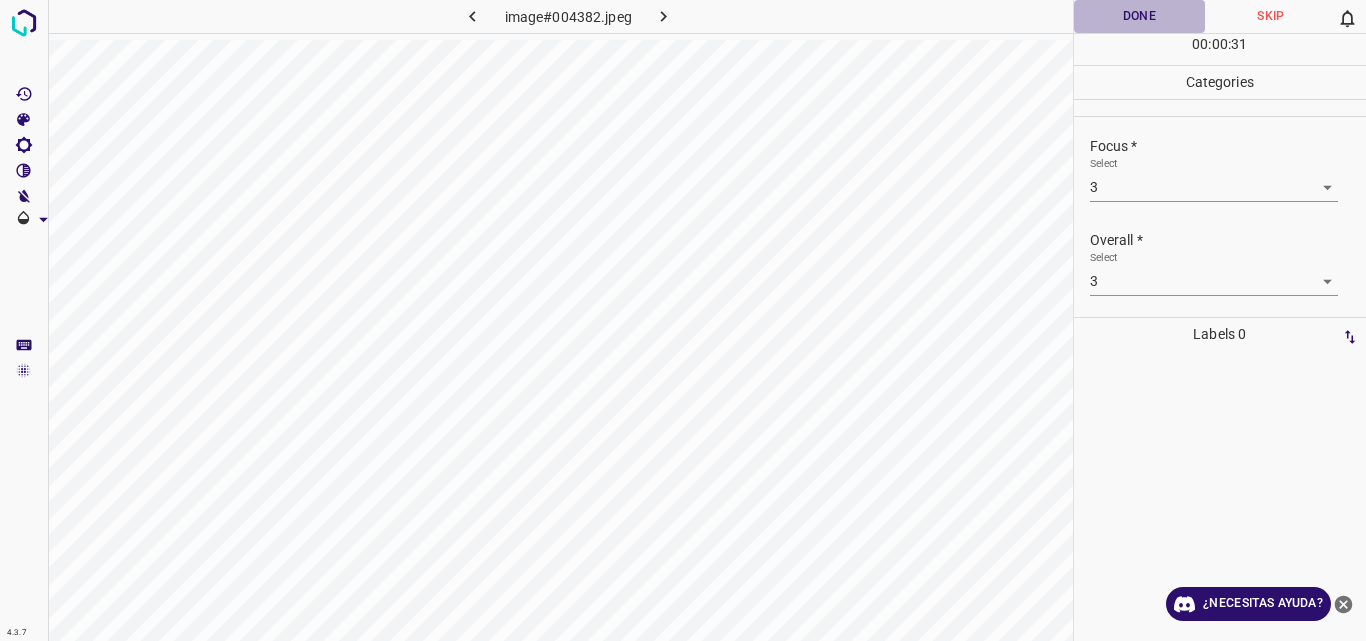 click on "Done" at bounding box center [1140, 16] 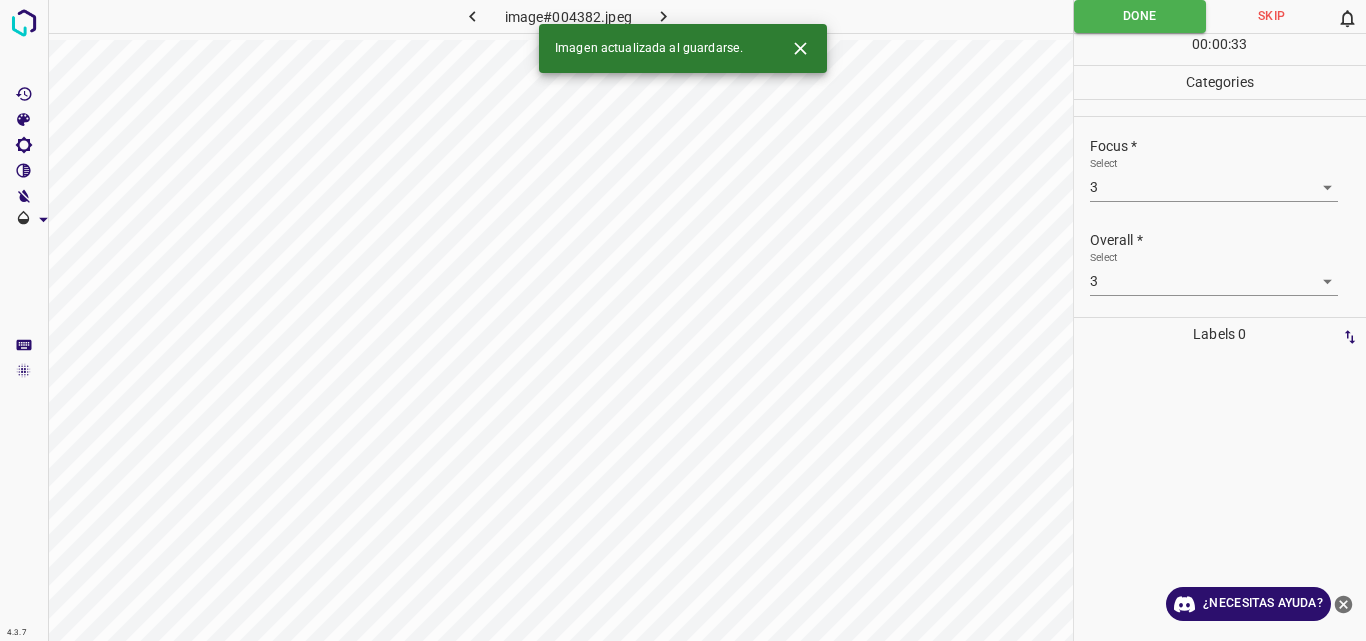 click 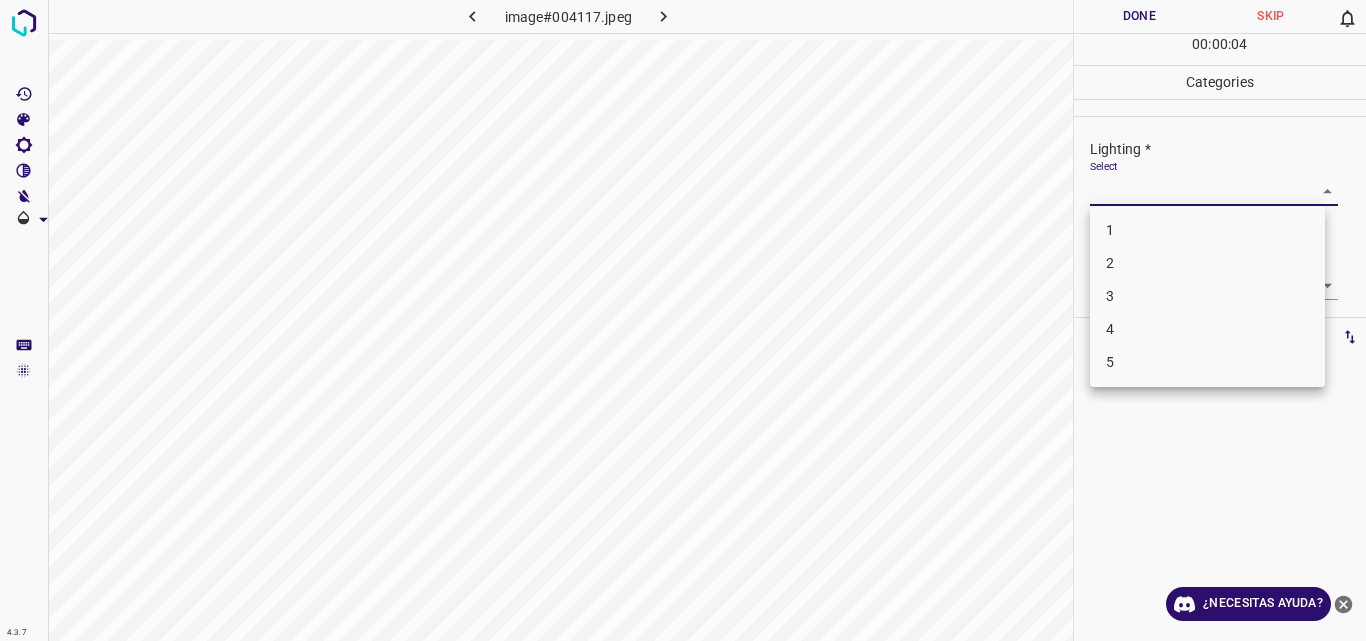 click on "4.3.7 image#004117.jpeg Done Skip 0 00   : 00   : 04   Categories Lighting *  Select ​ Focus *  Select ​ Overall *  Select ​ Labels   0 Categories 1 Lighting 2 Focus 3 Overall Tools Space Change between modes (Draw & Edit) I Auto labeling R Restore zoom M Zoom in N Zoom out Delete Delete selecte label Filters Z Restore filters X Saturation filter C Brightness filter V Contrast filter B Gray scale filter General O Download ¿Necesitas ayuda? Original text Rate this translation Your feedback will be used to help improve Google Translate - Texto - Esconder - Borrar 1 2 3 4 5" at bounding box center [683, 320] 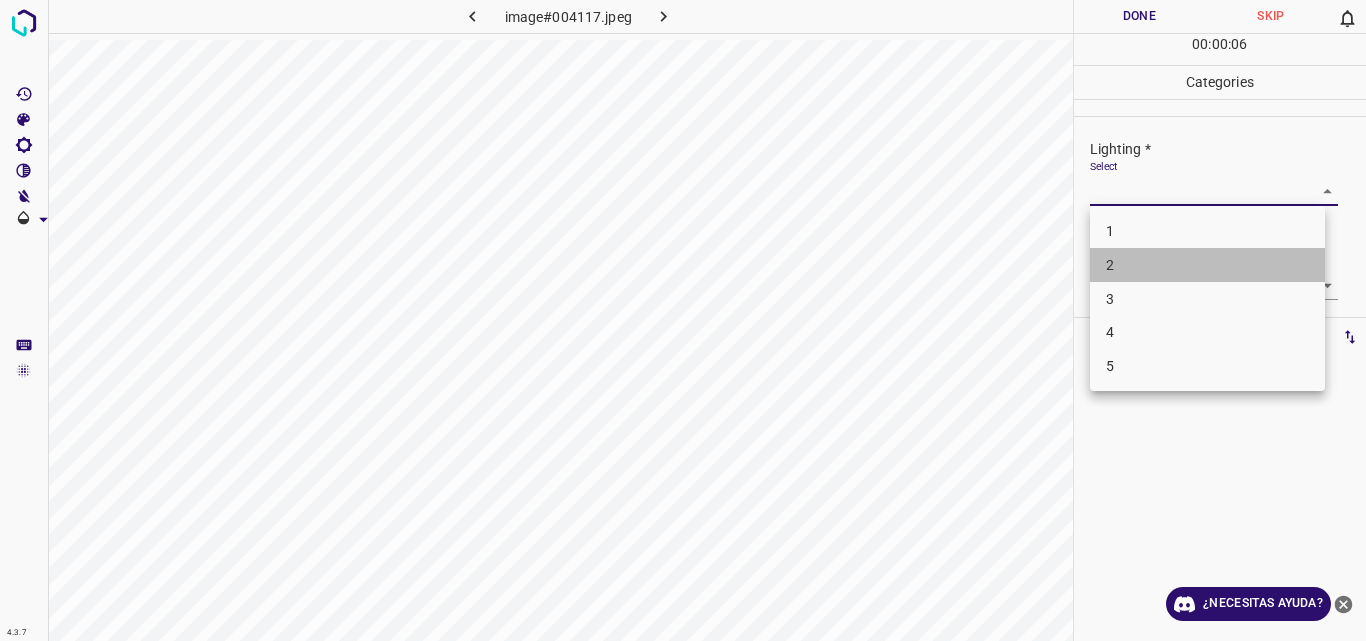 click on "2" at bounding box center [1207, 265] 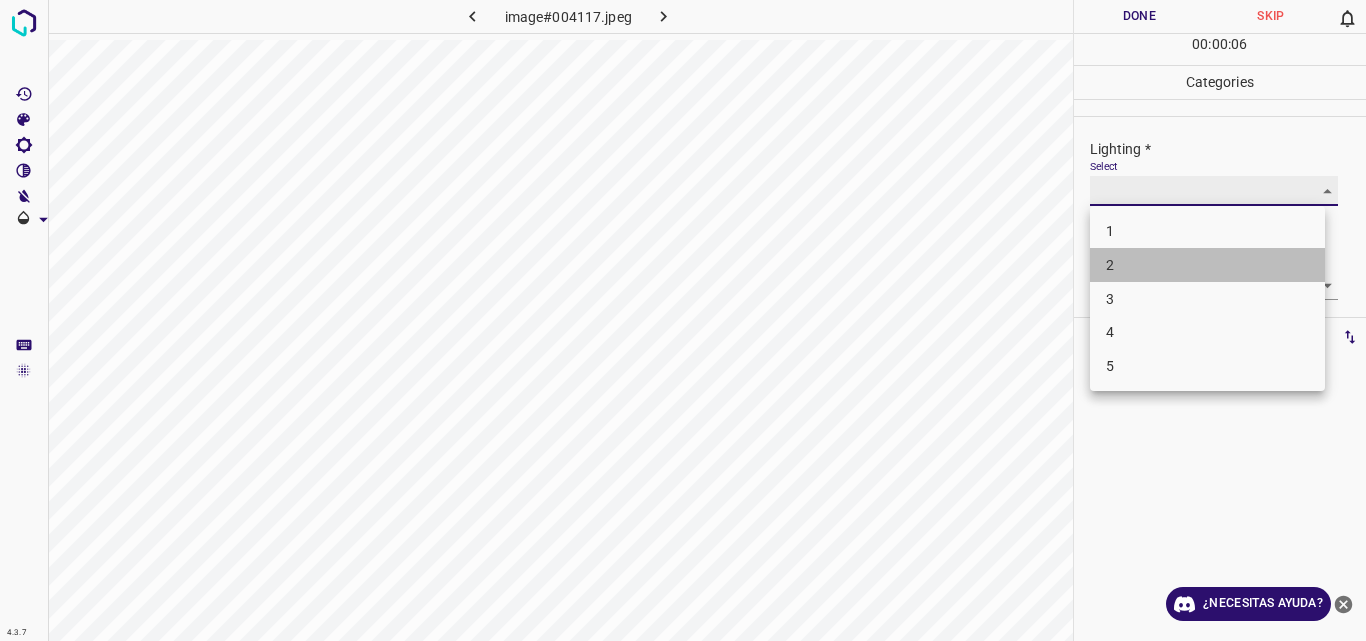 type on "2" 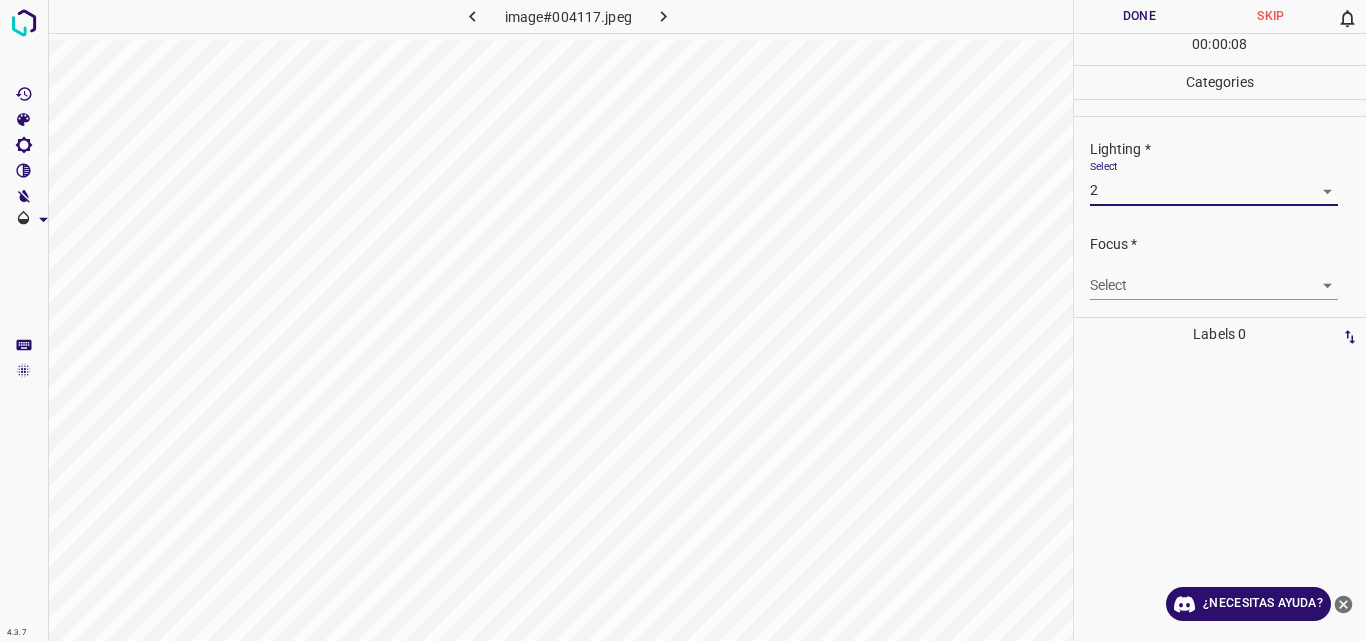 click on "4.3.7 image#004117.jpeg Done Skip 0 00   : 00   : 08   Categories Lighting *  Select 2 2 Focus *  Select ​ Overall *  Select ​ Labels   0 Categories 1 Lighting 2 Focus 3 Overall Tools Space Change between modes (Draw & Edit) I Auto labeling R Restore zoom M Zoom in N Zoom out Delete Delete selecte label Filters Z Restore filters X Saturation filter C Brightness filter V Contrast filter B Gray scale filter General O Download ¿Necesitas ayuda? Original text Rate this translation Your feedback will be used to help improve Google Translate - Texto - Esconder - Borrar" at bounding box center [683, 320] 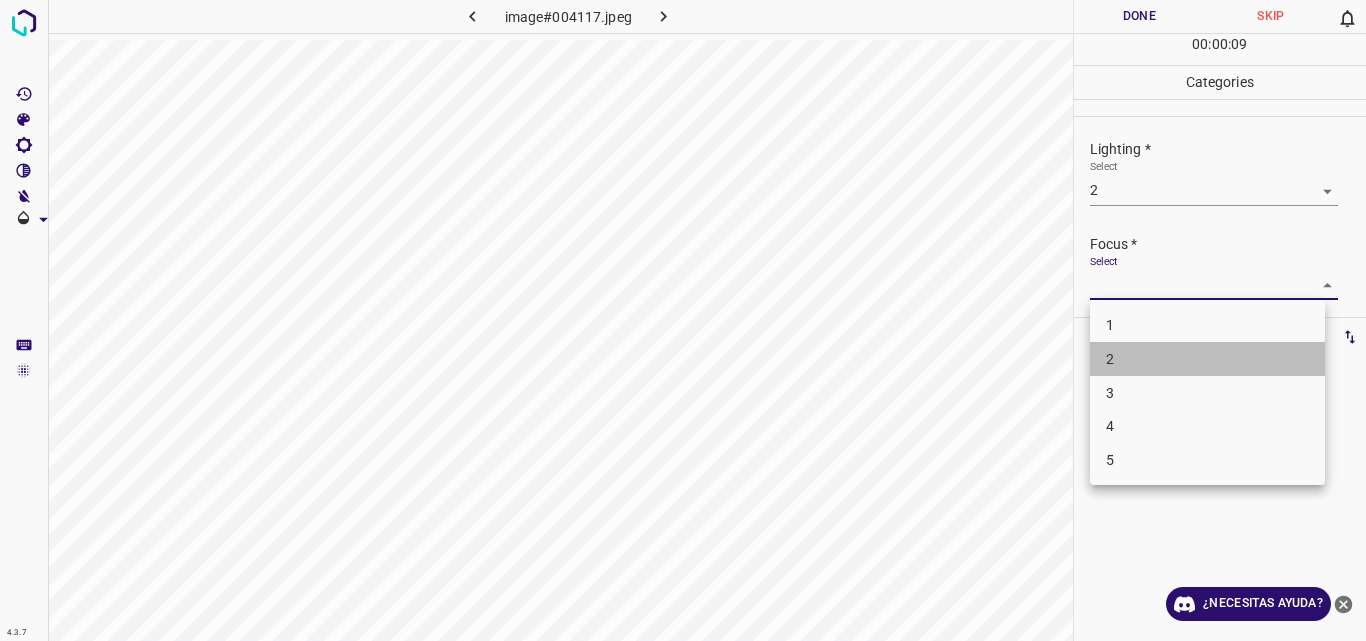 click on "2" at bounding box center (1207, 359) 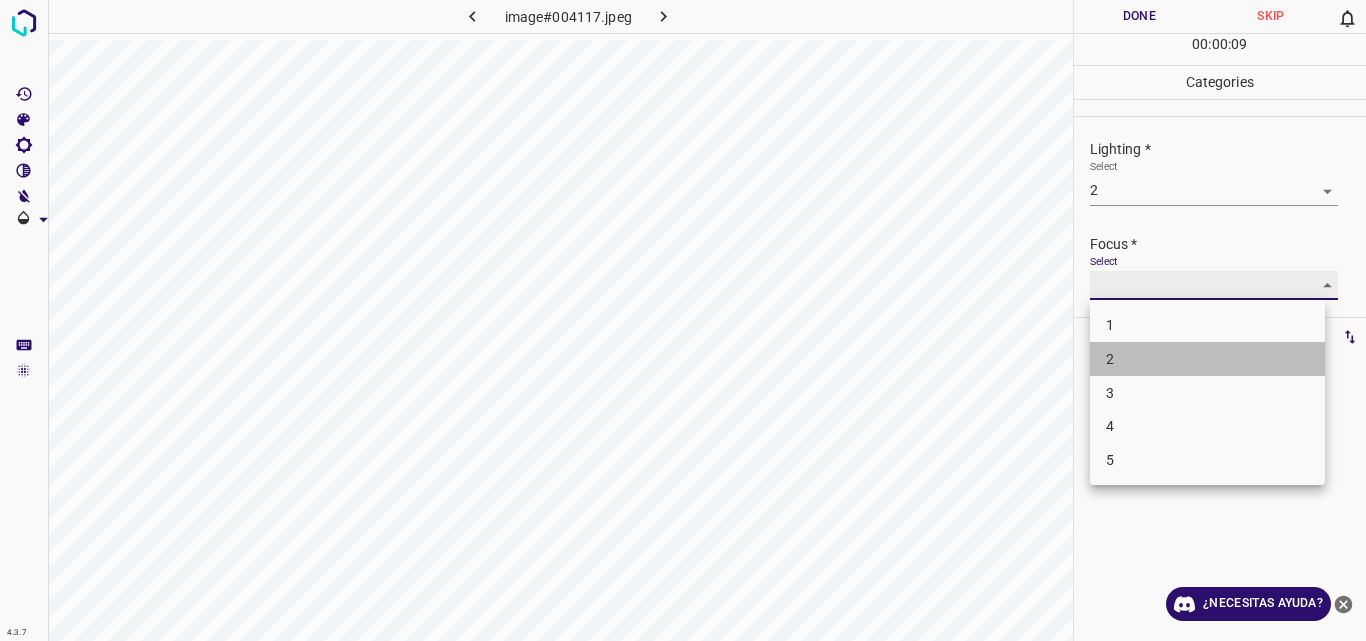 type on "2" 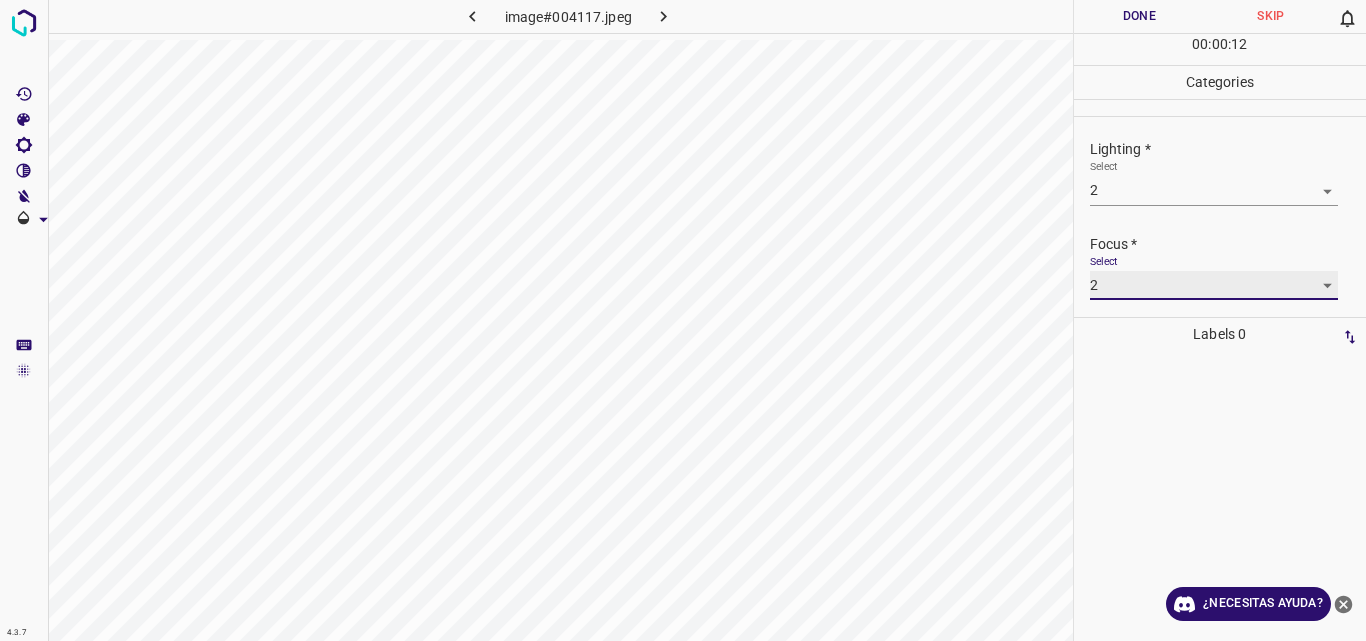 scroll, scrollTop: 98, scrollLeft: 0, axis: vertical 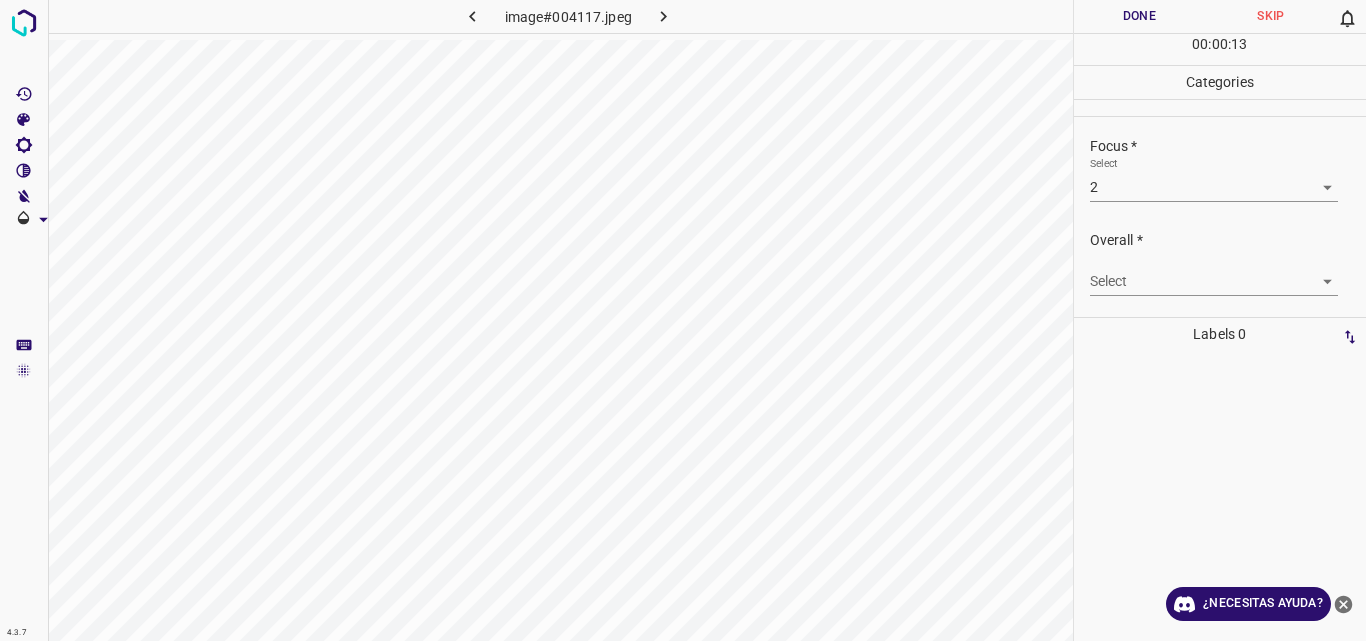 click on "Overall *  Select ​" at bounding box center (1220, 263) 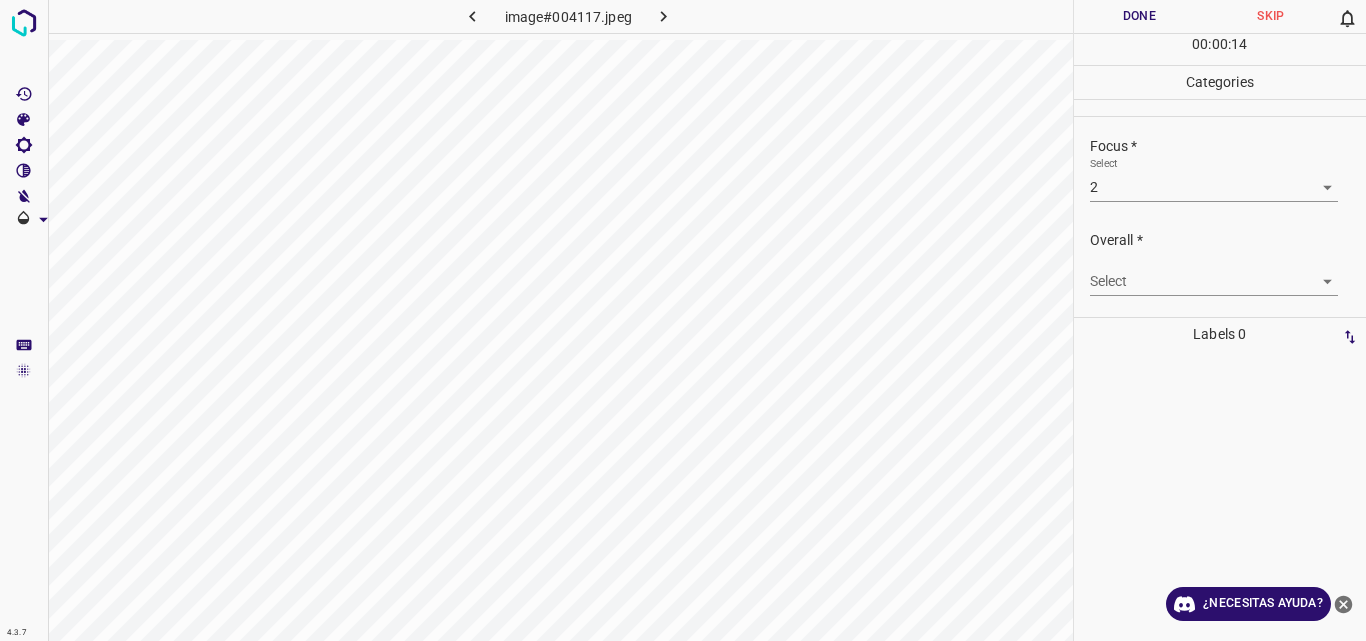 click on "4.3.7 image#004117.jpeg Done Skip 0 00   : 00   : 14   Categories Lighting *  Select 2 2 Focus *  Select 2 2 Overall *  Select ​ Labels   0 Categories 1 Lighting 2 Focus 3 Overall Tools Space Change between modes (Draw & Edit) I Auto labeling R Restore zoom M Zoom in N Zoom out Delete Delete selecte label Filters Z Restore filters X Saturation filter C Brightness filter V Contrast filter B Gray scale filter General O Download ¿Necesitas ayuda? Original text Rate this translation Your feedback will be used to help improve Google Translate - Texto - Esconder - Borrar" at bounding box center (683, 320) 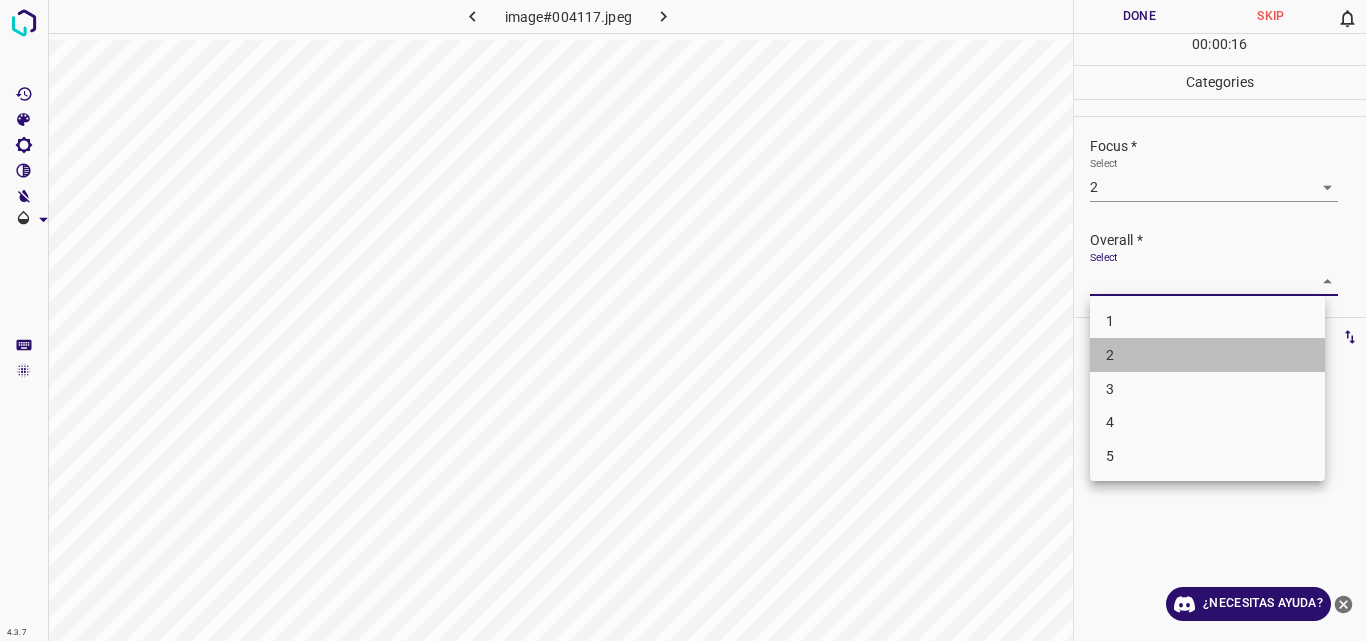 click on "2" at bounding box center (1207, 355) 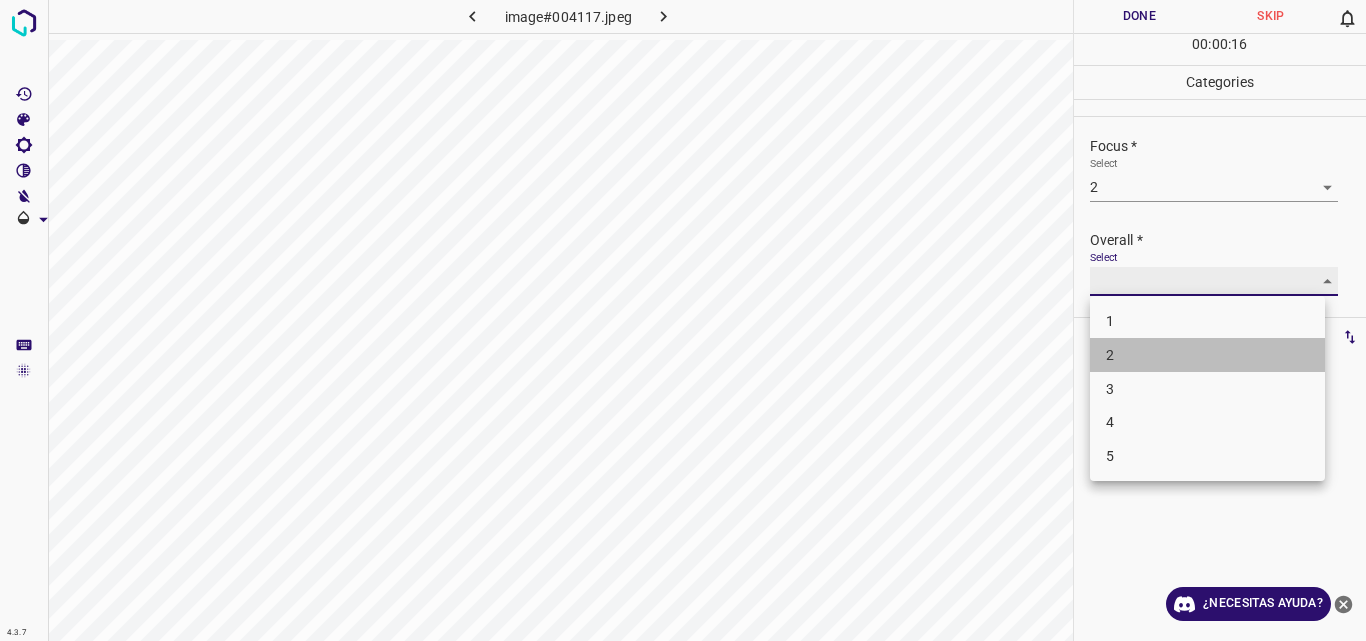 type on "2" 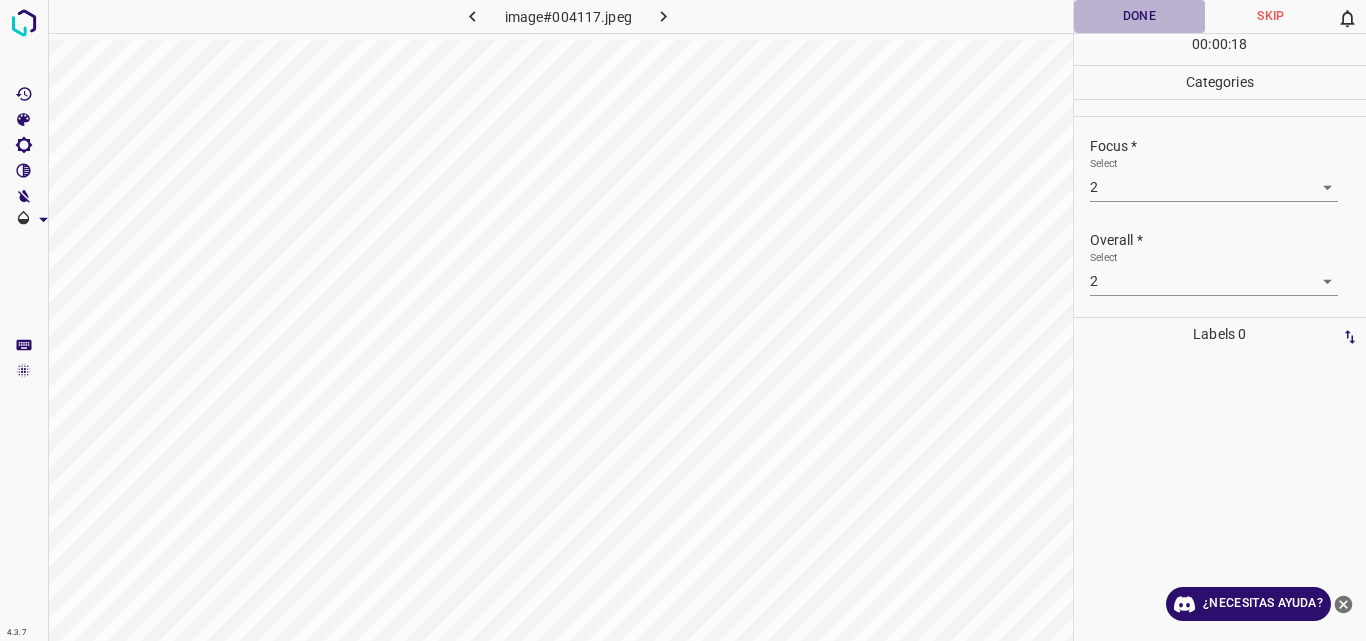 click on "Done" at bounding box center [1140, 16] 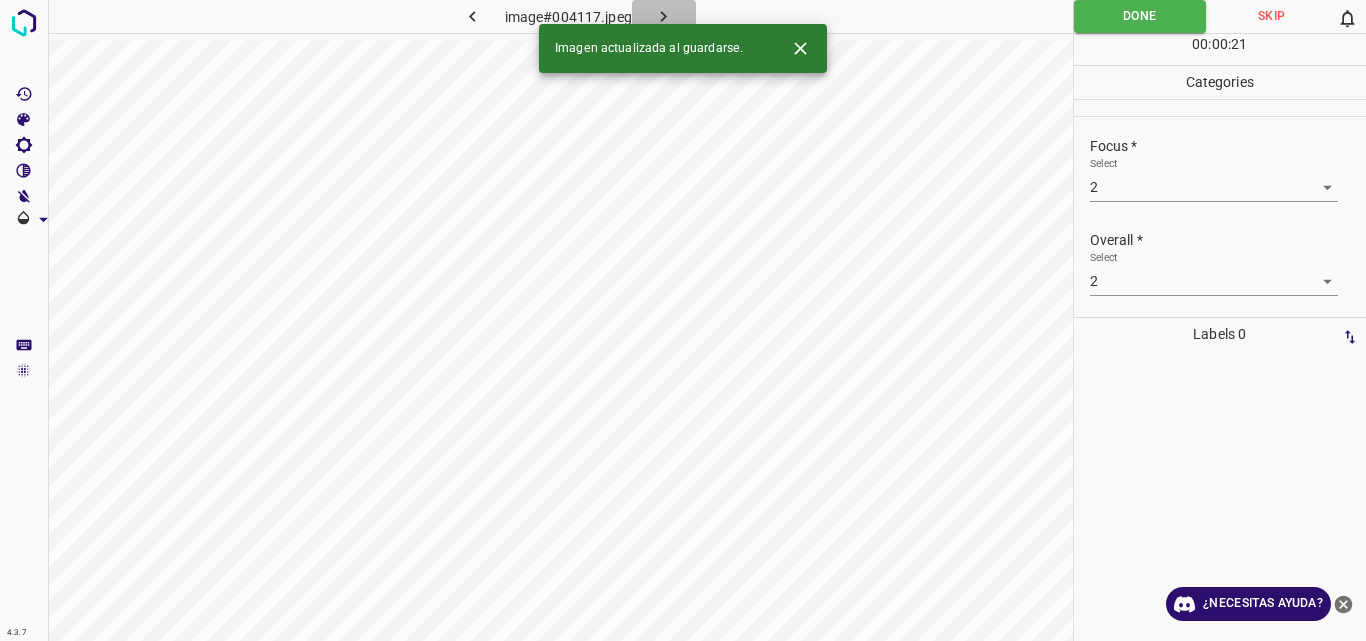 click 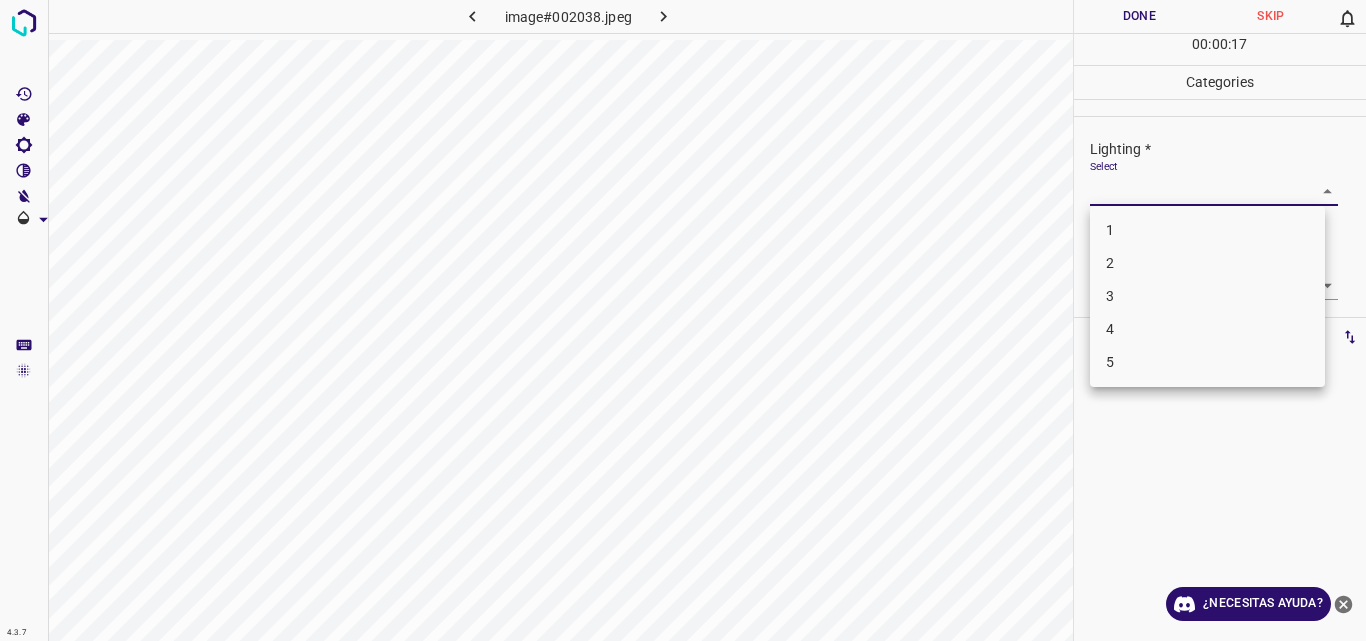 click on "4.3.7 image#002038.jpeg Done Skip 0 00   : 00   : 17   Categories Lighting *  Select ​ Focus *  Select ​ Overall *  Select ​ Labels   0 Categories 1 Lighting 2 Focus 3 Overall Tools Space Change between modes (Draw & Edit) I Auto labeling R Restore zoom M Zoom in N Zoom out Delete Delete selecte label Filters Z Restore filters X Saturation filter C Brightness filter V Contrast filter B Gray scale filter General O Download ¿Necesitas ayuda? Original text Rate this translation Your feedback will be used to help improve Google Translate - Texto - Esconder - Borrar 1 2 3 4 5" at bounding box center [683, 320] 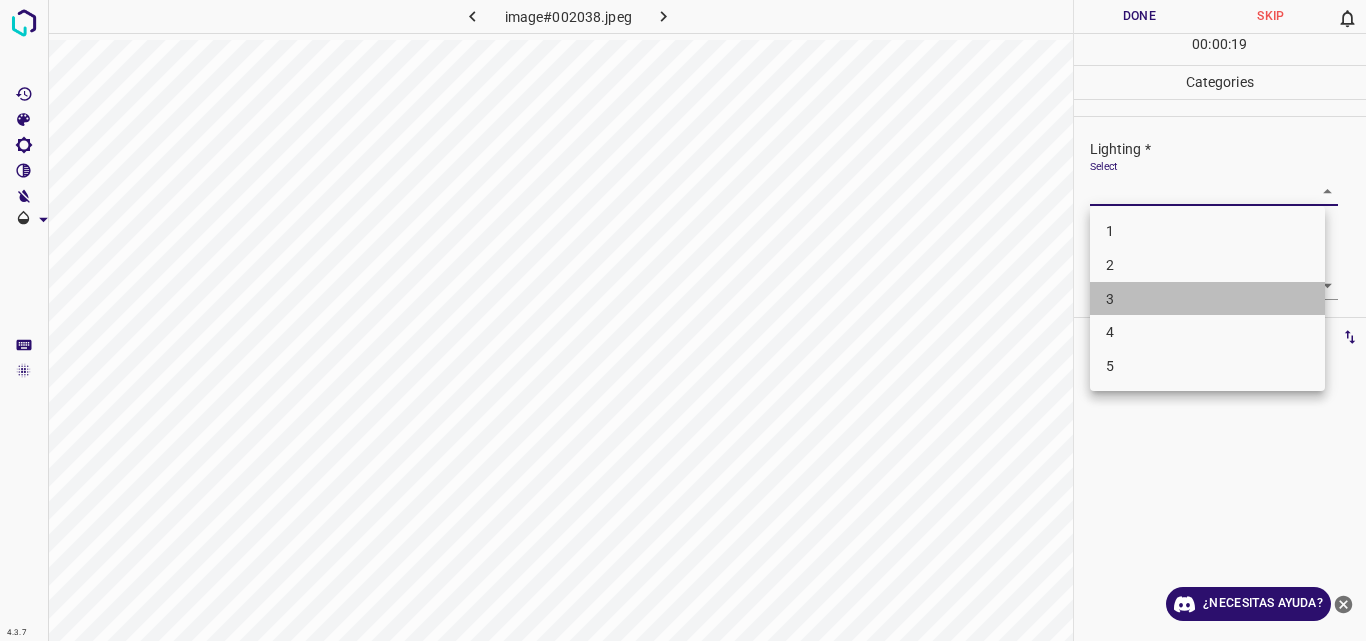 click on "3" at bounding box center [1207, 299] 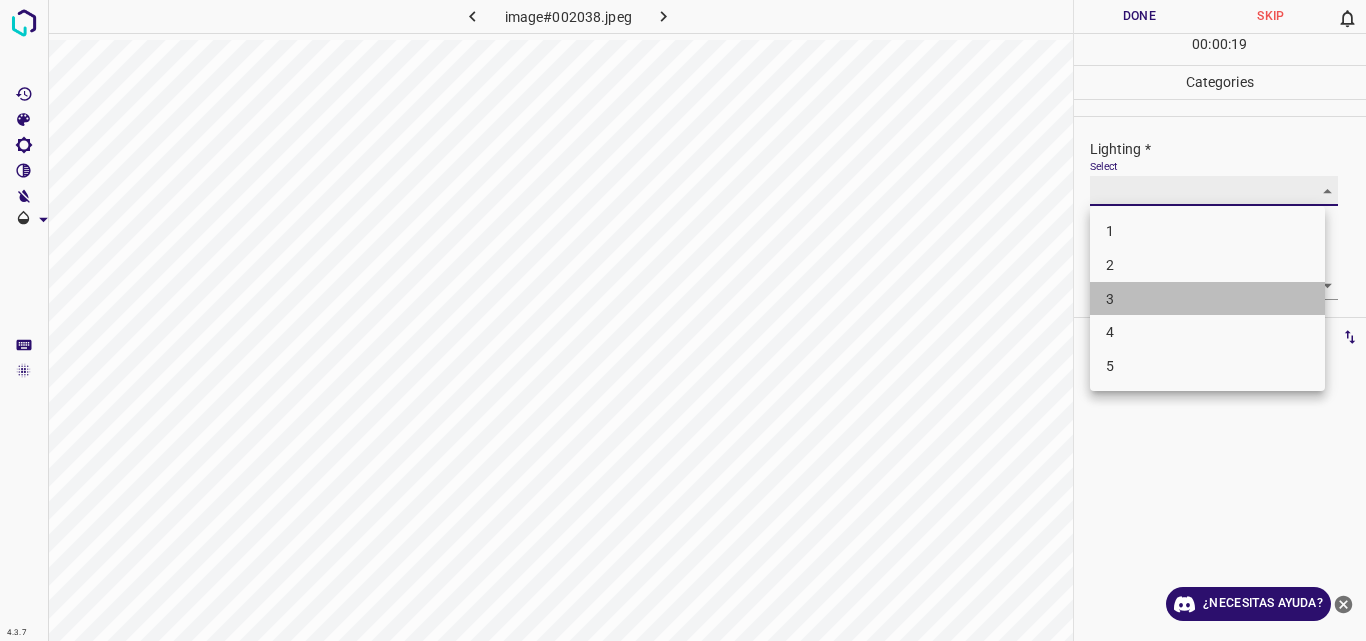 type on "3" 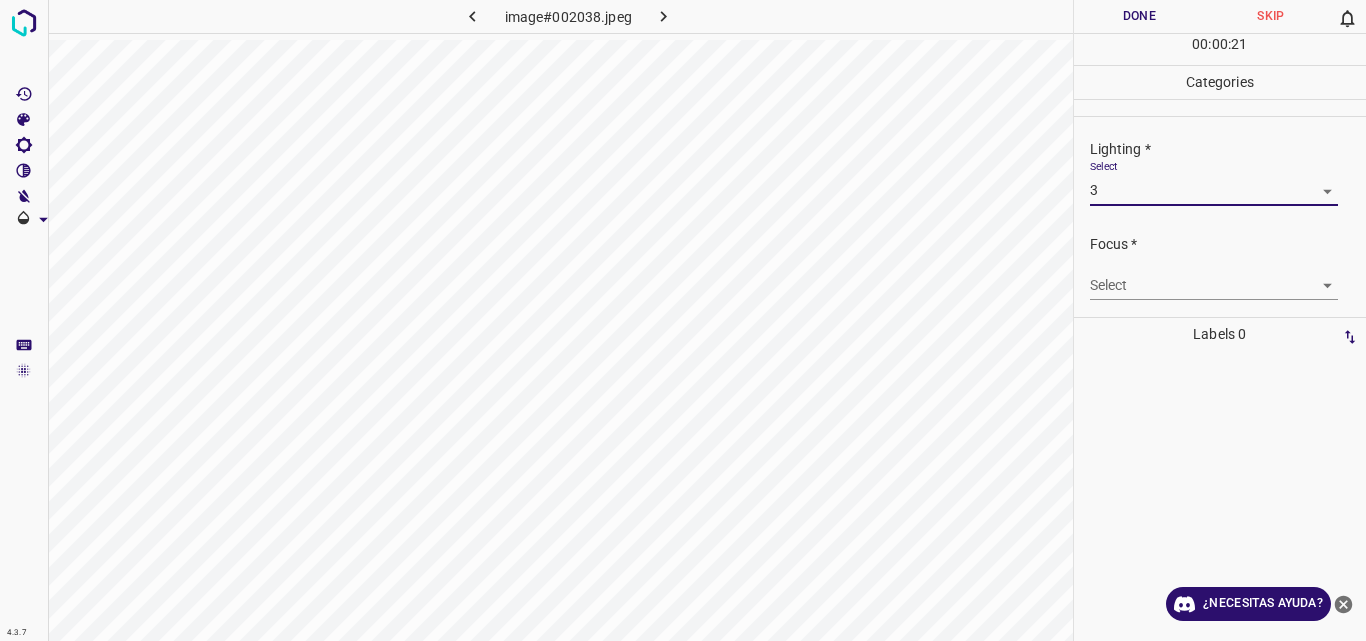 click on "4.3.7 image#002038.jpeg Done Skip 0 00   : 00   : 21   Categories Lighting *  Select 3 3 Focus *  Select ​ Overall *  Select ​ Labels   0 Categories 1 Lighting 2 Focus 3 Overall Tools Space Change between modes (Draw & Edit) I Auto labeling R Restore zoom M Zoom in N Zoom out Delete Delete selecte label Filters Z Restore filters X Saturation filter C Brightness filter V Contrast filter B Gray scale filter General O Download ¿Necesitas ayuda? Original text Rate this translation Your feedback will be used to help improve Google Translate - Texto - Esconder - Borrar" at bounding box center [683, 320] 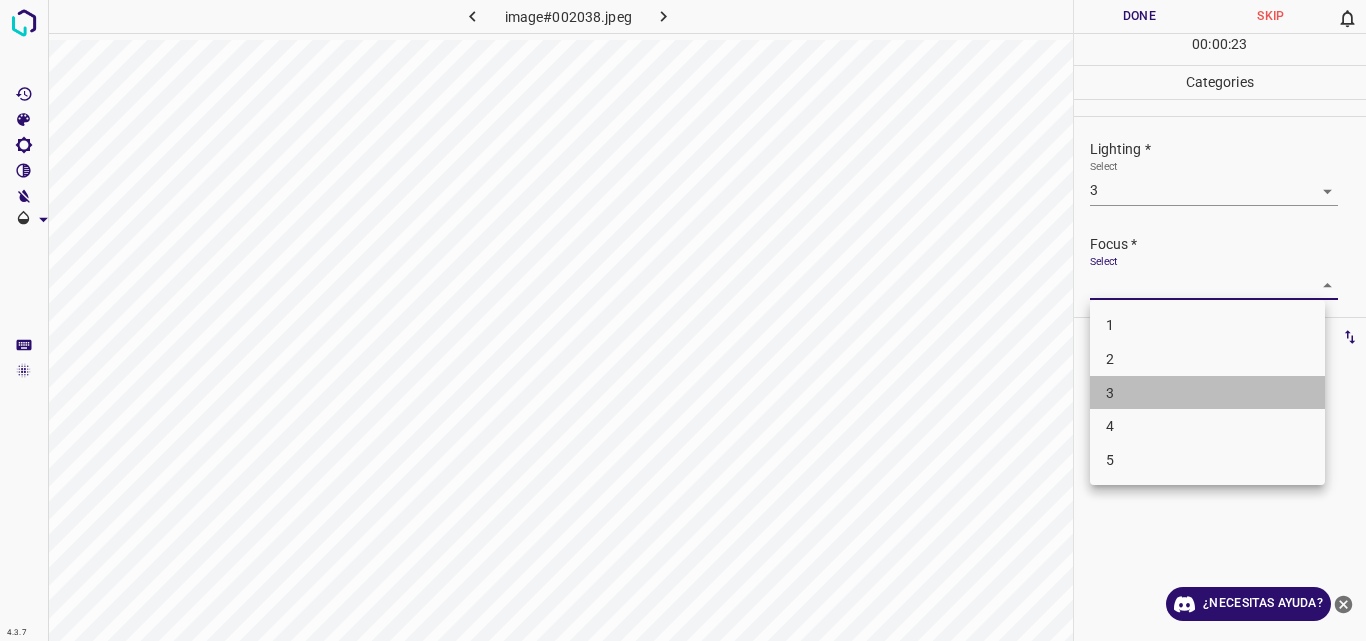 click on "3" at bounding box center [1207, 393] 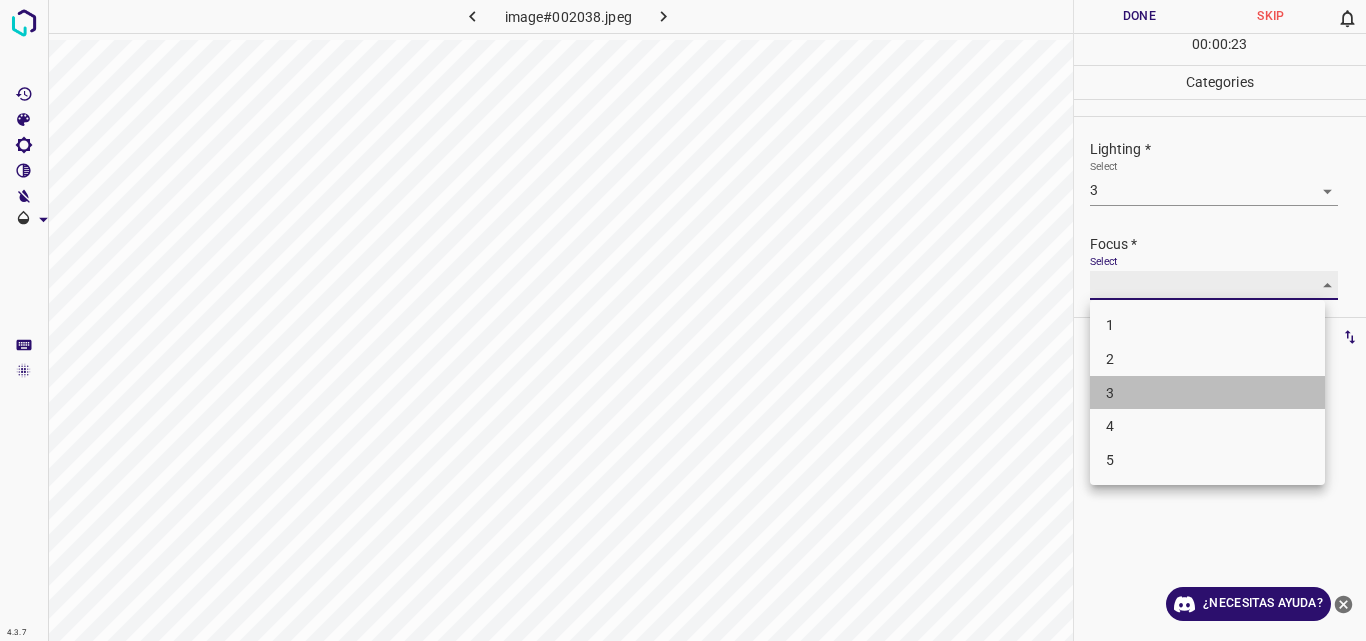 type on "3" 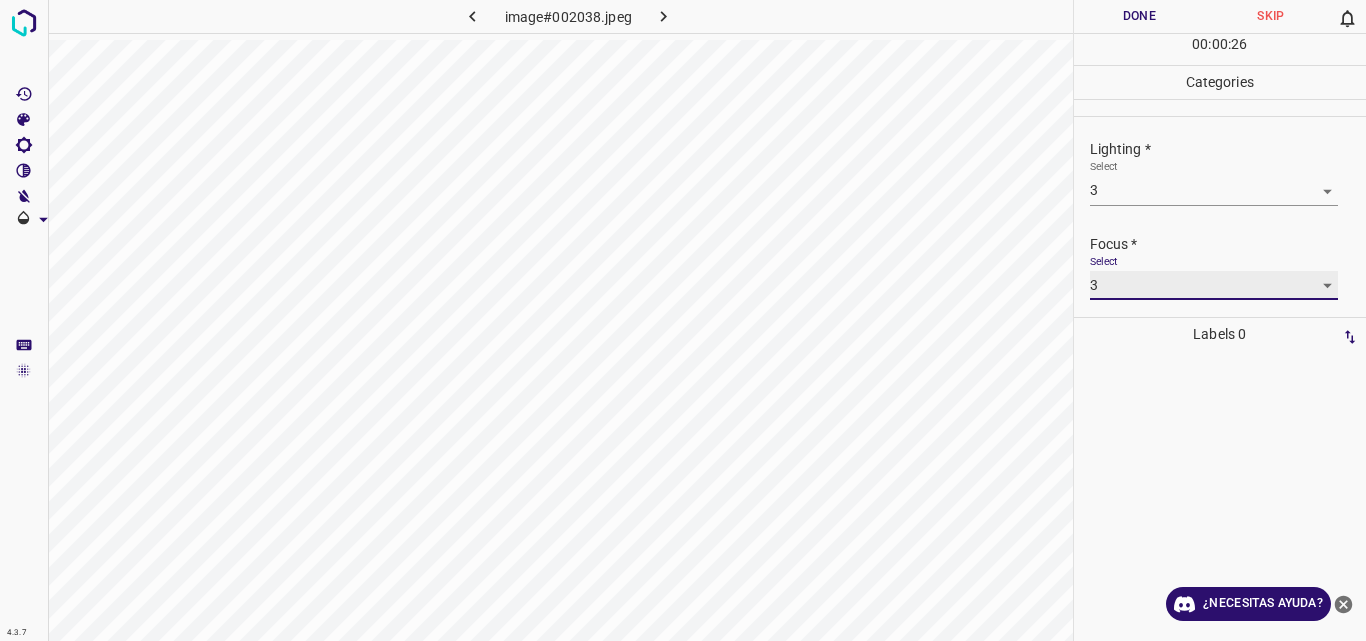 scroll, scrollTop: 98, scrollLeft: 0, axis: vertical 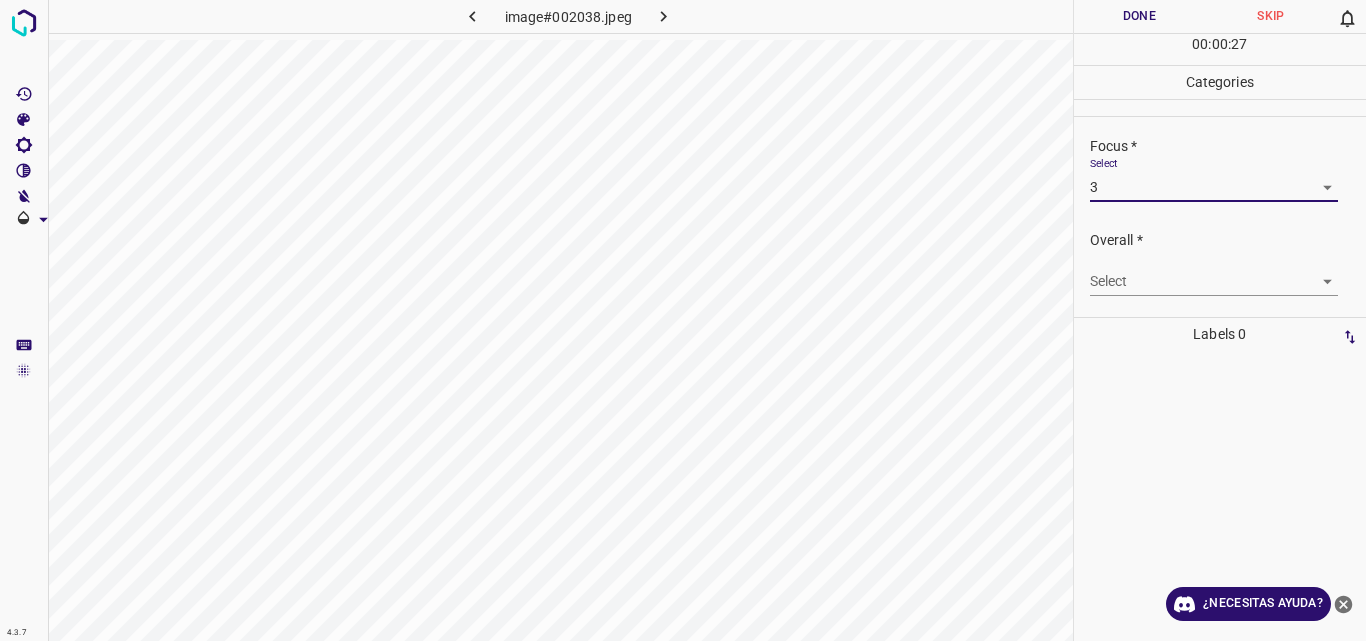 click on "4.3.7 image#002038.jpeg Done Skip 0 00   : 00   : 27   Categories Lighting *  Select 3 3 Focus *  Select 3 3 Overall *  Select ​ Labels   0 Categories 1 Lighting 2 Focus 3 Overall Tools Space Change between modes (Draw & Edit) I Auto labeling R Restore zoom M Zoom in N Zoom out Delete Delete selecte label Filters Z Restore filters X Saturation filter C Brightness filter V Contrast filter B Gray scale filter General O Download ¿Necesitas ayuda? Original text Rate this translation Your feedback will be used to help improve Google Translate - Texto - Esconder - Borrar" at bounding box center (683, 320) 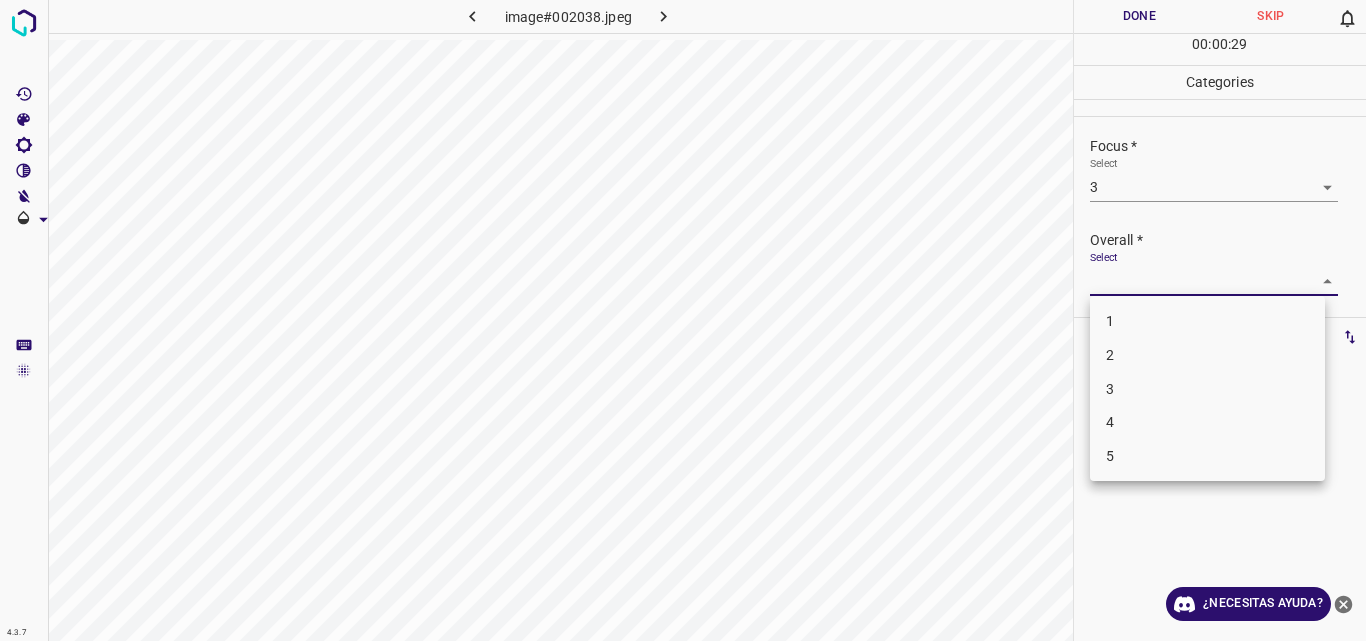 click on "2" at bounding box center [1207, 355] 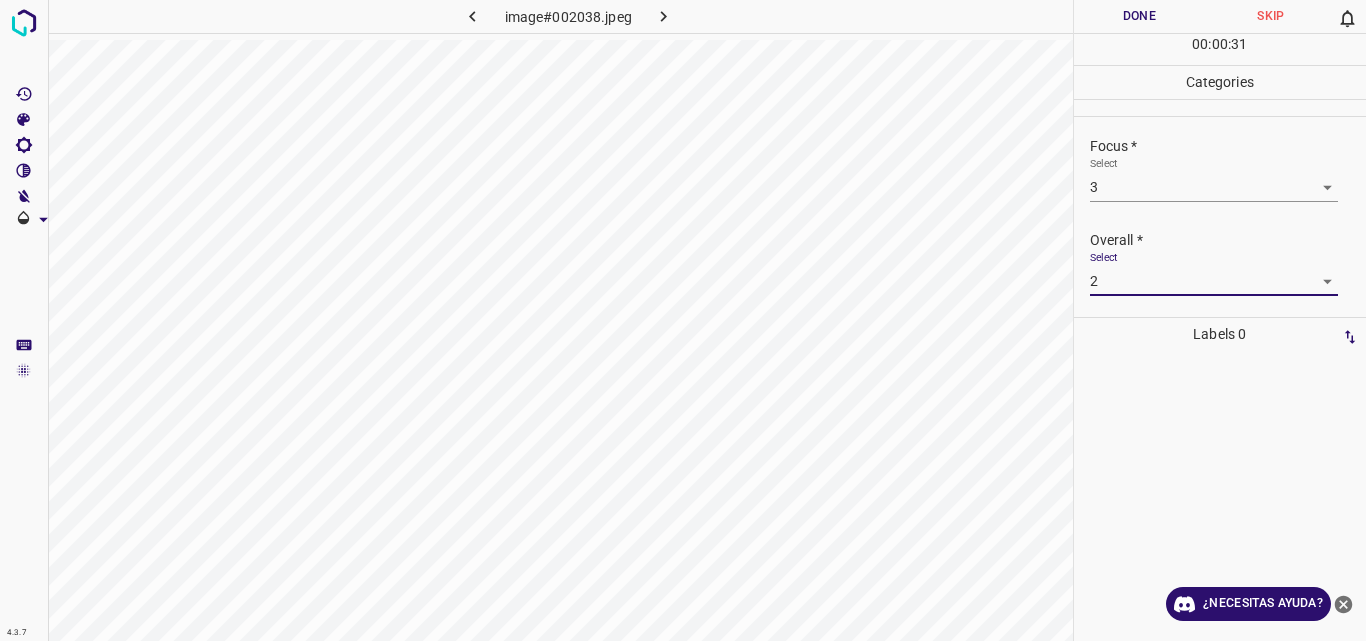 click on "4.3.7 image#002038.jpeg Done Skip 0 00   : 00   : 31   Categories Lighting *  Select 3 3 Focus *  Select 3 3 Overall *  Select 2 2 Labels   0 Categories 1 Lighting 2 Focus 3 Overall Tools Space Change between modes (Draw & Edit) I Auto labeling R Restore zoom M Zoom in N Zoom out Delete Delete selecte label Filters Z Restore filters X Saturation filter C Brightness filter V Contrast filter B Gray scale filter General O Download ¿Necesitas ayuda? Original text Rate this translation Your feedback will be used to help improve Google Translate - Texto - Esconder - Borrar" at bounding box center (683, 320) 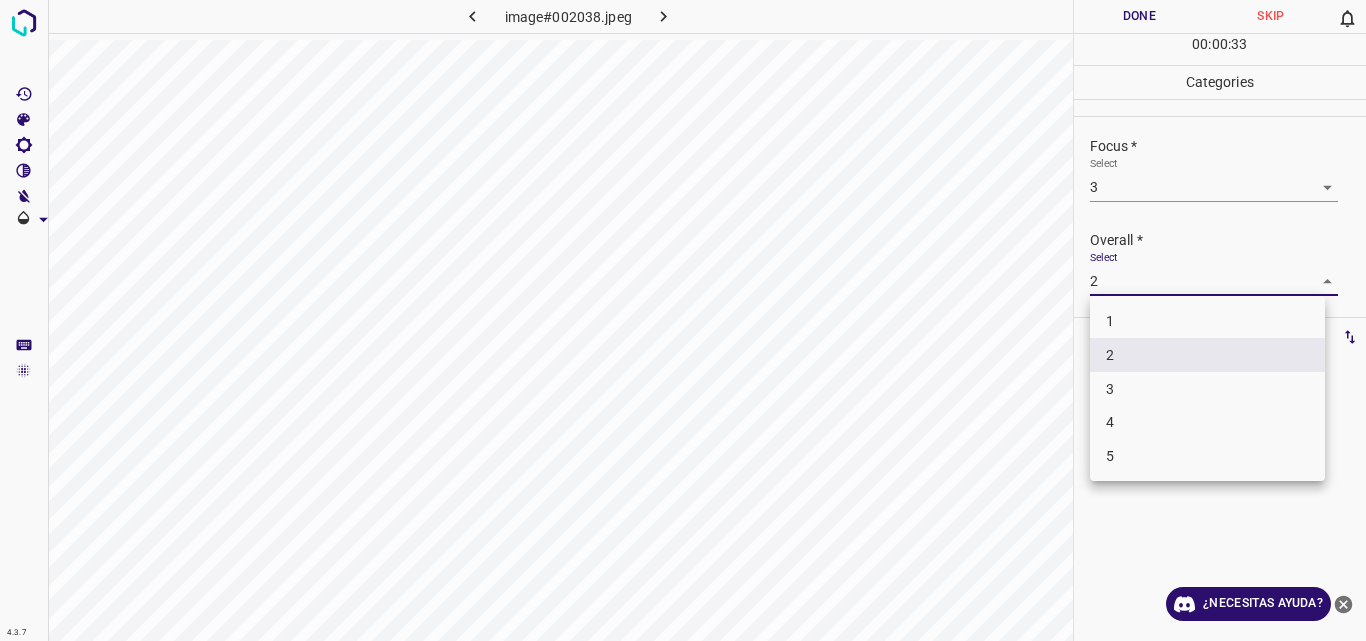 click on "3" at bounding box center [1207, 389] 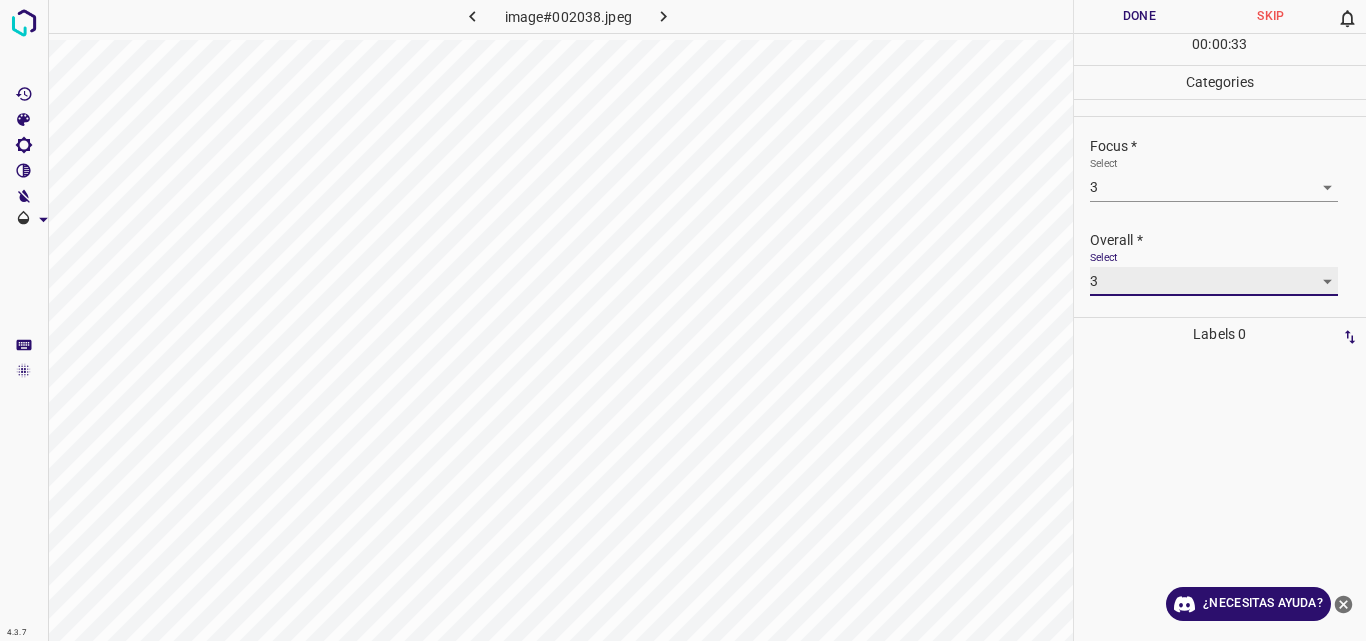 type on "3" 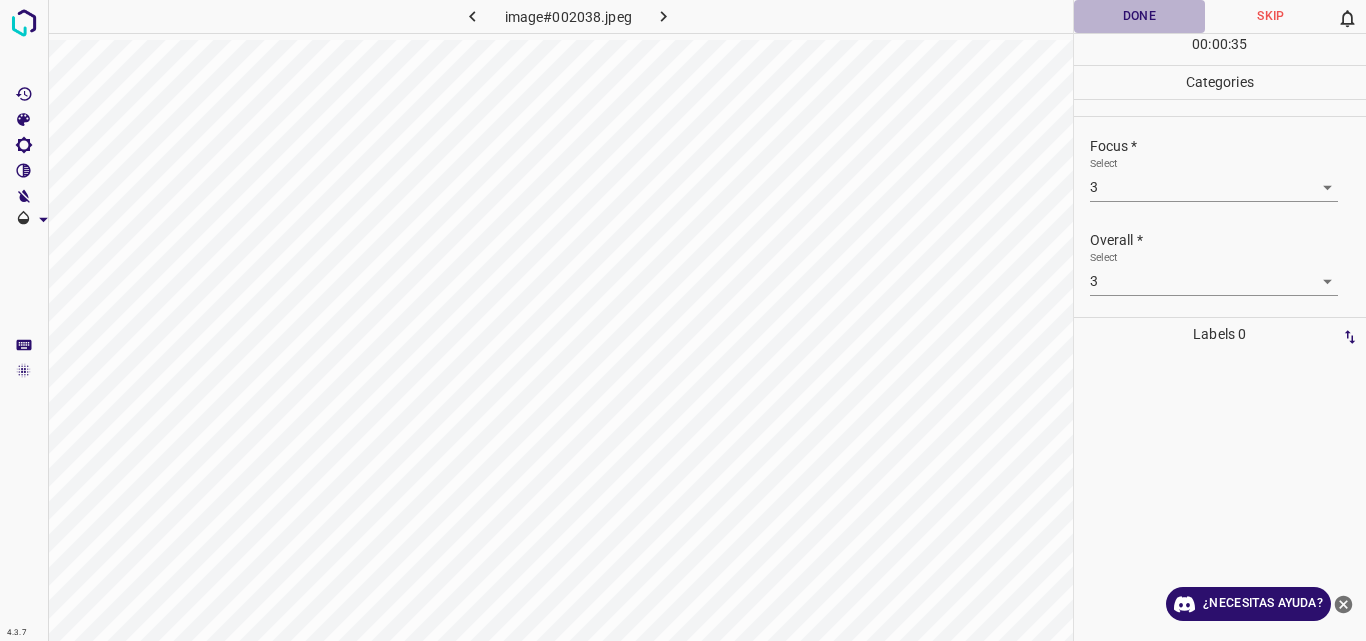 click on "Done" at bounding box center (1140, 16) 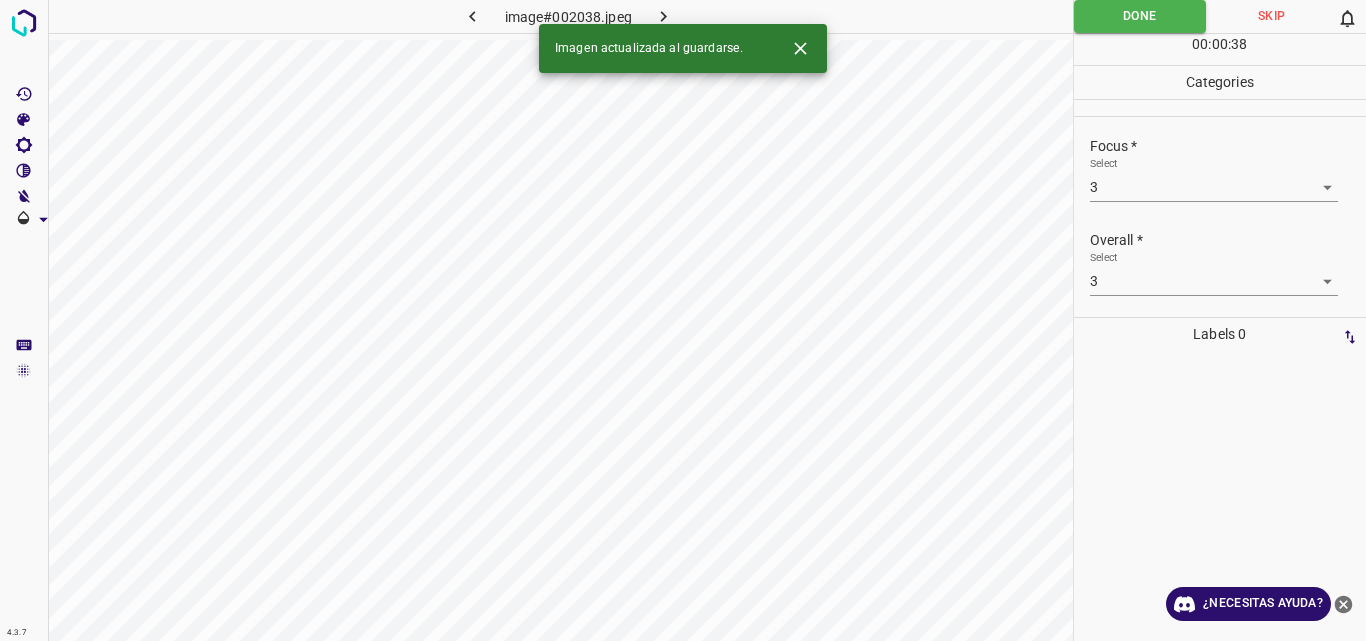 click 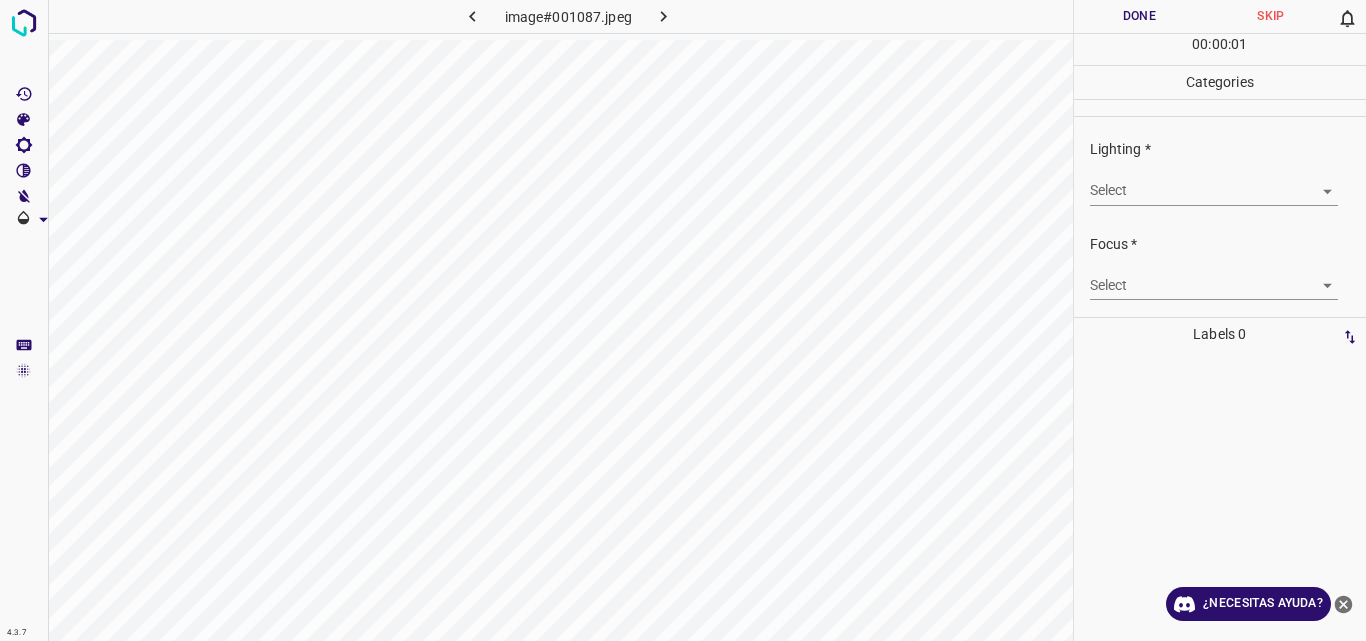 click on "4.3.7 image#001087.jpeg Done Skip 0 00   : 00   : 01   Categories Lighting *  Select ​ Focus *  Select ​ Overall *  Select ​ Labels   0 Categories 1 Lighting 2 Focus 3 Overall Tools Space Change between modes (Draw & Edit) I Auto labeling R Restore zoom M Zoom in N Zoom out Delete Delete selecte label Filters Z Restore filters X Saturation filter C Brightness filter V Contrast filter B Gray scale filter General O Download ¿Necesitas ayuda? Original text Rate this translation Your feedback will be used to help improve Google Translate - Texto - Esconder - Borrar" at bounding box center (683, 320) 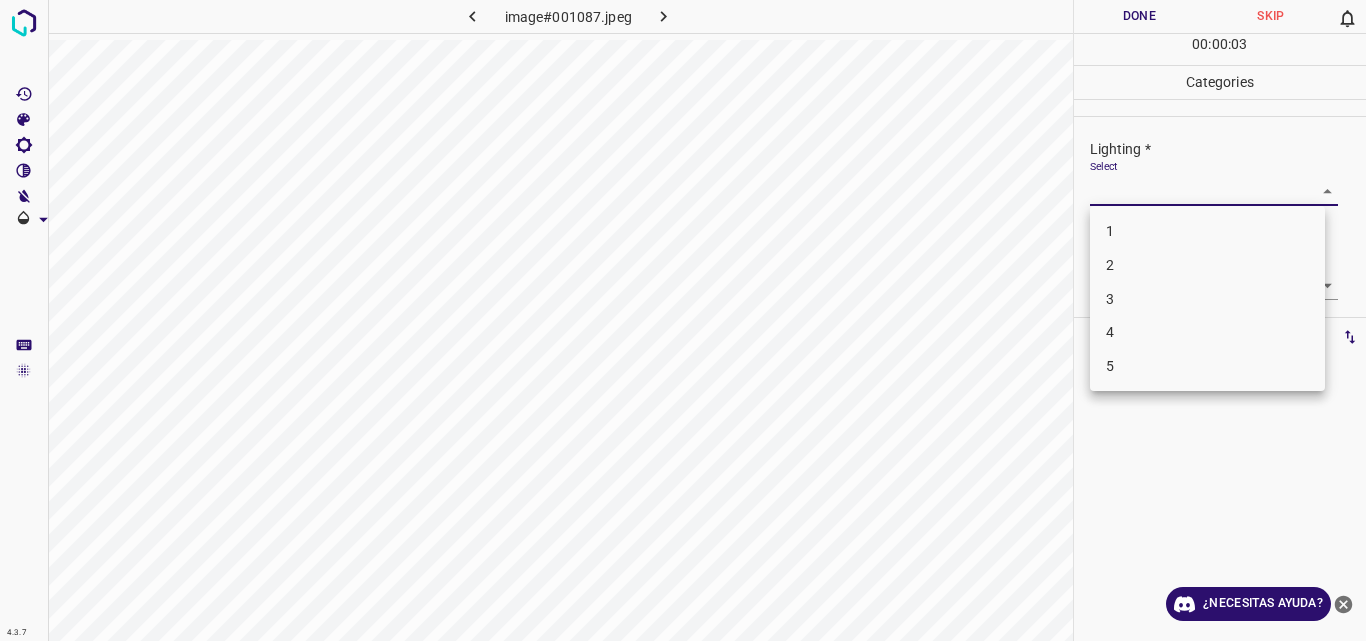 click on "3" at bounding box center (1207, 299) 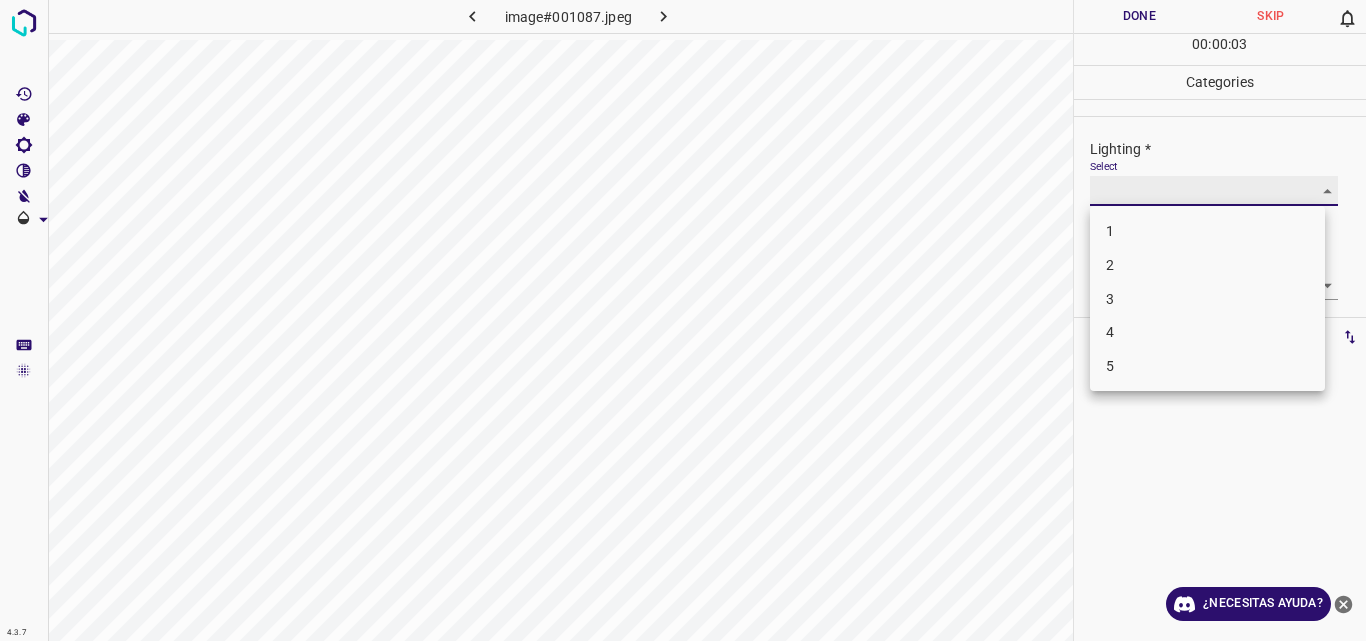 type on "3" 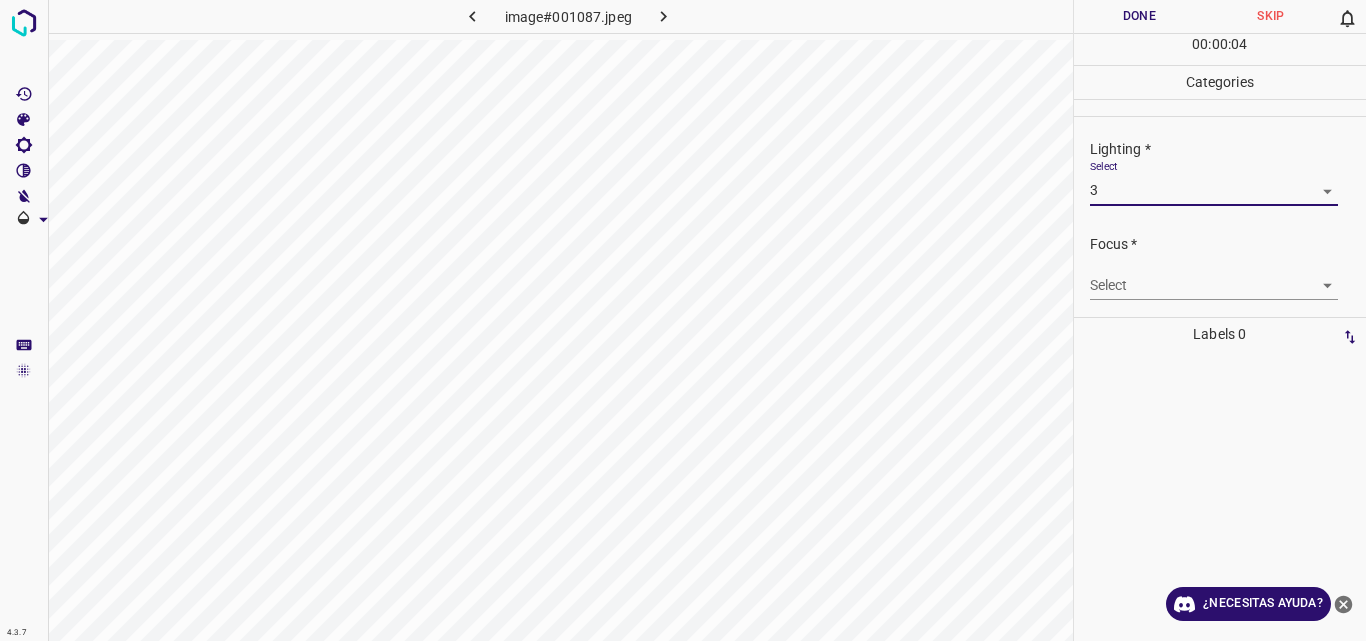 click on "4.3.7 image#001087.jpeg Done Skip 0 00   : 00   : 04   Categories Lighting *  Select 3 3 Focus *  Select ​ Overall *  Select ​ Labels   0 Categories 1 Lighting 2 Focus 3 Overall Tools Space Change between modes (Draw & Edit) I Auto labeling R Restore zoom M Zoom in N Zoom out Delete Delete selecte label Filters Z Restore filters X Saturation filter C Brightness filter V Contrast filter B Gray scale filter General O Download ¿Necesitas ayuda? Original text Rate this translation Your feedback will be used to help improve Google Translate - Texto - Esconder - Borrar" at bounding box center [683, 320] 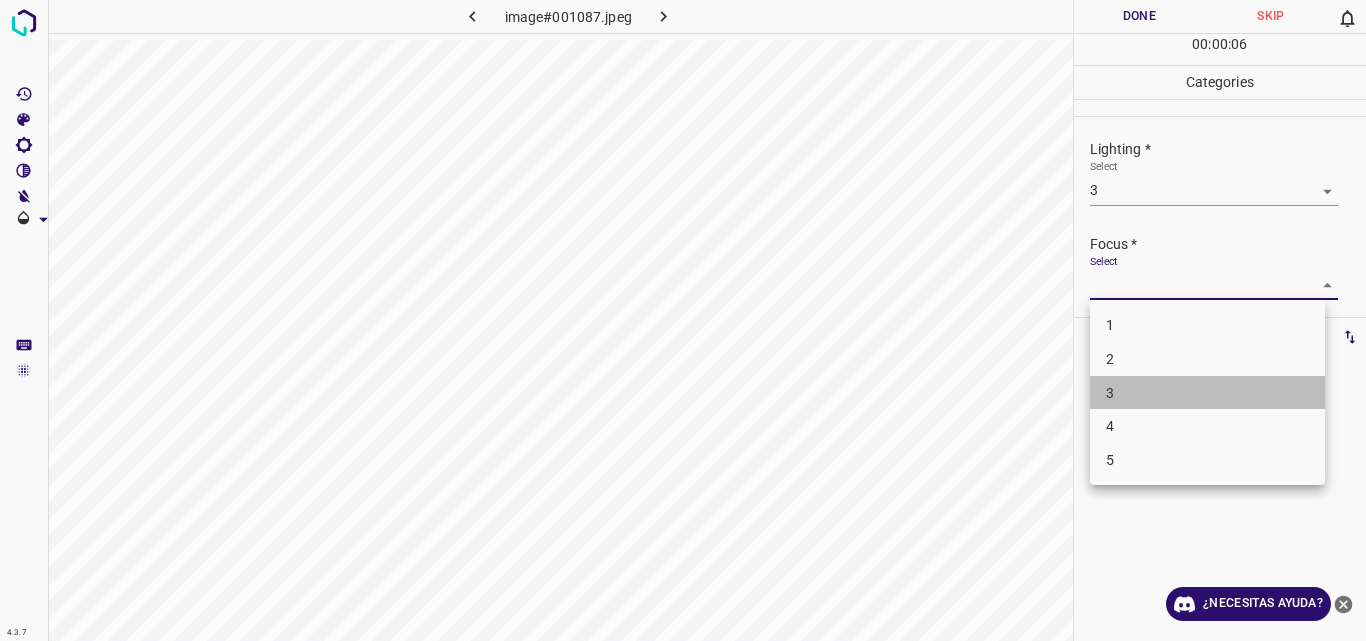 click on "3" at bounding box center [1207, 393] 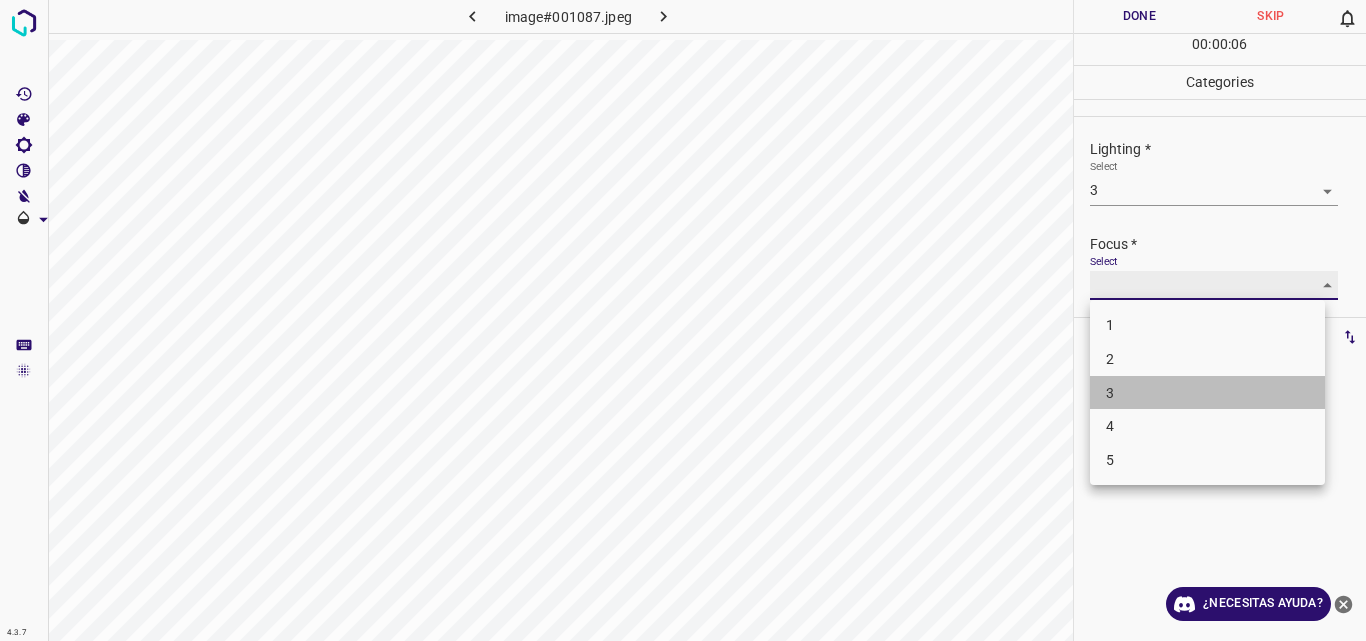 type on "3" 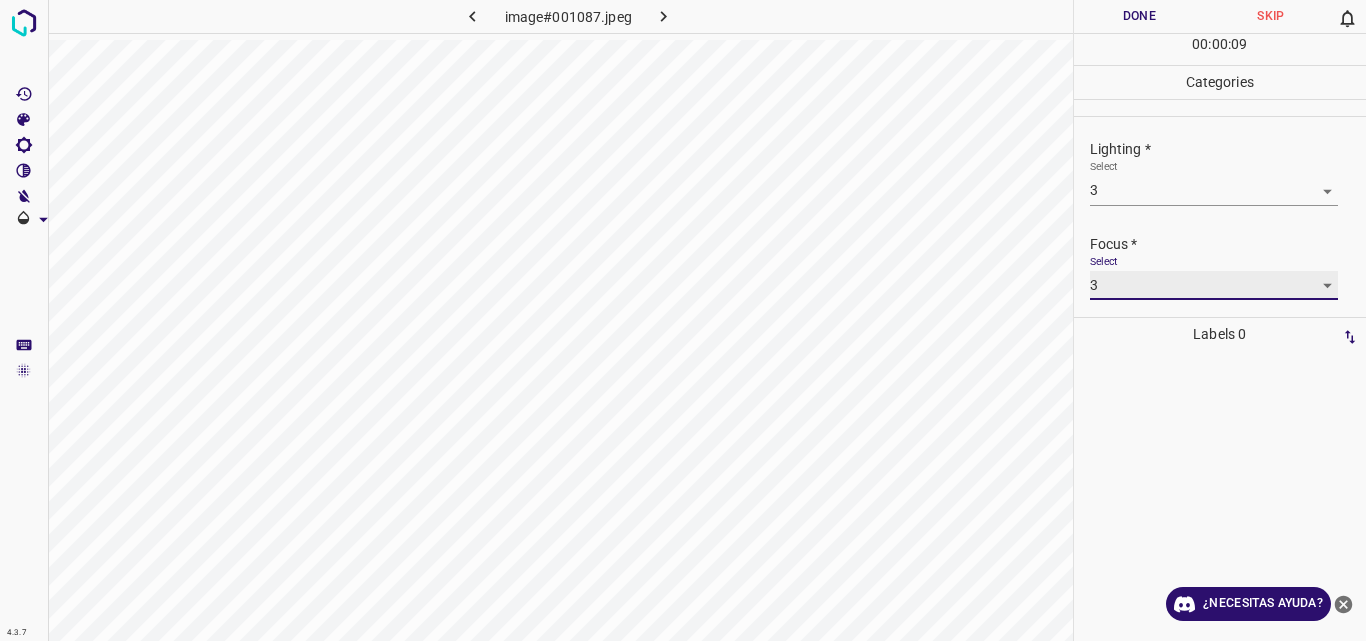 scroll, scrollTop: 98, scrollLeft: 0, axis: vertical 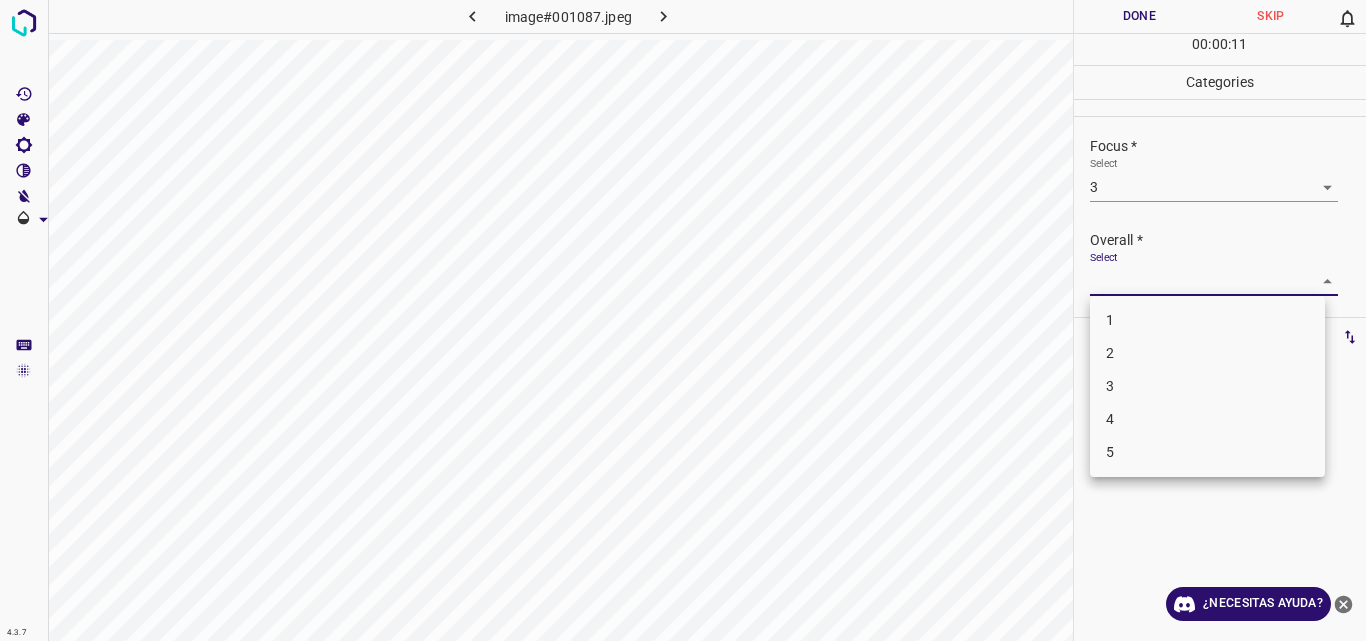 click on "4.3.7 image#001087.jpeg Done Skip 0 00   : 00   : 11   Categories Lighting *  Select 3 3 Focus *  Select 3 3 Overall *  Select ​ Labels   0 Categories 1 Lighting 2 Focus 3 Overall Tools Space Change between modes (Draw & Edit) I Auto labeling R Restore zoom M Zoom in N Zoom out Delete Delete selecte label Filters Z Restore filters X Saturation filter C Brightness filter V Contrast filter B Gray scale filter General O Download ¿Necesitas ayuda? Original text Rate this translation Your feedback will be used to help improve Google Translate - Texto - Esconder - Borrar 1 2 3 4 5" at bounding box center (683, 320) 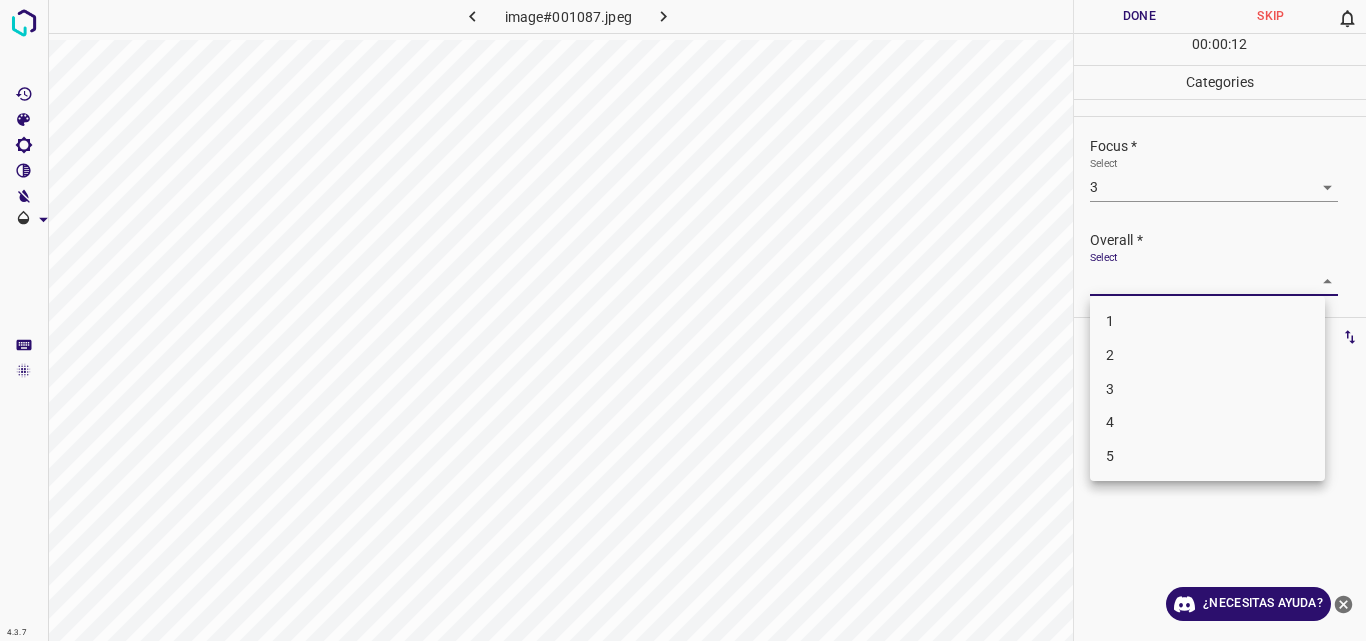 click on "3" at bounding box center (1110, 388) 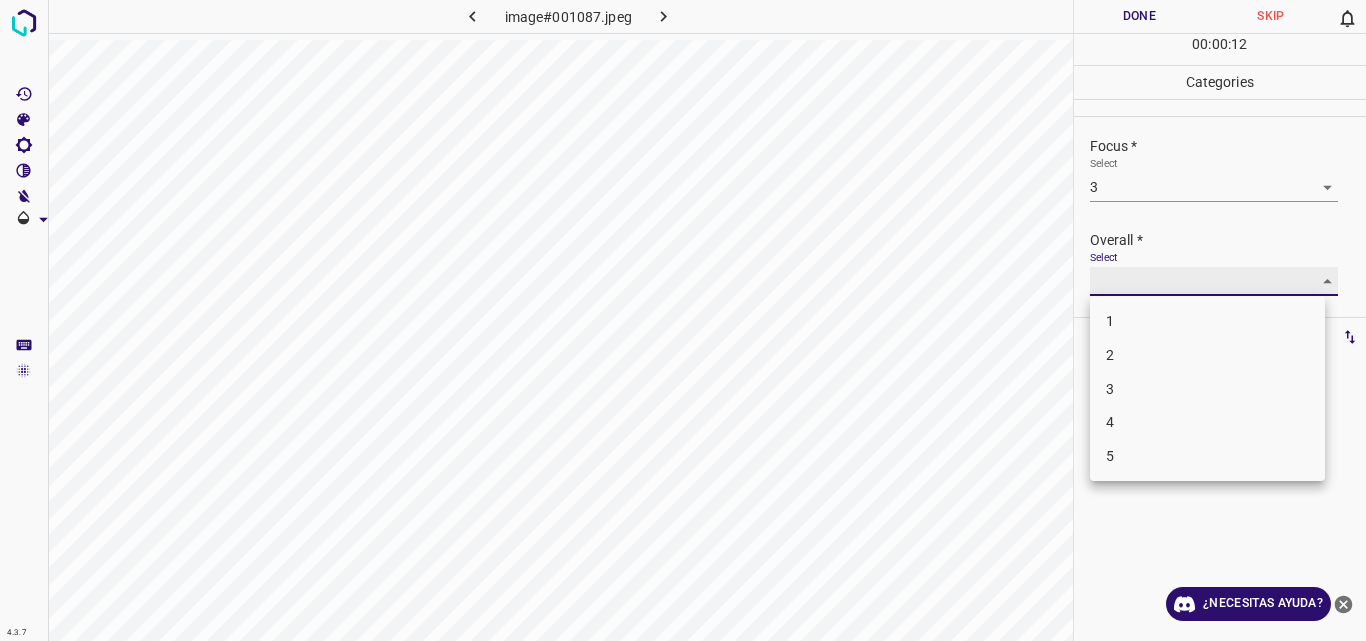 type on "3" 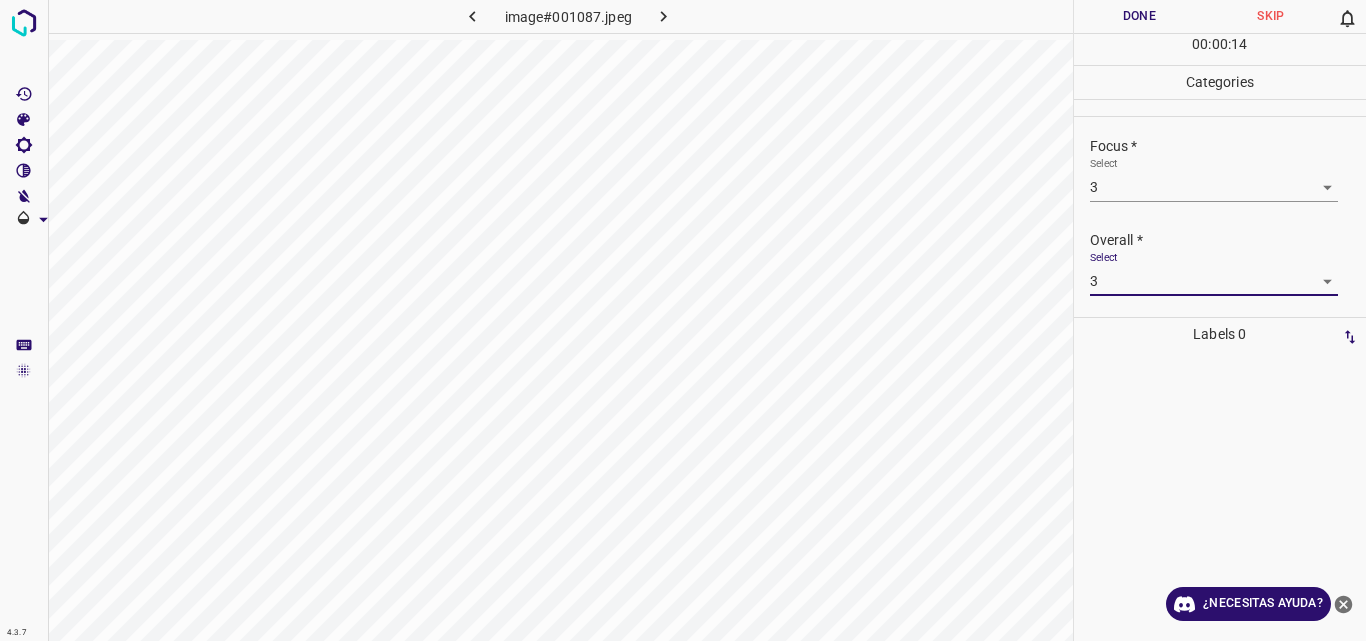click on "Done" at bounding box center [1140, 16] 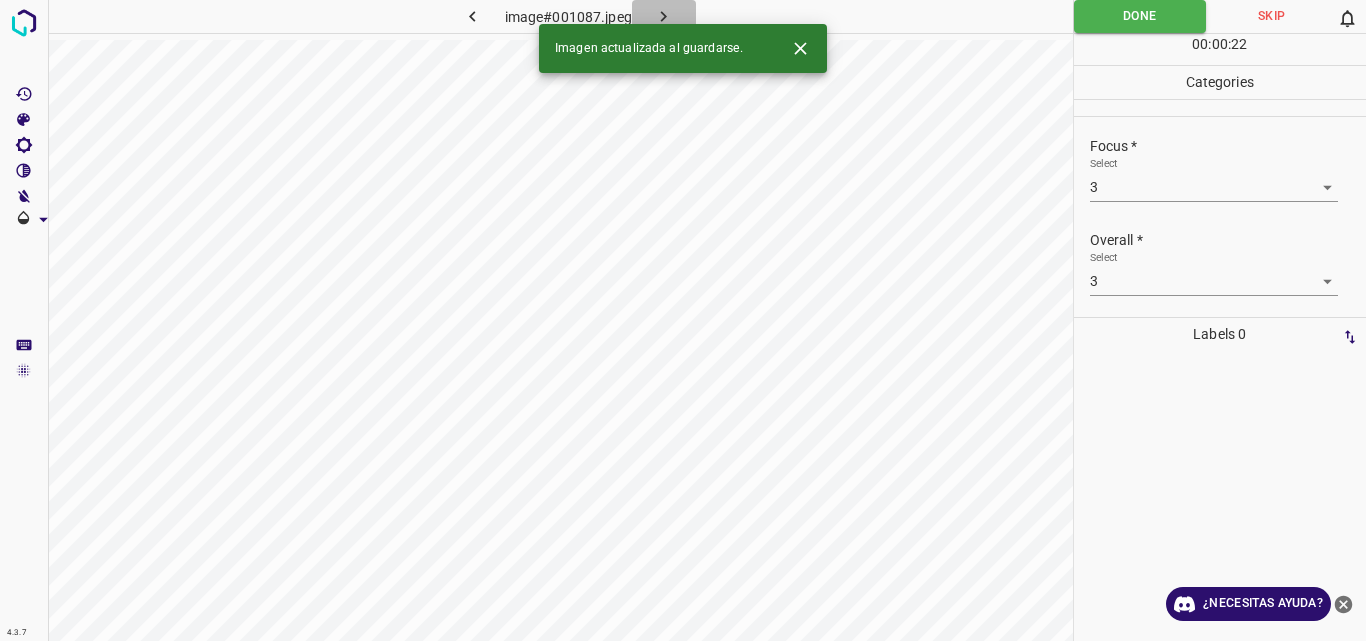 click 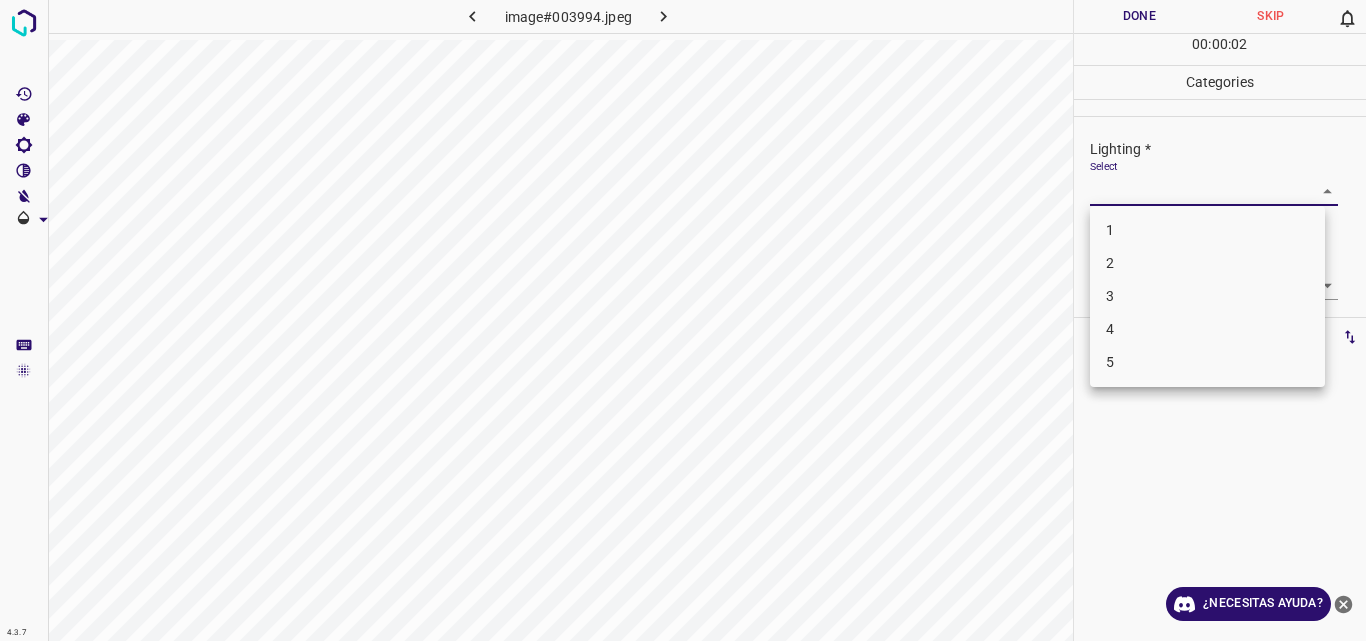 click on "4.3.7 image#003994.jpeg Done Skip 0 00   : 00   : 02   Categories Lighting *  Select ​ Focus *  Select ​ Overall *  Select ​ Labels   0 Categories 1 Lighting 2 Focus 3 Overall Tools Space Change between modes (Draw & Edit) I Auto labeling R Restore zoom M Zoom in N Zoom out Delete Delete selecte label Filters Z Restore filters X Saturation filter C Brightness filter V Contrast filter B Gray scale filter General O Download ¿Necesitas ayuda? Original text Rate this translation Your feedback will be used to help improve Google Translate - Texto - Esconder - Borrar 1 2 3 4 5" at bounding box center [683, 320] 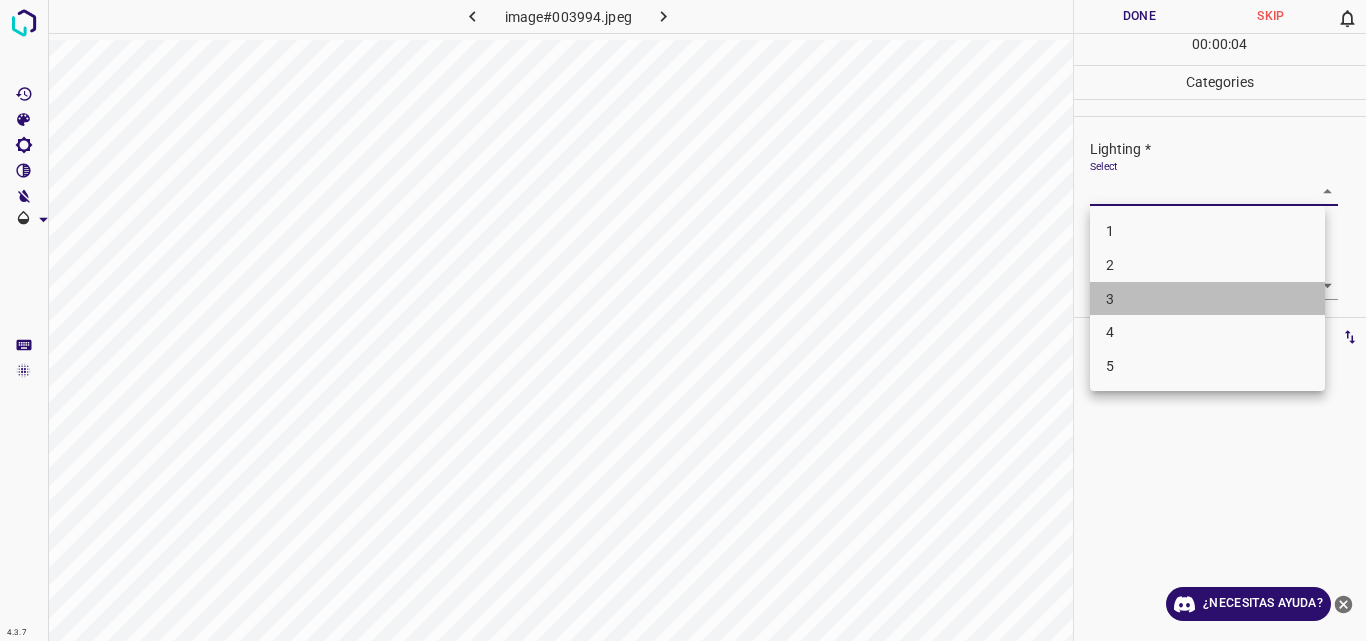 click on "3" at bounding box center [1207, 299] 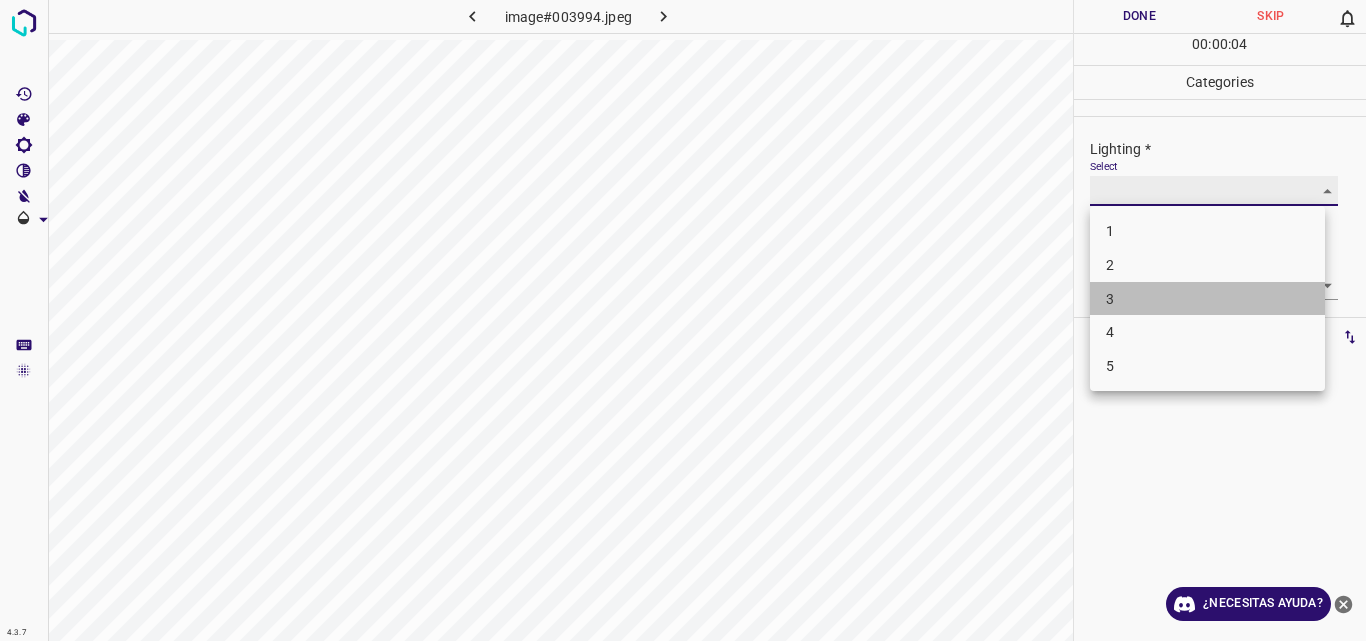 type on "3" 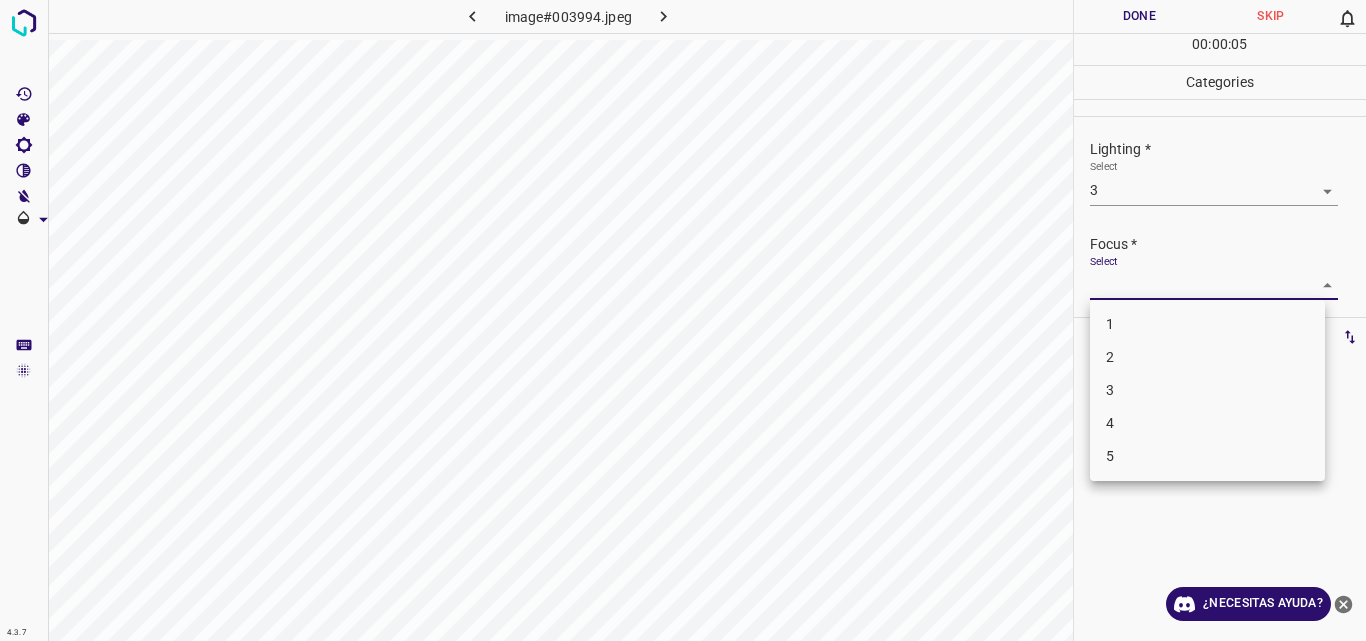 click on "4.3.7 image#003994.jpeg Done Skip 0 00   : 00   : 05   Categories Lighting *  Select 3 3 Focus *  Select ​ Overall *  Select ​ Labels   0 Categories 1 Lighting 2 Focus 3 Overall Tools Space Change between modes (Draw & Edit) I Auto labeling R Restore zoom M Zoom in N Zoom out Delete Delete selecte label Filters Z Restore filters X Saturation filter C Brightness filter V Contrast filter B Gray scale filter General O Download ¿Necesitas ayuda? Original text Rate this translation Your feedback will be used to help improve Google Translate - Texto - Esconder - Borrar 1 2 3 4 5" at bounding box center [683, 320] 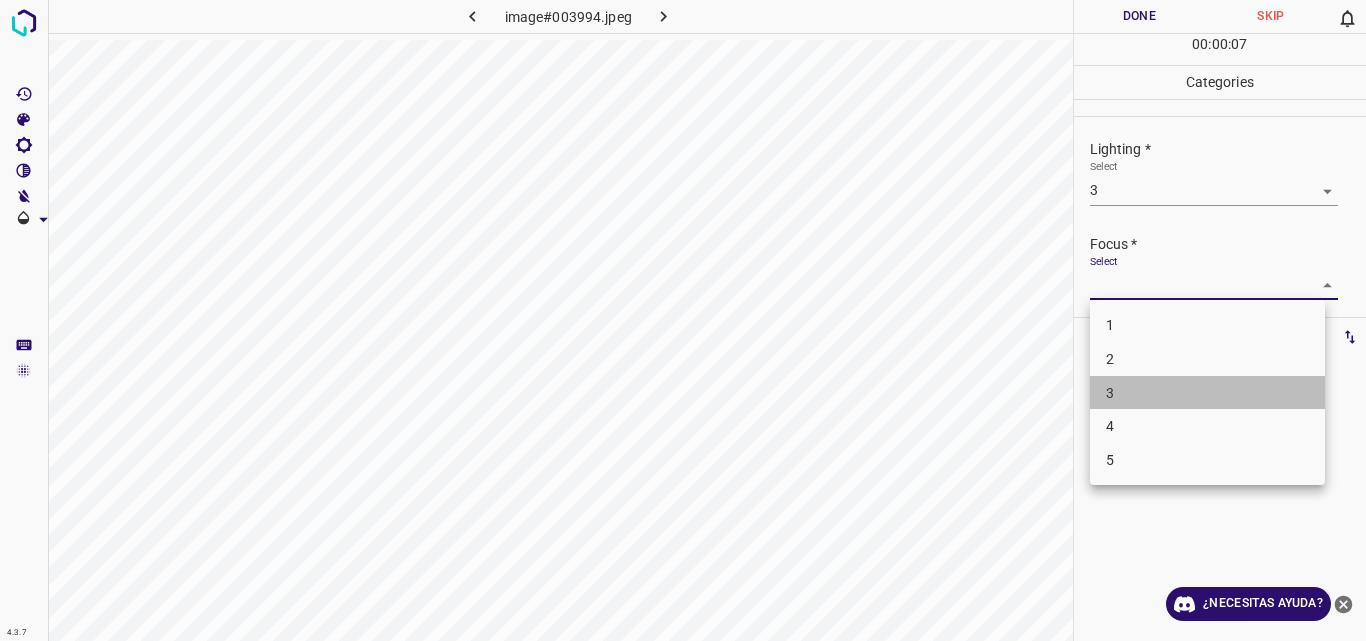 click on "3" at bounding box center (1207, 393) 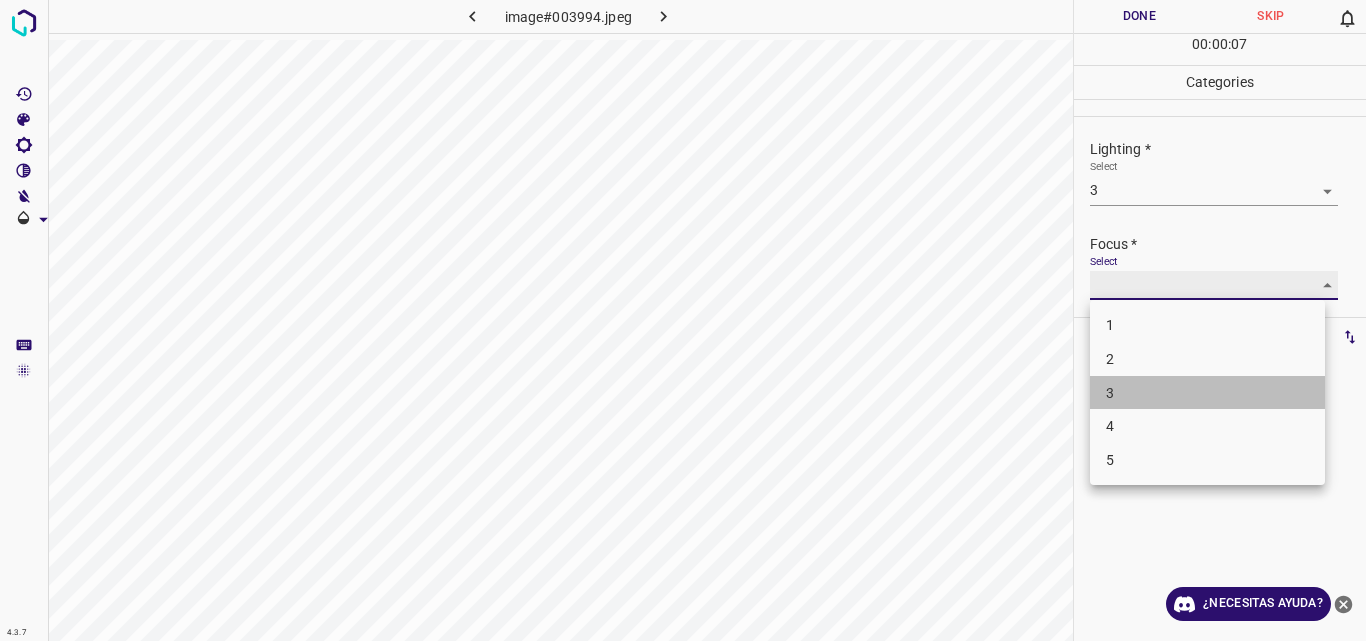 type on "3" 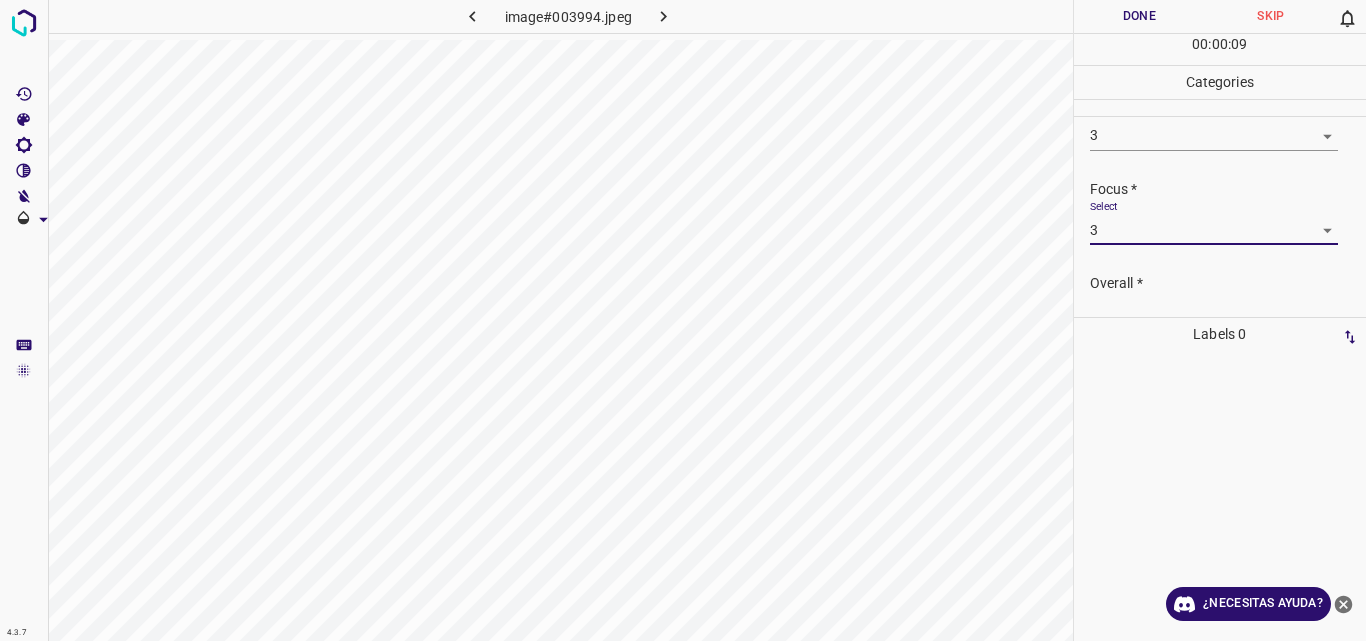 click on "Lighting *  Select 3 3 Focus *  Select 3 3 Overall *  Select ​" at bounding box center (1220, 217) 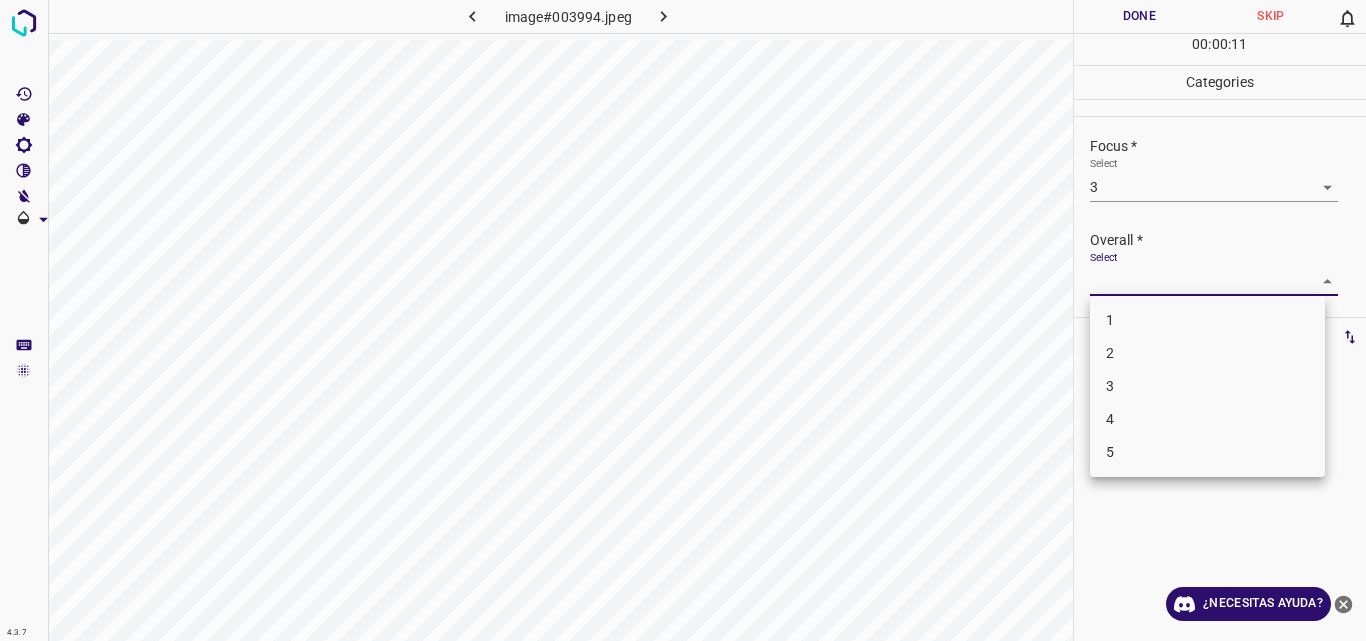 click on "4.3.7 image#003994.jpeg Done Skip 0 00   : 00   : 11   Categories Lighting *  Select 3 3 Focus *  Select 3 3 Overall *  Select ​ Labels   0 Categories 1 Lighting 2 Focus 3 Overall Tools Space Change between modes (Draw & Edit) I Auto labeling R Restore zoom M Zoom in N Zoom out Delete Delete selecte label Filters Z Restore filters X Saturation filter C Brightness filter V Contrast filter B Gray scale filter General O Download ¿Necesitas ayuda? Original text Rate this translation Your feedback will be used to help improve Google Translate - Texto - Esconder - Borrar 1 2 3 4 5" at bounding box center (683, 320) 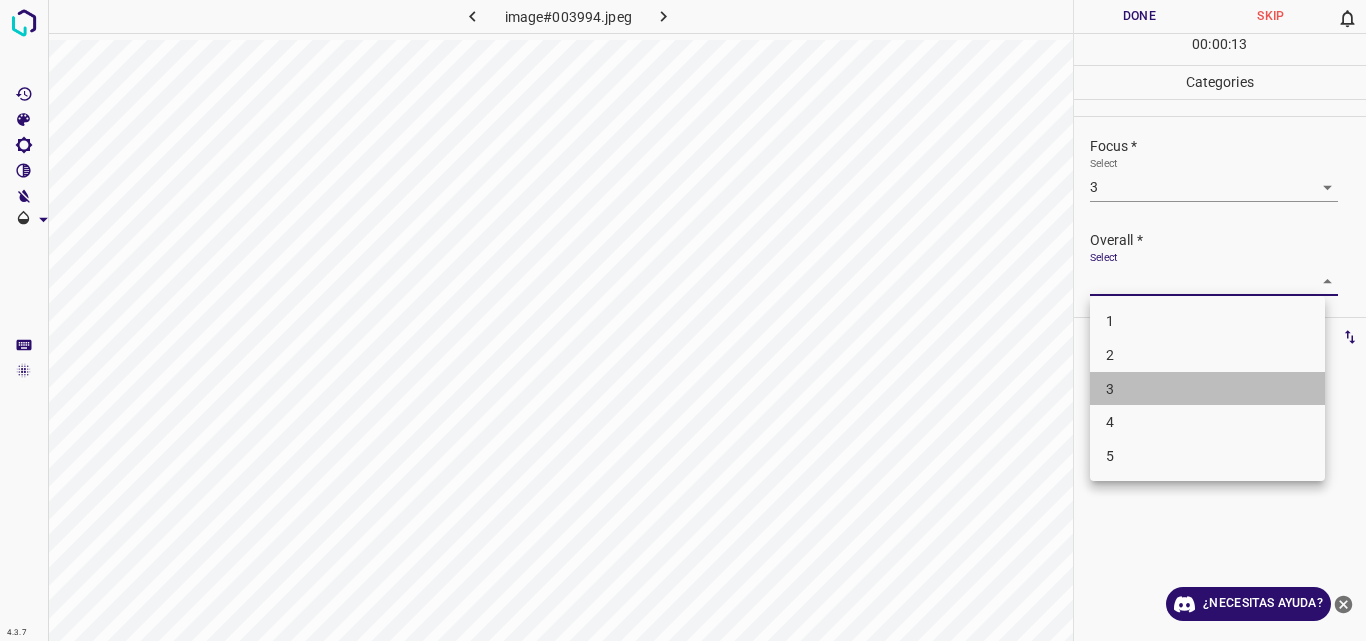 click on "3" at bounding box center [1207, 389] 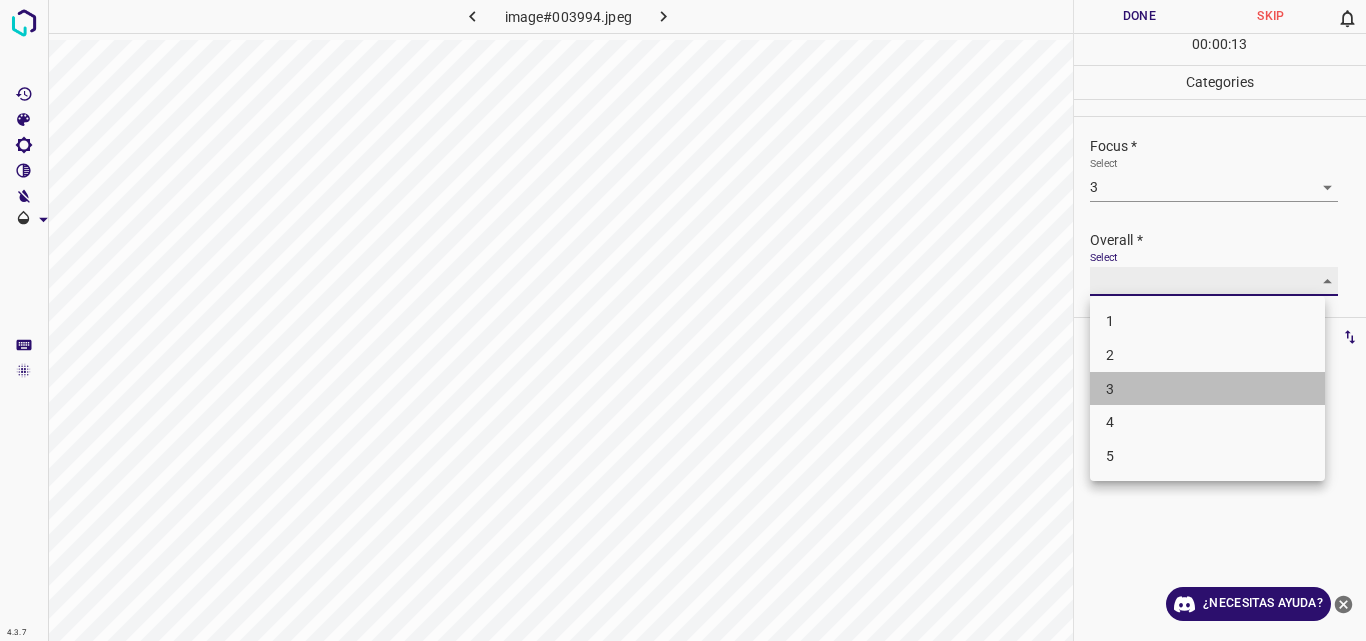 type on "3" 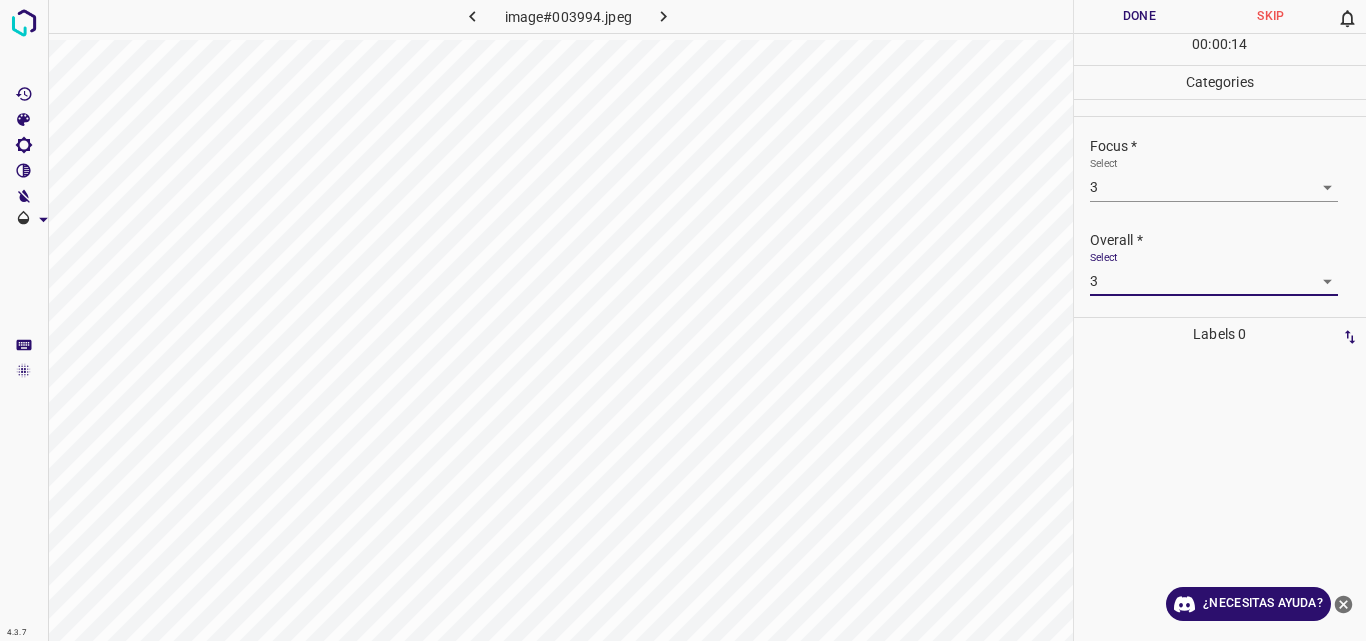 click on "Done" at bounding box center (1140, 16) 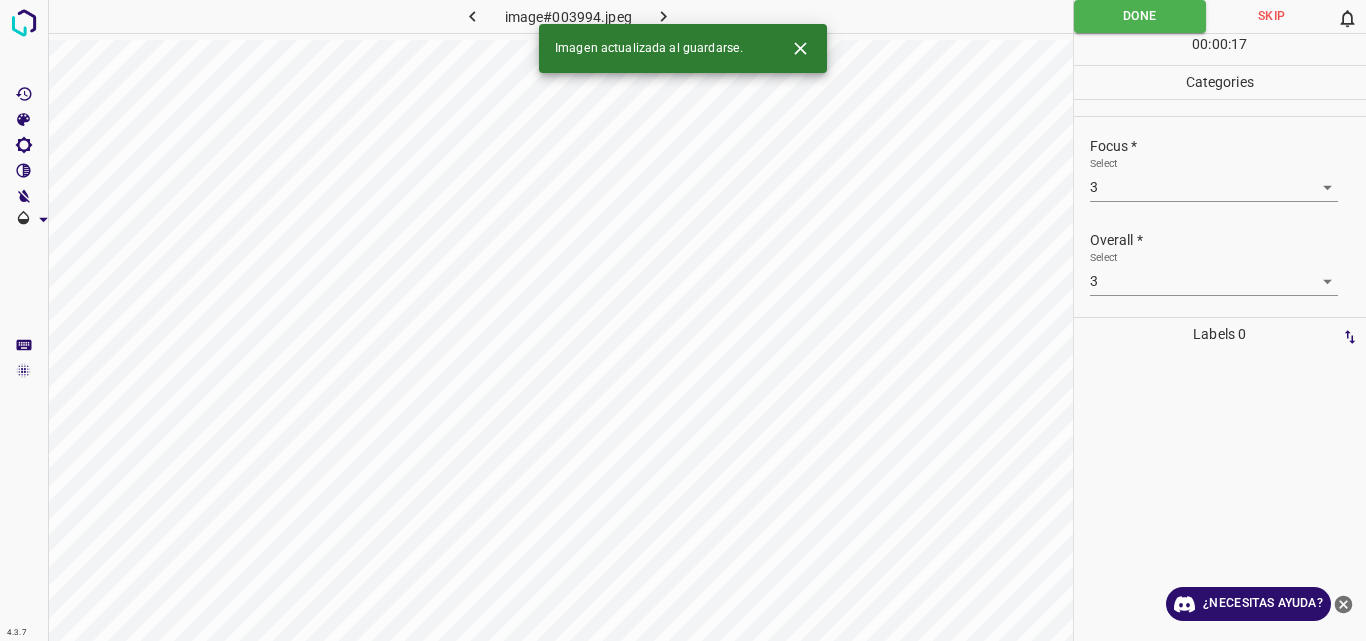 click at bounding box center [664, 16] 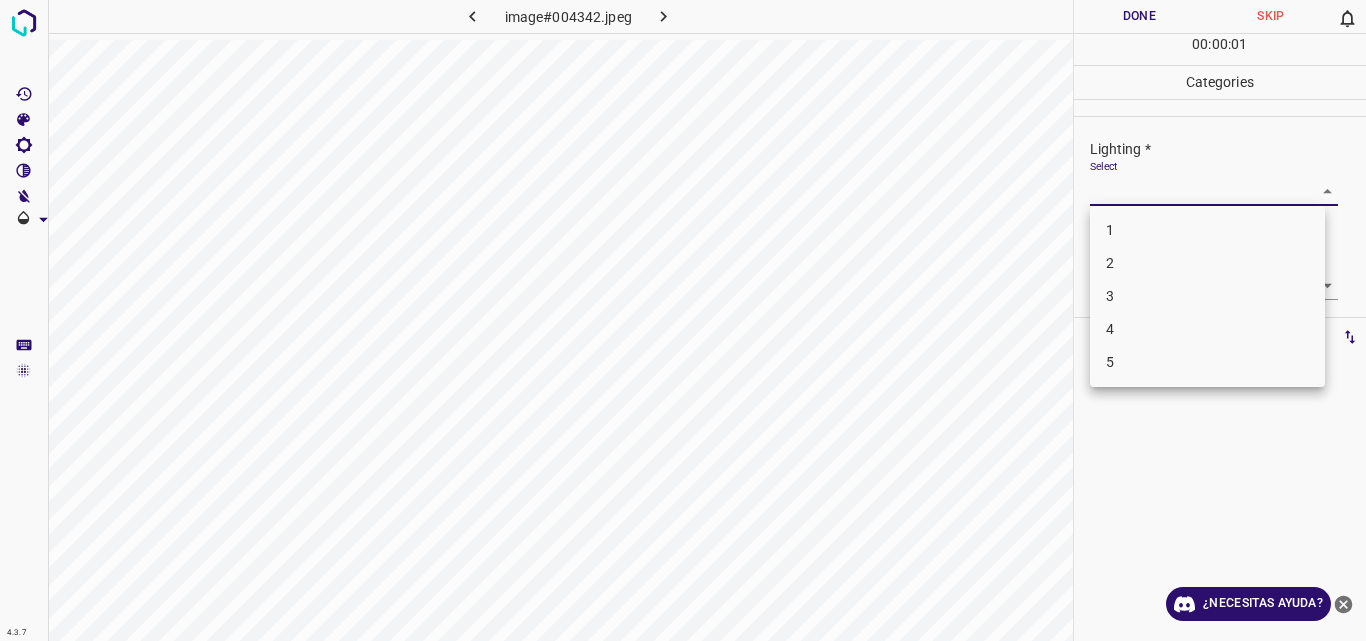 click on "4.3.7 image#004342.jpeg Done Skip 0 00   : 00   : 01   Categories Lighting *  Select ​ Focus *  Select ​ Overall *  Select ​ Labels   0 Categories 1 Lighting 2 Focus 3 Overall Tools Space Change between modes (Draw & Edit) I Auto labeling R Restore zoom M Zoom in N Zoom out Delete Delete selecte label Filters Z Restore filters X Saturation filter C Brightness filter V Contrast filter B Gray scale filter General O Download ¿Necesitas ayuda? Original text Rate this translation Your feedback will be used to help improve Google Translate - Texto - Esconder - Borrar 1 2 3 4 5" at bounding box center [683, 320] 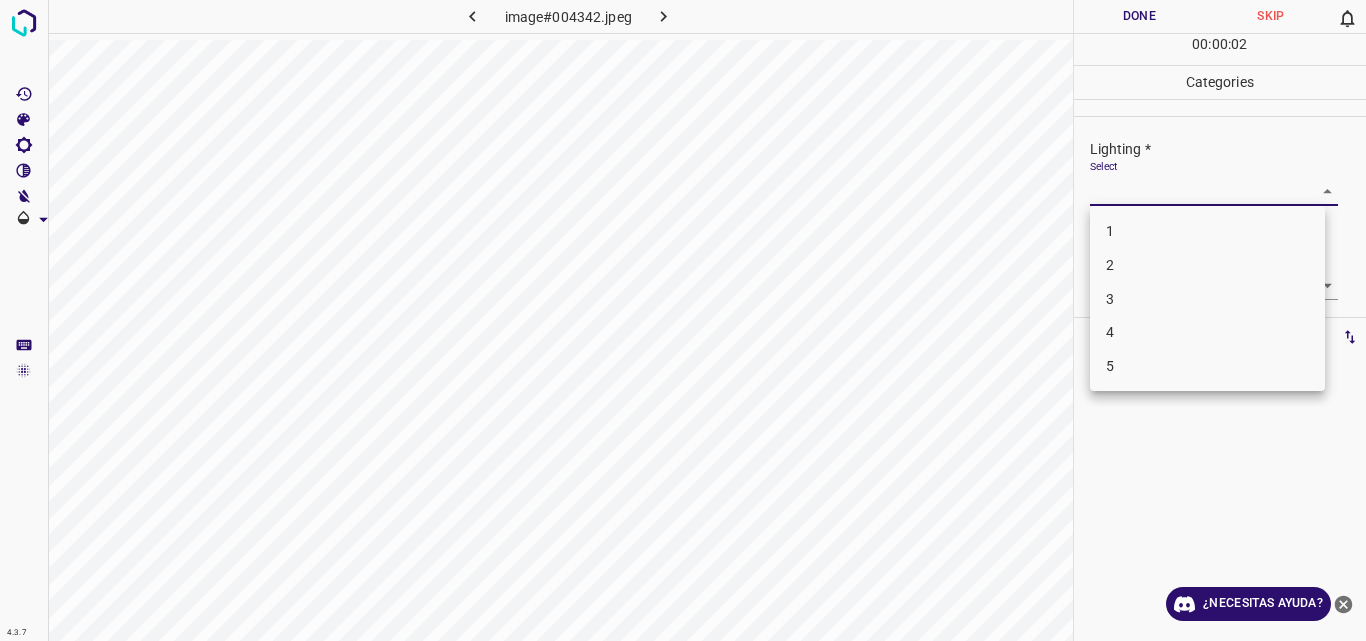click on "2" at bounding box center [1207, 265] 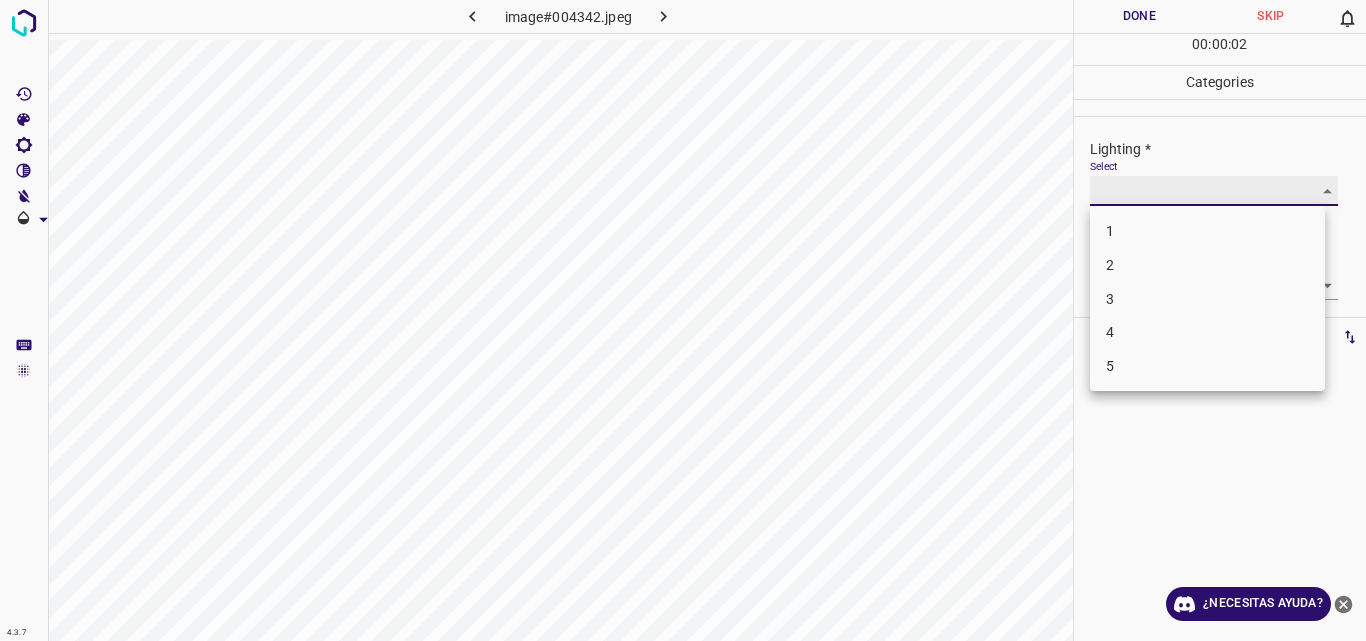 type on "2" 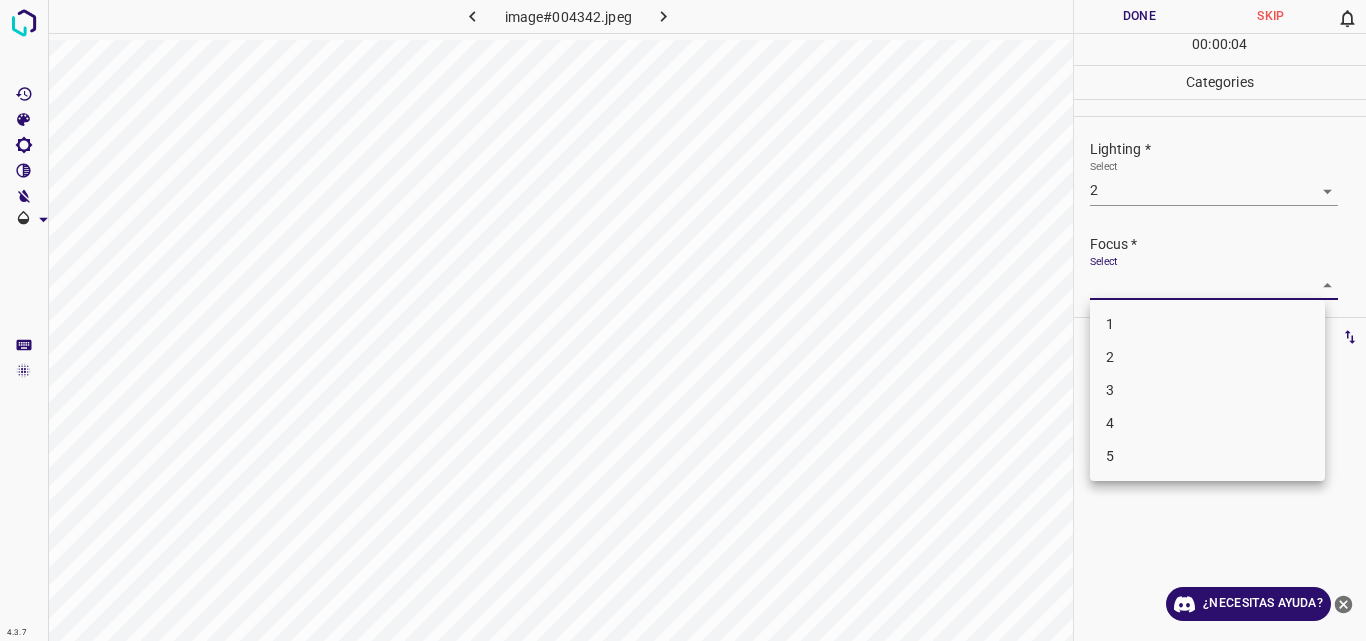click on "4.3.7 image#004342.jpeg Done Skip 0 00   : 00   : 04   Categories Lighting *  Select 2 2 Focus *  Select ​ Overall *  Select ​ Labels   0 Categories 1 Lighting 2 Focus 3 Overall Tools Space Change between modes (Draw & Edit) I Auto labeling R Restore zoom M Zoom in N Zoom out Delete Delete selecte label Filters Z Restore filters X Saturation filter C Brightness filter V Contrast filter B Gray scale filter General O Download ¿Necesitas ayuda? Original text Rate this translation Your feedback will be used to help improve Google Translate - Texto - Esconder - Borrar 1 2 3 4 5" at bounding box center (683, 320) 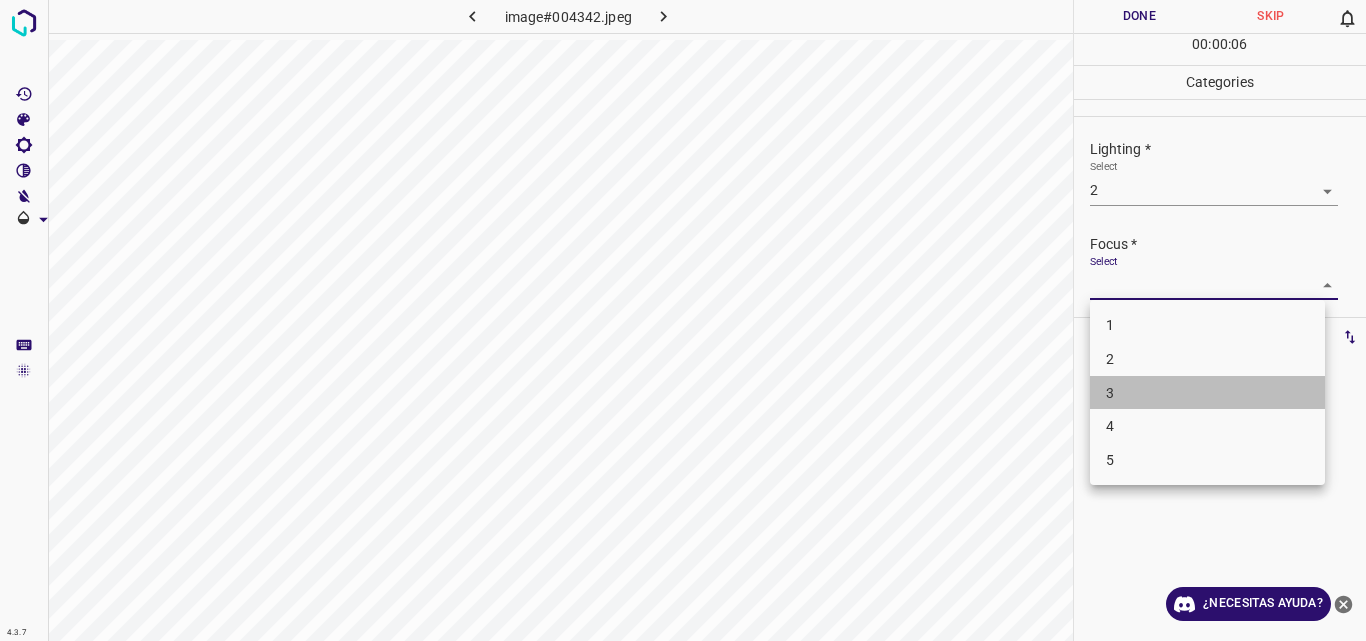 click on "3" at bounding box center (1207, 393) 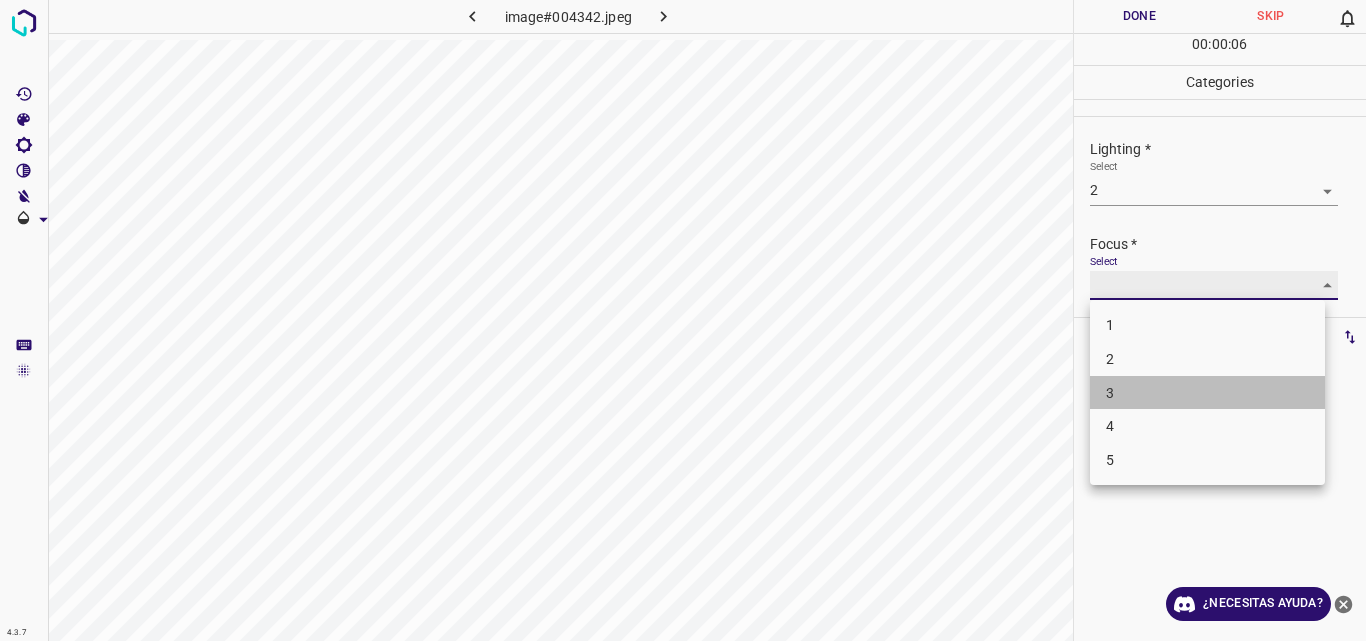 type on "3" 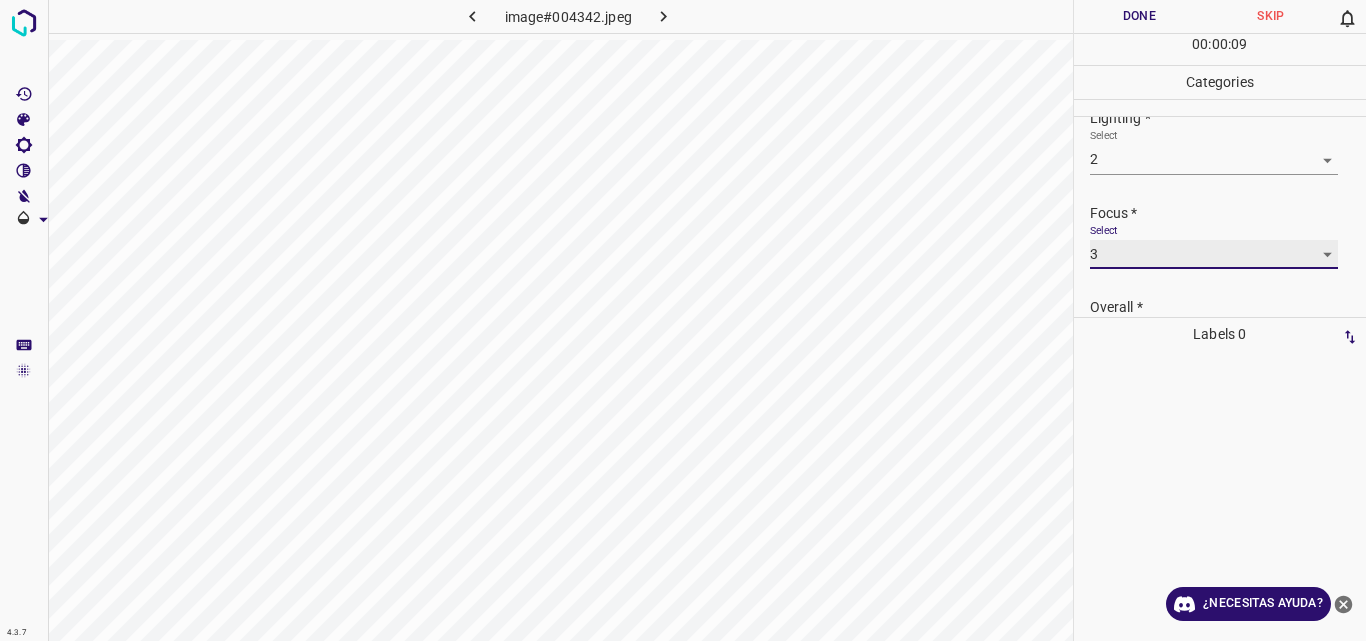 scroll, scrollTop: 98, scrollLeft: 0, axis: vertical 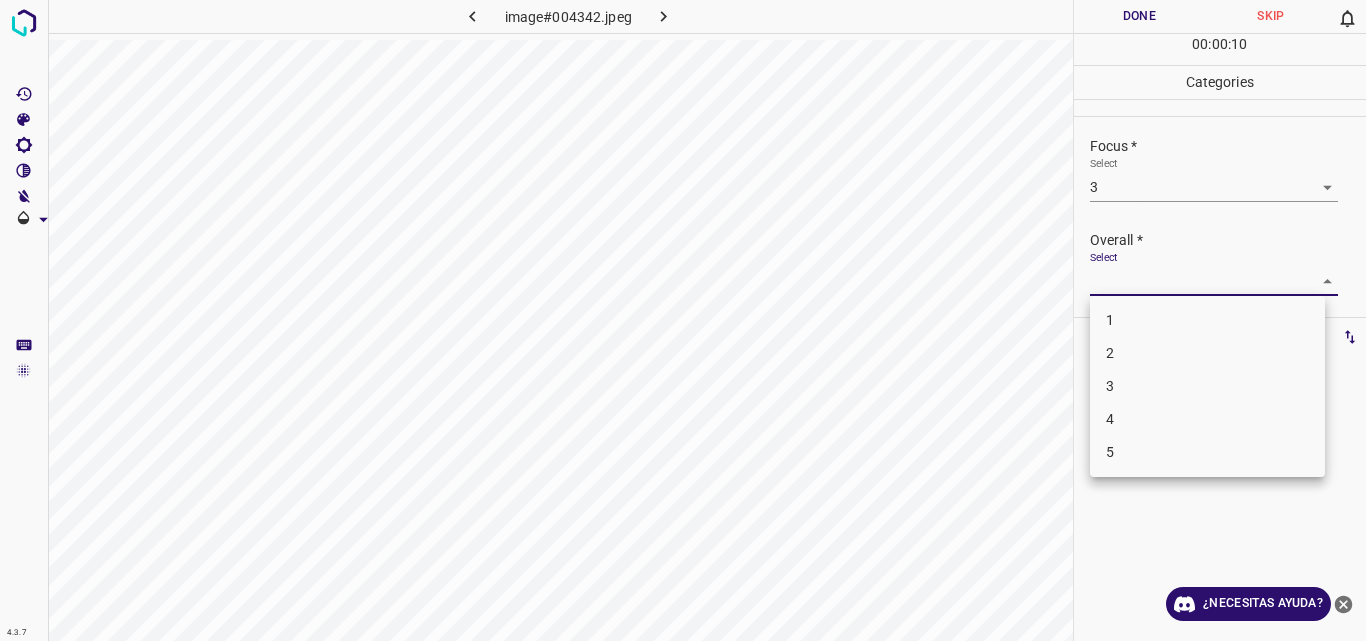 click on "4.3.7 image#004342.jpeg Done Skip 0 00   : 00   : 10   Categories Lighting *  Select 2 2 Focus *  Select 3 3 Overall *  Select ​ Labels   0 Categories 1 Lighting 2 Focus 3 Overall Tools Space Change between modes (Draw & Edit) I Auto labeling R Restore zoom M Zoom in N Zoom out Delete Delete selecte label Filters Z Restore filters X Saturation filter C Brightness filter V Contrast filter B Gray scale filter General O Download ¿Necesitas ayuda? Original text Rate this translation Your feedback will be used to help improve Google Translate - Texto - Esconder - Borrar 1 2 3 4 5" at bounding box center [683, 320] 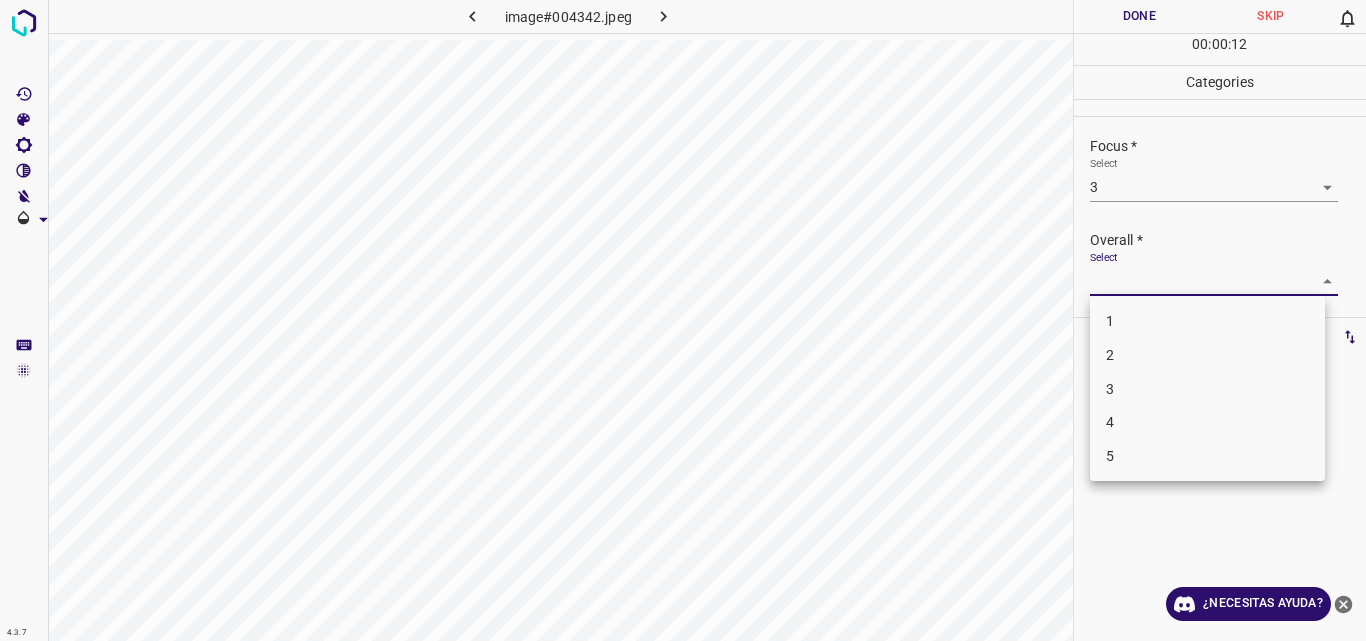 click on "3" at bounding box center (1207, 389) 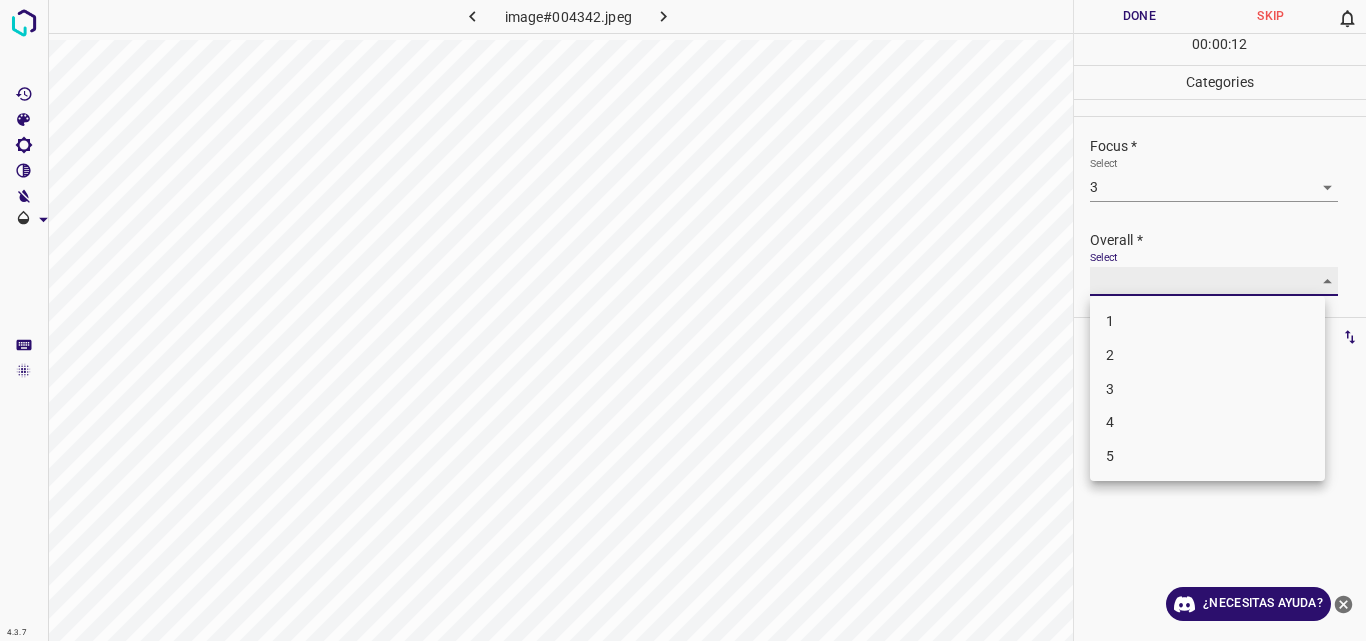 type on "3" 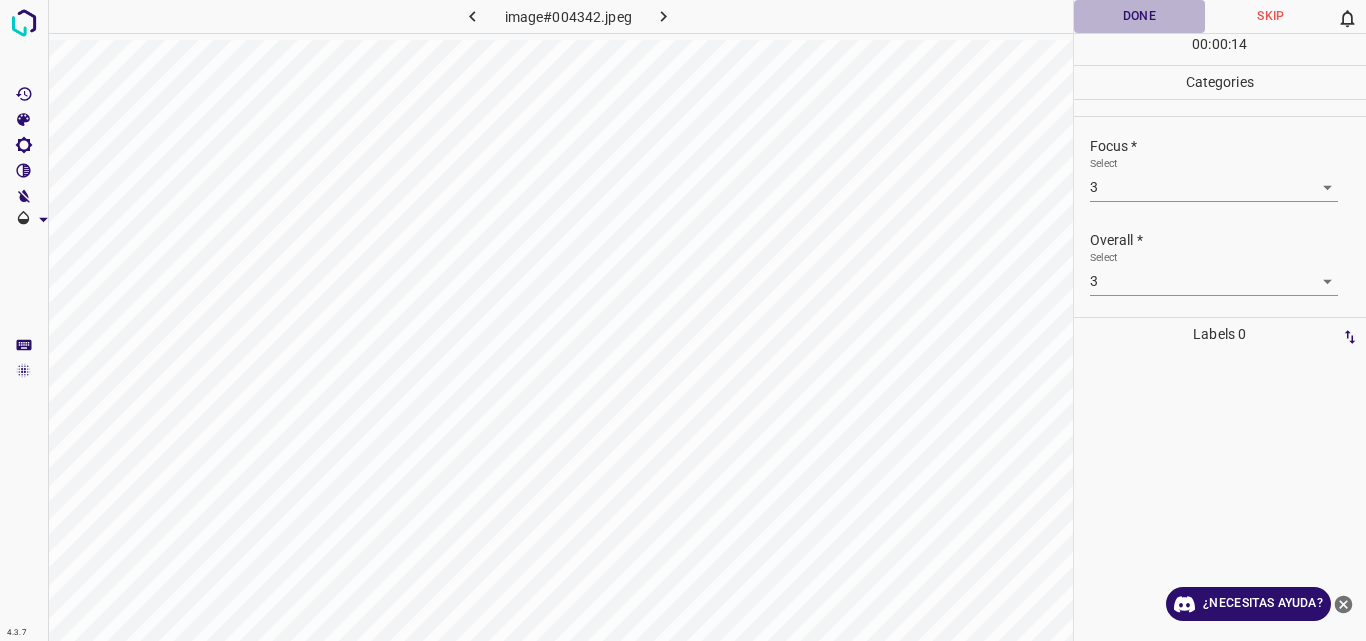 click on "Done" at bounding box center (1140, 16) 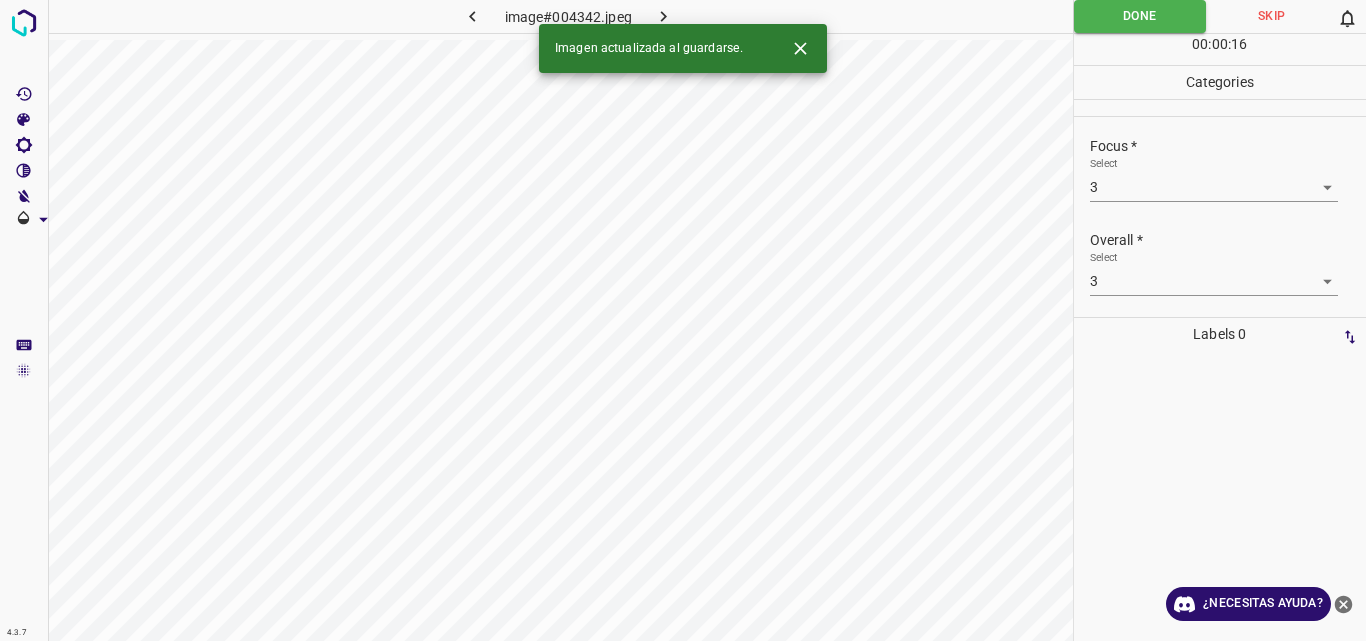 click 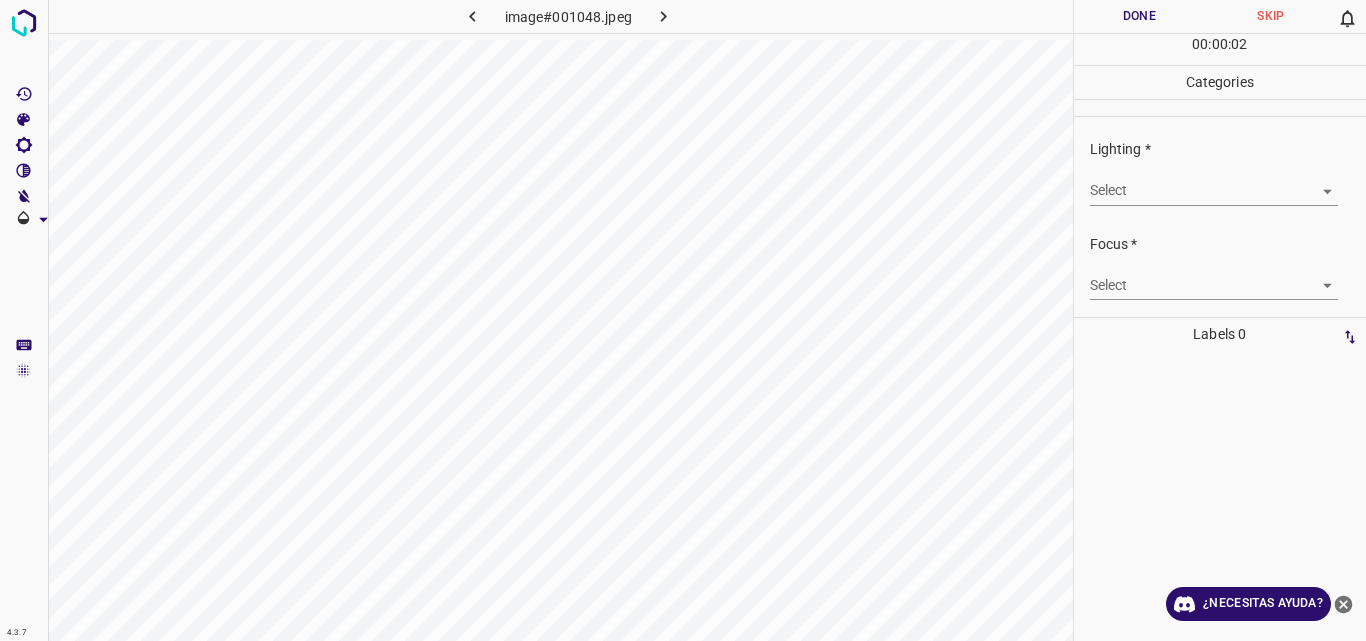 click on "4.3.7 image#001048.jpeg Done Skip 0 00   : 00   : 02   Categories Lighting *  Select ​ Focus *  Select ​ Overall *  Select ​ Labels   0 Categories 1 Lighting 2 Focus 3 Overall Tools Space Change between modes (Draw & Edit) I Auto labeling R Restore zoom M Zoom in N Zoom out Delete Delete selecte label Filters Z Restore filters X Saturation filter C Brightness filter V Contrast filter B Gray scale filter General O Download ¿Necesitas ayuda? Original text Rate this translation Your feedback will be used to help improve Google Translate - Texto - Esconder - Borrar" at bounding box center [683, 320] 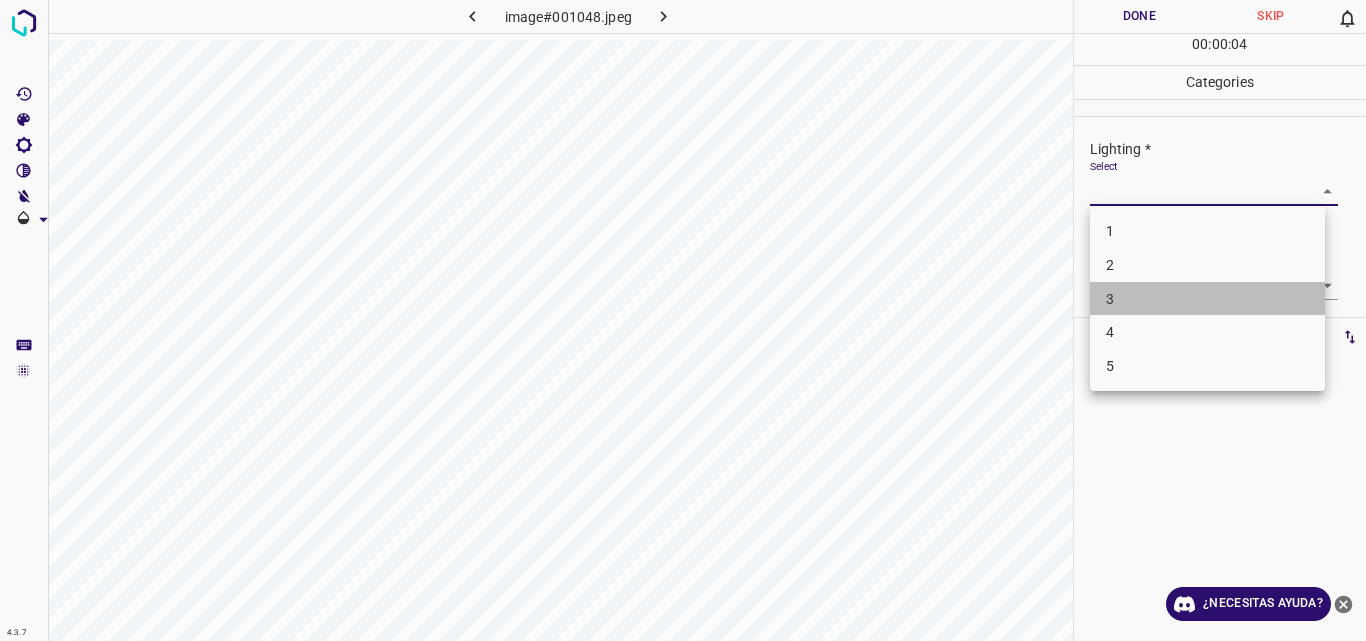click on "3" at bounding box center [1207, 299] 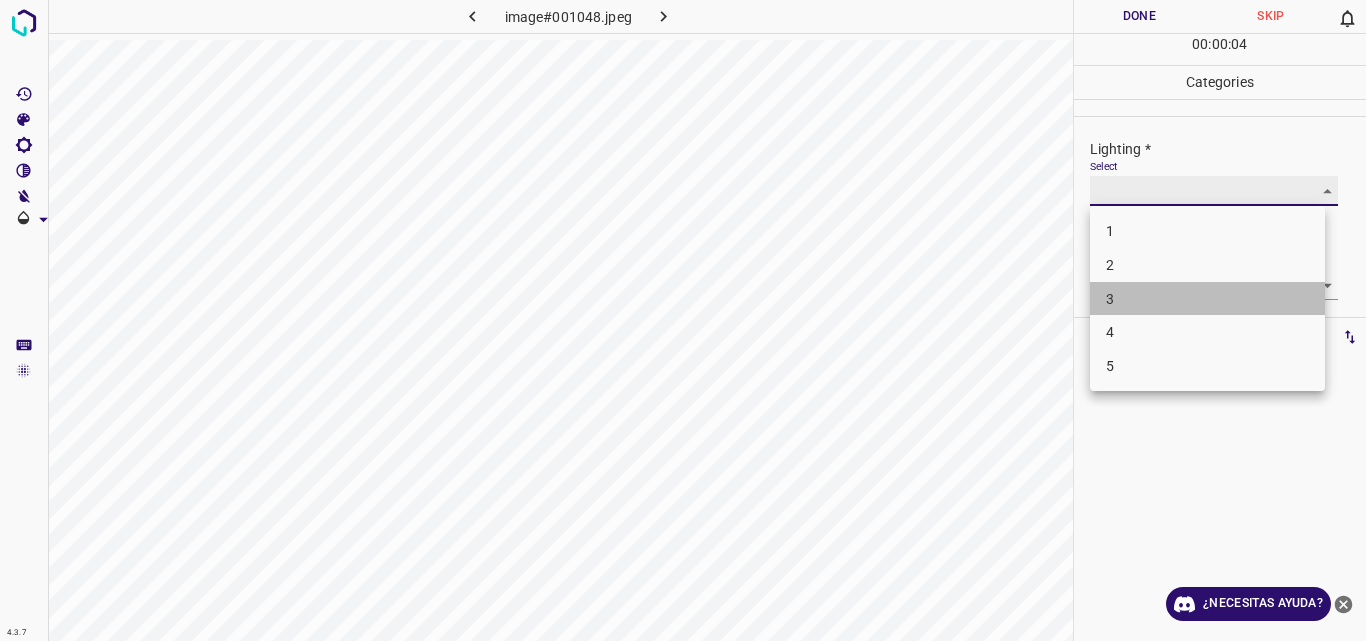 type on "3" 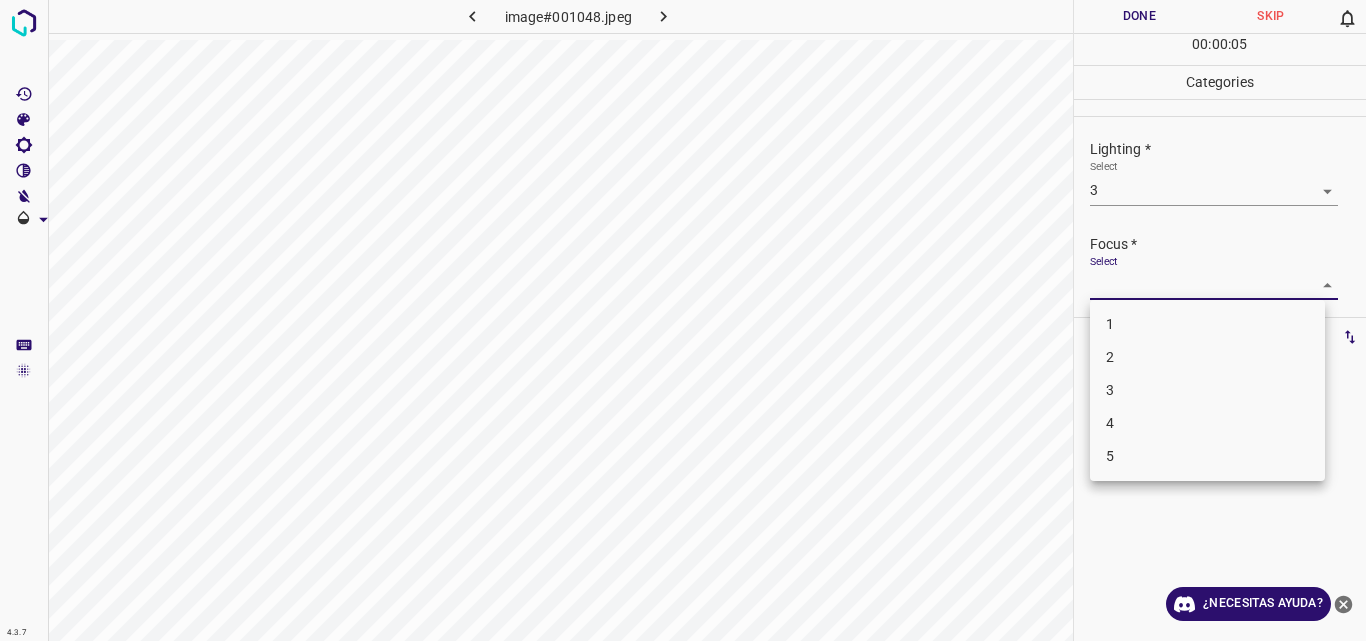 click on "4.3.7 image#001048.jpeg Done Skip 0 00   : 00   : 05   Categories Lighting *  Select 3 3 Focus *  Select ​ Overall *  Select ​ Labels   0 Categories 1 Lighting 2 Focus 3 Overall Tools Space Change between modes (Draw & Edit) I Auto labeling R Restore zoom M Zoom in N Zoom out Delete Delete selecte label Filters Z Restore filters X Saturation filter C Brightness filter V Contrast filter B Gray scale filter General O Download ¿Necesitas ayuda? Original text Rate this translation Your feedback will be used to help improve Google Translate - Texto - Esconder - Borrar 1 2 3 4 5" at bounding box center (683, 320) 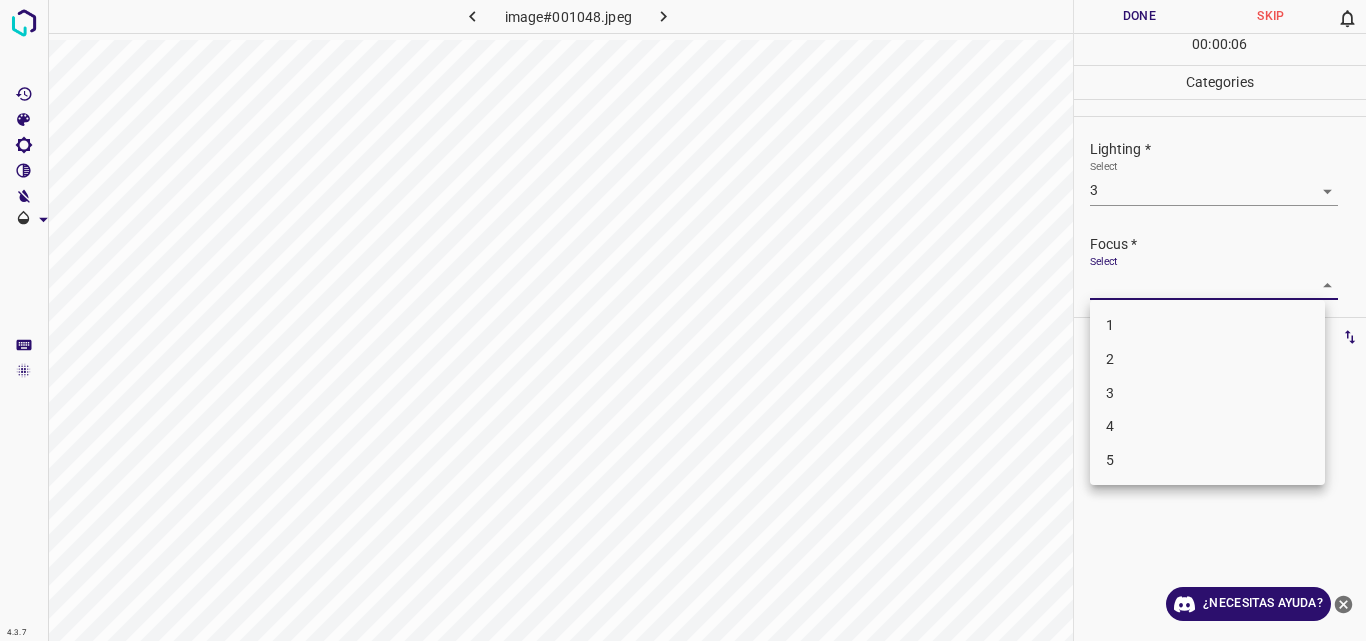 click on "3" at bounding box center [1207, 393] 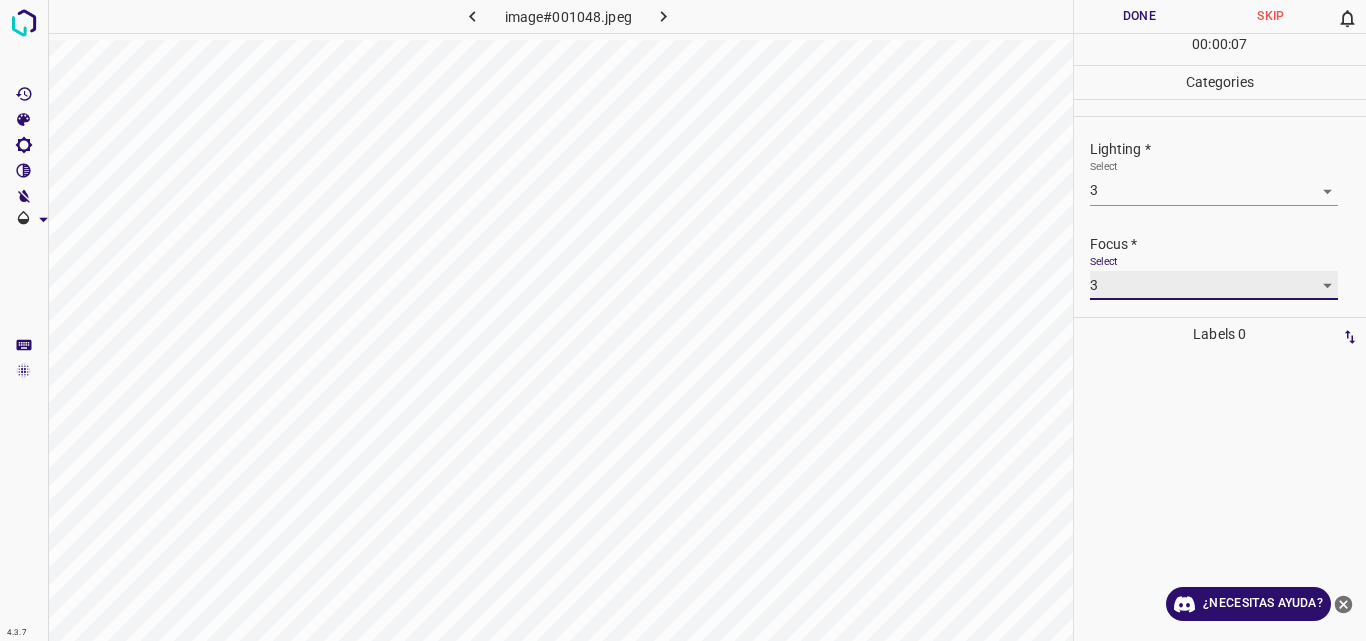 type on "3" 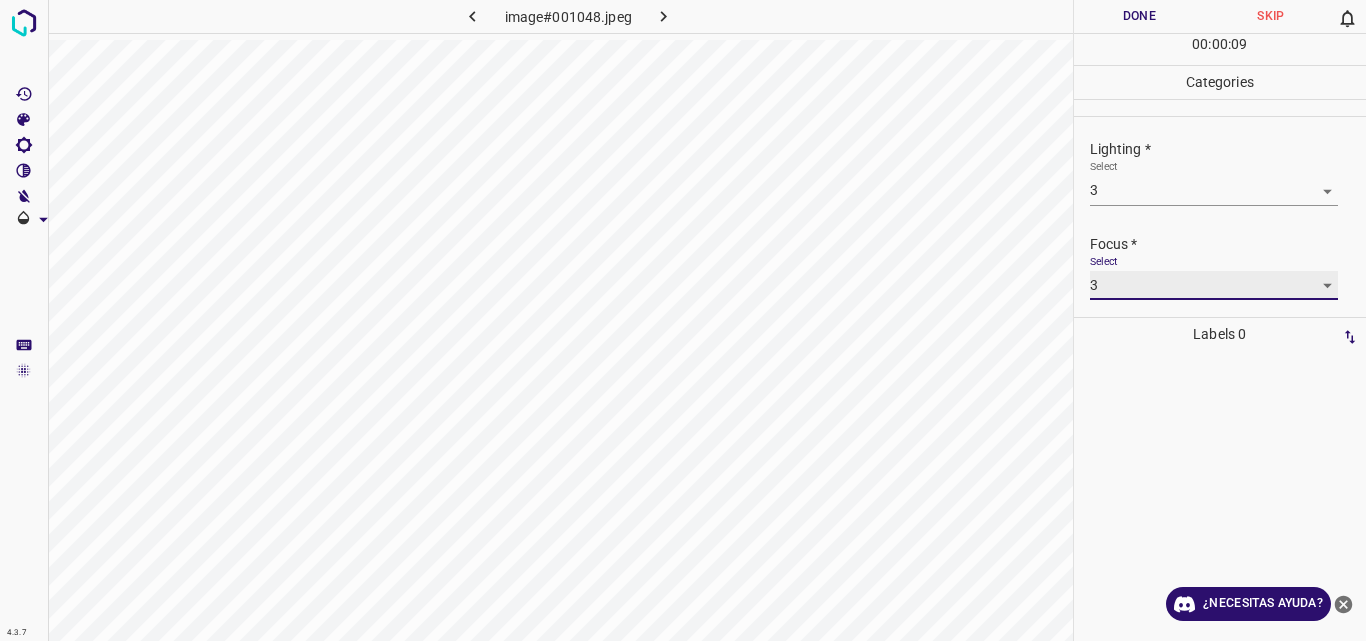 scroll, scrollTop: 96, scrollLeft: 0, axis: vertical 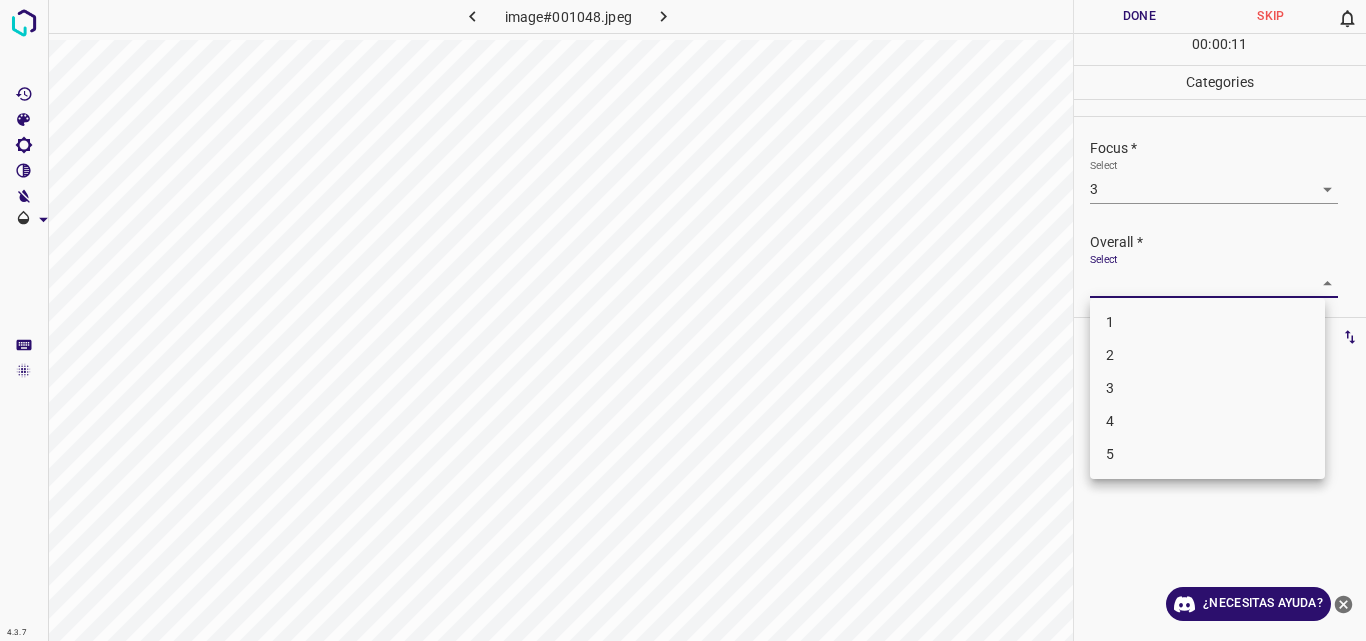 click on "4.3.7 image#001048.jpeg Done Skip 0 00   : 00   : 11   Categories Lighting *  Select 3 3 Focus *  Select 3 3 Overall *  Select ​ Labels   0 Categories 1 Lighting 2 Focus 3 Overall Tools Space Change between modes (Draw & Edit) I Auto labeling R Restore zoom M Zoom in N Zoom out Delete Delete selecte label Filters Z Restore filters X Saturation filter C Brightness filter V Contrast filter B Gray scale filter General O Download ¿Necesitas ayuda? Original text Rate this translation Your feedback will be used to help improve Google Translate - Texto - Esconder - Borrar 1 2 3 4 5" at bounding box center [683, 320] 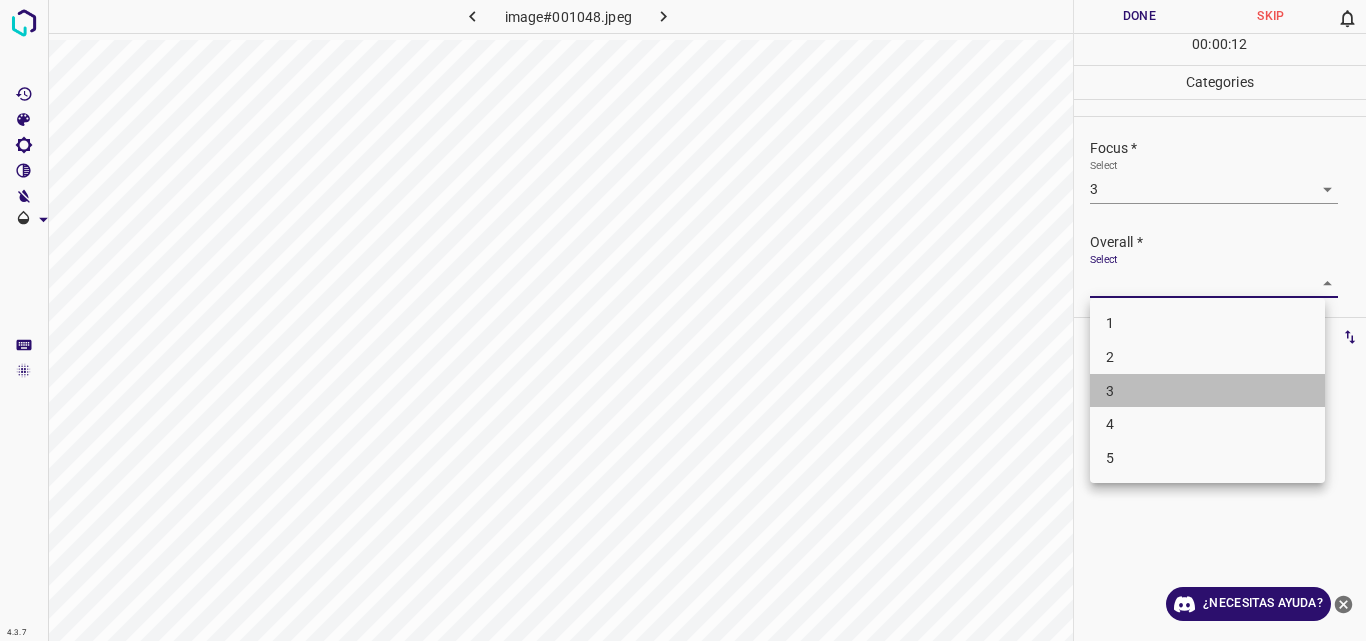 click on "3" at bounding box center (1207, 391) 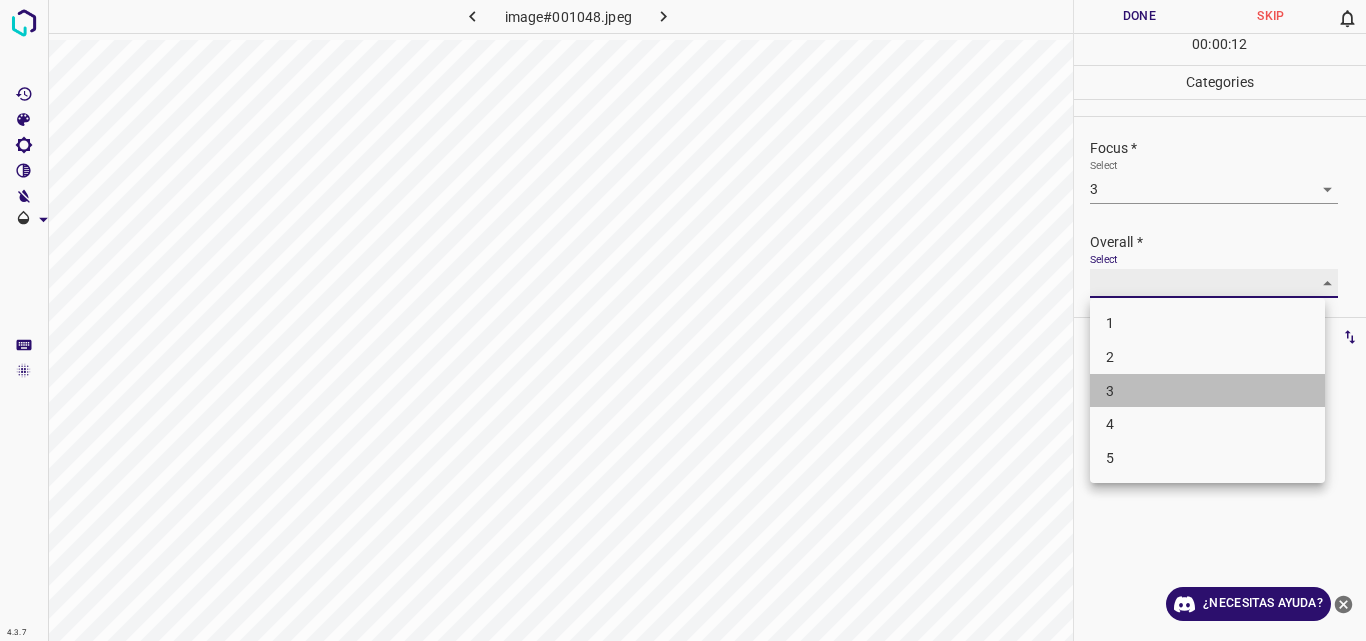 type on "3" 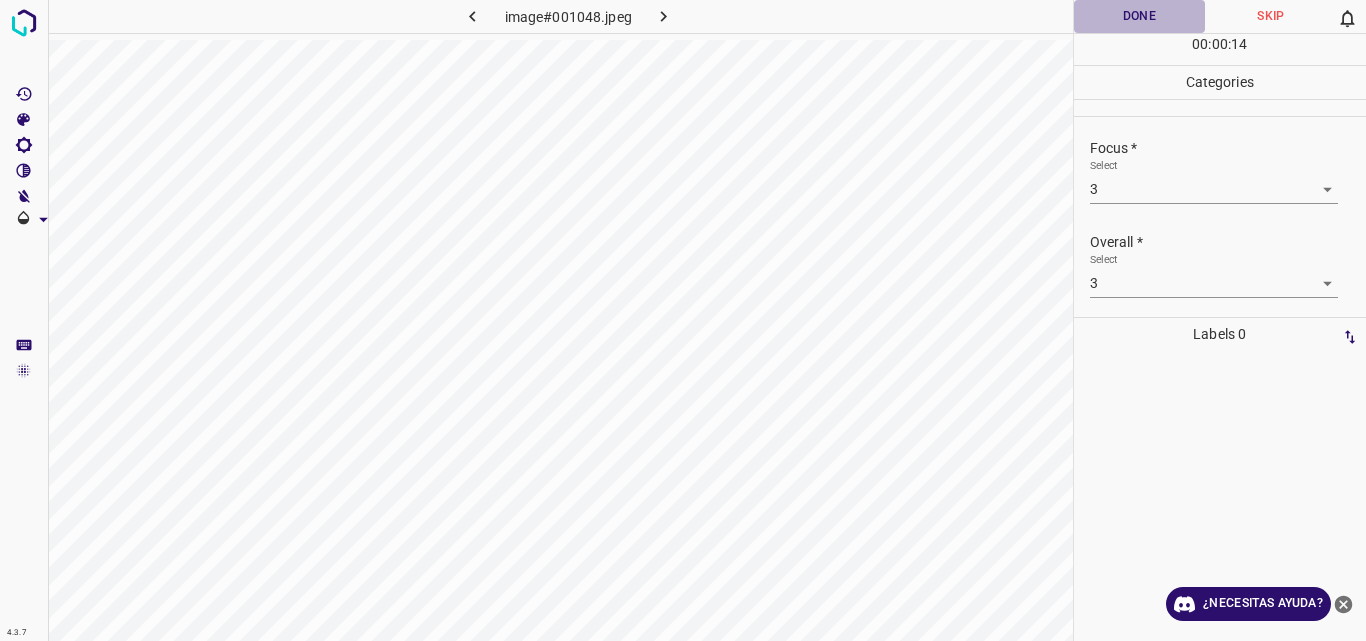 click on "Done" at bounding box center [1140, 16] 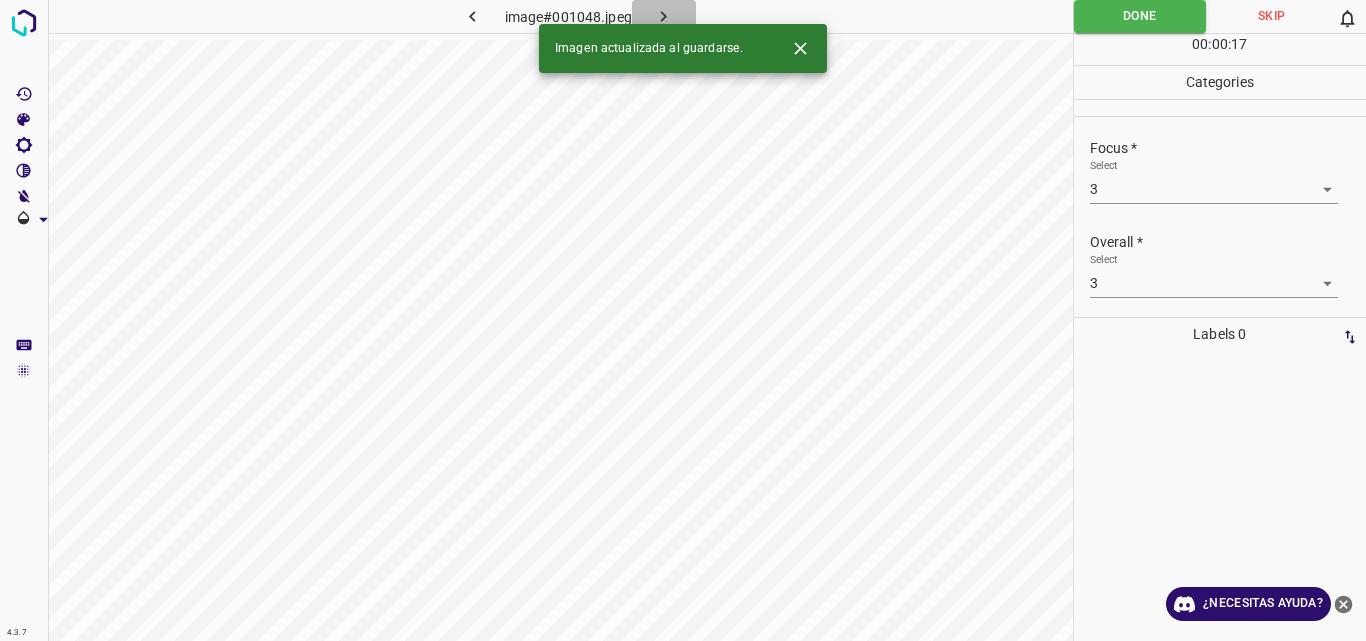 click 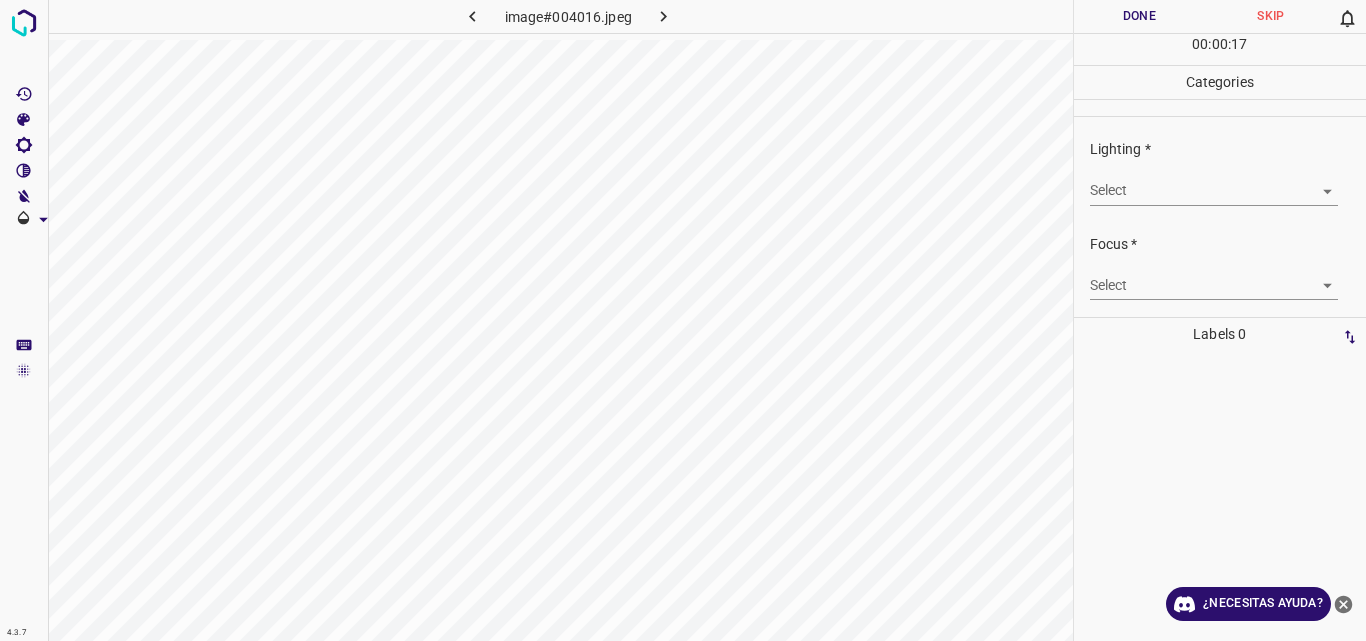 click on "4.3.7 image#004016.jpeg Done Skip 0 00   : 00   : 17   Categories Lighting *  Select ​ Focus *  Select ​ Overall *  Select ​ Labels   0 Categories 1 Lighting 2 Focus 3 Overall Tools Space Change between modes (Draw & Edit) I Auto labeling R Restore zoom M Zoom in N Zoom out Delete Delete selecte label Filters Z Restore filters X Saturation filter C Brightness filter V Contrast filter B Gray scale filter General O Download ¿Necesitas ayuda? Original text Rate this translation Your feedback will be used to help improve Google Translate - Texto - Esconder - Borrar" at bounding box center [683, 320] 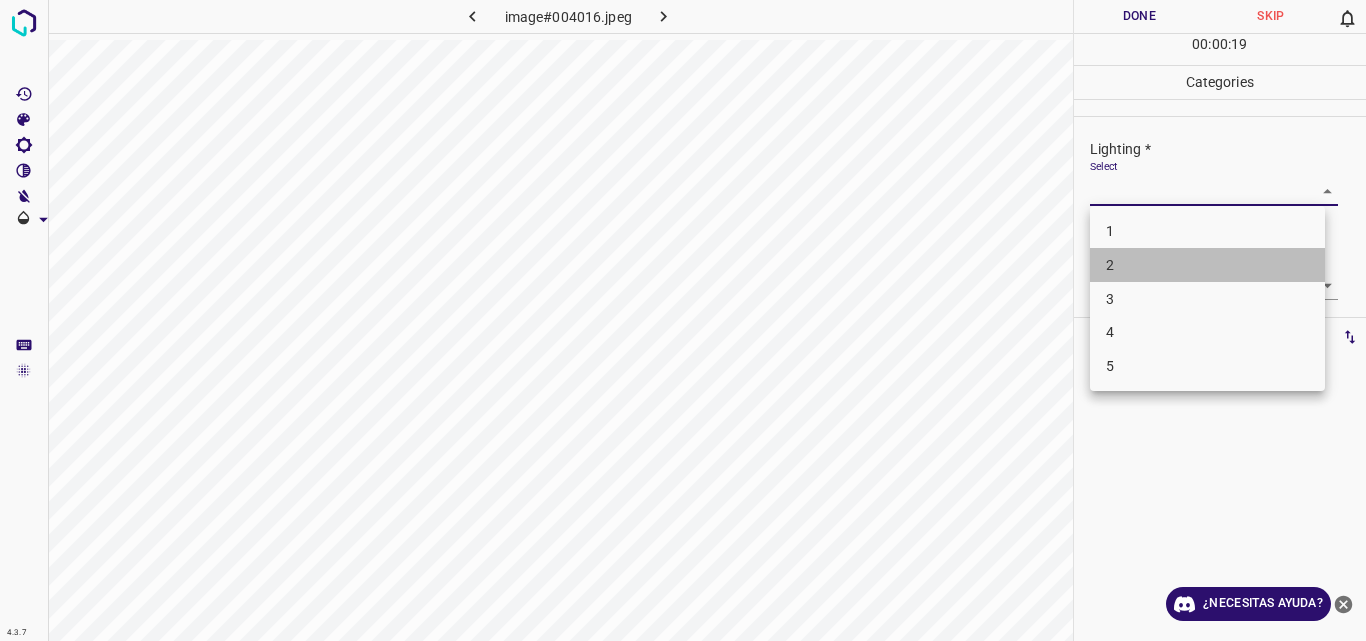 click on "2" at bounding box center (1207, 265) 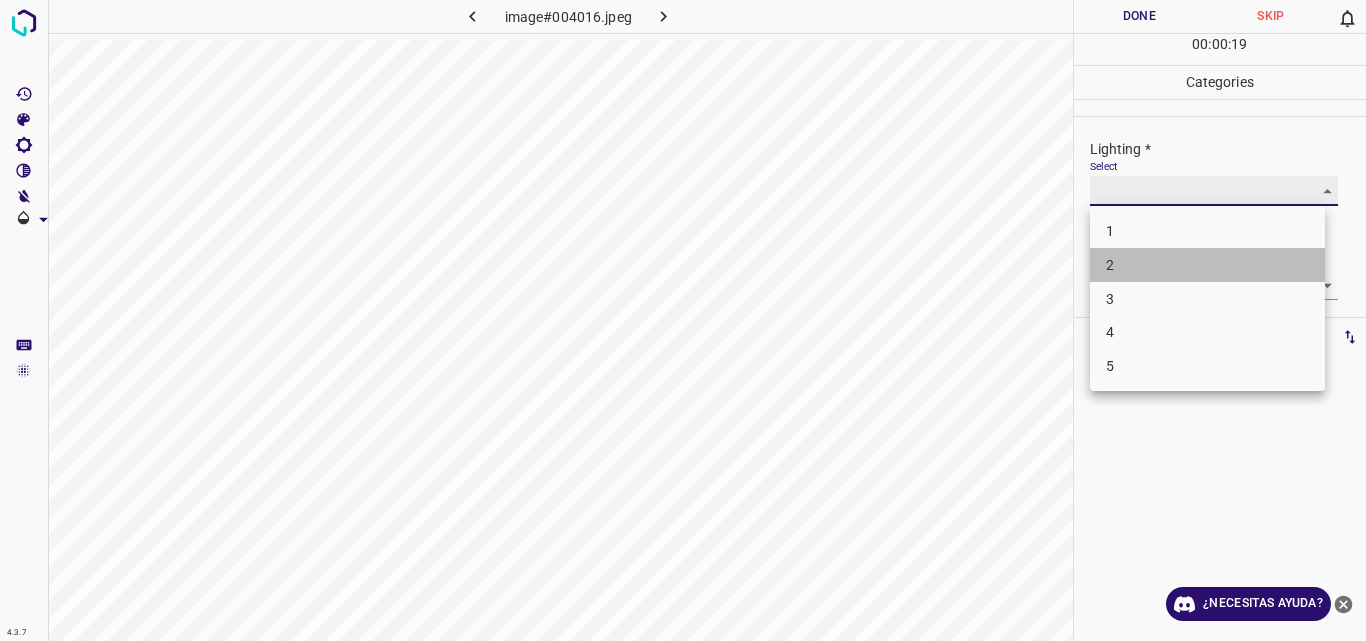 type on "2" 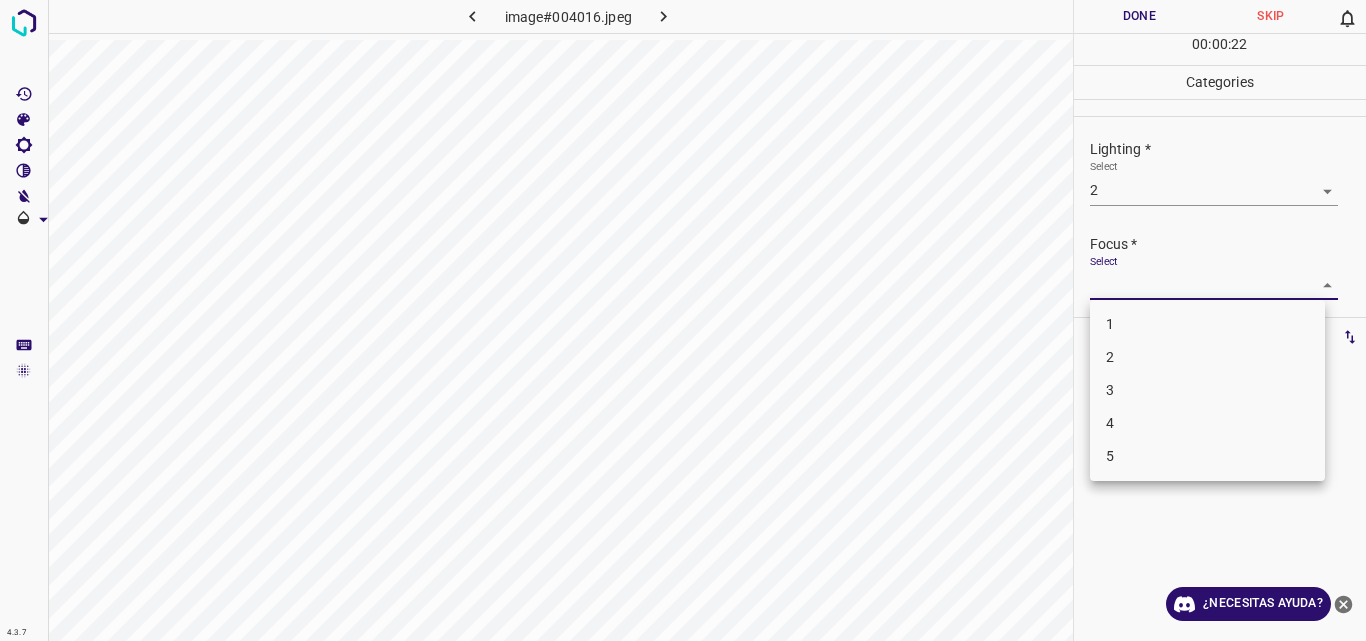 click on "4.3.7 image#004016.jpeg Done Skip 0 00   : 00   : 22   Categories Lighting *  Select 2 2 Focus *  Select ​ Overall *  Select ​ Labels   0 Categories 1 Lighting 2 Focus 3 Overall Tools Space Change between modes (Draw & Edit) I Auto labeling R Restore zoom M Zoom in N Zoom out Delete Delete selecte label Filters Z Restore filters X Saturation filter C Brightness filter V Contrast filter B Gray scale filter General O Download ¿Necesitas ayuda? Original text Rate this translation Your feedback will be used to help improve Google Translate - Texto - Esconder - Borrar 1 2 3 4 5" at bounding box center [683, 320] 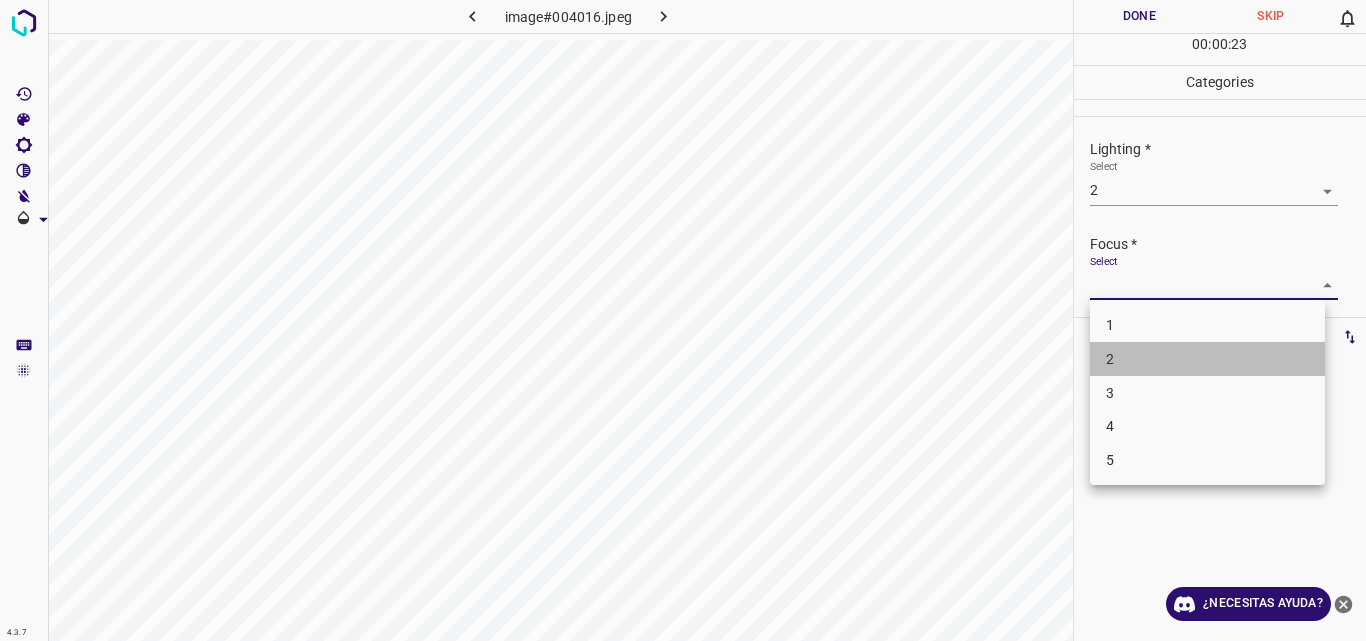 click on "2" at bounding box center [1207, 359] 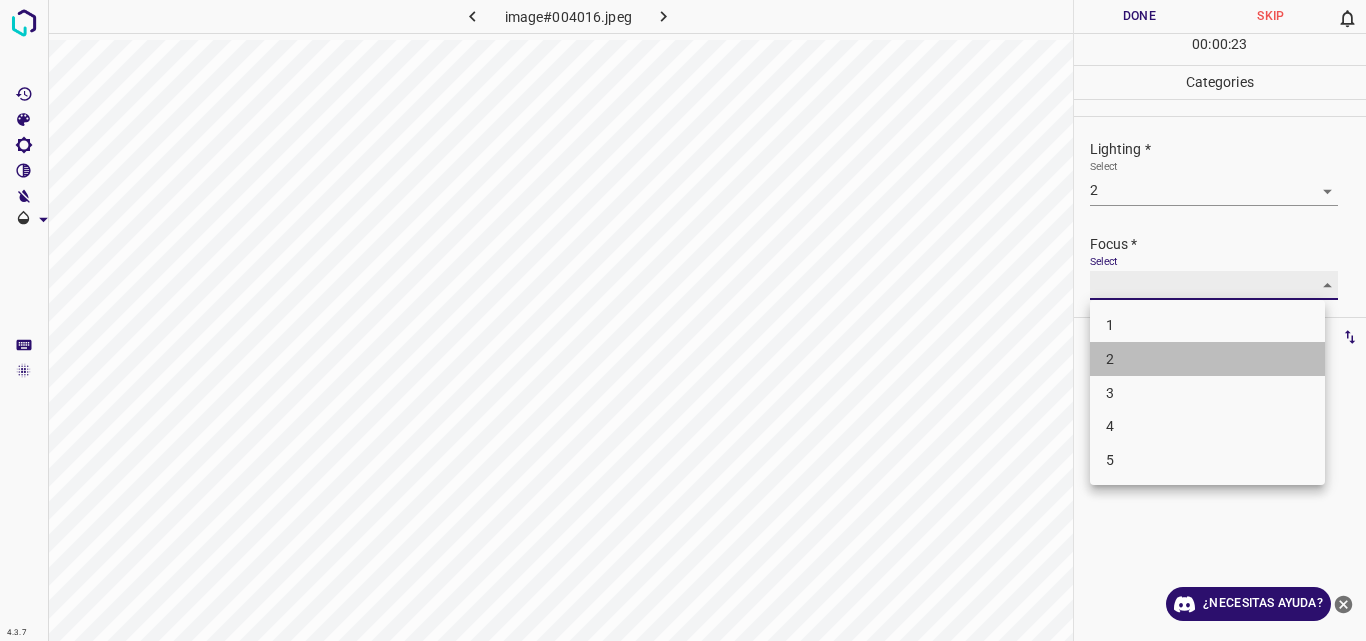 type on "2" 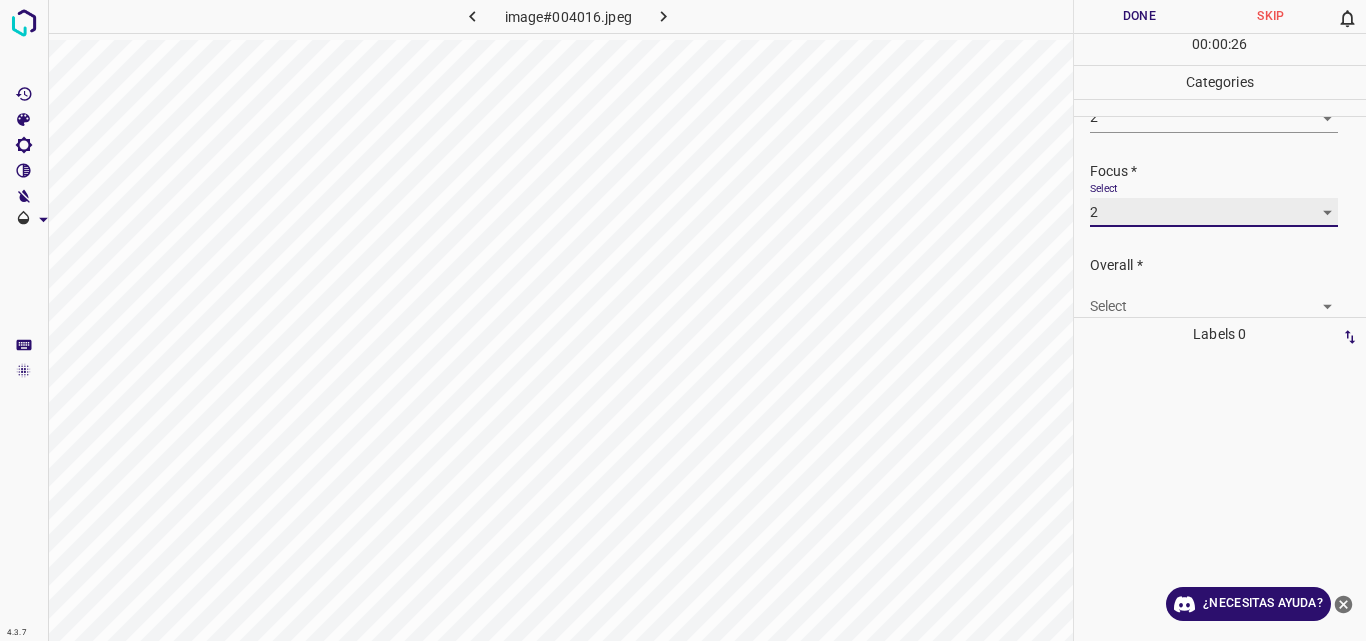 scroll, scrollTop: 98, scrollLeft: 0, axis: vertical 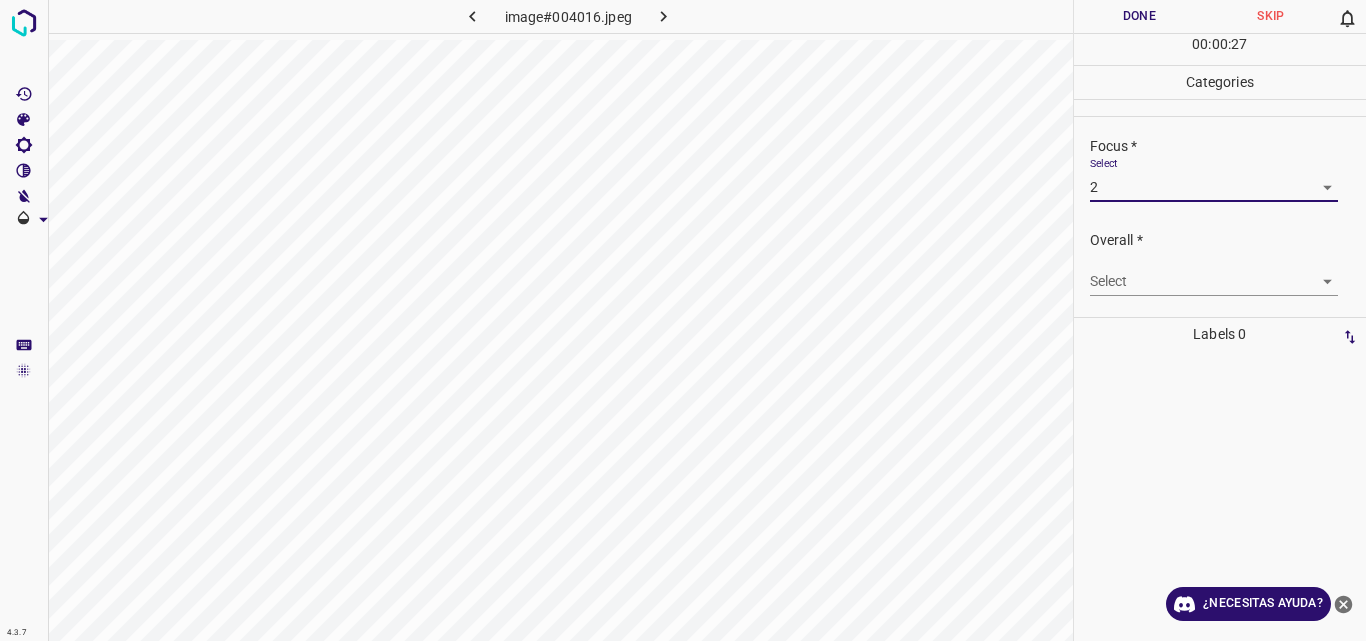 click on "4.3.7 image#004016.jpeg Done Skip 0 00   : 00   : 27   Categories Lighting *  Select 2 2 Focus *  Select 2 2 Overall *  Select ​ Labels   0 Categories 1 Lighting 2 Focus 3 Overall Tools Space Change between modes (Draw & Edit) I Auto labeling R Restore zoom M Zoom in N Zoom out Delete Delete selecte label Filters Z Restore filters X Saturation filter C Brightness filter V Contrast filter B Gray scale filter General O Download ¿Necesitas ayuda? Original text Rate this translation Your feedback will be used to help improve Google Translate - Texto - Esconder - Borrar" at bounding box center (683, 320) 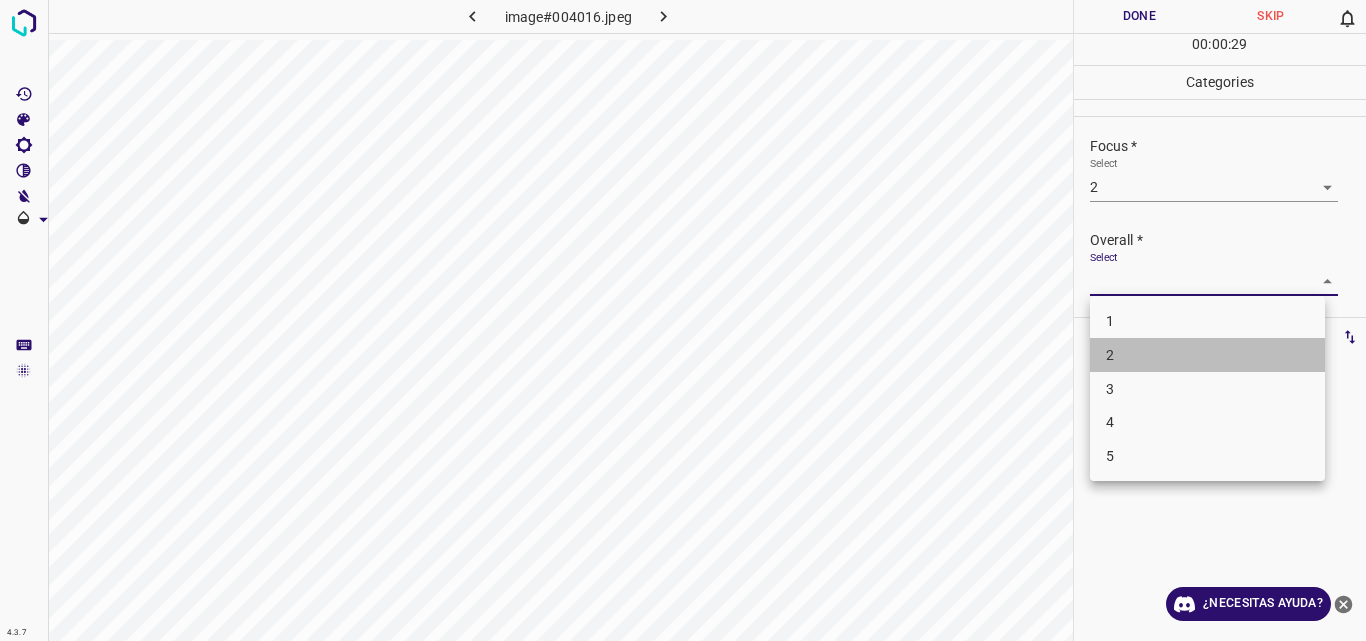 click on "2" at bounding box center (1207, 355) 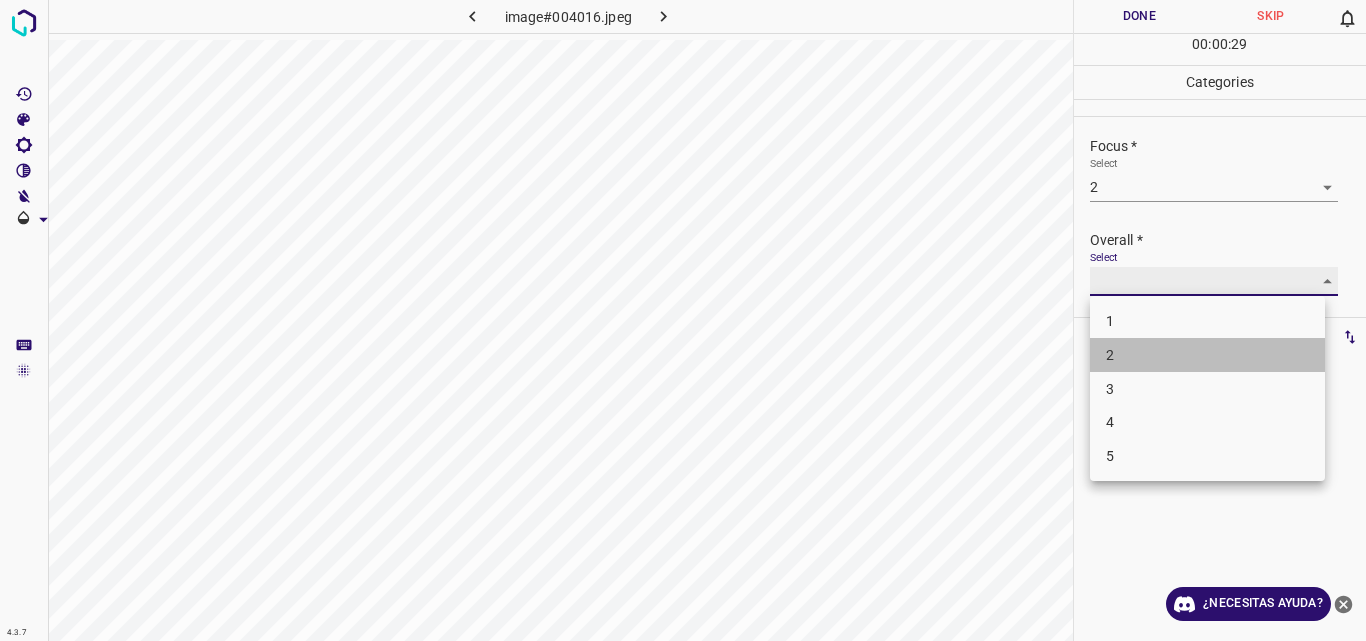 type on "2" 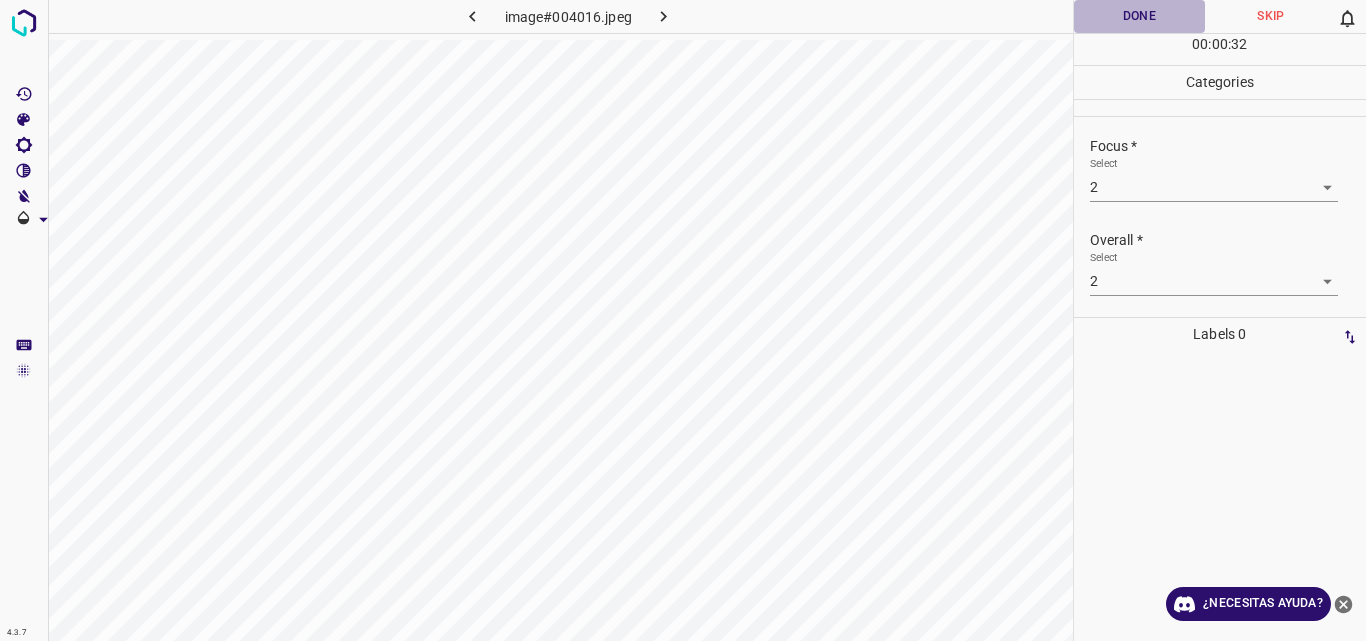 click on "Done" at bounding box center (1140, 16) 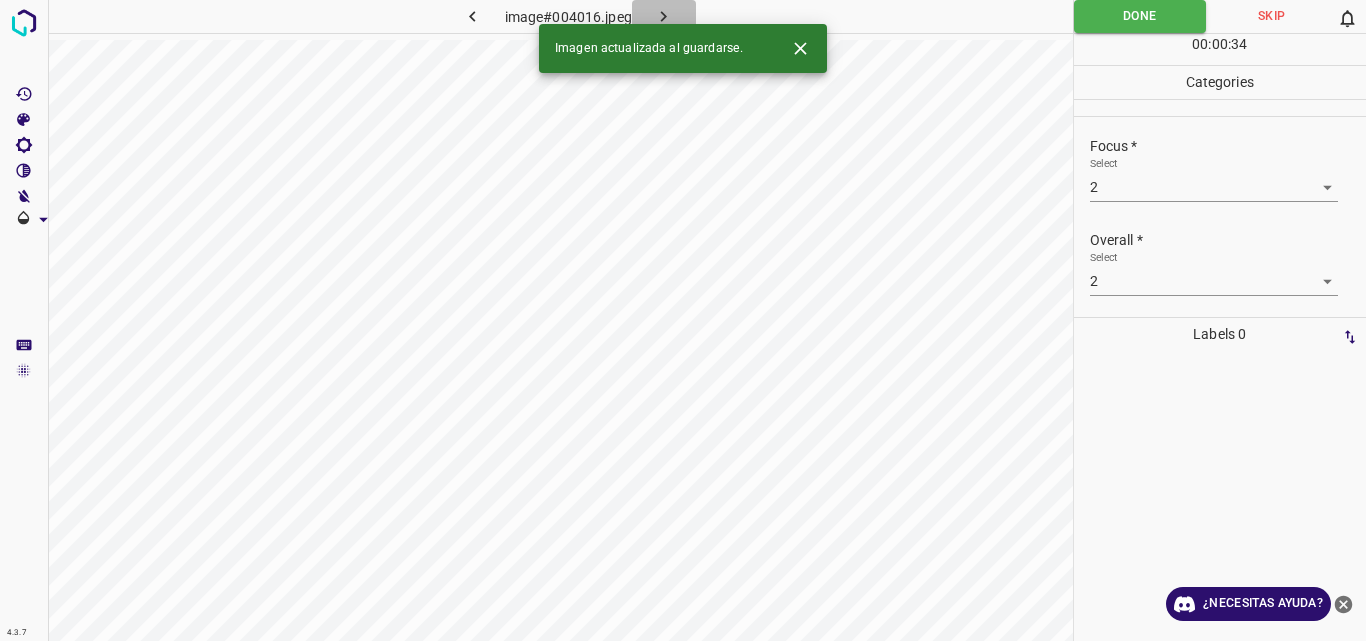 click 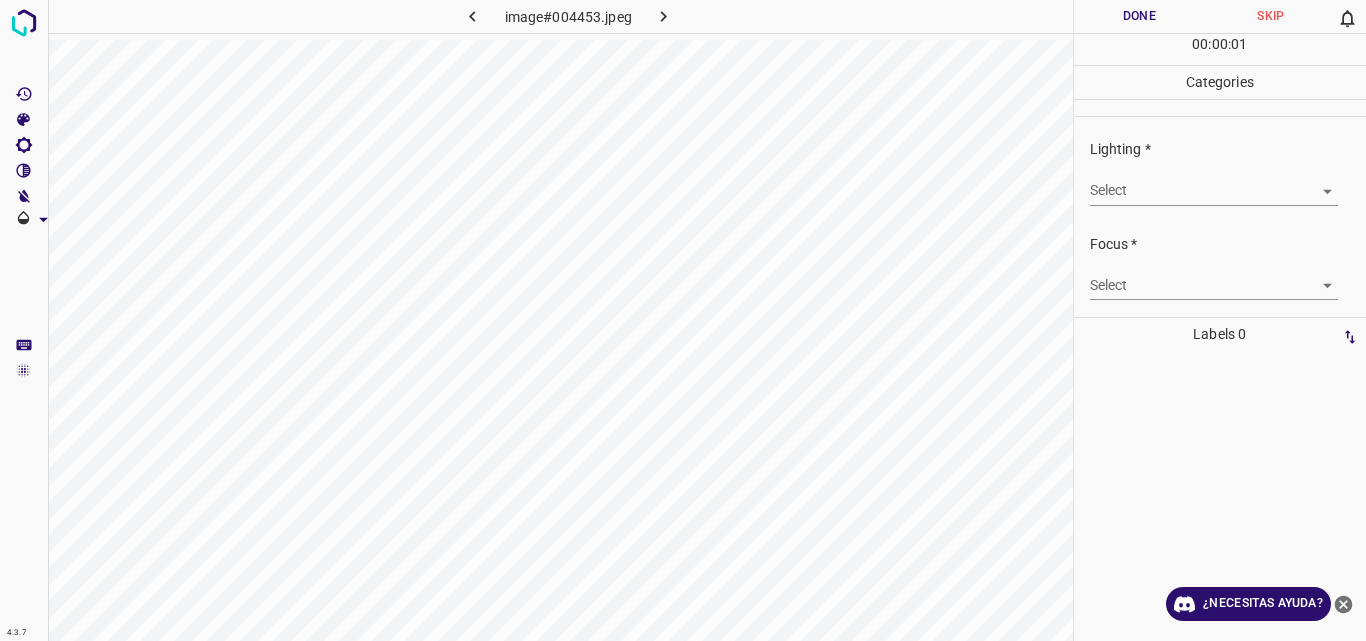 click on "4.3.7 image#004453.jpeg Done Skip 0 00   : 00   : 01   Categories Lighting *  Select ​ Focus *  Select ​ Overall *  Select ​ Labels   0 Categories 1 Lighting 2 Focus 3 Overall Tools Space Change between modes (Draw & Edit) I Auto labeling R Restore zoom M Zoom in N Zoom out Delete Delete selecte label Filters Z Restore filters X Saturation filter C Brightness filter V Contrast filter B Gray scale filter General O Download ¿Necesitas ayuda? Original text Rate this translation Your feedback will be used to help improve Google Translate - Texto - Esconder - Borrar" at bounding box center [683, 320] 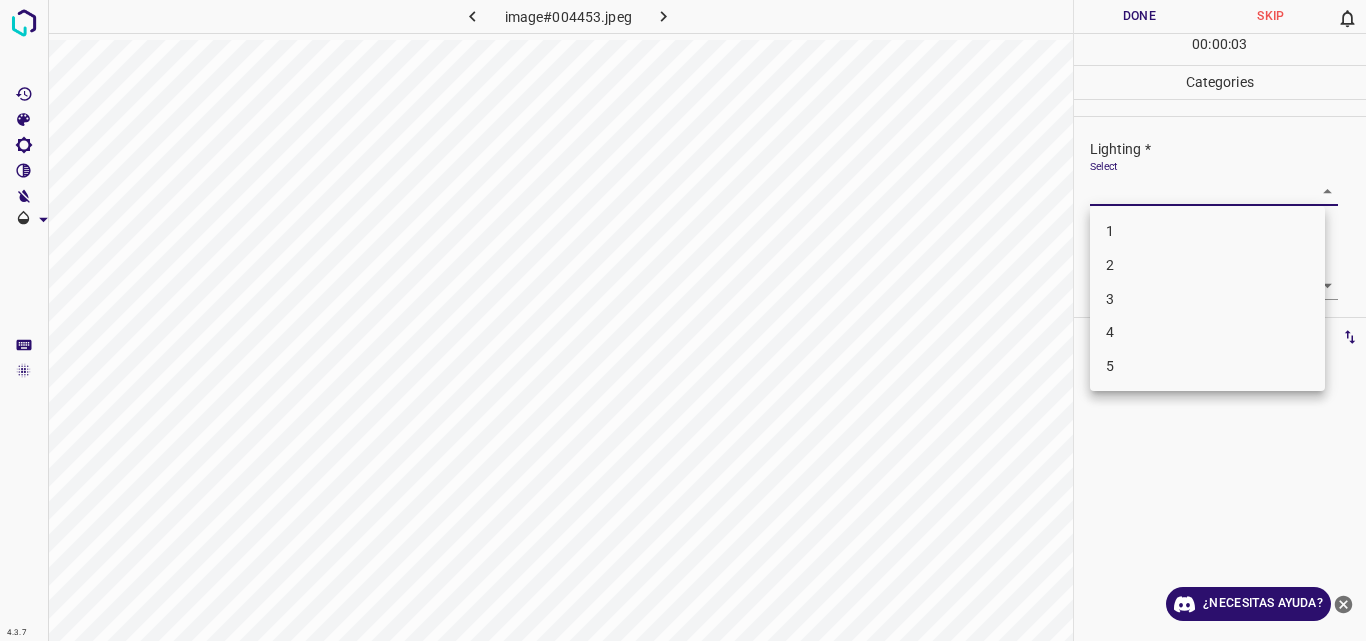 click on "3" at bounding box center [1207, 299] 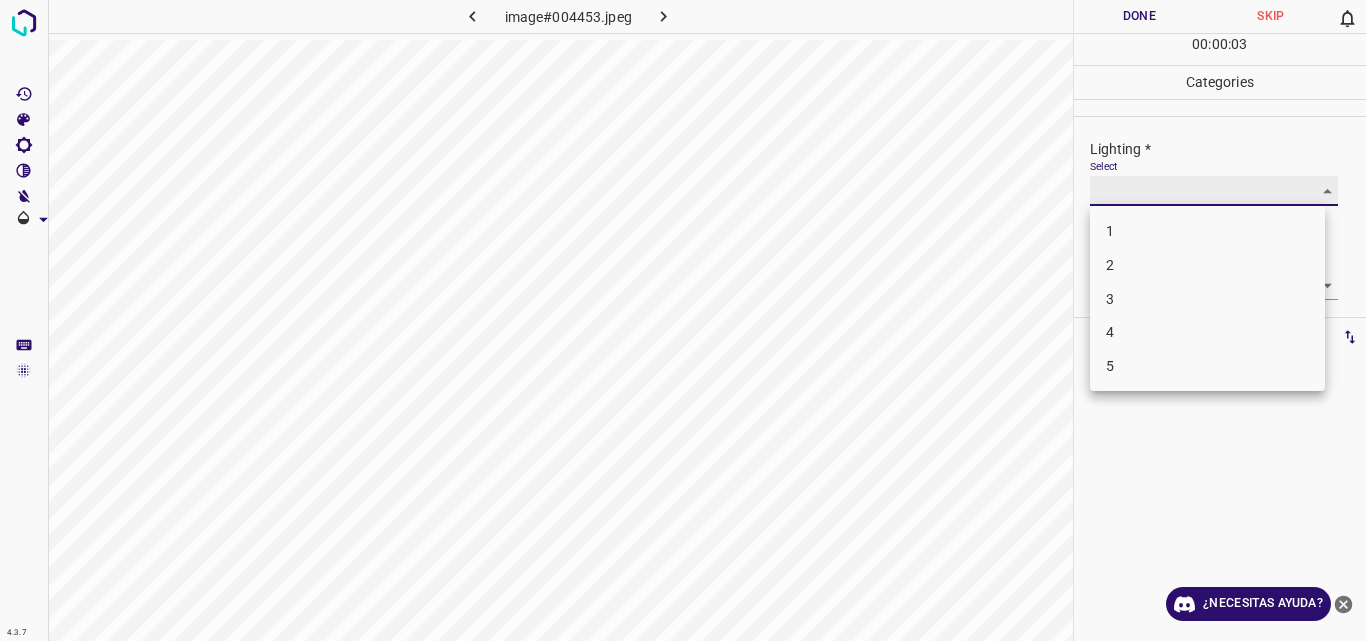 type on "3" 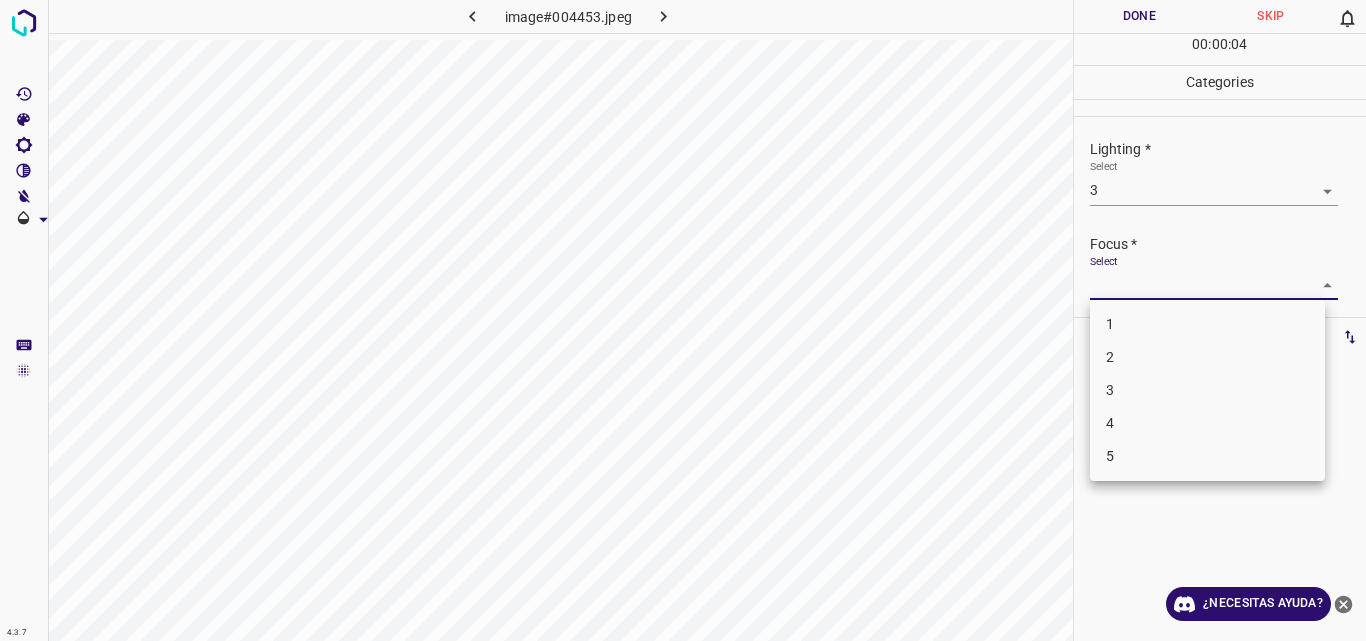 click on "4.3.7 image#004453.jpeg Done Skip 0 00   : 00   : 04   Categories Lighting *  Select 3 3 Focus *  Select ​ Overall *  Select ​ Labels   0 Categories 1 Lighting 2 Focus 3 Overall Tools Space Change between modes (Draw & Edit) I Auto labeling R Restore zoom M Zoom in N Zoom out Delete Delete selecte label Filters Z Restore filters X Saturation filter C Brightness filter V Contrast filter B Gray scale filter General O Download ¿Necesitas ayuda? Original text Rate this translation Your feedback will be used to help improve Google Translate - Texto - Esconder - Borrar 1 2 3 4 5" at bounding box center (683, 320) 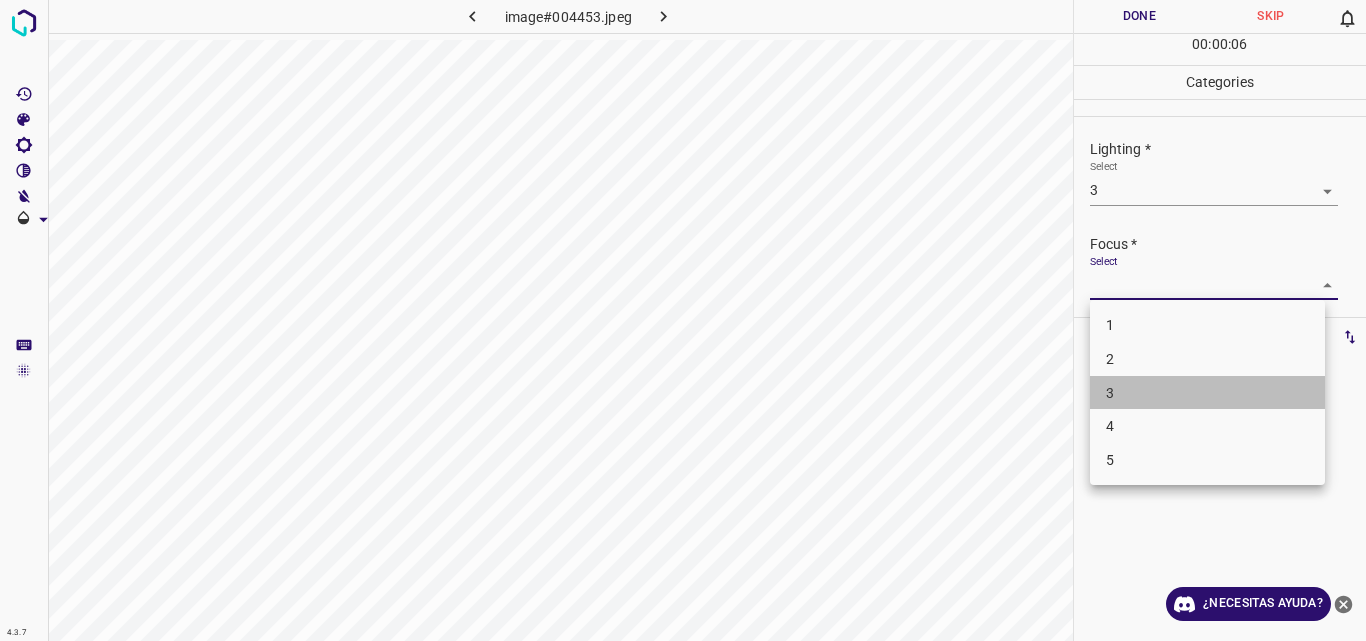 click on "3" at bounding box center [1207, 393] 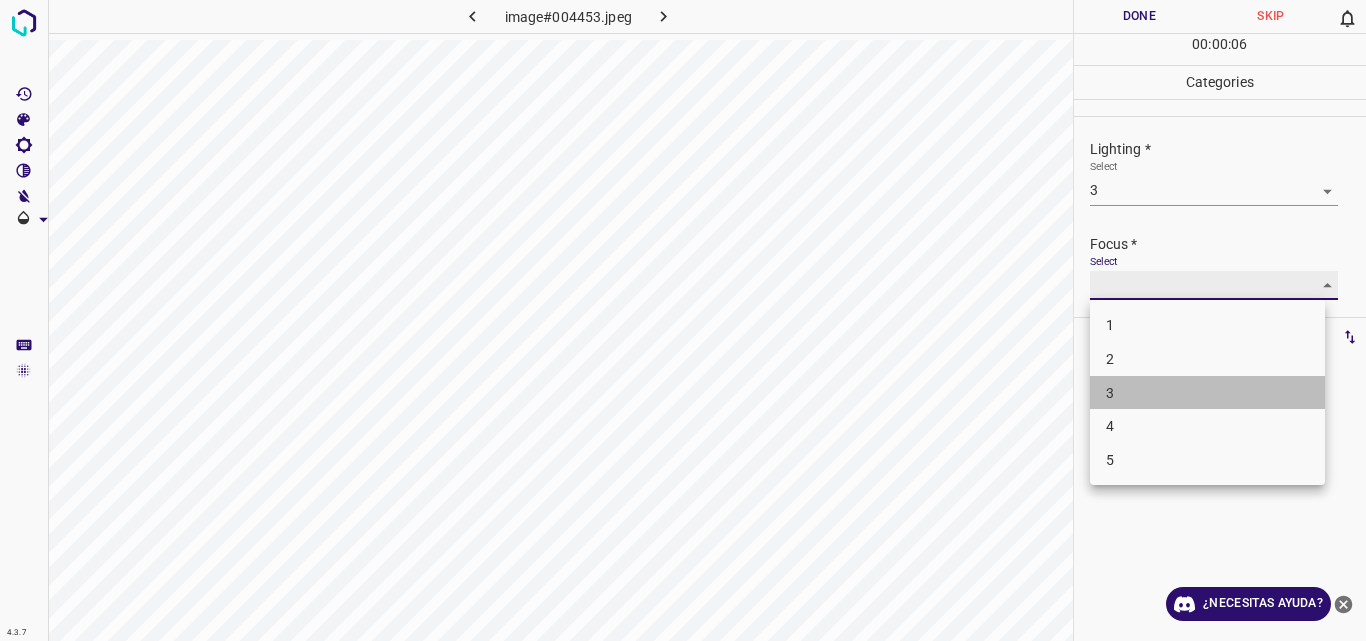 type on "3" 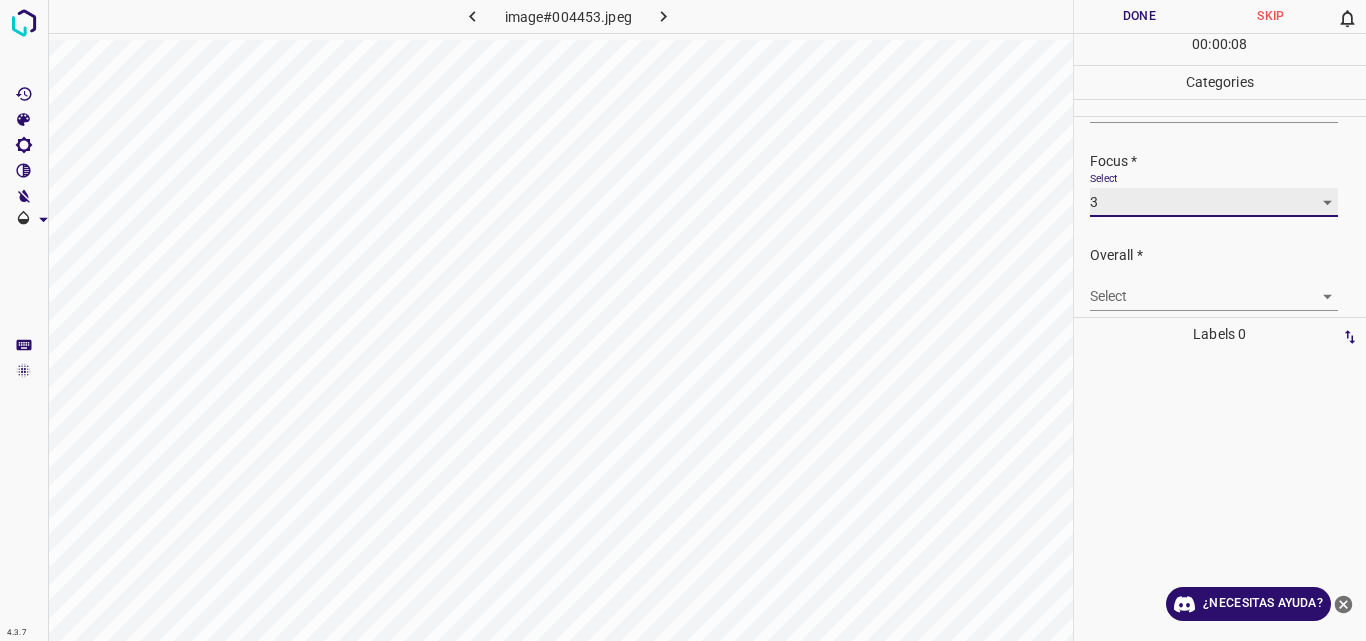 scroll, scrollTop: 91, scrollLeft: 0, axis: vertical 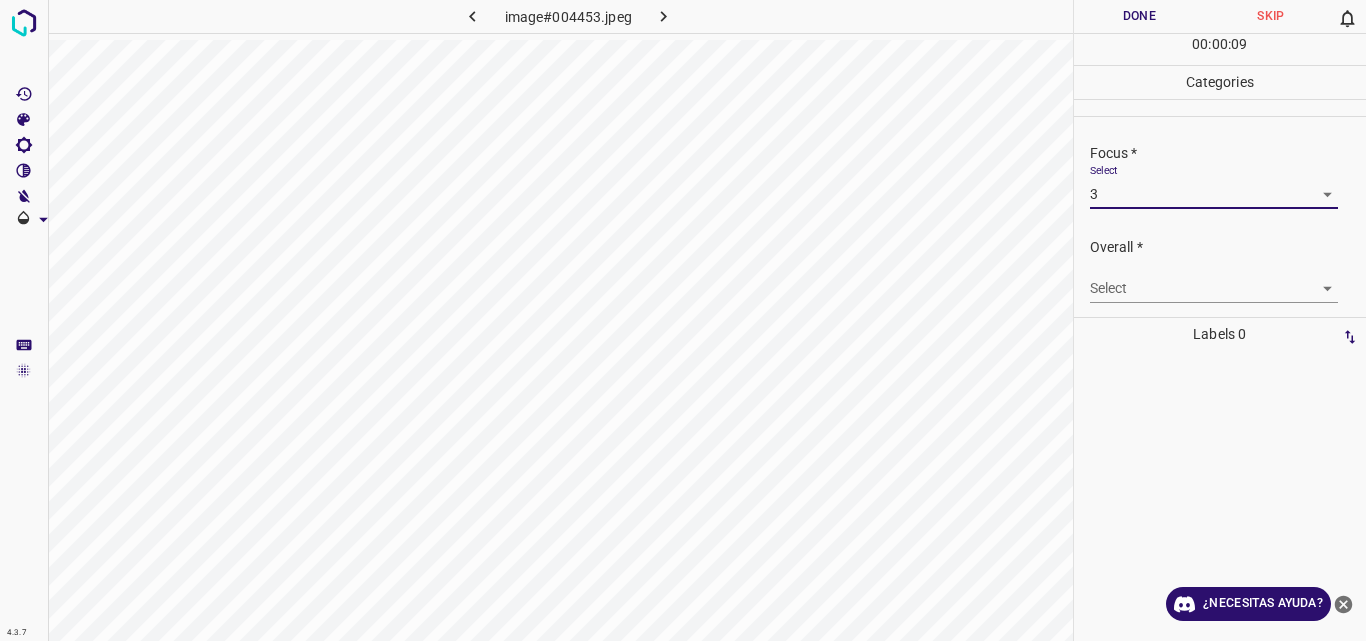 click on "4.3.7 image#004453.jpeg Done Skip 0 00   : 00   : 09   Categories Lighting *  Select 3 3 Focus *  Select 3 3 Overall *  Select ​ Labels   0 Categories 1 Lighting 2 Focus 3 Overall Tools Space Change between modes (Draw & Edit) I Auto labeling R Restore zoom M Zoom in N Zoom out Delete Delete selecte label Filters Z Restore filters X Saturation filter C Brightness filter V Contrast filter B Gray scale filter General O Download ¿Necesitas ayuda? Original text Rate this translation Your feedback will be used to help improve Google Translate - Texto - Esconder - Borrar" at bounding box center (683, 320) 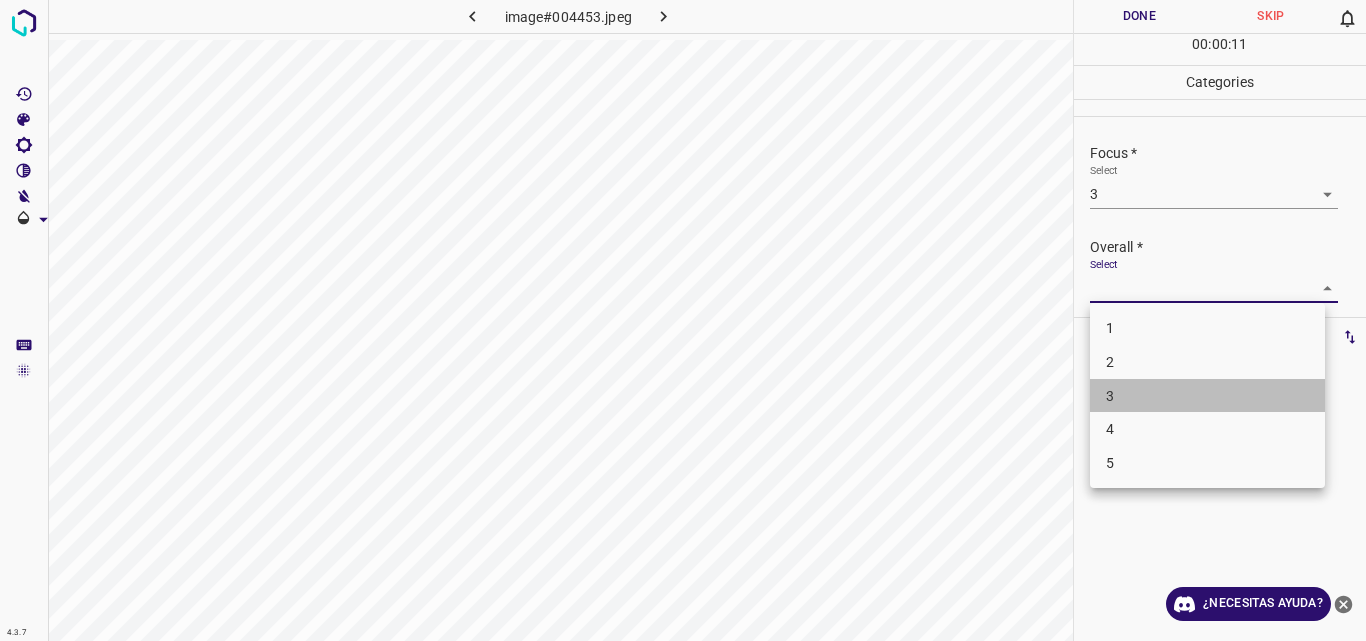 click on "3" at bounding box center [1207, 396] 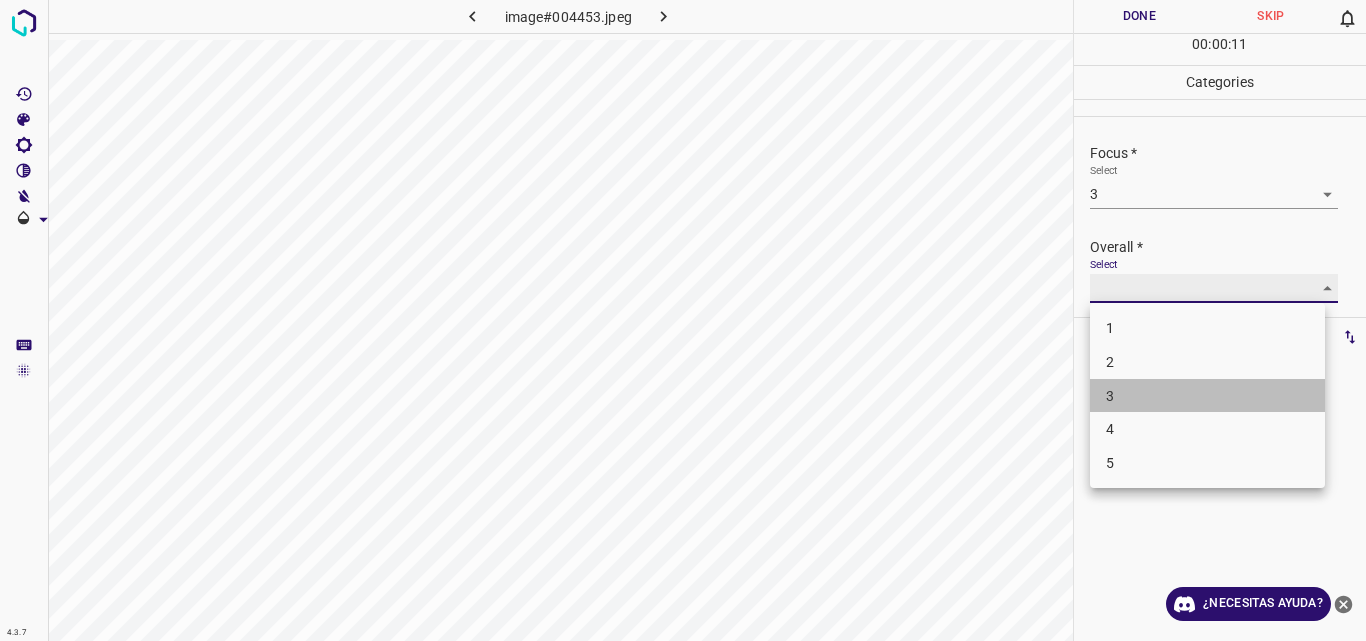 type on "3" 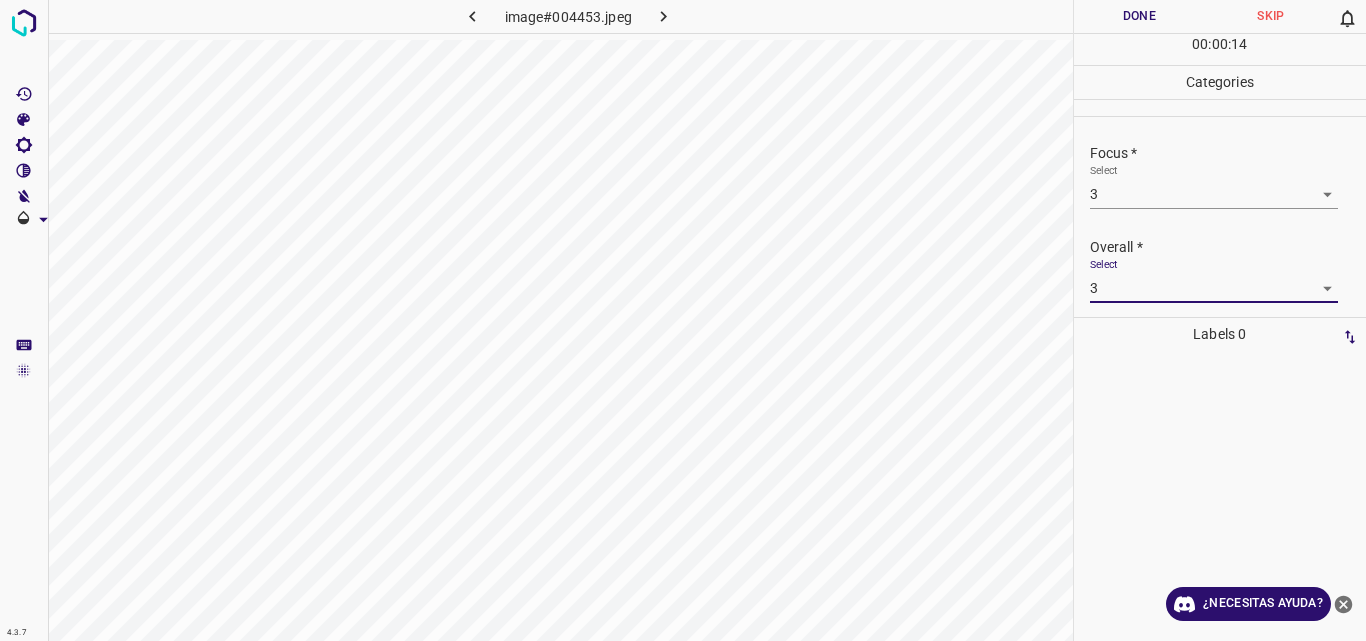 click on "Done" at bounding box center (1140, 16) 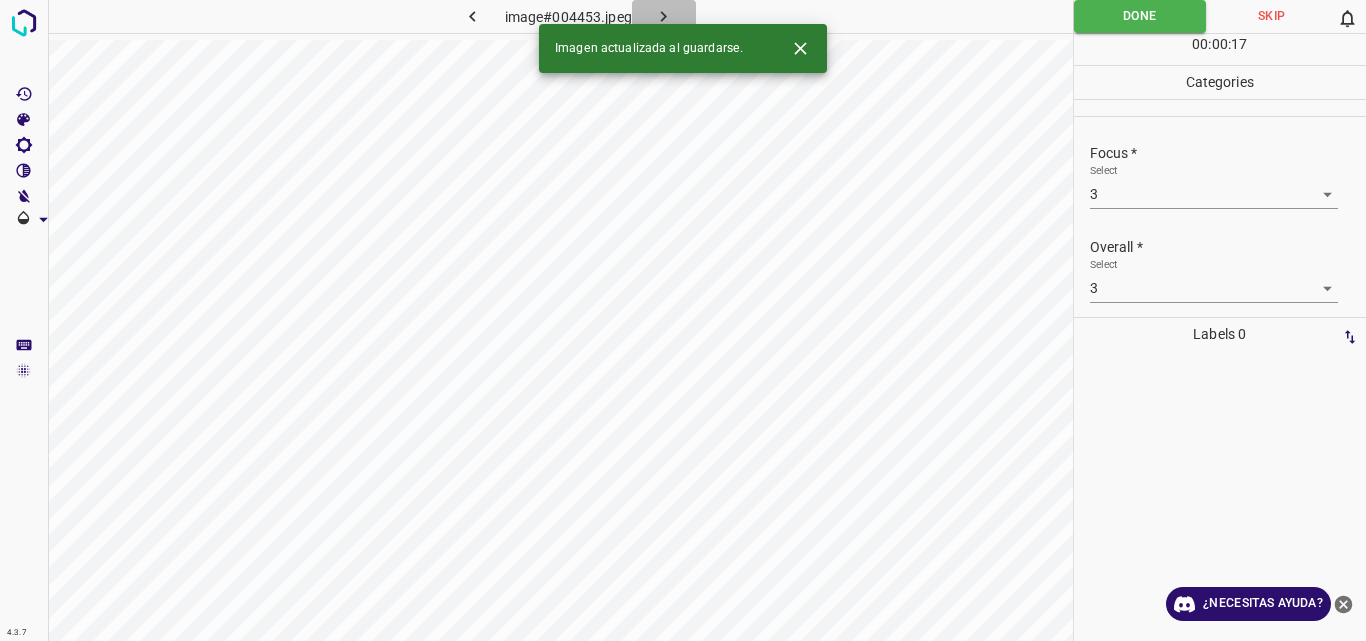 click 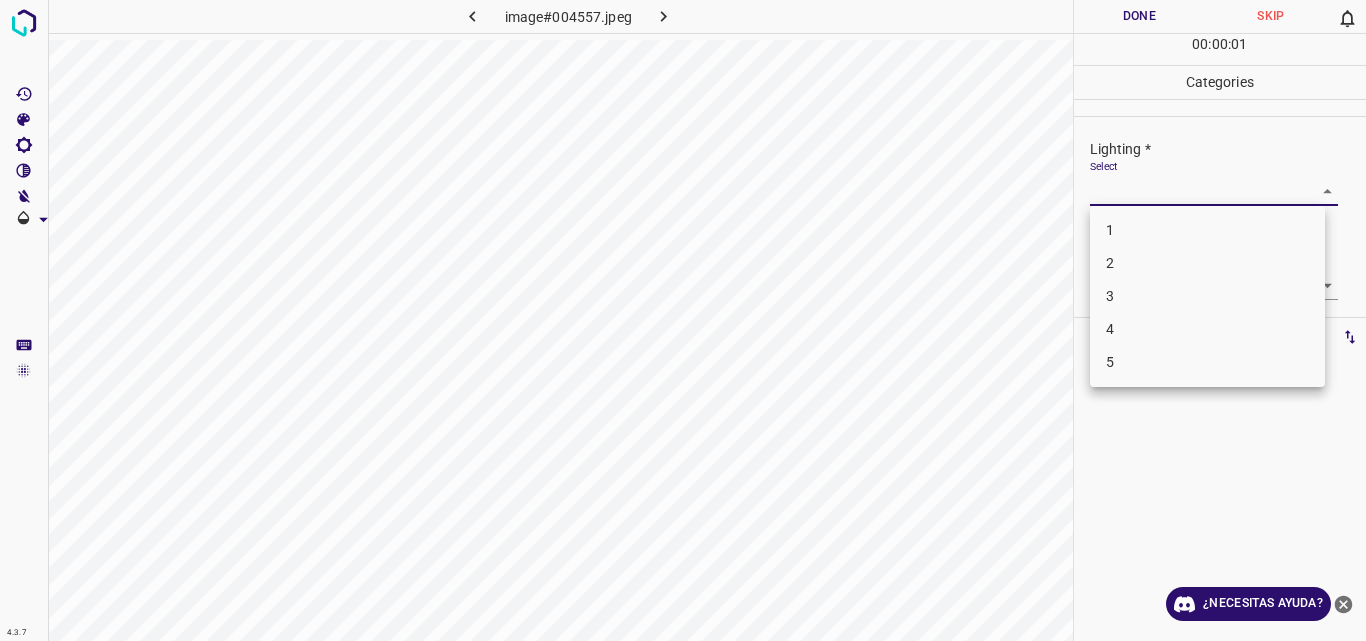 click on "4.3.7 image#004557.jpeg Done Skip 0 00   : 00   : 01   Categories Lighting *  Select ​ Focus *  Select ​ Overall *  Select ​ Labels   0 Categories 1 Lighting 2 Focus 3 Overall Tools Space Change between modes (Draw & Edit) I Auto labeling R Restore zoom M Zoom in N Zoom out Delete Delete selecte label Filters Z Restore filters X Saturation filter C Brightness filter V Contrast filter B Gray scale filter General O Download ¿Necesitas ayuda? Original text Rate this translation Your feedback will be used to help improve Google Translate - Texto - Esconder - Borrar 1 2 3 4 5" at bounding box center [683, 320] 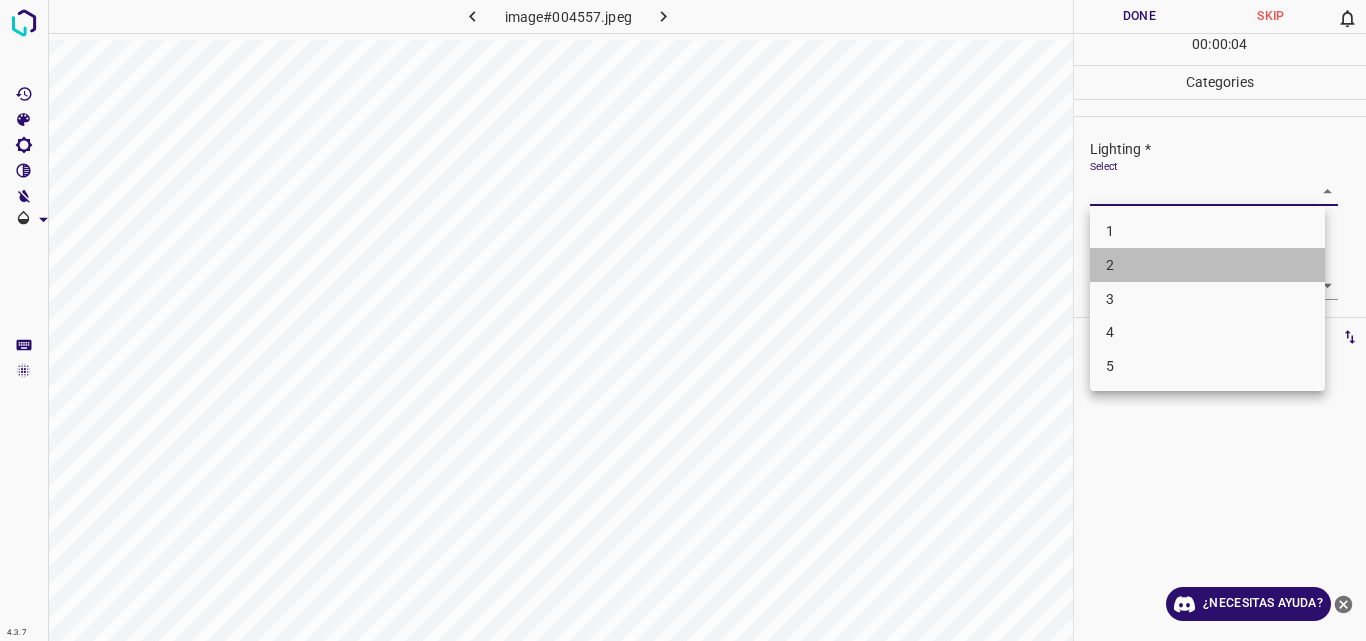 click on "2" at bounding box center [1207, 265] 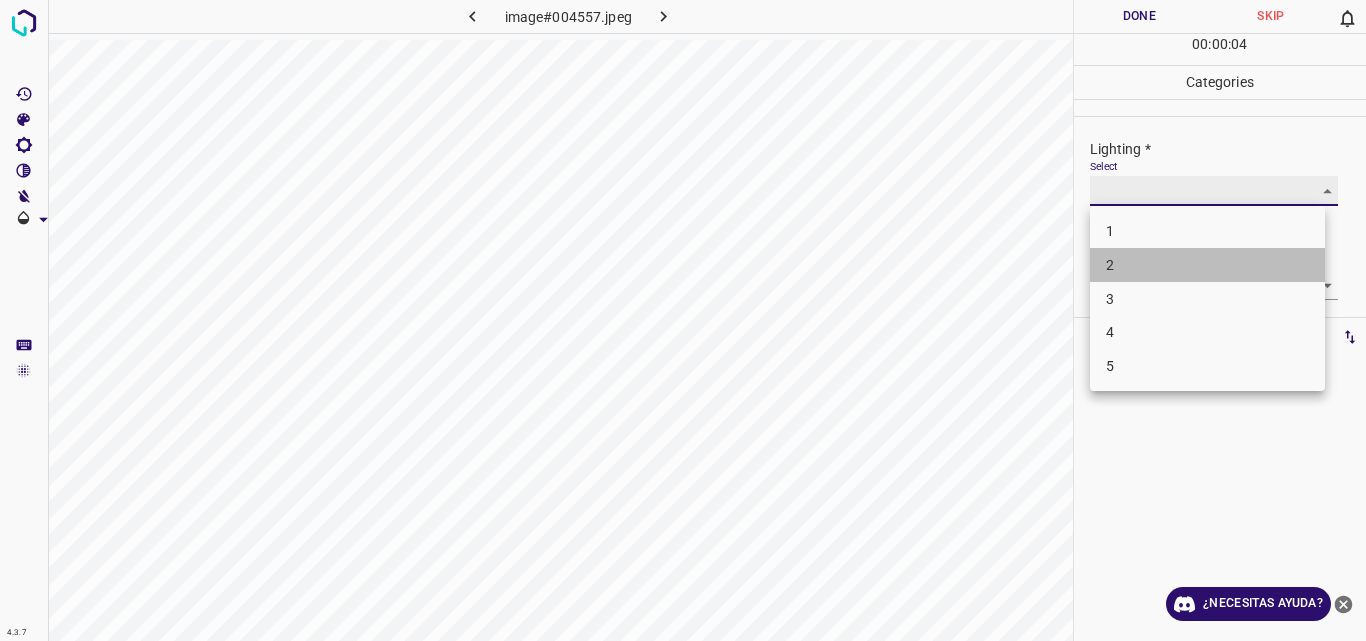 type on "2" 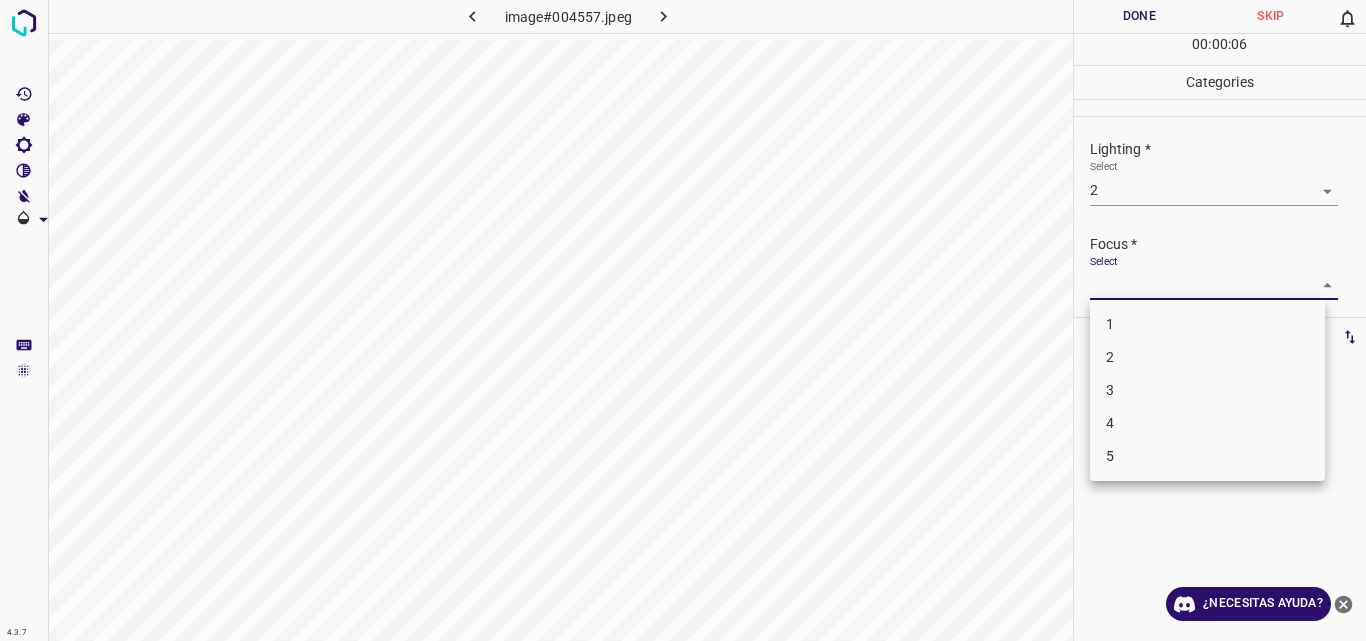 click on "4.3.7 image#004557.jpeg Done Skip 0 00   : 00   : 06   Categories Lighting *  Select 2 2 Focus *  Select ​ Overall *  Select ​ Labels   0 Categories 1 Lighting 2 Focus 3 Overall Tools Space Change between modes (Draw & Edit) I Auto labeling R Restore zoom M Zoom in N Zoom out Delete Delete selecte label Filters Z Restore filters X Saturation filter C Brightness filter V Contrast filter B Gray scale filter General O Download ¿Necesitas ayuda? Original text Rate this translation Your feedback will be used to help improve Google Translate - Texto - Esconder - Borrar 1 2 3 4 5" at bounding box center [683, 320] 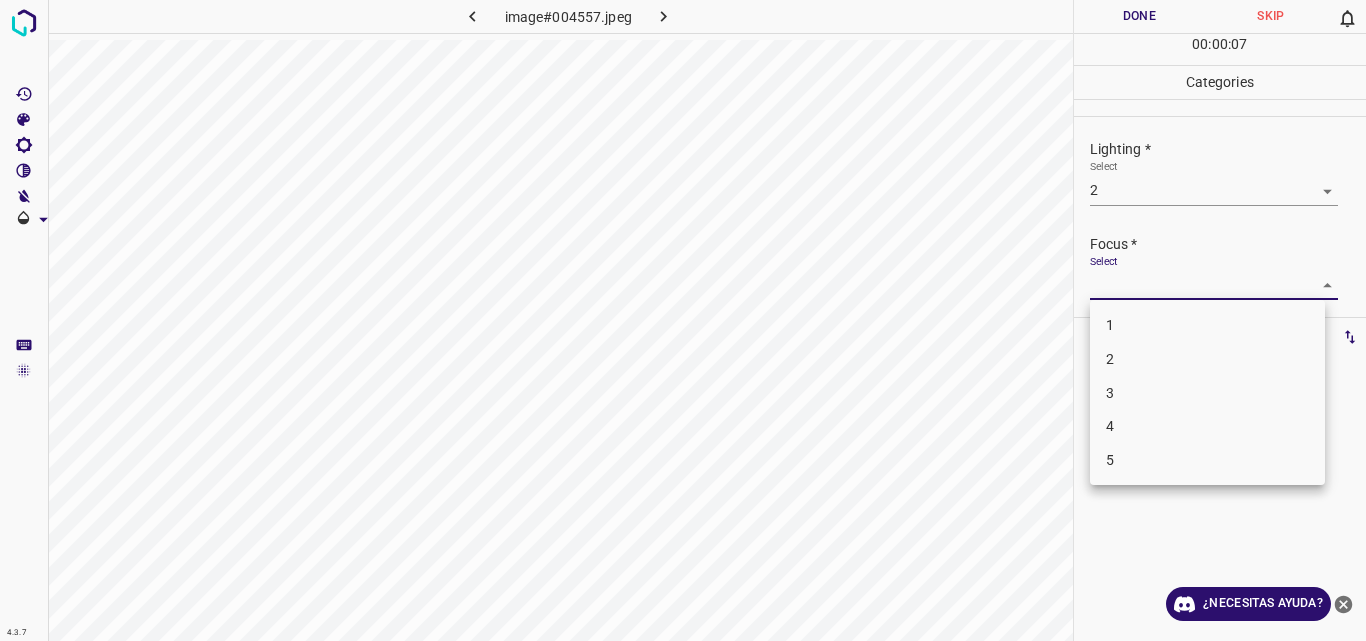 click on "2" at bounding box center (1207, 359) 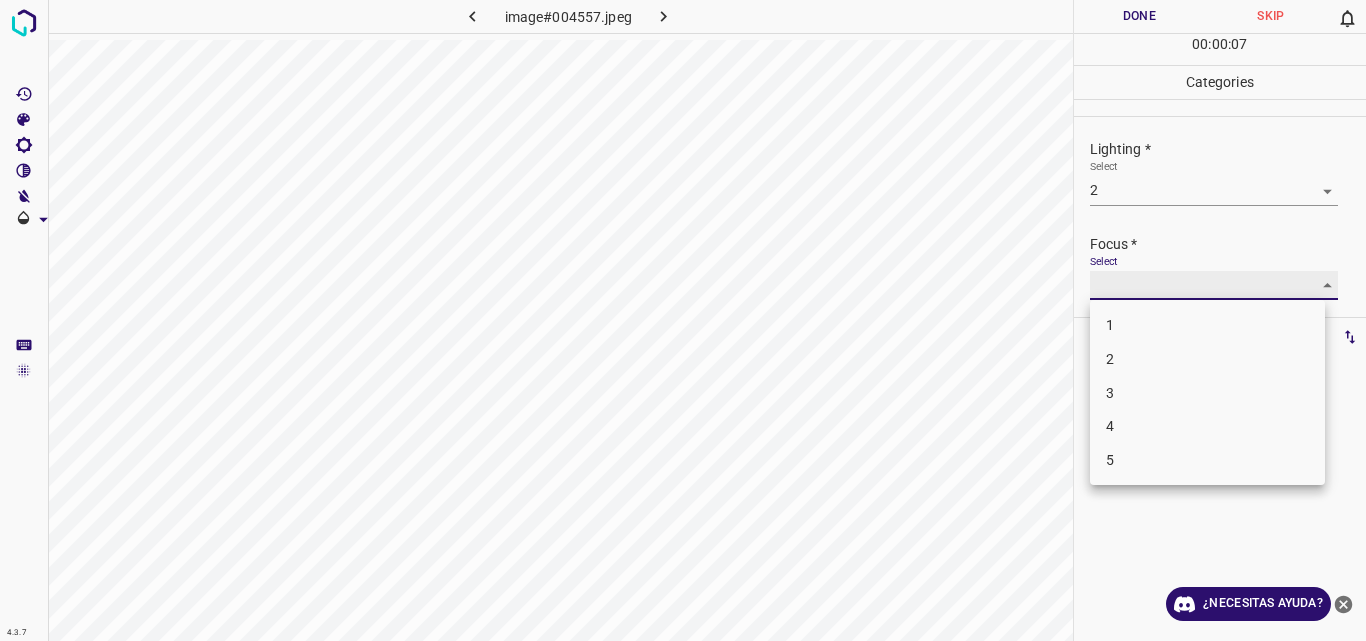 type on "2" 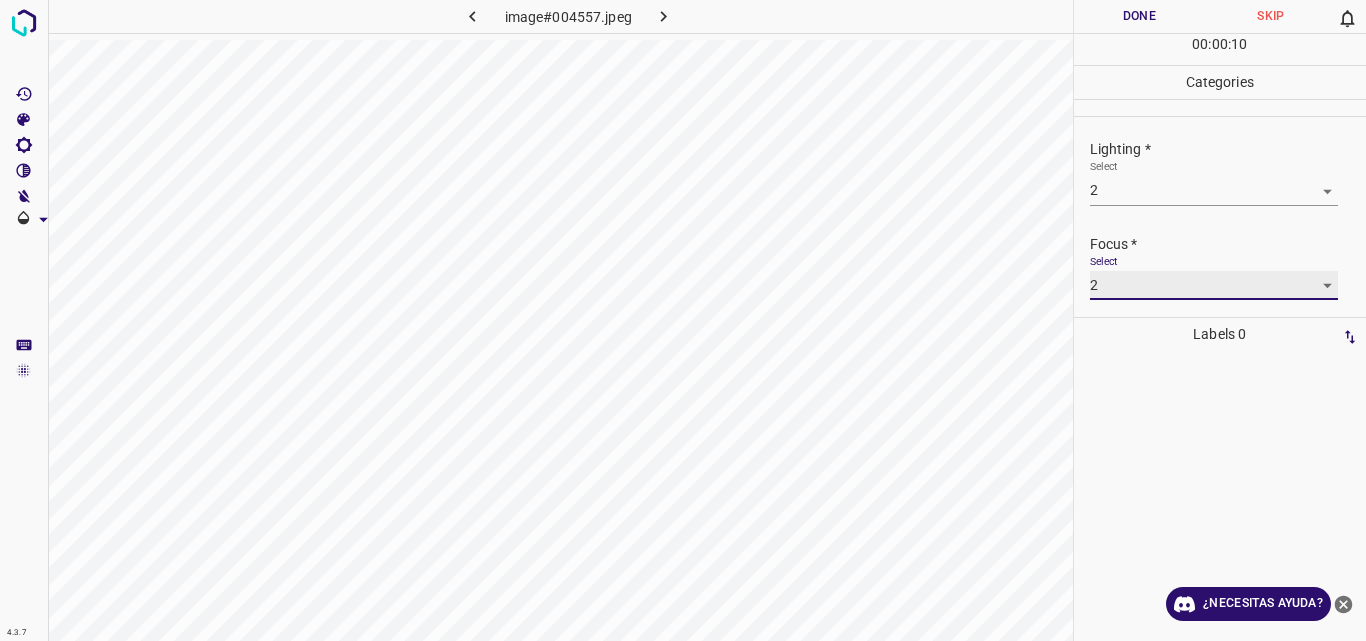 scroll, scrollTop: 77, scrollLeft: 0, axis: vertical 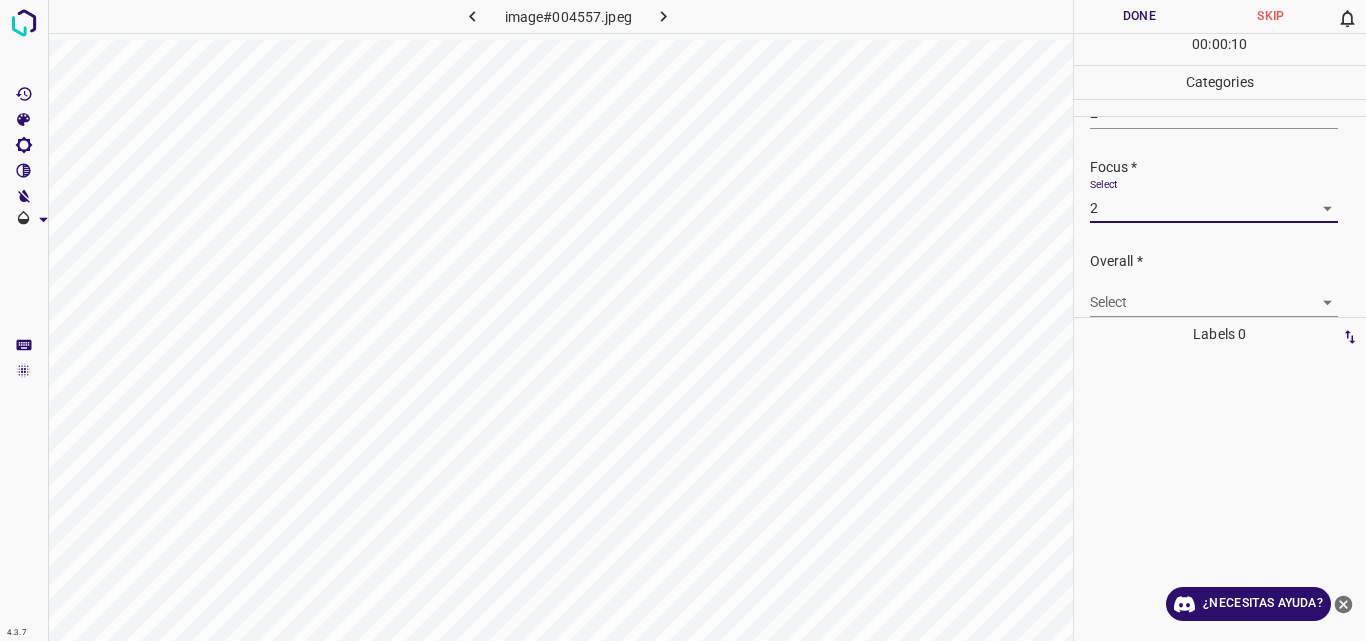 click at bounding box center [1350, 337] 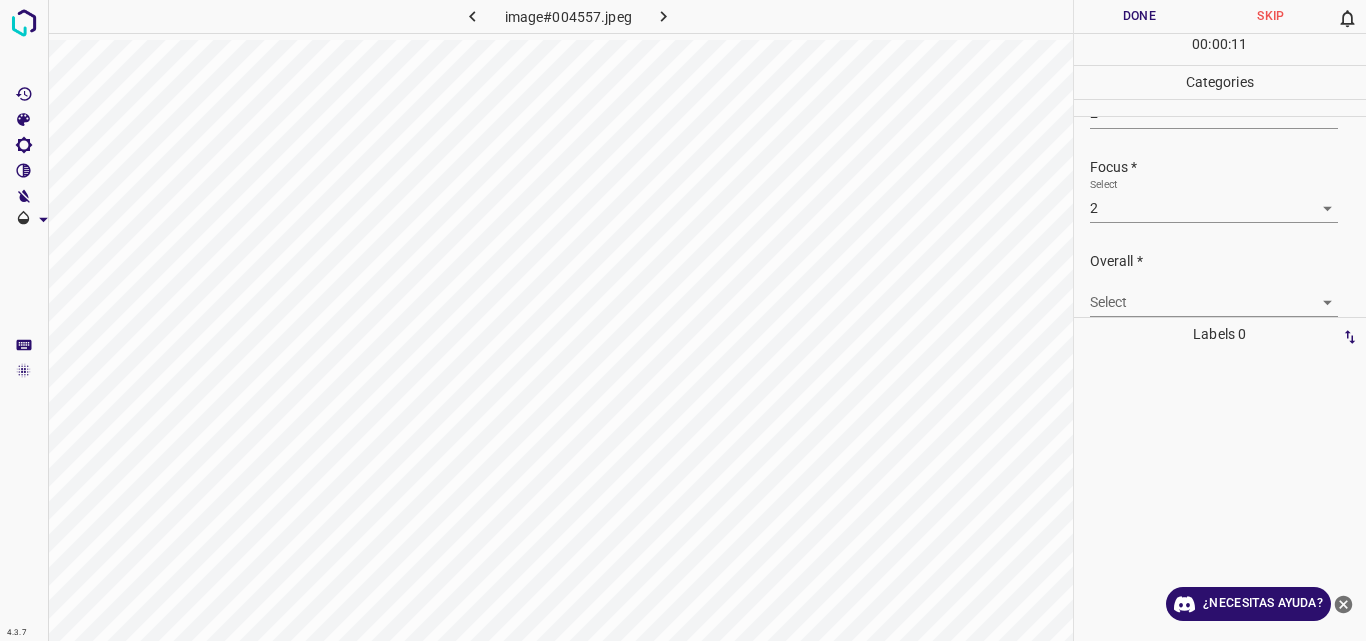 click on "4.3.7 image#004557.jpeg Done Skip 0 00   : 00   : 11   Categories Lighting *  Select 2 2 Focus *  Select 2 2 Overall *  Select ​ Labels   0 Categories 1 Lighting 2 Focus 3 Overall Tools Space Change between modes (Draw & Edit) I Auto labeling R Restore zoom M Zoom in N Zoom out Delete Delete selecte label Filters Z Restore filters X Saturation filter C Brightness filter V Contrast filter B Gray scale filter General O Download ¿Necesitas ayuda? Original text Rate this translation Your feedback will be used to help improve Google Translate - Texto - Esconder - Borrar" at bounding box center (683, 320) 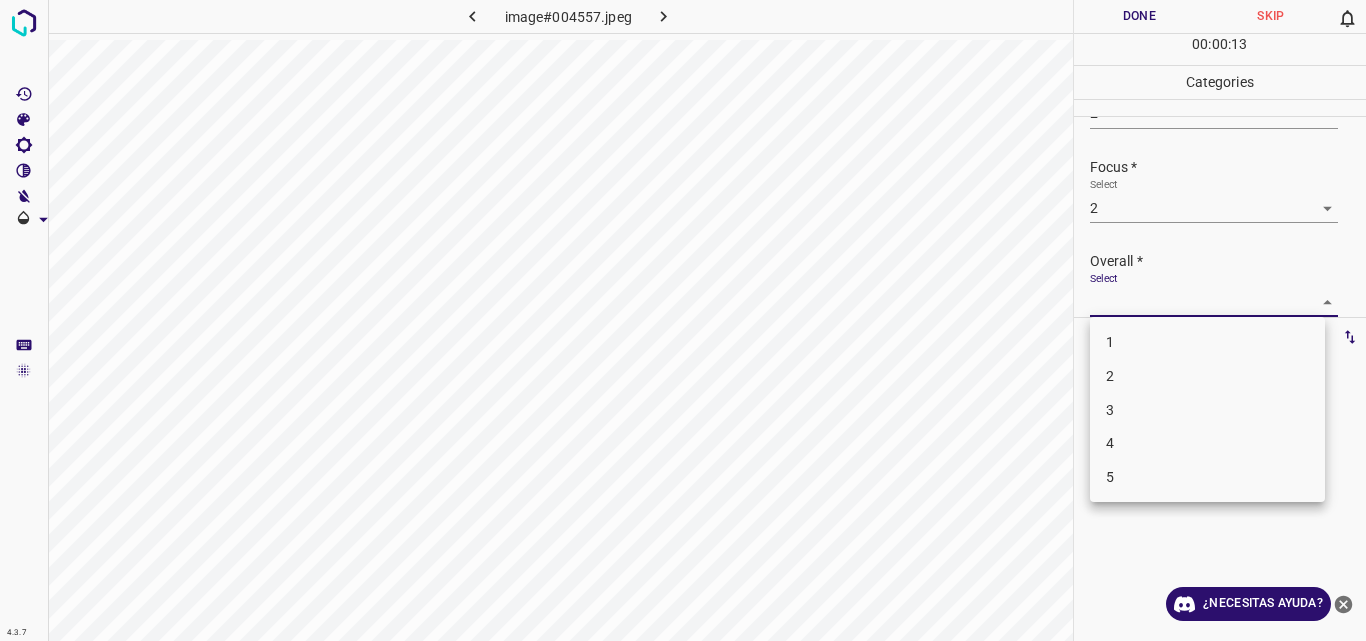 click on "2" at bounding box center [1207, 376] 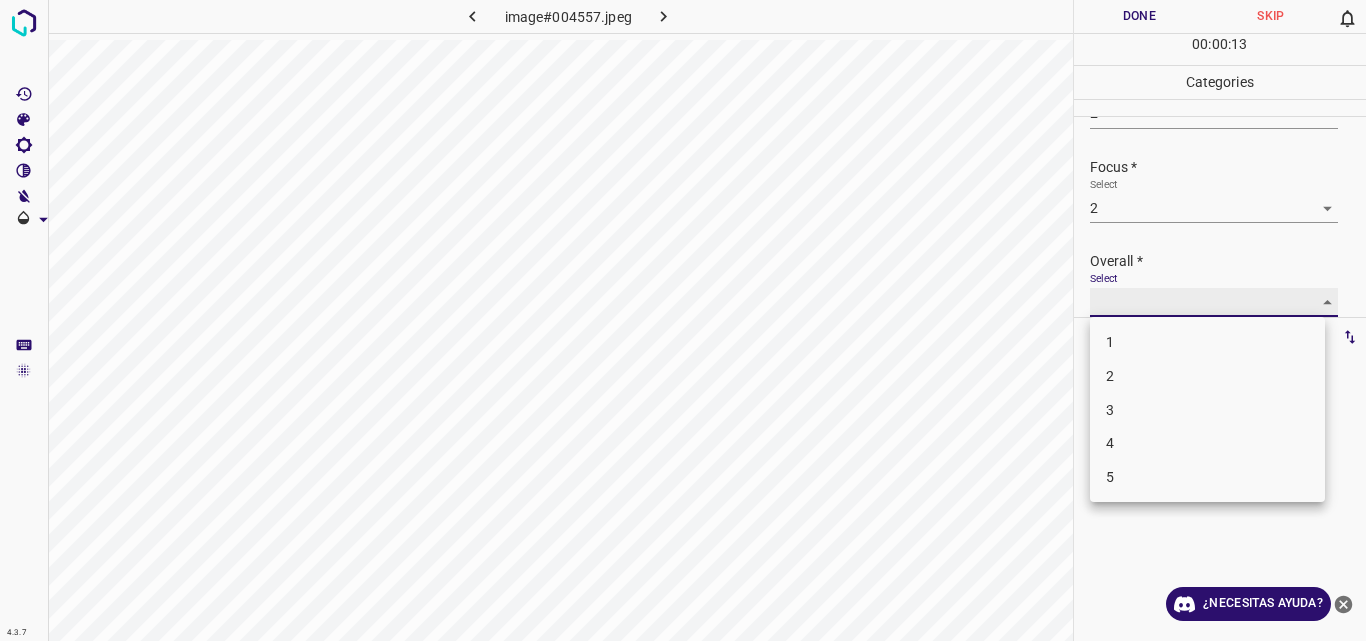 type on "2" 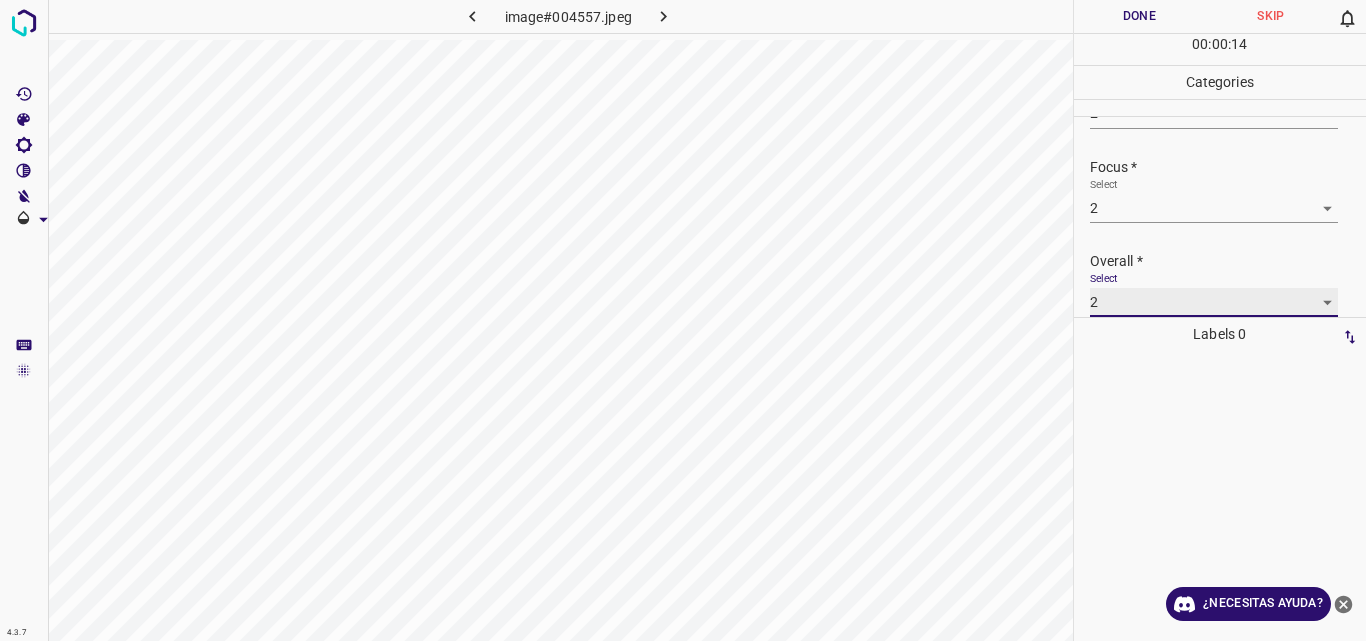 scroll, scrollTop: 77, scrollLeft: 0, axis: vertical 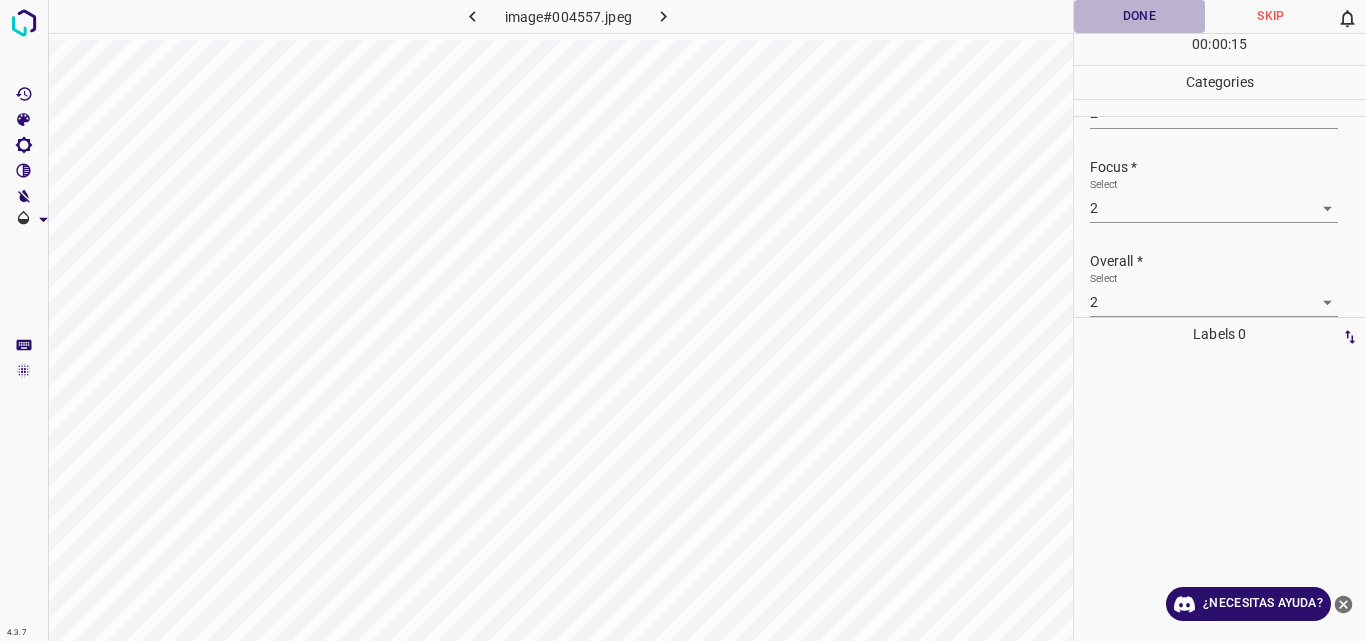 click on "Done" at bounding box center (1140, 16) 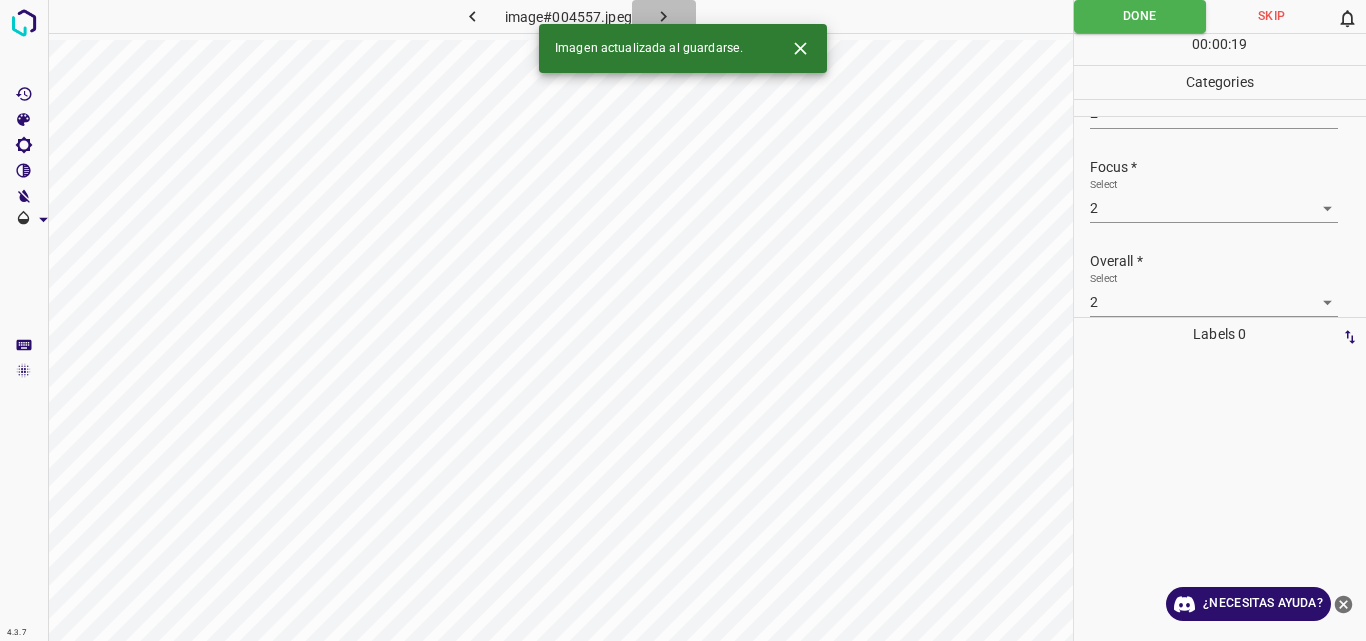 click 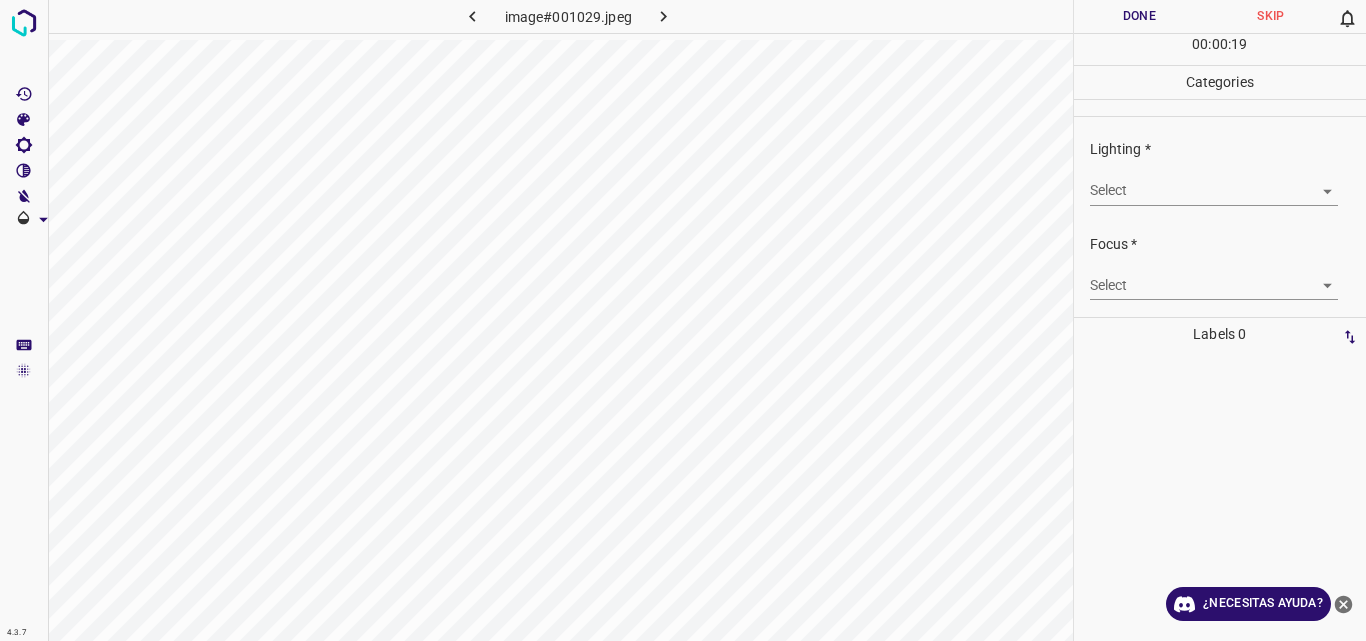 click on "4.3.7 image#001029.jpeg Done Skip 0 00   : 00   : 19   Categories Lighting *  Select ​ Focus *  Select ​ Overall *  Select ​ Labels   0 Categories 1 Lighting 2 Focus 3 Overall Tools Space Change between modes (Draw & Edit) I Auto labeling R Restore zoom M Zoom in N Zoom out Delete Delete selecte label Filters Z Restore filters X Saturation filter C Brightness filter V Contrast filter B Gray scale filter General O Download ¿Necesitas ayuda? Original text Rate this translation Your feedback will be used to help improve Google Translate - Texto - Esconder - Borrar" at bounding box center (683, 320) 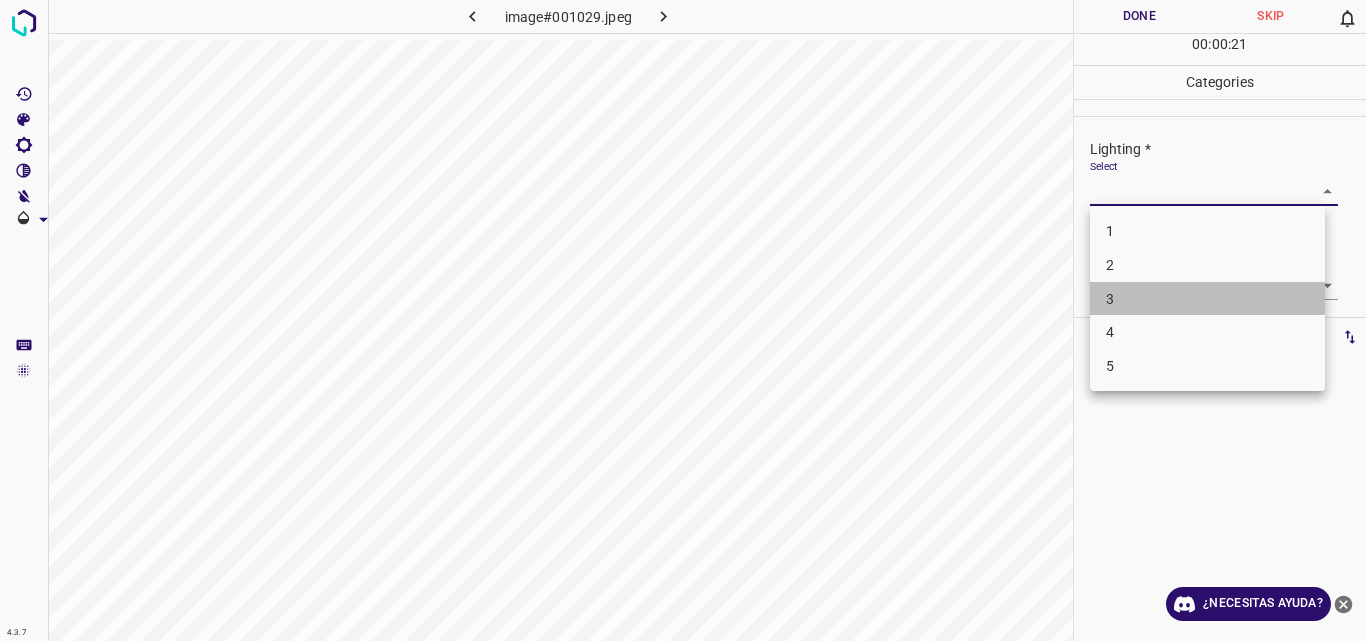 click on "3" at bounding box center [1207, 299] 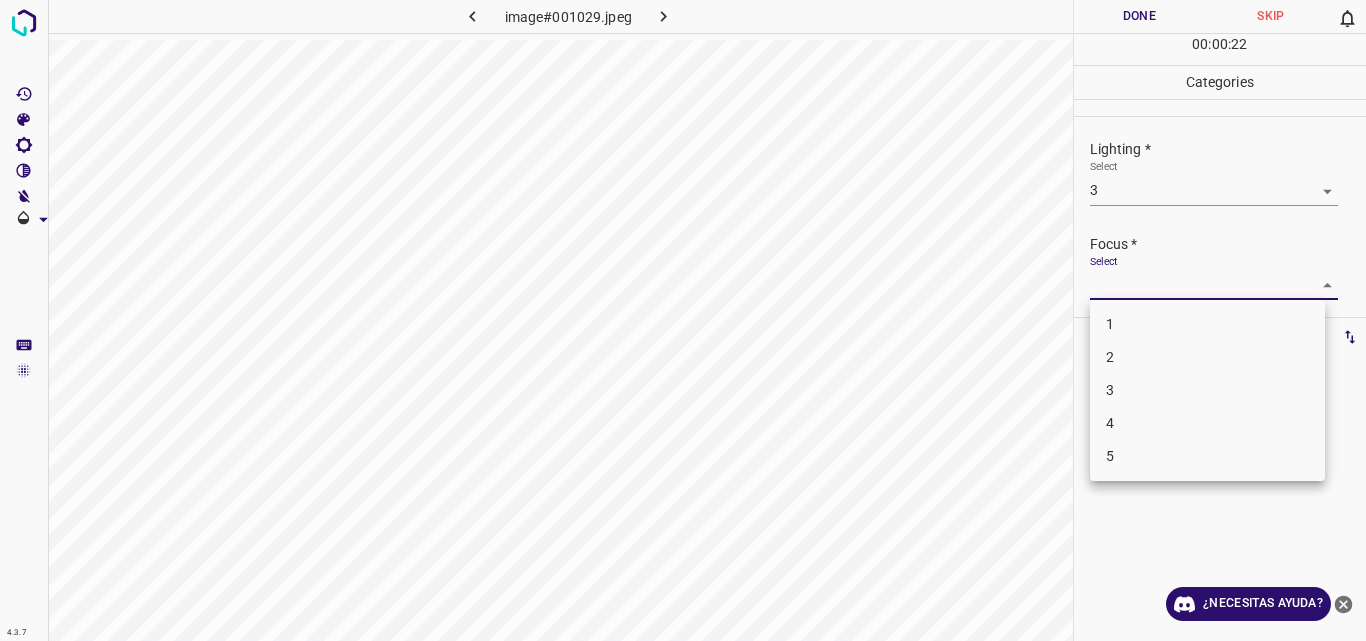 click on "4.3.7 image#001029.jpeg Done Skip 0 00   : 00   : 22   Categories Lighting *  Select 3 3 Focus *  Select ​ Overall *  Select ​ Labels   0 Categories 1 Lighting 2 Focus 3 Overall Tools Space Change between modes (Draw & Edit) I Auto labeling R Restore zoom M Zoom in N Zoom out Delete Delete selecte label Filters Z Restore filters X Saturation filter C Brightness filter V Contrast filter B Gray scale filter General O Download ¿Necesitas ayuda? Original text Rate this translation Your feedback will be used to help improve Google Translate - Texto - Esconder - Borrar 1 2 3 4 5" at bounding box center [683, 320] 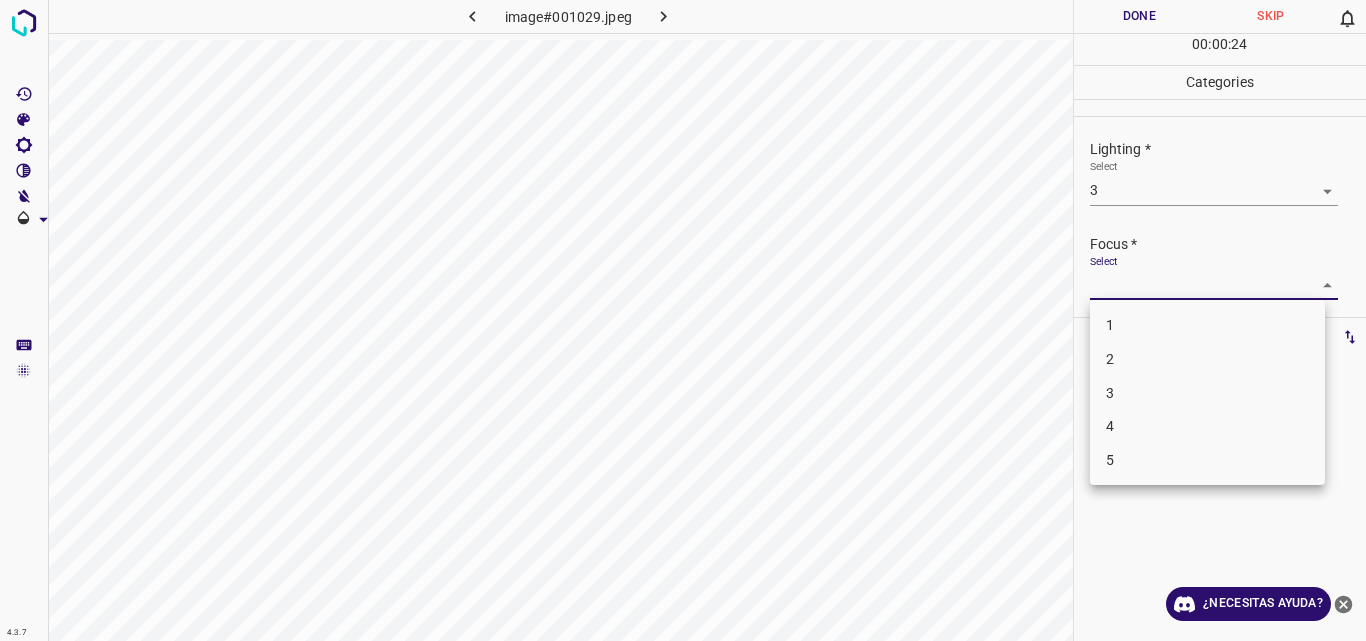 click on "3" at bounding box center (1207, 393) 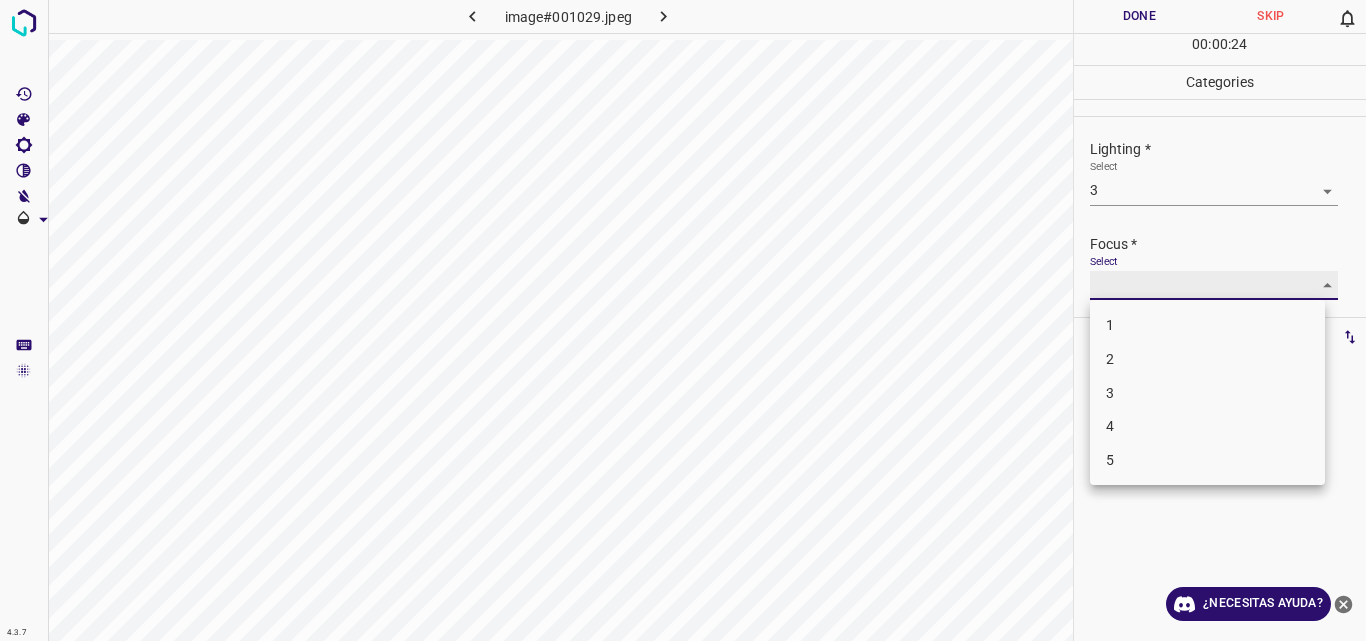 type on "3" 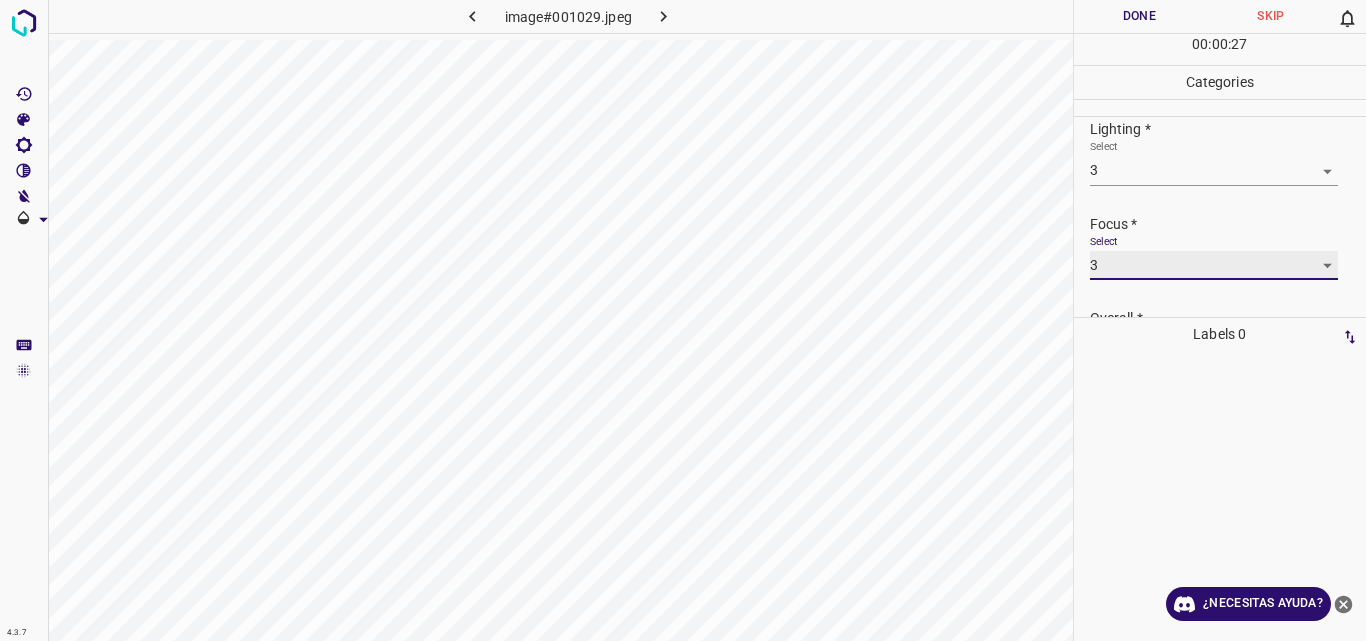scroll, scrollTop: 98, scrollLeft: 0, axis: vertical 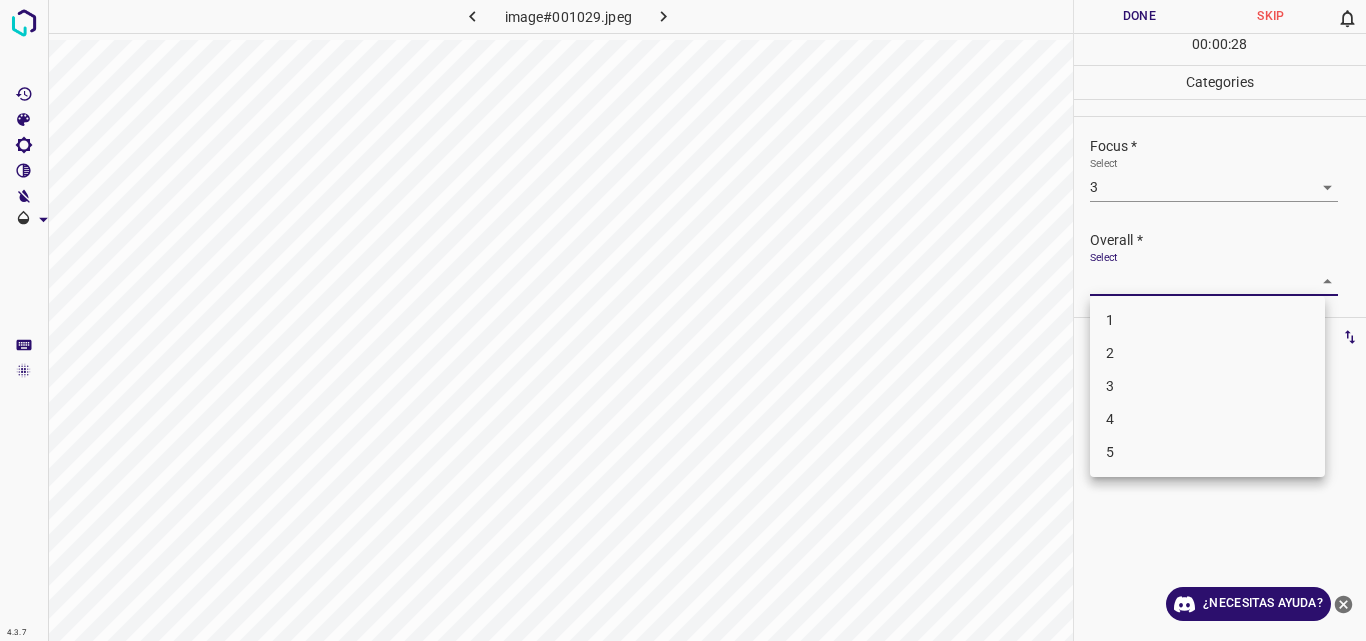 click on "4.3.7 image#001029.jpeg Done Skip 0 00   : 00   : 28   Categories Lighting *  Select 3 3 Focus *  Select 3 3 Overall *  Select ​ Labels   0 Categories 1 Lighting 2 Focus 3 Overall Tools Space Change between modes (Draw & Edit) I Auto labeling R Restore zoom M Zoom in N Zoom out Delete Delete selecte label Filters Z Restore filters X Saturation filter C Brightness filter V Contrast filter B Gray scale filter General O Download ¿Necesitas ayuda? Original text Rate this translation Your feedback will be used to help improve Google Translate - Texto - Esconder - Borrar 1 2 3 4 5" at bounding box center (683, 320) 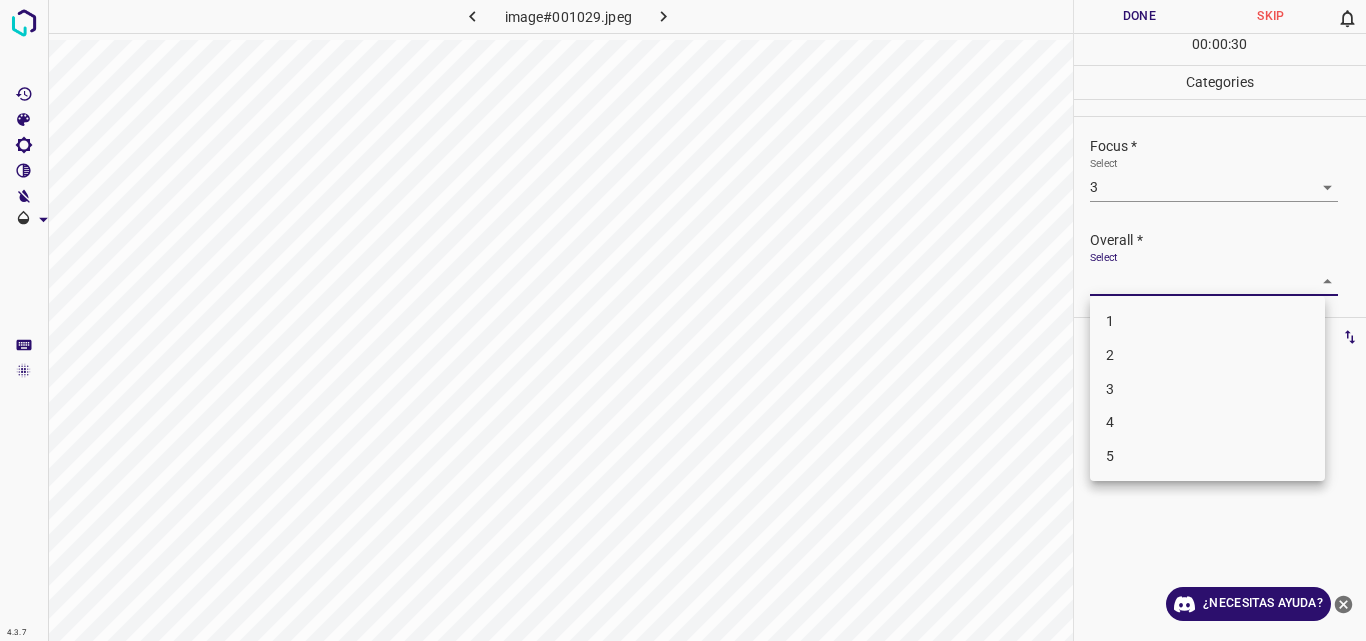 click on "3" at bounding box center (1207, 389) 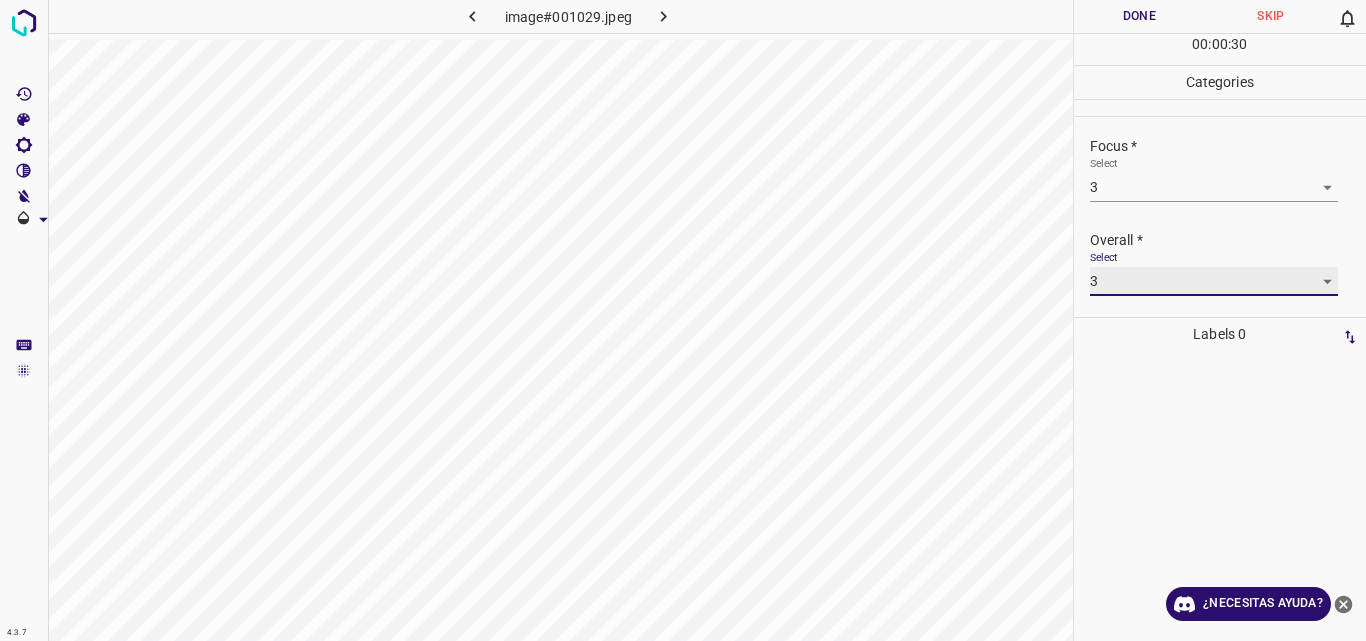 type on "3" 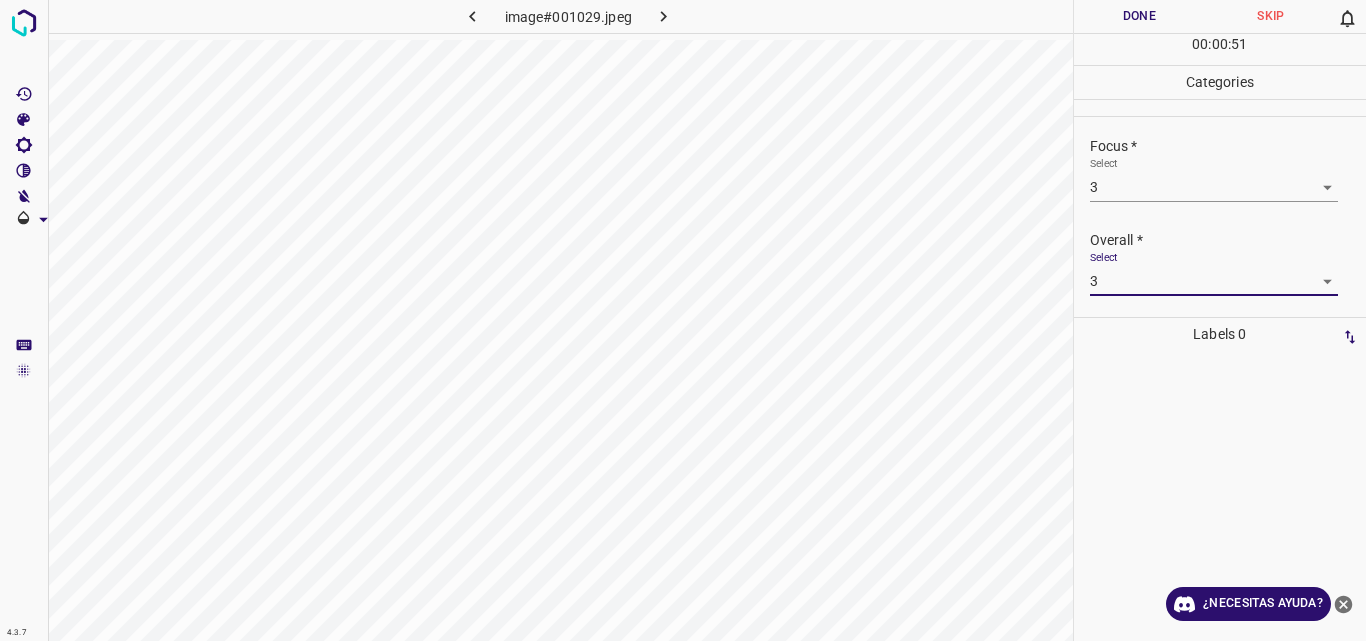 click on "Done" at bounding box center (1140, 16) 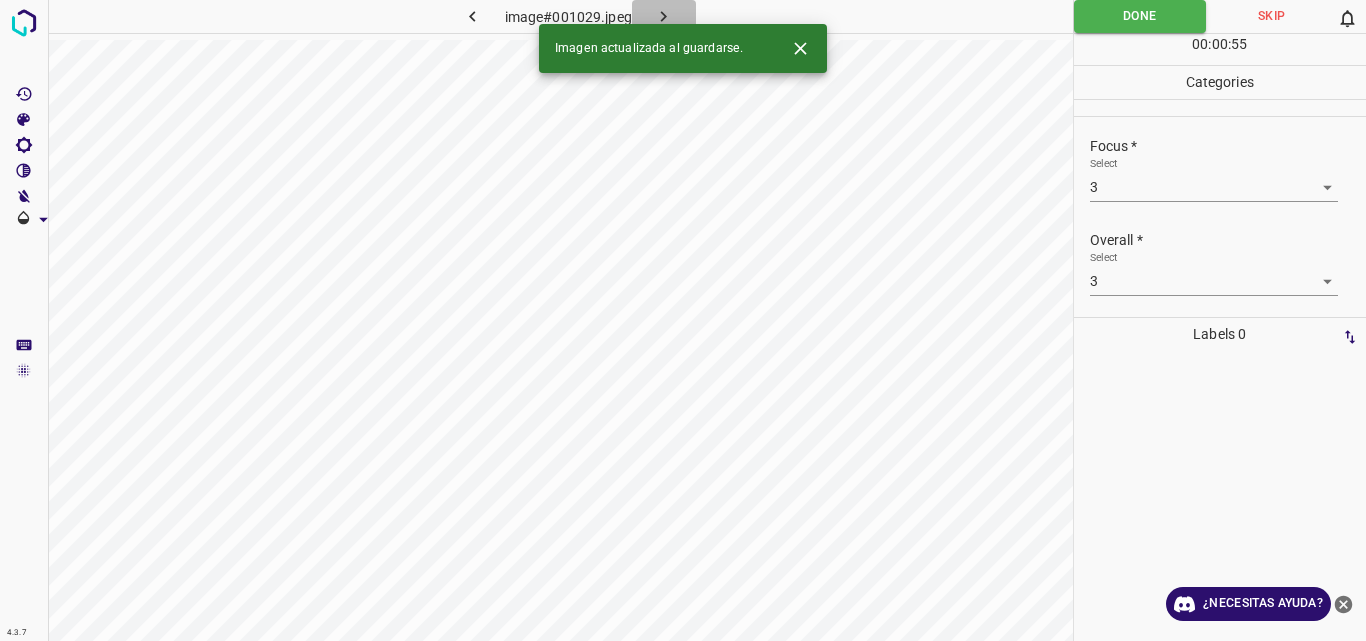click 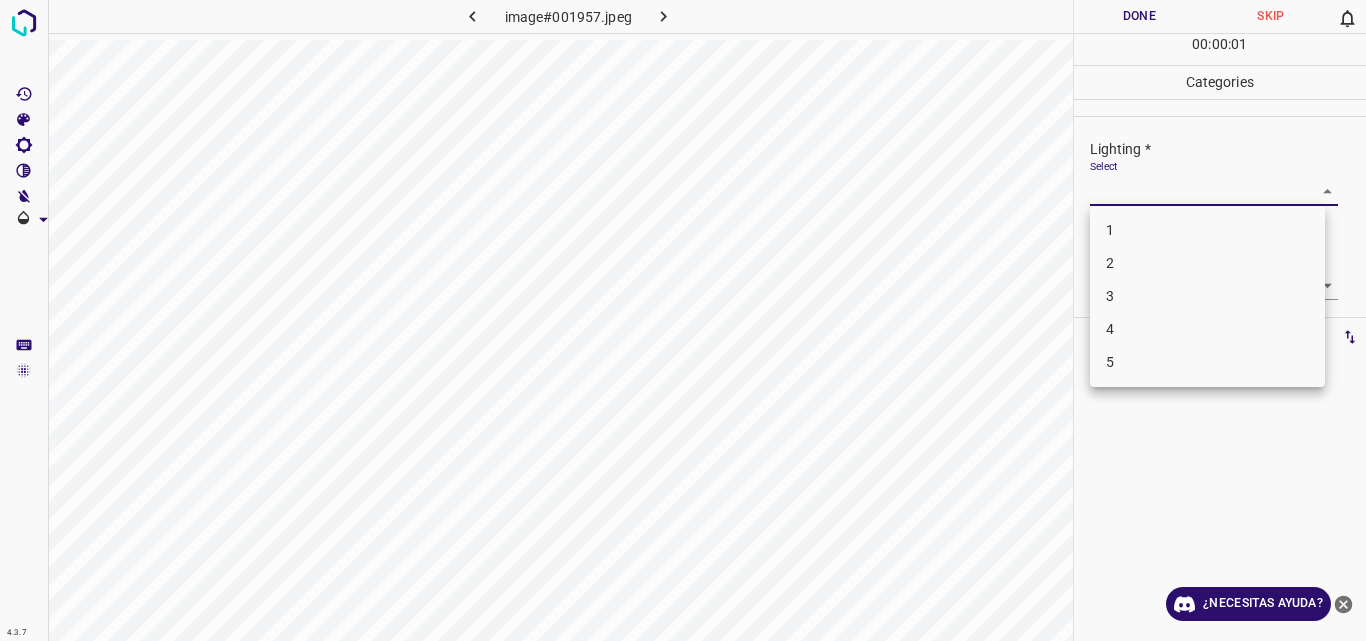 click on "4.3.7 image#001957.jpeg Done Skip 0 00   : 00   : 01   Categories Lighting *  Select ​ Focus *  Select ​ Overall *  Select ​ Labels   0 Categories 1 Lighting 2 Focus 3 Overall Tools Space Change between modes (Draw & Edit) I Auto labeling R Restore zoom M Zoom in N Zoom out Delete Delete selecte label Filters Z Restore filters X Saturation filter C Brightness filter V Contrast filter B Gray scale filter General O Download ¿Necesitas ayuda? Original text Rate this translation Your feedback will be used to help improve Google Translate - Texto - Esconder - Borrar 1 2 3 4 5" at bounding box center [683, 320] 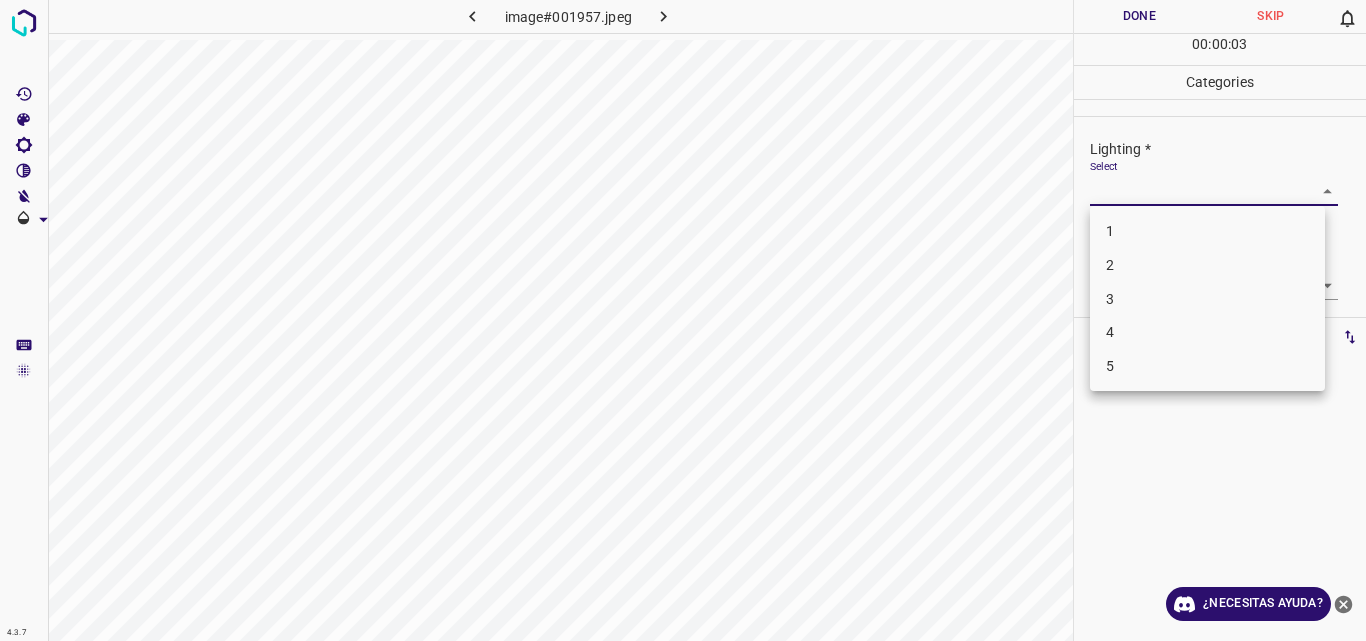 click on "3" at bounding box center [1207, 299] 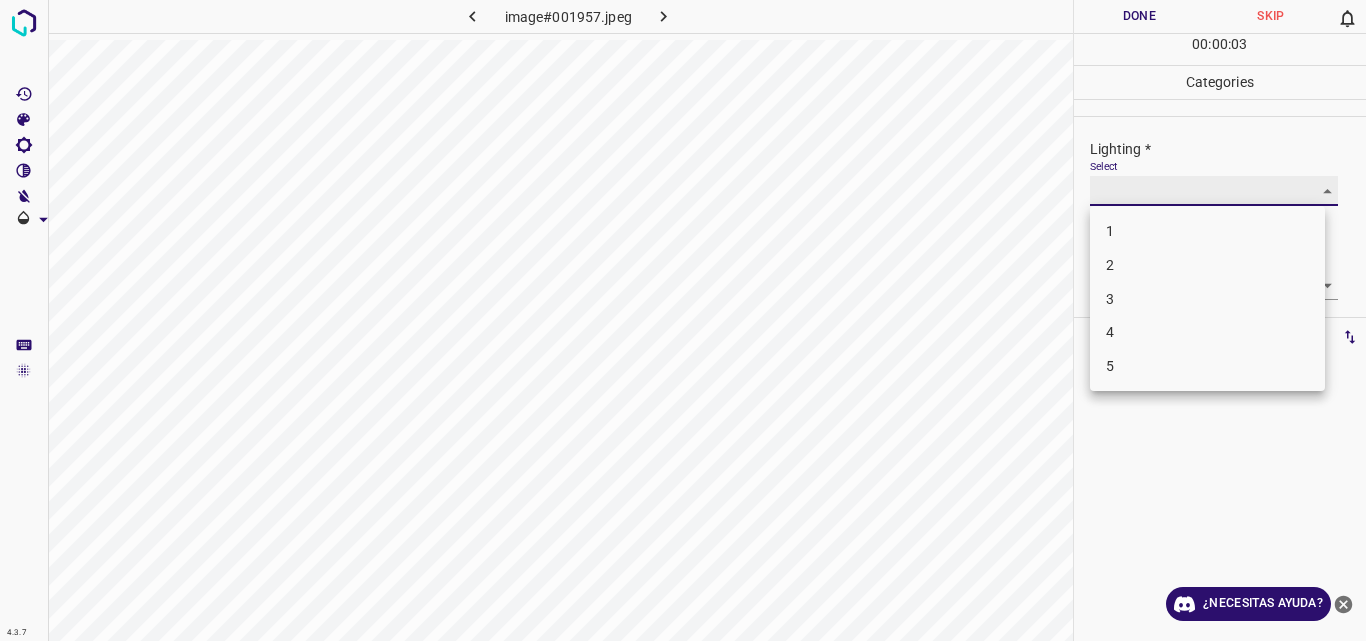 type on "3" 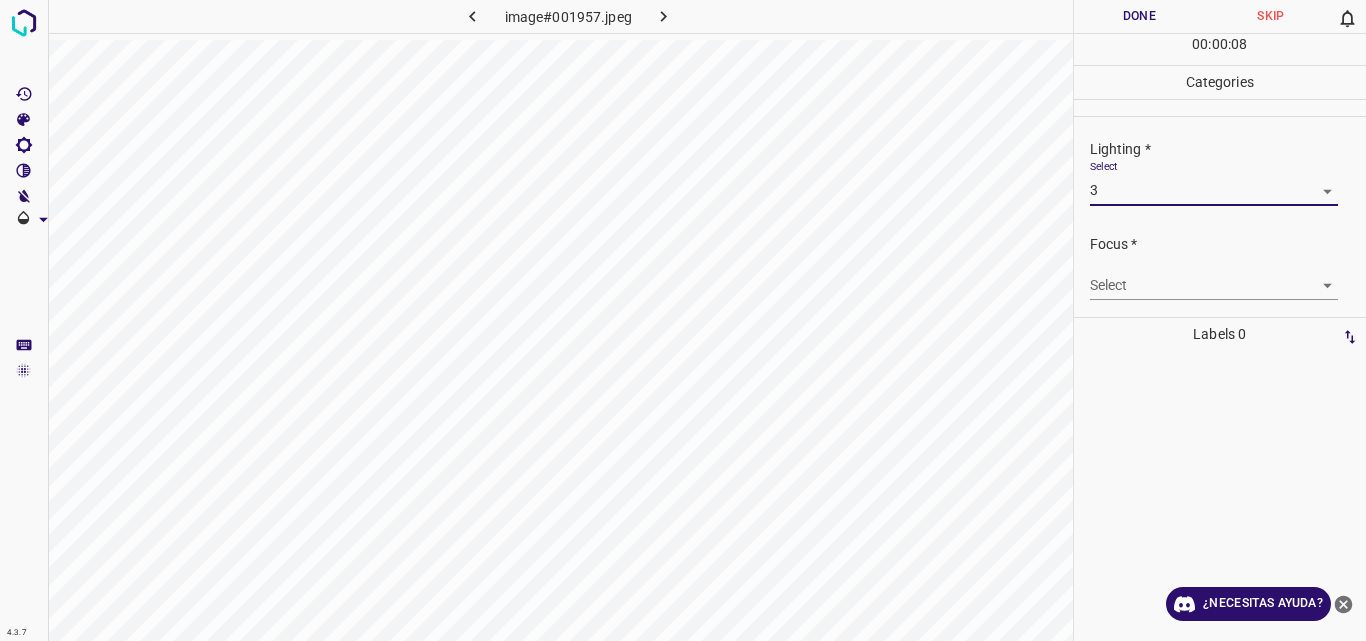 click on "4.3.7 image#001957.jpeg Done Skip 0 00   : 00   : 08   Categories Lighting *  Select 3 3 Focus *  Select ​ Overall *  Select ​ Labels   0 Categories 1 Lighting 2 Focus 3 Overall Tools Space Change between modes (Draw & Edit) I Auto labeling R Restore zoom M Zoom in N Zoom out Delete Delete selecte label Filters Z Restore filters X Saturation filter C Brightness filter V Contrast filter B Gray scale filter General O Download ¿Necesitas ayuda? Original text Rate this translation Your feedback will be used to help improve Google Translate - Texto - Esconder - Borrar" at bounding box center [683, 320] 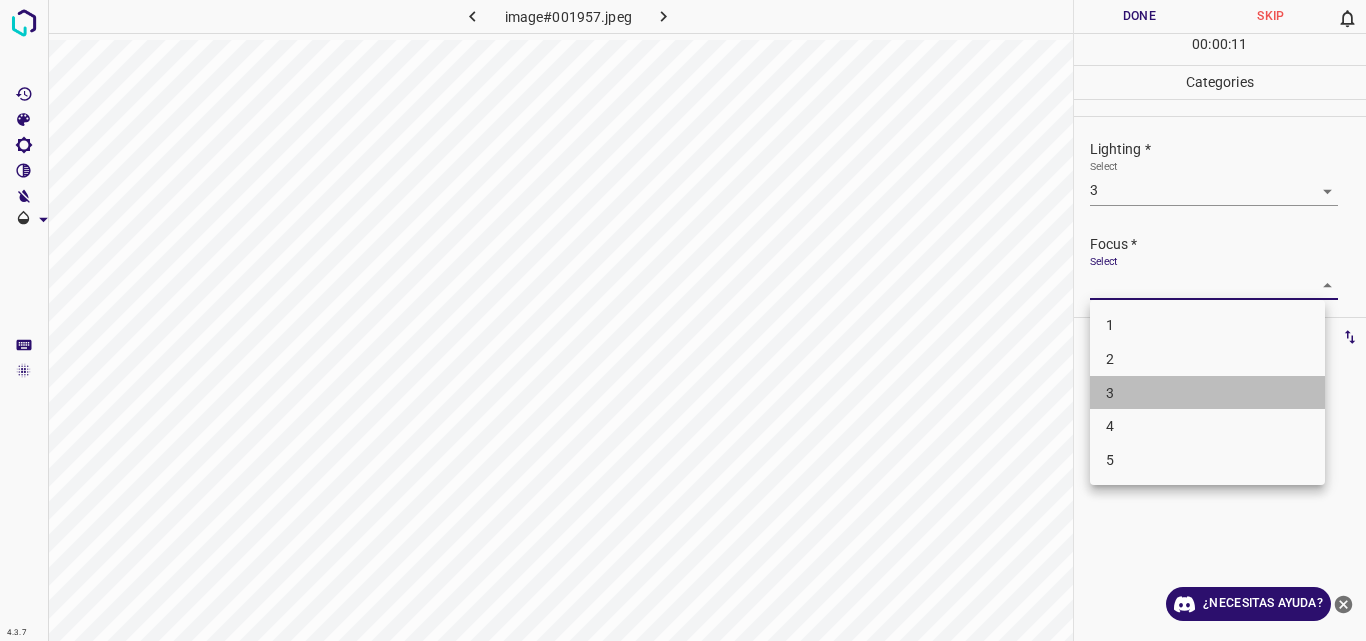 click on "3" at bounding box center [1207, 393] 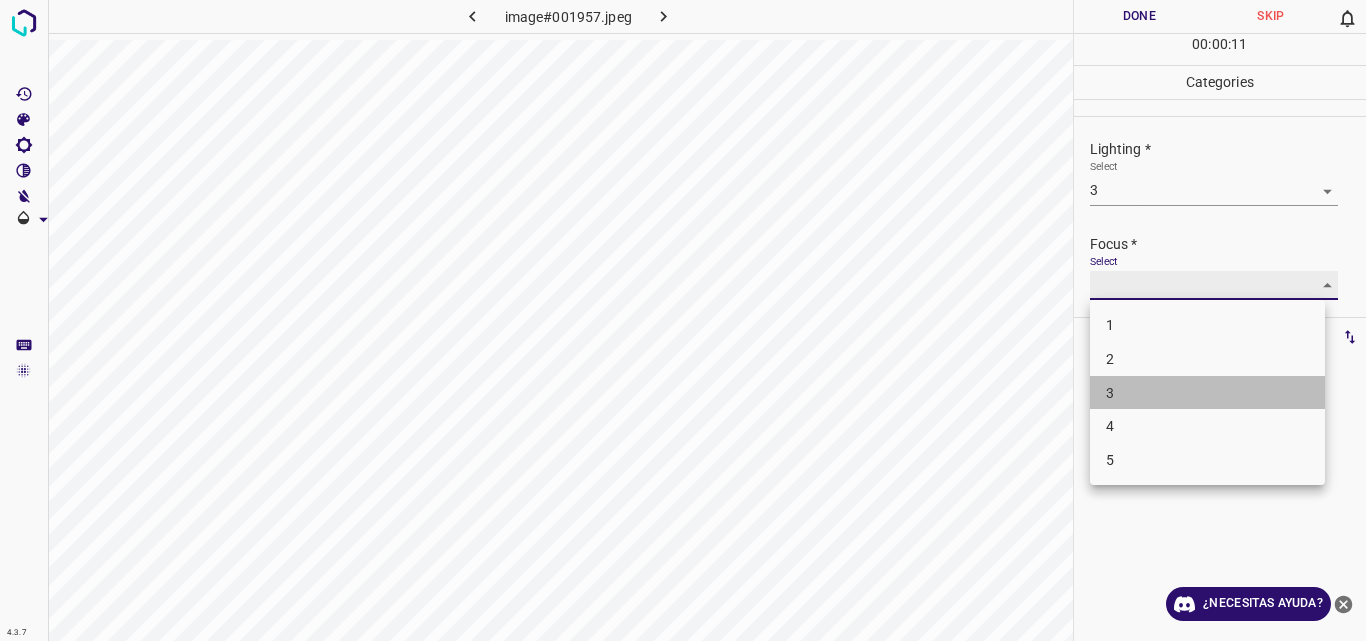type on "3" 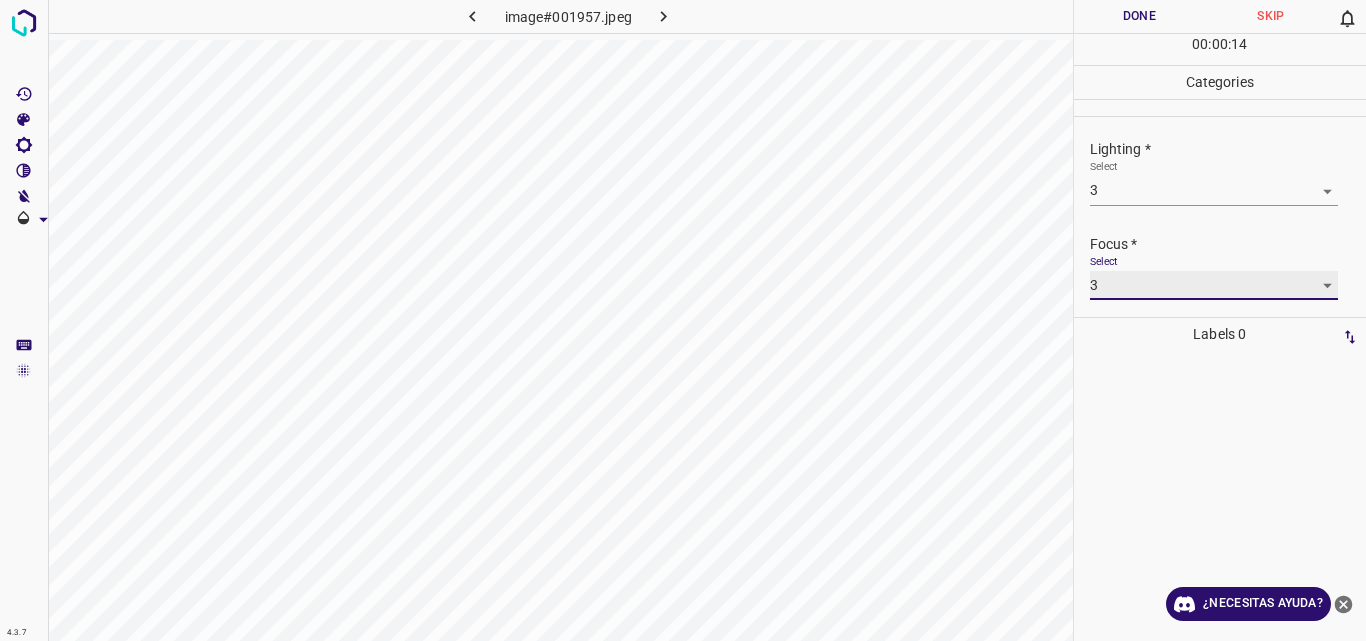 scroll, scrollTop: 98, scrollLeft: 0, axis: vertical 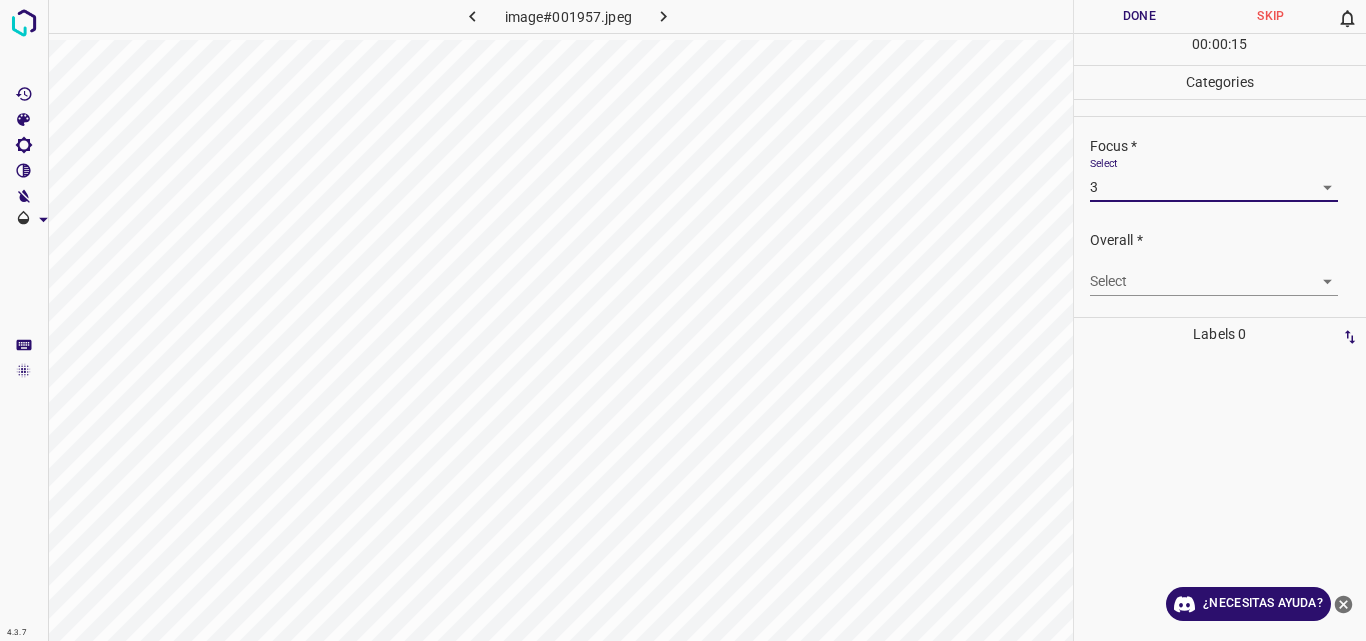 click on "4.3.7 image#001957.jpeg Done Skip 0 00   : 00   : 15   Categories Lighting *  Select 3 3 Focus *  Select 3 3 Overall *  Select ​ Labels   0 Categories 1 Lighting 2 Focus 3 Overall Tools Space Change between modes (Draw & Edit) I Auto labeling R Restore zoom M Zoom in N Zoom out Delete Delete selecte label Filters Z Restore filters X Saturation filter C Brightness filter V Contrast filter B Gray scale filter General O Download ¿Necesitas ayuda? Original text Rate this translation Your feedback will be used to help improve Google Translate - Texto - Esconder - Borrar" at bounding box center [683, 320] 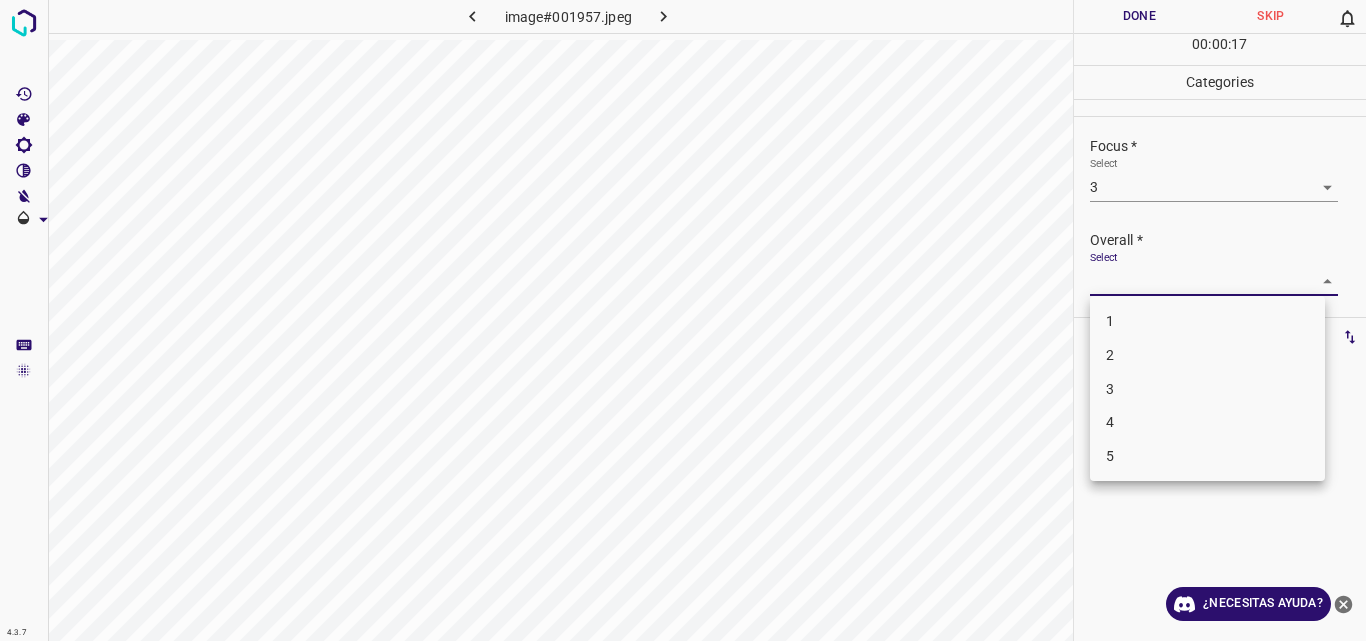 click on "3" at bounding box center [1207, 389] 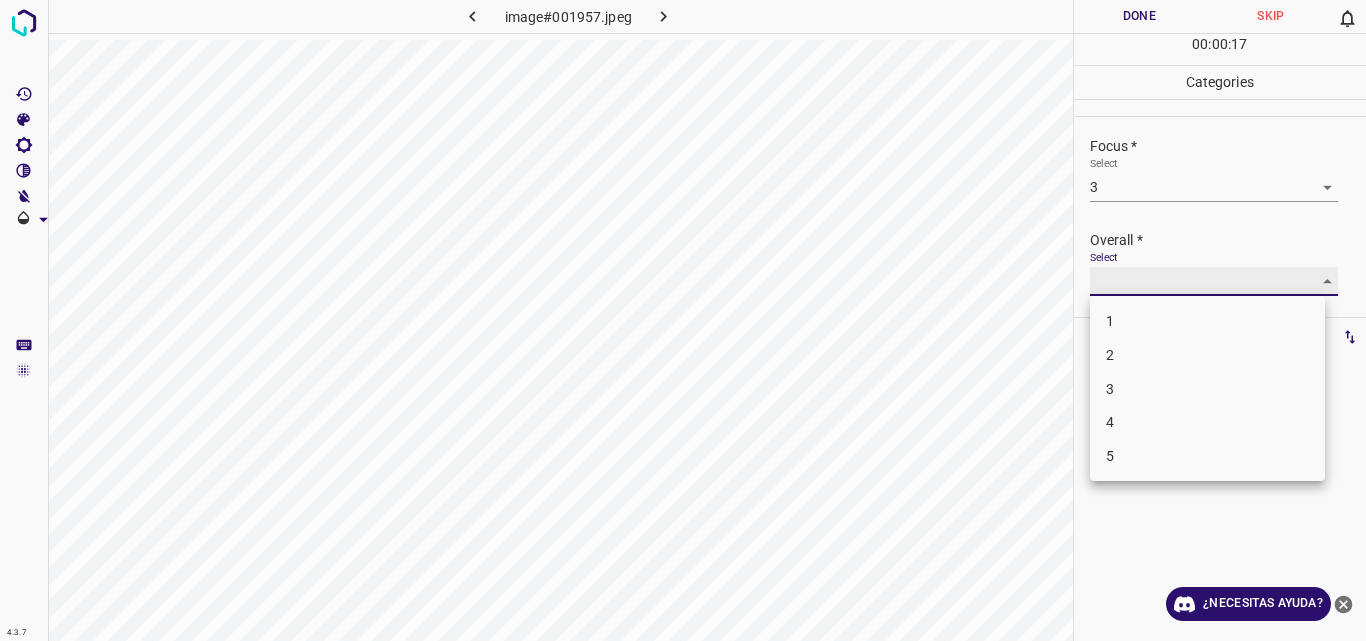 type on "3" 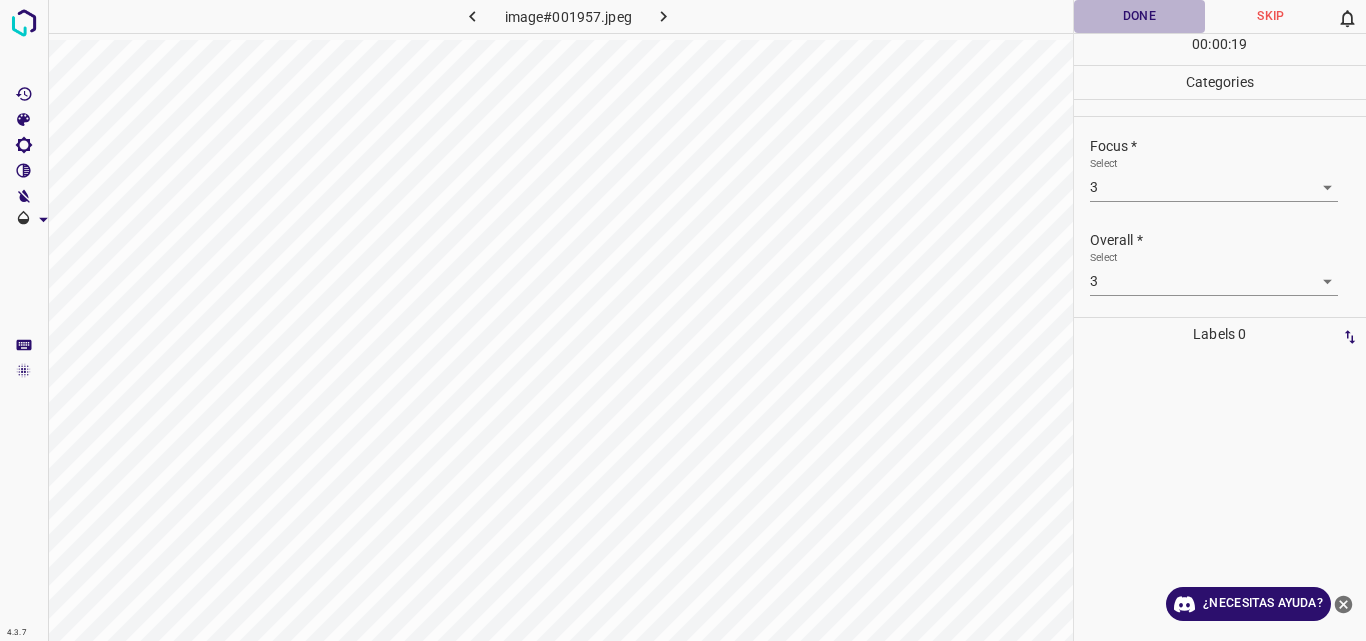 click on "Done" at bounding box center (1140, 16) 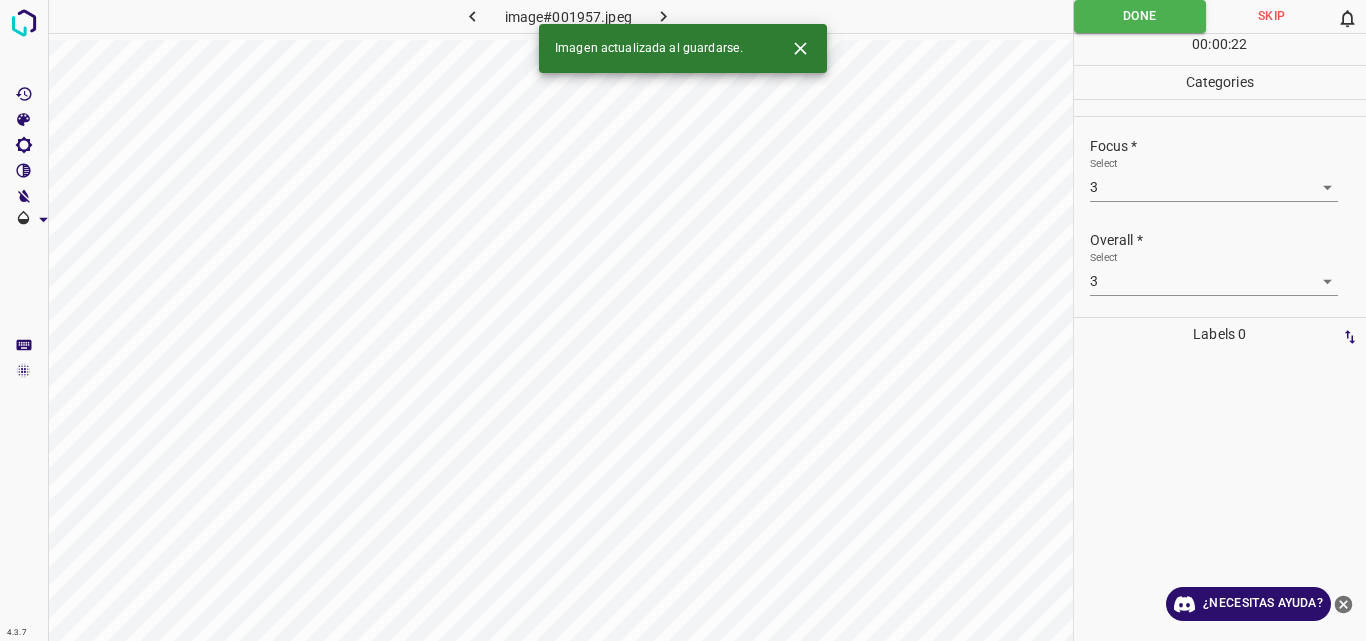 click 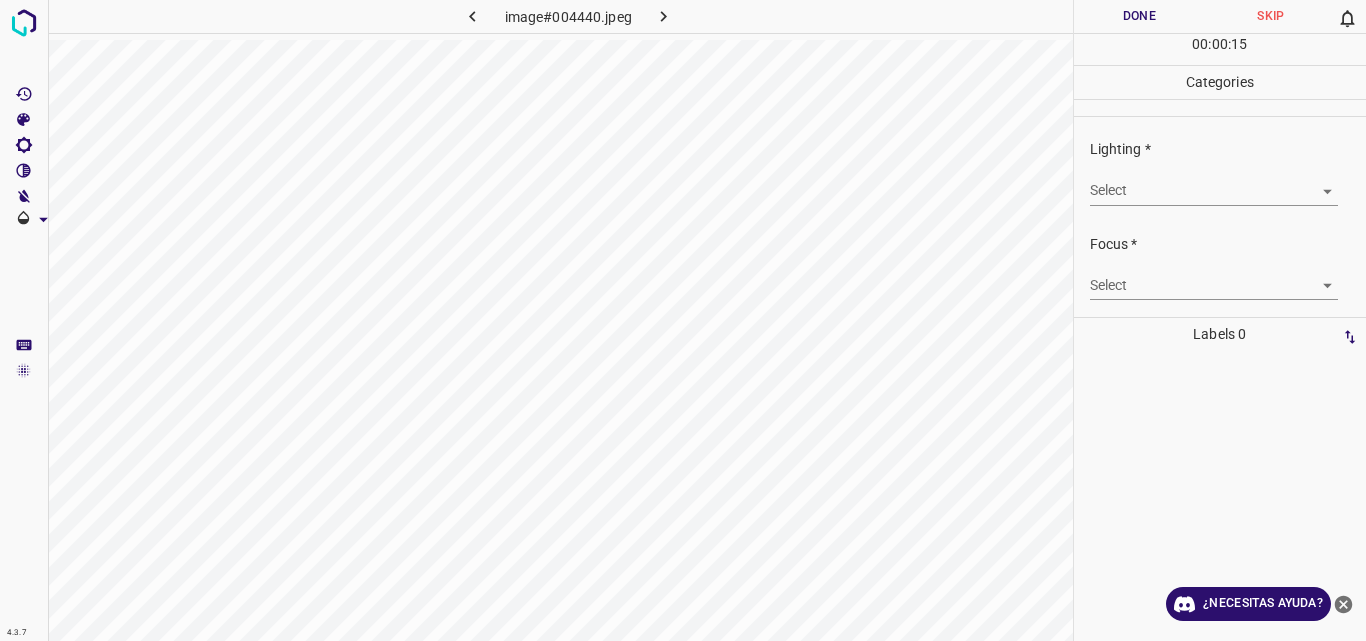click on "4.3.7 image#004440.jpeg Done Skip 0 00   : 00   : 15   Categories Lighting *  Select ​ Focus *  Select ​ Overall *  Select ​ Labels   0 Categories 1 Lighting 2 Focus 3 Overall Tools Space Change between modes (Draw & Edit) I Auto labeling R Restore zoom M Zoom in N Zoom out Delete Delete selecte label Filters Z Restore filters X Saturation filter C Brightness filter V Contrast filter B Gray scale filter General O Download ¿Necesitas ayuda? Original text Rate this translation Your feedback will be used to help improve Google Translate - Texto - Esconder - Borrar" at bounding box center [683, 320] 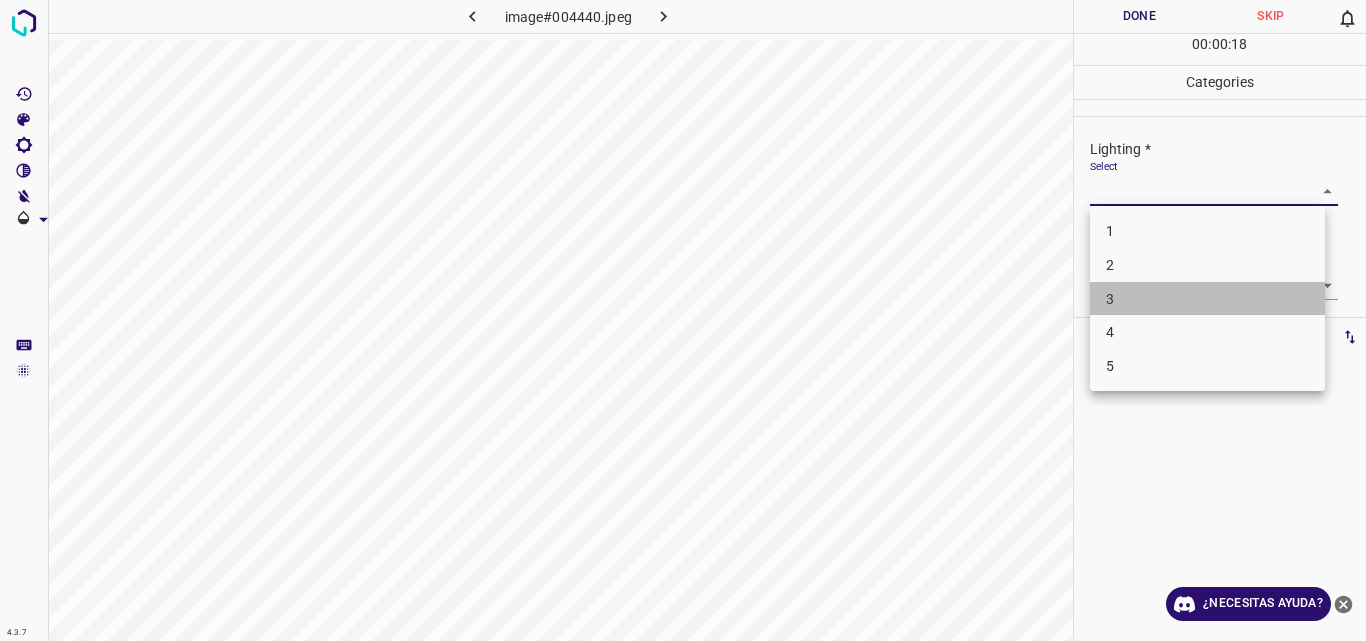click on "3" at bounding box center (1207, 299) 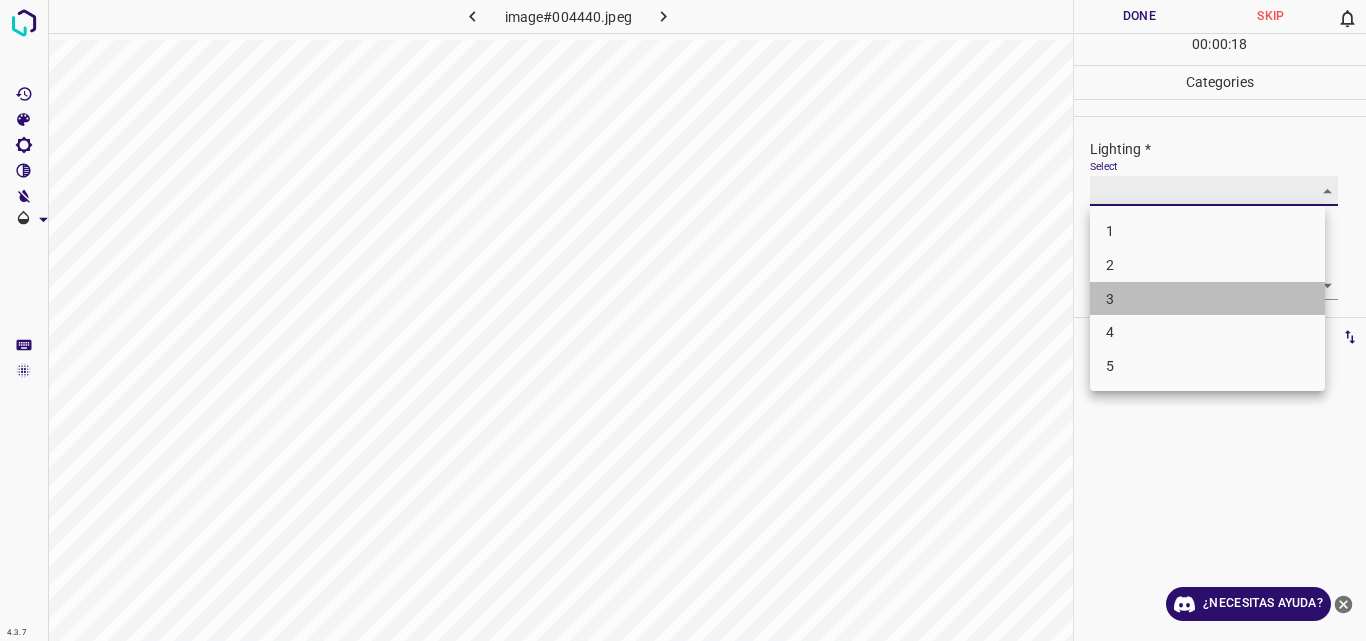 type on "3" 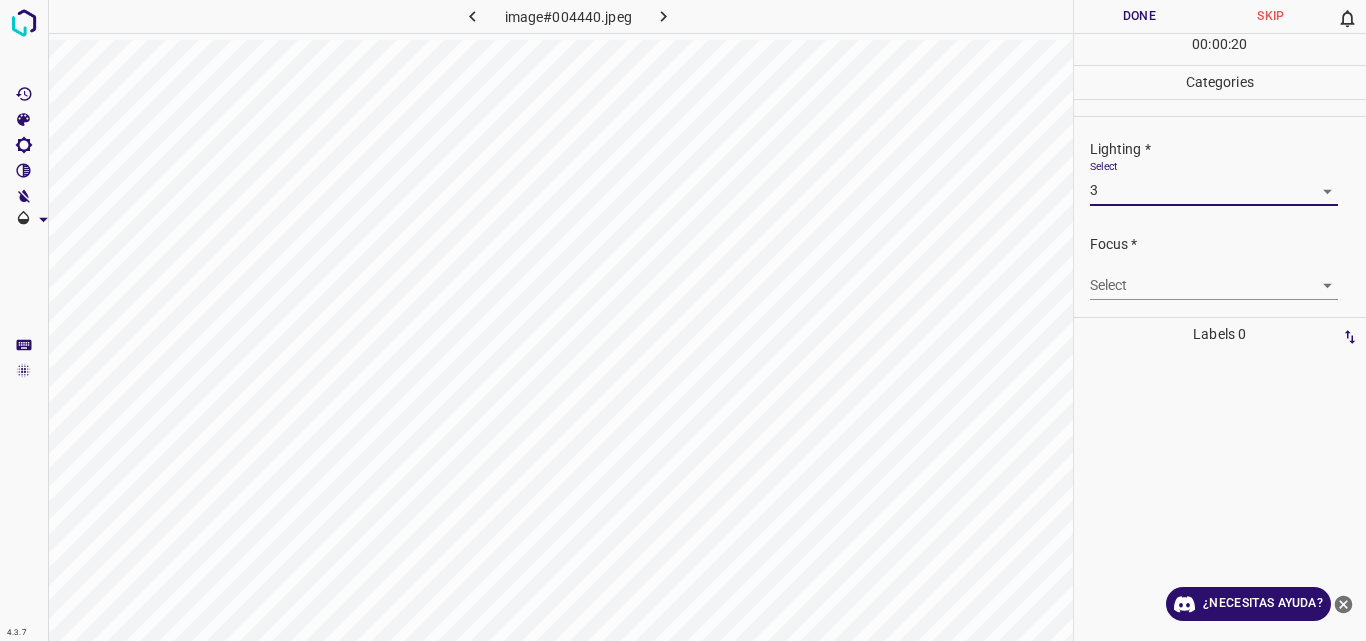 click on "4.3.7 image#004440.jpeg Done Skip 0 00   : 00   : 20   Categories Lighting *  Select 3 3 Focus *  Select ​ Overall *  Select ​ Labels   0 Categories 1 Lighting 2 Focus 3 Overall Tools Space Change between modes (Draw & Edit) I Auto labeling R Restore zoom M Zoom in N Zoom out Delete Delete selecte label Filters Z Restore filters X Saturation filter C Brightness filter V Contrast filter B Gray scale filter General O Download ¿Necesitas ayuda? Original text Rate this translation Your feedback will be used to help improve Google Translate - Texto - Esconder - Borrar" at bounding box center [683, 320] 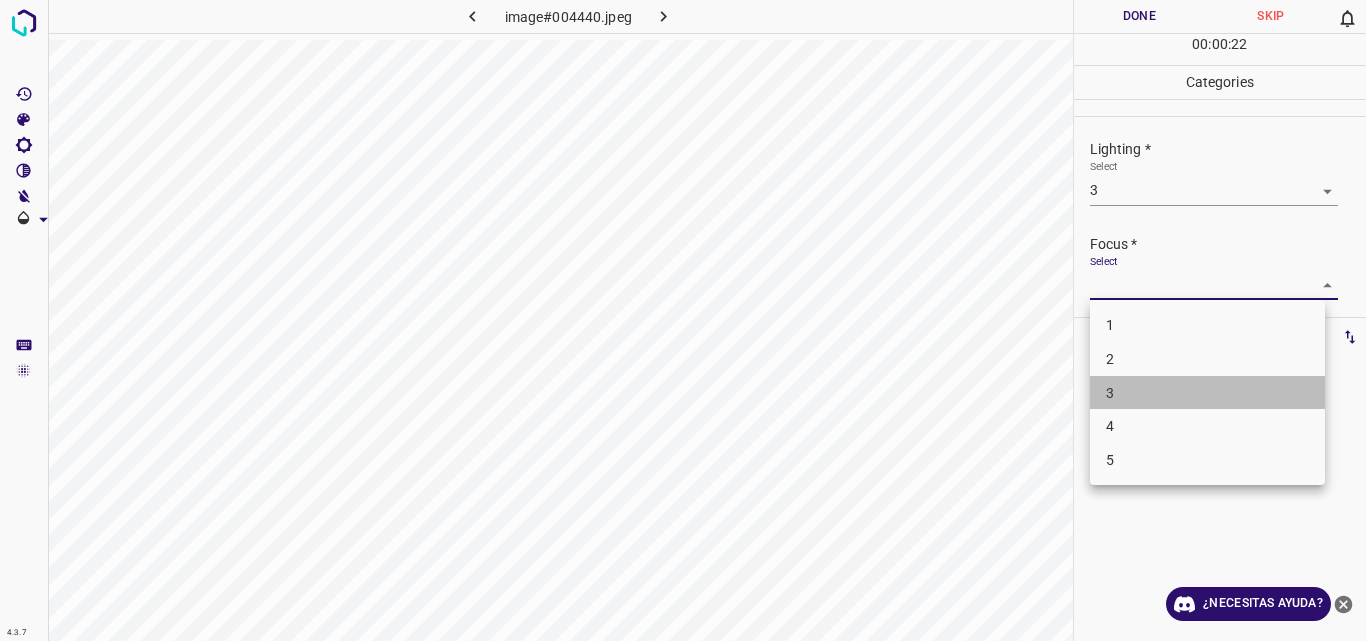 click on "3" at bounding box center (1207, 393) 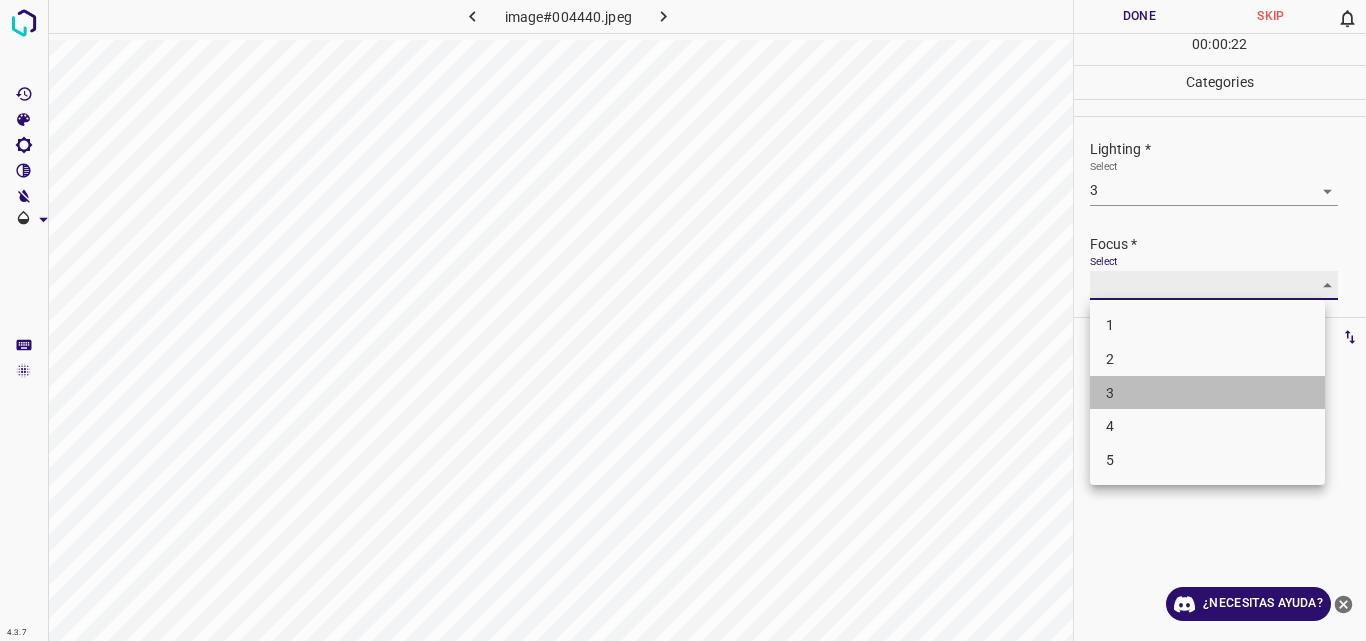 type on "3" 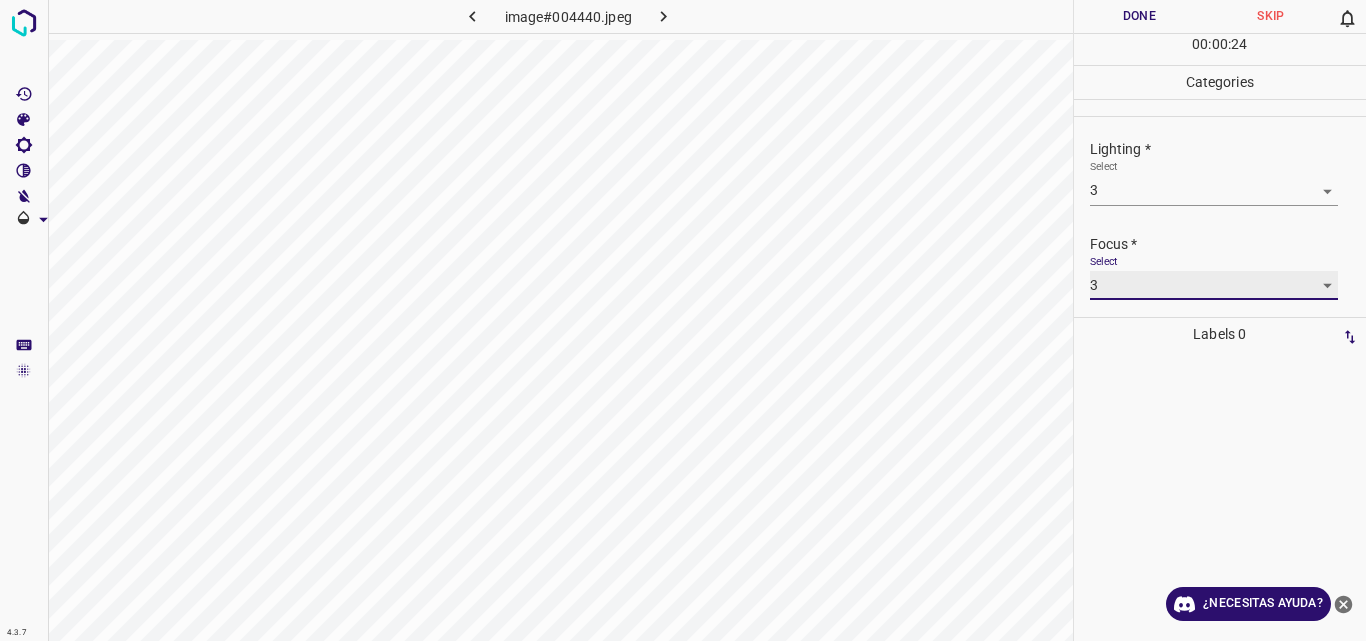 scroll, scrollTop: 98, scrollLeft: 0, axis: vertical 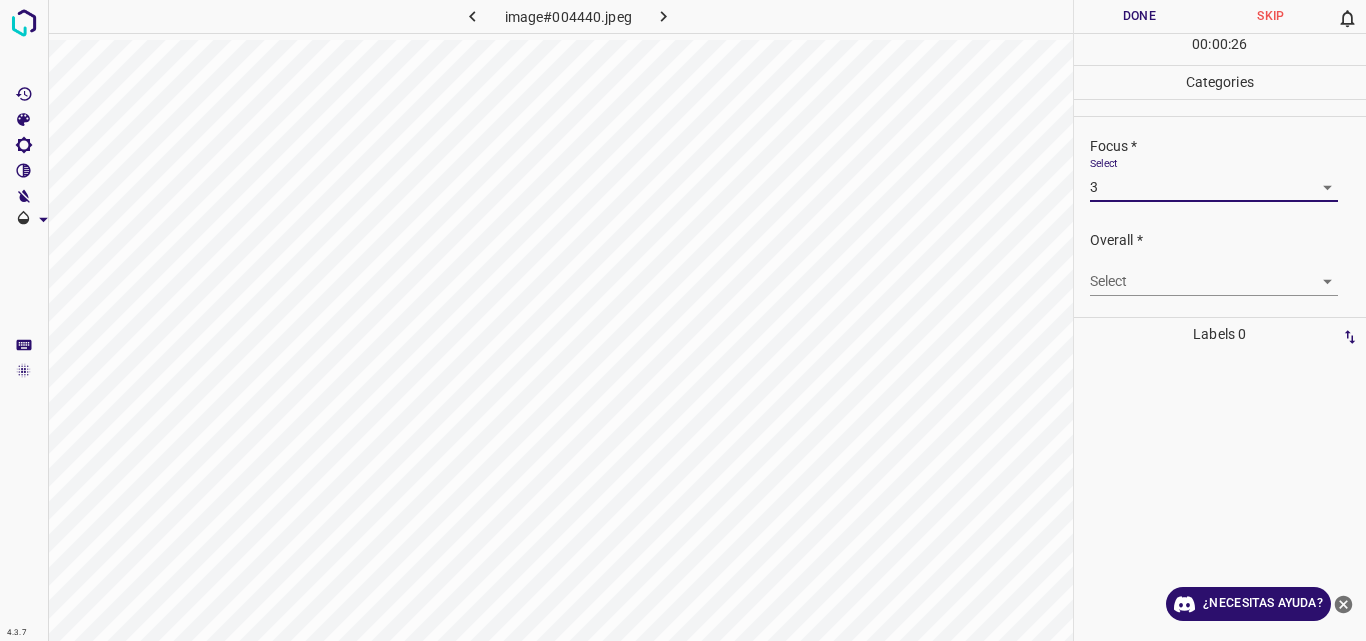 click on "4.3.7 image#004440.jpeg Done Skip 0 00   : 00   : 26   Categories Lighting *  Select 3 3 Focus *  Select 3 3 Overall *  Select ​ Labels   0 Categories 1 Lighting 2 Focus 3 Overall Tools Space Change between modes (Draw & Edit) I Auto labeling R Restore zoom M Zoom in N Zoom out Delete Delete selecte label Filters Z Restore filters X Saturation filter C Brightness filter V Contrast filter B Gray scale filter General O Download ¿Necesitas ayuda? Original text Rate this translation Your feedback will be used to help improve Google Translate - Texto - Esconder - Borrar" at bounding box center [683, 320] 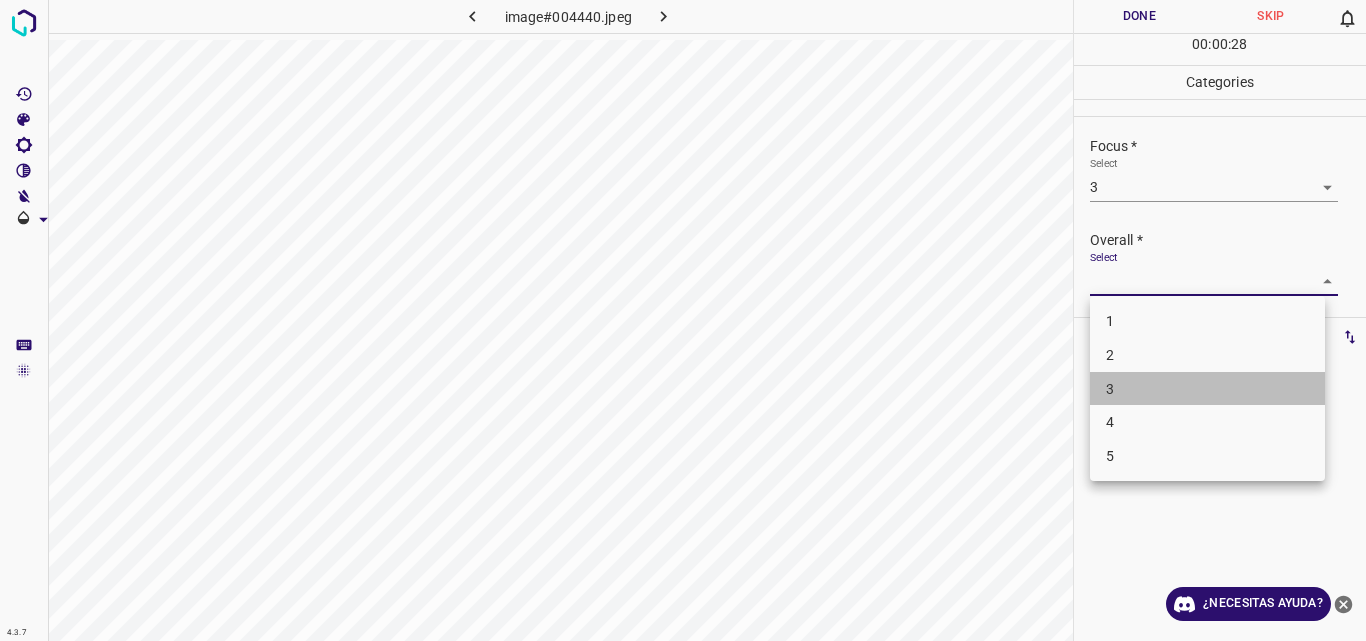 click on "3" at bounding box center (1207, 389) 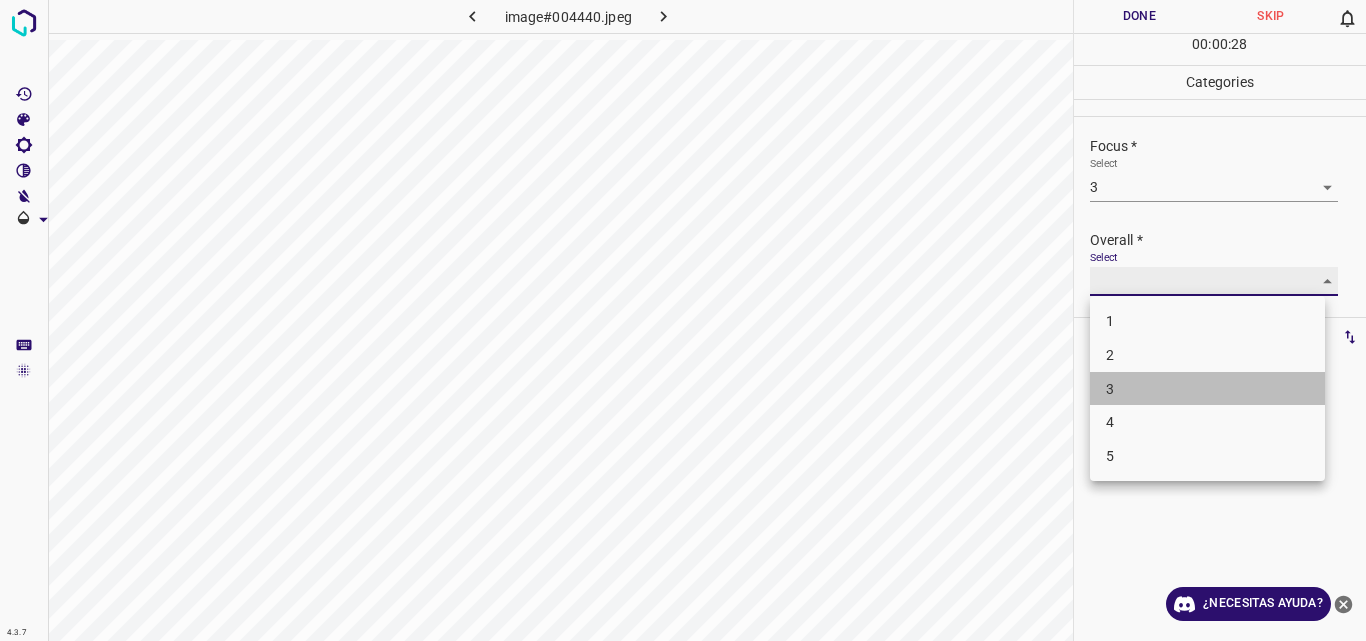 type on "3" 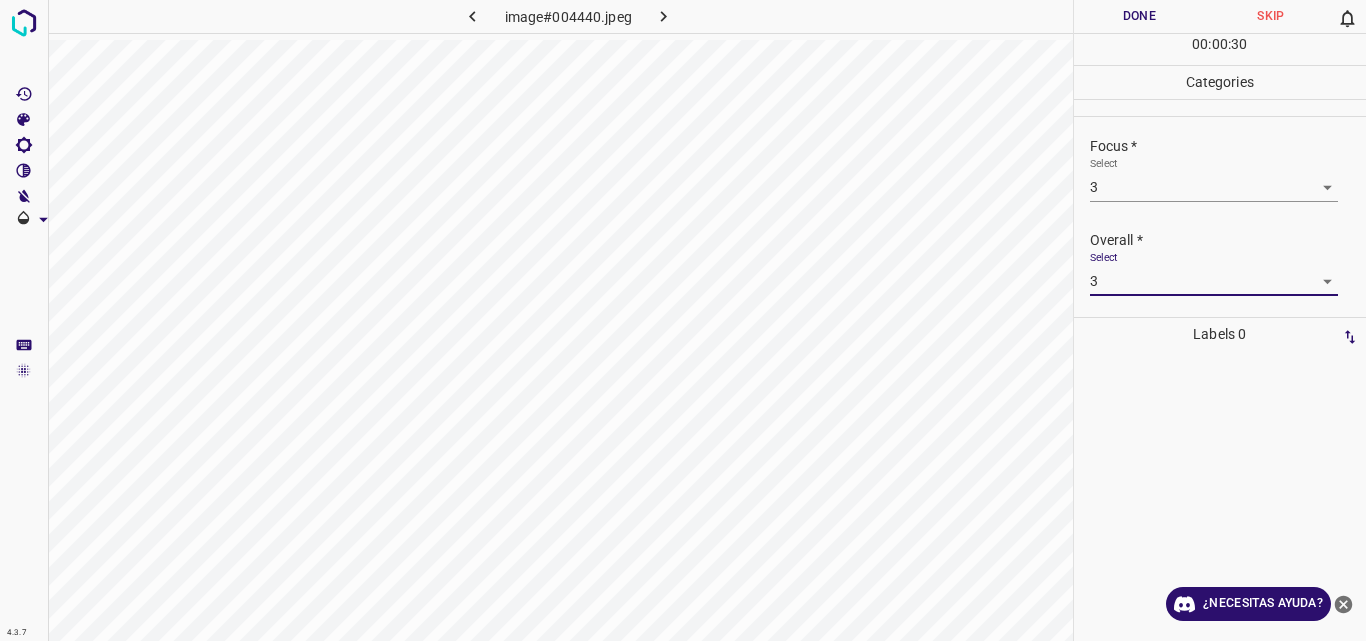 click on "Done" at bounding box center [1140, 16] 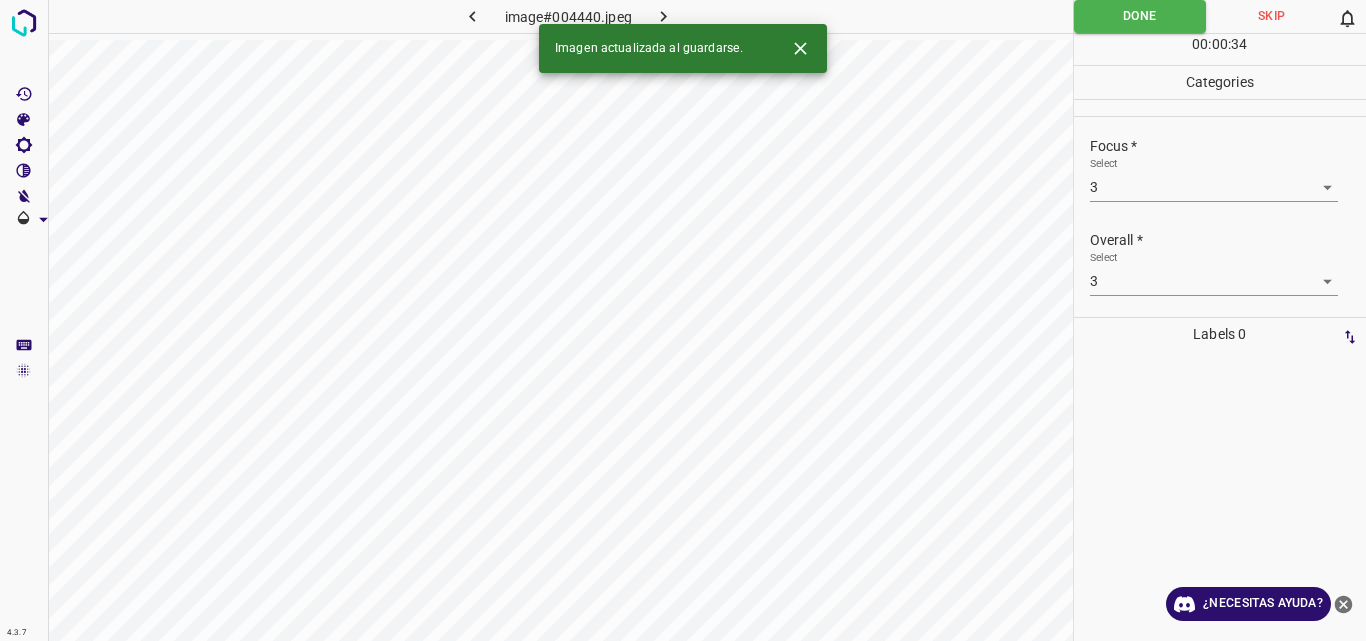 click 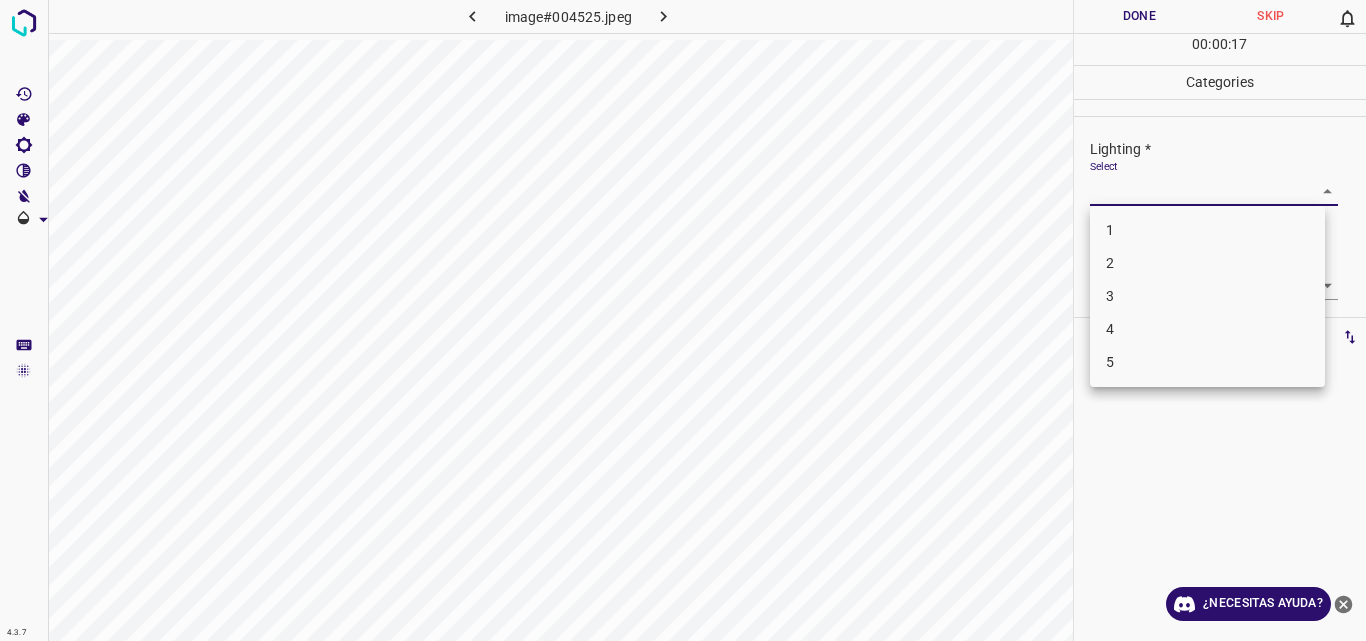 click on "4.3.7 image#004525.jpeg Done Skip 0 00   : 00   : 17   Categories Lighting *  Select ​ Focus *  Select ​ Overall *  Select ​ Labels   0 Categories 1 Lighting 2 Focus 3 Overall Tools Space Change between modes (Draw & Edit) I Auto labeling R Restore zoom M Zoom in N Zoom out Delete Delete selecte label Filters Z Restore filters X Saturation filter C Brightness filter V Contrast filter B Gray scale filter General O Download ¿Necesitas ayuda? Original text Rate this translation Your feedback will be used to help improve Google Translate - Texto - Esconder - Borrar 1 2 3 4 5" at bounding box center (683, 320) 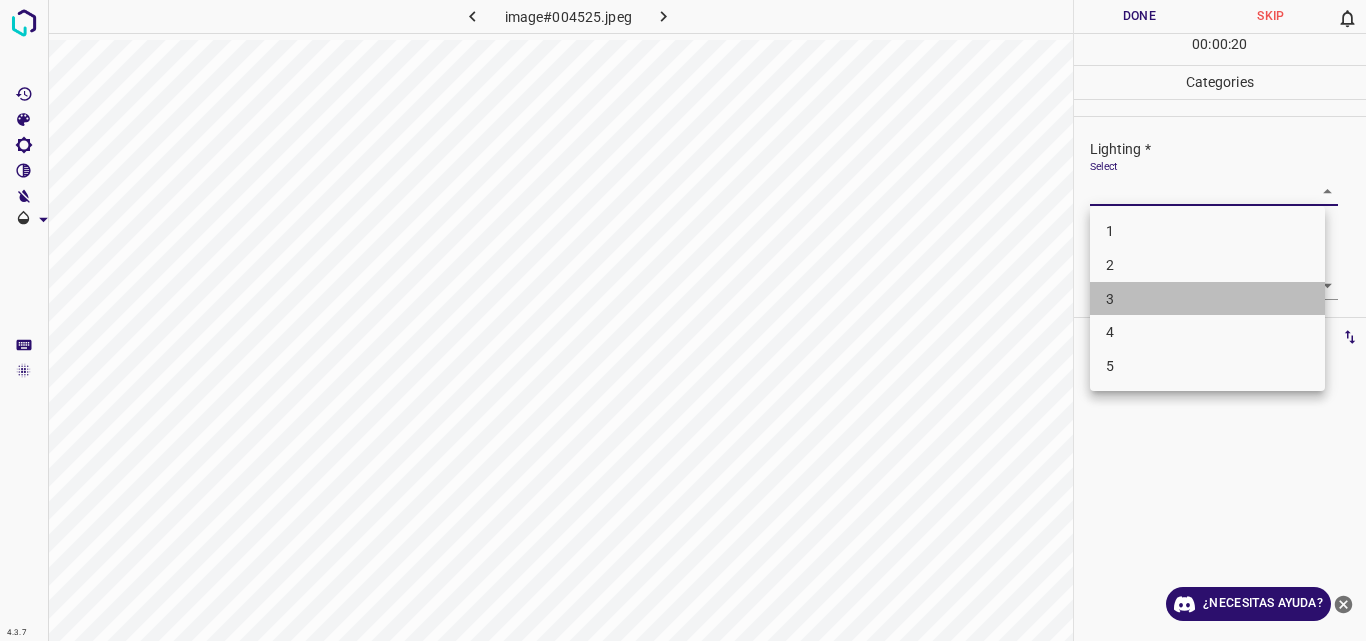 click on "3" at bounding box center (1207, 299) 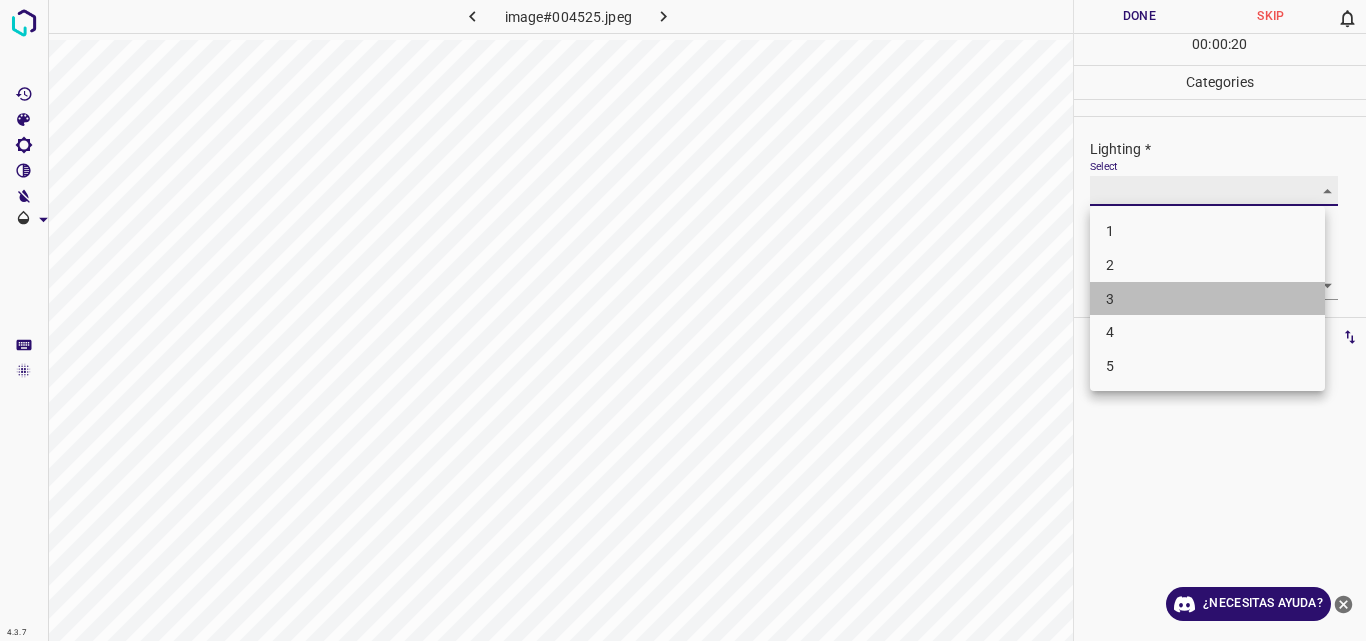 type on "3" 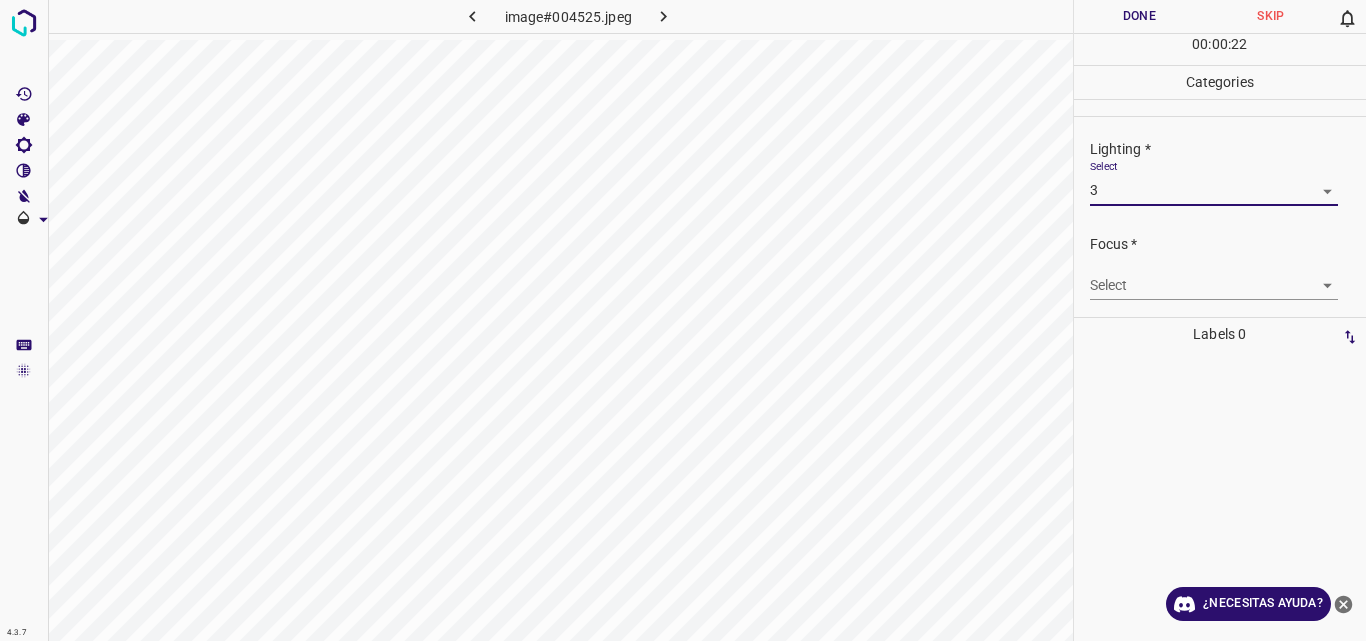 click on "4.3.7 image#004525.jpeg Done Skip 0 00   : 00   : 22   Categories Lighting *  Select 3 3 Focus *  Select ​ Overall *  Select ​ Labels   0 Categories 1 Lighting 2 Focus 3 Overall Tools Space Change between modes (Draw & Edit) I Auto labeling R Restore zoom M Zoom in N Zoom out Delete Delete selecte label Filters Z Restore filters X Saturation filter C Brightness filter V Contrast filter B Gray scale filter General O Download ¿Necesitas ayuda? Original text Rate this translation Your feedback will be used to help improve Google Translate - Texto - Esconder - Borrar" at bounding box center [683, 320] 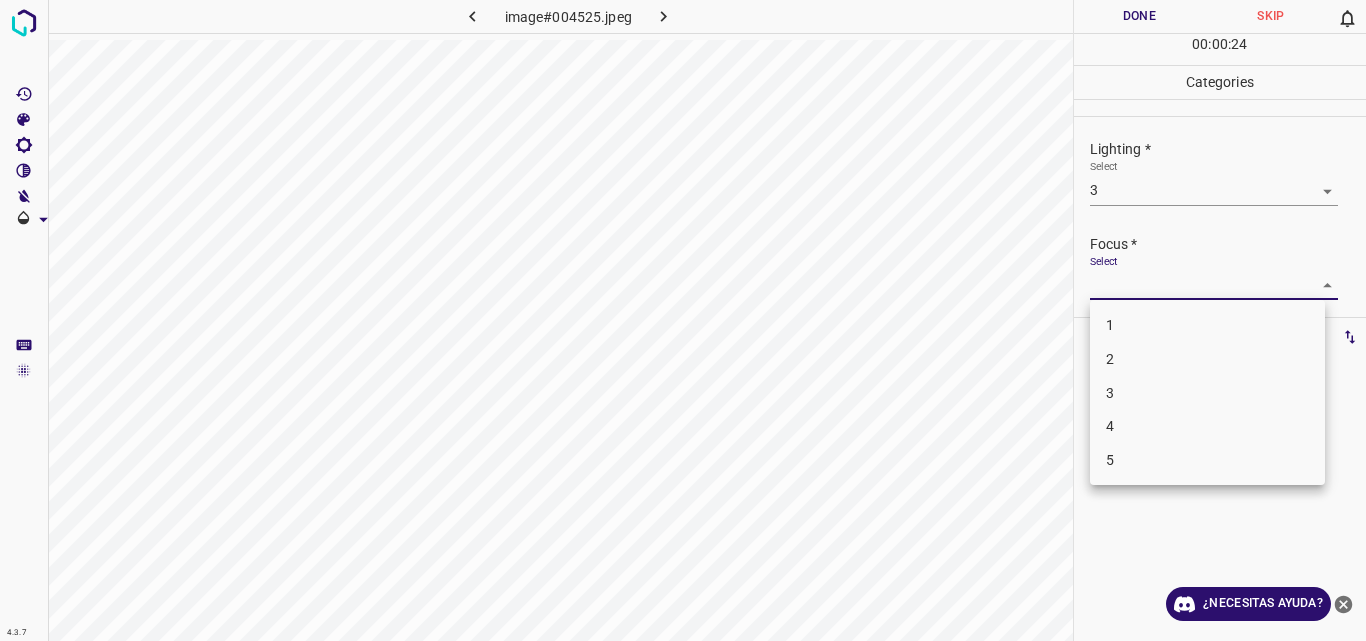 click on "3" at bounding box center [1207, 393] 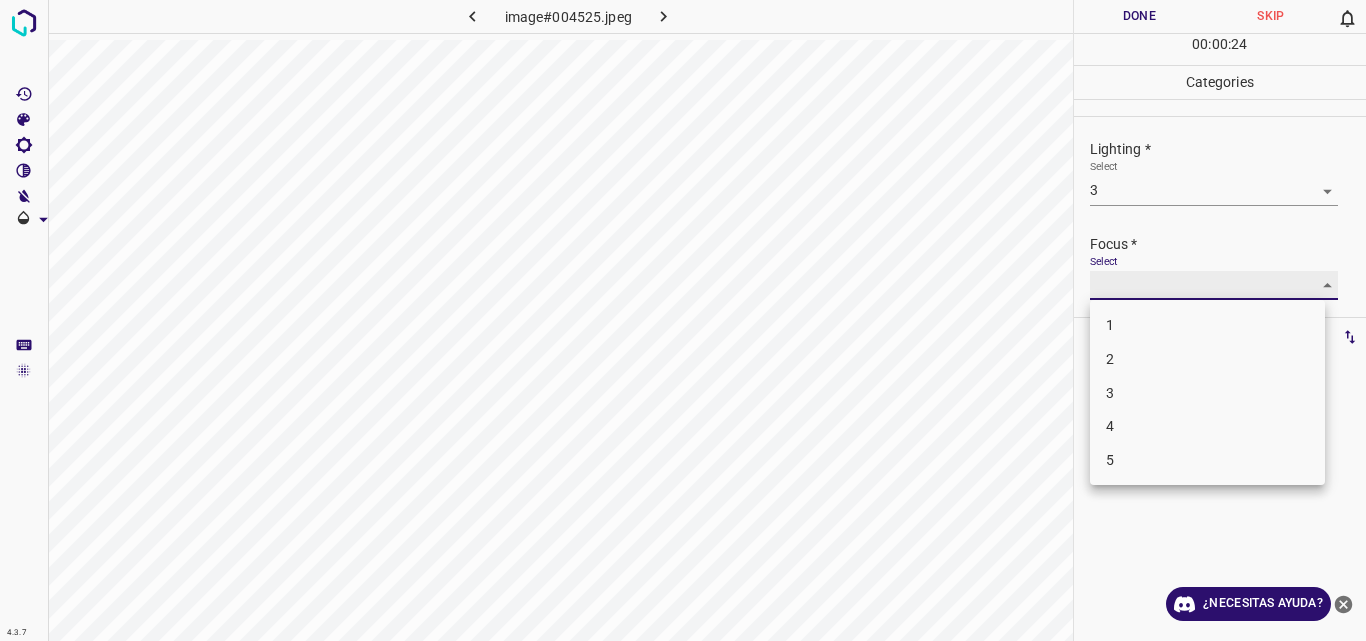 type on "3" 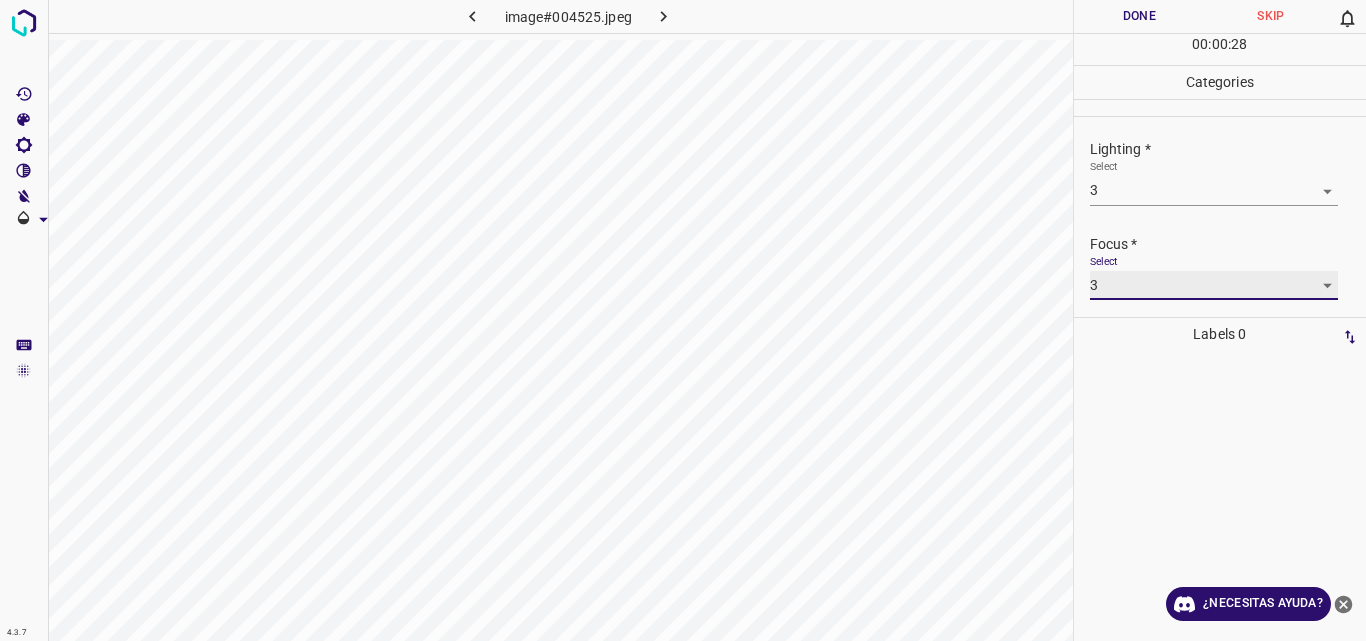 scroll, scrollTop: 98, scrollLeft: 0, axis: vertical 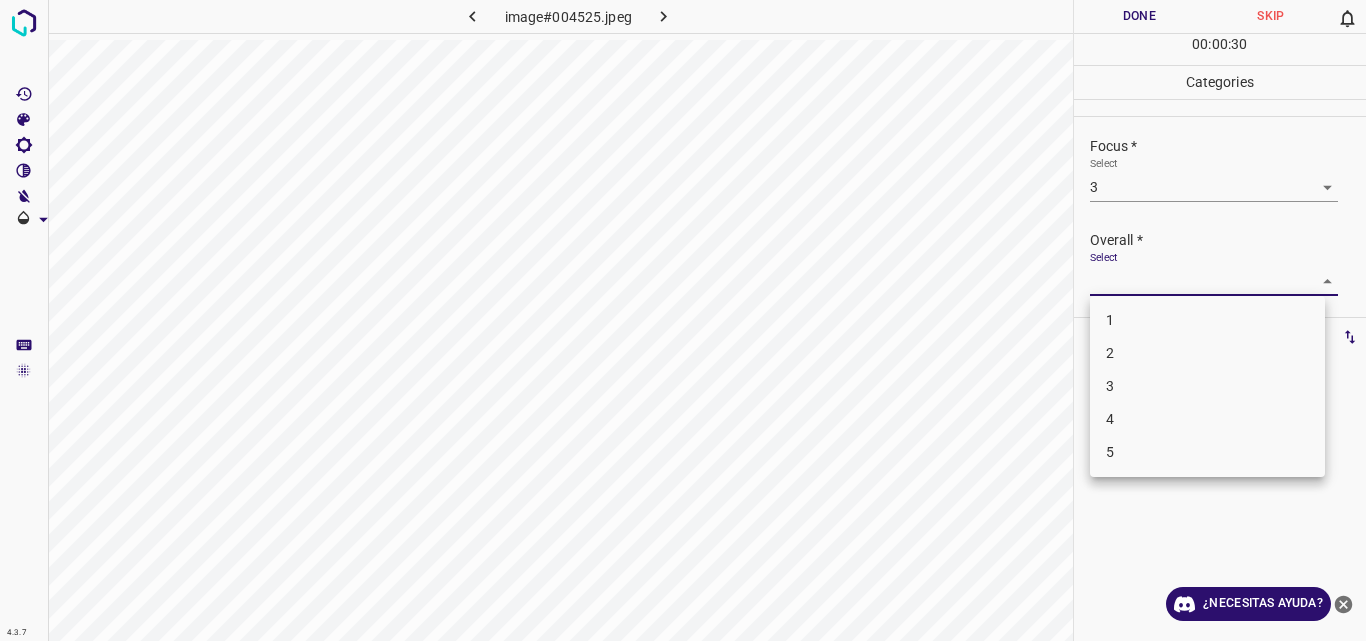 click on "4.3.7 image#004525.jpeg Done Skip 0 00   : 00   : 30   Categories Lighting *  Select 3 3 Focus *  Select 3 3 Overall *  Select ​ Labels   0 Categories 1 Lighting 2 Focus 3 Overall Tools Space Change between modes (Draw & Edit) I Auto labeling R Restore zoom M Zoom in N Zoom out Delete Delete selecte label Filters Z Restore filters X Saturation filter C Brightness filter V Contrast filter B Gray scale filter General O Download ¿Necesitas ayuda? Original text Rate this translation Your feedback will be used to help improve Google Translate - Texto - Esconder - Borrar 1 2 3 4 5" at bounding box center [683, 320] 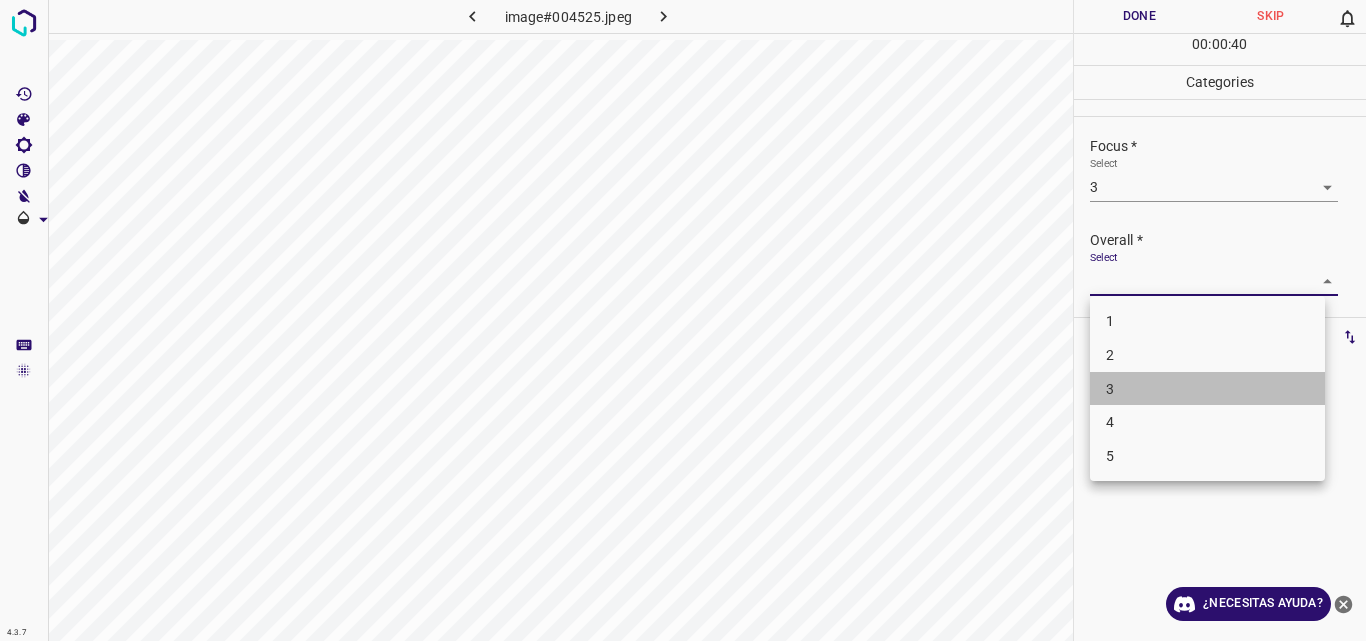 click on "3" at bounding box center (1207, 389) 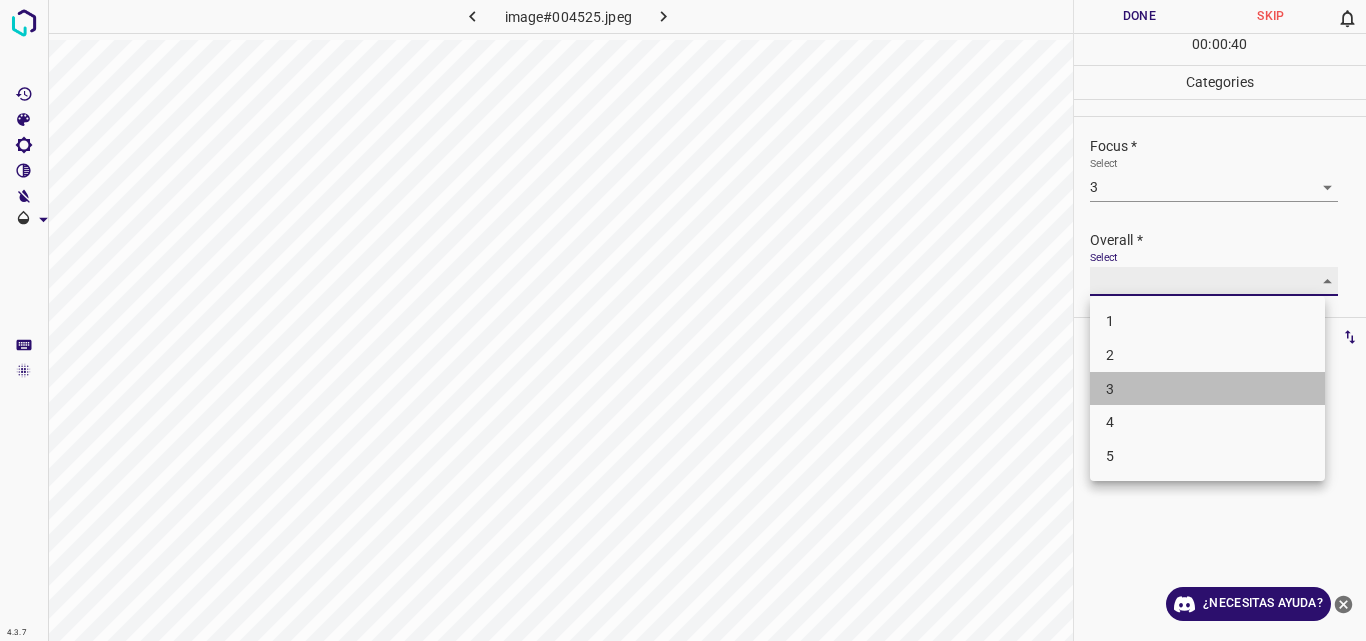 type on "3" 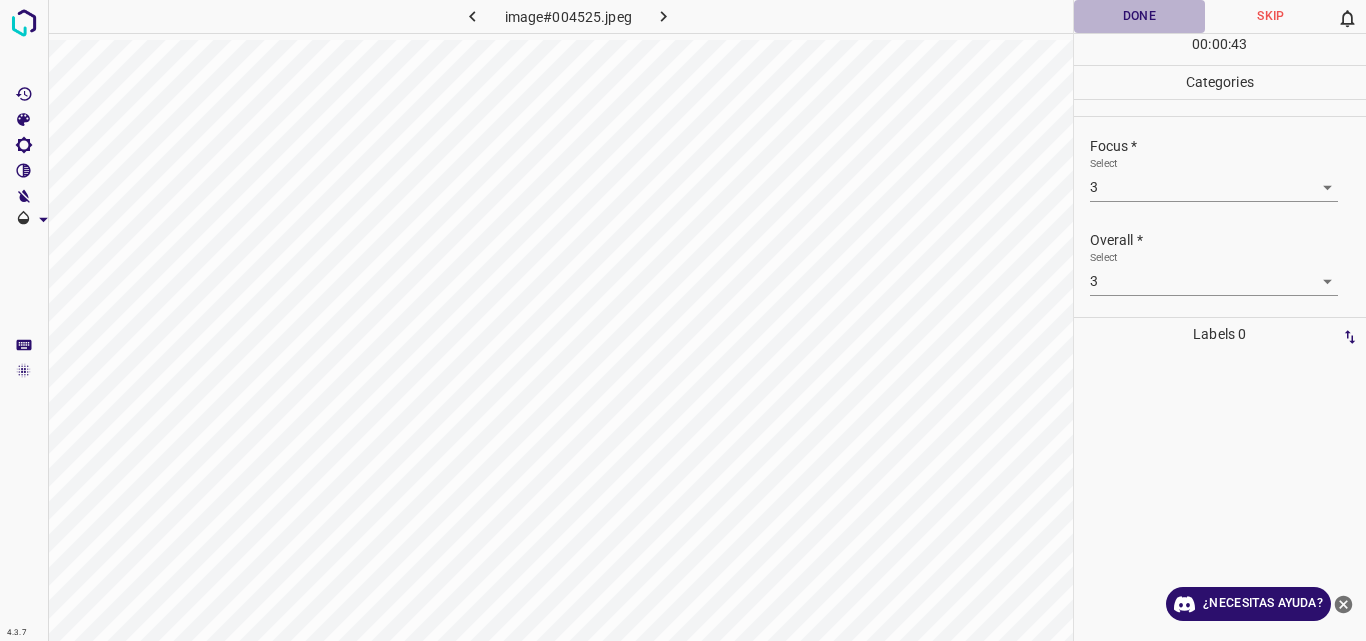 click on "Done" at bounding box center [1140, 16] 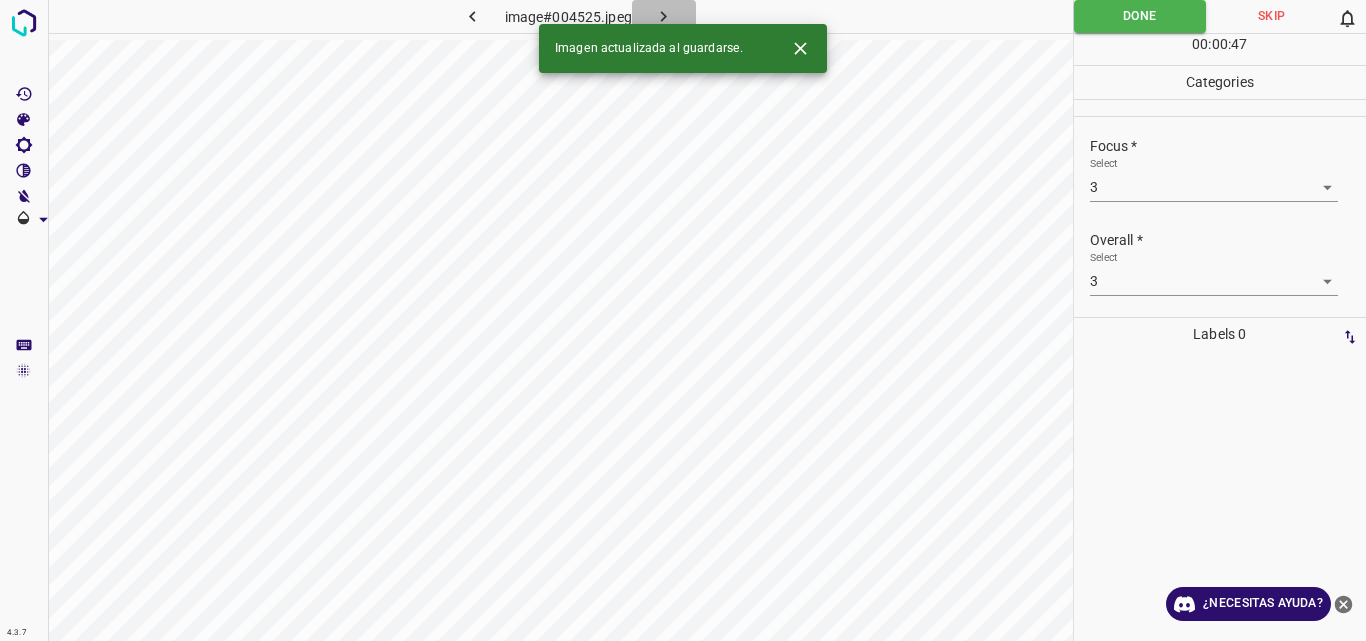 click 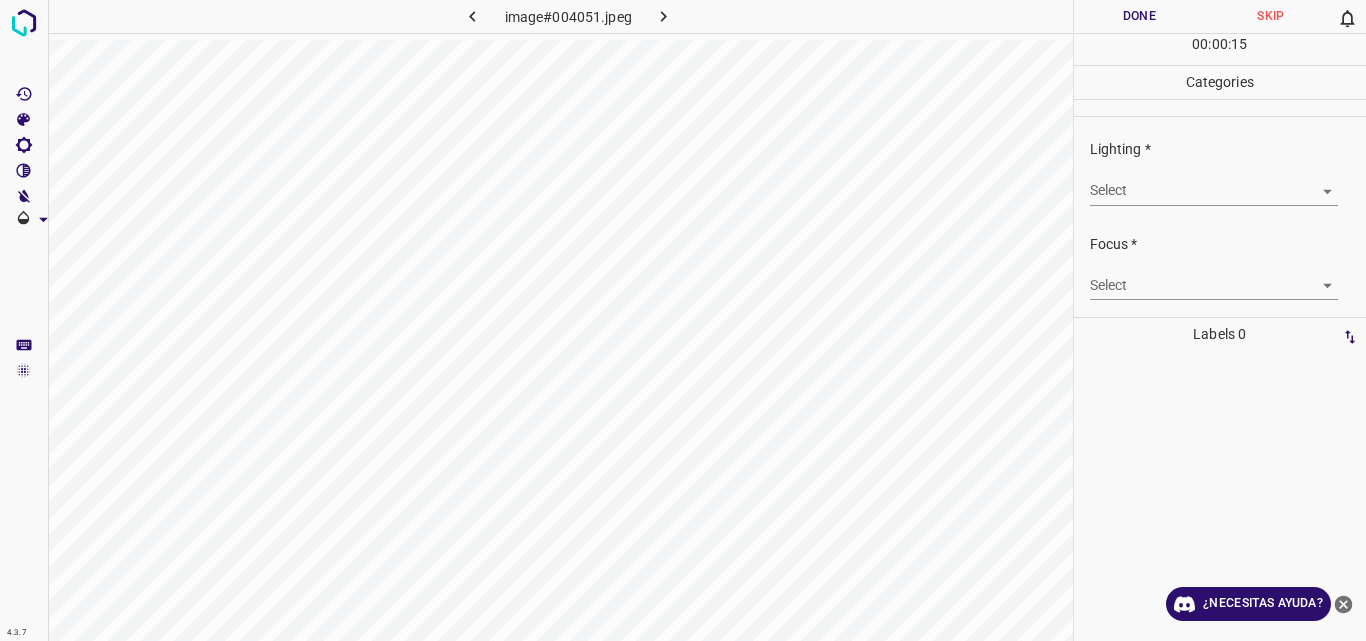 click on "4.3.7 image#004051.jpeg Done Skip 0 00   : 00   : 15   Categories Lighting *  Select ​ Focus *  Select ​ Overall *  Select ​ Labels   0 Categories 1 Lighting 2 Focus 3 Overall Tools Space Change between modes (Draw & Edit) I Auto labeling R Restore zoom M Zoom in N Zoom out Delete Delete selecte label Filters Z Restore filters X Saturation filter C Brightness filter V Contrast filter B Gray scale filter General O Download ¿Necesitas ayuda? Original text Rate this translation Your feedback will be used to help improve Google Translate - Texto - Esconder - Borrar" at bounding box center [683, 320] 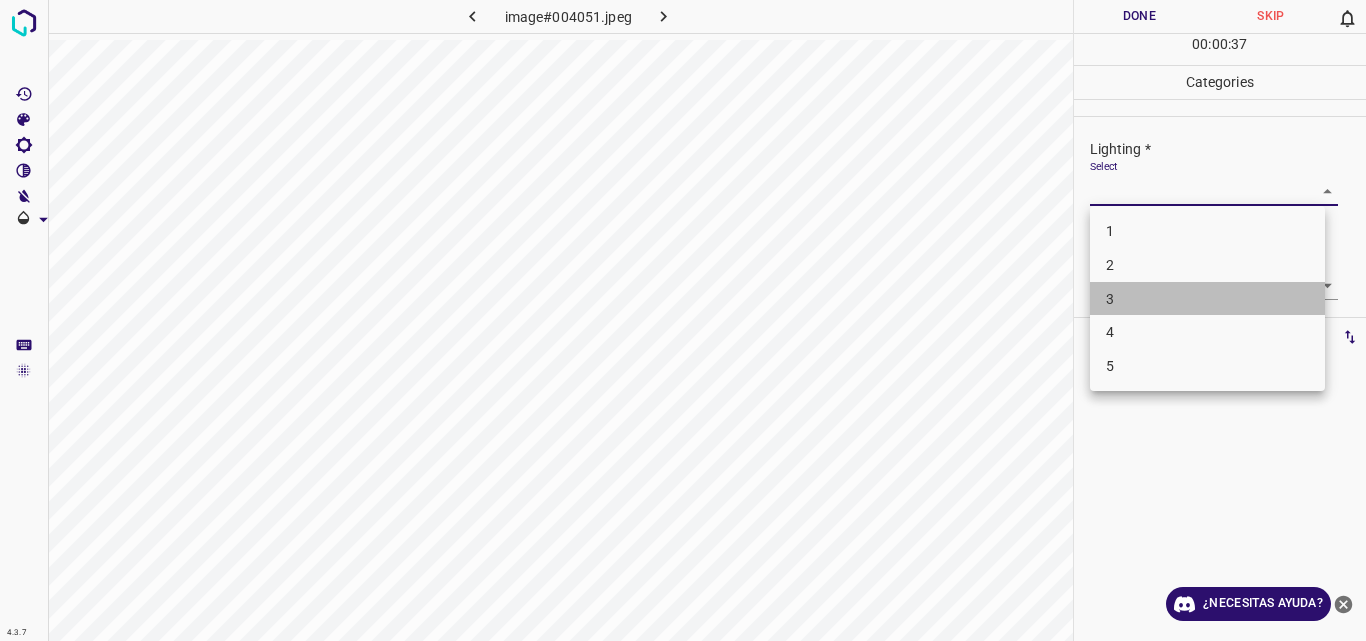 click on "3" at bounding box center [1207, 299] 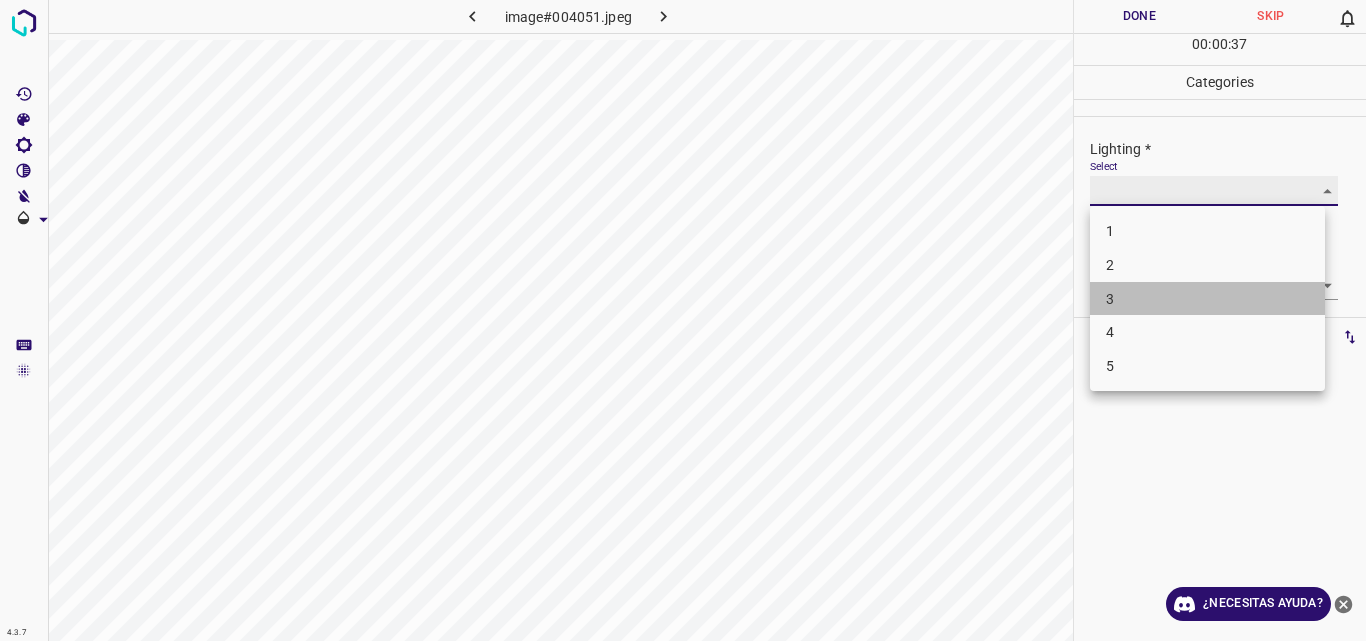 type on "3" 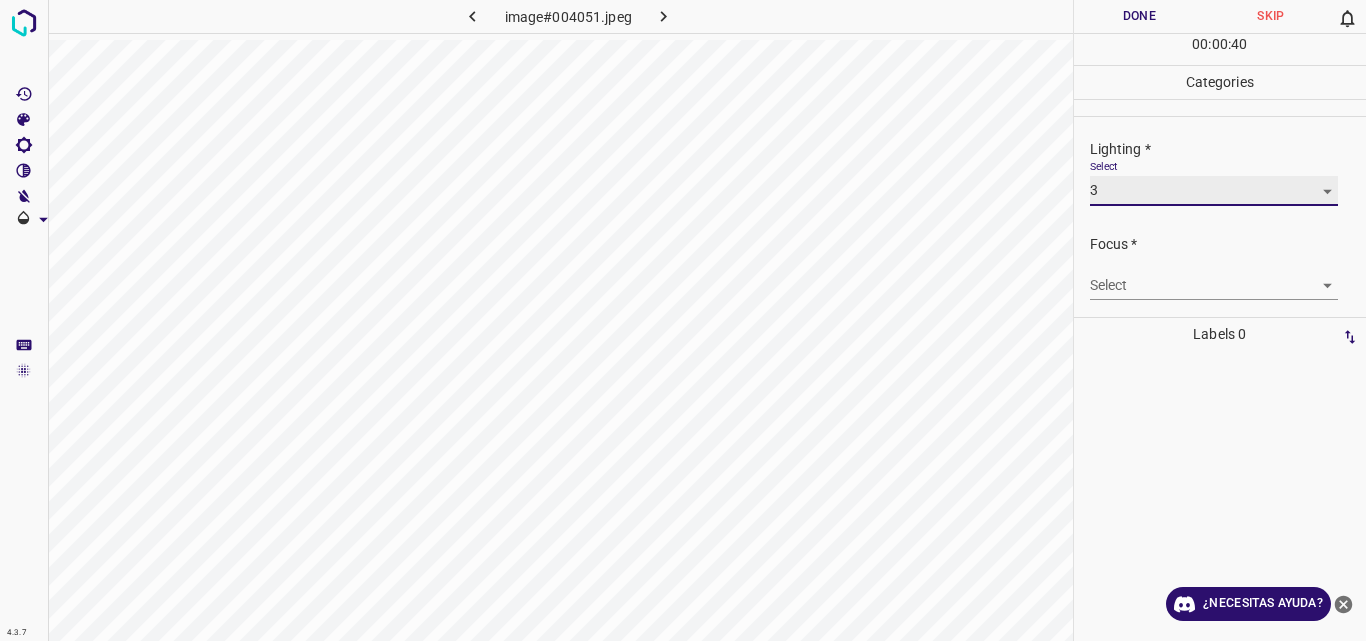 scroll, scrollTop: 98, scrollLeft: 0, axis: vertical 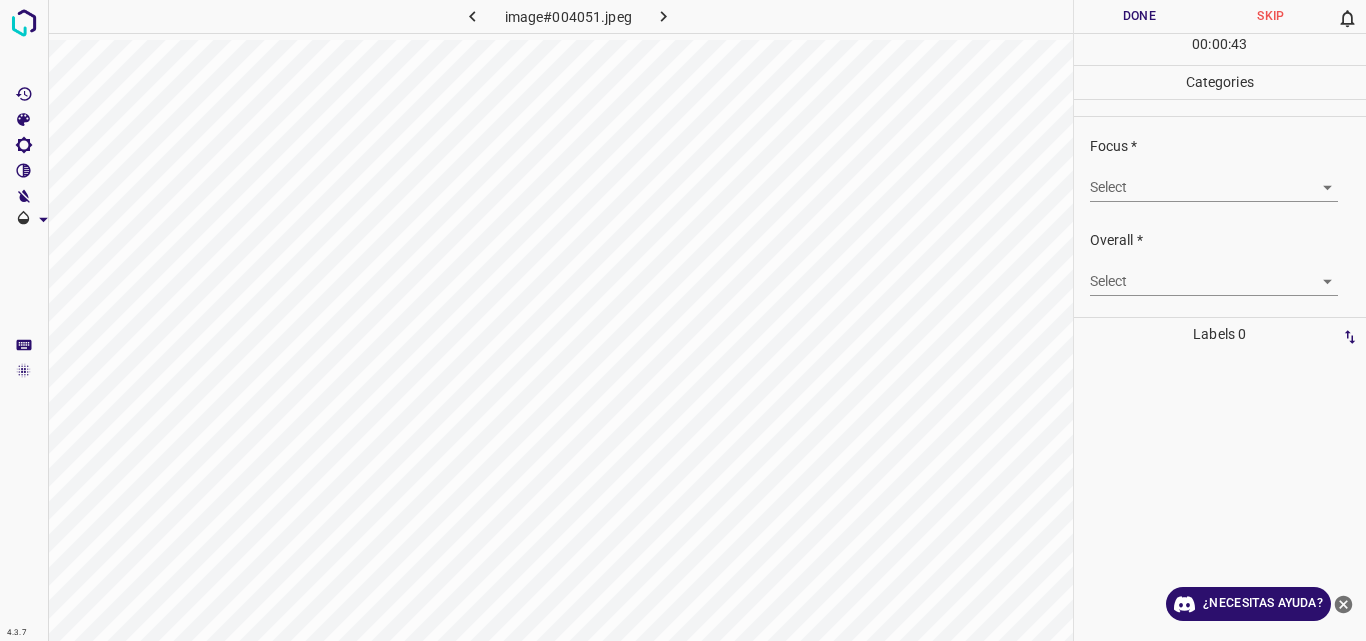 click on "4.3.7 image#004051.jpeg Done Skip 0 00   : 00   : 43   Categories Lighting *  Select 3 3 Focus *  Select ​ Overall *  Select ​ Labels   0 Categories 1 Lighting 2 Focus 3 Overall Tools Space Change between modes (Draw & Edit) I Auto labeling R Restore zoom M Zoom in N Zoom out Delete Delete selecte label Filters Z Restore filters X Saturation filter C Brightness filter V Contrast filter B Gray scale filter General O Download ¿Necesitas ayuda? Original text Rate this translation Your feedback will be used to help improve Google Translate - Texto - Esconder - Borrar" at bounding box center (683, 320) 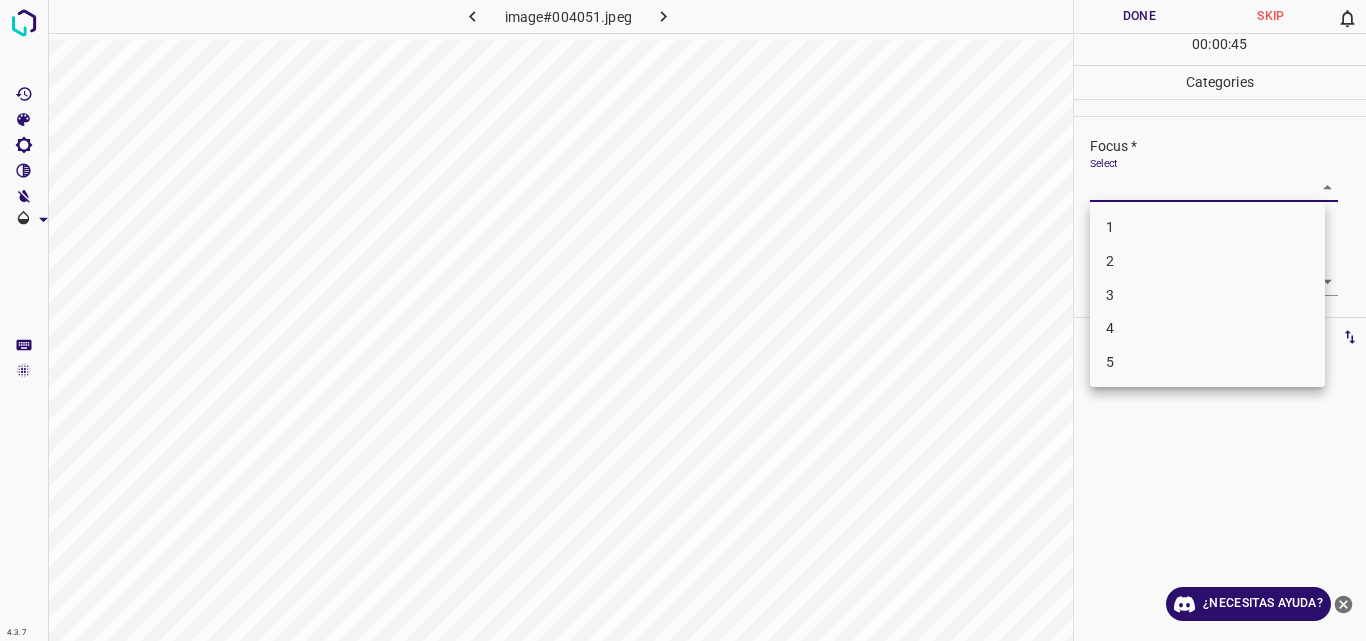 click on "3" at bounding box center [1207, 295] 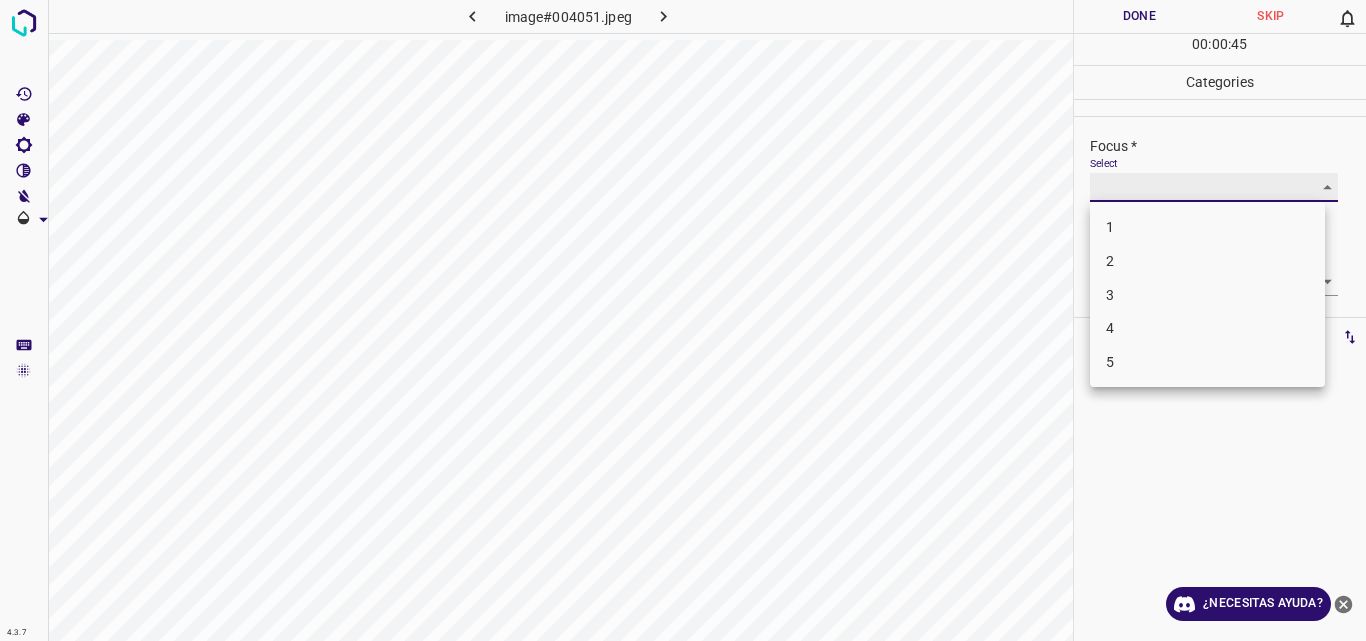 type on "3" 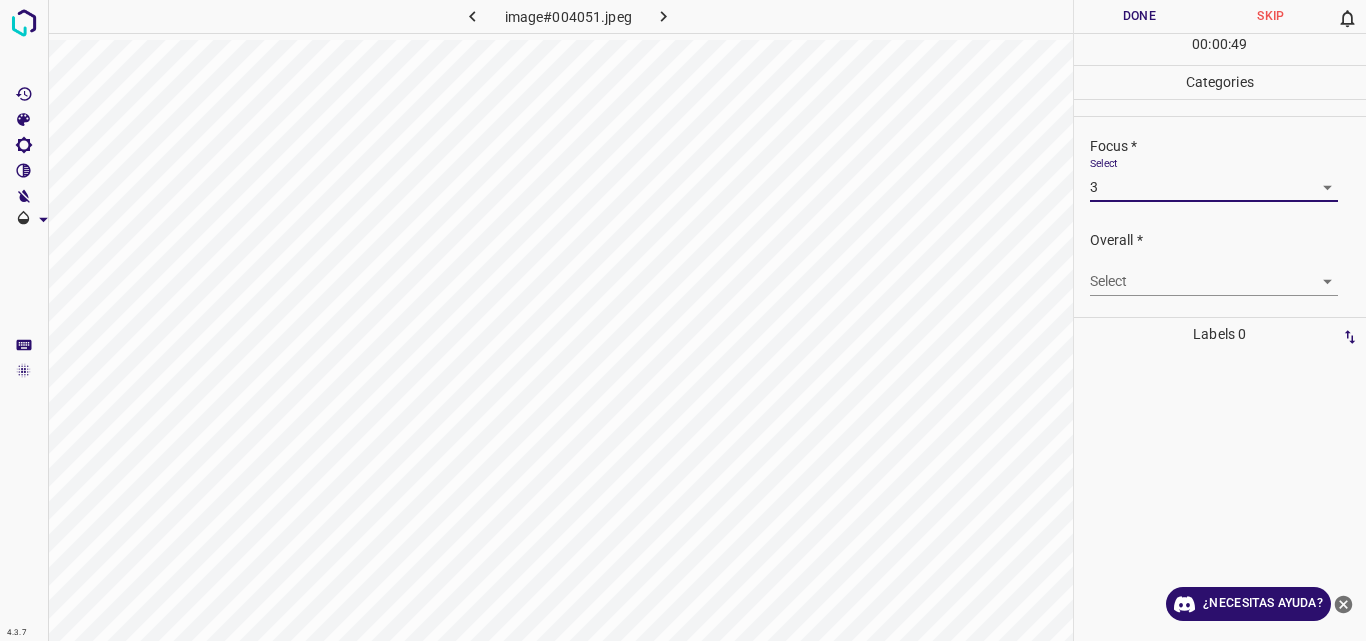 click on "4.3.7 image#004051.jpeg Done Skip 0 00   : 00   : 49   Categories Lighting *  Select 3 3 Focus *  Select 3 3 Overall *  Select ​ Labels   0 Categories 1 Lighting 2 Focus 3 Overall Tools Space Change between modes (Draw & Edit) I Auto labeling R Restore zoom M Zoom in N Zoom out Delete Delete selecte label Filters Z Restore filters X Saturation filter C Brightness filter V Contrast filter B Gray scale filter General O Download ¿Necesitas ayuda? Original text Rate this translation Your feedback will be used to help improve Google Translate - Texto - Esconder - Borrar" at bounding box center (683, 320) 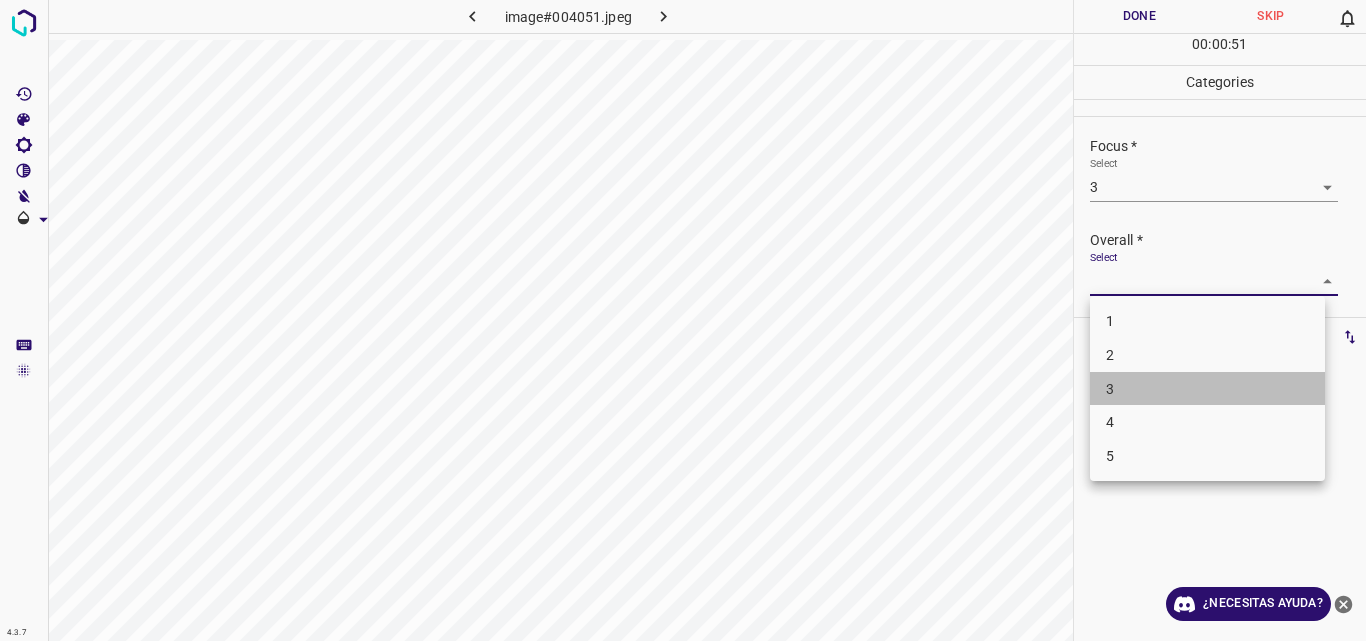 click on "3" at bounding box center (1207, 389) 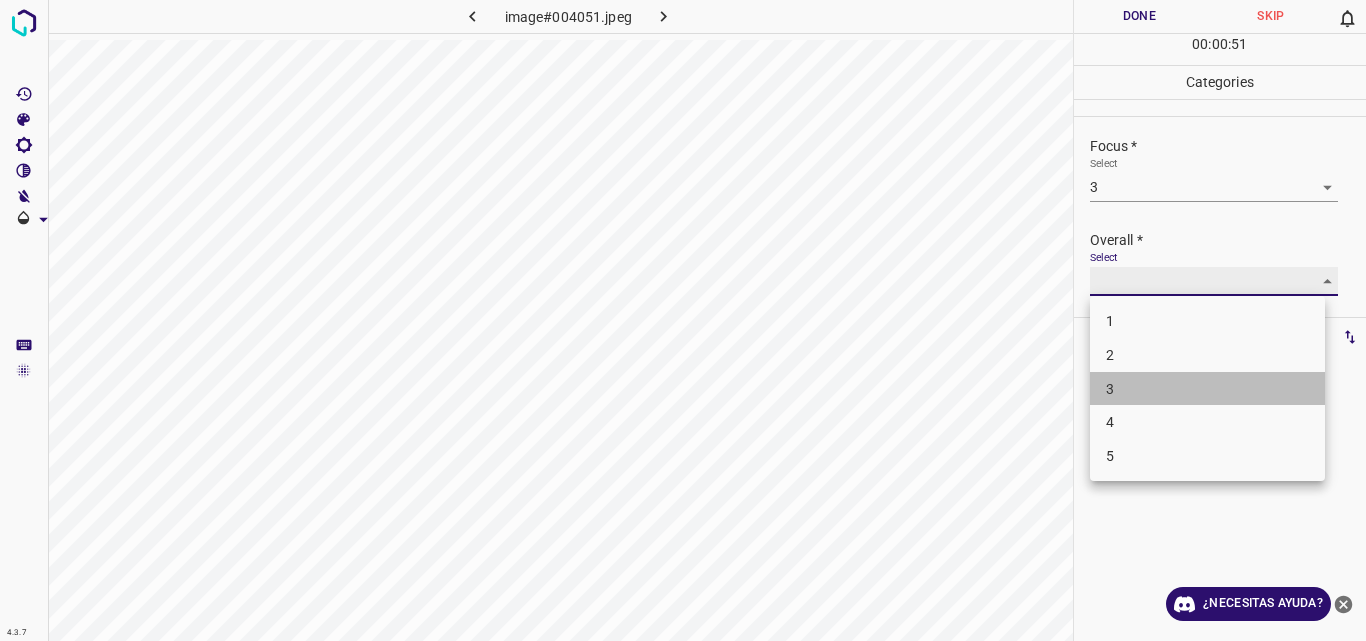 type on "3" 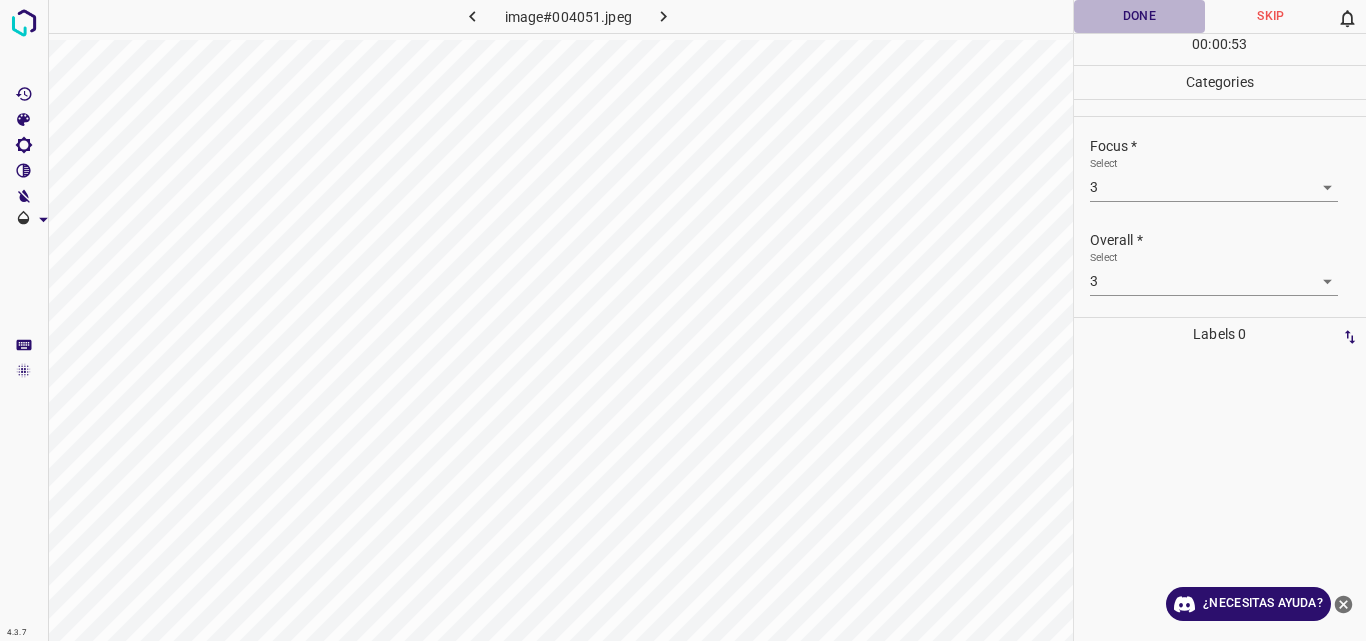 click on "Done" at bounding box center (1140, 16) 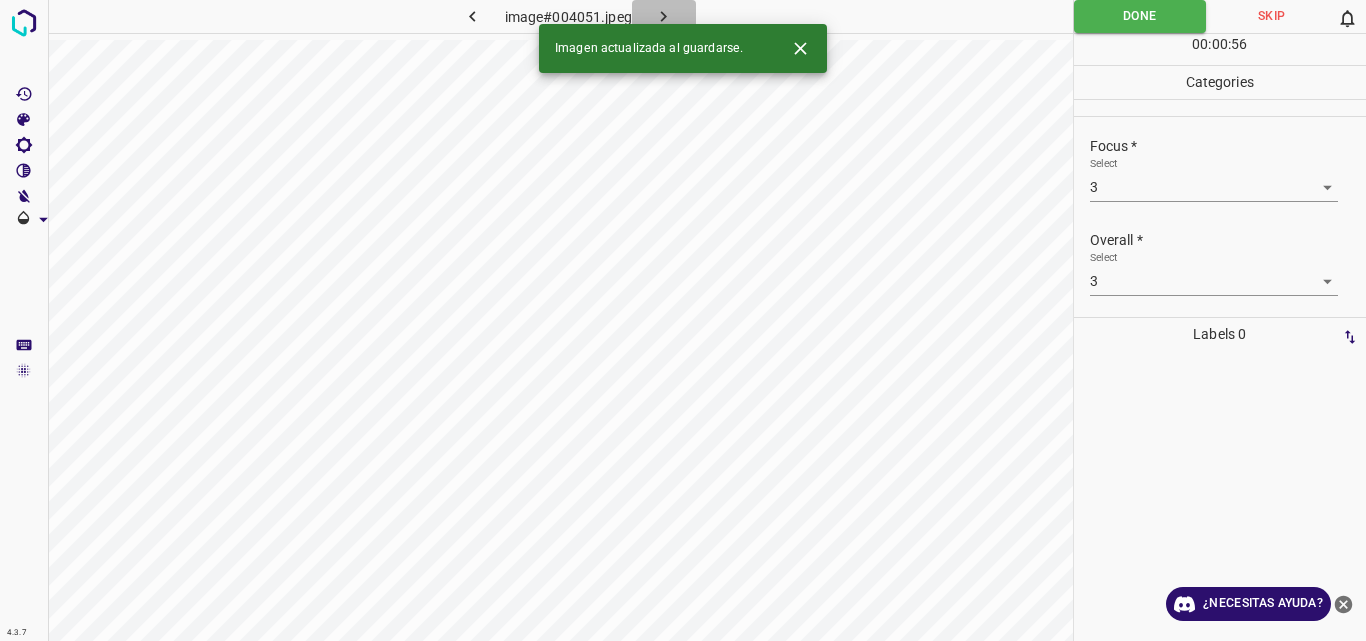 click 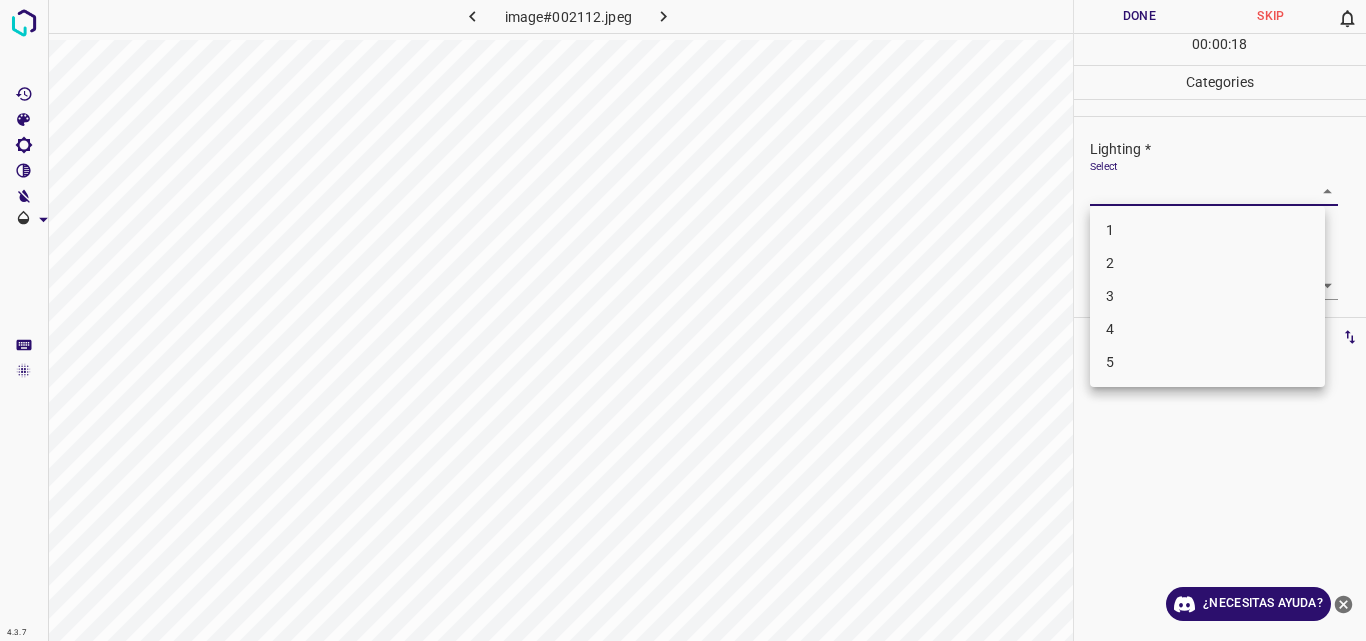 click on "4.3.7 image#002112.jpeg Done Skip 0 00   : 00   : 18   Categories Lighting *  Select ​ Focus *  Select ​ Overall *  Select ​ Labels   0 Categories 1 Lighting 2 Focus 3 Overall Tools Space Change between modes (Draw & Edit) I Auto labeling R Restore zoom M Zoom in N Zoom out Delete Delete selecte label Filters Z Restore filters X Saturation filter C Brightness filter V Contrast filter B Gray scale filter General O Download ¿Necesitas ayuda? Original text Rate this translation Your feedback will be used to help improve Google Translate - Texto - Esconder - Borrar 1 2 3 4 5" at bounding box center (683, 320) 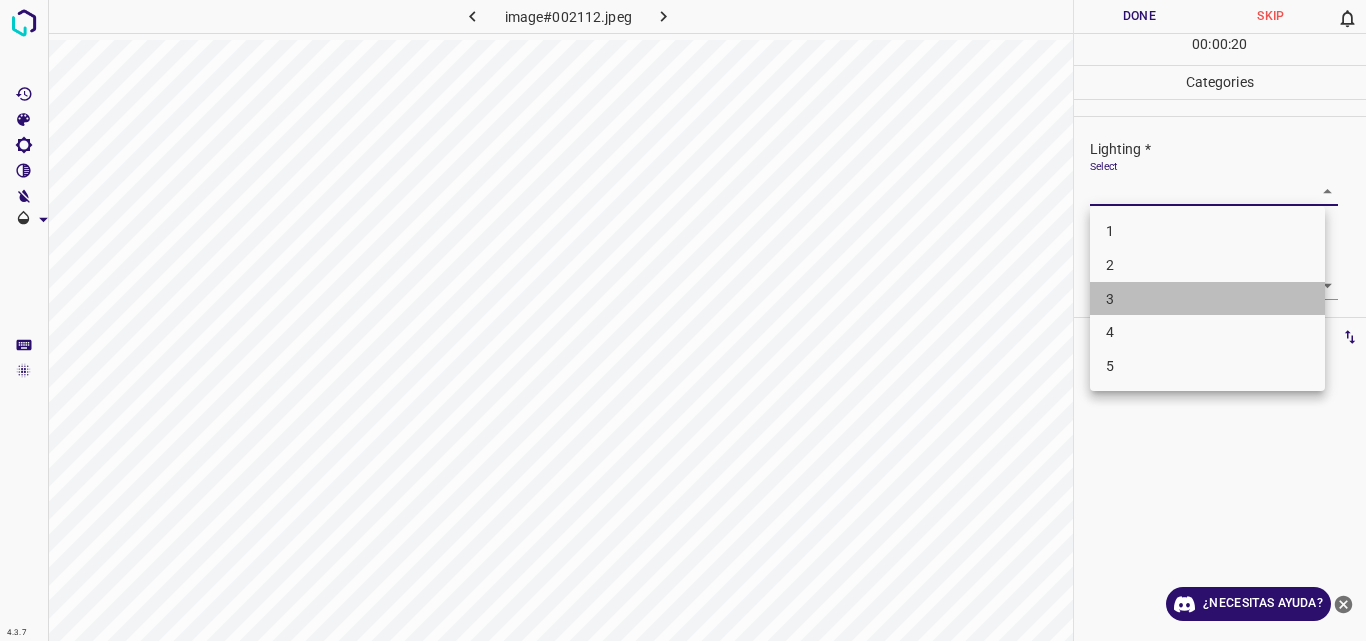 click on "3" at bounding box center [1207, 299] 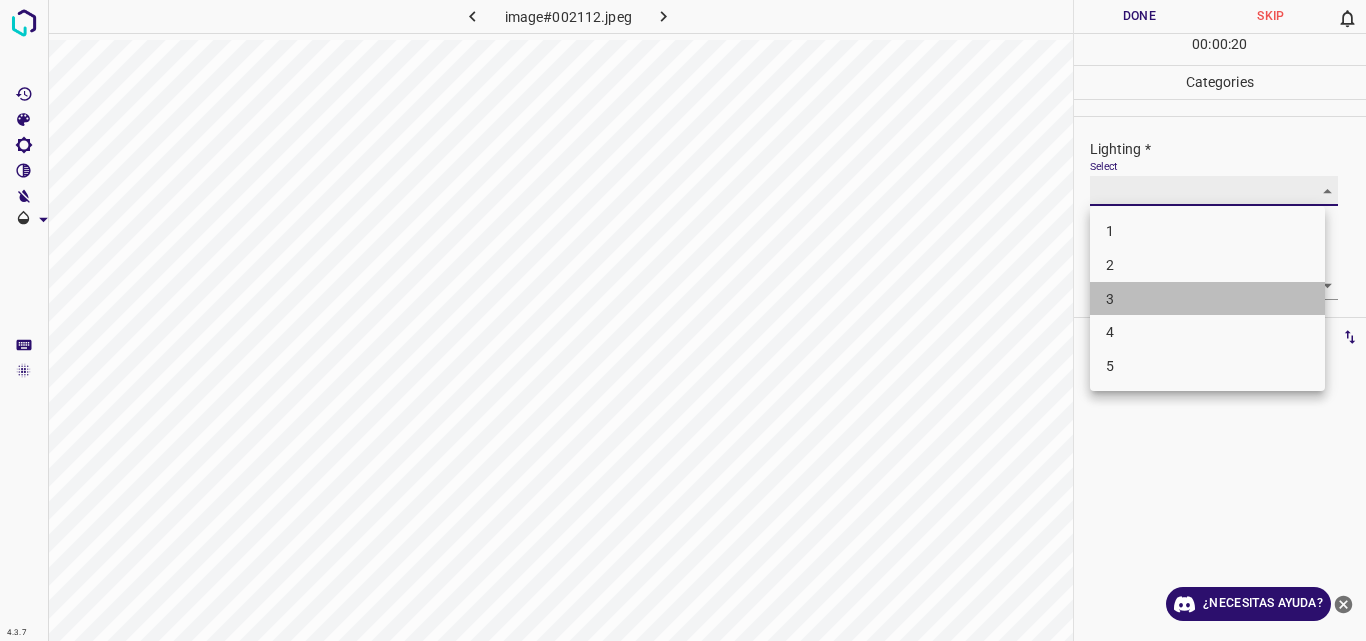type on "3" 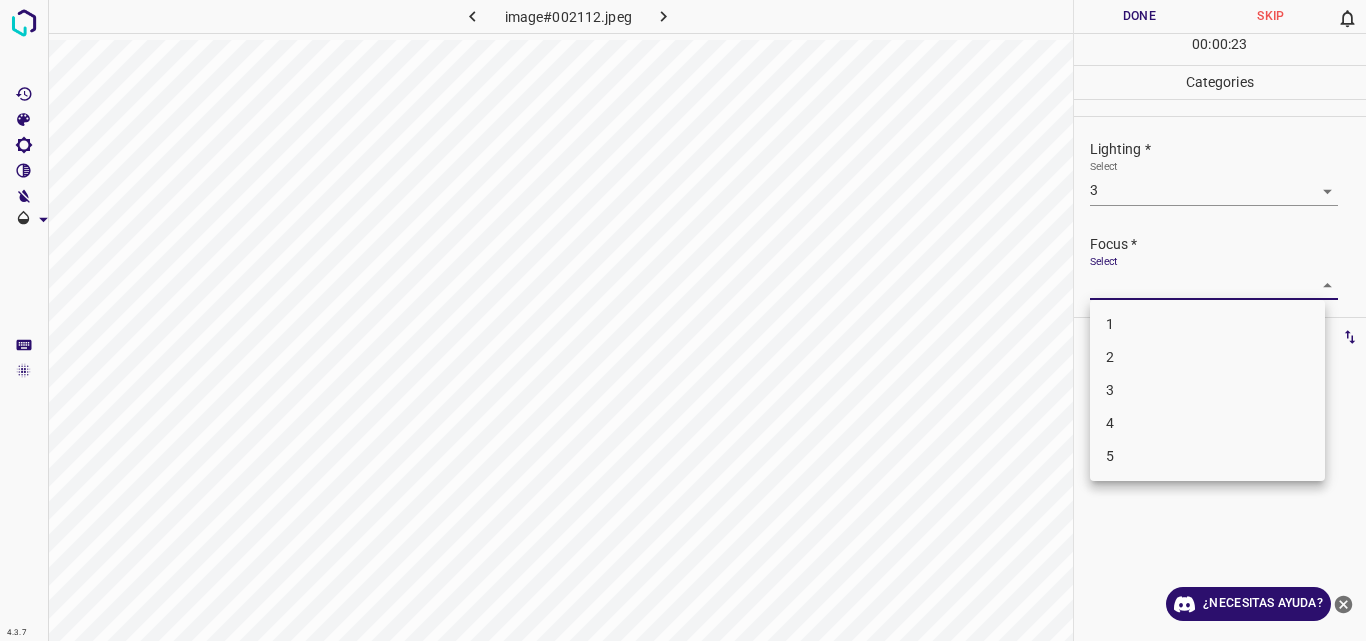 click on "4.3.7 image#002112.jpeg Done Skip 0 00   : 00   : 23   Categories Lighting *  Select 3 3 Focus *  Select ​ Overall *  Select ​ Labels   0 Categories 1 Lighting 2 Focus 3 Overall Tools Space Change between modes (Draw & Edit) I Auto labeling R Restore zoom M Zoom in N Zoom out Delete Delete selecte label Filters Z Restore filters X Saturation filter C Brightness filter V Contrast filter B Gray scale filter General O Download ¿Necesitas ayuda? Original text Rate this translation Your feedback will be used to help improve Google Translate - Texto - Esconder - Borrar 1 2 3 4 5" at bounding box center (683, 320) 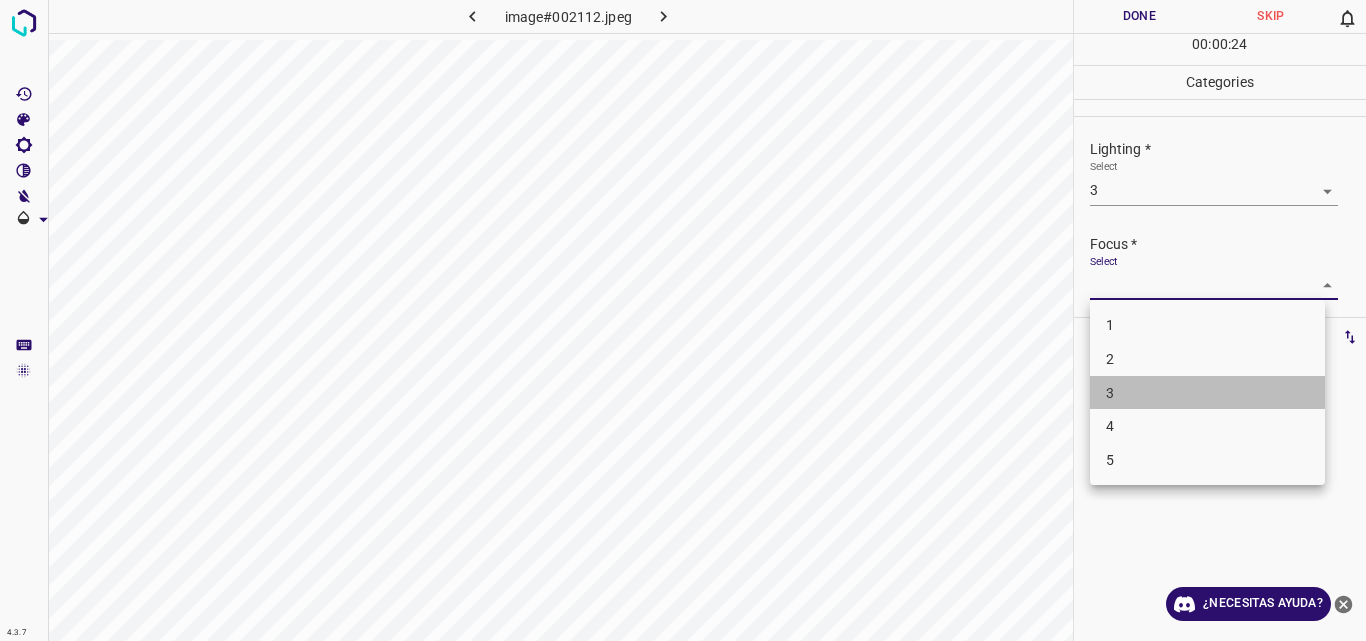 click on "3" at bounding box center (1207, 393) 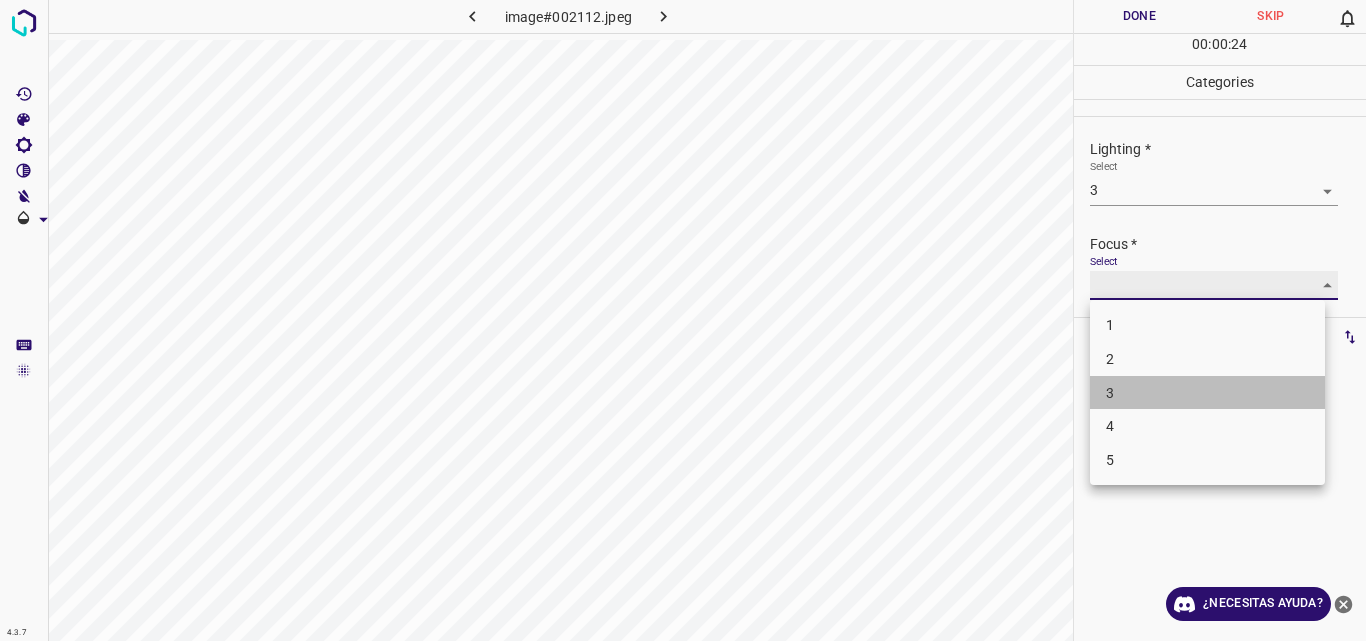 type on "3" 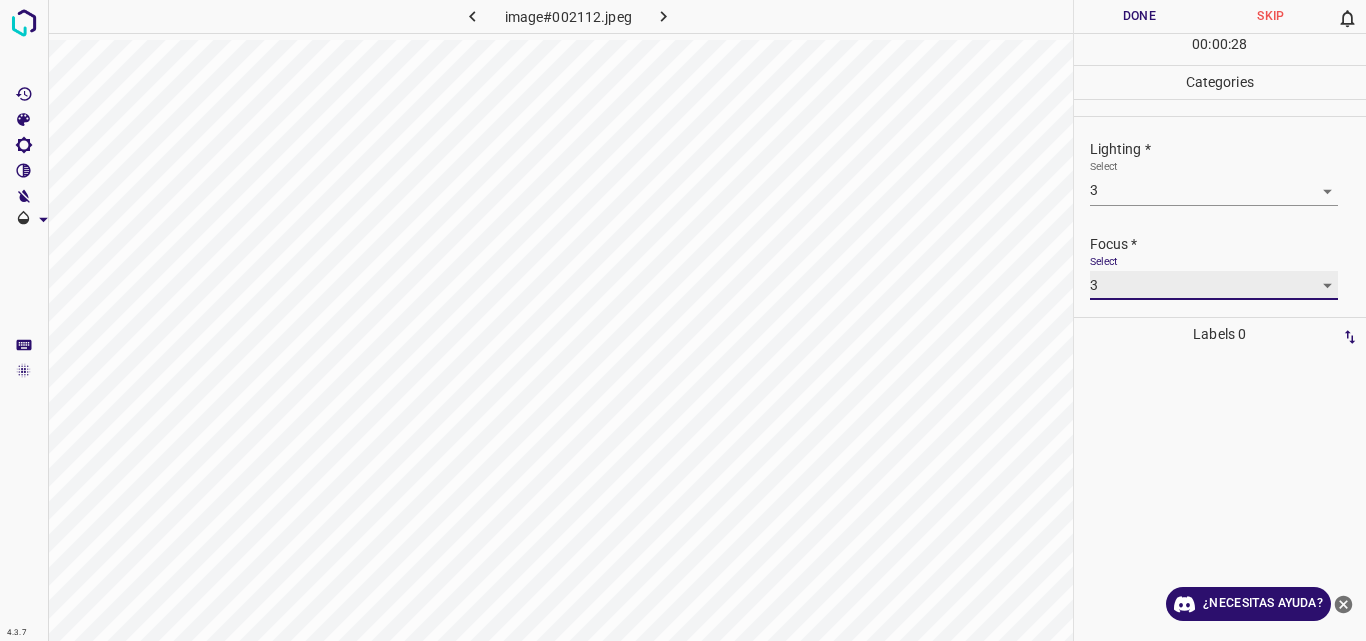 scroll, scrollTop: 98, scrollLeft: 0, axis: vertical 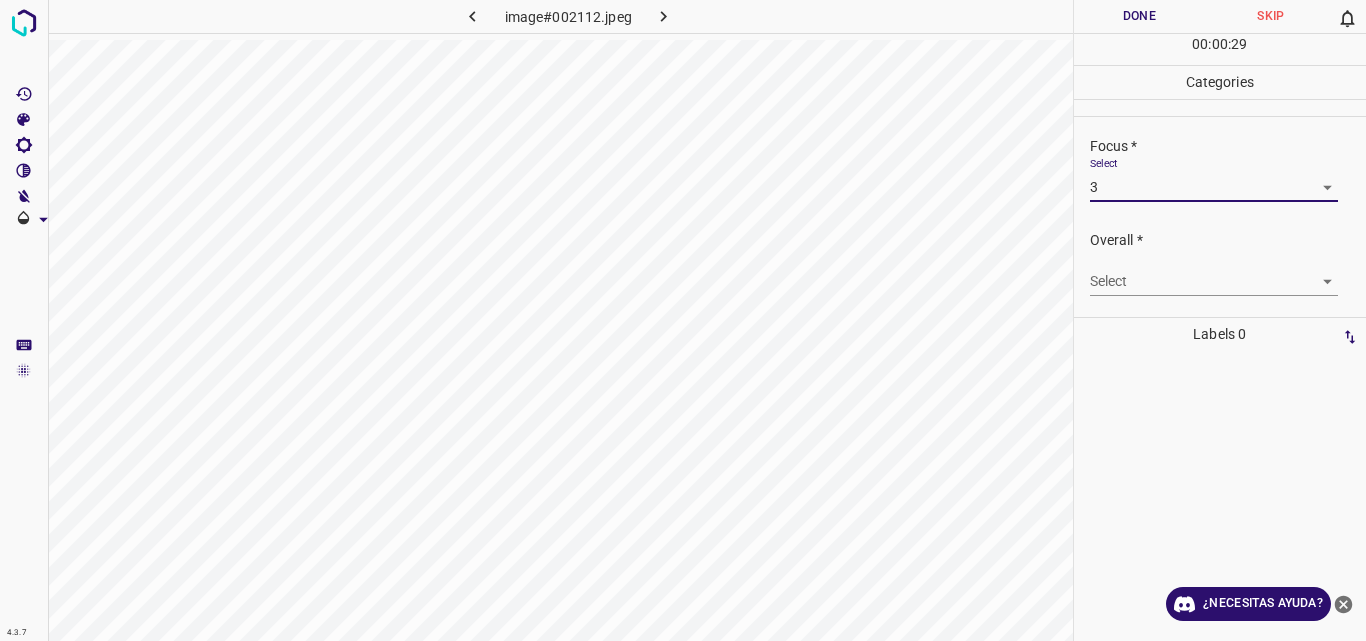 click on "4.3.7 image#002112.jpeg Done Skip 0 00   : 00   : 29   Categories Lighting *  Select 3 3 Focus *  Select 3 3 Overall *  Select ​ Labels   0 Categories 1 Lighting 2 Focus 3 Overall Tools Space Change between modes (Draw & Edit) I Auto labeling R Restore zoom M Zoom in N Zoom out Delete Delete selecte label Filters Z Restore filters X Saturation filter C Brightness filter V Contrast filter B Gray scale filter General O Download ¿Necesitas ayuda? Original text Rate this translation Your feedback will be used to help improve Google Translate - Texto - Esconder - Borrar" at bounding box center (683, 320) 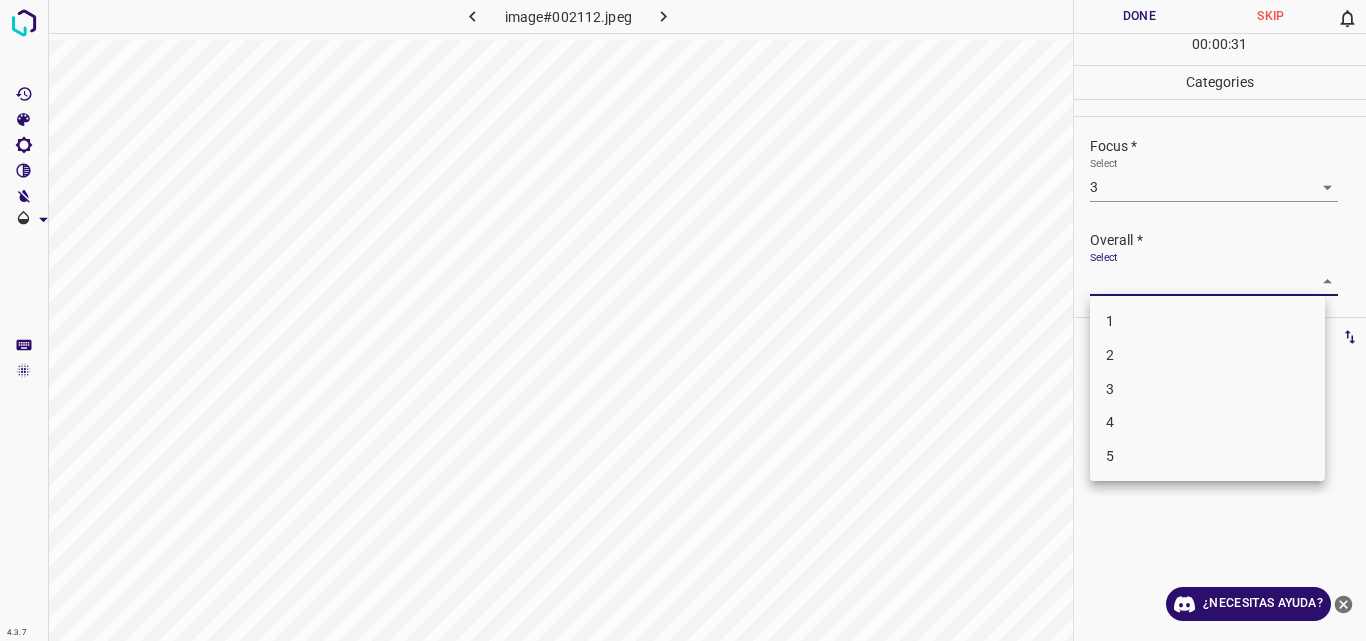 click on "3" at bounding box center (1207, 389) 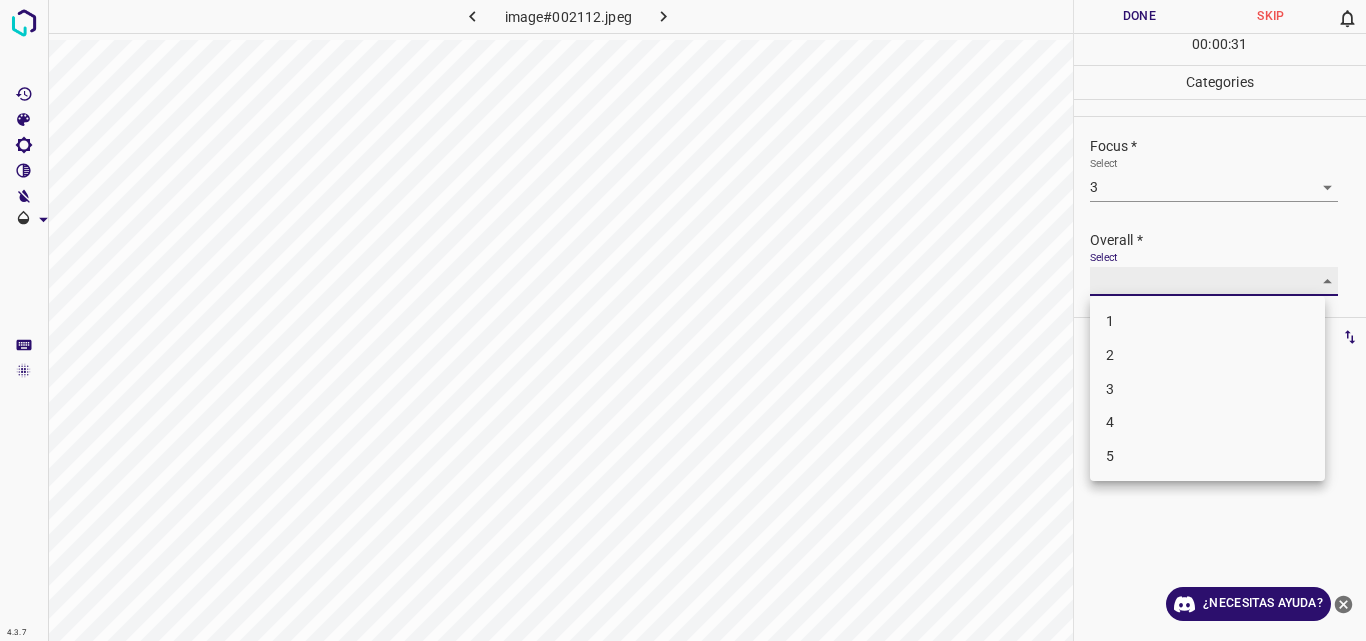 type on "3" 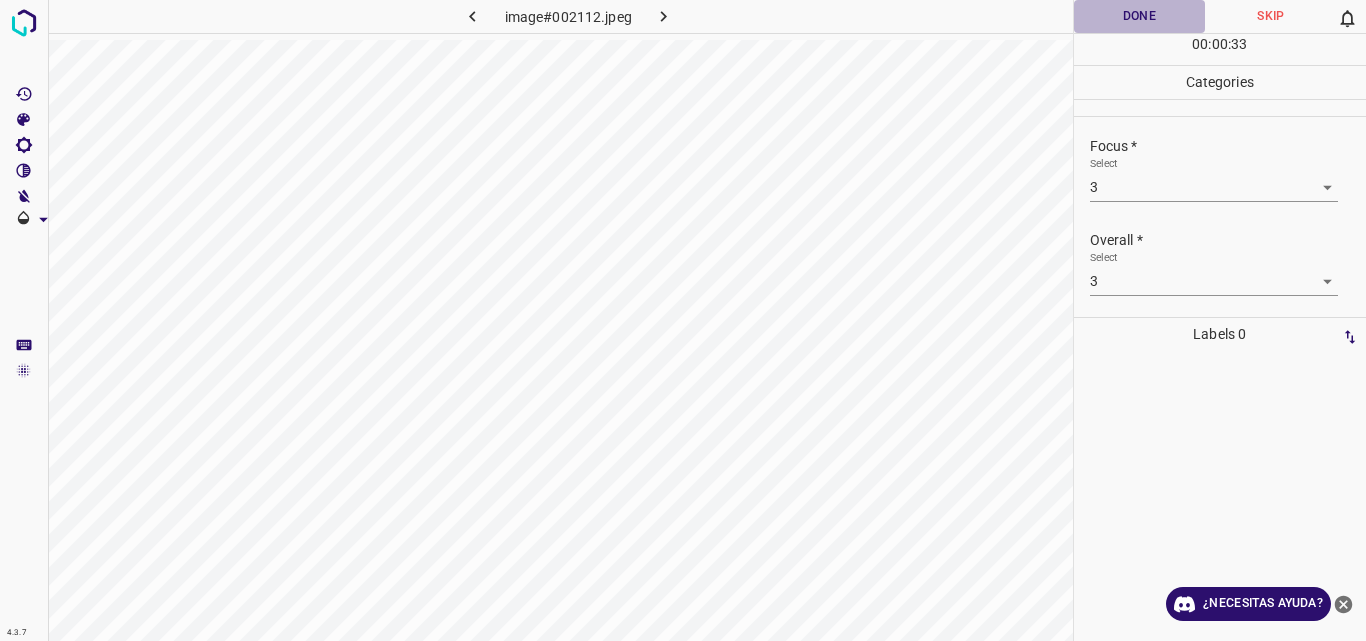 click on "Done" at bounding box center (1140, 16) 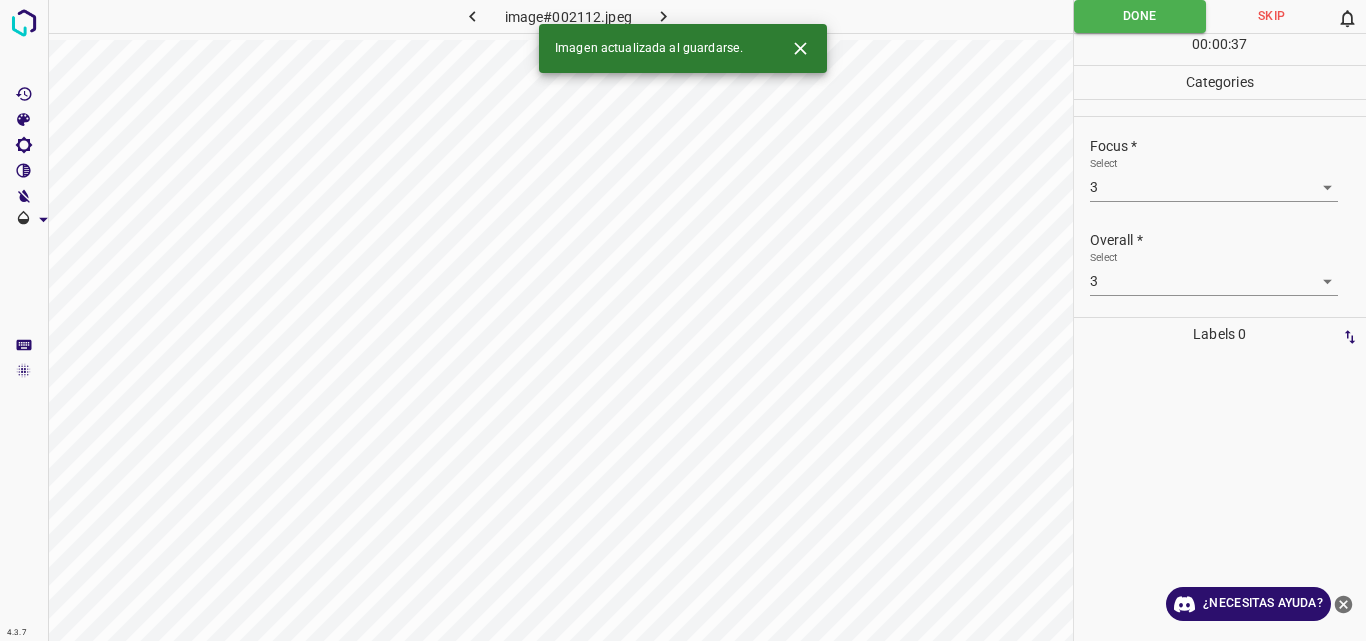 click 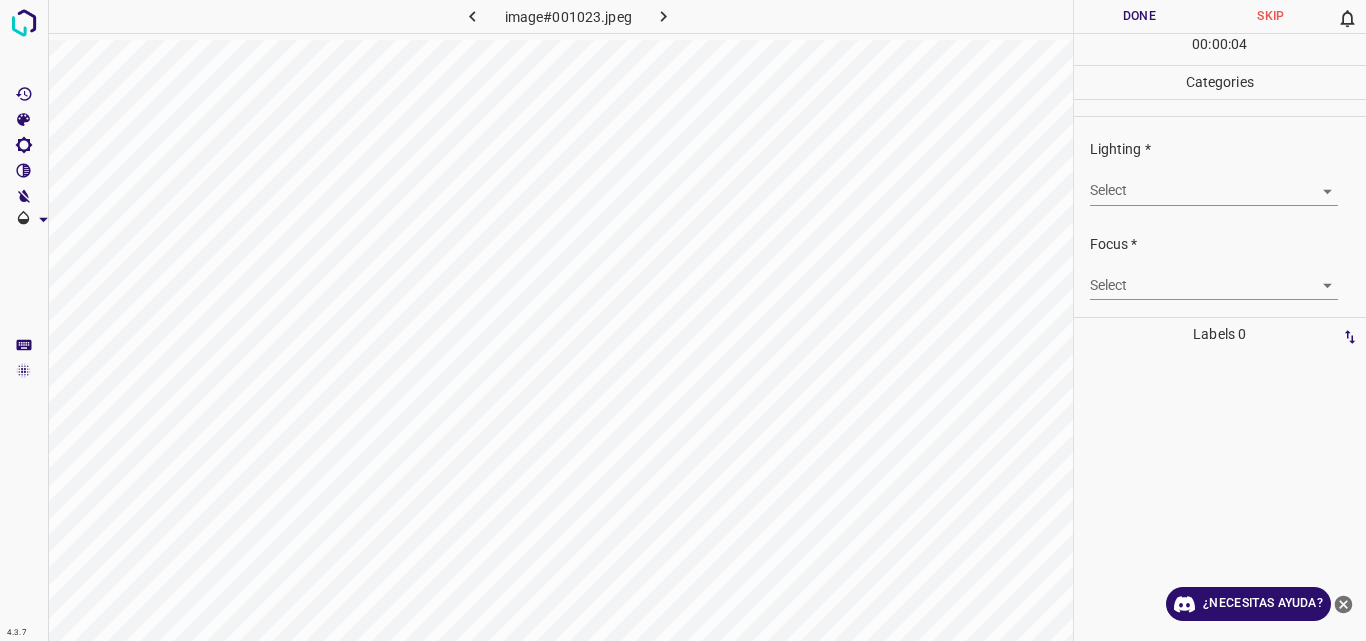 click on "4.3.7 image#001023.jpeg Done Skip 0 00   : 00   : 04   Categories Lighting *  Select ​ Focus *  Select ​ Overall *  Select ​ Labels   0 Categories 1 Lighting 2 Focus 3 Overall Tools Space Change between modes (Draw & Edit) I Auto labeling R Restore zoom M Zoom in N Zoom out Delete Delete selecte label Filters Z Restore filters X Saturation filter C Brightness filter V Contrast filter B Gray scale filter General O Download ¿Necesitas ayuda? Original text Rate this translation Your feedback will be used to help improve Google Translate - Texto - Esconder - Borrar" at bounding box center [683, 320] 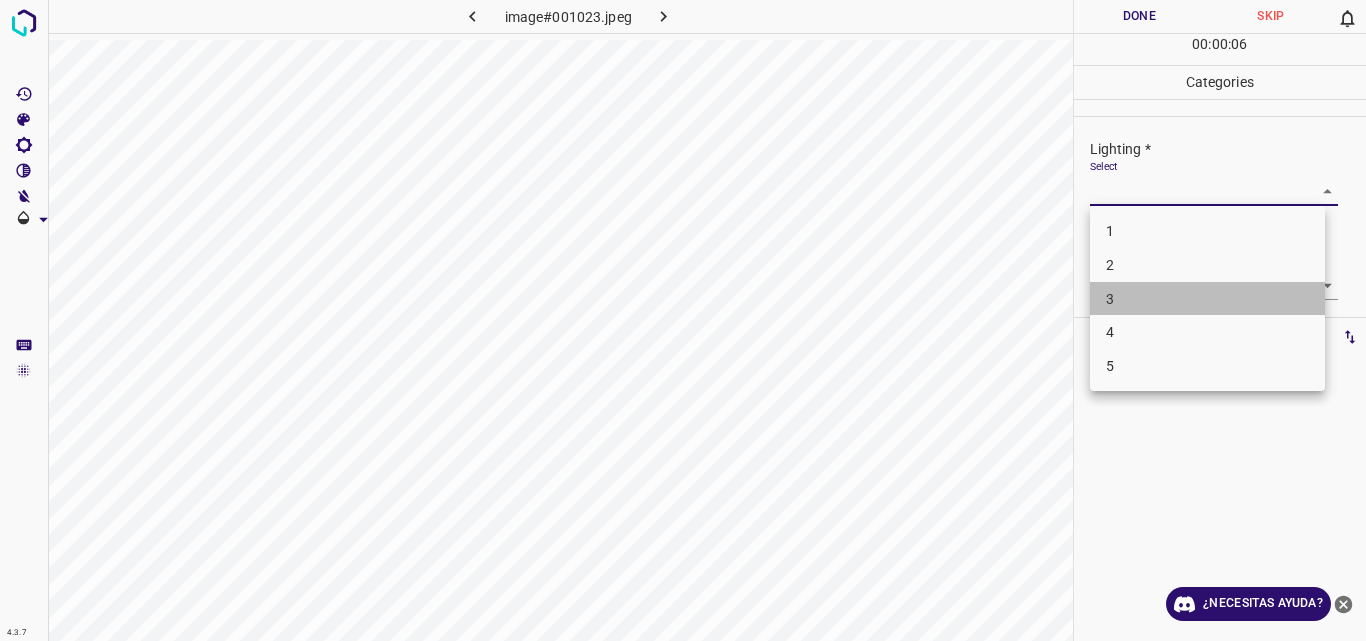 click on "3" at bounding box center [1207, 299] 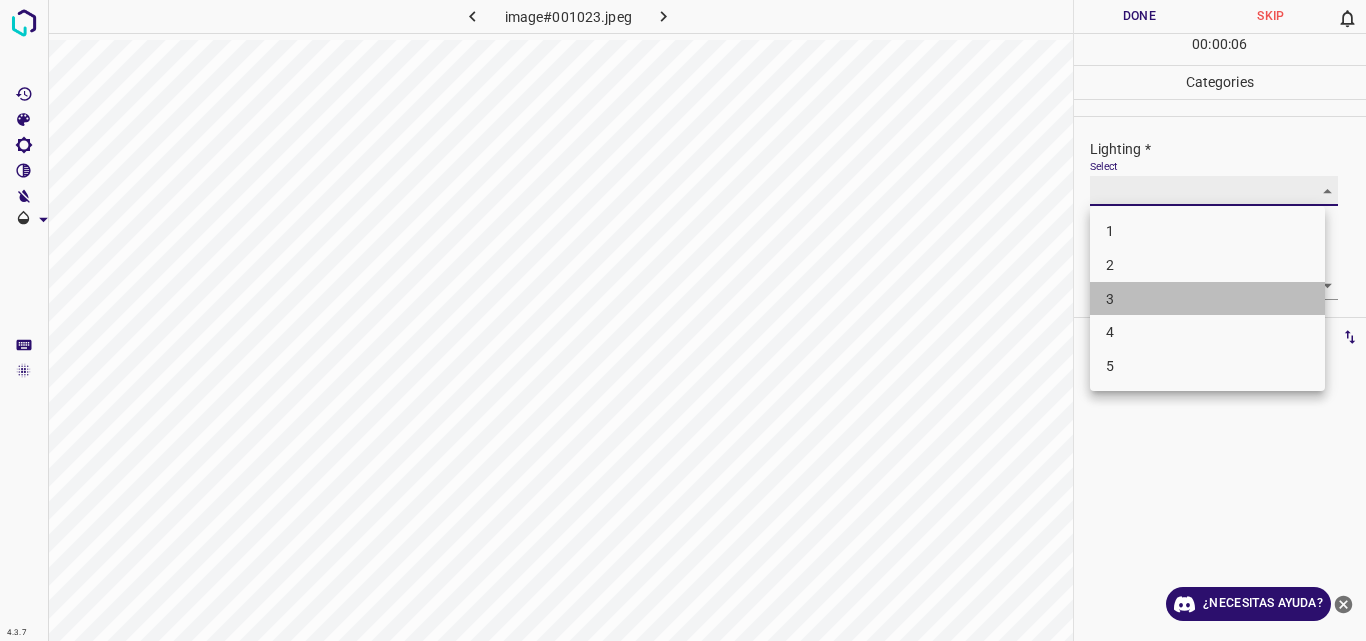 type on "3" 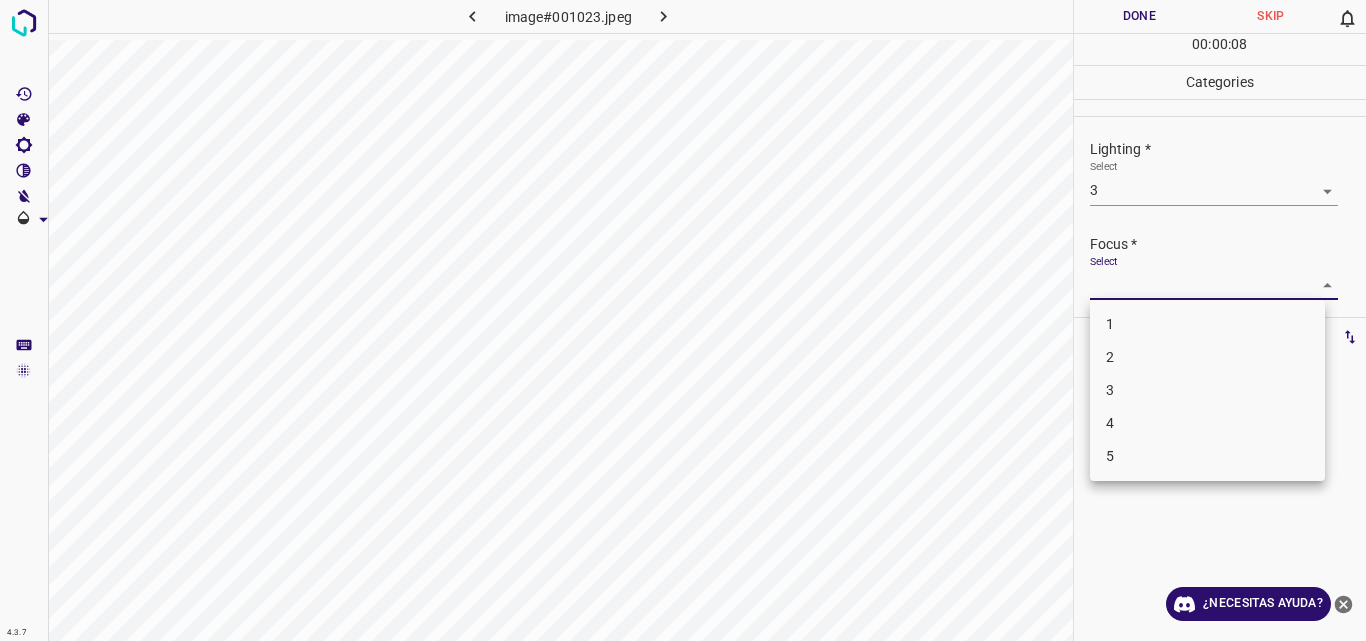 click on "4.3.7 image#001023.jpeg Done Skip 0 00   : 00   : 08   Categories Lighting *  Select 3 3 Focus *  Select ​ Overall *  Select ​ Labels   0 Categories 1 Lighting 2 Focus 3 Overall Tools Space Change between modes (Draw & Edit) I Auto labeling R Restore zoom M Zoom in N Zoom out Delete Delete selecte label Filters Z Restore filters X Saturation filter C Brightness filter V Contrast filter B Gray scale filter General O Download ¿Necesitas ayuda? Original text Rate this translation Your feedback will be used to help improve Google Translate - Texto - Esconder - Borrar 1 2 3 4 5" at bounding box center [683, 320] 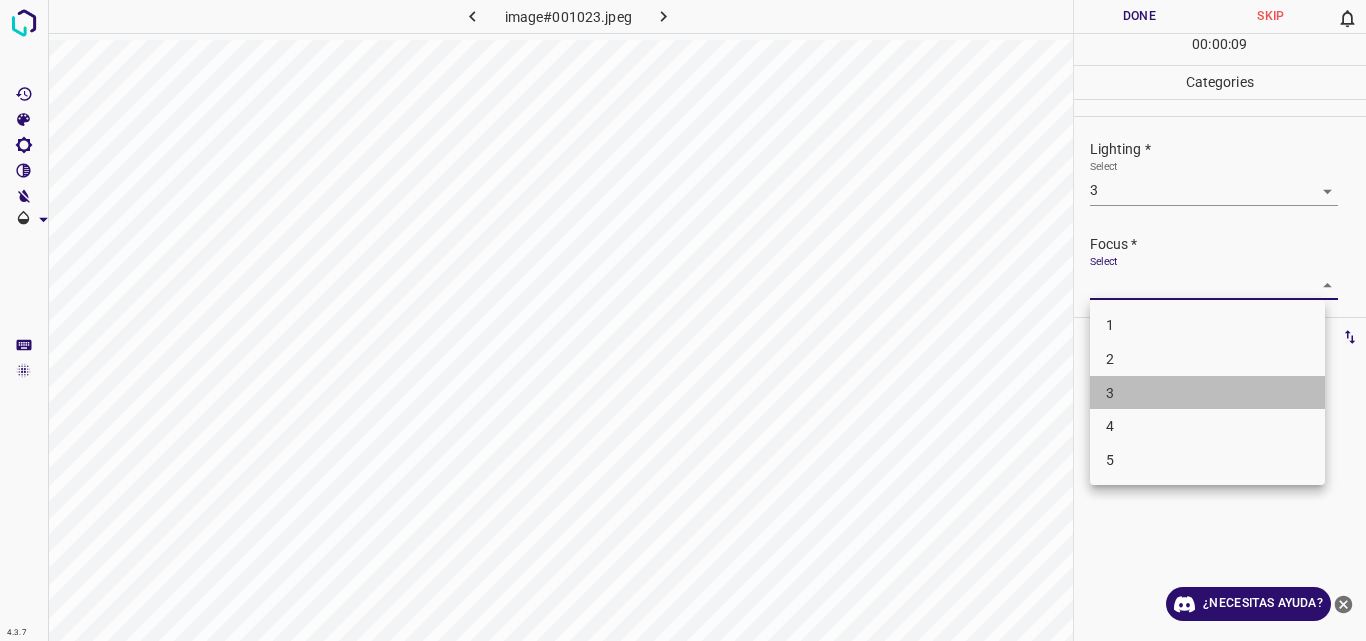 click on "3" at bounding box center [1207, 393] 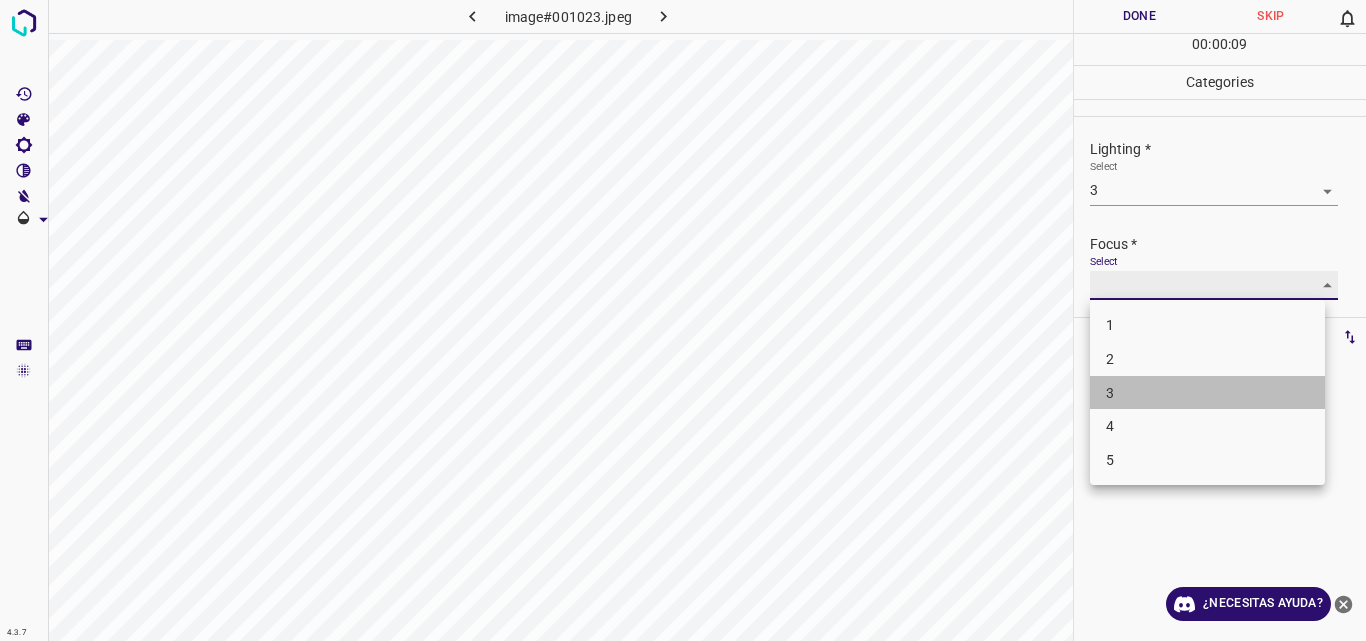 type on "3" 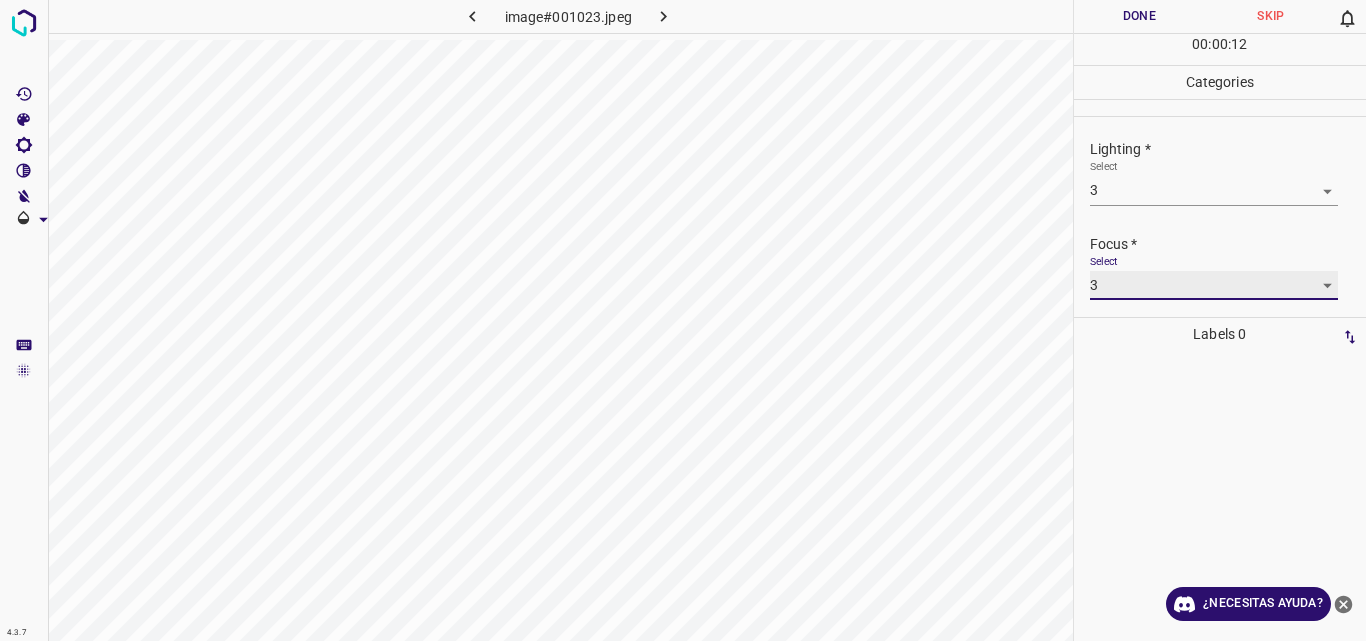 scroll, scrollTop: 98, scrollLeft: 0, axis: vertical 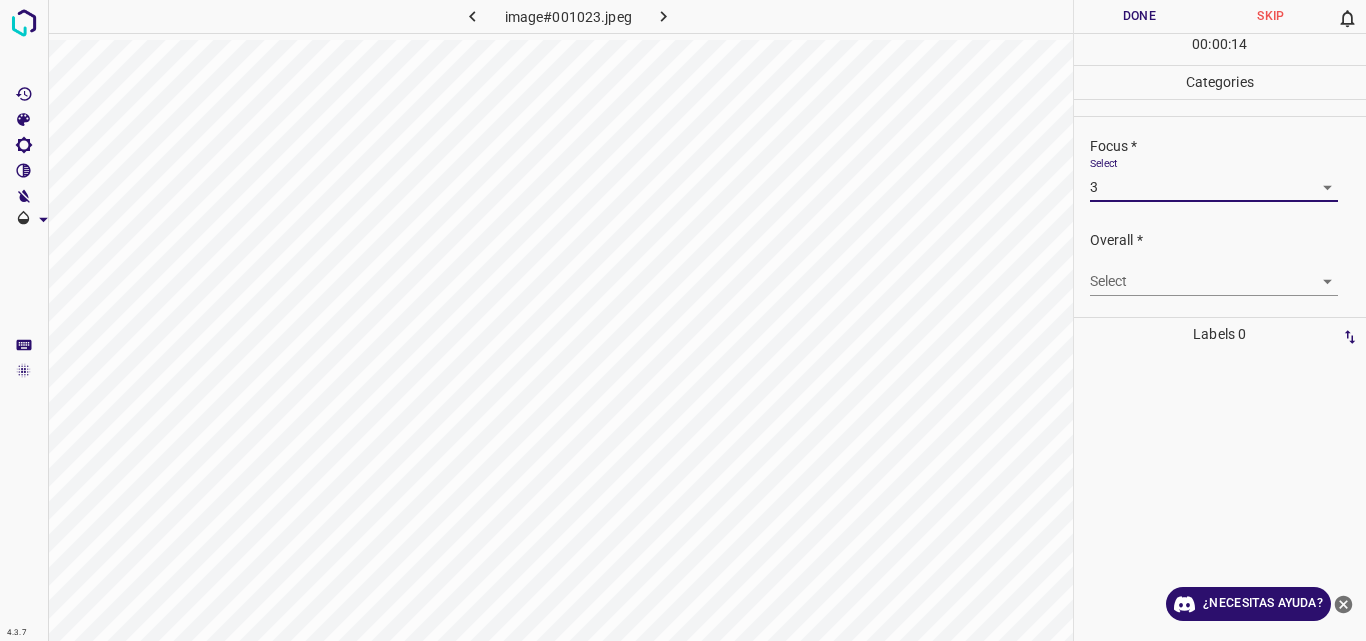 click on "4.3.7 image#001023.jpeg Done Skip 0 00   : 00   : 14   Categories Lighting *  Select 3 3 Focus *  Select 3 3 Overall *  Select ​ Labels   0 Categories 1 Lighting 2 Focus 3 Overall Tools Space Change between modes (Draw & Edit) I Auto labeling R Restore zoom M Zoom in N Zoom out Delete Delete selecte label Filters Z Restore filters X Saturation filter C Brightness filter V Contrast filter B Gray scale filter General O Download ¿Necesitas ayuda? Original text Rate this translation Your feedback will be used to help improve Google Translate - Texto - Esconder - Borrar" at bounding box center [683, 320] 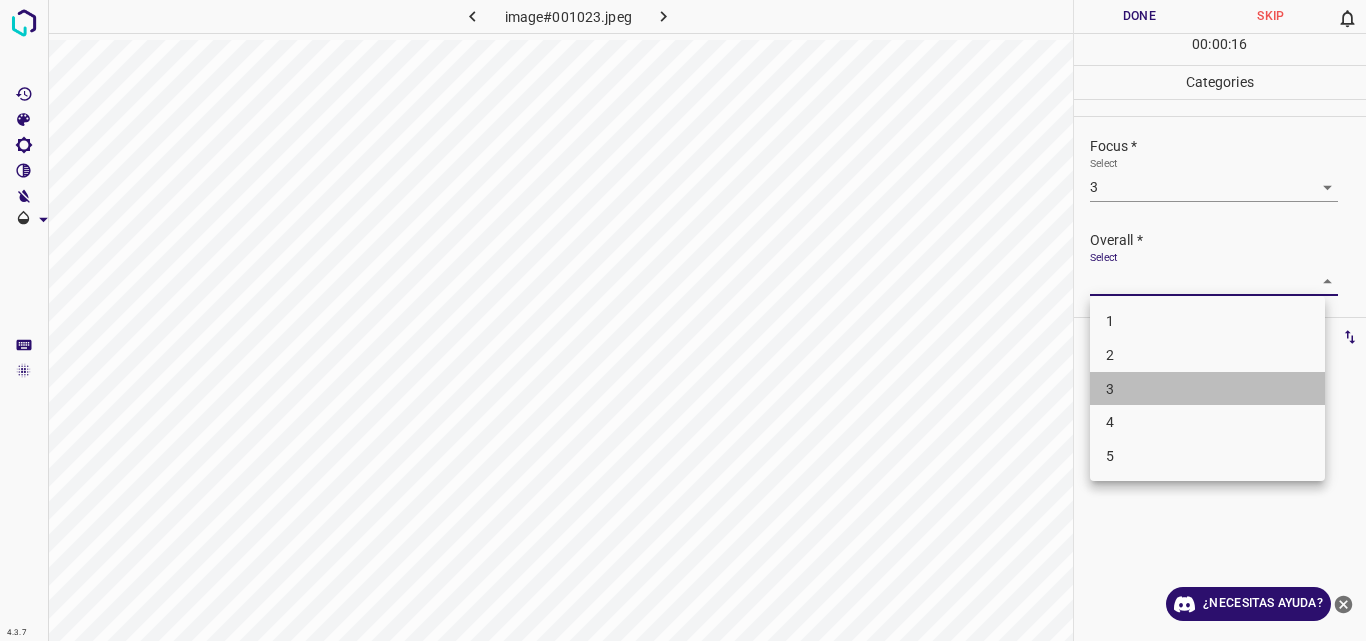 click on "3" at bounding box center [1207, 389] 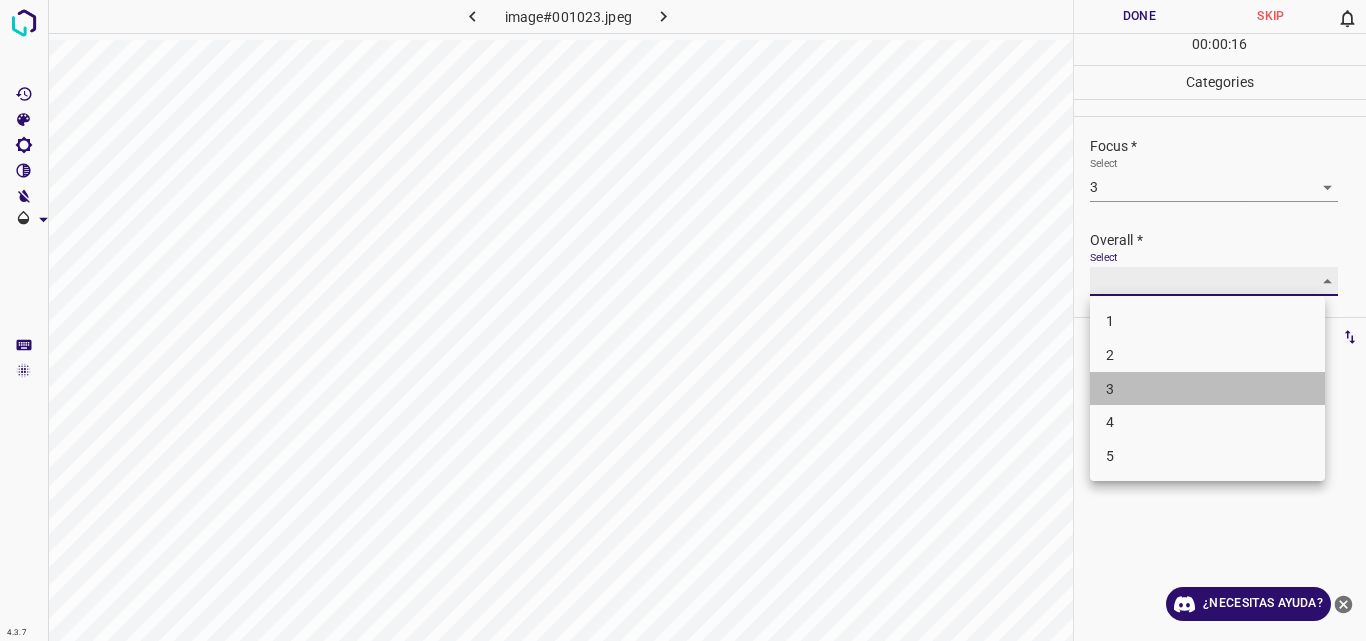 type on "3" 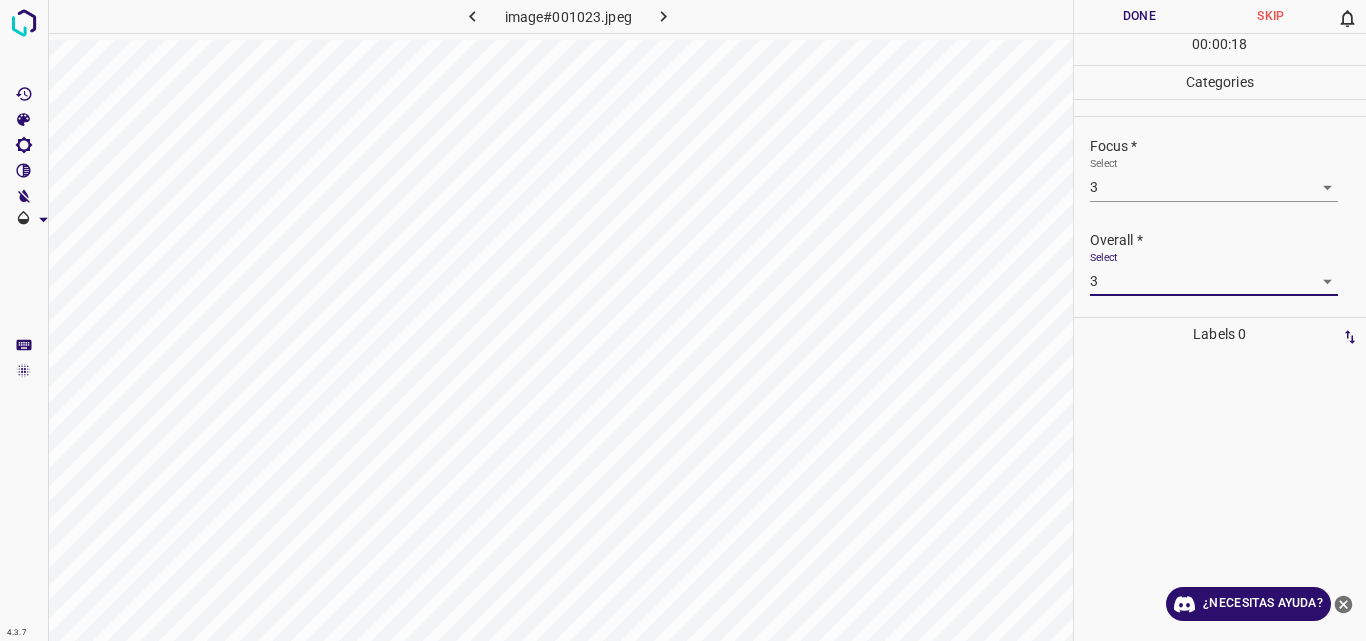 click on "Done" at bounding box center (1140, 16) 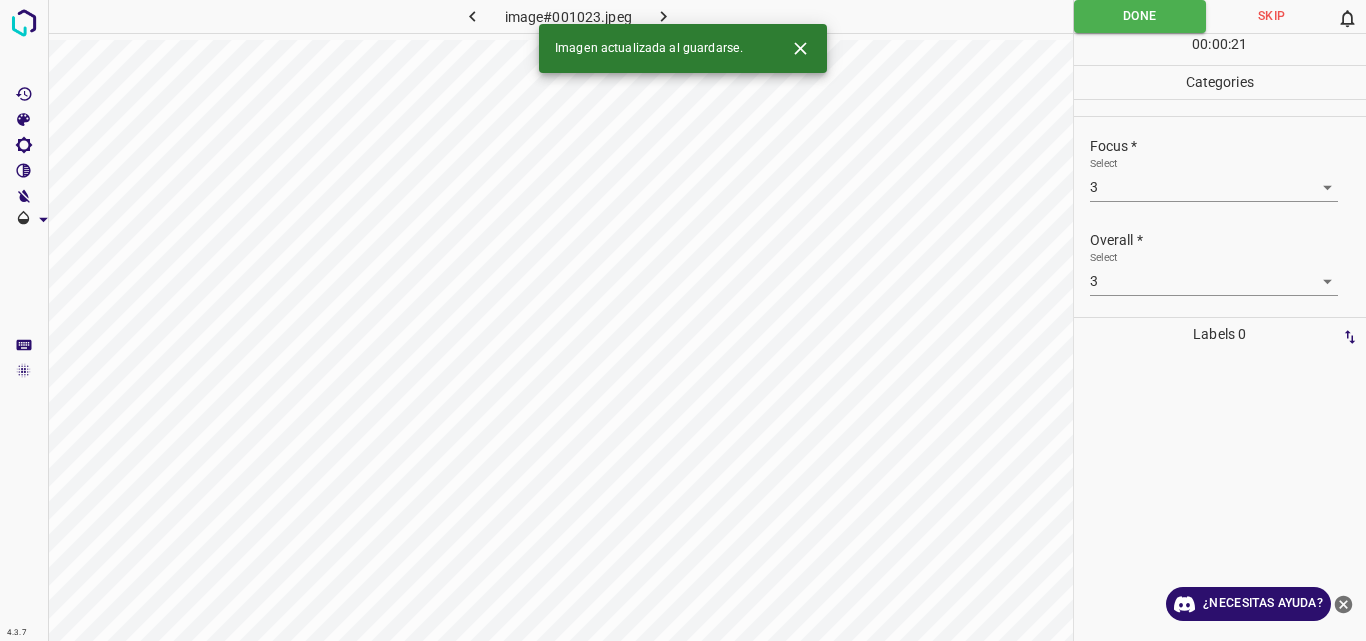 click 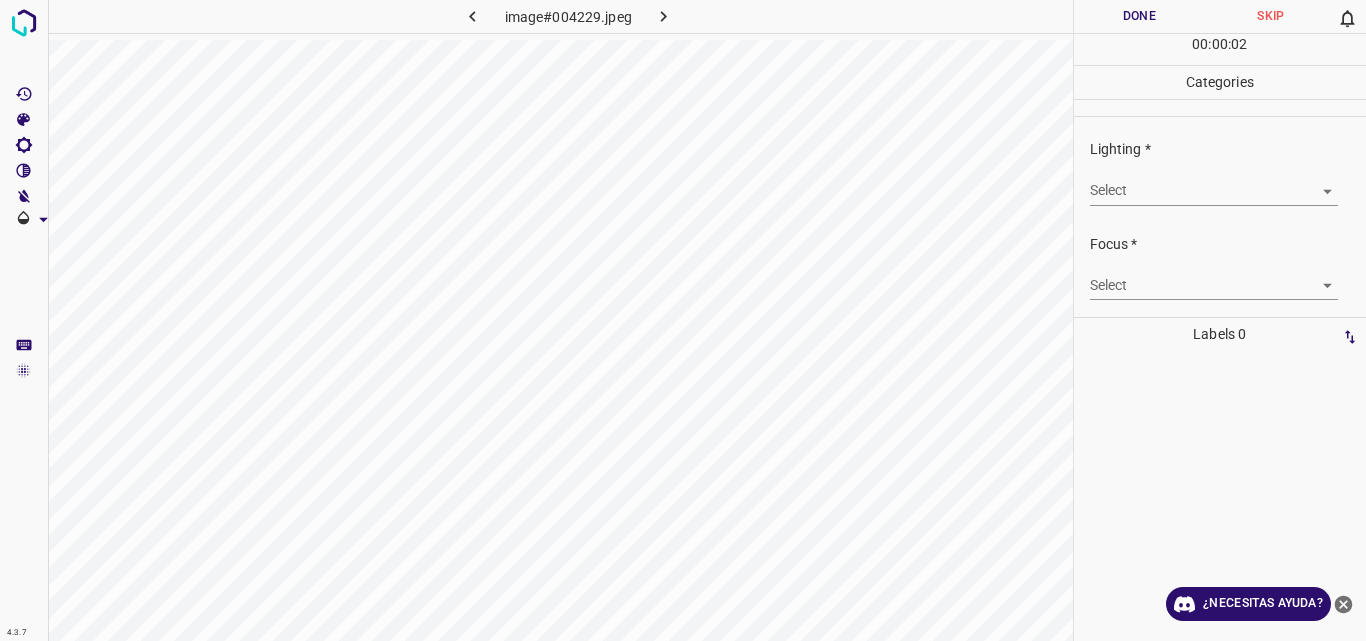 click on "4.3.7 image#004229.jpeg Done Skip 0 00   : 00   : 02   Categories Lighting *  Select ​ Focus *  Select ​ Overall *  Select ​ Labels   0 Categories 1 Lighting 2 Focus 3 Overall Tools Space Change between modes (Draw & Edit) I Auto labeling R Restore zoom M Zoom in N Zoom out Delete Delete selecte label Filters Z Restore filters X Saturation filter C Brightness filter V Contrast filter B Gray scale filter General O Download ¿Necesitas ayuda? Original text Rate this translation Your feedback will be used to help improve Google Translate - Texto - Esconder - Borrar" at bounding box center [683, 320] 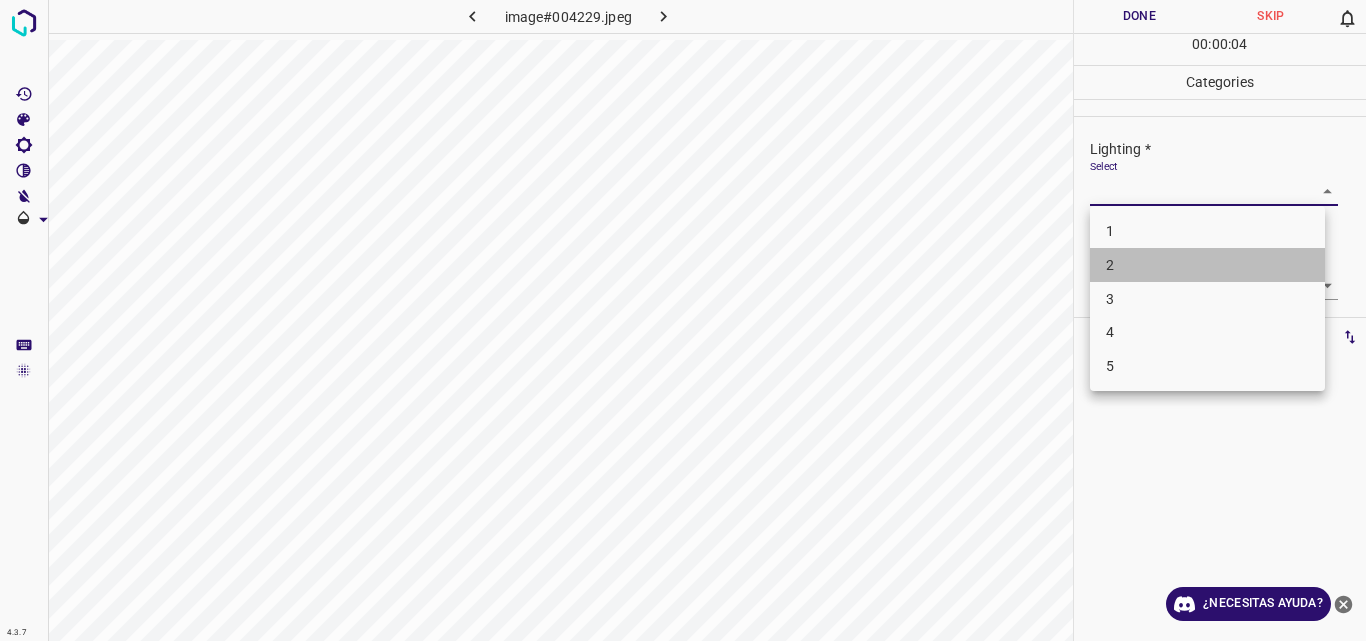 click on "2" at bounding box center [1207, 265] 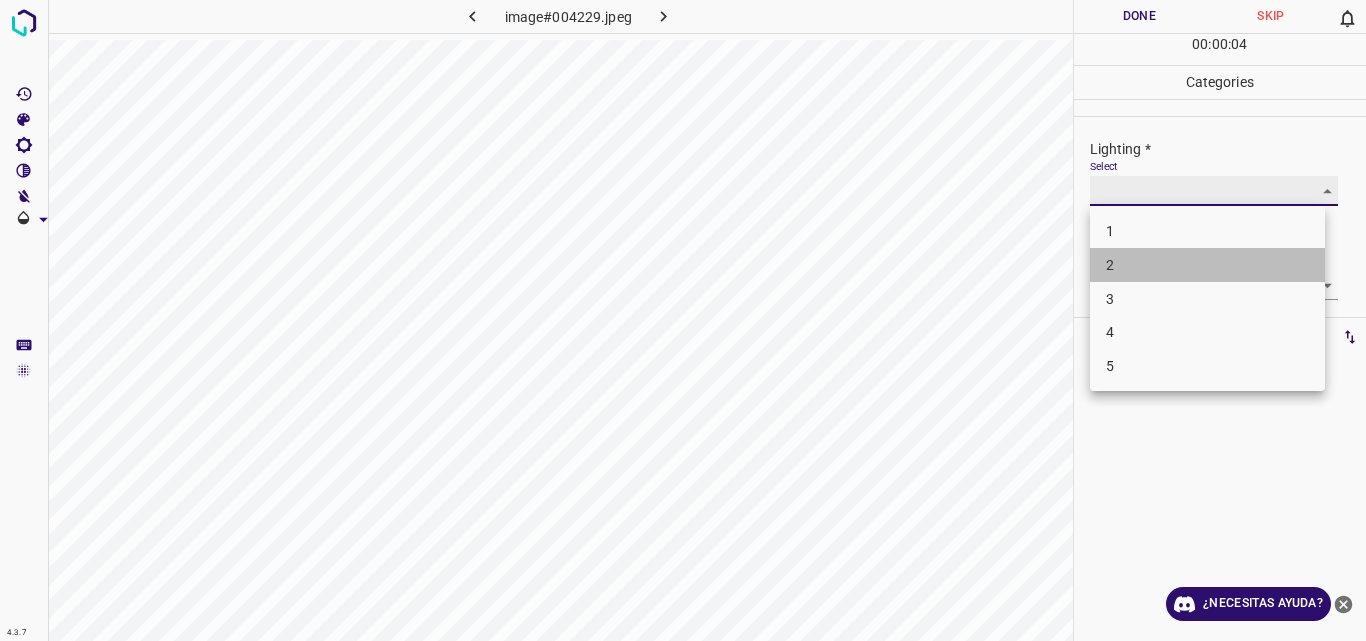 type on "2" 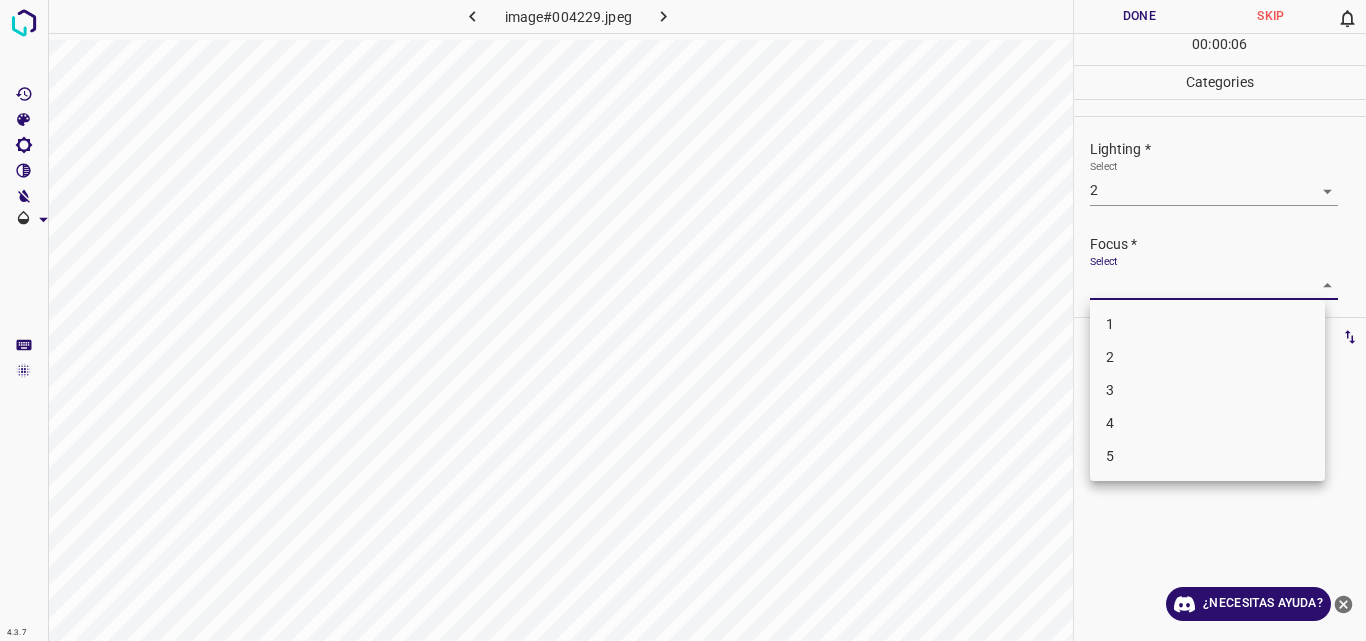click on "4.3.7 image#004229.jpeg Done Skip 0 00   : 00   : 06   Categories Lighting *  Select 2 2 Focus *  Select ​ Overall *  Select ​ Labels   0 Categories 1 Lighting 2 Focus 3 Overall Tools Space Change between modes (Draw & Edit) I Auto labeling R Restore zoom M Zoom in N Zoom out Delete Delete selecte label Filters Z Restore filters X Saturation filter C Brightness filter V Contrast filter B Gray scale filter General O Download ¿Necesitas ayuda? Original text Rate this translation Your feedback will be used to help improve Google Translate - Texto - Esconder - Borrar 1 2 3 4 5" at bounding box center [683, 320] 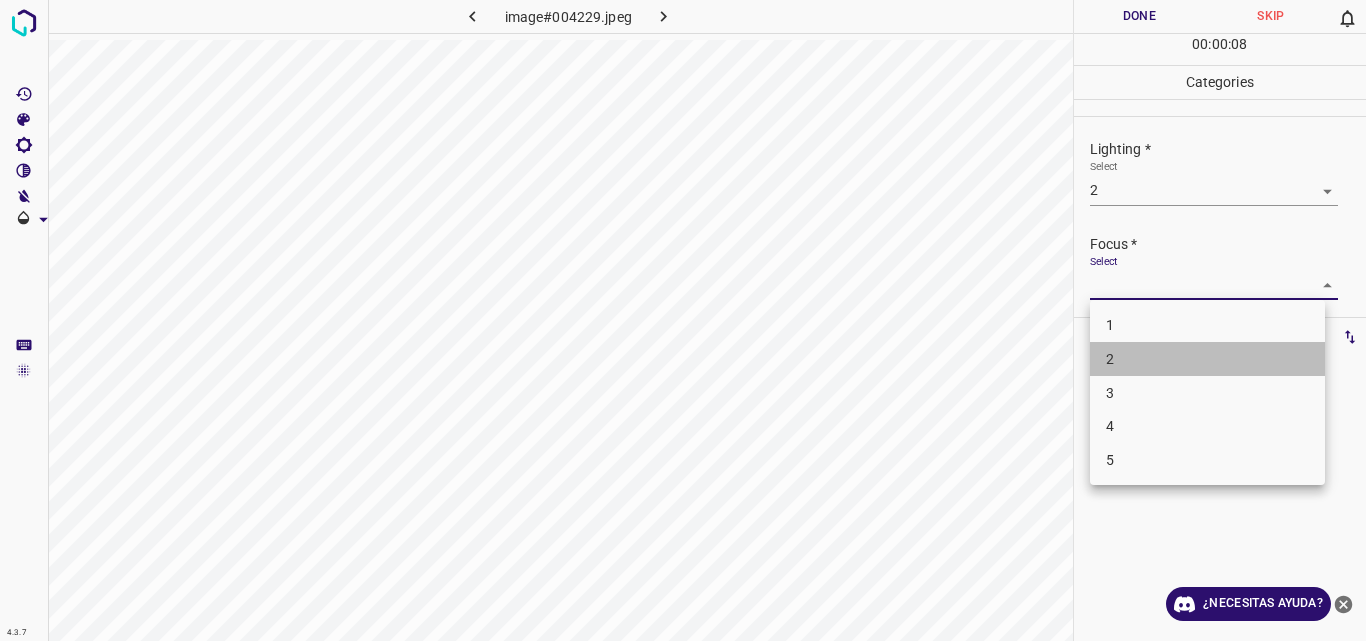 click on "2" at bounding box center (1207, 359) 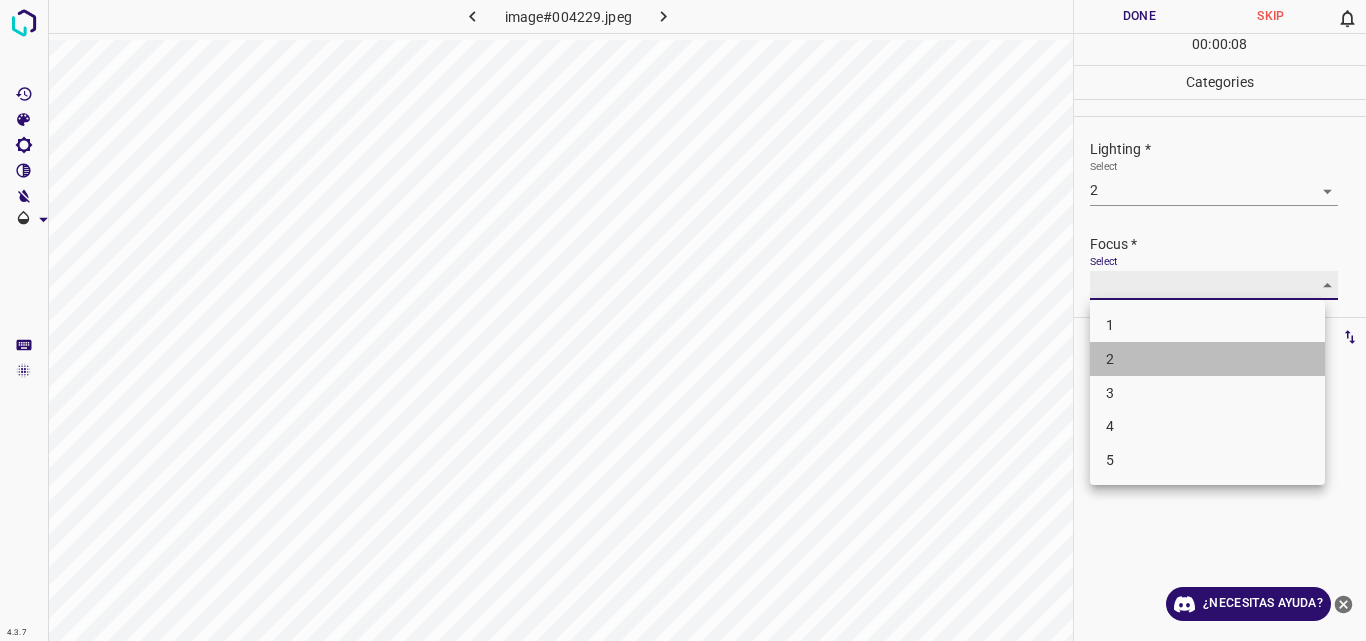type on "2" 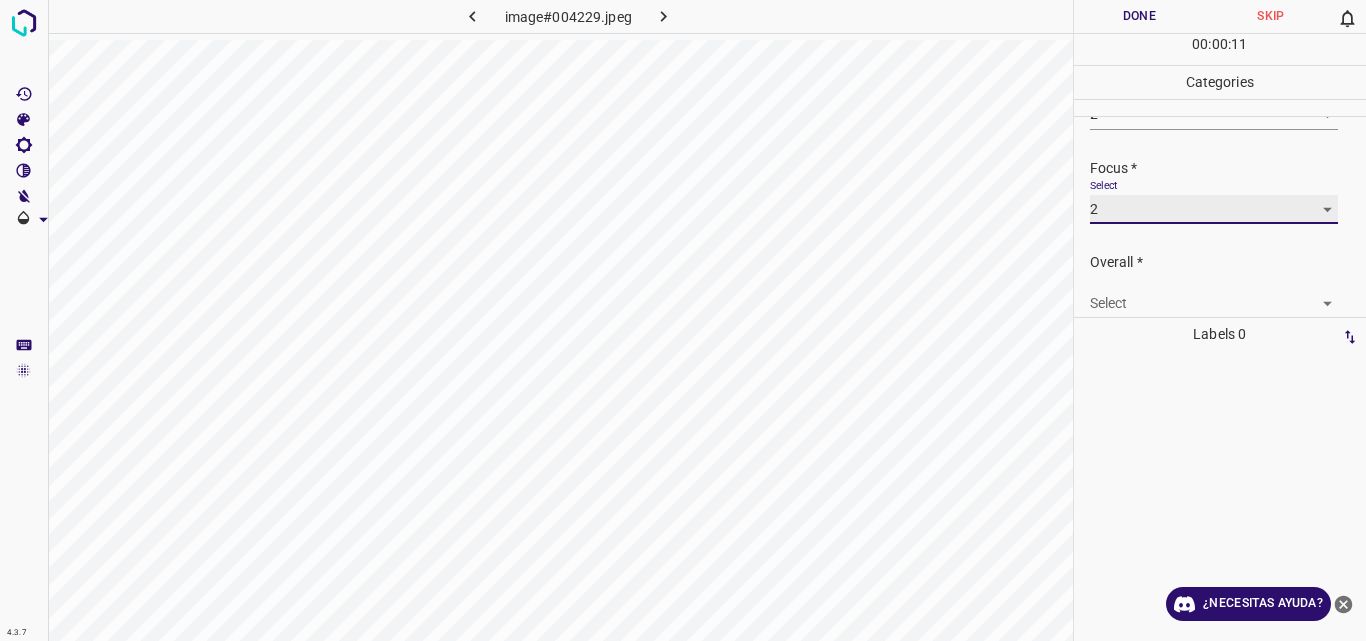 scroll, scrollTop: 98, scrollLeft: 0, axis: vertical 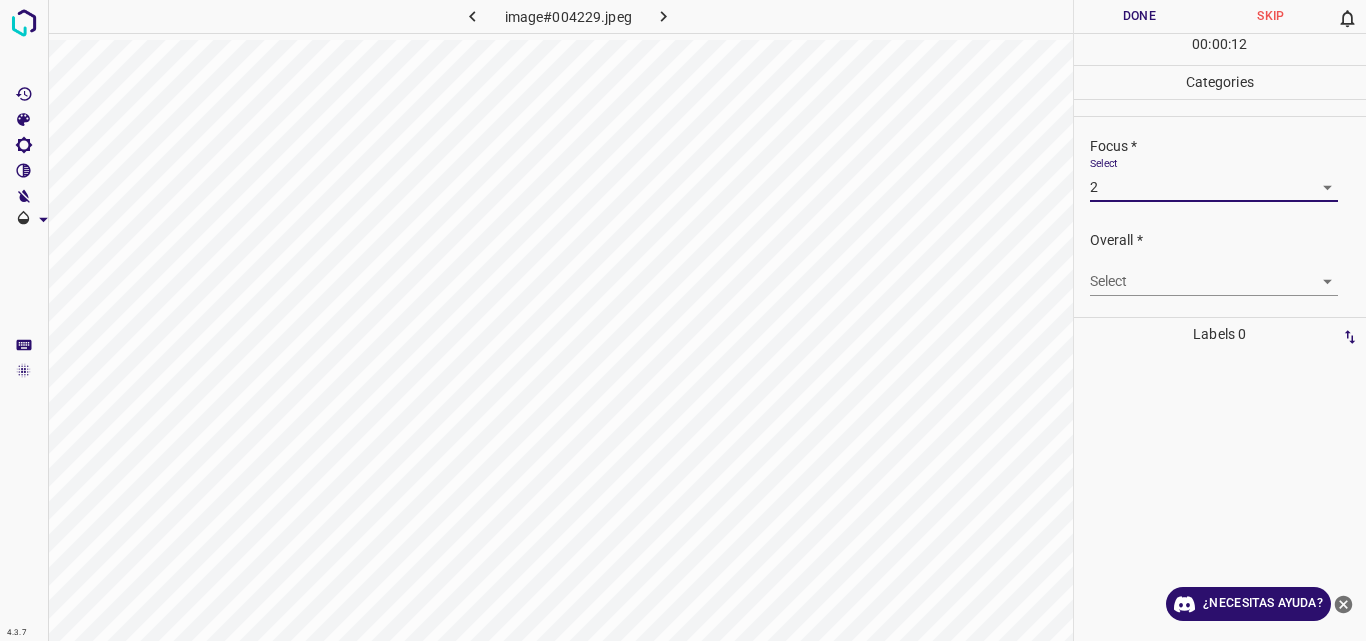 click on "4.3.7 image#004229.jpeg Done Skip 0 00   : 00   : 12   Categories Lighting *  Select 2 2 Focus *  Select 2 2 Overall *  Select ​ Labels   0 Categories 1 Lighting 2 Focus 3 Overall Tools Space Change between modes (Draw & Edit) I Auto labeling R Restore zoom M Zoom in N Zoom out Delete Delete selecte label Filters Z Restore filters X Saturation filter C Brightness filter V Contrast filter B Gray scale filter General O Download ¿Necesitas ayuda? Original text Rate this translation Your feedback will be used to help improve Google Translate - Texto - Esconder - Borrar" at bounding box center (683, 320) 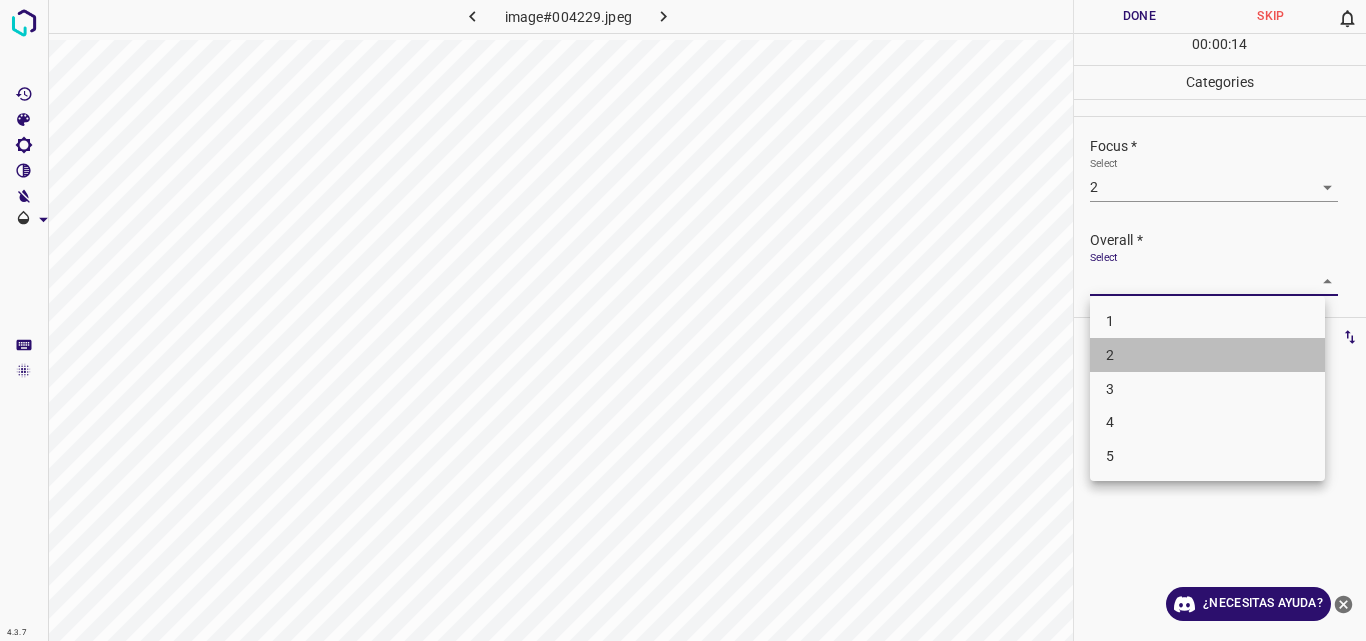 click on "2" at bounding box center [1207, 355] 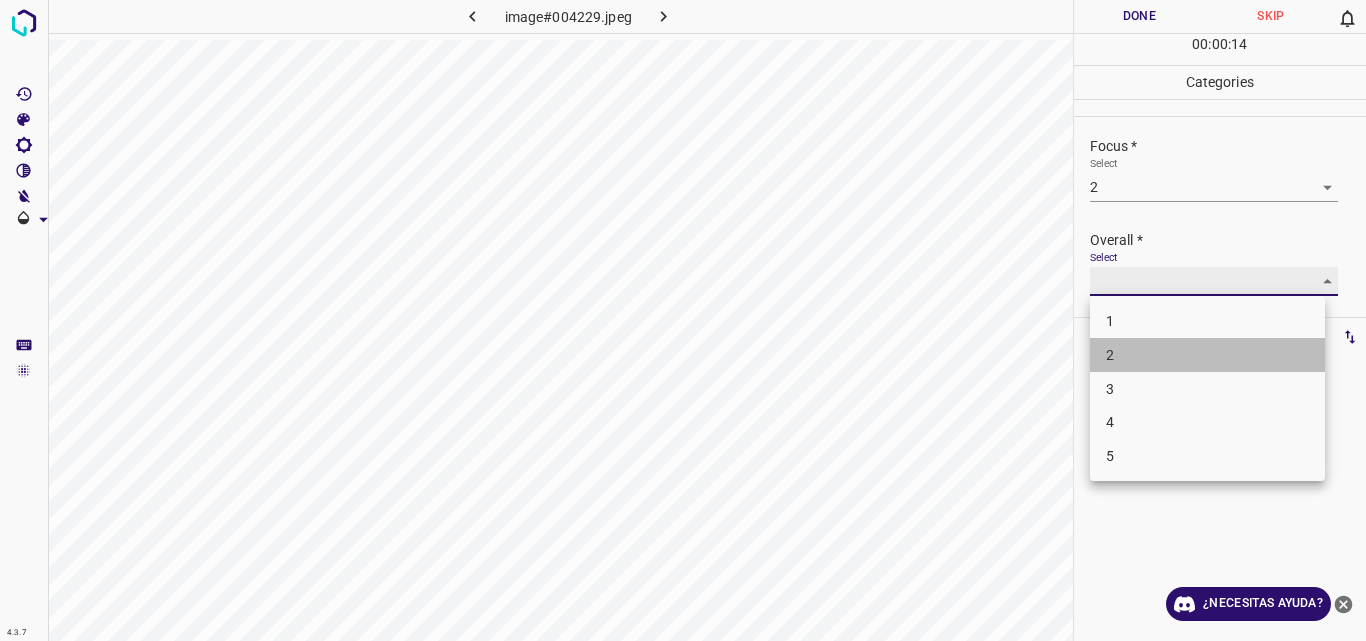 type on "2" 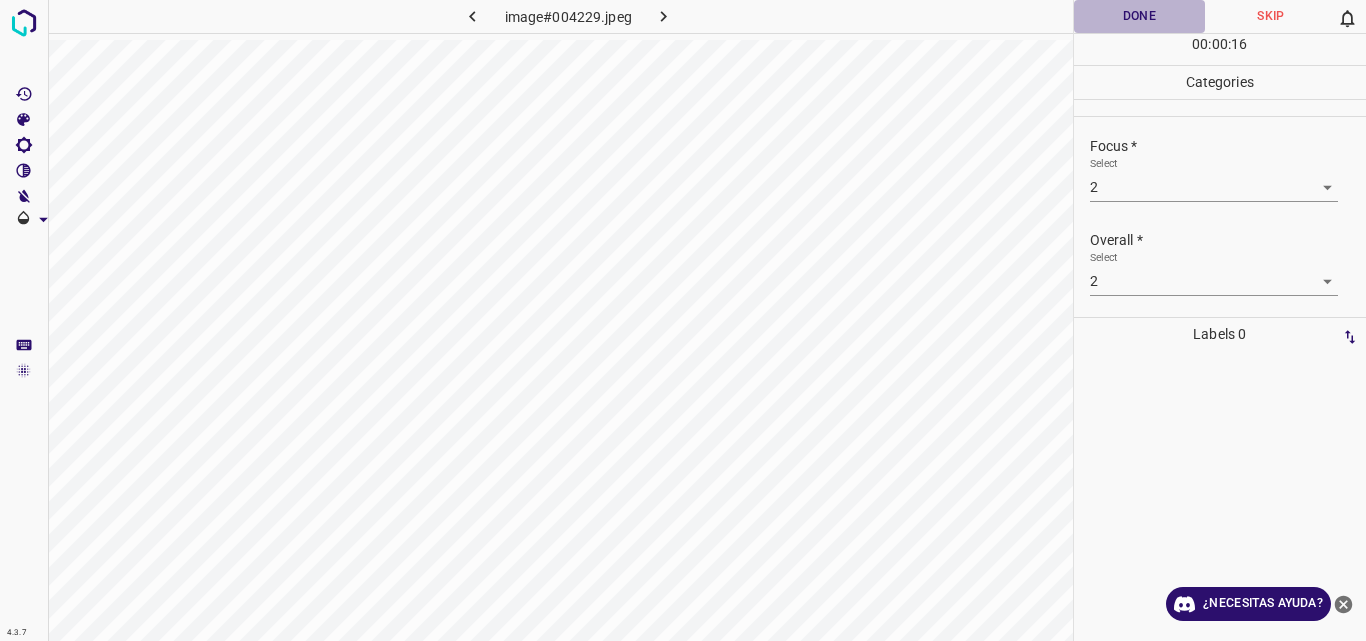 click on "Done" at bounding box center (1140, 16) 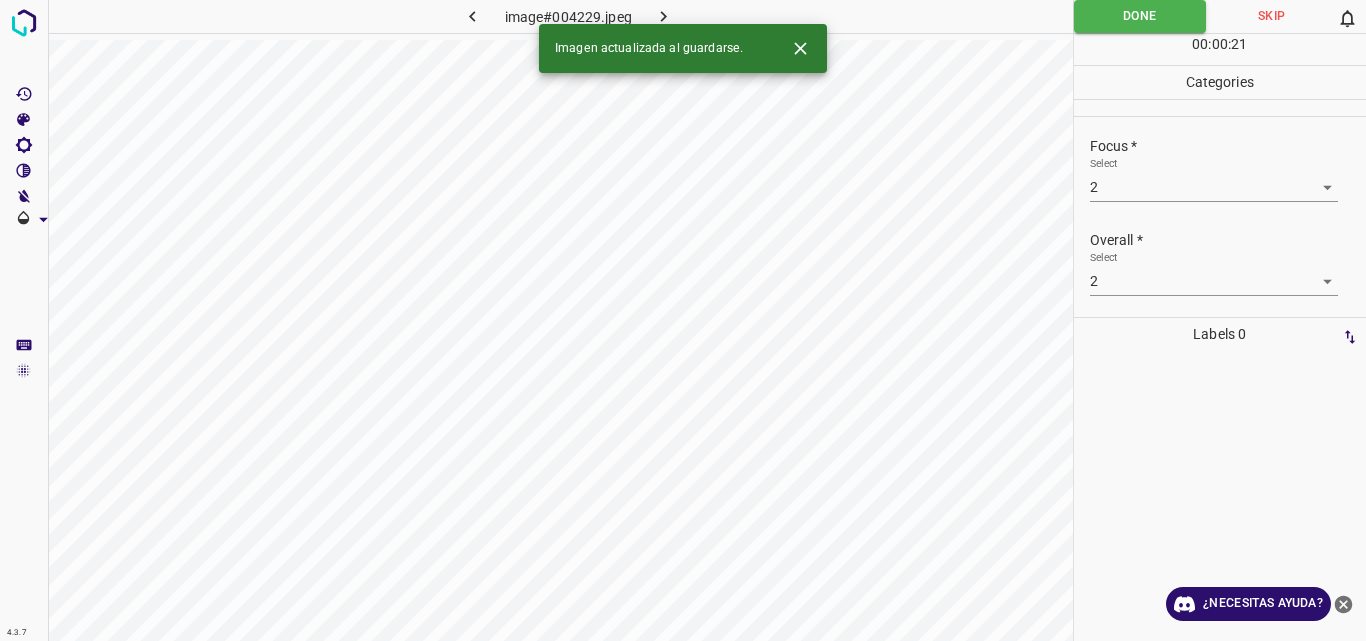 click 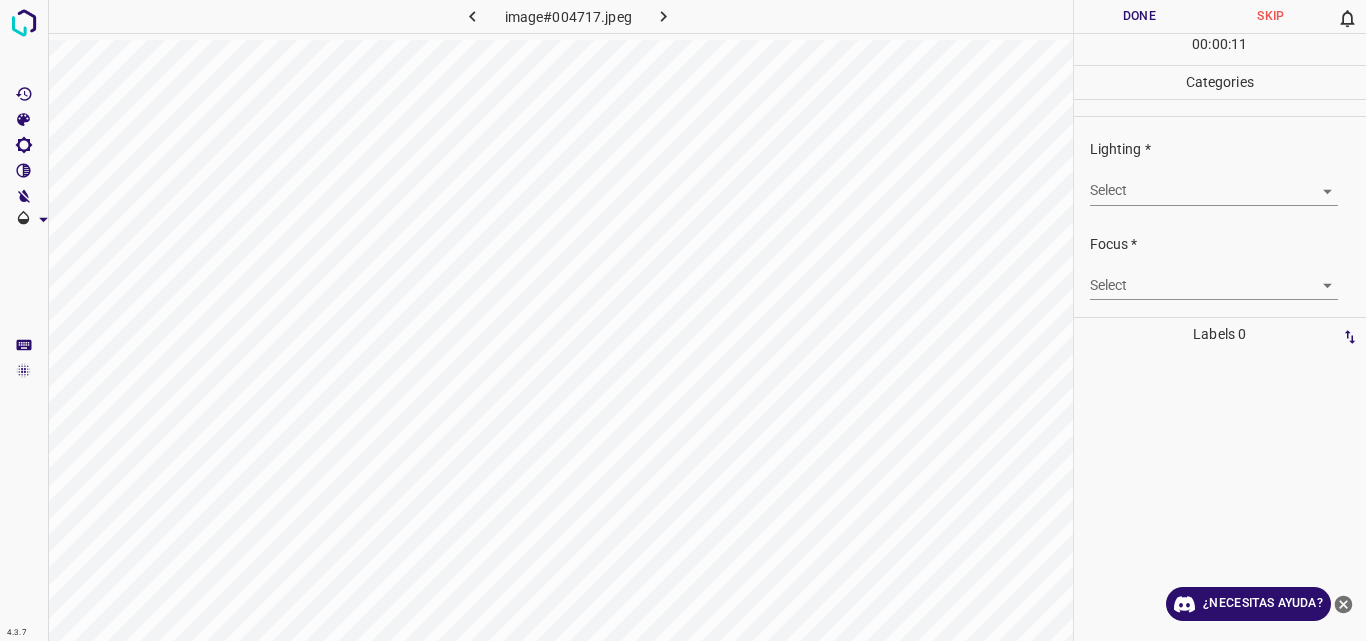 click on "4.3.7 image#004717.jpeg Done Skip 0 00   : 00   : 11   Categories Lighting *  Select ​ Focus *  Select ​ Overall *  Select ​ Labels   0 Categories 1 Lighting 2 Focus 3 Overall Tools Space Change between modes (Draw & Edit) I Auto labeling R Restore zoom M Zoom in N Zoom out Delete Delete selecte label Filters Z Restore filters X Saturation filter C Brightness filter V Contrast filter B Gray scale filter General O Download ¿Necesitas ayuda? Original text Rate this translation Your feedback will be used to help improve Google Translate - Texto - Esconder - Borrar" at bounding box center (683, 320) 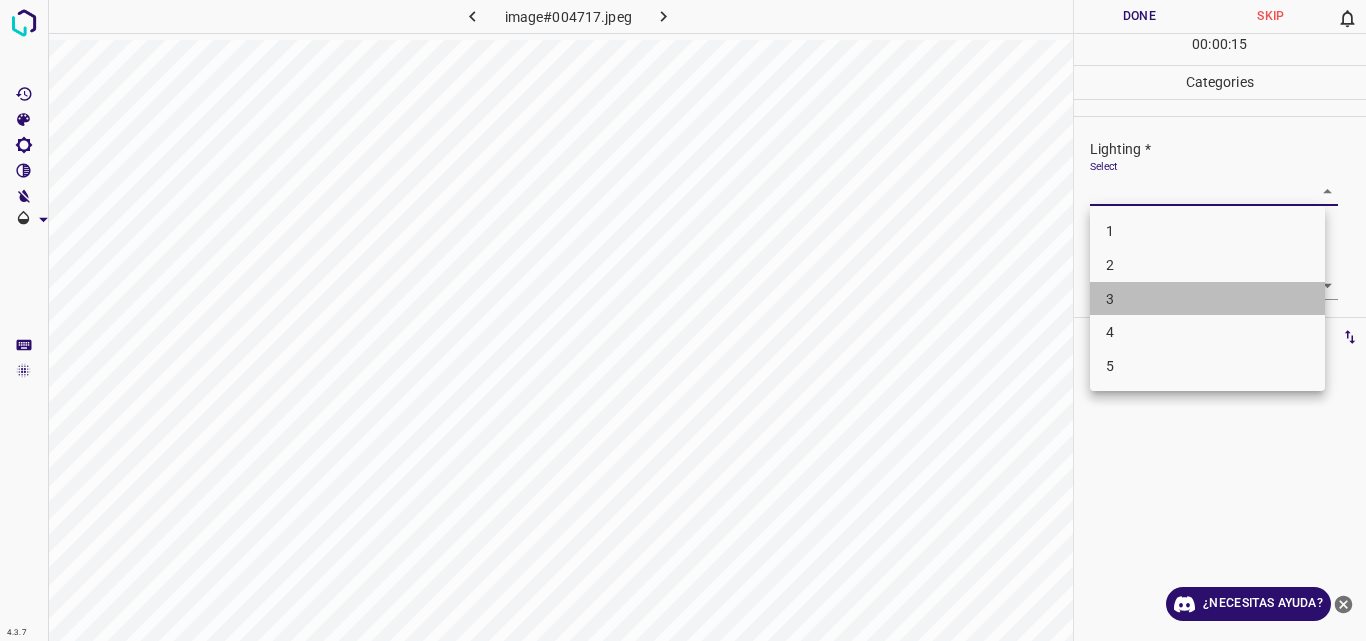 click on "3" at bounding box center [1207, 299] 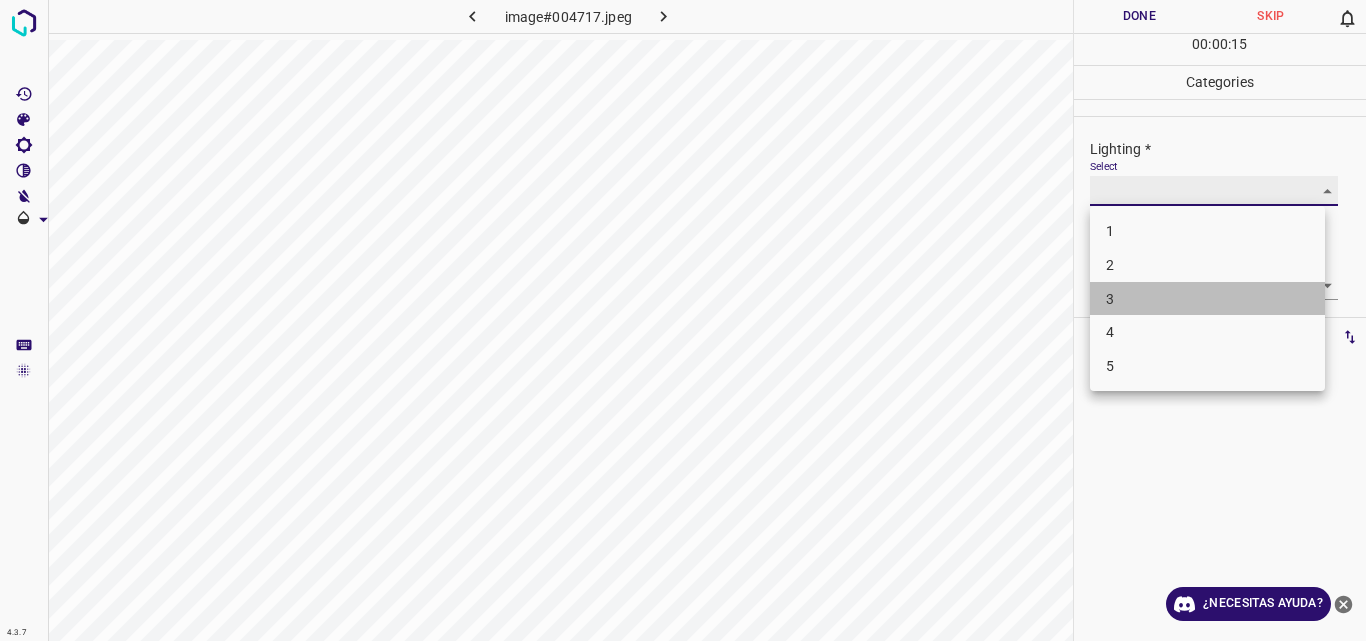 type on "3" 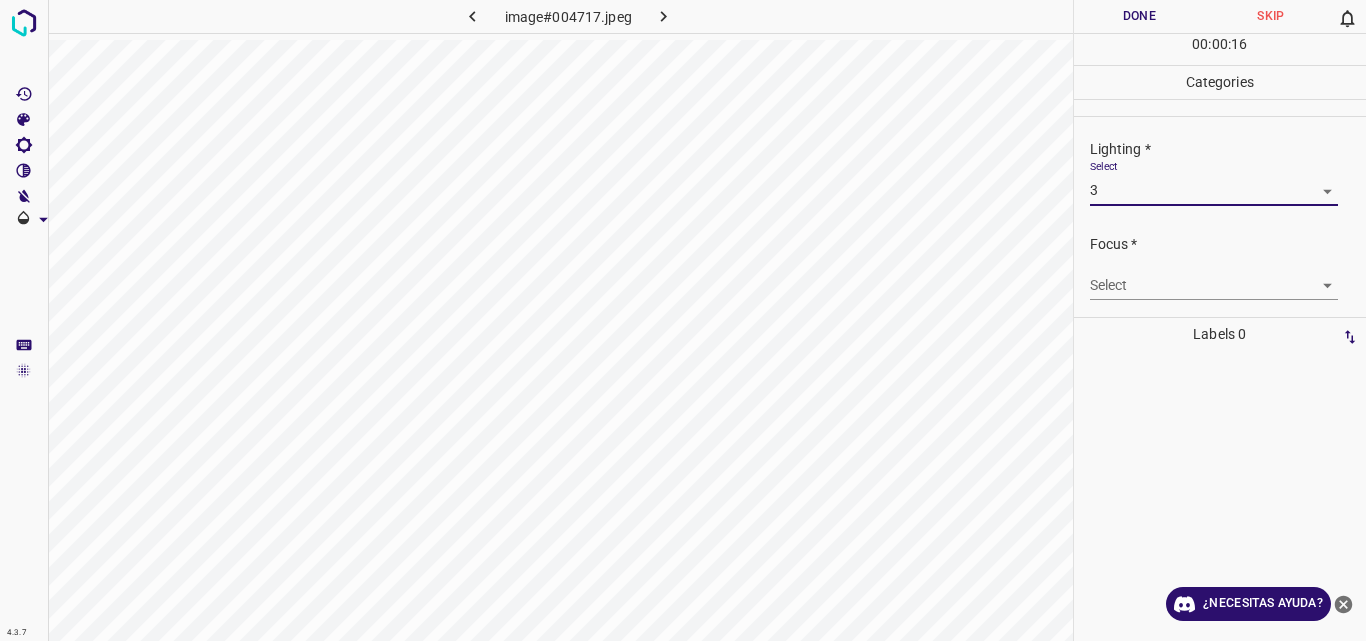 click on "4.3.7 image#004717.jpeg Done Skip 0 00   : 00   : 16   Categories Lighting *  Select 3 3 Focus *  Select ​ Overall *  Select ​ Labels   0 Categories 1 Lighting 2 Focus 3 Overall Tools Space Change between modes (Draw & Edit) I Auto labeling R Restore zoom M Zoom in N Zoom out Delete Delete selecte label Filters Z Restore filters X Saturation filter C Brightness filter V Contrast filter B Gray scale filter General O Download ¿Necesitas ayuda? Original text Rate this translation Your feedback will be used to help improve Google Translate - Texto - Esconder - Borrar" at bounding box center (683, 320) 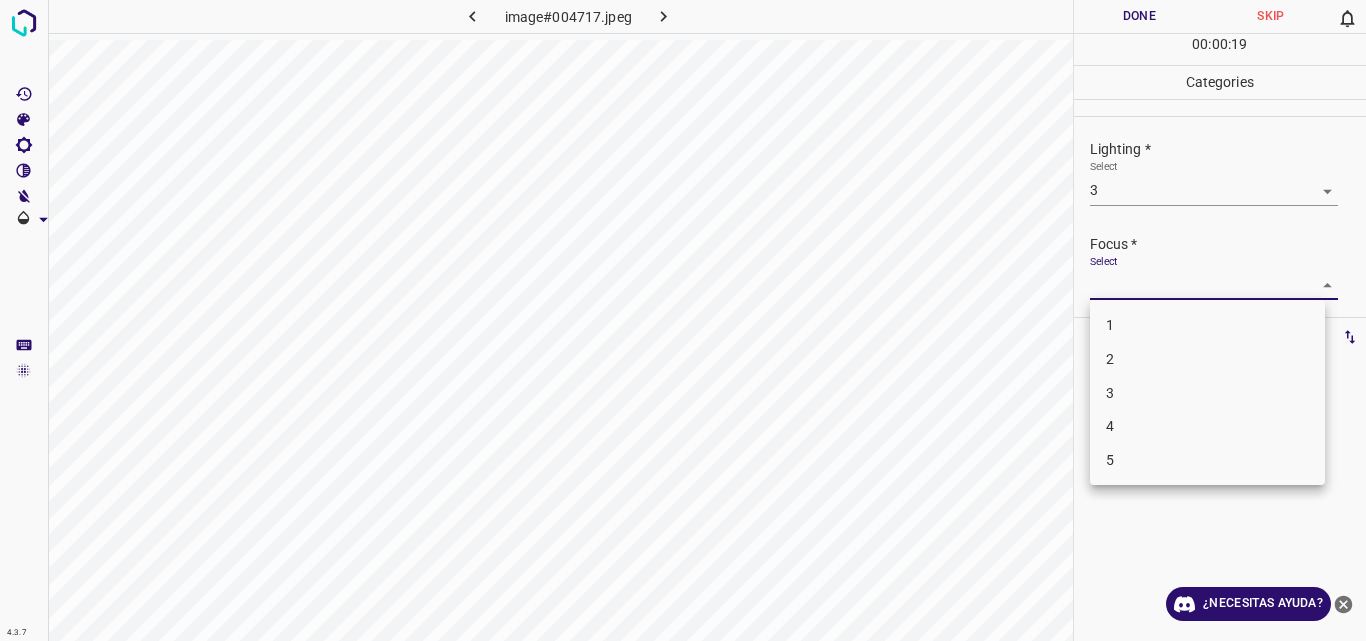 click on "3" at bounding box center [1207, 393] 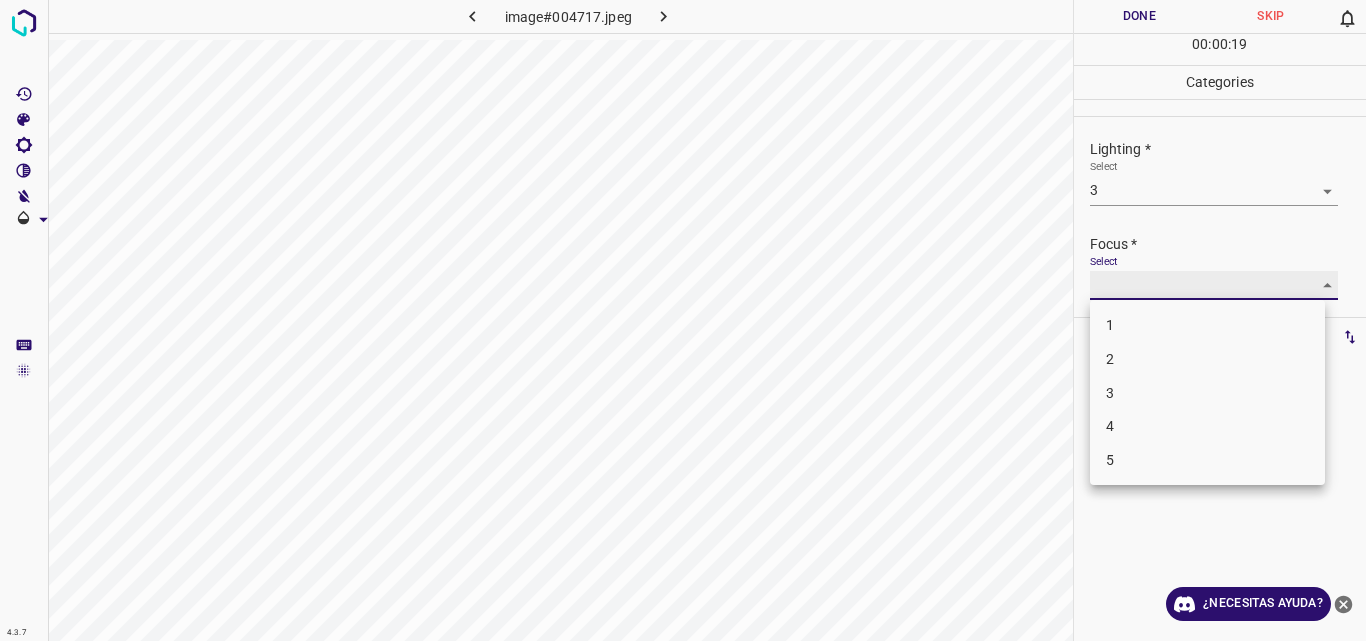 type on "3" 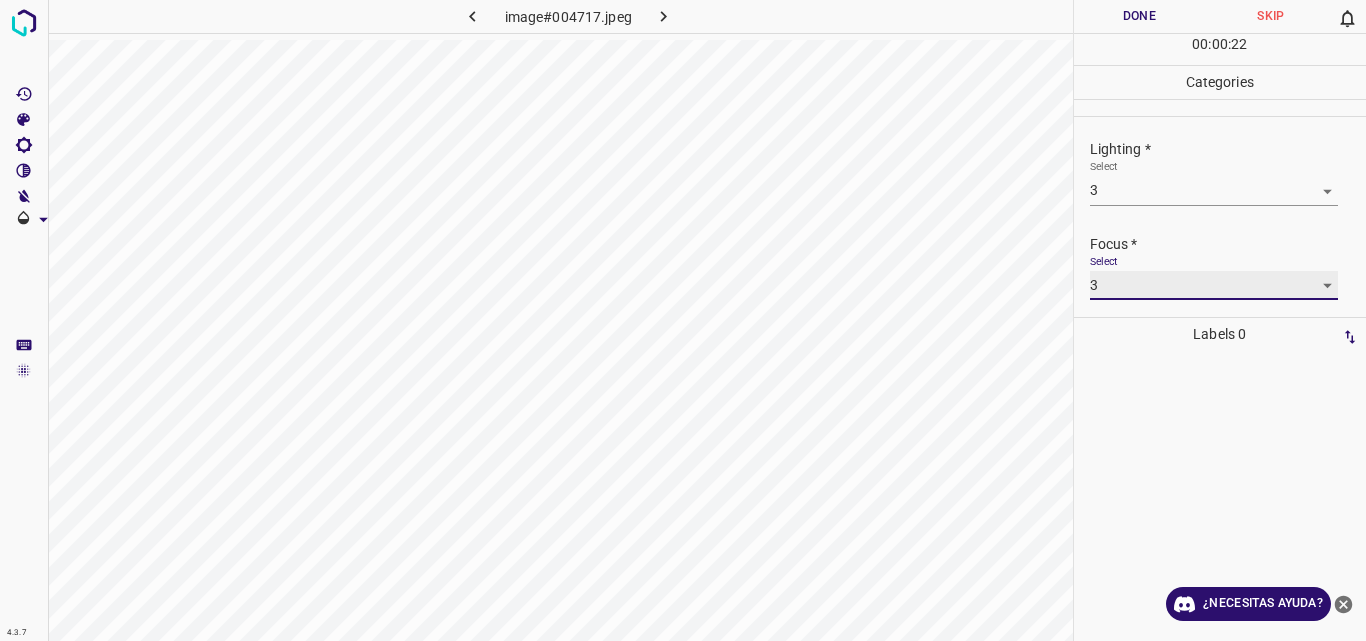scroll, scrollTop: 98, scrollLeft: 0, axis: vertical 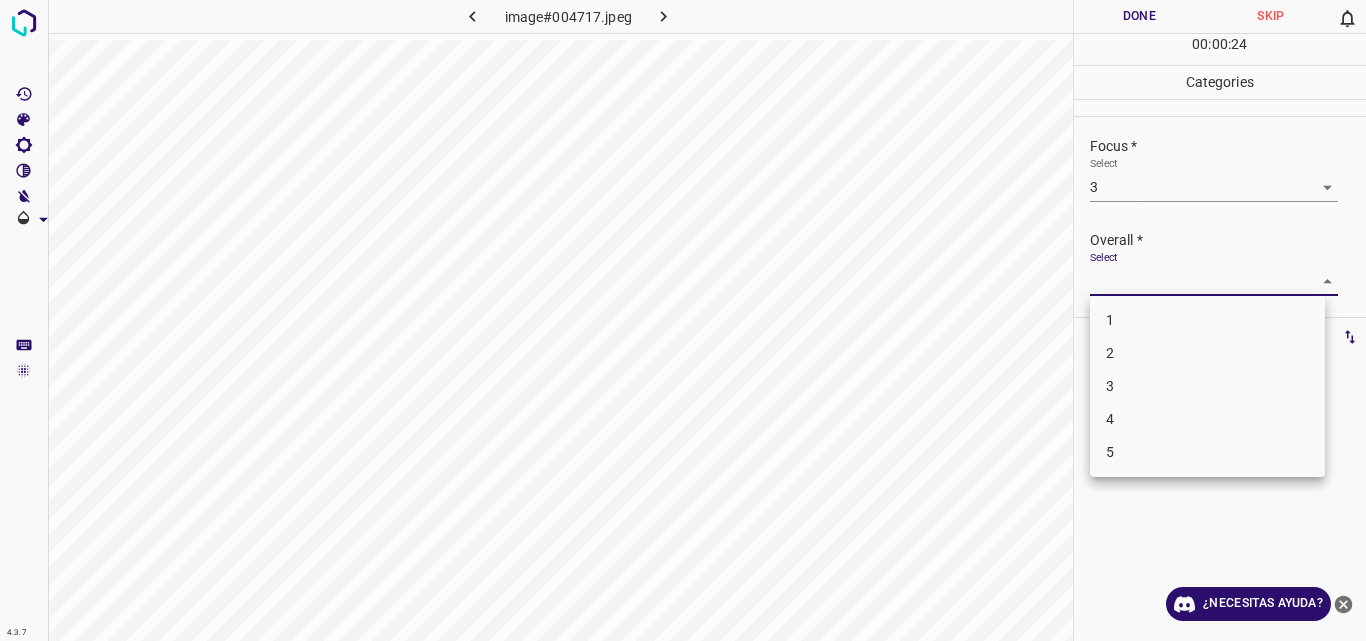 click on "4.3.7 image#004717.jpeg Done Skip 0 00   : 00   : 24   Categories Lighting *  Select 3 3 Focus *  Select 3 3 Overall *  Select ​ Labels   0 Categories 1 Lighting 2 Focus 3 Overall Tools Space Change between modes (Draw & Edit) I Auto labeling R Restore zoom M Zoom in N Zoom out Delete Delete selecte label Filters Z Restore filters X Saturation filter C Brightness filter V Contrast filter B Gray scale filter General O Download ¿Necesitas ayuda? Original text Rate this translation Your feedback will be used to help improve Google Translate - Texto - Esconder - Borrar 1 2 3 4 5" at bounding box center [683, 320] 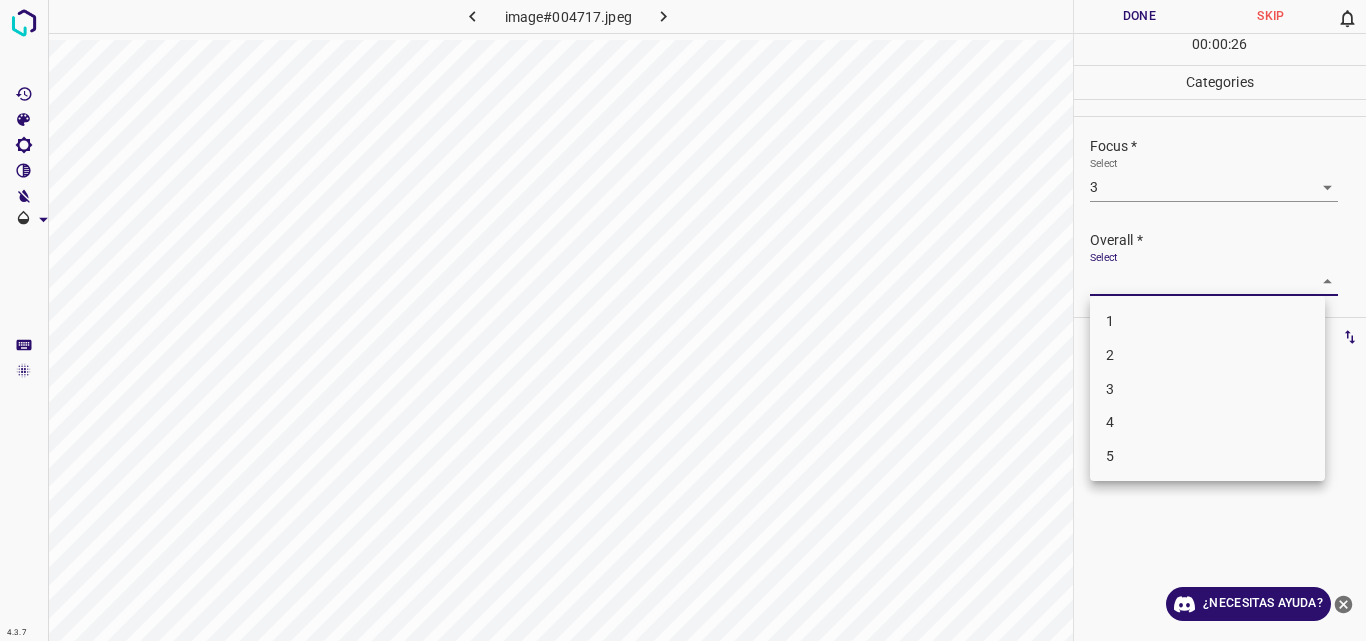 click on "3" at bounding box center (1207, 389) 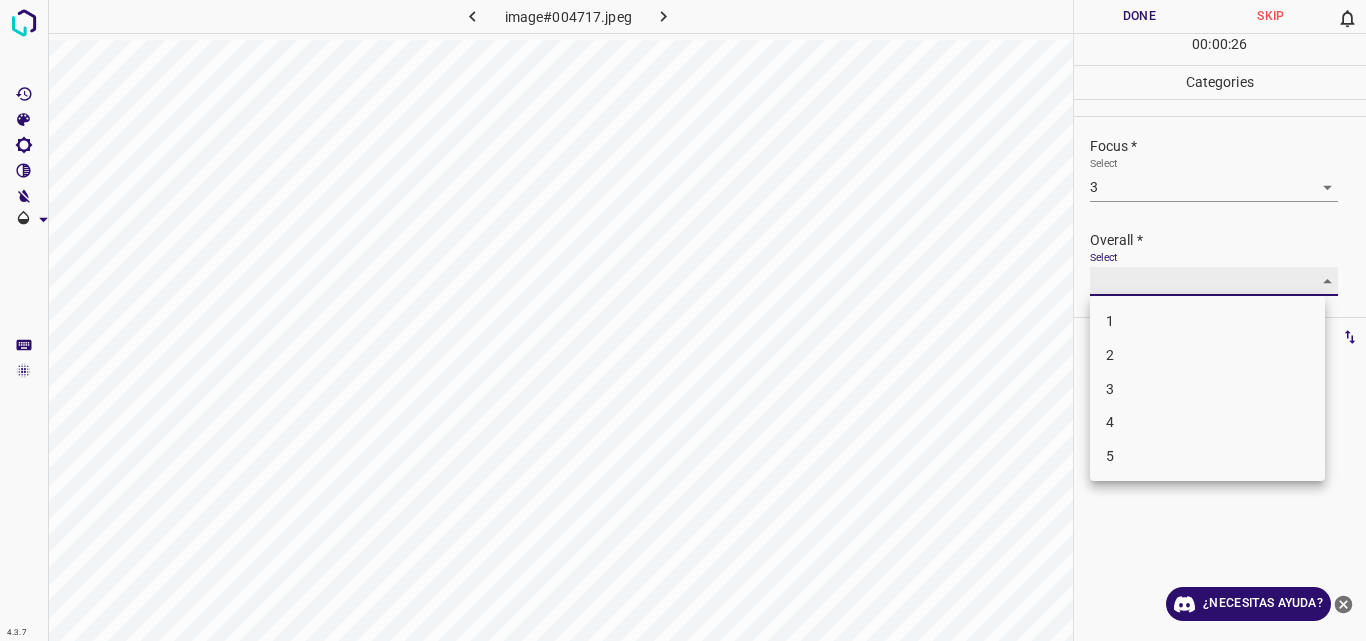 type on "3" 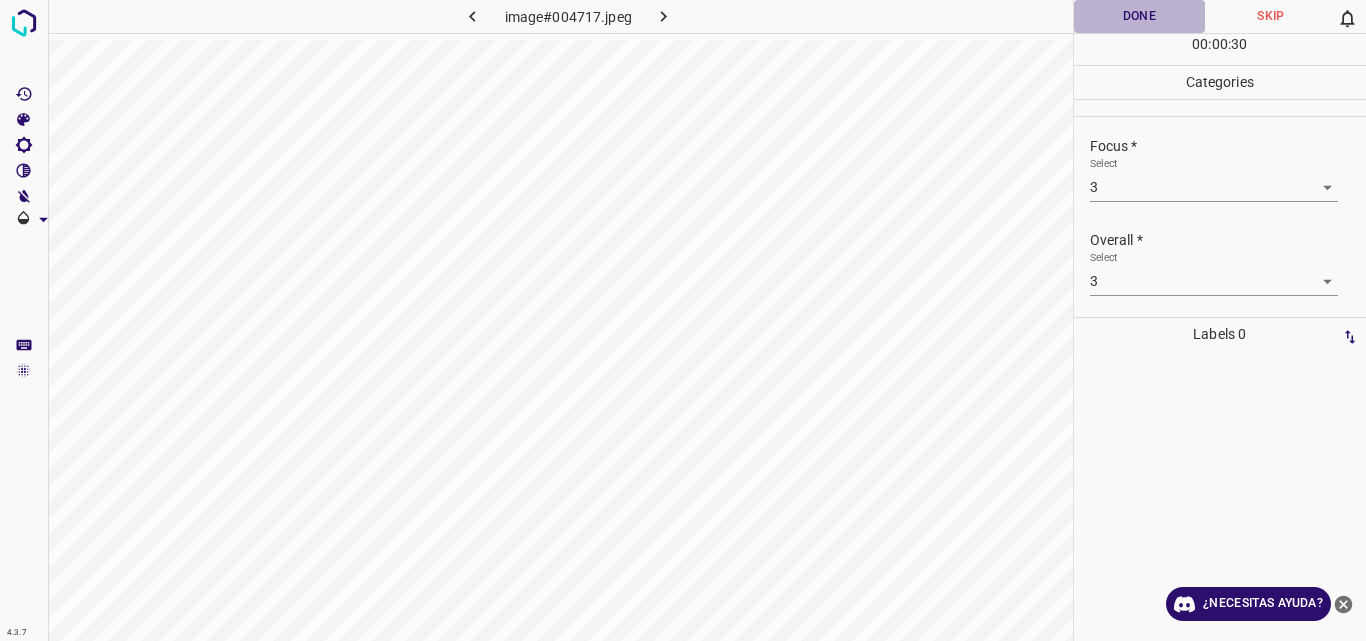 click on "Done" at bounding box center (1140, 16) 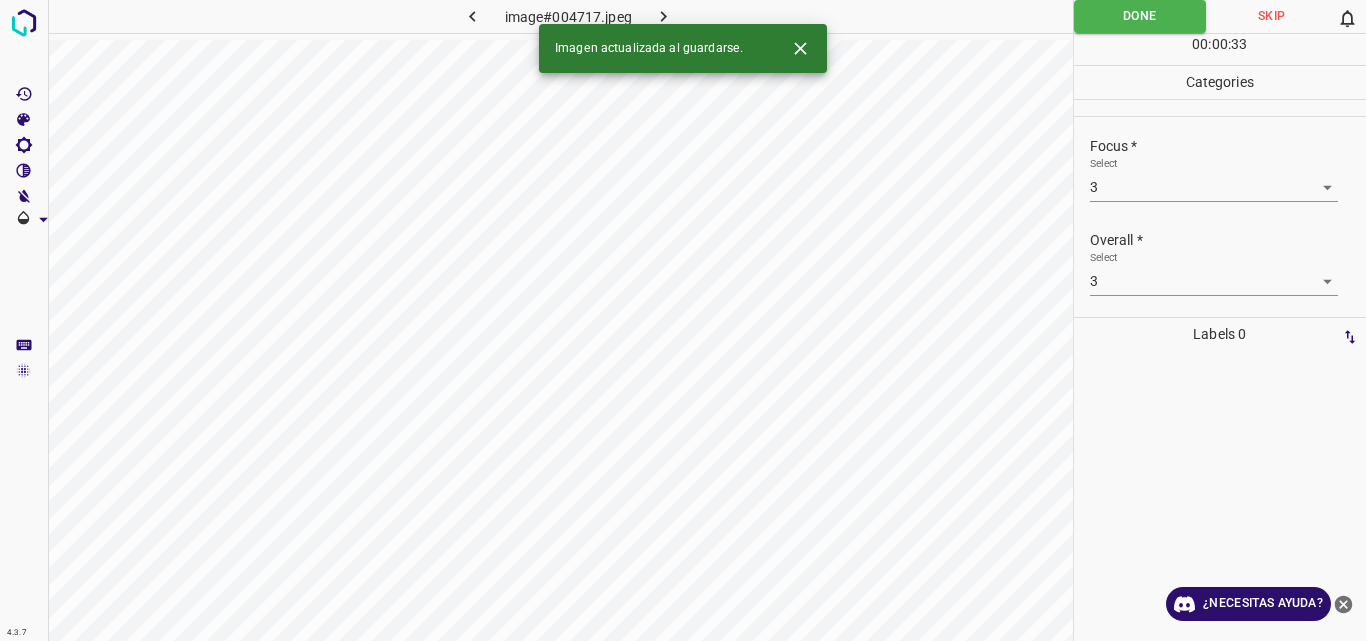 click 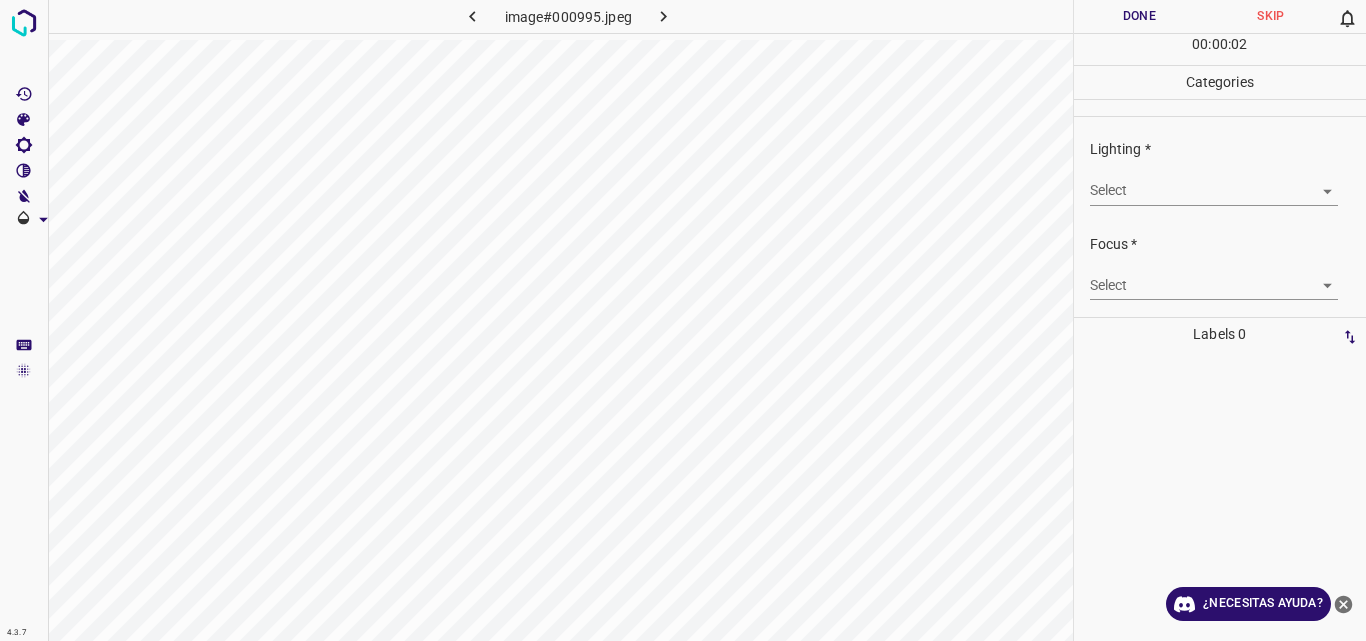 click on "4.3.7 image#000995.jpeg Done Skip 0 00   : 00   : 02   Categories Lighting *  Select ​ Focus *  Select ​ Overall *  Select ​ Labels   0 Categories 1 Lighting 2 Focus 3 Overall Tools Space Change between modes (Draw & Edit) I Auto labeling R Restore zoom M Zoom in N Zoom out Delete Delete selecte label Filters Z Restore filters X Saturation filter C Brightness filter V Contrast filter B Gray scale filter General O Download ¿Necesitas ayuda? Original text Rate this translation Your feedback will be used to help improve Google Translate - Texto - Esconder - Borrar" at bounding box center [683, 320] 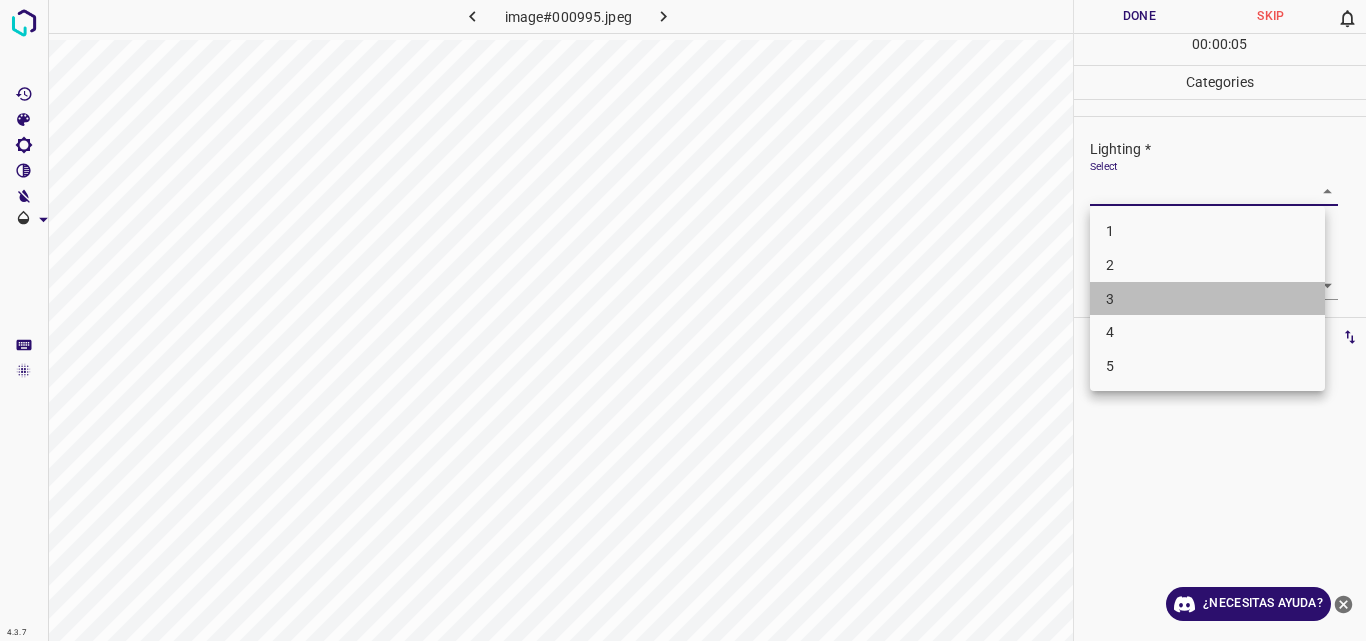 click on "3" at bounding box center (1207, 299) 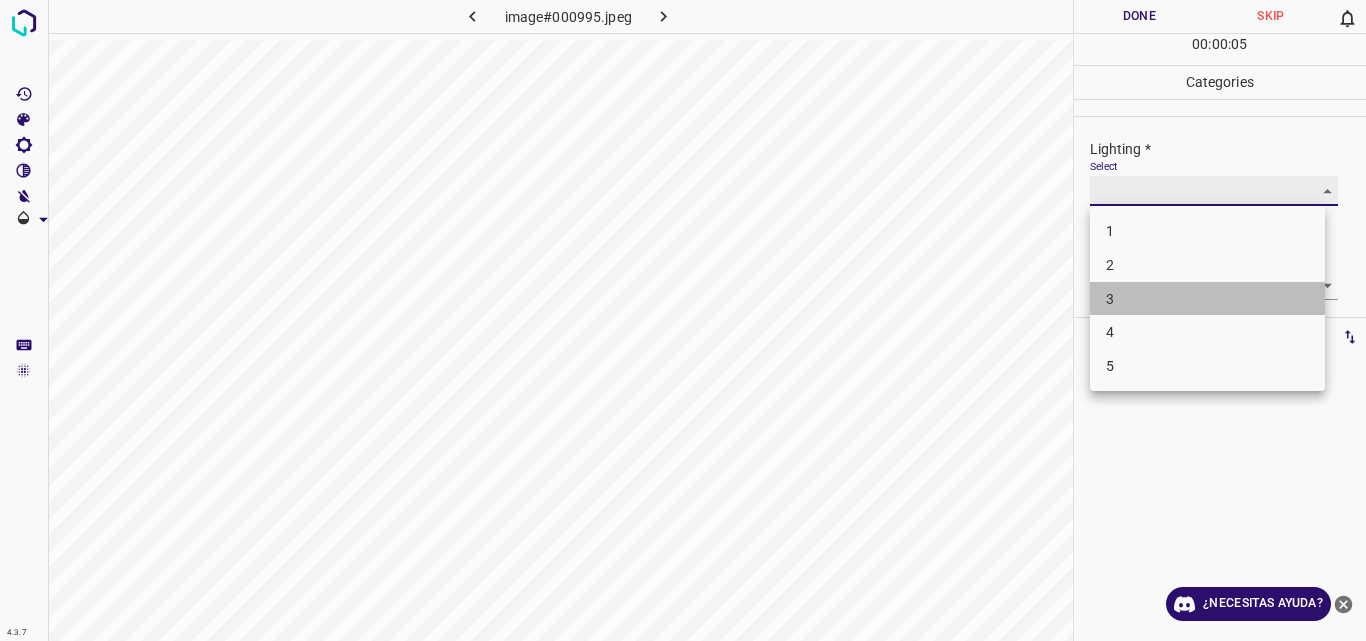 type on "3" 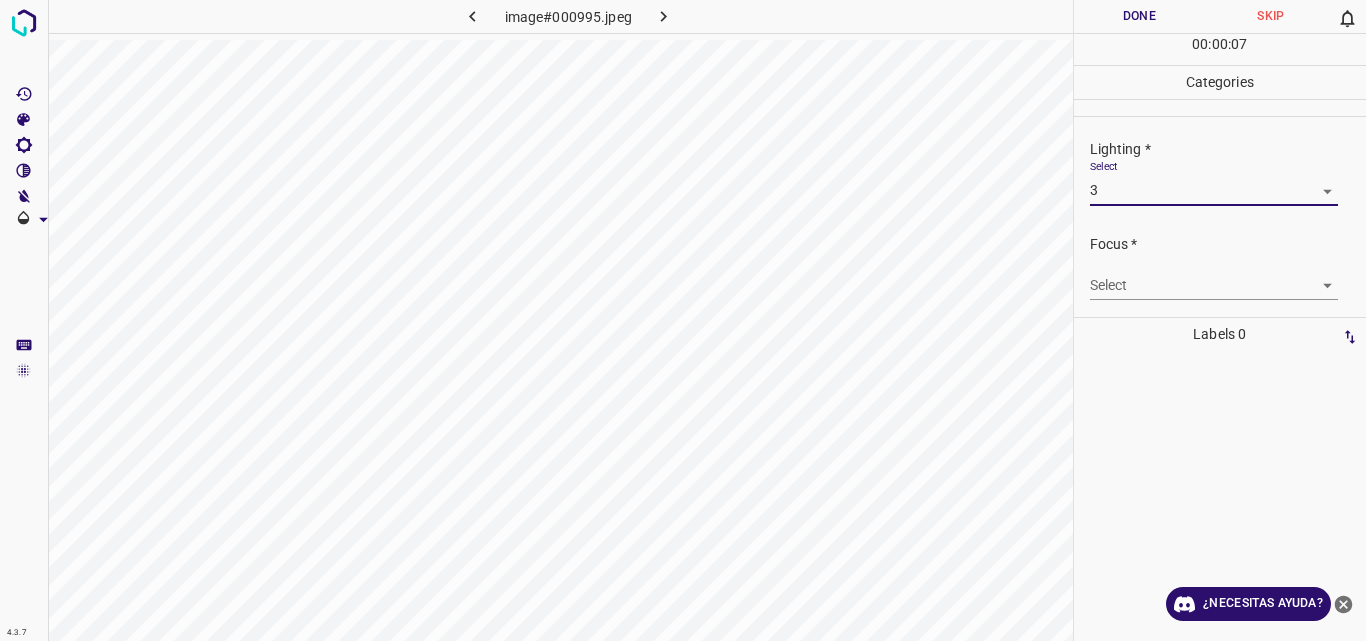 click on "4.3.7 image#000995.jpeg Done Skip 0 00   : 00   : 07   Categories Lighting *  Select 3 3 Focus *  Select ​ Overall *  Select ​ Labels   0 Categories 1 Lighting 2 Focus 3 Overall Tools Space Change between modes (Draw & Edit) I Auto labeling R Restore zoom M Zoom in N Zoom out Delete Delete selecte label Filters Z Restore filters X Saturation filter C Brightness filter V Contrast filter B Gray scale filter General O Download ¿Necesitas ayuda? Original text Rate this translation Your feedback will be used to help improve Google Translate - Texto - Esconder - Borrar" at bounding box center (683, 320) 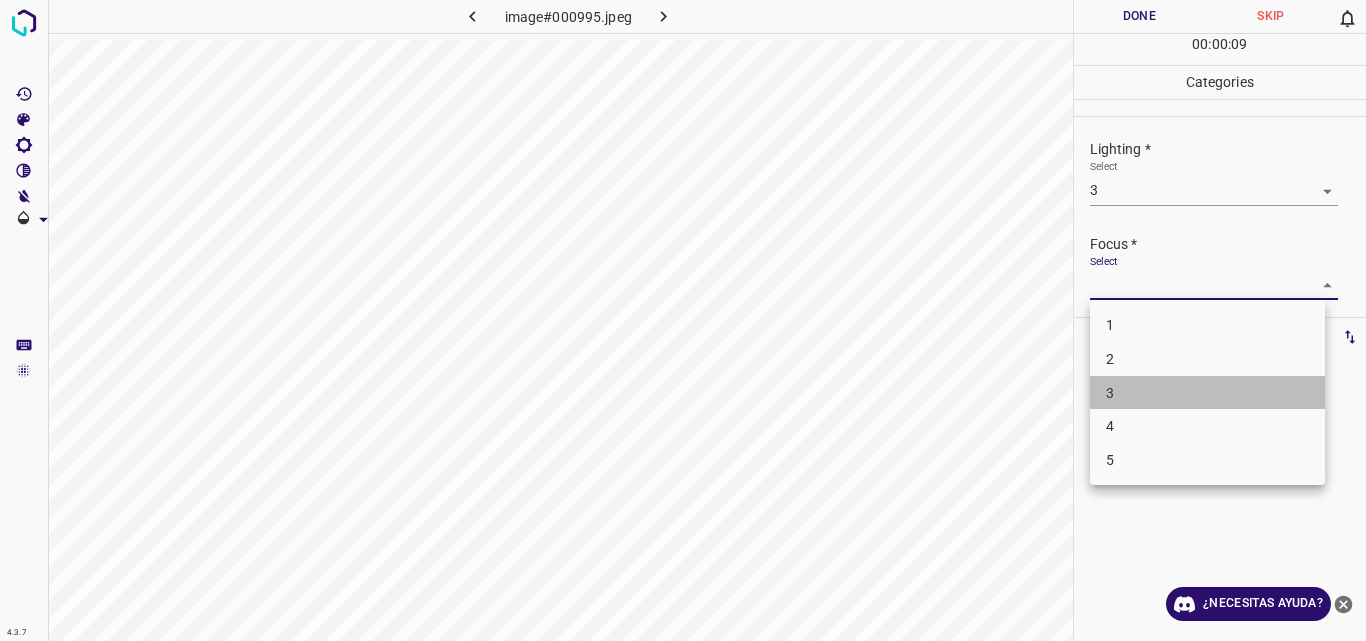 click on "3" at bounding box center [1207, 393] 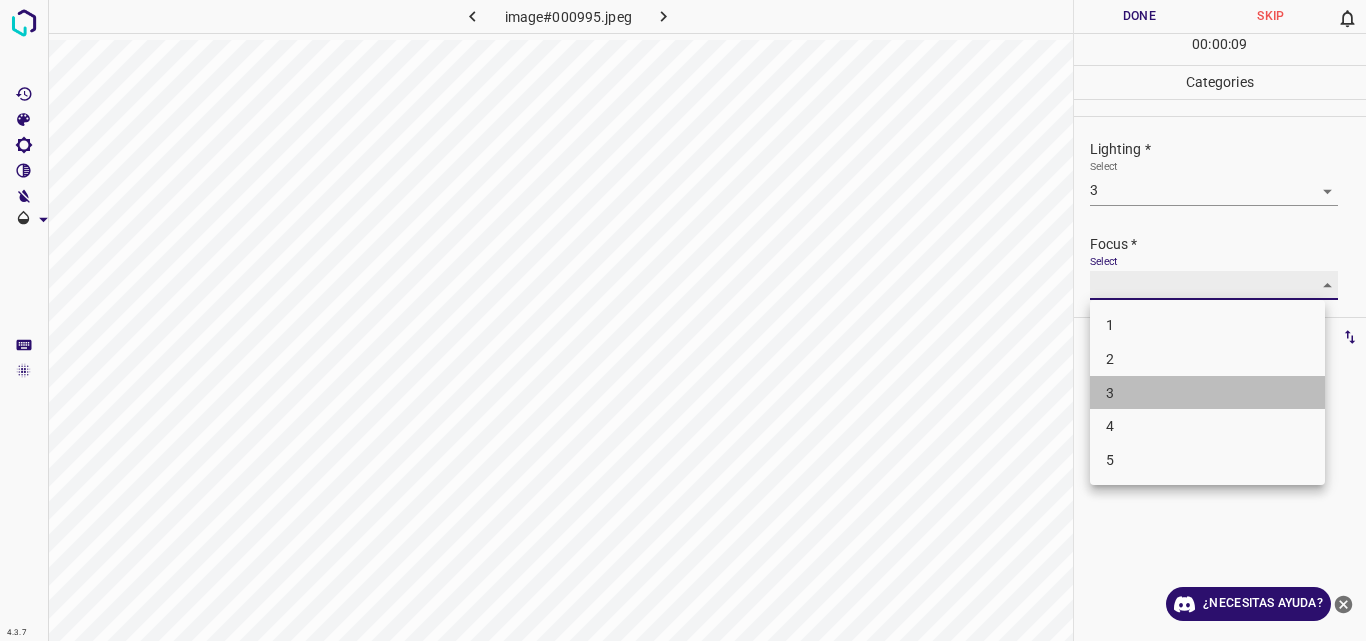 type on "3" 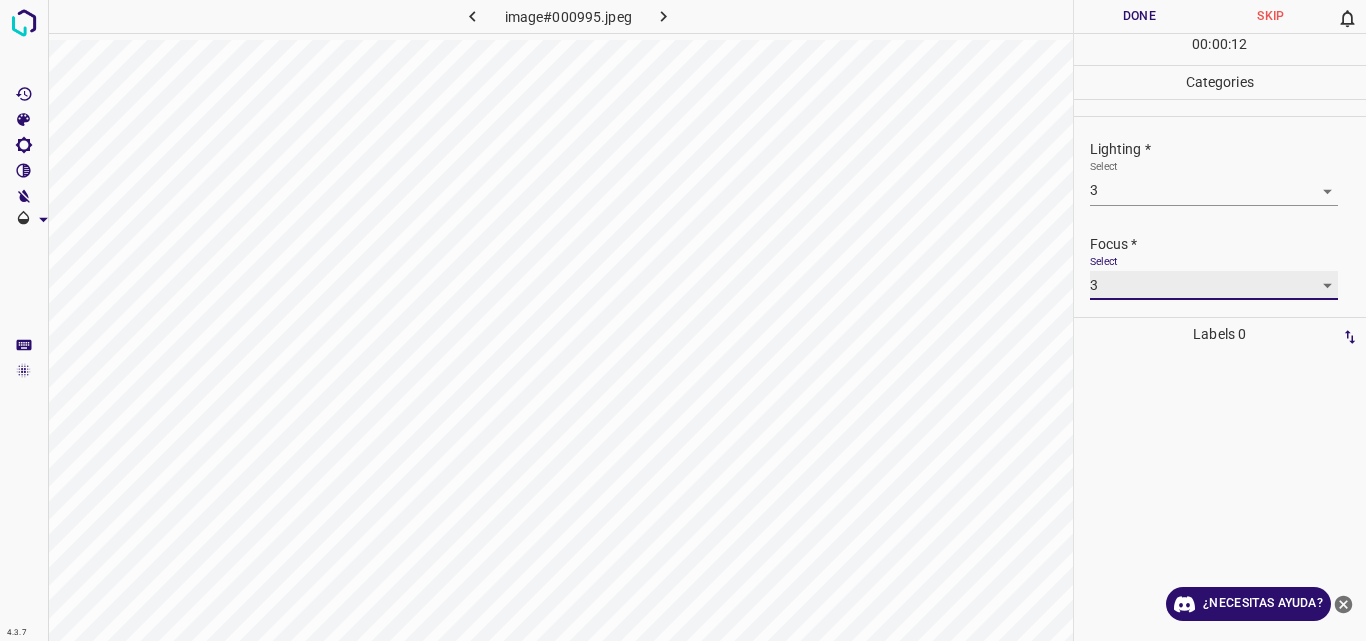 scroll, scrollTop: 98, scrollLeft: 0, axis: vertical 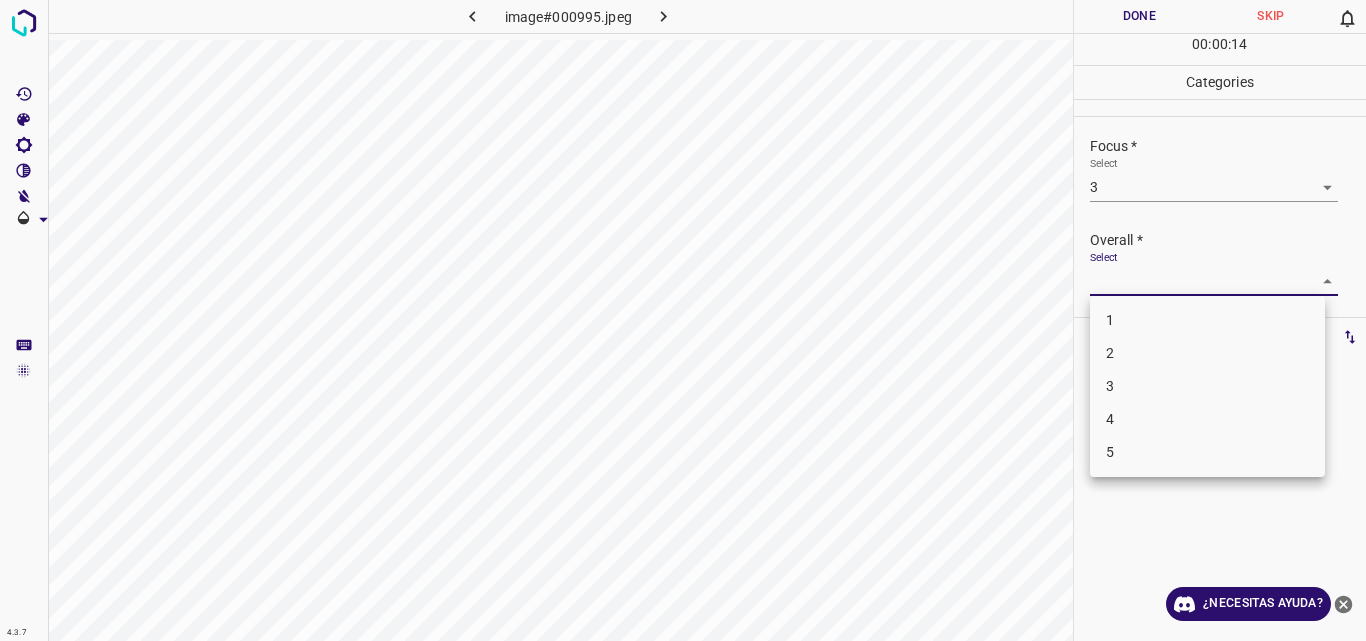 click on "4.3.7 image#000995.jpeg Done Skip 0 00   : 00   : 14   Categories Lighting *  Select 3 3 Focus *  Select 3 3 Overall *  Select ​ Labels   0 Categories 1 Lighting 2 Focus 3 Overall Tools Space Change between modes (Draw & Edit) I Auto labeling R Restore zoom M Zoom in N Zoom out Delete Delete selecte label Filters Z Restore filters X Saturation filter C Brightness filter V Contrast filter B Gray scale filter General O Download ¿Necesitas ayuda? Original text Rate this translation Your feedback will be used to help improve Google Translate - Texto - Esconder - Borrar 1 2 3 4 5" at bounding box center (683, 320) 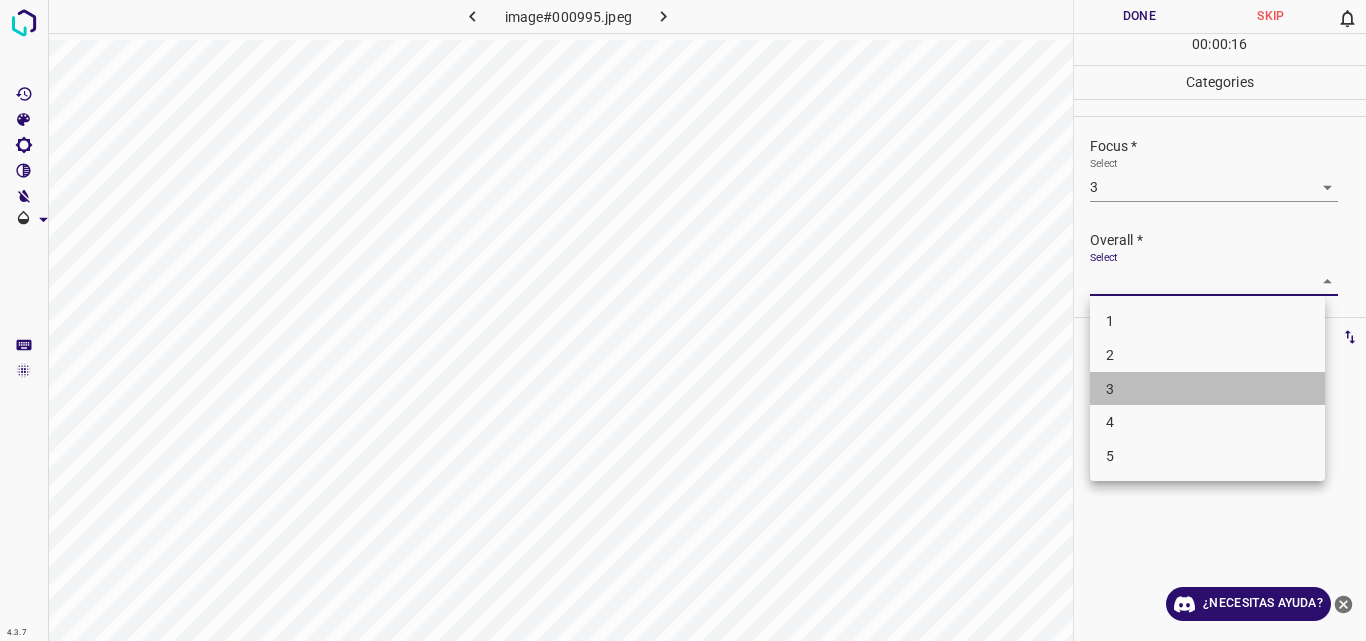 click on "3" at bounding box center [1207, 389] 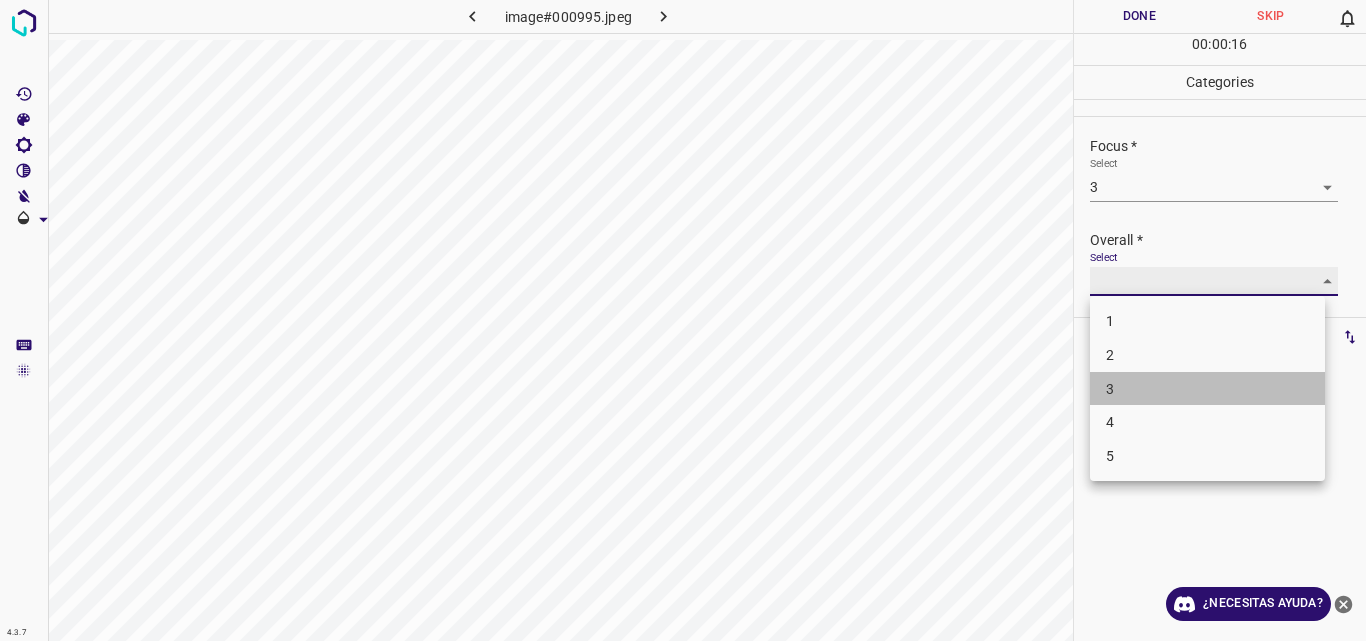 type on "3" 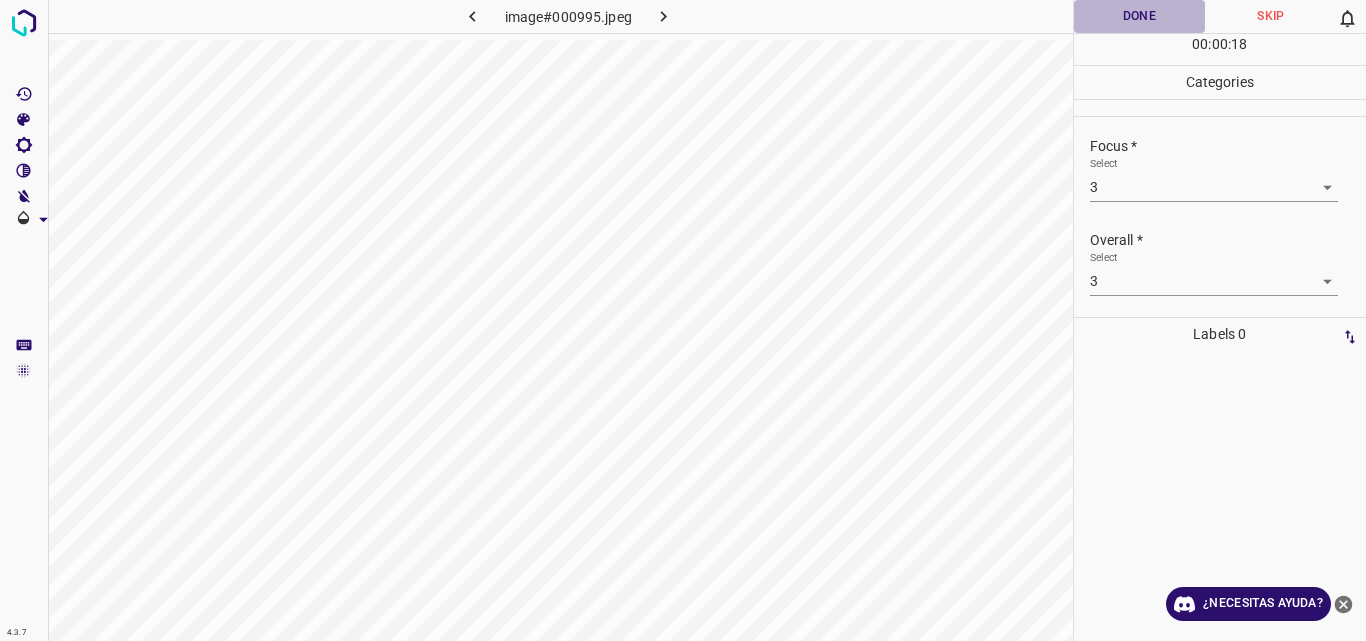 click on "Done" at bounding box center (1140, 16) 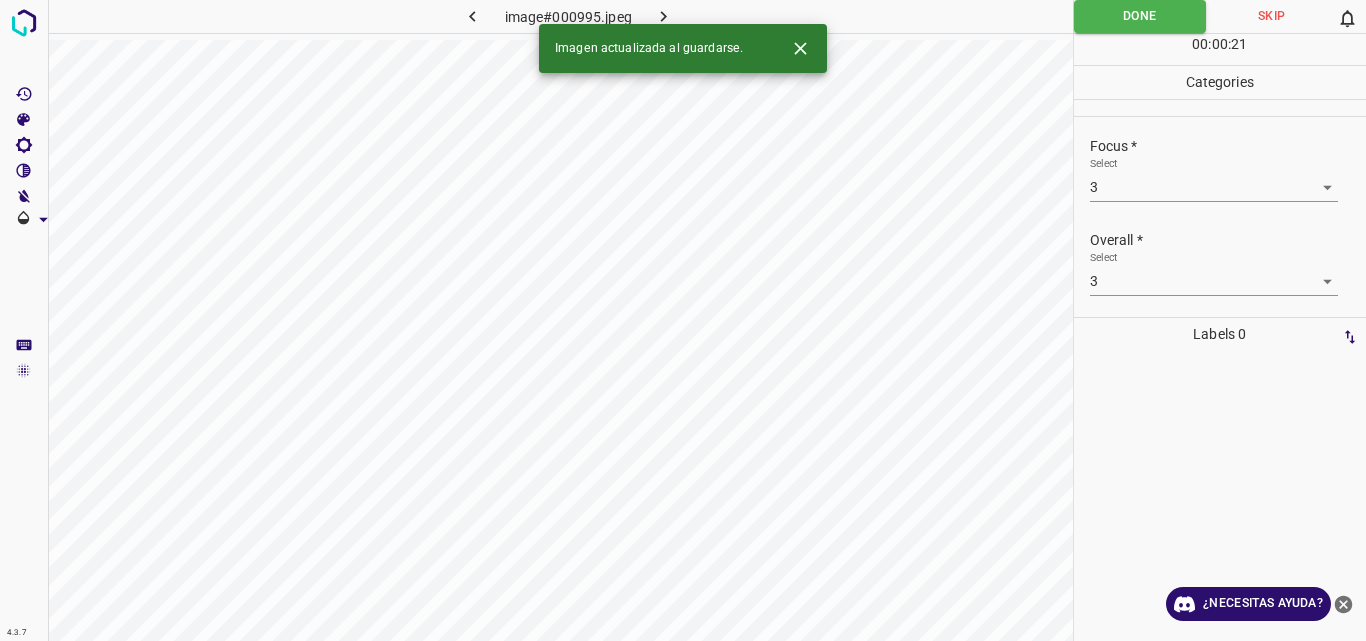 click 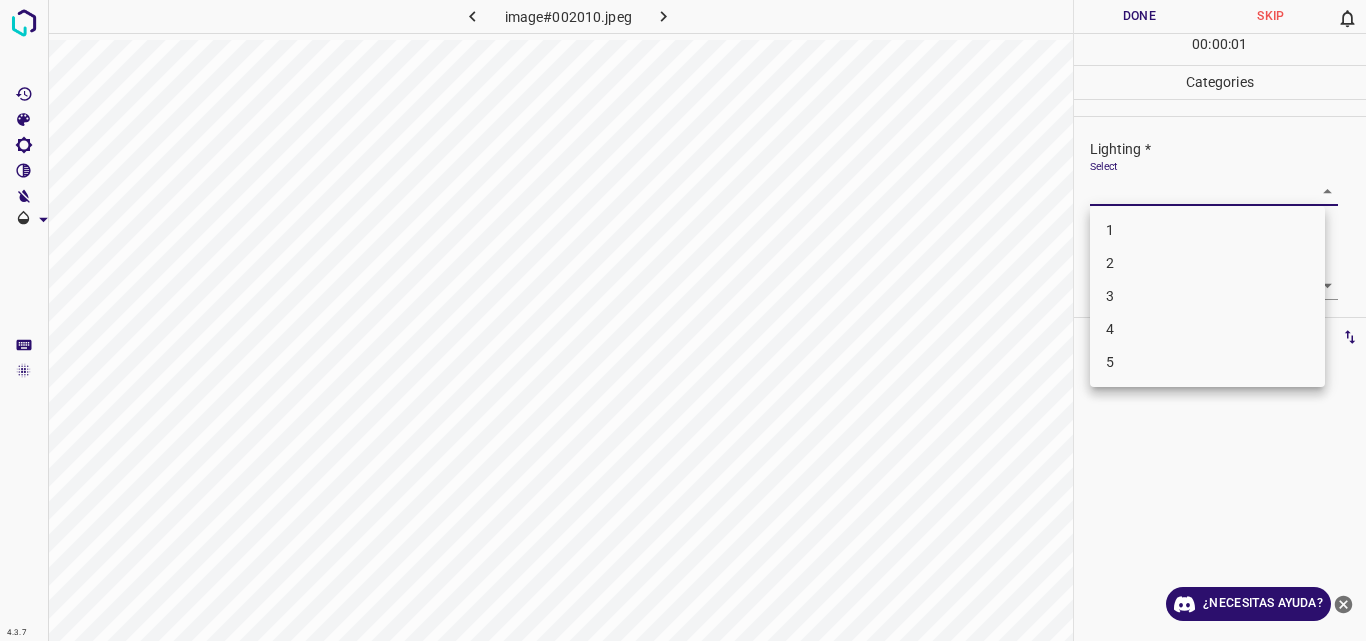 click on "4.3.7 image#002010.jpeg Done Skip 0 00   : 00   : 01   Categories Lighting *  Select ​ Focus *  Select ​ Overall *  Select ​ Labels   0 Categories 1 Lighting 2 Focus 3 Overall Tools Space Change between modes (Draw & Edit) I Auto labeling R Restore zoom M Zoom in N Zoom out Delete Delete selecte label Filters Z Restore filters X Saturation filter C Brightness filter V Contrast filter B Gray scale filter General O Download ¿Necesitas ayuda? Original text Rate this translation Your feedback will be used to help improve Google Translate - Texto - Esconder - Borrar 1 2 3 4 5" at bounding box center (683, 320) 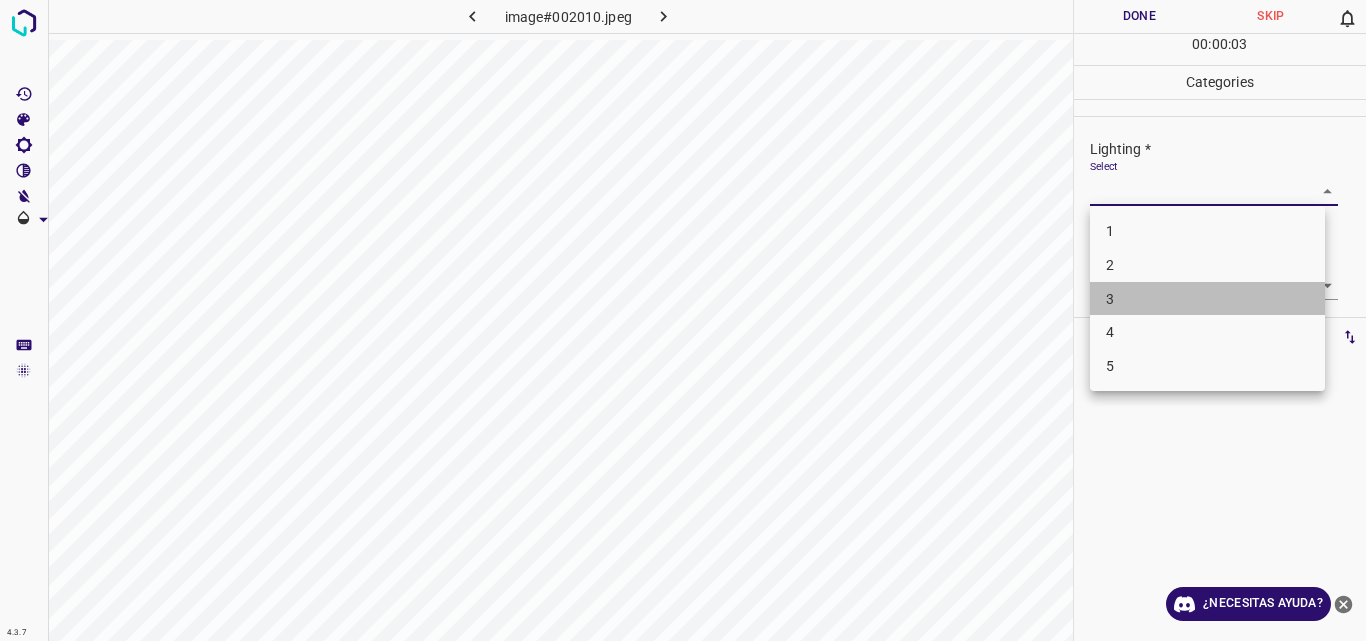 click on "3" at bounding box center (1207, 299) 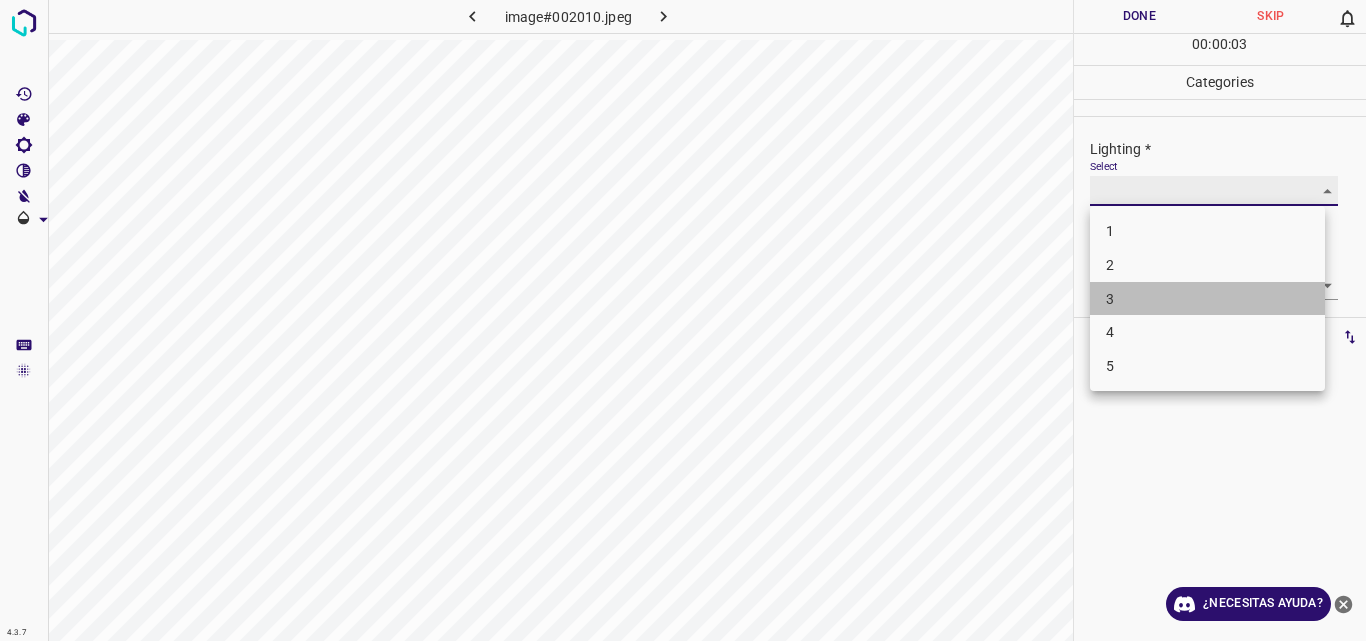 type on "3" 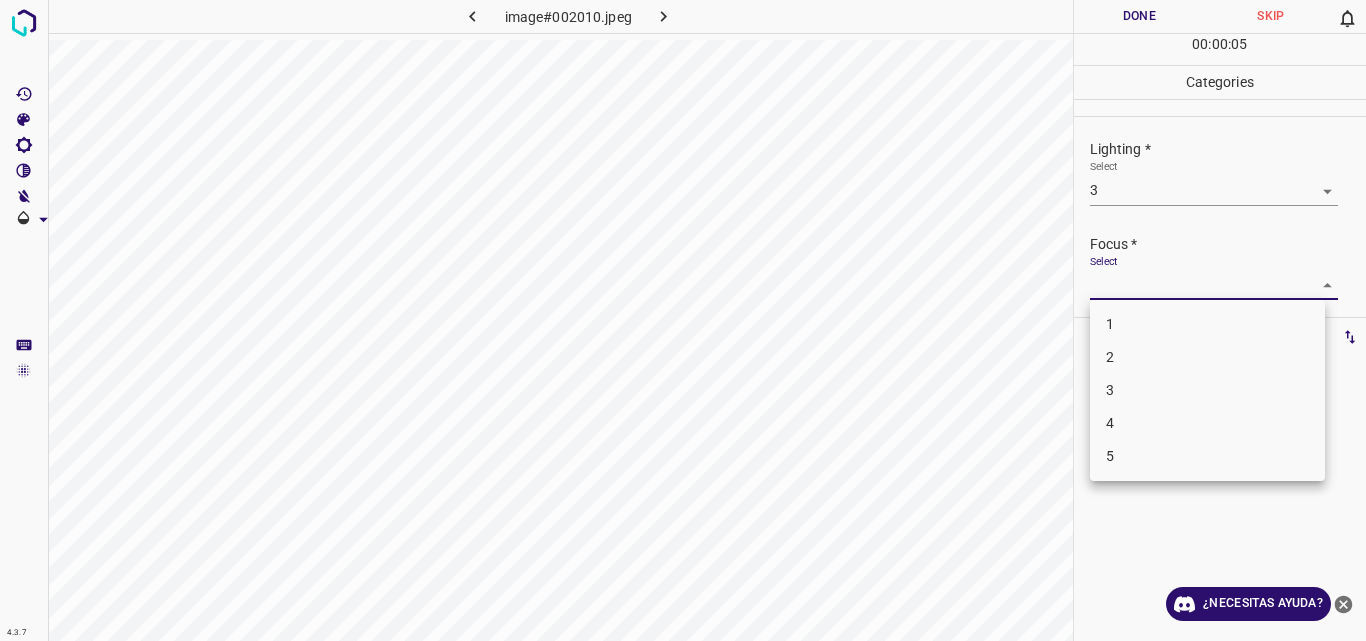 click on "4.3.7 image#002010.jpeg Done Skip 0 00   : 00   : 05   Categories Lighting *  Select 3 3 Focus *  Select ​ Overall *  Select ​ Labels   0 Categories 1 Lighting 2 Focus 3 Overall Tools Space Change between modes (Draw & Edit) I Auto labeling R Restore zoom M Zoom in N Zoom out Delete Delete selecte label Filters Z Restore filters X Saturation filter C Brightness filter V Contrast filter B Gray scale filter General O Download ¿Necesitas ayuda? Original text Rate this translation Your feedback will be used to help improve Google Translate - Texto - Esconder - Borrar 1 2 3 4 5" at bounding box center [683, 320] 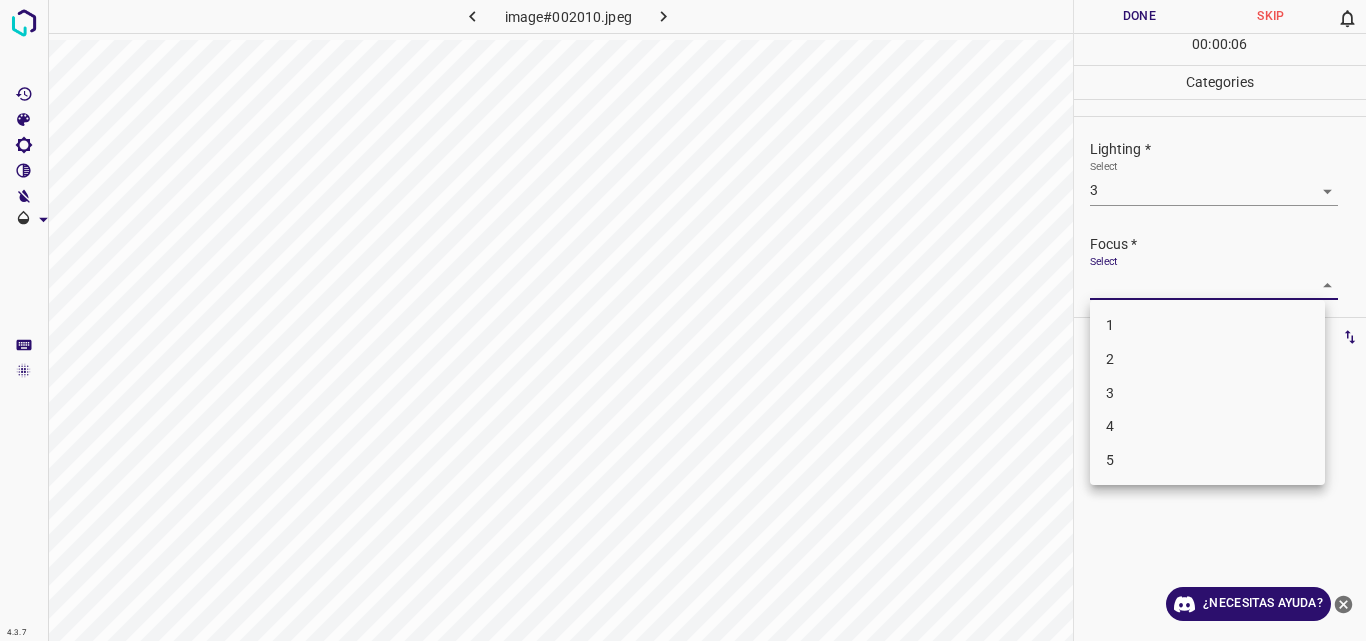 click on "3" at bounding box center (1207, 393) 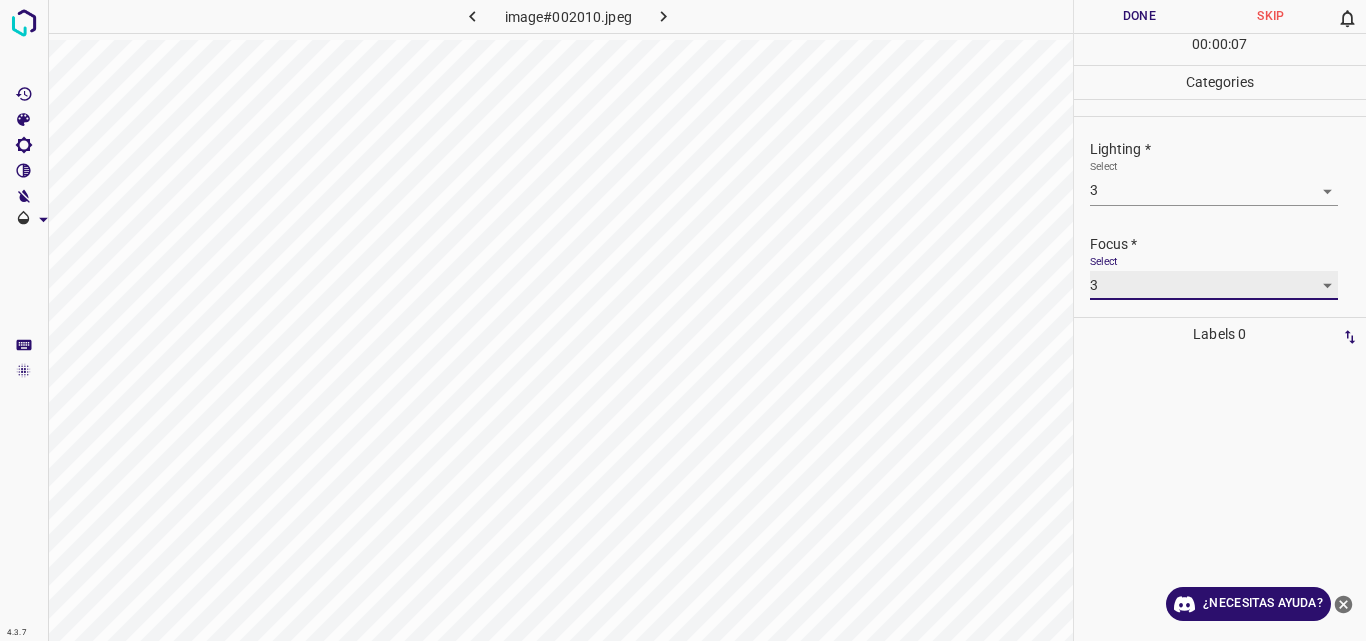 type on "3" 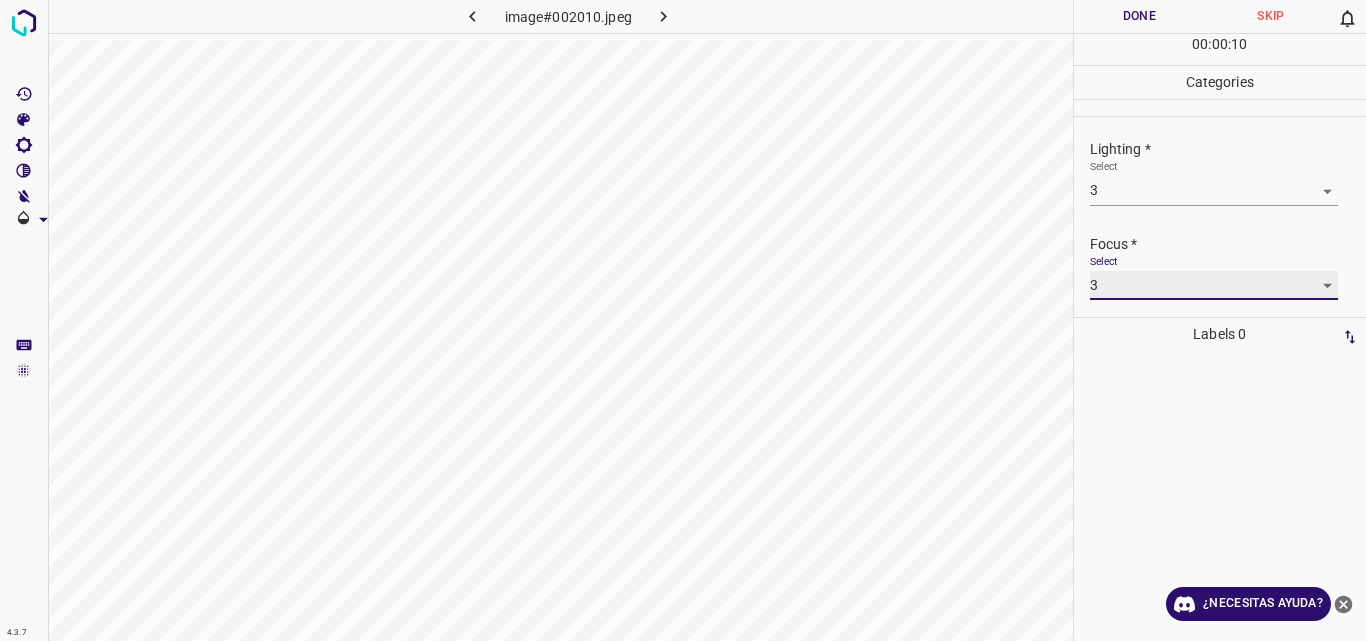 scroll, scrollTop: 98, scrollLeft: 0, axis: vertical 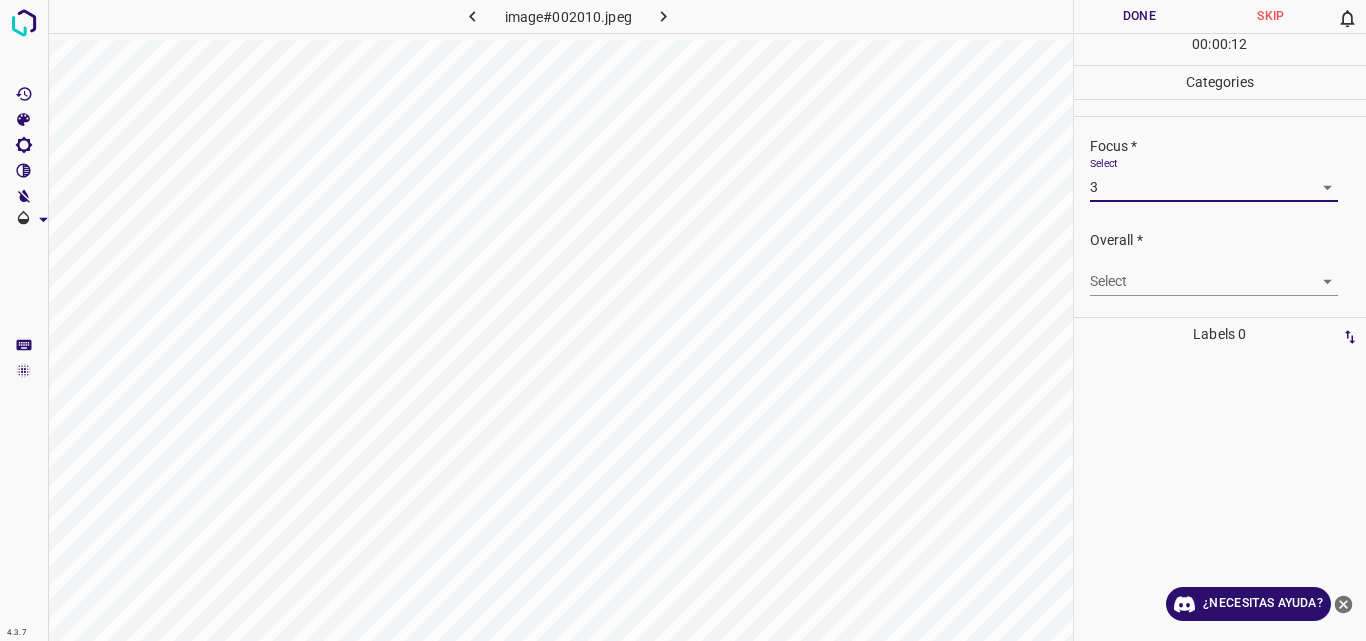 click on "4.3.7 image#002010.jpeg Done Skip 0 00   : 00   : 12   Categories Lighting *  Select 3 3 Focus *  Select 3 3 Overall *  Select ​ Labels   0 Categories 1 Lighting 2 Focus 3 Overall Tools Space Change between modes (Draw & Edit) I Auto labeling R Restore zoom M Zoom in N Zoom out Delete Delete selecte label Filters Z Restore filters X Saturation filter C Brightness filter V Contrast filter B Gray scale filter General O Download ¿Necesitas ayuda? Original text Rate this translation Your feedback will be used to help improve Google Translate - Texto - Esconder - Borrar" at bounding box center [683, 320] 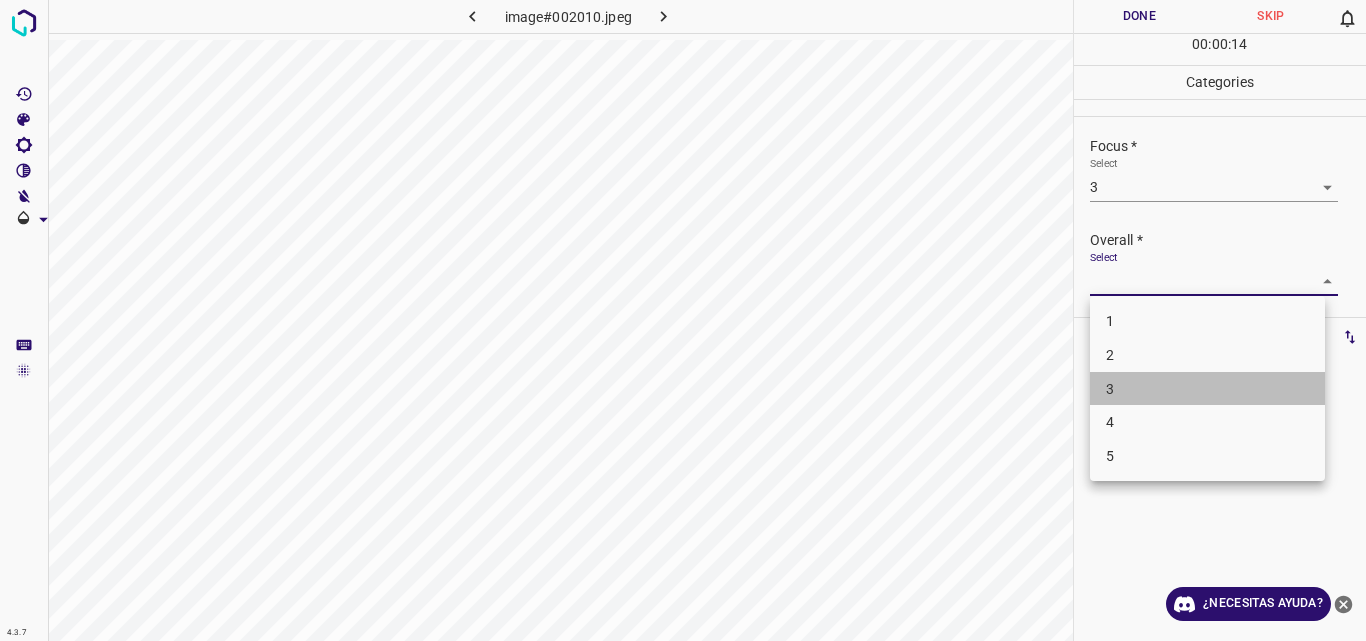 click on "3" at bounding box center [1207, 389] 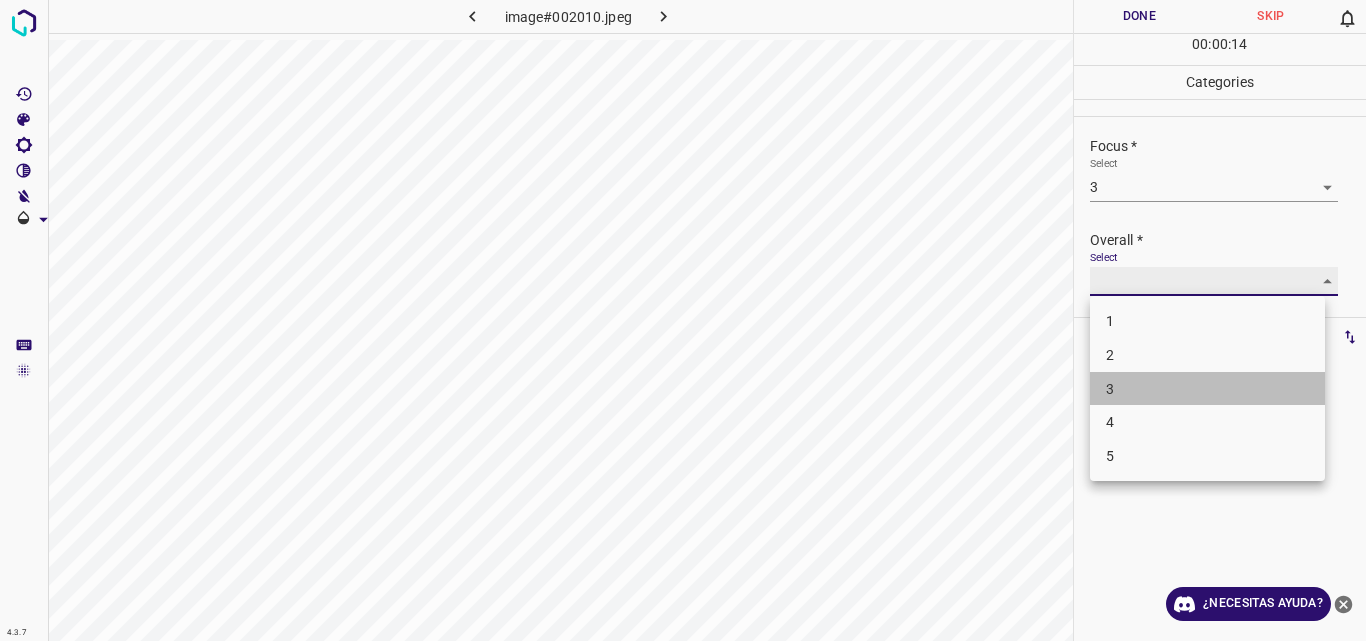 type on "3" 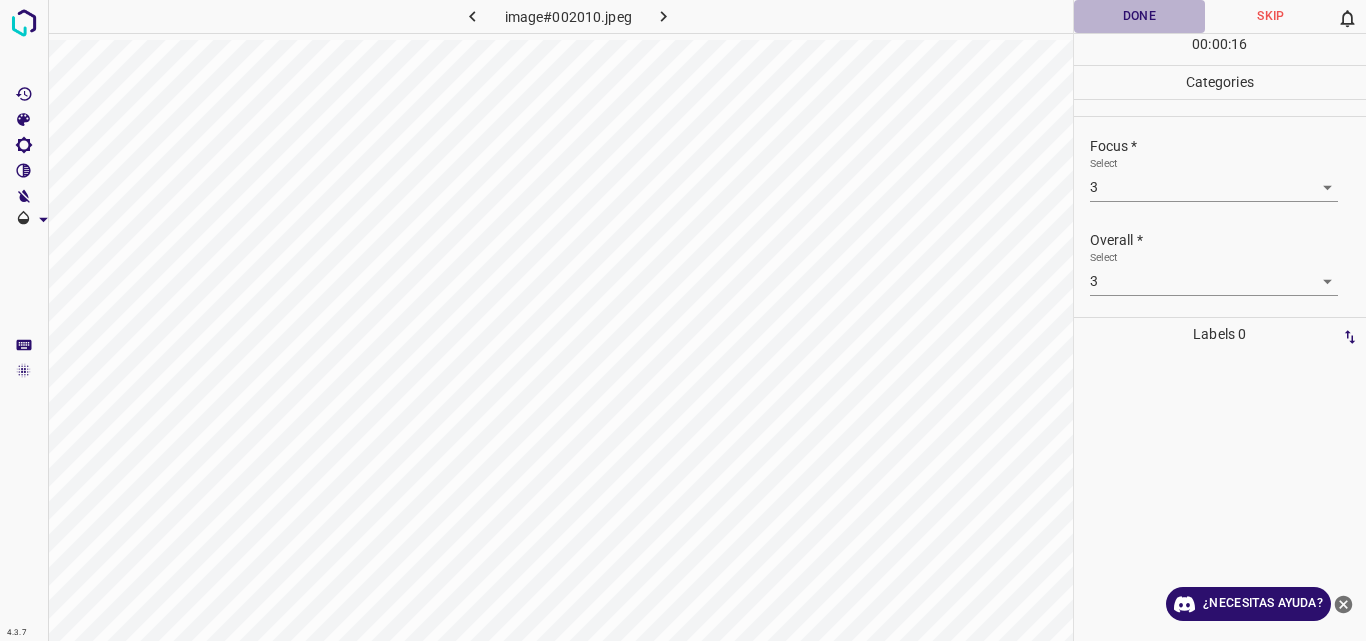click on "Done" at bounding box center [1140, 16] 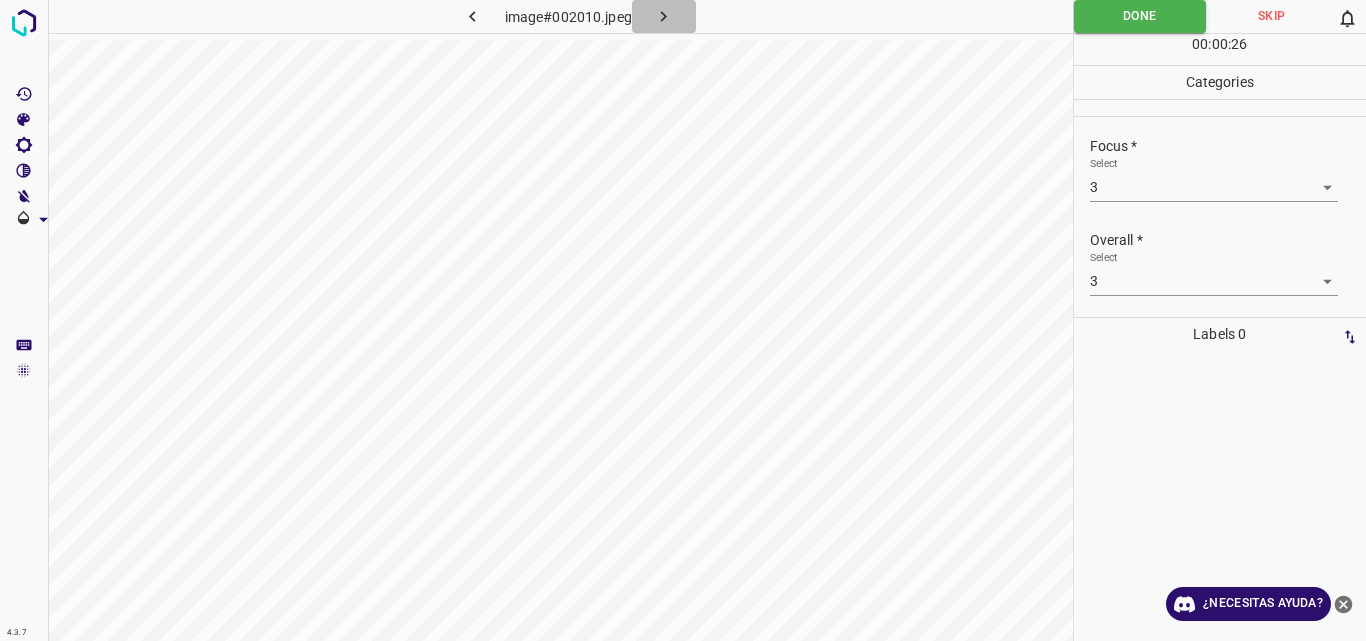 click 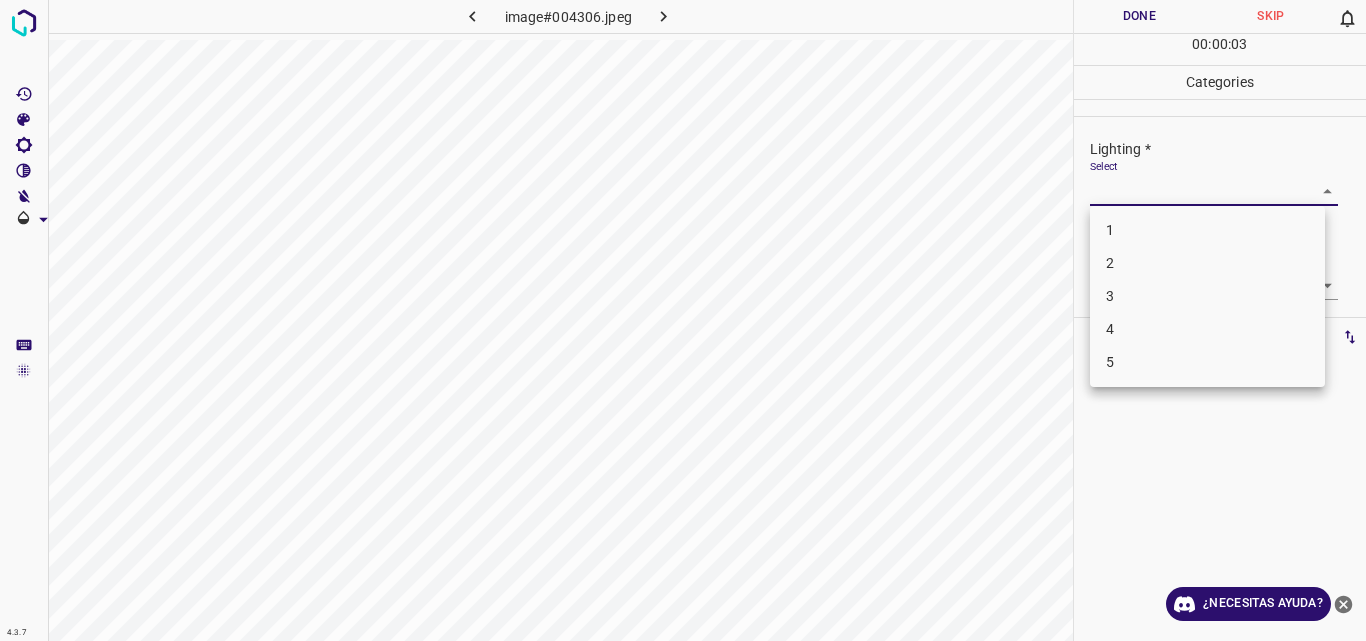click on "4.3.7 image#004306.jpeg Done Skip 0 00   : 00   : 03   Categories Lighting *  Select ​ Focus *  Select ​ Overall *  Select ​ Labels   0 Categories 1 Lighting 2 Focus 3 Overall Tools Space Change between modes (Draw & Edit) I Auto labeling R Restore zoom M Zoom in N Zoom out Delete Delete selecte label Filters Z Restore filters X Saturation filter C Brightness filter V Contrast filter B Gray scale filter General O Download ¿Necesitas ayuda? Original text Rate this translation Your feedback will be used to help improve Google Translate - Texto - Esconder - Borrar 1 2 3 4 5" at bounding box center (683, 320) 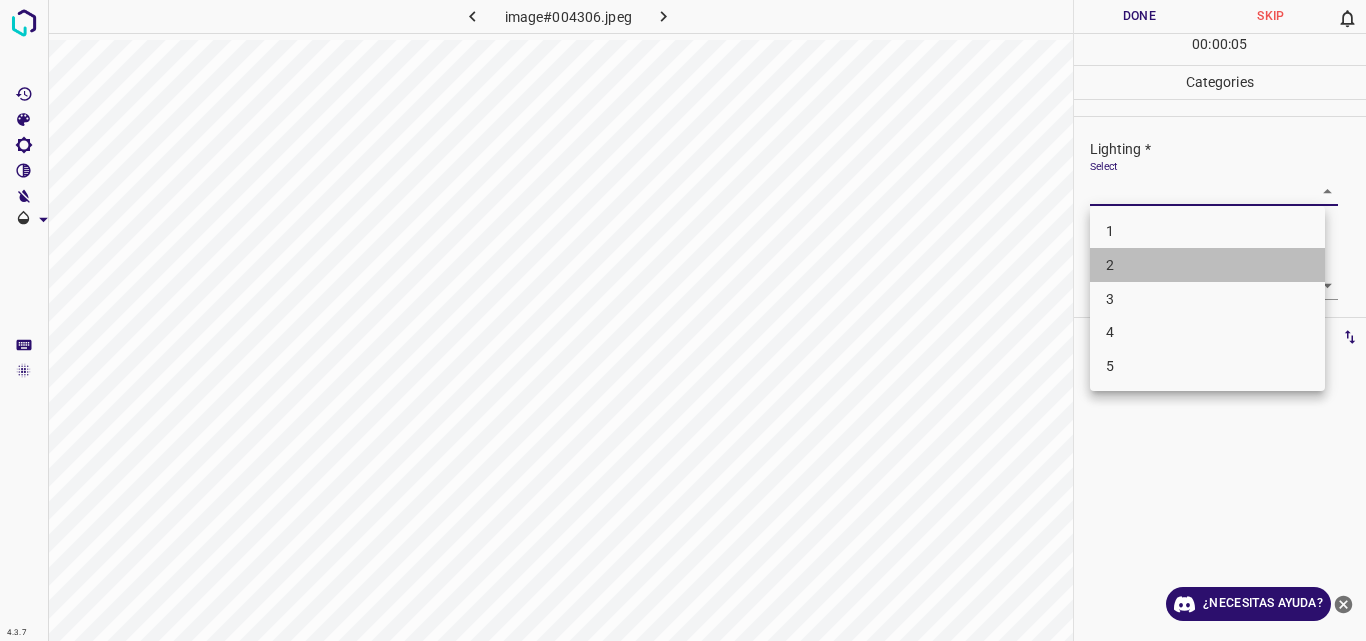click on "2" at bounding box center (1207, 265) 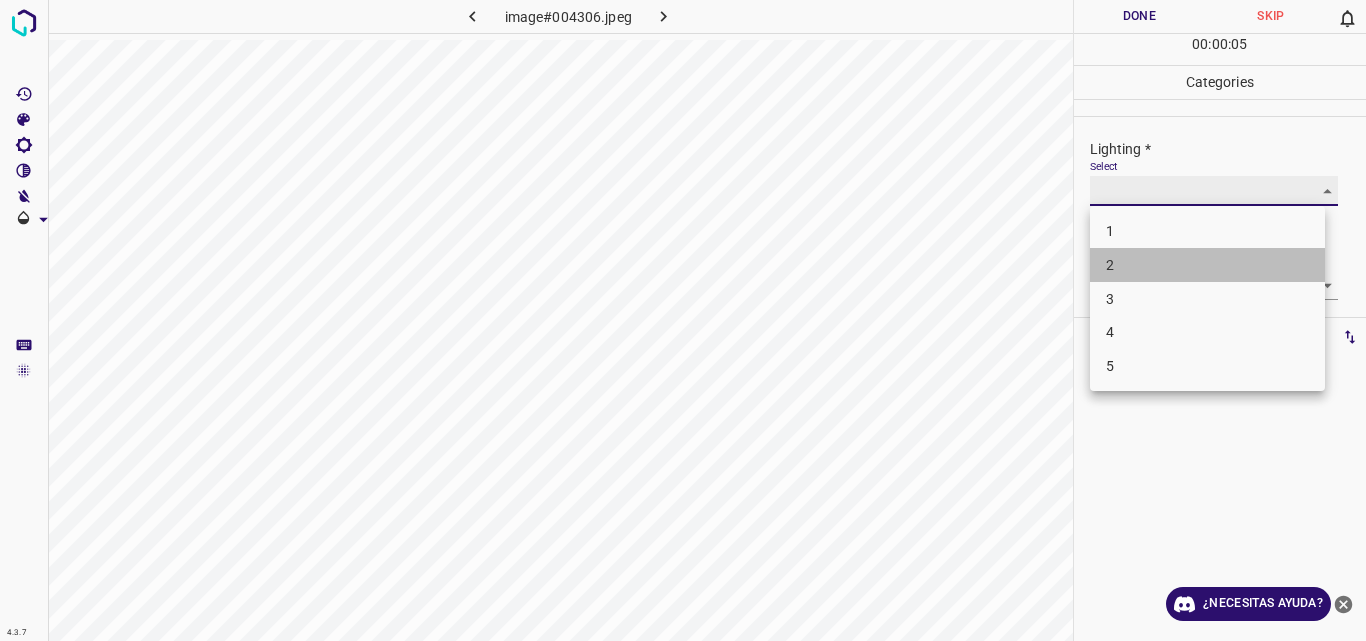 type on "2" 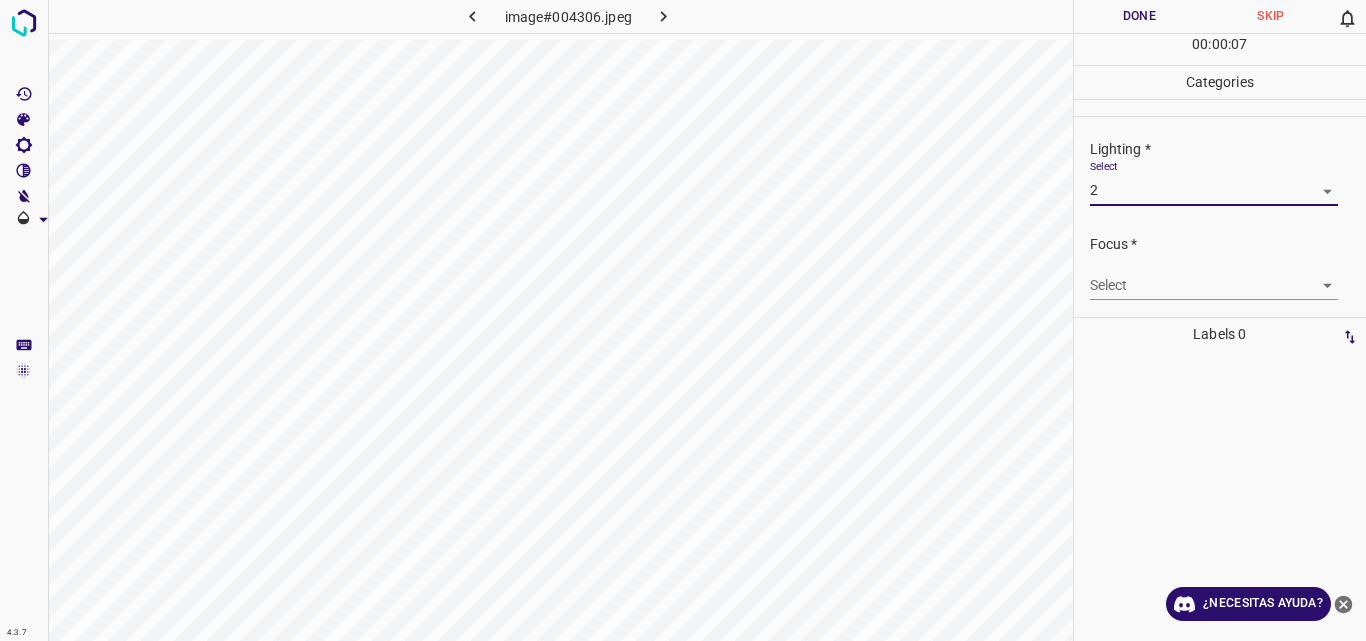 click on "4.3.7 image#004306.jpeg Done Skip 0 00   : 00   : 07   Categories Lighting *  Select 2 2 Focus *  Select ​ Overall *  Select ​ Labels   0 Categories 1 Lighting 2 Focus 3 Overall Tools Space Change between modes (Draw & Edit) I Auto labeling R Restore zoom M Zoom in N Zoom out Delete Delete selecte label Filters Z Restore filters X Saturation filter C Brightness filter V Contrast filter B Gray scale filter General O Download ¿Necesitas ayuda? Original text Rate this translation Your feedback will be used to help improve Google Translate - Texto - Esconder - Borrar" at bounding box center (683, 320) 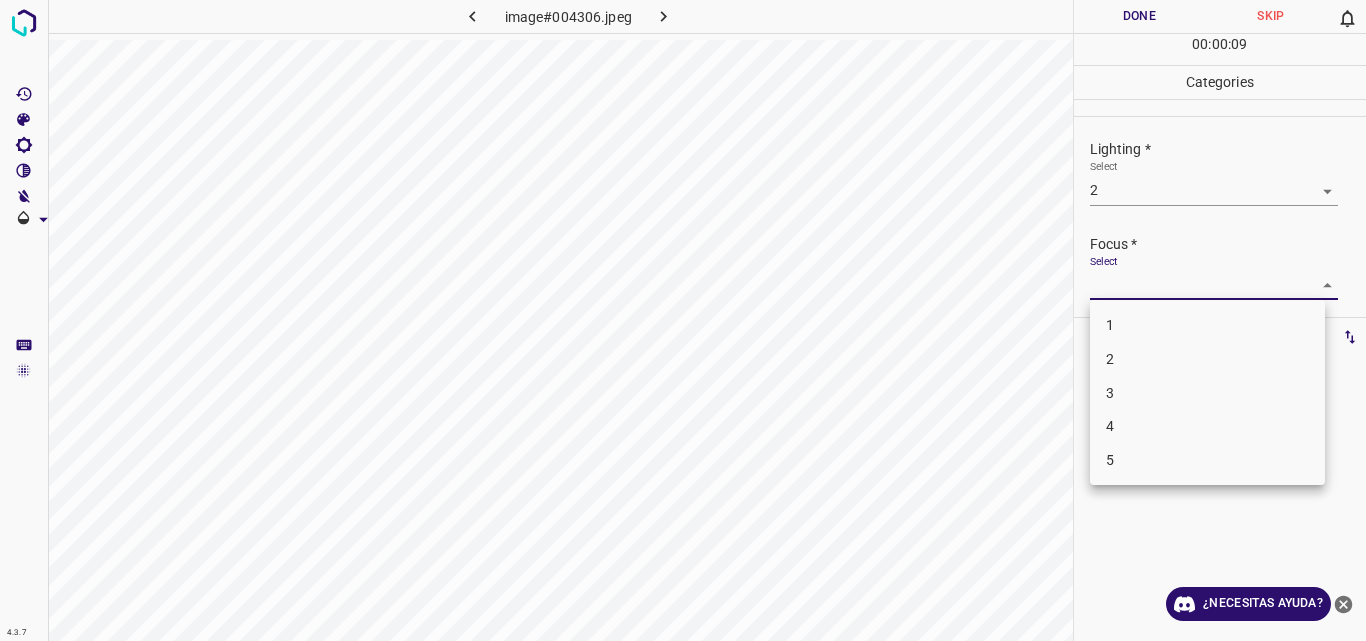 click on "2" at bounding box center [1207, 359] 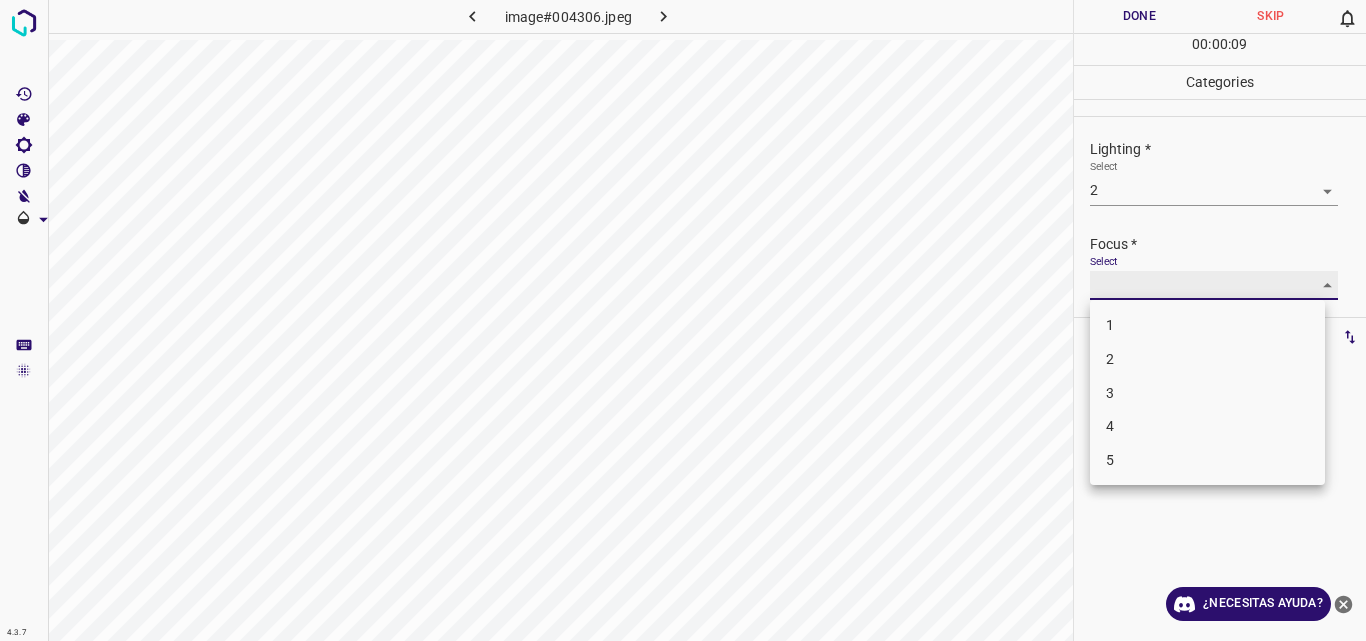 type on "2" 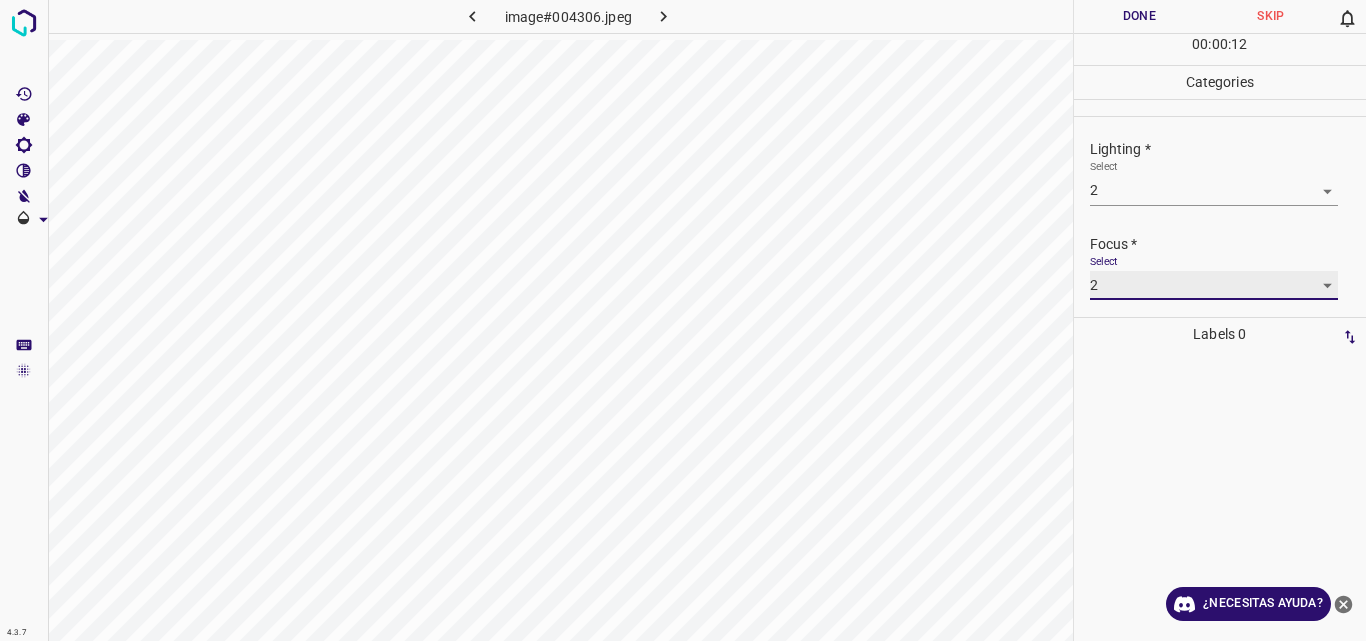 scroll, scrollTop: 98, scrollLeft: 0, axis: vertical 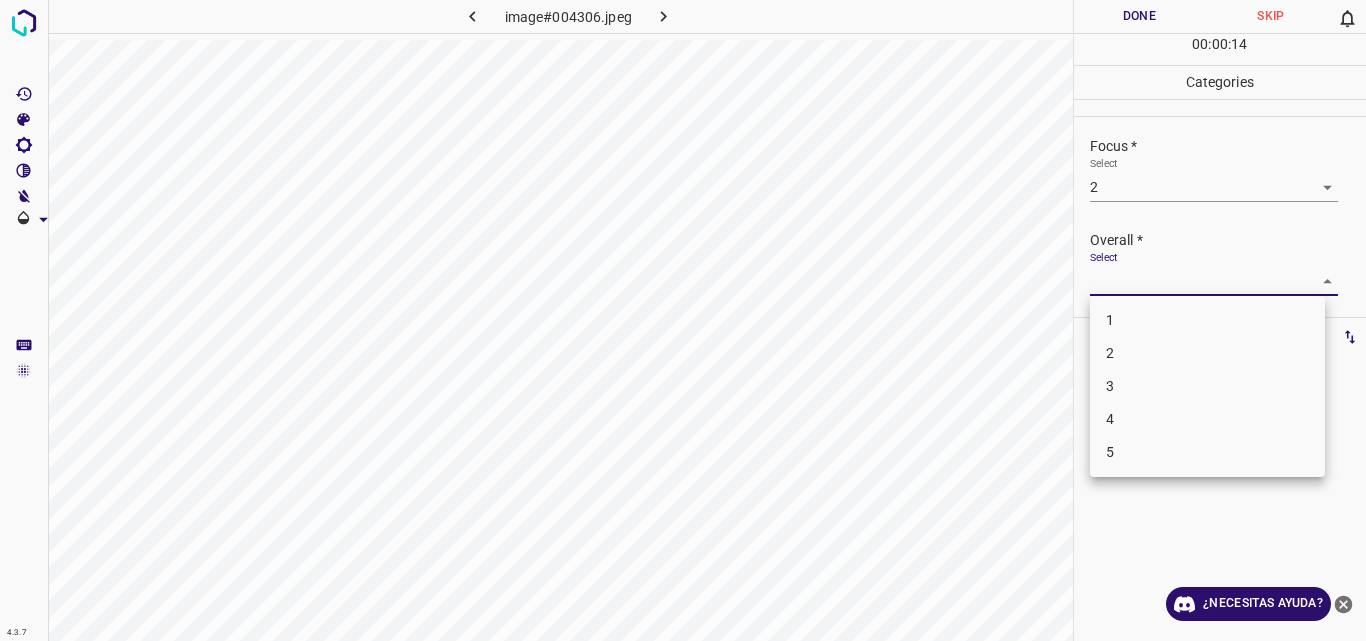 click on "4.3.7 image#004306.jpeg Done Skip 0 00   : 00   : 14   Categories Lighting *  Select 2 2 Focus *  Select 2 2 Overall *  Select ​ Labels   0 Categories 1 Lighting 2 Focus 3 Overall Tools Space Change between modes (Draw & Edit) I Auto labeling R Restore zoom M Zoom in N Zoom out Delete Delete selecte label Filters Z Restore filters X Saturation filter C Brightness filter V Contrast filter B Gray scale filter General O Download ¿Necesitas ayuda? Original text Rate this translation Your feedback will be used to help improve Google Translate - Texto - Esconder - Borrar 1 2 3 4 5" at bounding box center (683, 320) 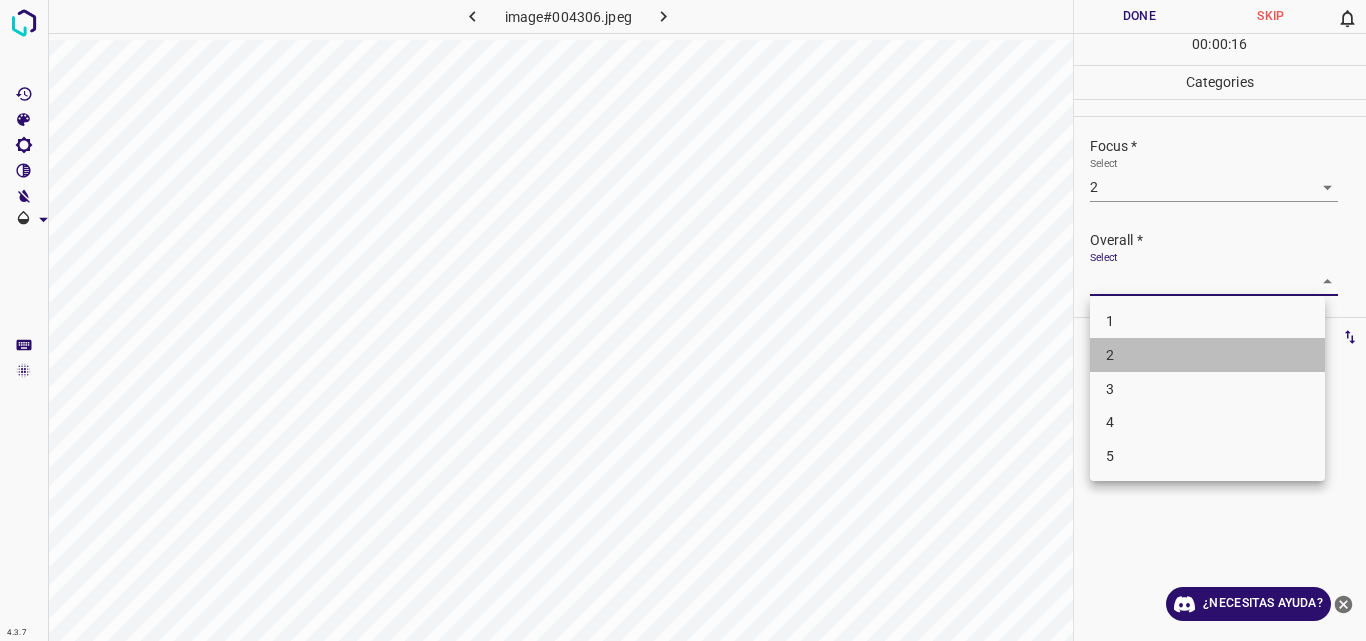 click on "2" at bounding box center (1207, 355) 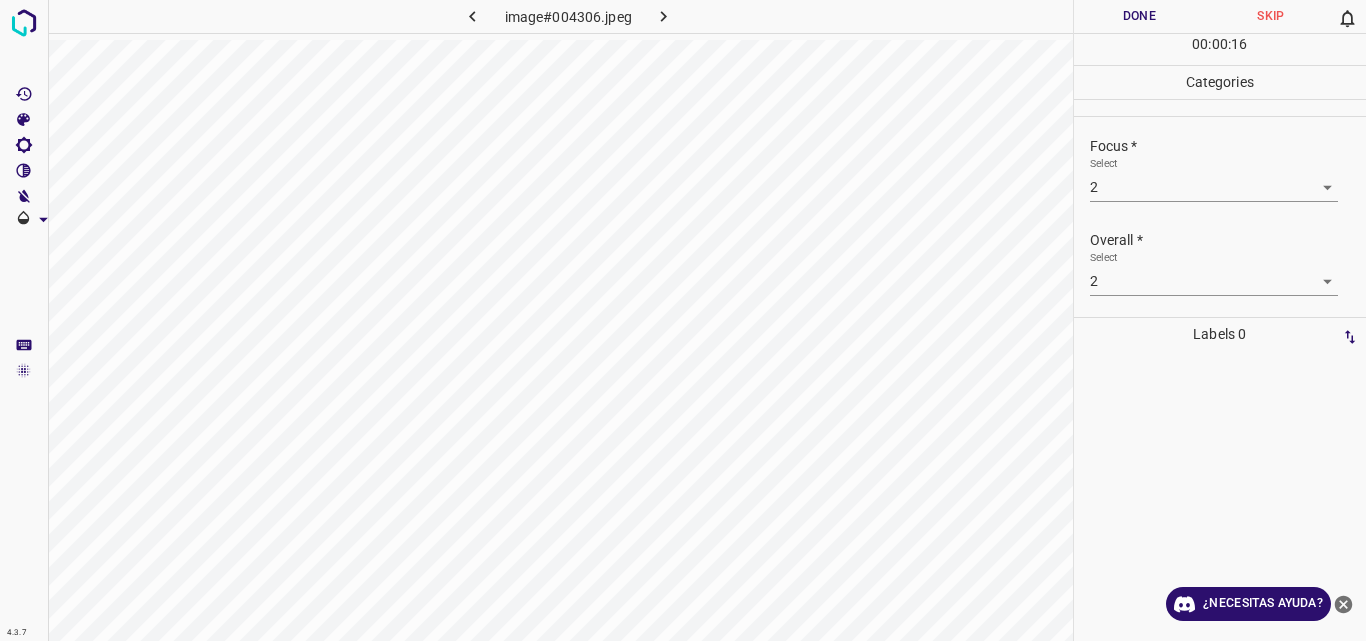 click on "2" at bounding box center (1207, 329) 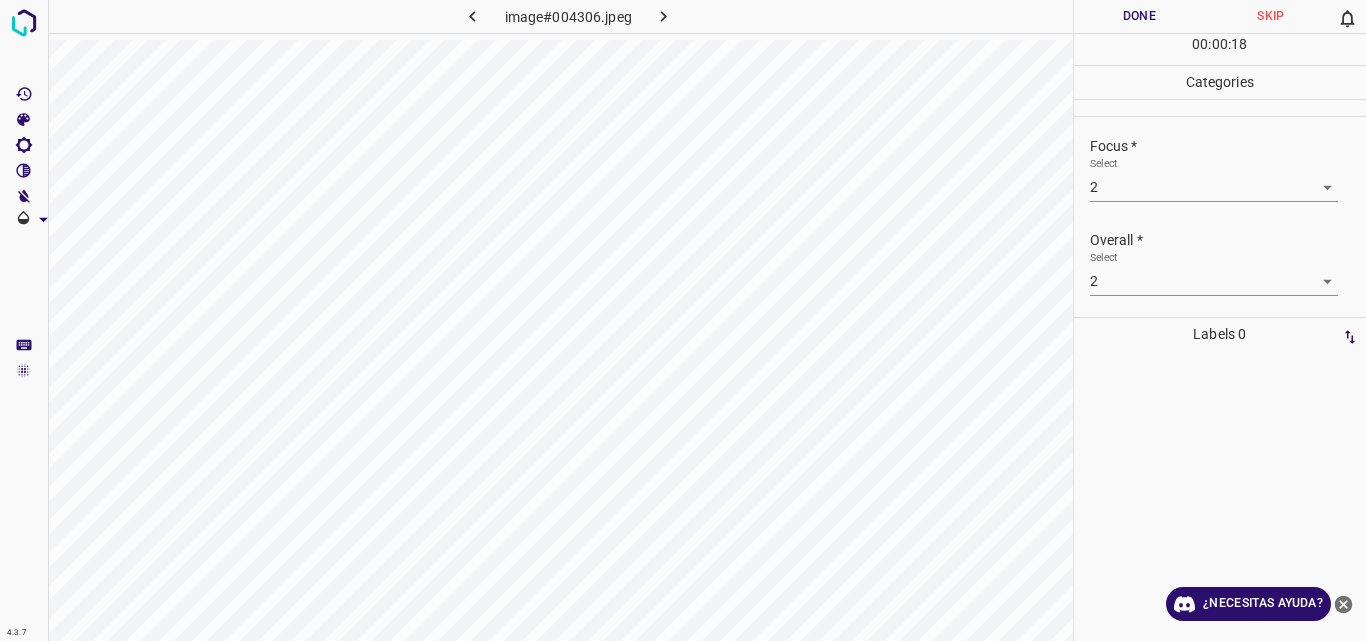 click on "Done" at bounding box center (1140, 16) 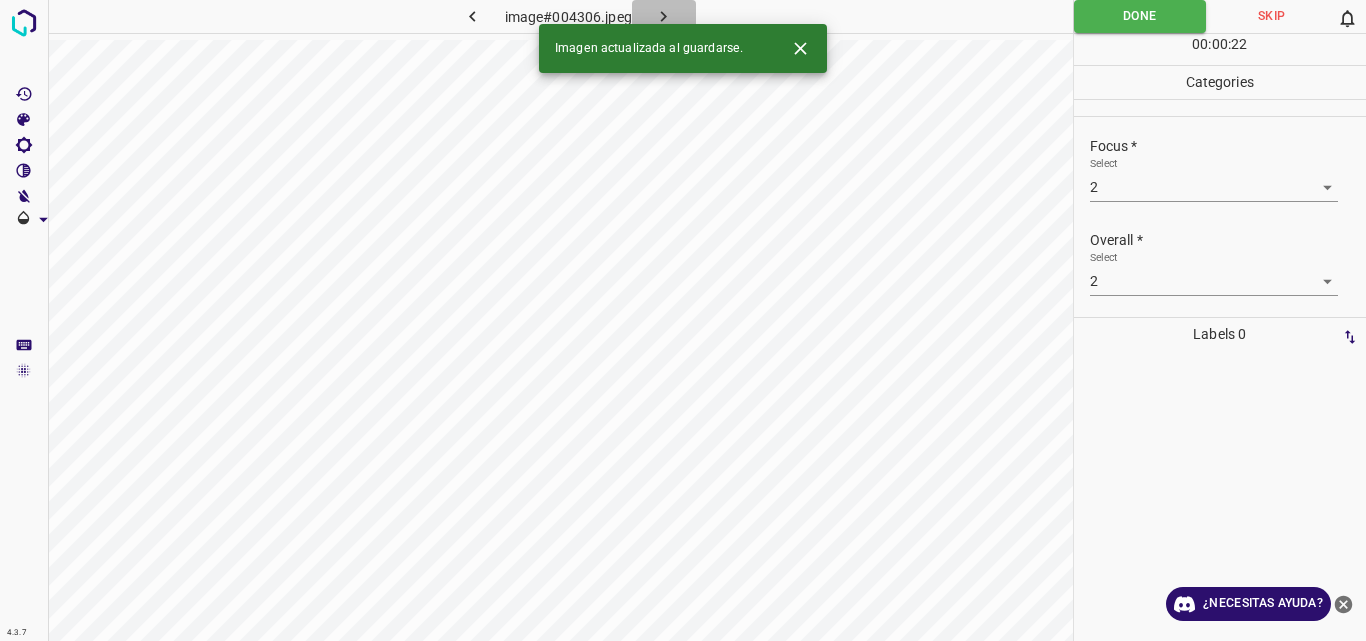 click 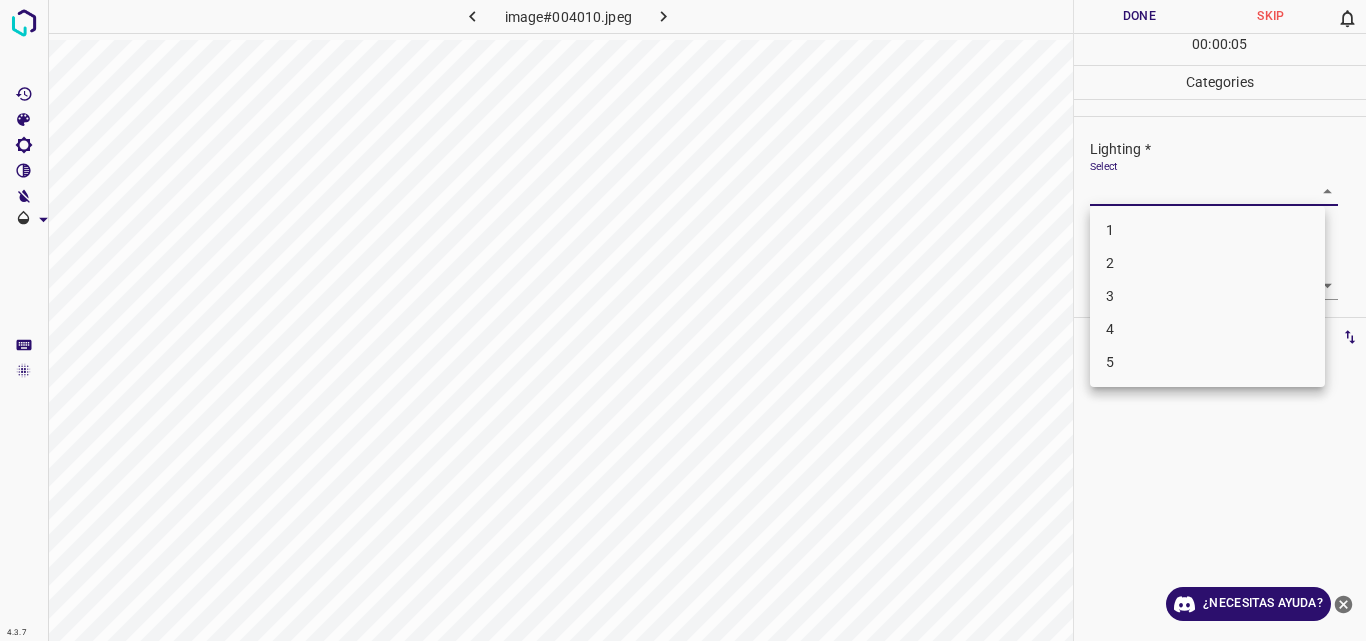 click on "4.3.7 image#004010.jpeg Done Skip 0 00   : 00   : 05   Categories Lighting *  Select ​ Focus *  Select ​ Overall *  Select ​ Labels   0 Categories 1 Lighting 2 Focus 3 Overall Tools Space Change between modes (Draw & Edit) I Auto labeling R Restore zoom M Zoom in N Zoom out Delete Delete selecte label Filters Z Restore filters X Saturation filter C Brightness filter V Contrast filter B Gray scale filter General O Download ¿Necesitas ayuda? Original text Rate this translation Your feedback will be used to help improve Google Translate - Texto - Esconder - Borrar 1 2 3 4 5" at bounding box center (683, 320) 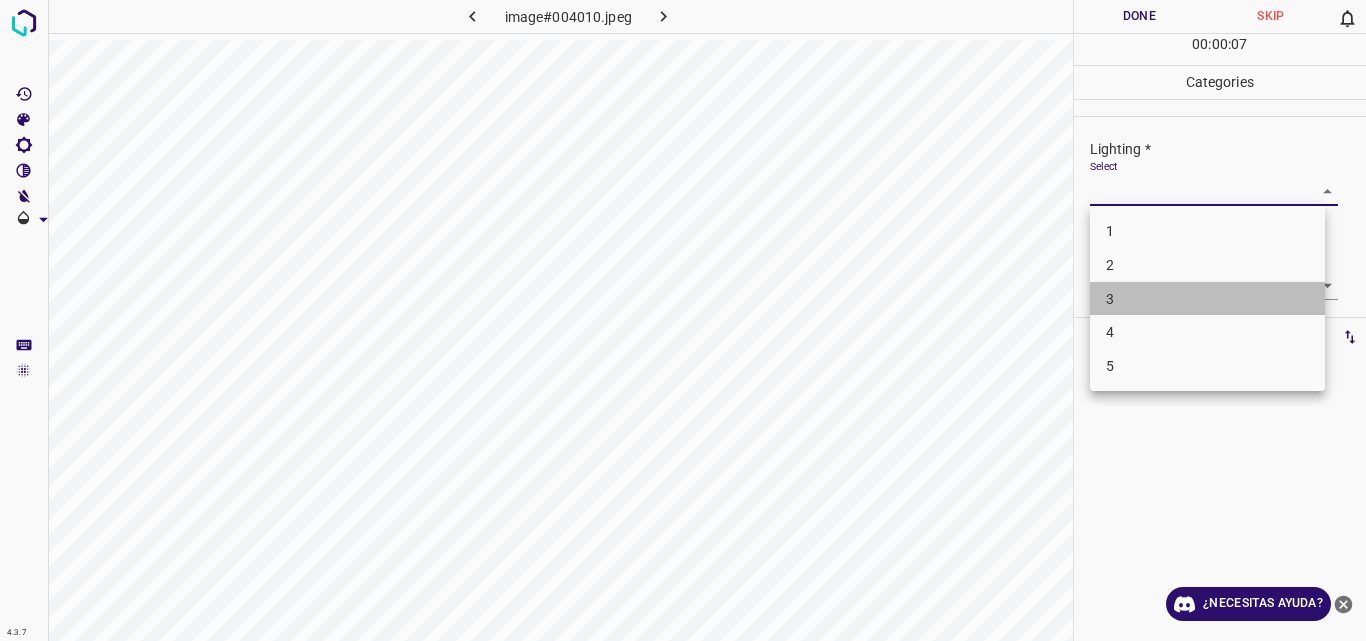 click on "3" at bounding box center [1207, 299] 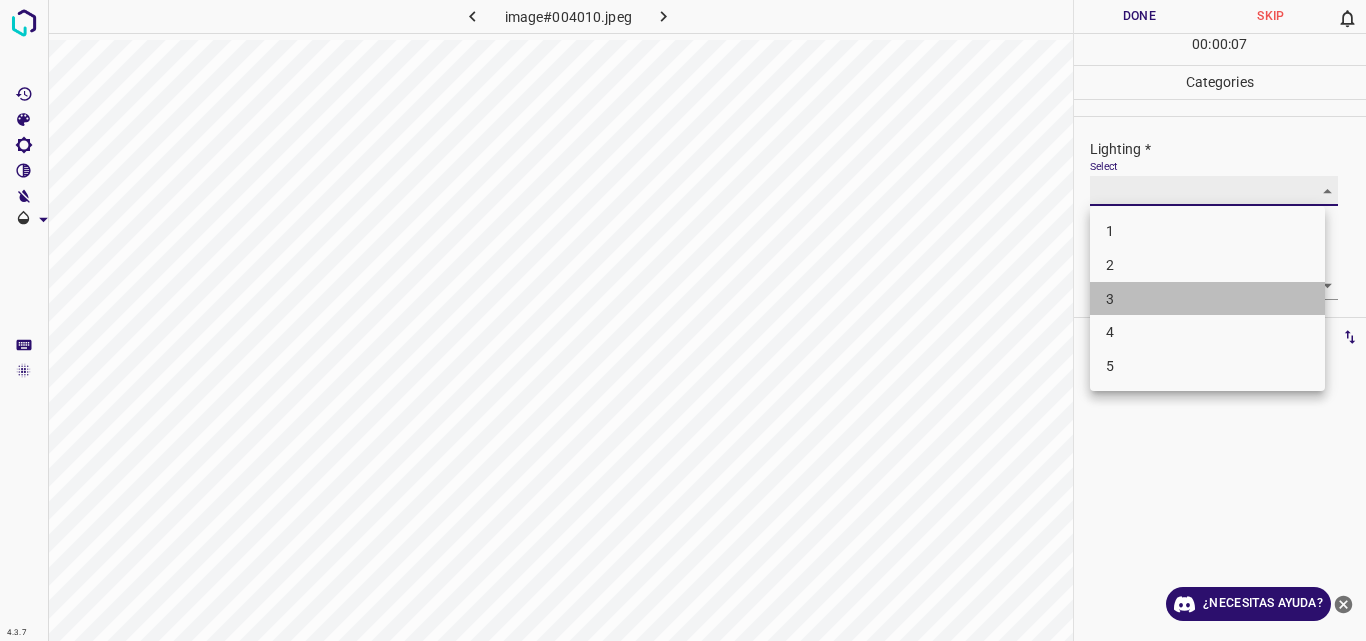 type on "3" 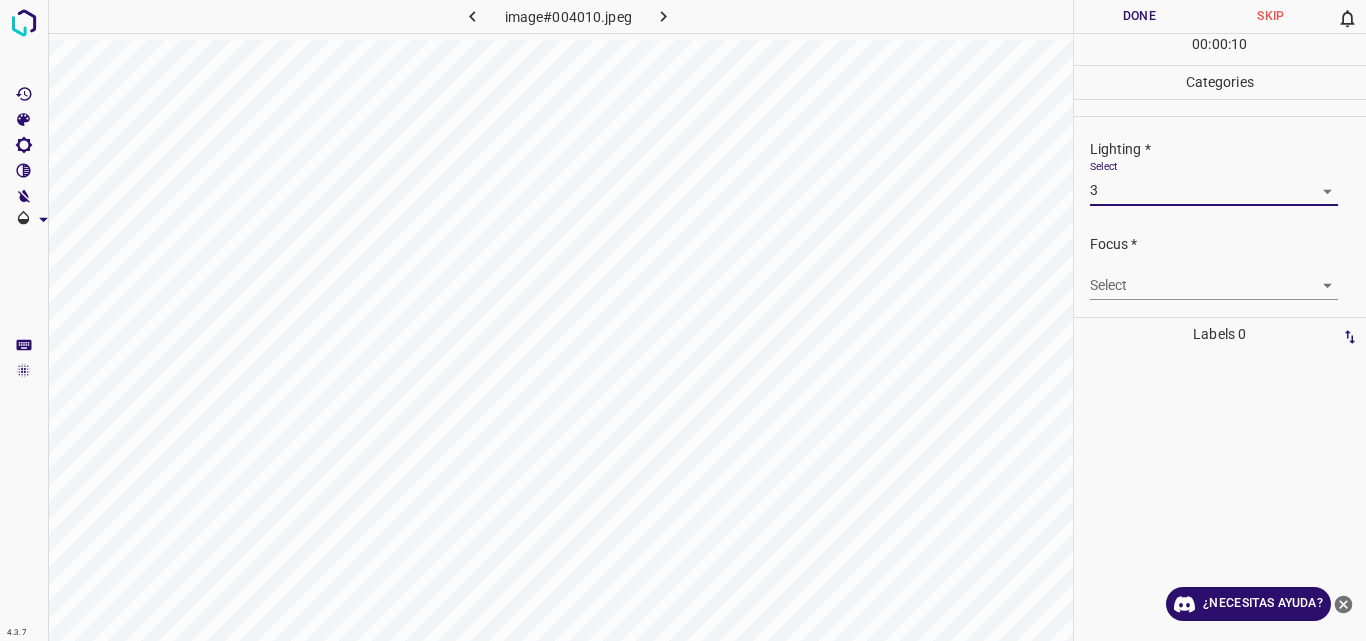 click on "4.3.7 image#004010.jpeg Done Skip 0 00   : 00   : 10   Categories Lighting *  Select 3 3 Focus *  Select ​ Overall *  Select ​ Labels   0 Categories 1 Lighting 2 Focus 3 Overall Tools Space Change between modes (Draw & Edit) I Auto labeling R Restore zoom M Zoom in N Zoom out Delete Delete selecte label Filters Z Restore filters X Saturation filter C Brightness filter V Contrast filter B Gray scale filter General O Download ¿Necesitas ayuda? Original text Rate this translation Your feedback will be used to help improve Google Translate - Texto - Esconder - Borrar" at bounding box center [683, 320] 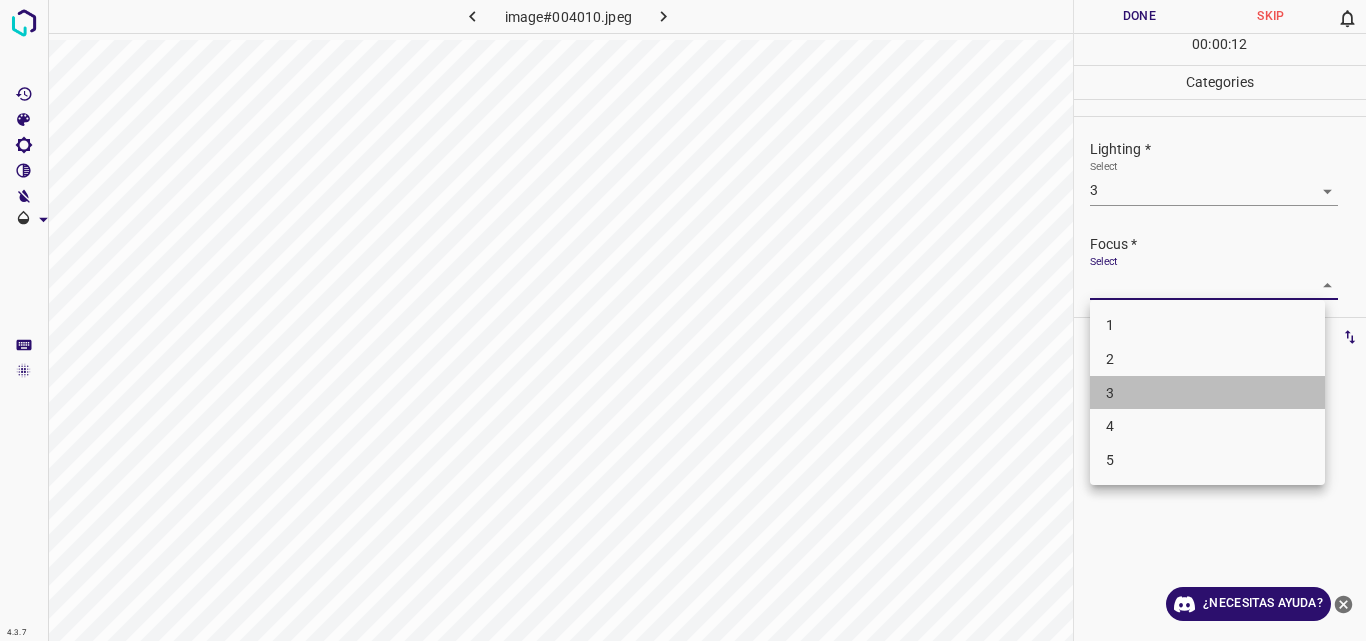 click on "3" at bounding box center [1207, 393] 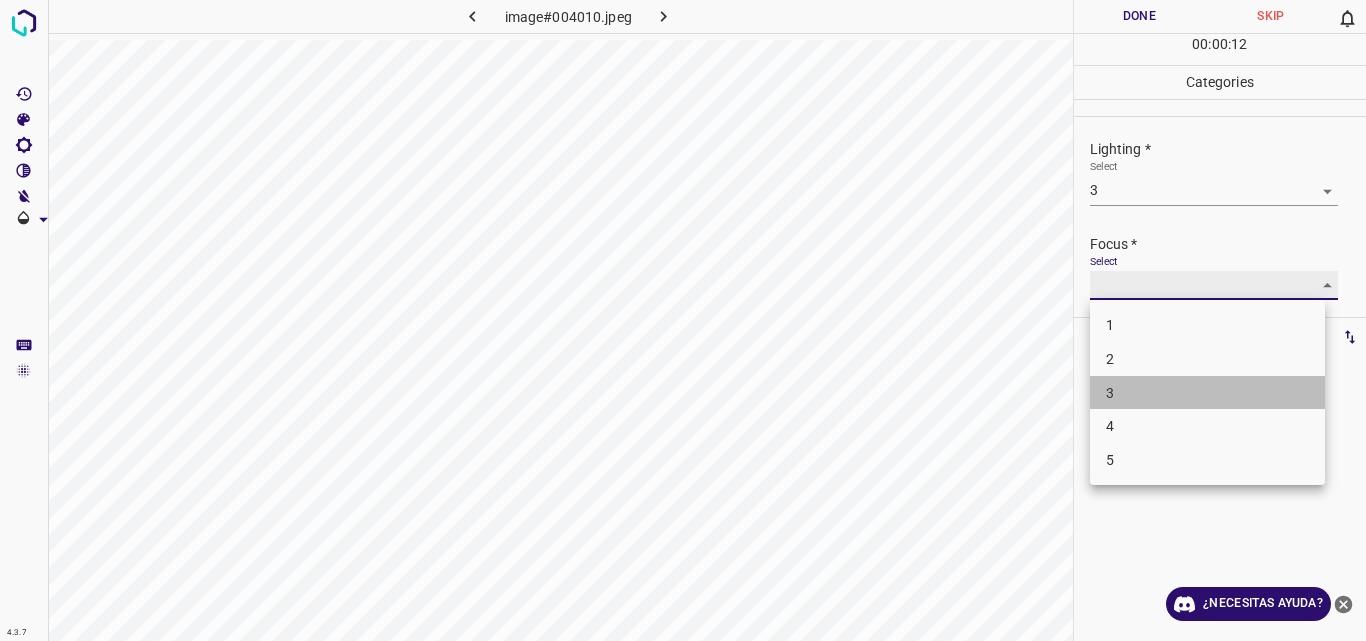 type on "3" 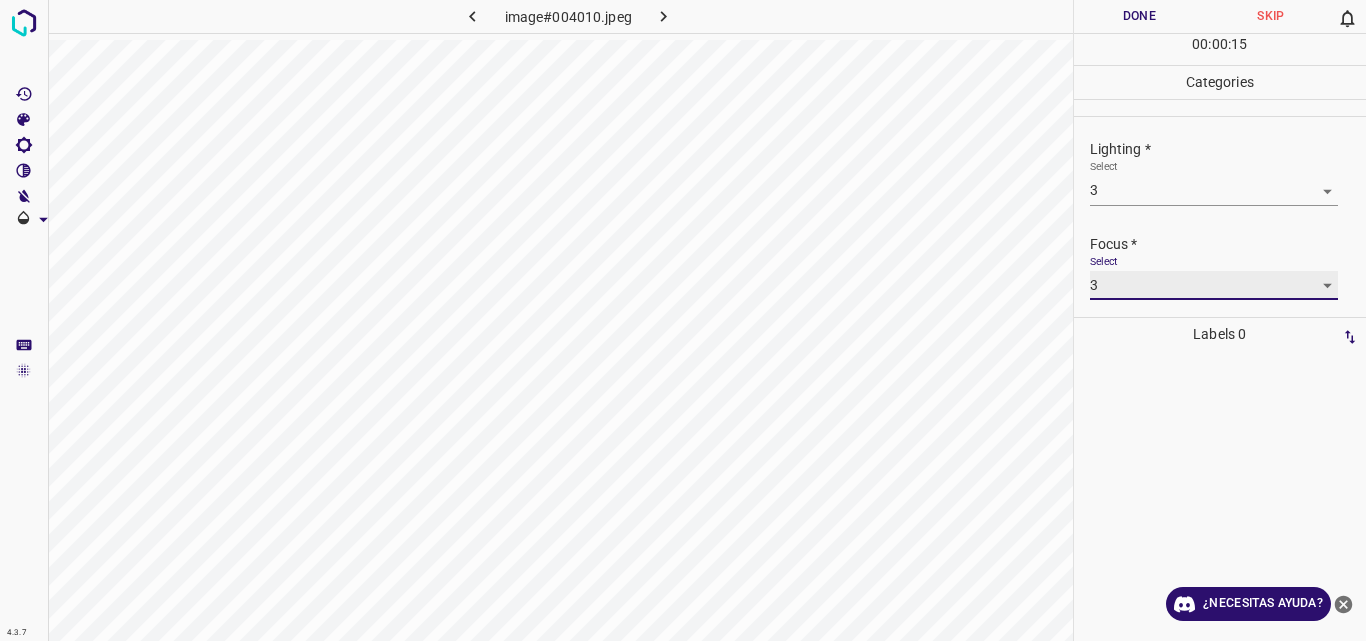 scroll, scrollTop: 98, scrollLeft: 0, axis: vertical 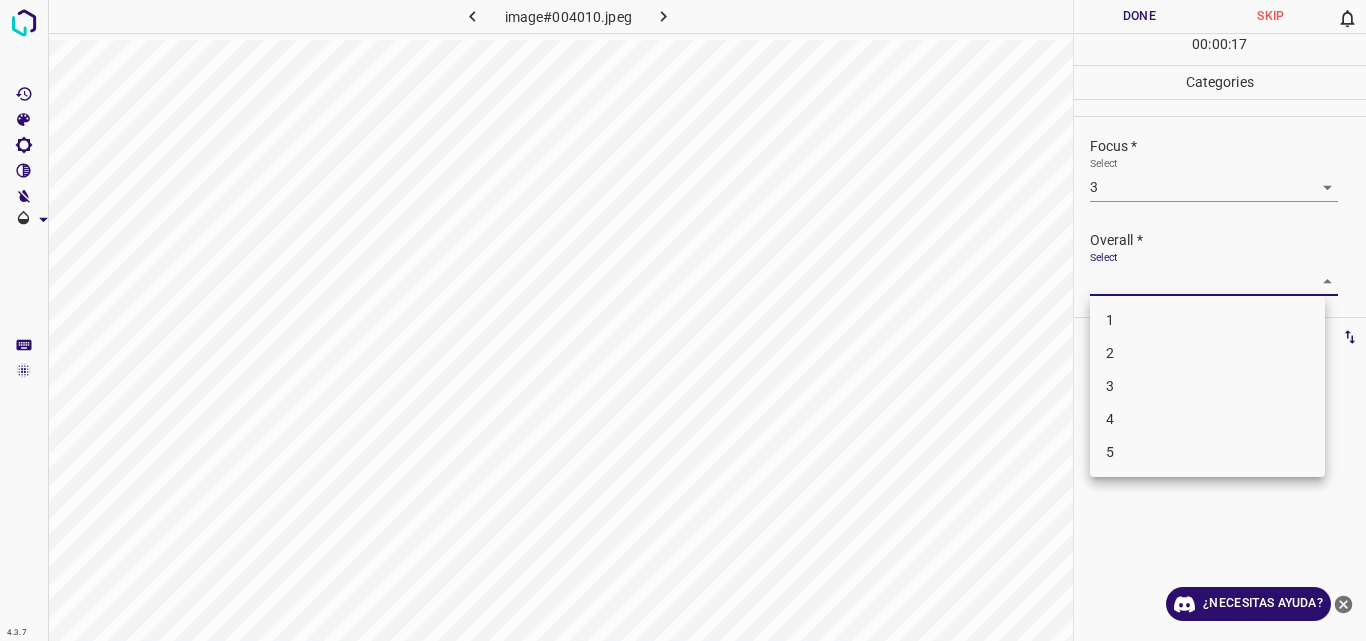 click on "4.3.7 image#004010.jpeg Done Skip 0 00   : 00   : 17   Categories Lighting *  Select 3 3 Focus *  Select 3 3 Overall *  Select ​ Labels   0 Categories 1 Lighting 2 Focus 3 Overall Tools Space Change between modes (Draw & Edit) I Auto labeling R Restore zoom M Zoom in N Zoom out Delete Delete selecte label Filters Z Restore filters X Saturation filter C Brightness filter V Contrast filter B Gray scale filter General O Download ¿Necesitas ayuda? Original text Rate this translation Your feedback will be used to help improve Google Translate - Texto - Esconder - Borrar 1 2 3 4 5" at bounding box center [683, 320] 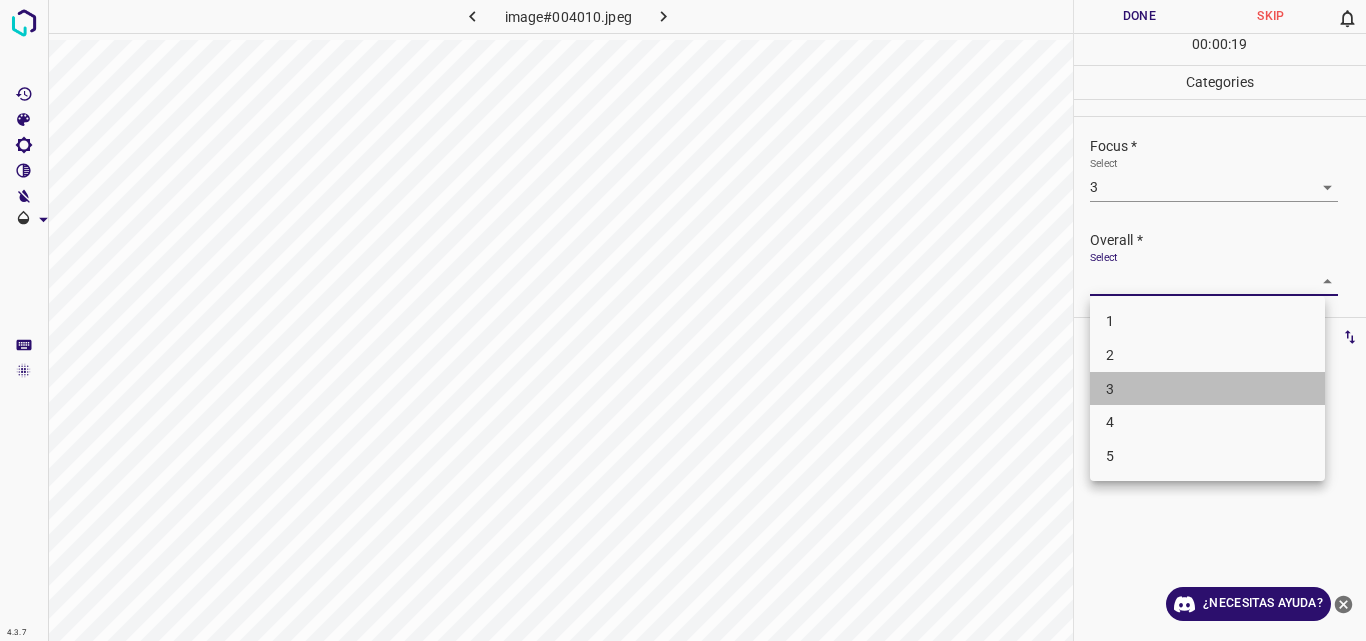 click on "3" at bounding box center (1207, 389) 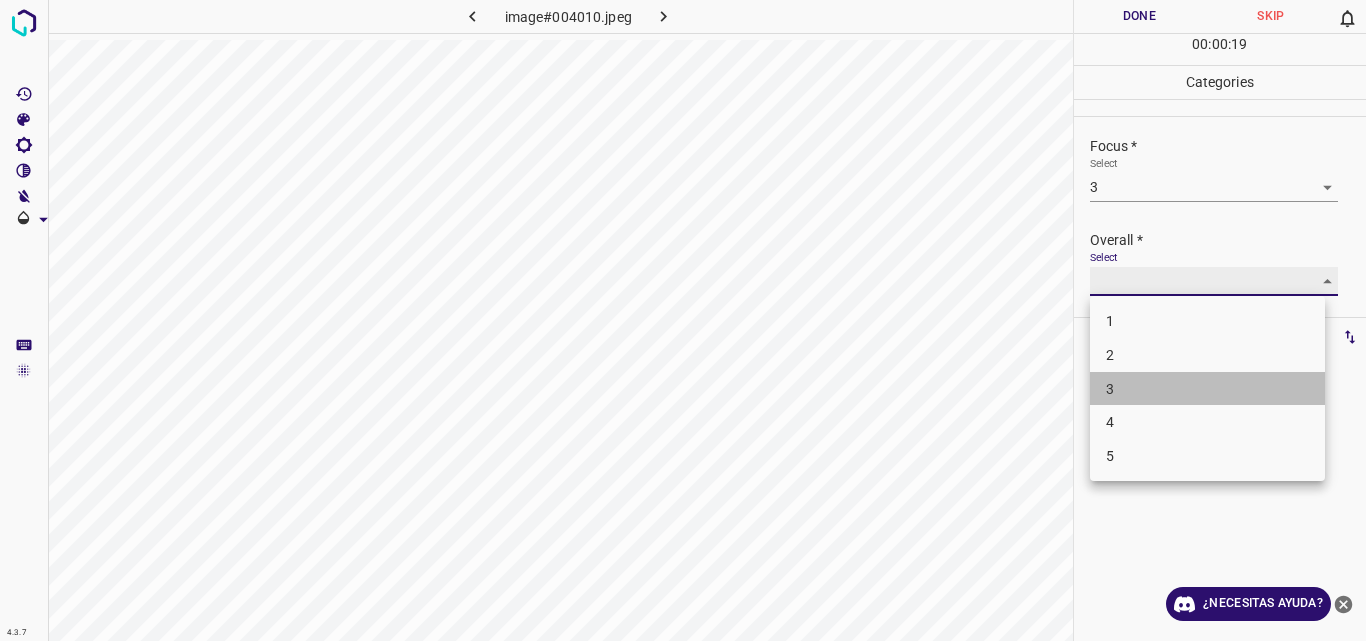 type on "3" 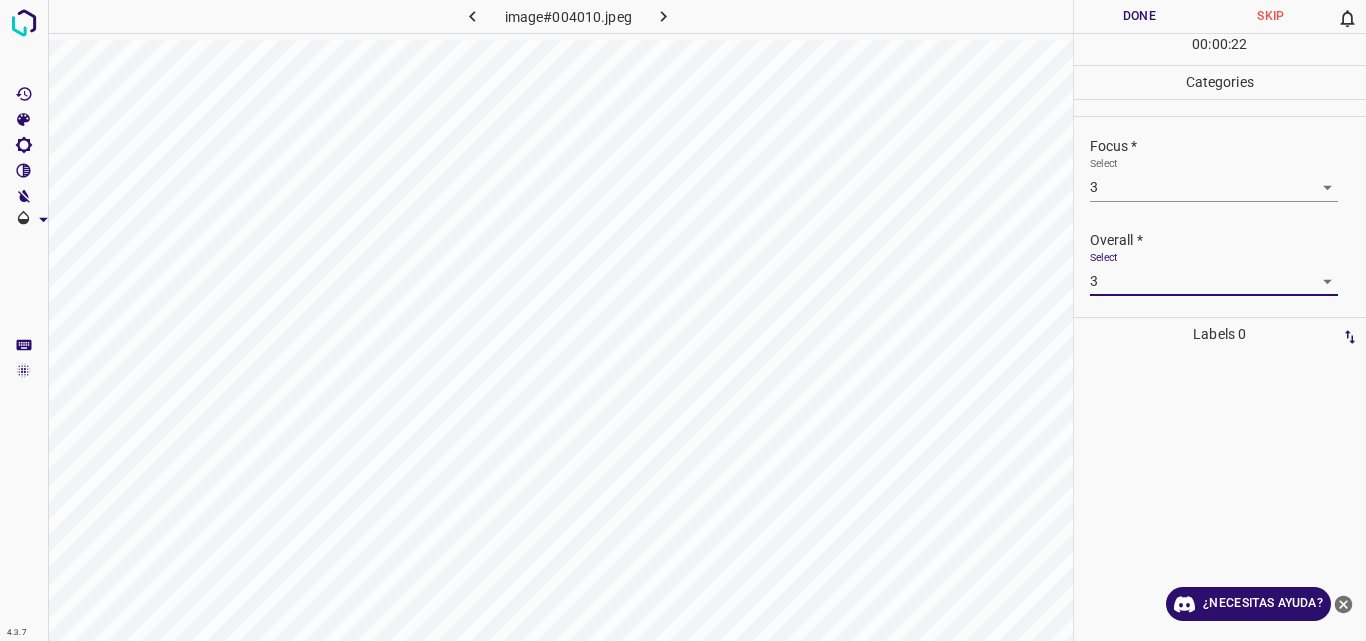 click on "Done" at bounding box center [1140, 16] 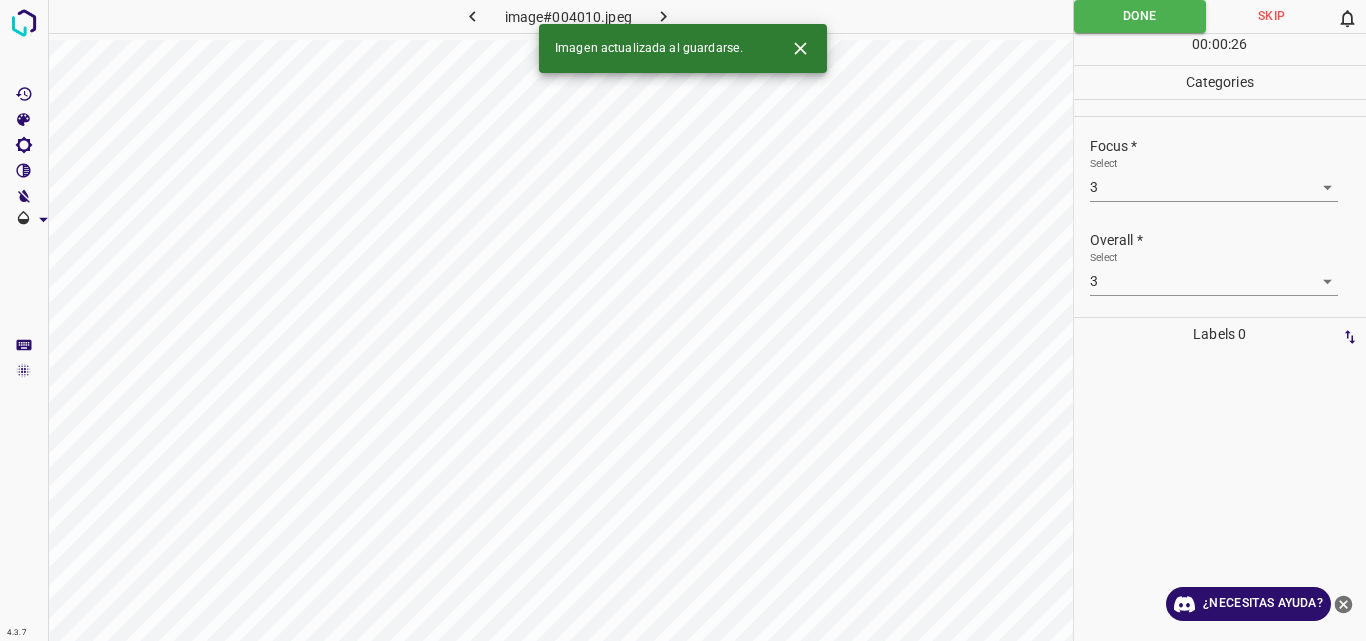 click 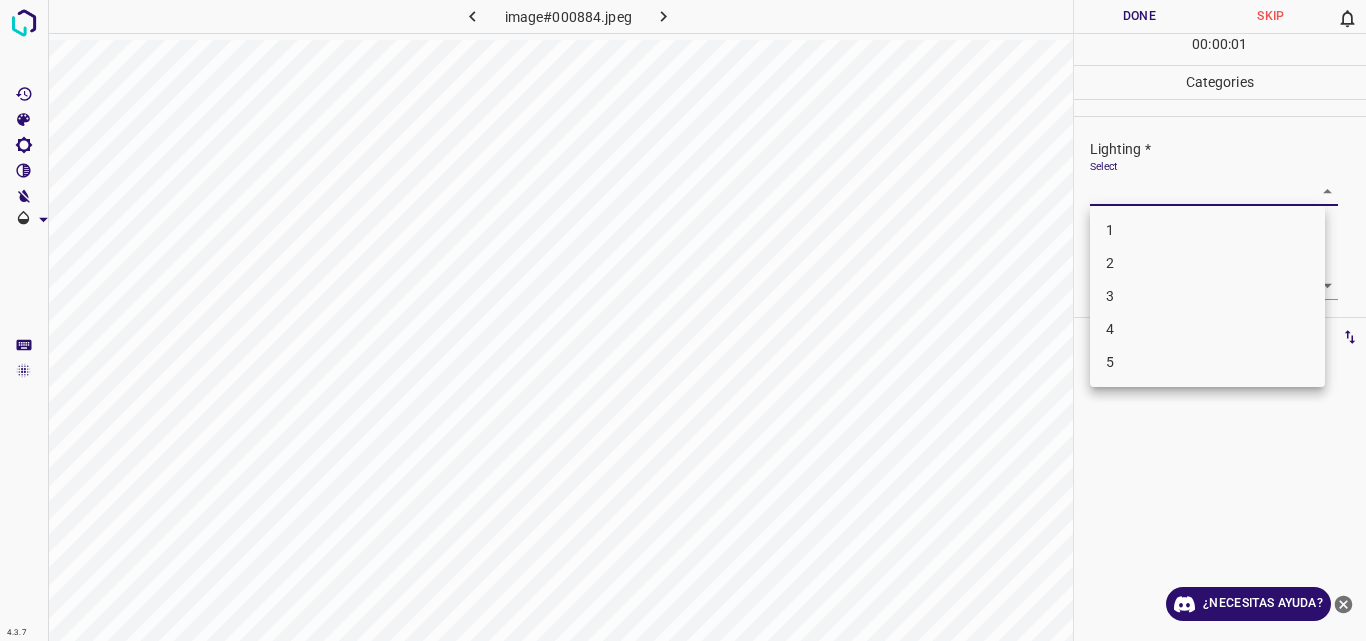 click on "4.3.7 image#000884.jpeg Done Skip 0 00   : 00   : 01   Categories Lighting *  Select ​ Focus *  Select ​ Overall *  Select ​ Labels   0 Categories 1 Lighting 2 Focus 3 Overall Tools Space Change between modes (Draw & Edit) I Auto labeling R Restore zoom M Zoom in N Zoom out Delete Delete selecte label Filters Z Restore filters X Saturation filter C Brightness filter V Contrast filter B Gray scale filter General O Download ¿Necesitas ayuda? Original text Rate this translation Your feedback will be used to help improve Google Translate - Texto - Esconder - Borrar 1 2 3 4 5" at bounding box center [683, 320] 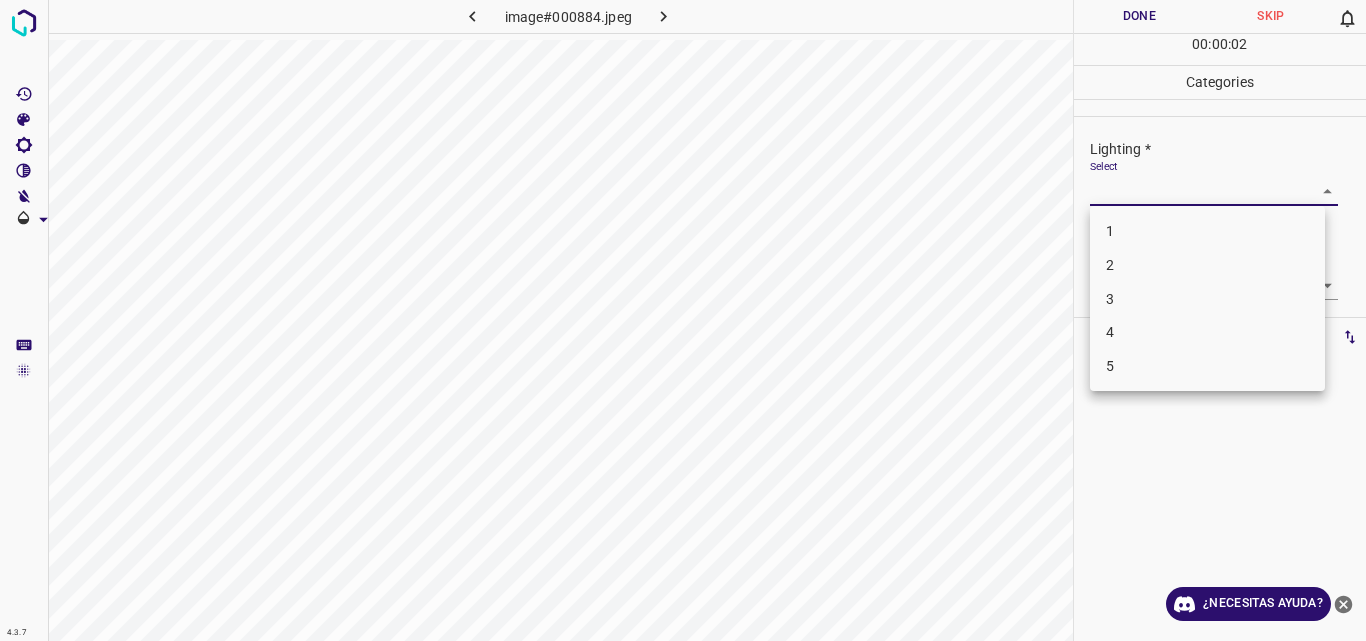 click on "3" at bounding box center [1207, 299] 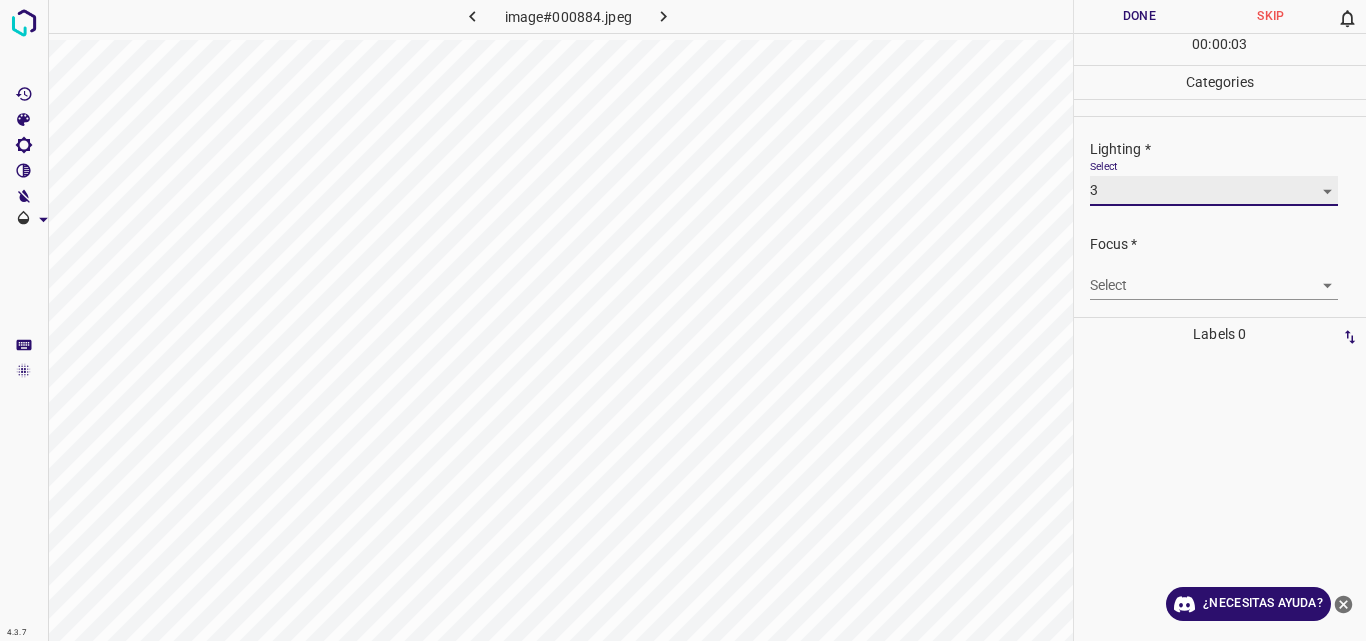 type on "3" 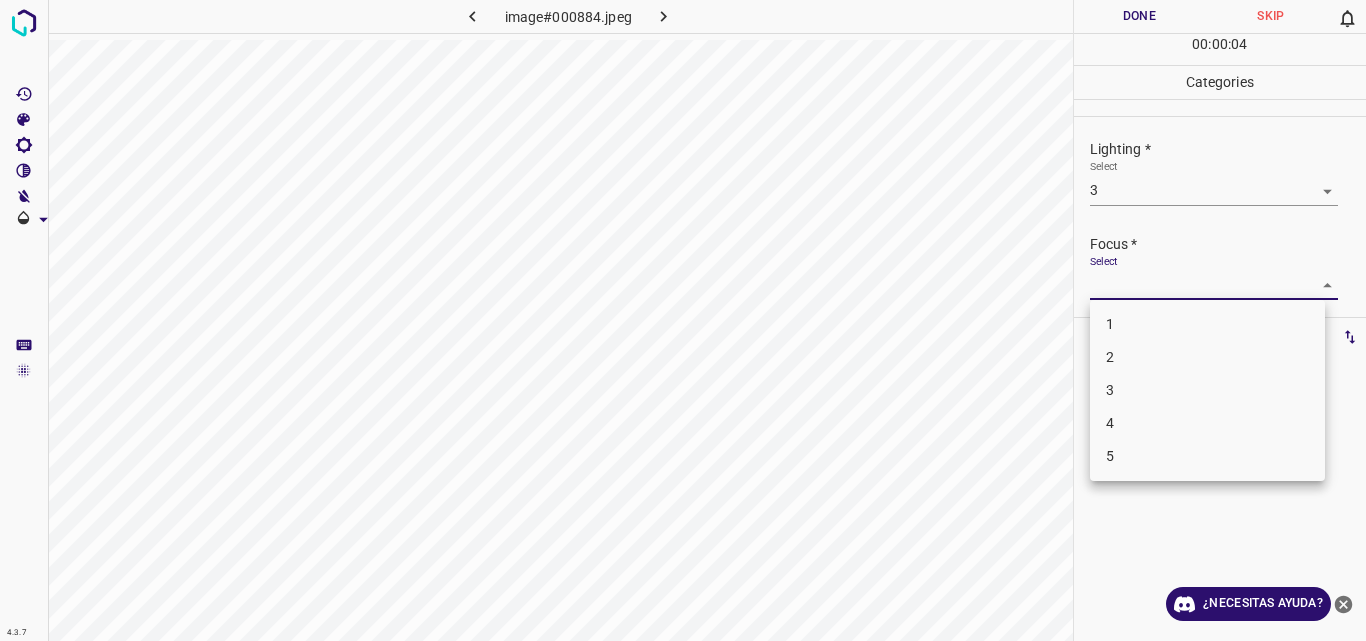 click on "4.3.7 image#000884.jpeg Done Skip 0 00   : 00   : 04   Categories Lighting *  Select 3 3 Focus *  Select ​ Overall *  Select ​ Labels   0 Categories 1 Lighting 2 Focus 3 Overall Tools Space Change between modes (Draw & Edit) I Auto labeling R Restore zoom M Zoom in N Zoom out Delete Delete selecte label Filters Z Restore filters X Saturation filter C Brightness filter V Contrast filter B Gray scale filter General O Download ¿Necesitas ayuda? Original text Rate this translation Your feedback will be used to help improve Google Translate - Texto - Esconder - Borrar 1 2 3 4 5" at bounding box center [683, 320] 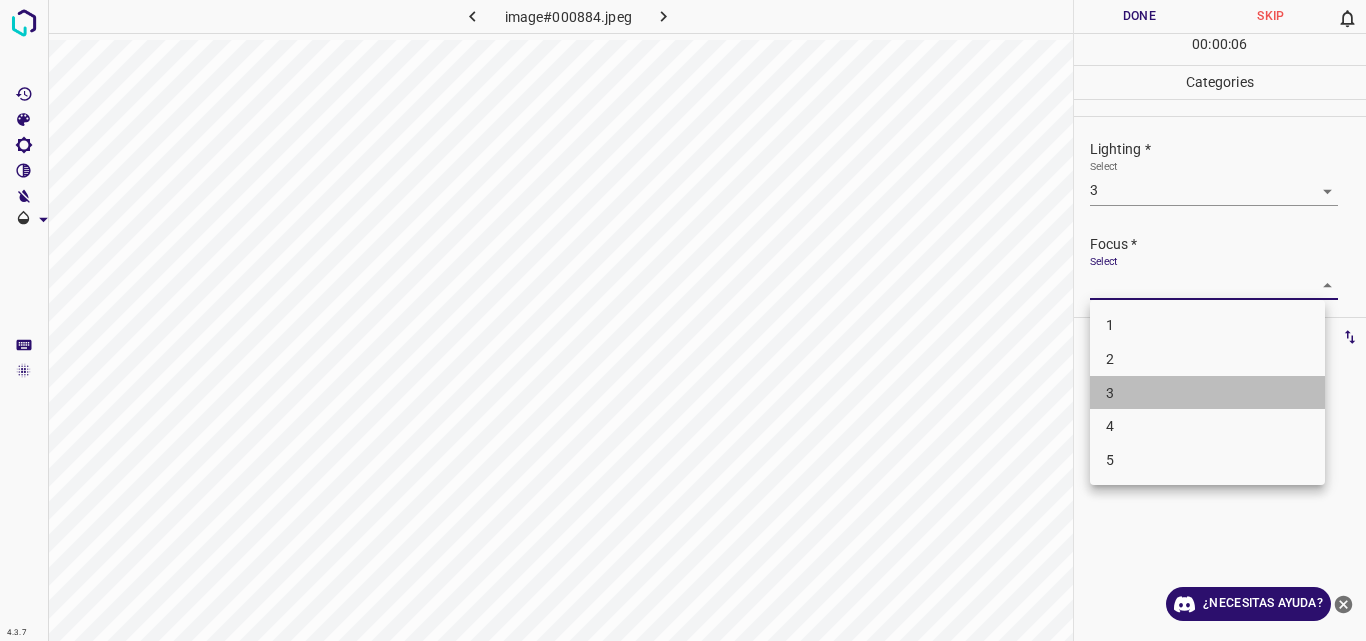 click on "3" at bounding box center (1207, 393) 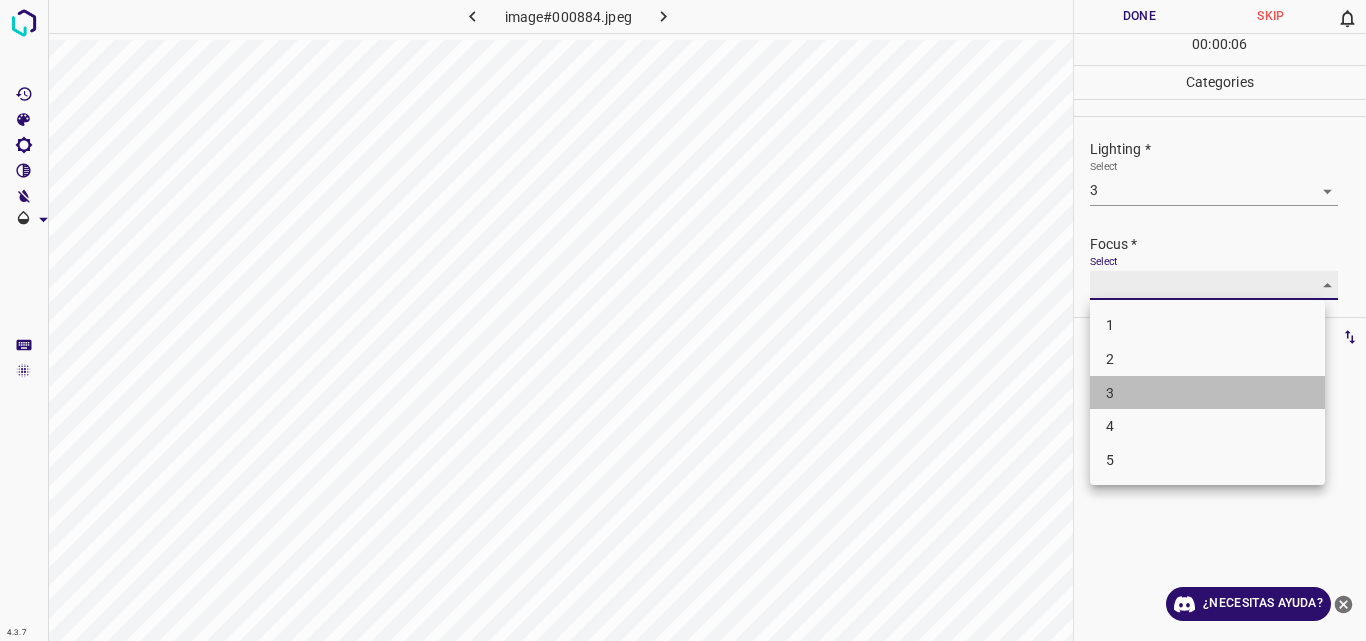 type on "3" 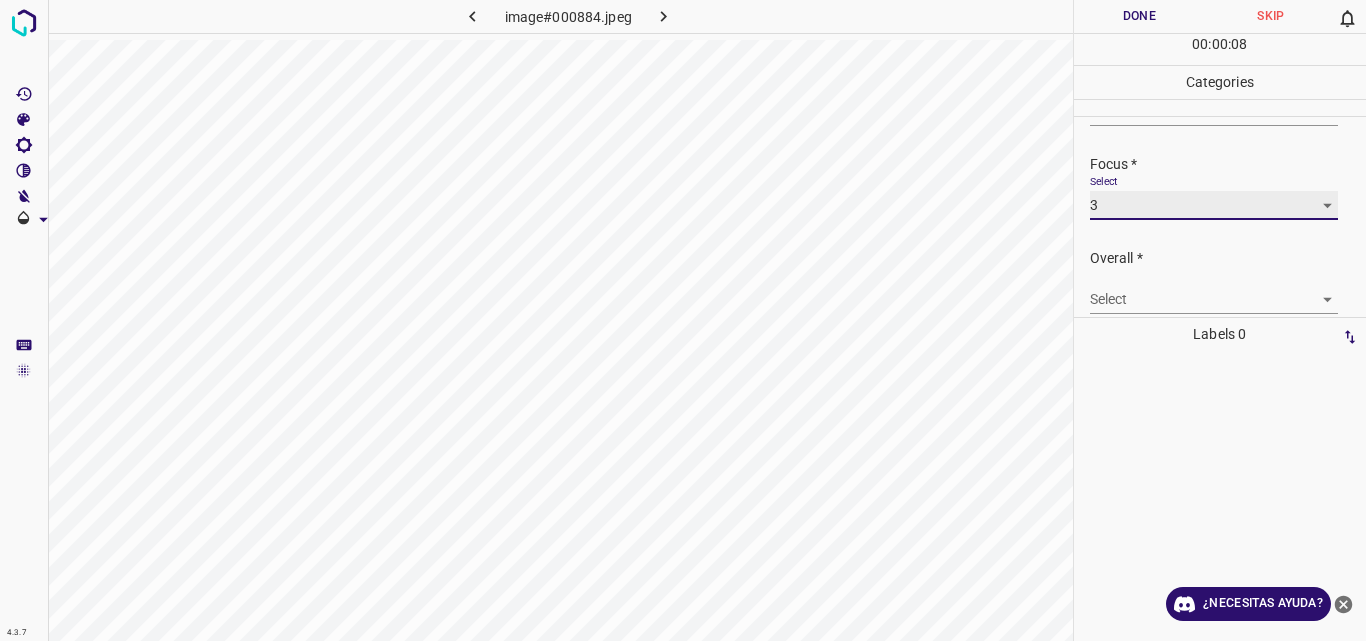 scroll, scrollTop: 98, scrollLeft: 0, axis: vertical 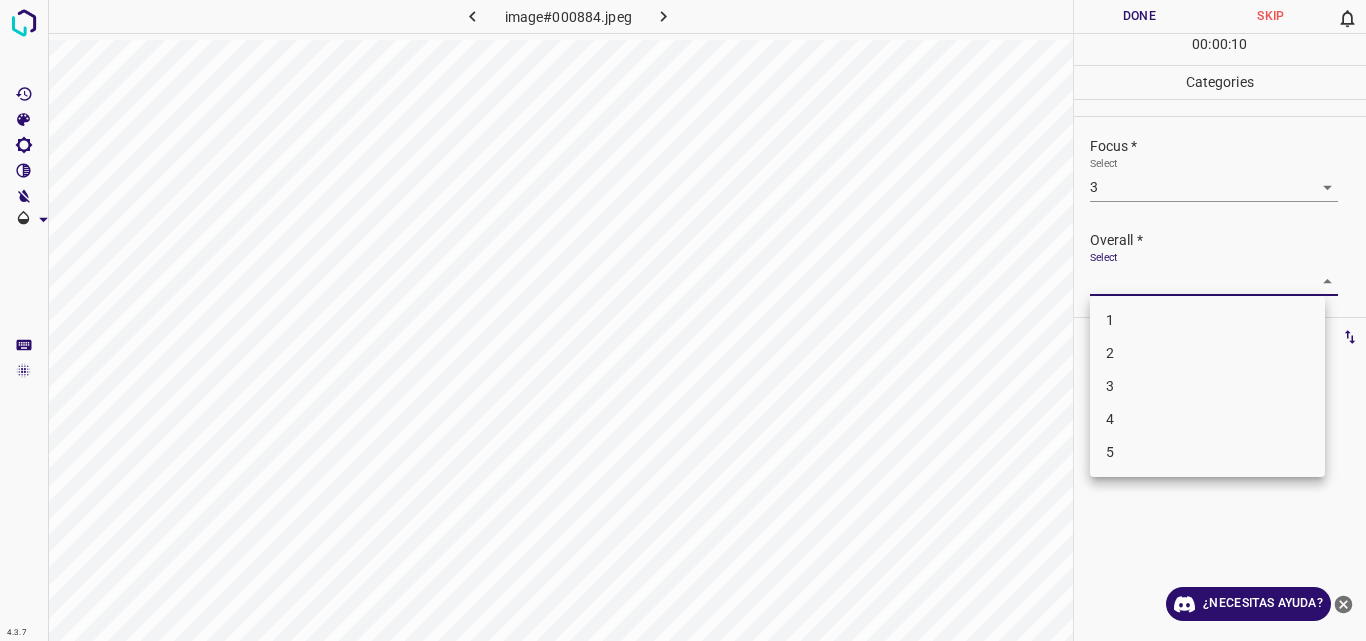click on "4.3.7 image#000884.jpeg Done Skip 0 00   : 00   : 10   Categories Lighting *  Select 3 3 Focus *  Select 3 3 Overall *  Select ​ Labels   0 Categories 1 Lighting 2 Focus 3 Overall Tools Space Change between modes (Draw & Edit) I Auto labeling R Restore zoom M Zoom in N Zoom out Delete Delete selecte label Filters Z Restore filters X Saturation filter C Brightness filter V Contrast filter B Gray scale filter General O Download ¿Necesitas ayuda? Original text Rate this translation Your feedback will be used to help improve Google Translate - Texto - Esconder - Borrar 1 2 3 4 5" at bounding box center [683, 320] 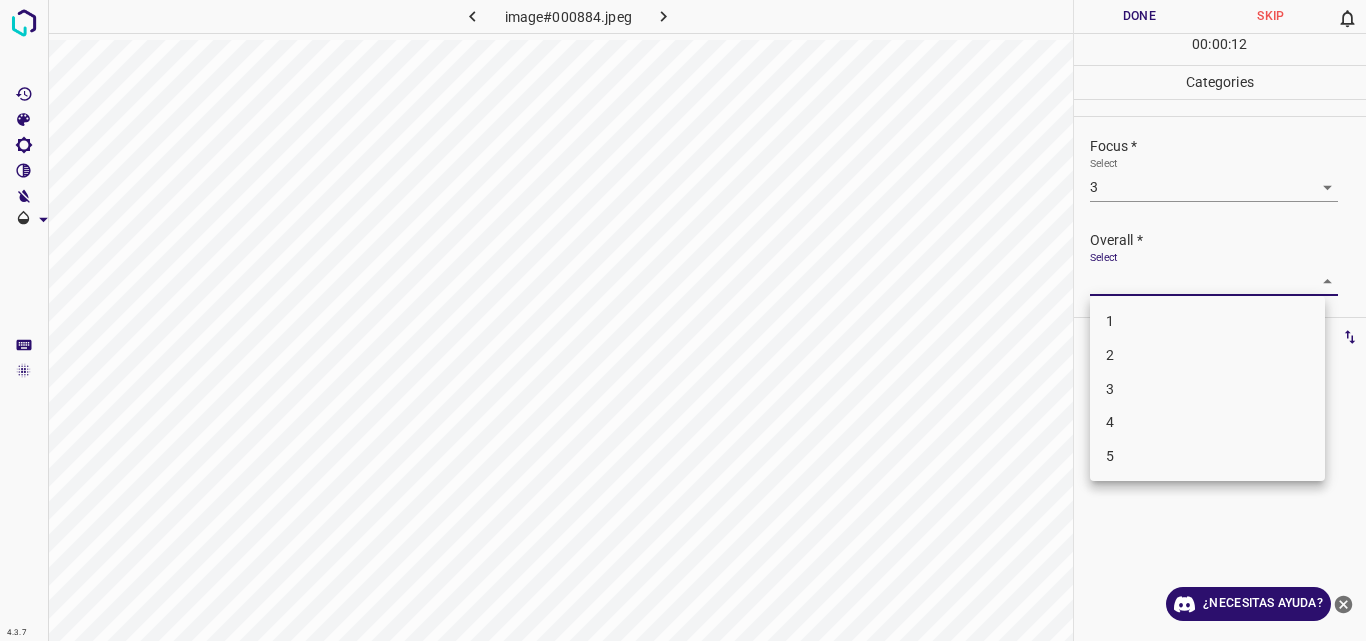 click on "3" at bounding box center [1207, 389] 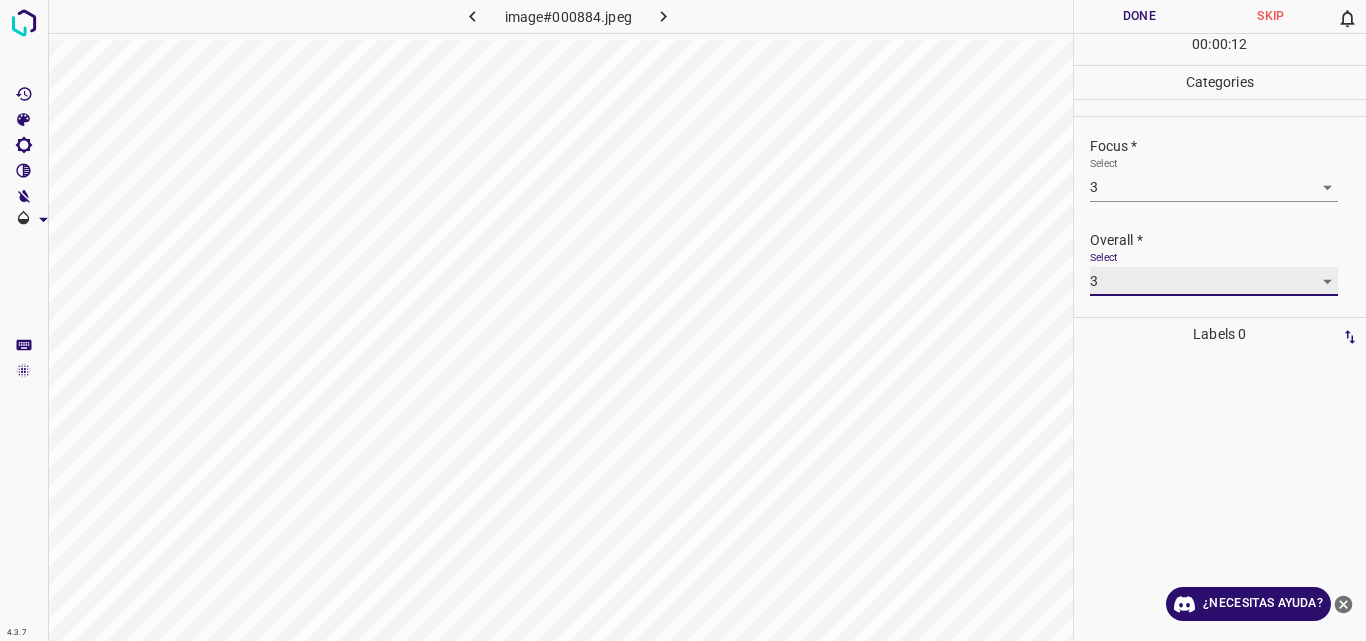 type on "3" 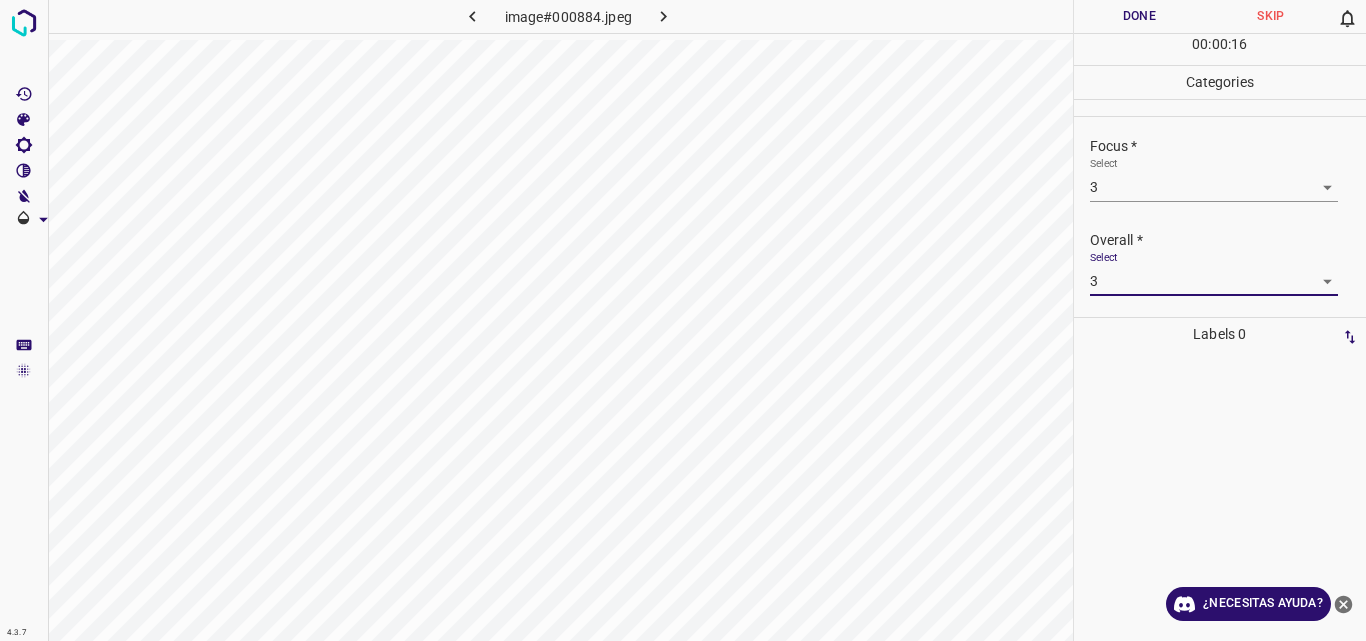 click on "Done" at bounding box center [1140, 16] 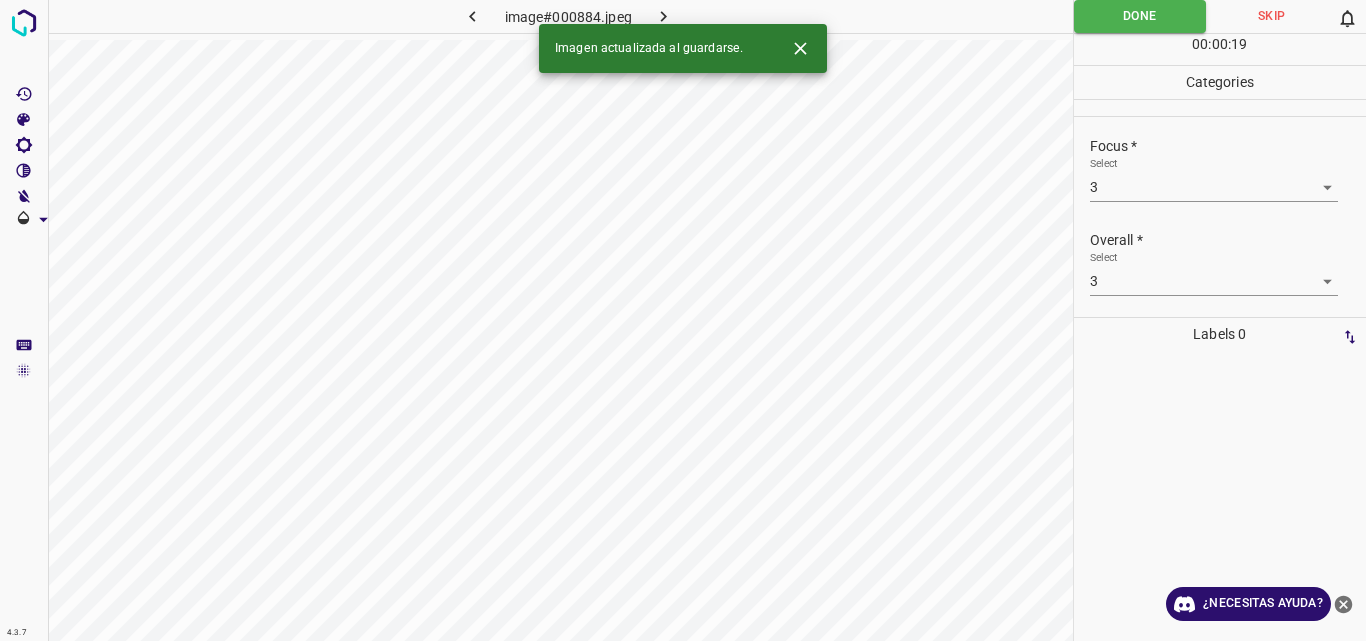 click 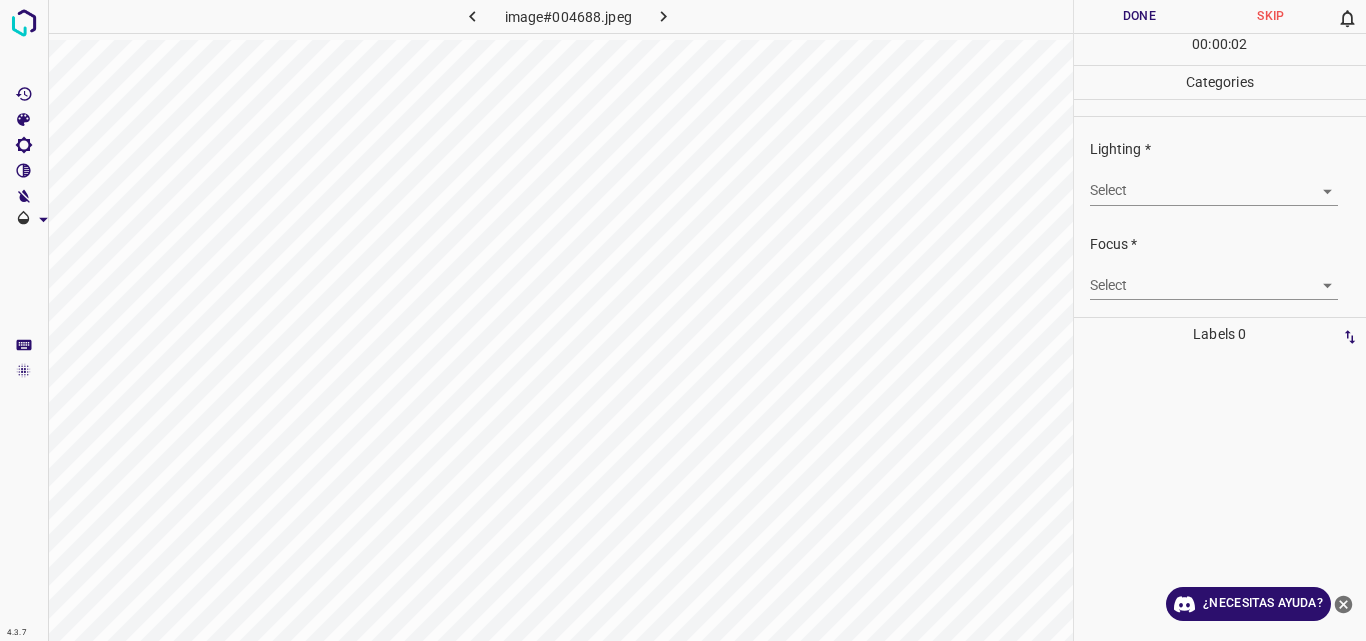click on "4.3.7 image#004688.jpeg Done Skip 0 00   : 00   : 02   Categories Lighting *  Select ​ Focus *  Select ​ Overall *  Select ​ Labels   0 Categories 1 Lighting 2 Focus 3 Overall Tools Space Change between modes (Draw & Edit) I Auto labeling R Restore zoom M Zoom in N Zoom out Delete Delete selecte label Filters Z Restore filters X Saturation filter C Brightness filter V Contrast filter B Gray scale filter General O Download ¿Necesitas ayuda? Original text Rate this translation Your feedback will be used to help improve Google Translate - Texto - Esconder - Borrar" at bounding box center (683, 320) 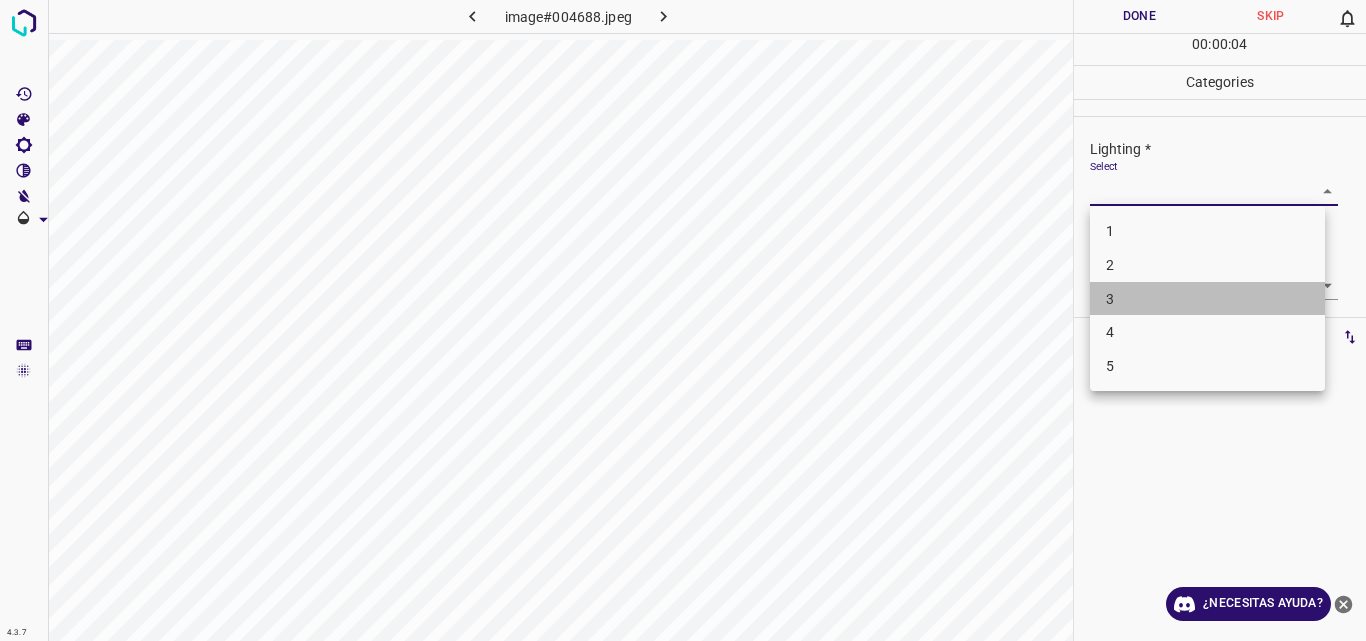 click on "3" at bounding box center (1207, 299) 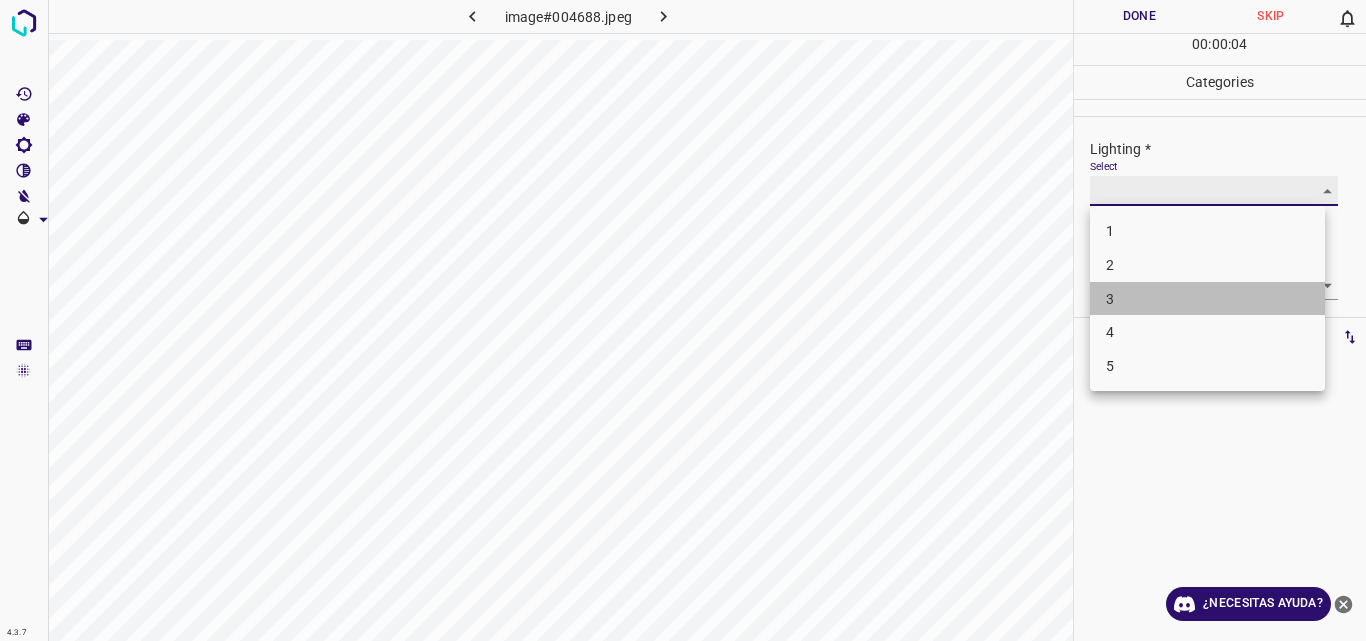 type on "3" 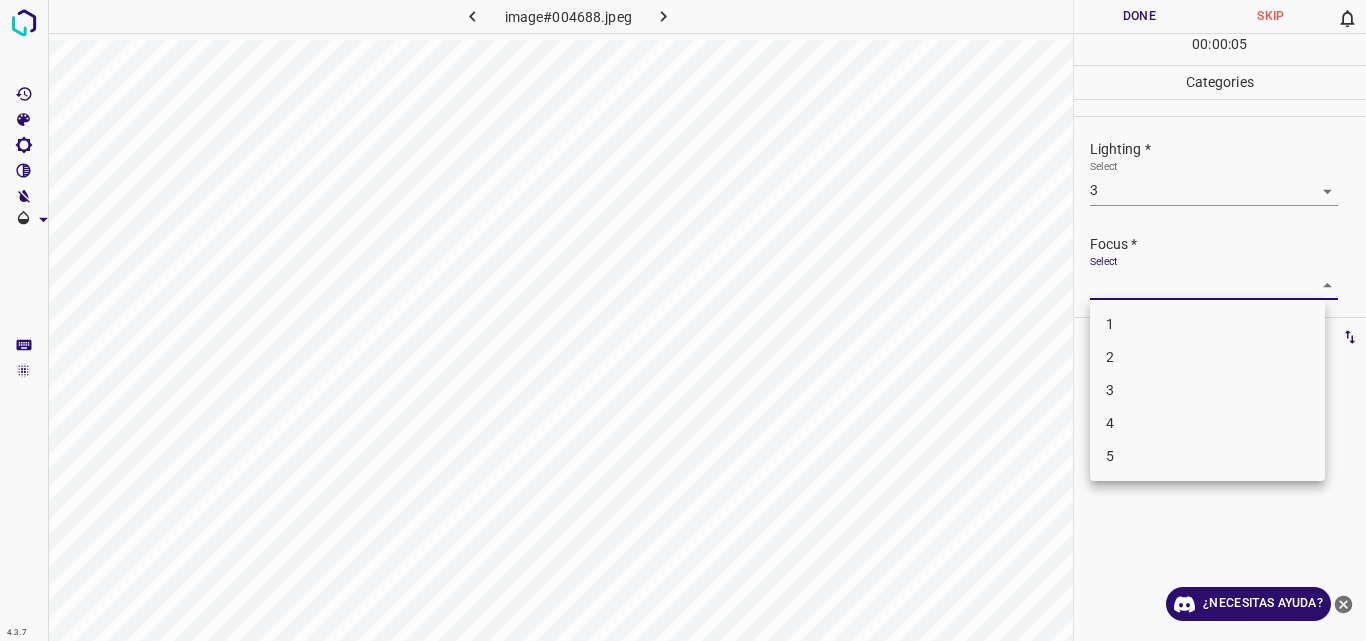 click on "4.3.7 image#004688.jpeg Done Skip 0 00   : 00   : 05   Categories Lighting *  Select 3 3 Focus *  Select ​ Overall *  Select ​ Labels   0 Categories 1 Lighting 2 Focus 3 Overall Tools Space Change between modes (Draw & Edit) I Auto labeling R Restore zoom M Zoom in N Zoom out Delete Delete selecte label Filters Z Restore filters X Saturation filter C Brightness filter V Contrast filter B Gray scale filter General O Download ¿Necesitas ayuda? Original text Rate this translation Your feedback will be used to help improve Google Translate - Texto - Esconder - Borrar 1 2 3 4 5" at bounding box center [683, 320] 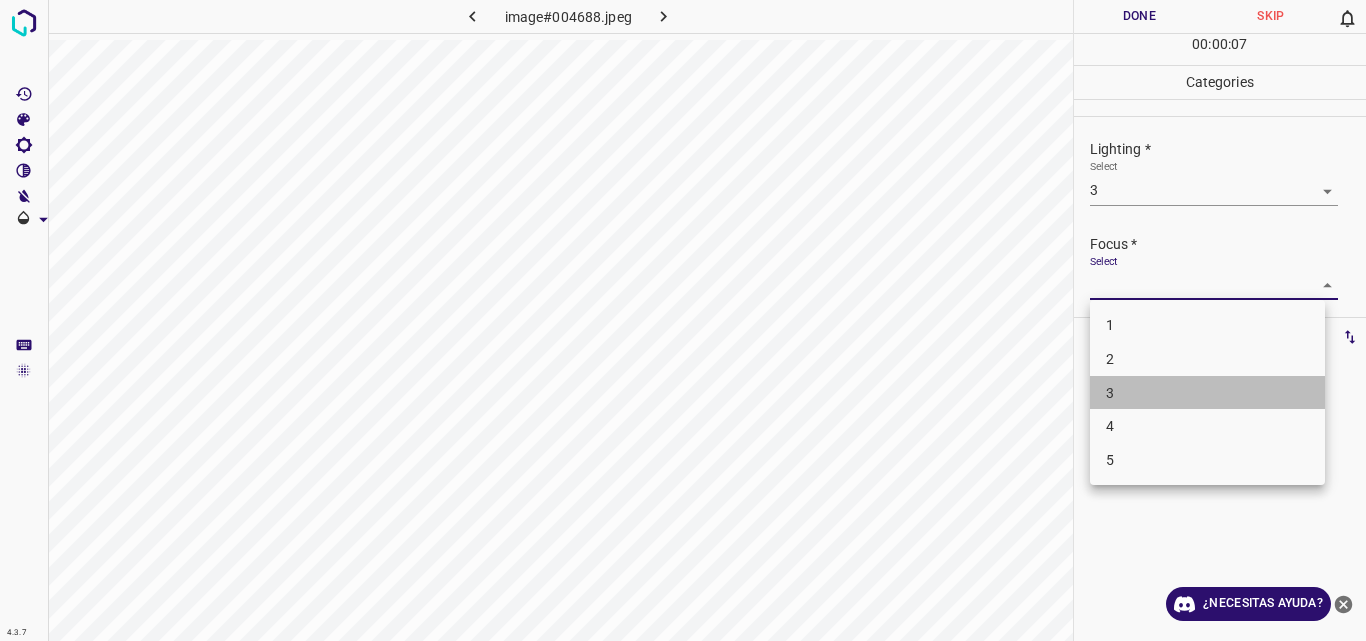 click on "3" at bounding box center (1207, 393) 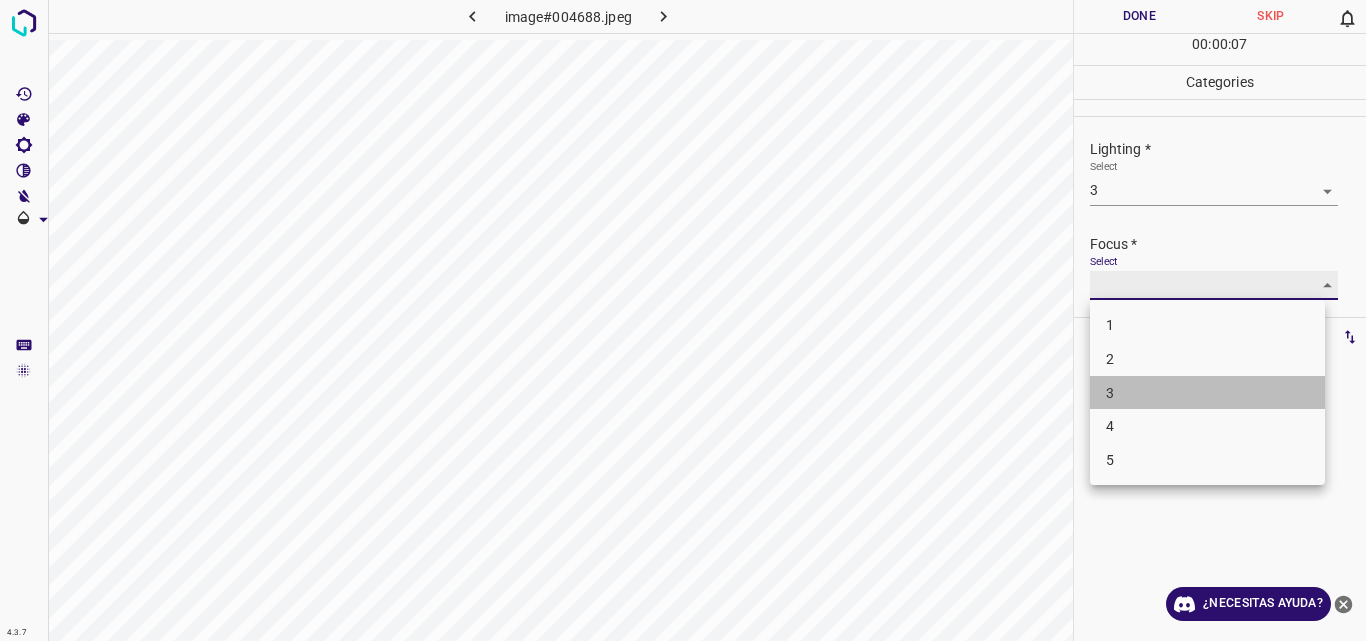 type on "3" 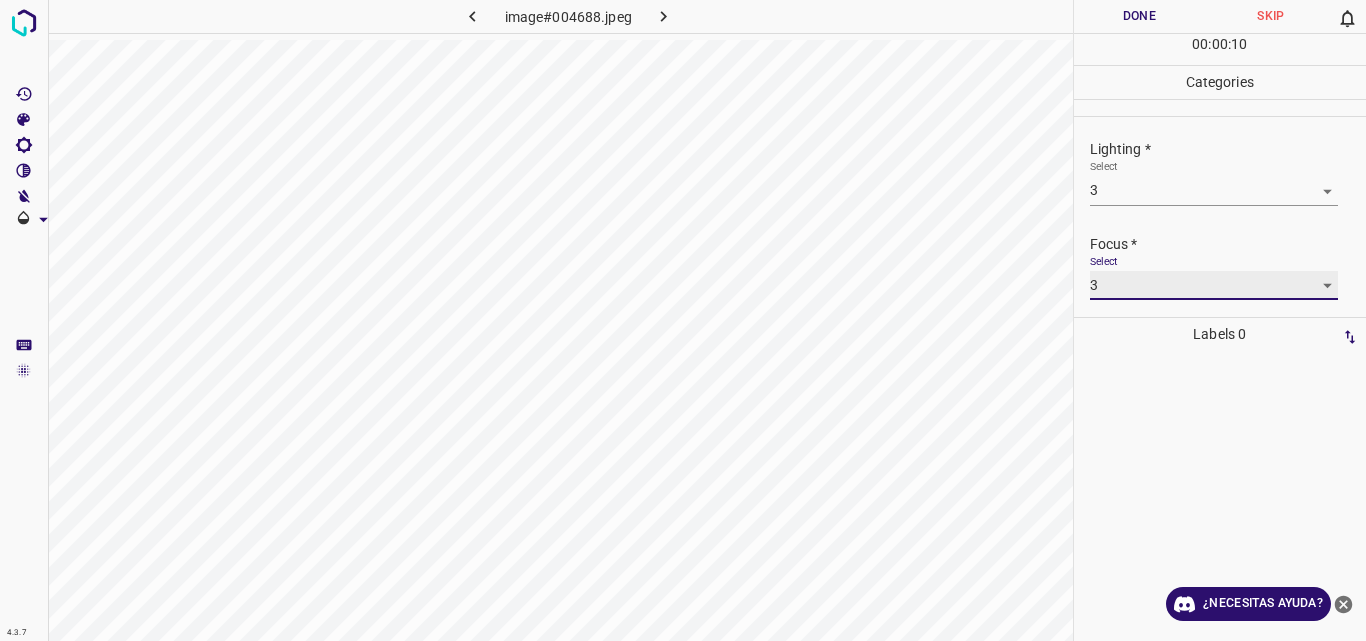 scroll, scrollTop: 98, scrollLeft: 0, axis: vertical 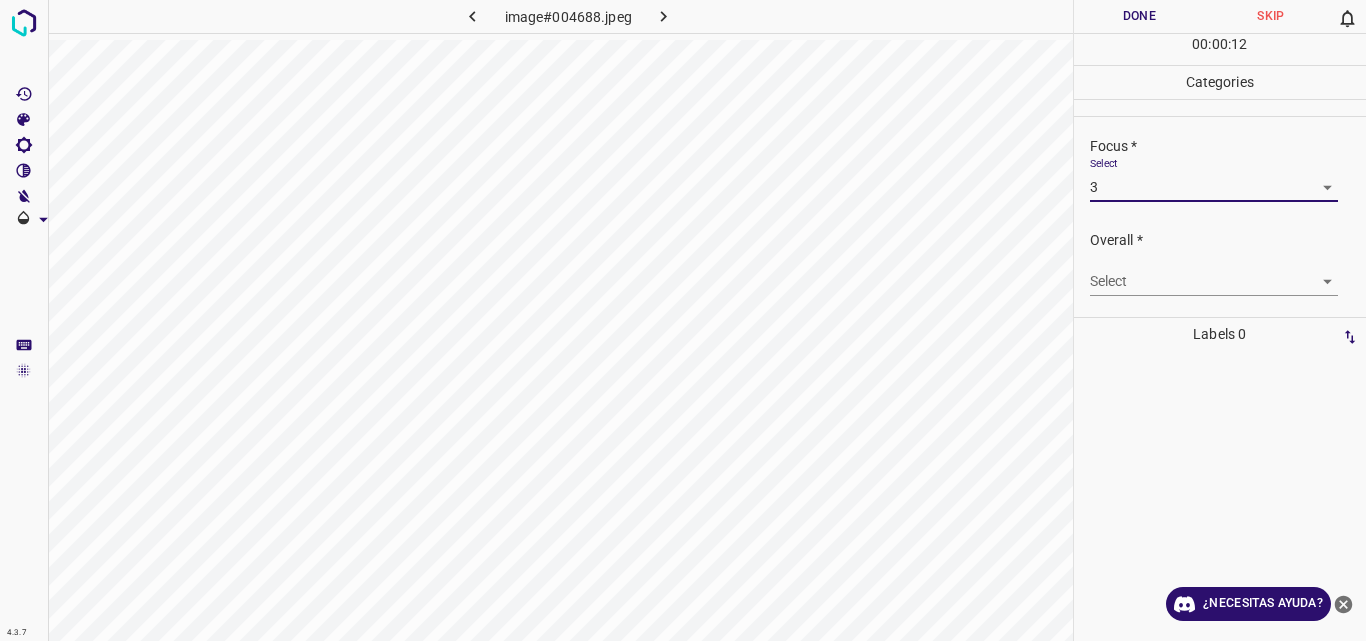 click on "4.3.7 image#004688.jpeg Done Skip 0 00   : 00   : 12   Categories Lighting *  Select 3 3 Focus *  Select 3 3 Overall *  Select ​ Labels   0 Categories 1 Lighting 2 Focus 3 Overall Tools Space Change between modes (Draw & Edit) I Auto labeling R Restore zoom M Zoom in N Zoom out Delete Delete selecte label Filters Z Restore filters X Saturation filter C Brightness filter V Contrast filter B Gray scale filter General O Download ¿Necesitas ayuda? Original text Rate this translation Your feedback will be used to help improve Google Translate - Texto - Esconder - Borrar" at bounding box center [683, 320] 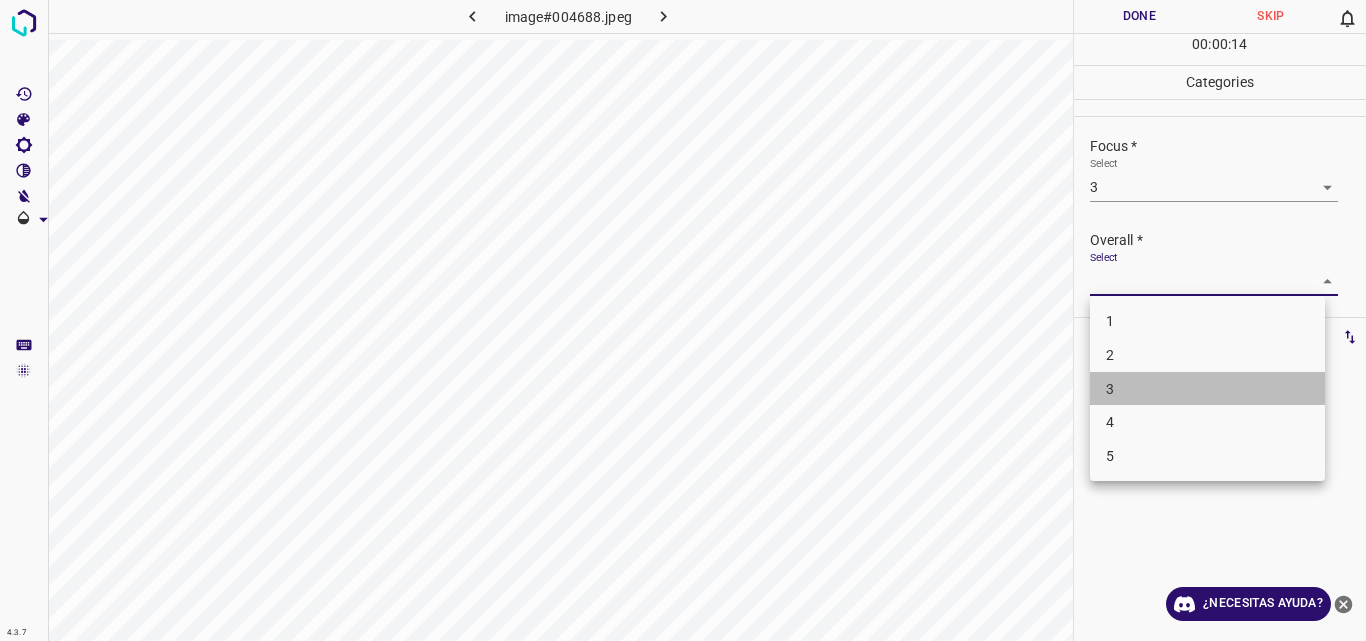 click on "3" at bounding box center [1207, 389] 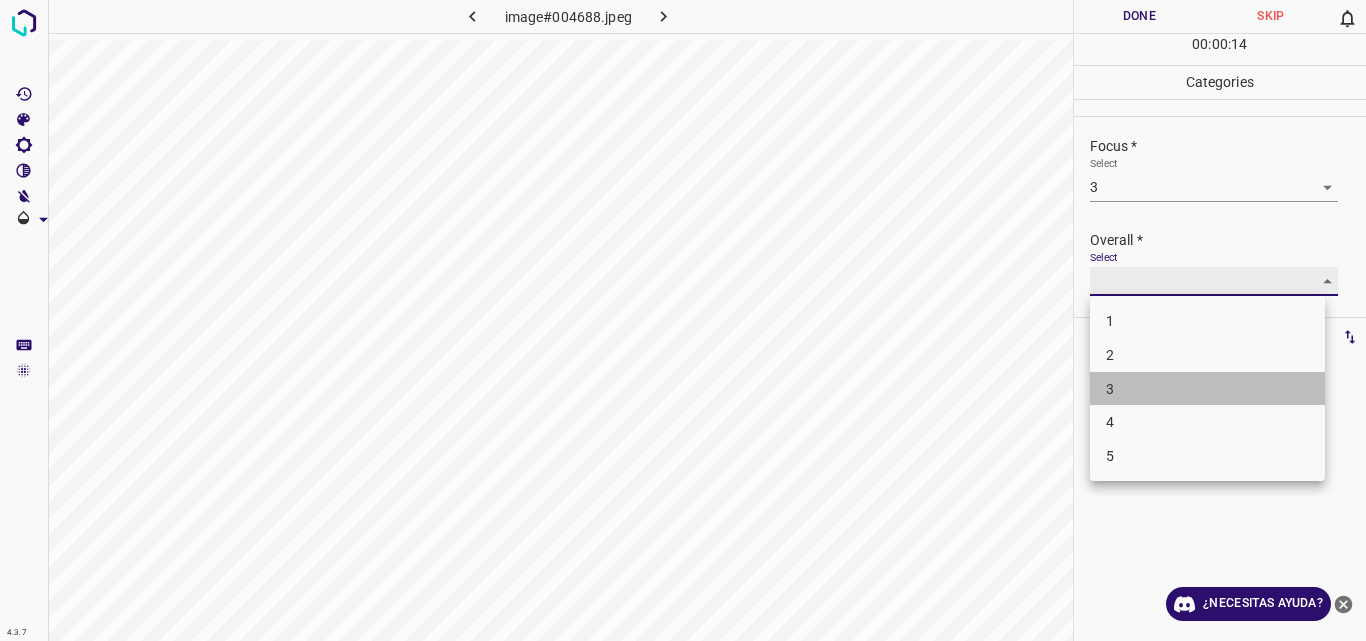 type on "3" 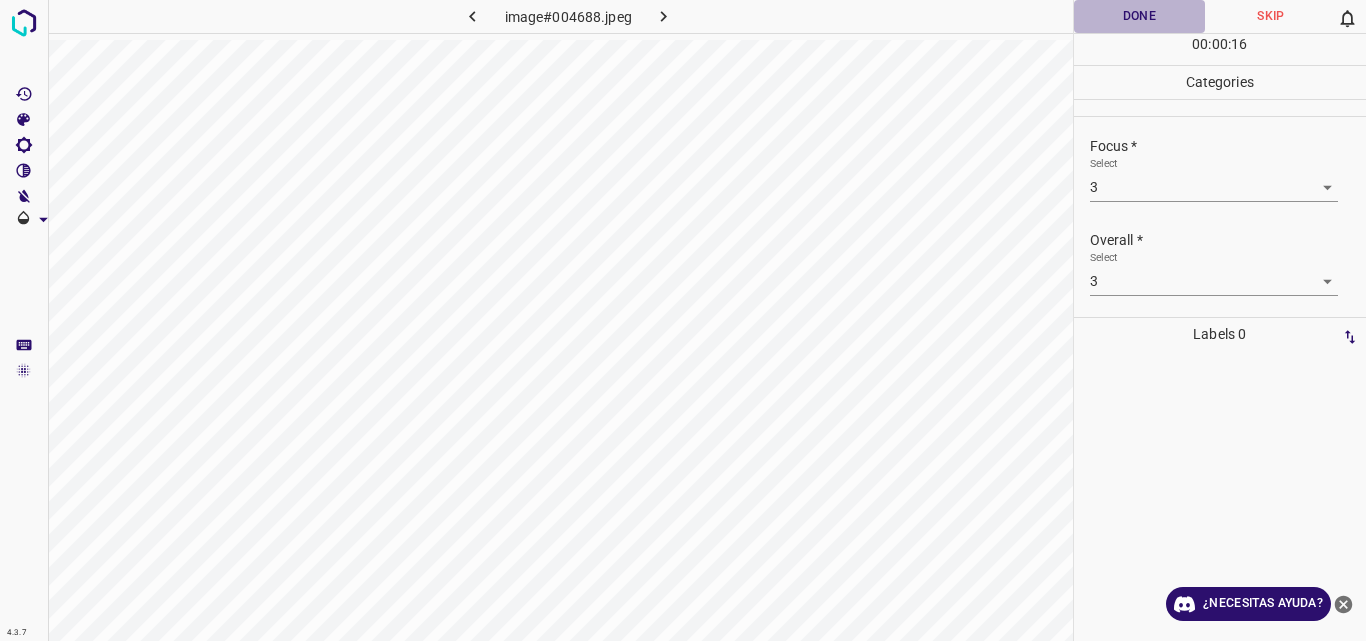 click on "Done" at bounding box center (1140, 16) 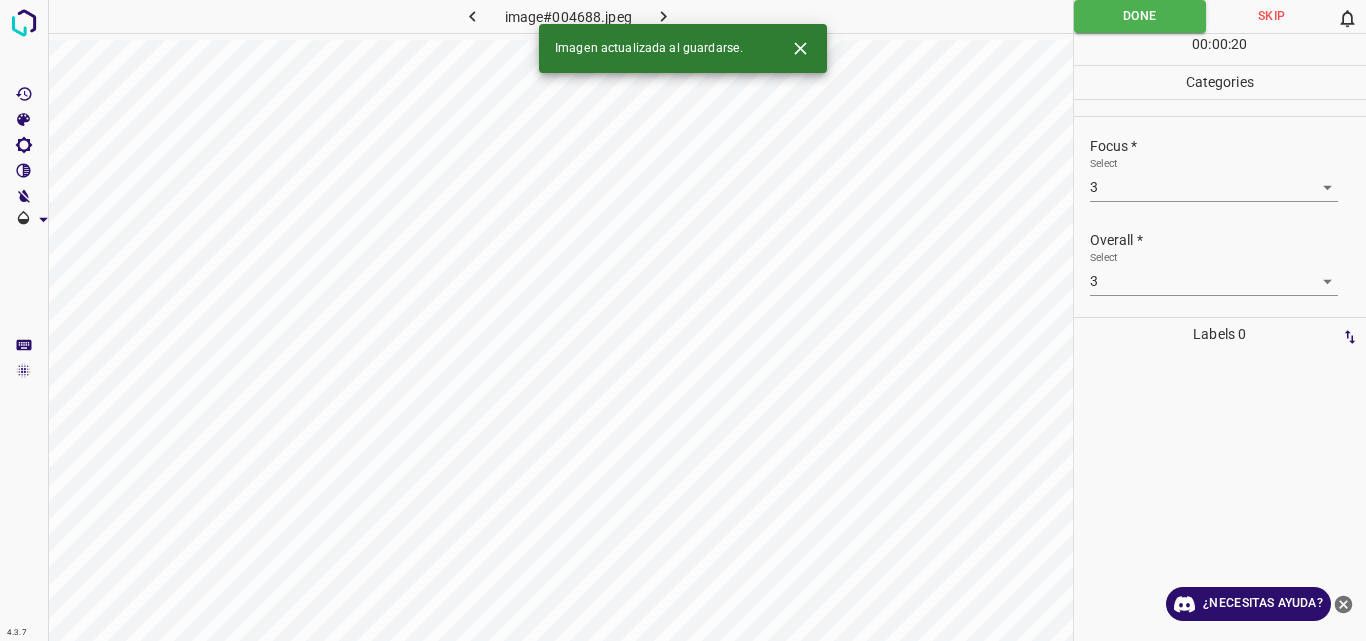 click 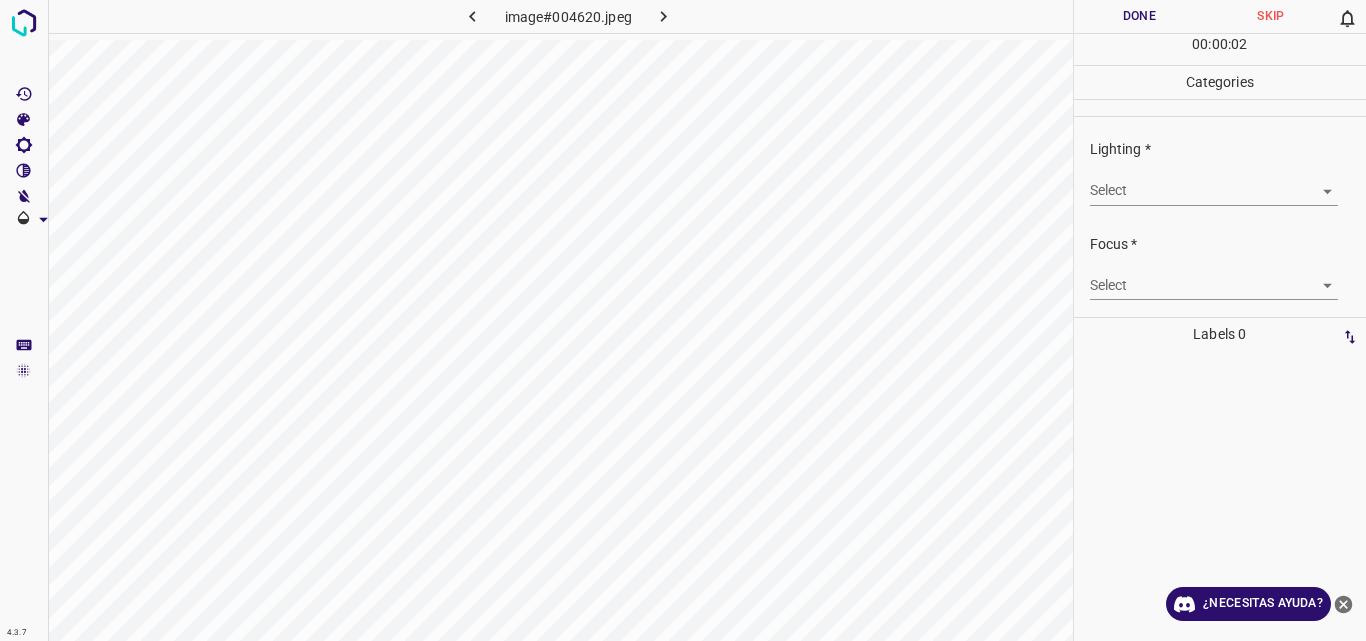 click on "4.3.7 image#004620.jpeg Done Skip 0 00   : 00   : 02   Categories Lighting *  Select ​ Focus *  Select ​ Overall *  Select ​ Labels   0 Categories 1 Lighting 2 Focus 3 Overall Tools Space Change between modes (Draw & Edit) I Auto labeling R Restore zoom M Zoom in N Zoom out Delete Delete selecte label Filters Z Restore filters X Saturation filter C Brightness filter V Contrast filter B Gray scale filter General O Download ¿Necesitas ayuda? Original text Rate this translation Your feedback will be used to help improve Google Translate - Texto - Esconder - Borrar" at bounding box center (683, 320) 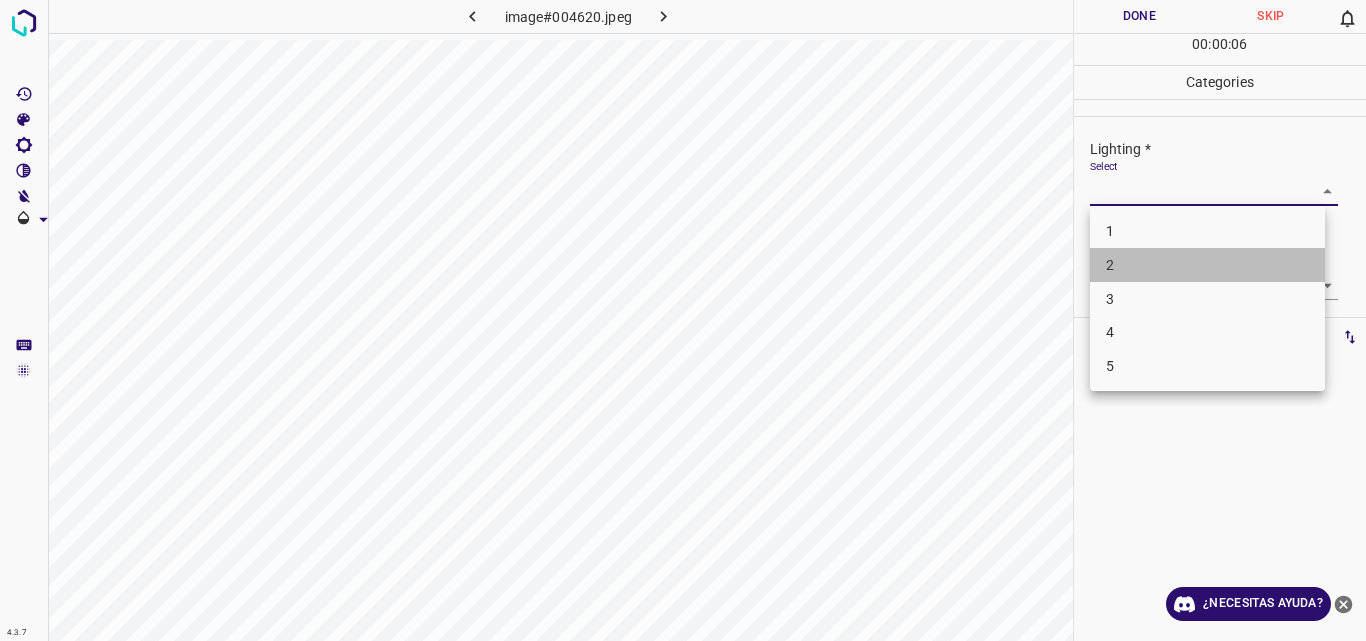 click on "2" at bounding box center (1207, 265) 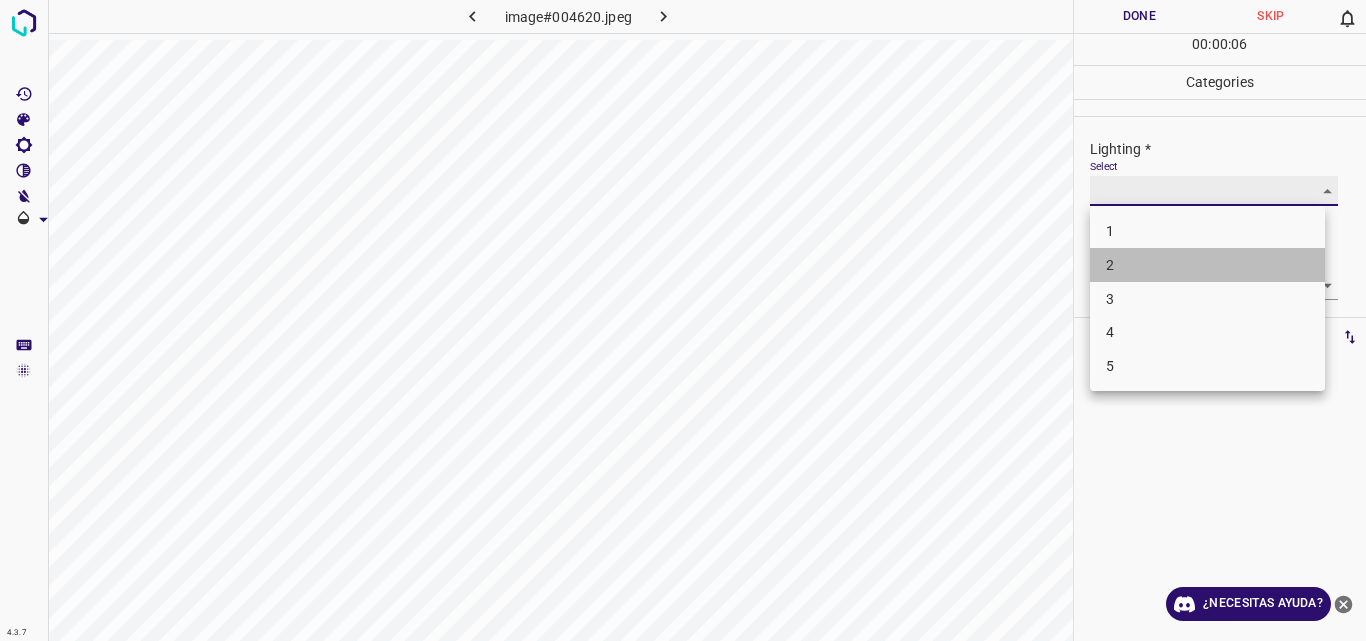 type on "2" 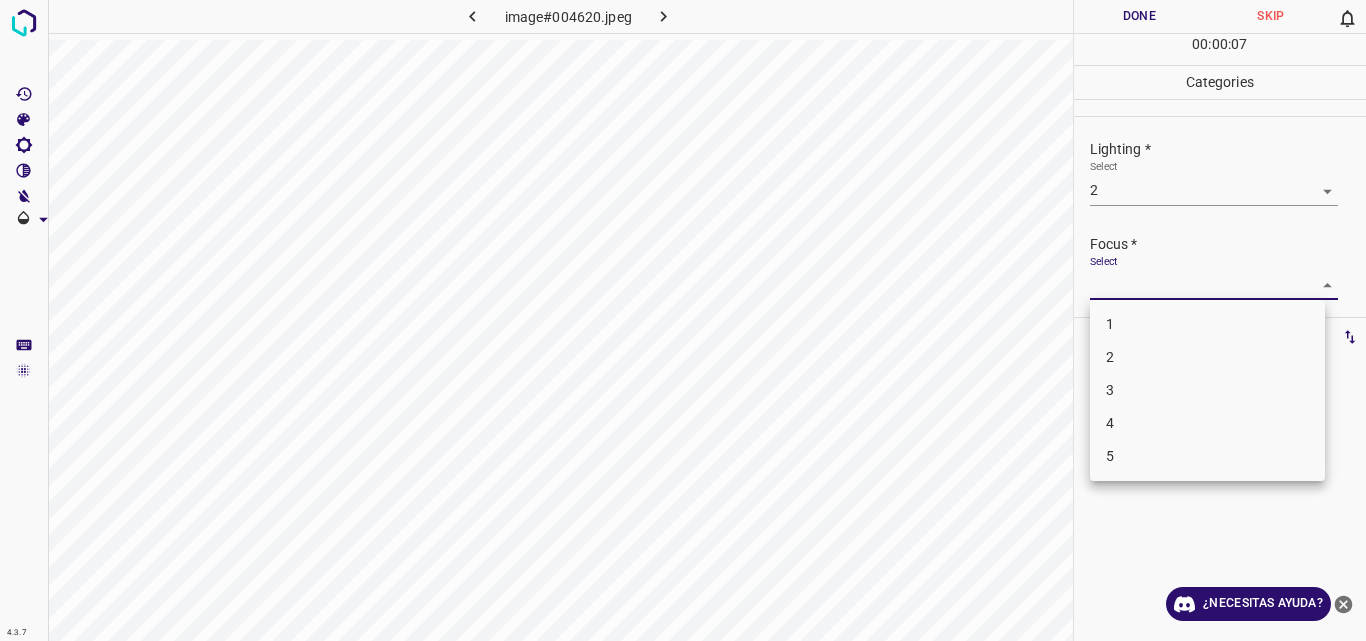 click on "4.3.7 image#004620.jpeg Done Skip 0 00   : 00   : 07   Categories Lighting *  Select 2 2 Focus *  Select ​ Overall *  Select ​ Labels   0 Categories 1 Lighting 2 Focus 3 Overall Tools Space Change between modes (Draw & Edit) I Auto labeling R Restore zoom M Zoom in N Zoom out Delete Delete selecte label Filters Z Restore filters X Saturation filter C Brightness filter V Contrast filter B Gray scale filter General O Download ¿Necesitas ayuda? Original text Rate this translation Your feedback will be used to help improve Google Translate - Texto - Esconder - Borrar 1 2 3 4 5" at bounding box center (683, 320) 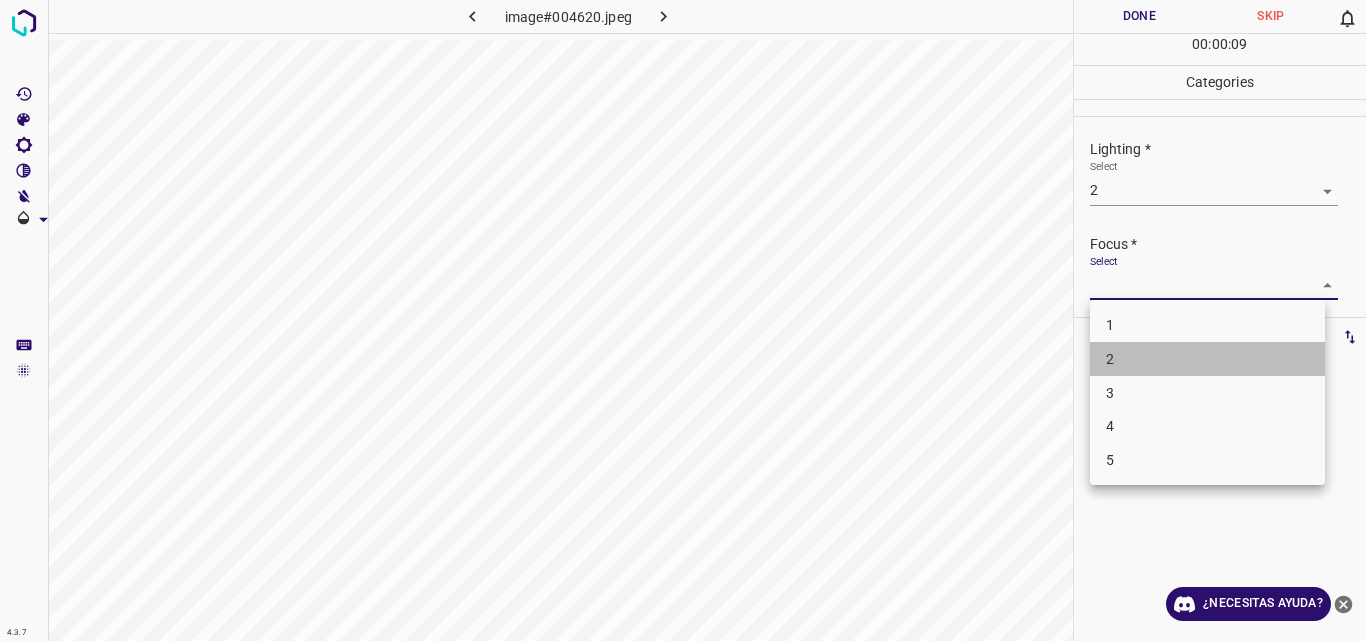 click on "2" at bounding box center [1207, 359] 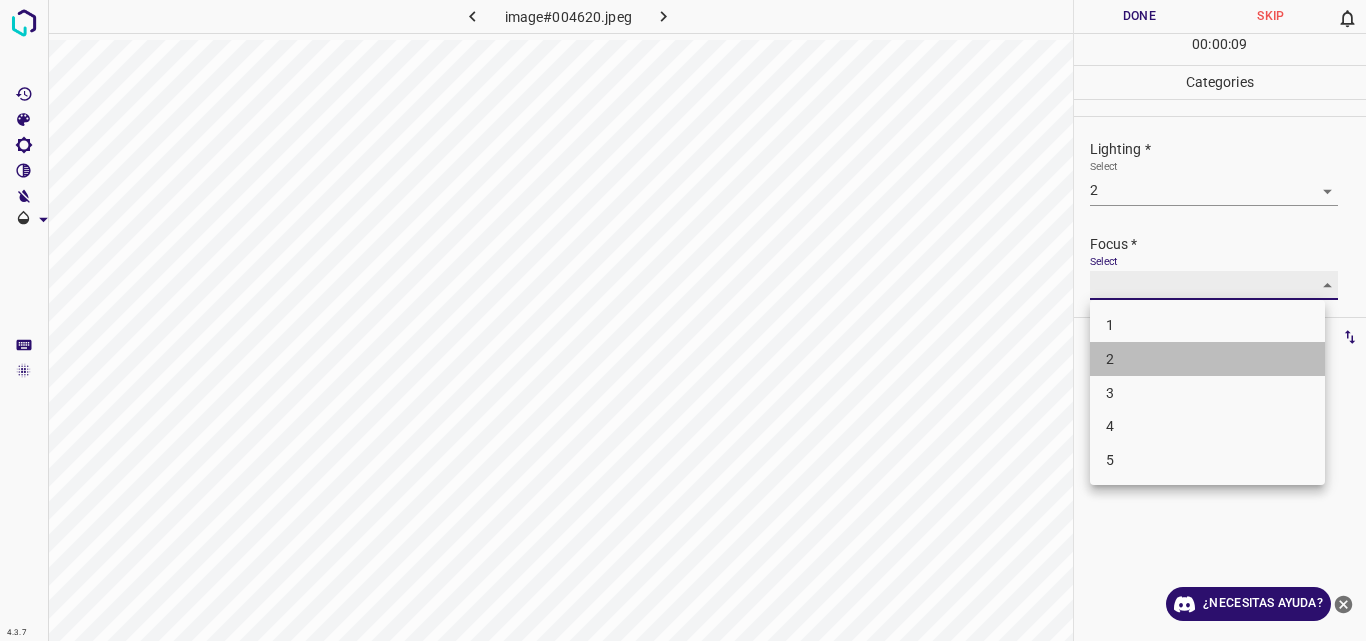 type on "2" 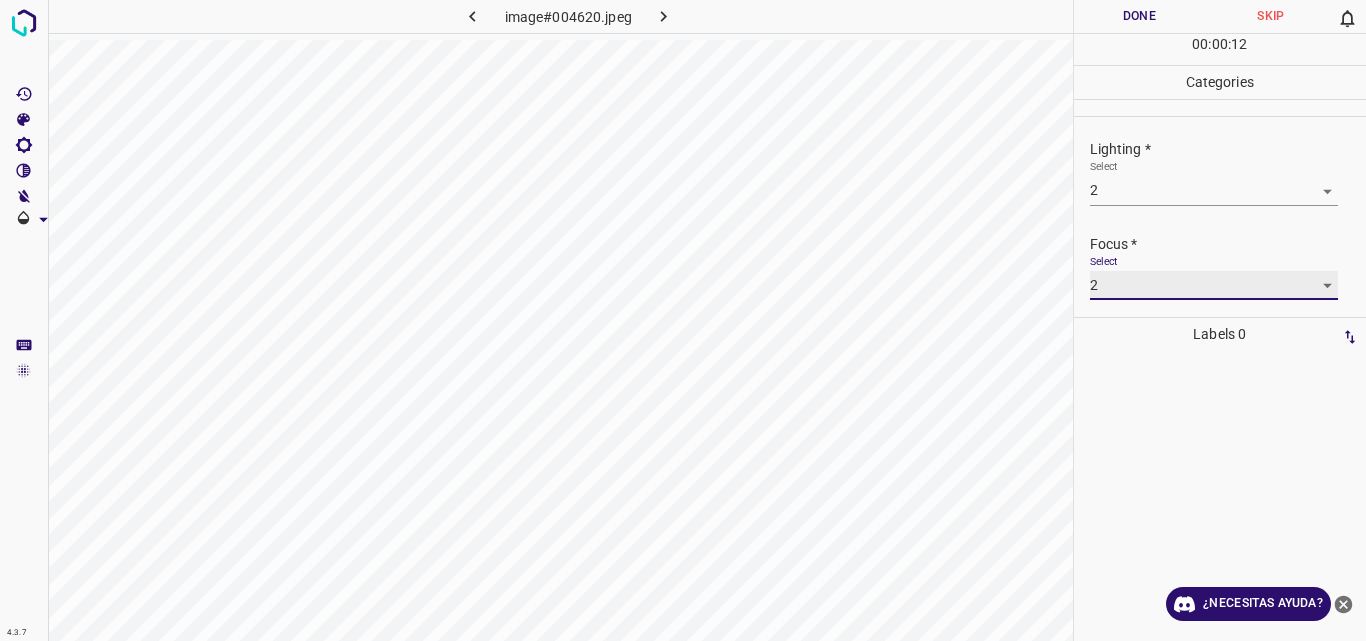 scroll, scrollTop: 98, scrollLeft: 0, axis: vertical 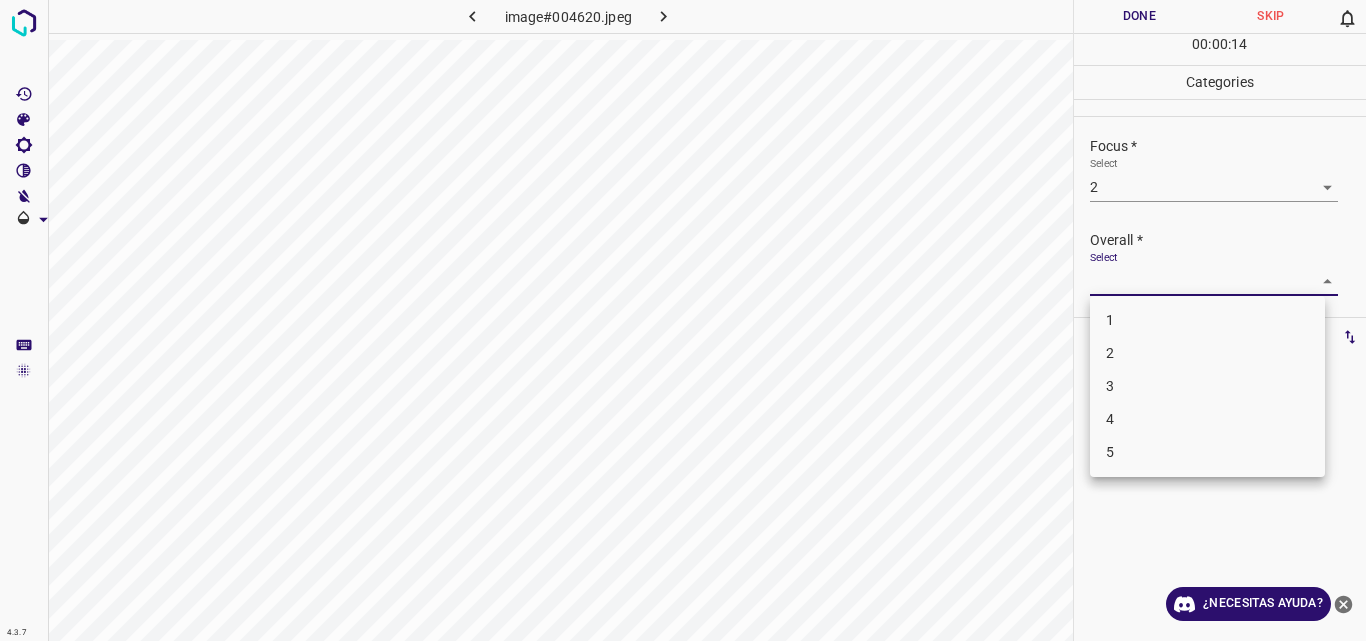 click on "4.3.7 image#004620.jpeg Done Skip 0 00   : 00   : 14   Categories Lighting *  Select 2 2 Focus *  Select 2 2 Overall *  Select ​ Labels   0 Categories 1 Lighting 2 Focus 3 Overall Tools Space Change between modes (Draw & Edit) I Auto labeling R Restore zoom M Zoom in N Zoom out Delete Delete selecte label Filters Z Restore filters X Saturation filter C Brightness filter V Contrast filter B Gray scale filter General O Download ¿Necesitas ayuda? Original text Rate this translation Your feedback will be used to help improve Google Translate - Texto - Esconder - Borrar 1 2 3 4 5" at bounding box center (683, 320) 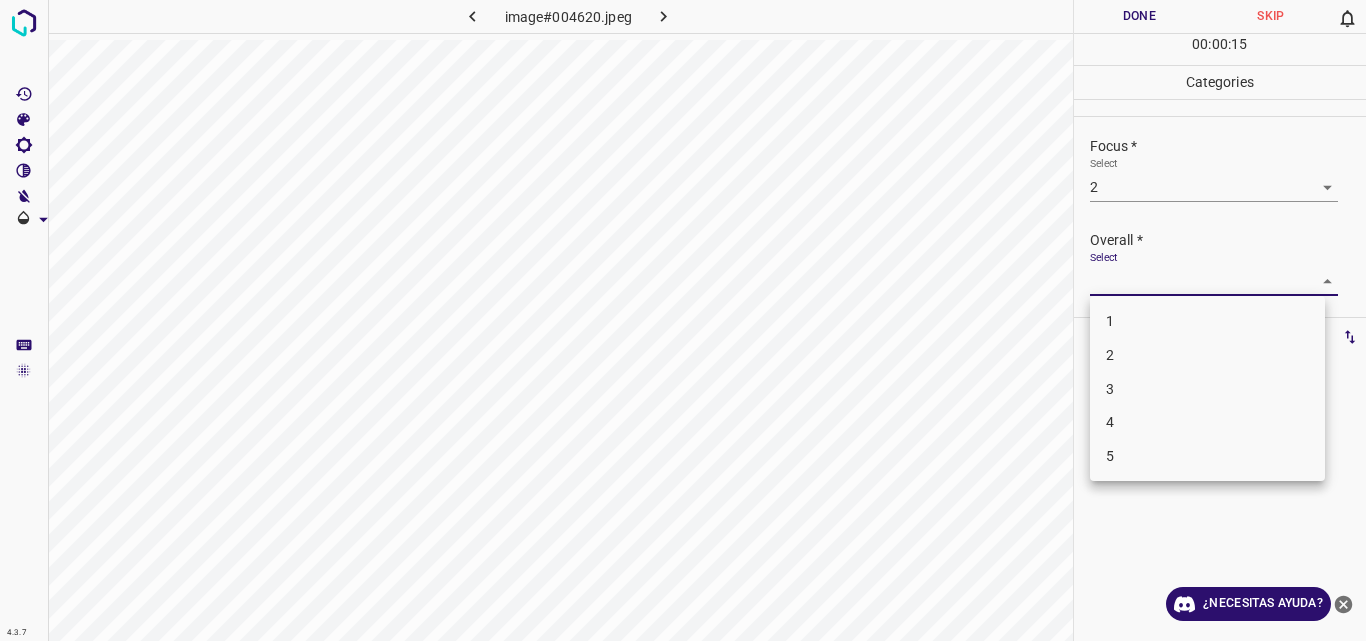 click on "2" at bounding box center (1207, 355) 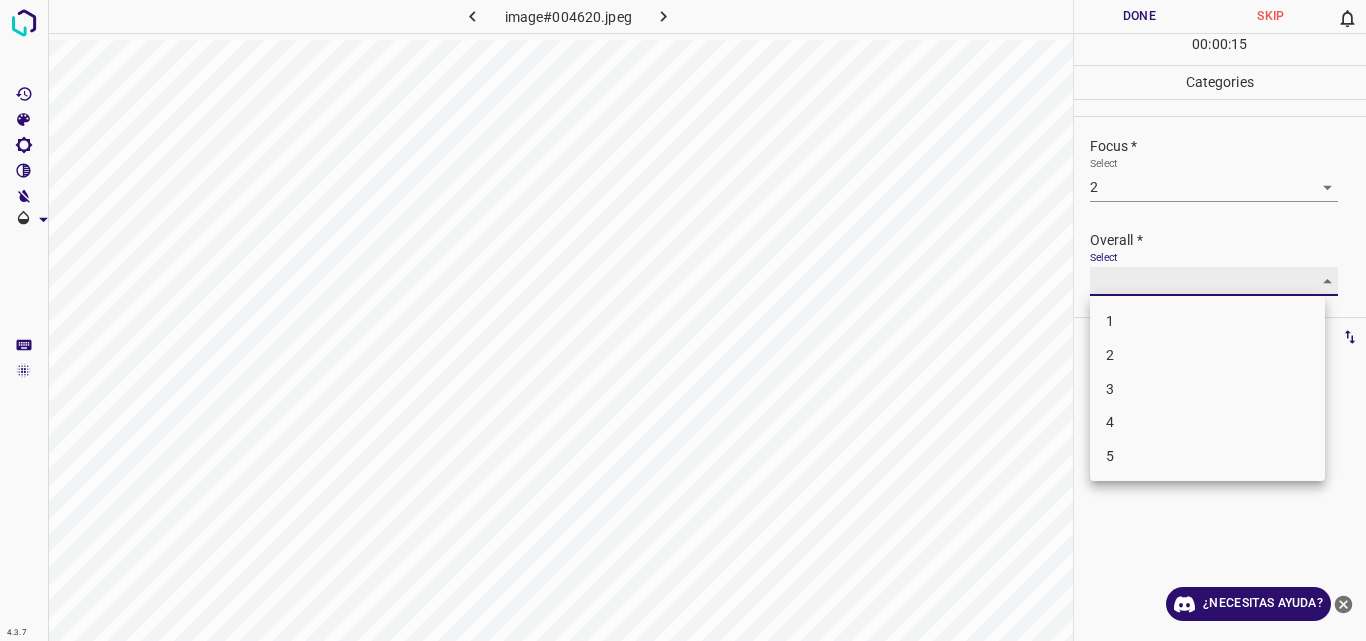 type on "2" 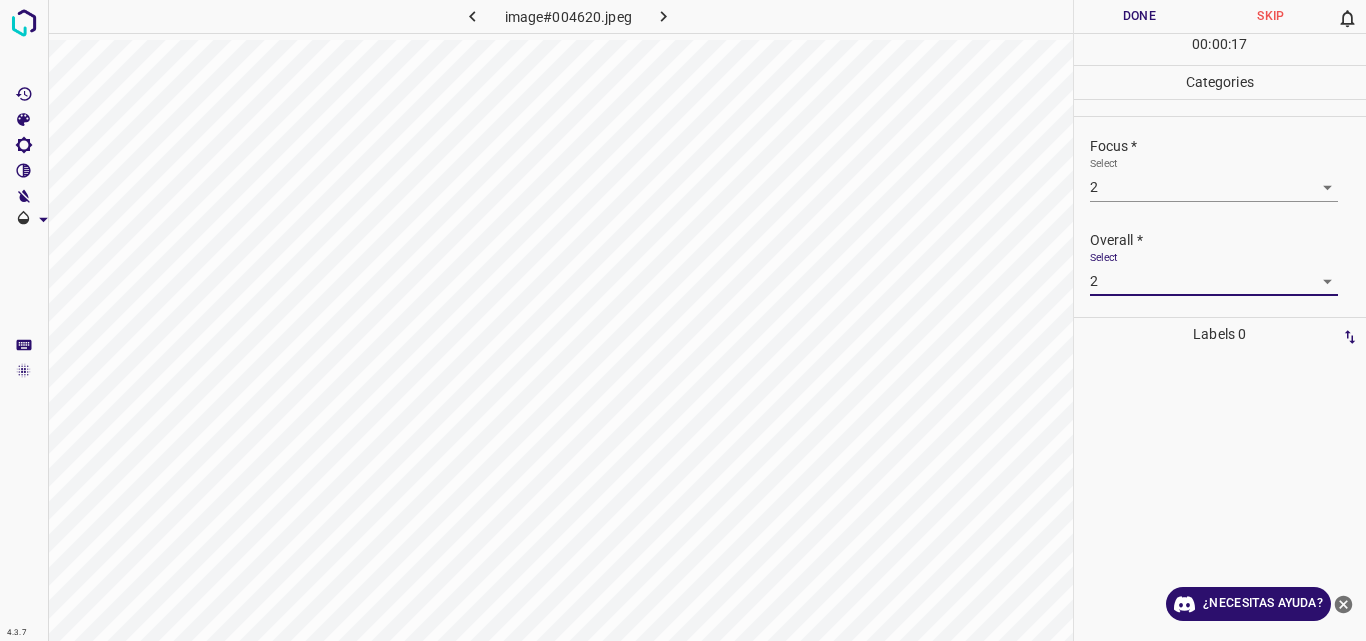 click on "Done" at bounding box center (1140, 16) 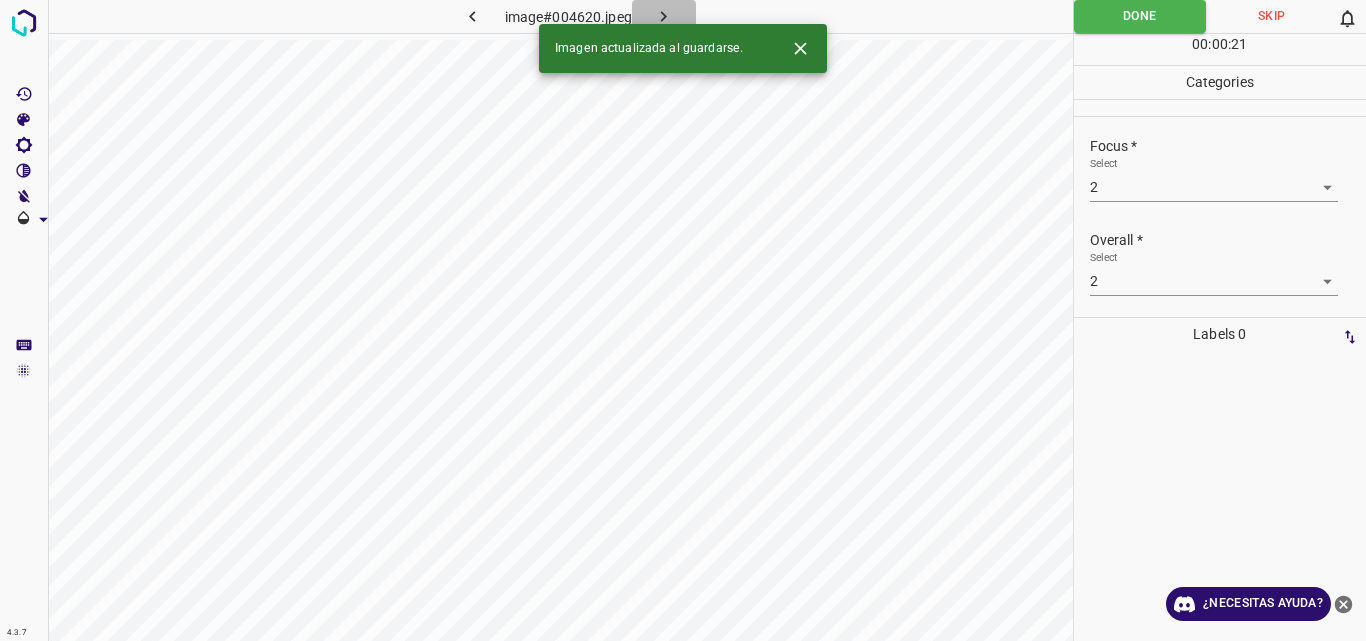 click 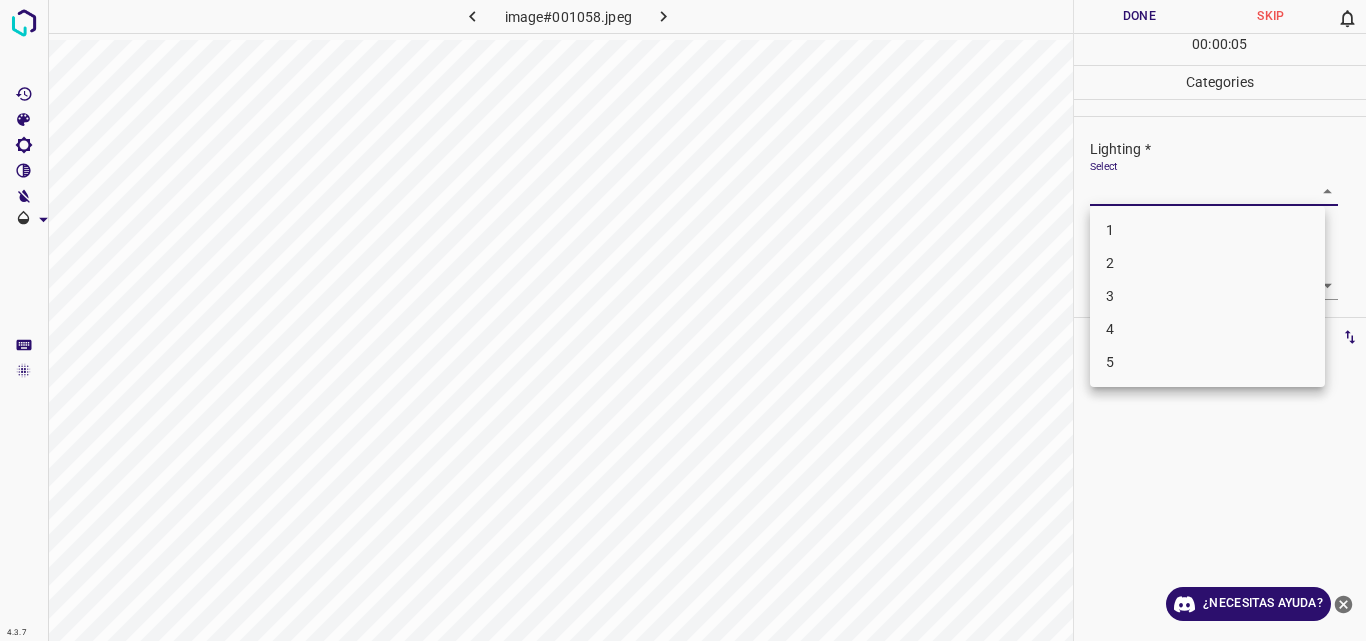 click on "4.3.7 image#001058.jpeg Done Skip 0 00   : 00   : 05   Categories Lighting *  Select ​ Focus *  Select ​ Overall *  Select ​ Labels   0 Categories 1 Lighting 2 Focus 3 Overall Tools Space Change between modes (Draw & Edit) I Auto labeling R Restore zoom M Zoom in N Zoom out Delete Delete selecte label Filters Z Restore filters X Saturation filter C Brightness filter V Contrast filter B Gray scale filter General O Download ¿Necesitas ayuda? Original text Rate this translation Your feedback will be used to help improve Google Translate - Texto - Esconder - Borrar 1 2 3 4 5" at bounding box center (683, 320) 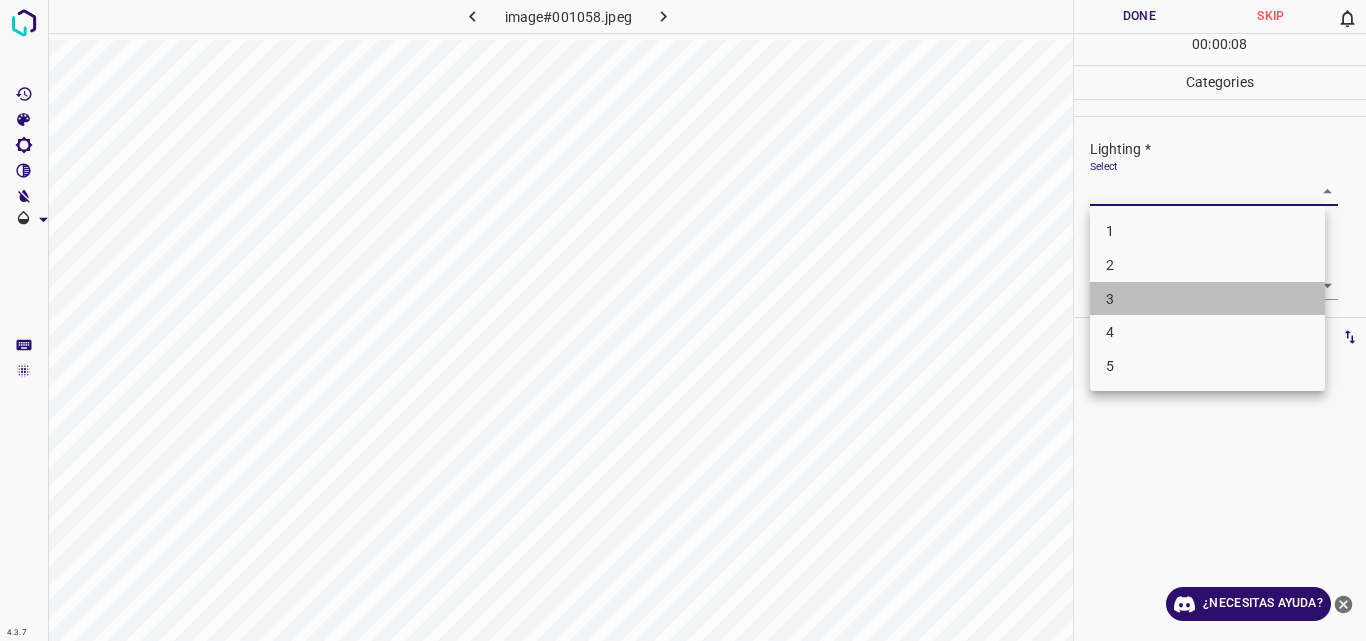 click on "3" at bounding box center [1207, 299] 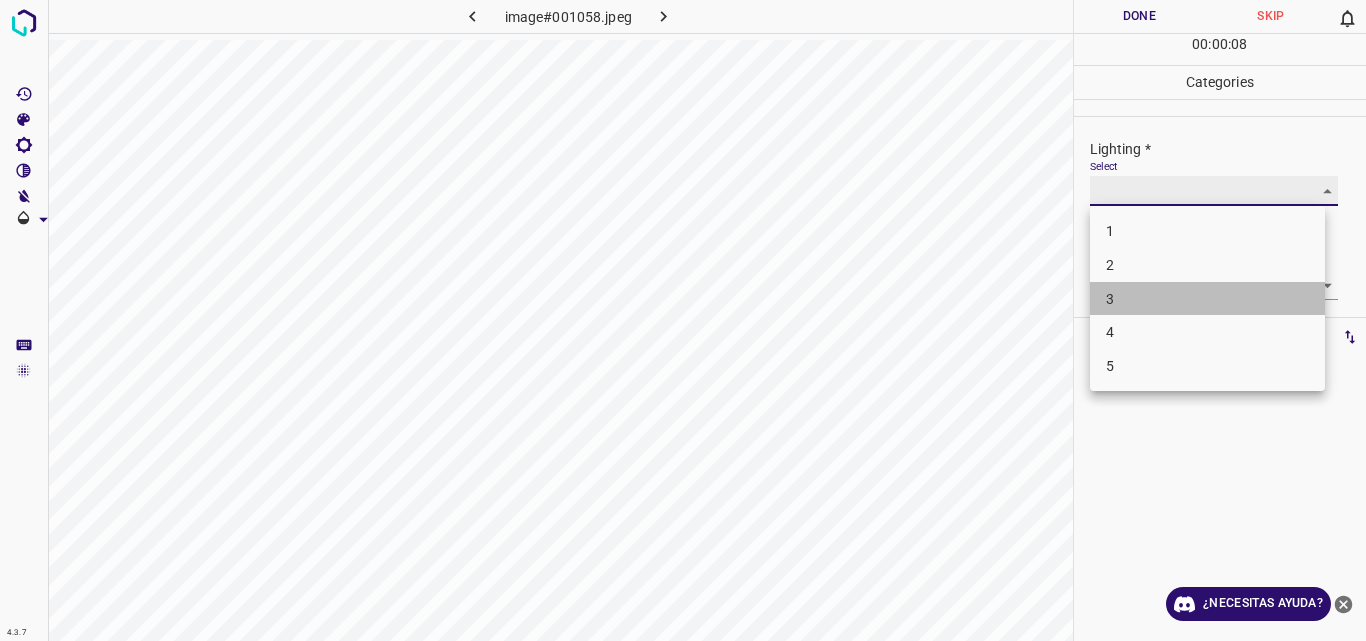 type on "3" 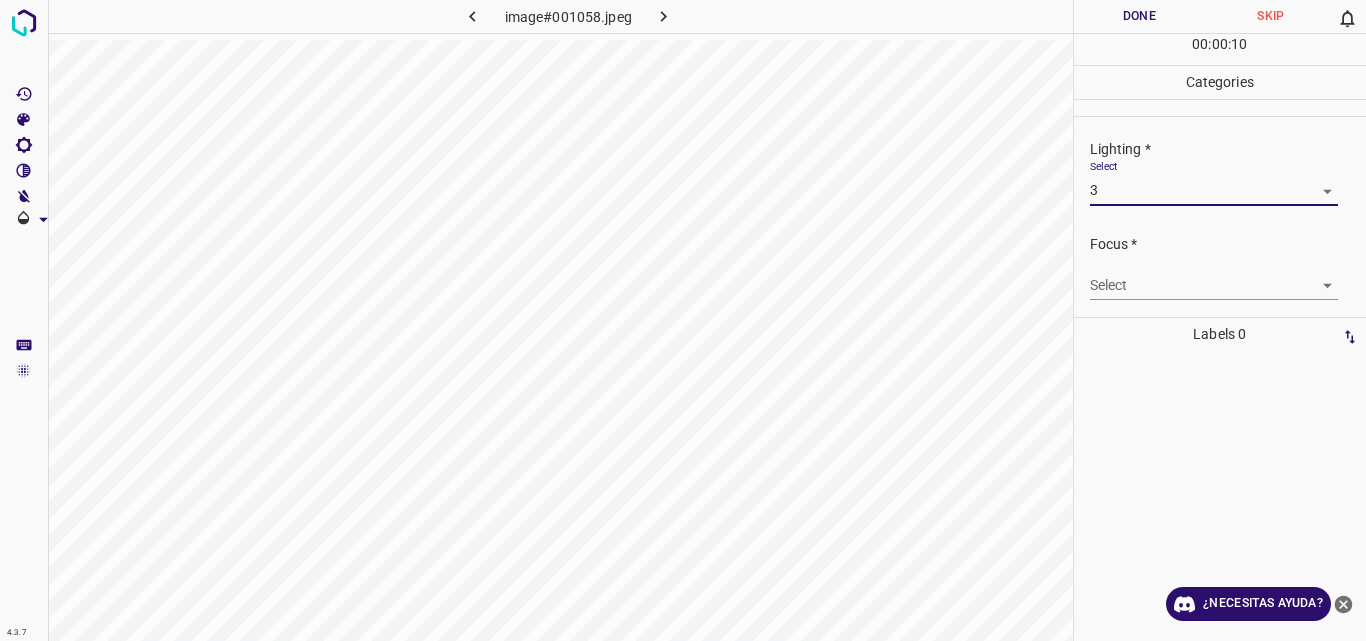 click on "4.3.7 image#001058.jpeg Done Skip 0 00   : 00   : 10   Categories Lighting *  Select 3 3 Focus *  Select ​ Overall *  Select ​ Labels   0 Categories 1 Lighting 2 Focus 3 Overall Tools Space Change between modes (Draw & Edit) I Auto labeling R Restore zoom M Zoom in N Zoom out Delete Delete selecte label Filters Z Restore filters X Saturation filter C Brightness filter V Contrast filter B Gray scale filter General O Download ¿Necesitas ayuda? Original text Rate this translation Your feedback will be used to help improve Google Translate - Texto - Esconder - Borrar" at bounding box center [683, 320] 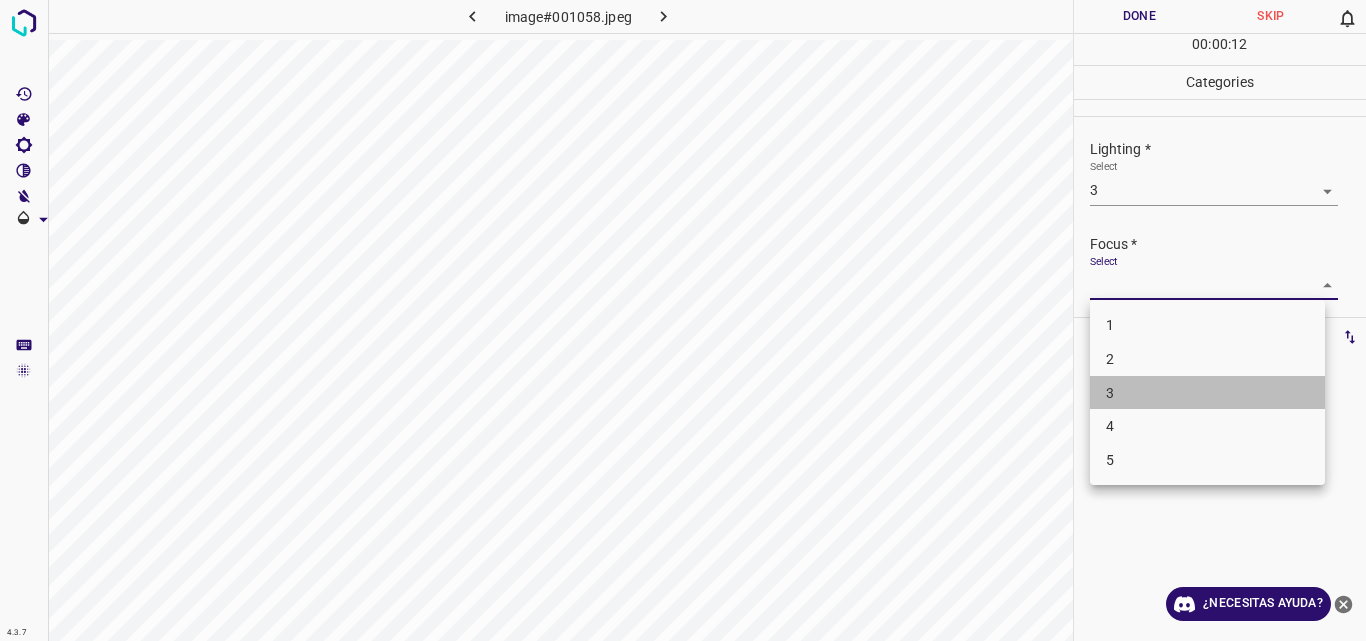 click on "3" at bounding box center (1207, 393) 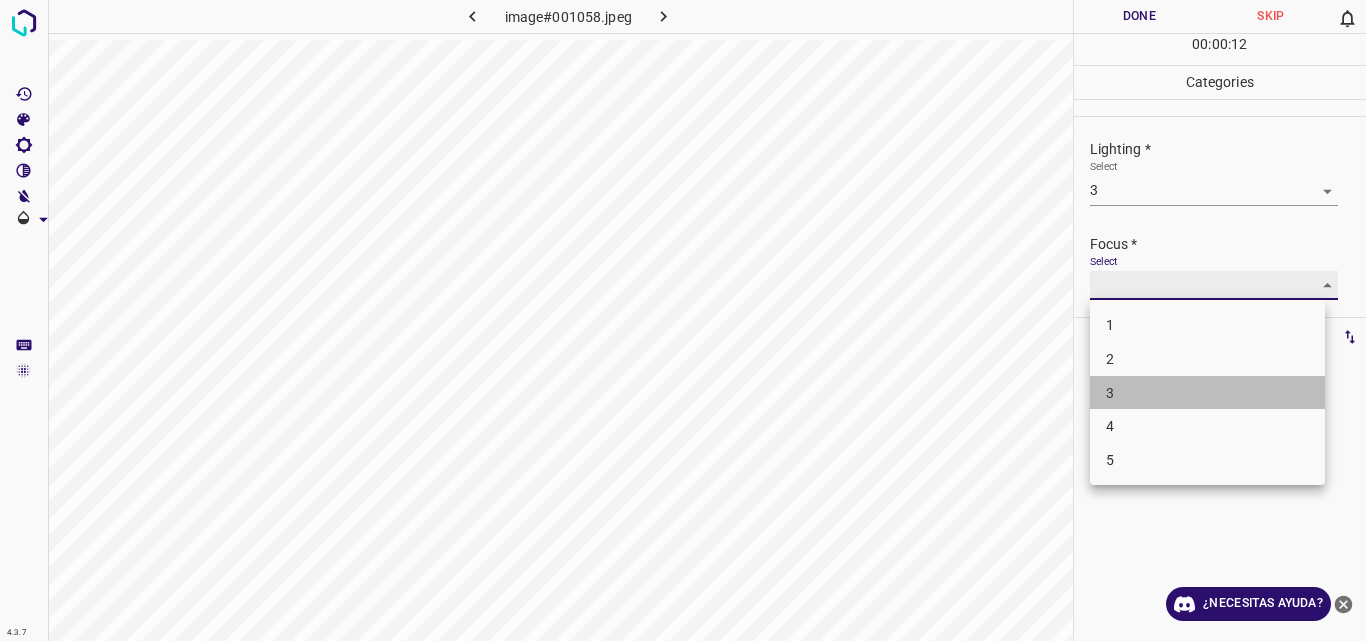 type on "3" 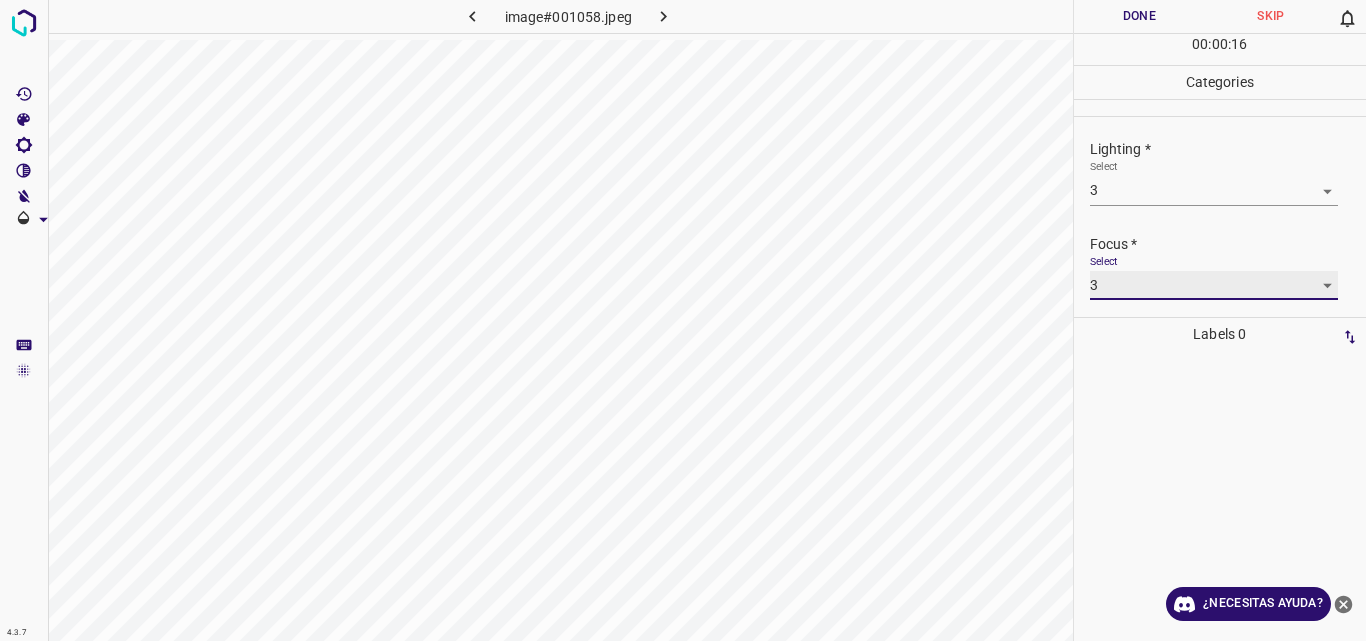 scroll, scrollTop: 98, scrollLeft: 0, axis: vertical 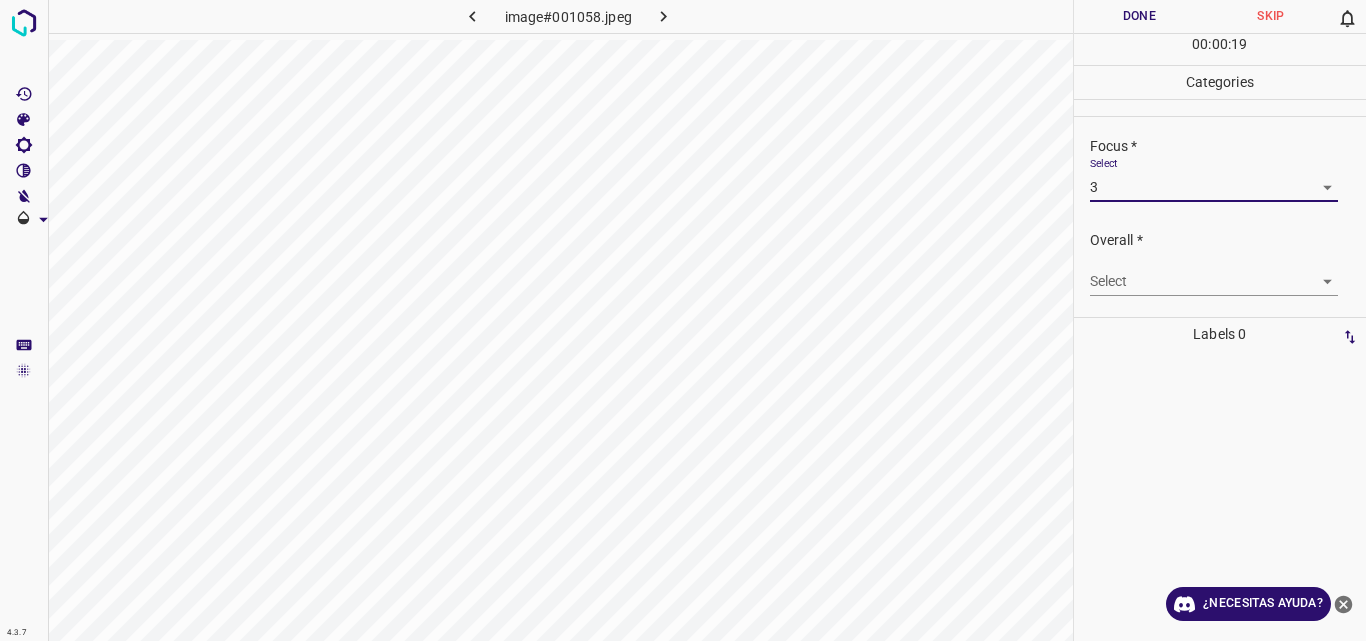 click on "4.3.7 image#001058.jpeg Done Skip 0 00   : 00   : 19   Categories Lighting *  Select 3 3 Focus *  Select 3 3 Overall *  Select ​ Labels   0 Categories 1 Lighting 2 Focus 3 Overall Tools Space Change between modes (Draw & Edit) I Auto labeling R Restore zoom M Zoom in N Zoom out Delete Delete selecte label Filters Z Restore filters X Saturation filter C Brightness filter V Contrast filter B Gray scale filter General O Download ¿Necesitas ayuda? Original text Rate this translation Your feedback will be used to help improve Google Translate - Texto - Esconder - Borrar" at bounding box center [683, 320] 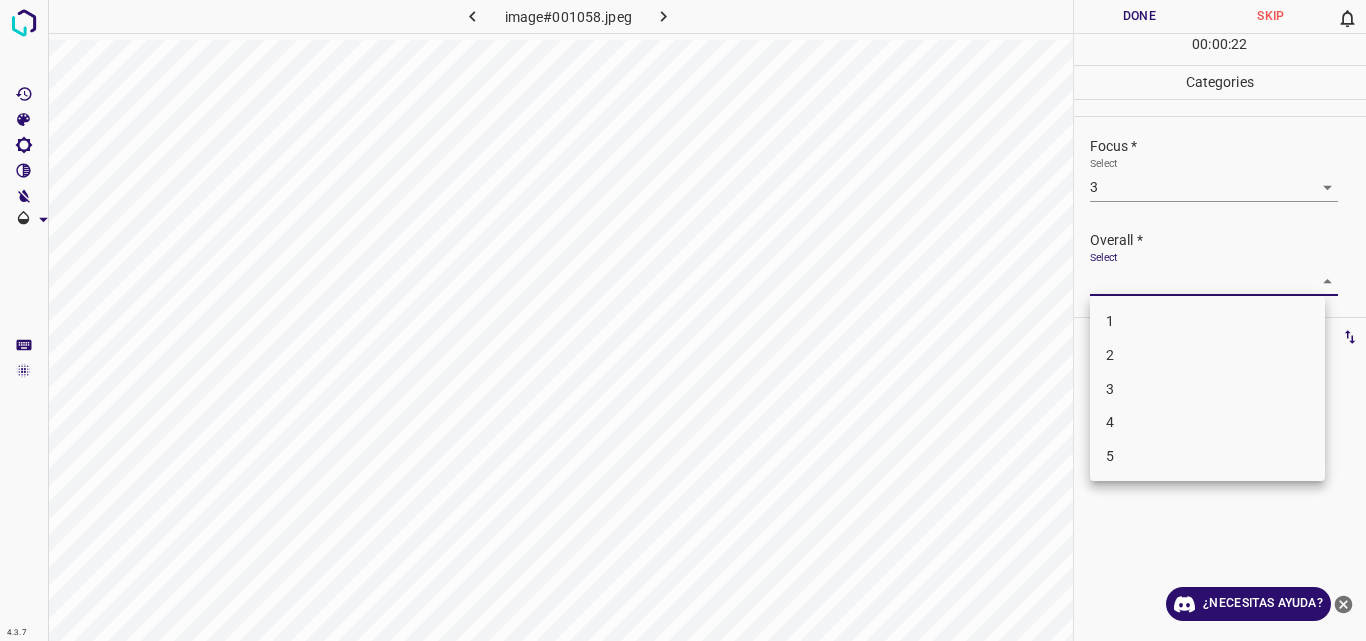 click on "3" at bounding box center (1207, 389) 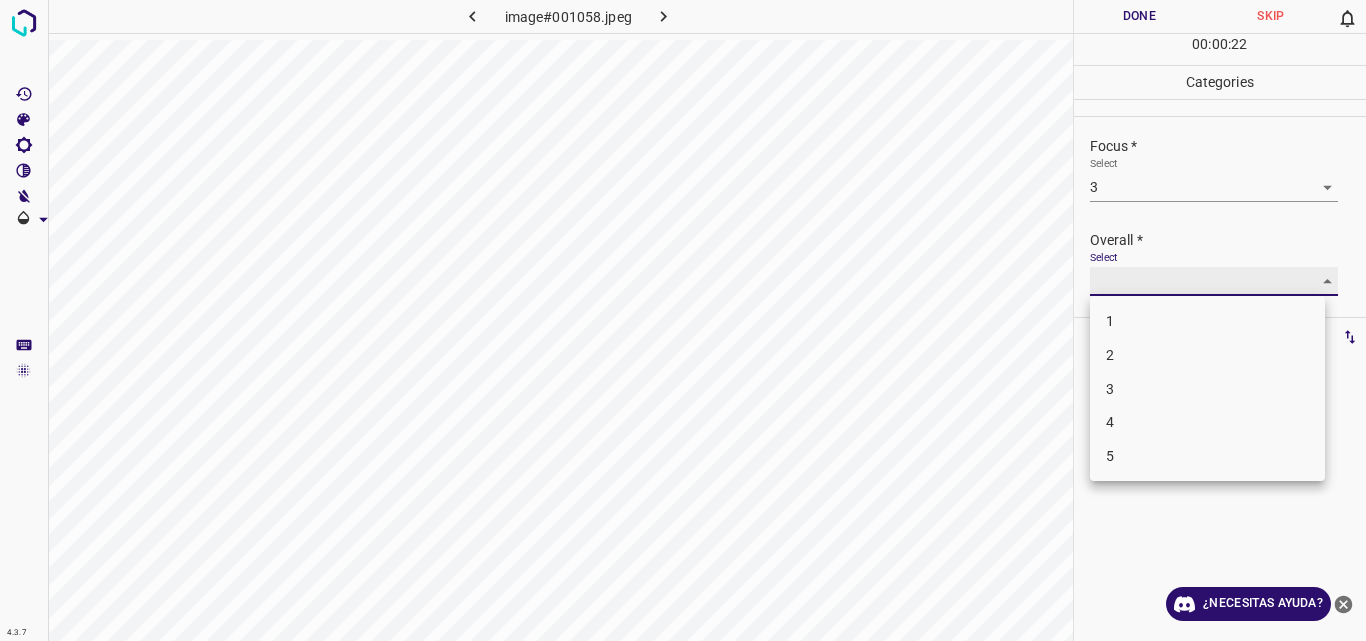 type on "3" 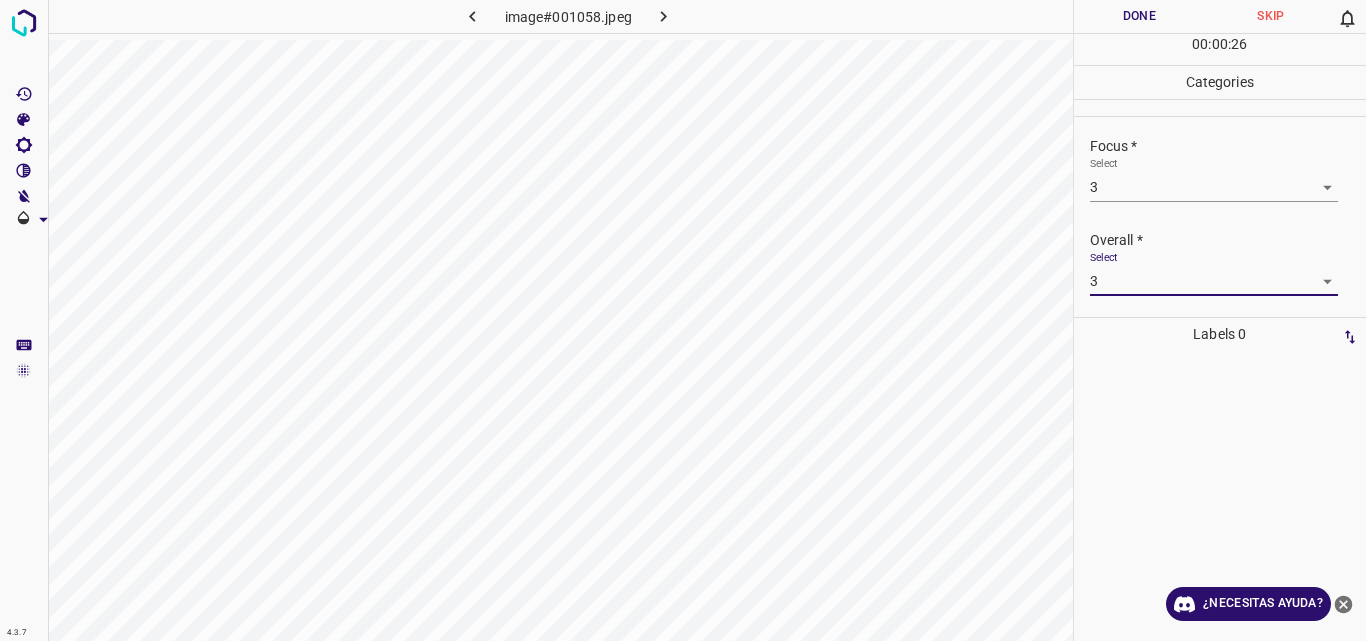 click on "Done" at bounding box center (1140, 16) 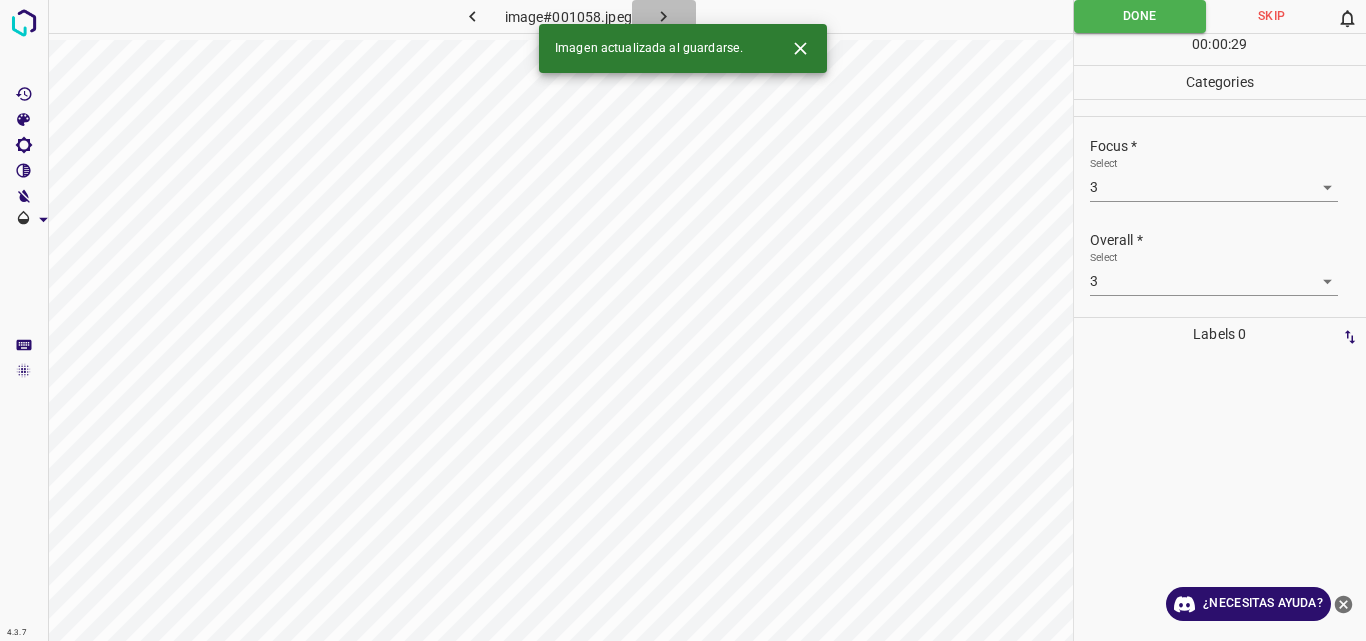click 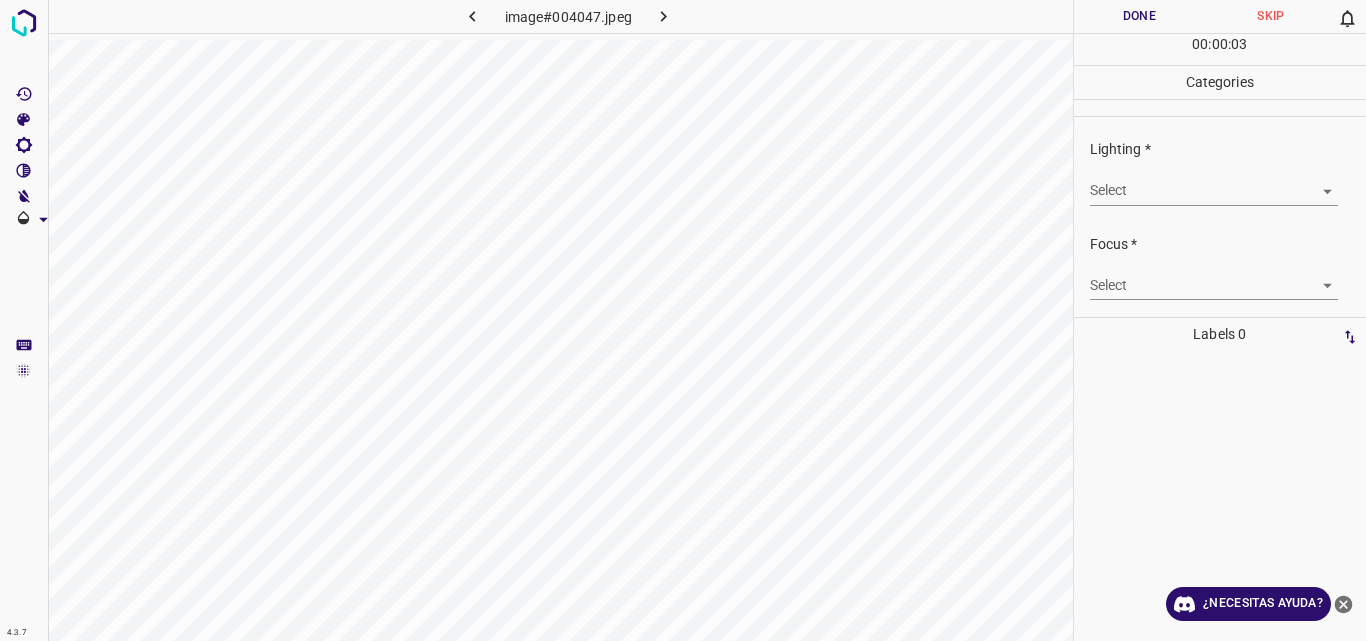 click on "4.3.7 image#004047.jpeg Done Skip 0 00   : 00   : 03   Categories Lighting *  Select ​ Focus *  Select ​ Overall *  Select ​ Labels   0 Categories 1 Lighting 2 Focus 3 Overall Tools Space Change between modes (Draw & Edit) I Auto labeling R Restore zoom M Zoom in N Zoom out Delete Delete selecte label Filters Z Restore filters X Saturation filter C Brightness filter V Contrast filter B Gray scale filter General O Download ¿Necesitas ayuda? Original text Rate this translation Your feedback will be used to help improve Google Translate - Texto - Esconder - Borrar" at bounding box center [683, 320] 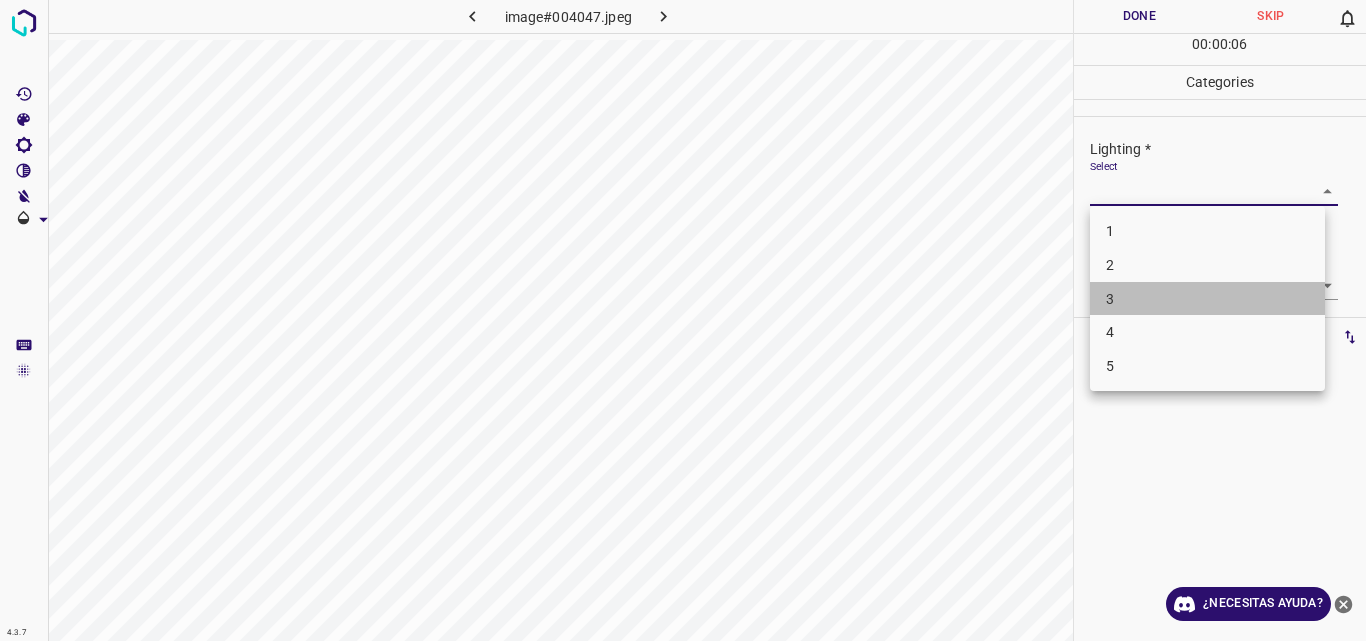 click on "3" at bounding box center (1207, 299) 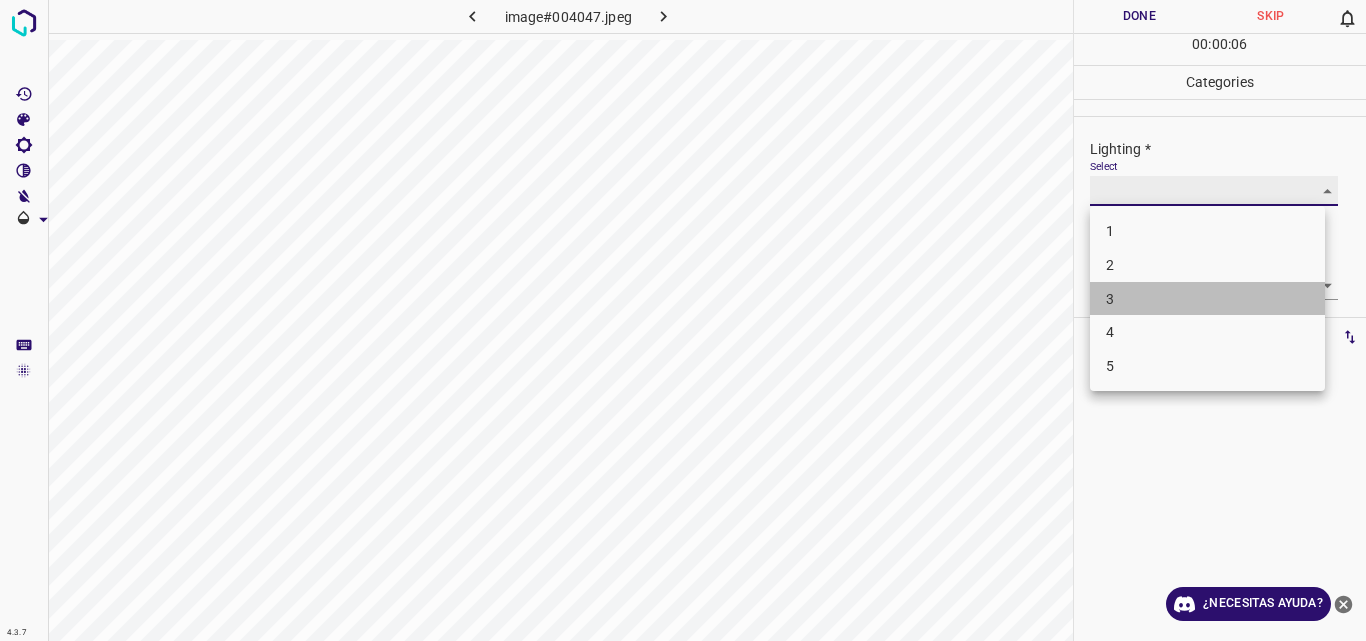 type on "3" 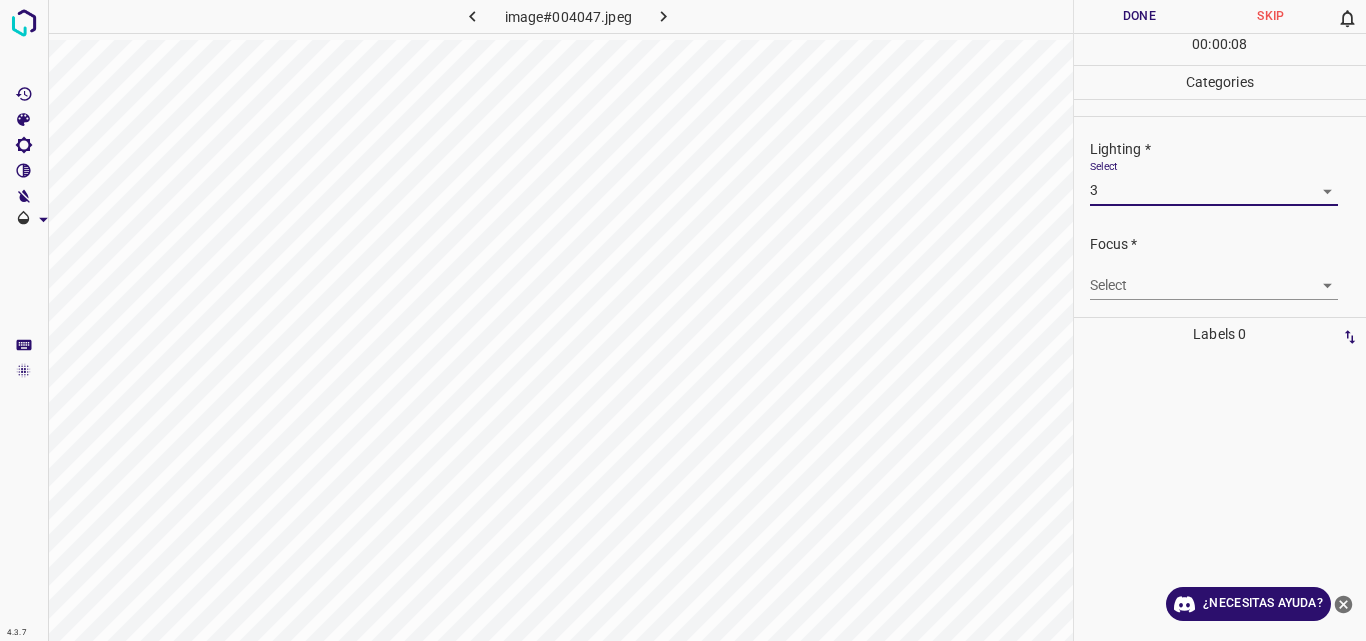 click on "4.3.7 image#004047.jpeg Done Skip 0 00   : 00   : 08   Categories Lighting *  Select 3 3 Focus *  Select ​ Overall *  Select ​ Labels   0 Categories 1 Lighting 2 Focus 3 Overall Tools Space Change between modes (Draw & Edit) I Auto labeling R Restore zoom M Zoom in N Zoom out Delete Delete selecte label Filters Z Restore filters X Saturation filter C Brightness filter V Contrast filter B Gray scale filter General O Download ¿Necesitas ayuda? Original text Rate this translation Your feedback will be used to help improve Google Translate - Texto - Esconder - Borrar" at bounding box center (683, 320) 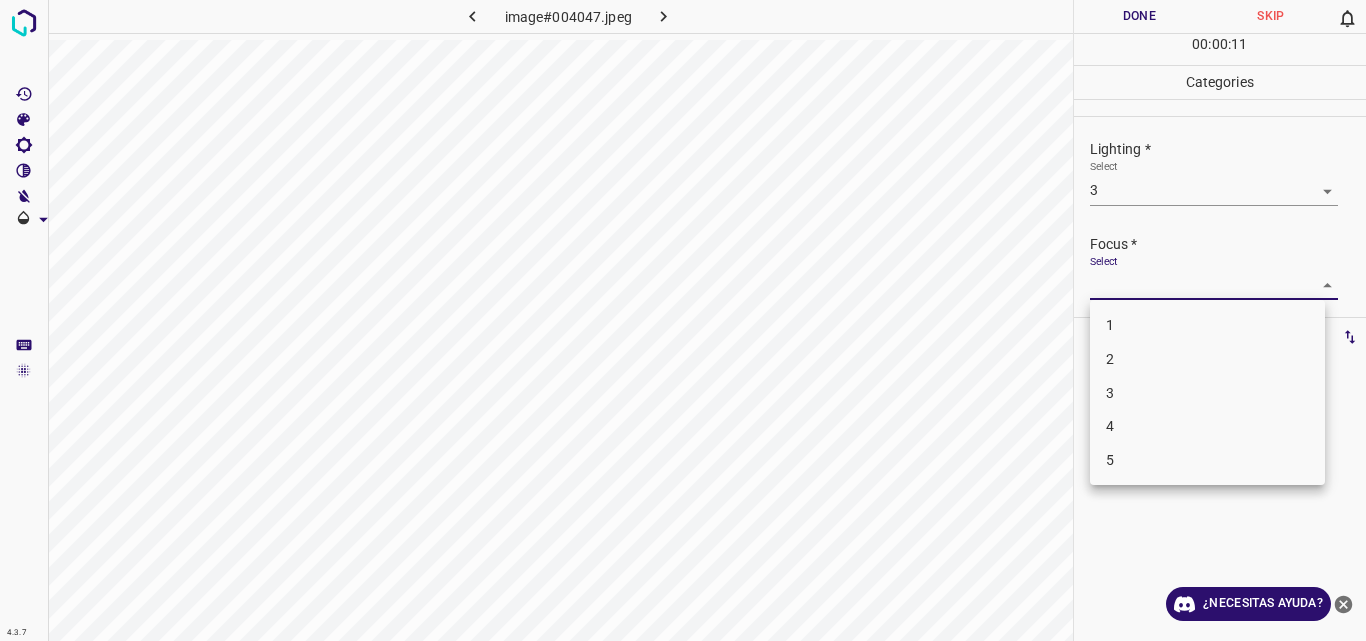 click on "3" at bounding box center [1207, 393] 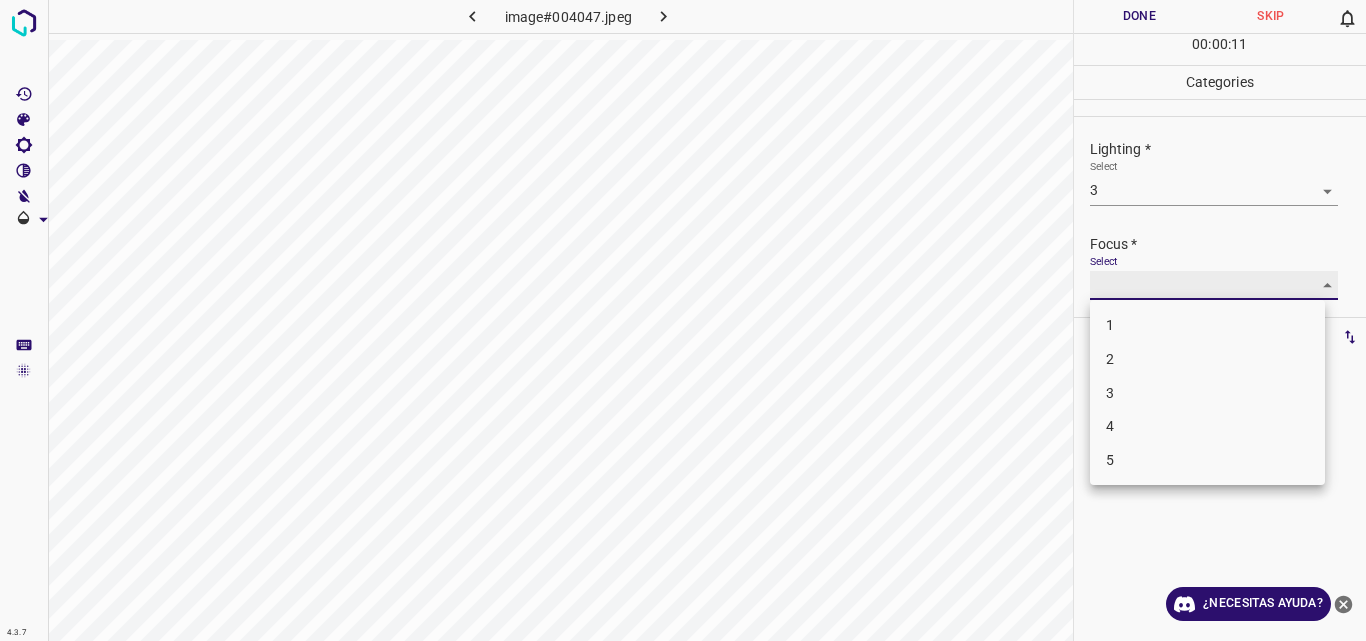 type on "3" 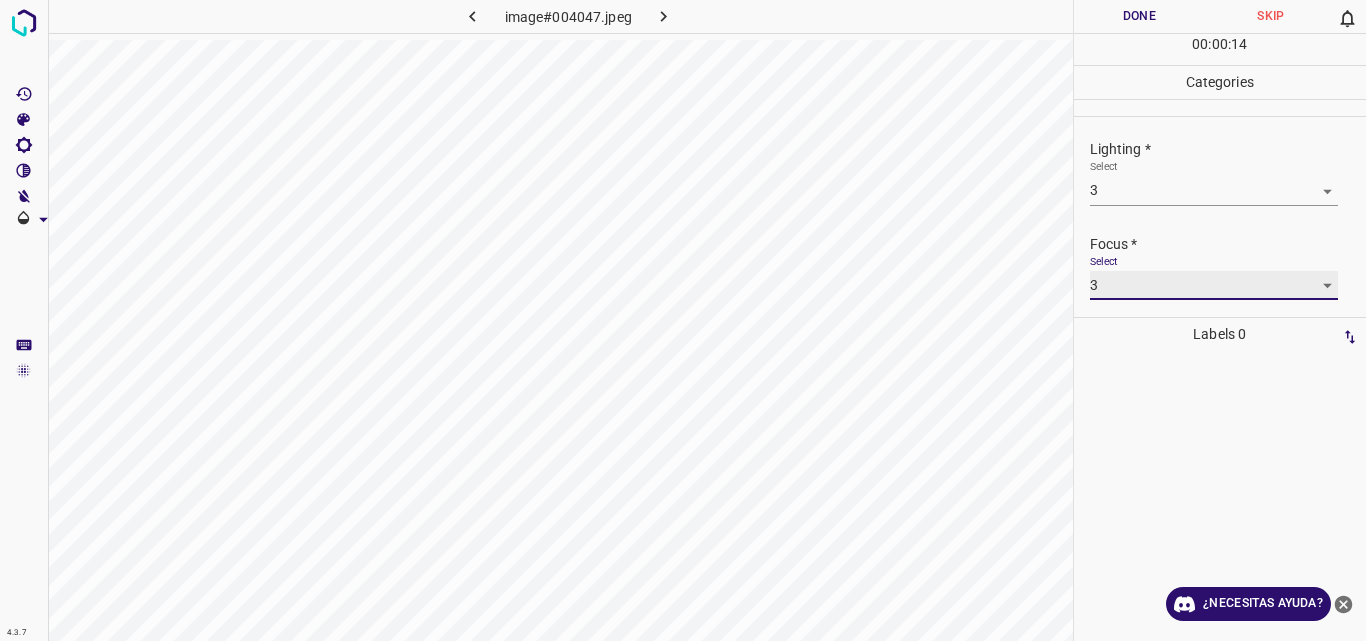 scroll, scrollTop: 98, scrollLeft: 0, axis: vertical 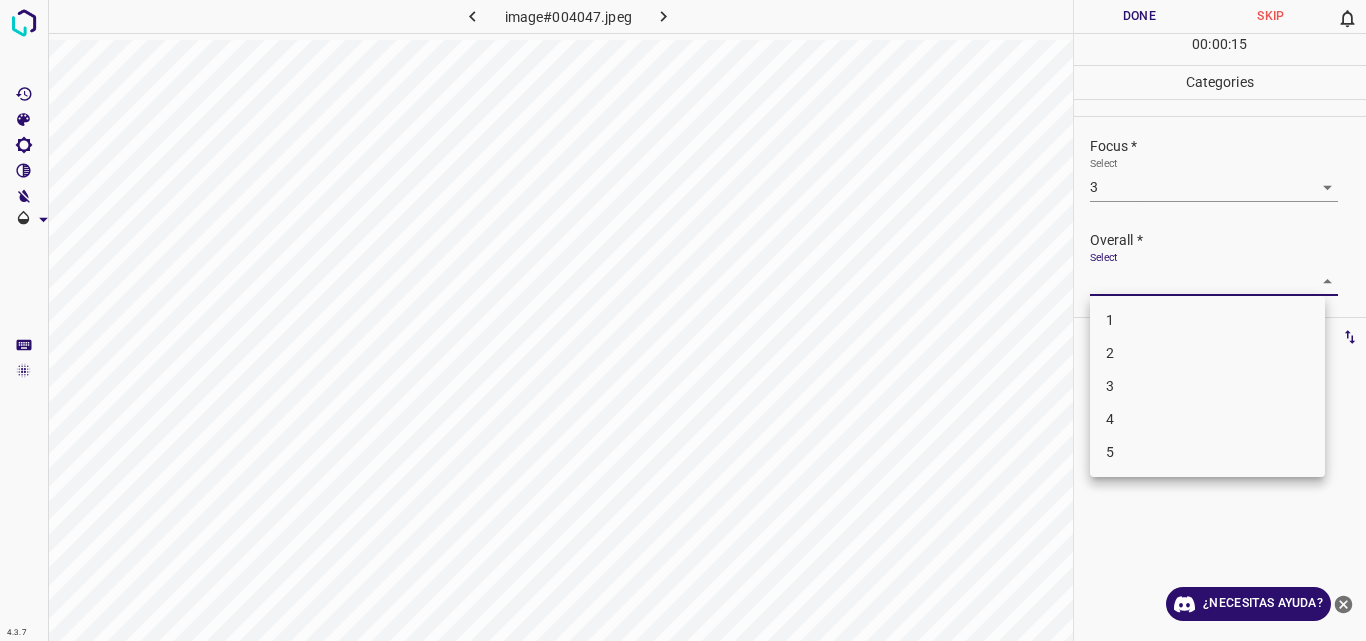 click on "4.3.7 image#004047.jpeg Done Skip 0 00   : 00   : 15   Categories Lighting *  Select 3 3 Focus *  Select 3 3 Overall *  Select ​ Labels   0 Categories 1 Lighting 2 Focus 3 Overall Tools Space Change between modes (Draw & Edit) I Auto labeling R Restore zoom M Zoom in N Zoom out Delete Delete selecte label Filters Z Restore filters X Saturation filter C Brightness filter V Contrast filter B Gray scale filter General O Download ¿Necesitas ayuda? Original text Rate this translation Your feedback will be used to help improve Google Translate - Texto - Esconder - Borrar 1 2 3 4 5" at bounding box center [683, 320] 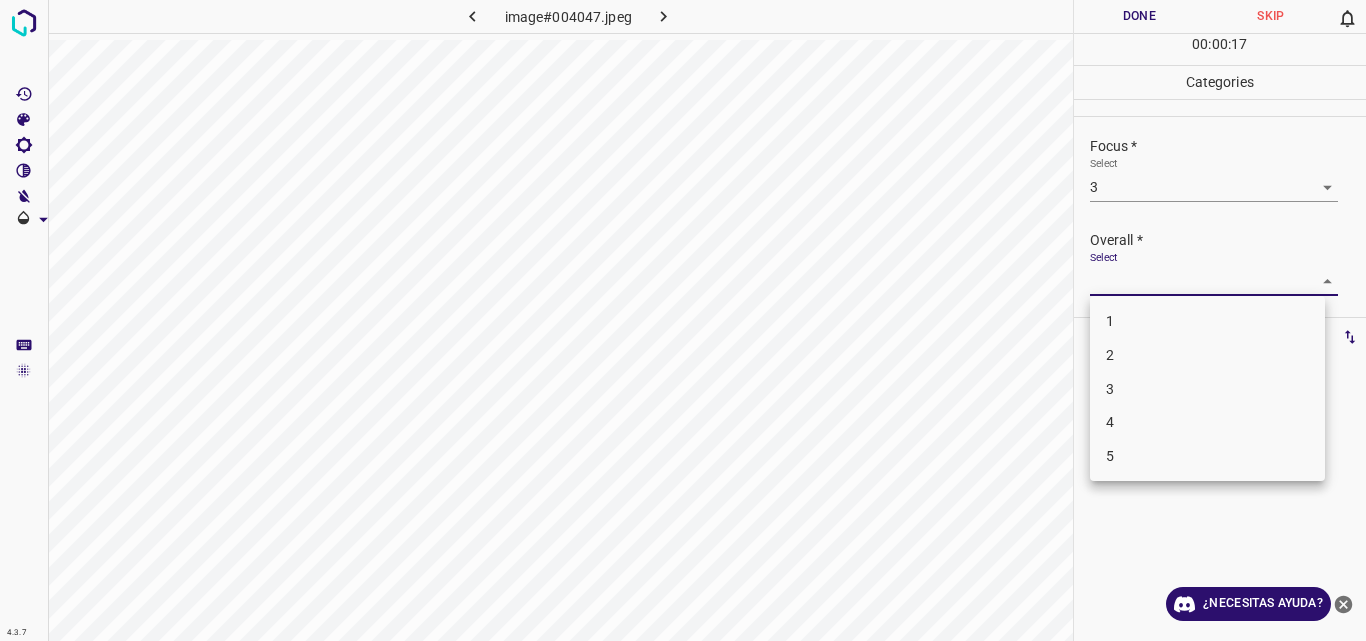 click on "3" at bounding box center [1207, 389] 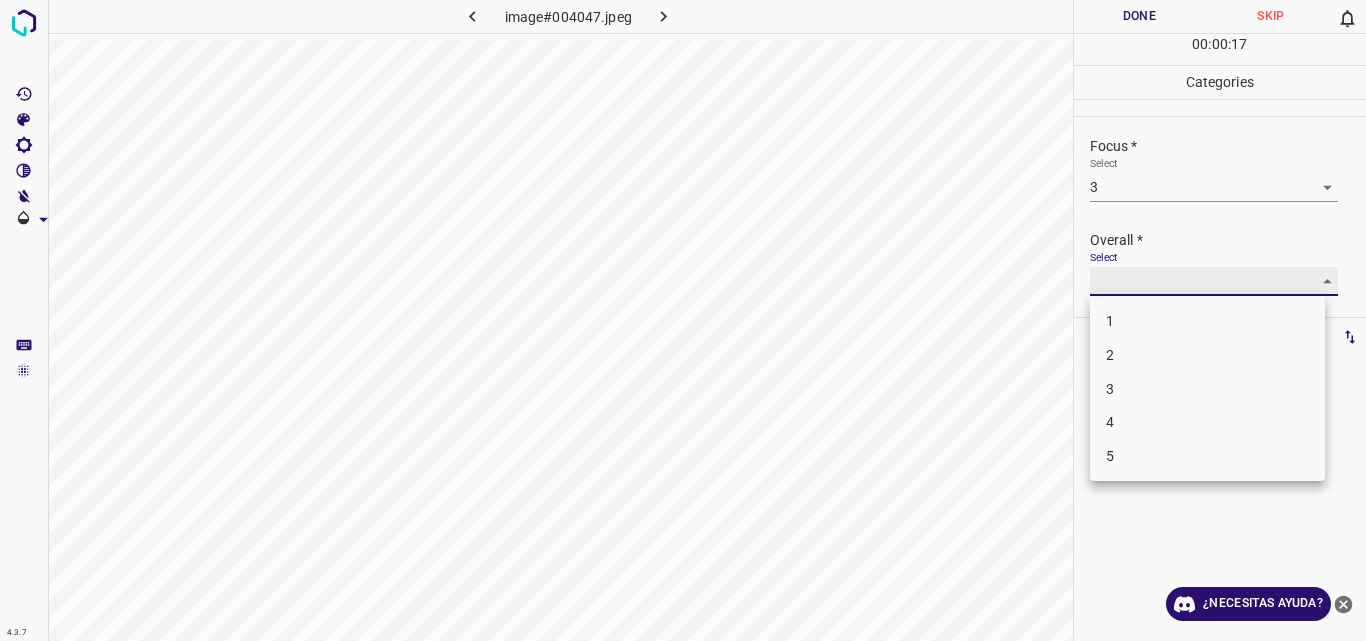 type on "3" 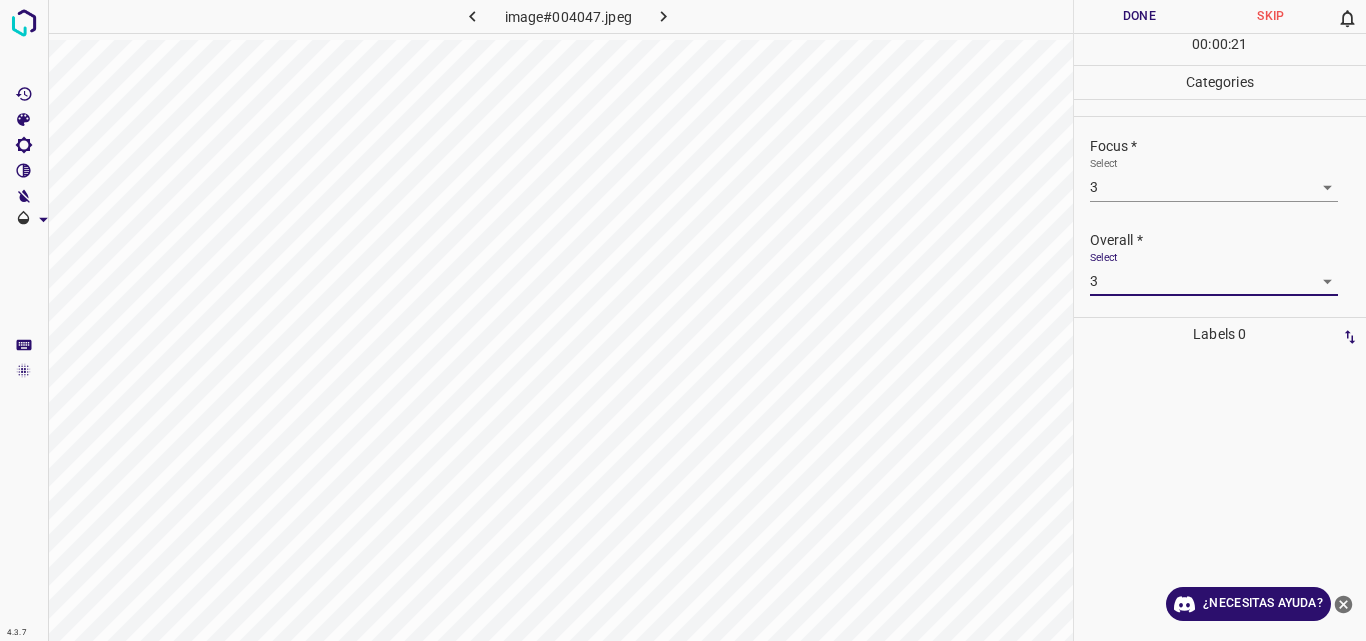 click on "Done" at bounding box center [1140, 16] 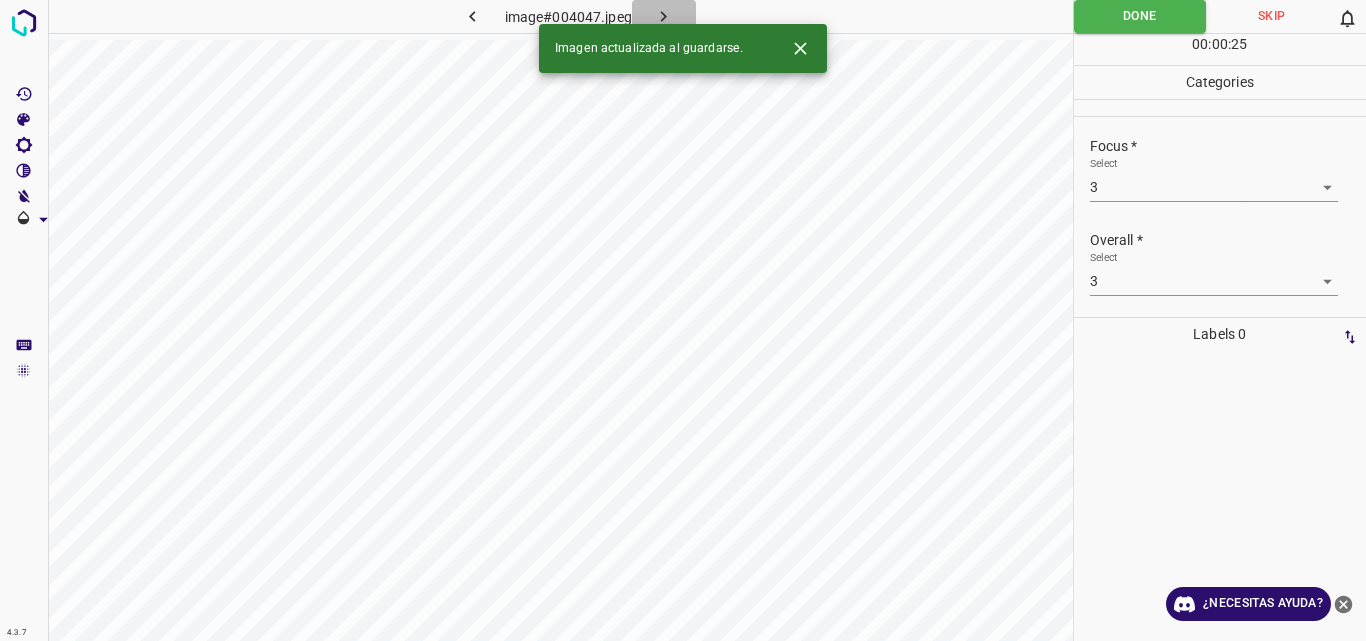 click 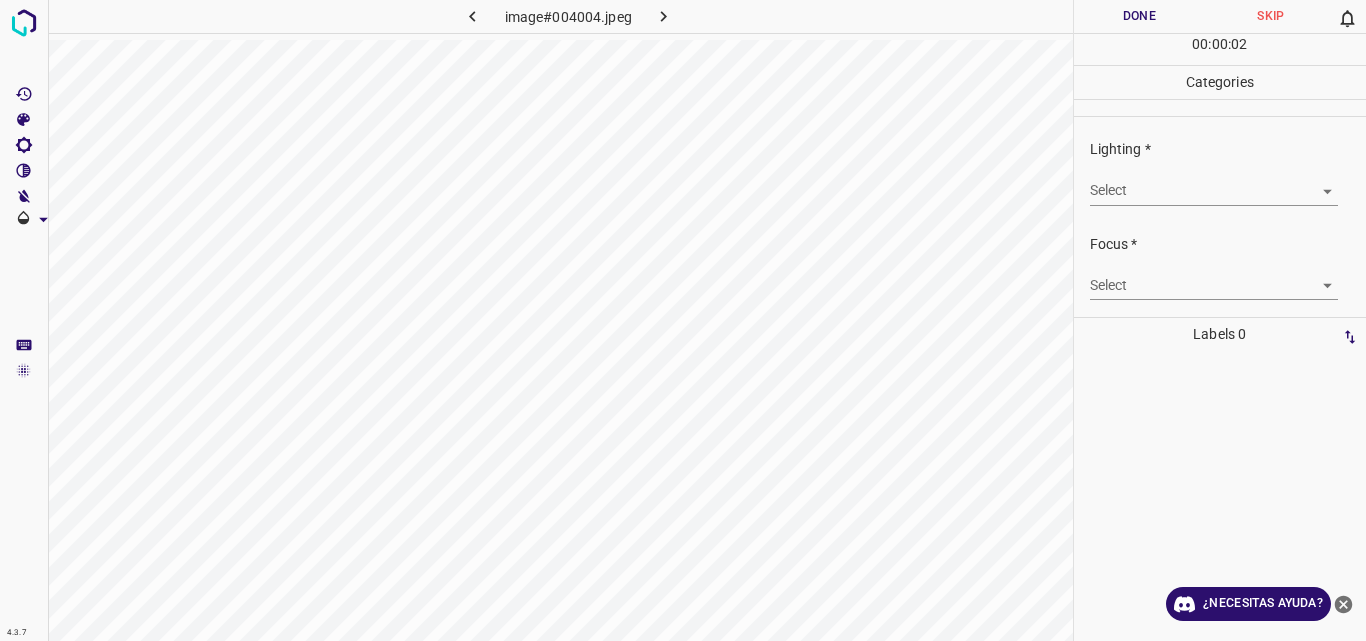 click on "4.3.7 image#004004.jpeg Done Skip 0 00   : 00   : 02   Categories Lighting *  Select ​ Focus *  Select ​ Overall *  Select ​ Labels   0 Categories 1 Lighting 2 Focus 3 Overall Tools Space Change between modes (Draw & Edit) I Auto labeling R Restore zoom M Zoom in N Zoom out Delete Delete selecte label Filters Z Restore filters X Saturation filter C Brightness filter V Contrast filter B Gray scale filter General O Download ¿Necesitas ayuda? Original text Rate this translation Your feedback will be used to help improve Google Translate - Texto - Esconder - Borrar" at bounding box center [683, 320] 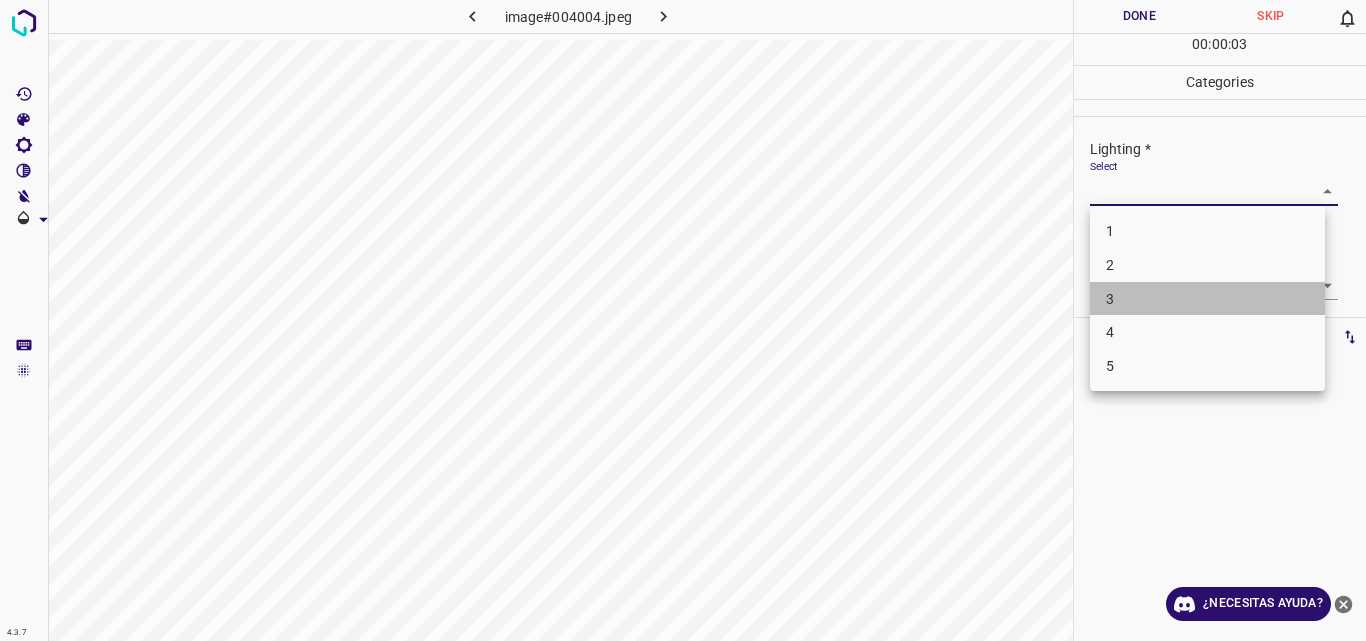click on "3" at bounding box center [1207, 299] 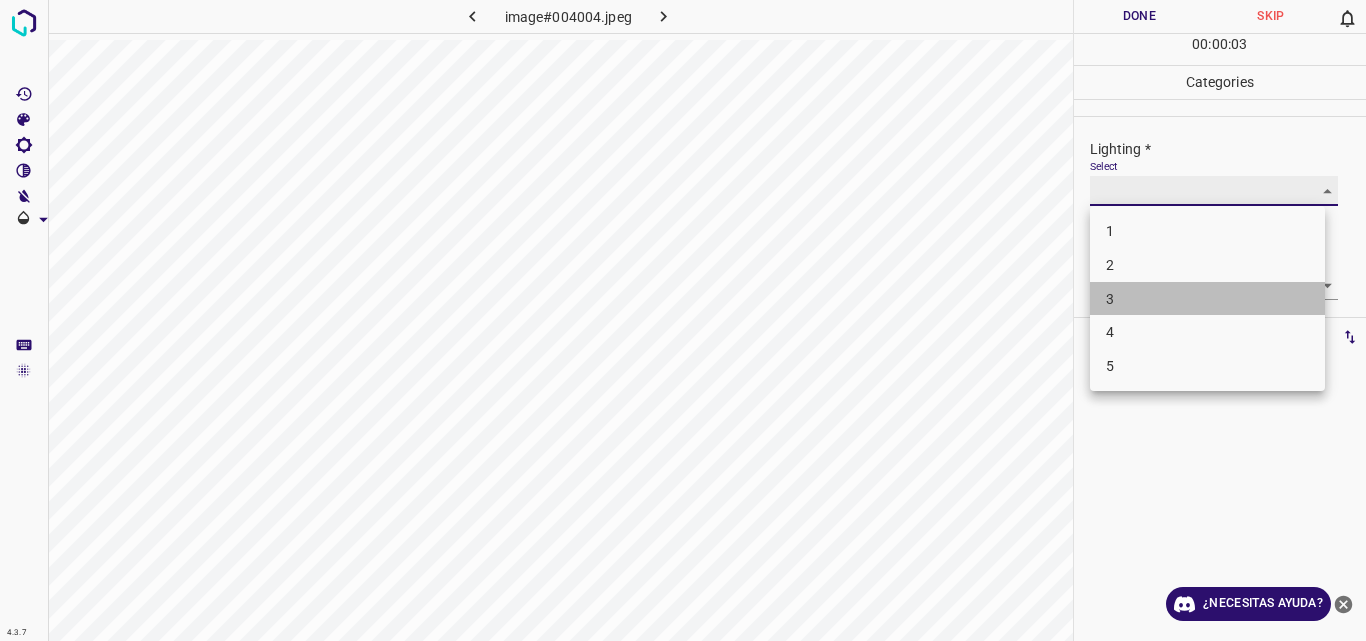 type on "3" 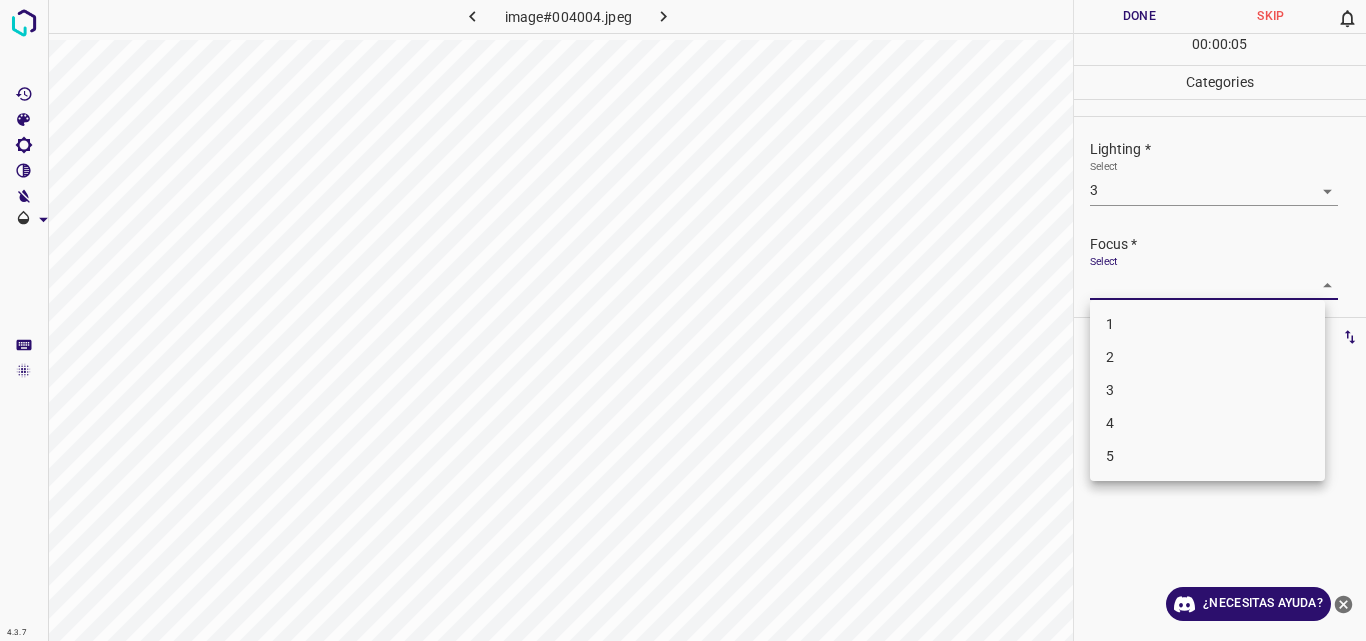 click on "4.3.7 image#004004.jpeg Done Skip 0 00   : 00   : 05   Categories Lighting *  Select 3 3 Focus *  Select ​ Overall *  Select ​ Labels   0 Categories 1 Lighting 2 Focus 3 Overall Tools Space Change between modes (Draw & Edit) I Auto labeling R Restore zoom M Zoom in N Zoom out Delete Delete selecte label Filters Z Restore filters X Saturation filter C Brightness filter V Contrast filter B Gray scale filter General O Download ¿Necesitas ayuda? Original text Rate this translation Your feedback will be used to help improve Google Translate - Texto - Esconder - Borrar 1 2 3 4 5" at bounding box center [683, 320] 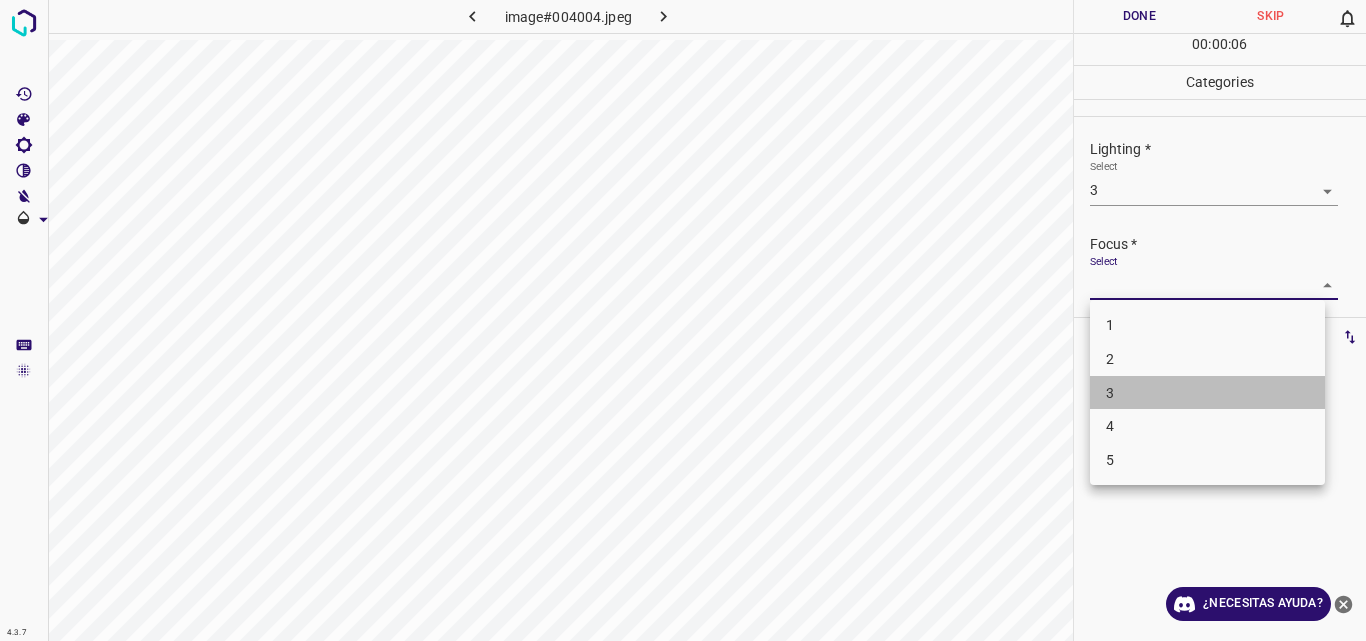 click on "3" at bounding box center (1207, 393) 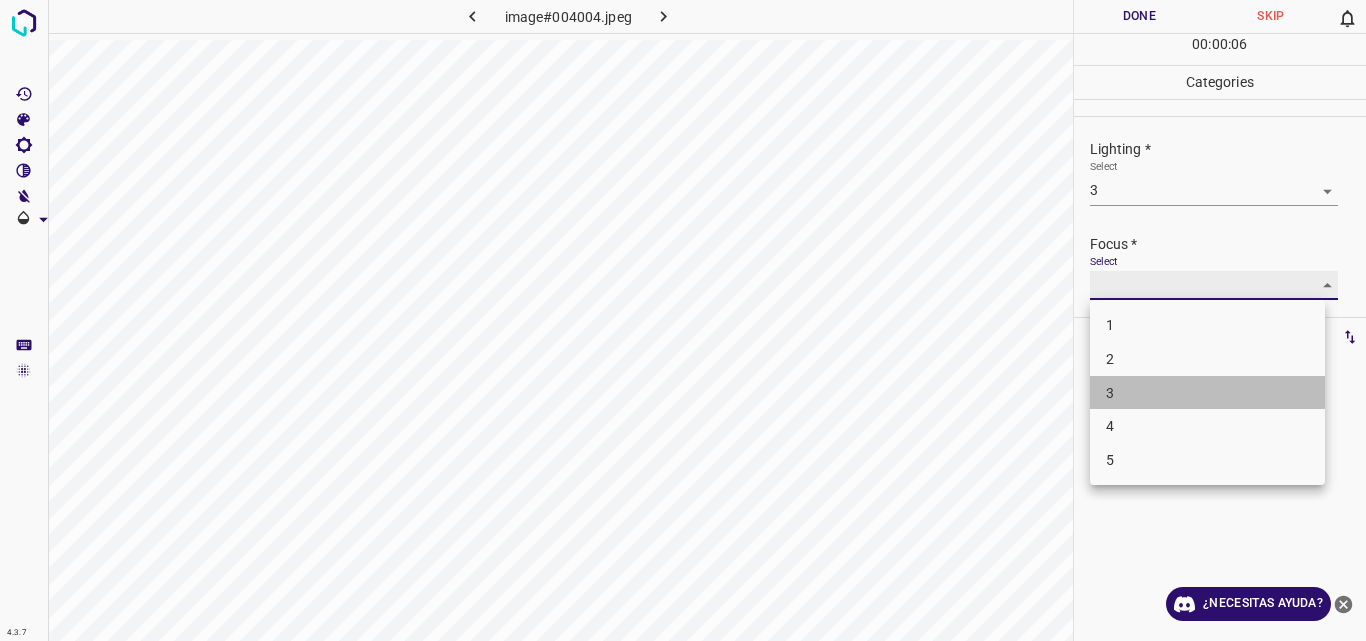 type on "3" 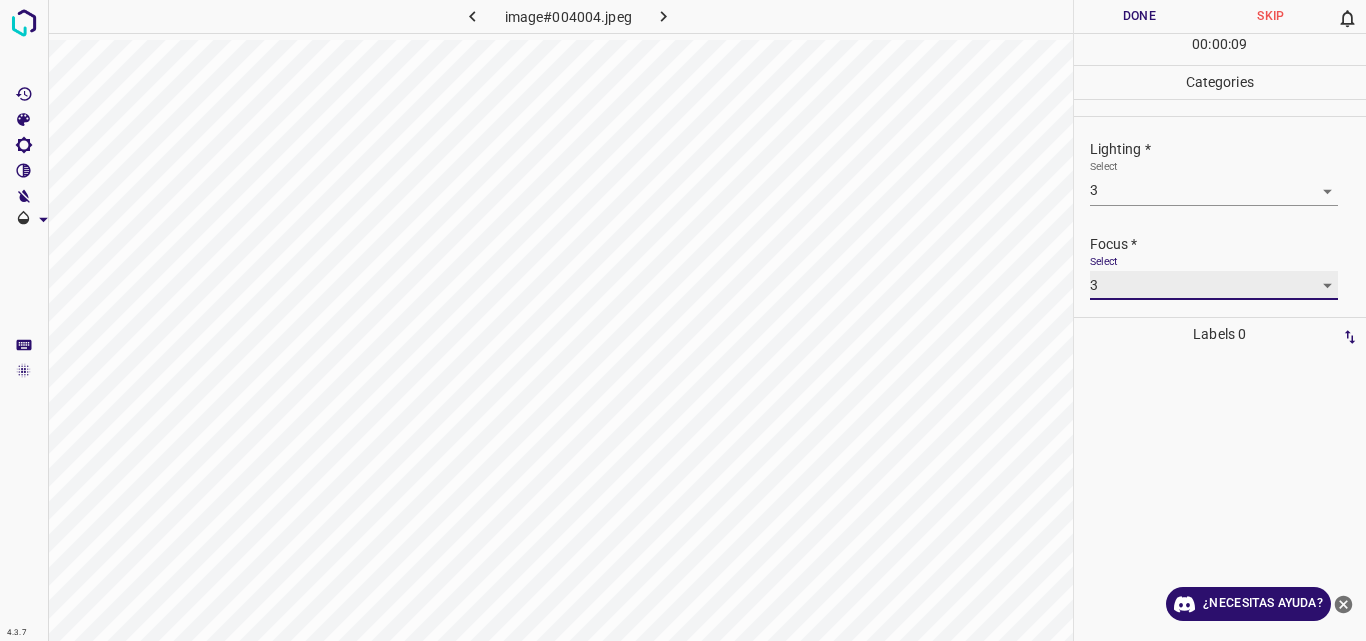 scroll, scrollTop: 98, scrollLeft: 0, axis: vertical 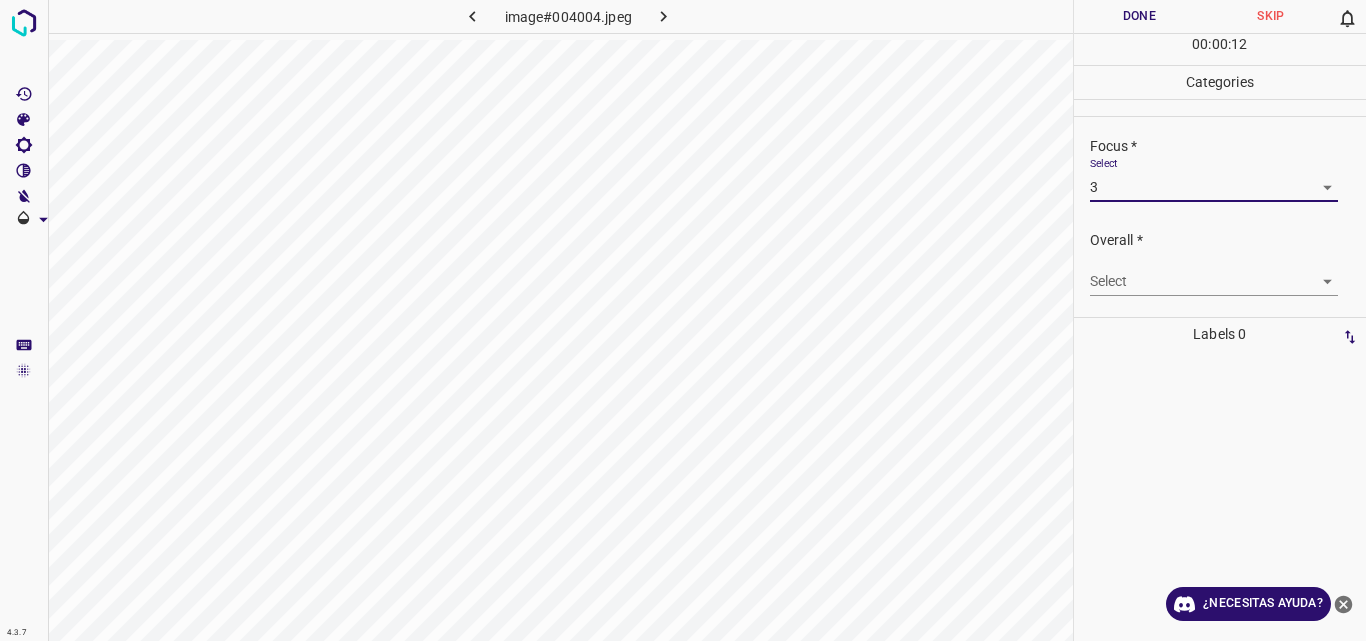click on "4.3.7 image#004004.jpeg Done Skip 0 00   : 00   : 12   Categories Lighting *  Select 3 3 Focus *  Select 3 3 Overall *  Select ​ Labels   0 Categories 1 Lighting 2 Focus 3 Overall Tools Space Change between modes (Draw & Edit) I Auto labeling R Restore zoom M Zoom in N Zoom out Delete Delete selecte label Filters Z Restore filters X Saturation filter C Brightness filter V Contrast filter B Gray scale filter General O Download ¿Necesitas ayuda? Original text Rate this translation Your feedback will be used to help improve Google Translate - Texto - Esconder - Borrar" at bounding box center [683, 320] 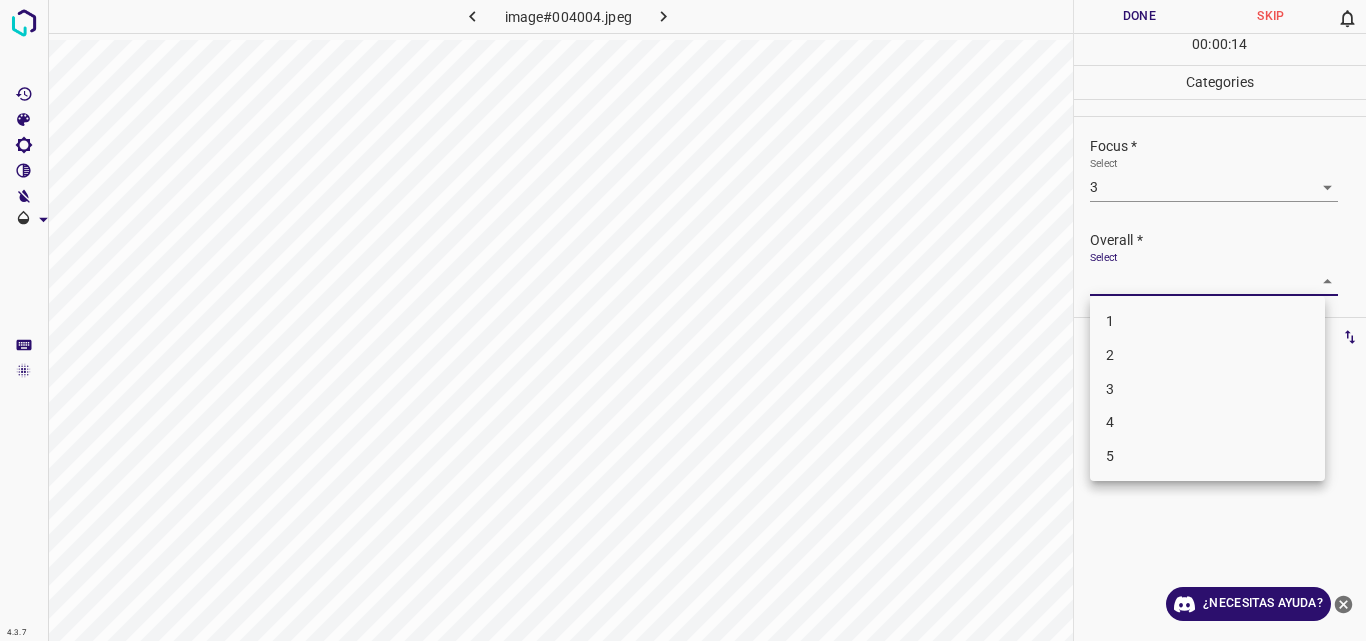 click on "3" at bounding box center [1207, 389] 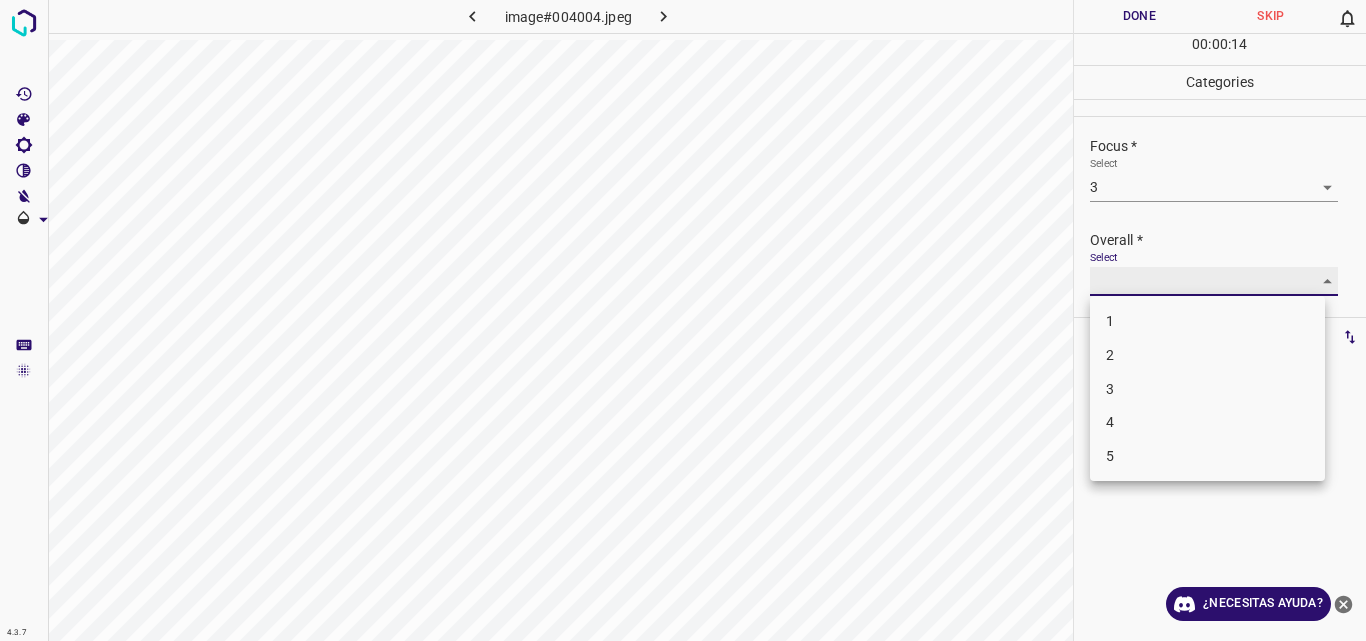 type on "3" 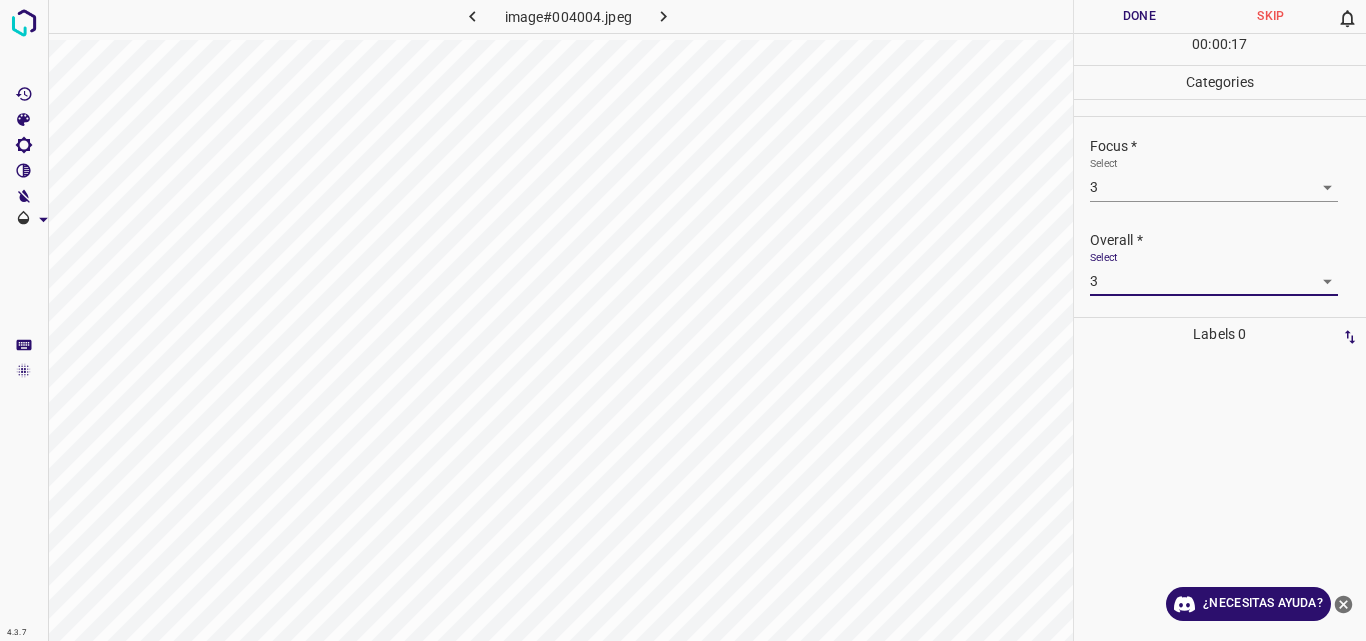 click on "Done" at bounding box center [1140, 16] 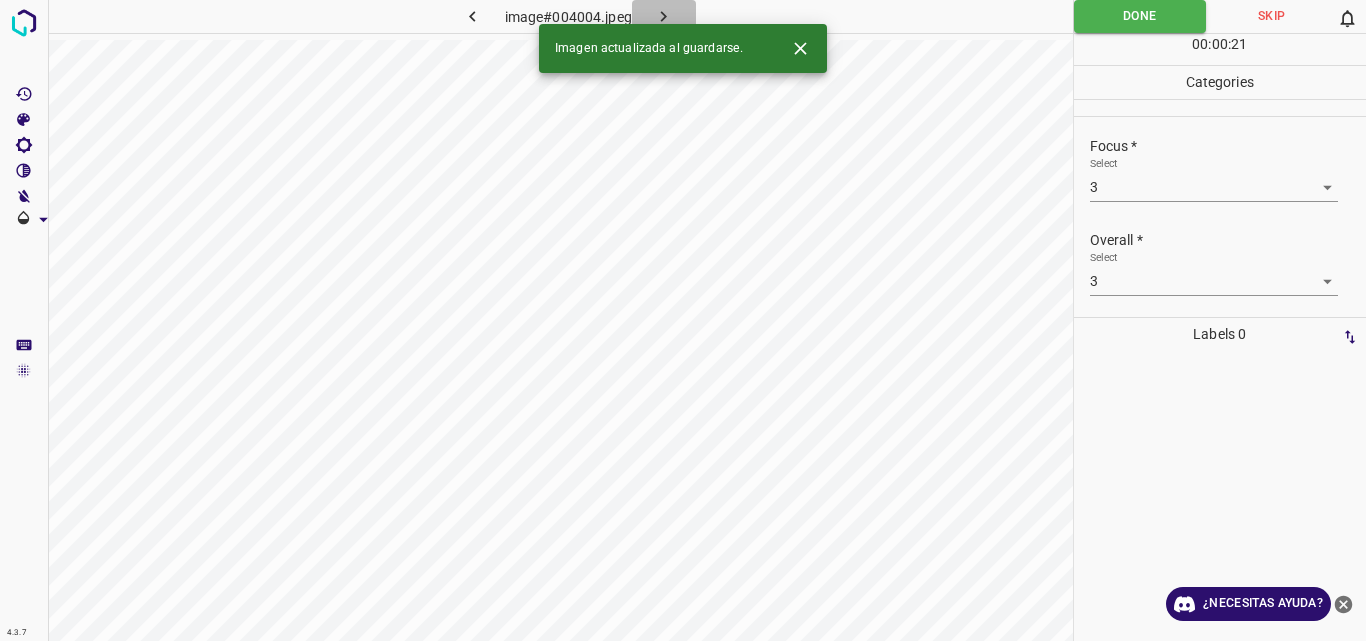 click 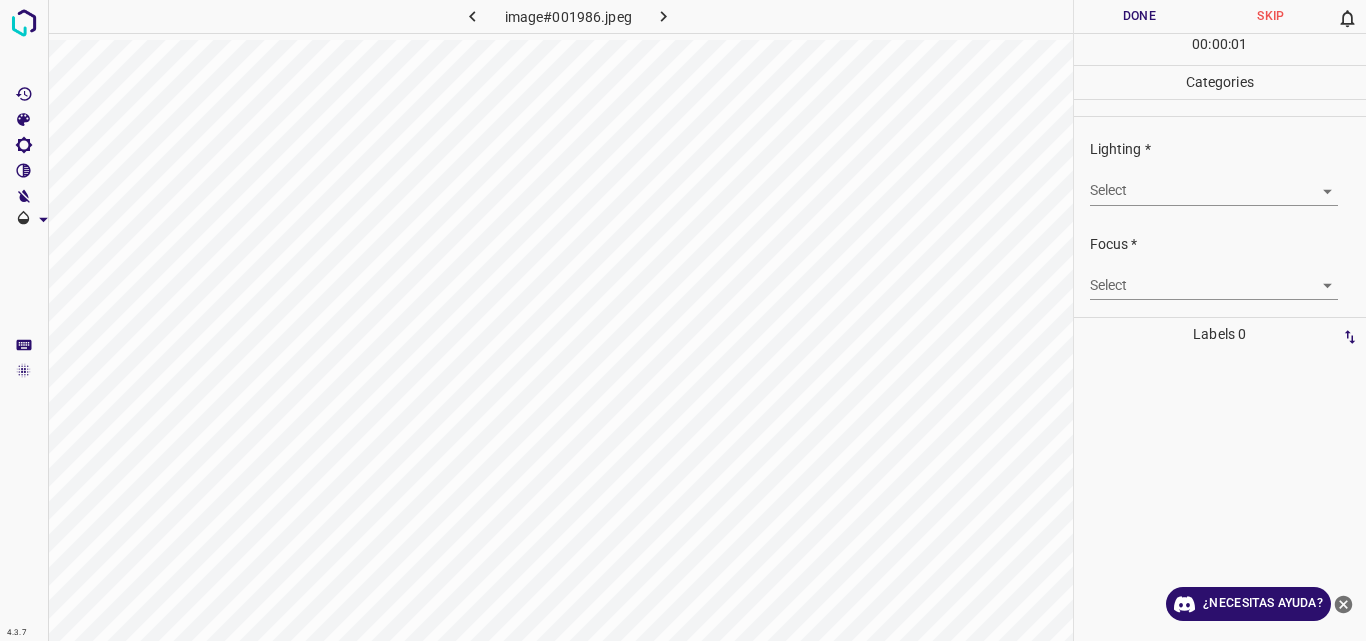 click on "4.3.7 image#001986.jpeg Done Skip 0 00   : 00   : 01   Categories Lighting *  Select ​ Focus *  Select ​ Overall *  Select ​ Labels   0 Categories 1 Lighting 2 Focus 3 Overall Tools Space Change between modes (Draw & Edit) I Auto labeling R Restore zoom M Zoom in N Zoom out Delete Delete selecte label Filters Z Restore filters X Saturation filter C Brightness filter V Contrast filter B Gray scale filter General O Download ¿Necesitas ayuda? Original text Rate this translation Your feedback will be used to help improve Google Translate - Texto - Esconder - Borrar" at bounding box center (683, 320) 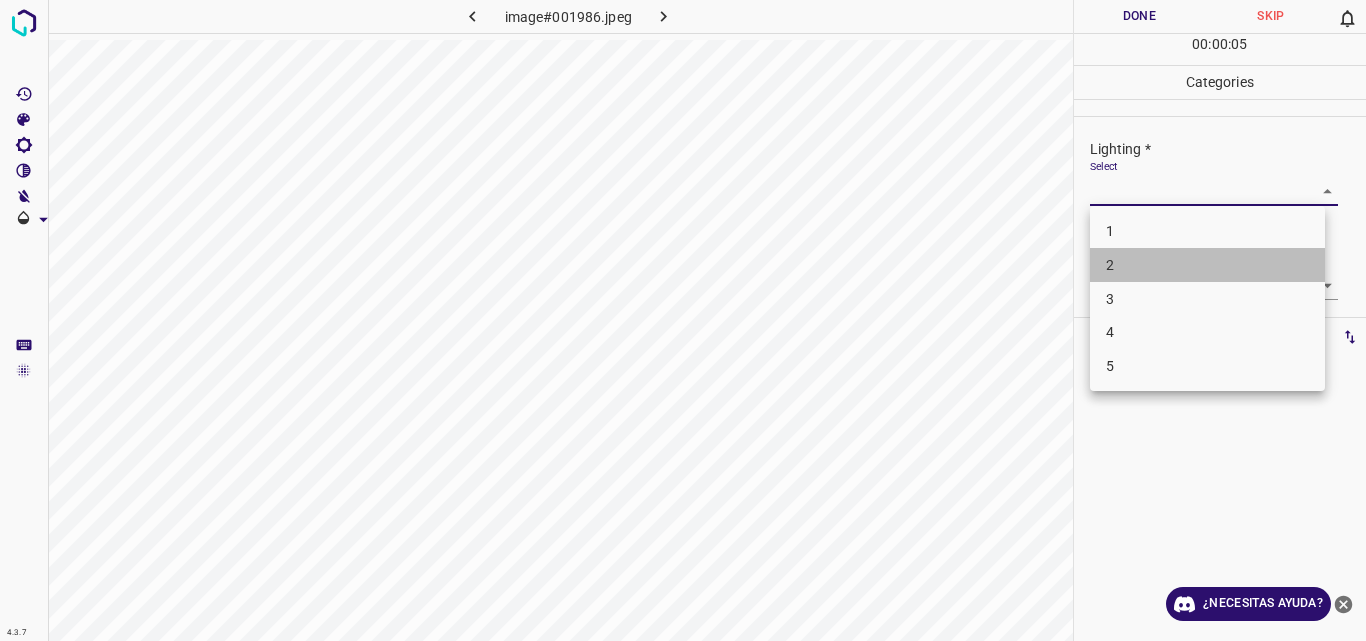 click on "2" at bounding box center (1207, 265) 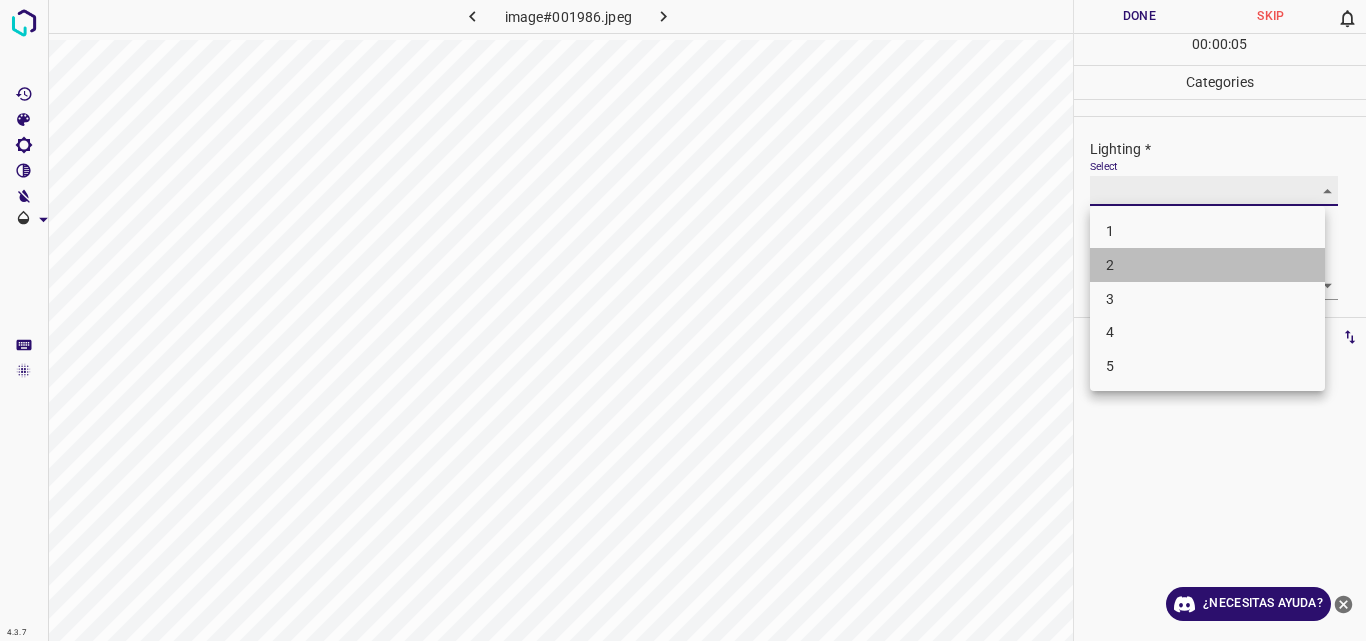 type on "2" 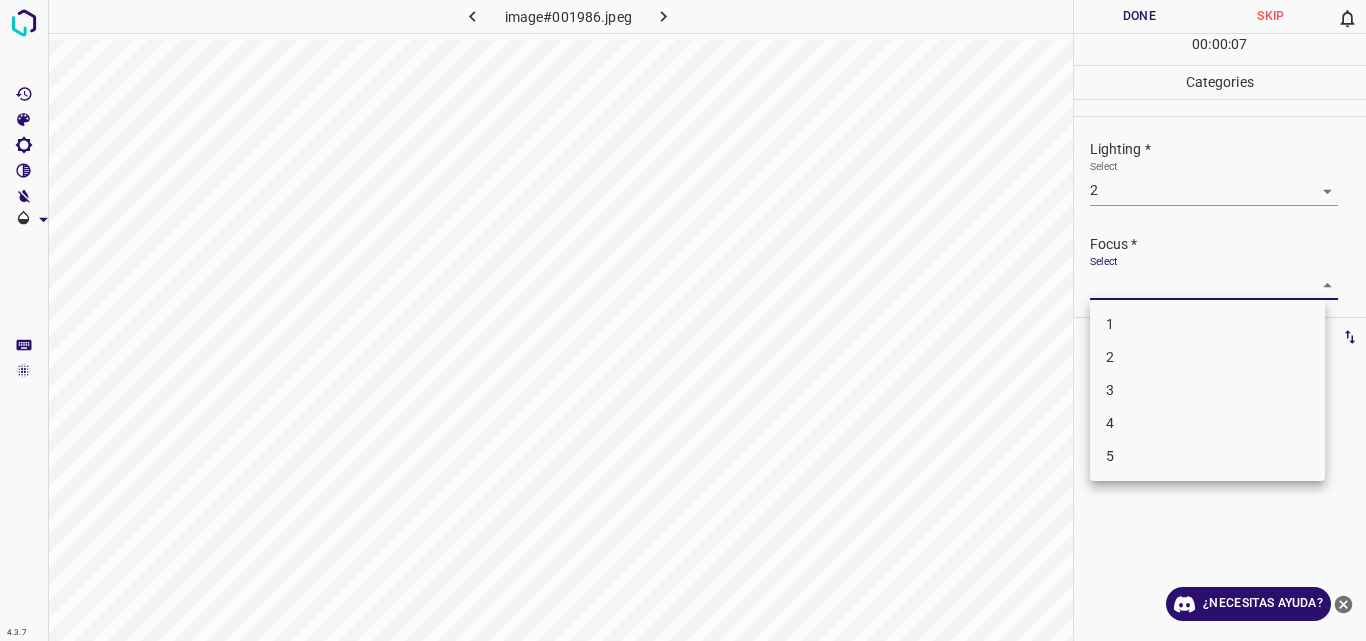 click on "4.3.7 image#001986.jpeg Done Skip 0 00   : 00   : 07   Categories Lighting *  Select 2 2 Focus *  Select ​ Overall *  Select ​ Labels   0 Categories 1 Lighting 2 Focus 3 Overall Tools Space Change between modes (Draw & Edit) I Auto labeling R Restore zoom M Zoom in N Zoom out Delete Delete selecte label Filters Z Restore filters X Saturation filter C Brightness filter V Contrast filter B Gray scale filter General O Download ¿Necesitas ayuda? Original text Rate this translation Your feedback will be used to help improve Google Translate - Texto - Esconder - Borrar 1 2 3 4 5" at bounding box center (683, 320) 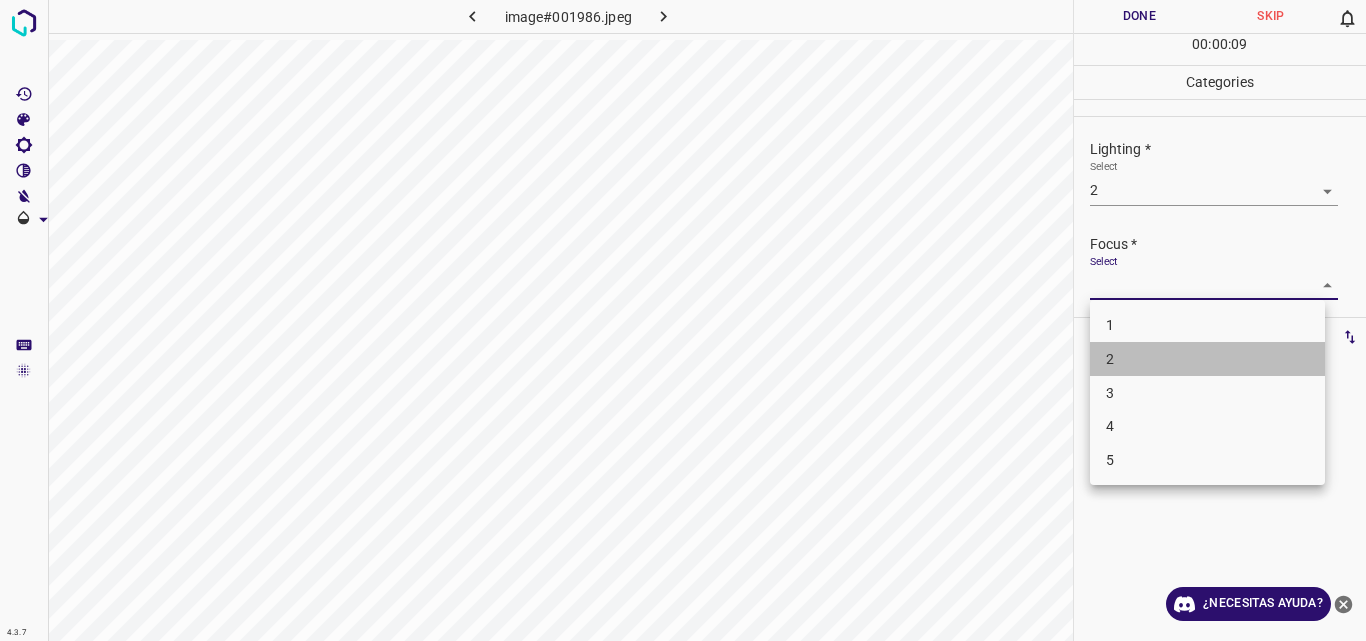 click on "2" at bounding box center [1207, 359] 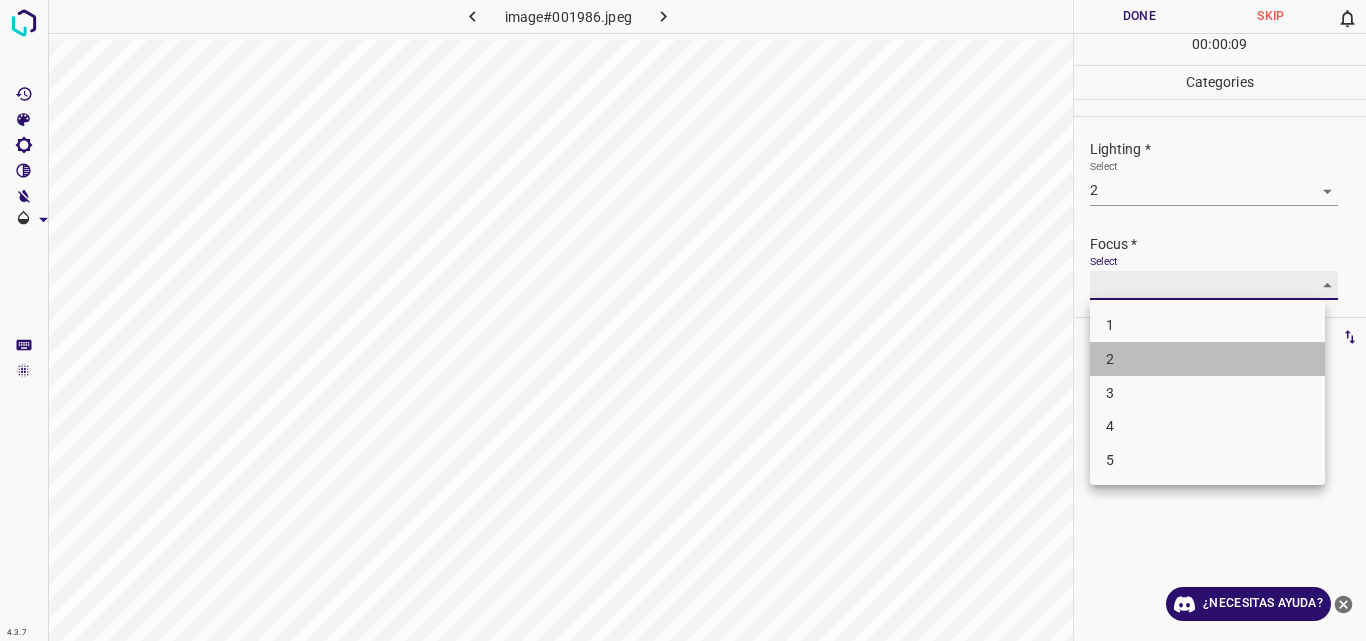 type on "2" 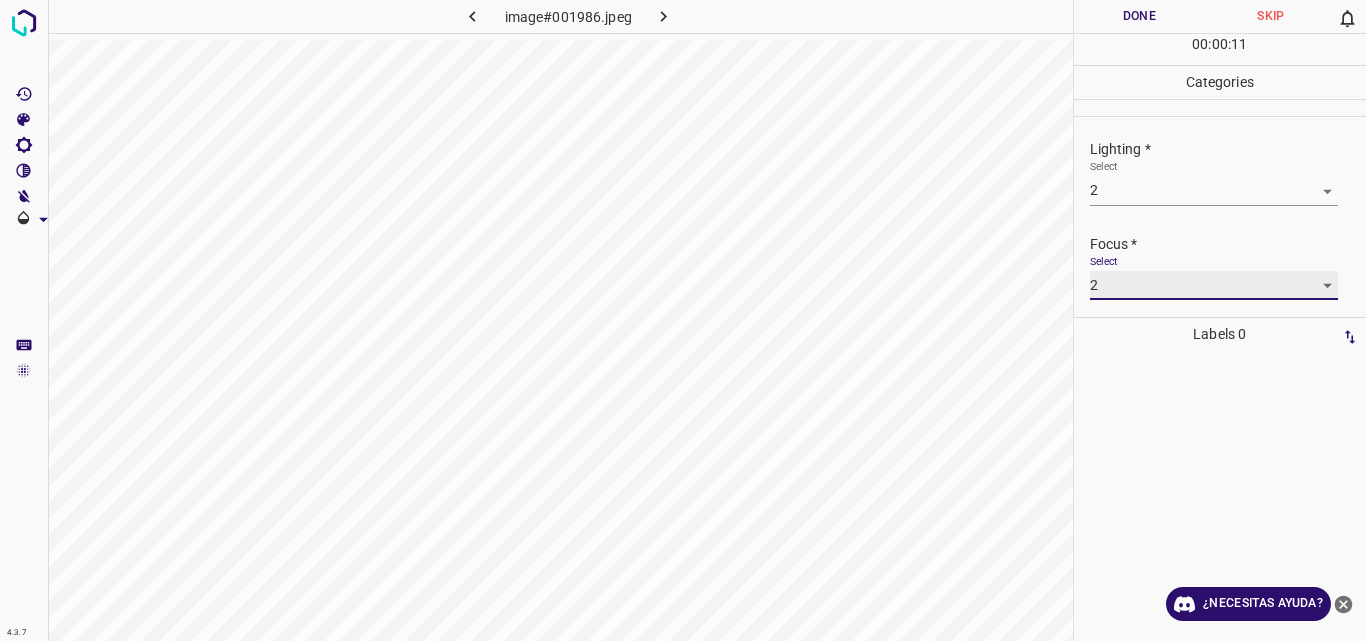 scroll, scrollTop: 98, scrollLeft: 0, axis: vertical 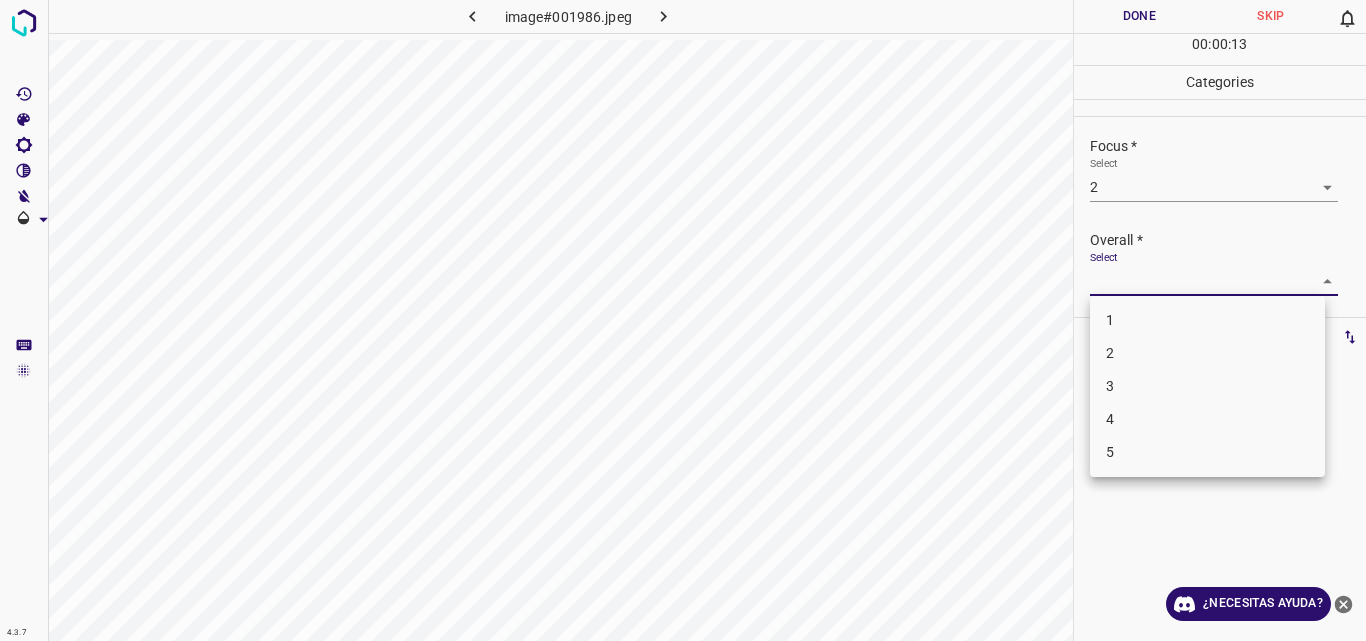 click on "4.3.7 image#001986.jpeg Done Skip 0 00   : 00   : 13   Categories Lighting *  Select 2 2 Focus *  Select 2 2 Overall *  Select ​ Labels   0 Categories 1 Lighting 2 Focus 3 Overall Tools Space Change between modes (Draw & Edit) I Auto labeling R Restore zoom M Zoom in N Zoom out Delete Delete selecte label Filters Z Restore filters X Saturation filter C Brightness filter V Contrast filter B Gray scale filter General O Download ¿Necesitas ayuda? Original text Rate this translation Your feedback will be used to help improve Google Translate - Texto - Esconder - Borrar 1 2 3 4 5" at bounding box center [683, 320] 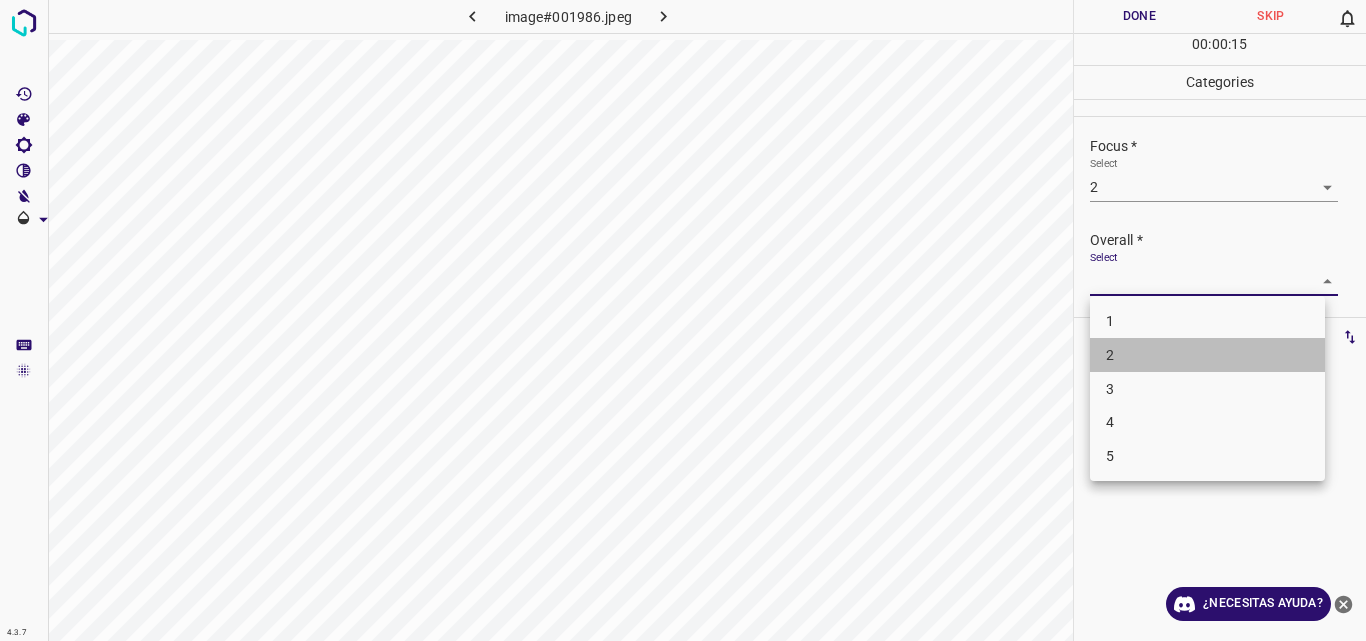 click on "2" at bounding box center [1207, 355] 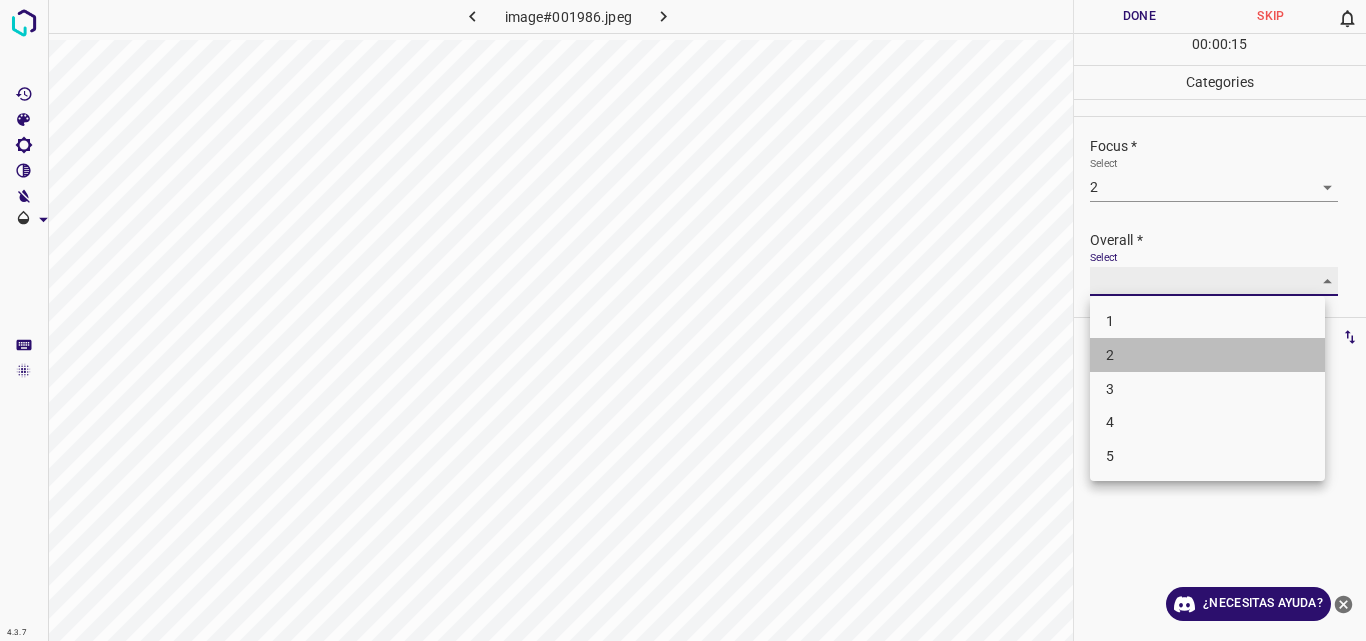 type on "2" 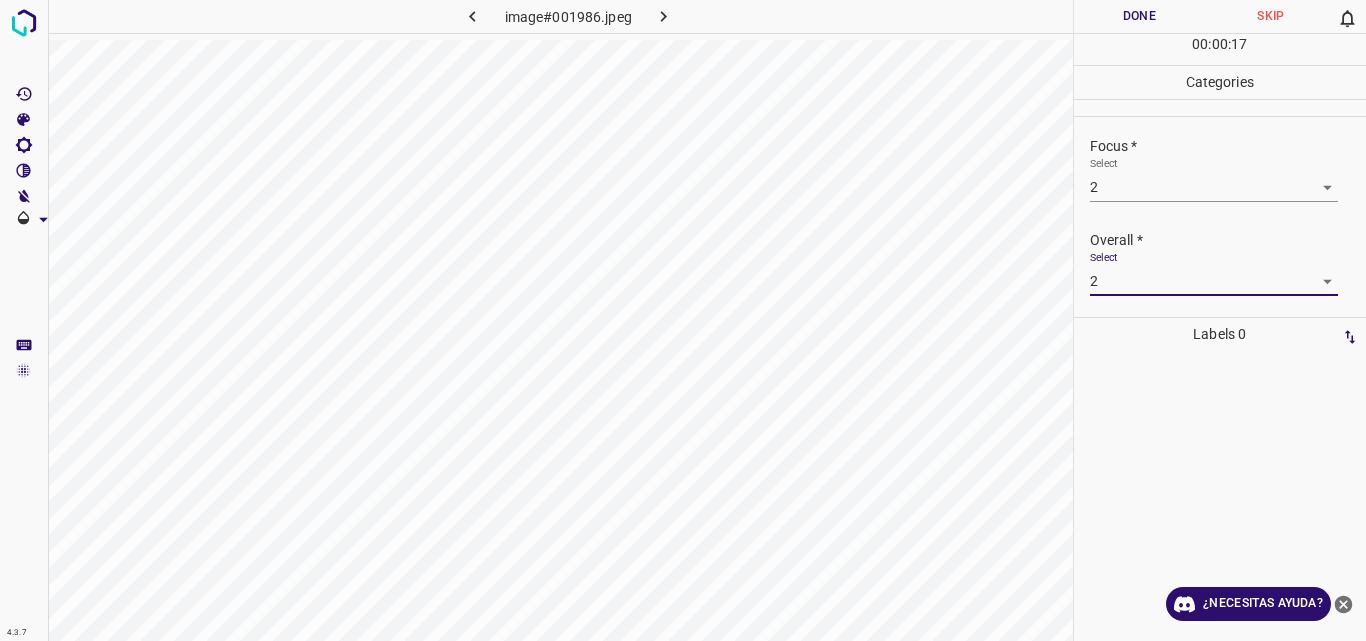 click on "Done" at bounding box center [1140, 16] 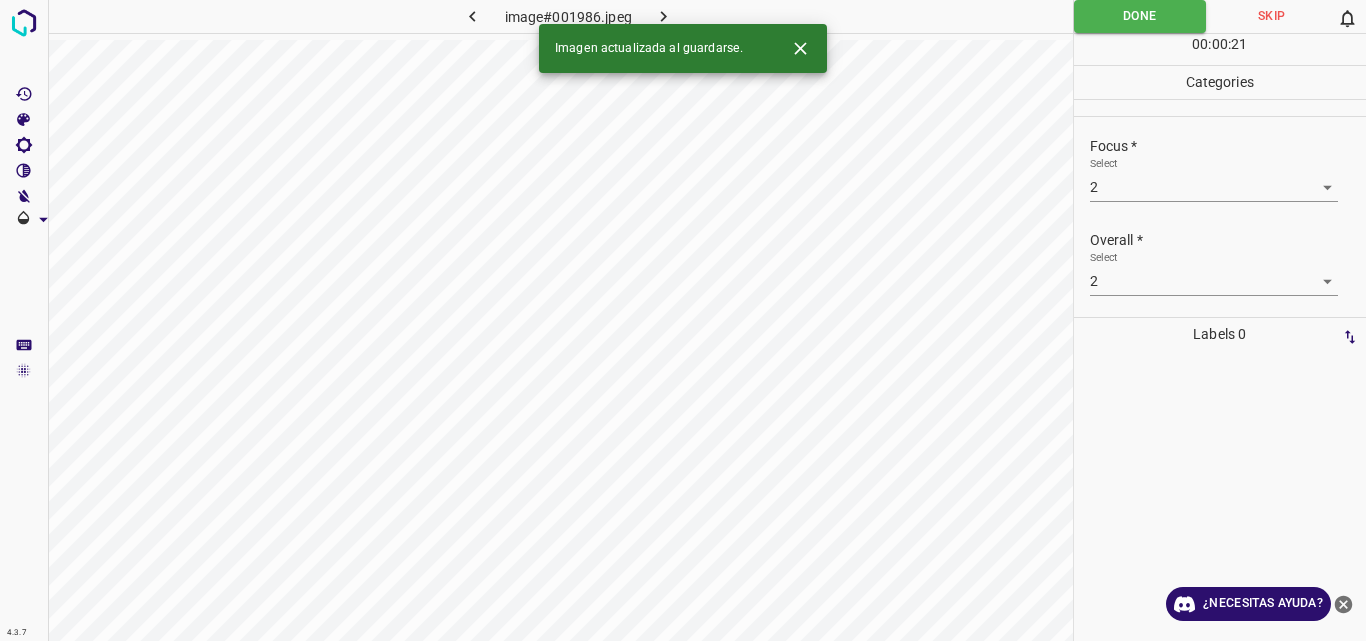 click 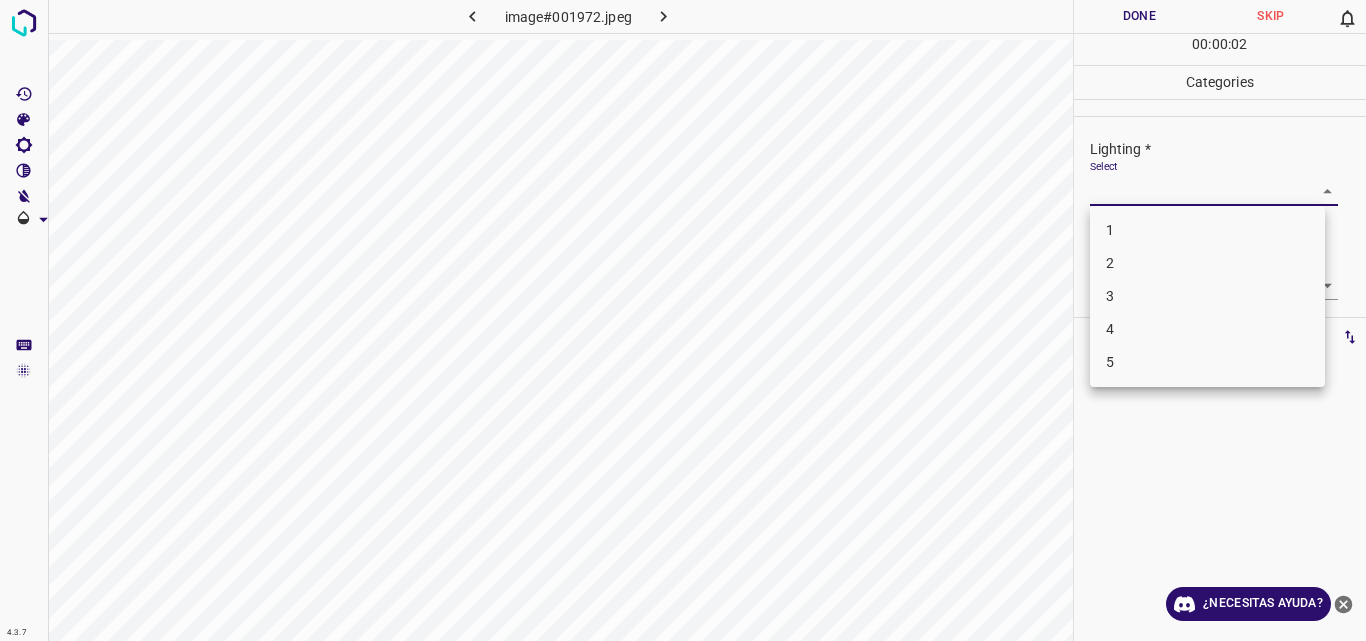 click on "4.3.7 image#001972.jpeg Done Skip 0 00   : 00   : 02   Categories Lighting *  Select ​ Focus *  Select ​ Overall *  Select ​ Labels   0 Categories 1 Lighting 2 Focus 3 Overall Tools Space Change between modes (Draw & Edit) I Auto labeling R Restore zoom M Zoom in N Zoom out Delete Delete selecte label Filters Z Restore filters X Saturation filter C Brightness filter V Contrast filter B Gray scale filter General O Download ¿Necesitas ayuda? Original text Rate this translation Your feedback will be used to help improve Google Translate - Texto - Esconder - Borrar 1 2 3 4 5" at bounding box center (683, 320) 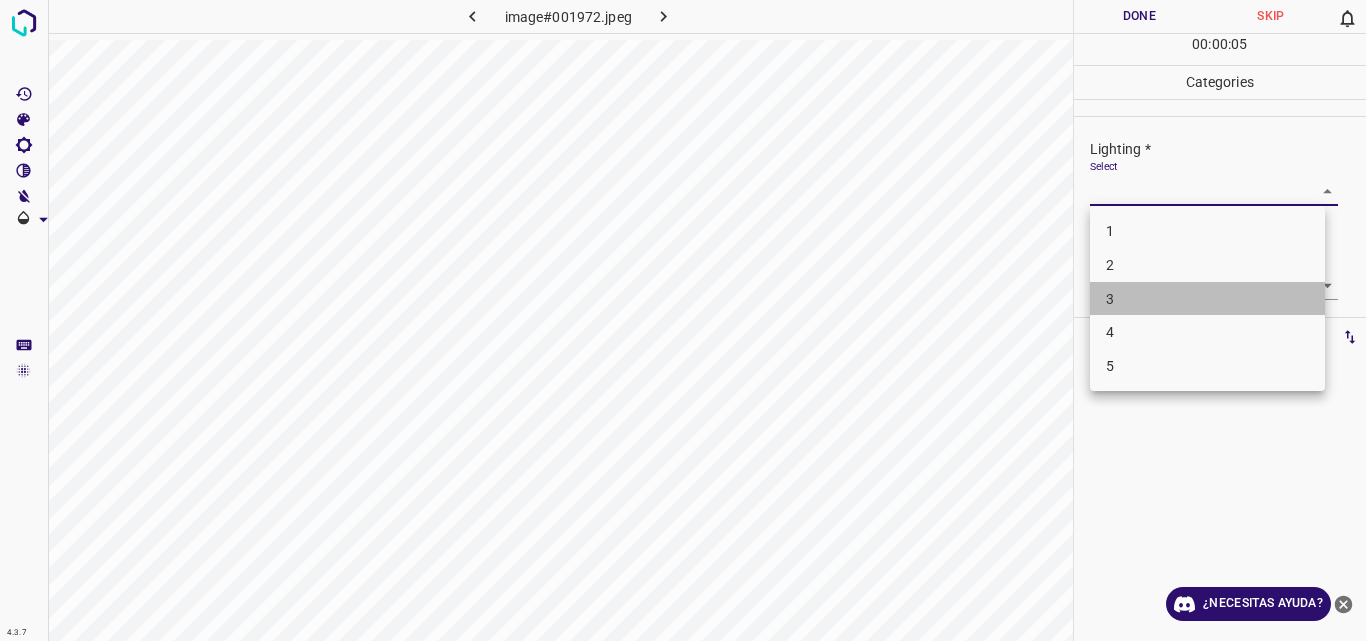 click on "3" at bounding box center (1207, 299) 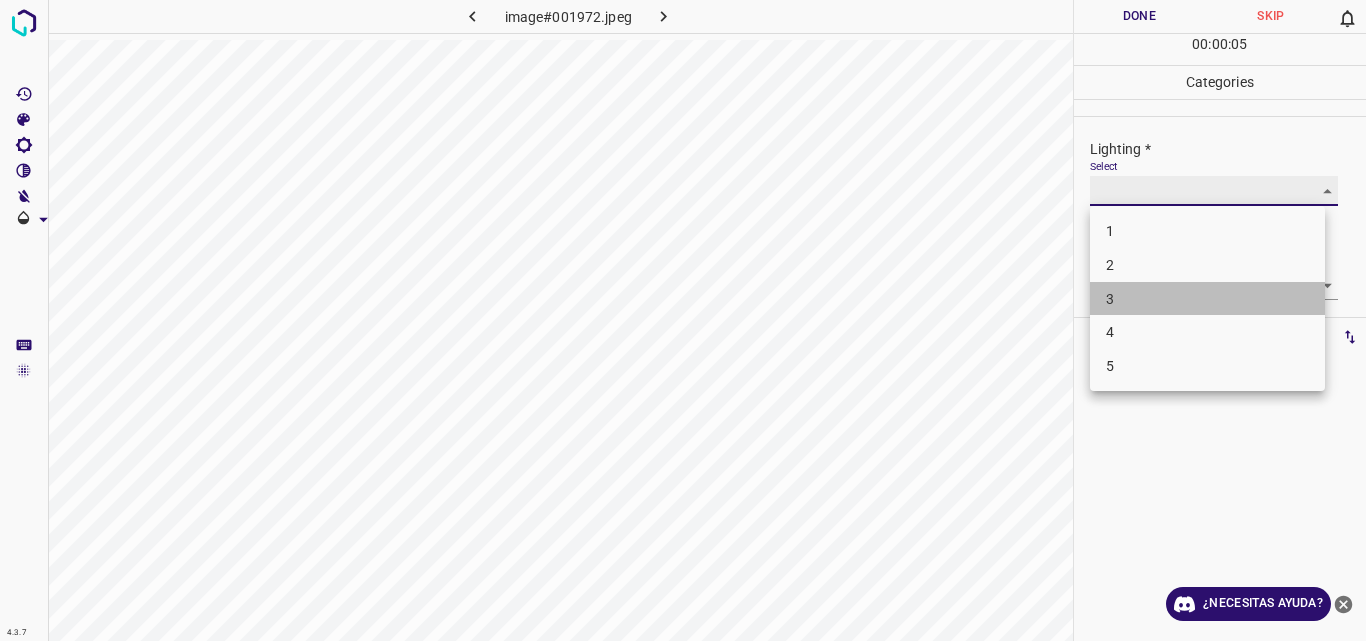 type on "3" 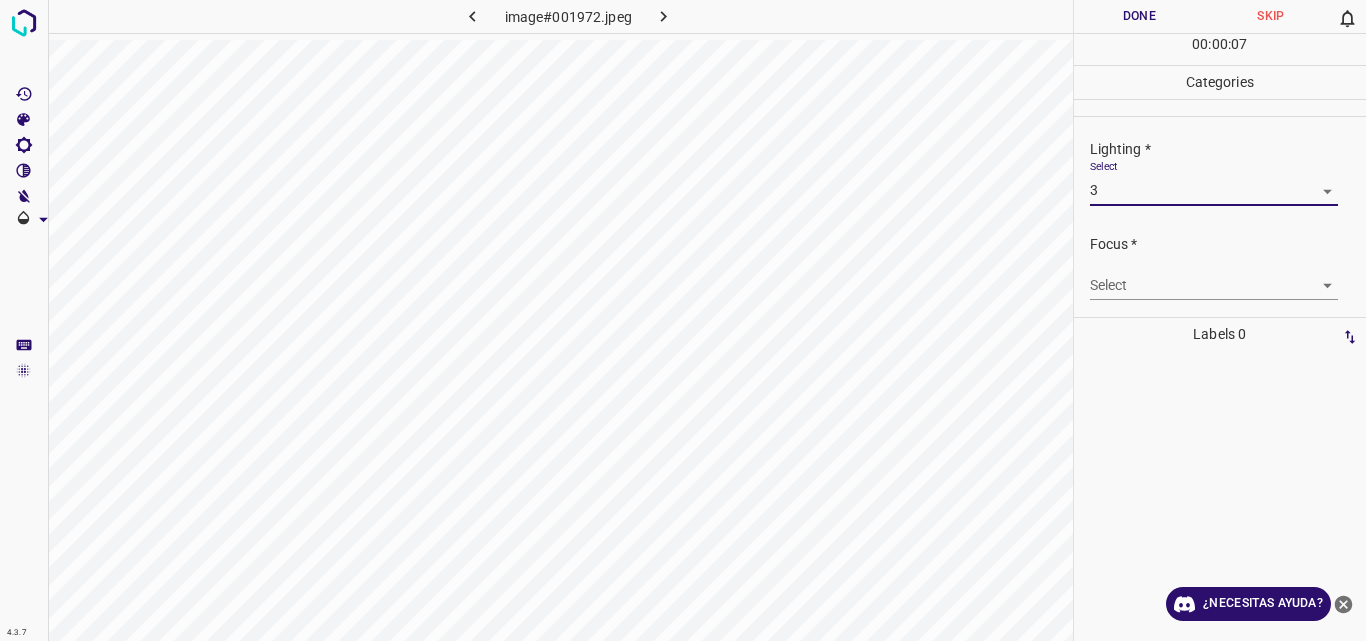 click on "4.3.7 image#001972.jpeg Done Skip 0 00   : 00   : 07   Categories Lighting *  Select 3 3 Focus *  Select ​ Overall *  Select ​ Labels   0 Categories 1 Lighting 2 Focus 3 Overall Tools Space Change between modes (Draw & Edit) I Auto labeling R Restore zoom M Zoom in N Zoom out Delete Delete selecte label Filters Z Restore filters X Saturation filter C Brightness filter V Contrast filter B Gray scale filter General O Download ¿Necesitas ayuda? Original text Rate this translation Your feedback will be used to help improve Google Translate - Texto - Esconder - Borrar" at bounding box center (683, 320) 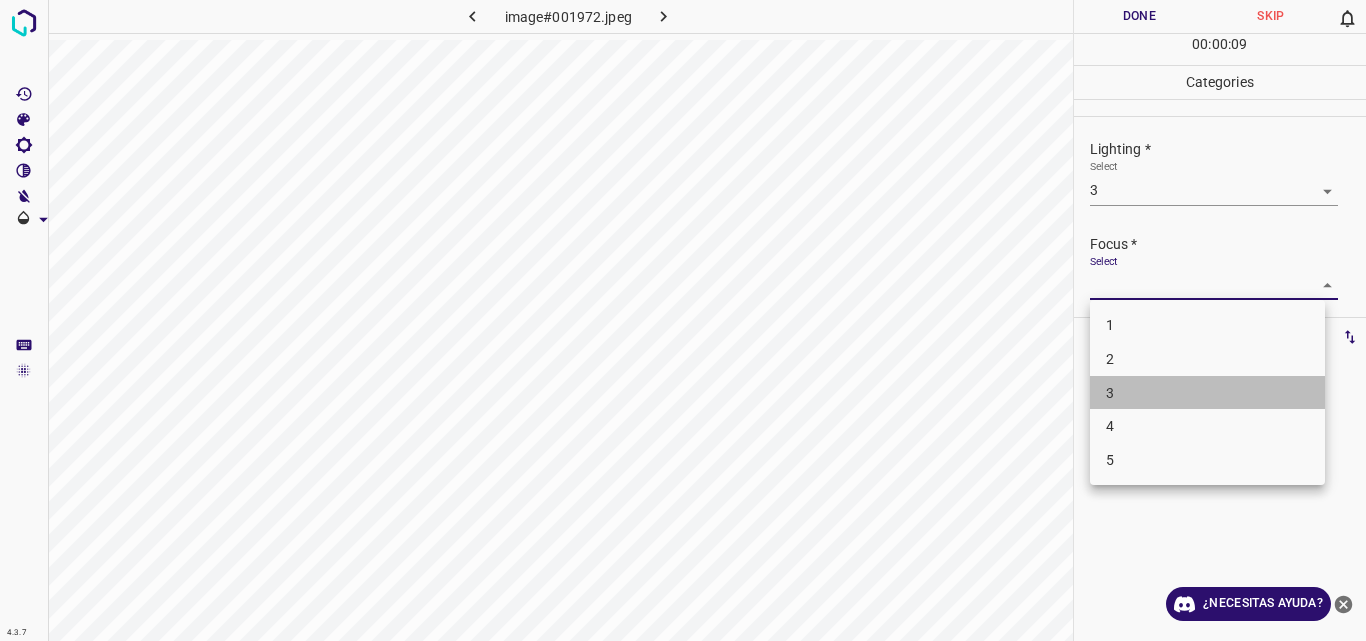 click on "3" at bounding box center (1207, 393) 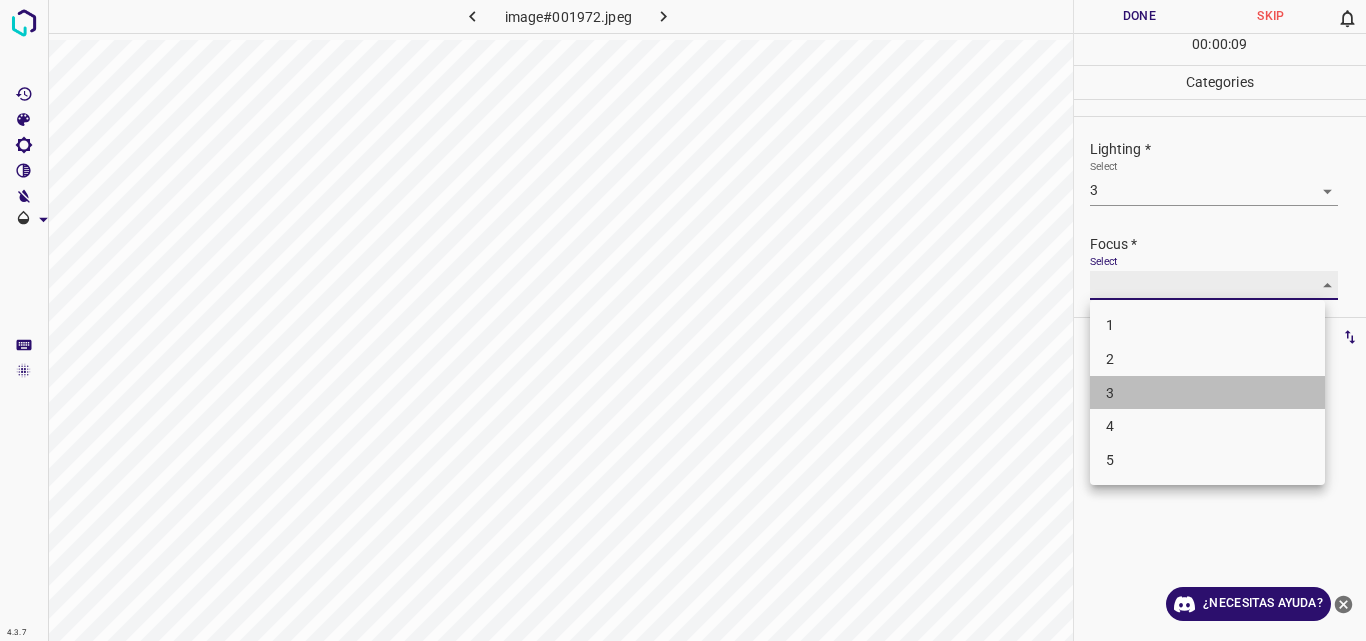 type on "3" 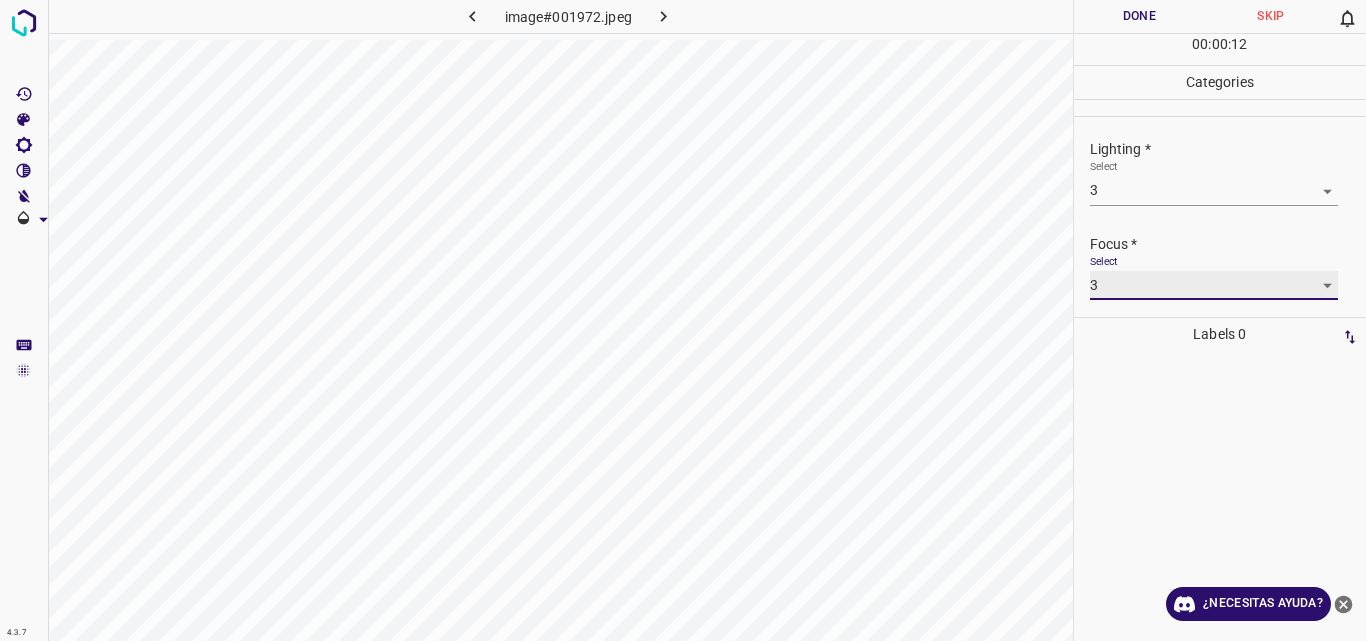 scroll, scrollTop: 98, scrollLeft: 0, axis: vertical 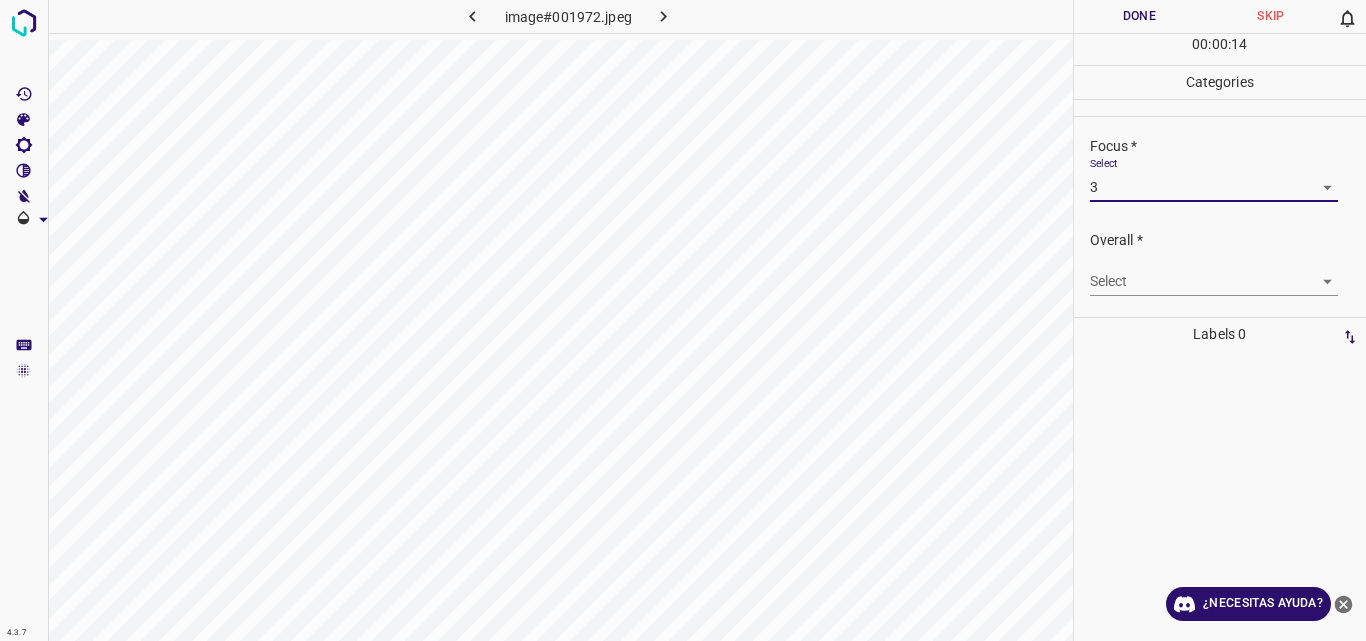 click on "4.3.7 image#001972.jpeg Done Skip 0 00   : 00   : 14   Categories Lighting *  Select 3 3 Focus *  Select 3 3 Overall *  Select ​ Labels   0 Categories 1 Lighting 2 Focus 3 Overall Tools Space Change between modes (Draw & Edit) I Auto labeling R Restore zoom M Zoom in N Zoom out Delete Delete selecte label Filters Z Restore filters X Saturation filter C Brightness filter V Contrast filter B Gray scale filter General O Download ¿Necesitas ayuda? Original text Rate this translation Your feedback will be used to help improve Google Translate - Texto - Esconder - Borrar" at bounding box center (683, 320) 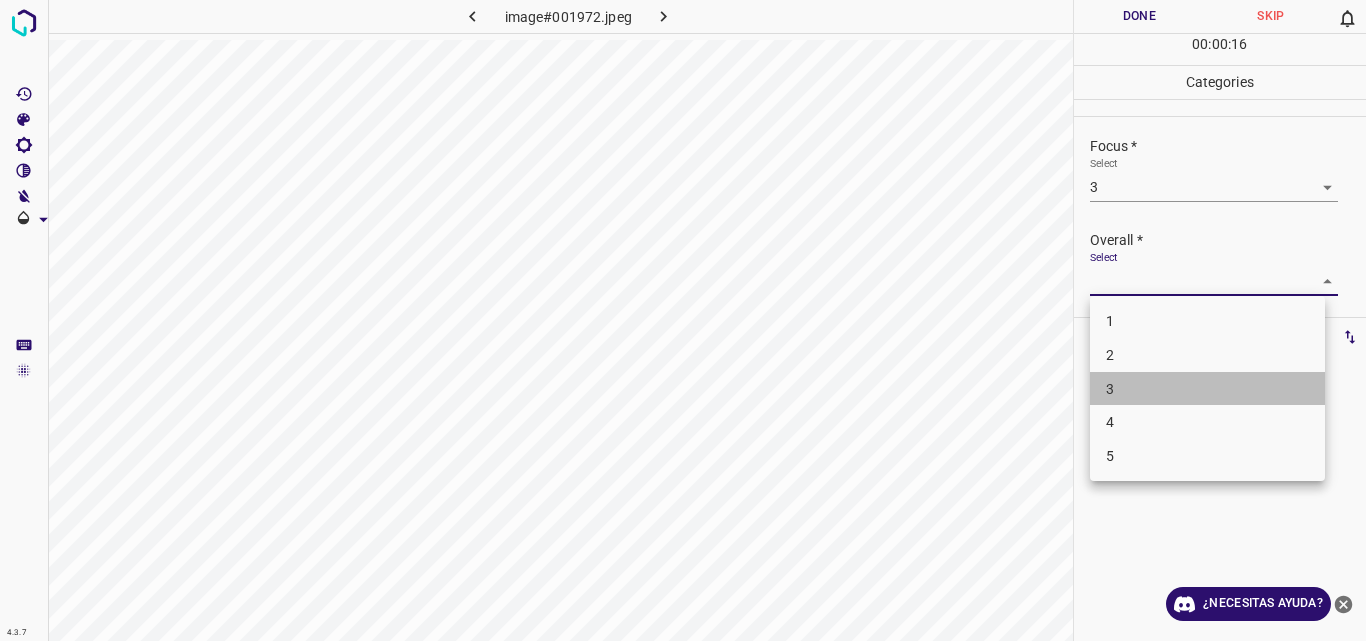 click on "3" at bounding box center (1207, 389) 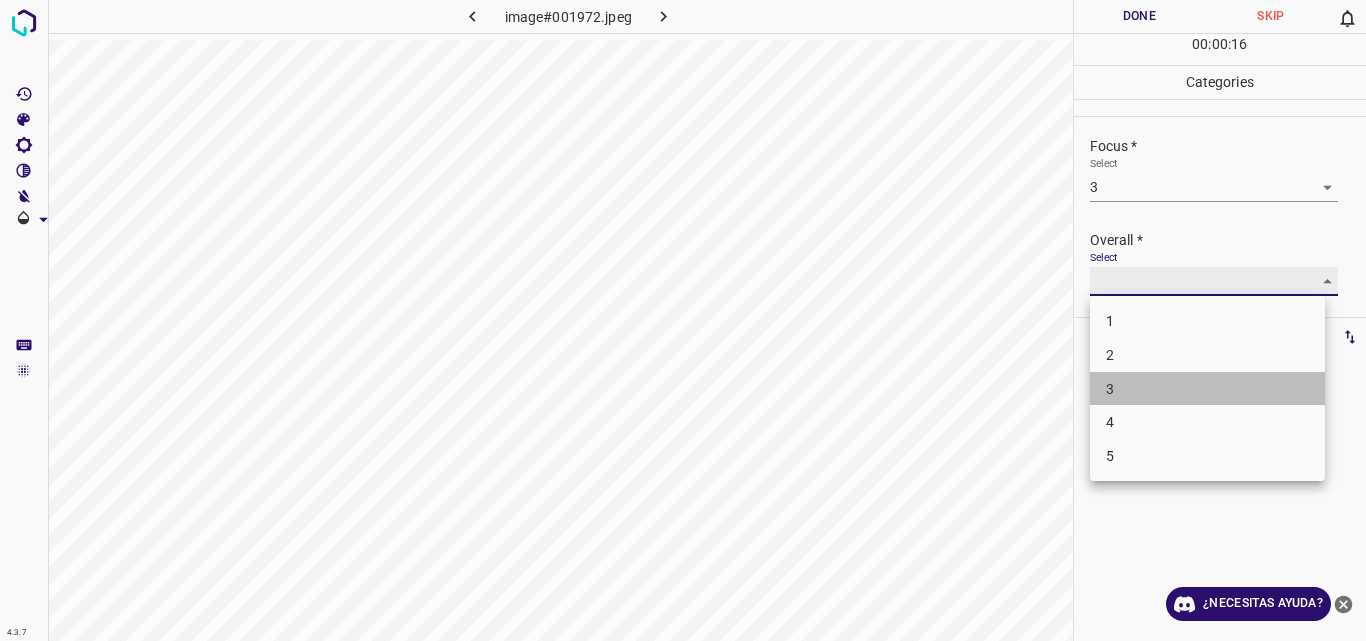 type on "3" 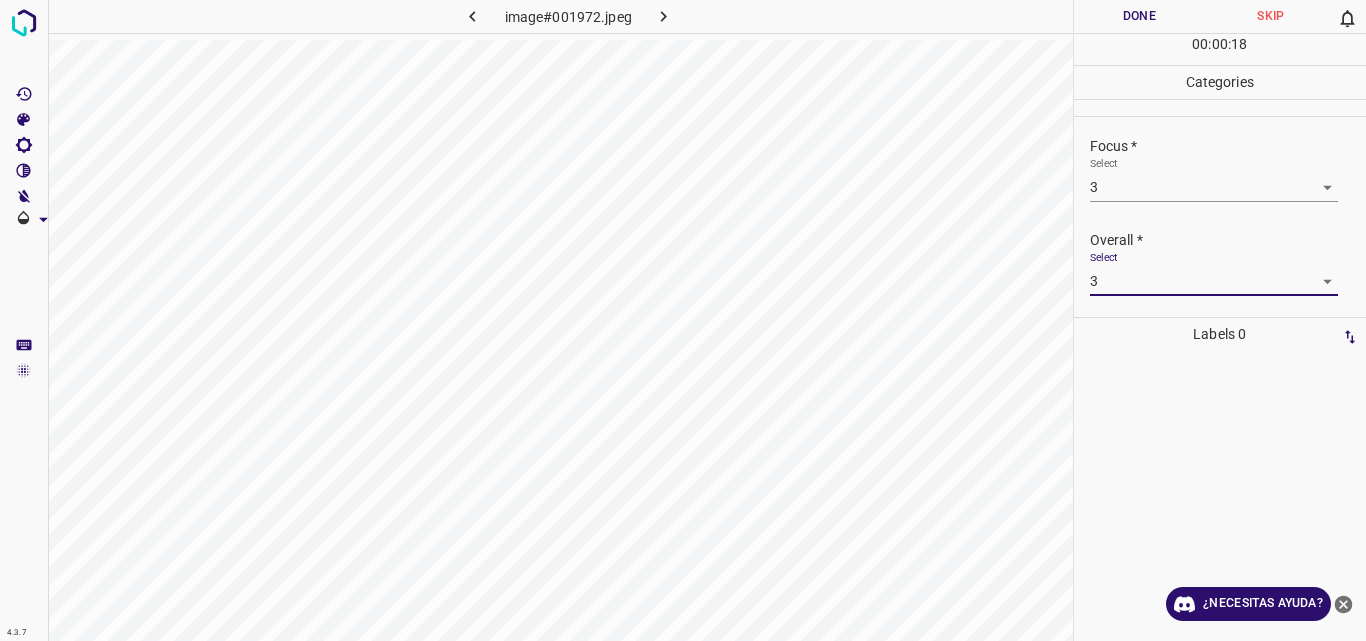 click on "Done" at bounding box center (1140, 16) 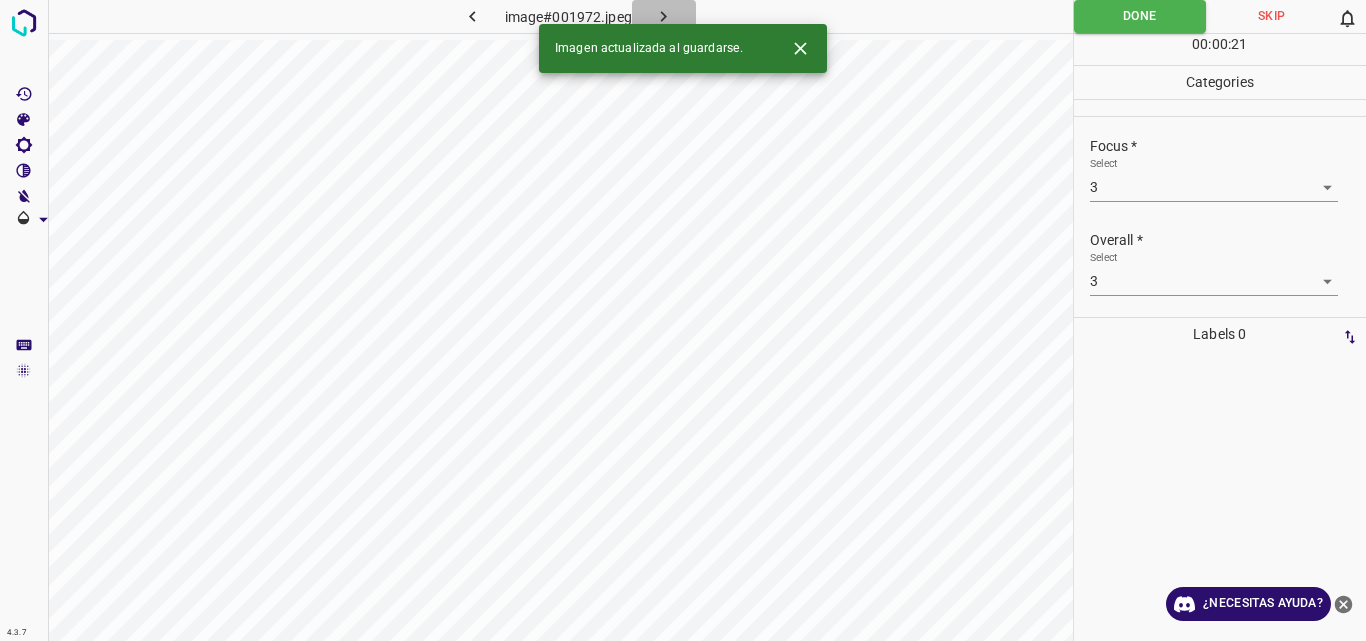 click 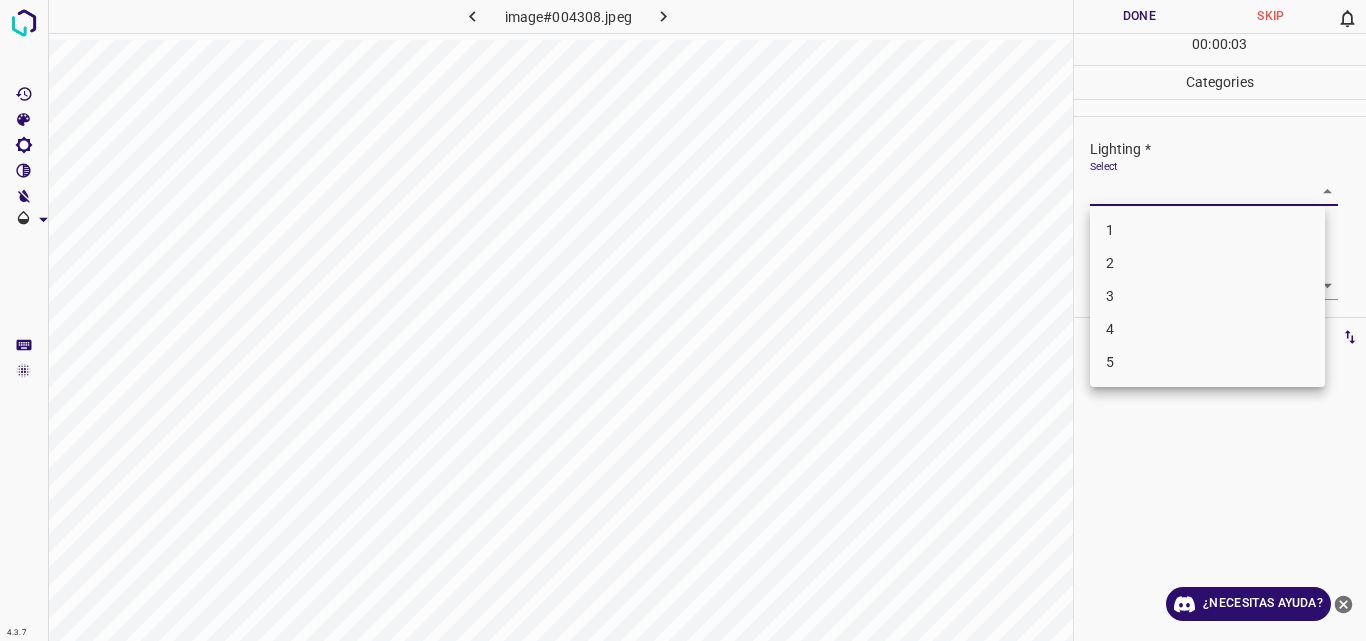 click on "4.3.7 image#004308.jpeg Done Skip 0 00   : 00   : 03   Categories Lighting *  Select ​ Focus *  Select ​ Overall *  Select ​ Labels   0 Categories 1 Lighting 2 Focus 3 Overall Tools Space Change between modes (Draw & Edit) I Auto labeling R Restore zoom M Zoom in N Zoom out Delete Delete selecte label Filters Z Restore filters X Saturation filter C Brightness filter V Contrast filter B Gray scale filter General O Download ¿Necesitas ayuda? Original text Rate this translation Your feedback will be used to help improve Google Translate - Texto - Esconder - Borrar 1 2 3 4 5" at bounding box center (683, 320) 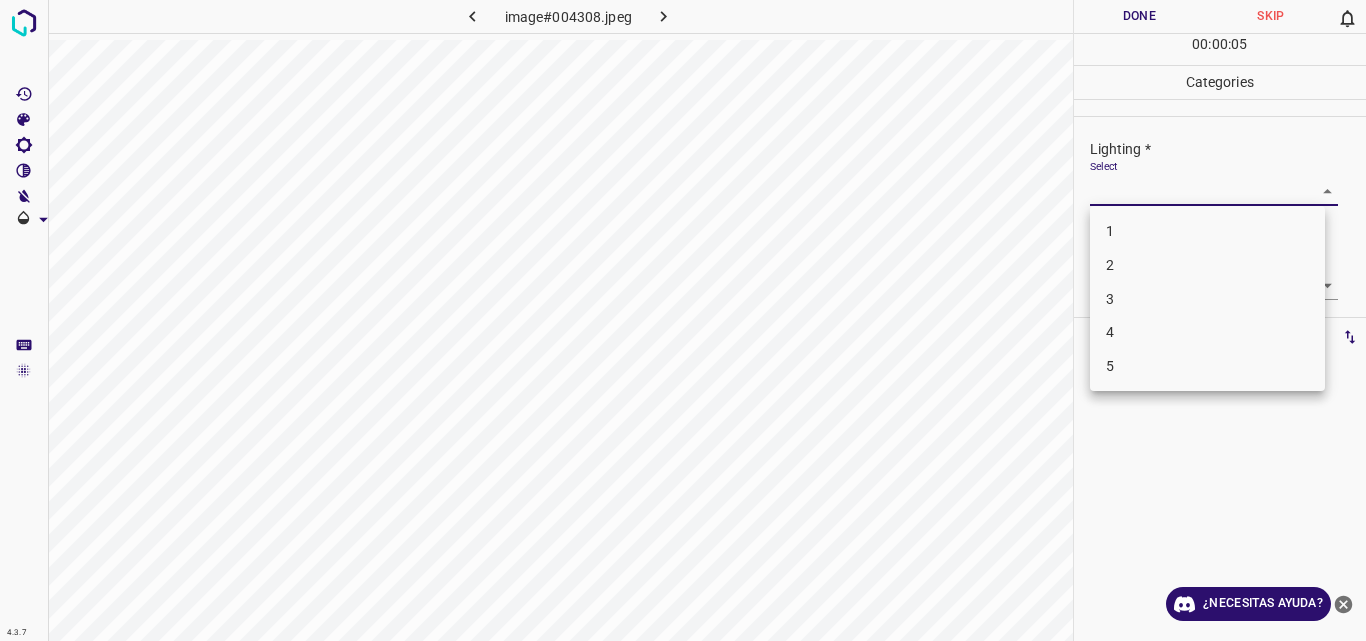 click on "3" at bounding box center [1207, 299] 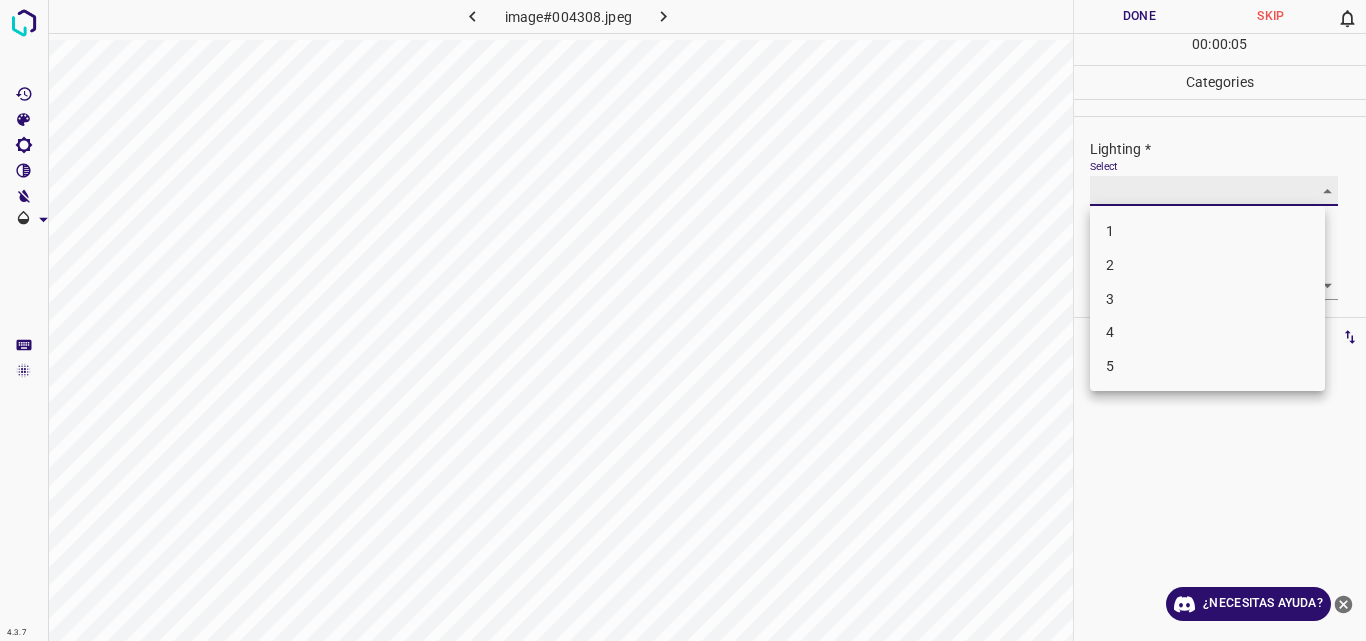 type on "3" 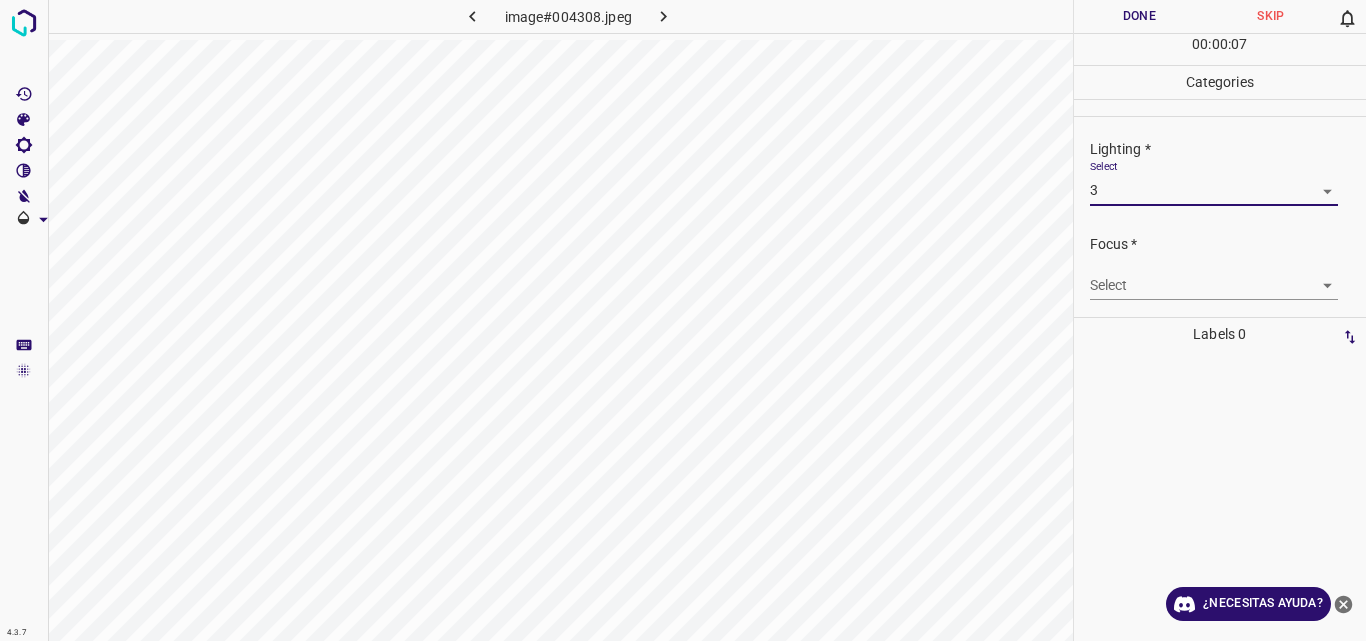 click on "4.3.7 image#004308.jpeg Done Skip 0 00   : 00   : 07   Categories Lighting *  Select 3 3 Focus *  Select ​ Overall *  Select ​ Labels   0 Categories 1 Lighting 2 Focus 3 Overall Tools Space Change between modes (Draw & Edit) I Auto labeling R Restore zoom M Zoom in N Zoom out Delete Delete selecte label Filters Z Restore filters X Saturation filter C Brightness filter V Contrast filter B Gray scale filter General O Download ¿Necesitas ayuda? Original text Rate this translation Your feedback will be used to help improve Google Translate - Texto - Esconder - Borrar" at bounding box center (683, 320) 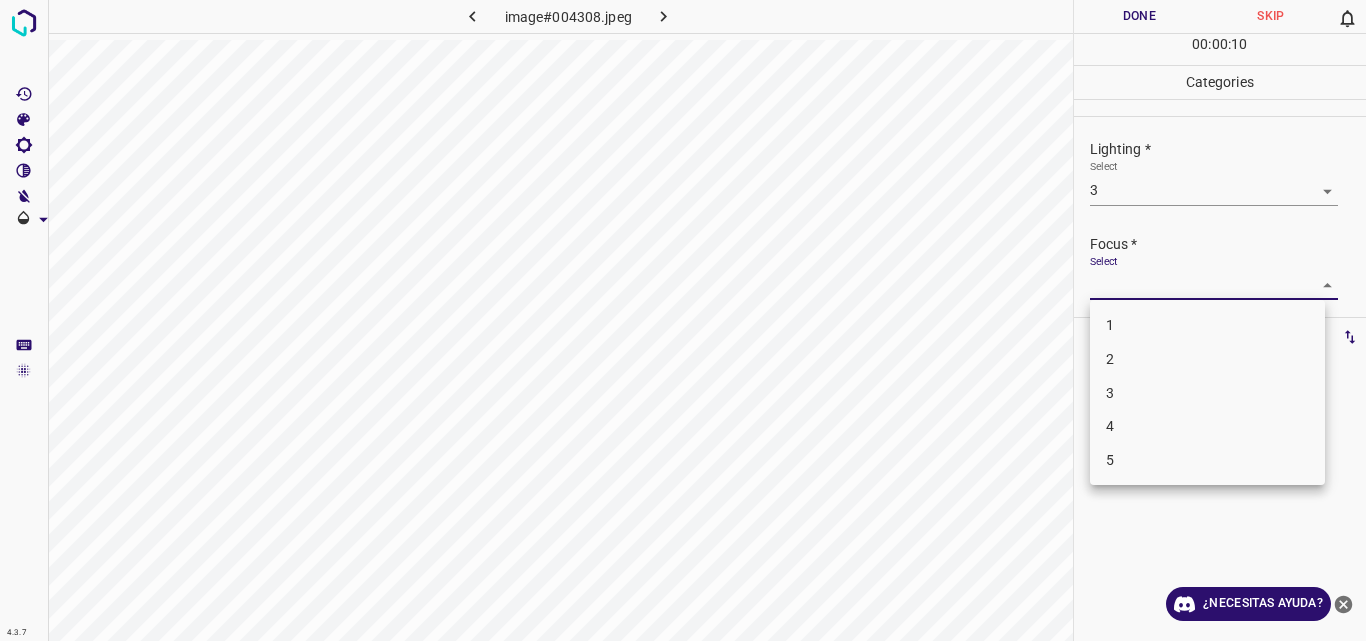 click on "3" at bounding box center [1207, 393] 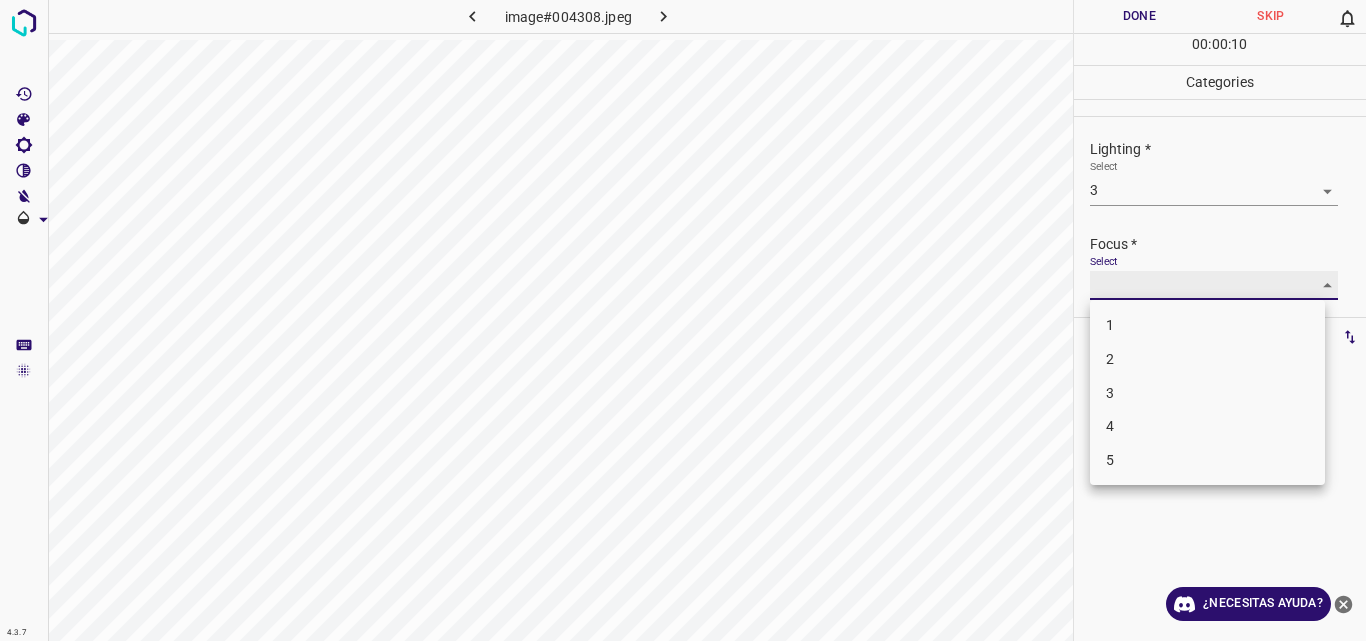 type on "3" 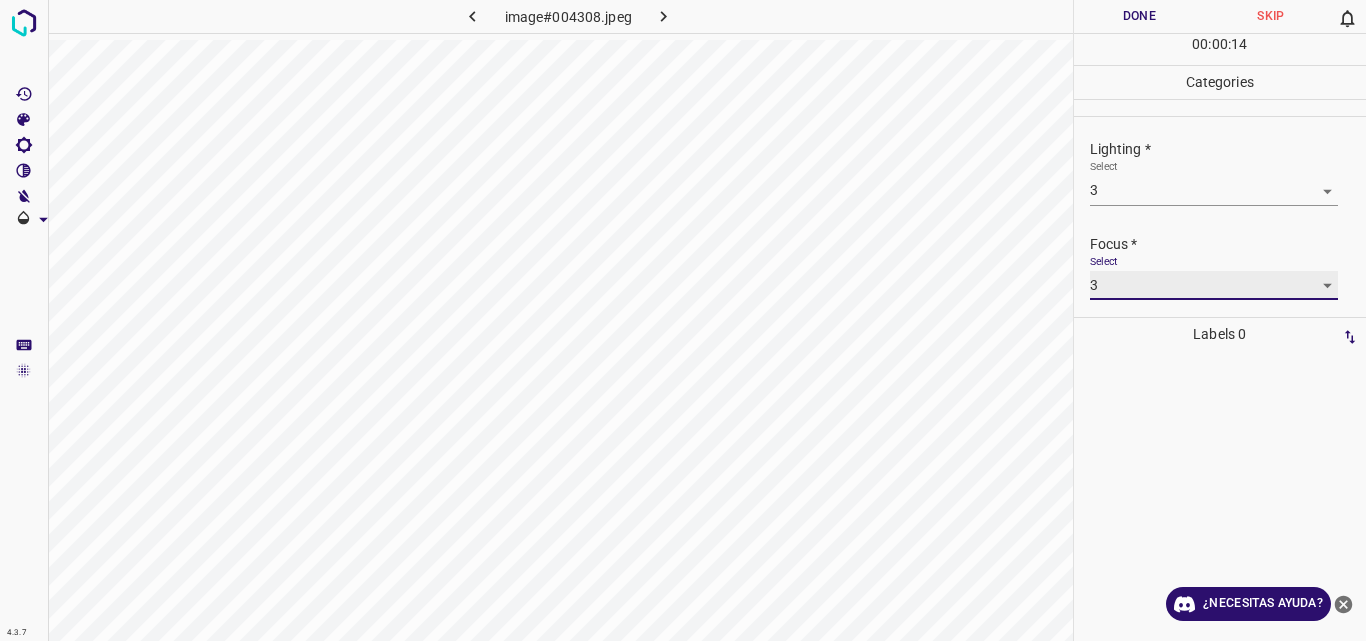 scroll, scrollTop: 98, scrollLeft: 0, axis: vertical 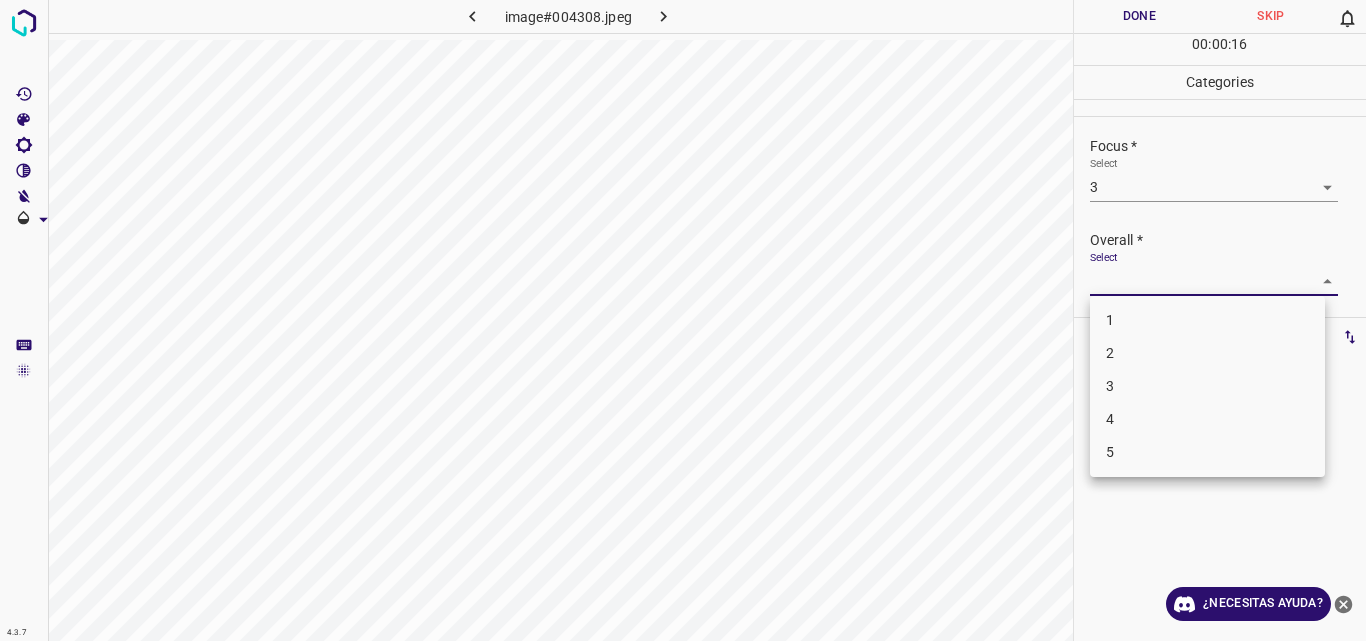 click on "4.3.7 image#004308.jpeg Done Skip 0 00   : 00   : 16   Categories Lighting *  Select 3 3 Focus *  Select 3 3 Overall *  Select ​ Labels   0 Categories 1 Lighting 2 Focus 3 Overall Tools Space Change between modes (Draw & Edit) I Auto labeling R Restore zoom M Zoom in N Zoom out Delete Delete selecte label Filters Z Restore filters X Saturation filter C Brightness filter V Contrast filter B Gray scale filter General O Download ¿Necesitas ayuda? Original text Rate this translation Your feedback will be used to help improve Google Translate - Texto - Esconder - Borrar 1 2 3 4 5" at bounding box center (683, 320) 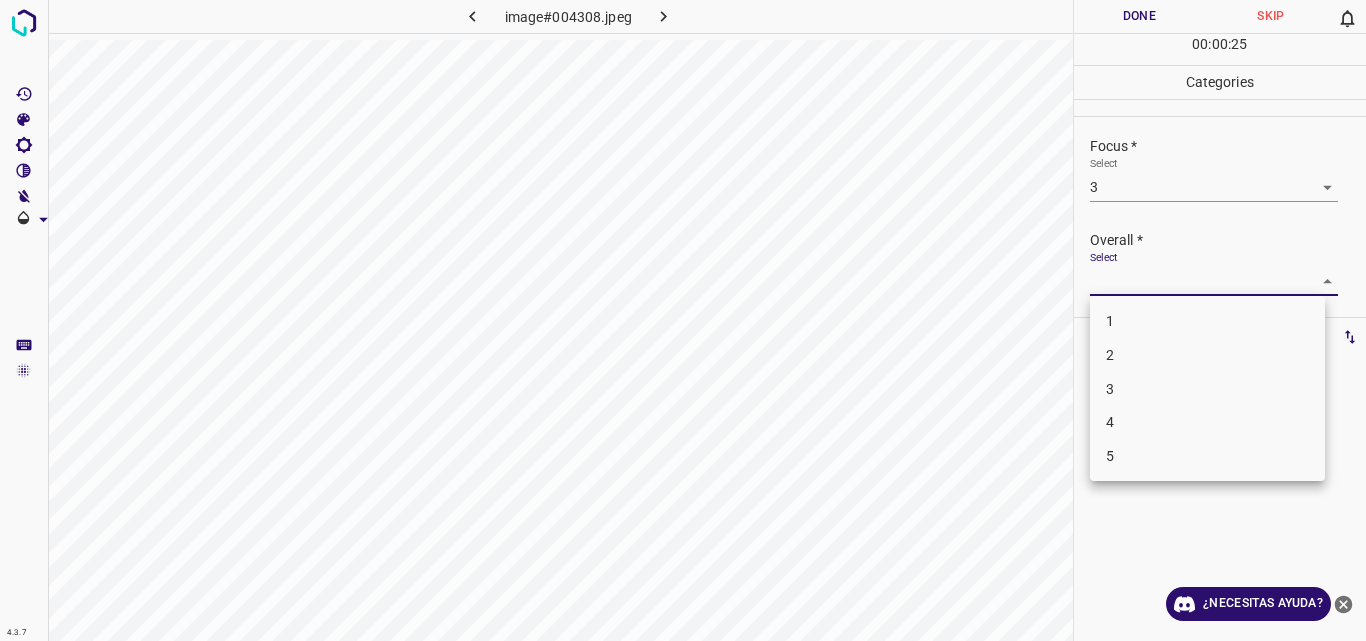 click on "3" at bounding box center [1207, 389] 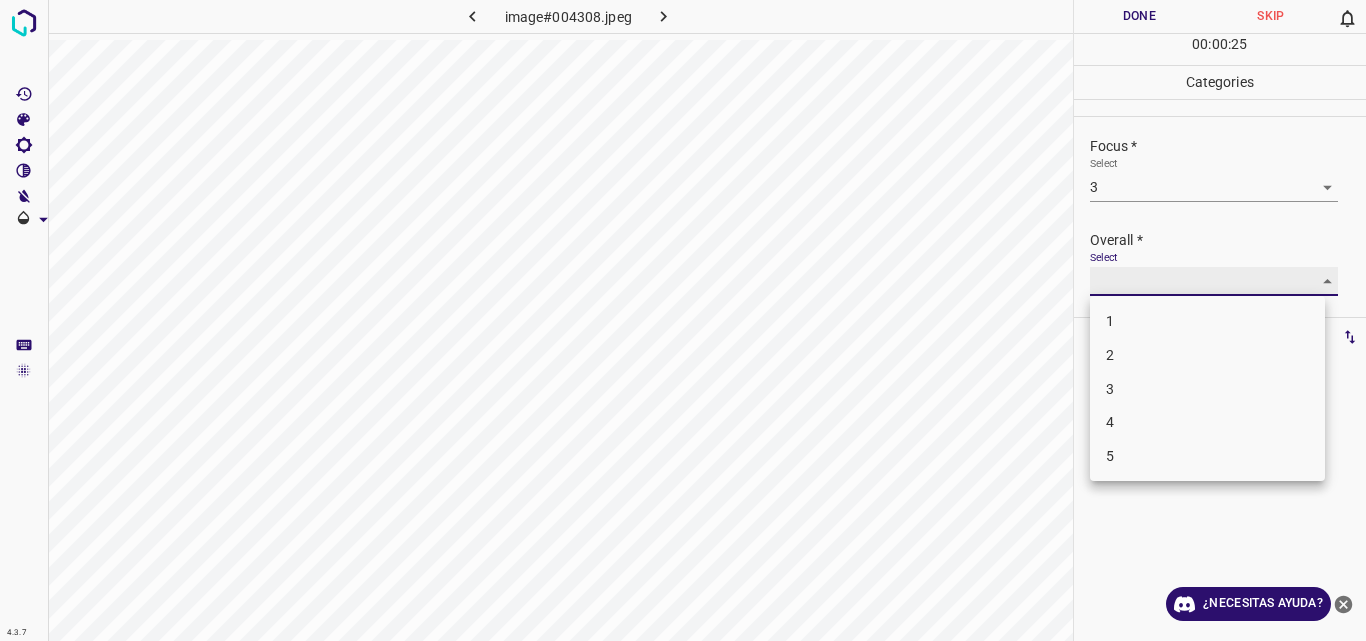 type on "3" 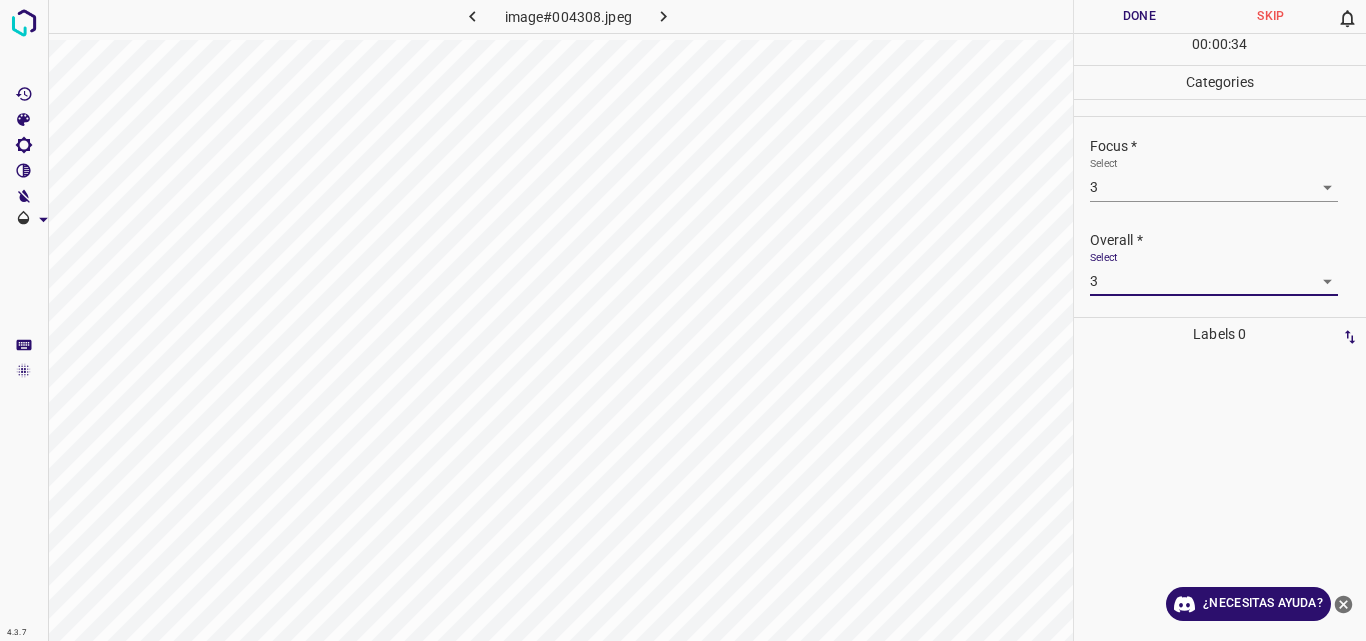 click on "Done" at bounding box center (1140, 16) 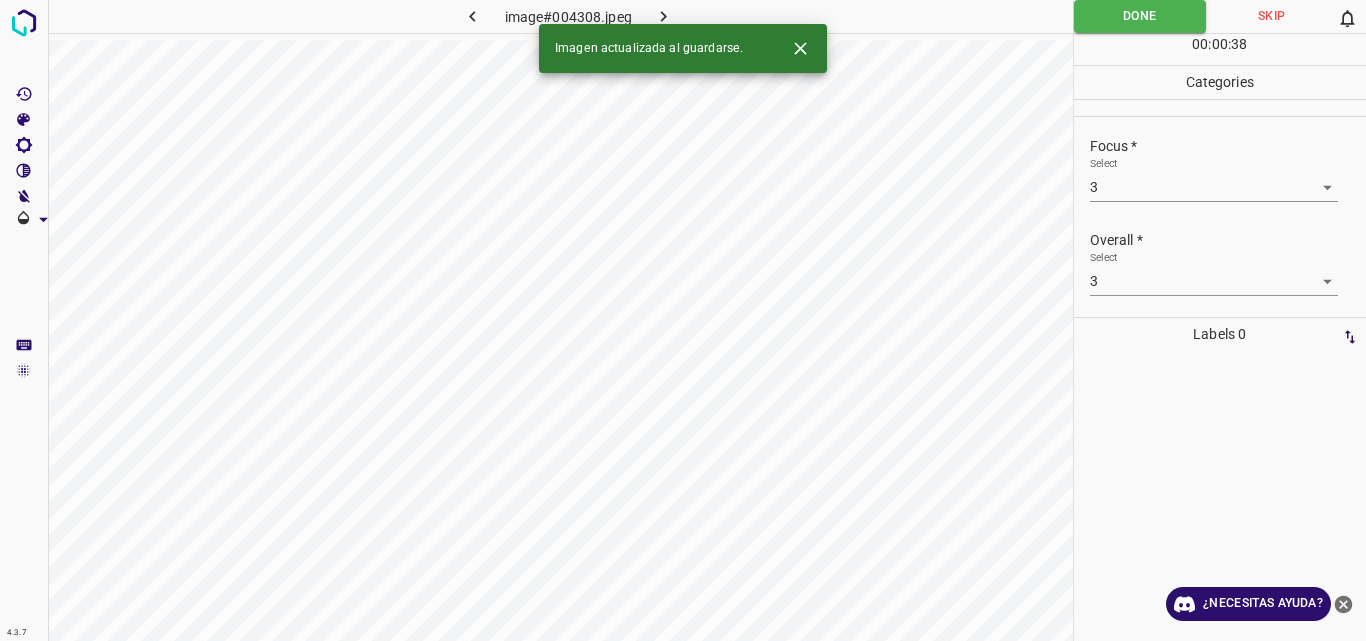 click 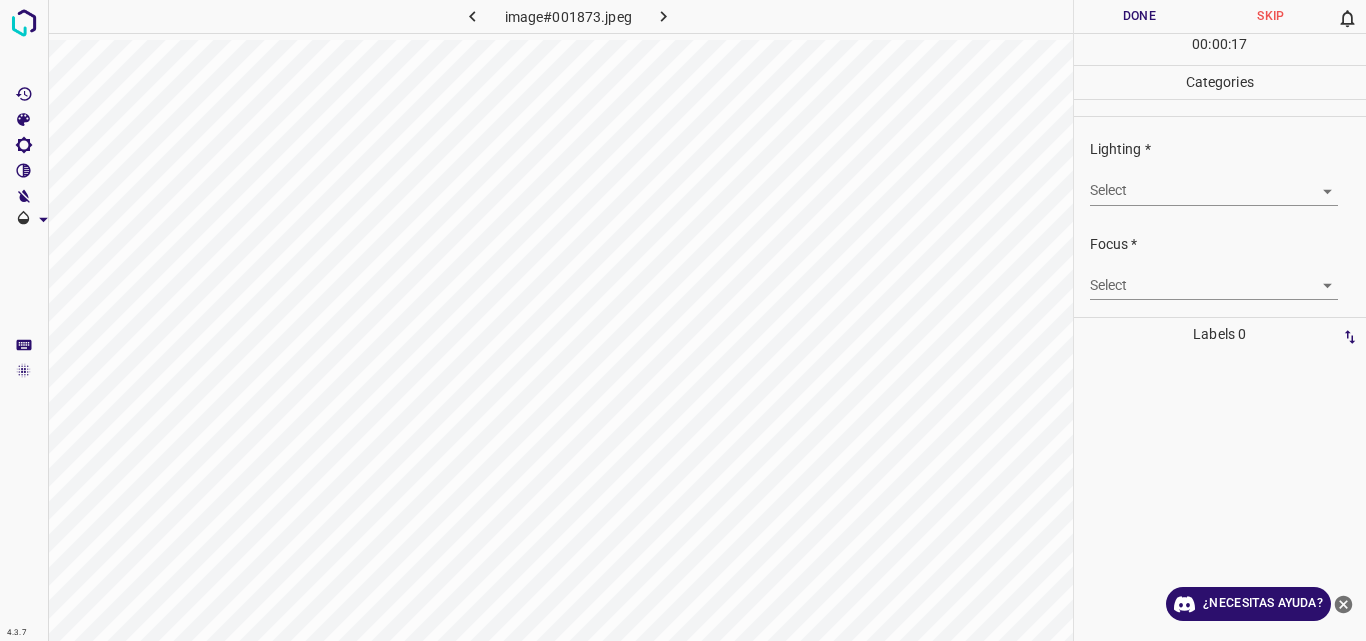 click on "4.3.7 image#001873.jpeg Done Skip 0 00   : 00   : 17   Categories Lighting *  Select ​ Focus *  Select ​ Overall *  Select ​ Labels   0 Categories 1 Lighting 2 Focus 3 Overall Tools Space Change between modes (Draw & Edit) I Auto labeling R Restore zoom M Zoom in N Zoom out Delete Delete selecte label Filters Z Restore filters X Saturation filter C Brightness filter V Contrast filter B Gray scale filter General O Download ¿Necesitas ayuda? Original text Rate this translation Your feedback will be used to help improve Google Translate - Texto - Esconder - Borrar" at bounding box center [683, 320] 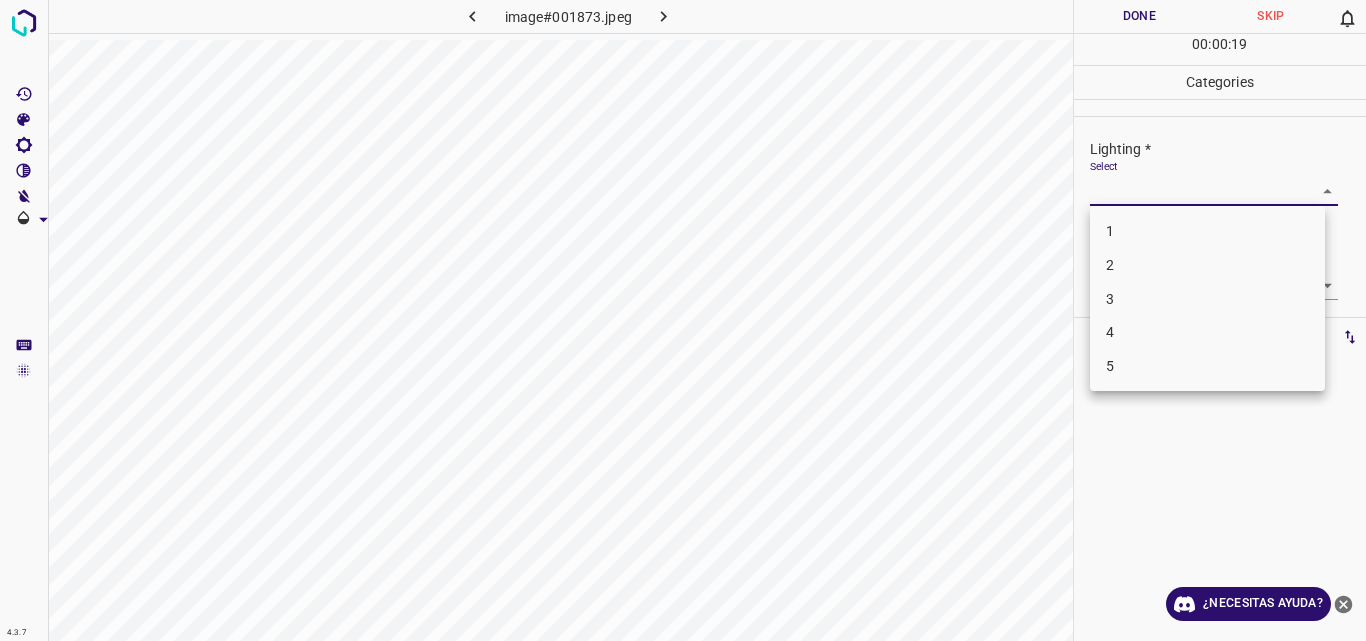 click on "3" at bounding box center [1207, 299] 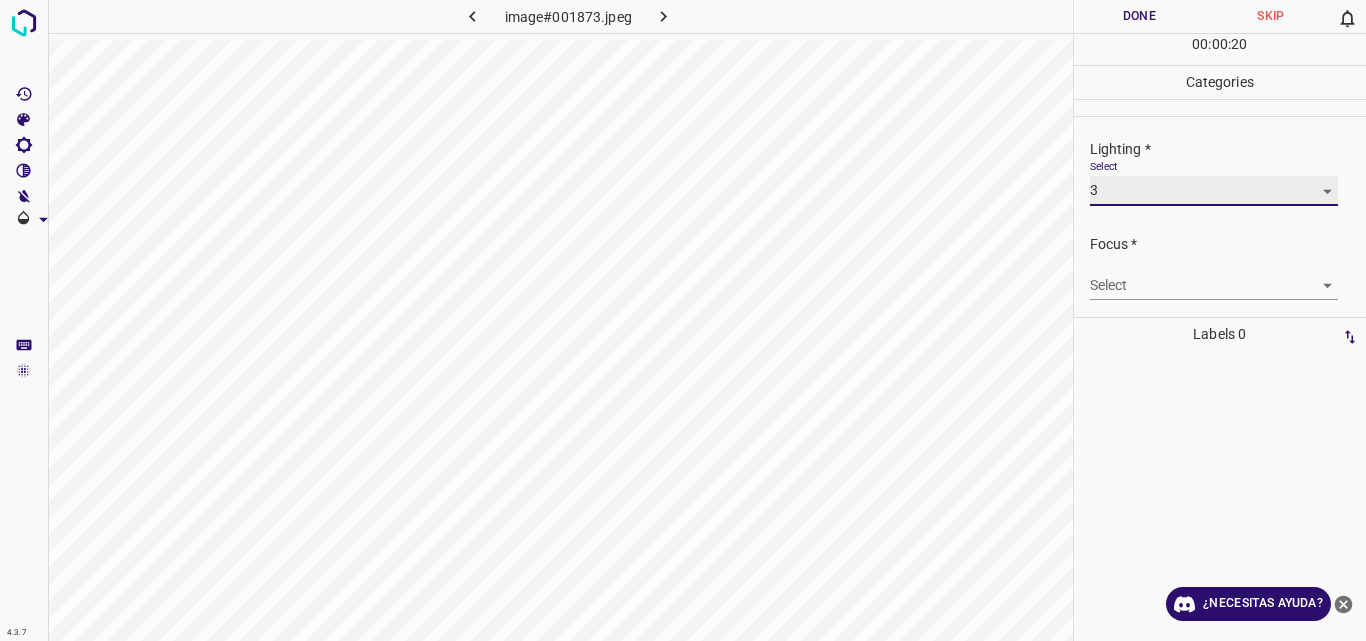 type on "3" 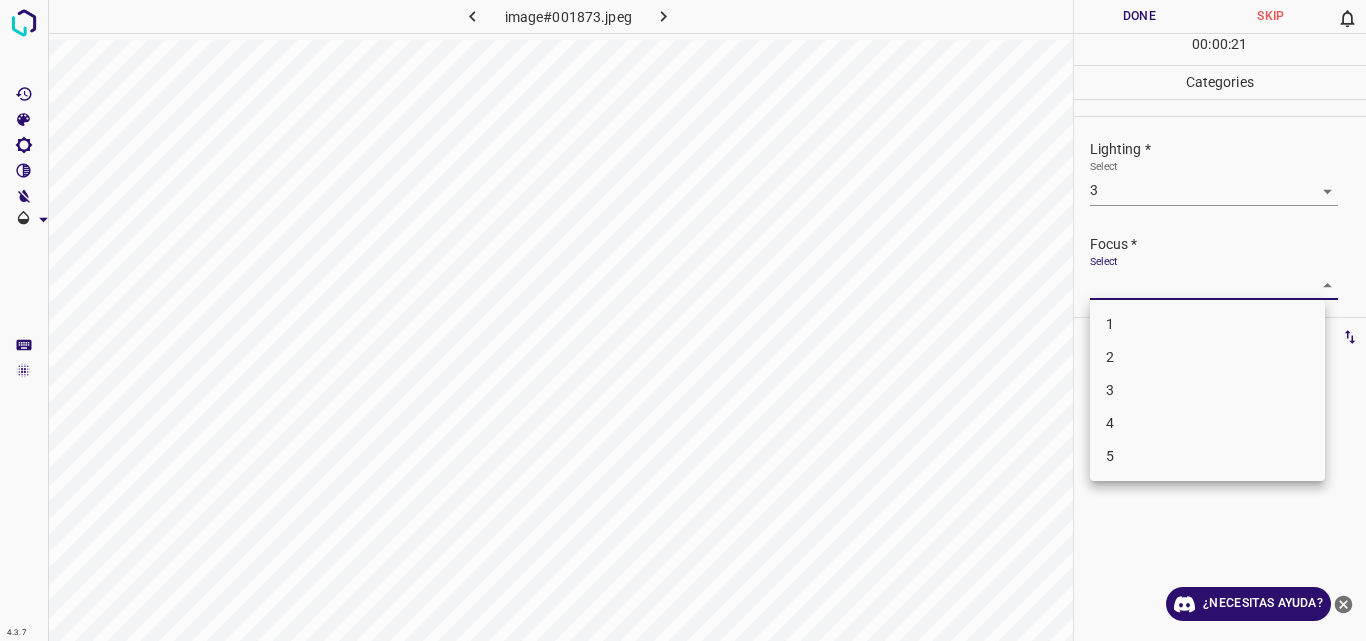 click on "4.3.7 image#001873.jpeg Done Skip 0 00   : 00   : 21   Categories Lighting *  Select 3 3 Focus *  Select ​ Overall *  Select ​ Labels   0 Categories 1 Lighting 2 Focus 3 Overall Tools Space Change between modes (Draw & Edit) I Auto labeling R Restore zoom M Zoom in N Zoom out Delete Delete selecte label Filters Z Restore filters X Saturation filter C Brightness filter V Contrast filter B Gray scale filter General O Download ¿Necesitas ayuda? Original text Rate this translation Your feedback will be used to help improve Google Translate - Texto - Esconder - Borrar 1 2 3 4 5" at bounding box center (683, 320) 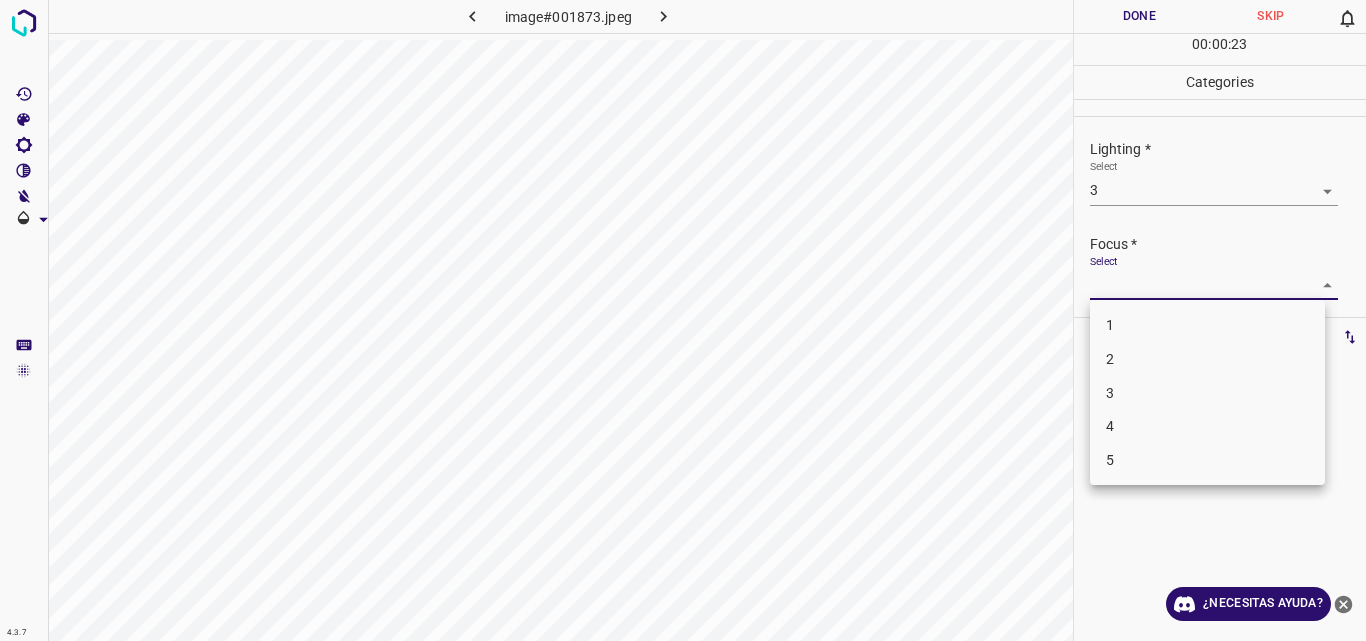 click on "3" at bounding box center (1207, 393) 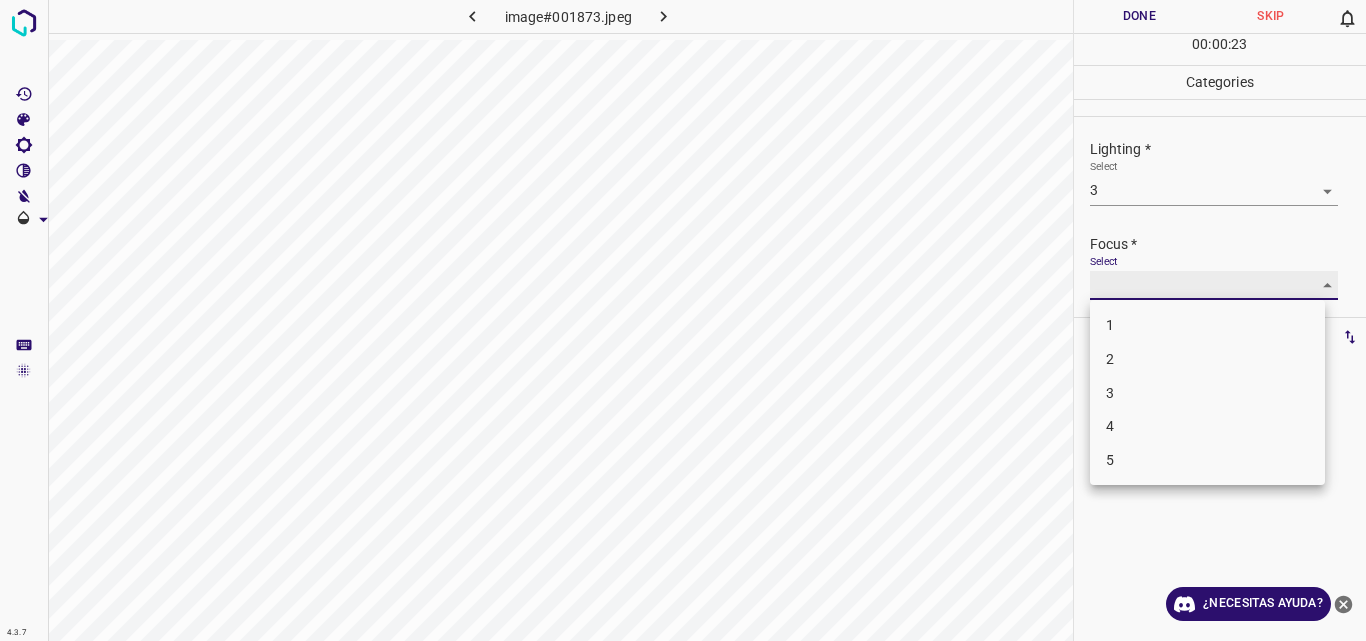 type on "3" 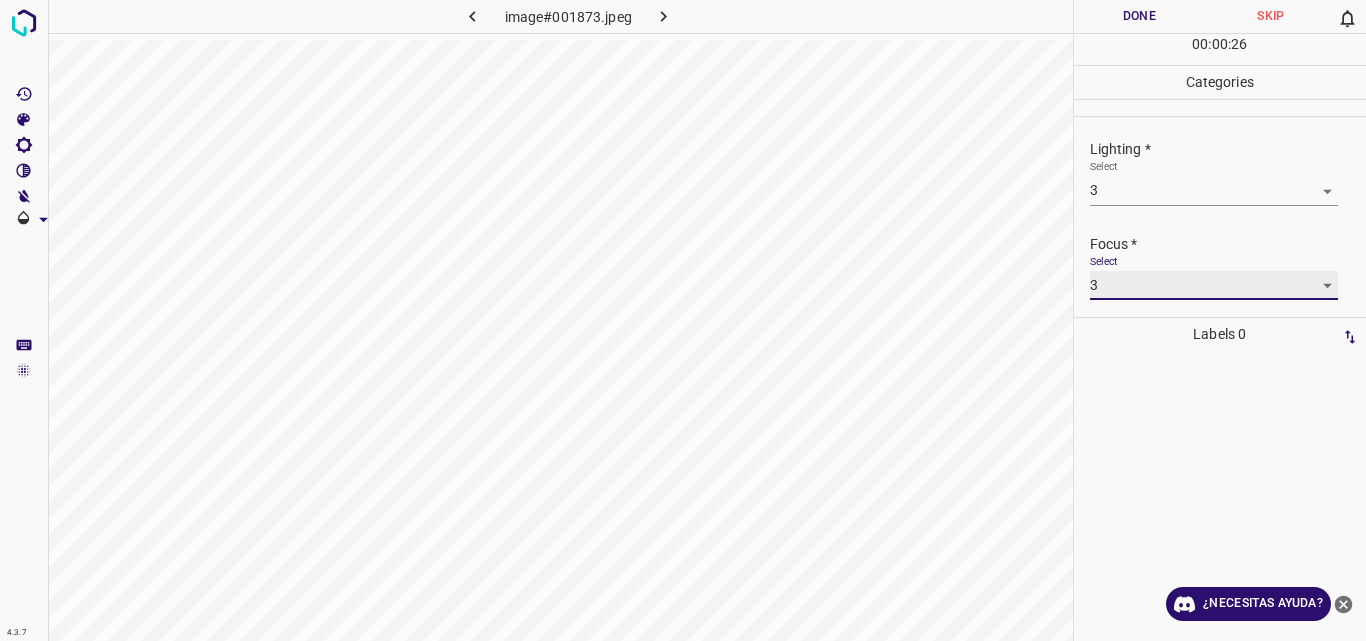 scroll, scrollTop: 98, scrollLeft: 0, axis: vertical 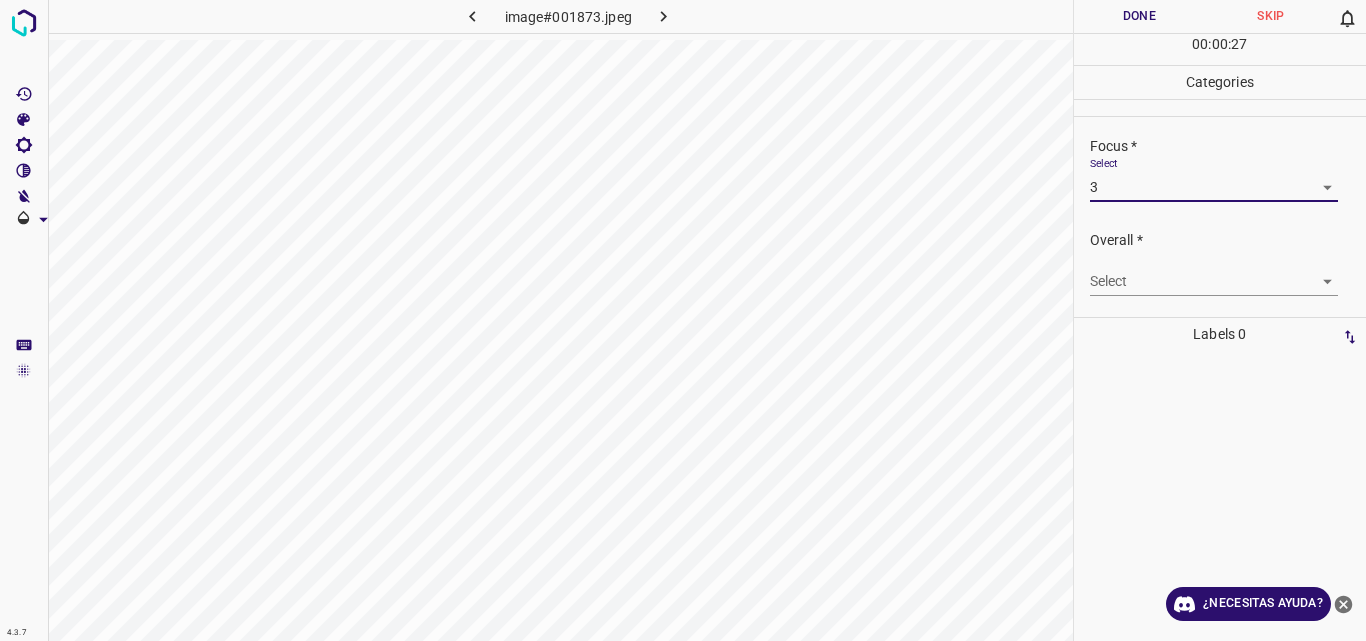 click on "4.3.7 image#001873.jpeg Done Skip 0 00   : 00   : 27   Categories Lighting *  Select 3 3 Focus *  Select 3 3 Overall *  Select ​ Labels   0 Categories 1 Lighting 2 Focus 3 Overall Tools Space Change between modes (Draw & Edit) I Auto labeling R Restore zoom M Zoom in N Zoom out Delete Delete selecte label Filters Z Restore filters X Saturation filter C Brightness filter V Contrast filter B Gray scale filter General O Download ¿Necesitas ayuda? Original text Rate this translation Your feedback will be used to help improve Google Translate - Texto - Esconder - Borrar" at bounding box center [683, 320] 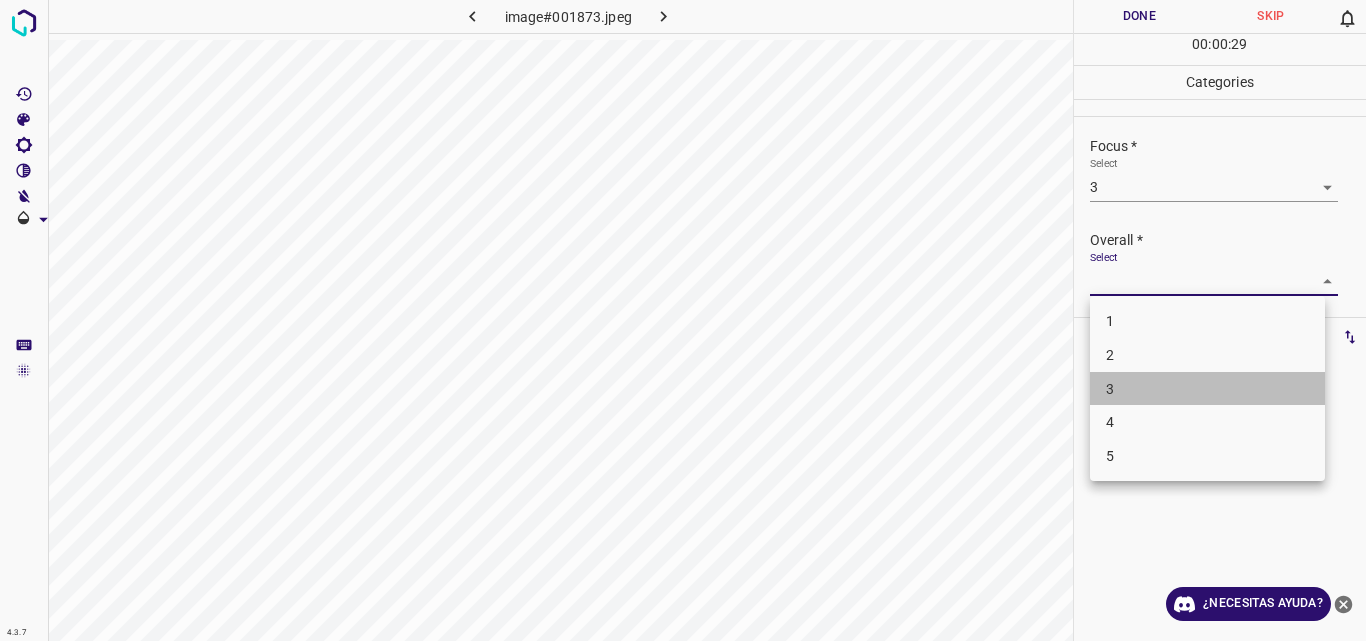 click on "3" at bounding box center (1207, 389) 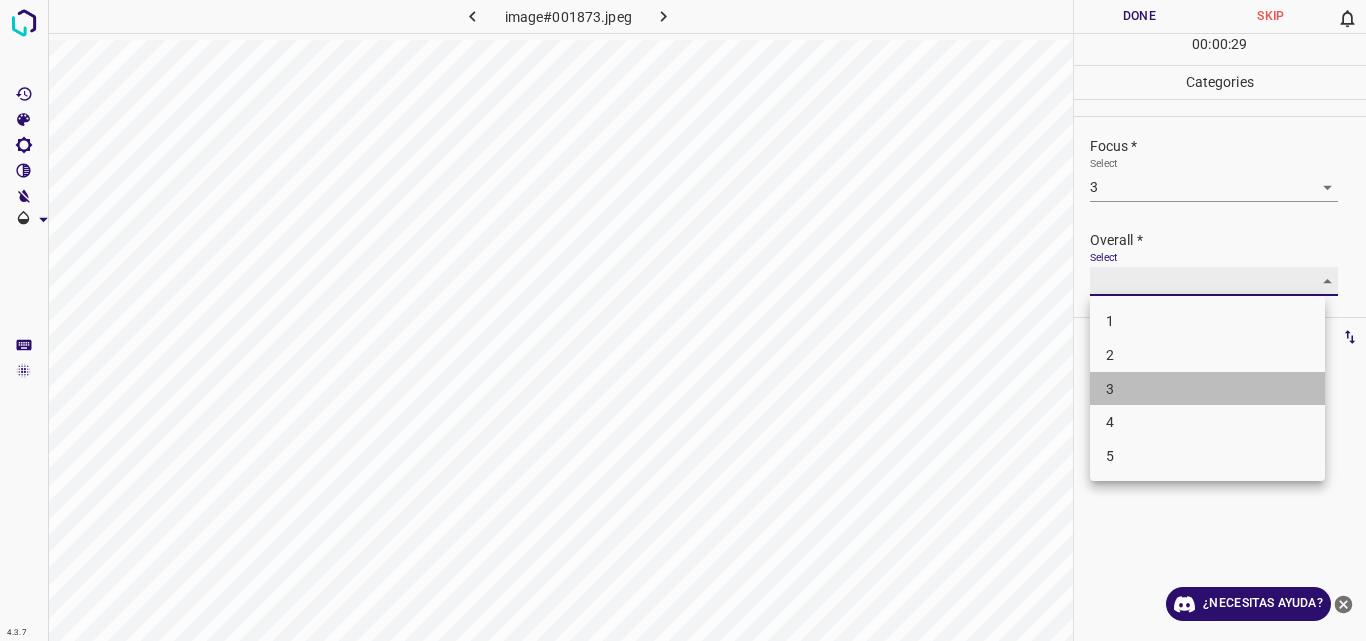 type on "3" 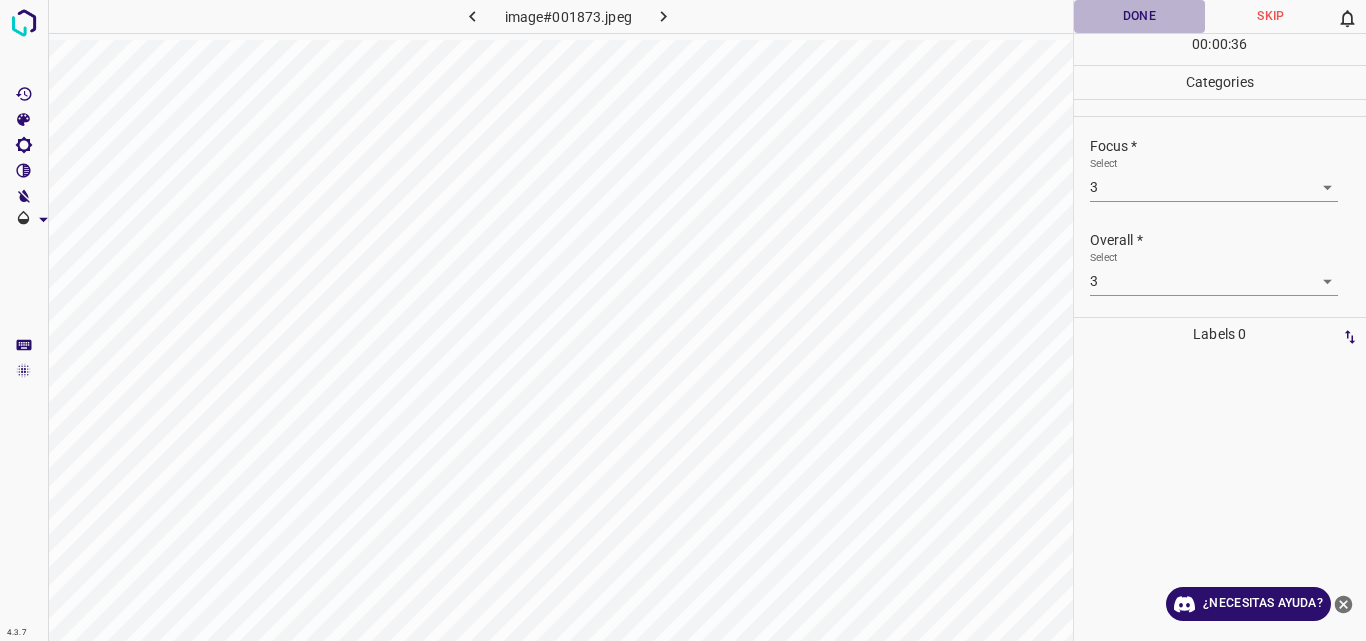 click on "Done" at bounding box center (1140, 16) 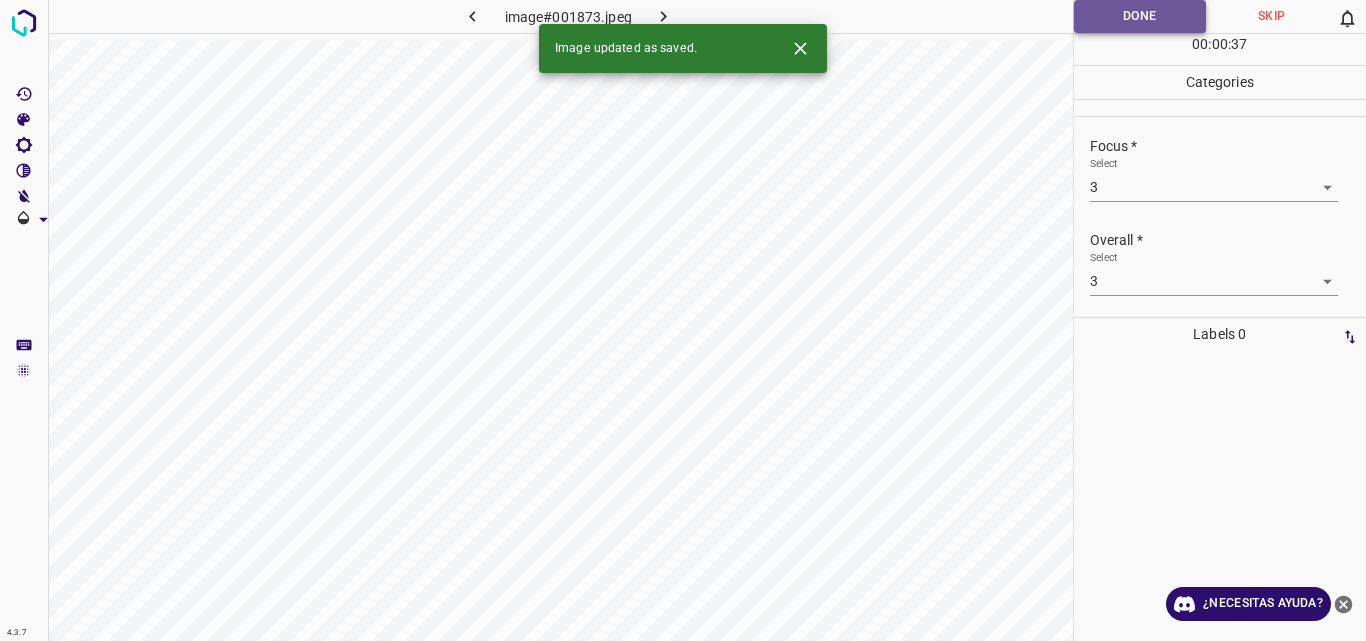 click on "Done" at bounding box center (1140, 16) 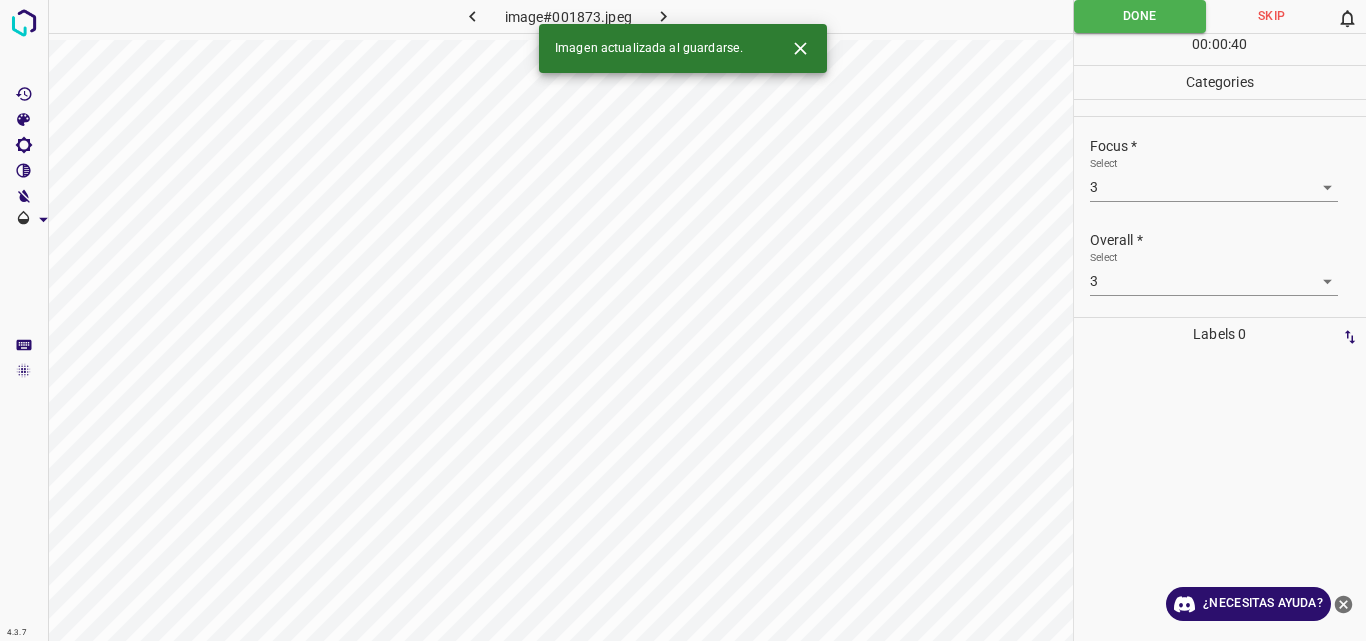 click 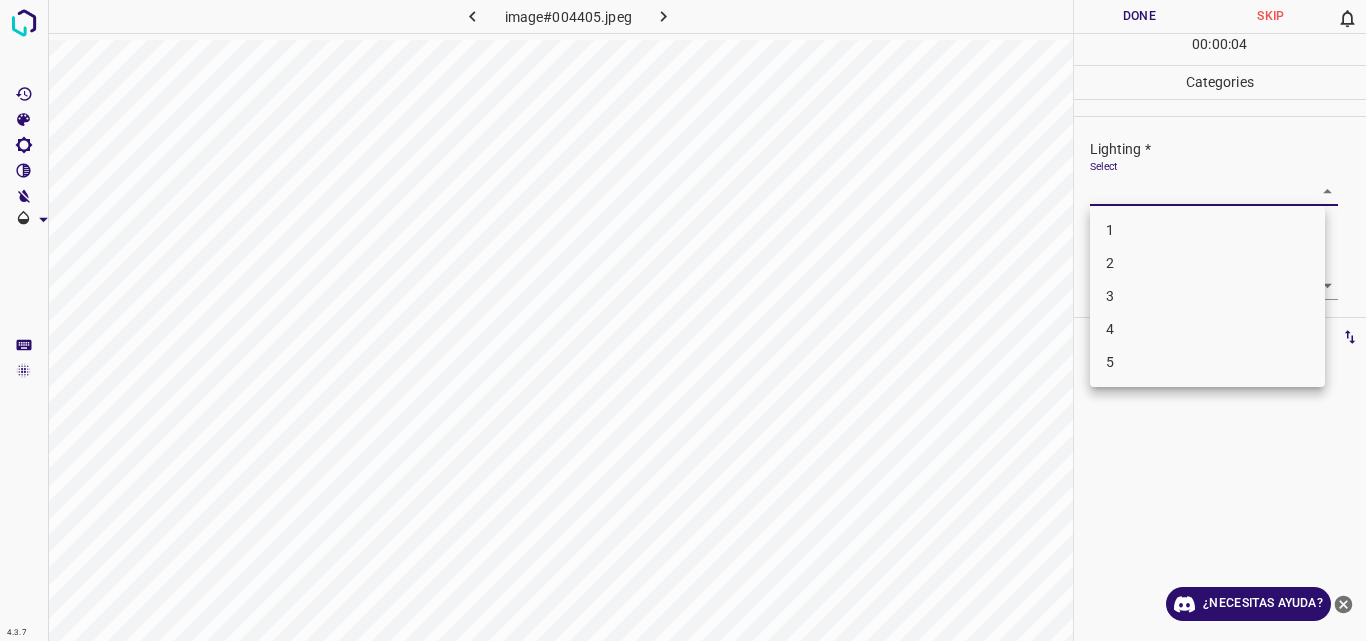 click on "4.3.7 image#004405.jpeg Done Skip 0 00   : 00   : 04   Categories Lighting *  Select ​ Focus *  Select ​ Overall *  Select ​ Labels   0 Categories 1 Lighting 2 Focus 3 Overall Tools Space Change between modes (Draw & Edit) I Auto labeling R Restore zoom M Zoom in N Zoom out Delete Delete selecte label Filters Z Restore filters X Saturation filter C Brightness filter V Contrast filter B Gray scale filter General O Download ¿Necesitas ayuda? Original text Rate this translation Your feedback will be used to help improve Google Translate - Texto - Esconder - Borrar 1 2 3 4 5" at bounding box center (683, 320) 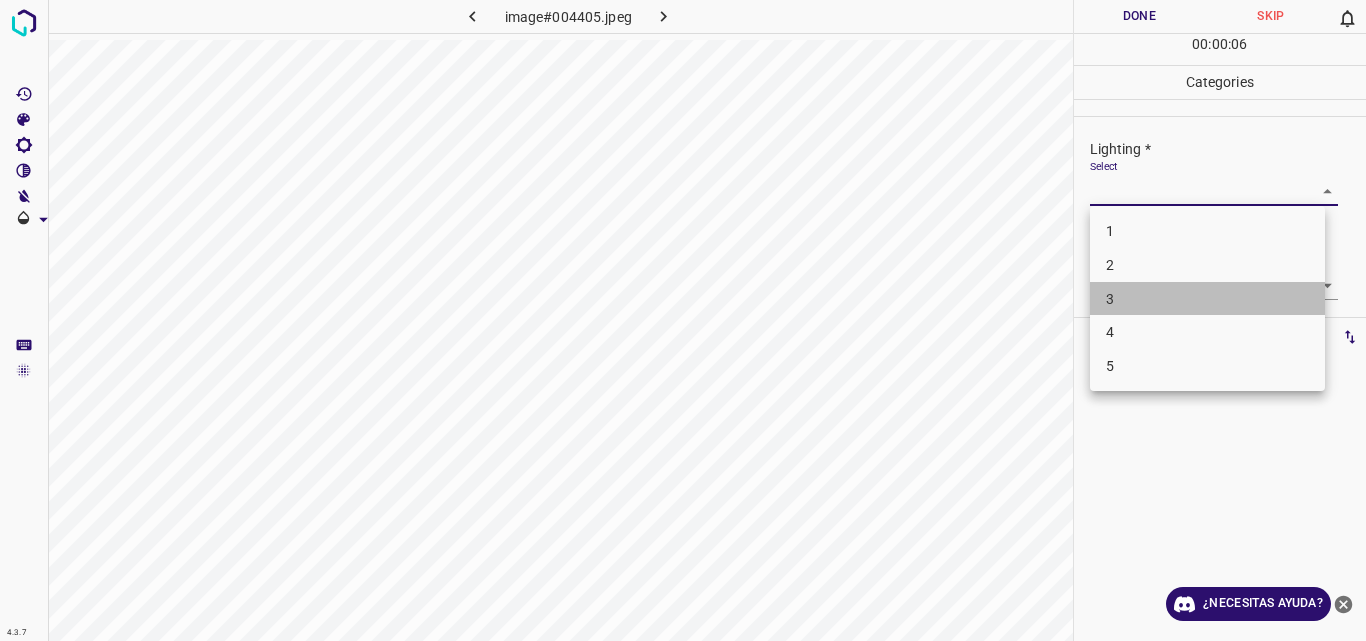 click on "3" at bounding box center [1207, 299] 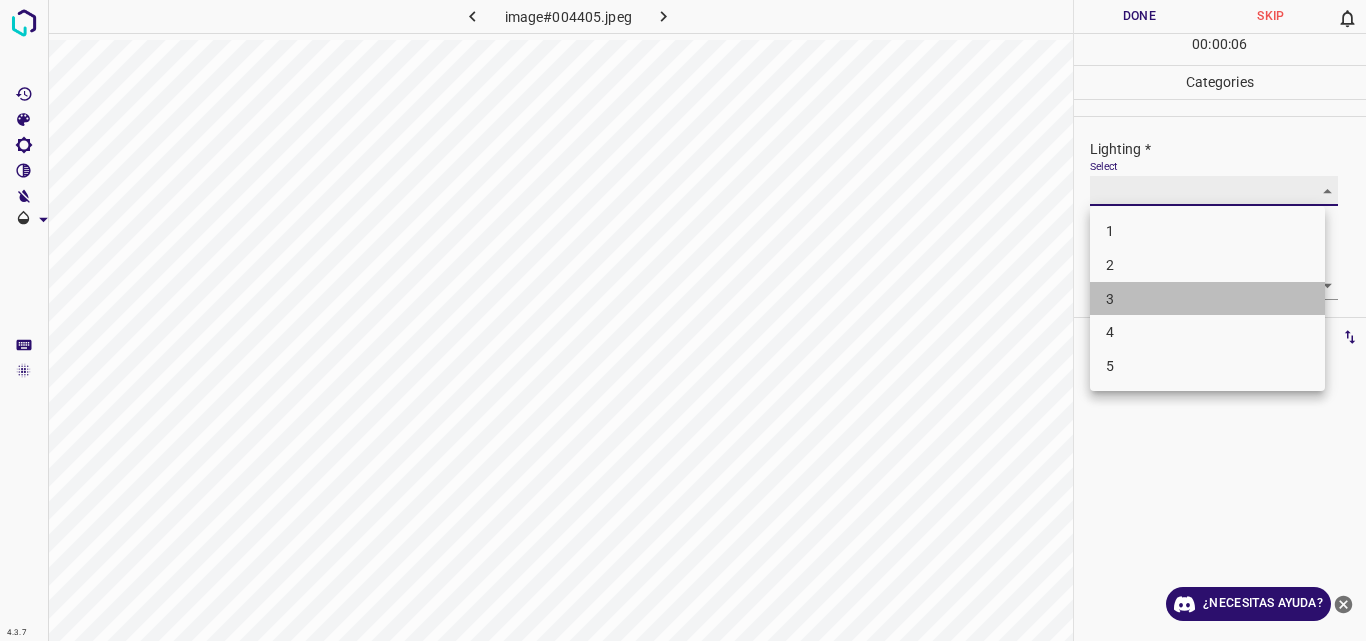type on "3" 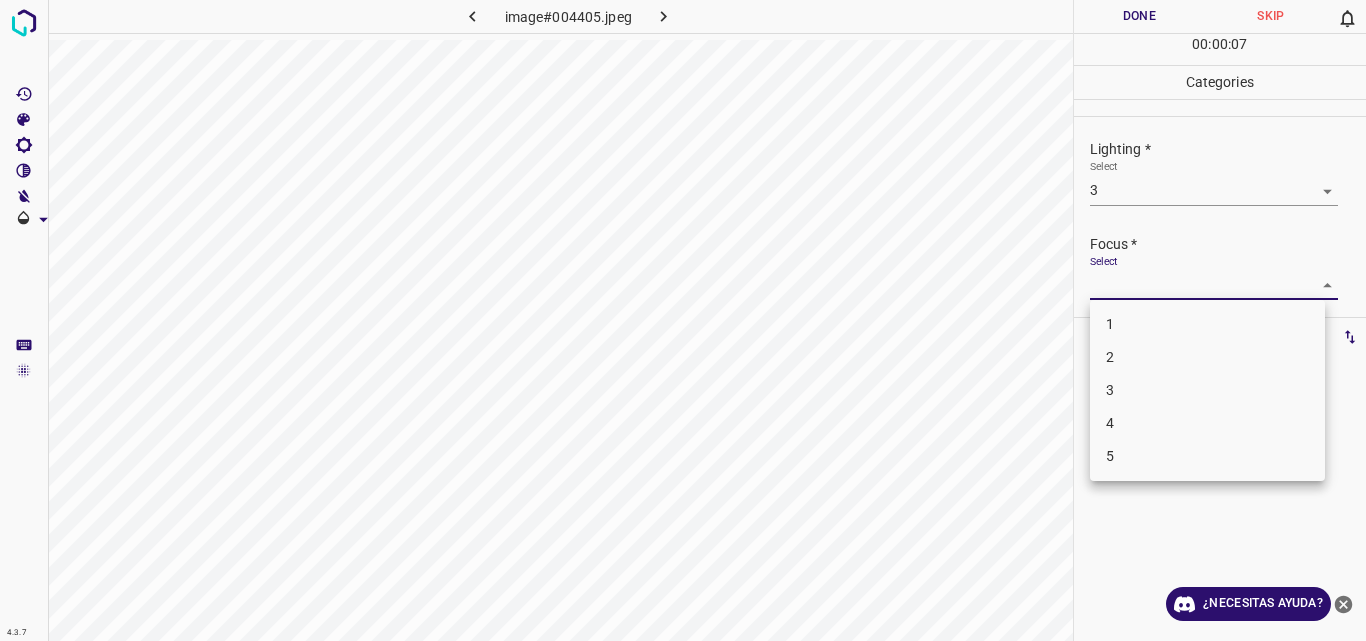 click on "4.3.7 image#004405.jpeg Done Skip 0 00   : 00   : 07   Categories Lighting *  Select 3 3 Focus *  Select ​ Overall *  Select ​ Labels   0 Categories 1 Lighting 2 Focus 3 Overall Tools Space Change between modes (Draw & Edit) I Auto labeling R Restore zoom M Zoom in N Zoom out Delete Delete selecte label Filters Z Restore filters X Saturation filter C Brightness filter V Contrast filter B Gray scale filter General O Download ¿Necesitas ayuda? Original text Rate this translation Your feedback will be used to help improve Google Translate - Texto - Esconder - Borrar 1 2 3 4 5" at bounding box center (683, 320) 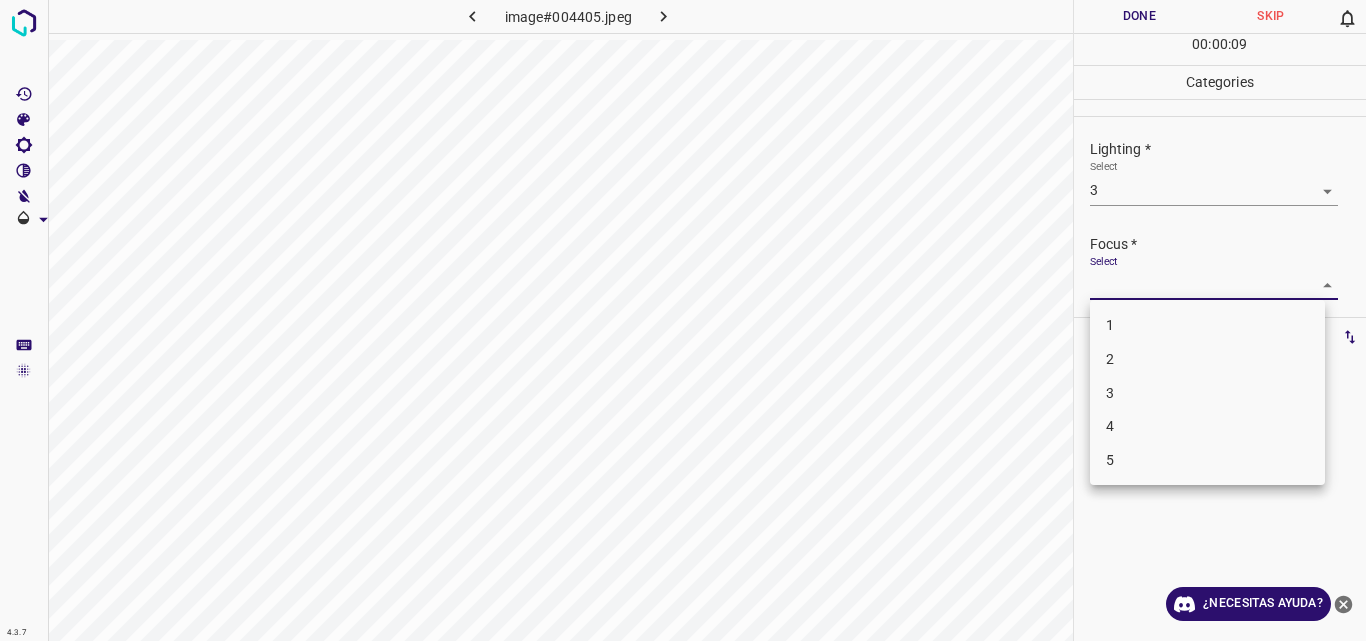 click on "3" at bounding box center (1207, 393) 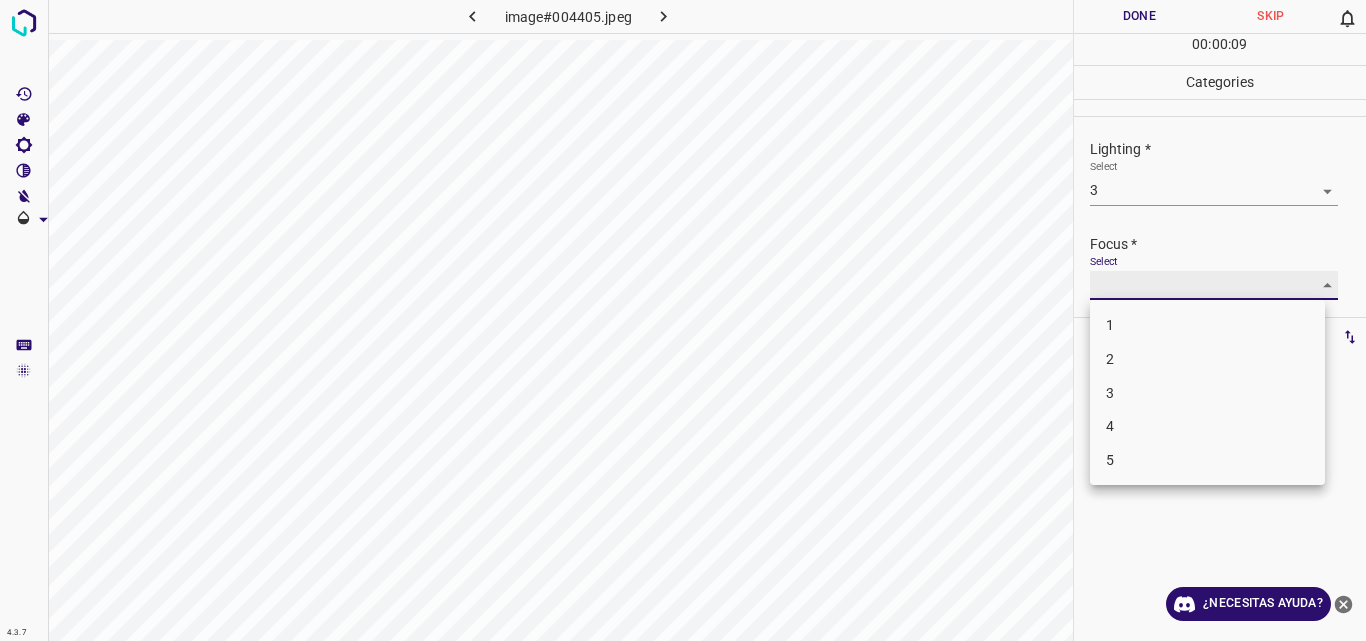 type on "3" 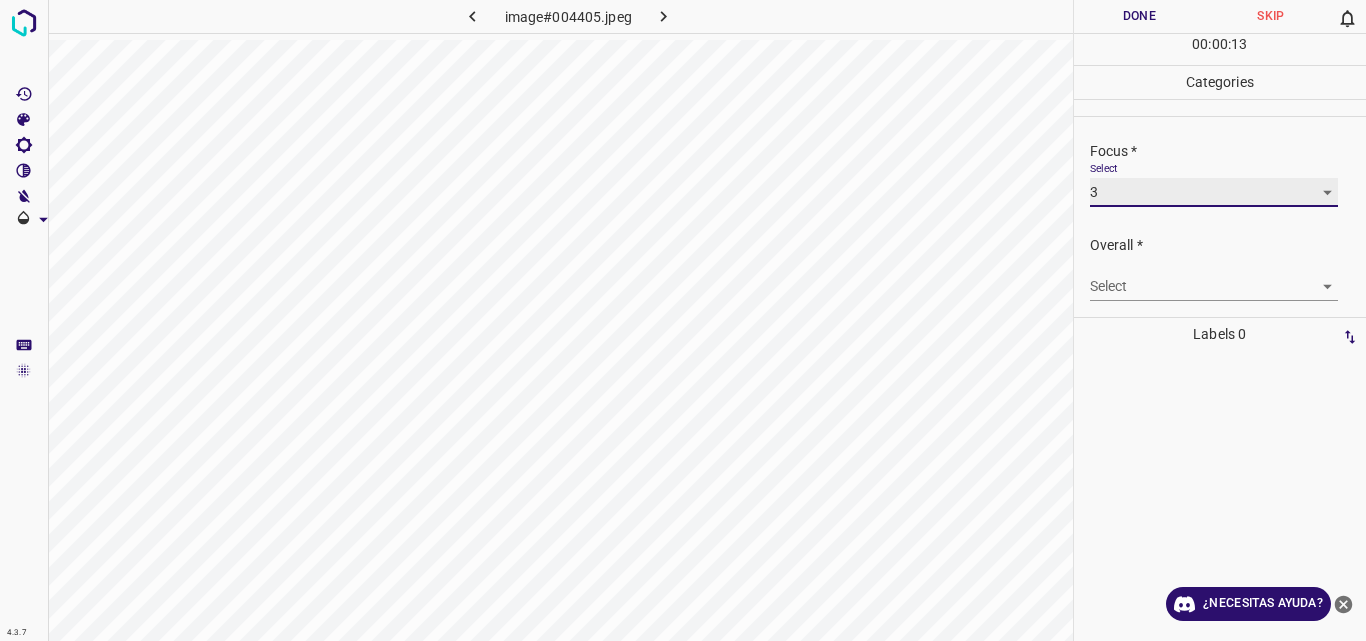 scroll, scrollTop: 98, scrollLeft: 0, axis: vertical 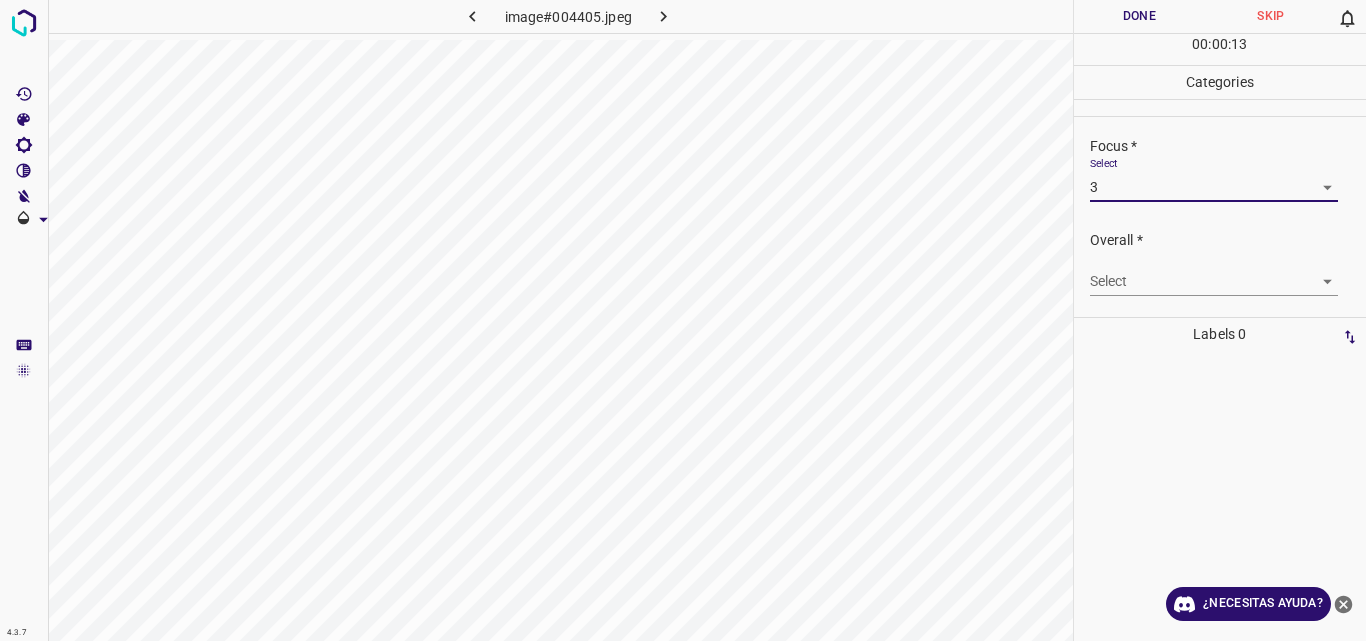 click on "4.3.7 image#004405.jpeg Done Skip 0 00   : 00   : 13   Categories Lighting *  Select 3 3 Focus *  Select 3 3 Overall *  Select ​ Labels   0 Categories 1 Lighting 2 Focus 3 Overall Tools Space Change between modes (Draw & Edit) I Auto labeling R Restore zoom M Zoom in N Zoom out Delete Delete selecte label Filters Z Restore filters X Saturation filter C Brightness filter V Contrast filter B Gray scale filter General O Download ¿Necesitas ayuda? Original text Rate this translation Your feedback will be used to help improve Google Translate - Texto - Esconder - Borrar" at bounding box center (683, 320) 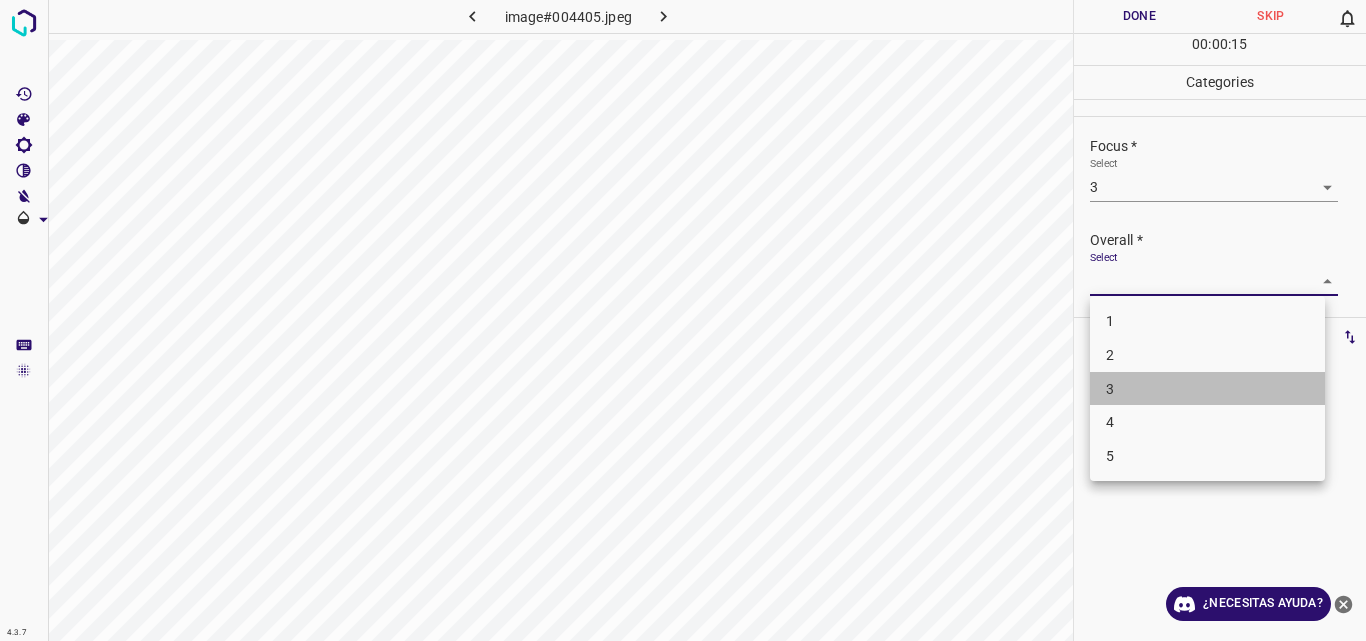 click on "3" at bounding box center [1207, 389] 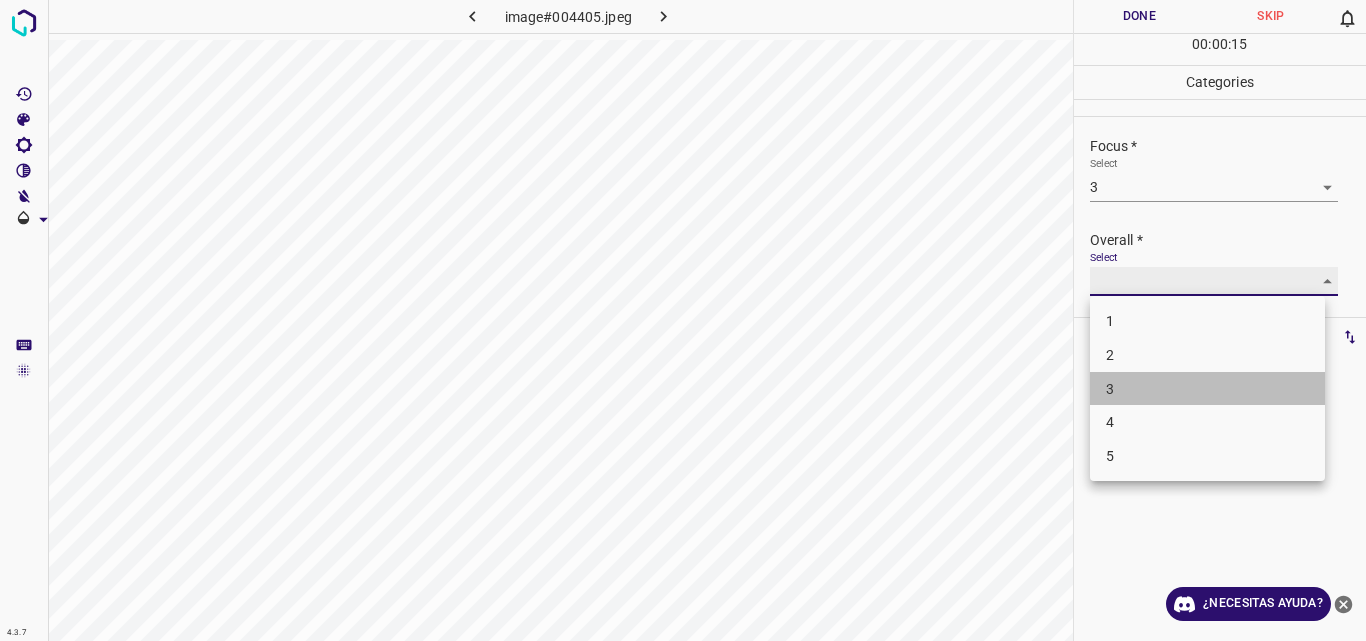 type on "3" 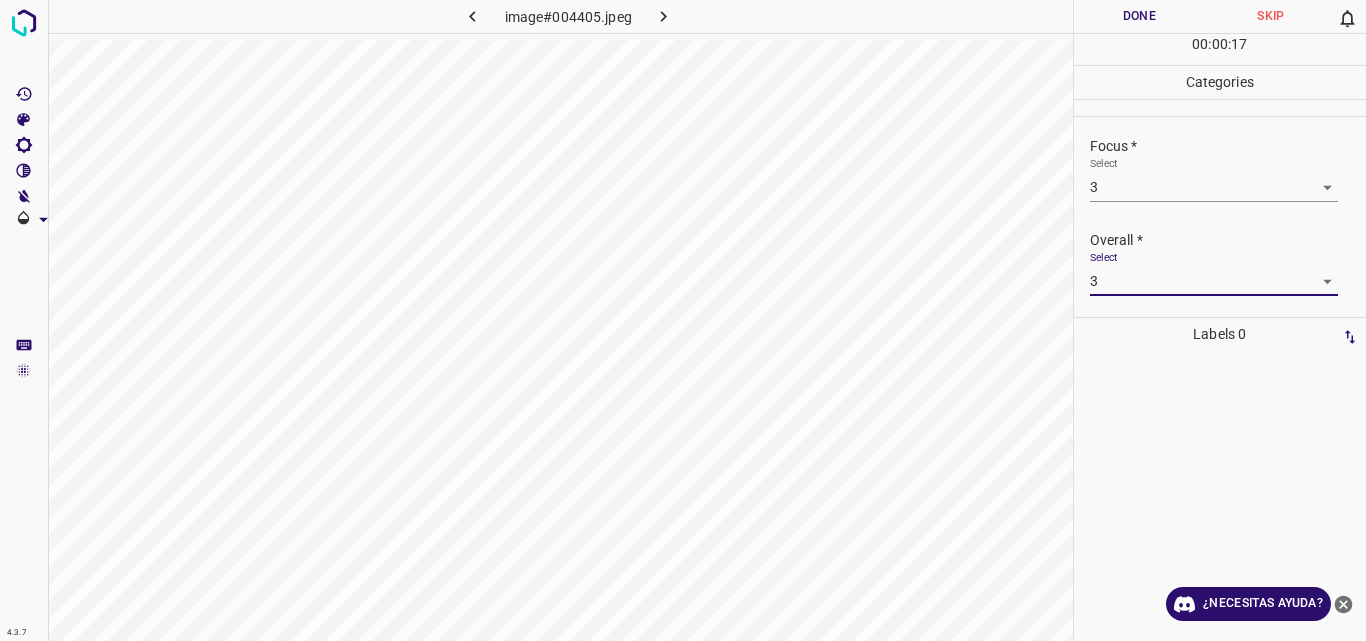 click on "Done" at bounding box center (1140, 16) 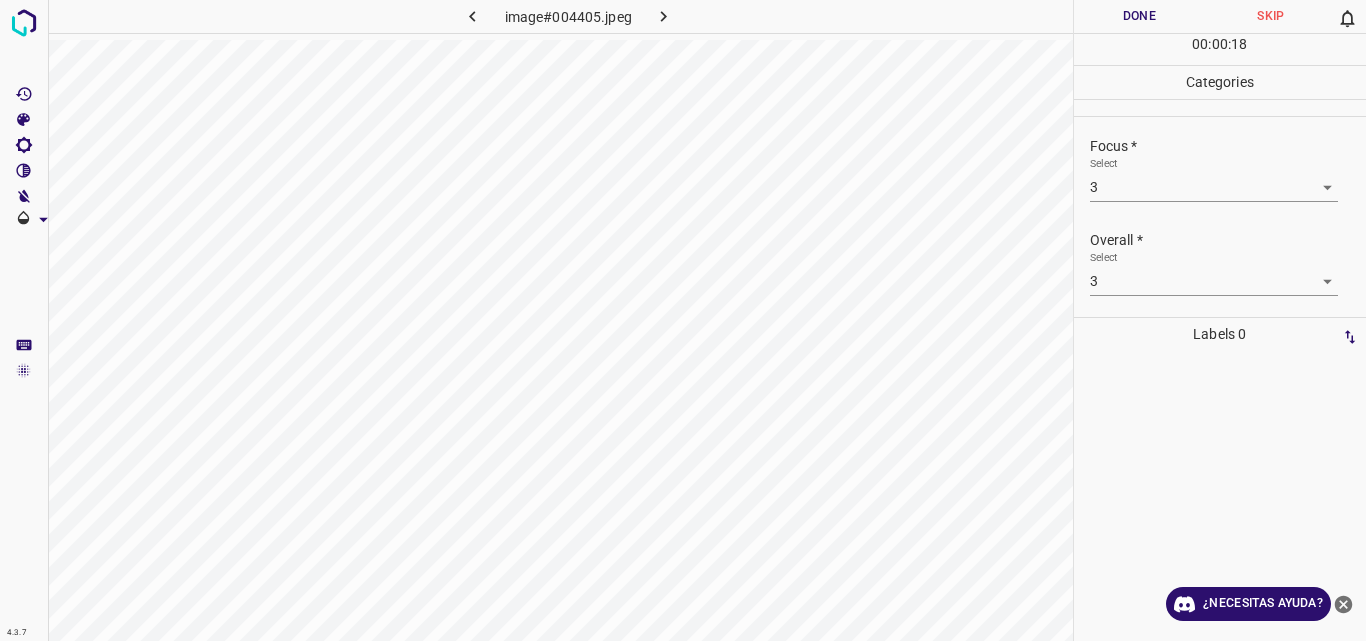 click on "Done" at bounding box center (1140, 16) 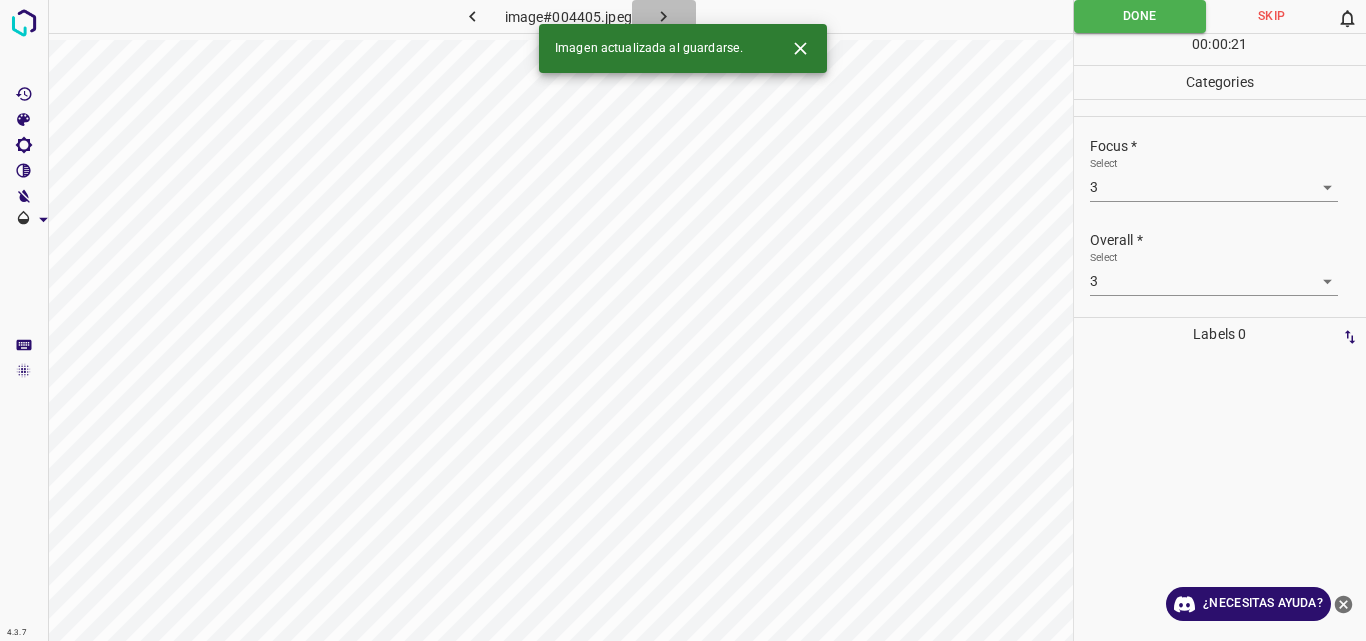 click 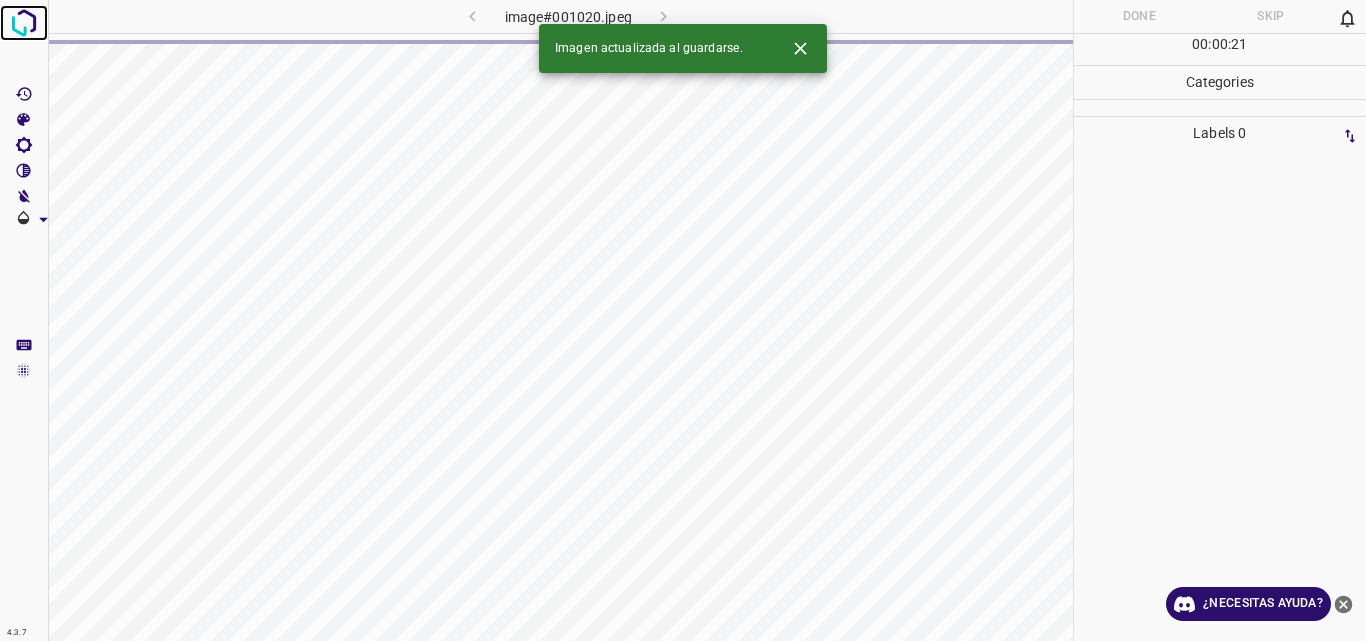click at bounding box center (24, 23) 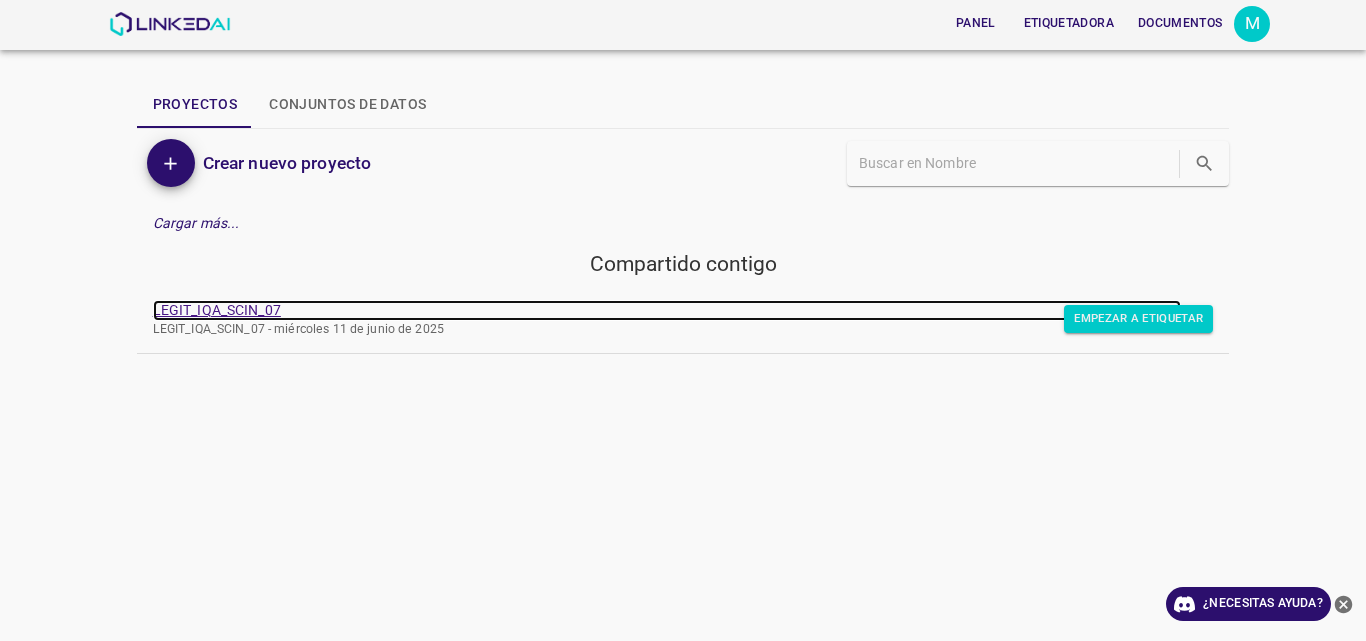 click on "LEGIT_IQA_SCIN_07" at bounding box center (217, 310) 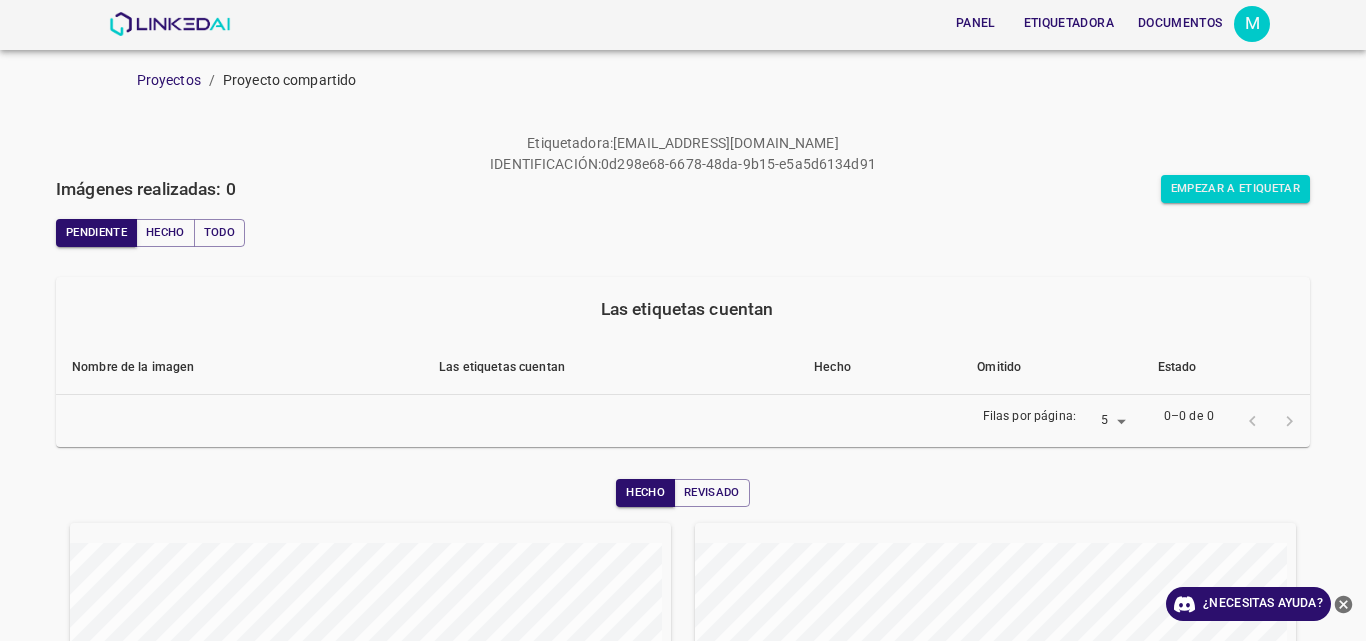 scroll, scrollTop: 0, scrollLeft: 0, axis: both 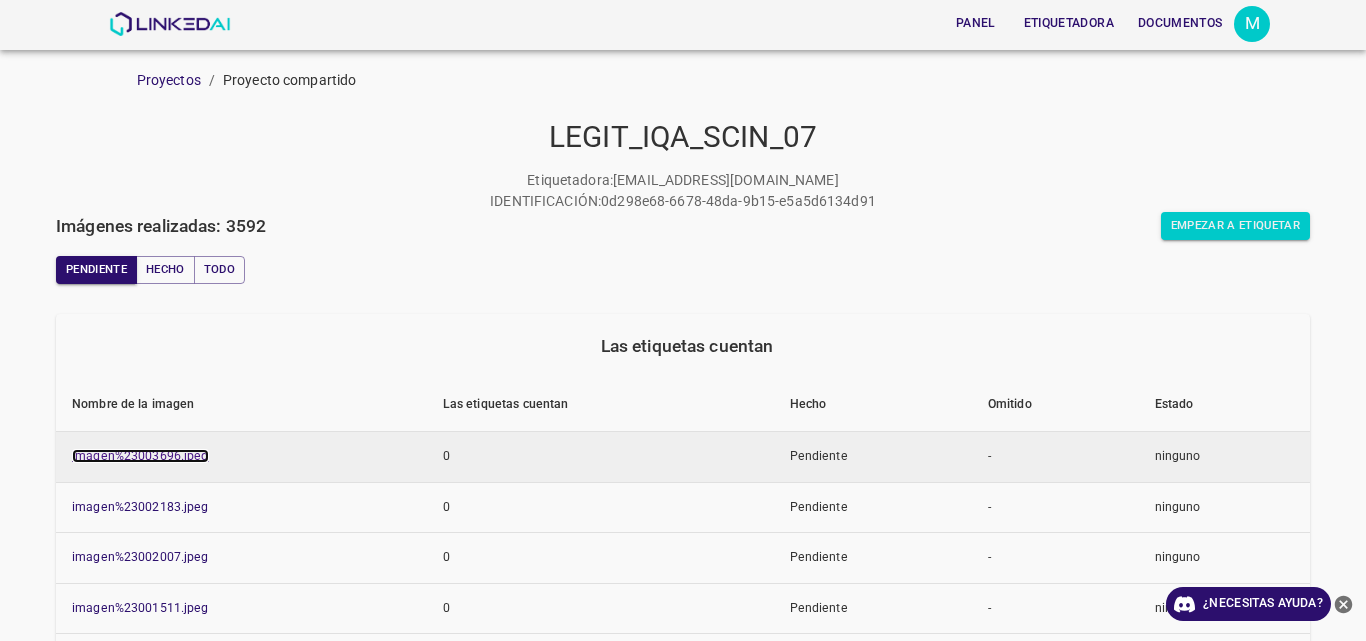 click on "imagen%23003696.jpeg" at bounding box center (140, 456) 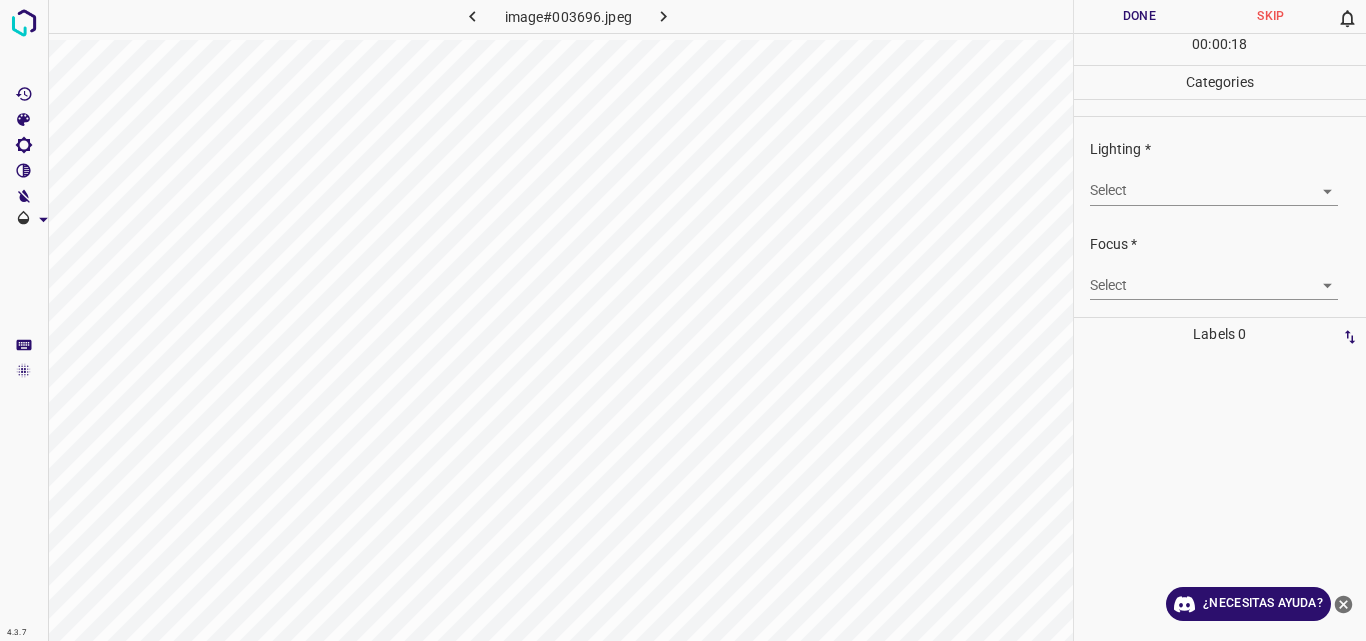 click on "4.3.7 image#003696.jpeg Done Skip 0 00   : 00   : 18   Categories Lighting *  Select ​ Focus *  Select ​ Overall *  Select ​ Labels   0 Categories 1 Lighting 2 Focus 3 Overall Tools Space Change between modes (Draw & Edit) I Auto labeling R Restore zoom M Zoom in N Zoom out Delete Delete selecte label Filters Z Restore filters X Saturation filter C Brightness filter V Contrast filter B Gray scale filter General O Download ¿Necesitas ayuda? Original text Rate this translation Your feedback will be used to help improve Google Translate - Texto - Esconder - Borrar" at bounding box center (683, 320) 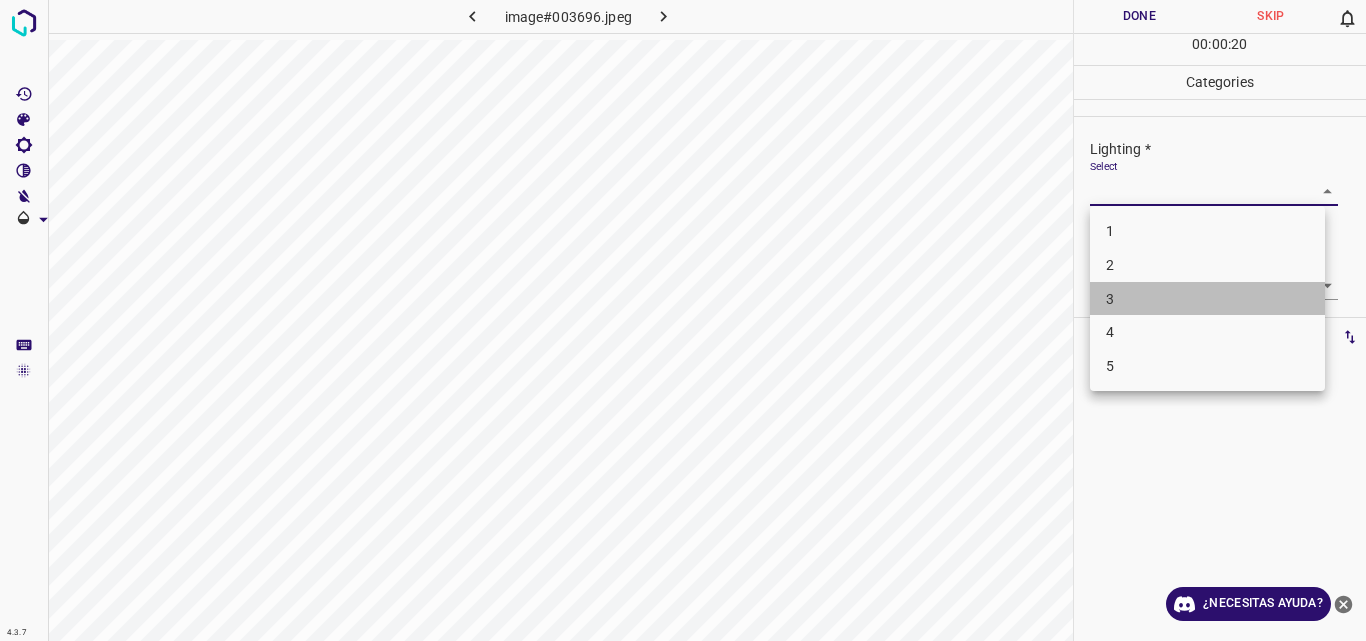 click on "3" at bounding box center (1207, 299) 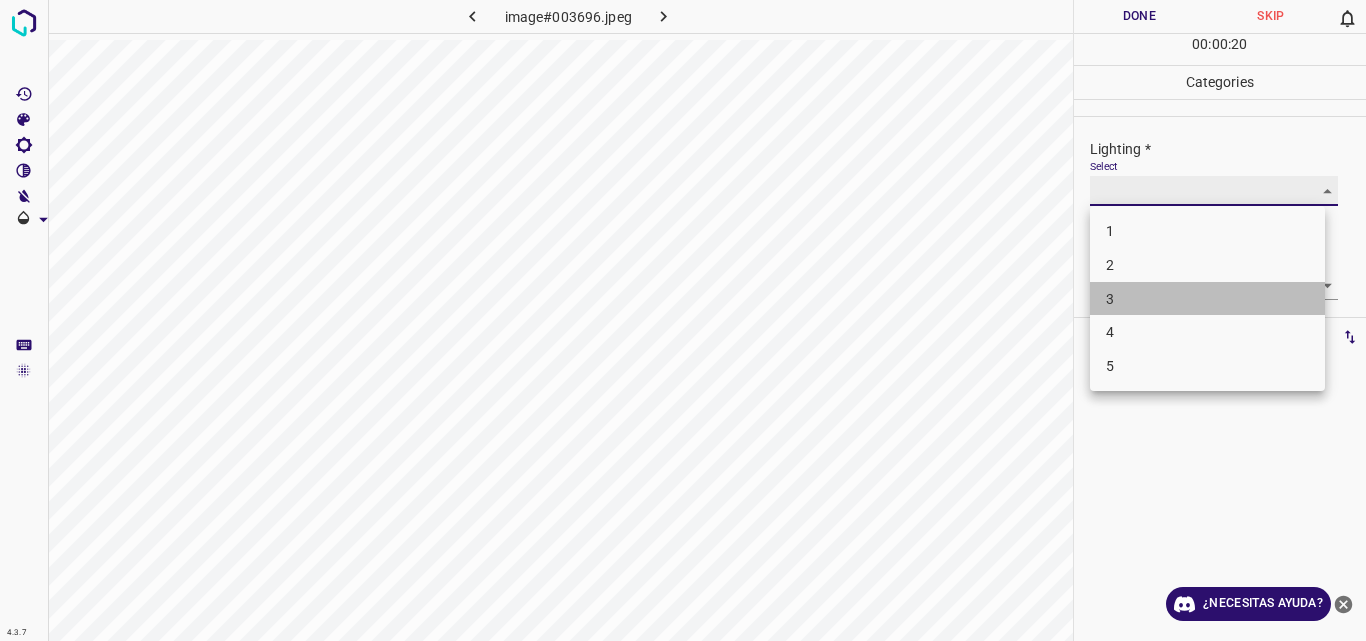 type on "3" 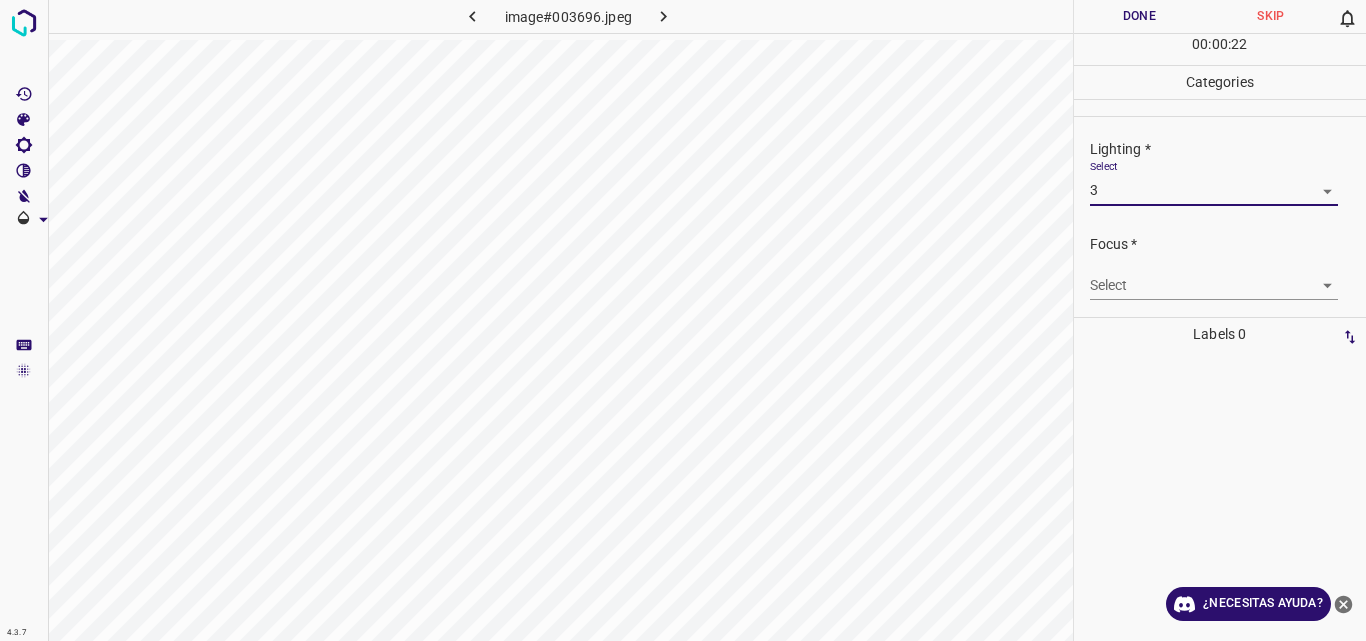 click on "4.3.7 image#003696.jpeg Done Skip 0 00   : 00   : 22   Categories Lighting *  Select 3 3 Focus *  Select ​ Overall *  Select ​ Labels   0 Categories 1 Lighting 2 Focus 3 Overall Tools Space Change between modes (Draw & Edit) I Auto labeling R Restore zoom M Zoom in N Zoom out Delete Delete selecte label Filters Z Restore filters X Saturation filter C Brightness filter V Contrast filter B Gray scale filter General O Download ¿Necesitas ayuda? Original text Rate this translation Your feedback will be used to help improve Google Translate - Texto - Esconder - Borrar" at bounding box center (683, 320) 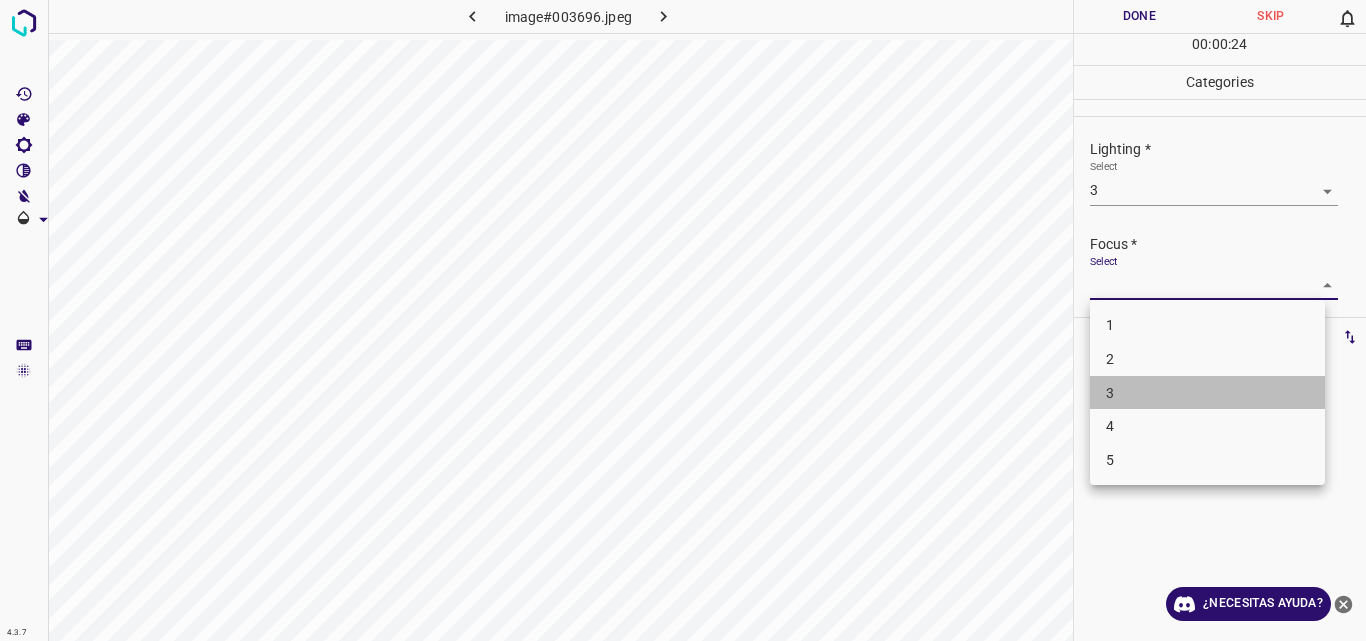 click on "3" at bounding box center [1207, 393] 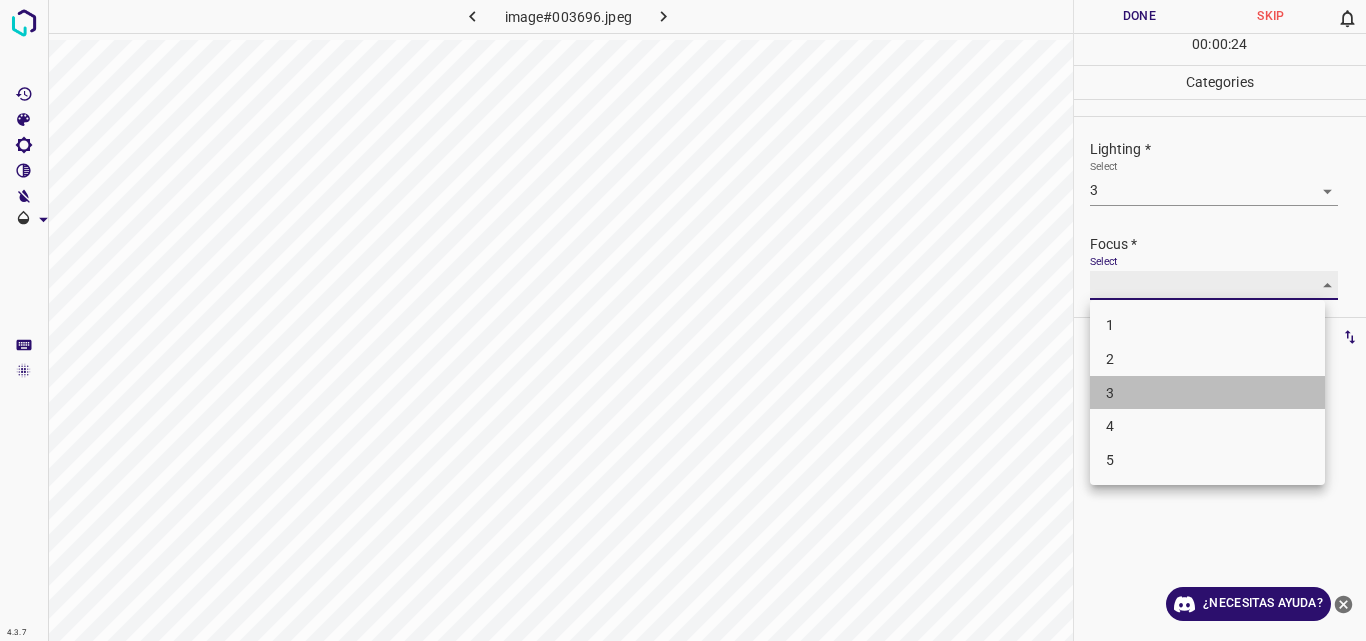 type on "3" 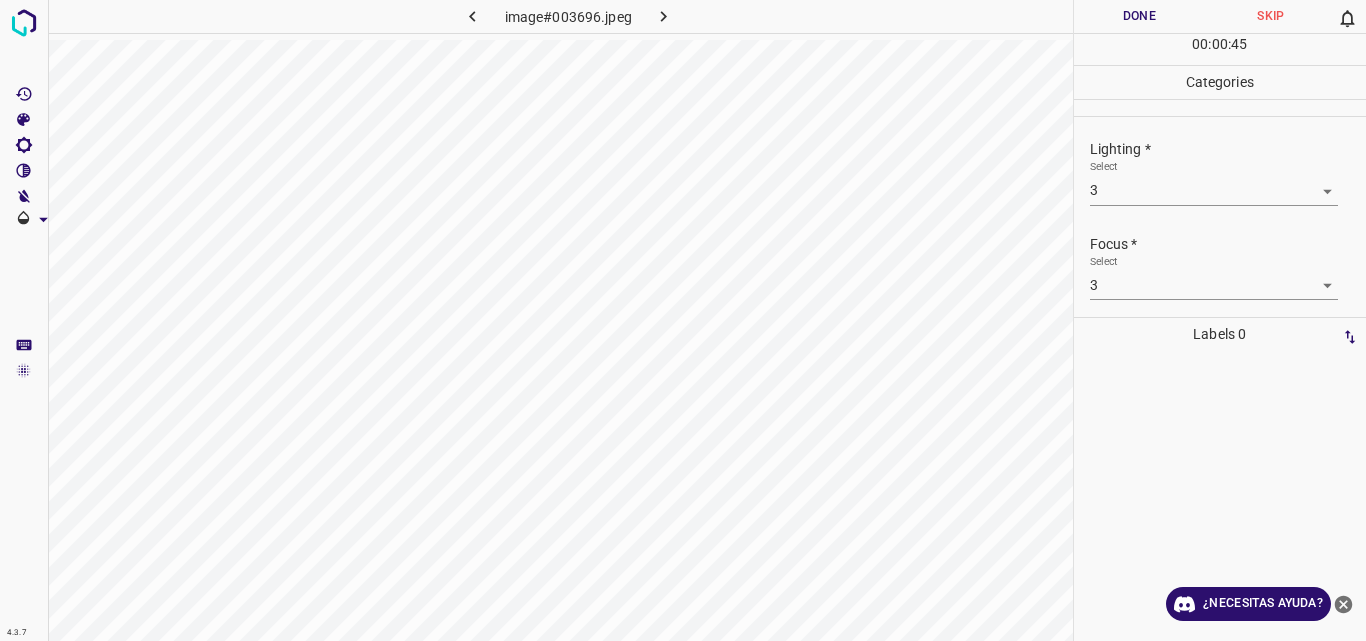 click on "Select 3 3" at bounding box center (1228, 277) 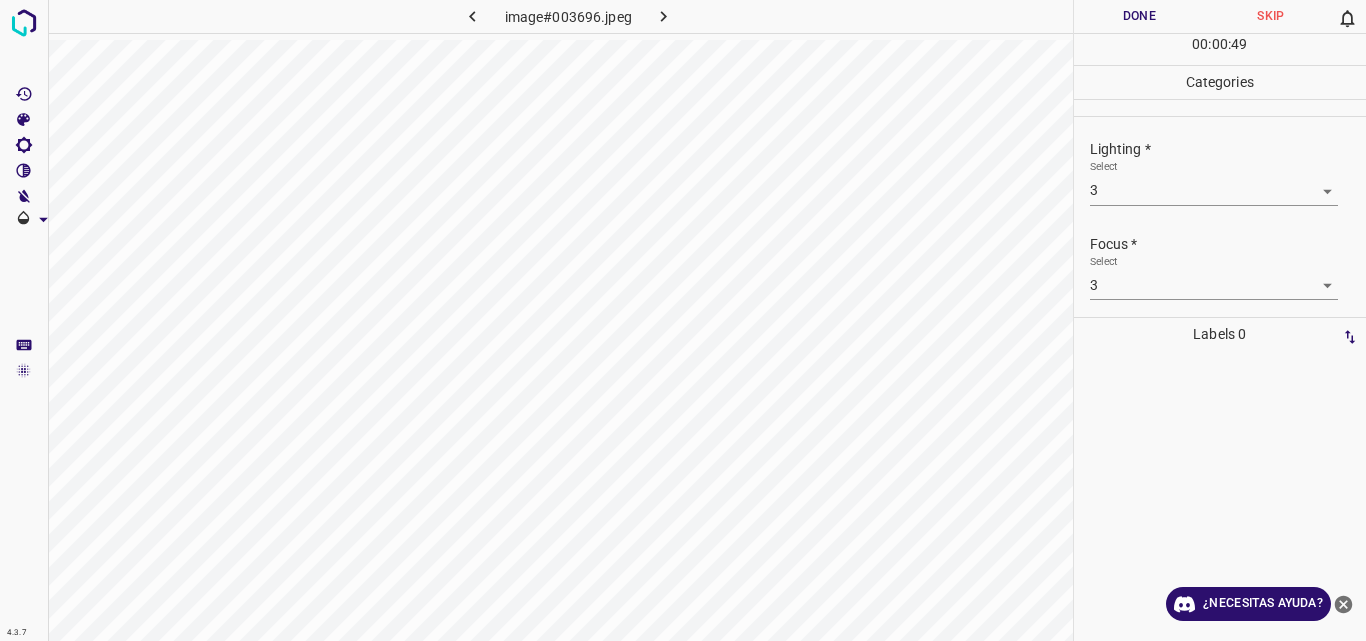 scroll, scrollTop: 81, scrollLeft: 0, axis: vertical 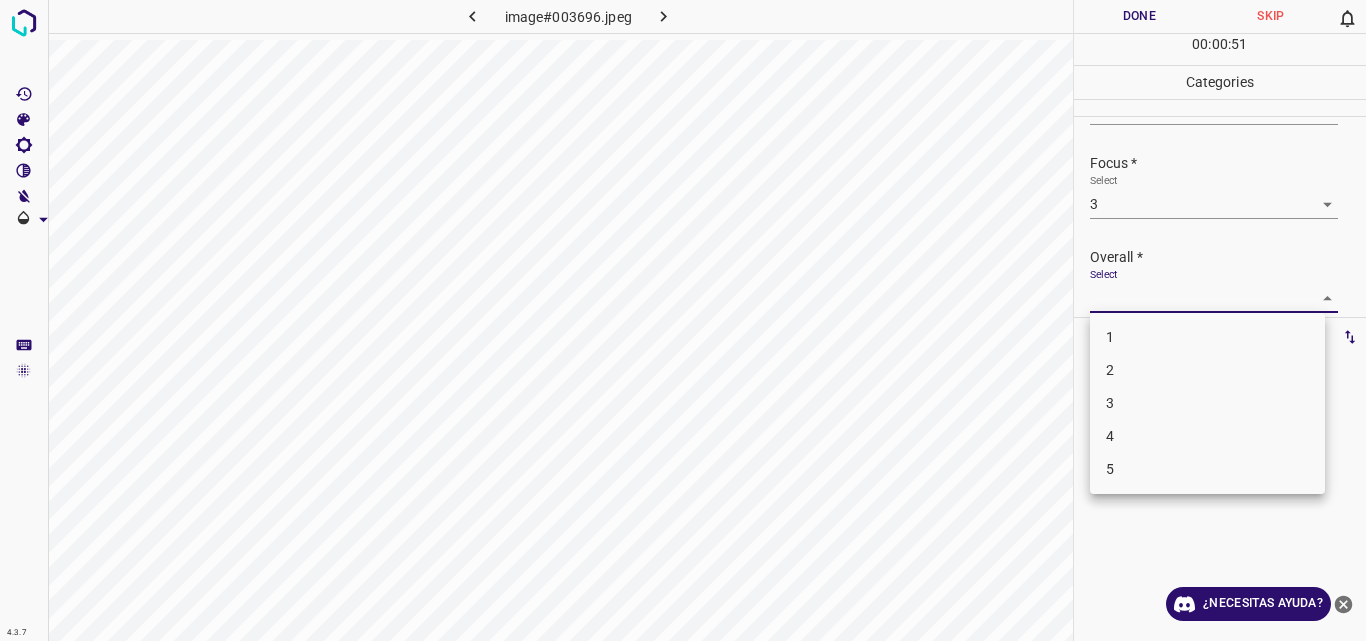 click on "4.3.7 image#003696.jpeg Done Skip 0 00   : 00   : 51   Categories Lighting *  Select 3 3 Focus *  Select 3 3 Overall *  Select ​ Labels   0 Categories 1 Lighting 2 Focus 3 Overall Tools Space Change between modes (Draw & Edit) I Auto labeling R Restore zoom M Zoom in N Zoom out Delete Delete selecte label Filters Z Restore filters X Saturation filter C Brightness filter V Contrast filter B Gray scale filter General O Download ¿Necesitas ayuda? Original text Rate this translation Your feedback will be used to help improve Google Translate - Texto - Esconder - Borrar 1 2 3 4 5" at bounding box center (683, 320) 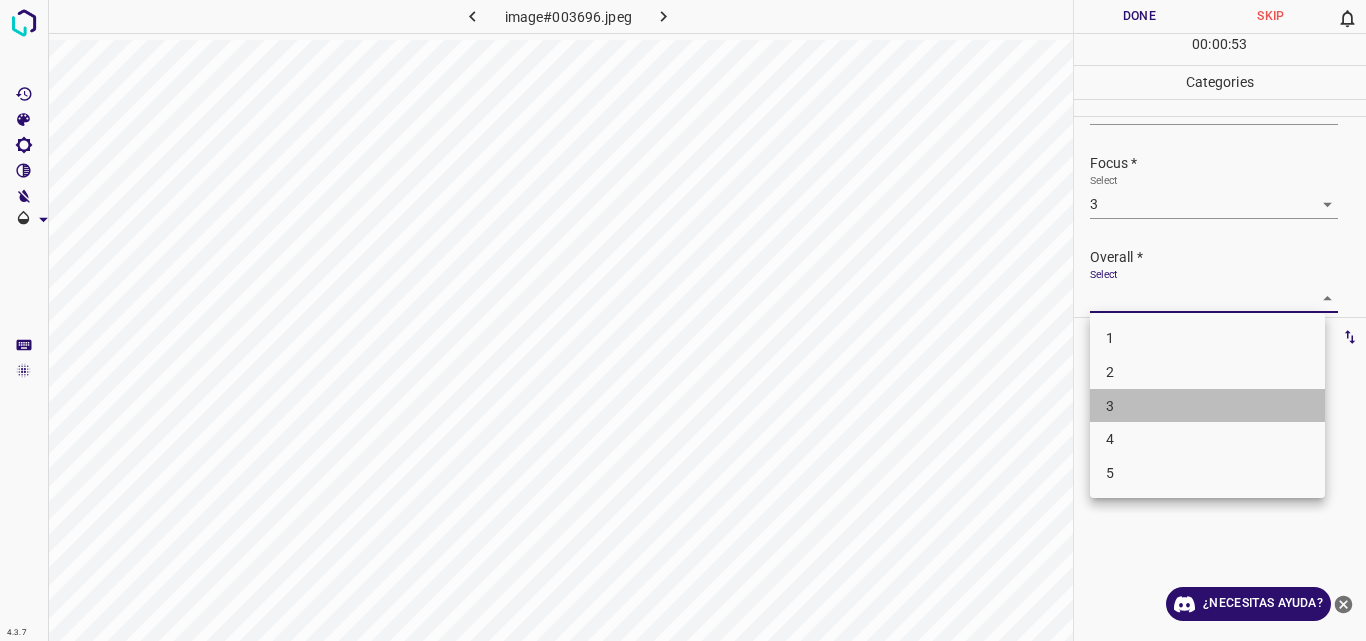 click on "3" at bounding box center (1207, 406) 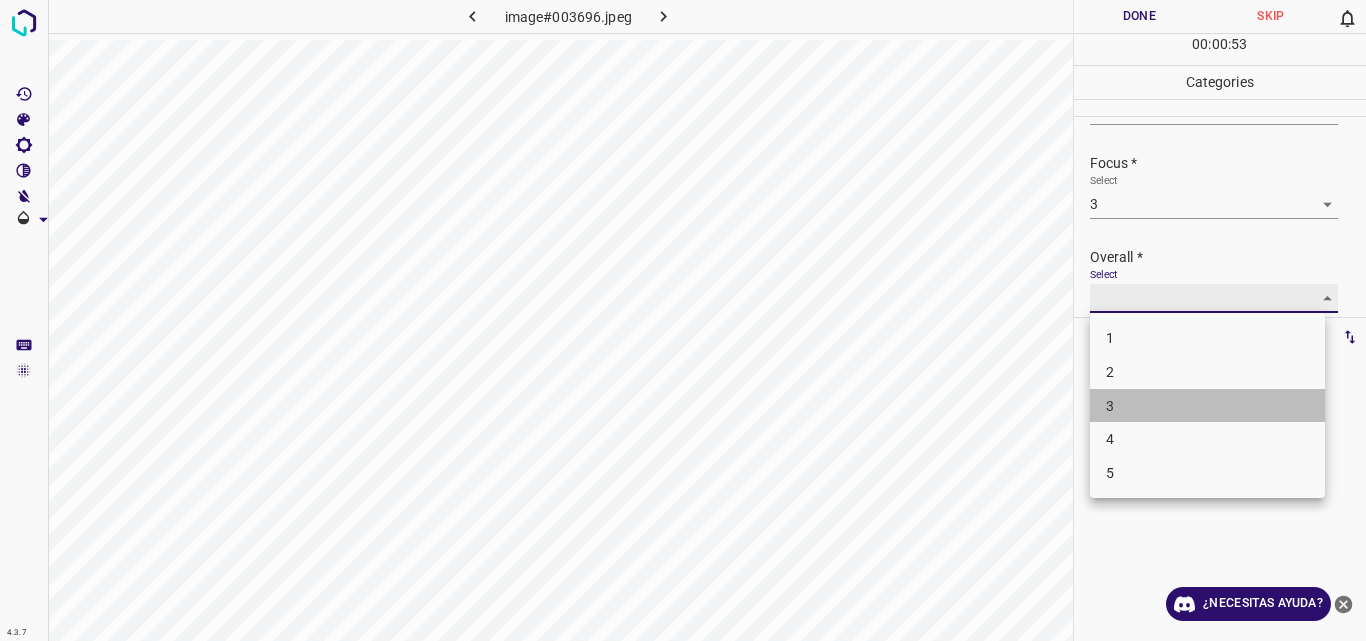 type on "3" 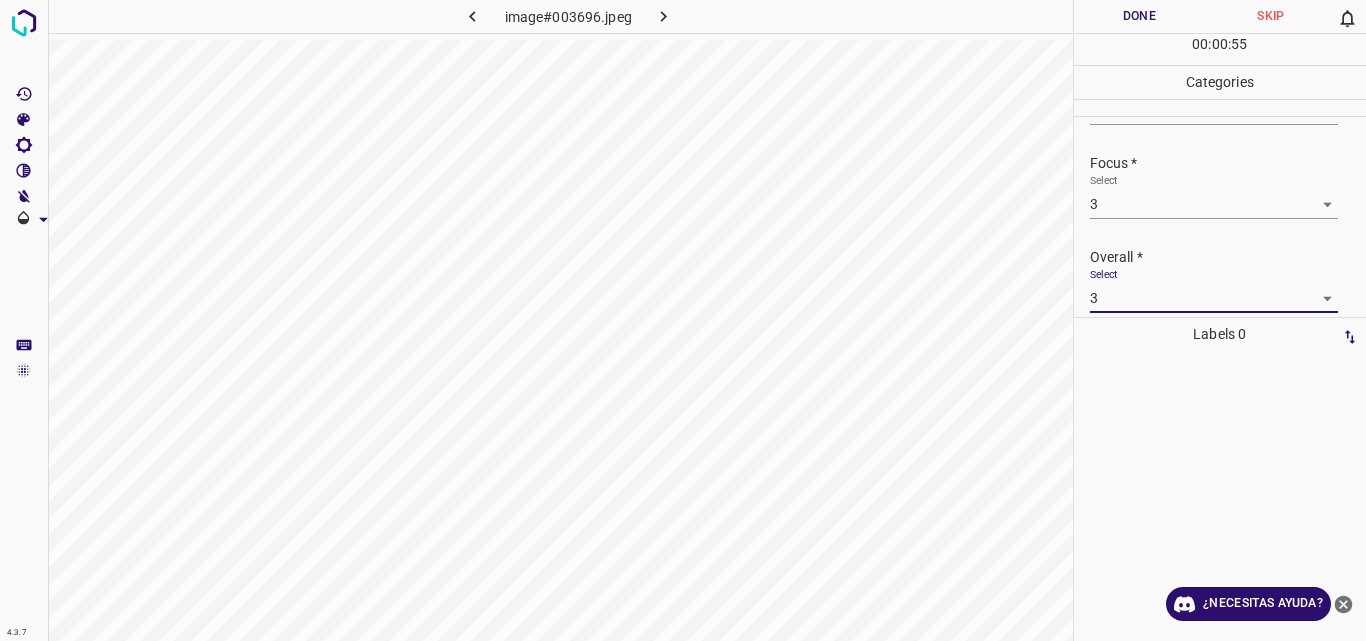 click on "Done" at bounding box center (1140, 16) 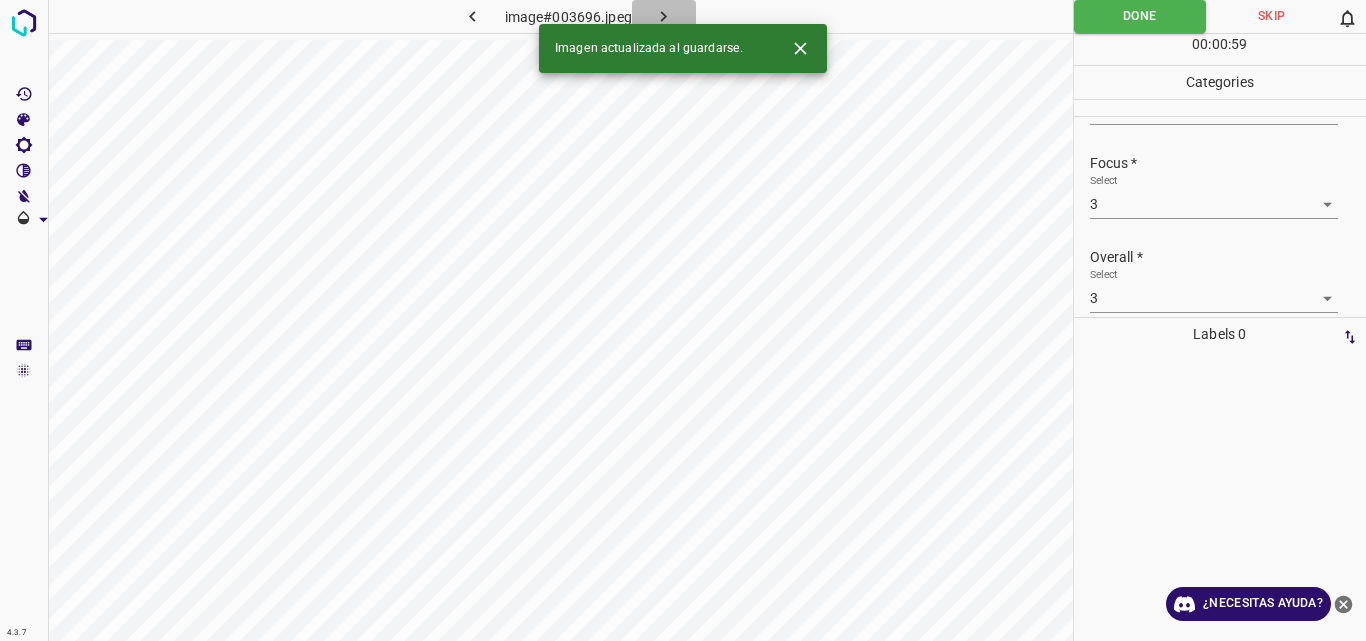 click 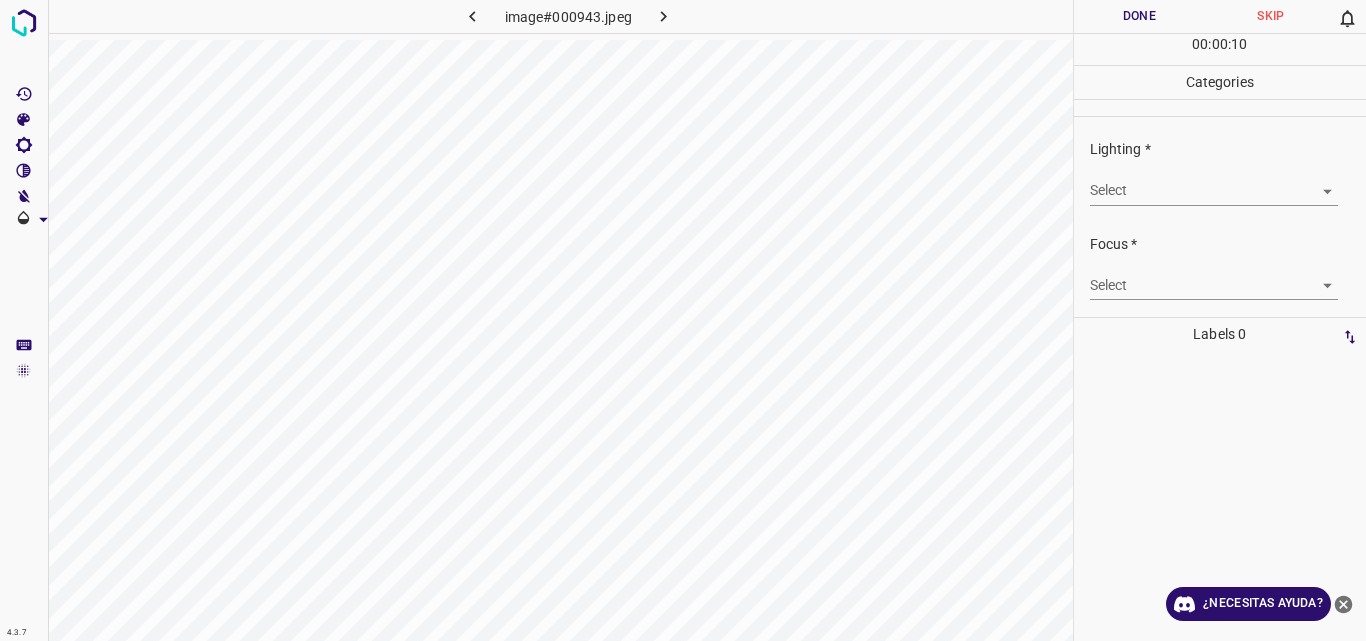 click on "4.3.7 image#000943.jpeg Done Skip 0 00   : 00   : 10   Categories Lighting *  Select ​ Focus *  Select ​ Overall *  Select ​ Labels   0 Categories 1 Lighting 2 Focus 3 Overall Tools Space Change between modes (Draw & Edit) I Auto labeling R Restore zoom M Zoom in N Zoom out Delete Delete selecte label Filters Z Restore filters X Saturation filter C Brightness filter V Contrast filter B Gray scale filter General O Download ¿Necesitas ayuda? Original text Rate this translation Your feedback will be used to help improve Google Translate - Texto - Esconder - Borrar" at bounding box center (683, 320) 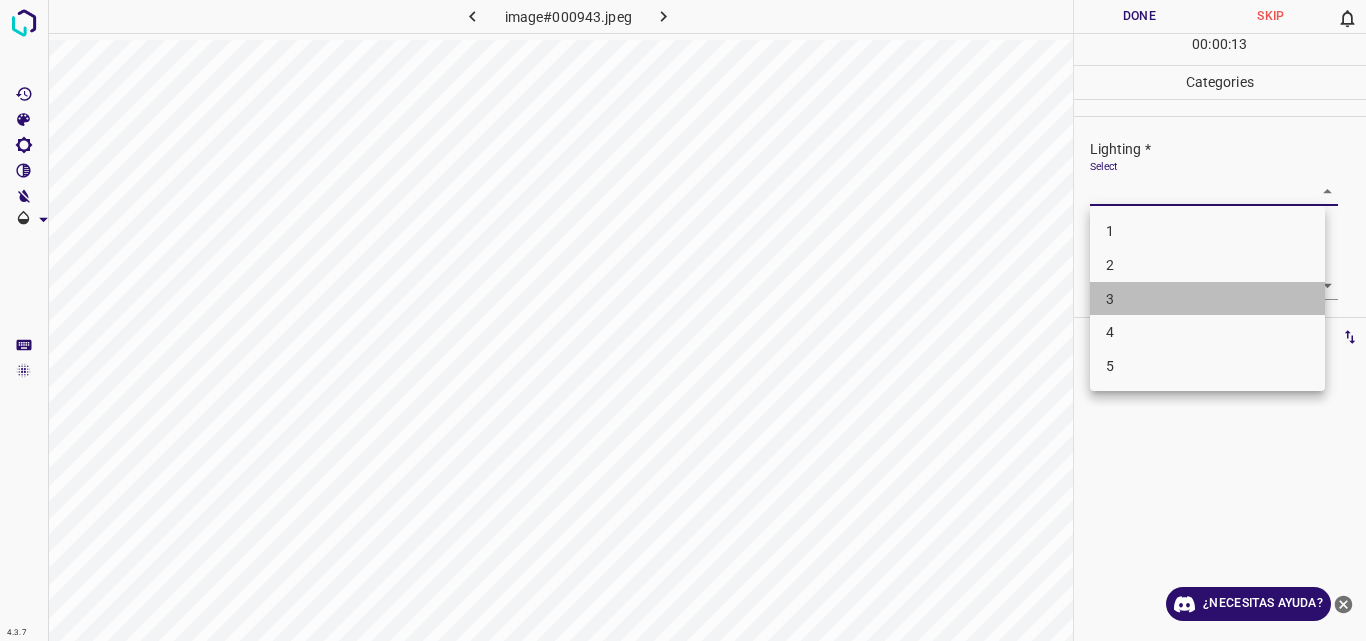click on "3" at bounding box center (1207, 299) 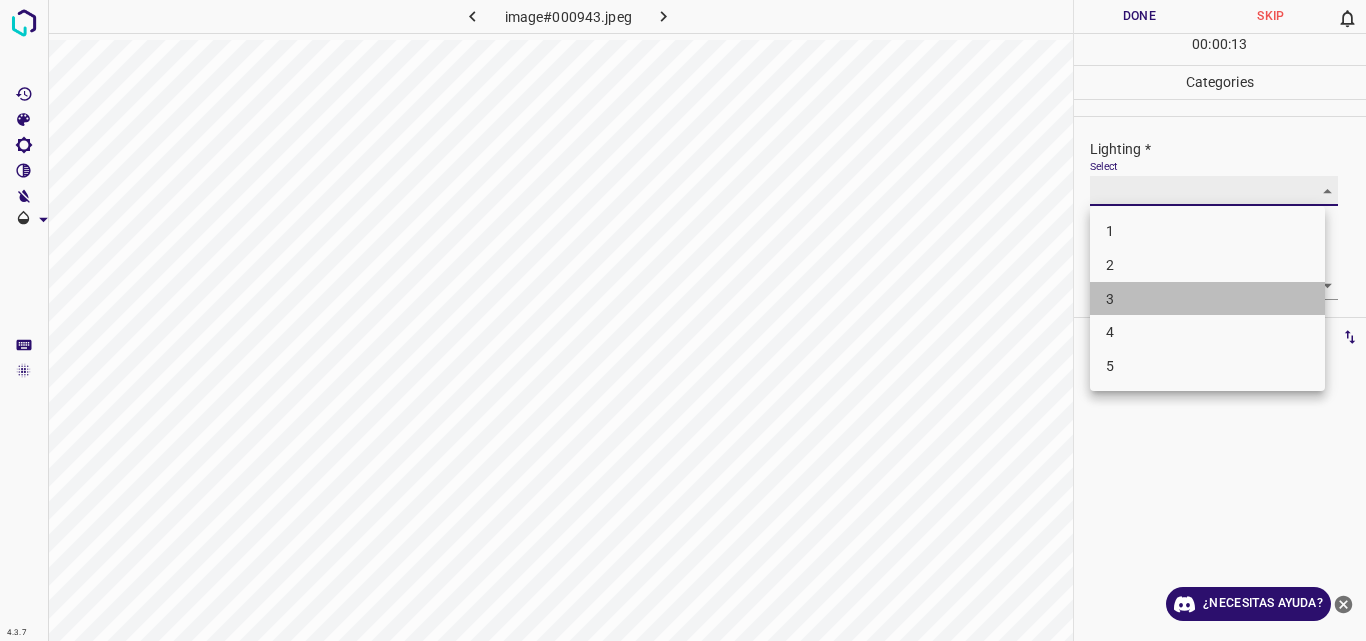 type on "3" 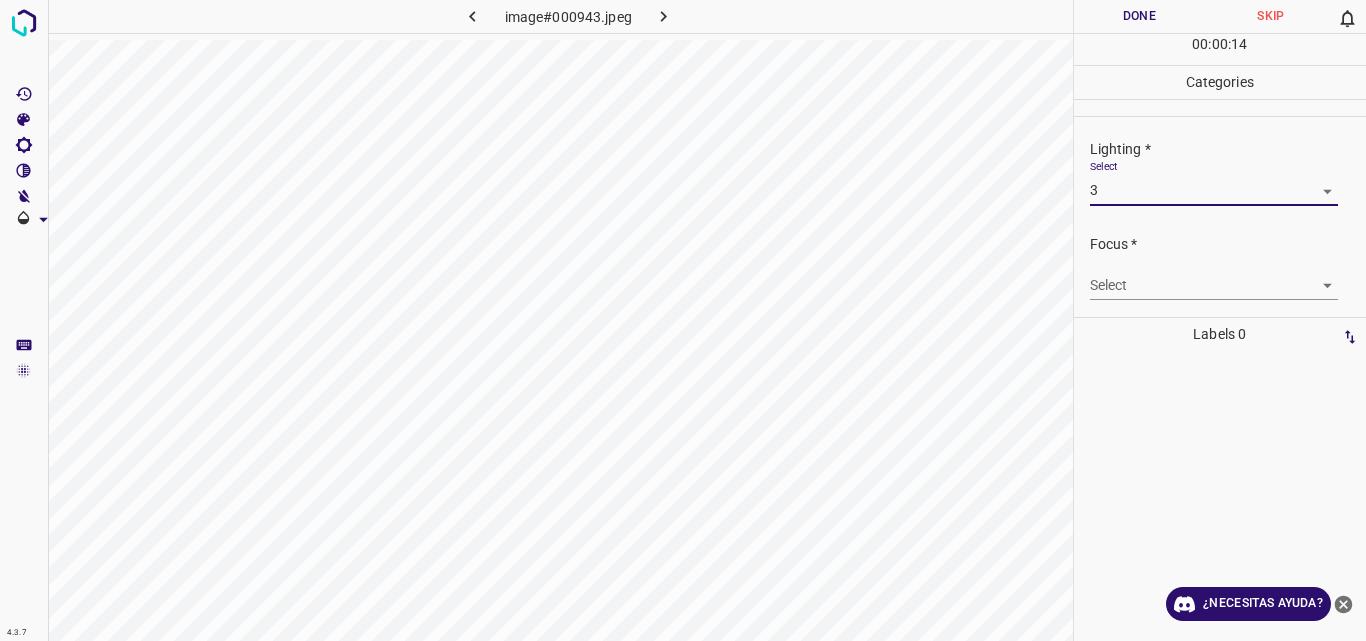 click on "4.3.7 image#000943.jpeg Done Skip 0 00   : 00   : 14   Categories Lighting *  Select 3 3 Focus *  Select ​ Overall *  Select ​ Labels   0 Categories 1 Lighting 2 Focus 3 Overall Tools Space Change between modes (Draw & Edit) I Auto labeling R Restore zoom M Zoom in N Zoom out Delete Delete selecte label Filters Z Restore filters X Saturation filter C Brightness filter V Contrast filter B Gray scale filter General O Download ¿Necesitas ayuda? Original text Rate this translation Your feedback will be used to help improve Google Translate - Texto - Esconder - Borrar" at bounding box center [683, 320] 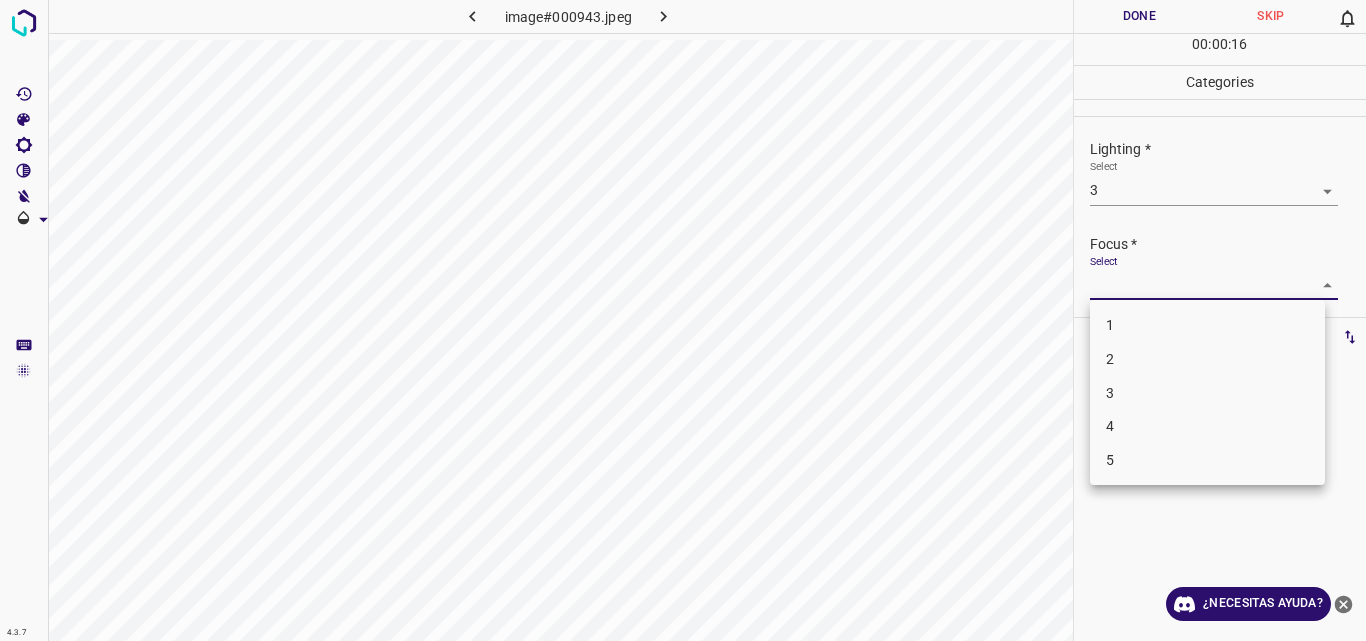 click on "3" at bounding box center [1207, 393] 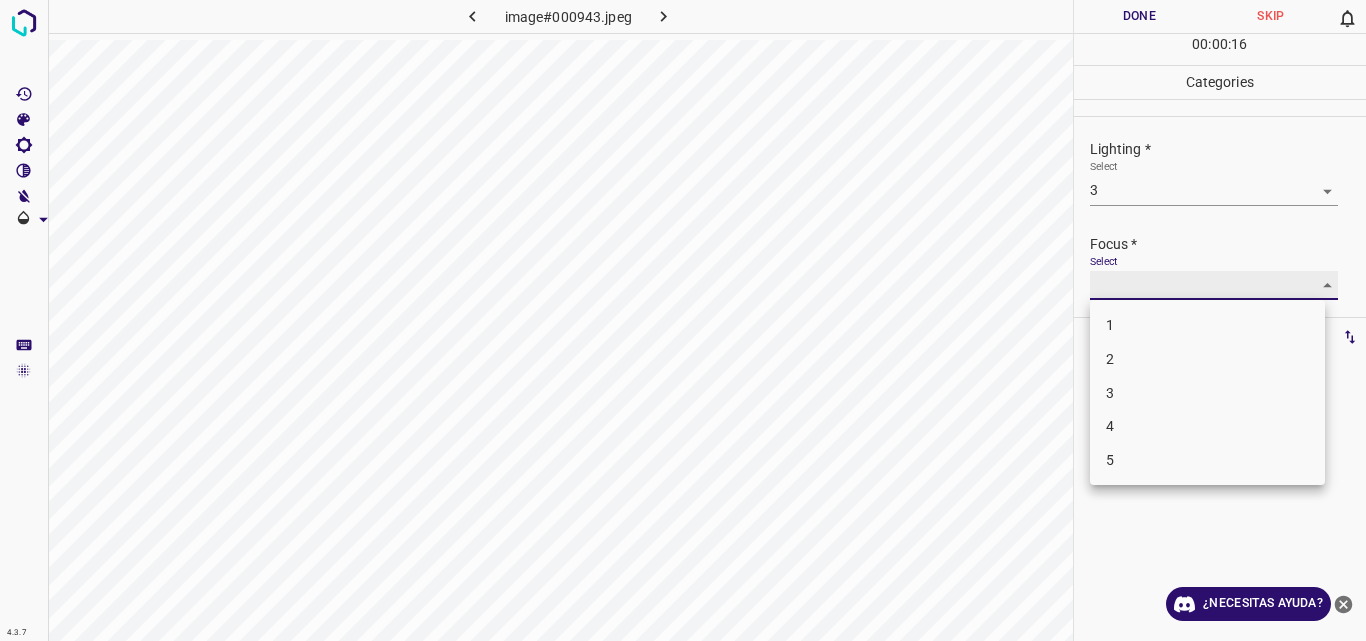 type on "3" 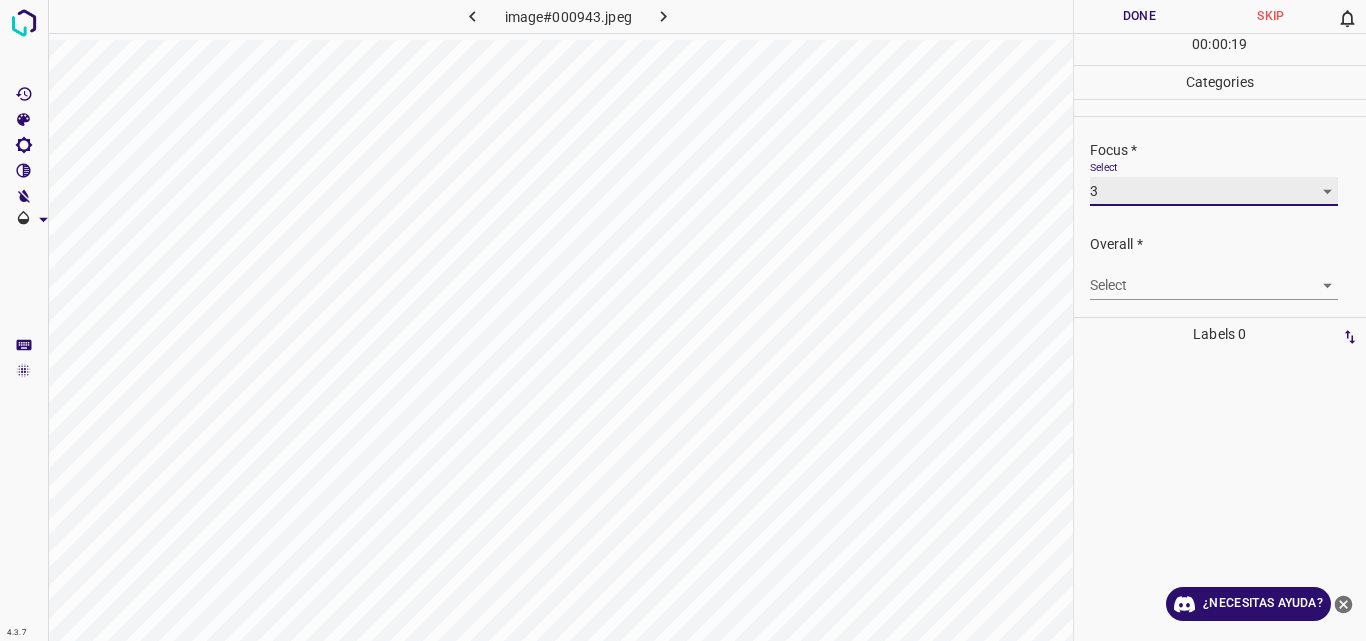 scroll, scrollTop: 98, scrollLeft: 0, axis: vertical 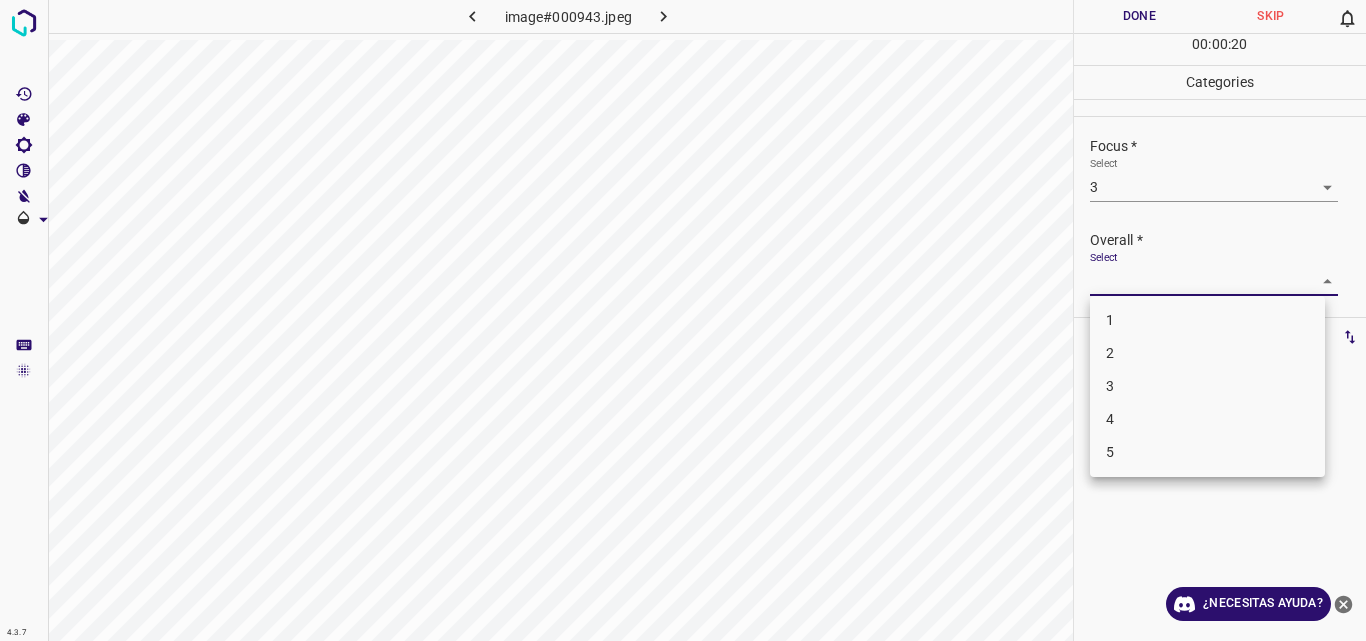 click on "4.3.7 image#000943.jpeg Done Skip 0 00   : 00   : 20   Categories Lighting *  Select 3 3 Focus *  Select 3 3 Overall *  Select ​ Labels   0 Categories 1 Lighting 2 Focus 3 Overall Tools Space Change between modes (Draw & Edit) I Auto labeling R Restore zoom M Zoom in N Zoom out Delete Delete selecte label Filters Z Restore filters X Saturation filter C Brightness filter V Contrast filter B Gray scale filter General O Download ¿Necesitas ayuda? Original text Rate this translation Your feedback will be used to help improve Google Translate - Texto - Esconder - Borrar 1 2 3 4 5" at bounding box center (683, 320) 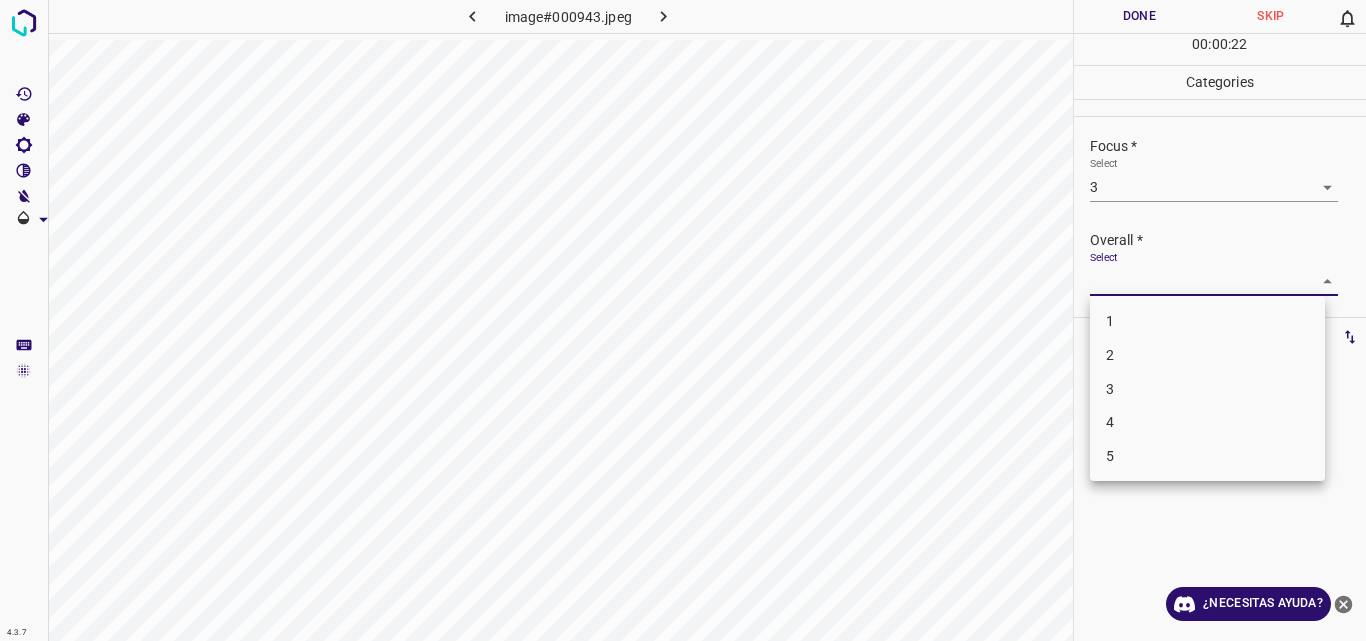 click on "3" at bounding box center (1207, 389) 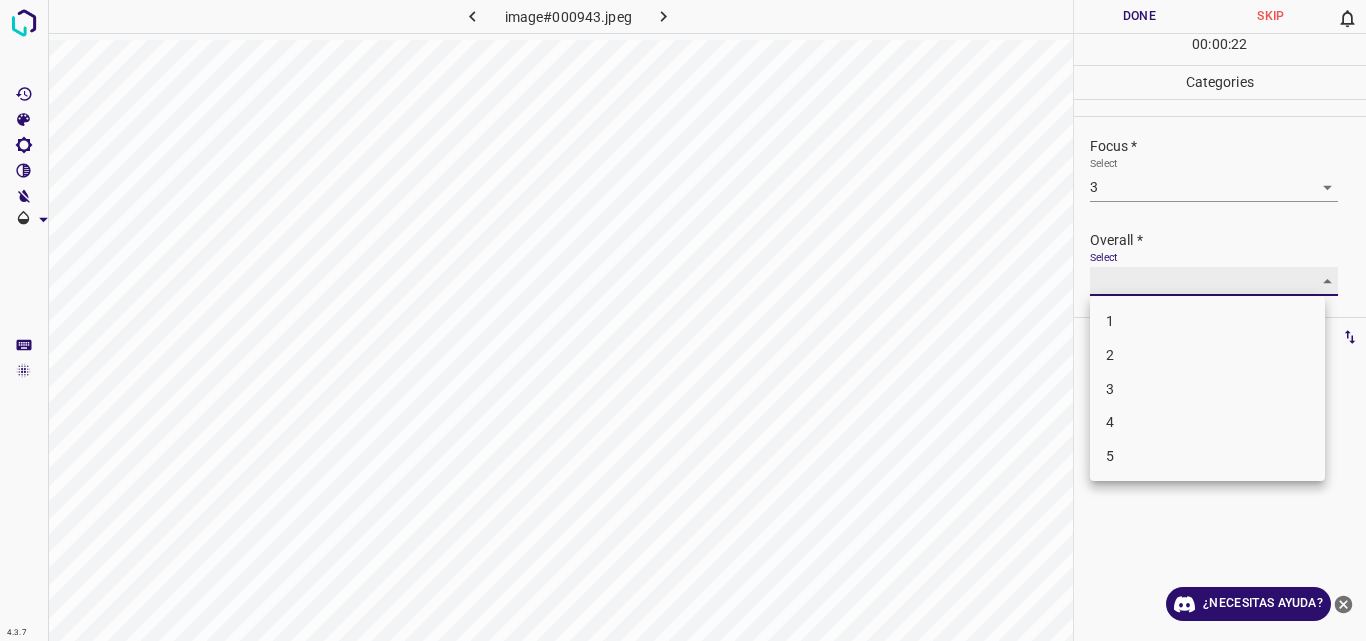 type on "3" 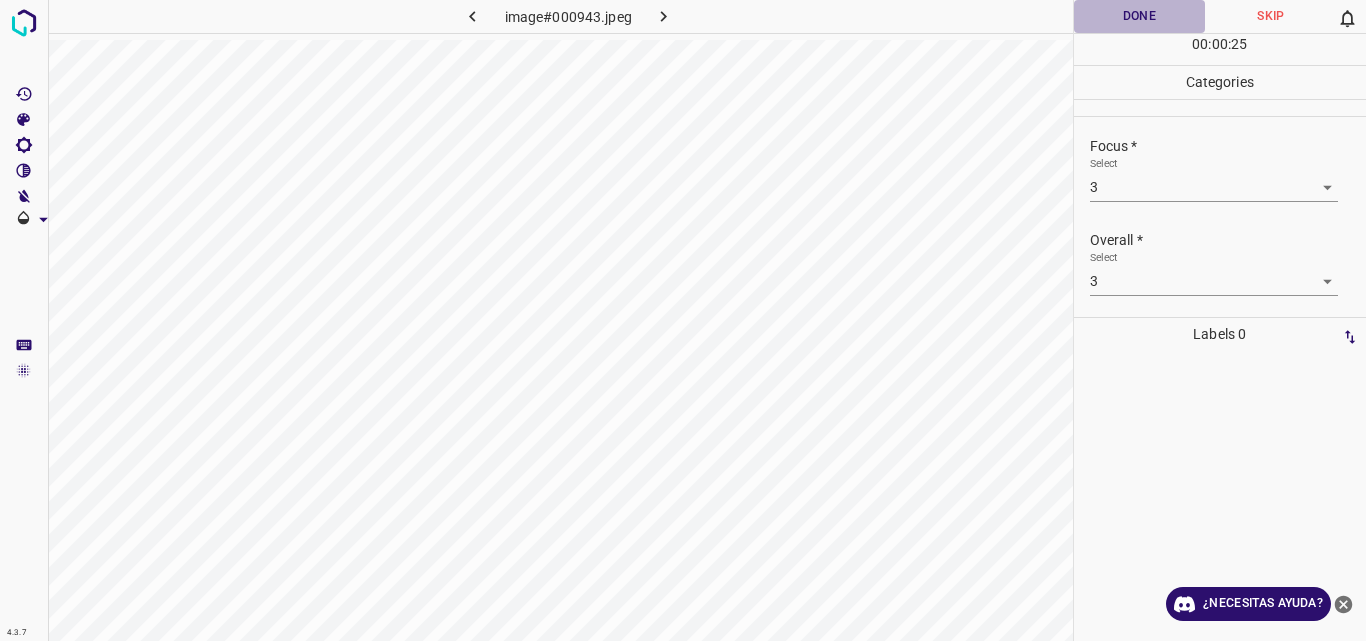 click on "Done" at bounding box center (1140, 16) 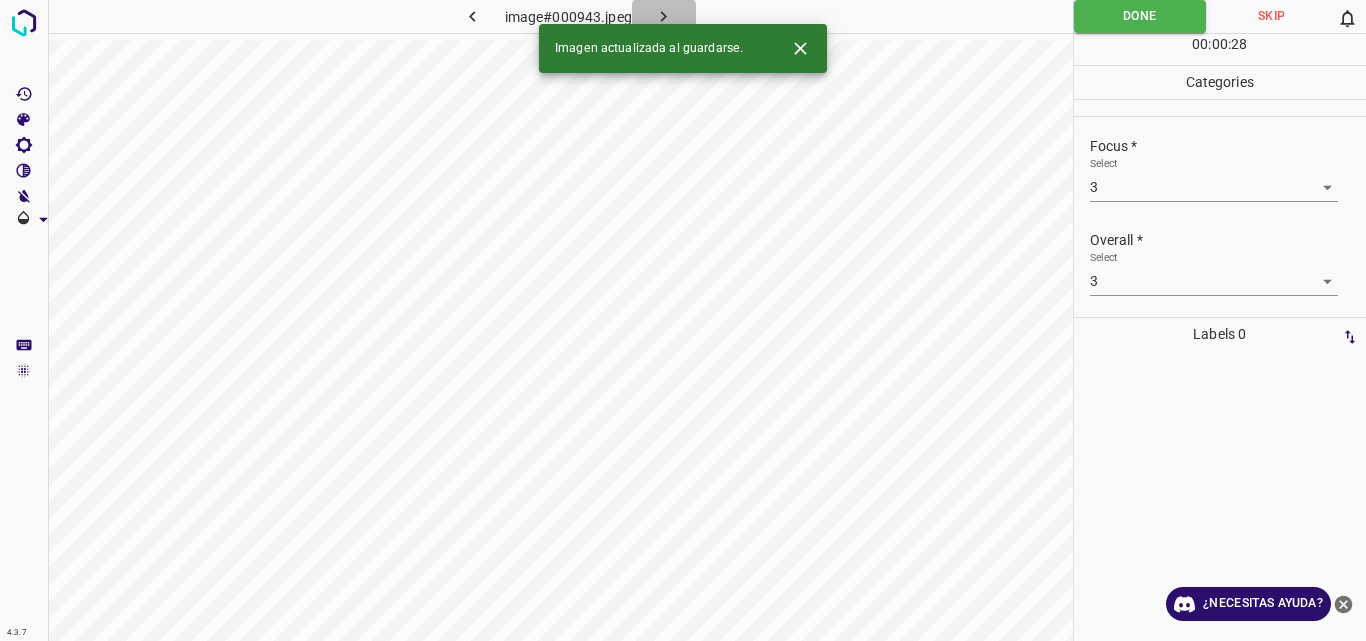 click 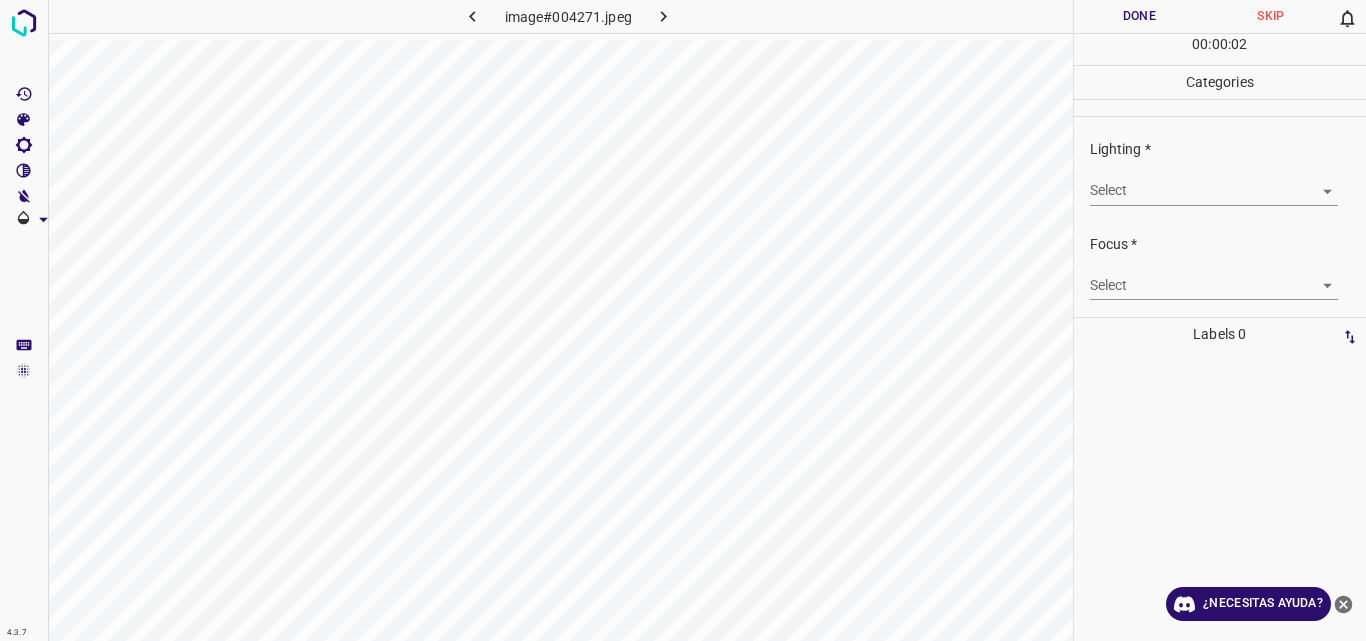 click on "4.3.7 image#004271.jpeg Done Skip 0 00   : 00   : 02   Categories Lighting *  Select ​ Focus *  Select ​ Overall *  Select ​ Labels   0 Categories 1 Lighting 2 Focus 3 Overall Tools Space Change between modes (Draw & Edit) I Auto labeling R Restore zoom M Zoom in N Zoom out Delete Delete selecte label Filters Z Restore filters X Saturation filter C Brightness filter V Contrast filter B Gray scale filter General O Download ¿Necesitas ayuda? Original text Rate this translation Your feedback will be used to help improve Google Translate - Texto - Esconder - Borrar" at bounding box center (683, 320) 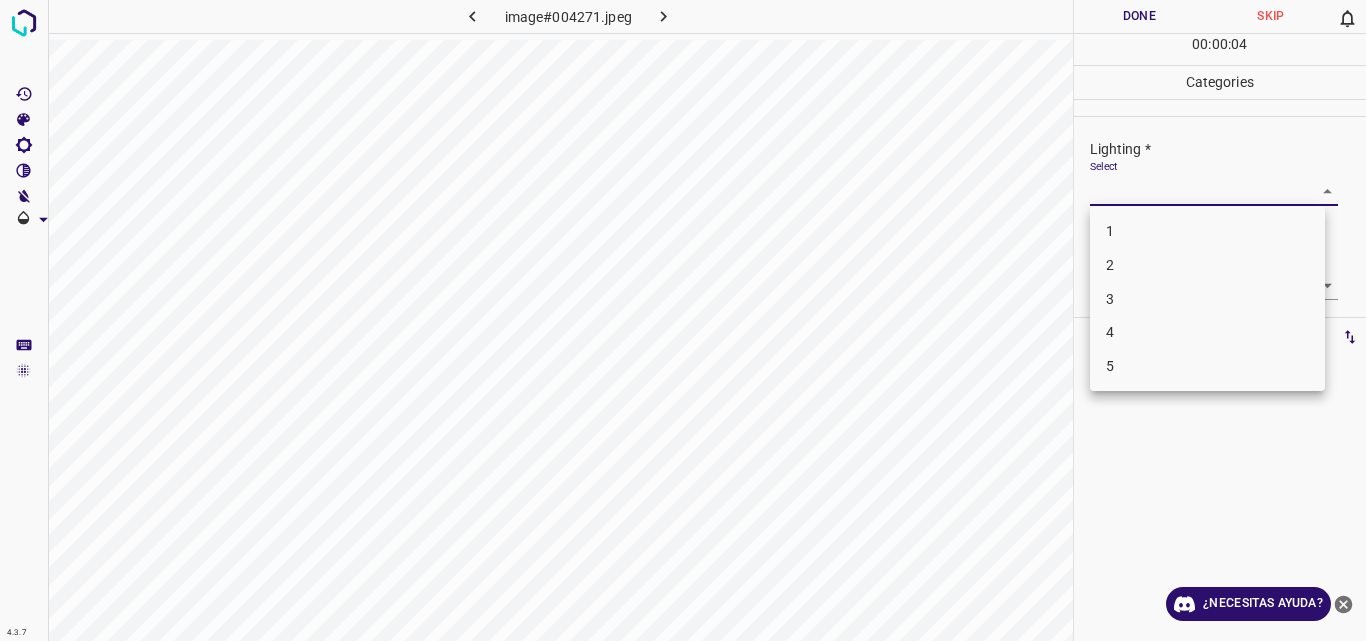 click on "3" at bounding box center [1207, 299] 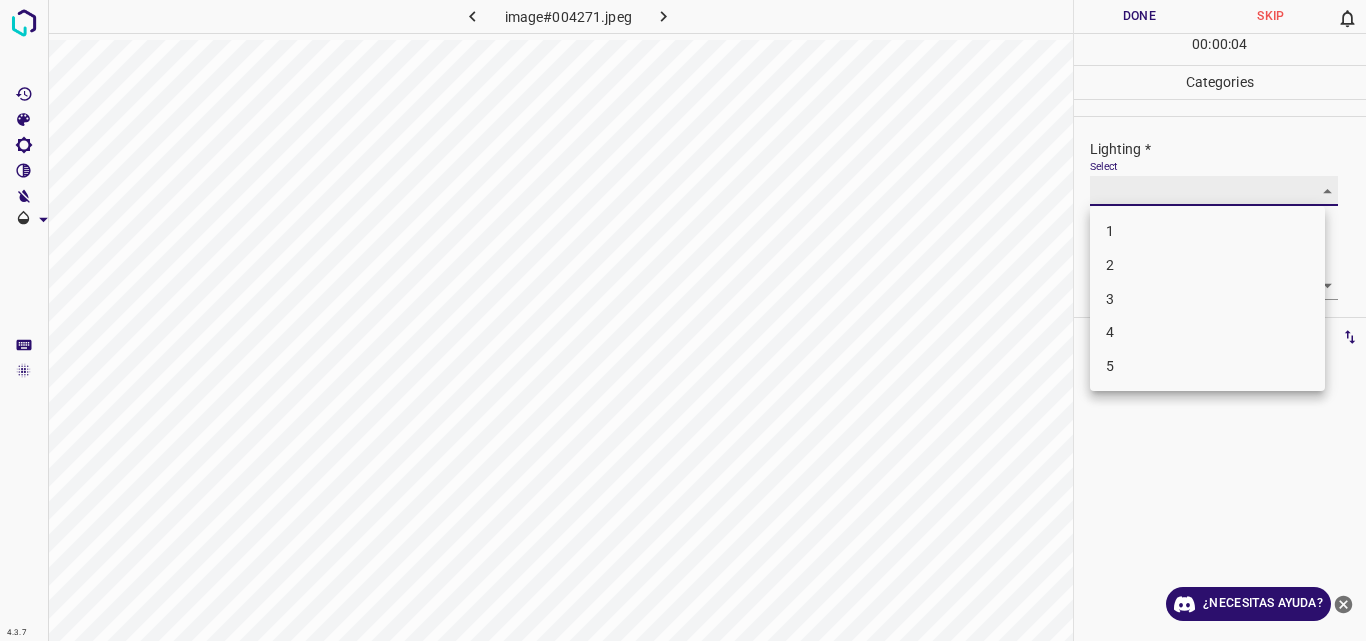 type on "3" 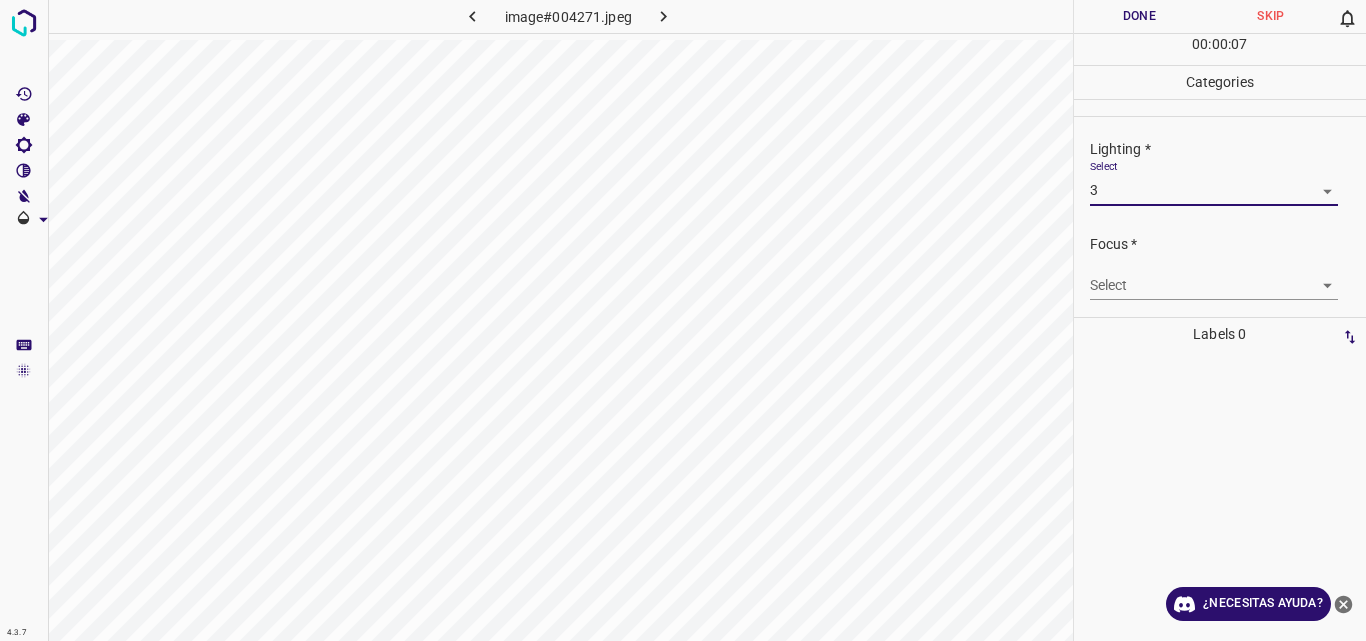 click on "4.3.7 image#004271.jpeg Done Skip 0 00   : 00   : 07   Categories Lighting *  Select 3 3 Focus *  Select ​ Overall *  Select ​ Labels   0 Categories 1 Lighting 2 Focus 3 Overall Tools Space Change between modes (Draw & Edit) I Auto labeling R Restore zoom M Zoom in N Zoom out Delete Delete selecte label Filters Z Restore filters X Saturation filter C Brightness filter V Contrast filter B Gray scale filter General O Download ¿Necesitas ayuda? Original text Rate this translation Your feedback will be used to help improve Google Translate - Texto - Esconder - Borrar" at bounding box center (683, 320) 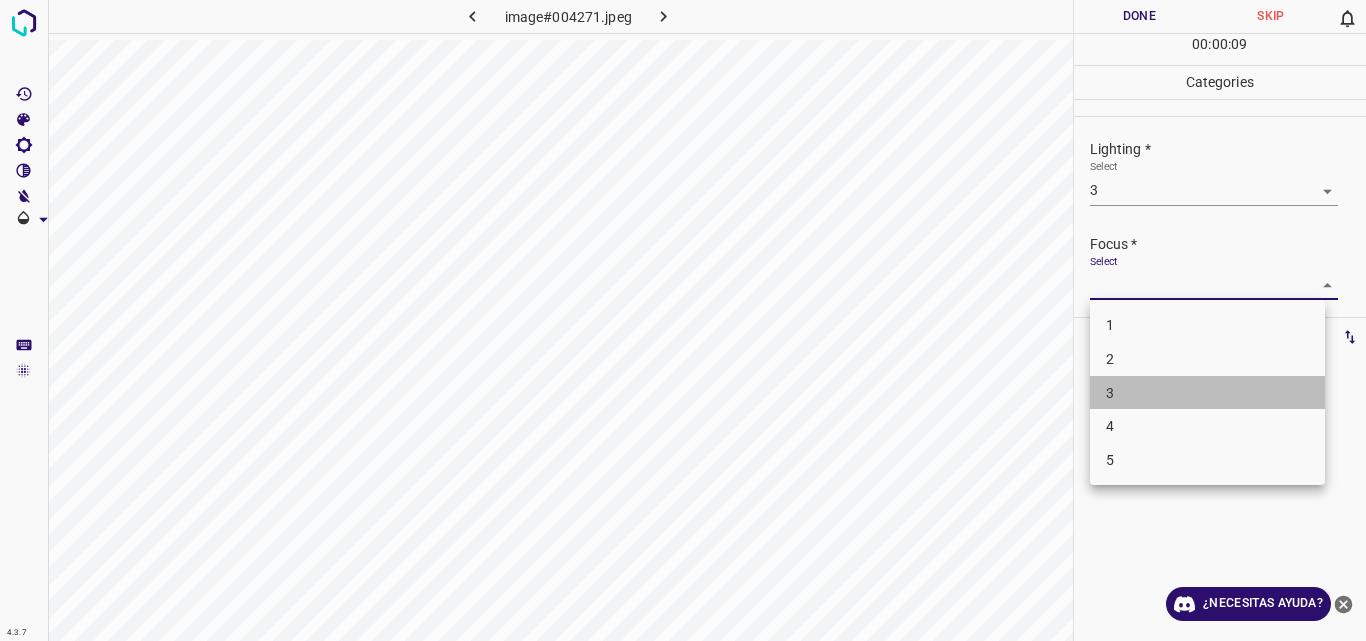 click on "3" at bounding box center [1207, 393] 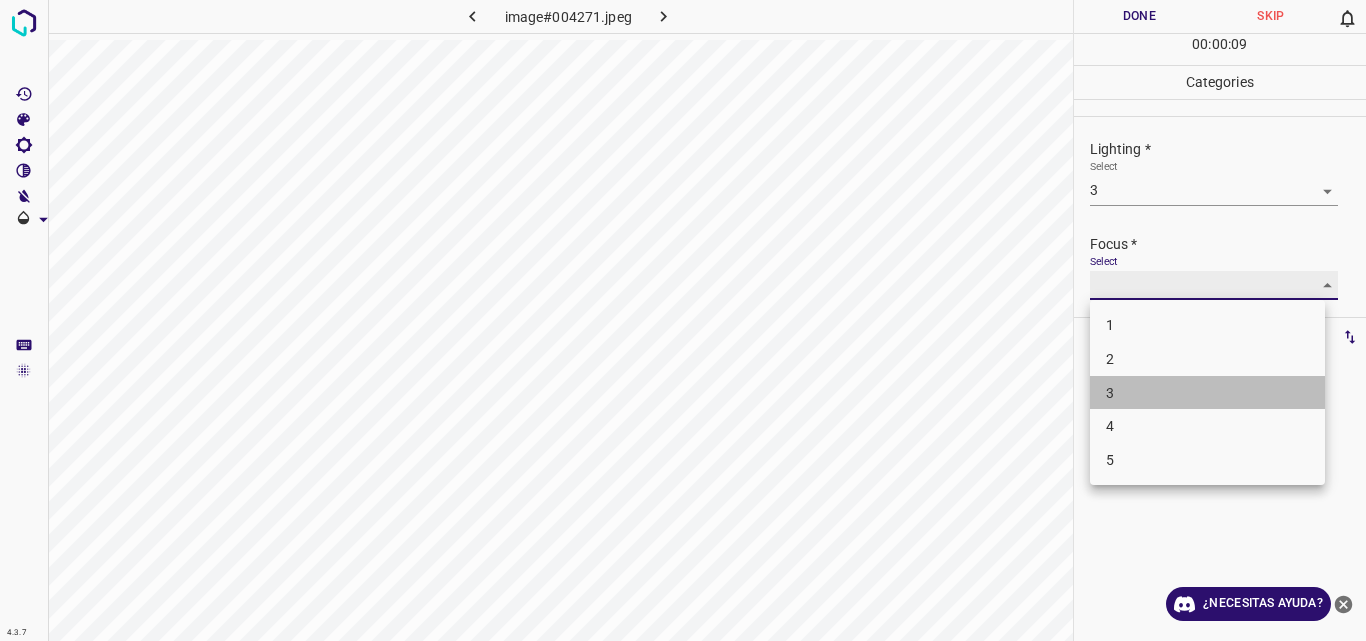 type on "3" 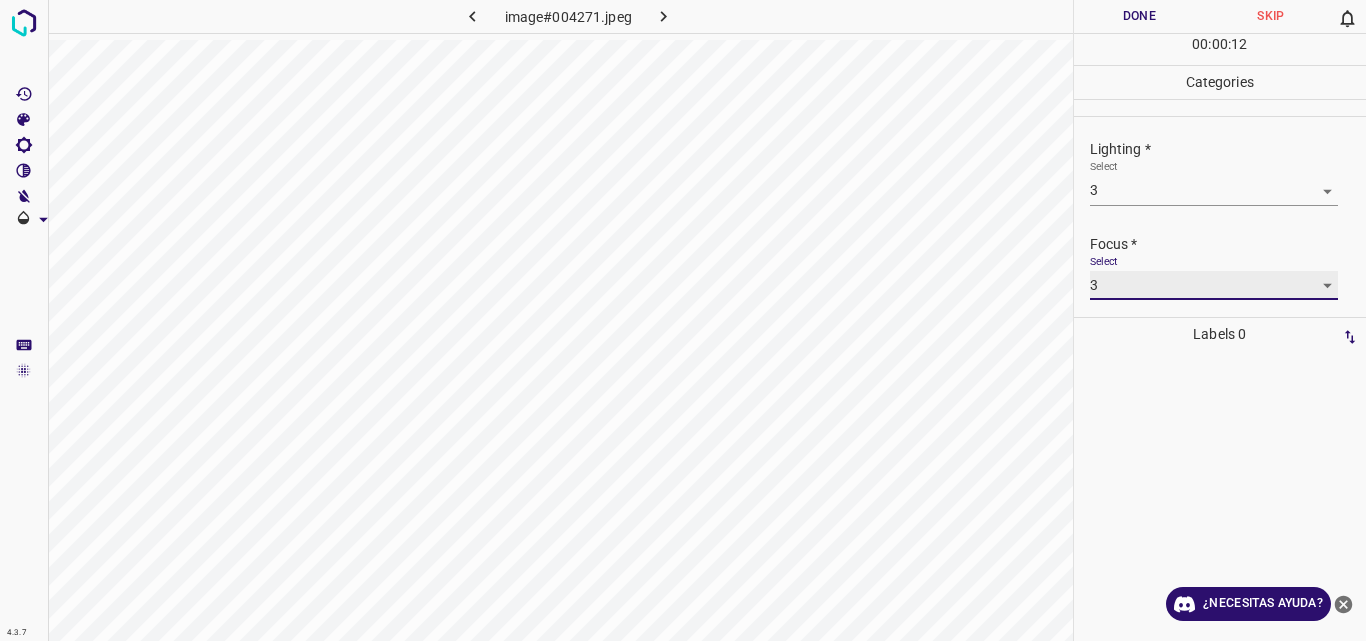 scroll, scrollTop: 98, scrollLeft: 0, axis: vertical 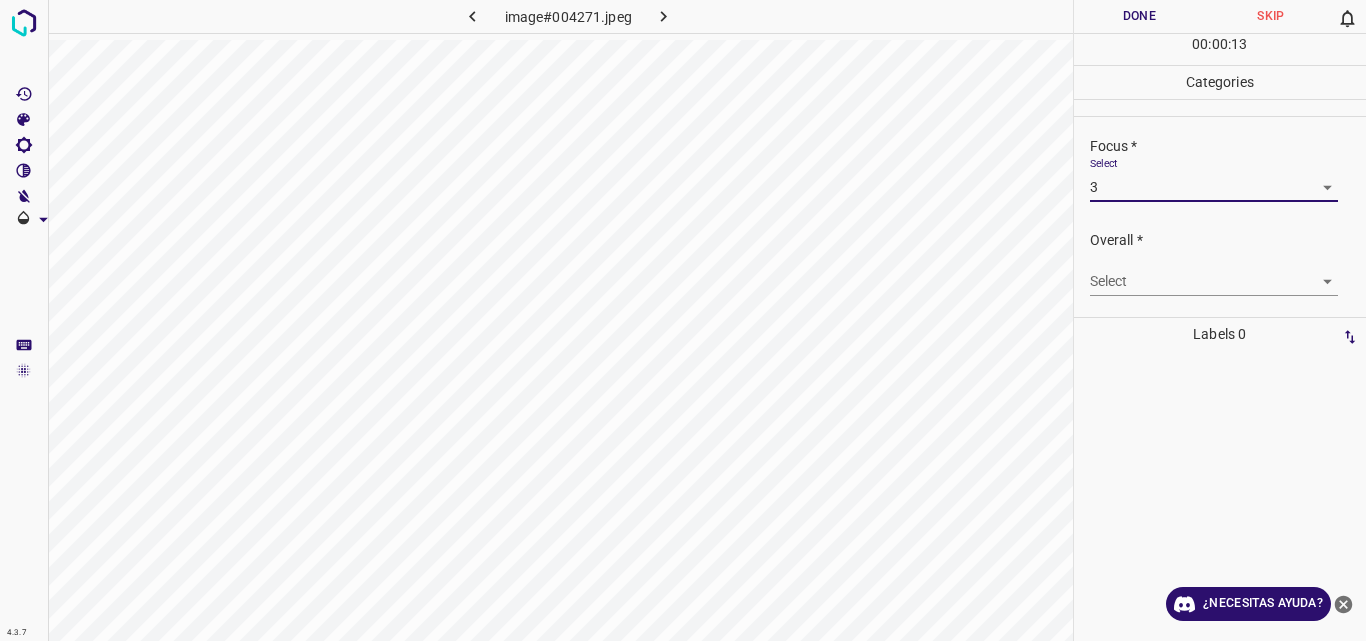 click at bounding box center [1350, 337] 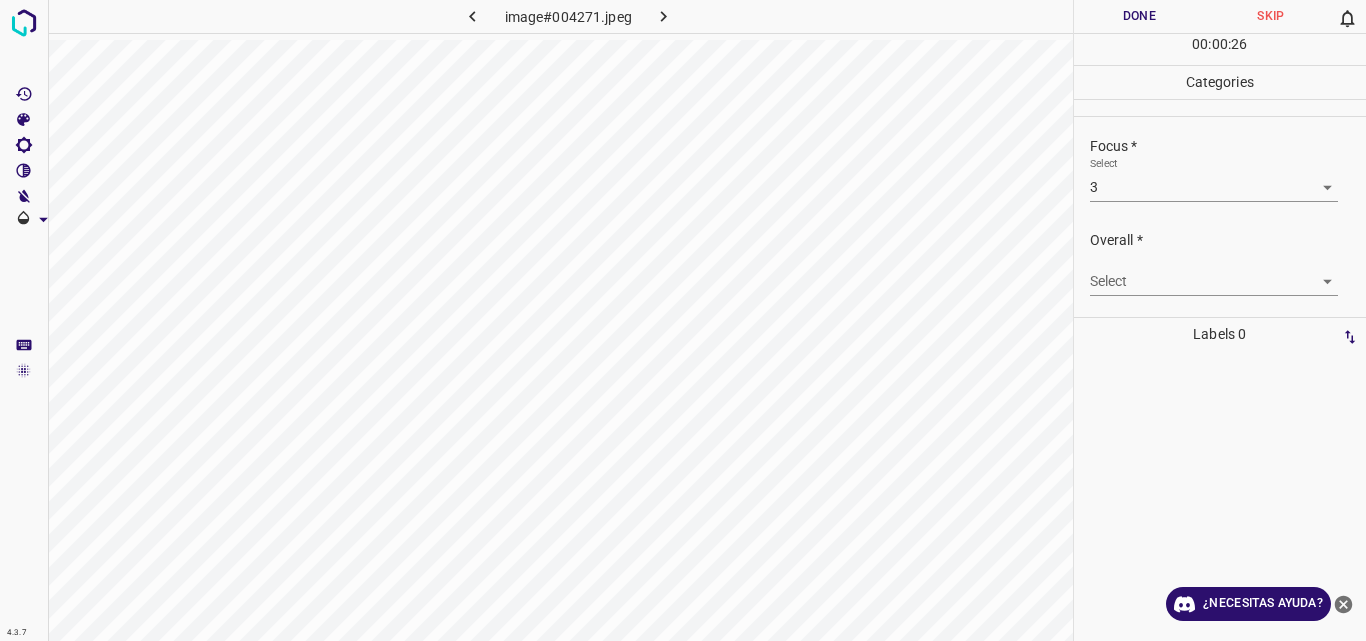 click on "4.3.7 image#004271.jpeg Done Skip 0 00   : 00   : 26   Categories Lighting *  Select 3 3 Focus *  Select 3 3 Overall *  Select ​ Labels   0 Categories 1 Lighting 2 Focus 3 Overall Tools Space Change between modes (Draw & Edit) I Auto labeling R Restore zoom M Zoom in N Zoom out Delete Delete selecte label Filters Z Restore filters X Saturation filter C Brightness filter V Contrast filter B Gray scale filter General O Download ¿Necesitas ayuda? Original text Rate this translation Your feedback will be used to help improve Google Translate - Texto - Esconder - Borrar" at bounding box center [683, 320] 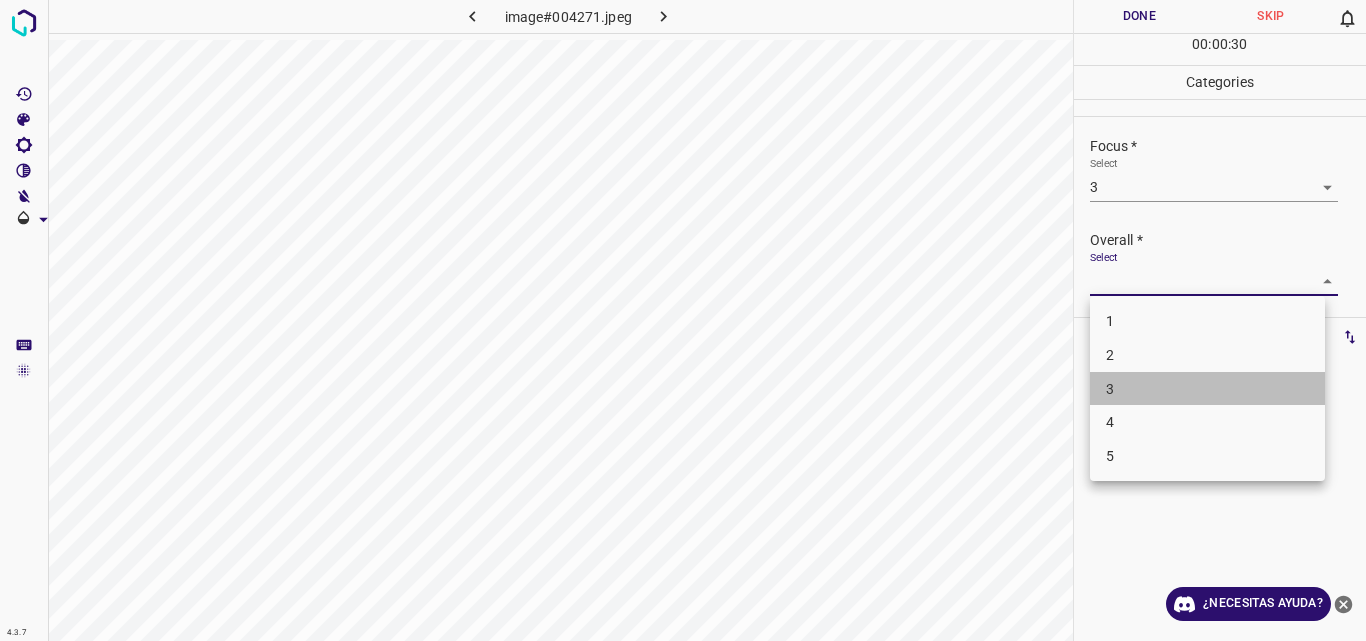 click on "3" at bounding box center [1207, 389] 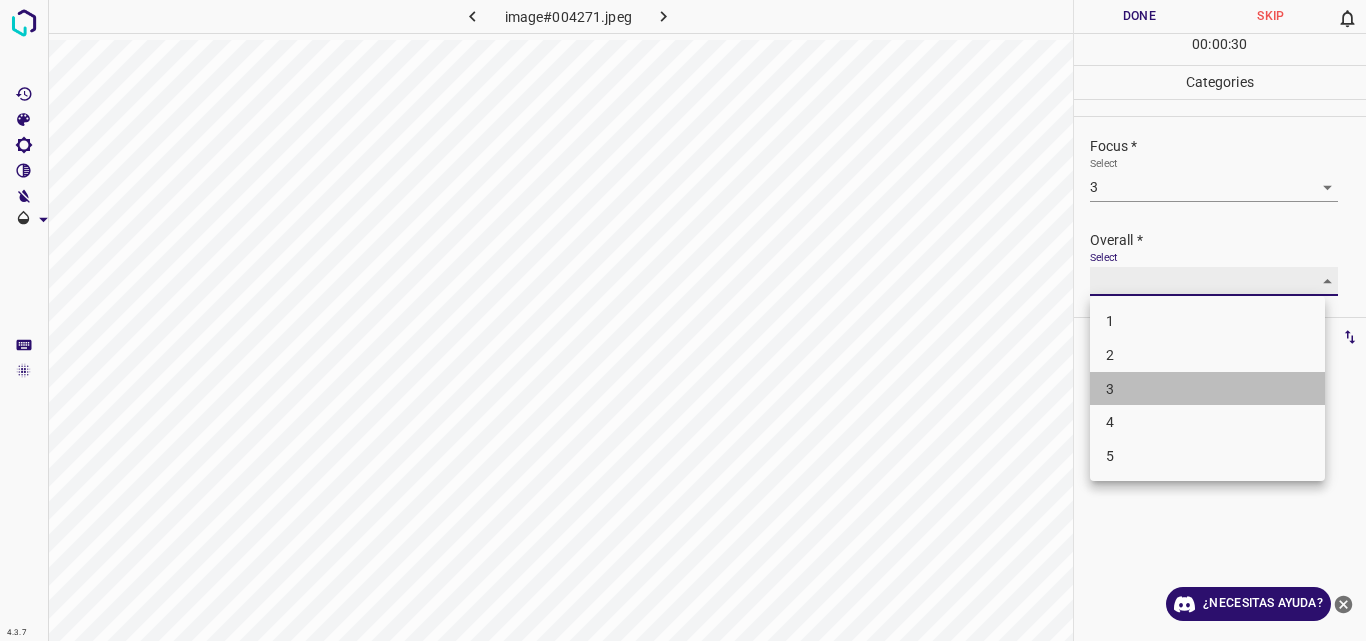 type on "3" 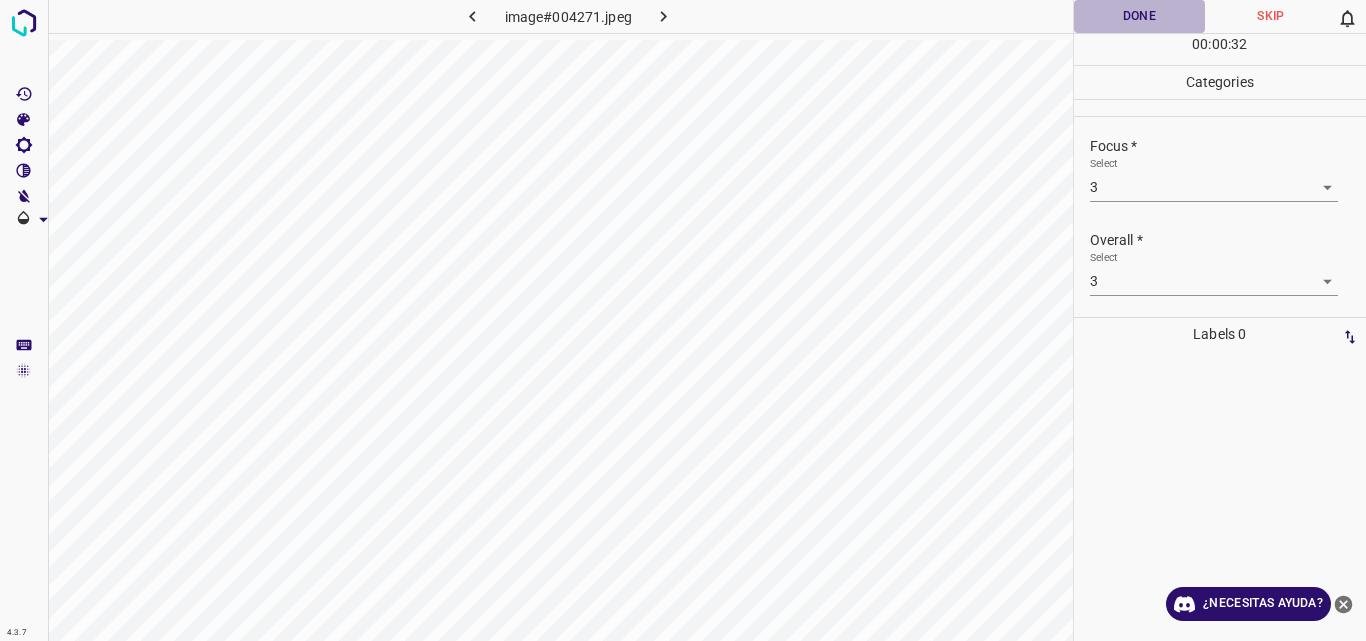 click on "Done" at bounding box center (1140, 16) 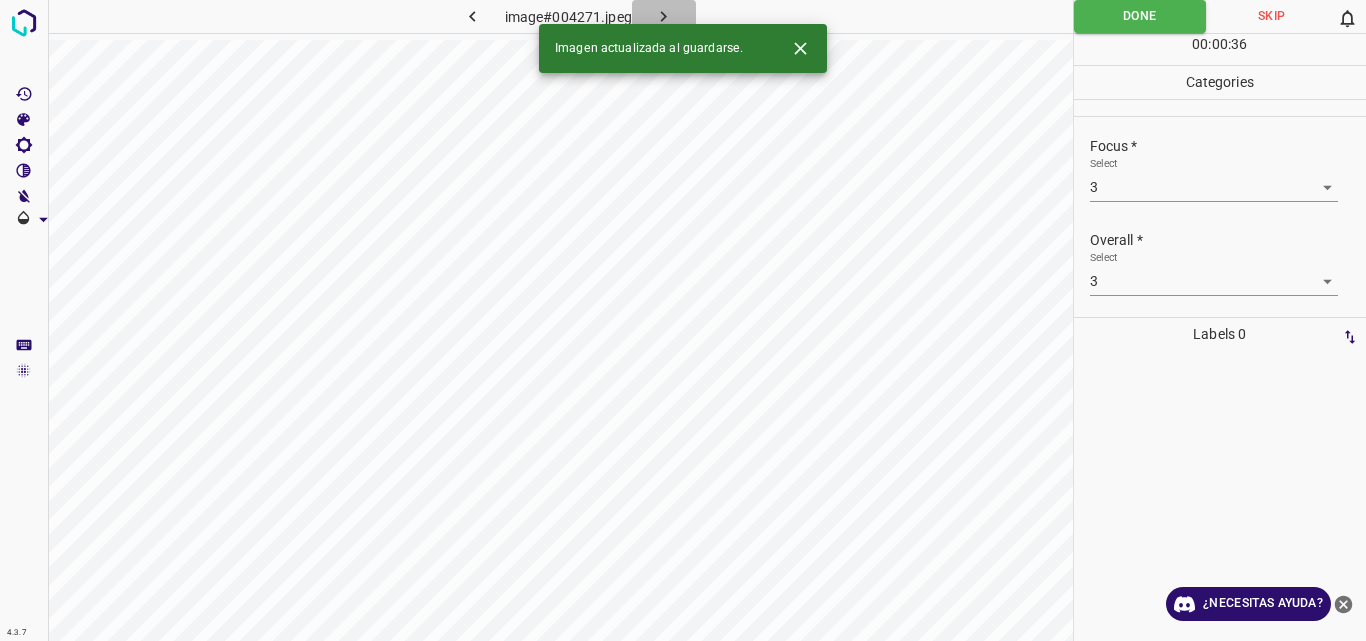 click 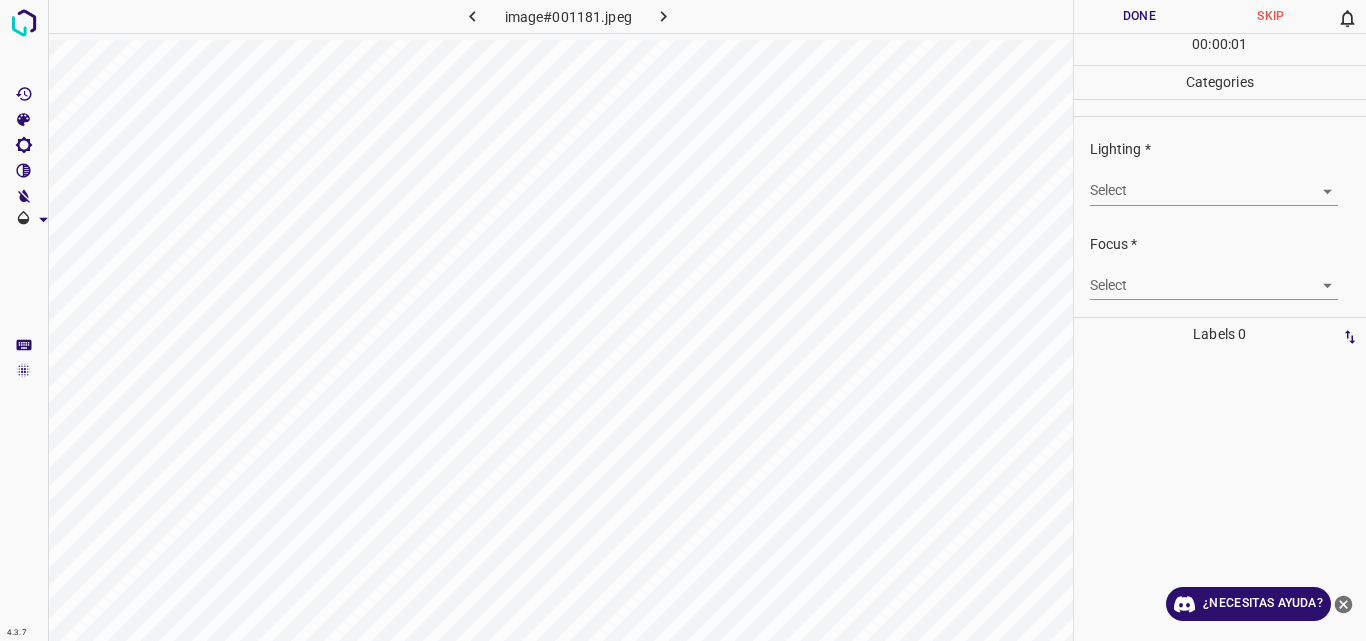 click on "4.3.7 image#001181.jpeg Done Skip 0 00   : 00   : 01   Categories Lighting *  Select ​ Focus *  Select ​ Overall *  Select ​ Labels   0 Categories 1 Lighting 2 Focus 3 Overall Tools Space Change between modes (Draw & Edit) I Auto labeling R Restore zoom M Zoom in N Zoom out Delete Delete selecte label Filters Z Restore filters X Saturation filter C Brightness filter V Contrast filter B Gray scale filter General O Download ¿Necesitas ayuda? Original text Rate this translation Your feedback will be used to help improve Google Translate - Texto - Esconder - Borrar" at bounding box center [683, 320] 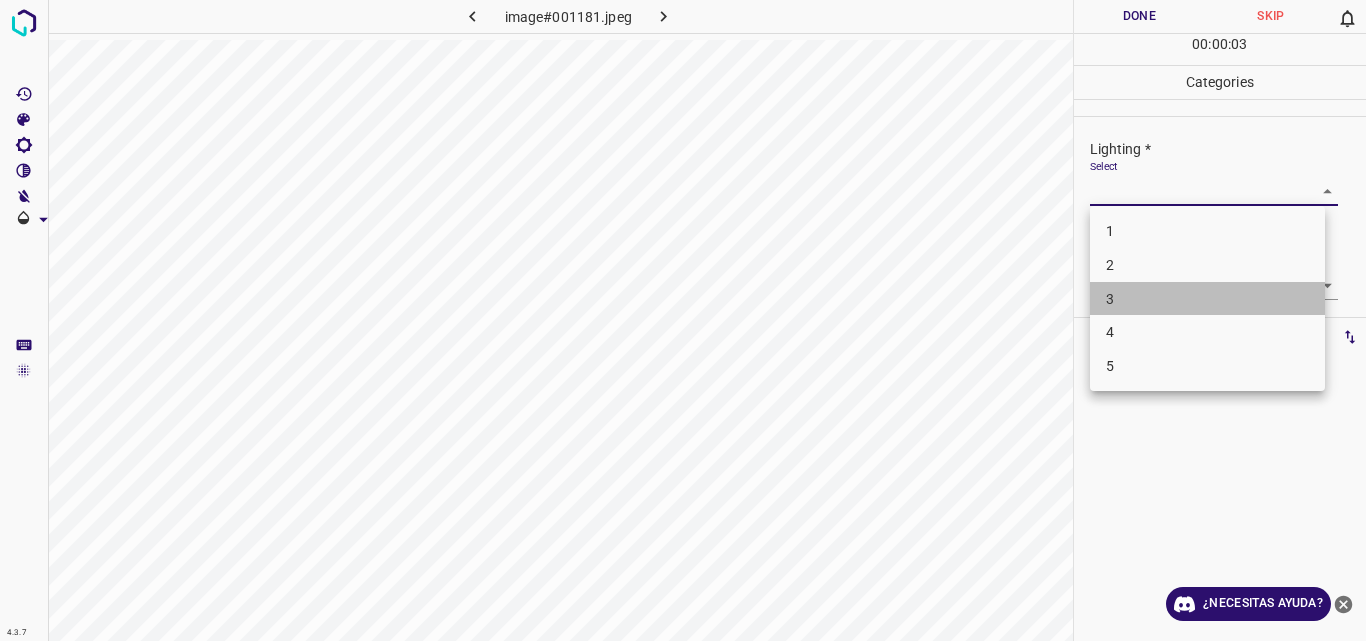 click on "3" at bounding box center [1207, 299] 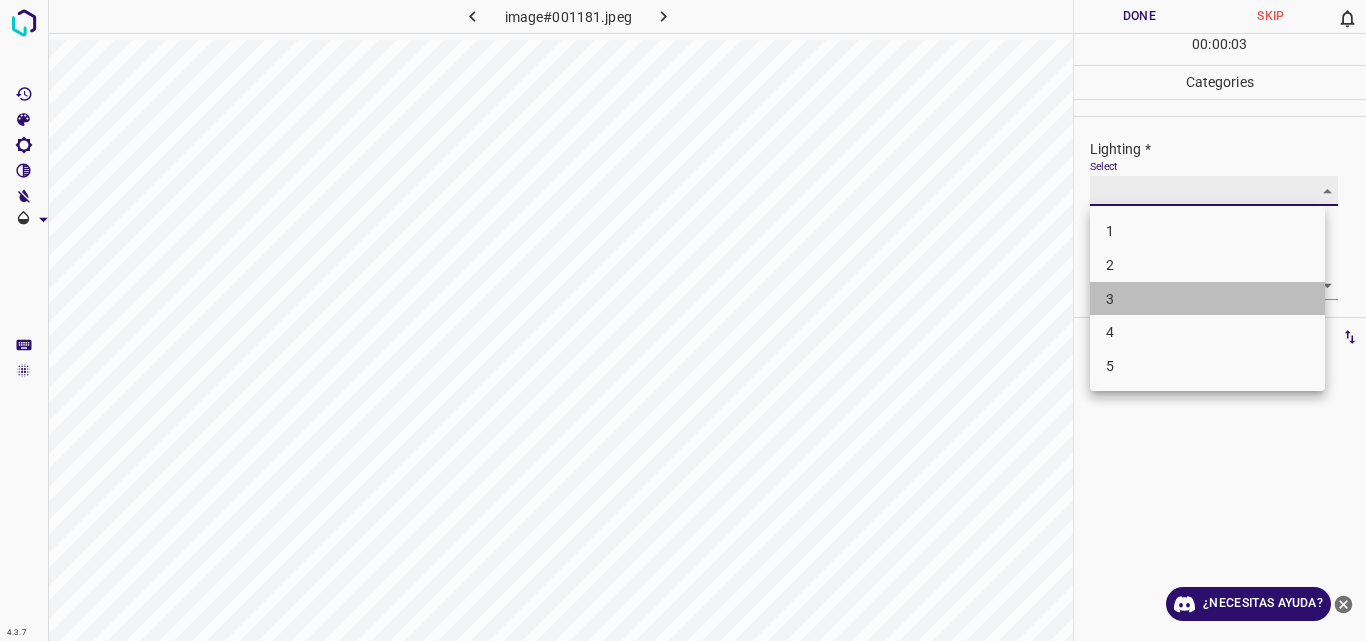 type on "3" 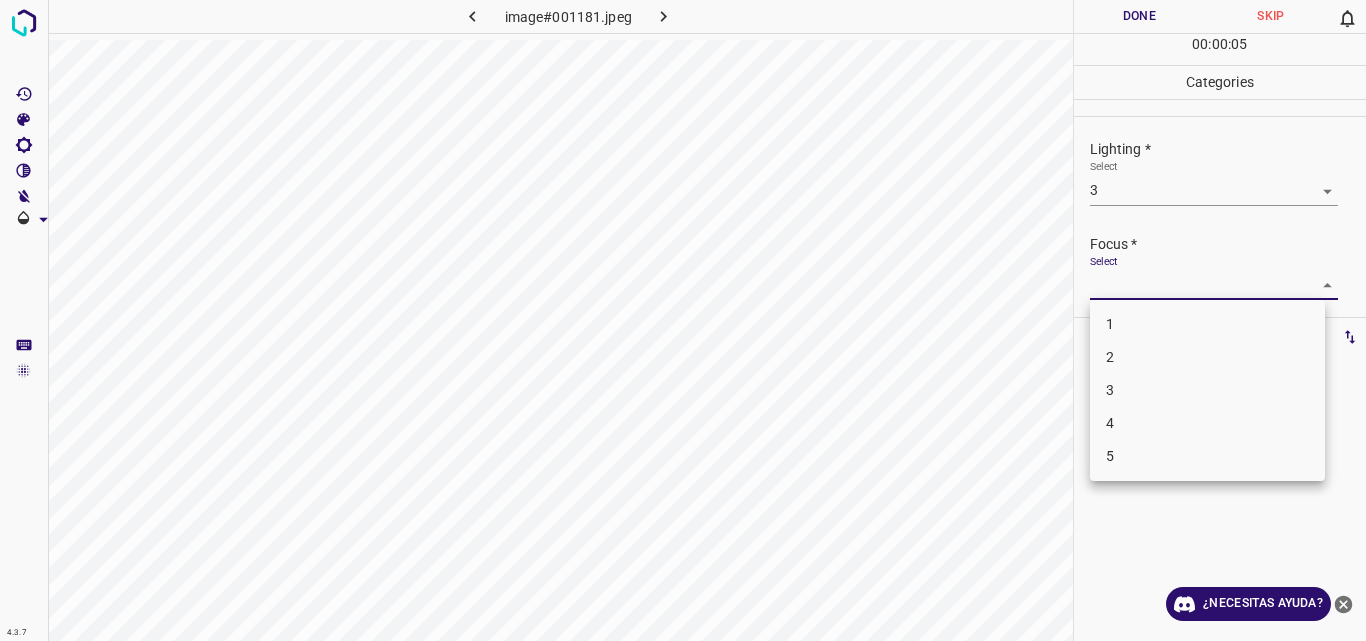 click on "4.3.7 image#001181.jpeg Done Skip 0 00   : 00   : 05   Categories Lighting *  Select 3 3 Focus *  Select ​ Overall *  Select ​ Labels   0 Categories 1 Lighting 2 Focus 3 Overall Tools Space Change between modes (Draw & Edit) I Auto labeling R Restore zoom M Zoom in N Zoom out Delete Delete selecte label Filters Z Restore filters X Saturation filter C Brightness filter V Contrast filter B Gray scale filter General O Download ¿Necesitas ayuda? Original text Rate this translation Your feedback will be used to help improve Google Translate - Texto - Esconder - Borrar 1 2 3 4 5" at bounding box center [683, 320] 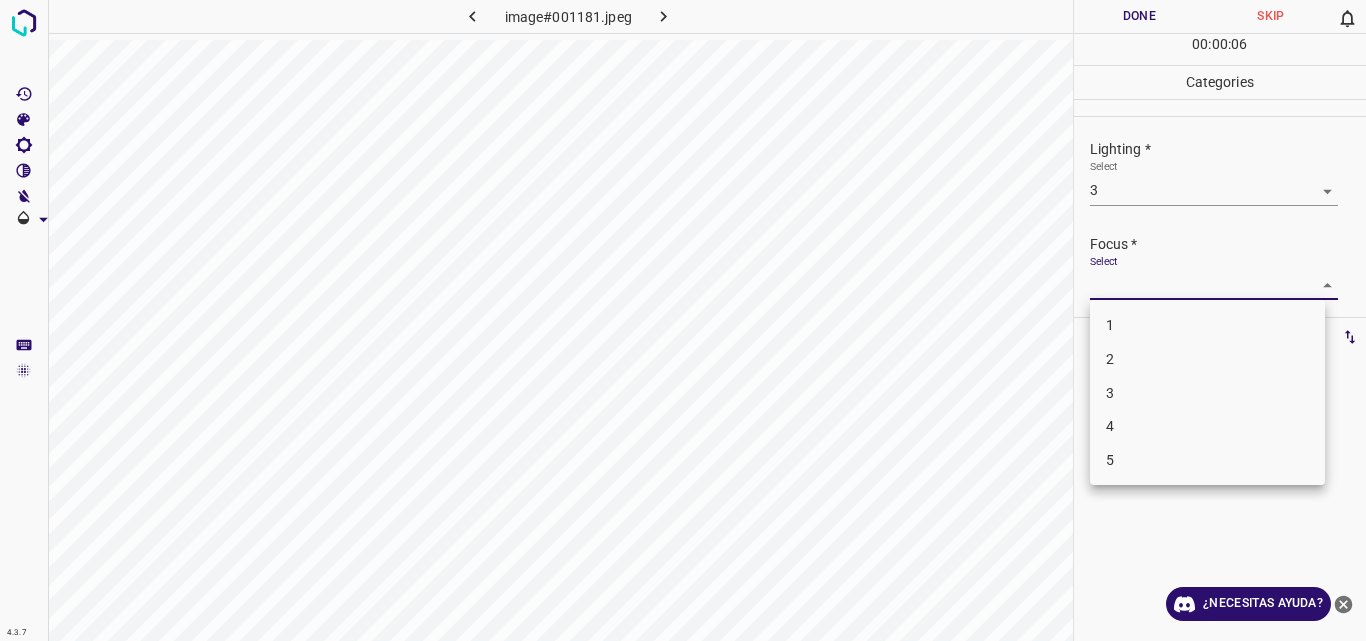 click on "3" at bounding box center [1207, 393] 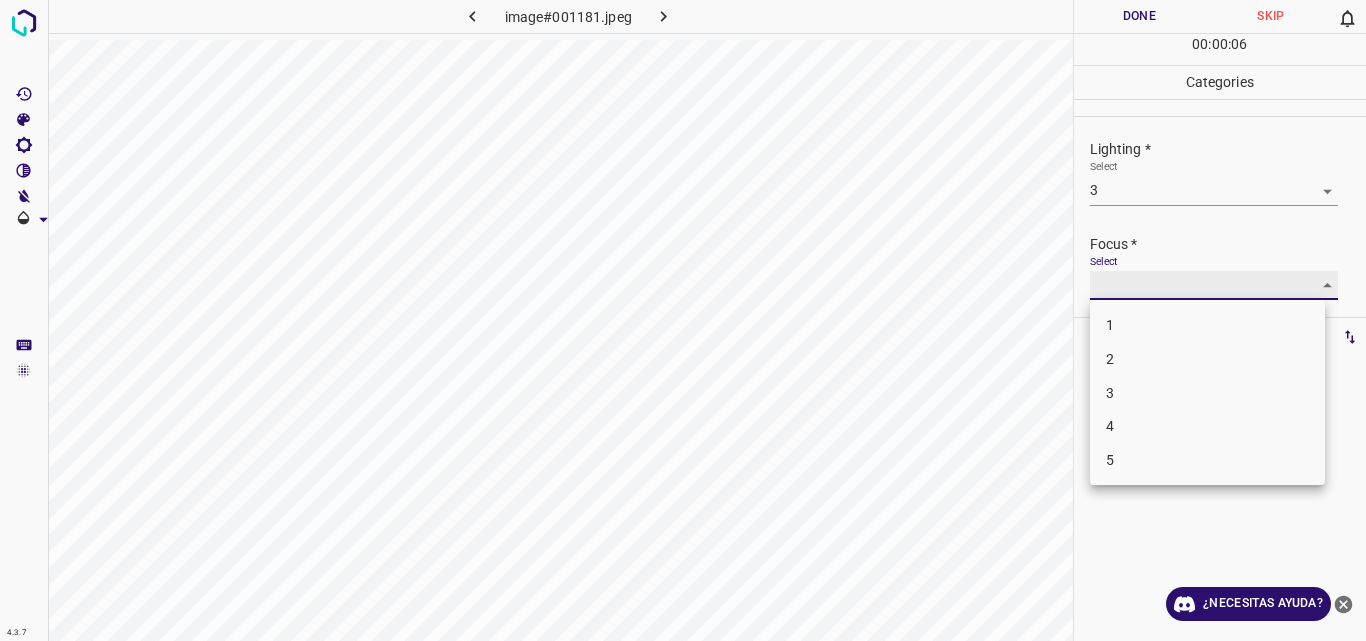 type on "3" 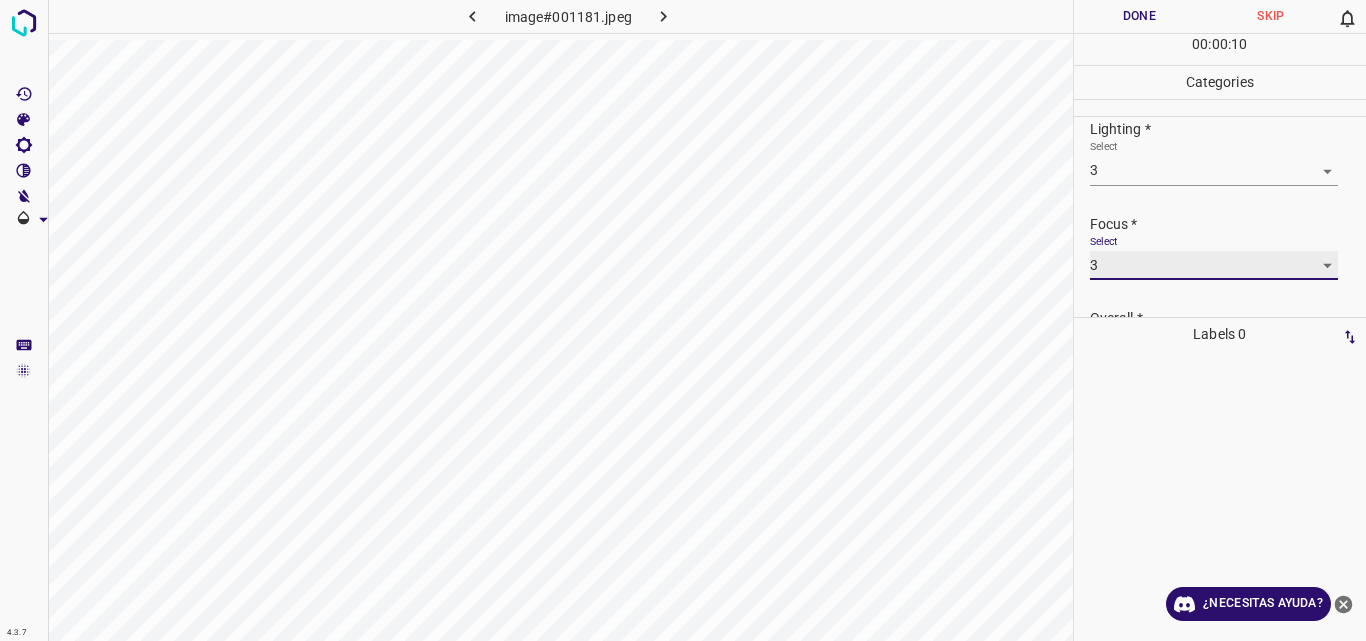 scroll, scrollTop: 98, scrollLeft: 0, axis: vertical 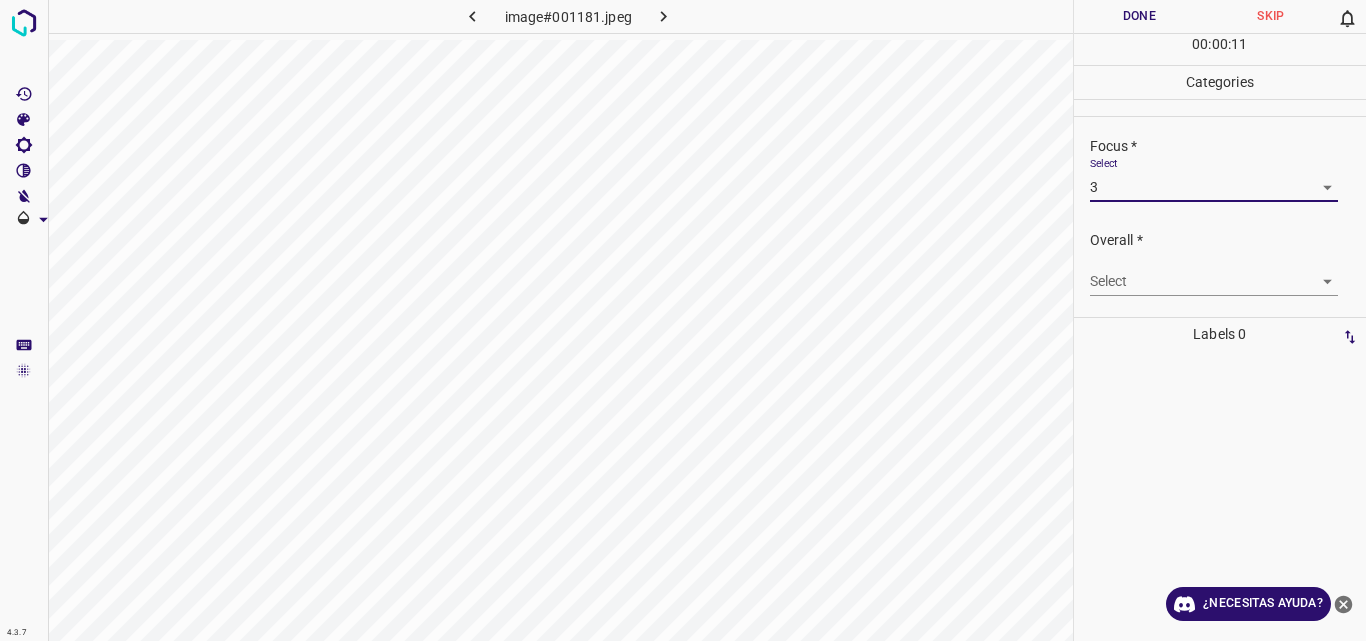 click on "4.3.7 image#001181.jpeg Done Skip 0 00   : 00   : 11   Categories Lighting *  Select 3 3 Focus *  Select 3 3 Overall *  Select ​ Labels   0 Categories 1 Lighting 2 Focus 3 Overall Tools Space Change between modes (Draw & Edit) I Auto labeling R Restore zoom M Zoom in N Zoom out Delete Delete selecte label Filters Z Restore filters X Saturation filter C Brightness filter V Contrast filter B Gray scale filter General O Download ¿Necesitas ayuda? Original text Rate this translation Your feedback will be used to help improve Google Translate - Texto - Esconder - Borrar" at bounding box center (683, 320) 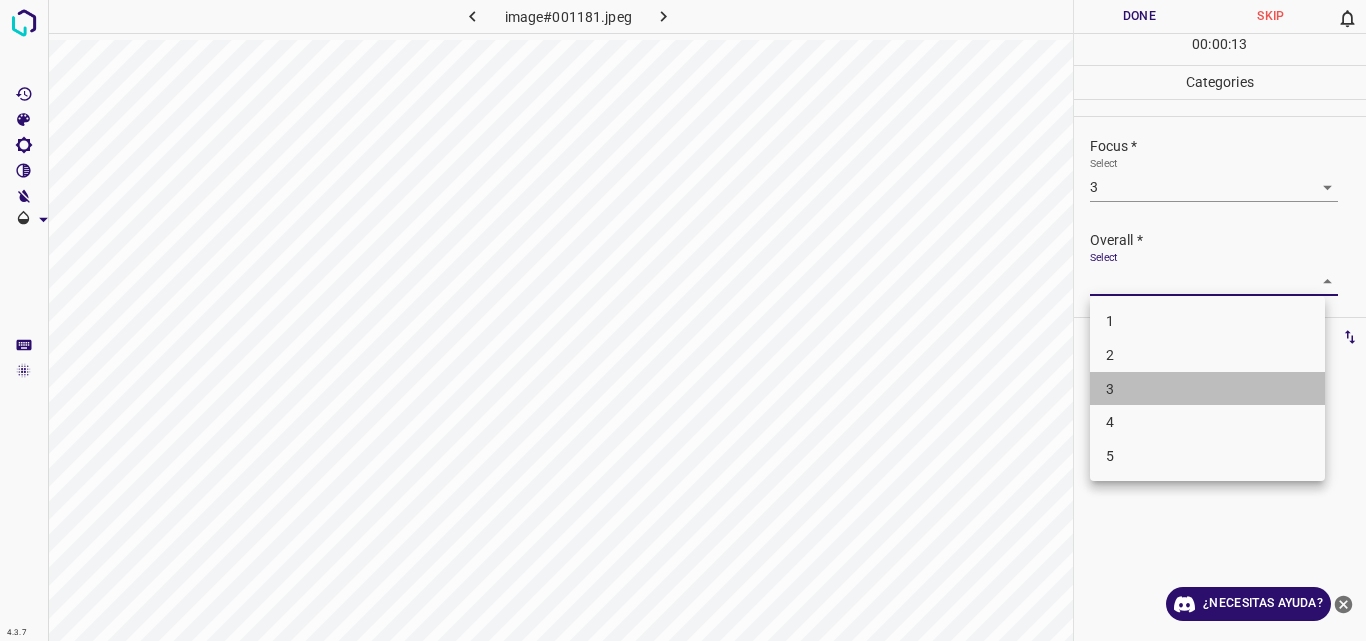 click on "3" at bounding box center [1207, 389] 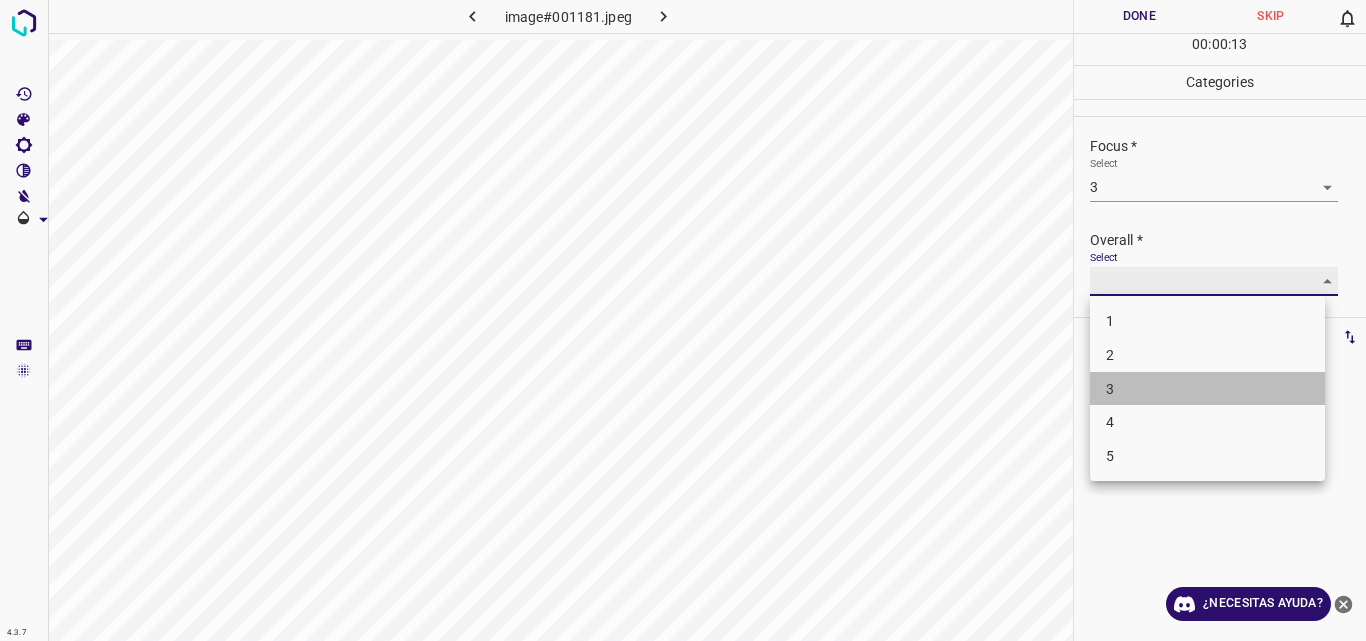 type on "3" 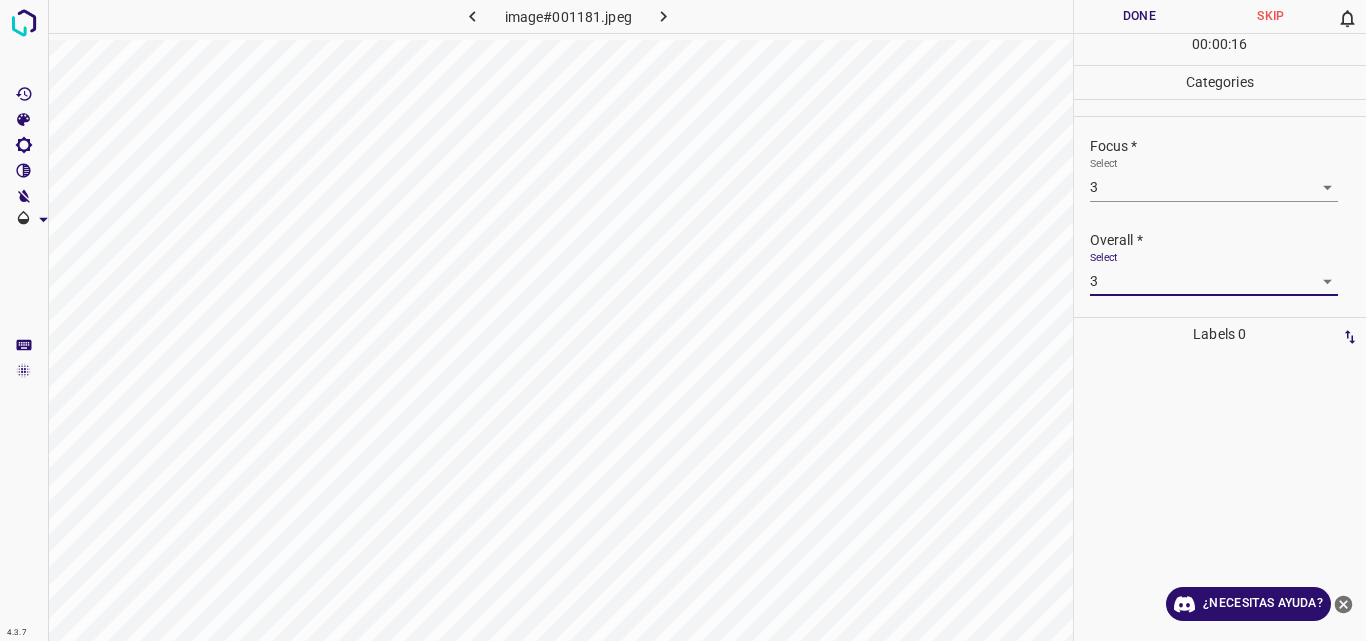 click on "Done" at bounding box center [1140, 16] 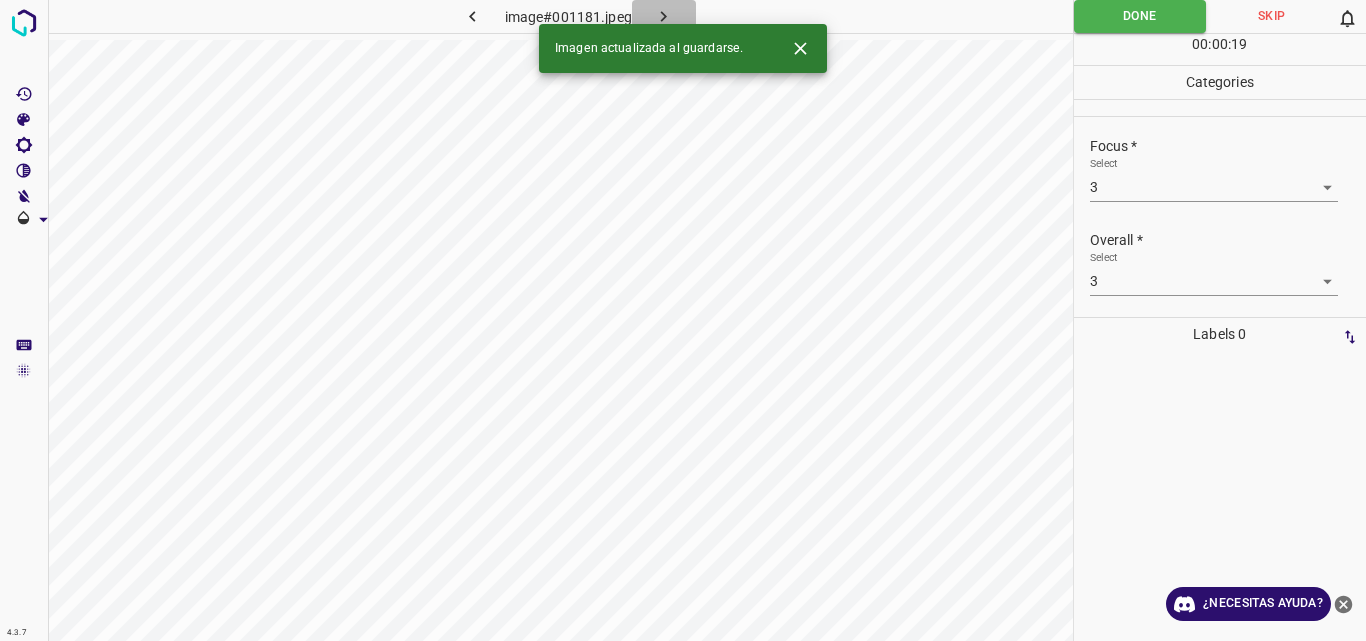 click 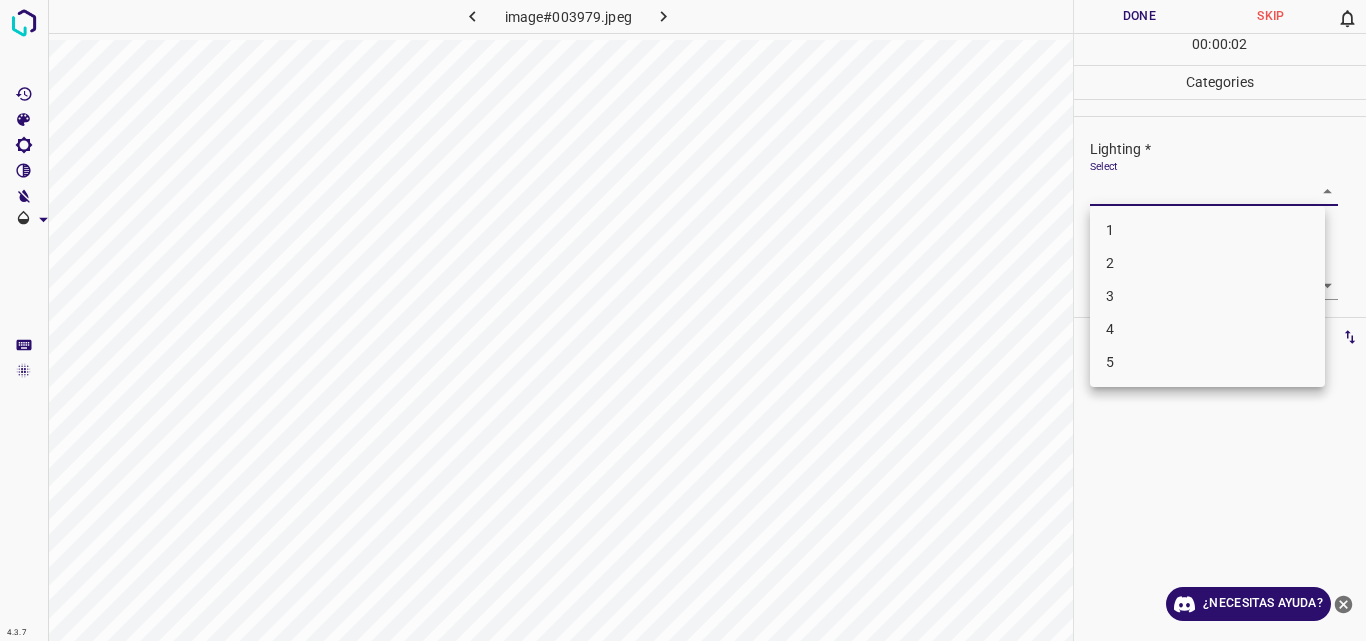 click on "4.3.7 image#003979.jpeg Done Skip 0 00   : 00   : 02   Categories Lighting *  Select ​ Focus *  Select ​ Overall *  Select ​ Labels   0 Categories 1 Lighting 2 Focus 3 Overall Tools Space Change between modes (Draw & Edit) I Auto labeling R Restore zoom M Zoom in N Zoom out Delete Delete selecte label Filters Z Restore filters X Saturation filter C Brightness filter V Contrast filter B Gray scale filter General O Download ¿Necesitas ayuda? Original text Rate this translation Your feedback will be used to help improve Google Translate - Texto - Esconder - Borrar 1 2 3 4 5" at bounding box center [683, 320] 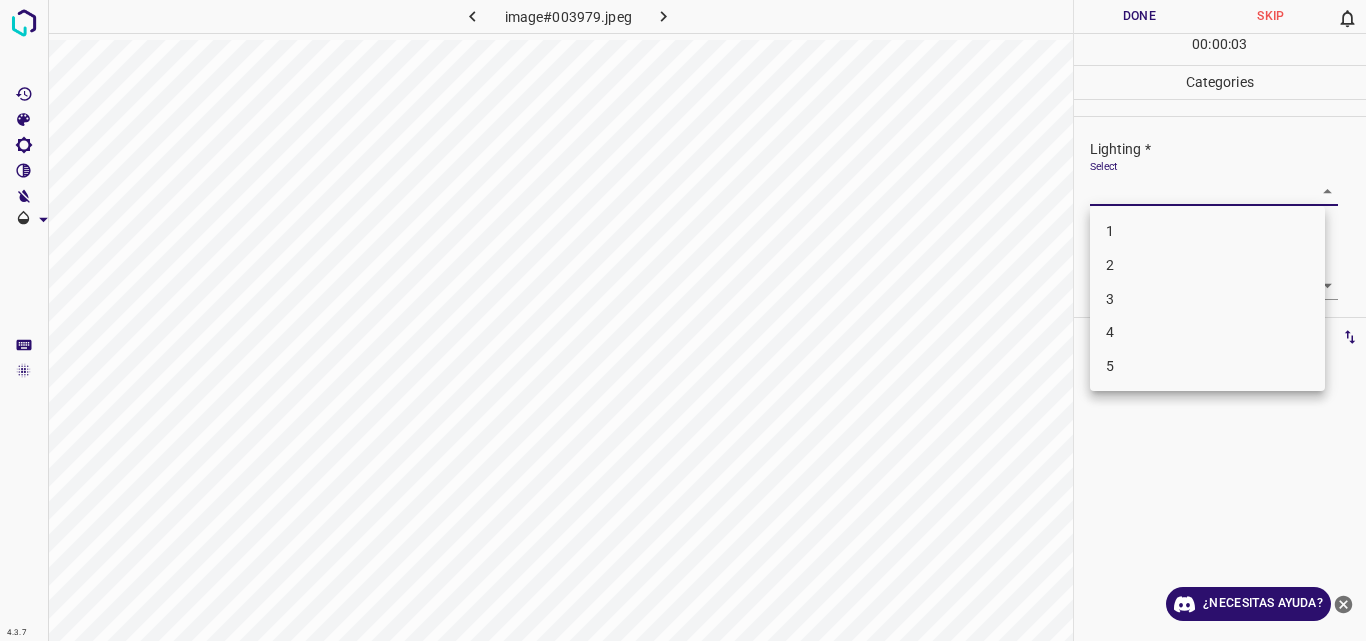 click on "2" at bounding box center [1207, 265] 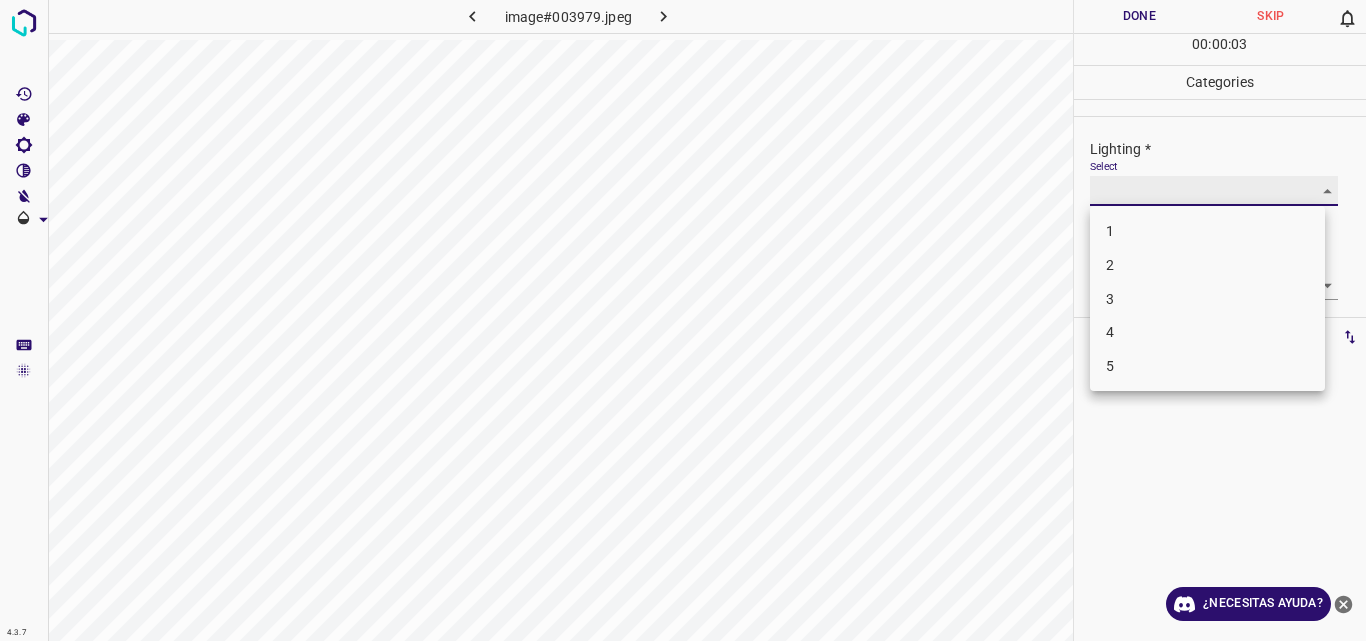 type on "2" 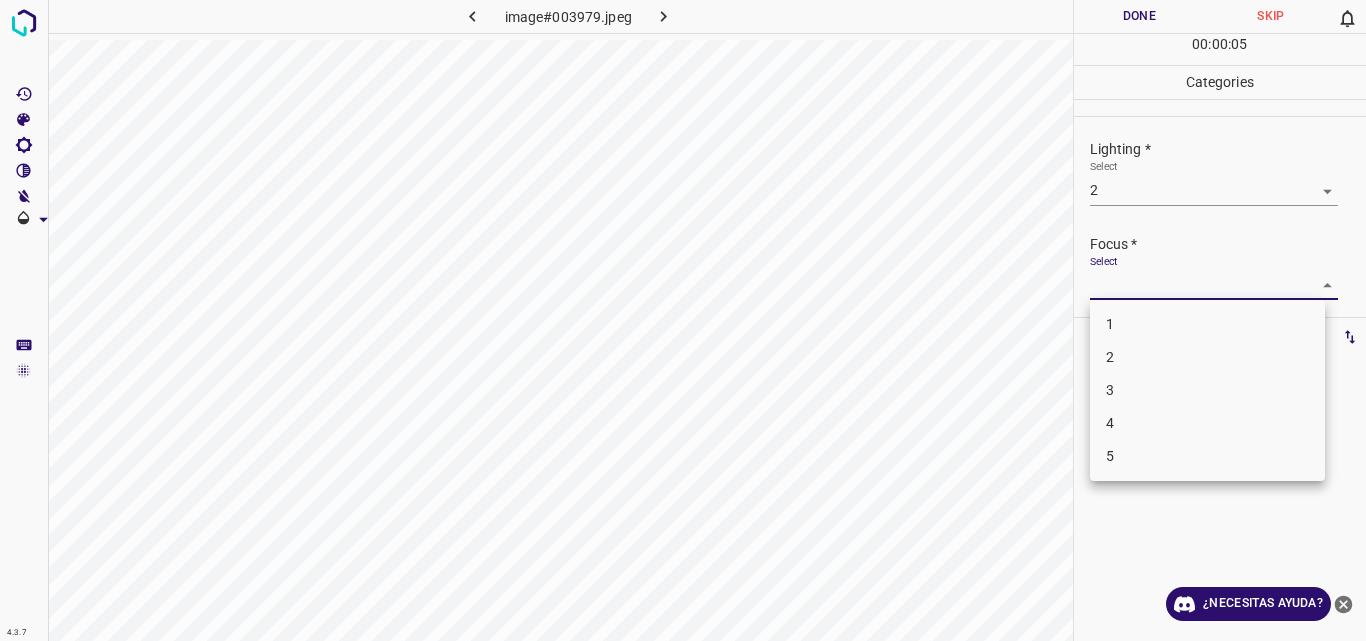 click on "4.3.7 image#003979.jpeg Done Skip 0 00   : 00   : 05   Categories Lighting *  Select 2 2 Focus *  Select ​ Overall *  Select ​ Labels   0 Categories 1 Lighting 2 Focus 3 Overall Tools Space Change between modes (Draw & Edit) I Auto labeling R Restore zoom M Zoom in N Zoom out Delete Delete selecte label Filters Z Restore filters X Saturation filter C Brightness filter V Contrast filter B Gray scale filter General O Download ¿Necesitas ayuda? Original text Rate this translation Your feedback will be used to help improve Google Translate - Texto - Esconder - Borrar 1 2 3 4 5" at bounding box center (683, 320) 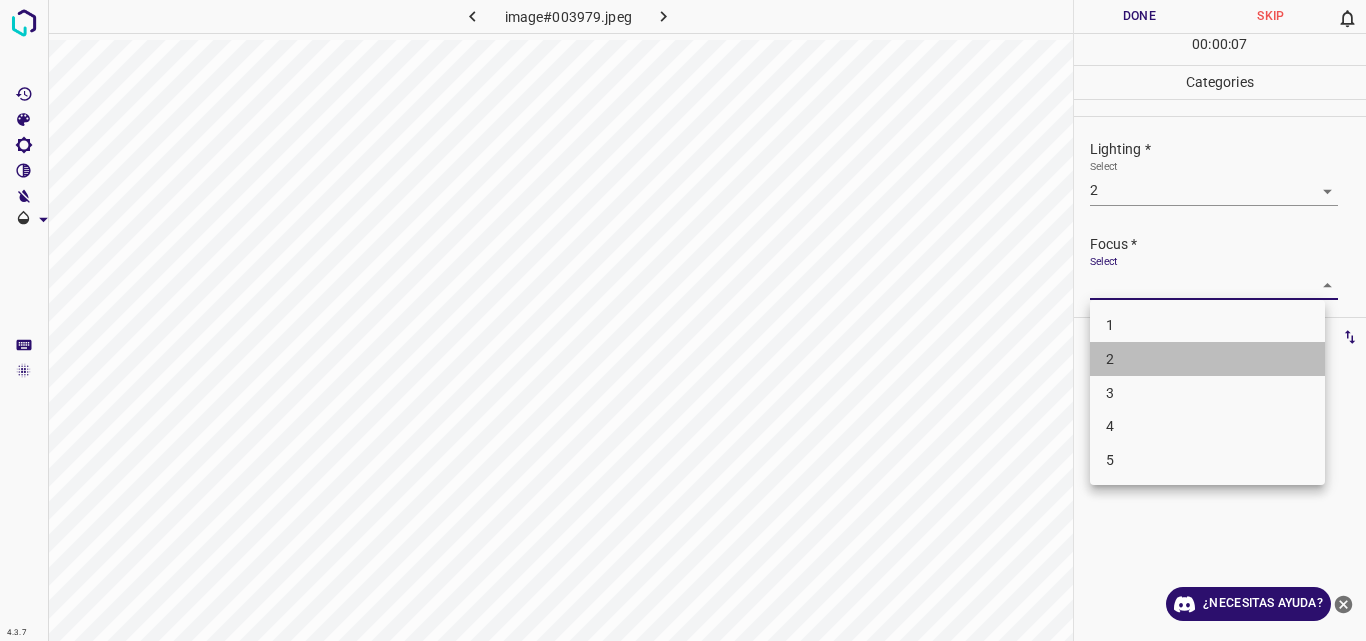 click on "2" at bounding box center (1207, 359) 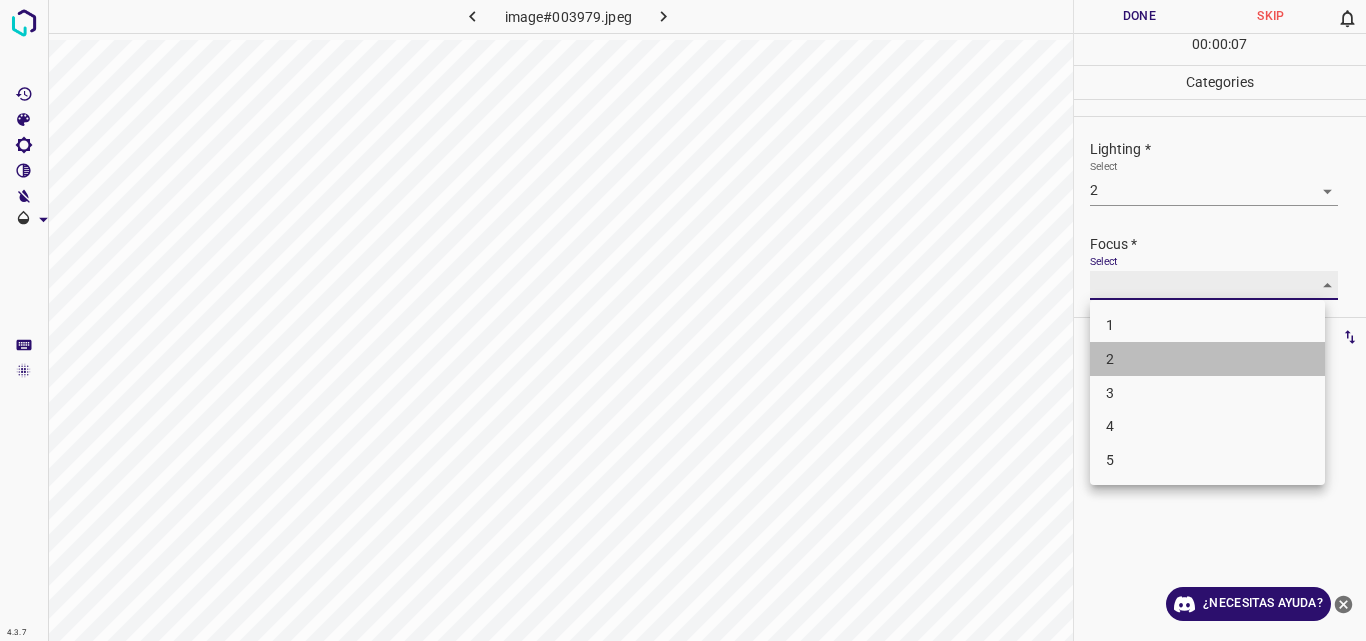type on "2" 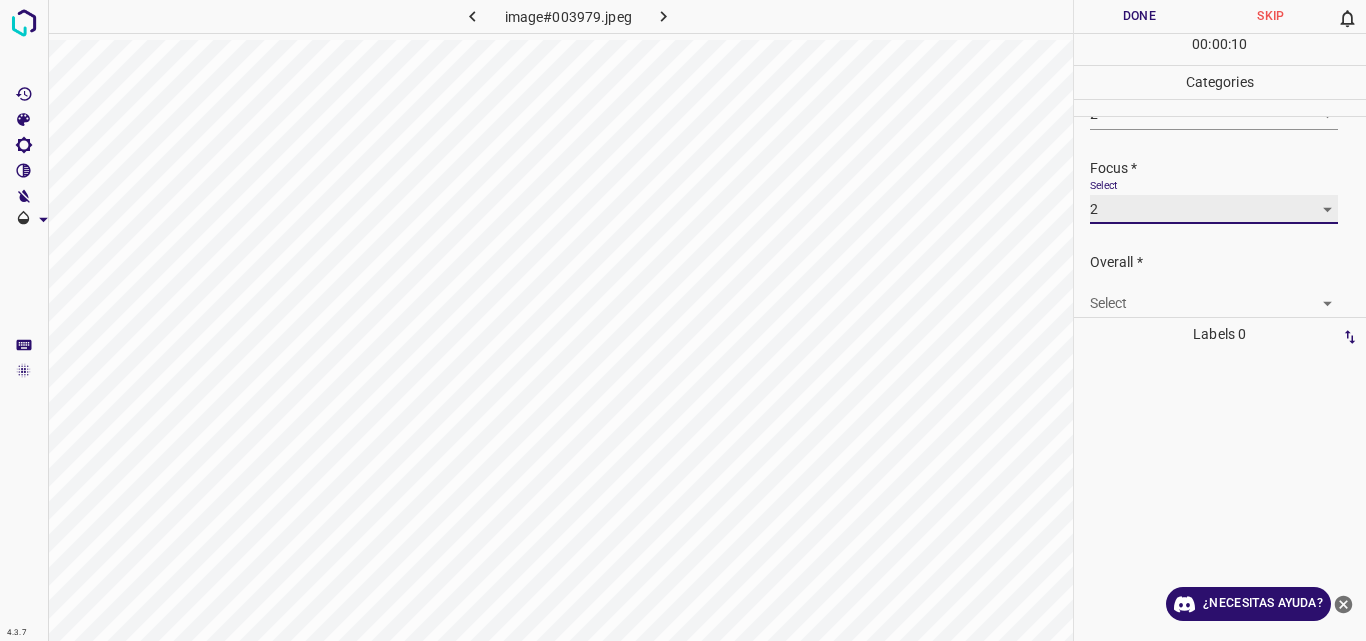 scroll, scrollTop: 98, scrollLeft: 0, axis: vertical 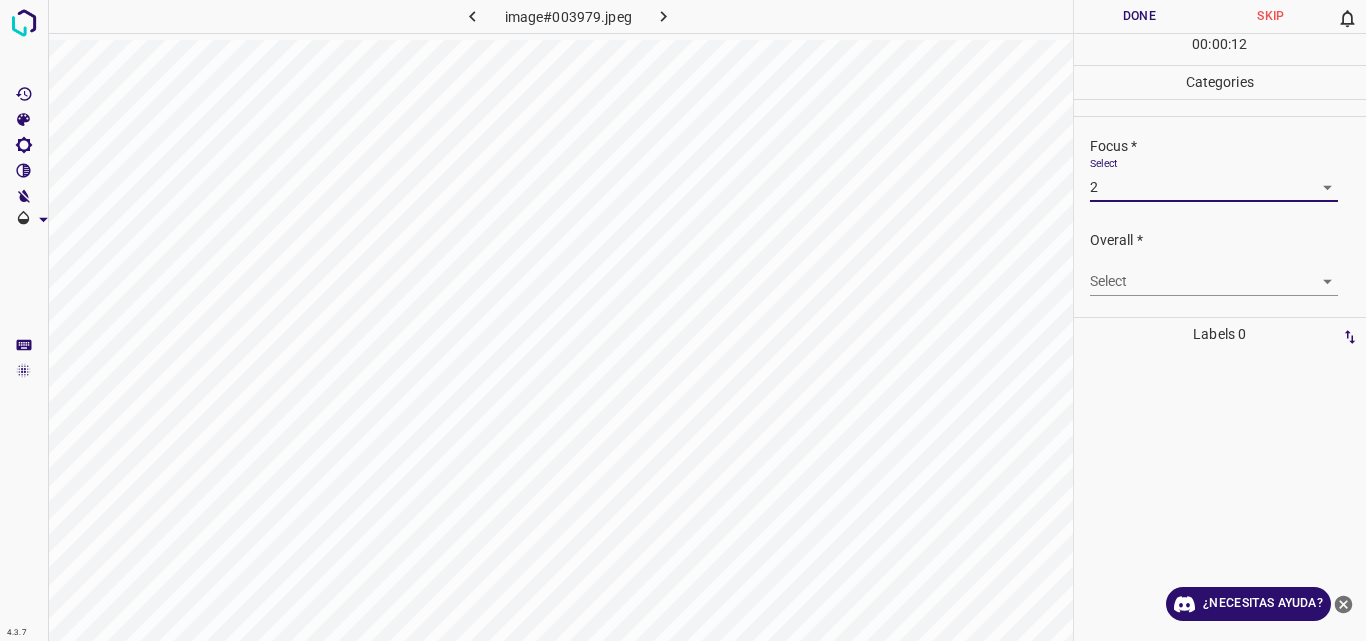 click on "4.3.7 image#003979.jpeg Done Skip 0 00   : 00   : 12   Categories Lighting *  Select 2 2 Focus *  Select 2 2 Overall *  Select ​ Labels   0 Categories 1 Lighting 2 Focus 3 Overall Tools Space Change between modes (Draw & Edit) I Auto labeling R Restore zoom M Zoom in N Zoom out Delete Delete selecte label Filters Z Restore filters X Saturation filter C Brightness filter V Contrast filter B Gray scale filter General O Download ¿Necesitas ayuda? Original text Rate this translation Your feedback will be used to help improve Google Translate - Texto - Esconder - Borrar" at bounding box center [683, 320] 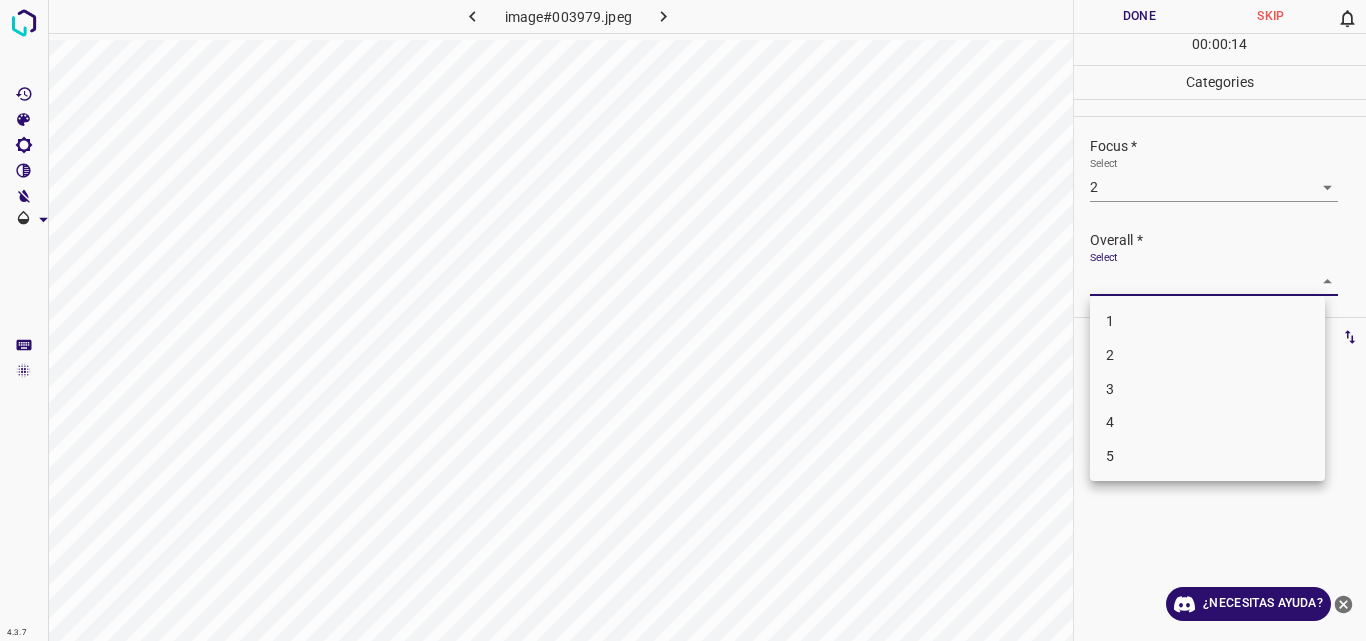 click on "2" at bounding box center [1207, 355] 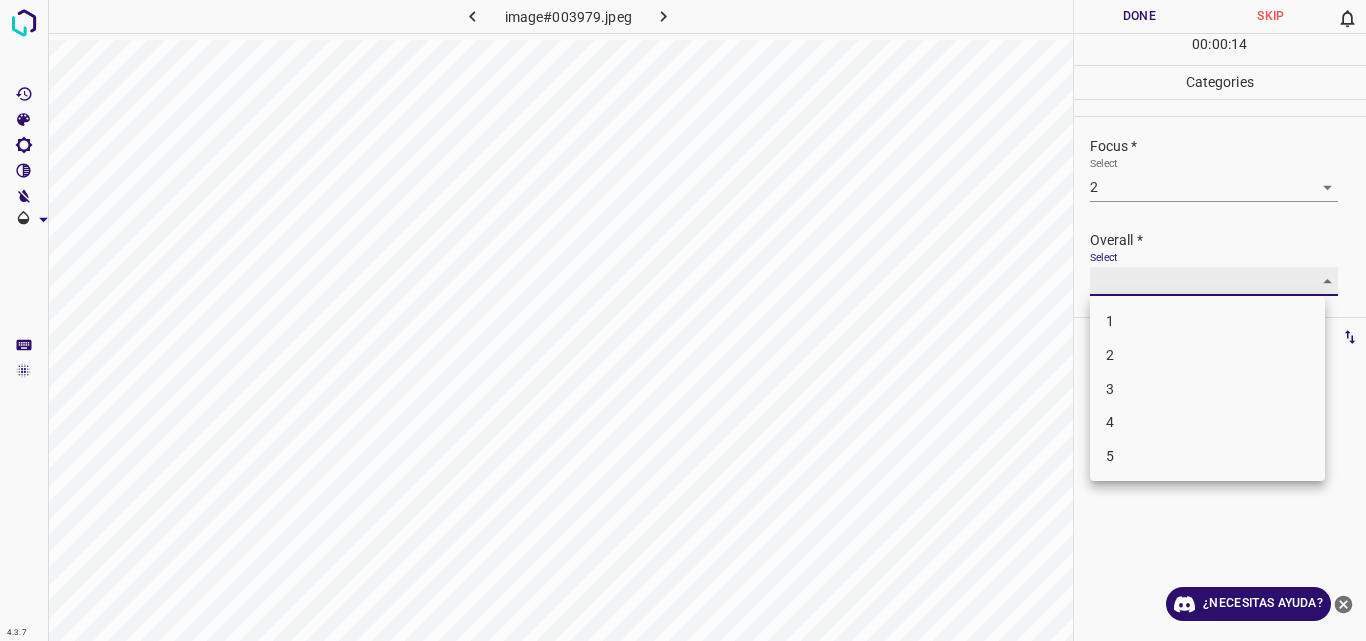 type on "2" 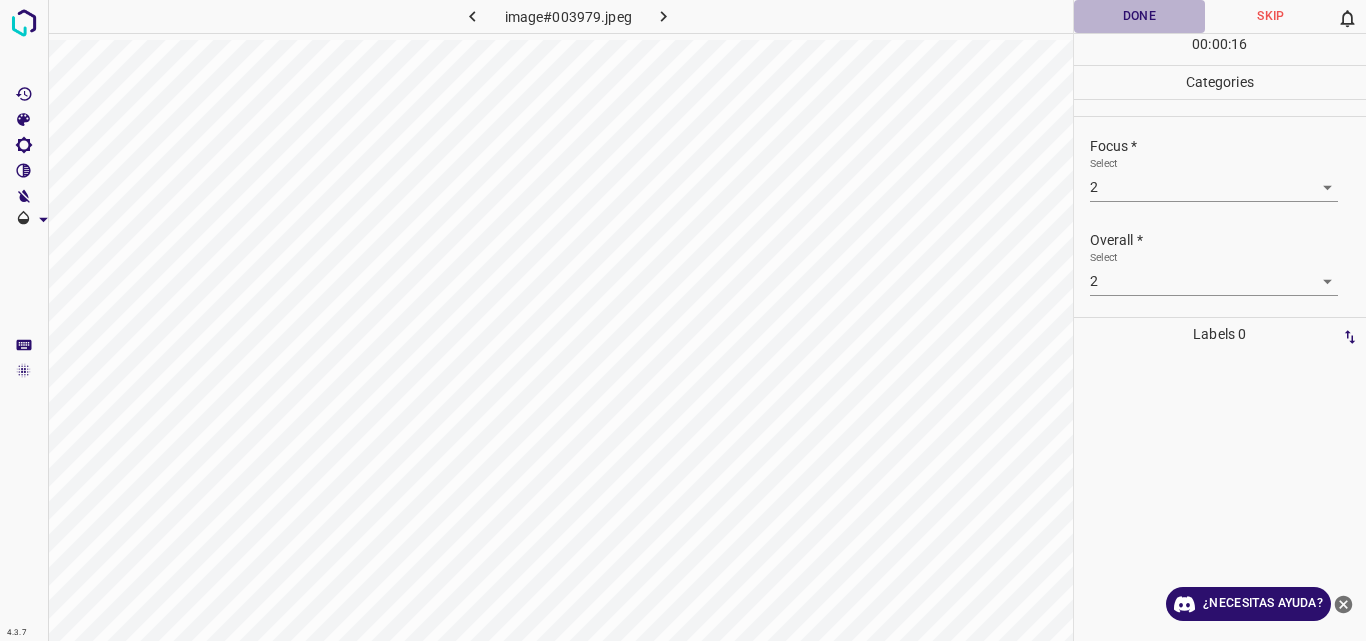 click on "Done" at bounding box center (1140, 16) 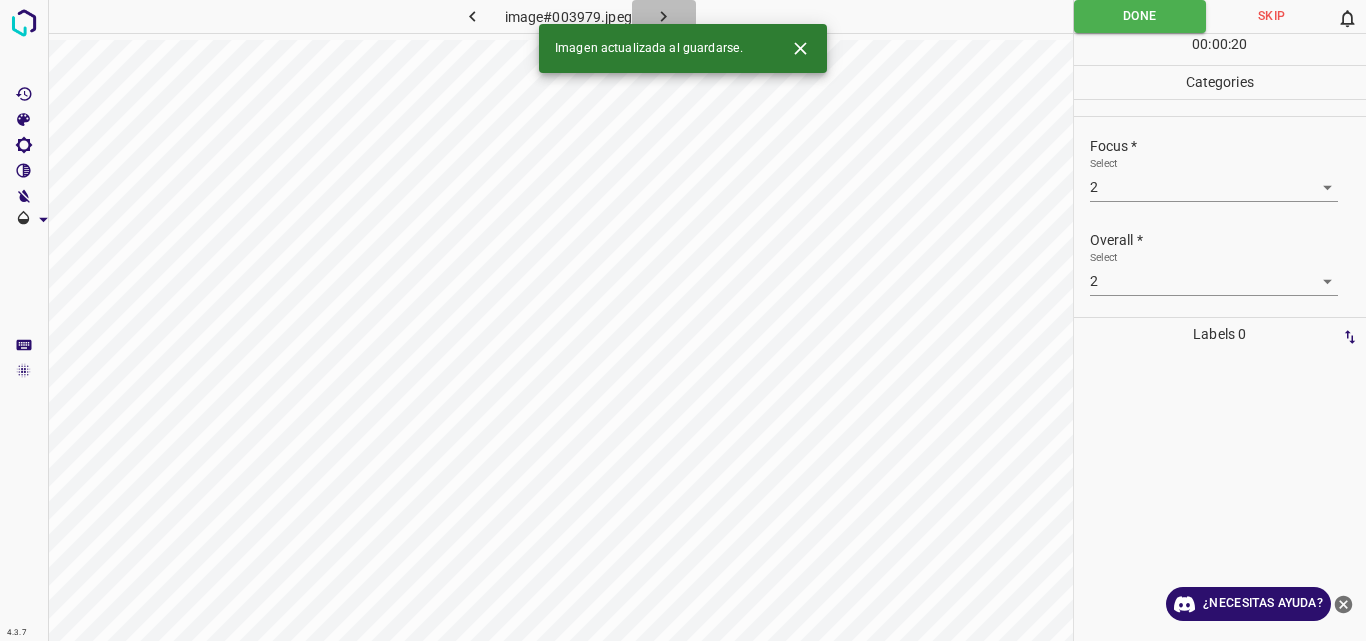 click 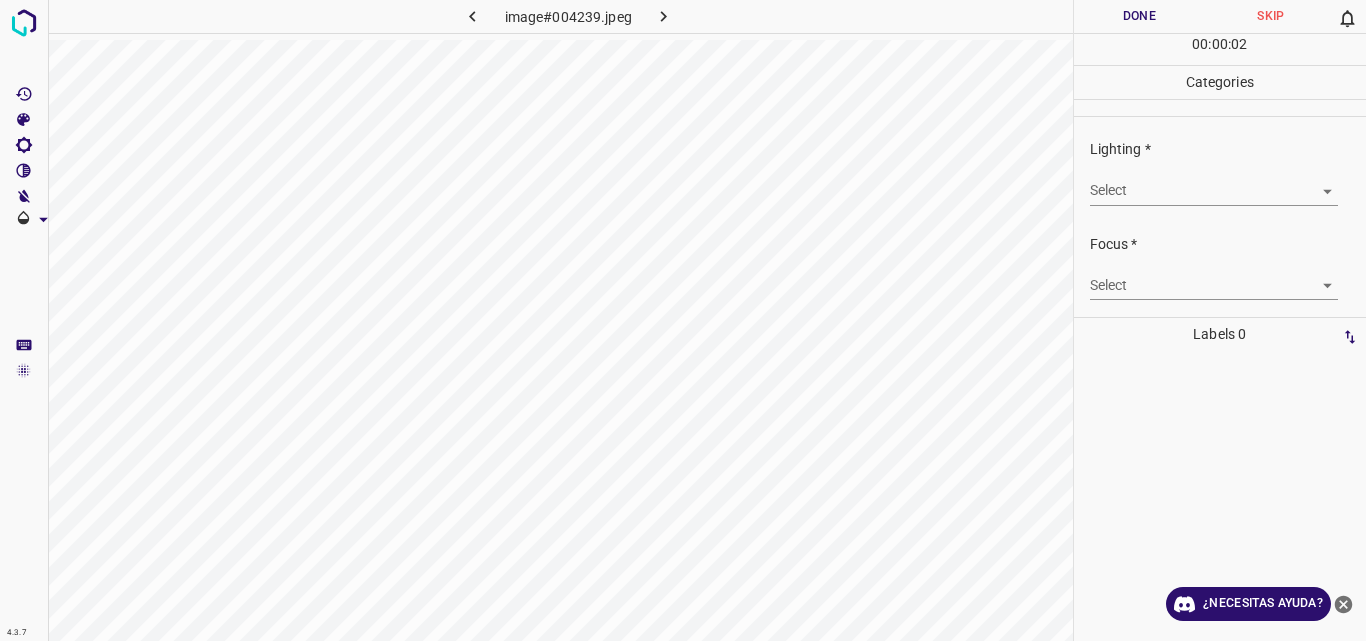 click on "4.3.7 image#004239.jpeg Done Skip 0 00   : 00   : 02   Categories Lighting *  Select ​ Focus *  Select ​ Overall *  Select ​ Labels   0 Categories 1 Lighting 2 Focus 3 Overall Tools Space Change between modes (Draw & Edit) I Auto labeling R Restore zoom M Zoom in N Zoom out Delete Delete selecte label Filters Z Restore filters X Saturation filter C Brightness filter V Contrast filter B Gray scale filter General O Download ¿Necesitas ayuda? Original text Rate this translation Your feedback will be used to help improve Google Translate - Texto - Esconder - Borrar" at bounding box center [683, 320] 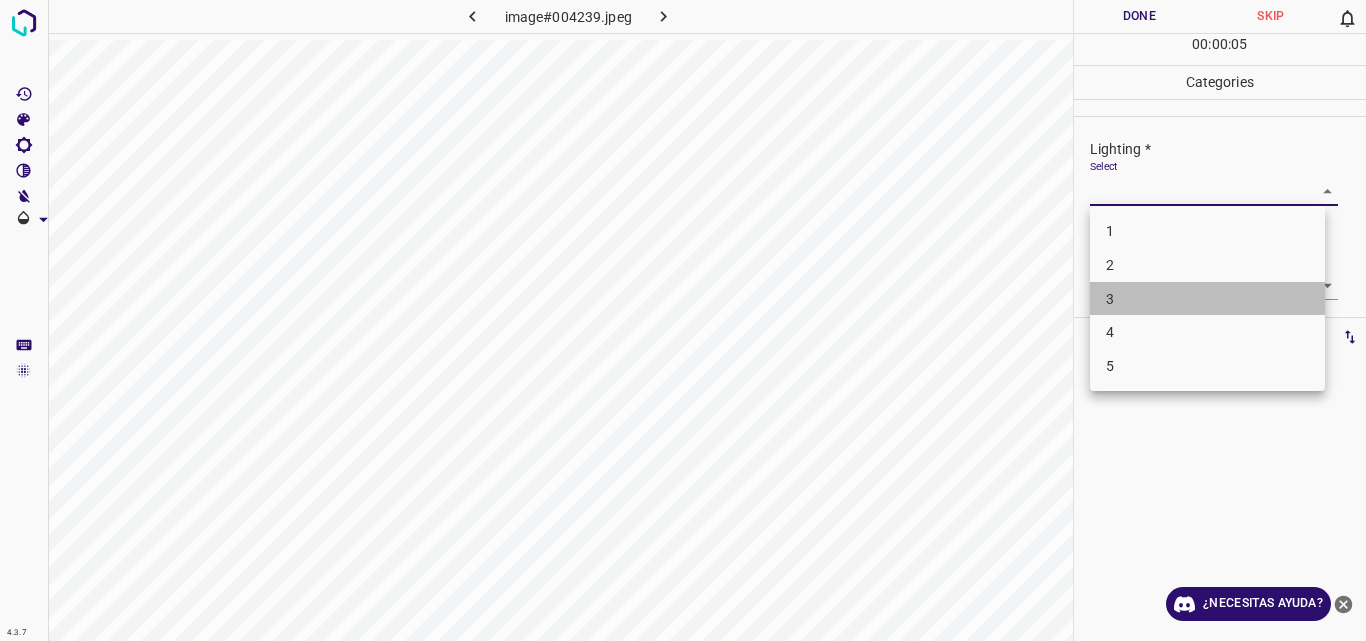 click on "3" at bounding box center [1207, 299] 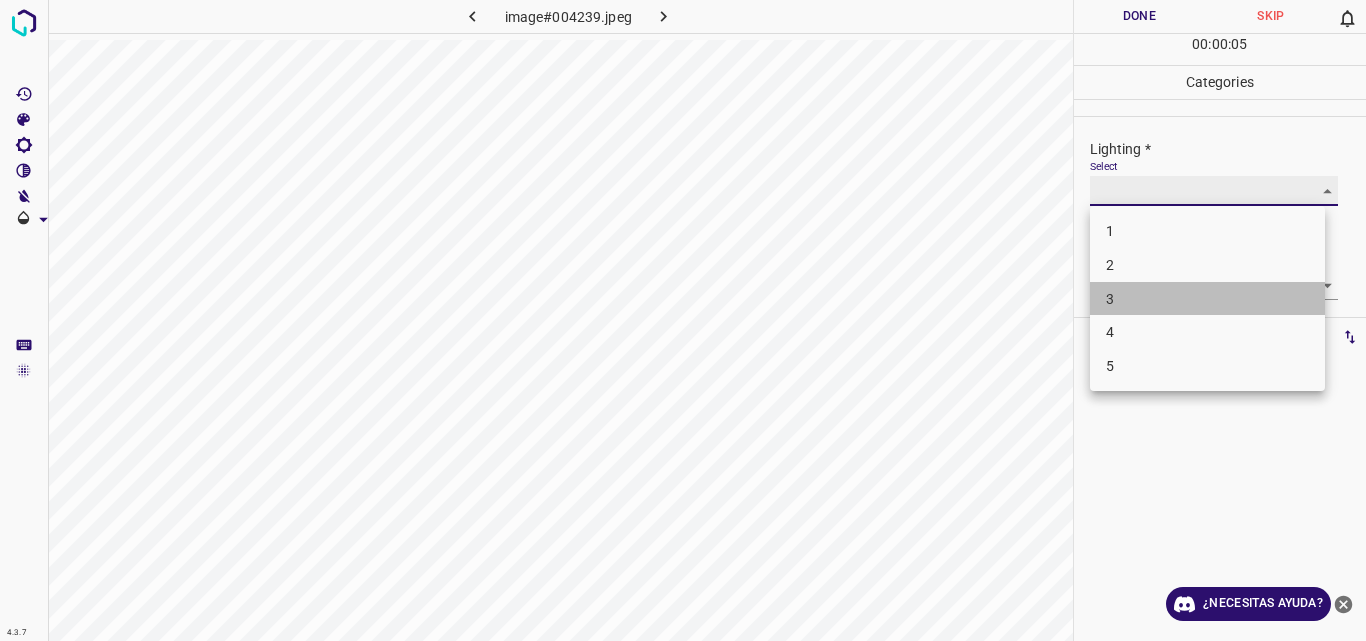 type on "3" 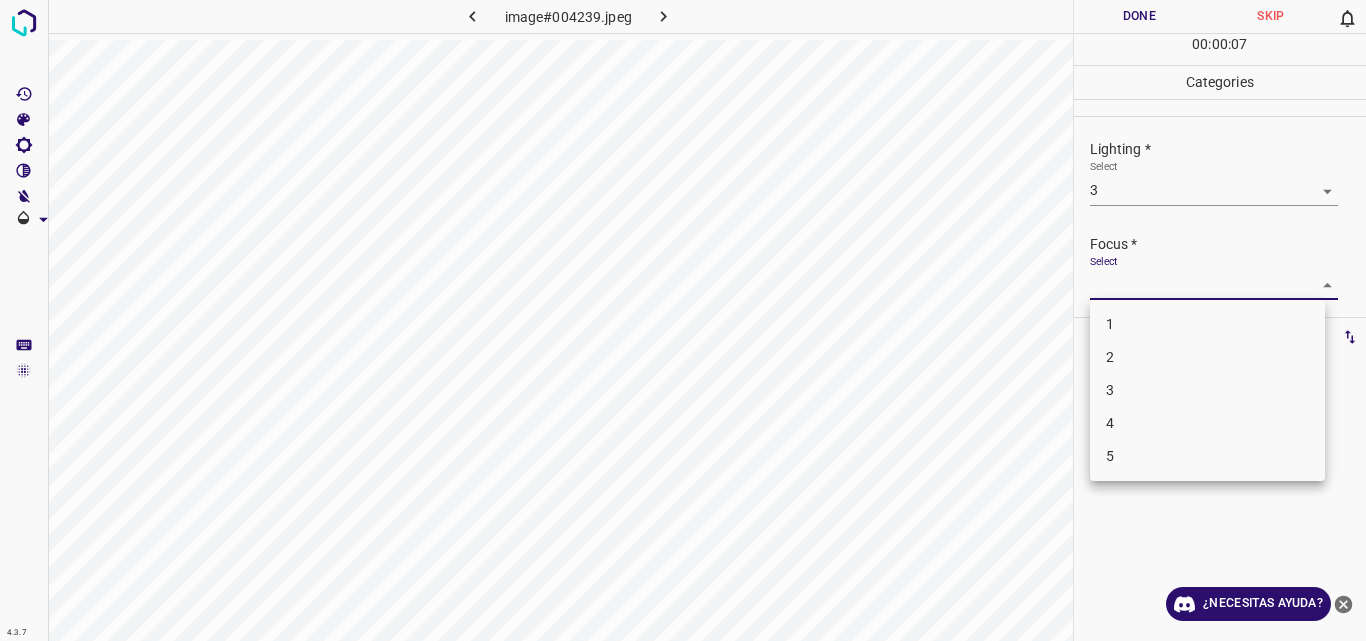 click on "4.3.7 image#004239.jpeg Done Skip 0 00   : 00   : 07   Categories Lighting *  Select 3 3 Focus *  Select ​ Overall *  Select ​ Labels   0 Categories 1 Lighting 2 Focus 3 Overall Tools Space Change between modes (Draw & Edit) I Auto labeling R Restore zoom M Zoom in N Zoom out Delete Delete selecte label Filters Z Restore filters X Saturation filter C Brightness filter V Contrast filter B Gray scale filter General O Download ¿Necesitas ayuda? Original text Rate this translation Your feedback will be used to help improve Google Translate - Texto - Esconder - Borrar 1 2 3 4 5" at bounding box center [683, 320] 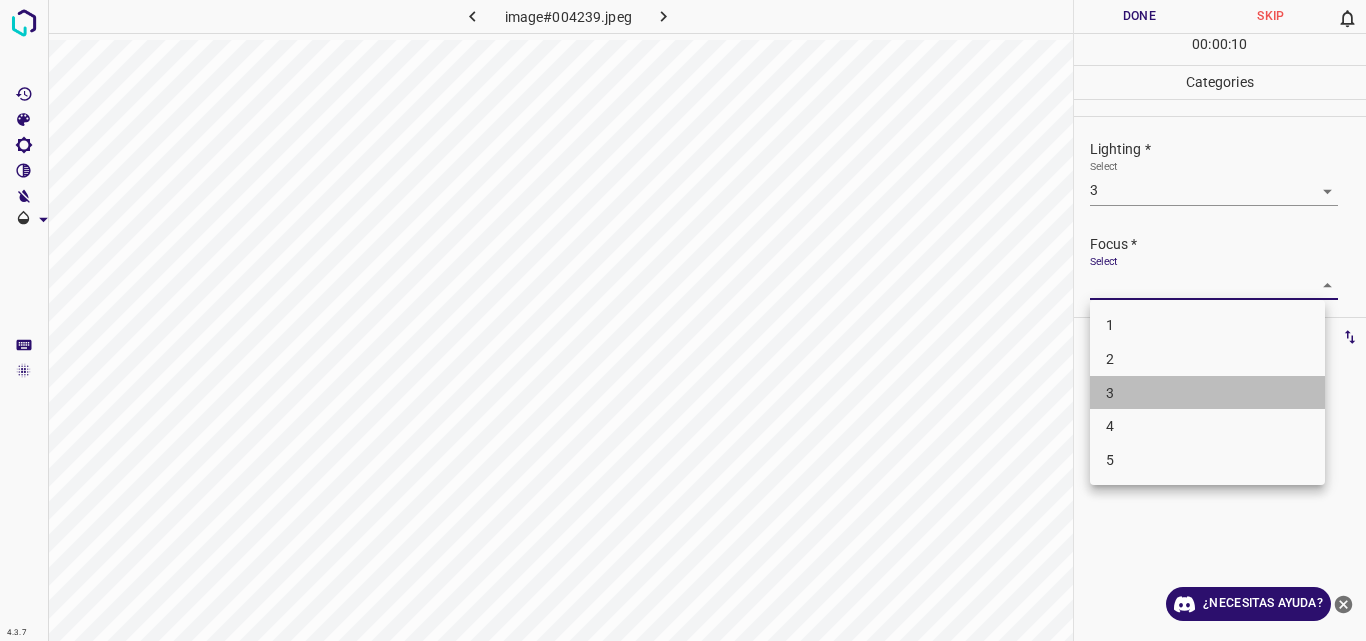 click on "3" at bounding box center (1207, 393) 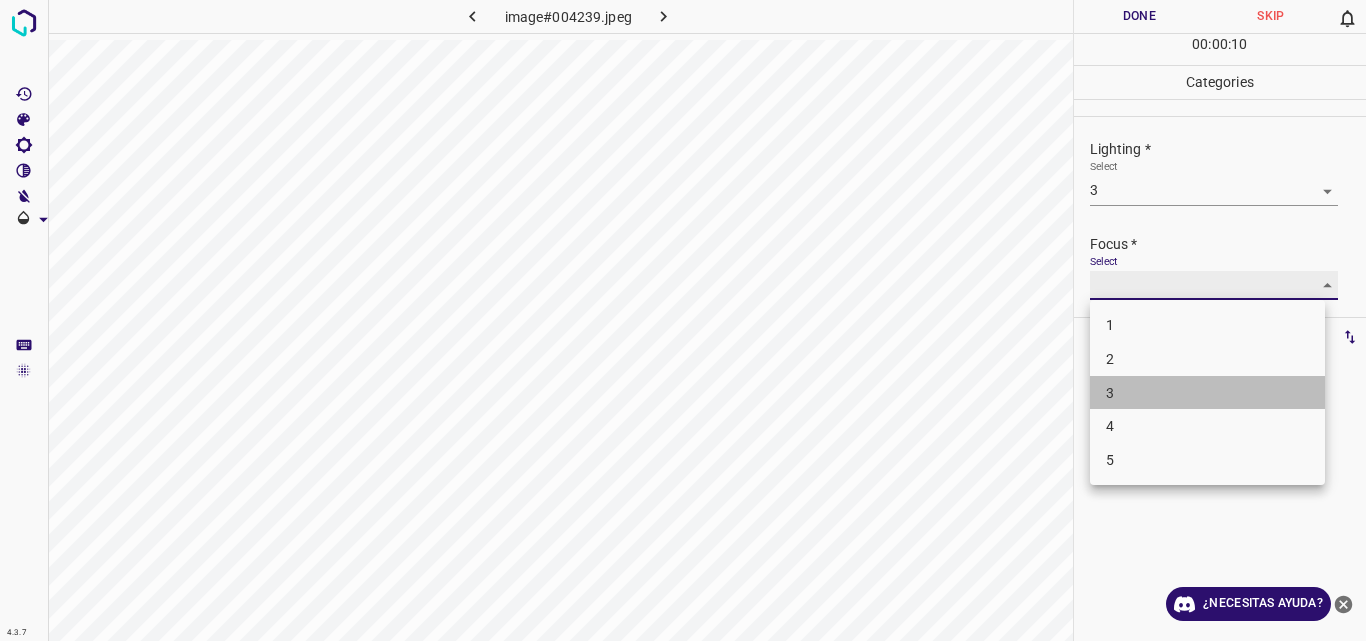 type on "3" 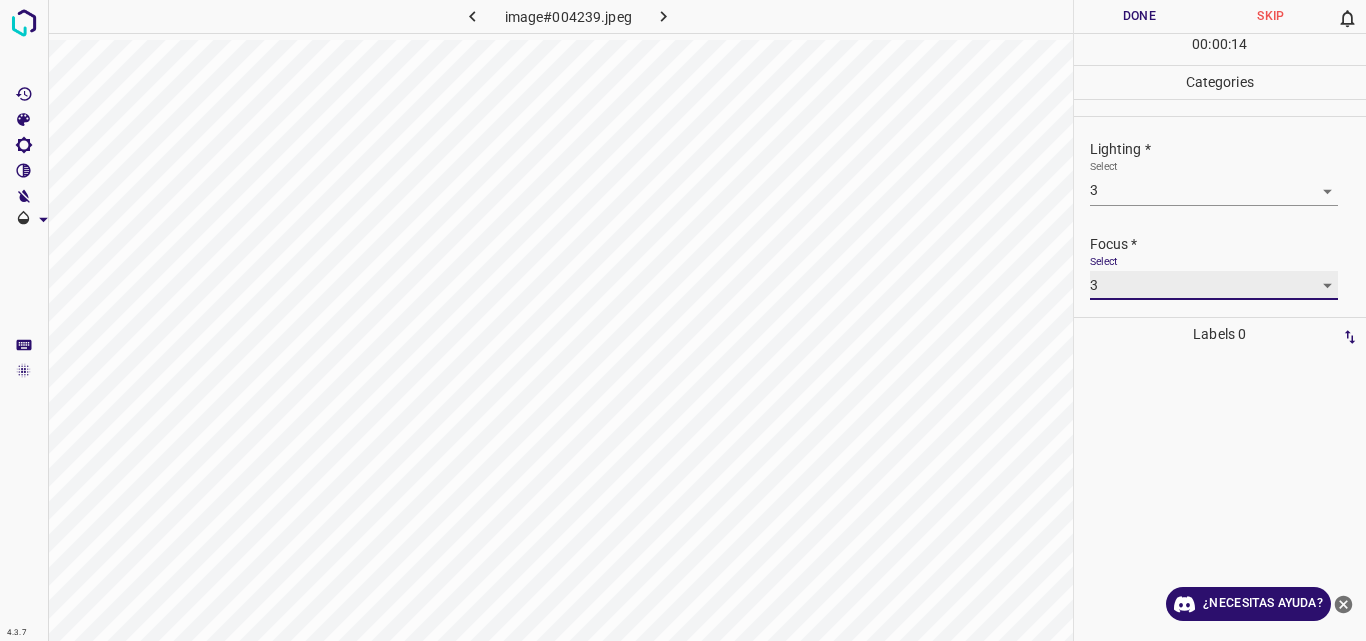 scroll, scrollTop: 98, scrollLeft: 0, axis: vertical 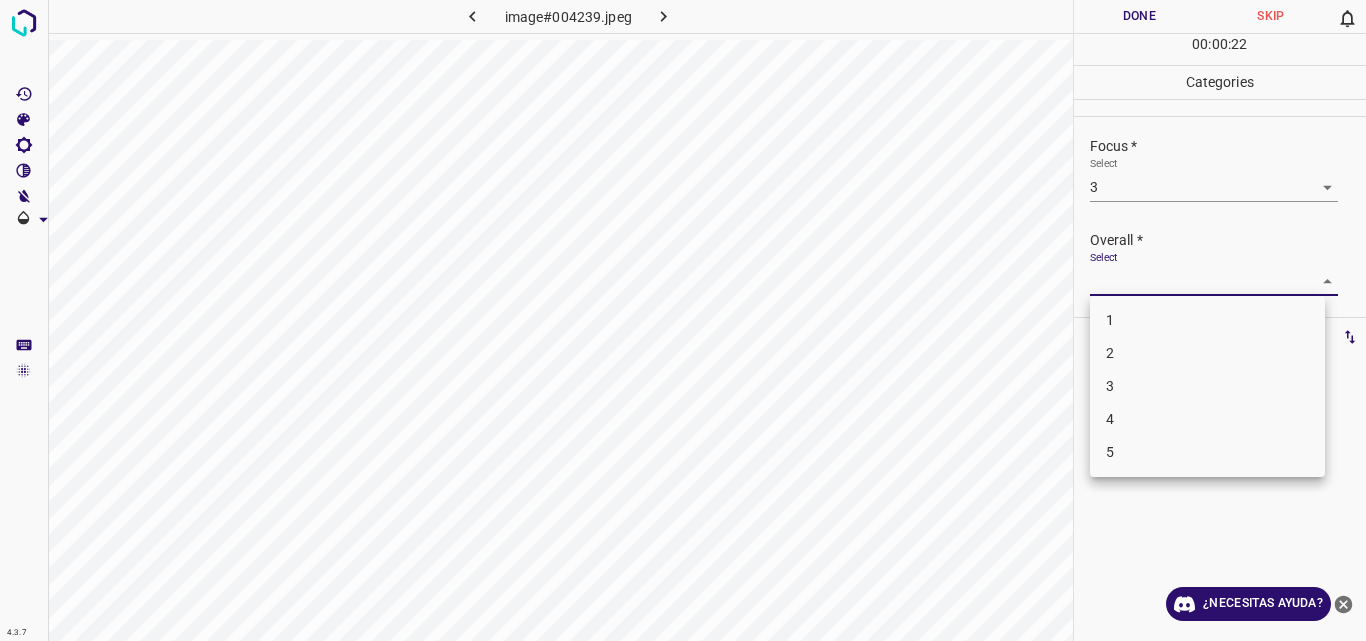 click on "4.3.7 image#004239.jpeg Done Skip 0 00   : 00   : 22   Categories Lighting *  Select 3 3 Focus *  Select 3 3 Overall *  Select ​ Labels   0 Categories 1 Lighting 2 Focus 3 Overall Tools Space Change between modes (Draw & Edit) I Auto labeling R Restore zoom M Zoom in N Zoom out Delete Delete selecte label Filters Z Restore filters X Saturation filter C Brightness filter V Contrast filter B Gray scale filter General O Download ¿Necesitas ayuda? Original text Rate this translation Your feedback will be used to help improve Google Translate - Texto - Esconder - Borrar 1 2 3 4 5" at bounding box center [683, 320] 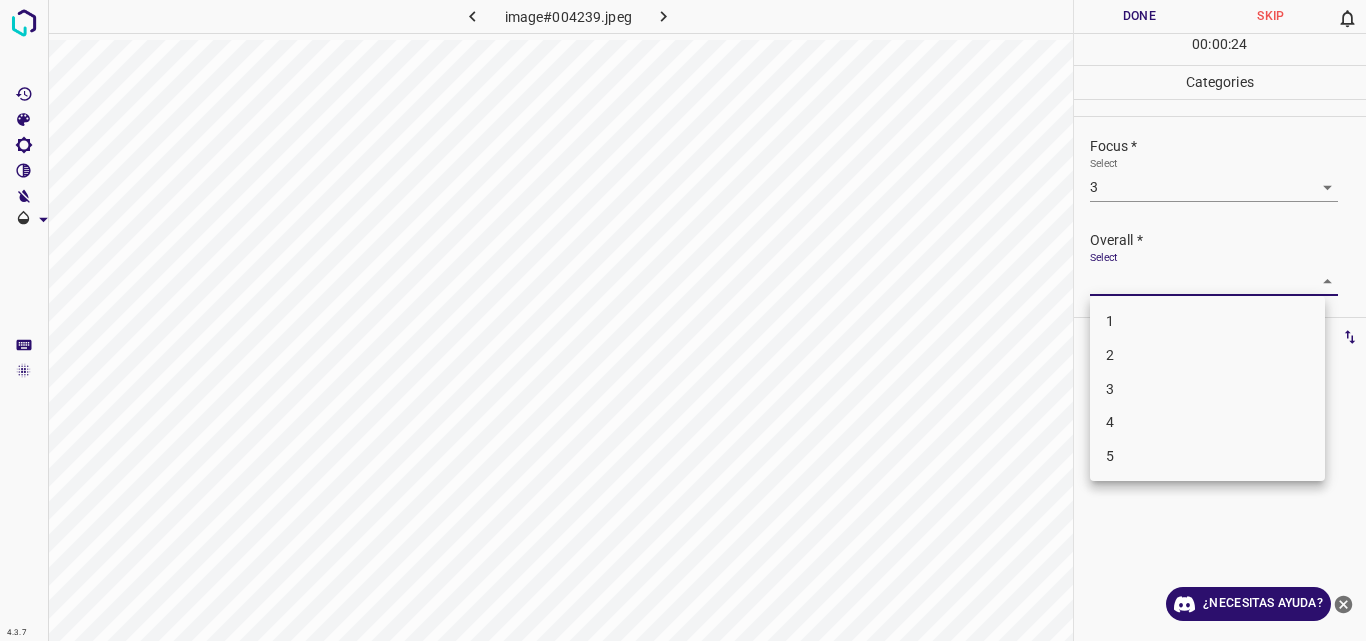 click on "3" at bounding box center [1207, 389] 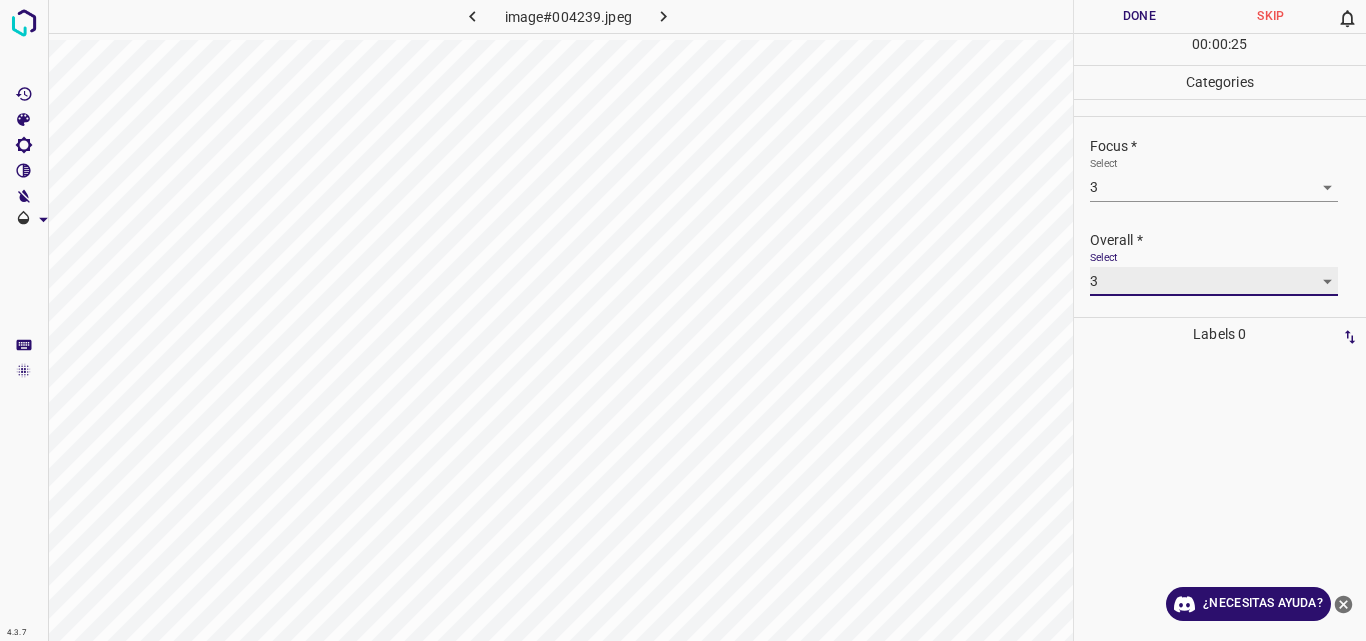 type on "3" 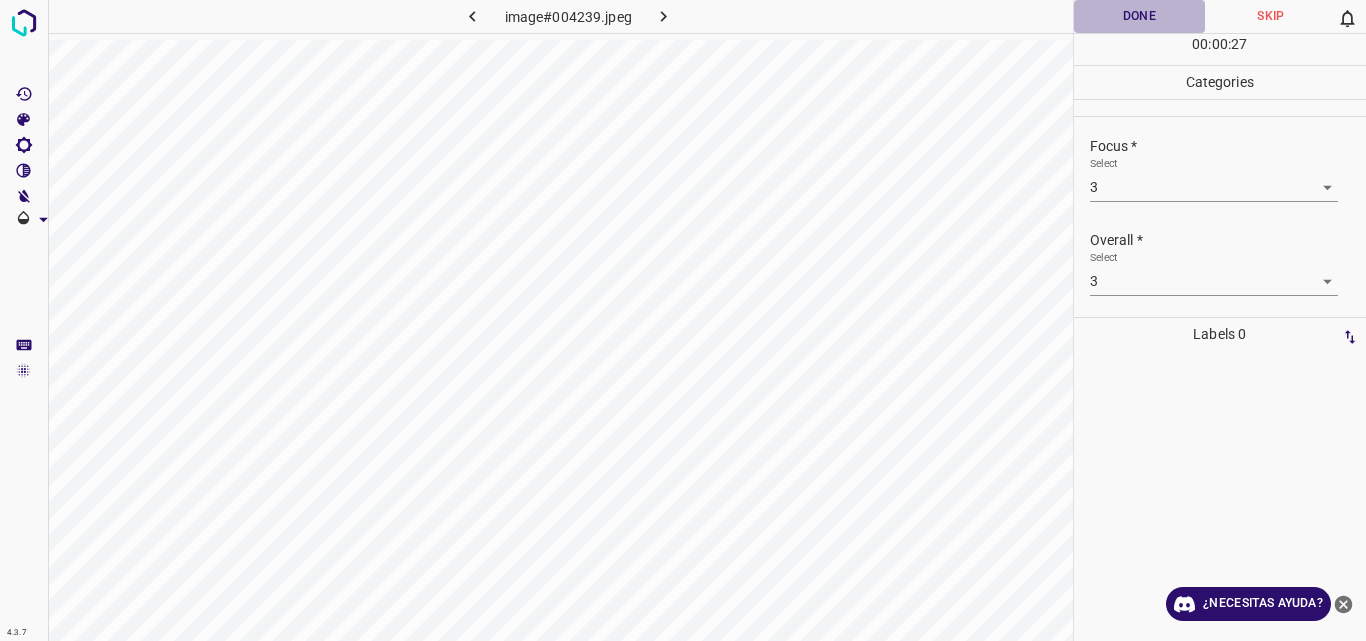 click on "Done" at bounding box center (1140, 16) 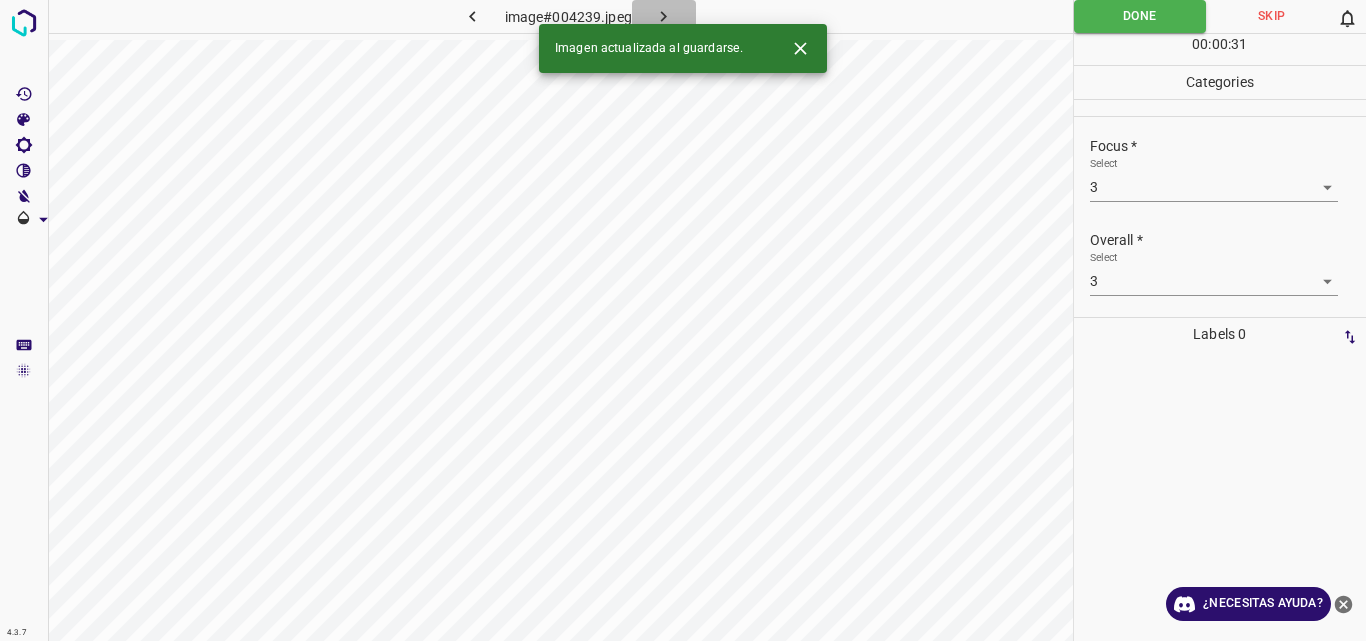 click 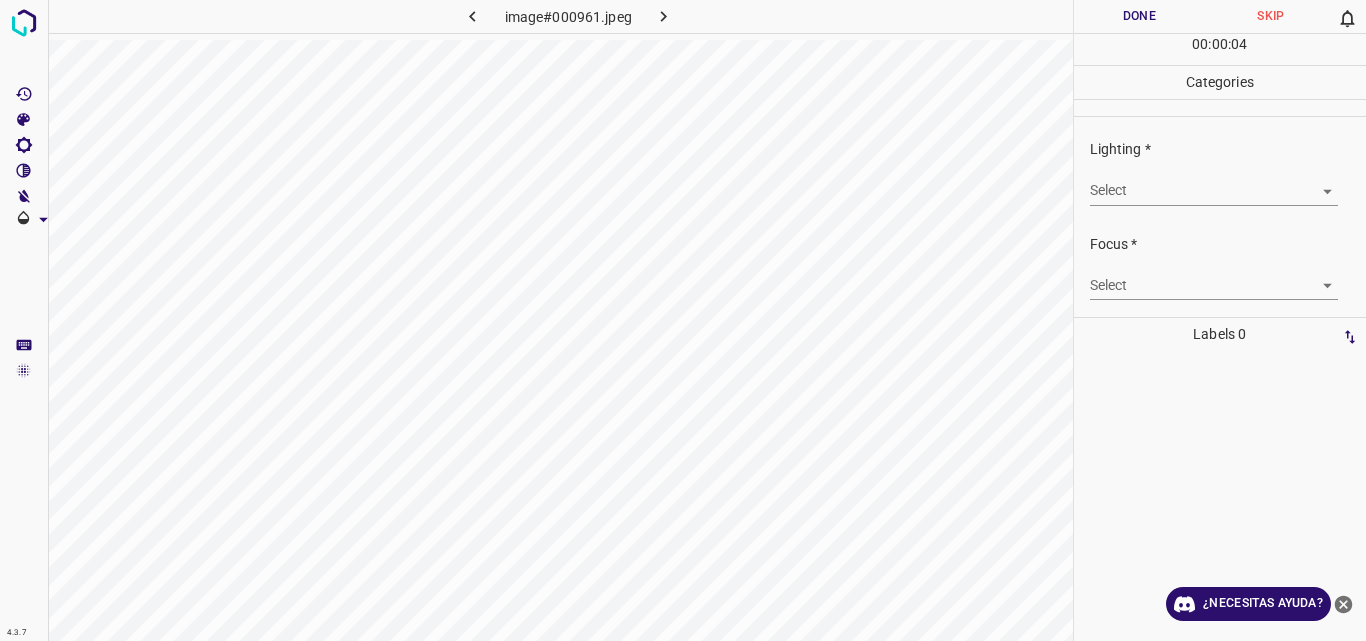 click on "4.3.7 image#000961.jpeg Done Skip 0 00   : 00   : 04   Categories Lighting *  Select ​ Focus *  Select ​ Overall *  Select ​ Labels   0 Categories 1 Lighting 2 Focus 3 Overall Tools Space Change between modes (Draw & Edit) I Auto labeling R Restore zoom M Zoom in N Zoom out Delete Delete selecte label Filters Z Restore filters X Saturation filter C Brightness filter V Contrast filter B Gray scale filter General O Download ¿Necesitas ayuda? Original text Rate this translation Your feedback will be used to help improve Google Translate - Texto - Esconder - Borrar" at bounding box center [683, 320] 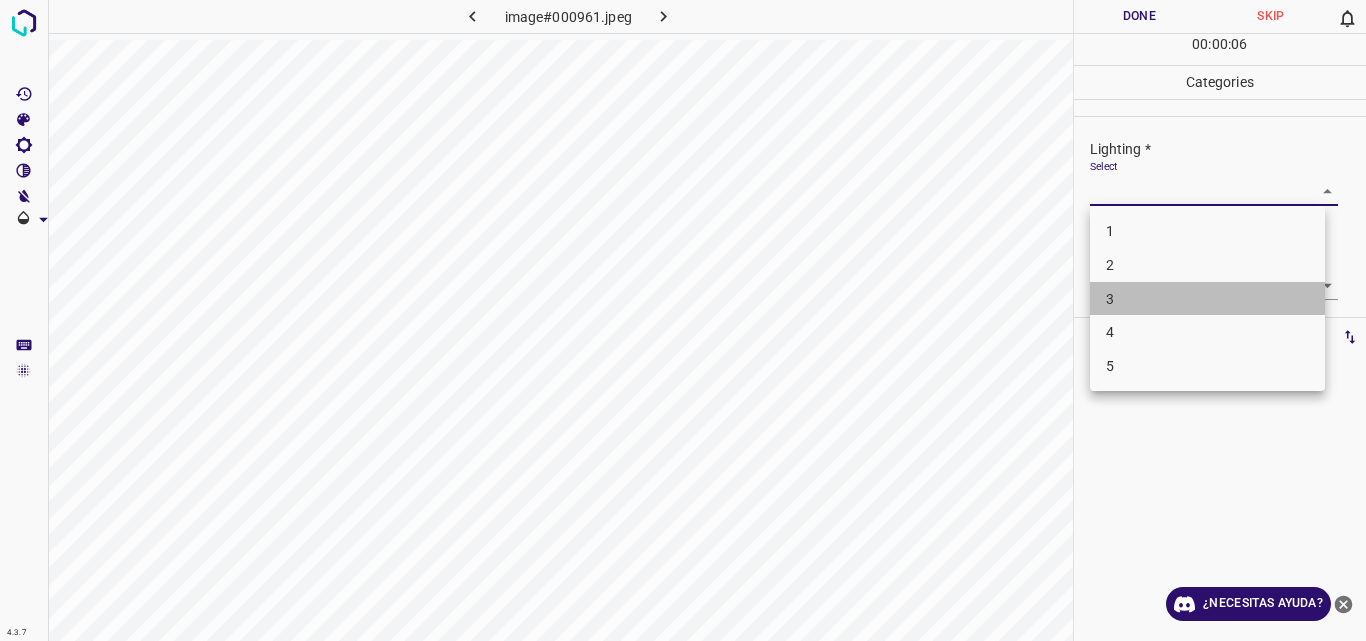 click on "3" at bounding box center (1207, 299) 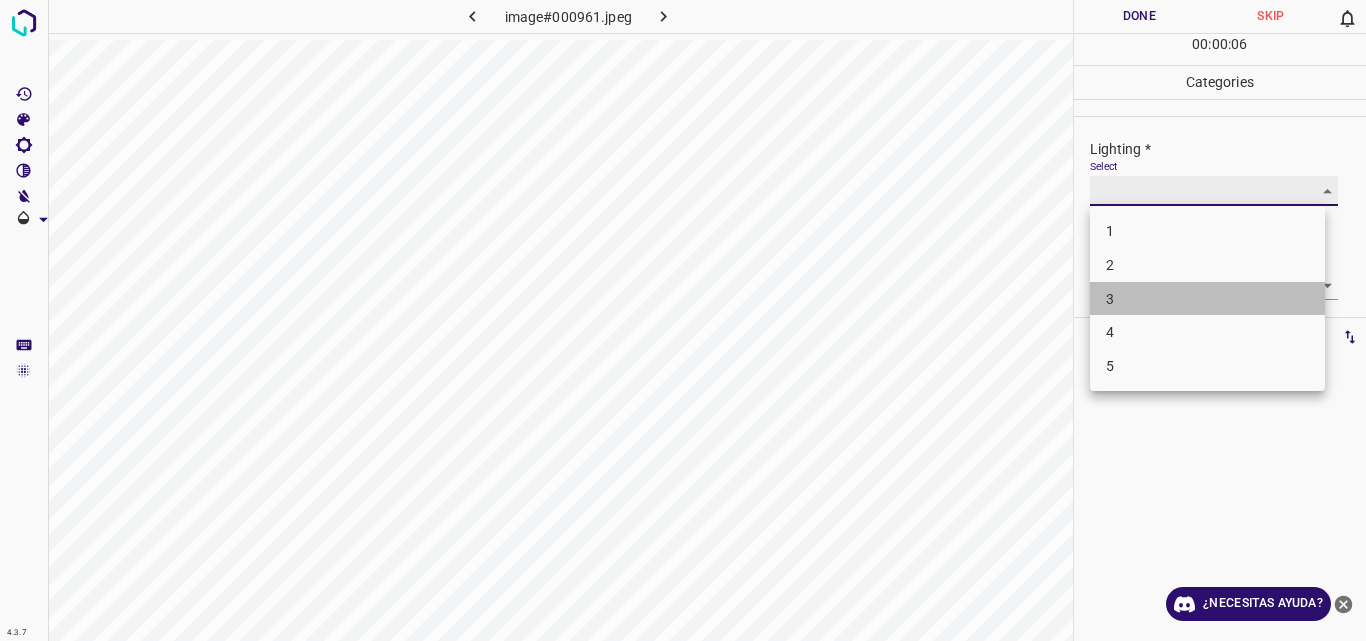 type on "3" 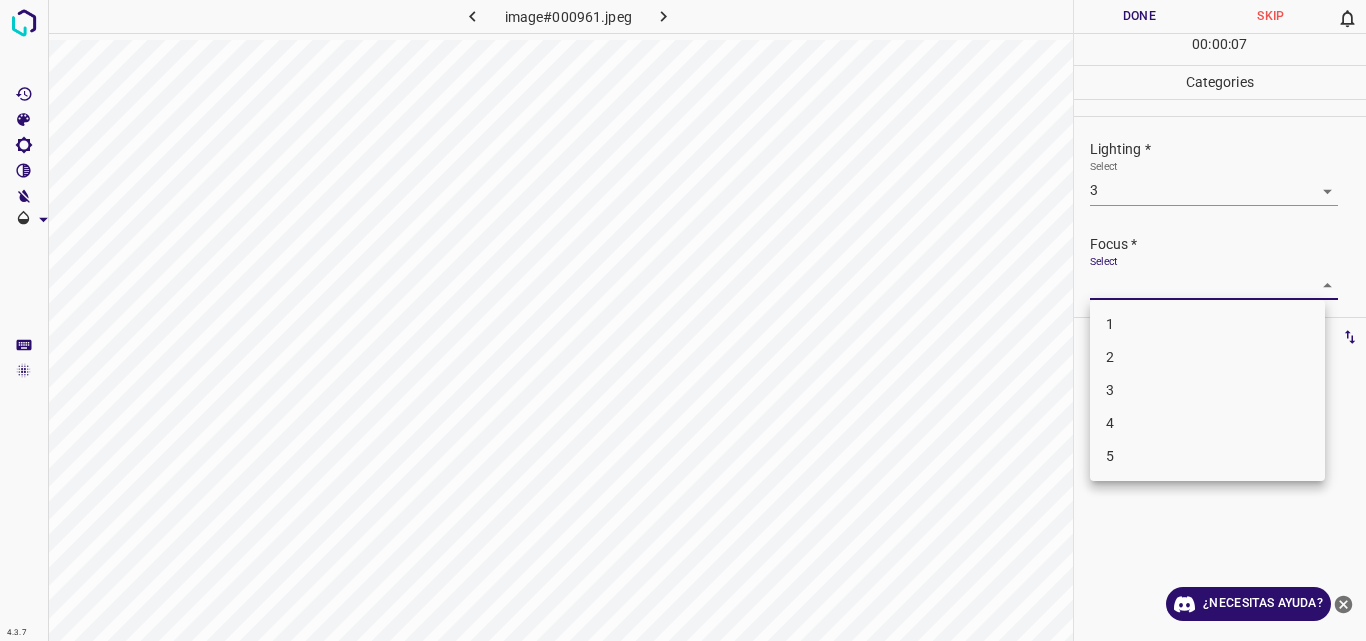 click on "4.3.7 image#000961.jpeg Done Skip 0 00   : 00   : 07   Categories Lighting *  Select 3 3 Focus *  Select ​ Overall *  Select ​ Labels   0 Categories 1 Lighting 2 Focus 3 Overall Tools Space Change between modes (Draw & Edit) I Auto labeling R Restore zoom M Zoom in N Zoom out Delete Delete selecte label Filters Z Restore filters X Saturation filter C Brightness filter V Contrast filter B Gray scale filter General O Download ¿Necesitas ayuda? Original text Rate this translation Your feedback will be used to help improve Google Translate - Texto - Esconder - Borrar 1 2 3 4 5" at bounding box center [683, 320] 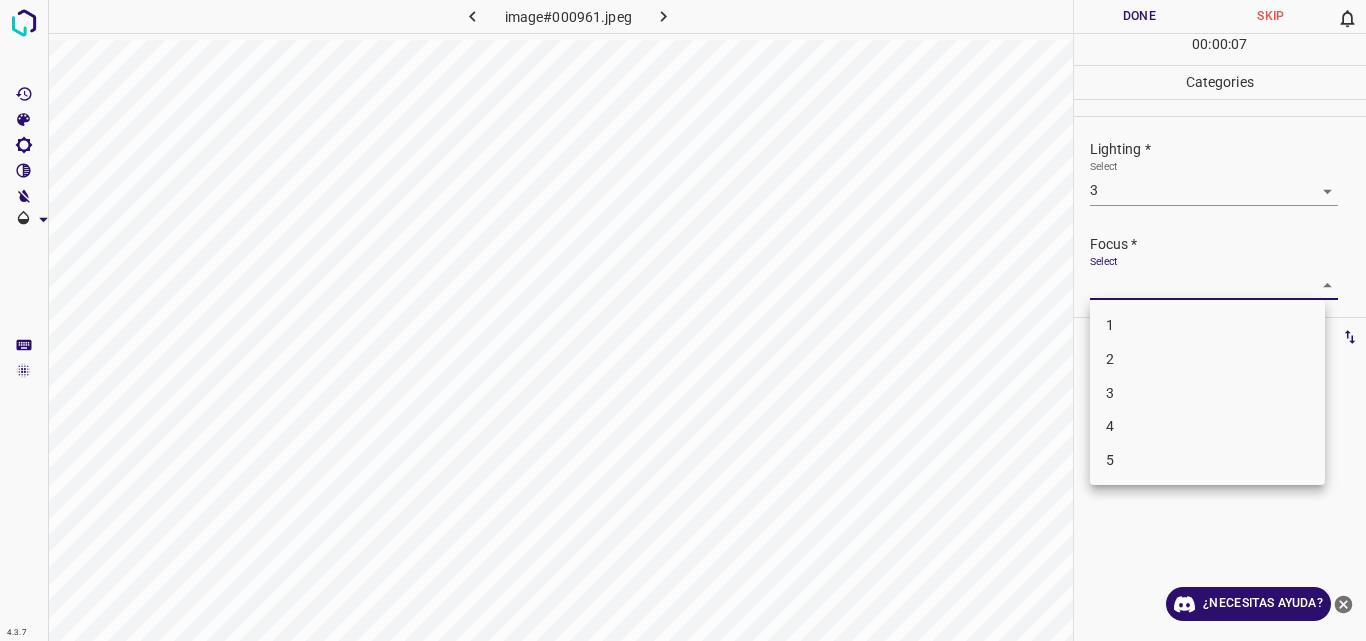click at bounding box center [683, 320] 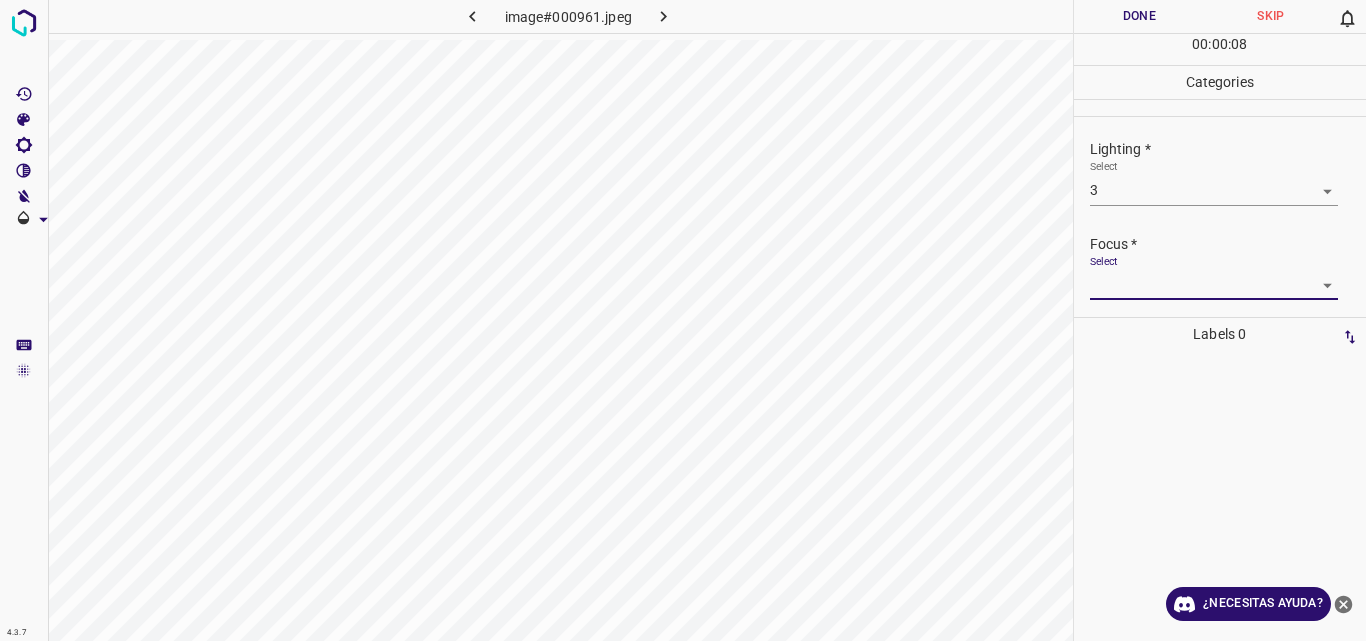 click on "4.3.7 image#000961.jpeg Done Skip 0 00   : 00   : 08   Categories Lighting *  Select 3 3 Focus *  Select ​ Overall *  Select ​ Labels   0 Categories 1 Lighting 2 Focus 3 Overall Tools Space Change between modes (Draw & Edit) I Auto labeling R Restore zoom M Zoom in N Zoom out Delete Delete selecte label Filters Z Restore filters X Saturation filter C Brightness filter V Contrast filter B Gray scale filter General O Download ¿Necesitas ayuda? Original text Rate this translation Your feedback will be used to help improve Google Translate - Texto - Esconder - Borrar" at bounding box center (683, 320) 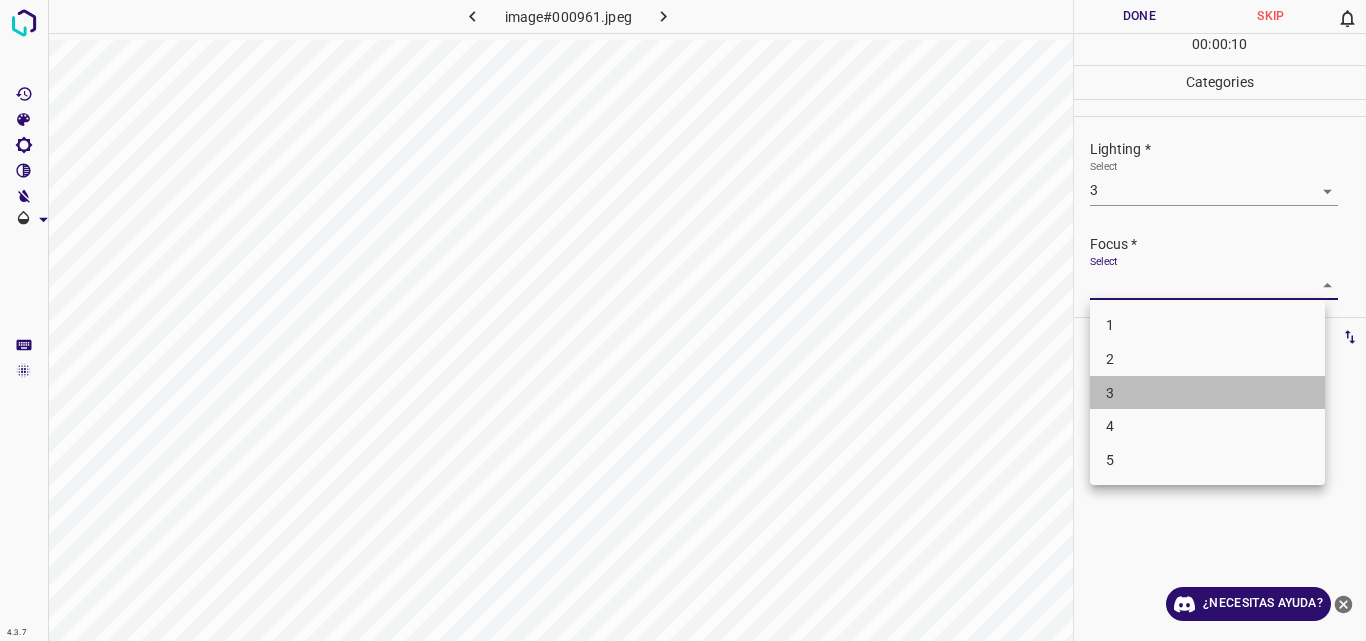 click on "3" at bounding box center (1207, 393) 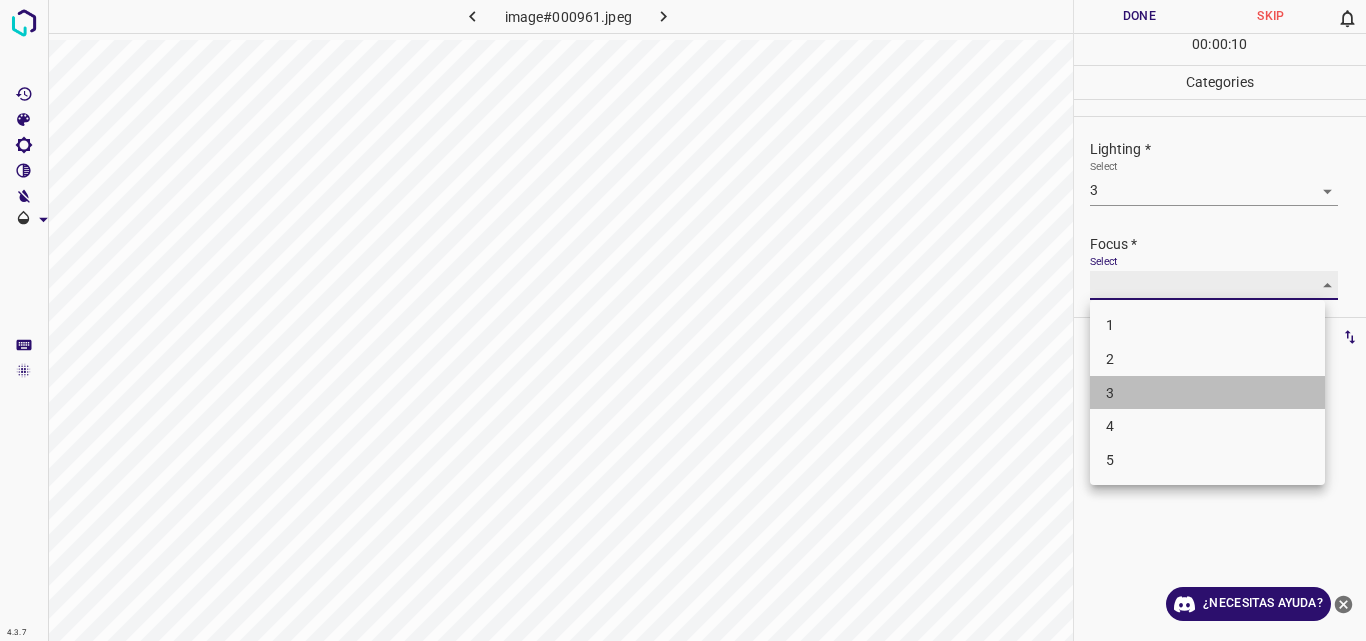 type on "3" 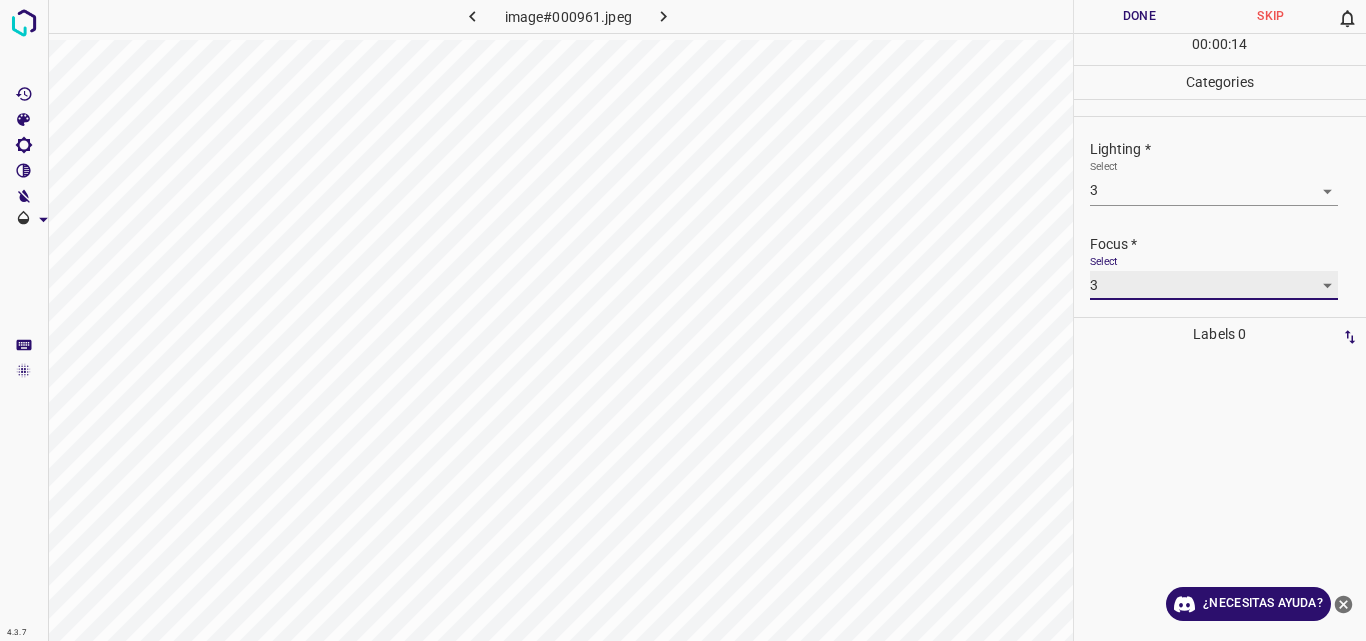 scroll, scrollTop: 98, scrollLeft: 0, axis: vertical 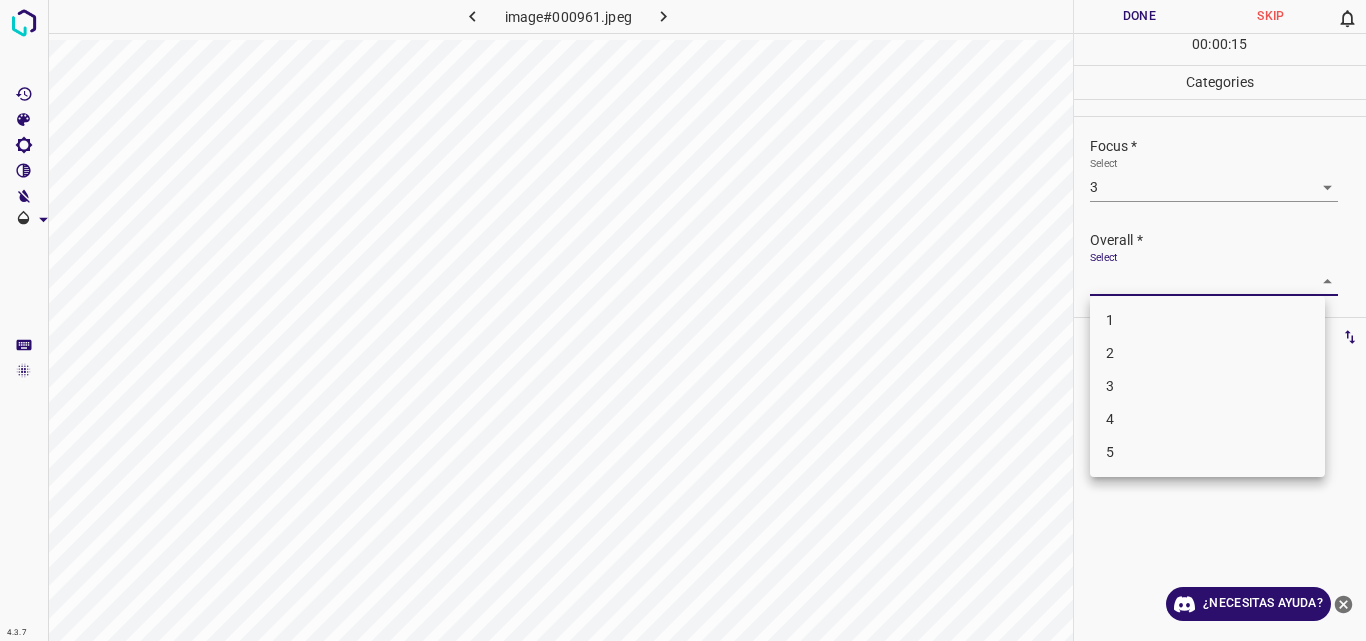 click on "4.3.7 image#000961.jpeg Done Skip 0 00   : 00   : 15   Categories Lighting *  Select 3 3 Focus *  Select 3 3 Overall *  Select ​ Labels   0 Categories 1 Lighting 2 Focus 3 Overall Tools Space Change between modes (Draw & Edit) I Auto labeling R Restore zoom M Zoom in N Zoom out Delete Delete selecte label Filters Z Restore filters X Saturation filter C Brightness filter V Contrast filter B Gray scale filter General O Download ¿Necesitas ayuda? Original text Rate this translation Your feedback will be used to help improve Google Translate - Texto - Esconder - Borrar 1 2 3 4 5" at bounding box center (683, 320) 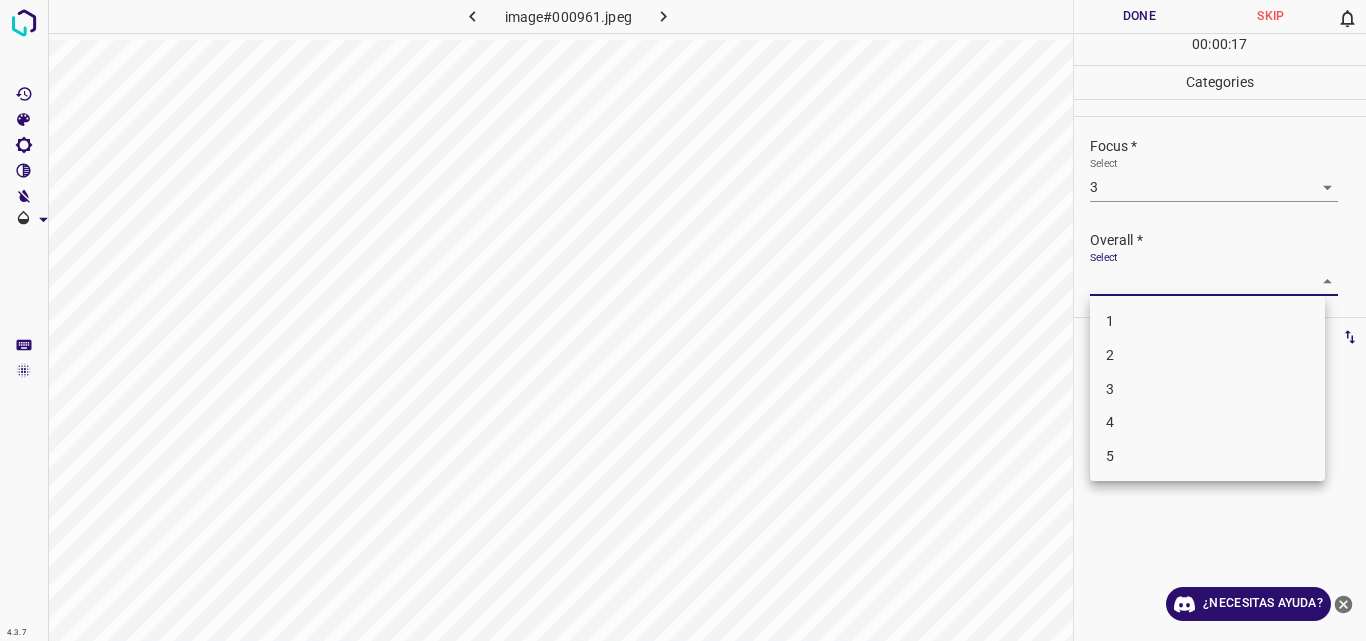 click on "3" at bounding box center [1207, 389] 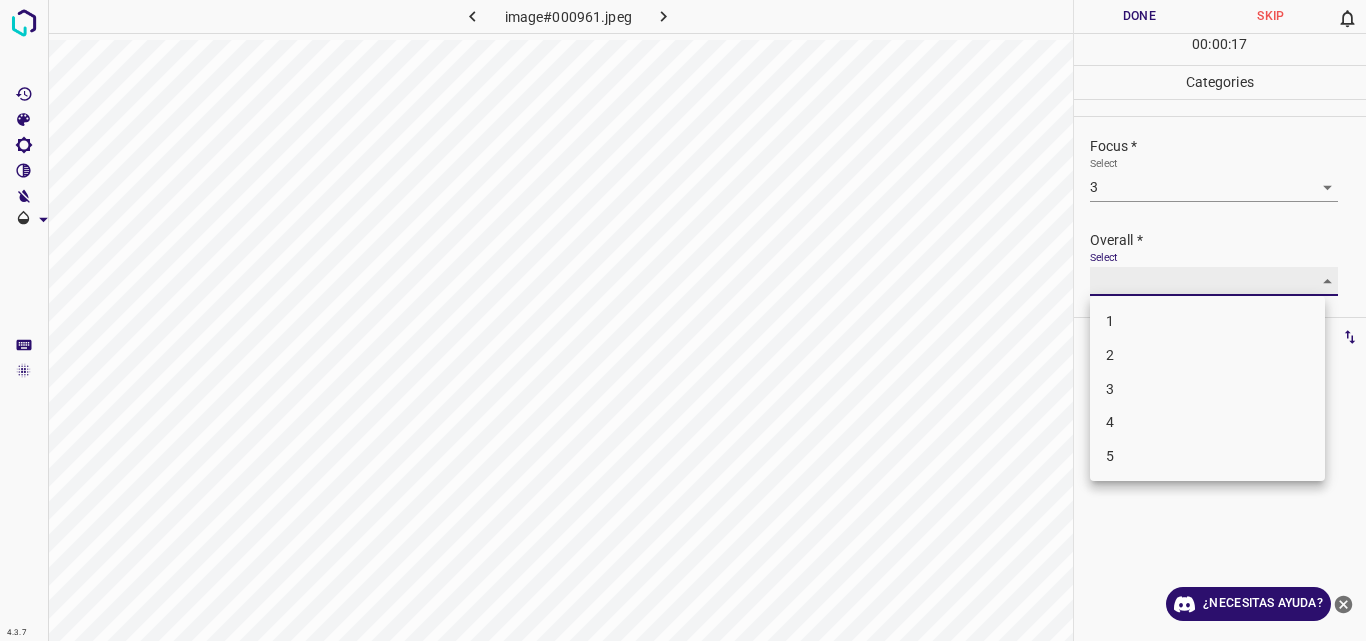 type on "3" 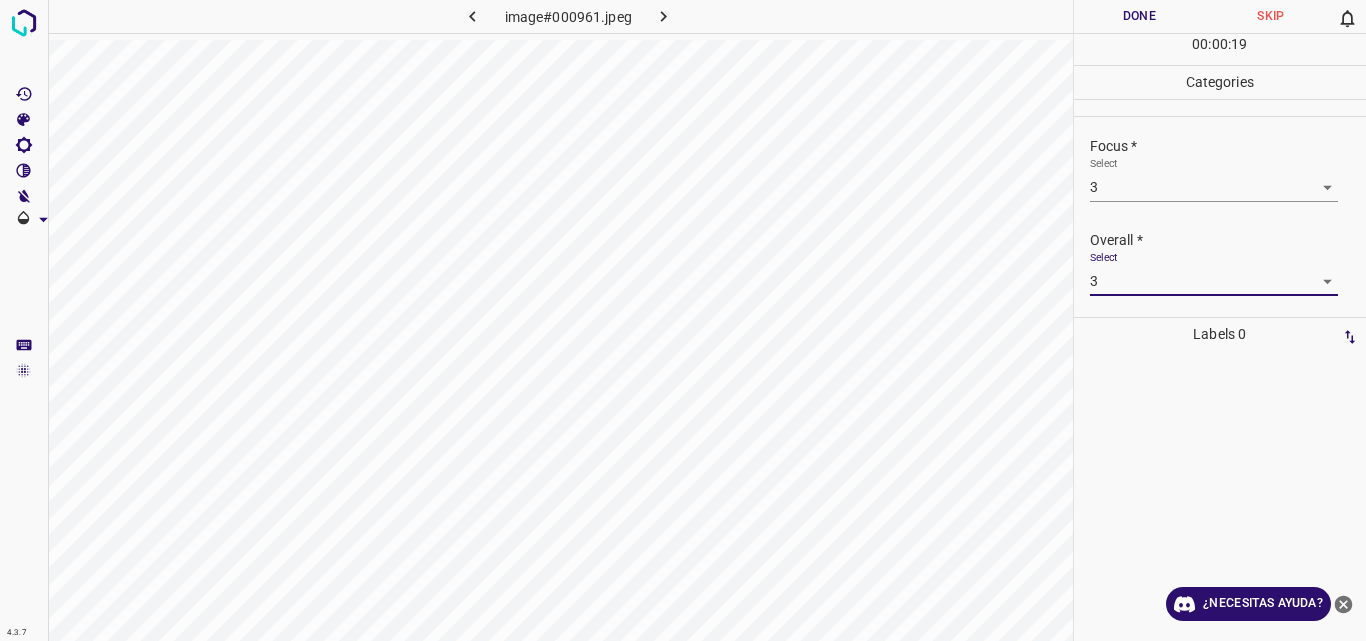 click on "Done" at bounding box center [1140, 16] 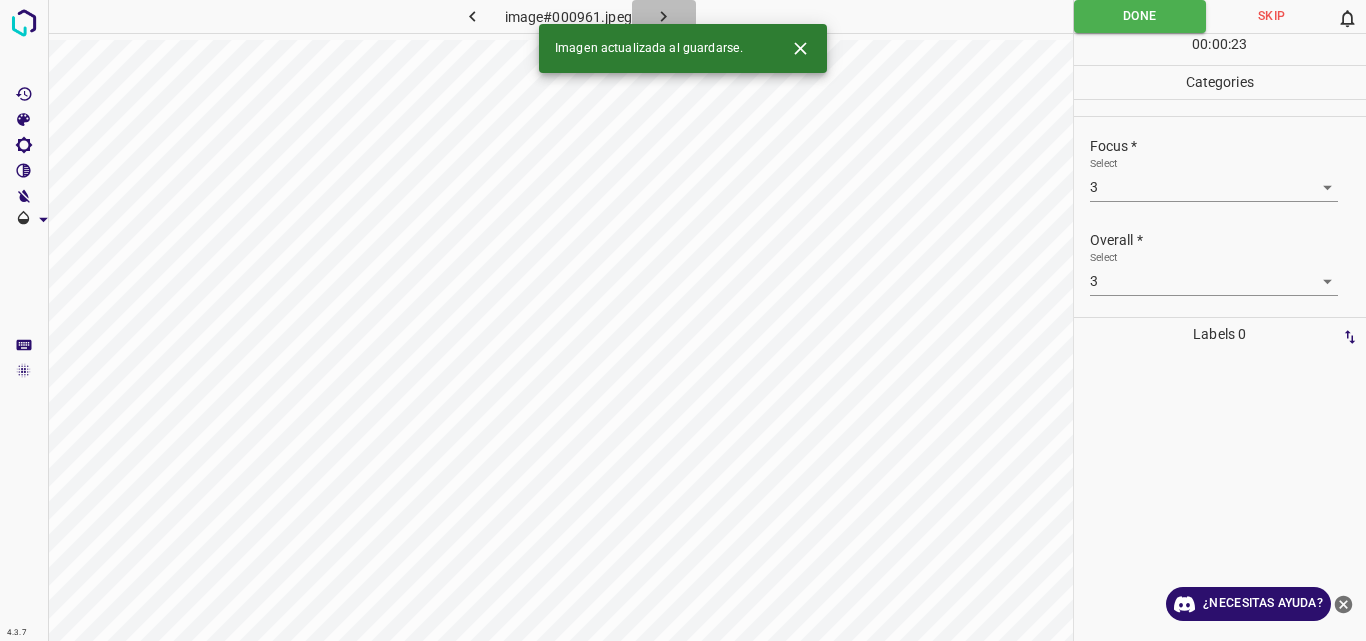 click 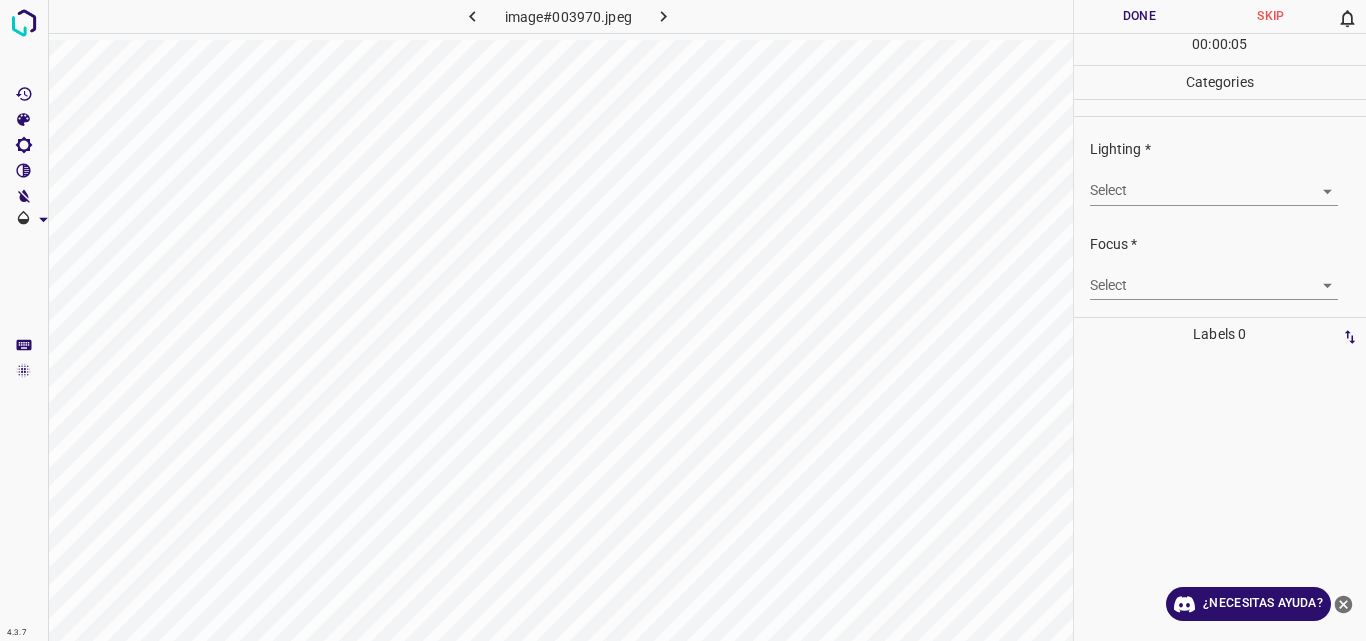 click on "4.3.7 image#003970.jpeg Done Skip 0 00   : 00   : 05   Categories Lighting *  Select ​ Focus *  Select ​ Overall *  Select ​ Labels   0 Categories 1 Lighting 2 Focus 3 Overall Tools Space Change between modes (Draw & Edit) I Auto labeling R Restore zoom M Zoom in N Zoom out Delete Delete selecte label Filters Z Restore filters X Saturation filter C Brightness filter V Contrast filter B Gray scale filter General O Download ¿Necesitas ayuda? Original text Rate this translation Your feedback will be used to help improve Google Translate - Texto - Esconder - Borrar" at bounding box center [683, 320] 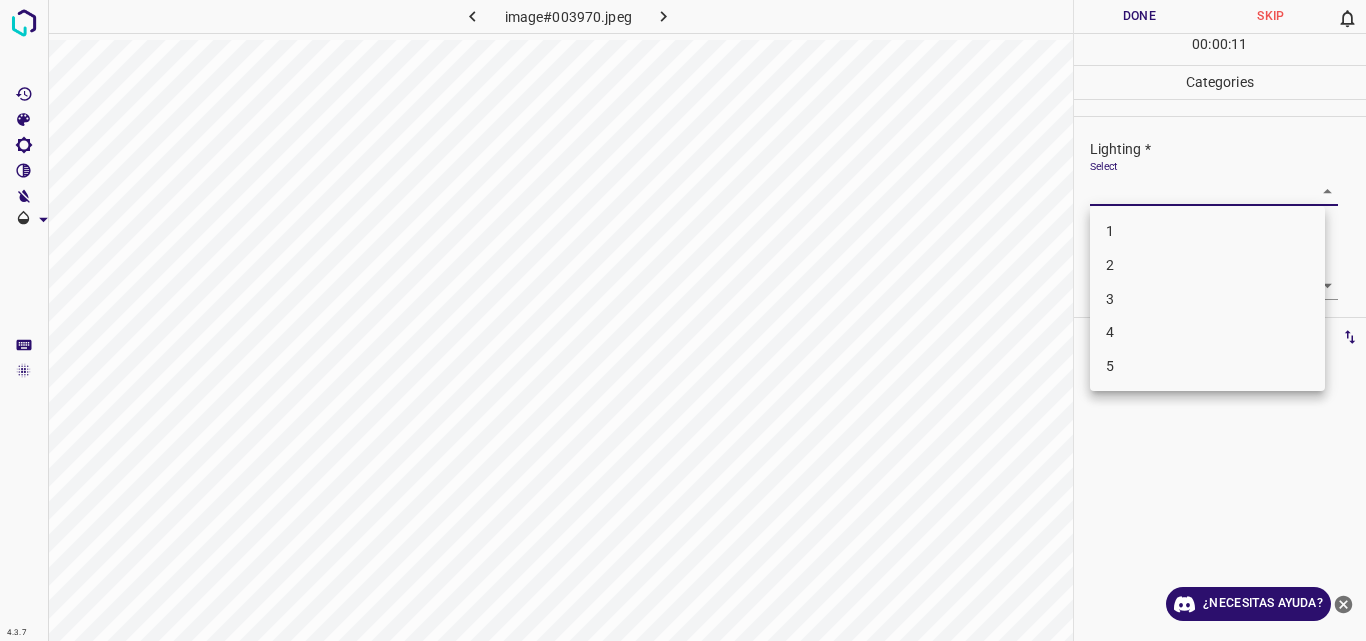 click on "3" at bounding box center [1207, 299] 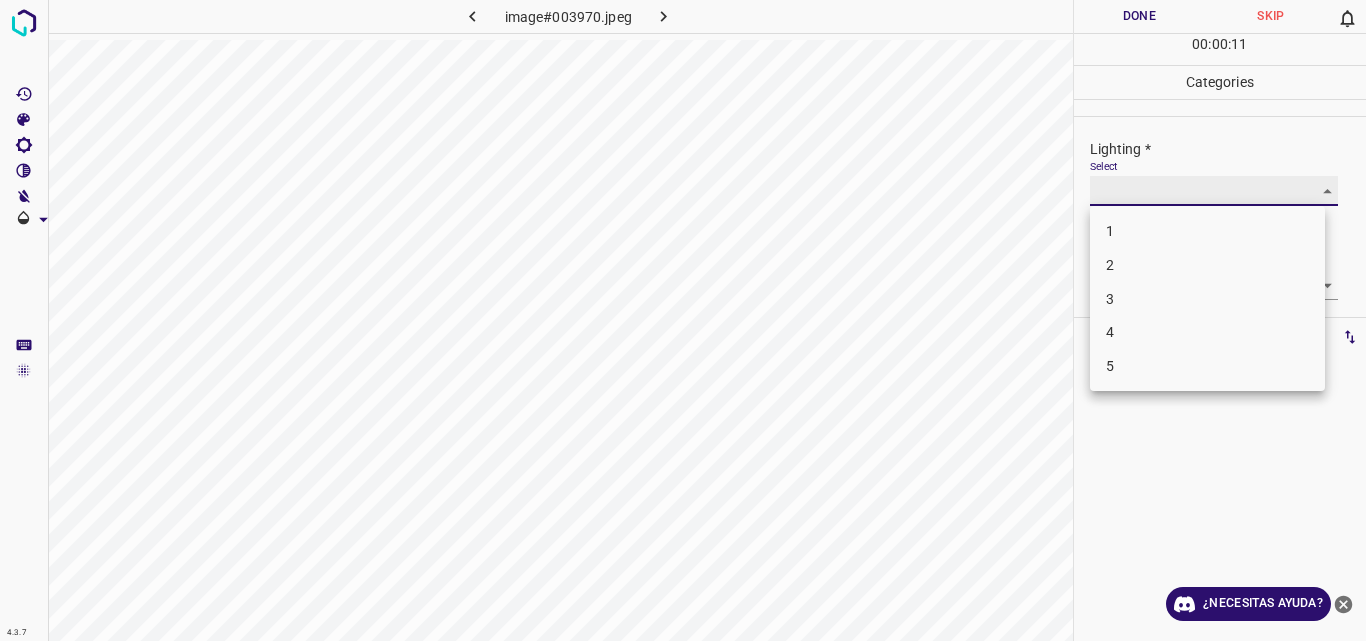 type on "3" 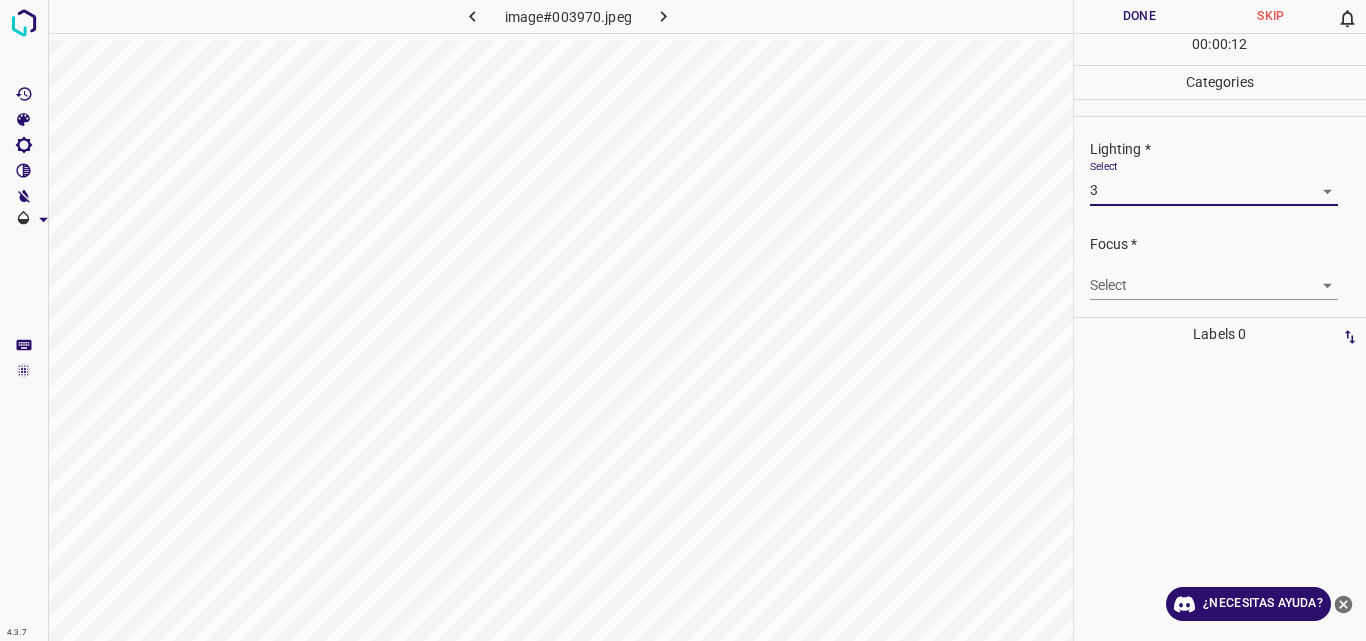 click on "4.3.7 image#003970.jpeg Done Skip 0 00   : 00   : 12   Categories Lighting *  Select 3 3 Focus *  Select ​ Overall *  Select ​ Labels   0 Categories 1 Lighting 2 Focus 3 Overall Tools Space Change between modes (Draw & Edit) I Auto labeling R Restore zoom M Zoom in N Zoom out Delete Delete selecte label Filters Z Restore filters X Saturation filter C Brightness filter V Contrast filter B Gray scale filter General O Download ¿Necesitas ayuda? Original text Rate this translation Your feedback will be used to help improve Google Translate - Texto - Esconder - Borrar" at bounding box center [683, 320] 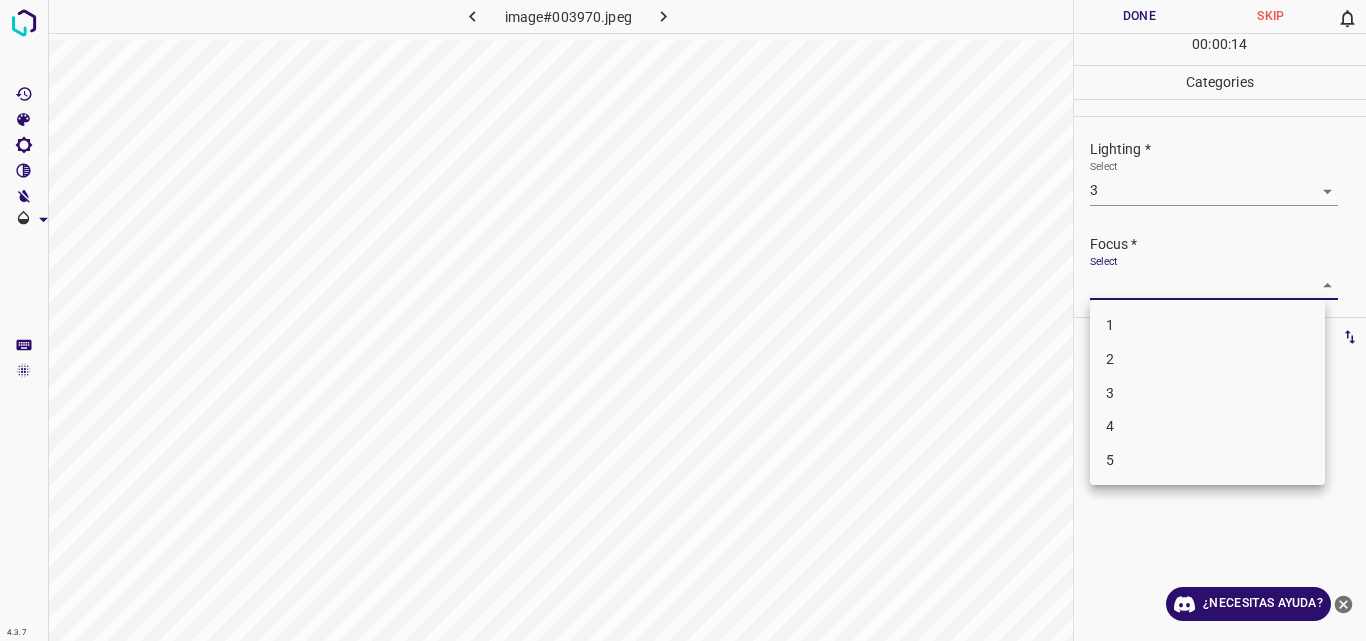 click on "3" at bounding box center (1207, 393) 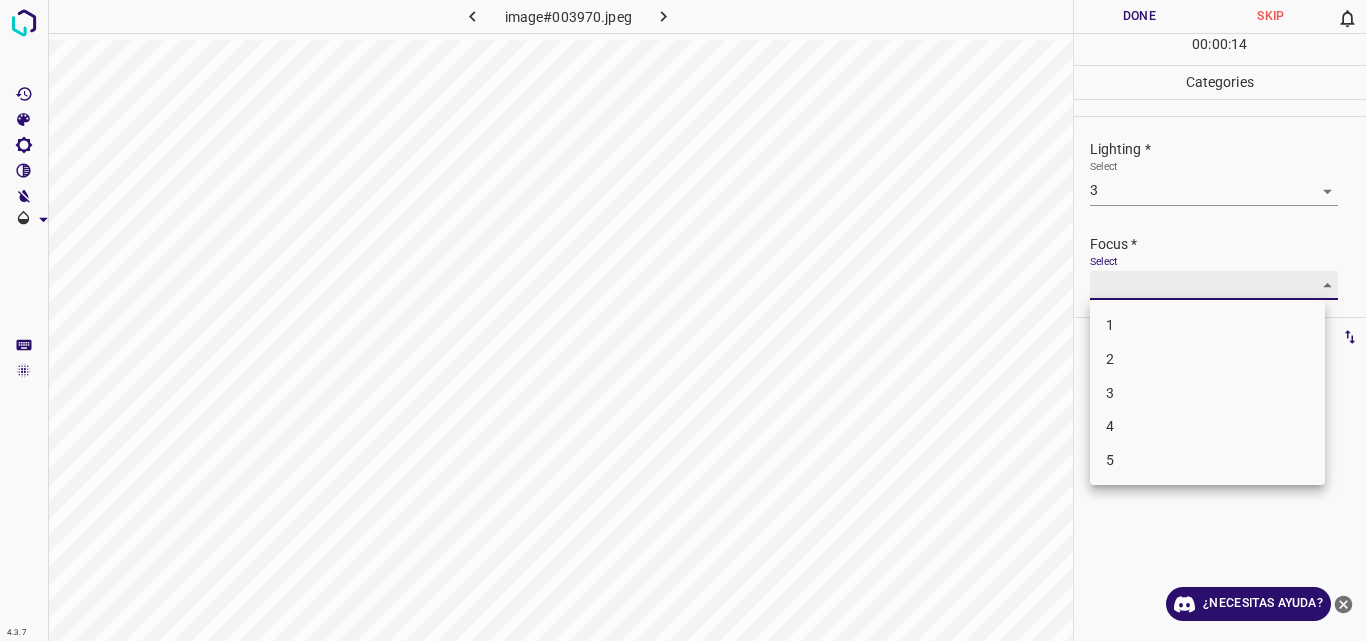 type on "3" 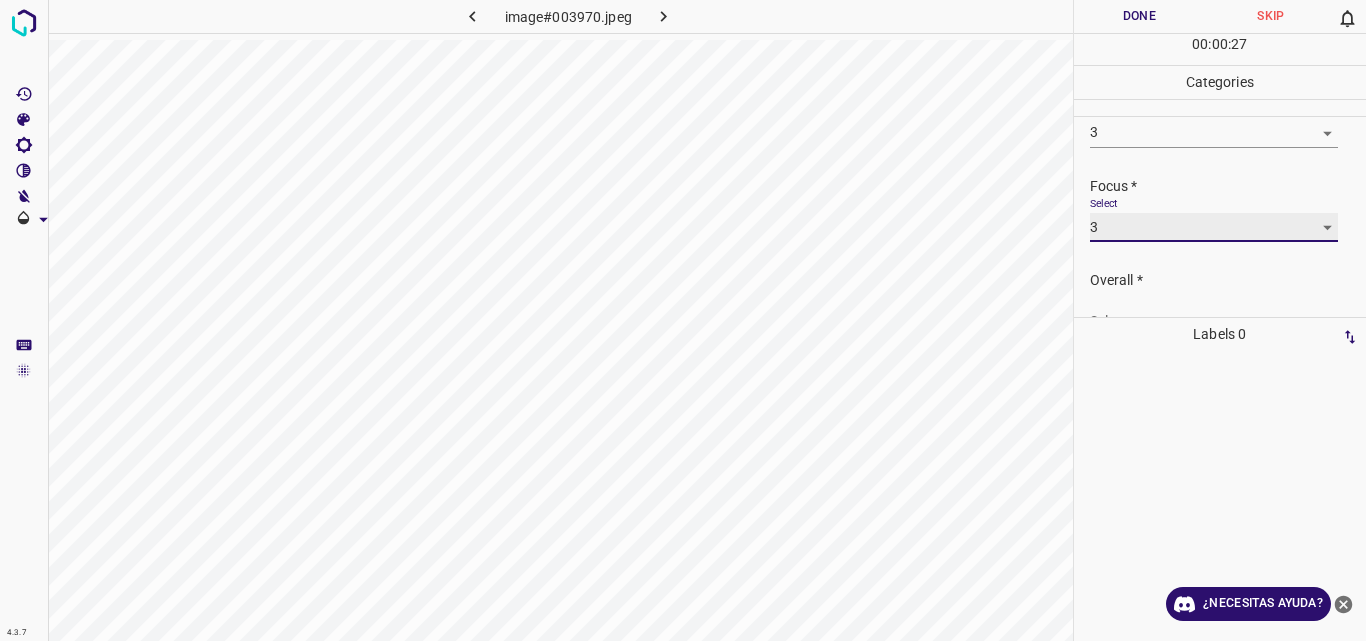 scroll, scrollTop: 98, scrollLeft: 0, axis: vertical 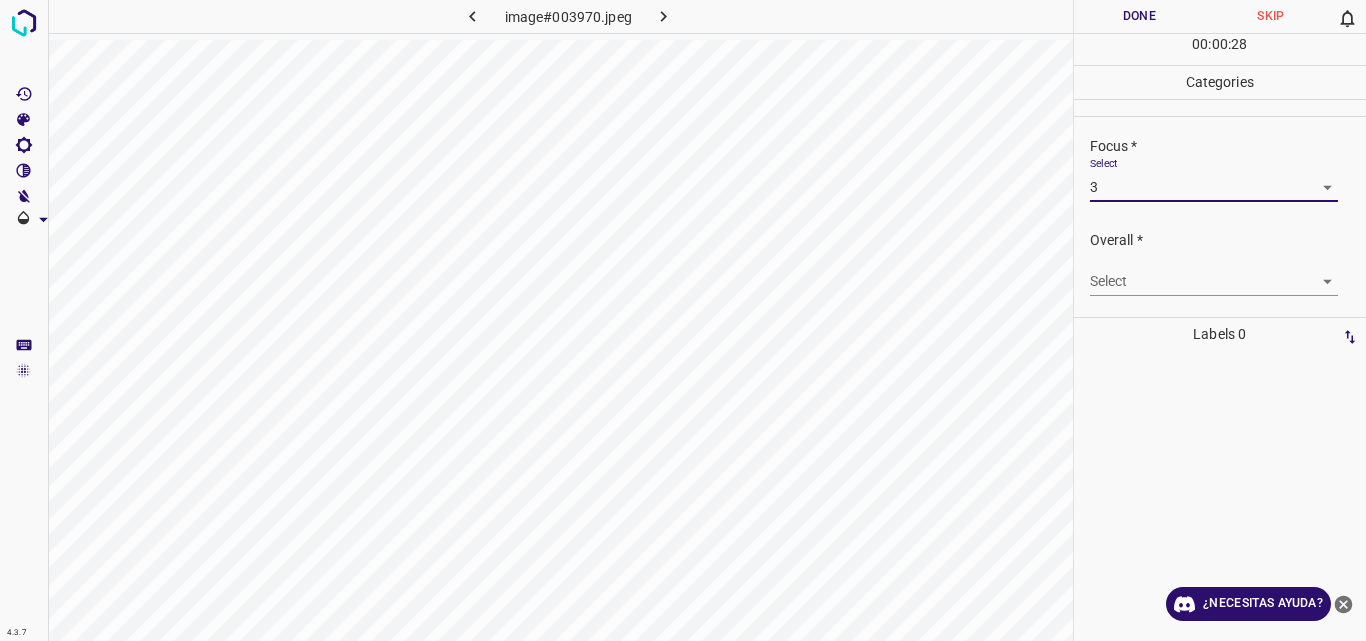 click on "4.3.7 image#003970.jpeg Done Skip 0 00   : 00   : 28   Categories Lighting *  Select 3 3 Focus *  Select 3 3 Overall *  Select ​ Labels   0 Categories 1 Lighting 2 Focus 3 Overall Tools Space Change between modes (Draw & Edit) I Auto labeling R Restore zoom M Zoom in N Zoom out Delete Delete selecte label Filters Z Restore filters X Saturation filter C Brightness filter V Contrast filter B Gray scale filter General O Download ¿Necesitas ayuda? Original text Rate this translation Your feedback will be used to help improve Google Translate - Texto - Esconder - Borrar" at bounding box center (683, 320) 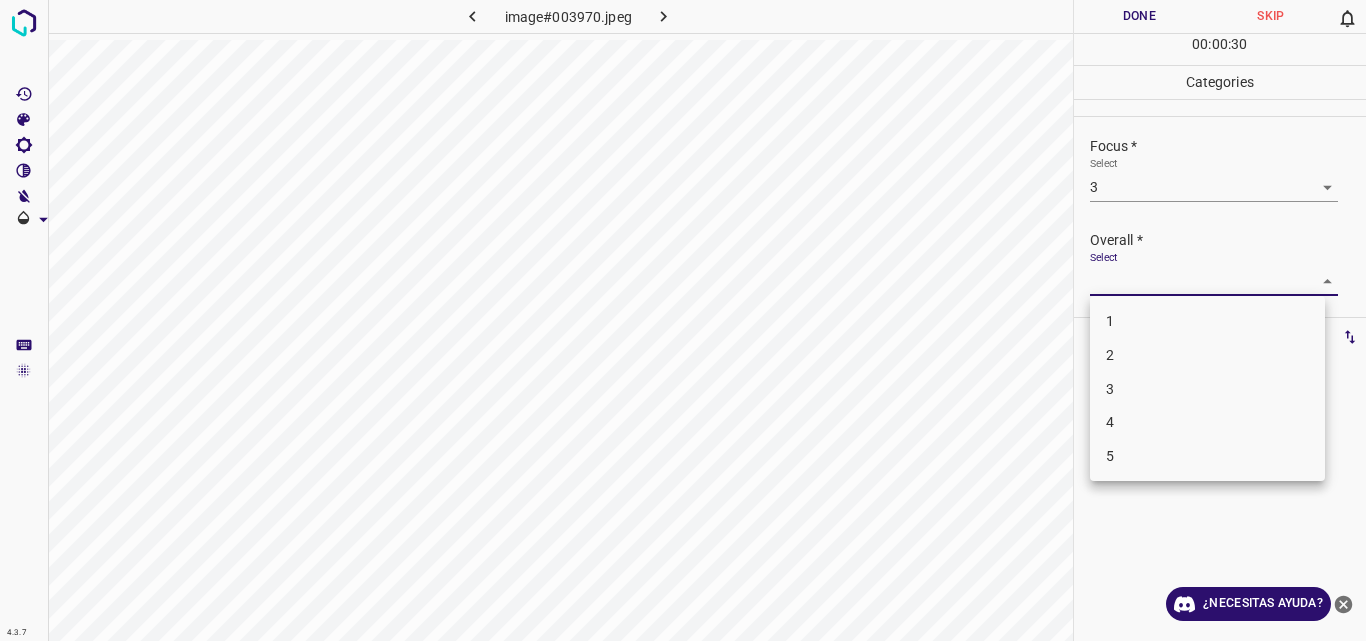click on "3" at bounding box center [1207, 389] 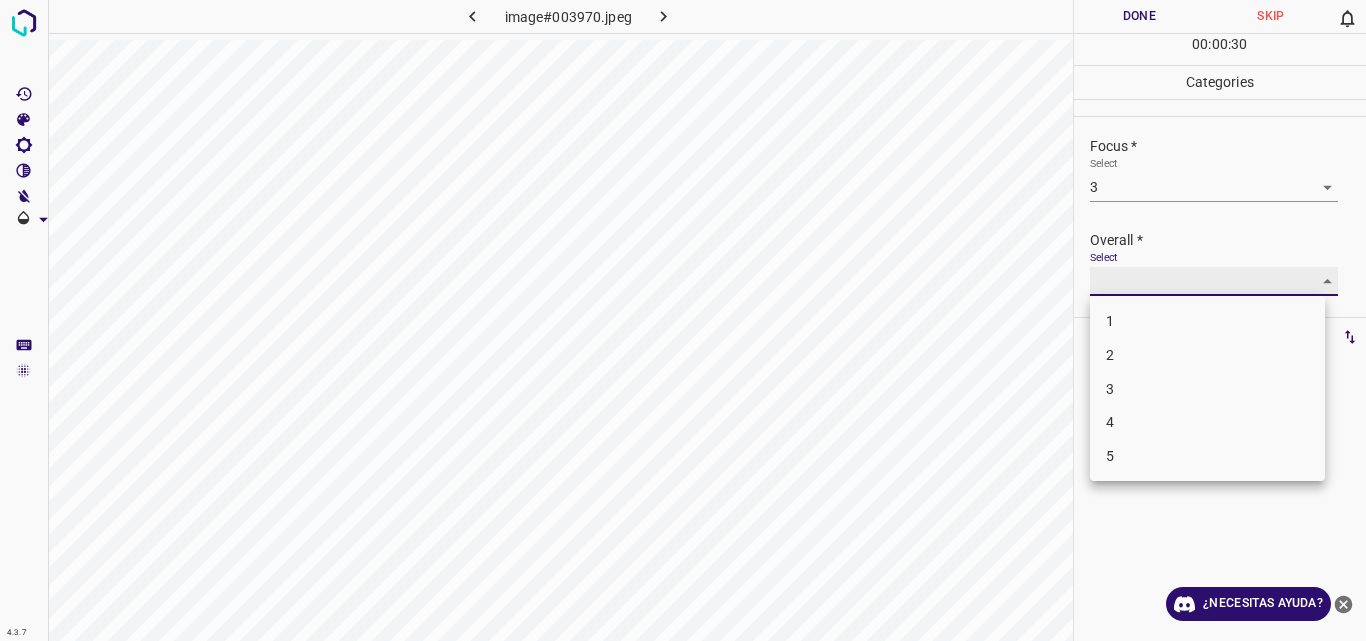 type on "3" 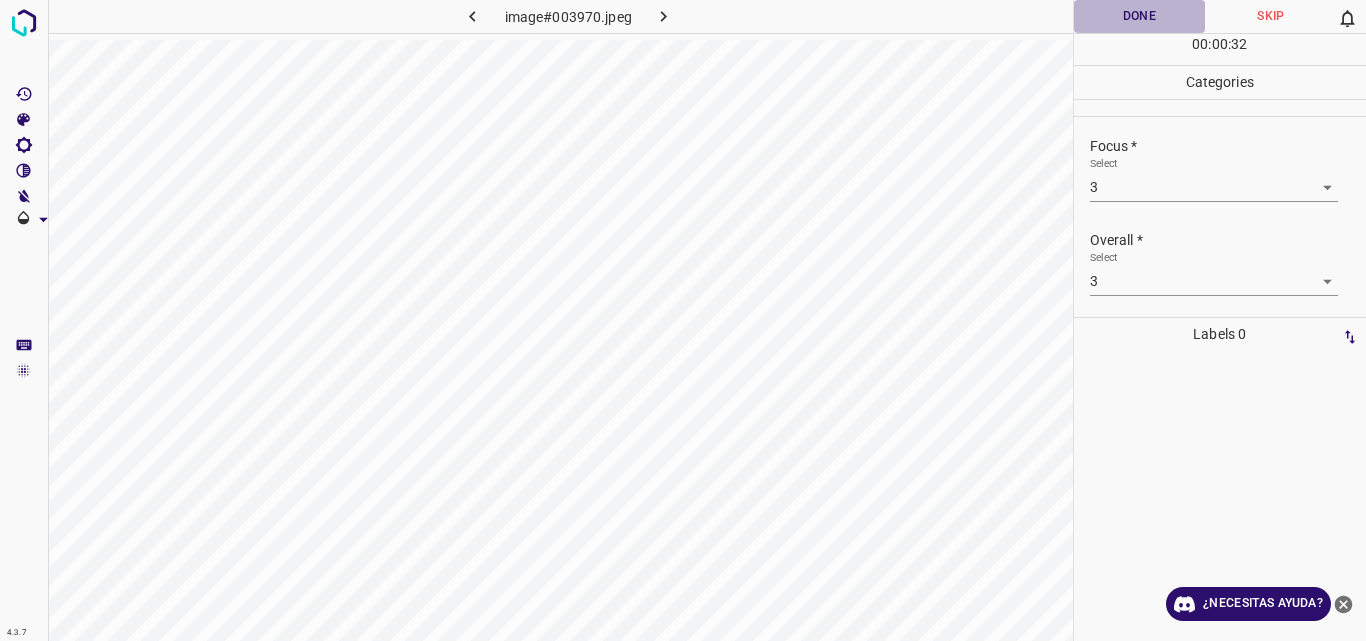 click on "Done" at bounding box center [1140, 16] 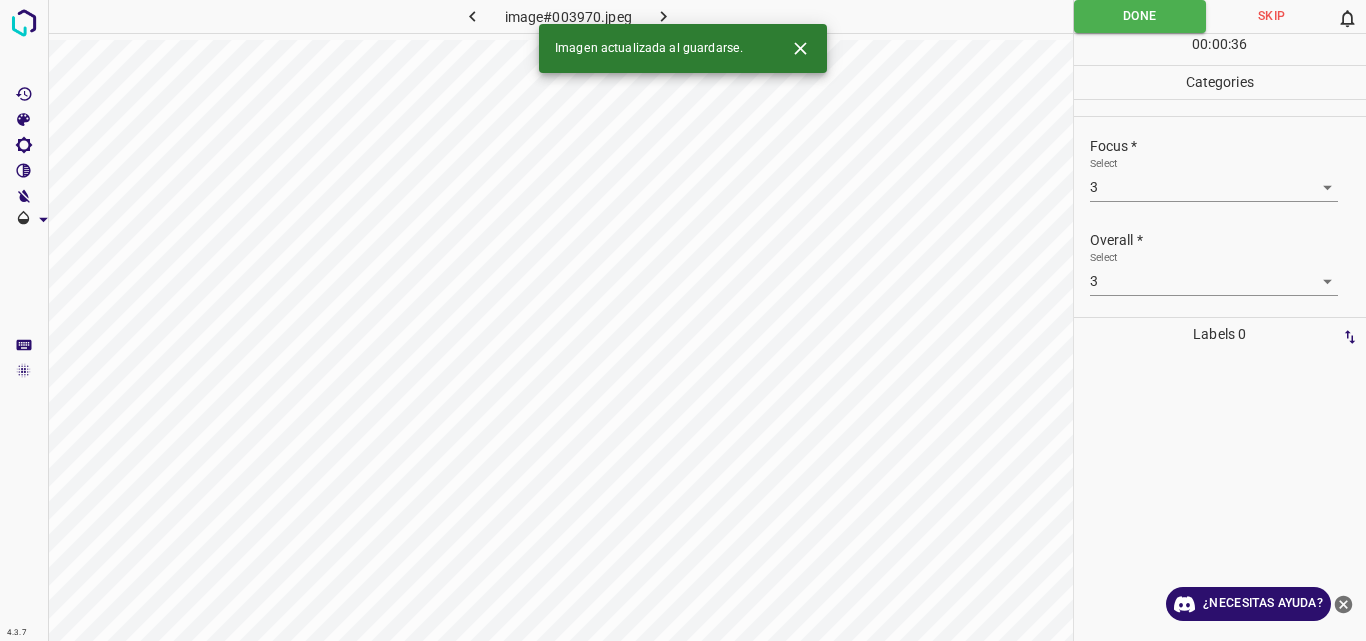 click 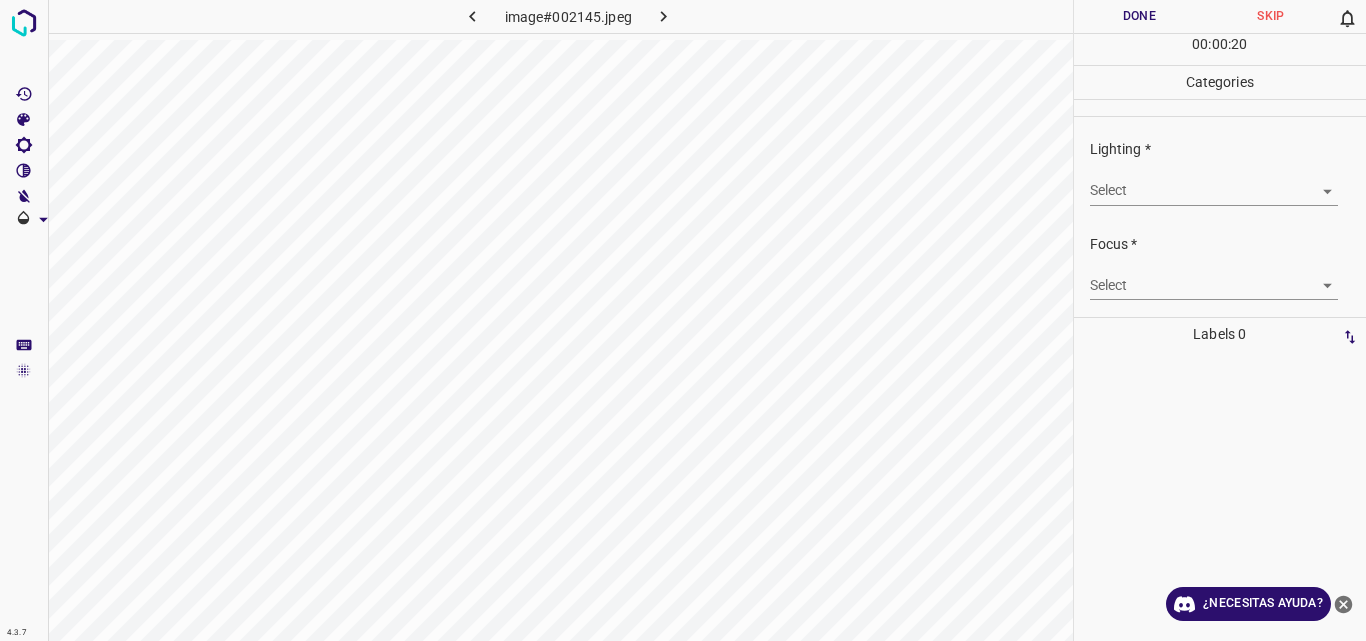 click on "4.3.7 image#002145.jpeg Done Skip 0 00   : 00   : 20   Categories Lighting *  Select ​ Focus *  Select ​ Overall *  Select ​ Labels   0 Categories 1 Lighting 2 Focus 3 Overall Tools Space Change between modes (Draw & Edit) I Auto labeling R Restore zoom M Zoom in N Zoom out Delete Delete selecte label Filters Z Restore filters X Saturation filter C Brightness filter V Contrast filter B Gray scale filter General O Download ¿Necesitas ayuda? Original text Rate this translation Your feedback will be used to help improve Google Translate - Texto - Esconder - Borrar" at bounding box center [683, 320] 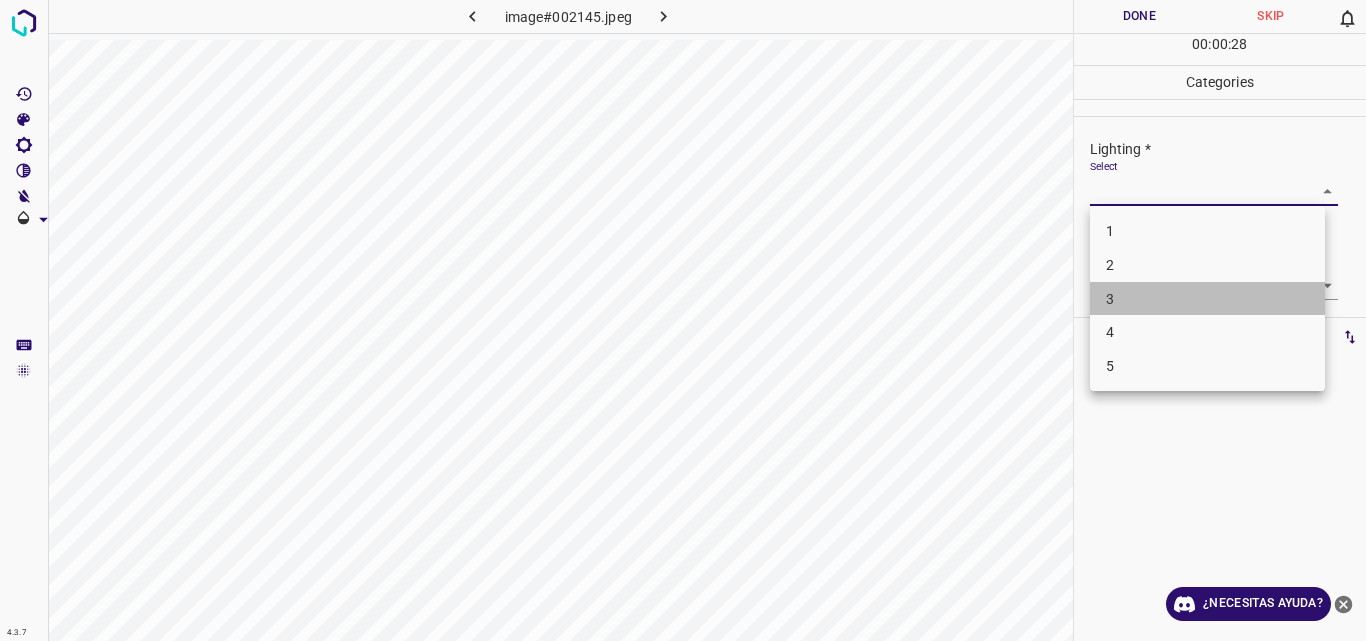 click on "3" at bounding box center (1207, 299) 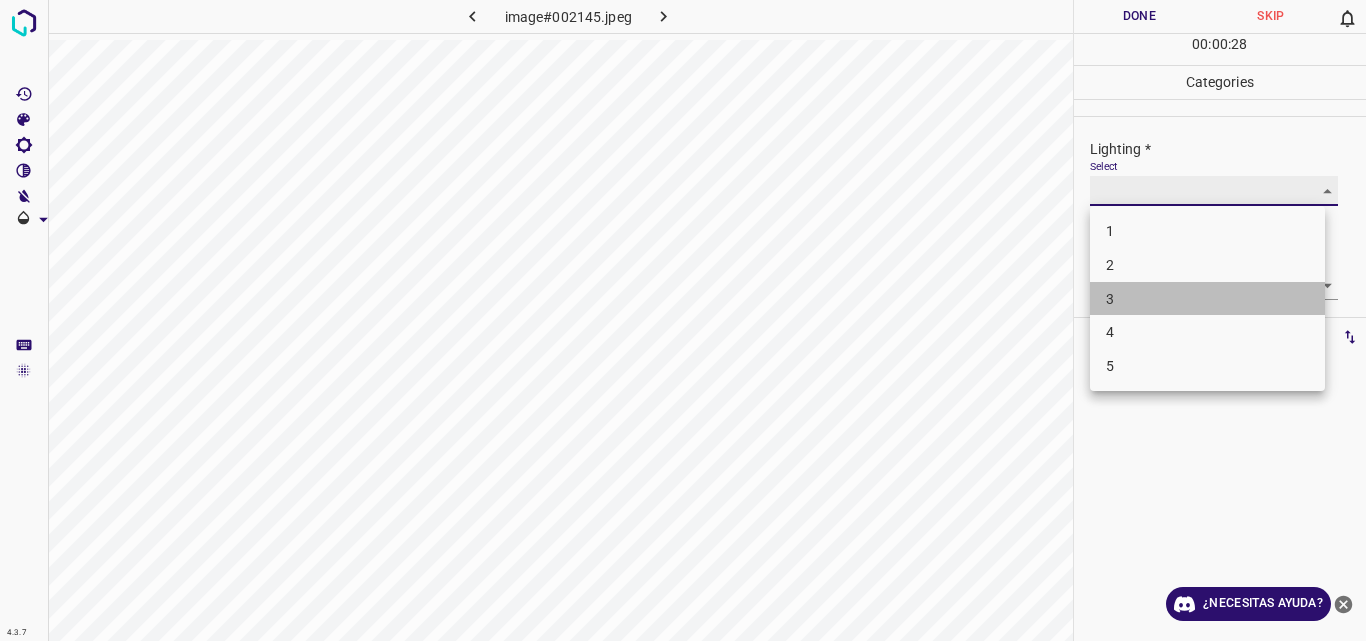 type on "3" 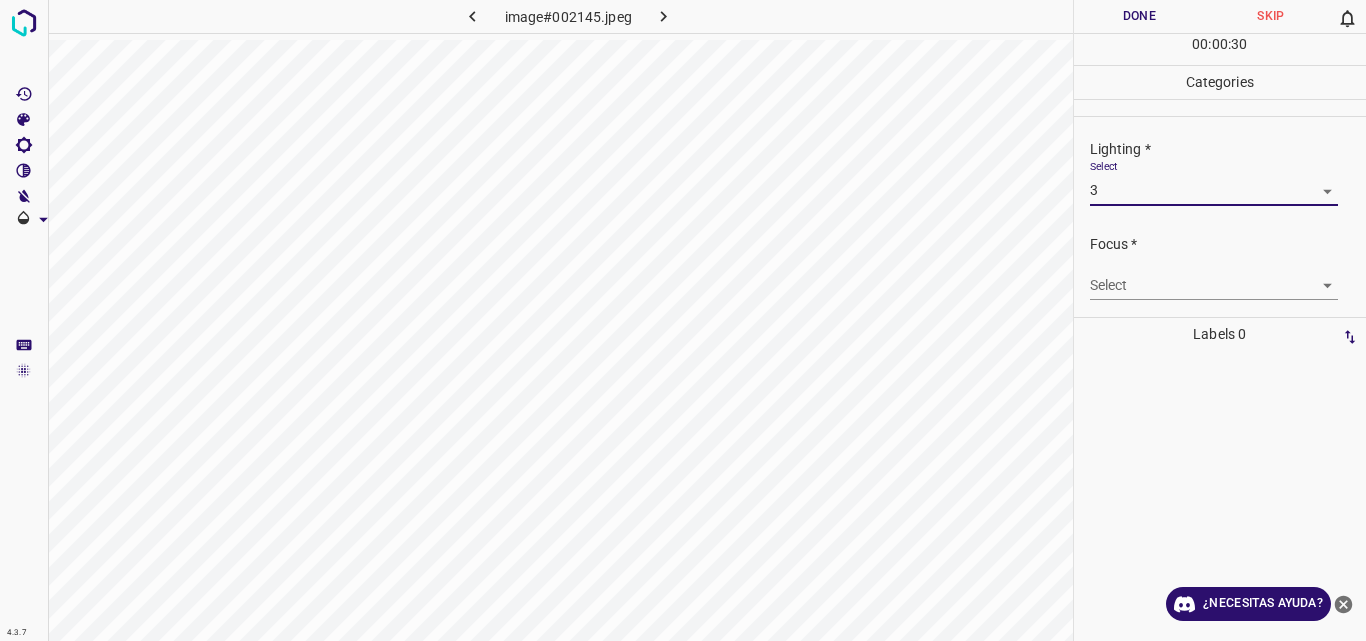 click on "4.3.7 image#002145.jpeg Done Skip 0 00   : 00   : 30   Categories Lighting *  Select 3 3 Focus *  Select ​ Overall *  Select ​ Labels   0 Categories 1 Lighting 2 Focus 3 Overall Tools Space Change between modes (Draw & Edit) I Auto labeling R Restore zoom M Zoom in N Zoom out Delete Delete selecte label Filters Z Restore filters X Saturation filter C Brightness filter V Contrast filter B Gray scale filter General O Download ¿Necesitas ayuda? Original text Rate this translation Your feedback will be used to help improve Google Translate - Texto - Esconder - Borrar" at bounding box center [683, 320] 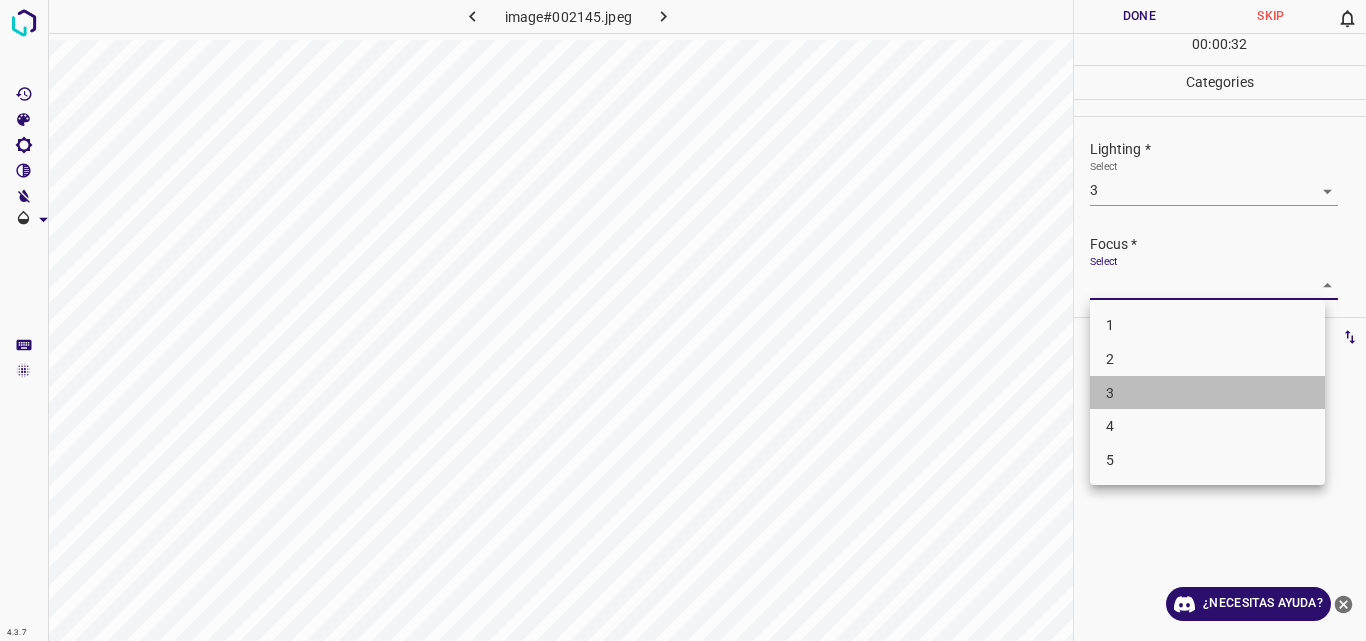 click on "3" at bounding box center [1207, 393] 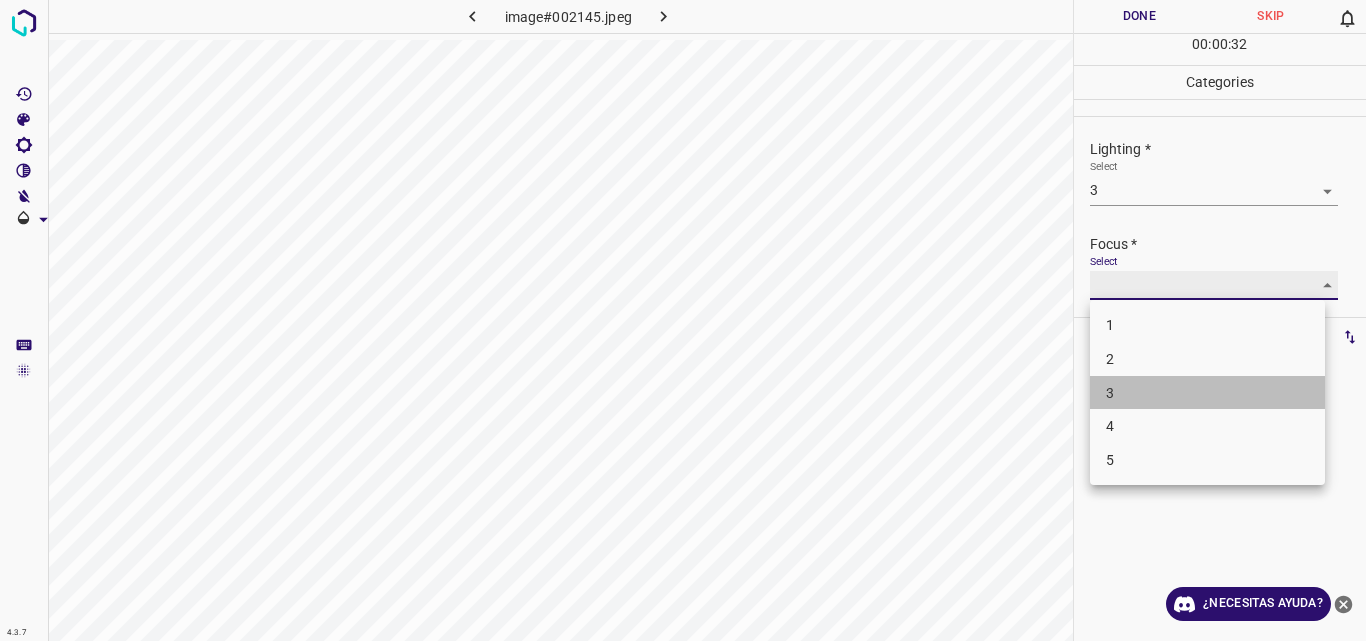 type on "3" 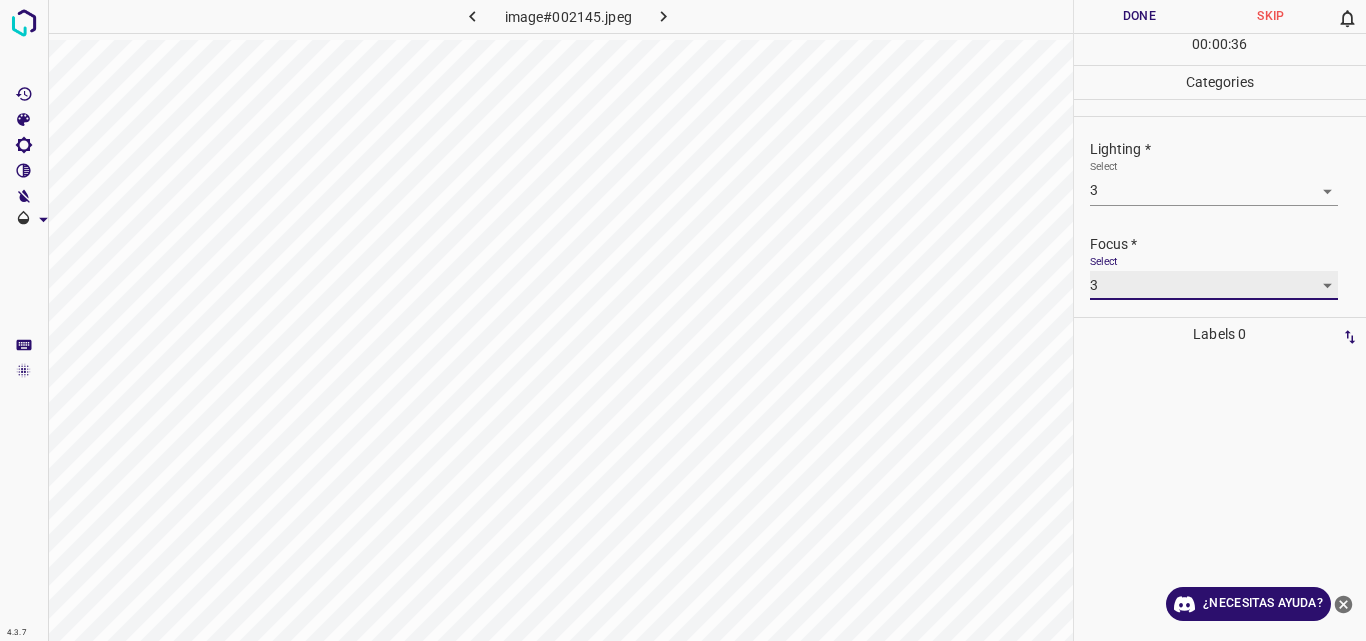 scroll, scrollTop: 98, scrollLeft: 0, axis: vertical 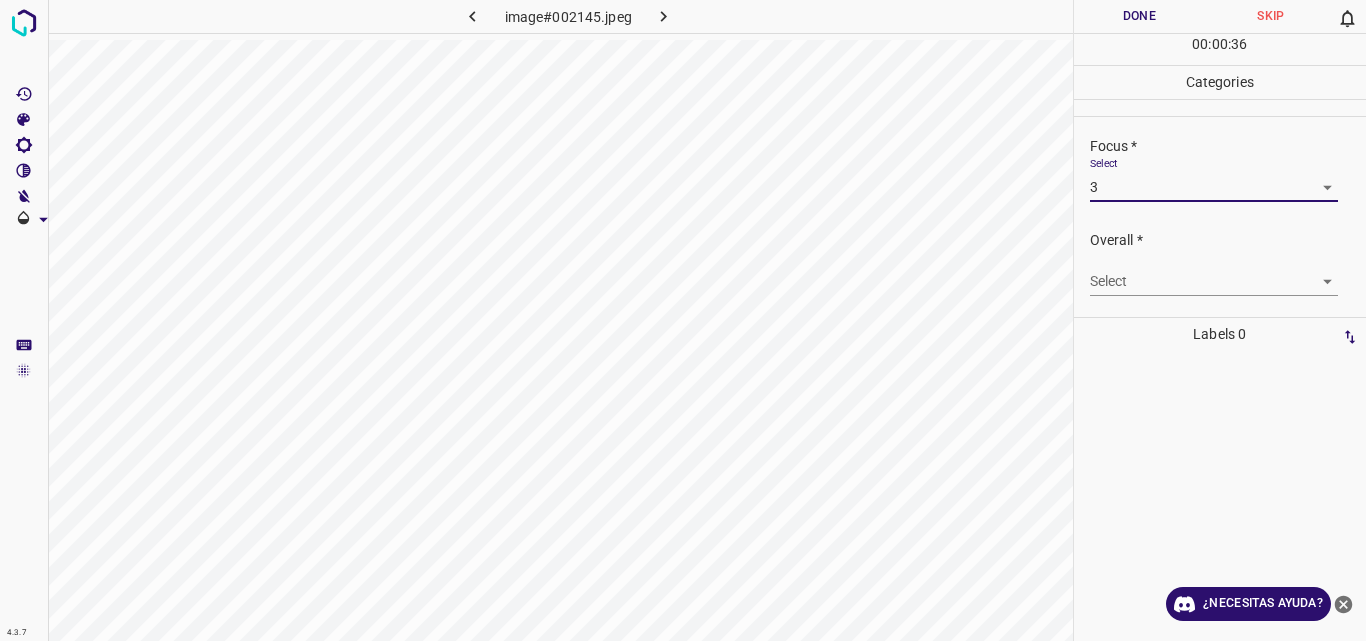 click at bounding box center (1350, 337) 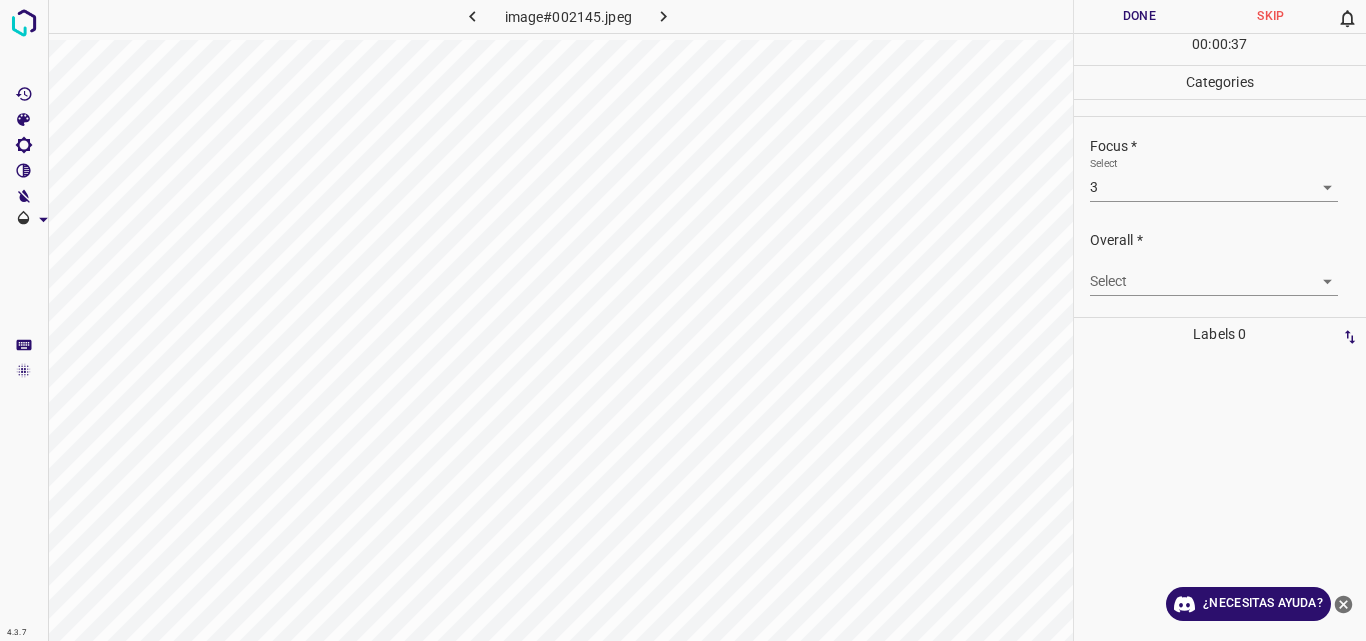 click at bounding box center [1350, 337] 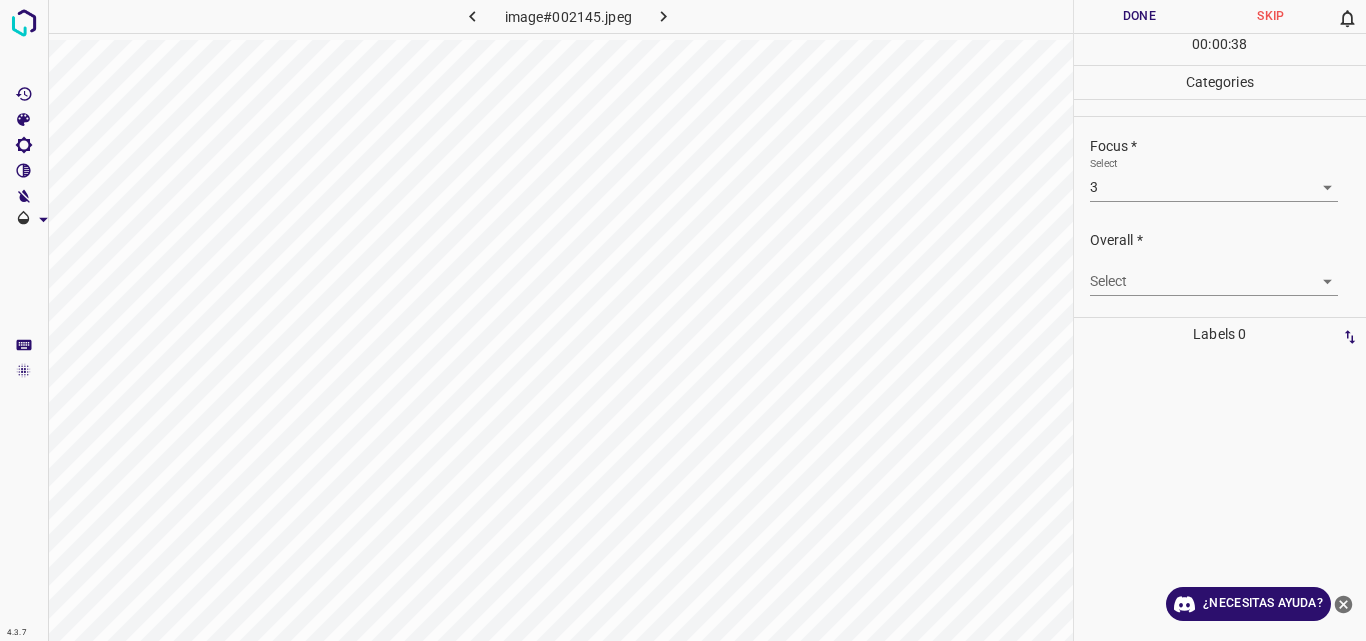 click on "4.3.7 image#002145.jpeg Done Skip 0 00   : 00   : 38   Categories Lighting *  Select 3 3 Focus *  Select 3 3 Overall *  Select ​ Labels   0 Categories 1 Lighting 2 Focus 3 Overall Tools Space Change between modes (Draw & Edit) I Auto labeling R Restore zoom M Zoom in N Zoom out Delete Delete selecte label Filters Z Restore filters X Saturation filter C Brightness filter V Contrast filter B Gray scale filter General O Download ¿Necesitas ayuda? Original text Rate this translation Your feedback will be used to help improve Google Translate - Texto - Esconder - Borrar" at bounding box center (683, 320) 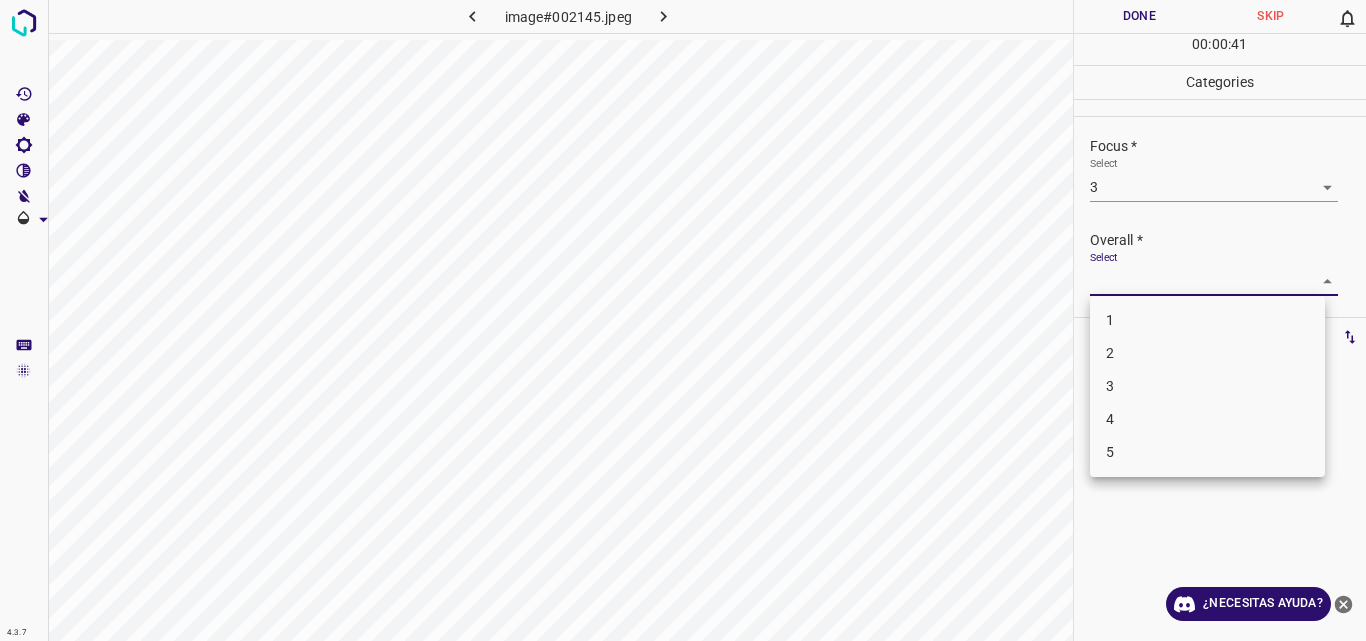 click on "3" at bounding box center (1207, 386) 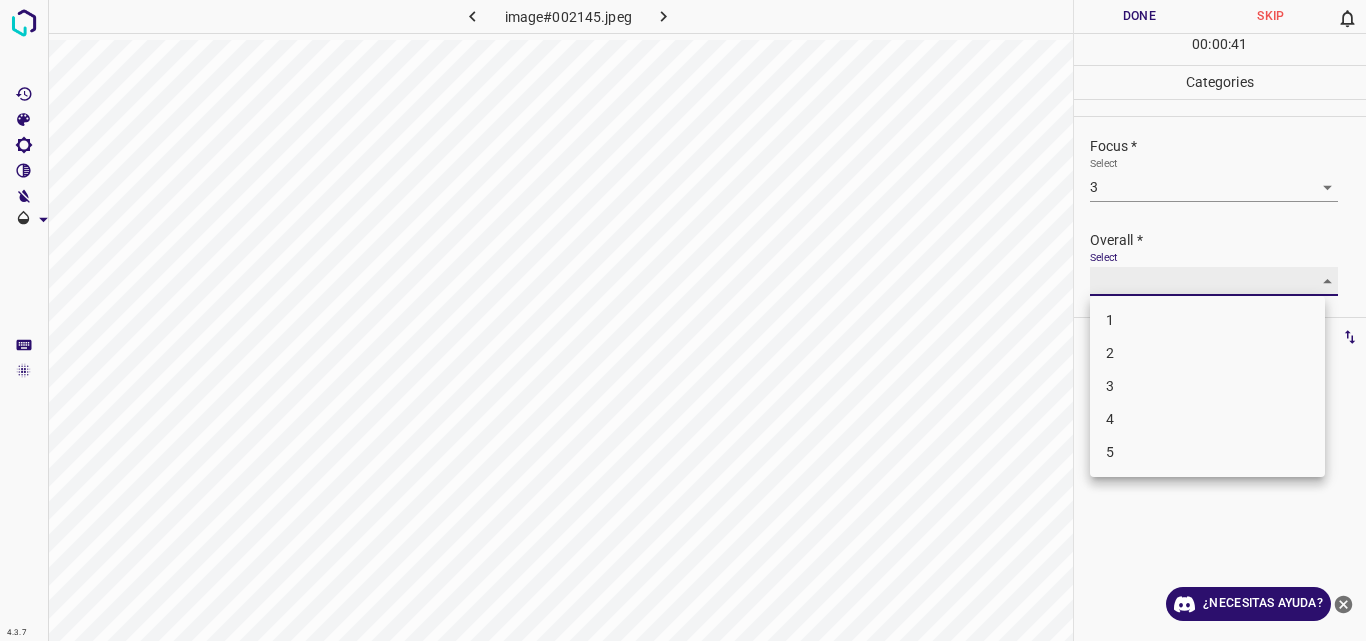 type on "3" 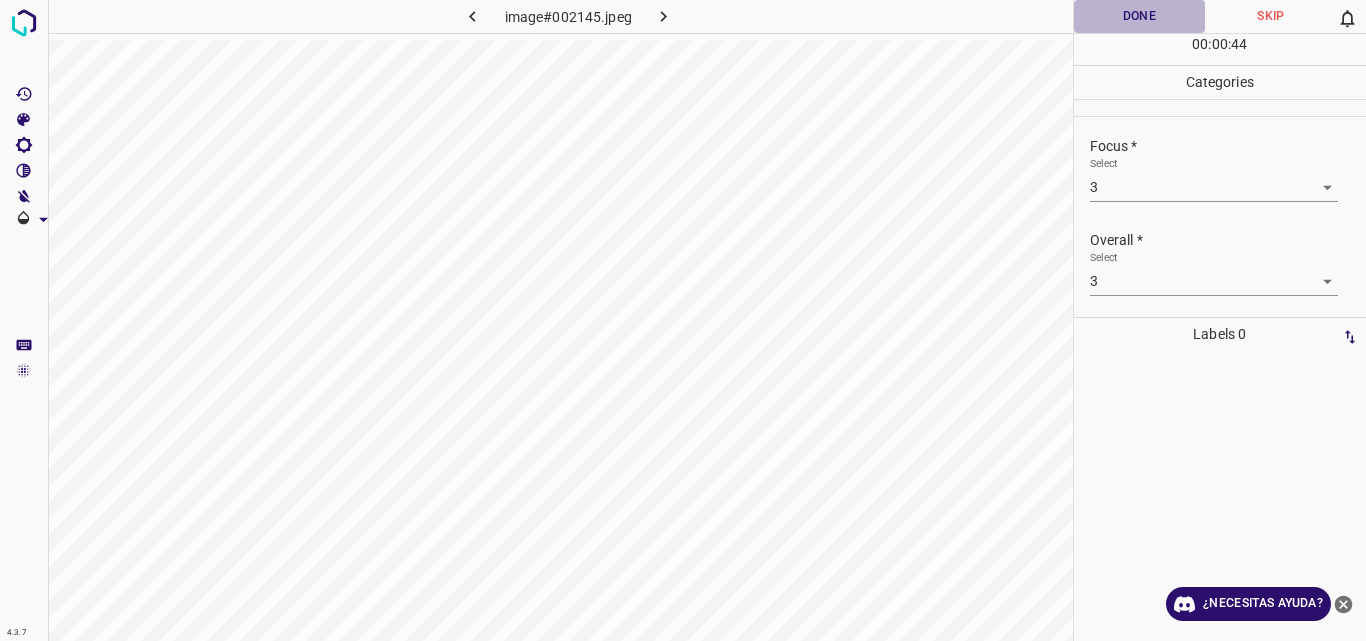 click on "Done" at bounding box center (1140, 16) 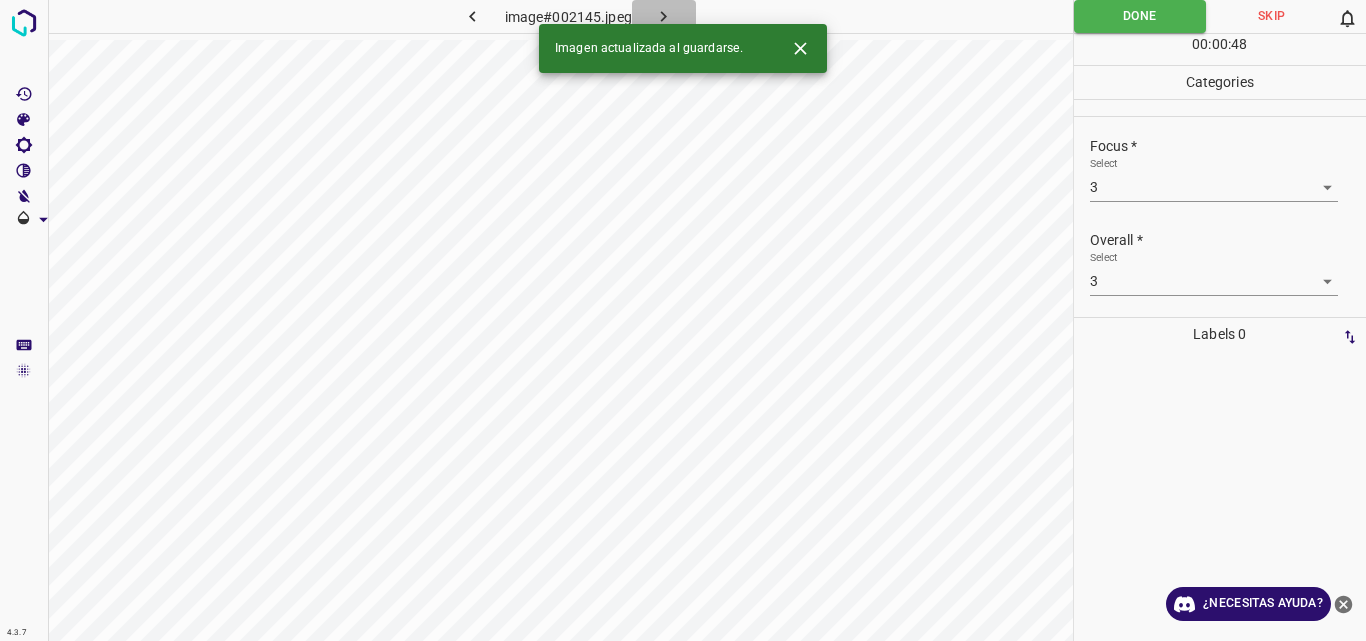 click 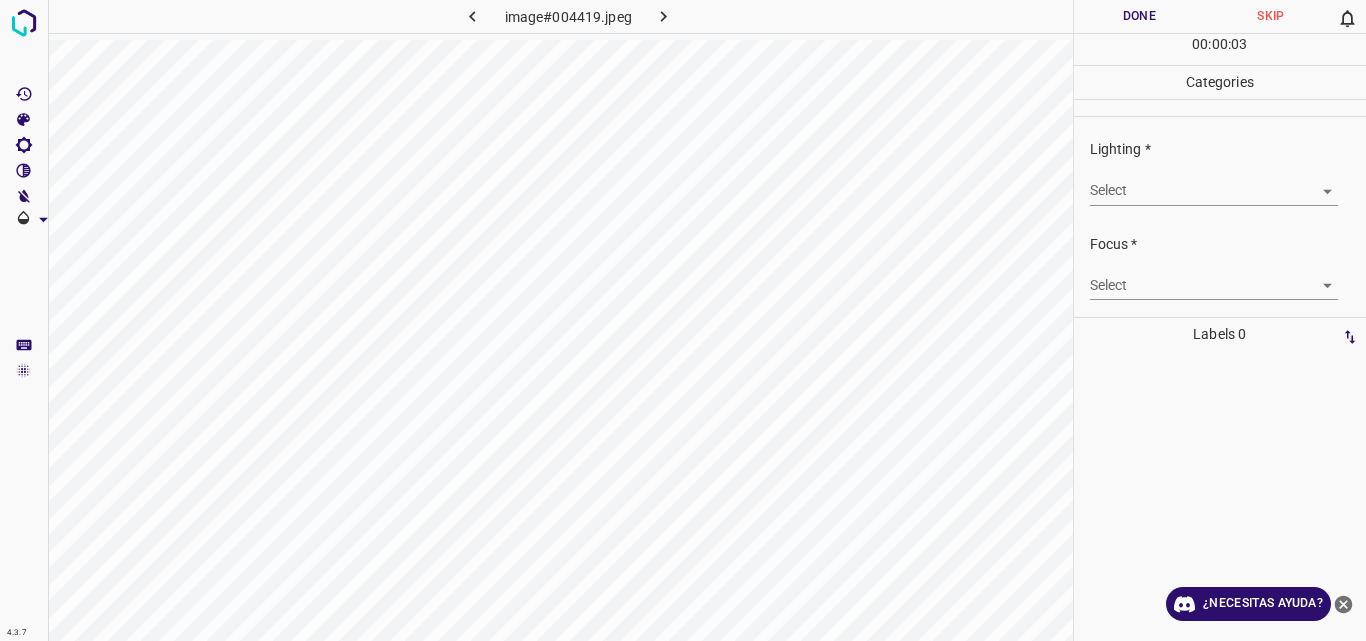 click on "4.3.7 image#004419.jpeg Done Skip 0 00   : 00   : 03   Categories Lighting *  Select ​ Focus *  Select ​ Overall *  Select ​ Labels   0 Categories 1 Lighting 2 Focus 3 Overall Tools Space Change between modes (Draw & Edit) I Auto labeling R Restore zoom M Zoom in N Zoom out Delete Delete selecte label Filters Z Restore filters X Saturation filter C Brightness filter V Contrast filter B Gray scale filter General O Download ¿Necesitas ayuda? Original text Rate this translation Your feedback will be used to help improve Google Translate - Texto - Esconder - Borrar" at bounding box center [683, 320] 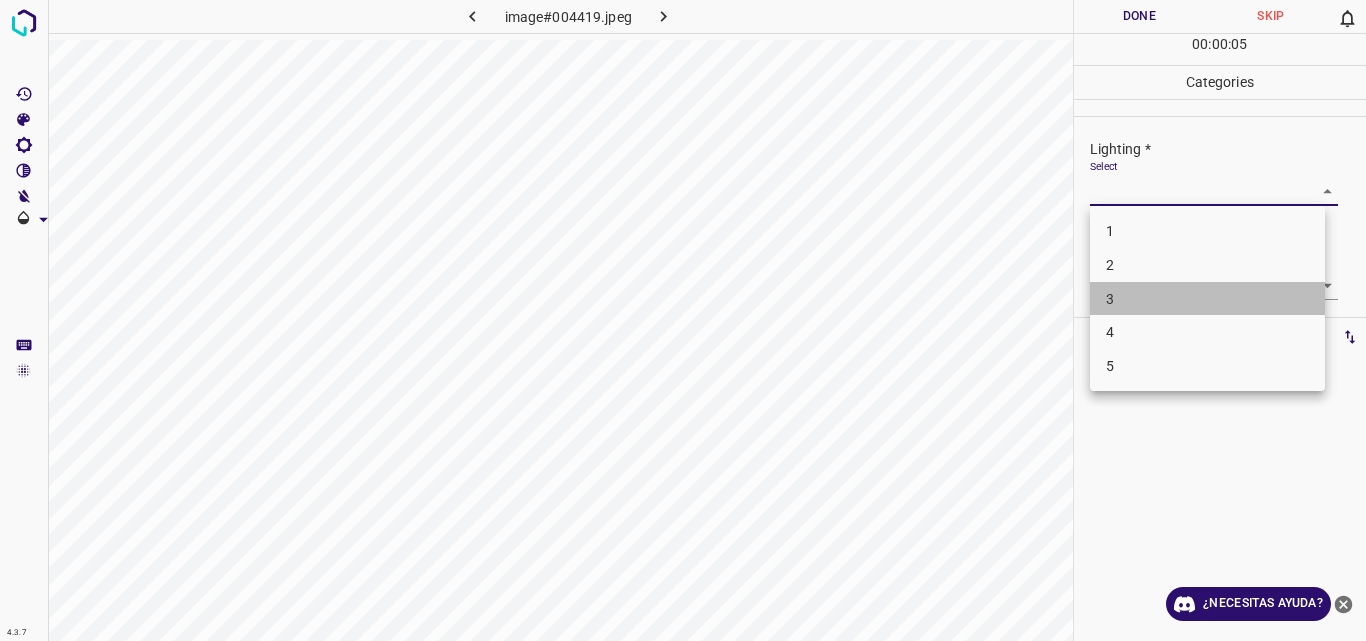 click on "3" at bounding box center (1207, 299) 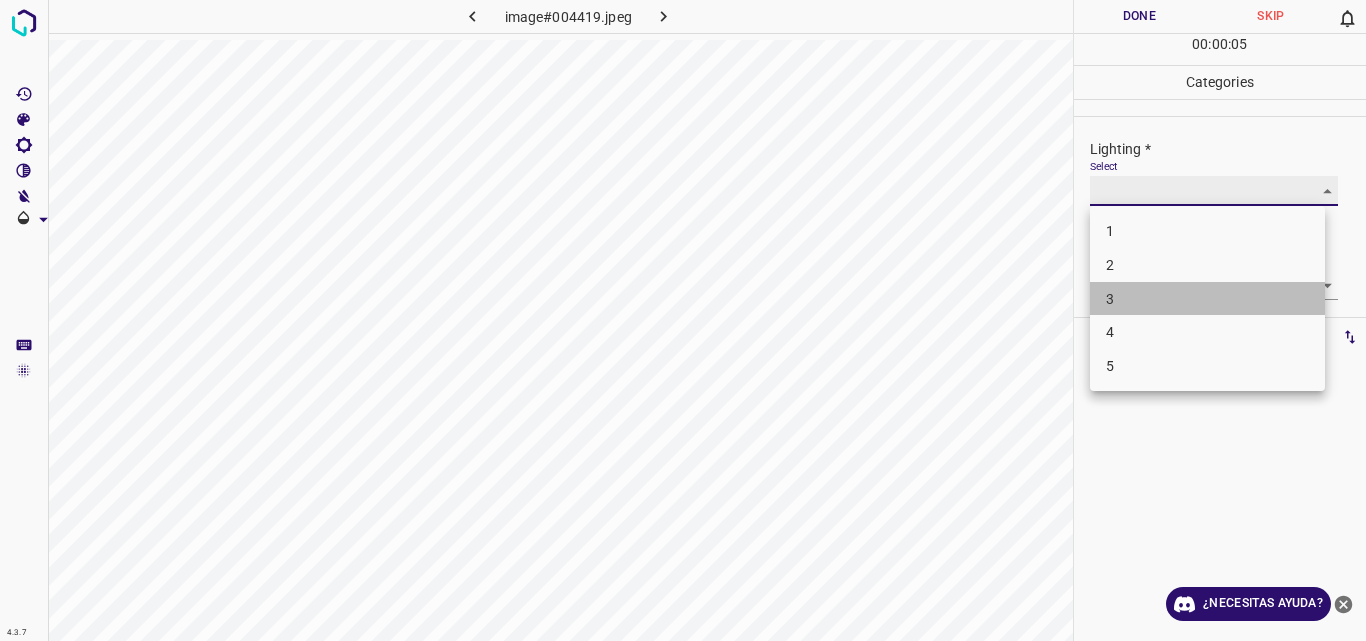 type on "3" 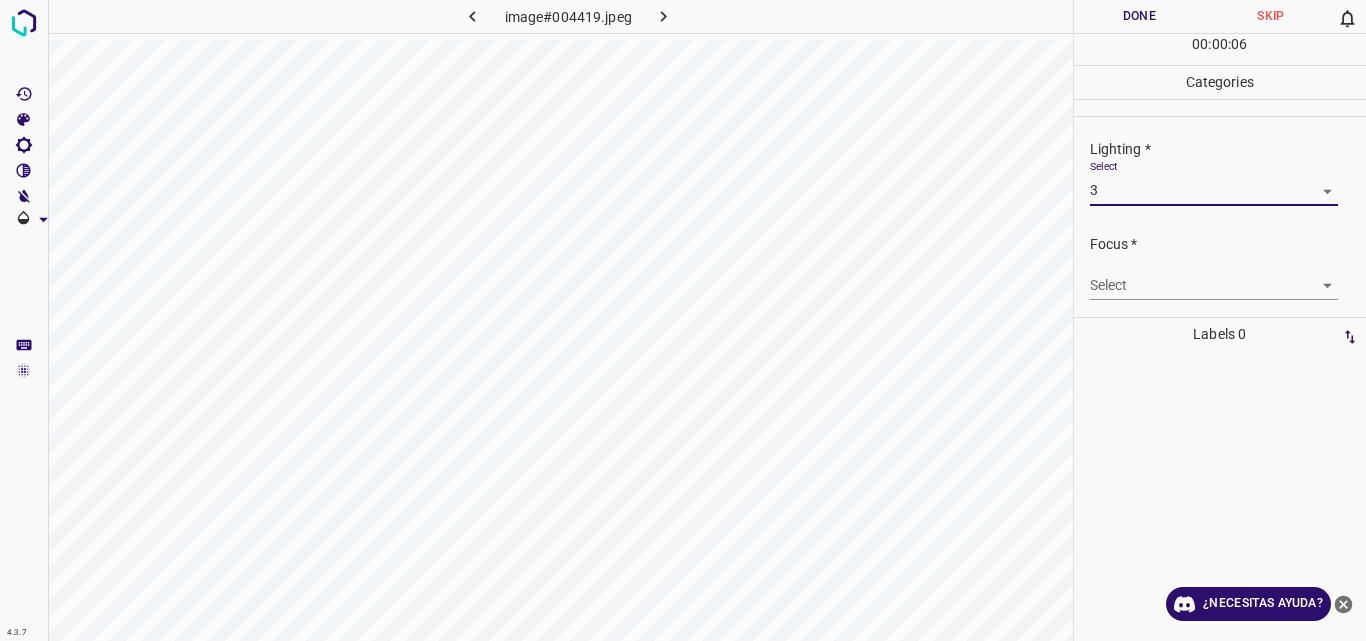 click on "4.3.7 image#004419.jpeg Done Skip 0 00   : 00   : 06   Categories Lighting *  Select 3 3 Focus *  Select ​ Overall *  Select ​ Labels   0 Categories 1 Lighting 2 Focus 3 Overall Tools Space Change between modes (Draw & Edit) I Auto labeling R Restore zoom M Zoom in N Zoom out Delete Delete selecte label Filters Z Restore filters X Saturation filter C Brightness filter V Contrast filter B Gray scale filter General O Download ¿Necesitas ayuda? Original text Rate this translation Your feedback will be used to help improve Google Translate - Texto - Esconder - Borrar" at bounding box center [683, 320] 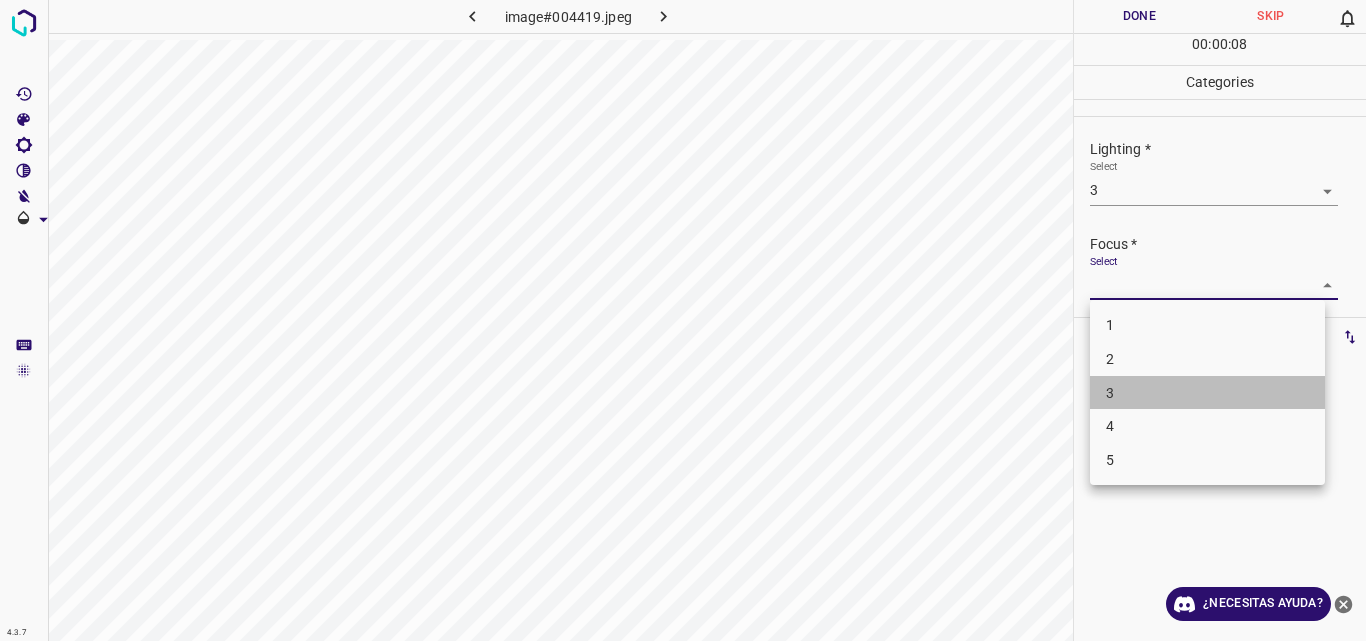 click on "3" at bounding box center (1207, 393) 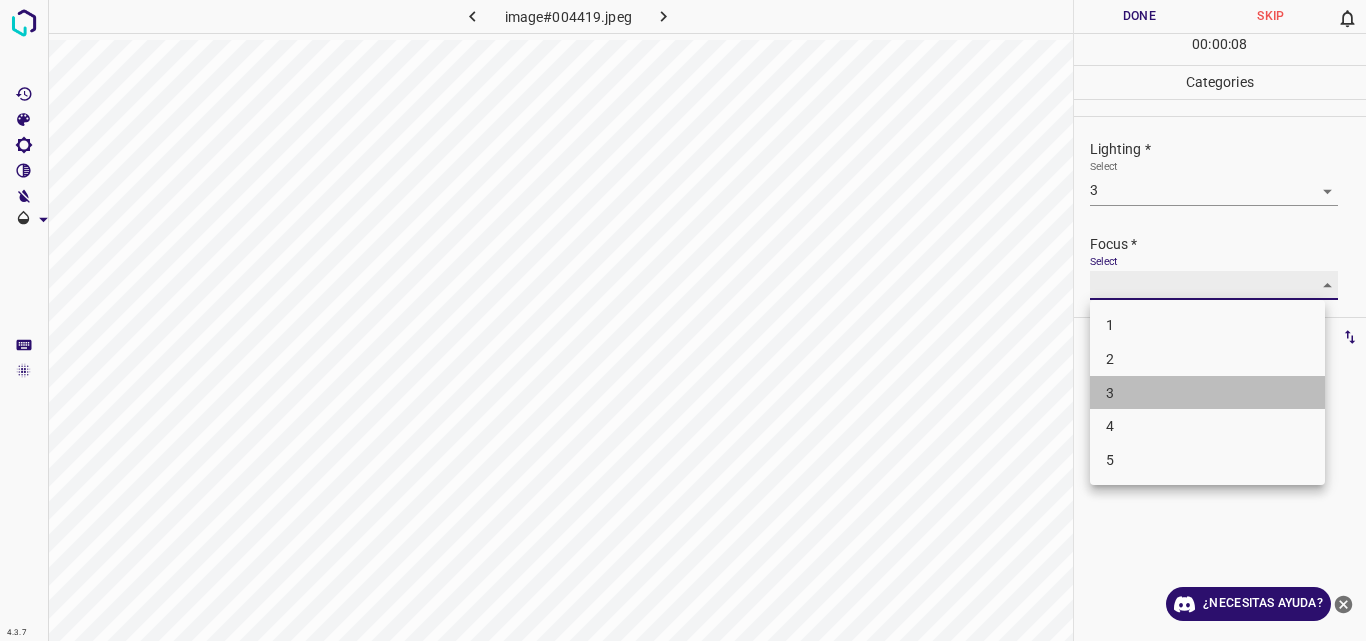 type on "3" 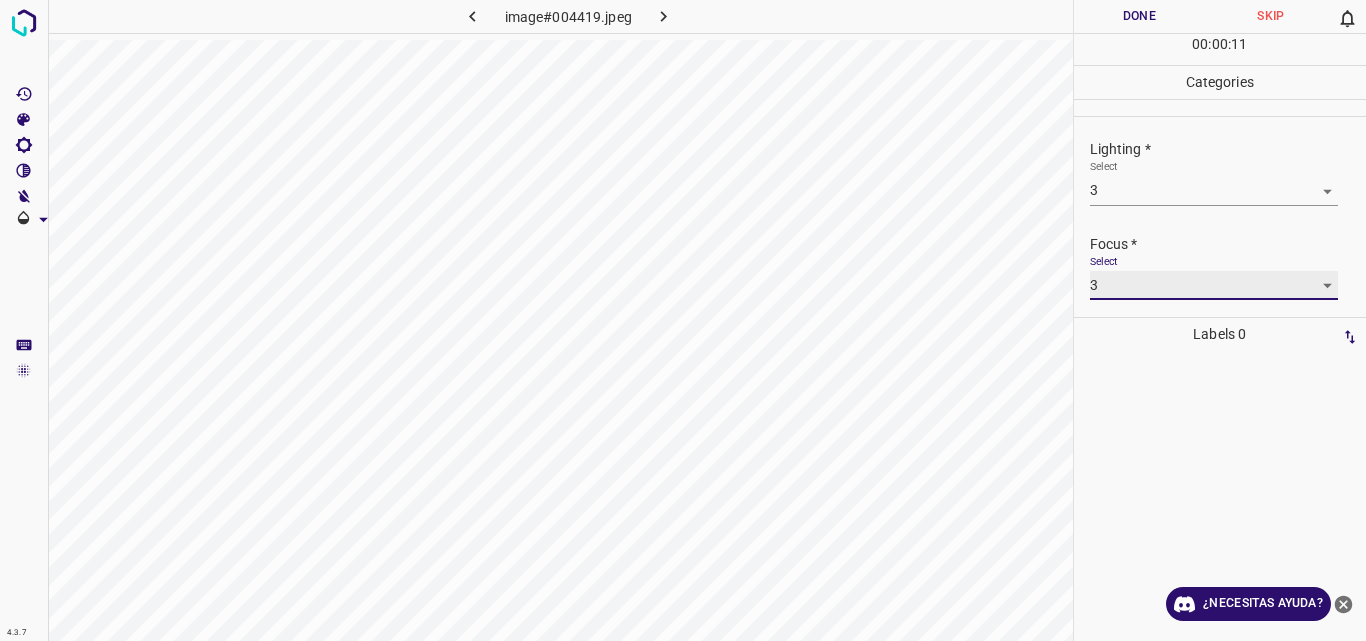 scroll, scrollTop: 98, scrollLeft: 0, axis: vertical 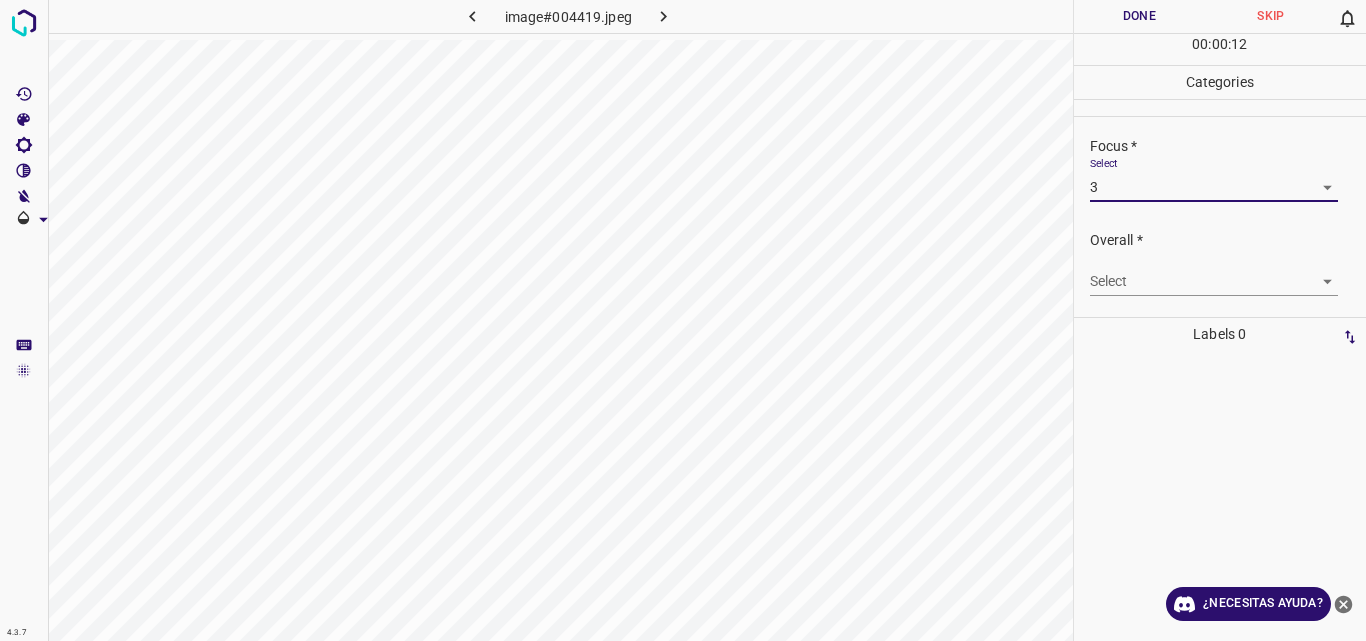 click on "4.3.7 image#004419.jpeg Done Skip 0 00   : 00   : 12   Categories Lighting *  Select 3 3 Focus *  Select 3 3 Overall *  Select ​ Labels   0 Categories 1 Lighting 2 Focus 3 Overall Tools Space Change between modes (Draw & Edit) I Auto labeling R Restore zoom M Zoom in N Zoom out Delete Delete selecte label Filters Z Restore filters X Saturation filter C Brightness filter V Contrast filter B Gray scale filter General O Download ¿Necesitas ayuda? Original text Rate this translation Your feedback will be used to help improve Google Translate - Texto - Esconder - Borrar" at bounding box center [683, 320] 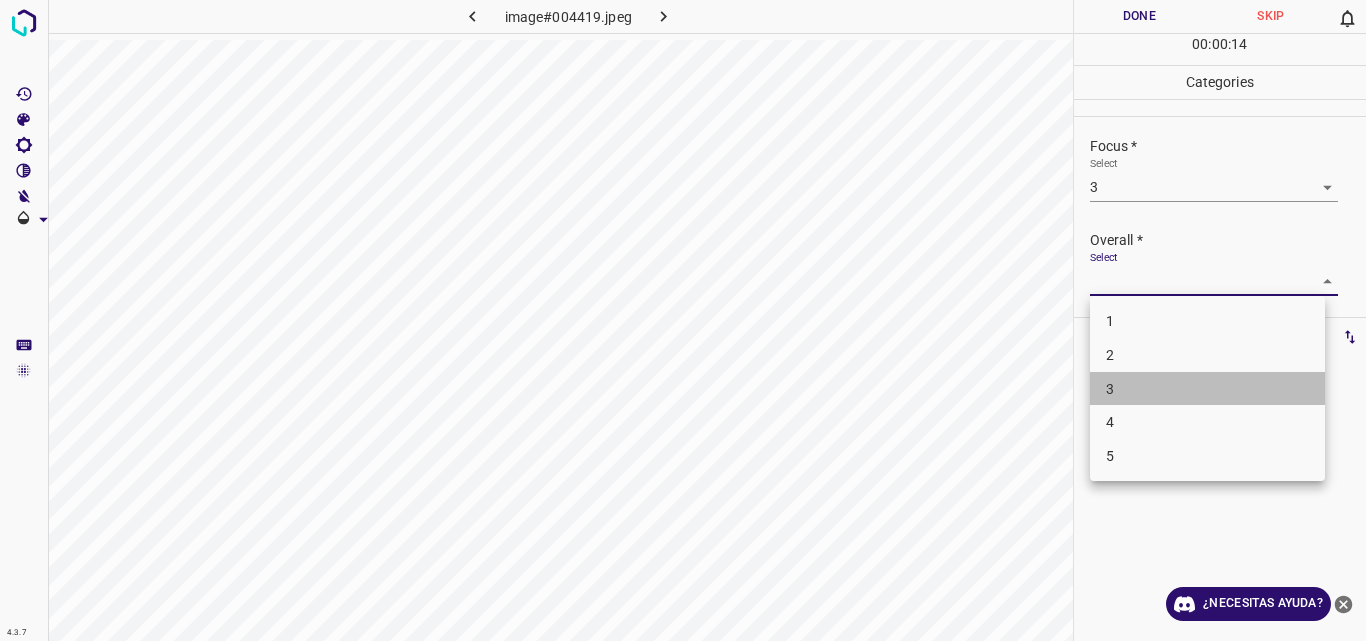 click on "3" at bounding box center (1207, 389) 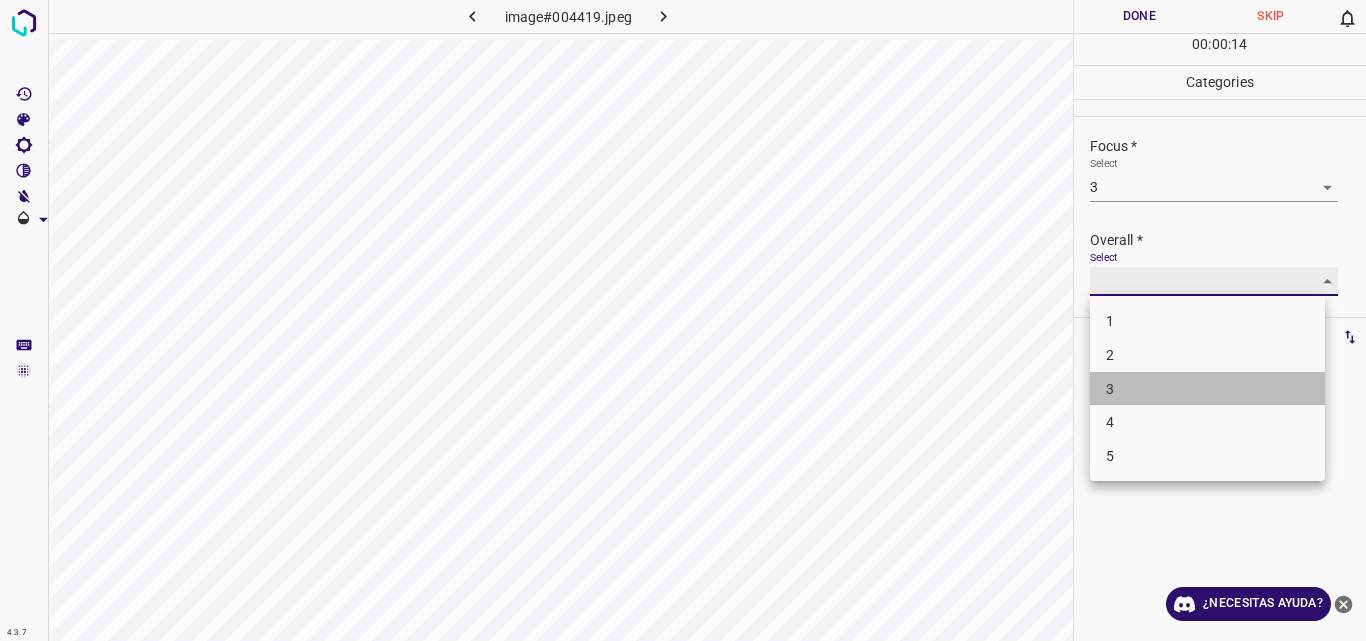 type on "3" 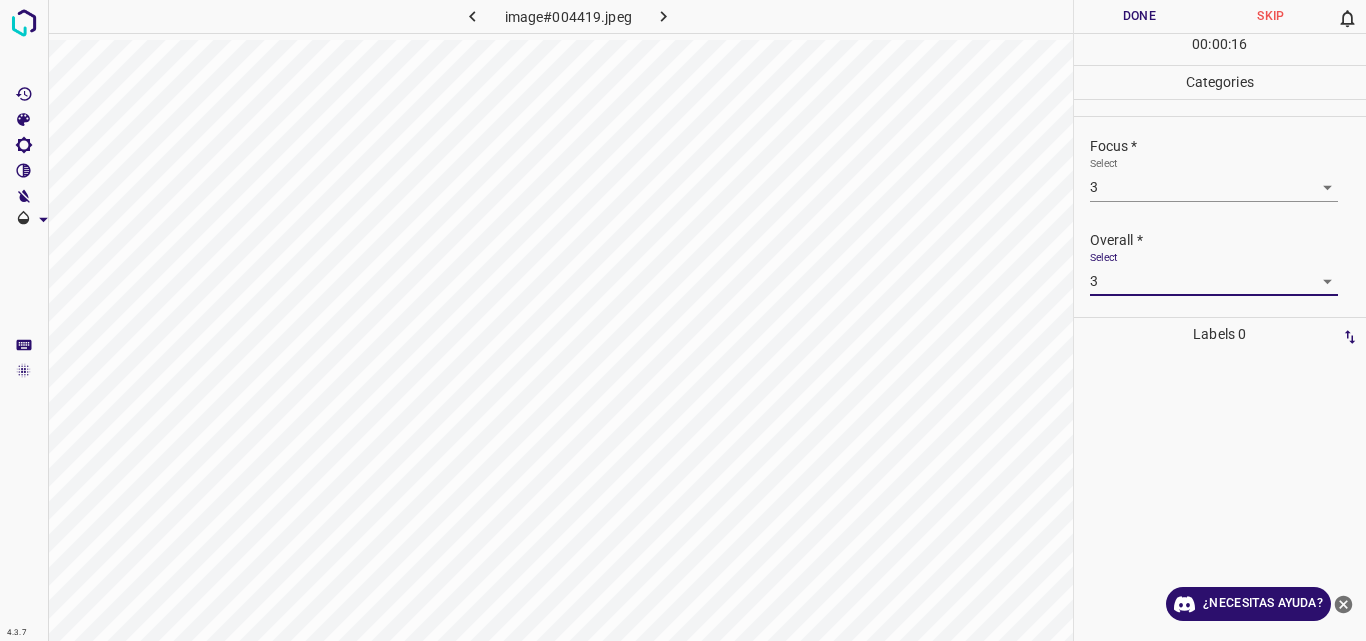 click on "Done" at bounding box center (1140, 16) 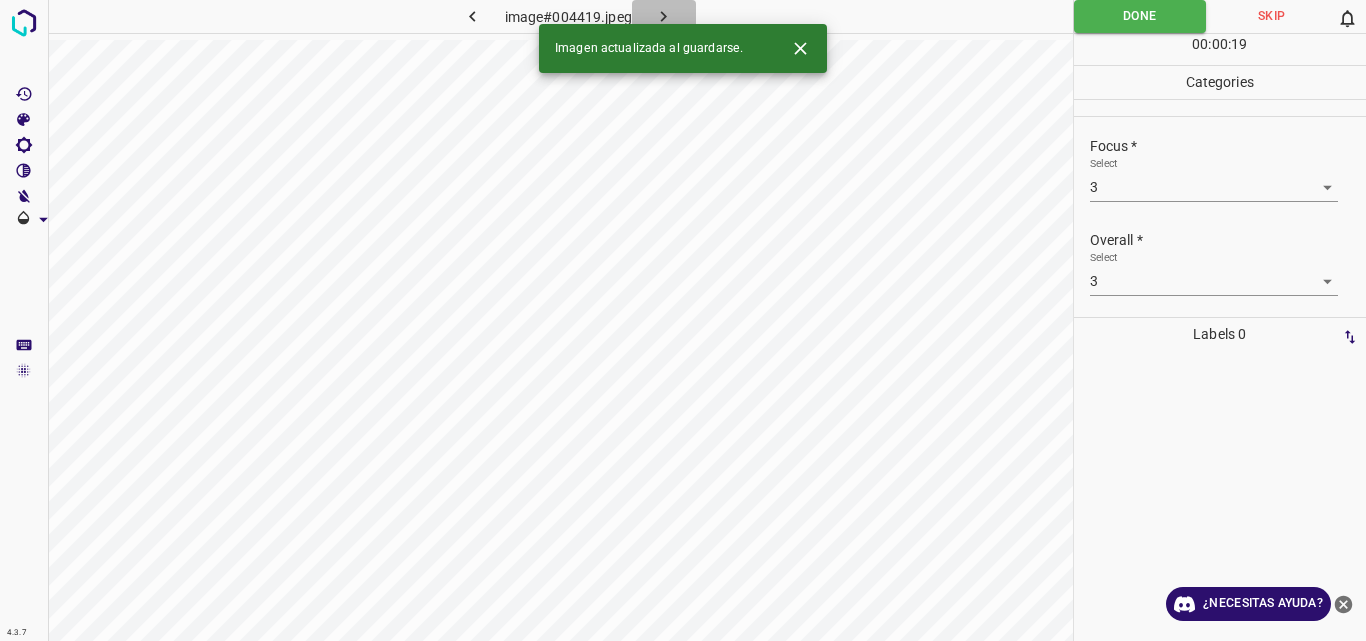 click 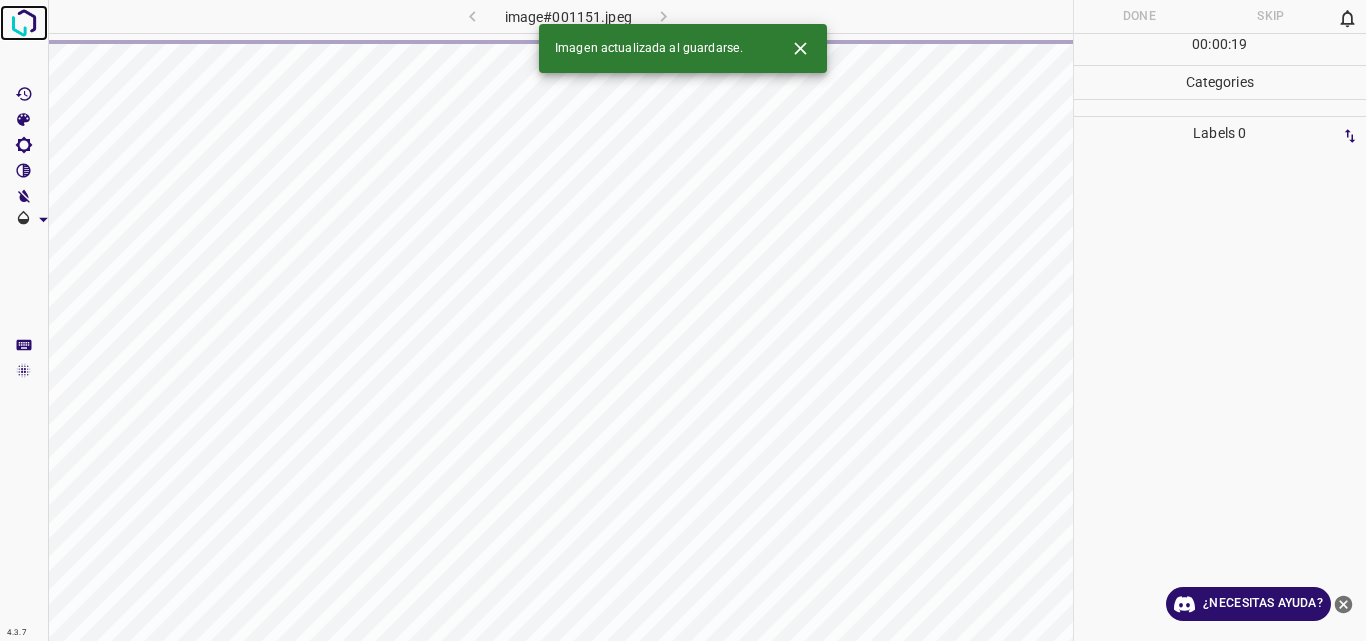 click at bounding box center [24, 23] 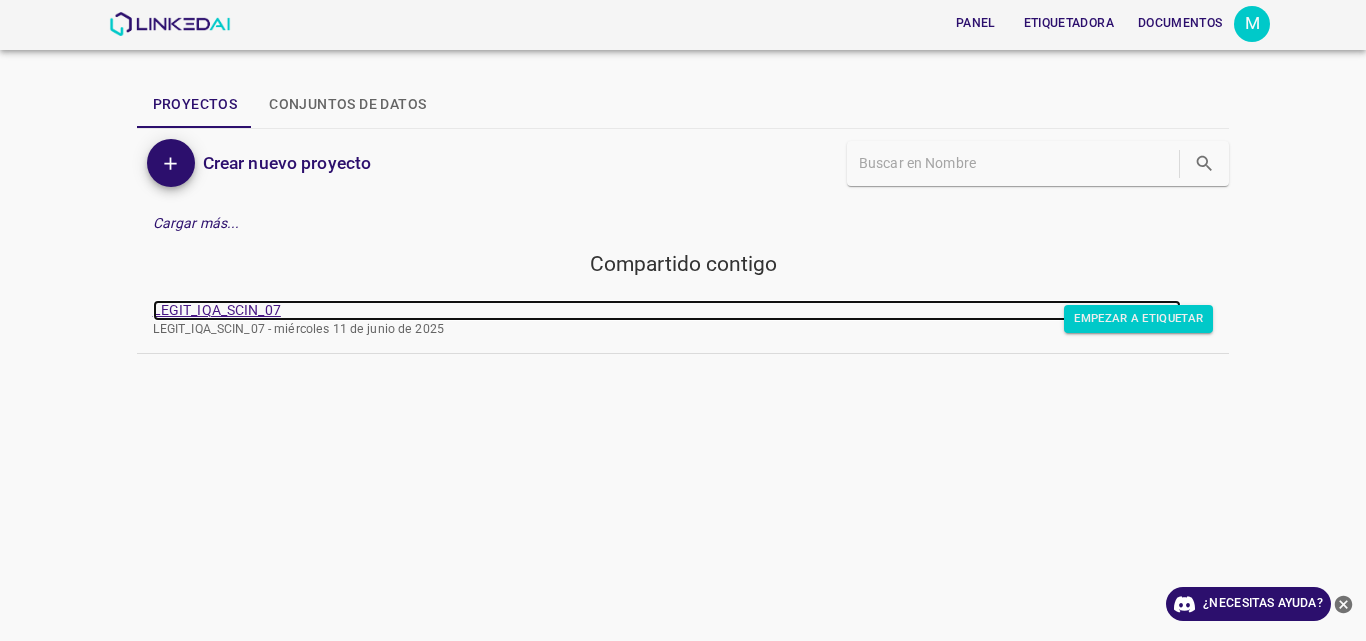 click on "LEGIT_IQA_SCIN_07" at bounding box center (217, 310) 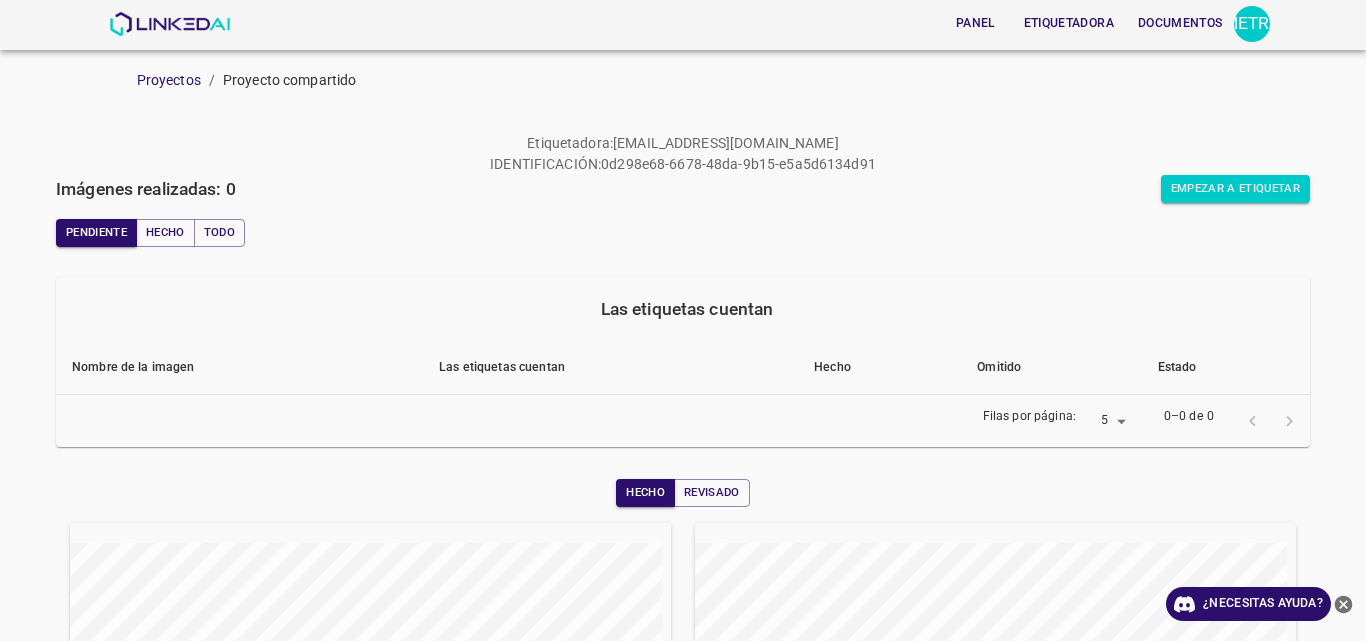 scroll, scrollTop: 0, scrollLeft: 0, axis: both 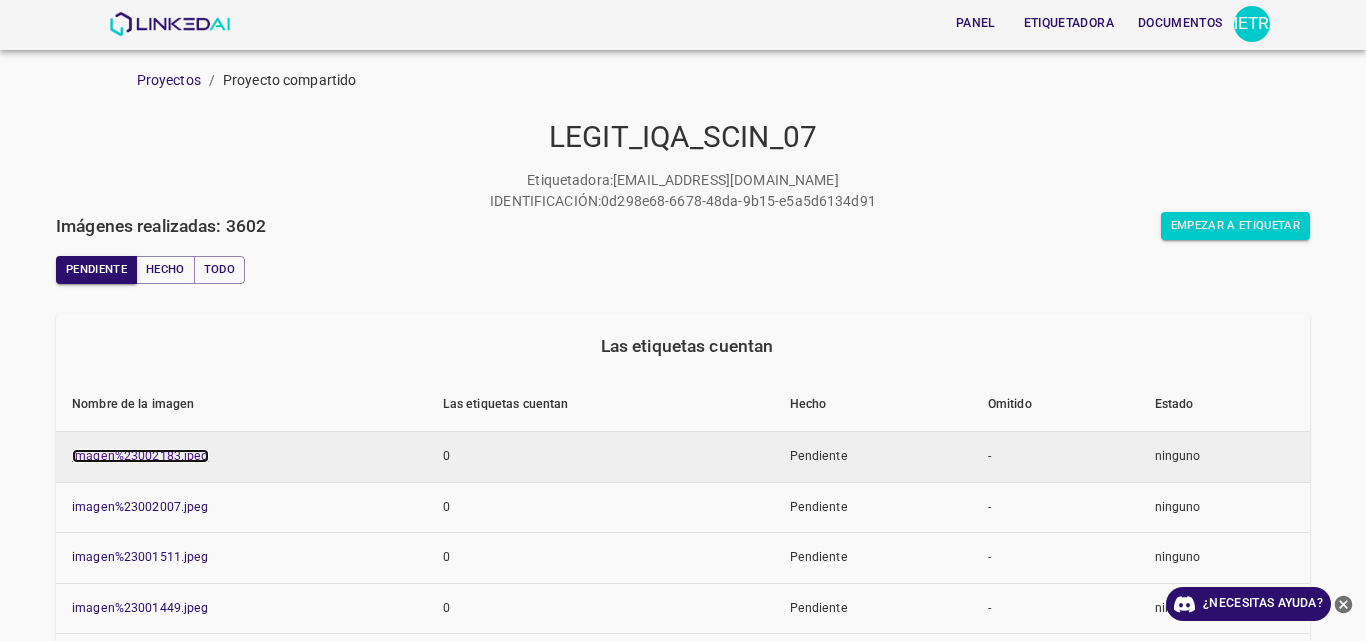 click on "imagen%23002183.jpeg" at bounding box center (140, 456) 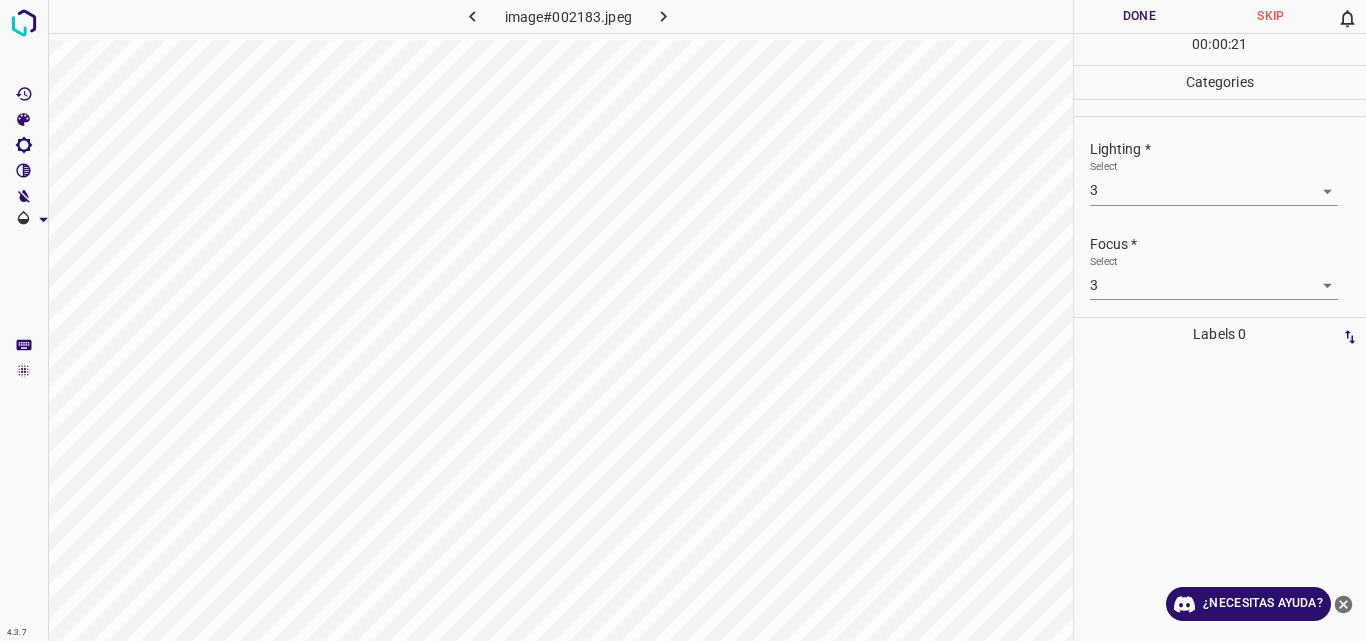 scroll, scrollTop: 98, scrollLeft: 0, axis: vertical 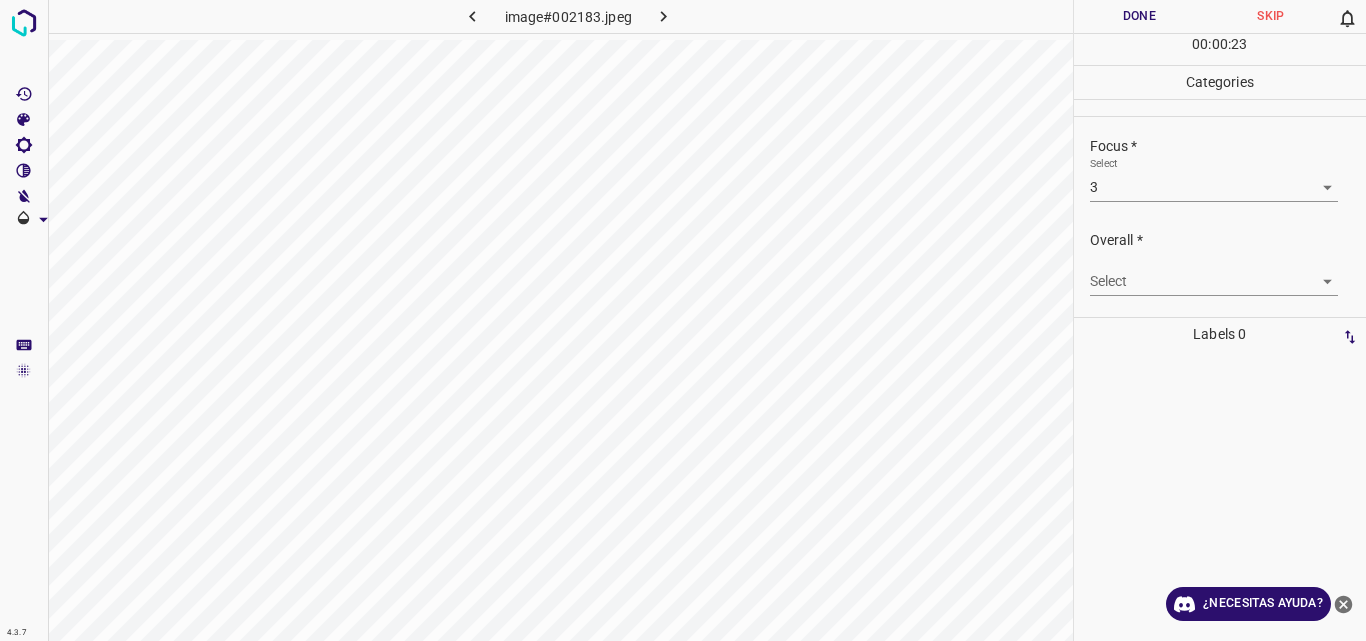 click on "4.3.7 image#002183.jpeg Done Skip 0 00   : 00   : 23   Categories Lighting *  Select 3 3 Focus *  Select 3 3 Overall *  Select ​ Labels   0 Categories 1 Lighting 2 Focus 3 Overall Tools Space Change between modes (Draw & Edit) I Auto labeling R Restore zoom M Zoom in N Zoom out Delete Delete selecte label Filters Z Restore filters X Saturation filter C Brightness filter V Contrast filter B Gray scale filter General O Download ¿Necesitas ayuda? Original text Rate this translation Your feedback will be used to help improve Google Translate - Texto - Esconder - Borrar" at bounding box center [683, 320] 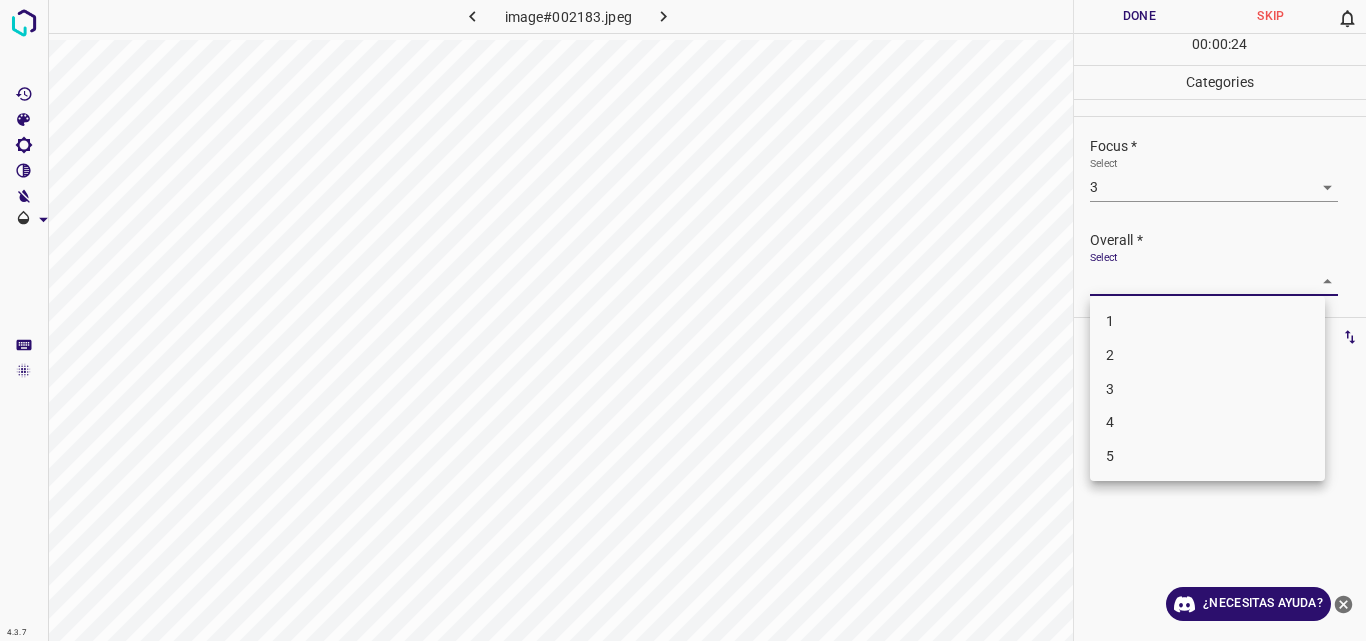 click on "3" at bounding box center (1207, 389) 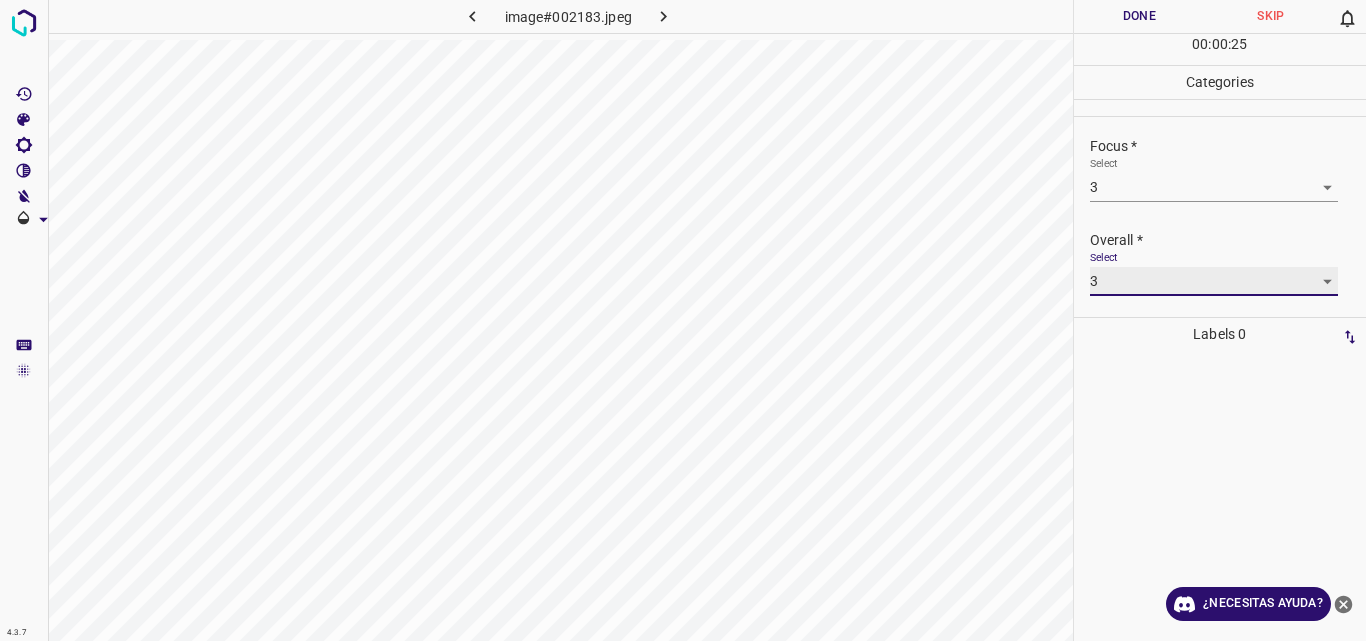 type on "3" 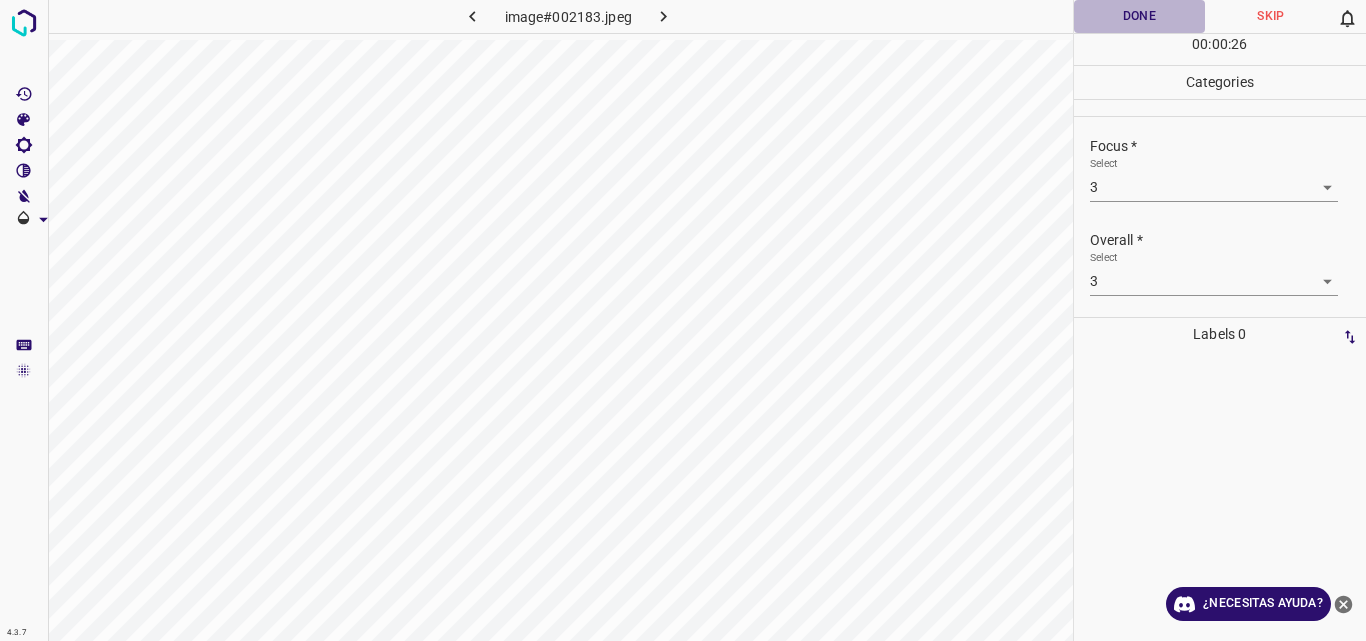 click on "Done" at bounding box center (1140, 16) 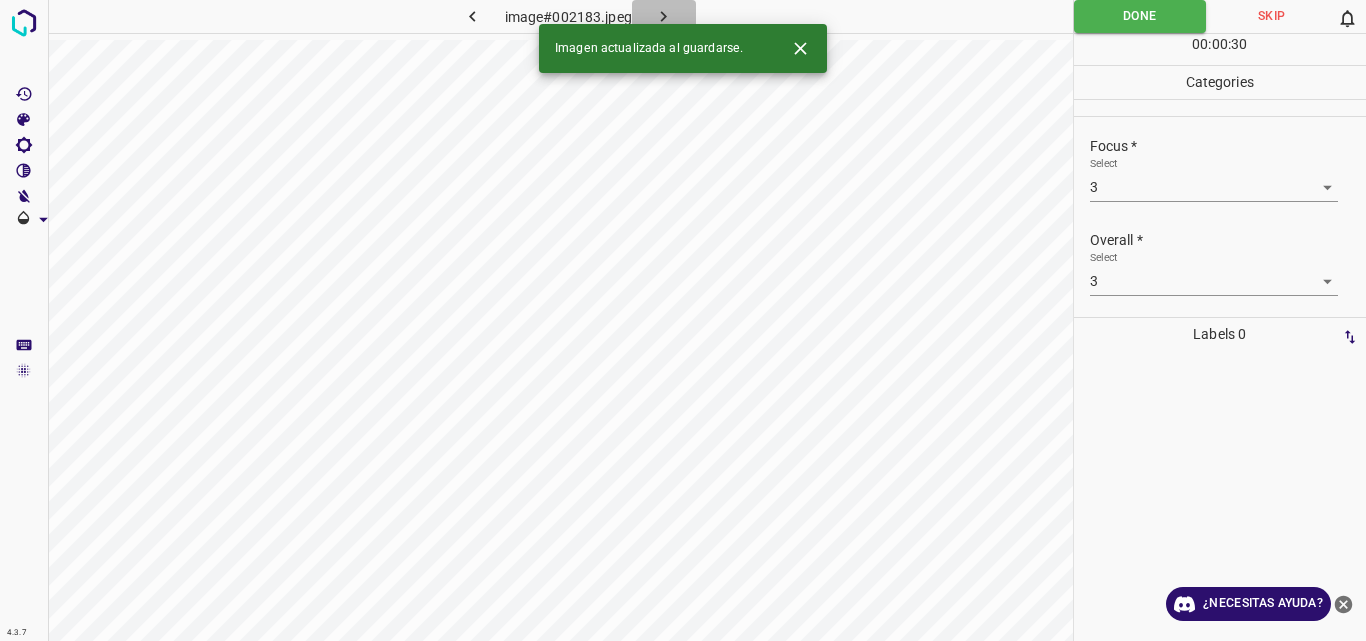 click 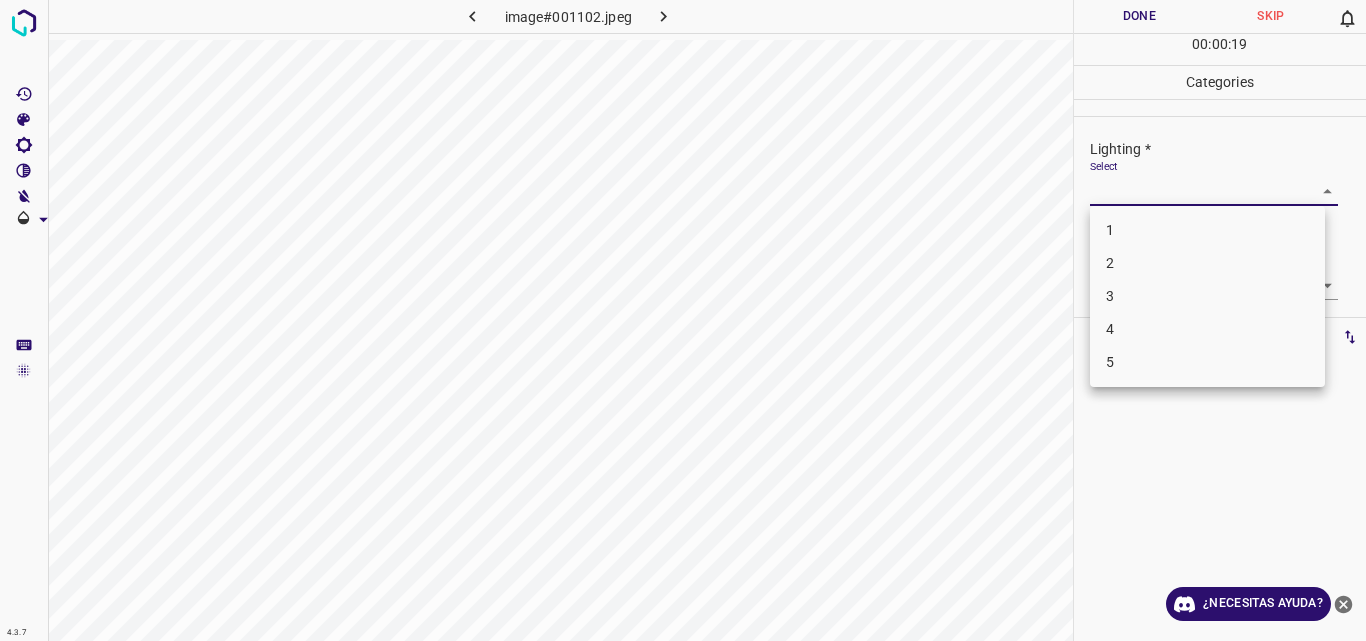 click on "4.3.7 image#001102.jpeg Done Skip 0 00   : 00   : 19   Categories Lighting *  Select ​ Focus *  Select ​ Overall *  Select ​ Labels   0 Categories 1 Lighting 2 Focus 3 Overall Tools Space Change between modes (Draw & Edit) I Auto labeling R Restore zoom M Zoom in N Zoom out Delete Delete selecte label Filters Z Restore filters X Saturation filter C Brightness filter V Contrast filter B Gray scale filter General O Download ¿Necesitas ayuda? Original text Rate this translation Your feedback will be used to help improve Google Translate - Texto - Esconder - Borrar 1 2 3 4 5" at bounding box center [683, 320] 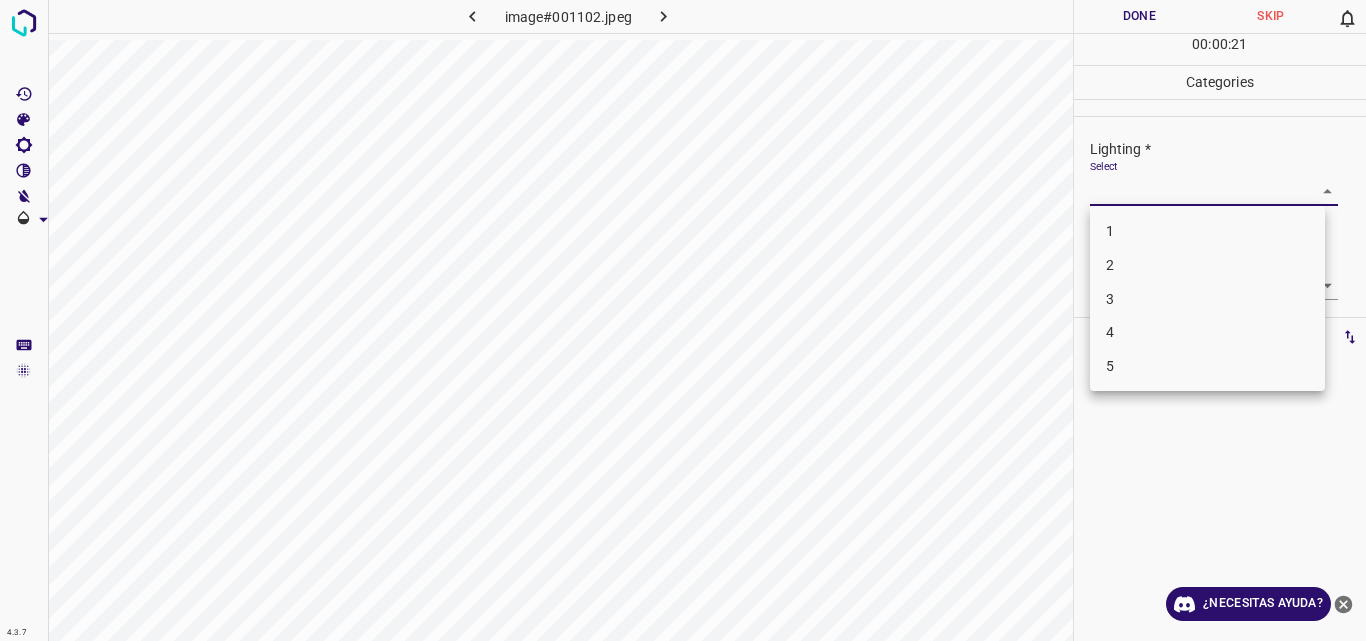 click on "3" at bounding box center (1207, 299) 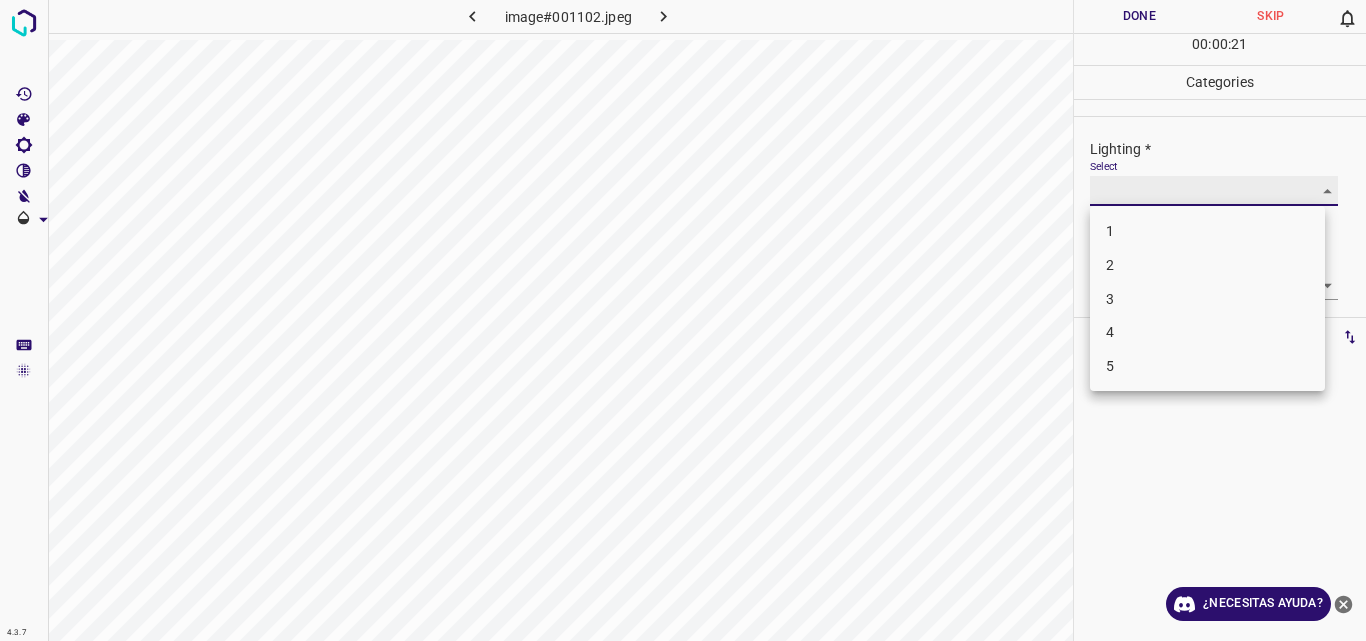 type on "3" 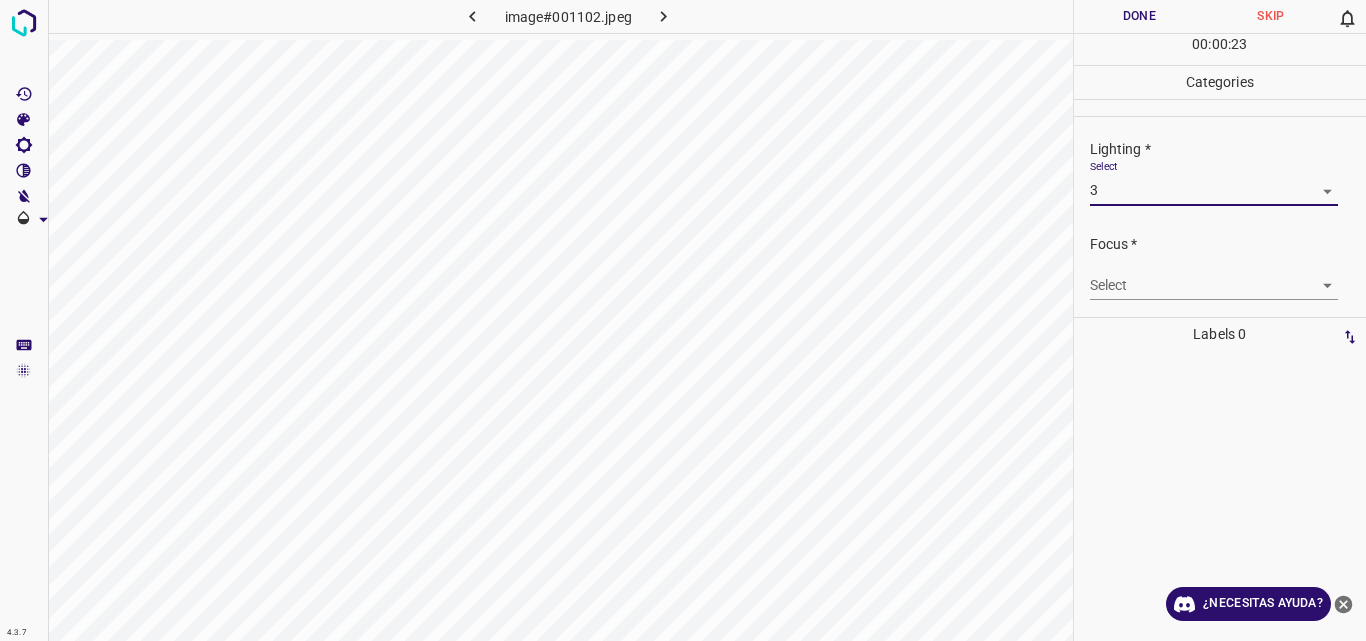 click on "4.3.7 image#001102.jpeg Done Skip 0 00   : 00   : 23   Categories Lighting *  Select 3 3 Focus *  Select ​ Overall *  Select ​ Labels   0 Categories 1 Lighting 2 Focus 3 Overall Tools Space Change between modes (Draw & Edit) I Auto labeling R Restore zoom M Zoom in N Zoom out Delete Delete selecte label Filters Z Restore filters X Saturation filter C Brightness filter V Contrast filter B Gray scale filter General O Download ¿Necesitas ayuda? Original text Rate this translation Your feedback will be used to help improve Google Translate - Texto - Esconder - Borrar" at bounding box center (683, 320) 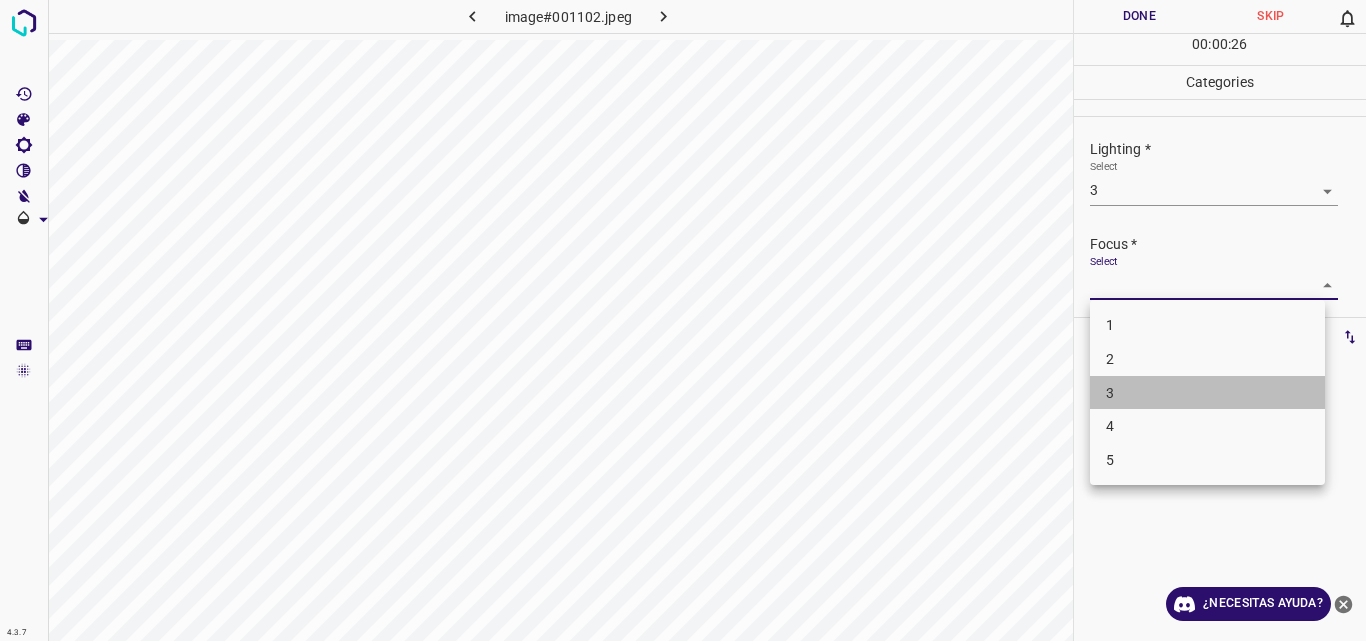 click on "3" at bounding box center [1207, 393] 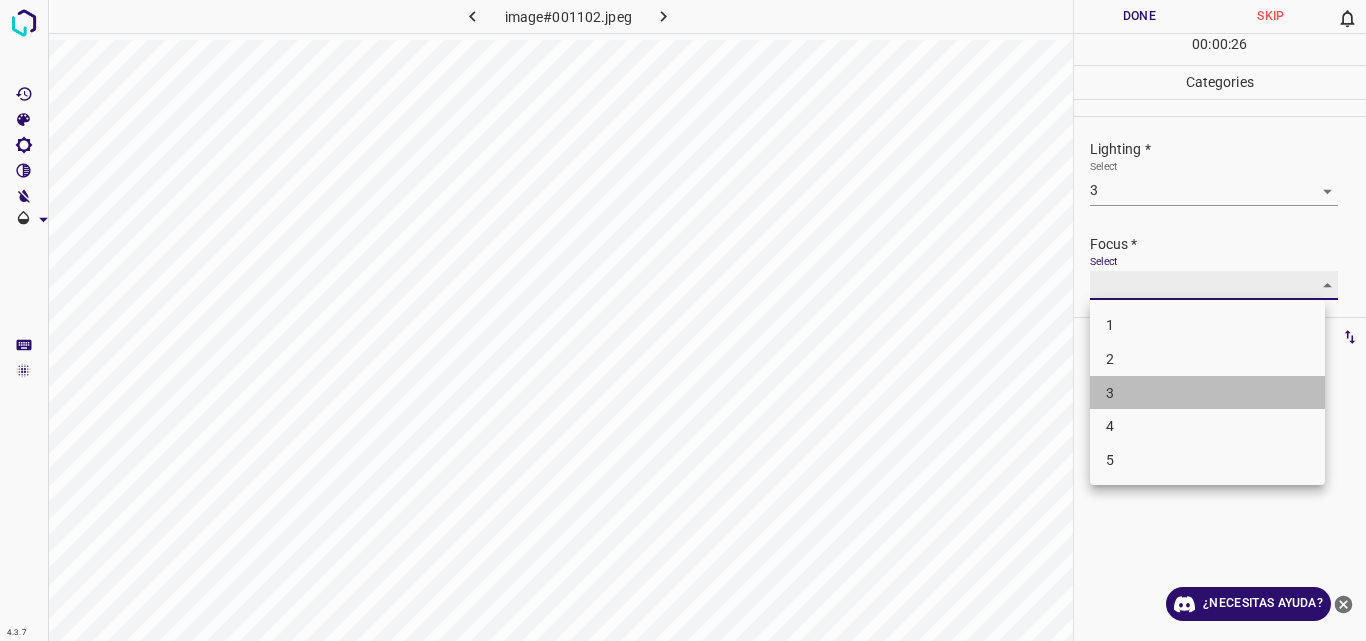 type on "3" 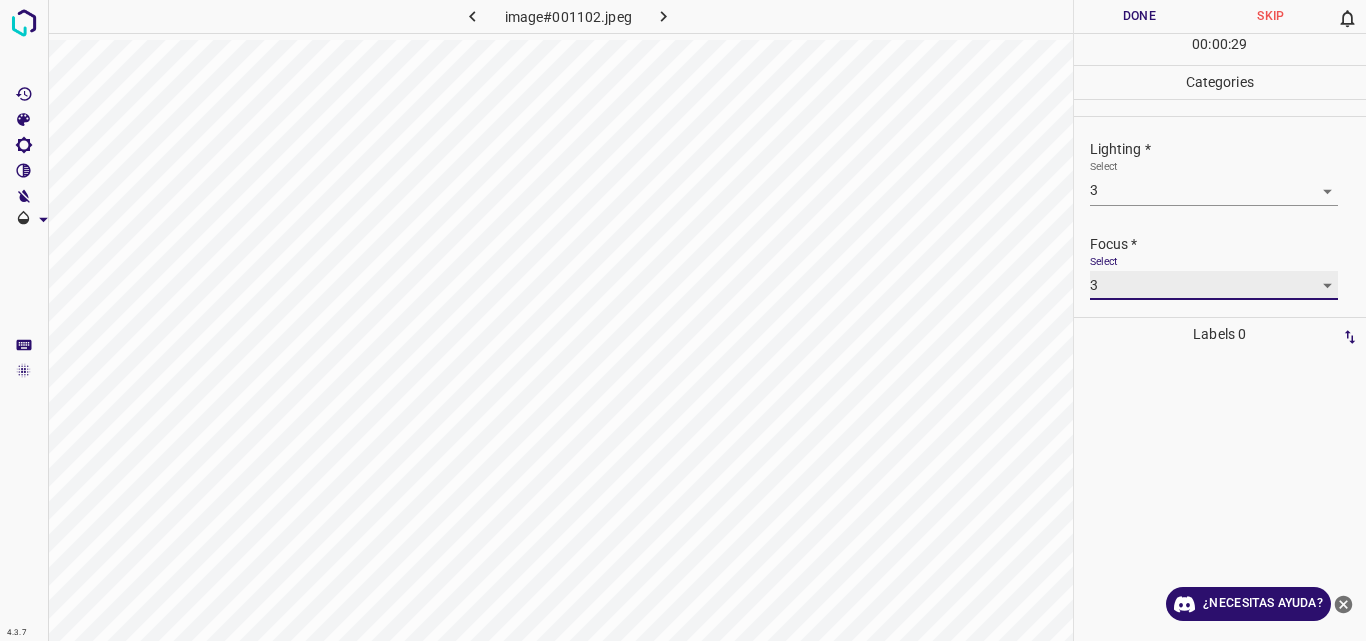 scroll, scrollTop: 98, scrollLeft: 0, axis: vertical 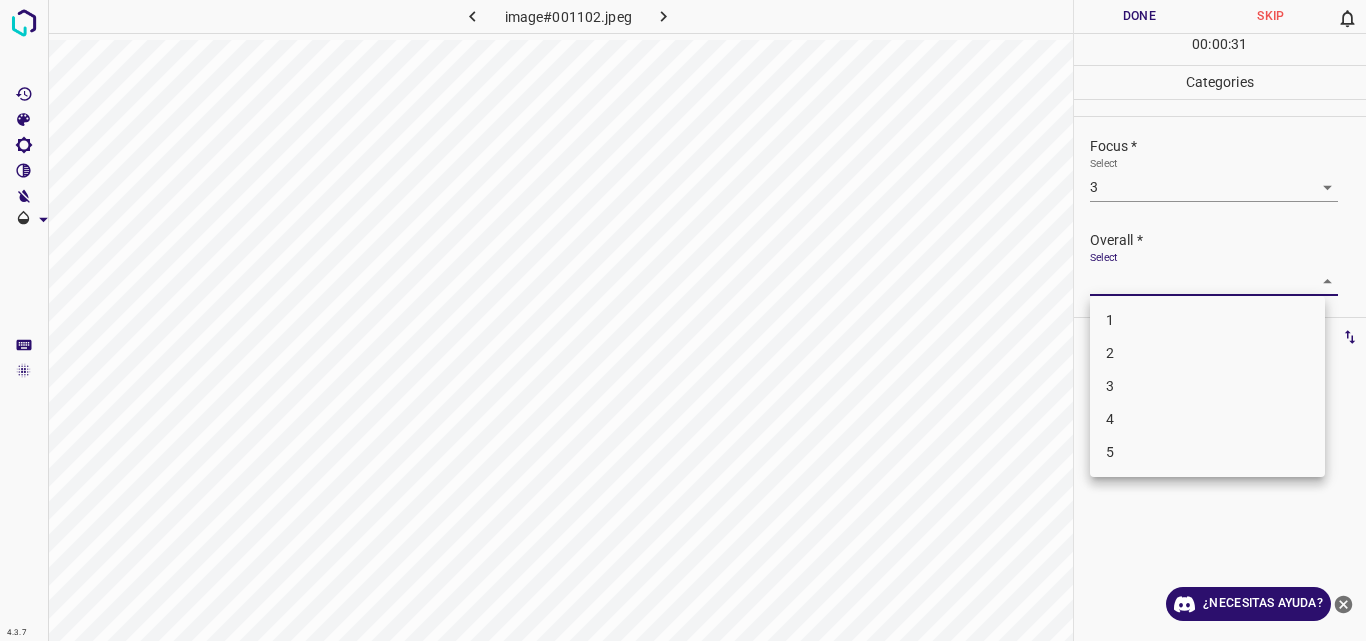 click on "4.3.7 image#001102.jpeg Done Skip 0 00   : 00   : 31   Categories Lighting *  Select 3 3 Focus *  Select 3 3 Overall *  Select ​ Labels   0 Categories 1 Lighting 2 Focus 3 Overall Tools Space Change between modes (Draw & Edit) I Auto labeling R Restore zoom M Zoom in N Zoom out Delete Delete selecte label Filters Z Restore filters X Saturation filter C Brightness filter V Contrast filter B Gray scale filter General O Download ¿Necesitas ayuda? Original text Rate this translation Your feedback will be used to help improve Google Translate - Texto - Esconder - Borrar 1 2 3 4 5" at bounding box center (683, 320) 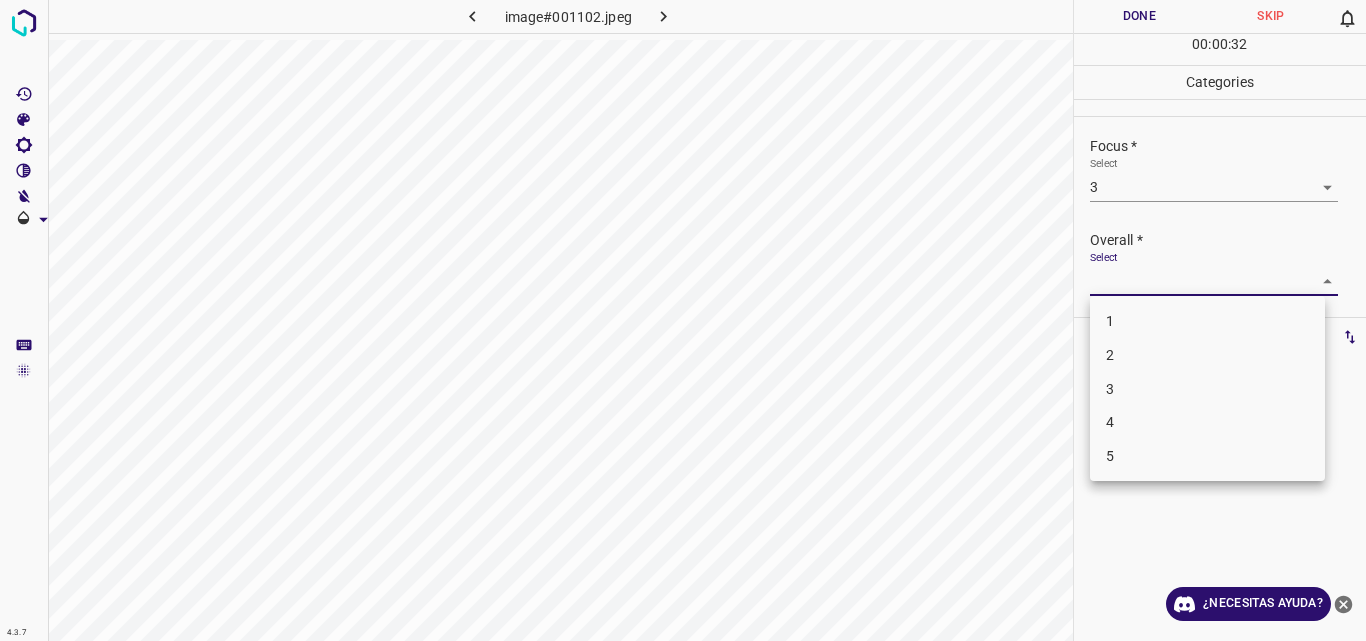 click on "3" at bounding box center (1207, 389) 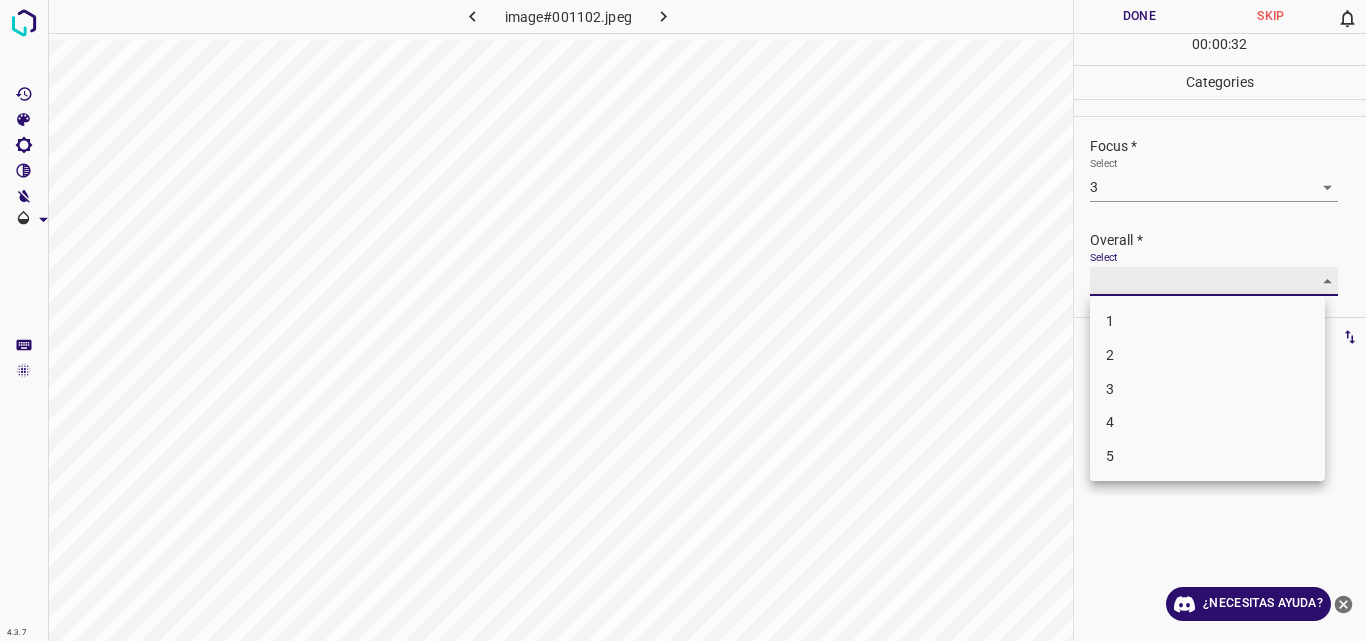 type on "3" 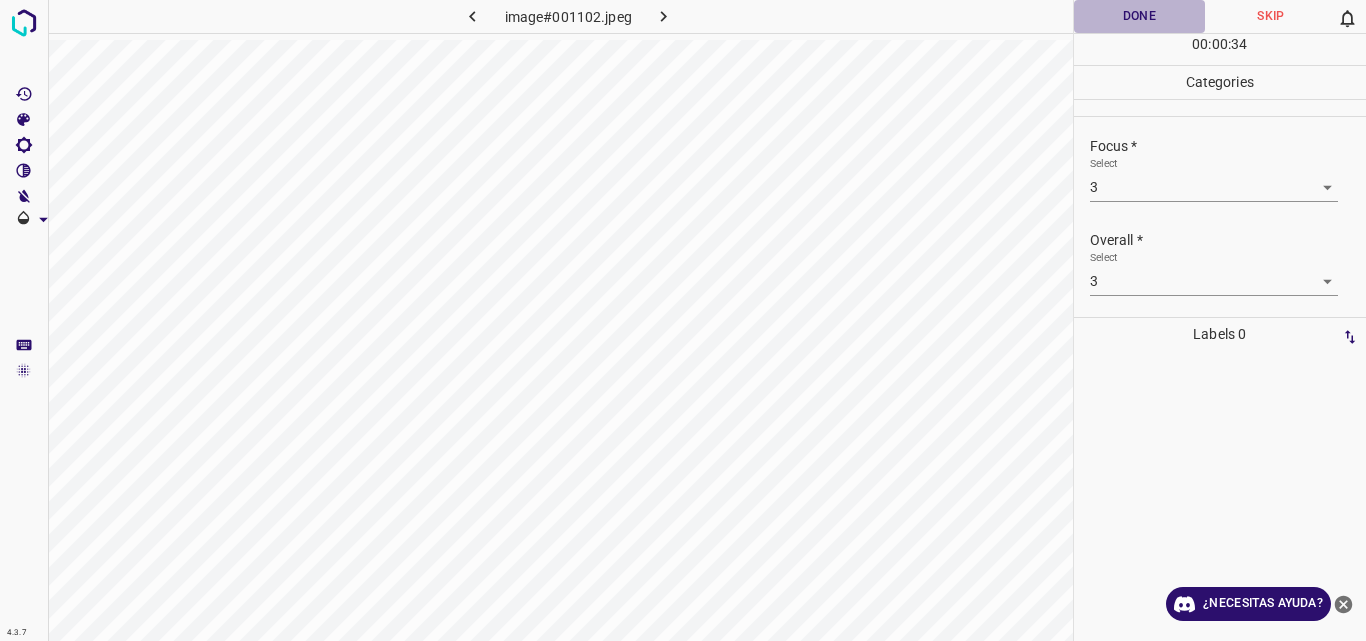 click on "Done" at bounding box center [1140, 16] 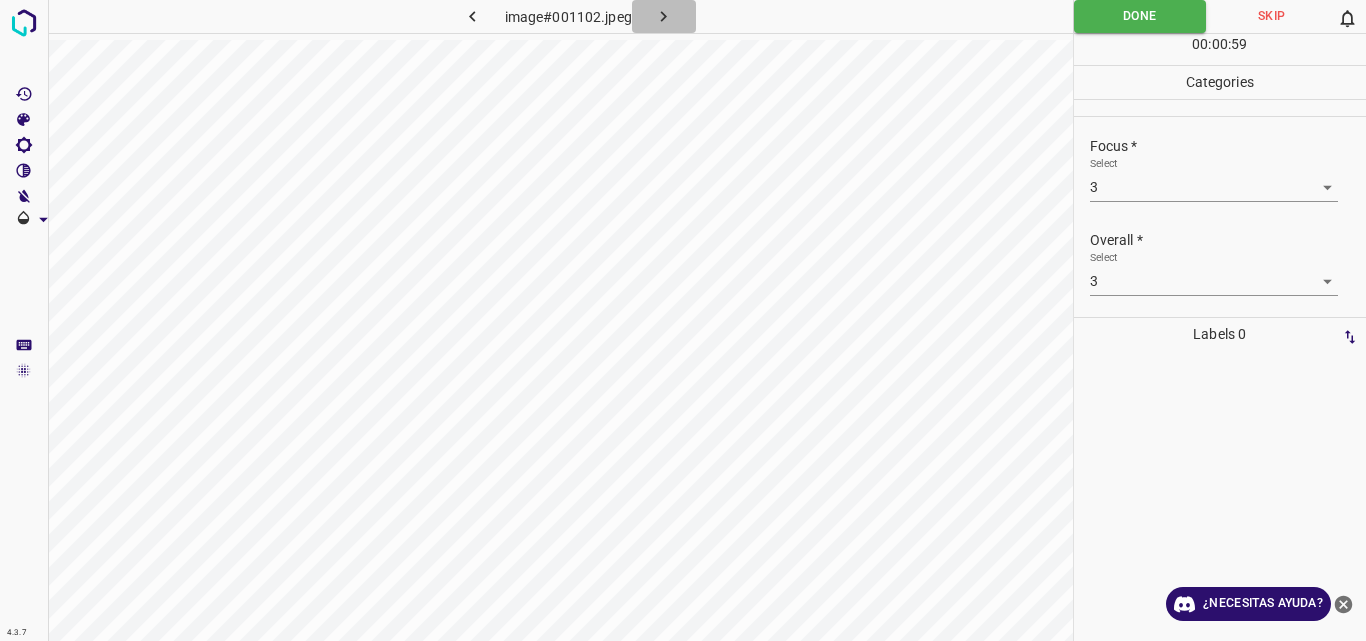 click 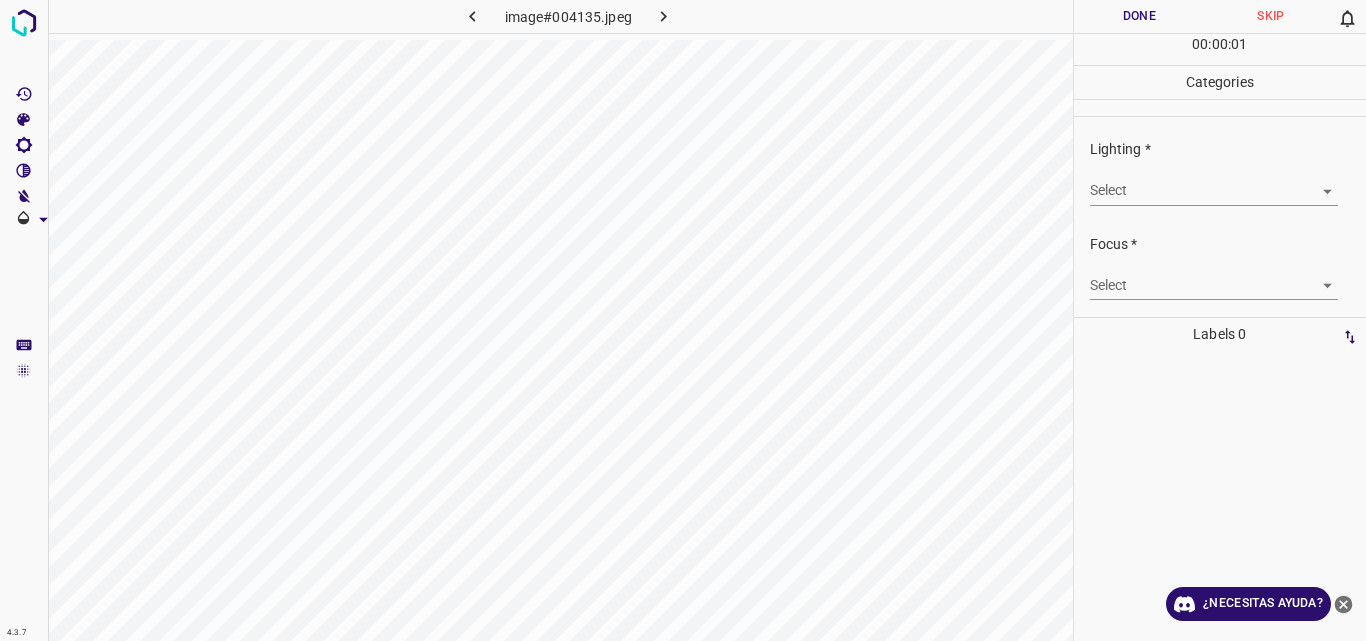 click on "4.3.7 image#004135.jpeg Done Skip 0 00   : 00   : 01   Categories Lighting *  Select ​ Focus *  Select ​ Overall *  Select ​ Labels   0 Categories 1 Lighting 2 Focus 3 Overall Tools Space Change between modes (Draw & Edit) I Auto labeling R Restore zoom M Zoom in N Zoom out Delete Delete selecte label Filters Z Restore filters X Saturation filter C Brightness filter V Contrast filter B Gray scale filter General O Download ¿Necesitas ayuda? Original text Rate this translation Your feedback will be used to help improve Google Translate - Texto - Esconder - Borrar" at bounding box center [683, 320] 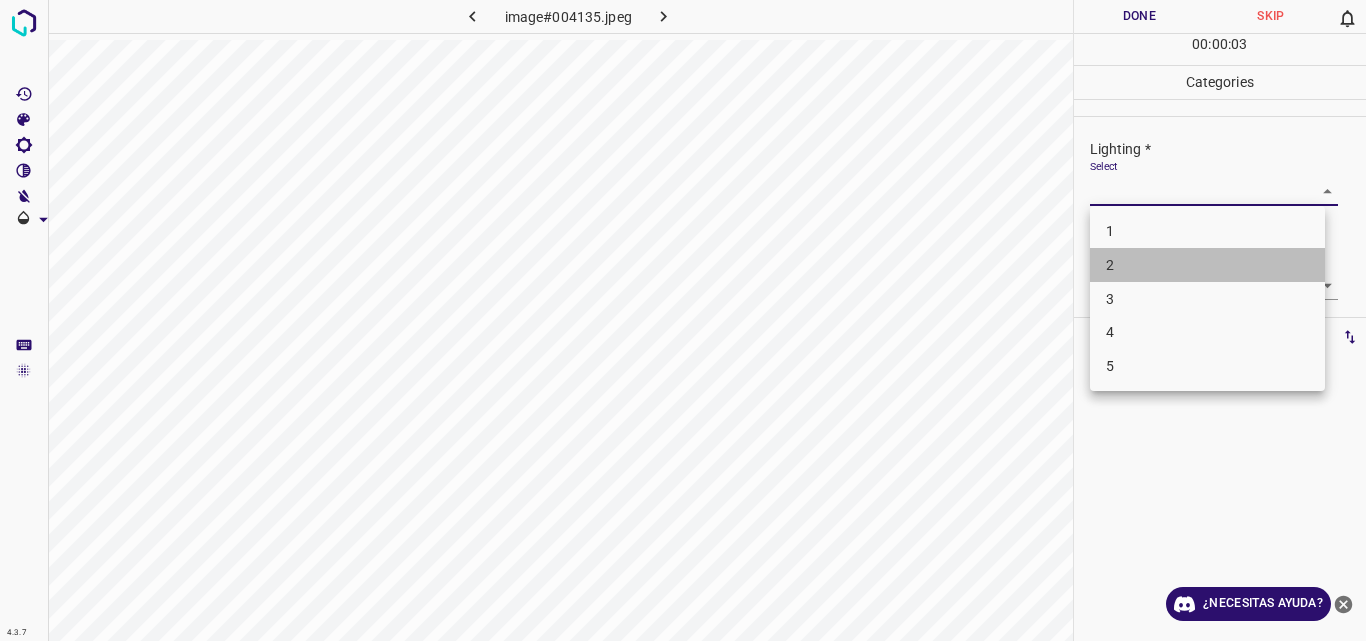 click on "2" at bounding box center [1207, 265] 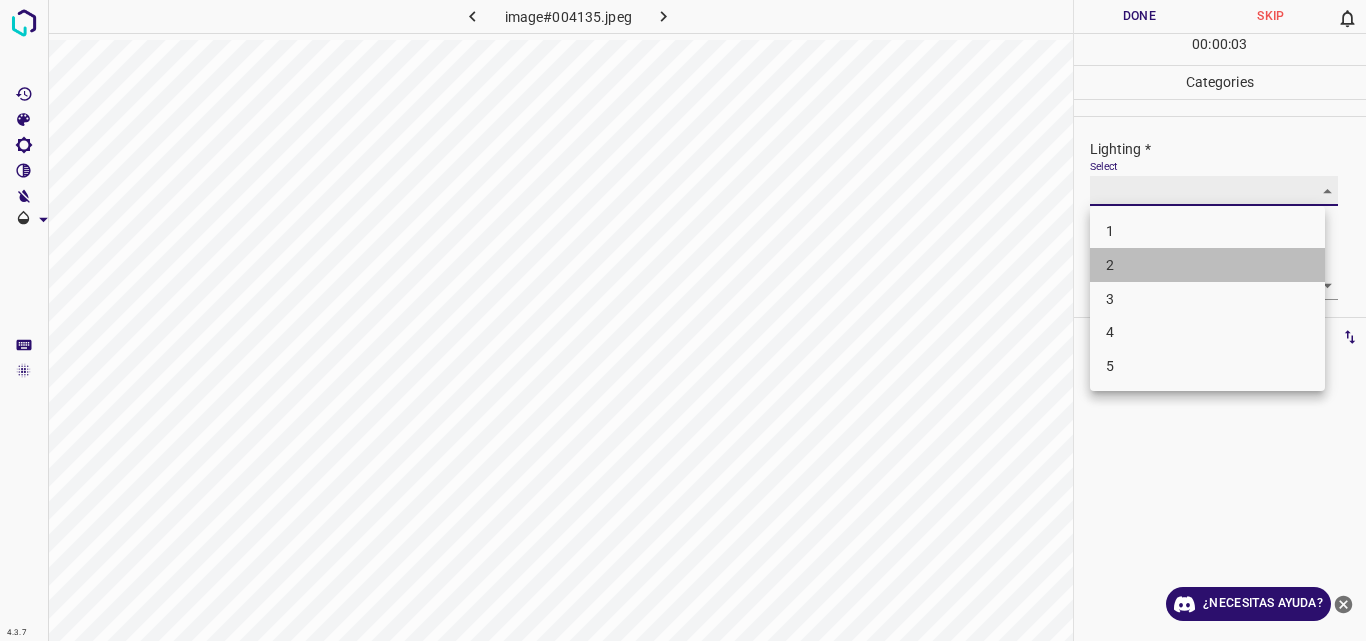 type on "2" 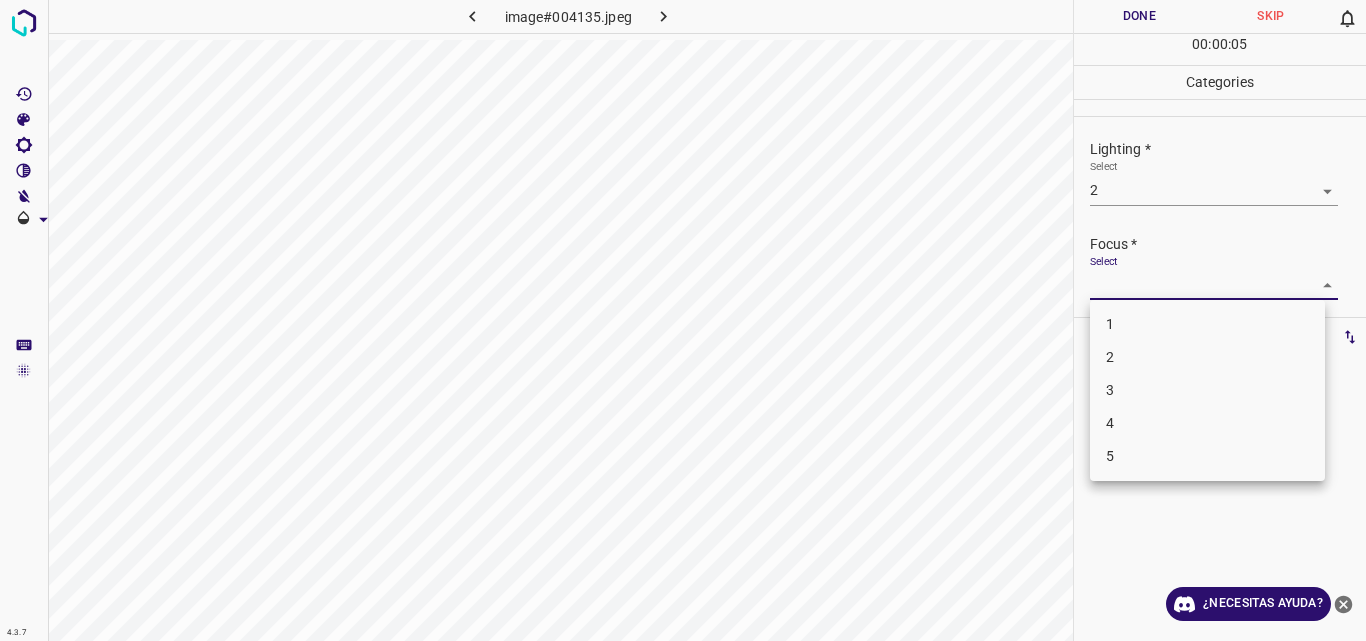click on "4.3.7 image#004135.jpeg Done Skip 0 00   : 00   : 05   Categories Lighting *  Select 2 2 Focus *  Select ​ Overall *  Select ​ Labels   0 Categories 1 Lighting 2 Focus 3 Overall Tools Space Change between modes (Draw & Edit) I Auto labeling R Restore zoom M Zoom in N Zoom out Delete Delete selecte label Filters Z Restore filters X Saturation filter C Brightness filter V Contrast filter B Gray scale filter General O Download ¿Necesitas ayuda? Original text Rate this translation Your feedback will be used to help improve Google Translate - Texto - Esconder - Borrar 1 2 3 4 5" at bounding box center (683, 320) 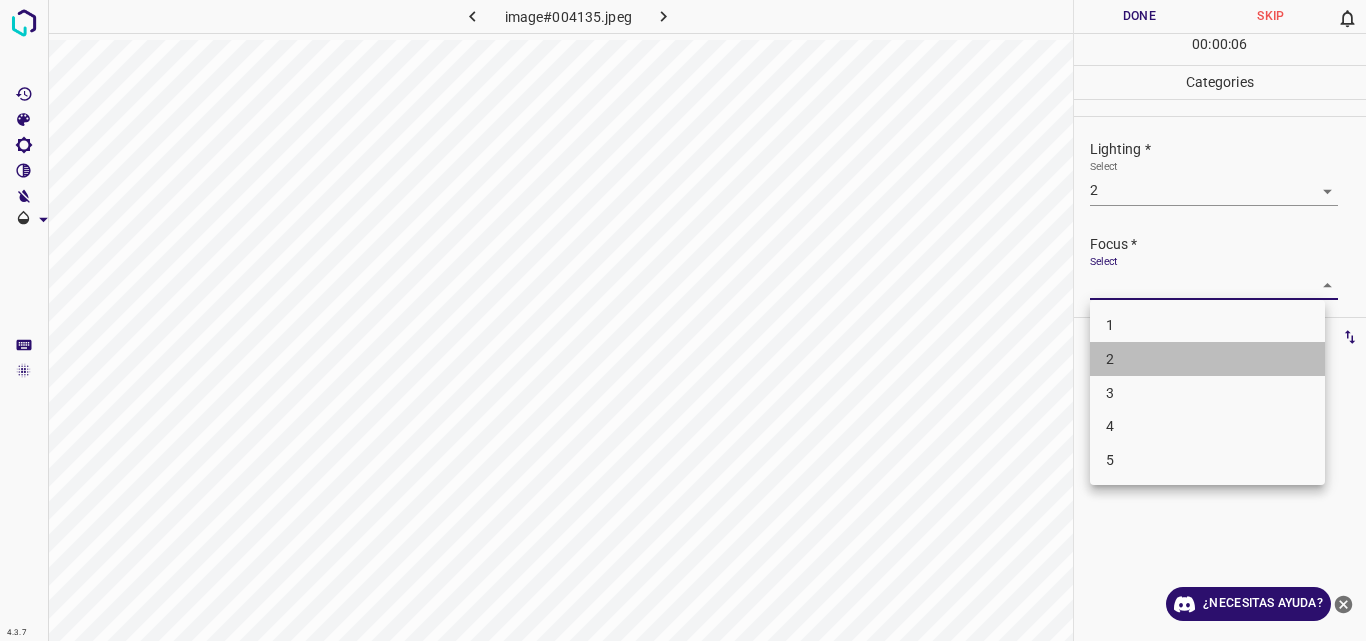 click on "2" at bounding box center [1207, 359] 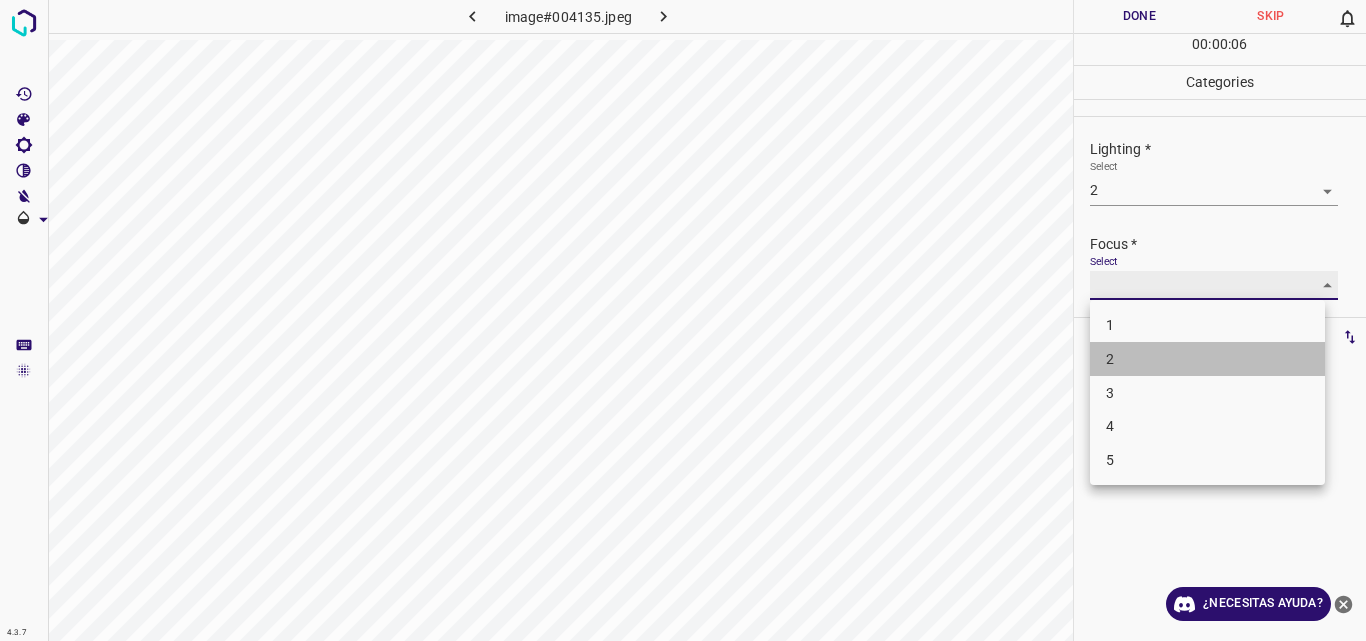 type on "2" 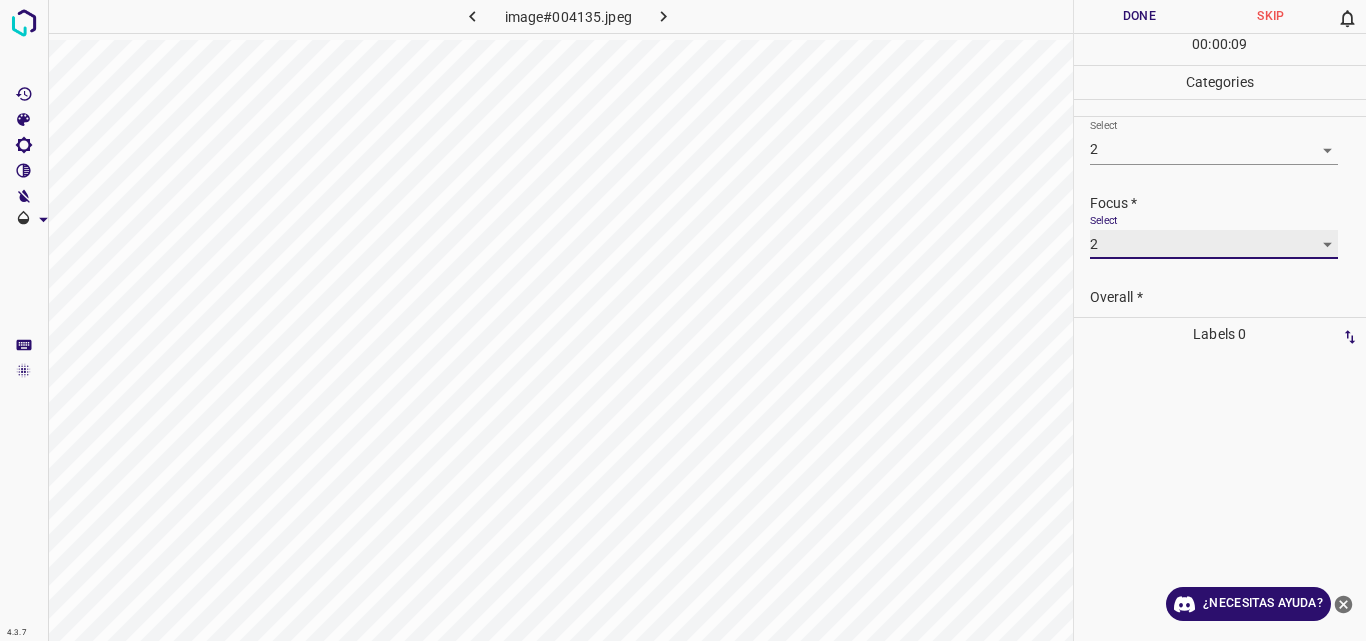 scroll, scrollTop: 98, scrollLeft: 0, axis: vertical 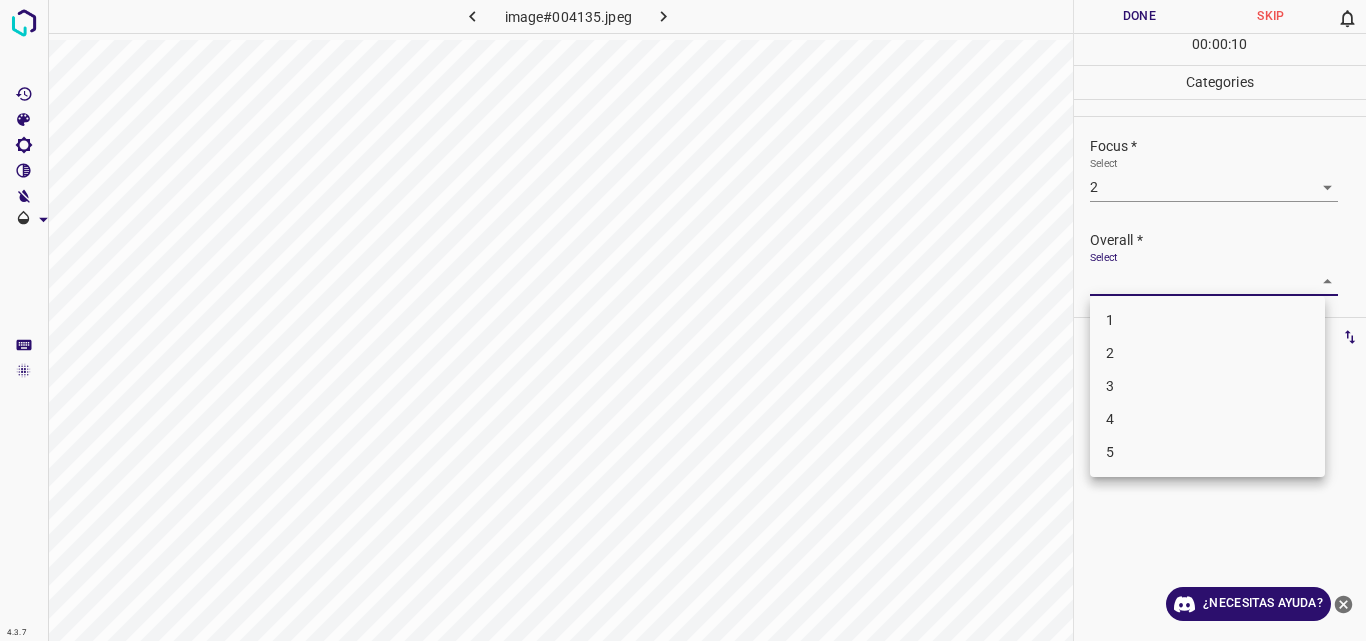 click on "4.3.7 image#004135.jpeg Done Skip 0 00   : 00   : 10   Categories Lighting *  Select 2 2 Focus *  Select 2 2 Overall *  Select ​ Labels   0 Categories 1 Lighting 2 Focus 3 Overall Tools Space Change between modes (Draw & Edit) I Auto labeling R Restore zoom M Zoom in N Zoom out Delete Delete selecte label Filters Z Restore filters X Saturation filter C Brightness filter V Contrast filter B Gray scale filter General O Download ¿Necesitas ayuda? Original text Rate this translation Your feedback will be used to help improve Google Translate - Texto - Esconder - Borrar 1 2 3 4 5" at bounding box center [683, 320] 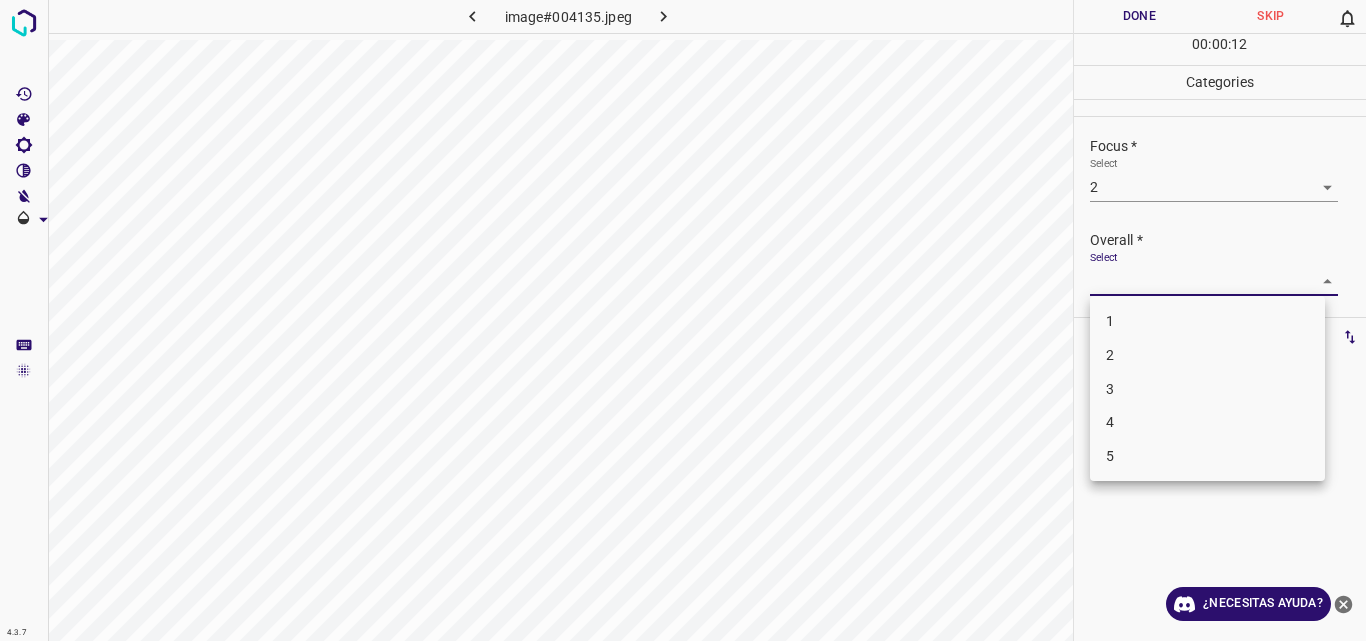 click on "2" at bounding box center [1207, 355] 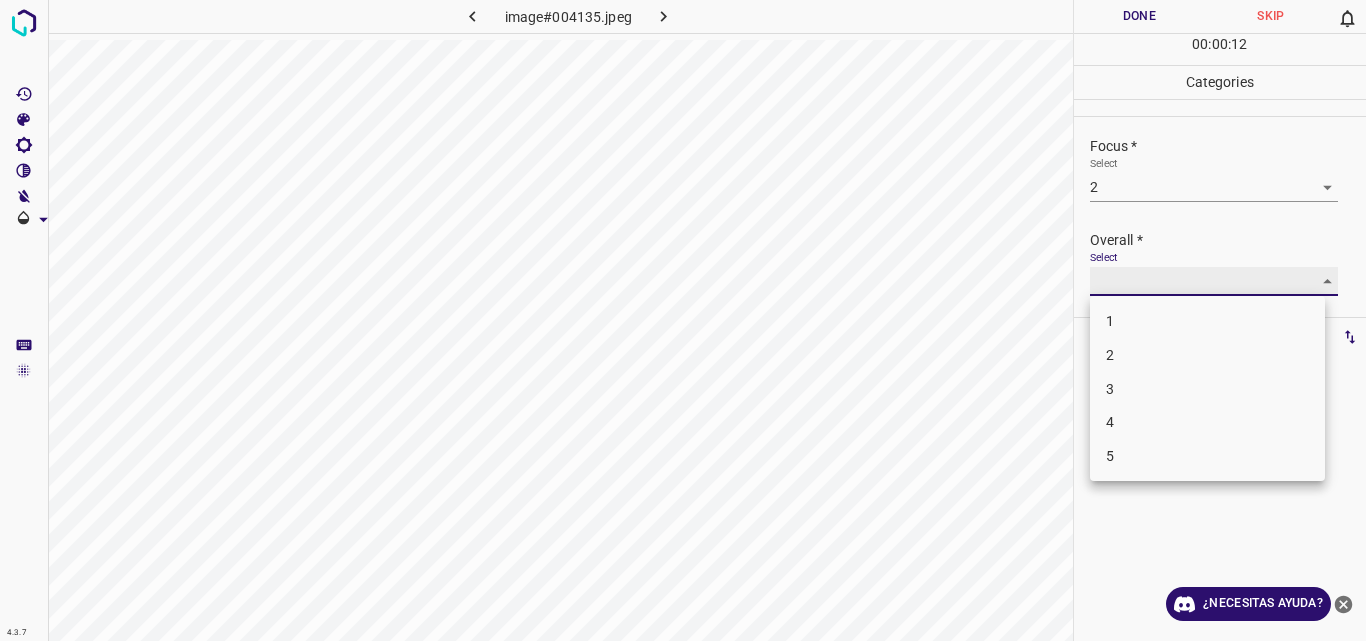 type on "2" 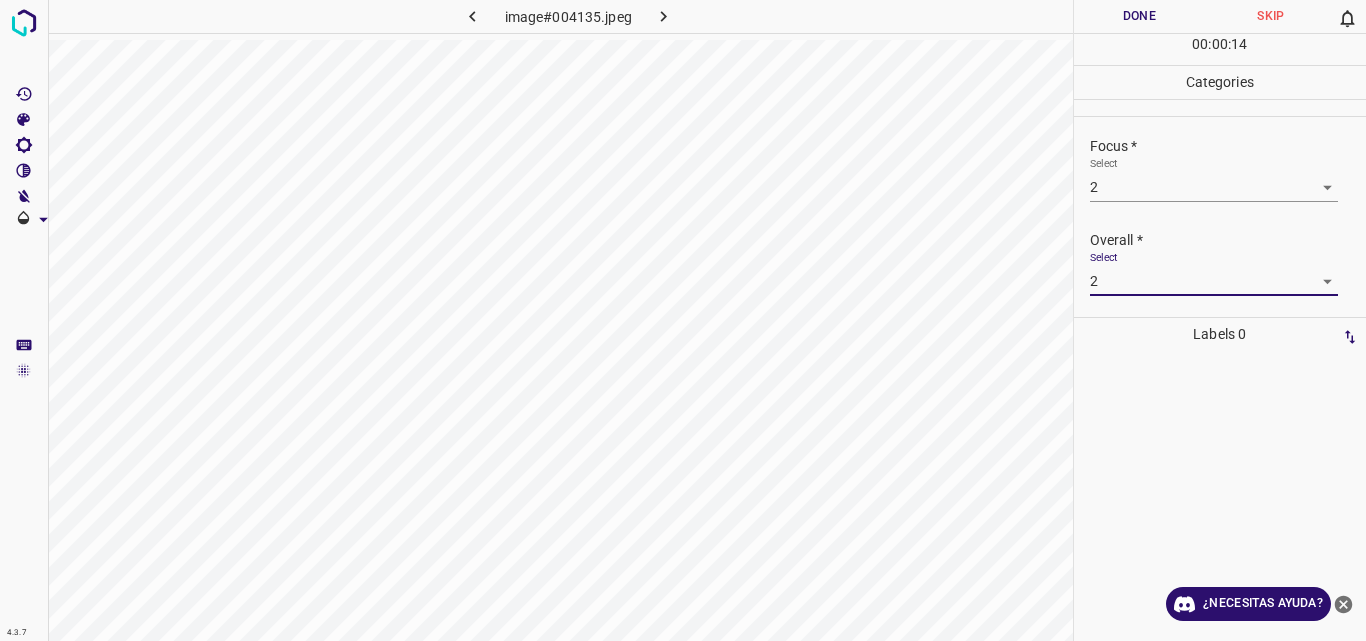 click on "Done" at bounding box center [1140, 16] 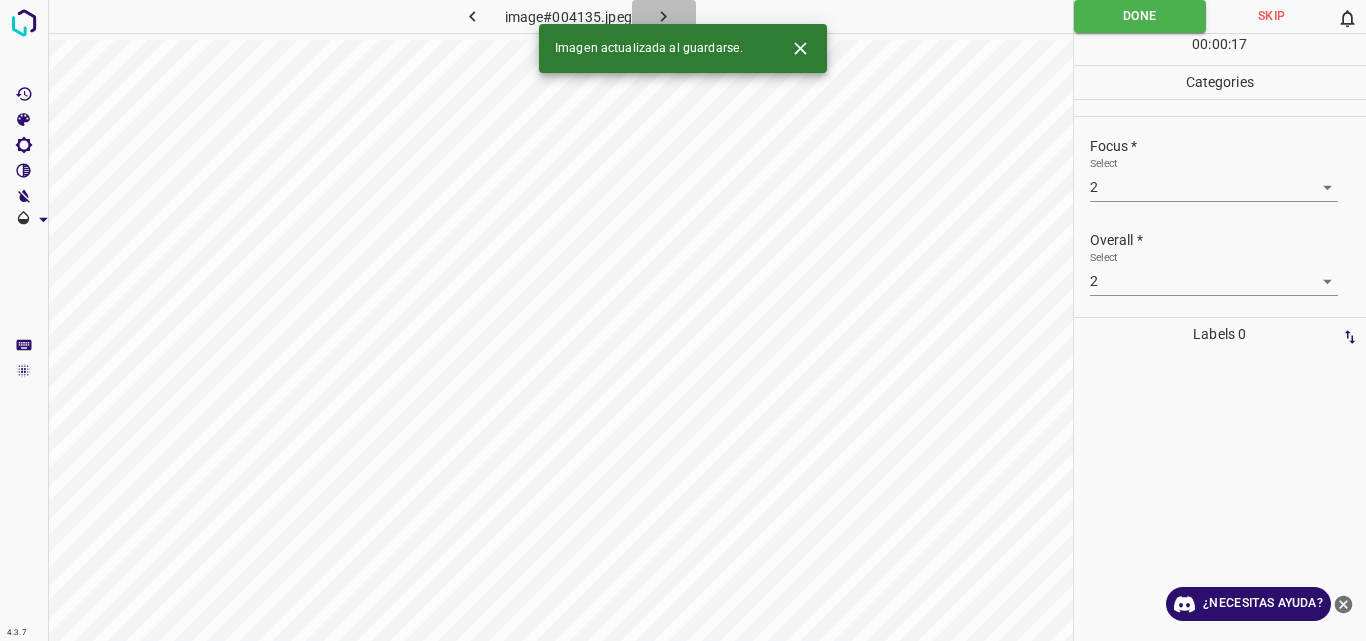 click 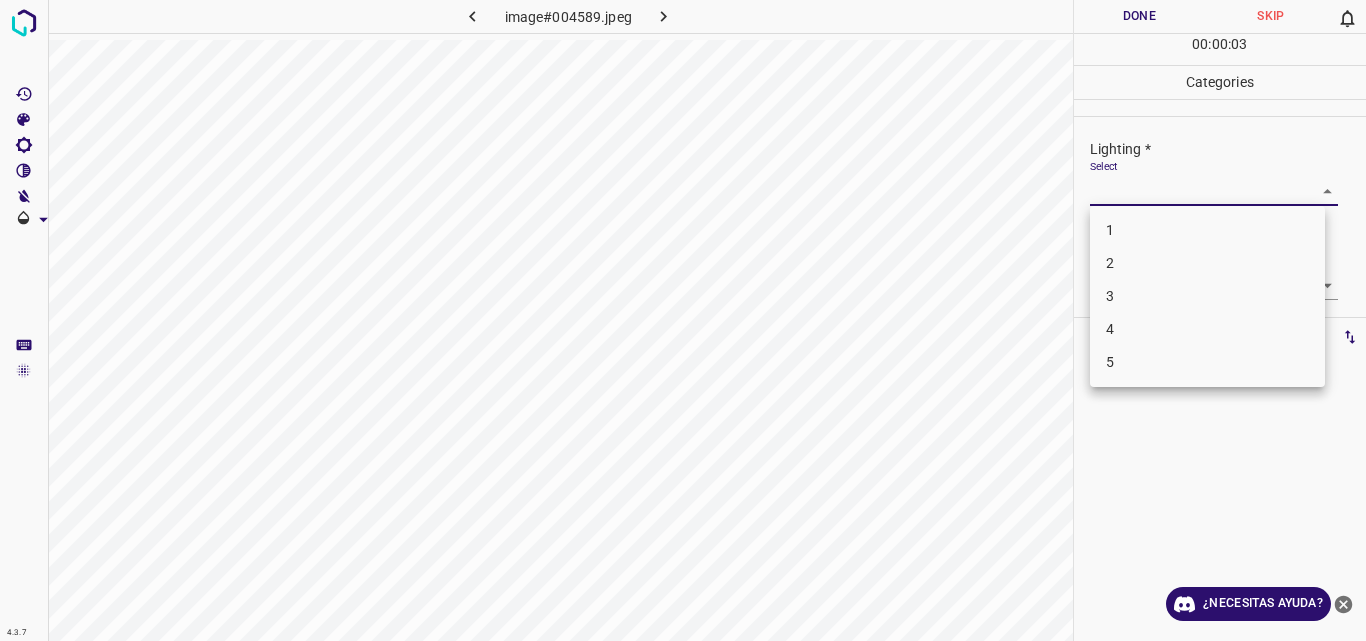 click on "4.3.7 image#004589.jpeg Done Skip 0 00   : 00   : 03   Categories Lighting *  Select ​ Focus *  Select ​ Overall *  Select ​ Labels   0 Categories 1 Lighting 2 Focus 3 Overall Tools Space Change between modes (Draw & Edit) I Auto labeling R Restore zoom M Zoom in N Zoom out Delete Delete selecte label Filters Z Restore filters X Saturation filter C Brightness filter V Contrast filter B Gray scale filter General O Download ¿Necesitas ayuda? Original text Rate this translation Your feedback will be used to help improve Google Translate - Texto - Esconder - Borrar 1 2 3 4 5" at bounding box center (683, 320) 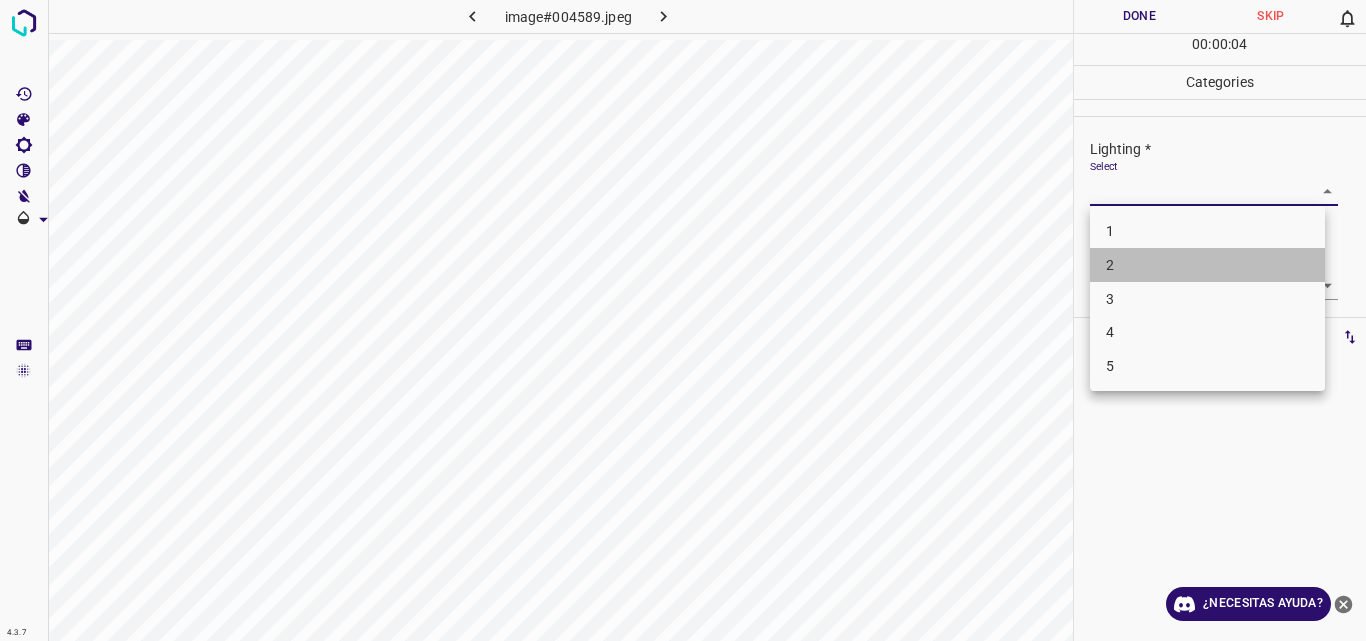 click on "2" at bounding box center (1207, 265) 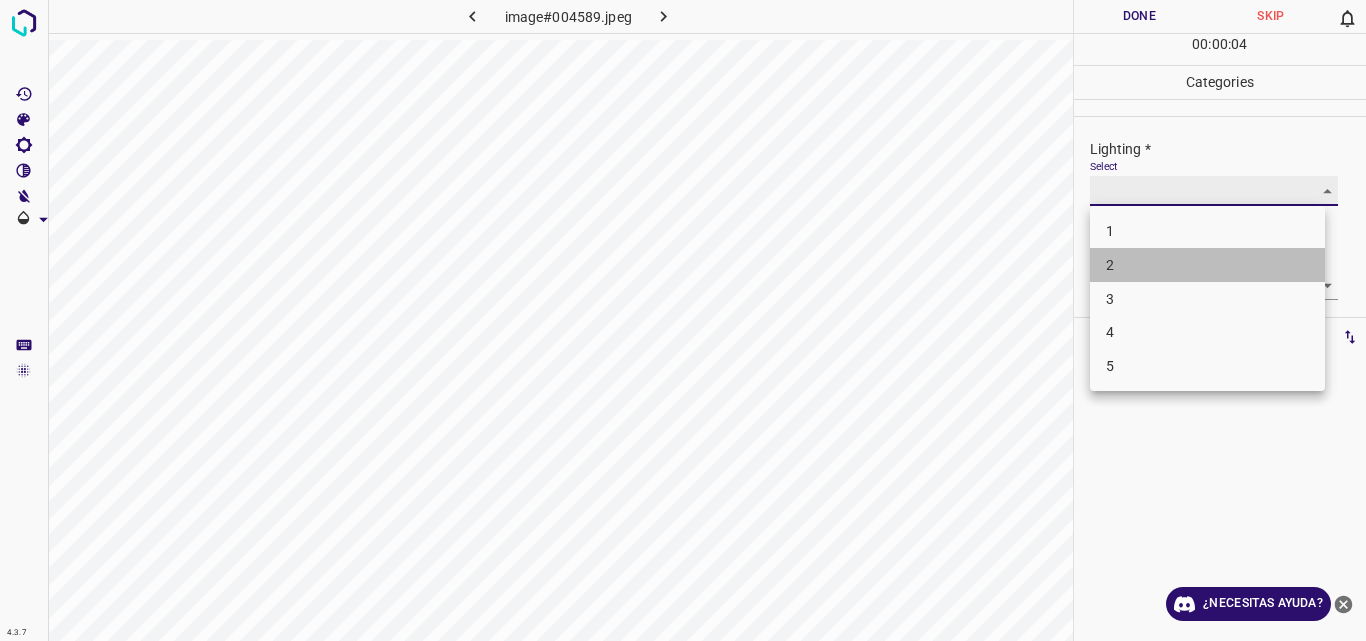 type on "2" 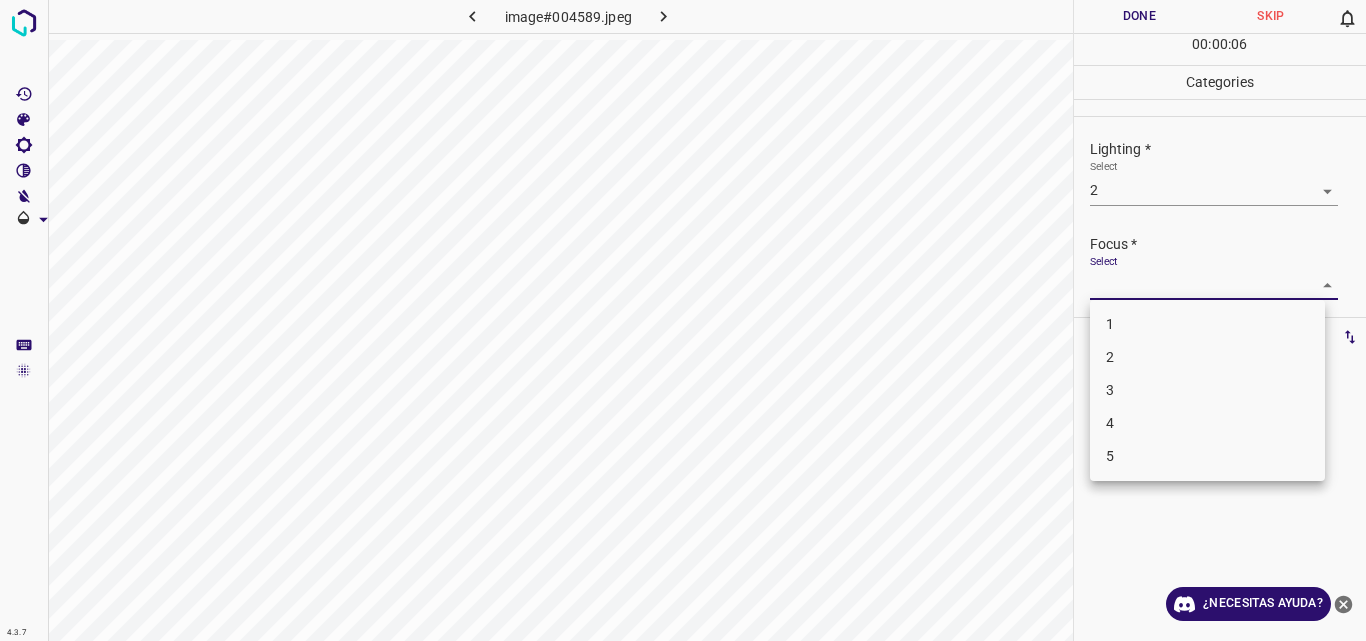 click on "4.3.7 image#004589.jpeg Done Skip 0 00   : 00   : 06   Categories Lighting *  Select 2 2 Focus *  Select ​ Overall *  Select ​ Labels   0 Categories 1 Lighting 2 Focus 3 Overall Tools Space Change between modes (Draw & Edit) I Auto labeling R Restore zoom M Zoom in N Zoom out Delete Delete selecte label Filters Z Restore filters X Saturation filter C Brightness filter V Contrast filter B Gray scale filter General O Download ¿Necesitas ayuda? Original text Rate this translation Your feedback will be used to help improve Google Translate - Texto - Esconder - Borrar 1 2 3 4 5" at bounding box center [683, 320] 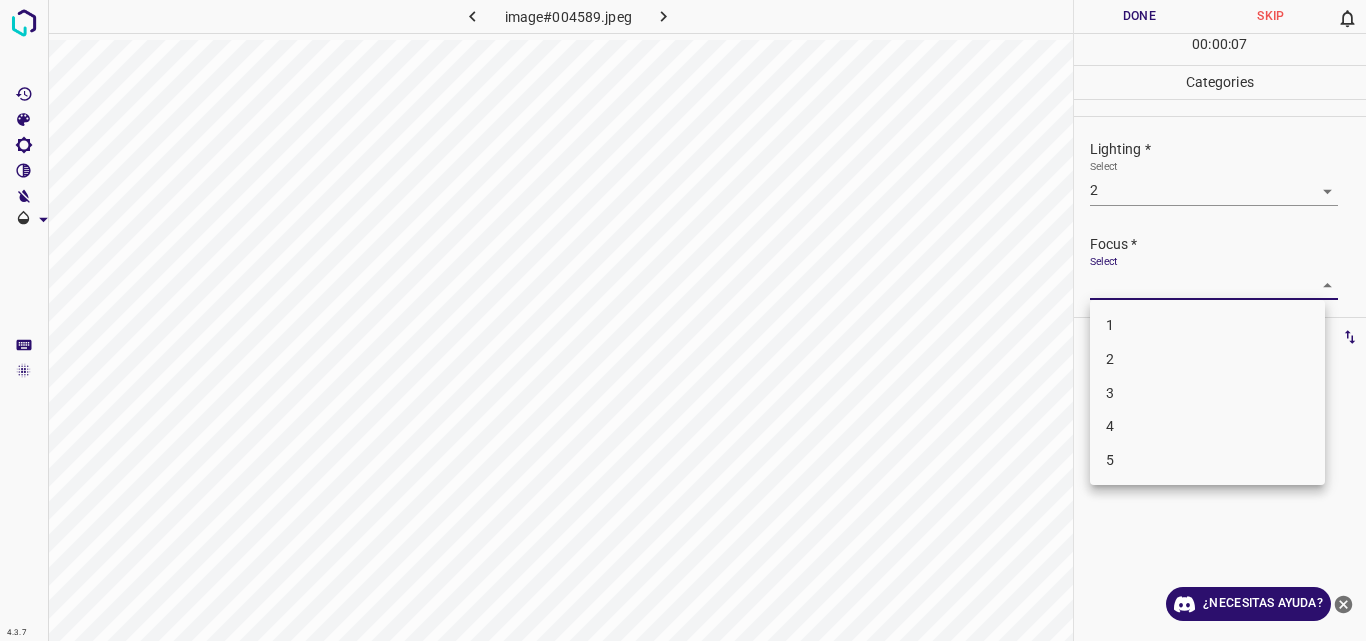 click on "2" at bounding box center (1207, 359) 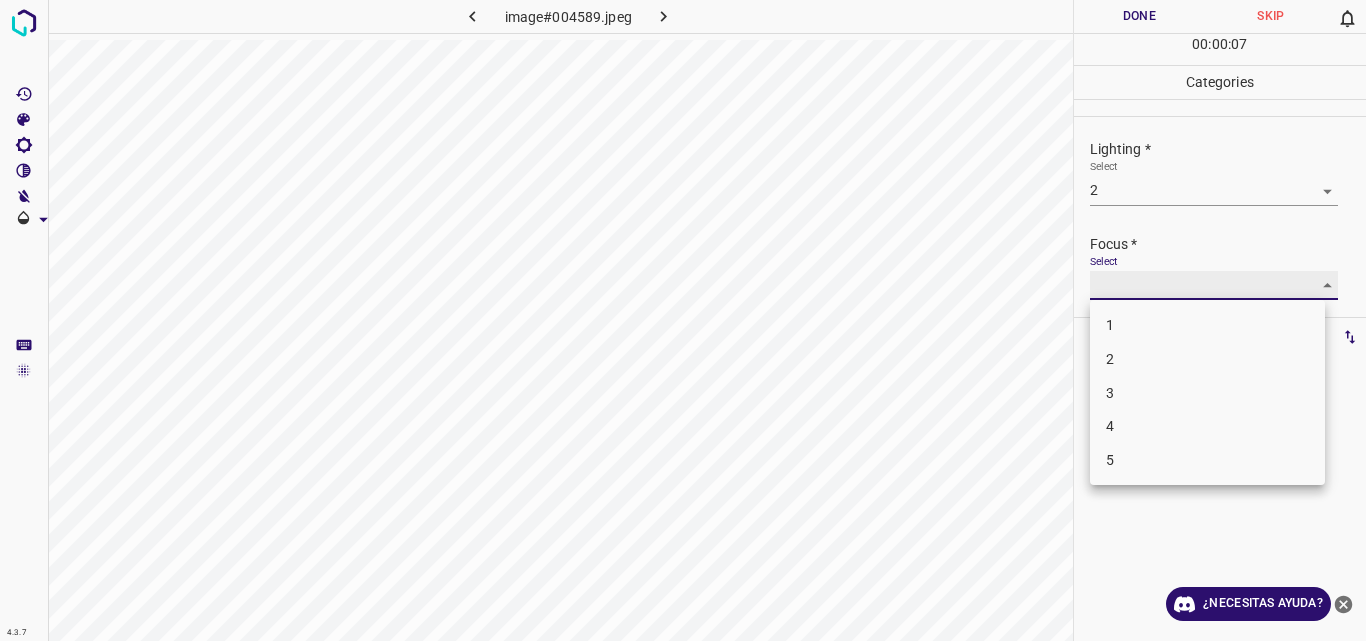 type on "2" 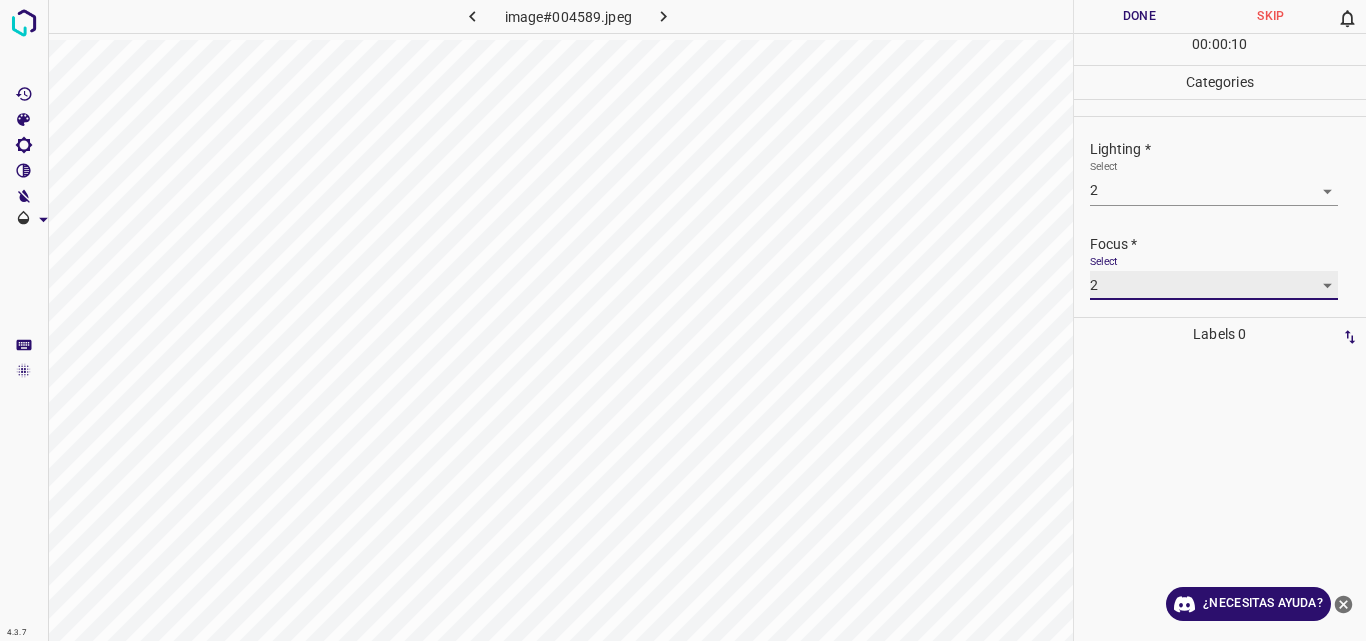 scroll, scrollTop: 98, scrollLeft: 0, axis: vertical 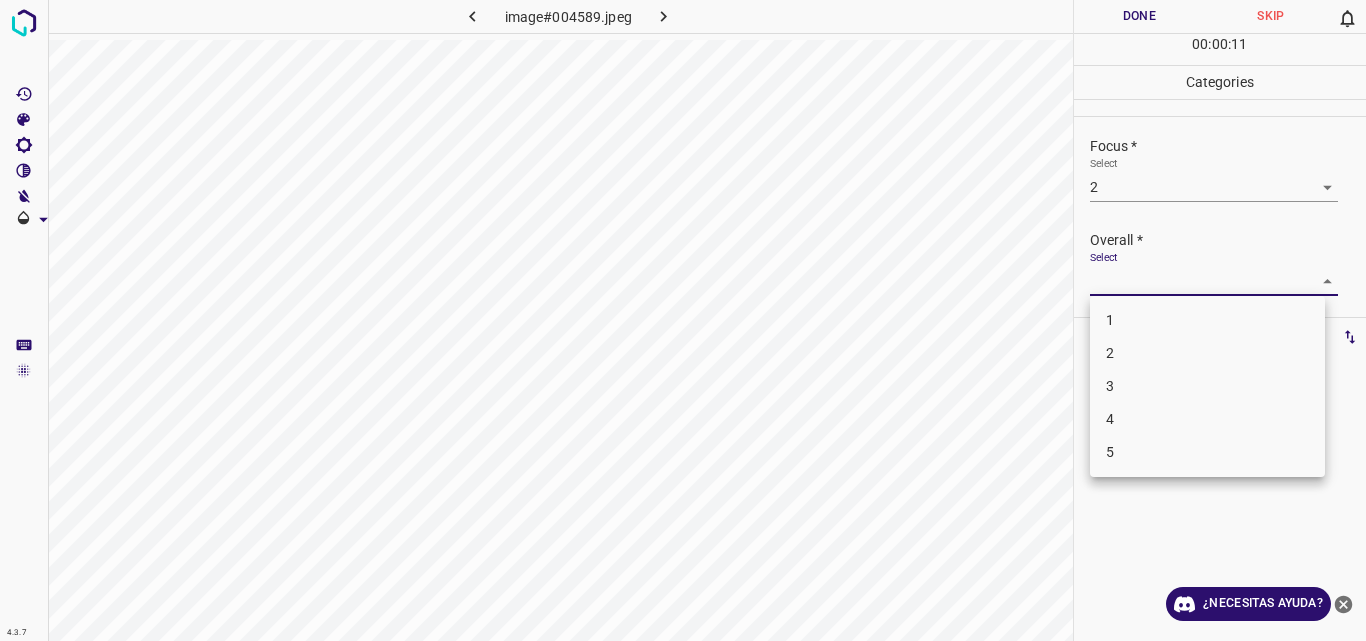 click on "4.3.7 image#004589.jpeg Done Skip 0 00   : 00   : 11   Categories Lighting *  Select 2 2 Focus *  Select 2 2 Overall *  Select ​ Labels   0 Categories 1 Lighting 2 Focus 3 Overall Tools Space Change between modes (Draw & Edit) I Auto labeling R Restore zoom M Zoom in N Zoom out Delete Delete selecte label Filters Z Restore filters X Saturation filter C Brightness filter V Contrast filter B Gray scale filter General O Download ¿Necesitas ayuda? Original text Rate this translation Your feedback will be used to help improve Google Translate - Texto - Esconder - Borrar 1 2 3 4 5" at bounding box center [683, 320] 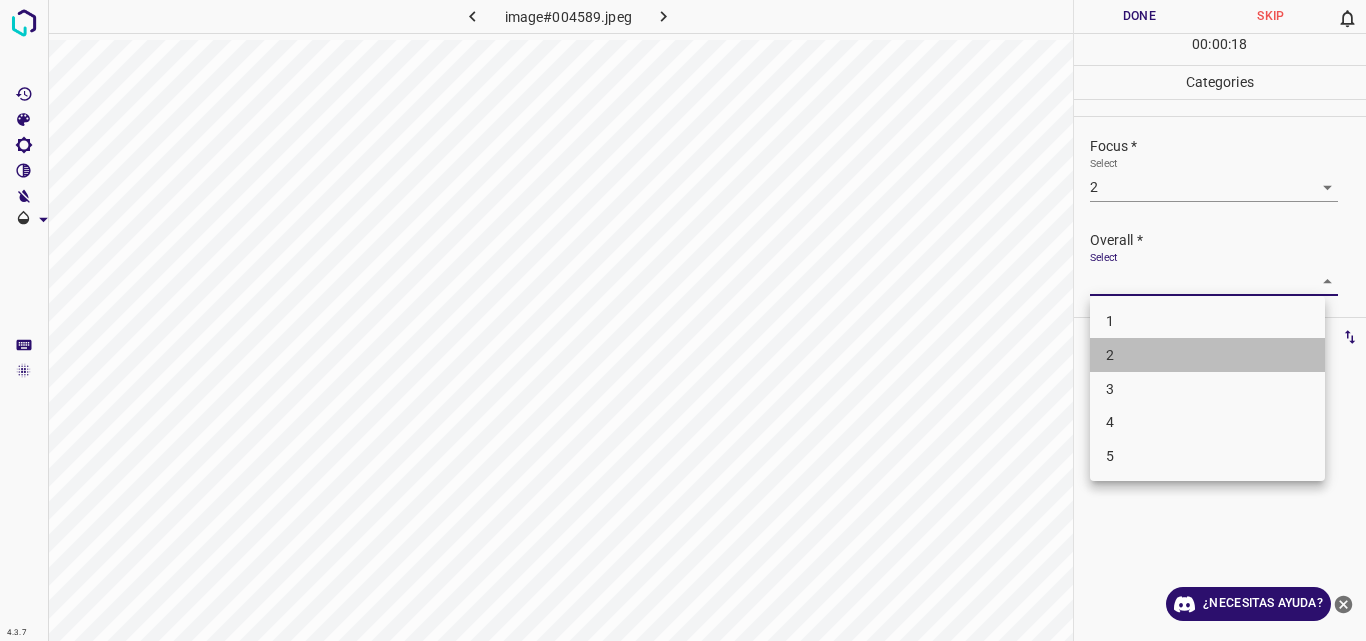 click on "2" at bounding box center [1207, 355] 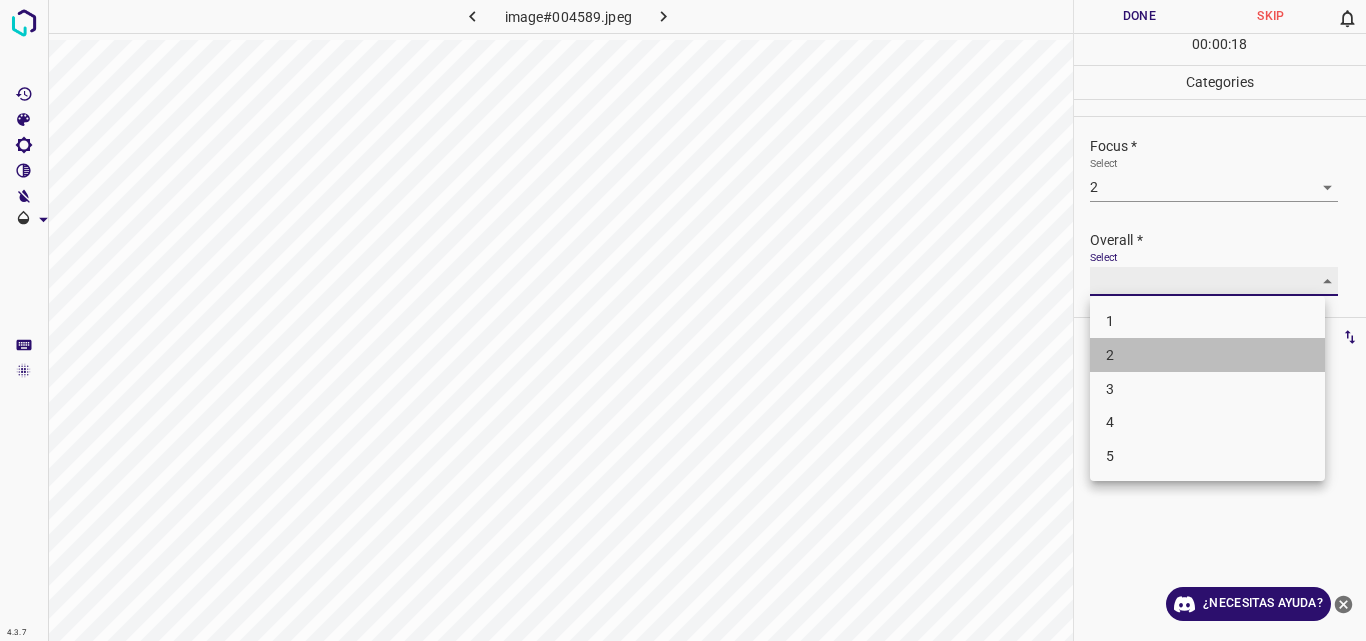 type on "2" 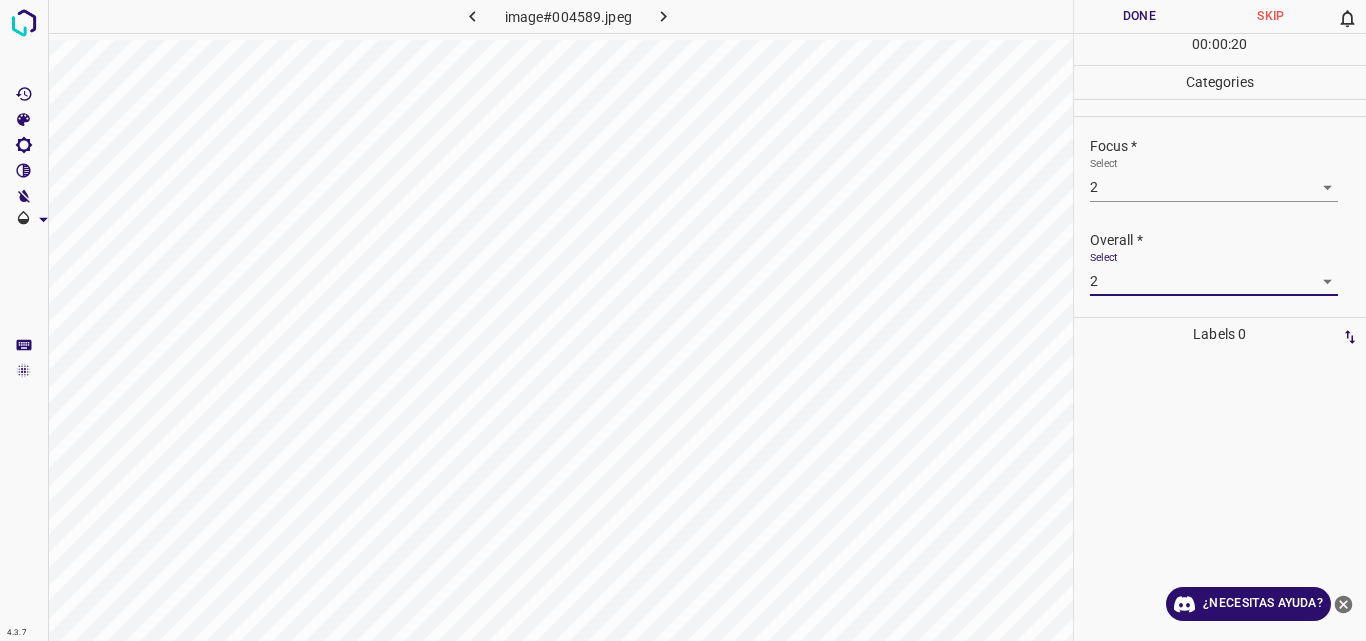 click on "Done" at bounding box center [1140, 16] 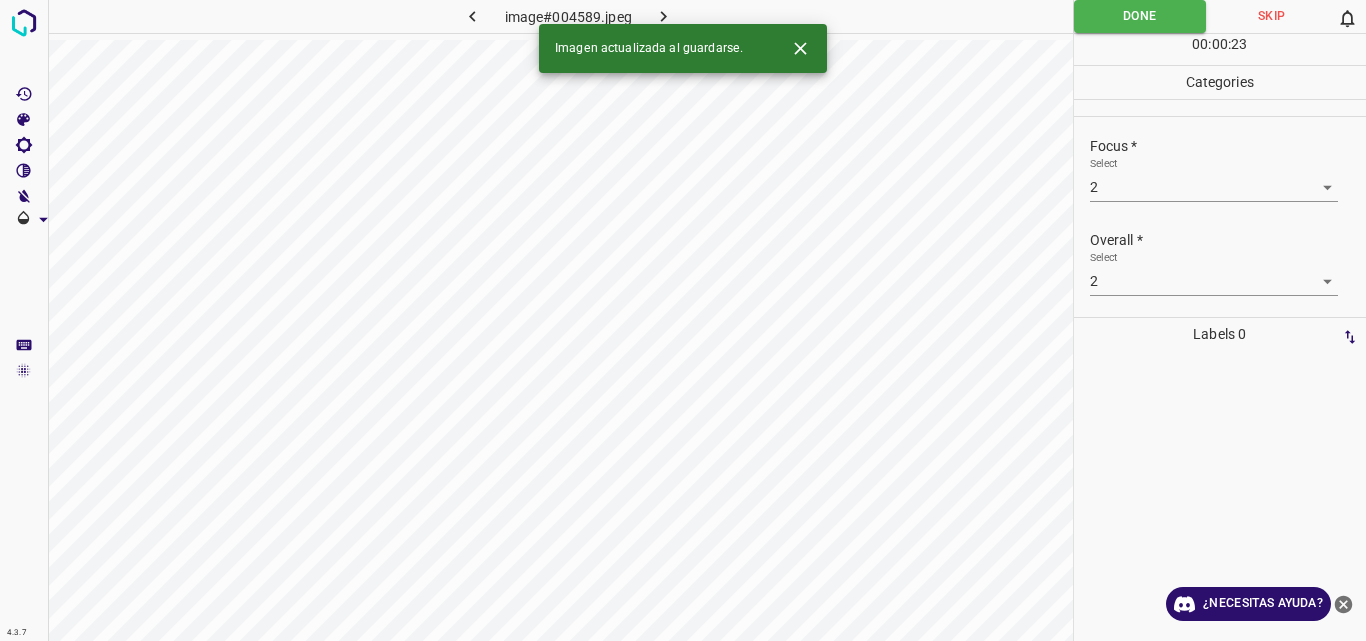 click 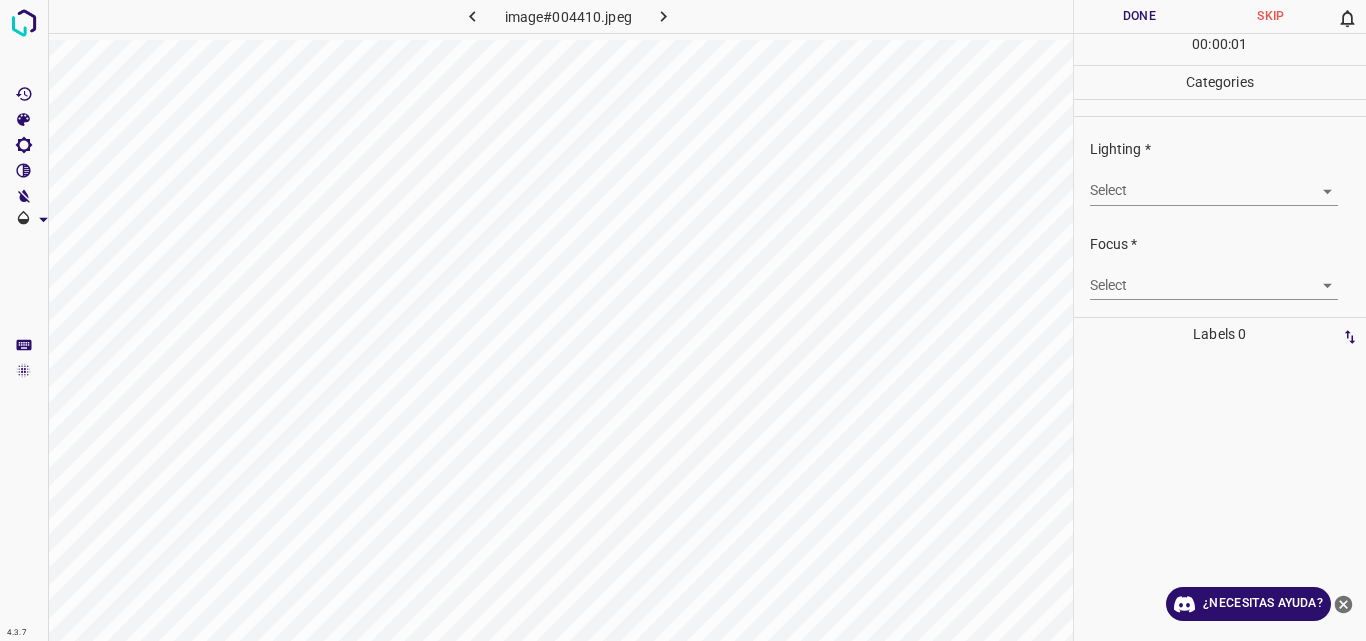 click on "4.3.7 image#004410.jpeg Done Skip 0 00   : 00   : 01   Categories Lighting *  Select ​ Focus *  Select ​ Overall *  Select ​ Labels   0 Categories 1 Lighting 2 Focus 3 Overall Tools Space Change between modes (Draw & Edit) I Auto labeling R Restore zoom M Zoom in N Zoom out Delete Delete selecte label Filters Z Restore filters X Saturation filter C Brightness filter V Contrast filter B Gray scale filter General O Download ¿Necesitas ayuda? Original text Rate this translation Your feedback will be used to help improve Google Translate - Texto - Esconder - Borrar" at bounding box center (683, 320) 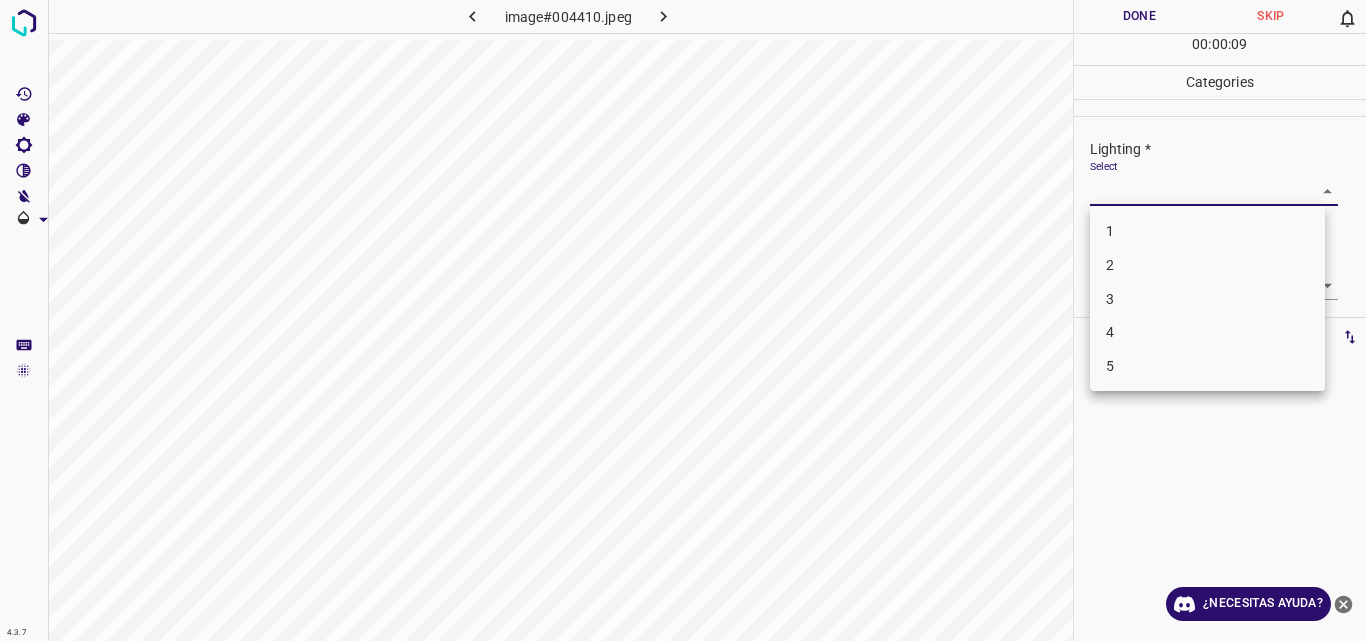 click on "2" at bounding box center [1207, 265] 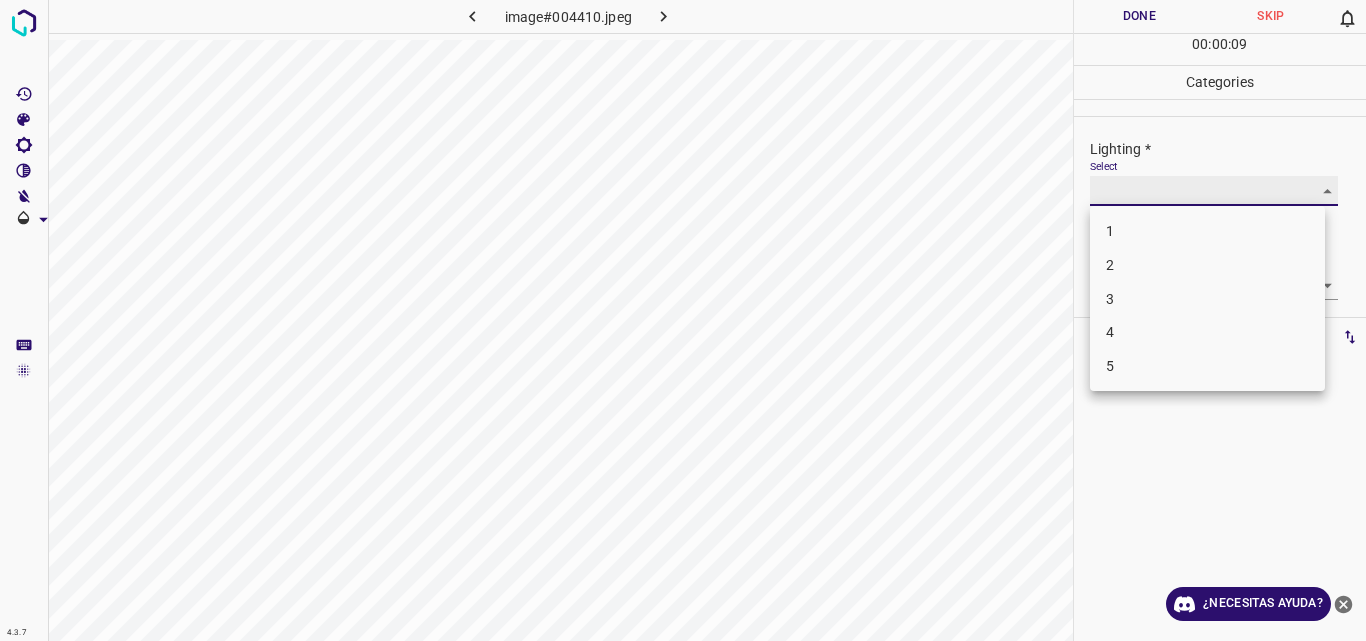 type on "2" 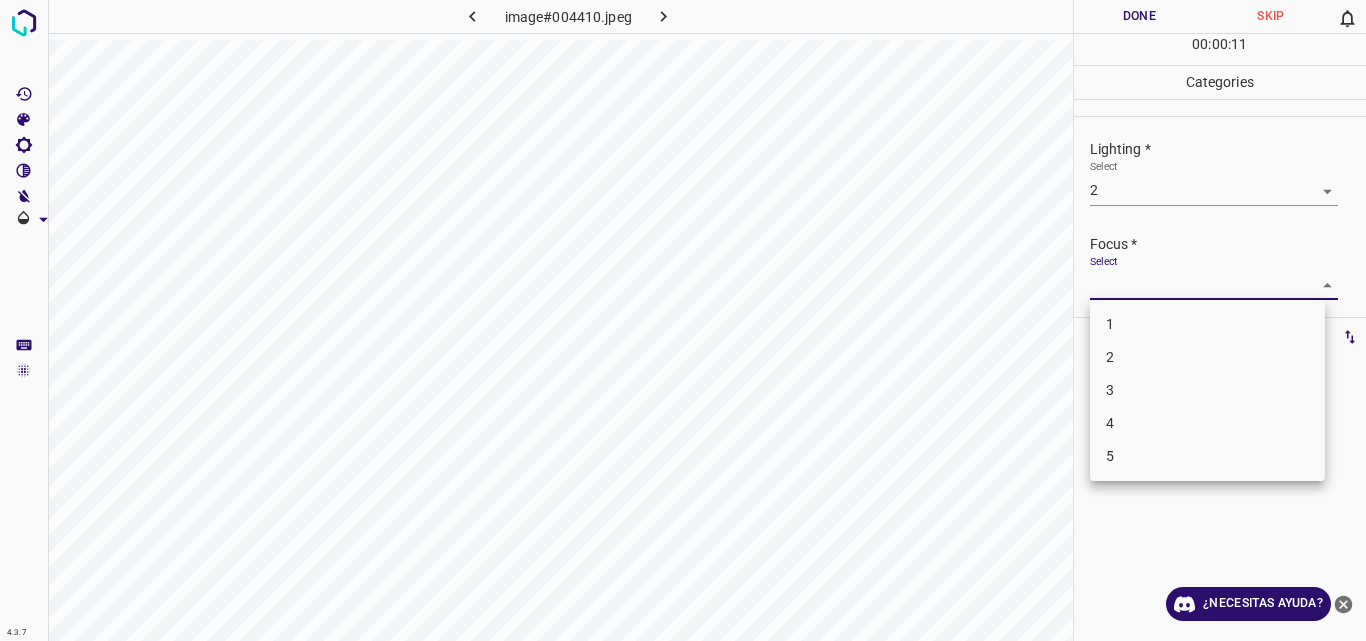 click on "4.3.7 image#004410.jpeg Done Skip 0 00   : 00   : 11   Categories Lighting *  Select 2 2 Focus *  Select ​ Overall *  Select ​ Labels   0 Categories 1 Lighting 2 Focus 3 Overall Tools Space Change between modes (Draw & Edit) I Auto labeling R Restore zoom M Zoom in N Zoom out Delete Delete selecte label Filters Z Restore filters X Saturation filter C Brightness filter V Contrast filter B Gray scale filter General O Download ¿Necesitas ayuda? Original text Rate this translation Your feedback will be used to help improve Google Translate - Texto - Esconder - Borrar 1 2 3 4 5" at bounding box center (683, 320) 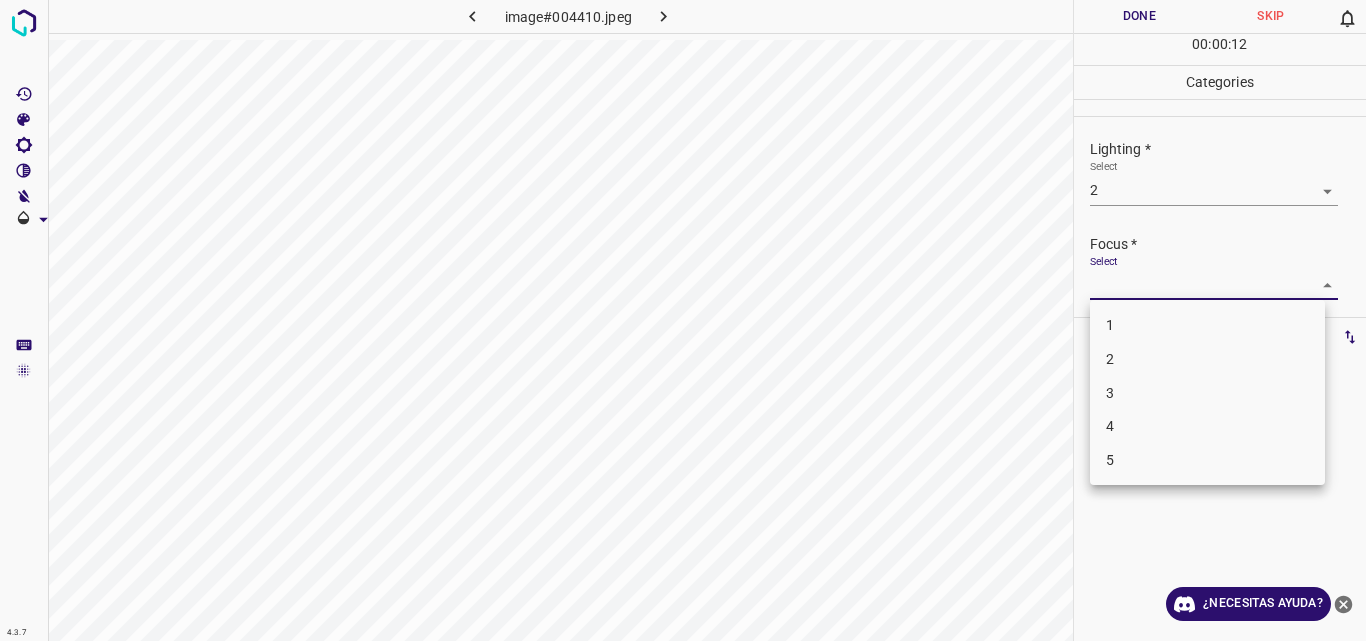 click on "2" at bounding box center [1207, 359] 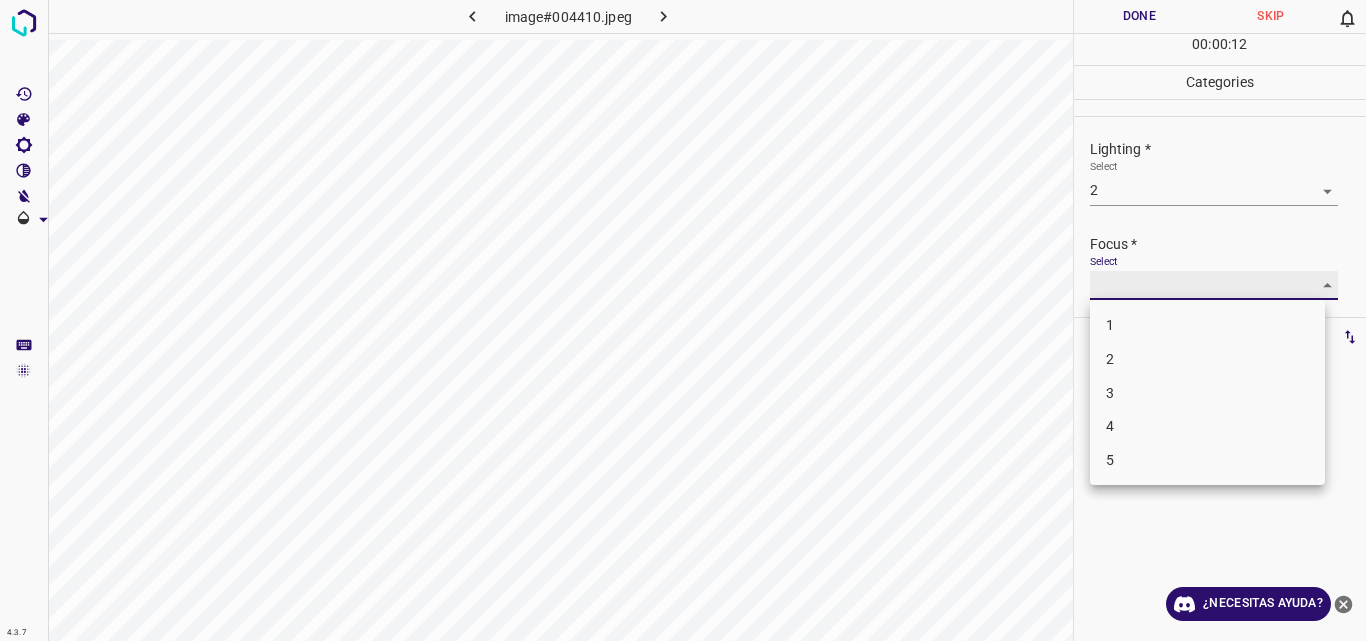 type on "2" 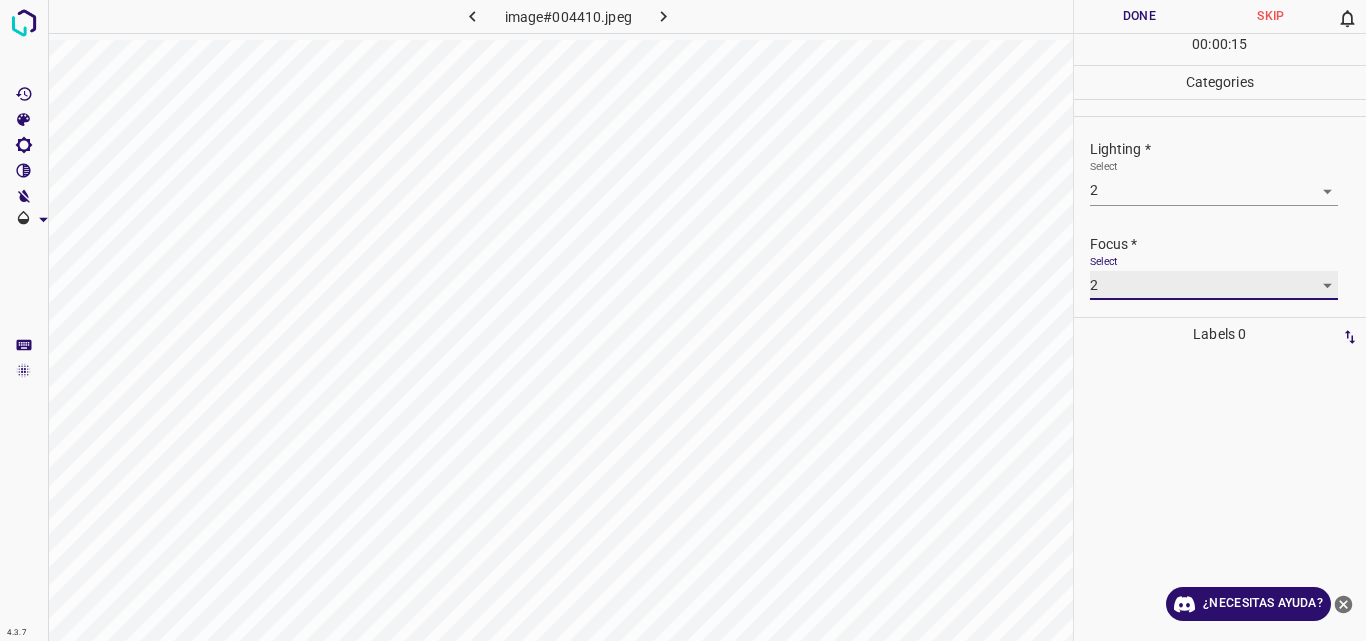 scroll, scrollTop: 98, scrollLeft: 0, axis: vertical 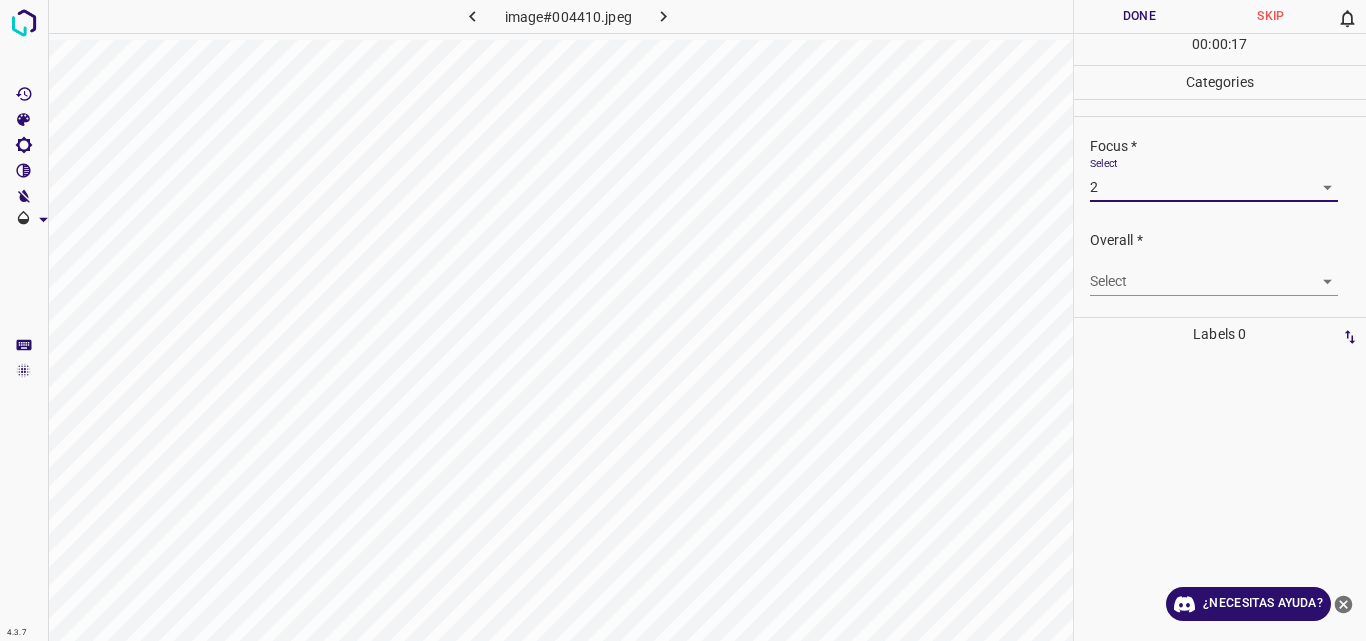 click on "4.3.7 image#004410.jpeg Done Skip 0 00   : 00   : 17   Categories Lighting *  Select 2 2 Focus *  Select 2 2 Overall *  Select ​ Labels   0 Categories 1 Lighting 2 Focus 3 Overall Tools Space Change between modes (Draw & Edit) I Auto labeling R Restore zoom M Zoom in N Zoom out Delete Delete selecte label Filters Z Restore filters X Saturation filter C Brightness filter V Contrast filter B Gray scale filter General O Download ¿Necesitas ayuda? Original text Rate this translation Your feedback will be used to help improve Google Translate - Texto - Esconder - Borrar" at bounding box center [683, 320] 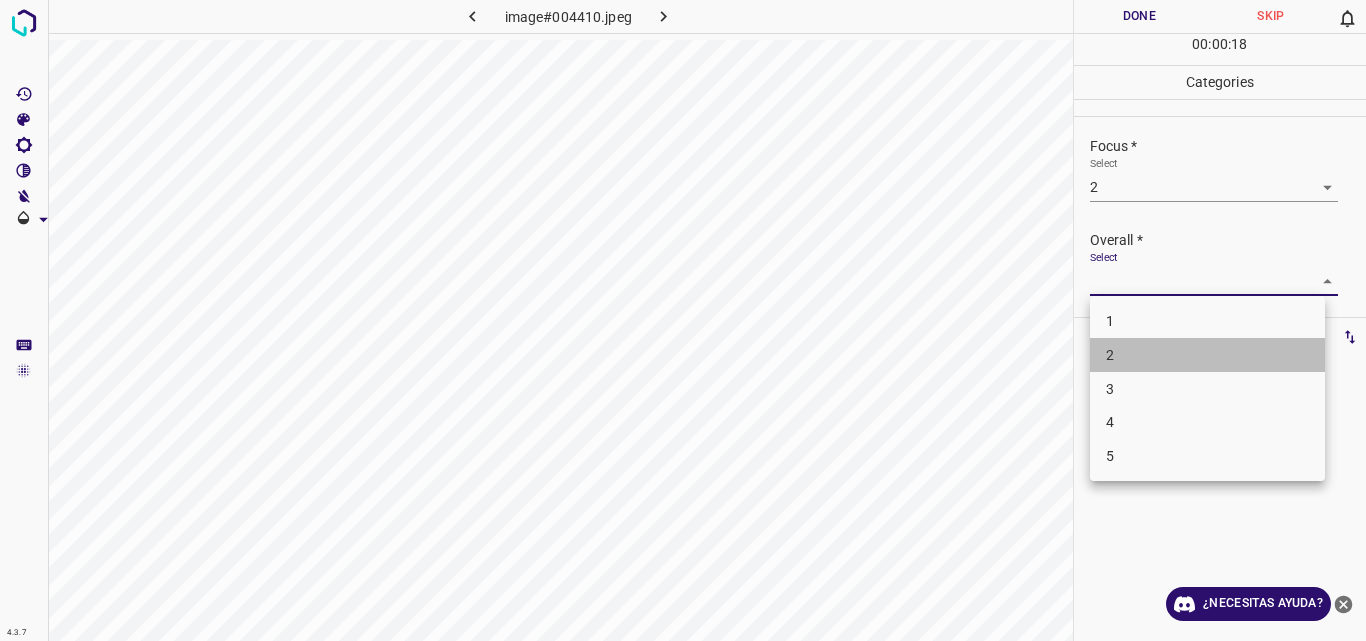 click on "2" at bounding box center [1207, 355] 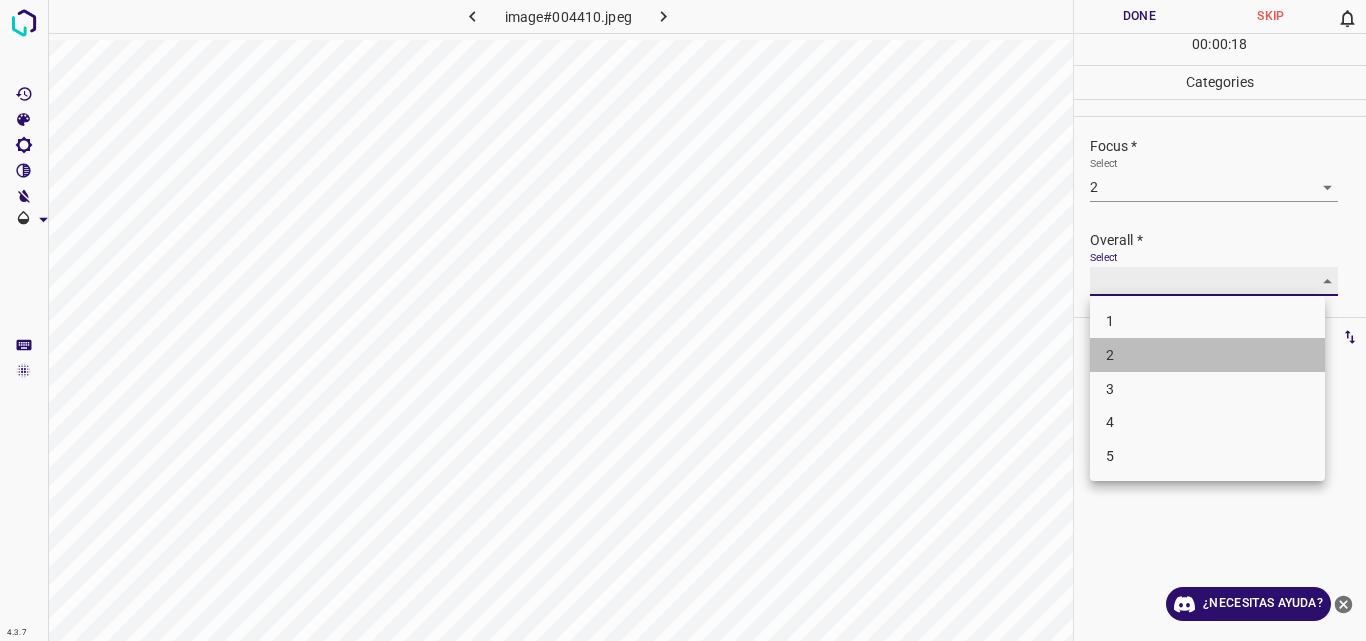 type on "2" 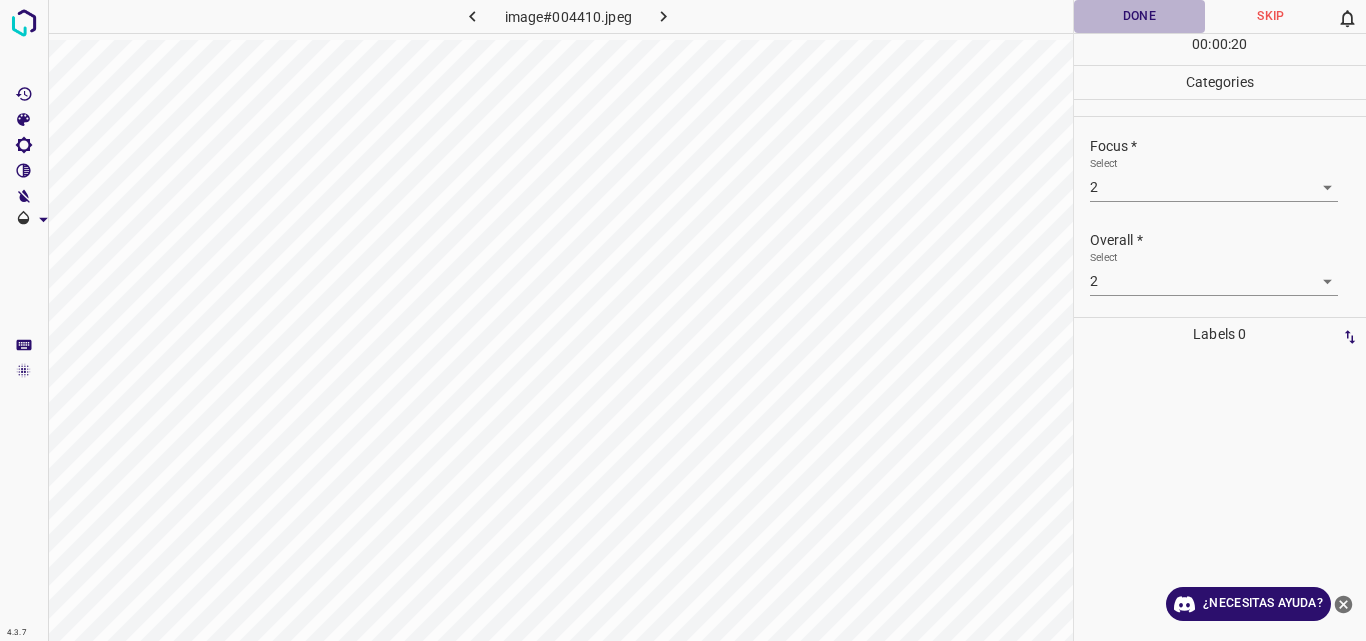 click on "Done" at bounding box center [1140, 16] 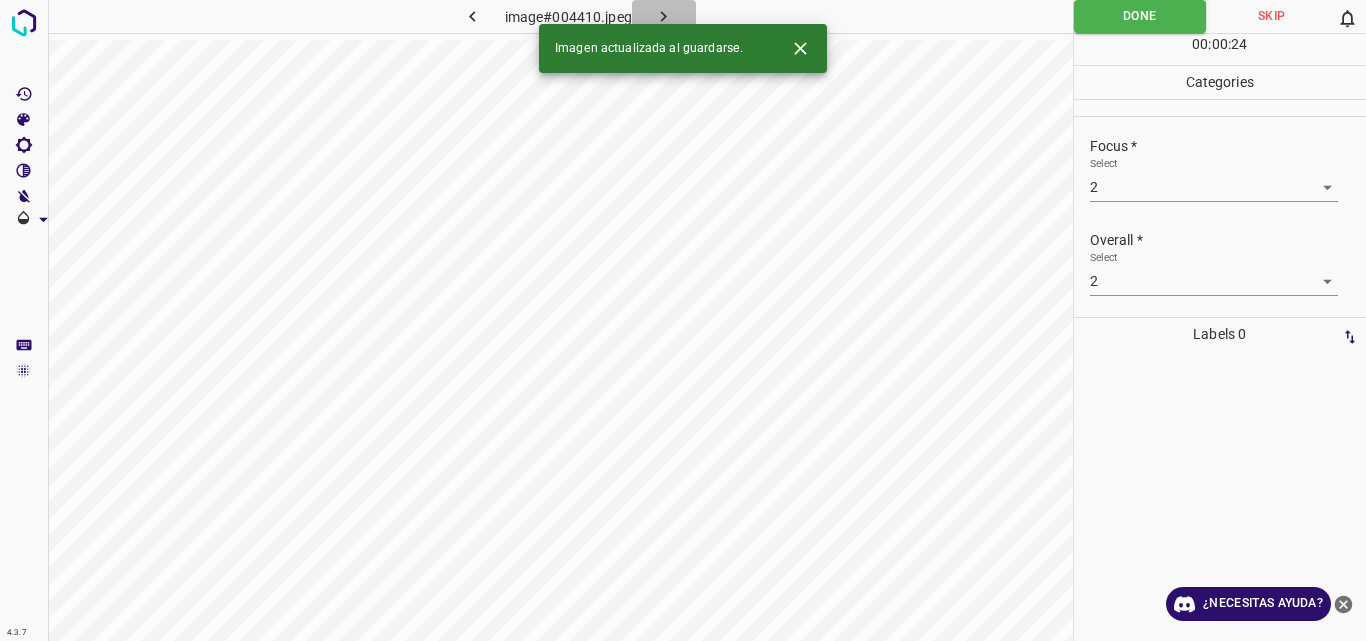 click 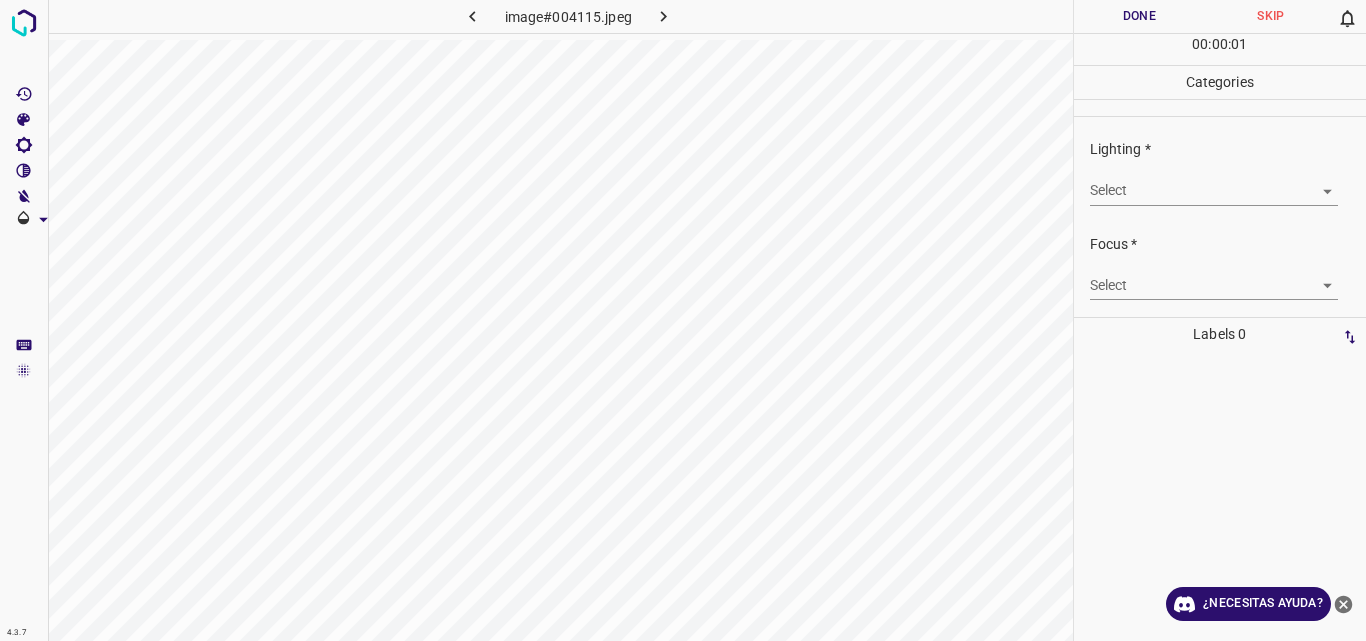 click on "4.3.7 image#004115.jpeg Done Skip 0 00   : 00   : 01   Categories Lighting *  Select ​ Focus *  Select ​ Overall *  Select ​ Labels   0 Categories 1 Lighting 2 Focus 3 Overall Tools Space Change between modes (Draw & Edit) I Auto labeling R Restore zoom M Zoom in N Zoom out Delete Delete selecte label Filters Z Restore filters X Saturation filter C Brightness filter V Contrast filter B Gray scale filter General O Download ¿Necesitas ayuda? Original text Rate this translation Your feedback will be used to help improve Google Translate - Texto - Esconder - Borrar" at bounding box center (683, 320) 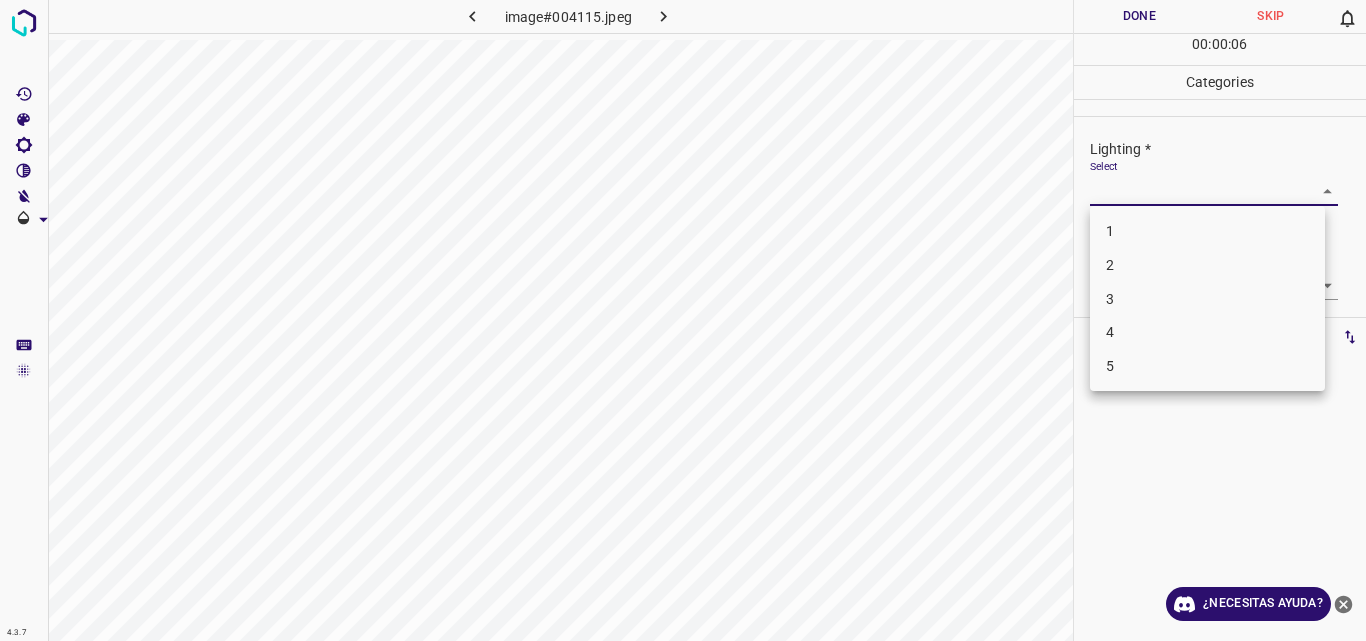 click on "2" at bounding box center [1207, 265] 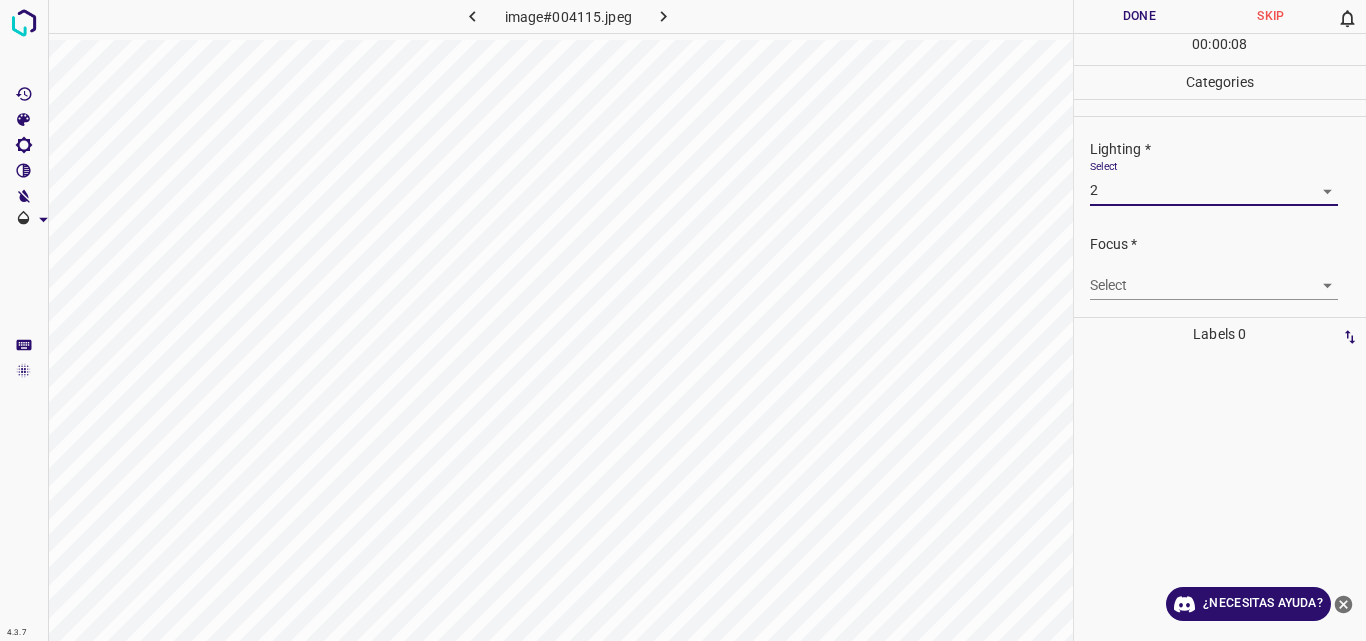click on "4.3.7 image#004115.jpeg Done Skip 0 00   : 00   : 08   Categories Lighting *  Select 2 2 Focus *  Select ​ Overall *  Select ​ Labels   0 Categories 1 Lighting 2 Focus 3 Overall Tools Space Change between modes (Draw & Edit) I Auto labeling R Restore zoom M Zoom in N Zoom out Delete Delete selecte label Filters Z Restore filters X Saturation filter C Brightness filter V Contrast filter B Gray scale filter General O Download ¿Necesitas ayuda? Original text Rate this translation Your feedback will be used to help improve Google Translate - Texto - Esconder - Borrar" at bounding box center (683, 320) 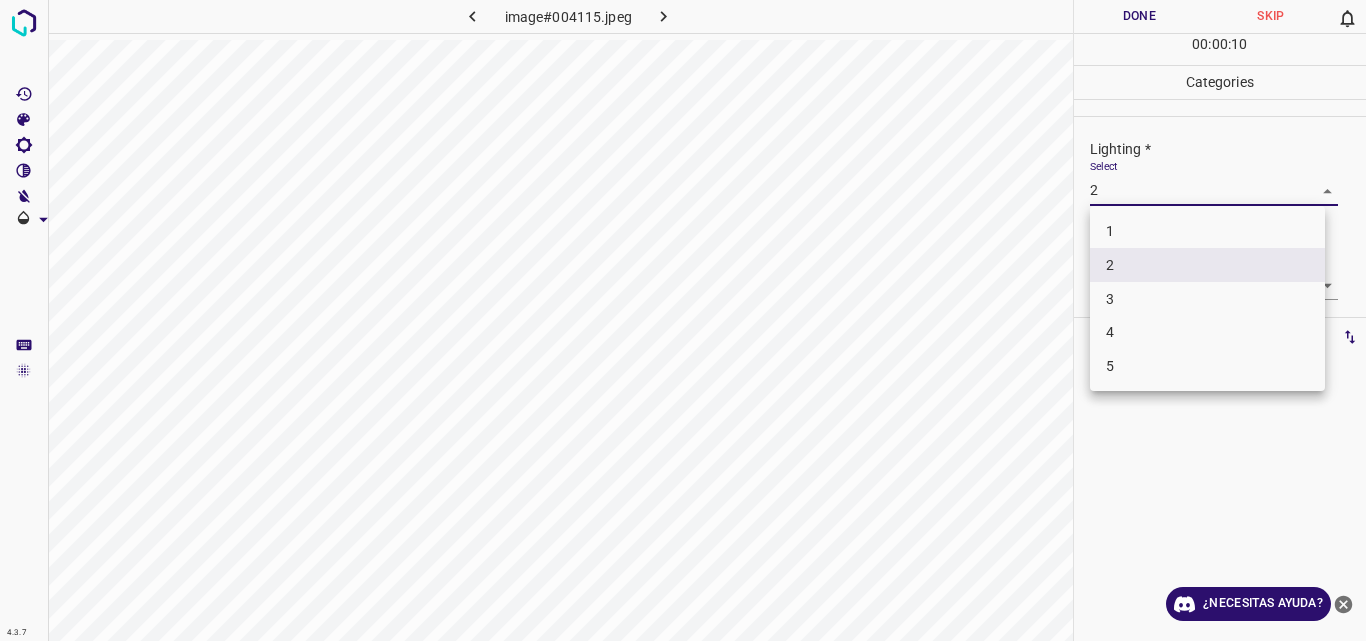 click on "3" at bounding box center (1207, 299) 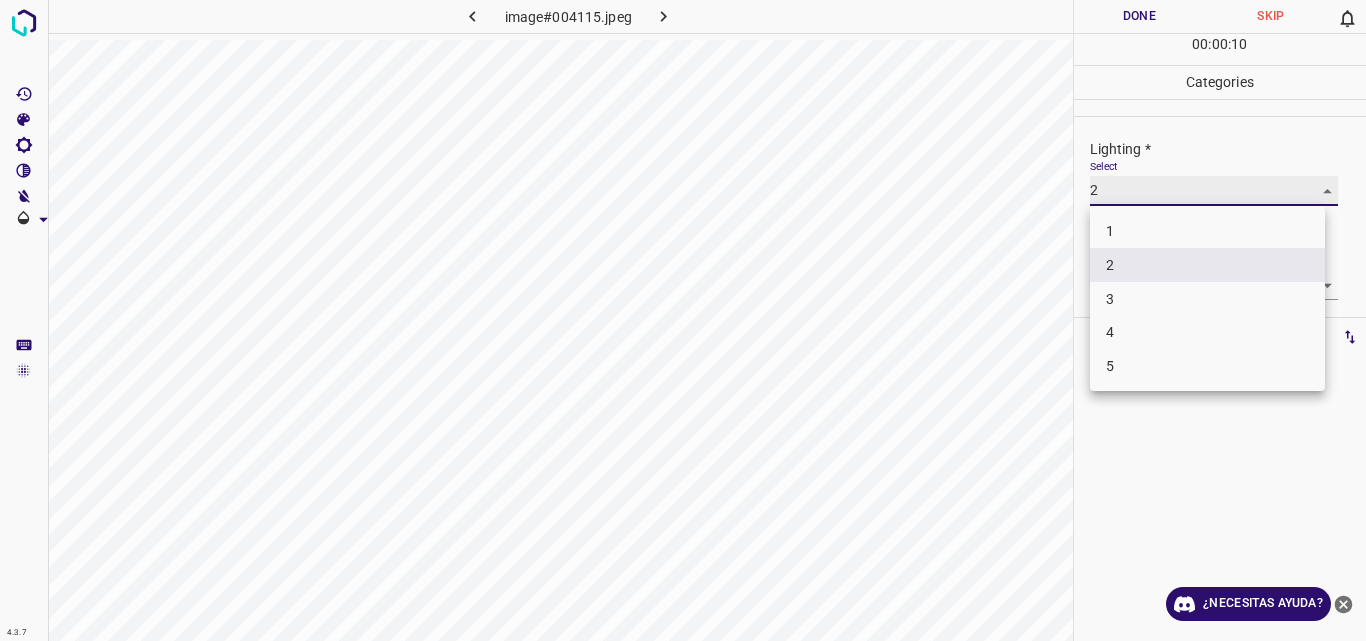 type on "3" 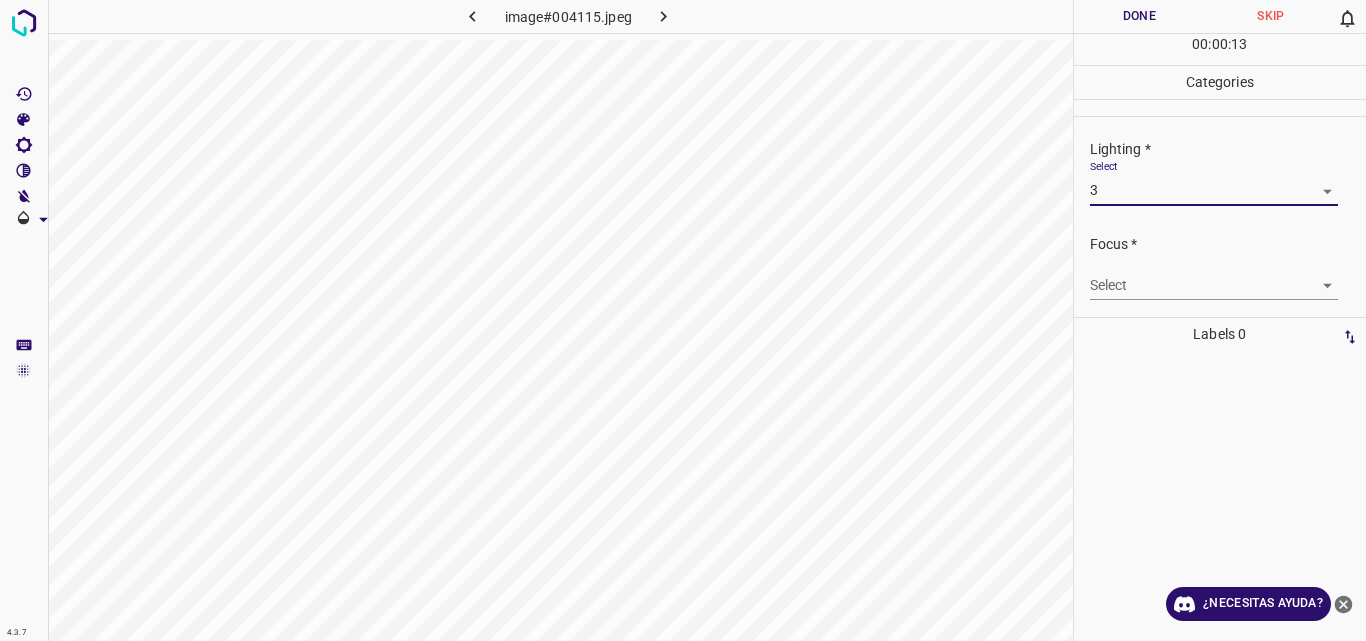 click on "4.3.7 image#004115.jpeg Done Skip 0 00   : 00   : 13   Categories Lighting *  Select 3 3 Focus *  Select ​ Overall *  Select ​ Labels   0 Categories 1 Lighting 2 Focus 3 Overall Tools Space Change between modes (Draw & Edit) I Auto labeling R Restore zoom M Zoom in N Zoom out Delete Delete selecte label Filters Z Restore filters X Saturation filter C Brightness filter V Contrast filter B Gray scale filter General O Download ¿Necesitas ayuda? Original text Rate this translation Your feedback will be used to help improve Google Translate - Texto - Esconder - Borrar" at bounding box center [683, 320] 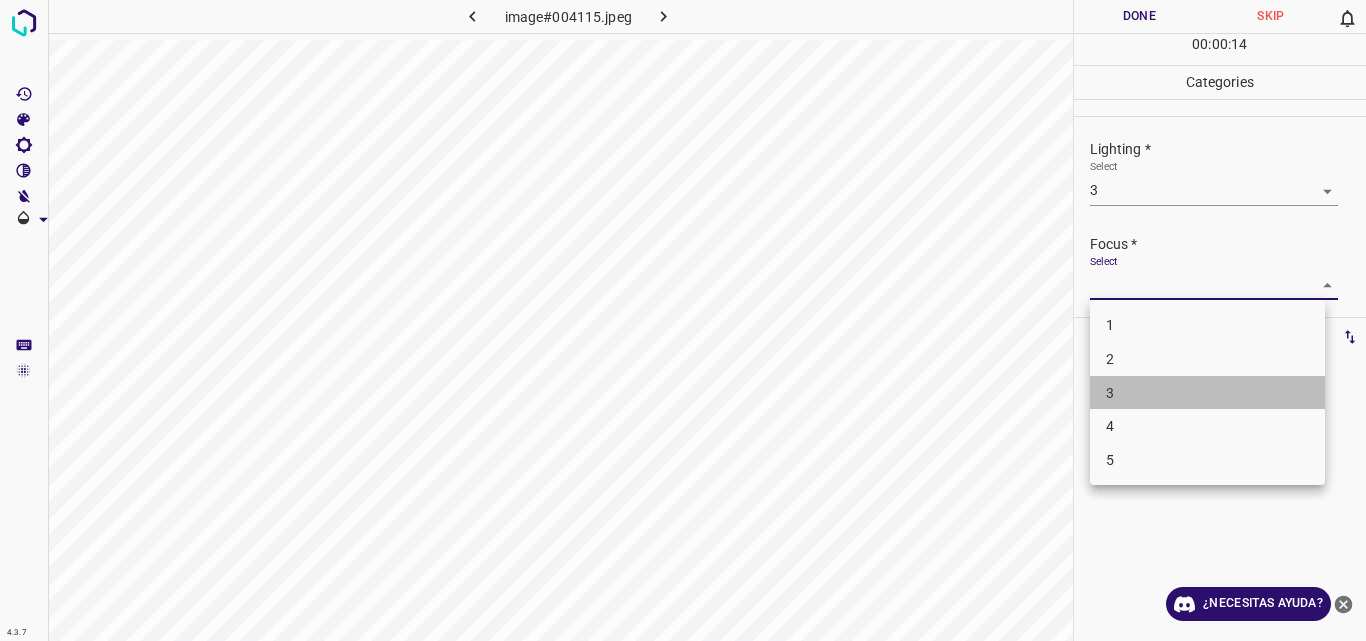 click on "3" at bounding box center [1207, 393] 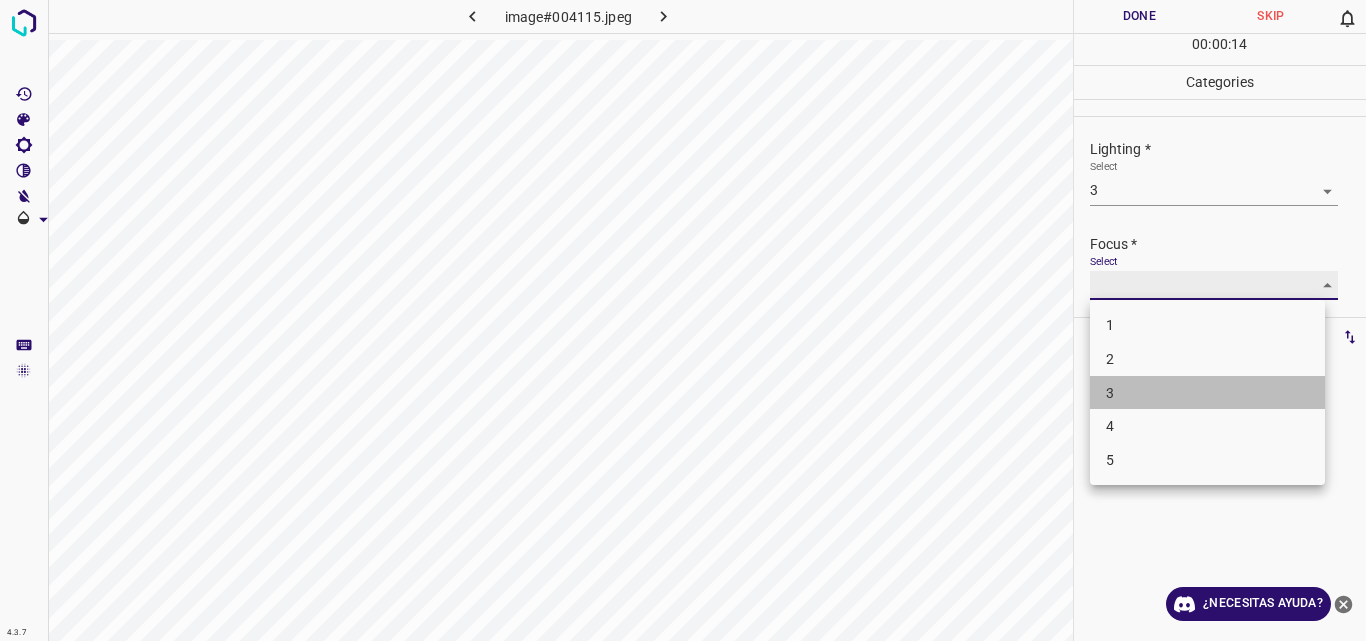 type on "3" 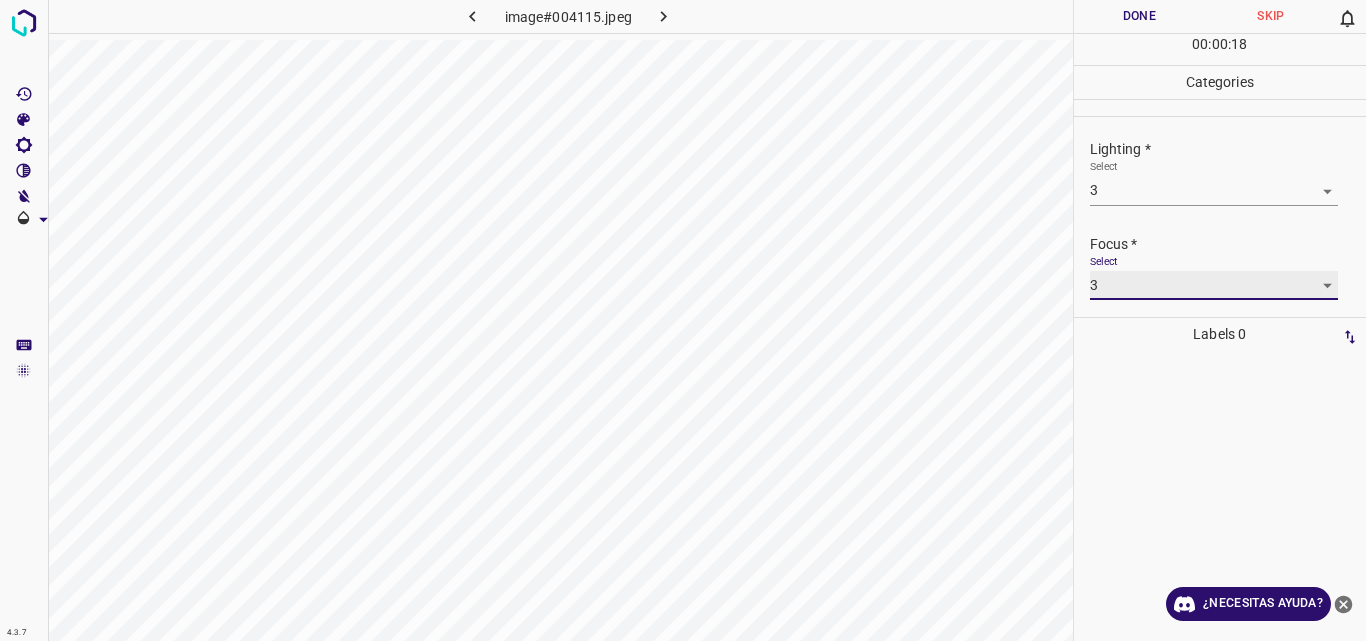scroll, scrollTop: 98, scrollLeft: 0, axis: vertical 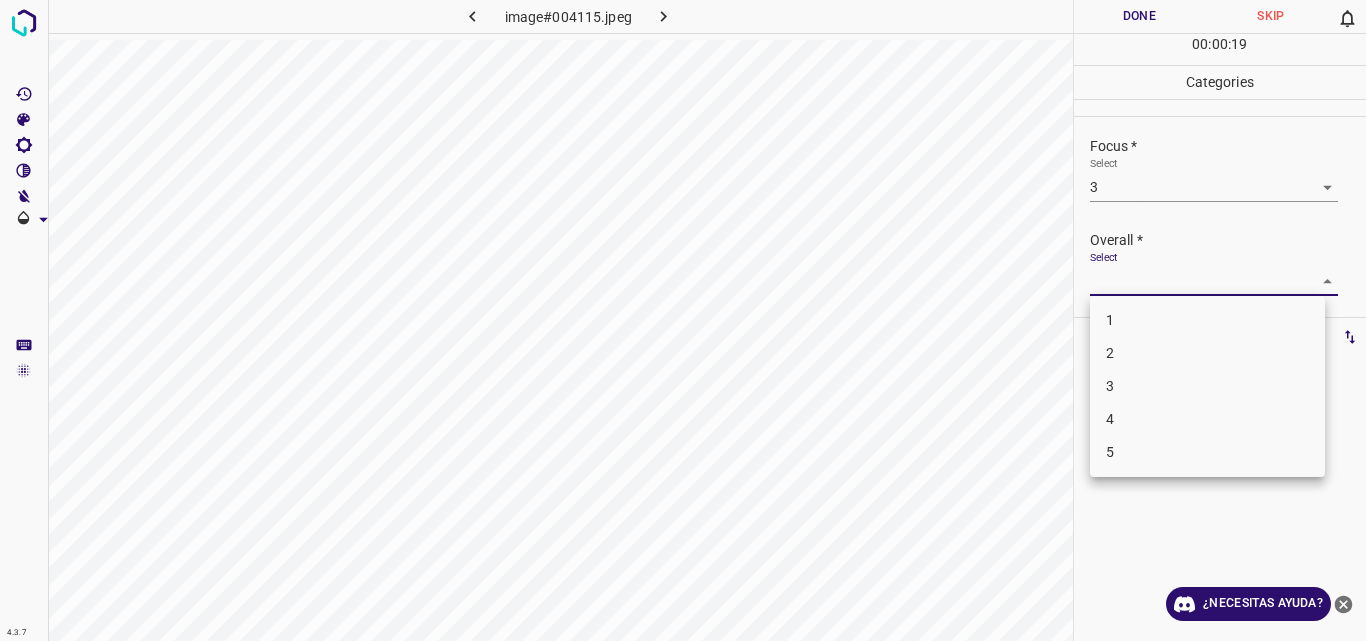 click on "4.3.7 image#004115.jpeg Done Skip 0 00   : 00   : 19   Categories Lighting *  Select 3 3 Focus *  Select 3 3 Overall *  Select ​ Labels   0 Categories 1 Lighting 2 Focus 3 Overall Tools Space Change between modes (Draw & Edit) I Auto labeling R Restore zoom M Zoom in N Zoom out Delete Delete selecte label Filters Z Restore filters X Saturation filter C Brightness filter V Contrast filter B Gray scale filter General O Download ¿Necesitas ayuda? Original text Rate this translation Your feedback will be used to help improve Google Translate - Texto - Esconder - Borrar 1 2 3 4 5" at bounding box center [683, 320] 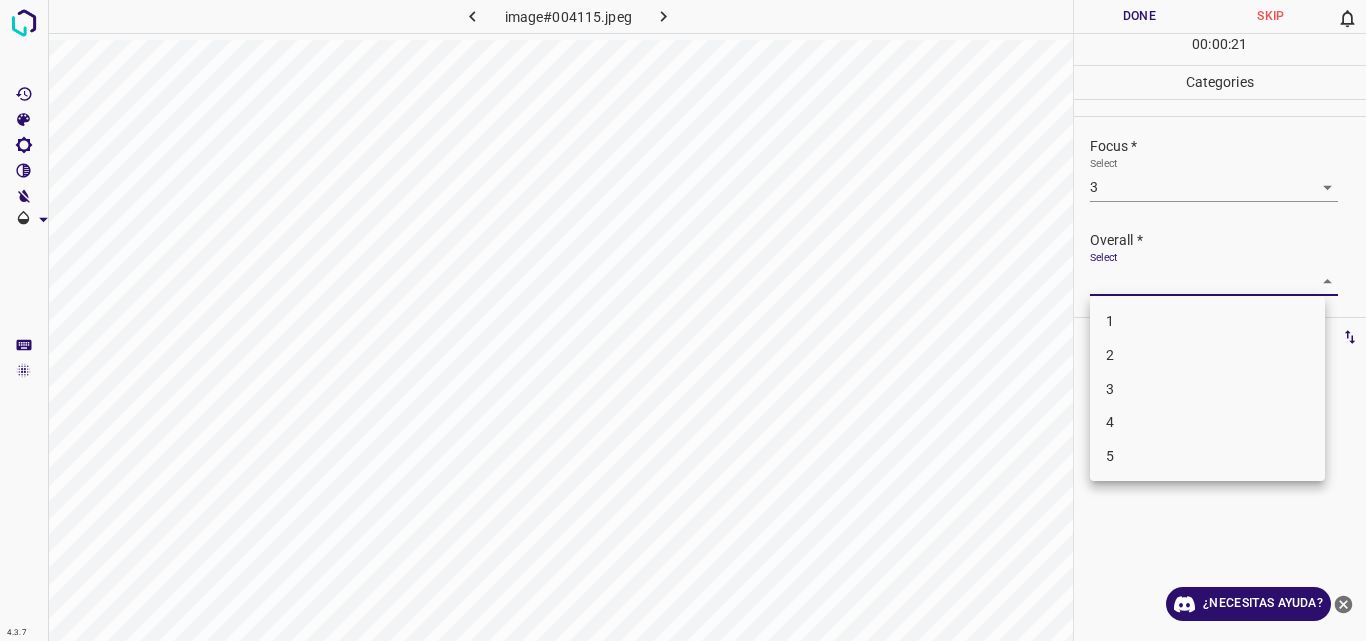 click on "3" at bounding box center (1207, 389) 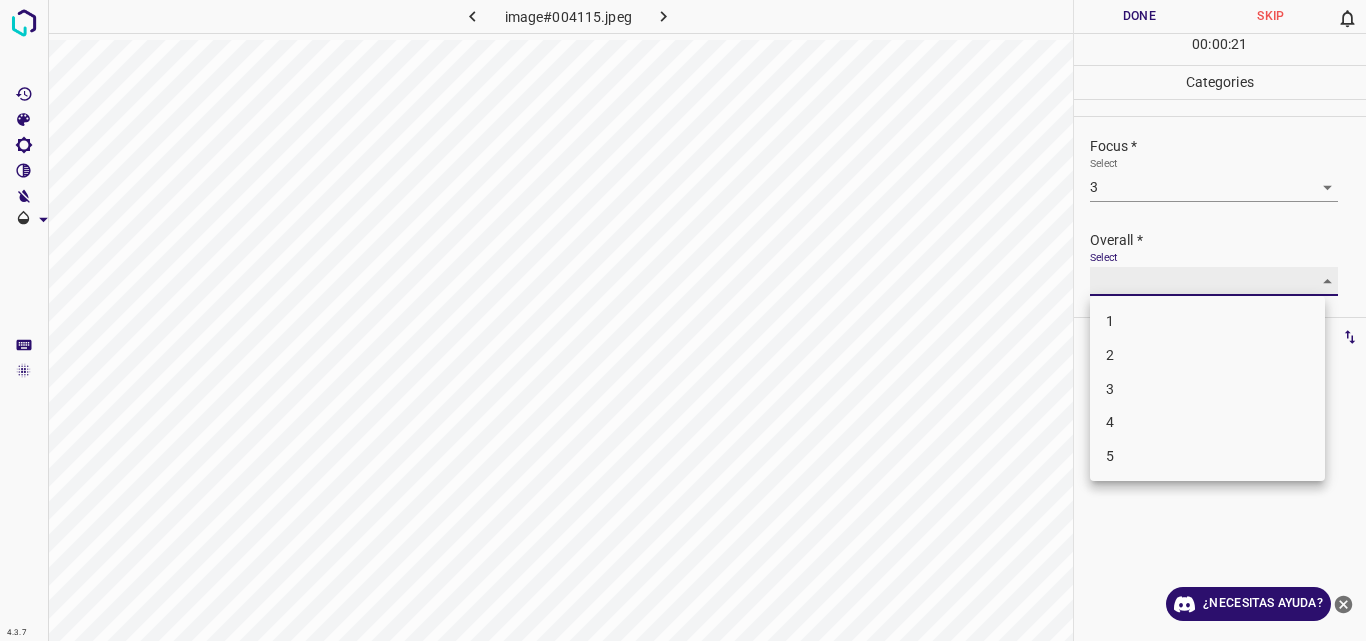 type on "3" 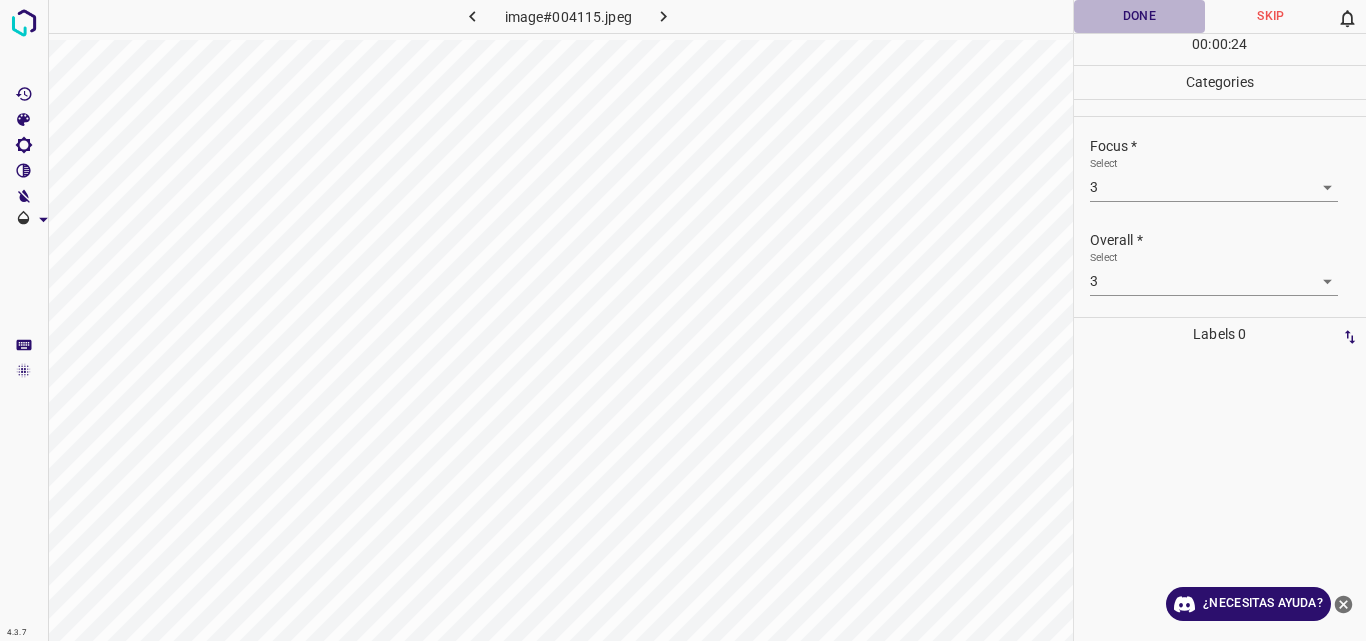 click on "Done" at bounding box center (1140, 16) 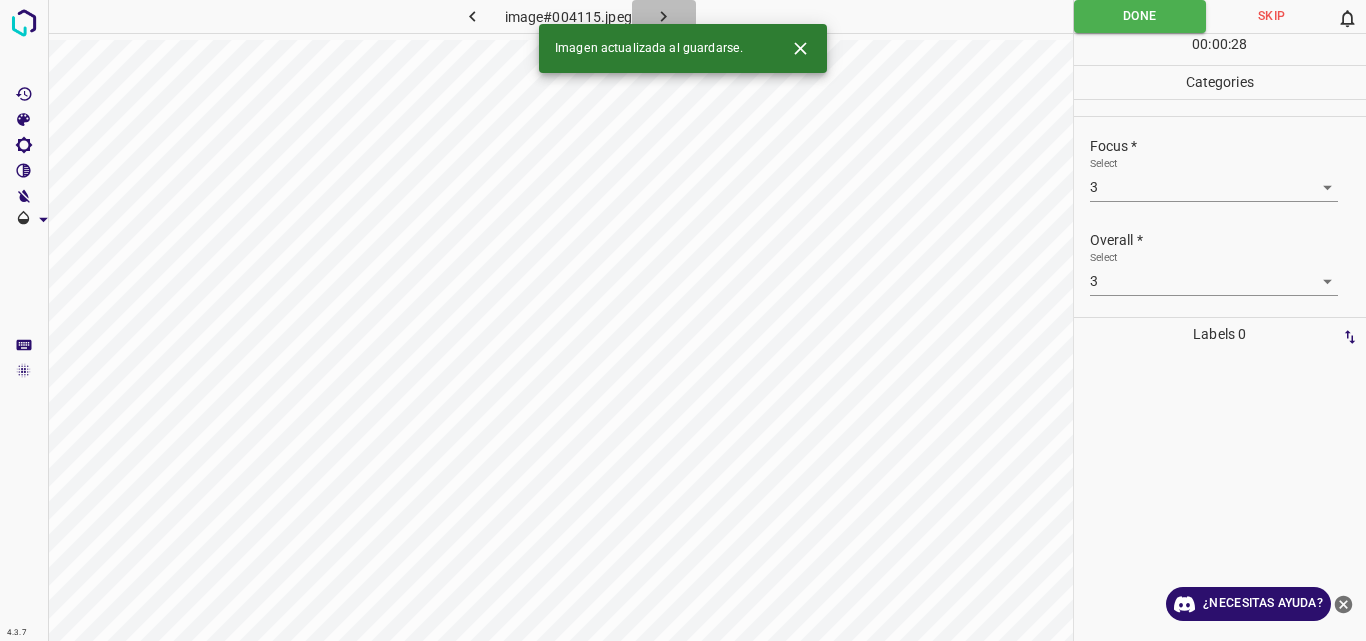 click 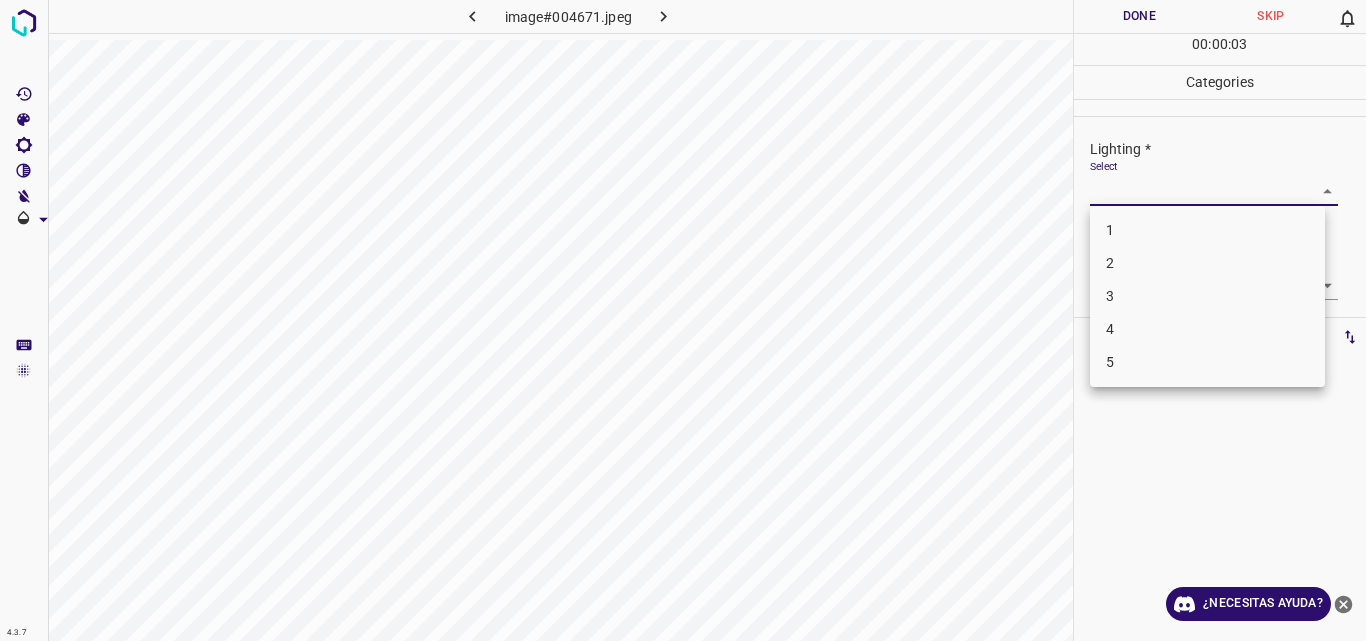 click on "4.3.7 image#004671.jpeg Done Skip 0 00   : 00   : 03   Categories Lighting *  Select ​ Focus *  Select ​ Overall *  Select ​ Labels   0 Categories 1 Lighting 2 Focus 3 Overall Tools Space Change between modes (Draw & Edit) I Auto labeling R Restore zoom M Zoom in N Zoom out Delete Delete selecte label Filters Z Restore filters X Saturation filter C Brightness filter V Contrast filter B Gray scale filter General O Download ¿Necesitas ayuda? Original text Rate this translation Your feedback will be used to help improve Google Translate - Texto - Esconder - Borrar 1 2 3 4 5" at bounding box center (683, 320) 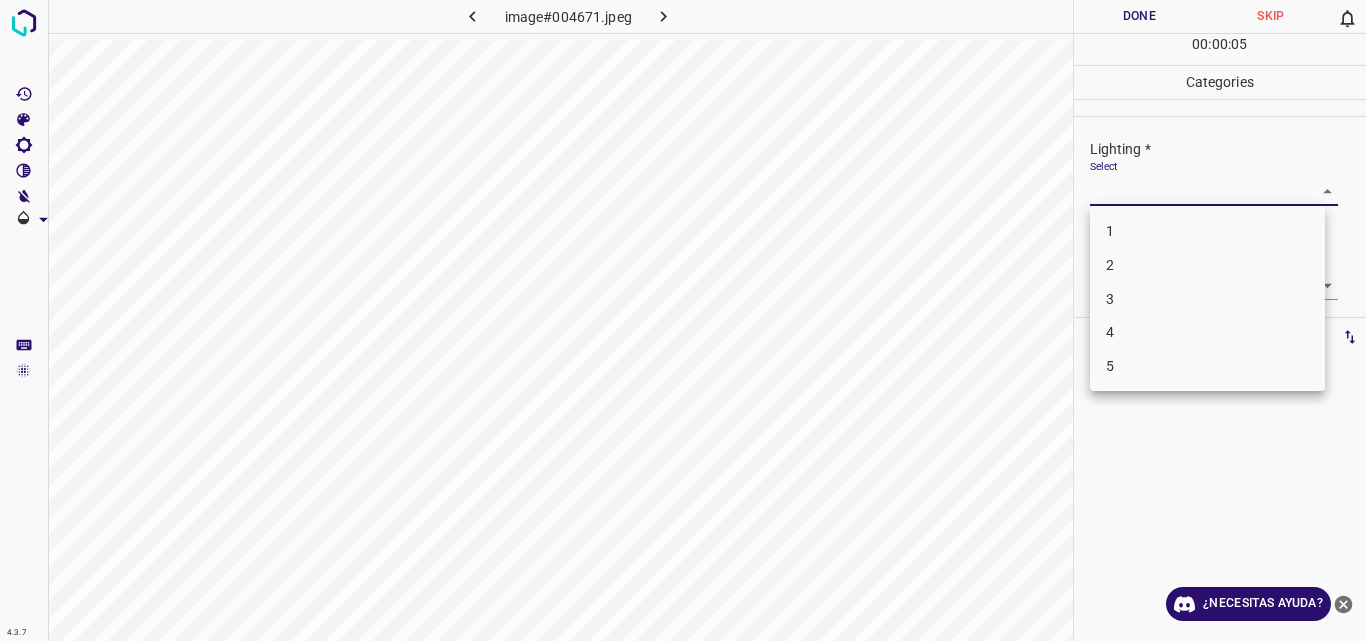 click on "3" at bounding box center [1207, 299] 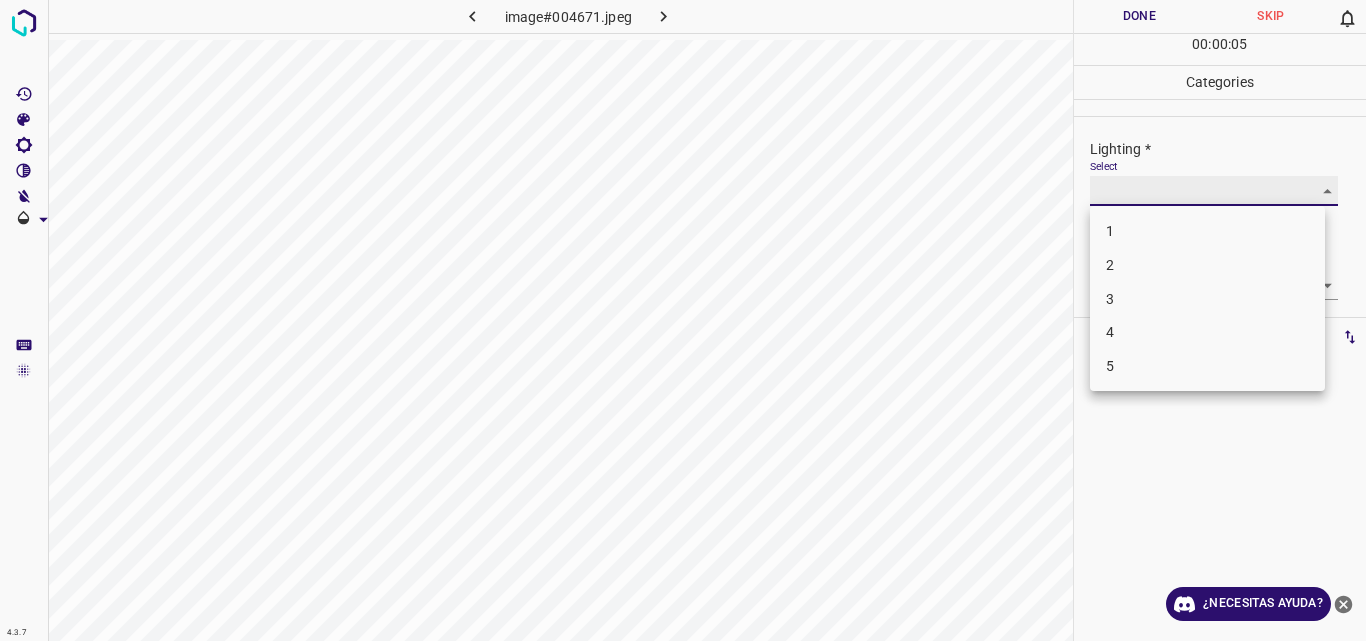 type on "3" 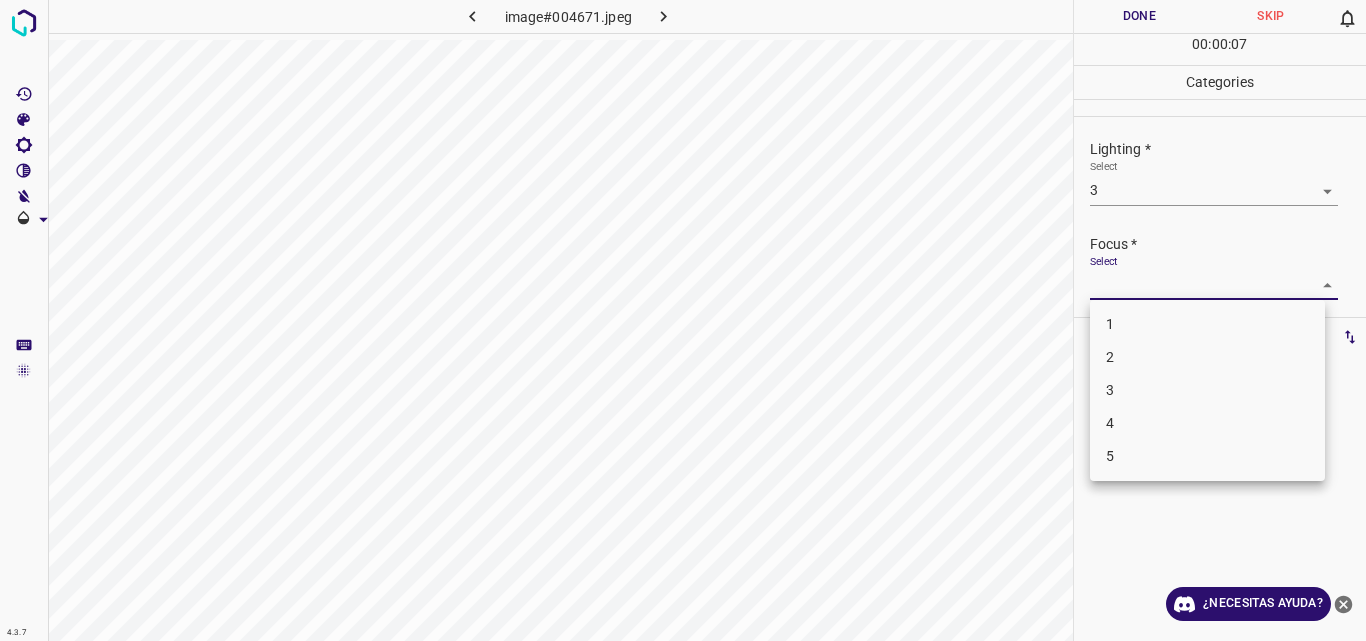 click on "4.3.7 image#004671.jpeg Done Skip 0 00   : 00   : 07   Categories Lighting *  Select 3 3 Focus *  Select ​ Overall *  Select ​ Labels   0 Categories 1 Lighting 2 Focus 3 Overall Tools Space Change between modes (Draw & Edit) I Auto labeling R Restore zoom M Zoom in N Zoom out Delete Delete selecte label Filters Z Restore filters X Saturation filter C Brightness filter V Contrast filter B Gray scale filter General O Download ¿Necesitas ayuda? Original text Rate this translation Your feedback will be used to help improve Google Translate - Texto - Esconder - Borrar 1 2 3 4 5" at bounding box center (683, 320) 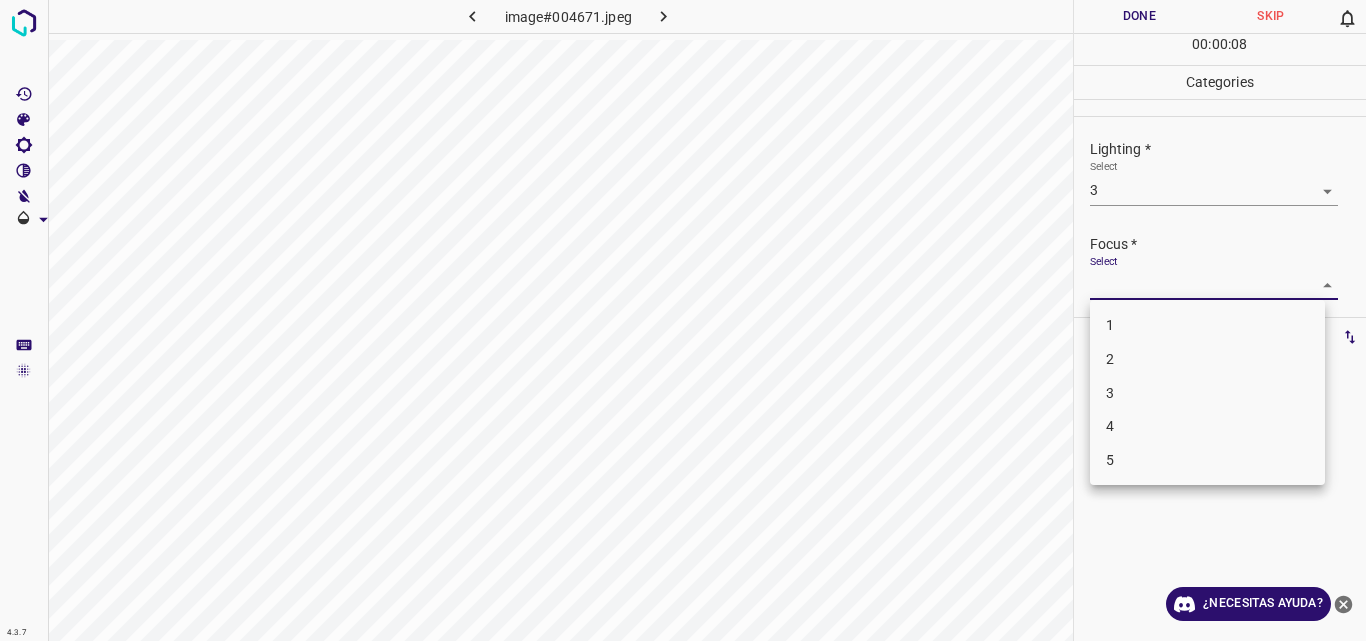 click on "3" at bounding box center (1207, 393) 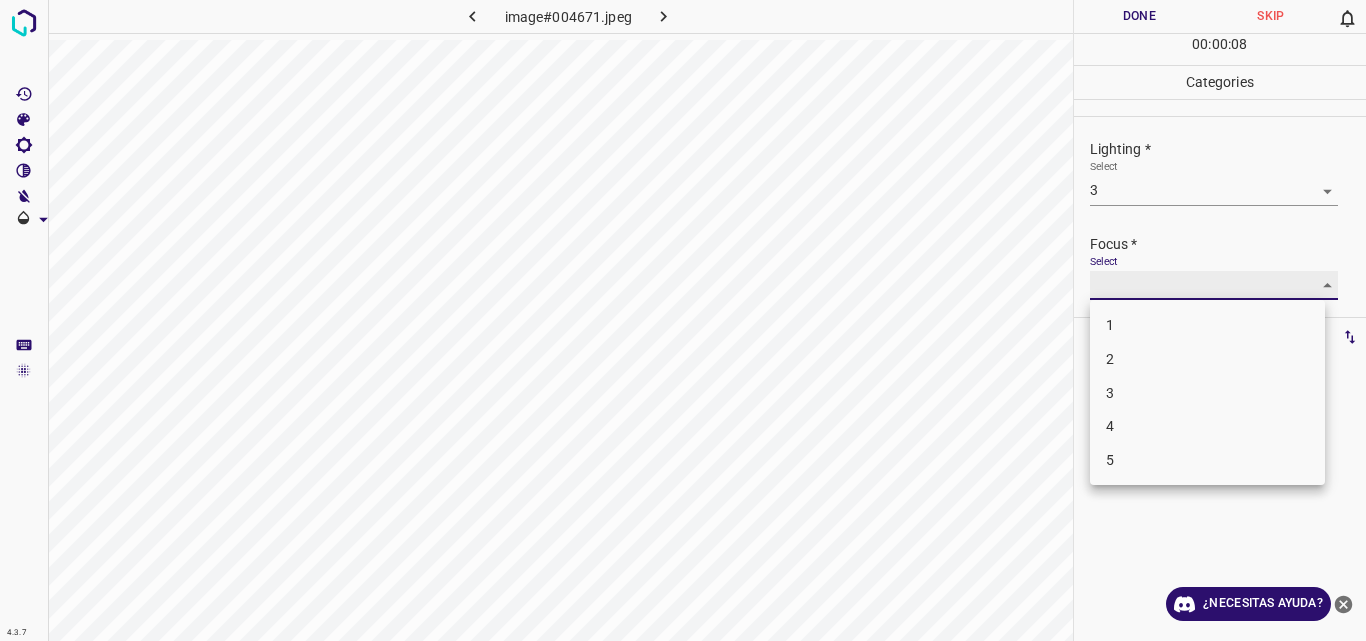 type on "3" 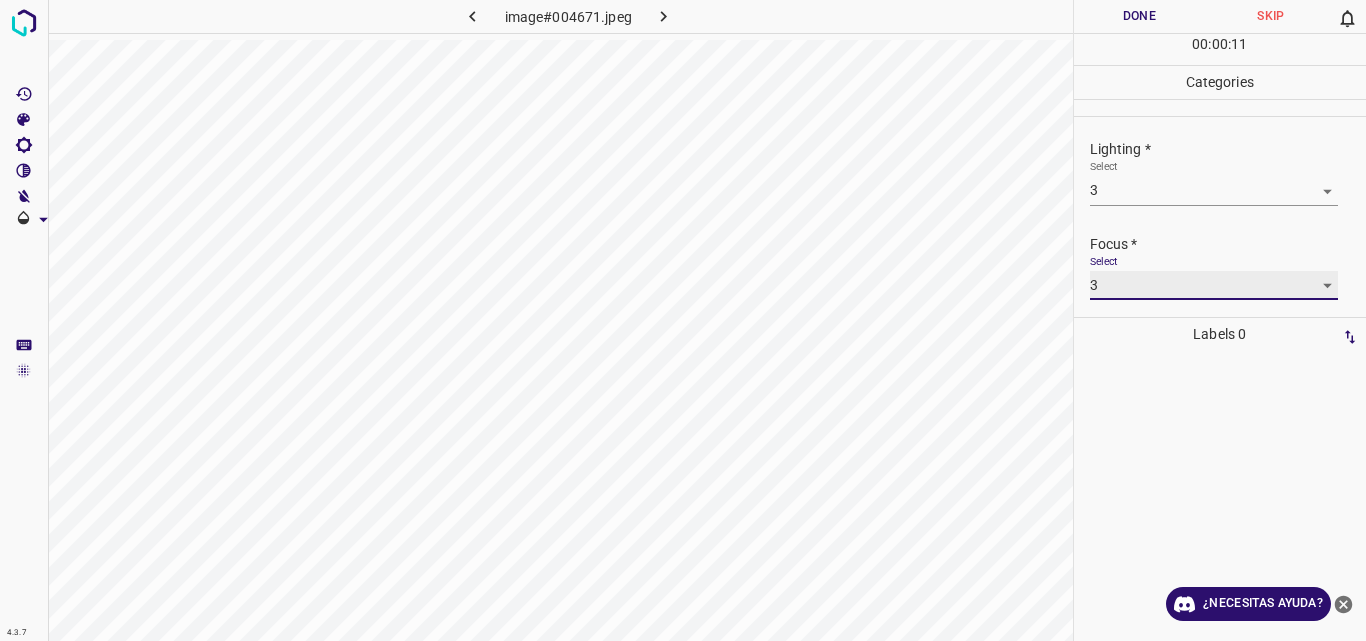 scroll, scrollTop: 98, scrollLeft: 0, axis: vertical 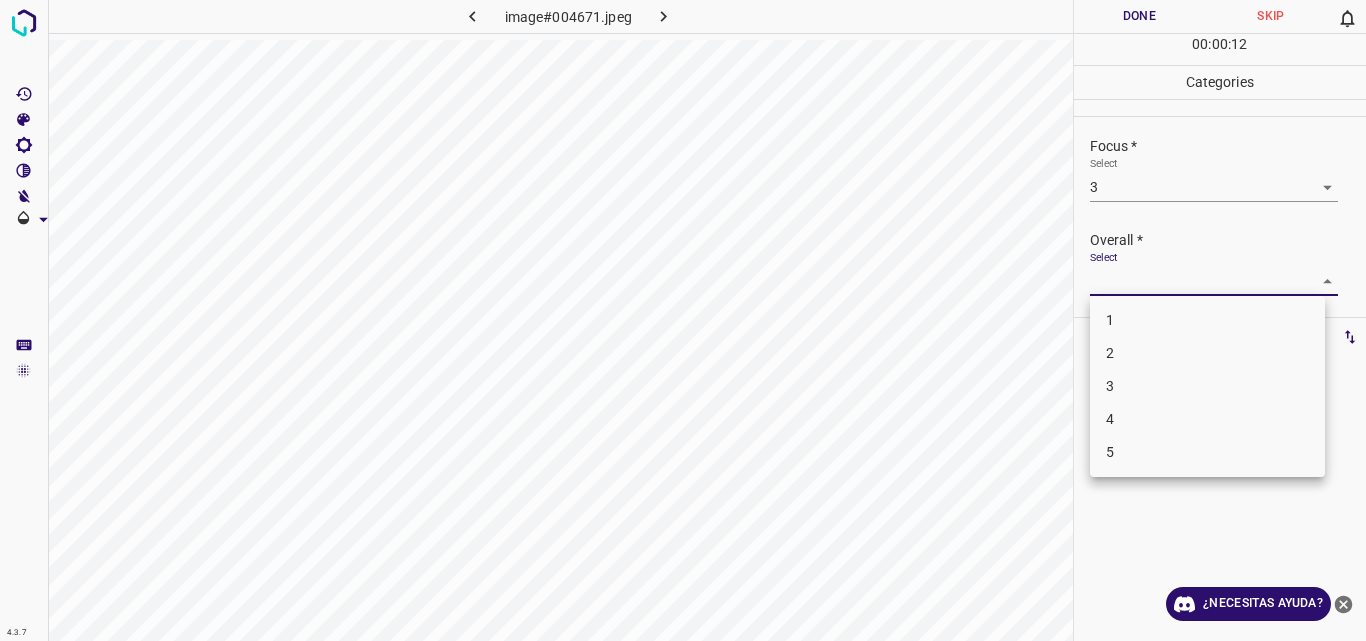click on "4.3.7 image#004671.jpeg Done Skip 0 00   : 00   : 12   Categories Lighting *  Select 3 3 Focus *  Select 3 3 Overall *  Select ​ Labels   0 Categories 1 Lighting 2 Focus 3 Overall Tools Space Change between modes (Draw & Edit) I Auto labeling R Restore zoom M Zoom in N Zoom out Delete Delete selecte label Filters Z Restore filters X Saturation filter C Brightness filter V Contrast filter B Gray scale filter General O Download ¿Necesitas ayuda? Original text Rate this translation Your feedback will be used to help improve Google Translate - Texto - Esconder - Borrar 1 2 3 4 5" at bounding box center (683, 320) 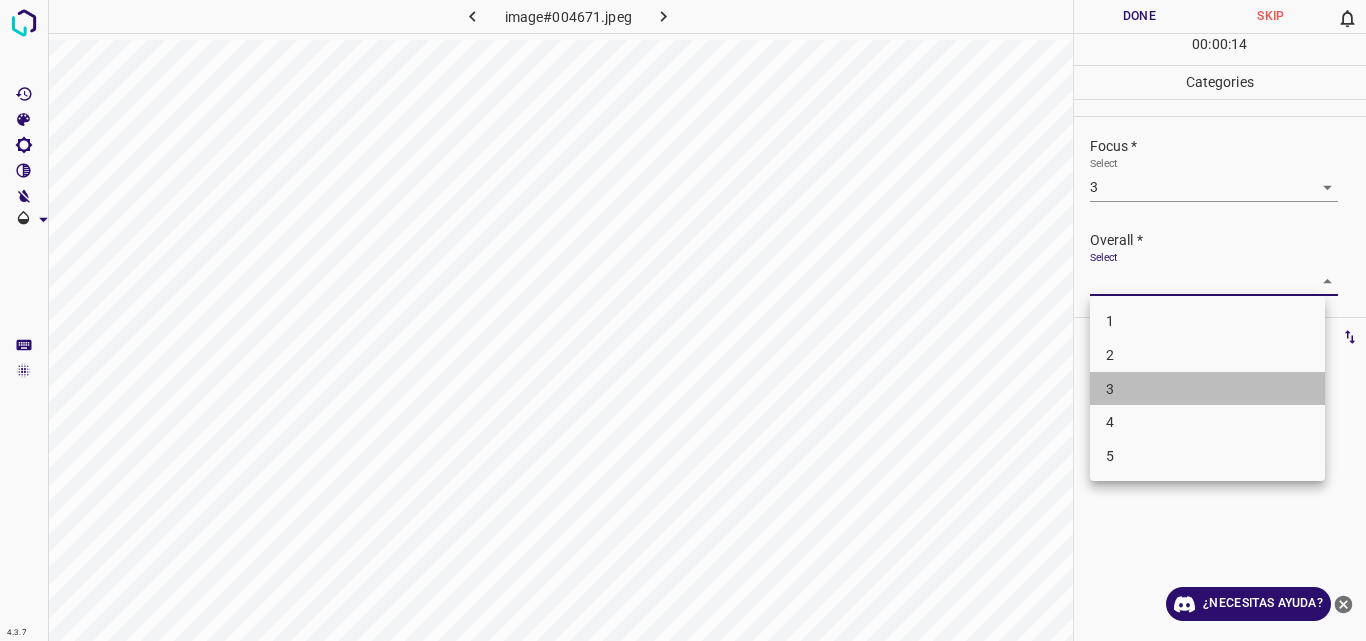 click on "3" at bounding box center [1207, 389] 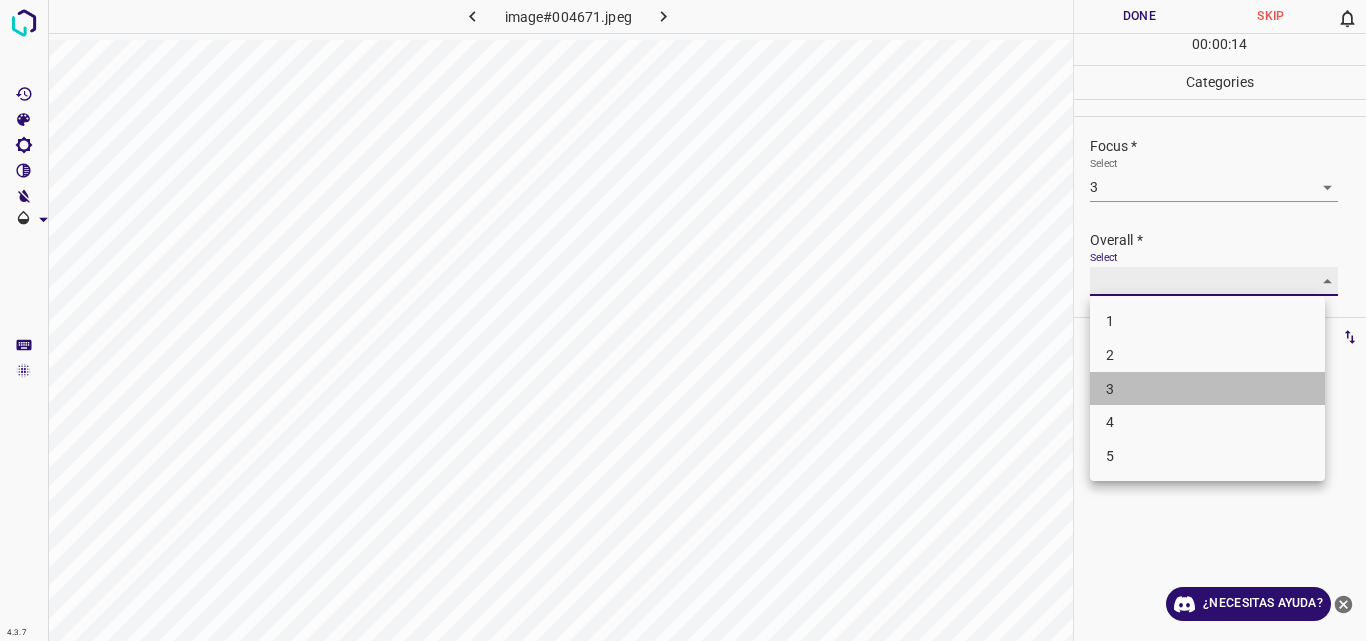 type on "3" 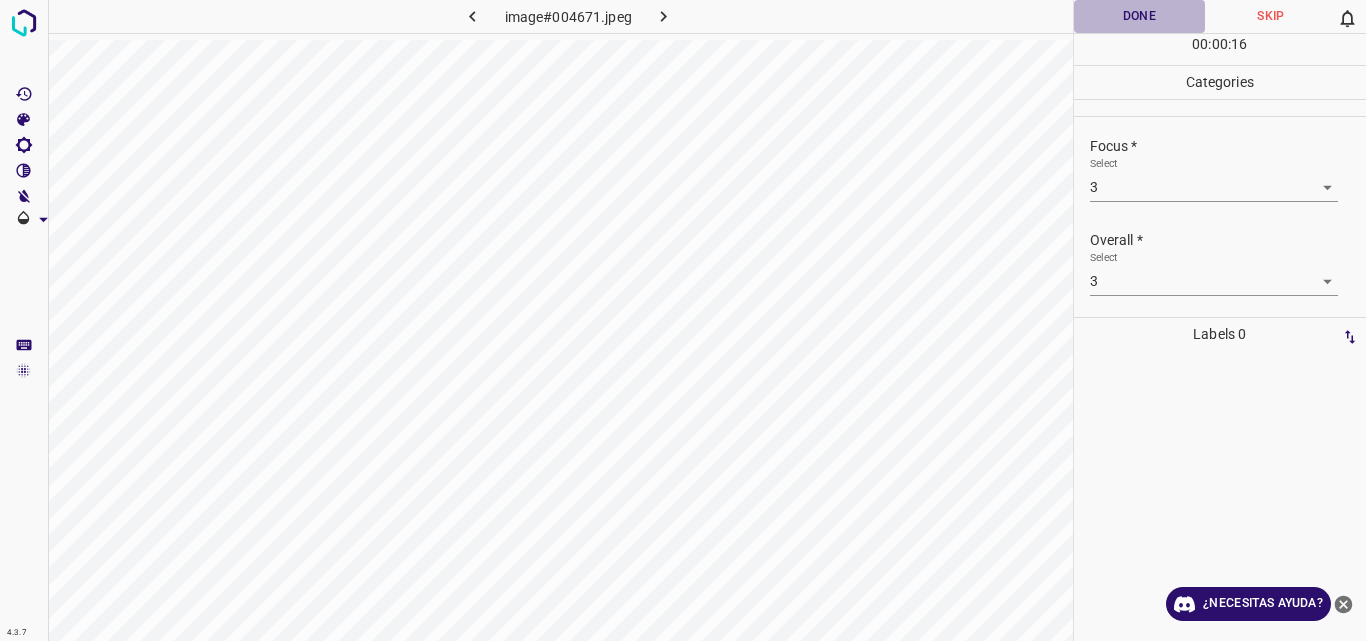 click on "Done" at bounding box center (1140, 16) 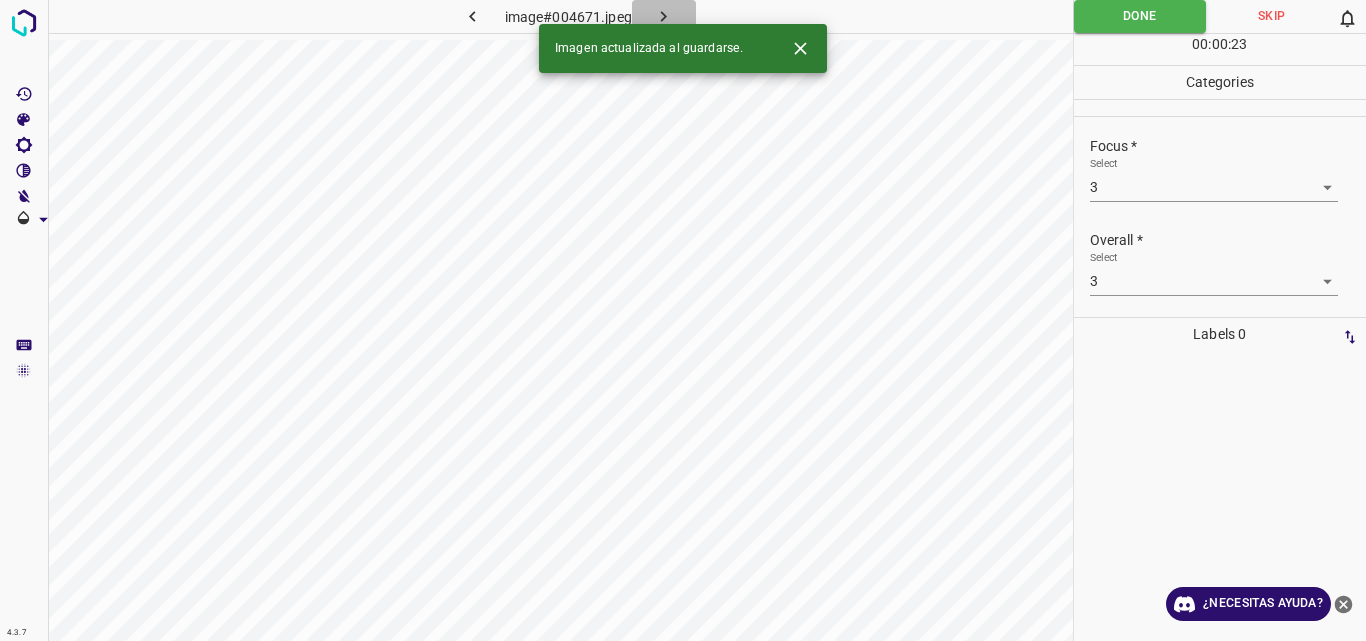 click 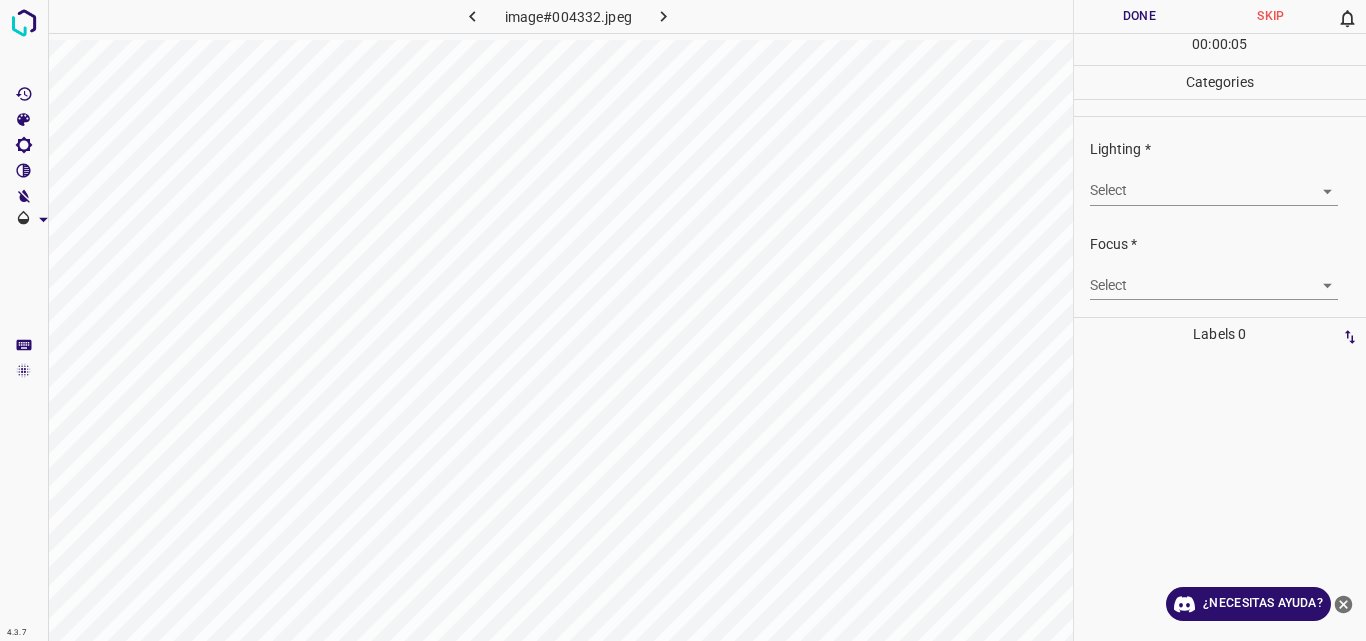 click on "4.3.7 image#004332.jpeg Done Skip 0 00   : 00   : 05   Categories Lighting *  Select ​ Focus *  Select ​ Overall *  Select ​ Labels   0 Categories 1 Lighting 2 Focus 3 Overall Tools Space Change between modes (Draw & Edit) I Auto labeling R Restore zoom M Zoom in N Zoom out Delete Delete selecte label Filters Z Restore filters X Saturation filter C Brightness filter V Contrast filter B Gray scale filter General O Download ¿Necesitas ayuda? Original text Rate this translation Your feedback will be used to help improve Google Translate - Texto - Esconder - Borrar" at bounding box center [683, 320] 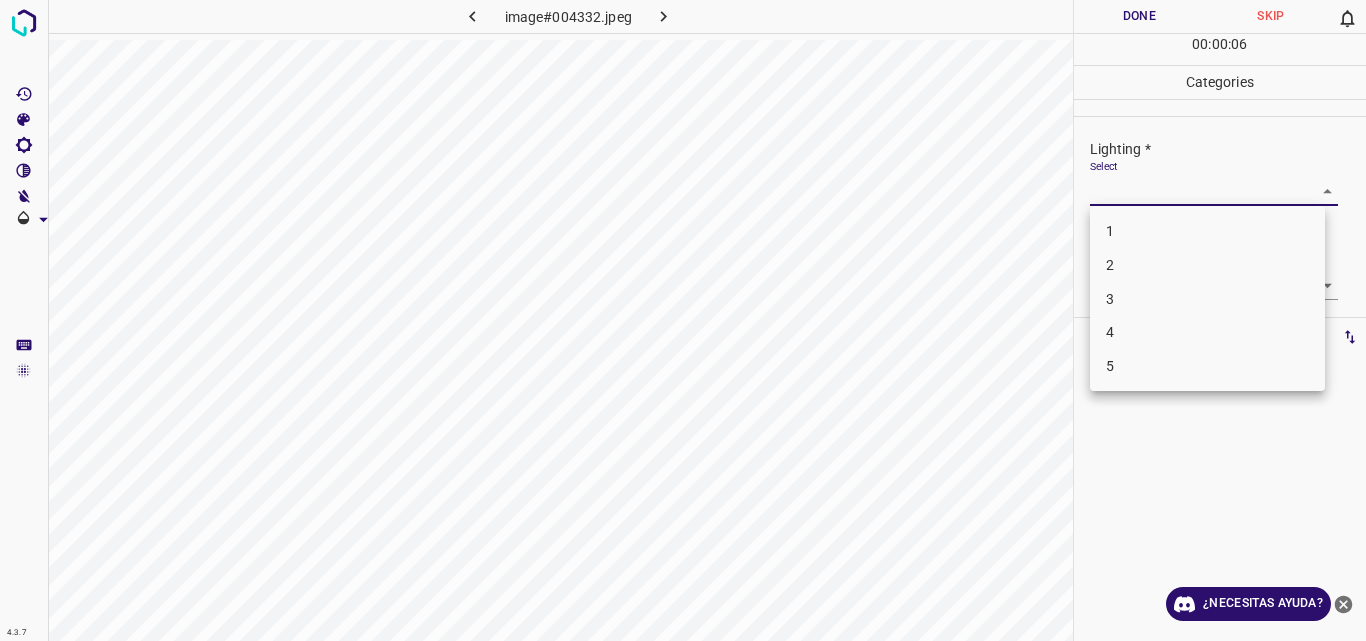 click on "3" at bounding box center [1207, 299] 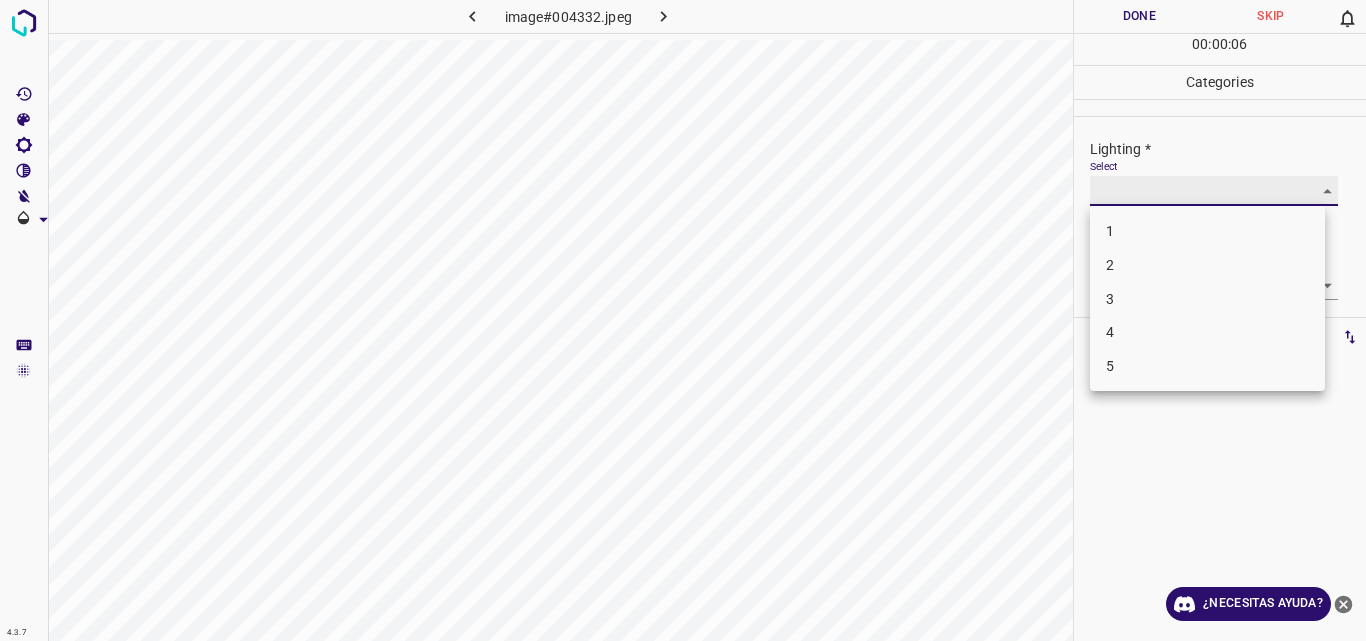 type on "3" 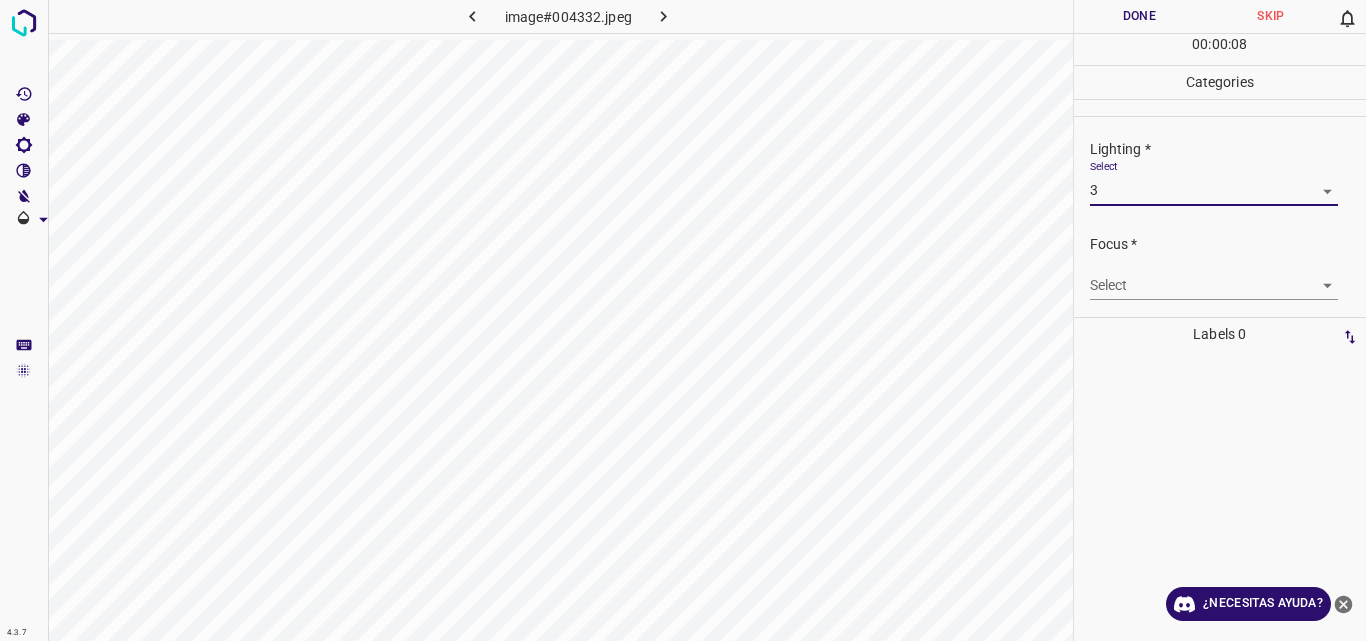 click on "4.3.7 image#004332.jpeg Done Skip 0 00   : 00   : 08   Categories Lighting *  Select 3 3 Focus *  Select ​ Overall *  Select ​ Labels   0 Categories 1 Lighting 2 Focus 3 Overall Tools Space Change between modes (Draw & Edit) I Auto labeling R Restore zoom M Zoom in N Zoom out Delete Delete selecte label Filters Z Restore filters X Saturation filter C Brightness filter V Contrast filter B Gray scale filter General O Download ¿Necesitas ayuda? Original text Rate this translation Your feedback will be used to help improve Google Translate - Texto - Esconder - Borrar" at bounding box center (683, 320) 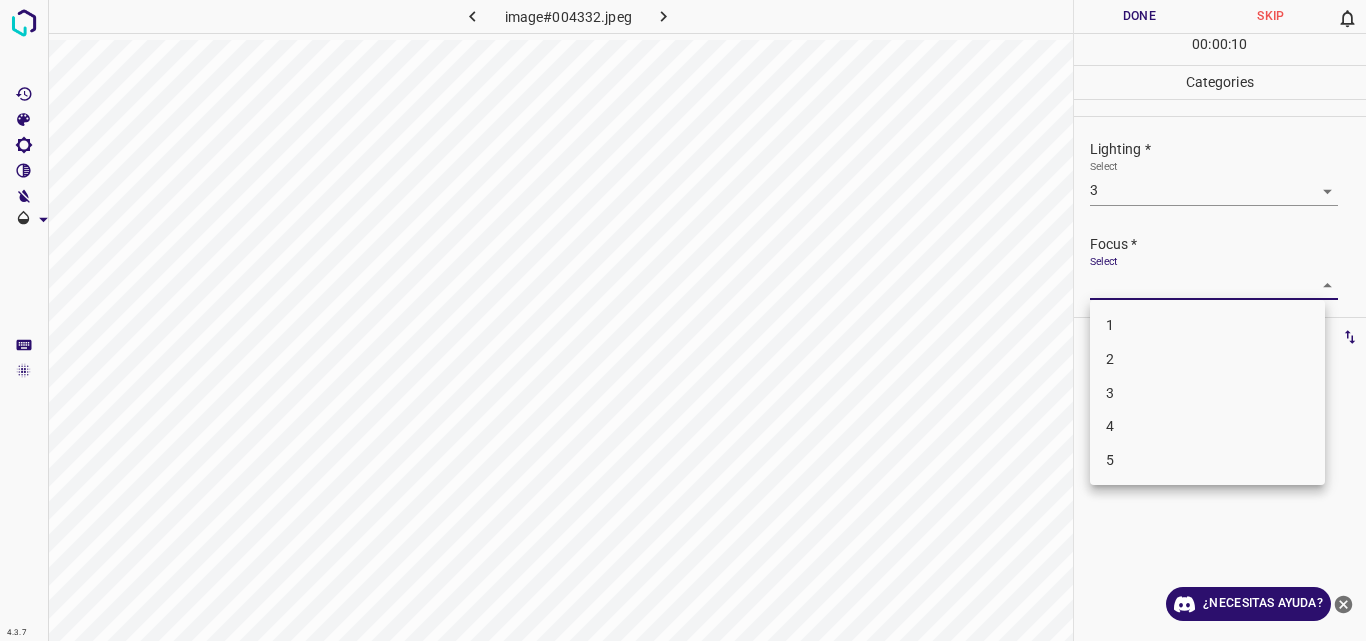 click on "3" at bounding box center [1207, 393] 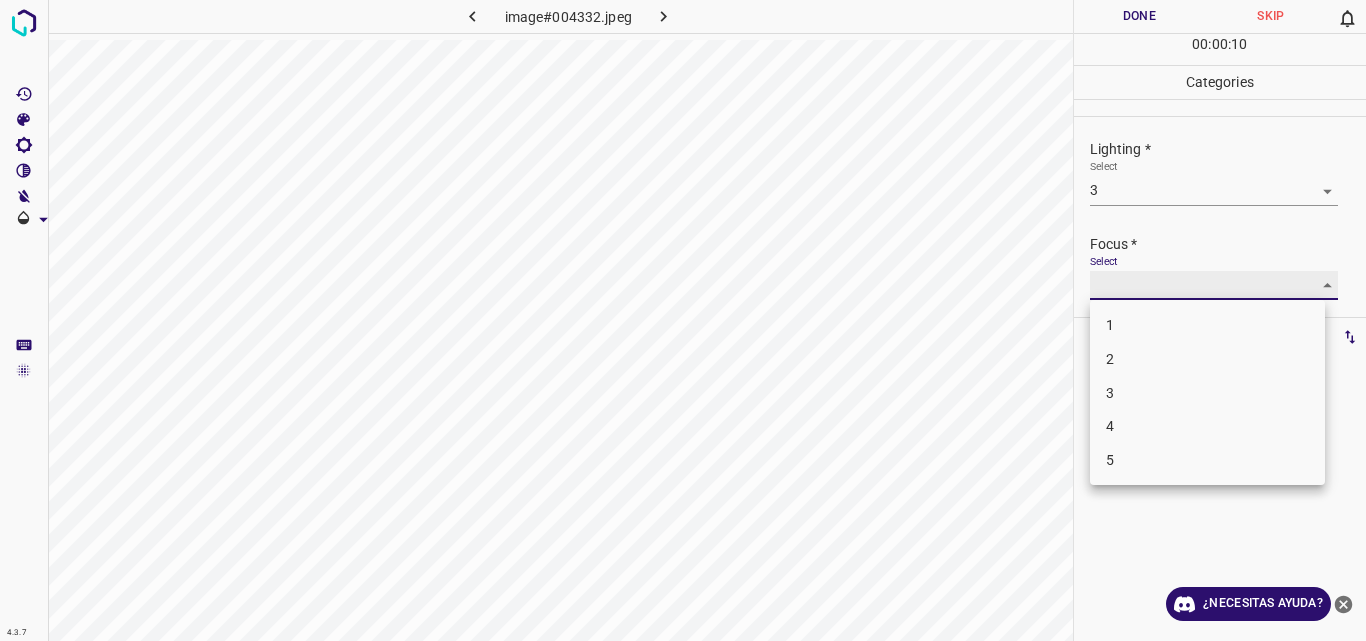 type on "3" 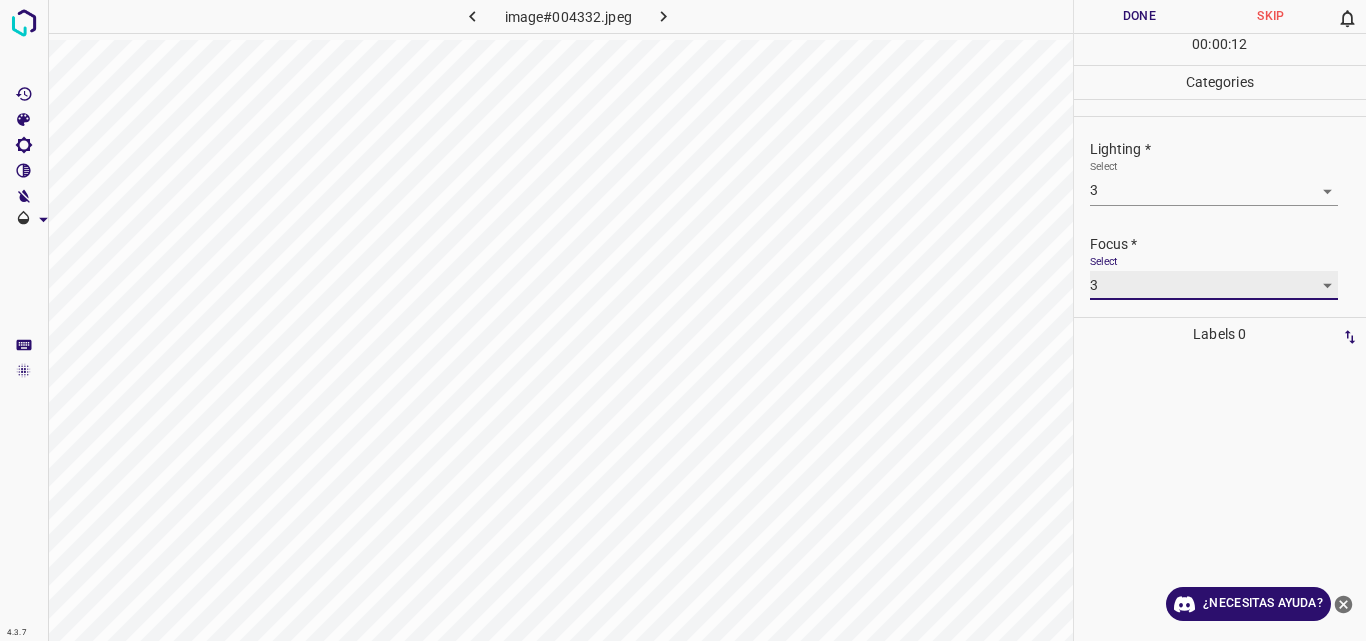 scroll, scrollTop: 98, scrollLeft: 0, axis: vertical 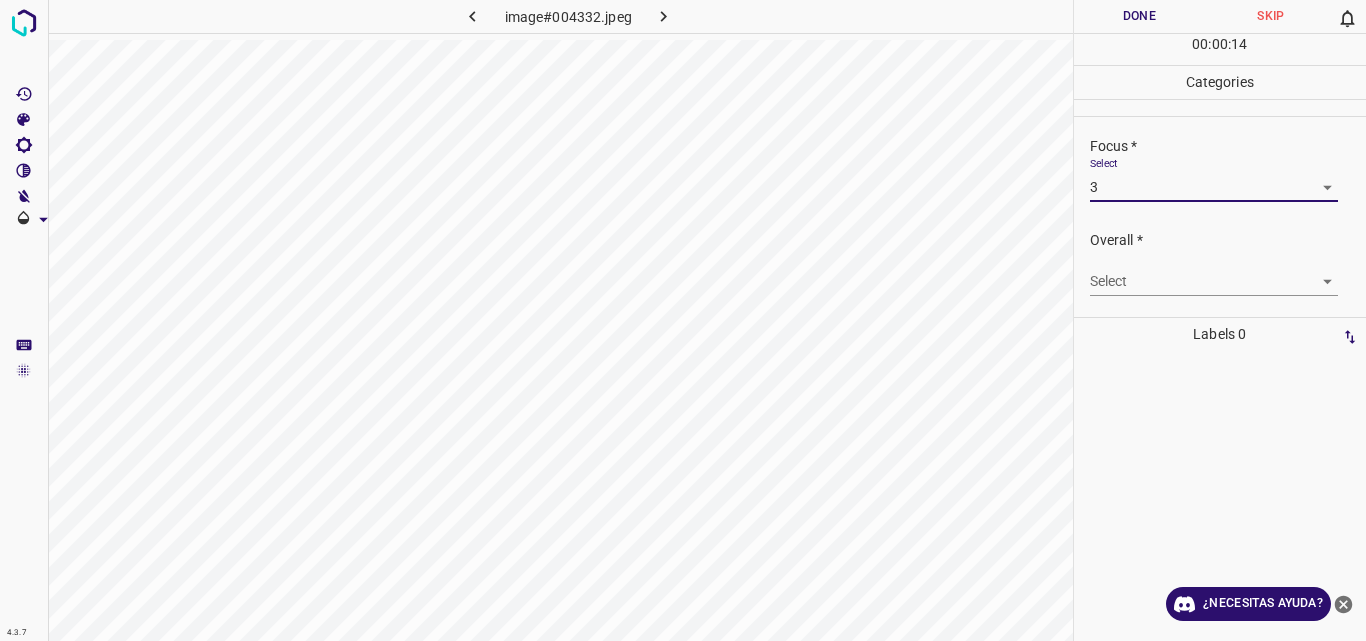 click on "4.3.7 image#004332.jpeg Done Skip 0 00   : 00   : 14   Categories Lighting *  Select 3 3 Focus *  Select 3 3 Overall *  Select ​ Labels   0 Categories 1 Lighting 2 Focus 3 Overall Tools Space Change between modes (Draw & Edit) I Auto labeling R Restore zoom M Zoom in N Zoom out Delete Delete selecte label Filters Z Restore filters X Saturation filter C Brightness filter V Contrast filter B Gray scale filter General O Download ¿Necesitas ayuda? Original text Rate this translation Your feedback will be used to help improve Google Translate - Texto - Esconder - Borrar" at bounding box center (683, 320) 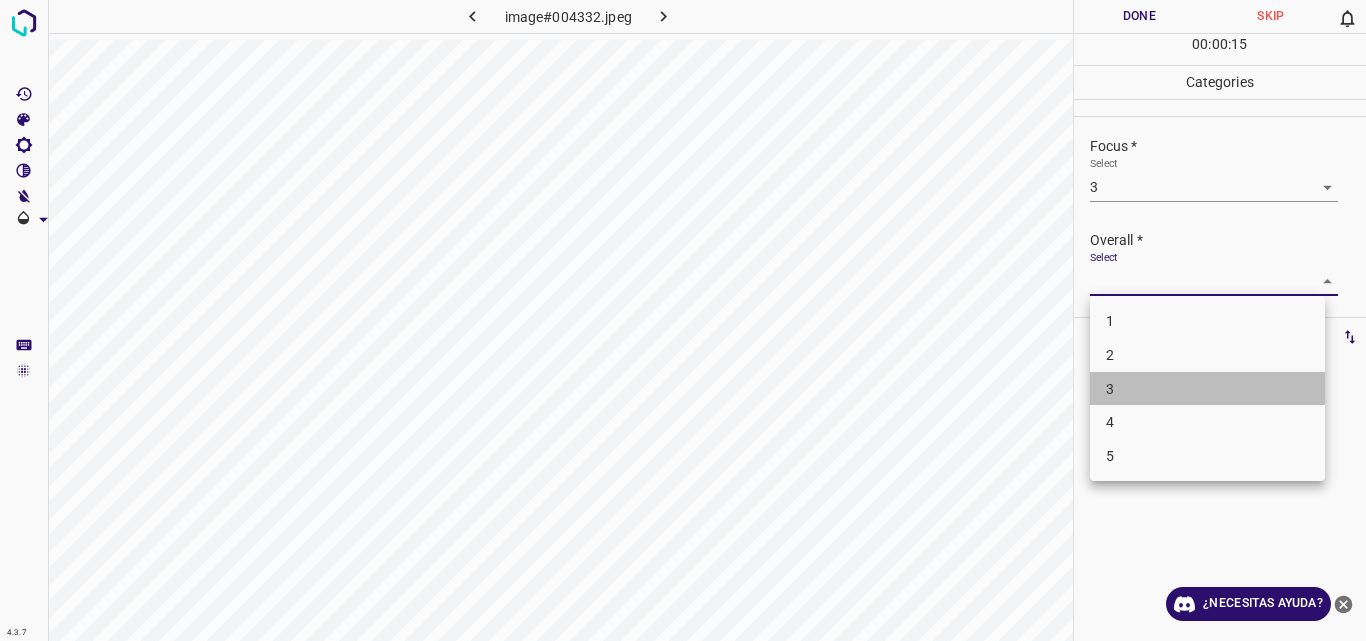 click on "3" at bounding box center (1207, 389) 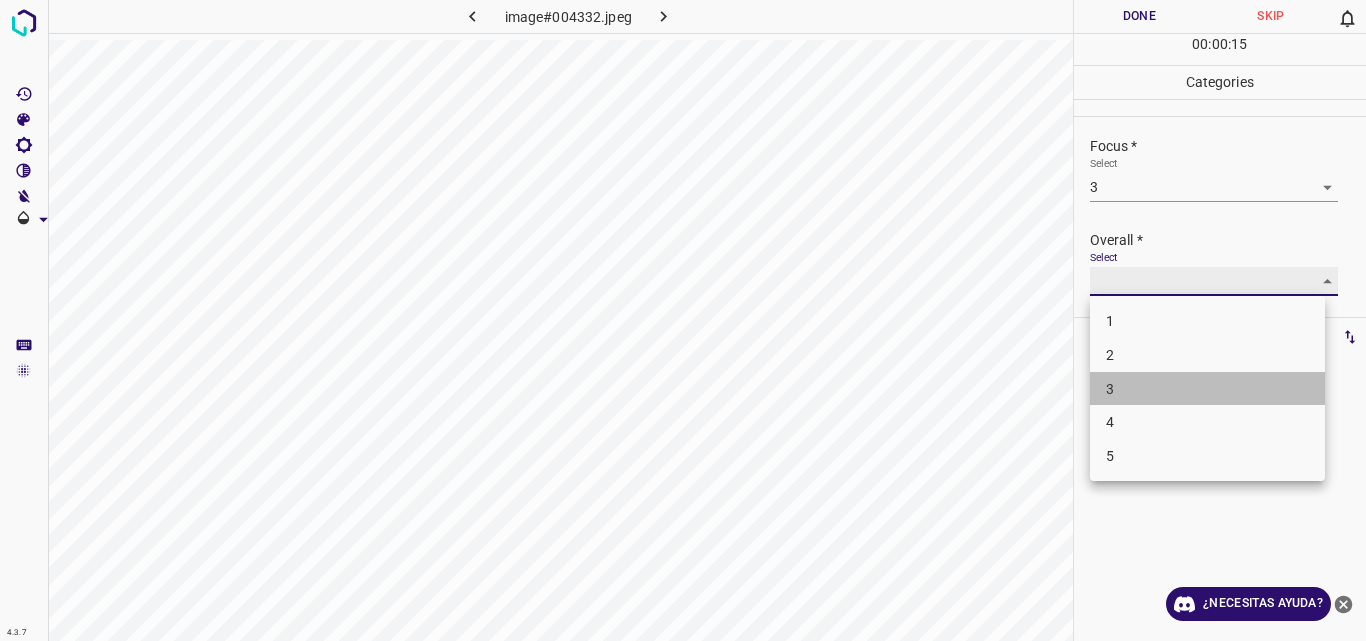 type on "3" 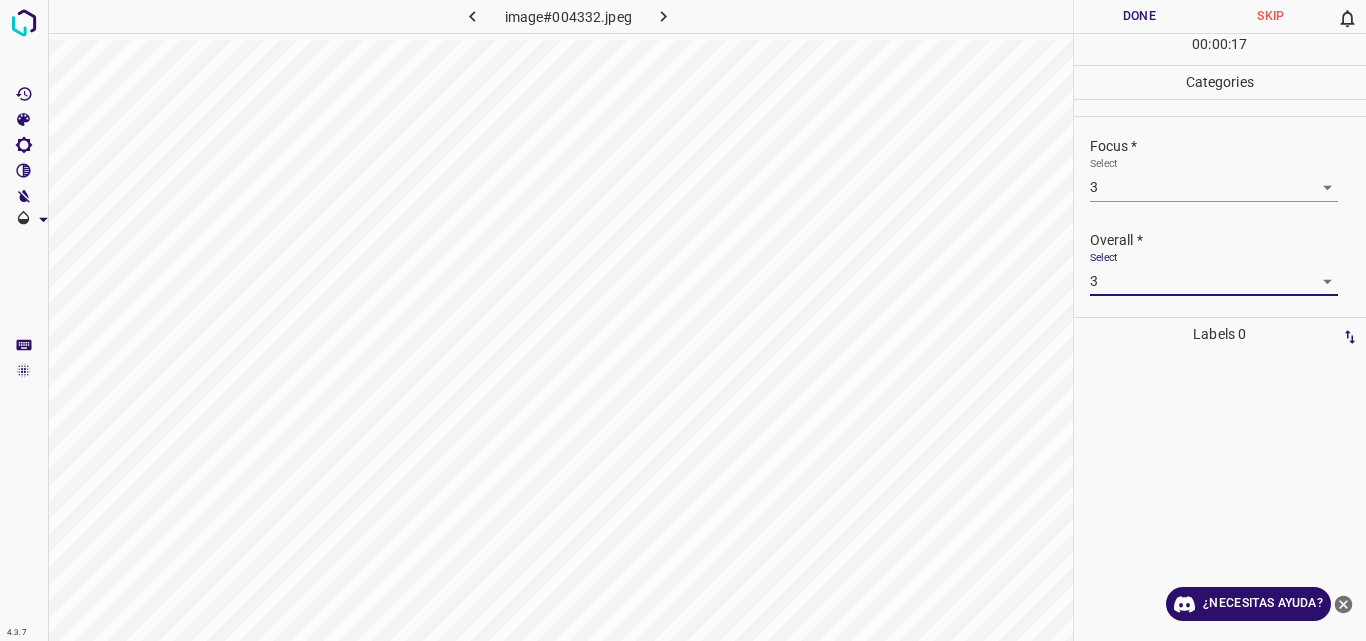 click on "Done" at bounding box center [1140, 16] 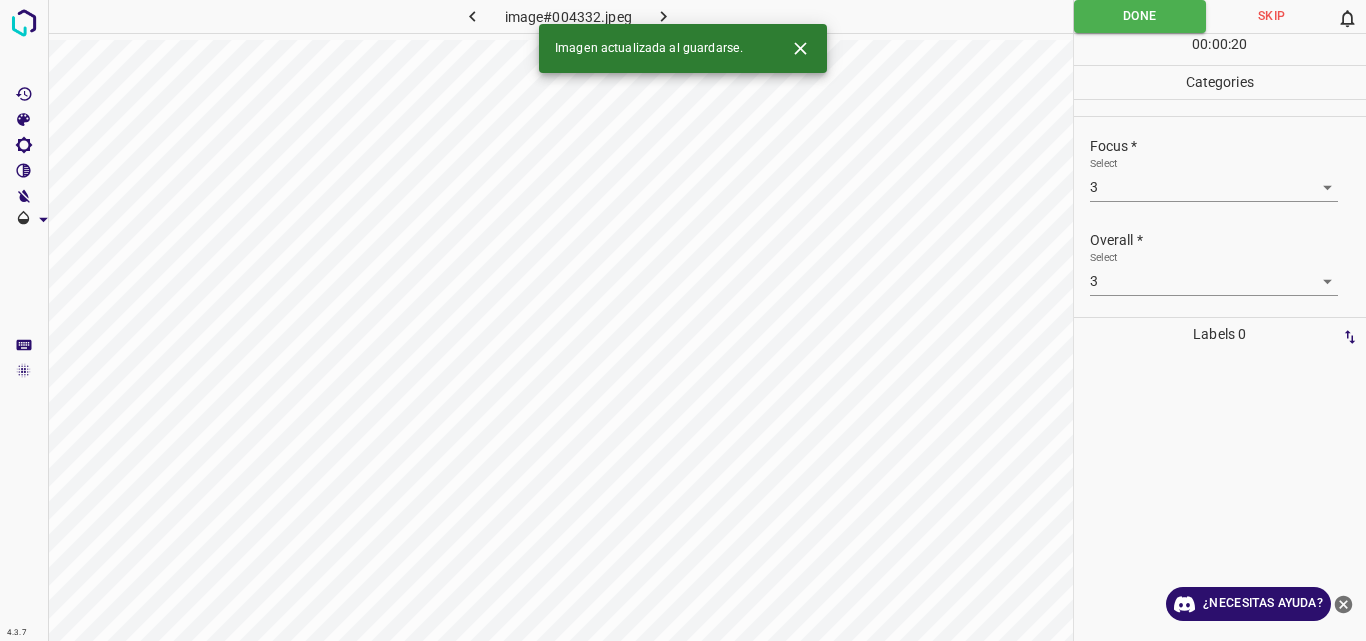 click 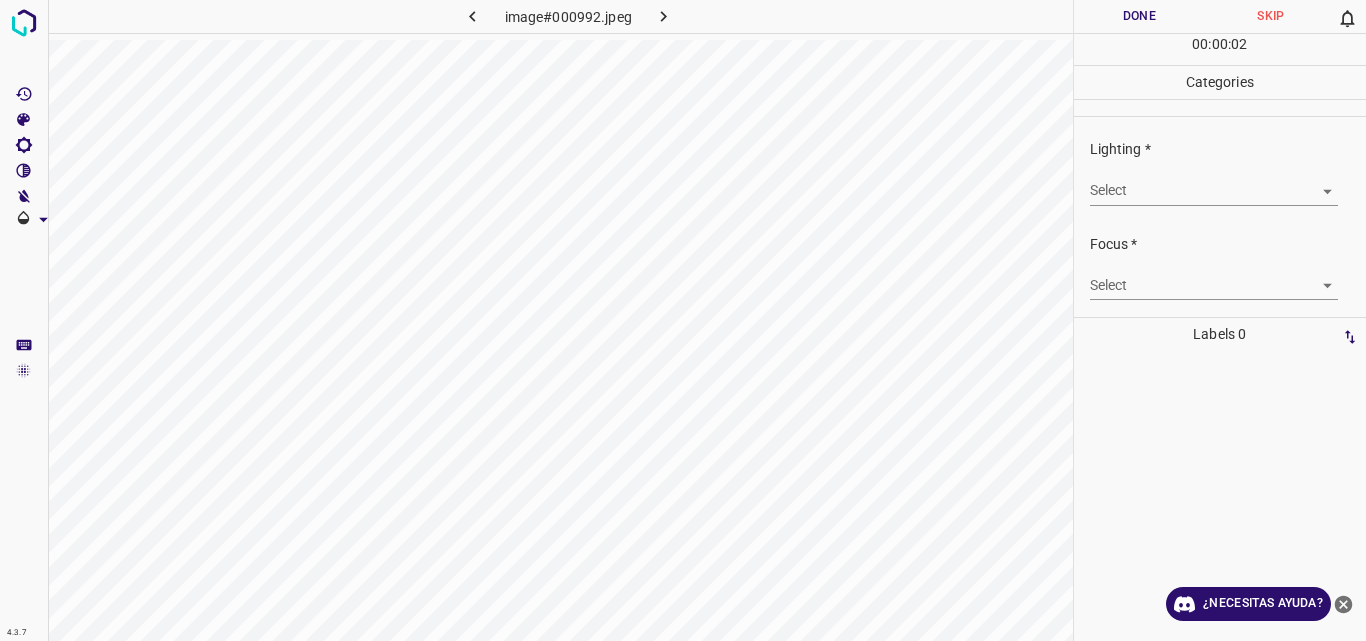 click on "4.3.7 image#000992.jpeg Done Skip 0 00   : 00   : 02   Categories Lighting *  Select ​ Focus *  Select ​ Overall *  Select ​ Labels   0 Categories 1 Lighting 2 Focus 3 Overall Tools Space Change between modes (Draw & Edit) I Auto labeling R Restore zoom M Zoom in N Zoom out Delete Delete selecte label Filters Z Restore filters X Saturation filter C Brightness filter V Contrast filter B Gray scale filter General O Download ¿Necesitas ayuda? Original text Rate this translation Your feedback will be used to help improve Google Translate - Texto - Esconder - Borrar" at bounding box center [683, 320] 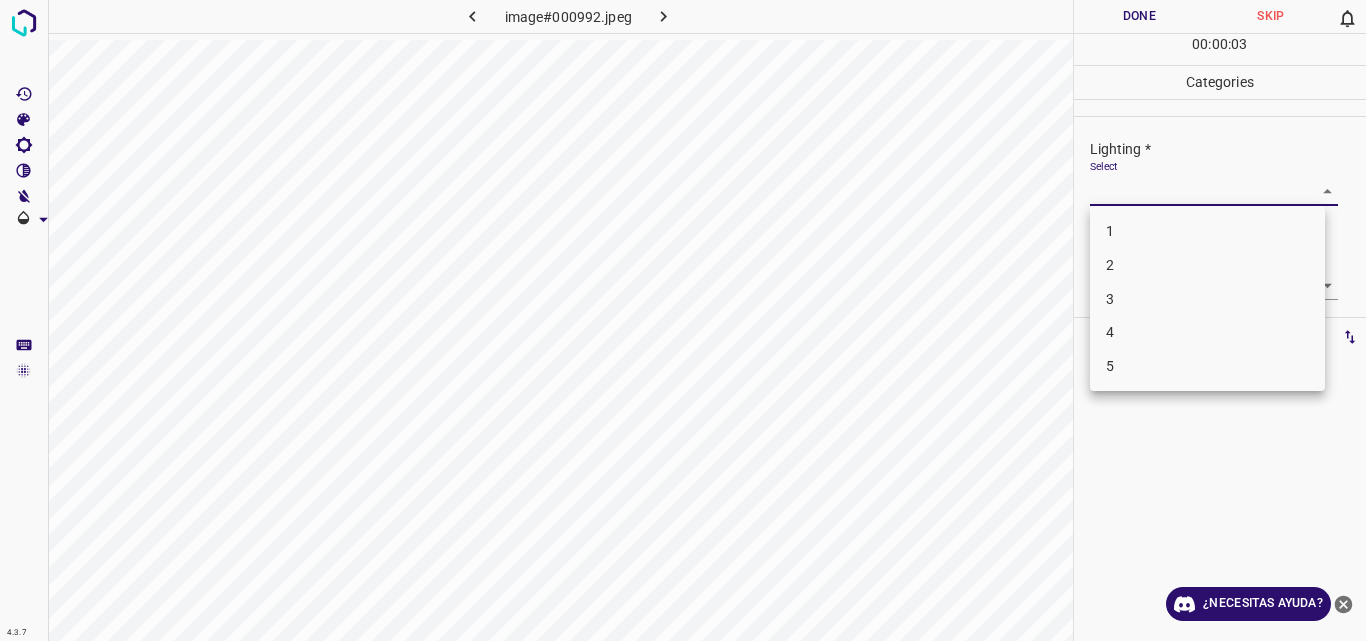 click on "3" at bounding box center (1207, 299) 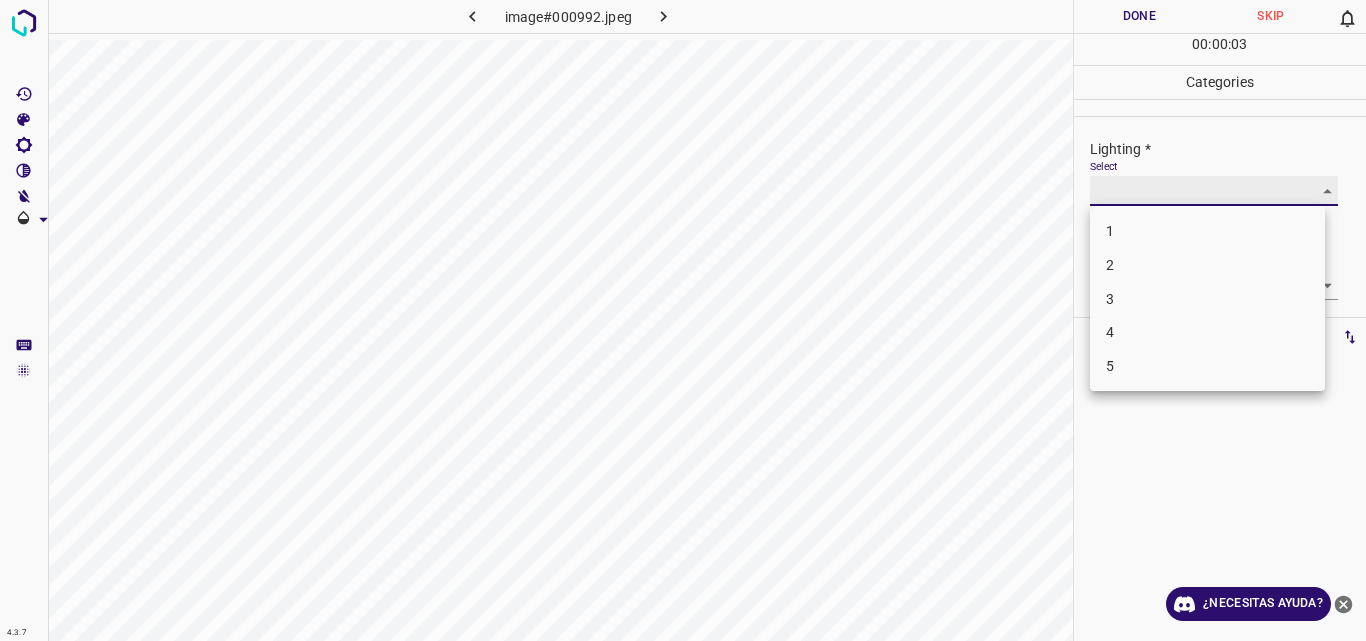type on "3" 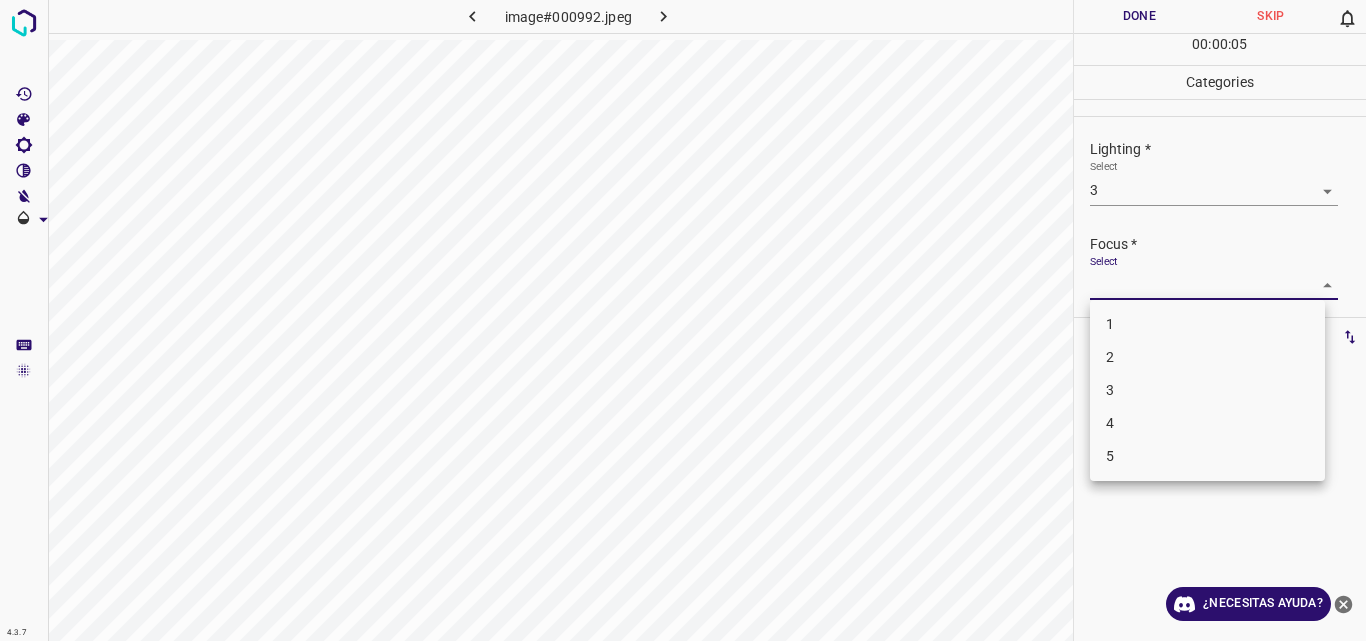 click on "4.3.7 image#000992.jpeg Done Skip 0 00   : 00   : 05   Categories Lighting *  Select 3 3 Focus *  Select ​ Overall *  Select ​ Labels   0 Categories 1 Lighting 2 Focus 3 Overall Tools Space Change between modes (Draw & Edit) I Auto labeling R Restore zoom M Zoom in N Zoom out Delete Delete selecte label Filters Z Restore filters X Saturation filter C Brightness filter V Contrast filter B Gray scale filter General O Download ¿Necesitas ayuda? Original text Rate this translation Your feedback will be used to help improve Google Translate - Texto - Esconder - Borrar 1 2 3 4 5" at bounding box center (683, 320) 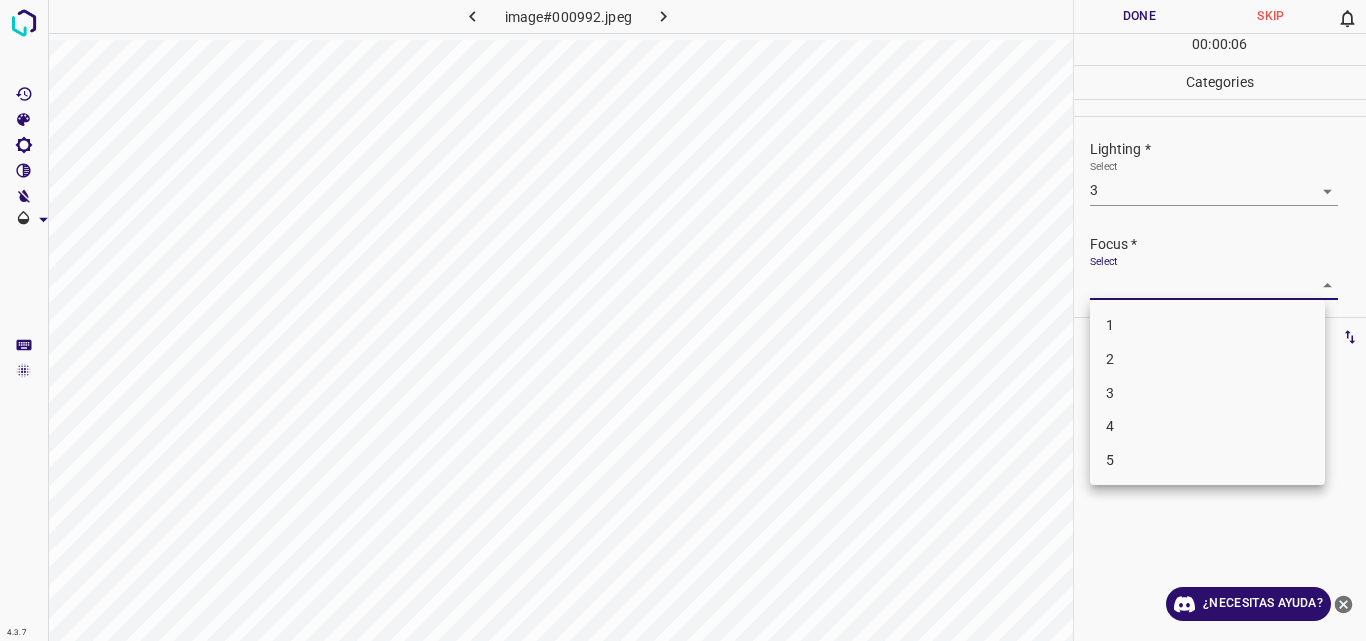click on "3" at bounding box center [1207, 393] 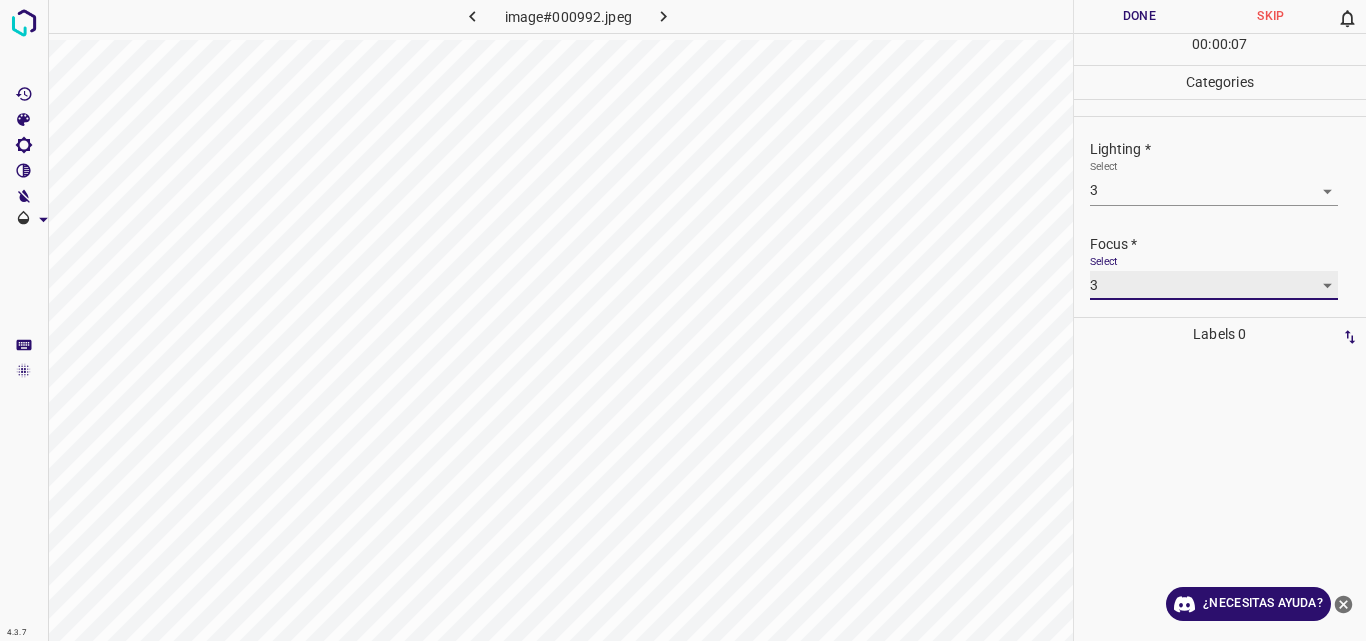 type on "3" 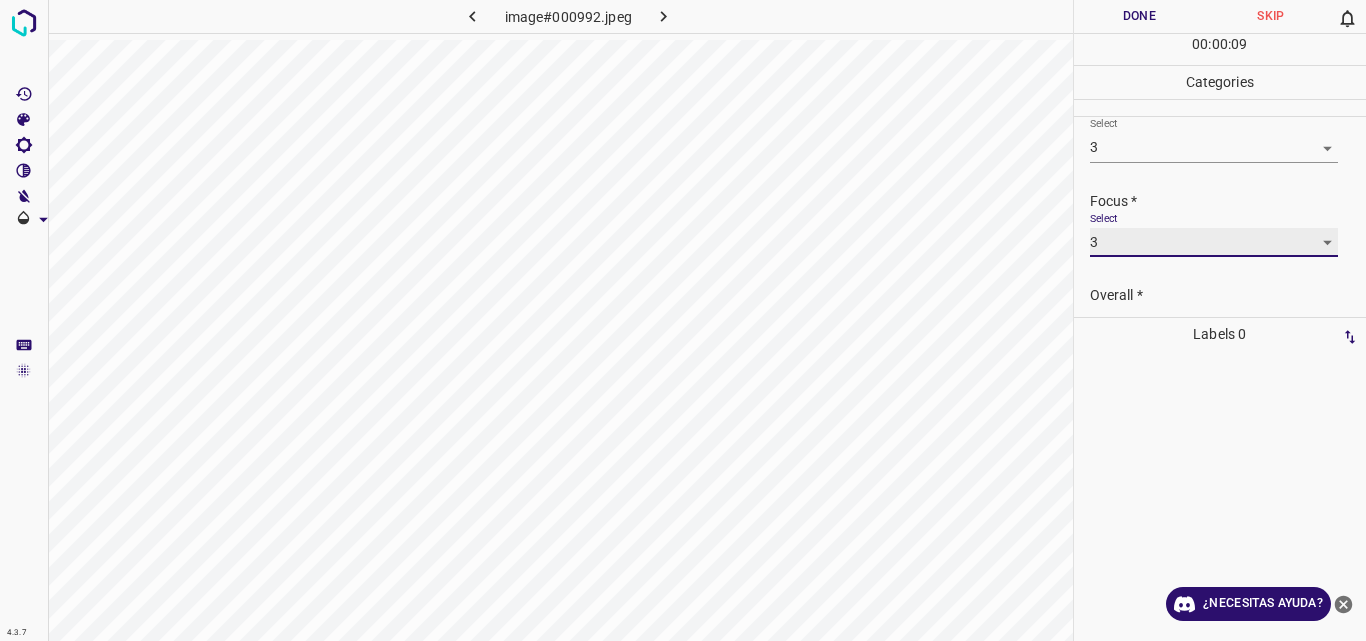 scroll, scrollTop: 98, scrollLeft: 0, axis: vertical 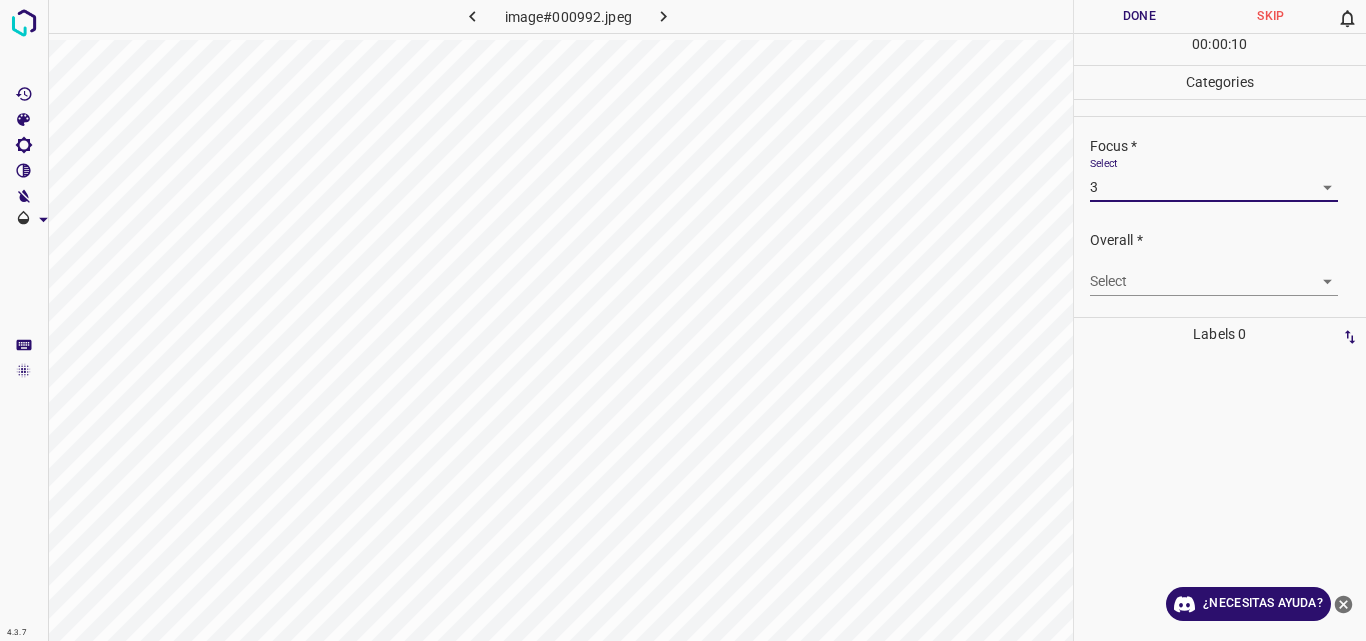 click on "4.3.7 image#000992.jpeg Done Skip 0 00   : 00   : 10   Categories Lighting *  Select 3 3 Focus *  Select 3 3 Overall *  Select ​ Labels   0 Categories 1 Lighting 2 Focus 3 Overall Tools Space Change between modes (Draw & Edit) I Auto labeling R Restore zoom M Zoom in N Zoom out Delete Delete selecte label Filters Z Restore filters X Saturation filter C Brightness filter V Contrast filter B Gray scale filter General O Download ¿Necesitas ayuda? Original text Rate this translation Your feedback will be used to help improve Google Translate - Texto - Esconder - Borrar" at bounding box center (683, 320) 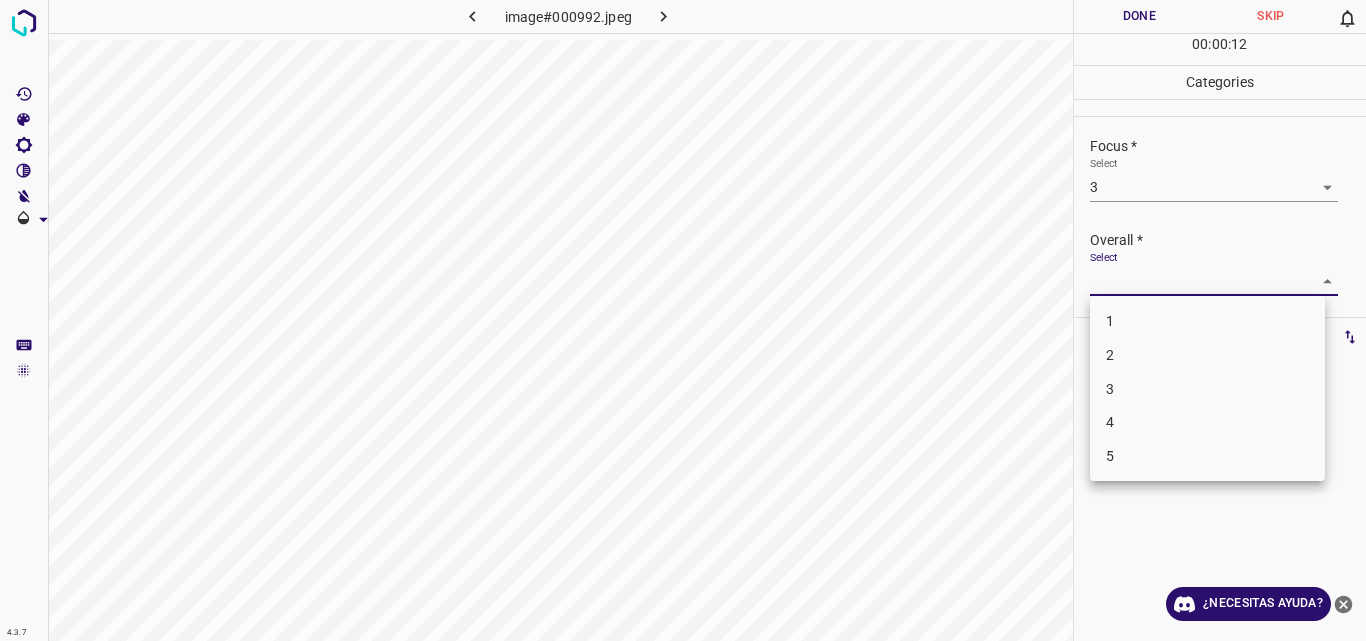 click on "3" at bounding box center [1207, 389] 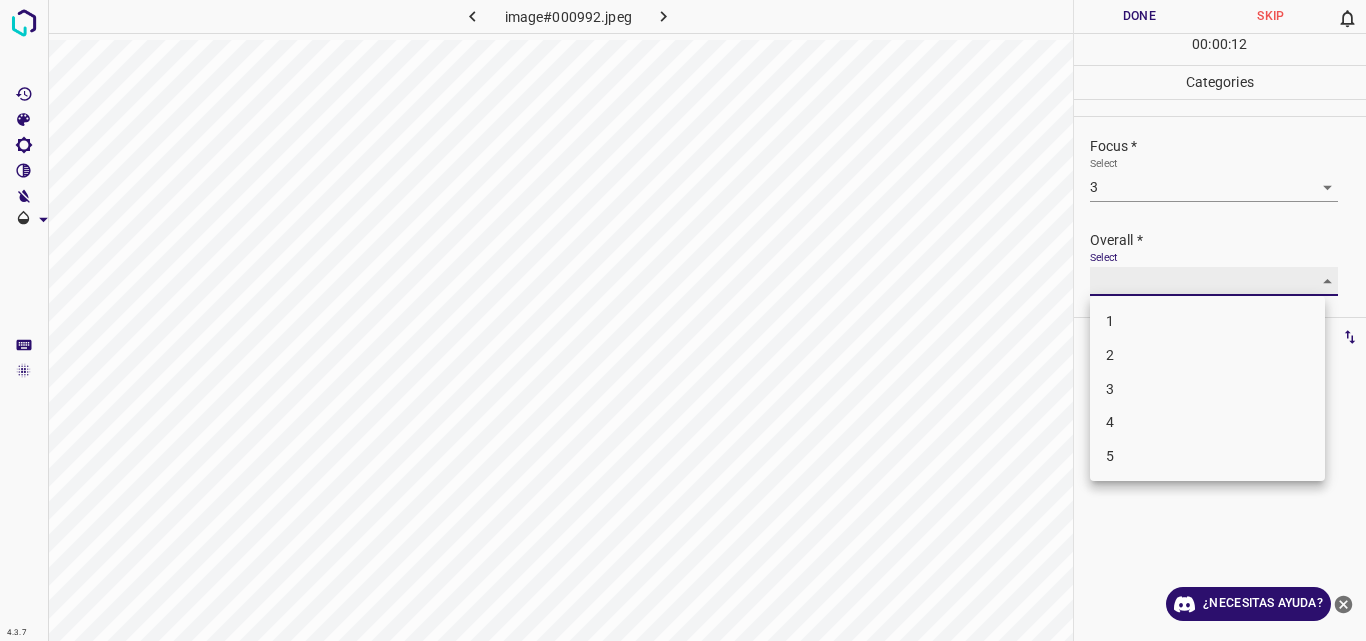 type on "3" 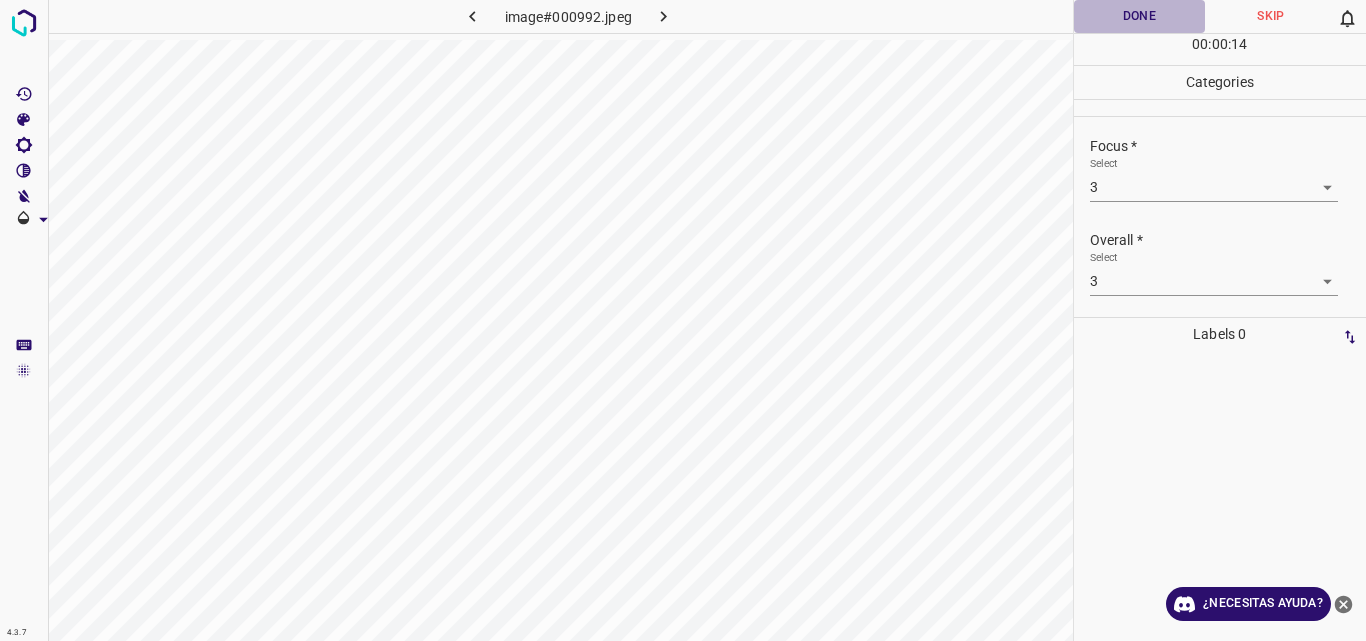 click on "Done" at bounding box center [1140, 16] 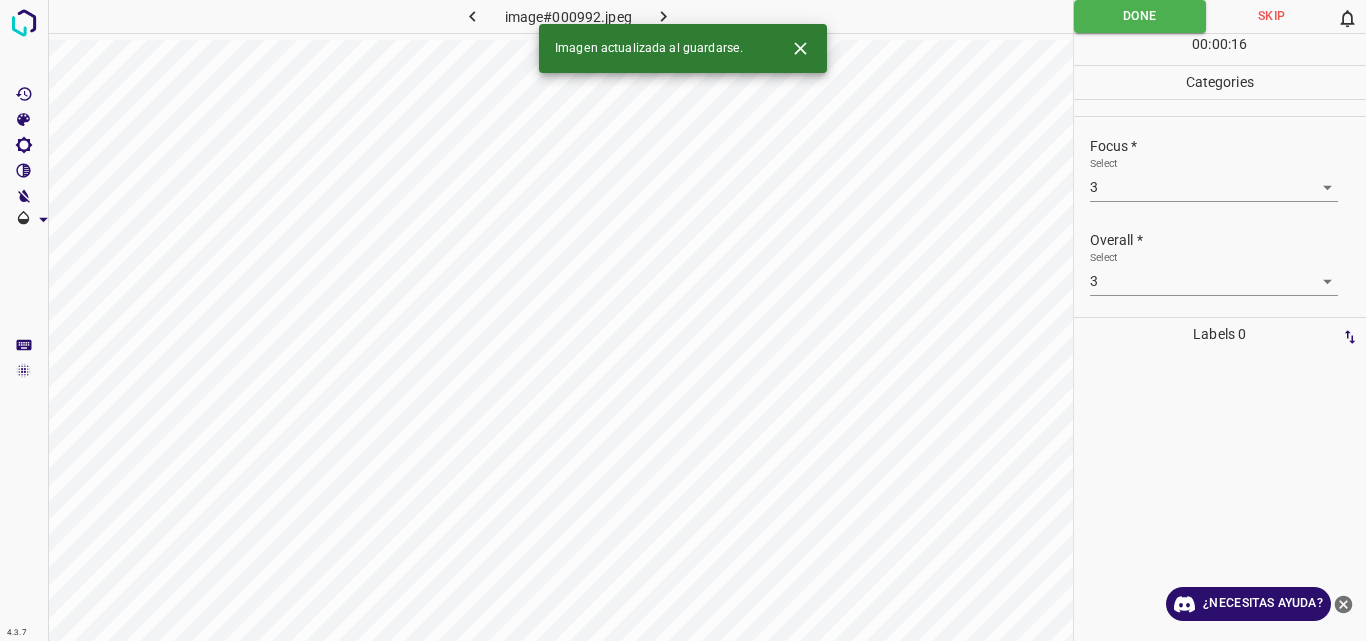 click 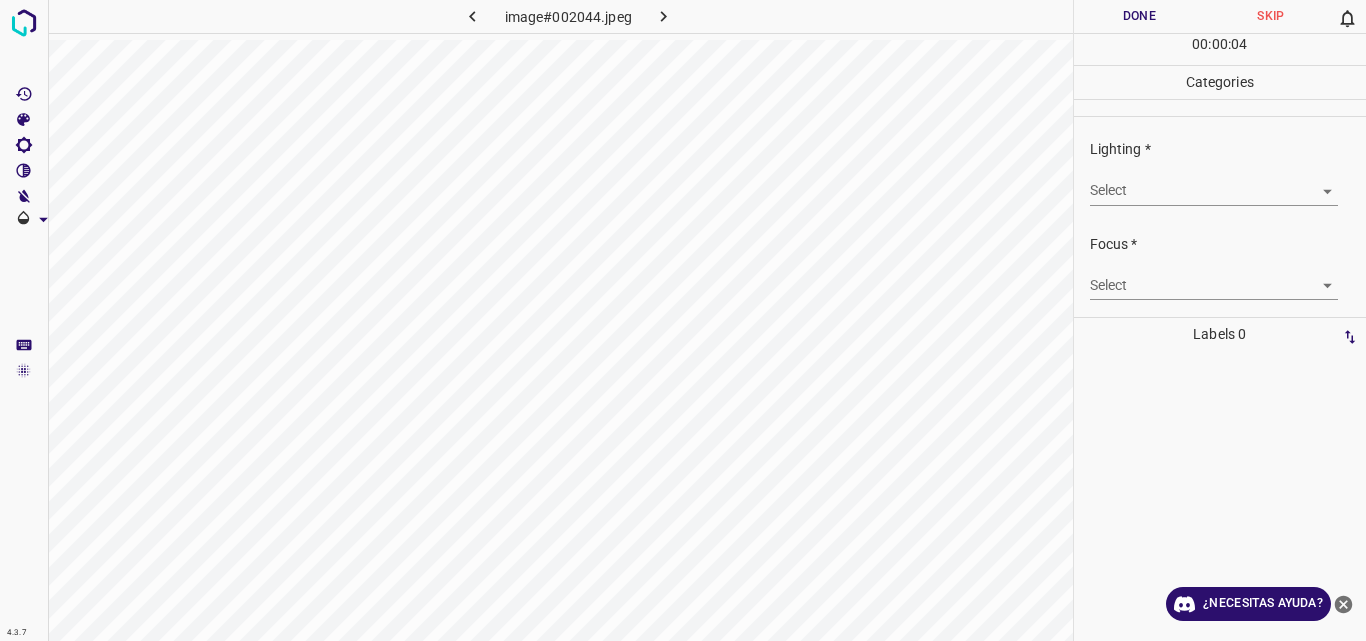 click on "4.3.7 image#002044.jpeg Done Skip 0 00   : 00   : 04   Categories Lighting *  Select ​ Focus *  Select ​ Overall *  Select ​ Labels   0 Categories 1 Lighting 2 Focus 3 Overall Tools Space Change between modes (Draw & Edit) I Auto labeling R Restore zoom M Zoom in N Zoom out Delete Delete selecte label Filters Z Restore filters X Saturation filter C Brightness filter V Contrast filter B Gray scale filter General O Download ¿Necesitas ayuda? Original text Rate this translation Your feedback will be used to help improve Google Translate - Texto - Esconder - Borrar" at bounding box center [683, 320] 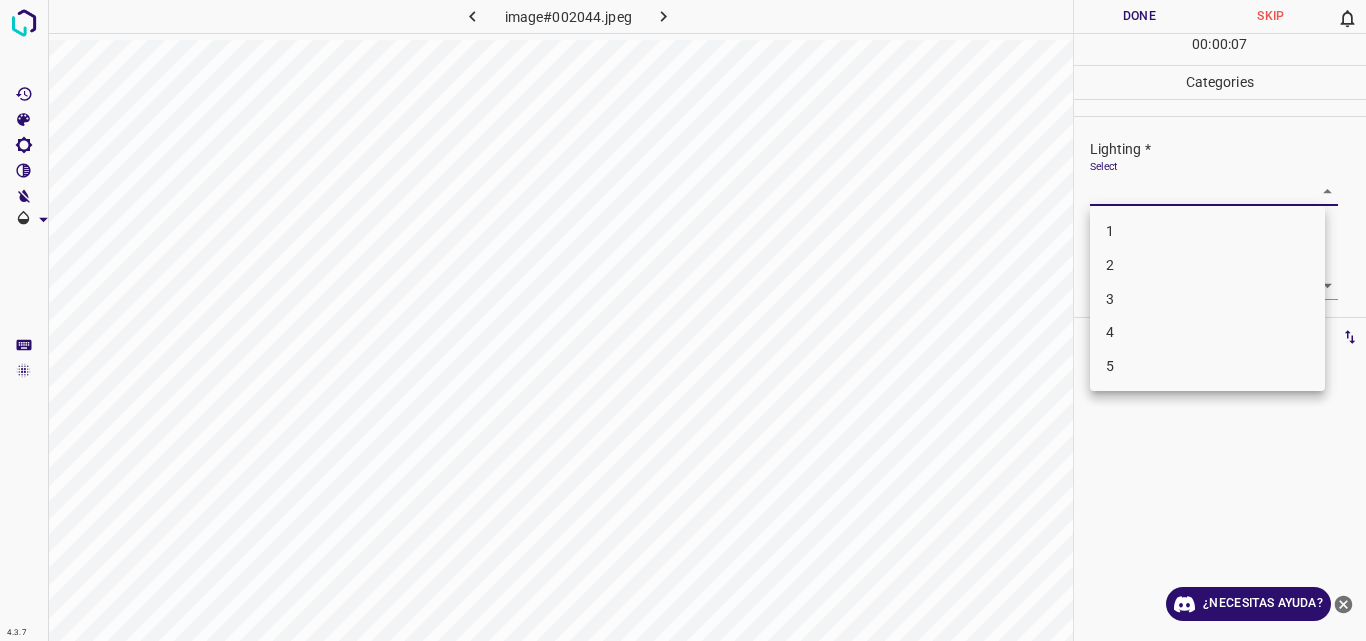 click on "2" at bounding box center [1207, 265] 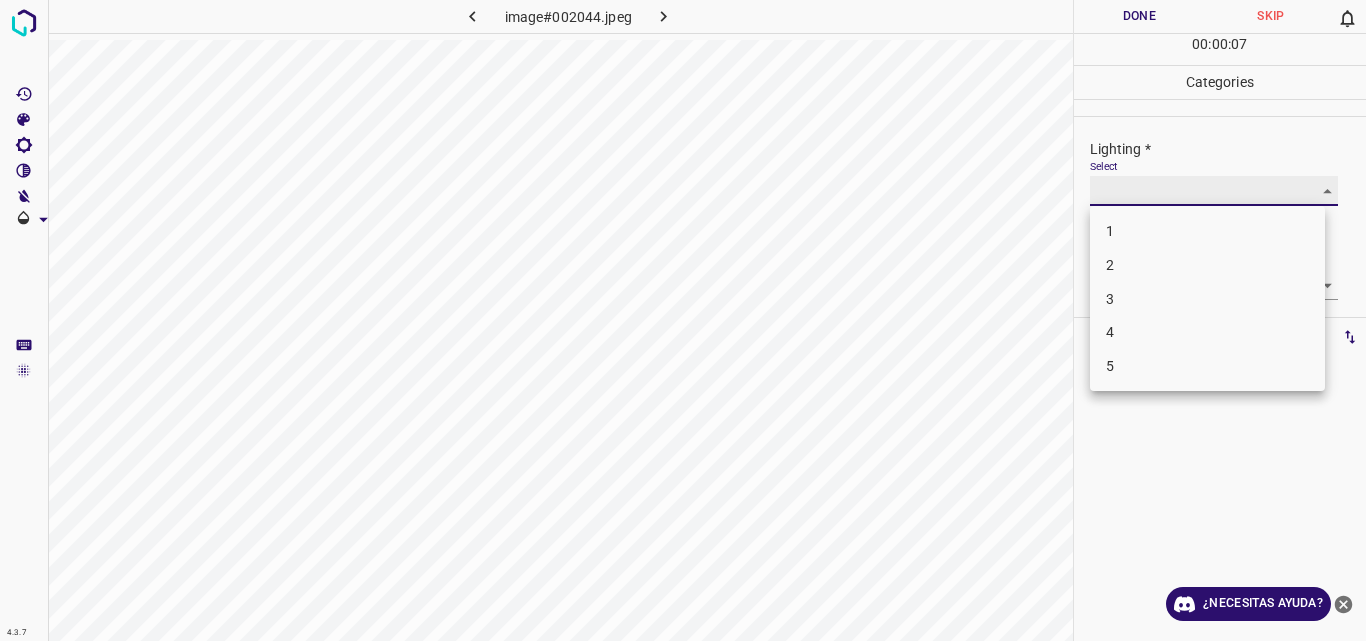 type on "2" 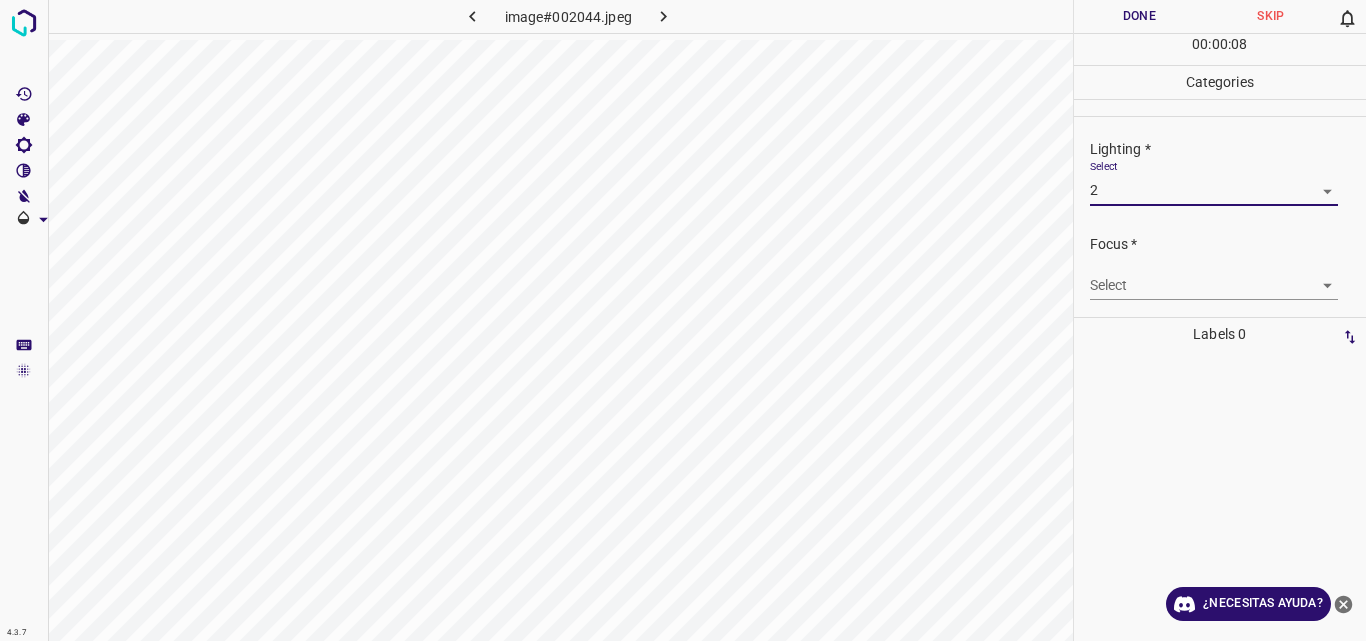 click on "4.3.7 image#002044.jpeg Done Skip 0 00   : 00   : 08   Categories Lighting *  Select 2 2 Focus *  Select ​ Overall *  Select ​ Labels   0 Categories 1 Lighting 2 Focus 3 Overall Tools Space Change between modes (Draw & Edit) I Auto labeling R Restore zoom M Zoom in N Zoom out Delete Delete selecte label Filters Z Restore filters X Saturation filter C Brightness filter V Contrast filter B Gray scale filter General O Download ¿Necesitas ayuda? Original text Rate this translation Your feedback will be used to help improve Google Translate - Texto - Esconder - Borrar" at bounding box center (683, 320) 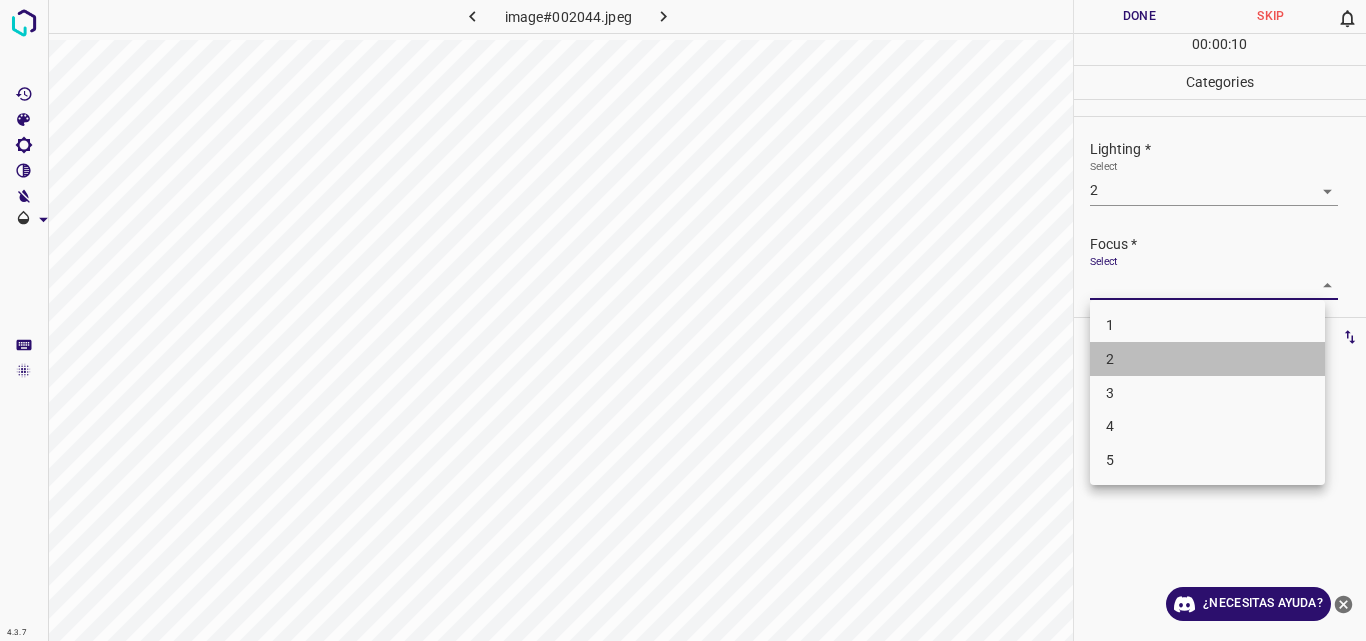 click on "2" at bounding box center (1207, 359) 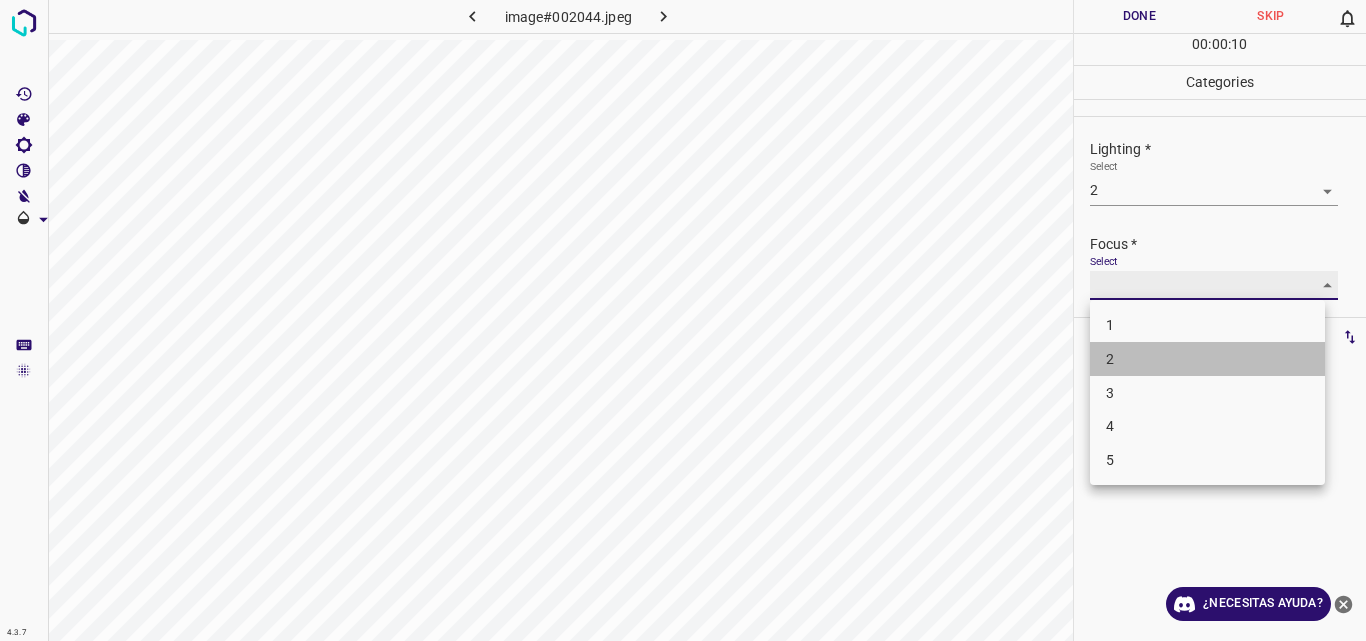 type on "2" 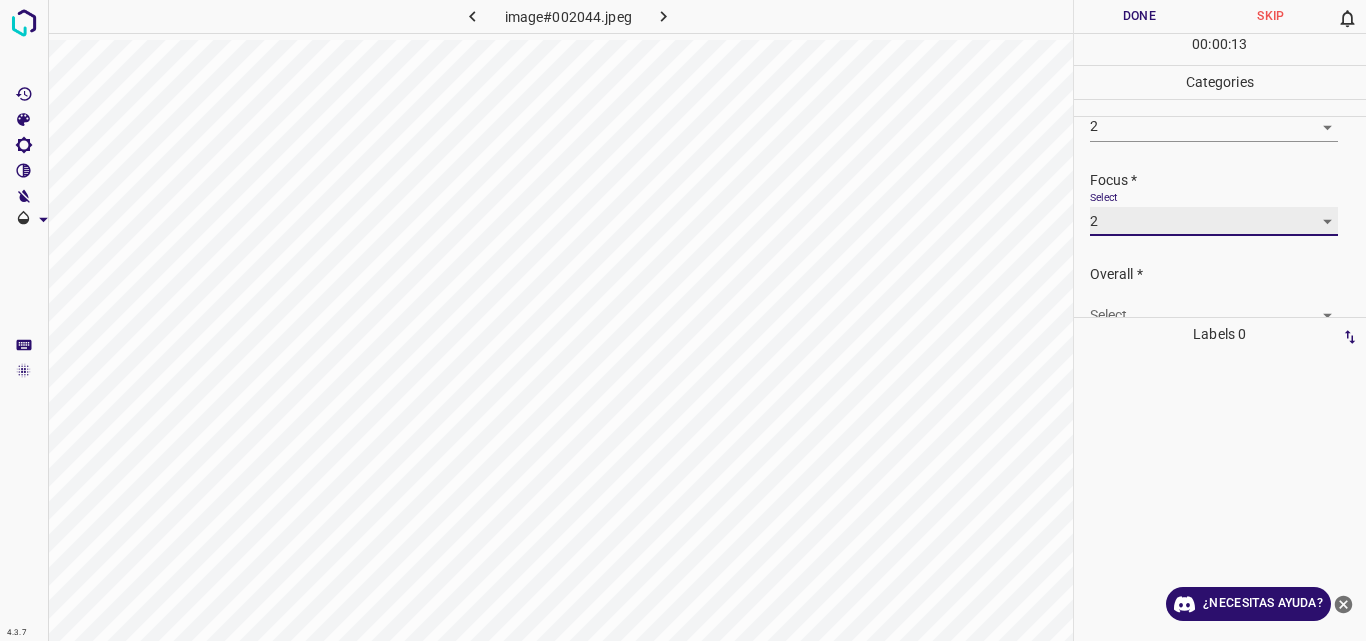 scroll, scrollTop: 85, scrollLeft: 0, axis: vertical 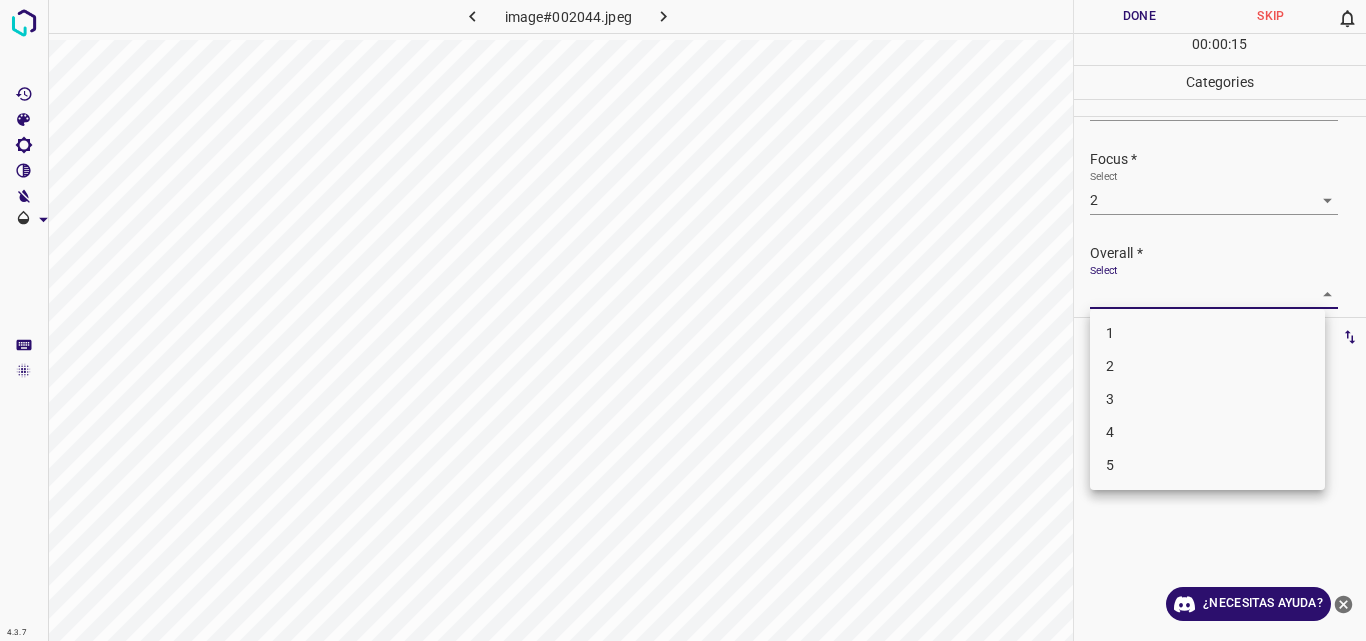 click on "4.3.7 image#002044.jpeg Done Skip 0 00   : 00   : 15   Categories Lighting *  Select 2 2 Focus *  Select 2 2 Overall *  Select ​ Labels   0 Categories 1 Lighting 2 Focus 3 Overall Tools Space Change between modes (Draw & Edit) I Auto labeling R Restore zoom M Zoom in N Zoom out Delete Delete selecte label Filters Z Restore filters X Saturation filter C Brightness filter V Contrast filter B Gray scale filter General O Download ¿Necesitas ayuda? Original text Rate this translation Your feedback will be used to help improve Google Translate - Texto - Esconder - Borrar 1 2 3 4 5" at bounding box center [683, 320] 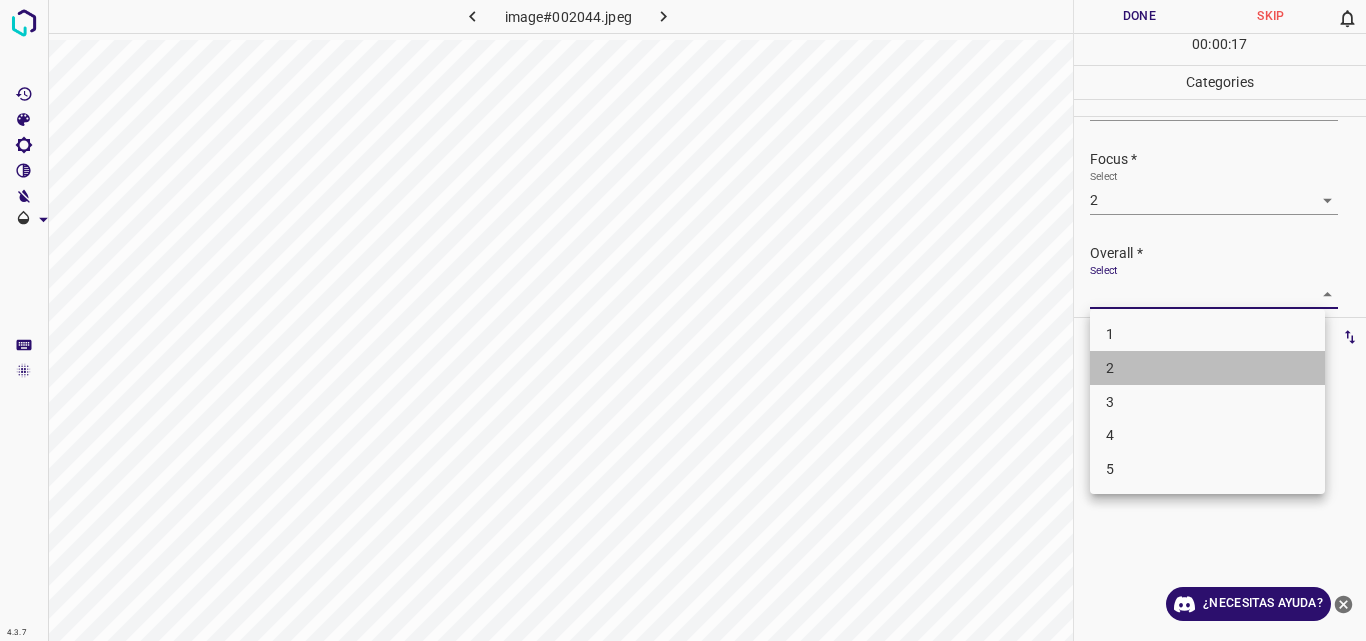 click on "2" at bounding box center (1207, 368) 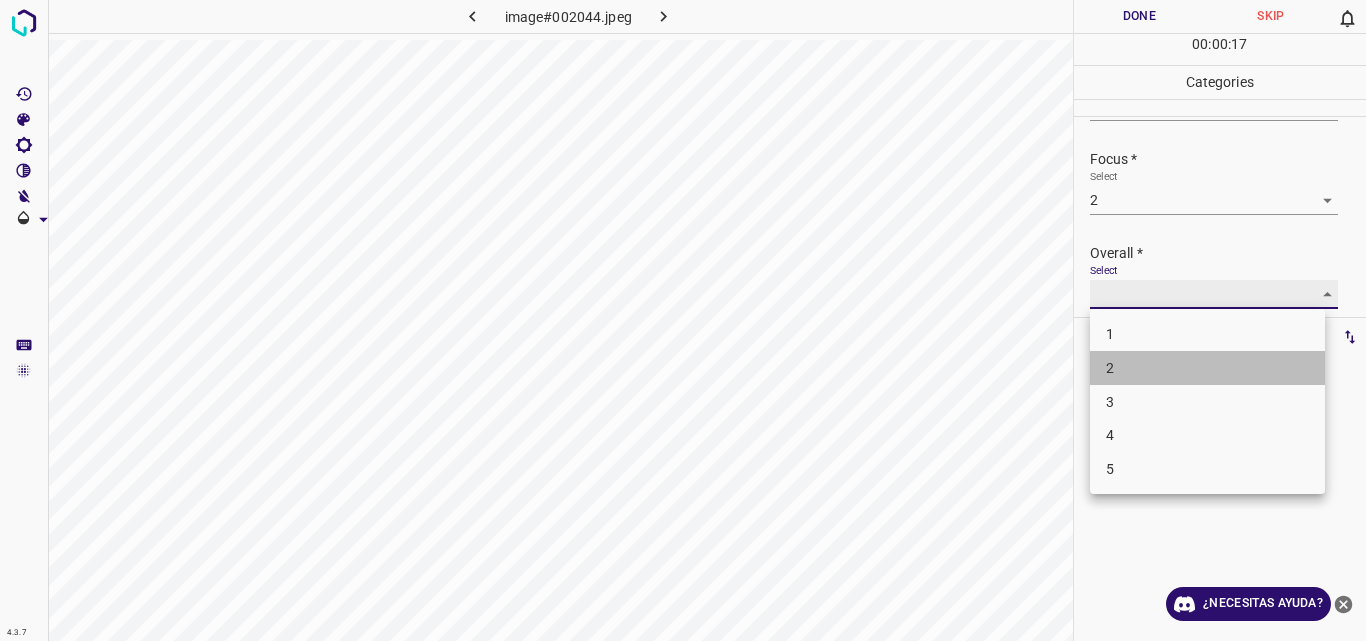 type on "2" 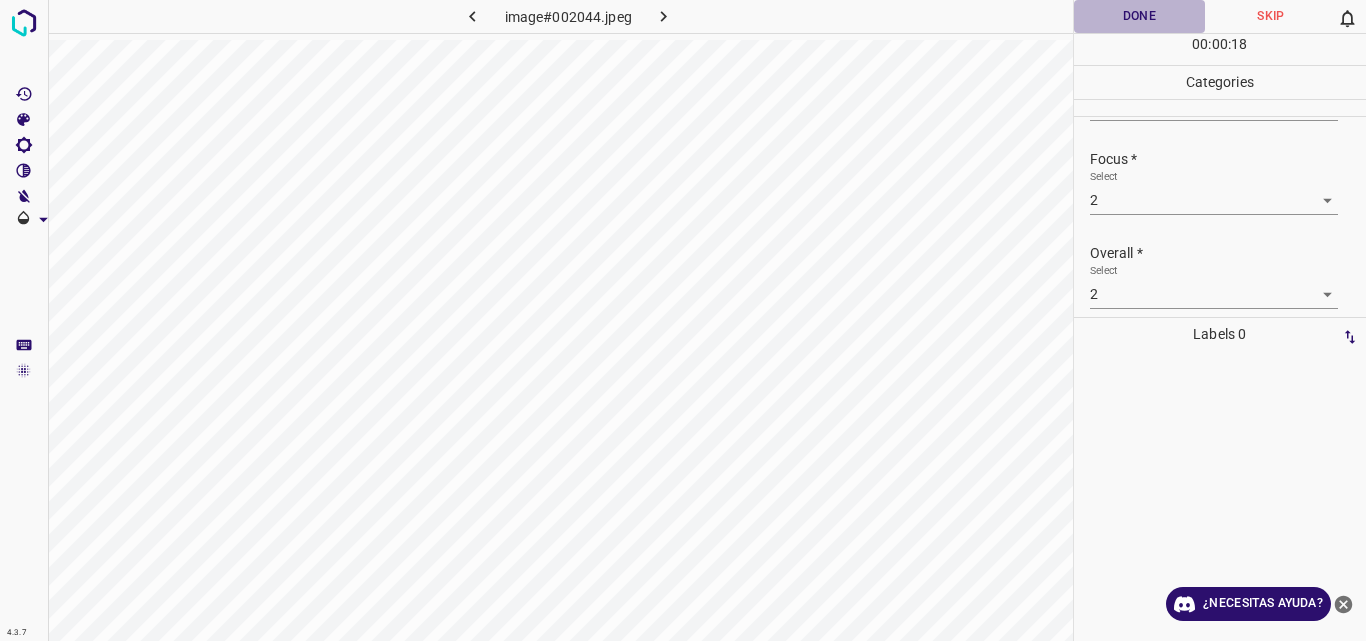 click on "Done" at bounding box center [1140, 16] 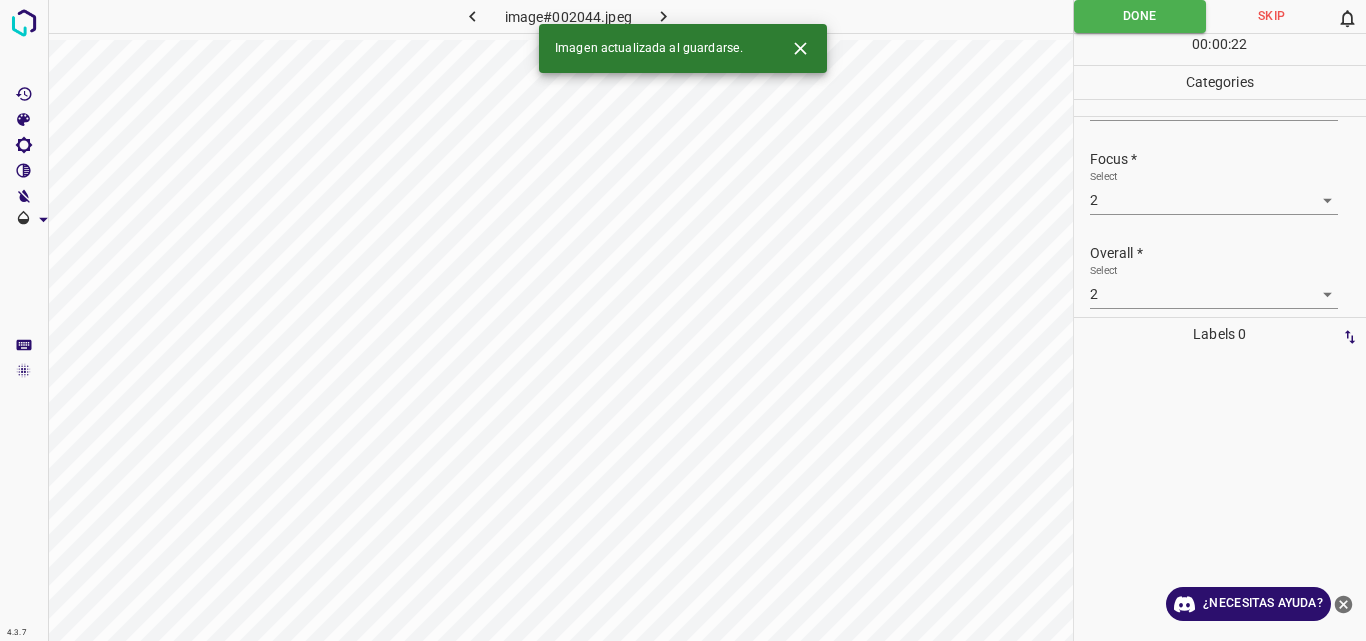 click 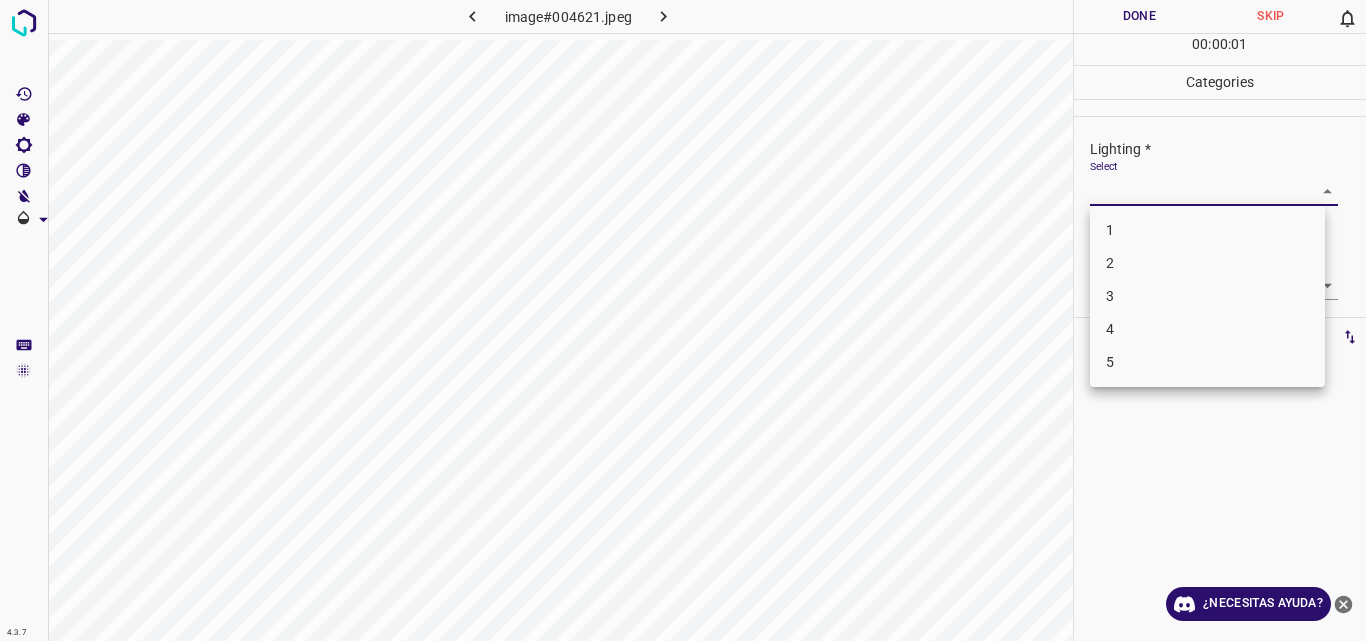 click on "4.3.7 image#004621.jpeg Done Skip 0 00   : 00   : 01   Categories Lighting *  Select ​ Focus *  Select ​ Overall *  Select ​ Labels   0 Categories 1 Lighting 2 Focus 3 Overall Tools Space Change between modes (Draw & Edit) I Auto labeling R Restore zoom M Zoom in N Zoom out Delete Delete selecte label Filters Z Restore filters X Saturation filter C Brightness filter V Contrast filter B Gray scale filter General O Download ¿Necesitas ayuda? Original text Rate this translation Your feedback will be used to help improve Google Translate - Texto - Esconder - Borrar 1 2 3 4 5" at bounding box center (683, 320) 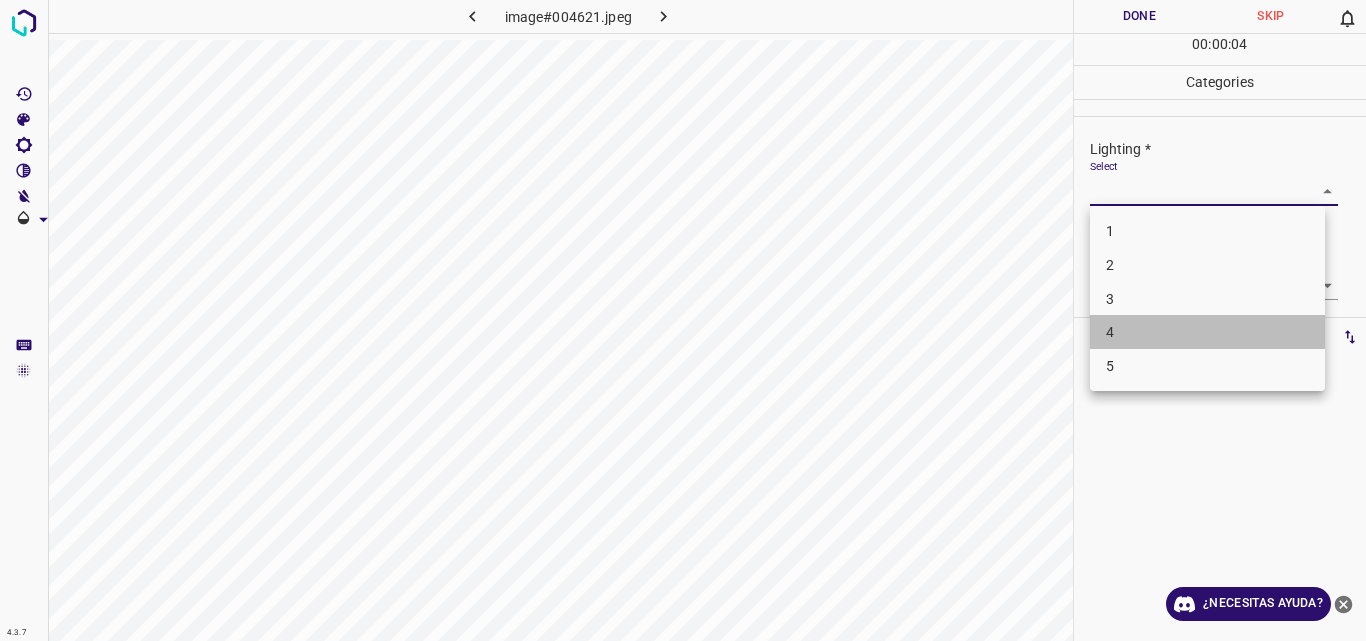 click on "4" at bounding box center (1207, 332) 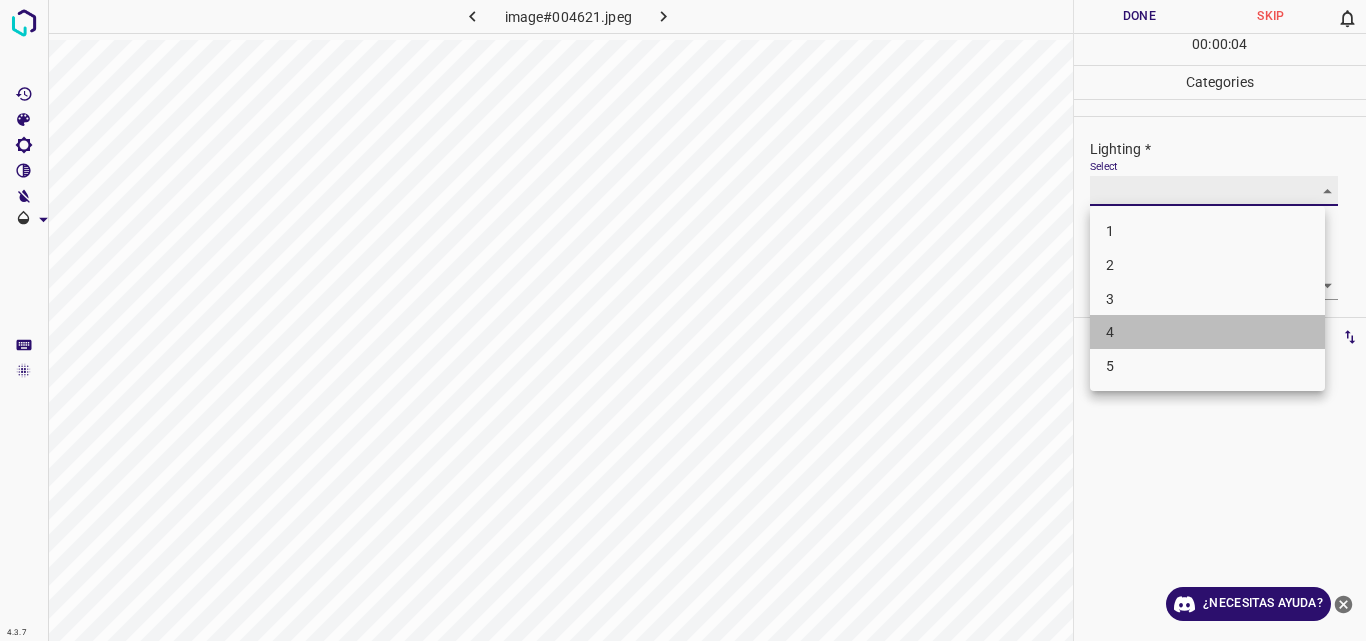 type on "4" 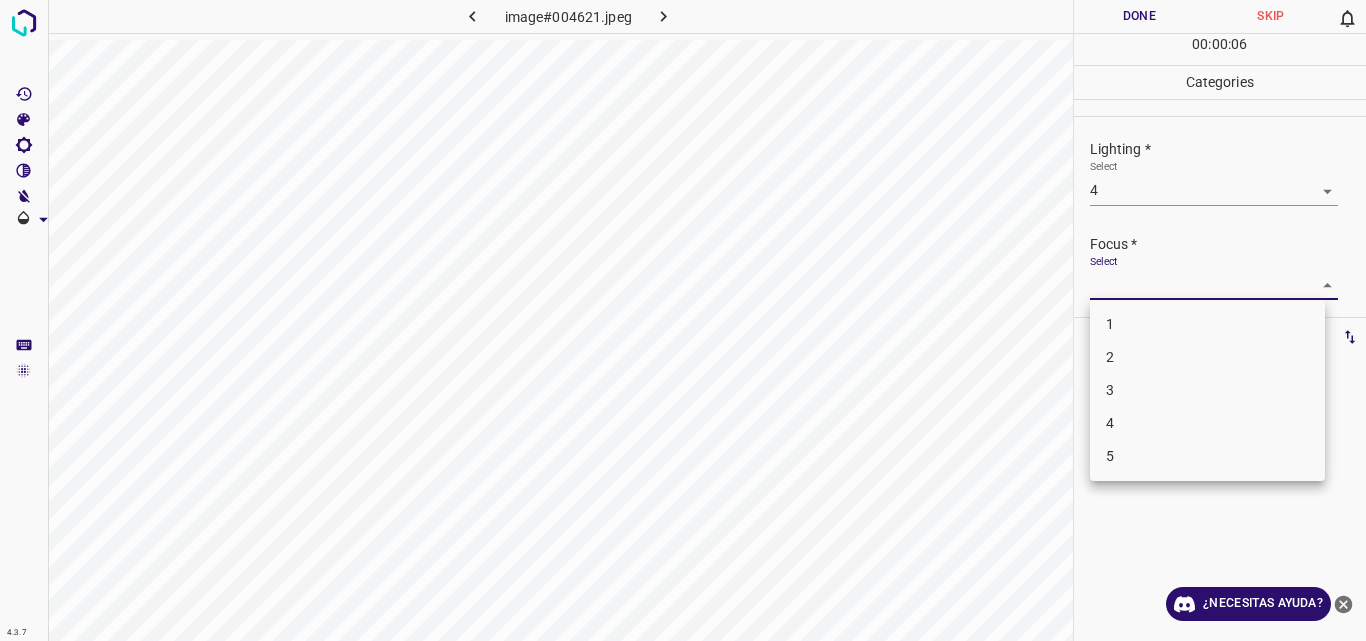 click on "4.3.7 image#004621.jpeg Done Skip 0 00   : 00   : 06   Categories Lighting *  Select 4 4 Focus *  Select ​ Overall *  Select ​ Labels   0 Categories 1 Lighting 2 Focus 3 Overall Tools Space Change between modes (Draw & Edit) I Auto labeling R Restore zoom M Zoom in N Zoom out Delete Delete selecte label Filters Z Restore filters X Saturation filter C Brightness filter V Contrast filter B Gray scale filter General O Download ¿Necesitas ayuda? Original text Rate this translation Your feedback will be used to help improve Google Translate - Texto - Esconder - Borrar 1 2 3 4 5" at bounding box center [683, 320] 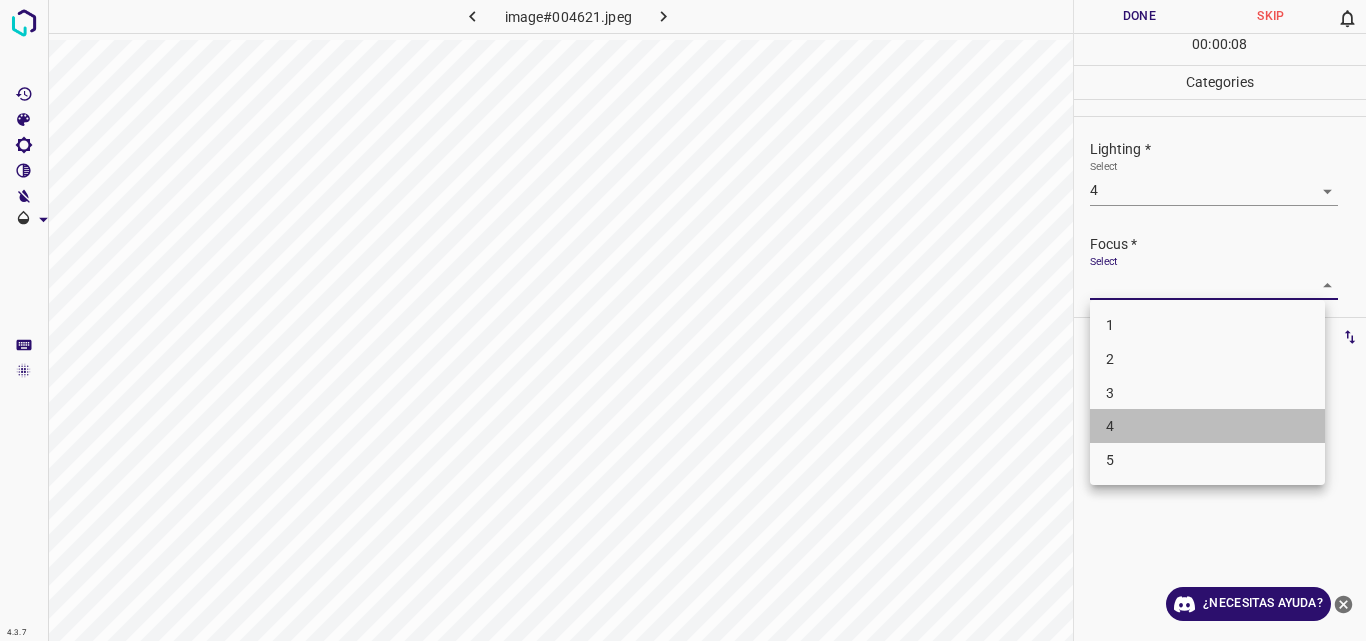 click on "4" at bounding box center (1207, 426) 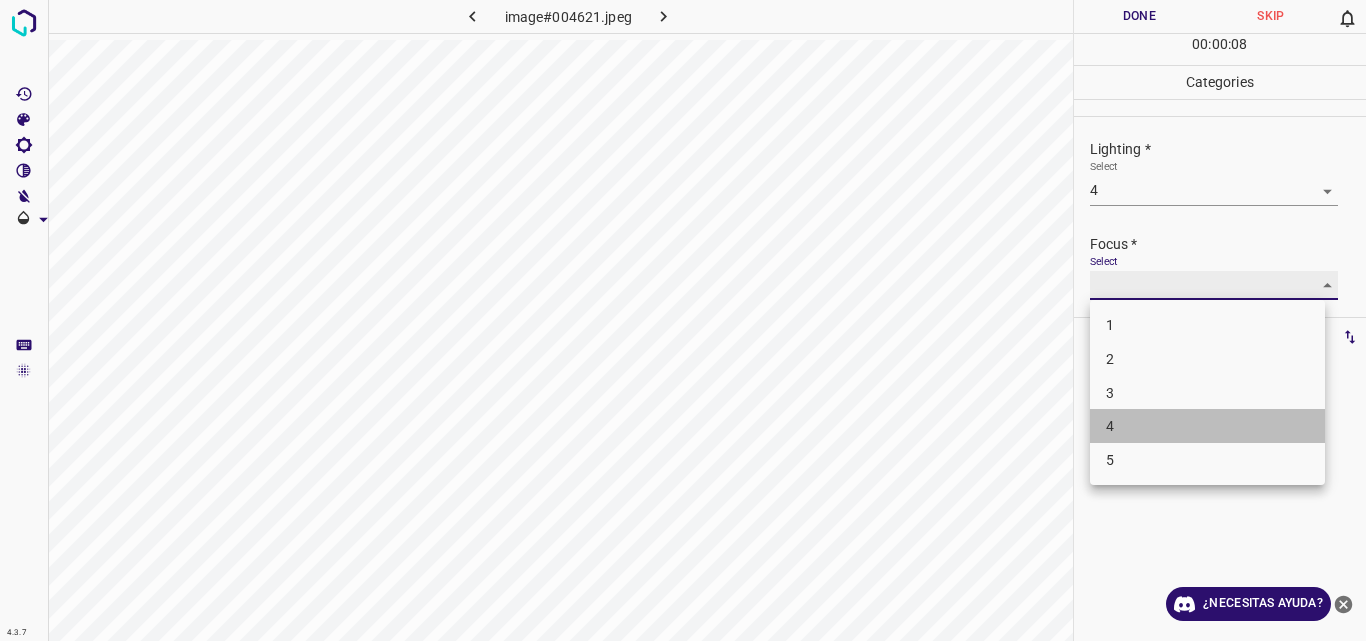 type on "4" 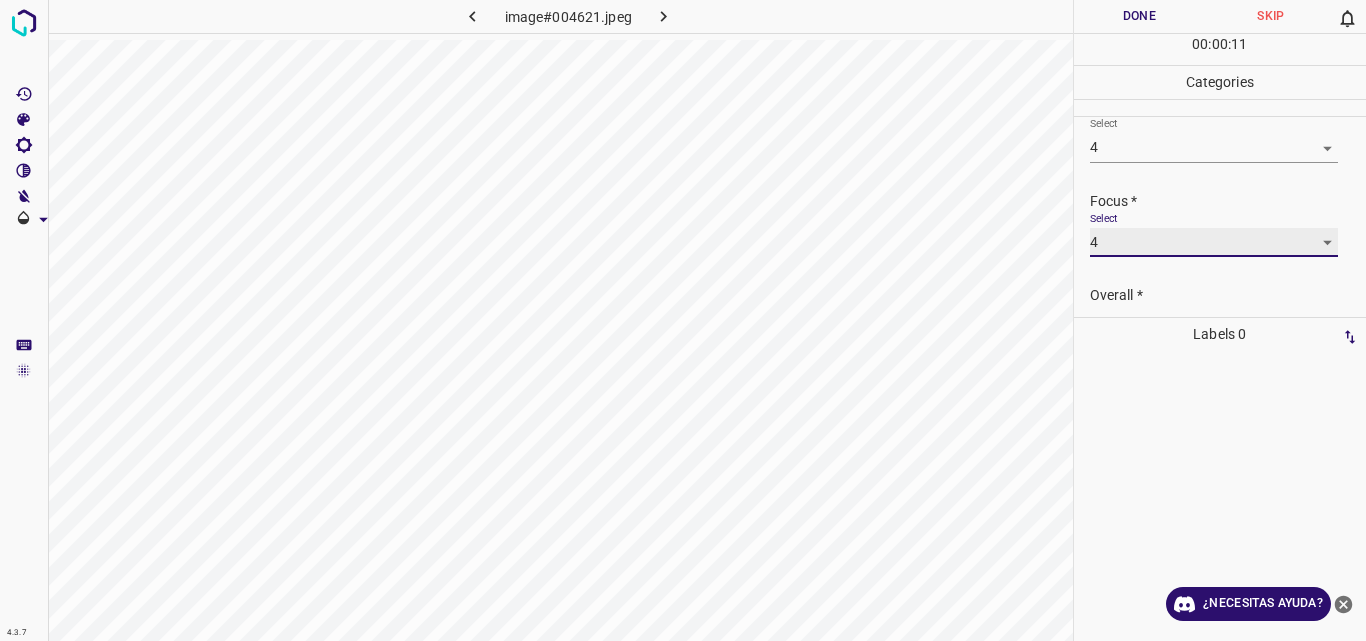 scroll, scrollTop: 98, scrollLeft: 0, axis: vertical 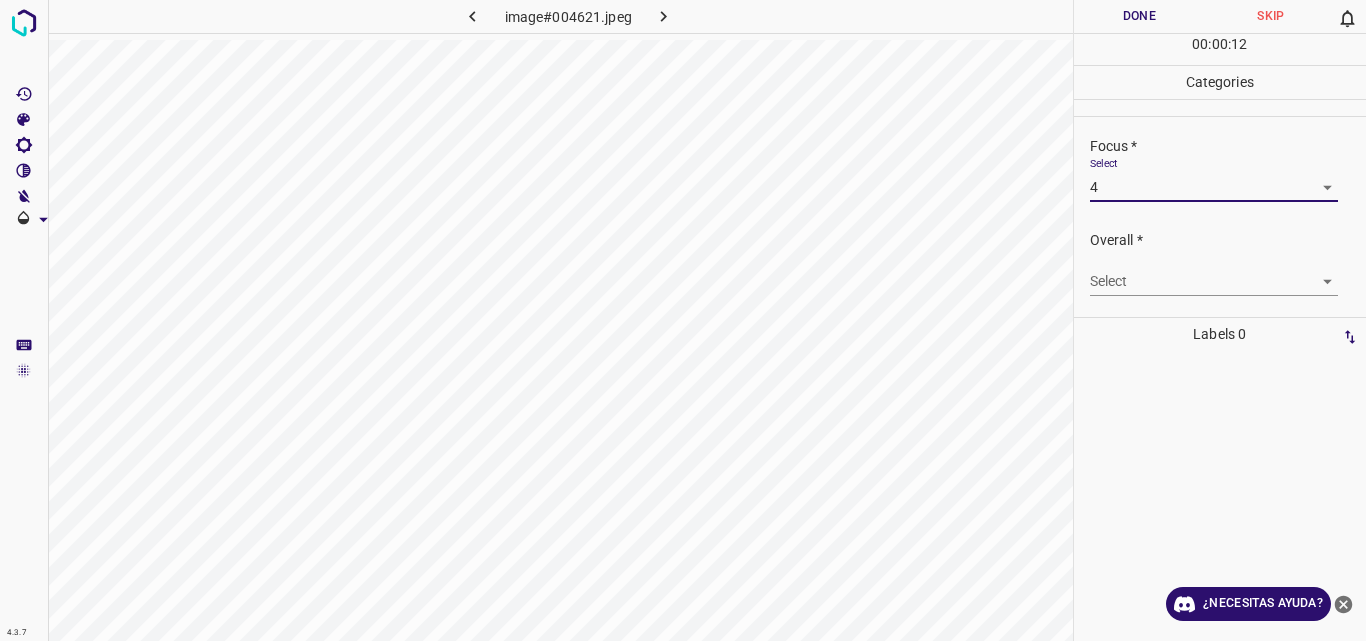 click on "4.3.7 image#004621.jpeg Done Skip 0 00   : 00   : 12   Categories Lighting *  Select 4 4 Focus *  Select 4 4 Overall *  Select ​ Labels   0 Categories 1 Lighting 2 Focus 3 Overall Tools Space Change between modes (Draw & Edit) I Auto labeling R Restore zoom M Zoom in N Zoom out Delete Delete selecte label Filters Z Restore filters X Saturation filter C Brightness filter V Contrast filter B Gray scale filter General O Download ¿Necesitas ayuda? Original text Rate this translation Your feedback will be used to help improve Google Translate - Texto - Esconder - Borrar" at bounding box center [683, 320] 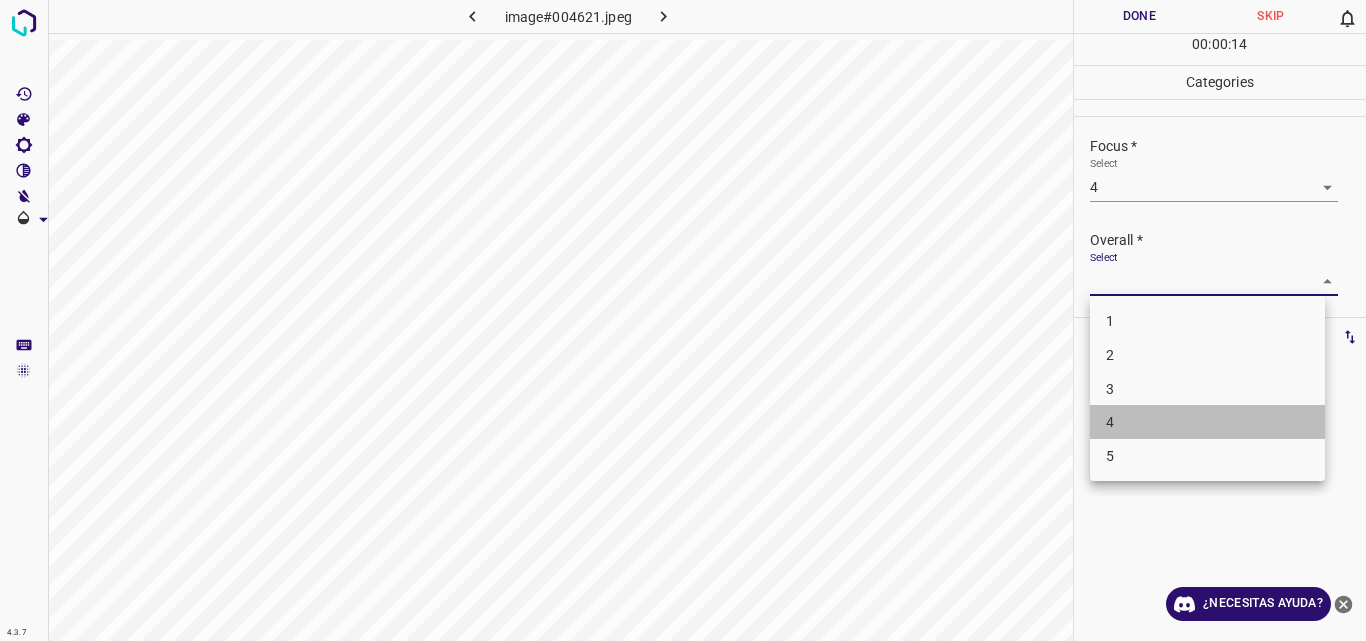 click on "4" at bounding box center [1207, 422] 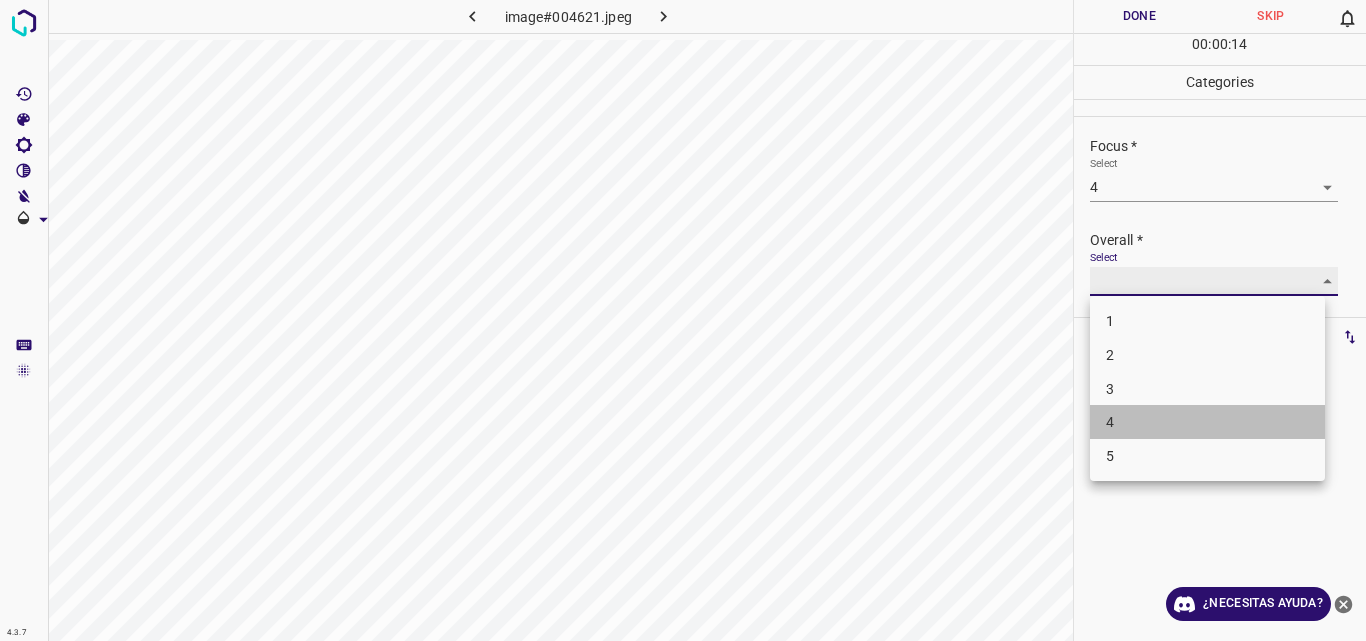 type on "4" 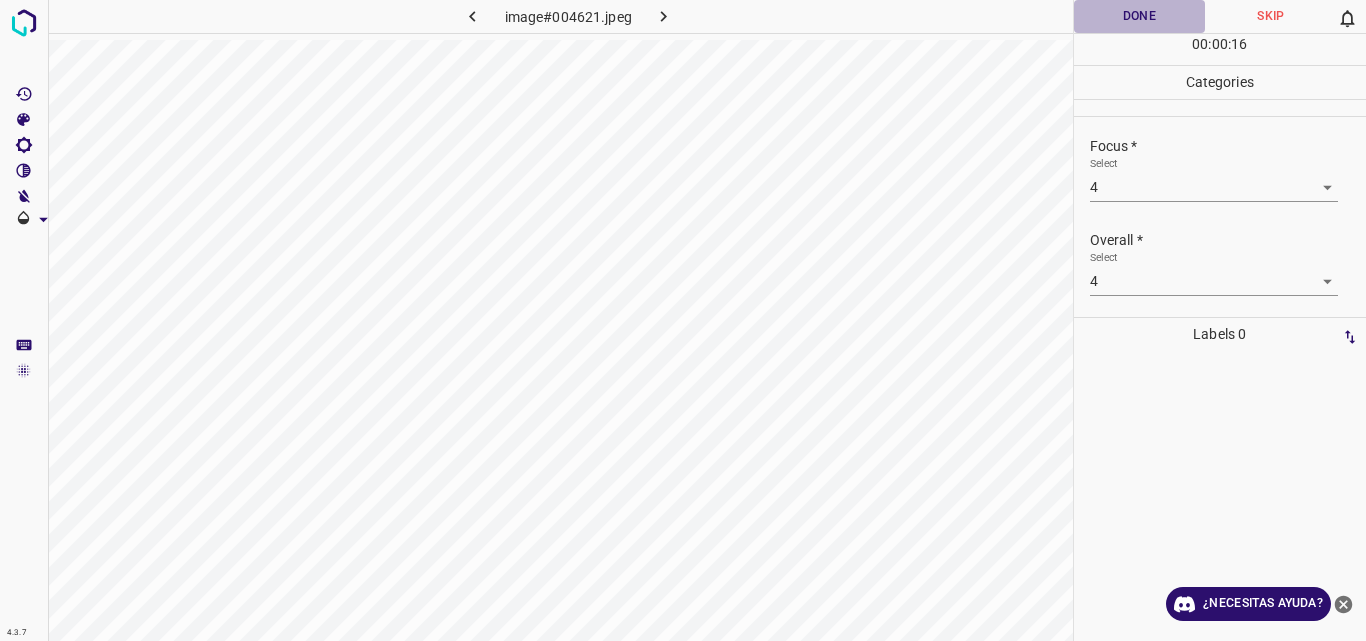 click on "Done" at bounding box center [1140, 16] 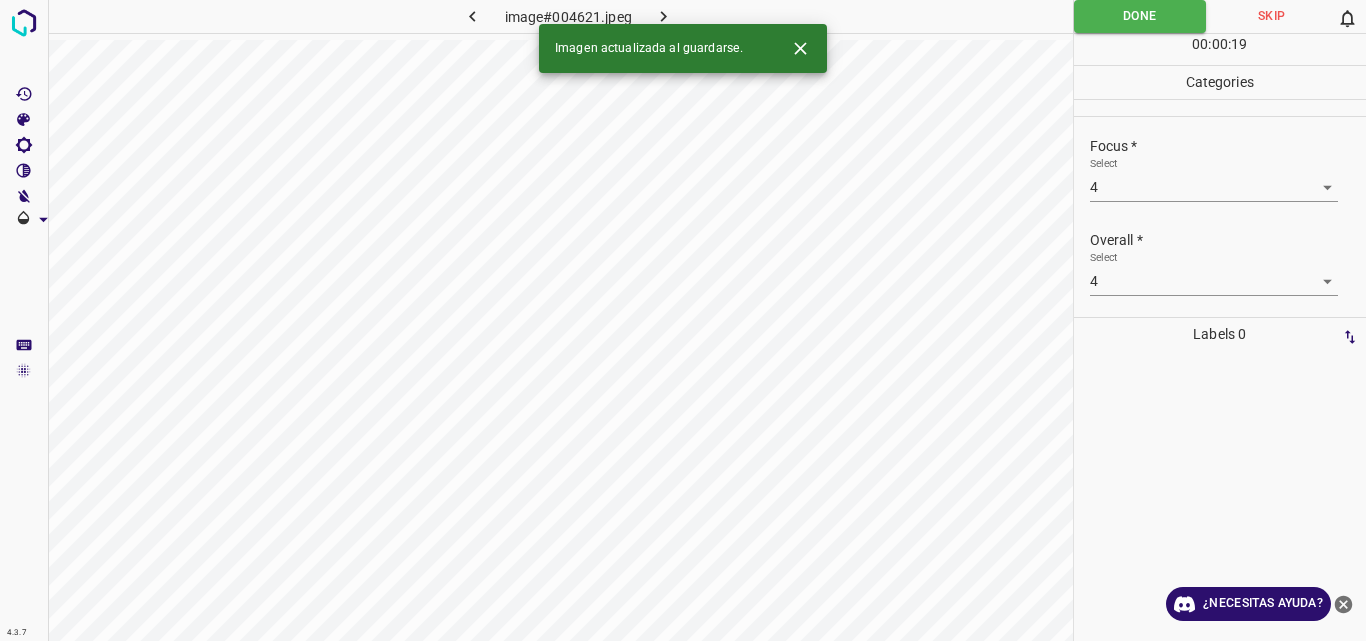 click 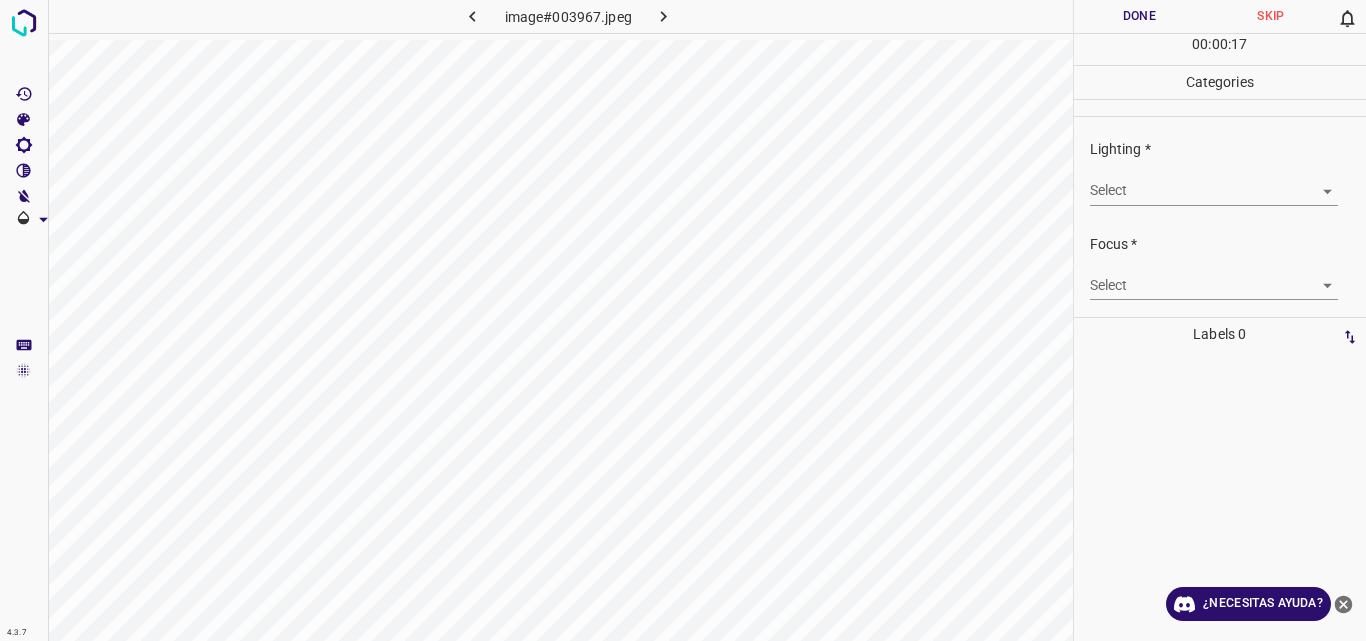 click on "4.3.7 image#003967.jpeg Done Skip 0 00   : 00   : 17   Categories Lighting *  Select ​ Focus *  Select ​ Overall *  Select ​ Labels   0 Categories 1 Lighting 2 Focus 3 Overall Tools Space Change between modes (Draw & Edit) I Auto labeling R Restore zoom M Zoom in N Zoom out Delete Delete selecte label Filters Z Restore filters X Saturation filter C Brightness filter V Contrast filter B Gray scale filter General O Download ¿Necesitas ayuda? Original text Rate this translation Your feedback will be used to help improve Google Translate - Texto - Esconder - Borrar" at bounding box center [683, 320] 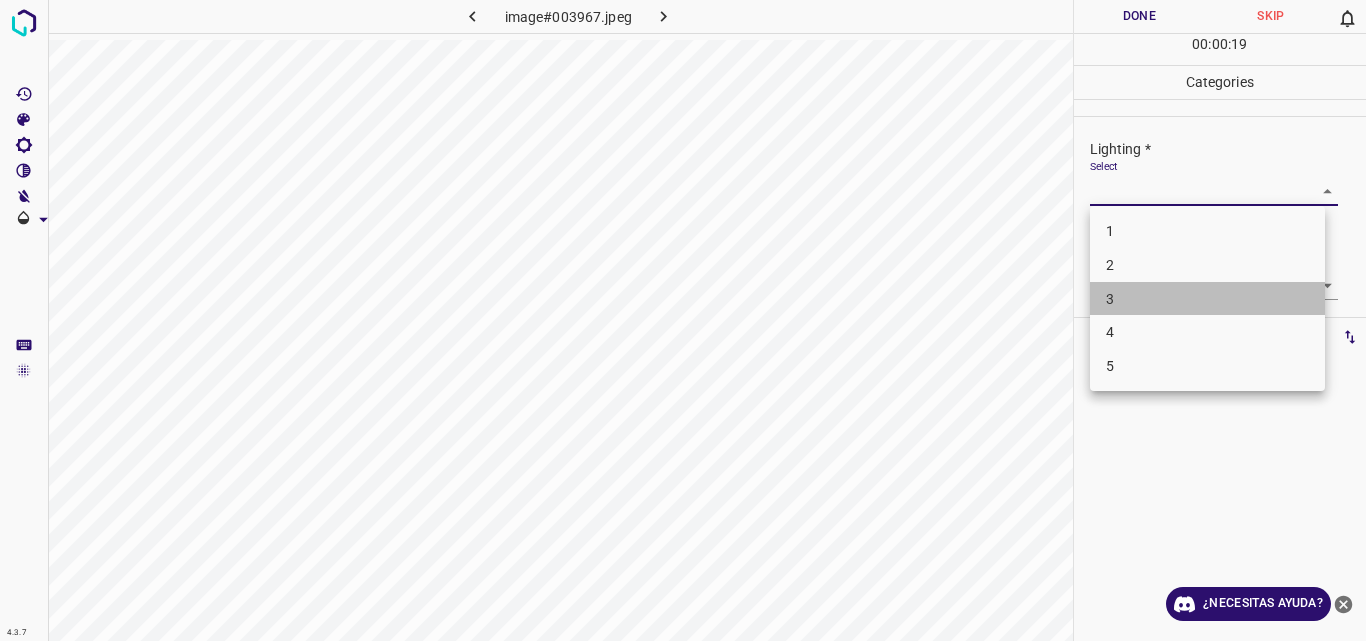 click on "3" at bounding box center (1207, 299) 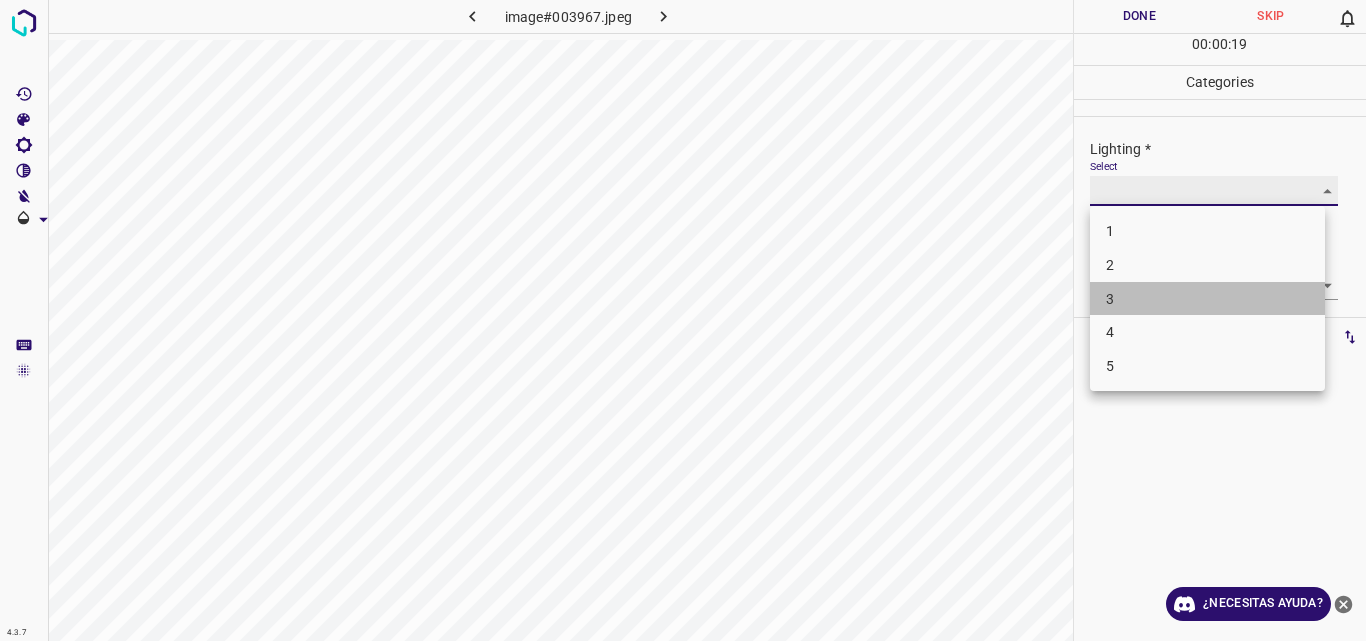 type on "3" 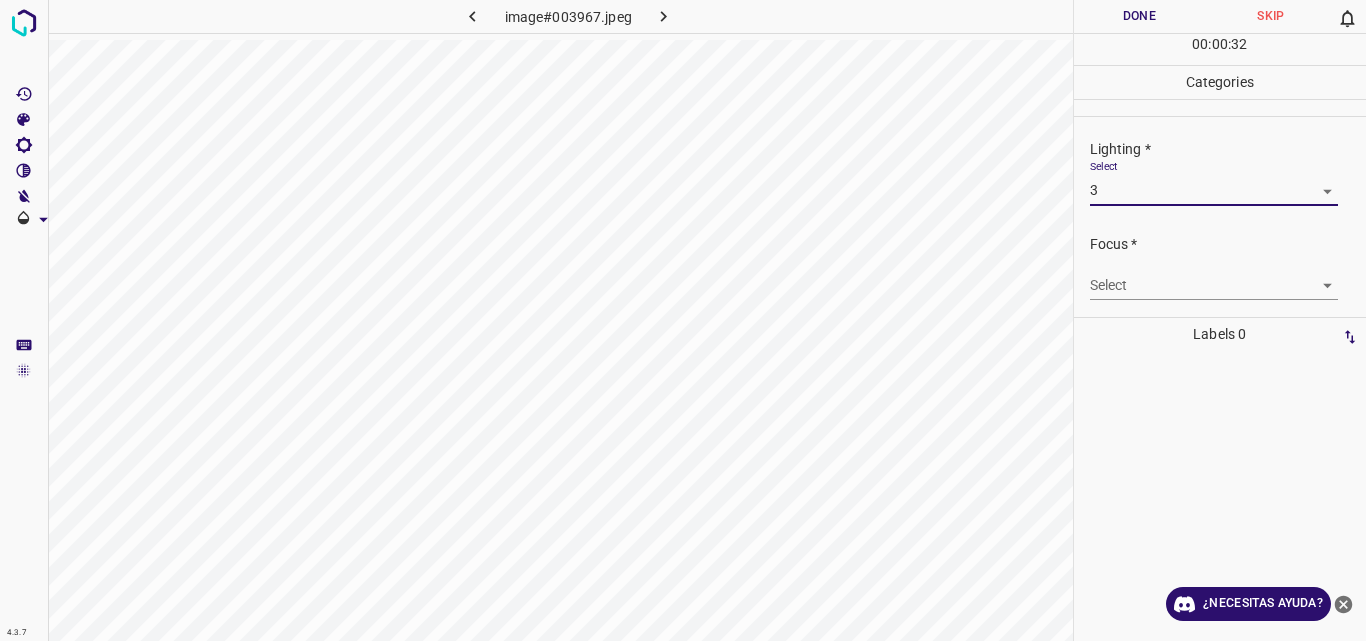 click on "4.3.7 image#003967.jpeg Done Skip 0 00   : 00   : 32   Categories Lighting *  Select 3 3 Focus *  Select ​ Overall *  Select ​ Labels   0 Categories 1 Lighting 2 Focus 3 Overall Tools Space Change between modes (Draw & Edit) I Auto labeling R Restore zoom M Zoom in N Zoom out Delete Delete selecte label Filters Z Restore filters X Saturation filter C Brightness filter V Contrast filter B Gray scale filter General O Download ¿Necesitas ayuda? Original text Rate this translation Your feedback will be used to help improve Google Translate - Texto - Esconder - Borrar" at bounding box center [683, 320] 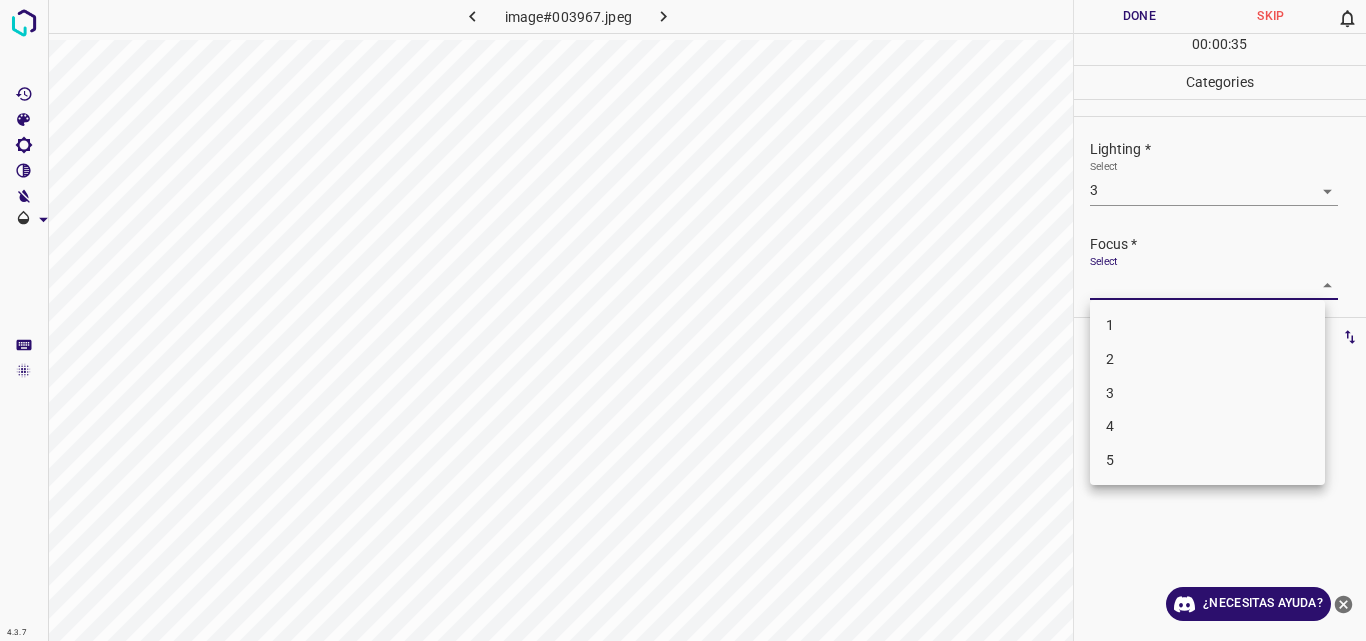 click on "3" at bounding box center (1207, 393) 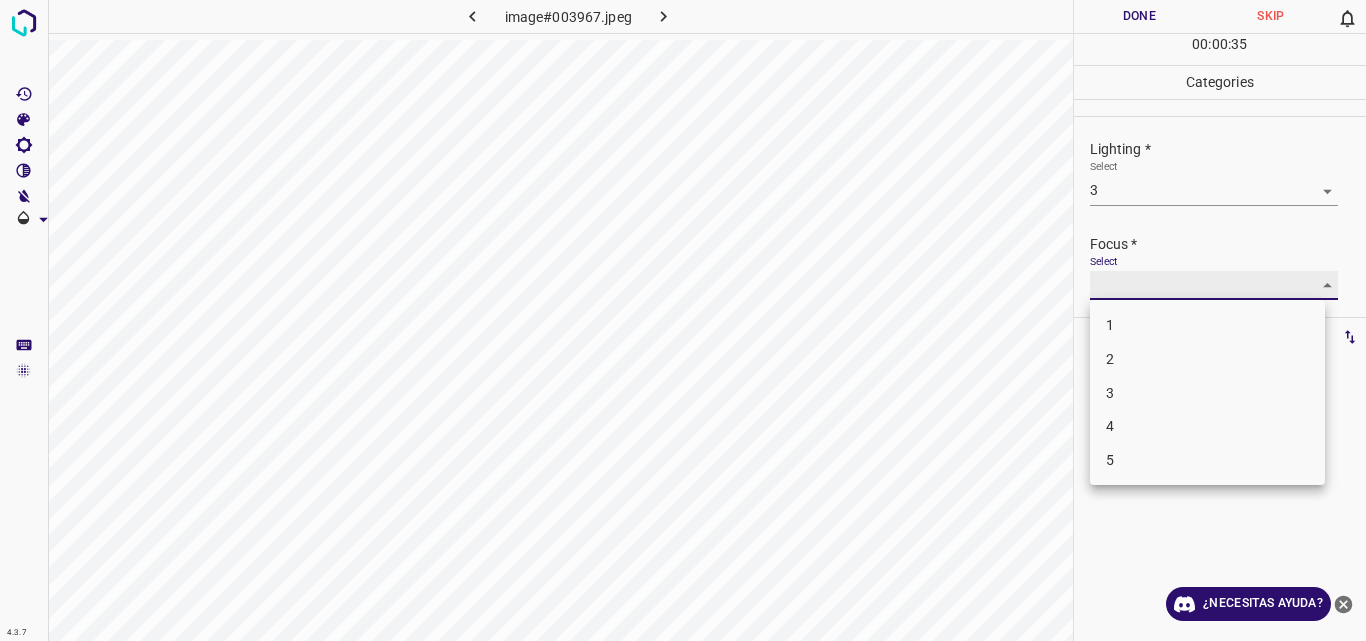 type on "3" 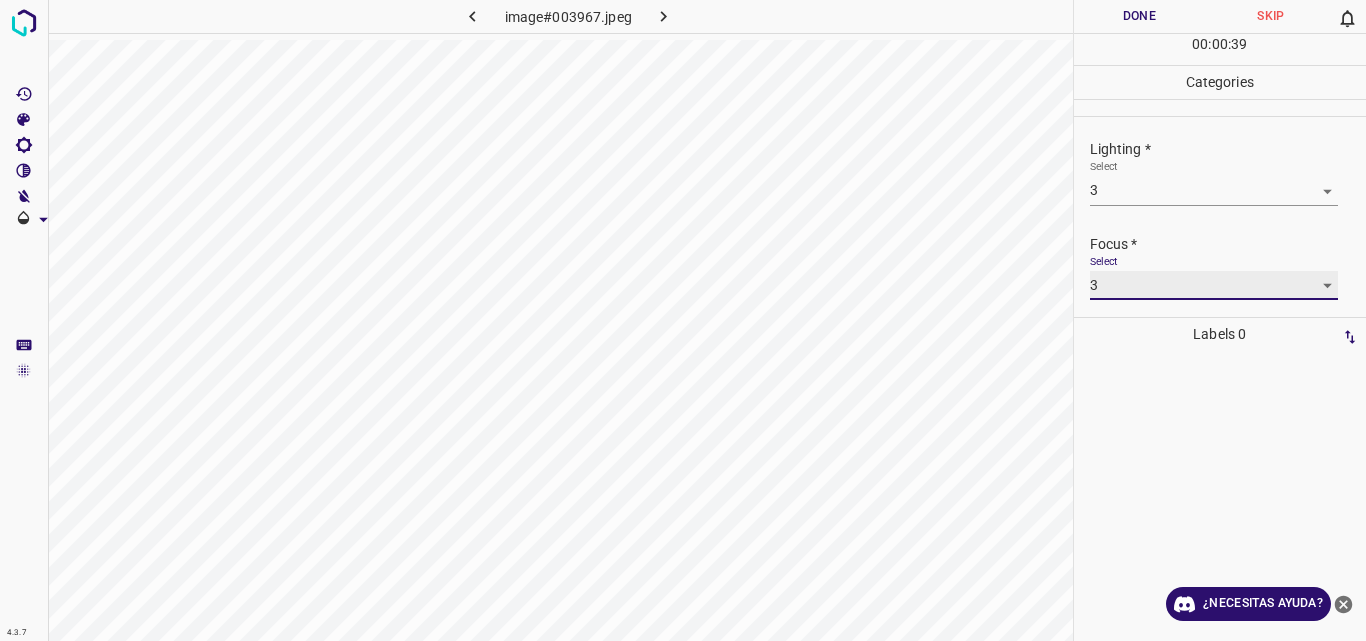 scroll, scrollTop: 98, scrollLeft: 0, axis: vertical 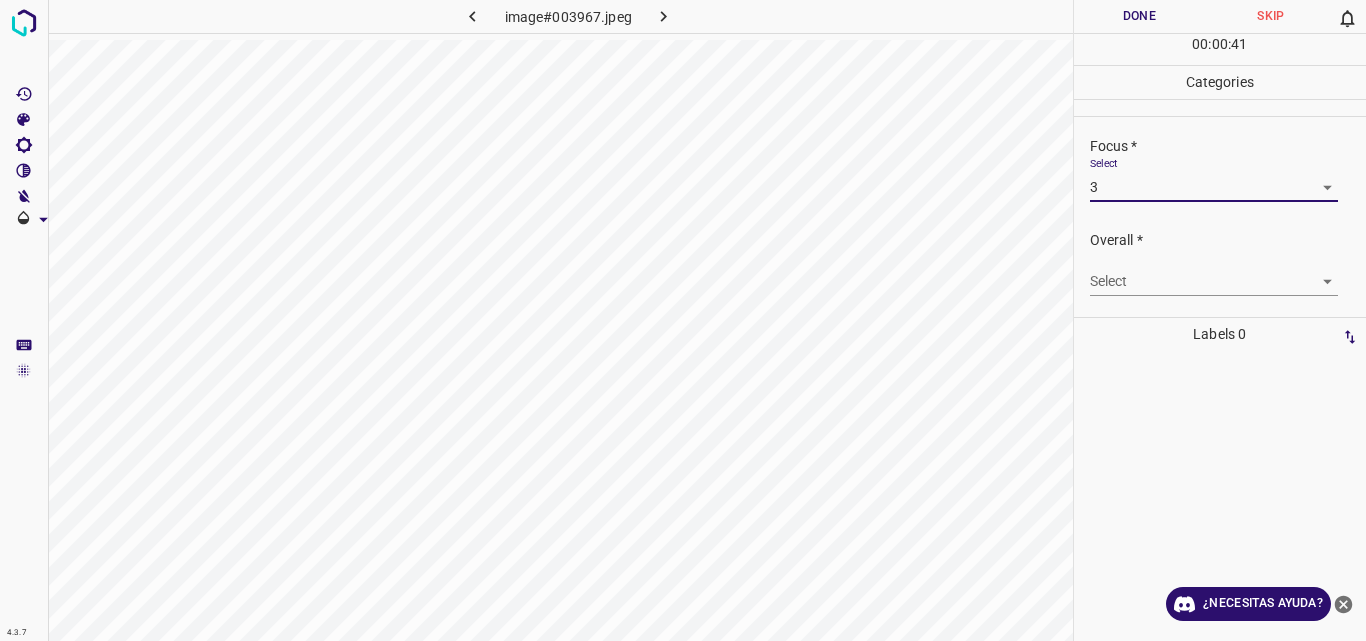 click on "4.3.7 image#003967.jpeg Done Skip 0 00   : 00   : 41   Categories Lighting *  Select 3 3 Focus *  Select 3 3 Overall *  Select ​ Labels   0 Categories 1 Lighting 2 Focus 3 Overall Tools Space Change between modes (Draw & Edit) I Auto labeling R Restore zoom M Zoom in N Zoom out Delete Delete selecte label Filters Z Restore filters X Saturation filter C Brightness filter V Contrast filter B Gray scale filter General O Download ¿Necesitas ayuda? Original text Rate this translation Your feedback will be used to help improve Google Translate - Texto - Esconder - Borrar" at bounding box center (683, 320) 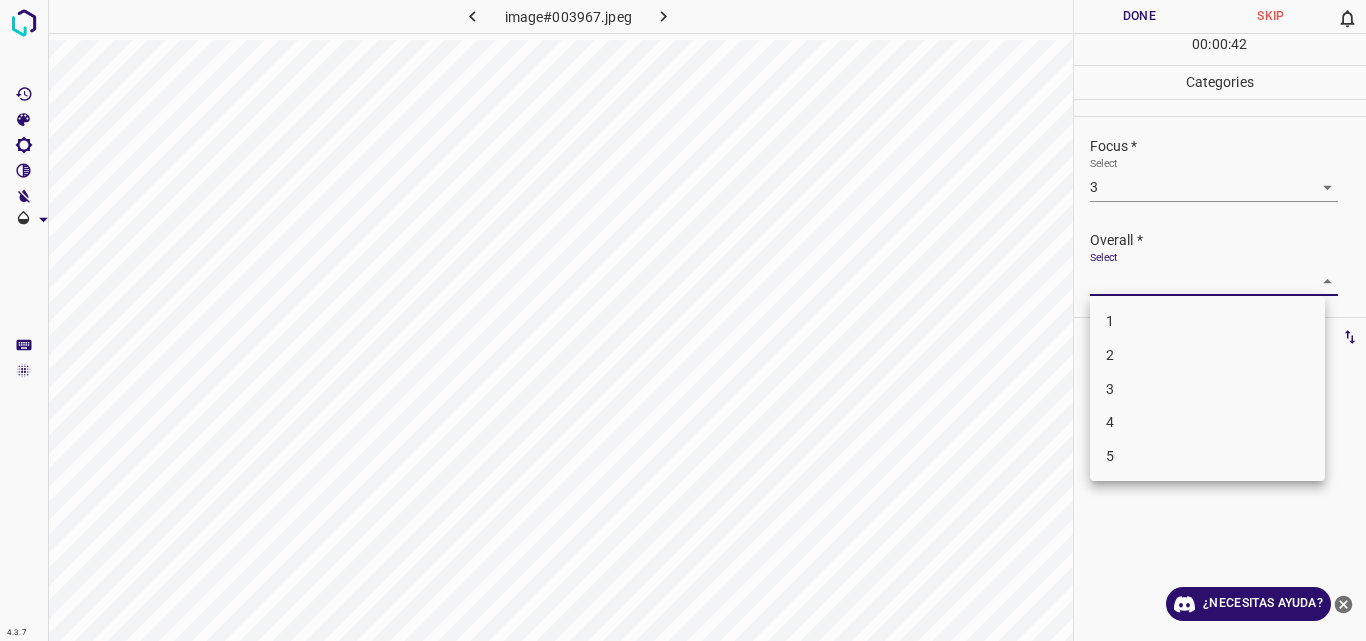 click on "3" at bounding box center [1207, 389] 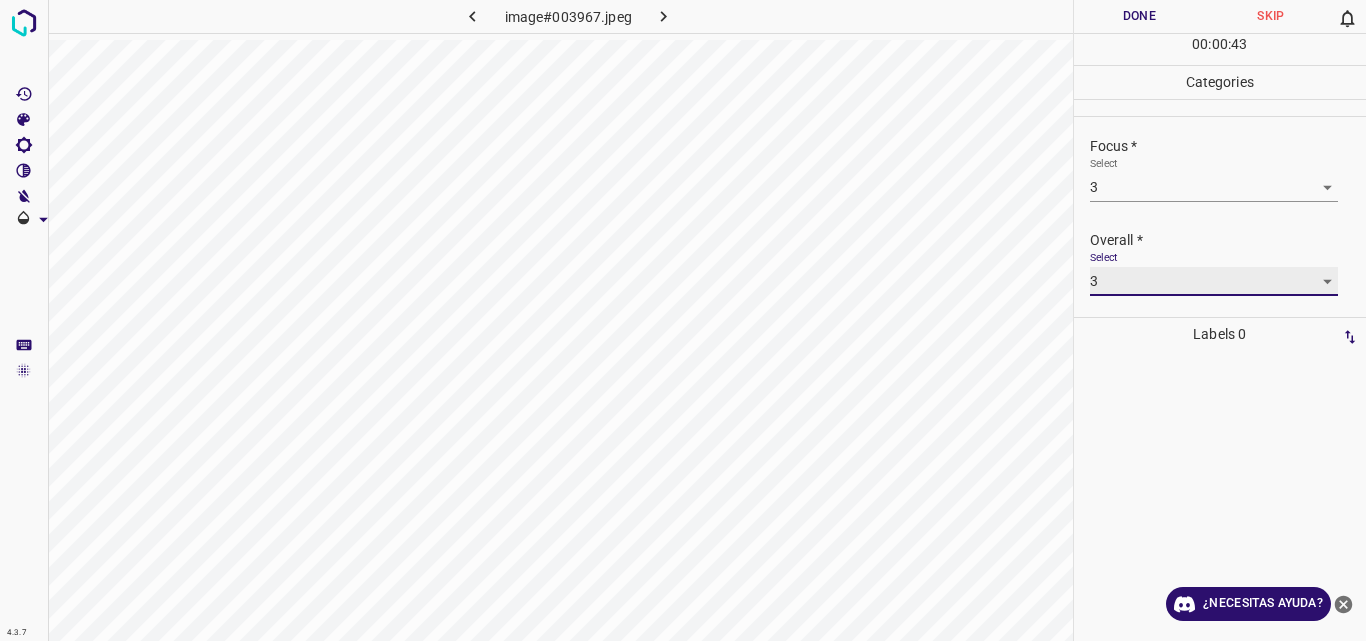 type on "3" 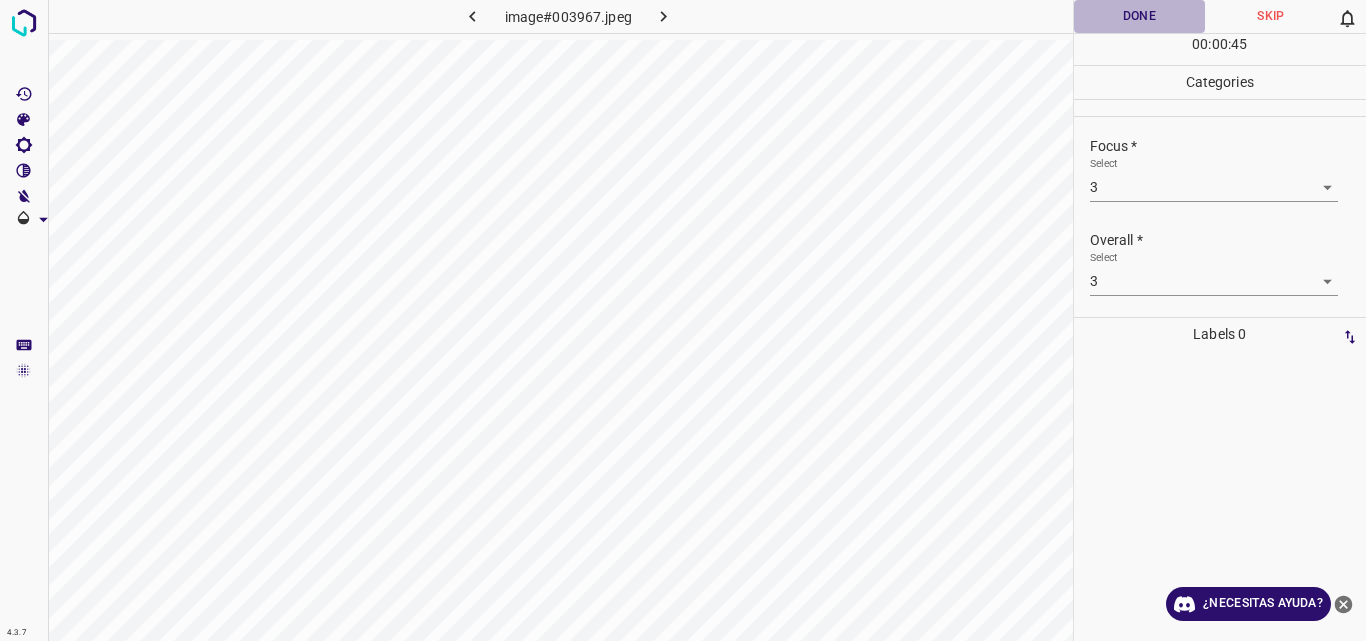 click on "Done" at bounding box center (1140, 16) 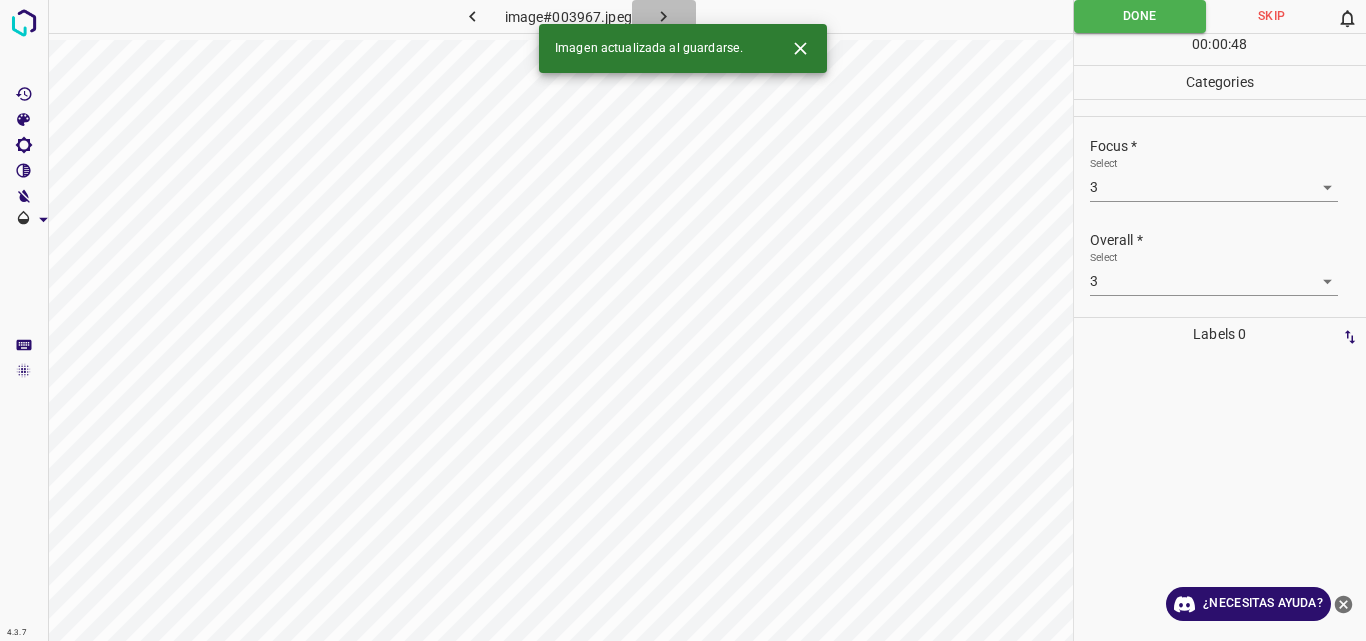 click 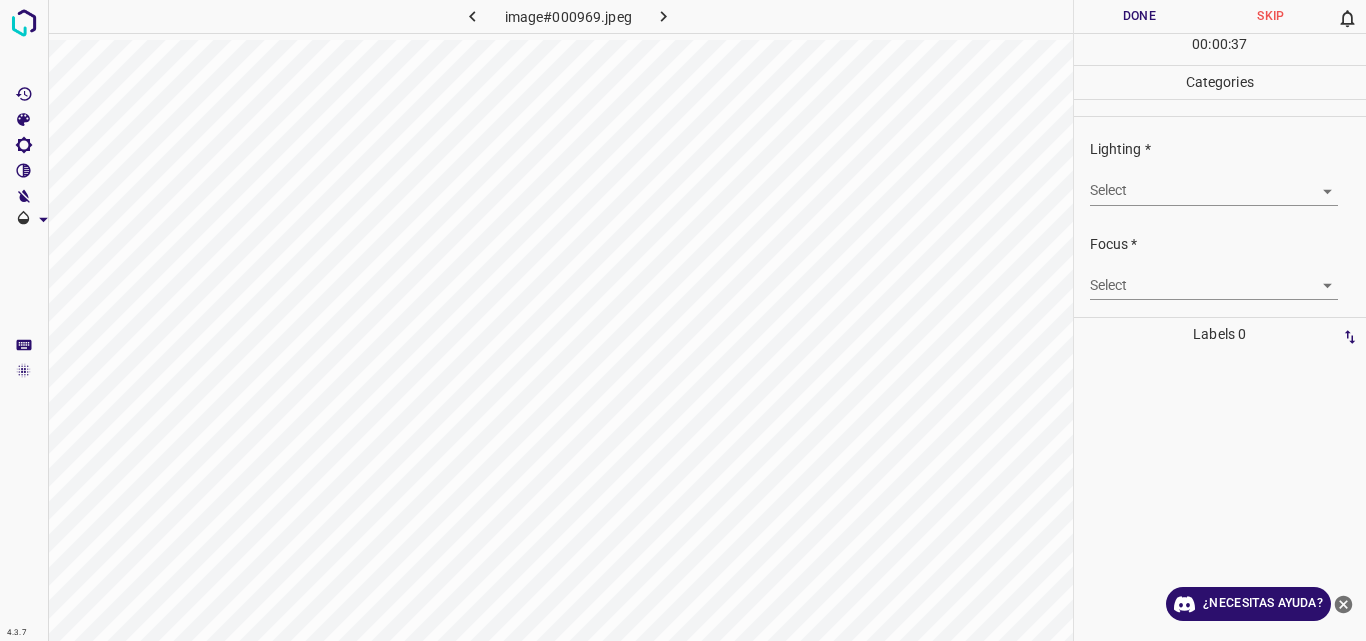click on "4.3.7 image#000969.jpeg Done Skip 0 00   : 00   : 37   Categories Lighting *  Select ​ Focus *  Select ​ Overall *  Select ​ Labels   0 Categories 1 Lighting 2 Focus 3 Overall Tools Space Change between modes (Draw & Edit) I Auto labeling R Restore zoom M Zoom in N Zoom out Delete Delete selecte label Filters Z Restore filters X Saturation filter C Brightness filter V Contrast filter B Gray scale filter General O Download ¿Necesitas ayuda? Original text Rate this translation Your feedback will be used to help improve Google Translate - Texto - Esconder - Borrar" at bounding box center (683, 320) 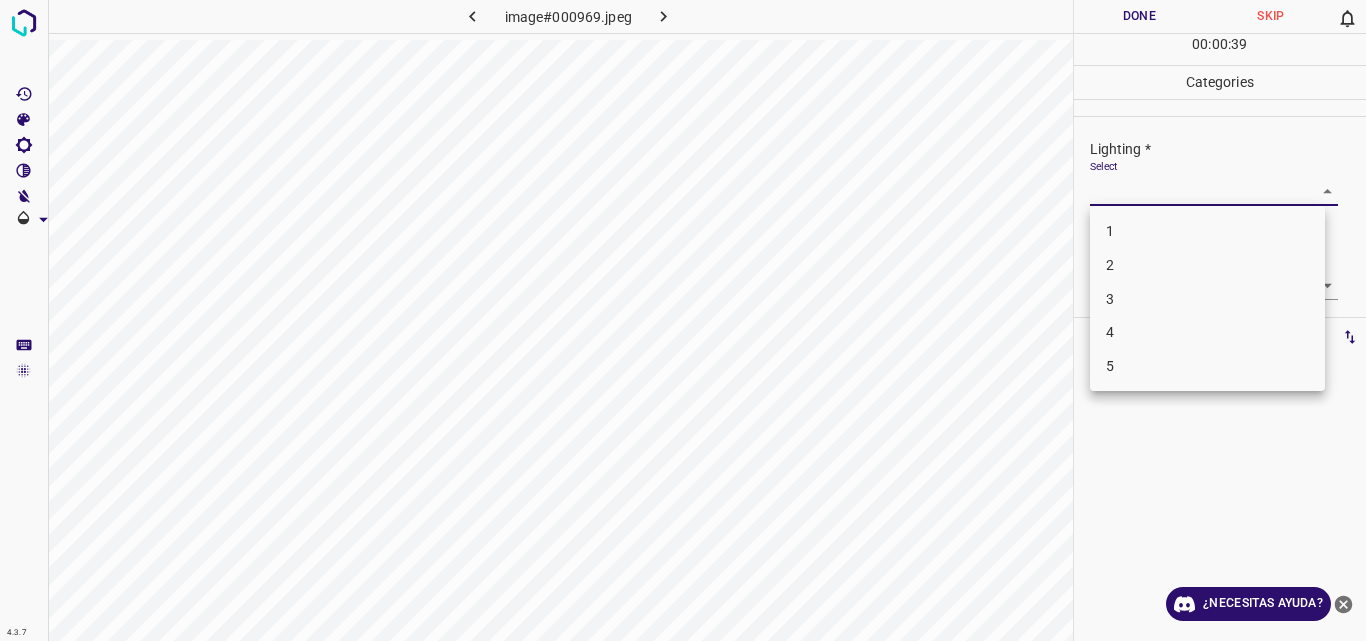 click on "3" at bounding box center (1207, 299) 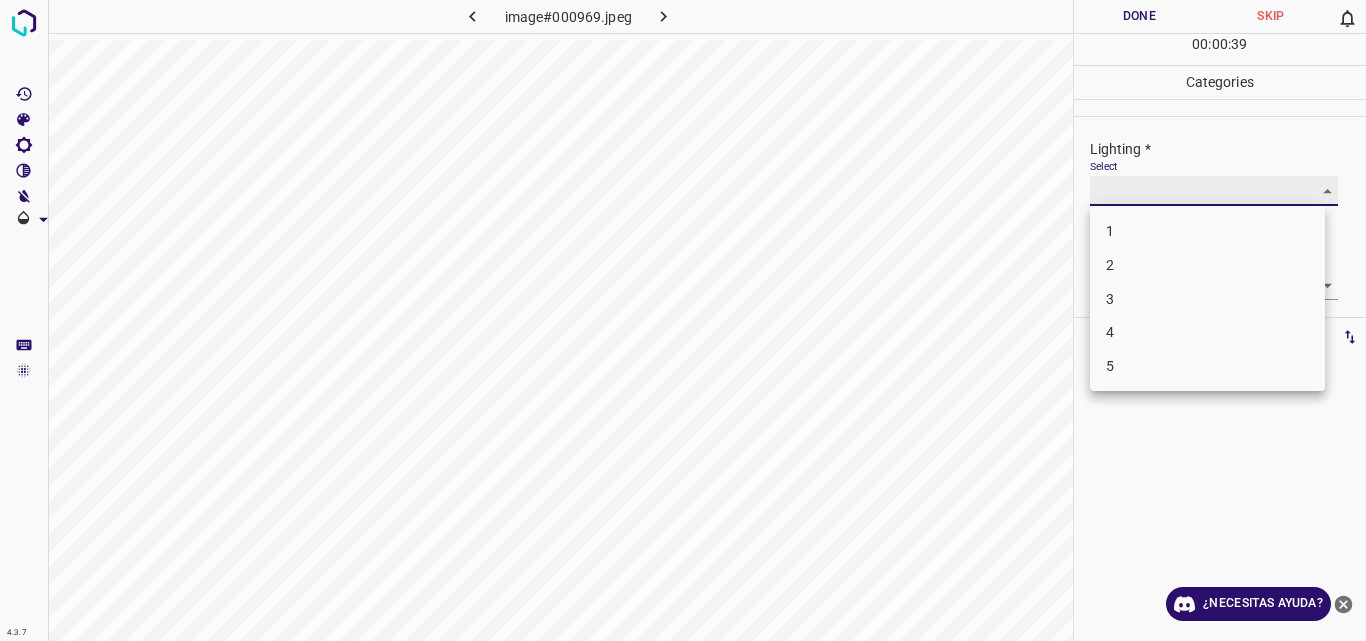 type on "3" 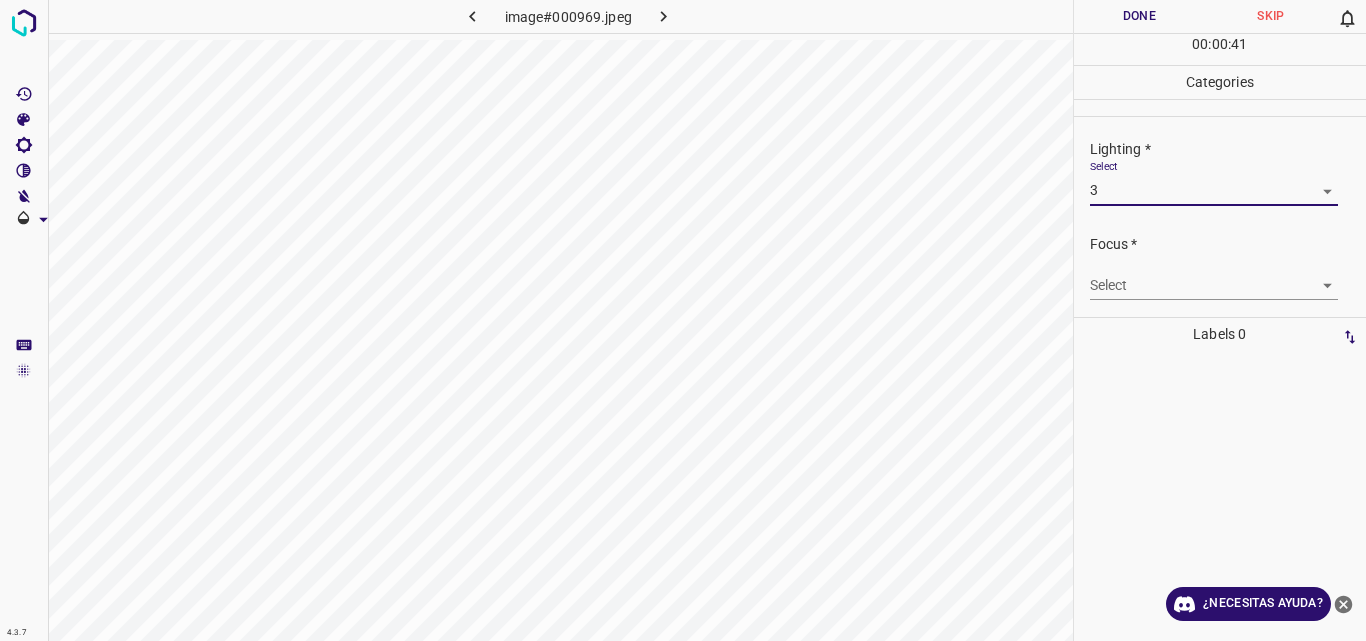 click on "4.3.7 image#000969.jpeg Done Skip 0 00   : 00   : 41   Categories Lighting *  Select 3 3 Focus *  Select ​ Overall *  Select ​ Labels   0 Categories 1 Lighting 2 Focus 3 Overall Tools Space Change between modes (Draw & Edit) I Auto labeling R Restore zoom M Zoom in N Zoom out Delete Delete selecte label Filters Z Restore filters X Saturation filter C Brightness filter V Contrast filter B Gray scale filter General O Download ¿Necesitas ayuda? Original text Rate this translation Your feedback will be used to help improve Google Translate - Texto - Esconder - Borrar" at bounding box center [683, 320] 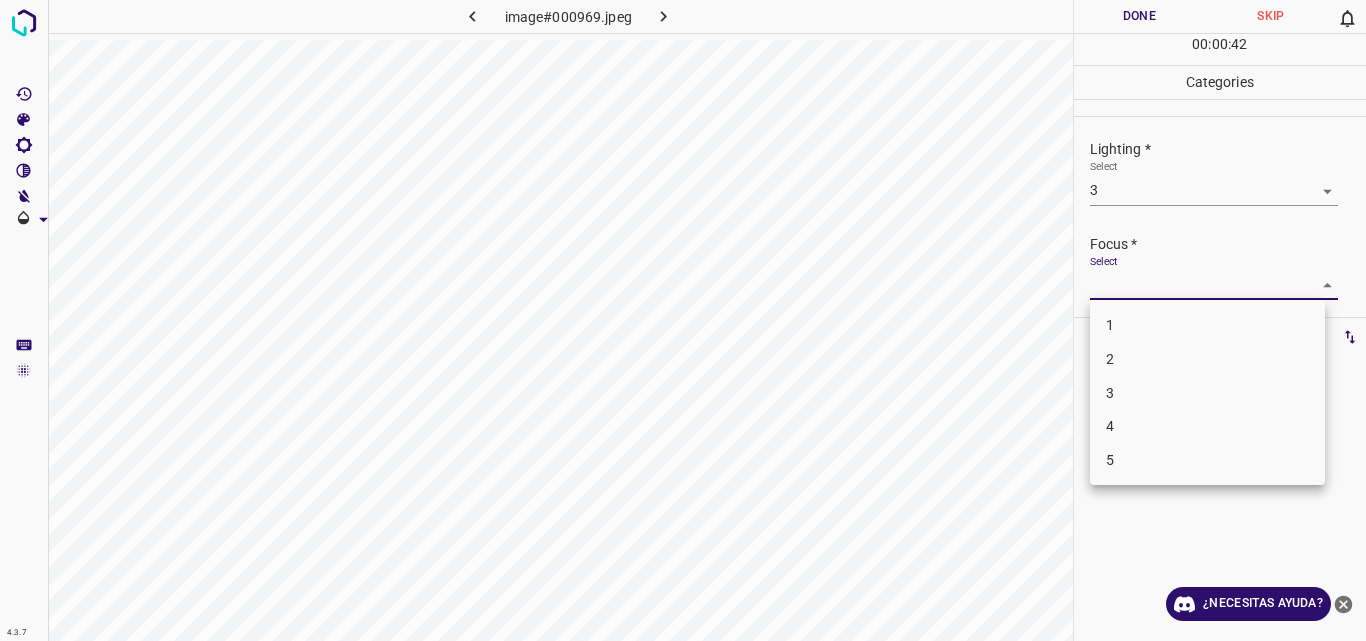 click on "3" at bounding box center [1207, 393] 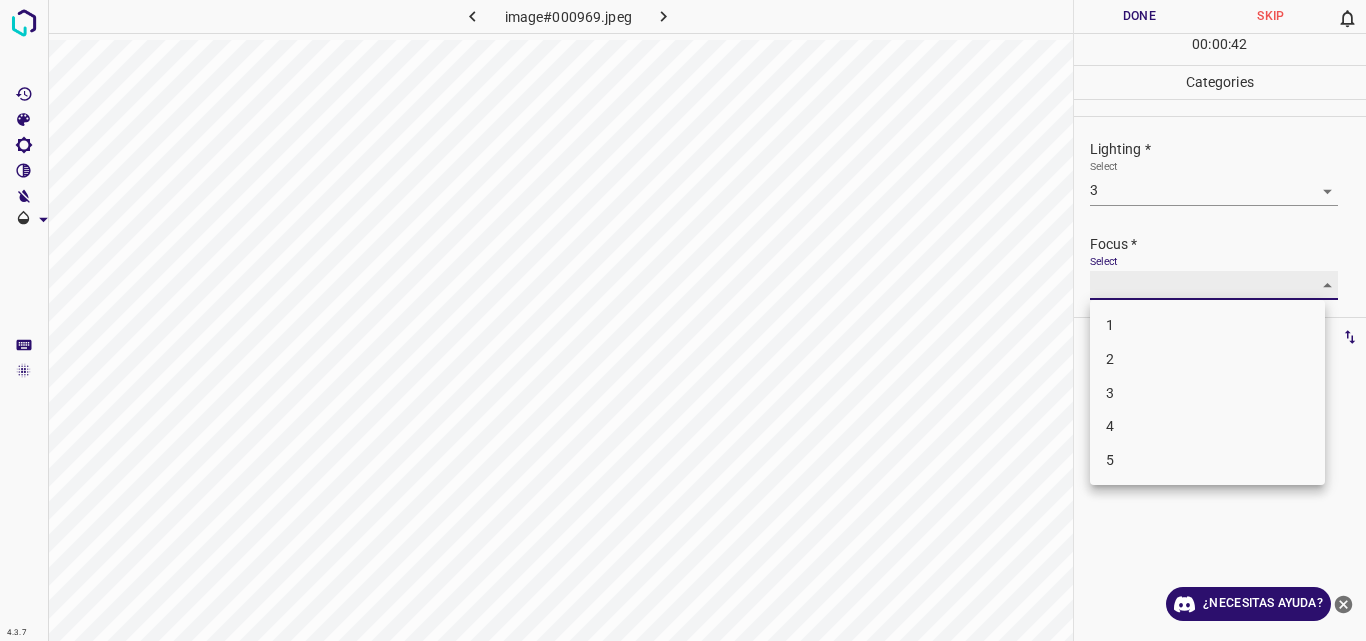 type on "3" 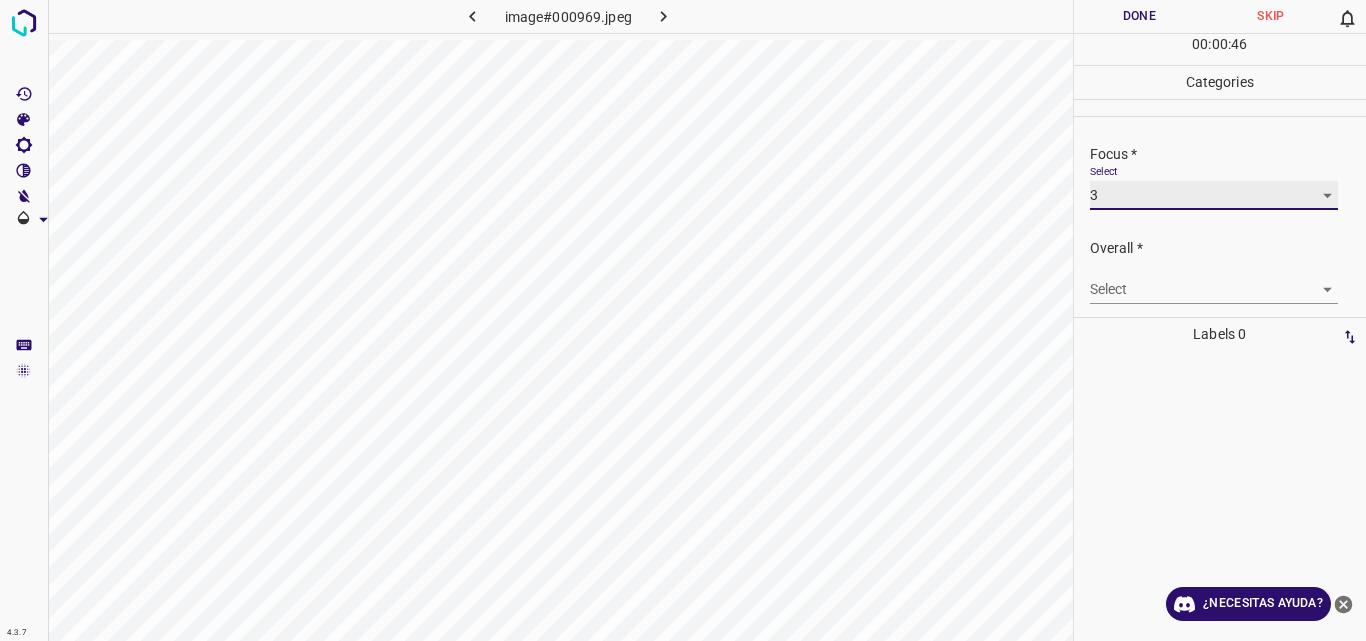 scroll, scrollTop: 95, scrollLeft: 0, axis: vertical 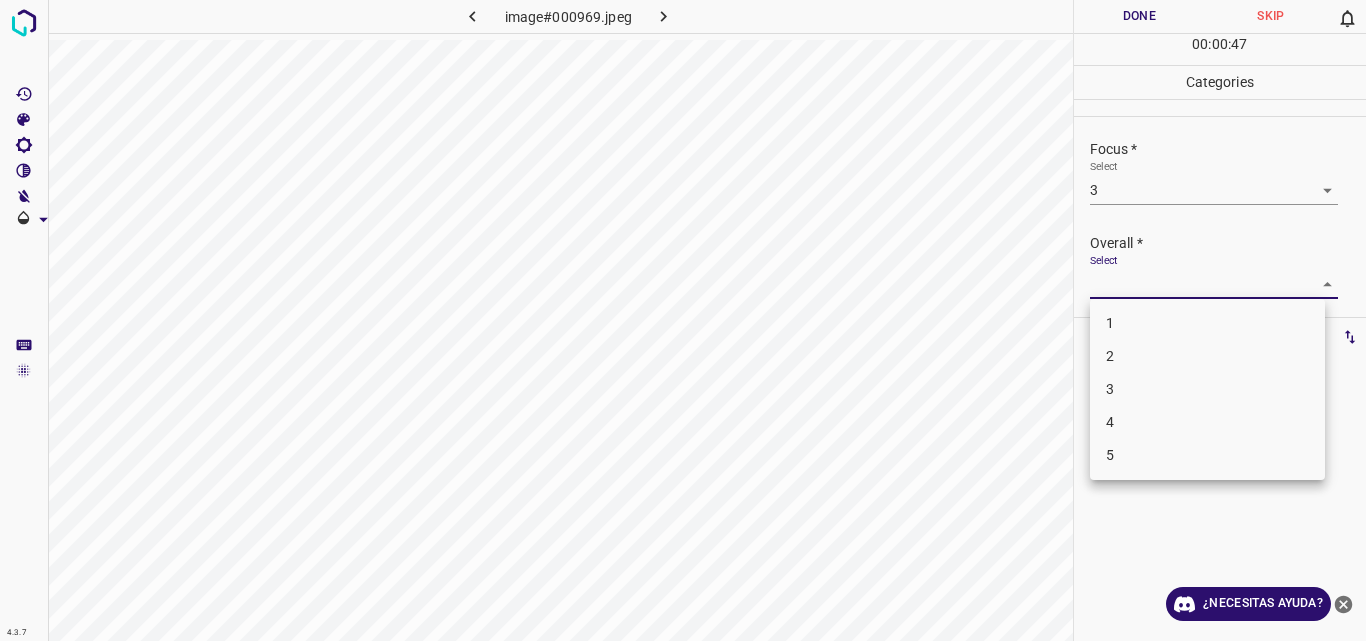 click on "4.3.7 image#000969.jpeg Done Skip 0 00   : 00   : 47   Categories Lighting *  Select 3 3 Focus *  Select 3 3 Overall *  Select ​ Labels   0 Categories 1 Lighting 2 Focus 3 Overall Tools Space Change between modes (Draw & Edit) I Auto labeling R Restore zoom M Zoom in N Zoom out Delete Delete selecte label Filters Z Restore filters X Saturation filter C Brightness filter V Contrast filter B Gray scale filter General O Download ¿Necesitas ayuda? Original text Rate this translation Your feedback will be used to help improve Google Translate - Texto - Esconder - Borrar 1 2 3 4 5" at bounding box center [683, 320] 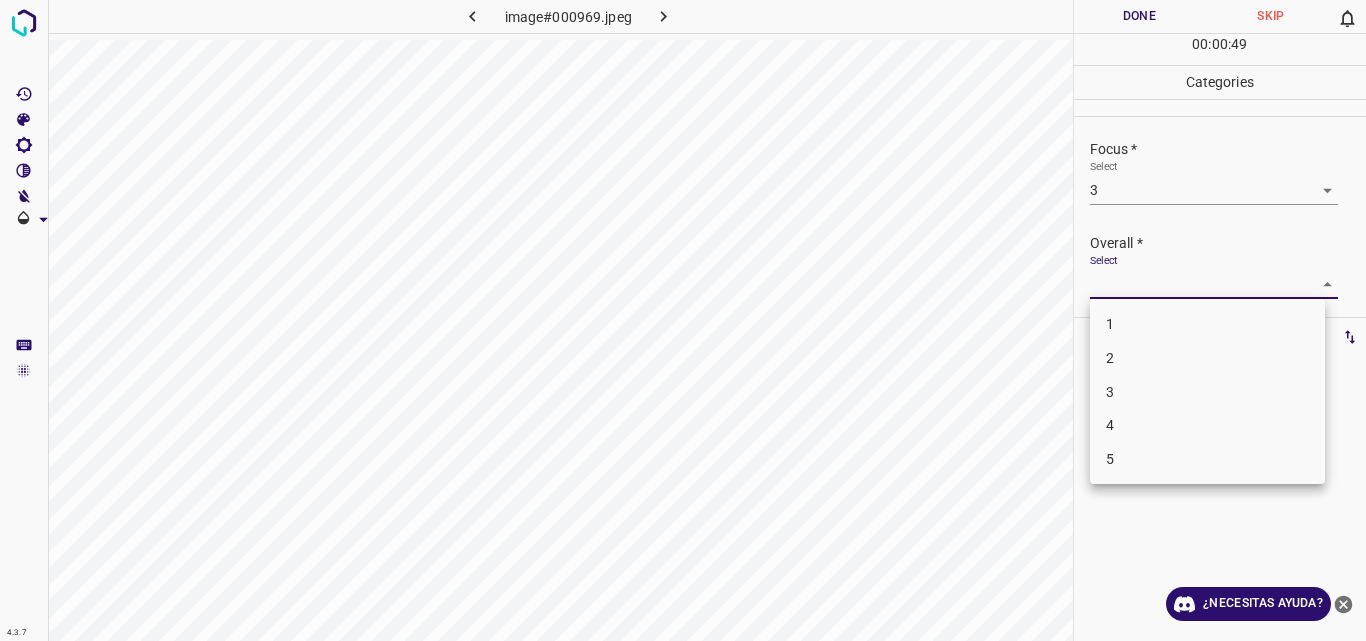 click on "2" at bounding box center [1207, 358] 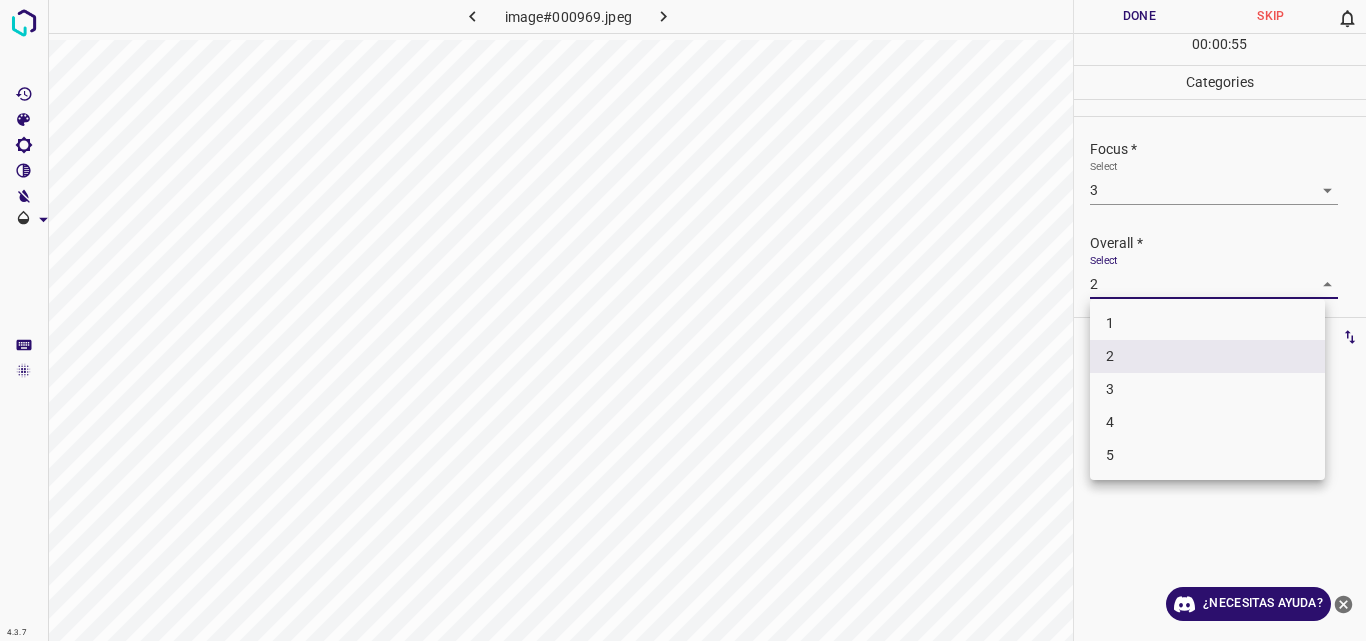 click on "4.3.7 image#000969.jpeg Done Skip 0 00   : 00   : 55   Categories Lighting *  Select 3 3 Focus *  Select 3 3 Overall *  Select 2 2 Labels   0 Categories 1 Lighting 2 Focus 3 Overall Tools Space Change between modes (Draw & Edit) I Auto labeling R Restore zoom M Zoom in N Zoom out Delete Delete selecte label Filters Z Restore filters X Saturation filter C Brightness filter V Contrast filter B Gray scale filter General O Download ¿Necesitas ayuda? Original text Rate this translation Your feedback will be used to help improve Google Translate - Texto - Esconder - Borrar 1 2 3 4 5" at bounding box center (683, 320) 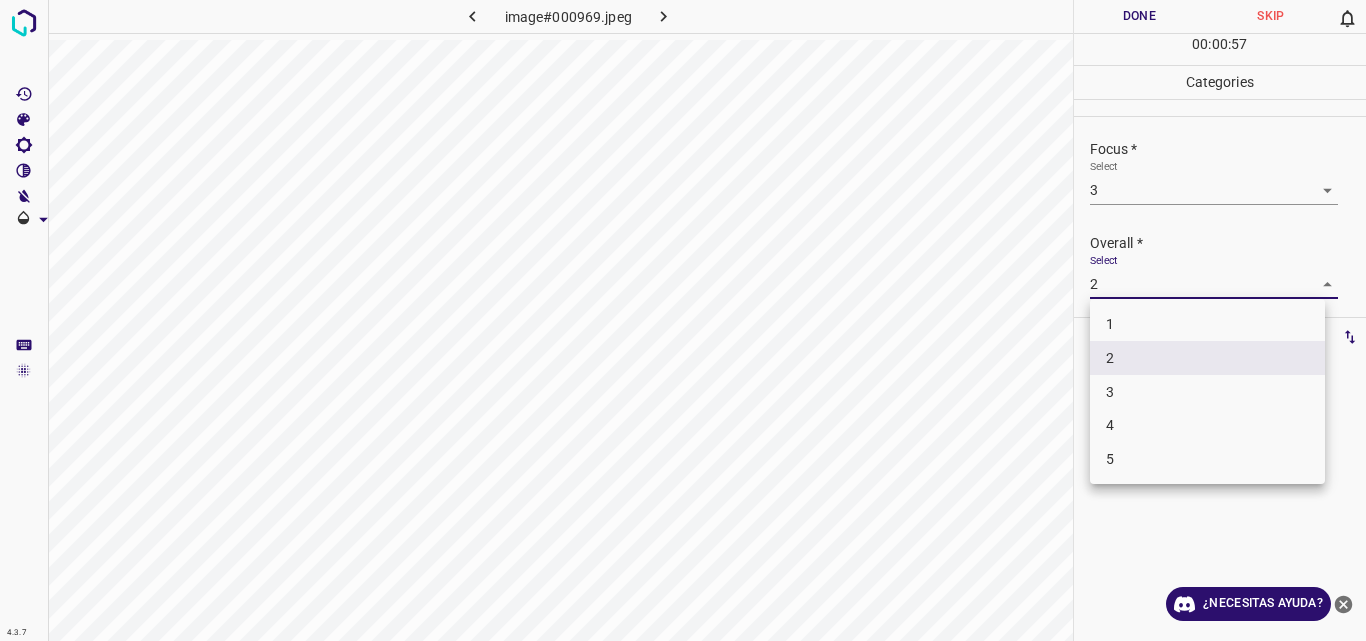 click on "3" at bounding box center [1207, 392] 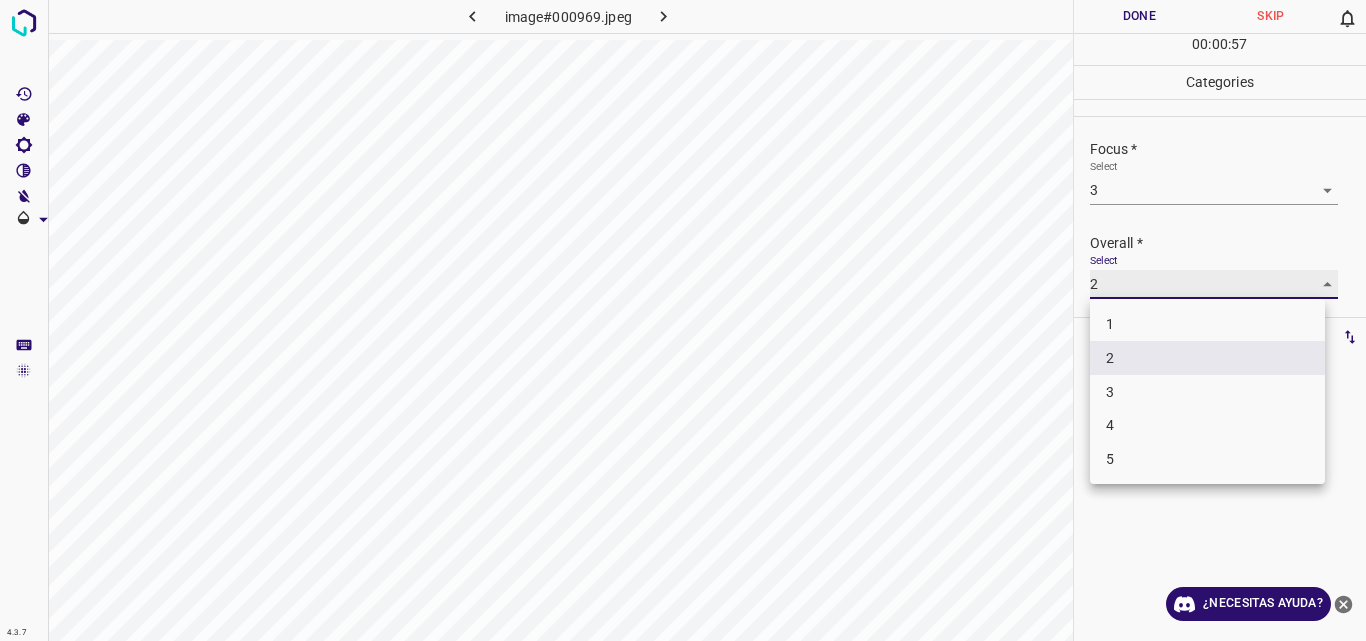 type on "3" 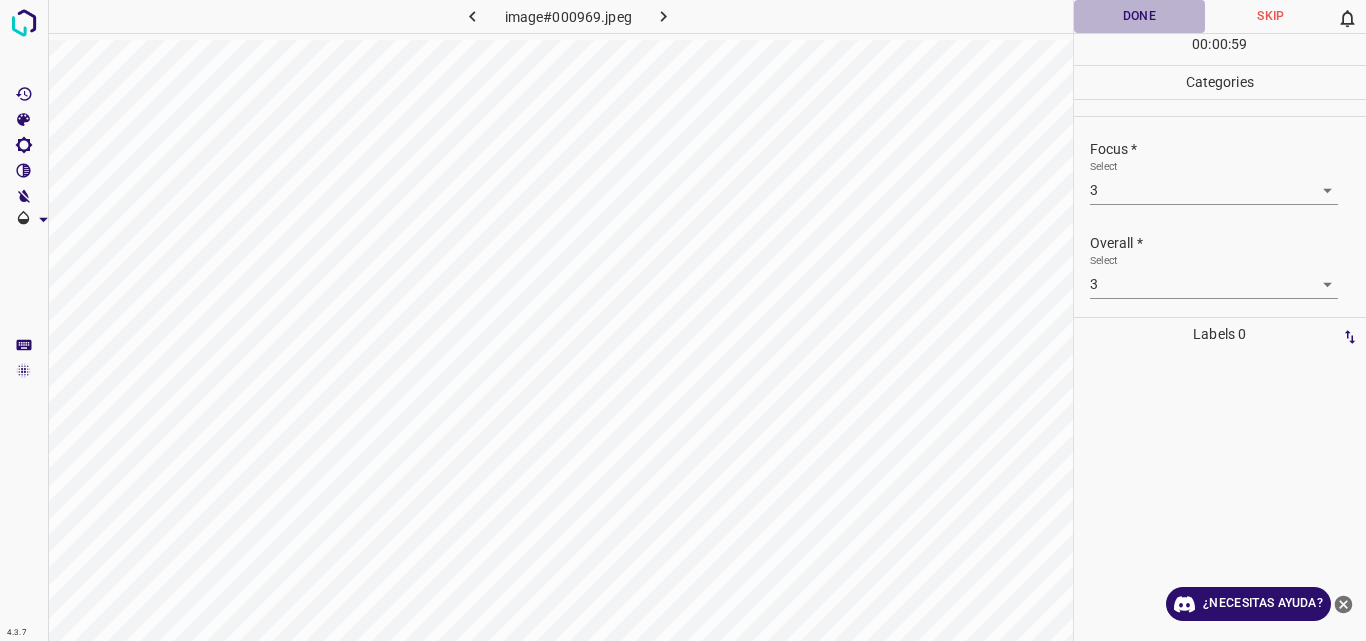 click on "Done" at bounding box center (1140, 16) 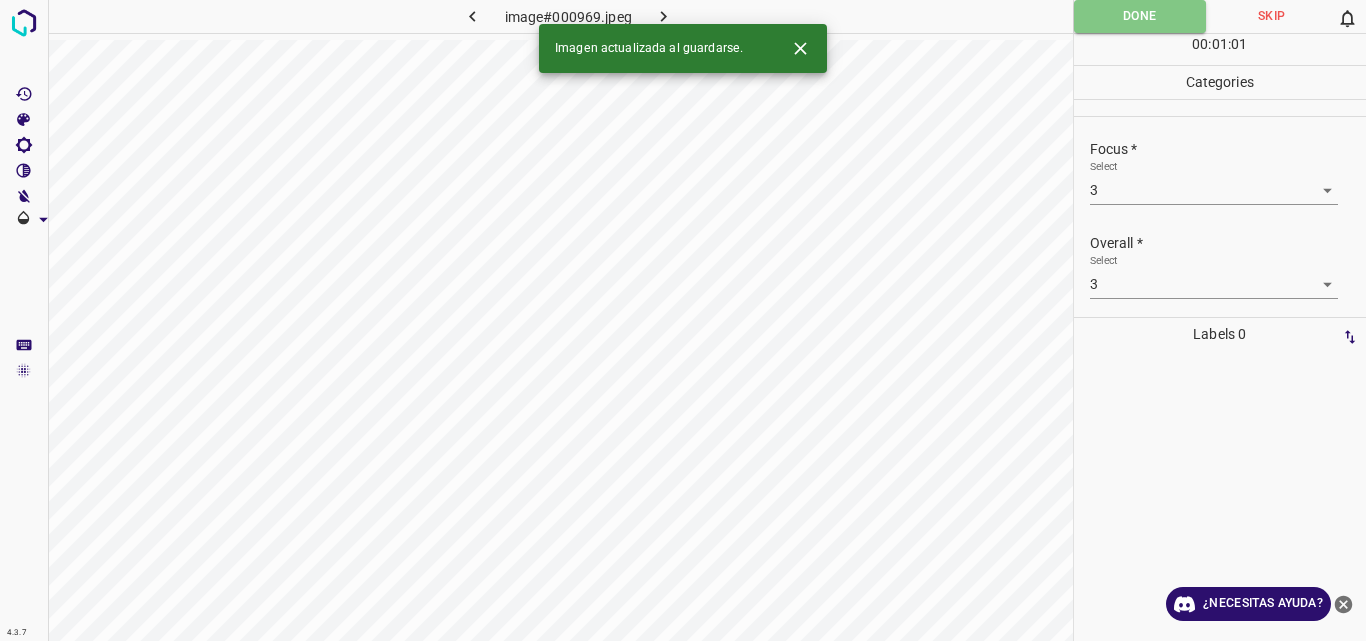 drag, startPoint x: 1130, startPoint y: 22, endPoint x: 778, endPoint y: 34, distance: 352.2045 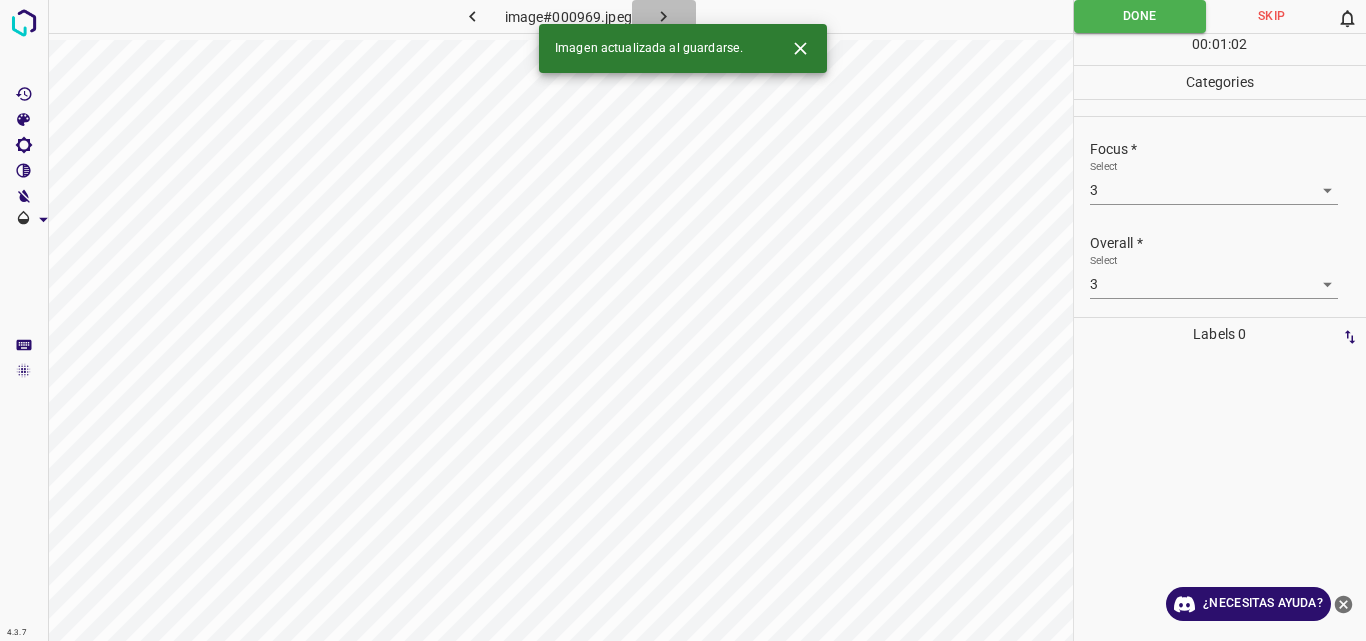 click 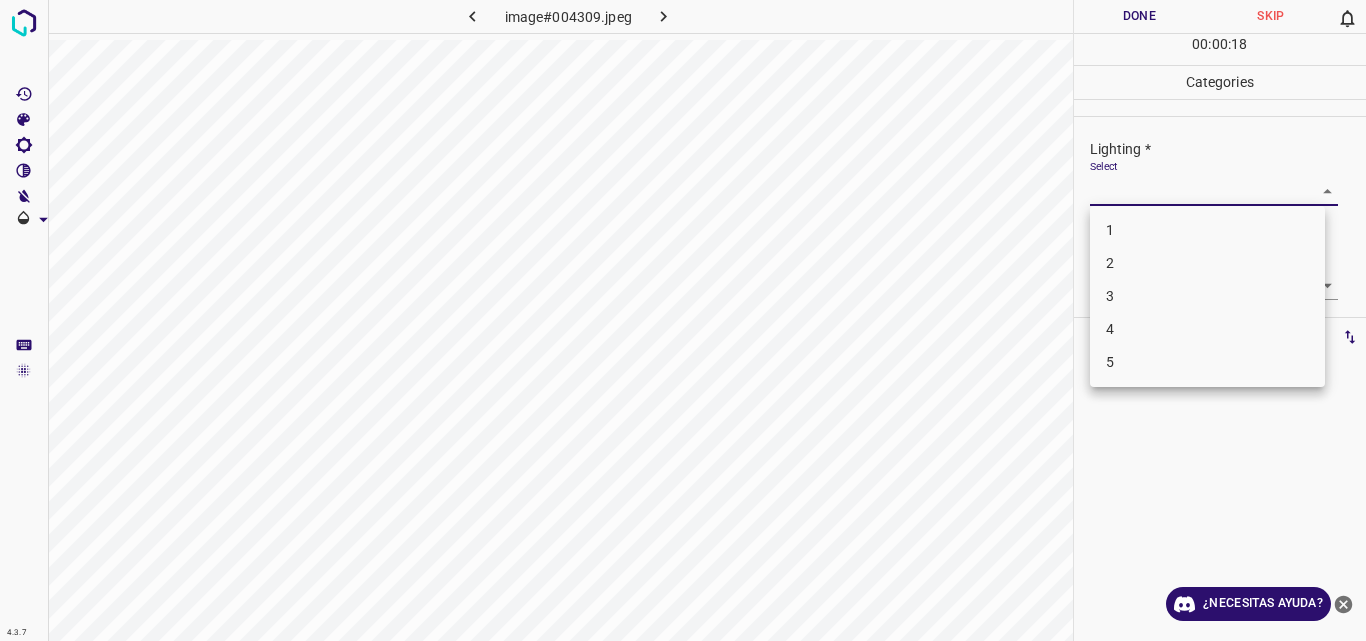 click on "4.3.7 image#004309.jpeg Done Skip 0 00   : 00   : 18   Categories Lighting *  Select ​ Focus *  Select ​ Overall *  Select ​ Labels   0 Categories 1 Lighting 2 Focus 3 Overall Tools Space Change between modes (Draw & Edit) I Auto labeling R Restore zoom M Zoom in N Zoom out Delete Delete selecte label Filters Z Restore filters X Saturation filter C Brightness filter V Contrast filter B Gray scale filter General O Download ¿Necesitas ayuda? Original text Rate this translation Your feedback will be used to help improve Google Translate - Texto - Esconder - Borrar 1 2 3 4 5" at bounding box center (683, 320) 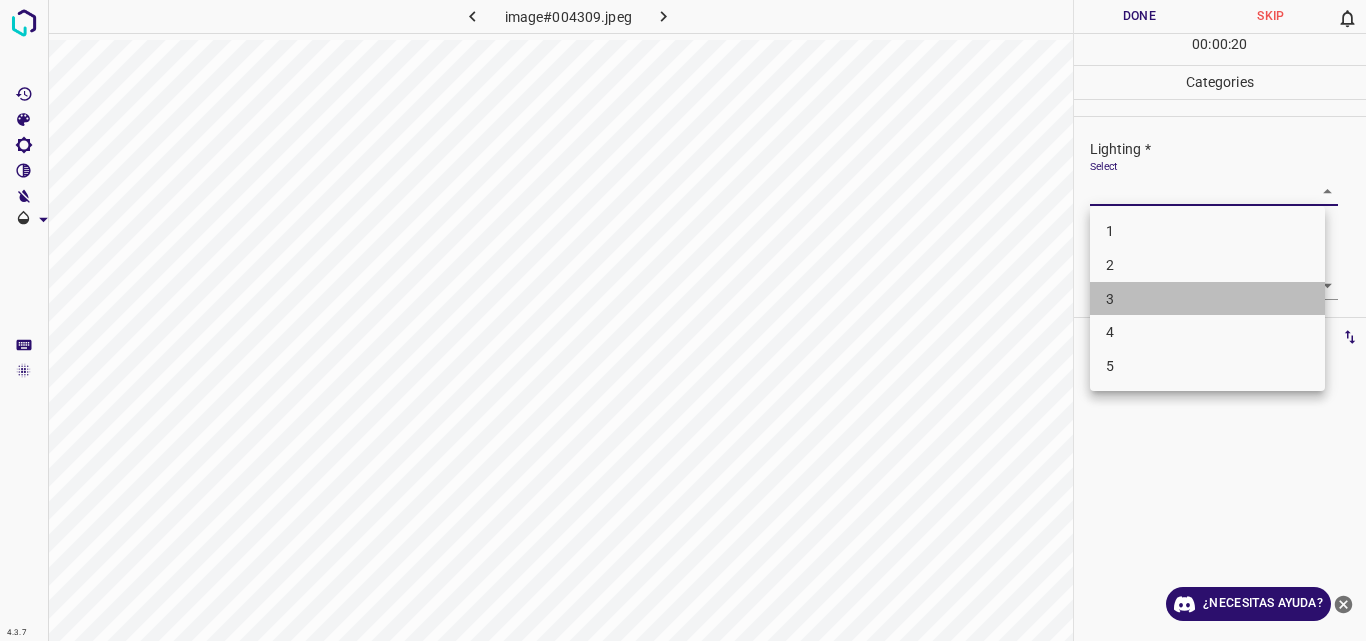 click on "3" at bounding box center (1207, 299) 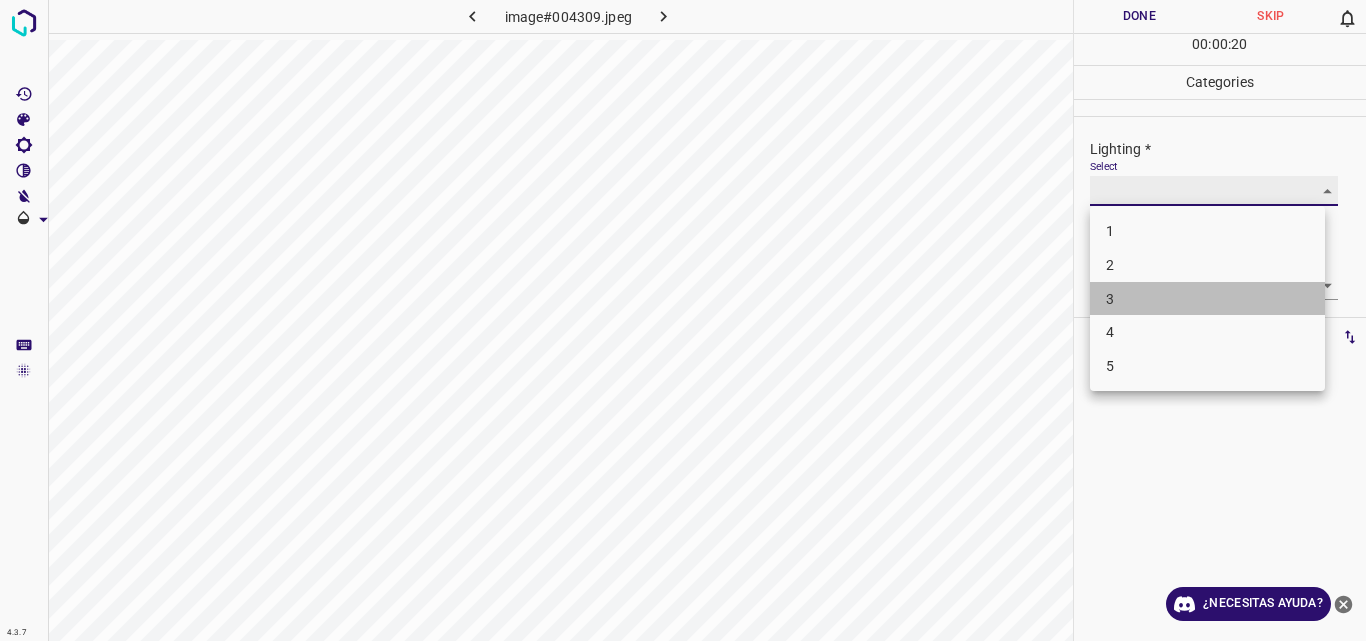 type on "3" 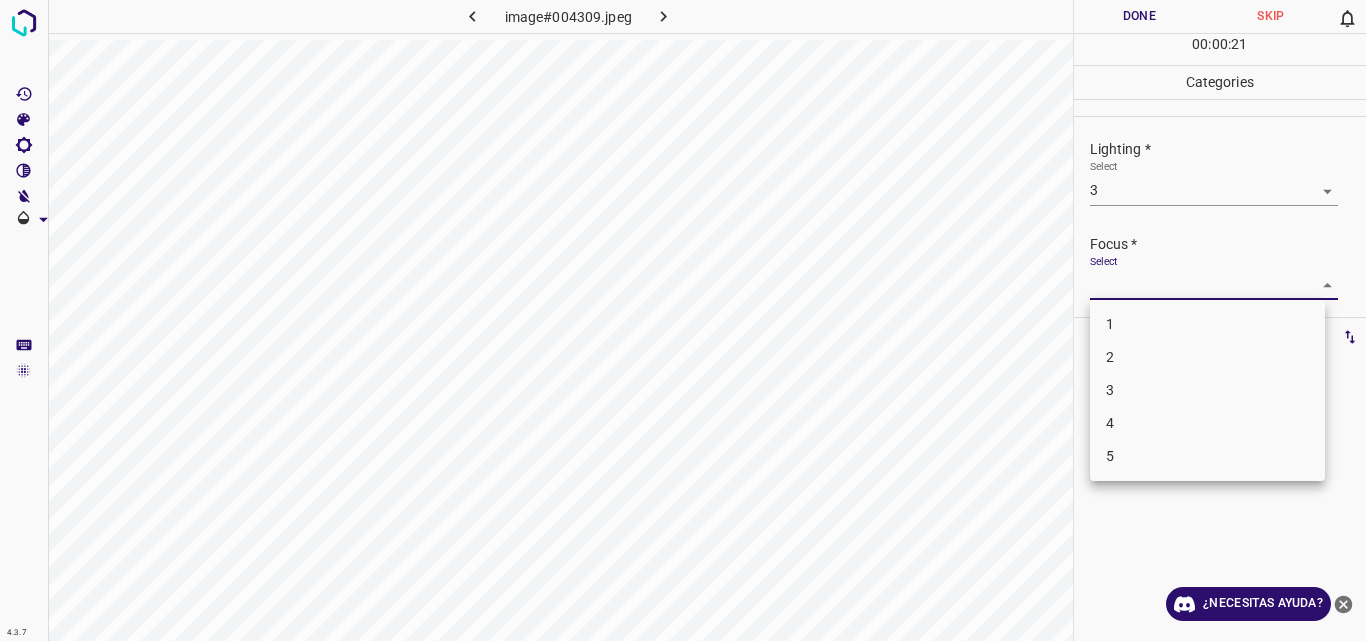 click on "4.3.7 image#004309.jpeg Done Skip 0 00   : 00   : 21   Categories Lighting *  Select 3 3 Focus *  Select ​ Overall *  Select ​ Labels   0 Categories 1 Lighting 2 Focus 3 Overall Tools Space Change between modes (Draw & Edit) I Auto labeling R Restore zoom M Zoom in N Zoom out Delete Delete selecte label Filters Z Restore filters X Saturation filter C Brightness filter V Contrast filter B Gray scale filter General O Download ¿Necesitas ayuda? Original text Rate this translation Your feedback will be used to help improve Google Translate - Texto - Esconder - Borrar 1 2 3 4 5" at bounding box center (683, 320) 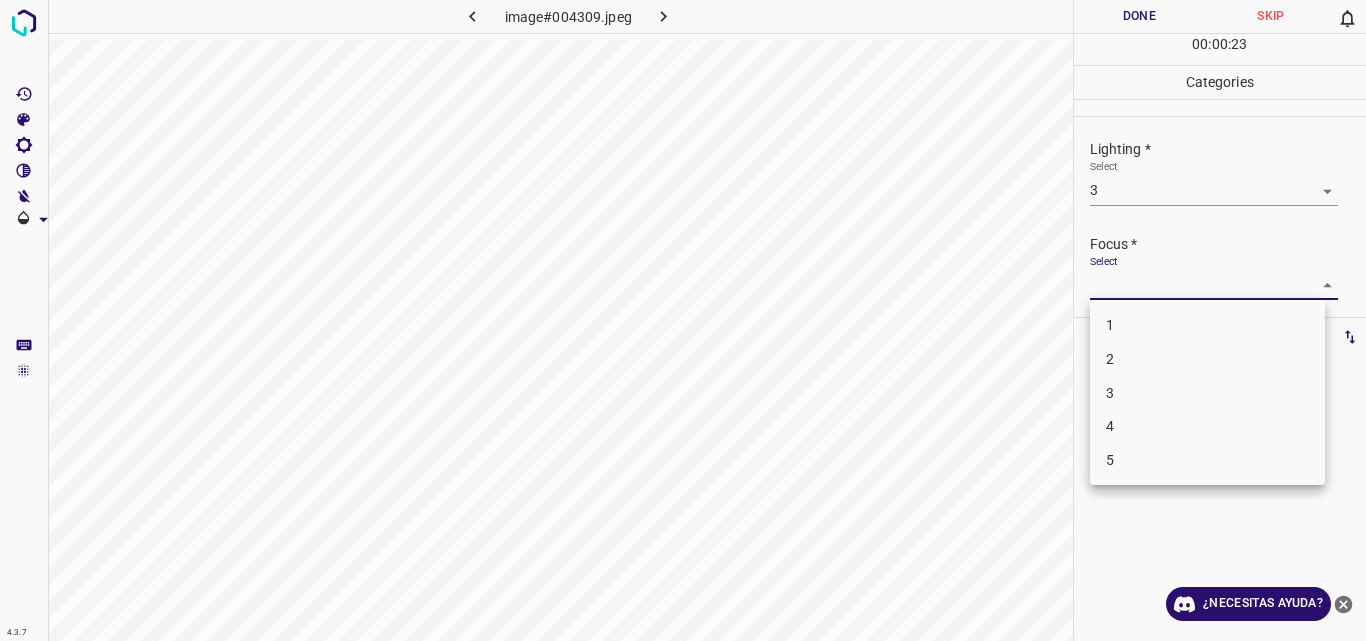 click on "3" at bounding box center [1207, 393] 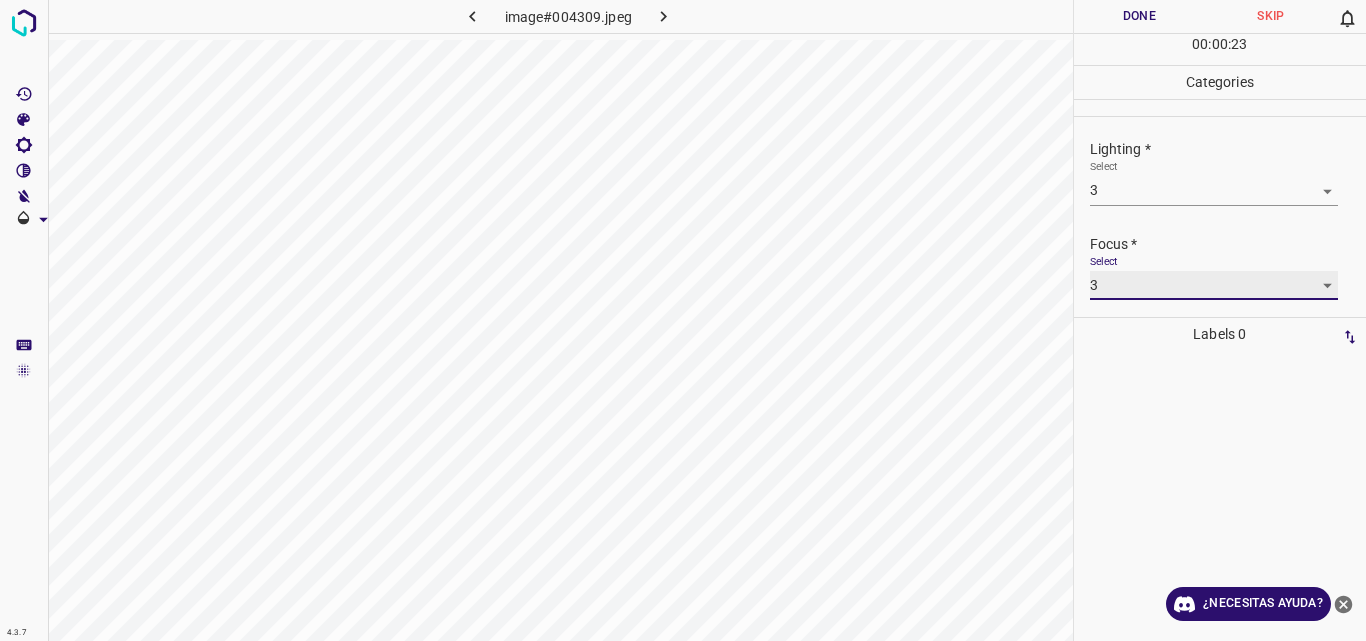 type on "3" 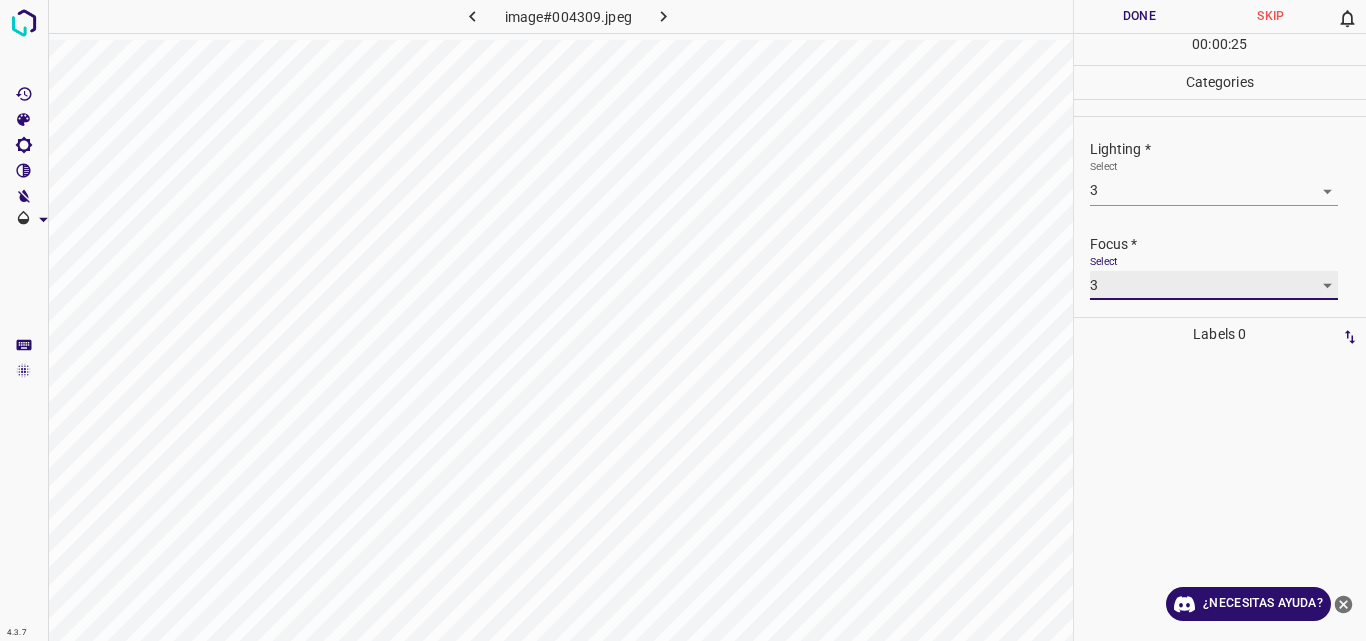scroll, scrollTop: 98, scrollLeft: 0, axis: vertical 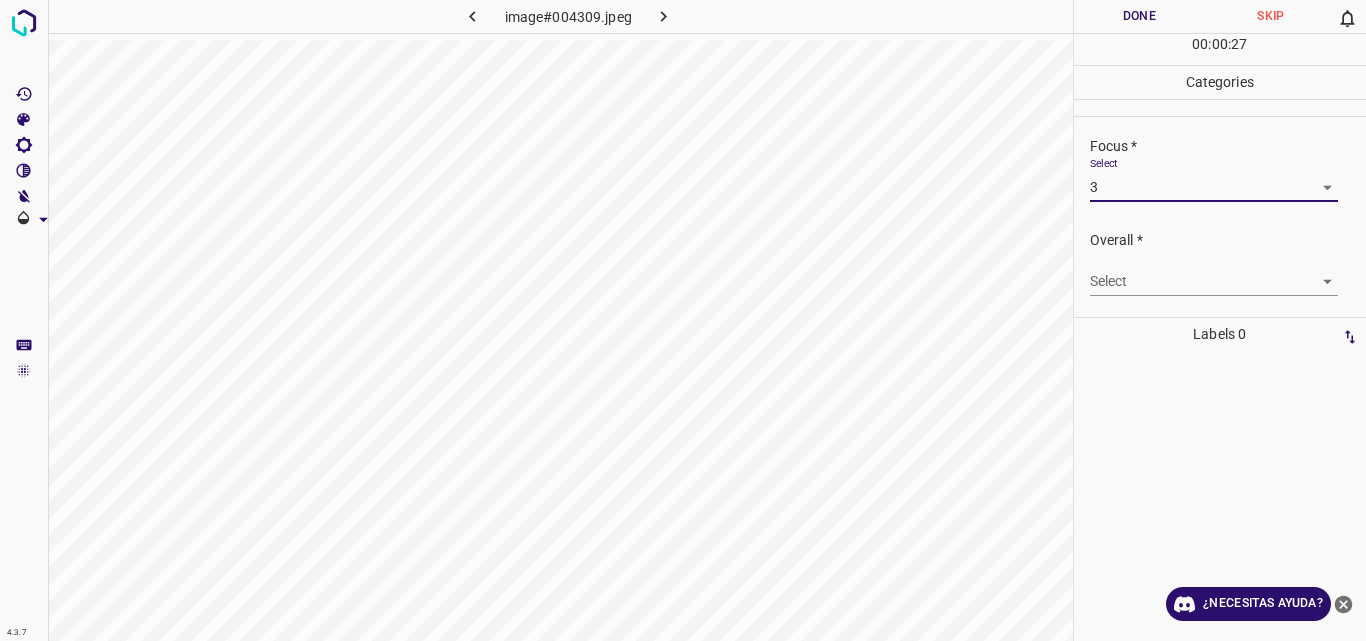 click on "4.3.7 image#004309.jpeg Done Skip 0 00   : 00   : 27   Categories Lighting *  Select 3 3 Focus *  Select 3 3 Overall *  Select ​ Labels   0 Categories 1 Lighting 2 Focus 3 Overall Tools Space Change between modes (Draw & Edit) I Auto labeling R Restore zoom M Zoom in N Zoom out Delete Delete selecte label Filters Z Restore filters X Saturation filter C Brightness filter V Contrast filter B Gray scale filter General O Download ¿Necesitas ayuda? Original text Rate this translation Your feedback will be used to help improve Google Translate - Texto - Esconder - Borrar" at bounding box center [683, 320] 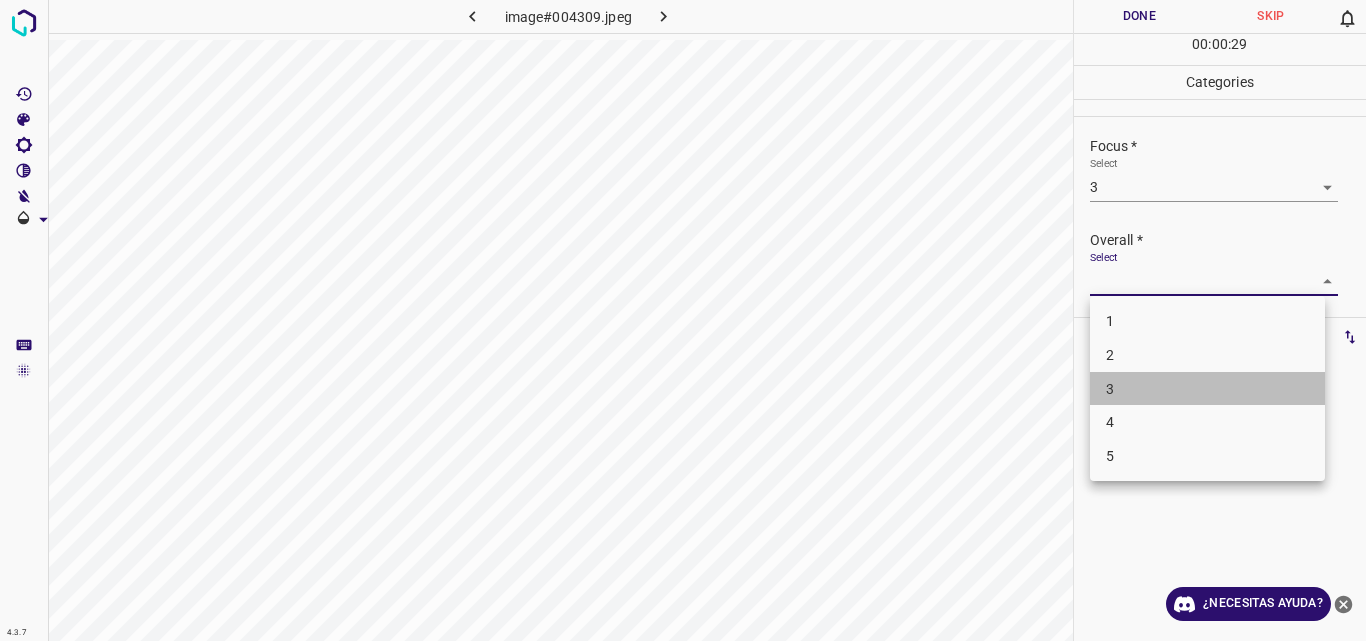click on "3" at bounding box center (1207, 389) 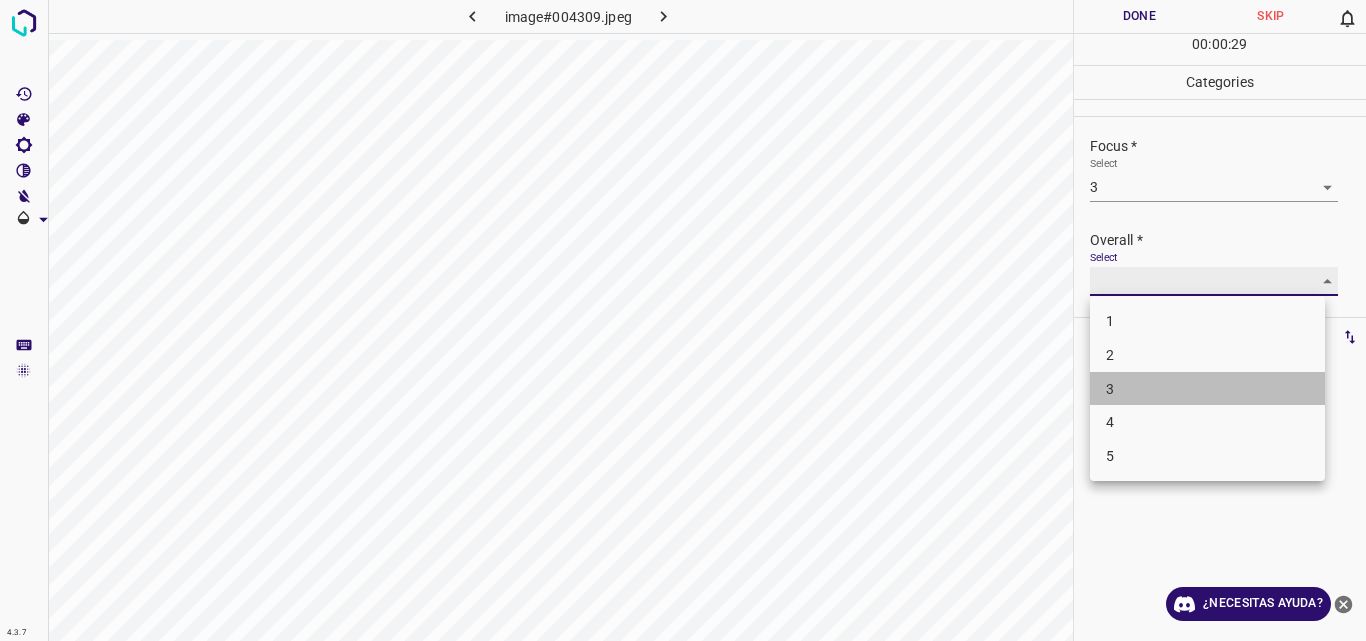 type on "3" 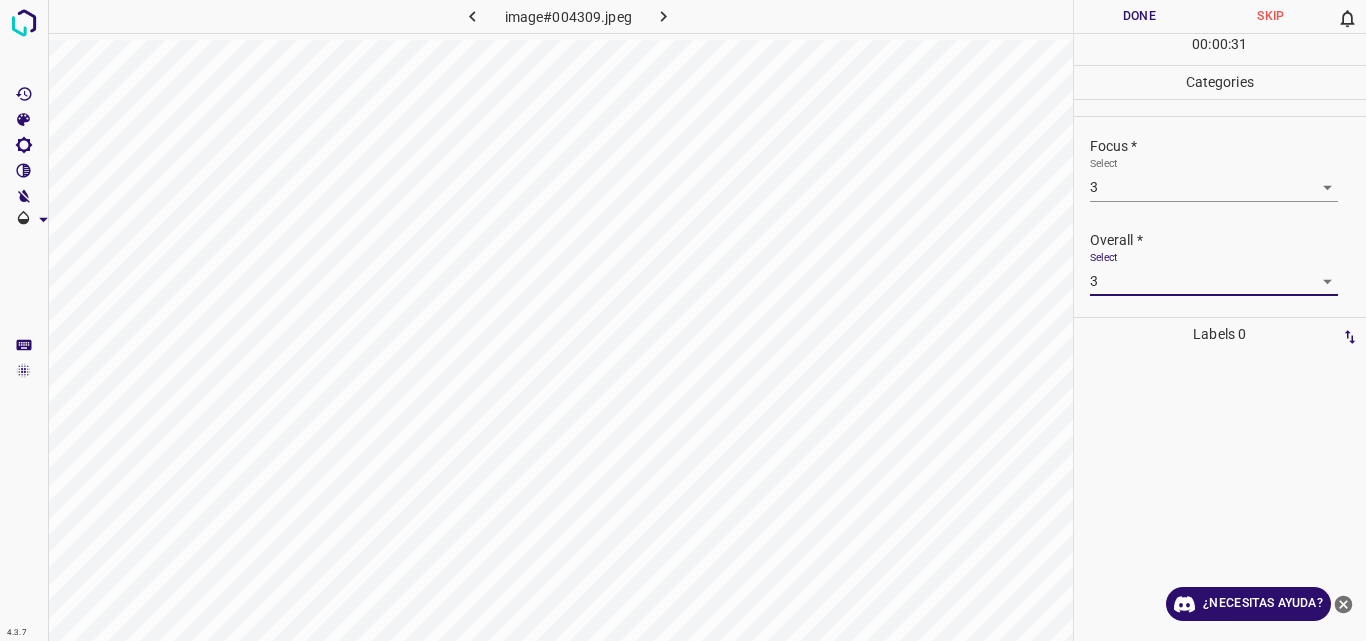 click on "Done" at bounding box center [1140, 16] 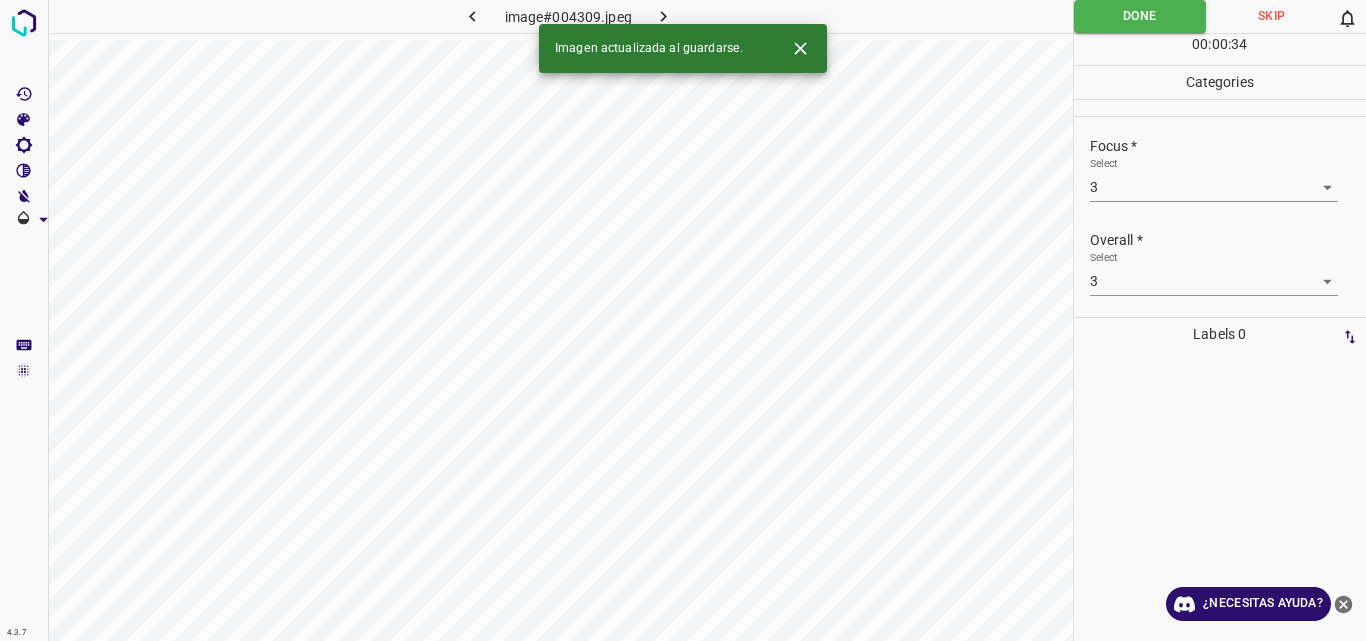 click 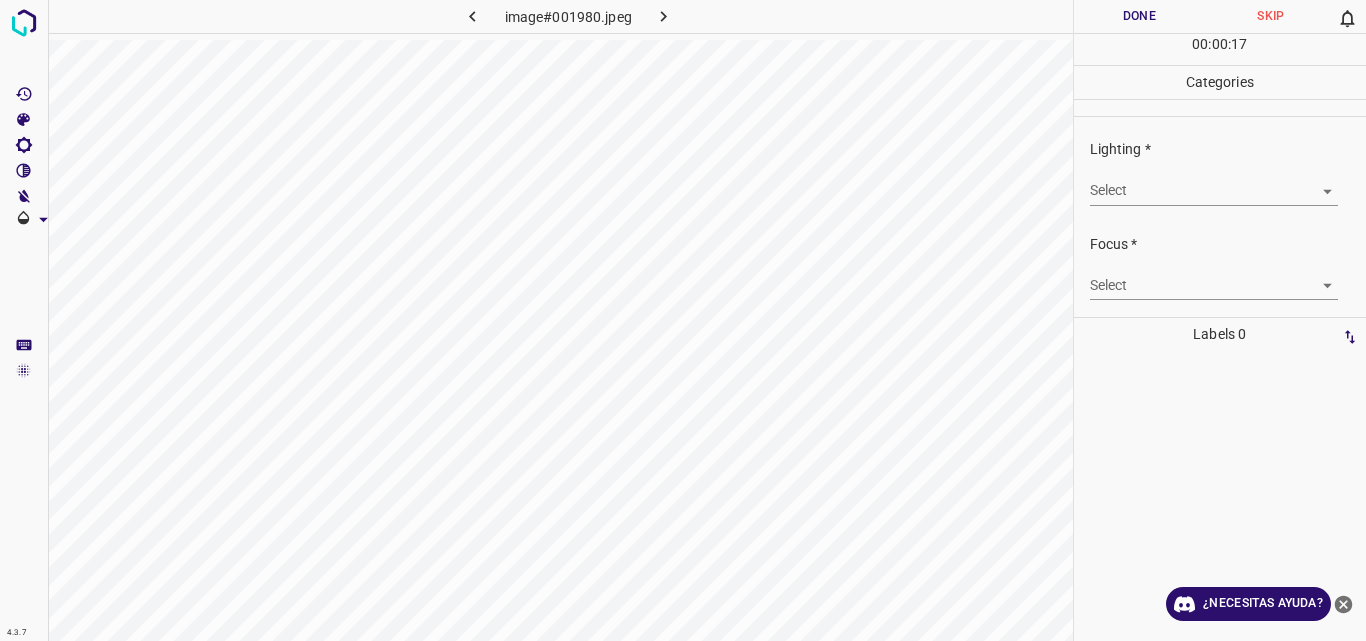 click on "4.3.7 image#001980.jpeg Done Skip 0 00   : 00   : 17   Categories Lighting *  Select ​ Focus *  Select ​ Overall *  Select ​ Labels   0 Categories 1 Lighting 2 Focus 3 Overall Tools Space Change between modes (Draw & Edit) I Auto labeling R Restore zoom M Zoom in N Zoom out Delete Delete selecte label Filters Z Restore filters X Saturation filter C Brightness filter V Contrast filter B Gray scale filter General O Download ¿Necesitas ayuda? Original text Rate this translation Your feedback will be used to help improve Google Translate - Texto - Esconder - Borrar" at bounding box center (683, 320) 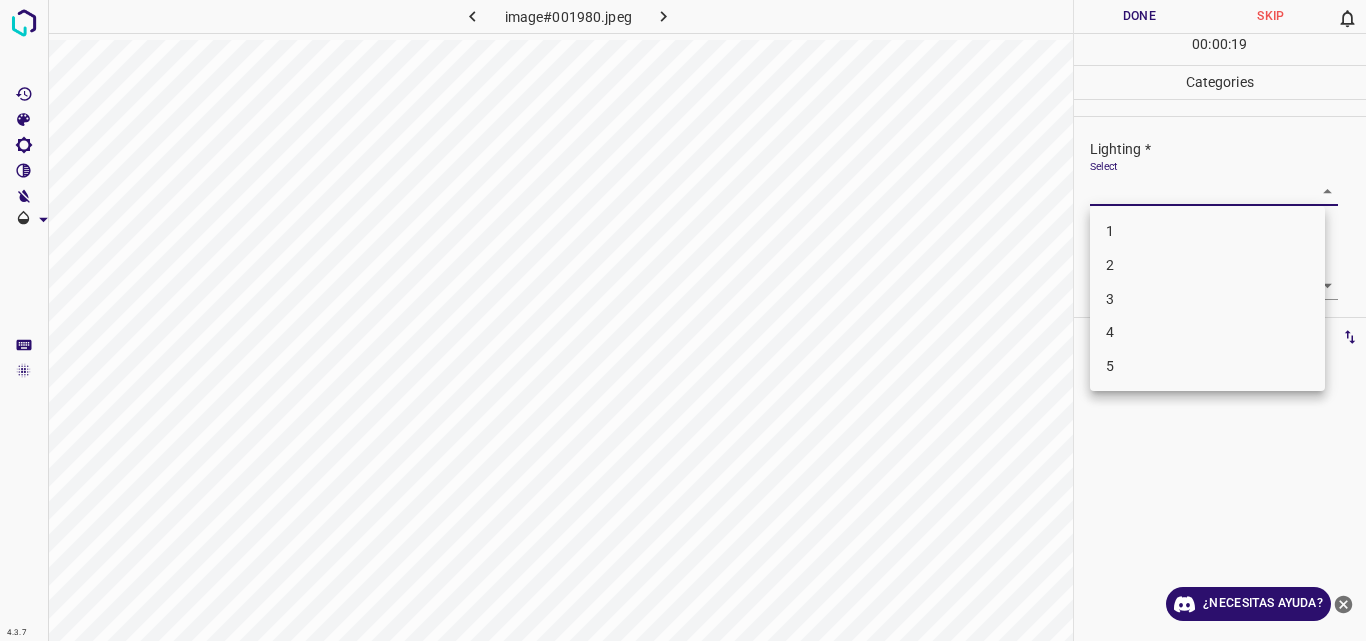 click on "3" at bounding box center [1207, 299] 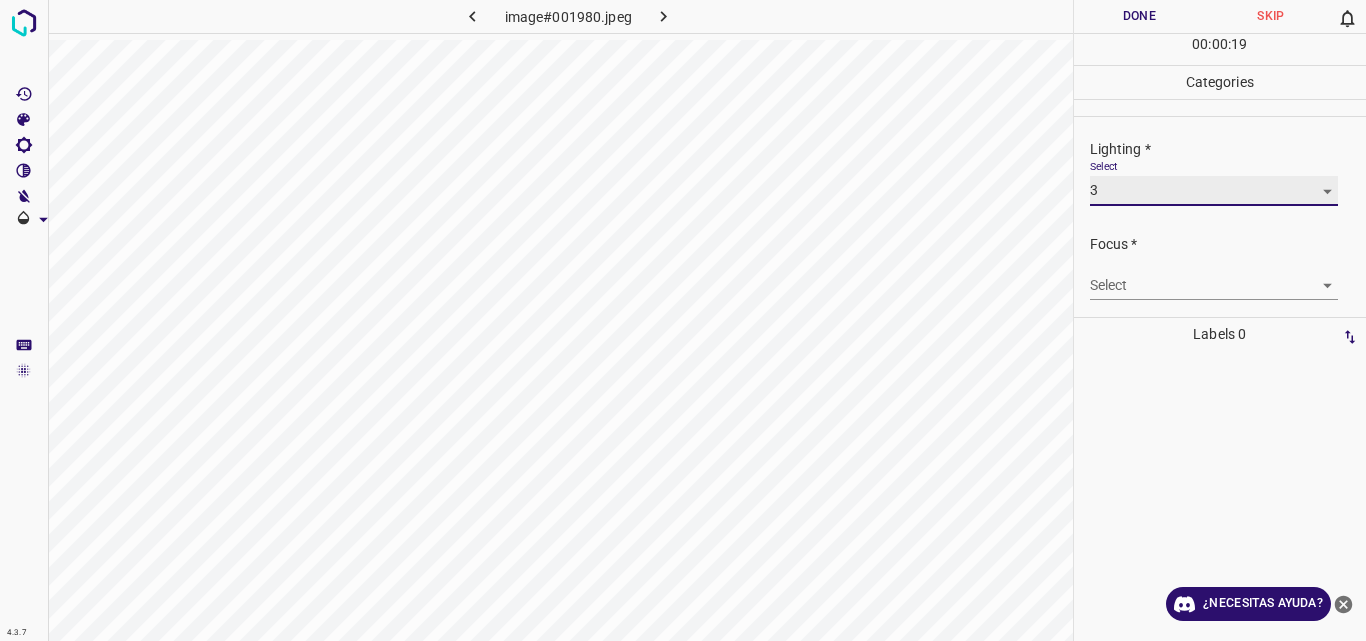 type on "3" 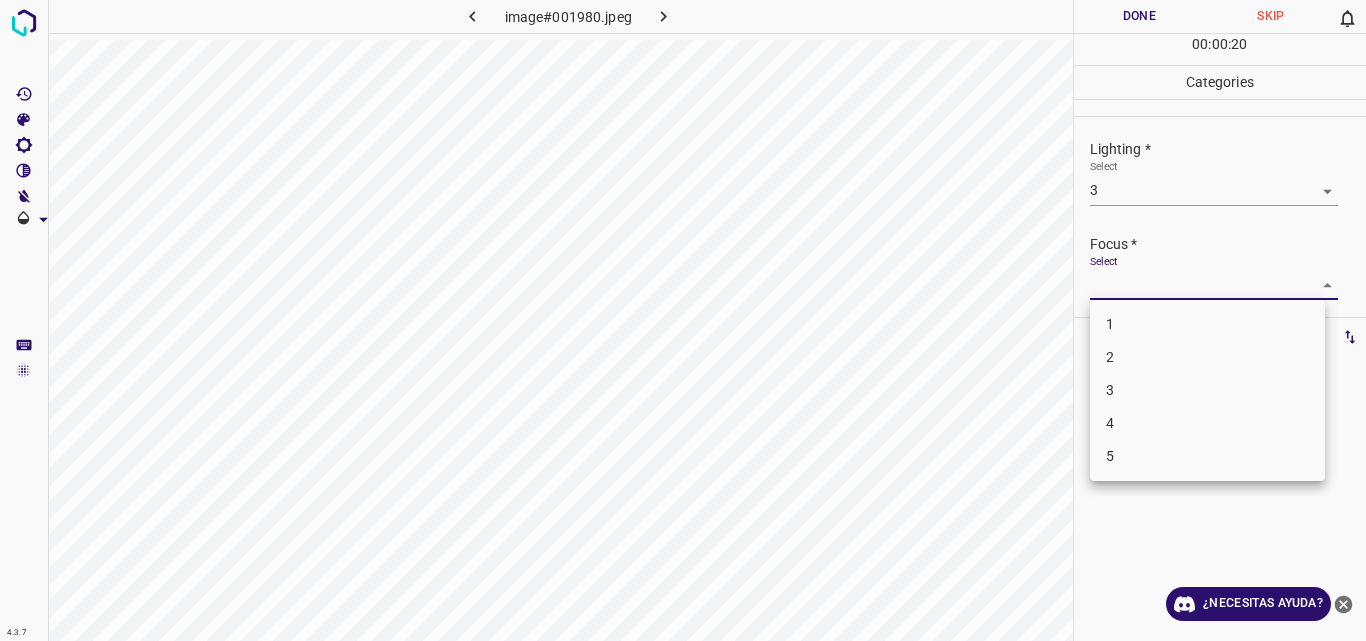 click on "4.3.7 image#001980.jpeg Done Skip 0 00   : 00   : 20   Categories Lighting *  Select 3 3 Focus *  Select ​ Overall *  Select ​ Labels   0 Categories 1 Lighting 2 Focus 3 Overall Tools Space Change between modes (Draw & Edit) I Auto labeling R Restore zoom M Zoom in N Zoom out Delete Delete selecte label Filters Z Restore filters X Saturation filter C Brightness filter V Contrast filter B Gray scale filter General O Download ¿Necesitas ayuda? Original text Rate this translation Your feedback will be used to help improve Google Translate - Texto - Esconder - Borrar 1 2 3 4 5" at bounding box center [683, 320] 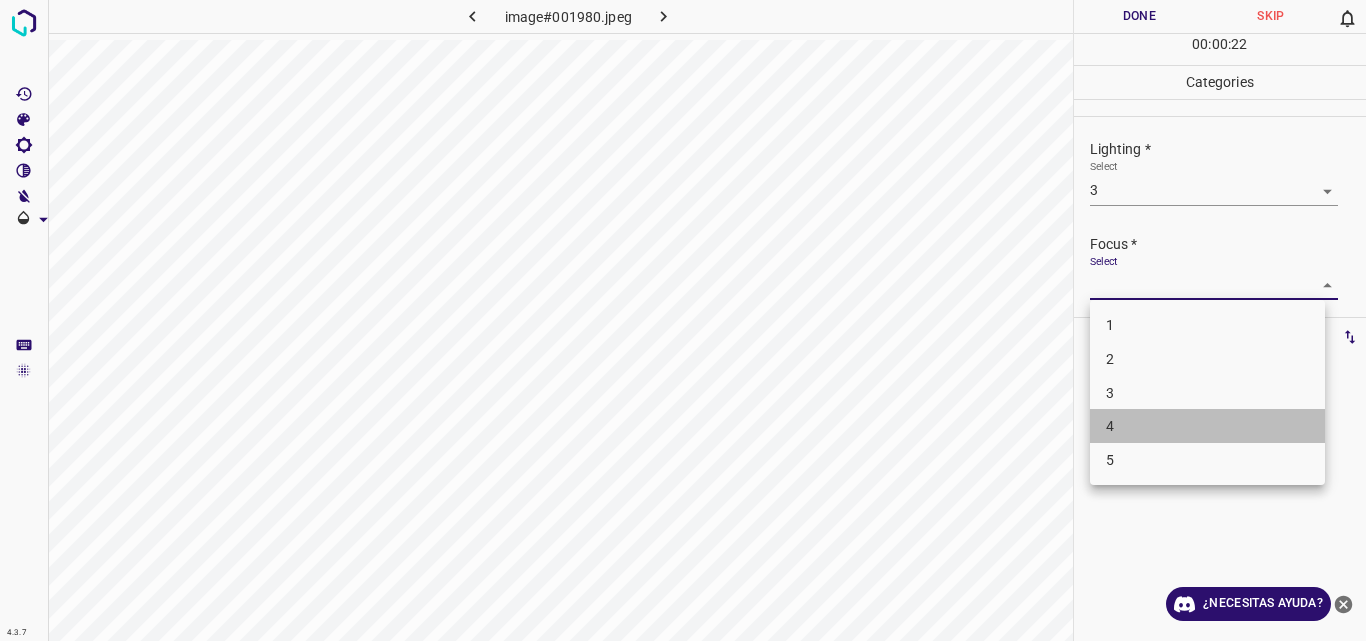 click on "4" at bounding box center (1207, 426) 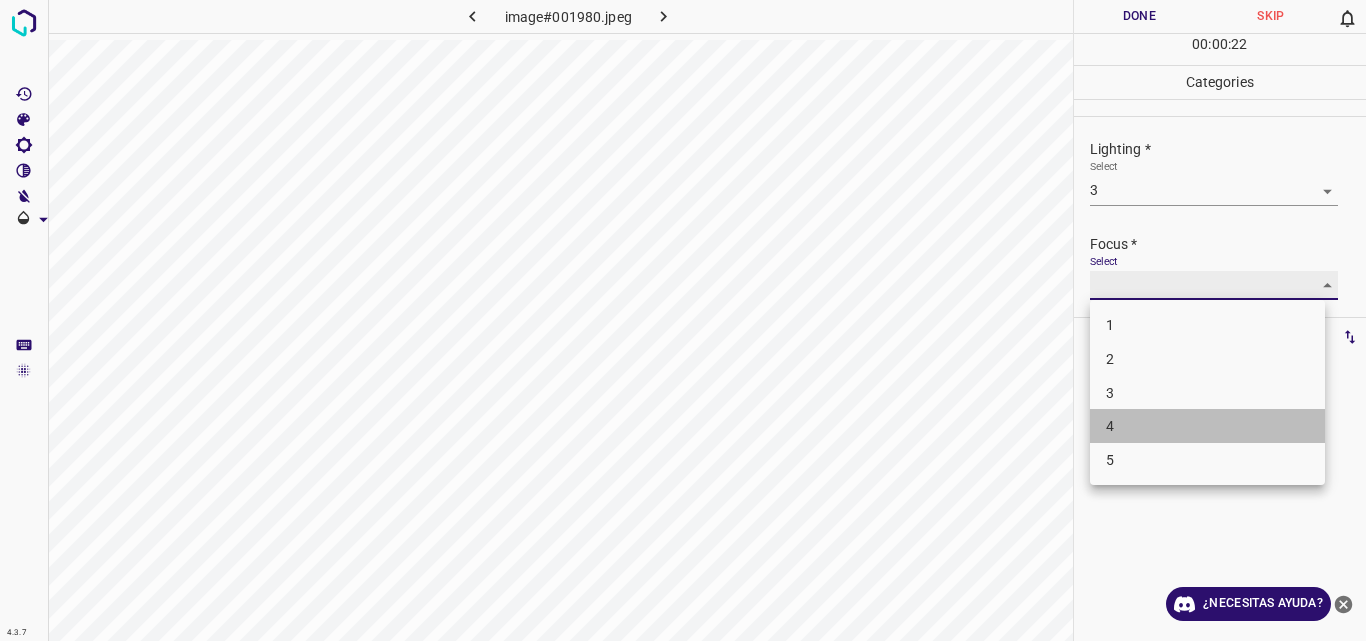 type on "4" 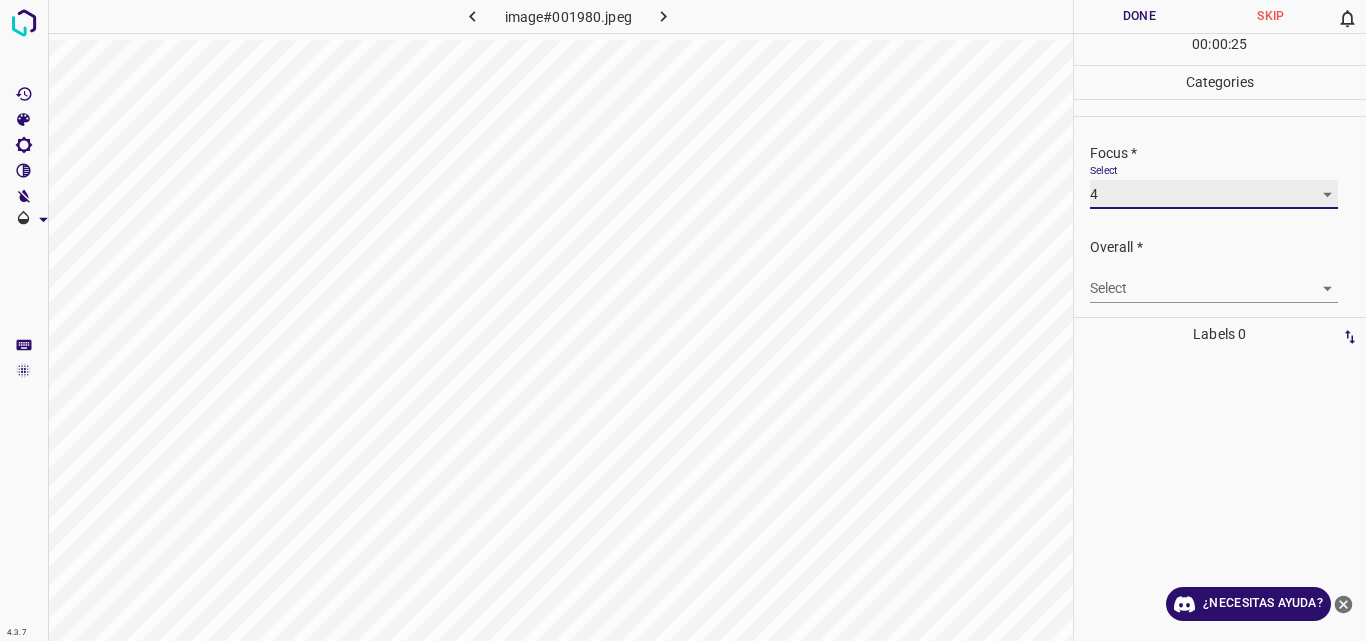 scroll, scrollTop: 98, scrollLeft: 0, axis: vertical 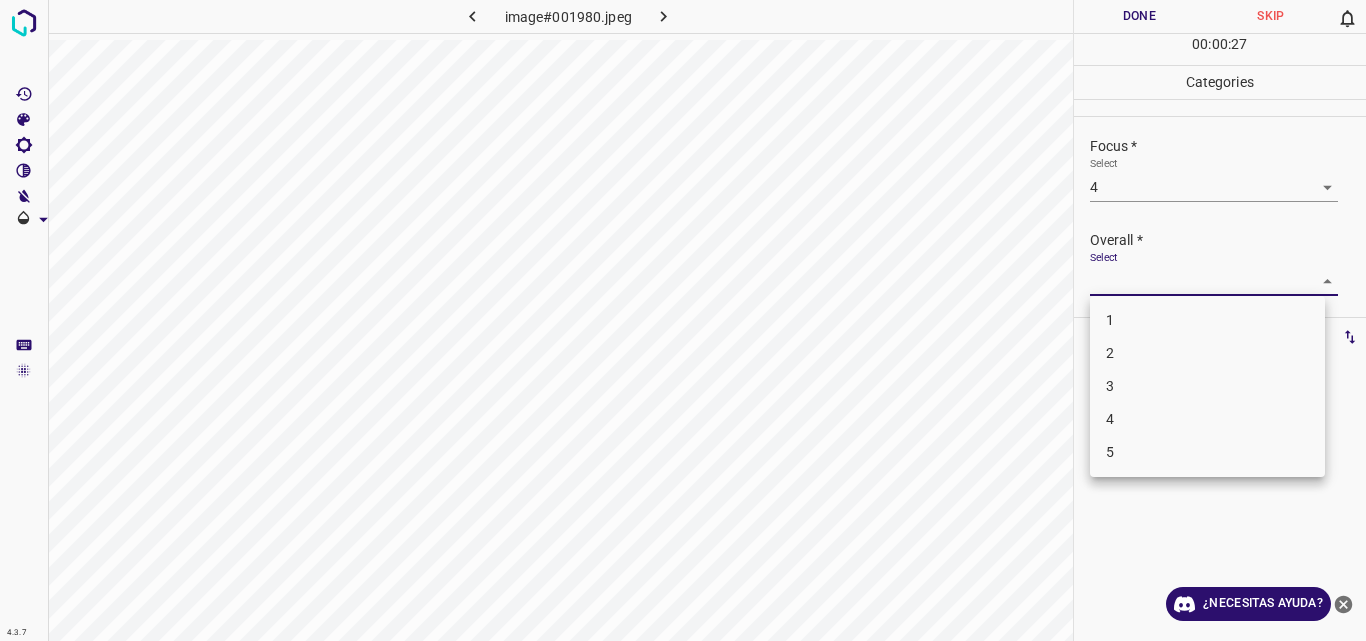 click on "4.3.7 image#001980.jpeg Done Skip 0 00   : 00   : 27   Categories Lighting *  Select 3 3 Focus *  Select 4 4 Overall *  Select ​ Labels   0 Categories 1 Lighting 2 Focus 3 Overall Tools Space Change between modes (Draw & Edit) I Auto labeling R Restore zoom M Zoom in N Zoom out Delete Delete selecte label Filters Z Restore filters X Saturation filter C Brightness filter V Contrast filter B Gray scale filter General O Download ¿Necesitas ayuda? Original text Rate this translation Your feedback will be used to help improve Google Translate - Texto - Esconder - Borrar 1 2 3 4 5" at bounding box center (683, 320) 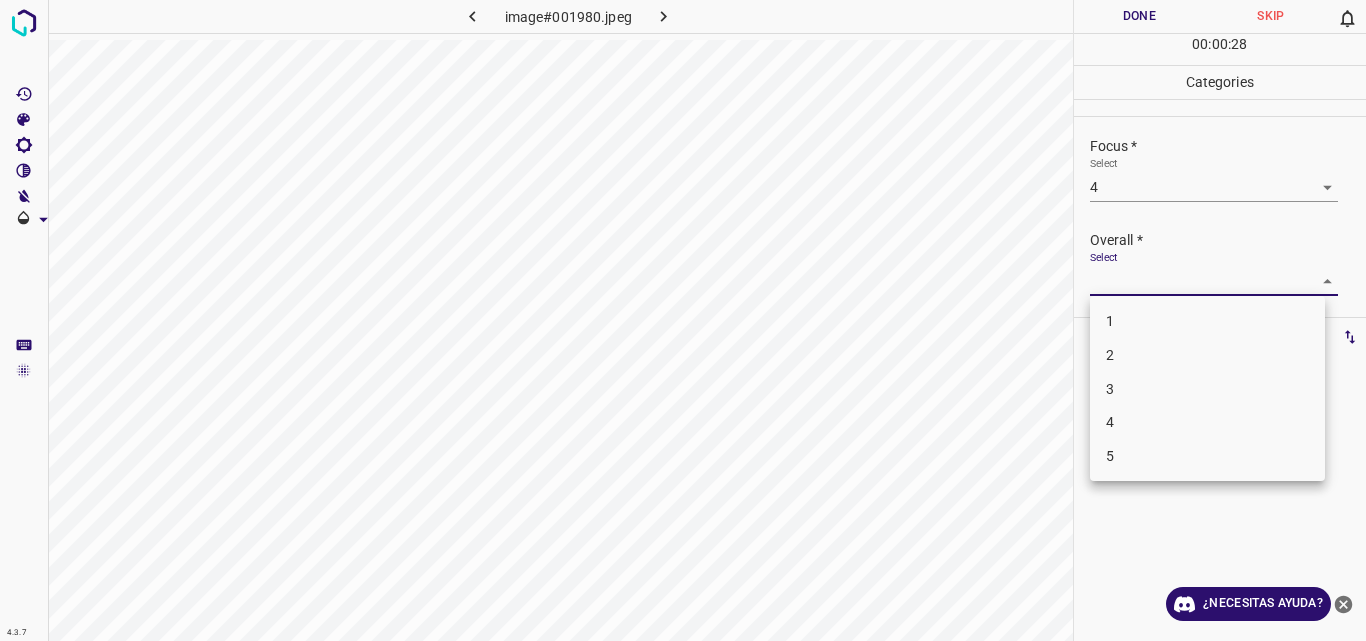 click on "3" at bounding box center [1207, 389] 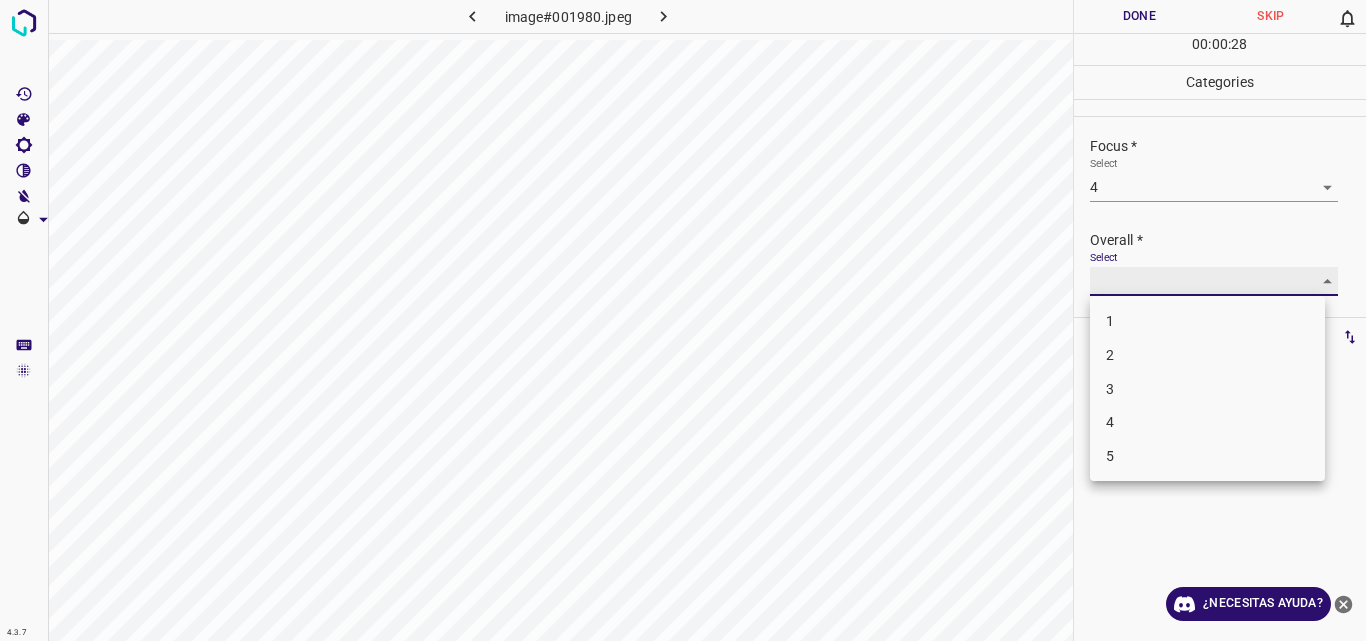 type on "3" 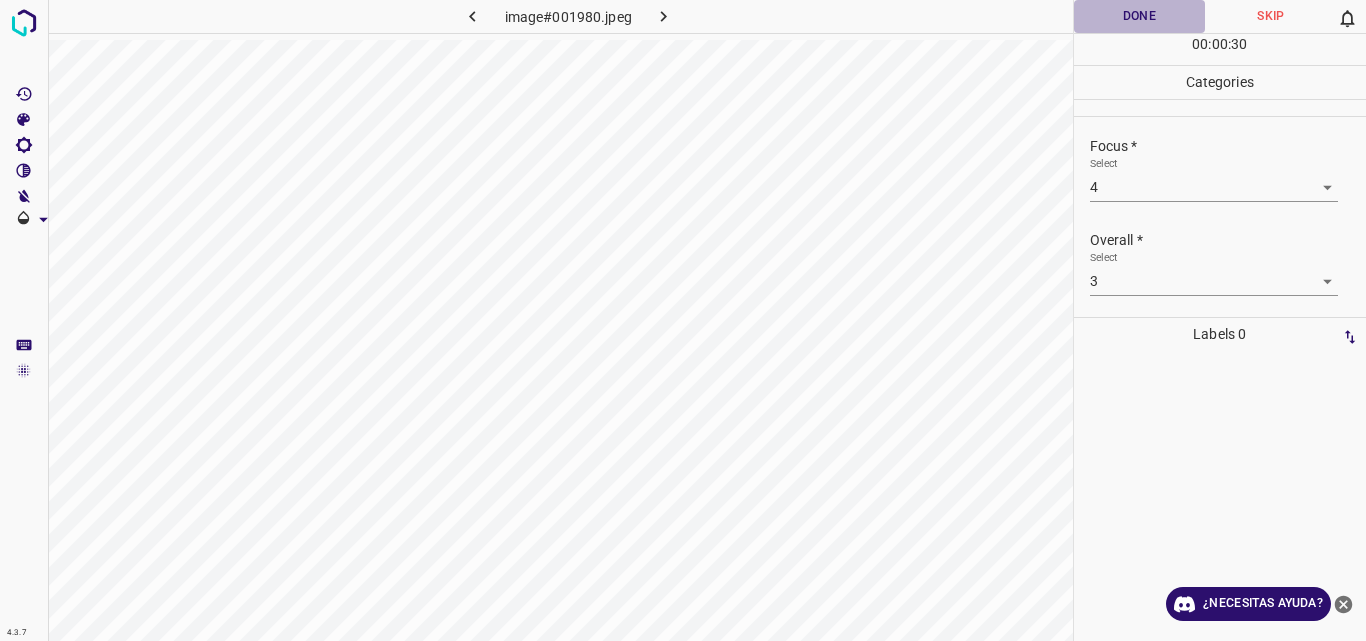 click on "Done" at bounding box center (1140, 16) 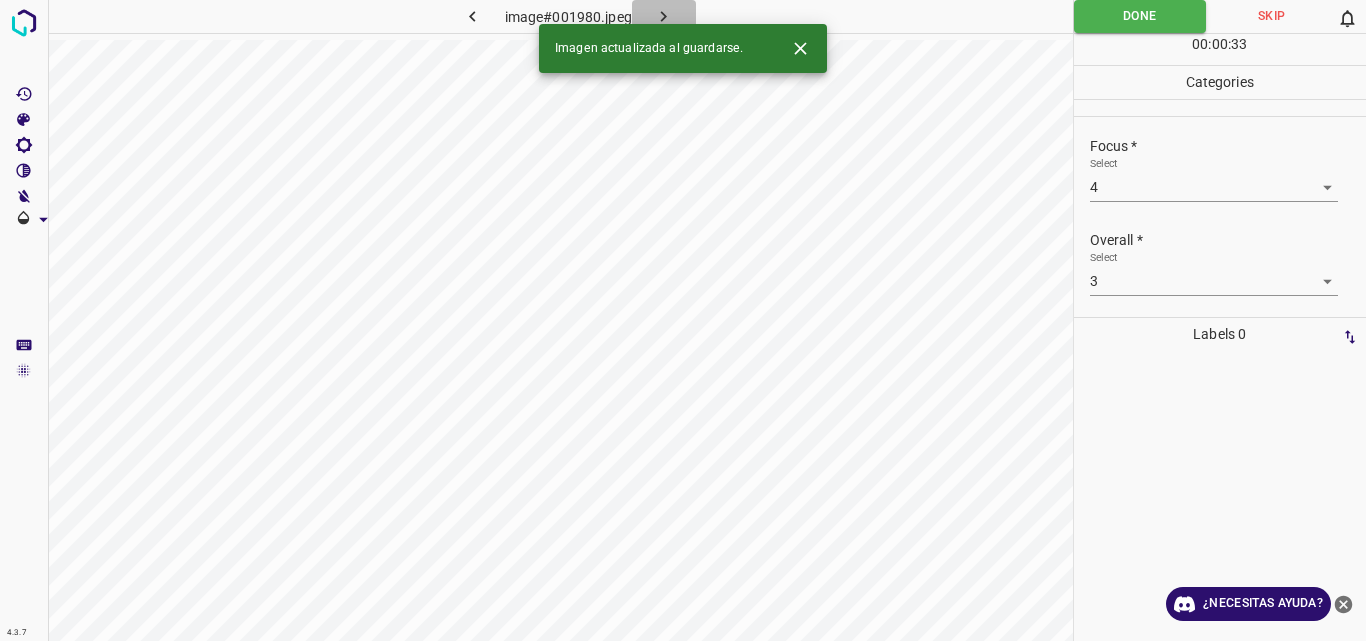 click 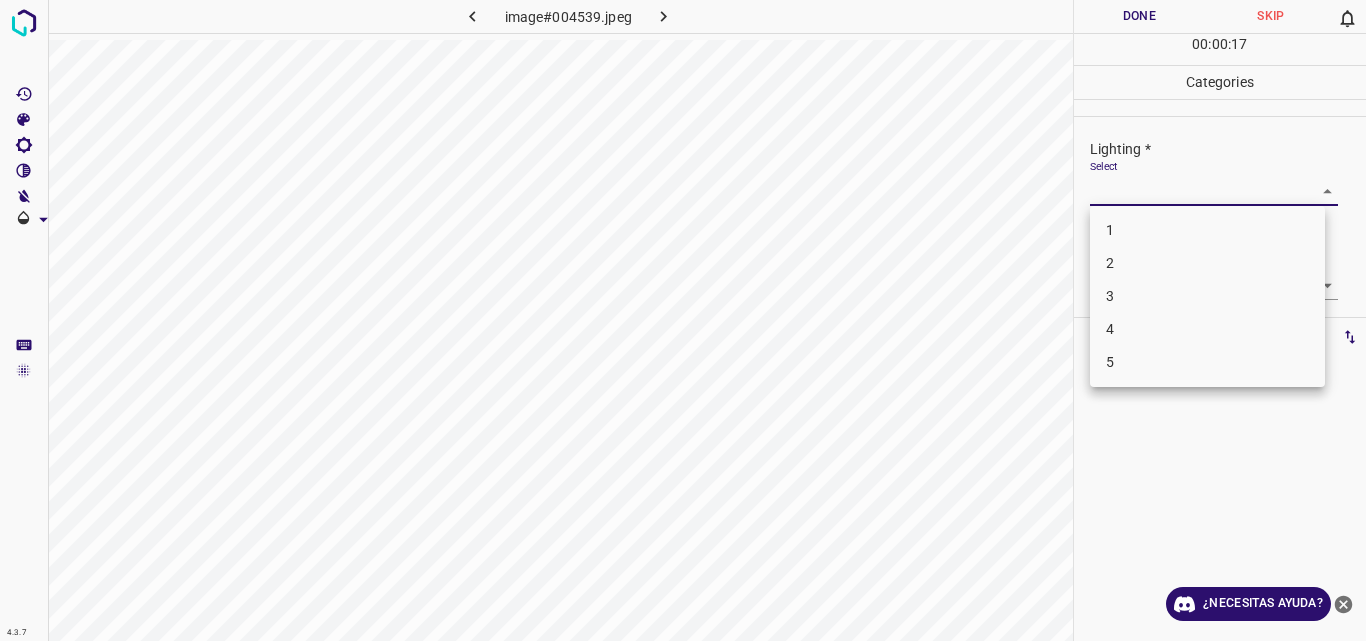 click on "4.3.7 image#004539.jpeg Done Skip 0 00   : 00   : 17   Categories Lighting *  Select ​ Focus *  Select ​ Overall *  Select ​ Labels   0 Categories 1 Lighting 2 Focus 3 Overall Tools Space Change between modes (Draw & Edit) I Auto labeling R Restore zoom M Zoom in N Zoom out Delete Delete selecte label Filters Z Restore filters X Saturation filter C Brightness filter V Contrast filter B Gray scale filter General O Download ¿Necesitas ayuda? Original text Rate this translation Your feedback will be used to help improve Google Translate - Texto - Esconder - Borrar 1 2 3 4 5" at bounding box center [683, 320] 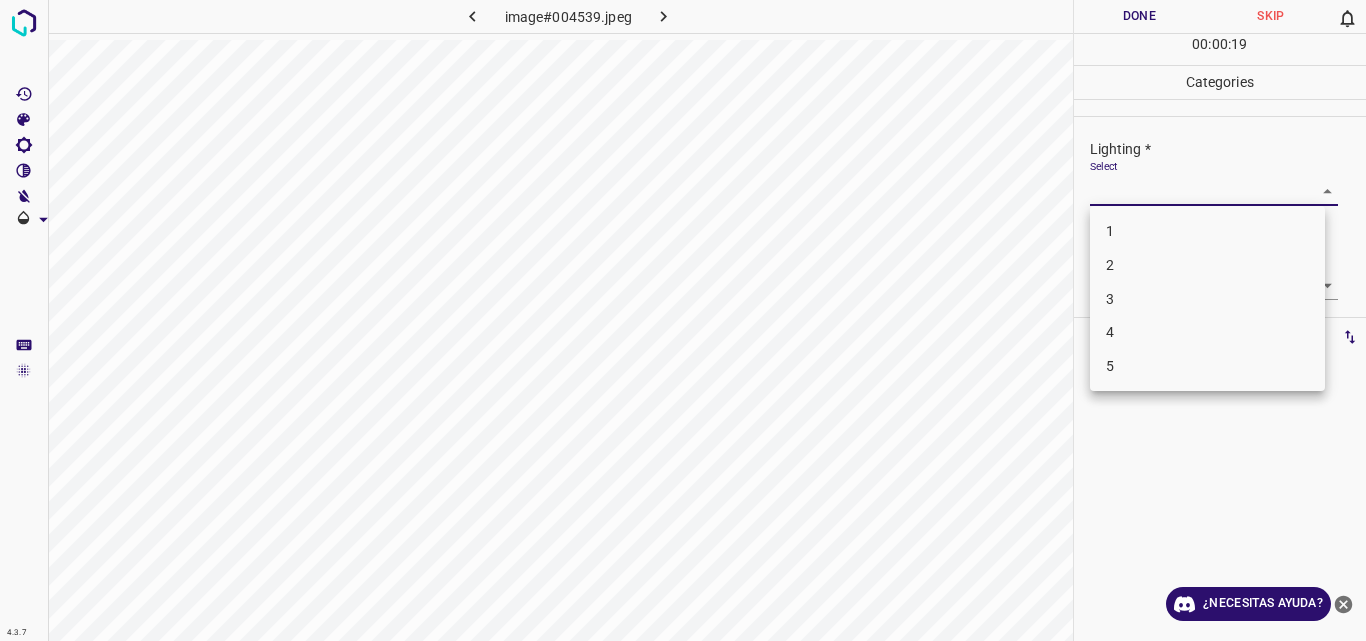 click on "2" at bounding box center [1207, 265] 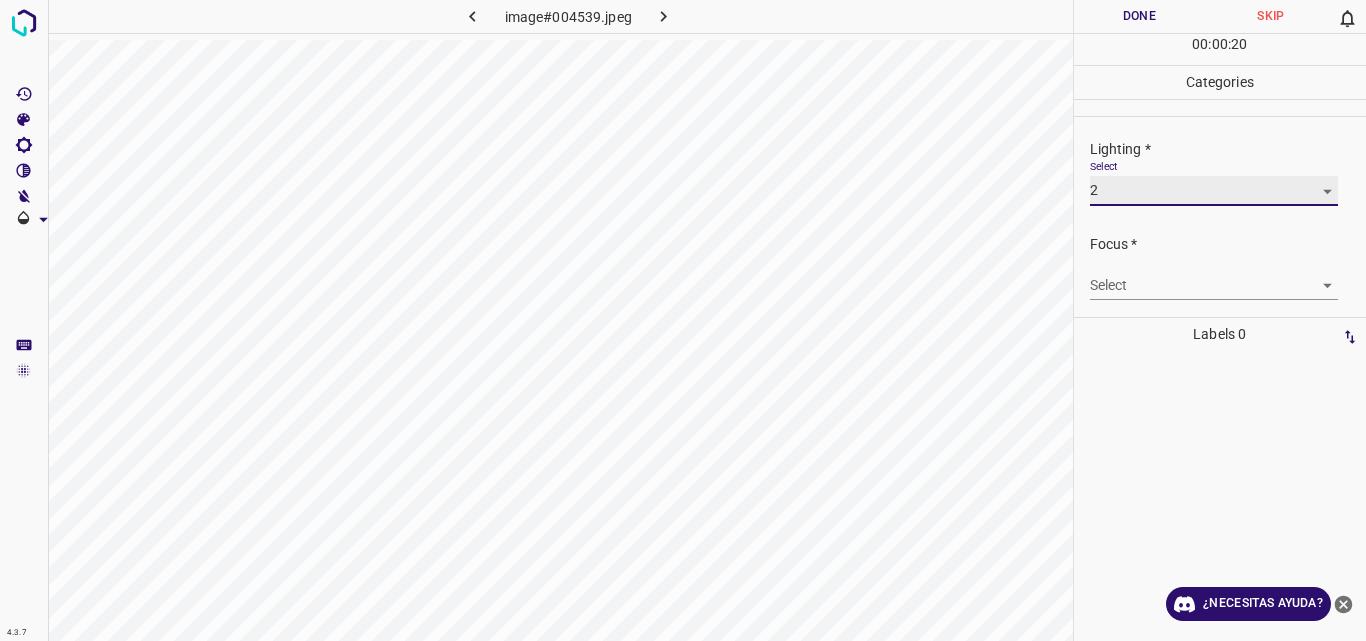 type on "2" 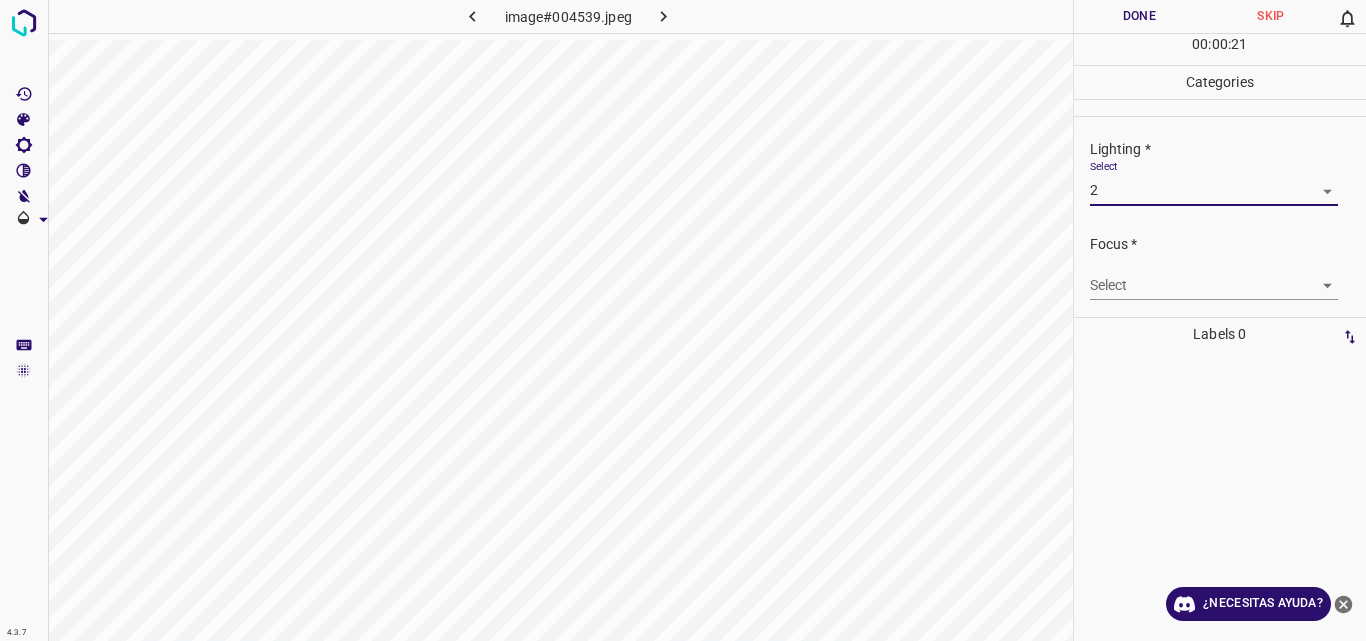 click on "4.3.7 image#004539.jpeg Done Skip 0 00   : 00   : 21   Categories Lighting *  Select 2 2 Focus *  Select ​ Overall *  Select ​ Labels   0 Categories 1 Lighting 2 Focus 3 Overall Tools Space Change between modes (Draw & Edit) I Auto labeling R Restore zoom M Zoom in N Zoom out Delete Delete selecte label Filters Z Restore filters X Saturation filter C Brightness filter V Contrast filter B Gray scale filter General O Download ¿Necesitas ayuda? Original text Rate this translation Your feedback will be used to help improve Google Translate - Texto - Esconder - Borrar" at bounding box center [683, 320] 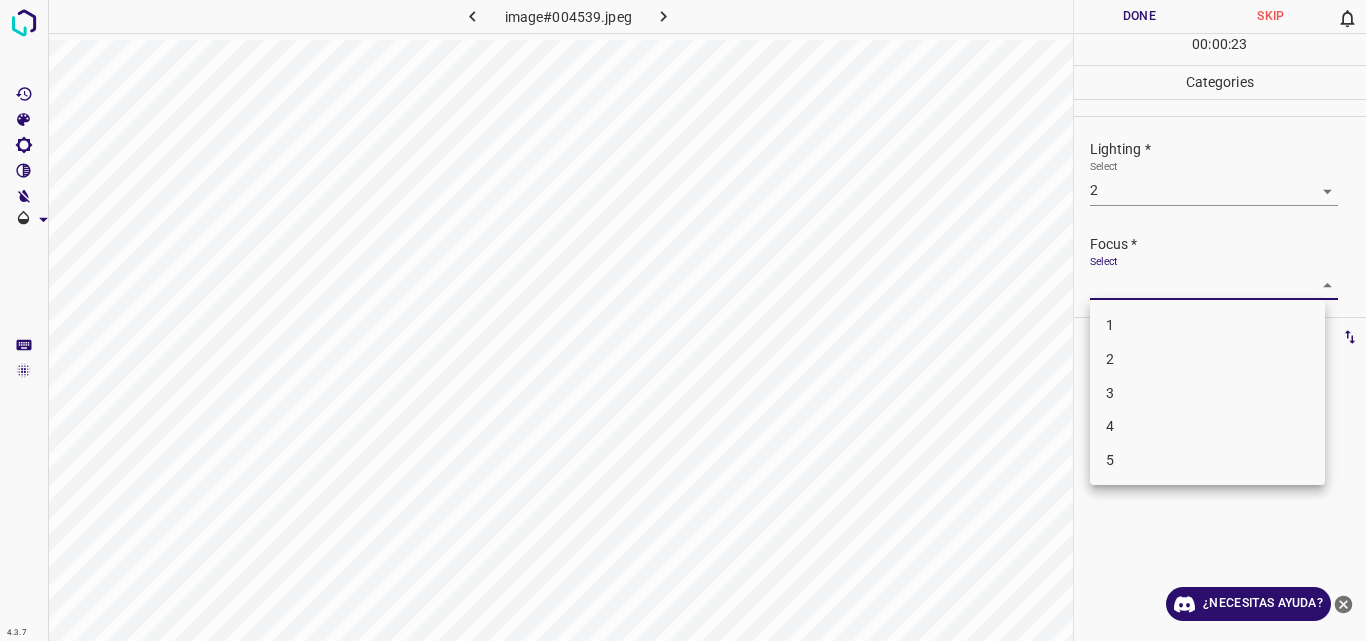 click on "3" at bounding box center (1207, 393) 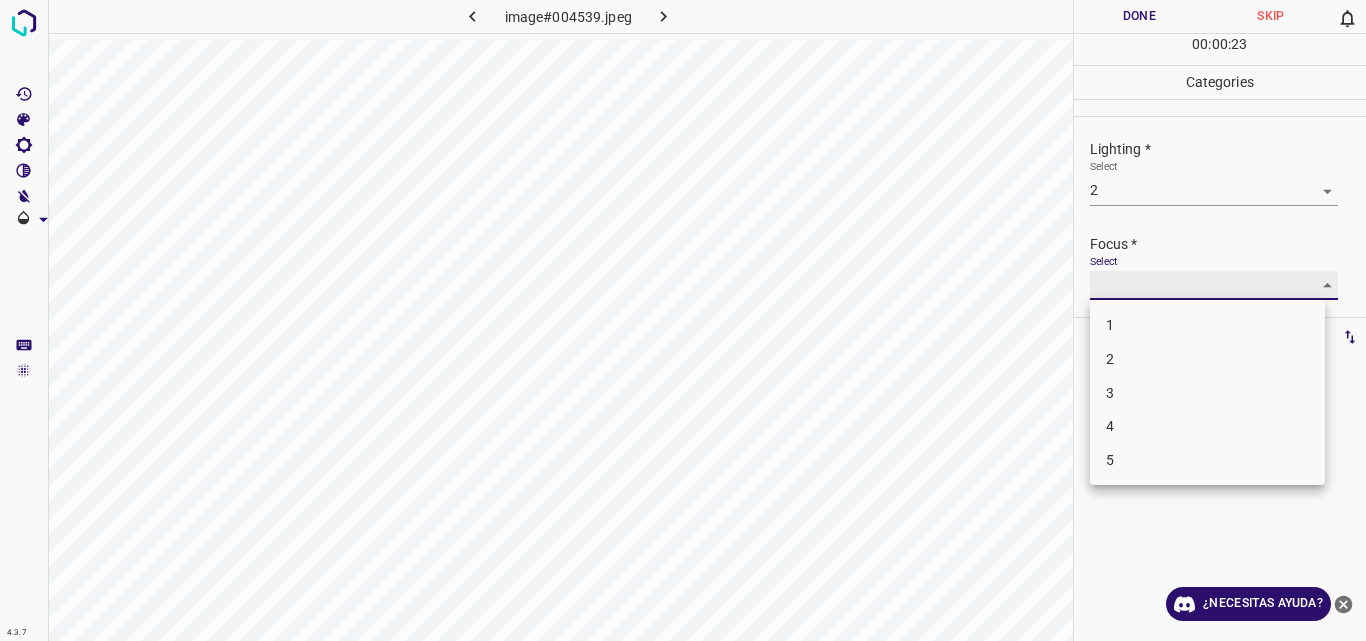 type on "3" 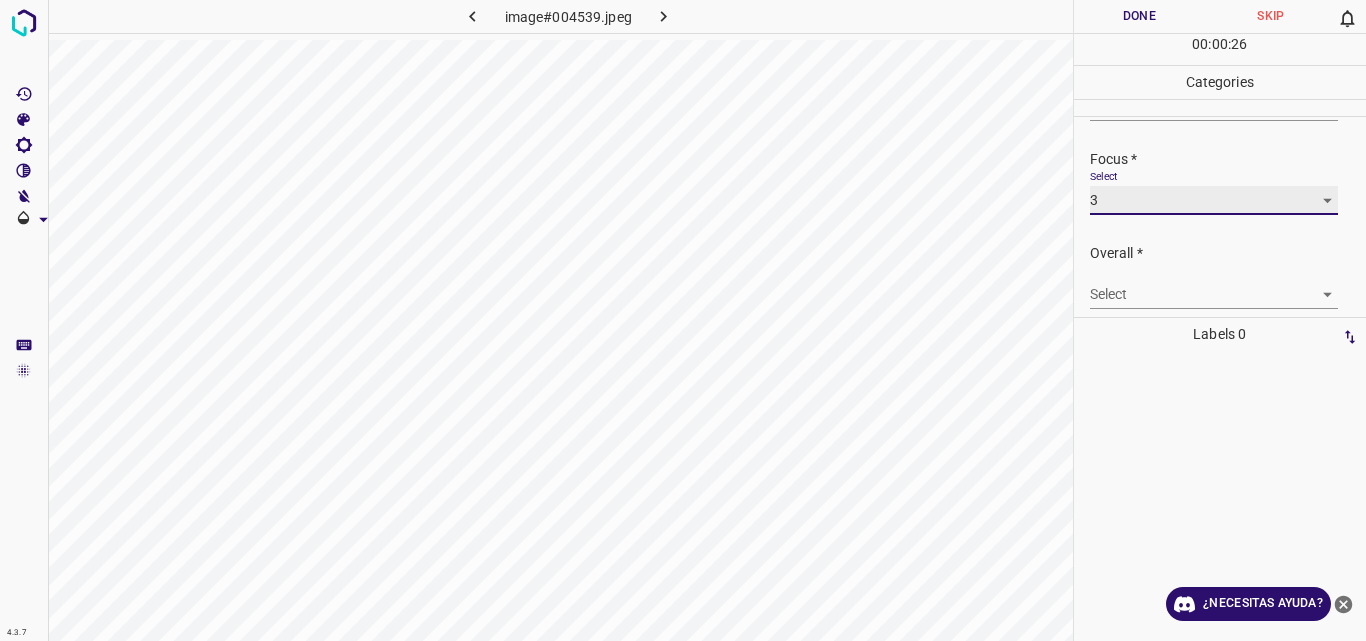 scroll, scrollTop: 94, scrollLeft: 0, axis: vertical 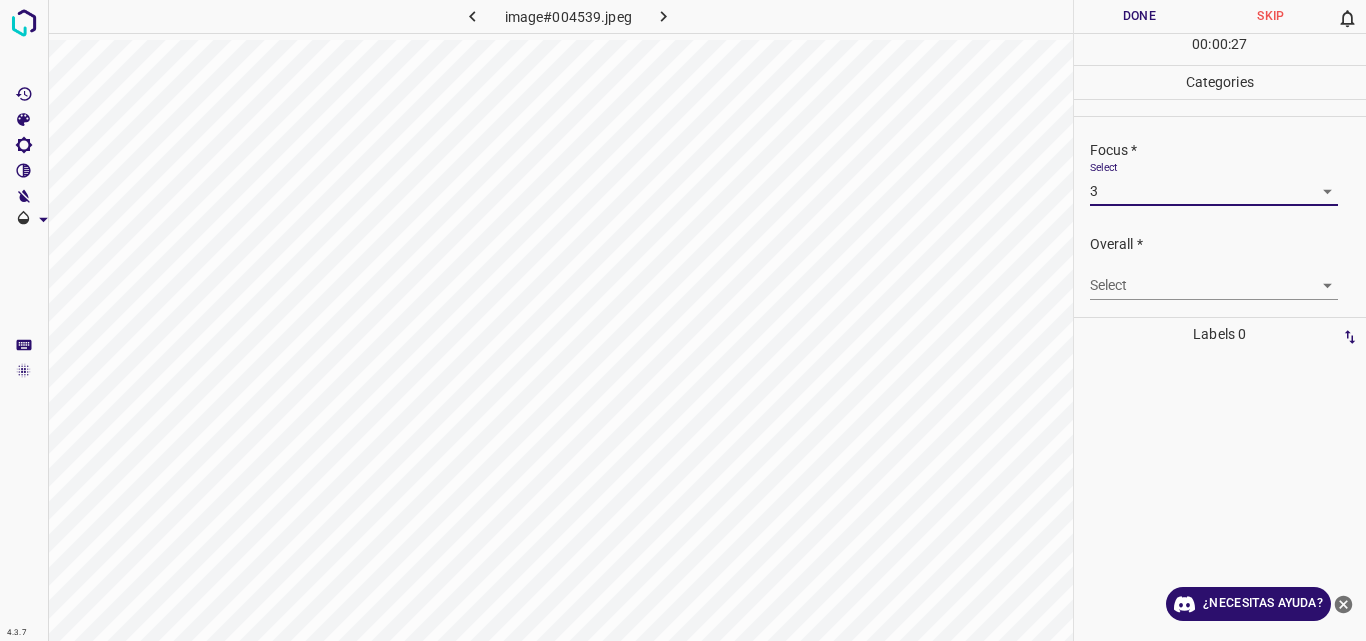 click on "4.3.7 image#004539.jpeg Done Skip 0 00   : 00   : 27   Categories Lighting *  Select 2 2 Focus *  Select 3 3 Overall *  Select ​ Labels   0 Categories 1 Lighting 2 Focus 3 Overall Tools Space Change between modes (Draw & Edit) I Auto labeling R Restore zoom M Zoom in N Zoom out Delete Delete selecte label Filters Z Restore filters X Saturation filter C Brightness filter V Contrast filter B Gray scale filter General O Download ¿Necesitas ayuda? Original text Rate this translation Your feedback will be used to help improve Google Translate - Texto - Esconder - Borrar" at bounding box center (683, 320) 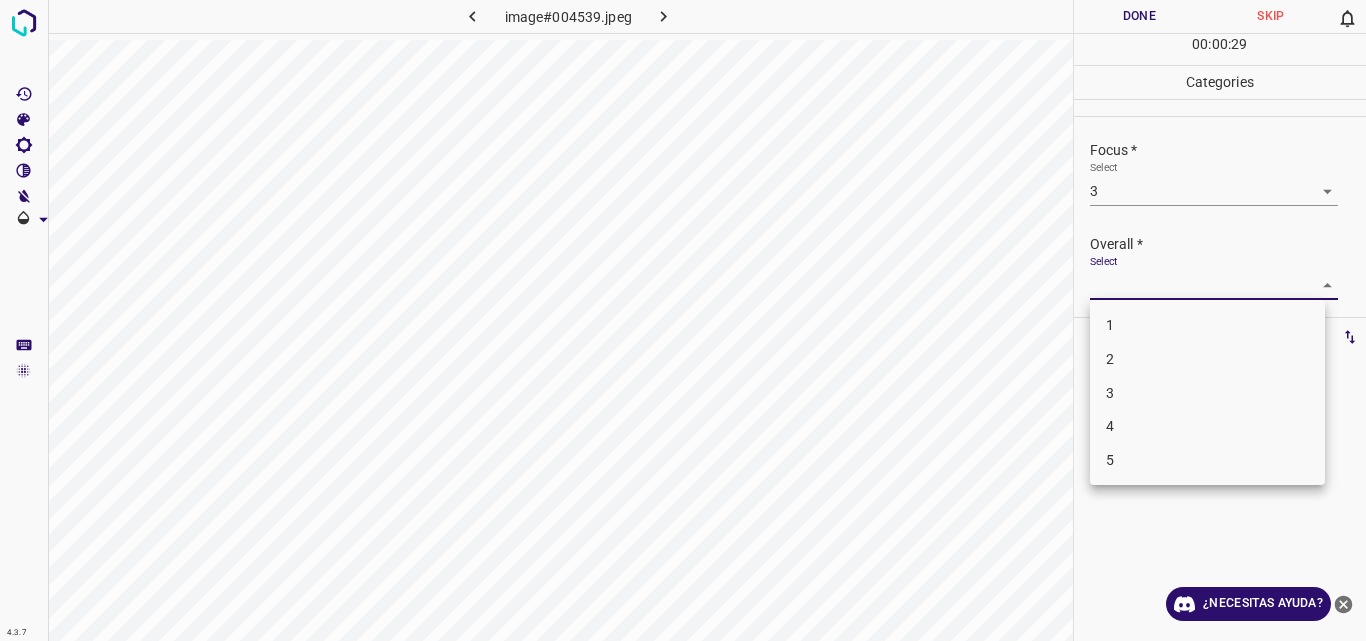 click on "3" at bounding box center [1207, 393] 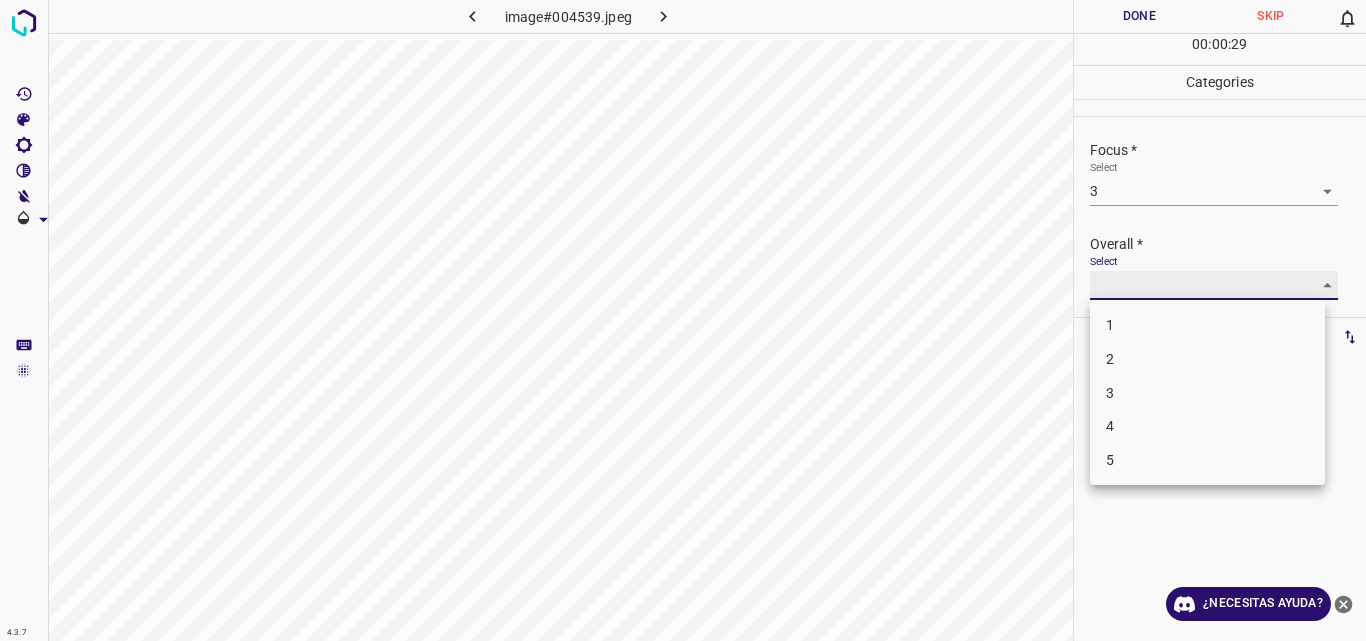 type on "3" 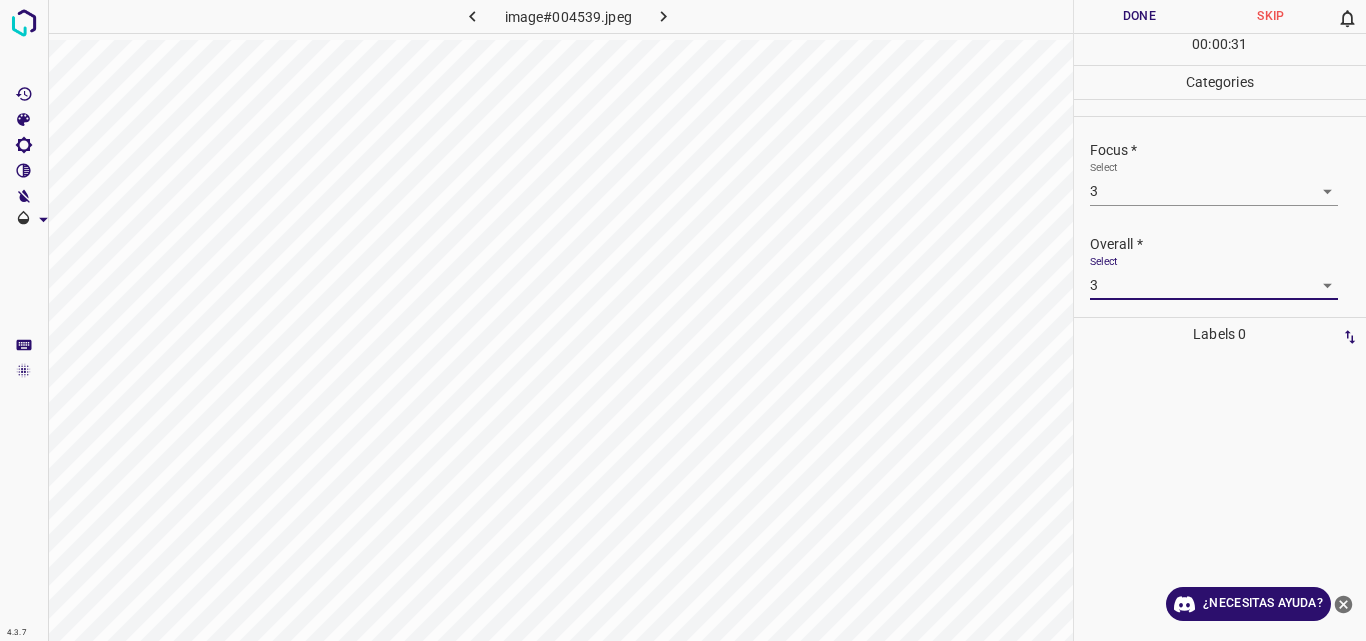 click on "Done" at bounding box center [1140, 16] 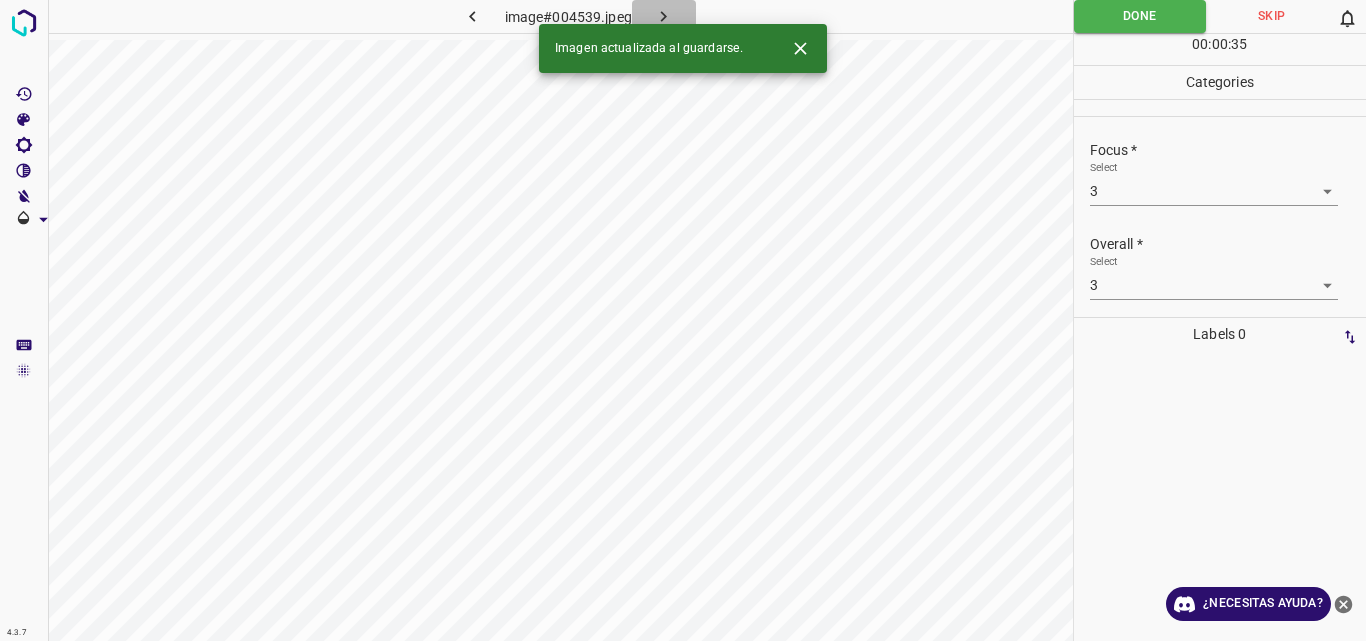 click 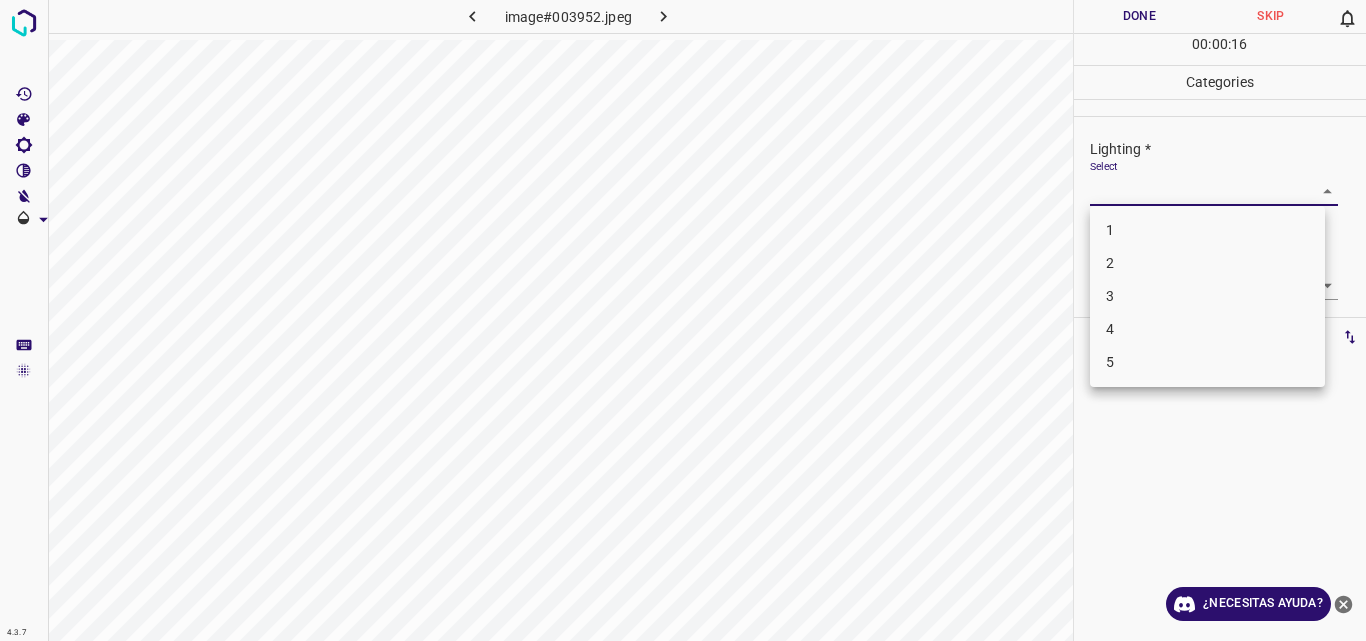 click on "4.3.7 image#003952.jpeg Done Skip 0 00   : 00   : 16   Categories Lighting *  Select ​ Focus *  Select ​ Overall *  Select ​ Labels   0 Categories 1 Lighting 2 Focus 3 Overall Tools Space Change between modes (Draw & Edit) I Auto labeling R Restore zoom M Zoom in N Zoom out Delete Delete selecte label Filters Z Restore filters X Saturation filter C Brightness filter V Contrast filter B Gray scale filter General O Download ¿Necesitas ayuda? Original text Rate this translation Your feedback will be used to help improve Google Translate - Texto - Esconder - Borrar 1 2 3 4 5" at bounding box center [683, 320] 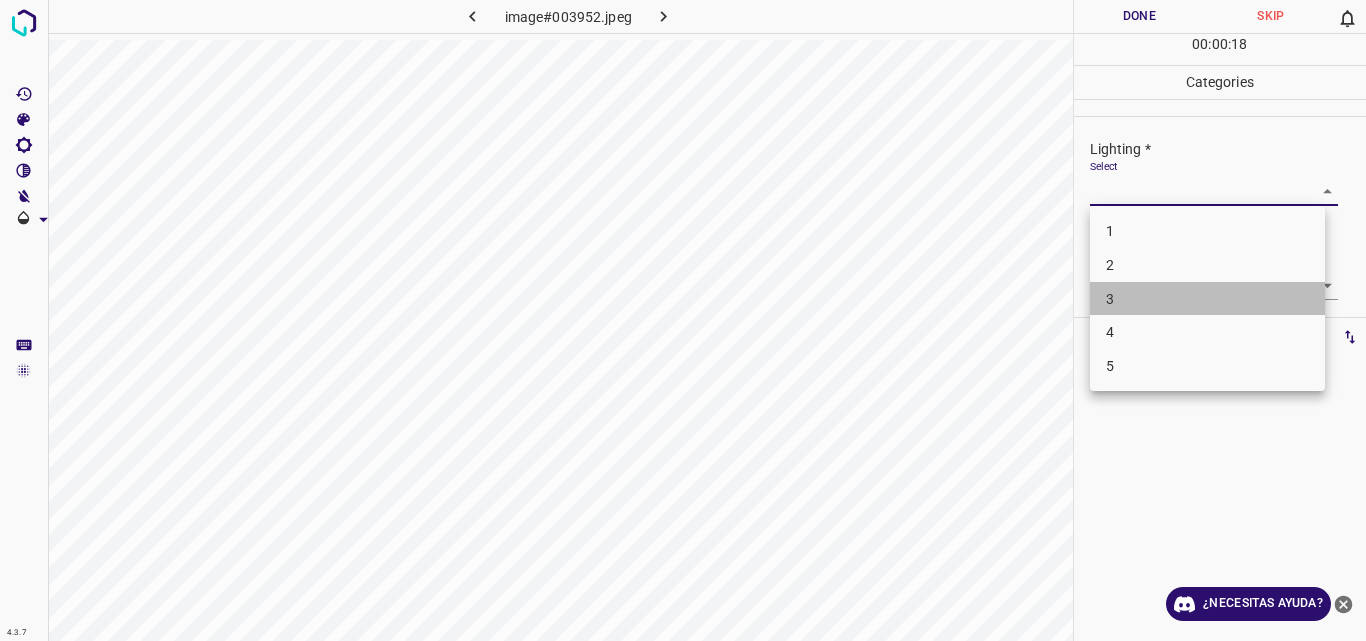 click on "3" at bounding box center [1207, 299] 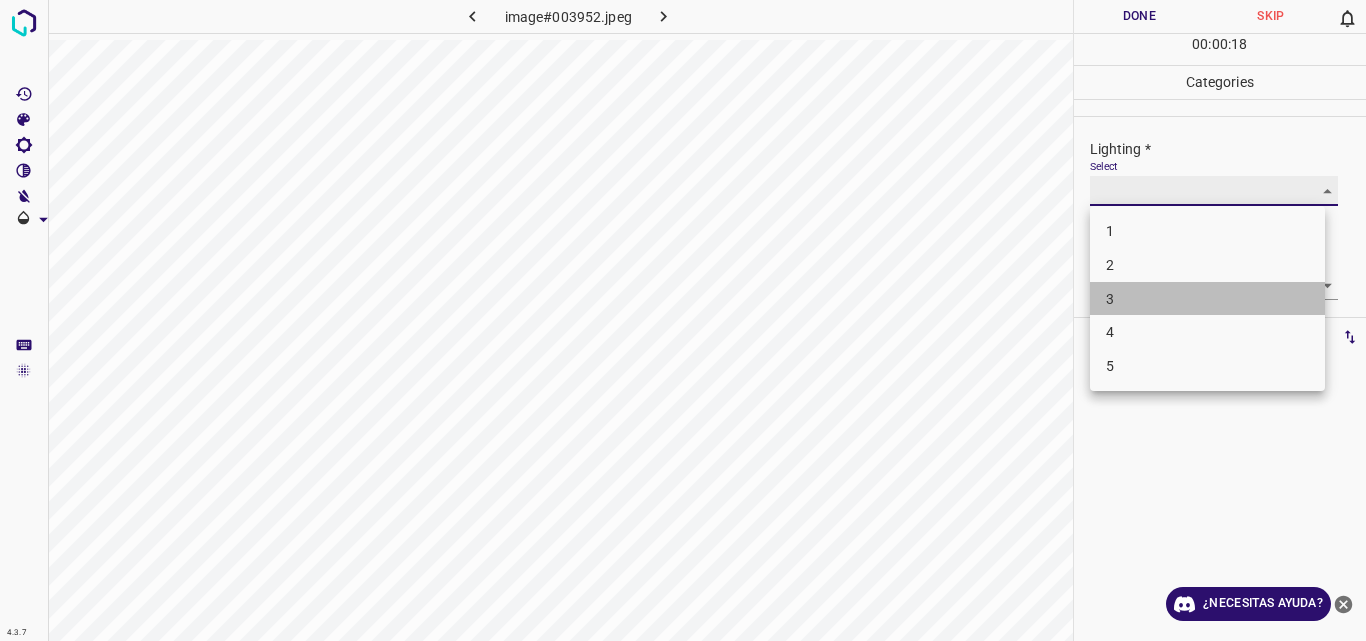 type on "3" 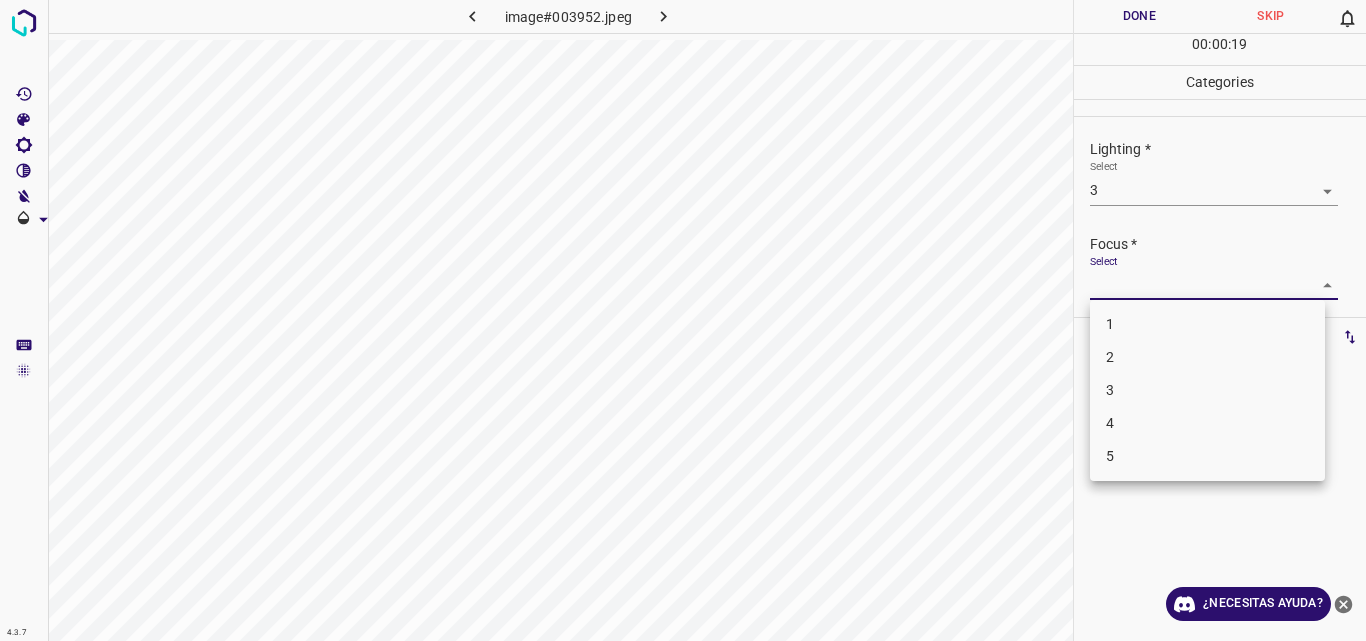 click on "4.3.7 image#003952.jpeg Done Skip 0 00   : 00   : 19   Categories Lighting *  Select 3 3 Focus *  Select ​ Overall *  Select ​ Labels   0 Categories 1 Lighting 2 Focus 3 Overall Tools Space Change between modes (Draw & Edit) I Auto labeling R Restore zoom M Zoom in N Zoom out Delete Delete selecte label Filters Z Restore filters X Saturation filter C Brightness filter V Contrast filter B Gray scale filter General O Download ¿Necesitas ayuda? Original text Rate this translation Your feedback will be used to help improve Google Translate - Texto - Esconder - Borrar 1 2 3 4 5" at bounding box center (683, 320) 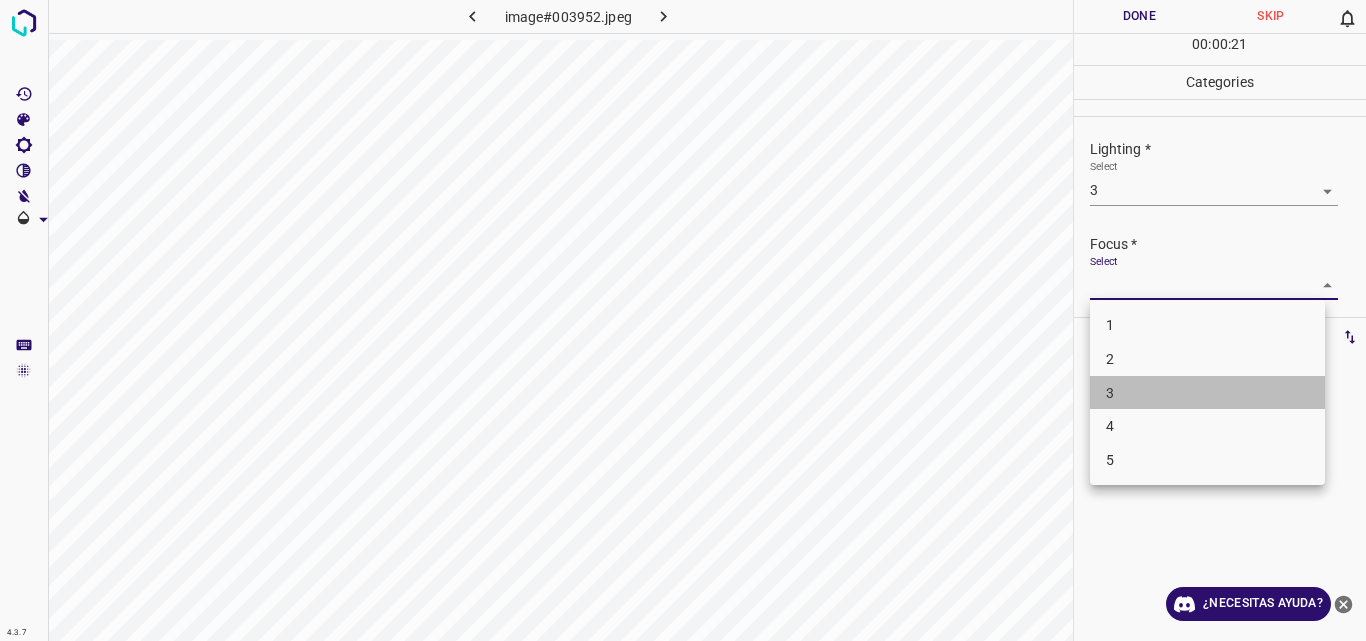 click on "3" at bounding box center [1207, 393] 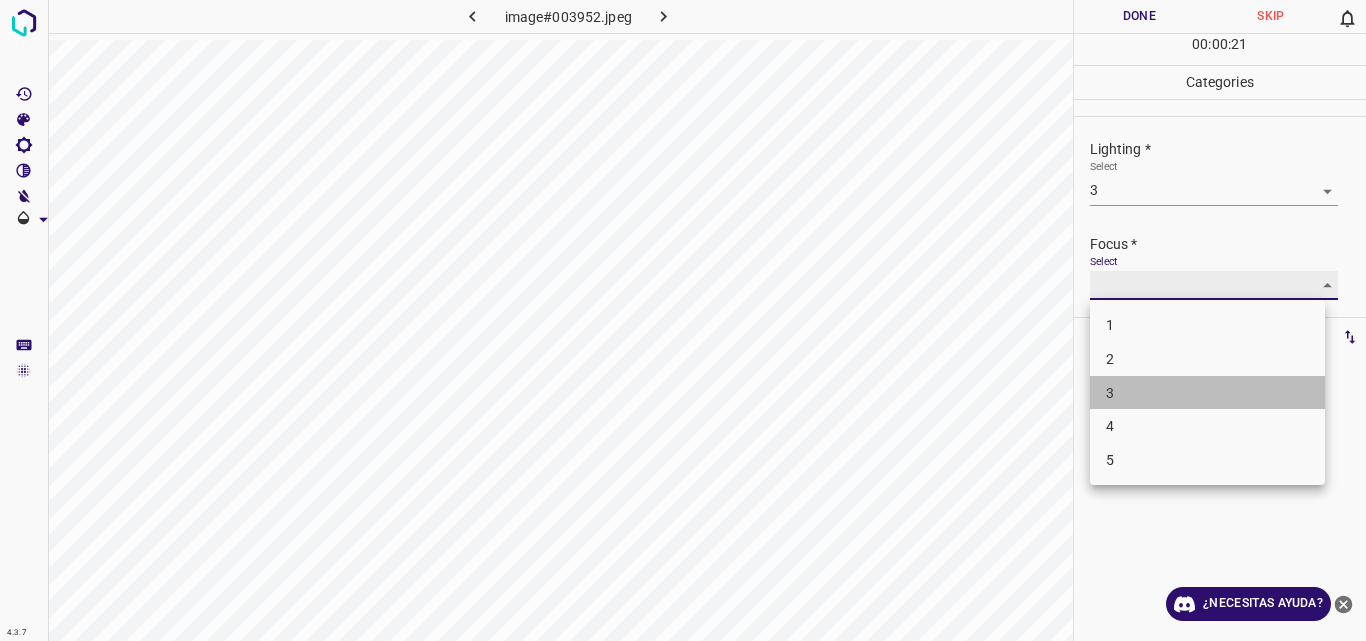 type on "3" 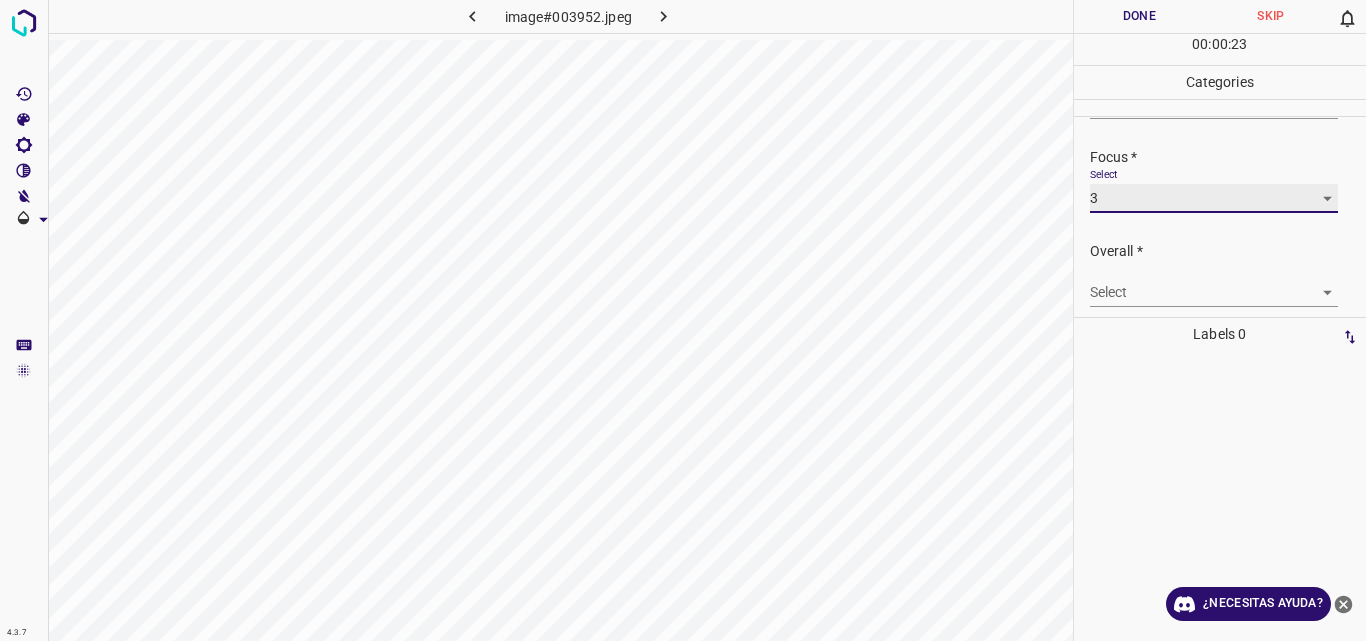 scroll, scrollTop: 98, scrollLeft: 0, axis: vertical 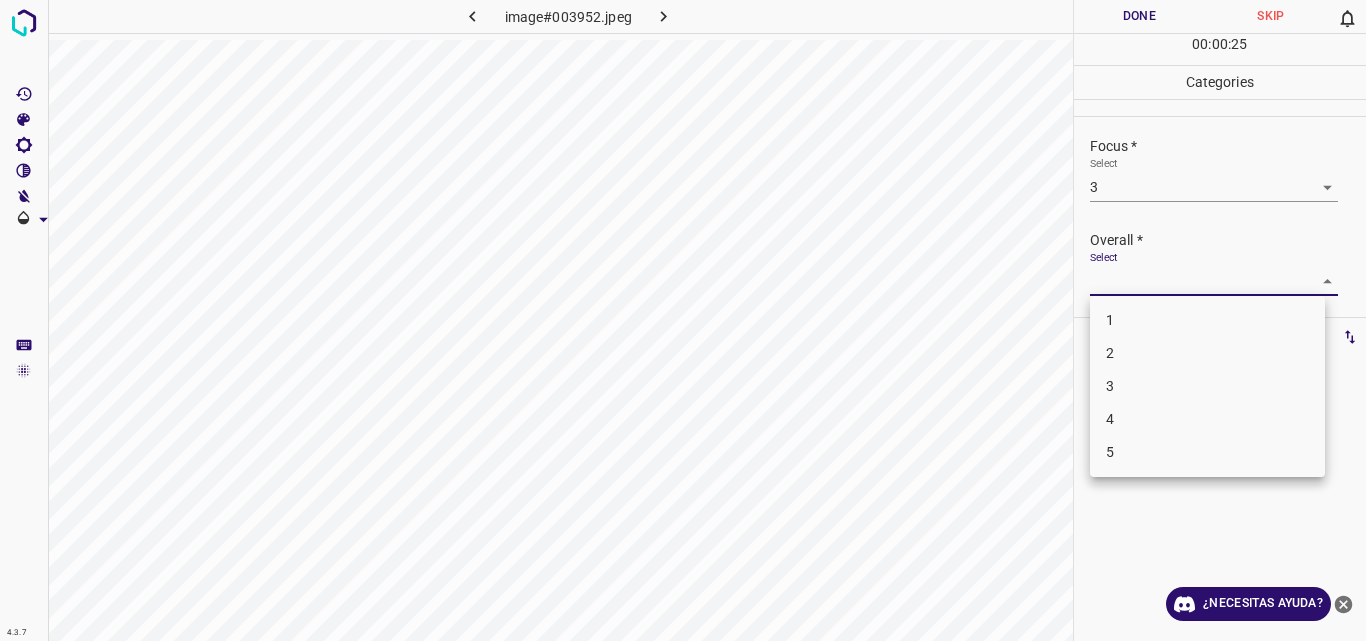 click on "4.3.7 image#003952.jpeg Done Skip 0 00   : 00   : 25   Categories Lighting *  Select 3 3 Focus *  Select 3 3 Overall *  Select ​ Labels   0 Categories 1 Lighting 2 Focus 3 Overall Tools Space Change between modes (Draw & Edit) I Auto labeling R Restore zoom M Zoom in N Zoom out Delete Delete selecte label Filters Z Restore filters X Saturation filter C Brightness filter V Contrast filter B Gray scale filter General O Download ¿Necesitas ayuda? Original text Rate this translation Your feedback will be used to help improve Google Translate - Texto - Esconder - Borrar 1 2 3 4 5" at bounding box center [683, 320] 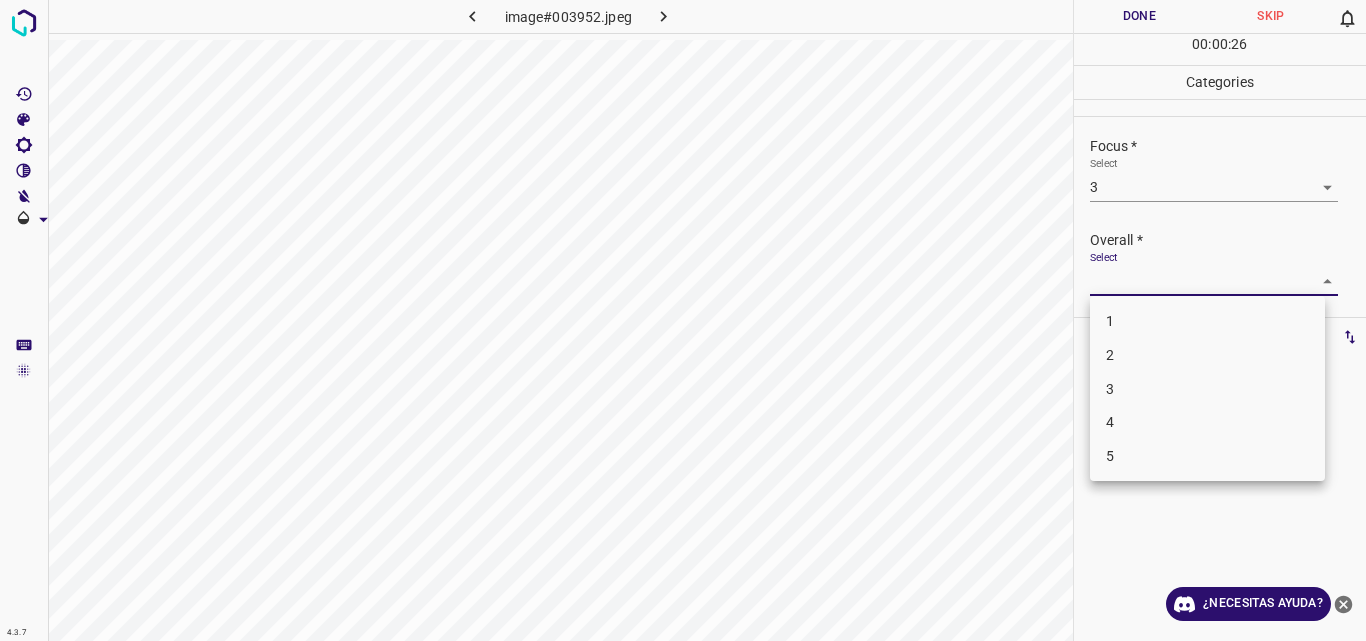 click on "3" at bounding box center [1207, 389] 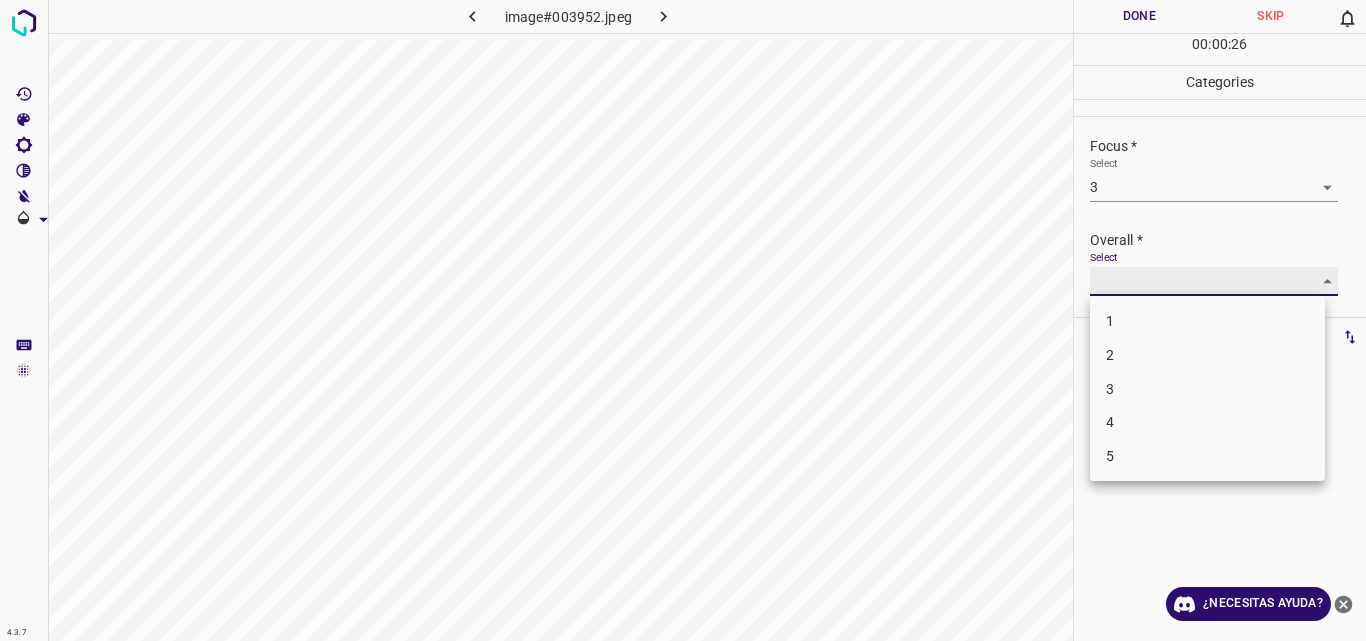 type on "3" 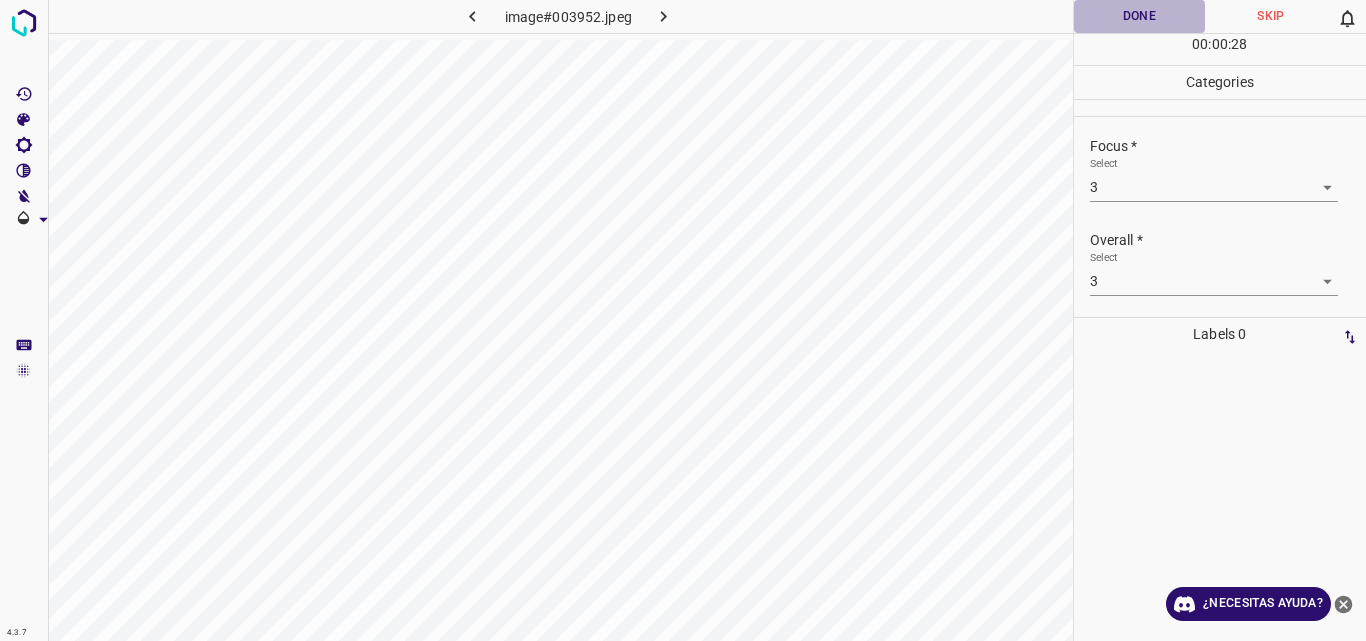 click on "Done" at bounding box center (1140, 16) 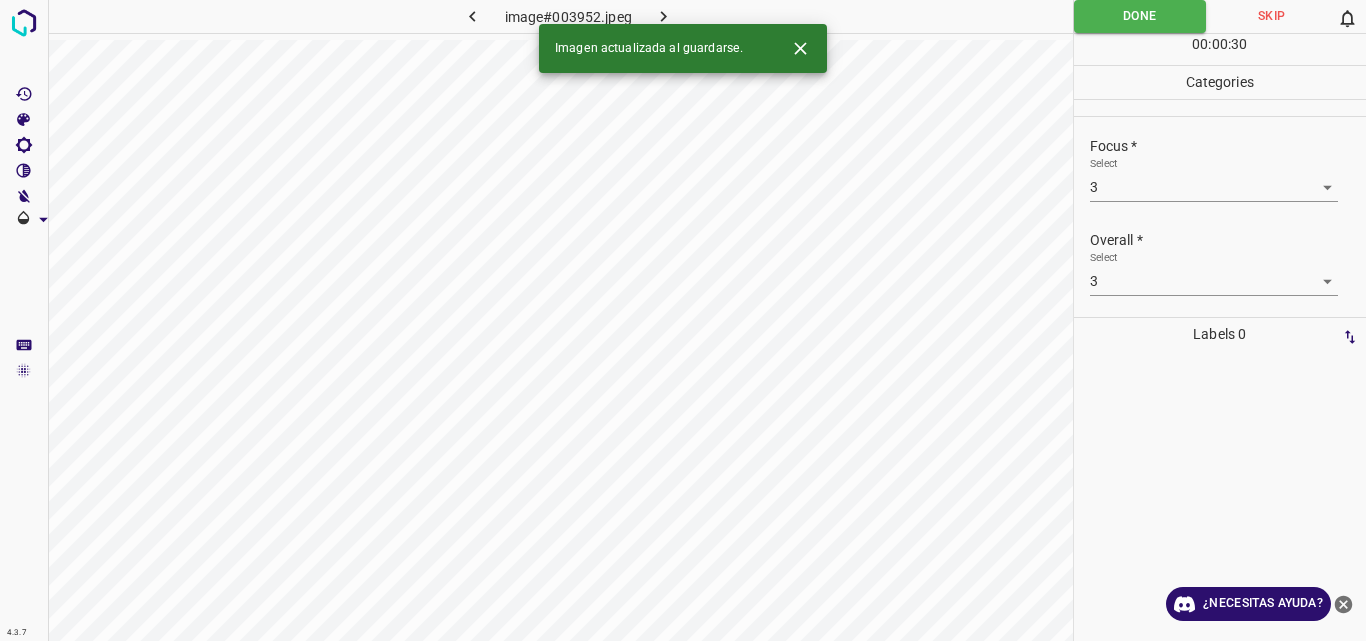 click 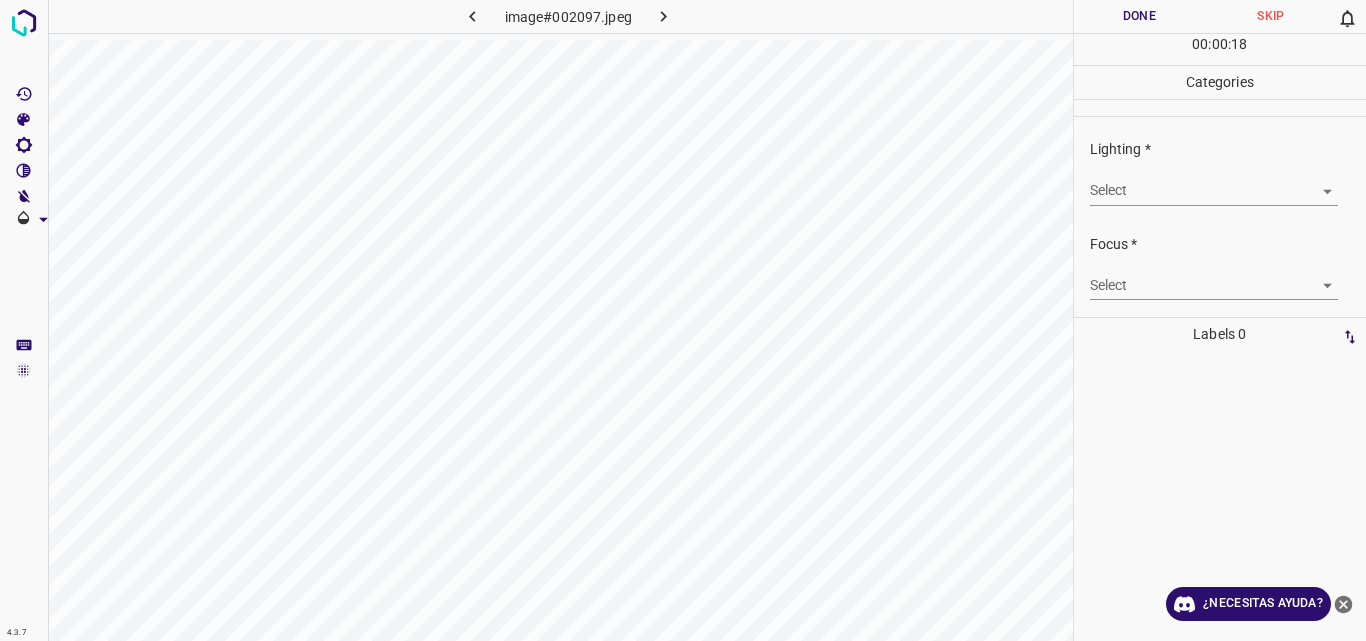 click on "4.3.7 image#002097.jpeg Done Skip 0 00   : 00   : 18   Categories Lighting *  Select ​ Focus *  Select ​ Overall *  Select ​ Labels   0 Categories 1 Lighting 2 Focus 3 Overall Tools Space Change between modes (Draw & Edit) I Auto labeling R Restore zoom M Zoom in N Zoom out Delete Delete selecte label Filters Z Restore filters X Saturation filter C Brightness filter V Contrast filter B Gray scale filter General O Download ¿Necesitas ayuda? Original text Rate this translation Your feedback will be used to help improve Google Translate - Texto - Esconder - Borrar" at bounding box center [683, 320] 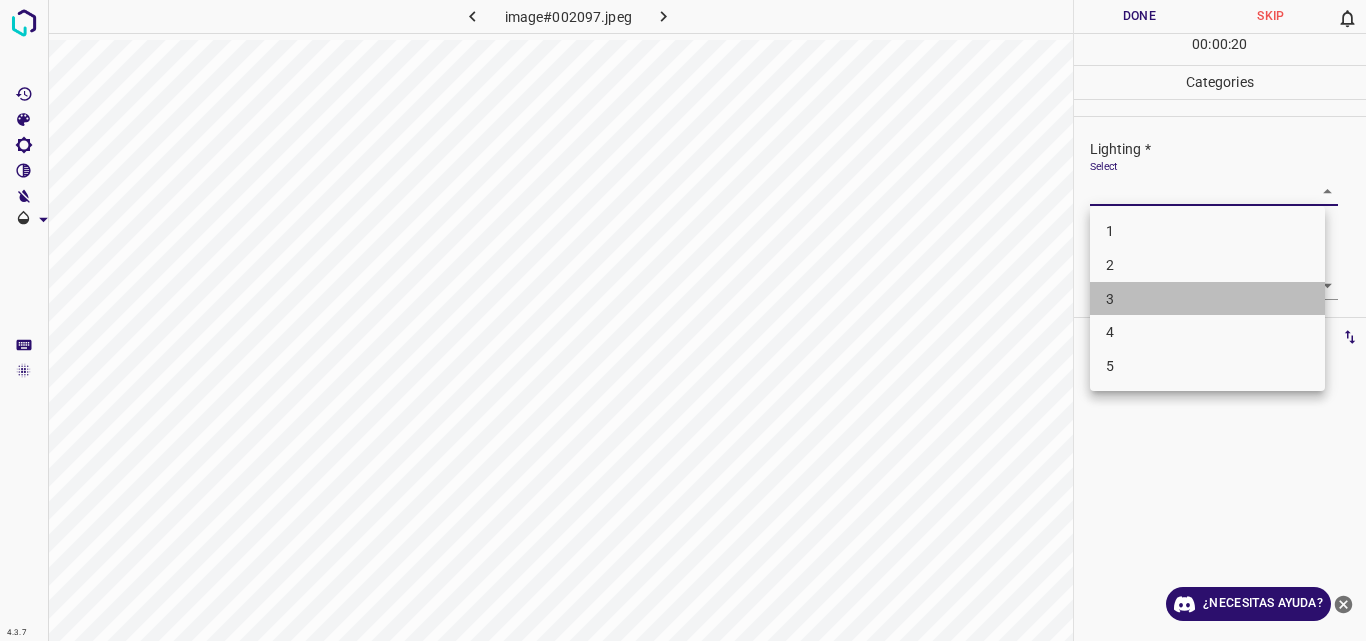 click on "3" at bounding box center [1207, 299] 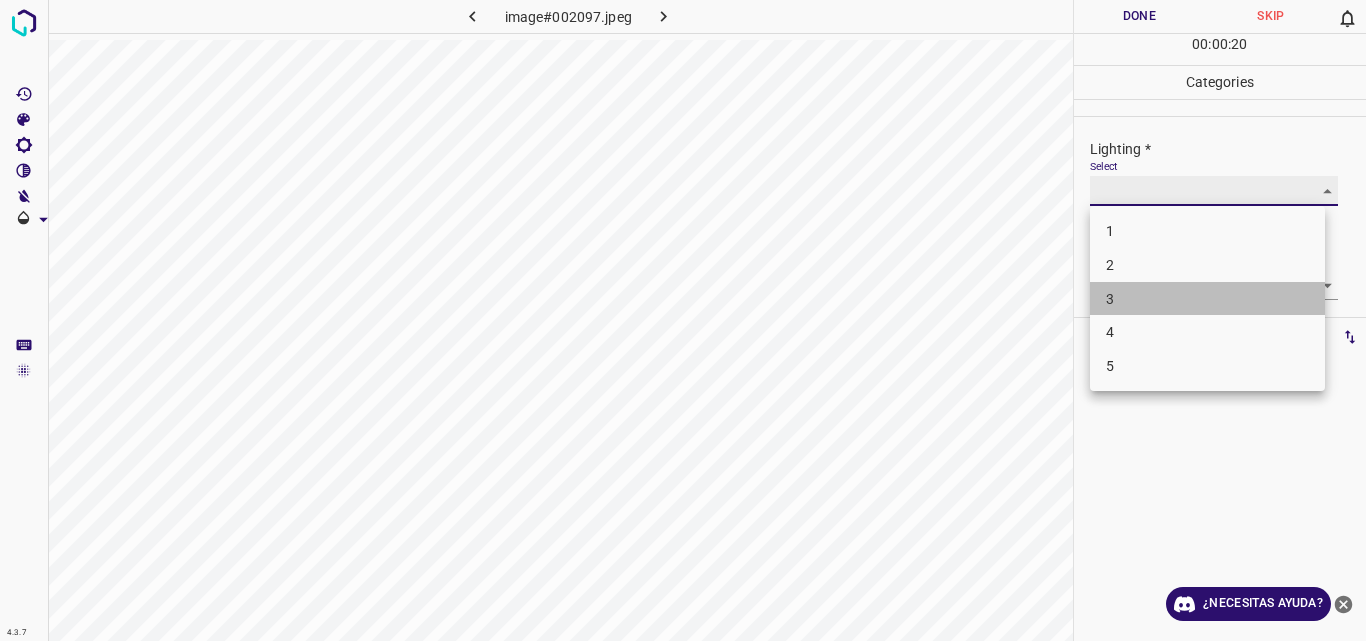 type on "3" 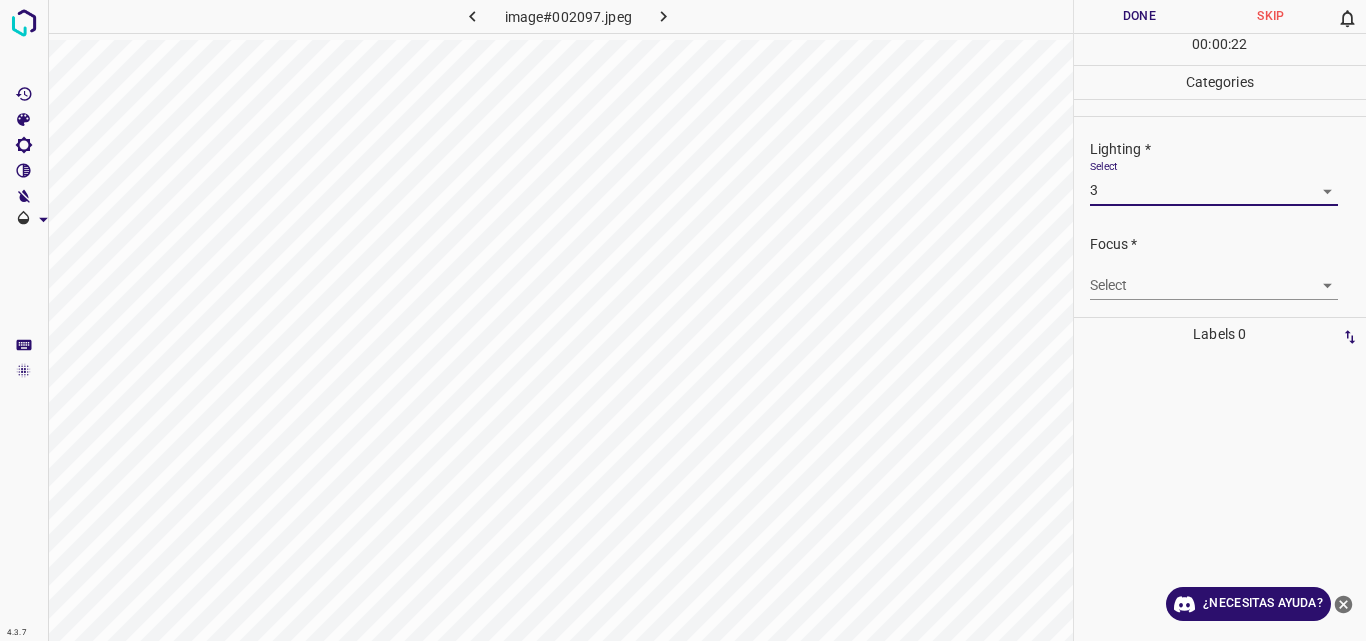 click on "4.3.7 image#002097.jpeg Done Skip 0 00   : 00   : 22   Categories Lighting *  Select 3 3 Focus *  Select ​ Overall *  Select ​ Labels   0 Categories 1 Lighting 2 Focus 3 Overall Tools Space Change between modes (Draw & Edit) I Auto labeling R Restore zoom M Zoom in N Zoom out Delete Delete selecte label Filters Z Restore filters X Saturation filter C Brightness filter V Contrast filter B Gray scale filter General O Download ¿Necesitas ayuda? Original text Rate this translation Your feedback will be used to help improve Google Translate - Texto - Esconder - Borrar" at bounding box center (683, 320) 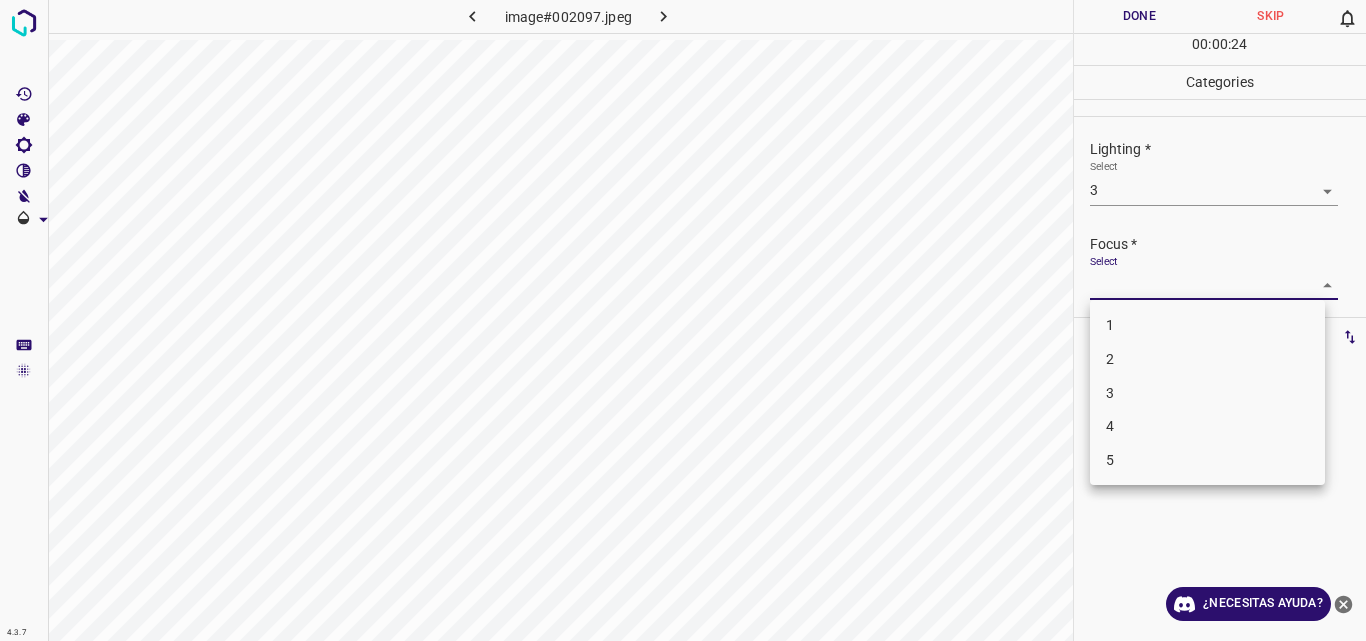 click on "3" at bounding box center [1207, 393] 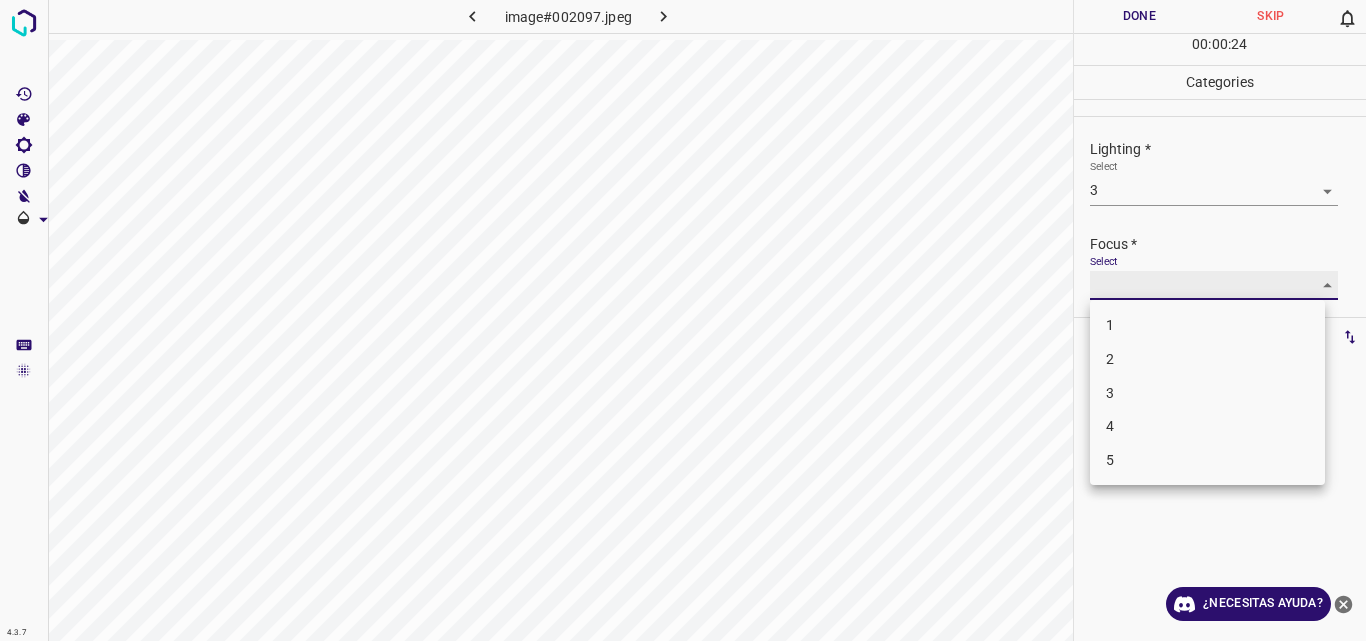 type on "3" 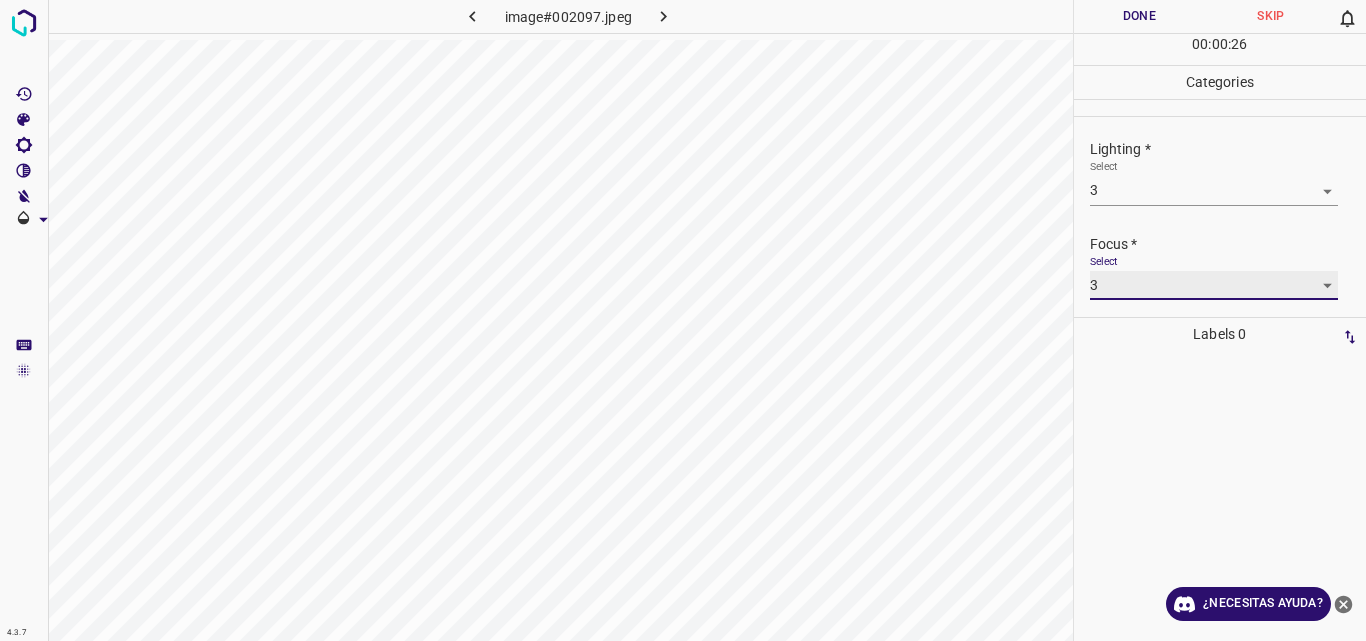 scroll, scrollTop: 98, scrollLeft: 0, axis: vertical 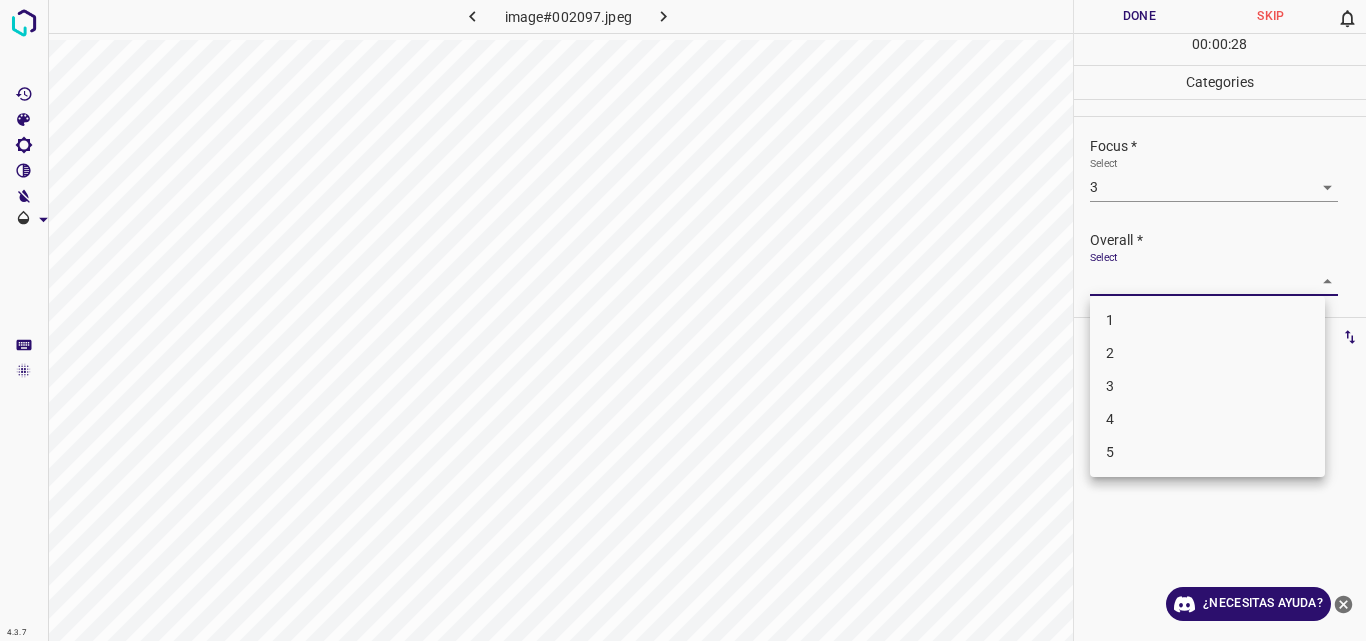click on "4.3.7 image#002097.jpeg Done Skip 0 00   : 00   : 28   Categories Lighting *  Select 3 3 Focus *  Select 3 3 Overall *  Select ​ Labels   0 Categories 1 Lighting 2 Focus 3 Overall Tools Space Change between modes (Draw & Edit) I Auto labeling R Restore zoom M Zoom in N Zoom out Delete Delete selecte label Filters Z Restore filters X Saturation filter C Brightness filter V Contrast filter B Gray scale filter General O Download ¿Necesitas ayuda? Original text Rate this translation Your feedback will be used to help improve Google Translate - Texto - Esconder - Borrar 1 2 3 4 5" at bounding box center [683, 320] 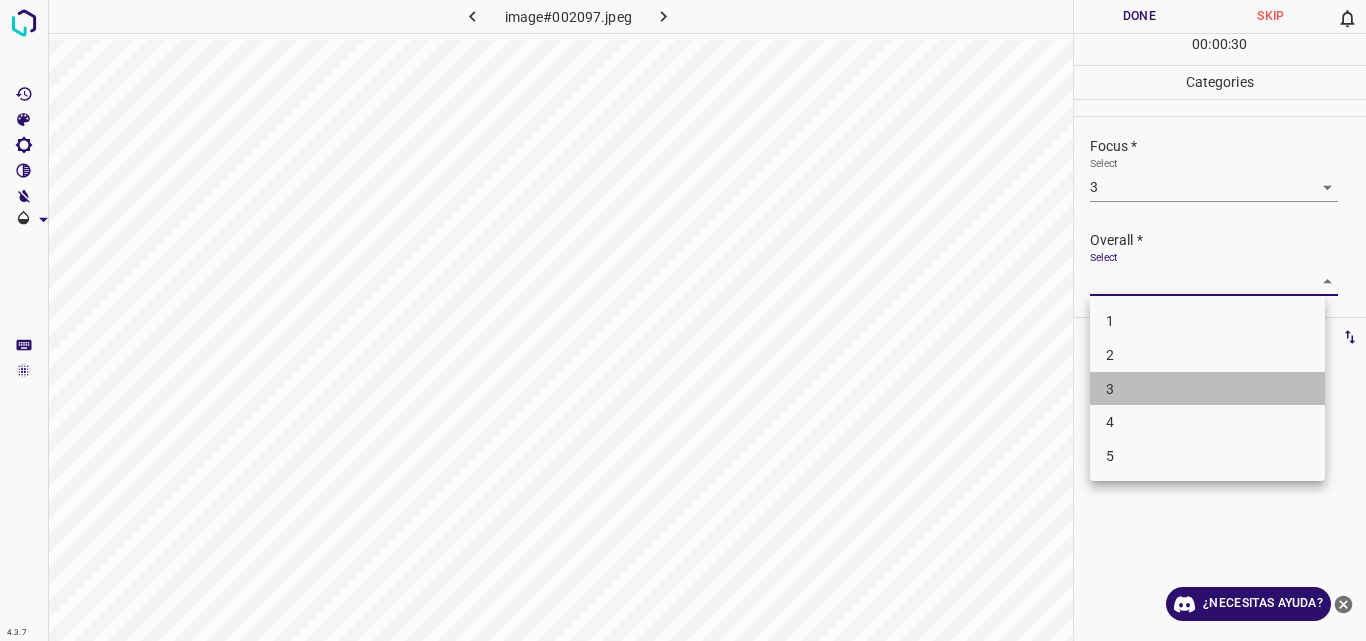click on "3" at bounding box center (1207, 389) 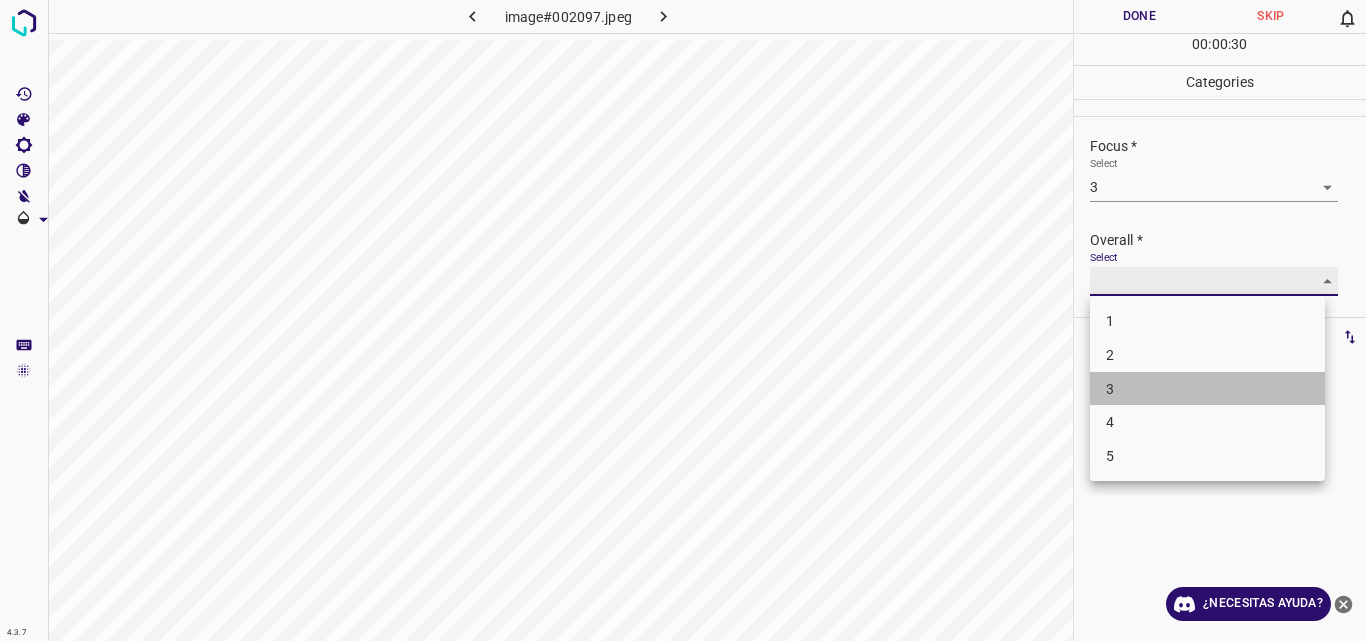 type on "3" 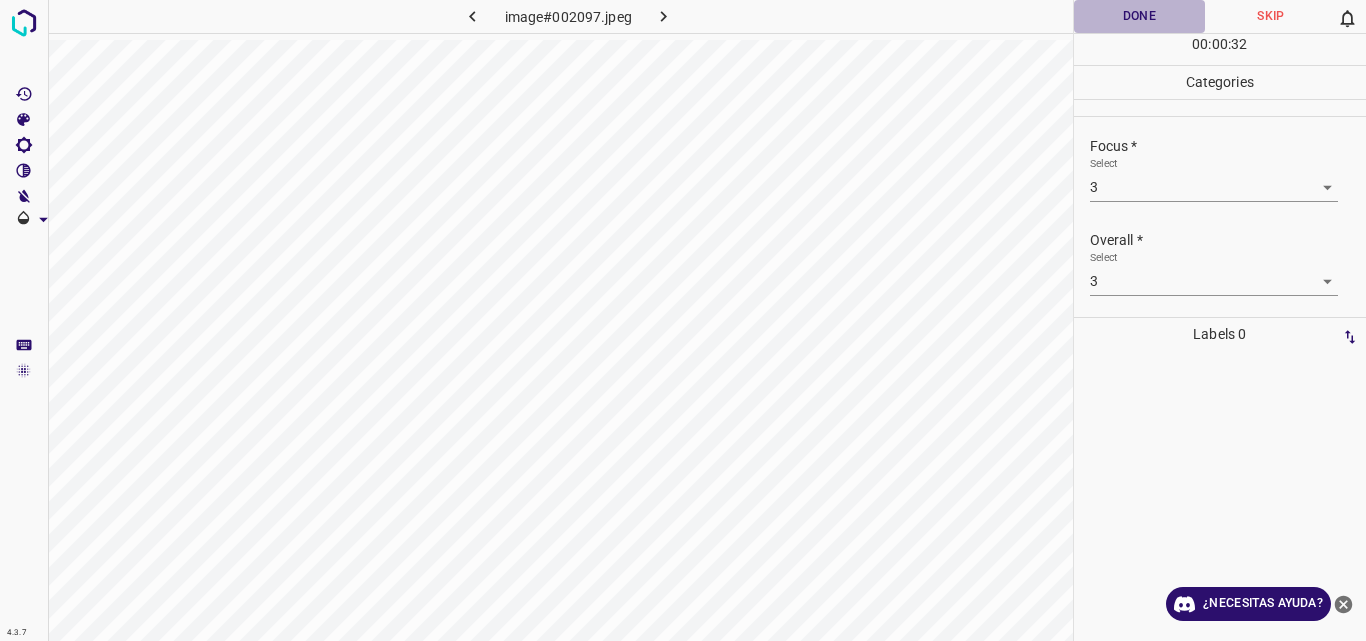 click on "Done" at bounding box center (1140, 16) 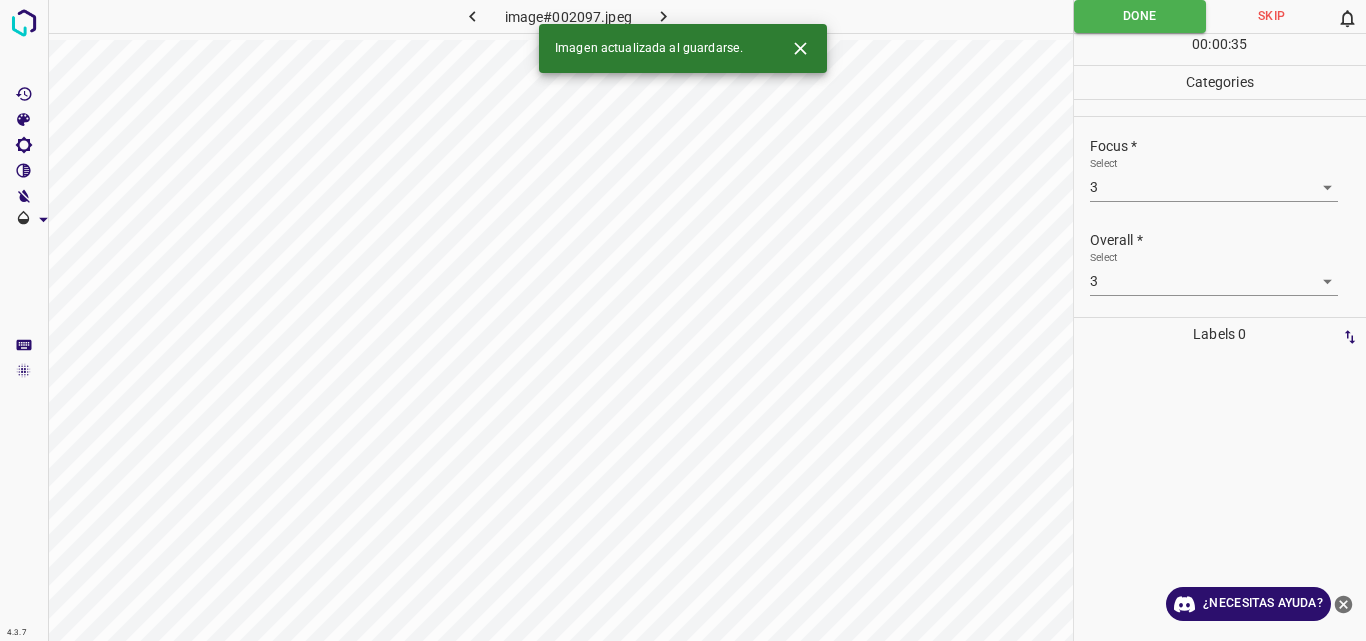 click 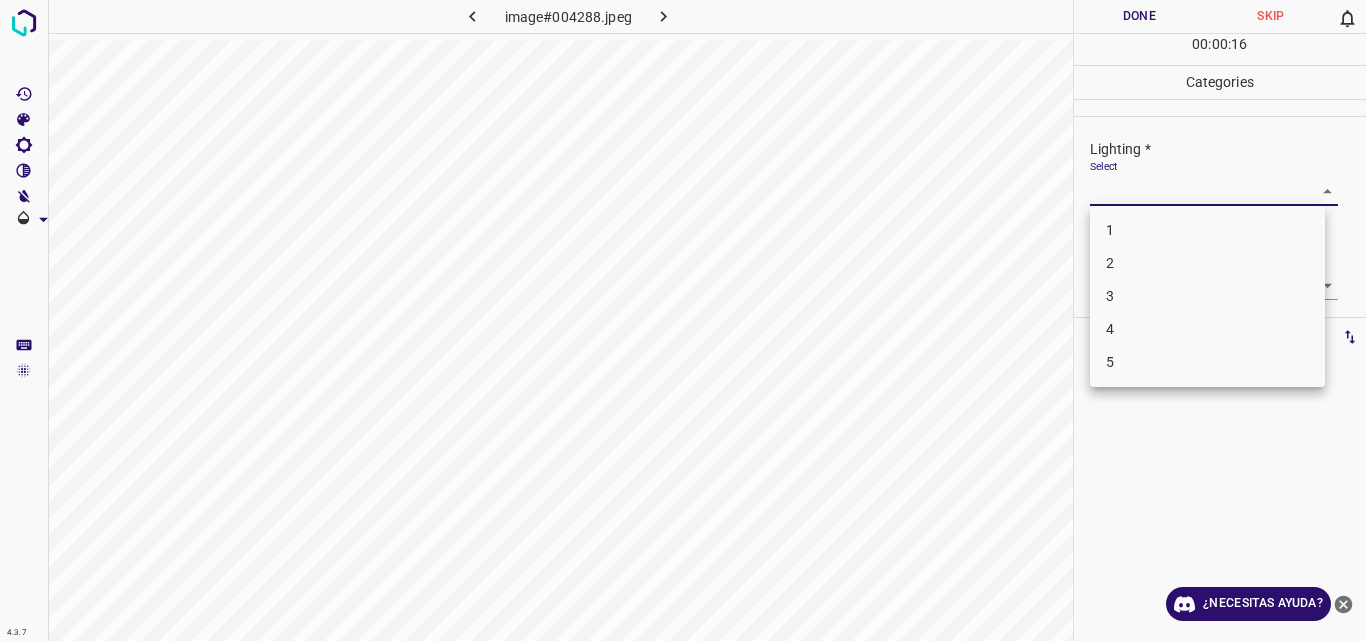 click on "4.3.7 image#004288.jpeg Done Skip 0 00   : 00   : 16   Categories Lighting *  Select ​ Focus *  Select ​ Overall *  Select ​ Labels   0 Categories 1 Lighting 2 Focus 3 Overall Tools Space Change between modes (Draw & Edit) I Auto labeling R Restore zoom M Zoom in N Zoom out Delete Delete selecte label Filters Z Restore filters X Saturation filter C Brightness filter V Contrast filter B Gray scale filter General O Download ¿Necesitas ayuda? Original text Rate this translation Your feedback will be used to help improve Google Translate - Texto - Esconder - Borrar 1 2 3 4 5" at bounding box center (683, 320) 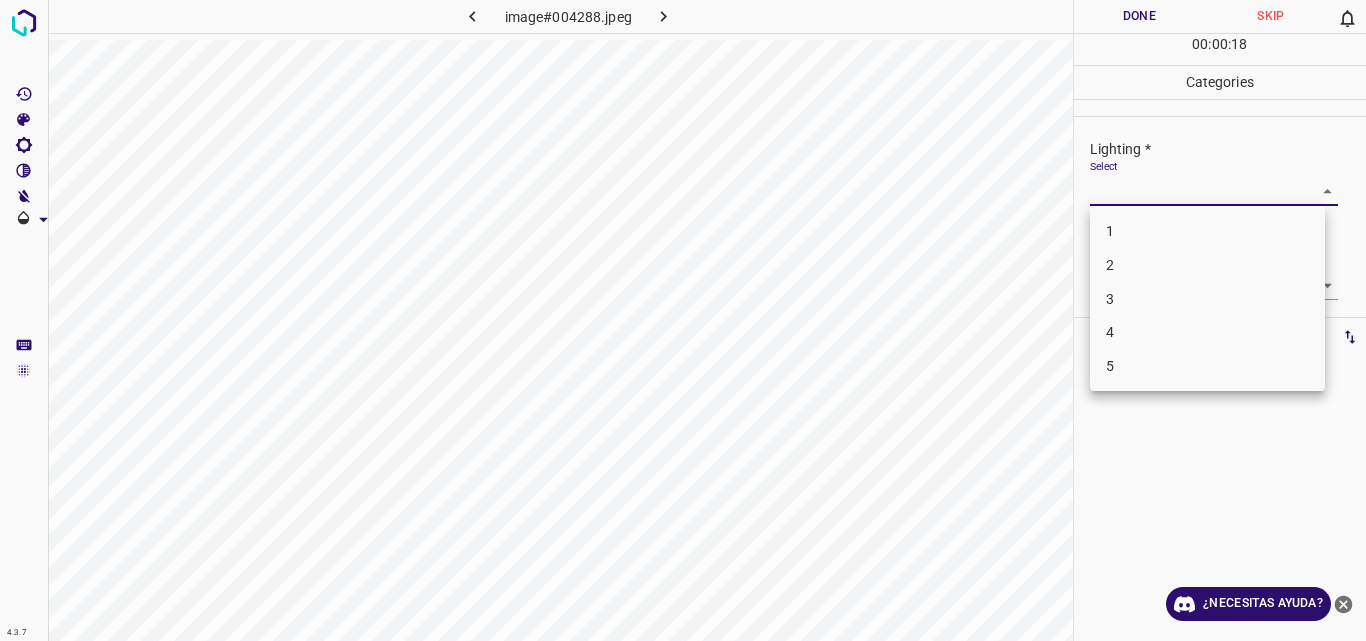 click on "2" at bounding box center [1207, 265] 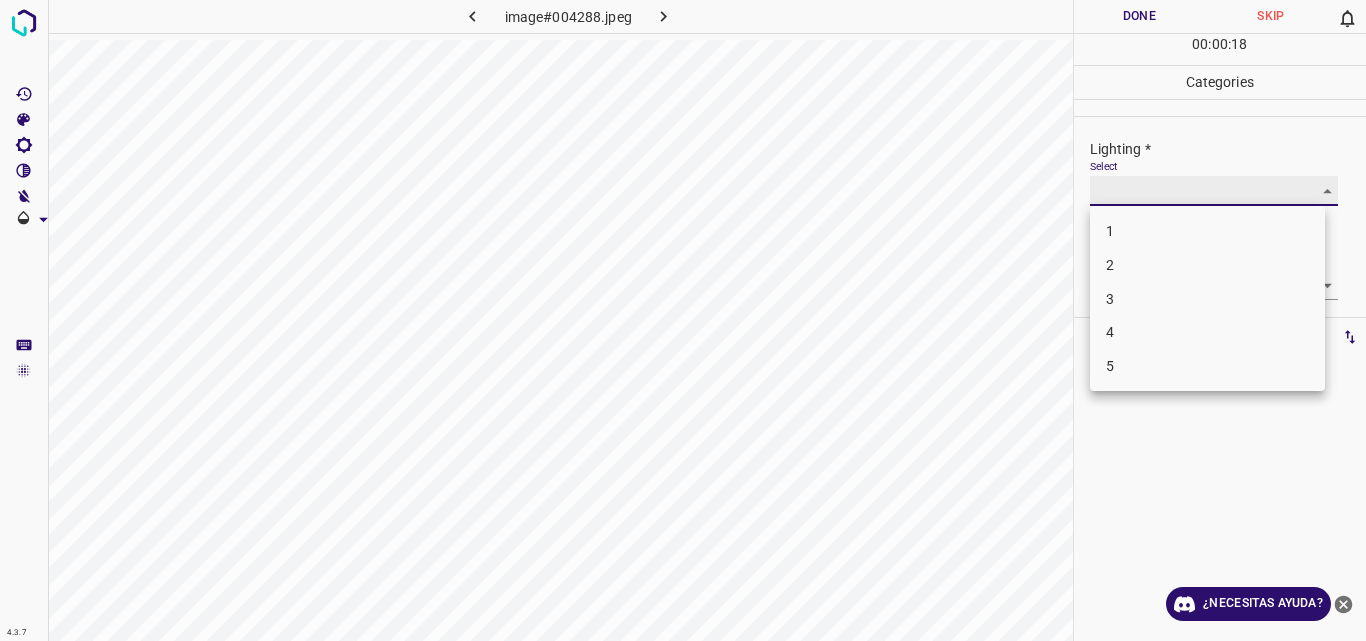 type on "2" 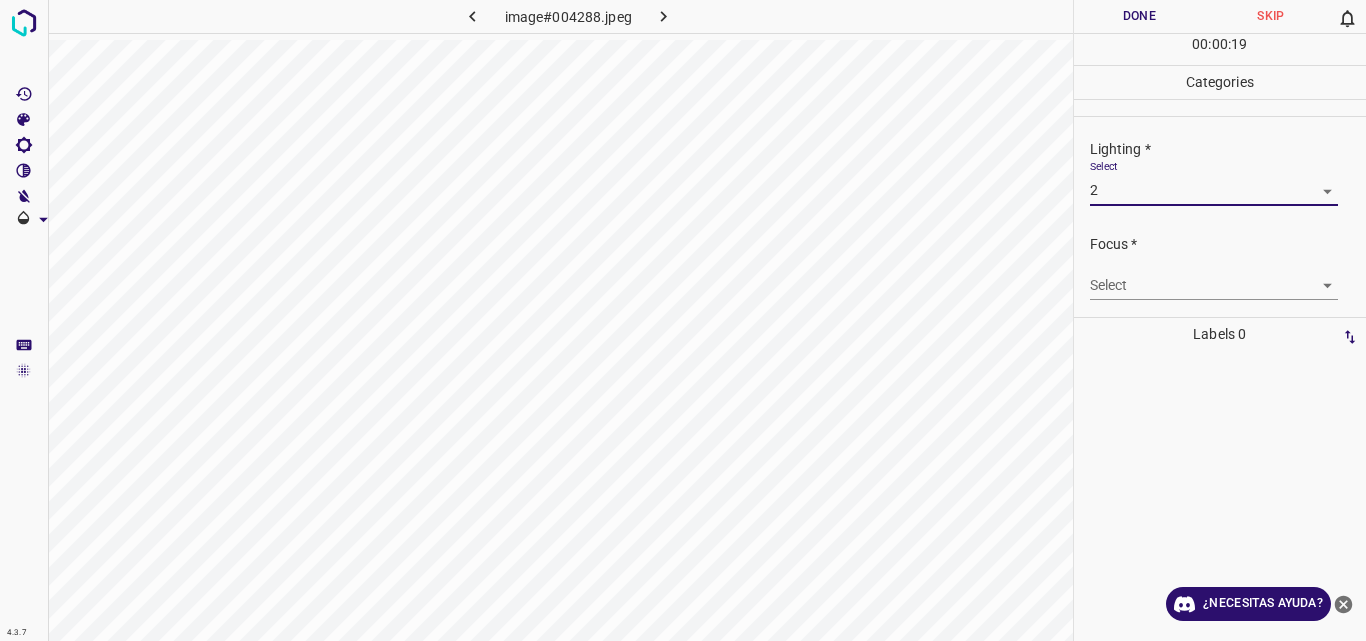 click on "4.3.7 image#004288.jpeg Done Skip 0 00   : 00   : 19   Categories Lighting *  Select 2 2 Focus *  Select ​ Overall *  Select ​ Labels   0 Categories 1 Lighting 2 Focus 3 Overall Tools Space Change between modes (Draw & Edit) I Auto labeling R Restore zoom M Zoom in N Zoom out Delete Delete selecte label Filters Z Restore filters X Saturation filter C Brightness filter V Contrast filter B Gray scale filter General O Download ¿Necesitas ayuda? Original text Rate this translation Your feedback will be used to help improve Google Translate - Texto - Esconder - Borrar" at bounding box center [683, 320] 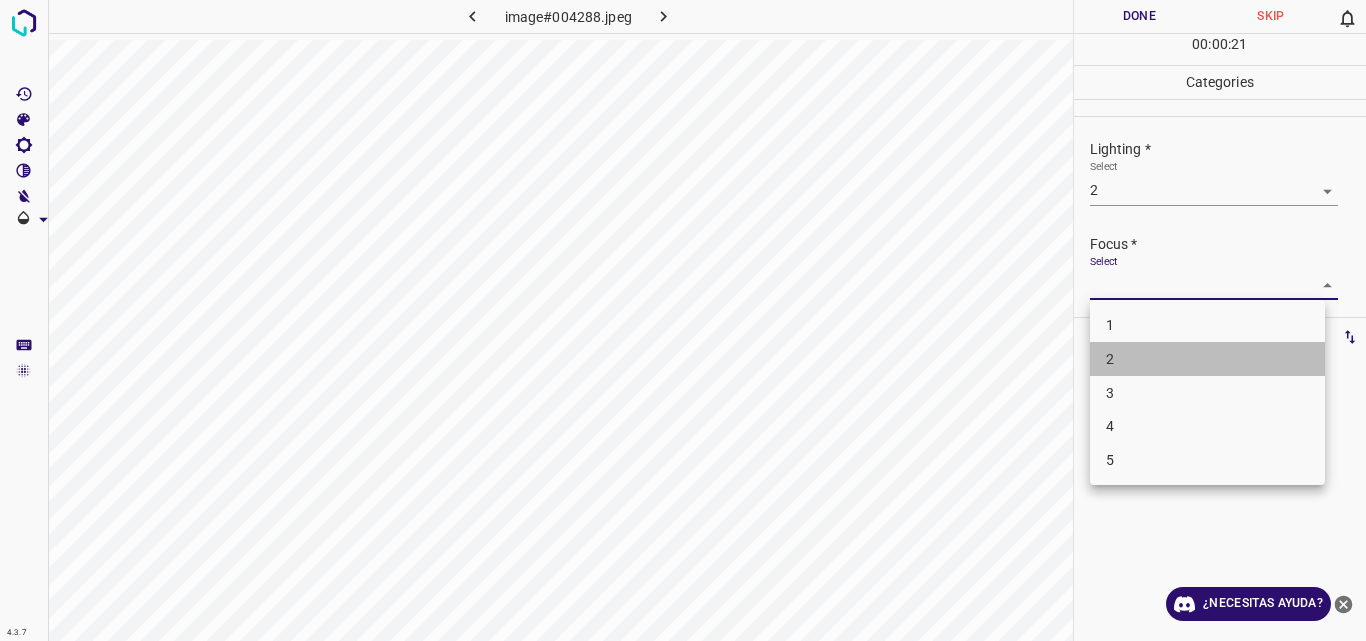 click on "2" at bounding box center [1207, 359] 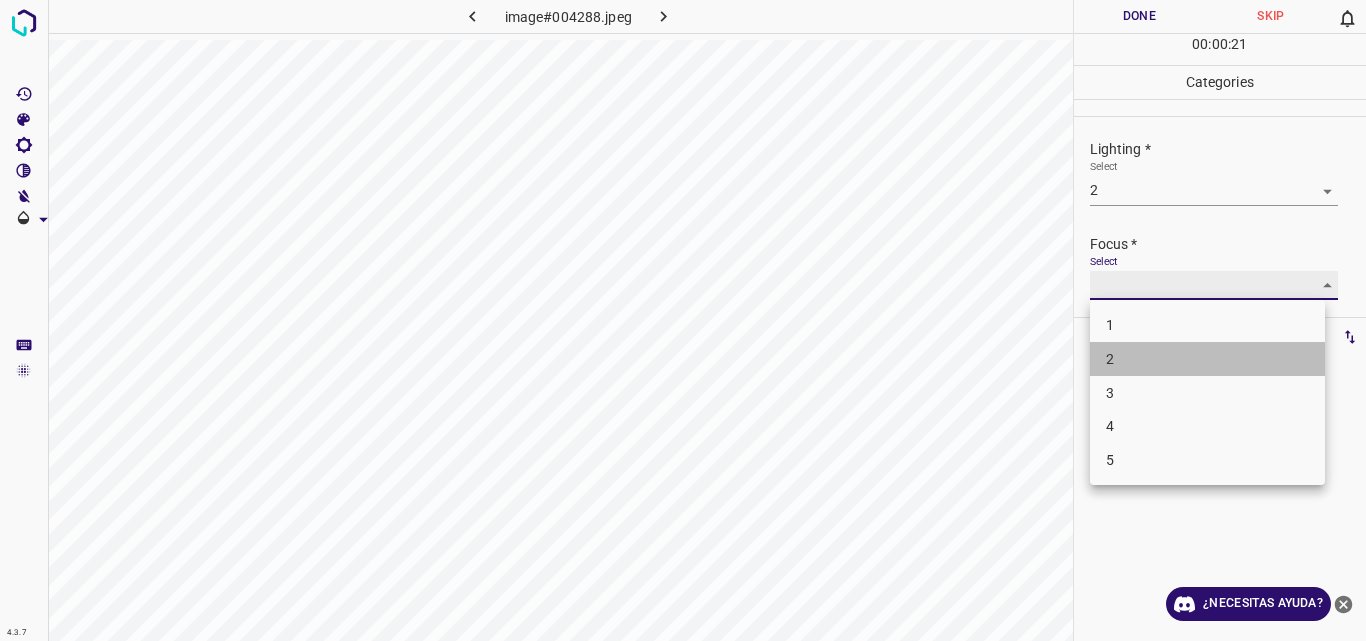 type on "2" 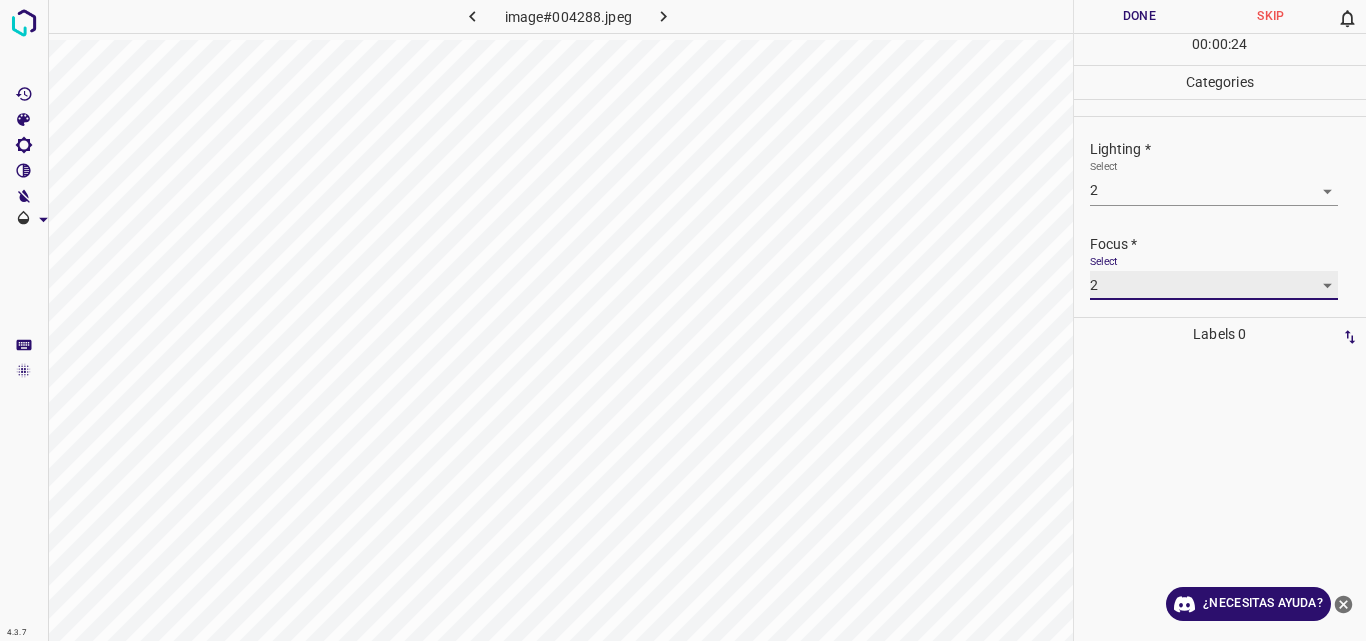 scroll, scrollTop: 98, scrollLeft: 0, axis: vertical 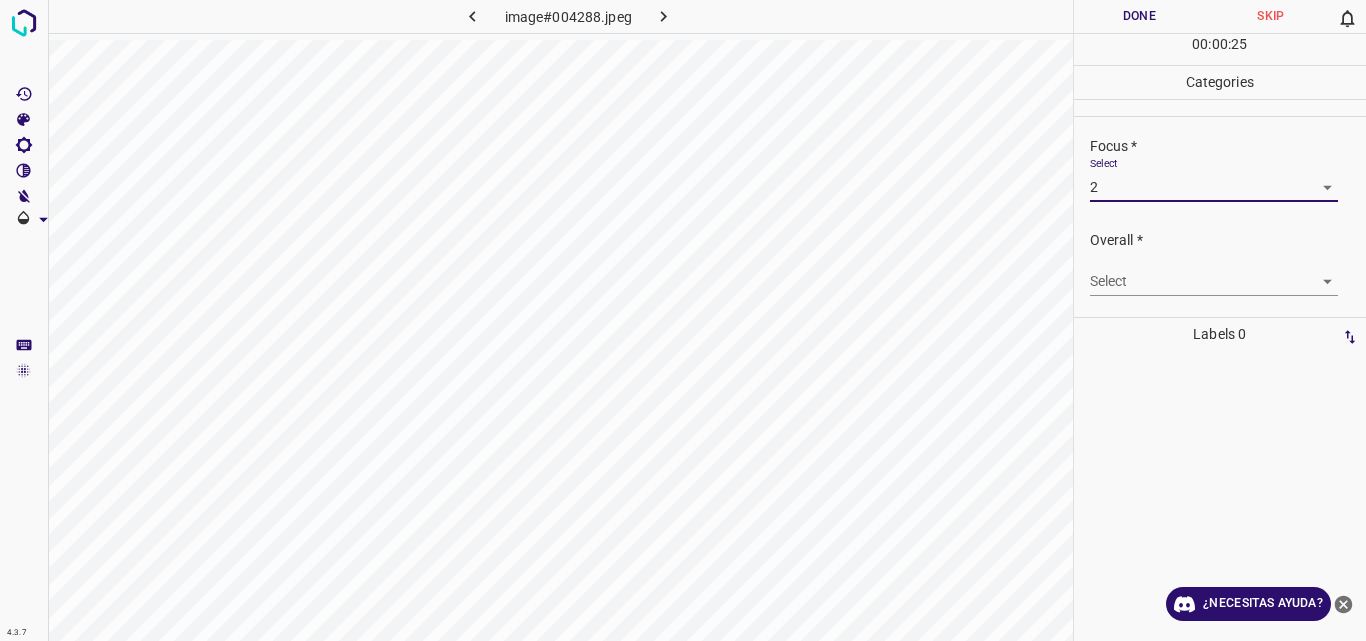 click on "4.3.7 image#004288.jpeg Done Skip 0 00   : 00   : 25   Categories Lighting *  Select 2 2 Focus *  Select 2 2 Overall *  Select ​ Labels   0 Categories 1 Lighting 2 Focus 3 Overall Tools Space Change between modes (Draw & Edit) I Auto labeling R Restore zoom M Zoom in N Zoom out Delete Delete selecte label Filters Z Restore filters X Saturation filter C Brightness filter V Contrast filter B Gray scale filter General O Download ¿Necesitas ayuda? Original text Rate this translation Your feedback will be used to help improve Google Translate - Texto - Esconder - Borrar" at bounding box center [683, 320] 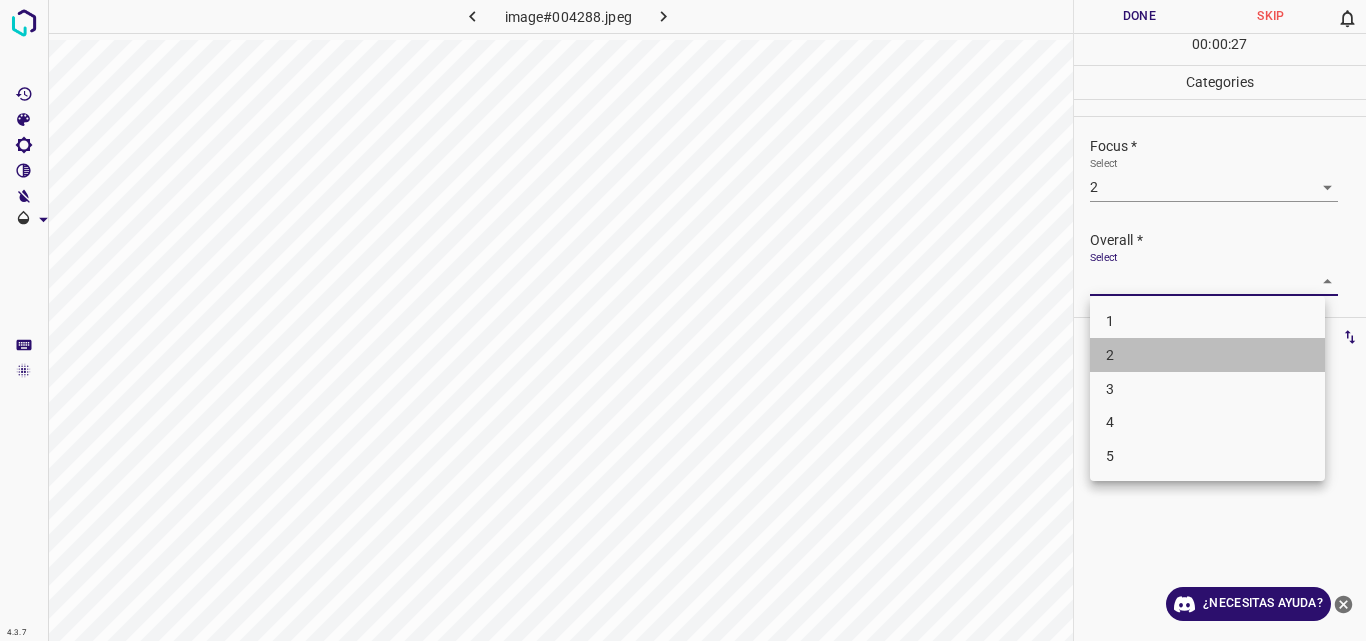 click on "2" at bounding box center [1207, 355] 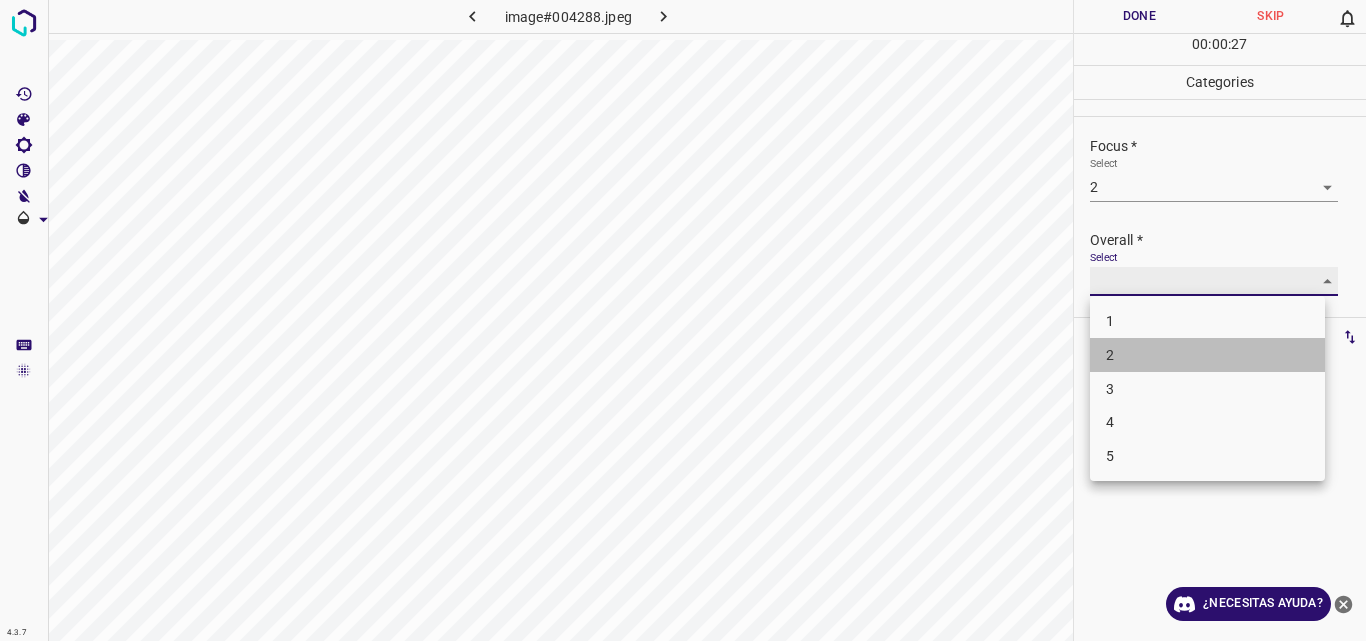type on "2" 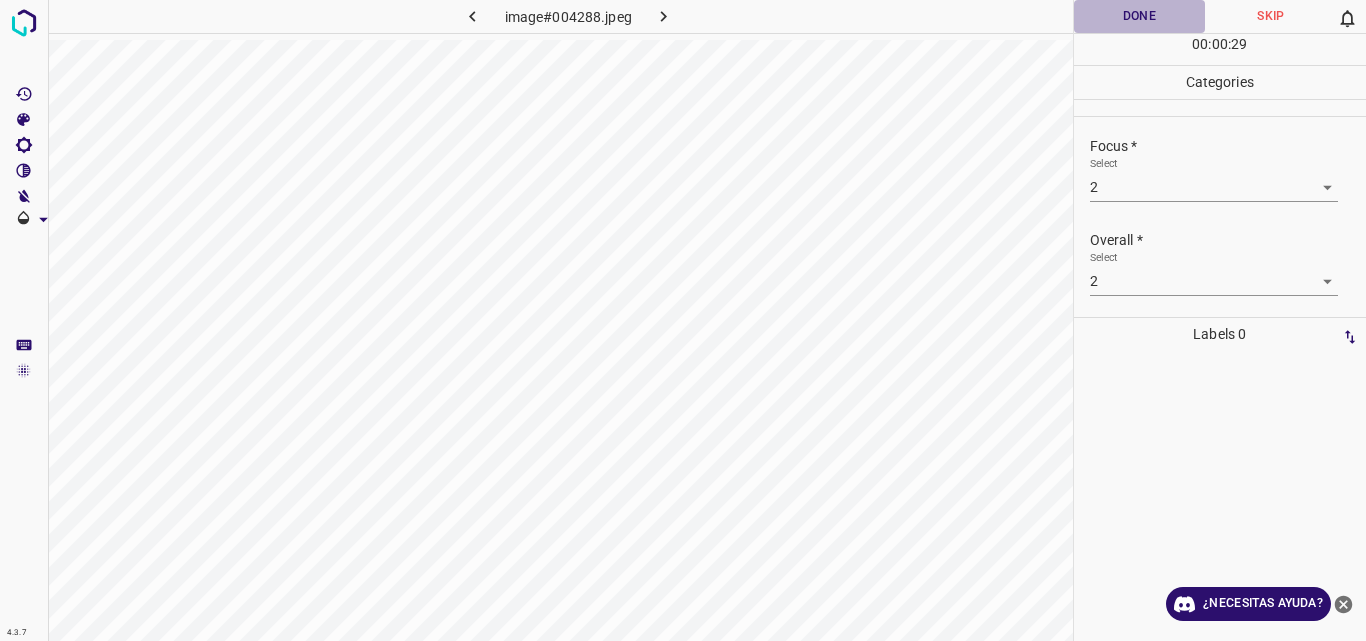 click on "Done" at bounding box center [1140, 16] 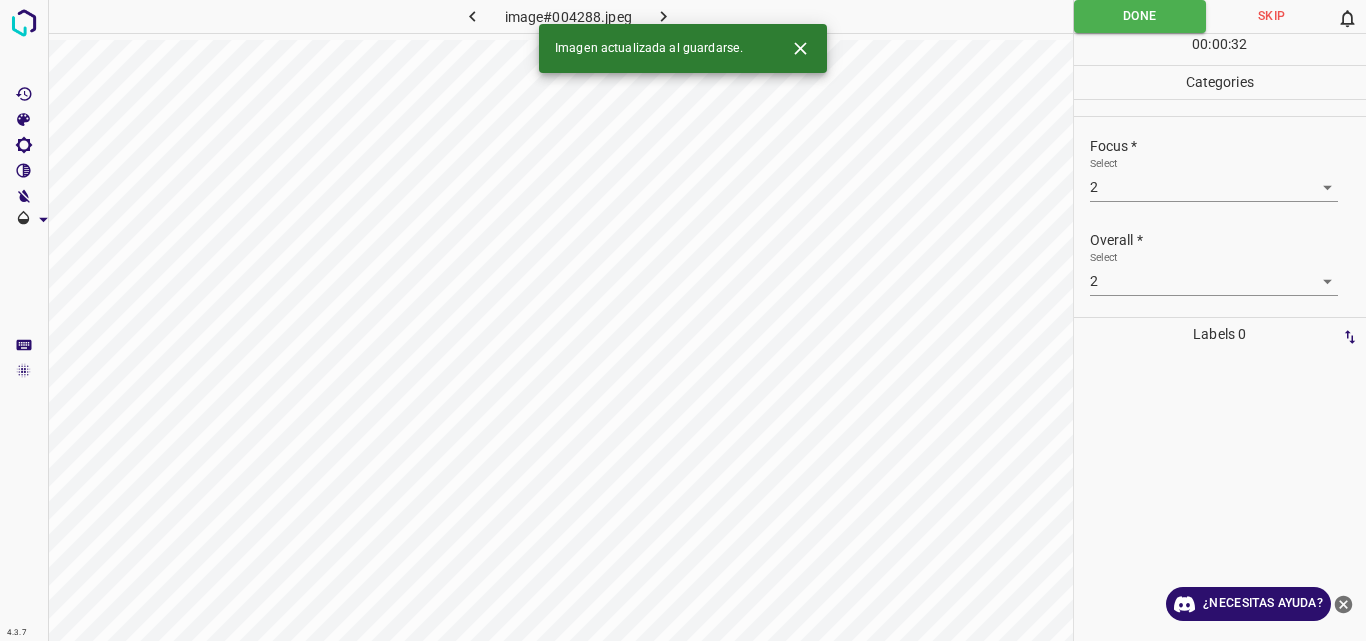 click 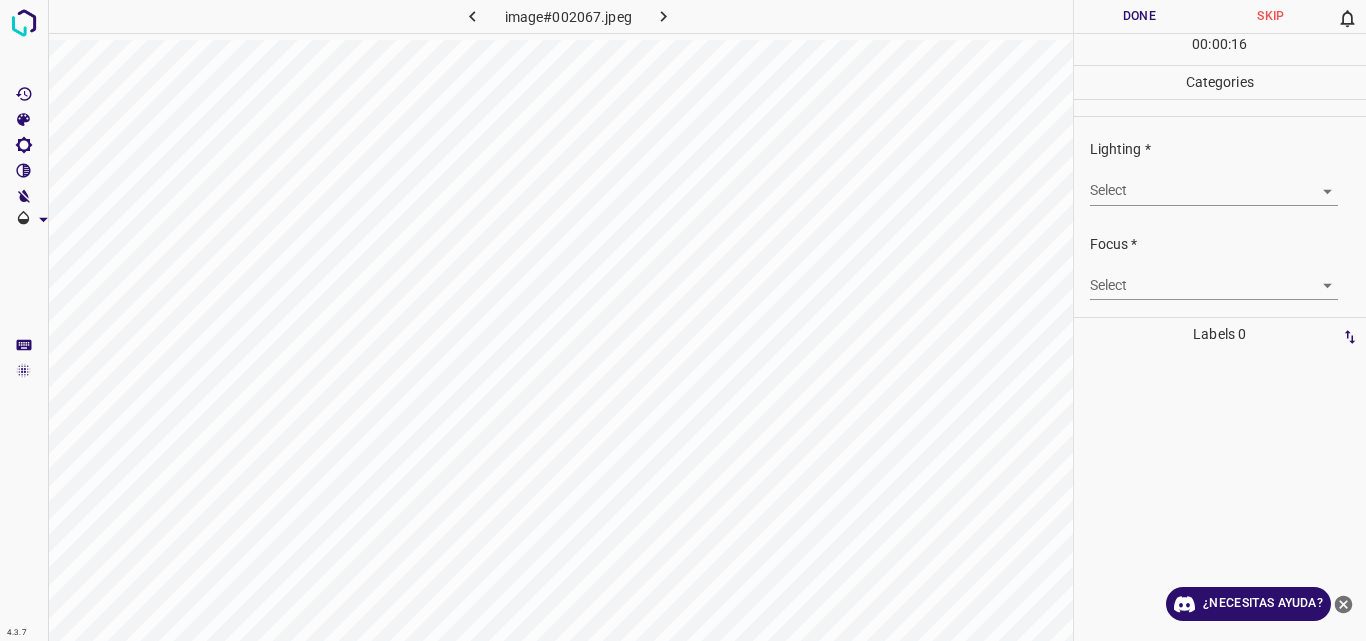 click on "4.3.7 image#002067.jpeg Done Skip 0 00   : 00   : 16   Categories Lighting *  Select ​ Focus *  Select ​ Overall *  Select ​ Labels   0 Categories 1 Lighting 2 Focus 3 Overall Tools Space Change between modes (Draw & Edit) I Auto labeling R Restore zoom M Zoom in N Zoom out Delete Delete selecte label Filters Z Restore filters X Saturation filter C Brightness filter V Contrast filter B Gray scale filter General O Download ¿Necesitas ayuda? Original text Rate this translation Your feedback will be used to help improve Google Translate - Texto - Esconder - Borrar" at bounding box center (683, 320) 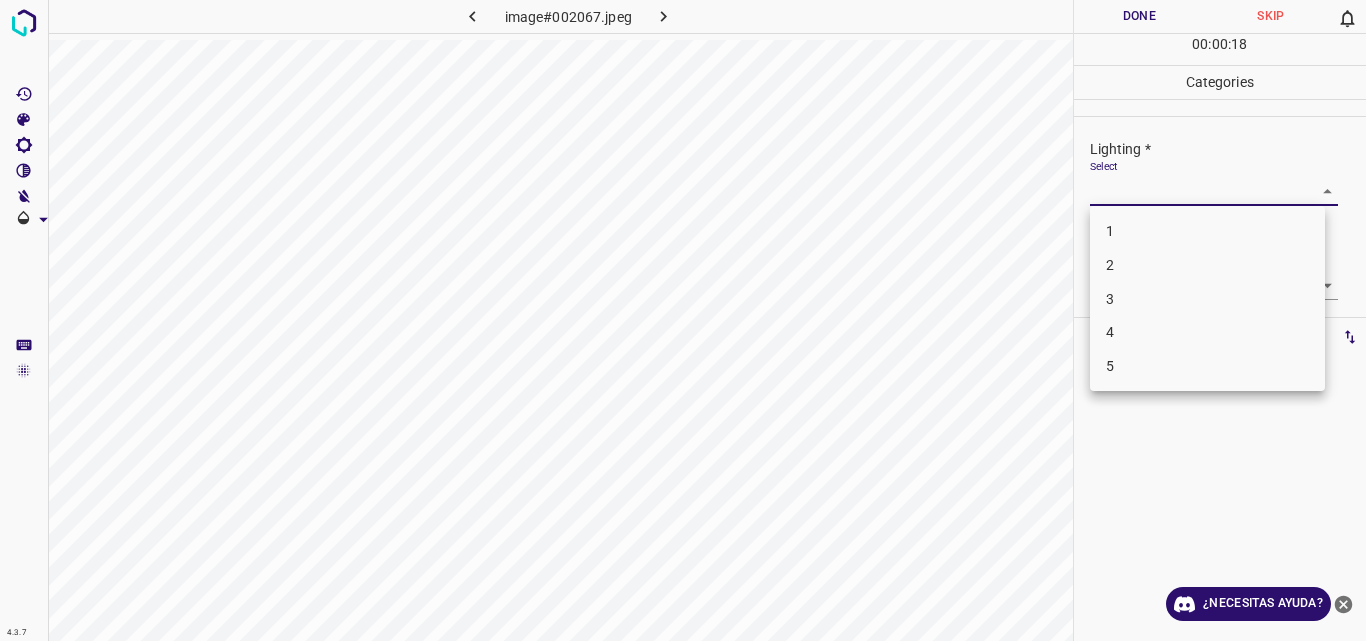 click on "4" at bounding box center (1207, 332) 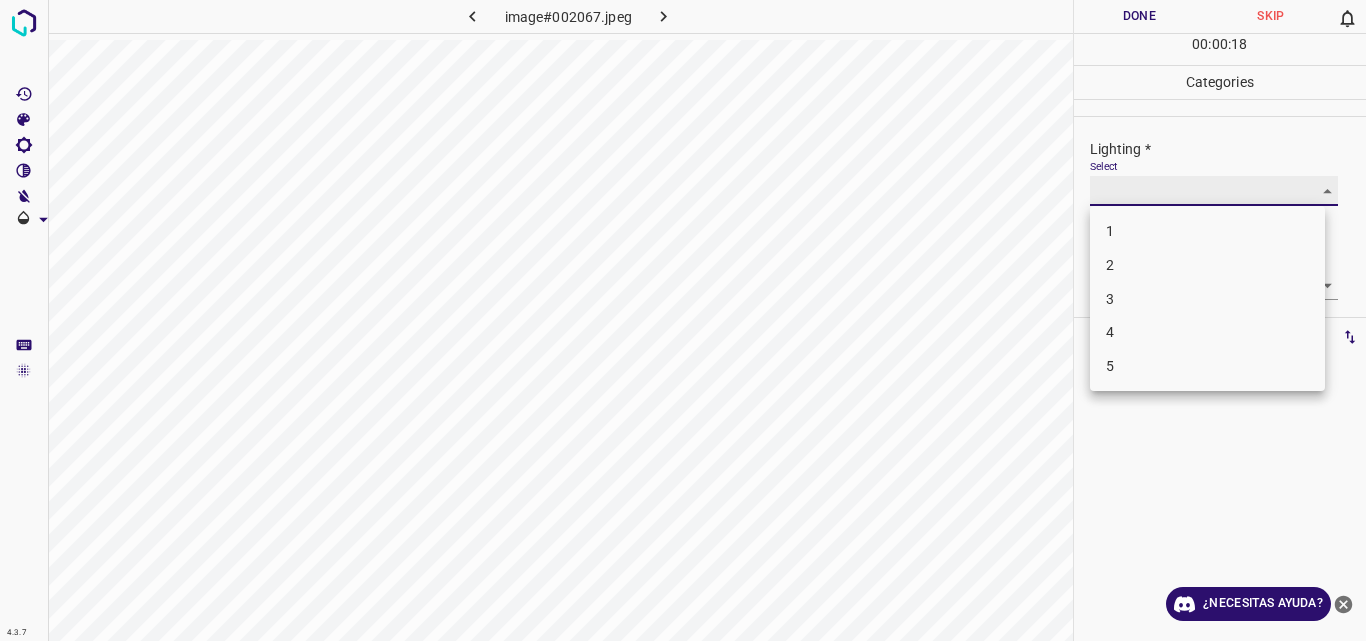 type on "4" 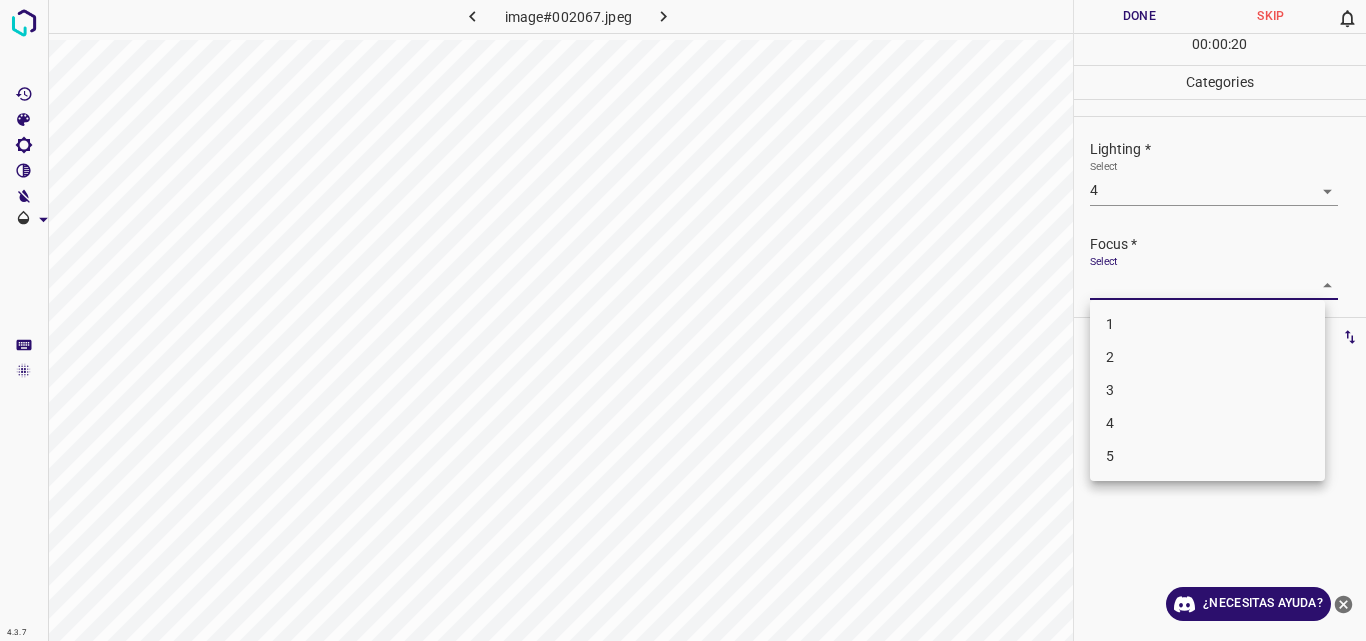click on "4.3.7 image#002067.jpeg Done Skip 0 00   : 00   : 20   Categories Lighting *  Select 4 4 Focus *  Select ​ Overall *  Select ​ Labels   0 Categories 1 Lighting 2 Focus 3 Overall Tools Space Change between modes (Draw & Edit) I Auto labeling R Restore zoom M Zoom in N Zoom out Delete Delete selecte label Filters Z Restore filters X Saturation filter C Brightness filter V Contrast filter B Gray scale filter General O Download ¿Necesitas ayuda? Original text Rate this translation Your feedback will be used to help improve Google Translate - Texto - Esconder - Borrar 1 2 3 4 5" at bounding box center [683, 320] 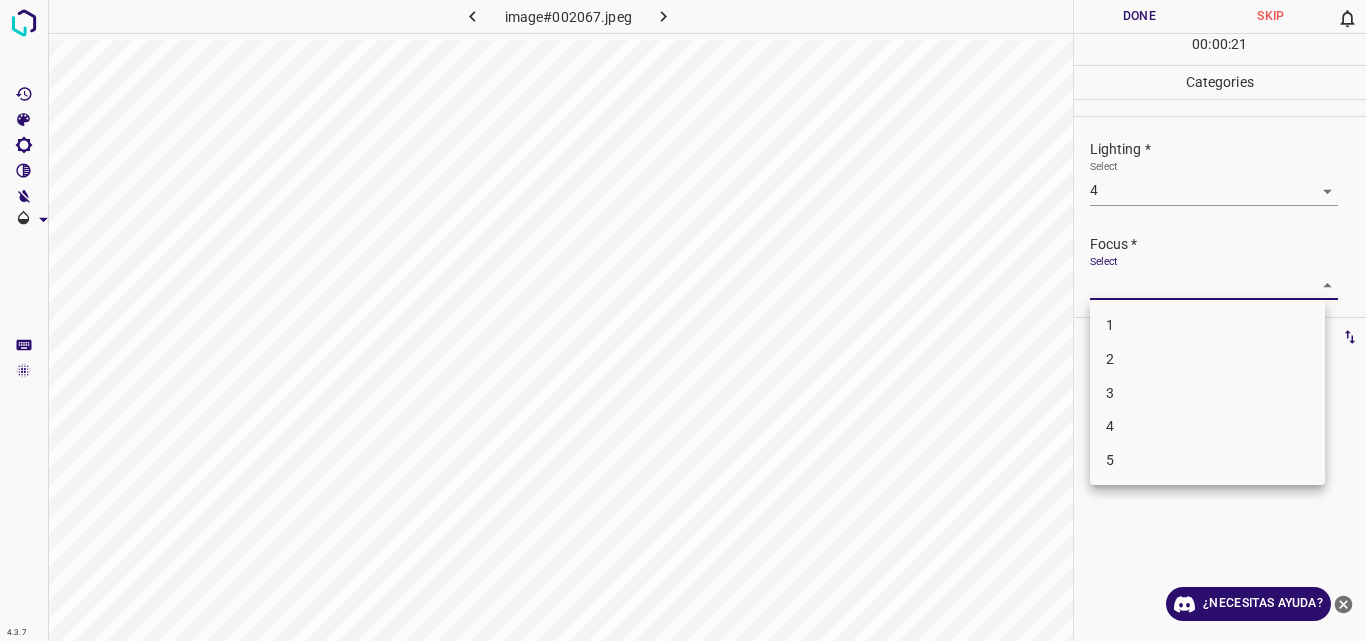 click on "4" at bounding box center [1207, 426] 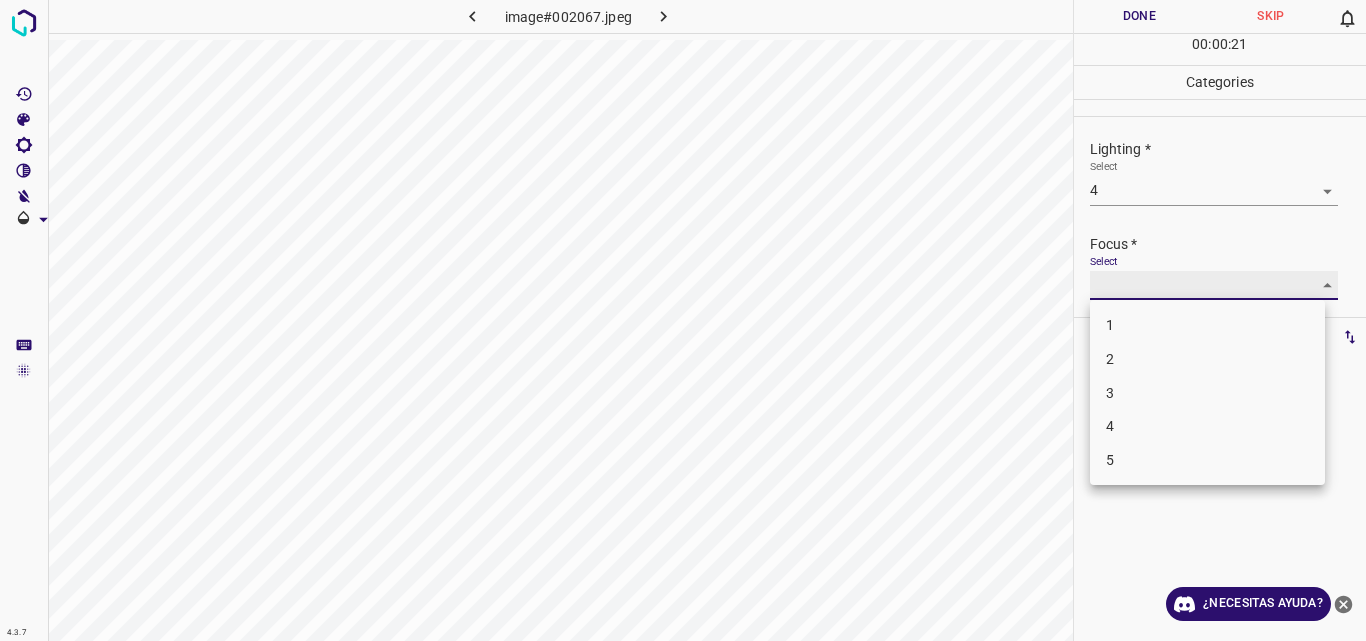 type on "4" 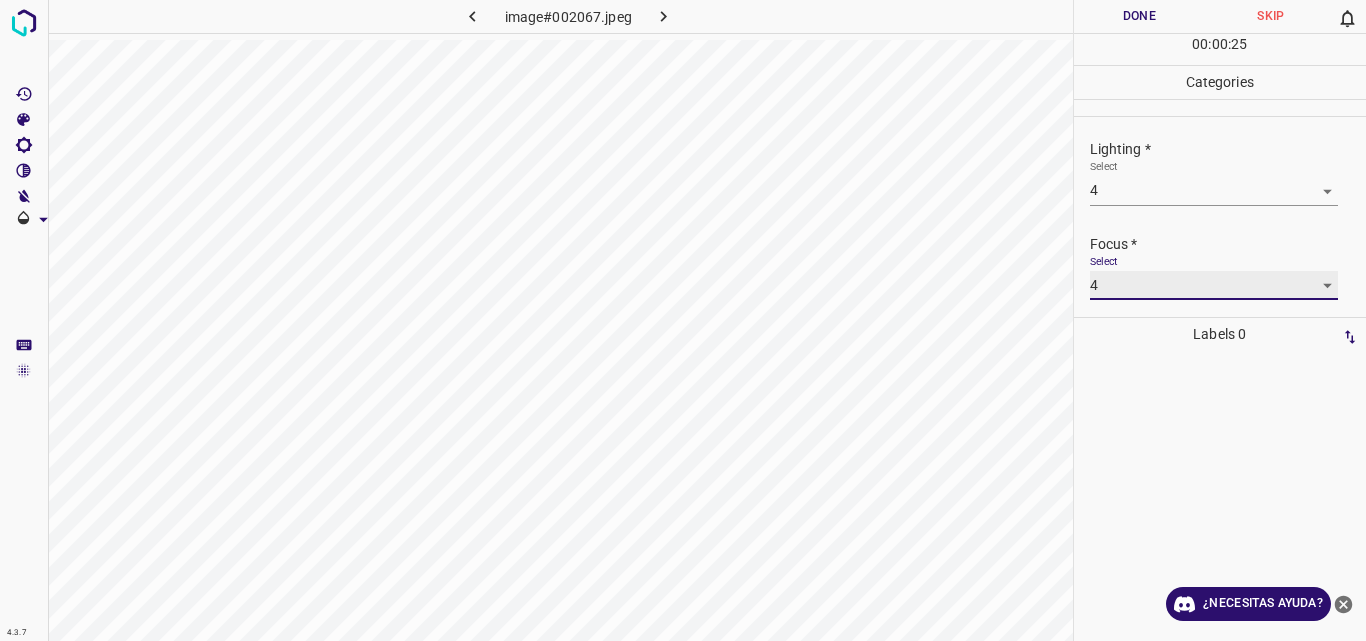 scroll, scrollTop: 98, scrollLeft: 0, axis: vertical 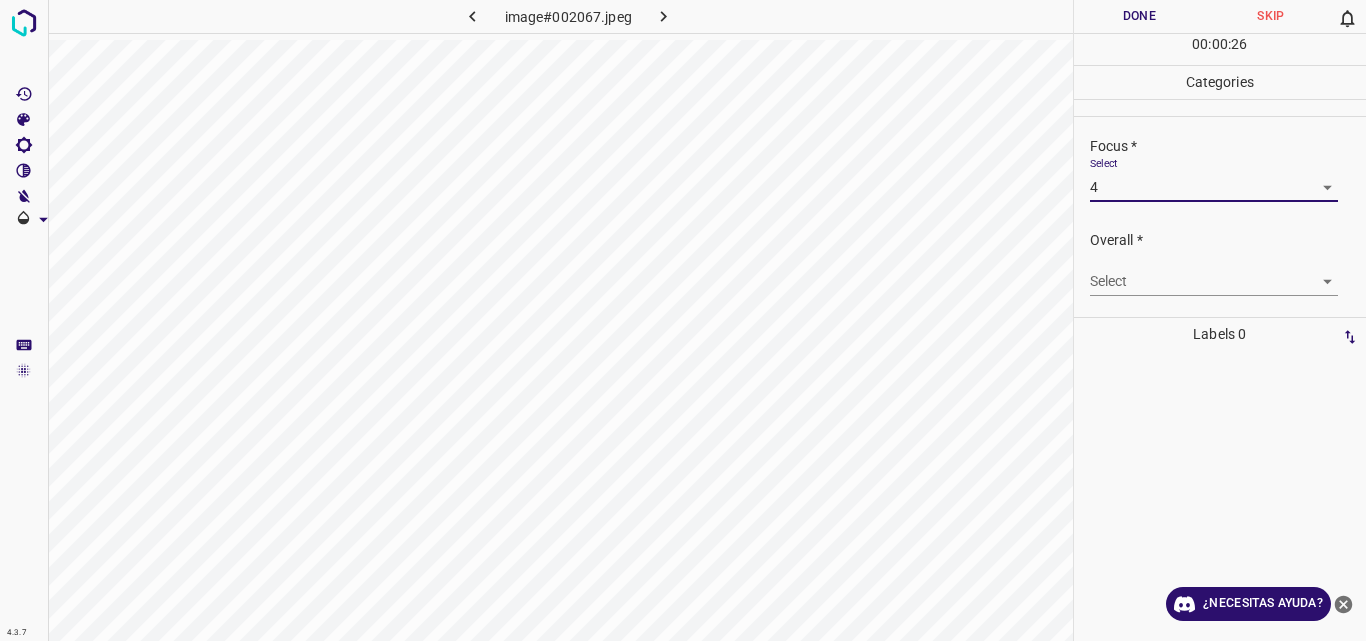 click on "4.3.7 image#002067.jpeg Done Skip 0 00   : 00   : 26   Categories Lighting *  Select 4 4 Focus *  Select 4 4 Overall *  Select ​ Labels   0 Categories 1 Lighting 2 Focus 3 Overall Tools Space Change between modes (Draw & Edit) I Auto labeling R Restore zoom M Zoom in N Zoom out Delete Delete selecte label Filters Z Restore filters X Saturation filter C Brightness filter V Contrast filter B Gray scale filter General O Download ¿Necesitas ayuda? Original text Rate this translation Your feedback will be used to help improve Google Translate - Texto - Esconder - Borrar" at bounding box center [683, 320] 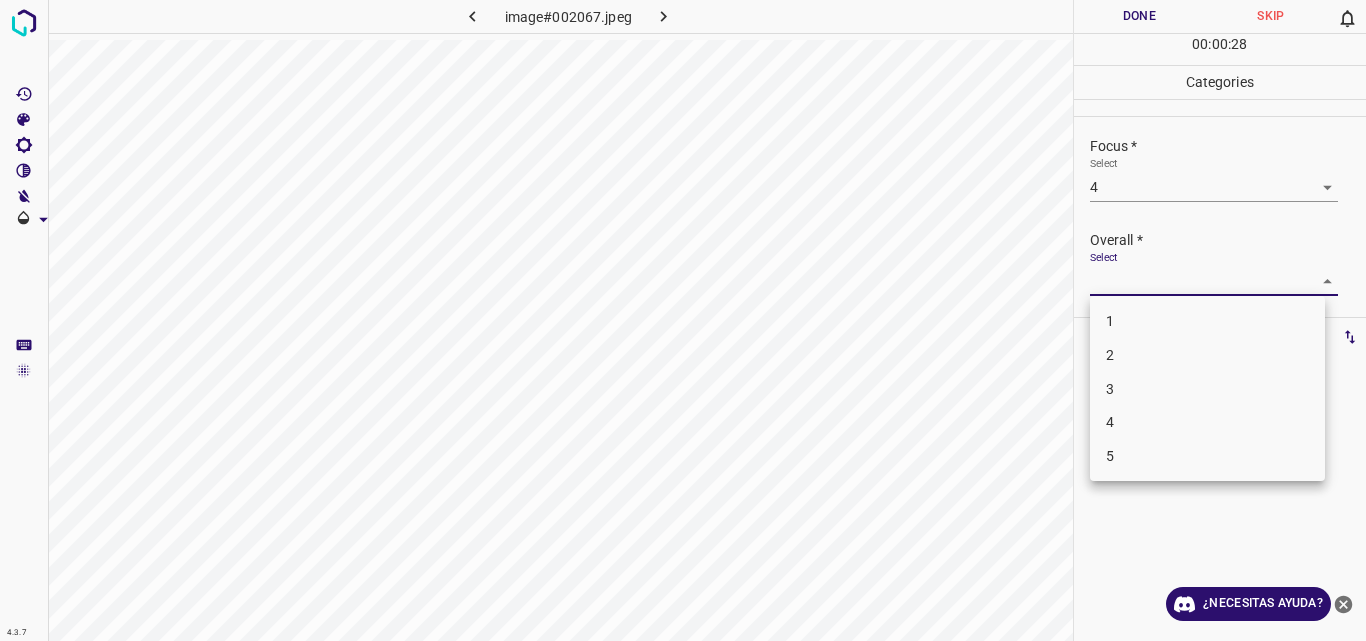 click on "4" at bounding box center [1207, 422] 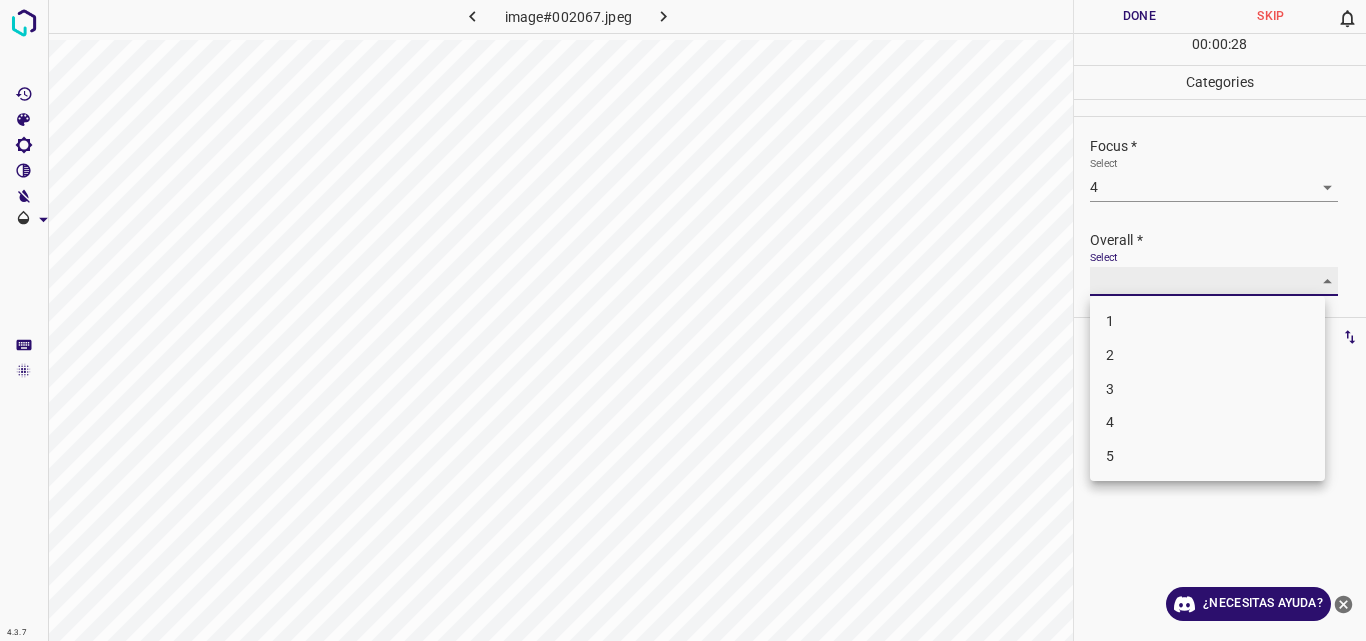 type on "4" 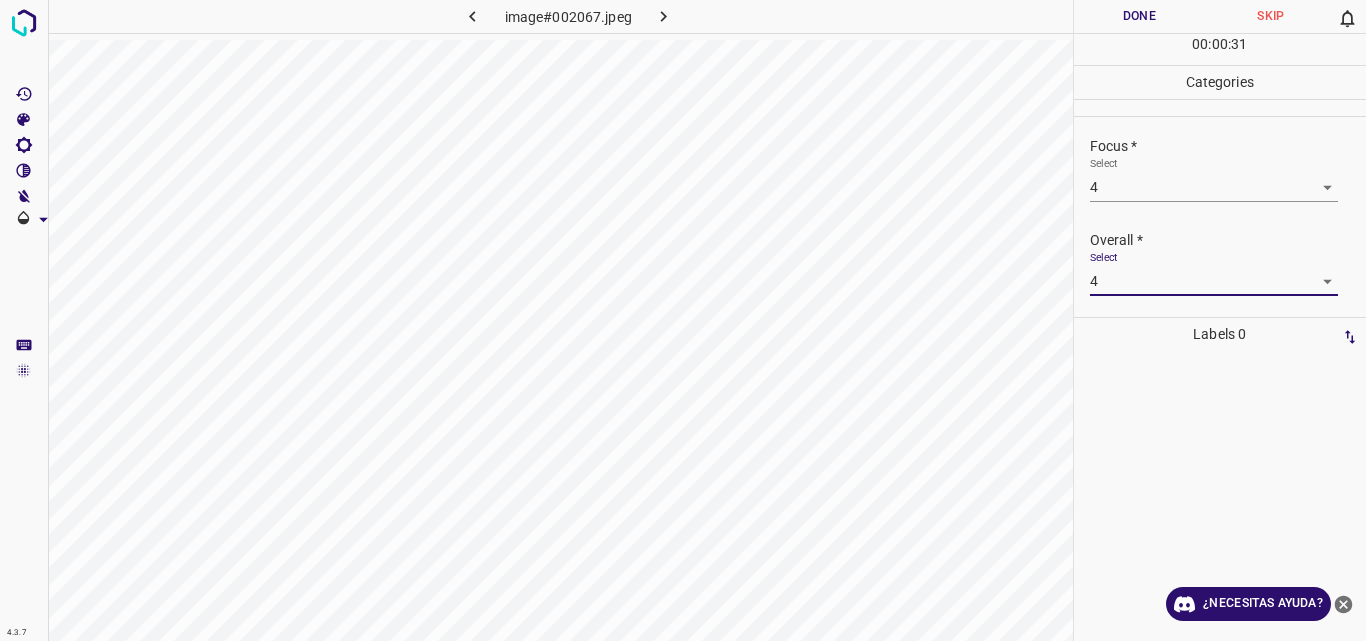 click on "Done" at bounding box center [1140, 16] 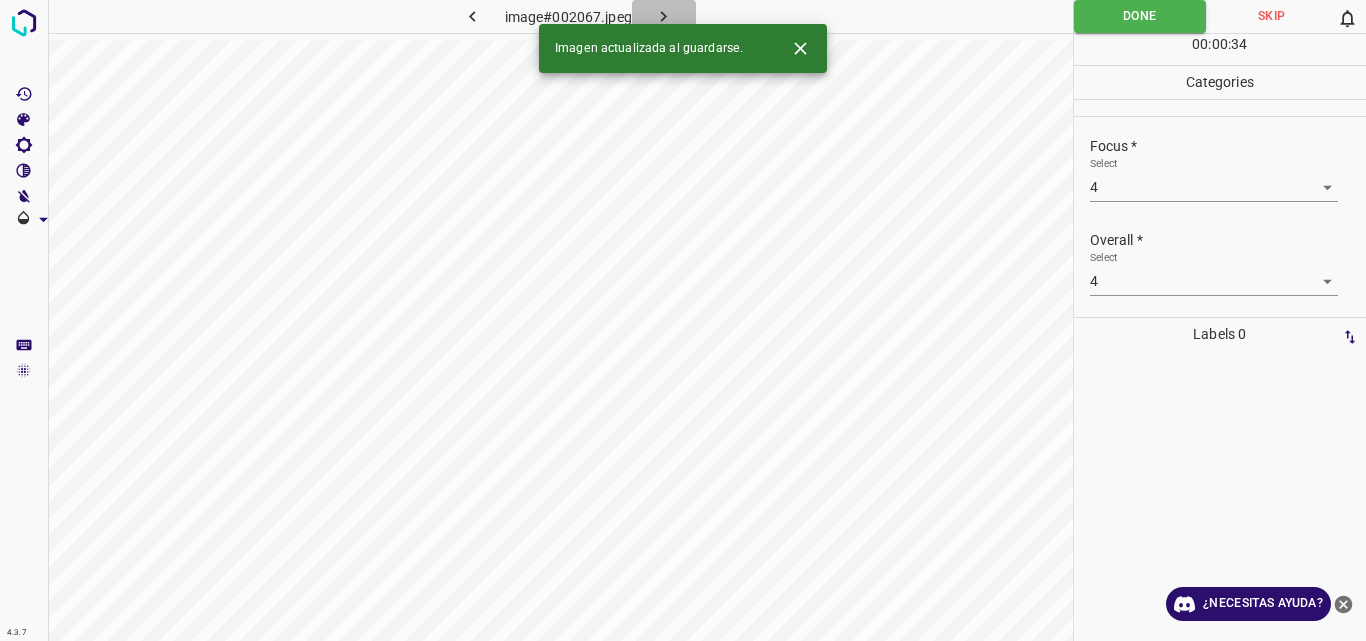 click 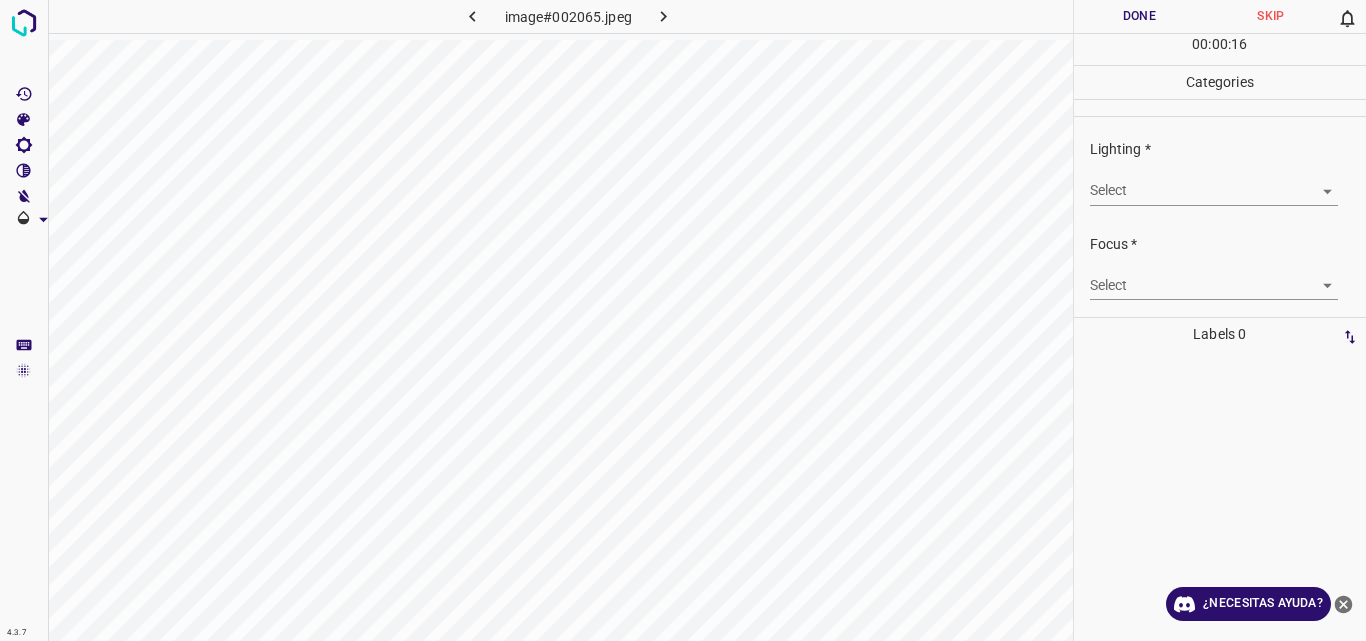 click on "4.3.7 image#002065.jpeg Done Skip 0 00   : 00   : 16   Categories Lighting *  Select ​ Focus *  Select ​ Overall *  Select ​ Labels   0 Categories 1 Lighting 2 Focus 3 Overall Tools Space Change between modes (Draw & Edit) I Auto labeling R Restore zoom M Zoom in N Zoom out Delete Delete selecte label Filters Z Restore filters X Saturation filter C Brightness filter V Contrast filter B Gray scale filter General O Download ¿Necesitas ayuda? Original text Rate this translation Your feedback will be used to help improve Google Translate - Texto - Esconder - Borrar" at bounding box center (683, 320) 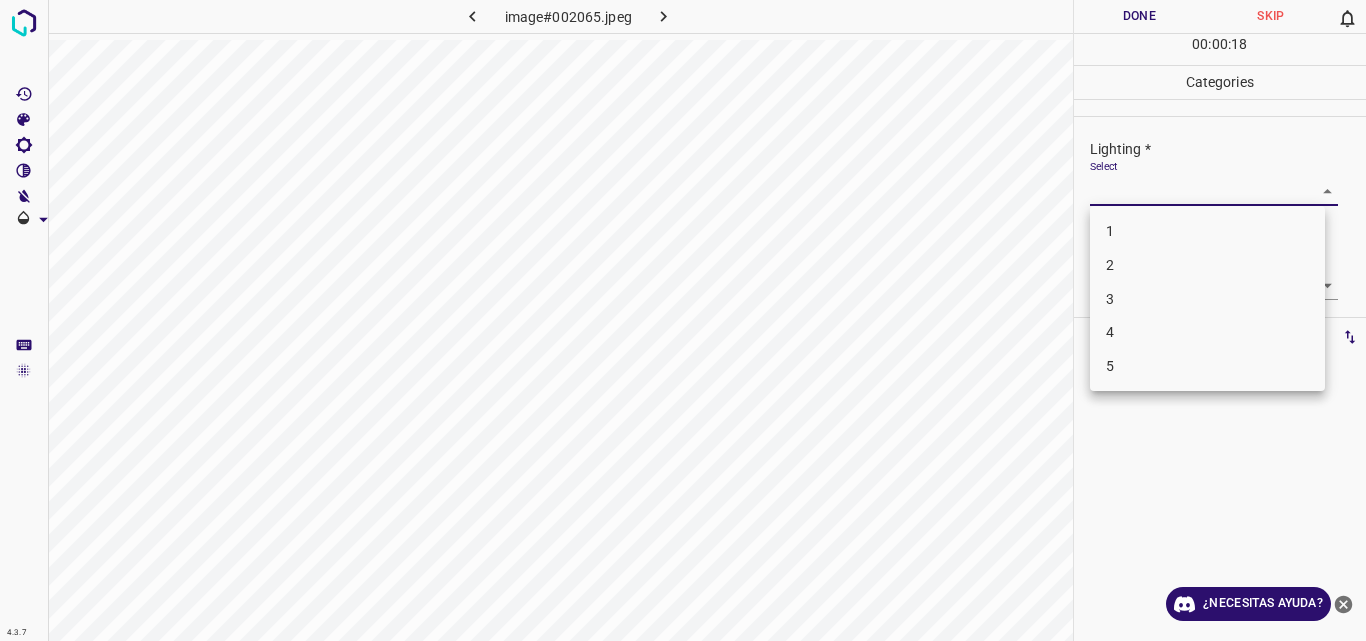 click on "3" at bounding box center (1207, 299) 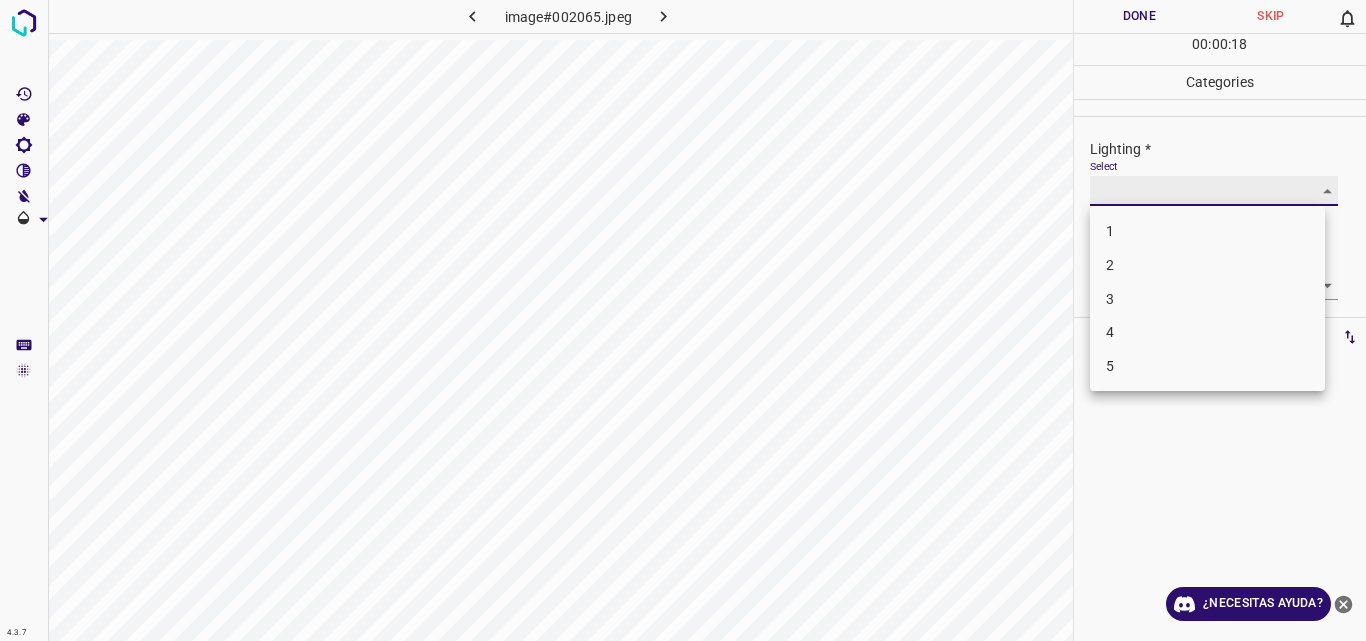 type on "3" 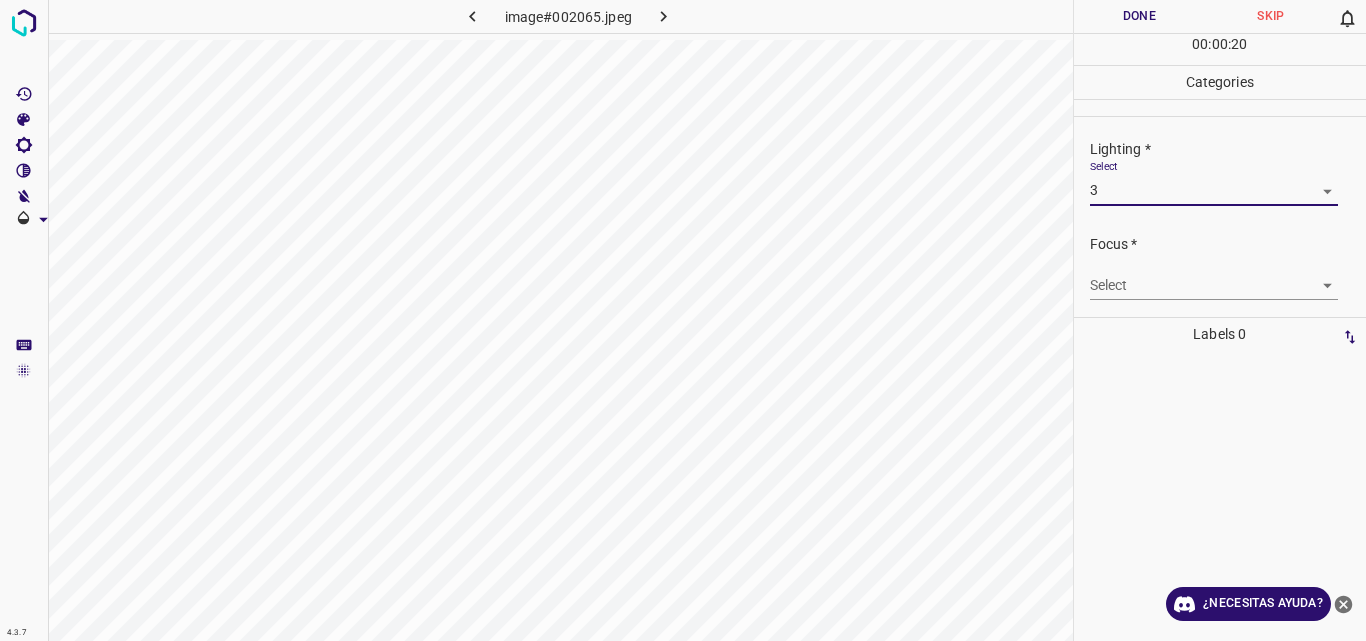 click on "4.3.7 image#002065.jpeg Done Skip 0 00   : 00   : 20   Categories Lighting *  Select 3 3 Focus *  Select ​ Overall *  Select ​ Labels   0 Categories 1 Lighting 2 Focus 3 Overall Tools Space Change between modes (Draw & Edit) I Auto labeling R Restore zoom M Zoom in N Zoom out Delete Delete selecte label Filters Z Restore filters X Saturation filter C Brightness filter V Contrast filter B Gray scale filter General O Download ¿Necesitas ayuda? Original text Rate this translation Your feedback will be used to help improve Google Translate - Texto - Esconder - Borrar" at bounding box center (683, 320) 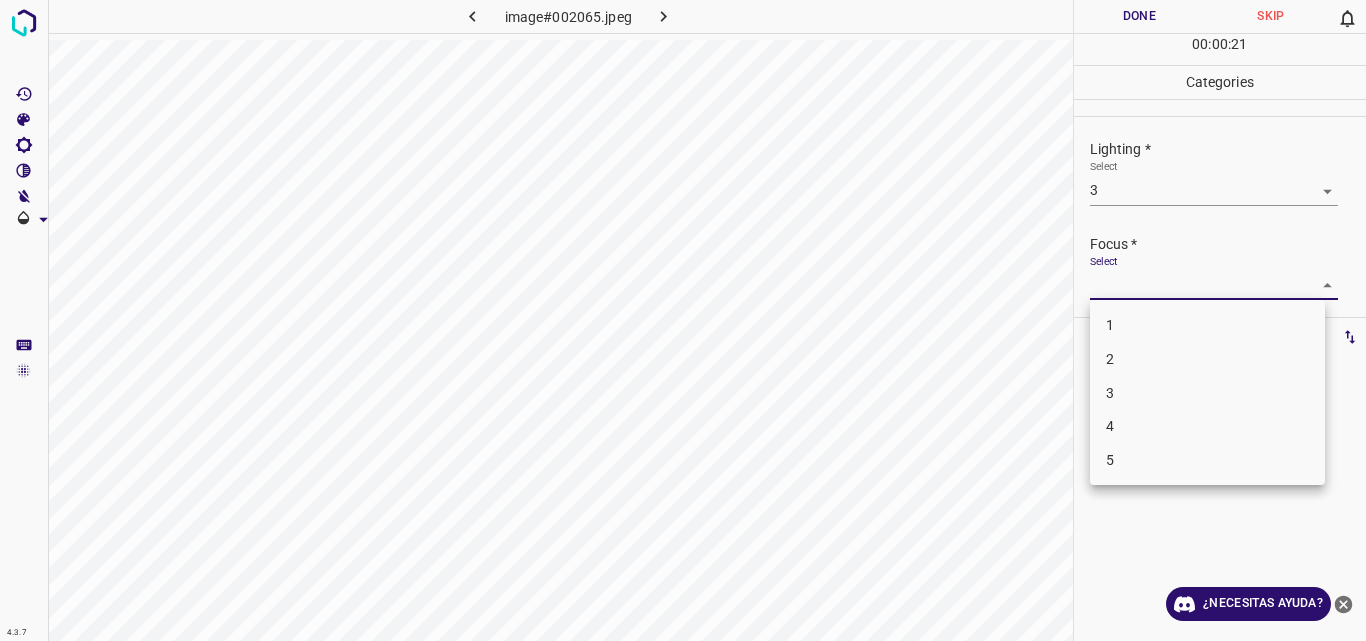 click on "3" at bounding box center (1207, 393) 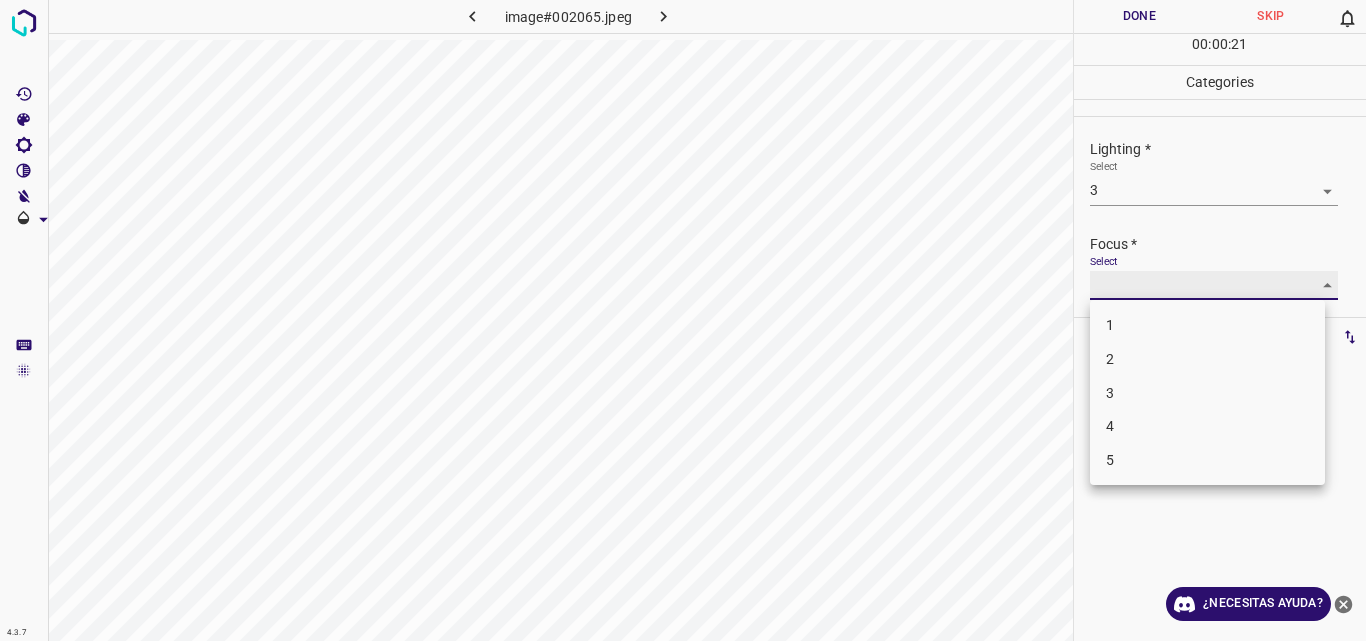 type on "3" 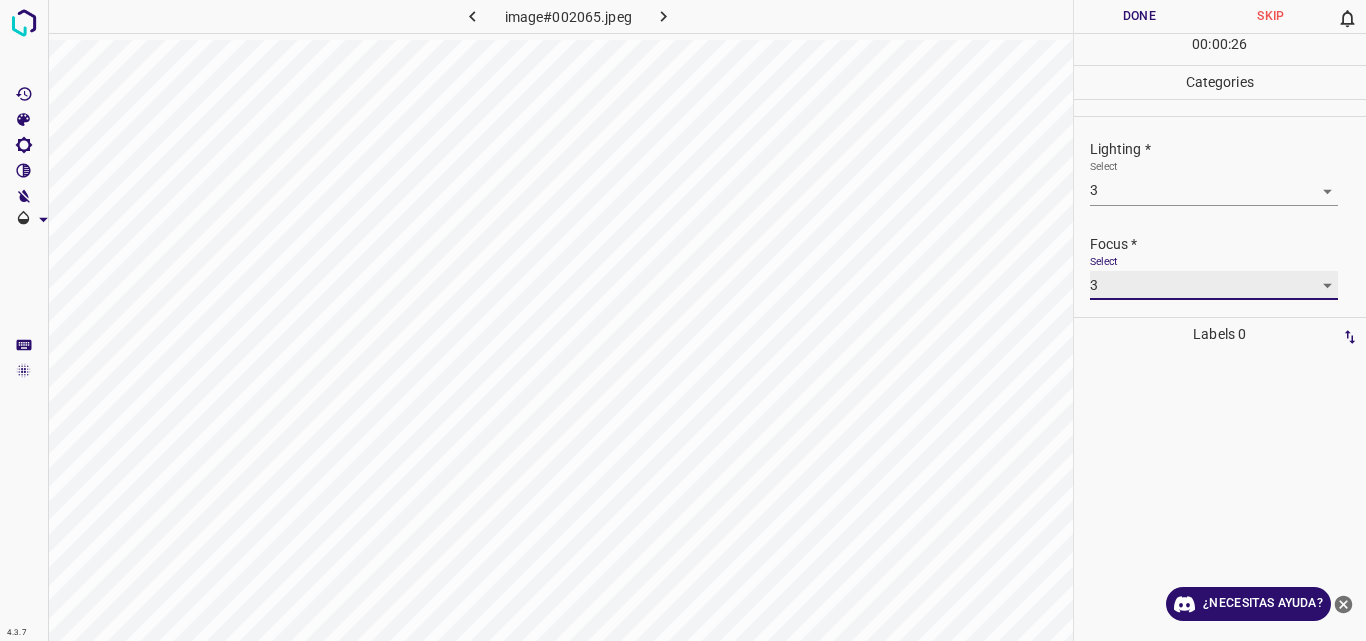 scroll, scrollTop: 98, scrollLeft: 0, axis: vertical 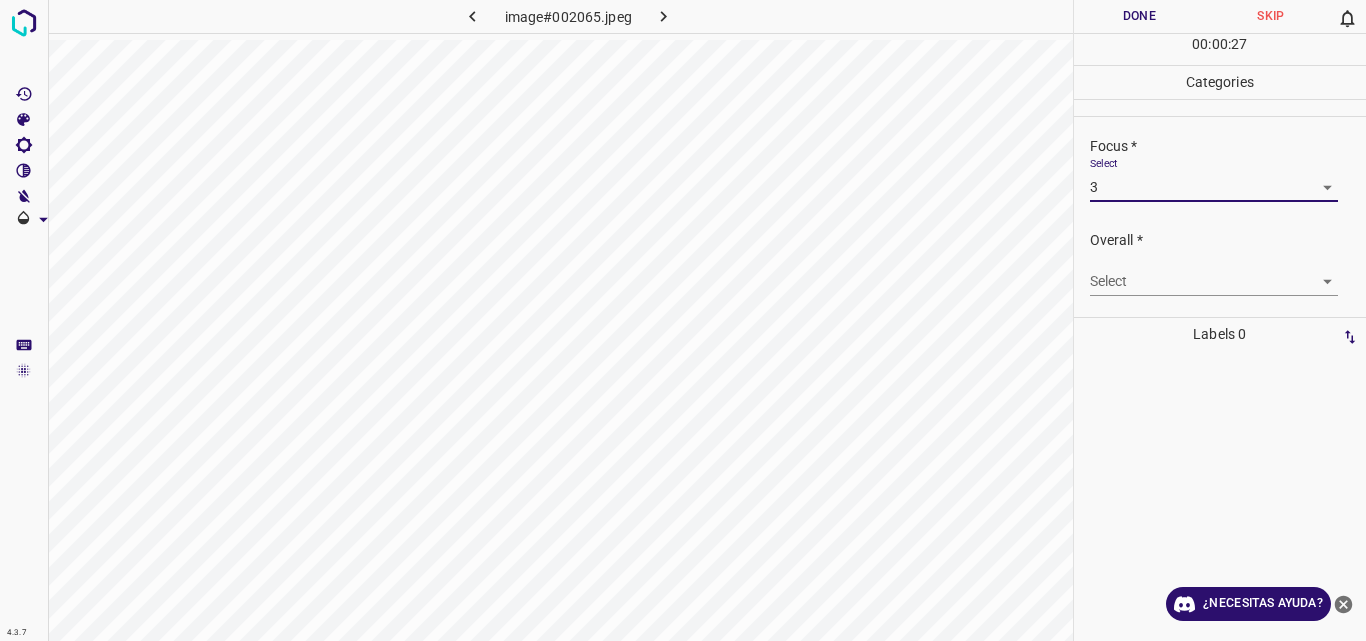 click on "4.3.7 image#002065.jpeg Done Skip 0 00   : 00   : 27   Categories Lighting *  Select 3 3 Focus *  Select 3 3 Overall *  Select ​ Labels   0 Categories 1 Lighting 2 Focus 3 Overall Tools Space Change between modes (Draw & Edit) I Auto labeling R Restore zoom M Zoom in N Zoom out Delete Delete selecte label Filters Z Restore filters X Saturation filter C Brightness filter V Contrast filter B Gray scale filter General O Download ¿Necesitas ayuda? Original text Rate this translation Your feedback will be used to help improve Google Translate - Texto - Esconder - Borrar" at bounding box center (683, 320) 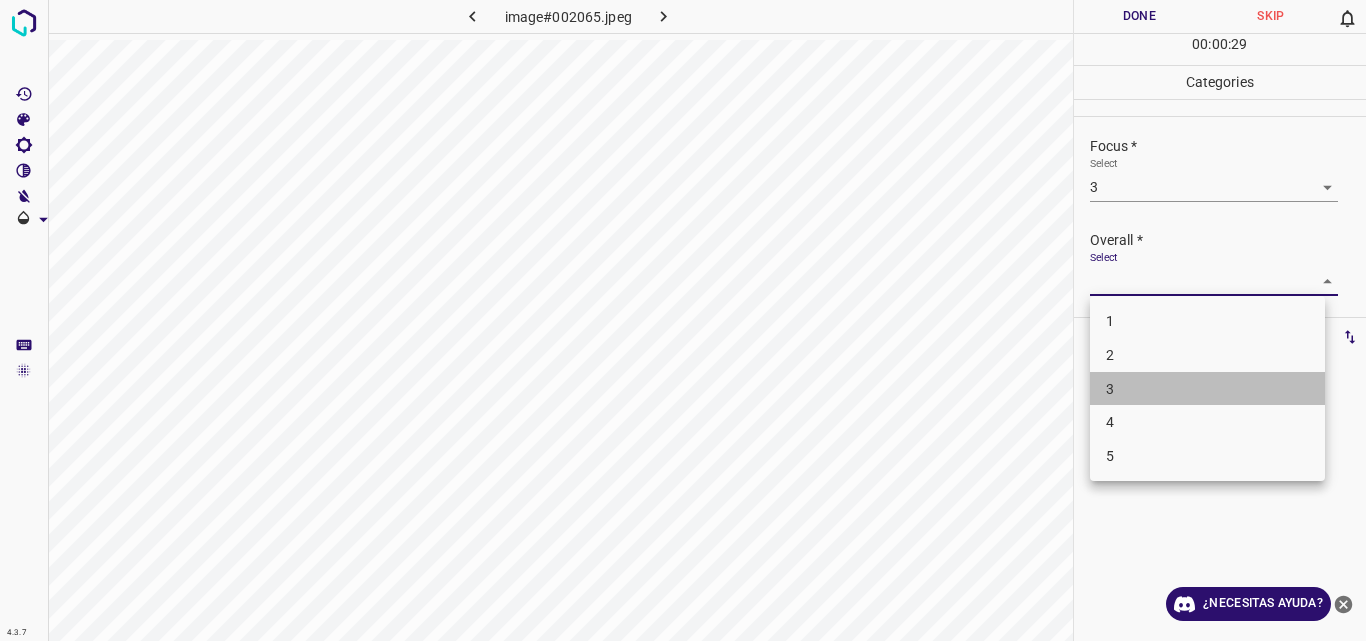 click on "3" at bounding box center [1207, 389] 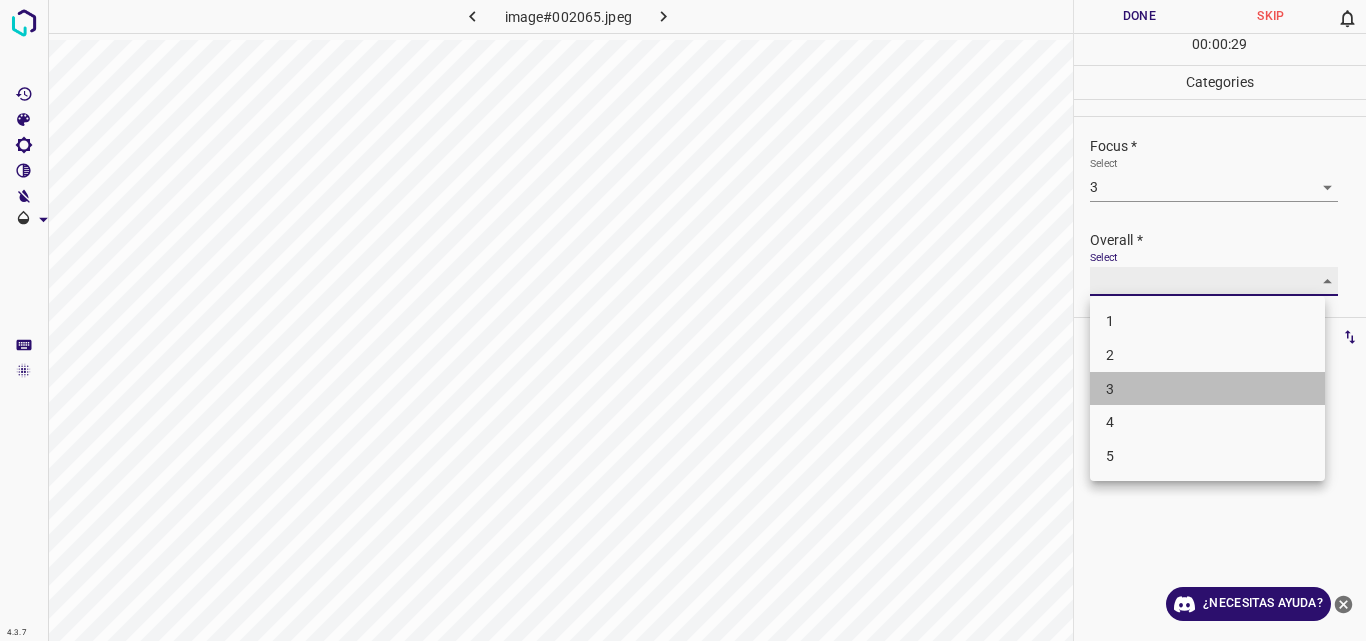 type on "3" 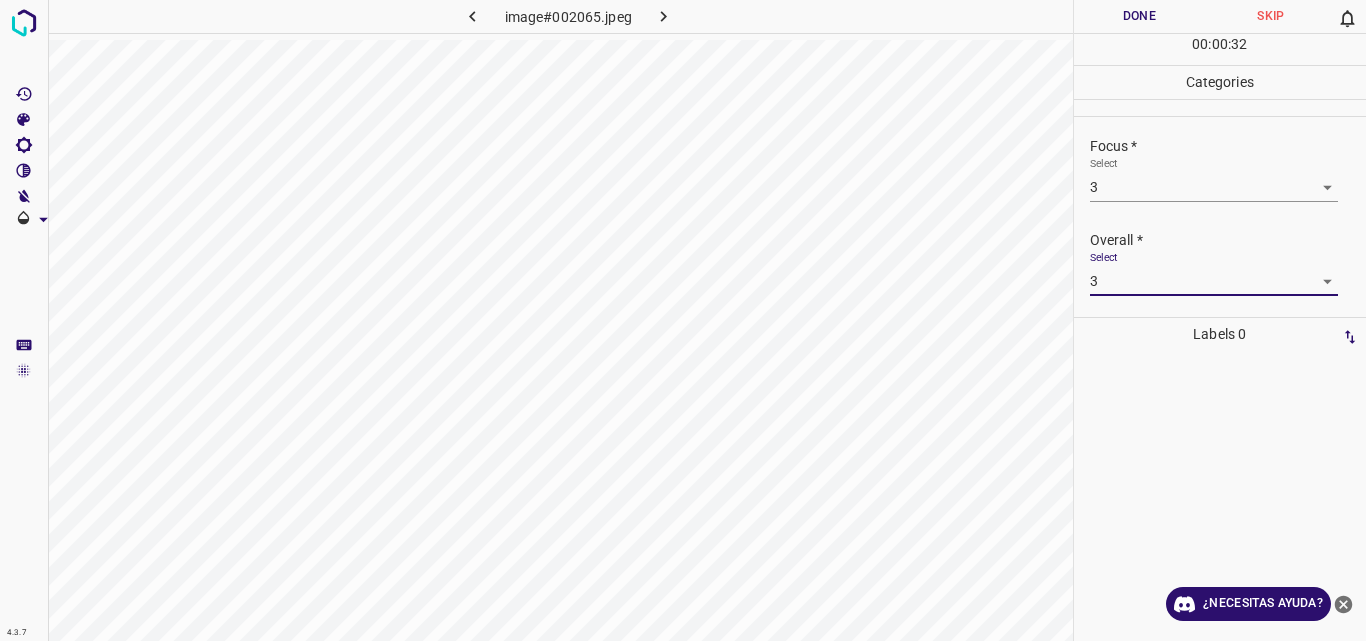 click on "Done" at bounding box center [1140, 16] 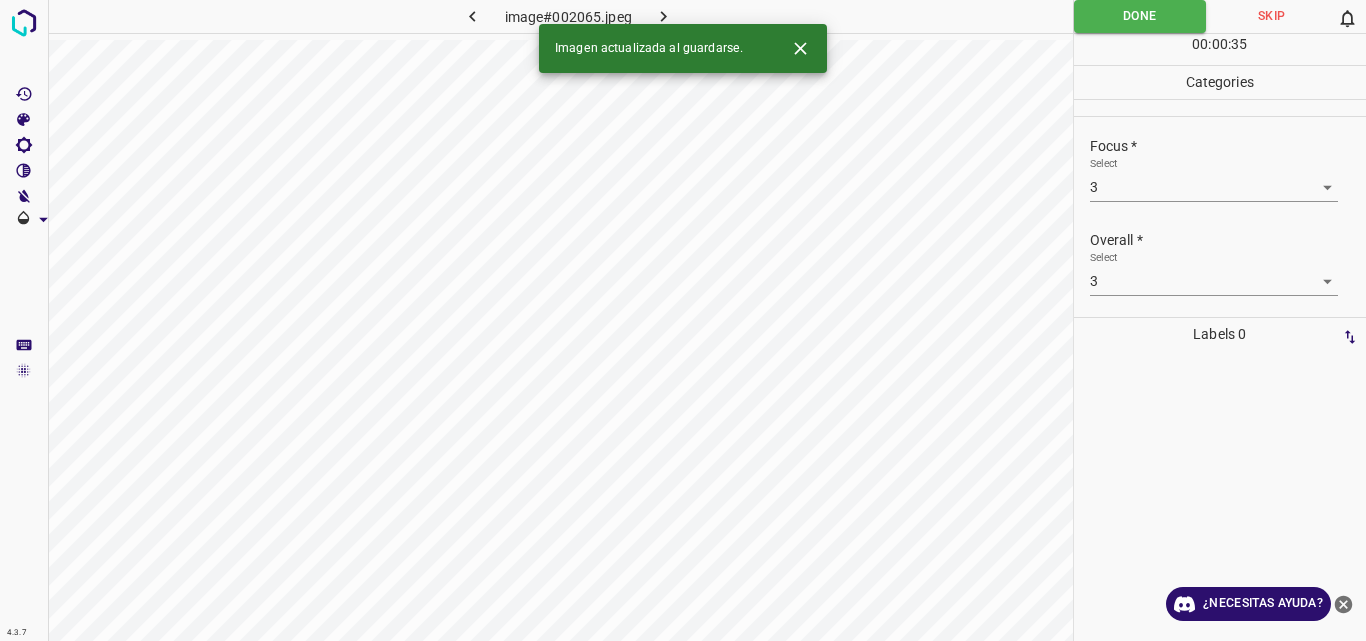 click 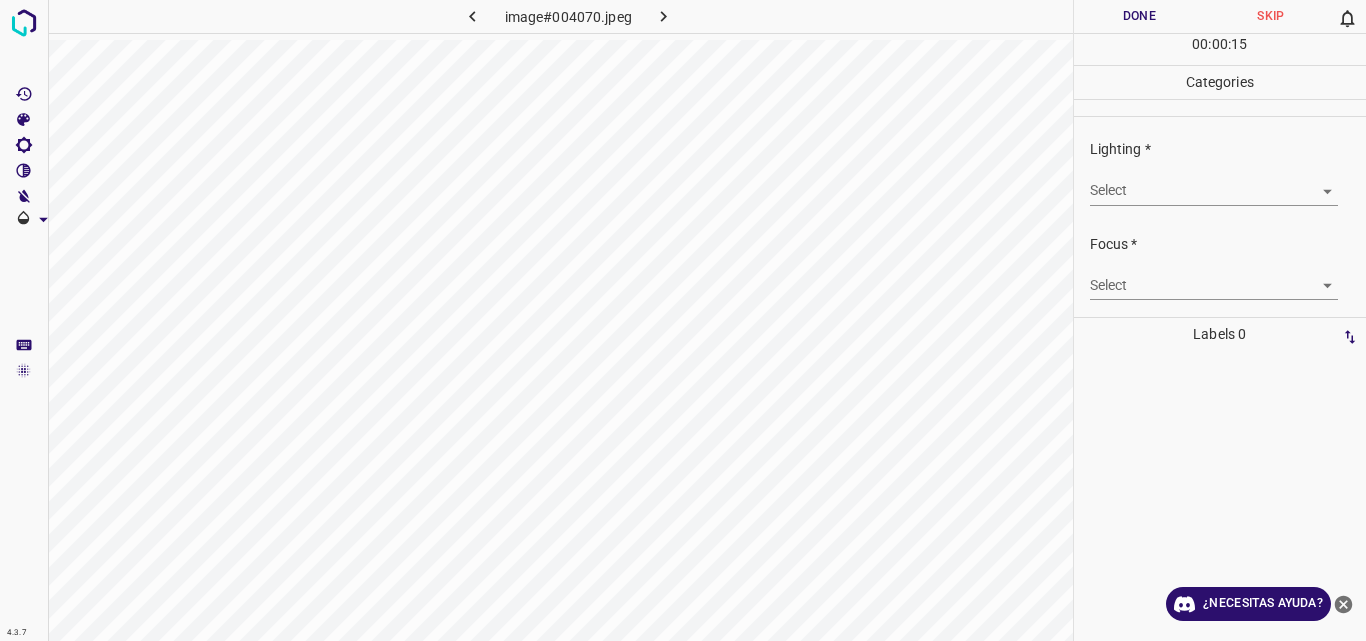 click on "4.3.7 image#004070.jpeg Done Skip 0 00   : 00   : 15   Categories Lighting *  Select ​ Focus *  Select ​ Overall *  Select ​ Labels   0 Categories 1 Lighting 2 Focus 3 Overall Tools Space Change between modes (Draw & Edit) I Auto labeling R Restore zoom M Zoom in N Zoom out Delete Delete selecte label Filters Z Restore filters X Saturation filter C Brightness filter V Contrast filter B Gray scale filter General O Download ¿Necesitas ayuda? Original text Rate this translation Your feedback will be used to help improve Google Translate - Texto - Esconder - Borrar" at bounding box center (683, 320) 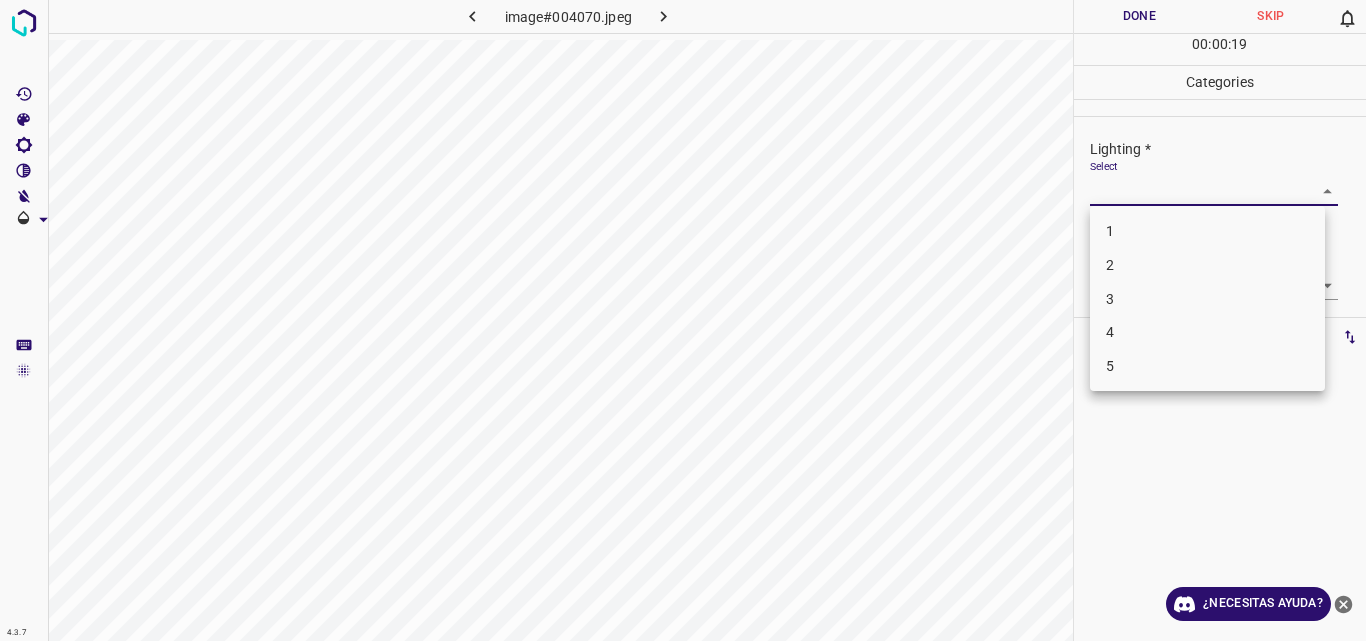 click on "2" at bounding box center (1207, 265) 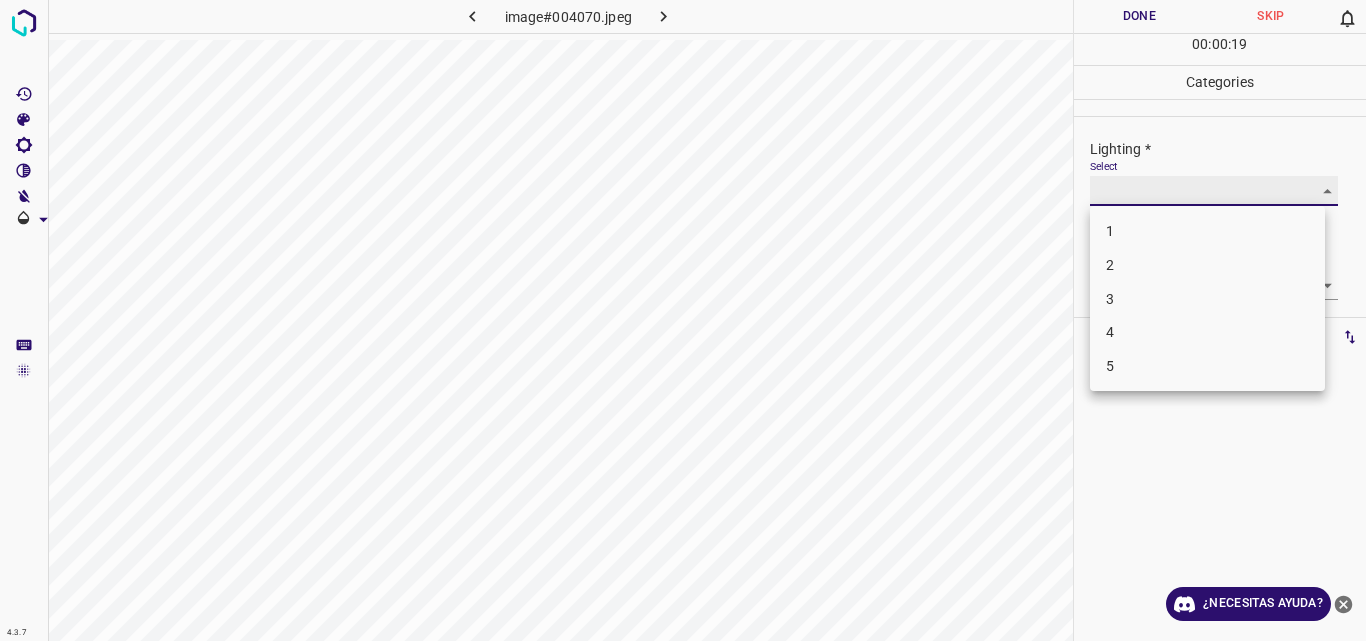 type on "2" 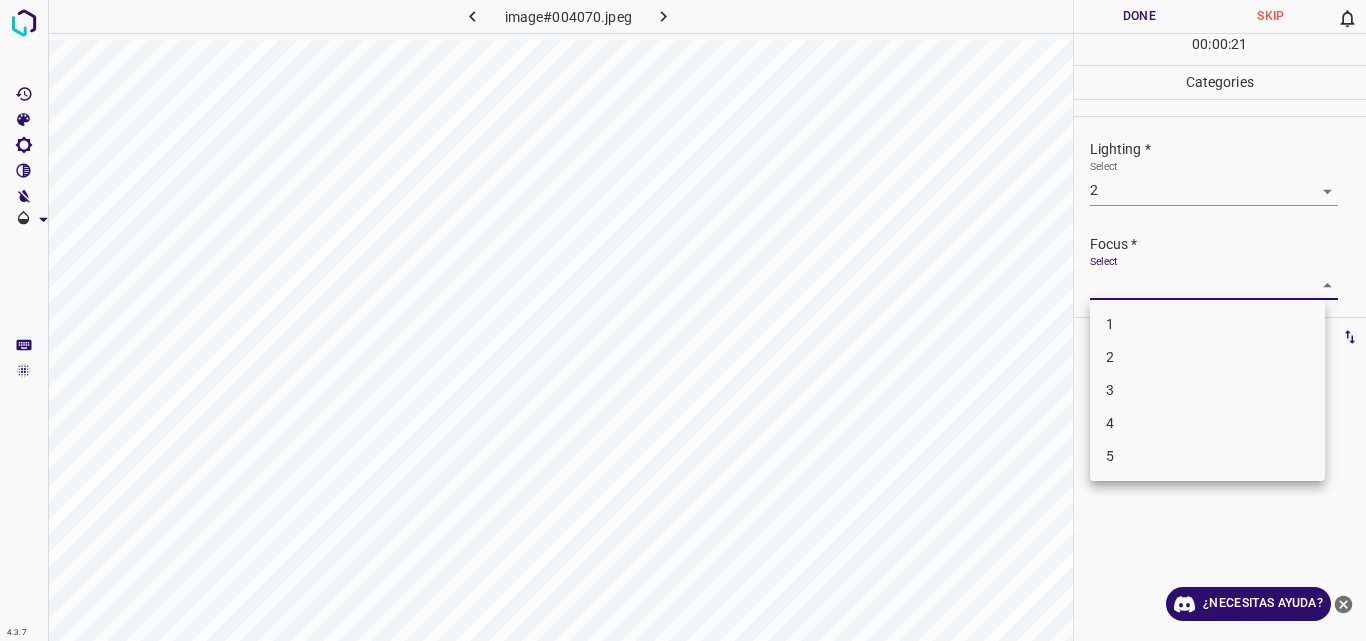 click on "4.3.7 image#004070.jpeg Done Skip 0 00   : 00   : 21   Categories Lighting *  Select 2 2 Focus *  Select ​ Overall *  Select ​ Labels   0 Categories 1 Lighting 2 Focus 3 Overall Tools Space Change between modes (Draw & Edit) I Auto labeling R Restore zoom M Zoom in N Zoom out Delete Delete selecte label Filters Z Restore filters X Saturation filter C Brightness filter V Contrast filter B Gray scale filter General O Download ¿Necesitas ayuda? Original text Rate this translation Your feedback will be used to help improve Google Translate - Texto - Esconder - Borrar 1 2 3 4 5" at bounding box center [683, 320] 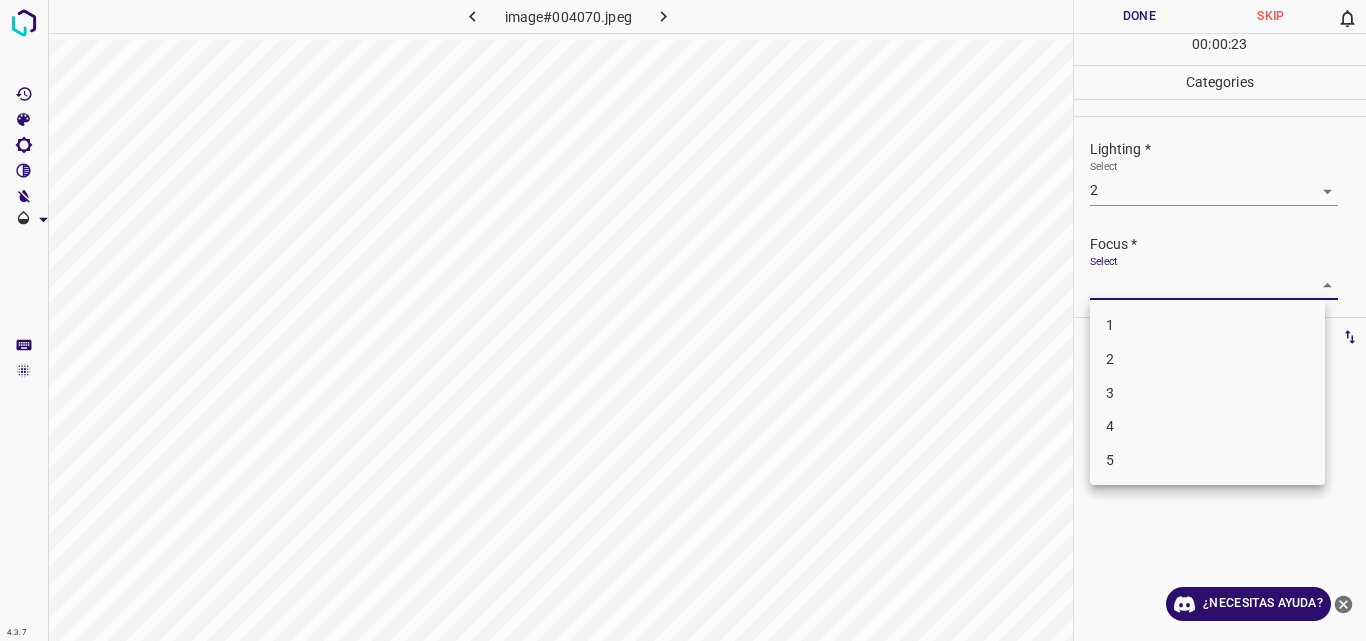 click on "2" at bounding box center [1207, 359] 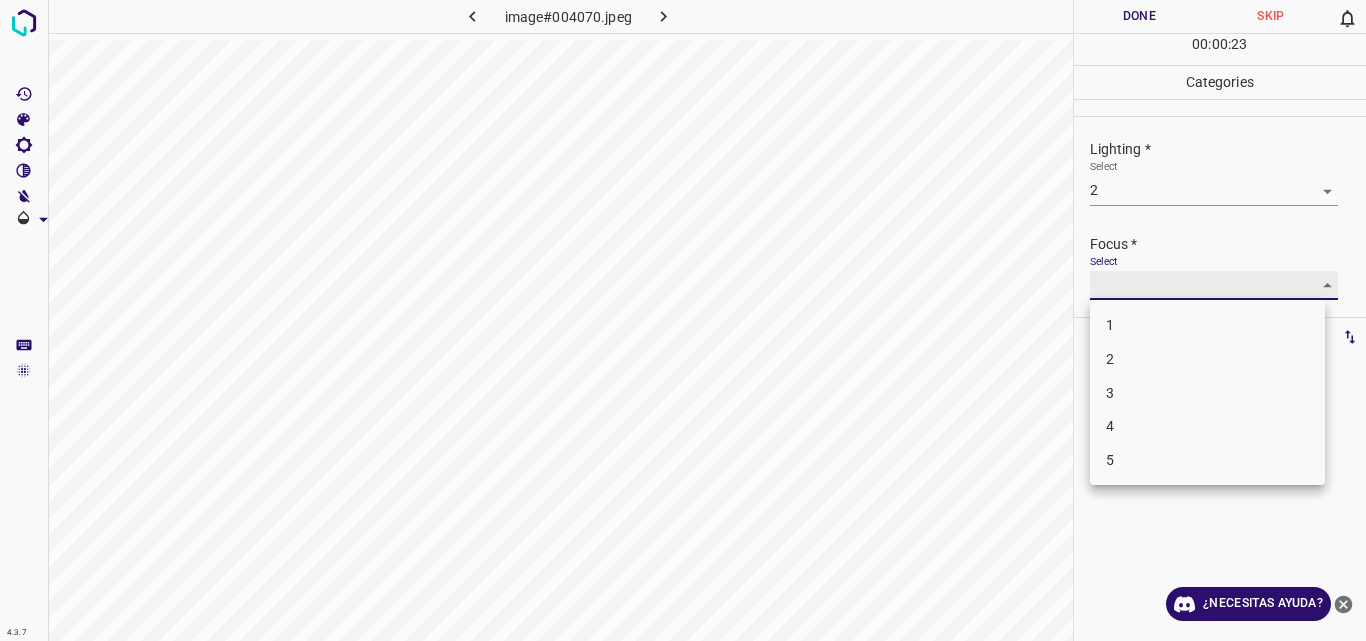 type on "2" 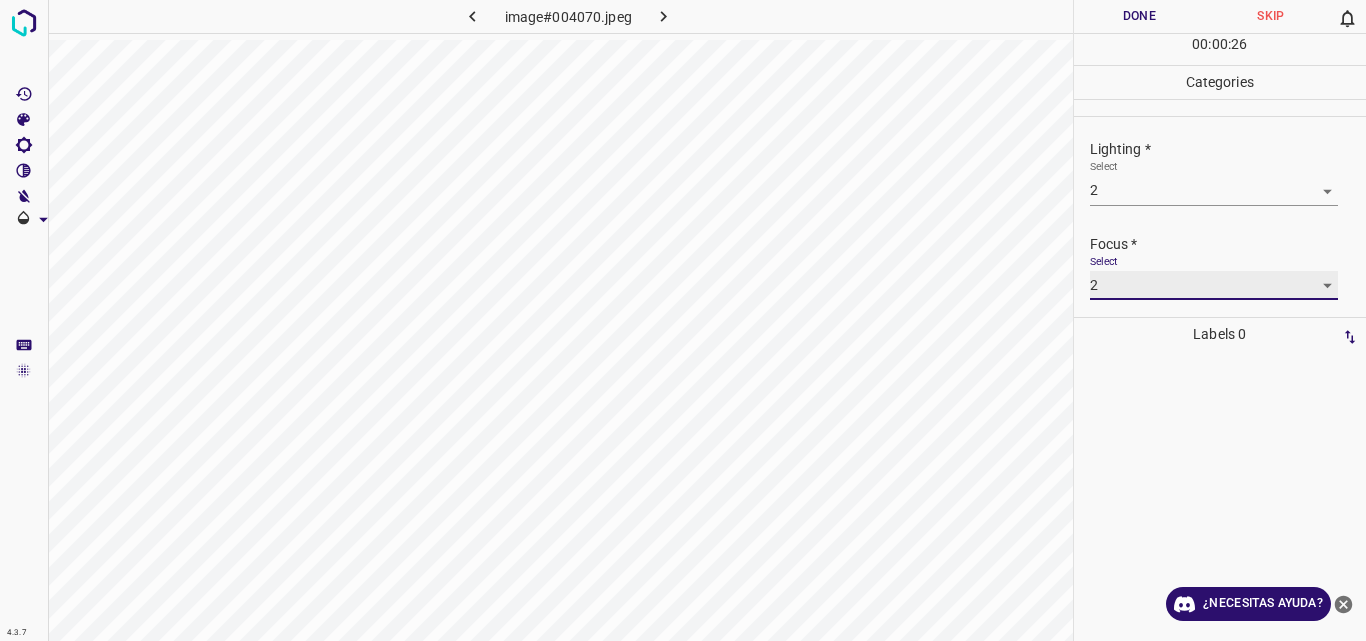 scroll, scrollTop: 98, scrollLeft: 0, axis: vertical 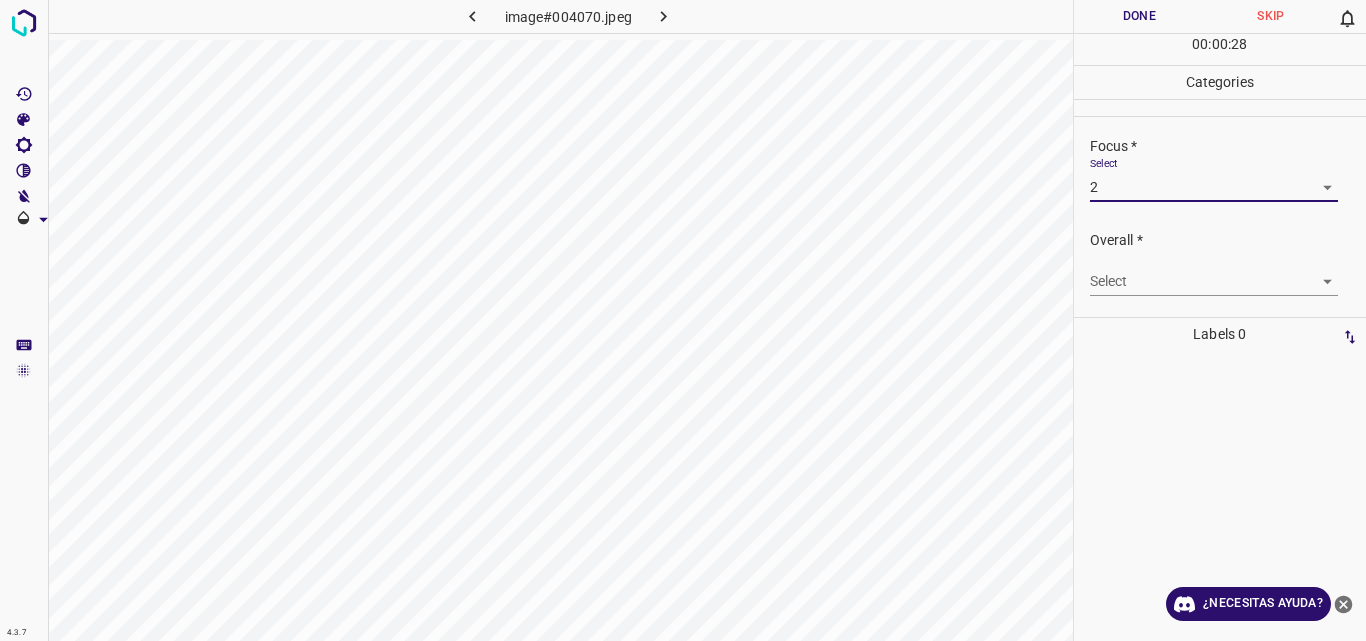 click on "4.3.7 image#004070.jpeg Done Skip 0 00   : 00   : 28   Categories Lighting *  Select 2 2 Focus *  Select 2 2 Overall *  Select ​ Labels   0 Categories 1 Lighting 2 Focus 3 Overall Tools Space Change between modes (Draw & Edit) I Auto labeling R Restore zoom M Zoom in N Zoom out Delete Delete selecte label Filters Z Restore filters X Saturation filter C Brightness filter V Contrast filter B Gray scale filter General O Download ¿Necesitas ayuda? Original text Rate this translation Your feedback will be used to help improve Google Translate - Texto - Esconder - Borrar" at bounding box center (683, 320) 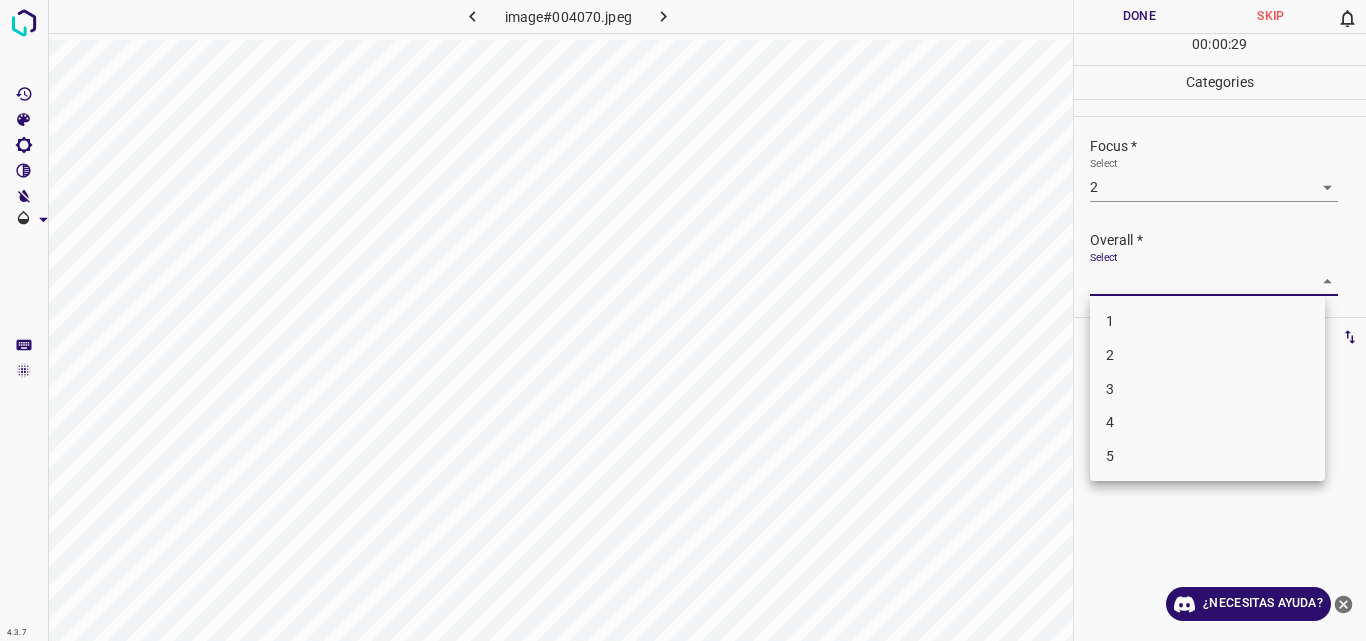 click on "2" at bounding box center (1207, 355) 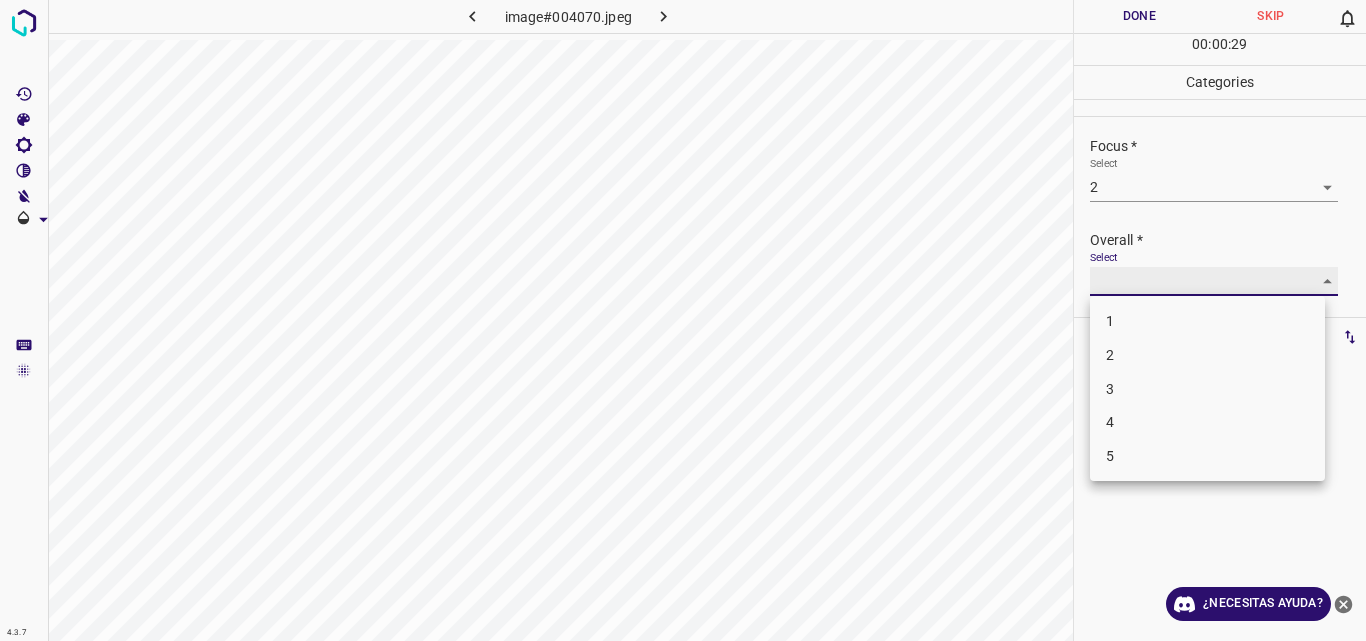 type on "2" 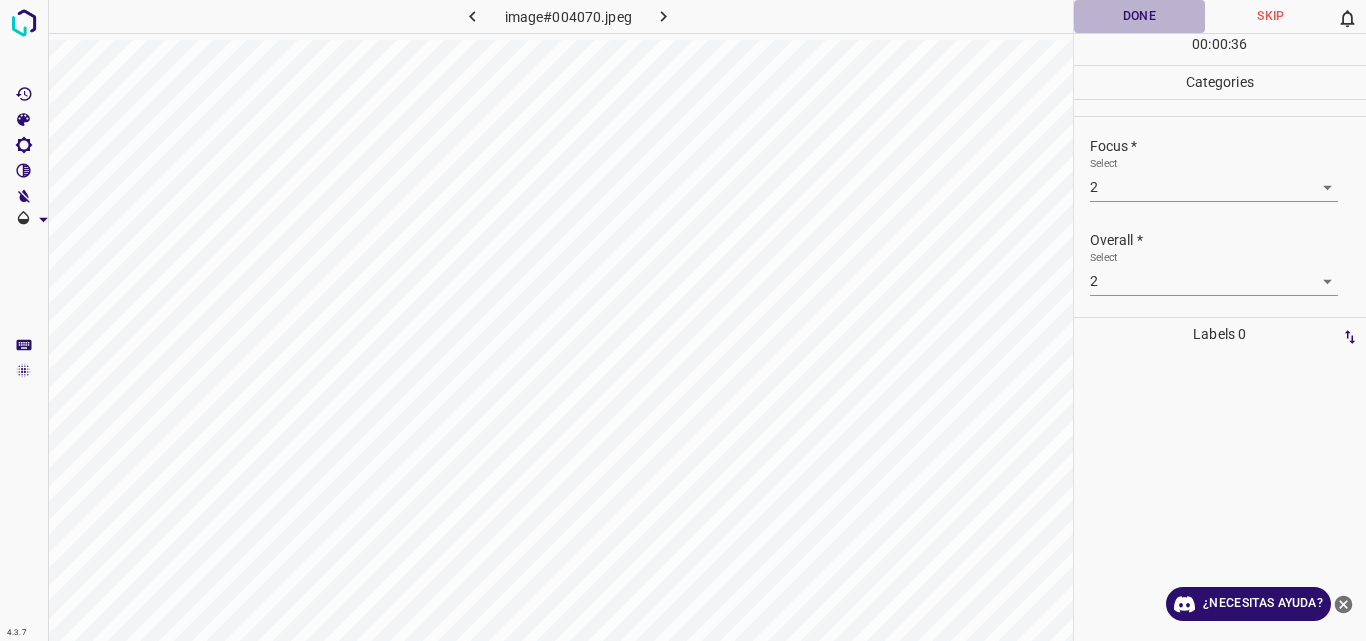click on "Done" at bounding box center [1140, 16] 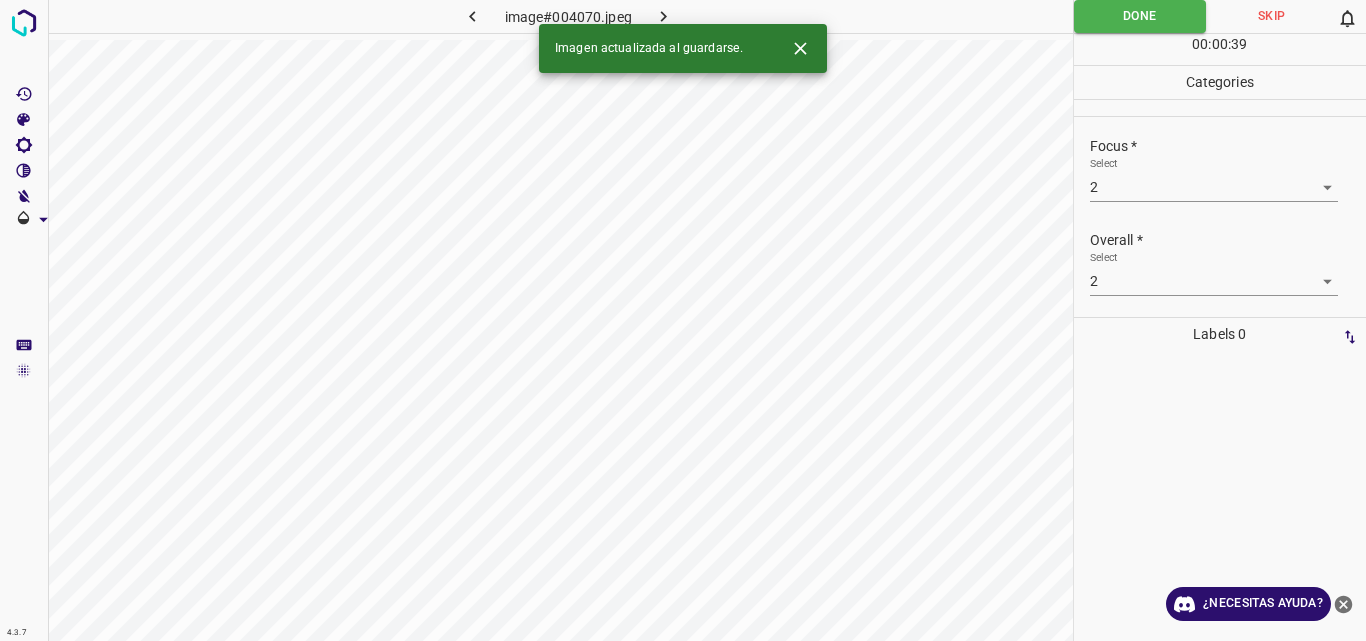 click 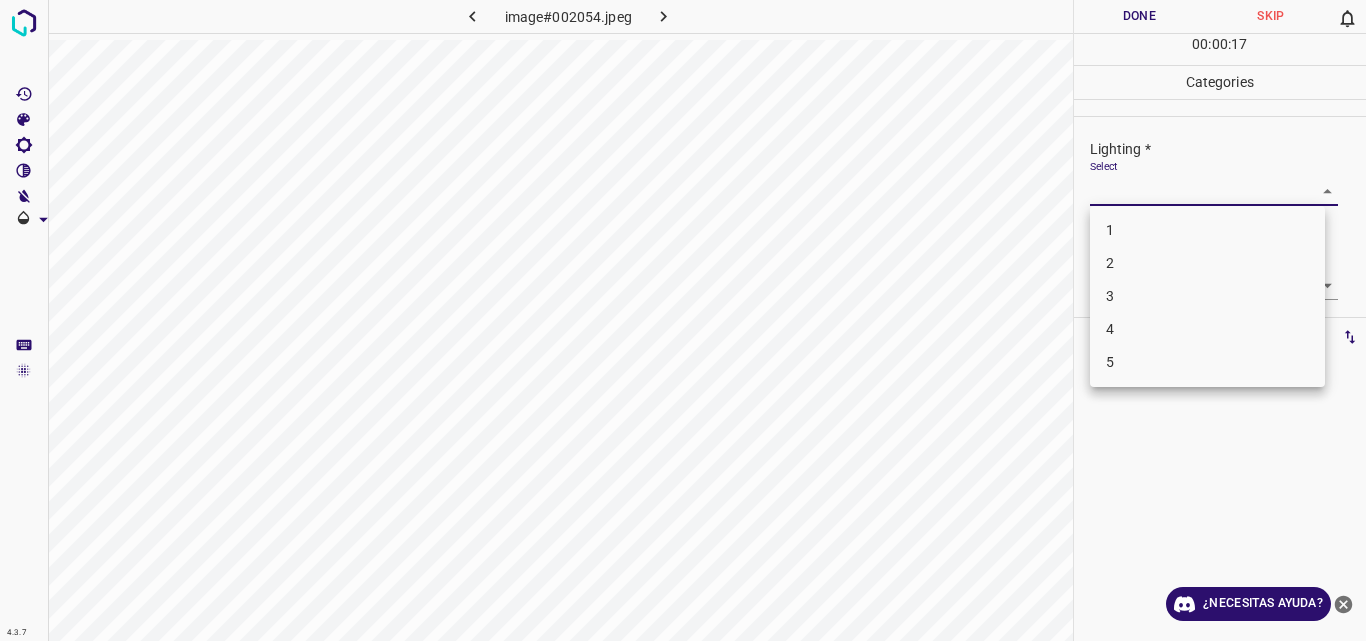 click on "4.3.7 image#002054.jpeg Done Skip 0 00   : 00   : 17   Categories Lighting *  Select ​ Focus *  Select ​ Overall *  Select ​ Labels   0 Categories 1 Lighting 2 Focus 3 Overall Tools Space Change between modes (Draw & Edit) I Auto labeling R Restore zoom M Zoom in N Zoom out Delete Delete selecte label Filters Z Restore filters X Saturation filter C Brightness filter V Contrast filter B Gray scale filter General O Download ¿Necesitas ayuda? Original text Rate this translation Your feedback will be used to help improve Google Translate - Texto - Esconder - Borrar 1 2 3 4 5" at bounding box center (683, 320) 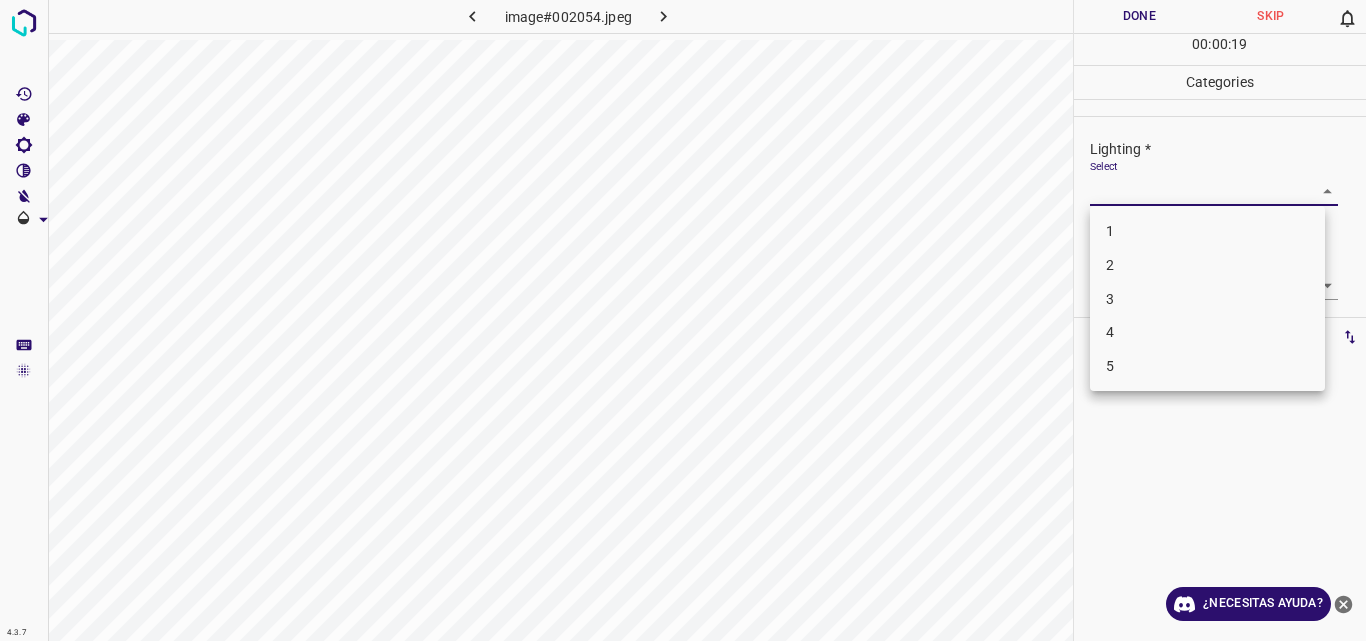 click on "2" at bounding box center [1207, 265] 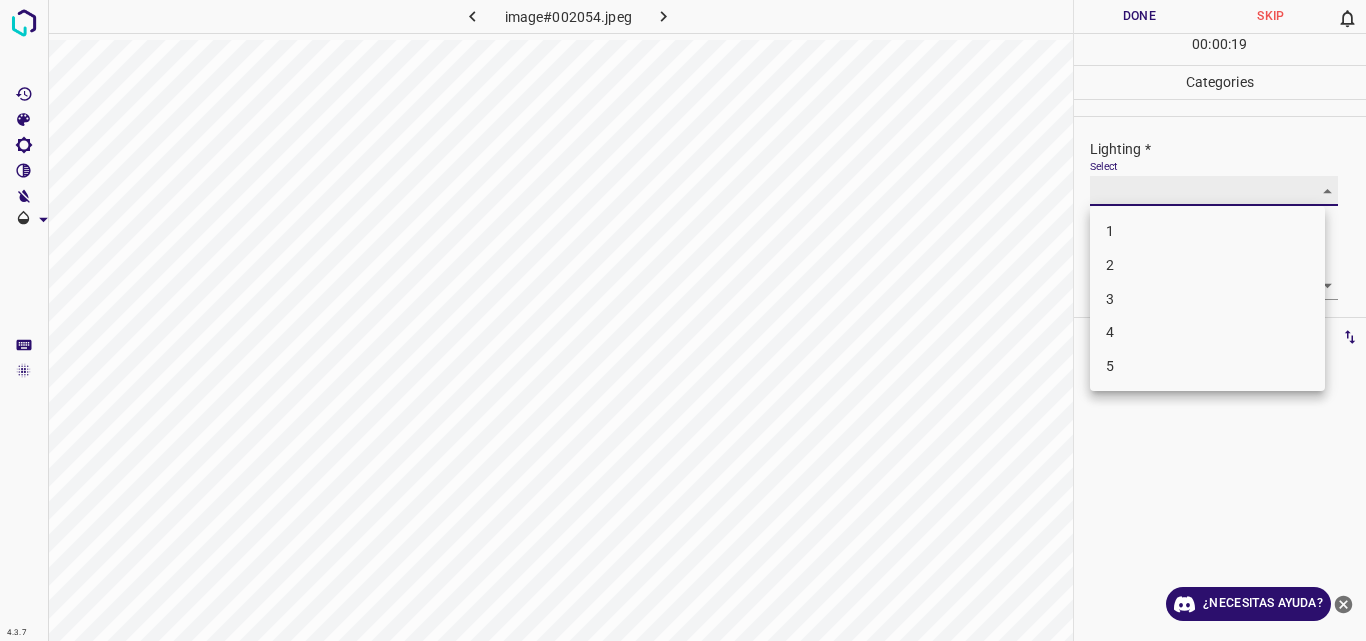 type on "2" 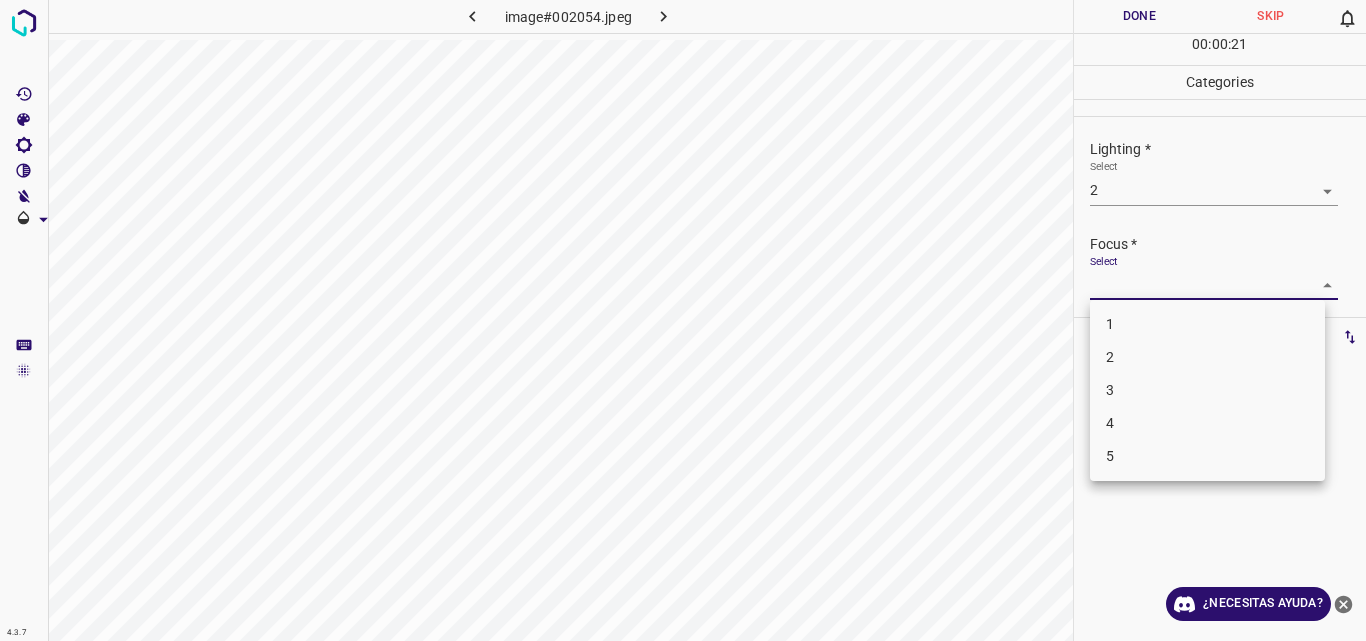 click on "4.3.7 image#002054.jpeg Done Skip 0 00   : 00   : 21   Categories Lighting *  Select 2 2 Focus *  Select ​ Overall *  Select ​ Labels   0 Categories 1 Lighting 2 Focus 3 Overall Tools Space Change between modes (Draw & Edit) I Auto labeling R Restore zoom M Zoom in N Zoom out Delete Delete selecte label Filters Z Restore filters X Saturation filter C Brightness filter V Contrast filter B Gray scale filter General O Download ¿Necesitas ayuda? Original text Rate this translation Your feedback will be used to help improve Google Translate - Texto - Esconder - Borrar 1 2 3 4 5" at bounding box center (683, 320) 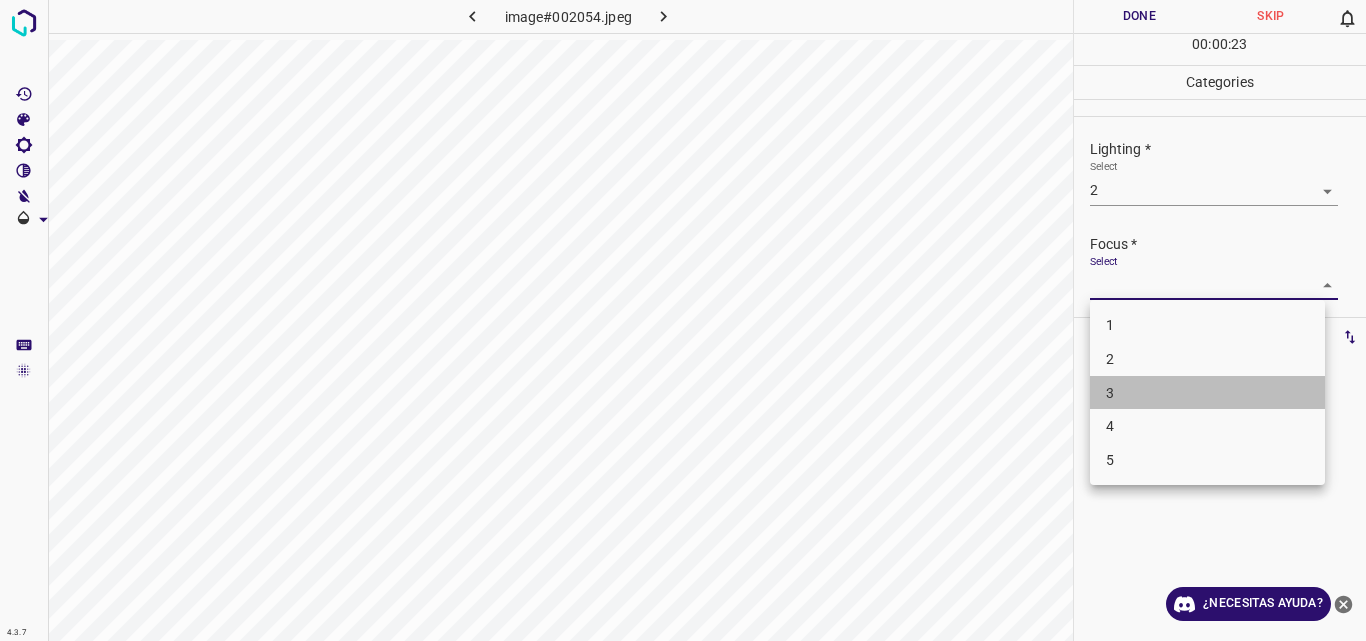 click on "3" at bounding box center (1207, 393) 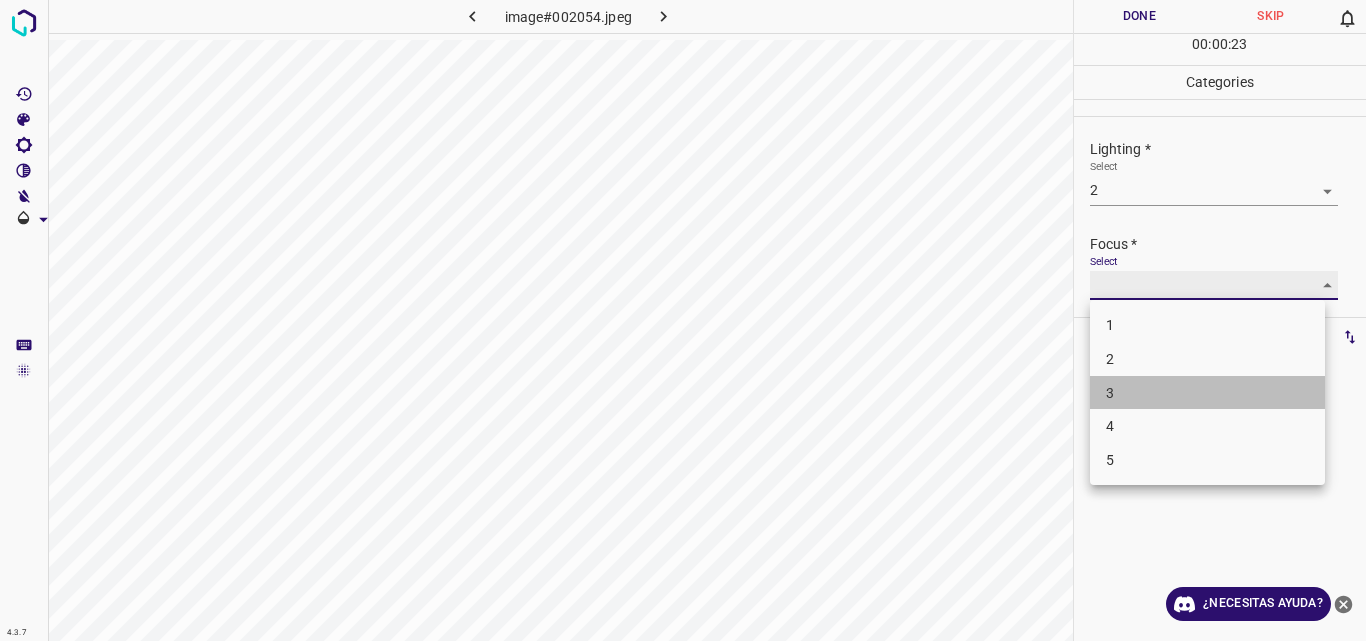 type on "3" 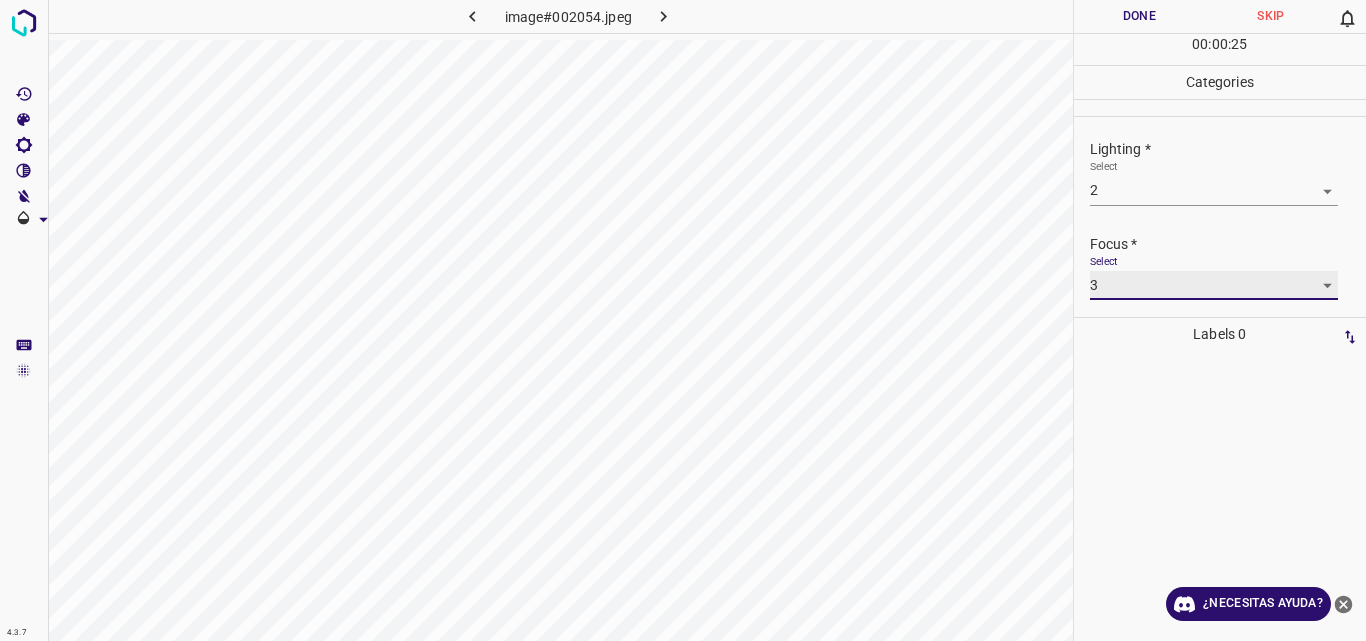 scroll, scrollTop: 98, scrollLeft: 0, axis: vertical 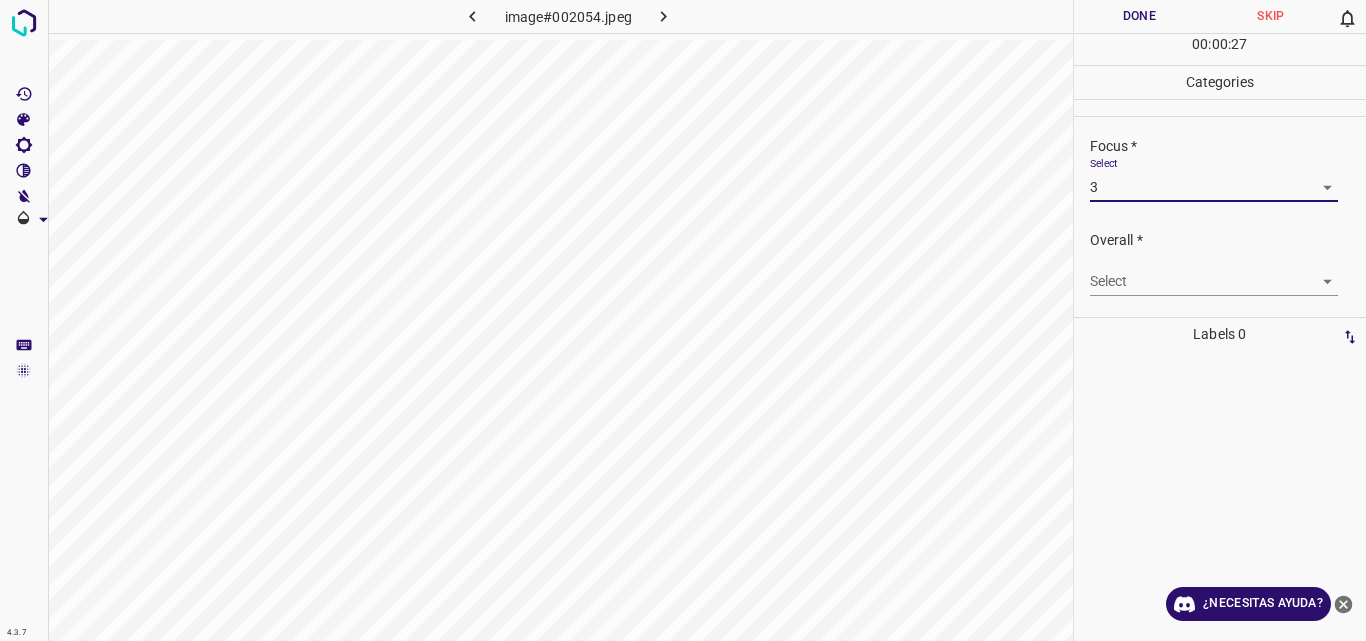 click on "4.3.7 image#002054.jpeg Done Skip 0 00   : 00   : 27   Categories Lighting *  Select 2 2 Focus *  Select 3 3 Overall *  Select ​ Labels   0 Categories 1 Lighting 2 Focus 3 Overall Tools Space Change between modes (Draw & Edit) I Auto labeling R Restore zoom M Zoom in N Zoom out Delete Delete selecte label Filters Z Restore filters X Saturation filter C Brightness filter V Contrast filter B Gray scale filter General O Download ¿Necesitas ayuda? Original text Rate this translation Your feedback will be used to help improve Google Translate - Texto - Esconder - Borrar" at bounding box center [683, 320] 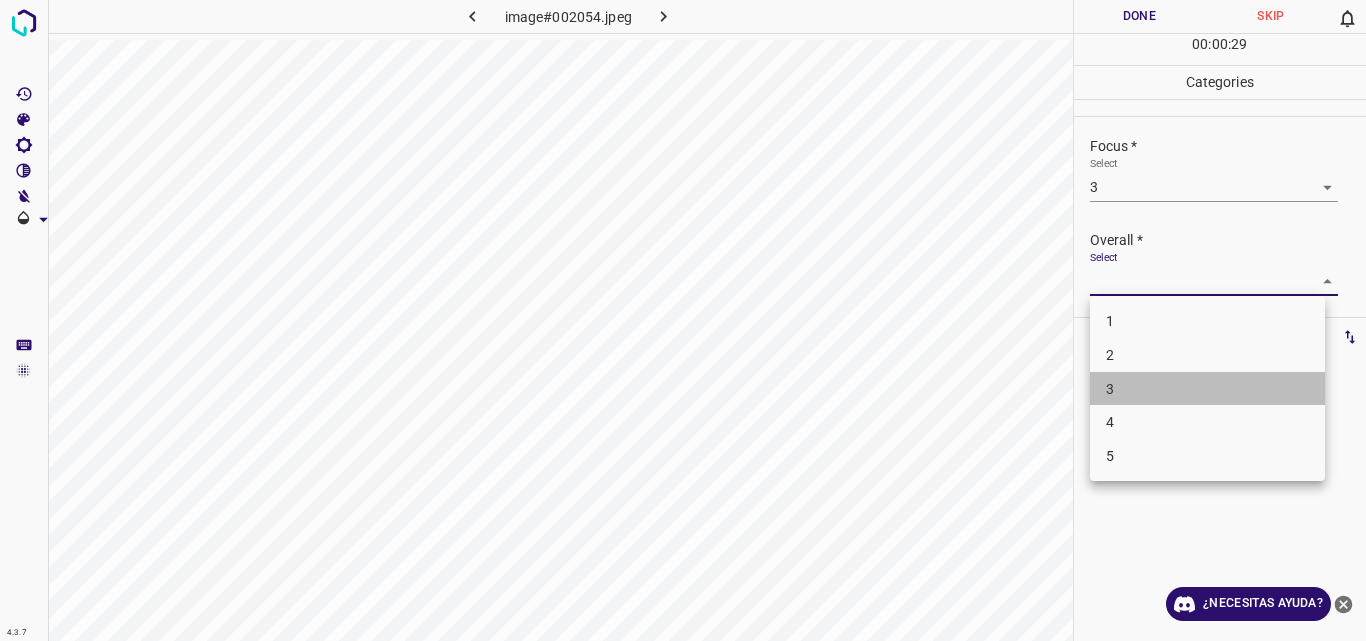 click on "3" at bounding box center [1207, 389] 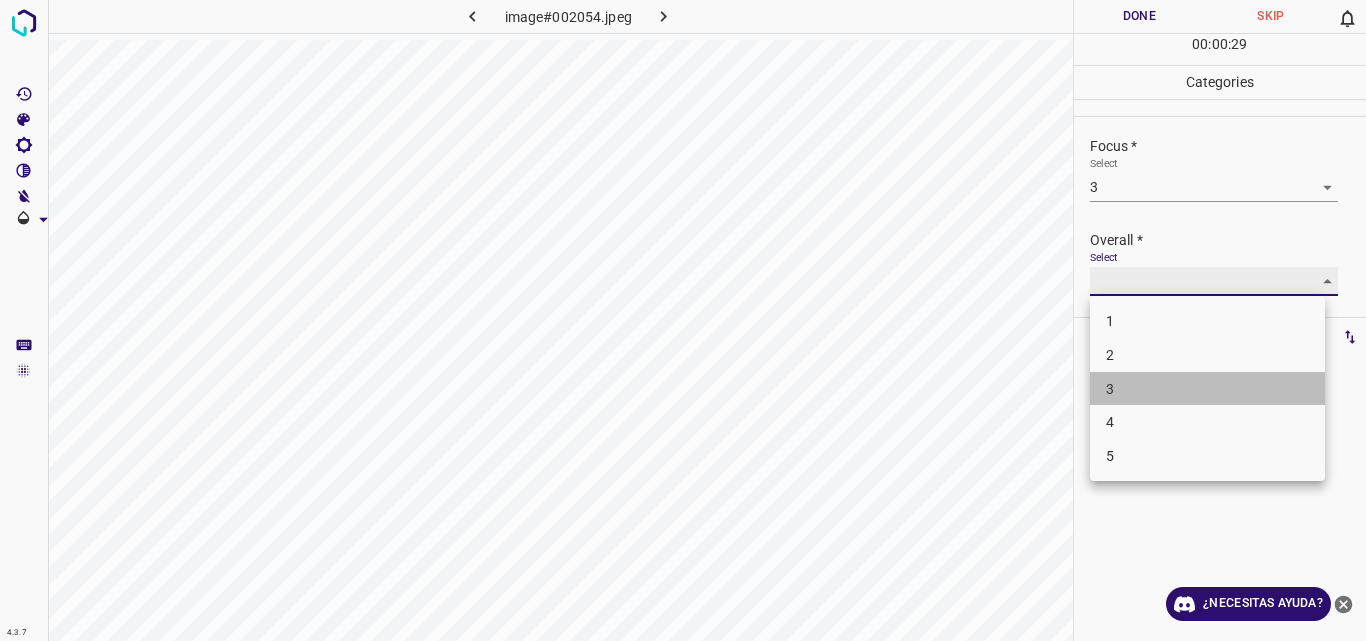 type on "3" 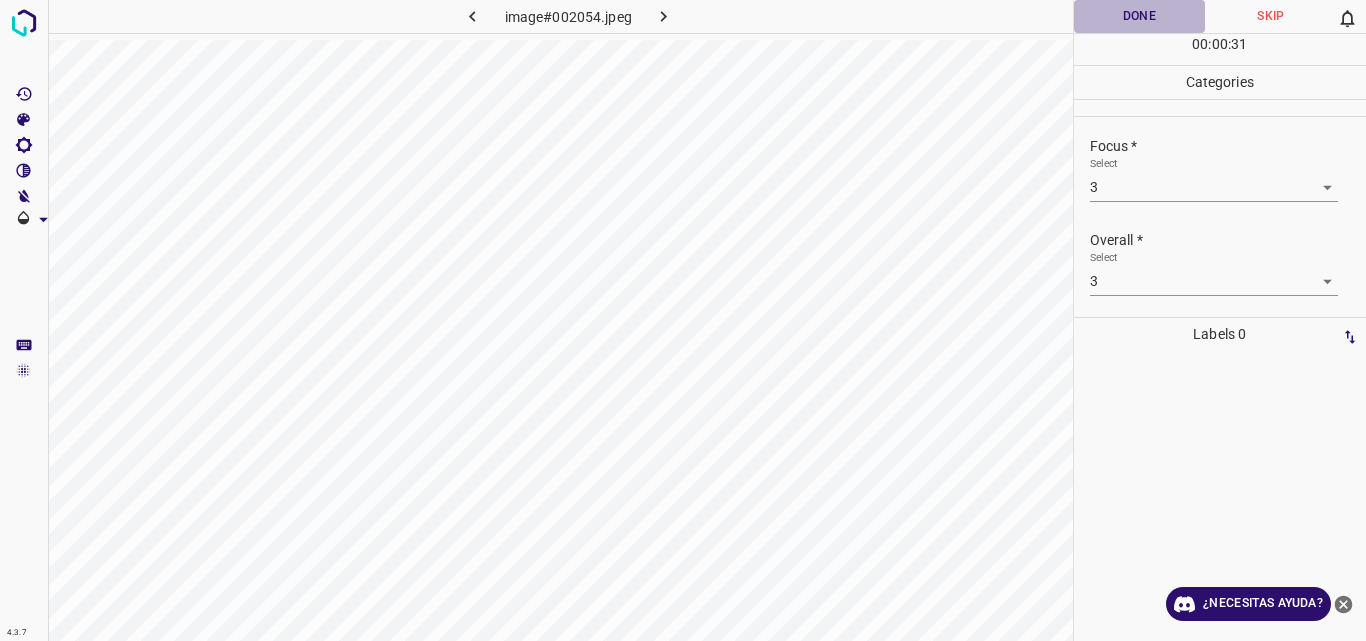 click on "Done" at bounding box center [1140, 16] 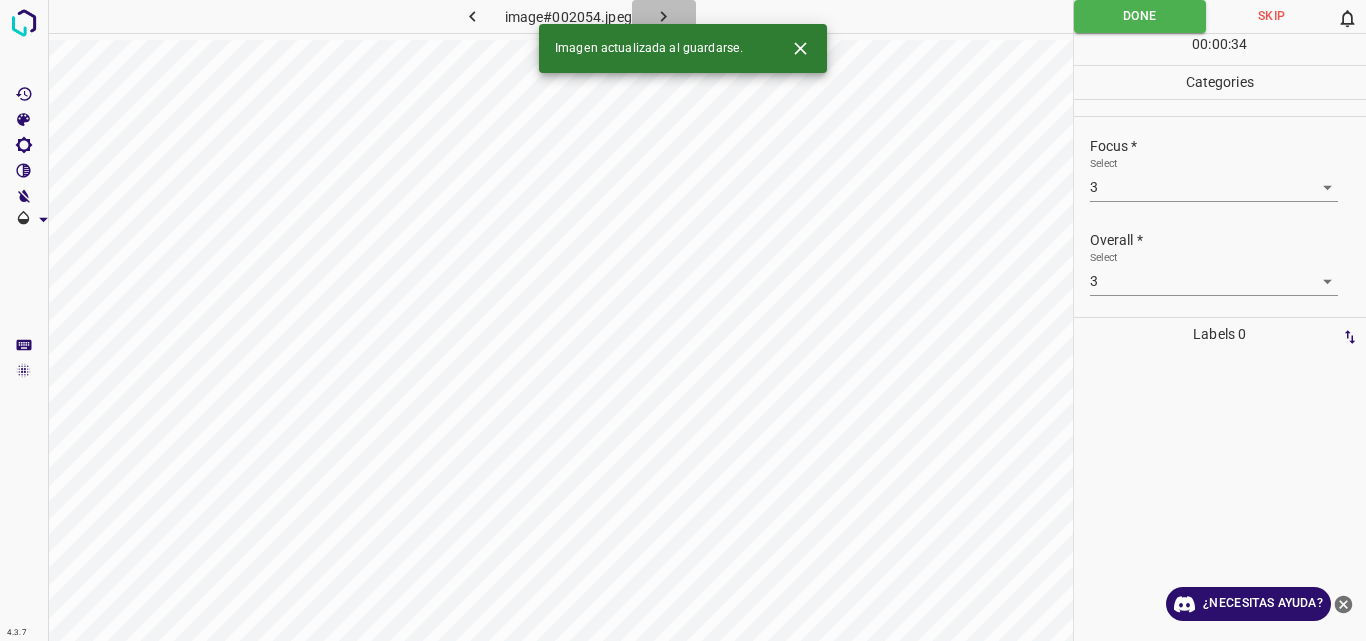 click 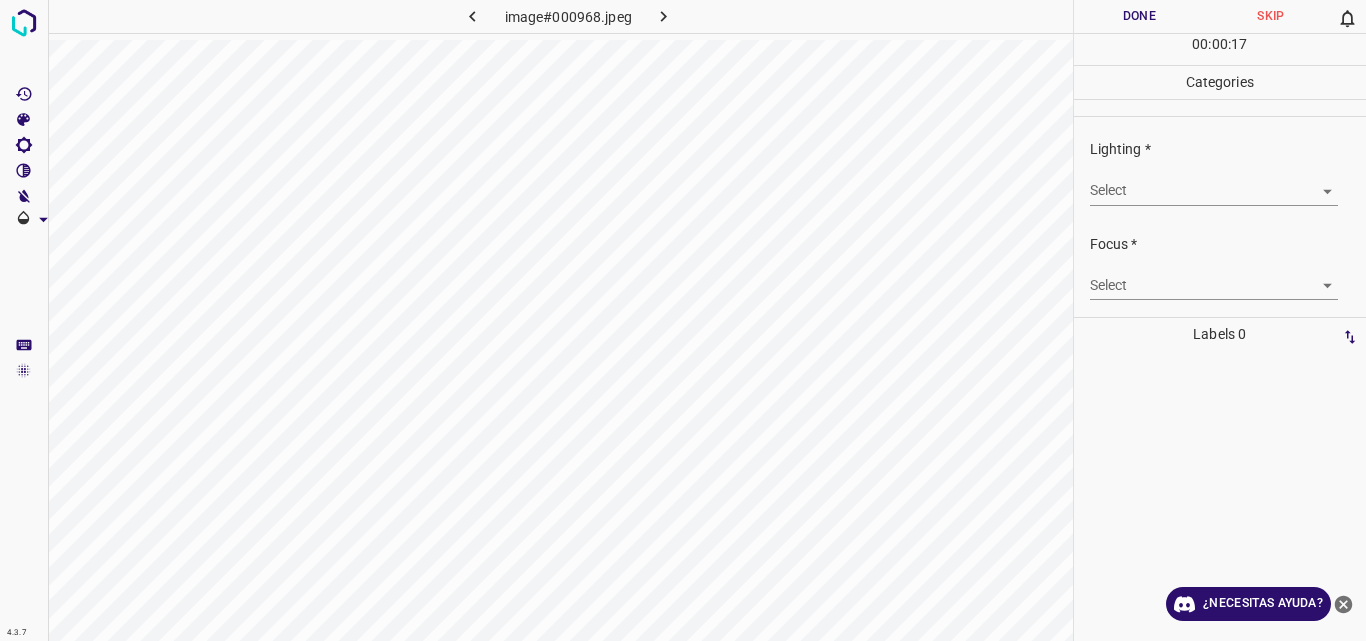 click on "4.3.7 image#000968.jpeg Done Skip 0 00   : 00   : 17   Categories Lighting *  Select ​ Focus *  Select ​ Overall *  Select ​ Labels   0 Categories 1 Lighting 2 Focus 3 Overall Tools Space Change between modes (Draw & Edit) I Auto labeling R Restore zoom M Zoom in N Zoom out Delete Delete selecte label Filters Z Restore filters X Saturation filter C Brightness filter V Contrast filter B Gray scale filter General O Download ¿Necesitas ayuda? Original text Rate this translation Your feedback will be used to help improve Google Translate - Texto - Esconder - Borrar" at bounding box center (683, 320) 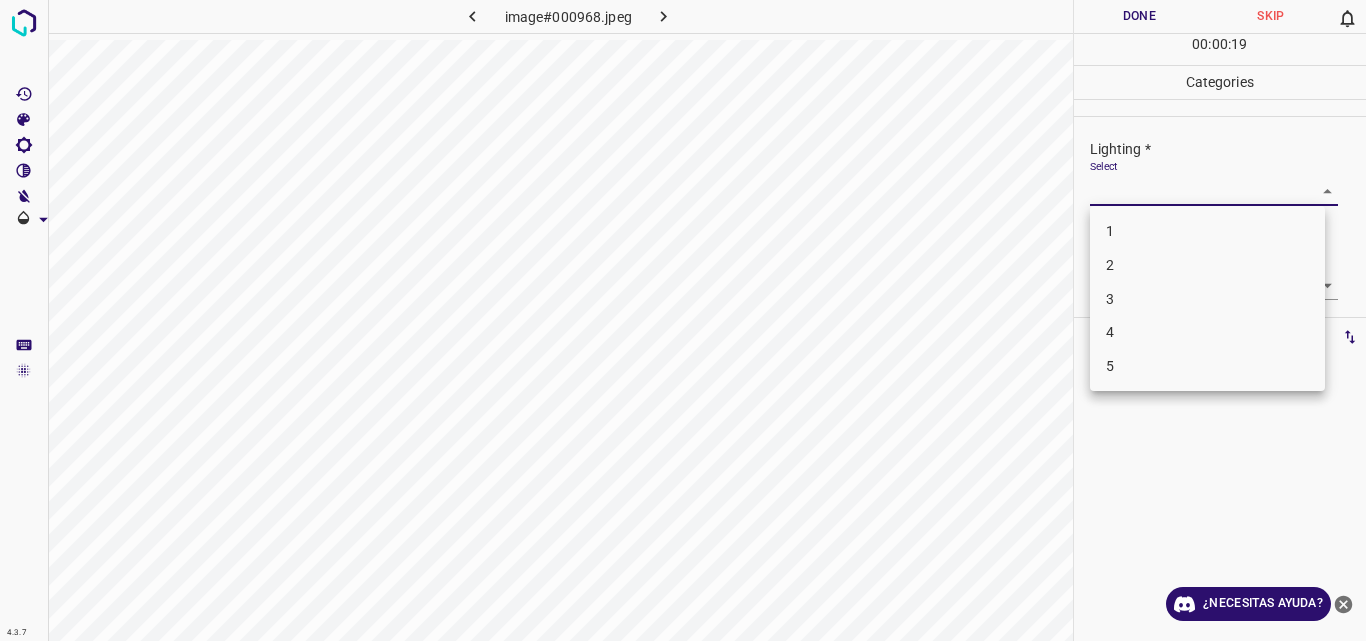 click on "2" at bounding box center (1207, 265) 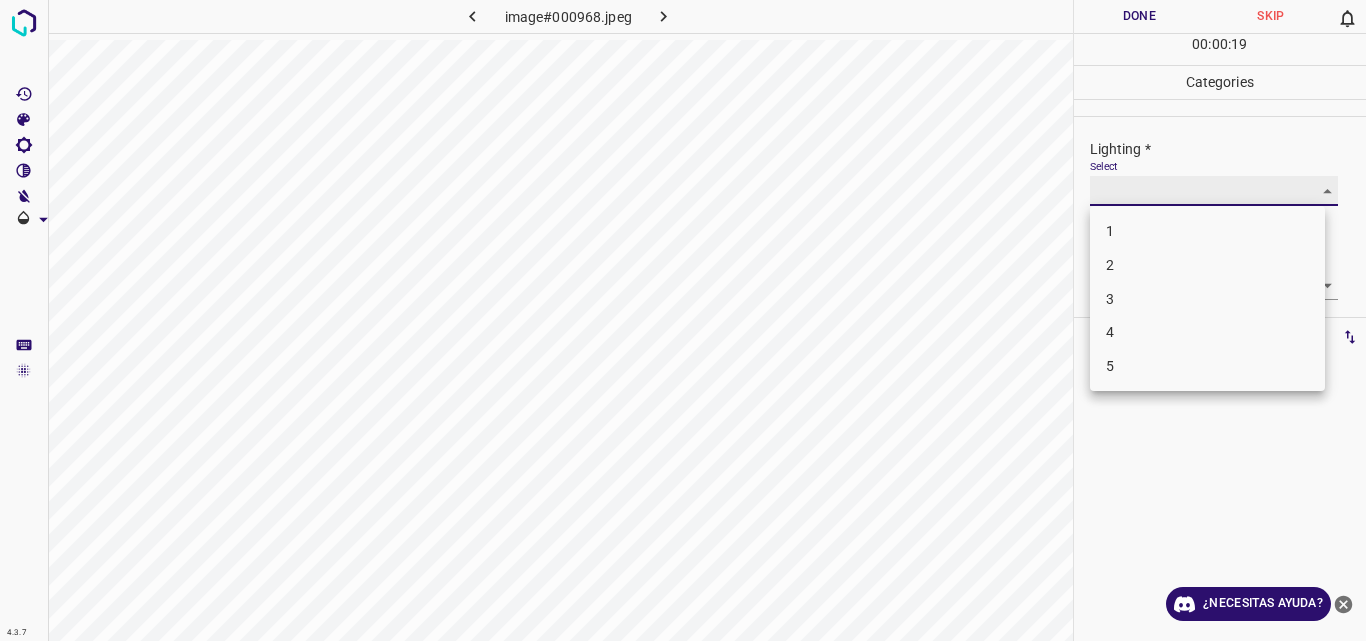 type on "2" 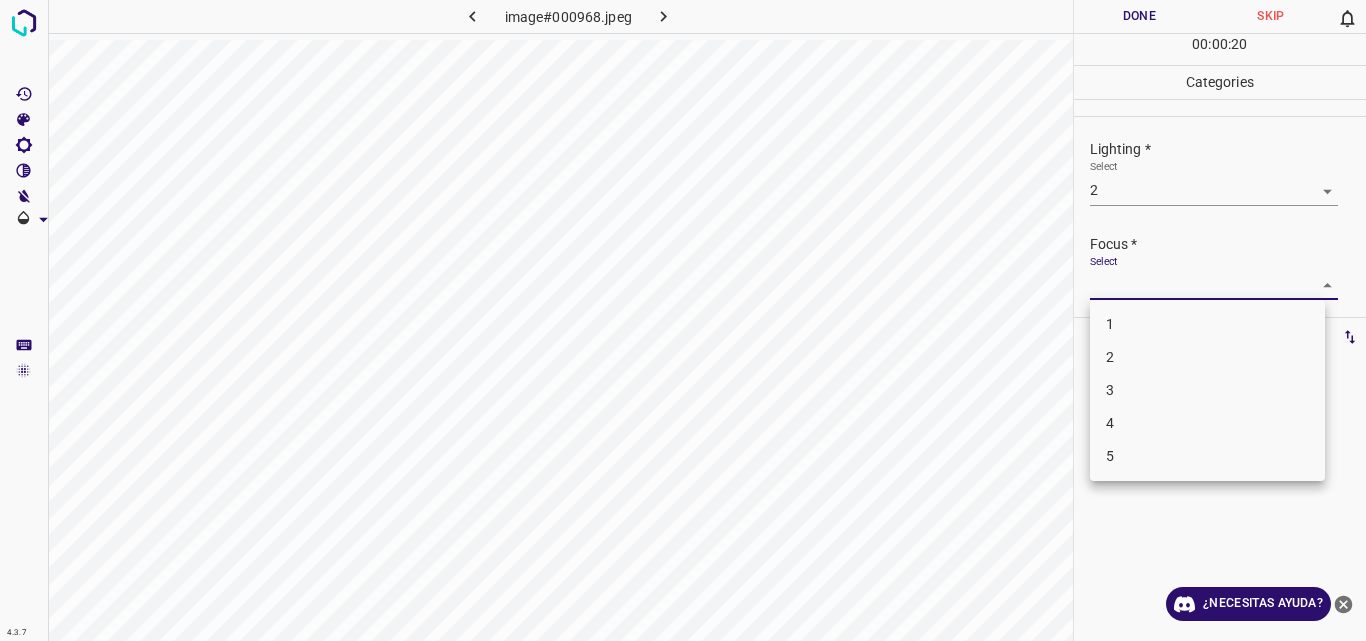 click on "4.3.7 image#000968.jpeg Done Skip 0 00   : 00   : 20   Categories Lighting *  Select 2 2 Focus *  Select ​ Overall *  Select ​ Labels   0 Categories 1 Lighting 2 Focus 3 Overall Tools Space Change between modes (Draw & Edit) I Auto labeling R Restore zoom M Zoom in N Zoom out Delete Delete selecte label Filters Z Restore filters X Saturation filter C Brightness filter V Contrast filter B Gray scale filter General O Download ¿Necesitas ayuda? Original text Rate this translation Your feedback will be used to help improve Google Translate - Texto - Esconder - Borrar 1 2 3 4 5" at bounding box center (683, 320) 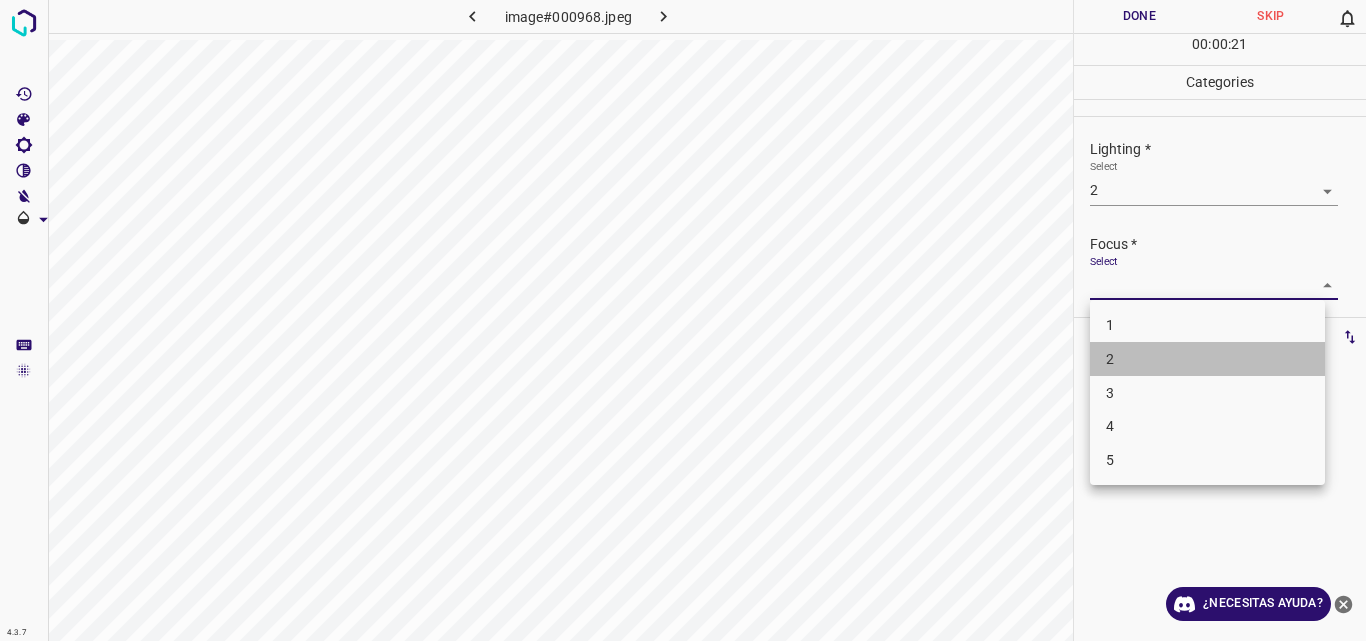 click on "2" at bounding box center [1207, 359] 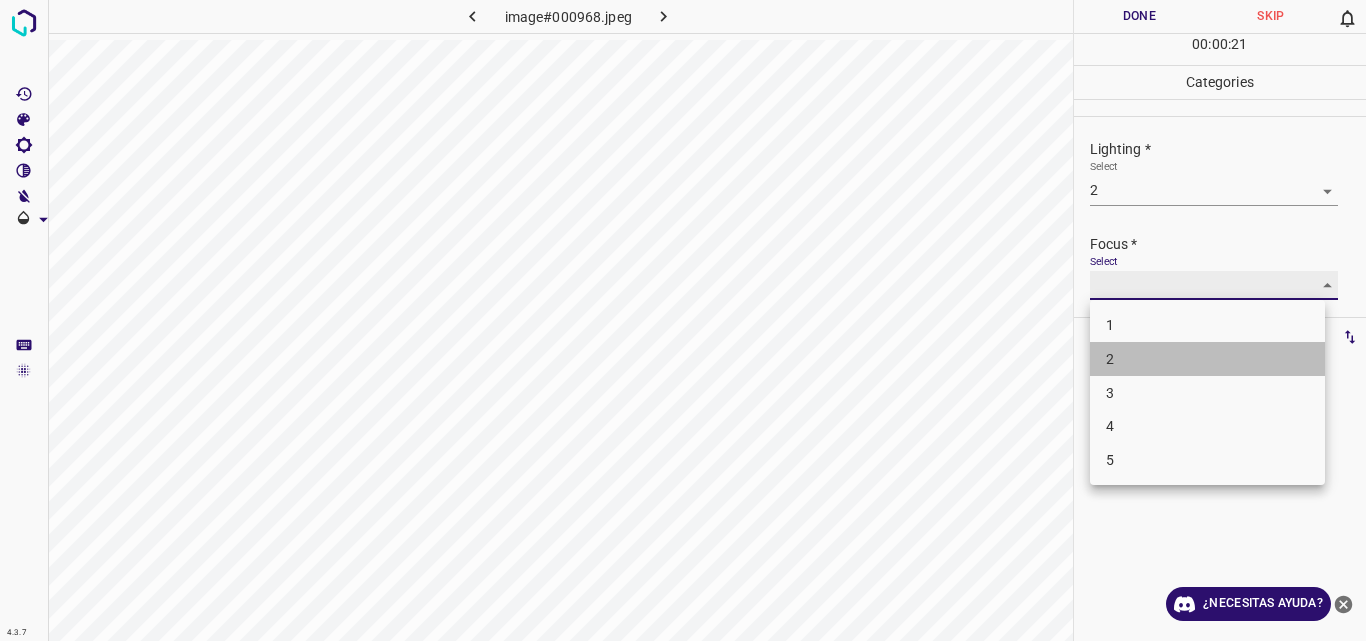 type on "2" 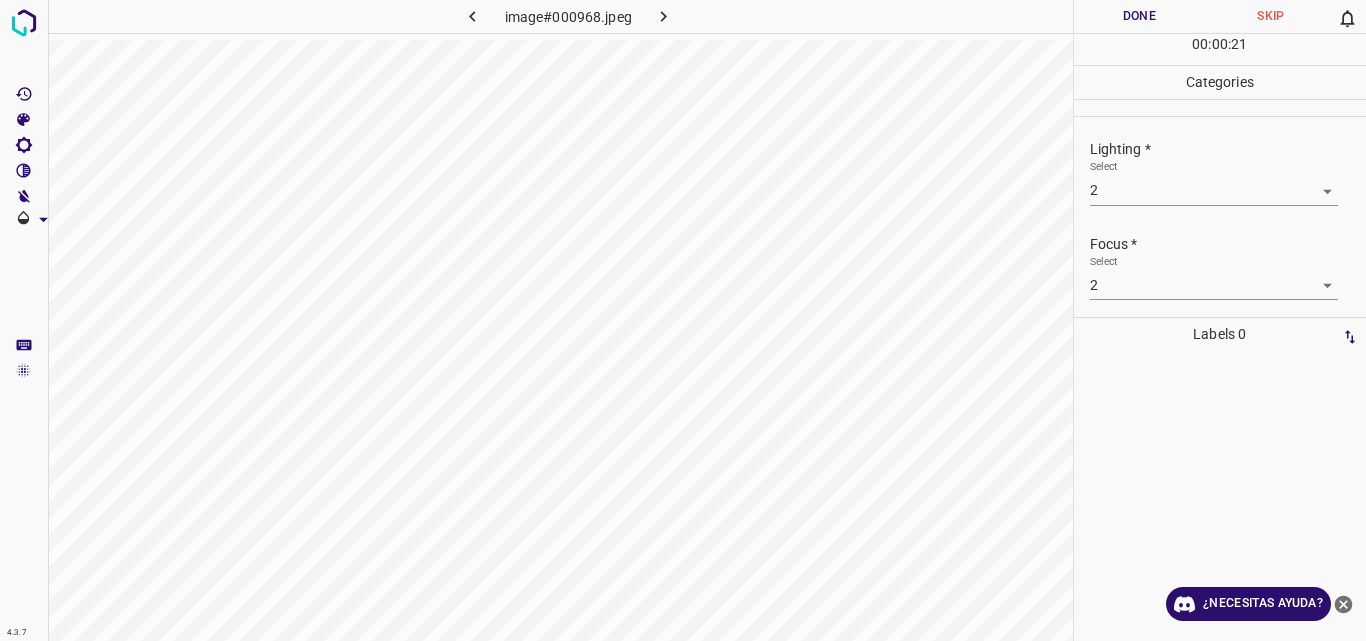 click on "1 2 3 4 5" at bounding box center (1207, 352) 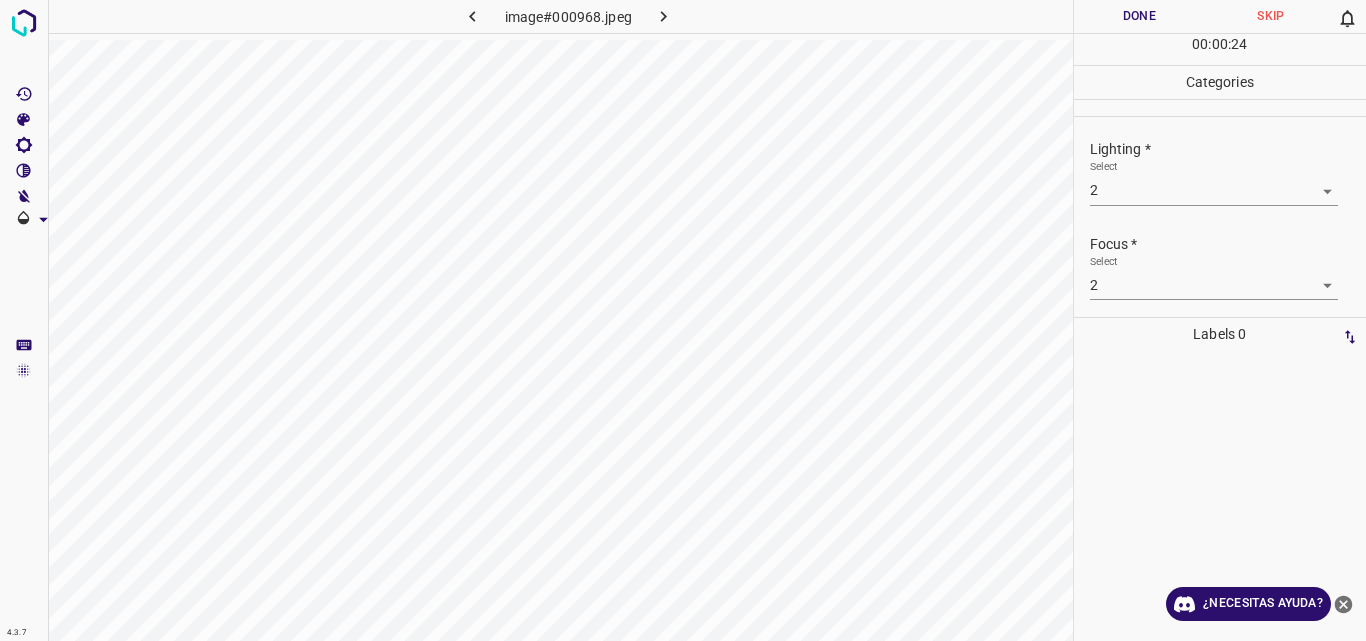 scroll, scrollTop: 98, scrollLeft: 0, axis: vertical 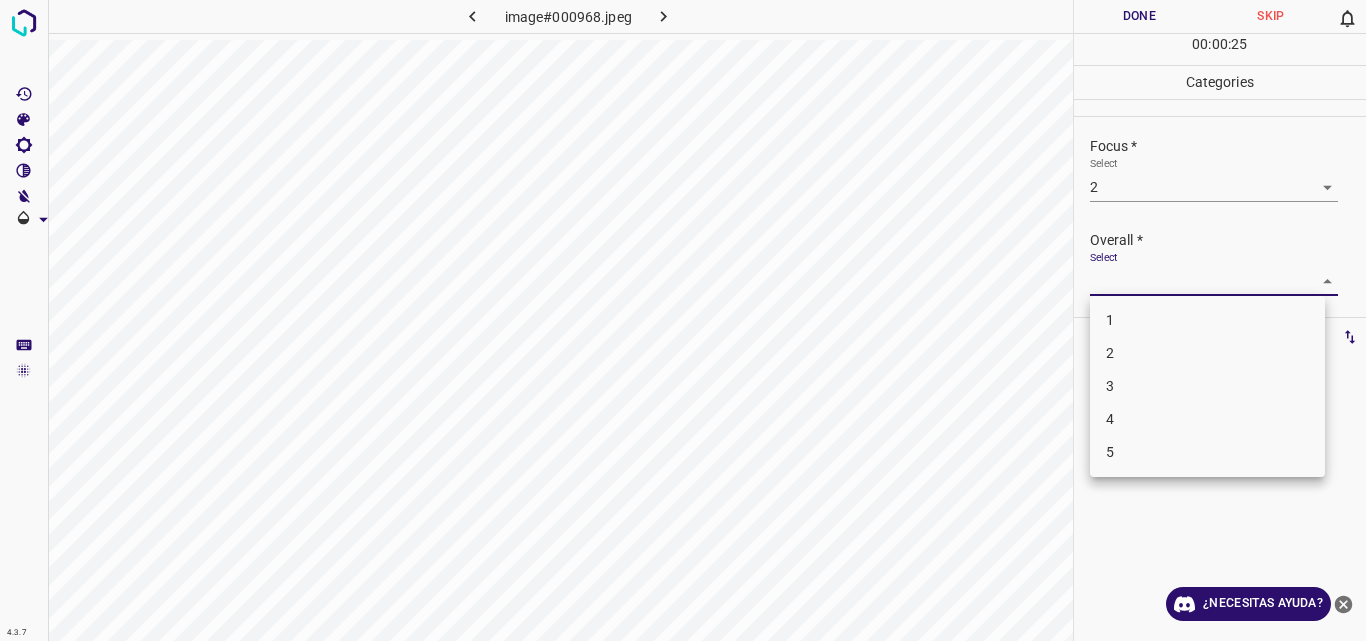 click on "4.3.7 image#000968.jpeg Done Skip 0 00   : 00   : 25   Categories Lighting *  Select 2 2 Focus *  Select 2 2 Overall *  Select ​ Labels   0 Categories 1 Lighting 2 Focus 3 Overall Tools Space Change between modes (Draw & Edit) I Auto labeling R Restore zoom M Zoom in N Zoom out Delete Delete selecte label Filters Z Restore filters X Saturation filter C Brightness filter V Contrast filter B Gray scale filter General O Download ¿Necesitas ayuda? Original text Rate this translation Your feedback will be used to help improve Google Translate - Texto - Esconder - Borrar 1 2 3 4 5" at bounding box center (683, 320) 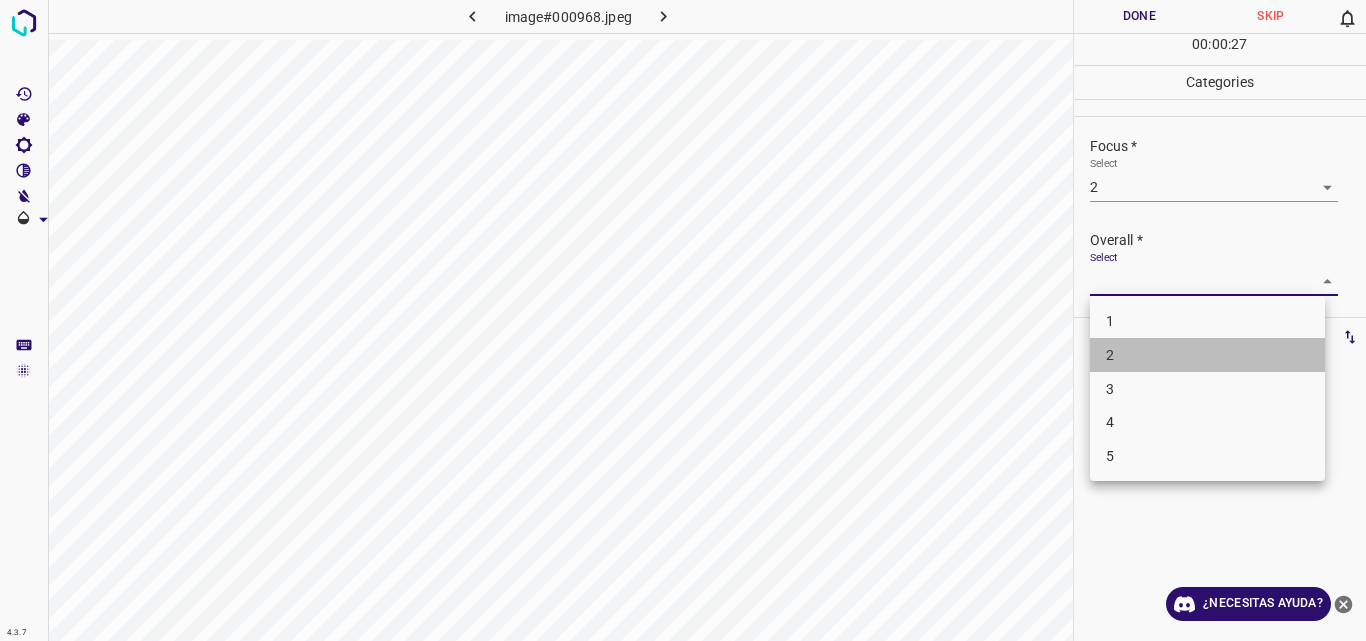 click on "2" at bounding box center [1207, 355] 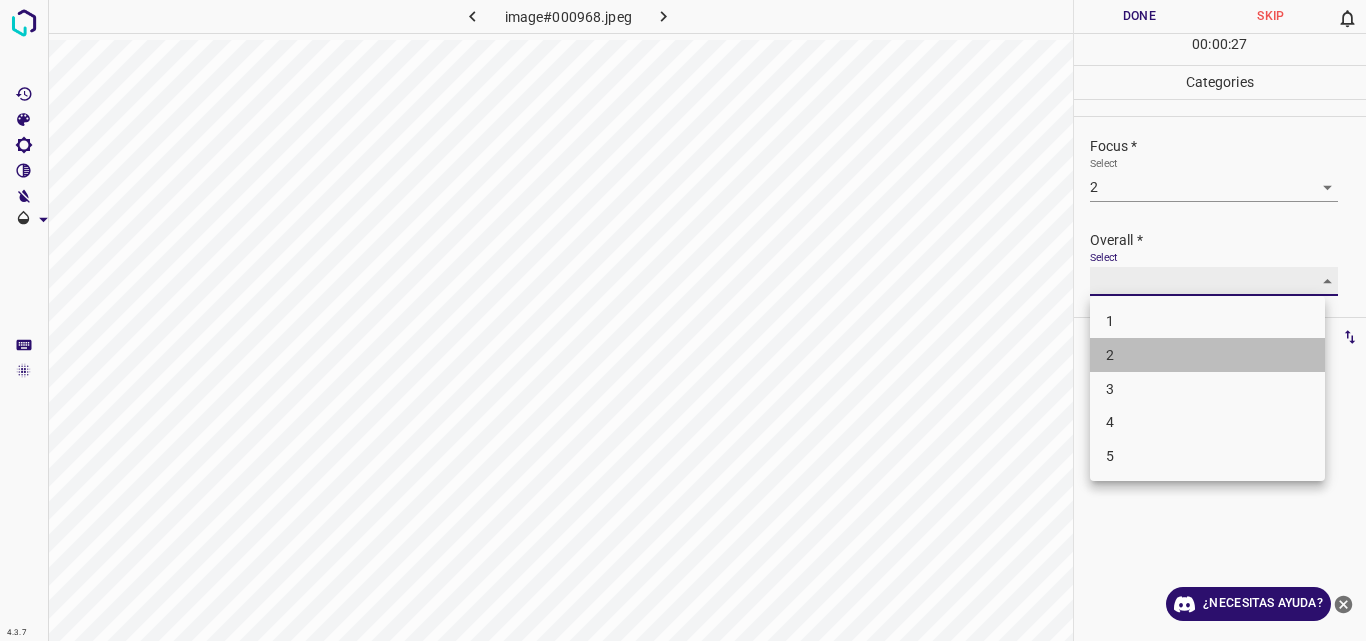 type on "2" 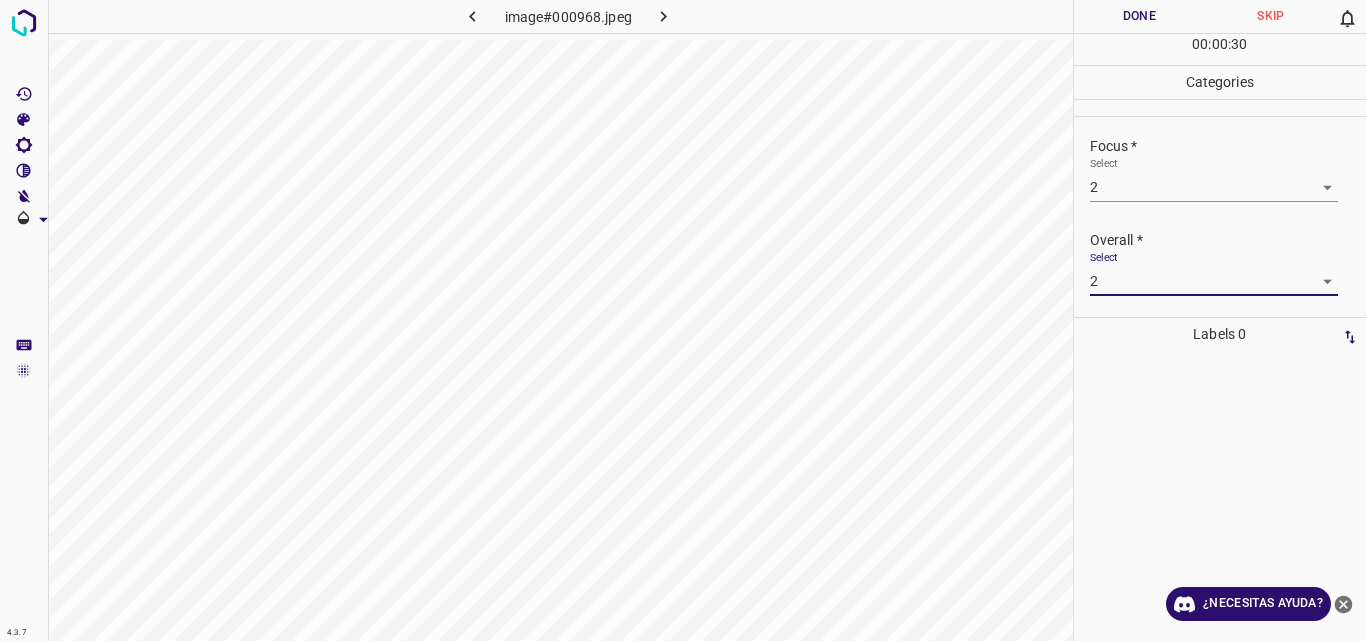click on "Done" at bounding box center (1140, 16) 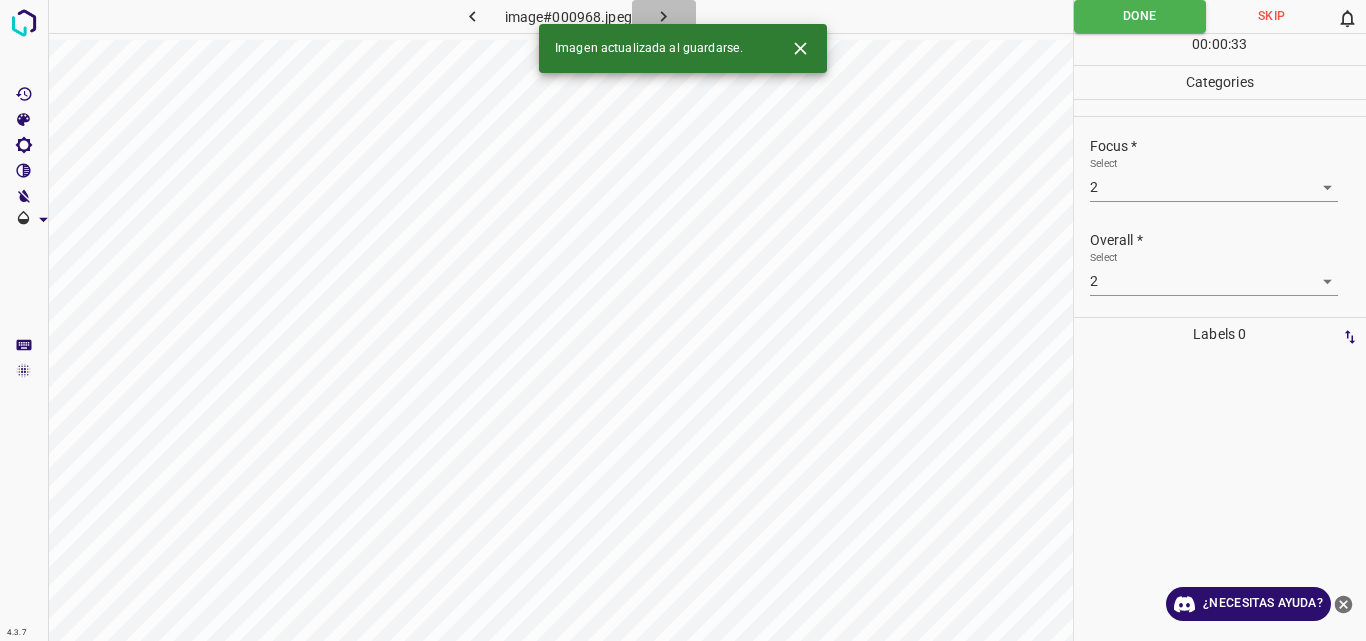 click 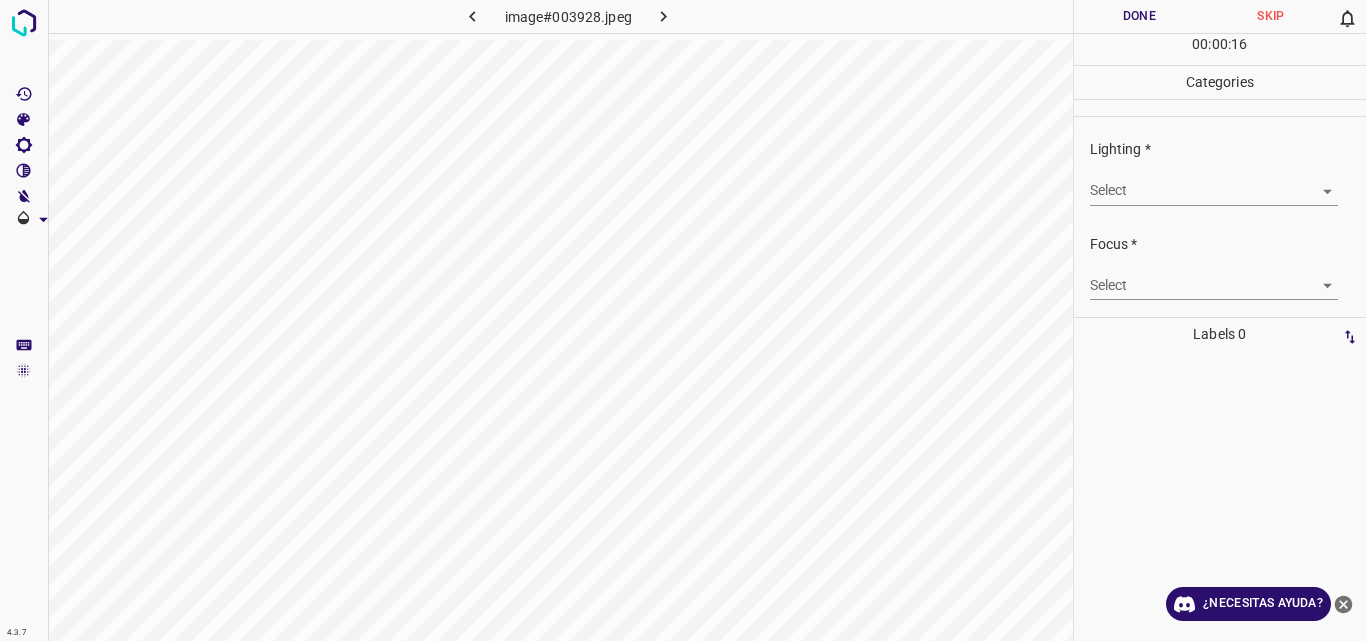 click on "4.3.7 image#003928.jpeg Done Skip 0 00   : 00   : 16   Categories Lighting *  Select ​ Focus *  Select ​ Overall *  Select ​ Labels   0 Categories 1 Lighting 2 Focus 3 Overall Tools Space Change between modes (Draw & Edit) I Auto labeling R Restore zoom M Zoom in N Zoom out Delete Delete selecte label Filters Z Restore filters X Saturation filter C Brightness filter V Contrast filter B Gray scale filter General O Download ¿Necesitas ayuda? Original text Rate this translation Your feedback will be used to help improve Google Translate - Texto - Esconder - Borrar" at bounding box center [683, 320] 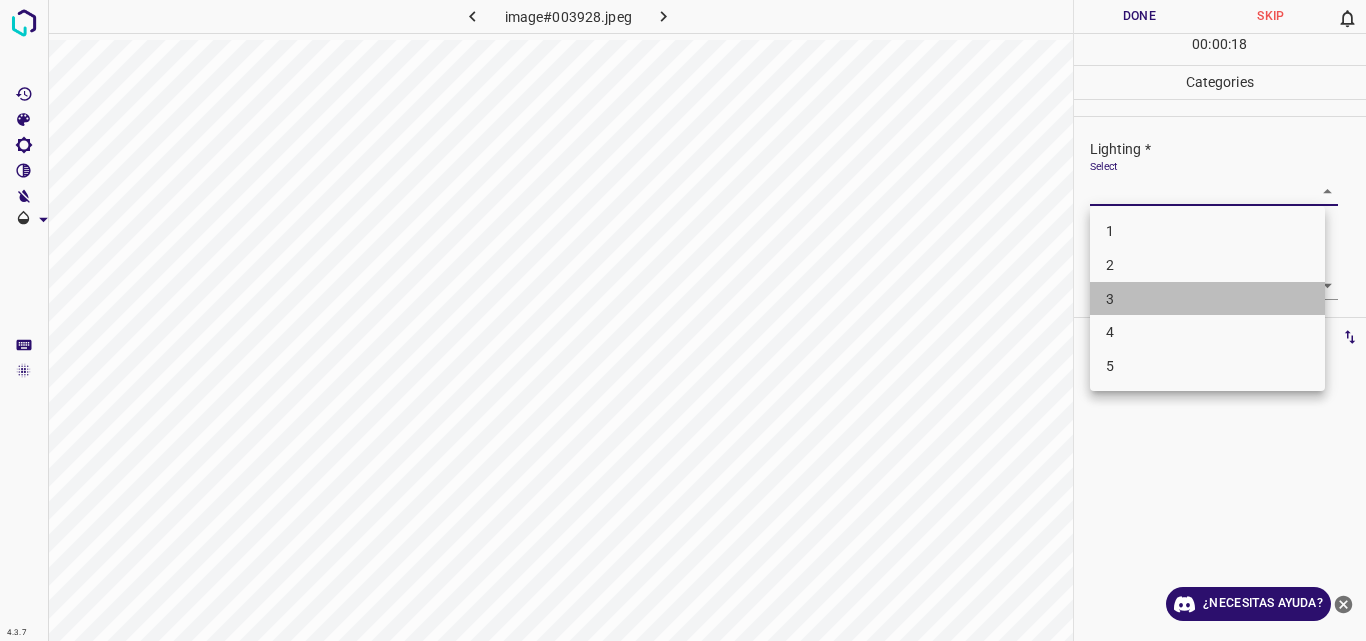click on "3" at bounding box center [1207, 299] 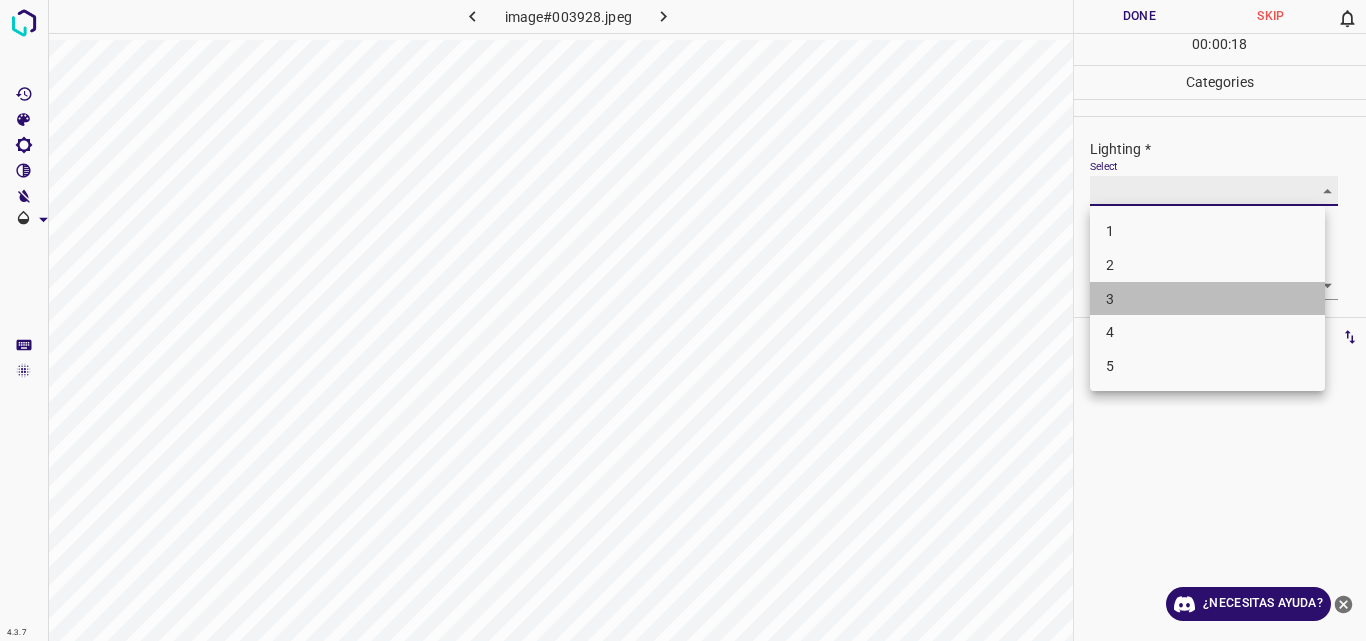 type on "3" 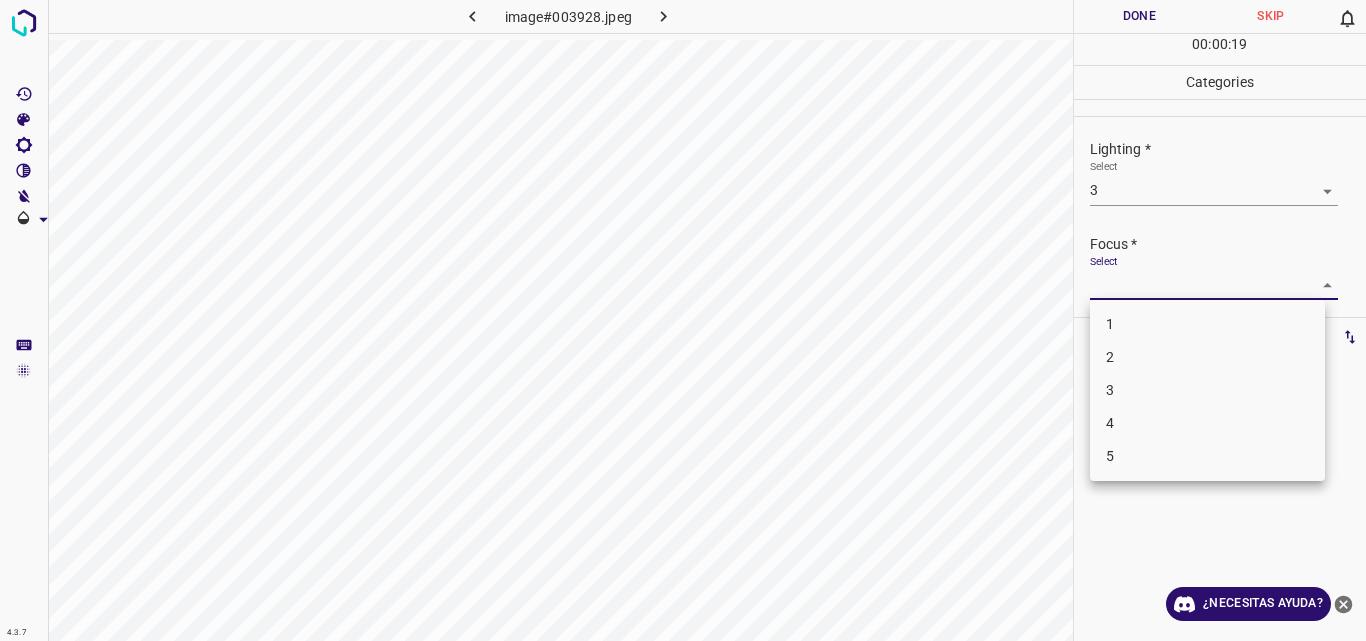 click on "4.3.7 image#003928.jpeg Done Skip 0 00   : 00   : 19   Categories Lighting *  Select 3 3 Focus *  Select ​ Overall *  Select ​ Labels   0 Categories 1 Lighting 2 Focus 3 Overall Tools Space Change between modes (Draw & Edit) I Auto labeling R Restore zoom M Zoom in N Zoom out Delete Delete selecte label Filters Z Restore filters X Saturation filter C Brightness filter V Contrast filter B Gray scale filter General O Download ¿Necesitas ayuda? Original text Rate this translation Your feedback will be used to help improve Google Translate - Texto - Esconder - Borrar 1 2 3 4 5" at bounding box center (683, 320) 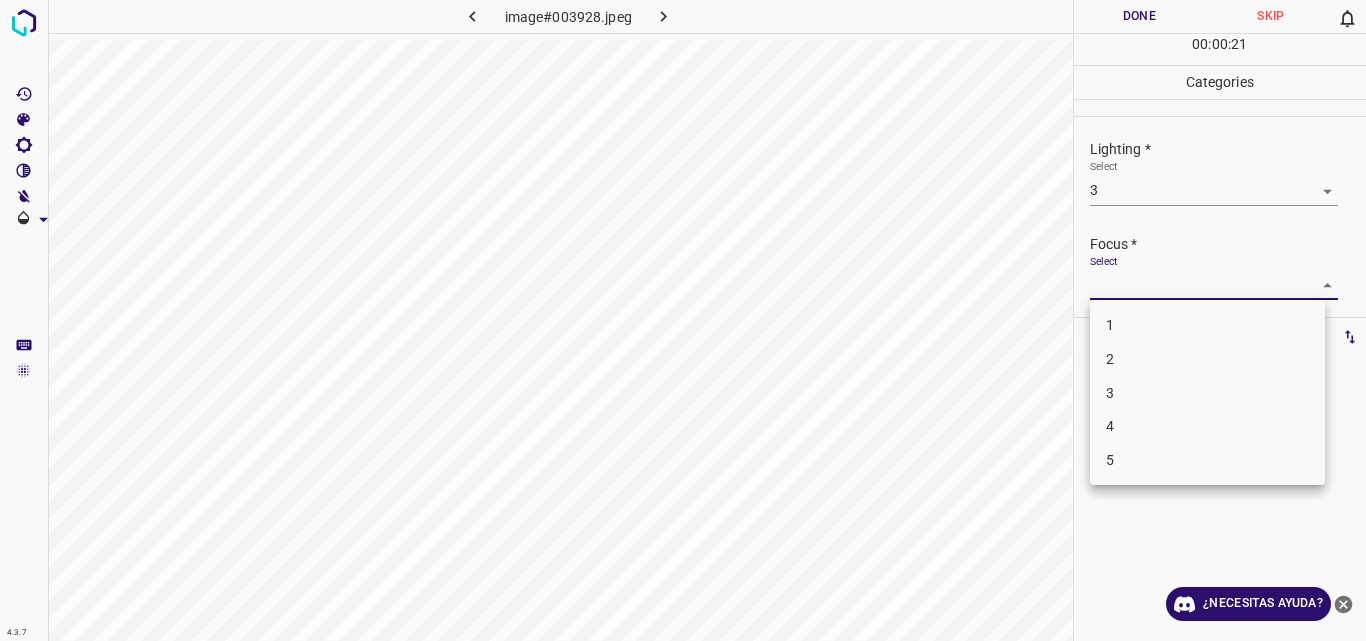 click on "3" at bounding box center [1207, 393] 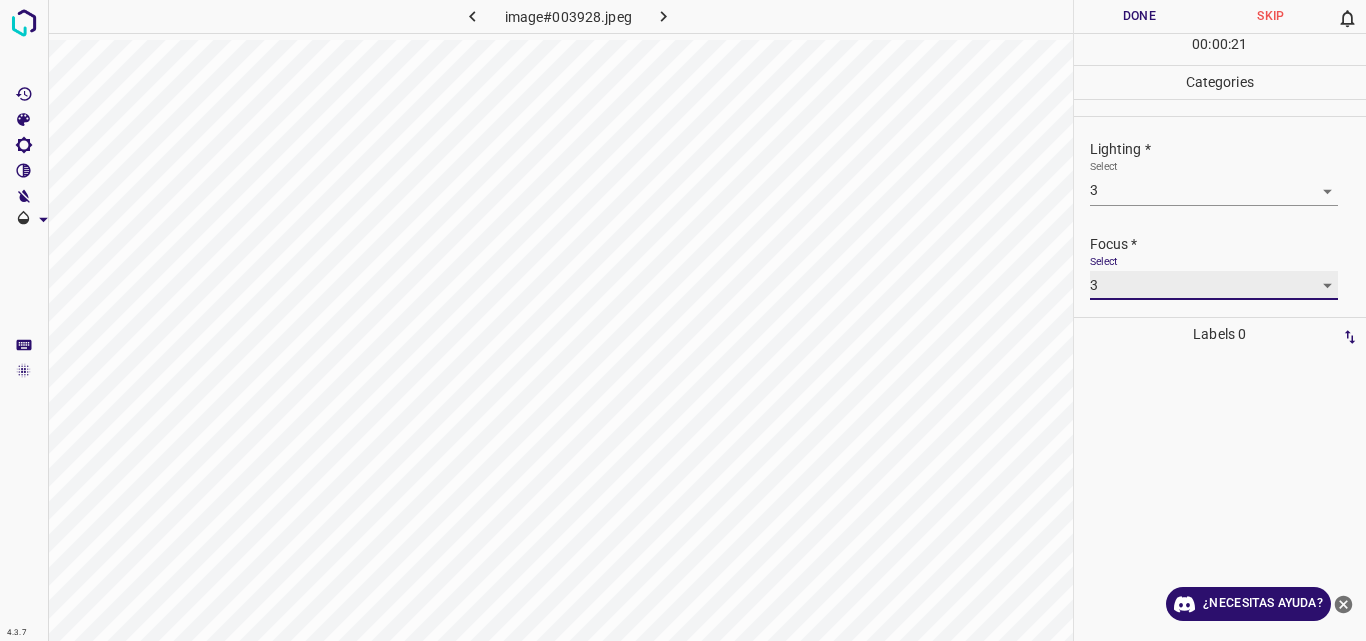 type on "3" 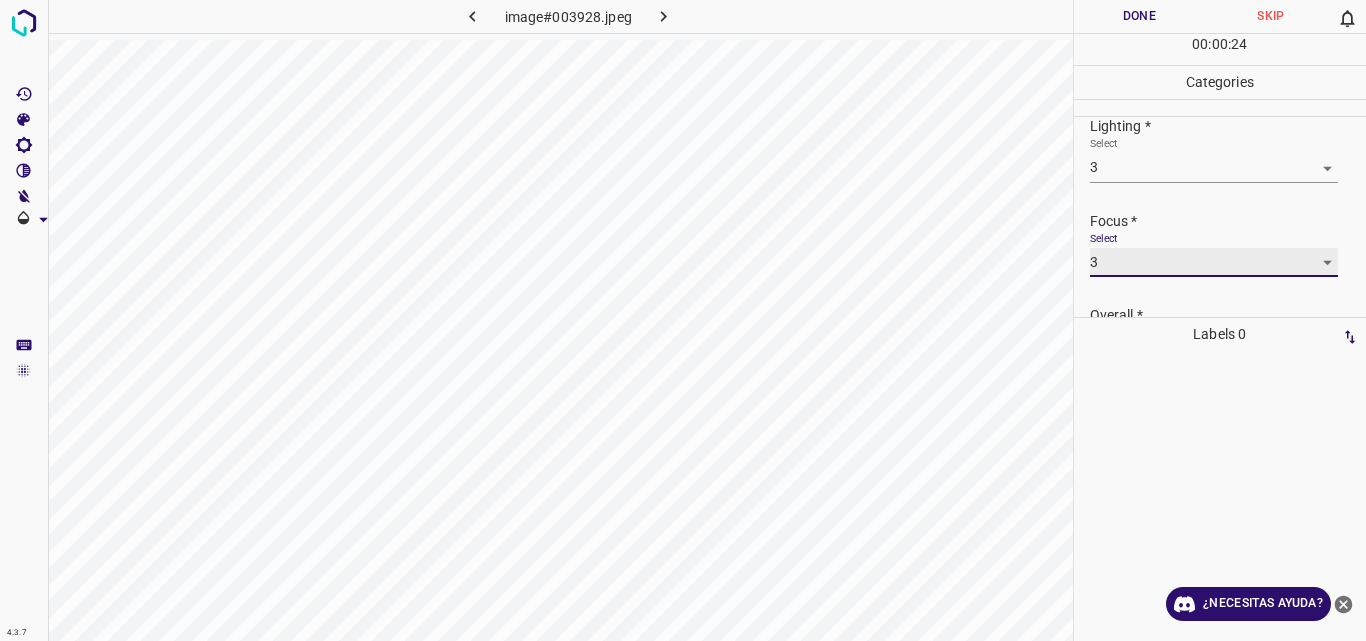 scroll, scrollTop: 98, scrollLeft: 0, axis: vertical 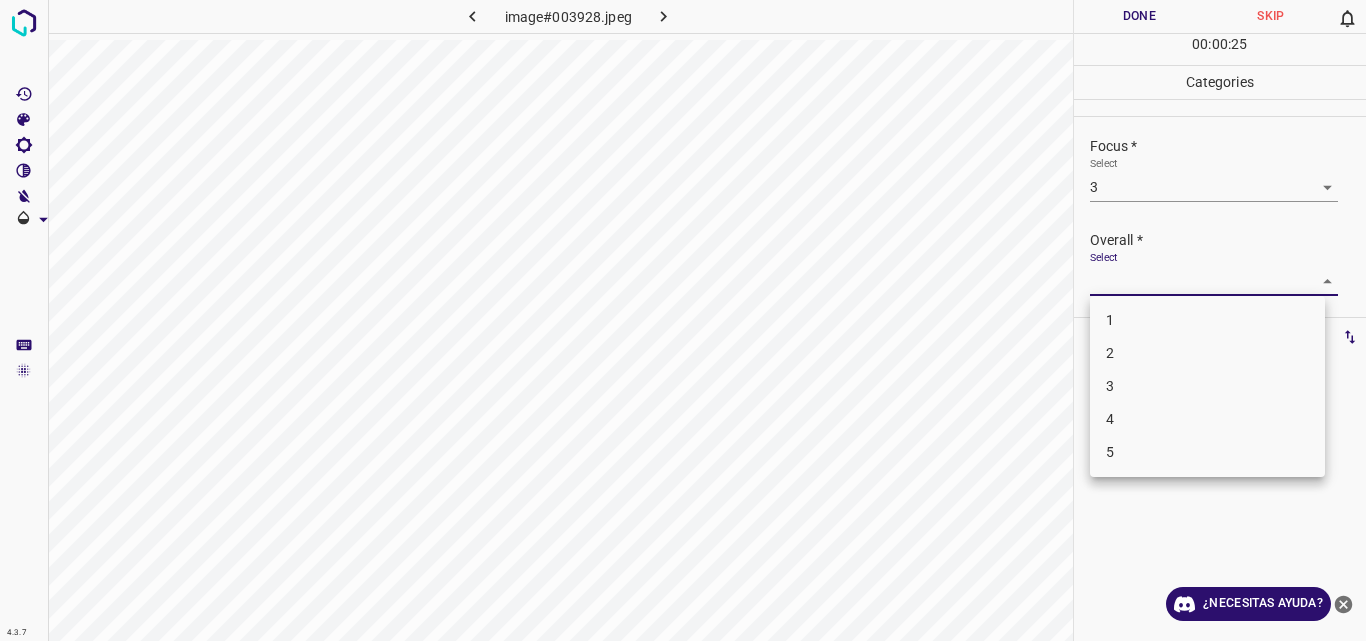 click on "4.3.7 image#003928.jpeg Done Skip 0 00   : 00   : 25   Categories Lighting *  Select 3 3 Focus *  Select 3 3 Overall *  Select ​ Labels   0 Categories 1 Lighting 2 Focus 3 Overall Tools Space Change between modes (Draw & Edit) I Auto labeling R Restore zoom M Zoom in N Zoom out Delete Delete selecte label Filters Z Restore filters X Saturation filter C Brightness filter V Contrast filter B Gray scale filter General O Download ¿Necesitas ayuda? Original text Rate this translation Your feedback will be used to help improve Google Translate - Texto - Esconder - Borrar 1 2 3 4 5" at bounding box center [683, 320] 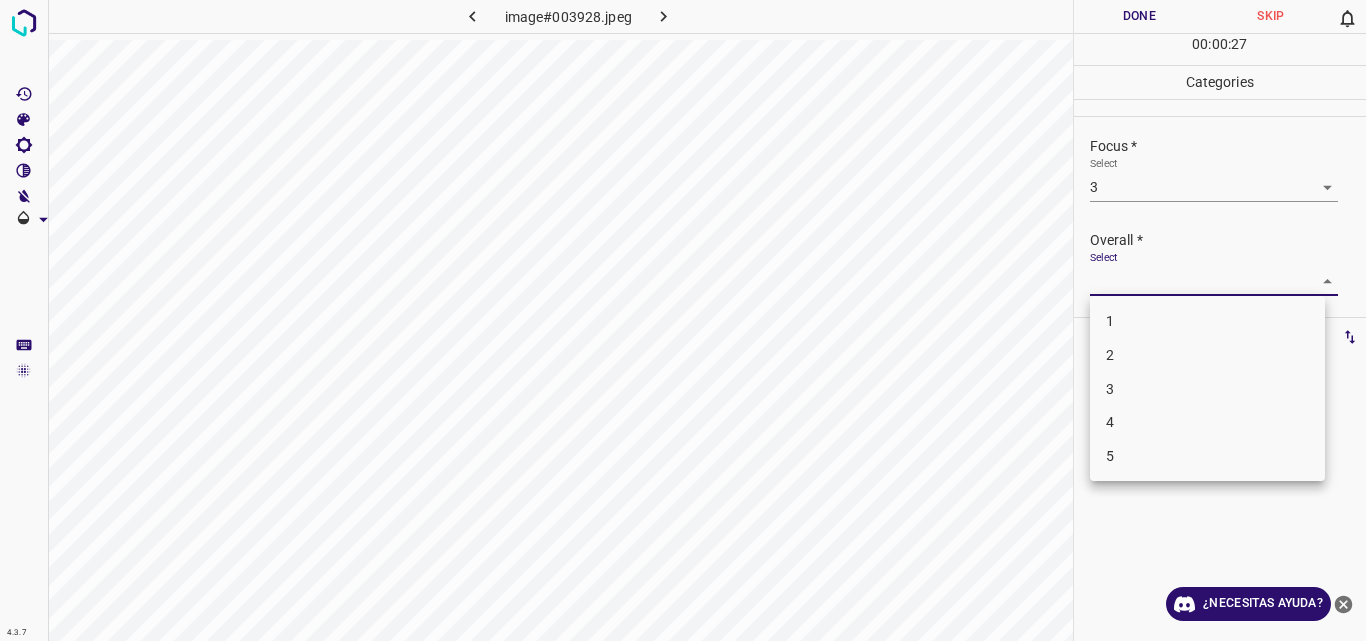 click on "3" at bounding box center (1207, 389) 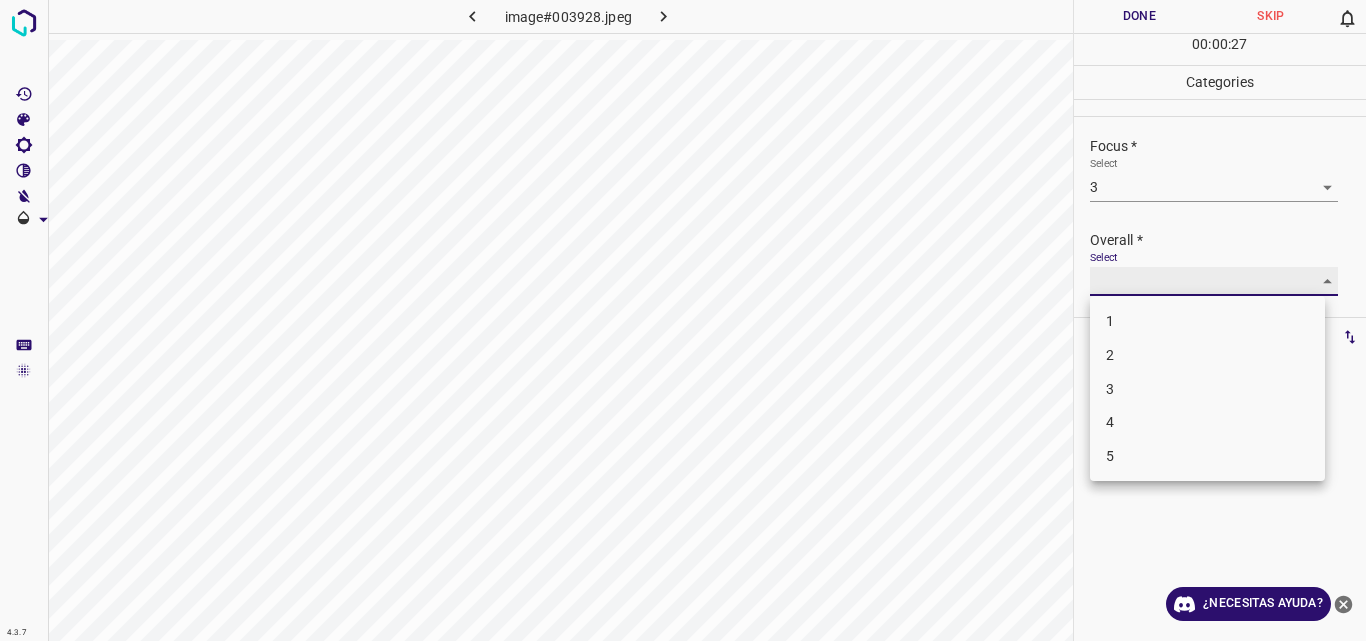 type on "3" 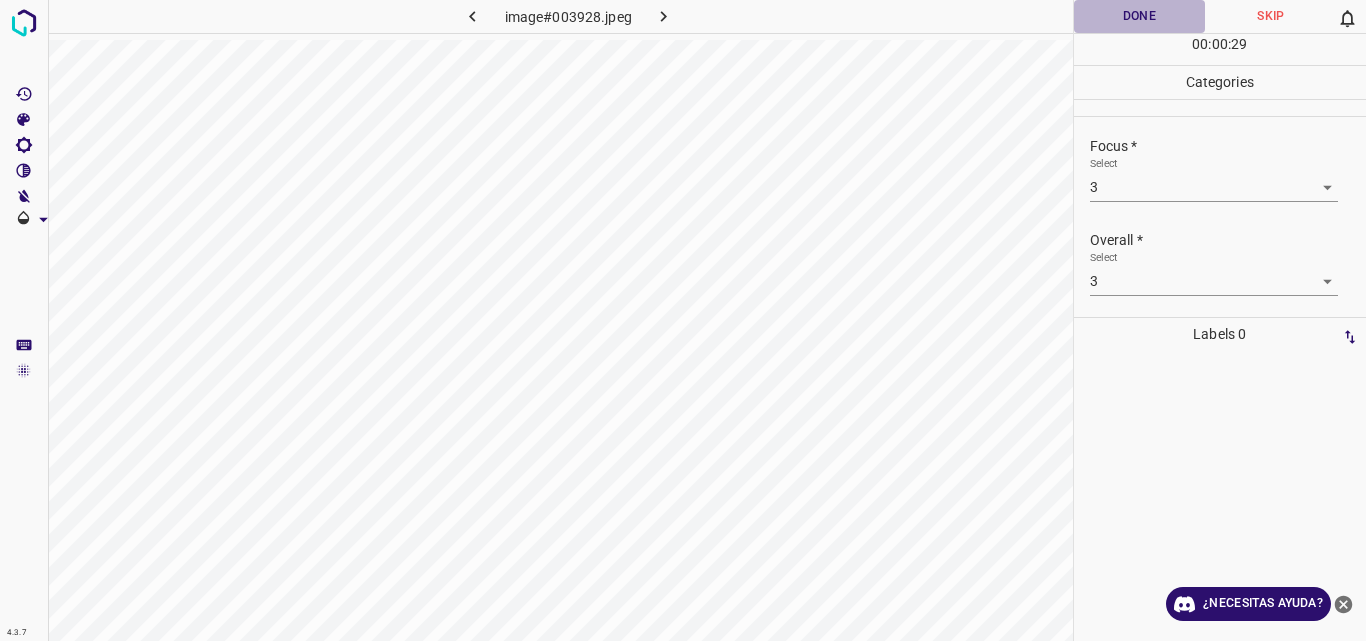 click on "Done" at bounding box center [1140, 16] 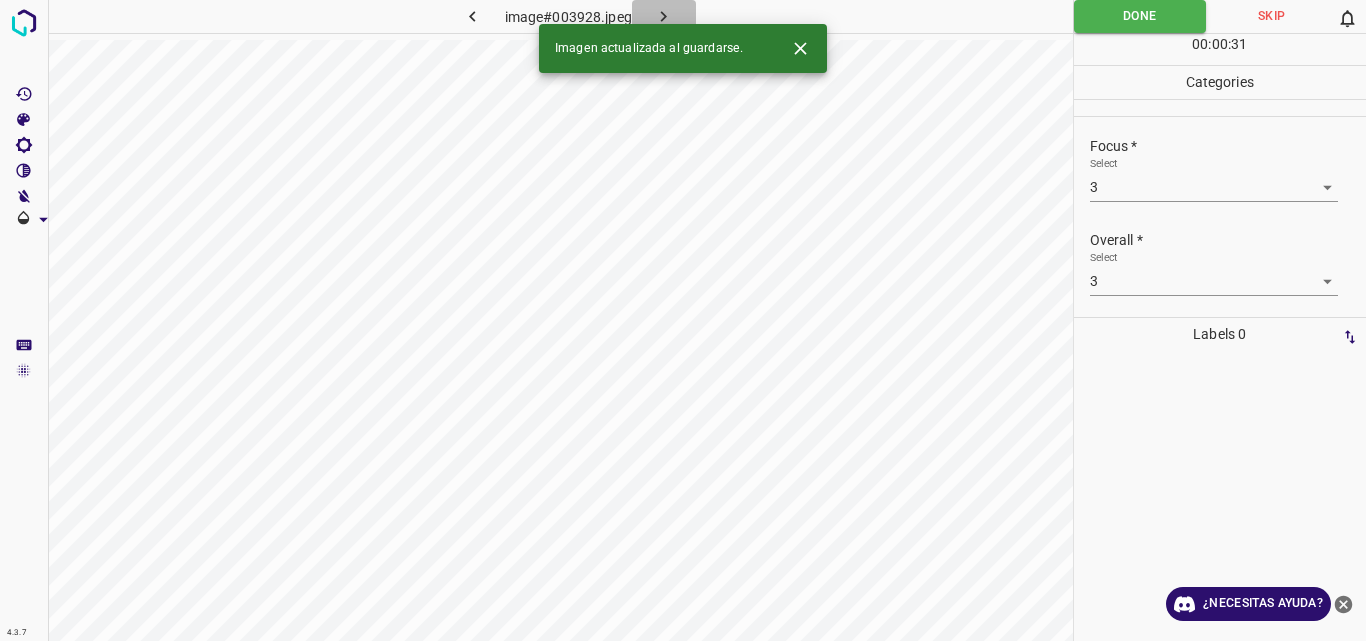 click 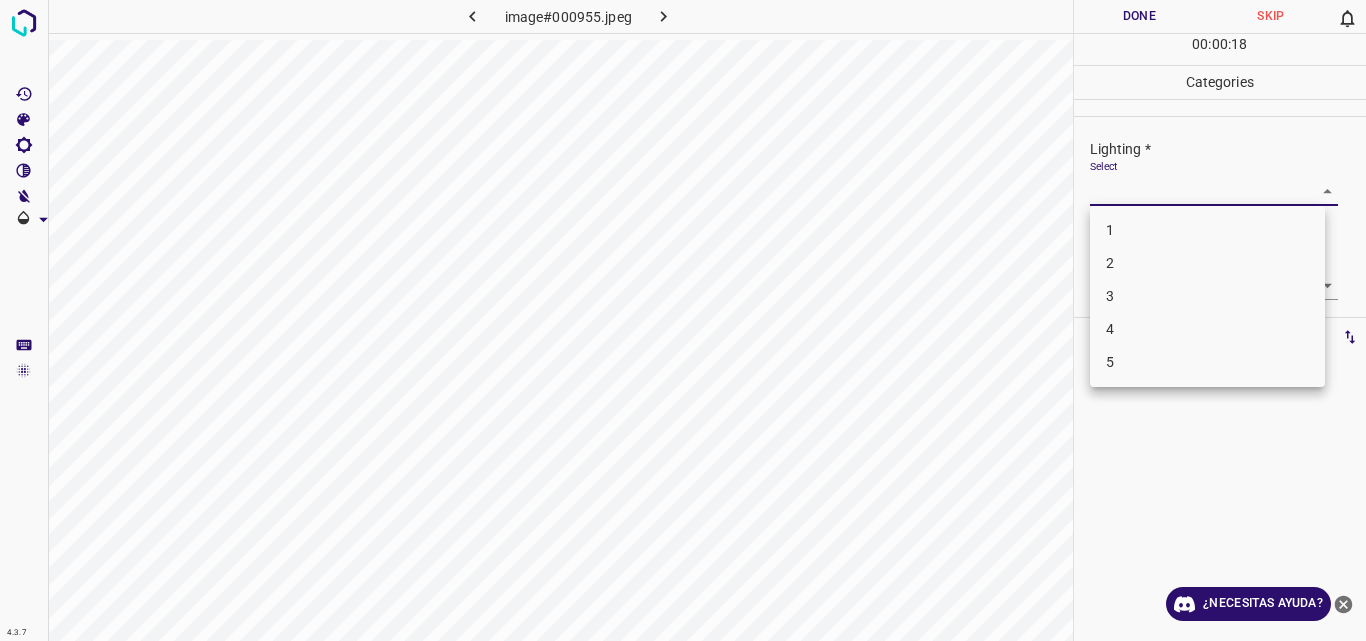 click on "4.3.7 image#000955.jpeg Done Skip 0 00   : 00   : 18   Categories Lighting *  Select ​ Focus *  Select ​ Overall *  Select ​ Labels   0 Categories 1 Lighting 2 Focus 3 Overall Tools Space Change between modes (Draw & Edit) I Auto labeling R Restore zoom M Zoom in N Zoom out Delete Delete selecte label Filters Z Restore filters X Saturation filter C Brightness filter V Contrast filter B Gray scale filter General O Download ¿Necesitas ayuda? Original text Rate this translation Your feedback will be used to help improve Google Translate - Texto - Esconder - Borrar 1 2 3 4 5" at bounding box center [683, 320] 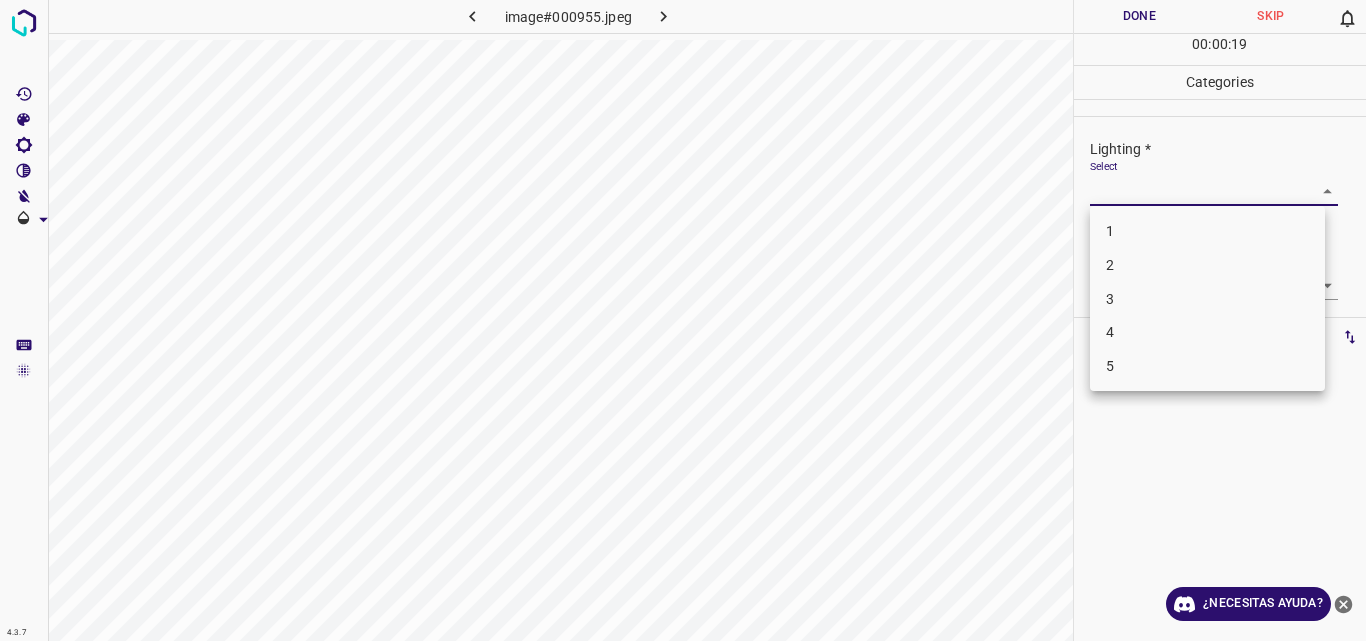 click on "2" at bounding box center (1207, 265) 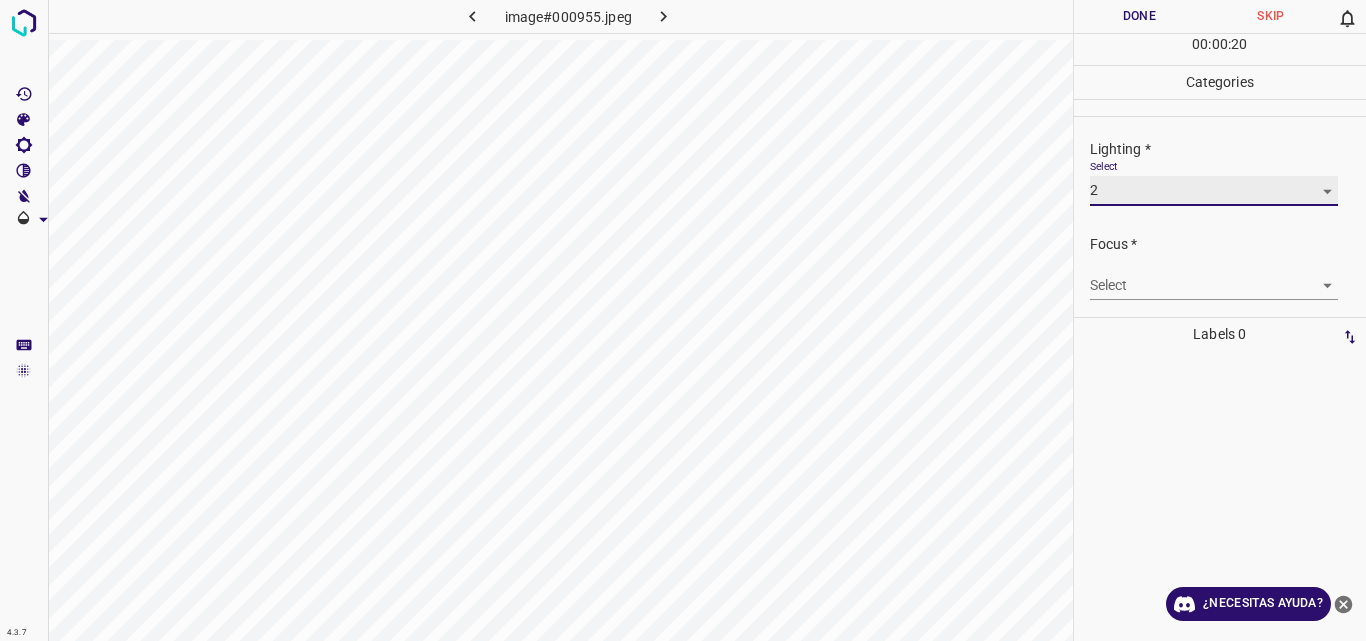 type on "2" 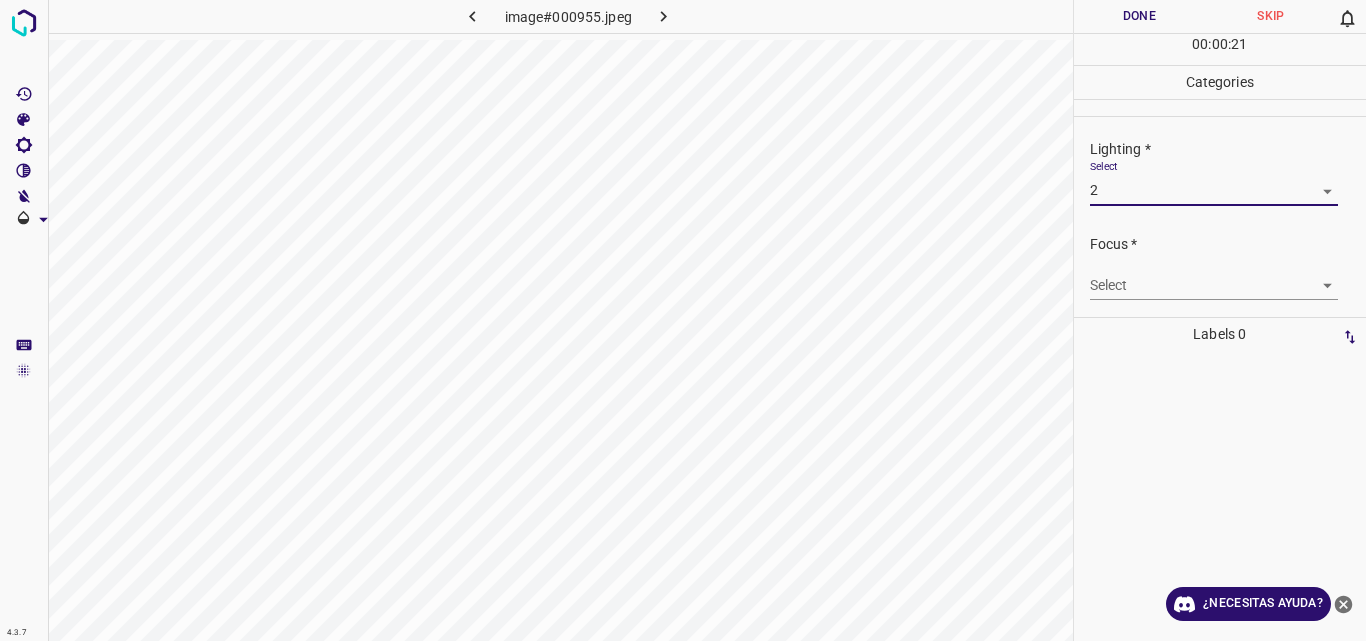 click on "4.3.7 image#000955.jpeg Done Skip 0 00   : 00   : 21   Categories Lighting *  Select 2 2 Focus *  Select ​ Overall *  Select ​ Labels   0 Categories 1 Lighting 2 Focus 3 Overall Tools Space Change between modes (Draw & Edit) I Auto labeling R Restore zoom M Zoom in N Zoom out Delete Delete selecte label Filters Z Restore filters X Saturation filter C Brightness filter V Contrast filter B Gray scale filter General O Download ¿Necesitas ayuda? Original text Rate this translation Your feedback will be used to help improve Google Translate - Texto - Esconder - Borrar" at bounding box center (683, 320) 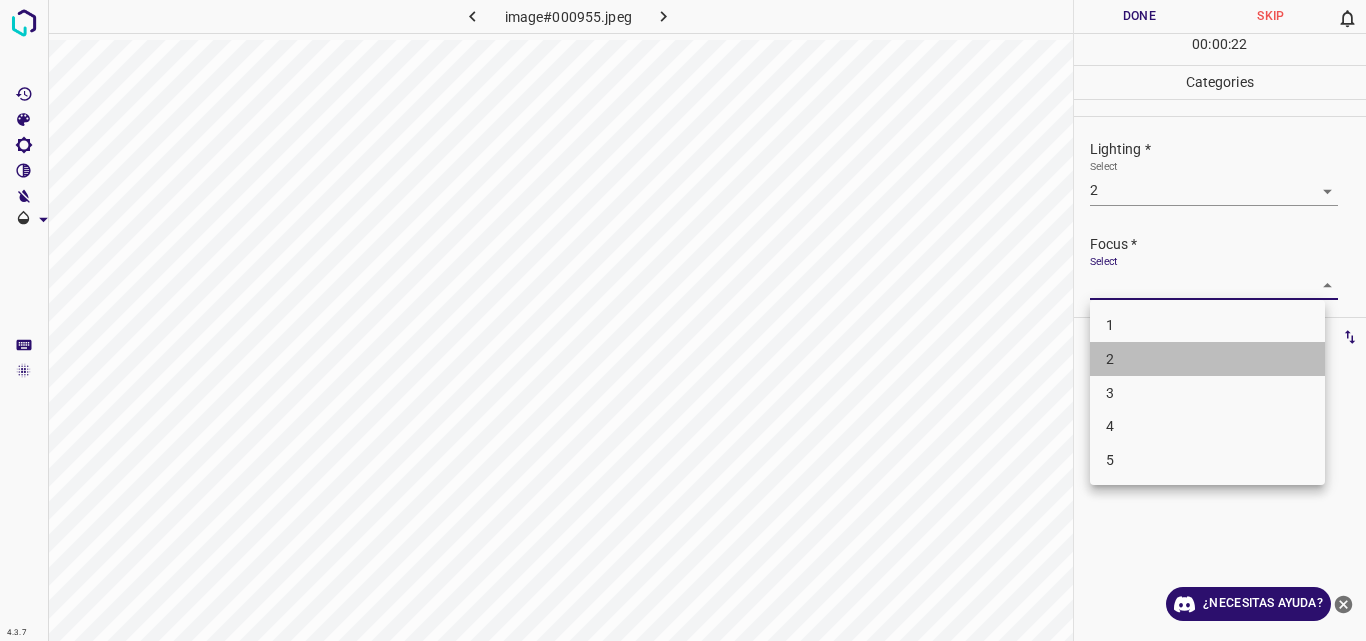 click on "2" at bounding box center (1207, 359) 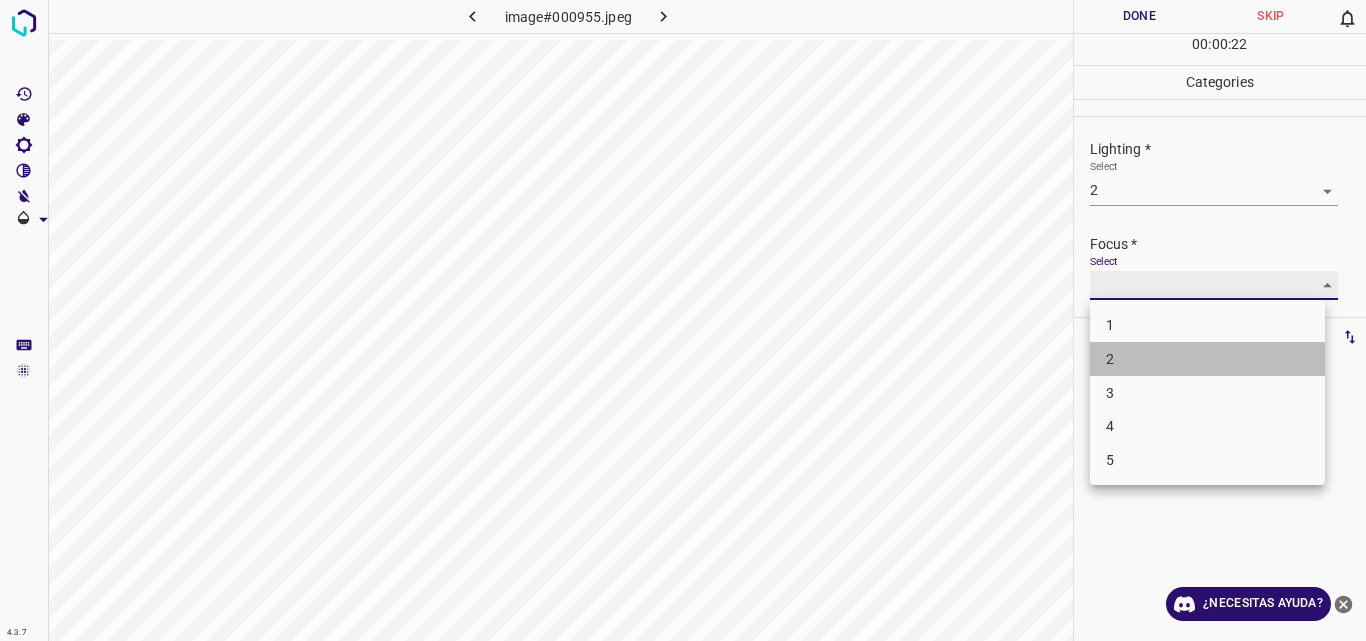 type on "2" 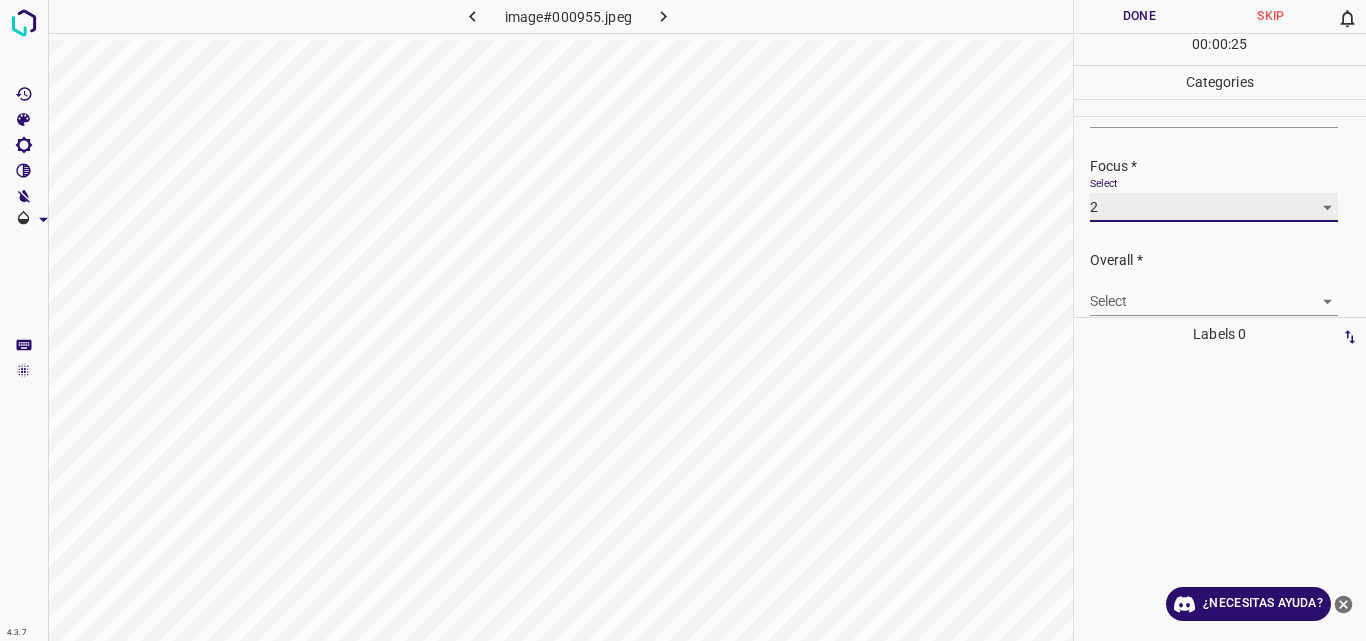 scroll, scrollTop: 98, scrollLeft: 0, axis: vertical 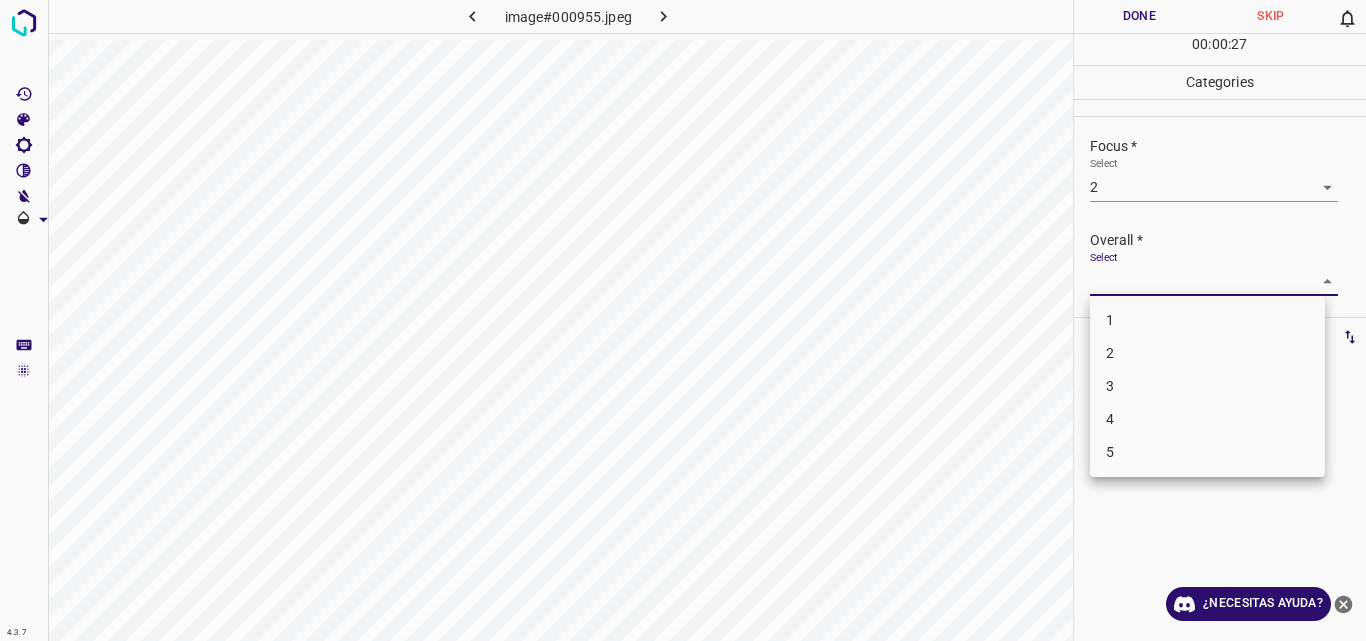 click on "4.3.7 image#000955.jpeg Done Skip 0 00   : 00   : 27   Categories Lighting *  Select 2 2 Focus *  Select 2 2 Overall *  Select ​ Labels   0 Categories 1 Lighting 2 Focus 3 Overall Tools Space Change between modes (Draw & Edit) I Auto labeling R Restore zoom M Zoom in N Zoom out Delete Delete selecte label Filters Z Restore filters X Saturation filter C Brightness filter V Contrast filter B Gray scale filter General O Download ¿Necesitas ayuda? Original text Rate this translation Your feedback will be used to help improve Google Translate - Texto - Esconder - Borrar 1 2 3 4 5" at bounding box center (683, 320) 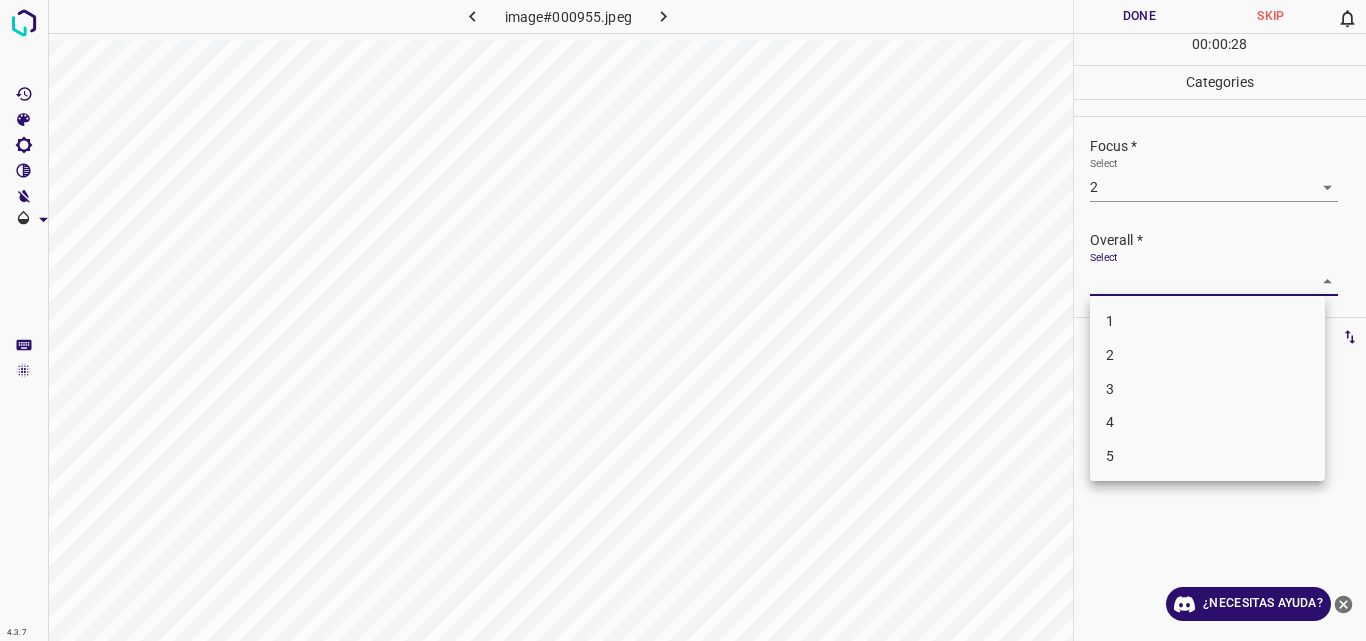 click on "2" at bounding box center [1207, 355] 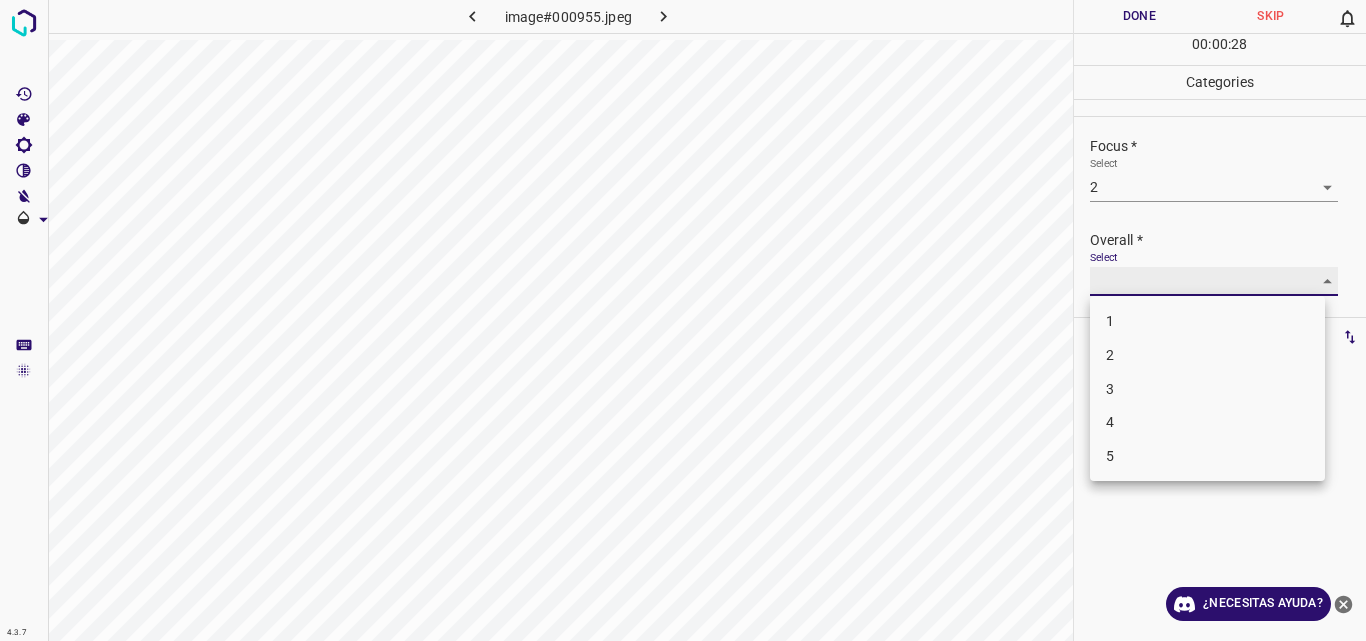type on "2" 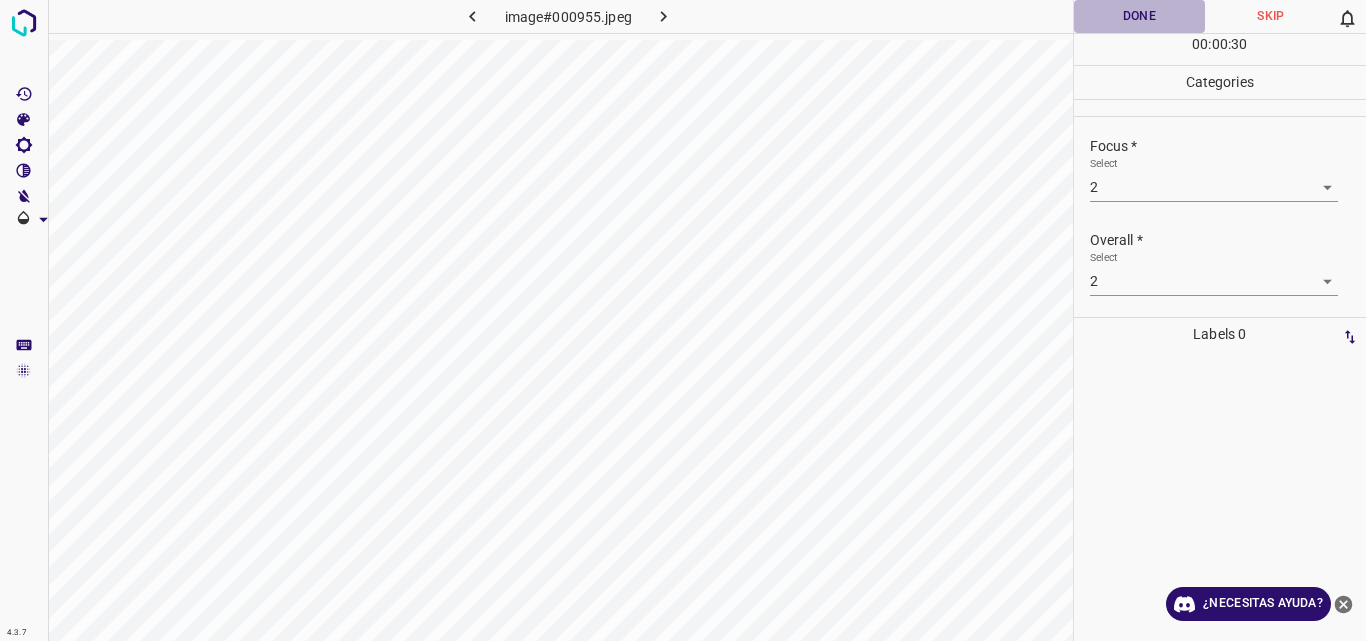 click on "Done" at bounding box center (1140, 16) 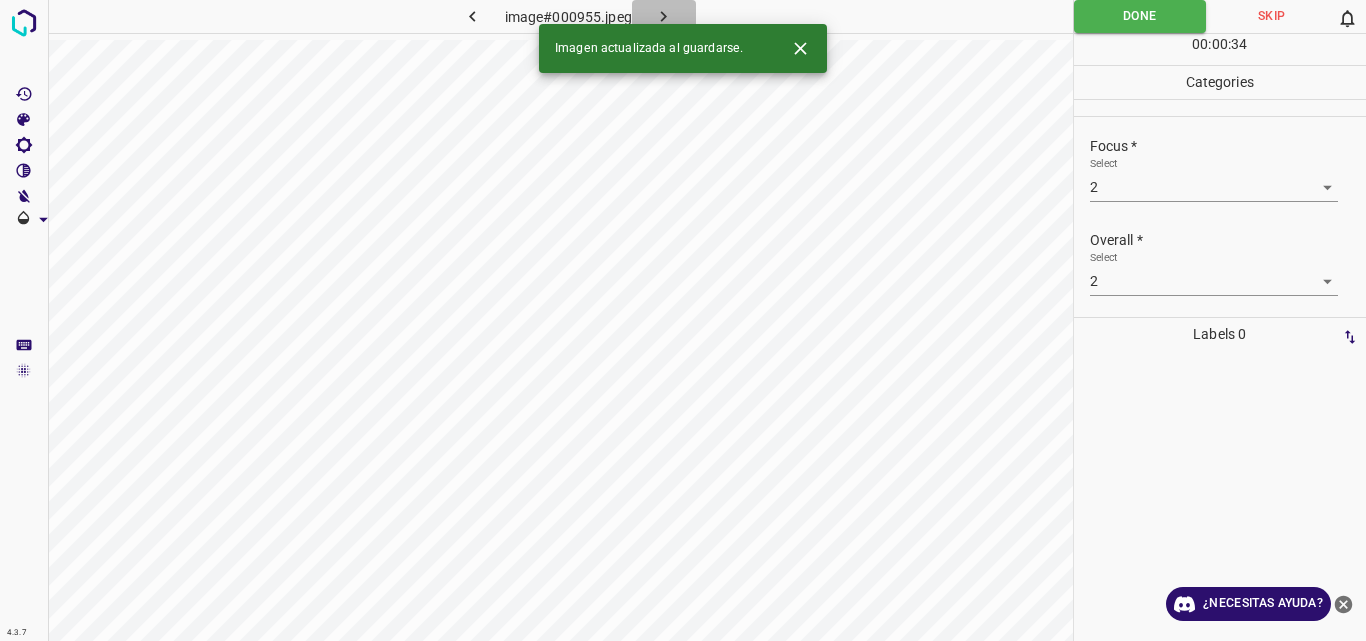 click 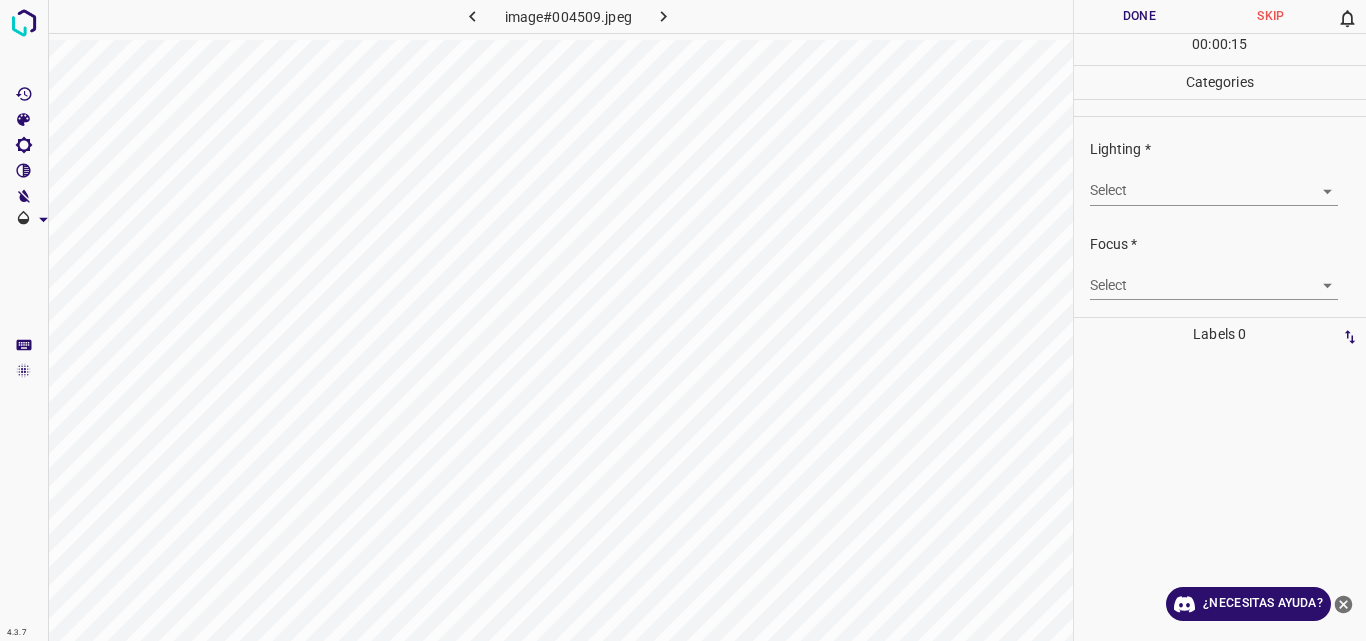 click on "4.3.7 image#004509.jpeg Done Skip 0 00   : 00   : 15   Categories Lighting *  Select ​ Focus *  Select ​ Overall *  Select ​ Labels   0 Categories 1 Lighting 2 Focus 3 Overall Tools Space Change between modes (Draw & Edit) I Auto labeling R Restore zoom M Zoom in N Zoom out Delete Delete selecte label Filters Z Restore filters X Saturation filter C Brightness filter V Contrast filter B Gray scale filter General O Download ¿Necesitas ayuda? Original text Rate this translation Your feedback will be used to help improve Google Translate - Texto - Esconder - Borrar" at bounding box center [683, 320] 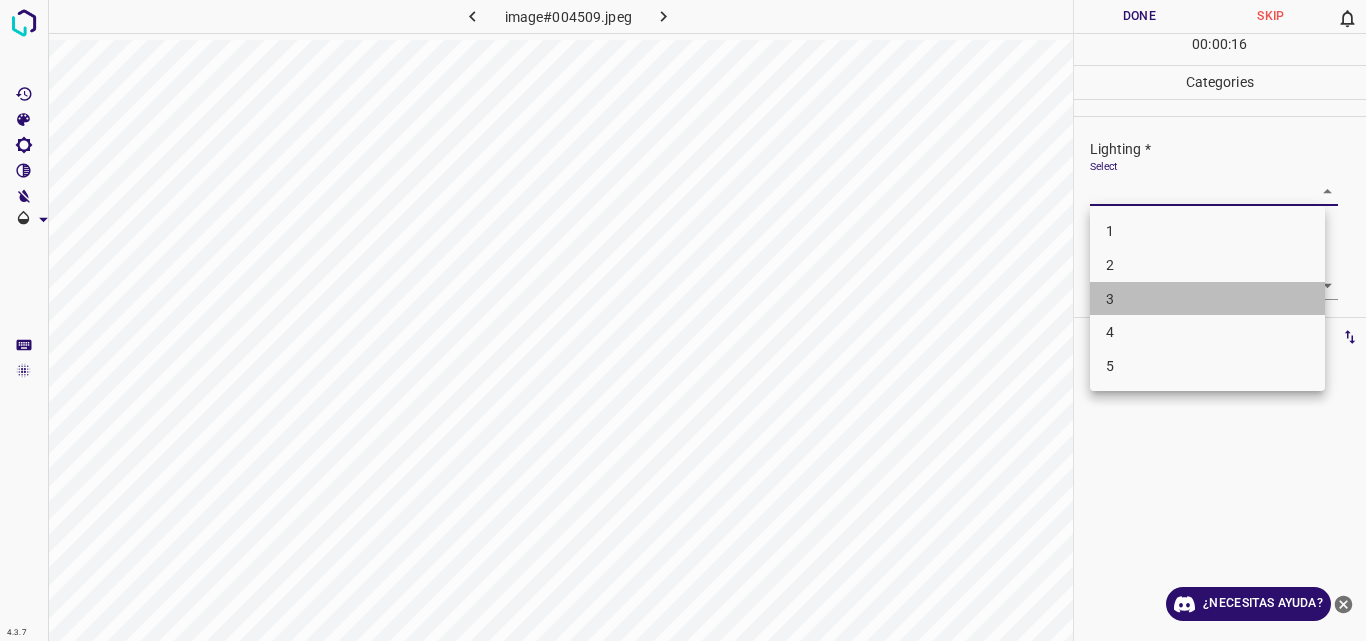 click on "3" at bounding box center (1207, 299) 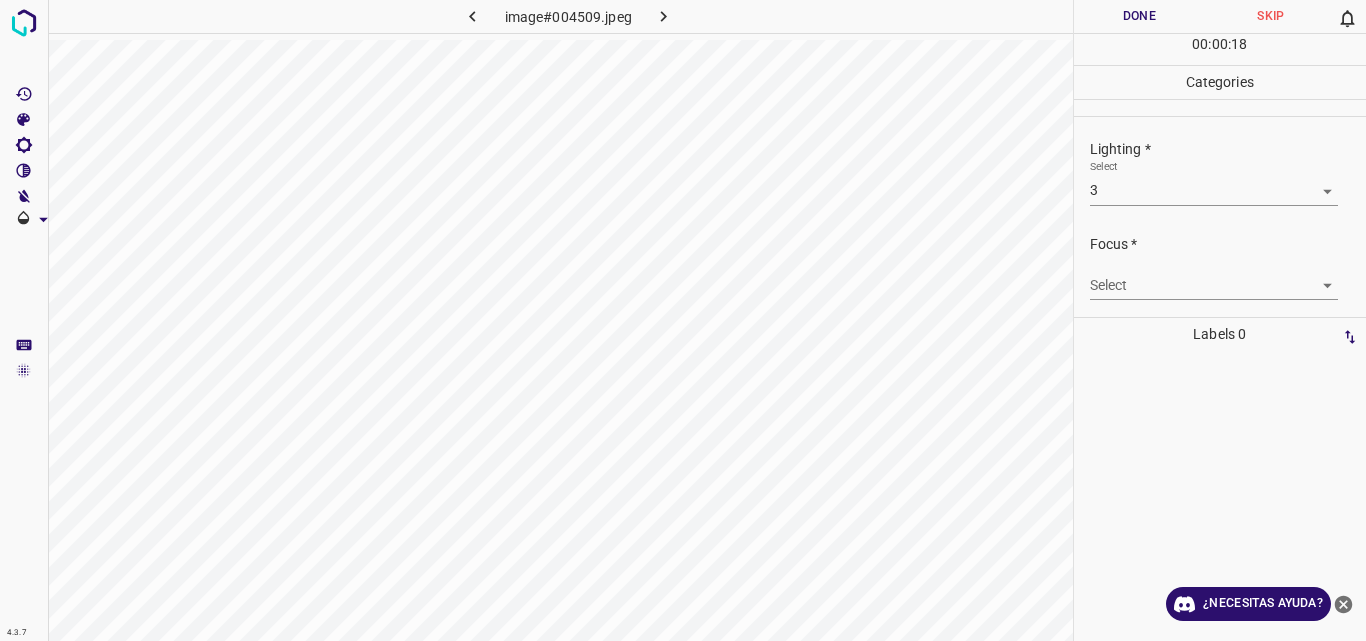 click on "4.3.7 image#004509.jpeg Done Skip 0 00   : 00   : 18   Categories Lighting *  Select 3 3 Focus *  Select ​ Overall *  Select ​ Labels   0 Categories 1 Lighting 2 Focus 3 Overall Tools Space Change between modes (Draw & Edit) I Auto labeling R Restore zoom M Zoom in N Zoom out Delete Delete selecte label Filters Z Restore filters X Saturation filter C Brightness filter V Contrast filter B Gray scale filter General O Download ¿Necesitas ayuda? Original text Rate this translation Your feedback will be used to help improve Google Translate - Texto - Esconder - Borrar" at bounding box center [683, 320] 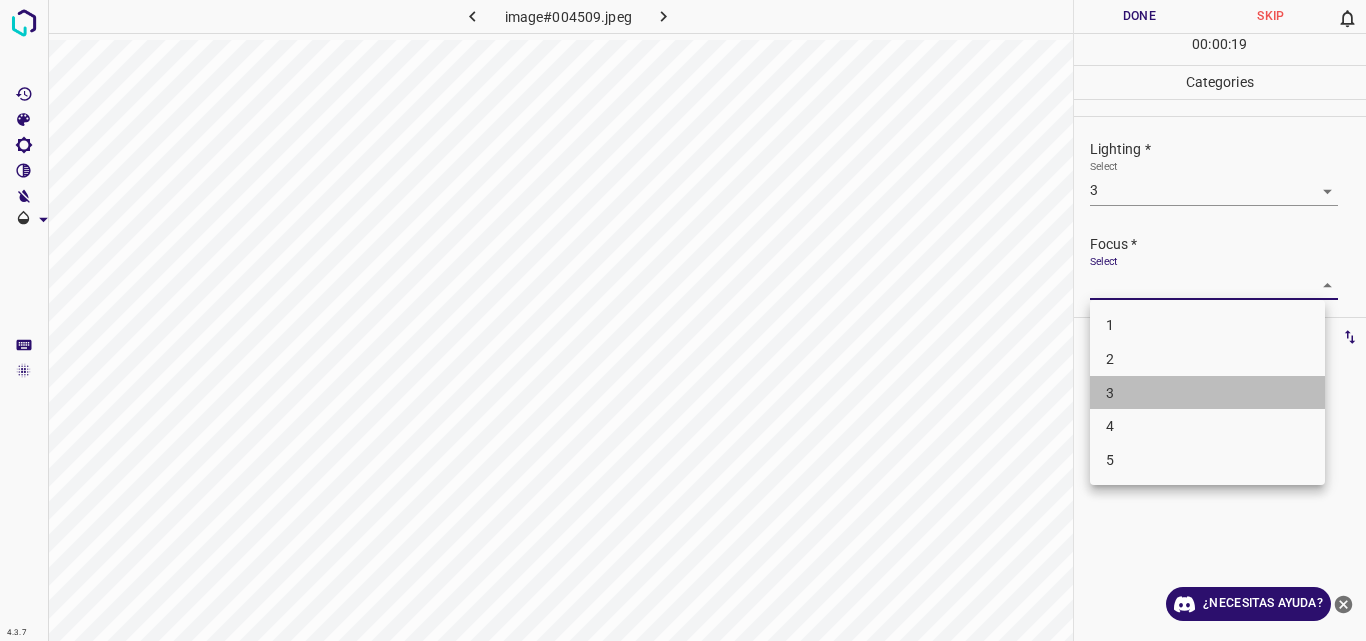 click on "3" at bounding box center (1207, 393) 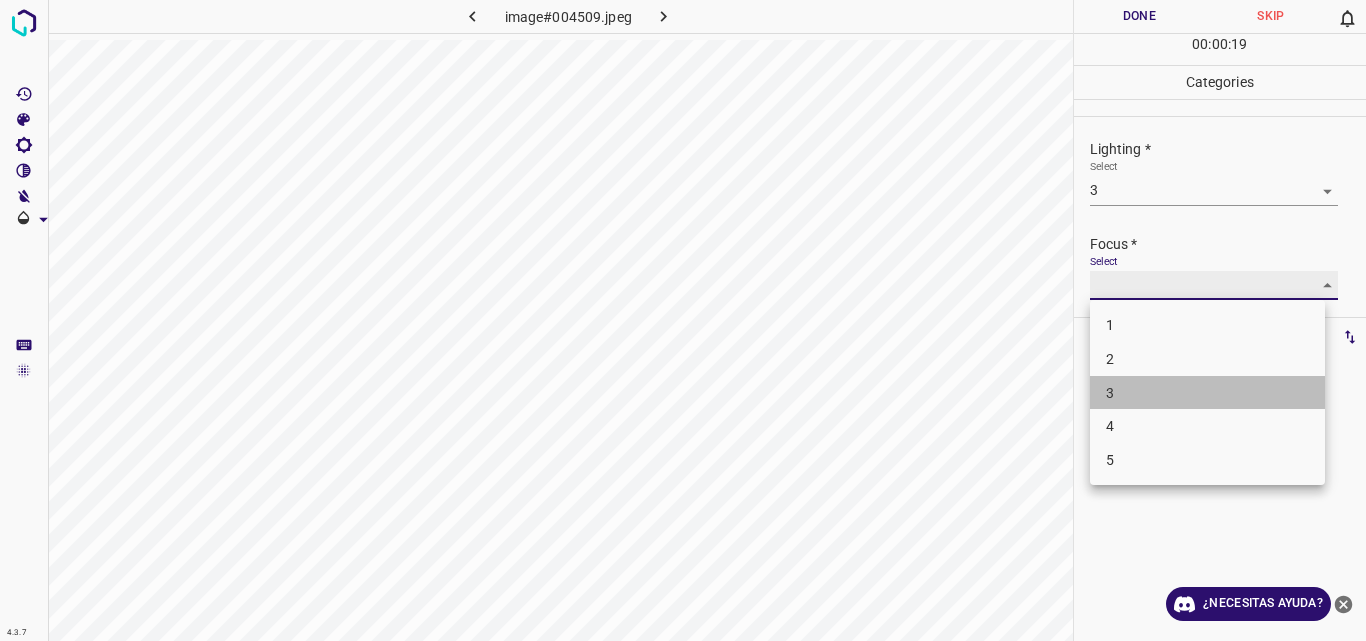 type on "3" 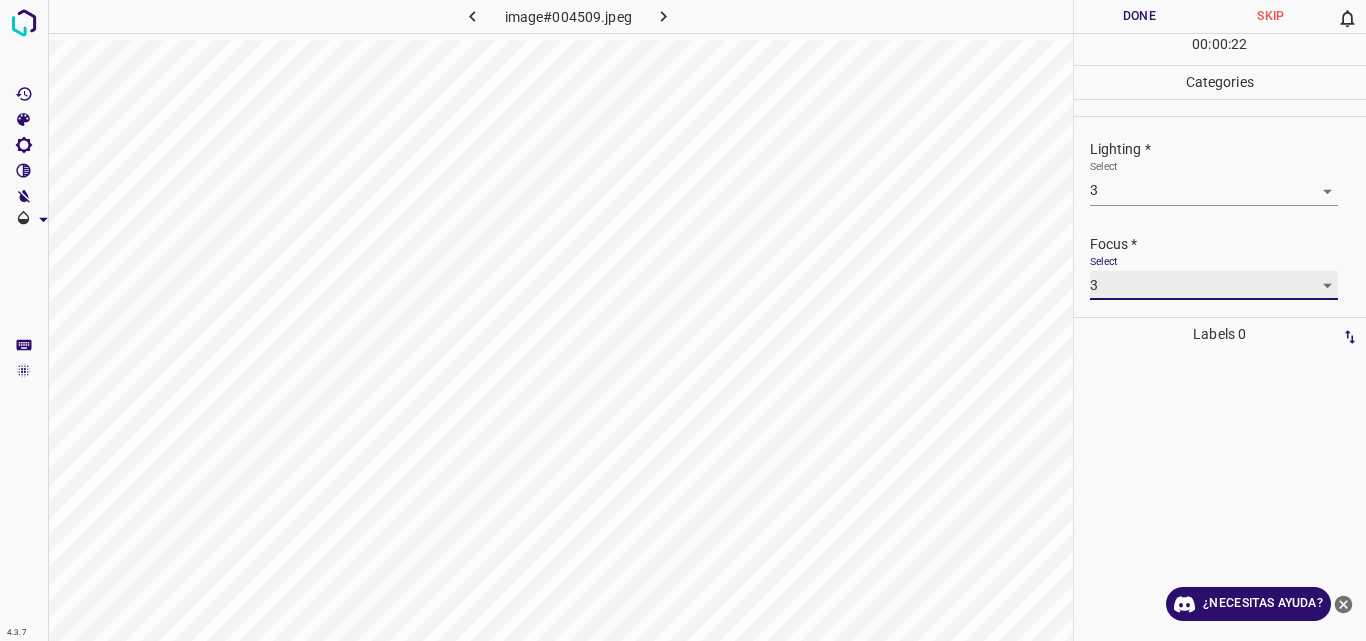 scroll, scrollTop: 98, scrollLeft: 0, axis: vertical 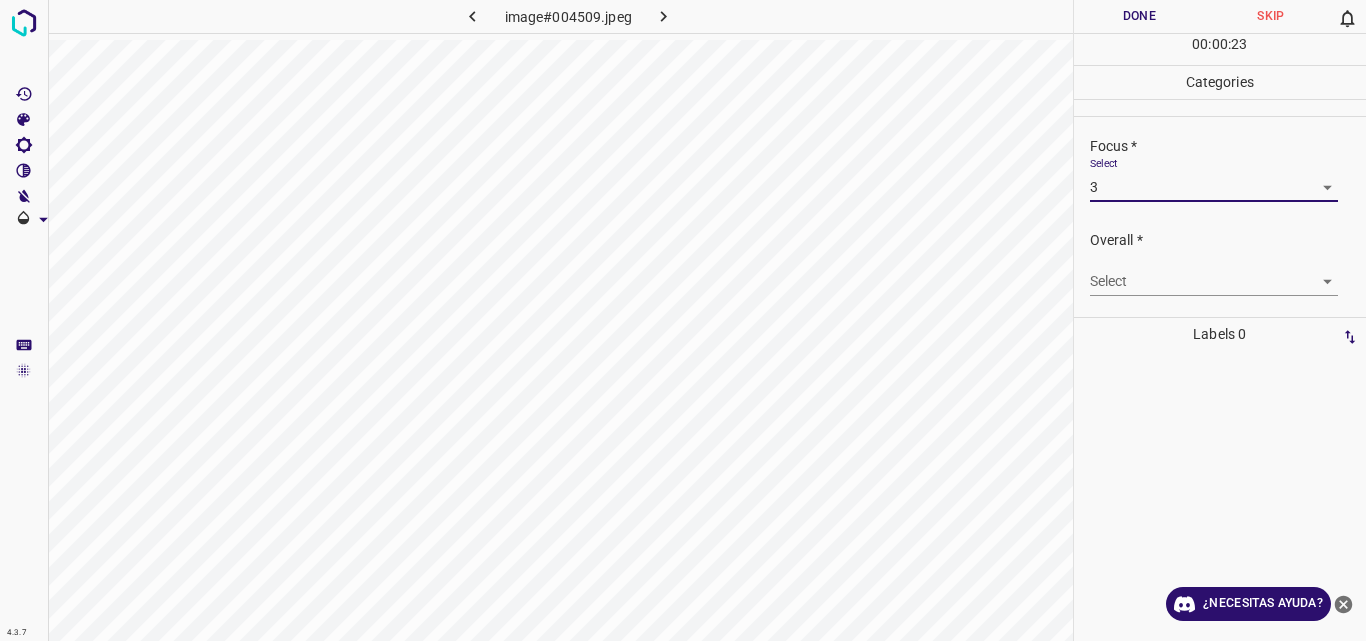 click on "4.3.7 image#004509.jpeg Done Skip 0 00   : 00   : 23   Categories Lighting *  Select 3 3 Focus *  Select 3 3 Overall *  Select ​ Labels   0 Categories 1 Lighting 2 Focus 3 Overall Tools Space Change between modes (Draw & Edit) I Auto labeling R Restore zoom M Zoom in N Zoom out Delete Delete selecte label Filters Z Restore filters X Saturation filter C Brightness filter V Contrast filter B Gray scale filter General O Download ¿Necesitas ayuda? Original text Rate this translation Your feedback will be used to help improve Google Translate - Texto - Esconder - Borrar" at bounding box center (683, 320) 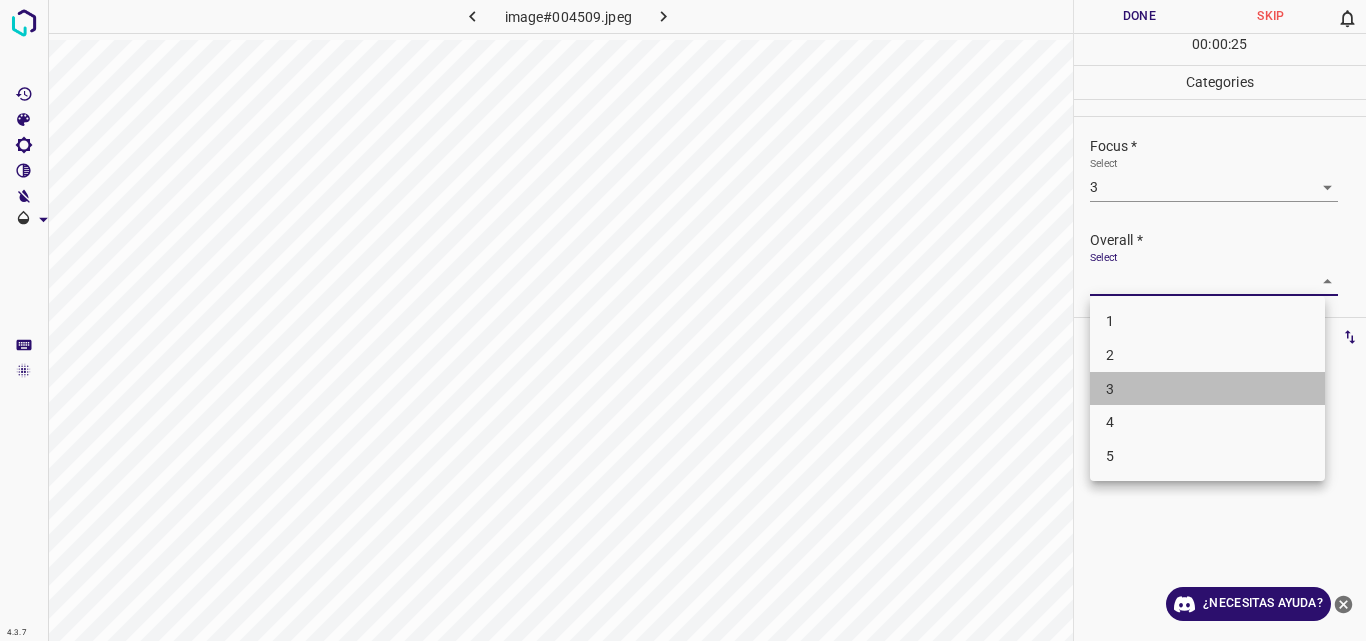 click on "3" at bounding box center (1207, 389) 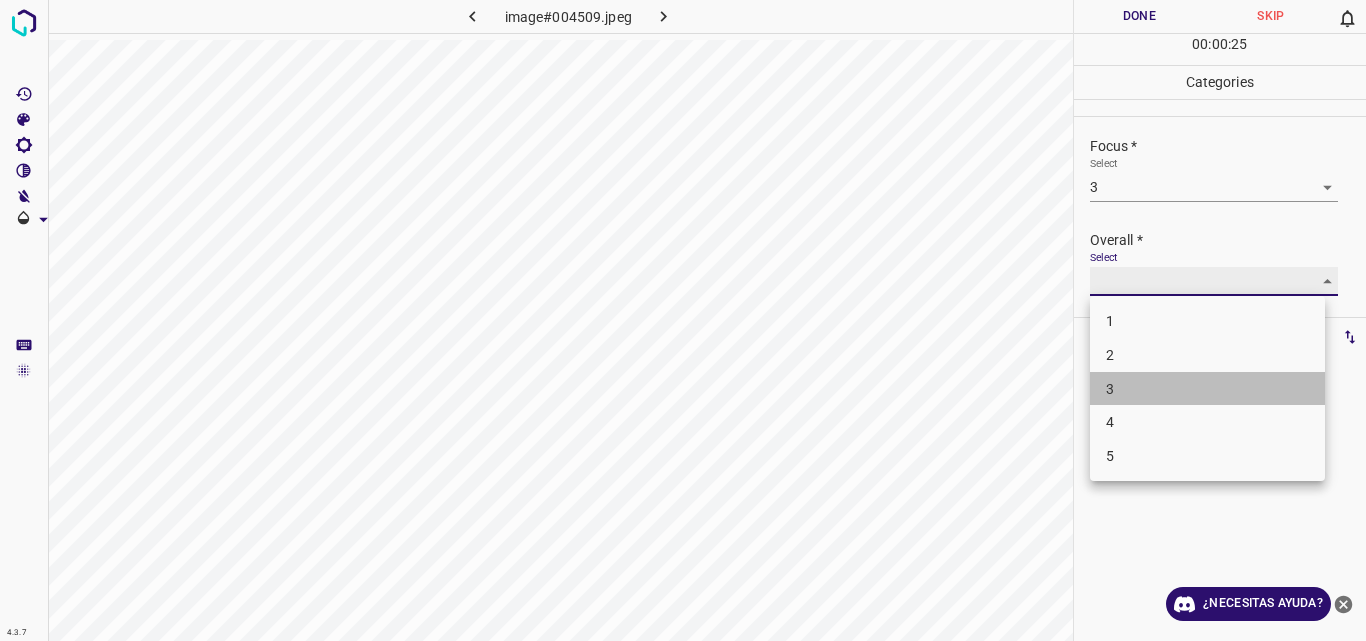 type on "3" 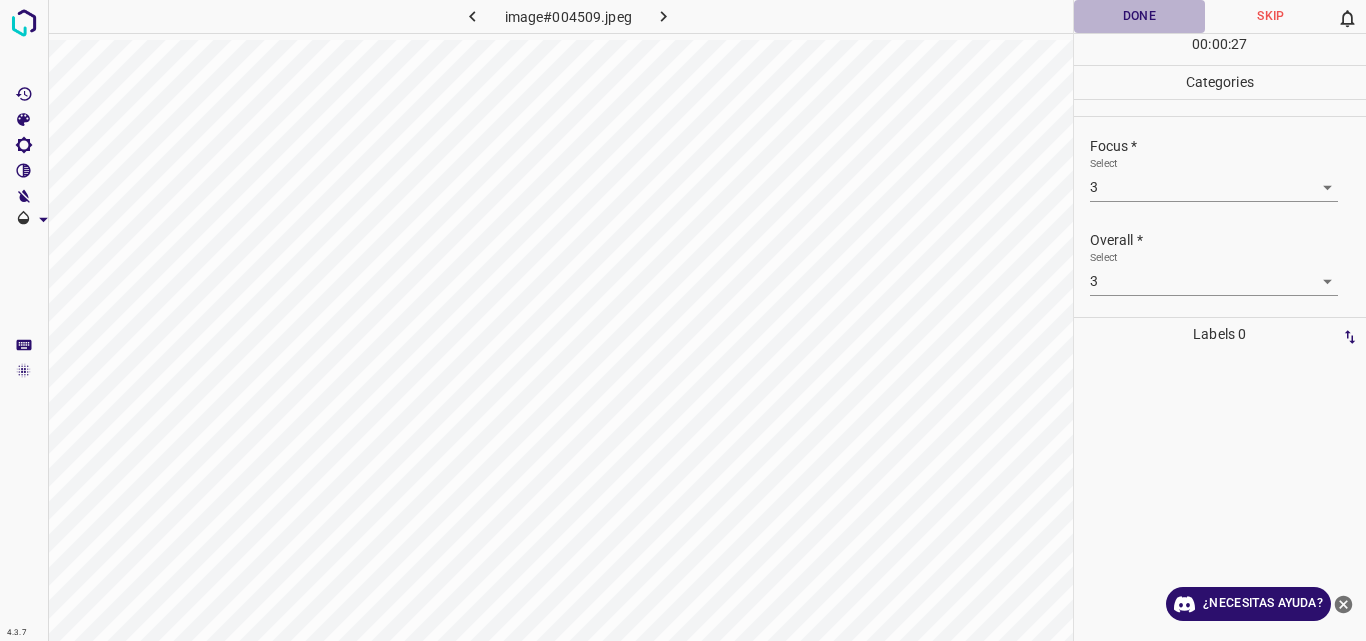 click on "Done" at bounding box center (1140, 16) 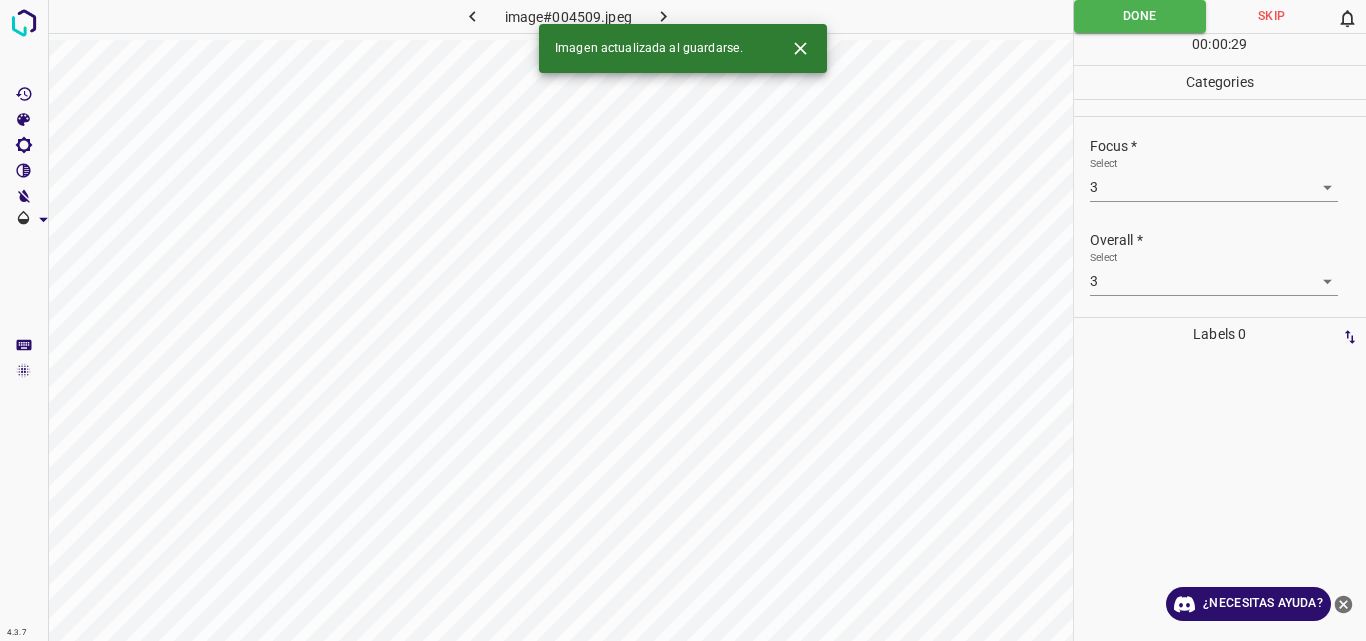 click 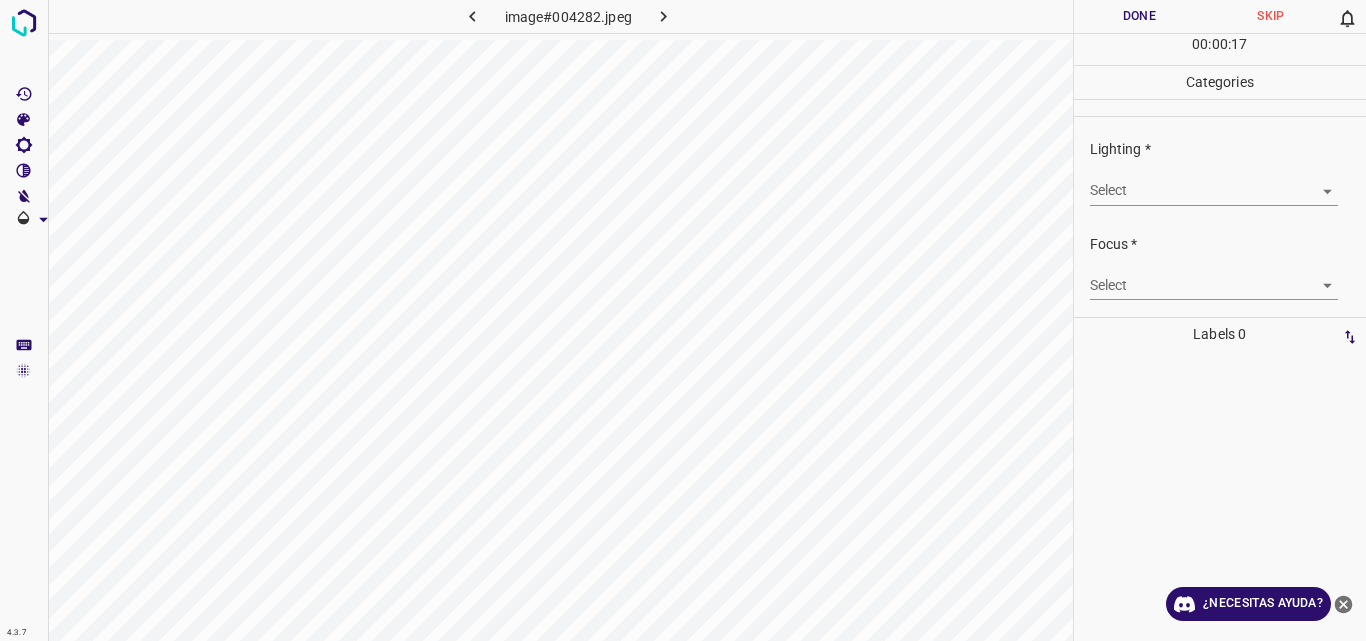 click on "4.3.7 image#004282.jpeg Done Skip 0 00   : 00   : 17   Categories Lighting *  Select ​ Focus *  Select ​ Overall *  Select ​ Labels   0 Categories 1 Lighting 2 Focus 3 Overall Tools Space Change between modes (Draw & Edit) I Auto labeling R Restore zoom M Zoom in N Zoom out Delete Delete selecte label Filters Z Restore filters X Saturation filter C Brightness filter V Contrast filter B Gray scale filter General O Download ¿Necesitas ayuda? Original text Rate this translation Your feedback will be used to help improve Google Translate - Texto - Esconder - Borrar" at bounding box center [683, 320] 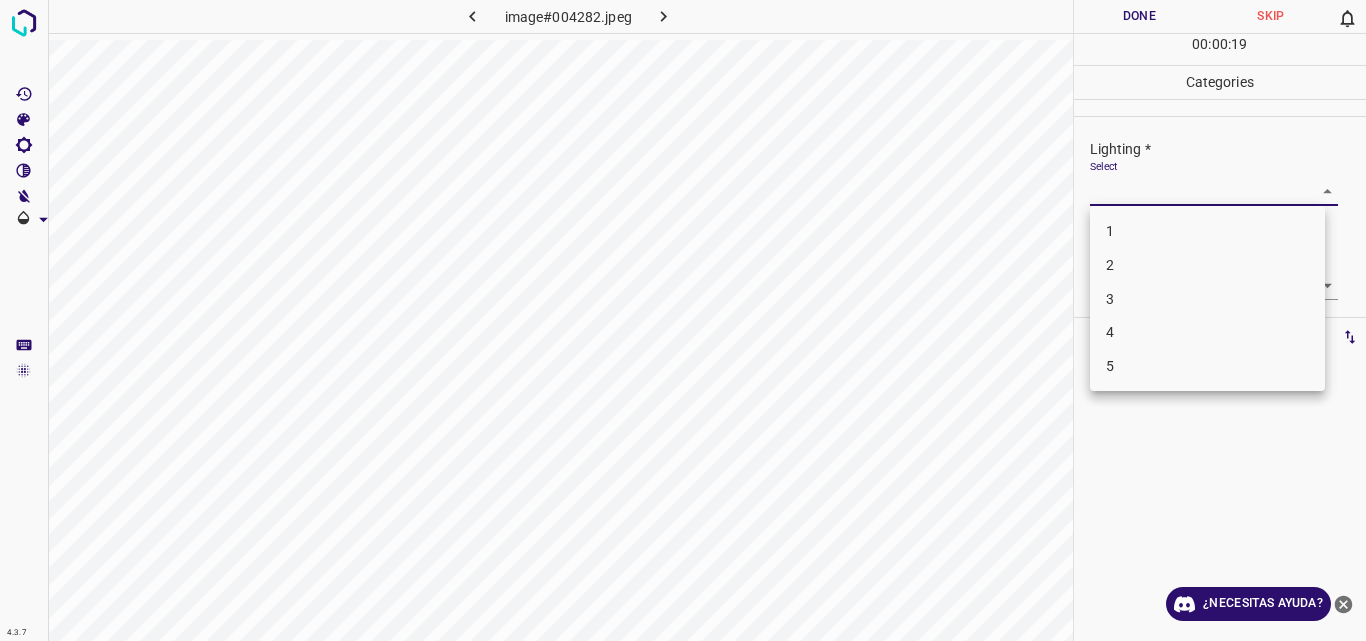 click on "3" at bounding box center (1207, 299) 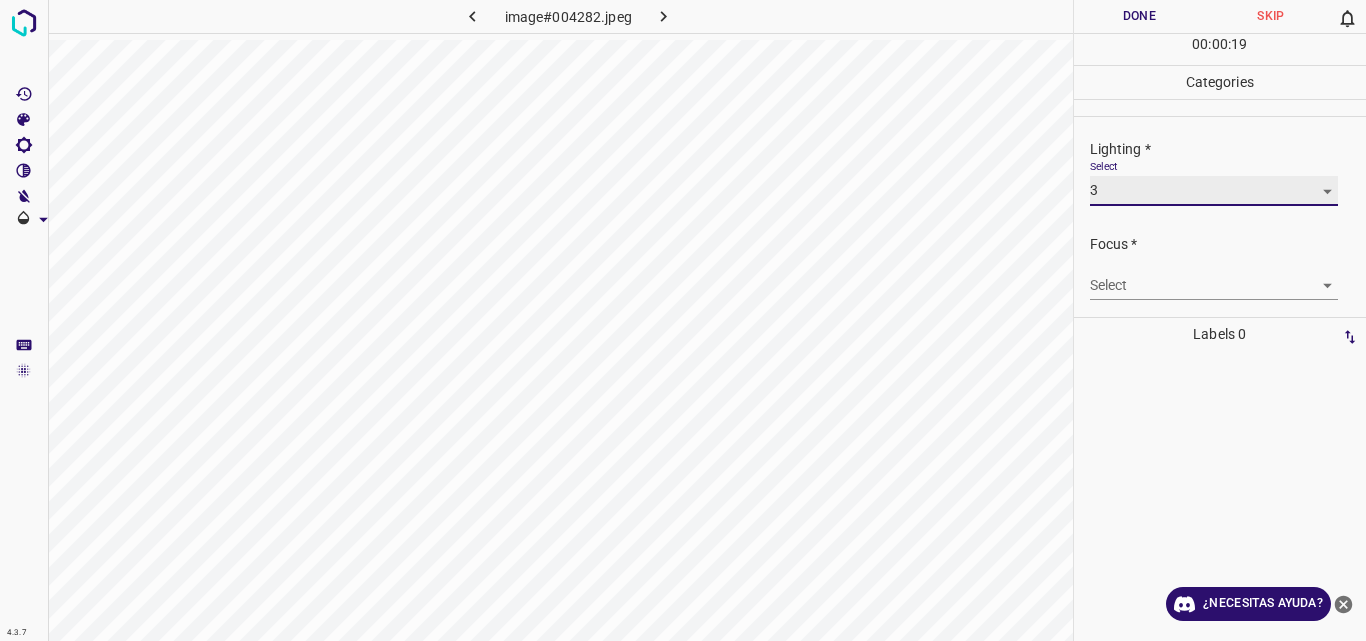 type on "3" 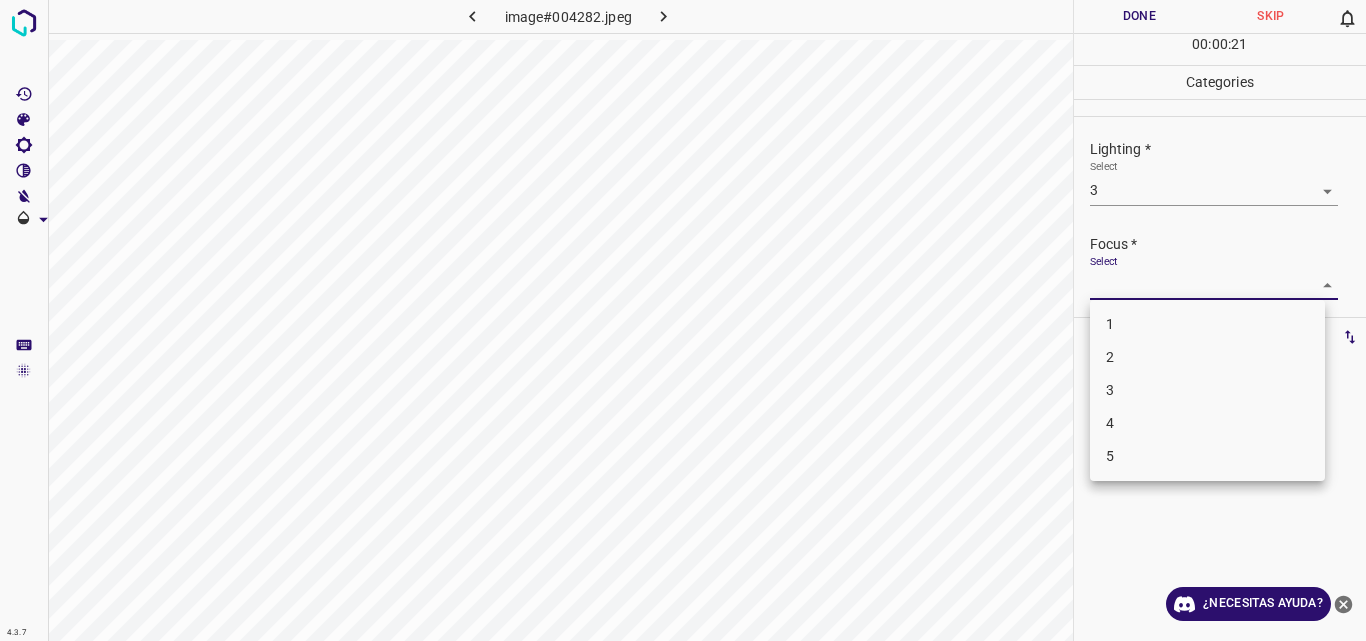 click on "4.3.7 image#004282.jpeg Done Skip 0 00   : 00   : 21   Categories Lighting *  Select 3 3 Focus *  Select ​ Overall *  Select ​ Labels   0 Categories 1 Lighting 2 Focus 3 Overall Tools Space Change between modes (Draw & Edit) I Auto labeling R Restore zoom M Zoom in N Zoom out Delete Delete selecte label Filters Z Restore filters X Saturation filter C Brightness filter V Contrast filter B Gray scale filter General O Download ¿Necesitas ayuda? Original text Rate this translation Your feedback will be used to help improve Google Translate - Texto - Esconder - Borrar 1 2 3 4 5" at bounding box center (683, 320) 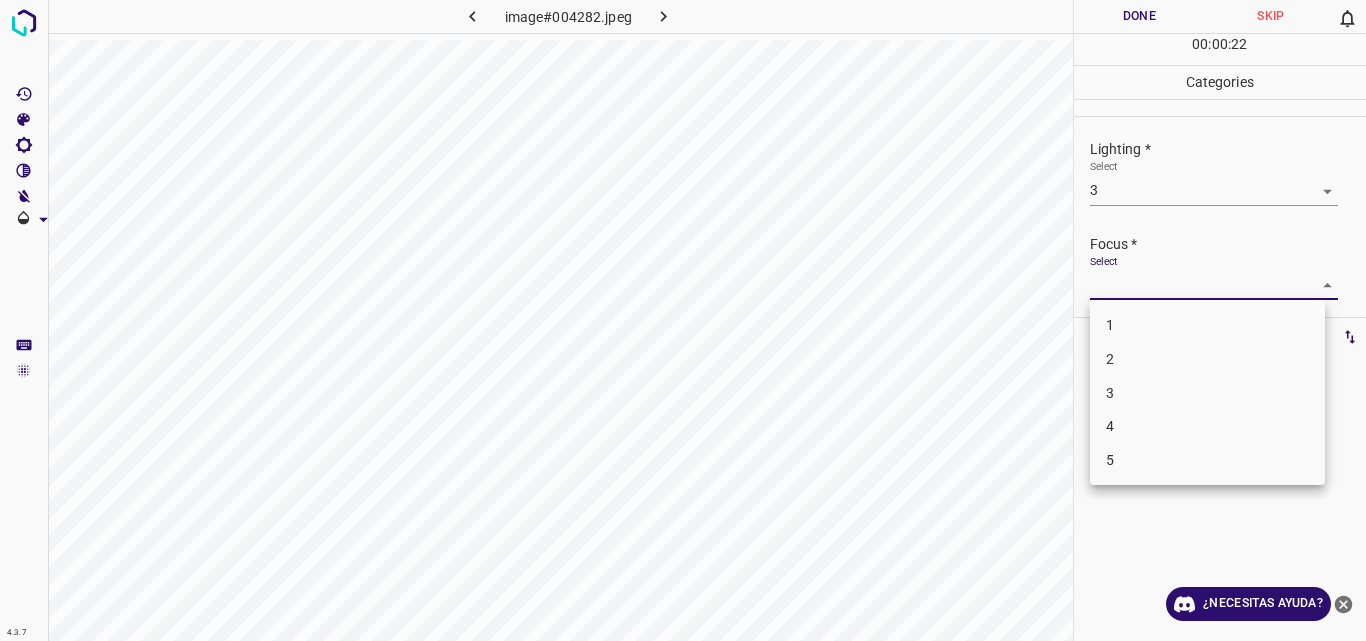 click on "2" at bounding box center [1207, 359] 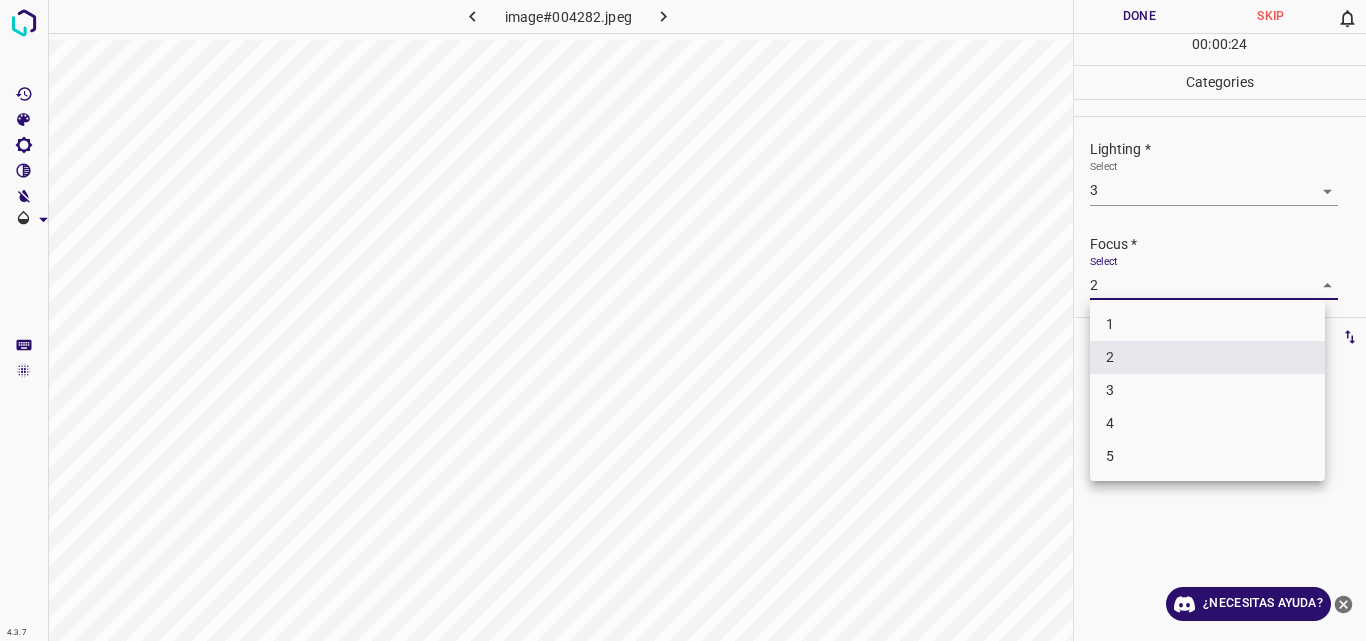 click on "4.3.7 image#004282.jpeg Done Skip 0 00   : 00   : 24   Categories Lighting *  Select 3 3 Focus *  Select 2 2 Overall *  Select ​ Labels   0 Categories 1 Lighting 2 Focus 3 Overall Tools Space Change between modes (Draw & Edit) I Auto labeling R Restore zoom M Zoom in N Zoom out Delete Delete selecte label Filters Z Restore filters X Saturation filter C Brightness filter V Contrast filter B Gray scale filter General O Download ¿Necesitas ayuda? Original text Rate this translation Your feedback will be used to help improve Google Translate - Texto - Esconder - Borrar 1 2 3 4 5" at bounding box center (683, 320) 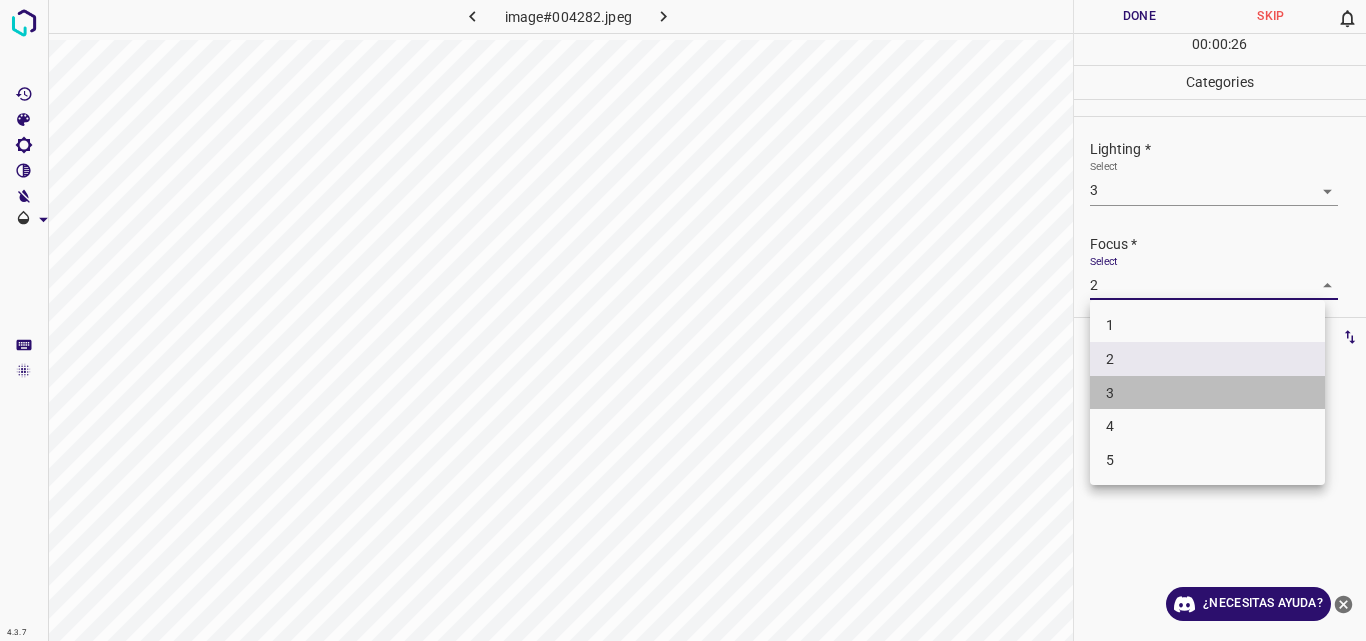 click on "3" at bounding box center (1207, 393) 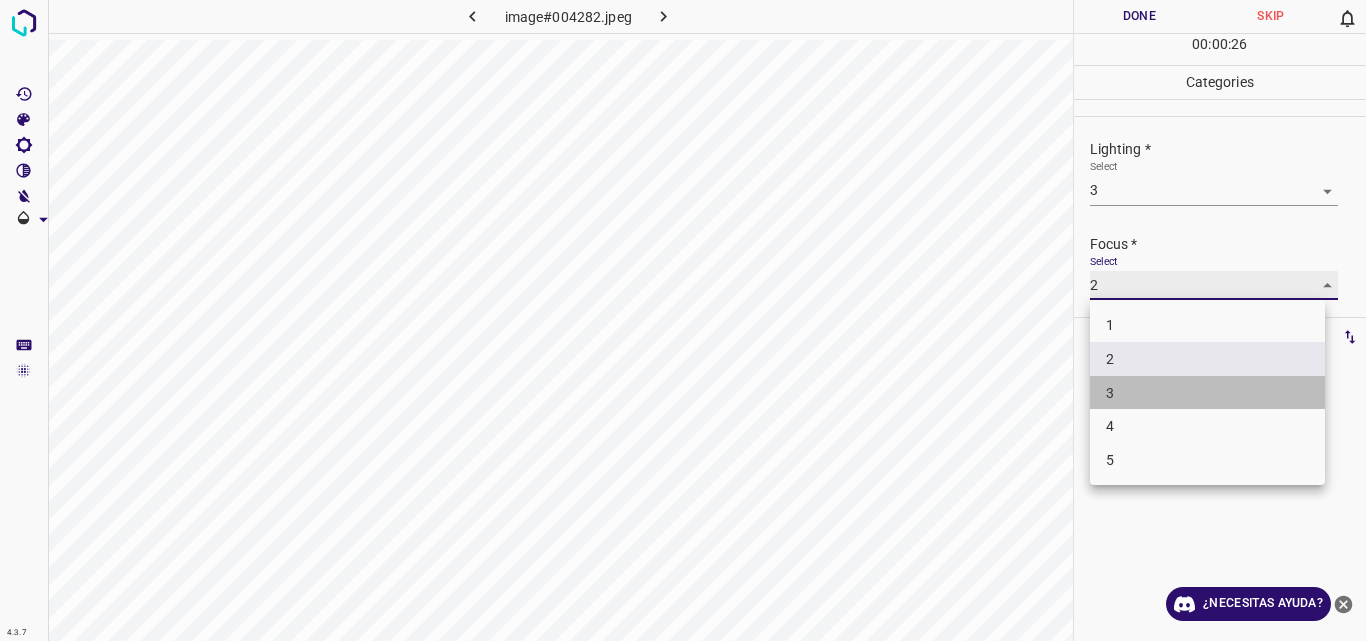 type on "3" 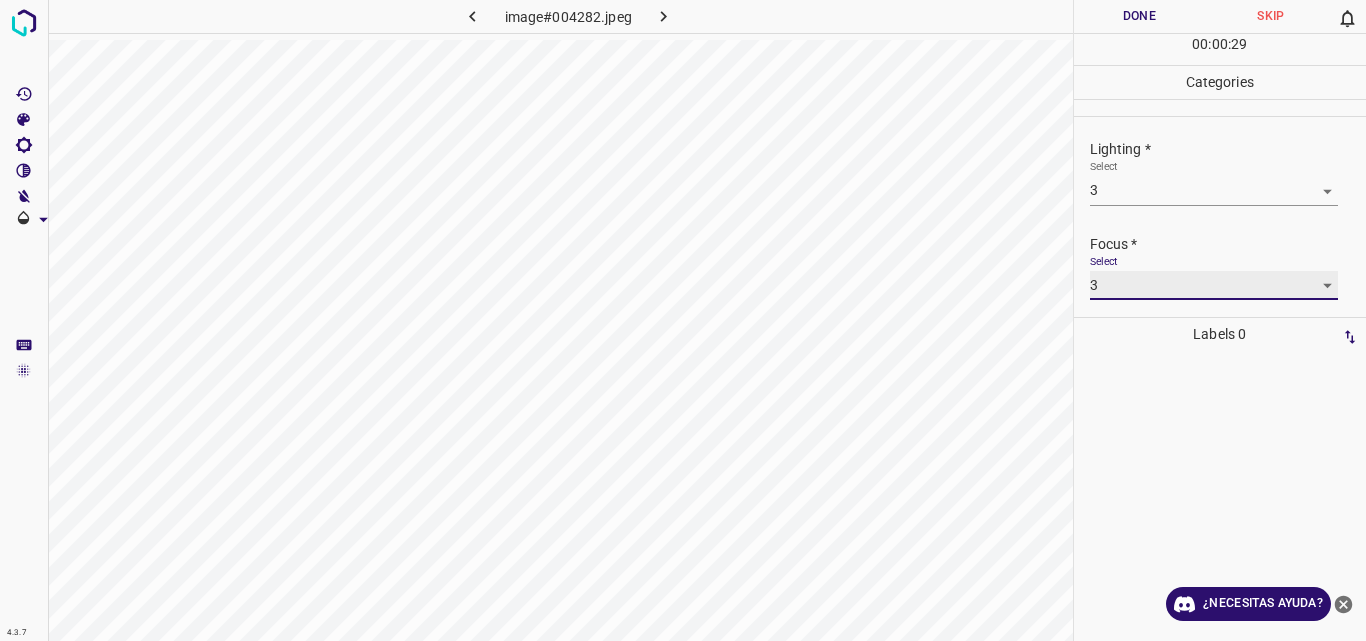 scroll, scrollTop: 98, scrollLeft: 0, axis: vertical 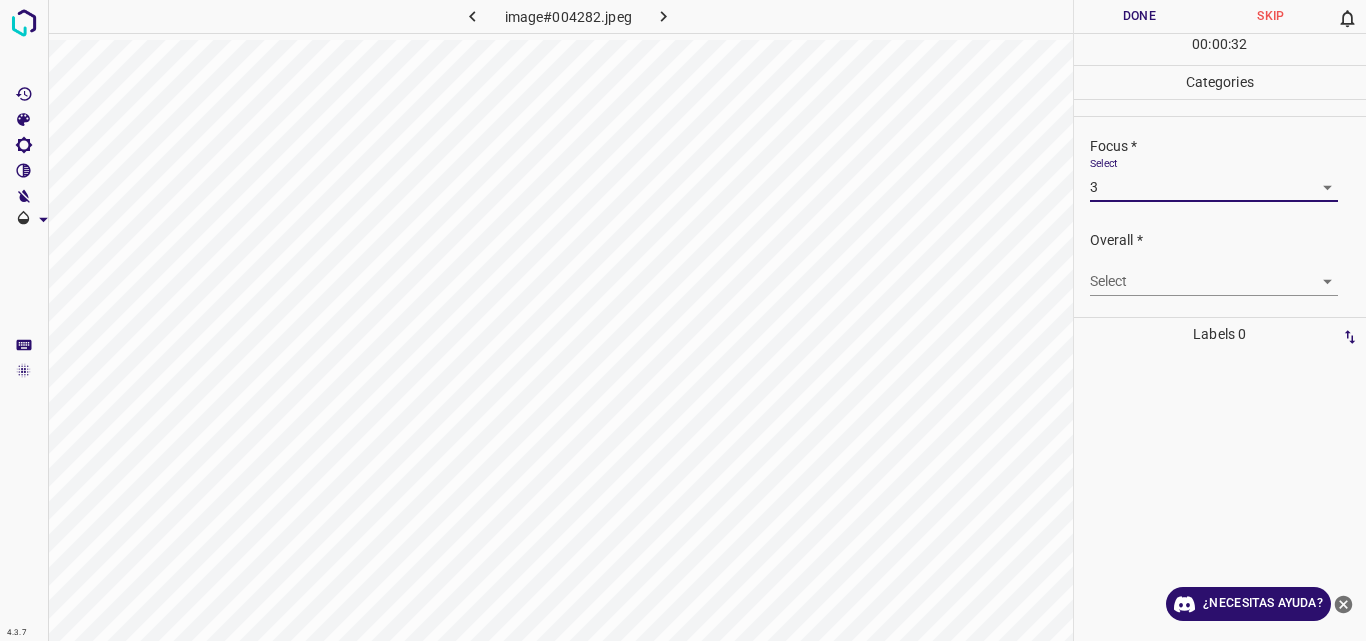 click on "4.3.7 image#004282.jpeg Done Skip 0 00   : 00   : 32   Categories Lighting *  Select 3 3 Focus *  Select 3 3 Overall *  Select ​ Labels   0 Categories 1 Lighting 2 Focus 3 Overall Tools Space Change between modes (Draw & Edit) I Auto labeling R Restore zoom M Zoom in N Zoom out Delete Delete selecte label Filters Z Restore filters X Saturation filter C Brightness filter V Contrast filter B Gray scale filter General O Download ¿Necesitas ayuda? Original text Rate this translation Your feedback will be used to help improve Google Translate - Texto - Esconder - Borrar" at bounding box center (683, 320) 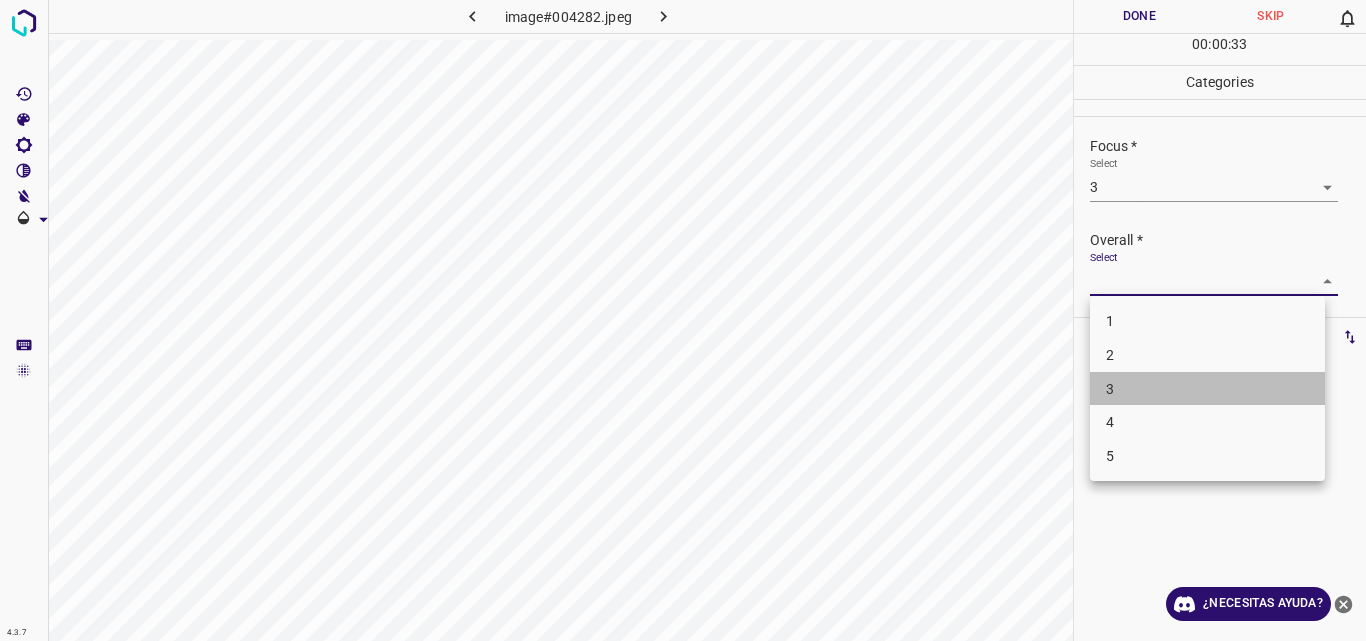 click on "3" at bounding box center (1207, 389) 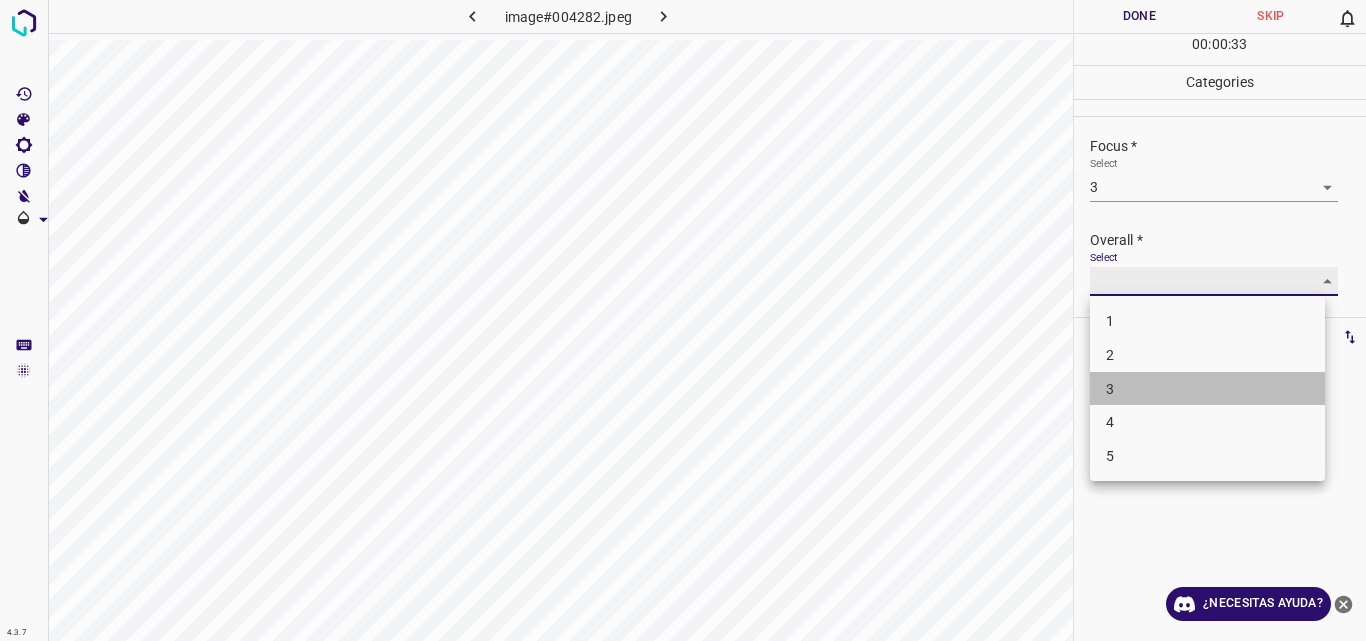type on "3" 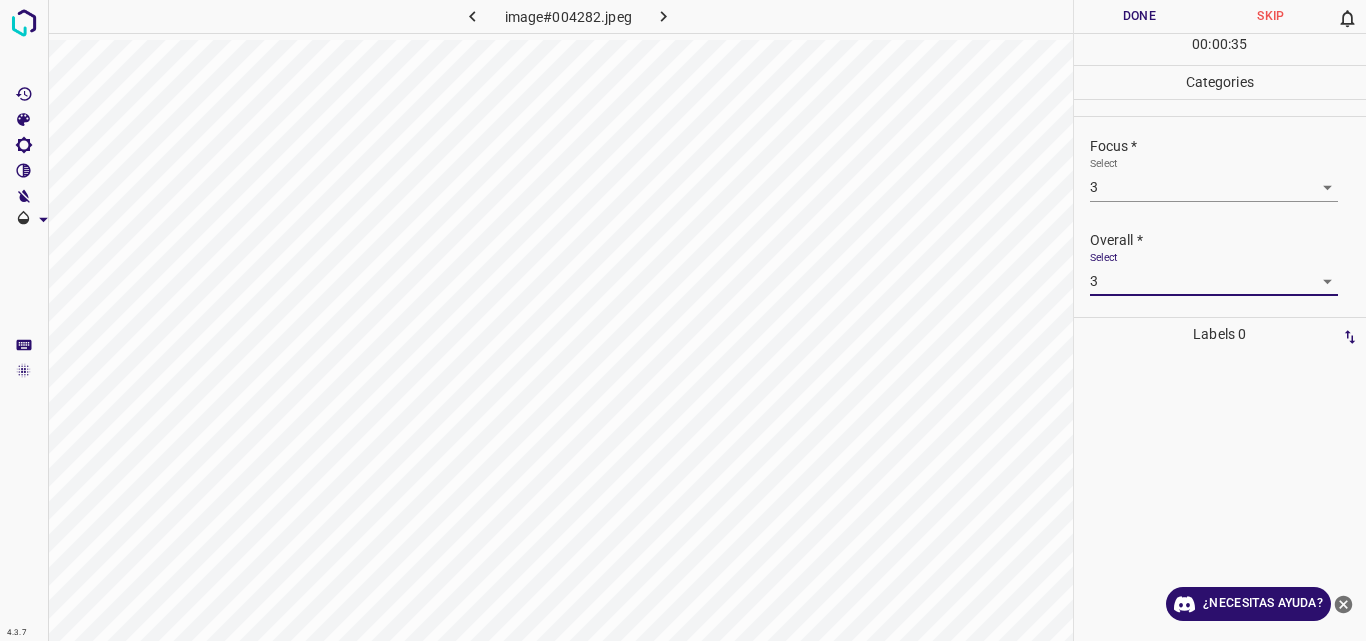click on "Done" at bounding box center [1140, 16] 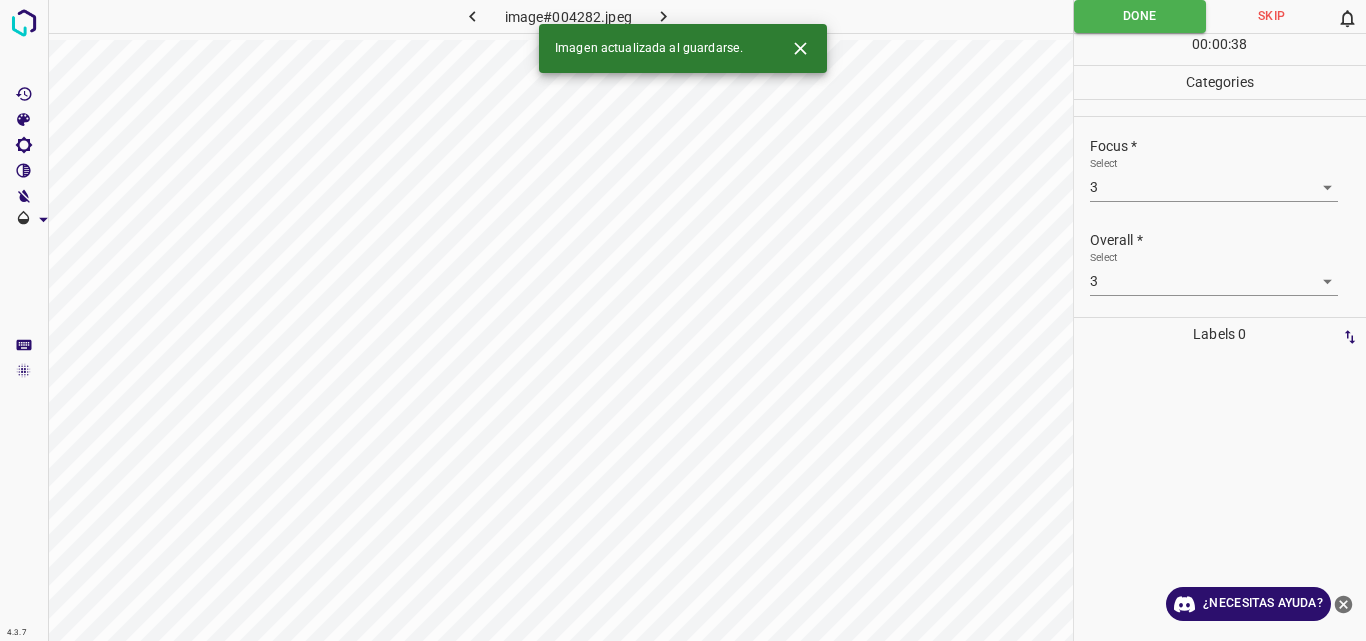 click 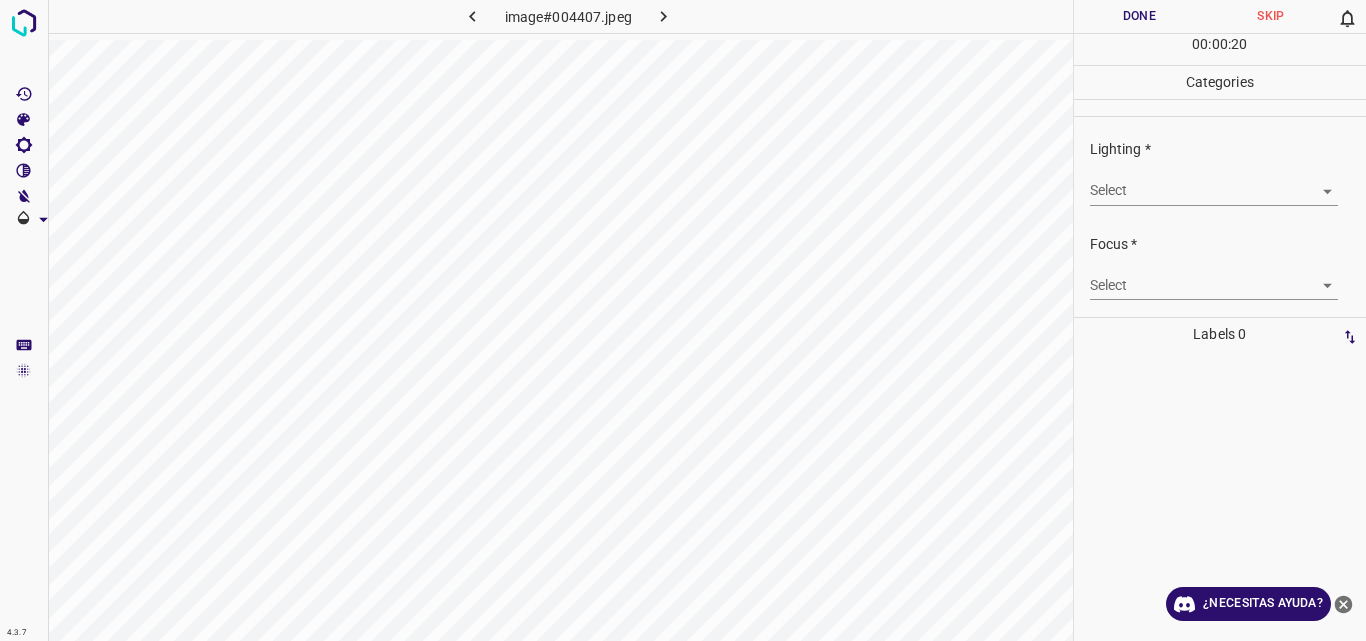 click on "4.3.7 image#004407.jpeg Done Skip 0 00   : 00   : 20   Categories Lighting *  Select ​ Focus *  Select ​ Overall *  Select ​ Labels   0 Categories 1 Lighting 2 Focus 3 Overall Tools Space Change between modes (Draw & Edit) I Auto labeling R Restore zoom M Zoom in N Zoom out Delete Delete selecte label Filters Z Restore filters X Saturation filter C Brightness filter V Contrast filter B Gray scale filter General O Download ¿Necesitas ayuda? Original text Rate this translation Your feedback will be used to help improve Google Translate - Texto - Esconder - Borrar" at bounding box center (683, 320) 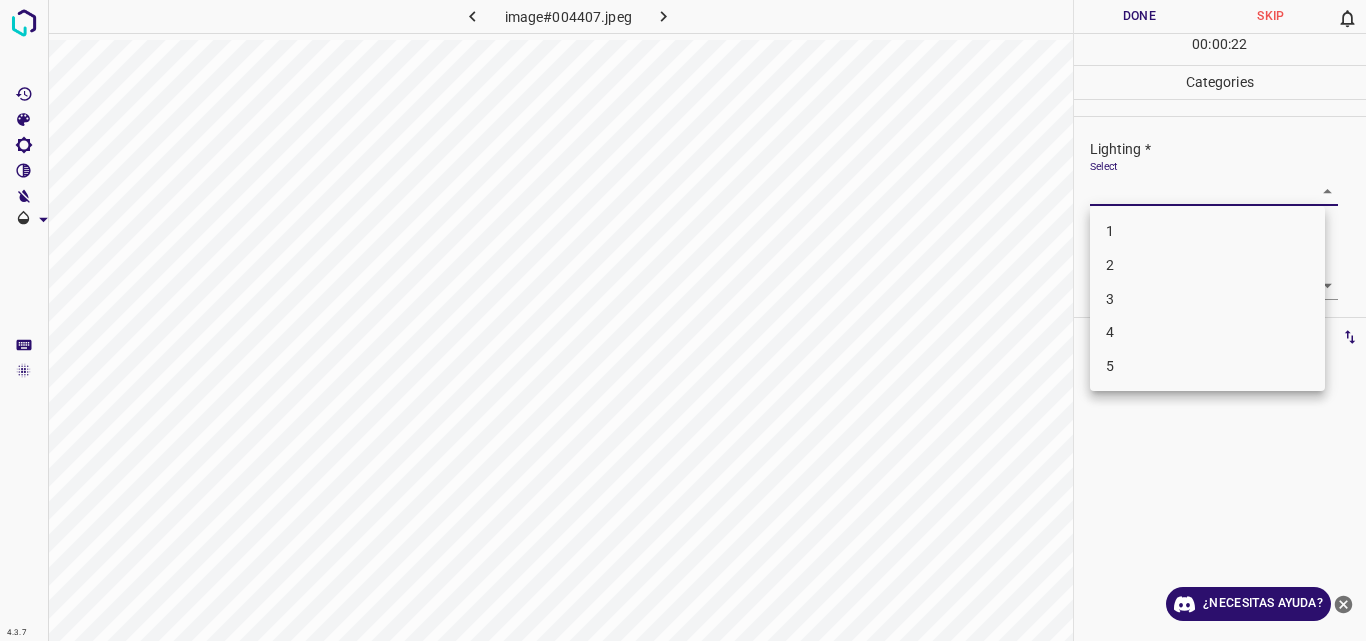 click on "2" at bounding box center [1207, 265] 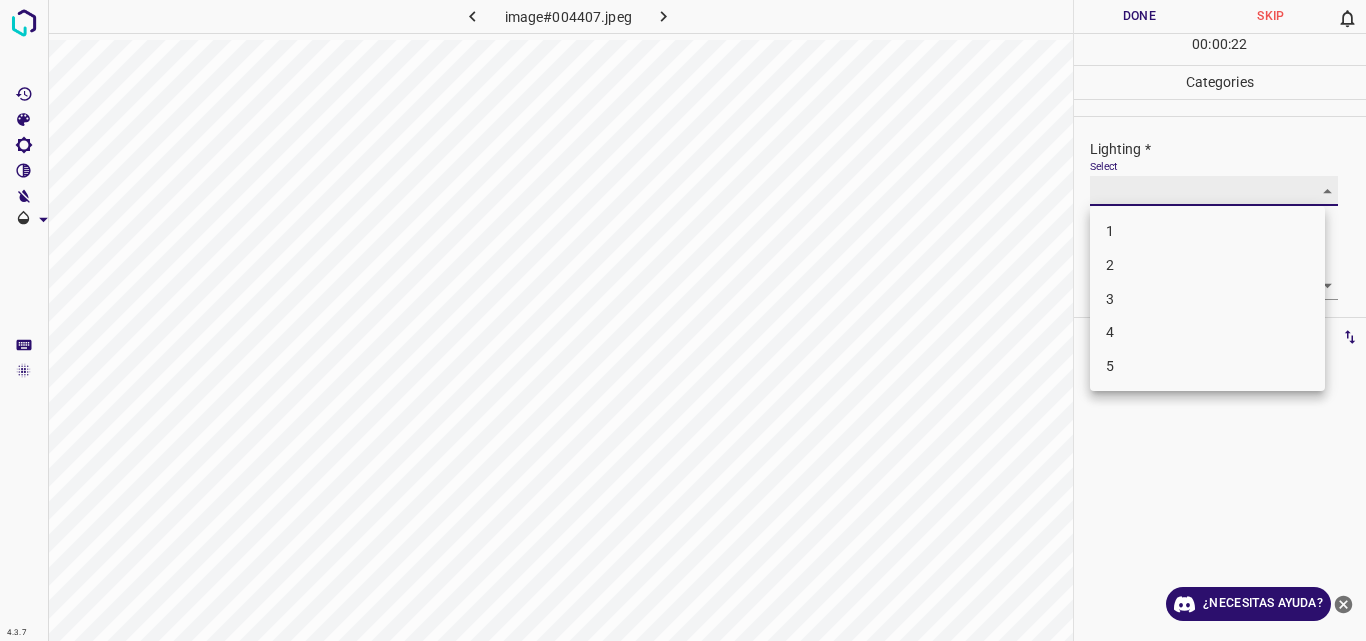 type on "2" 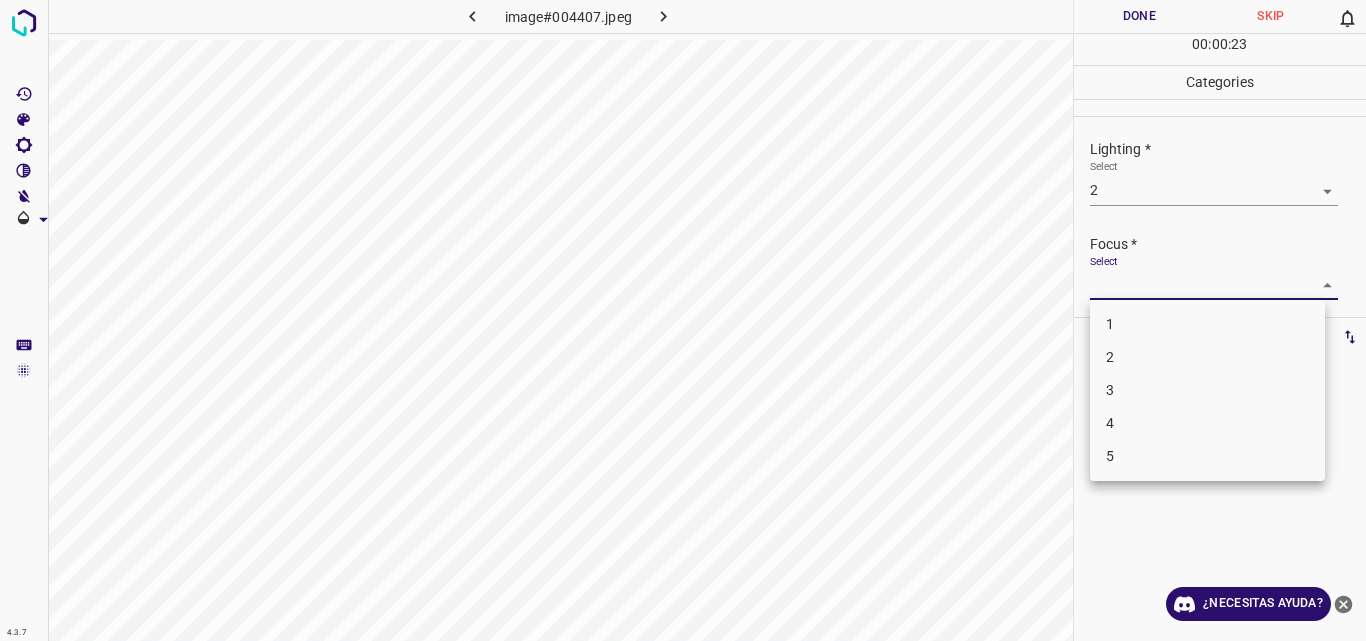 click on "4.3.7 image#004407.jpeg Done Skip 0 00   : 00   : 23   Categories Lighting *  Select 2 2 Focus *  Select ​ Overall *  Select ​ Labels   0 Categories 1 Lighting 2 Focus 3 Overall Tools Space Change between modes (Draw & Edit) I Auto labeling R Restore zoom M Zoom in N Zoom out Delete Delete selecte label Filters Z Restore filters X Saturation filter C Brightness filter V Contrast filter B Gray scale filter General O Download ¿Necesitas ayuda? Original text Rate this translation Your feedback will be used to help improve Google Translate - Texto - Esconder - Borrar 1 2 3 4 5" at bounding box center [683, 320] 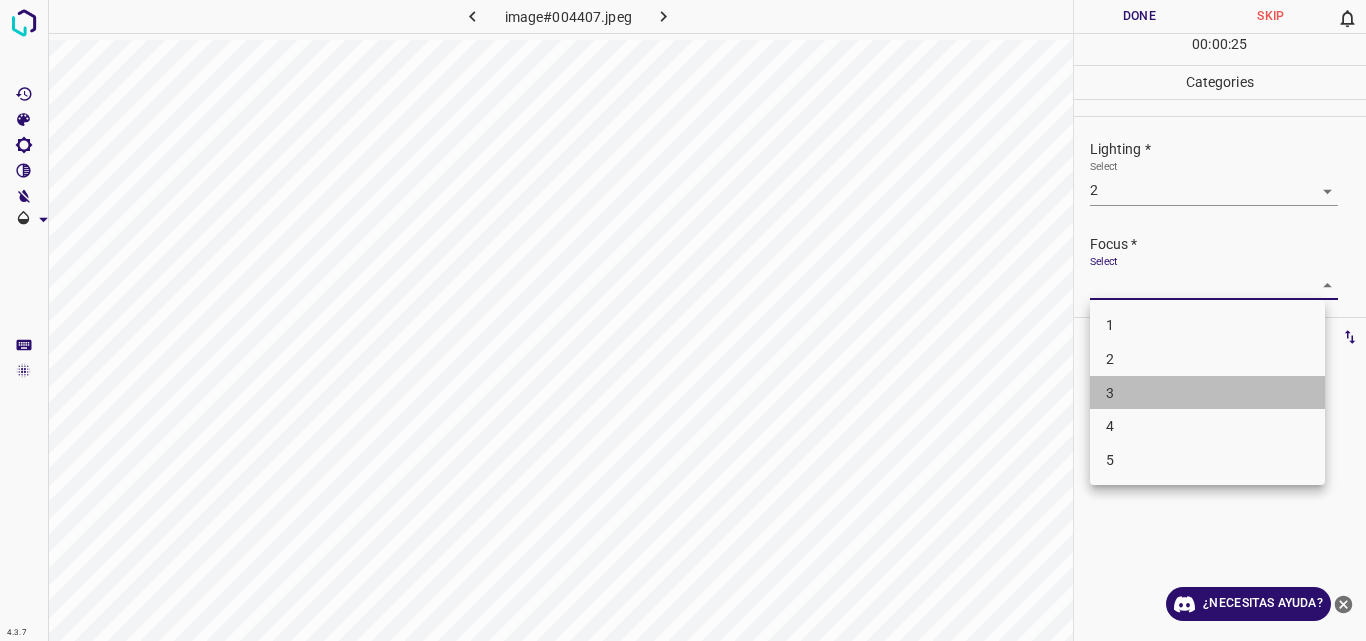 click on "3" at bounding box center [1207, 393] 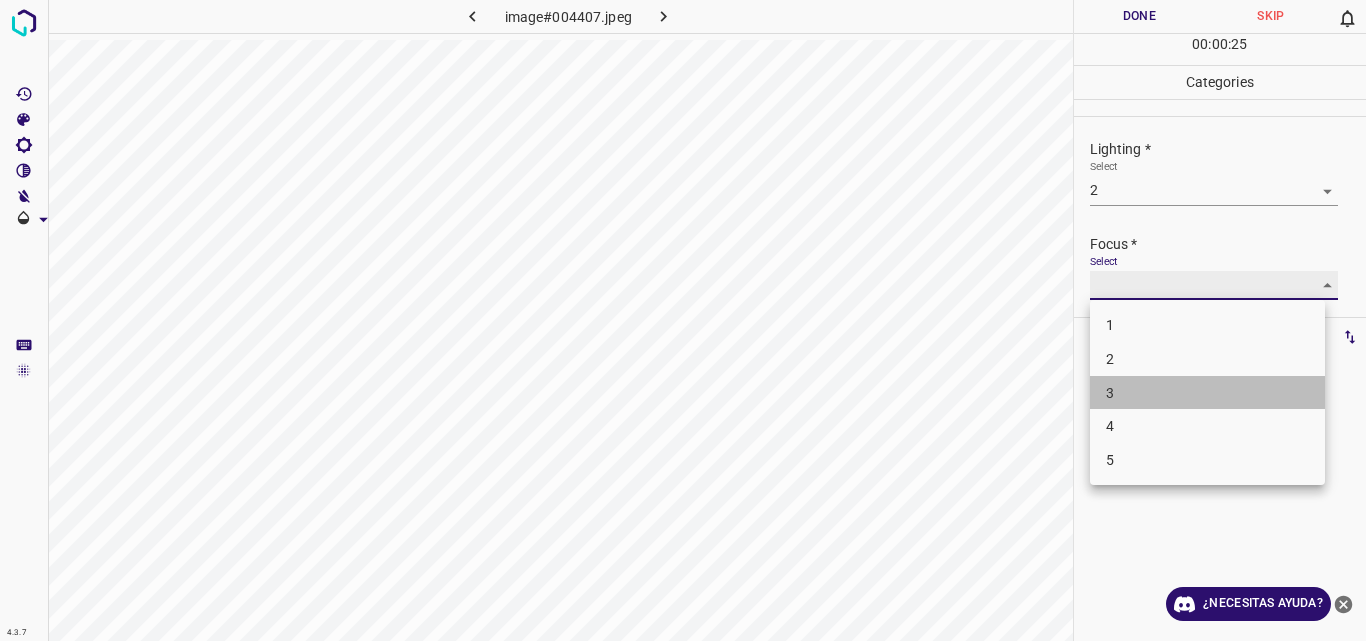 type on "3" 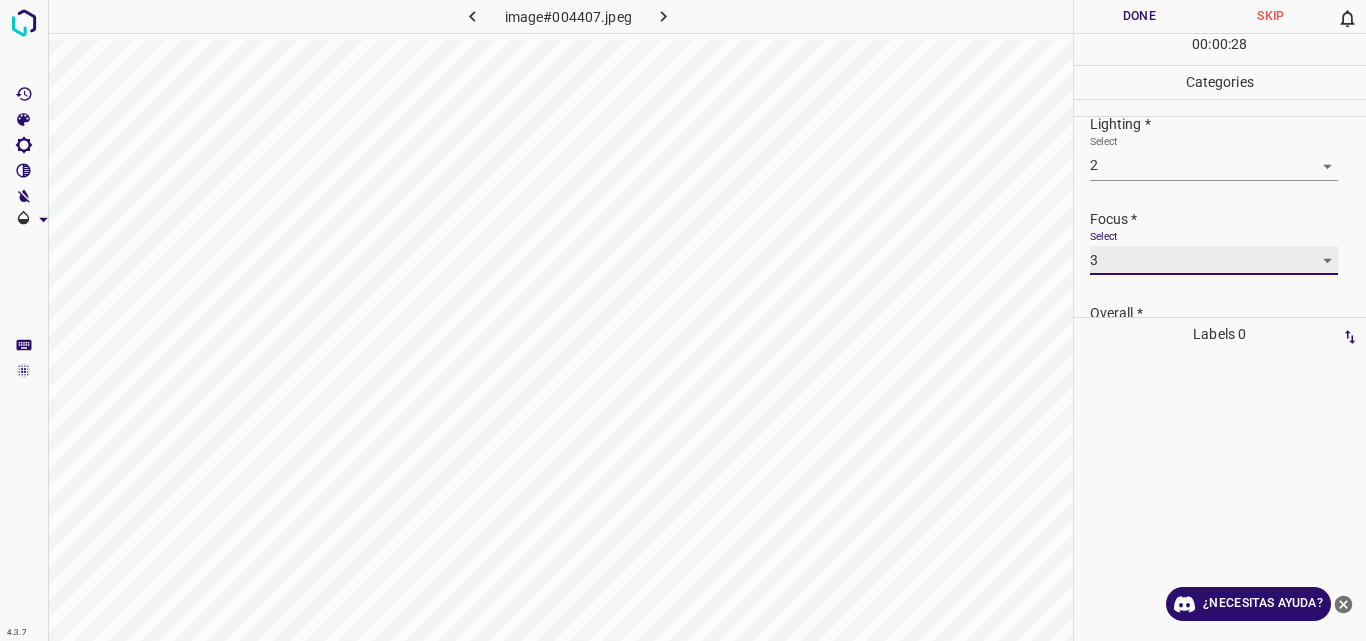 scroll, scrollTop: 98, scrollLeft: 0, axis: vertical 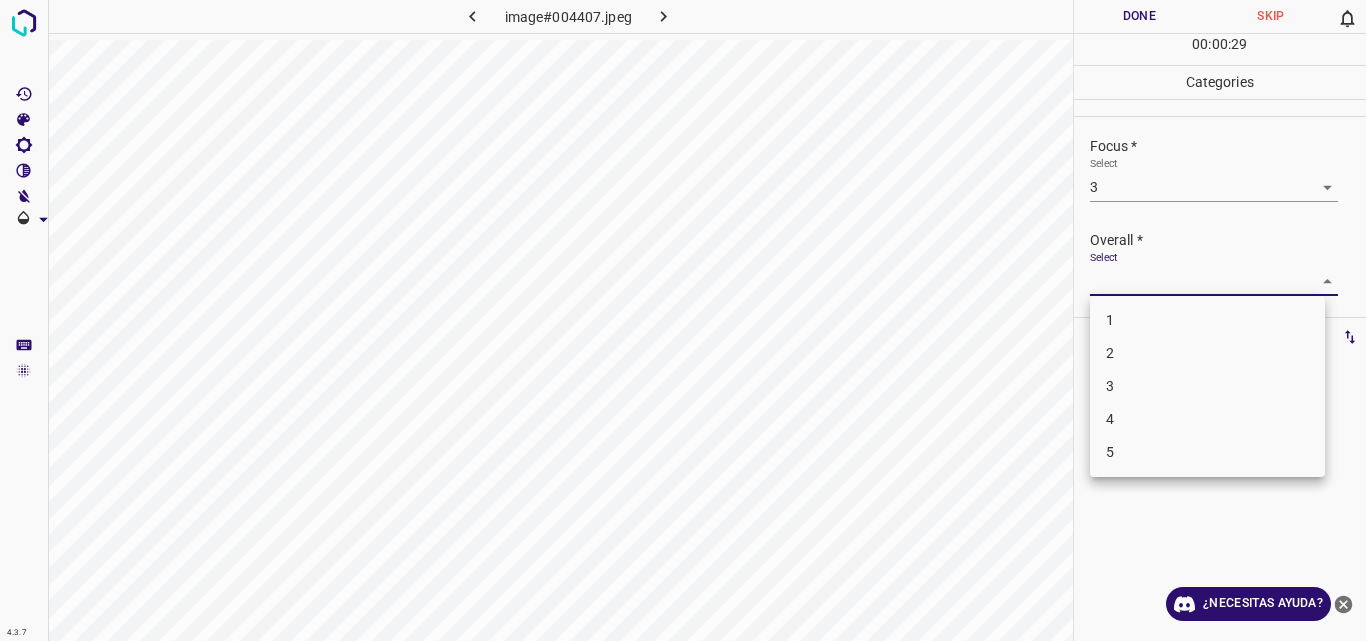 click on "4.3.7 image#004407.jpeg Done Skip 0 00   : 00   : 29   Categories Lighting *  Select 2 2 Focus *  Select 3 3 Overall *  Select ​ Labels   0 Categories 1 Lighting 2 Focus 3 Overall Tools Space Change between modes (Draw & Edit) I Auto labeling R Restore zoom M Zoom in N Zoom out Delete Delete selecte label Filters Z Restore filters X Saturation filter C Brightness filter V Contrast filter B Gray scale filter General O Download ¿Necesitas ayuda? Original text Rate this translation Your feedback will be used to help improve Google Translate - Texto - Esconder - Borrar 1 2 3 4 5" at bounding box center (683, 320) 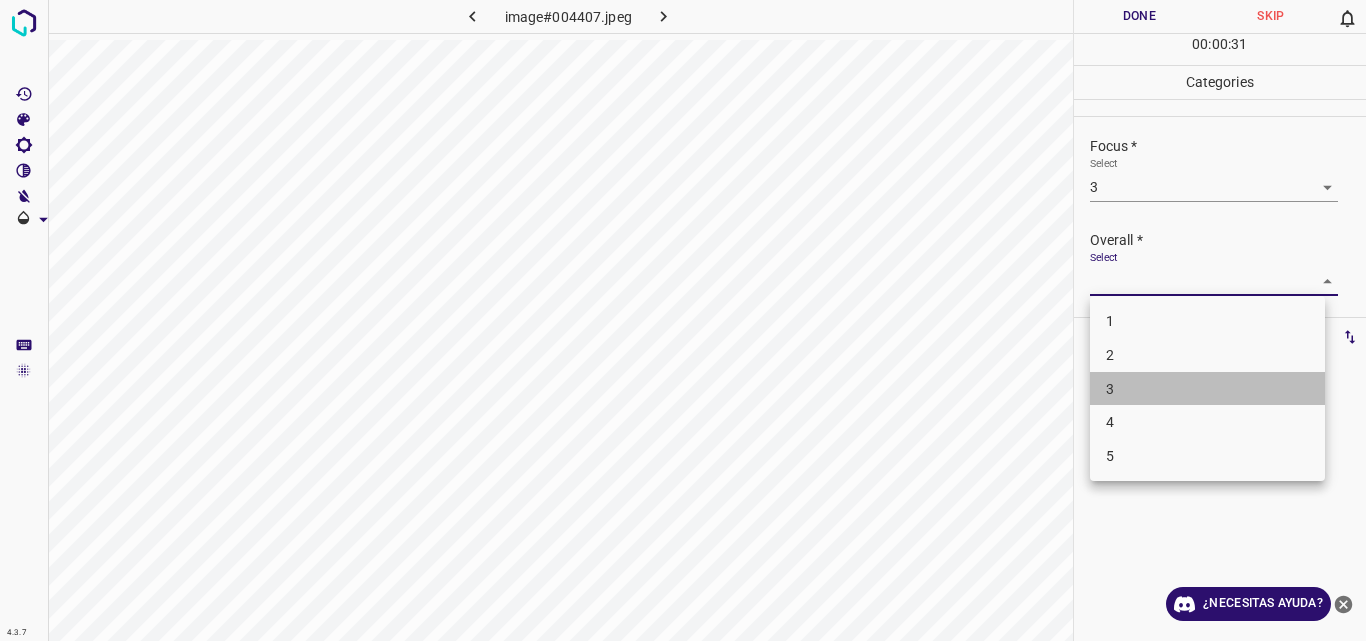 click on "3" at bounding box center (1207, 389) 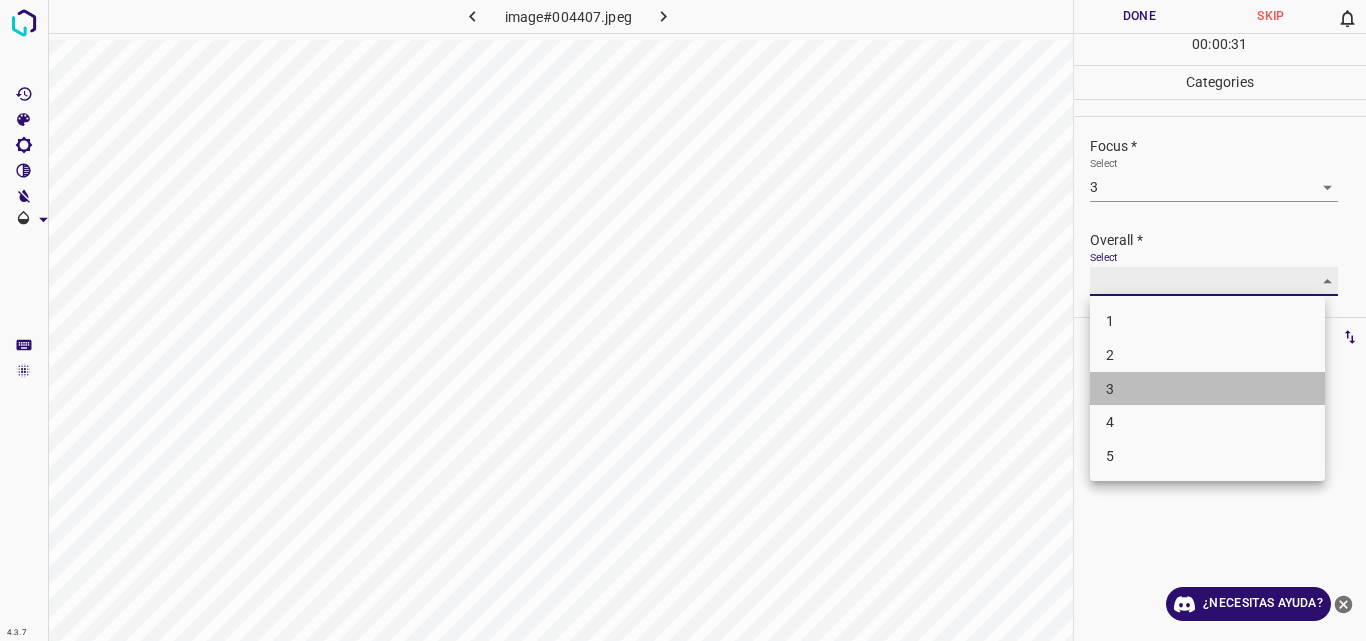 type on "3" 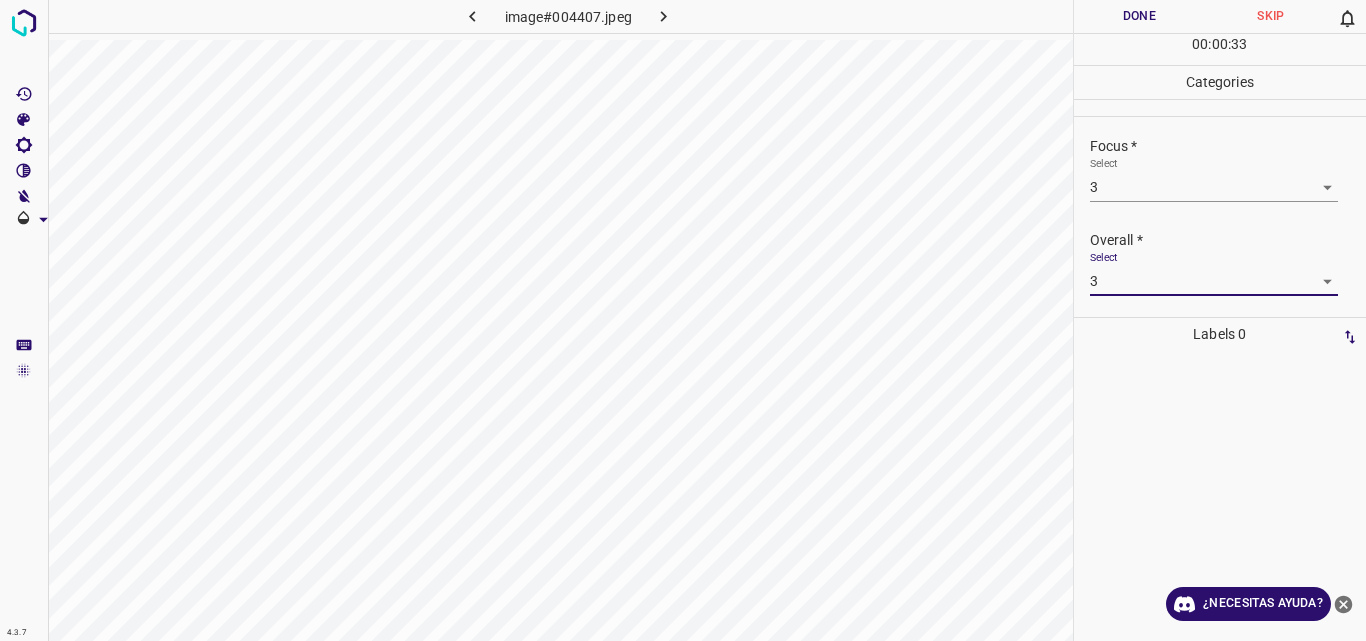 click on "Done" at bounding box center [1140, 16] 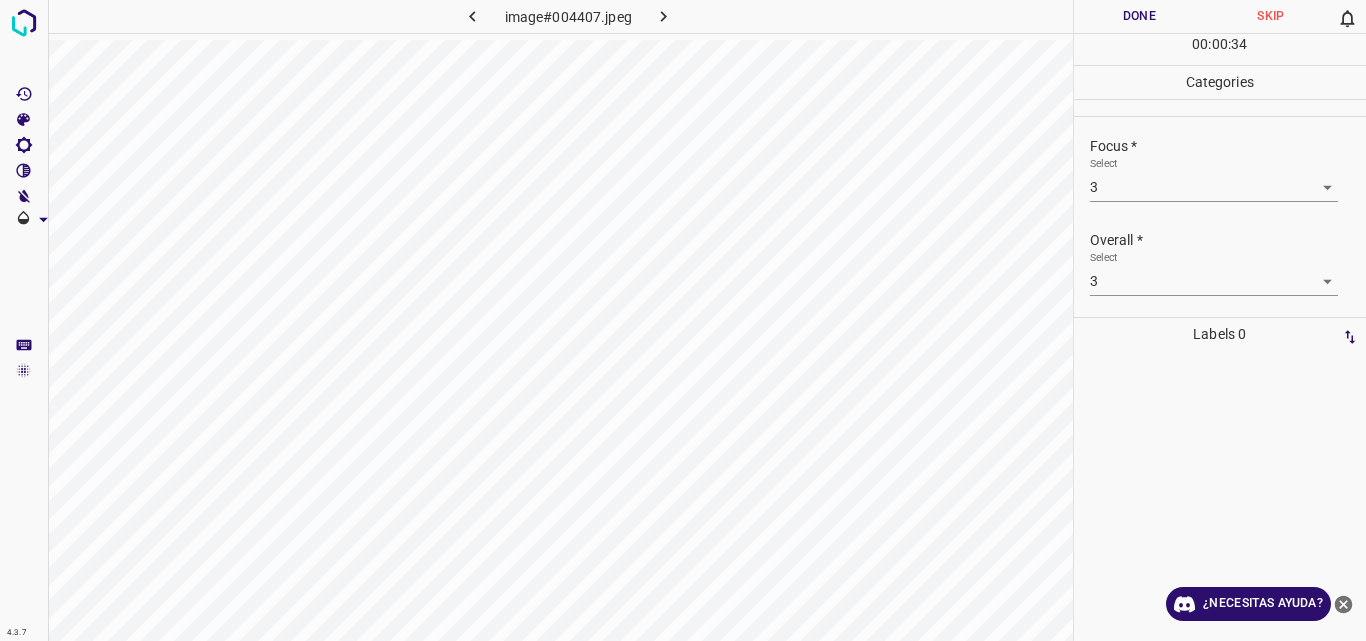 click on "Done" at bounding box center (1140, 16) 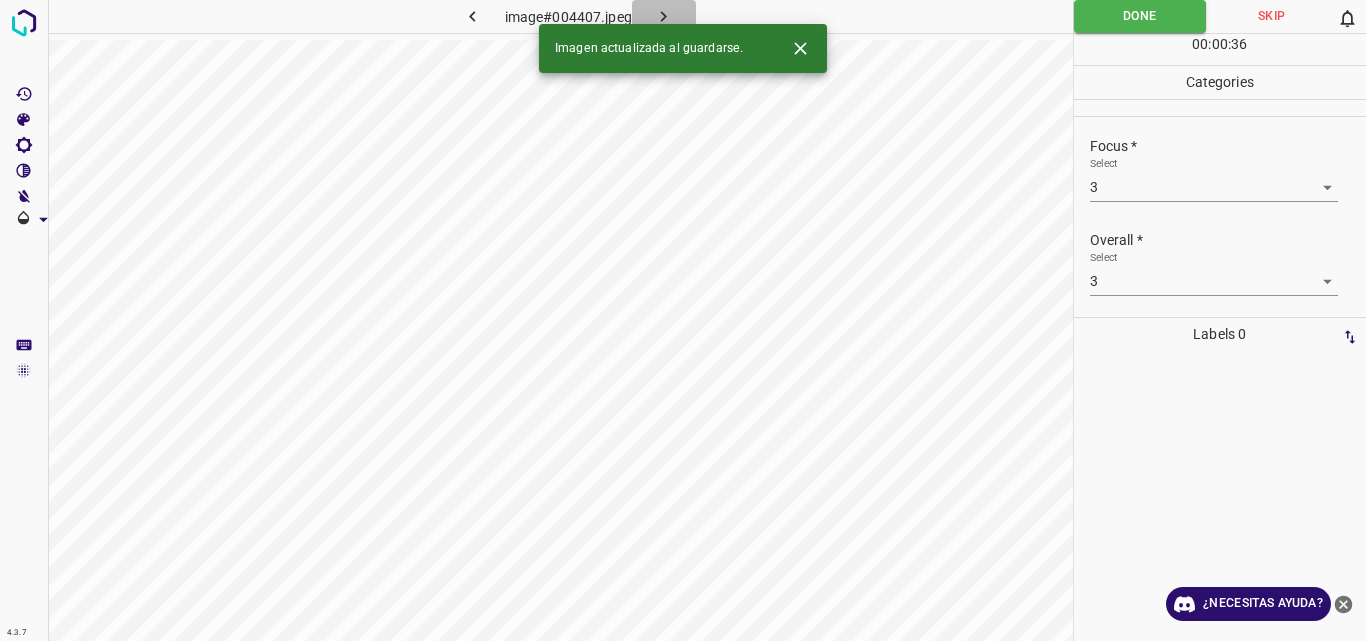 click 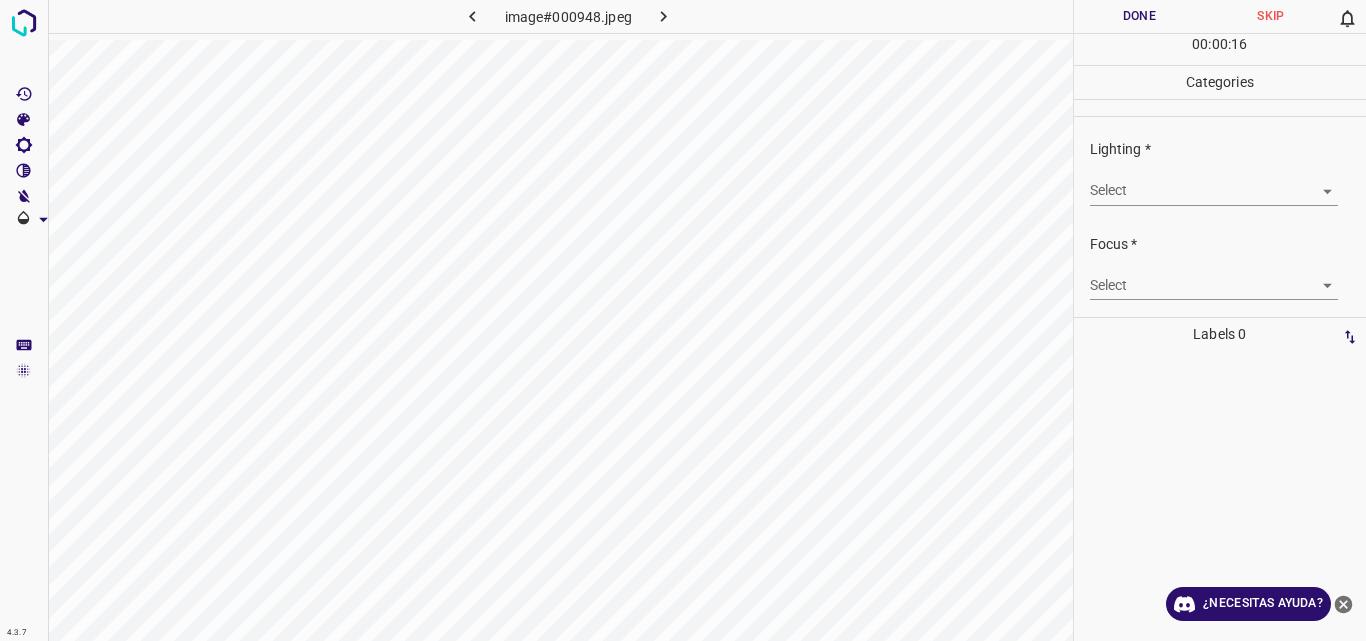click on "4.3.7 image#000948.jpeg Done Skip 0 00   : 00   : 16   Categories Lighting *  Select ​ Focus *  Select ​ Overall *  Select ​ Labels   0 Categories 1 Lighting 2 Focus 3 Overall Tools Space Change between modes (Draw & Edit) I Auto labeling R Restore zoom M Zoom in N Zoom out Delete Delete selecte label Filters Z Restore filters X Saturation filter C Brightness filter V Contrast filter B Gray scale filter General O Download ¿Necesitas ayuda? Original text Rate this translation Your feedback will be used to help improve Google Translate - Texto - Esconder - Borrar" at bounding box center (683, 320) 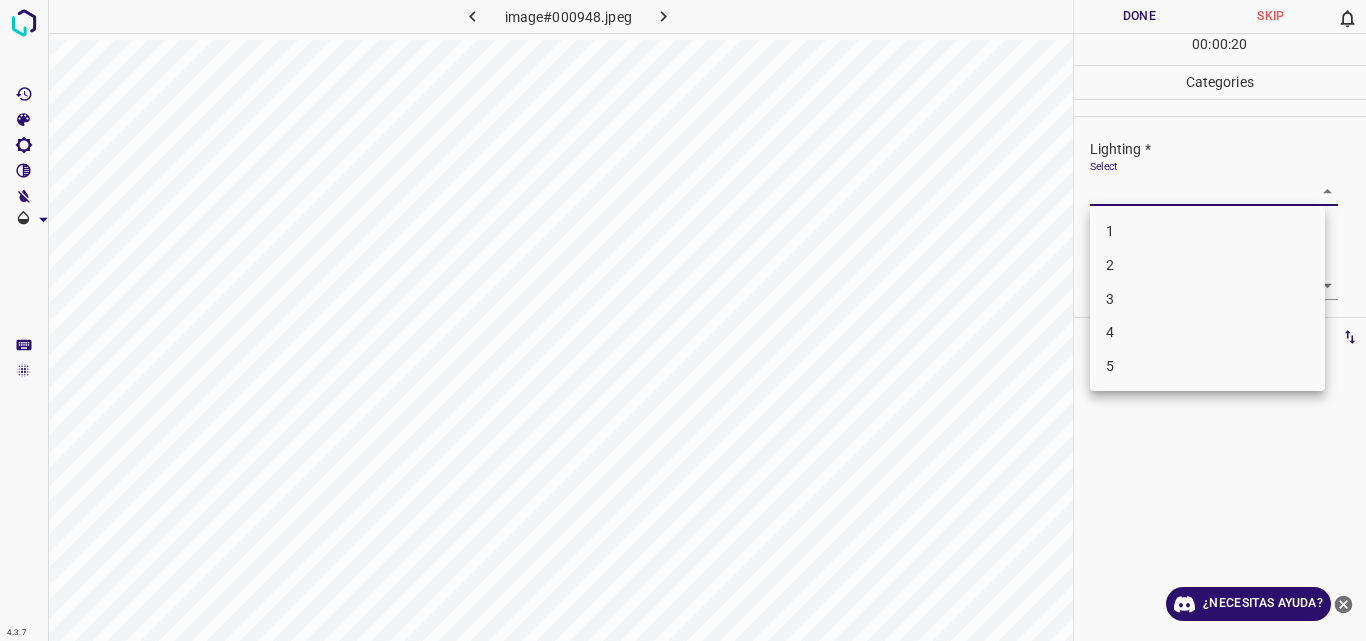 click on "2" at bounding box center [1207, 265] 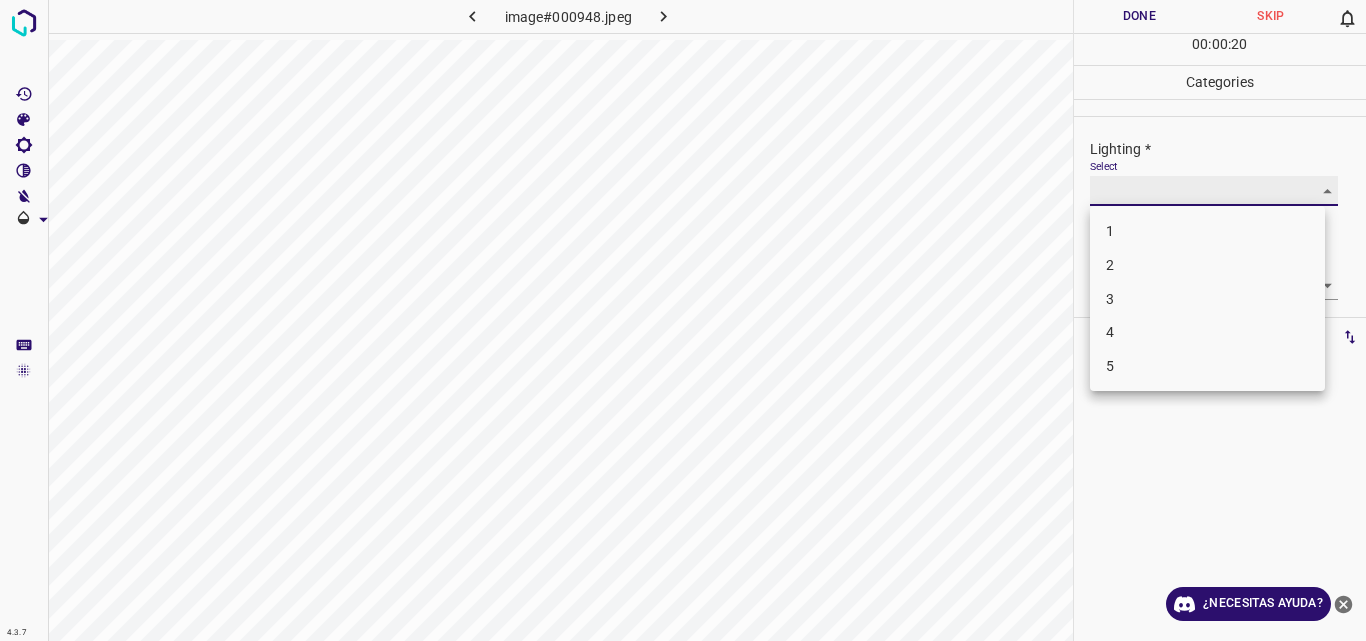type on "2" 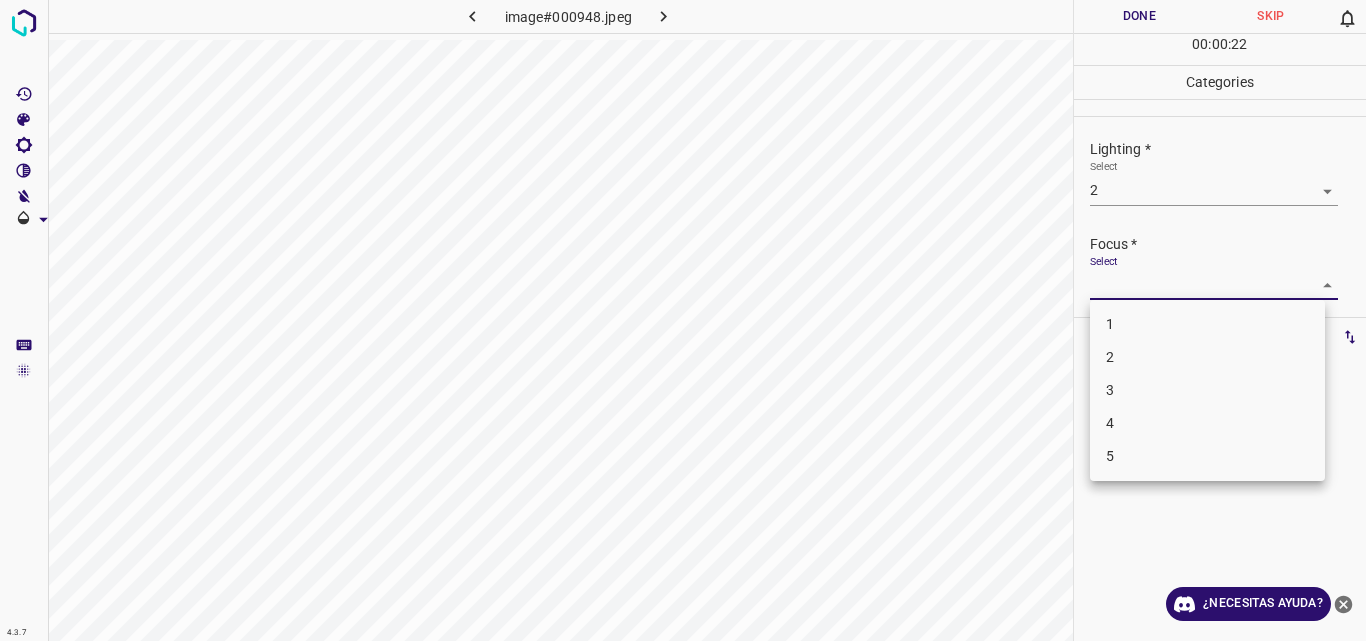 click on "4.3.7 image#000948.jpeg Done Skip 0 00   : 00   : 22   Categories Lighting *  Select 2 2 Focus *  Select ​ Overall *  Select ​ Labels   0 Categories 1 Lighting 2 Focus 3 Overall Tools Space Change between modes (Draw & Edit) I Auto labeling R Restore zoom M Zoom in N Zoom out Delete Delete selecte label Filters Z Restore filters X Saturation filter C Brightness filter V Contrast filter B Gray scale filter General O Download ¿Necesitas ayuda? Original text Rate this translation Your feedback will be used to help improve Google Translate - Texto - Esconder - Borrar 1 2 3 4 5" at bounding box center [683, 320] 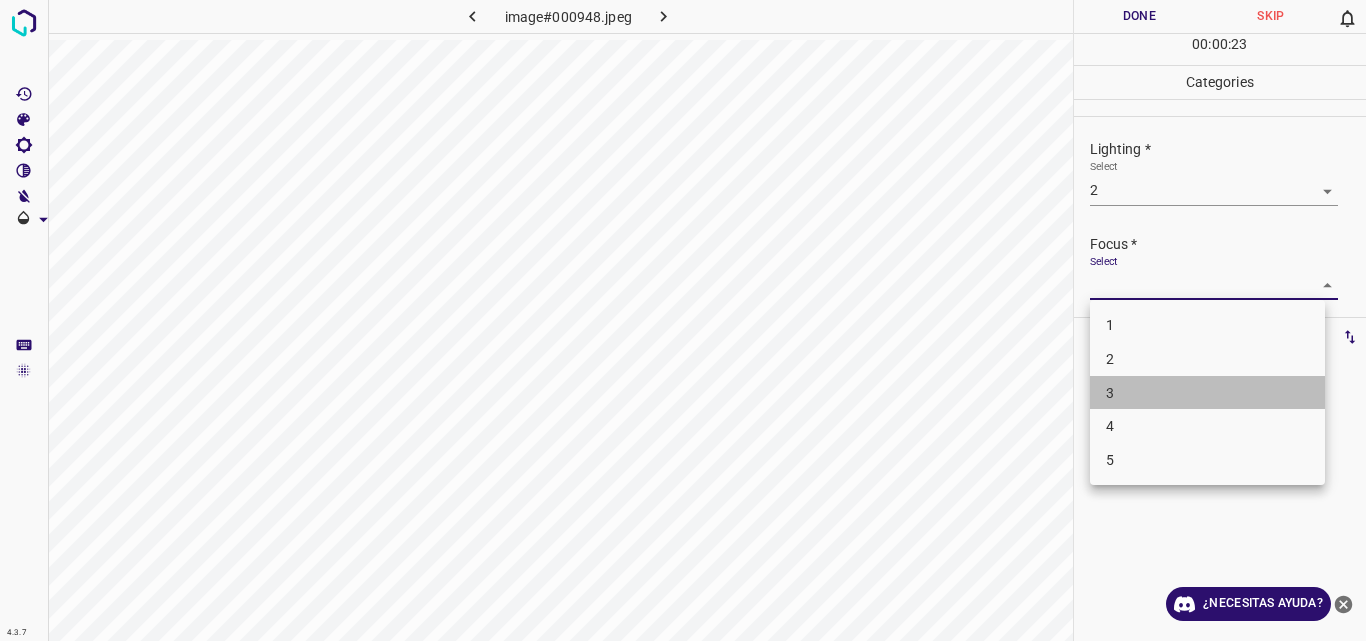 click on "3" at bounding box center [1207, 393] 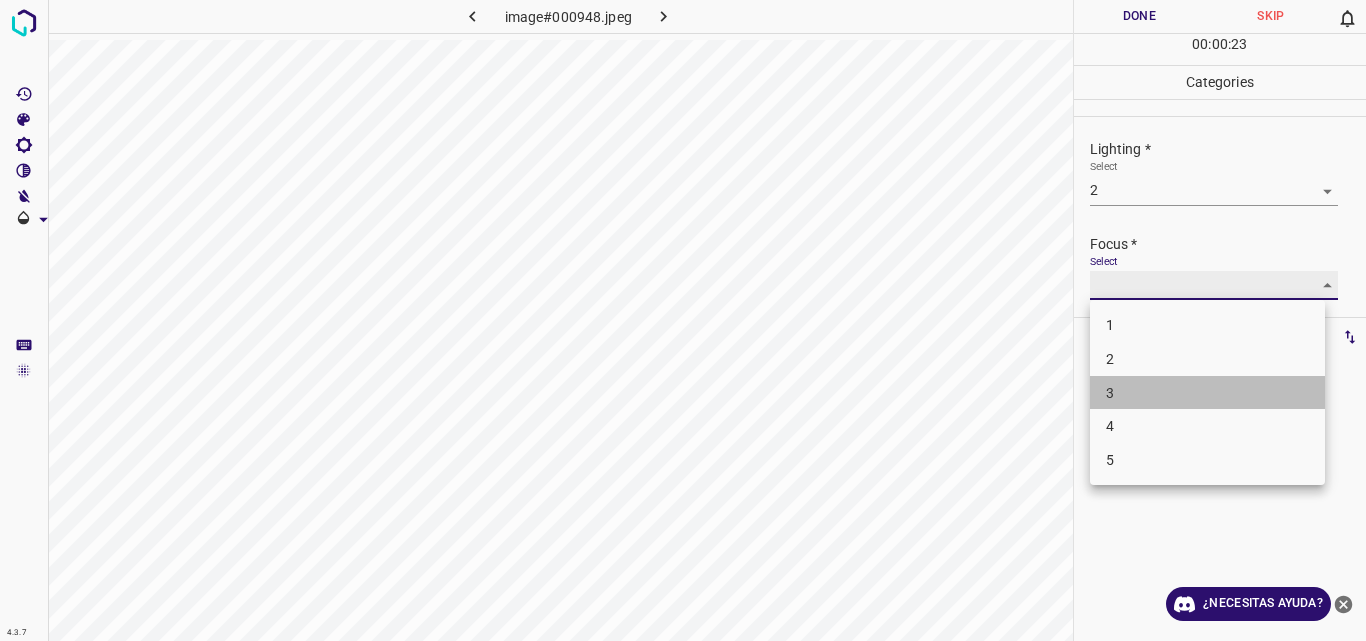 type on "3" 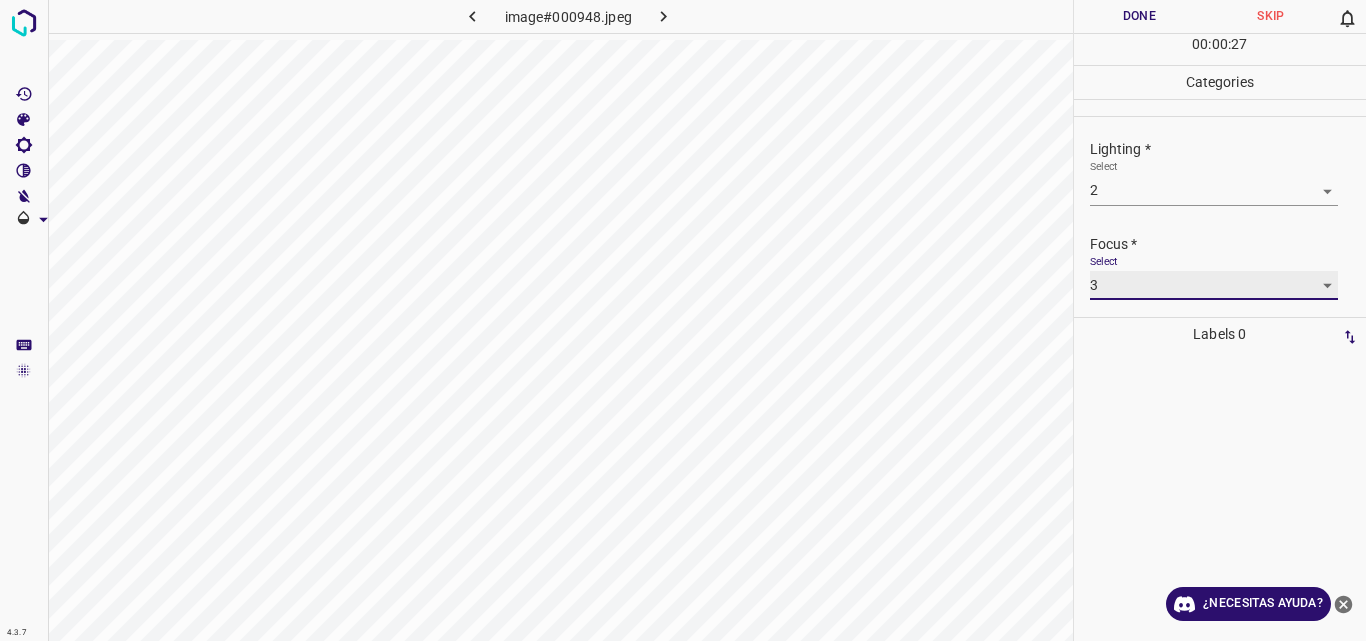 scroll, scrollTop: 98, scrollLeft: 0, axis: vertical 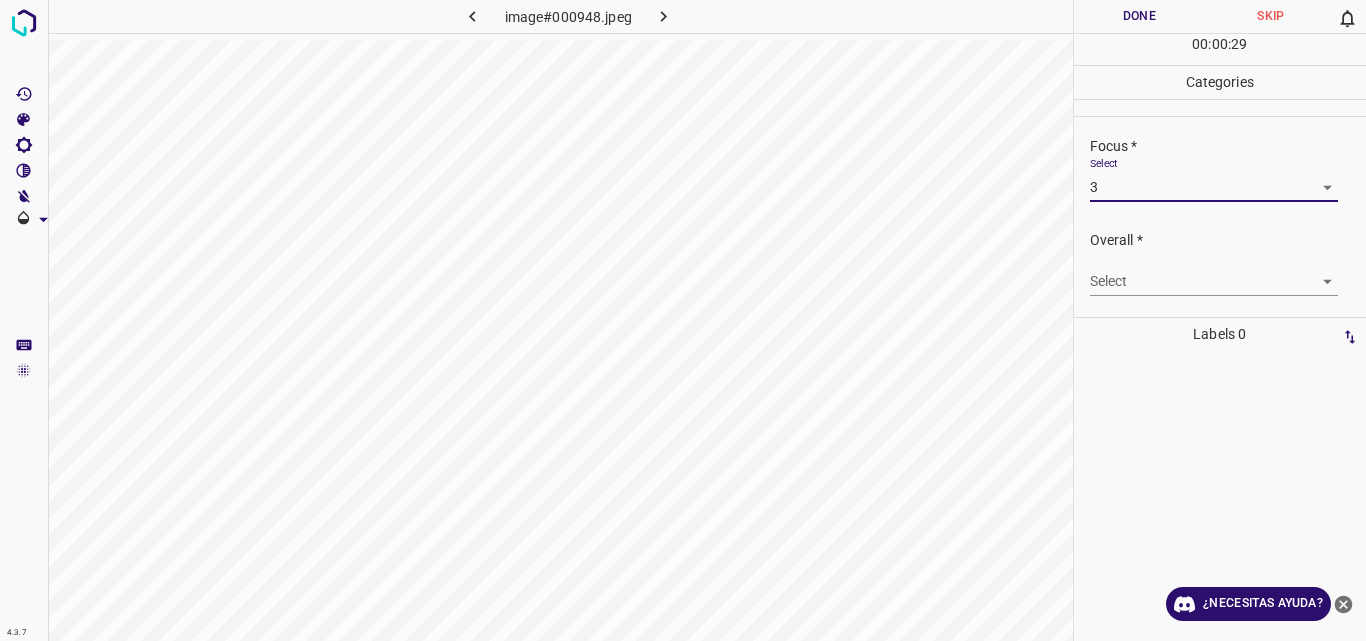 click on "4.3.7 image#000948.jpeg Done Skip 0 00   : 00   : 29   Categories Lighting *  Select 2 2 Focus *  Select 3 3 Overall *  Select ​ Labels   0 Categories 1 Lighting 2 Focus 3 Overall Tools Space Change between modes (Draw & Edit) I Auto labeling R Restore zoom M Zoom in N Zoom out Delete Delete selecte label Filters Z Restore filters X Saturation filter C Brightness filter V Contrast filter B Gray scale filter General O Download ¿Necesitas ayuda? Original text Rate this translation Your feedback will be used to help improve Google Translate - Texto - Esconder - Borrar" at bounding box center [683, 320] 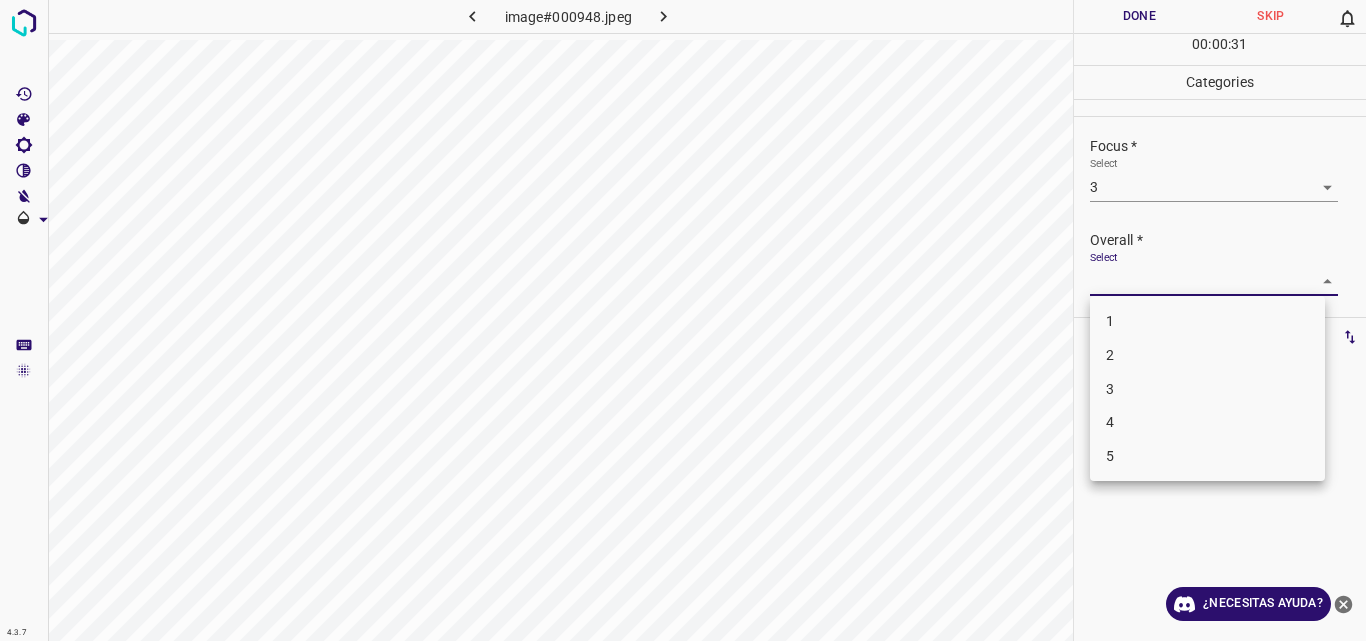 click on "3" at bounding box center (1207, 389) 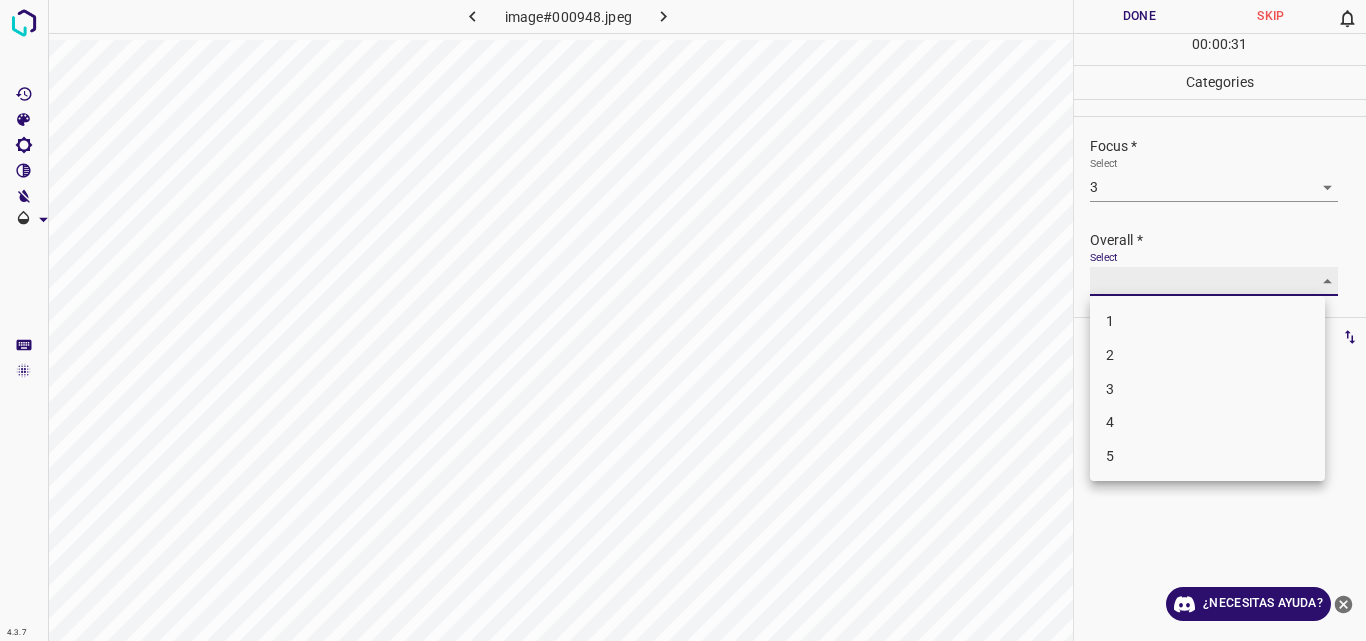type on "3" 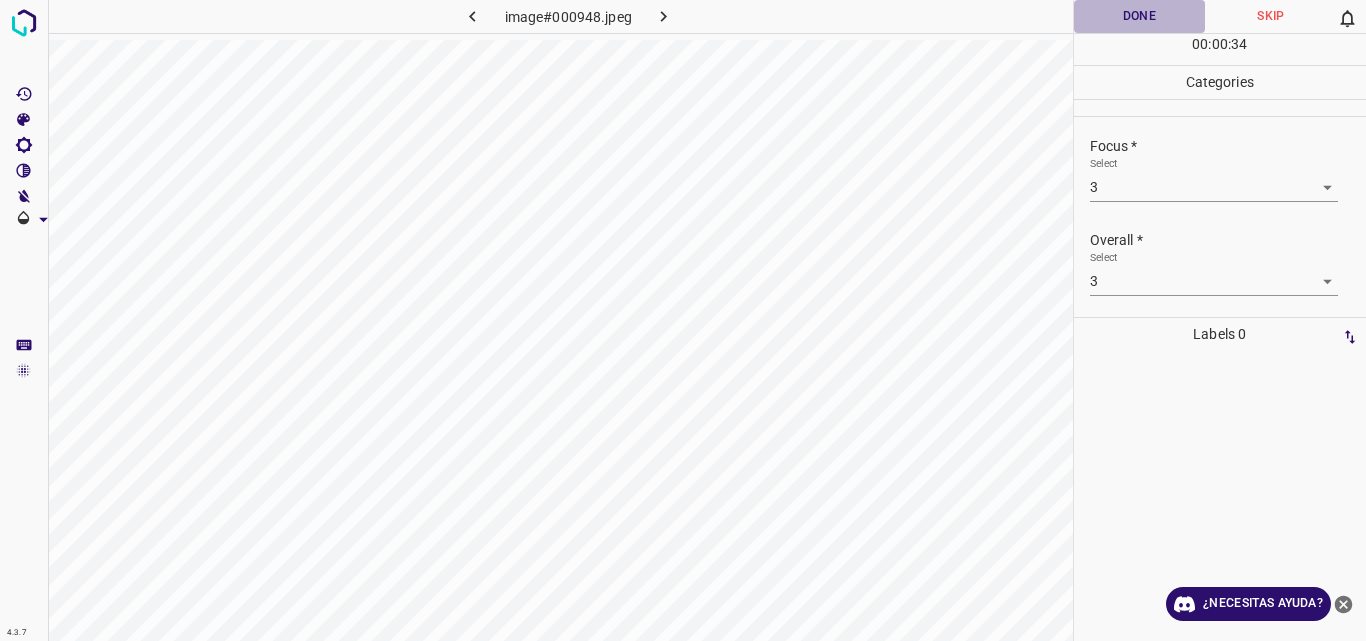 click on "Done" at bounding box center [1140, 16] 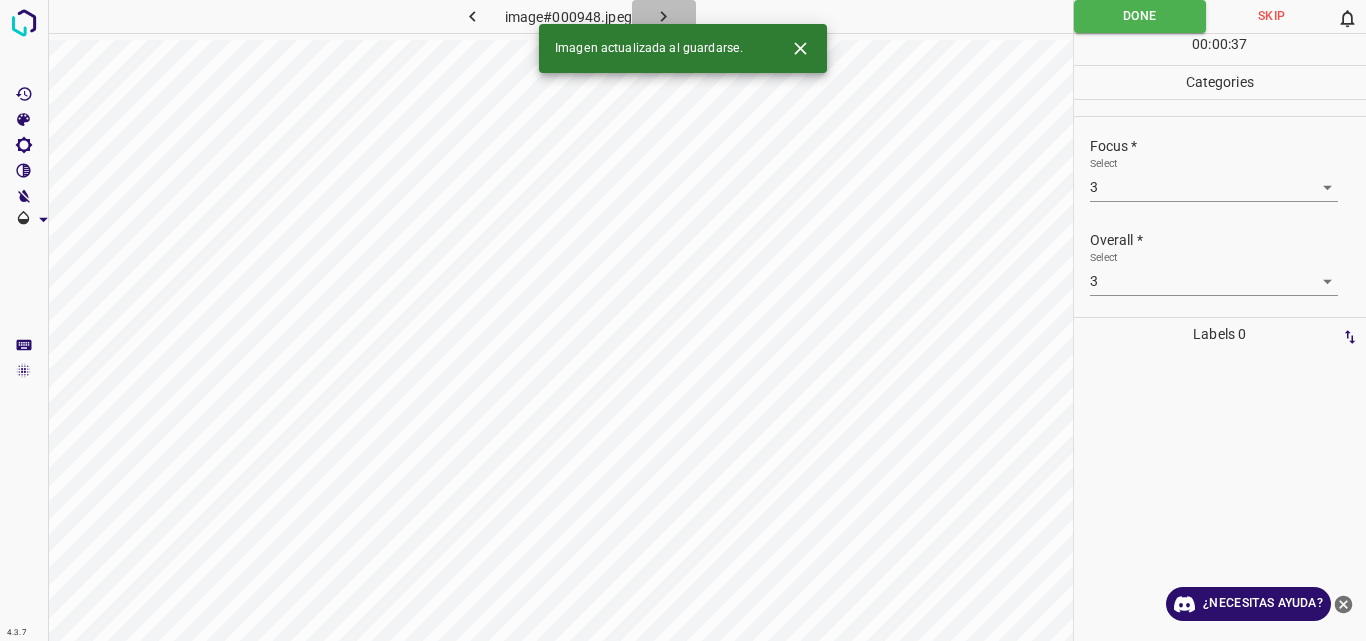 click 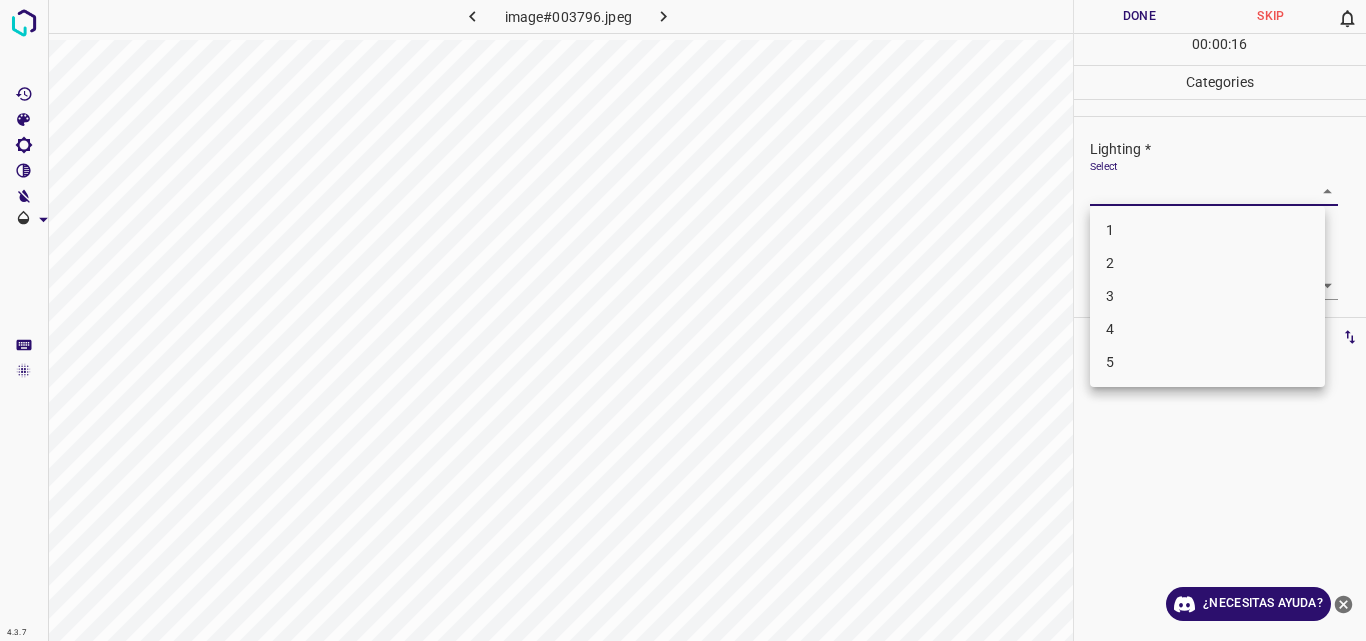 click on "4.3.7 image#003796.jpeg Done Skip 0 00   : 00   : 16   Categories Lighting *  Select ​ Focus *  Select ​ Overall *  Select ​ Labels   0 Categories 1 Lighting 2 Focus 3 Overall Tools Space Change between modes (Draw & Edit) I Auto labeling R Restore zoom M Zoom in N Zoom out Delete Delete selecte label Filters Z Restore filters X Saturation filter C Brightness filter V Contrast filter B Gray scale filter General O Download ¿Necesitas ayuda? Original text Rate this translation Your feedback will be used to help improve Google Translate - Texto - Esconder - Borrar 1 2 3 4 5" at bounding box center [683, 320] 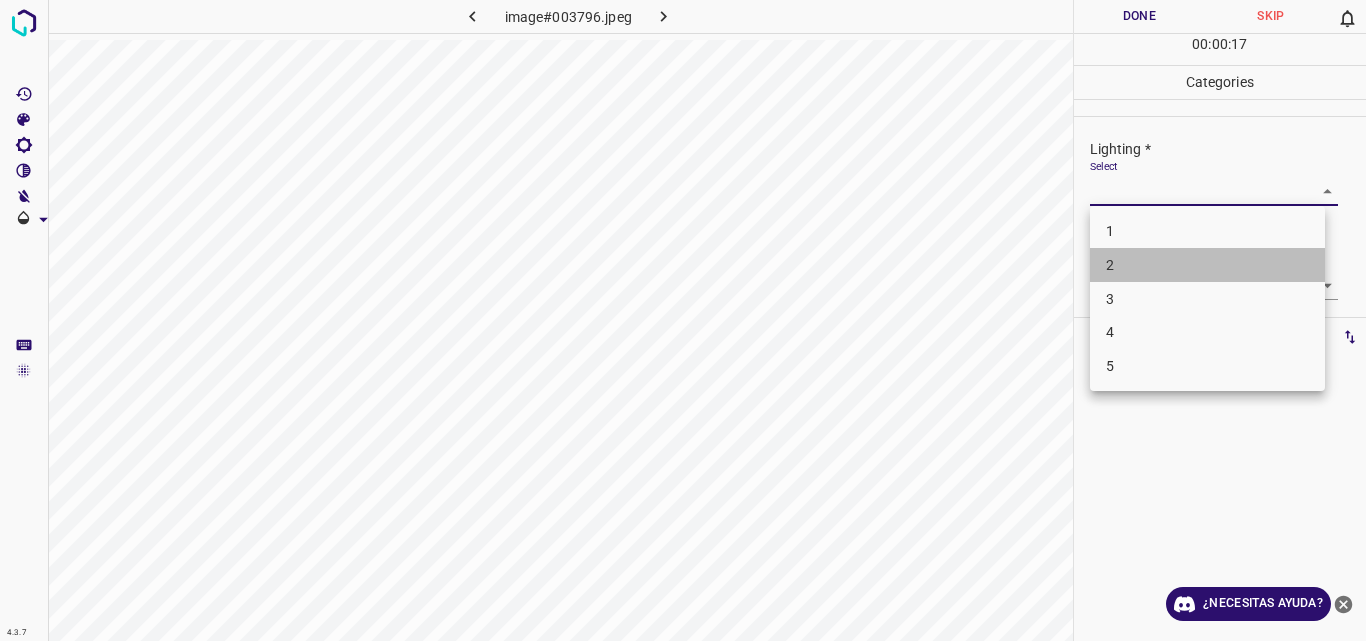 click on "2" at bounding box center (1207, 265) 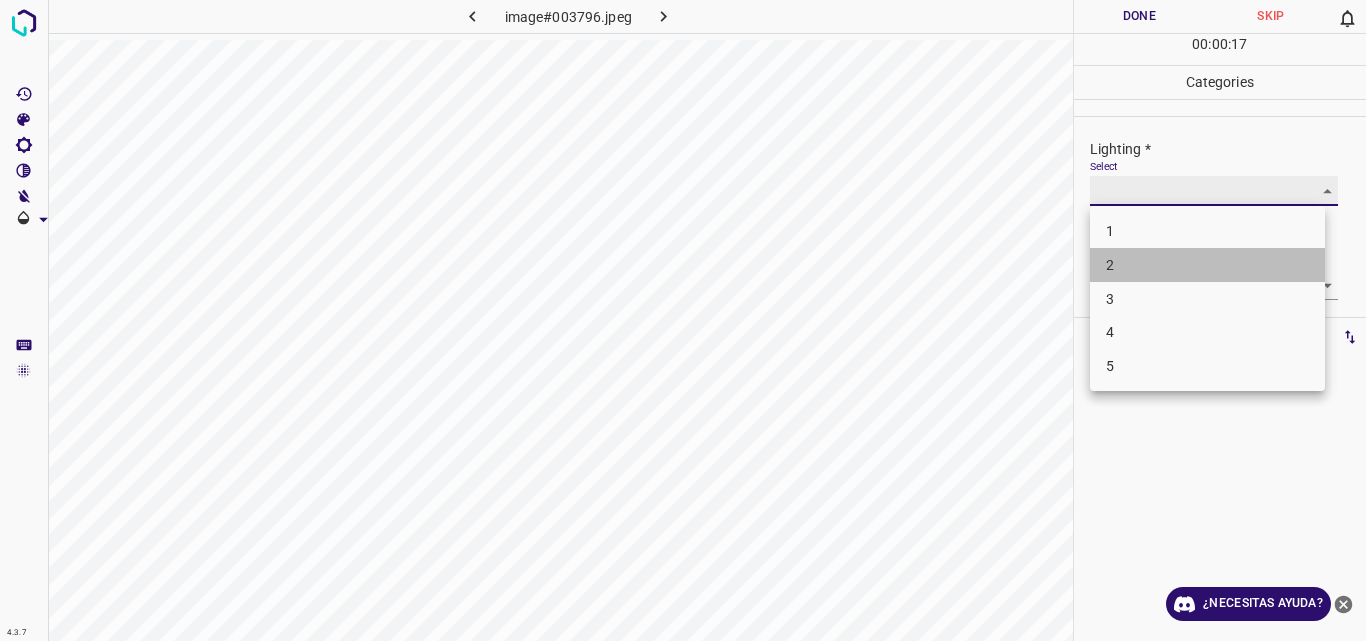 type on "2" 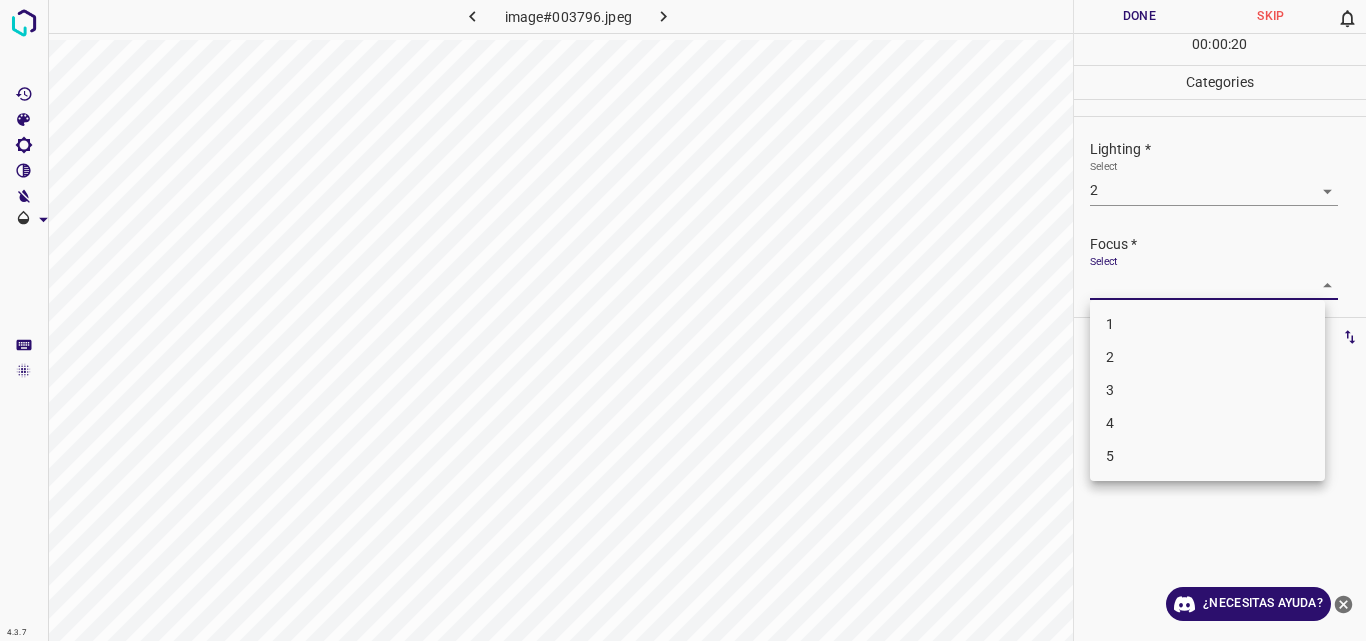 click on "4.3.7 image#003796.jpeg Done Skip 0 00   : 00   : 20   Categories Lighting *  Select 2 2 Focus *  Select ​ Overall *  Select ​ Labels   0 Categories 1 Lighting 2 Focus 3 Overall Tools Space Change between modes (Draw & Edit) I Auto labeling R Restore zoom M Zoom in N Zoom out Delete Delete selecte label Filters Z Restore filters X Saturation filter C Brightness filter V Contrast filter B Gray scale filter General O Download ¿Necesitas ayuda? Original text Rate this translation Your feedback will be used to help improve Google Translate - Texto - Esconder - Borrar 1 2 3 4 5" at bounding box center (683, 320) 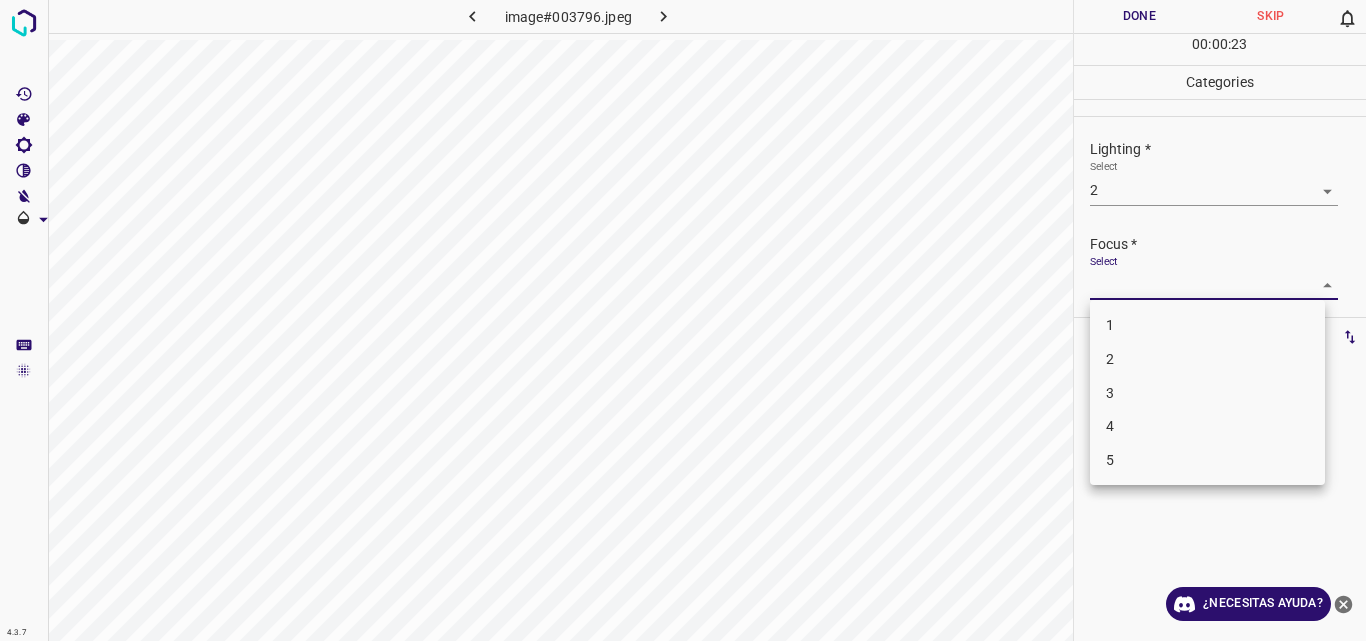 click on "2" at bounding box center [1207, 359] 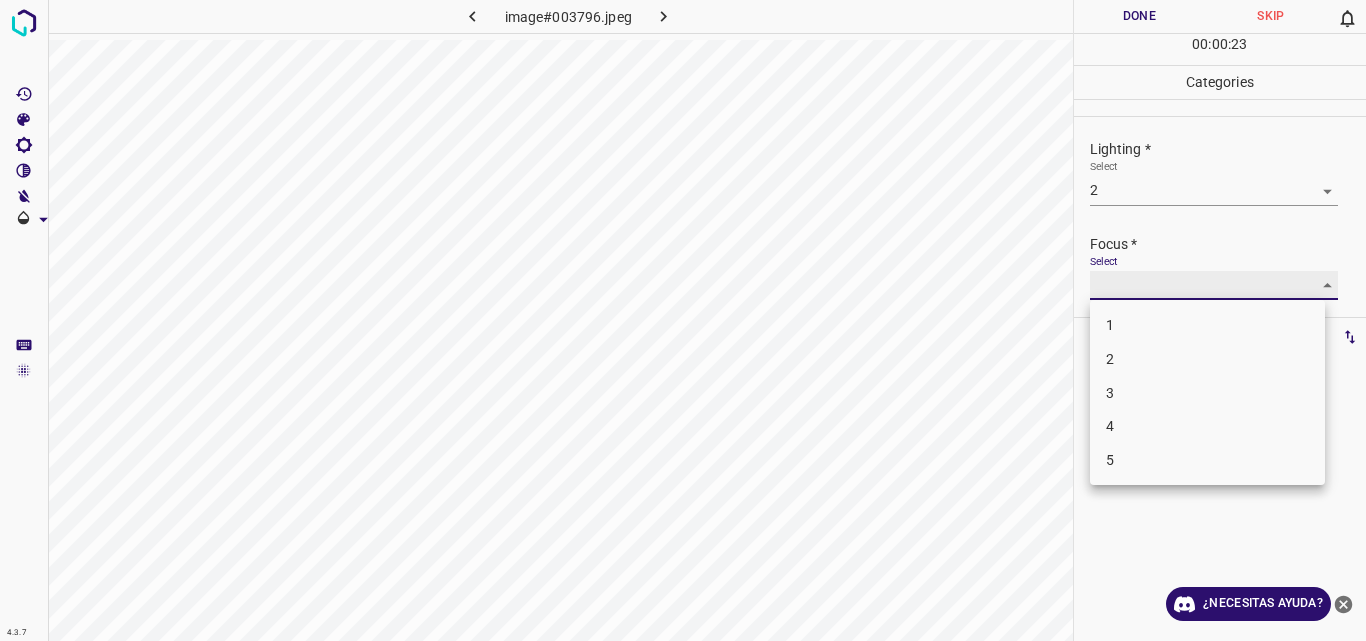 type on "2" 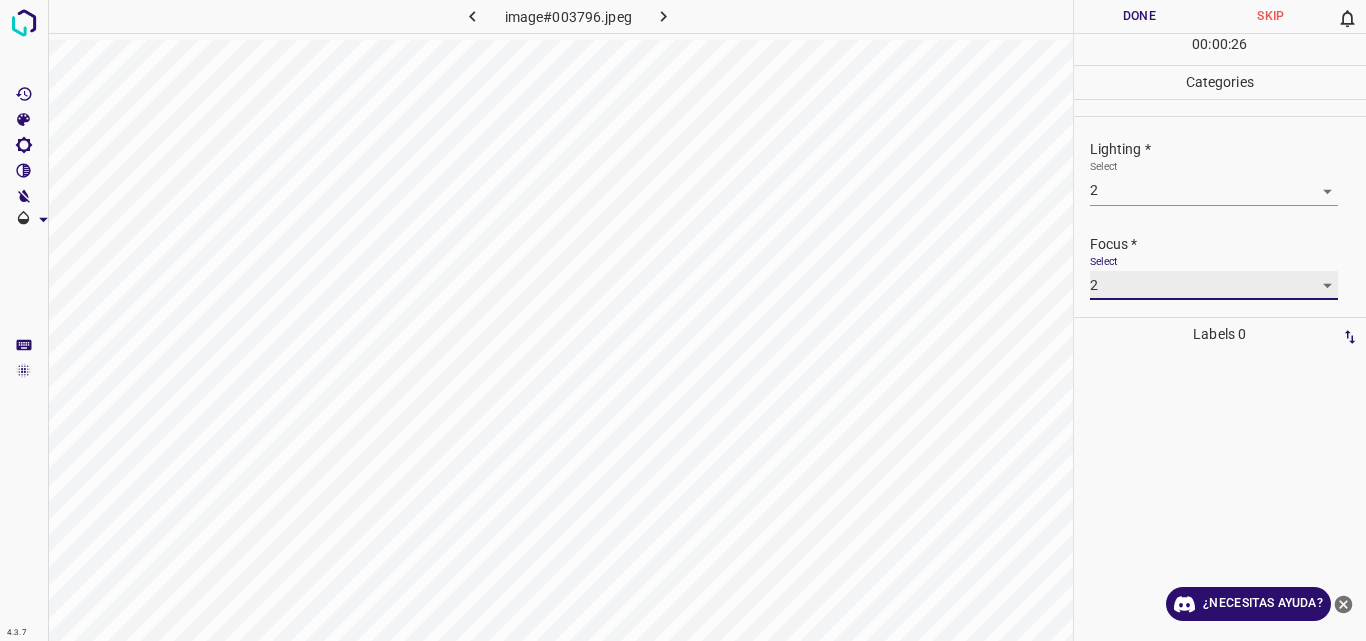 scroll, scrollTop: 98, scrollLeft: 0, axis: vertical 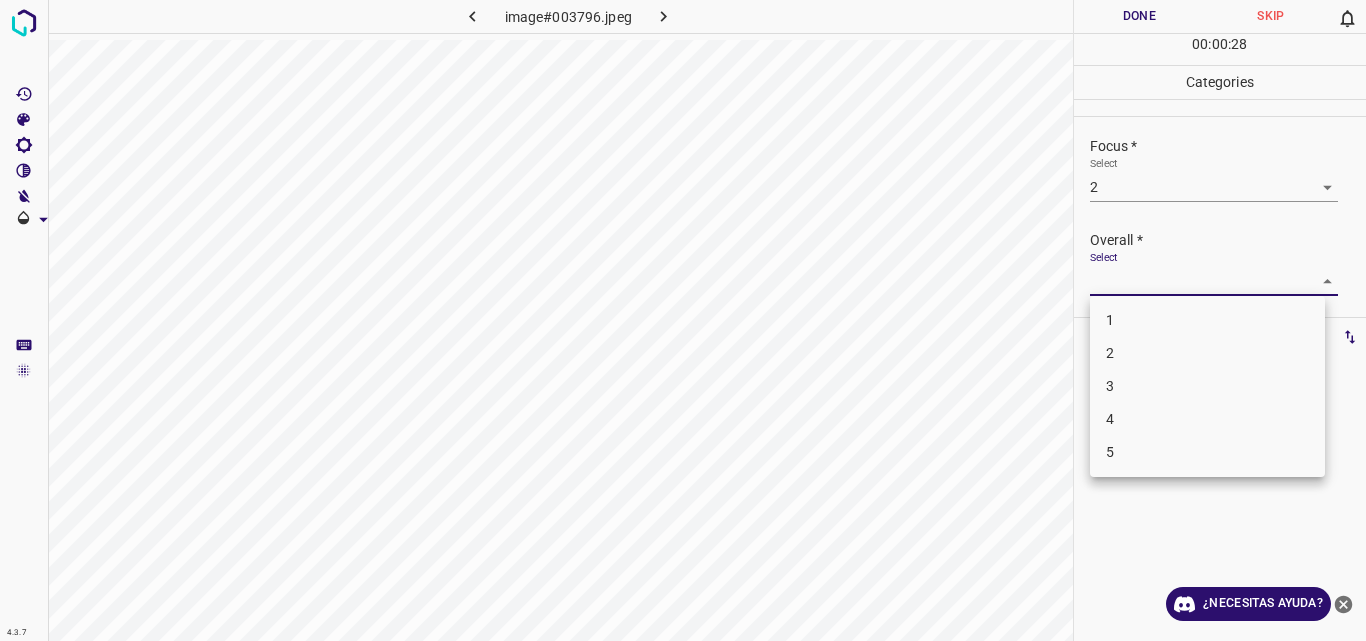 click on "4.3.7 image#003796.jpeg Done Skip 0 00   : 00   : 28   Categories Lighting *  Select 2 2 Focus *  Select 2 2 Overall *  Select ​ Labels   0 Categories 1 Lighting 2 Focus 3 Overall Tools Space Change between modes (Draw & Edit) I Auto labeling R Restore zoom M Zoom in N Zoom out Delete Delete selecte label Filters Z Restore filters X Saturation filter C Brightness filter V Contrast filter B Gray scale filter General O Download ¿Necesitas ayuda? Original text Rate this translation Your feedback will be used to help improve Google Translate - Texto - Esconder - Borrar 1 2 3 4 5" at bounding box center [683, 320] 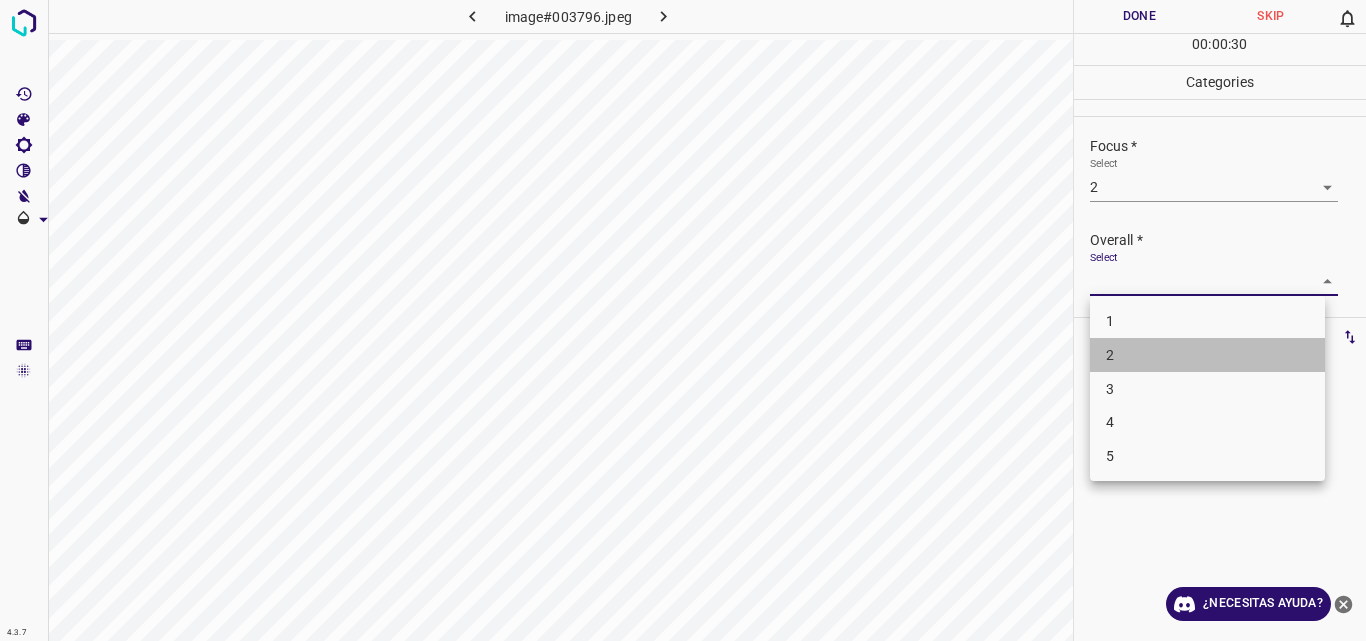 click on "2" at bounding box center (1207, 355) 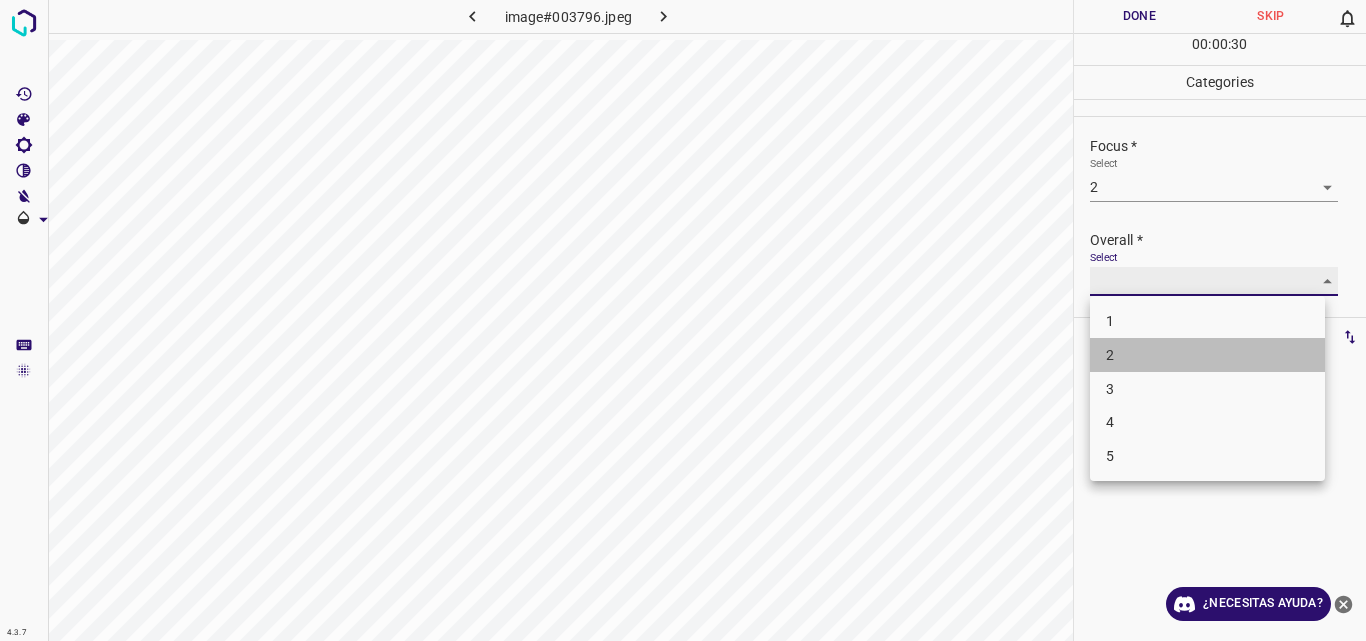 type on "2" 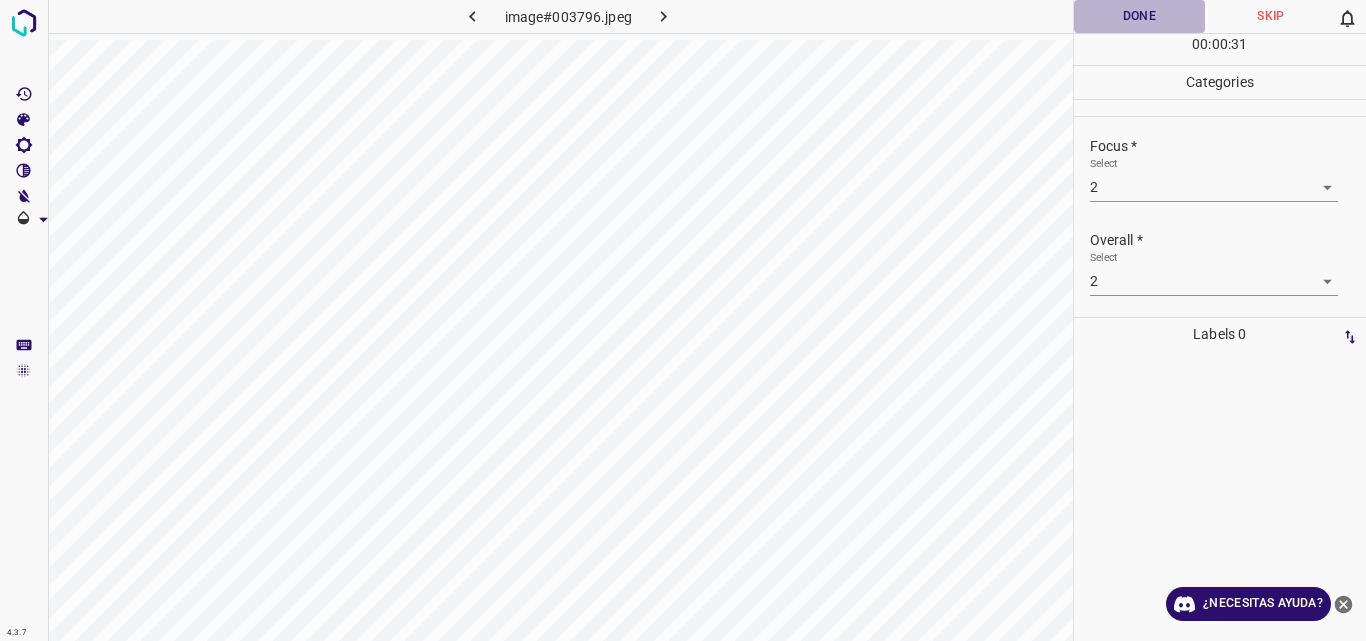 click on "Done" at bounding box center [1140, 16] 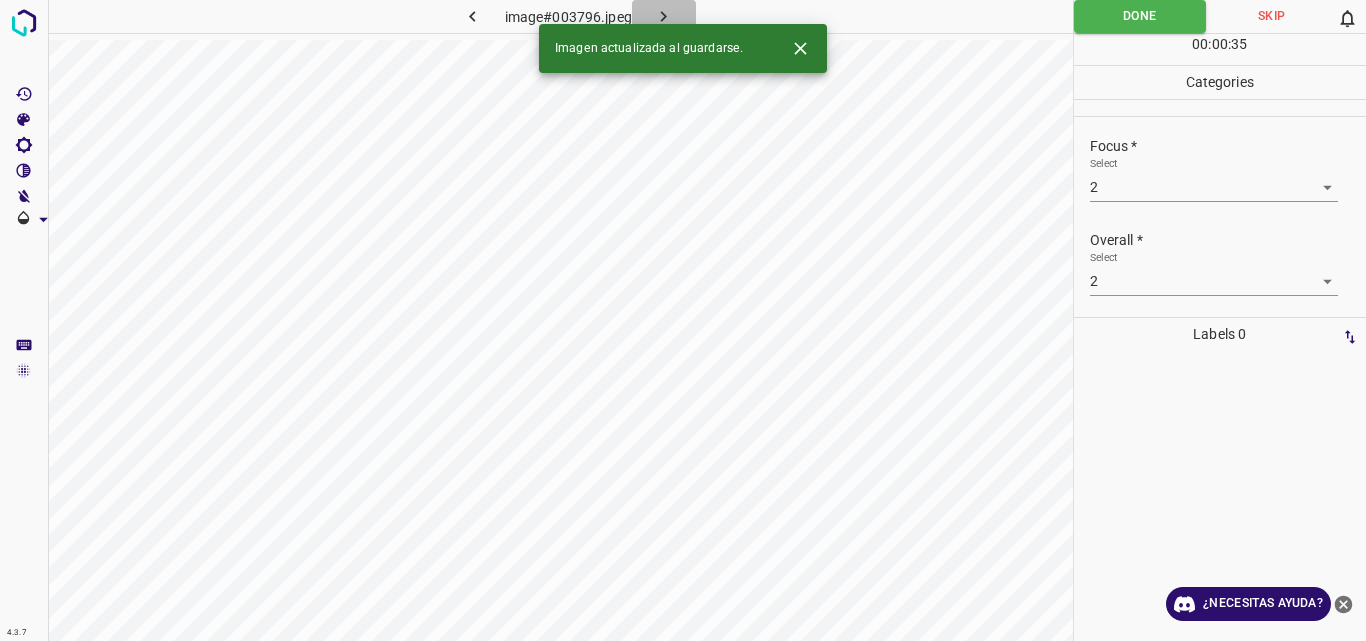 click 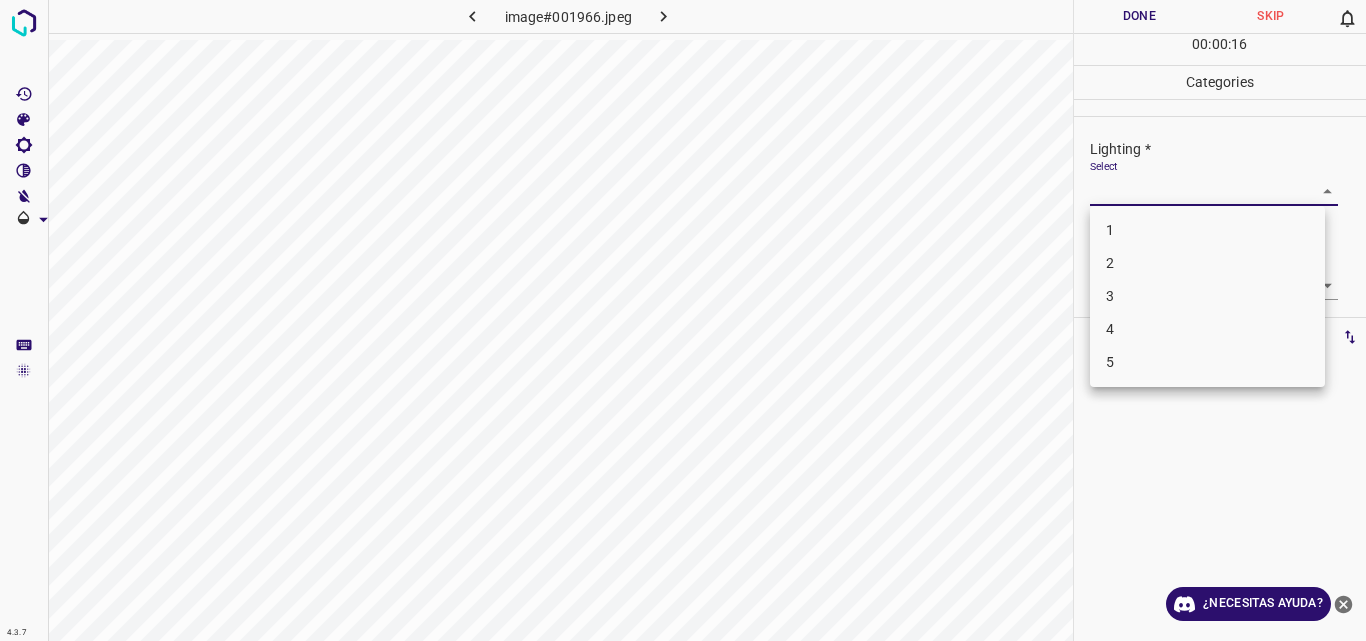 click on "4.3.7 image#001966.jpeg Done Skip 0 00   : 00   : 16   Categories Lighting *  Select ​ Focus *  Select ​ Overall *  Select ​ Labels   0 Categories 1 Lighting 2 Focus 3 Overall Tools Space Change between modes (Draw & Edit) I Auto labeling R Restore zoom M Zoom in N Zoom out Delete Delete selecte label Filters Z Restore filters X Saturation filter C Brightness filter V Contrast filter B Gray scale filter General O Download ¿Necesitas ayuda? Original text Rate this translation Your feedback will be used to help improve Google Translate - Texto - Esconder - Borrar 1 2 3 4 5" at bounding box center [683, 320] 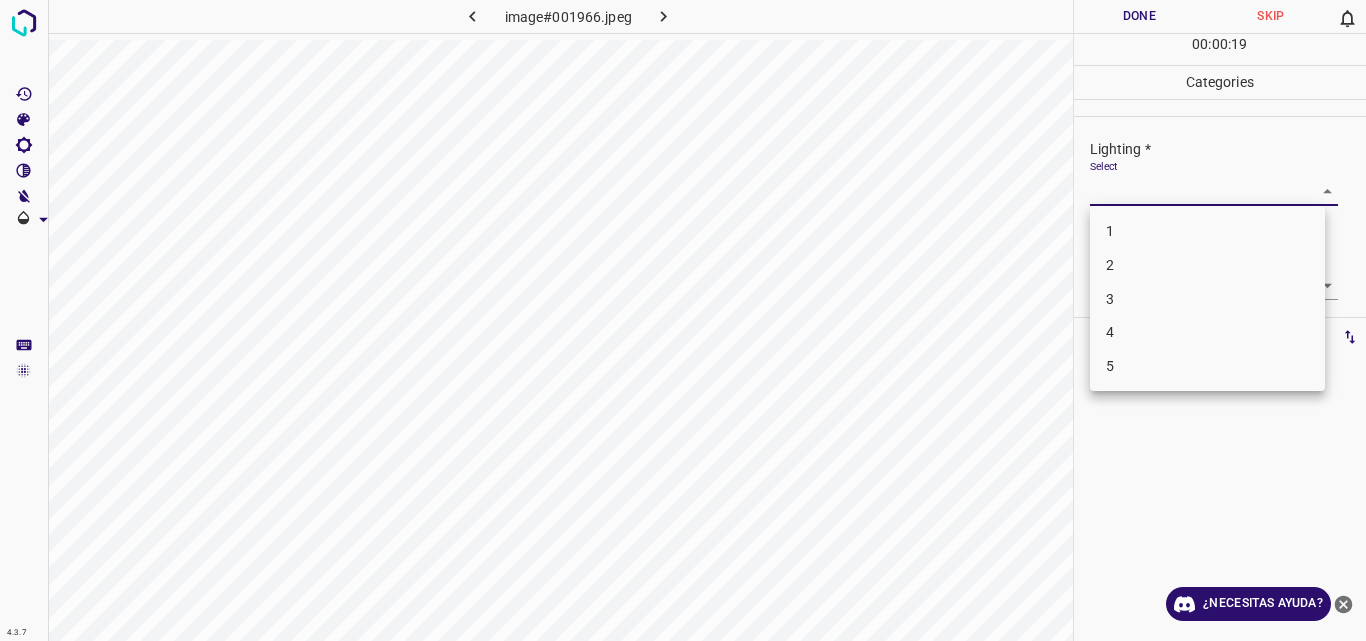 click on "3" at bounding box center (1207, 299) 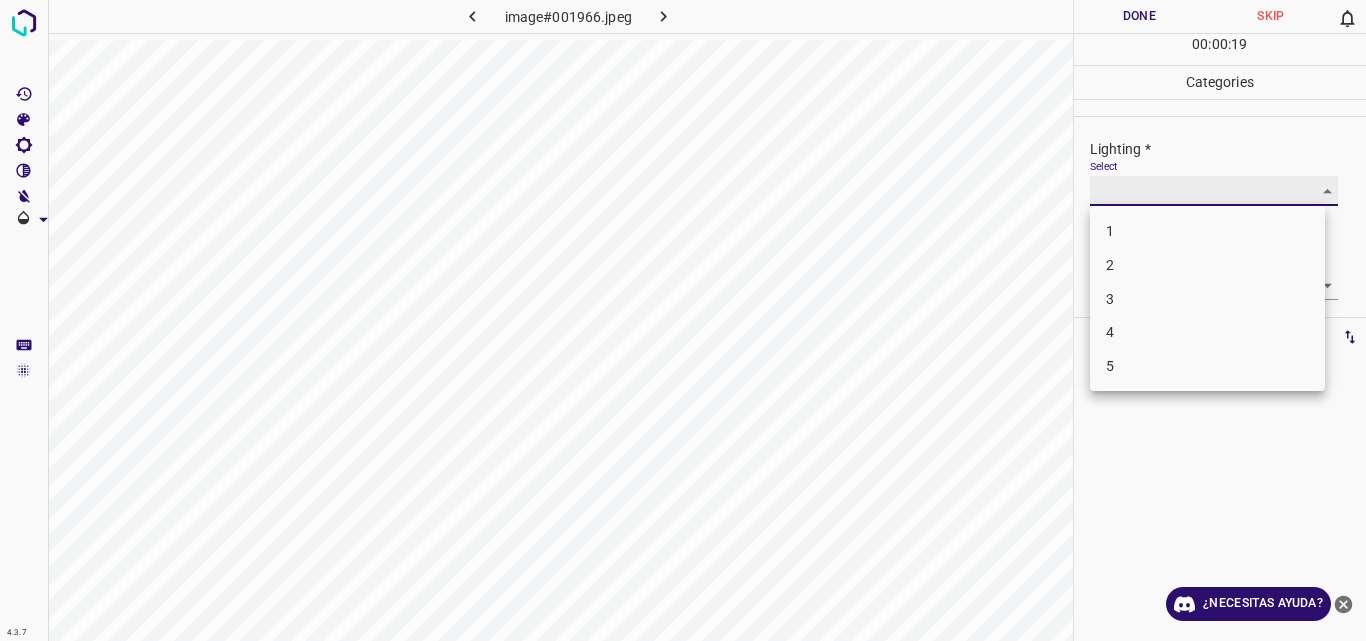 type on "3" 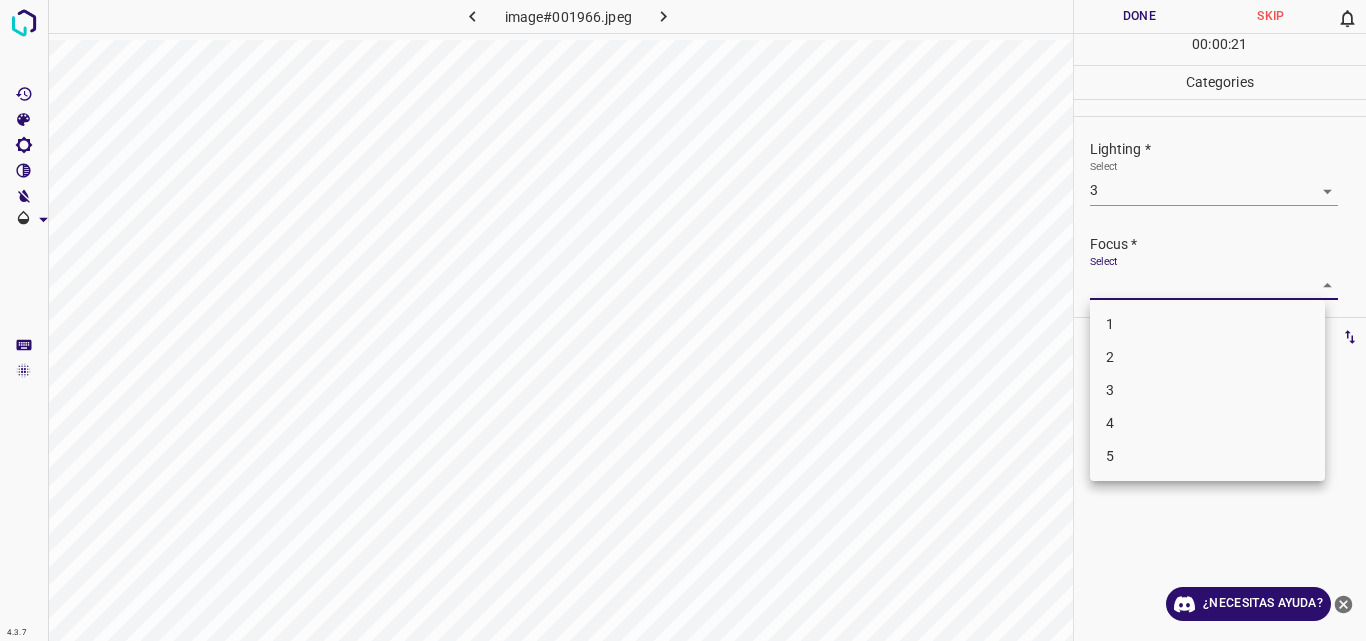 click on "4.3.7 image#001966.jpeg Done Skip 0 00   : 00   : 21   Categories Lighting *  Select 3 3 Focus *  Select ​ Overall *  Select ​ Labels   0 Categories 1 Lighting 2 Focus 3 Overall Tools Space Change between modes (Draw & Edit) I Auto labeling R Restore zoom M Zoom in N Zoom out Delete Delete selecte label Filters Z Restore filters X Saturation filter C Brightness filter V Contrast filter B Gray scale filter General O Download ¿Necesitas ayuda? Original text Rate this translation Your feedback will be used to help improve Google Translate - Texto - Esconder - Borrar 1 2 3 4 5" at bounding box center [683, 320] 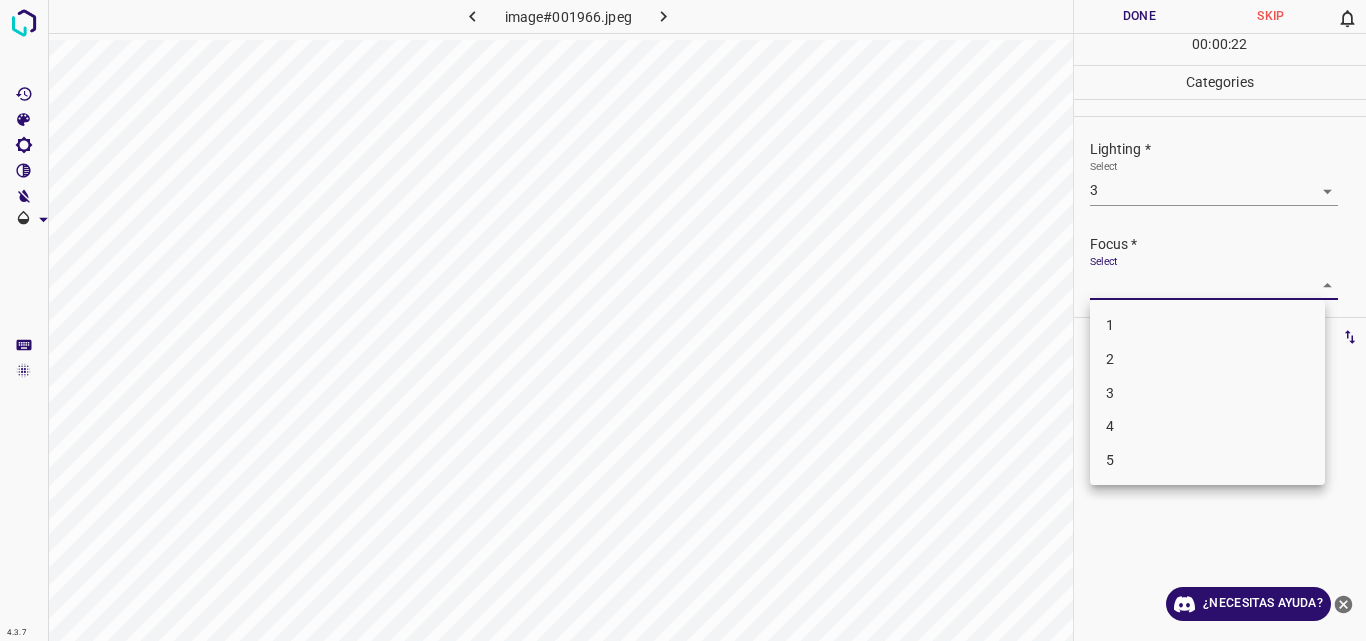 click on "3" at bounding box center (1207, 393) 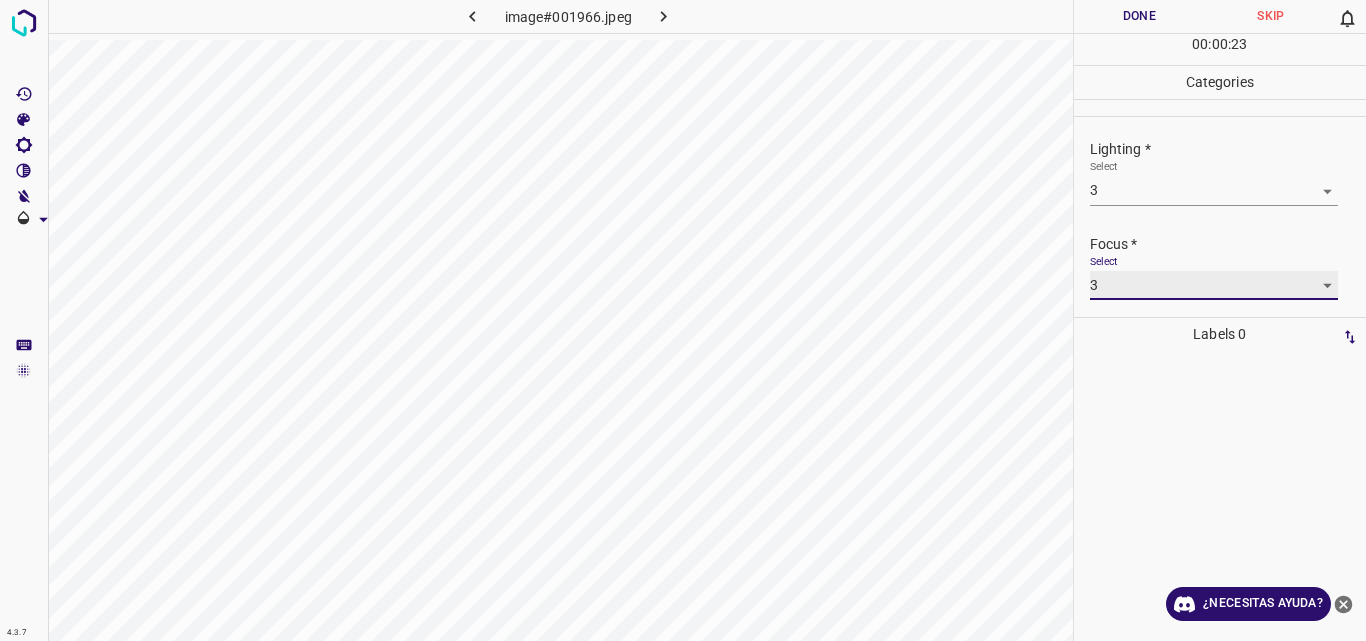 type on "3" 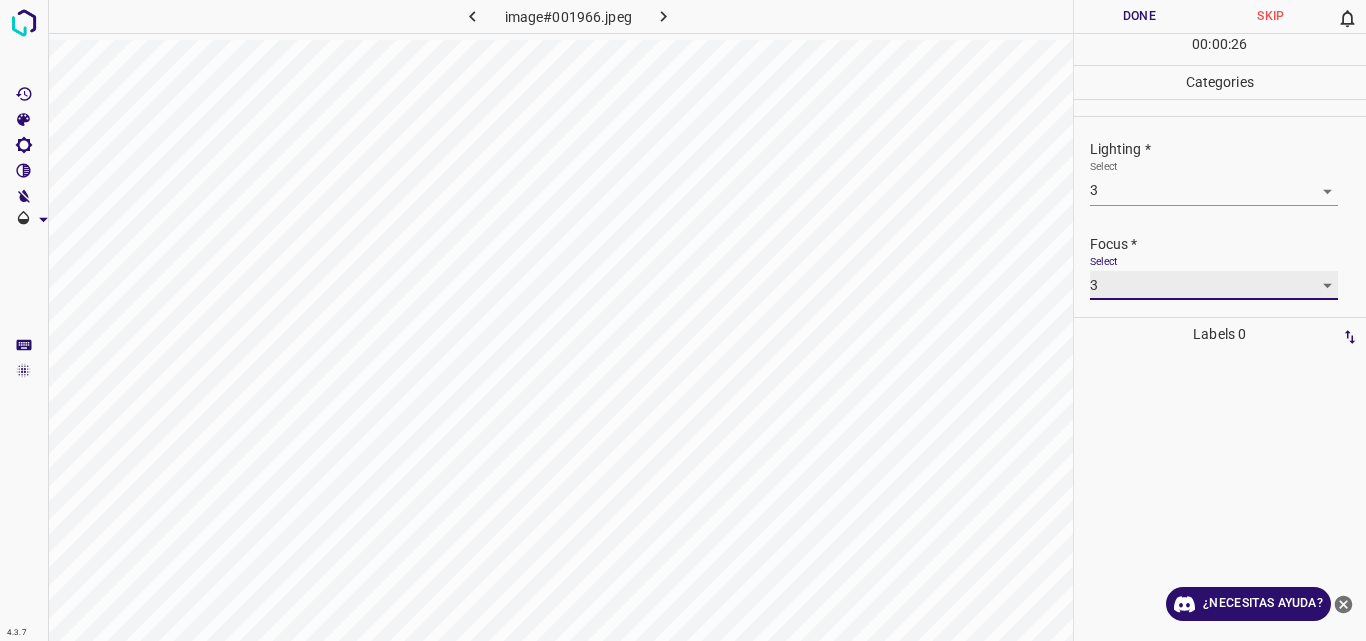 scroll, scrollTop: 98, scrollLeft: 0, axis: vertical 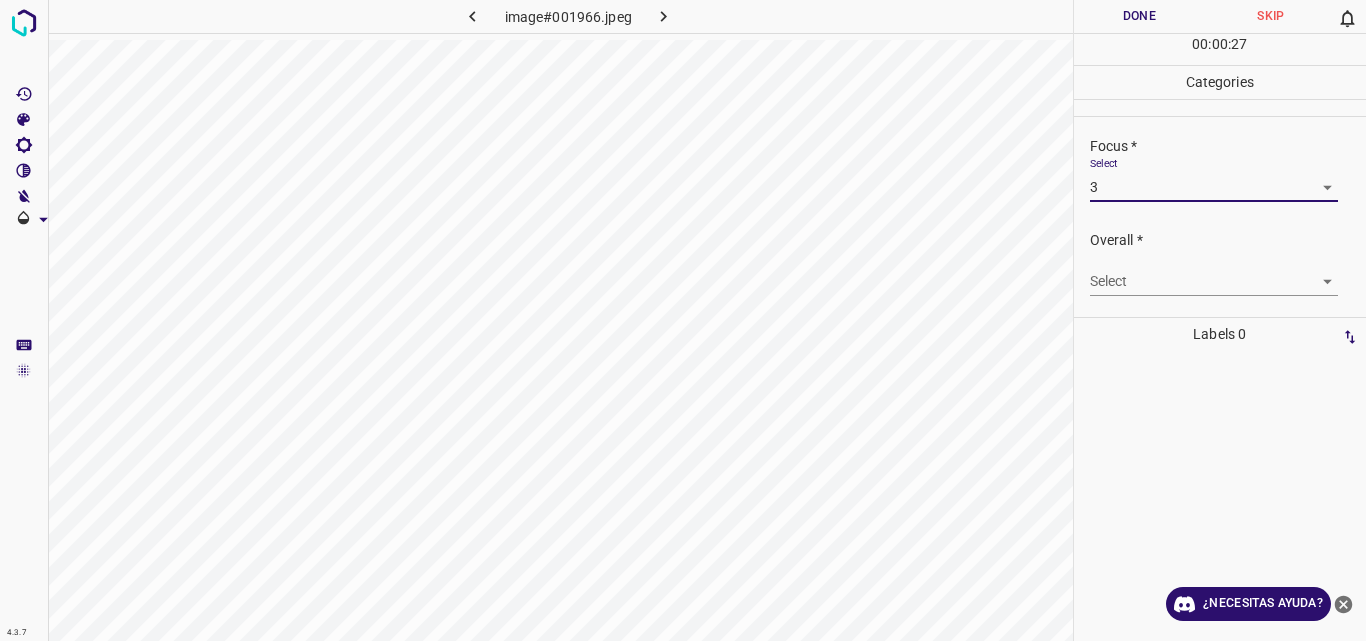click on "4.3.7 image#001966.jpeg Done Skip 0 00   : 00   : 27   Categories Lighting *  Select 3 3 Focus *  Select 3 3 Overall *  Select ​ Labels   0 Categories 1 Lighting 2 Focus 3 Overall Tools Space Change between modes (Draw & Edit) I Auto labeling R Restore zoom M Zoom in N Zoom out Delete Delete selecte label Filters Z Restore filters X Saturation filter C Brightness filter V Contrast filter B Gray scale filter General O Download ¿Necesitas ayuda? Original text Rate this translation Your feedback will be used to help improve Google Translate - Texto - Esconder - Borrar" at bounding box center [683, 320] 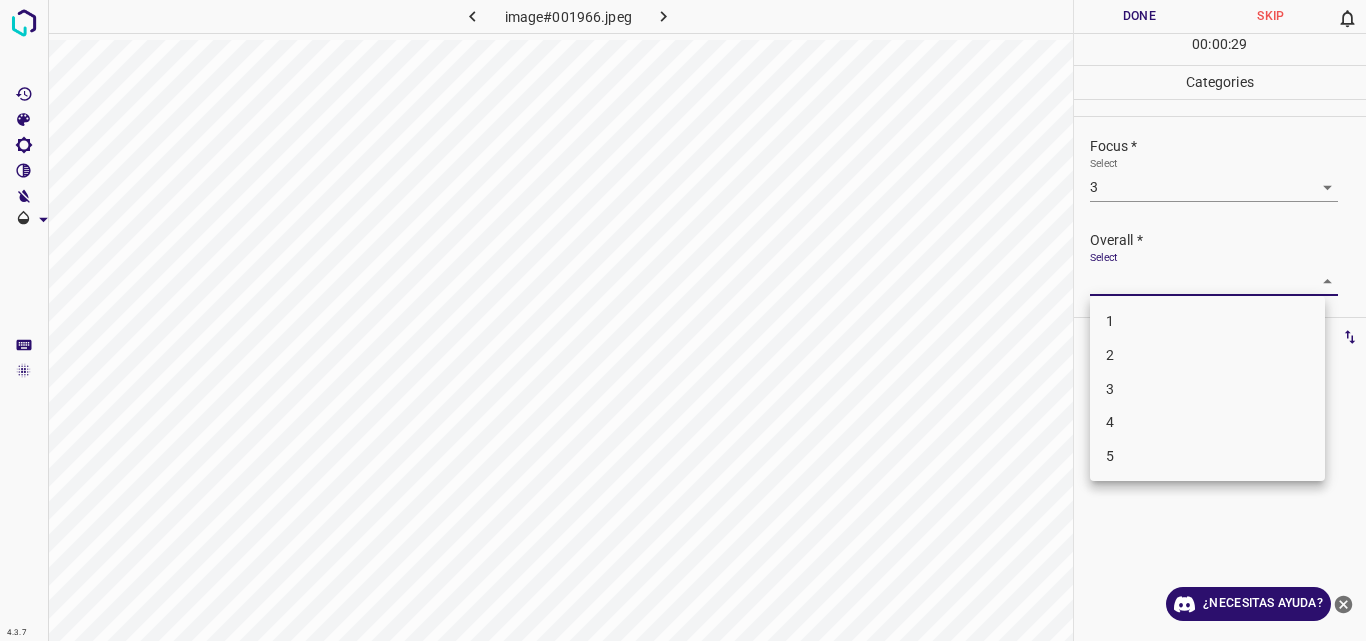 click on "3" at bounding box center (1207, 389) 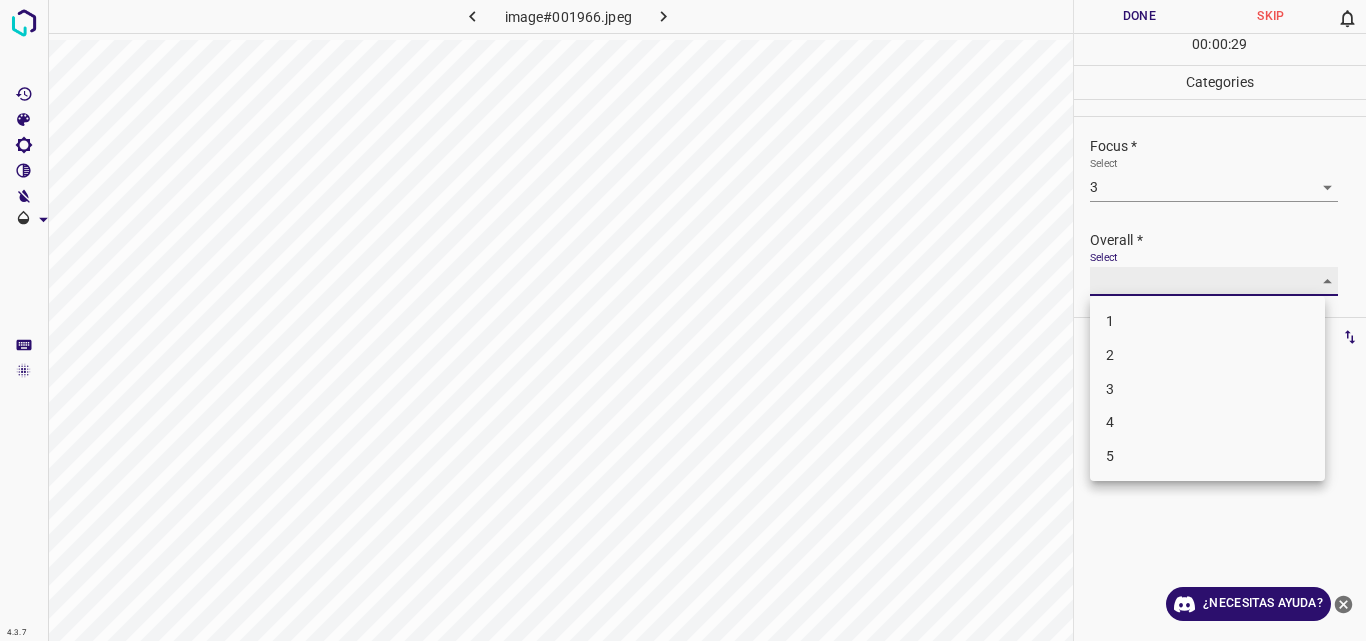 type on "3" 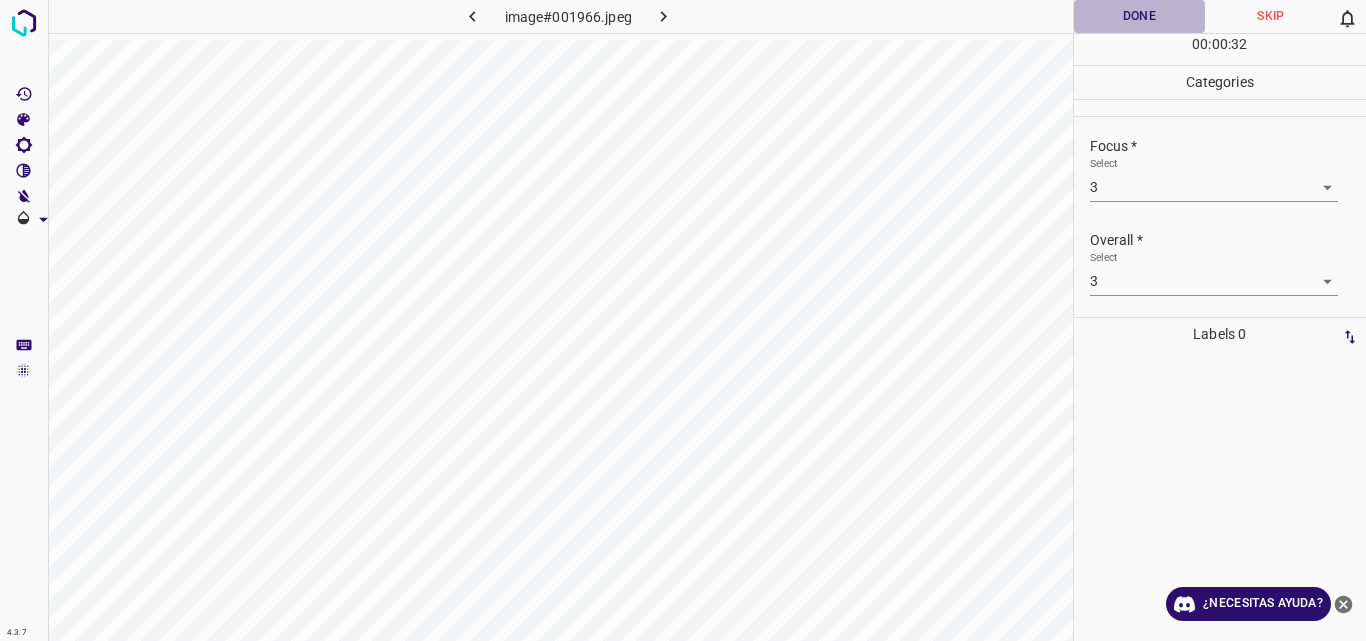click on "Done" at bounding box center [1140, 16] 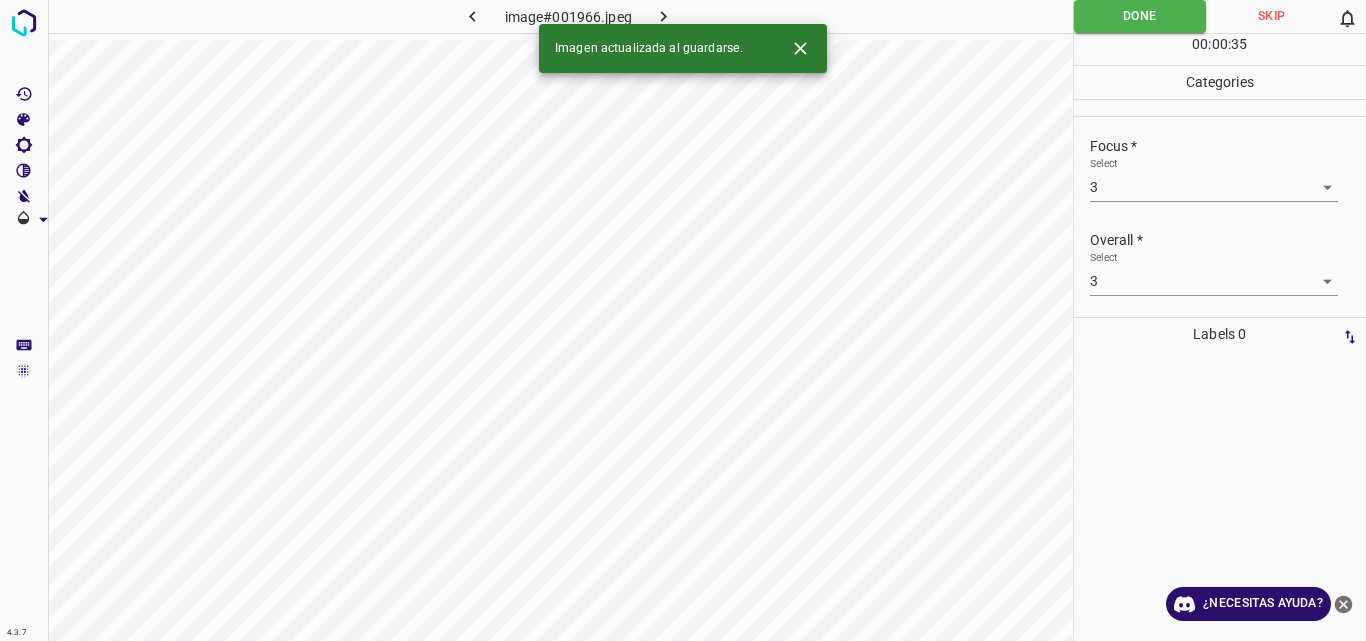 click 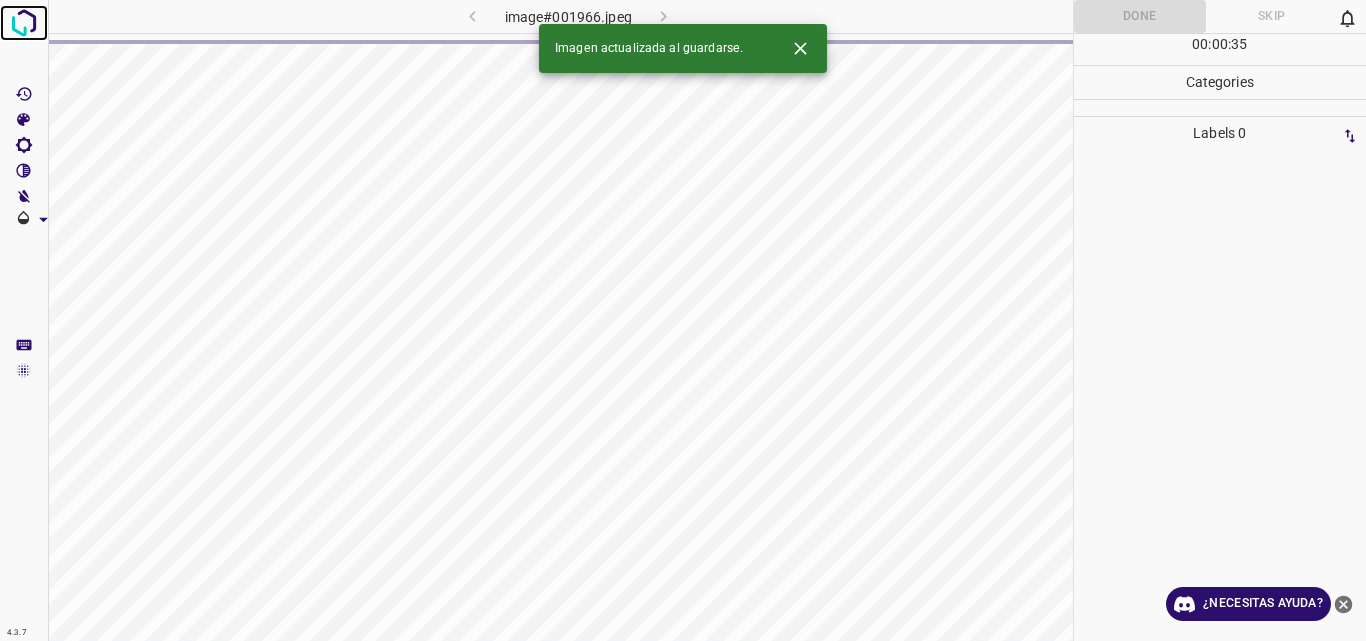 click at bounding box center [24, 23] 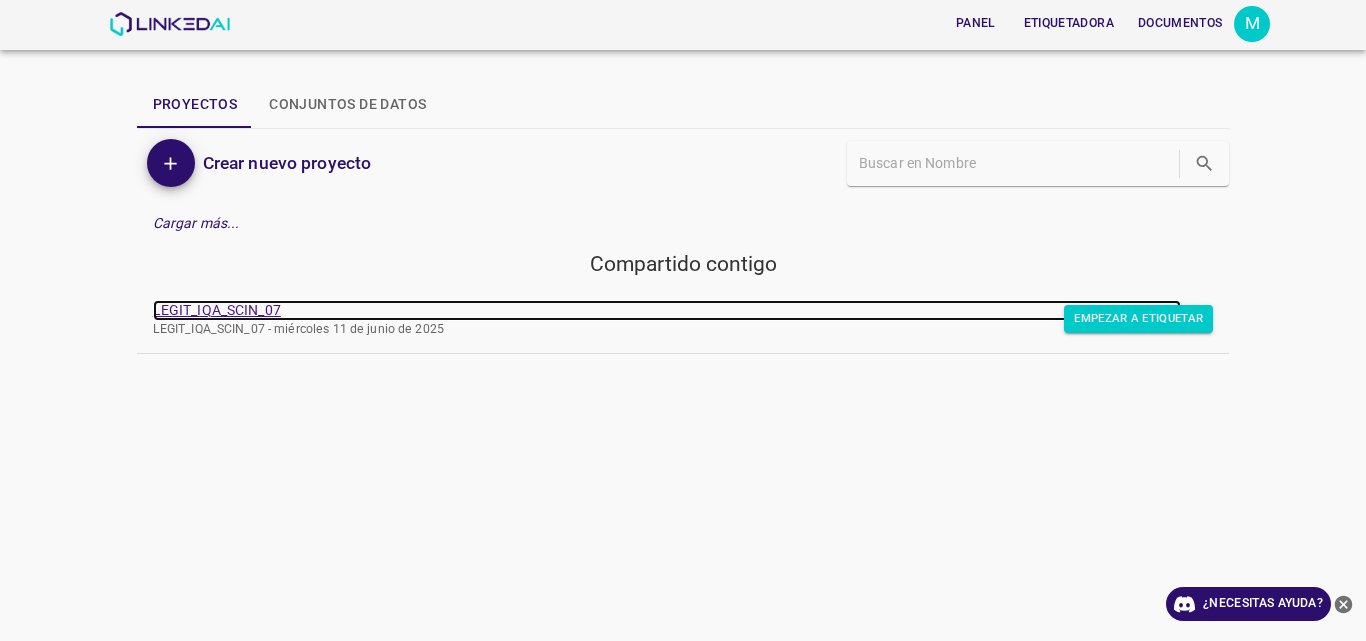 click on "LEGIT_IQA_SCIN_07" at bounding box center [217, 310] 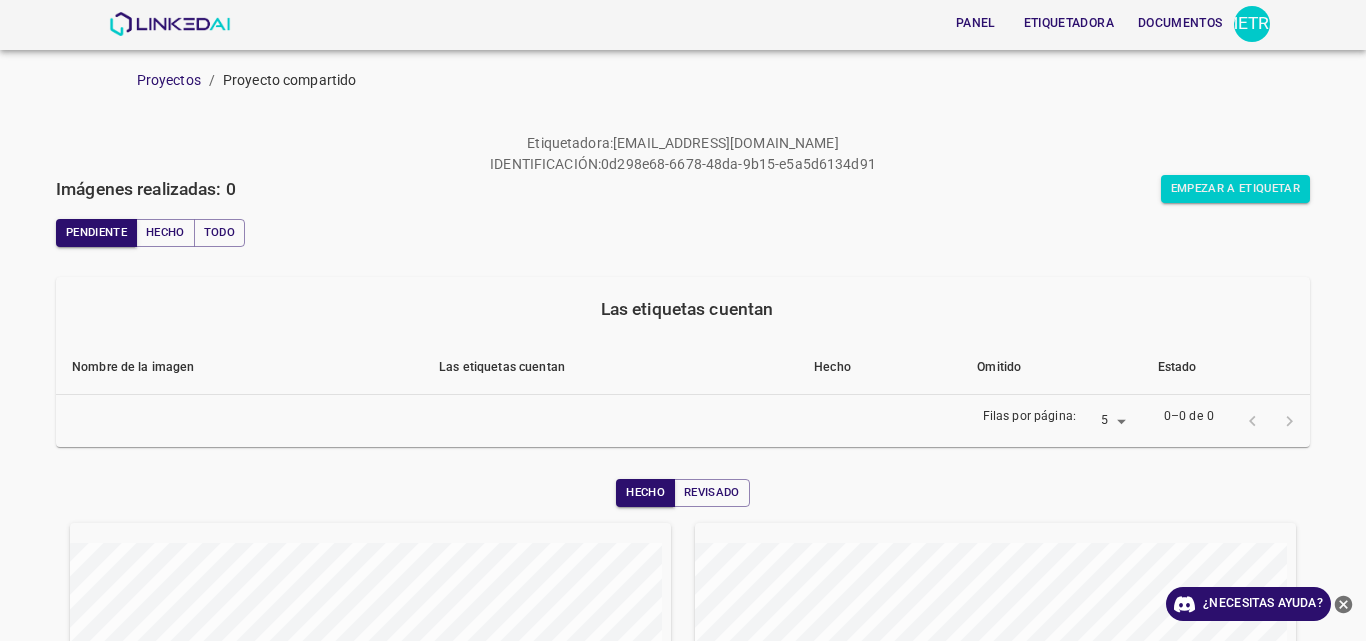 scroll, scrollTop: 0, scrollLeft: 0, axis: both 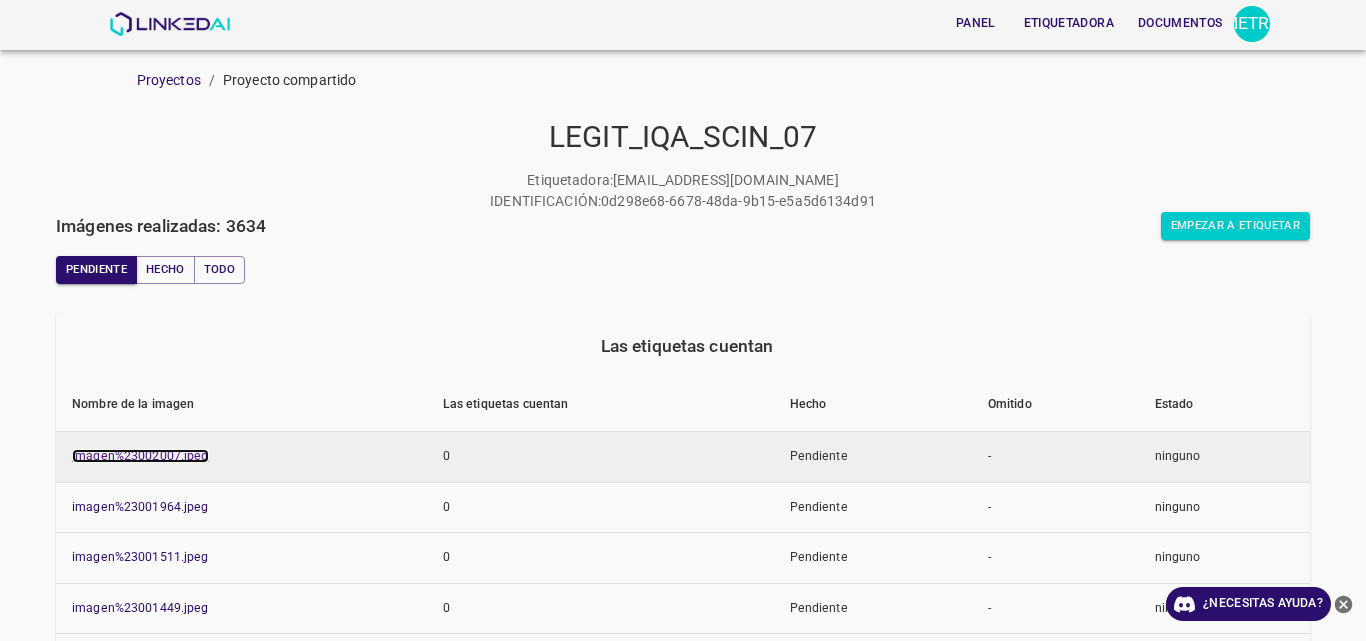 click on "imagen%23002007.jpeg" at bounding box center [140, 456] 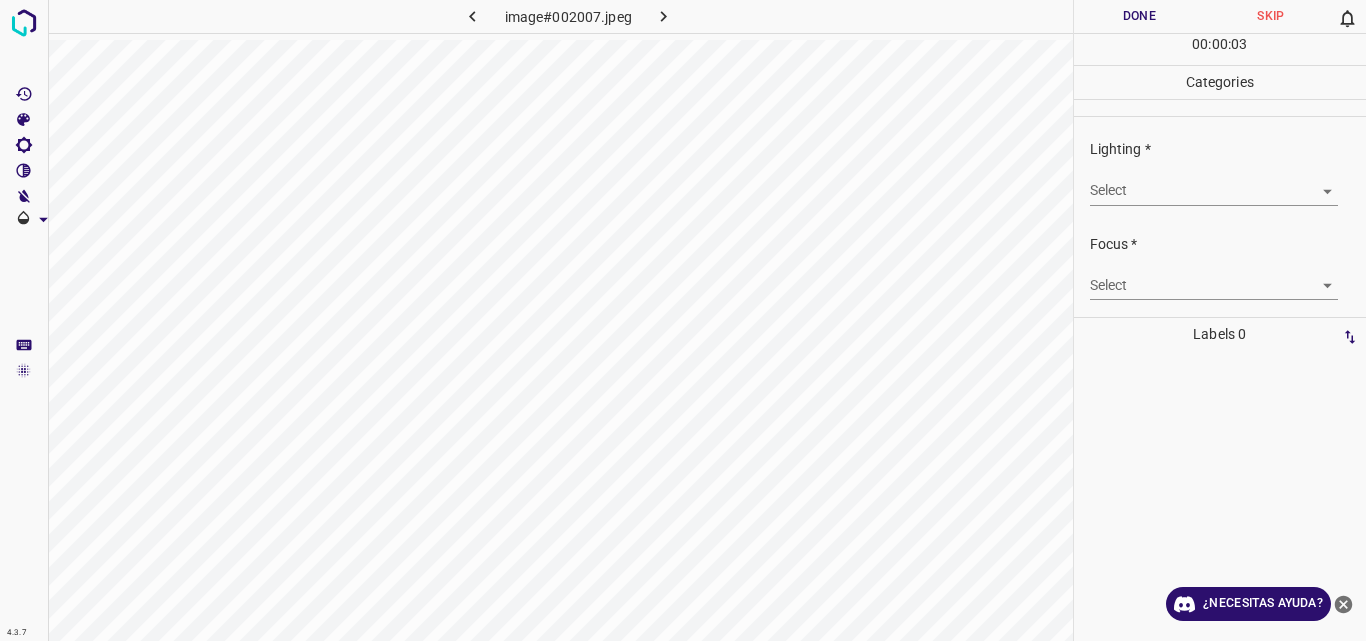 click on "4.3.7 image#002007.jpeg Done Skip 0 00   : 00   : 03   Categories Lighting *  Select ​ Focus *  Select ​ Overall *  Select ​ Labels   0 Categories 1 Lighting 2 Focus 3 Overall Tools Space Change between modes (Draw & Edit) I Auto labeling R Restore zoom M Zoom in N Zoom out Delete Delete selecte label Filters Z Restore filters X Saturation filter C Brightness filter V Contrast filter B Gray scale filter General O Download ¿Necesitas ayuda? Original text Rate this translation Your feedback will be used to help improve Google Translate - Texto - Esconder - Borrar" at bounding box center [683, 320] 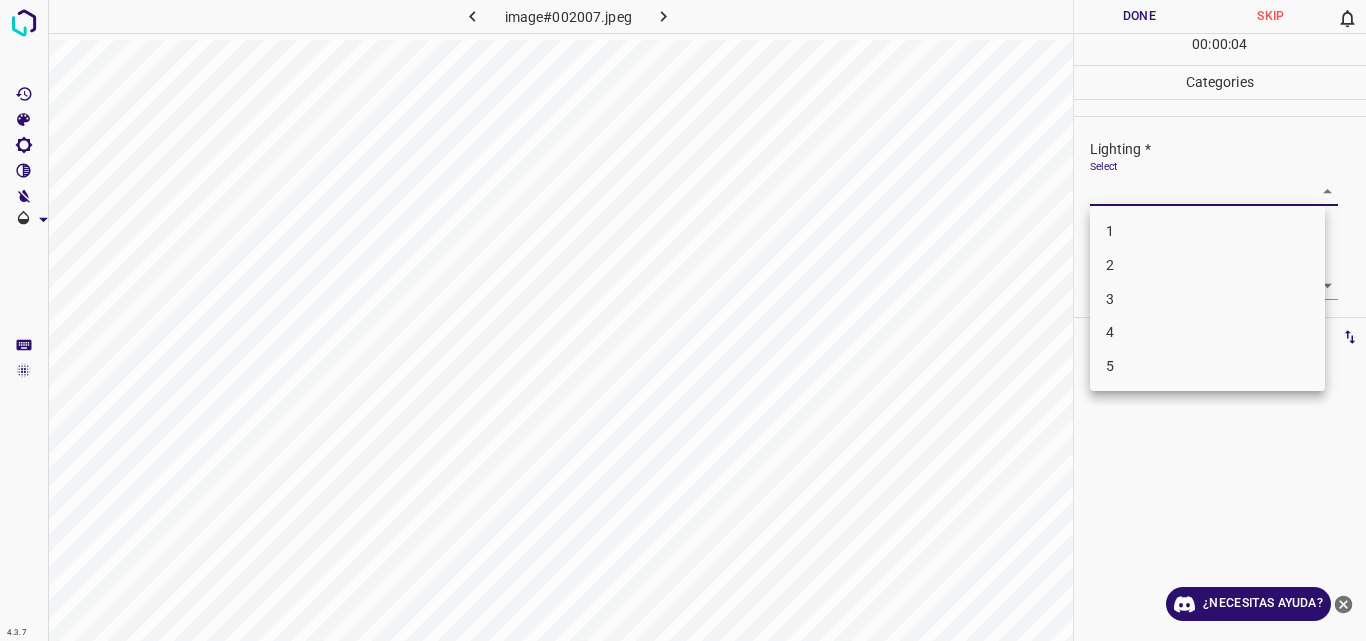 click on "3" at bounding box center [1207, 299] 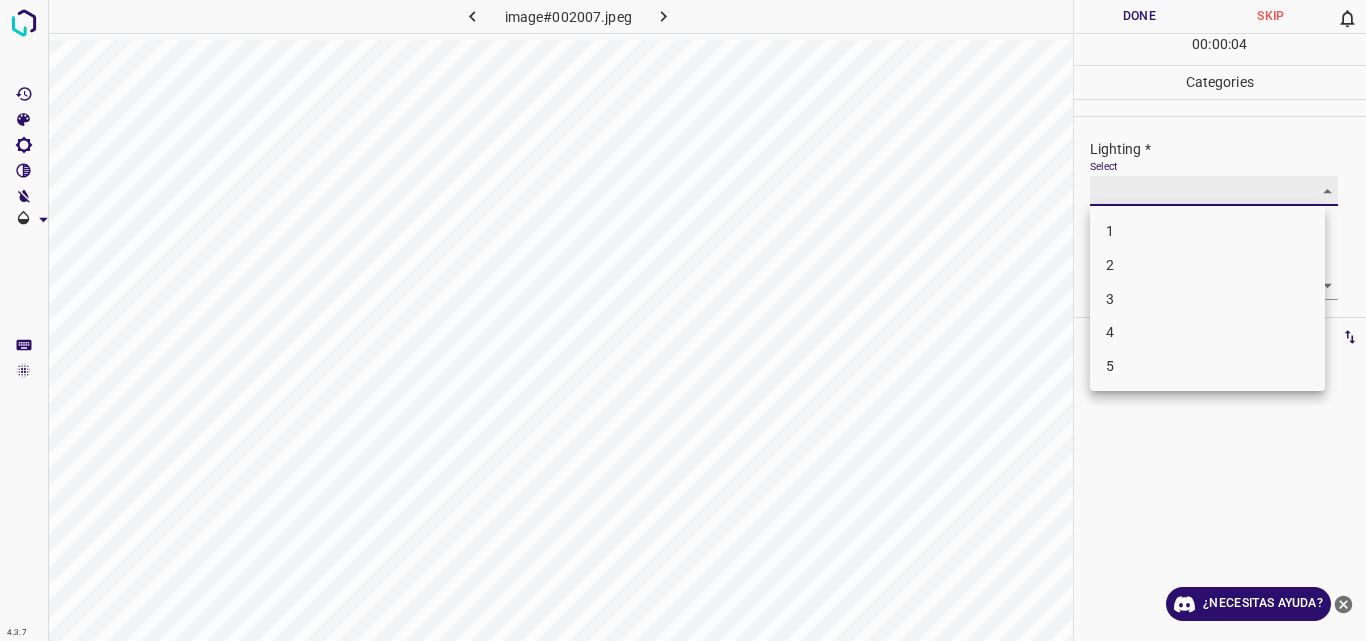 type on "3" 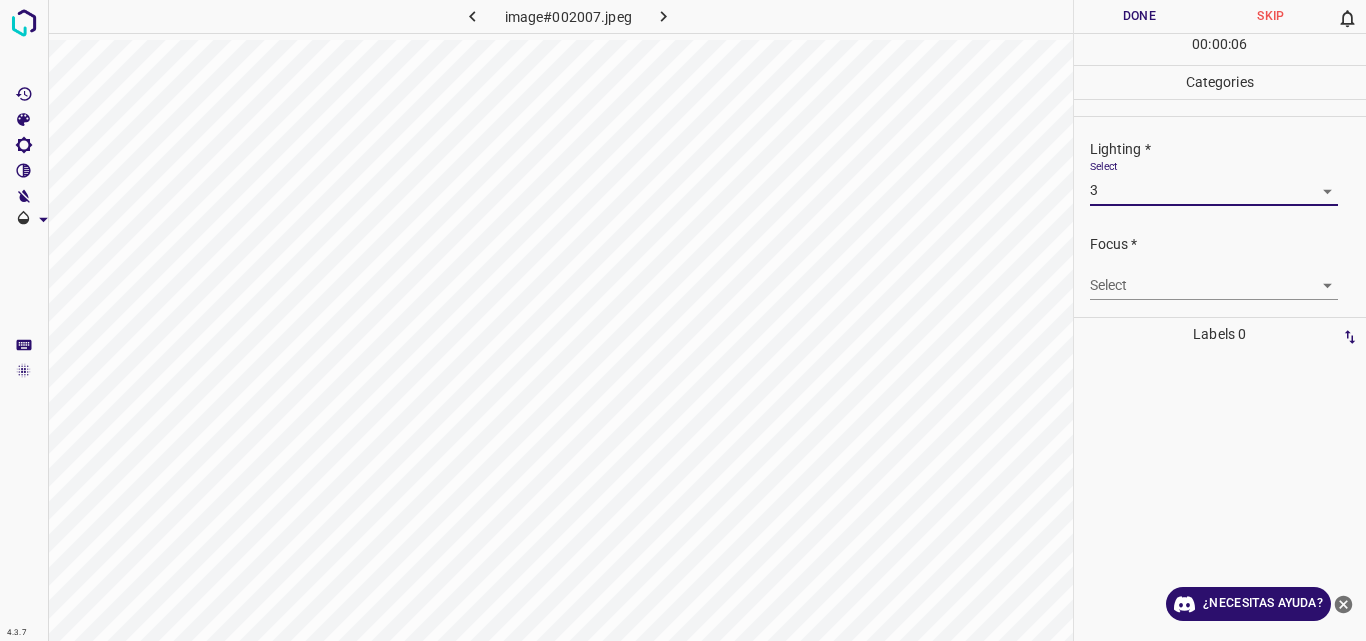 click on "4.3.7 image#002007.jpeg Done Skip 0 00   : 00   : 06   Categories Lighting *  Select 3 3 Focus *  Select ​ Overall *  Select ​ Labels   0 Categories 1 Lighting 2 Focus 3 Overall Tools Space Change between modes (Draw & Edit) I Auto labeling R Restore zoom M Zoom in N Zoom out Delete Delete selecte label Filters Z Restore filters X Saturation filter C Brightness filter V Contrast filter B Gray scale filter General O Download ¿Necesitas ayuda? Original text Rate this translation Your feedback will be used to help improve Google Translate - Texto - Esconder - Borrar" at bounding box center (683, 320) 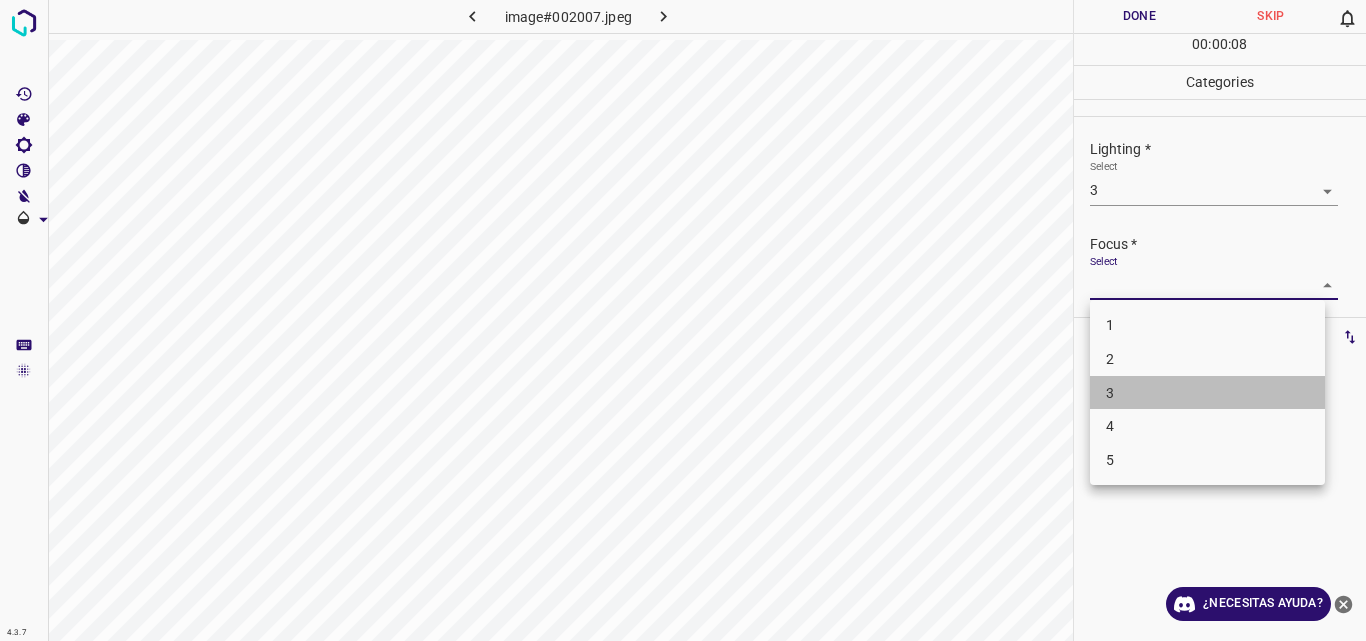 click on "3" at bounding box center (1207, 393) 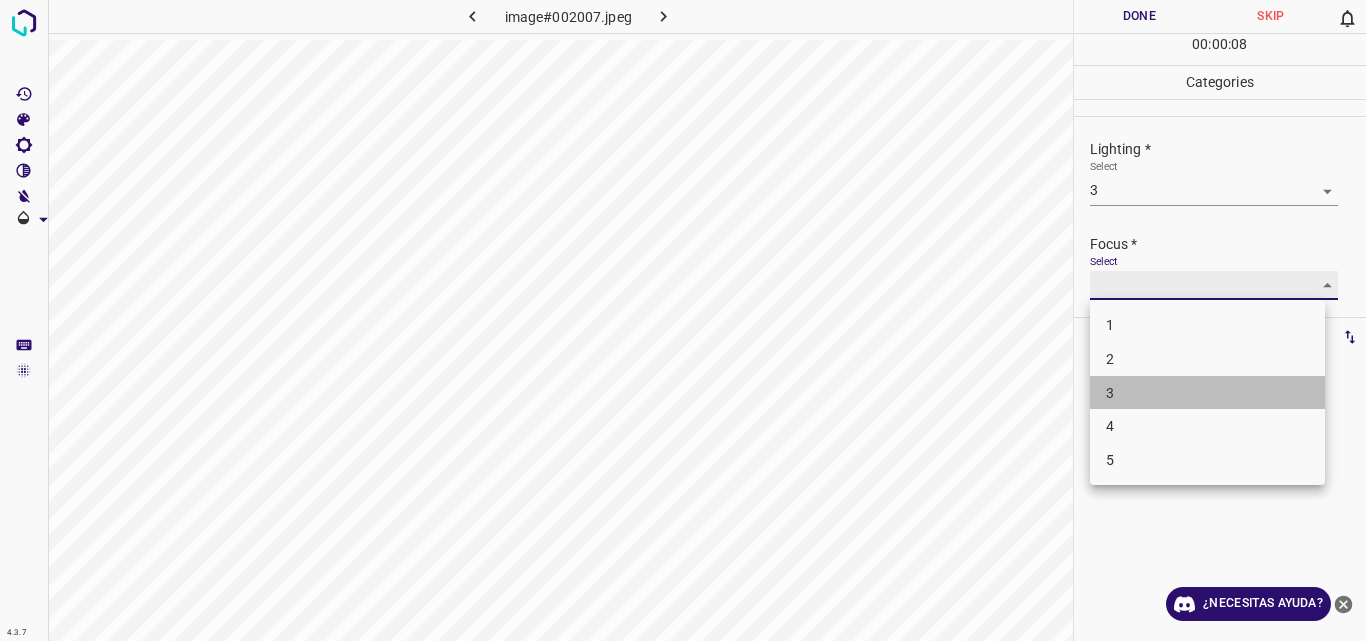 type on "3" 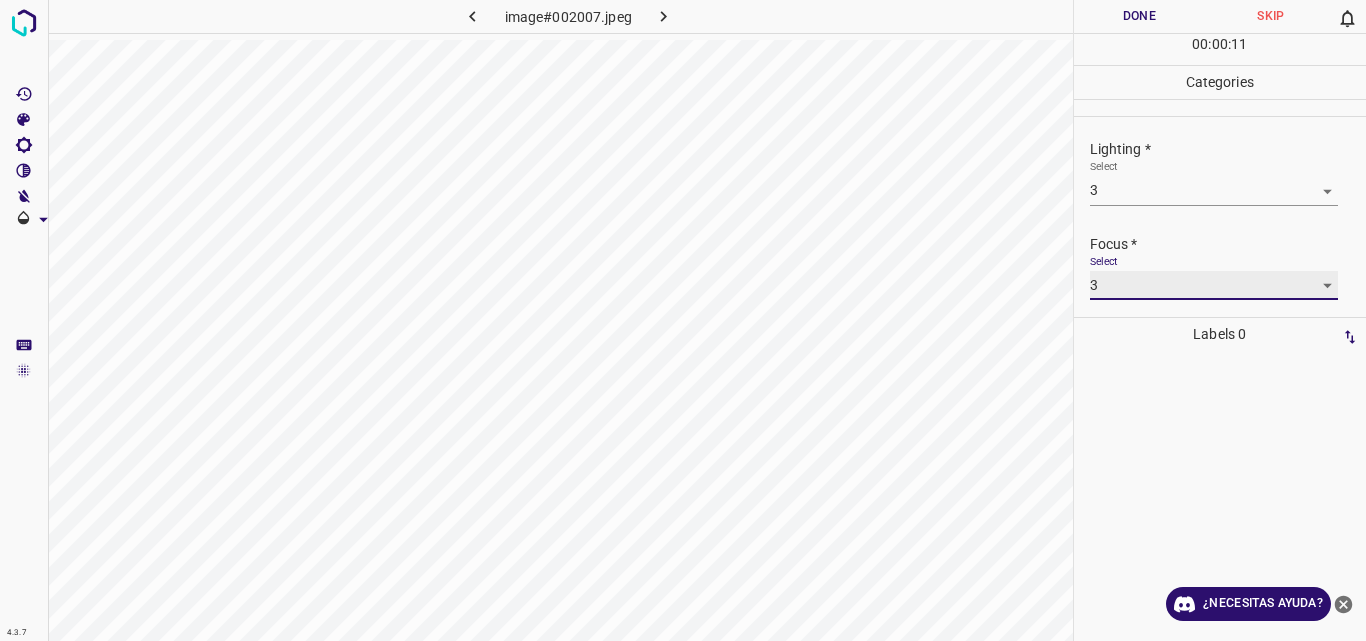 scroll, scrollTop: 98, scrollLeft: 0, axis: vertical 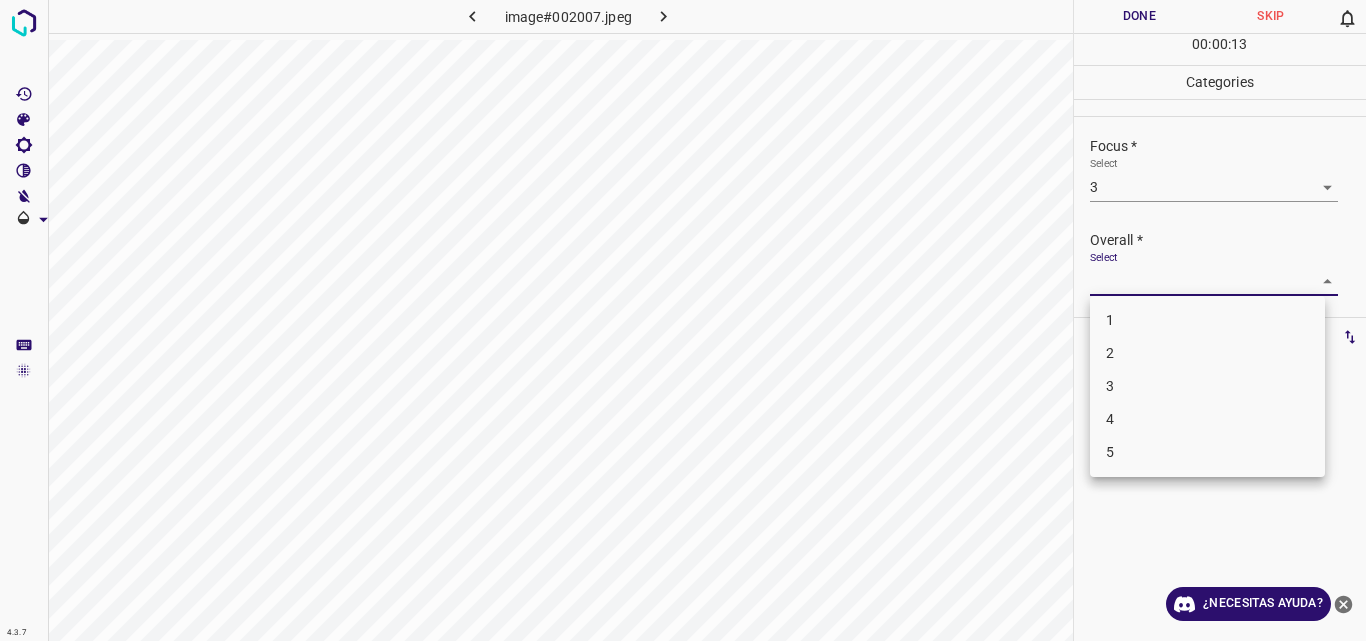 click on "4.3.7 image#002007.jpeg Done Skip 0 00   : 00   : 13   Categories Lighting *  Select 3 3 Focus *  Select 3 3 Overall *  Select ​ Labels   0 Categories 1 Lighting 2 Focus 3 Overall Tools Space Change between modes (Draw & Edit) I Auto labeling R Restore zoom M Zoom in N Zoom out Delete Delete selecte label Filters Z Restore filters X Saturation filter C Brightness filter V Contrast filter B Gray scale filter General O Download ¿Necesitas ayuda? Original text Rate this translation Your feedback will be used to help improve Google Translate - Texto - Esconder - Borrar 1 2 3 4 5" at bounding box center [683, 320] 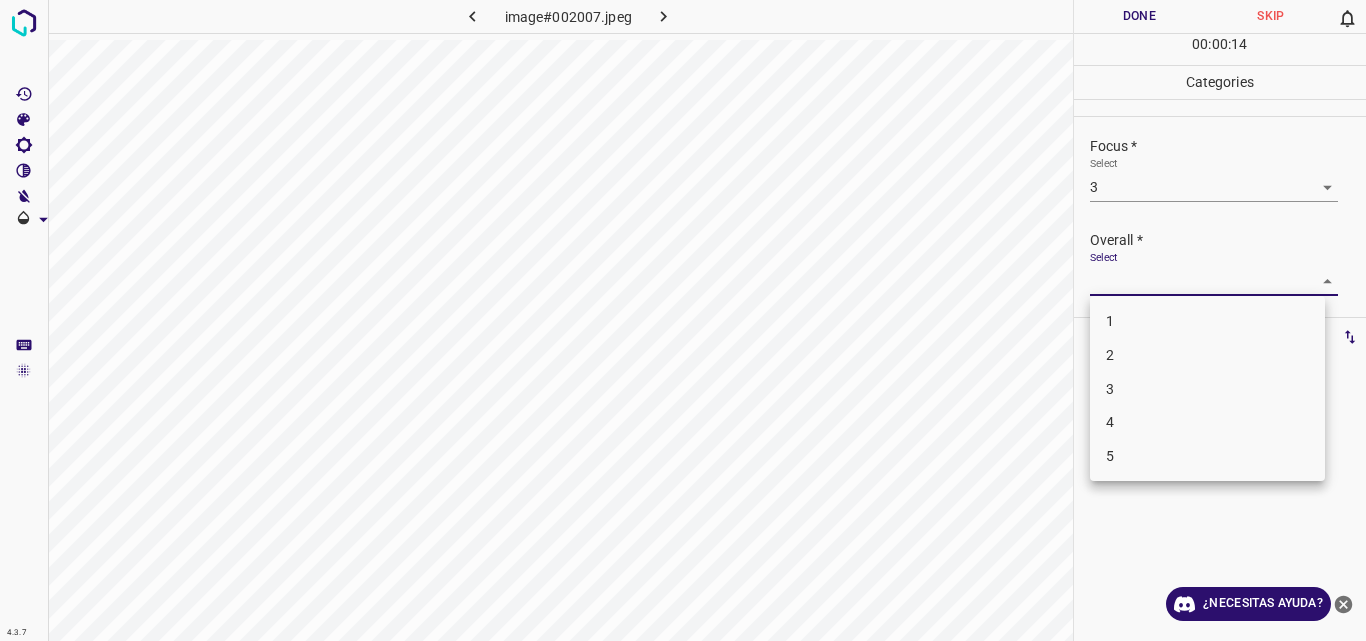 click on "3" at bounding box center [1207, 389] 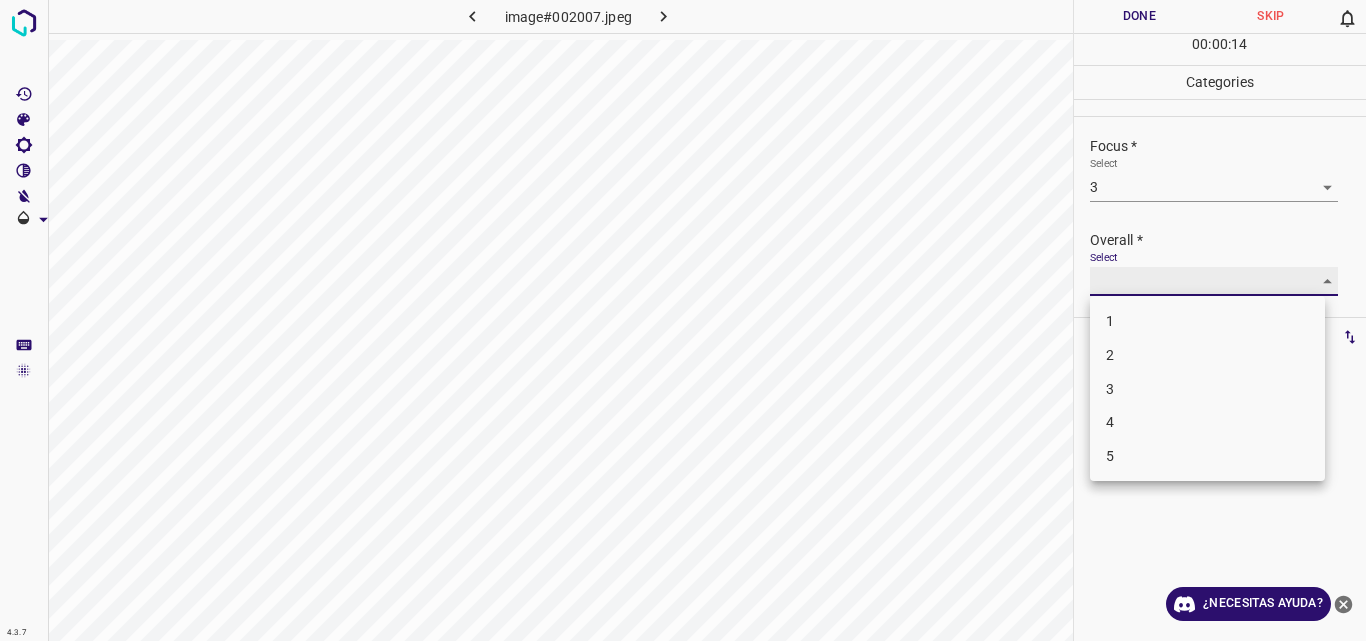 type on "3" 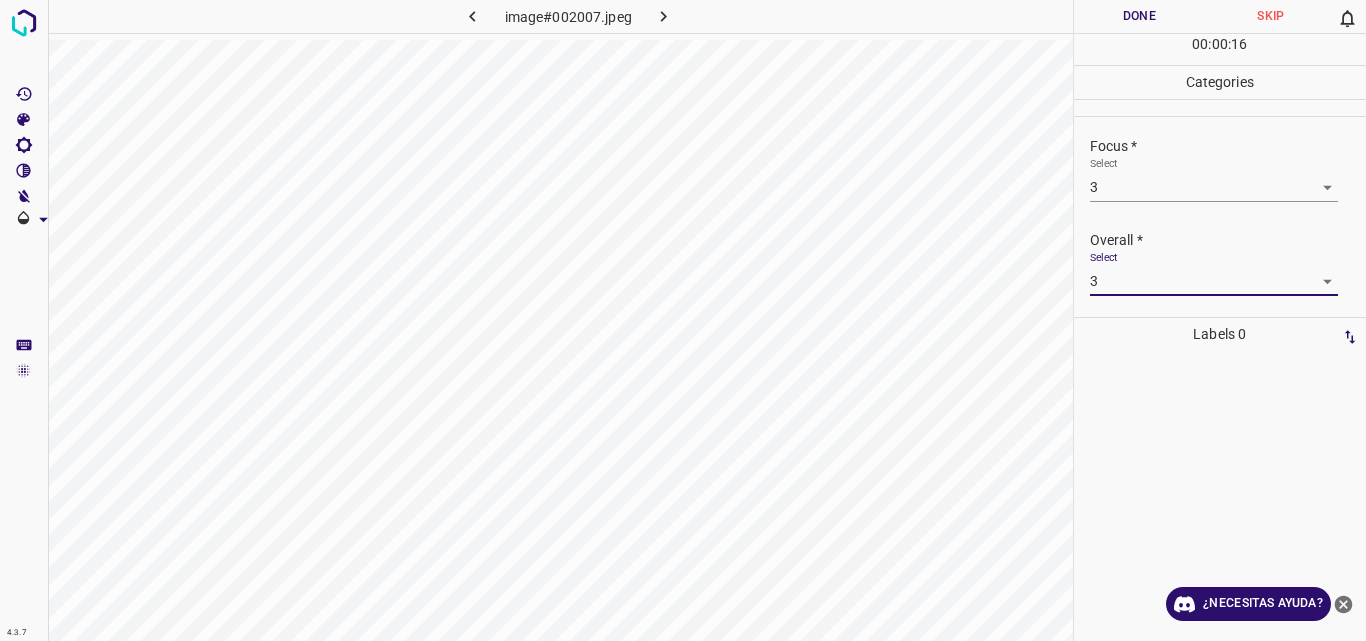 click on "Done" at bounding box center [1140, 16] 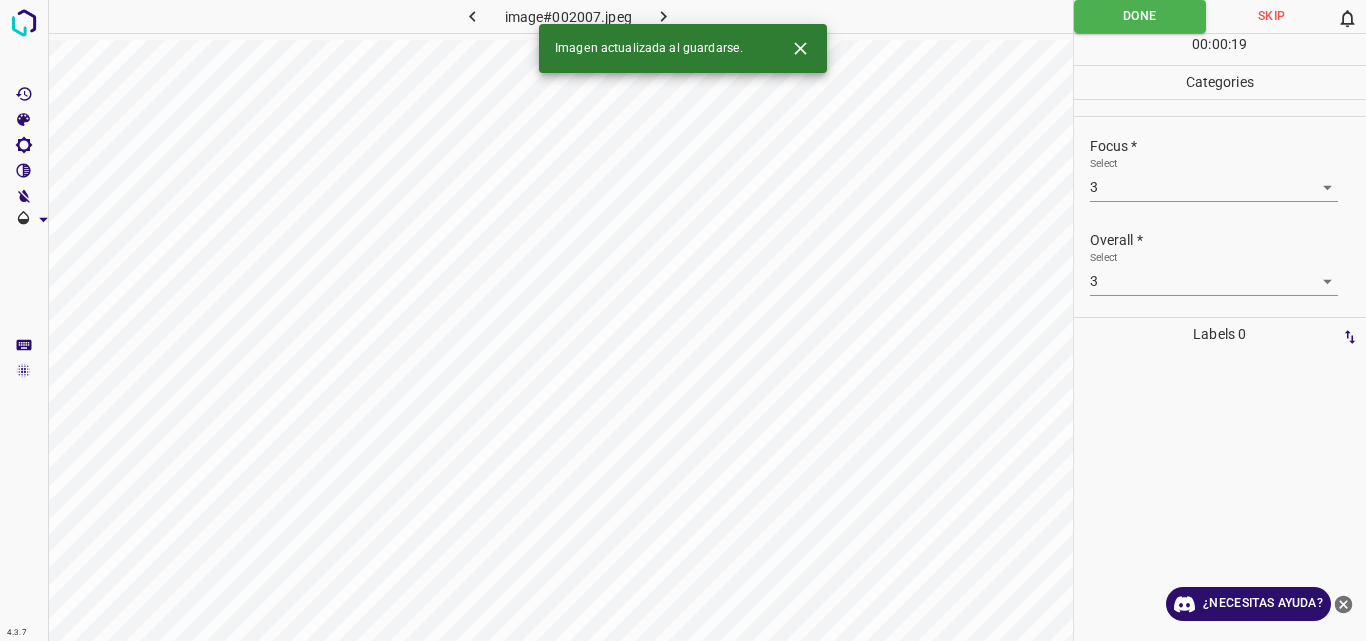 click 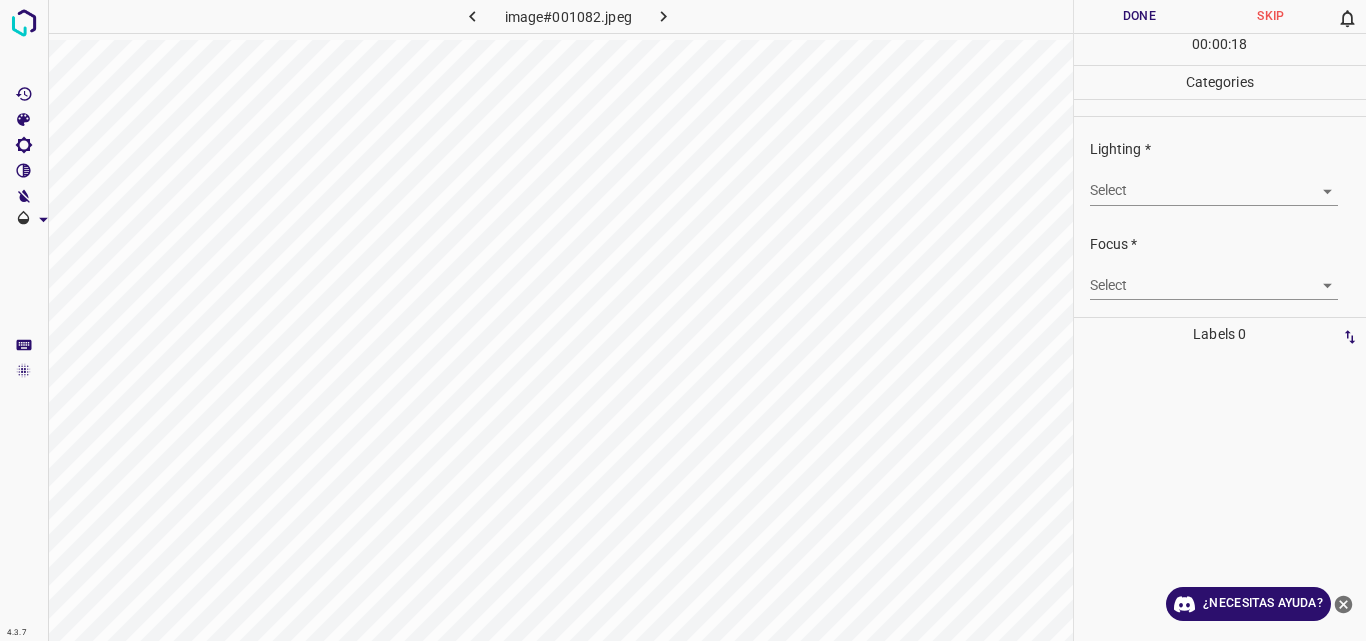 click on "4.3.7 image#001082.jpeg Done Skip 0 00   : 00   : 18   Categories Lighting *  Select ​ Focus *  Select ​ Overall *  Select ​ Labels   0 Categories 1 Lighting 2 Focus 3 Overall Tools Space Change between modes (Draw & Edit) I Auto labeling R Restore zoom M Zoom in N Zoom out Delete Delete selecte label Filters Z Restore filters X Saturation filter C Brightness filter V Contrast filter B Gray scale filter General O Download ¿Necesitas ayuda? Original text Rate this translation Your feedback will be used to help improve Google Translate - Texto - Esconder - Borrar" at bounding box center (683, 320) 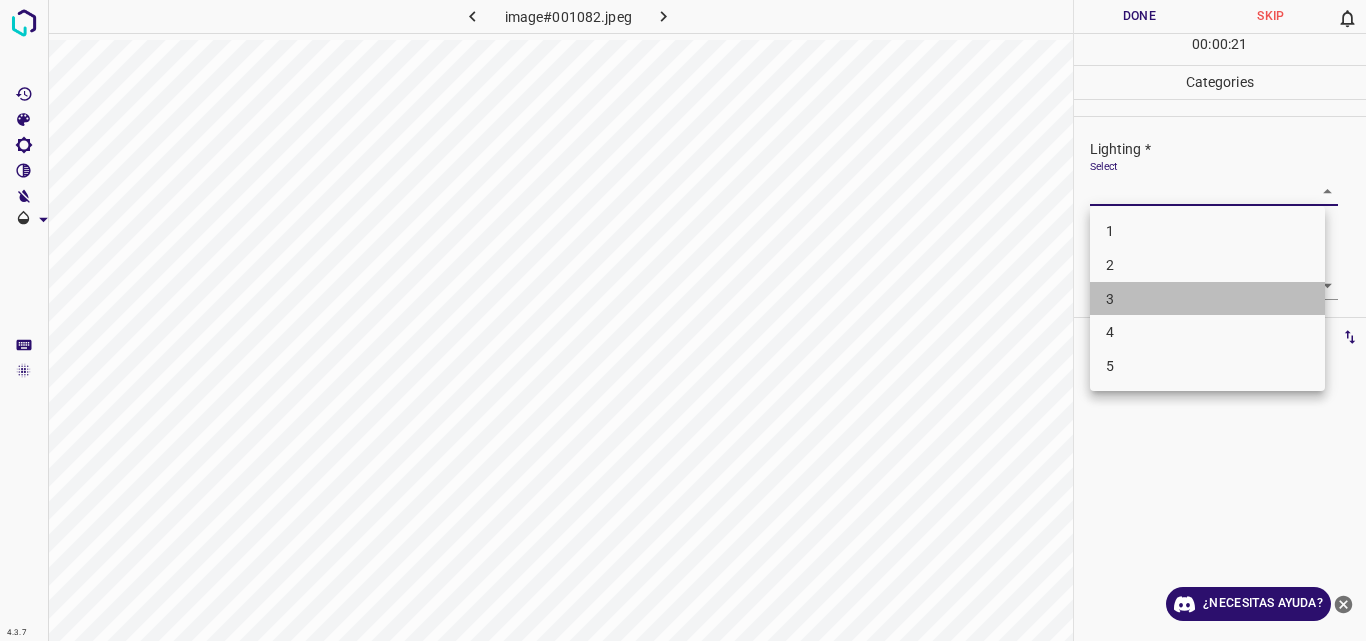 click on "3" at bounding box center [1207, 299] 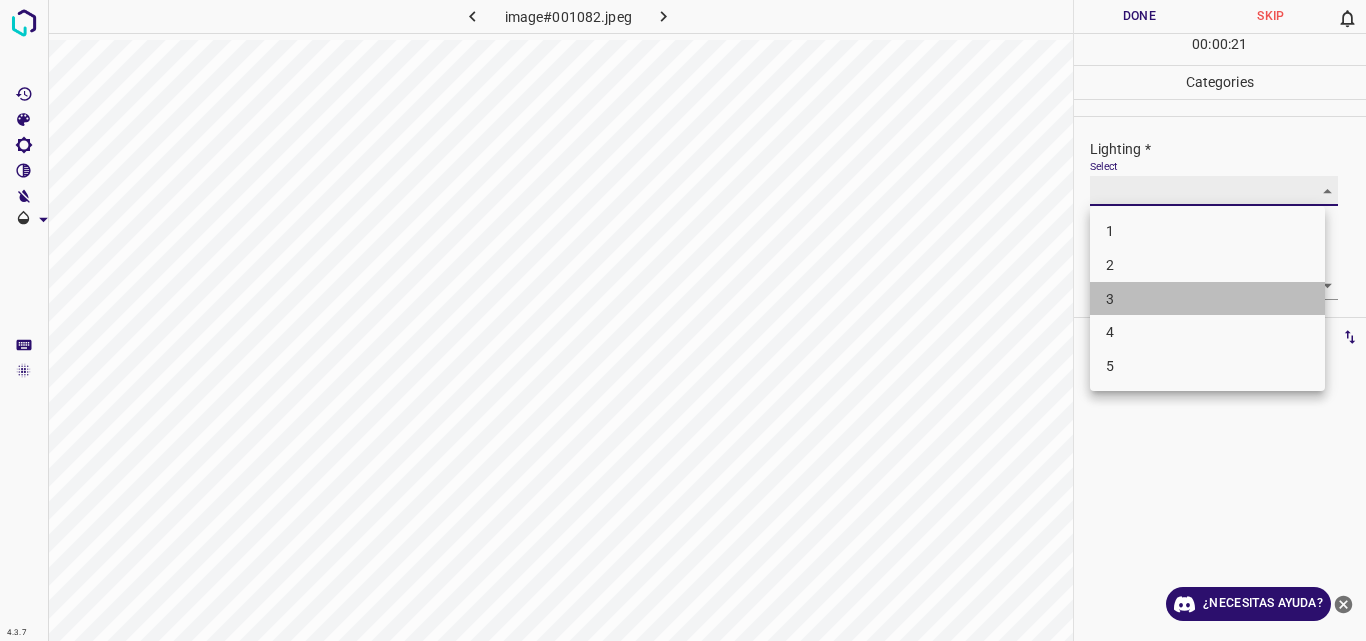 type on "3" 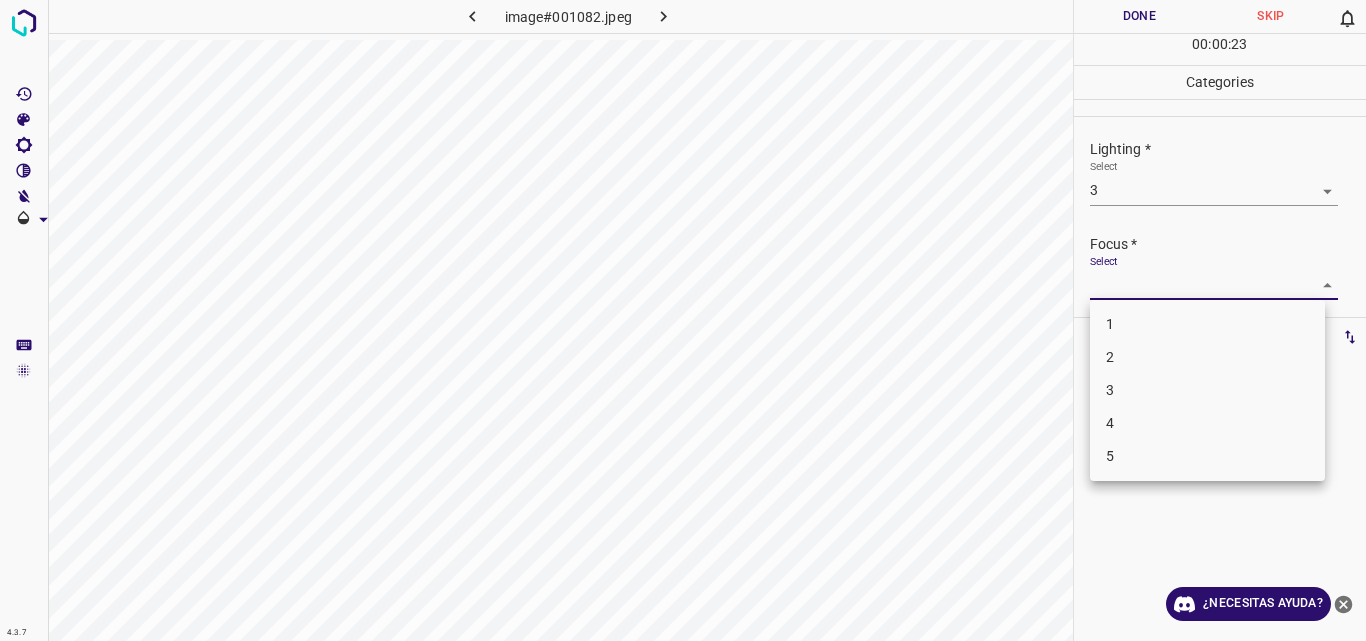 click on "4.3.7 image#001082.jpeg Done Skip 0 00   : 00   : 23   Categories Lighting *  Select 3 3 Focus *  Select ​ Overall *  Select ​ Labels   0 Categories 1 Lighting 2 Focus 3 Overall Tools Space Change between modes (Draw & Edit) I Auto labeling R Restore zoom M Zoom in N Zoom out Delete Delete selecte label Filters Z Restore filters X Saturation filter C Brightness filter V Contrast filter B Gray scale filter General O Download ¿Necesitas ayuda? Original text Rate this translation Your feedback will be used to help improve Google Translate - Texto - Esconder - Borrar 1 2 3 4 5" at bounding box center (683, 320) 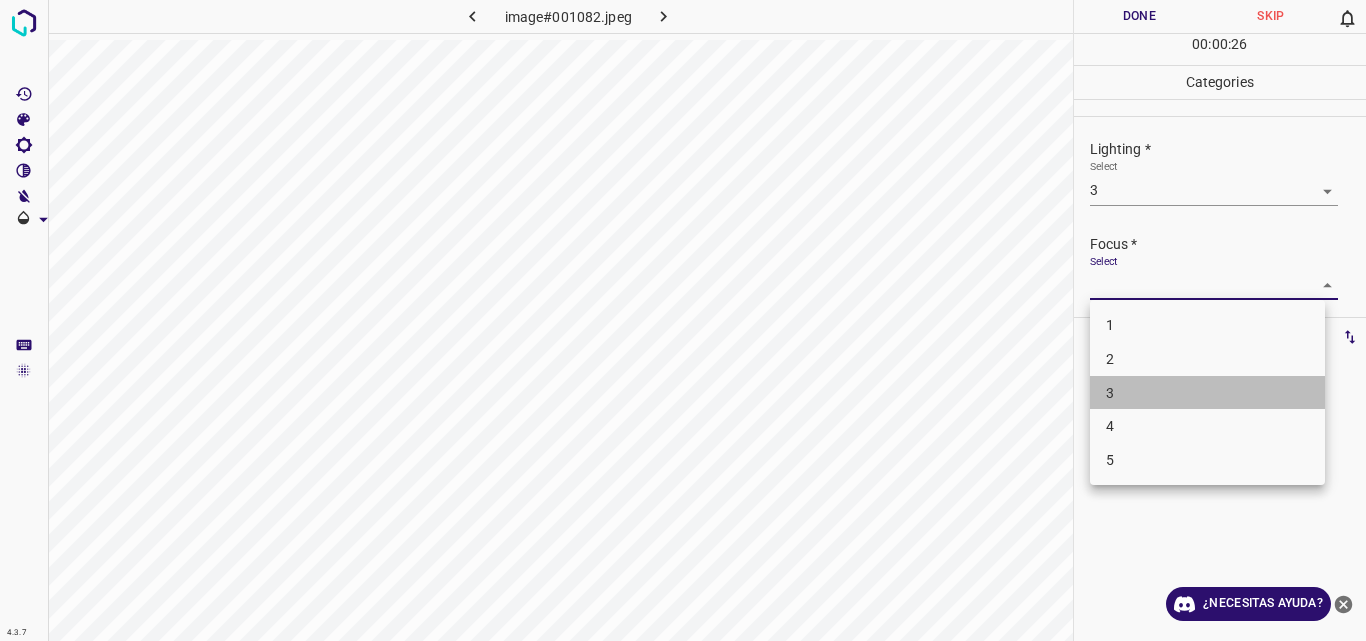 click on "3" at bounding box center (1207, 393) 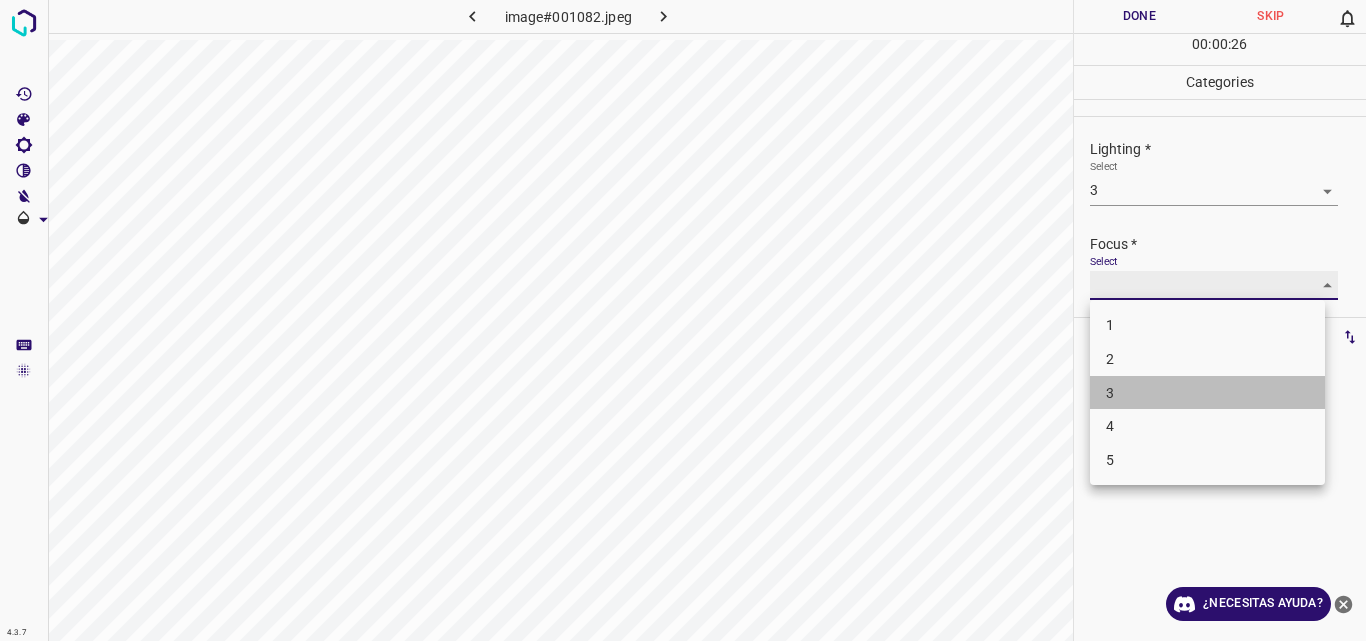 type on "3" 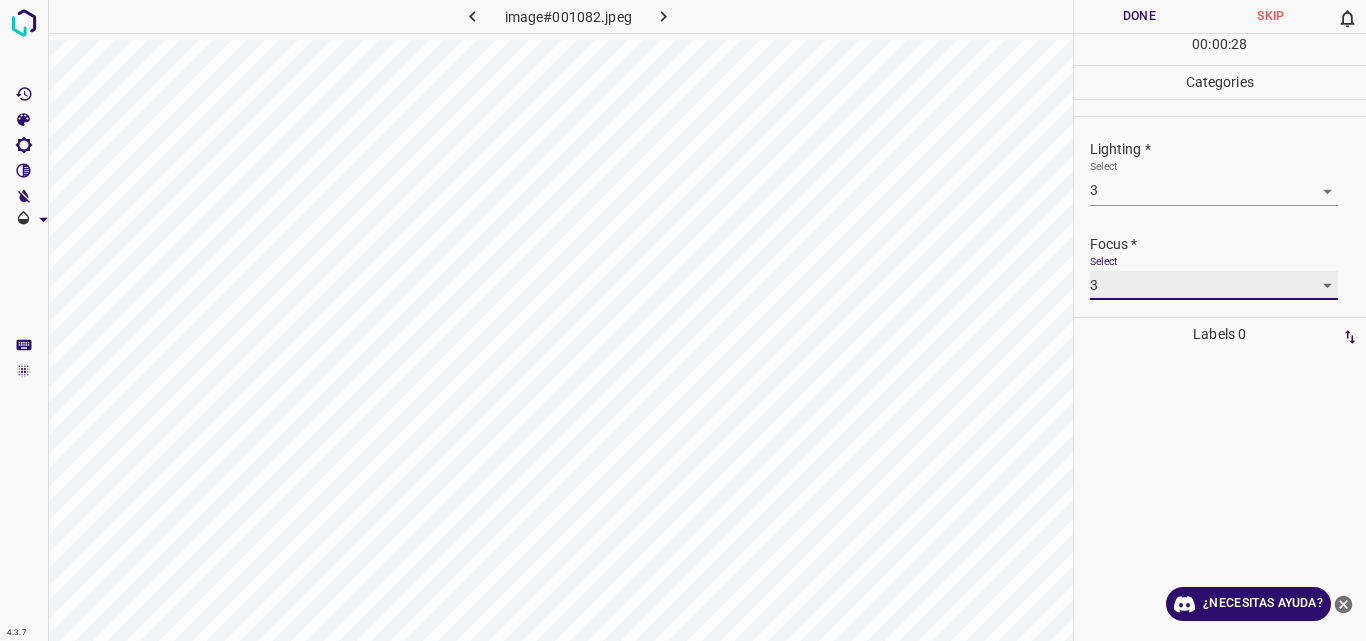 scroll, scrollTop: 98, scrollLeft: 0, axis: vertical 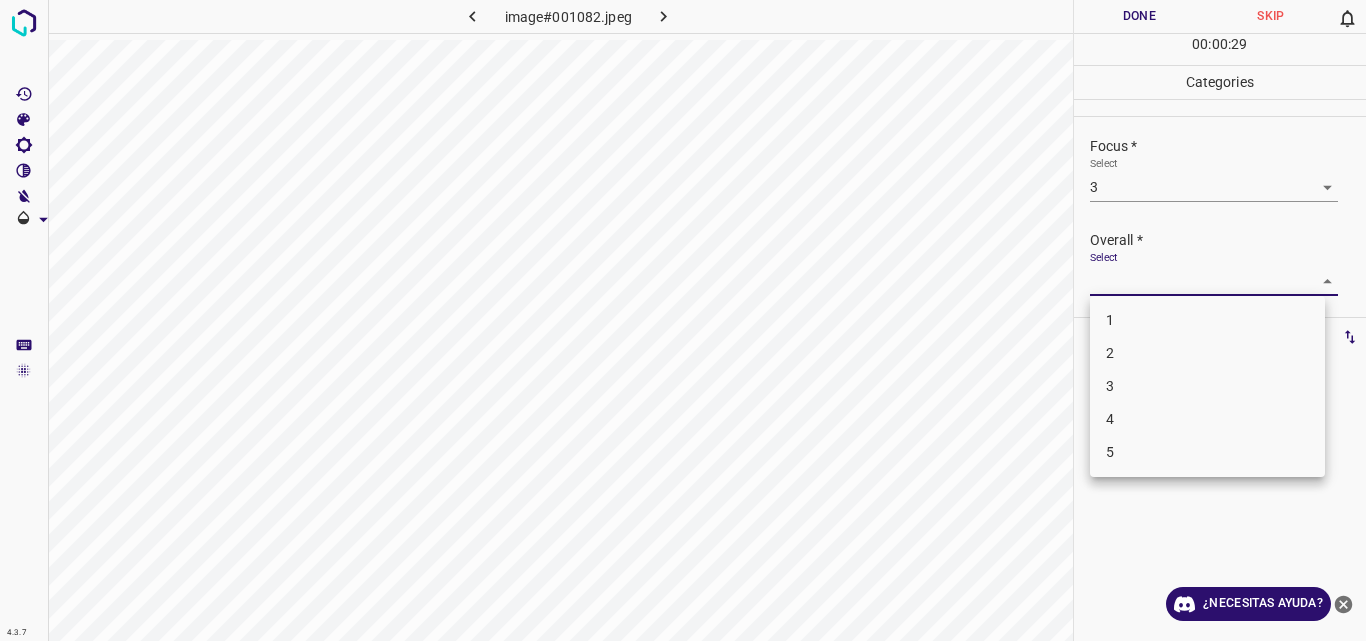 click on "4.3.7 image#001082.jpeg Done Skip 0 00   : 00   : 29   Categories Lighting *  Select 3 3 Focus *  Select 3 3 Overall *  Select ​ Labels   0 Categories 1 Lighting 2 Focus 3 Overall Tools Space Change between modes (Draw & Edit) I Auto labeling R Restore zoom M Zoom in N Zoom out Delete Delete selecte label Filters Z Restore filters X Saturation filter C Brightness filter V Contrast filter B Gray scale filter General O Download ¿Necesitas ayuda? Original text Rate this translation Your feedback will be used to help improve Google Translate - Texto - Esconder - Borrar 1 2 3 4 5" at bounding box center [683, 320] 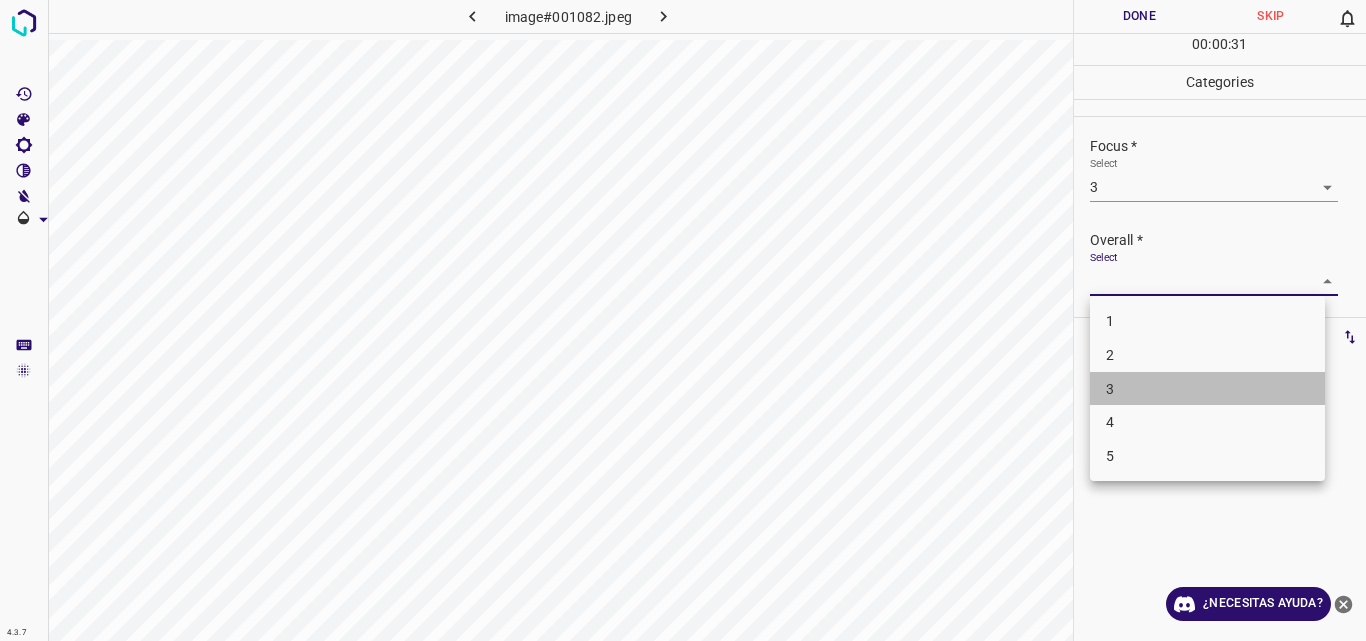 click on "3" at bounding box center (1207, 389) 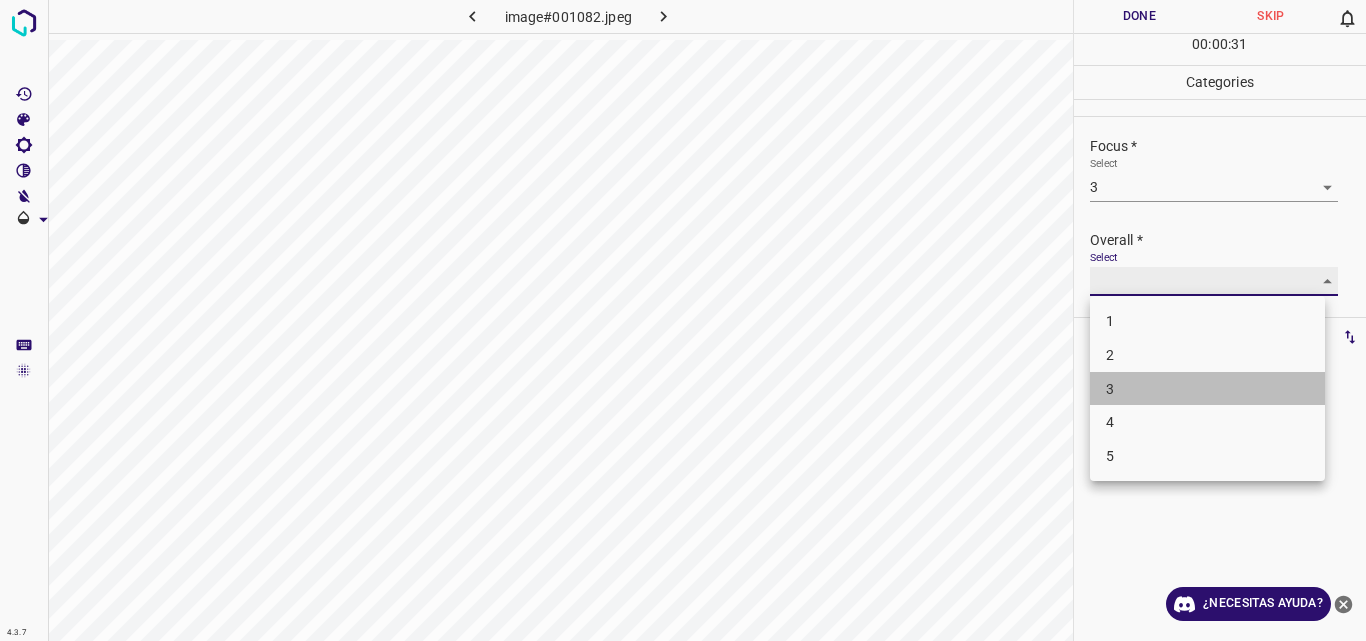 type on "3" 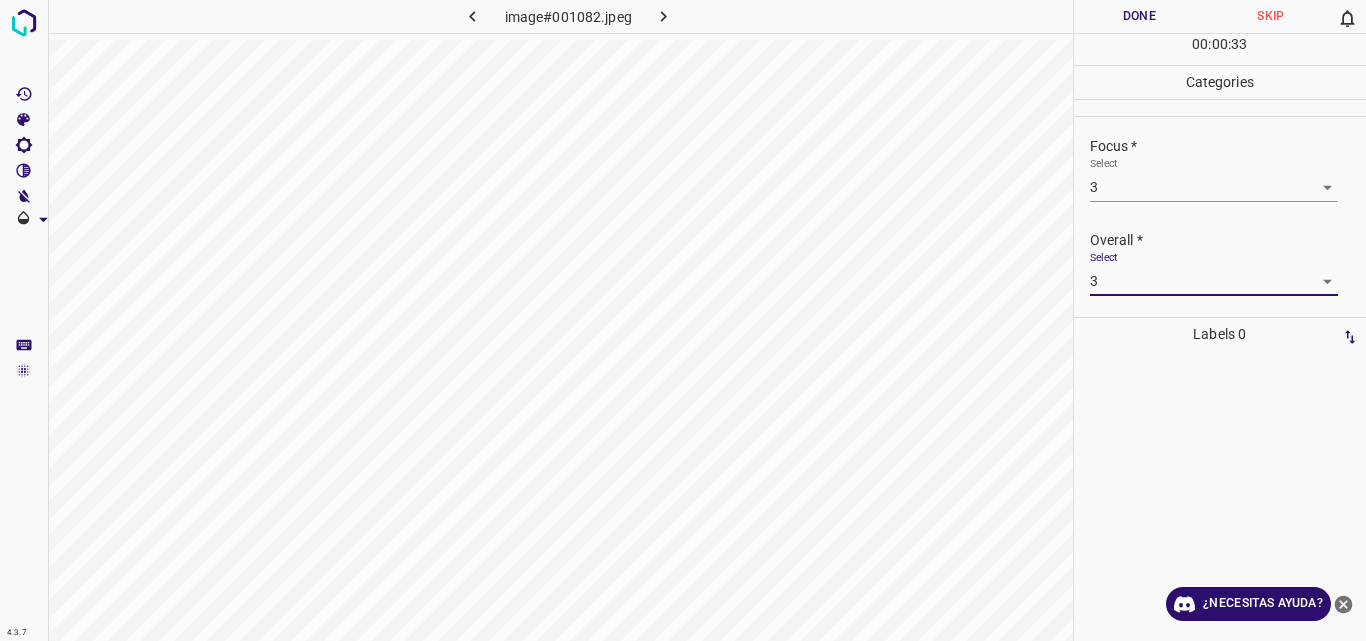 click on "Done" at bounding box center [1140, 16] 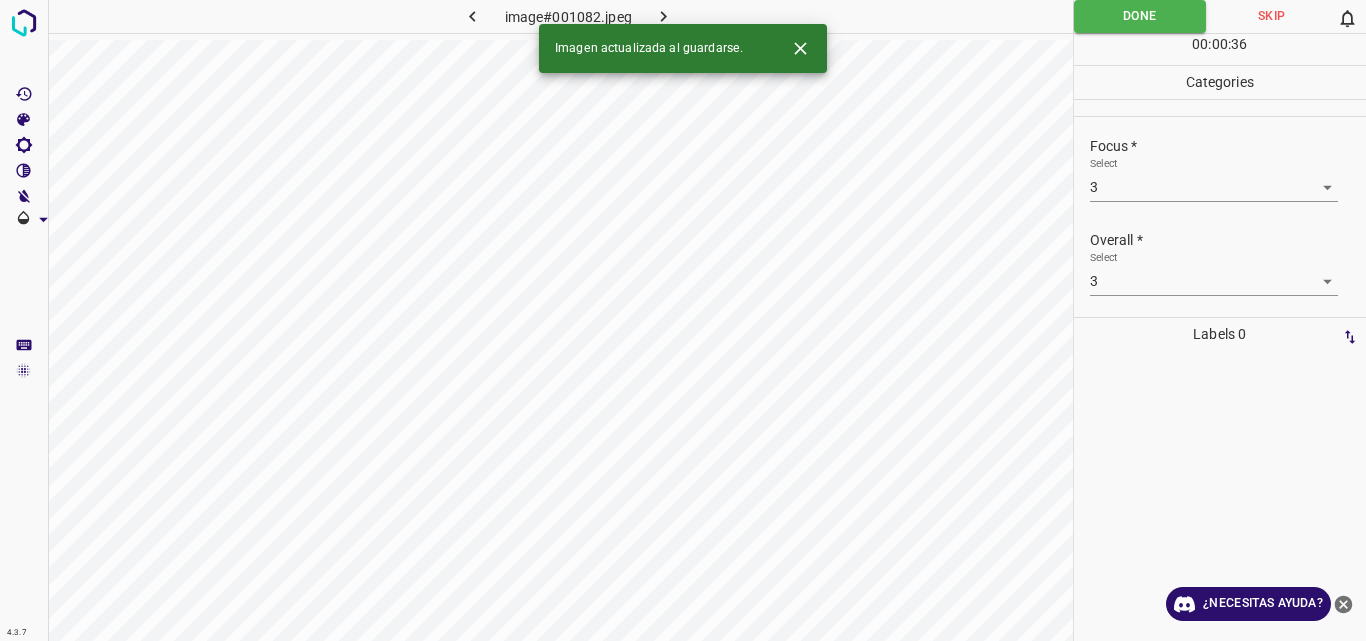 click 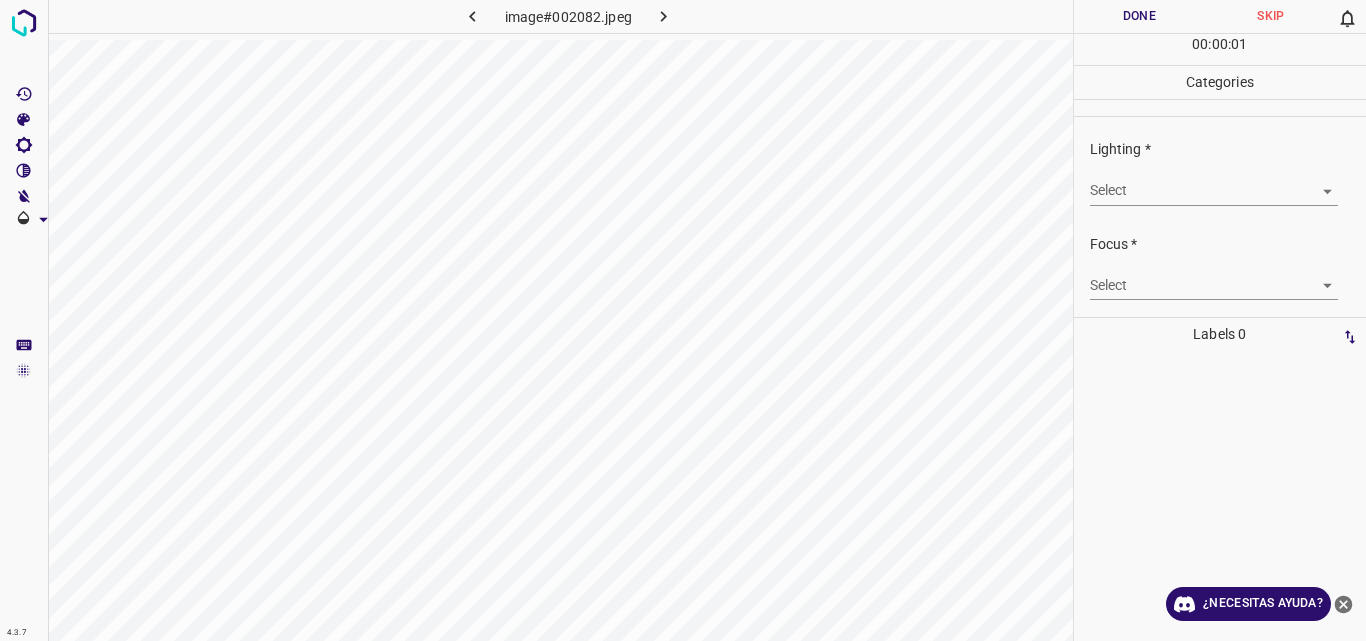 click on "4.3.7 image#002082.jpeg Done Skip 0 00   : 00   : 01   Categories Lighting *  Select ​ Focus *  Select ​ Overall *  Select ​ Labels   0 Categories 1 Lighting 2 Focus 3 Overall Tools Space Change between modes (Draw & Edit) I Auto labeling R Restore zoom M Zoom in N Zoom out Delete Delete selecte label Filters Z Restore filters X Saturation filter C Brightness filter V Contrast filter B Gray scale filter General O Download ¿Necesitas ayuda? Original text Rate this translation Your feedback will be used to help improve Google Translate - Texto - Esconder - Borrar" at bounding box center (683, 320) 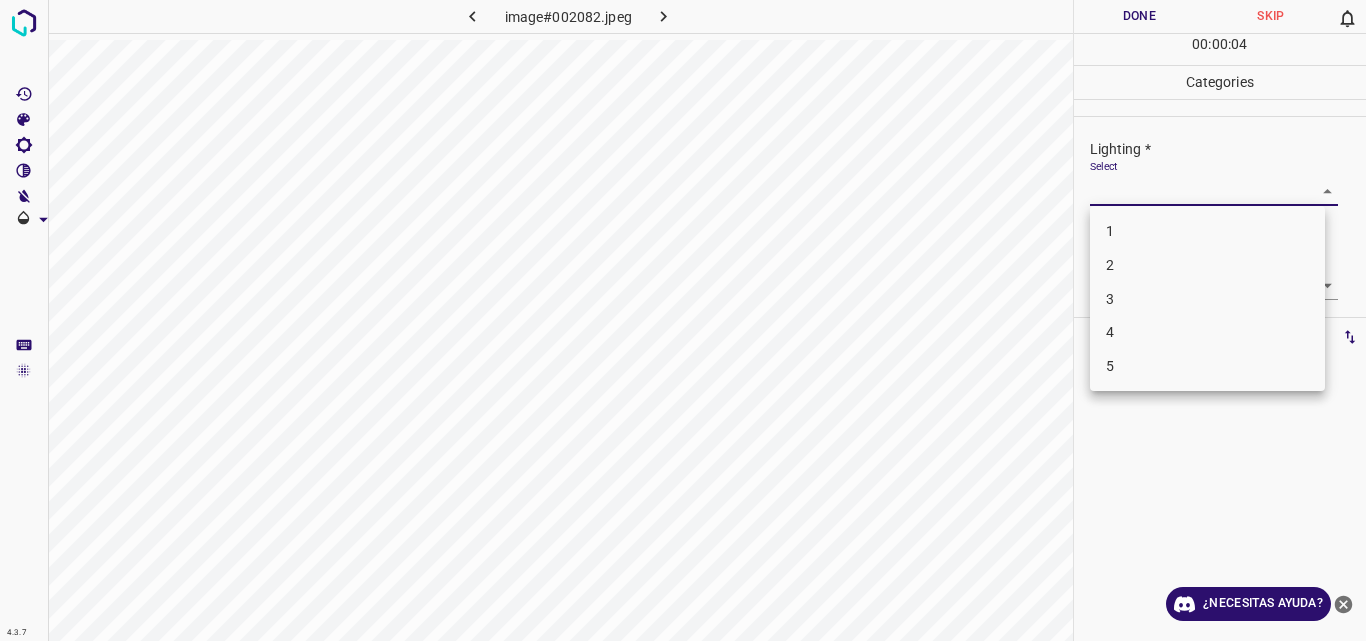 click on "3" at bounding box center (1207, 299) 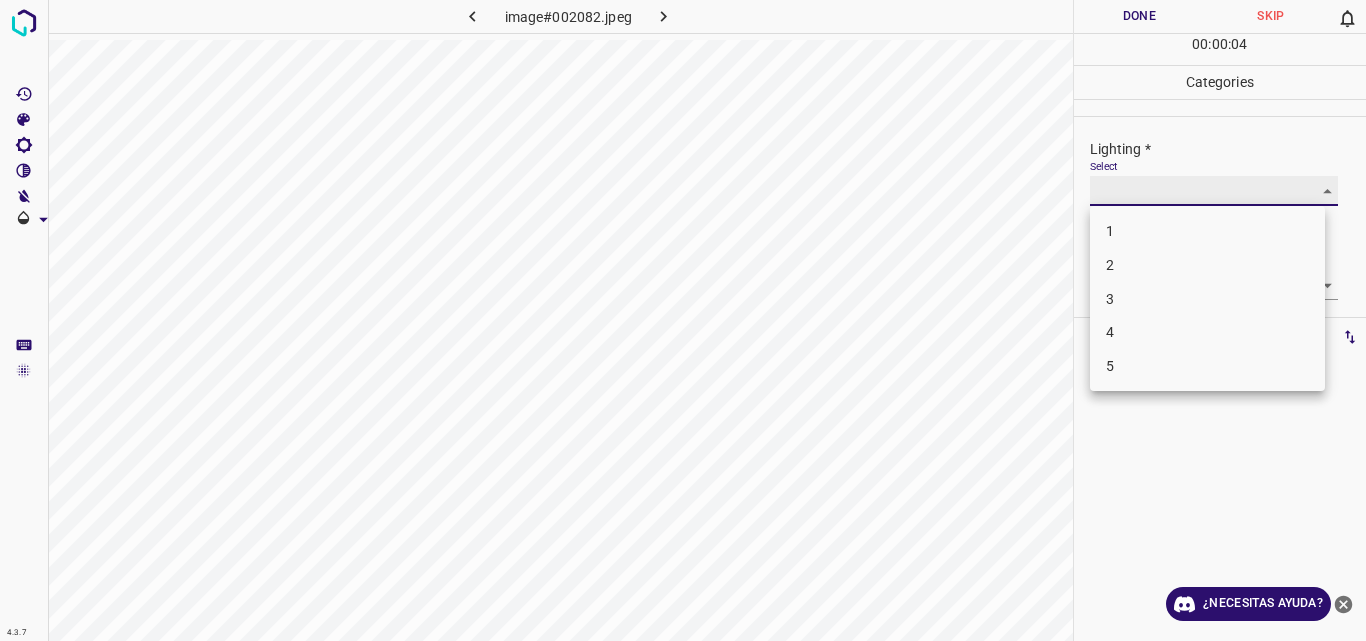 type on "3" 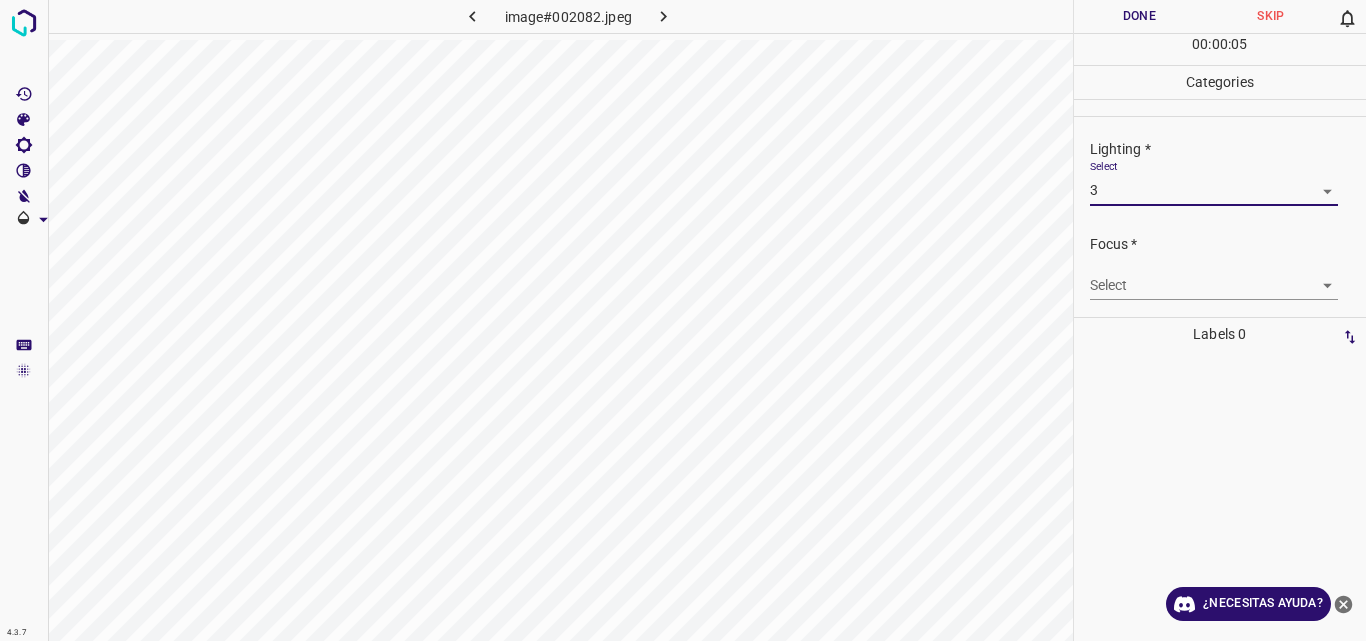 click on "4.3.7 image#002082.jpeg Done Skip 0 00   : 00   : 05   Categories Lighting *  Select 3 3 Focus *  Select ​ Overall *  Select ​ Labels   0 Categories 1 Lighting 2 Focus 3 Overall Tools Space Change between modes (Draw & Edit) I Auto labeling R Restore zoom M Zoom in N Zoom out Delete Delete selecte label Filters Z Restore filters X Saturation filter C Brightness filter V Contrast filter B Gray scale filter General O Download ¿Necesitas ayuda? Original text Rate this translation Your feedback will be used to help improve Google Translate - Texto - Esconder - Borrar" at bounding box center (683, 320) 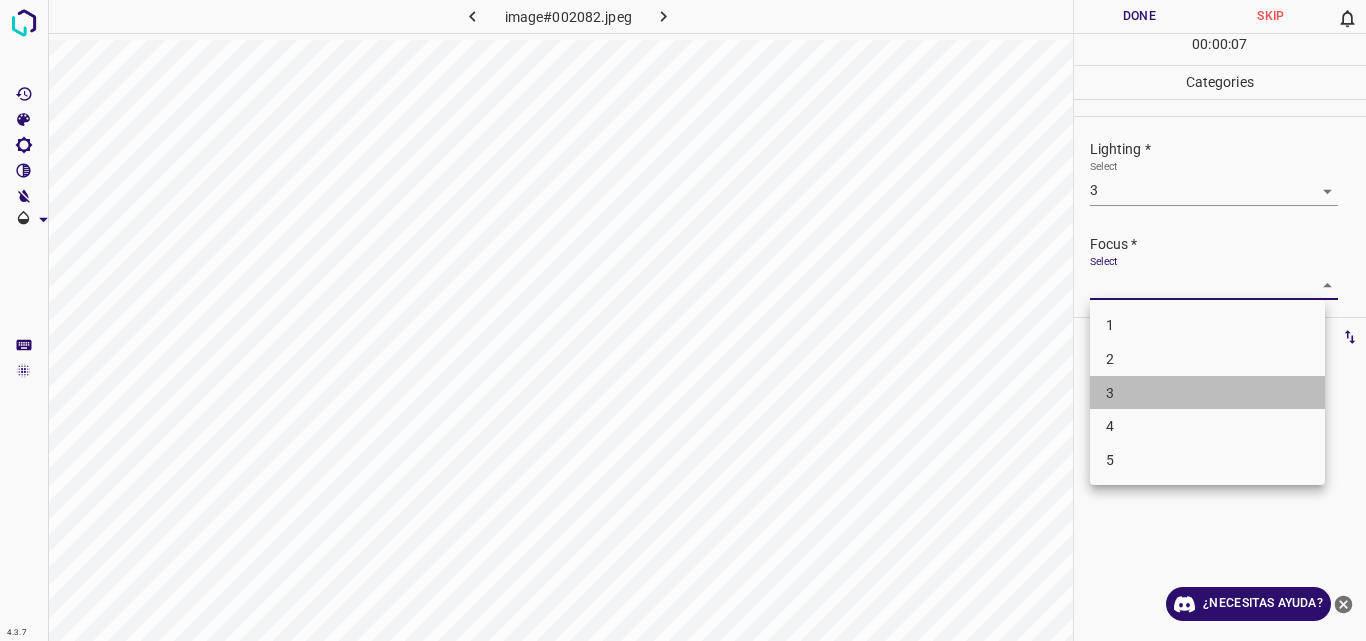 click on "3" at bounding box center [1207, 393] 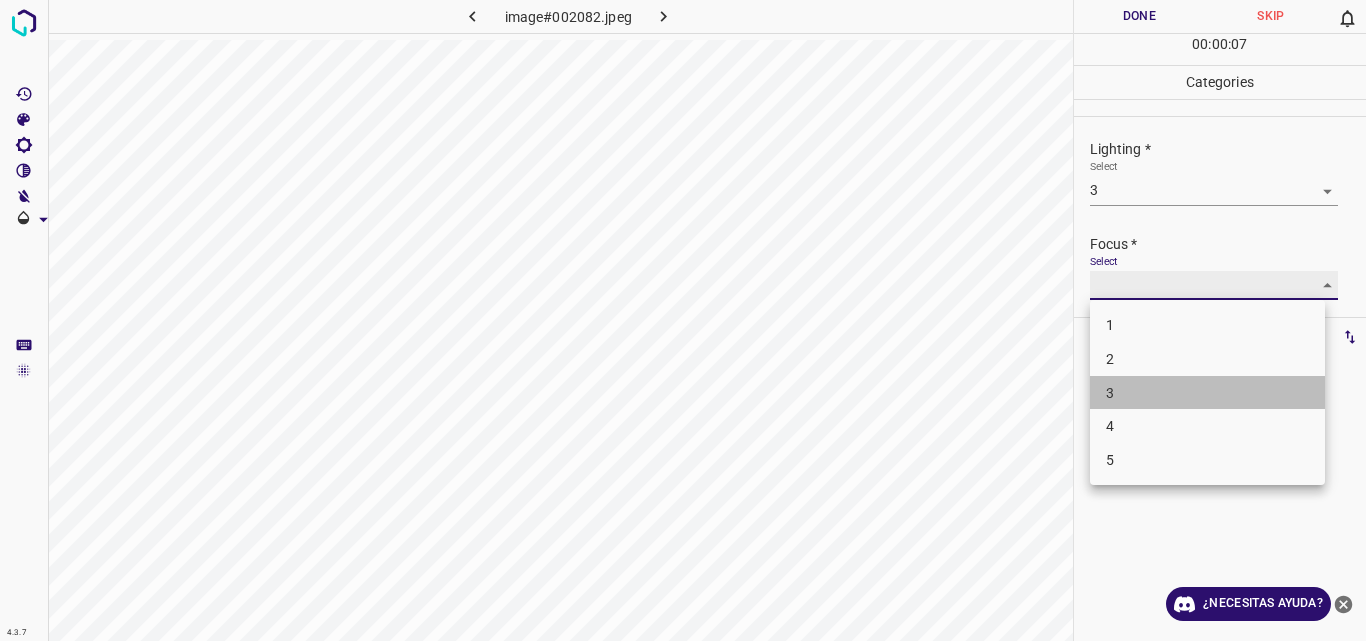 type on "3" 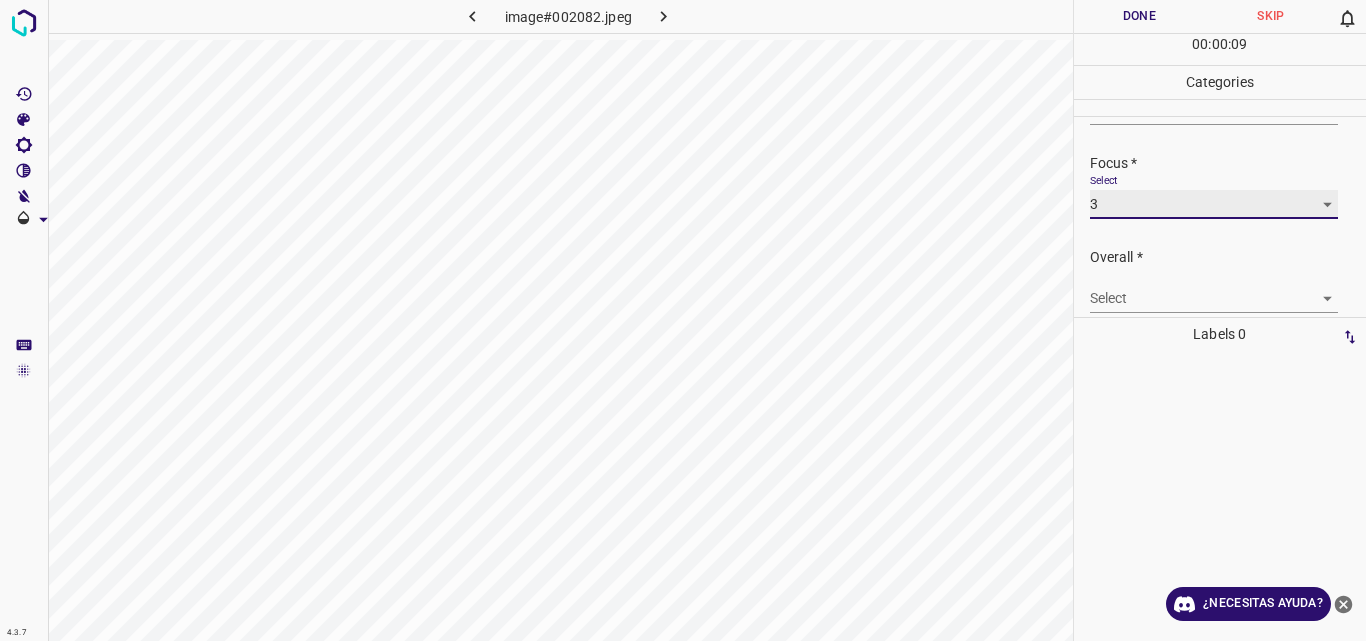scroll, scrollTop: 98, scrollLeft: 0, axis: vertical 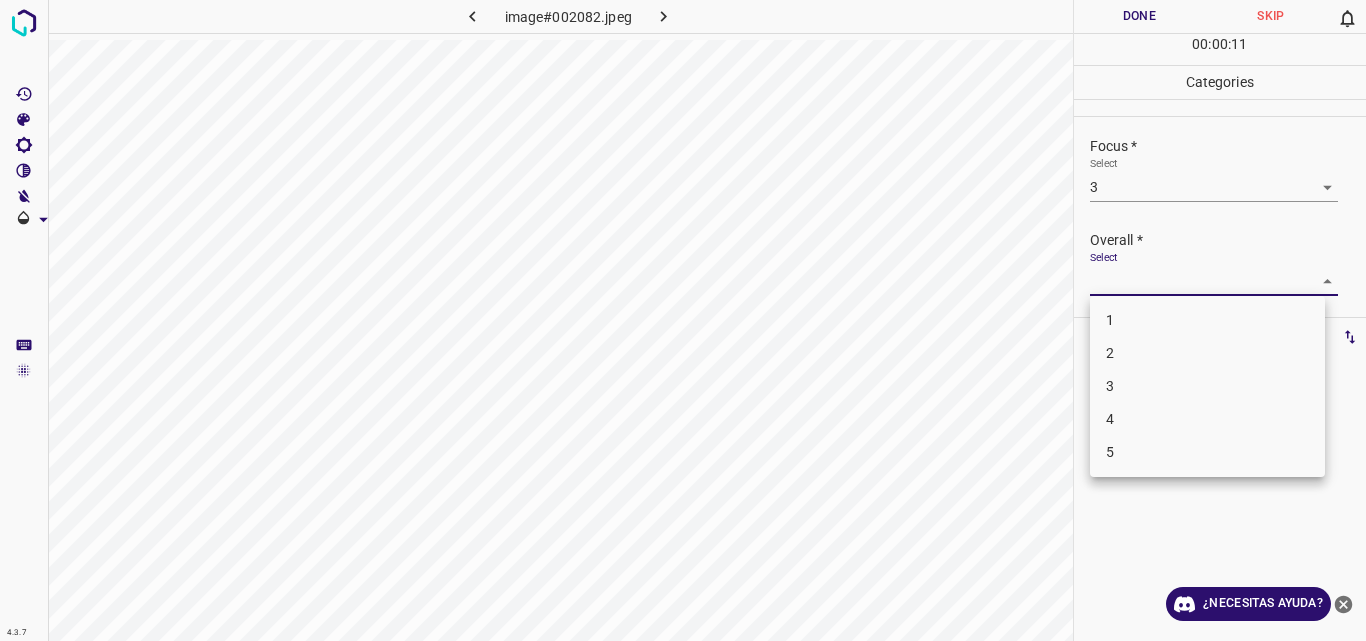 click on "4.3.7 image#002082.jpeg Done Skip 0 00   : 00   : 11   Categories Lighting *  Select 3 3 Focus *  Select 3 3 Overall *  Select ​ Labels   0 Categories 1 Lighting 2 Focus 3 Overall Tools Space Change between modes (Draw & Edit) I Auto labeling R Restore zoom M Zoom in N Zoom out Delete Delete selecte label Filters Z Restore filters X Saturation filter C Brightness filter V Contrast filter B Gray scale filter General O Download ¿Necesitas ayuda? Original text Rate this translation Your feedback will be used to help improve Google Translate - Texto - Esconder - Borrar 1 2 3 4 5" at bounding box center [683, 320] 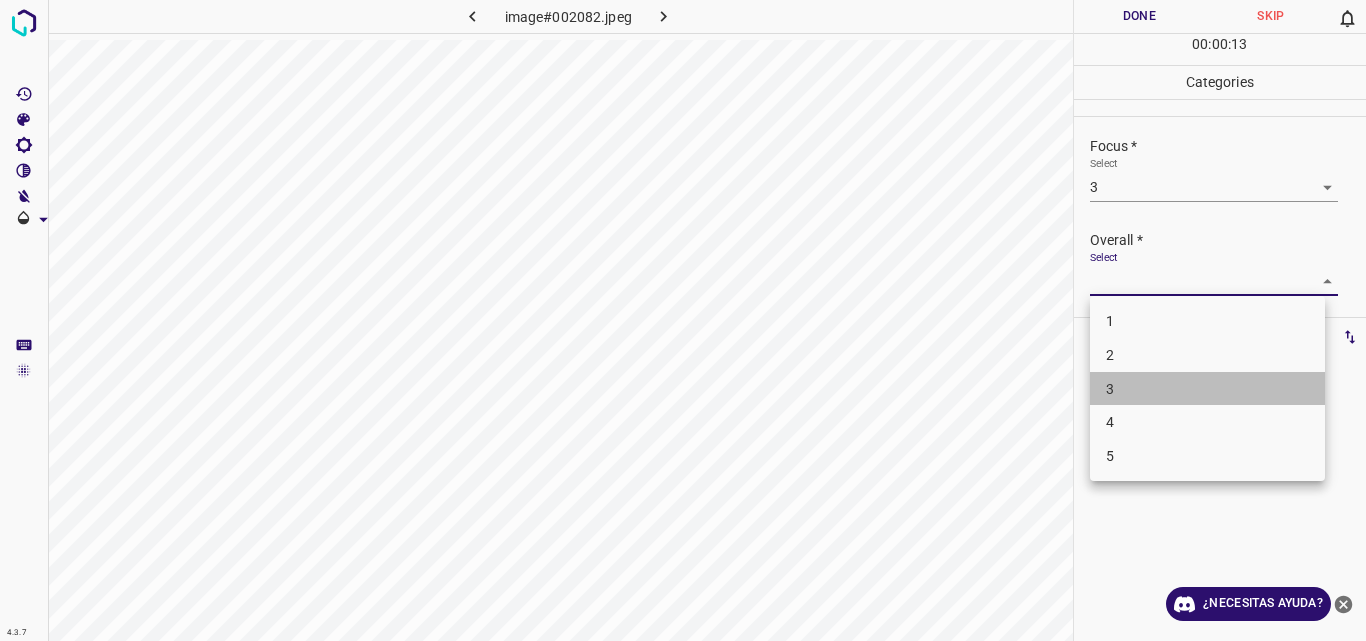 click on "3" at bounding box center (1207, 389) 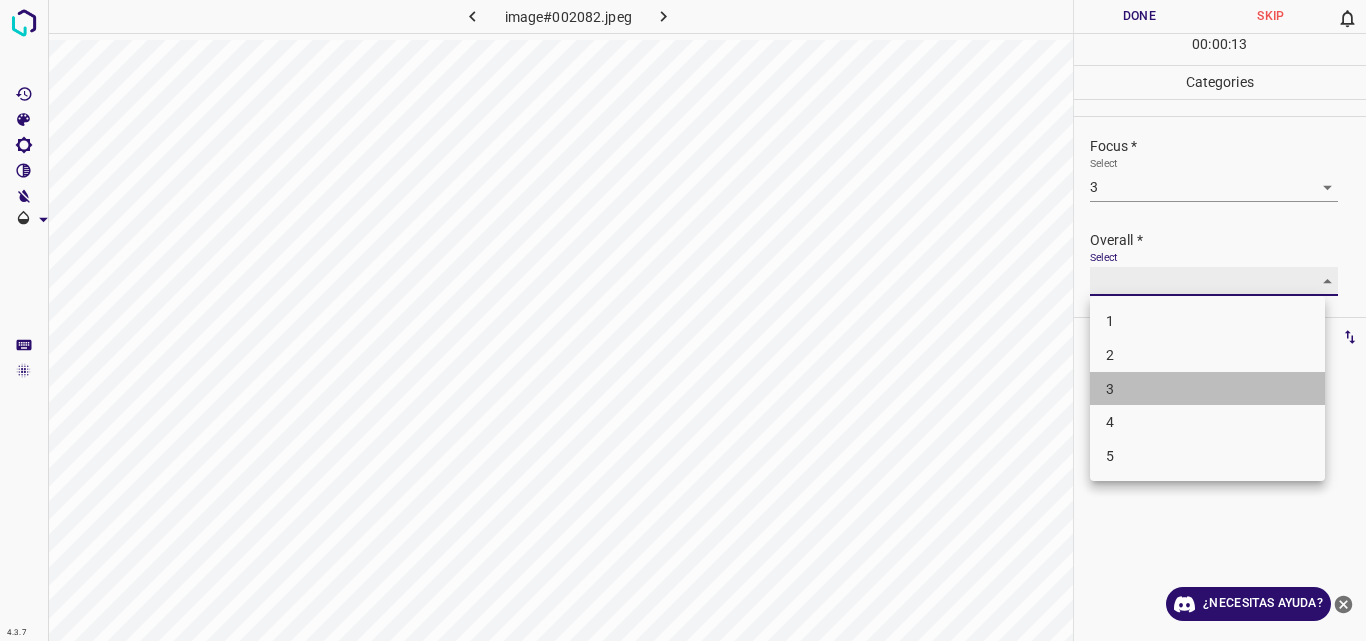 type on "3" 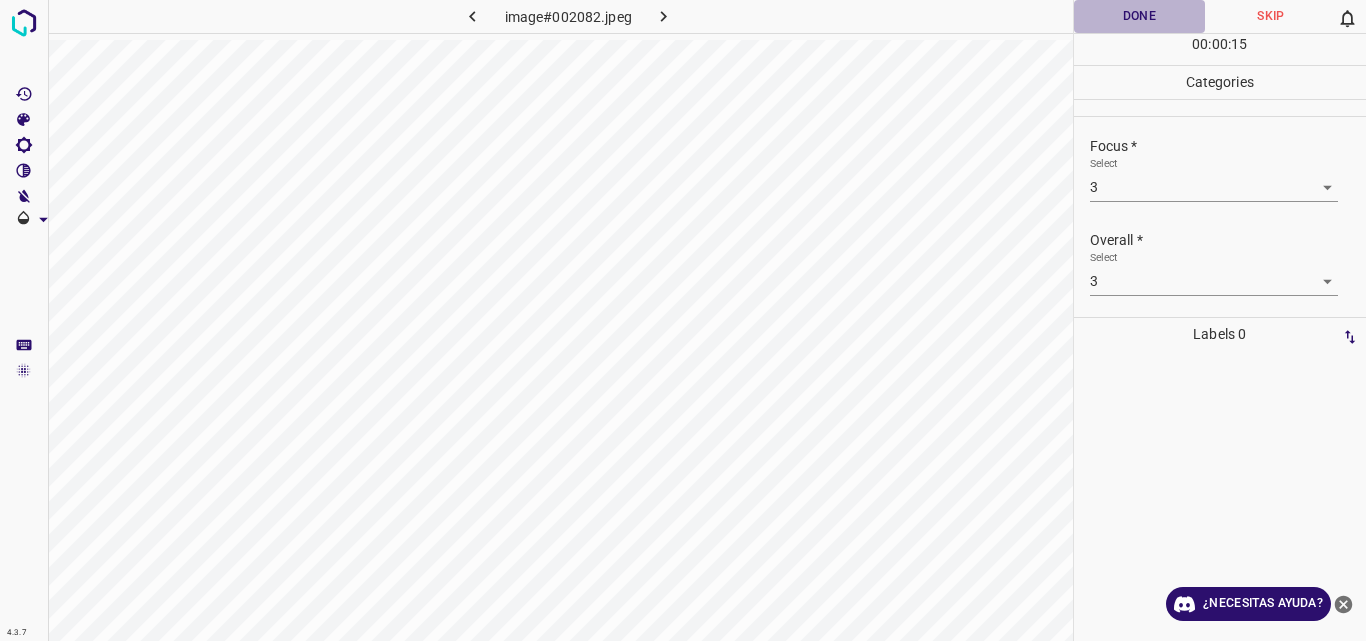 click on "Done" at bounding box center [1140, 16] 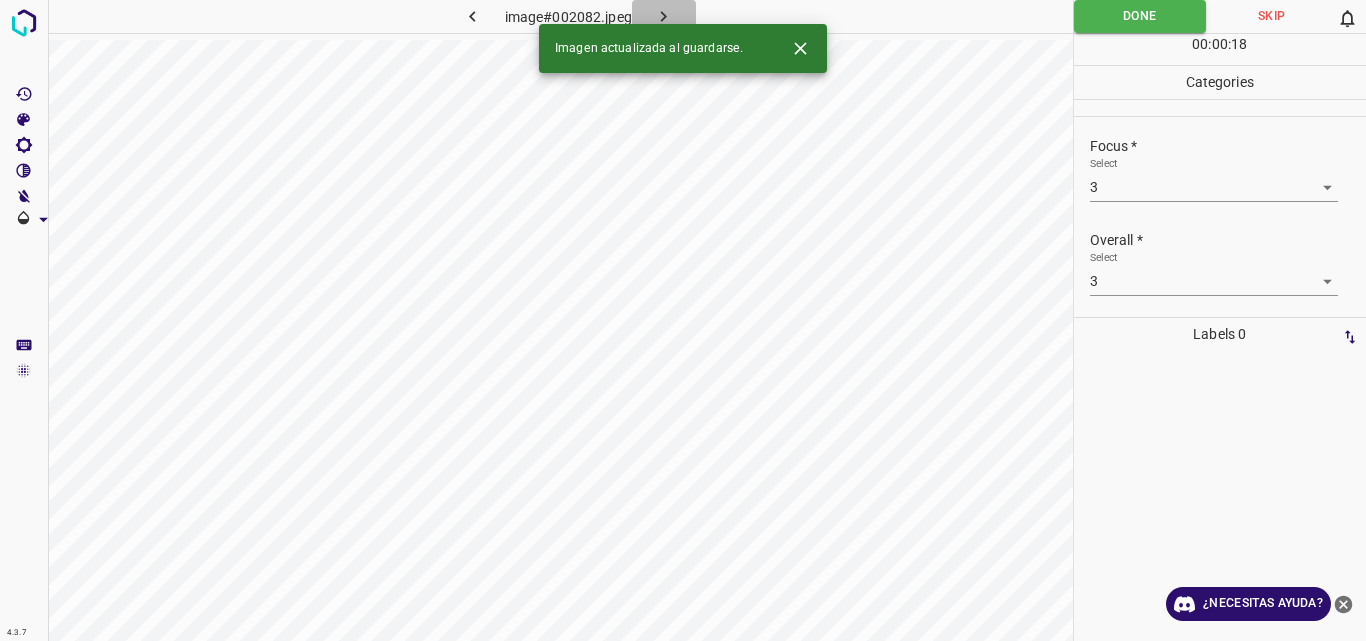 click 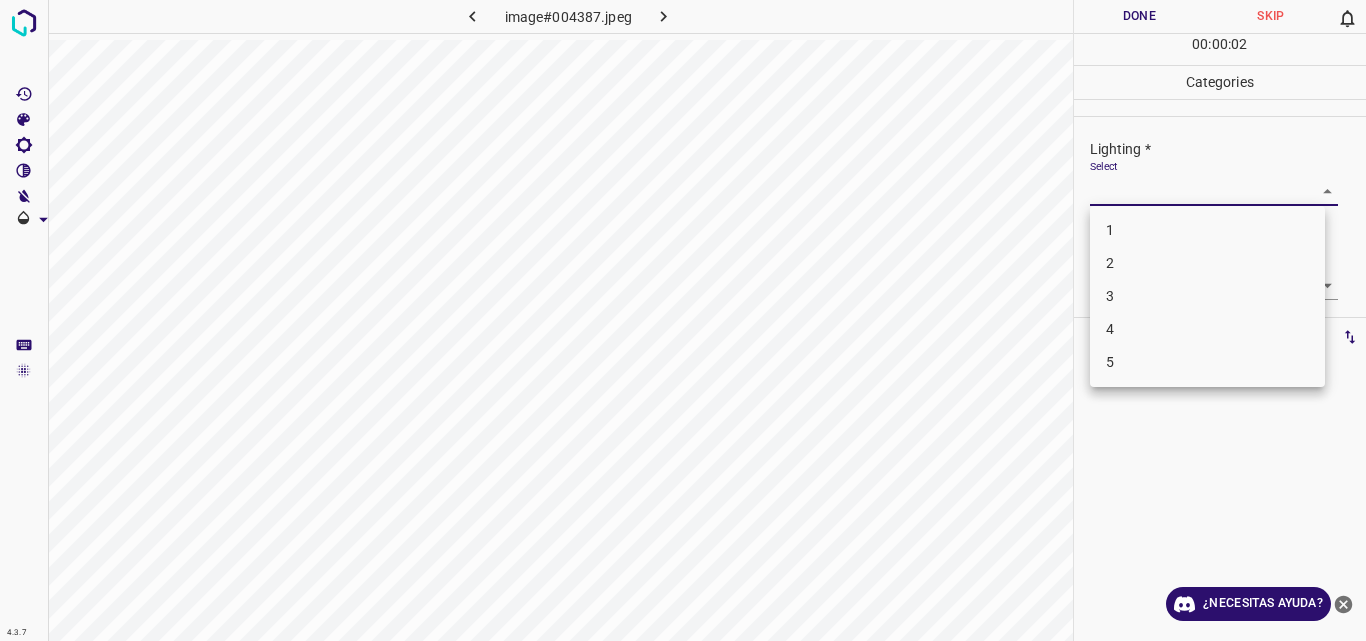 click on "4.3.7 image#004387.jpeg Done Skip 0 00   : 00   : 02   Categories Lighting *  Select ​ Focus *  Select ​ Overall *  Select ​ Labels   0 Categories 1 Lighting 2 Focus 3 Overall Tools Space Change between modes (Draw & Edit) I Auto labeling R Restore zoom M Zoom in N Zoom out Delete Delete selecte label Filters Z Restore filters X Saturation filter C Brightness filter V Contrast filter B Gray scale filter General O Download ¿Necesitas ayuda? Original text Rate this translation Your feedback will be used to help improve Google Translate - Texto - Esconder - Borrar 1 2 3 4 5" at bounding box center [683, 320] 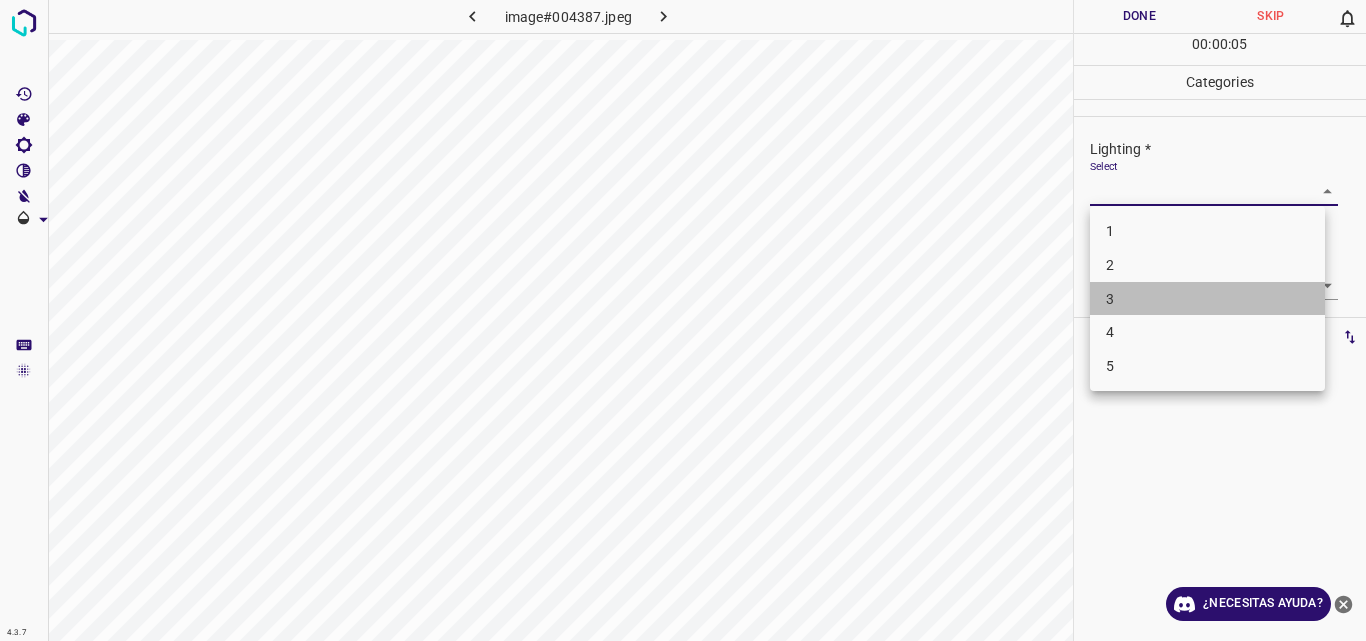 click on "3" at bounding box center (1207, 299) 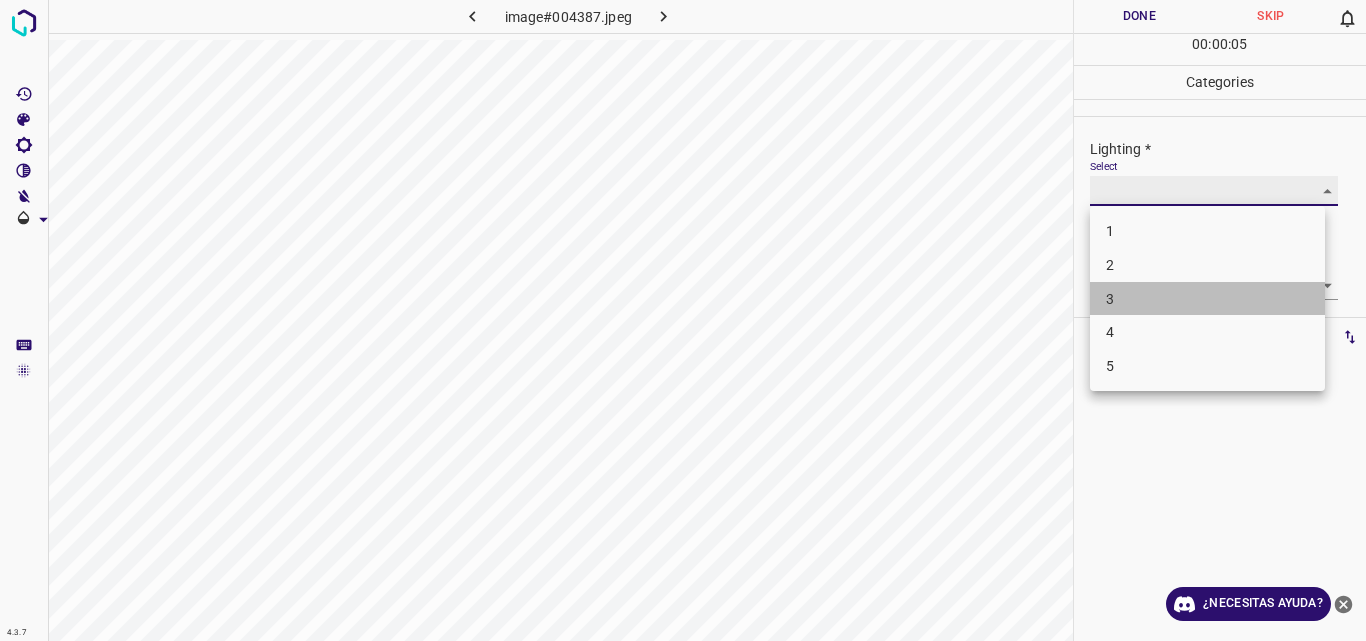 type on "3" 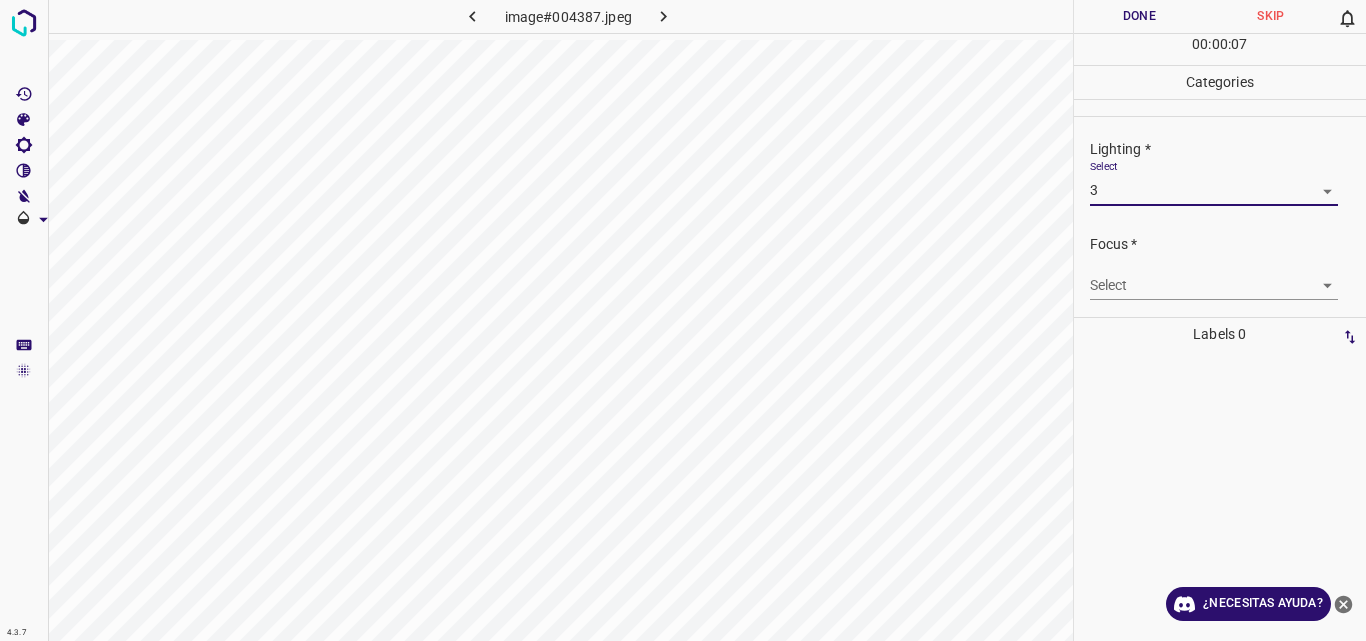 click on "4.3.7 image#004387.jpeg Done Skip 0 00   : 00   : 07   Categories Lighting *  Select 3 3 Focus *  Select ​ Overall *  Select ​ Labels   0 Categories 1 Lighting 2 Focus 3 Overall Tools Space Change between modes (Draw & Edit) I Auto labeling R Restore zoom M Zoom in N Zoom out Delete Delete selecte label Filters Z Restore filters X Saturation filter C Brightness filter V Contrast filter B Gray scale filter General O Download ¿Necesitas ayuda? Original text Rate this translation Your feedback will be used to help improve Google Translate - Texto - Esconder - Borrar" at bounding box center (683, 320) 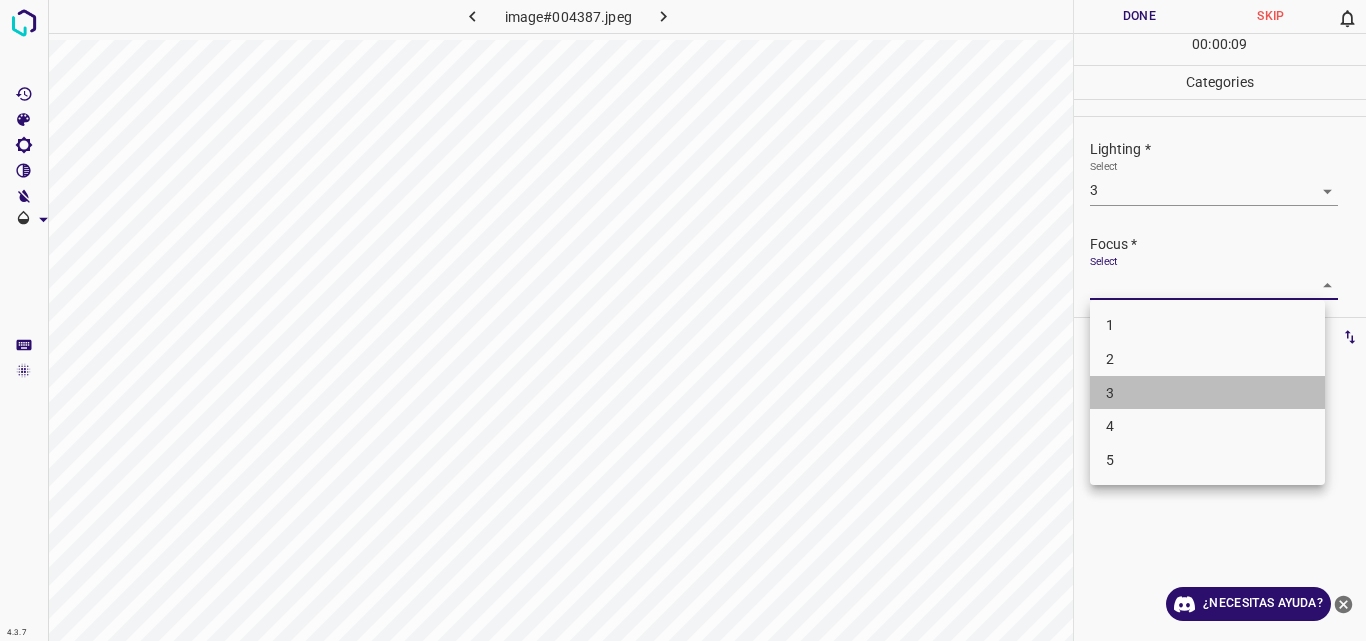 click on "3" at bounding box center [1207, 393] 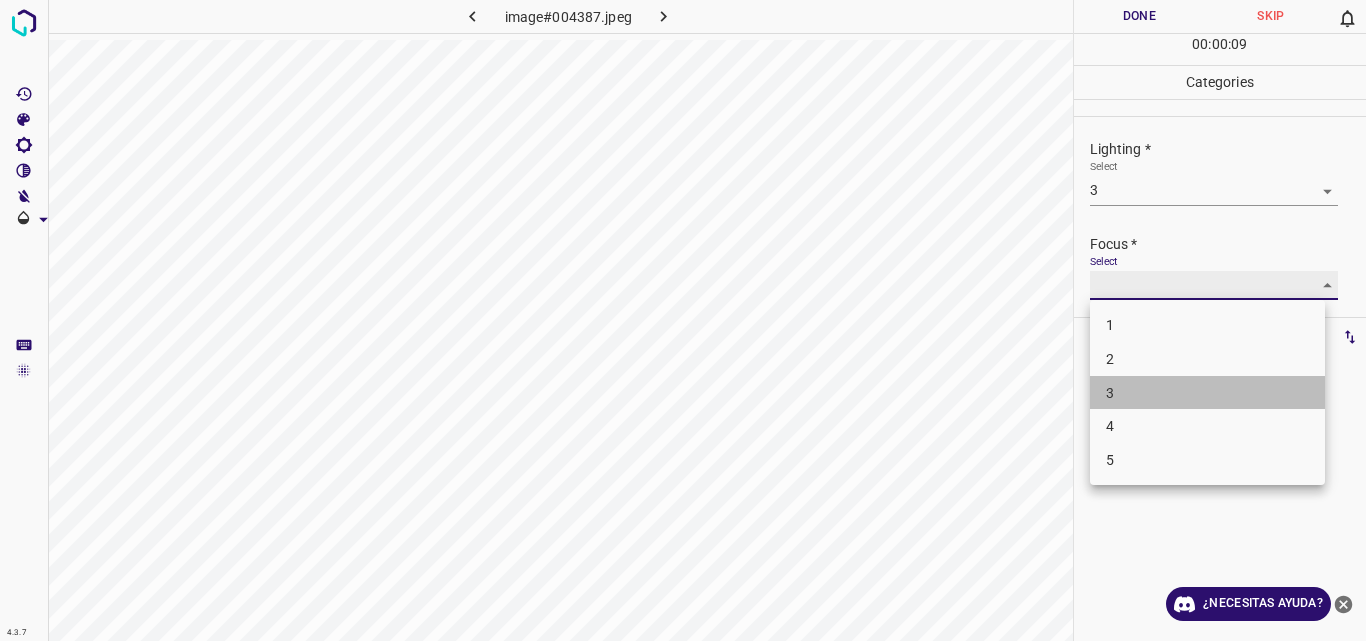 type on "3" 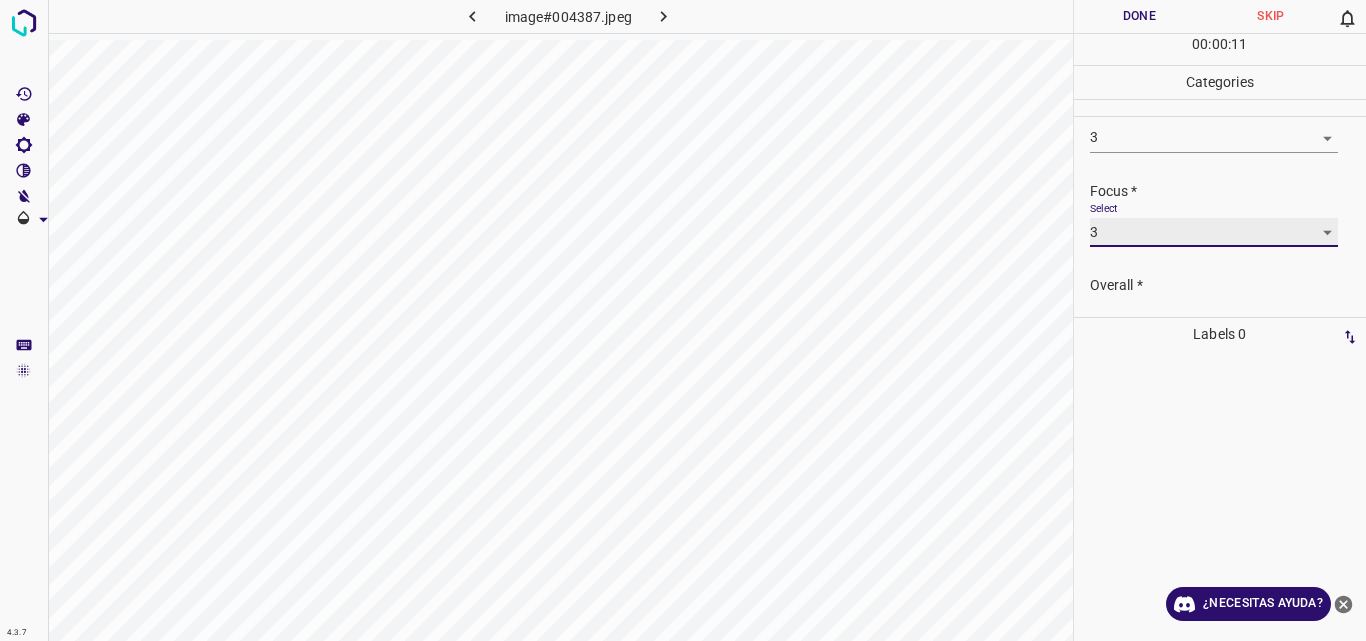 scroll, scrollTop: 98, scrollLeft: 0, axis: vertical 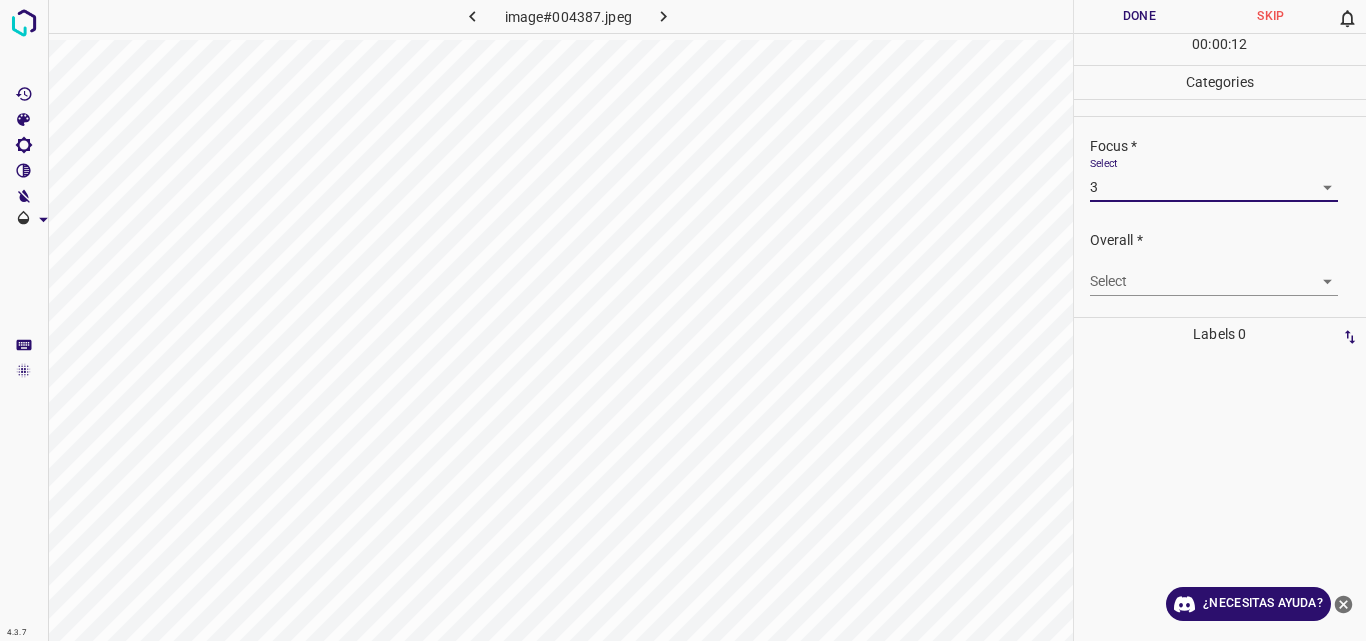 click on "4.3.7 image#004387.jpeg Done Skip 0 00   : 00   : 12   Categories Lighting *  Select 3 3 Focus *  Select 3 3 Overall *  Select ​ Labels   0 Categories 1 Lighting 2 Focus 3 Overall Tools Space Change between modes (Draw & Edit) I Auto labeling R Restore zoom M Zoom in N Zoom out Delete Delete selecte label Filters Z Restore filters X Saturation filter C Brightness filter V Contrast filter B Gray scale filter General O Download ¿Necesitas ayuda? Original text Rate this translation Your feedback will be used to help improve Google Translate - Texto - Esconder - Borrar" at bounding box center [683, 320] 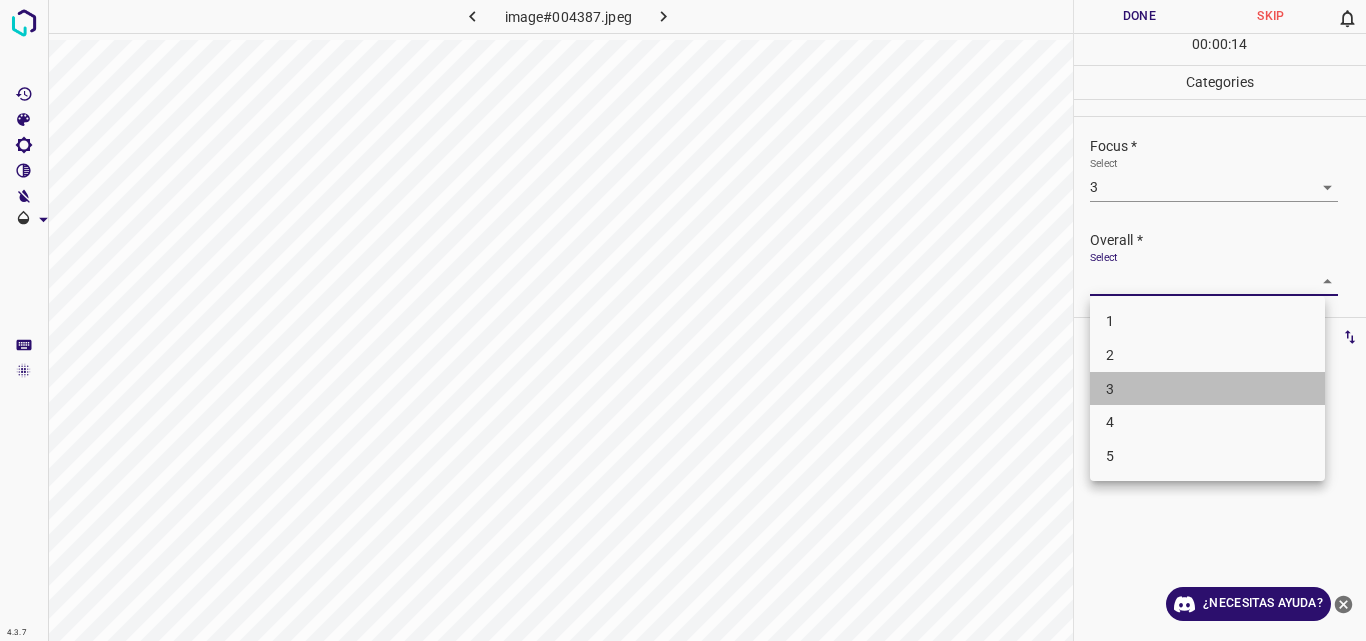 click on "3" at bounding box center [1207, 389] 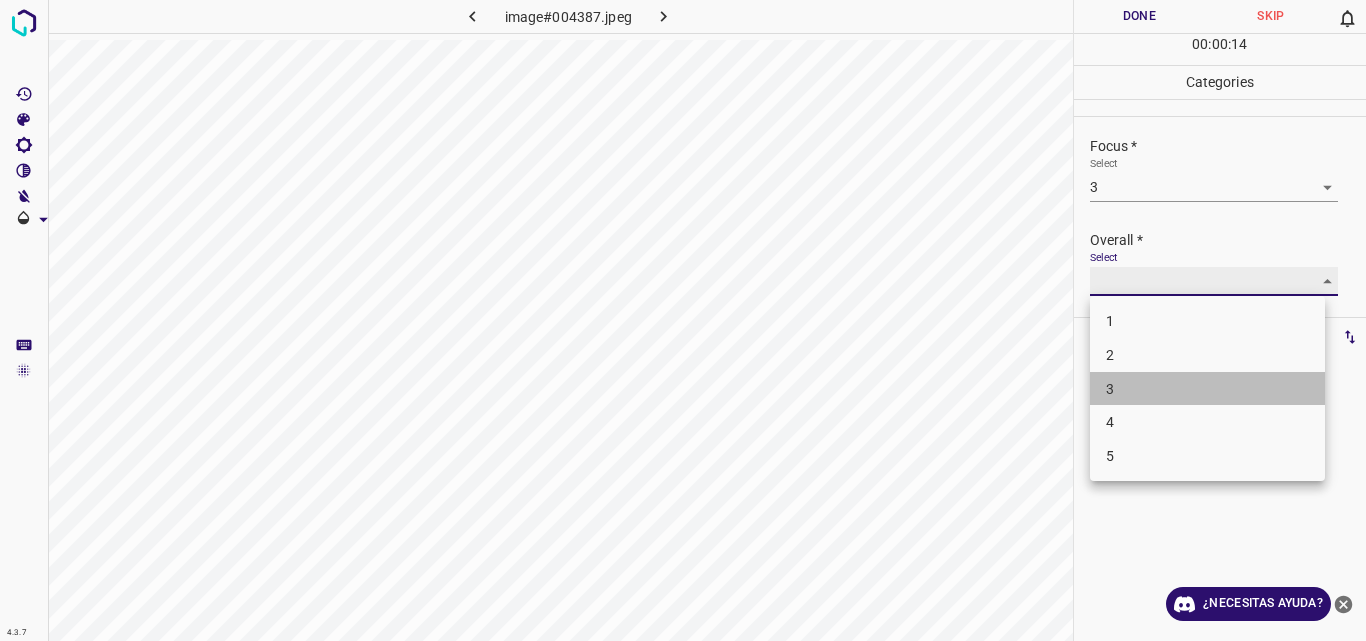 type on "3" 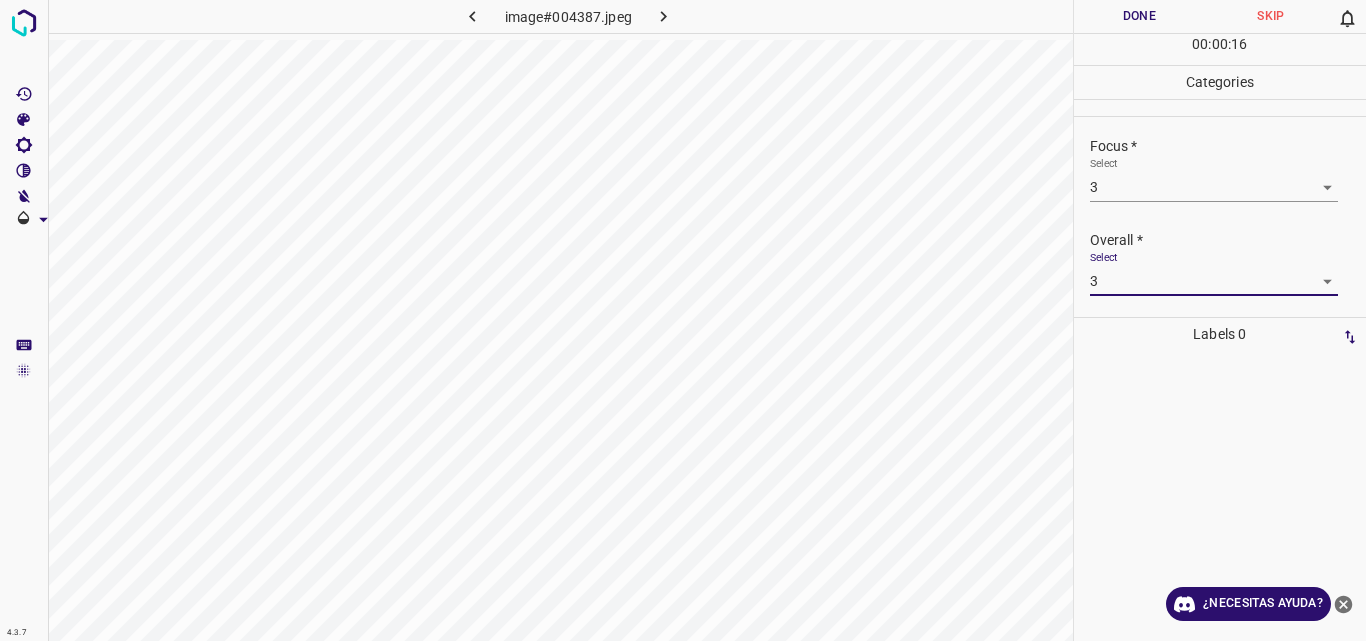 click on "Done" at bounding box center [1140, 16] 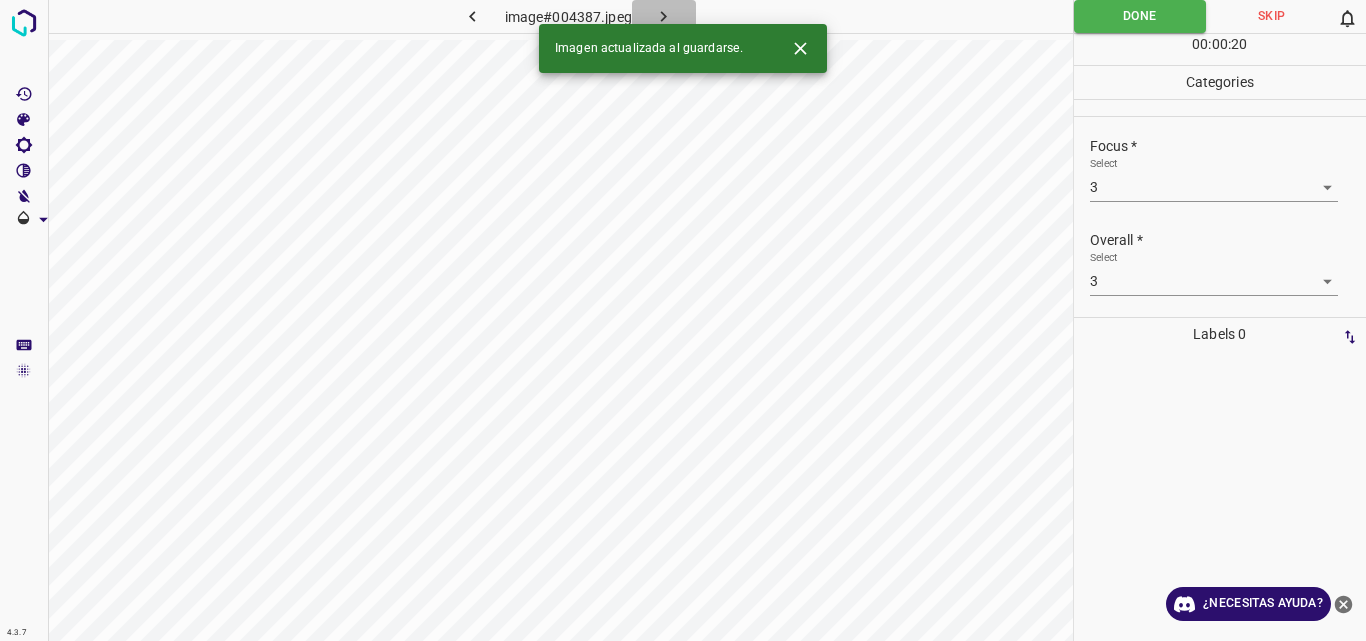 click 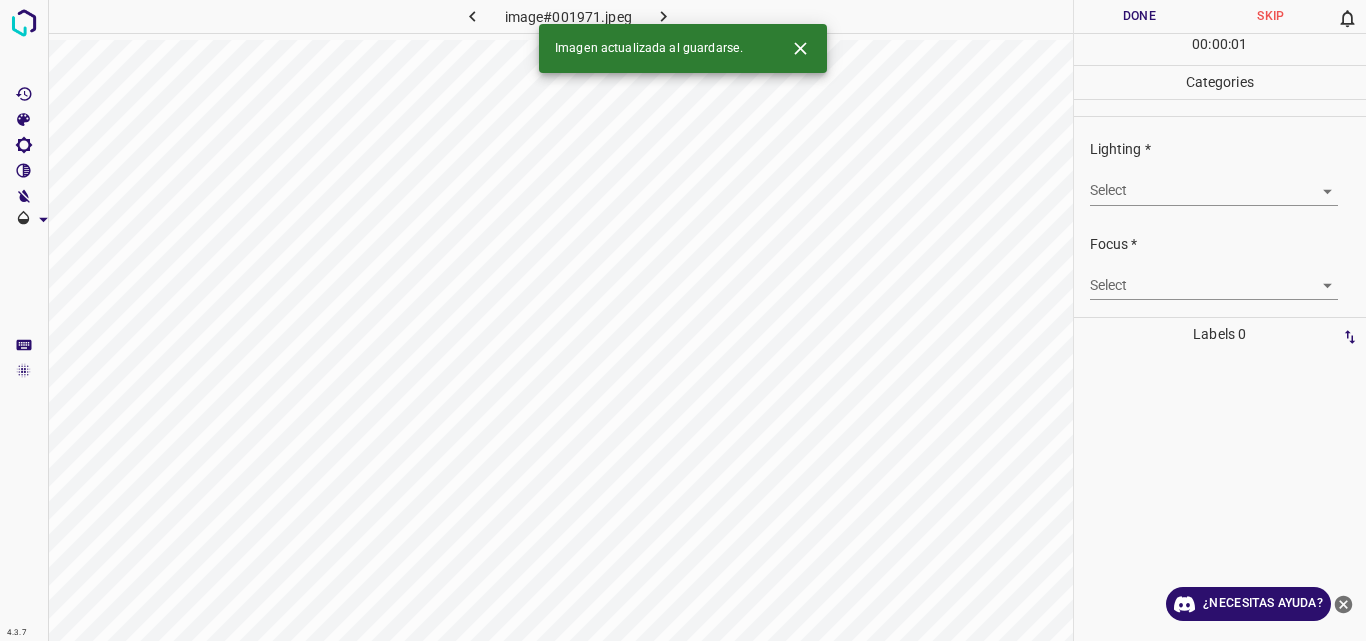 click on "4.3.7 image#001971.jpeg Done Skip 0 00   : 00   : 01   Categories Lighting *  Select ​ Focus *  Select ​ Overall *  Select ​ Labels   0 Categories 1 Lighting 2 Focus 3 Overall Tools Space Change between modes (Draw & Edit) I Auto labeling R Restore zoom M Zoom in N Zoom out Delete Delete selecte label Filters Z Restore filters X Saturation filter C Brightness filter V Contrast filter B Gray scale filter General O Download Imagen actualizada al guardarse. ¿Necesitas ayuda? Original text Rate this translation Your feedback will be used to help improve Google Translate - Texto - Esconder - Borrar" at bounding box center (683, 320) 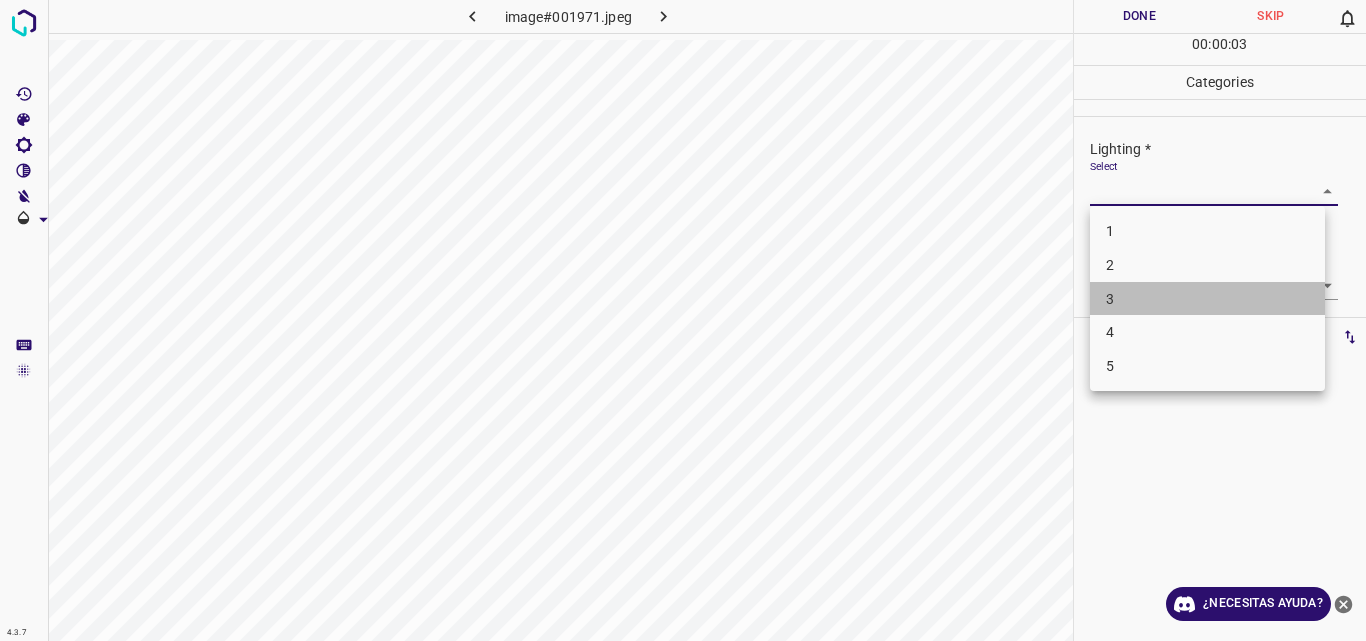 click on "3" at bounding box center [1207, 299] 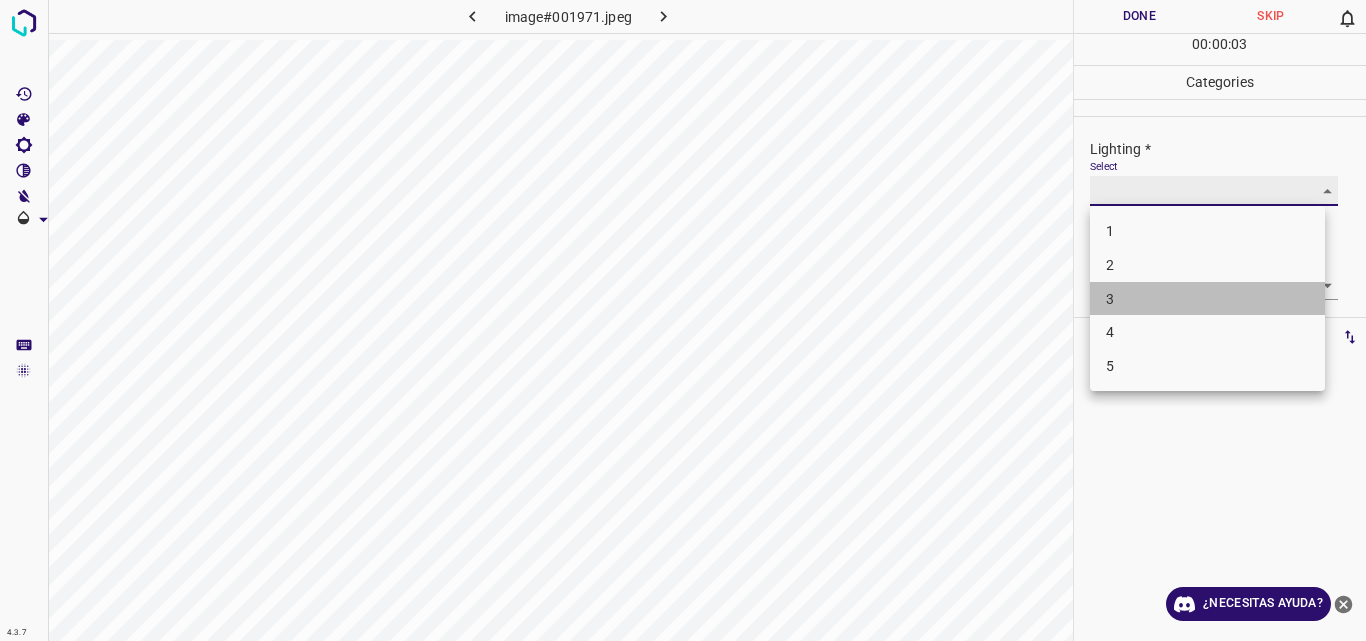 type on "3" 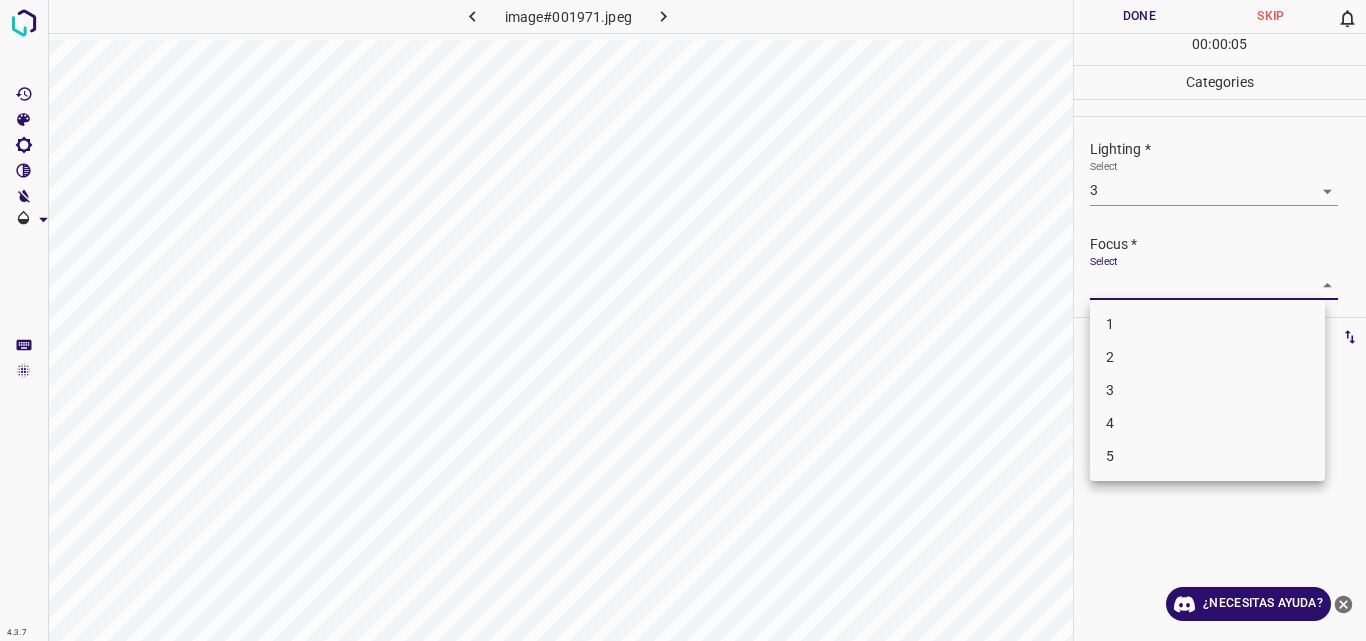 click on "4.3.7 image#001971.jpeg Done Skip 0 00   : 00   : 05   Categories Lighting *  Select 3 3 Focus *  Select ​ Overall *  Select ​ Labels   0 Categories 1 Lighting 2 Focus 3 Overall Tools Space Change between modes (Draw & Edit) I Auto labeling R Restore zoom M Zoom in N Zoom out Delete Delete selecte label Filters Z Restore filters X Saturation filter C Brightness filter V Contrast filter B Gray scale filter General O Download ¿Necesitas ayuda? Original text Rate this translation Your feedback will be used to help improve Google Translate - Texto - Esconder - Borrar 1 2 3 4 5" at bounding box center (683, 320) 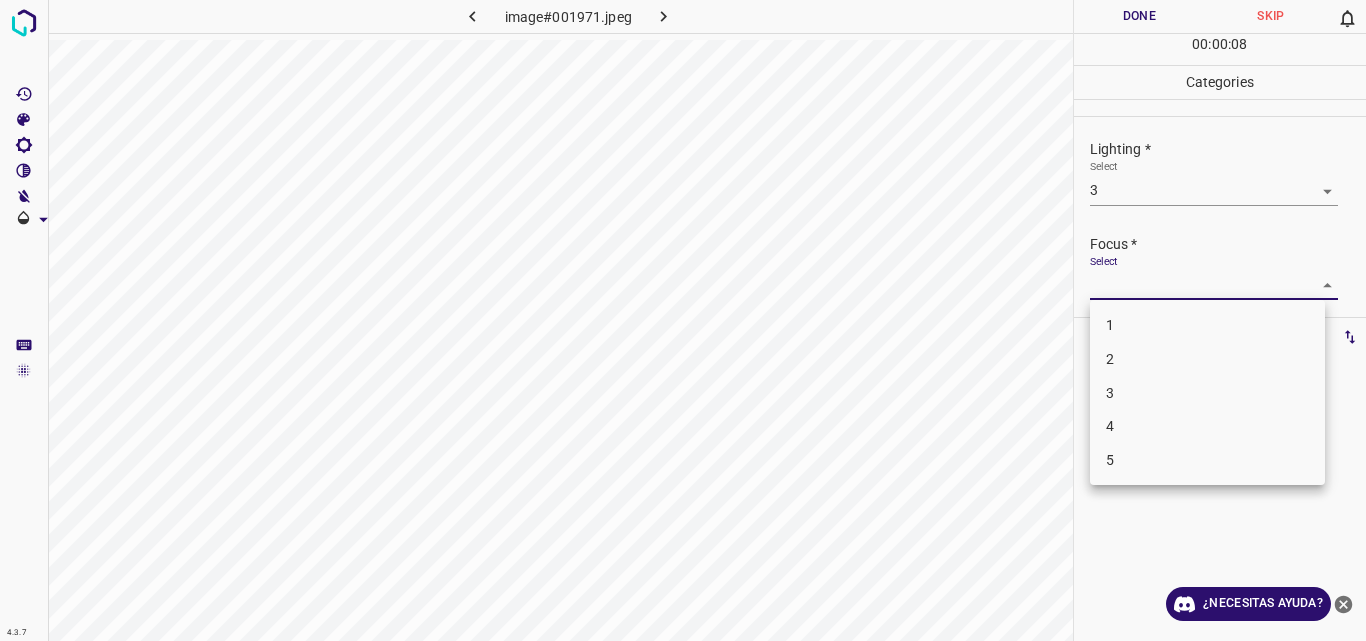 click on "4" at bounding box center [1207, 426] 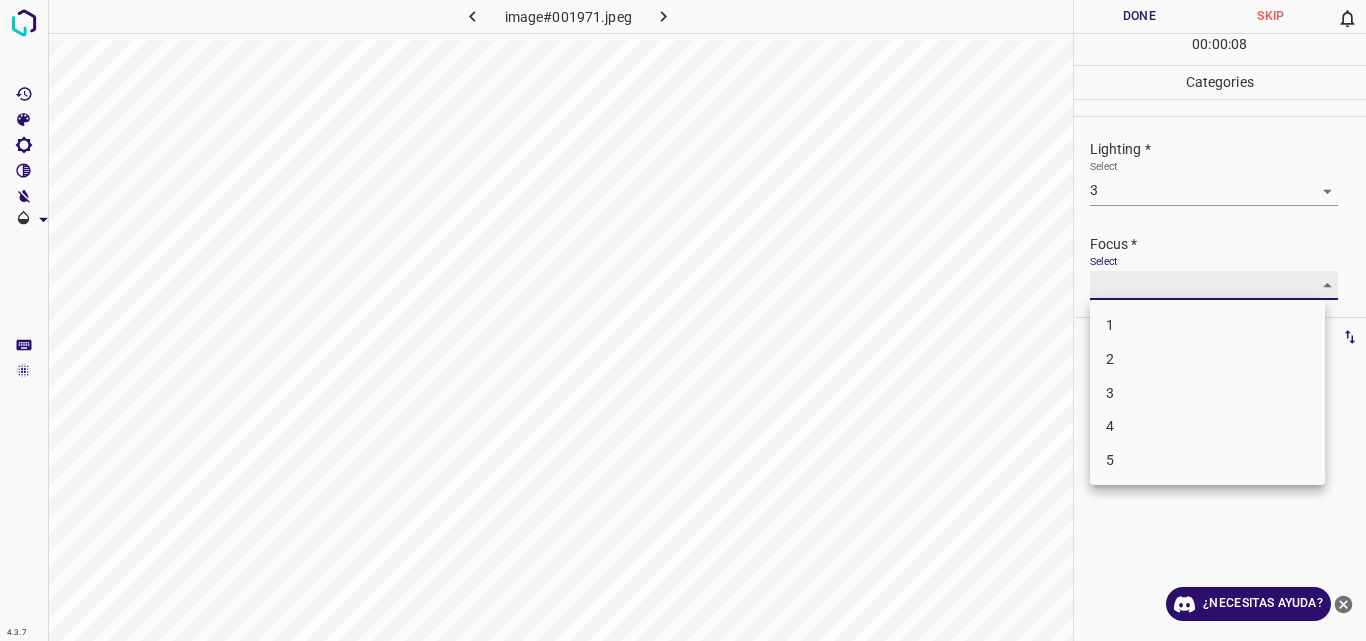 type on "4" 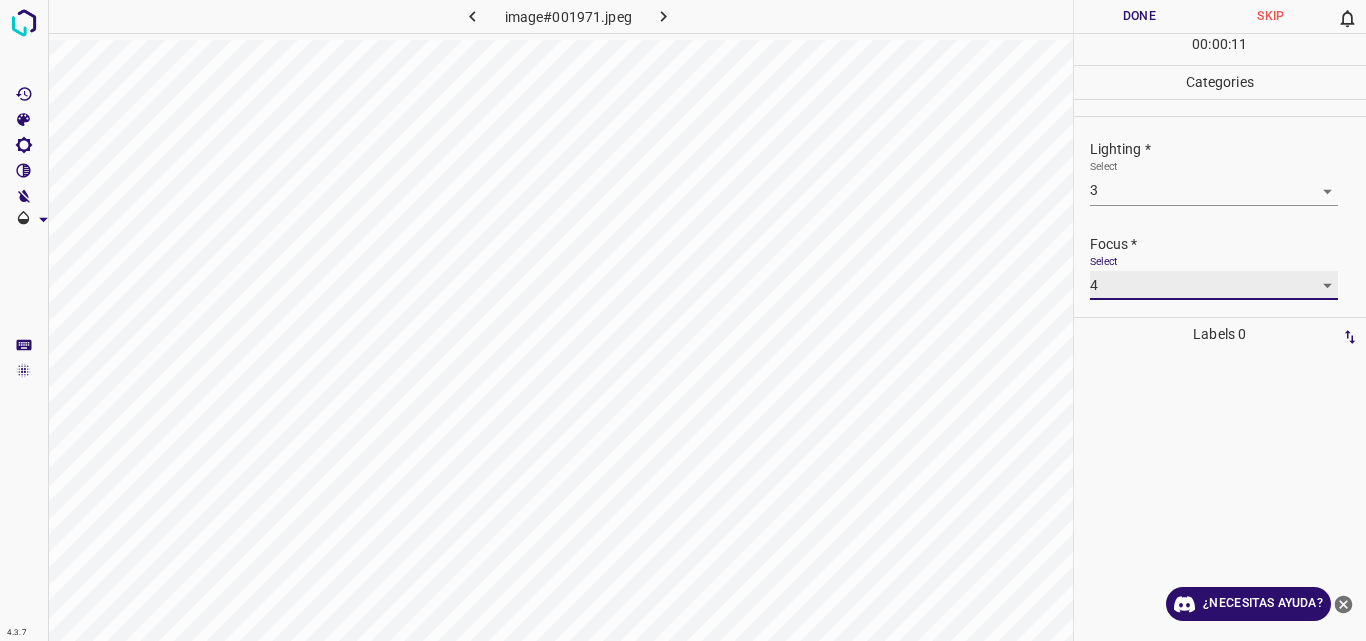 scroll, scrollTop: 98, scrollLeft: 0, axis: vertical 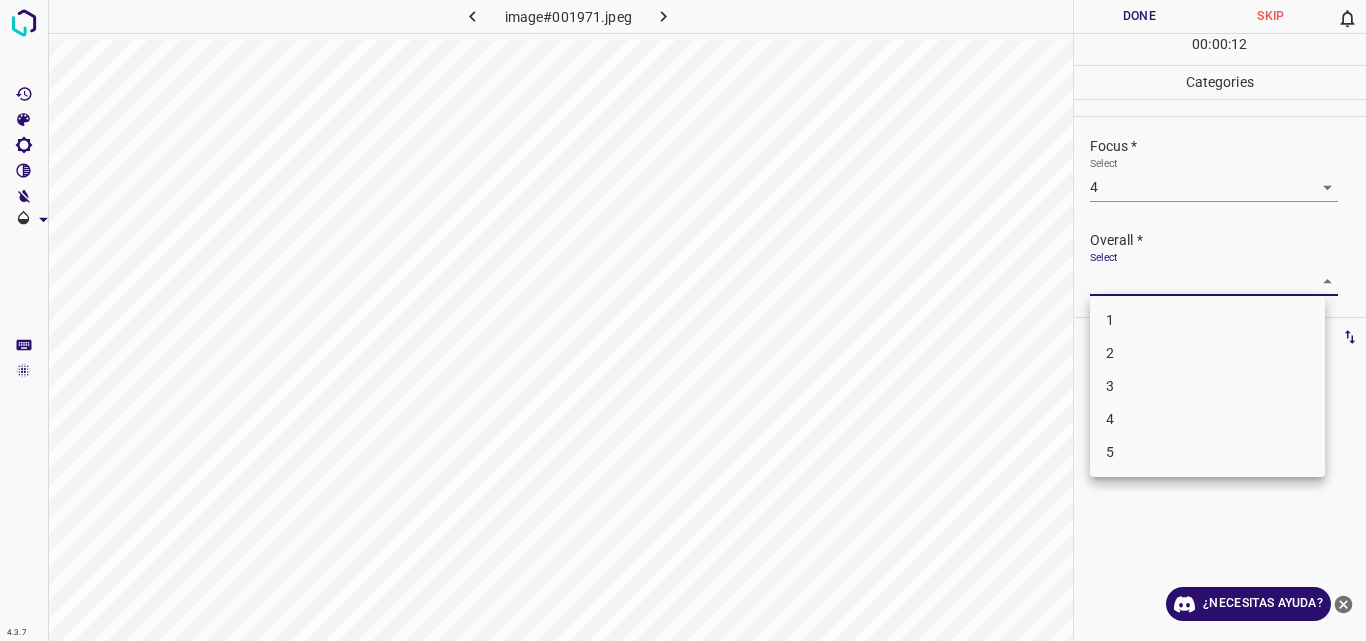 click on "4.3.7 image#001971.jpeg Done Skip 0 00   : 00   : 12   Categories Lighting *  Select 3 3 Focus *  Select 4 4 Overall *  Select ​ Labels   0 Categories 1 Lighting 2 Focus 3 Overall Tools Space Change between modes (Draw & Edit) I Auto labeling R Restore zoom M Zoom in N Zoom out Delete Delete selecte label Filters Z Restore filters X Saturation filter C Brightness filter V Contrast filter B Gray scale filter General O Download ¿Necesitas ayuda? Original text Rate this translation Your feedback will be used to help improve Google Translate - Texto - Esconder - Borrar 1 2 3 4 5" at bounding box center [683, 320] 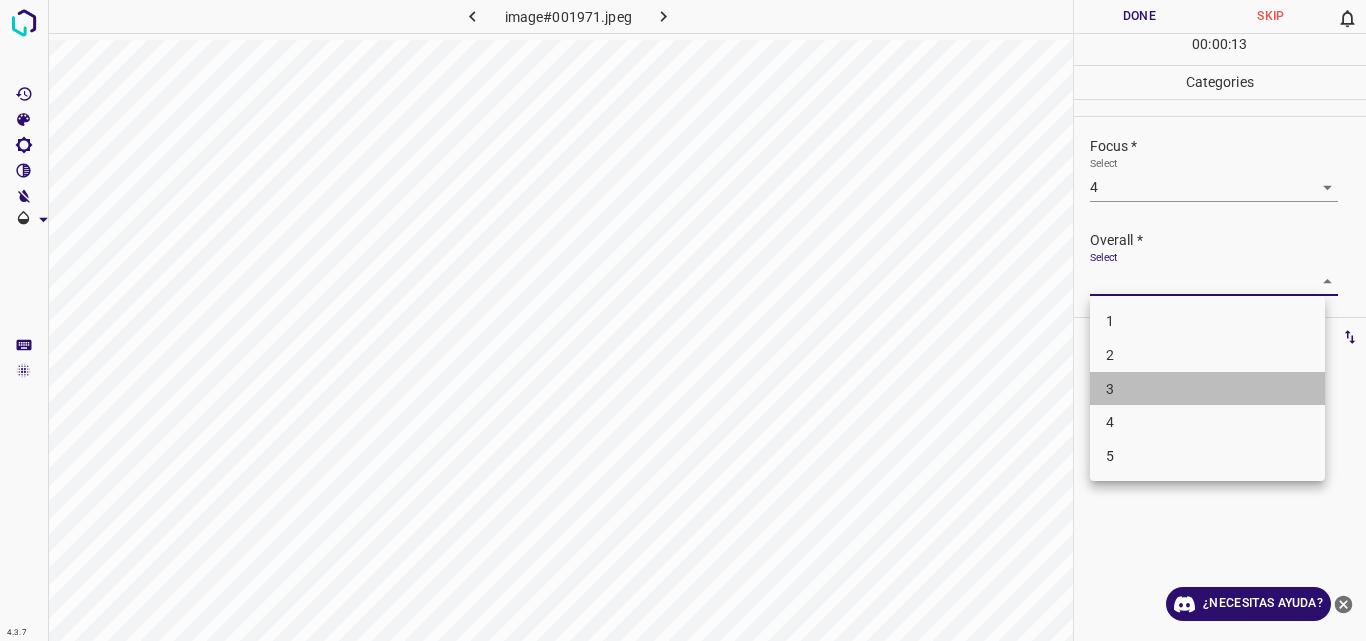 click on "3" at bounding box center [1207, 389] 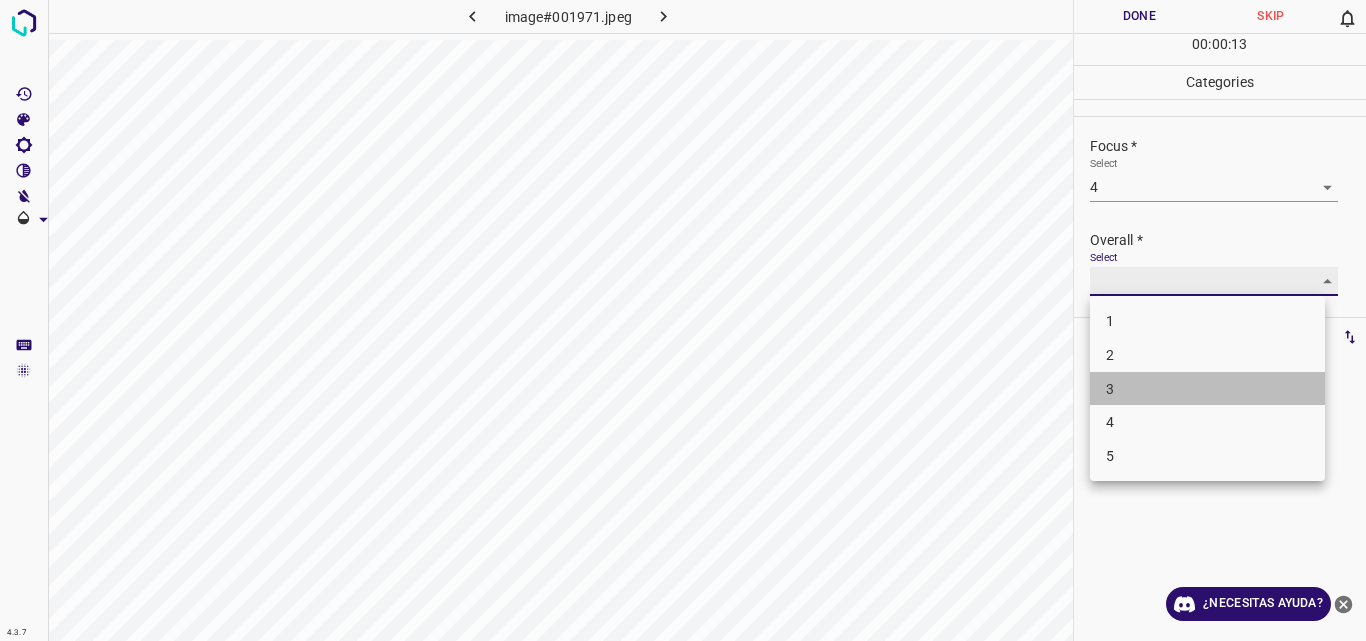 type on "3" 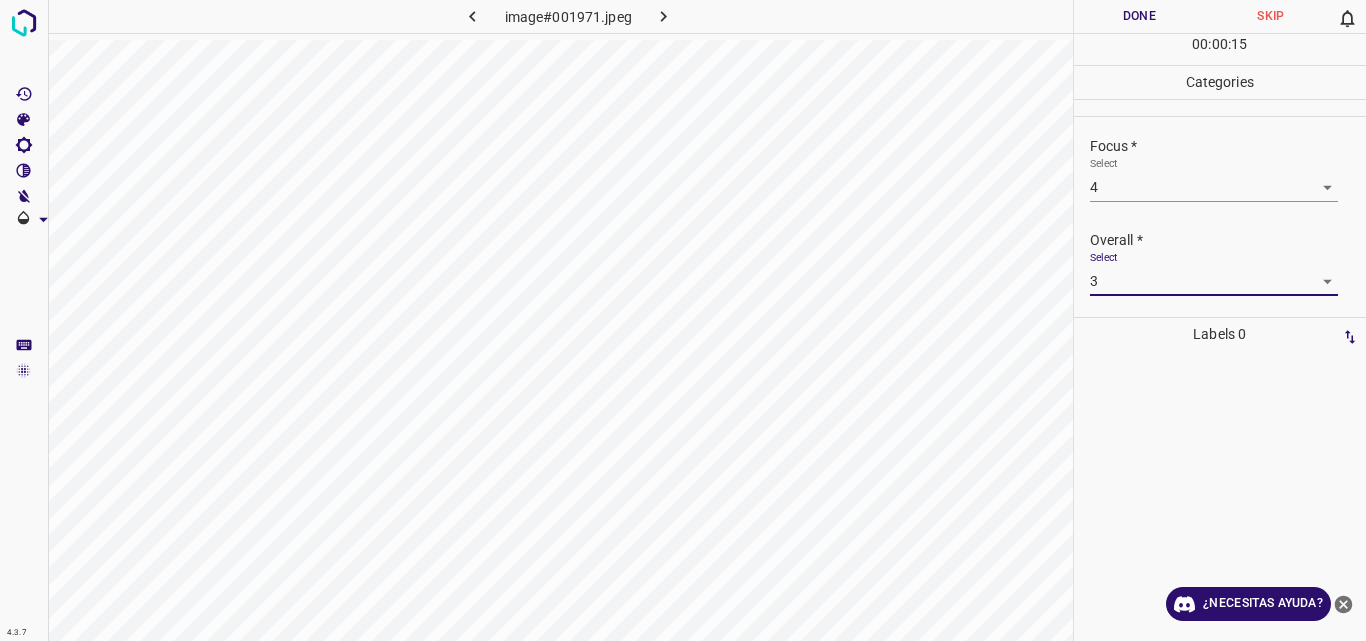 click on "Done" at bounding box center (1140, 16) 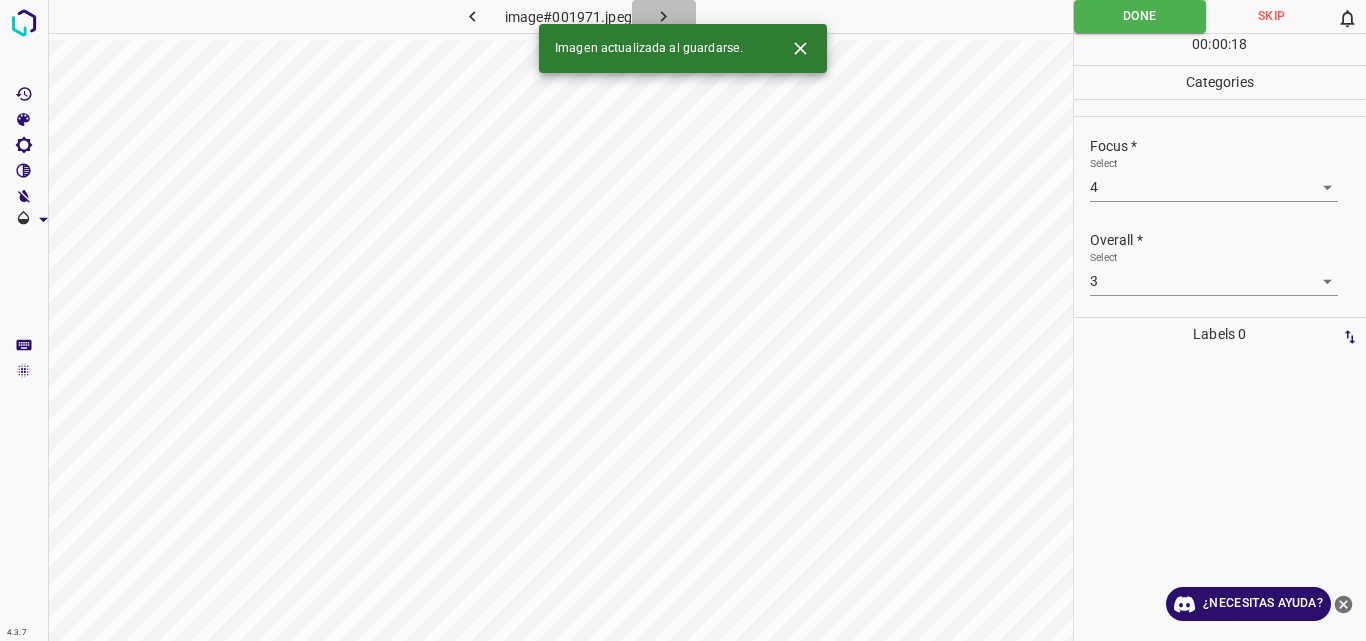 click 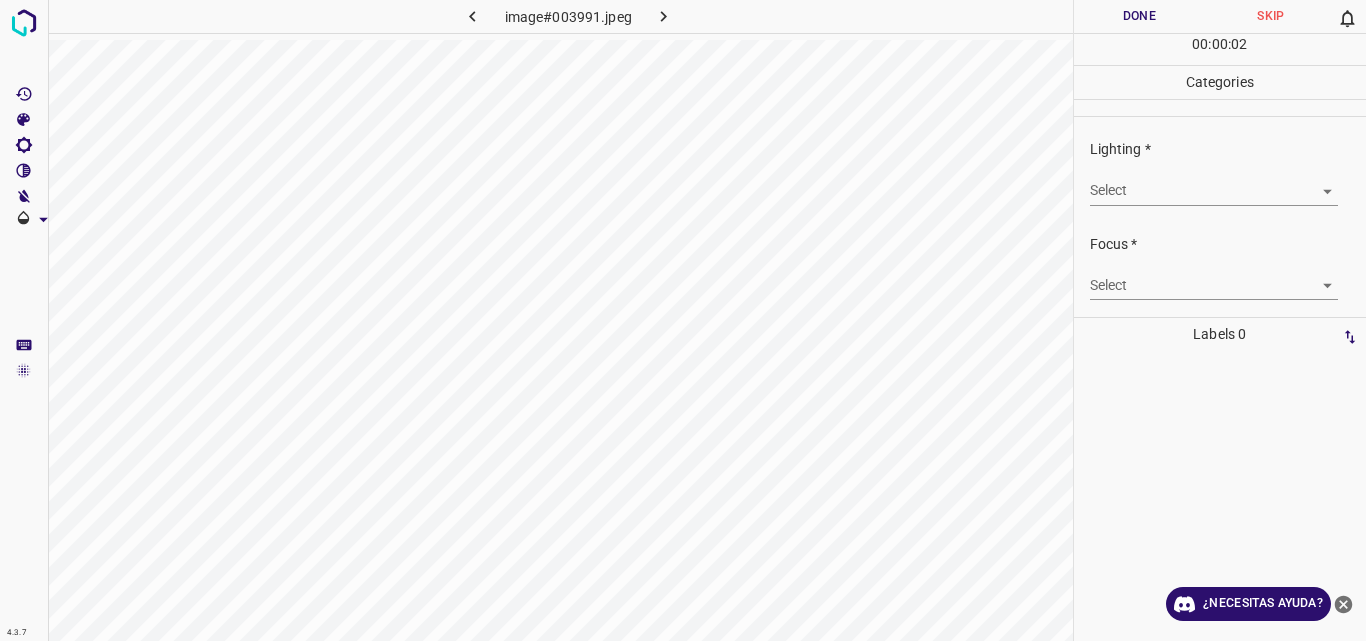 click on "4.3.7 image#003991.jpeg Done Skip 0 00   : 00   : 02   Categories Lighting *  Select ​ Focus *  Select ​ Overall *  Select ​ Labels   0 Categories 1 Lighting 2 Focus 3 Overall Tools Space Change between modes (Draw & Edit) I Auto labeling R Restore zoom M Zoom in N Zoom out Delete Delete selecte label Filters Z Restore filters X Saturation filter C Brightness filter V Contrast filter B Gray scale filter General O Download ¿Necesitas ayuda? Original text Rate this translation Your feedback will be used to help improve Google Translate - Texto - Esconder - Borrar" at bounding box center (683, 320) 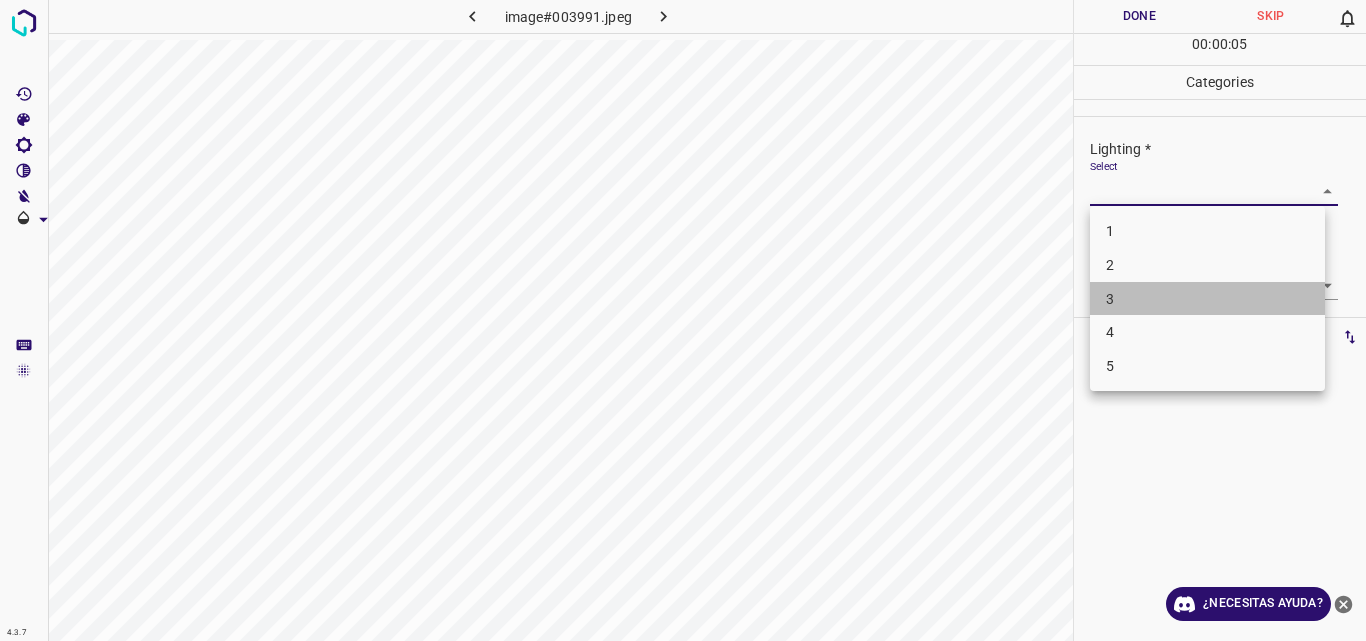 click on "3" at bounding box center [1207, 299] 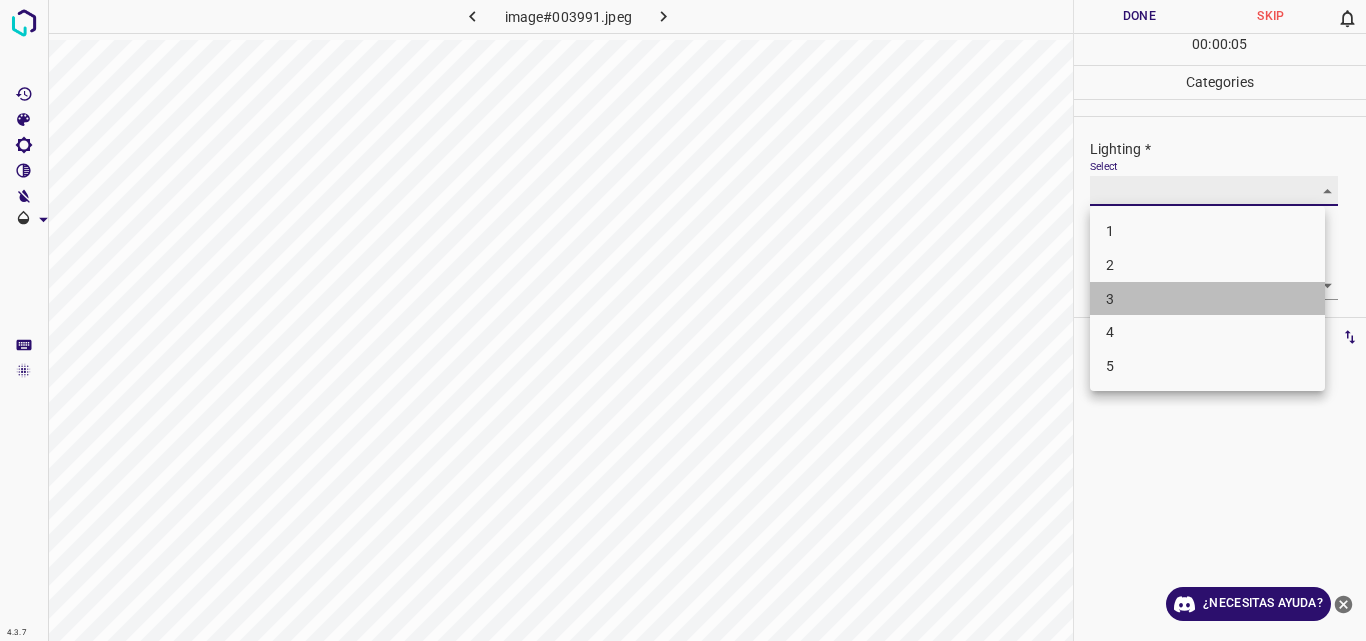type on "3" 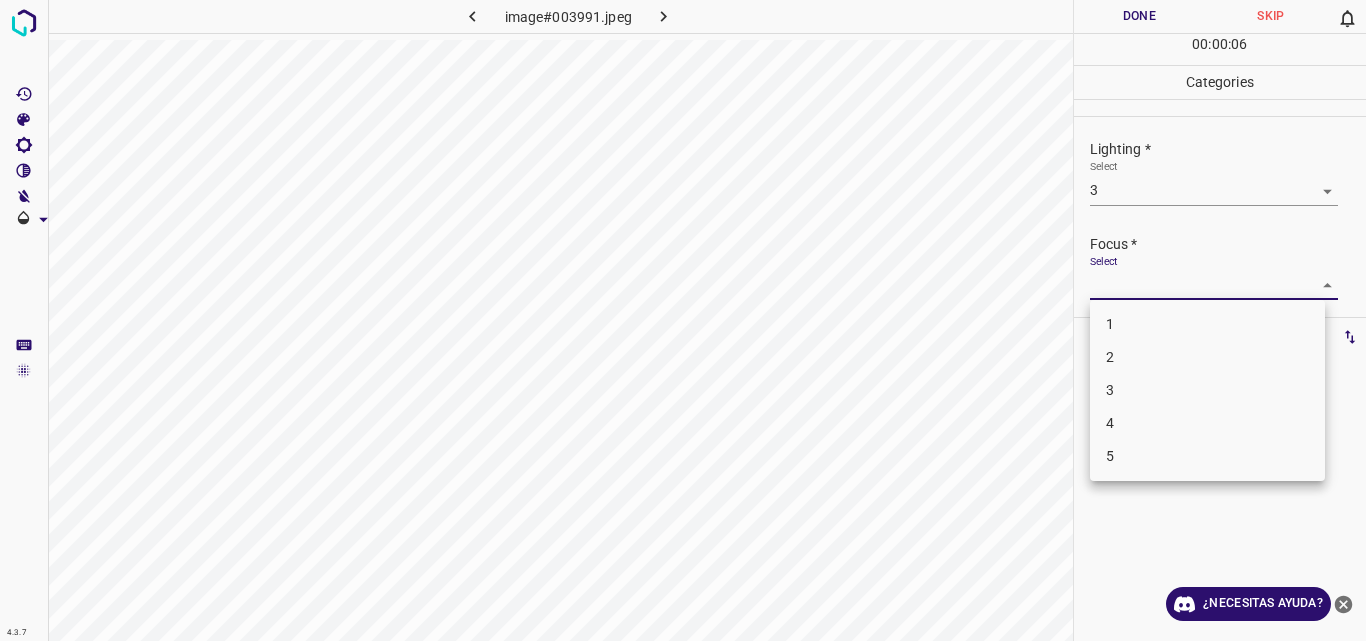 click on "4.3.7 image#003991.jpeg Done Skip 0 00   : 00   : 06   Categories Lighting *  Select 3 3 Focus *  Select ​ Overall *  Select ​ Labels   0 Categories 1 Lighting 2 Focus 3 Overall Tools Space Change between modes (Draw & Edit) I Auto labeling R Restore zoom M Zoom in N Zoom out Delete Delete selecte label Filters Z Restore filters X Saturation filter C Brightness filter V Contrast filter B Gray scale filter General O Download ¿Necesitas ayuda? Original text Rate this translation Your feedback will be used to help improve Google Translate - Texto - Esconder - Borrar 1 2 3 4 5" at bounding box center [683, 320] 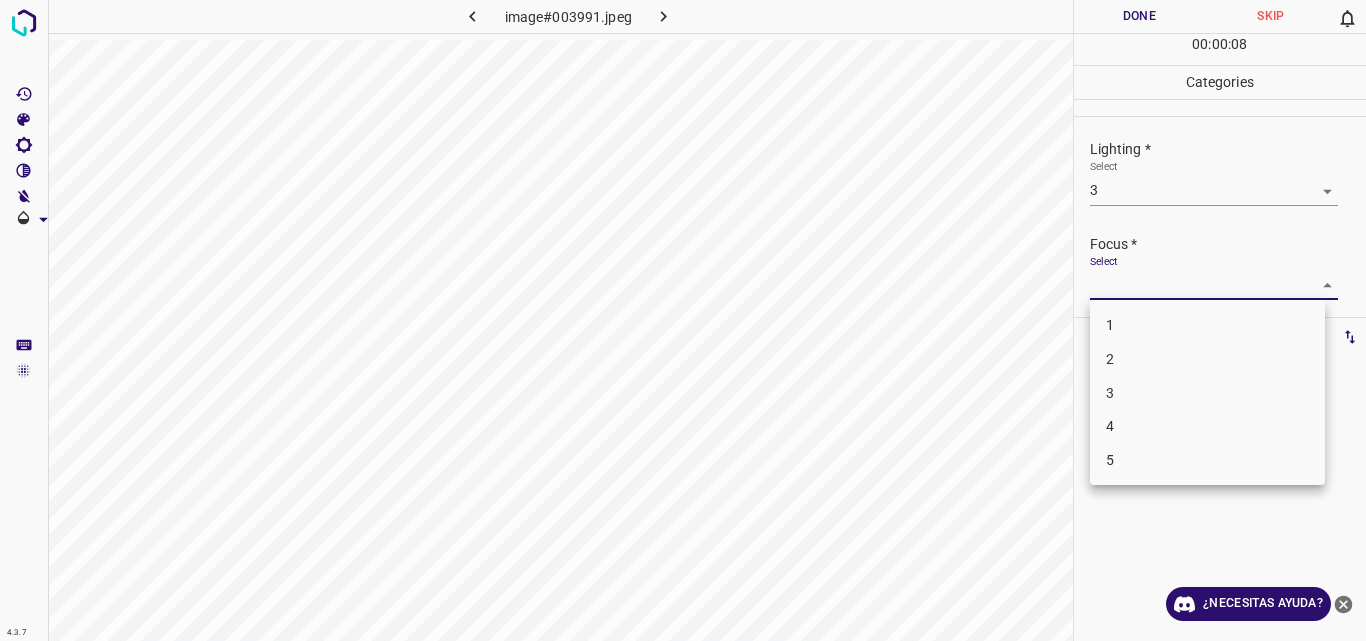 click on "3" at bounding box center (1207, 393) 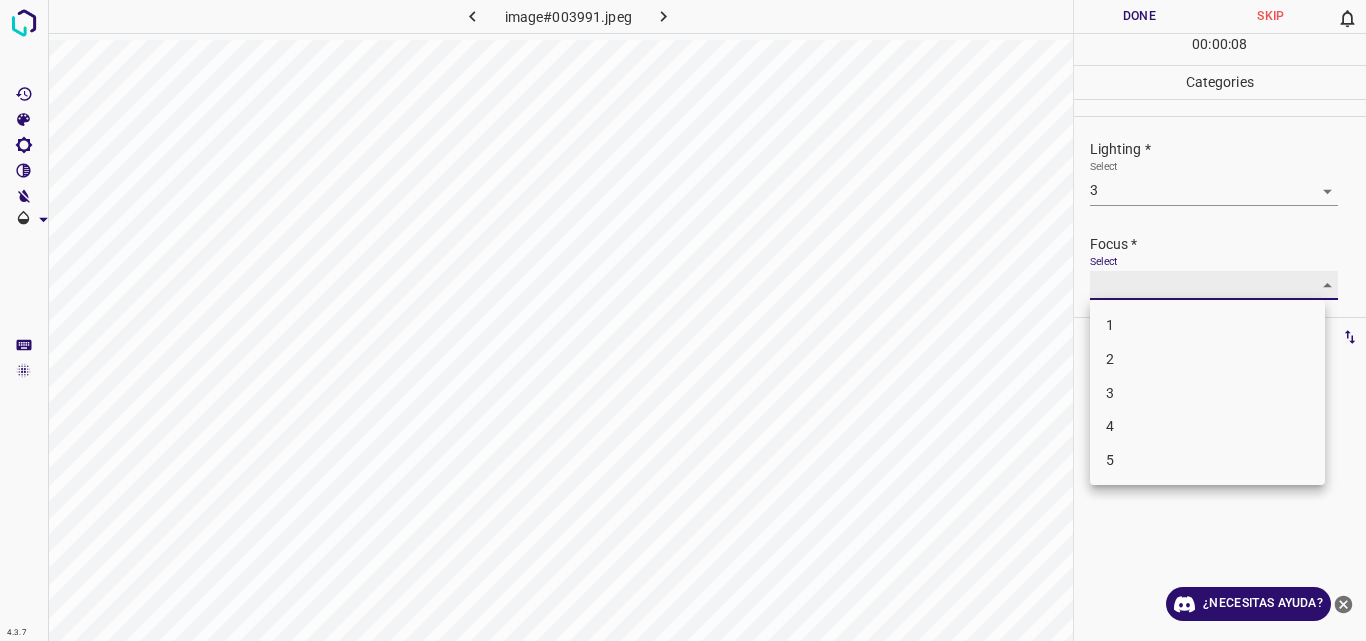 type on "3" 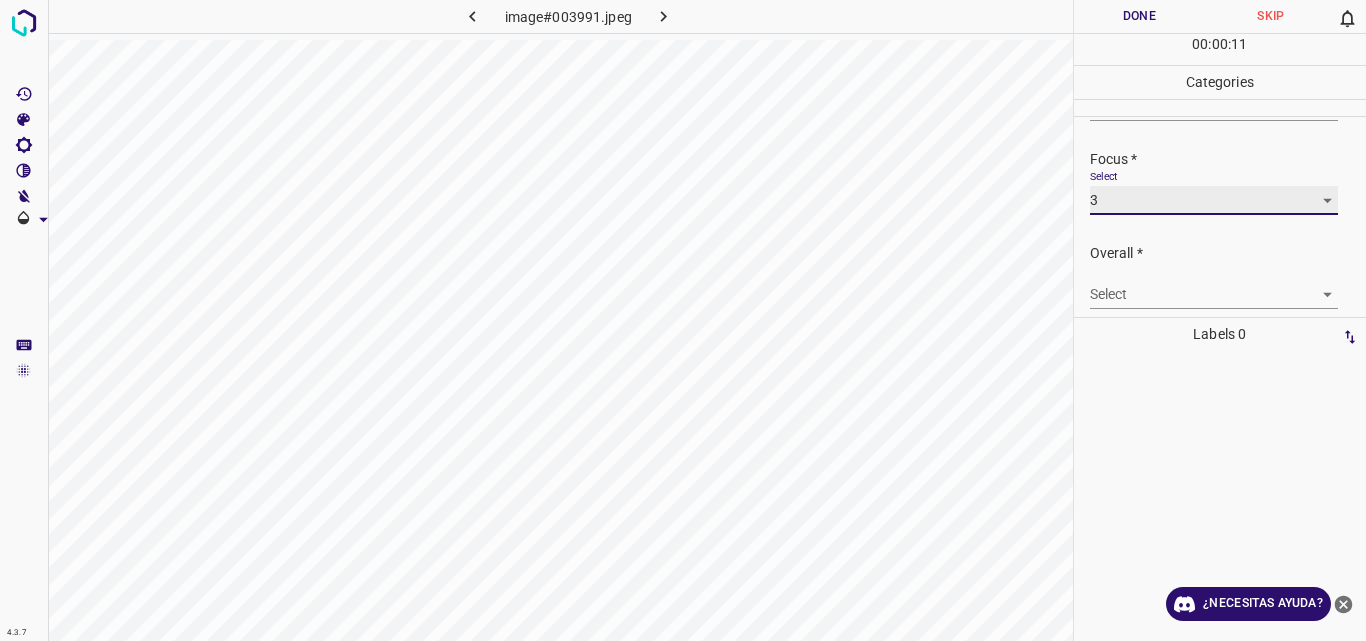 scroll, scrollTop: 98, scrollLeft: 0, axis: vertical 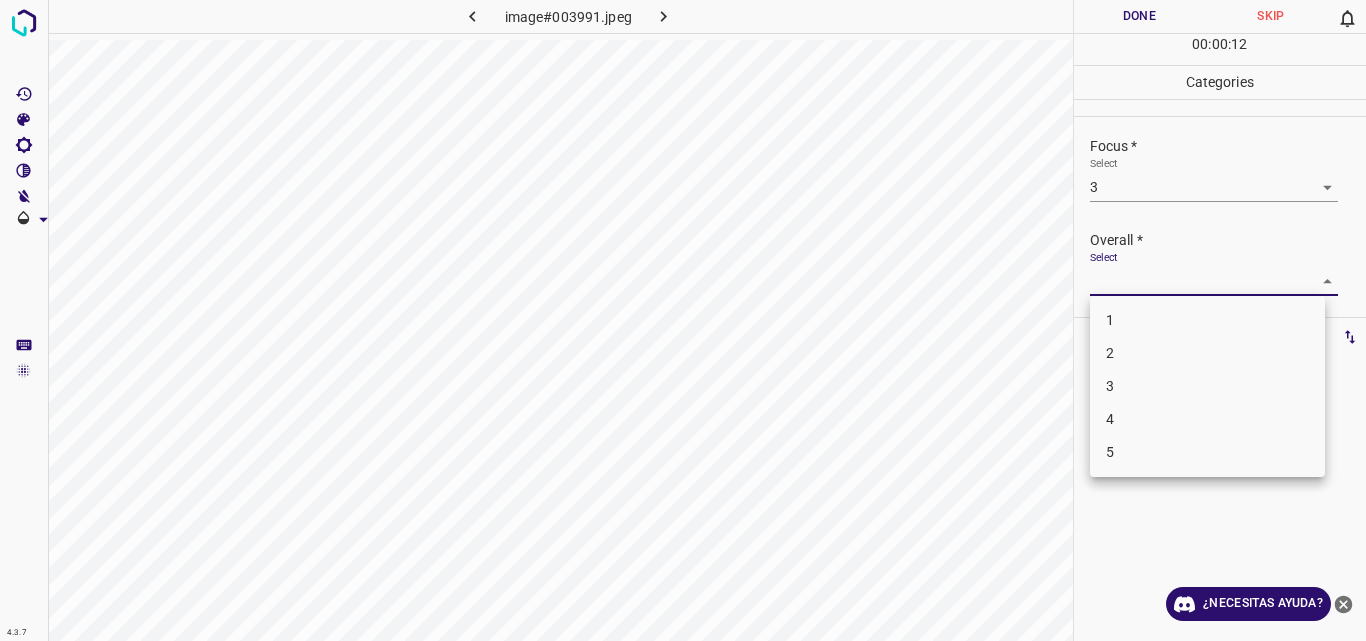 click on "4.3.7 image#003991.jpeg Done Skip 0 00   : 00   : 12   Categories Lighting *  Select 3 3 Focus *  Select 3 3 Overall *  Select ​ Labels   0 Categories 1 Lighting 2 Focus 3 Overall Tools Space Change between modes (Draw & Edit) I Auto labeling R Restore zoom M Zoom in N Zoom out Delete Delete selecte label Filters Z Restore filters X Saturation filter C Brightness filter V Contrast filter B Gray scale filter General O Download ¿Necesitas ayuda? Original text Rate this translation Your feedback will be used to help improve Google Translate - Texto - Esconder - Borrar 1 2 3 4 5" at bounding box center [683, 320] 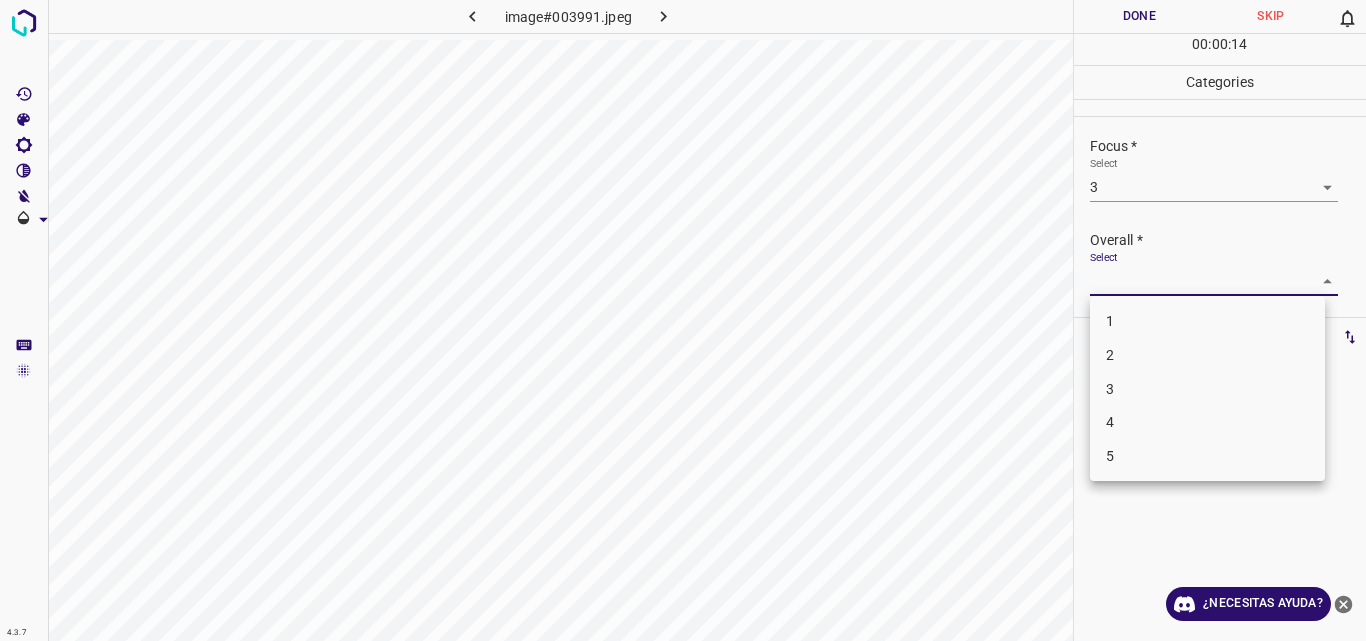 click on "3" at bounding box center [1207, 389] 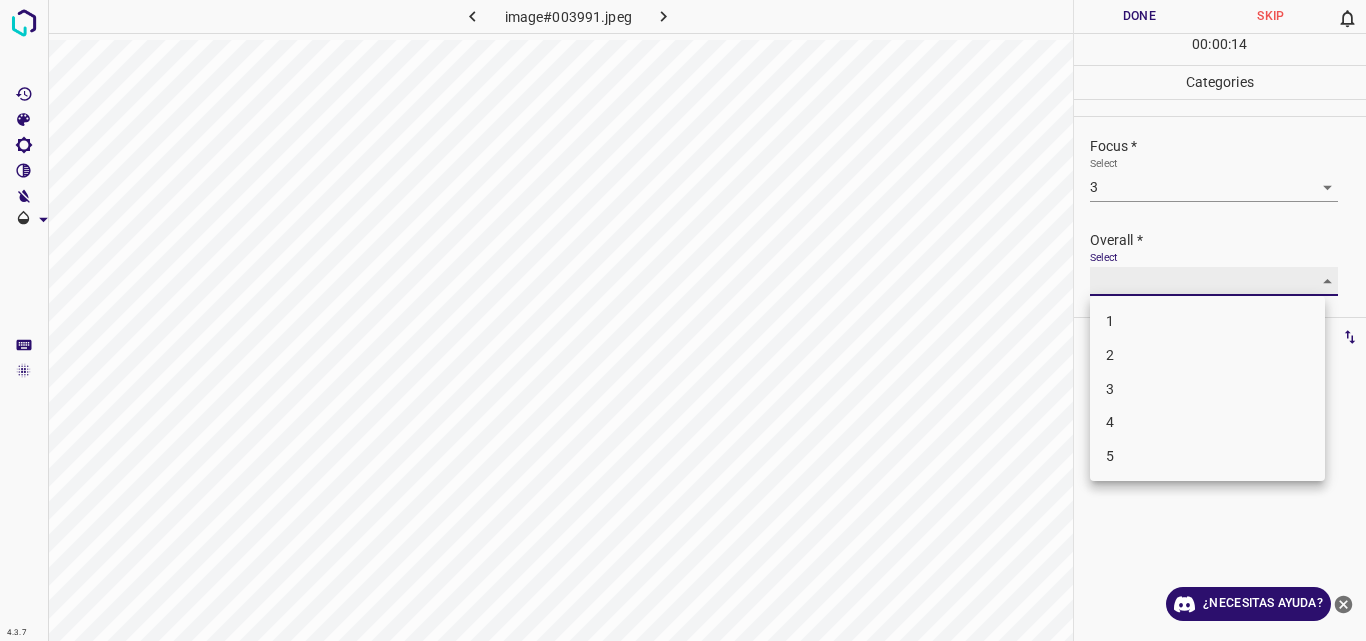 type on "3" 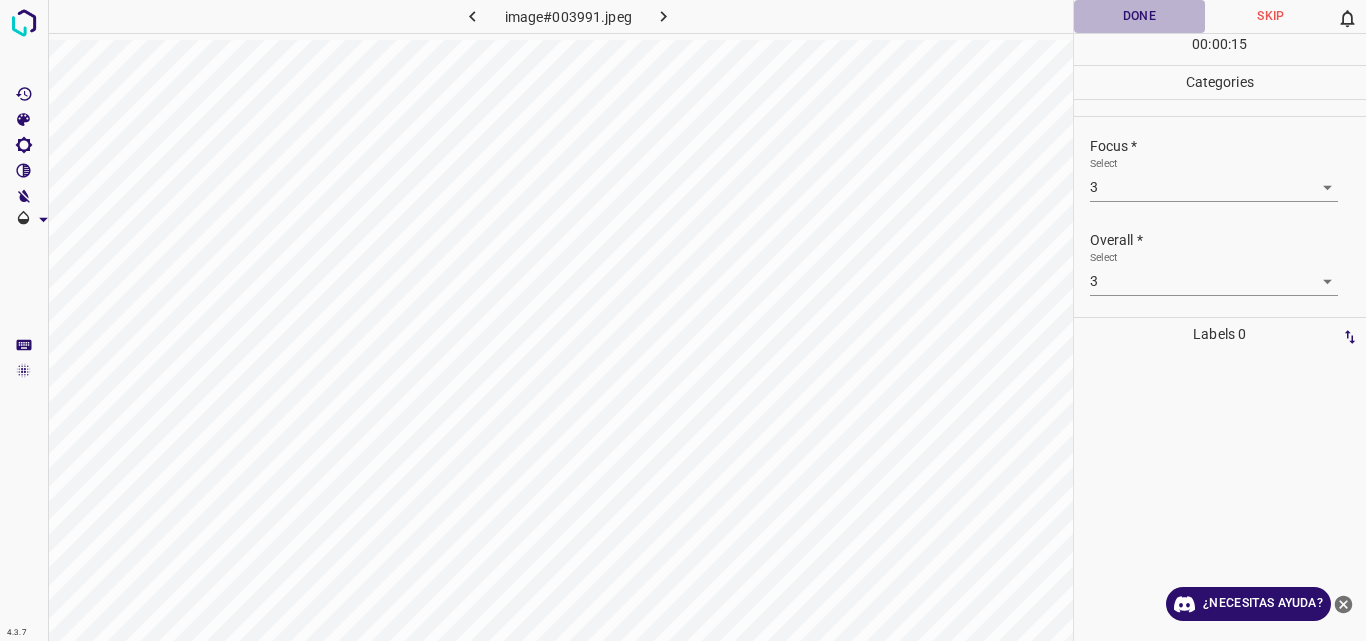 click on "Done" at bounding box center [1140, 16] 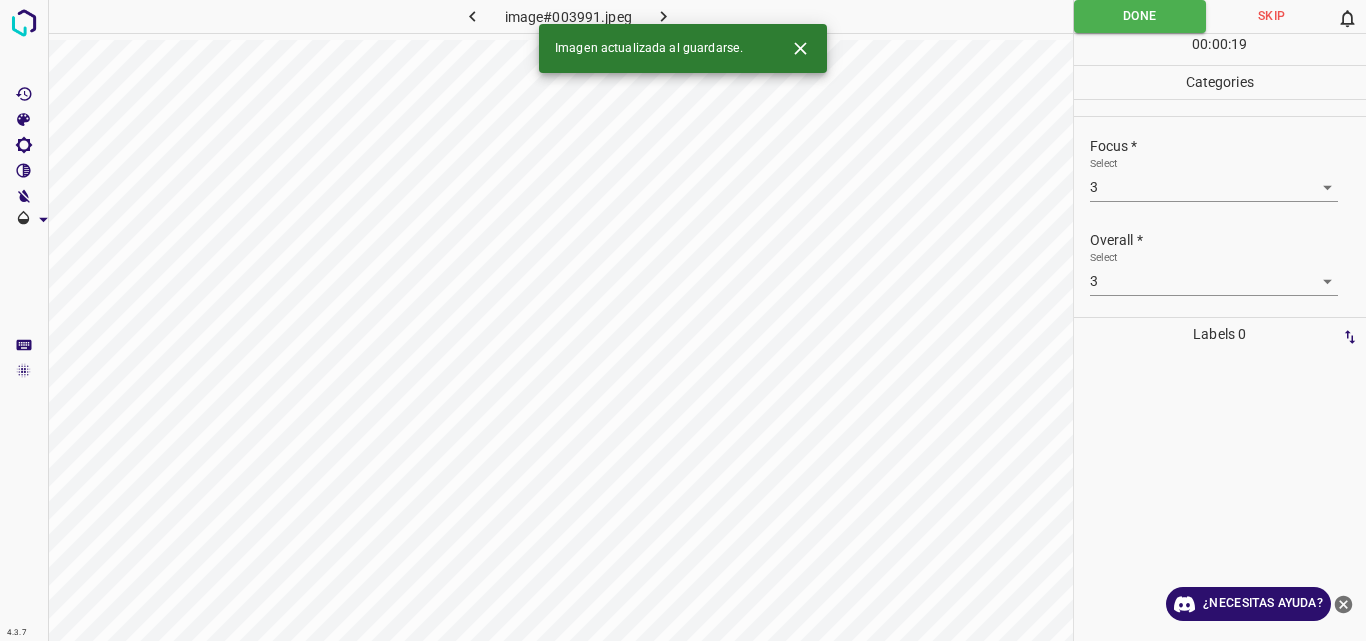 click 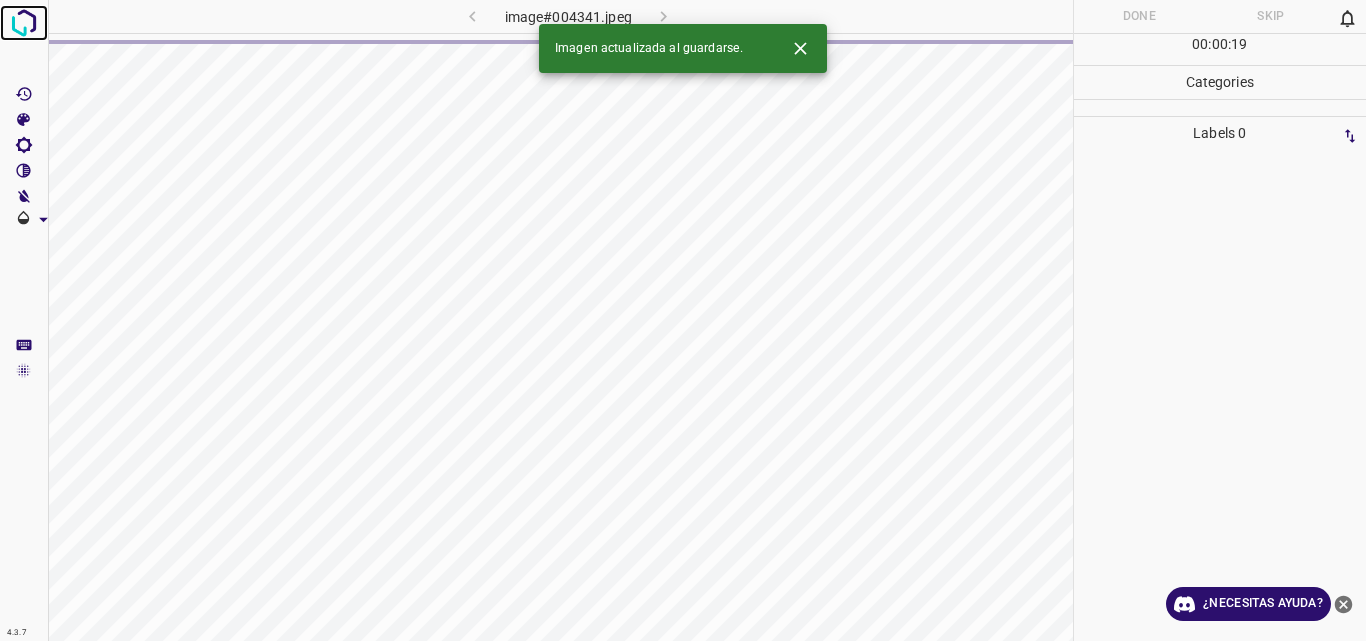 click at bounding box center [24, 23] 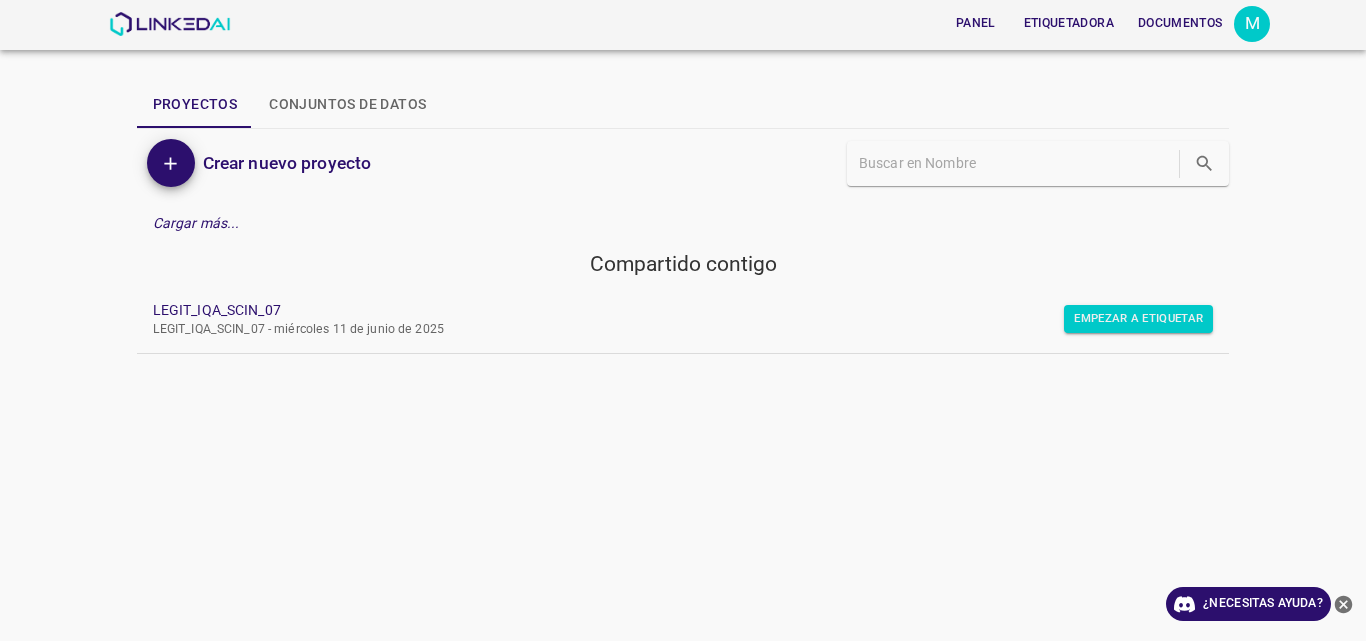 click on "LEGIT_IQA_SCIN_07 - miércoles 11 de junio de 2025" at bounding box center [298, 329] 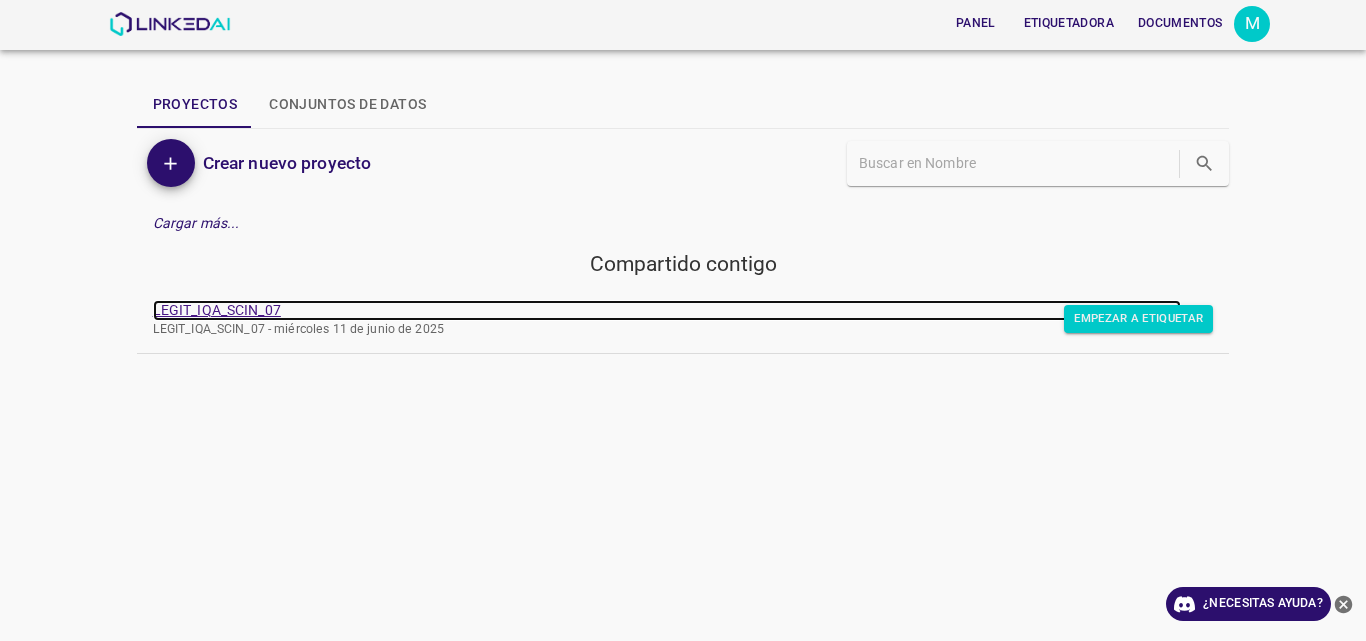 click on "LEGIT_IQA_SCIN_07" at bounding box center [217, 310] 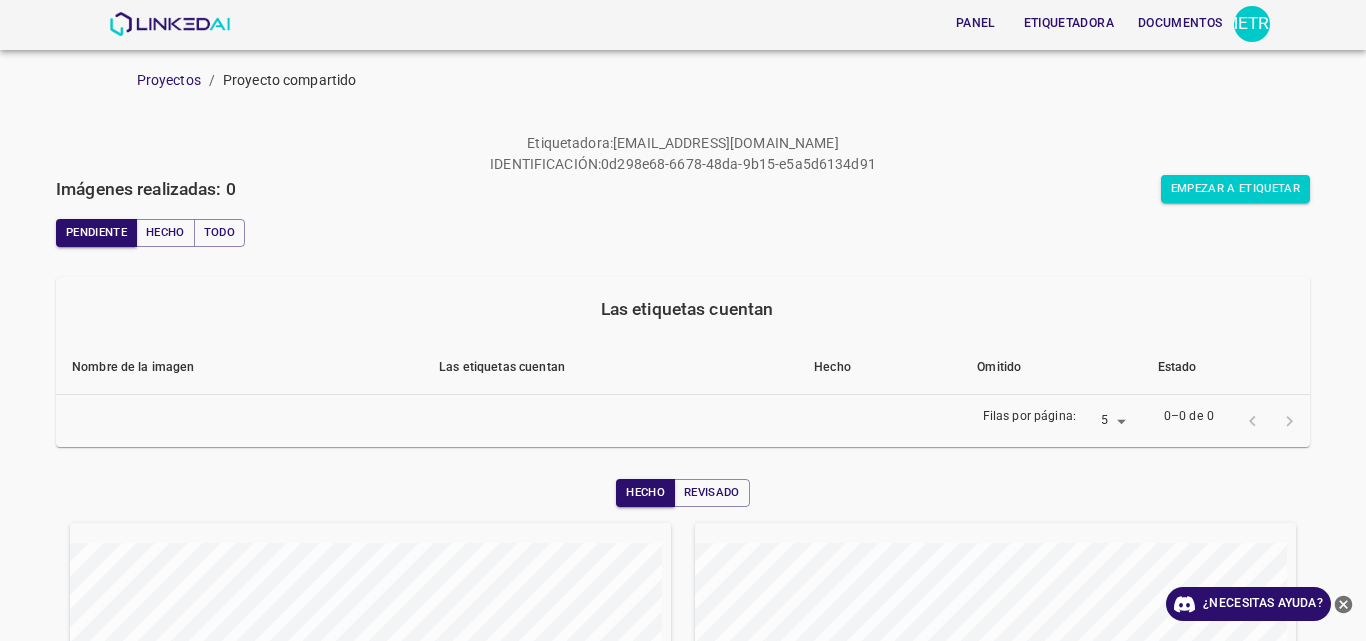scroll, scrollTop: 0, scrollLeft: 0, axis: both 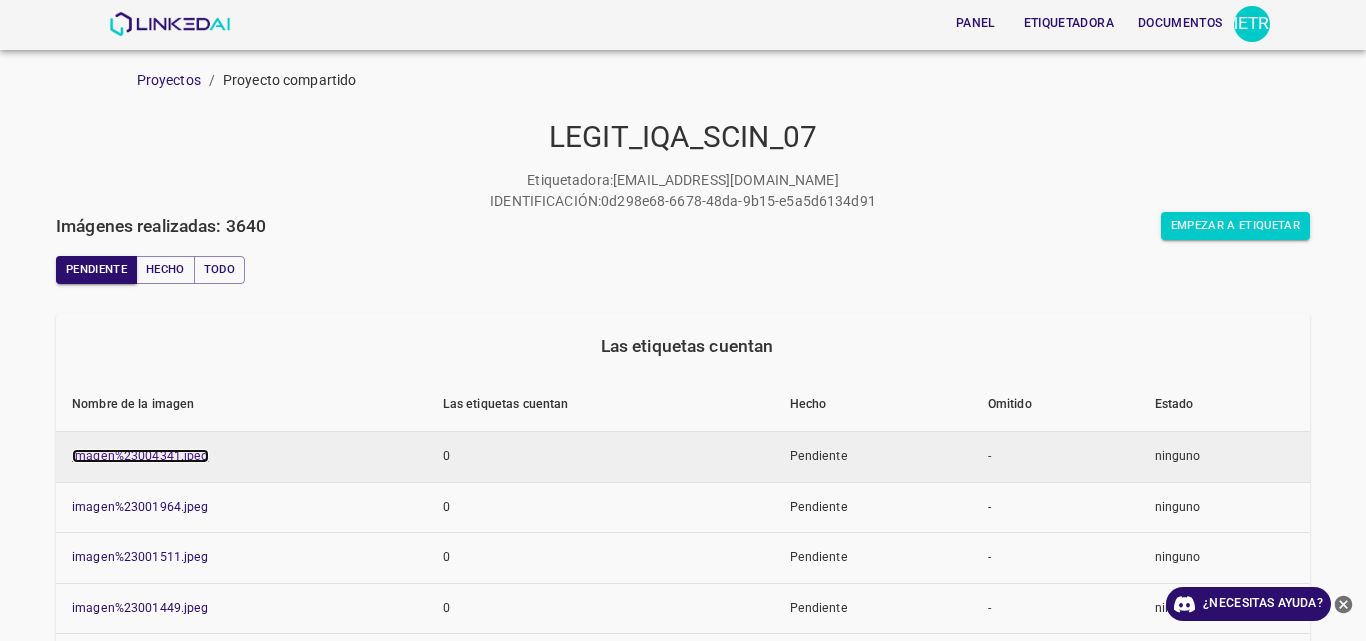 click on "imagen%23004341.jpeg" at bounding box center (140, 456) 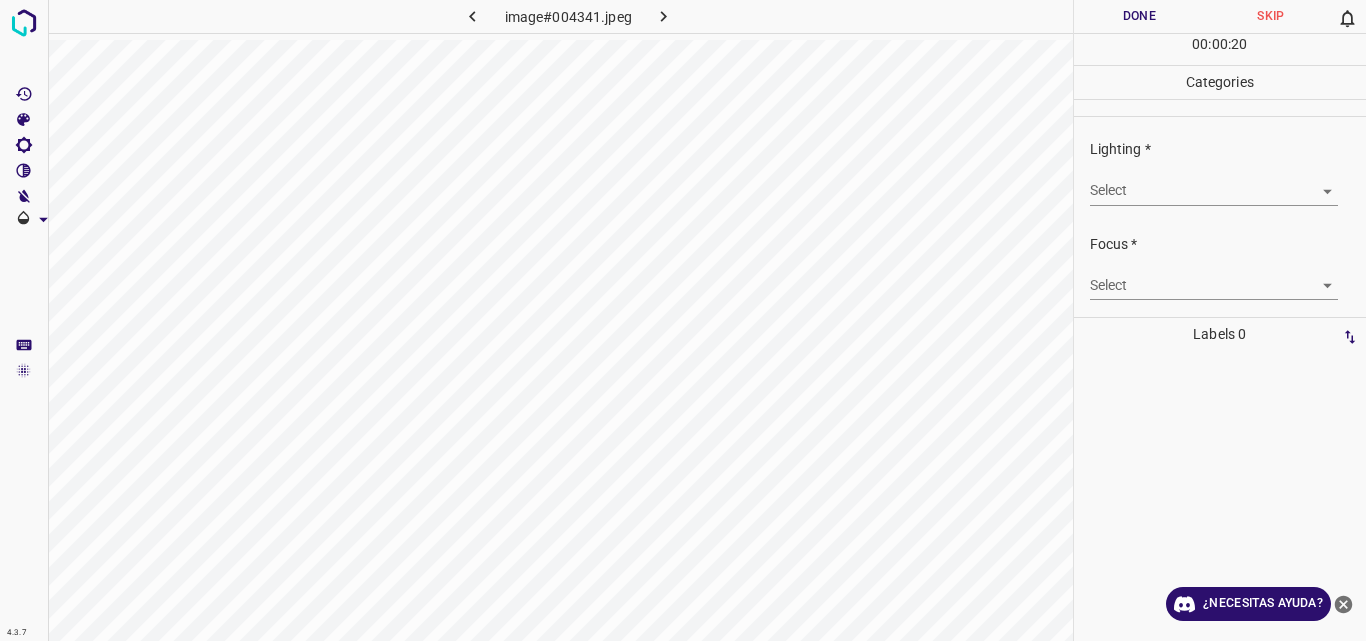 click on "4.3.7 image#004341.jpeg Done Skip 0 00   : 00   : 20   Categories Lighting *  Select ​ Focus *  Select ​ Overall *  Select ​ Labels   0 Categories 1 Lighting 2 Focus 3 Overall Tools Space Change between modes (Draw & Edit) I Auto labeling R Restore zoom M Zoom in N Zoom out Delete Delete selecte label Filters Z Restore filters X Saturation filter C Brightness filter V Contrast filter B Gray scale filter General O Download ¿Necesitas ayuda? Original text Rate this translation Your feedback will be used to help improve Google Translate - Texto - Esconder - Borrar" at bounding box center [683, 320] 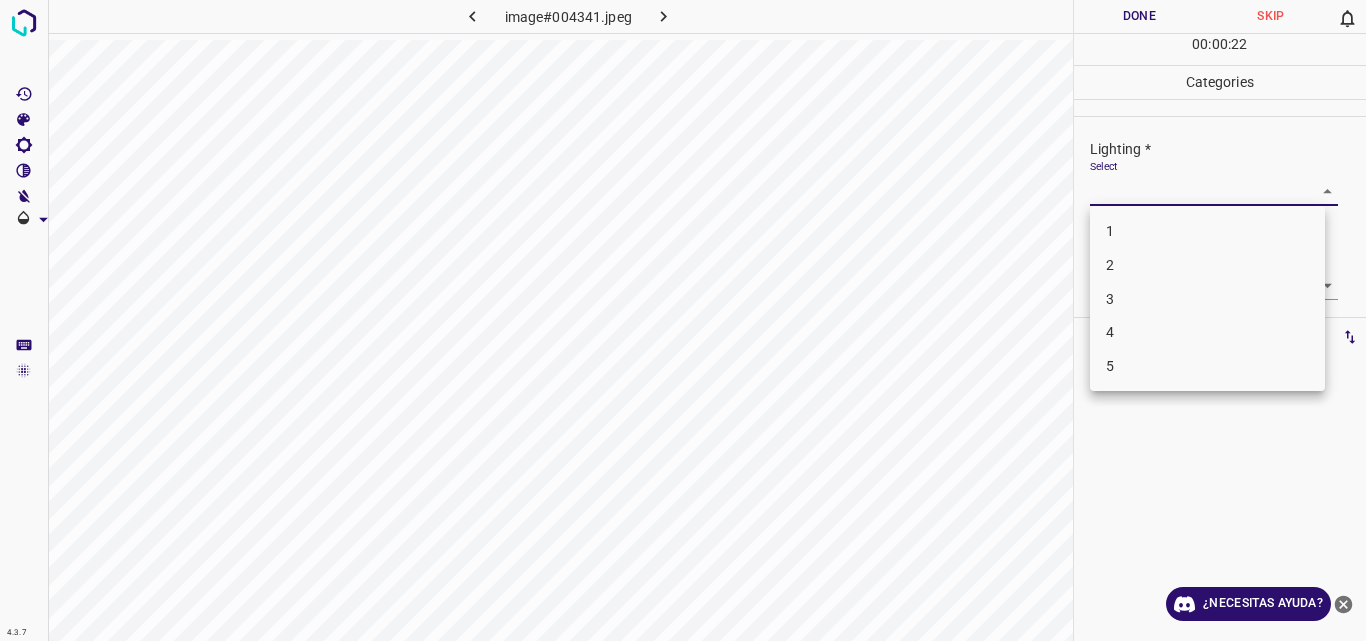 click on "3" at bounding box center [1207, 299] 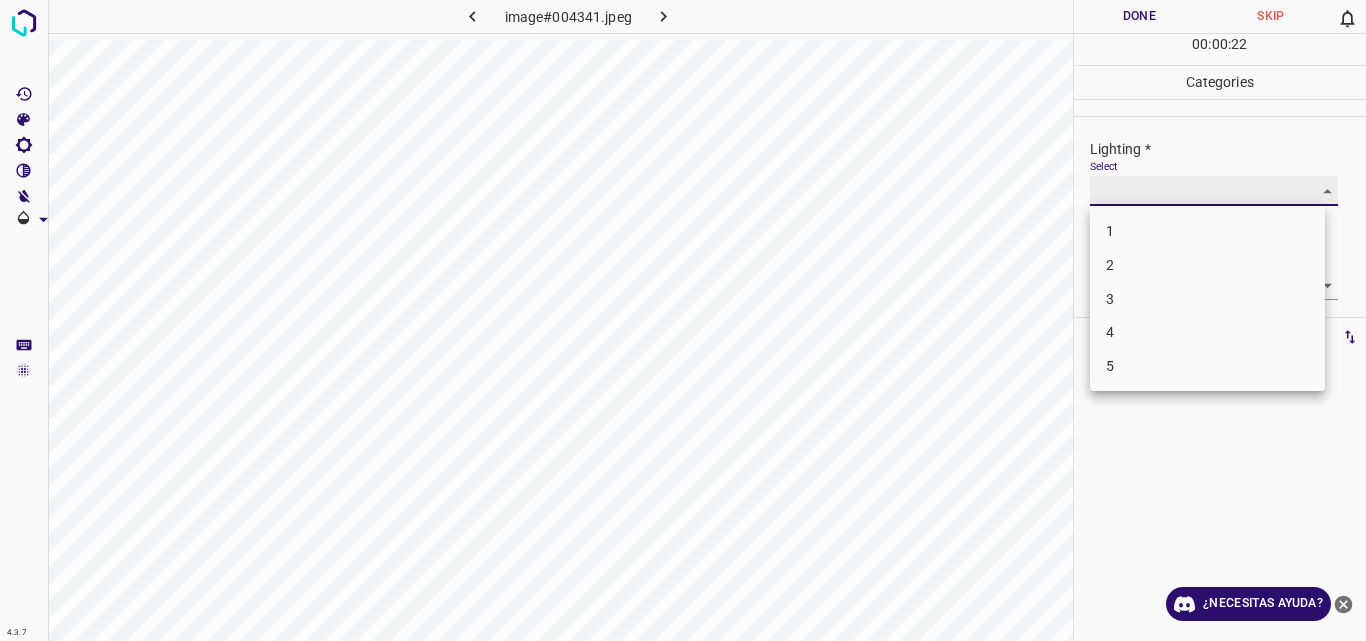 type on "3" 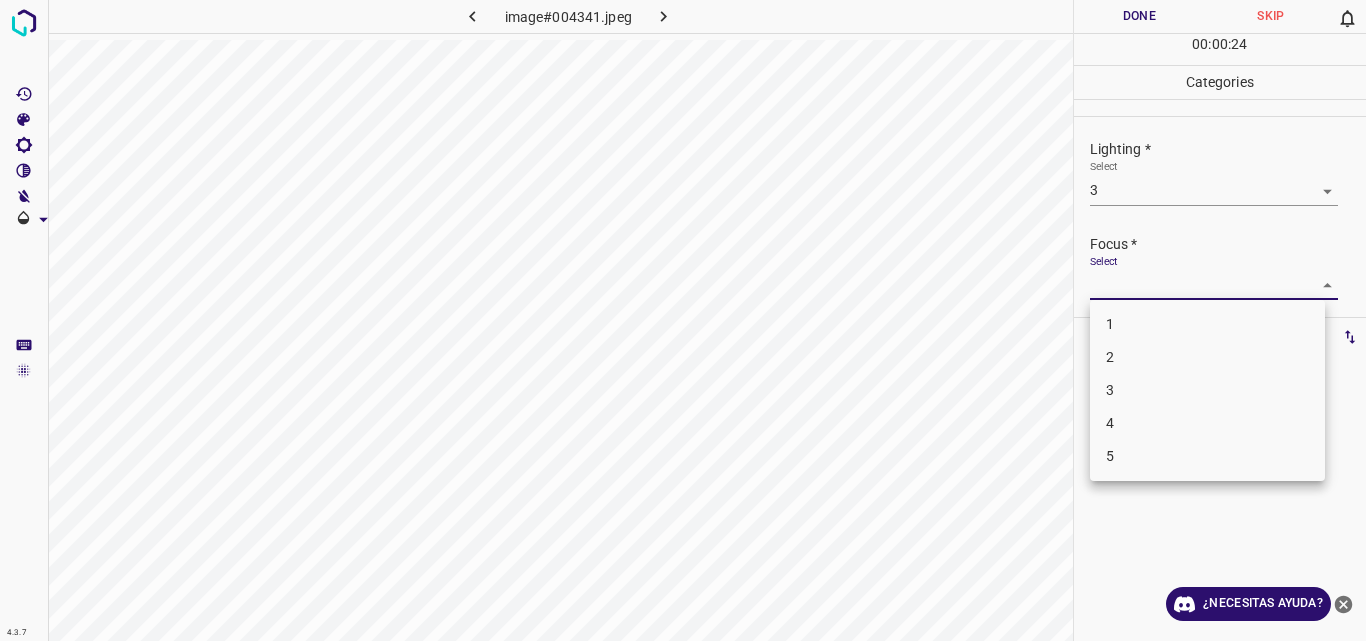 click on "4.3.7 image#004341.jpeg Done Skip 0 00   : 00   : 24   Categories Lighting *  Select 3 3 Focus *  Select ​ Overall *  Select ​ Labels   0 Categories 1 Lighting 2 Focus 3 Overall Tools Space Change between modes (Draw & Edit) I Auto labeling R Restore zoom M Zoom in N Zoom out Delete Delete selecte label Filters Z Restore filters X Saturation filter C Brightness filter V Contrast filter B Gray scale filter General O Download ¿Necesitas ayuda? Original text Rate this translation Your feedback will be used to help improve Google Translate - Texto - Esconder - Borrar 1 2 3 4 5" at bounding box center (683, 320) 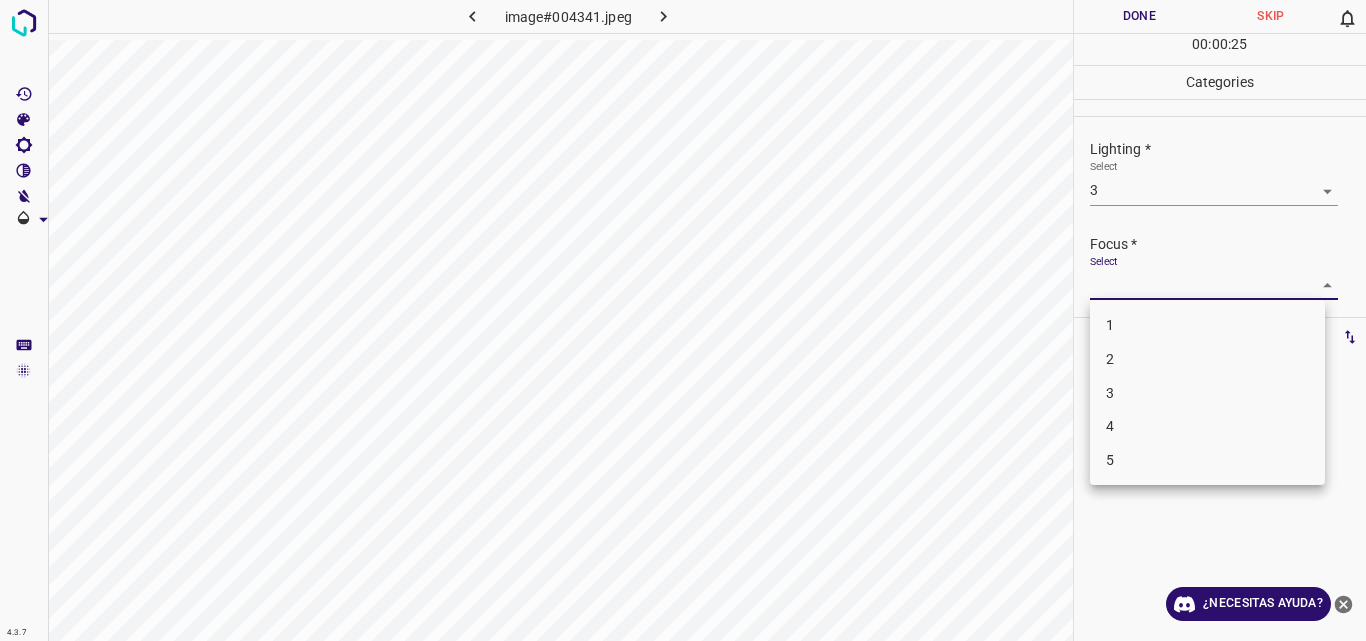 click on "3" at bounding box center (1207, 393) 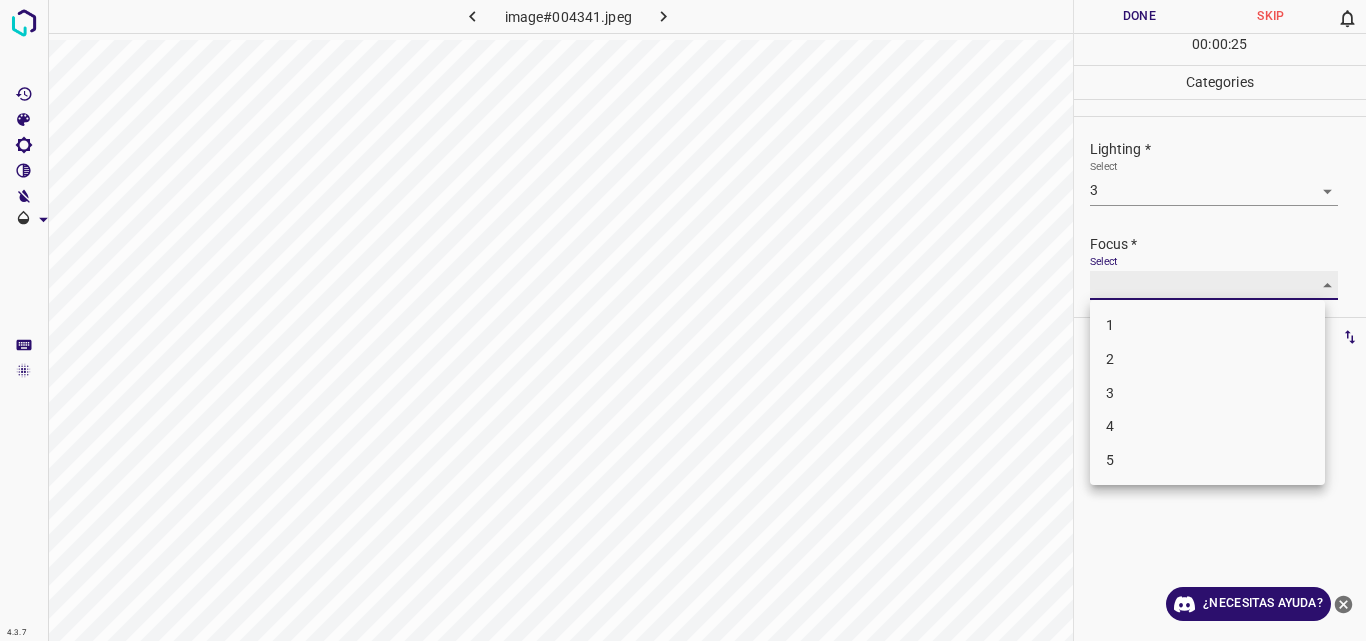 type on "3" 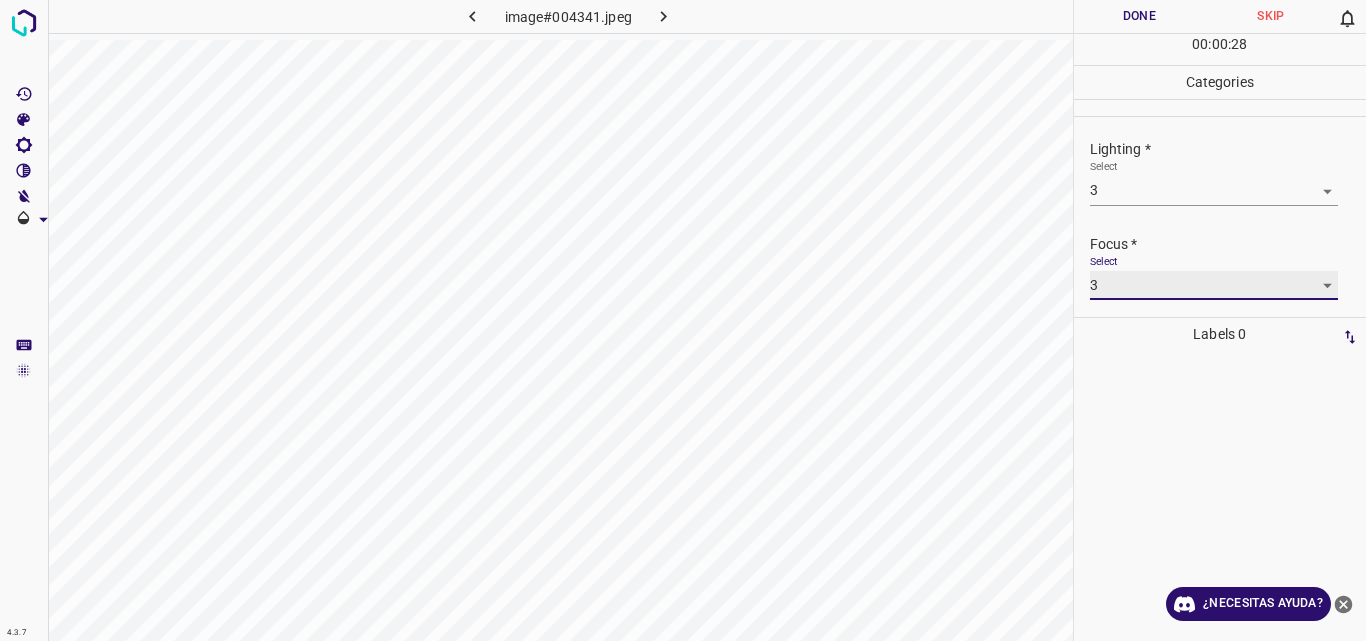 scroll, scrollTop: 98, scrollLeft: 0, axis: vertical 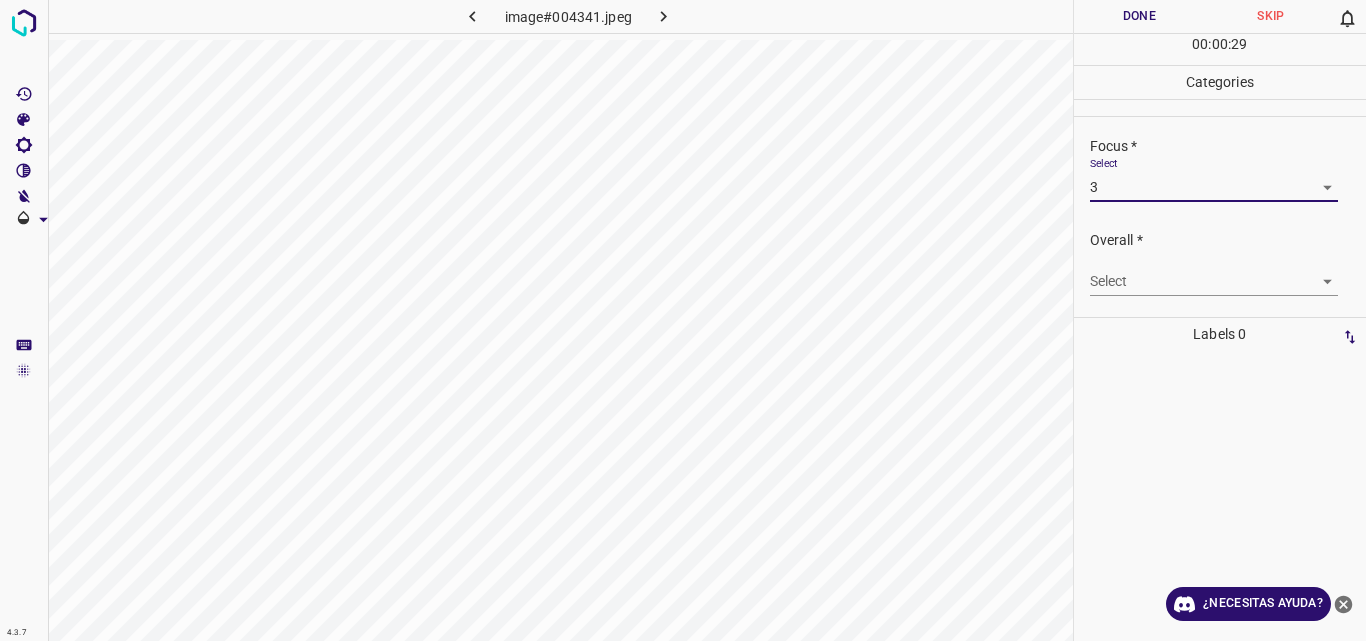 click on "4.3.7 image#004341.jpeg Done Skip 0 00   : 00   : 29   Categories Lighting *  Select 3 3 Focus *  Select 3 3 Overall *  Select ​ Labels   0 Categories 1 Lighting 2 Focus 3 Overall Tools Space Change between modes (Draw & Edit) I Auto labeling R Restore zoom M Zoom in N Zoom out Delete Delete selecte label Filters Z Restore filters X Saturation filter C Brightness filter V Contrast filter B Gray scale filter General O Download ¿Necesitas ayuda? Original text Rate this translation Your feedback will be used to help improve Google Translate - Texto - Esconder - Borrar" at bounding box center [683, 320] 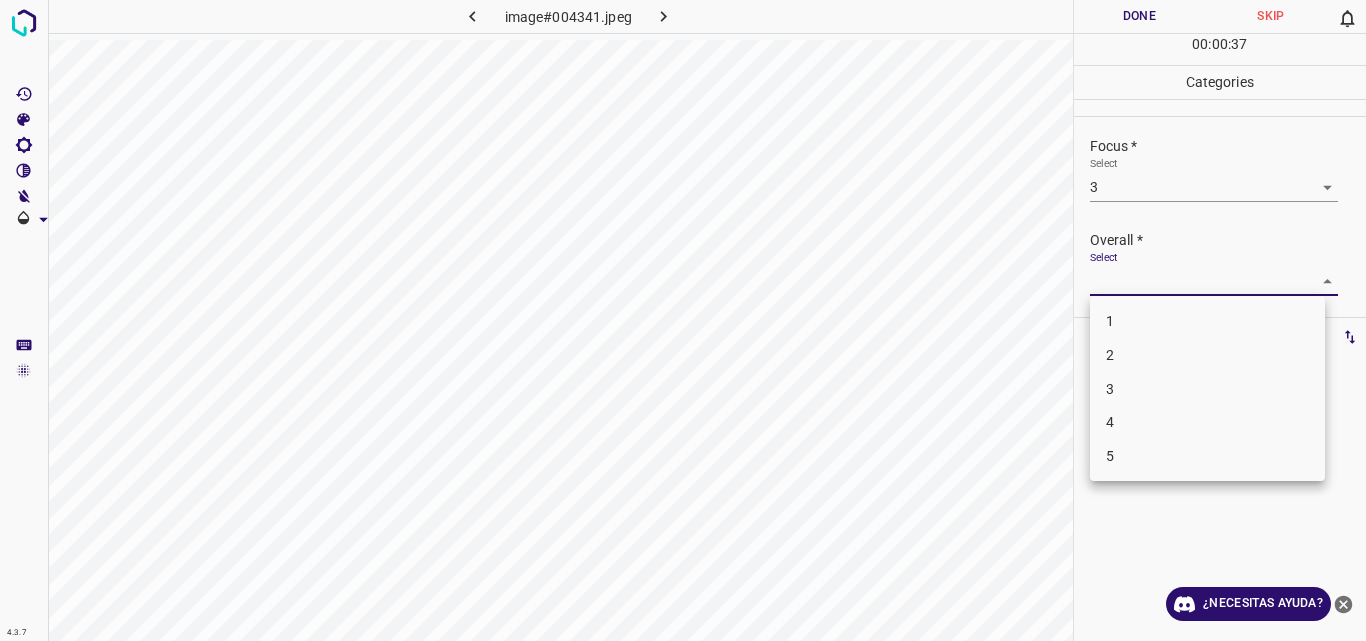 drag, startPoint x: 1358, startPoint y: 266, endPoint x: 1344, endPoint y: 252, distance: 19.79899 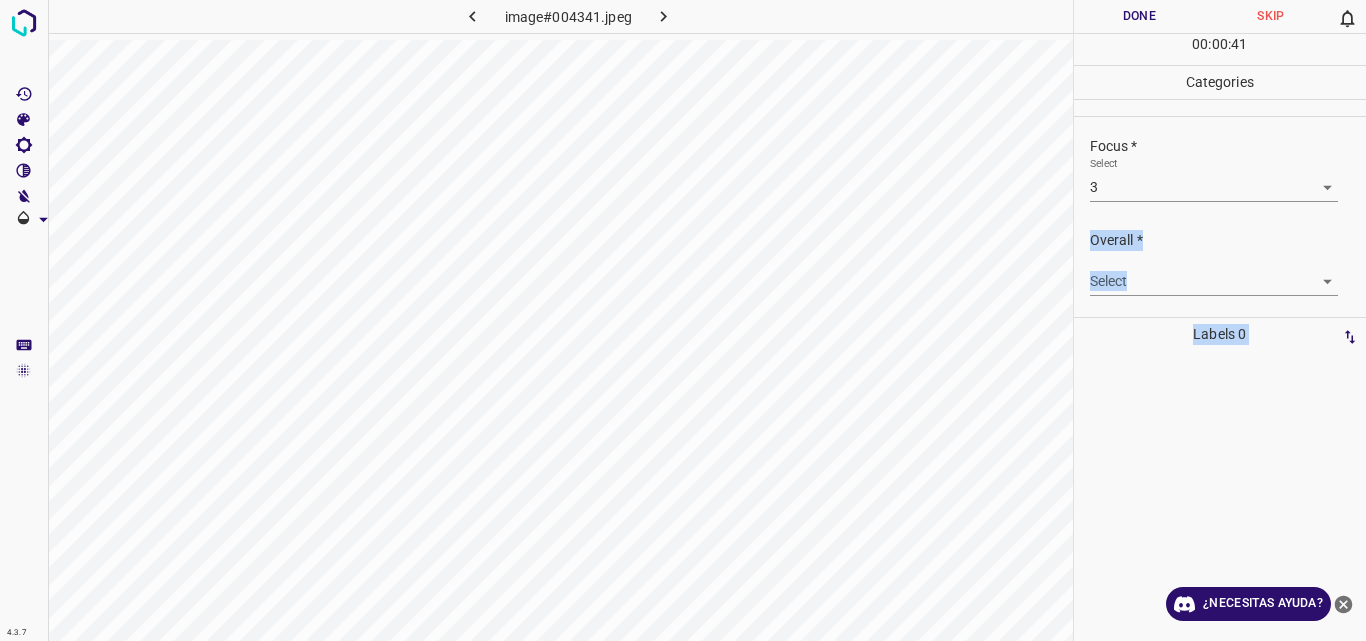 drag, startPoint x: 1344, startPoint y: 252, endPoint x: 1360, endPoint y: 207, distance: 47.759815 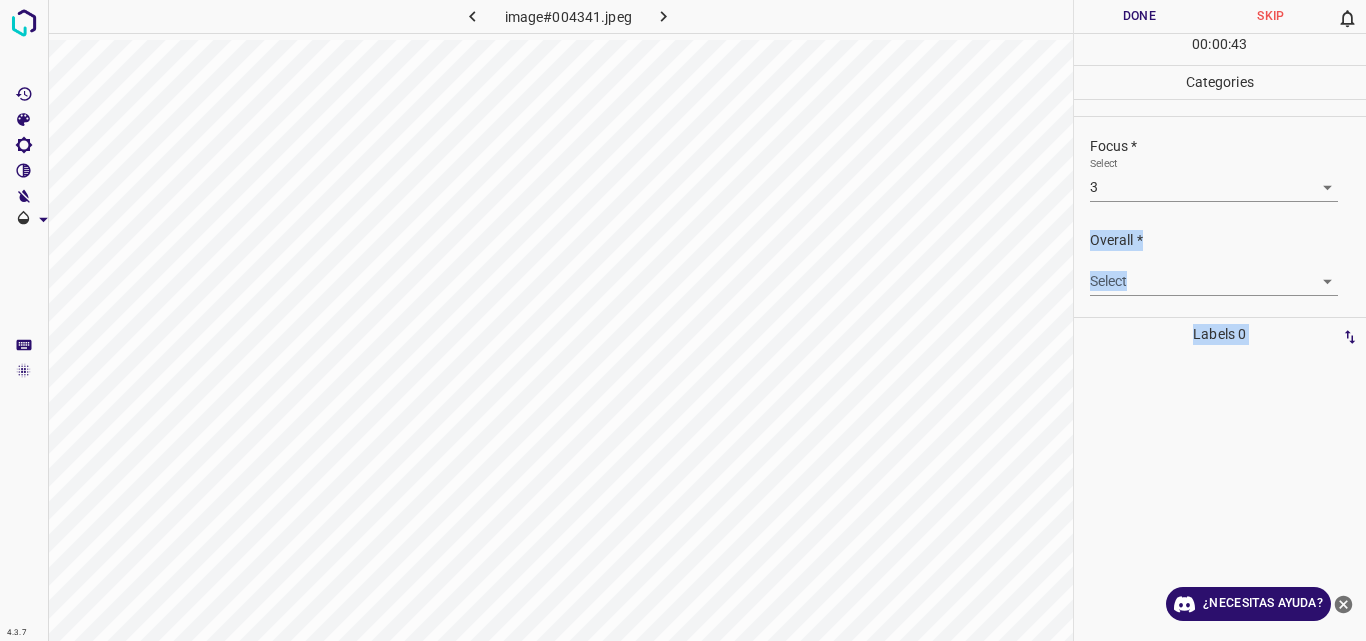 click on "Select ​" at bounding box center [1214, 273] 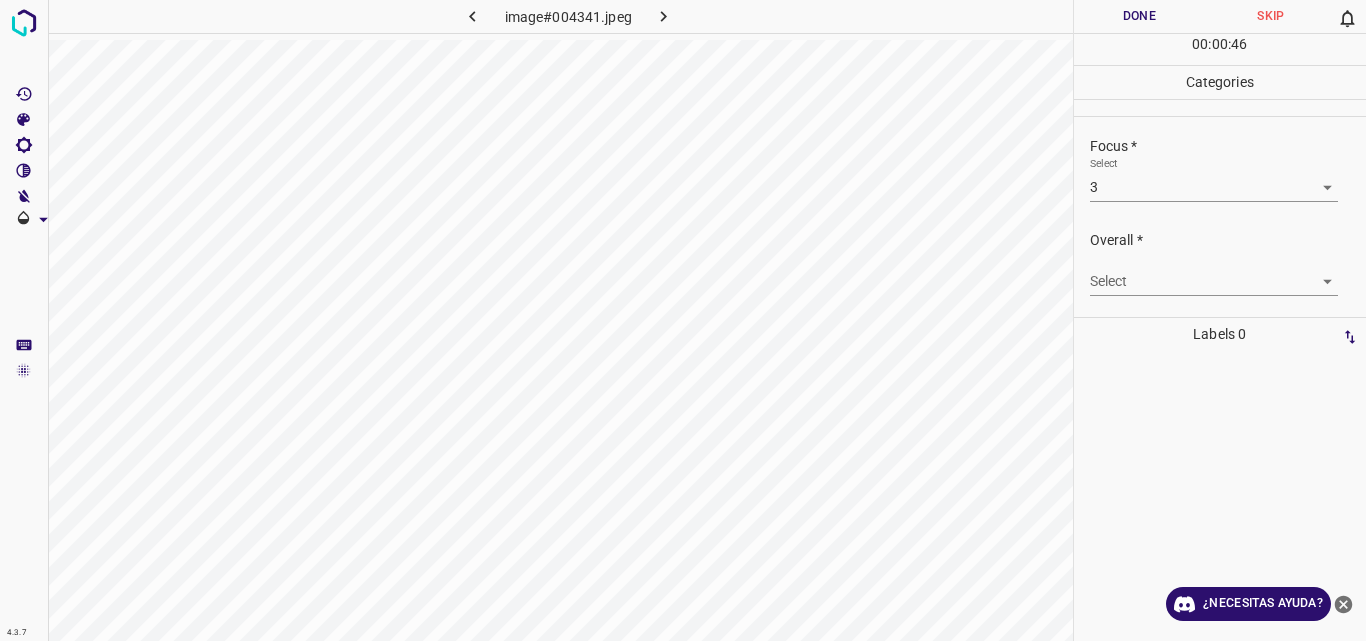 click on "4.3.7 image#004341.jpeg Done Skip 0 00   : 00   : 46   Categories Lighting *  Select 3 3 Focus *  Select 3 3 Overall *  Select ​ Labels   0 Categories 1 Lighting 2 Focus 3 Overall Tools Space Change between modes (Draw & Edit) I Auto labeling R Restore zoom M Zoom in N Zoom out Delete Delete selecte label Filters Z Restore filters X Saturation filter C Brightness filter V Contrast filter B Gray scale filter General O Download ¿Necesitas ayuda? Original text Rate this translation Your feedback will be used to help improve Google Translate - Texto - Esconder - Borrar" at bounding box center [683, 320] 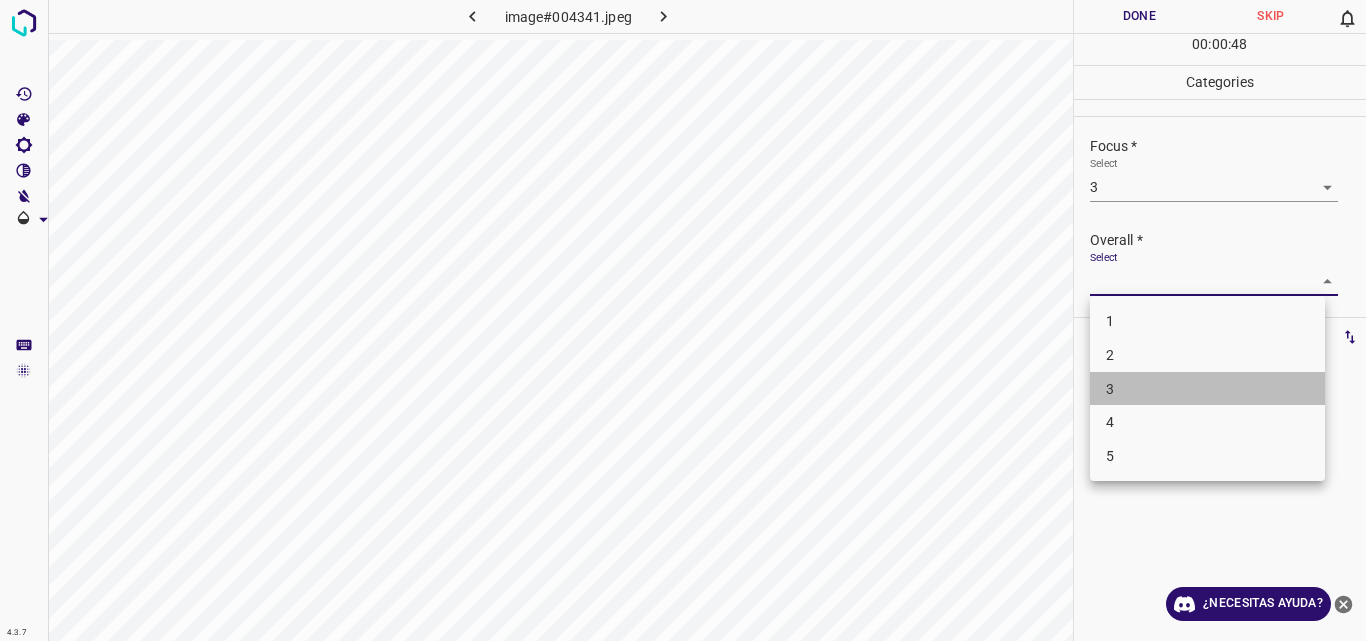 click on "3" at bounding box center (1207, 389) 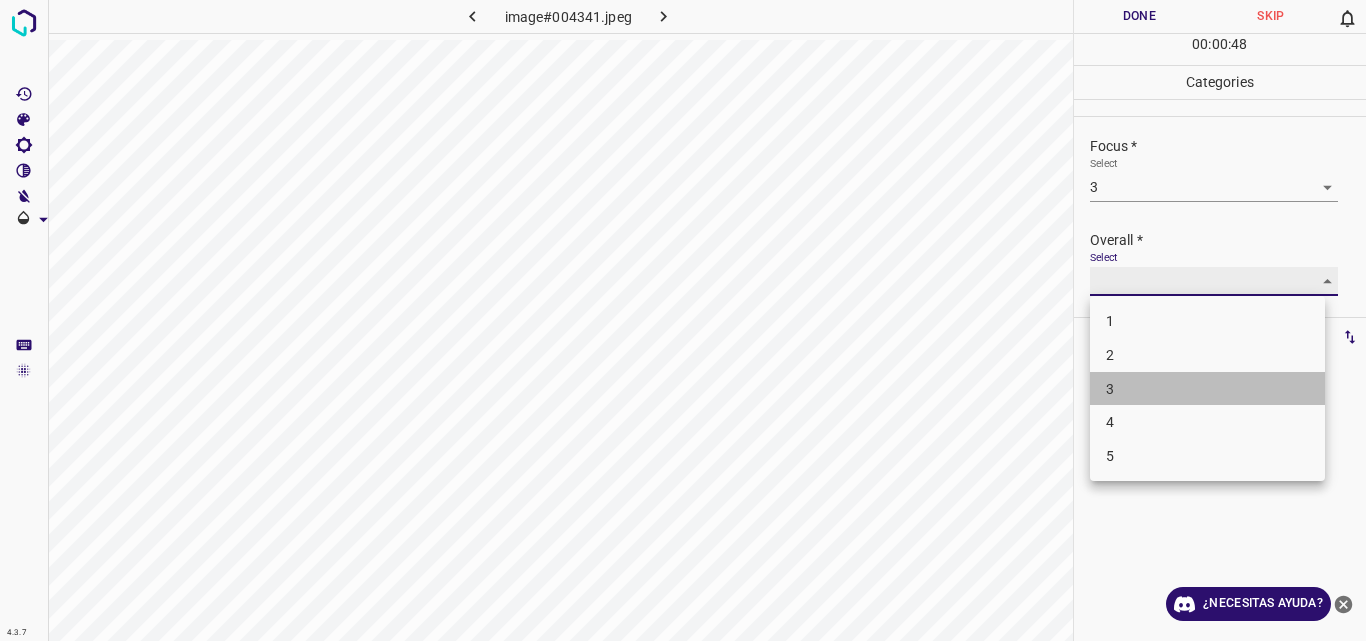 type on "3" 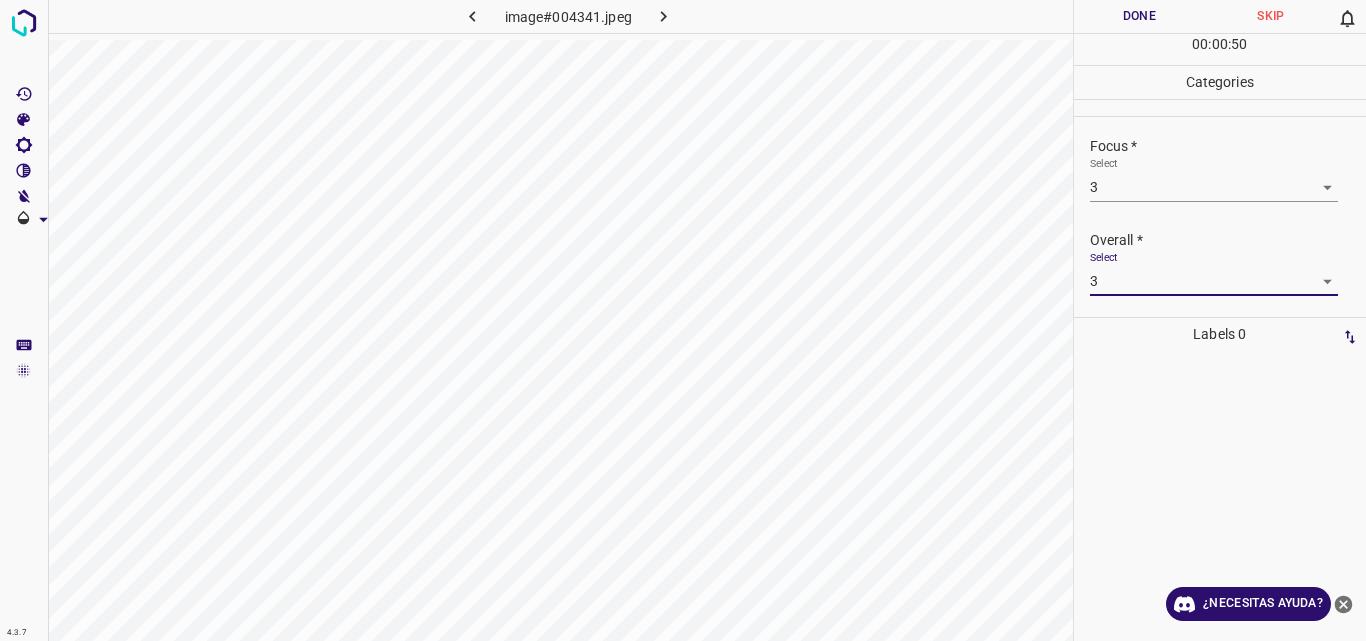 click on "Done" at bounding box center (1140, 16) 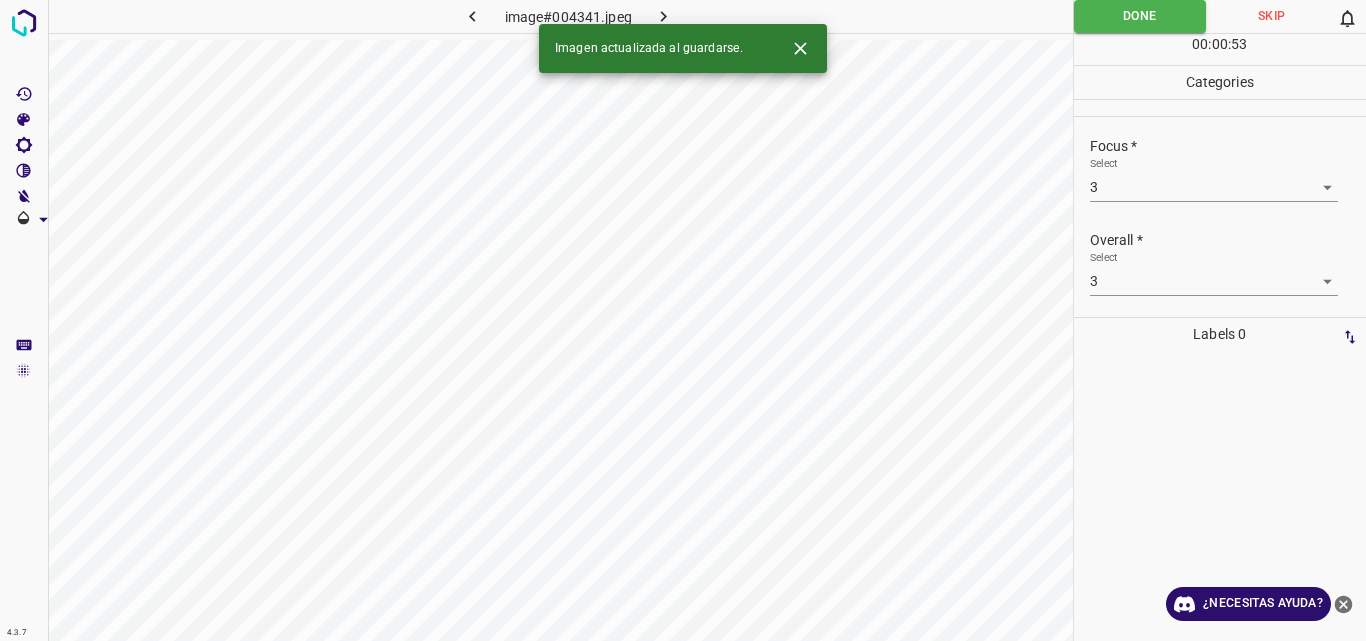 click 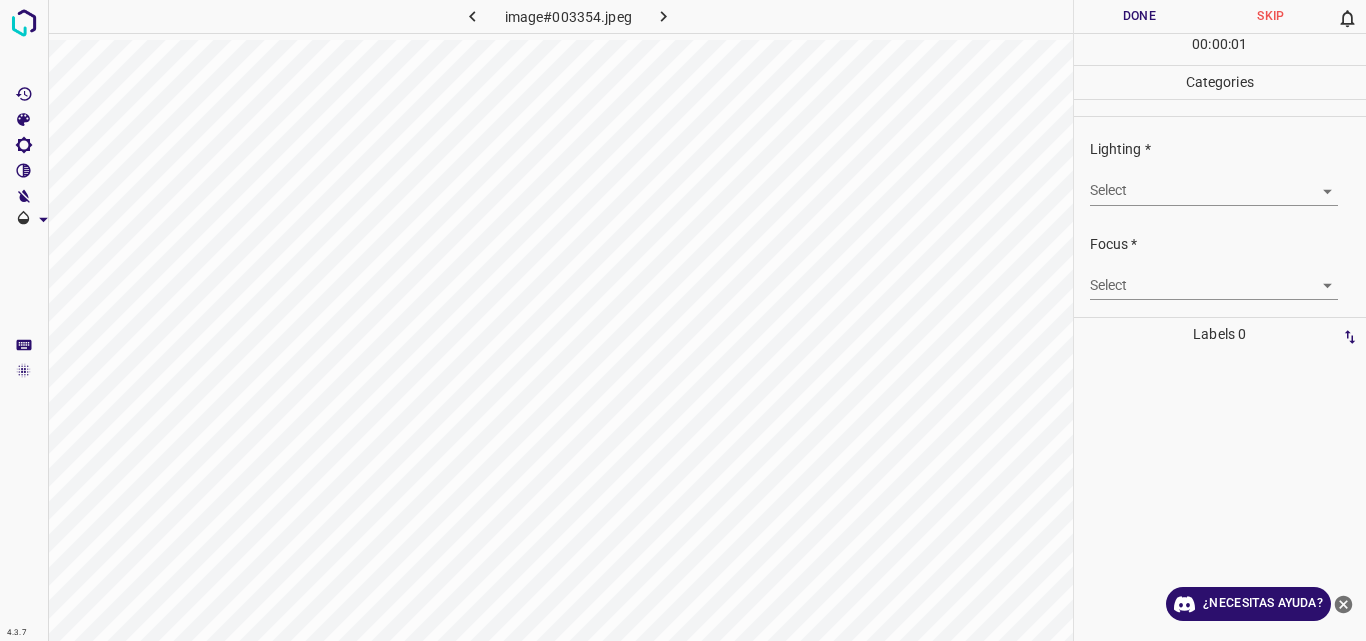 click on "4.3.7 image#003354.jpeg Done Skip 0 00   : 00   : 01   Categories Lighting *  Select ​ Focus *  Select ​ Overall *  Select ​ Labels   0 Categories 1 Lighting 2 Focus 3 Overall Tools Space Change between modes (Draw & Edit) I Auto labeling R Restore zoom M Zoom in N Zoom out Delete Delete selecte label Filters Z Restore filters X Saturation filter C Brightness filter V Contrast filter B Gray scale filter General O Download ¿Necesitas ayuda? Original text Rate this translation Your feedback will be used to help improve Google Translate - Texto - Esconder - Borrar" at bounding box center [683, 320] 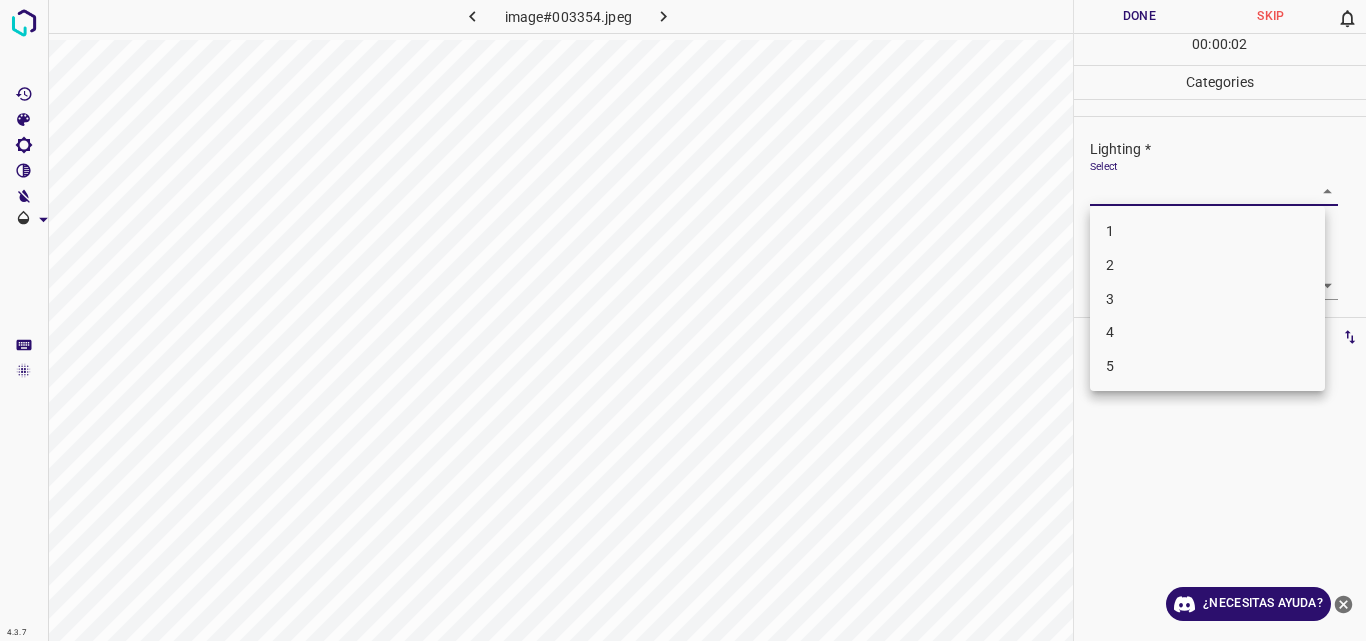 click on "3" at bounding box center (1207, 299) 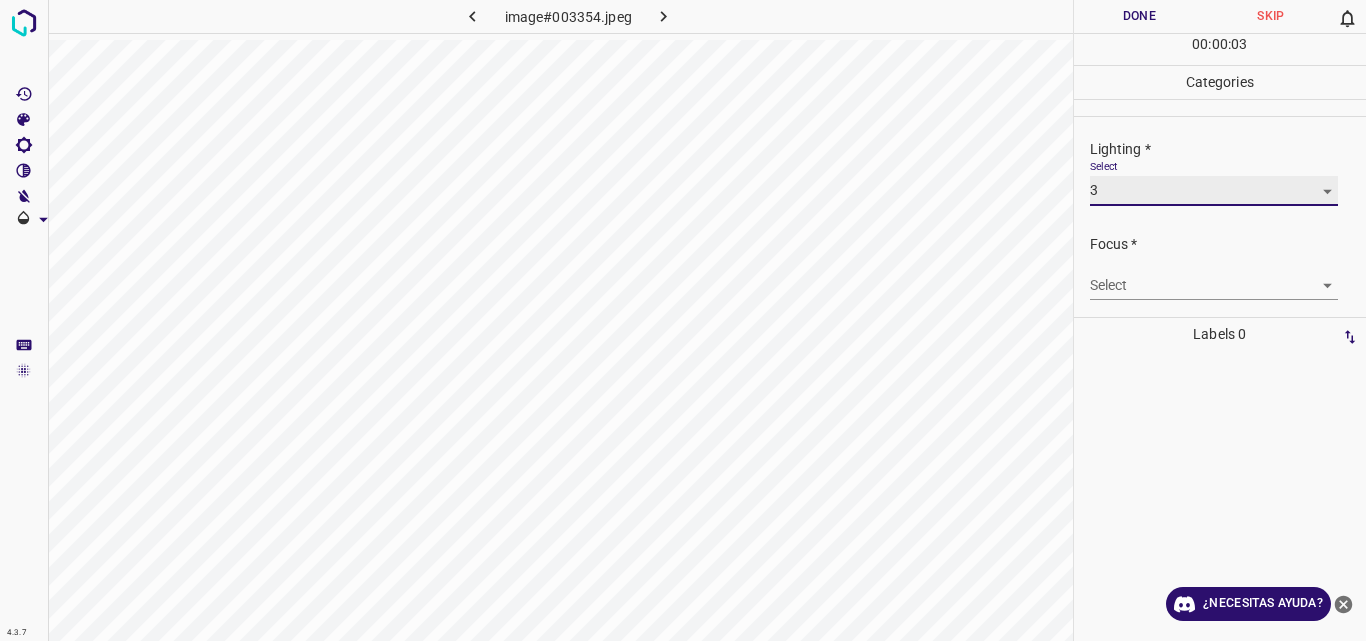 type on "3" 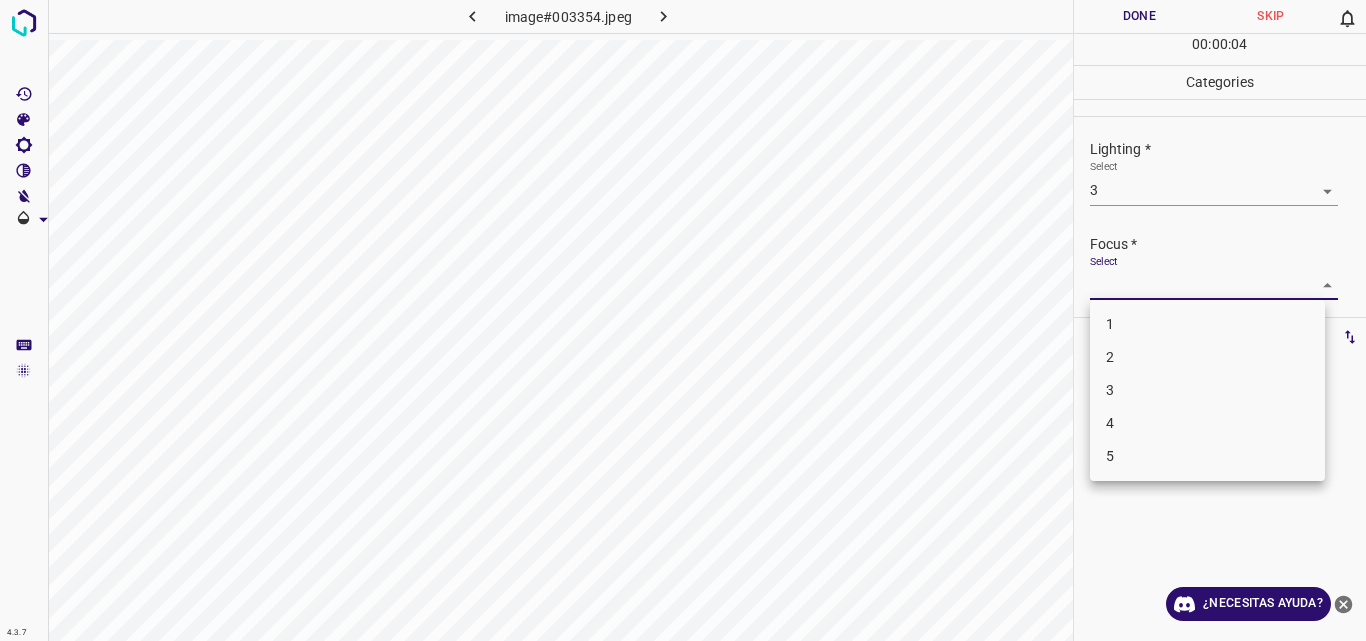 click on "4.3.7 image#003354.jpeg Done Skip 0 00   : 00   : 04   Categories Lighting *  Select 3 3 Focus *  Select ​ Overall *  Select ​ Labels   0 Categories 1 Lighting 2 Focus 3 Overall Tools Space Change between modes (Draw & Edit) I Auto labeling R Restore zoom M Zoom in N Zoom out Delete Delete selecte label Filters Z Restore filters X Saturation filter C Brightness filter V Contrast filter B Gray scale filter General O Download ¿Necesitas ayuda? Original text Rate this translation Your feedback will be used to help improve Google Translate - Texto - Esconder - Borrar 1 2 3 4 5" at bounding box center [683, 320] 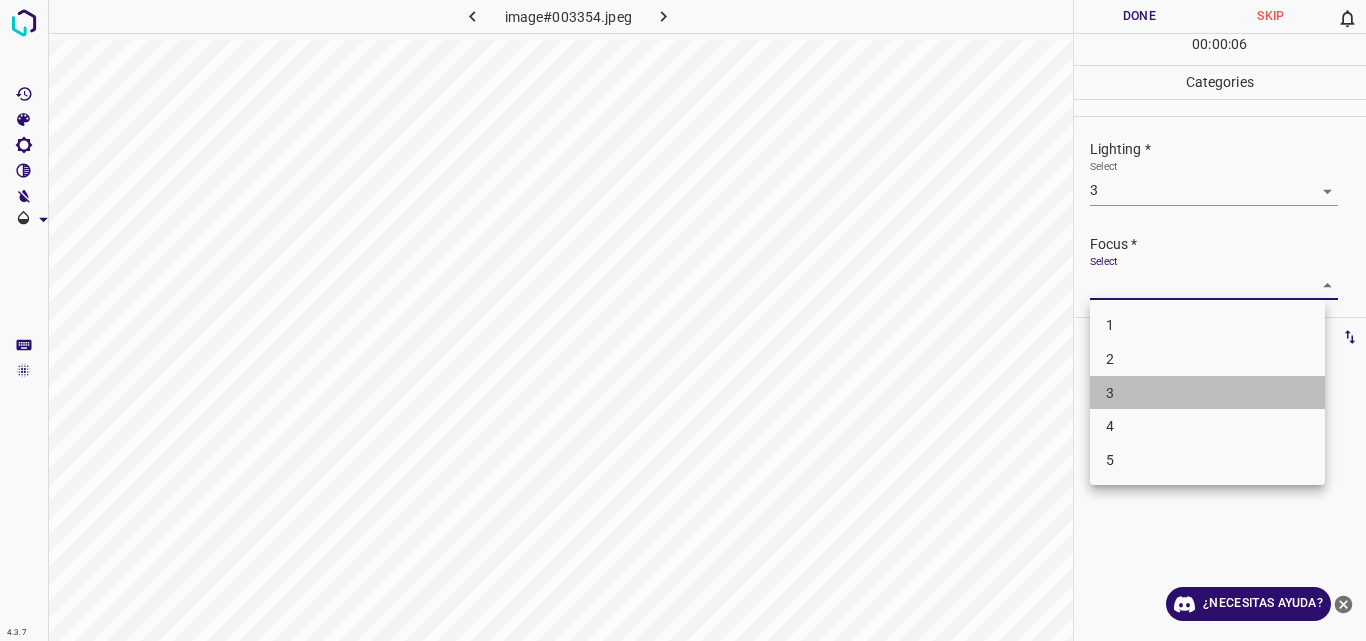 click on "3" at bounding box center (1207, 393) 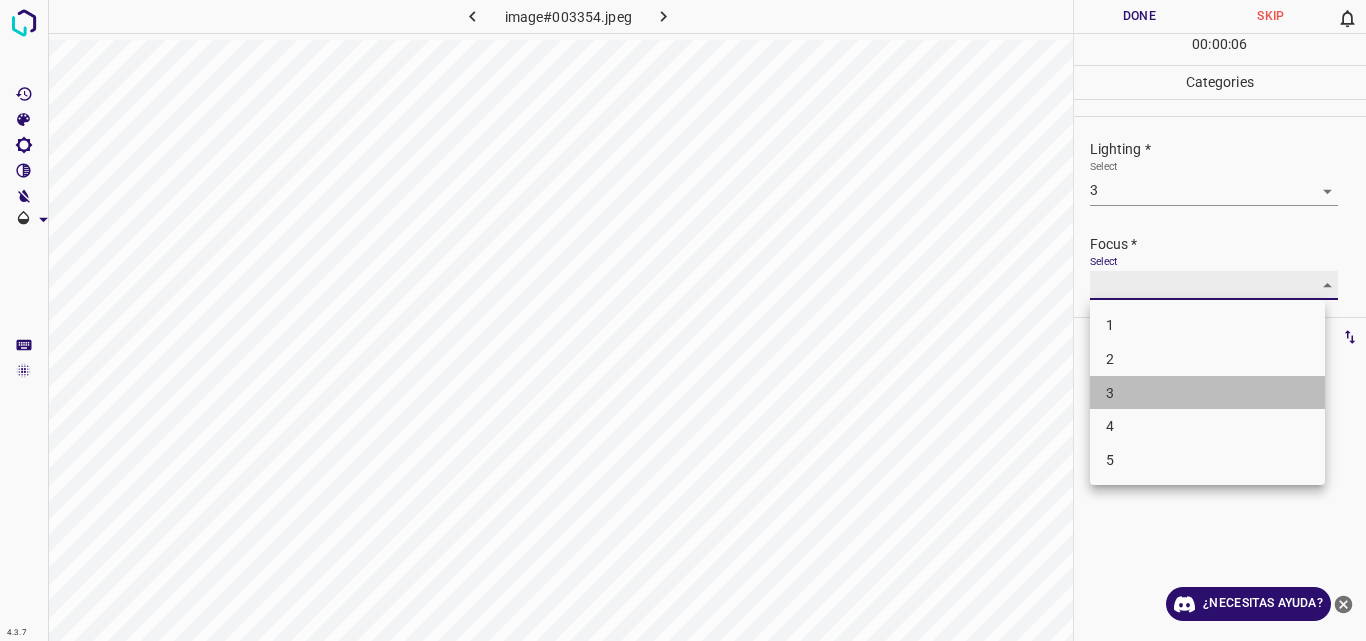 type on "3" 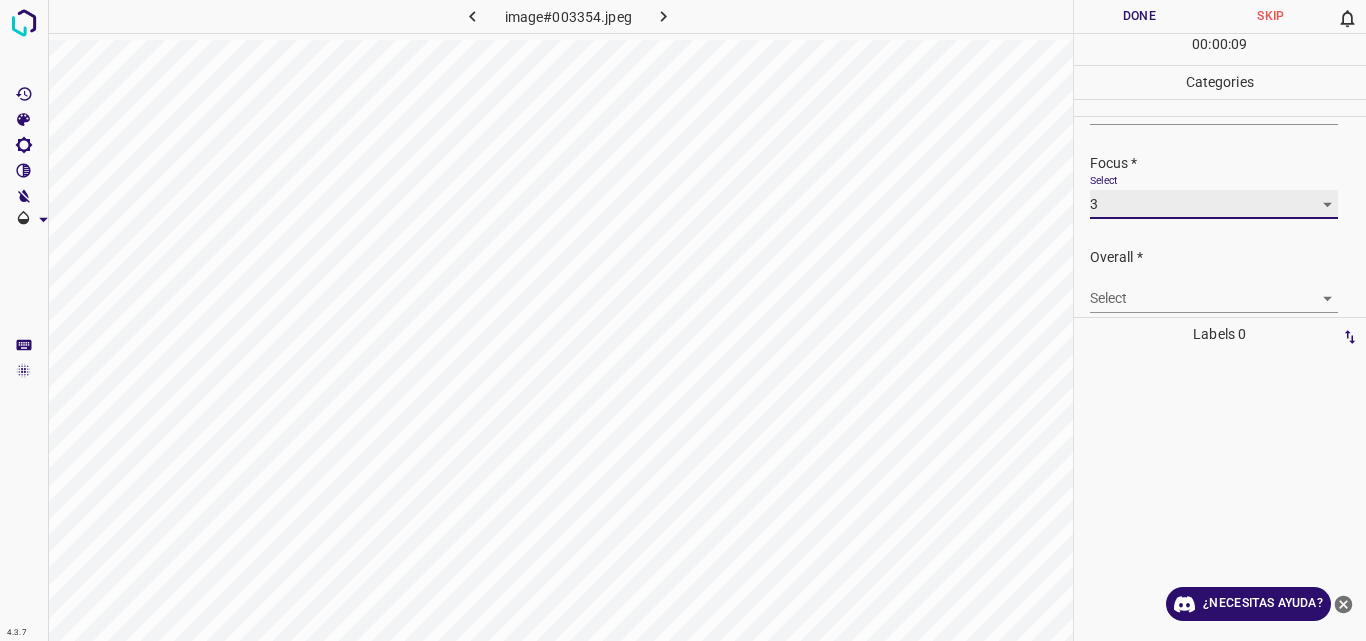 scroll, scrollTop: 98, scrollLeft: 0, axis: vertical 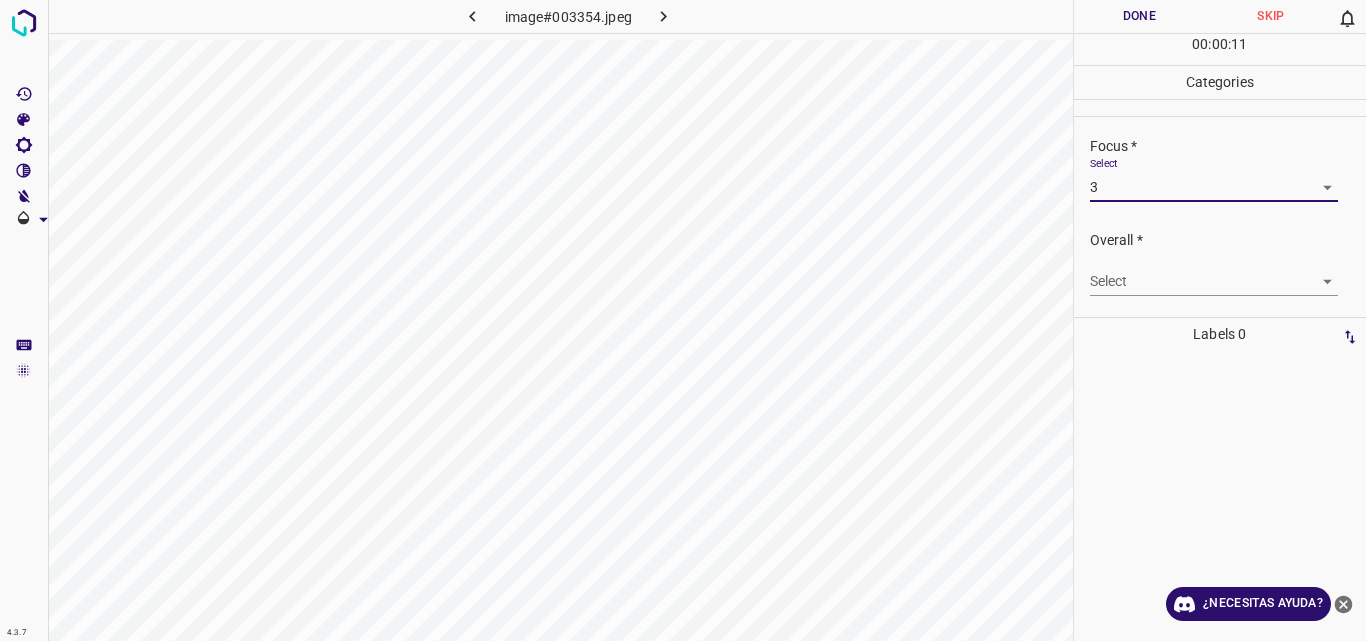 click on "4.3.7 image#003354.jpeg Done Skip 0 00   : 00   : 11   Categories Lighting *  Select 3 3 Focus *  Select 3 3 Overall *  Select ​ Labels   0 Categories 1 Lighting 2 Focus 3 Overall Tools Space Change between modes (Draw & Edit) I Auto labeling R Restore zoom M Zoom in N Zoom out Delete Delete selecte label Filters Z Restore filters X Saturation filter C Brightness filter V Contrast filter B Gray scale filter General O Download ¿Necesitas ayuda? Original text Rate this translation Your feedback will be used to help improve Google Translate - Texto - Esconder - Borrar" at bounding box center [683, 320] 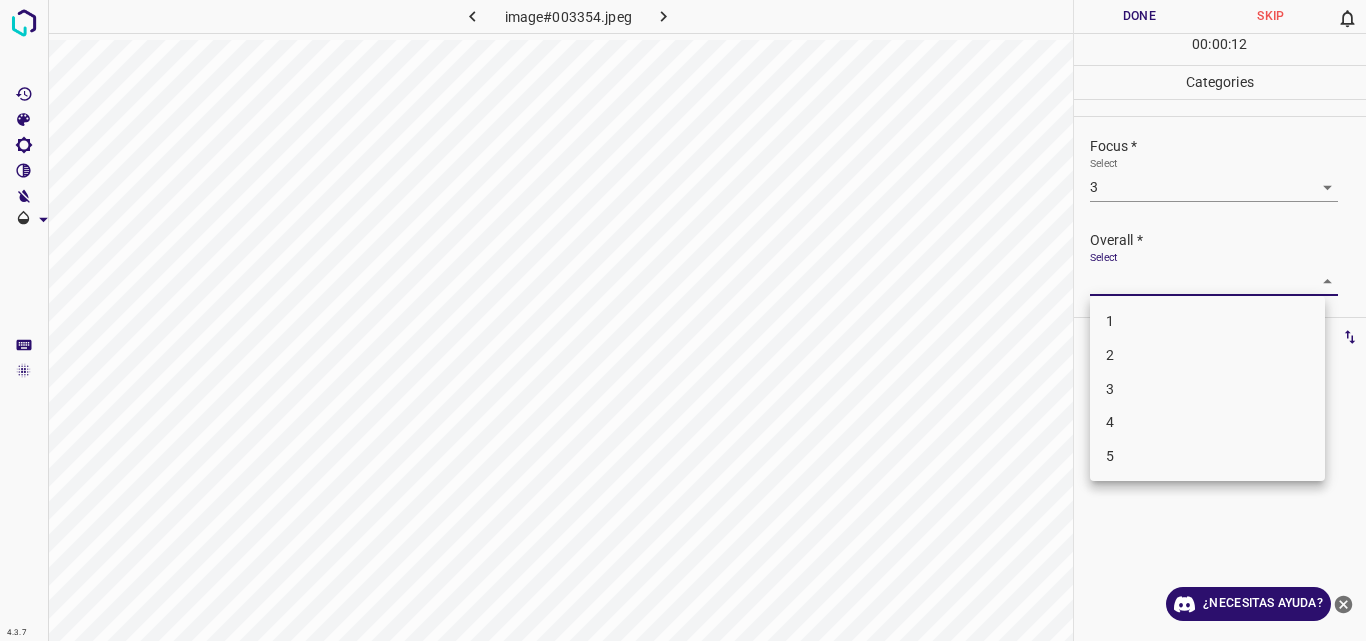 click on "3" at bounding box center (1207, 389) 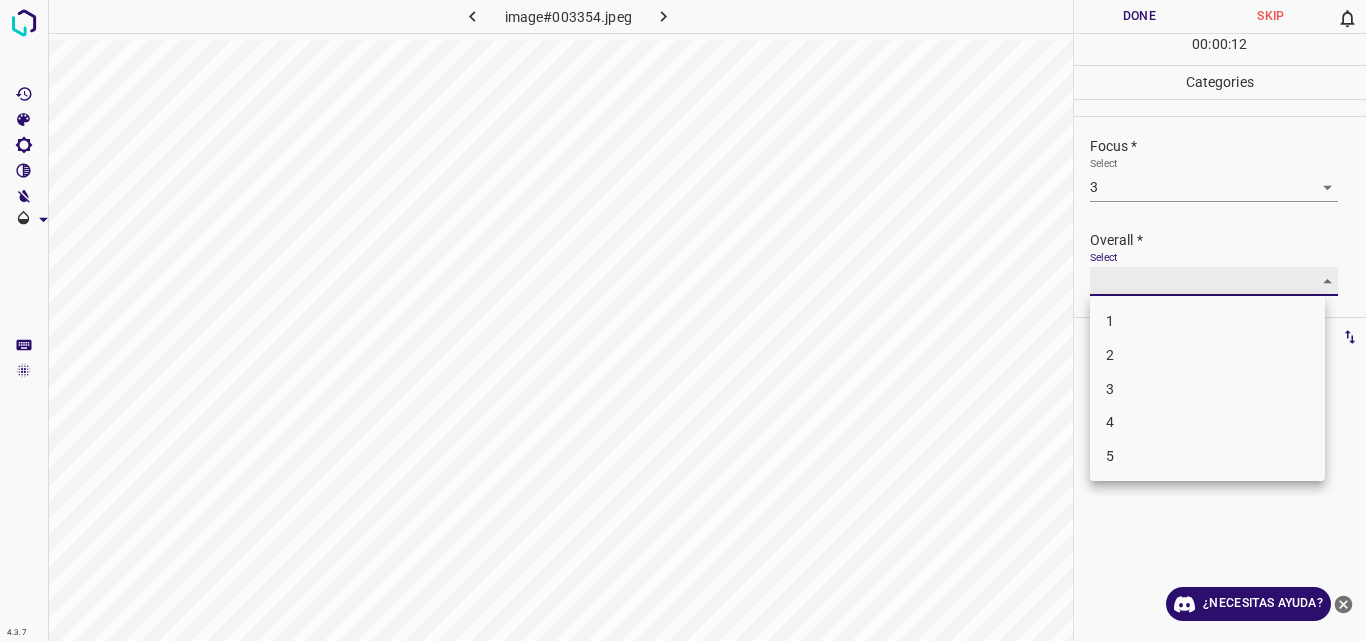 type on "3" 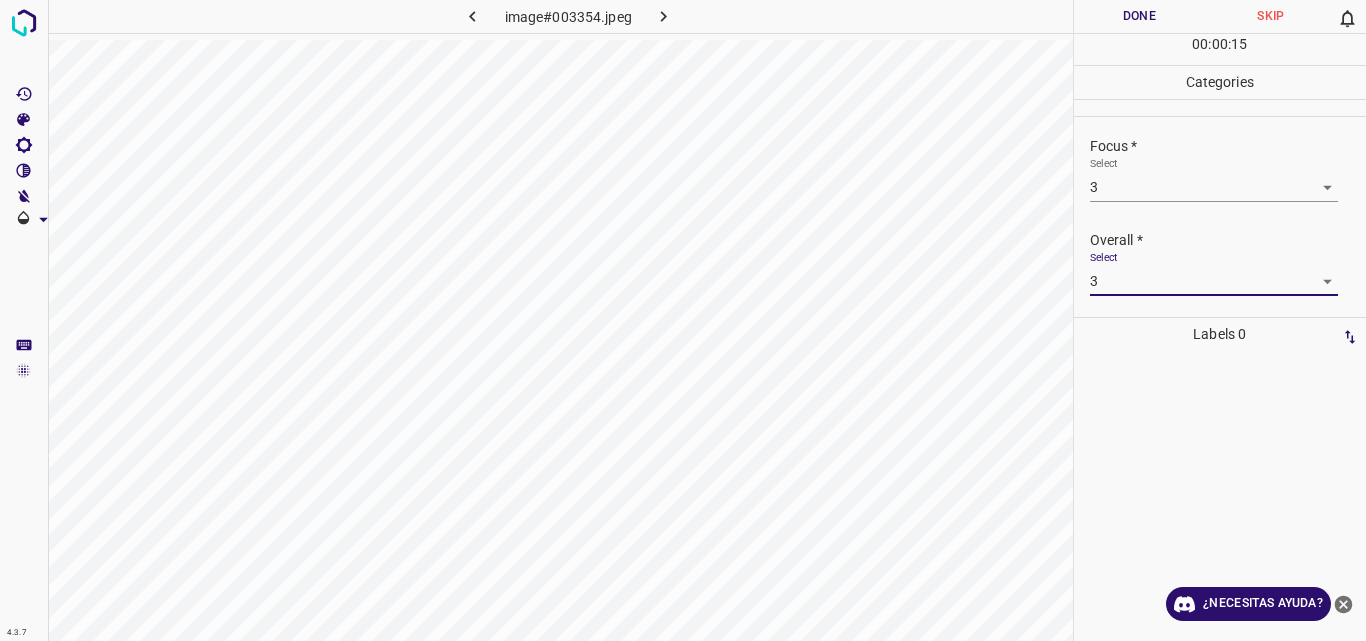 click on "Done" at bounding box center (1140, 16) 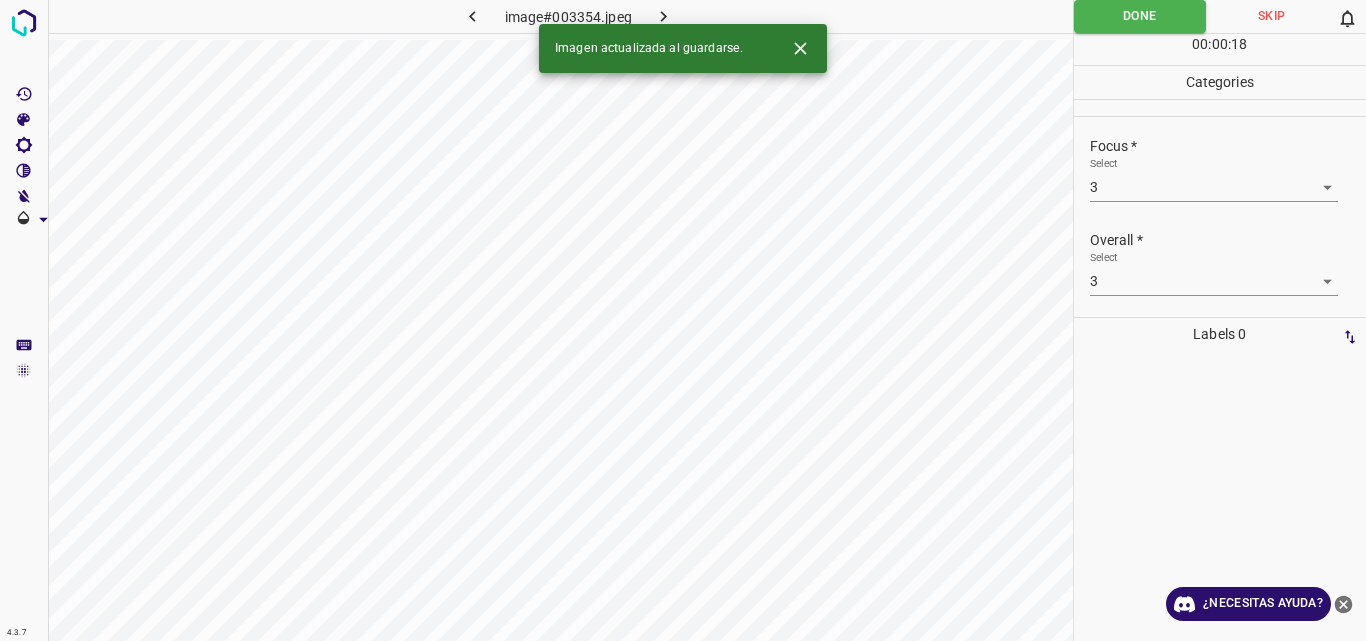 click 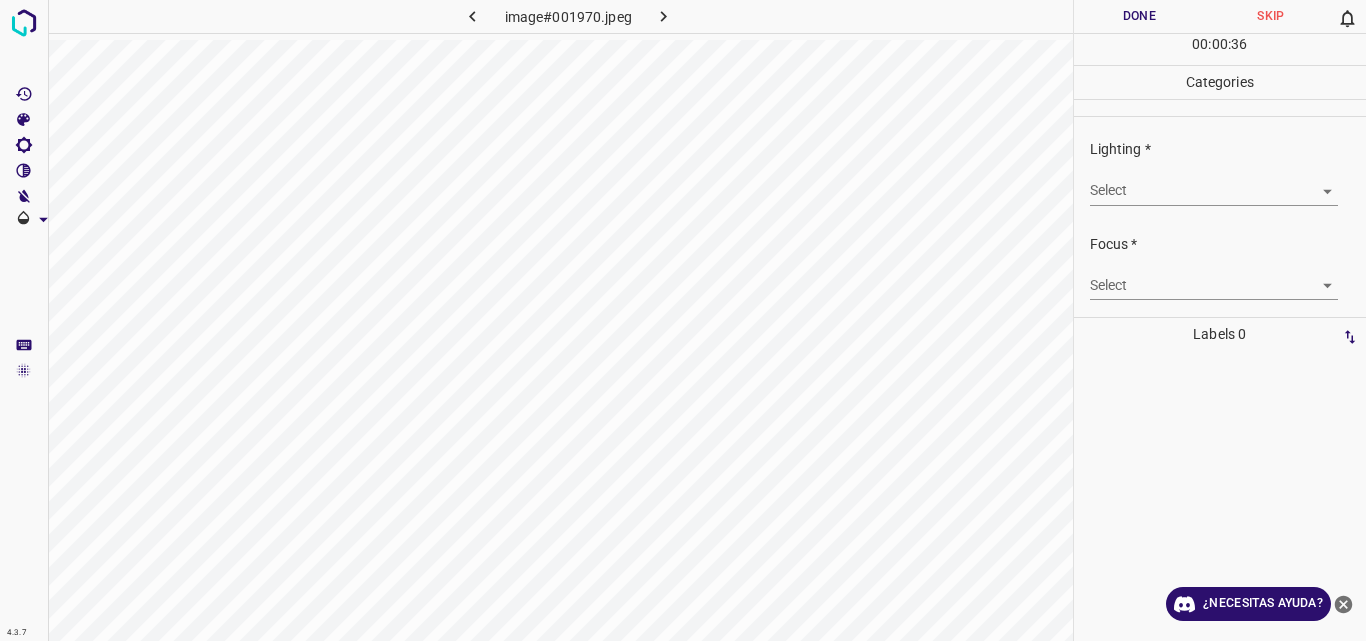 click on "4.3.7 image#001970.jpeg Done Skip 0 00   : 00   : 36   Categories Lighting *  Select ​ Focus *  Select ​ Overall *  Select ​ Labels   0 Categories 1 Lighting 2 Focus 3 Overall Tools Space Change between modes (Draw & Edit) I Auto labeling R Restore zoom M Zoom in N Zoom out Delete Delete selecte label Filters Z Restore filters X Saturation filter C Brightness filter V Contrast filter B Gray scale filter General O Download ¿Necesitas ayuda? Original text Rate this translation Your feedback will be used to help improve Google Translate - Texto - Esconder - Borrar" at bounding box center [683, 320] 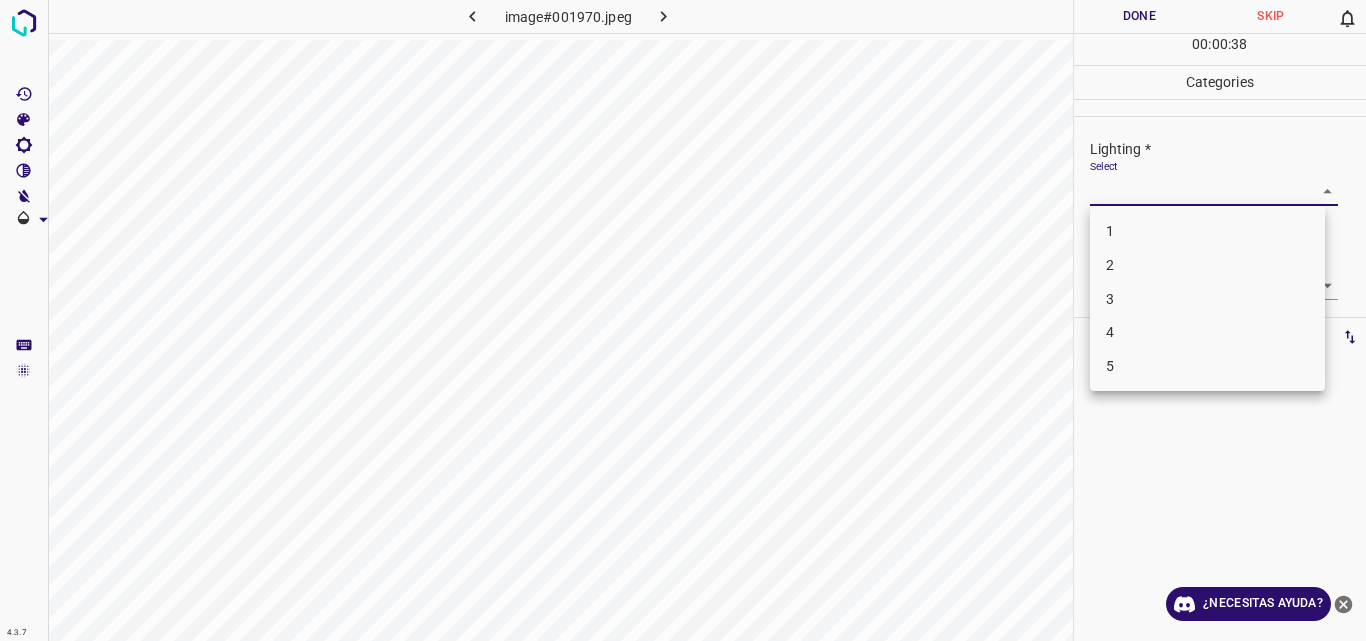 click on "3" at bounding box center [1207, 299] 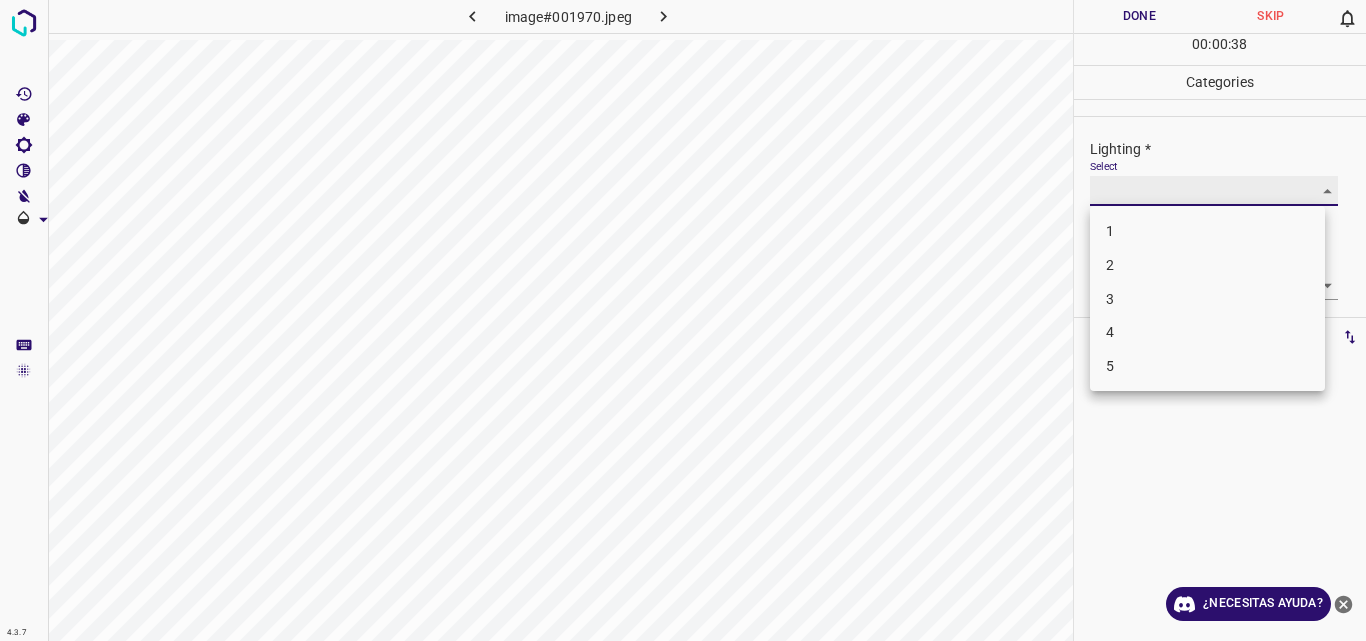 type on "3" 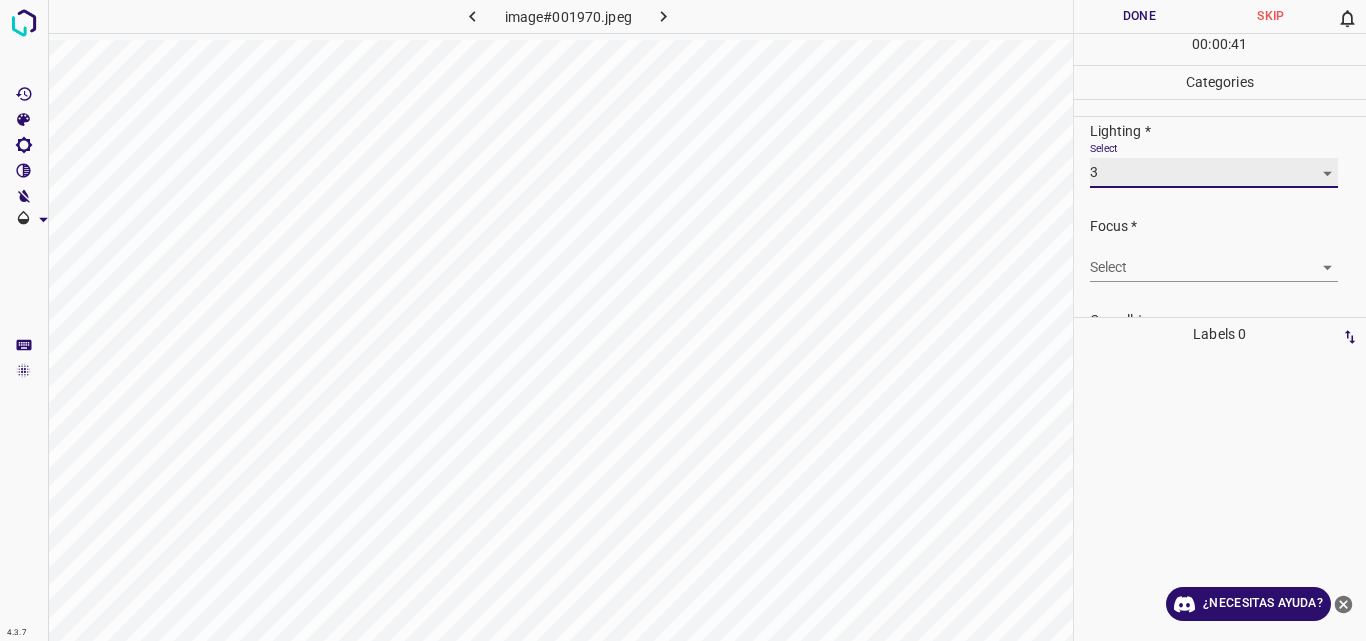 scroll, scrollTop: 98, scrollLeft: 0, axis: vertical 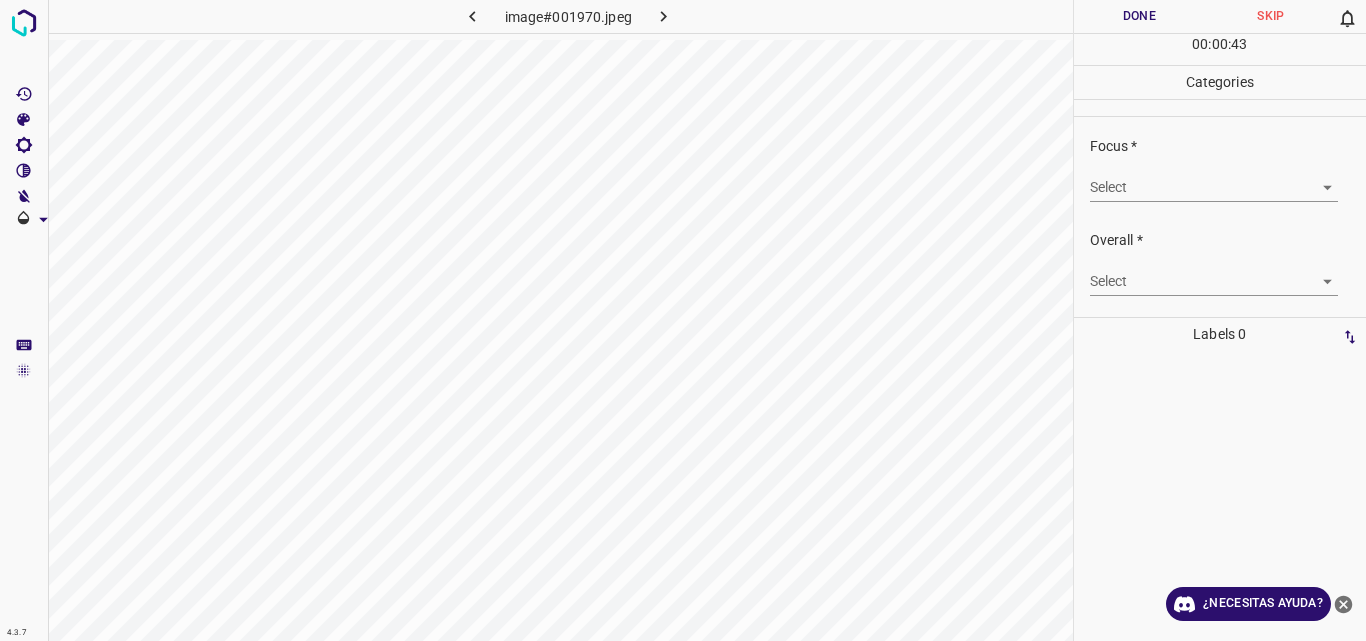 click on "4.3.7 image#001970.jpeg Done Skip 0 00   : 00   : 43   Categories Lighting *  Select 3 3 Focus *  Select ​ Overall *  Select ​ Labels   0 Categories 1 Lighting 2 Focus 3 Overall Tools Space Change between modes (Draw & Edit) I Auto labeling R Restore zoom M Zoom in N Zoom out Delete Delete selecte label Filters Z Restore filters X Saturation filter C Brightness filter V Contrast filter B Gray scale filter General O Download ¿Necesitas ayuda? Original text Rate this translation Your feedback will be used to help improve Google Translate - Texto - Esconder - Borrar" at bounding box center (683, 320) 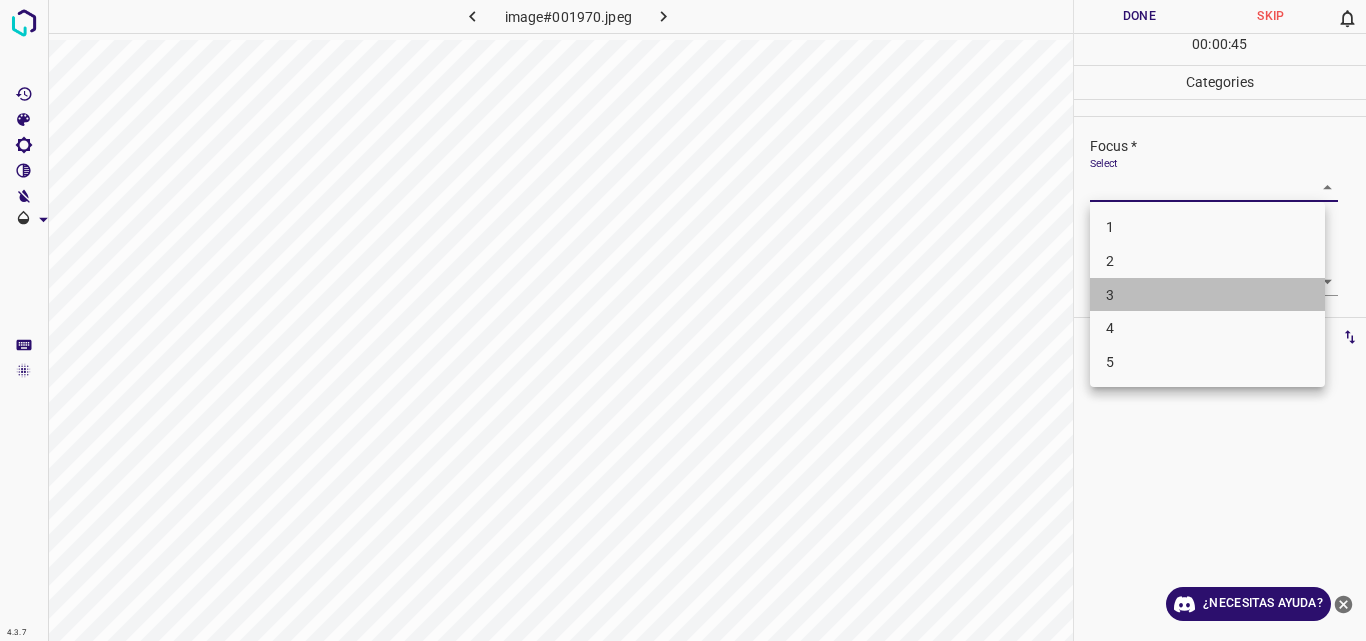 click on "3" at bounding box center (1207, 295) 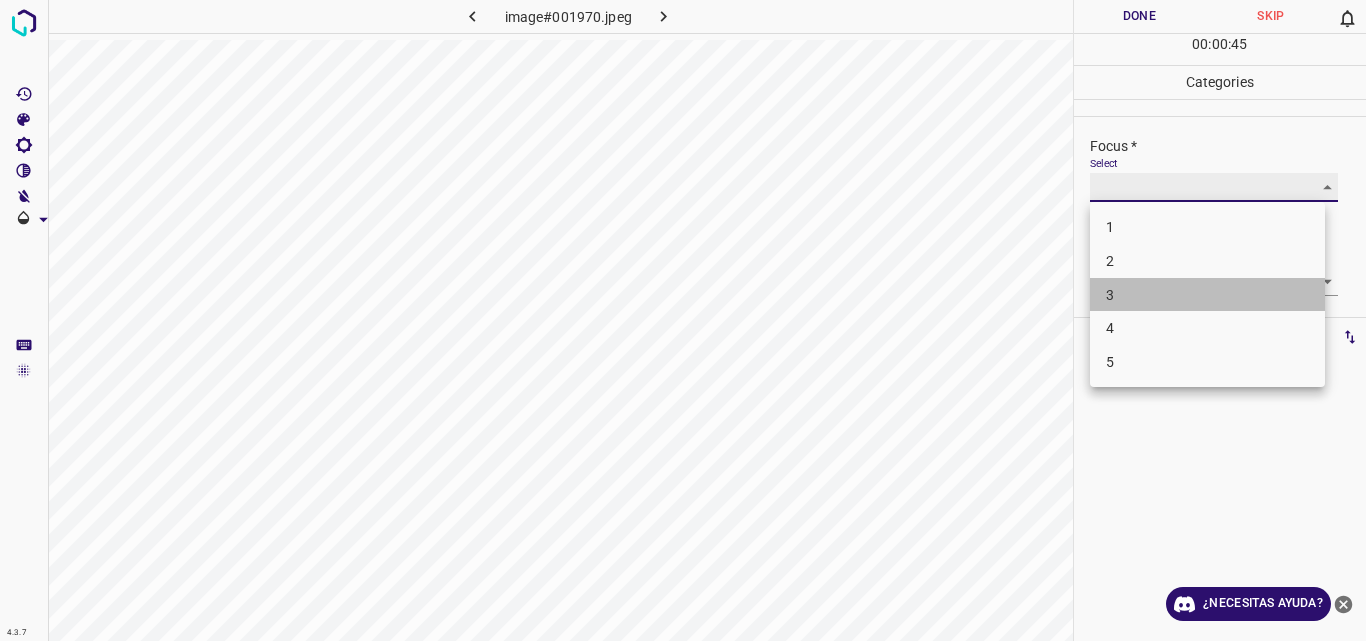 type on "3" 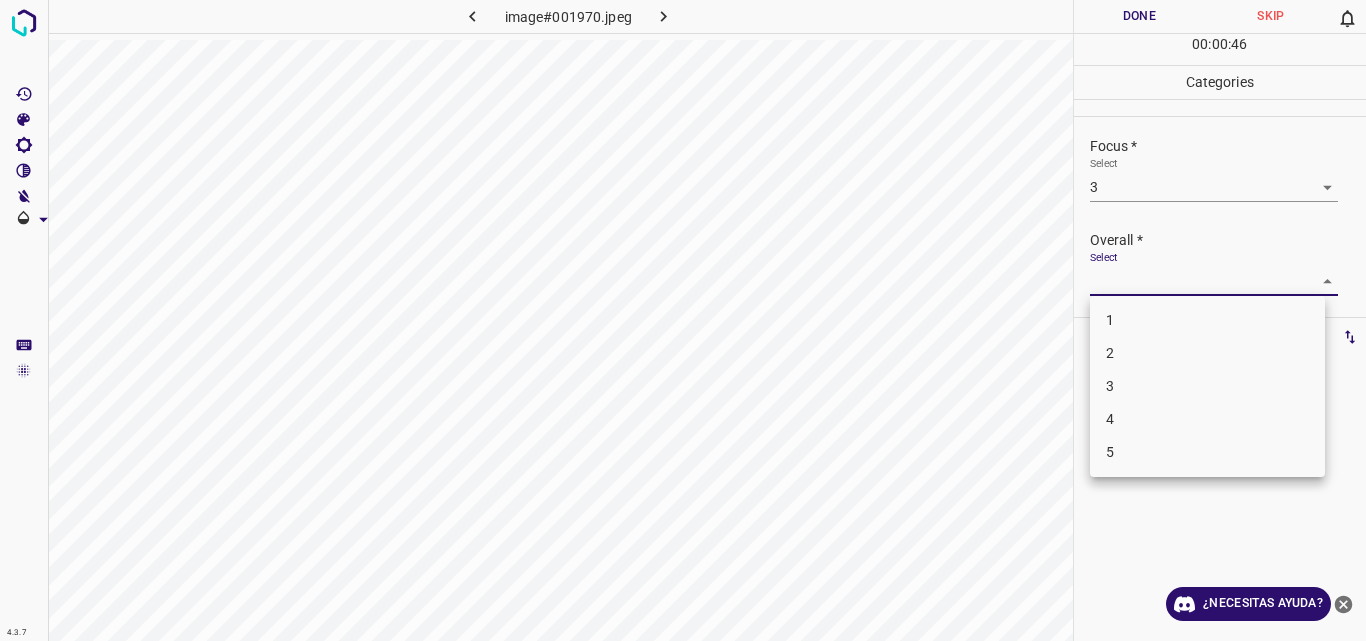 click on "4.3.7 image#001970.jpeg Done Skip 0 00   : 00   : 46   Categories Lighting *  Select 3 3 Focus *  Select 3 3 Overall *  Select ​ Labels   0 Categories 1 Lighting 2 Focus 3 Overall Tools Space Change between modes (Draw & Edit) I Auto labeling R Restore zoom M Zoom in N Zoom out Delete Delete selecte label Filters Z Restore filters X Saturation filter C Brightness filter V Contrast filter B Gray scale filter General O Download ¿Necesitas ayuda? Original text Rate this translation Your feedback will be used to help improve Google Translate - Texto - Esconder - Borrar 1 2 3 4 5" at bounding box center [683, 320] 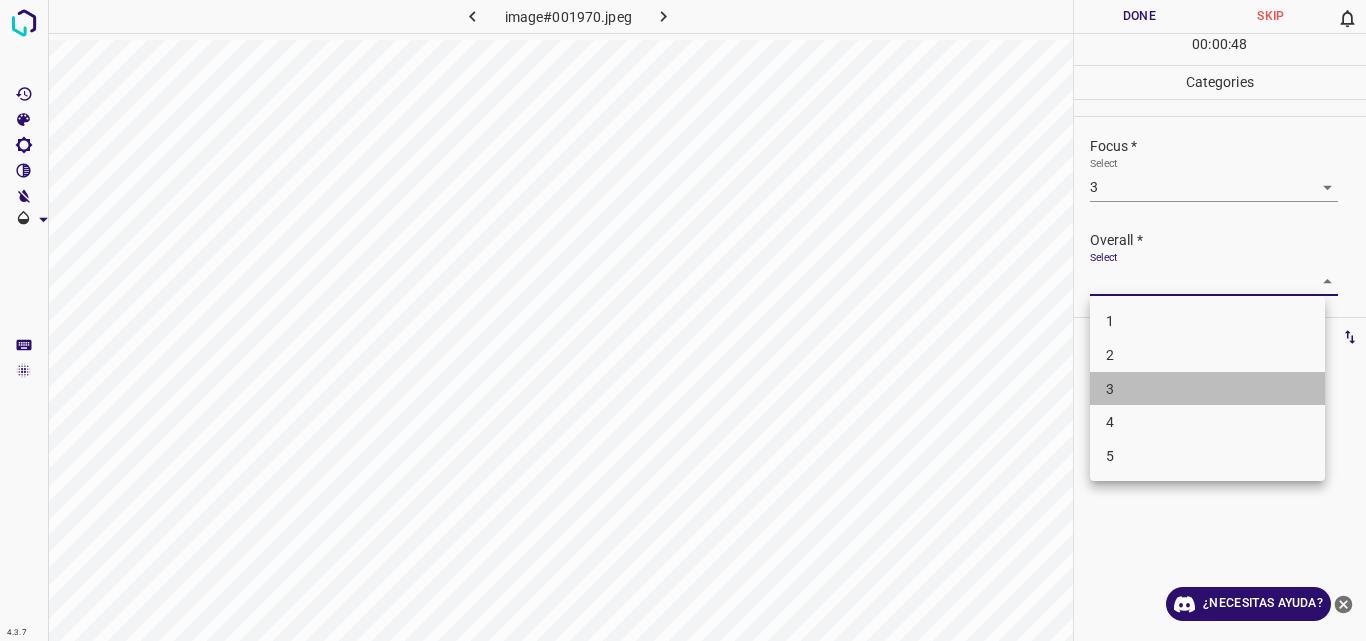 click on "3" at bounding box center [1207, 389] 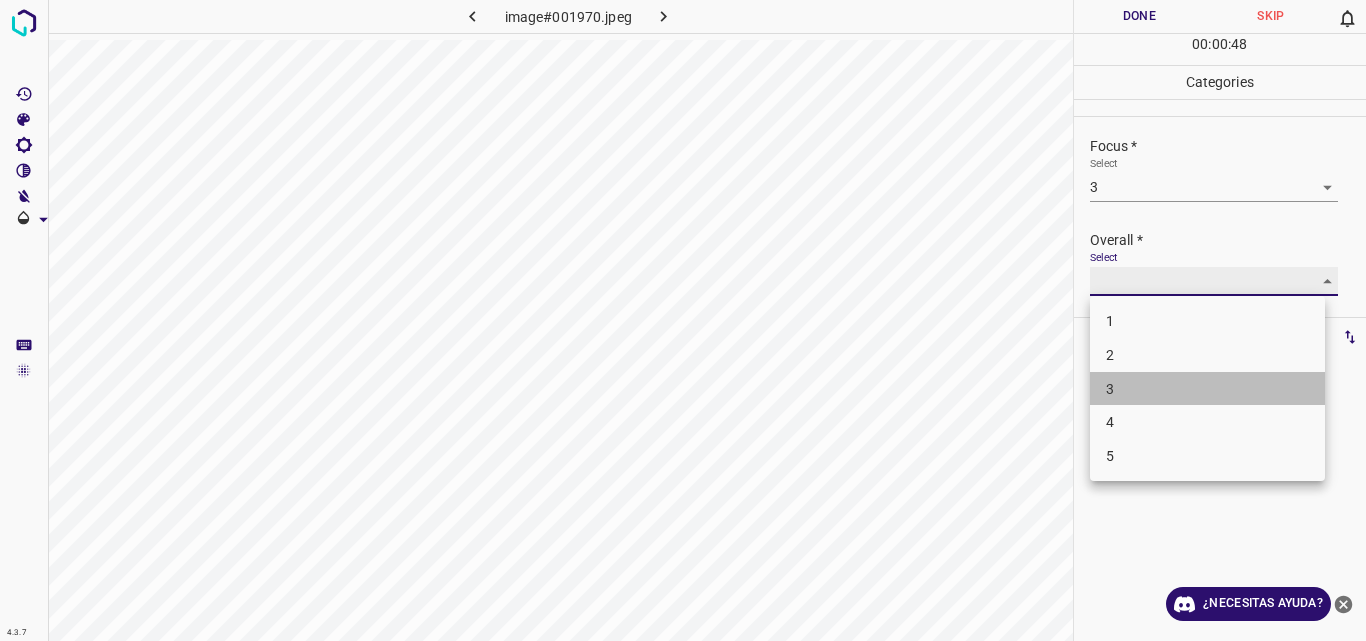 type on "3" 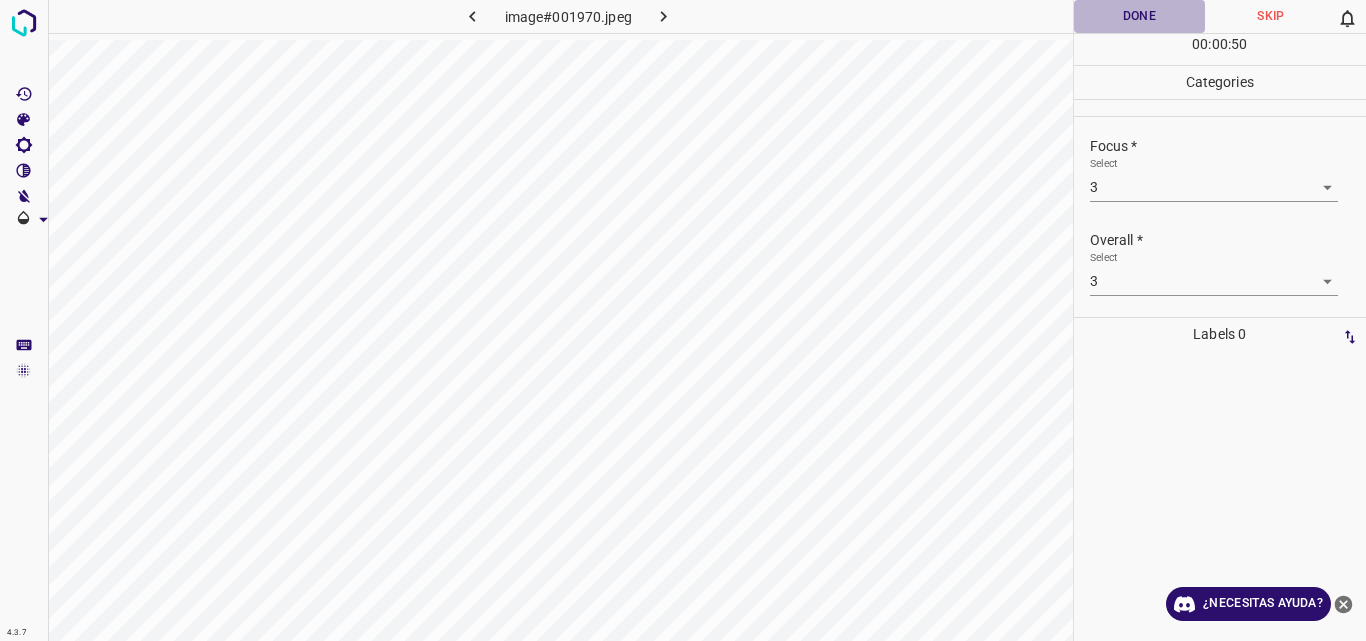 click on "Done" at bounding box center (1140, 16) 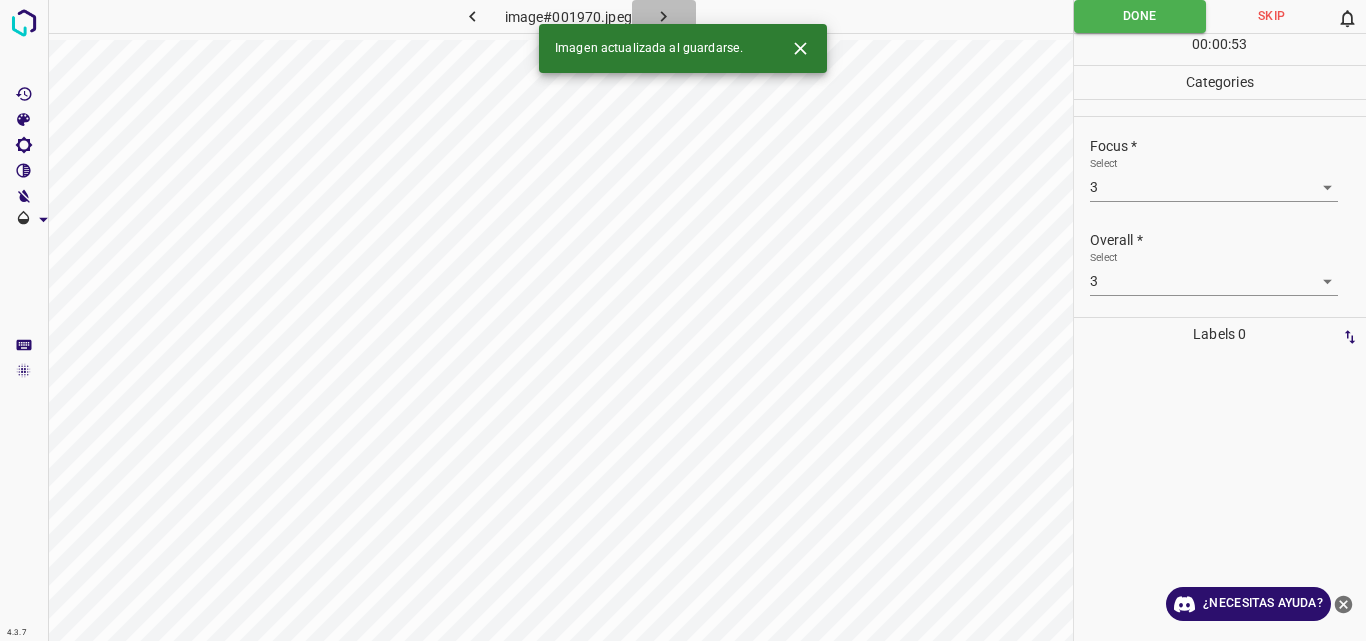 click 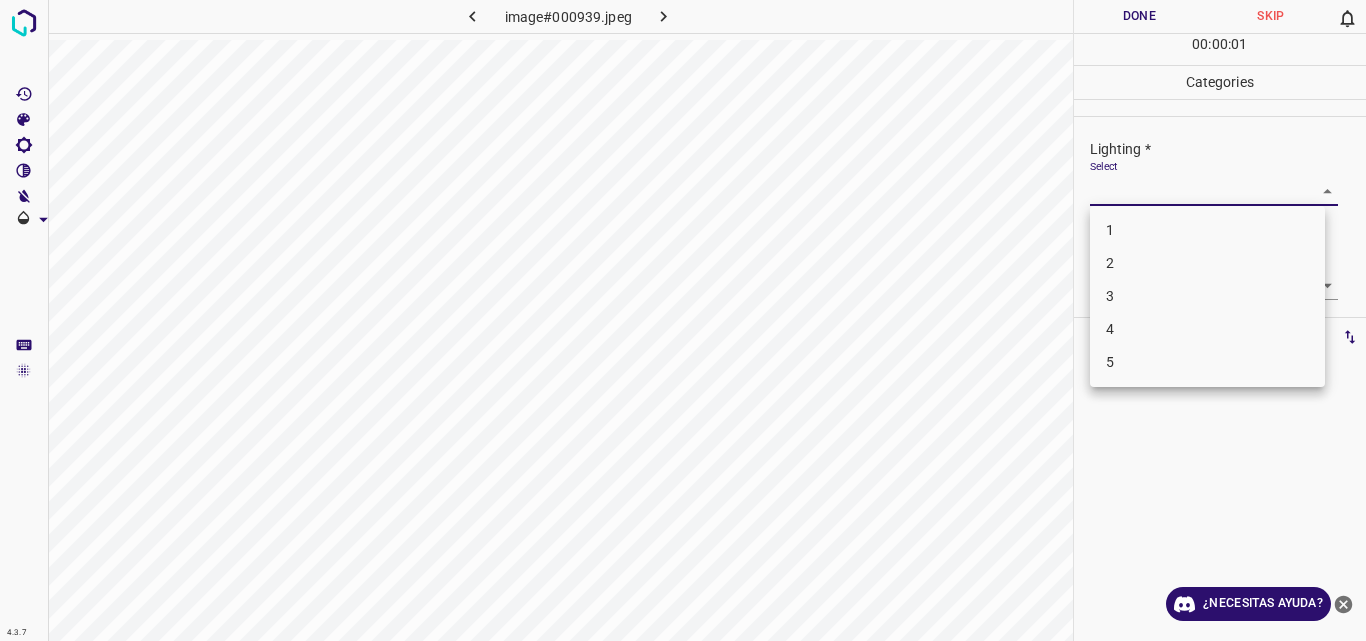 click on "4.3.7 image#000939.jpeg Done Skip 0 00   : 00   : 01   Categories Lighting *  Select ​ Focus *  Select ​ Overall *  Select ​ Labels   0 Categories 1 Lighting 2 Focus 3 Overall Tools Space Change between modes (Draw & Edit) I Auto labeling R Restore zoom M Zoom in N Zoom out Delete Delete selecte label Filters Z Restore filters X Saturation filter C Brightness filter V Contrast filter B Gray scale filter General O Download ¿Necesitas ayuda? Original text Rate this translation Your feedback will be used to help improve Google Translate - Texto - Esconder - Borrar 1 2 3 4 5" at bounding box center [683, 320] 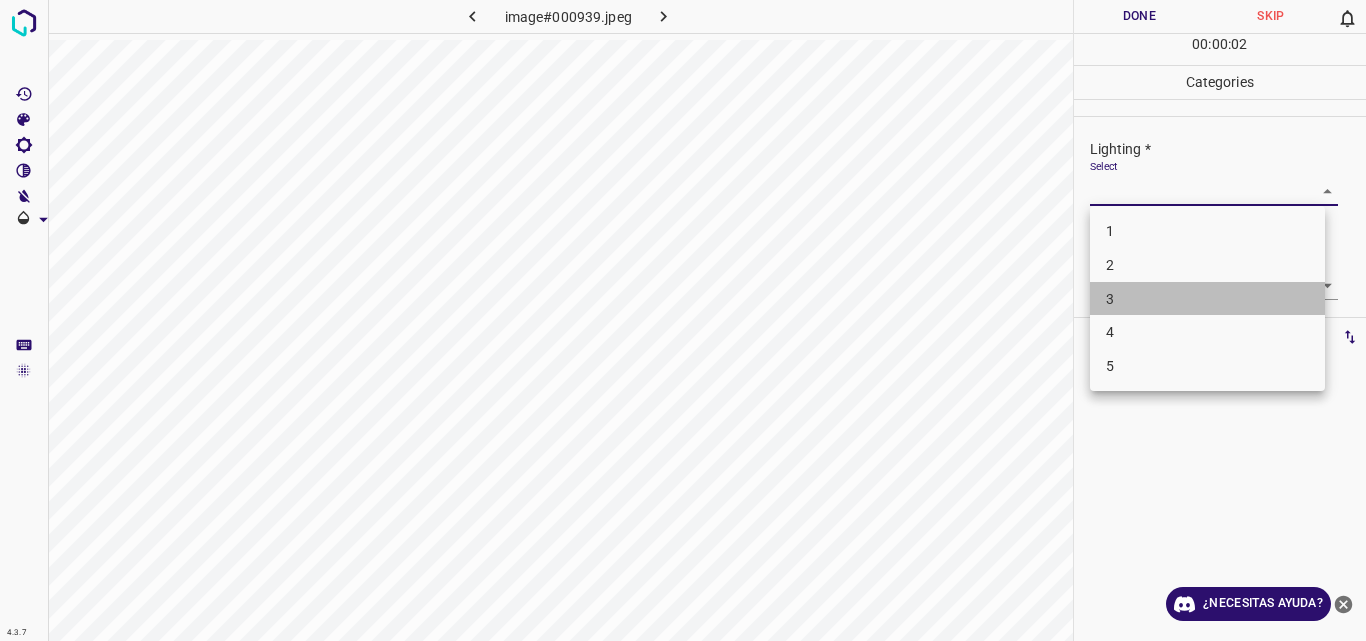 click on "3" at bounding box center [1207, 299] 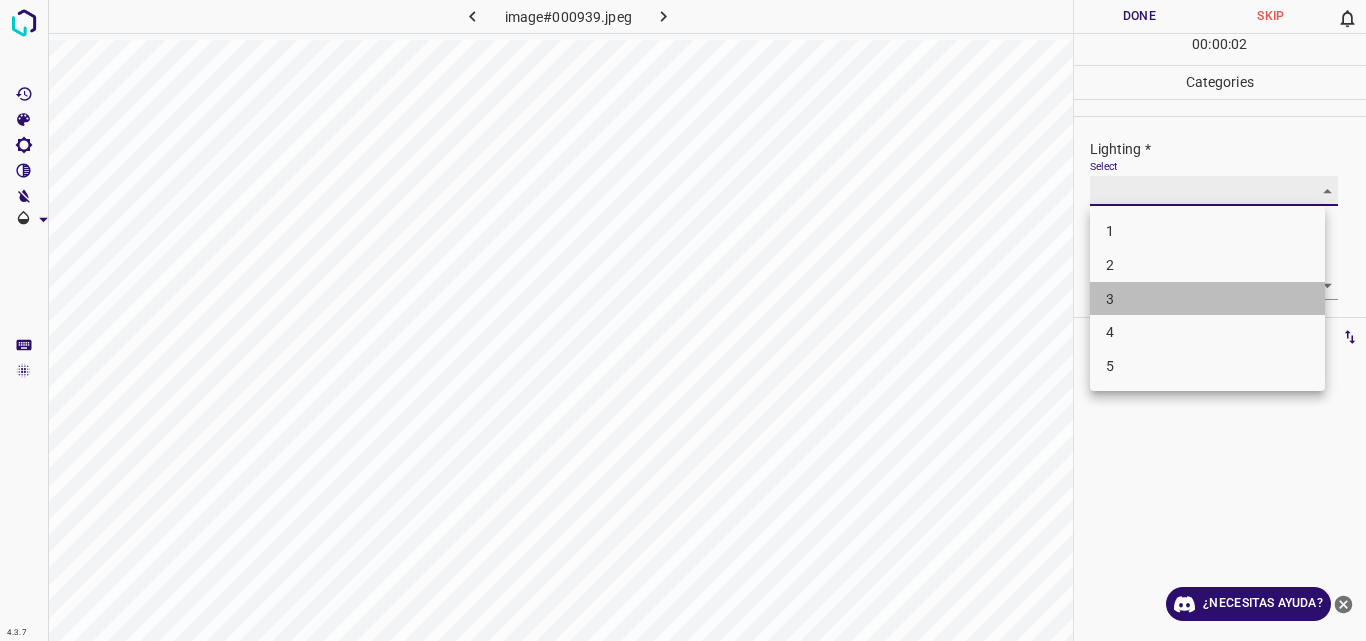 type on "3" 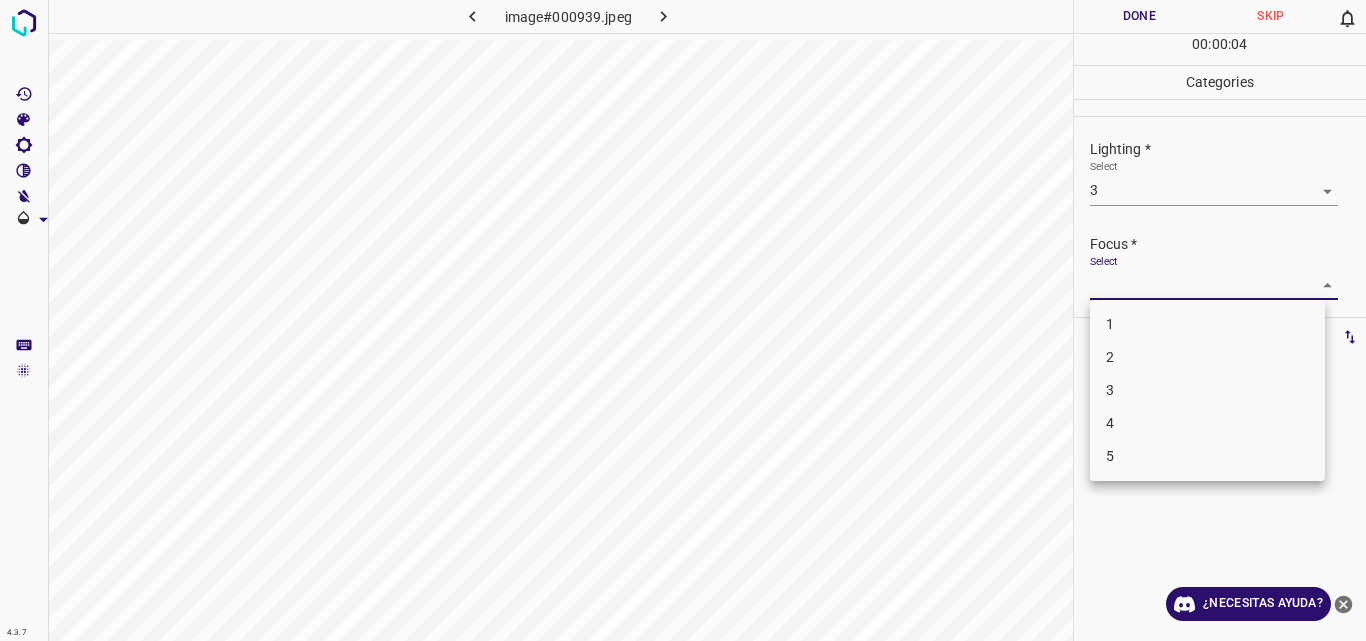 click on "4.3.7 image#000939.jpeg Done Skip 0 00   : 00   : 04   Categories Lighting *  Select 3 3 Focus *  Select ​ Overall *  Select ​ Labels   0 Categories 1 Lighting 2 Focus 3 Overall Tools Space Change between modes (Draw & Edit) I Auto labeling R Restore zoom M Zoom in N Zoom out Delete Delete selecte label Filters Z Restore filters X Saturation filter C Brightness filter V Contrast filter B Gray scale filter General O Download ¿Necesitas ayuda? Original text Rate this translation Your feedback will be used to help improve Google Translate - Texto - Esconder - Borrar 1 2 3 4 5" at bounding box center [683, 320] 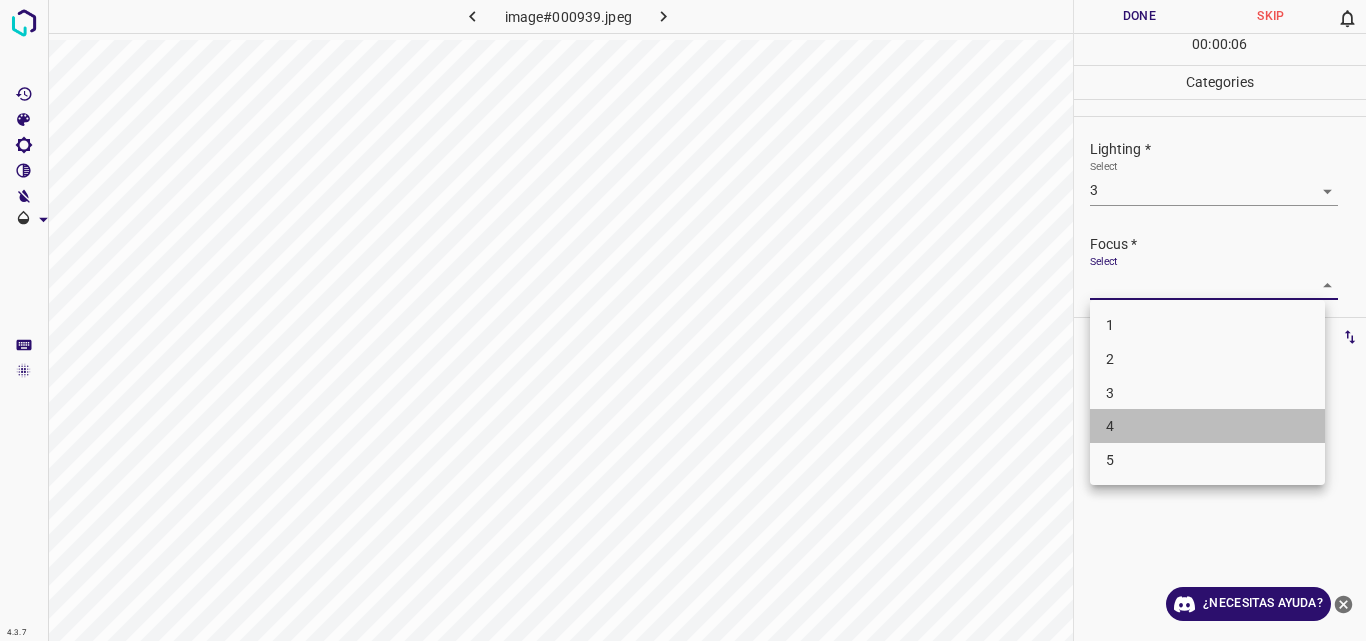 click on "4" at bounding box center (1207, 426) 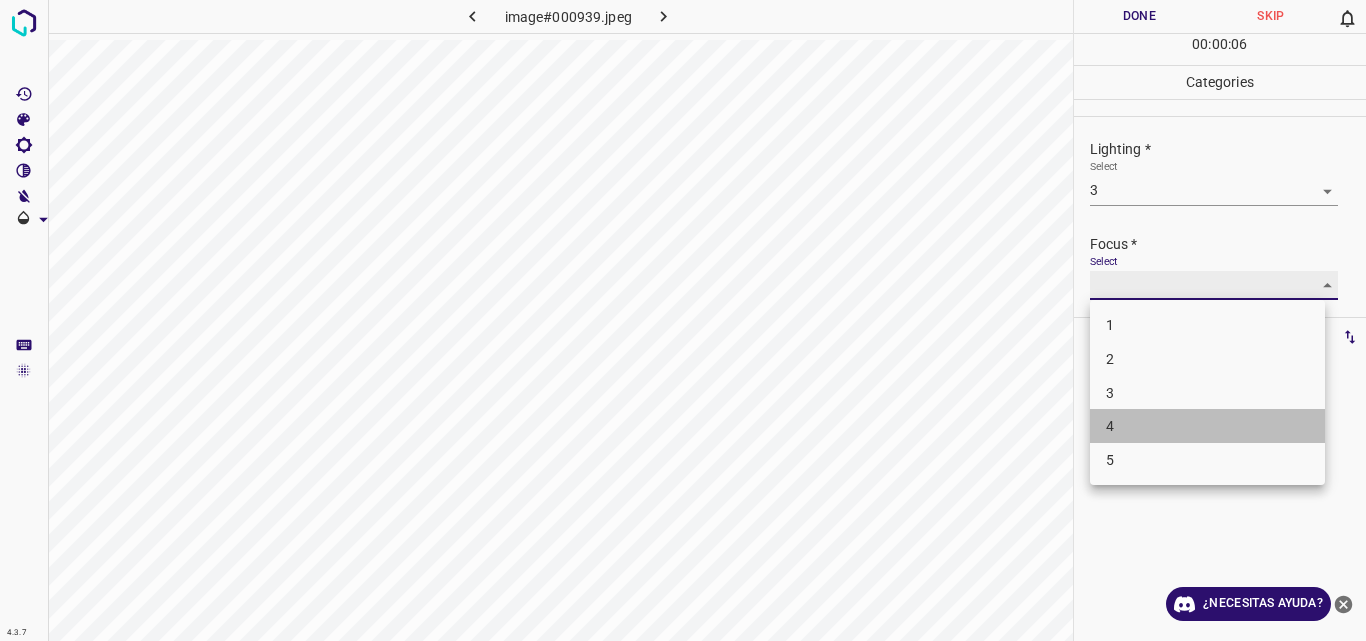 type on "4" 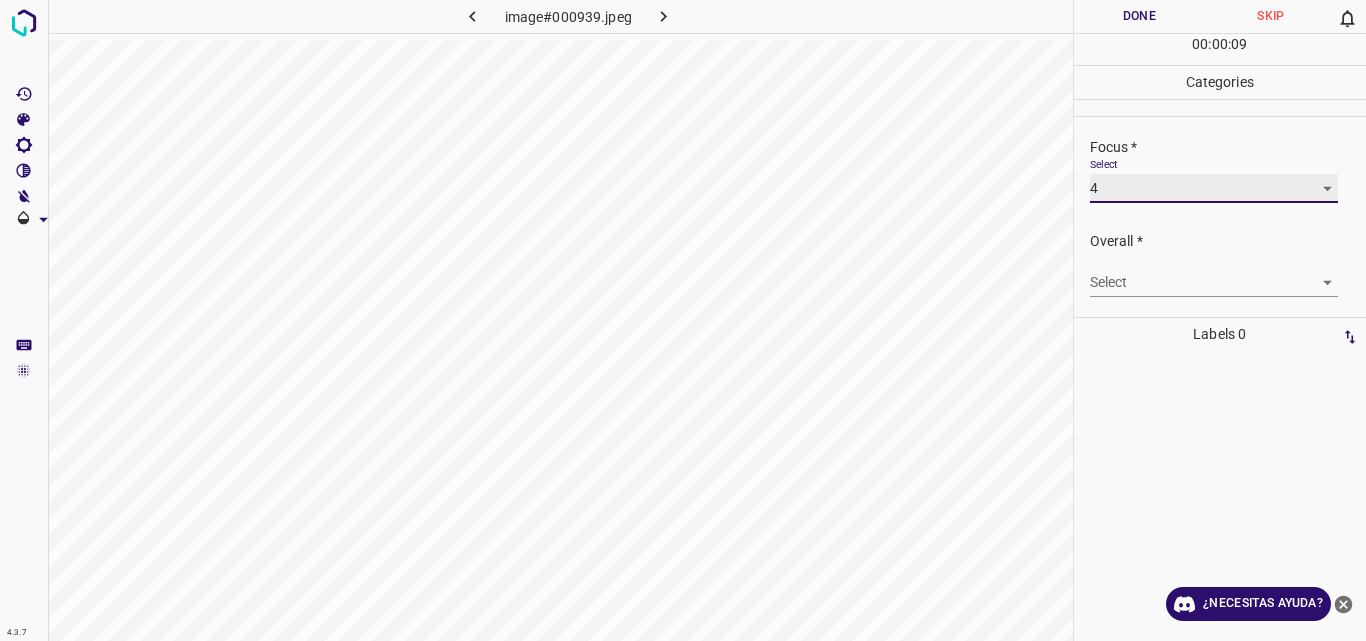scroll, scrollTop: 98, scrollLeft: 0, axis: vertical 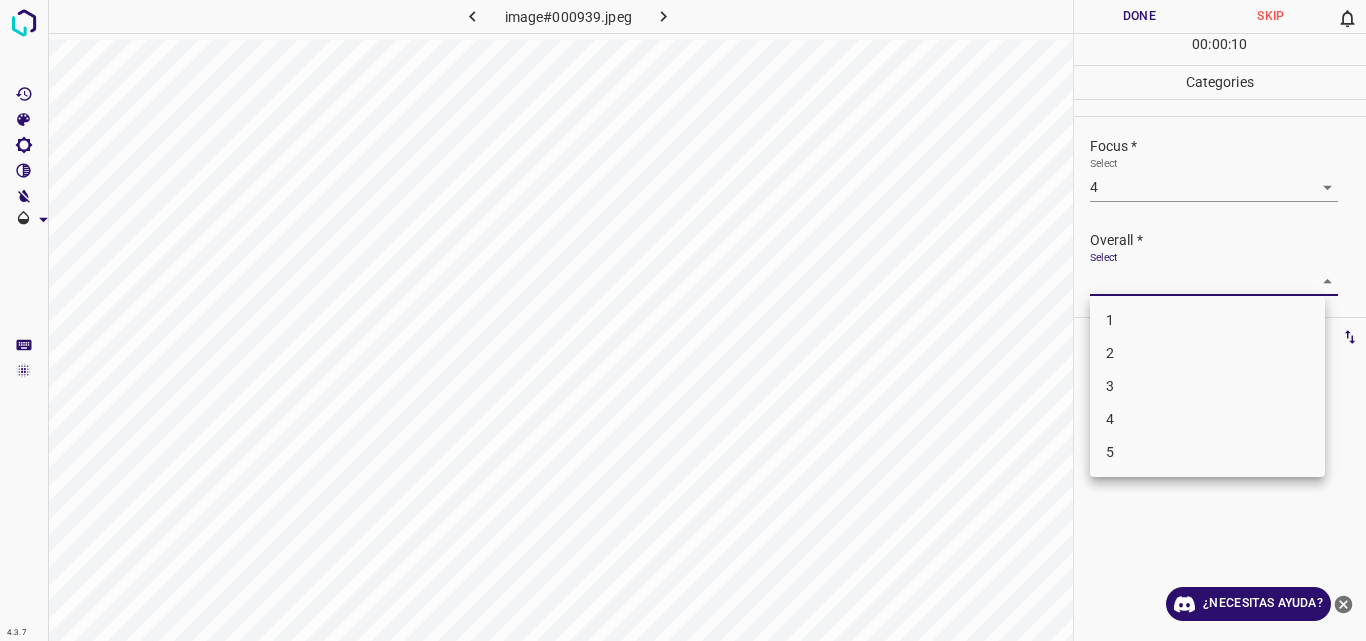 click on "4.3.7 image#000939.jpeg Done Skip 0 00   : 00   : 10   Categories Lighting *  Select 3 3 Focus *  Select 4 4 Overall *  Select ​ Labels   0 Categories 1 Lighting 2 Focus 3 Overall Tools Space Change between modes (Draw & Edit) I Auto labeling R Restore zoom M Zoom in N Zoom out Delete Delete selecte label Filters Z Restore filters X Saturation filter C Brightness filter V Contrast filter B Gray scale filter General O Download ¿Necesitas ayuda? Original text Rate this translation Your feedback will be used to help improve Google Translate - Texto - Esconder - Borrar 1 2 3 4 5" at bounding box center (683, 320) 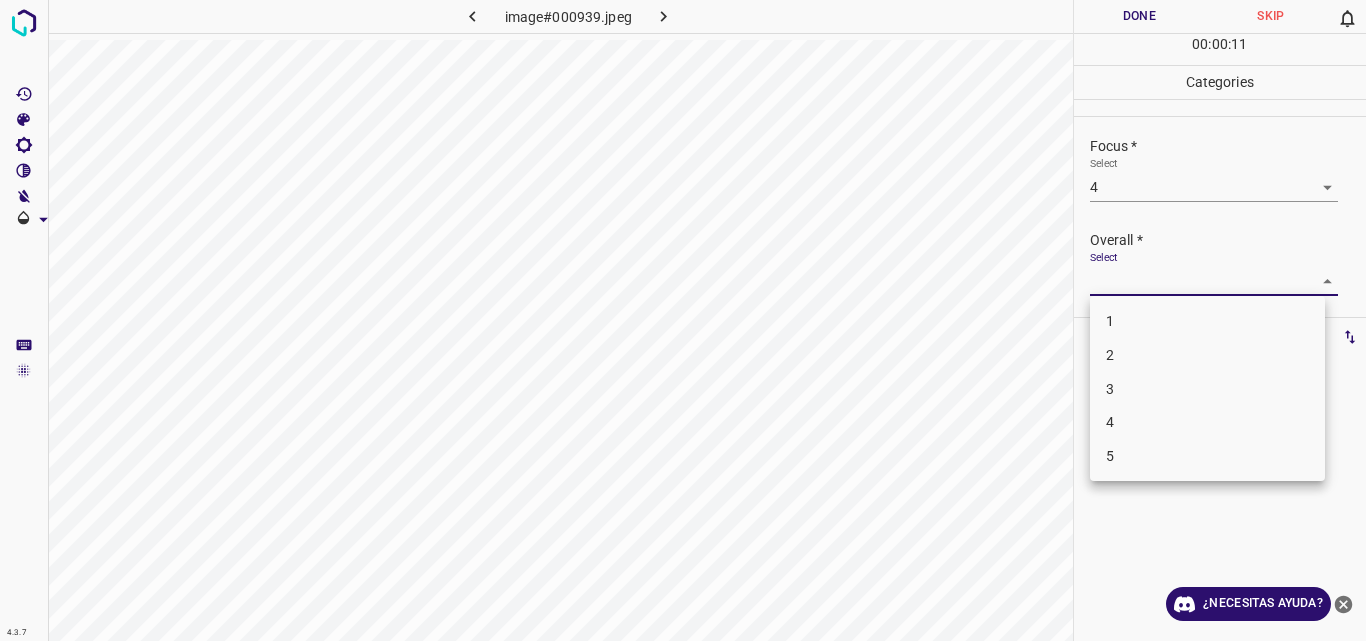click on "3" at bounding box center [1207, 389] 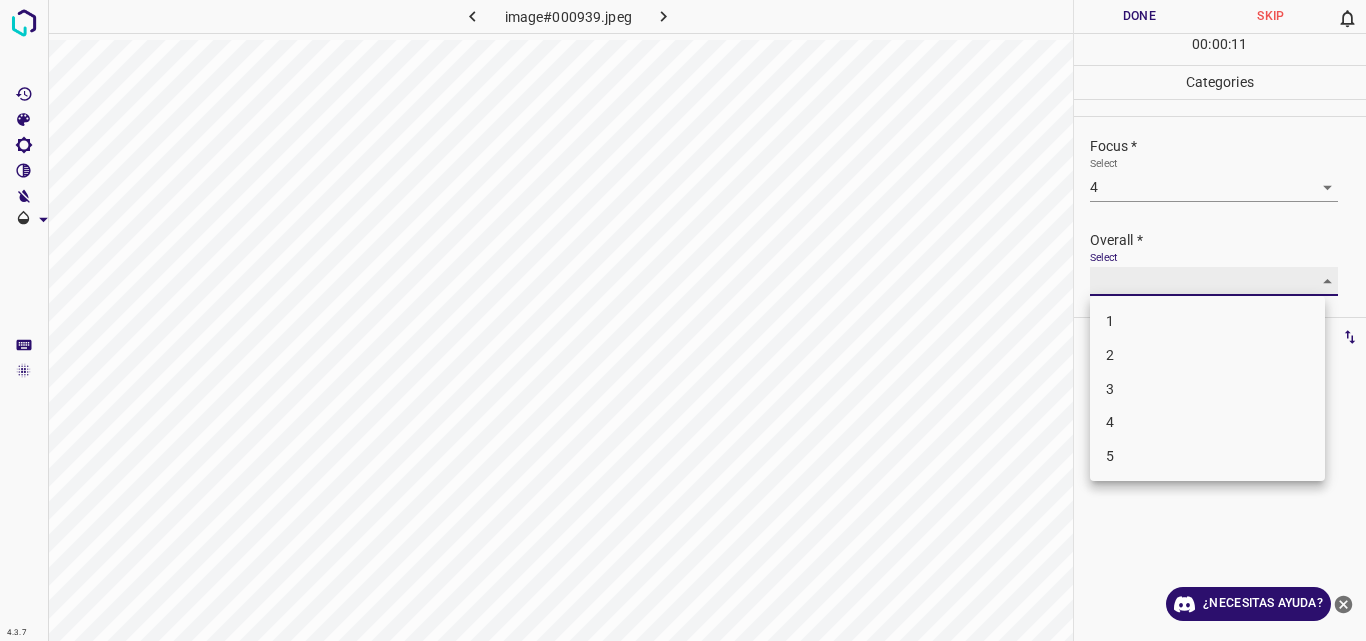 type on "3" 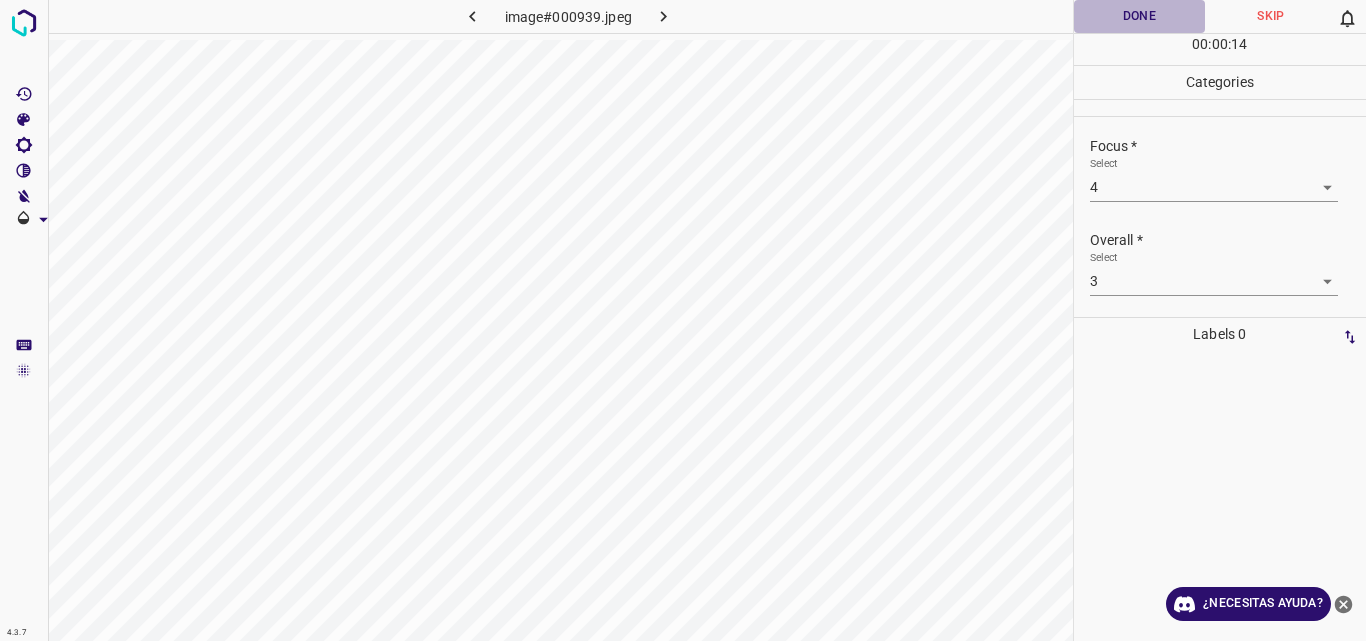 click on "Done" at bounding box center (1140, 16) 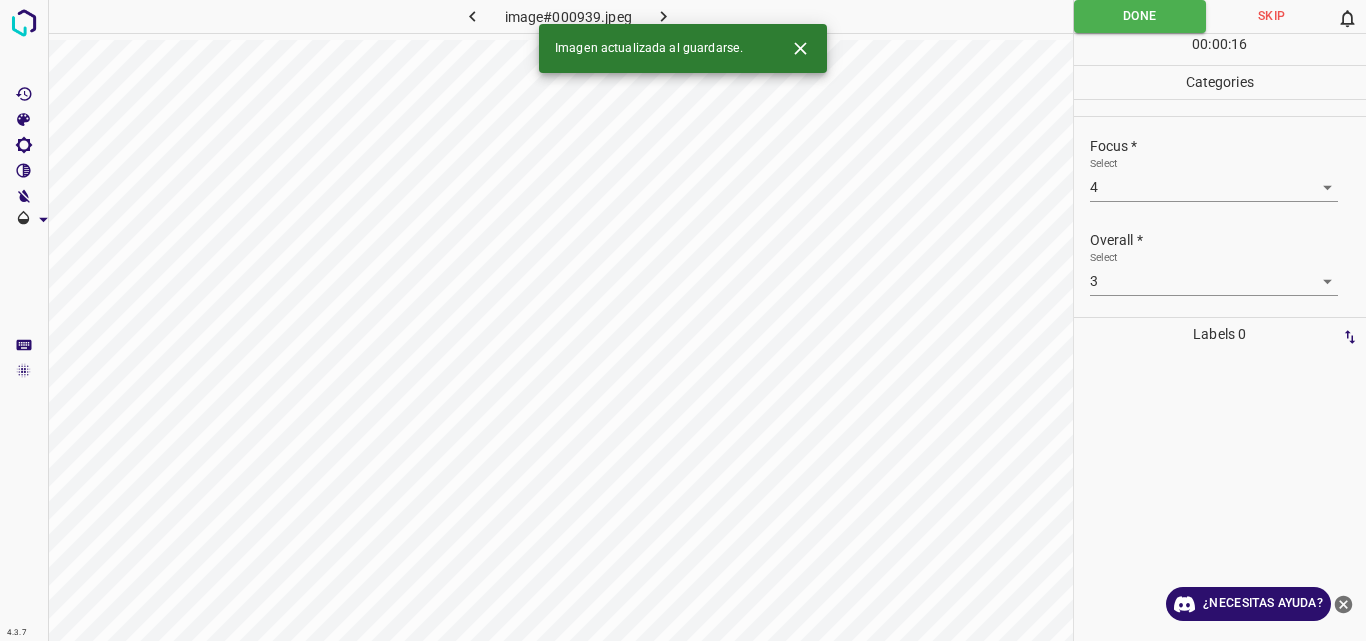 click 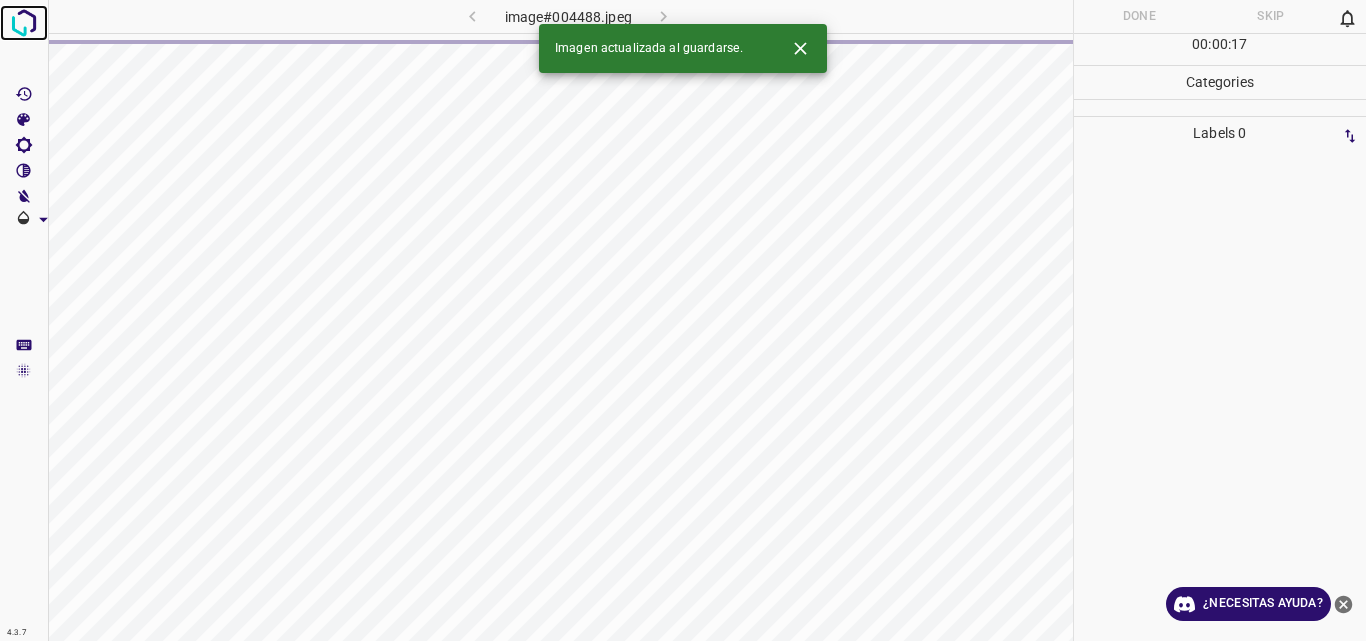 click at bounding box center (24, 23) 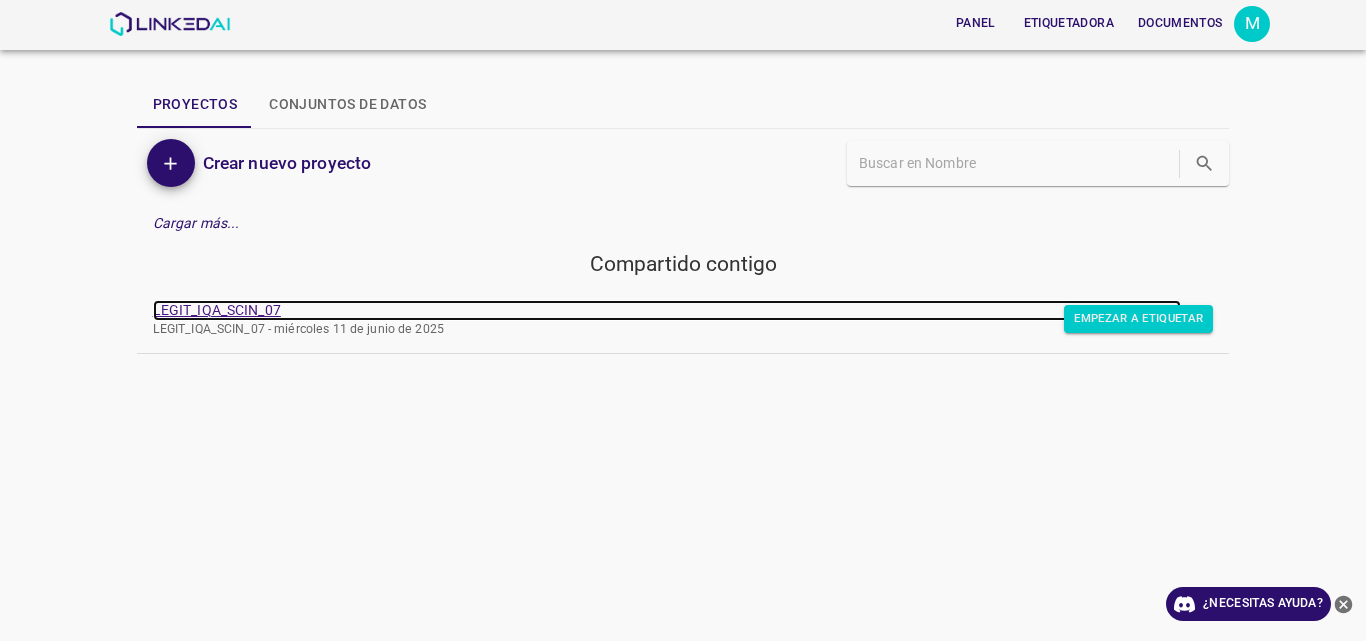 click on "LEGIT_IQA_SCIN_07" at bounding box center [217, 310] 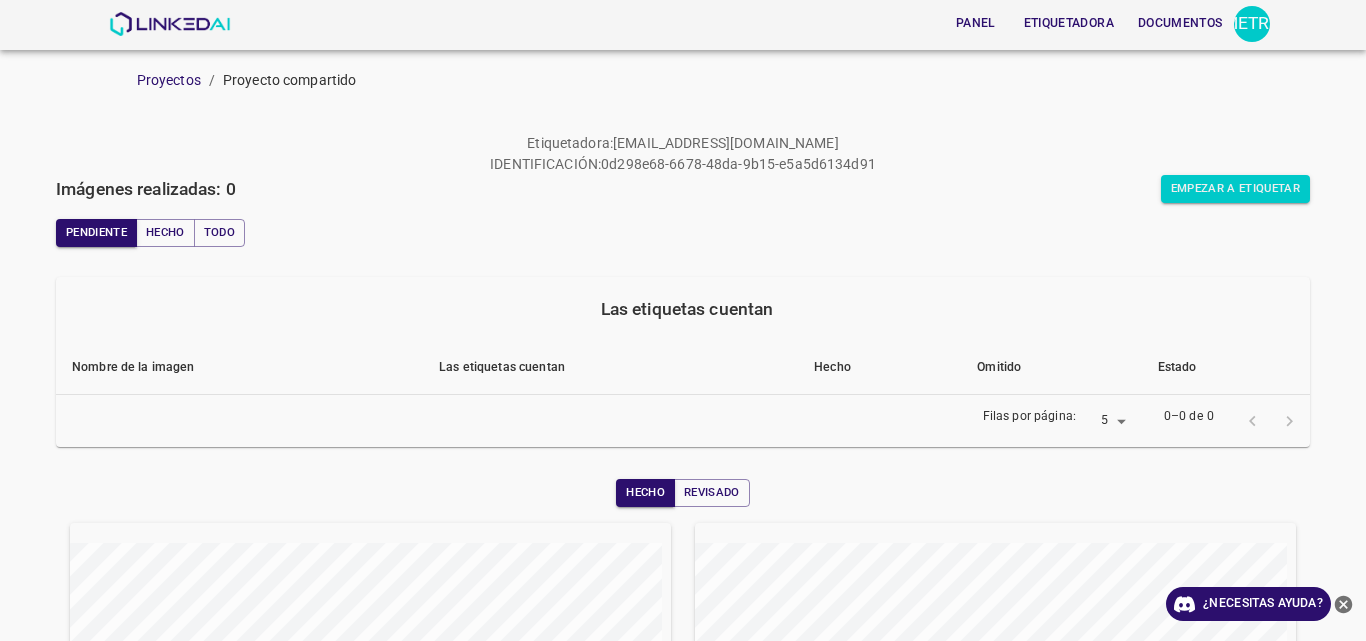scroll, scrollTop: 0, scrollLeft: 0, axis: both 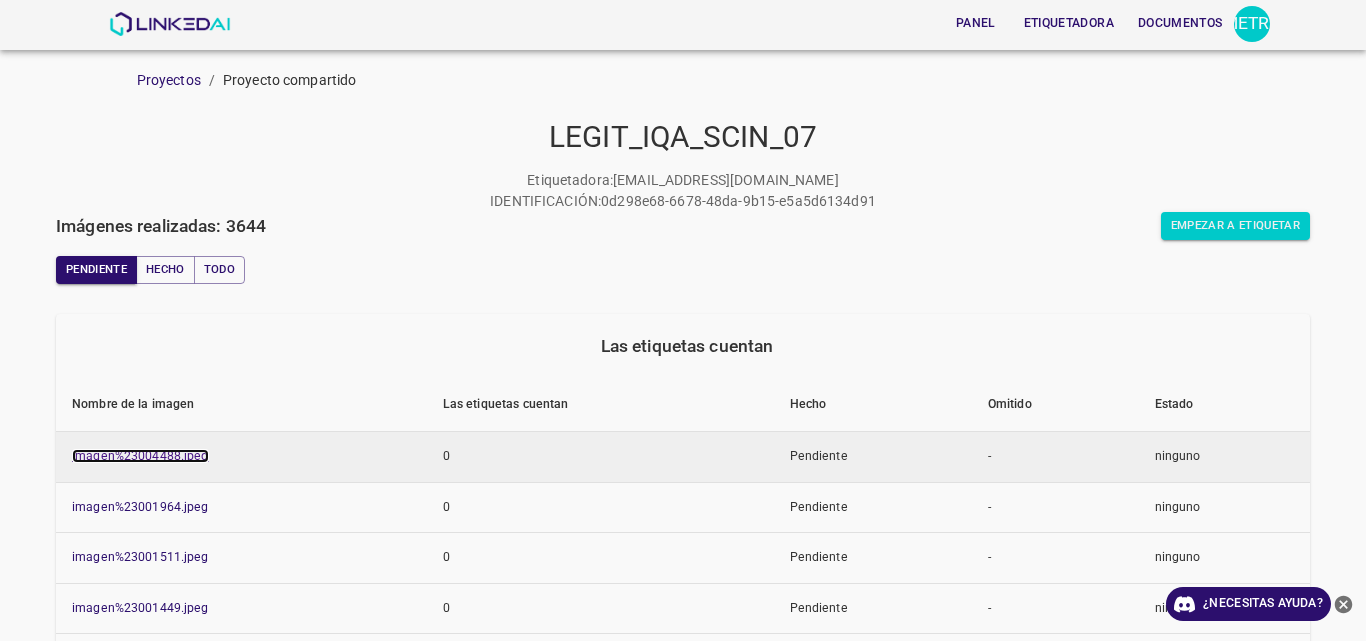 click on "imagen%23004488.jpeg" at bounding box center (140, 456) 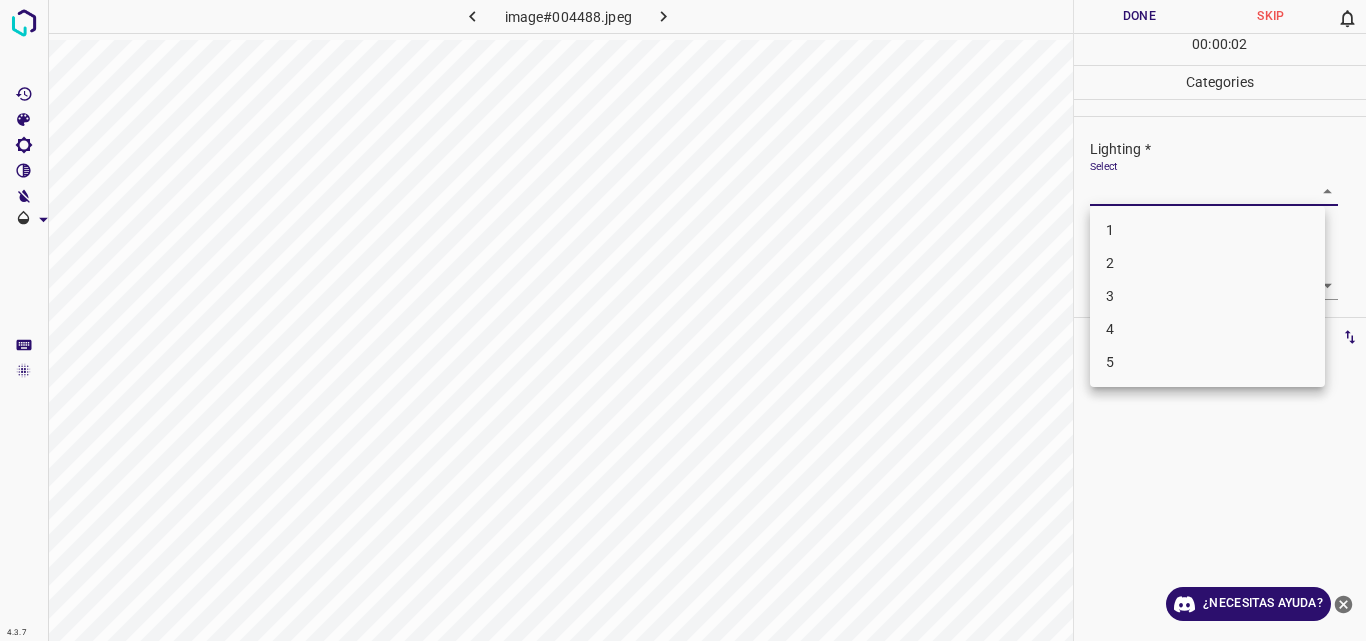click on "4.3.7 image#004488.jpeg Done Skip 0 00   : 00   : 02   Categories Lighting *  Select ​ Focus *  Select ​ Overall *  Select ​ Labels   0 Categories 1 Lighting 2 Focus 3 Overall Tools Space Change between modes (Draw & Edit) I Auto labeling R Restore zoom M Zoom in N Zoom out Delete Delete selecte label Filters Z Restore filters X Saturation filter C Brightness filter V Contrast filter B Gray scale filter General O Download ¿Necesitas ayuda? Original text Rate this translation Your feedback will be used to help improve Google Translate - Texto - Esconder - Borrar 1 2 3 4 5" at bounding box center (683, 320) 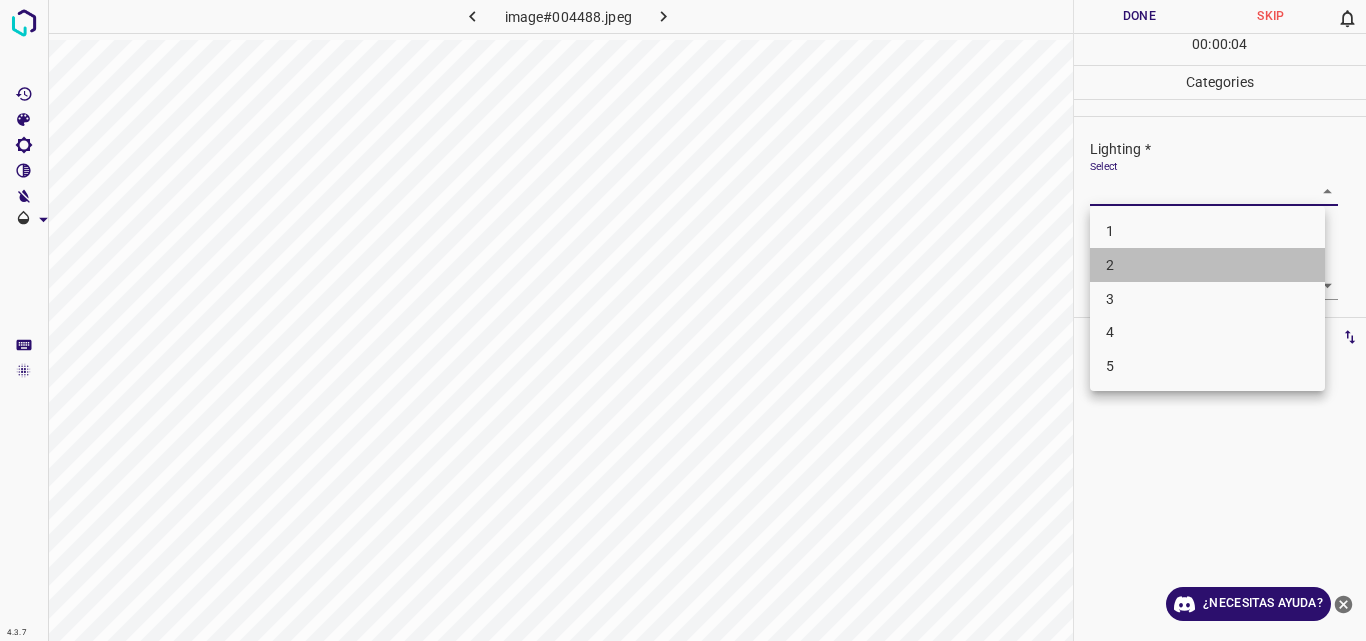 click on "2" at bounding box center (1207, 265) 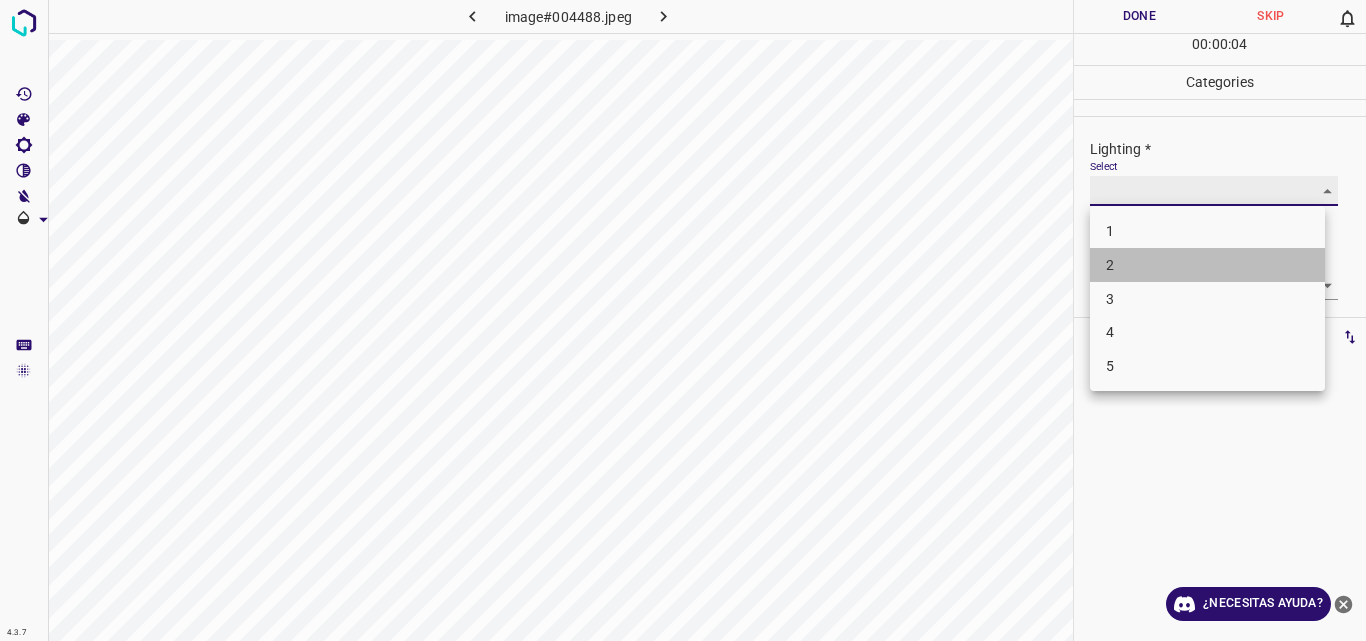 type on "2" 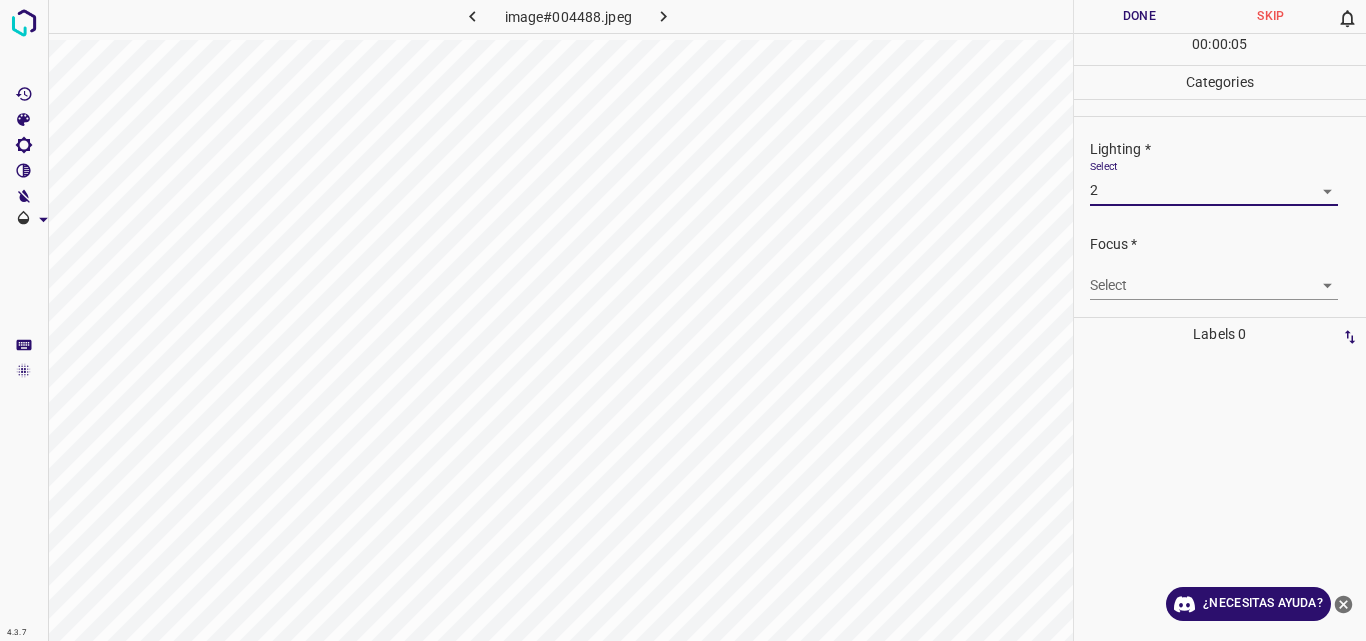 click on "4.3.7 image#004488.jpeg Done Skip 0 00   : 00   : 05   Categories Lighting *  Select 2 2 Focus *  Select ​ Overall *  Select ​ Labels   0 Categories 1 Lighting 2 Focus 3 Overall Tools Space Change between modes (Draw & Edit) I Auto labeling R Restore zoom M Zoom in N Zoom out Delete Delete selecte label Filters Z Restore filters X Saturation filter C Brightness filter V Contrast filter B Gray scale filter General O Download ¿Necesitas ayuda? Original text Rate this translation Your feedback will be used to help improve Google Translate - Texto - Esconder - Borrar" at bounding box center [683, 320] 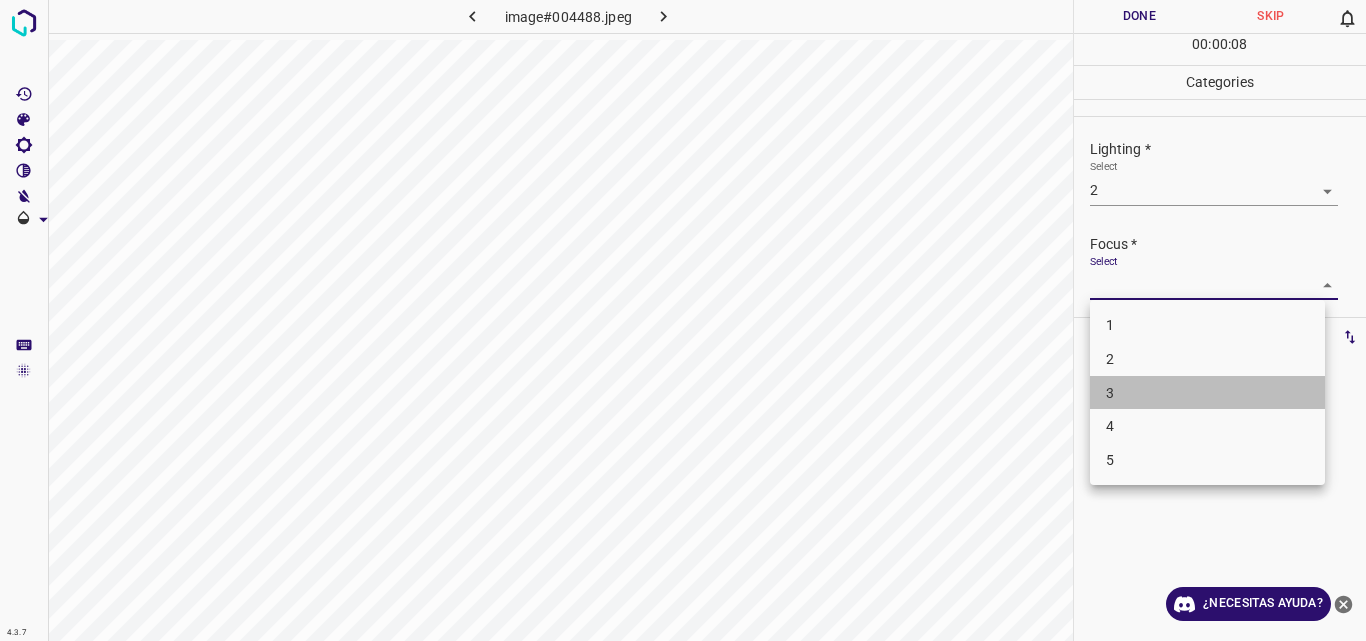click on "3" at bounding box center (1207, 393) 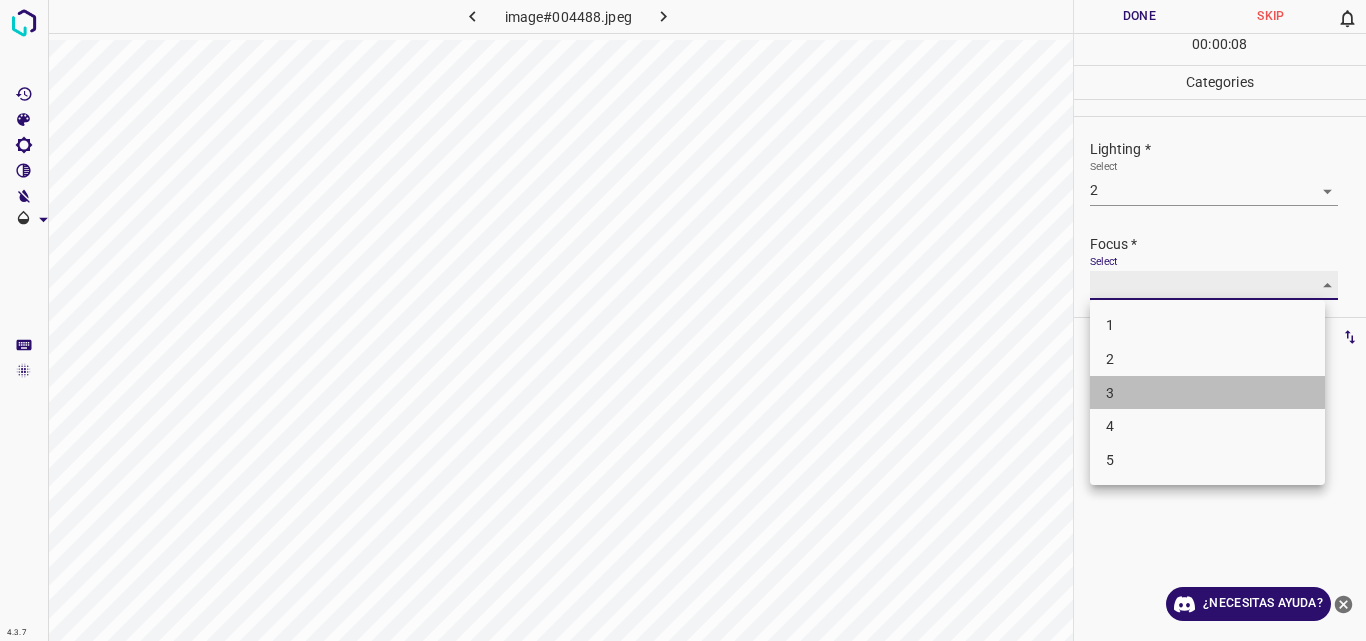 type on "3" 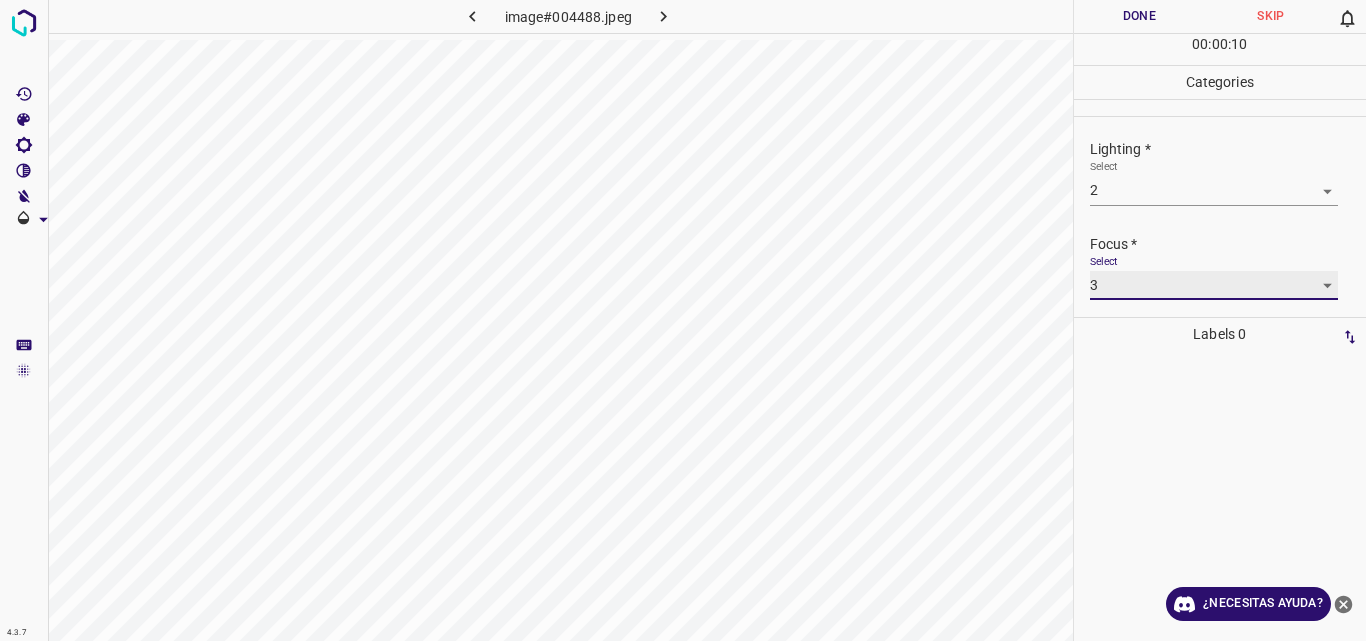 scroll, scrollTop: 98, scrollLeft: 0, axis: vertical 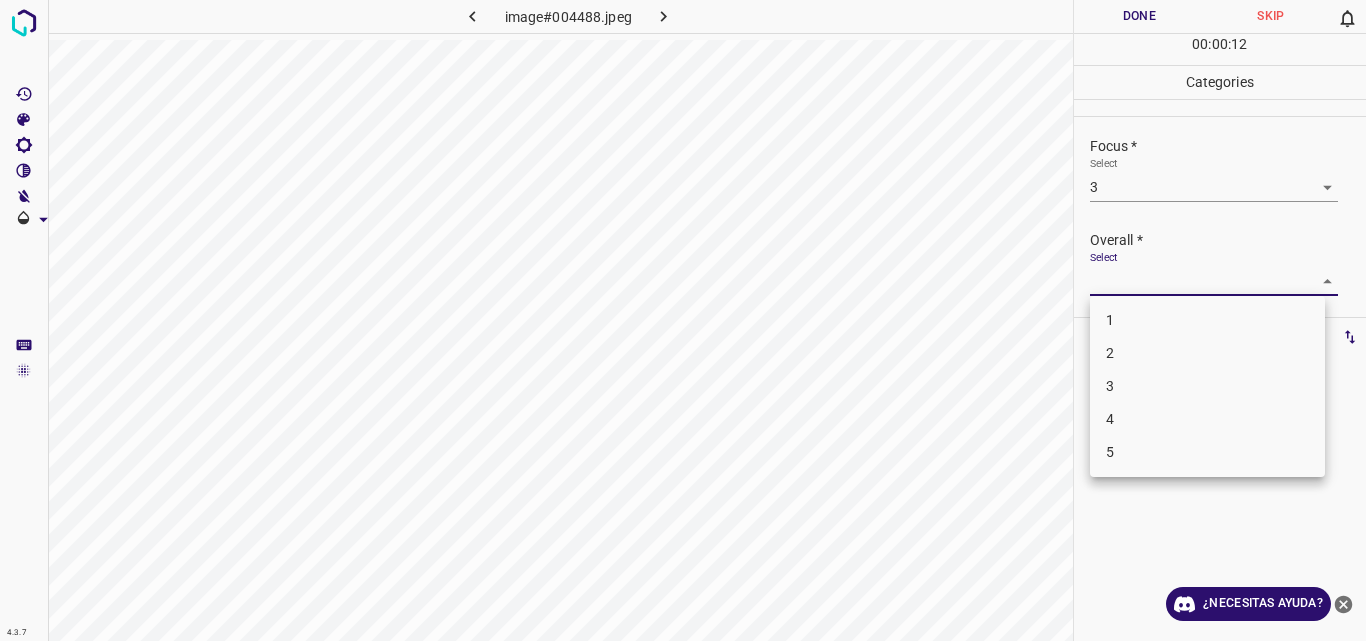 click on "4.3.7 image#004488.jpeg Done Skip 0 00   : 00   : 12   Categories Lighting *  Select 2 2 Focus *  Select 3 3 Overall *  Select ​ Labels   0 Categories 1 Lighting 2 Focus 3 Overall Tools Space Change between modes (Draw & Edit) I Auto labeling R Restore zoom M Zoom in N Zoom out Delete Delete selecte label Filters Z Restore filters X Saturation filter C Brightness filter V Contrast filter B Gray scale filter General O Download ¿Necesitas ayuda? Original text Rate this translation Your feedback will be used to help improve Google Translate - Texto - Esconder - Borrar 1 2 3 4 5" at bounding box center [683, 320] 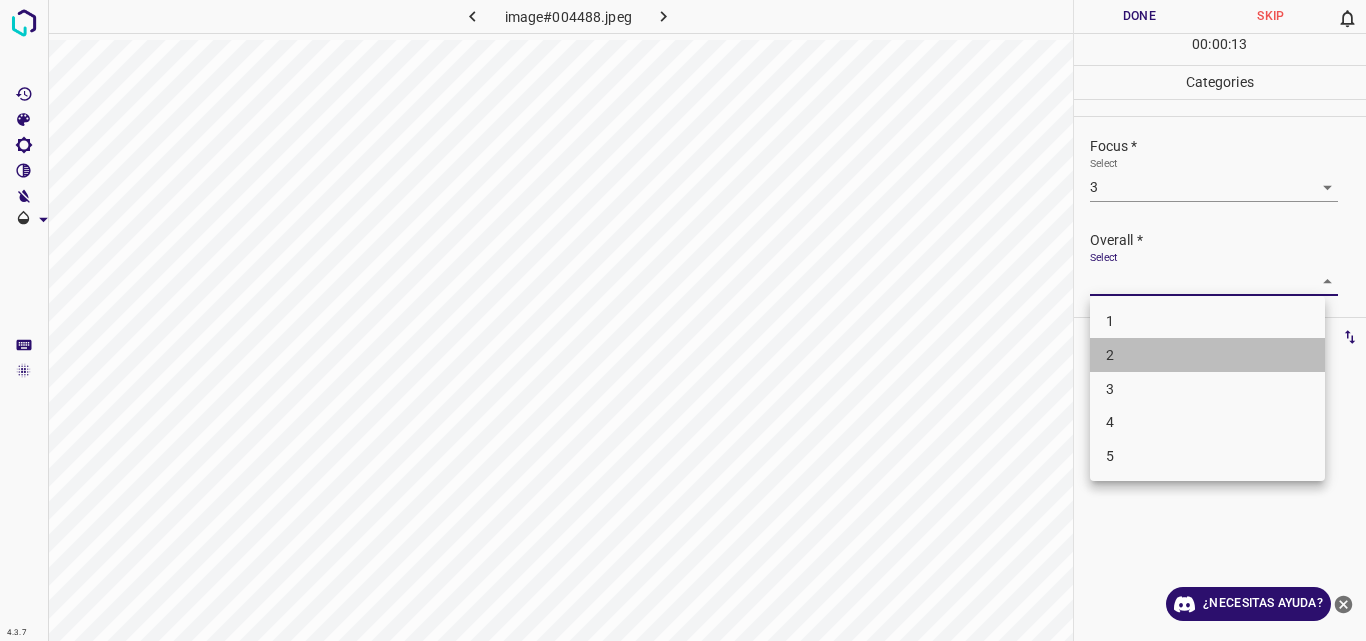 click on "2" at bounding box center [1207, 355] 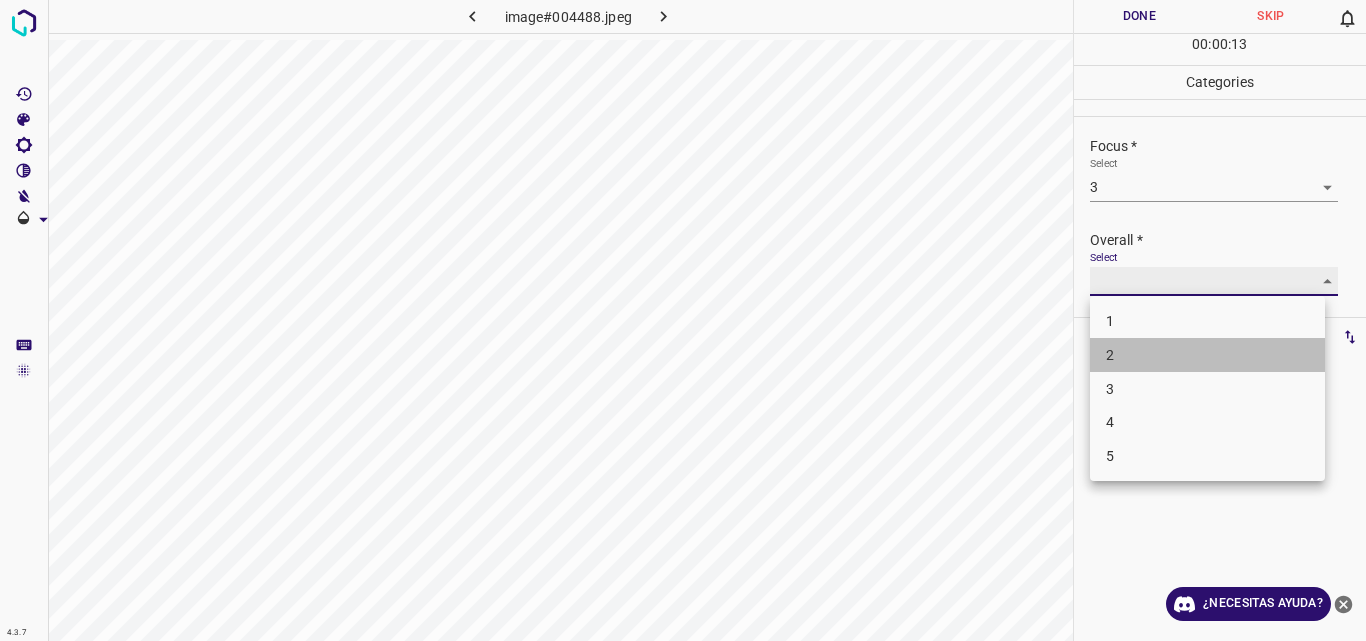 type on "2" 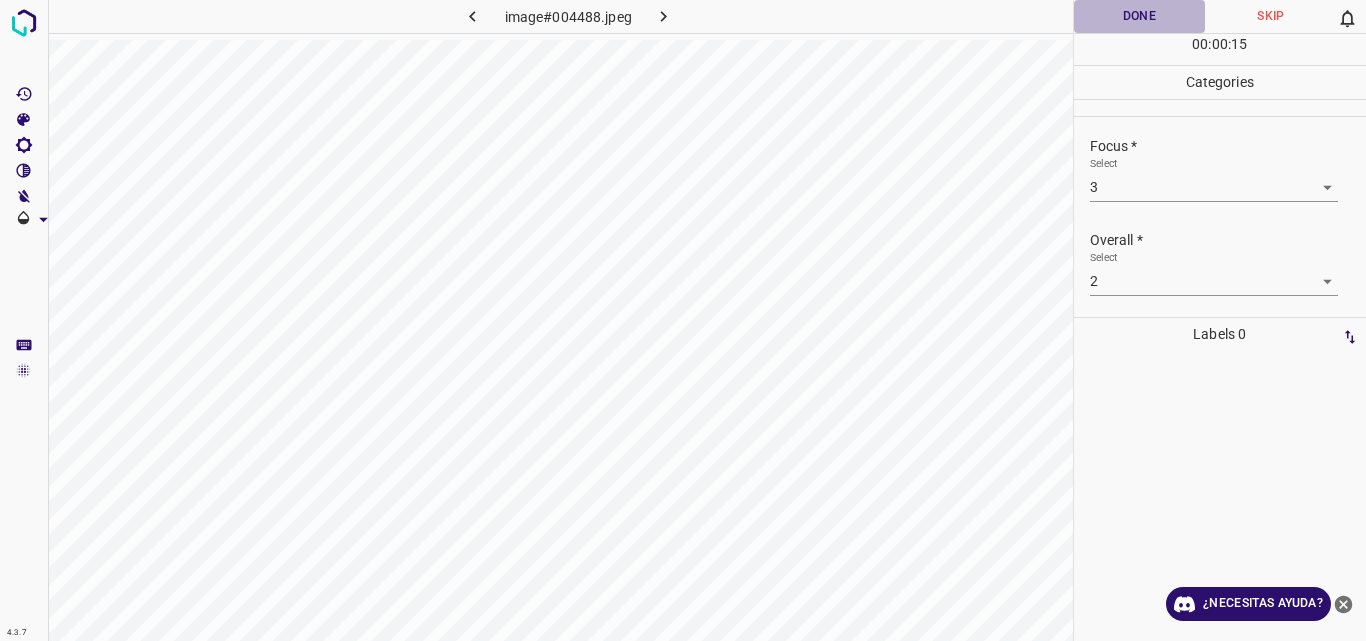 click on "Done" at bounding box center [1140, 16] 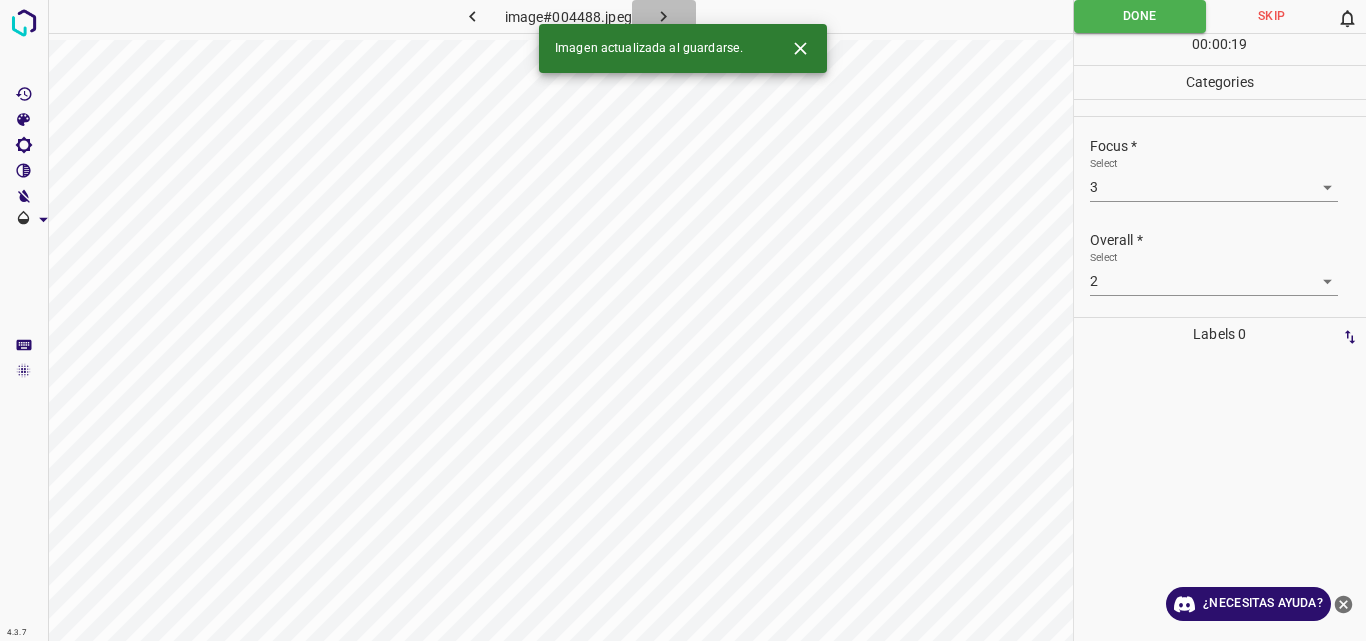 click 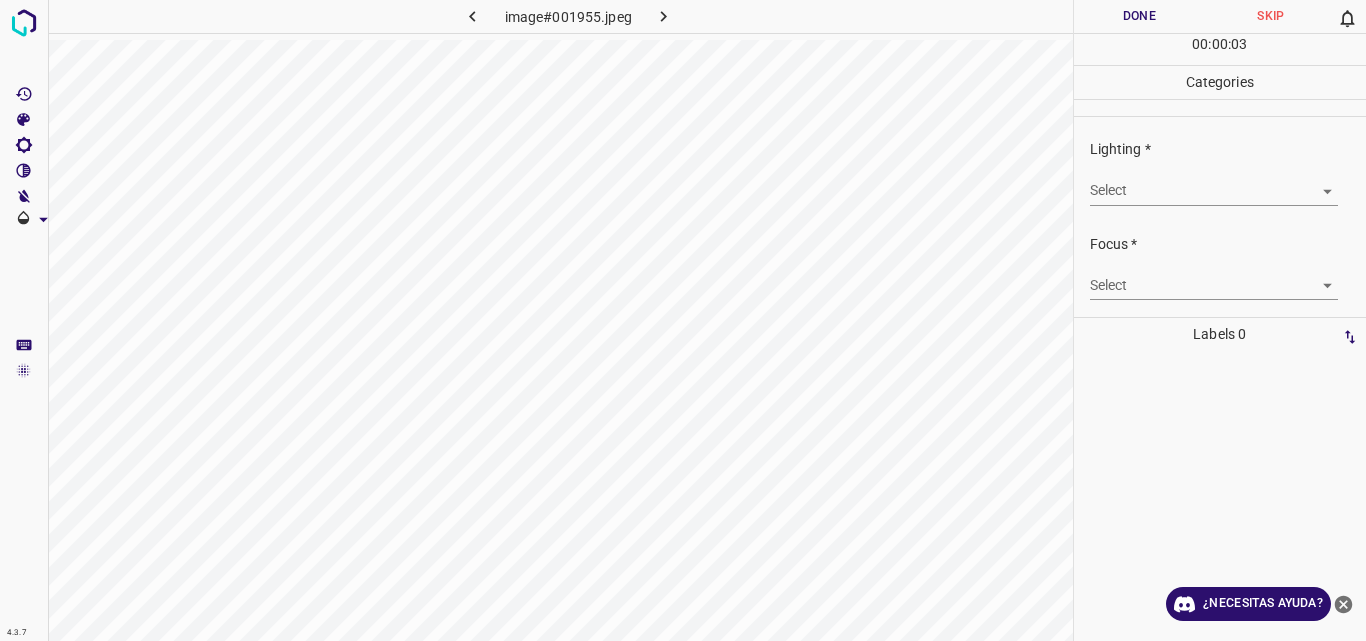click on "4.3.7 image#001955.jpeg Done Skip 0 00   : 00   : 03   Categories Lighting *  Select ​ Focus *  Select ​ Overall *  Select ​ Labels   0 Categories 1 Lighting 2 Focus 3 Overall Tools Space Change between modes (Draw & Edit) I Auto labeling R Restore zoom M Zoom in N Zoom out Delete Delete selecte label Filters Z Restore filters X Saturation filter C Brightness filter V Contrast filter B Gray scale filter General O Download ¿Necesitas ayuda? Original text Rate this translation Your feedback will be used to help improve Google Translate - Texto - Esconder - Borrar" at bounding box center [683, 320] 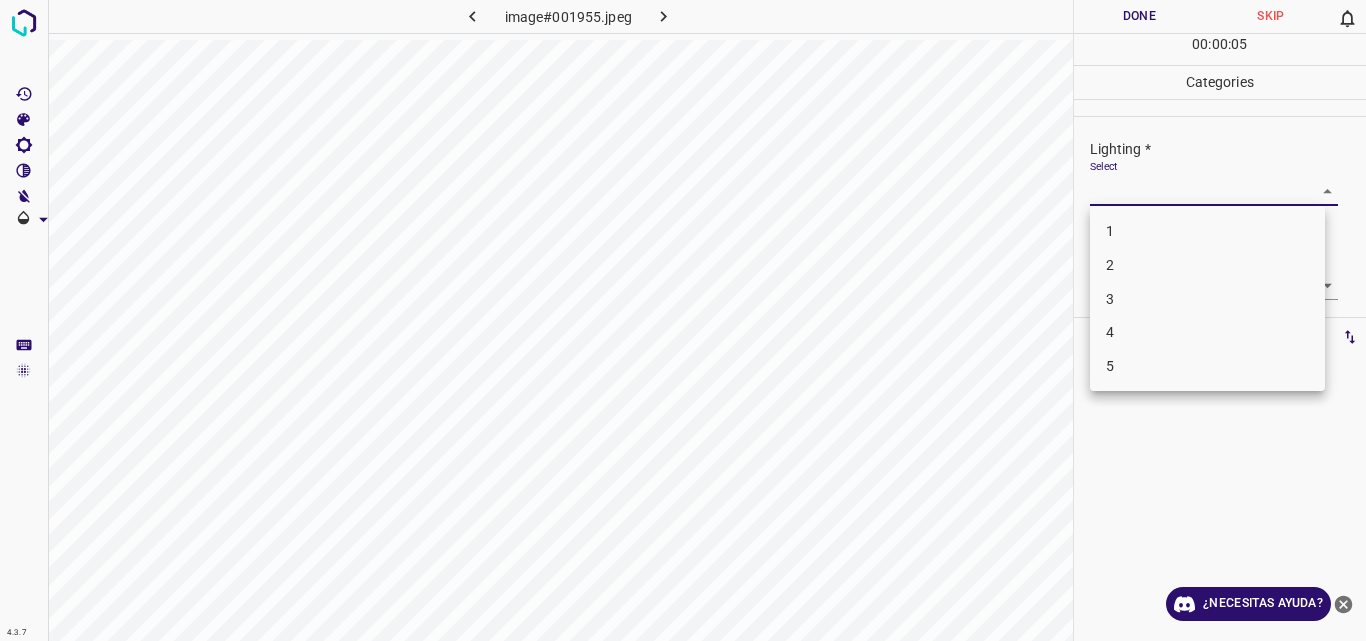 click on "3" at bounding box center [1207, 299] 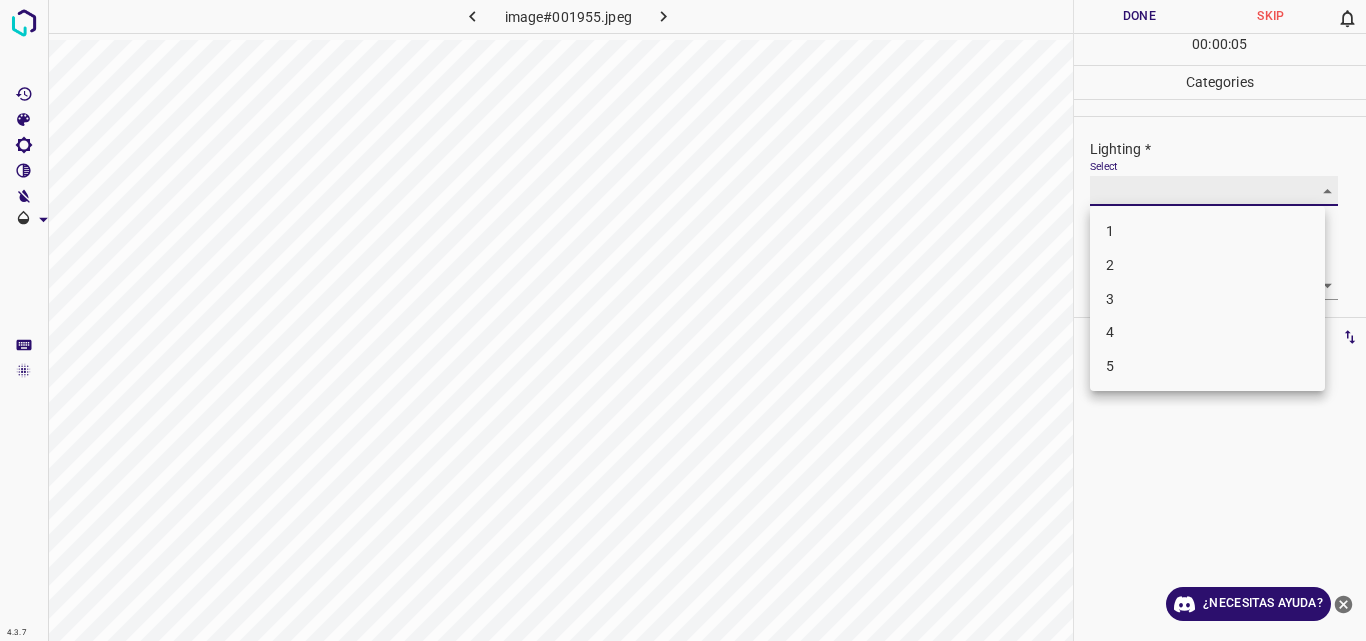 type on "3" 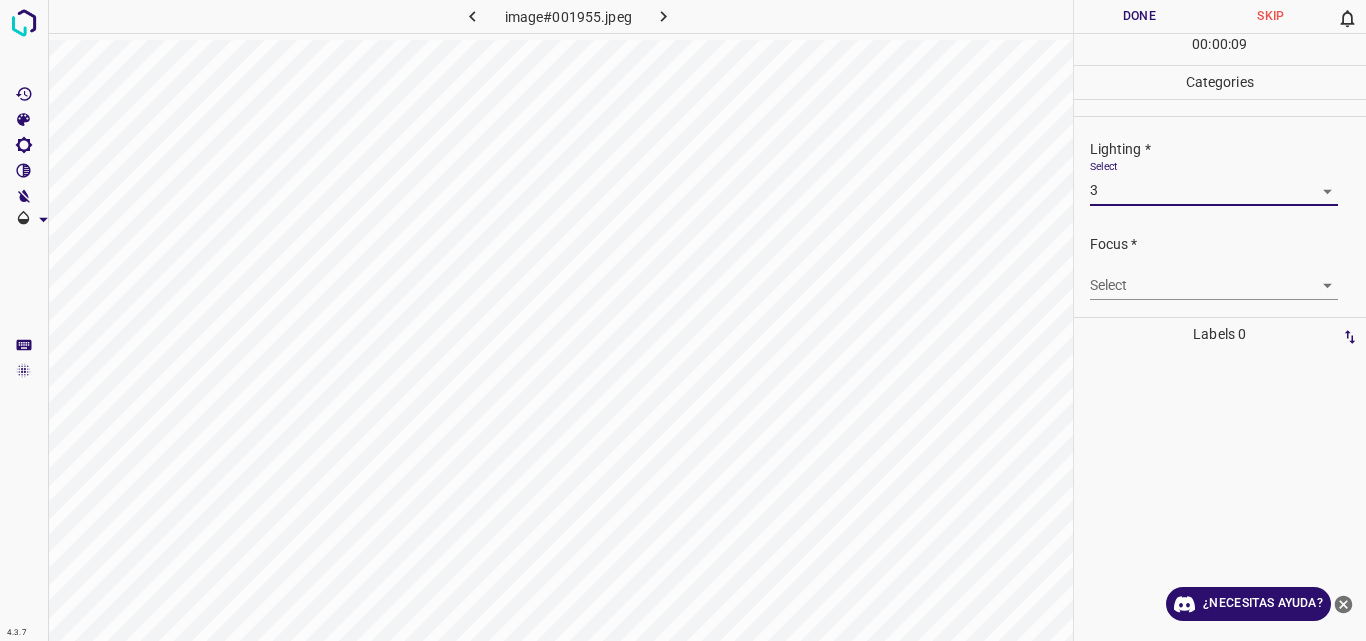 click on "4.3.7 image#001955.jpeg Done Skip 0 00   : 00   : 09   Categories Lighting *  Select 3 3 Focus *  Select ​ Overall *  Select ​ Labels   0 Categories 1 Lighting 2 Focus 3 Overall Tools Space Change between modes (Draw & Edit) I Auto labeling R Restore zoom M Zoom in N Zoom out Delete Delete selecte label Filters Z Restore filters X Saturation filter C Brightness filter V Contrast filter B Gray scale filter General O Download ¿Necesitas ayuda? Original text Rate this translation Your feedback will be used to help improve Google Translate - Texto - Esconder - Borrar" at bounding box center (683, 320) 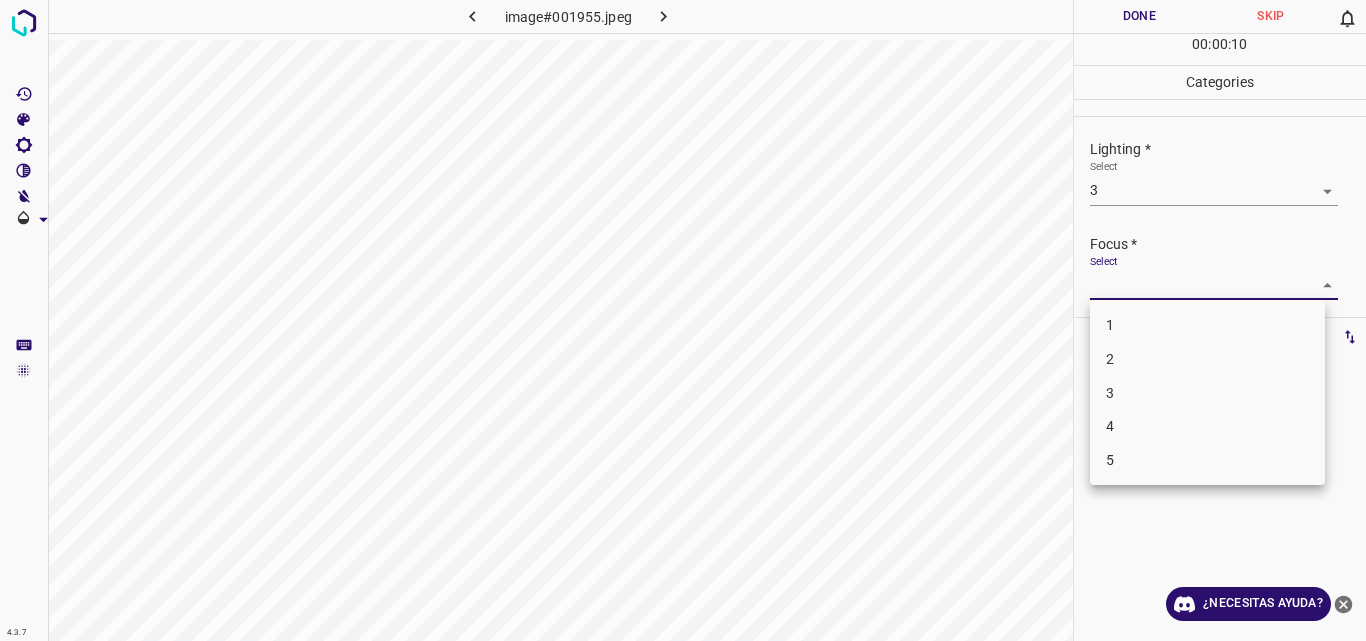 click on "3" at bounding box center (1207, 393) 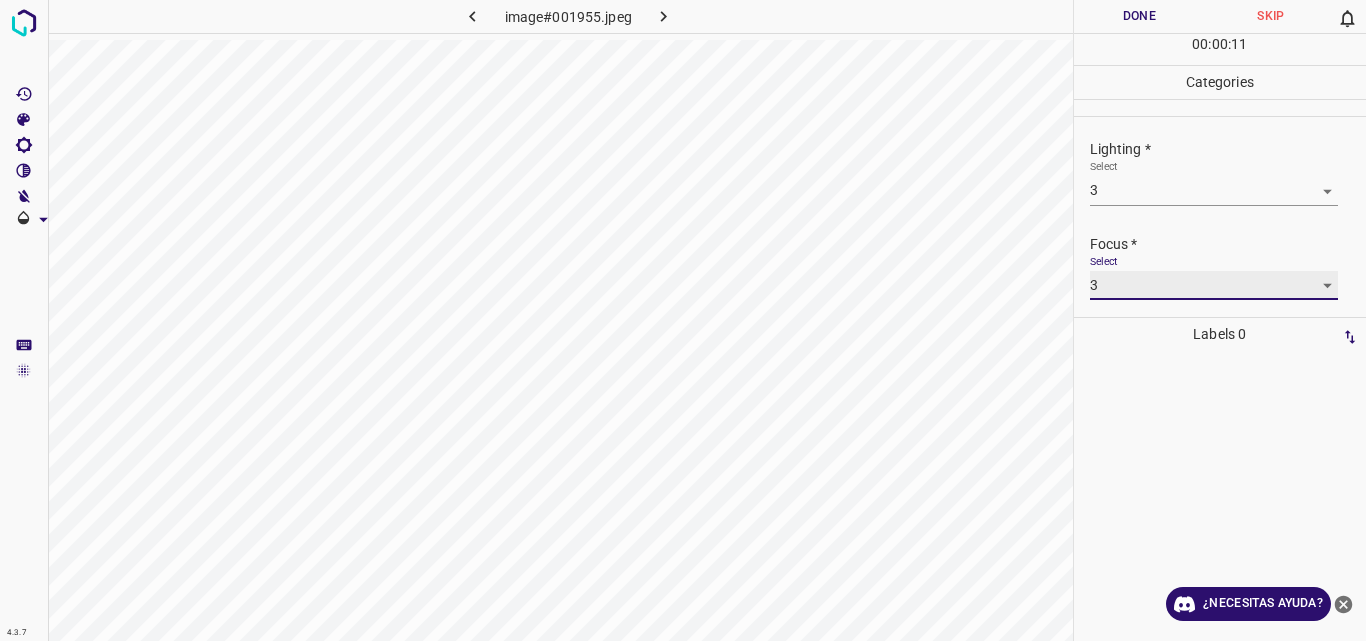 type on "3" 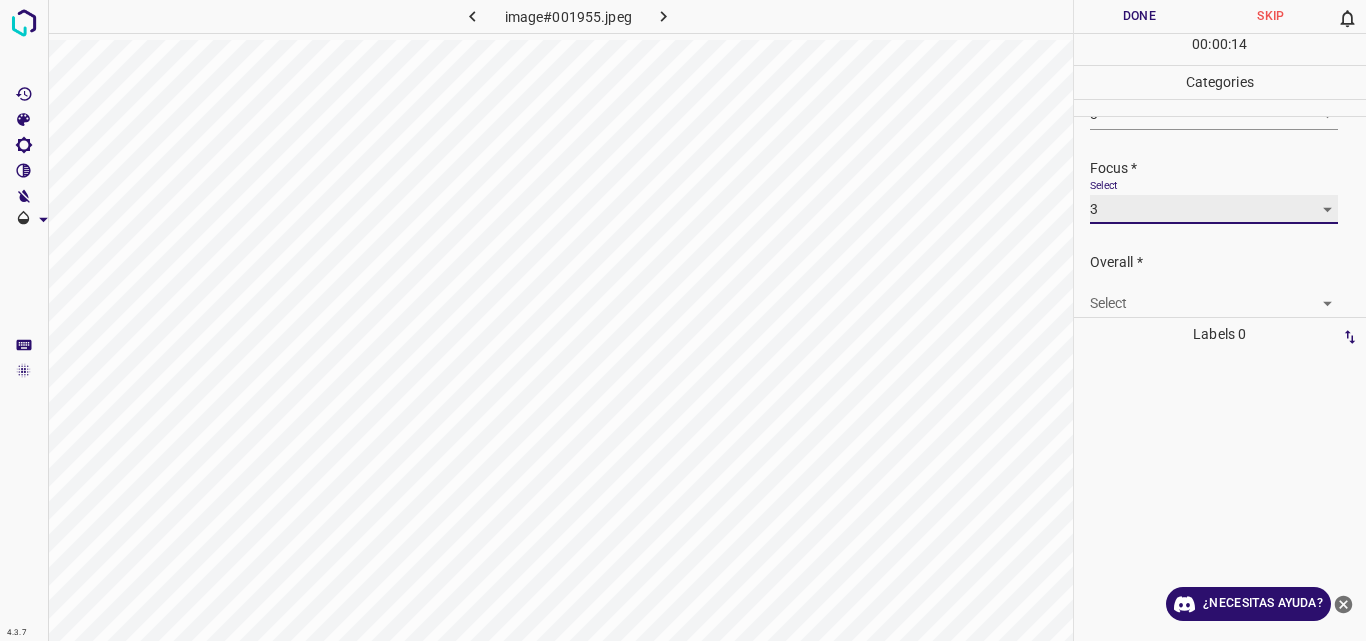 scroll, scrollTop: 86, scrollLeft: 0, axis: vertical 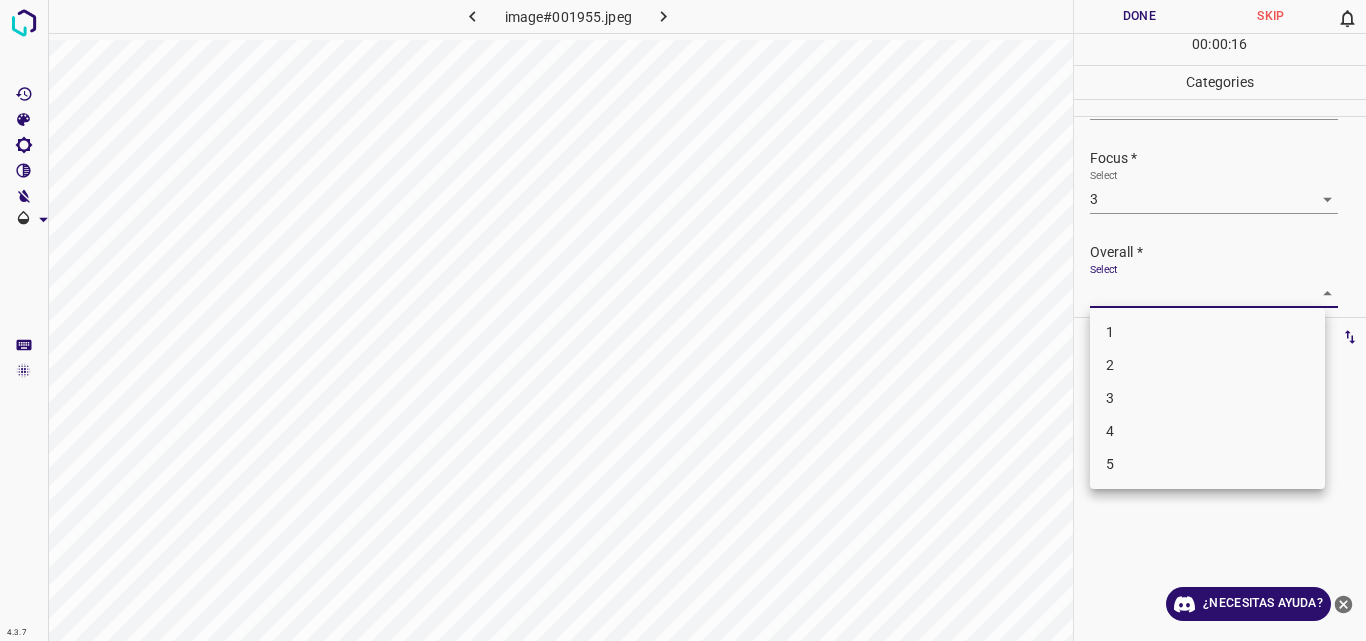 click on "4.3.7 image#001955.jpeg Done Skip 0 00   : 00   : 16   Categories Lighting *  Select 3 3 Focus *  Select 3 3 Overall *  Select ​ Labels   0 Categories 1 Lighting 2 Focus 3 Overall Tools Space Change between modes (Draw & Edit) I Auto labeling R Restore zoom M Zoom in N Zoom out Delete Delete selecte label Filters Z Restore filters X Saturation filter C Brightness filter V Contrast filter B Gray scale filter General O Download ¿Necesitas ayuda? Original text Rate this translation Your feedback will be used to help improve Google Translate - Texto - Esconder - Borrar 1 2 3 4 5" at bounding box center (683, 320) 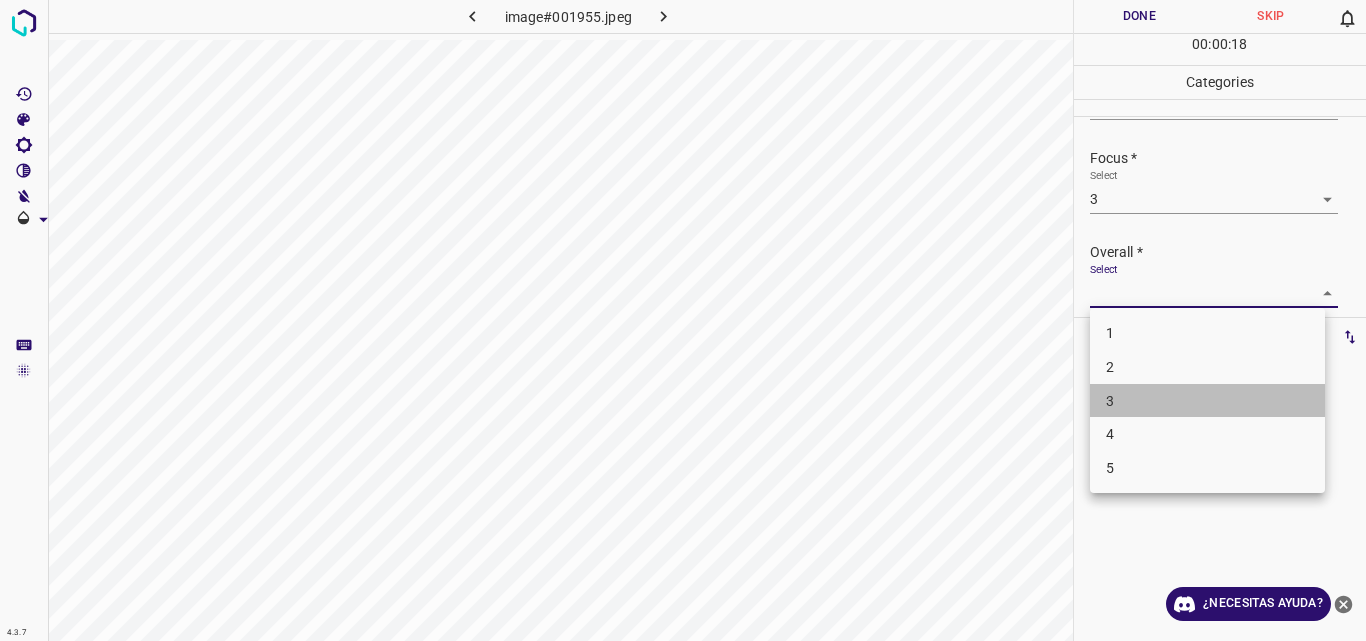 click on "3" at bounding box center (1207, 401) 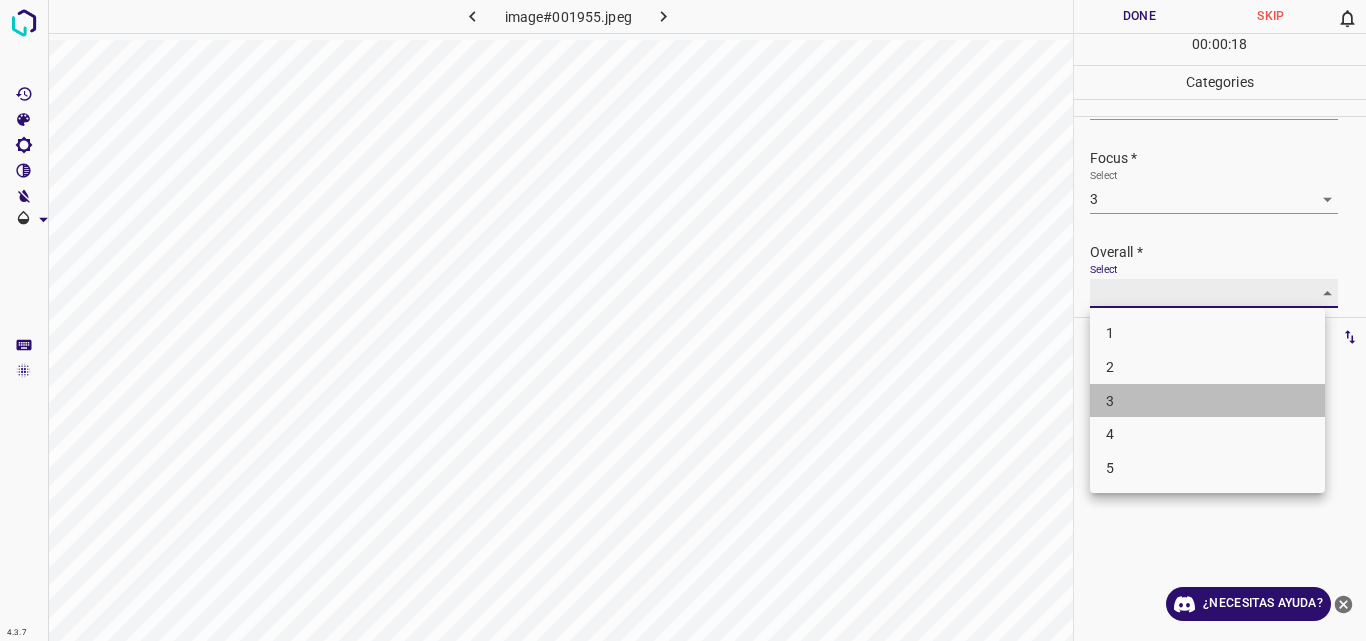 type on "3" 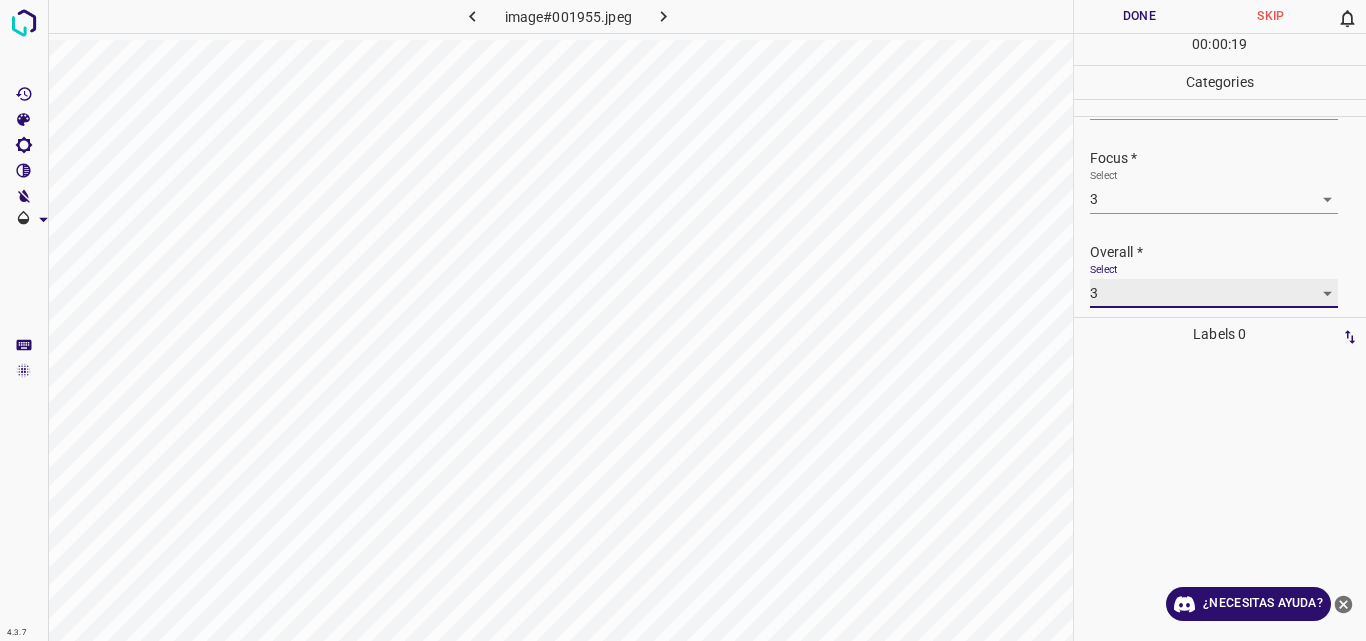 scroll, scrollTop: 86, scrollLeft: 0, axis: vertical 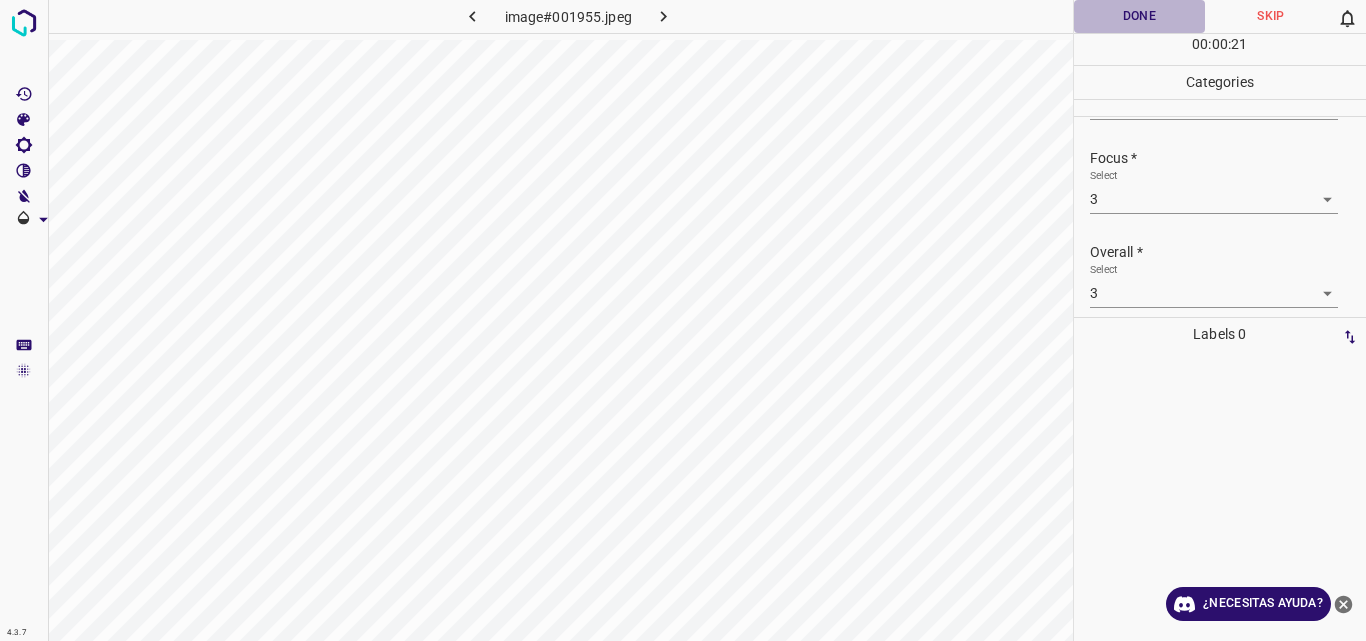 click on "Done" at bounding box center (1140, 16) 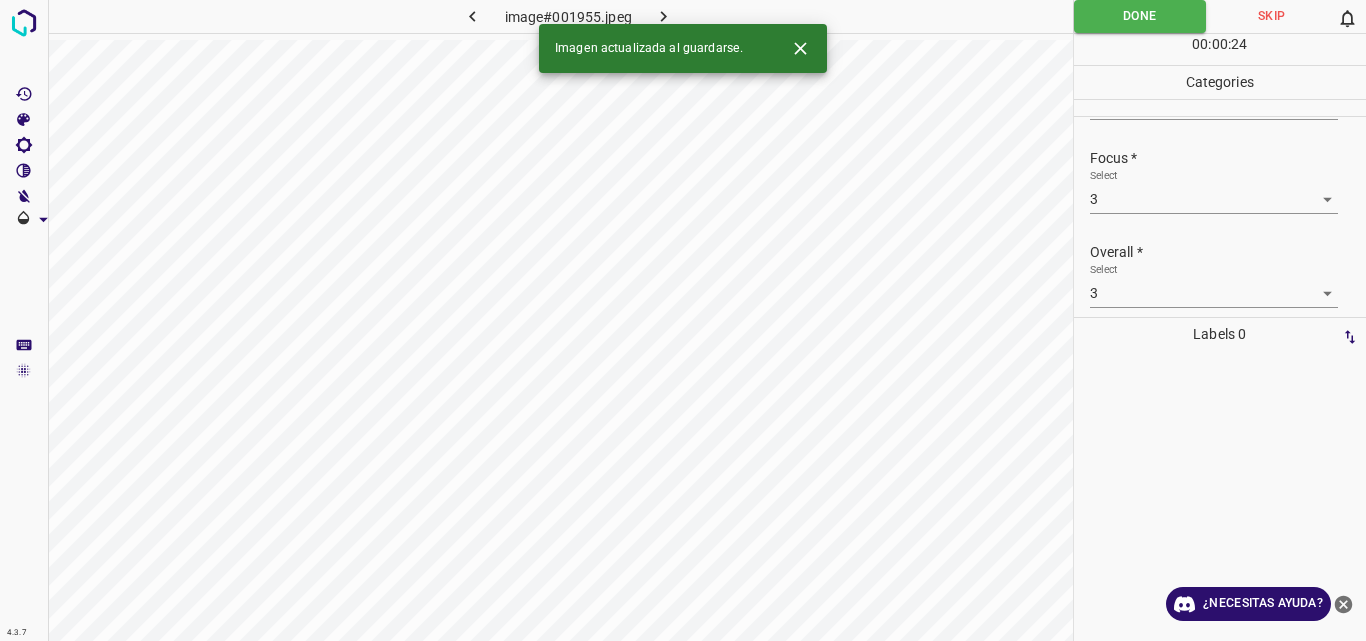 click 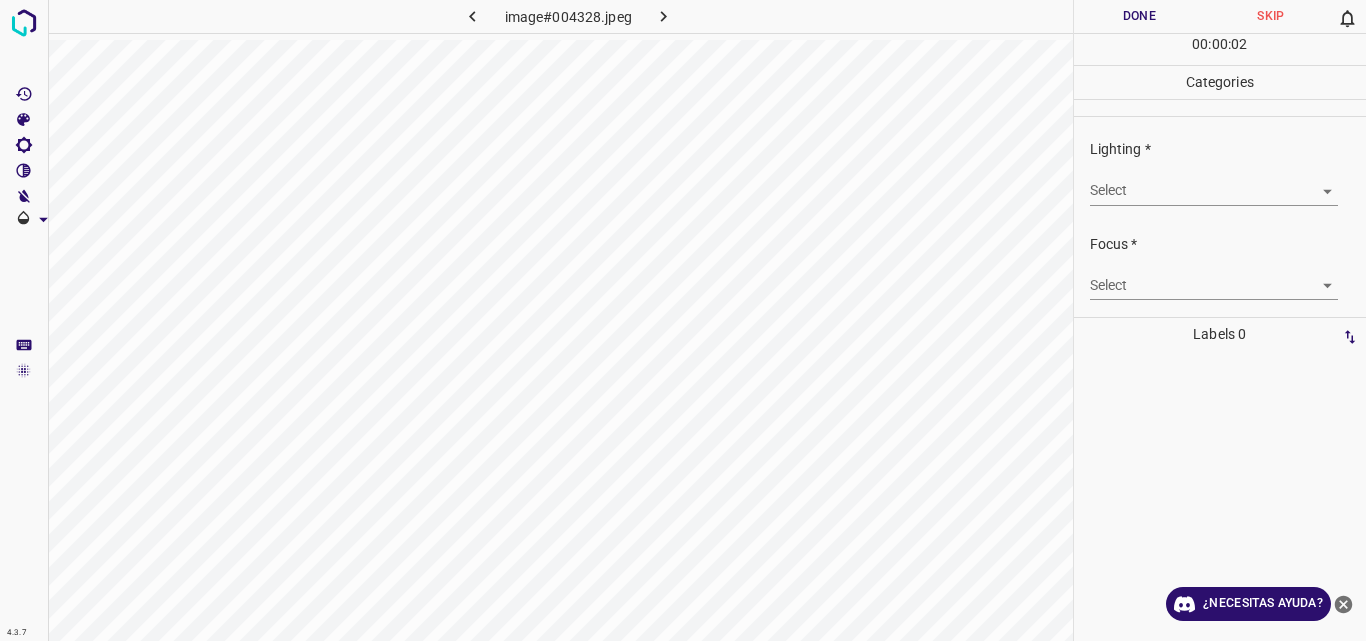 click on "4.3.7 image#004328.jpeg Done Skip 0 00   : 00   : 02   Categories Lighting *  Select ​ Focus *  Select ​ Overall *  Select ​ Labels   0 Categories 1 Lighting 2 Focus 3 Overall Tools Space Change between modes (Draw & Edit) I Auto labeling R Restore zoom M Zoom in N Zoom out Delete Delete selecte label Filters Z Restore filters X Saturation filter C Brightness filter V Contrast filter B Gray scale filter General O Download ¿Necesitas ayuda? Original text Rate this translation Your feedback will be used to help improve Google Translate - Texto - Esconder - Borrar" at bounding box center [683, 320] 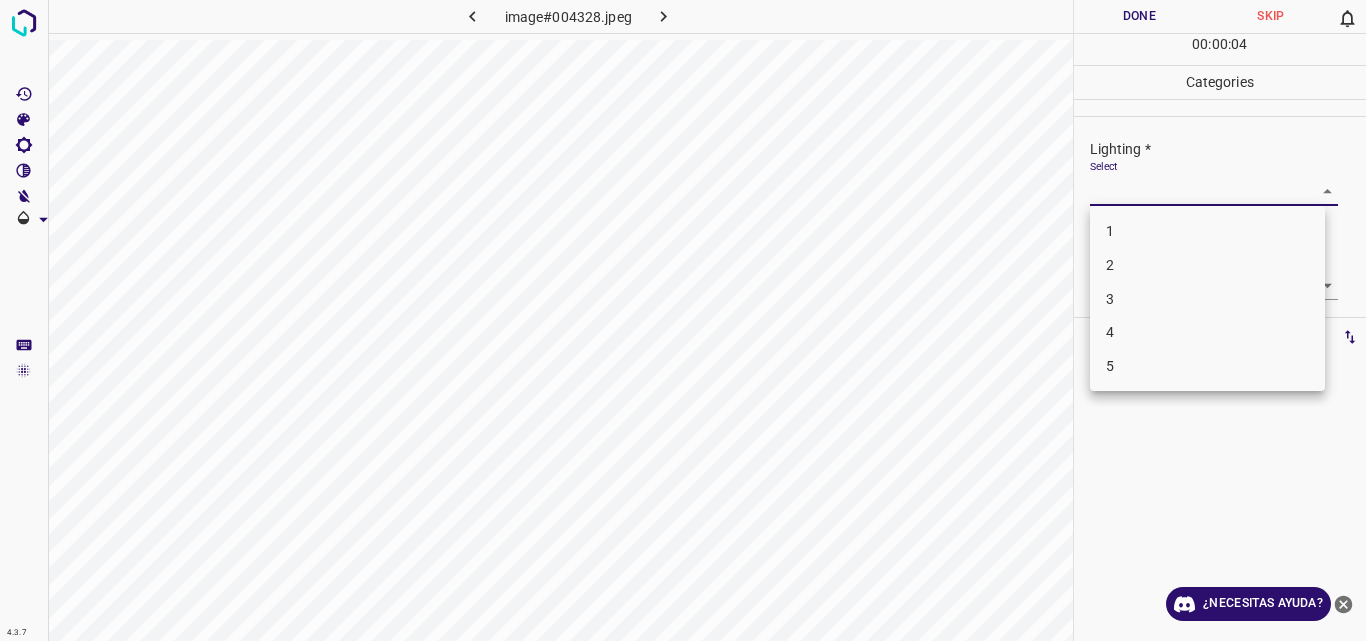 click on "3" at bounding box center [1207, 299] 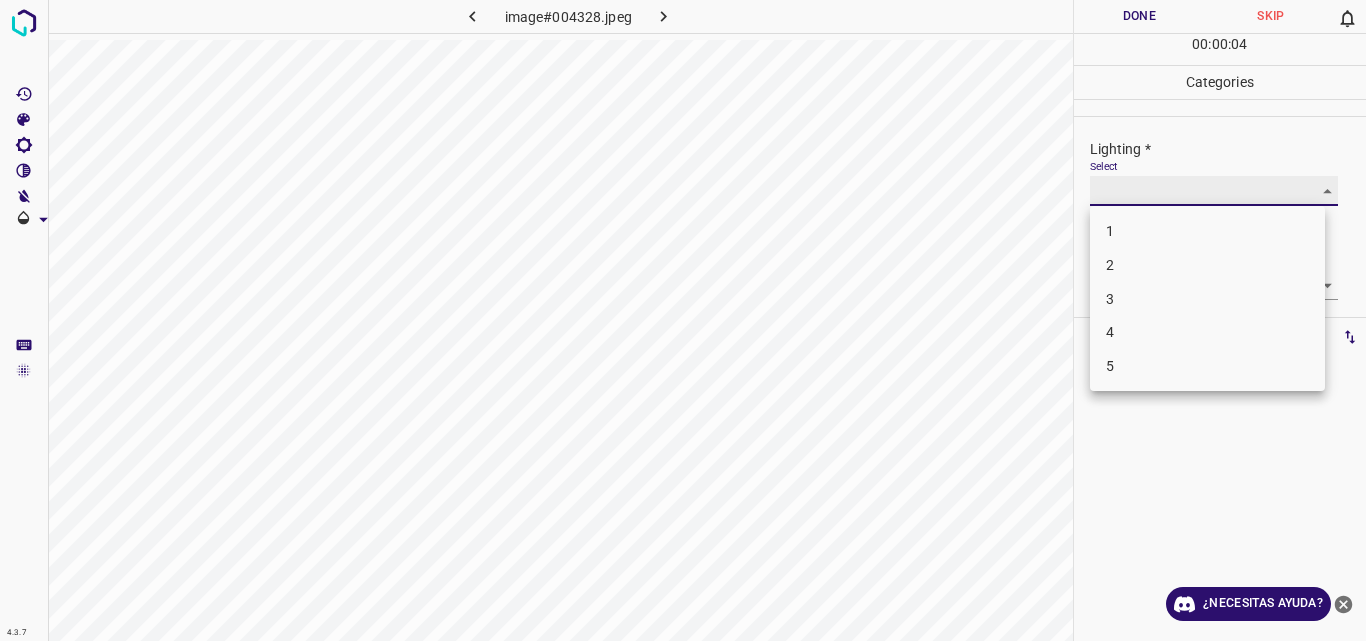type on "3" 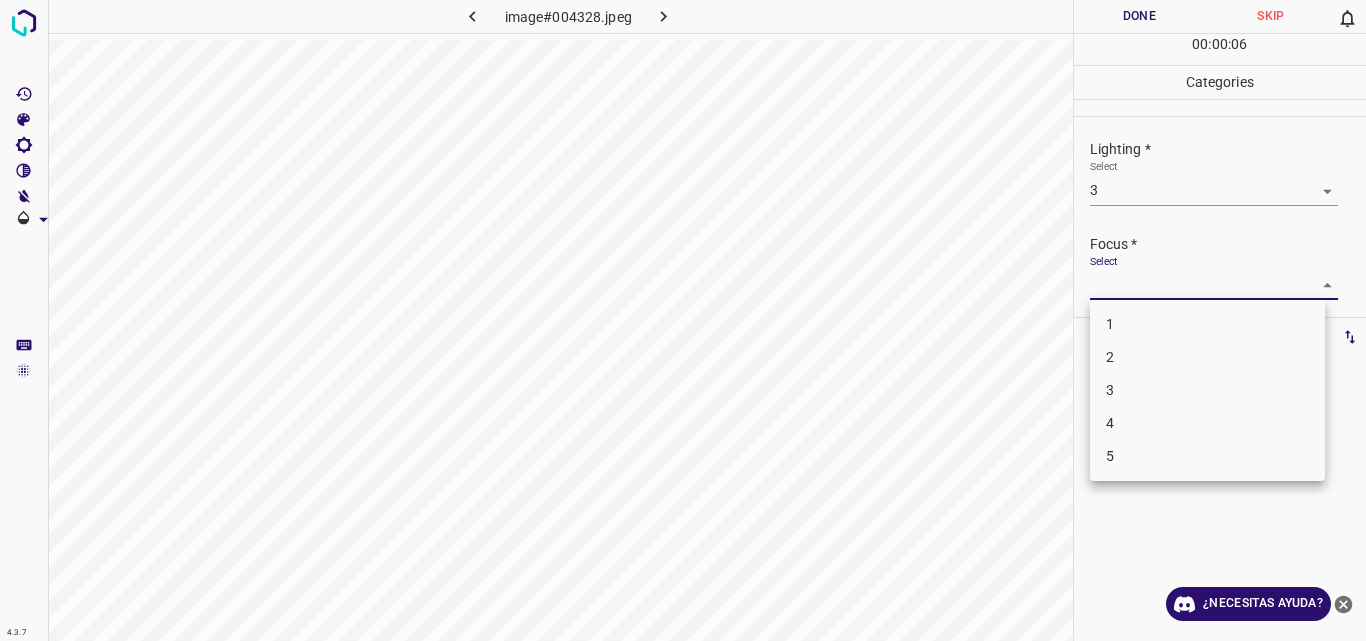 click on "4.3.7 image#004328.jpeg Done Skip 0 00   : 00   : 06   Categories Lighting *  Select 3 3 Focus *  Select ​ Overall *  Select ​ Labels   0 Categories 1 Lighting 2 Focus 3 Overall Tools Space Change between modes (Draw & Edit) I Auto labeling R Restore zoom M Zoom in N Zoom out Delete Delete selecte label Filters Z Restore filters X Saturation filter C Brightness filter V Contrast filter B Gray scale filter General O Download ¿Necesitas ayuda? Original text Rate this translation Your feedback will be used to help improve Google Translate - Texto - Esconder - Borrar 1 2 3 4 5" at bounding box center [683, 320] 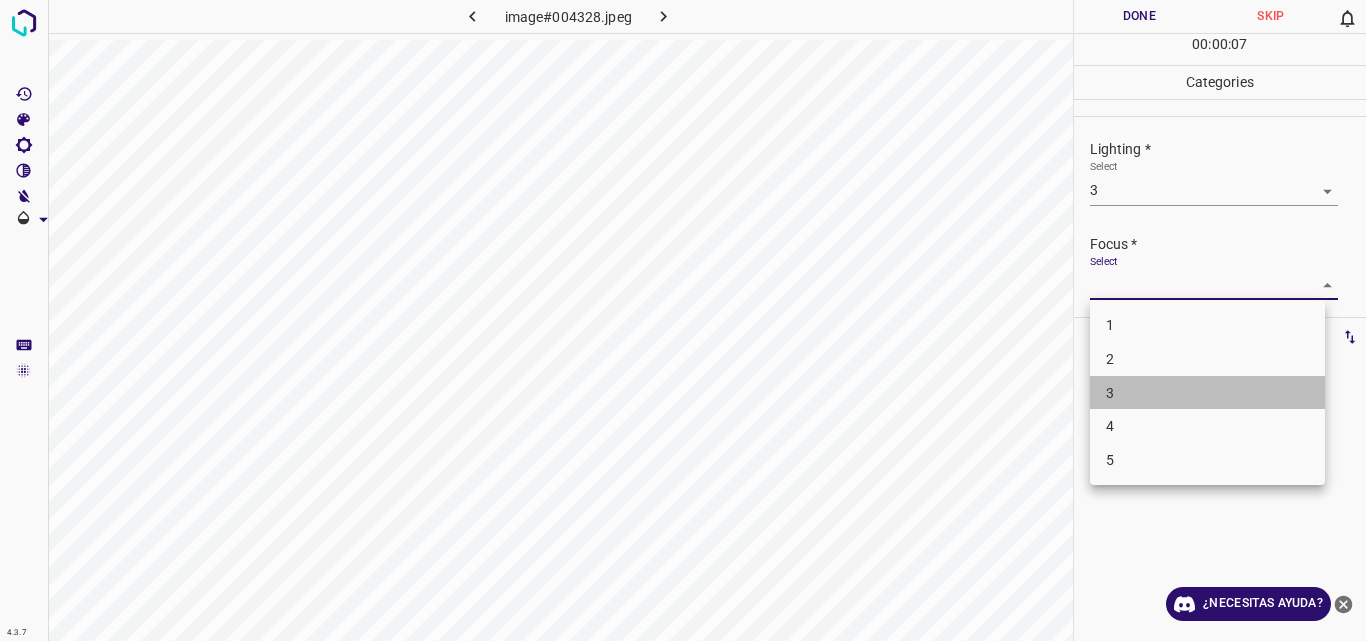 click on "3" at bounding box center [1207, 393] 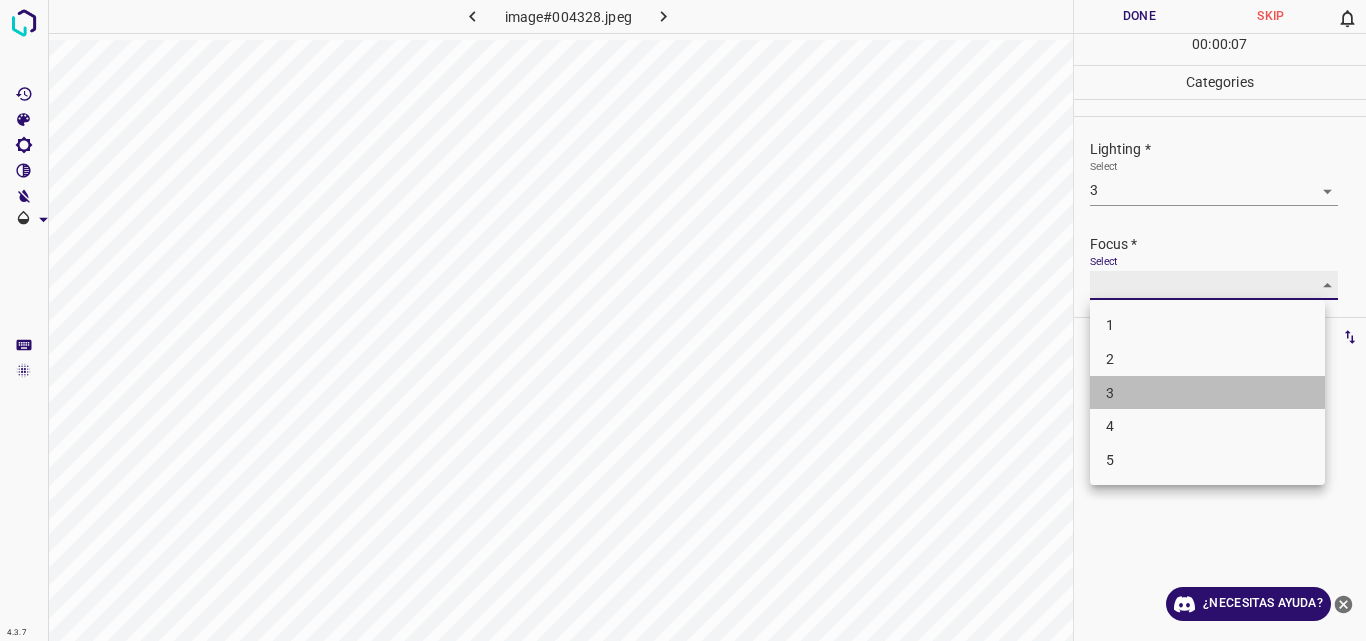 type on "3" 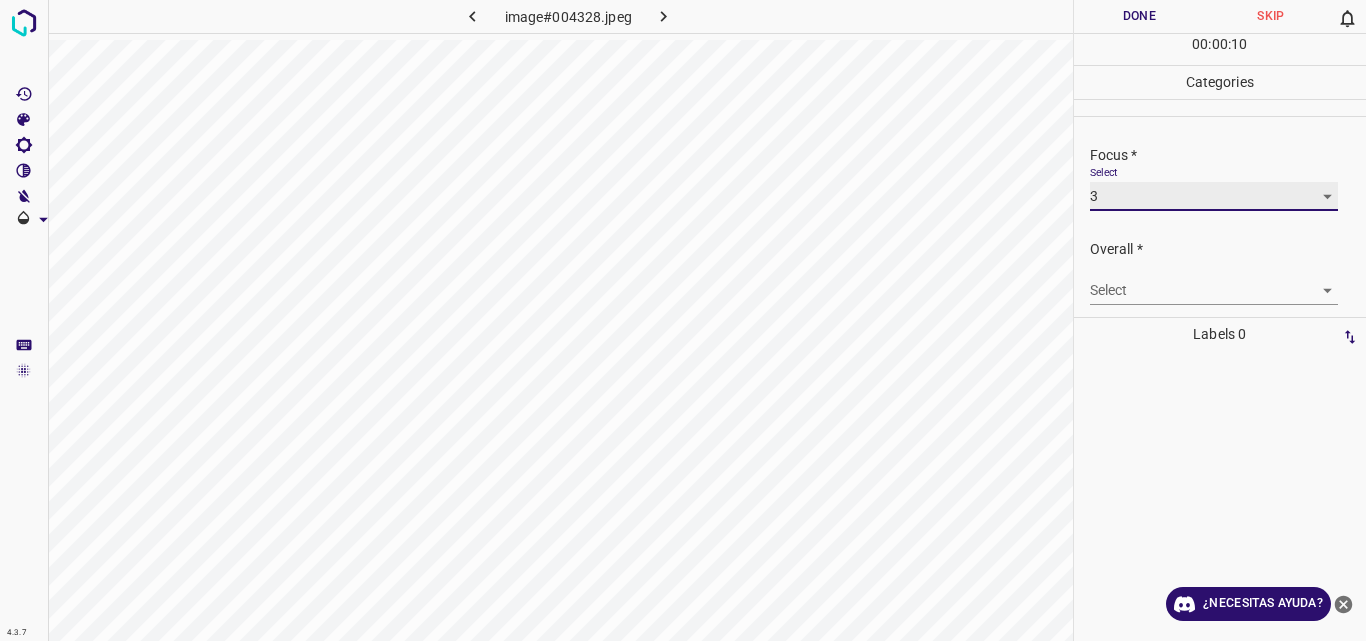 scroll, scrollTop: 98, scrollLeft: 0, axis: vertical 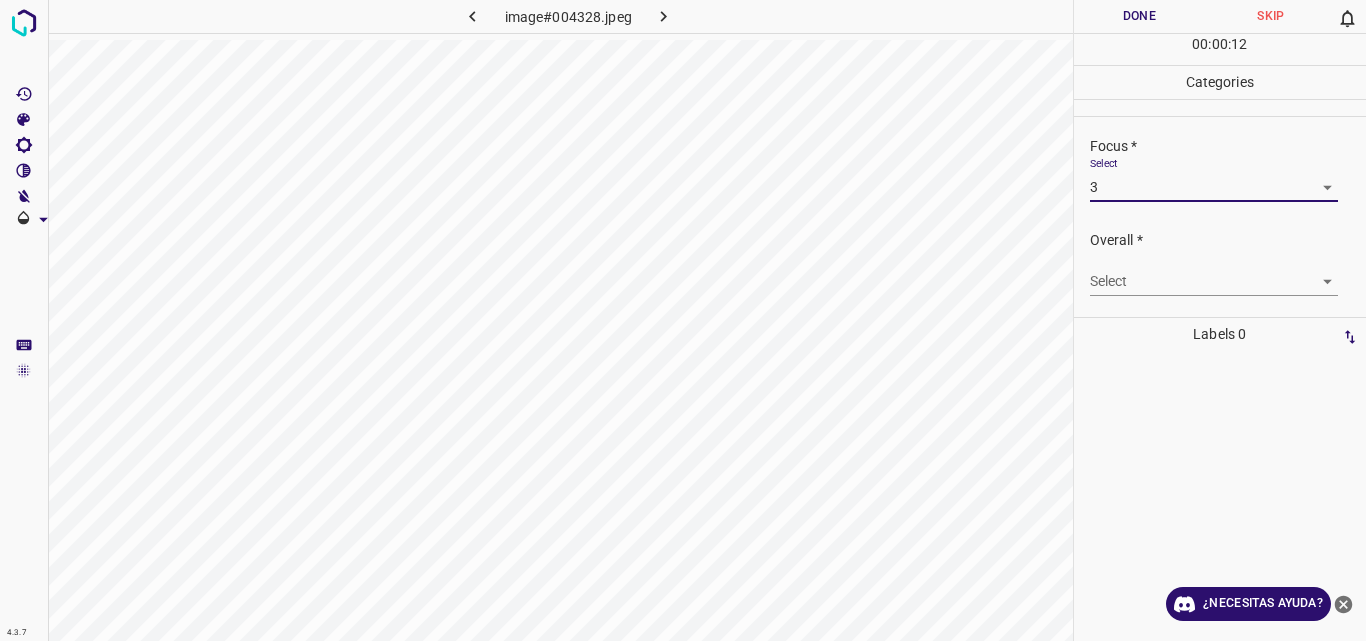 click on "4.3.7 image#004328.jpeg Done Skip 0 00   : 00   : 12   Categories Lighting *  Select 3 3 Focus *  Select 3 3 Overall *  Select ​ Labels   0 Categories 1 Lighting 2 Focus 3 Overall Tools Space Change between modes (Draw & Edit) I Auto labeling R Restore zoom M Zoom in N Zoom out Delete Delete selecte label Filters Z Restore filters X Saturation filter C Brightness filter V Contrast filter B Gray scale filter General O Download ¿Necesitas ayuda? Original text Rate this translation Your feedback will be used to help improve Google Translate - Texto - Esconder - Borrar" at bounding box center (683, 320) 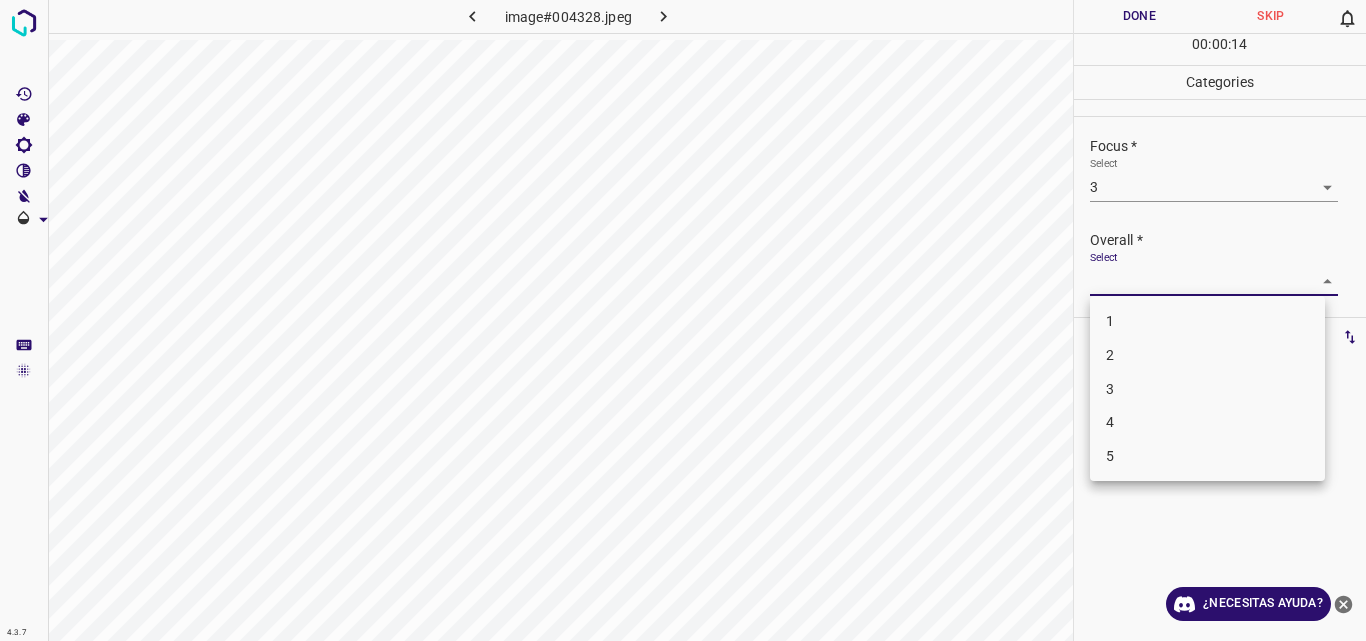 click on "3" at bounding box center (1207, 389) 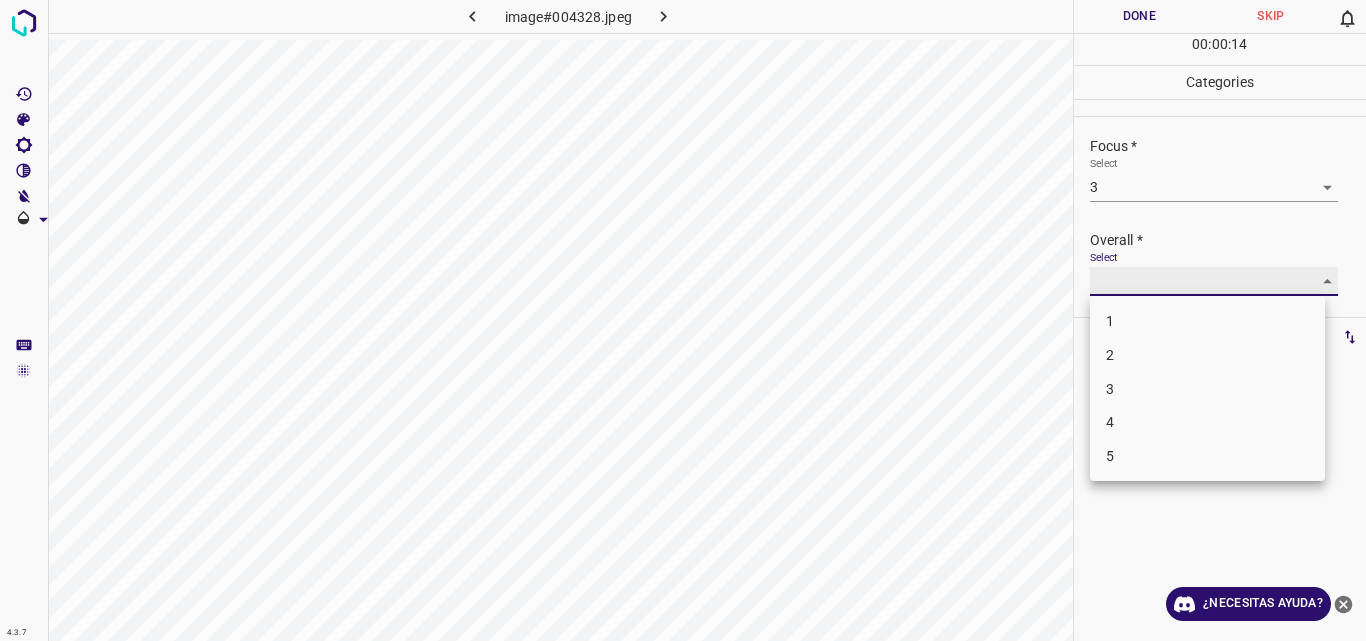 type on "3" 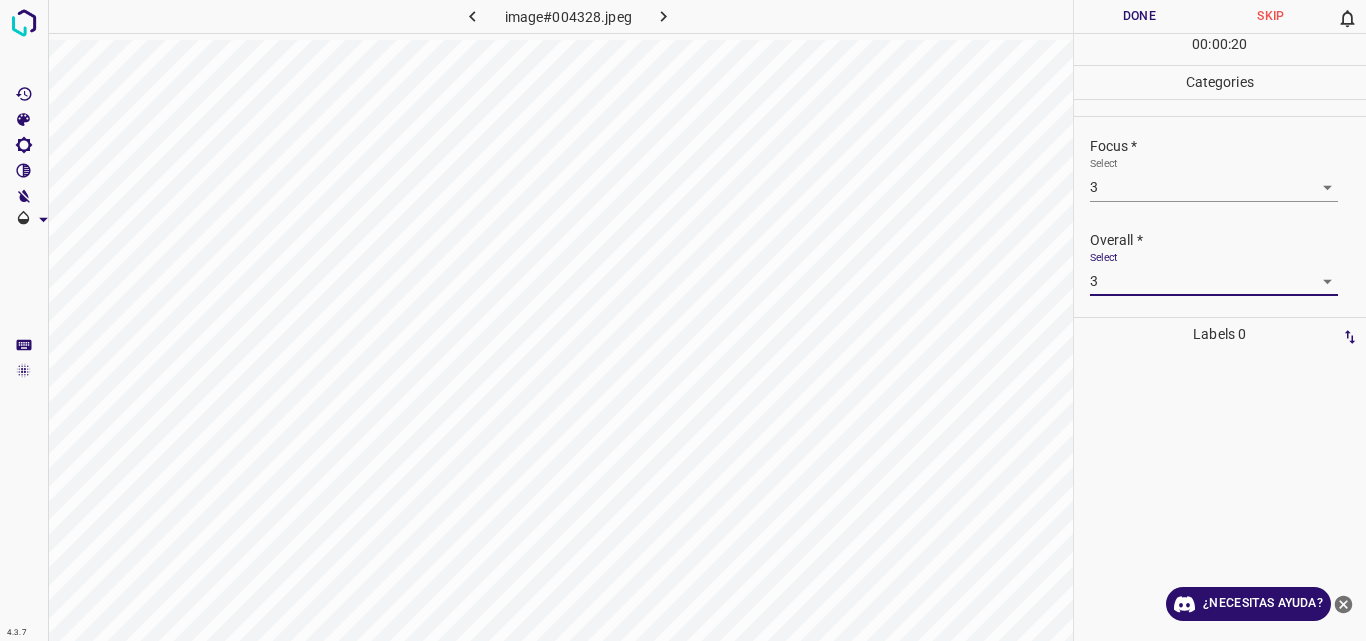 click on "Done" at bounding box center (1140, 16) 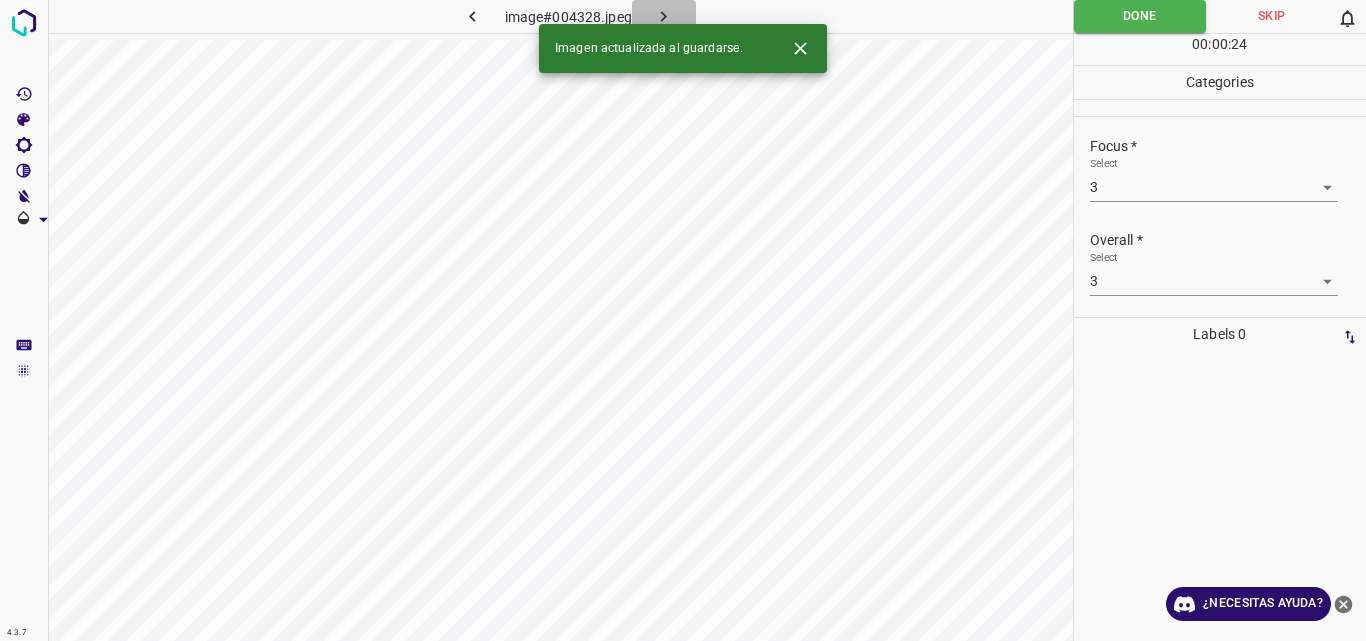 click 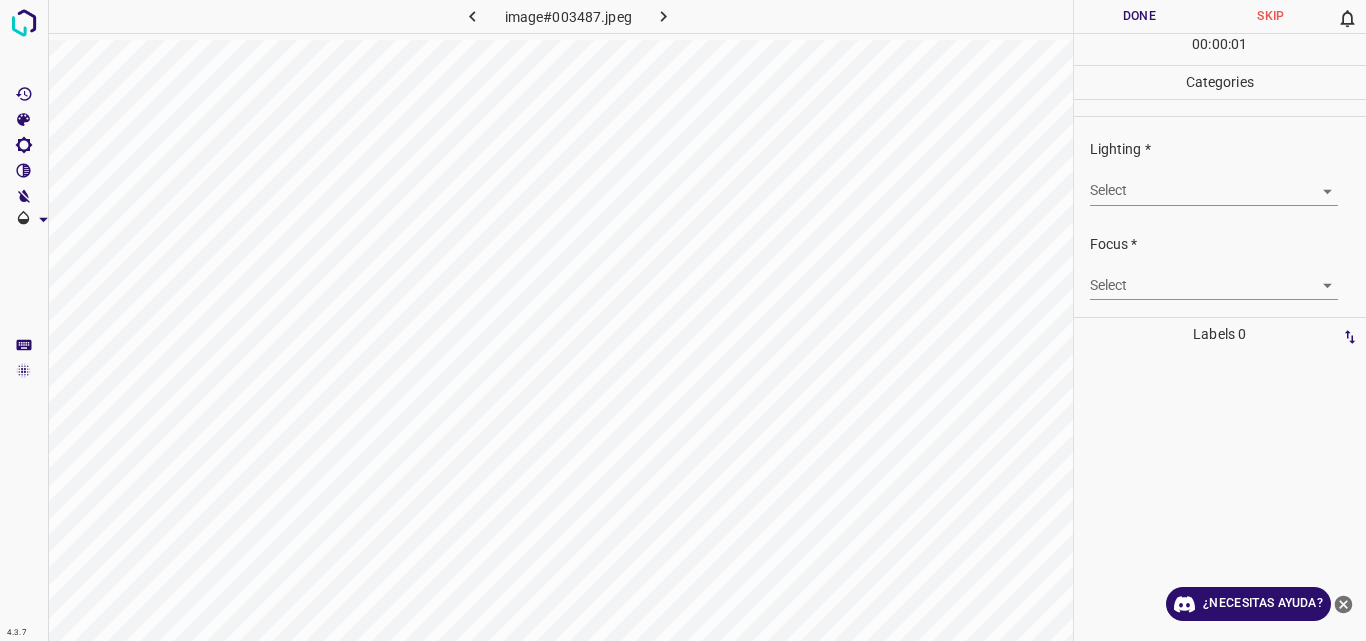 click on "4.3.7 image#003487.jpeg Done Skip 0 00   : 00   : 01   Categories Lighting *  Select ​ Focus *  Select ​ Overall *  Select ​ Labels   0 Categories 1 Lighting 2 Focus 3 Overall Tools Space Change between modes (Draw & Edit) I Auto labeling R Restore zoom M Zoom in N Zoom out Delete Delete selecte label Filters Z Restore filters X Saturation filter C Brightness filter V Contrast filter B Gray scale filter General O Download ¿Necesitas ayuda? Original text Rate this translation Your feedback will be used to help improve Google Translate - Texto - Esconder - Borrar" at bounding box center [683, 320] 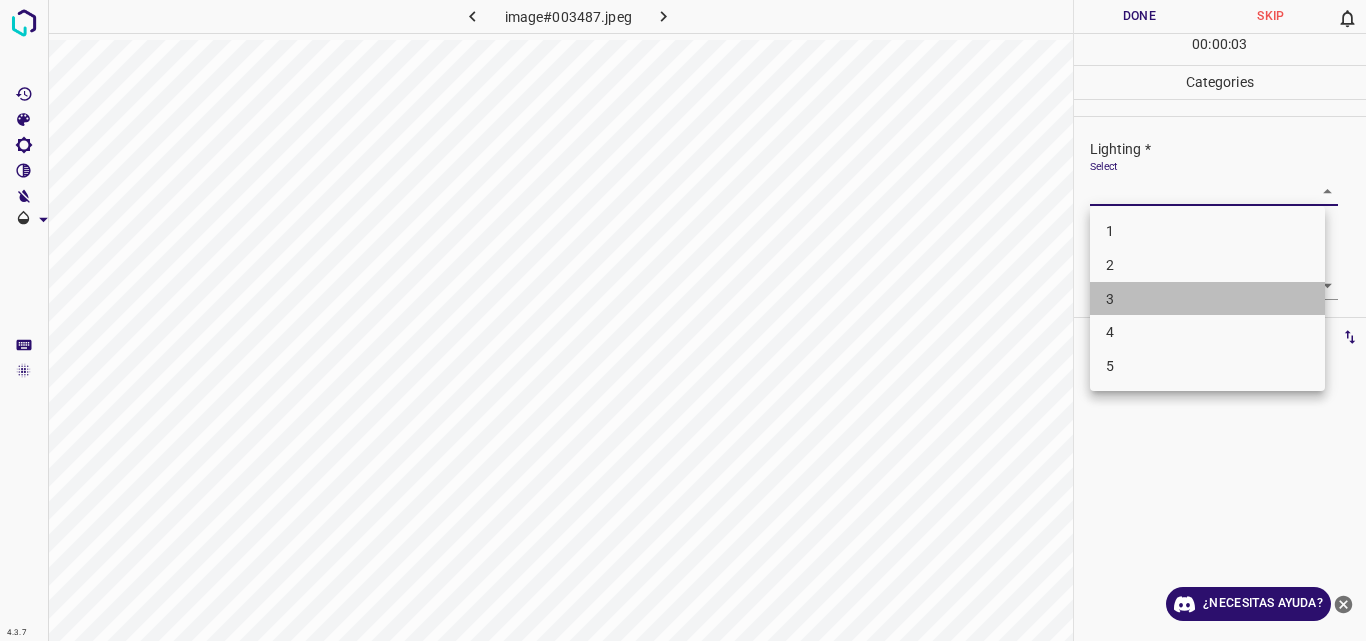 click on "3" at bounding box center [1207, 299] 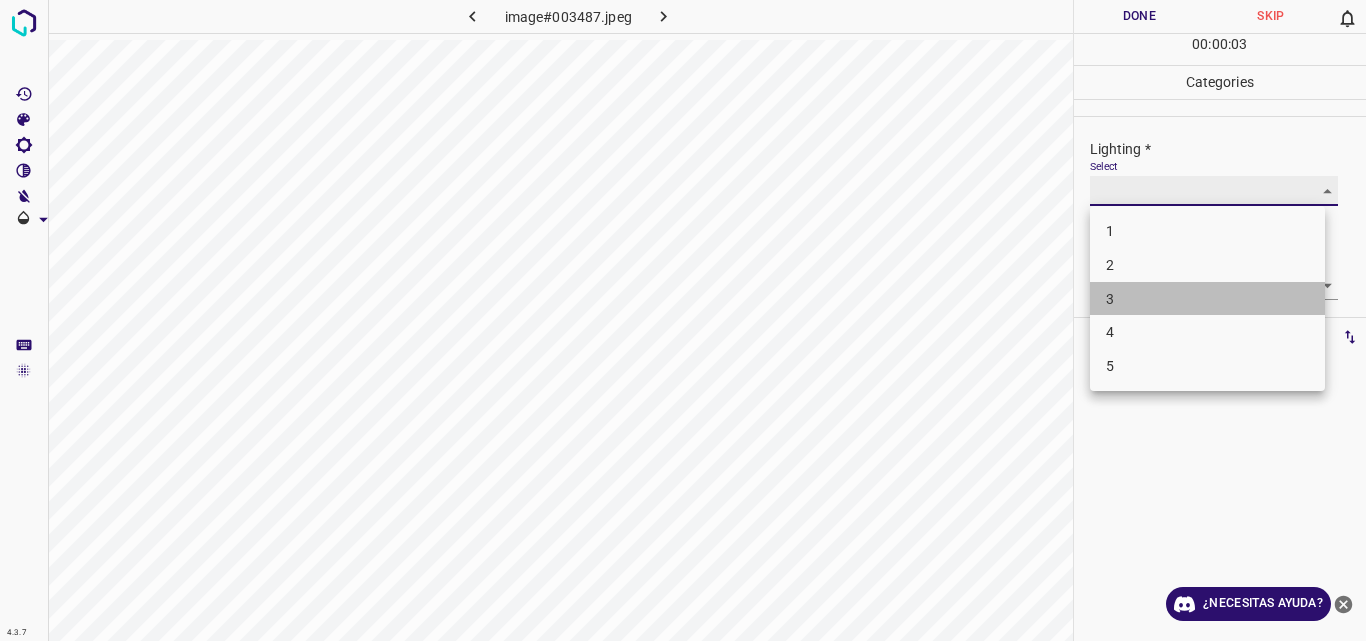 type on "3" 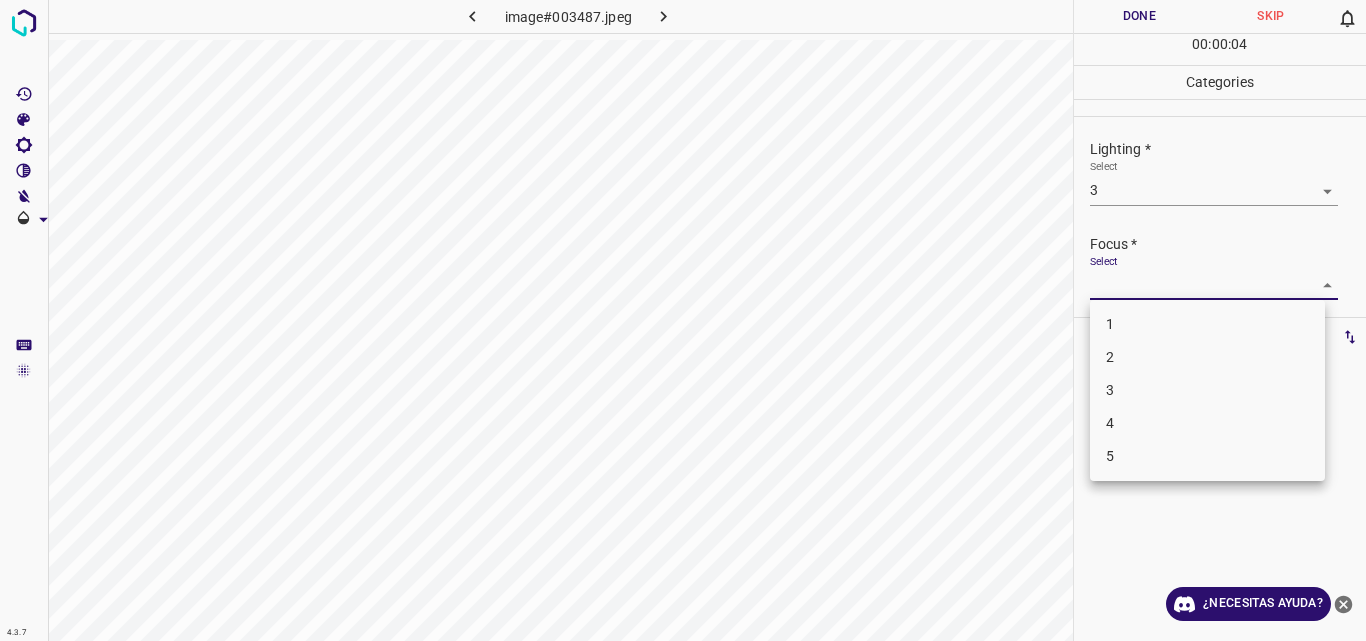 click on "4.3.7 image#003487.jpeg Done Skip 0 00   : 00   : 04   Categories Lighting *  Select 3 3 Focus *  Select ​ Overall *  Select ​ Labels   0 Categories 1 Lighting 2 Focus 3 Overall Tools Space Change between modes (Draw & Edit) I Auto labeling R Restore zoom M Zoom in N Zoom out Delete Delete selecte label Filters Z Restore filters X Saturation filter C Brightness filter V Contrast filter B Gray scale filter General O Download ¿Necesitas ayuda? Original text Rate this translation Your feedback will be used to help improve Google Translate - Texto - Esconder - Borrar 1 2 3 4 5" at bounding box center [683, 320] 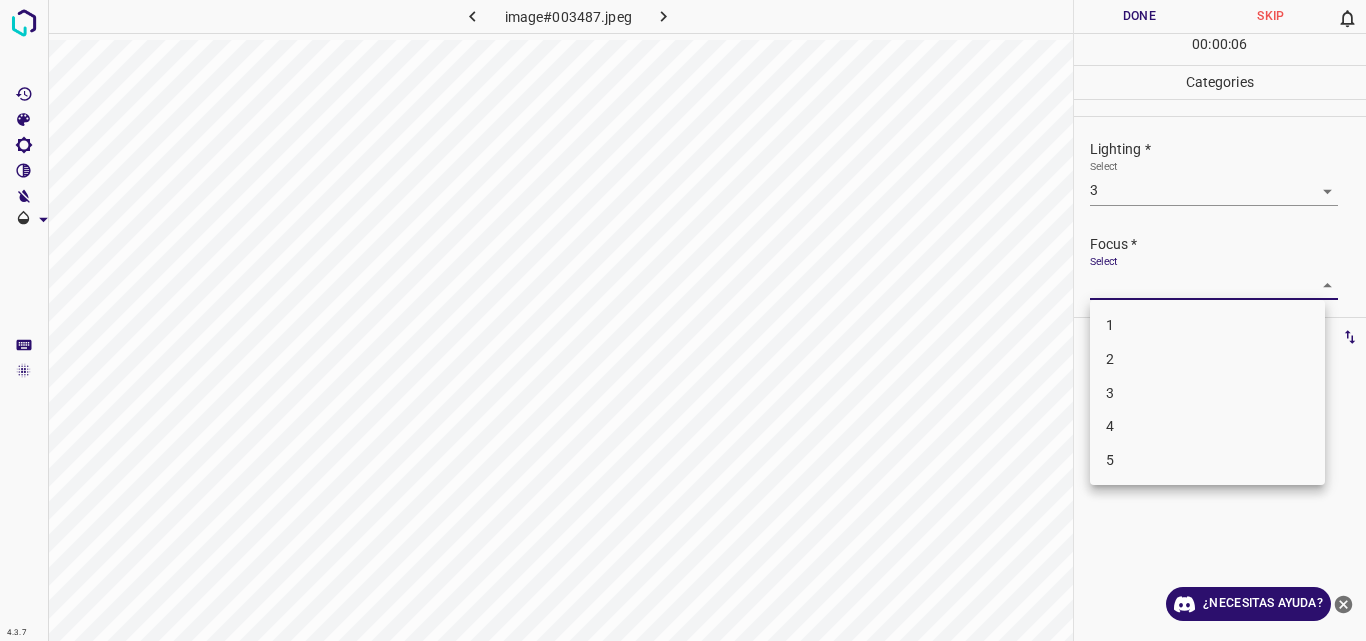 click on "3" at bounding box center [1207, 393] 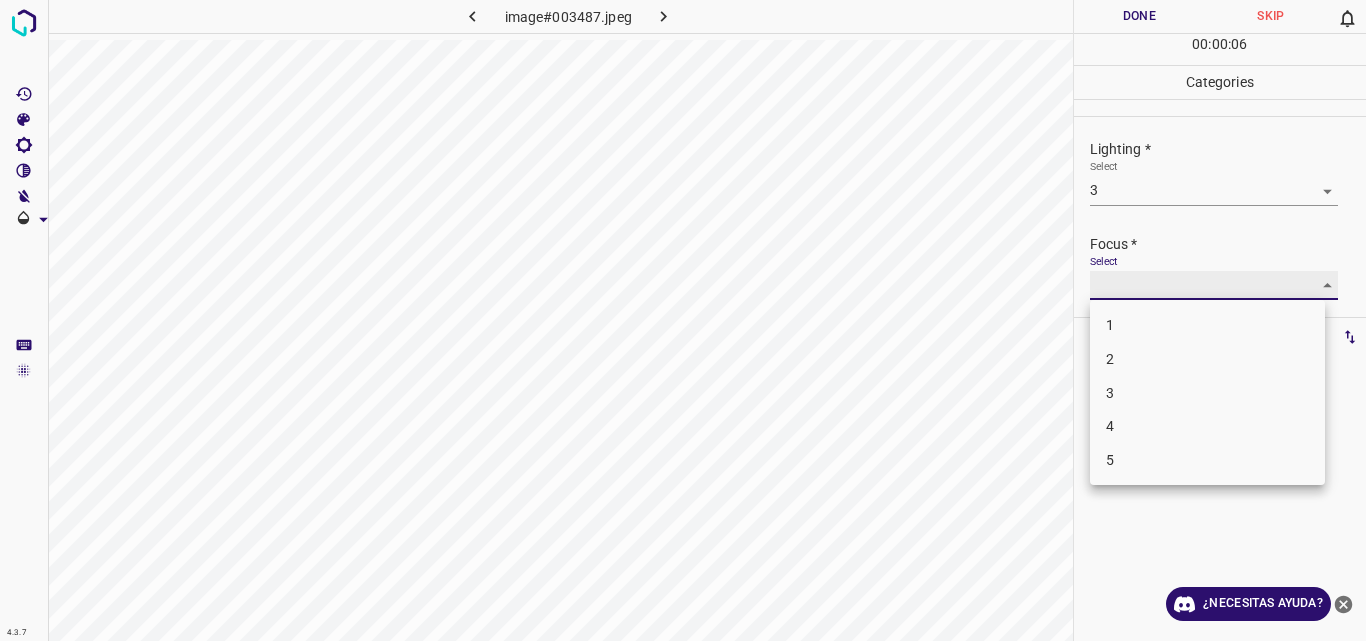 type on "3" 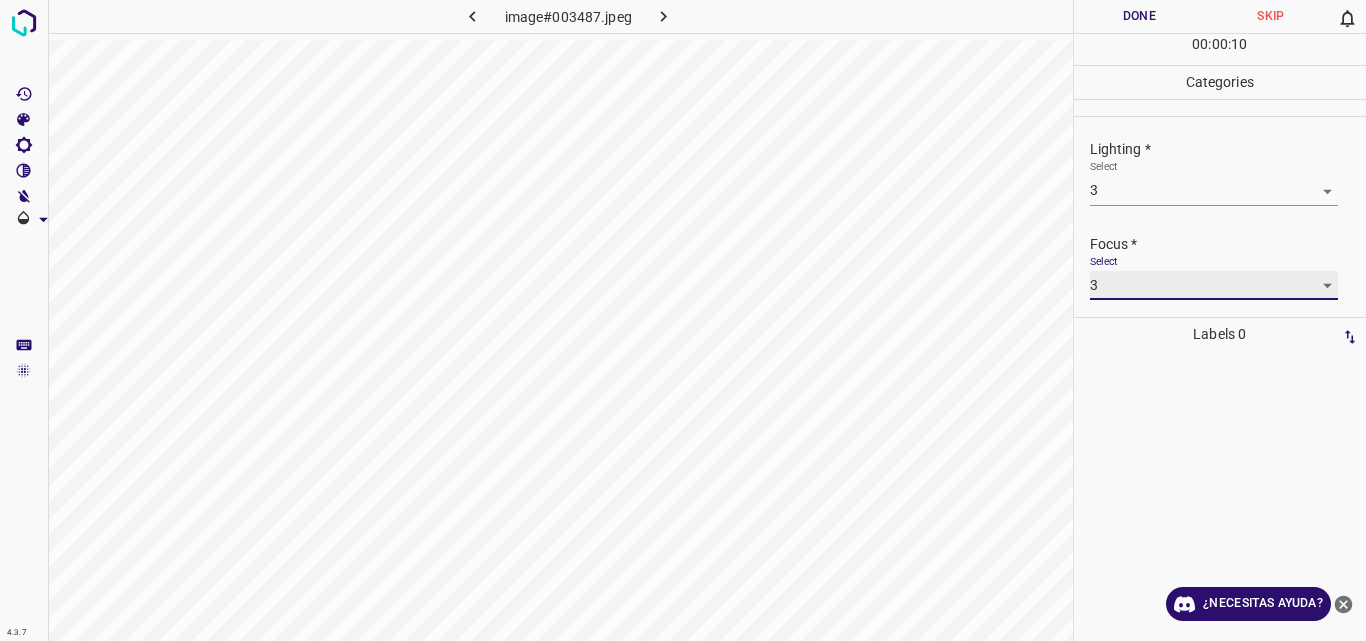 scroll, scrollTop: 98, scrollLeft: 0, axis: vertical 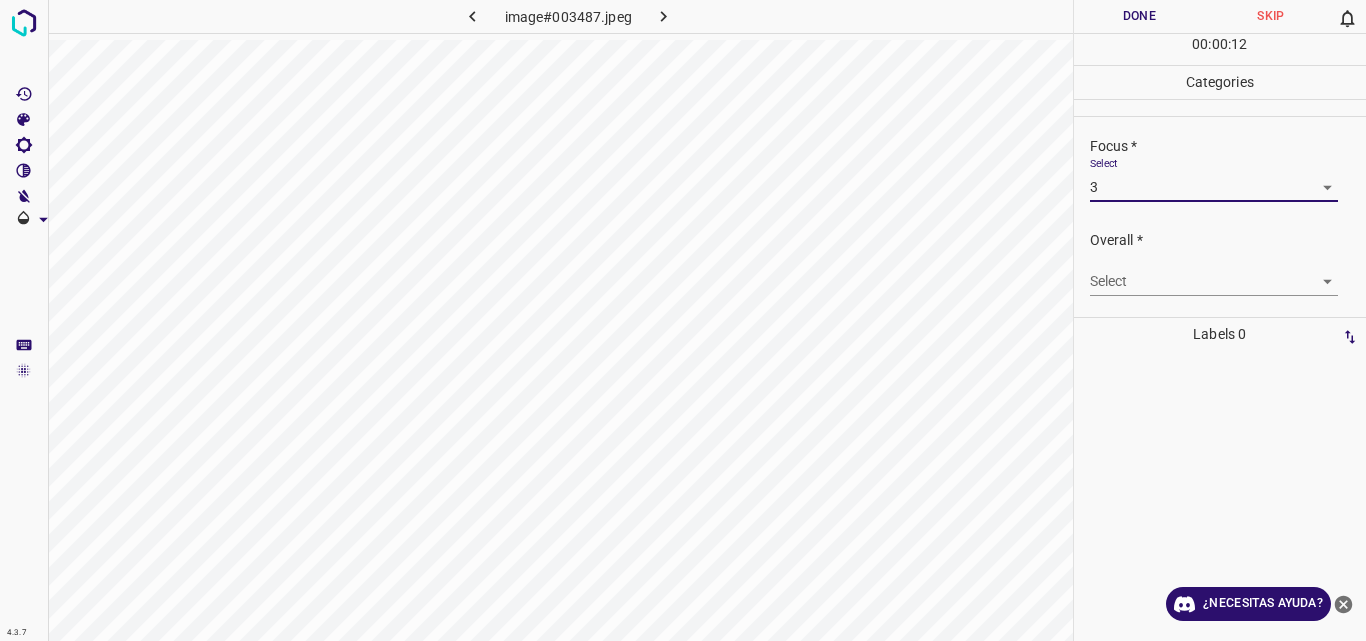 click on "4.3.7 image#003487.jpeg Done Skip 0 00   : 00   : 12   Categories Lighting *  Select 3 3 Focus *  Select 3 3 Overall *  Select ​ Labels   0 Categories 1 Lighting 2 Focus 3 Overall Tools Space Change between modes (Draw & Edit) I Auto labeling R Restore zoom M Zoom in N Zoom out Delete Delete selecte label Filters Z Restore filters X Saturation filter C Brightness filter V Contrast filter B Gray scale filter General O Download ¿Necesitas ayuda? Original text Rate this translation Your feedback will be used to help improve Google Translate - Texto - Esconder - Borrar" at bounding box center [683, 320] 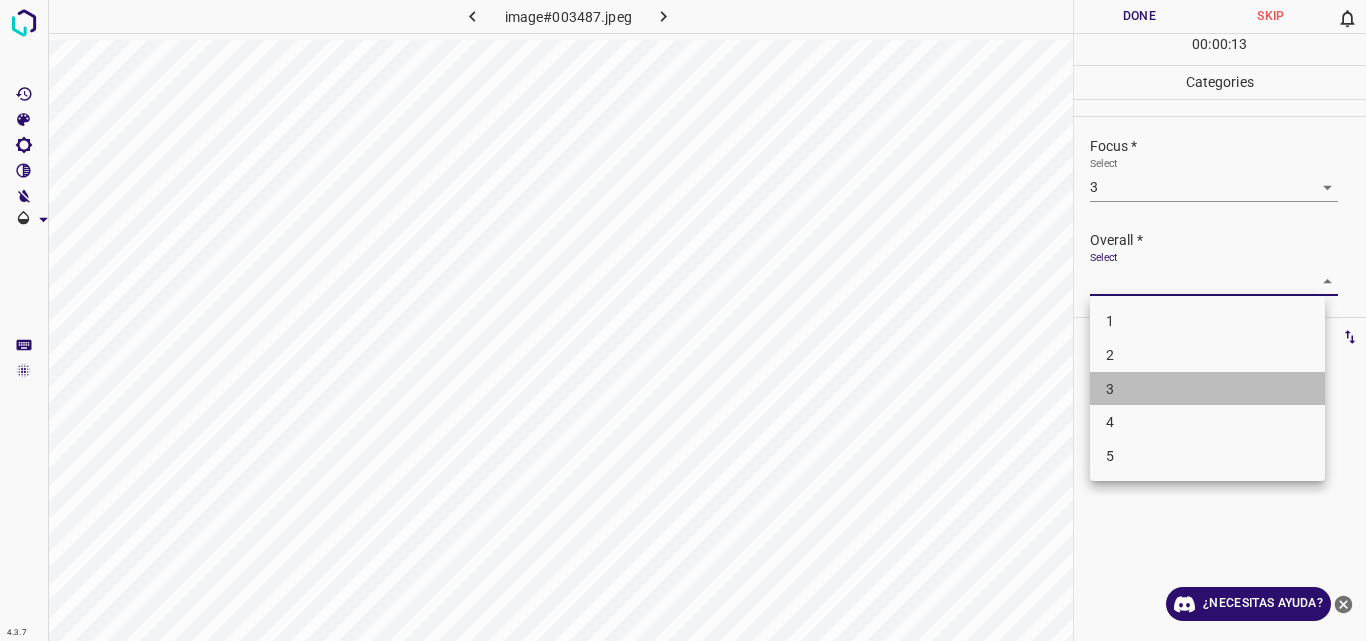 click on "3" at bounding box center [1207, 389] 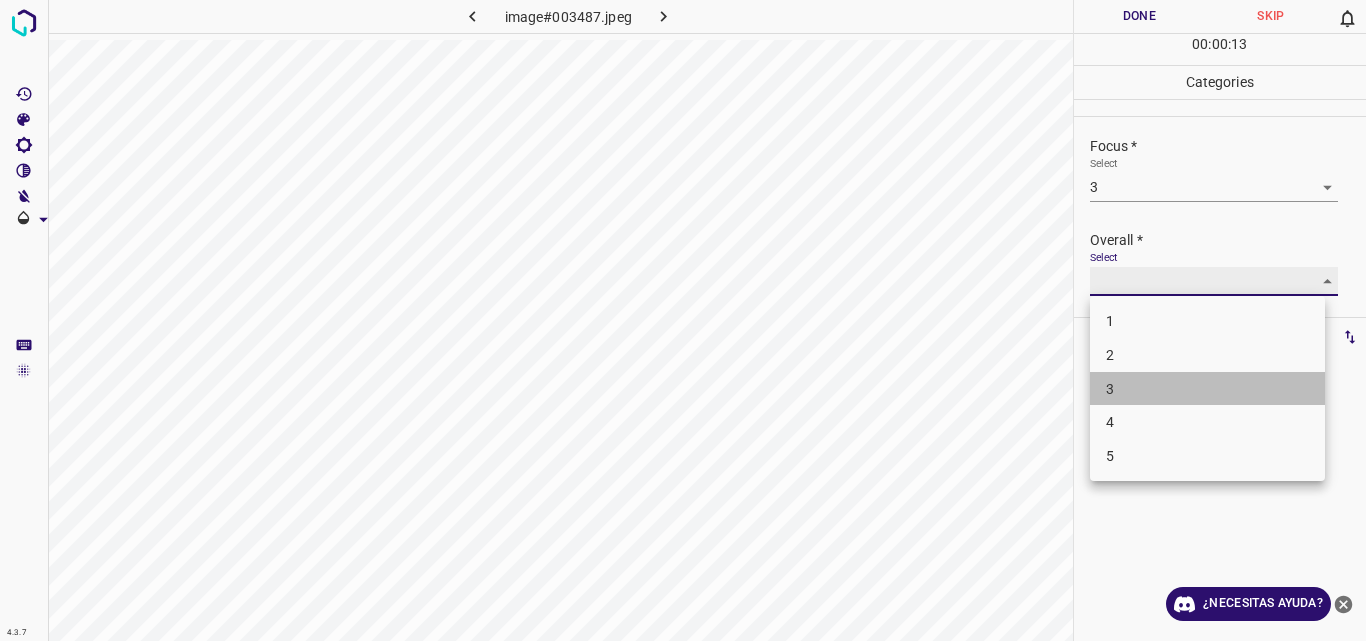 type on "3" 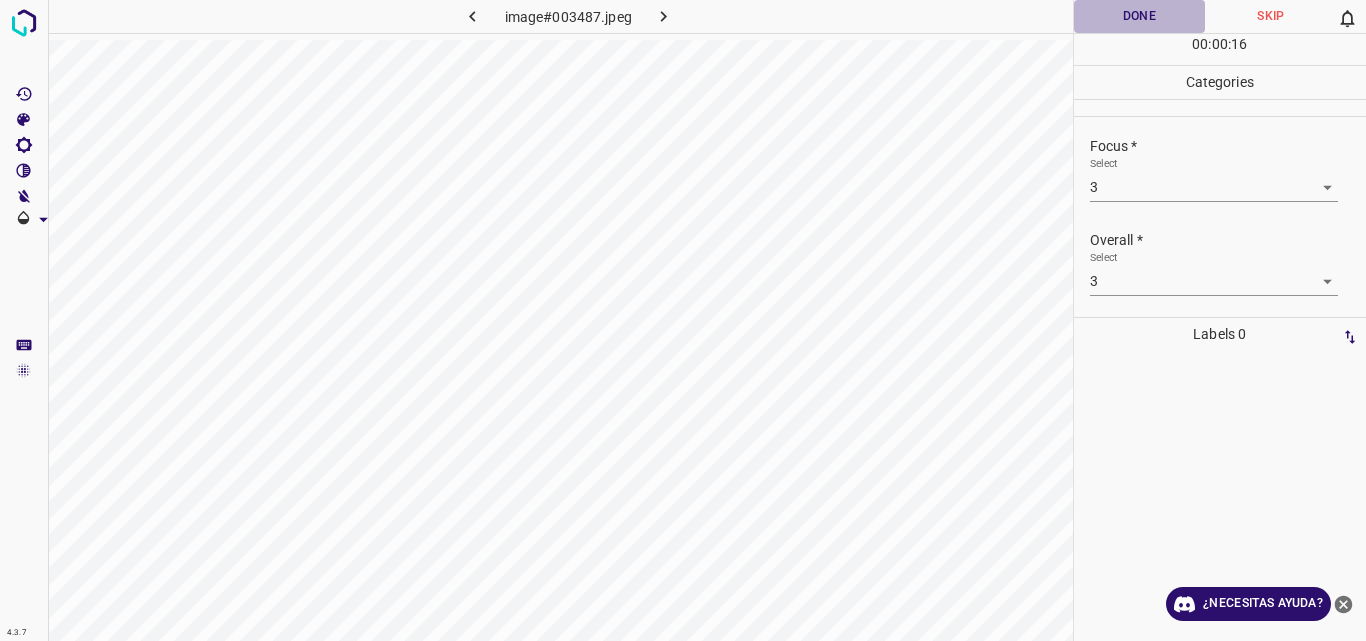 click on "Done" at bounding box center (1140, 16) 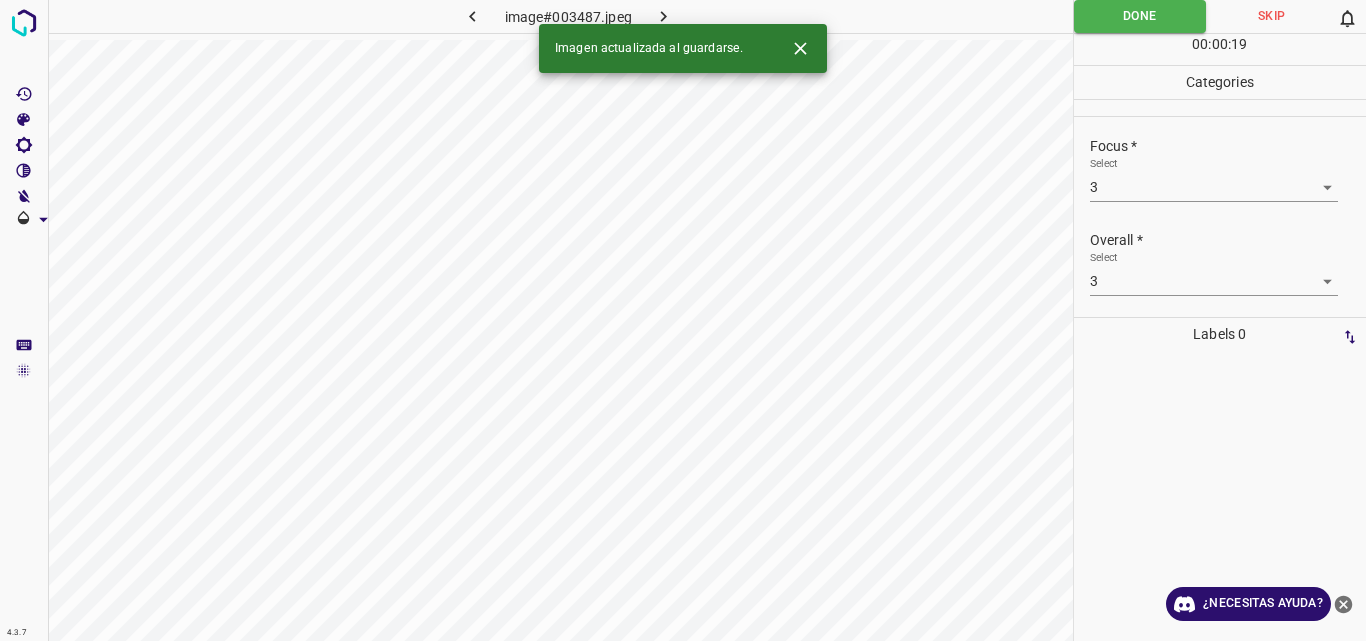 click 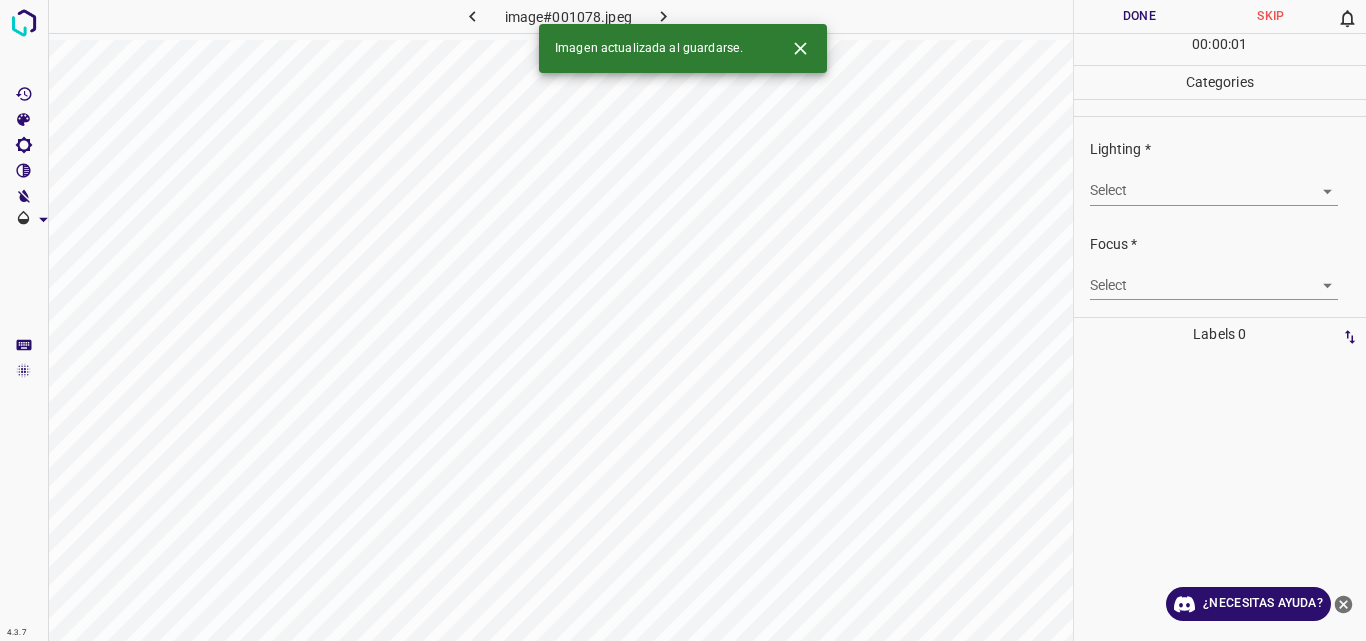 click on "4.3.7 image#001078.jpeg Done Skip 0 00   : 00   : 01   Categories Lighting *  Select ​ Focus *  Select ​ Overall *  Select ​ Labels   0 Categories 1 Lighting 2 Focus 3 Overall Tools Space Change between modes (Draw & Edit) I Auto labeling R Restore zoom M Zoom in N Zoom out Delete Delete selecte label Filters Z Restore filters X Saturation filter C Brightness filter V Contrast filter B Gray scale filter General O Download Imagen actualizada al guardarse. ¿Necesitas ayuda? Original text Rate this translation Your feedback will be used to help improve Google Translate - Texto - Esconder - Borrar" at bounding box center (683, 320) 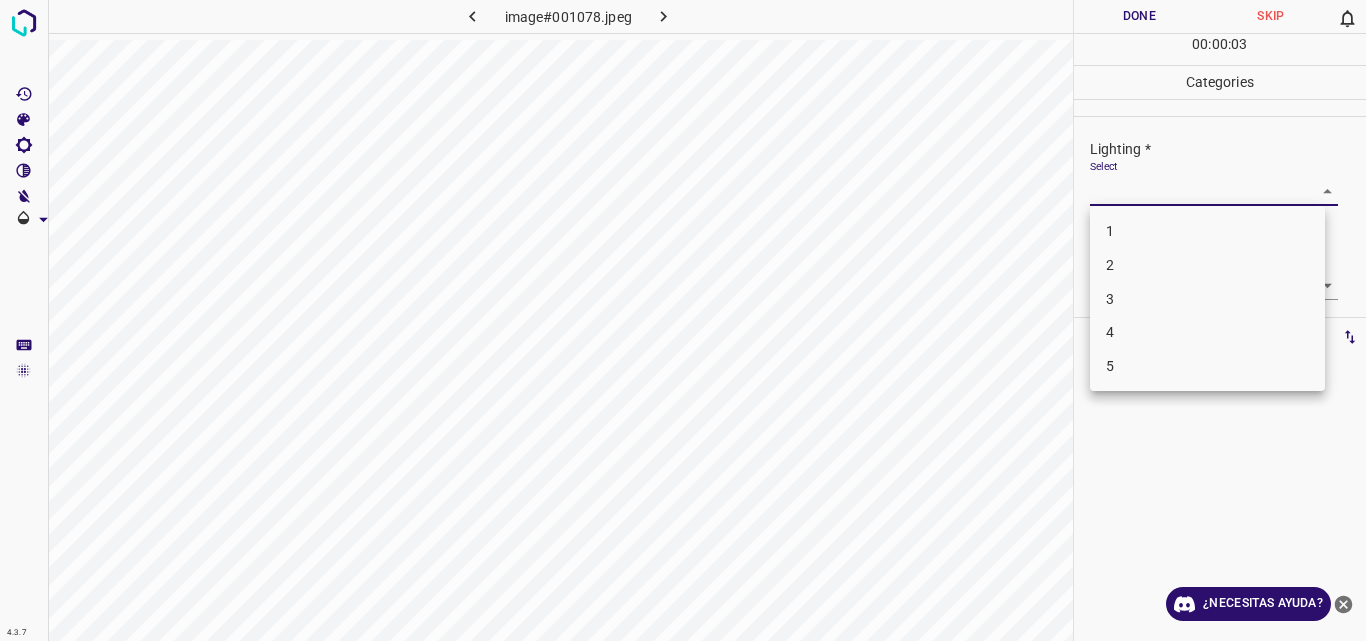 click on "2" at bounding box center (1207, 265) 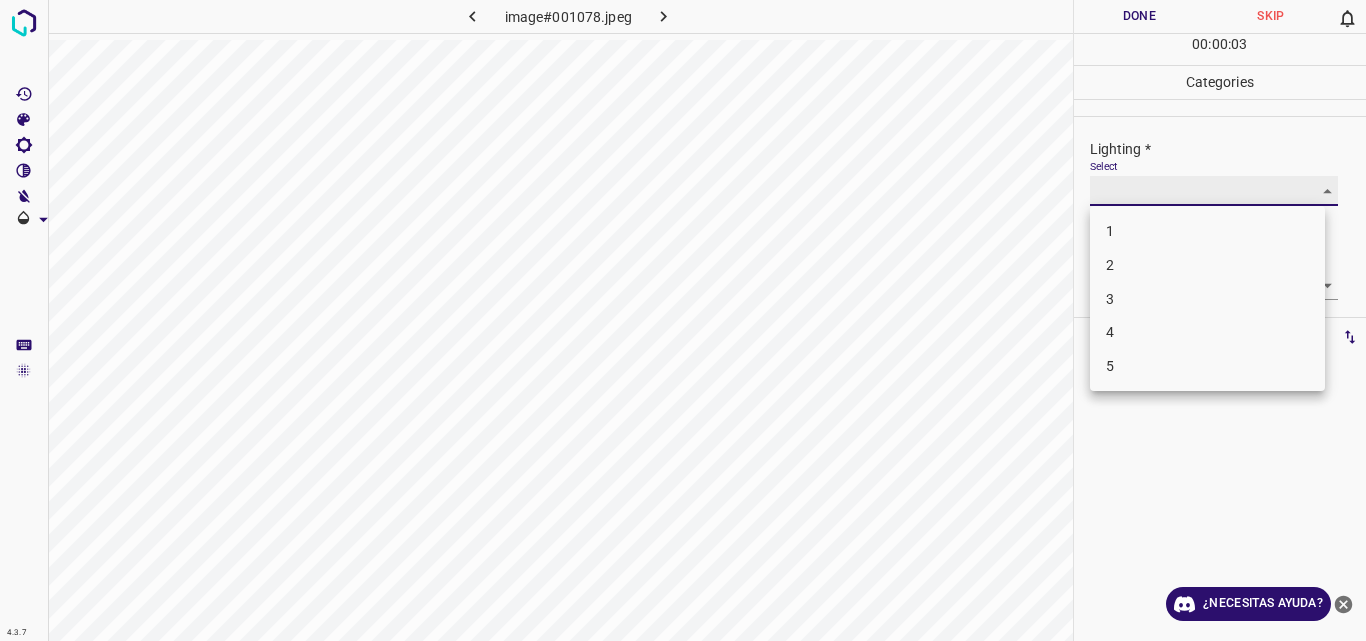 type on "2" 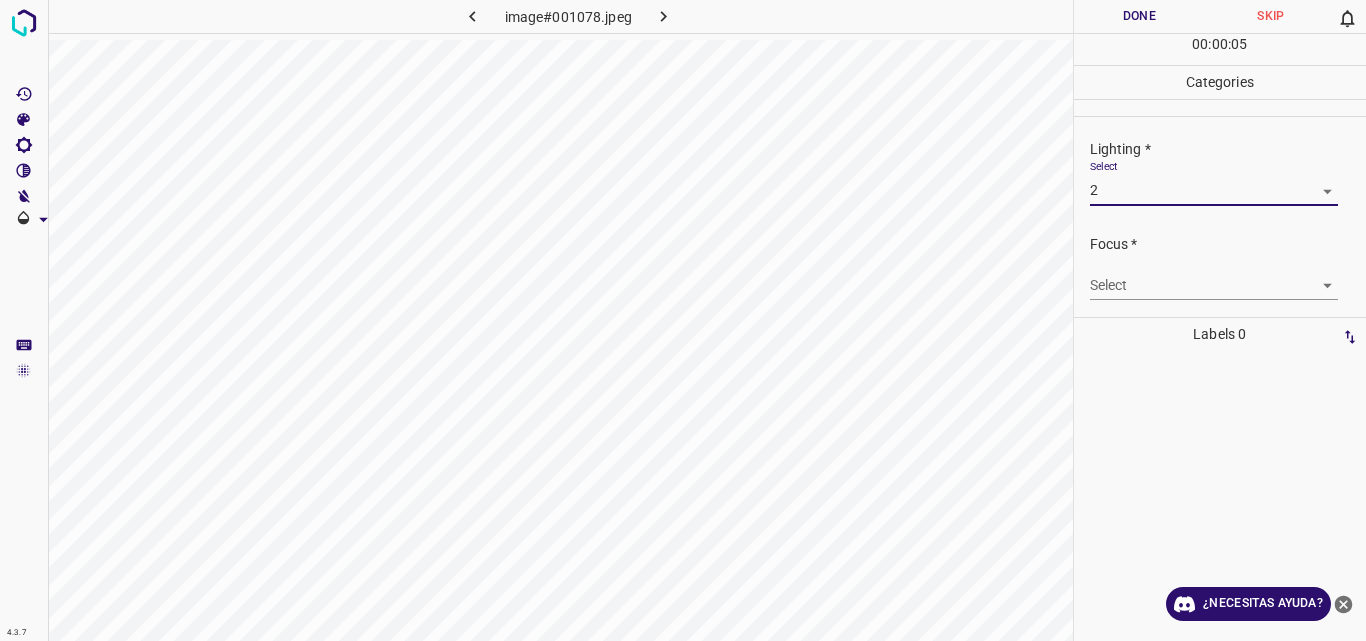 click on "4.3.7 image#001078.jpeg Done Skip 0 00   : 00   : 05   Categories Lighting *  Select 2 2 Focus *  Select ​ Overall *  Select ​ Labels   0 Categories 1 Lighting 2 Focus 3 Overall Tools Space Change between modes (Draw & Edit) I Auto labeling R Restore zoom M Zoom in N Zoom out Delete Delete selecte label Filters Z Restore filters X Saturation filter C Brightness filter V Contrast filter B Gray scale filter General O Download ¿Necesitas ayuda? Original text Rate this translation Your feedback will be used to help improve Google Translate - Texto - Esconder - Borrar" at bounding box center [683, 320] 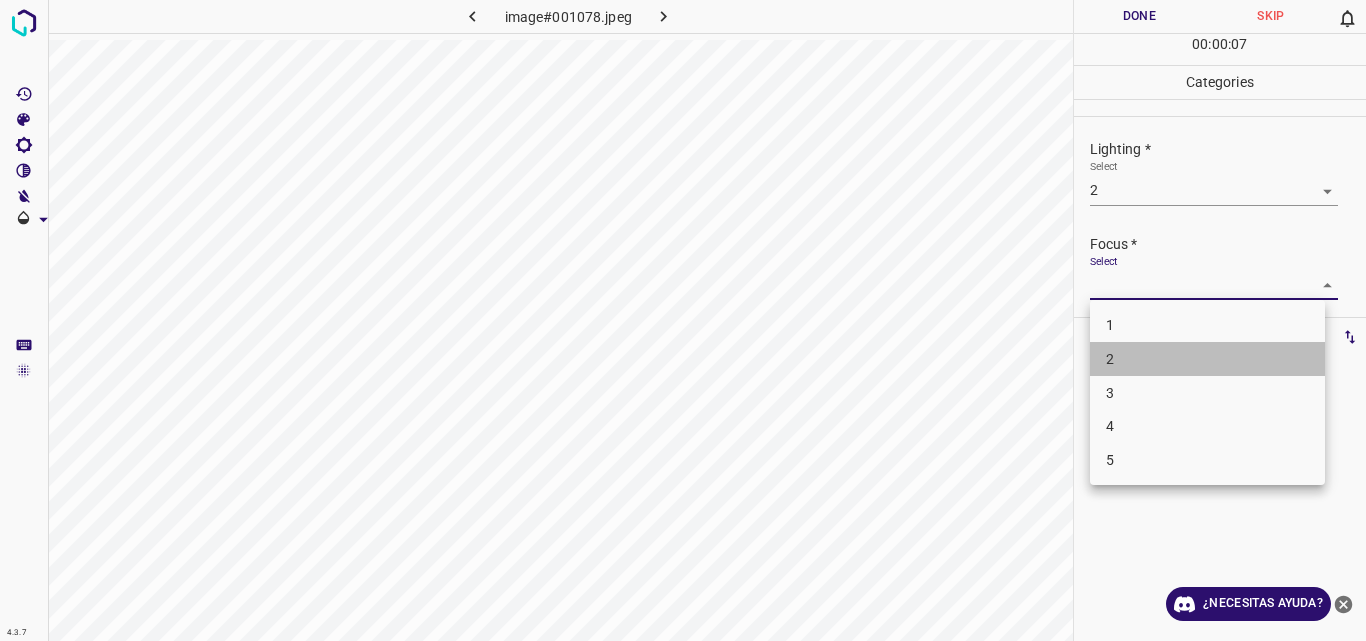 click on "2" at bounding box center [1207, 359] 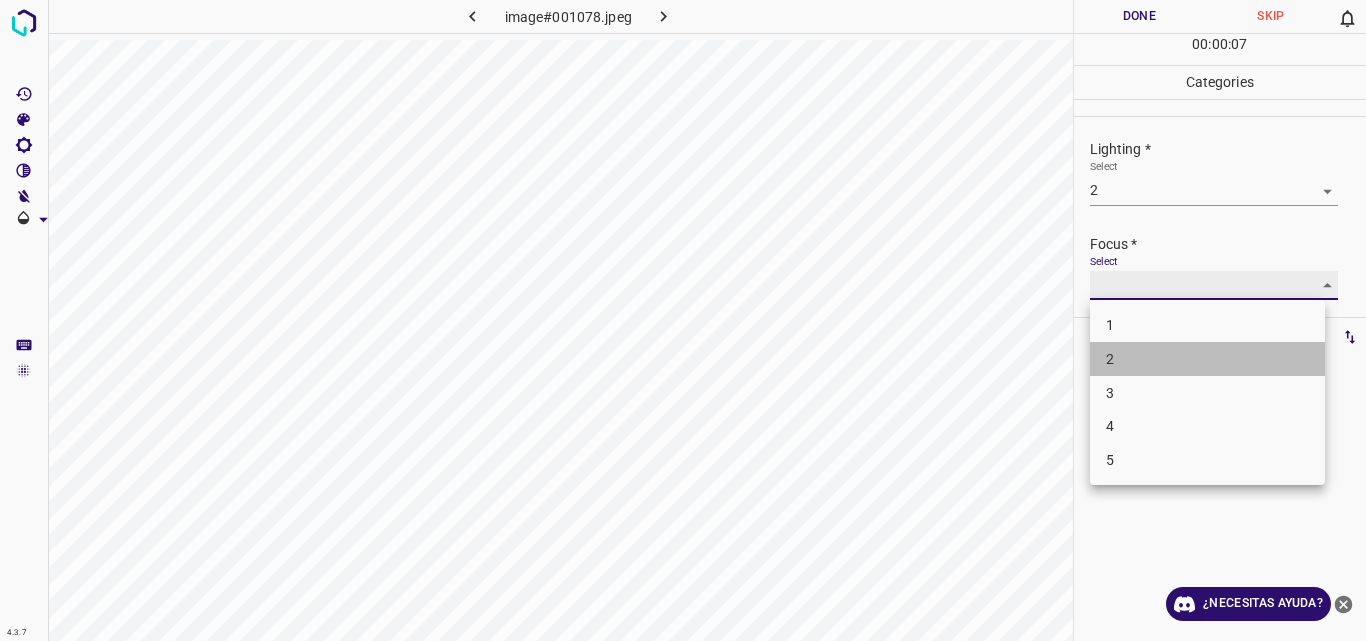 type on "2" 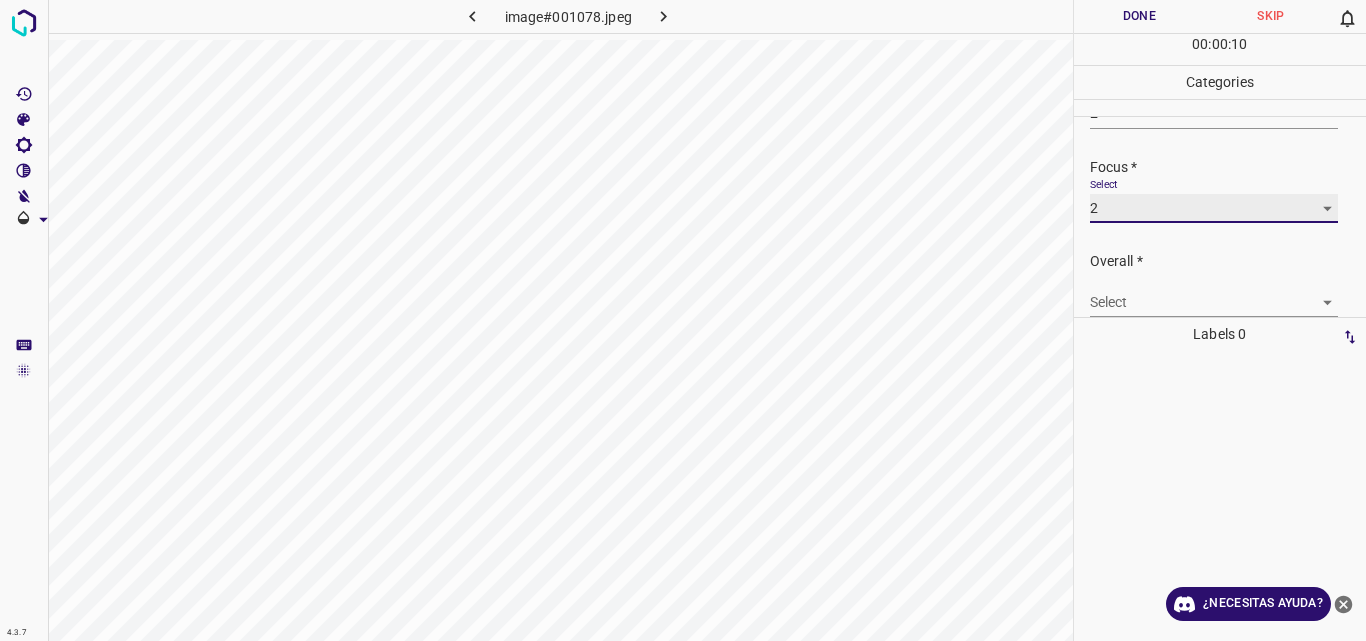 scroll, scrollTop: 98, scrollLeft: 0, axis: vertical 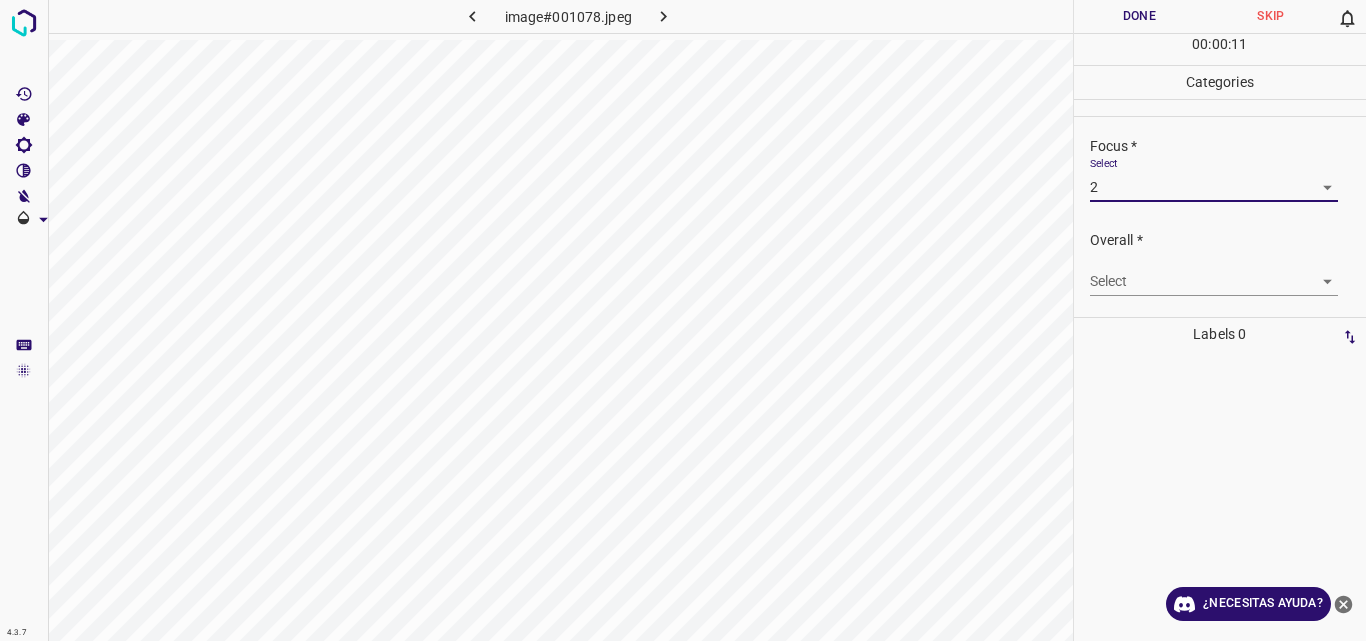 click on "4.3.7 image#001078.jpeg Done Skip 0 00   : 00   : 11   Categories Lighting *  Select 2 2 Focus *  Select 2 2 Overall *  Select ​ Labels   0 Categories 1 Lighting 2 Focus 3 Overall Tools Space Change between modes (Draw & Edit) I Auto labeling R Restore zoom M Zoom in N Zoom out Delete Delete selecte label Filters Z Restore filters X Saturation filter C Brightness filter V Contrast filter B Gray scale filter General O Download ¿Necesitas ayuda? Original text Rate this translation Your feedback will be used to help improve Google Translate - Texto - Esconder - Borrar" at bounding box center [683, 320] 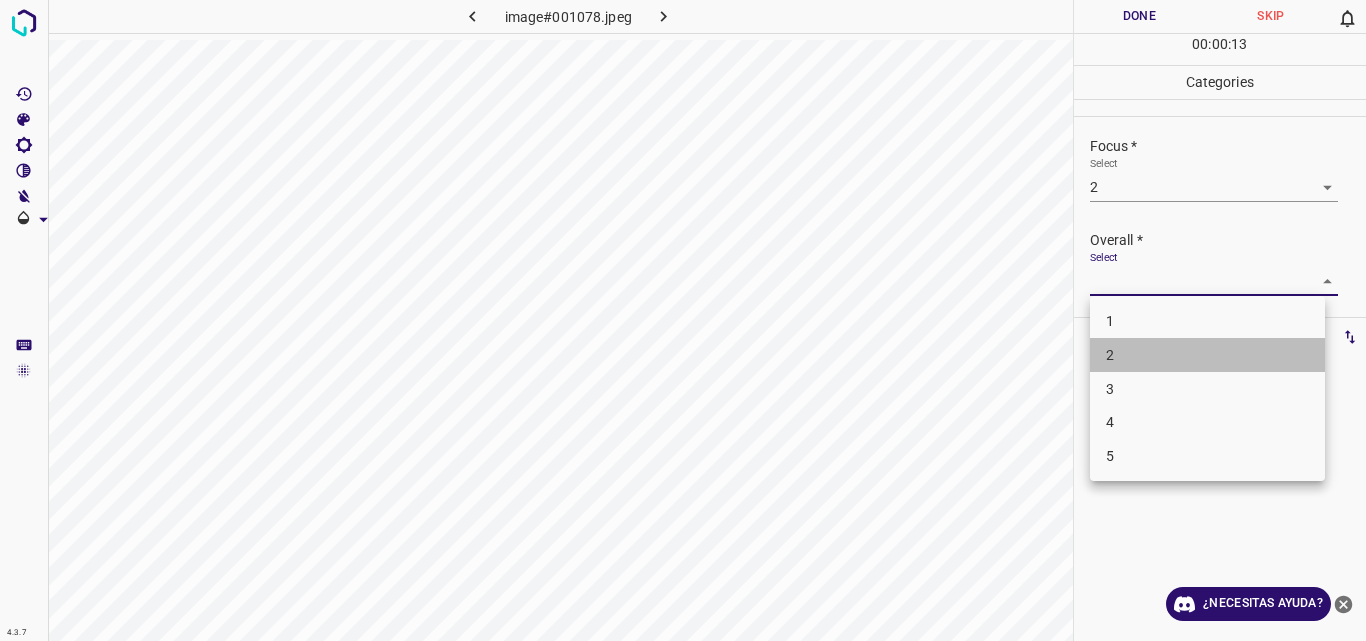 click on "2" at bounding box center [1207, 355] 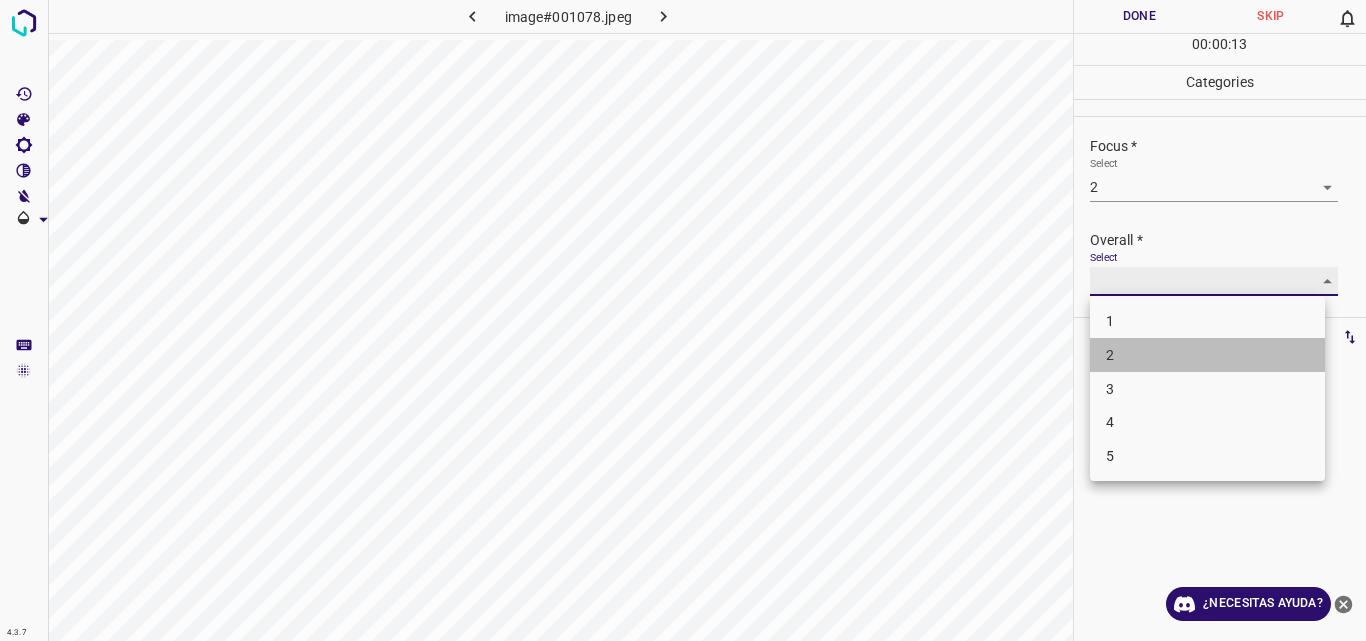 type on "2" 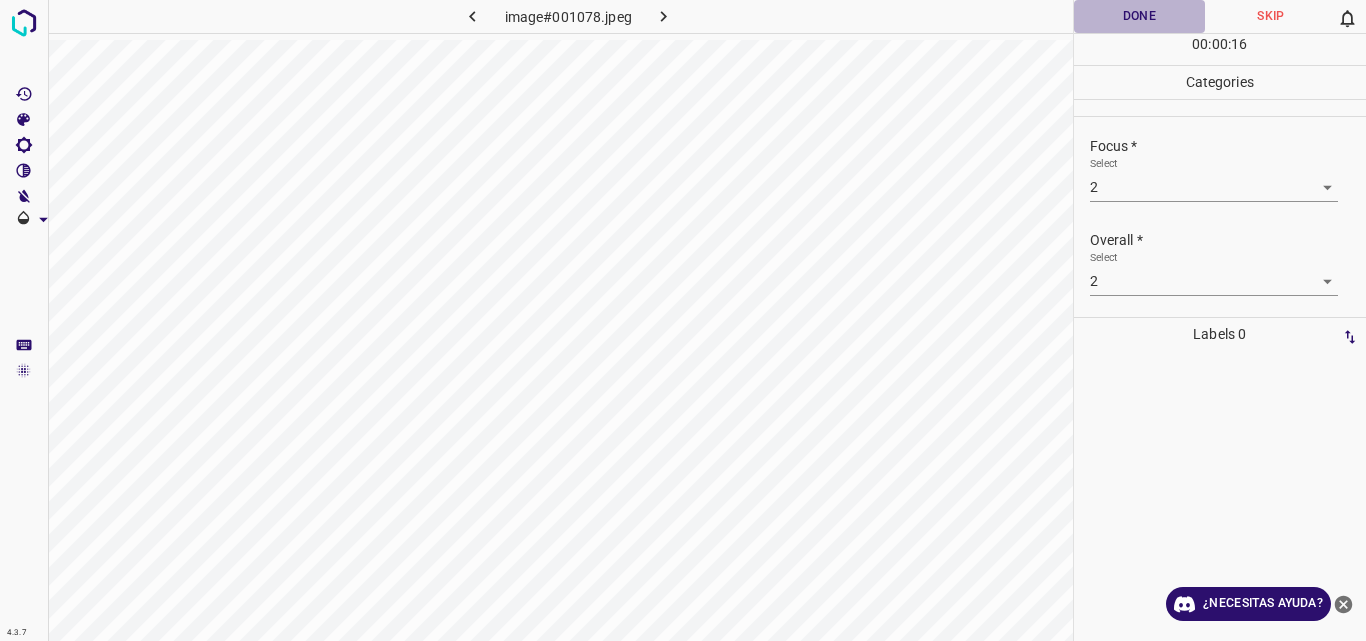 click on "Done" at bounding box center (1140, 16) 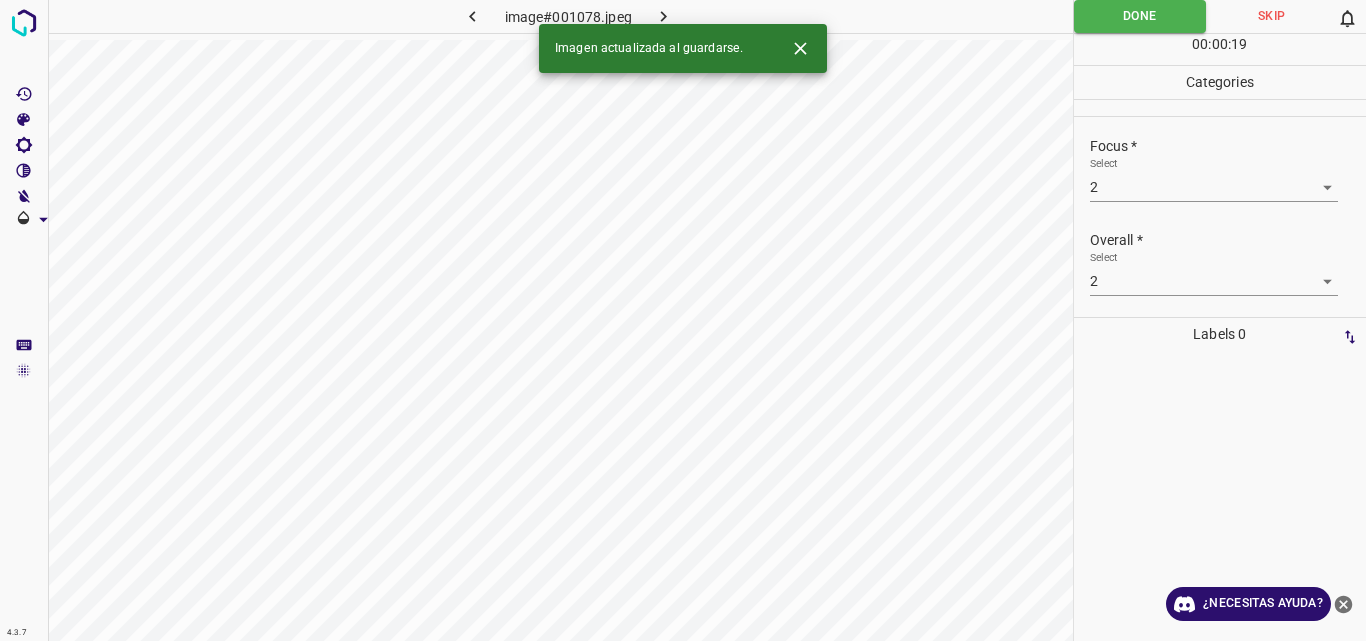 click 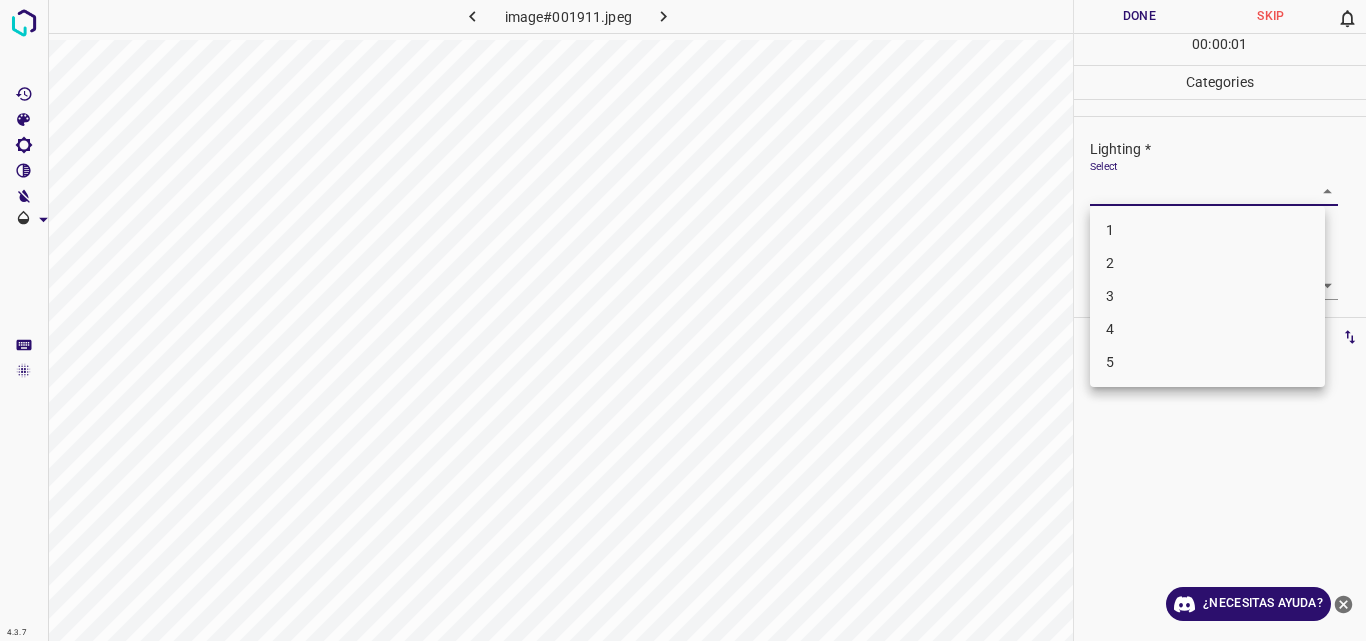 click on "4.3.7 image#001911.jpeg Done Skip 0 00   : 00   : 01   Categories Lighting *  Select ​ Focus *  Select ​ Overall *  Select ​ Labels   0 Categories 1 Lighting 2 Focus 3 Overall Tools Space Change between modes (Draw & Edit) I Auto labeling R Restore zoom M Zoom in N Zoom out Delete Delete selecte label Filters Z Restore filters X Saturation filter C Brightness filter V Contrast filter B Gray scale filter General O Download ¿Necesitas ayuda? Original text Rate this translation Your feedback will be used to help improve Google Translate - Texto - Esconder - Borrar 1 2 3 4 5" at bounding box center (683, 320) 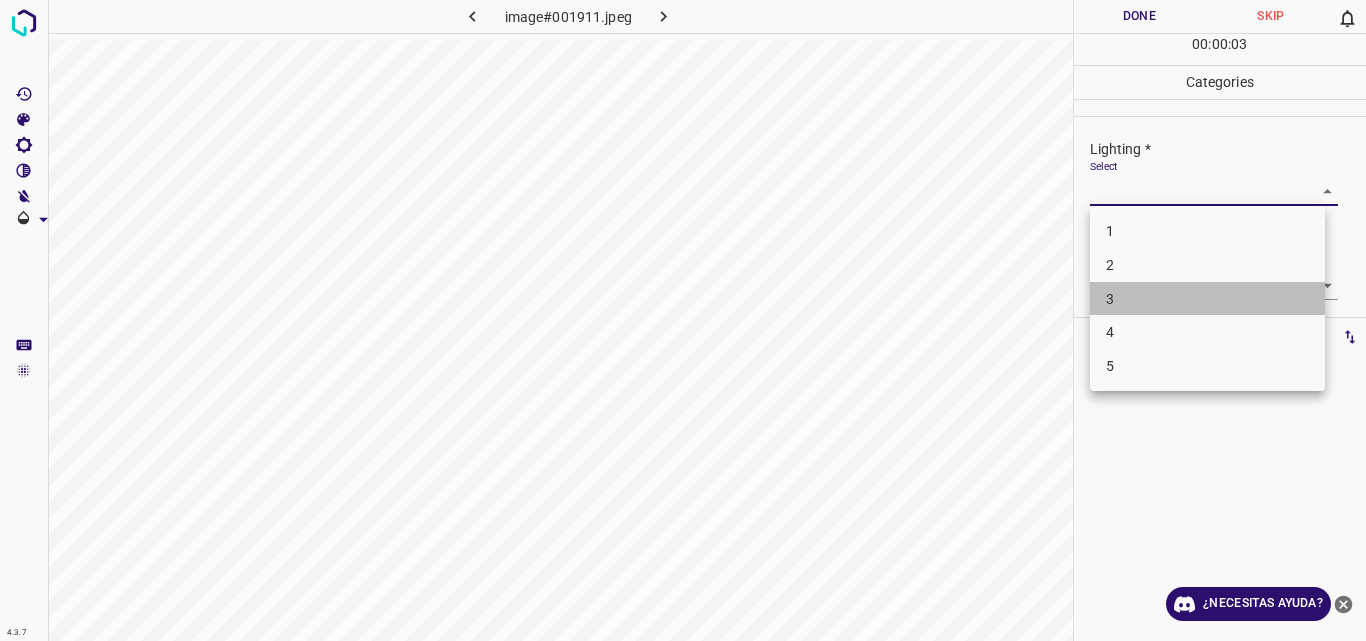 click on "3" at bounding box center (1207, 299) 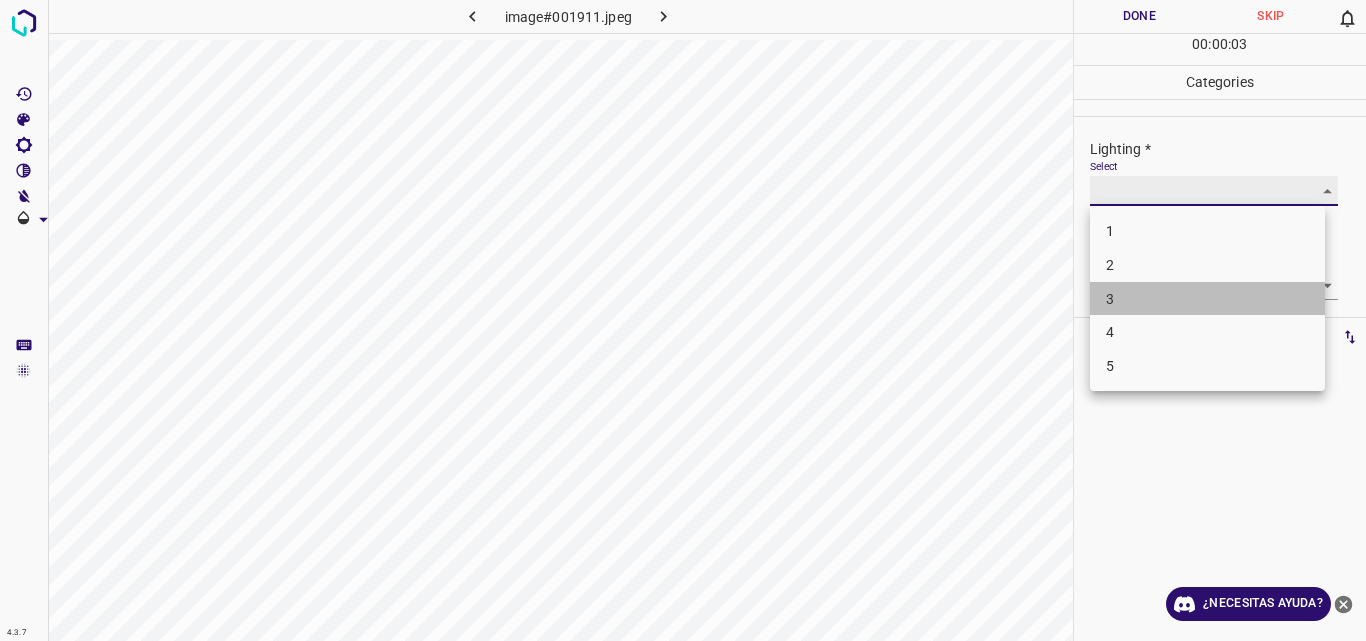 type on "3" 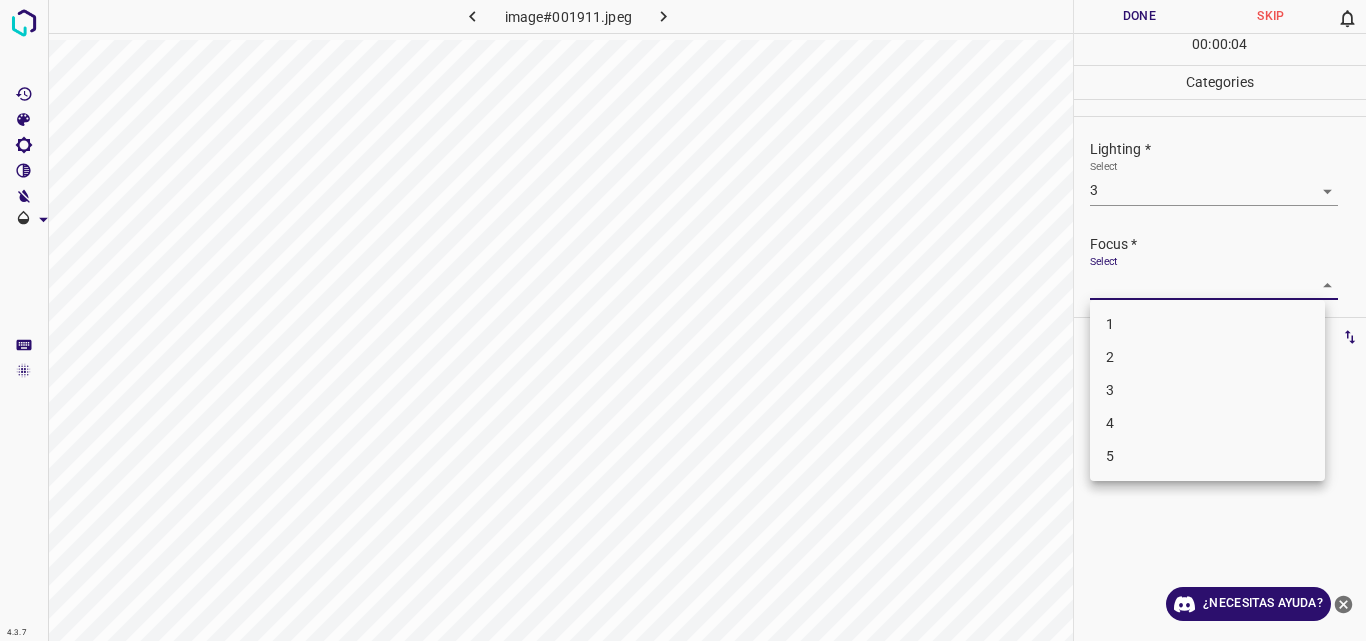 click on "4.3.7 image#001911.jpeg Done Skip 0 00   : 00   : 04   Categories Lighting *  Select 3 3 Focus *  Select ​ Overall *  Select ​ Labels   0 Categories 1 Lighting 2 Focus 3 Overall Tools Space Change between modes (Draw & Edit) I Auto labeling R Restore zoom M Zoom in N Zoom out Delete Delete selecte label Filters Z Restore filters X Saturation filter C Brightness filter V Contrast filter B Gray scale filter General O Download ¿Necesitas ayuda? Original text Rate this translation Your feedback will be used to help improve Google Translate - Texto - Esconder - Borrar 1 2 3 4 5" at bounding box center (683, 320) 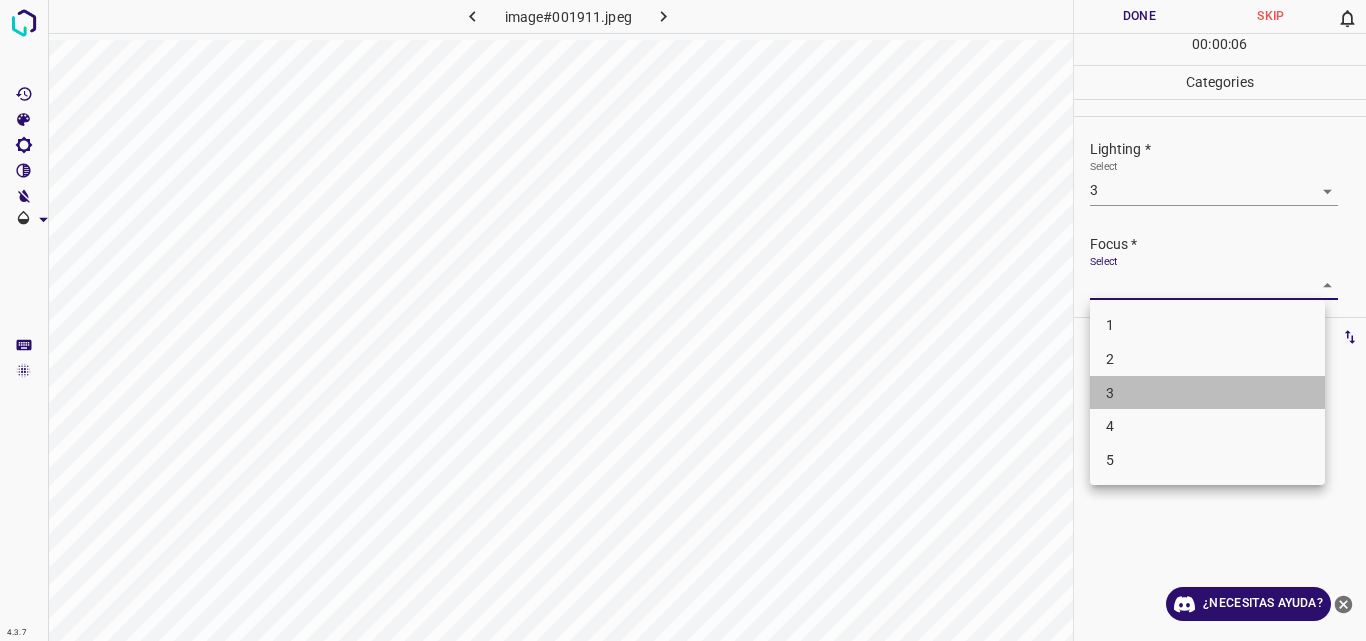 click on "3" at bounding box center [1207, 393] 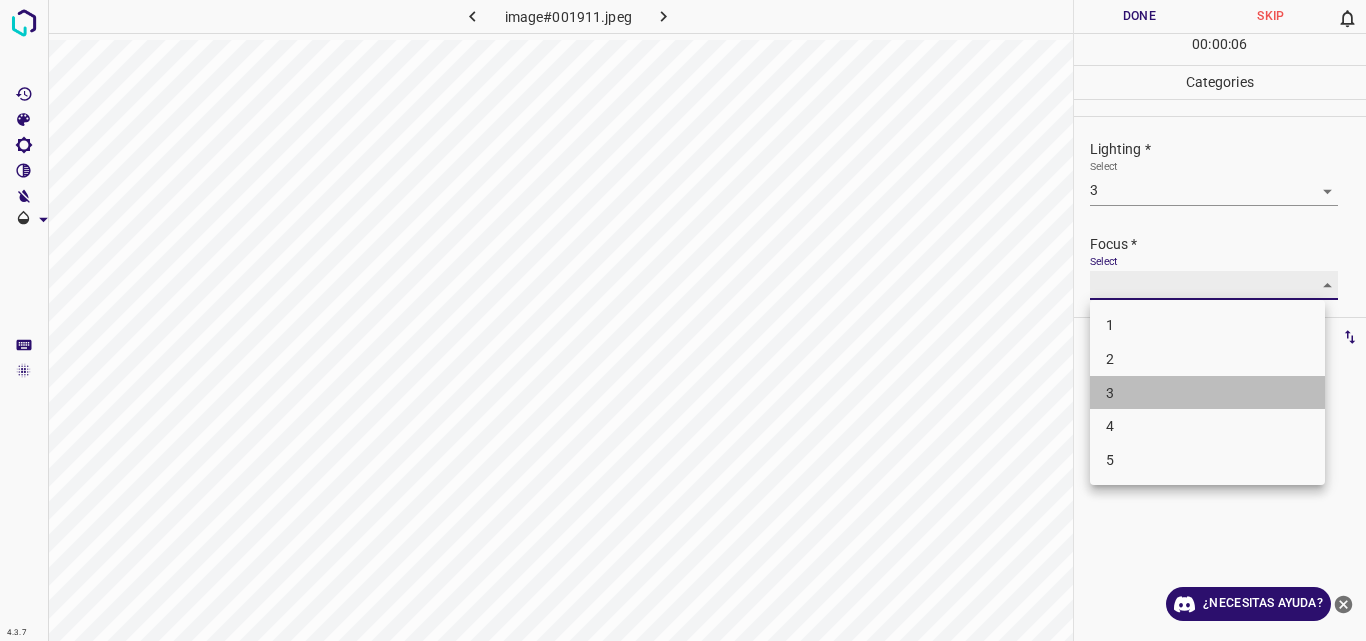 type on "3" 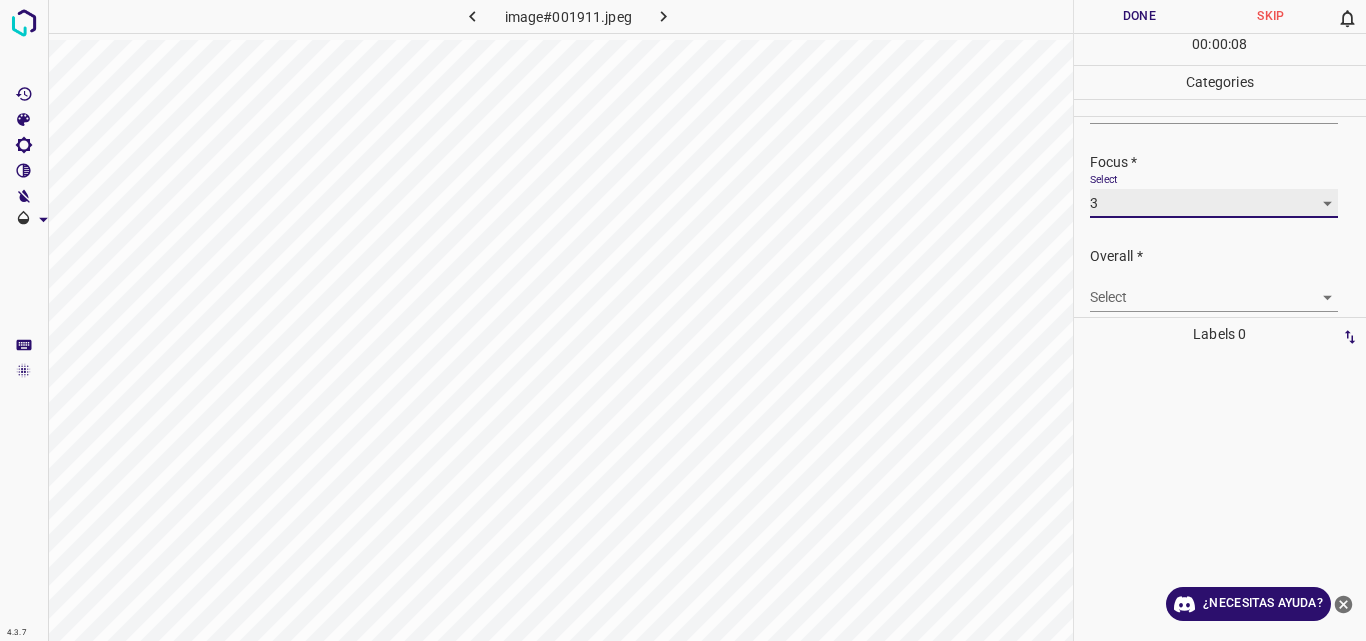 scroll, scrollTop: 98, scrollLeft: 0, axis: vertical 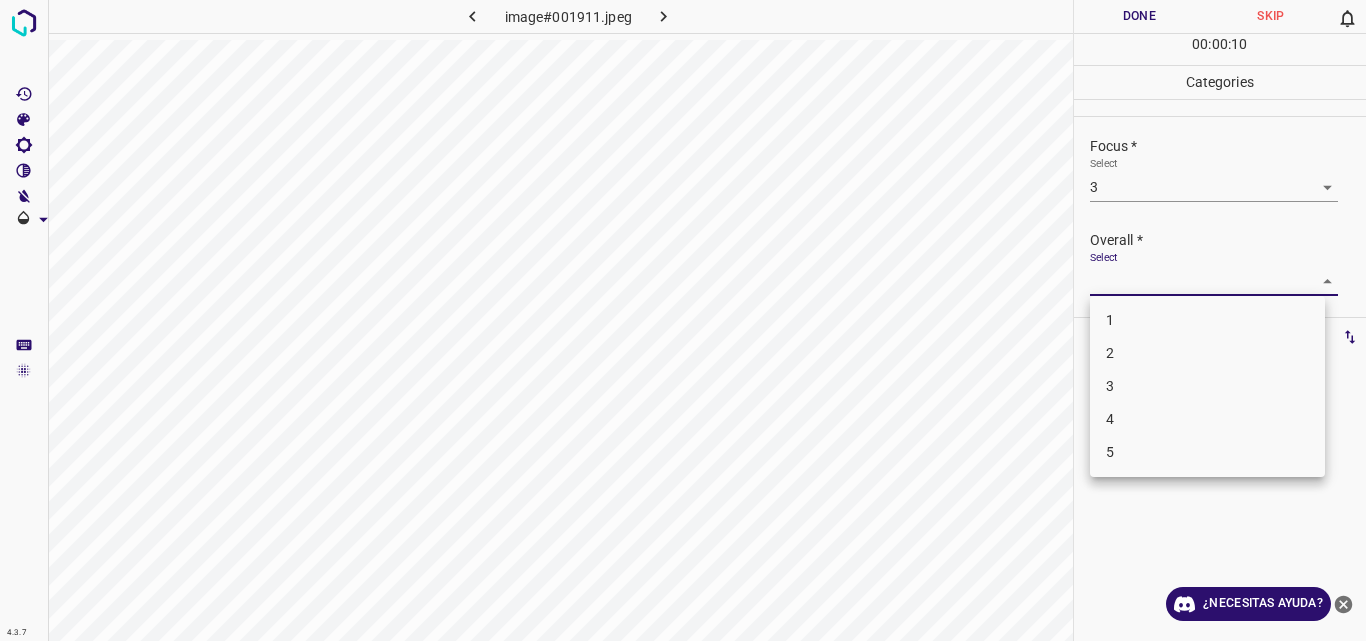 click on "4.3.7 image#001911.jpeg Done Skip 0 00   : 00   : 10   Categories Lighting *  Select 3 3 Focus *  Select 3 3 Overall *  Select ​ Labels   0 Categories 1 Lighting 2 Focus 3 Overall Tools Space Change between modes (Draw & Edit) I Auto labeling R Restore zoom M Zoom in N Zoom out Delete Delete selecte label Filters Z Restore filters X Saturation filter C Brightness filter V Contrast filter B Gray scale filter General O Download ¿Necesitas ayuda? Original text Rate this translation Your feedback will be used to help improve Google Translate - Texto - Esconder - Borrar 1 2 3 4 5" at bounding box center (683, 320) 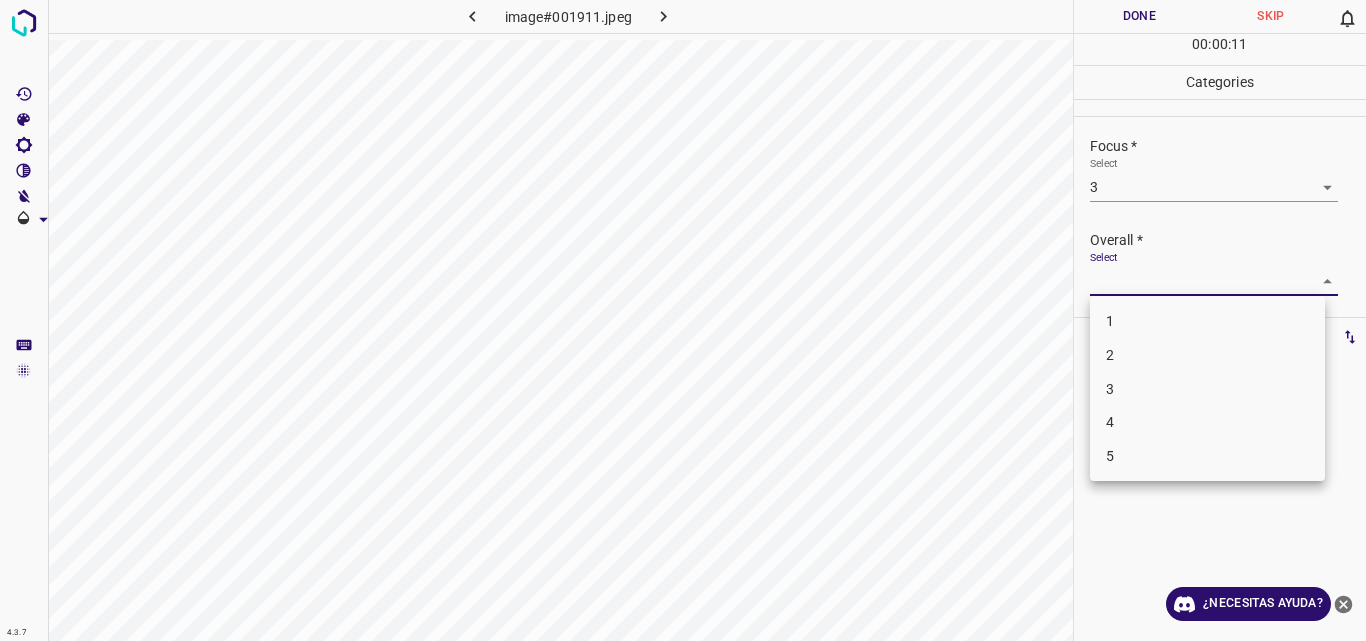 click on "3" at bounding box center [1207, 389] 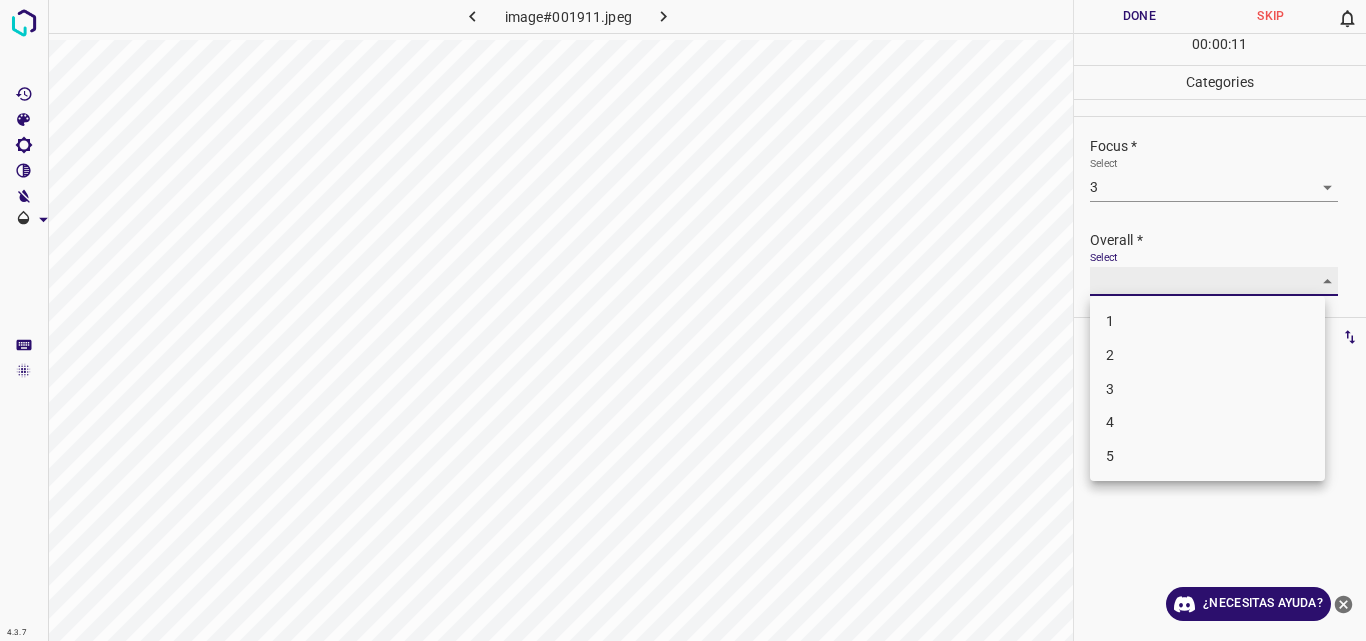 type on "3" 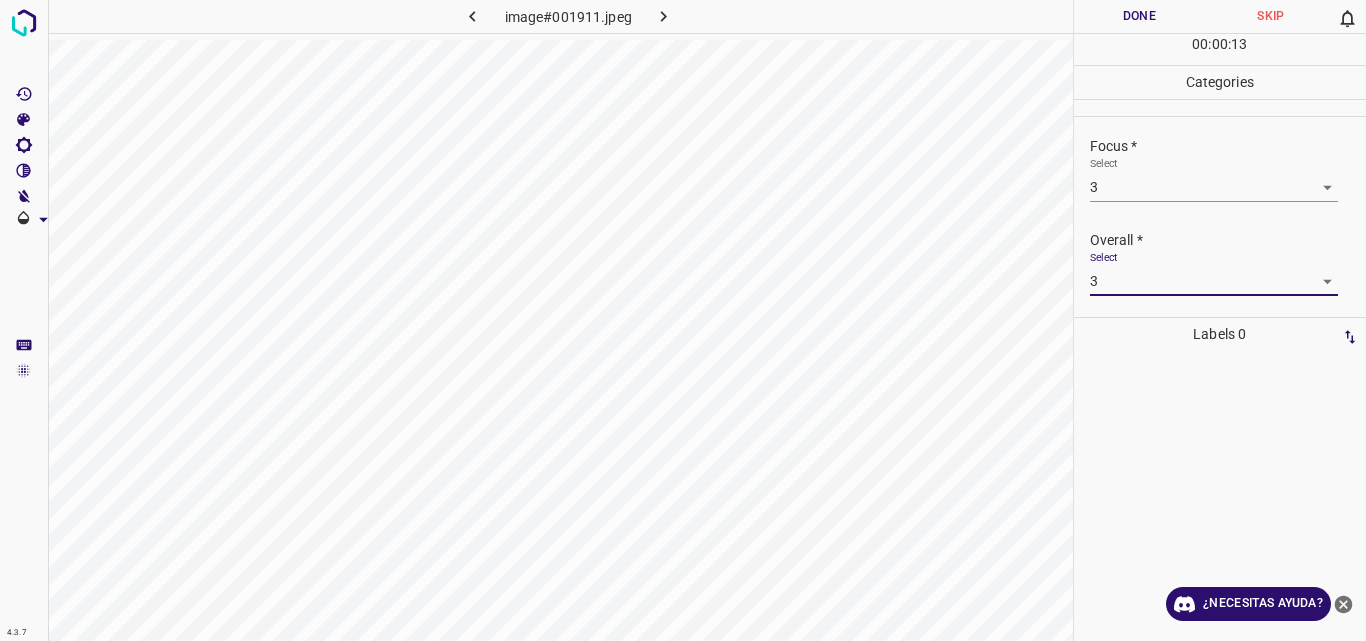 click on "Done" at bounding box center [1140, 16] 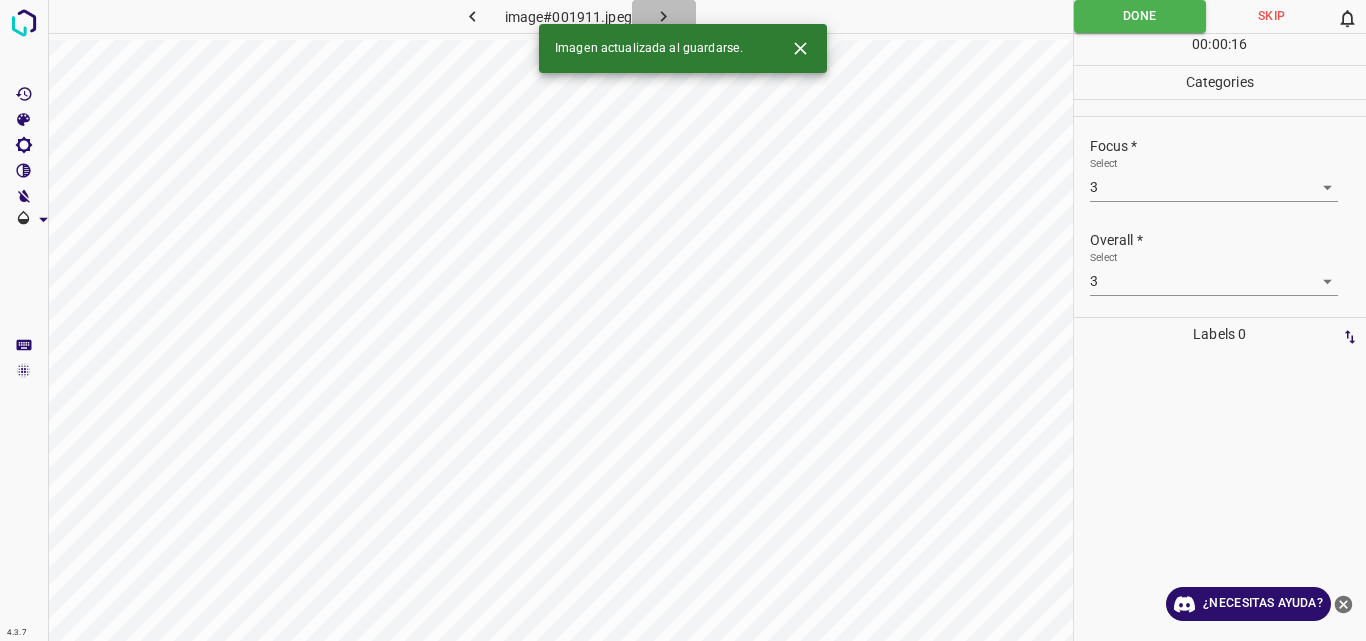 click 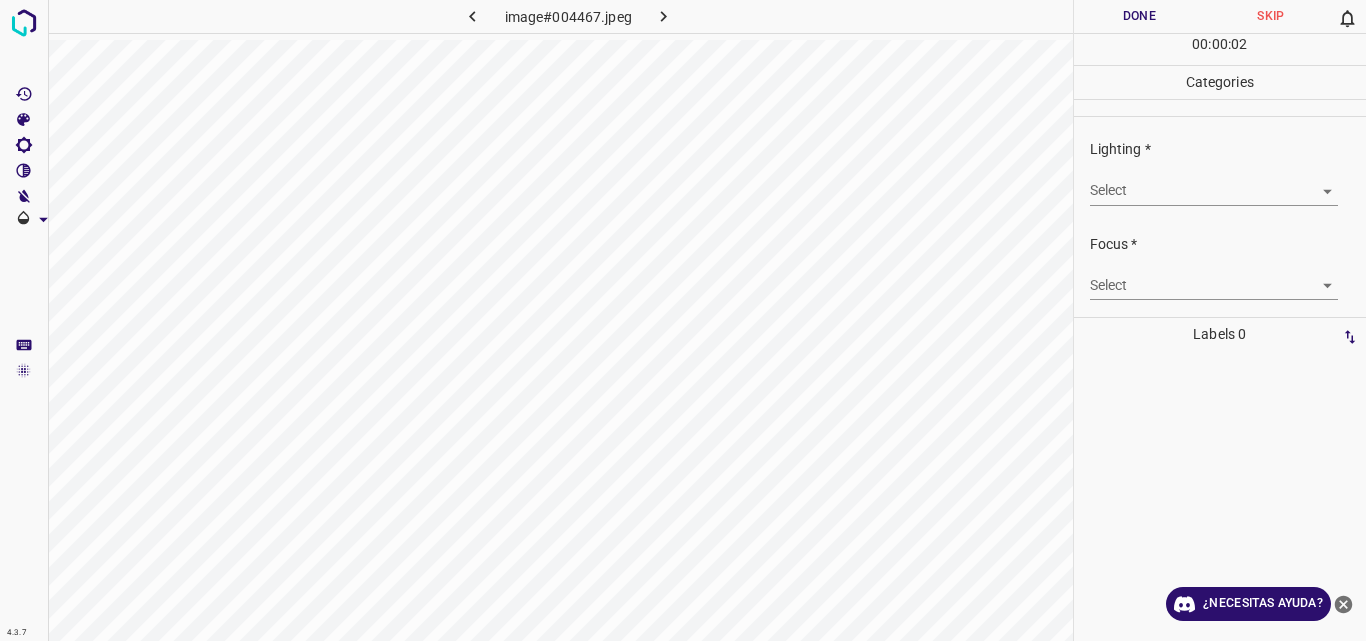 click on "4.3.7 image#004467.jpeg Done Skip 0 00   : 00   : 02   Categories Lighting *  Select ​ Focus *  Select ​ Overall *  Select ​ Labels   0 Categories 1 Lighting 2 Focus 3 Overall Tools Space Change between modes (Draw & Edit) I Auto labeling R Restore zoom M Zoom in N Zoom out Delete Delete selecte label Filters Z Restore filters X Saturation filter C Brightness filter V Contrast filter B Gray scale filter General O Download ¿Necesitas ayuda? Original text Rate this translation Your feedback will be used to help improve Google Translate - Texto - Esconder - Borrar" at bounding box center (683, 320) 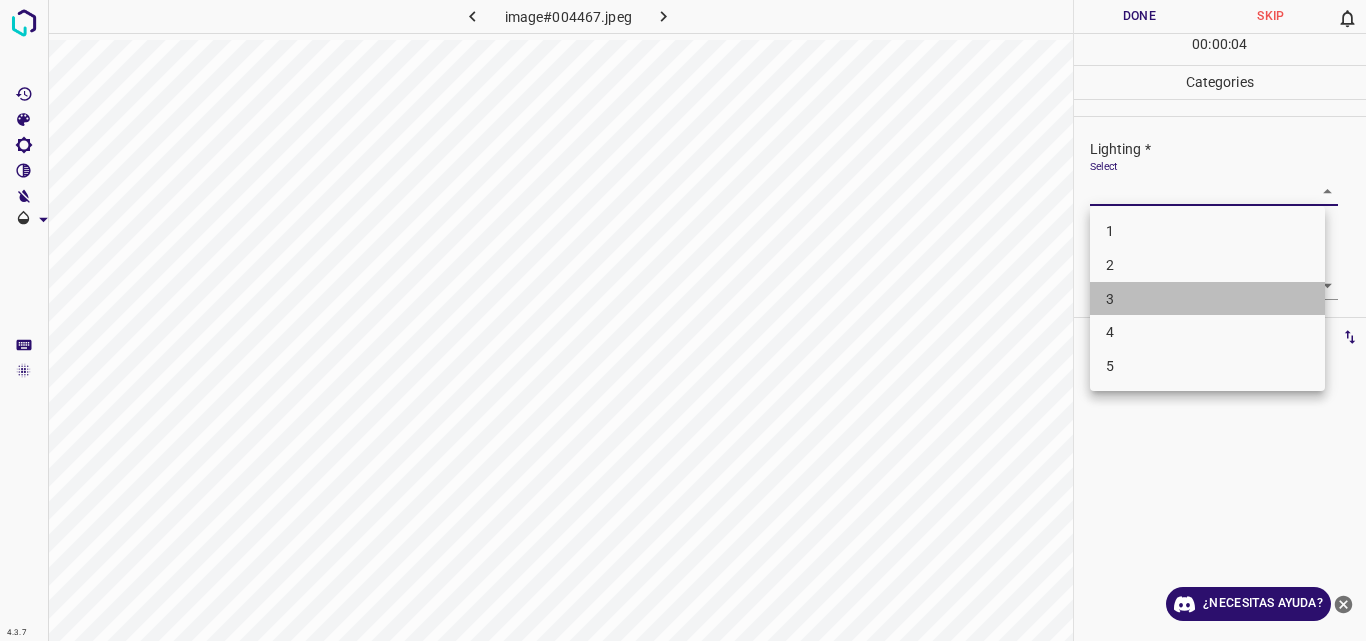 click on "3" at bounding box center (1207, 299) 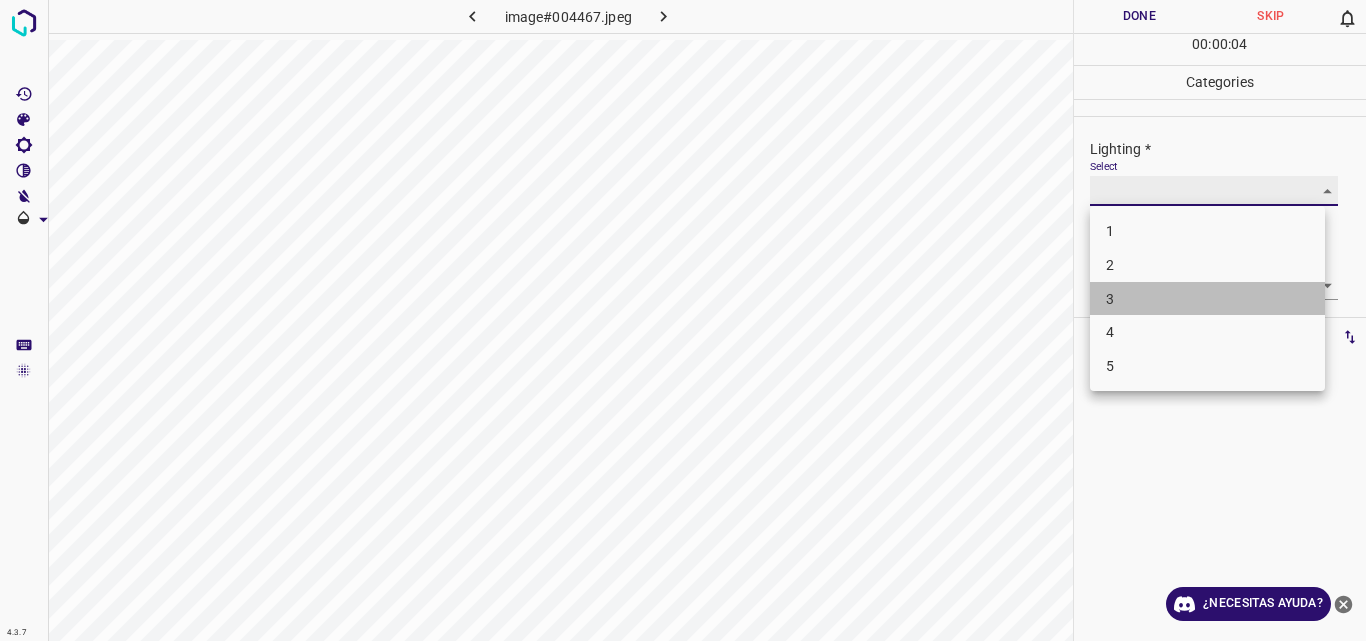 type on "3" 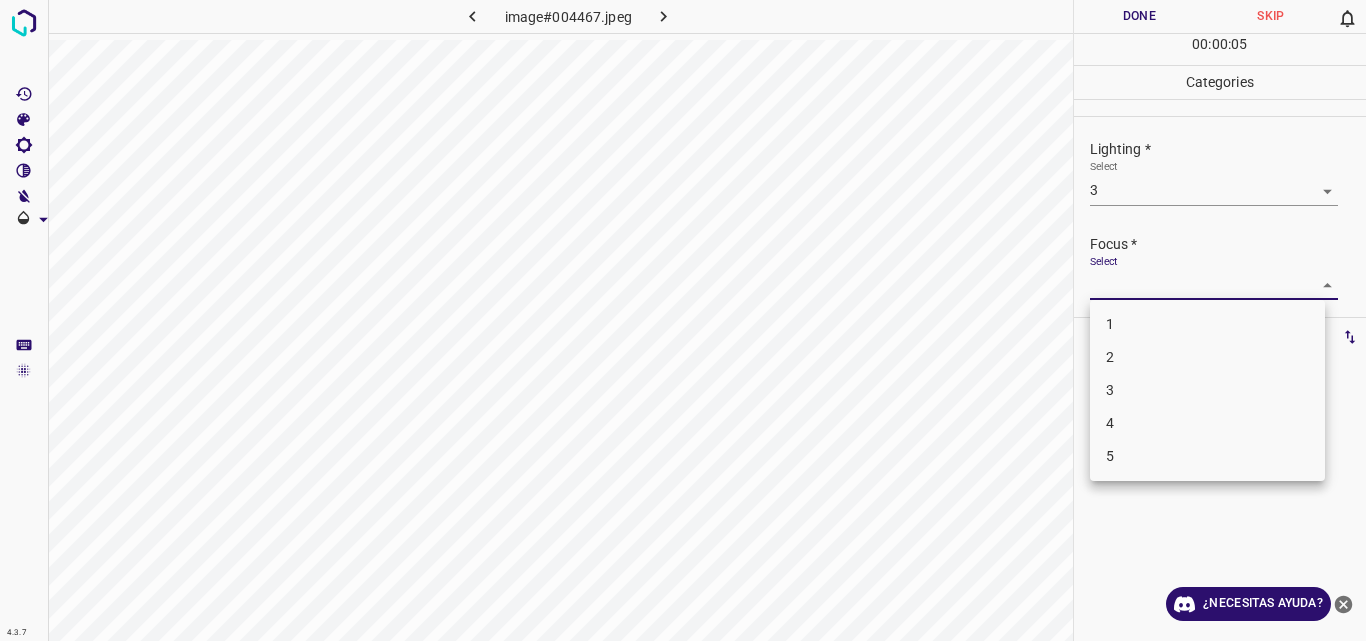click on "4.3.7 image#004467.jpeg Done Skip 0 00   : 00   : 05   Categories Lighting *  Select 3 3 Focus *  Select ​ Overall *  Select ​ Labels   0 Categories 1 Lighting 2 Focus 3 Overall Tools Space Change between modes (Draw & Edit) I Auto labeling R Restore zoom M Zoom in N Zoom out Delete Delete selecte label Filters Z Restore filters X Saturation filter C Brightness filter V Contrast filter B Gray scale filter General O Download ¿Necesitas ayuda? Original text Rate this translation Your feedback will be used to help improve Google Translate - Texto - Esconder - Borrar 1 2 3 4 5" at bounding box center (683, 320) 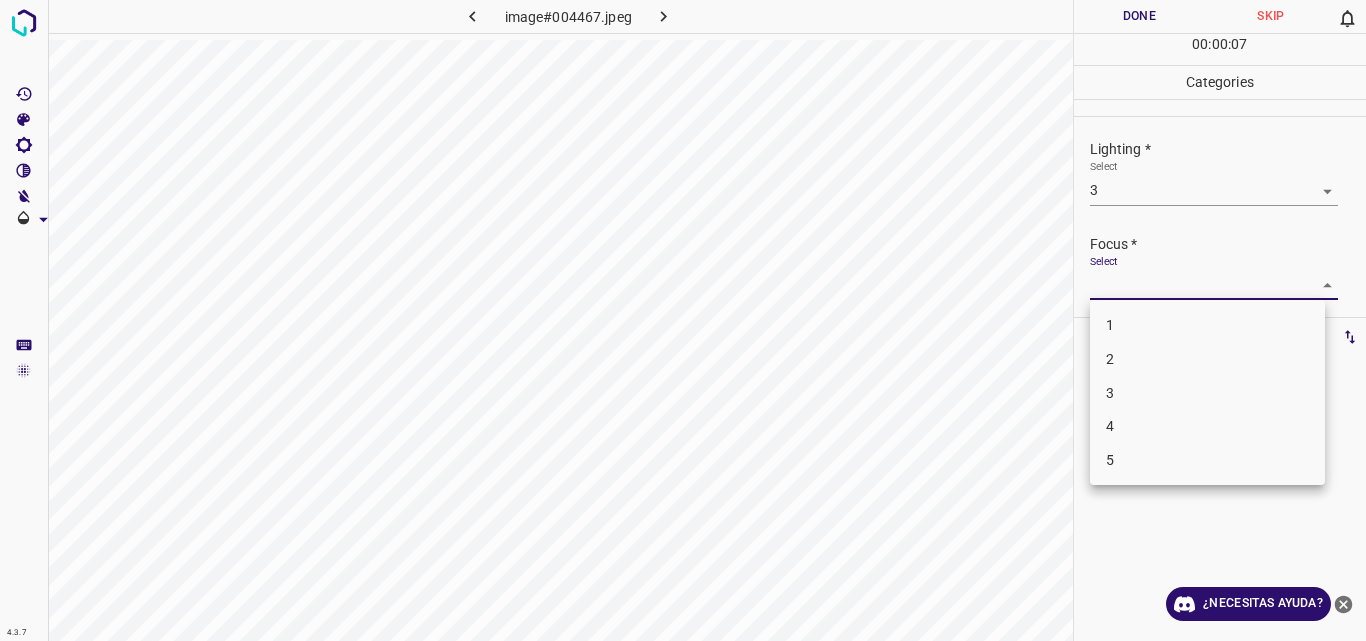 click on "3" at bounding box center [1207, 393] 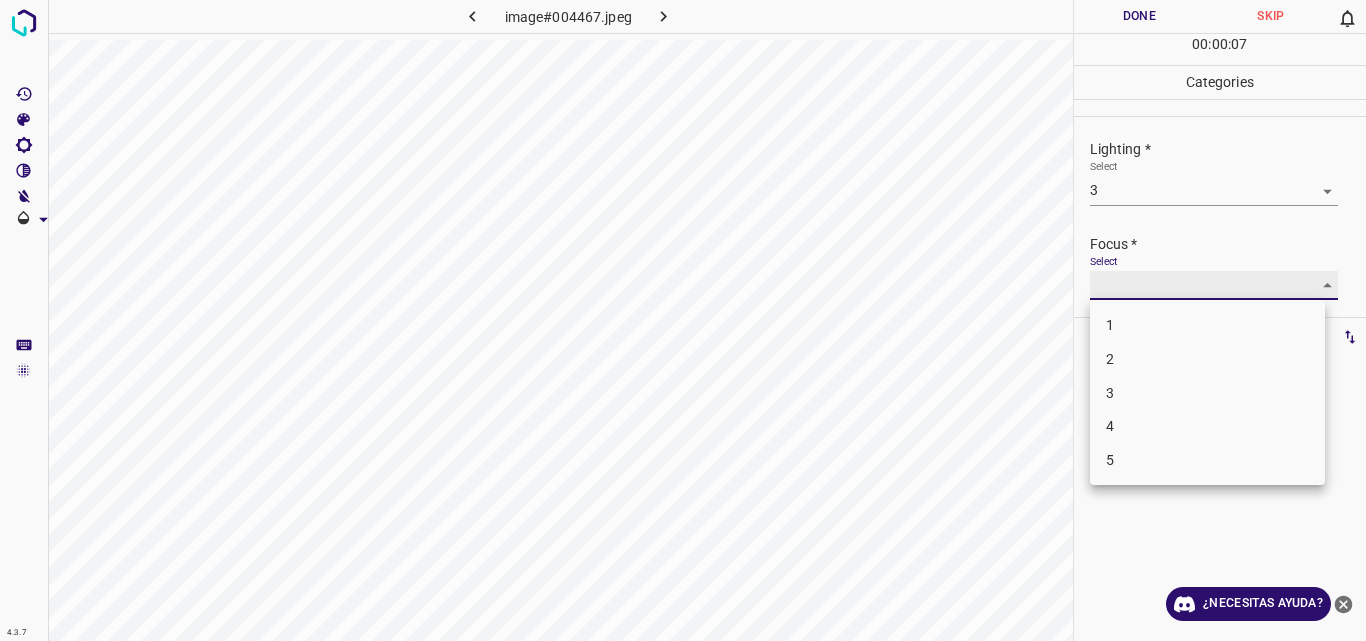 type on "3" 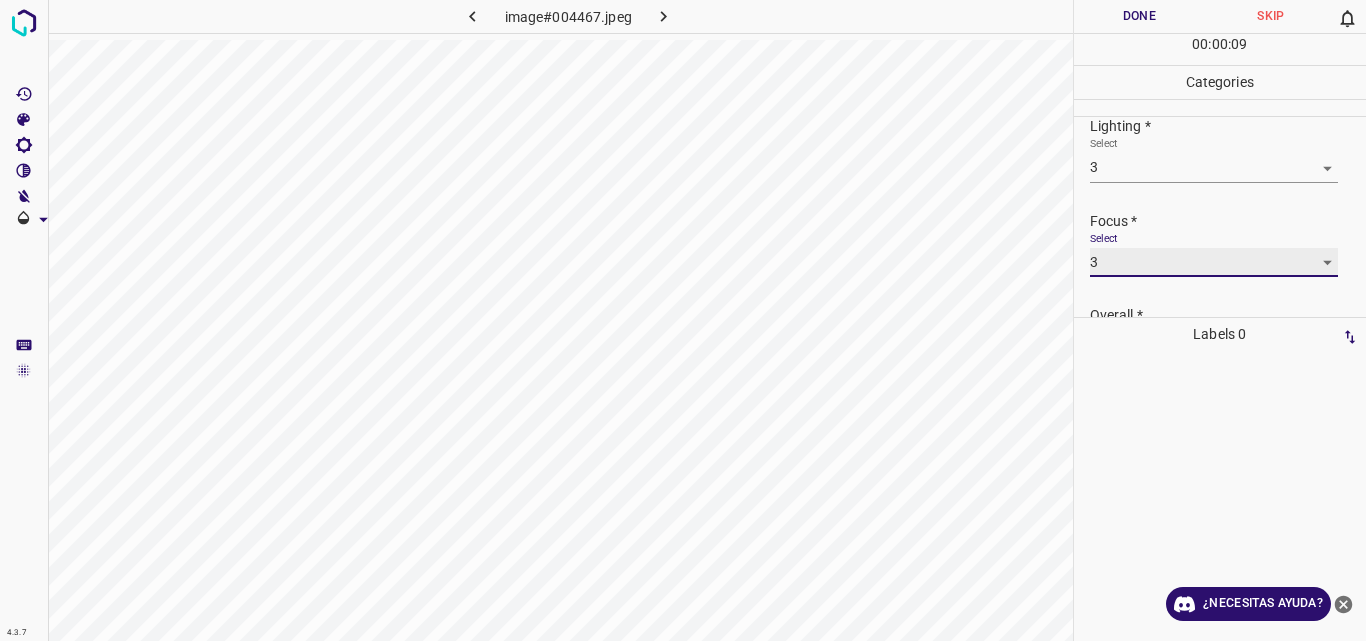 scroll, scrollTop: 98, scrollLeft: 0, axis: vertical 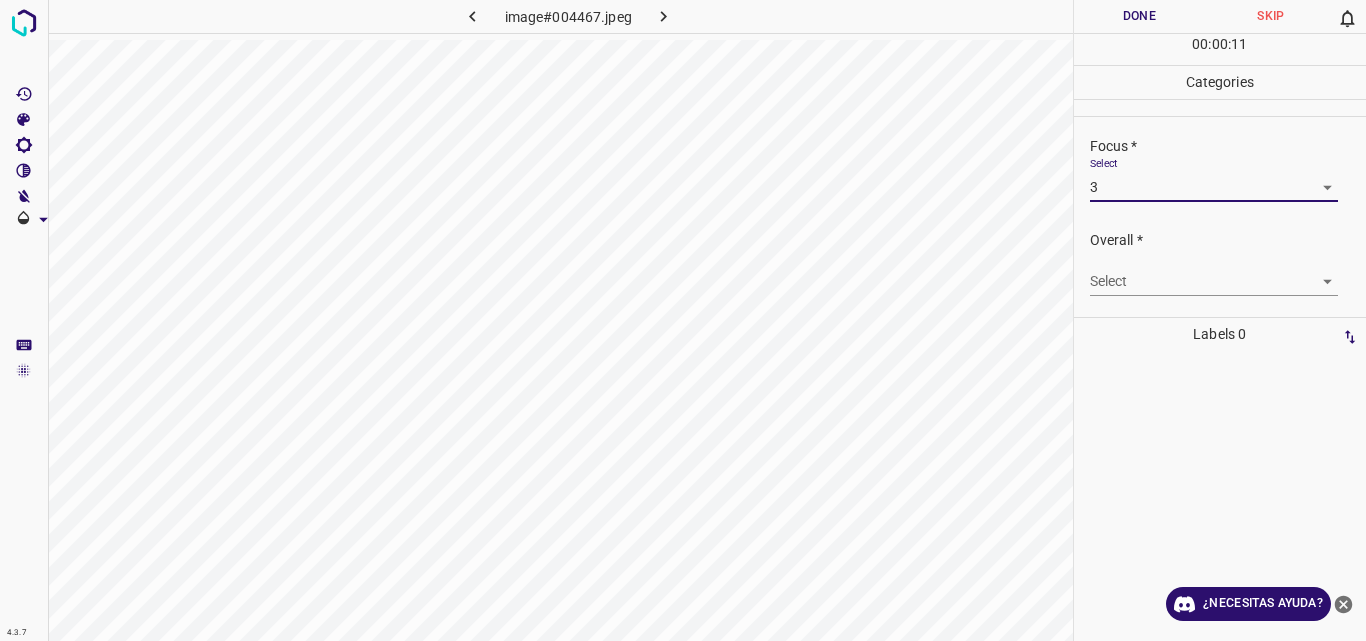 click on "4.3.7 image#004467.jpeg Done Skip 0 00   : 00   : 11   Categories Lighting *  Select 3 3 Focus *  Select 3 3 Overall *  Select ​ Labels   0 Categories 1 Lighting 2 Focus 3 Overall Tools Space Change between modes (Draw & Edit) I Auto labeling R Restore zoom M Zoom in N Zoom out Delete Delete selecte label Filters Z Restore filters X Saturation filter C Brightness filter V Contrast filter B Gray scale filter General O Download ¿Necesitas ayuda? Original text Rate this translation Your feedback will be used to help improve Google Translate - Texto - Esconder - Borrar" at bounding box center [683, 320] 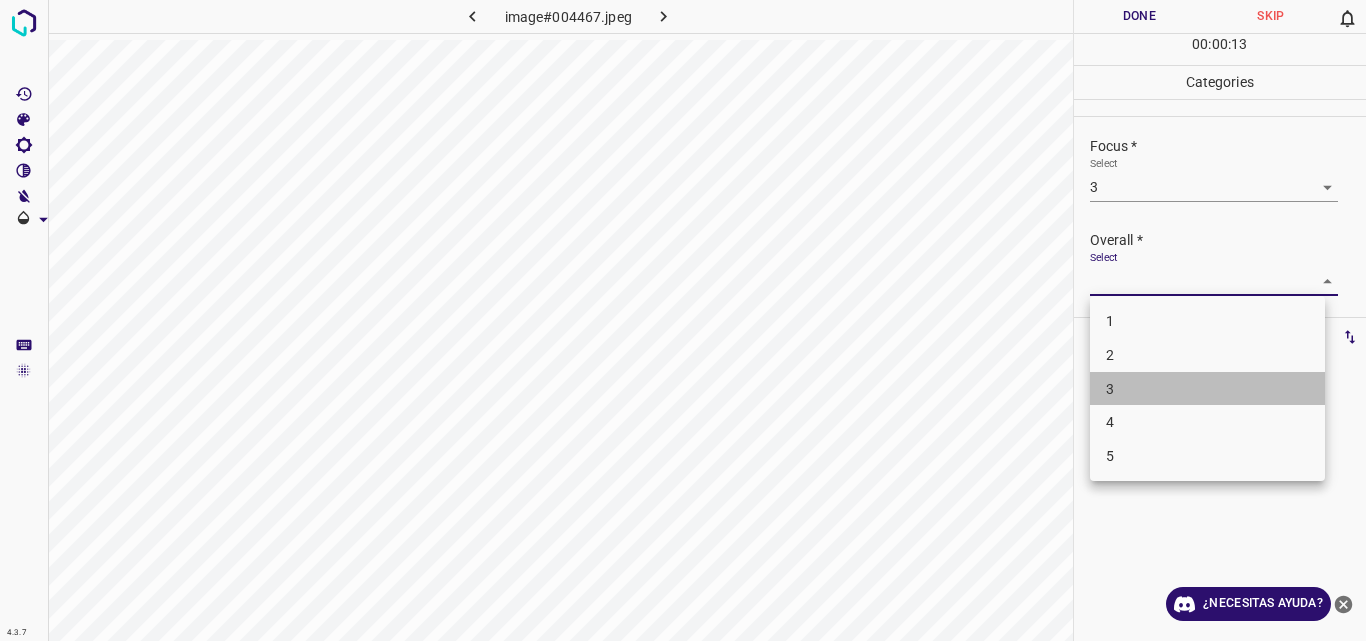 click on "3" at bounding box center (1207, 389) 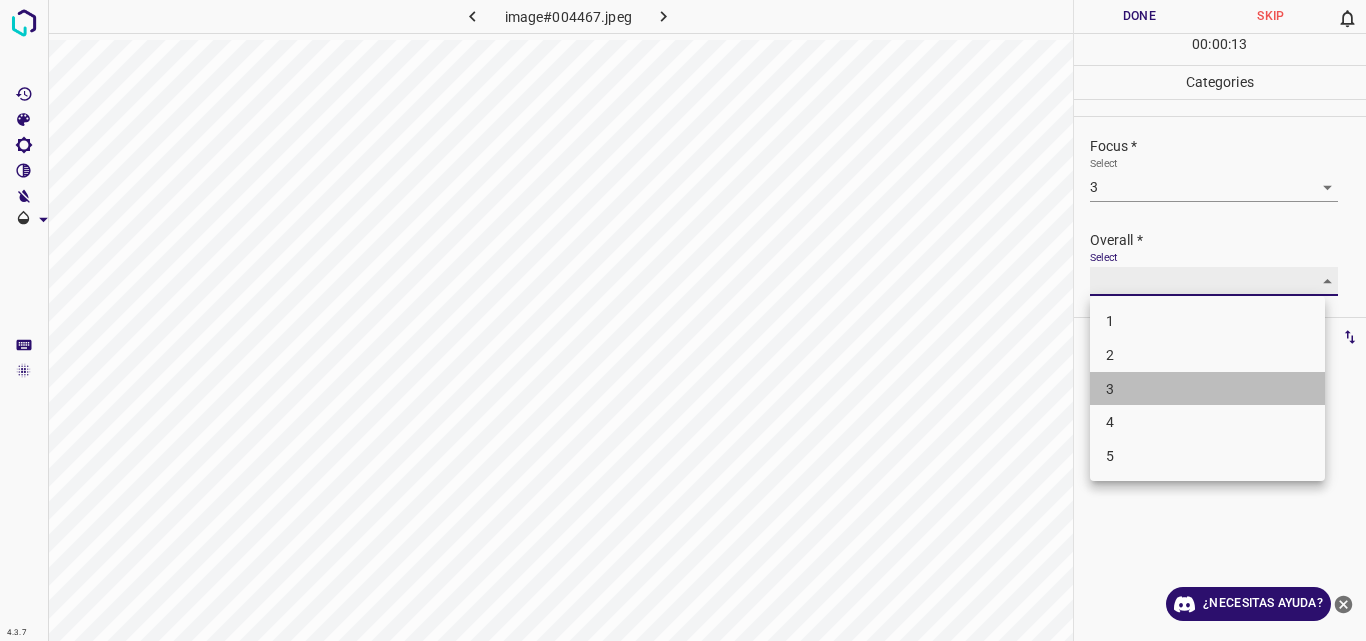 type on "3" 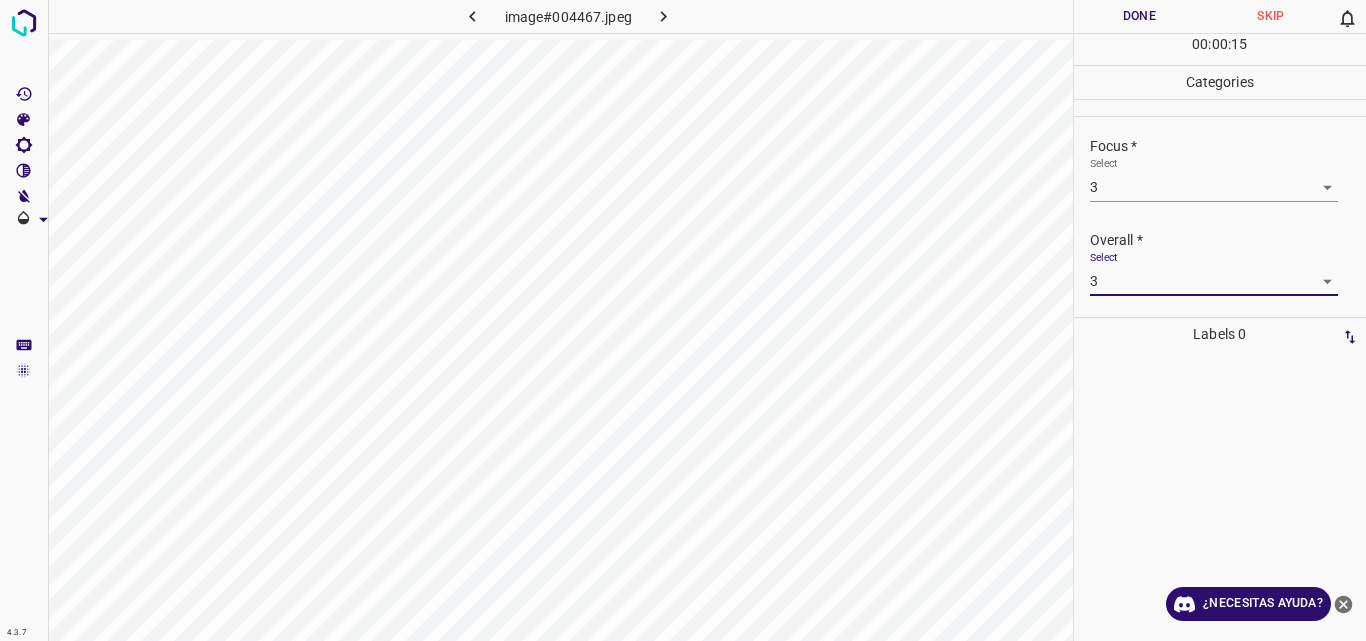 click on "Done" at bounding box center (1140, 16) 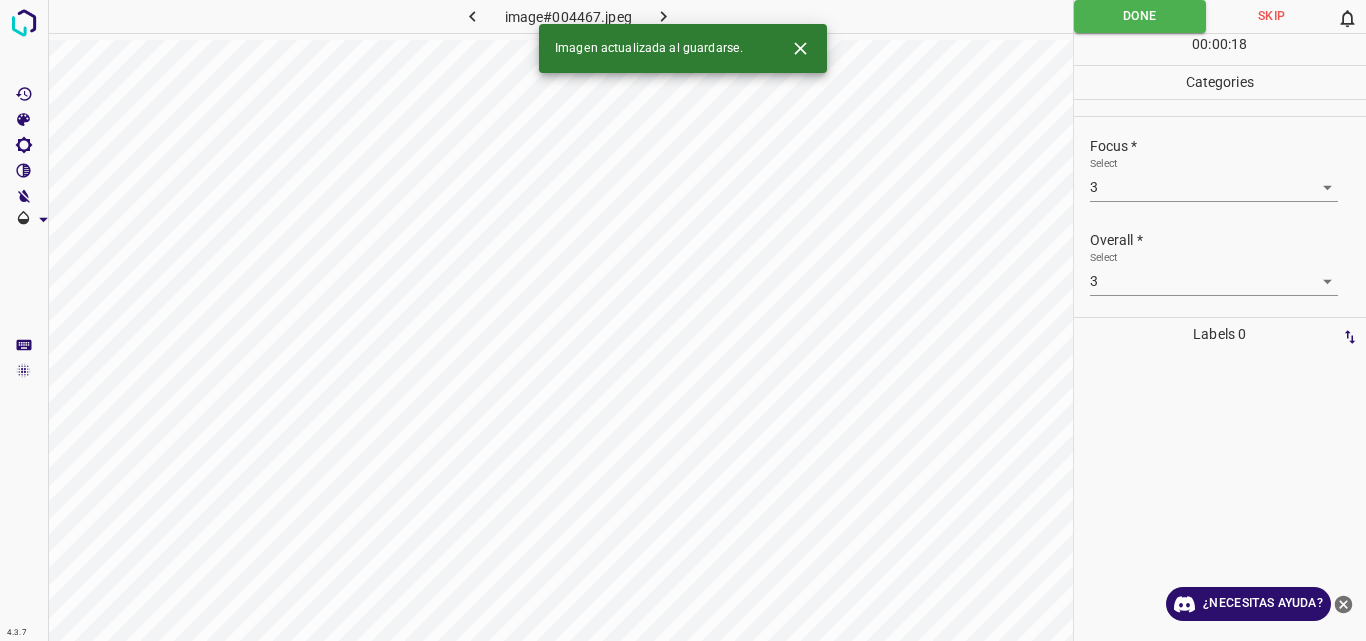 click 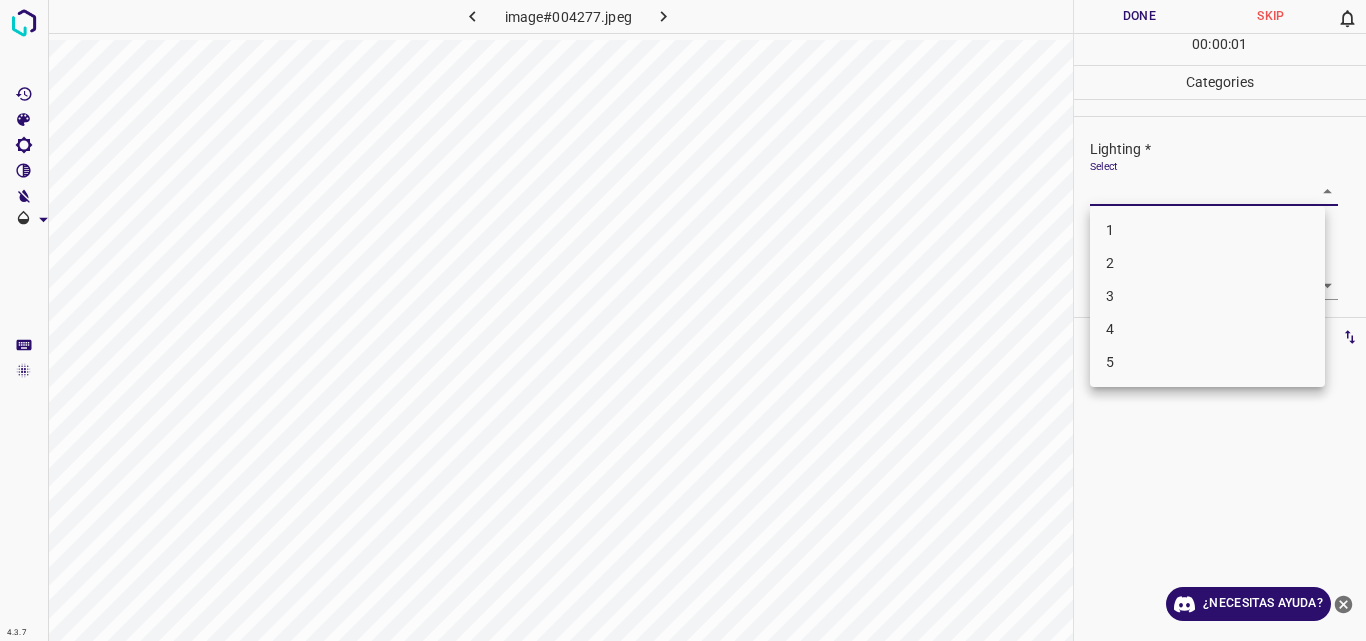 click on "4.3.7 image#004277.jpeg Done Skip 0 00   : 00   : 01   Categories Lighting *  Select ​ Focus *  Select ​ Overall *  Select ​ Labels   0 Categories 1 Lighting 2 Focus 3 Overall Tools Space Change between modes (Draw & Edit) I Auto labeling R Restore zoom M Zoom in N Zoom out Delete Delete selecte label Filters Z Restore filters X Saturation filter C Brightness filter V Contrast filter B Gray scale filter General O Download ¿Necesitas ayuda? Original text Rate this translation Your feedback will be used to help improve Google Translate - Texto - Esconder - Borrar 1 2 3 4 5" at bounding box center [683, 320] 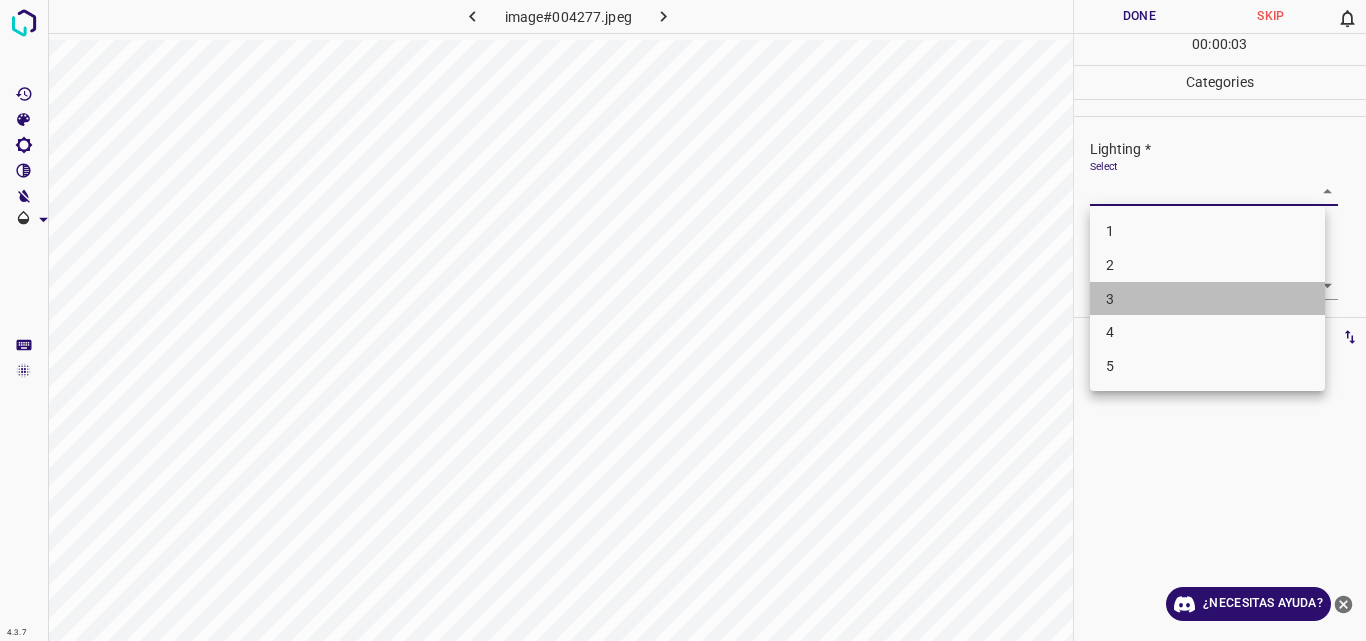click on "3" at bounding box center [1207, 299] 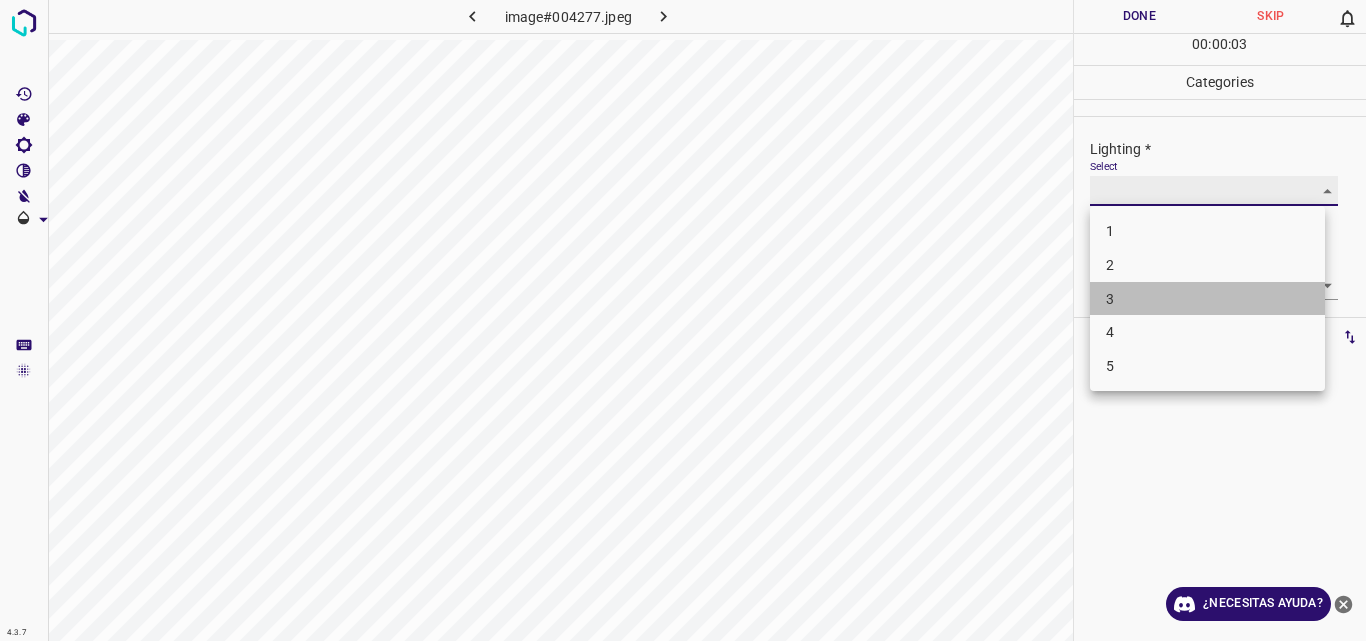 type on "3" 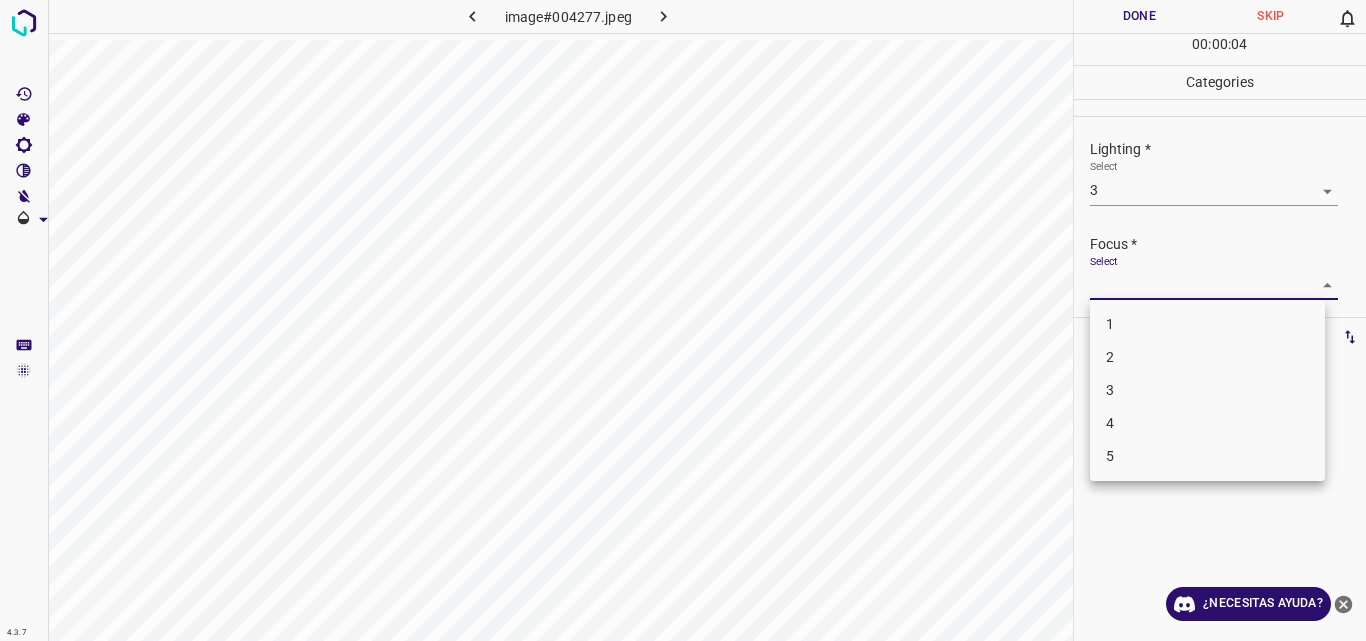 click on "4.3.7 image#004277.jpeg Done Skip 0 00   : 00   : 04   Categories Lighting *  Select 3 3 Focus *  Select ​ Overall *  Select ​ Labels   0 Categories 1 Lighting 2 Focus 3 Overall Tools Space Change between modes (Draw & Edit) I Auto labeling R Restore zoom M Zoom in N Zoom out Delete Delete selecte label Filters Z Restore filters X Saturation filter C Brightness filter V Contrast filter B Gray scale filter General O Download ¿Necesitas ayuda? Original text Rate this translation Your feedback will be used to help improve Google Translate - Texto - Esconder - Borrar 1 2 3 4 5" at bounding box center (683, 320) 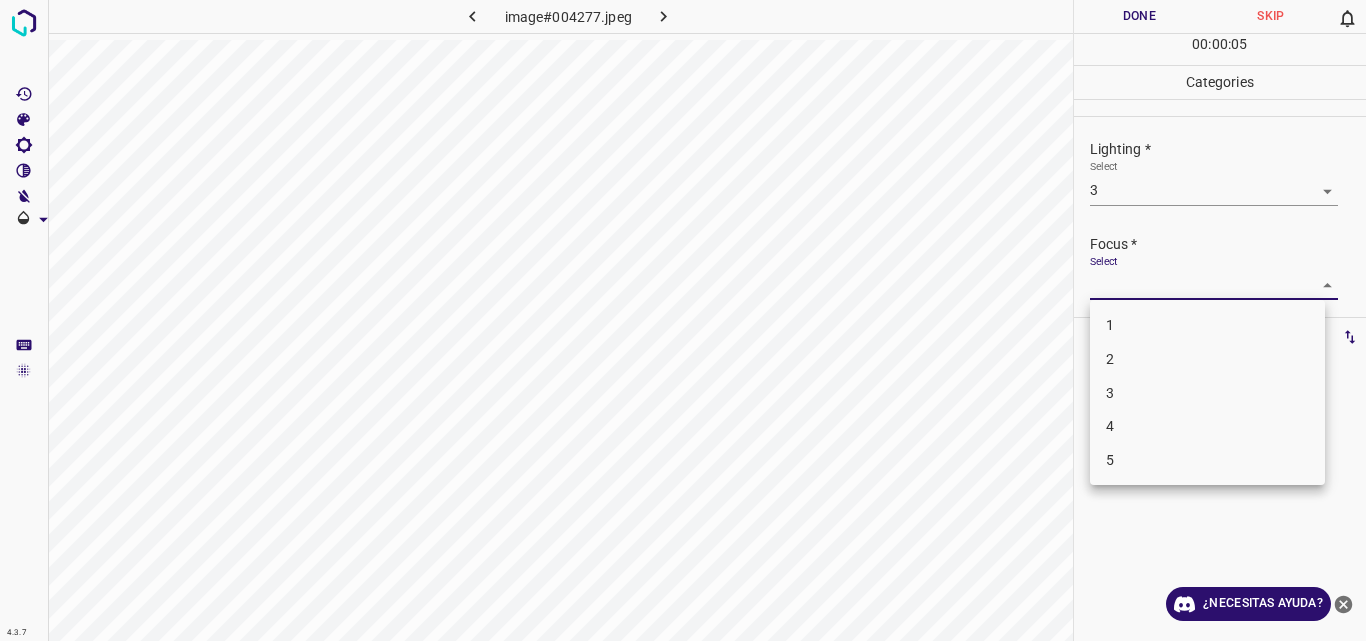 click on "3" at bounding box center (1207, 393) 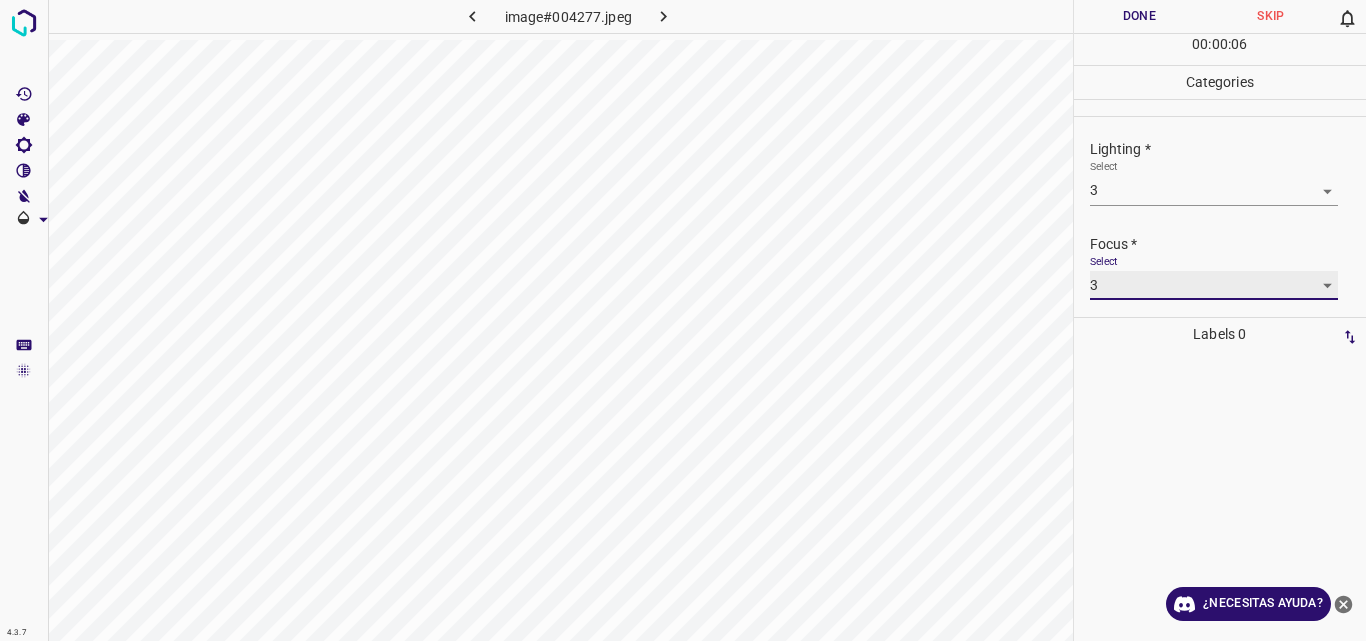 type on "3" 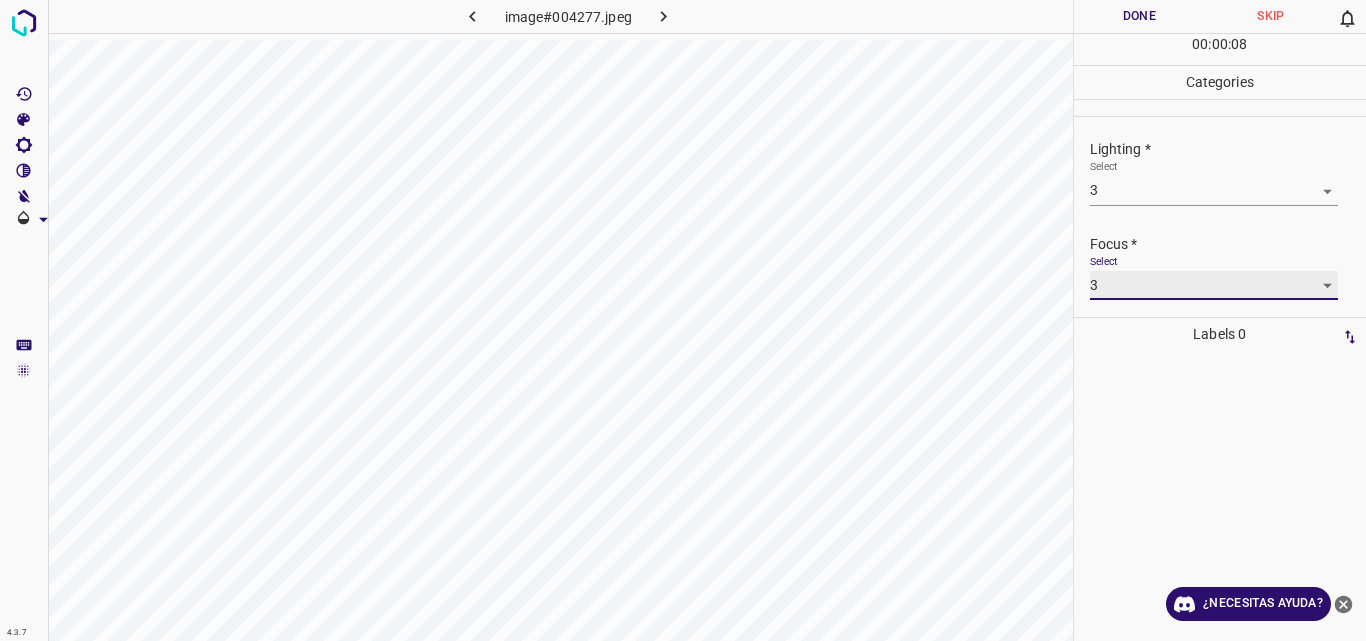 scroll, scrollTop: 98, scrollLeft: 0, axis: vertical 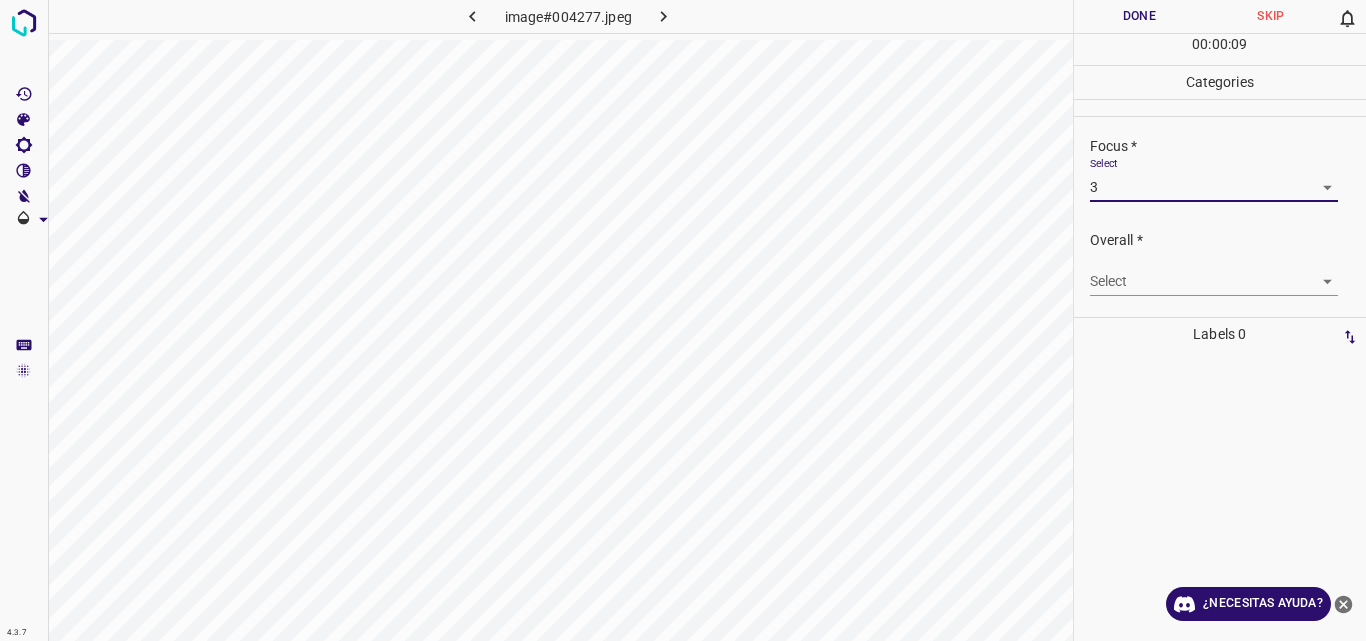 click on "4.3.7 image#004277.jpeg Done Skip 0 00   : 00   : 09   Categories Lighting *  Select 3 3 Focus *  Select 3 3 Overall *  Select ​ Labels   0 Categories 1 Lighting 2 Focus 3 Overall Tools Space Change between modes (Draw & Edit) I Auto labeling R Restore zoom M Zoom in N Zoom out Delete Delete selecte label Filters Z Restore filters X Saturation filter C Brightness filter V Contrast filter B Gray scale filter General O Download ¿Necesitas ayuda? Original text Rate this translation Your feedback will be used to help improve Google Translate - Texto - Esconder - Borrar" at bounding box center (683, 320) 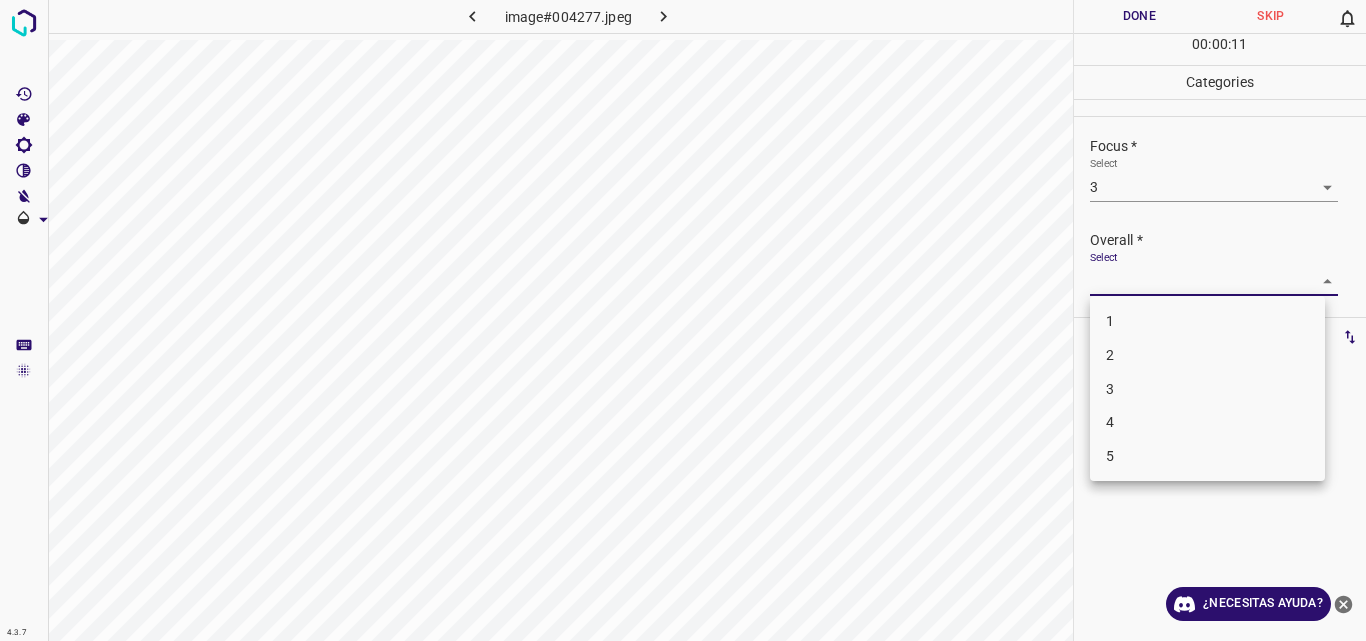 click on "3" at bounding box center [1207, 389] 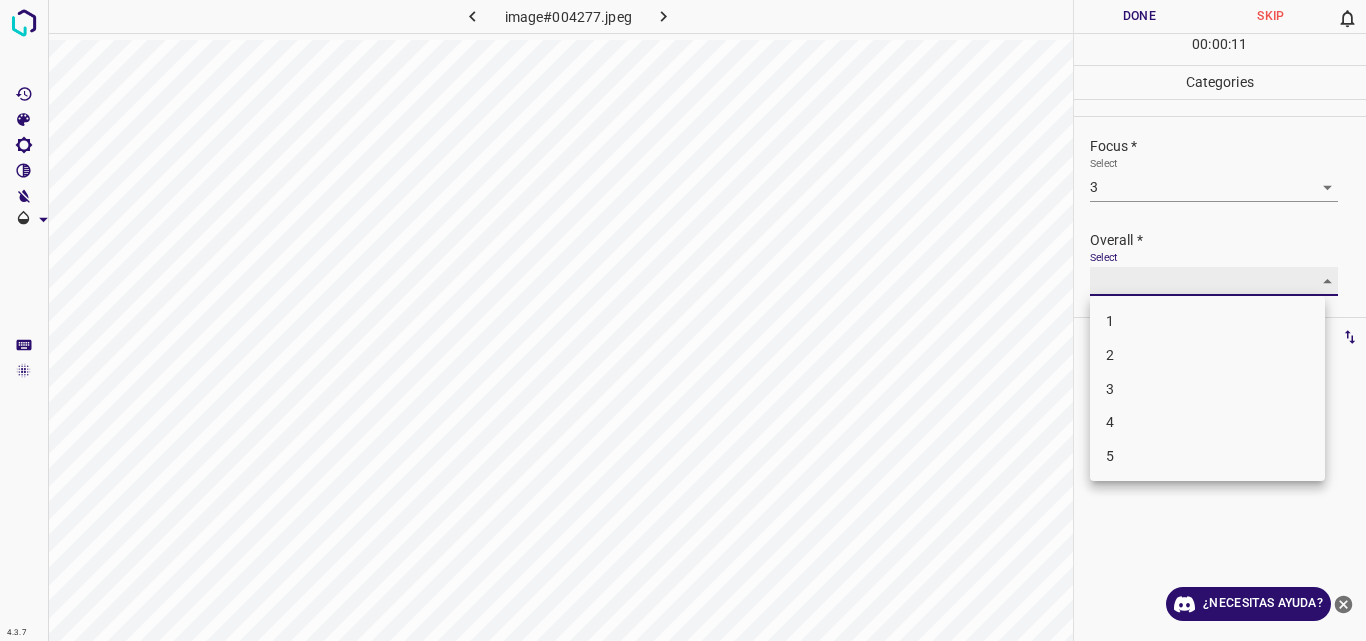 type on "3" 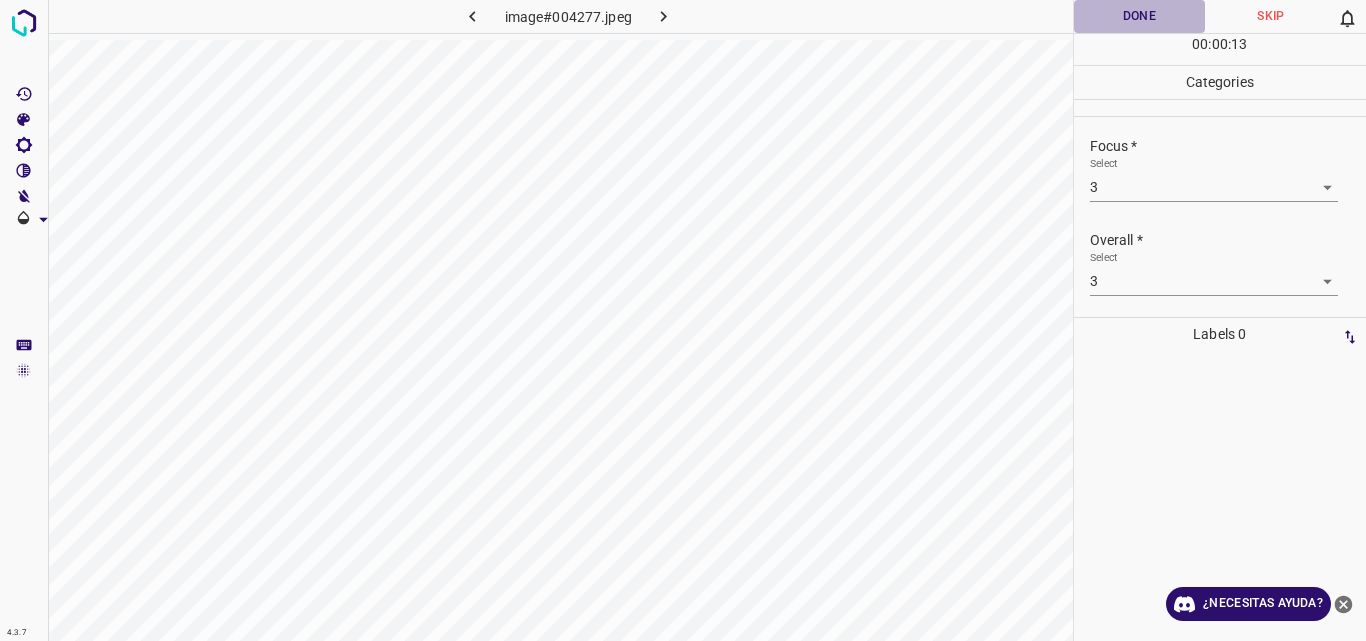 click on "Done" at bounding box center [1140, 16] 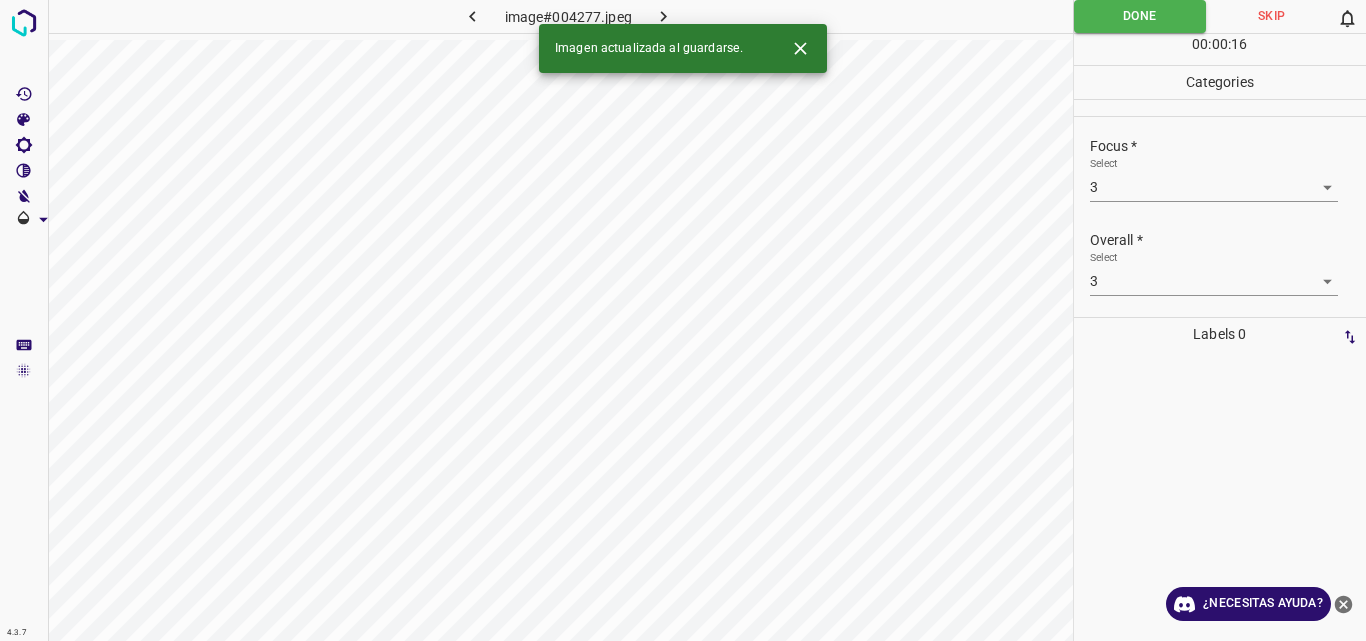 click 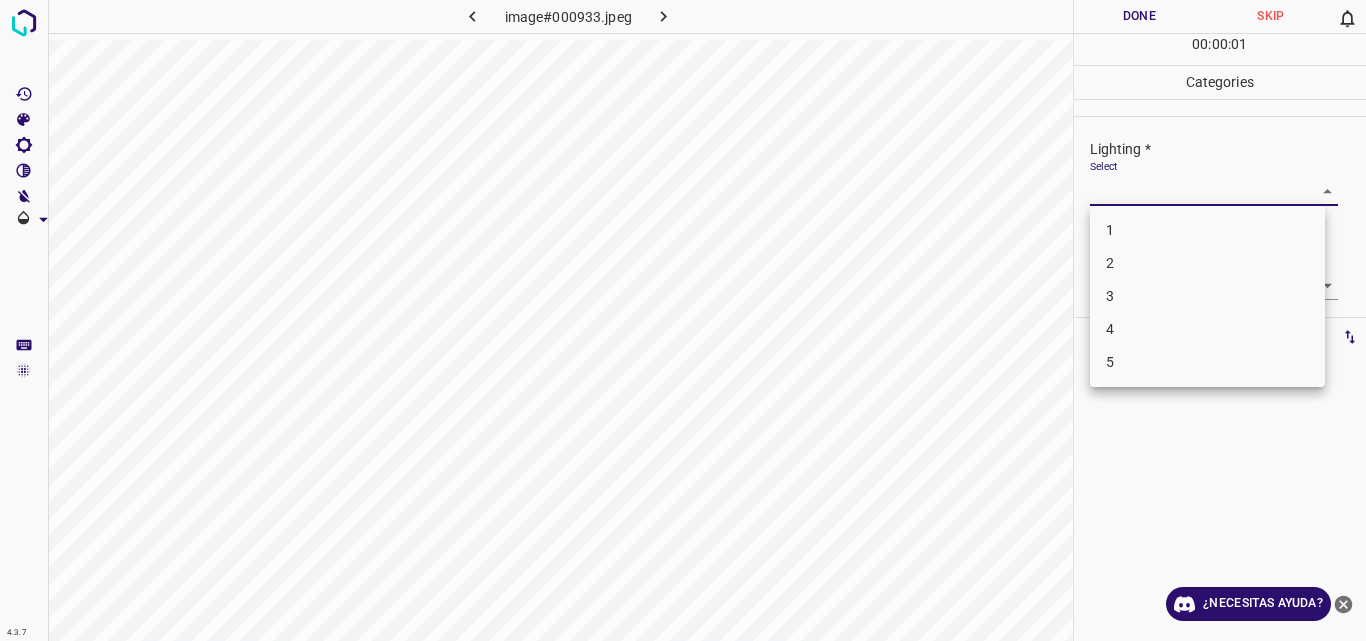 click on "4.3.7 image#000933.jpeg Done Skip 0 00   : 00   : 01   Categories Lighting *  Select ​ Focus *  Select ​ Overall *  Select ​ Labels   0 Categories 1 Lighting 2 Focus 3 Overall Tools Space Change between modes (Draw & Edit) I Auto labeling R Restore zoom M Zoom in N Zoom out Delete Delete selecte label Filters Z Restore filters X Saturation filter C Brightness filter V Contrast filter B Gray scale filter General O Download ¿Necesitas ayuda? Original text Rate this translation Your feedback will be used to help improve Google Translate - Texto - Esconder - Borrar 1 2 3 4 5" at bounding box center (683, 320) 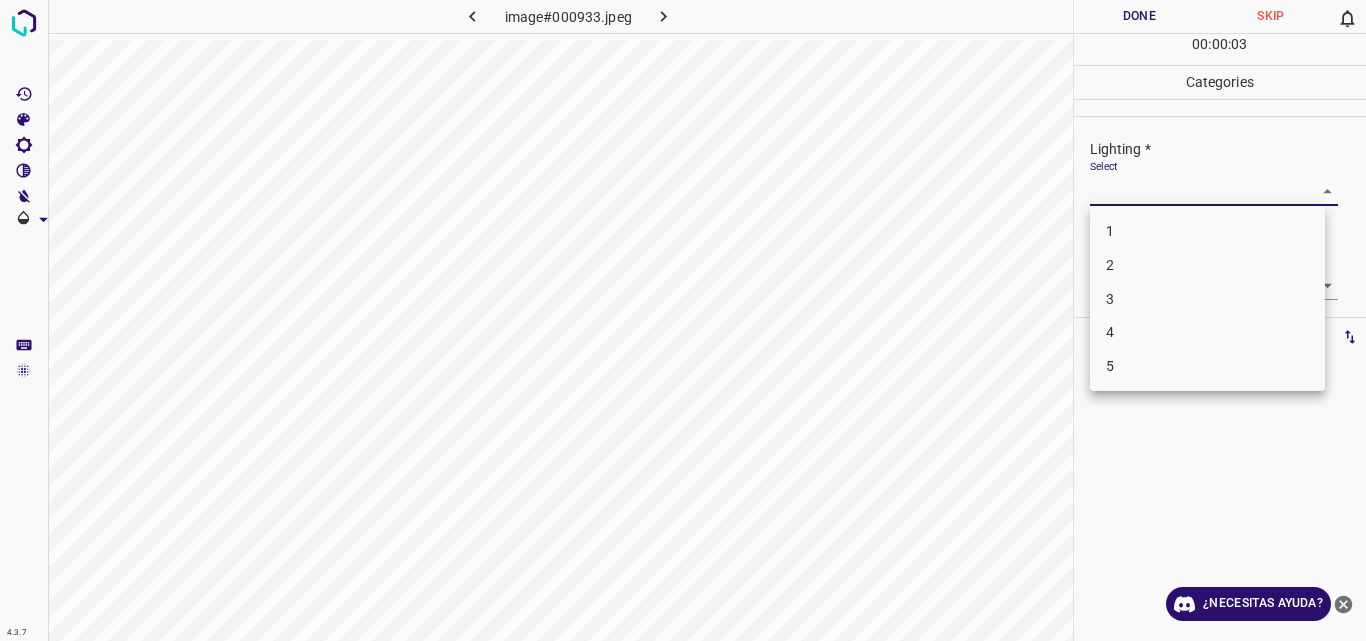 click on "3" at bounding box center (1207, 299) 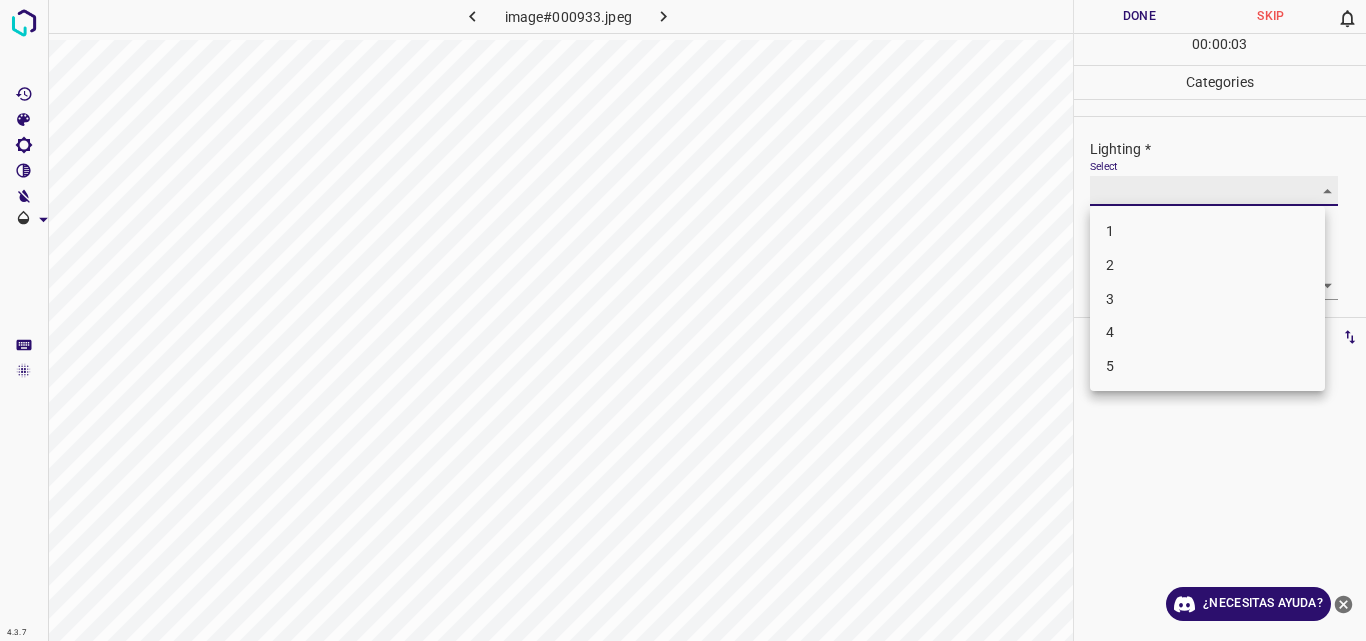 type on "3" 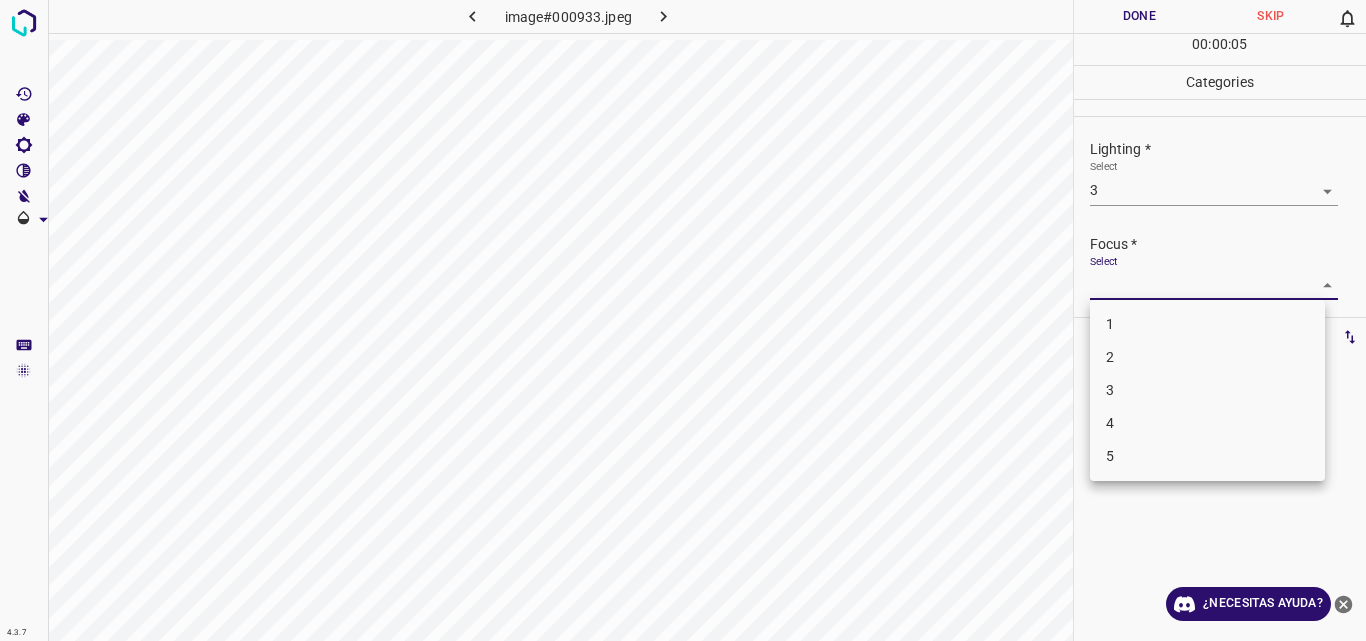 click on "4.3.7 image#000933.jpeg Done Skip 0 00   : 00   : 05   Categories Lighting *  Select 3 3 Focus *  Select ​ Overall *  Select ​ Labels   0 Categories 1 Lighting 2 Focus 3 Overall Tools Space Change between modes (Draw & Edit) I Auto labeling R Restore zoom M Zoom in N Zoom out Delete Delete selecte label Filters Z Restore filters X Saturation filter C Brightness filter V Contrast filter B Gray scale filter General O Download ¿Necesitas ayuda? Original text Rate this translation Your feedback will be used to help improve Google Translate - Texto - Esconder - Borrar 1 2 3 4 5" at bounding box center (683, 320) 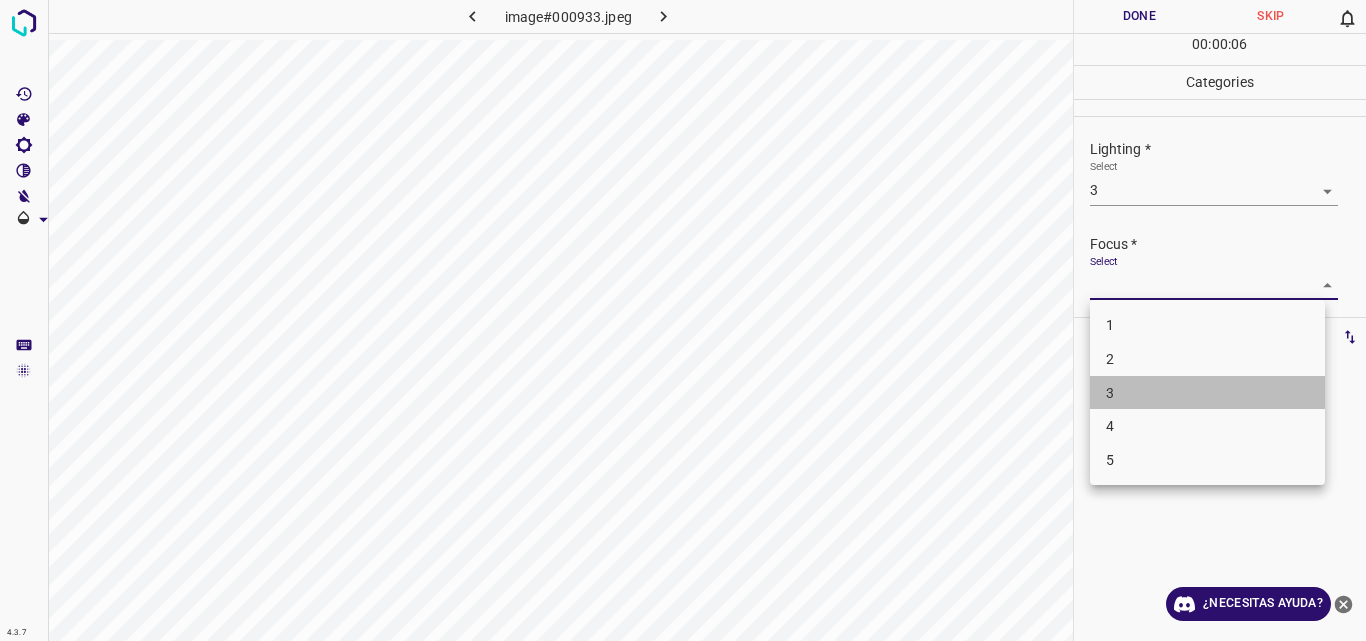 click on "3" at bounding box center (1207, 393) 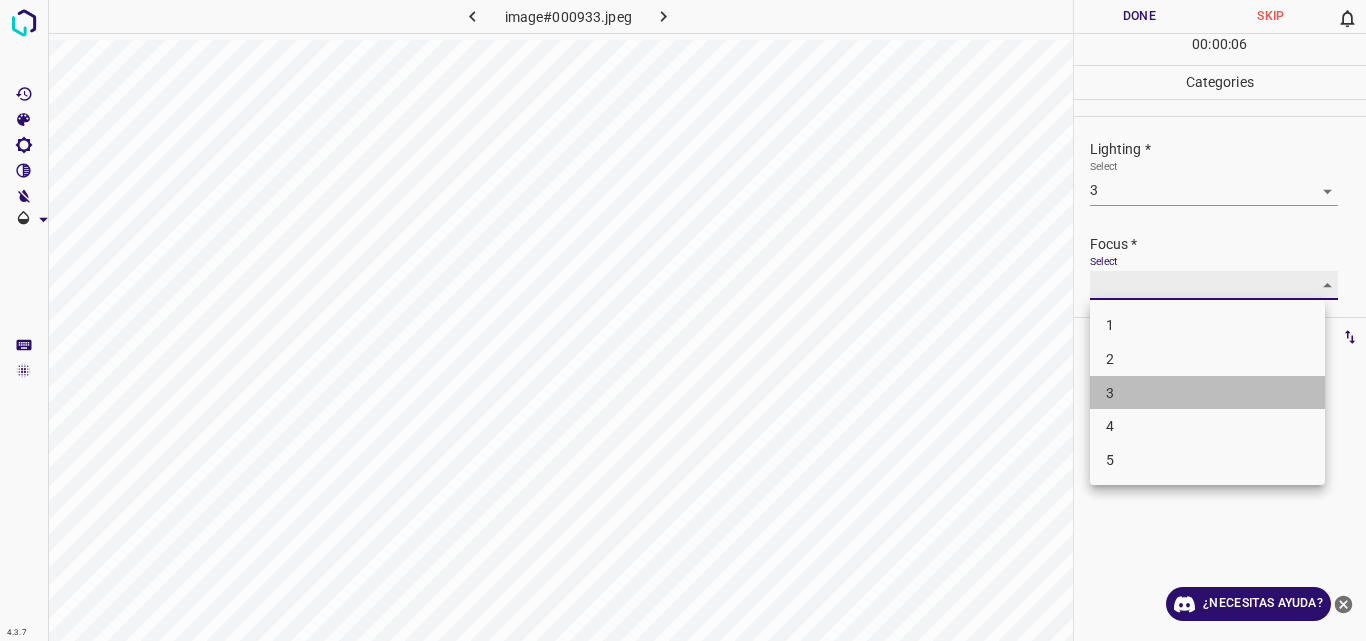 type on "3" 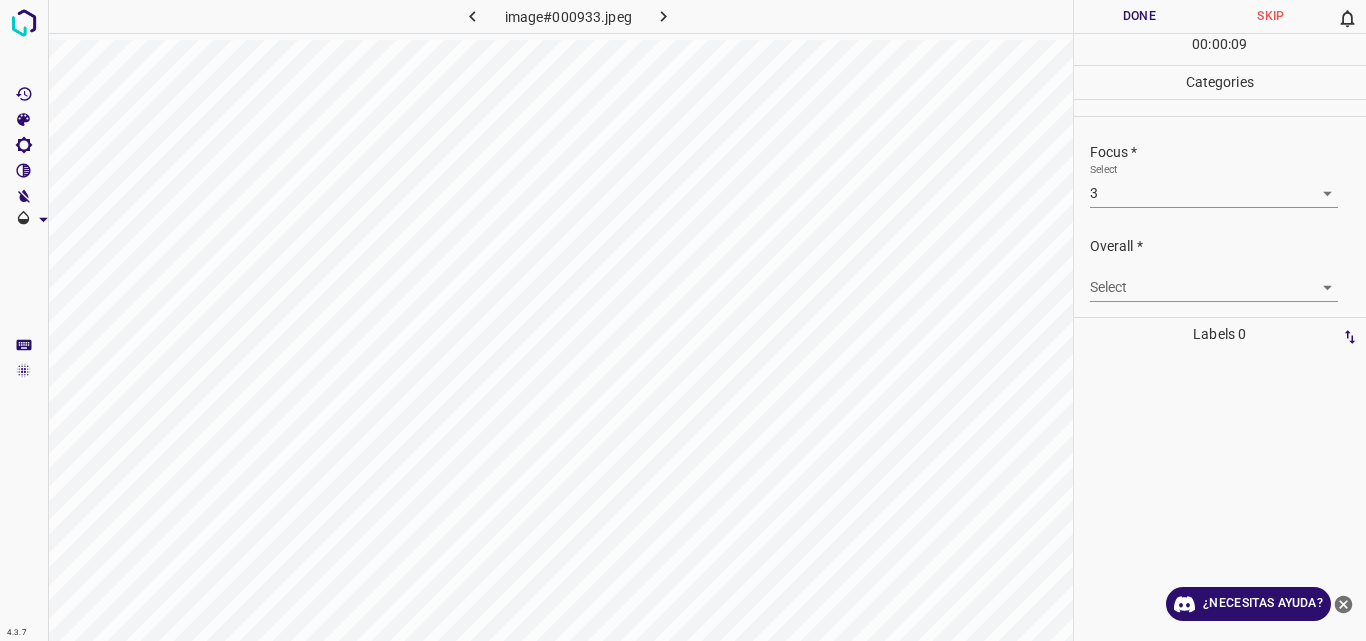 scroll, scrollTop: 98, scrollLeft: 0, axis: vertical 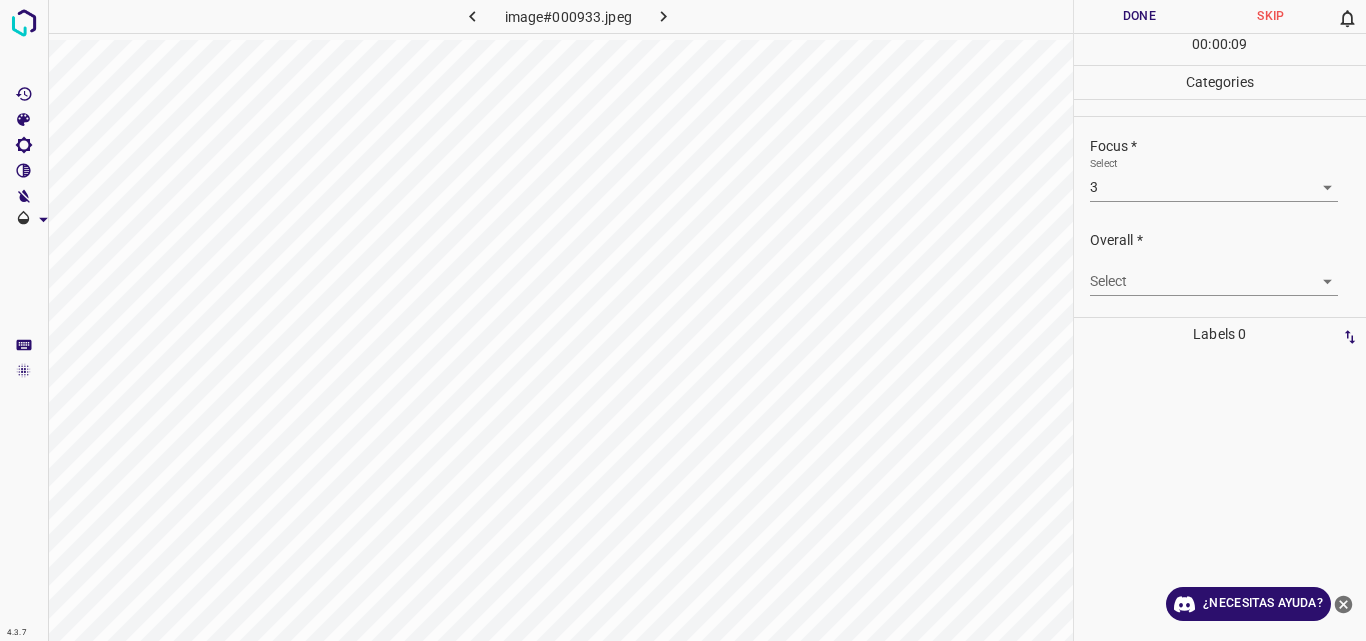 drag, startPoint x: 1350, startPoint y: 230, endPoint x: 1346, endPoint y: 306, distance: 76.105194 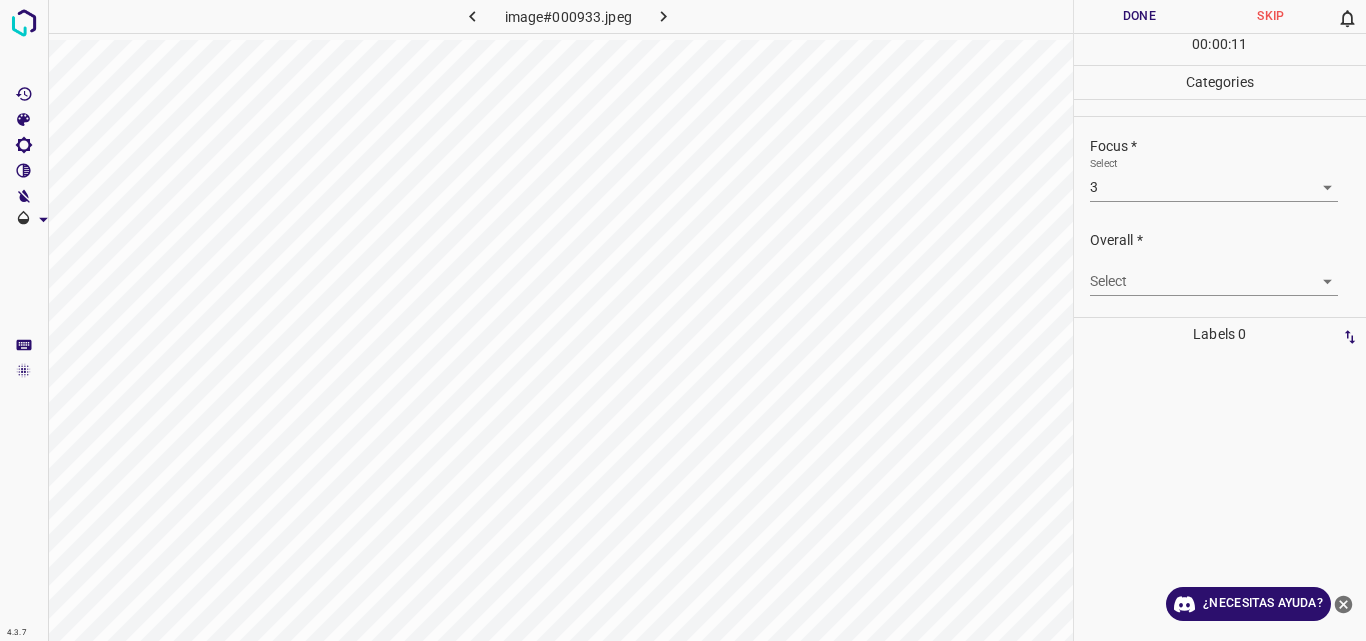 click on "4.3.7 image#000933.jpeg Done Skip 0 00   : 00   : 11   Categories Lighting *  Select 3 3 Focus *  Select 3 3 Overall *  Select ​ Labels   0 Categories 1 Lighting 2 Focus 3 Overall Tools Space Change between modes (Draw & Edit) I Auto labeling R Restore zoom M Zoom in N Zoom out Delete Delete selecte label Filters Z Restore filters X Saturation filter C Brightness filter V Contrast filter B Gray scale filter General O Download ¿Necesitas ayuda? Original text Rate this translation Your feedback will be used to help improve Google Translate - Texto - Esconder - Borrar" at bounding box center [683, 320] 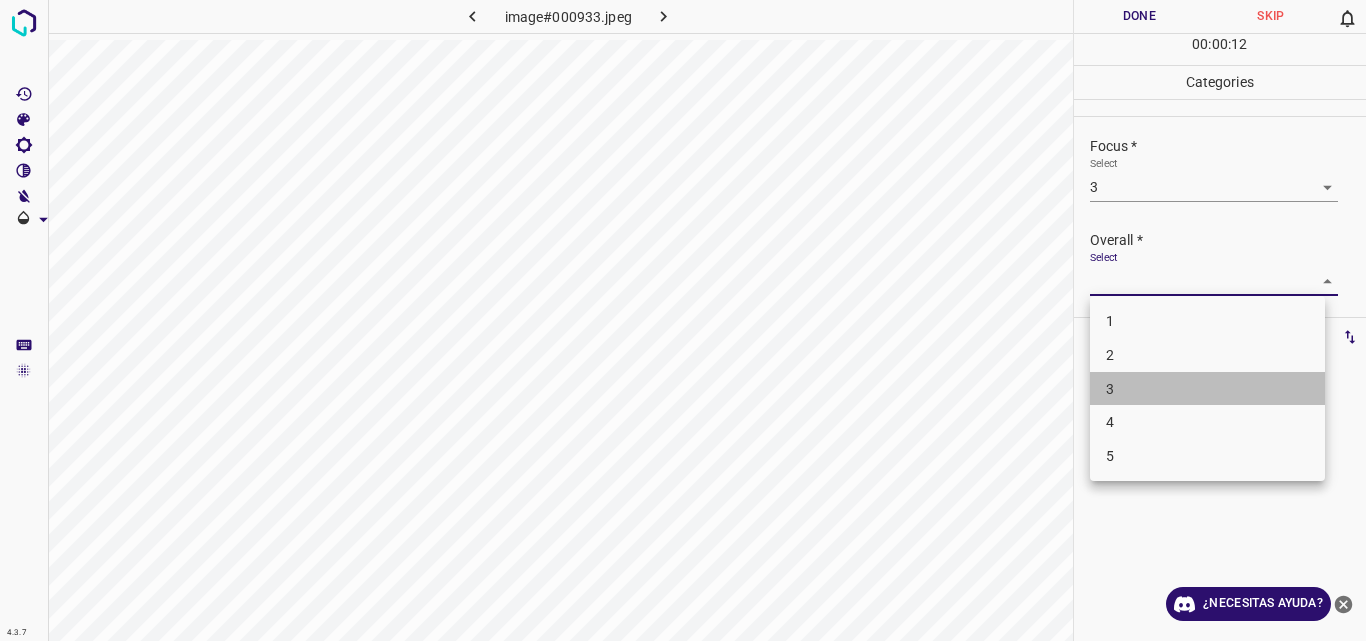 click on "3" at bounding box center (1207, 389) 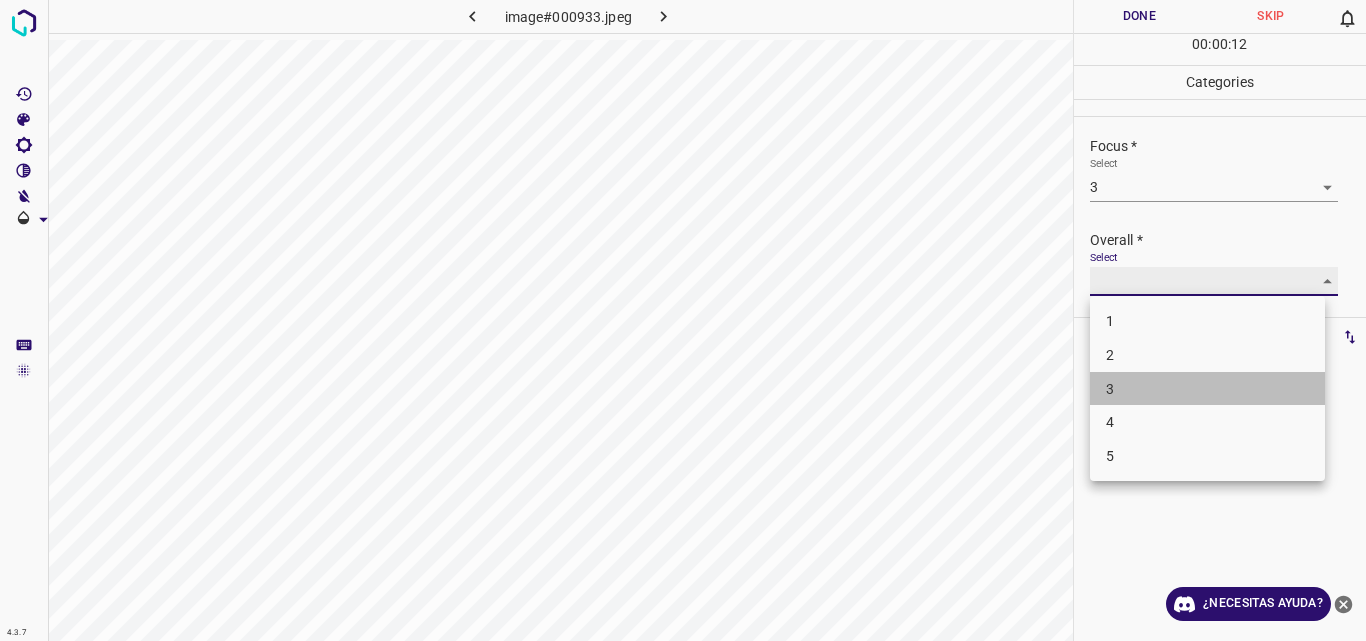 type on "3" 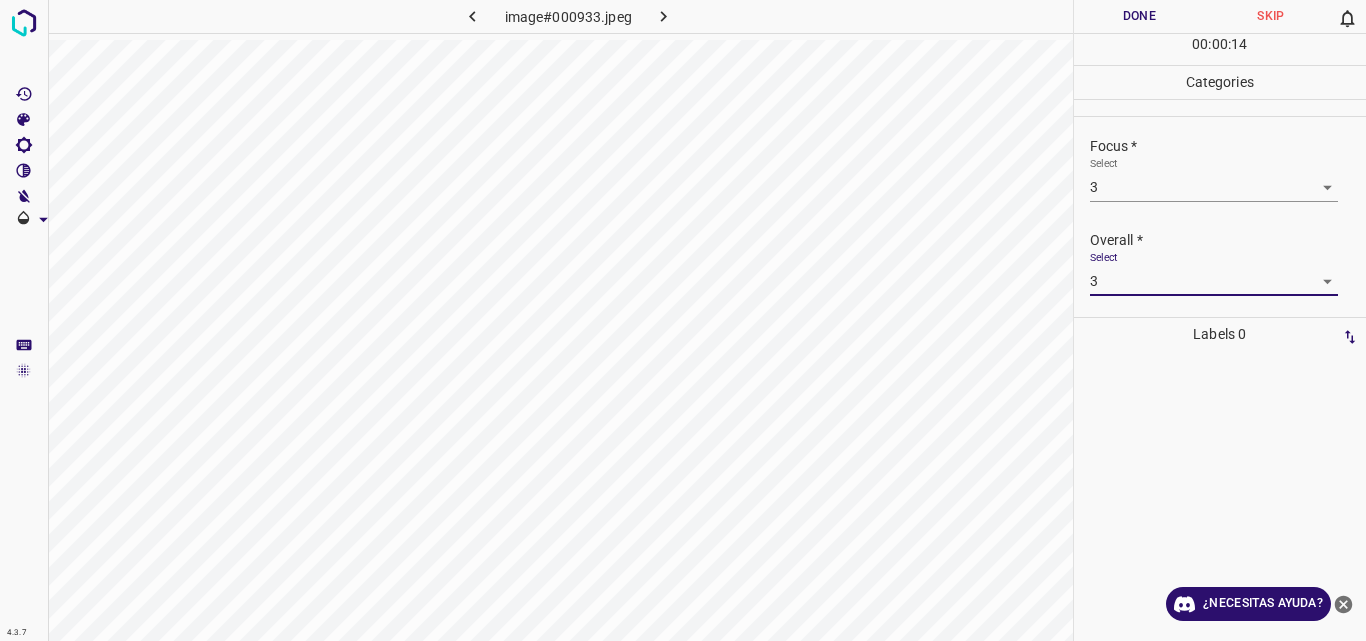 click on "Done" at bounding box center (1140, 16) 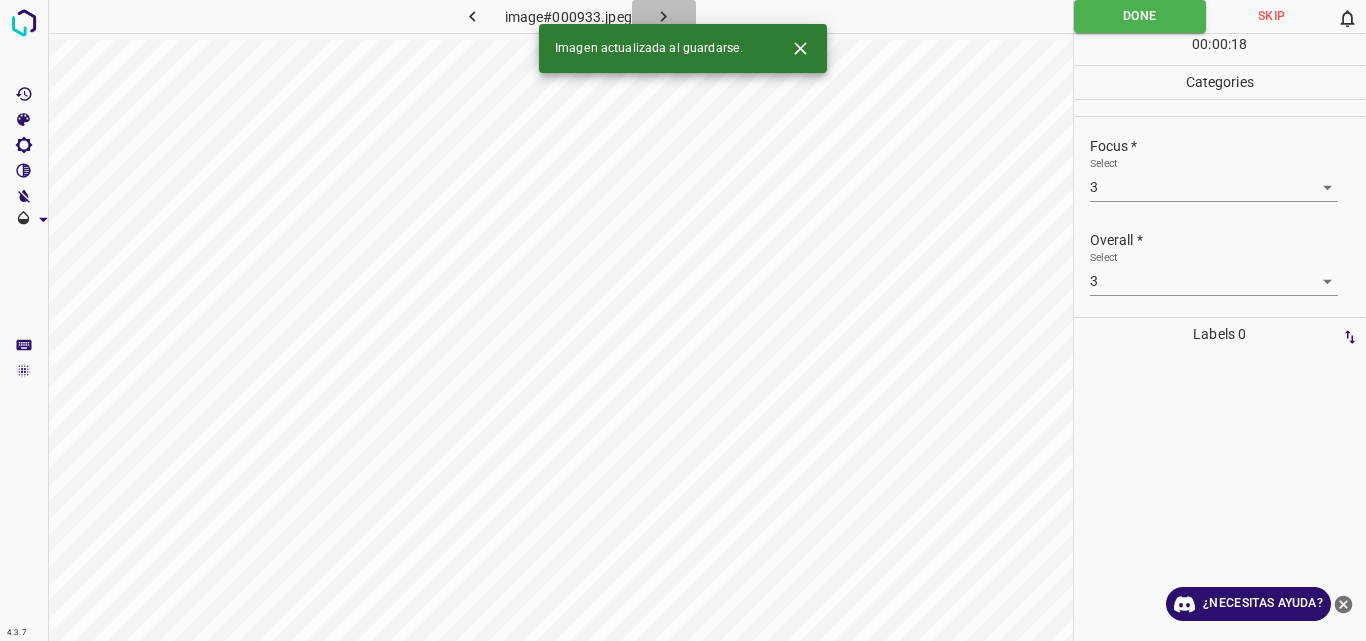click 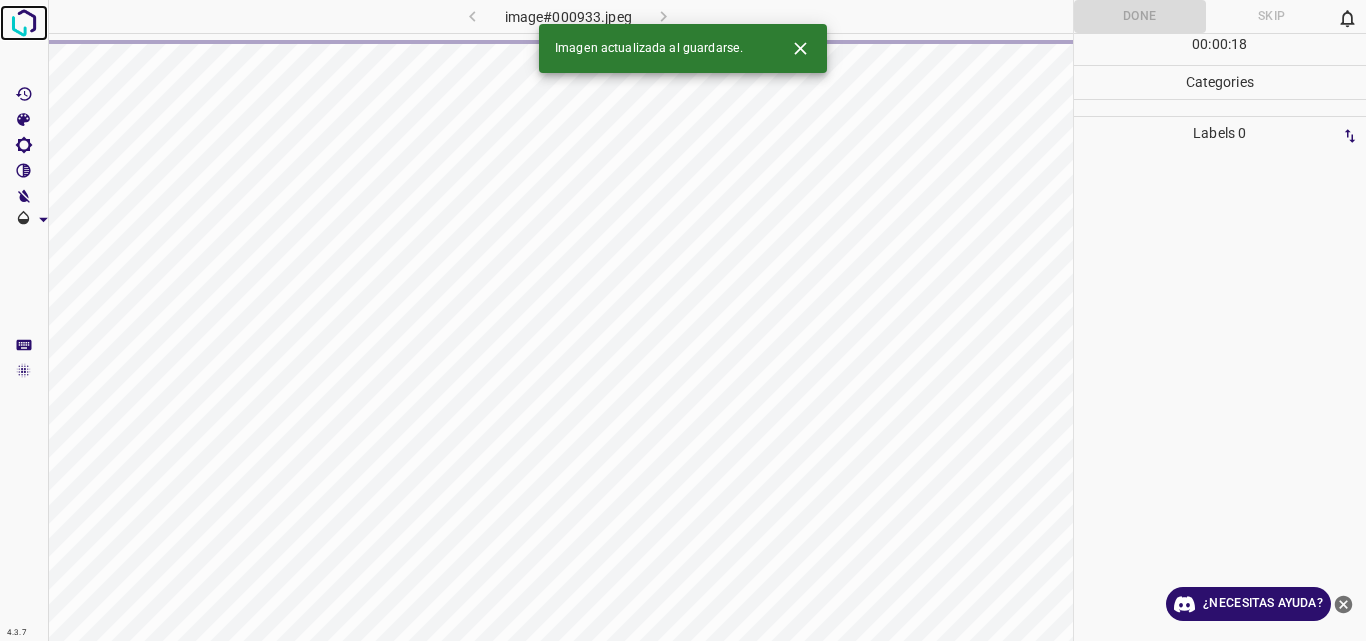 click at bounding box center (24, 23) 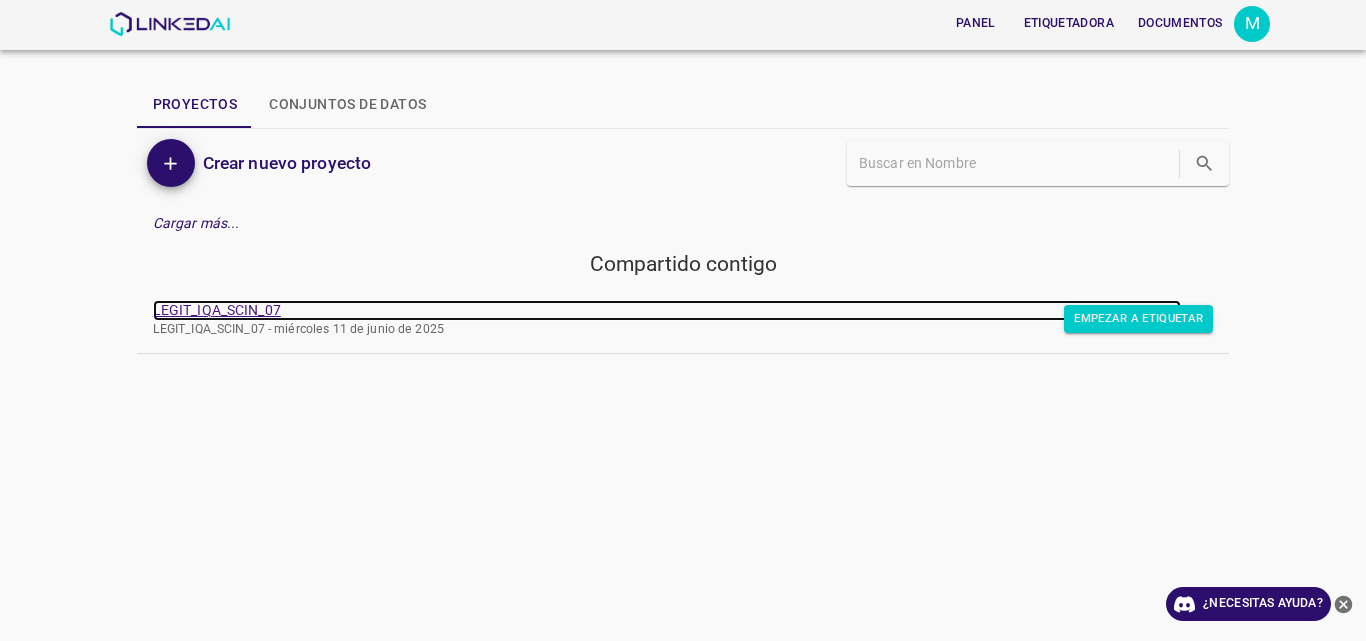 click on "LEGIT_IQA_SCIN_07" at bounding box center (217, 310) 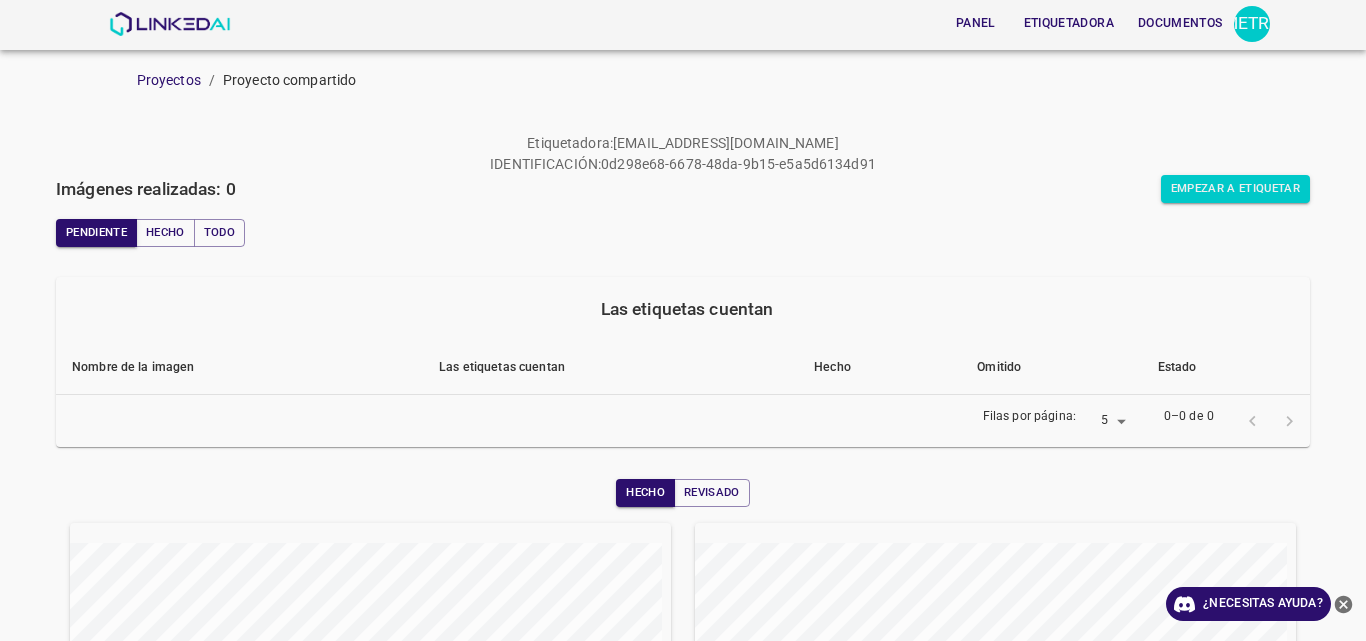 scroll, scrollTop: 0, scrollLeft: 0, axis: both 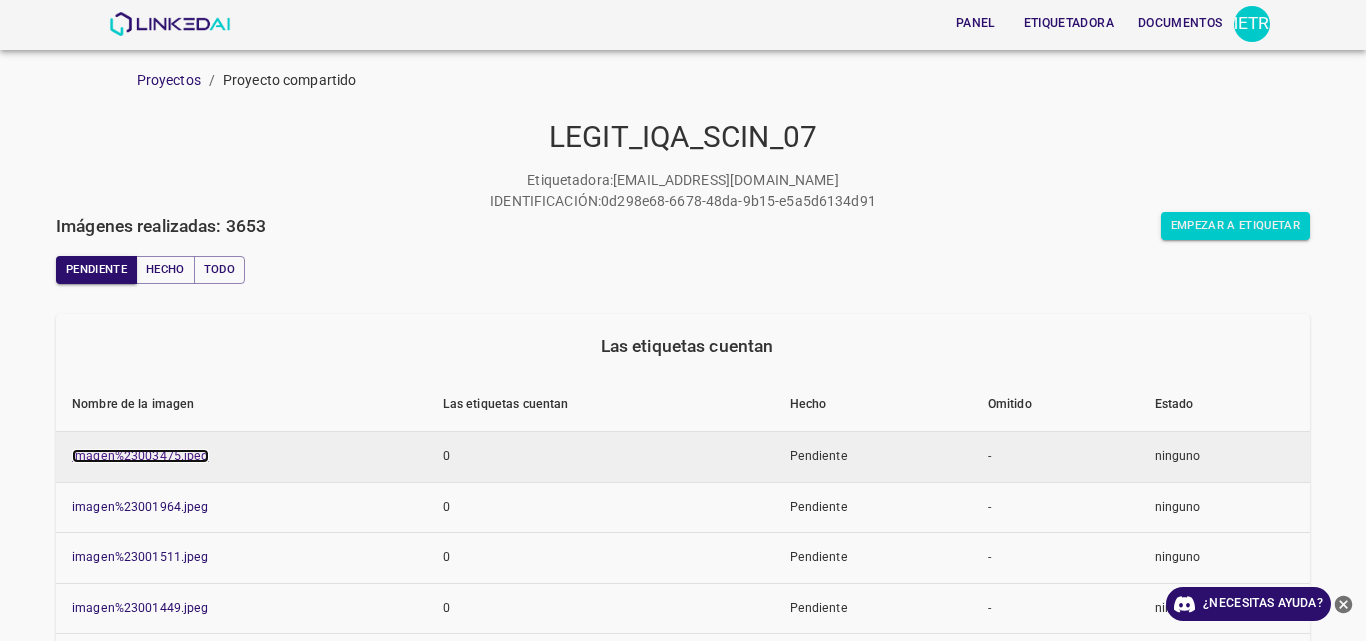 click on "imagen%23003475.jpeg" at bounding box center (140, 456) 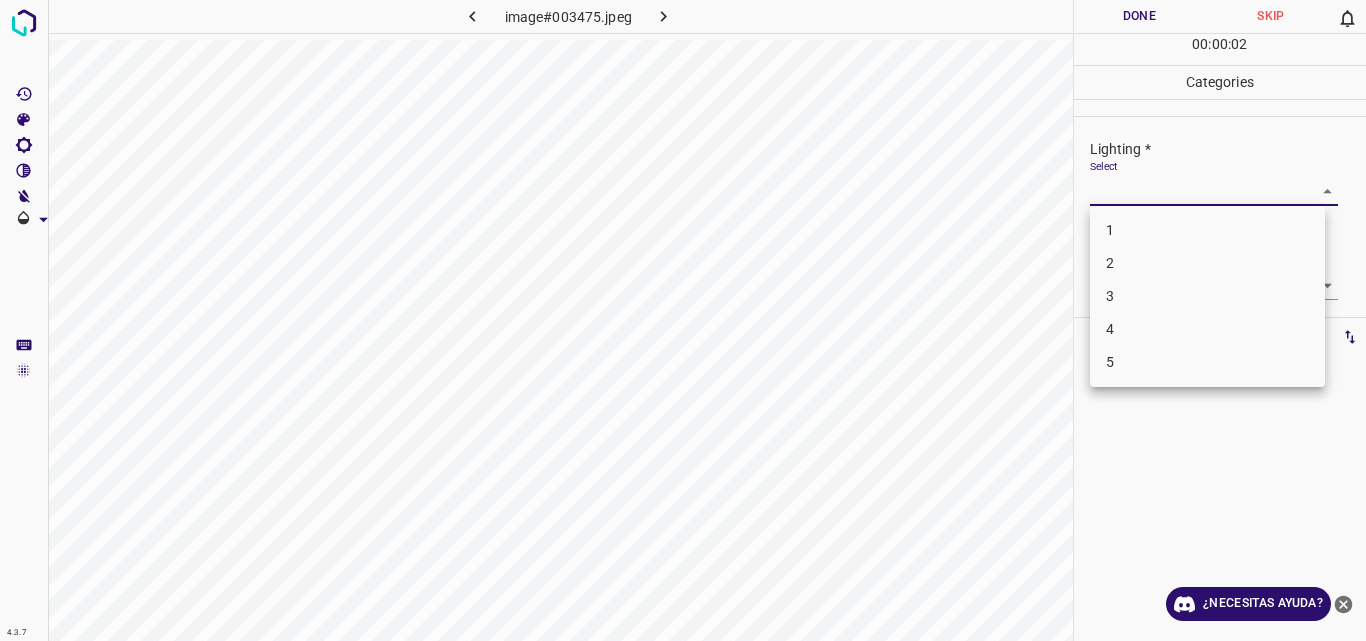 click on "4.3.7 image#003475.jpeg Done Skip 0 00   : 00   : 02   Categories Lighting *  Select ​ Focus *  Select ​ Overall *  Select ​ Labels   0 Categories 1 Lighting 2 Focus 3 Overall Tools Space Change between modes (Draw & Edit) I Auto labeling R Restore zoom M Zoom in N Zoom out Delete Delete selecte label Filters Z Restore filters X Saturation filter C Brightness filter V Contrast filter B Gray scale filter General O Download ¿Necesitas ayuda? Original text Rate this translation Your feedback will be used to help improve Google Translate - Texto - Esconder - Borrar 1 2 3 4 5" at bounding box center [683, 320] 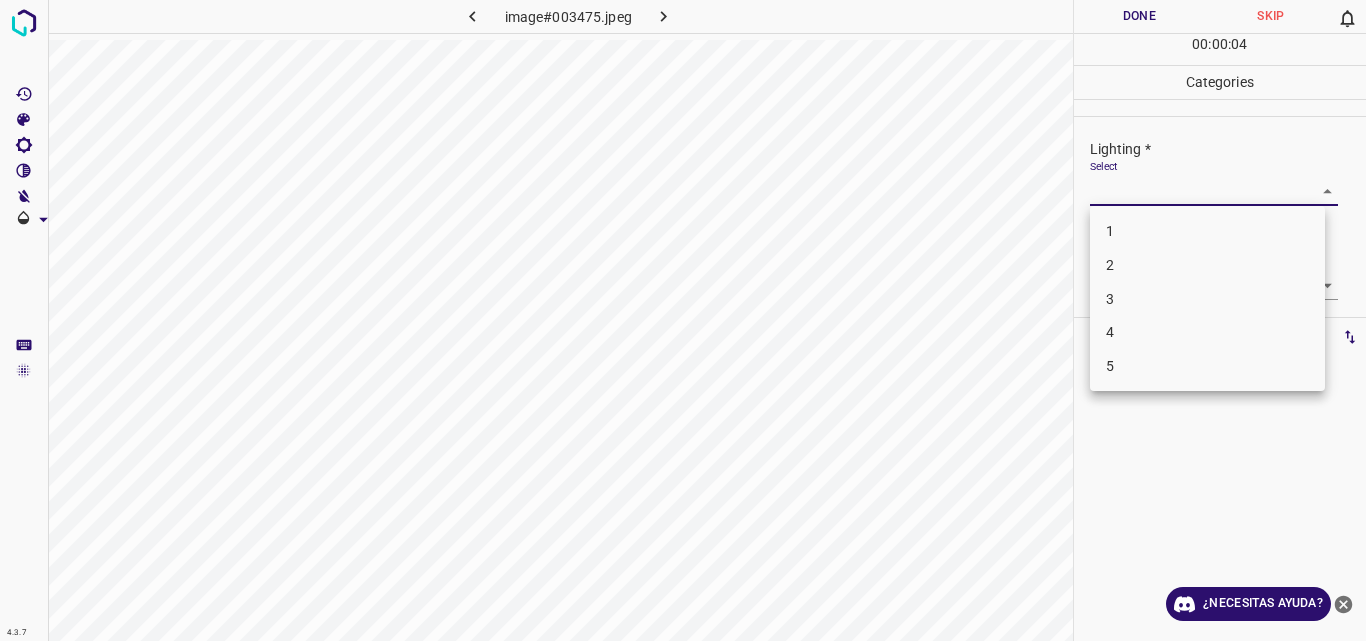 click on "3" at bounding box center [1207, 299] 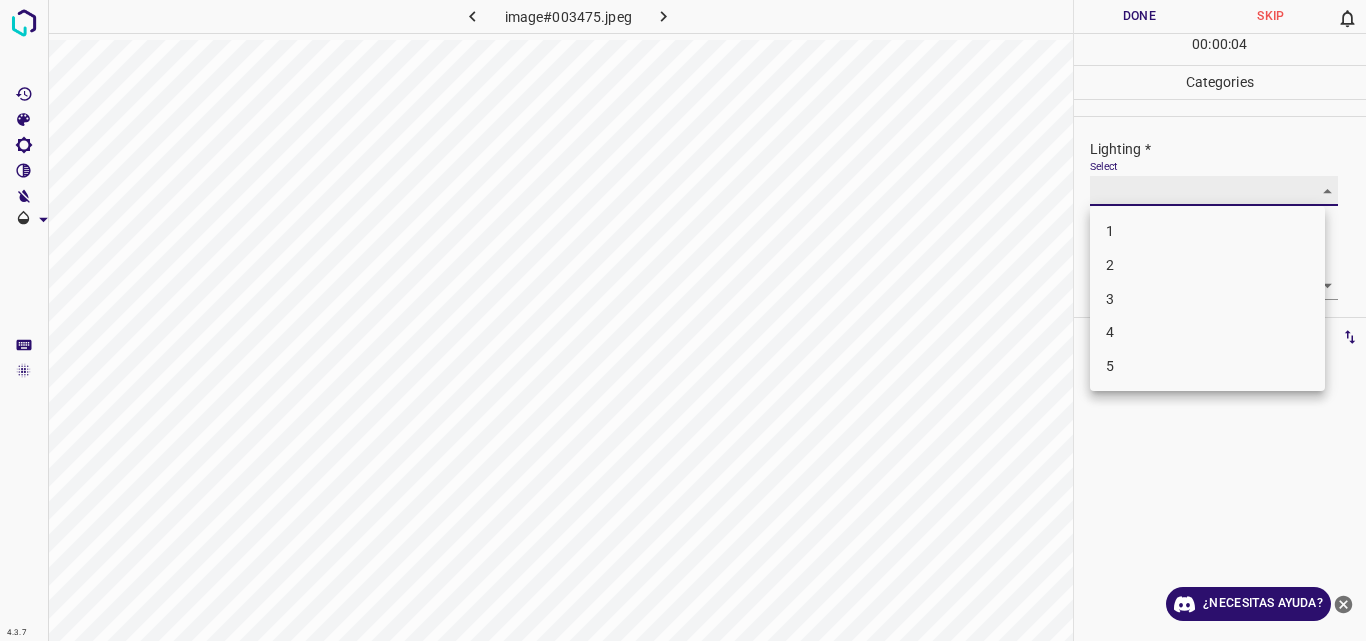 type on "3" 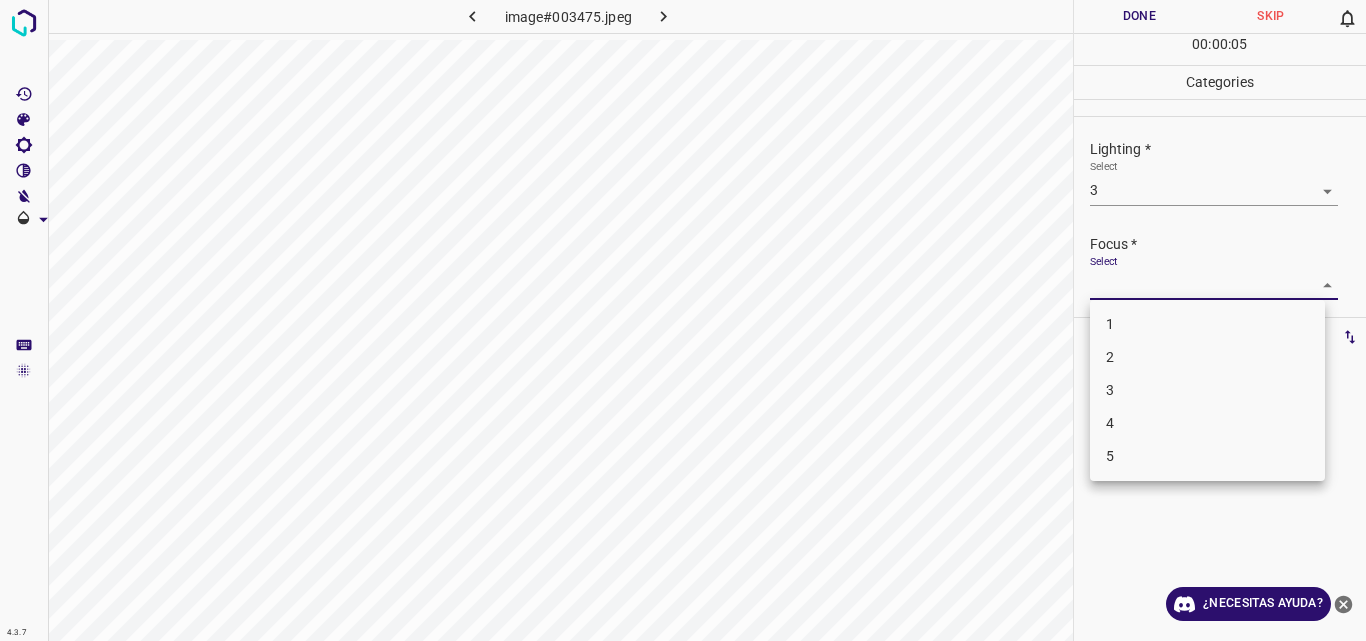 click on "4.3.7 image#003475.jpeg Done Skip 0 00   : 00   : 05   Categories Lighting *  Select 3 3 Focus *  Select ​ Overall *  Select ​ Labels   0 Categories 1 Lighting 2 Focus 3 Overall Tools Space Change between modes (Draw & Edit) I Auto labeling R Restore zoom M Zoom in N Zoom out Delete Delete selecte label Filters Z Restore filters X Saturation filter C Brightness filter V Contrast filter B Gray scale filter General O Download ¿Necesitas ayuda? Original text Rate this translation Your feedback will be used to help improve Google Translate - Texto - Esconder - Borrar 1 2 3 4 5" at bounding box center [683, 320] 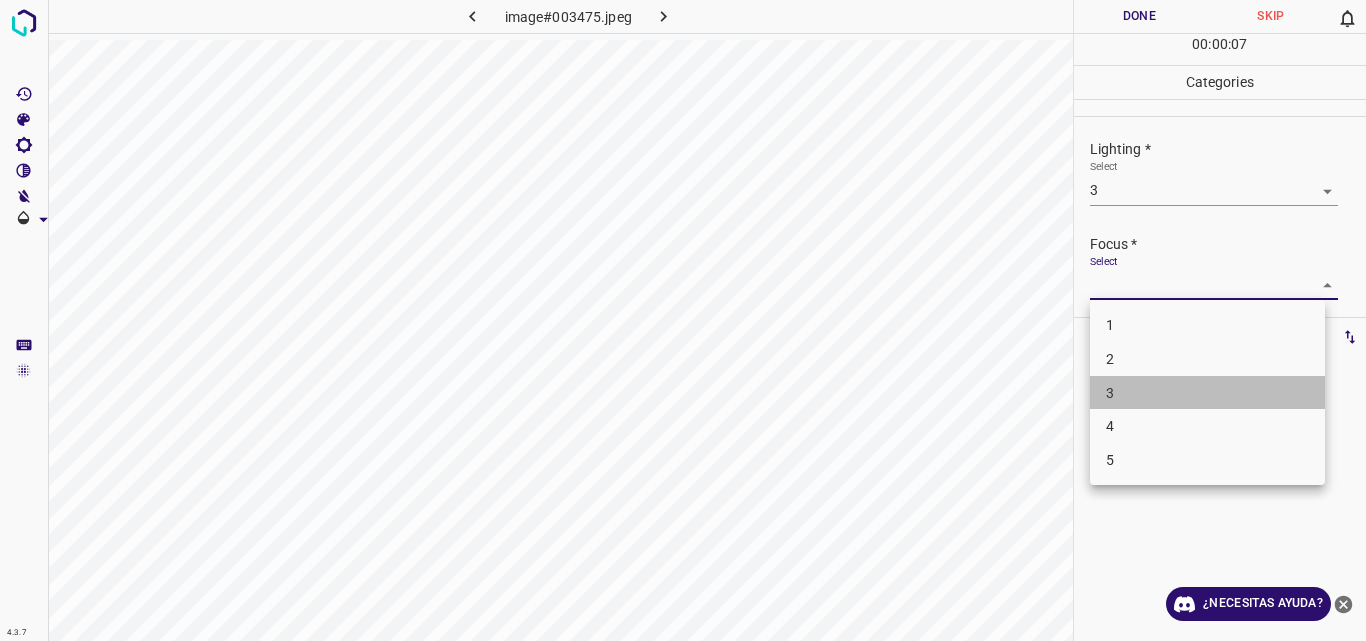 click on "3" at bounding box center [1207, 393] 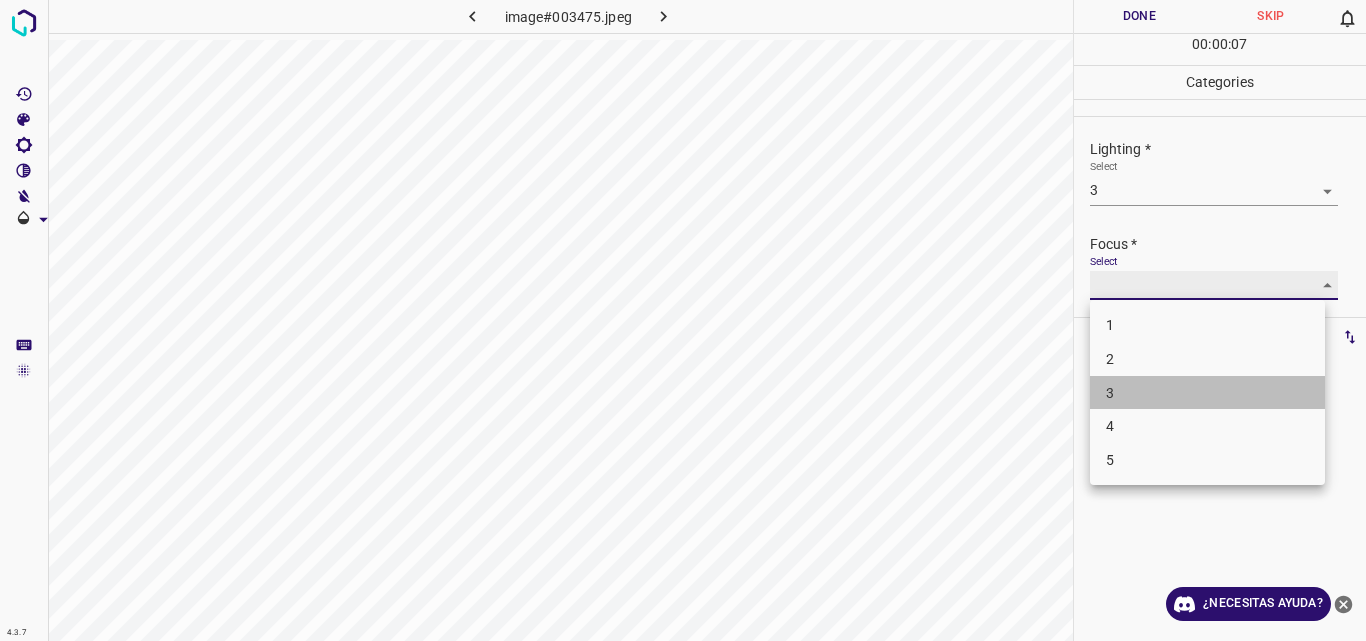type on "3" 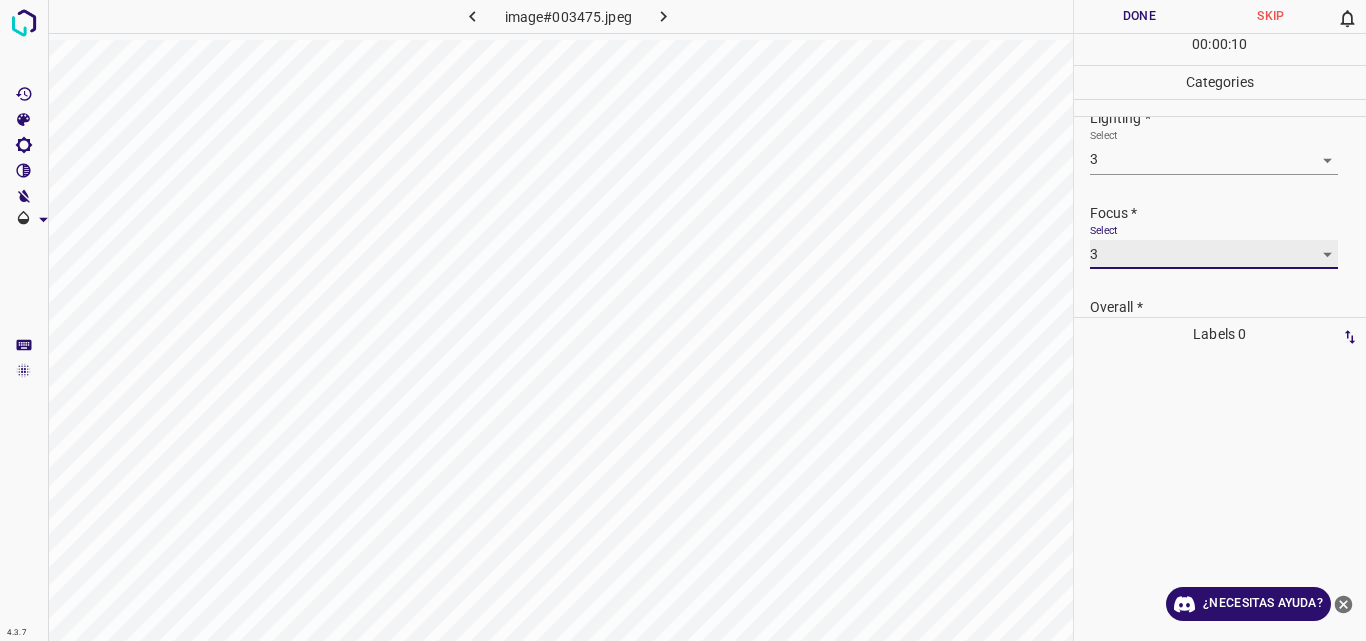 scroll, scrollTop: 98, scrollLeft: 0, axis: vertical 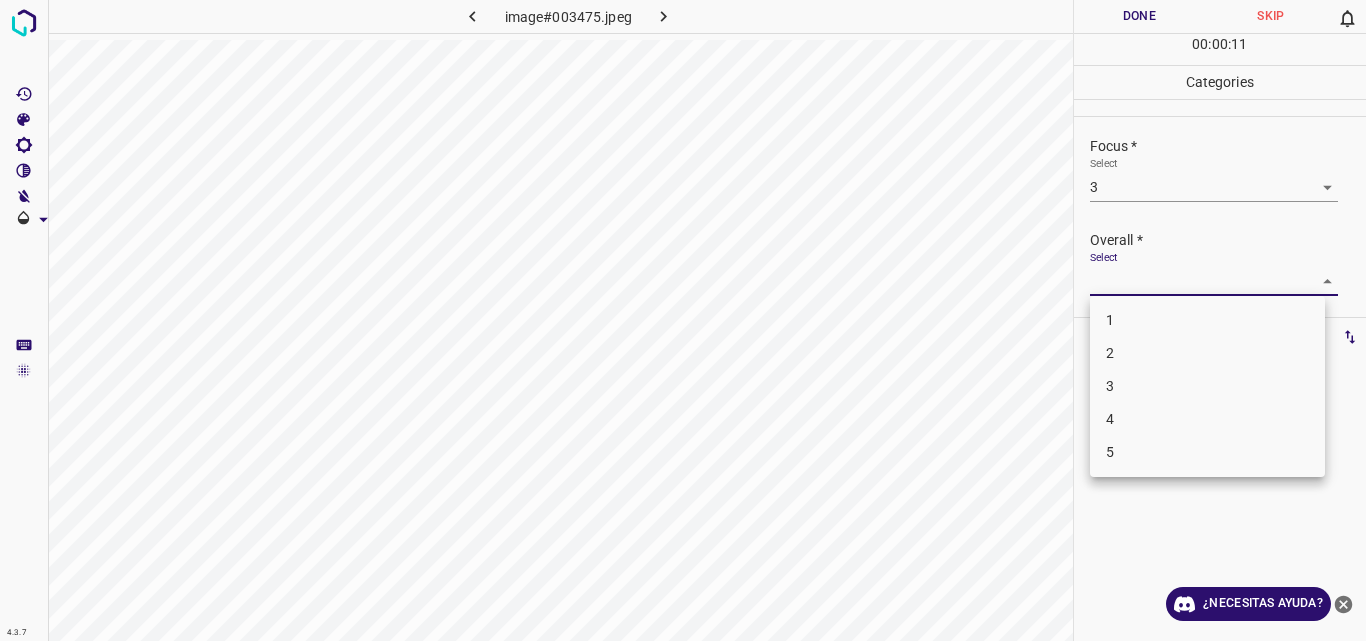 click on "4.3.7 image#003475.jpeg Done Skip 0 00   : 00   : 11   Categories Lighting *  Select 3 3 Focus *  Select 3 3 Overall *  Select ​ Labels   0 Categories 1 Lighting 2 Focus 3 Overall Tools Space Change between modes (Draw & Edit) I Auto labeling R Restore zoom M Zoom in N Zoom out Delete Delete selecte label Filters Z Restore filters X Saturation filter C Brightness filter V Contrast filter B Gray scale filter General O Download ¿Necesitas ayuda? Original text Rate this translation Your feedback will be used to help improve Google Translate - Texto - Esconder - Borrar 1 2 3 4 5" at bounding box center [683, 320] 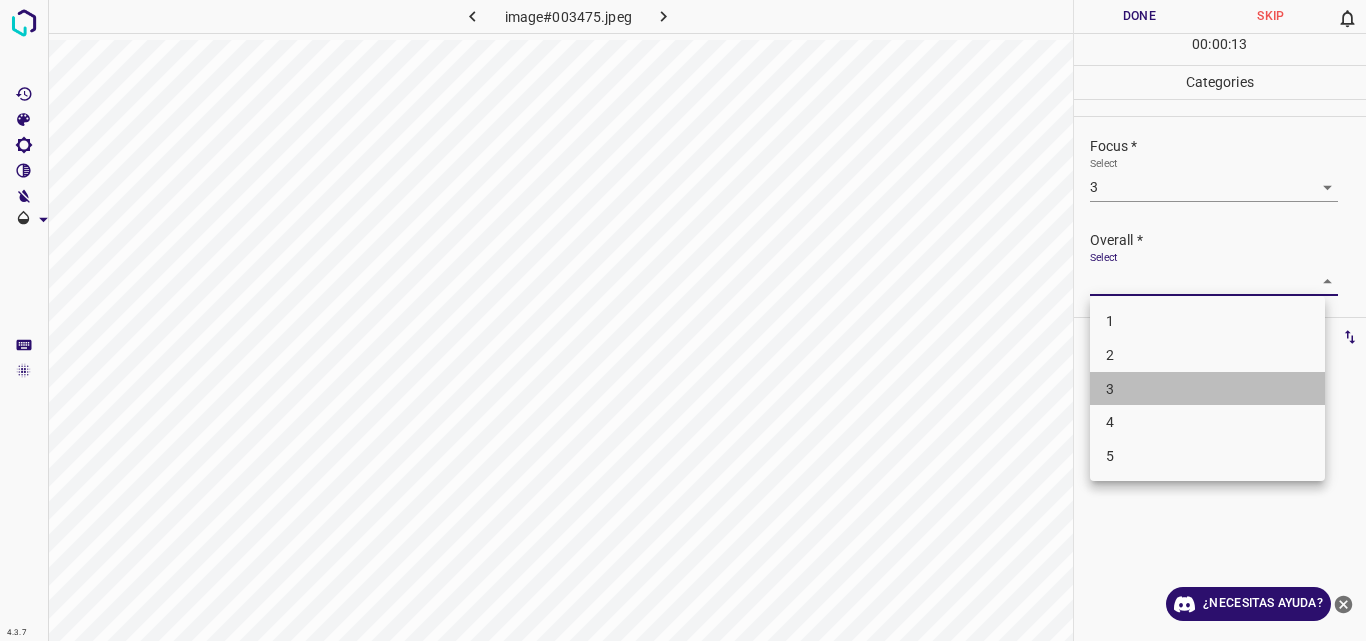 click on "3" at bounding box center (1207, 389) 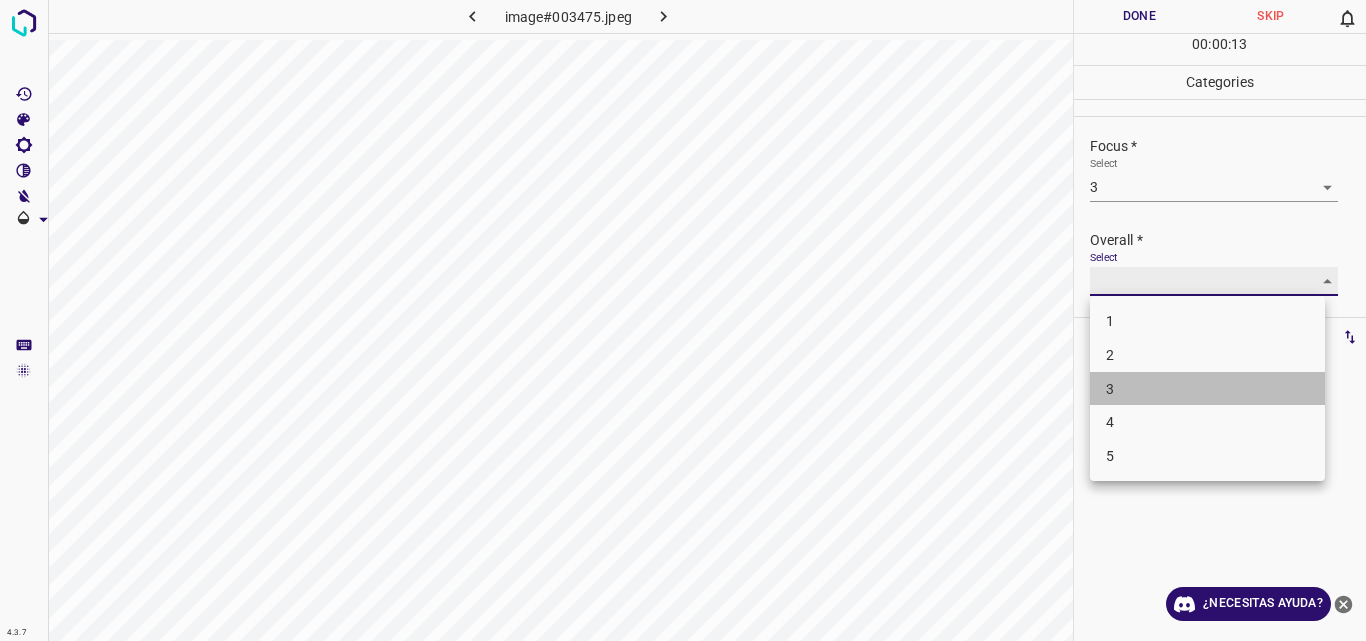 type on "3" 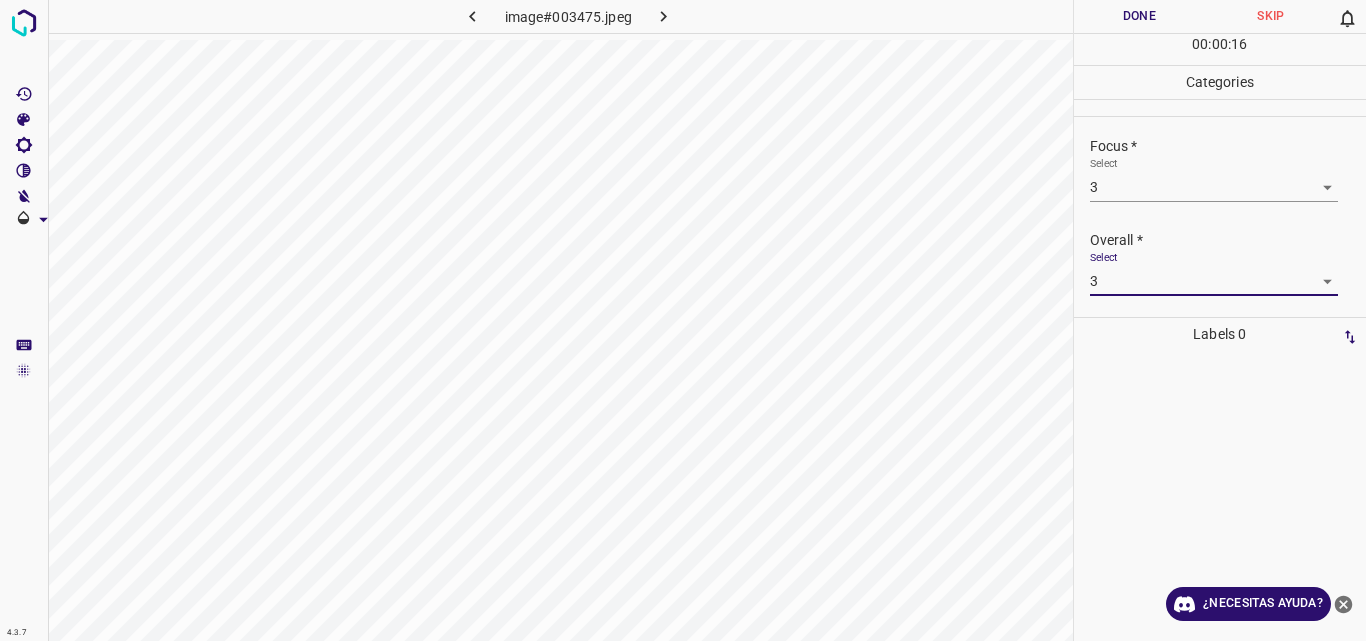 click on "Done" at bounding box center [1140, 16] 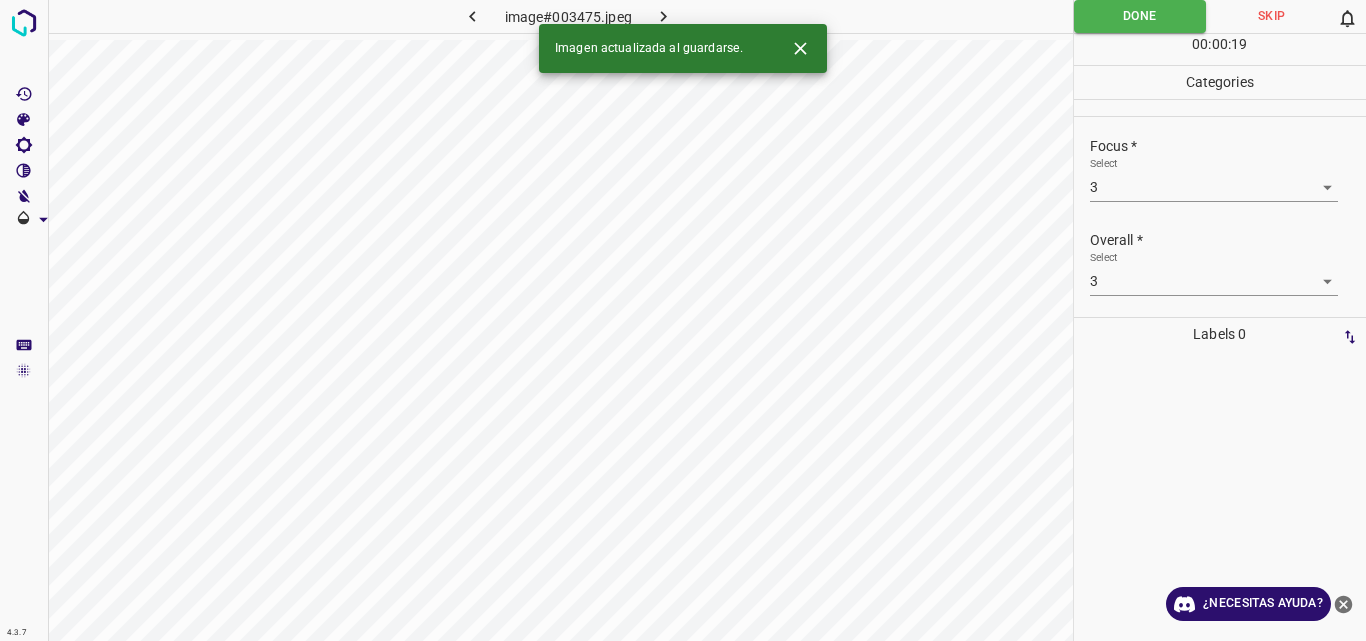 click 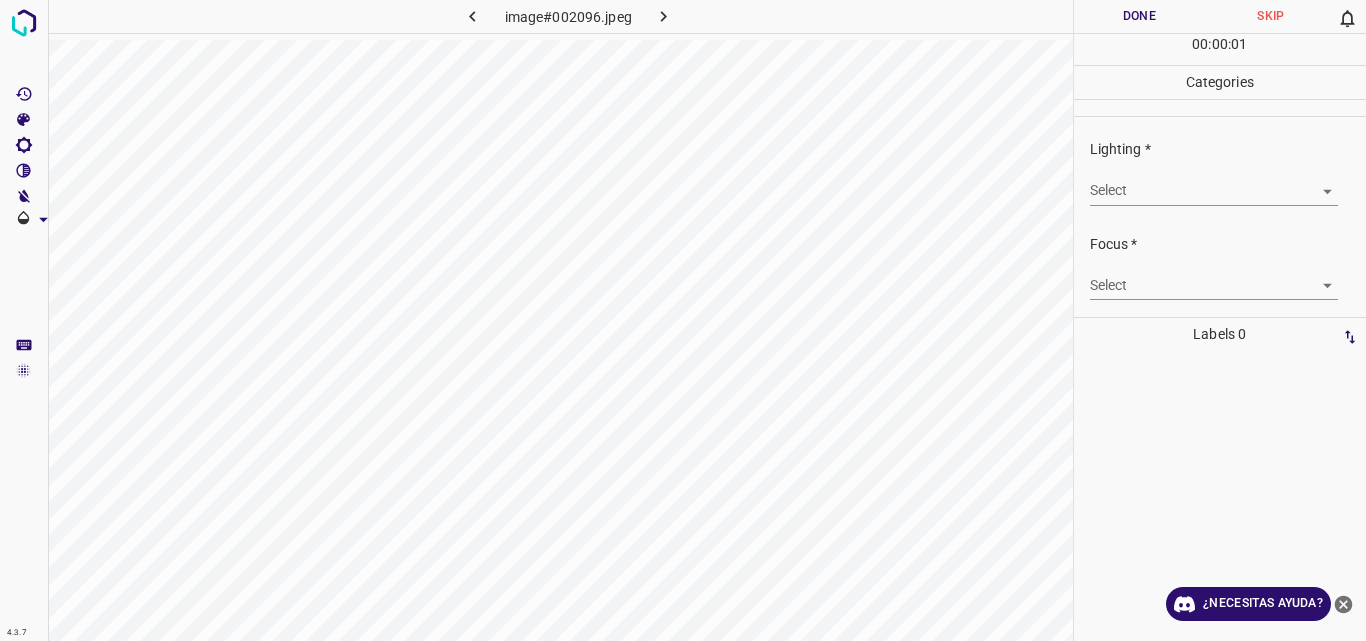 click on "4.3.7 image#002096.jpeg Done Skip 0 00   : 00   : 01   Categories Lighting *  Select ​ Focus *  Select ​ Overall *  Select ​ Labels   0 Categories 1 Lighting 2 Focus 3 Overall Tools Space Change between modes (Draw & Edit) I Auto labeling R Restore zoom M Zoom in N Zoom out Delete Delete selecte label Filters Z Restore filters X Saturation filter C Brightness filter V Contrast filter B Gray scale filter General O Download ¿Necesitas ayuda? Original text Rate this translation Your feedback will be used to help improve Google Translate - Texto - Esconder - Borrar" at bounding box center (683, 320) 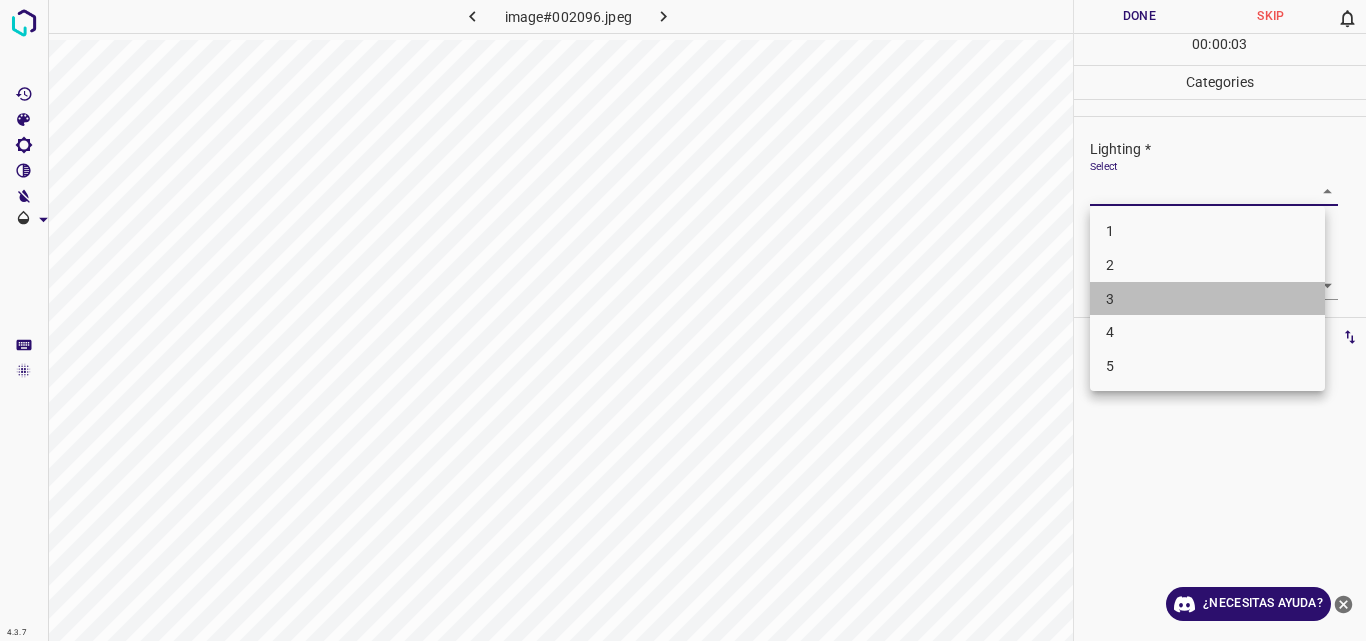 click on "3" at bounding box center (1207, 299) 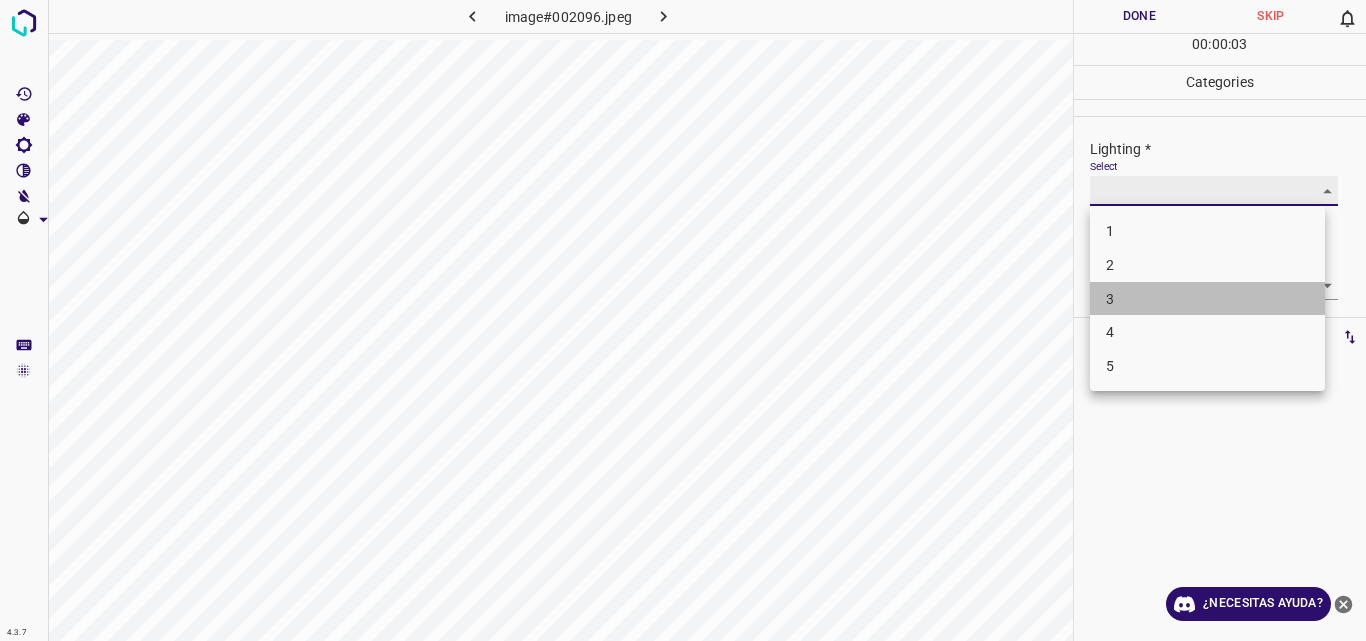 type on "3" 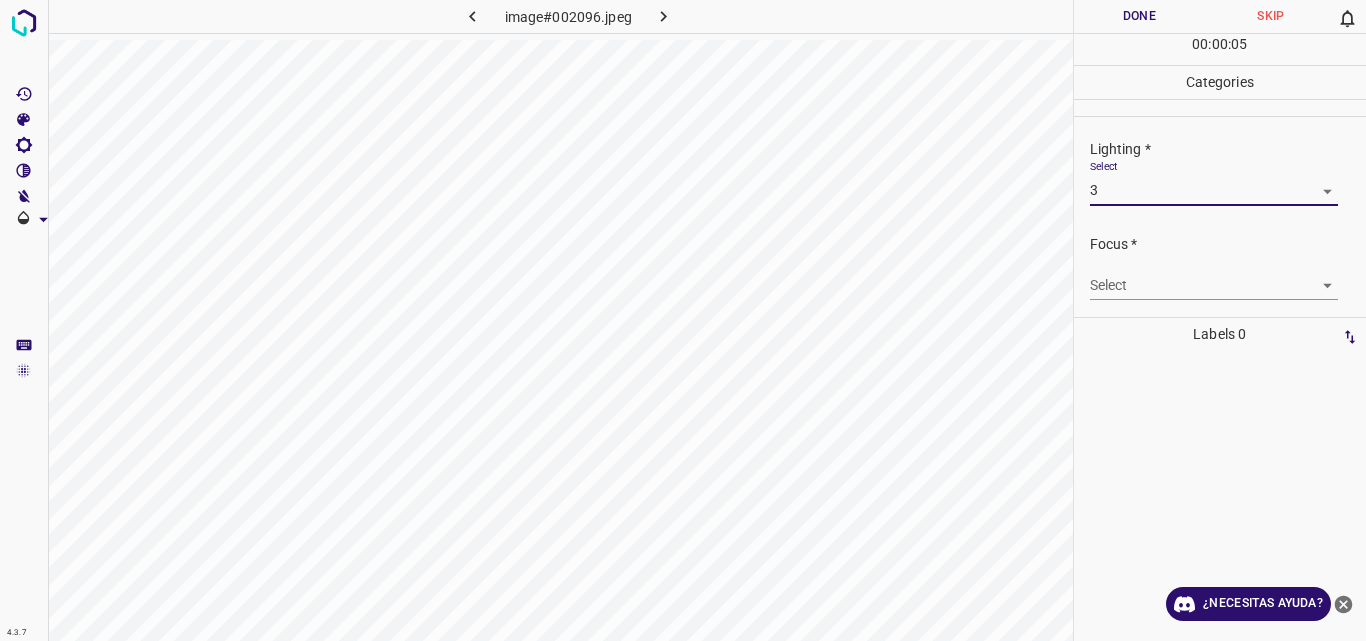 click on "4.3.7 image#002096.jpeg Done Skip 0 00   : 00   : 05   Categories Lighting *  Select 3 3 Focus *  Select ​ Overall *  Select ​ Labels   0 Categories 1 Lighting 2 Focus 3 Overall Tools Space Change between modes (Draw & Edit) I Auto labeling R Restore zoom M Zoom in N Zoom out Delete Delete selecte label Filters Z Restore filters X Saturation filter C Brightness filter V Contrast filter B Gray scale filter General O Download ¿Necesitas ayuda? Original text Rate this translation Your feedback will be used to help improve Google Translate - Texto - Esconder - Borrar" at bounding box center [683, 320] 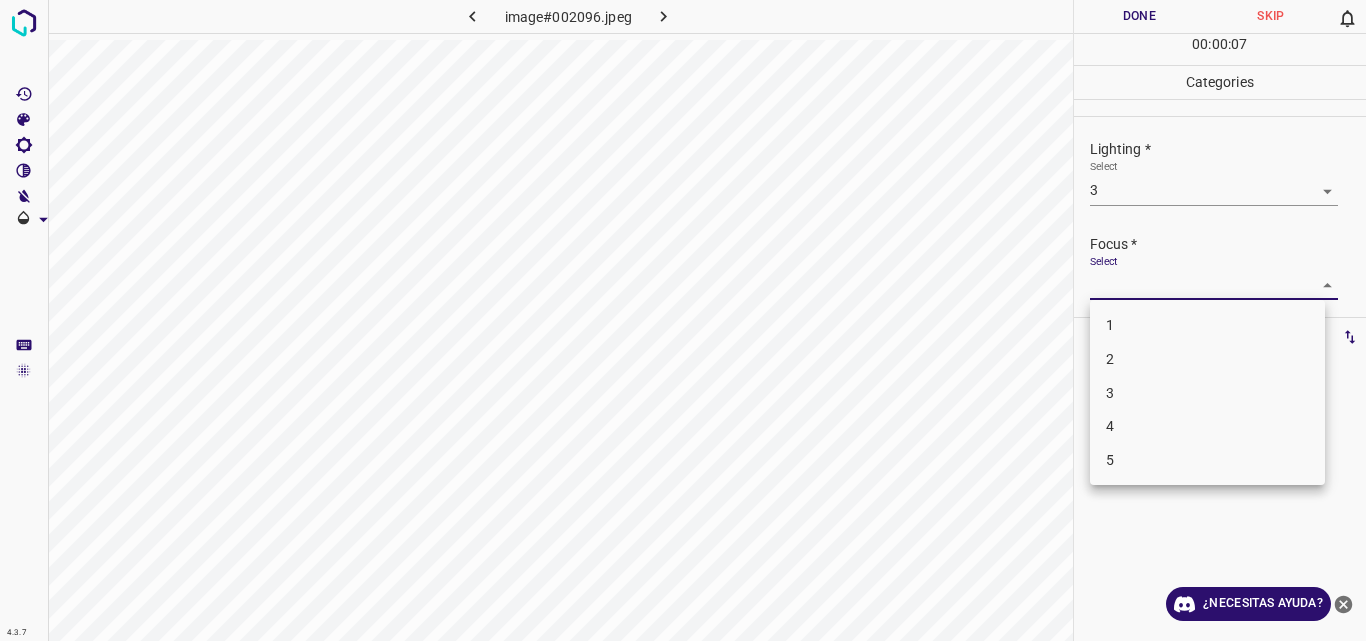 click on "3" at bounding box center [1207, 393] 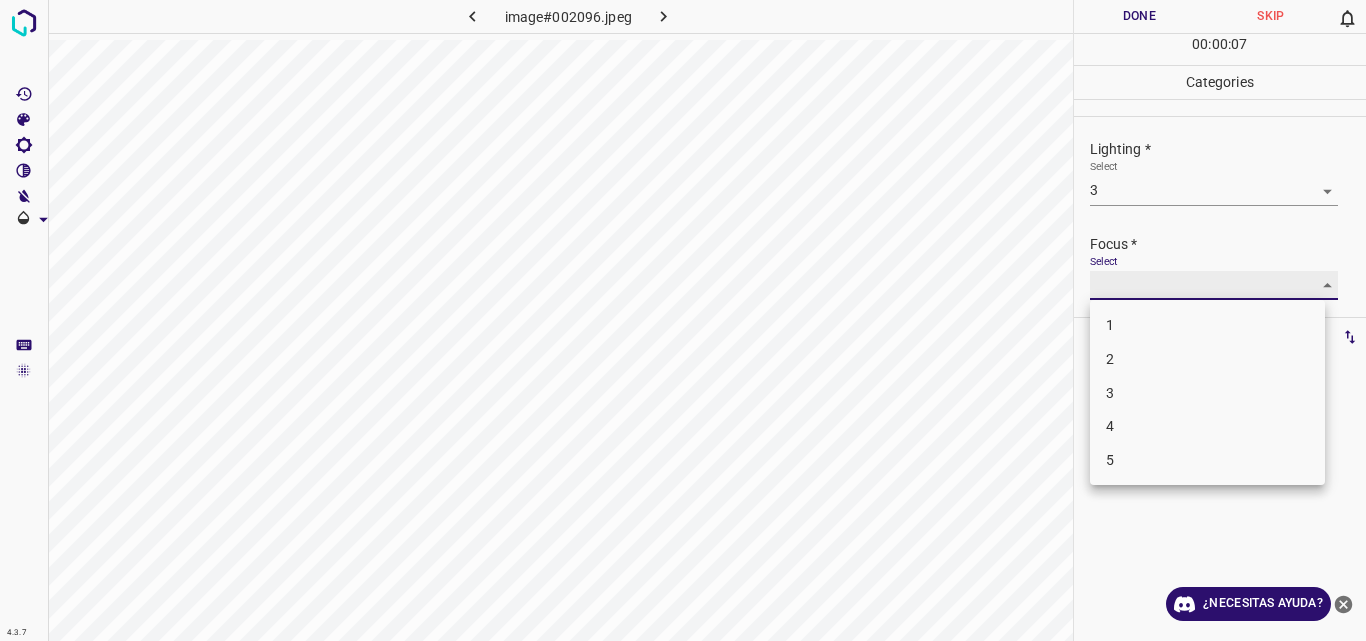 type on "3" 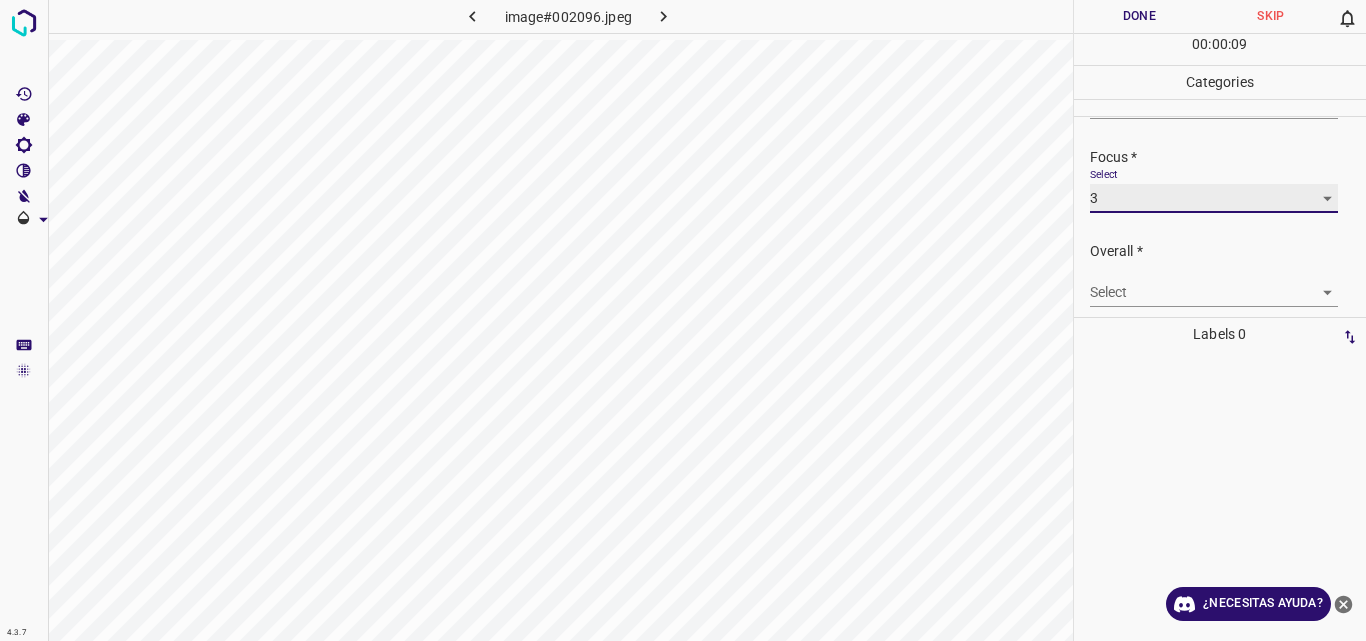 scroll, scrollTop: 98, scrollLeft: 0, axis: vertical 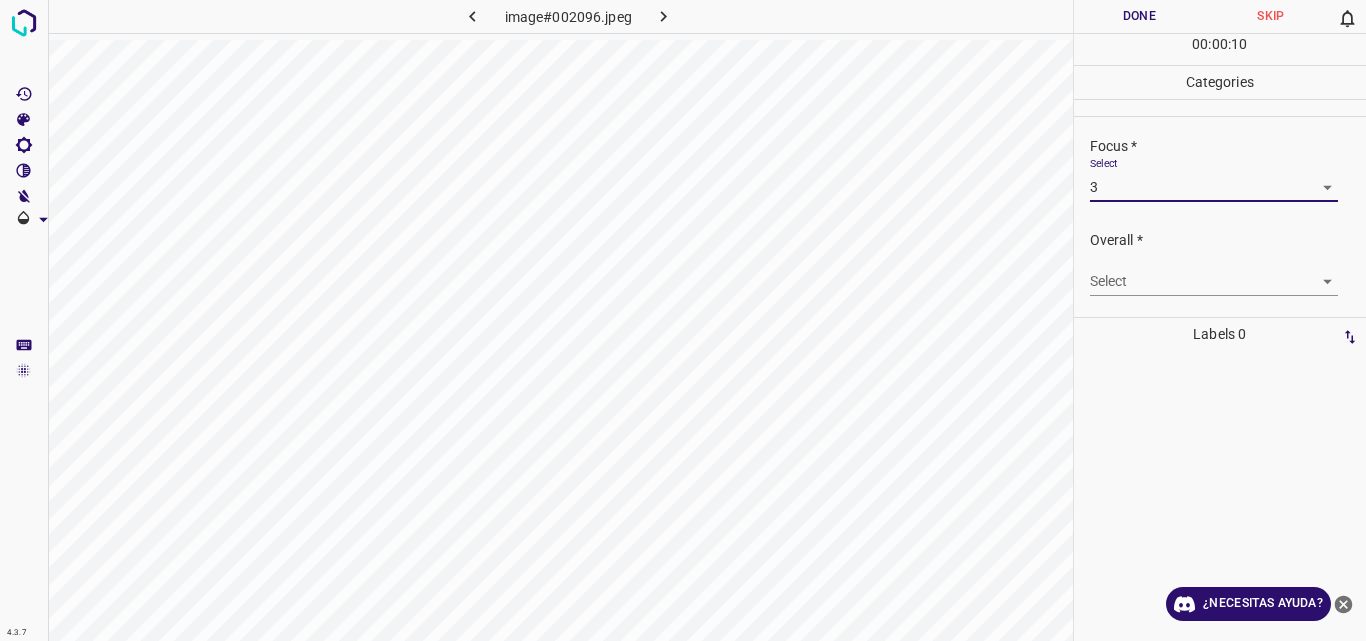 click on "4.3.7 image#002096.jpeg Done Skip 0 00   : 00   : 10   Categories Lighting *  Select 3 3 Focus *  Select 3 3 Overall *  Select ​ Labels   0 Categories 1 Lighting 2 Focus 3 Overall Tools Space Change between modes (Draw & Edit) I Auto labeling R Restore zoom M Zoom in N Zoom out Delete Delete selecte label Filters Z Restore filters X Saturation filter C Brightness filter V Contrast filter B Gray scale filter General O Download ¿Necesitas ayuda? Original text Rate this translation Your feedback will be used to help improve Google Translate - Texto - Esconder - Borrar" at bounding box center (683, 320) 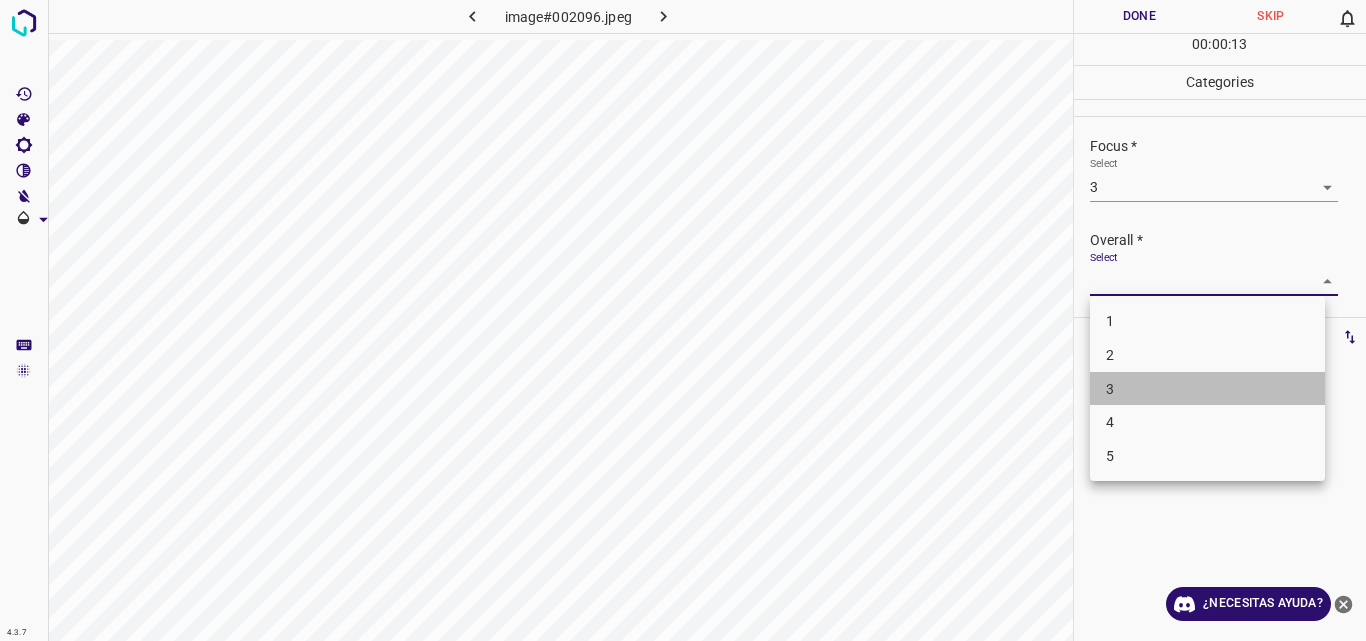 click on "3" at bounding box center (1207, 389) 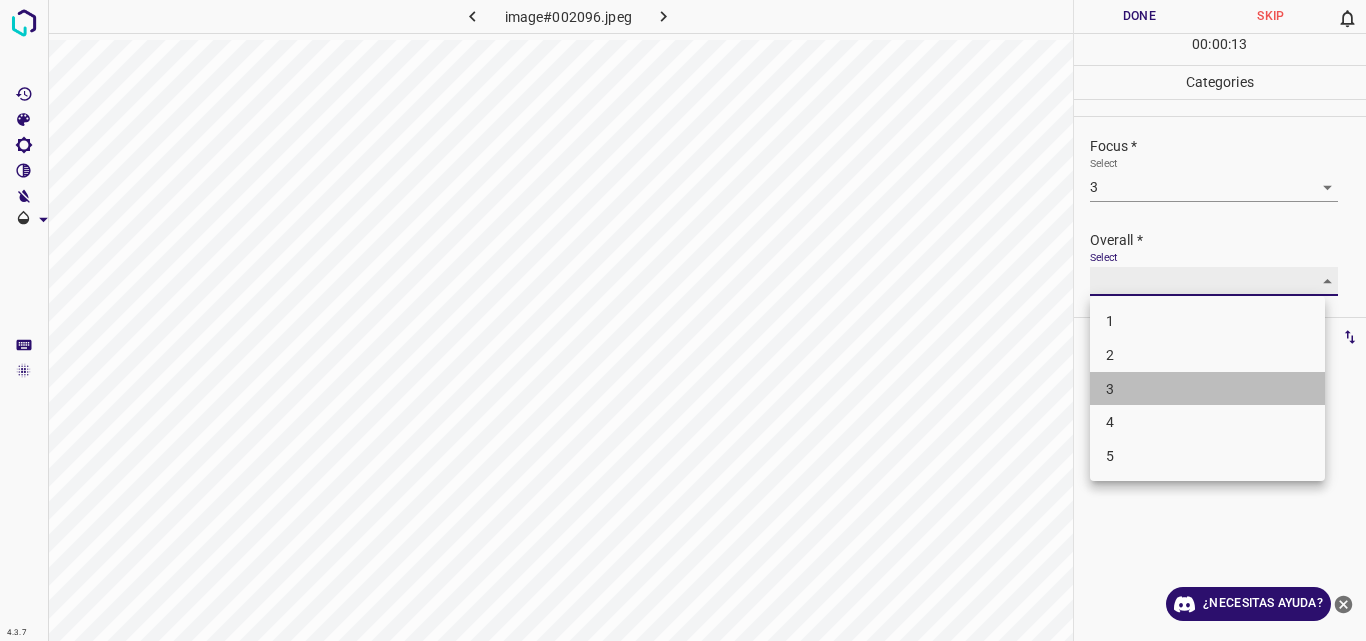 type on "3" 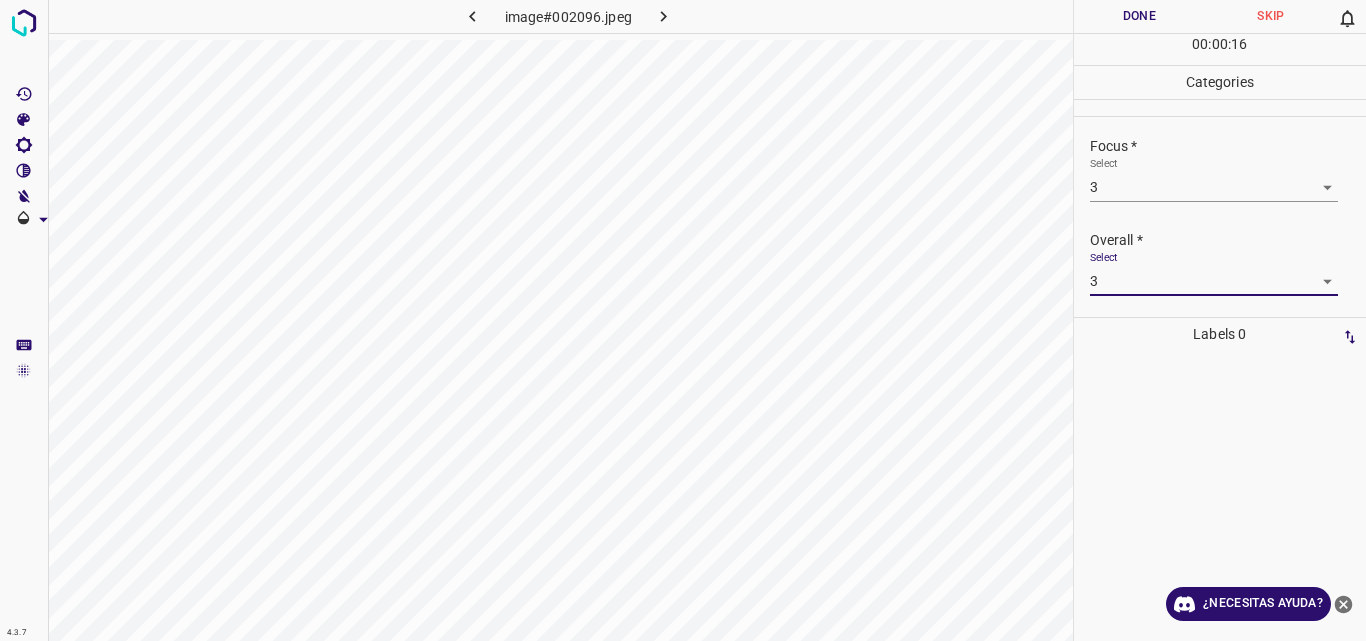 click on "Done" at bounding box center [1140, 16] 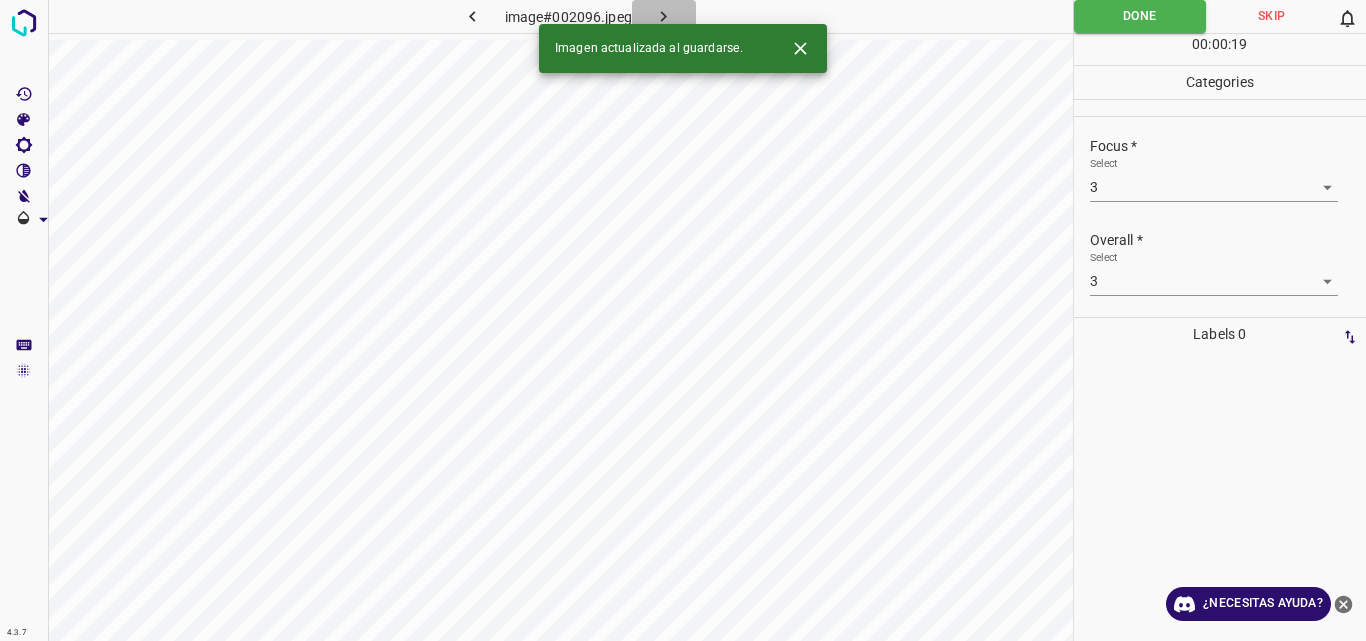 click 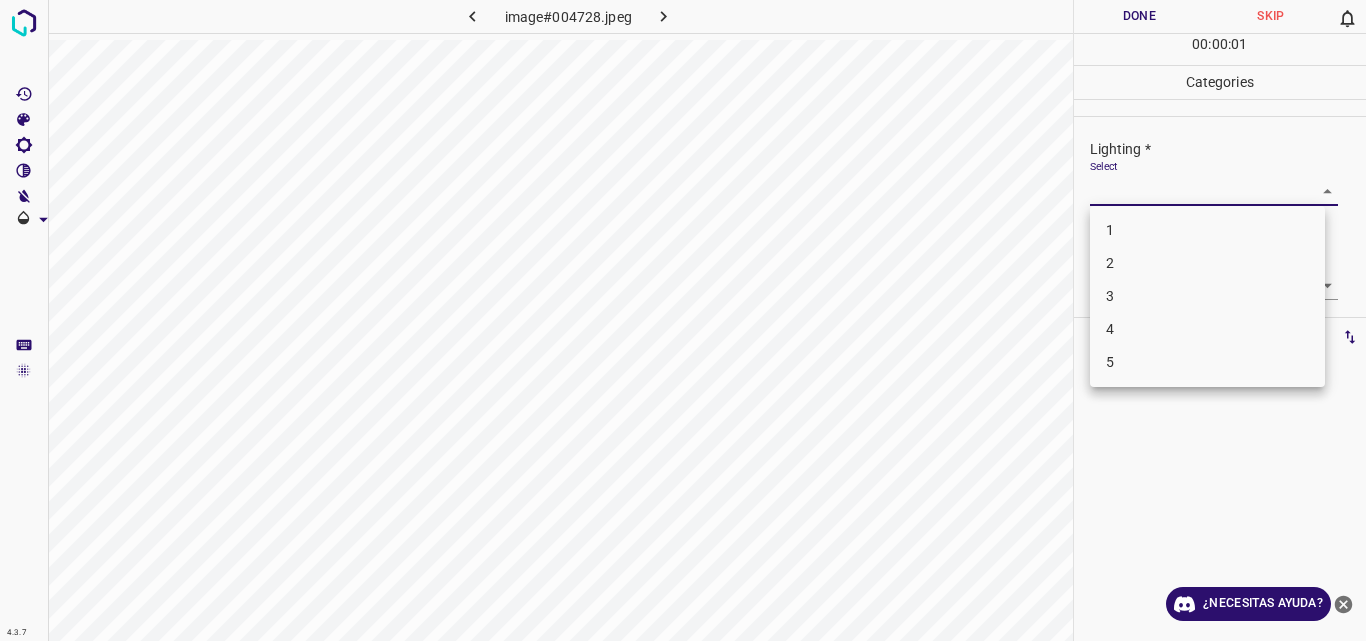 click on "4.3.7 image#004728.jpeg Done Skip 0 00   : 00   : 01   Categories Lighting *  Select ​ Focus *  Select ​ Overall *  Select ​ Labels   0 Categories 1 Lighting 2 Focus 3 Overall Tools Space Change between modes (Draw & Edit) I Auto labeling R Restore zoom M Zoom in N Zoom out Delete Delete selecte label Filters Z Restore filters X Saturation filter C Brightness filter V Contrast filter B Gray scale filter General O Download ¿Necesitas ayuda? Original text Rate this translation Your feedback will be used to help improve Google Translate - Texto - Esconder - Borrar 1 2 3 4 5" at bounding box center (683, 320) 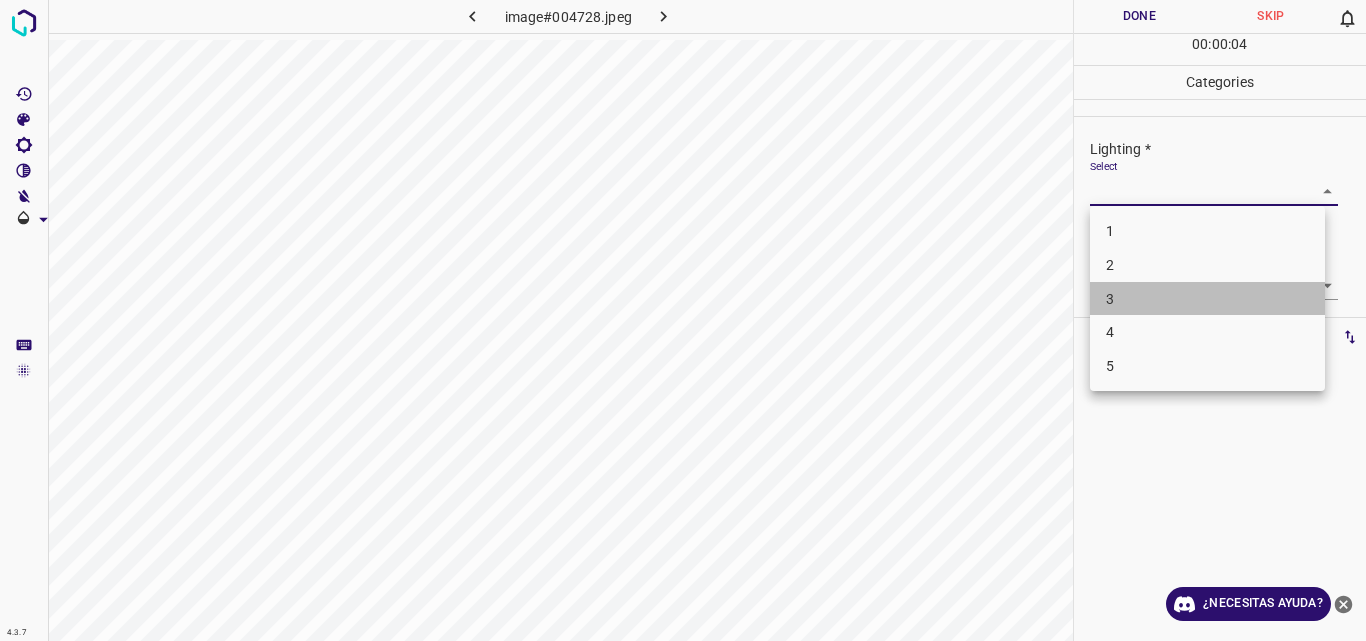 click on "3" at bounding box center (1207, 299) 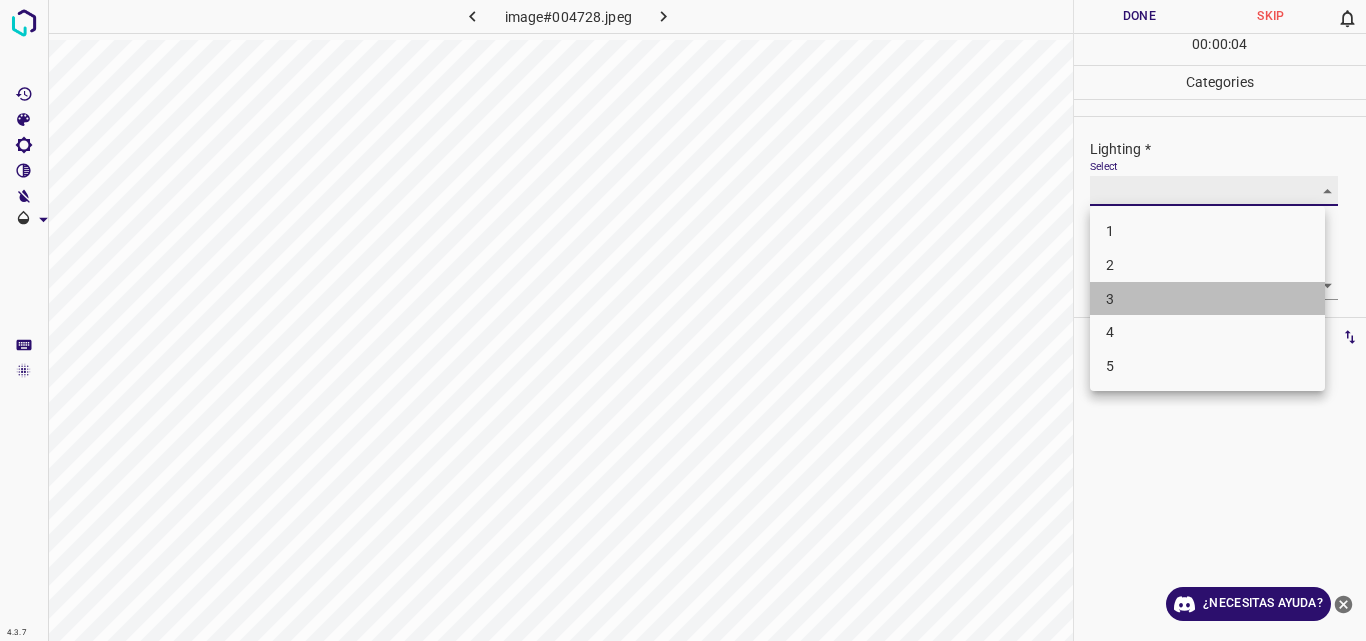 type on "3" 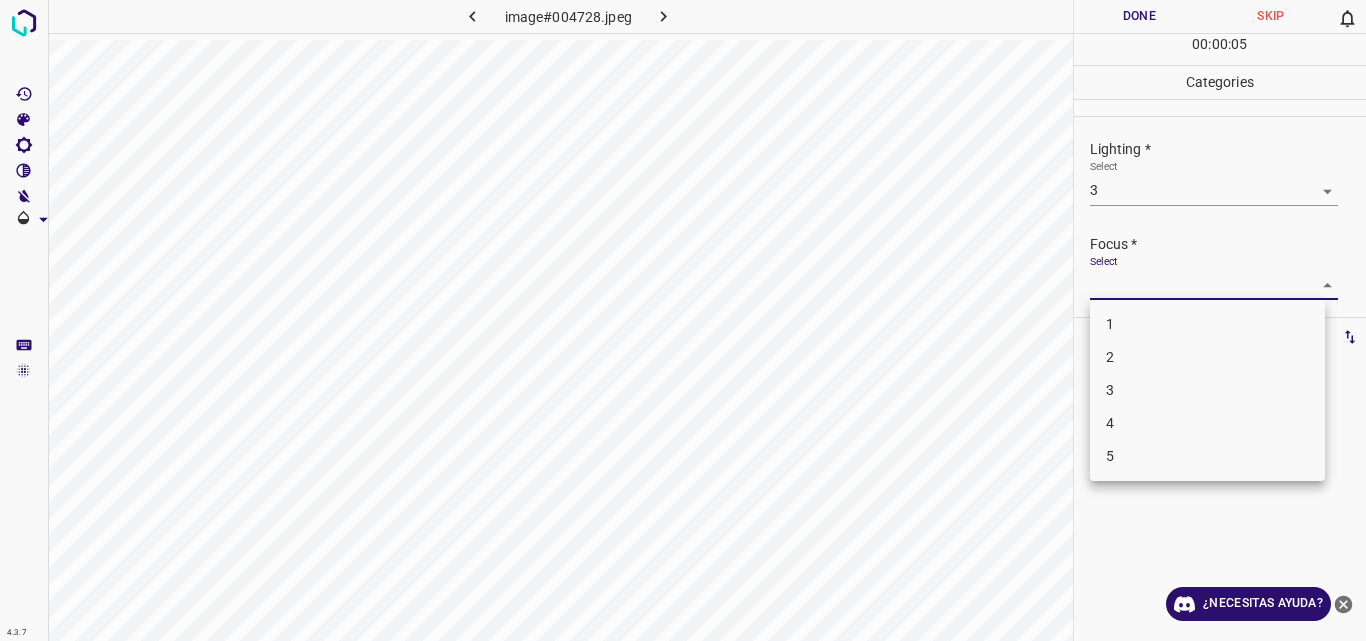 click on "4.3.7 image#004728.jpeg Done Skip 0 00   : 00   : 05   Categories Lighting *  Select 3 3 Focus *  Select ​ Overall *  Select ​ Labels   0 Categories 1 Lighting 2 Focus 3 Overall Tools Space Change between modes (Draw & Edit) I Auto labeling R Restore zoom M Zoom in N Zoom out Delete Delete selecte label Filters Z Restore filters X Saturation filter C Brightness filter V Contrast filter B Gray scale filter General O Download ¿Necesitas ayuda? Original text Rate this translation Your feedback will be used to help improve Google Translate - Texto - Esconder - Borrar 1 2 3 4 5" at bounding box center [683, 320] 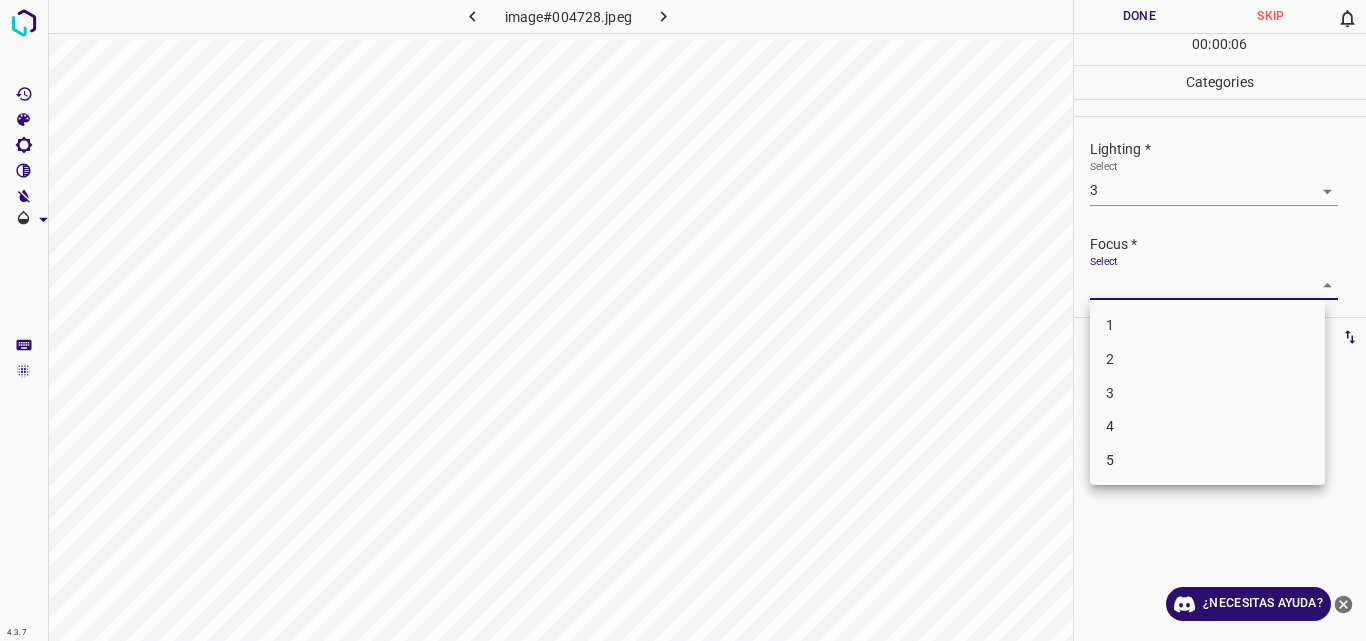 click on "3" at bounding box center (1207, 393) 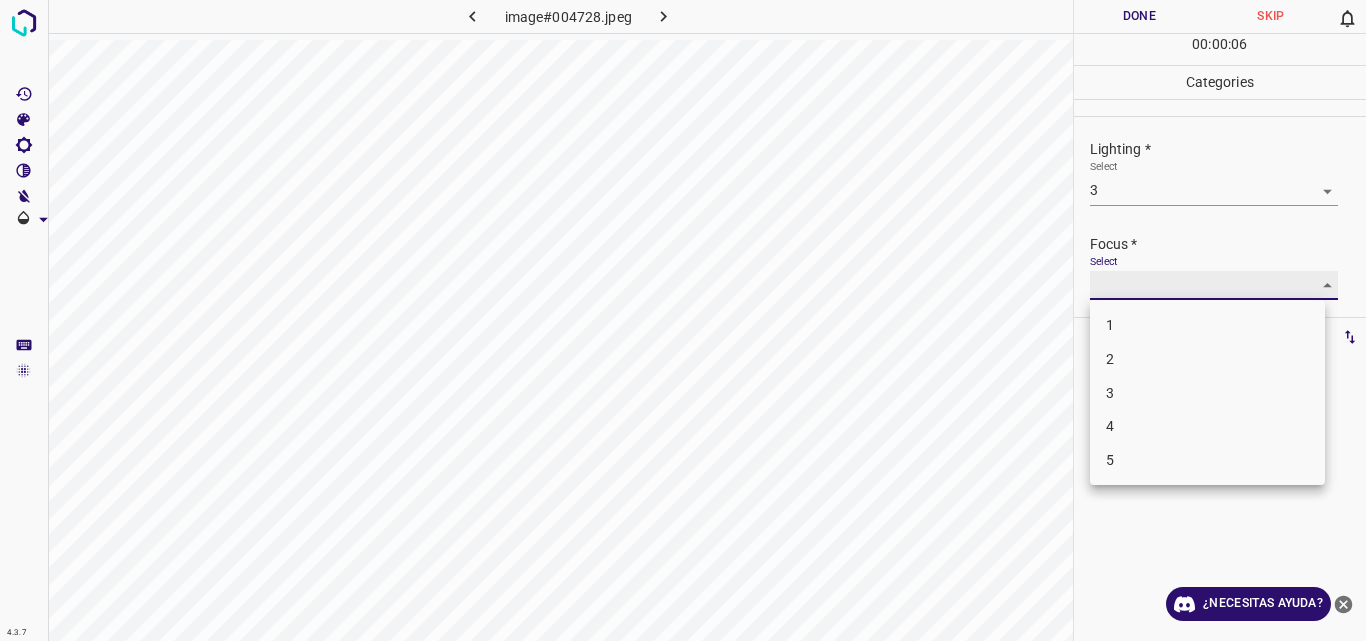 type on "3" 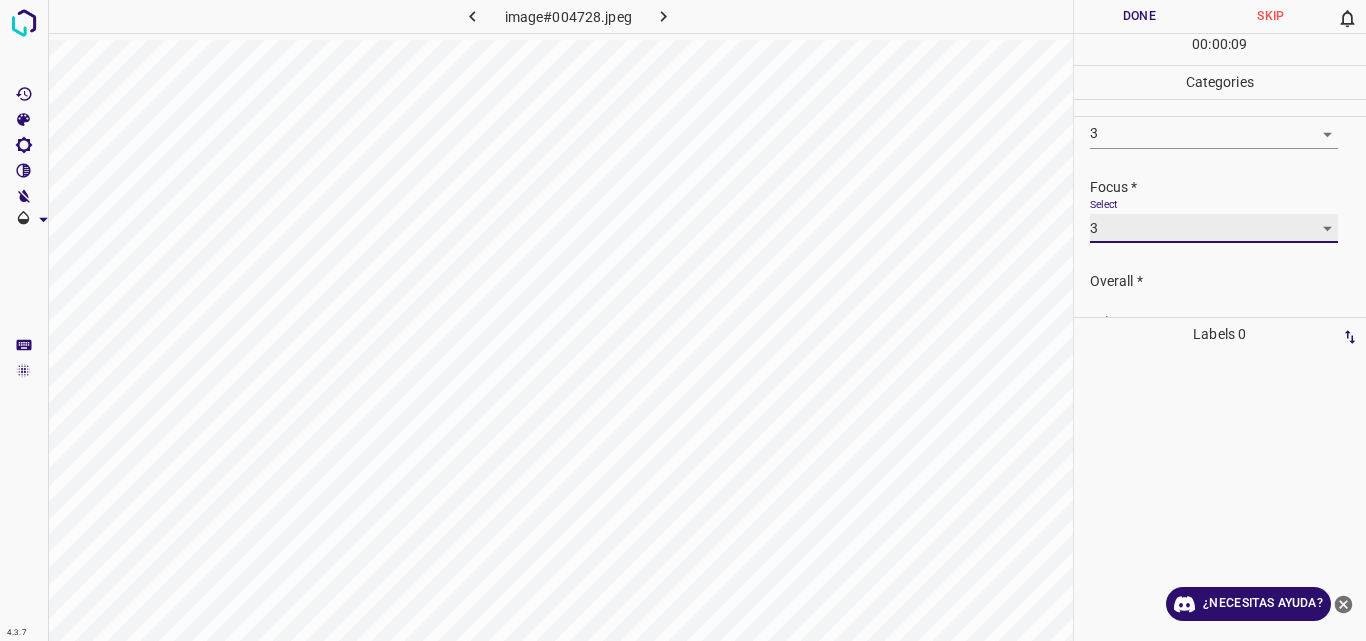 scroll, scrollTop: 98, scrollLeft: 0, axis: vertical 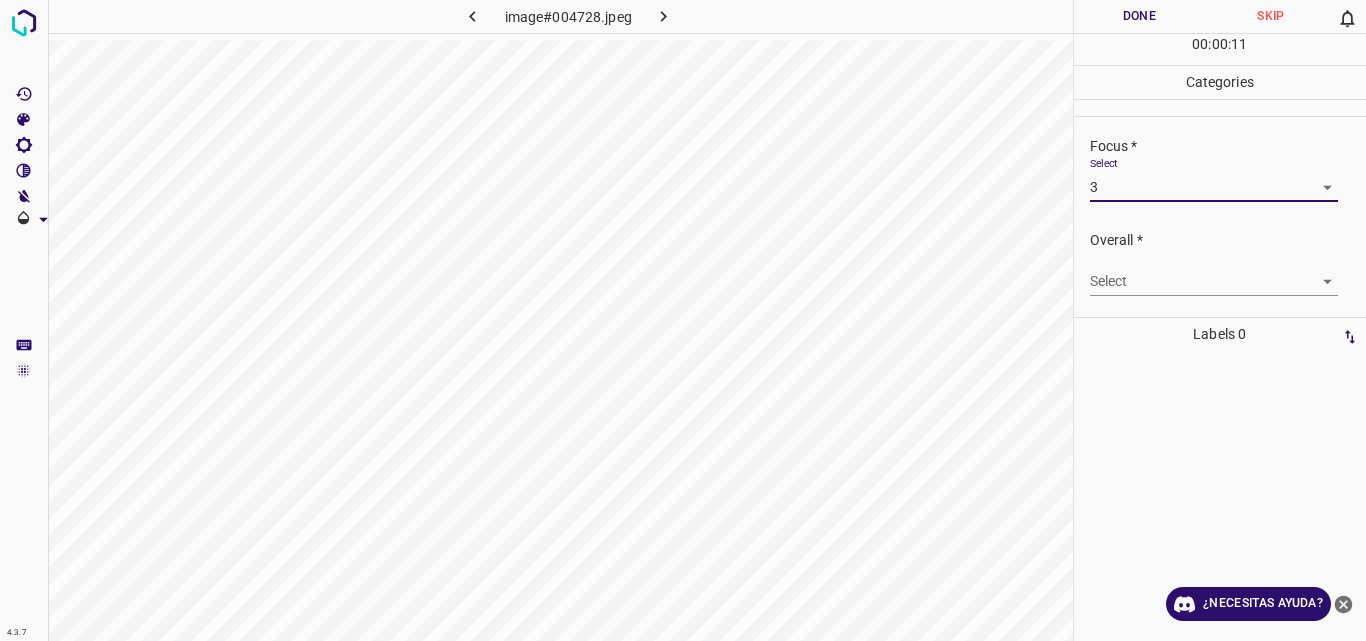click on "4.3.7 image#004728.jpeg Done Skip 0 00   : 00   : 11   Categories Lighting *  Select 3 3 Focus *  Select 3 3 Overall *  Select ​ Labels   0 Categories 1 Lighting 2 Focus 3 Overall Tools Space Change between modes (Draw & Edit) I Auto labeling R Restore zoom M Zoom in N Zoom out Delete Delete selecte label Filters Z Restore filters X Saturation filter C Brightness filter V Contrast filter B Gray scale filter General O Download ¿Necesitas ayuda? Original text Rate this translation Your feedback will be used to help improve Google Translate - Texto - Esconder - Borrar" at bounding box center [683, 320] 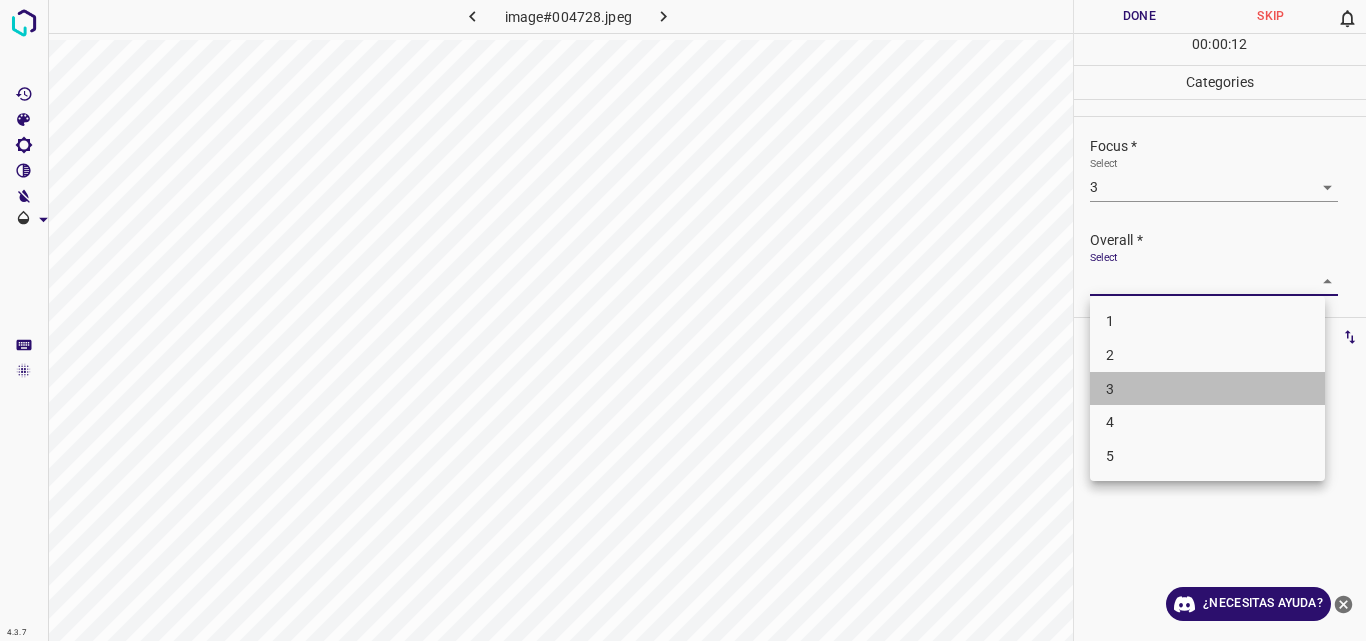 click on "3" at bounding box center (1207, 389) 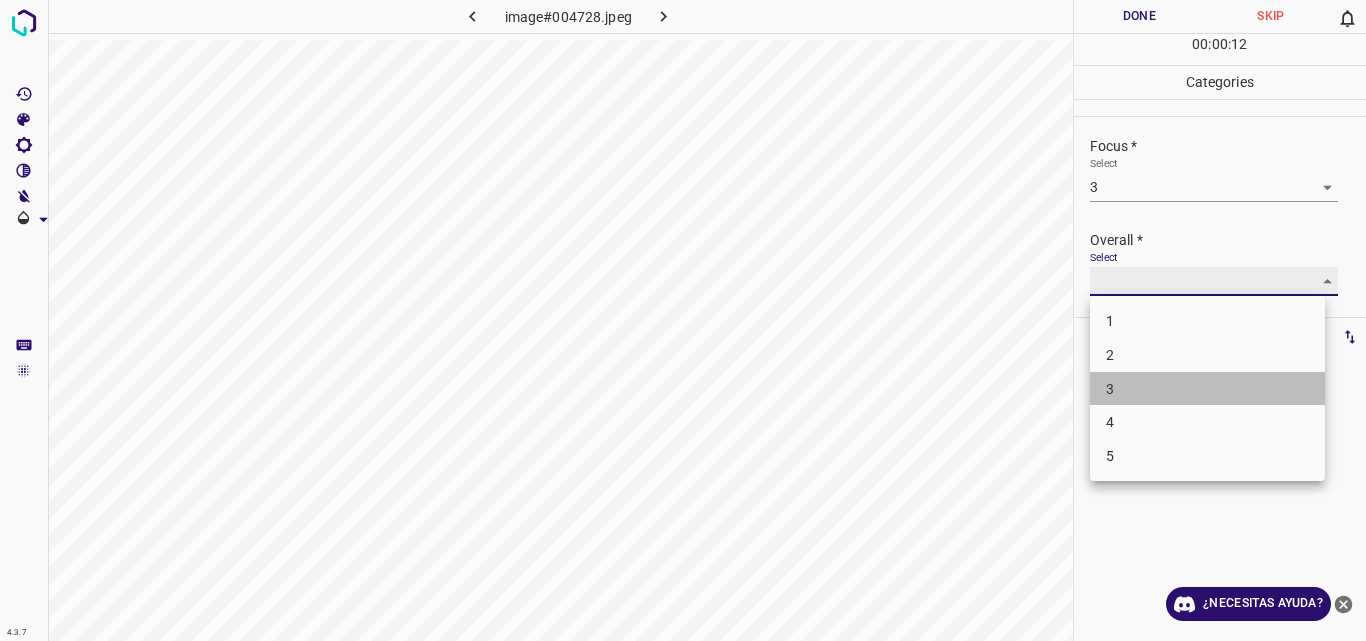 type on "3" 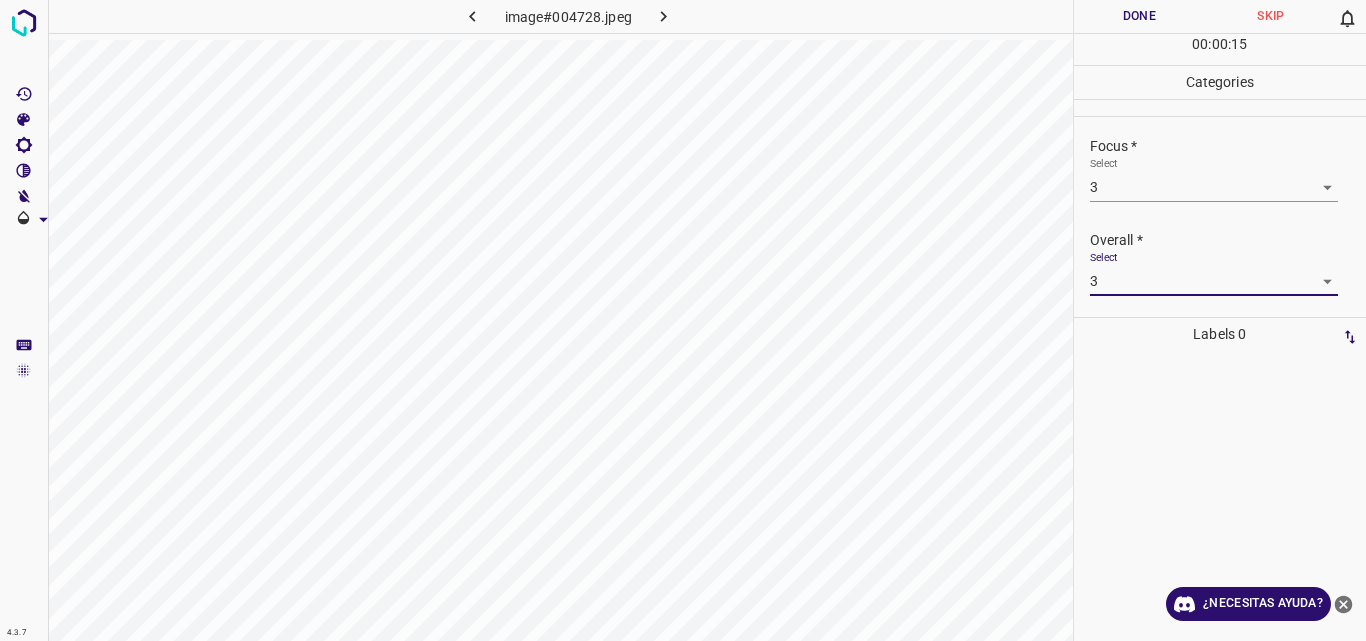 click on "Done" at bounding box center (1140, 16) 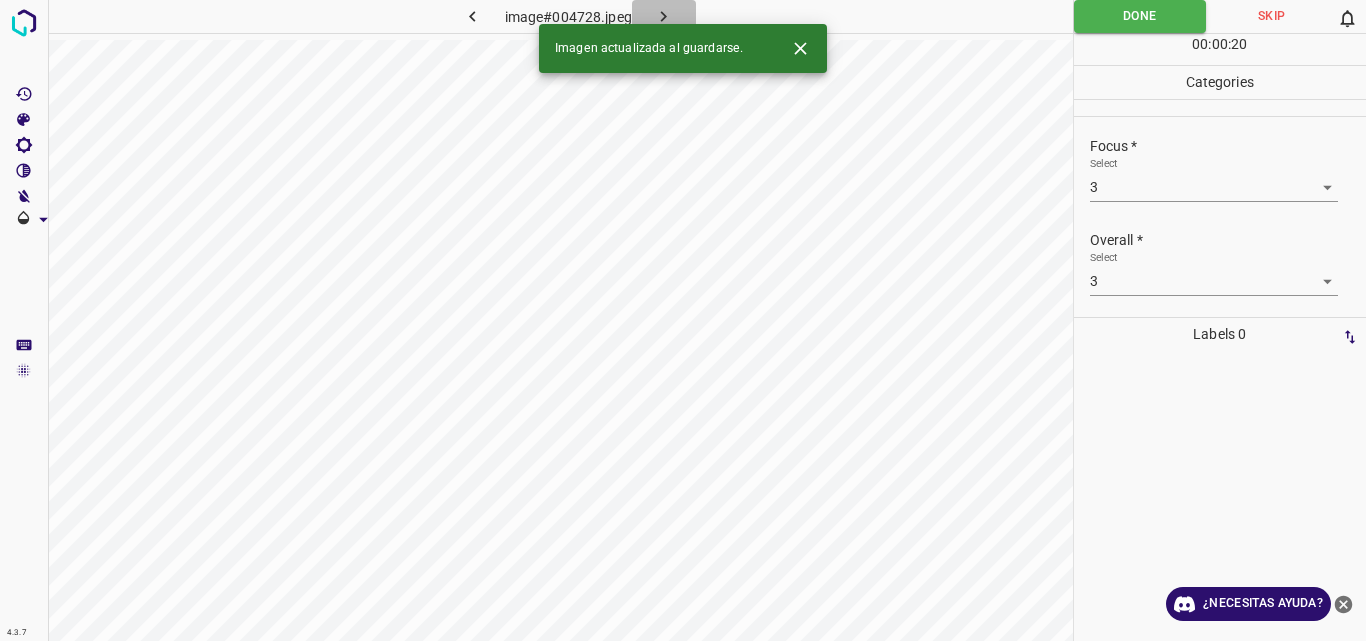 click 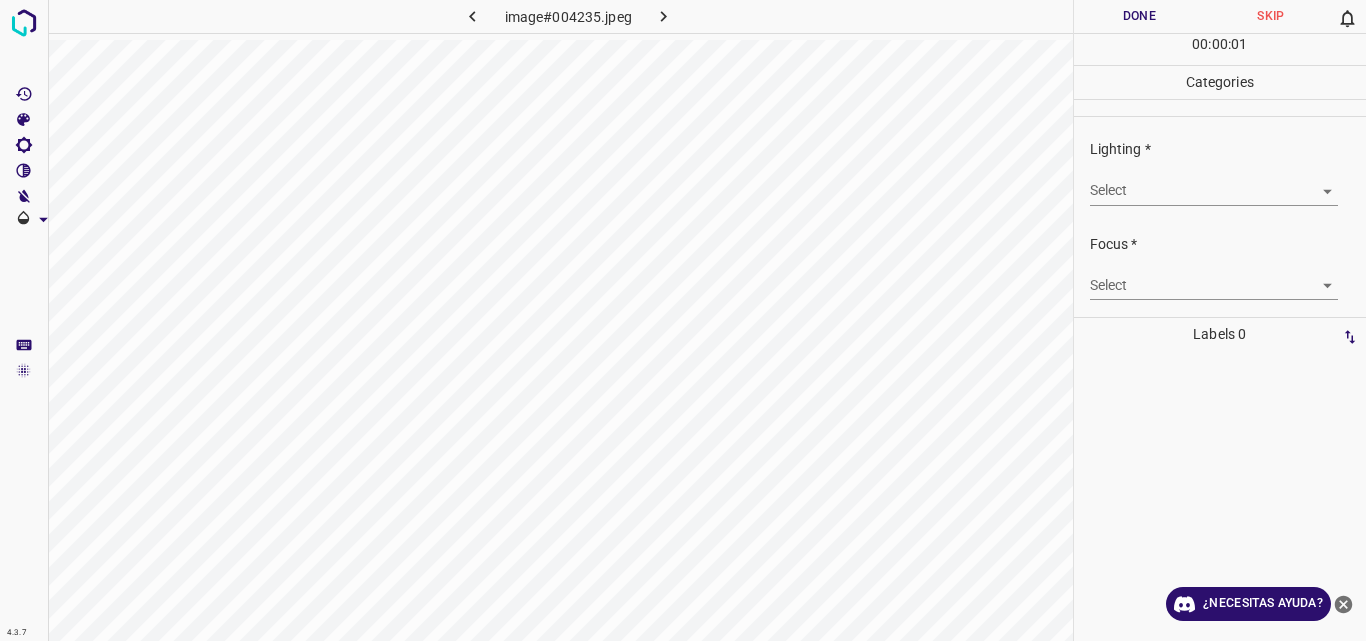 click on "4.3.7 image#004235.jpeg Done Skip 0 00   : 00   : 01   Categories Lighting *  Select ​ Focus *  Select ​ Overall *  Select ​ Labels   0 Categories 1 Lighting 2 Focus 3 Overall Tools Space Change between modes (Draw & Edit) I Auto labeling R Restore zoom M Zoom in N Zoom out Delete Delete selecte label Filters Z Restore filters X Saturation filter C Brightness filter V Contrast filter B Gray scale filter General O Download ¿Necesitas ayuda? Original text Rate this translation Your feedback will be used to help improve Google Translate - Texto - Esconder - Borrar" at bounding box center [683, 320] 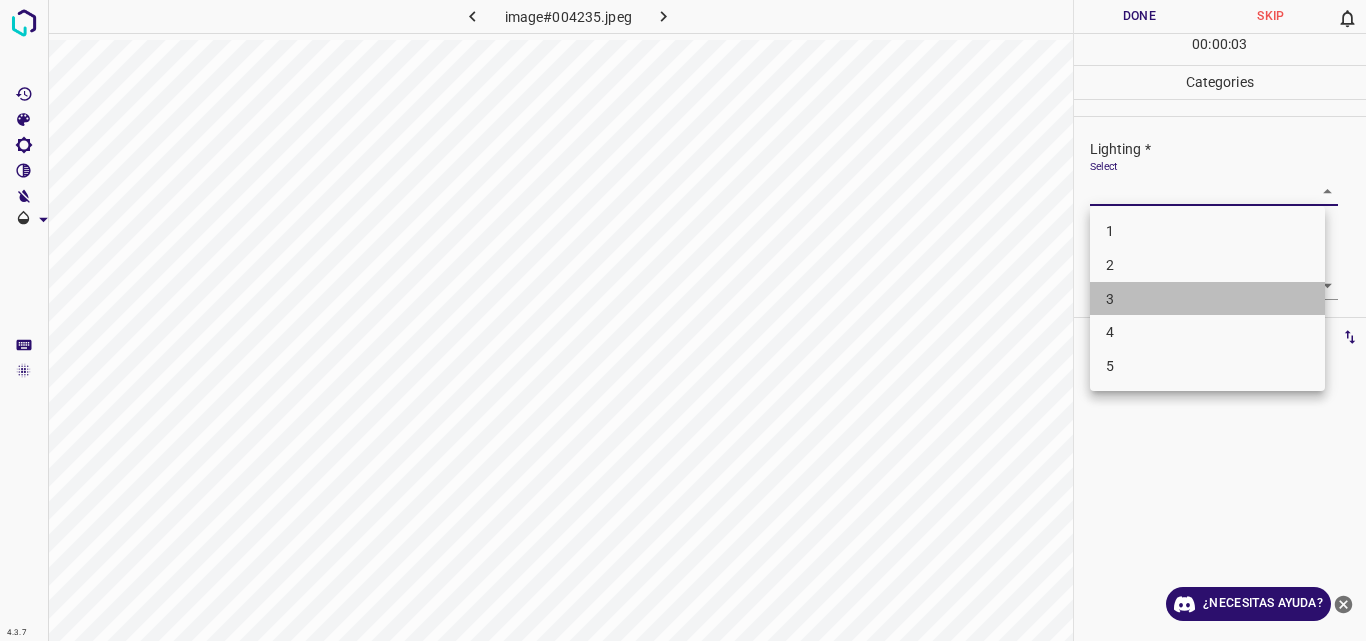 click on "3" at bounding box center [1207, 299] 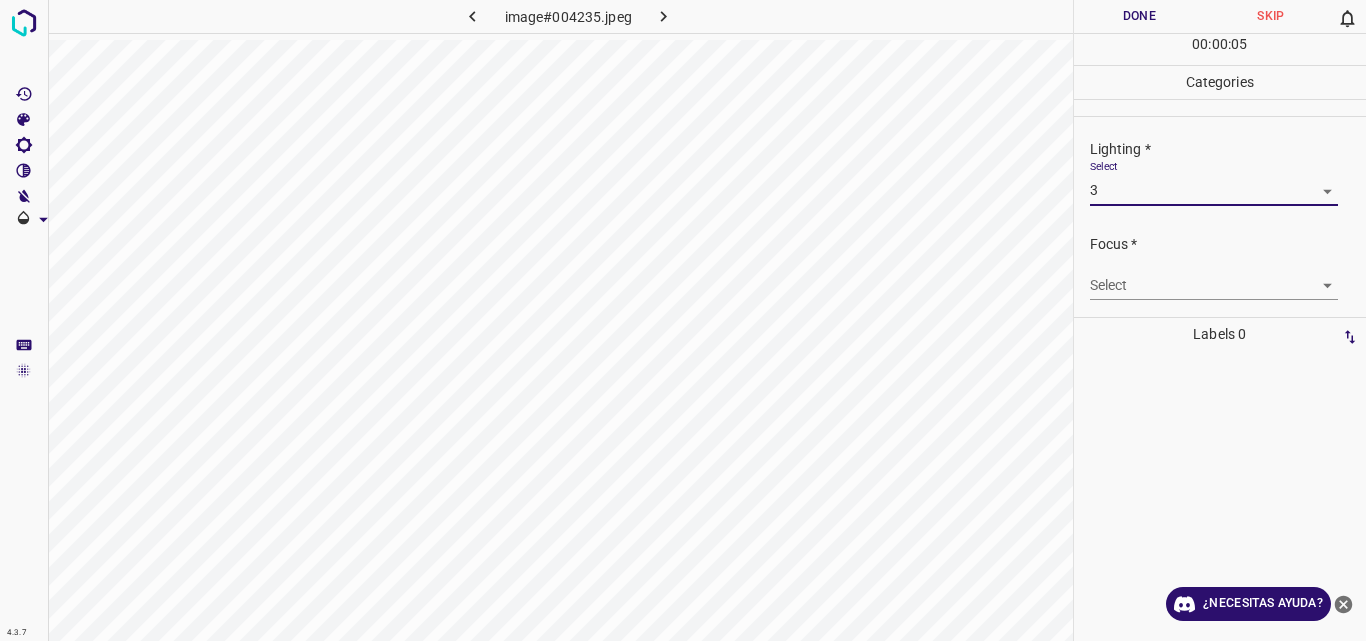 click on "4.3.7 image#004235.jpeg Done Skip 0 00   : 00   : 05   Categories Lighting *  Select 3 3 Focus *  Select ​ Overall *  Select ​ Labels   0 Categories 1 Lighting 2 Focus 3 Overall Tools Space Change between modes (Draw & Edit) I Auto labeling R Restore zoom M Zoom in N Zoom out Delete Delete selecte label Filters Z Restore filters X Saturation filter C Brightness filter V Contrast filter B Gray scale filter General O Download ¿Necesitas ayuda? Original text Rate this translation Your feedback will be used to help improve Google Translate - Texto - Esconder - Borrar" at bounding box center (683, 320) 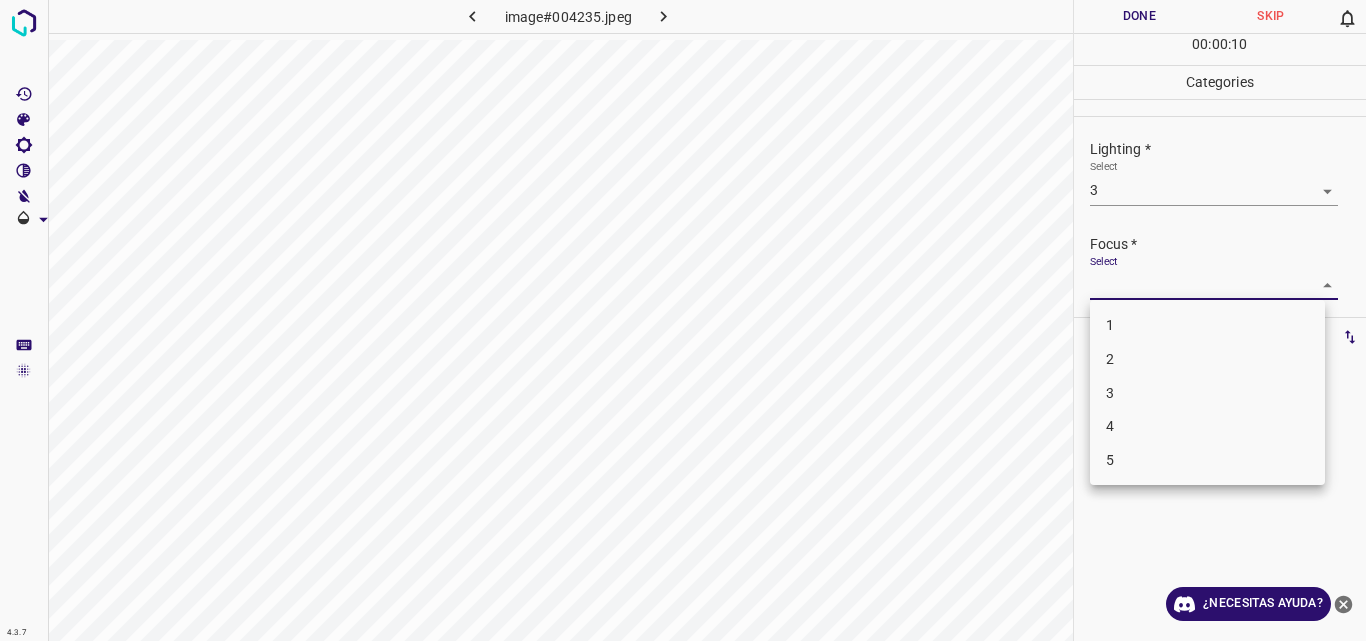 click at bounding box center (683, 320) 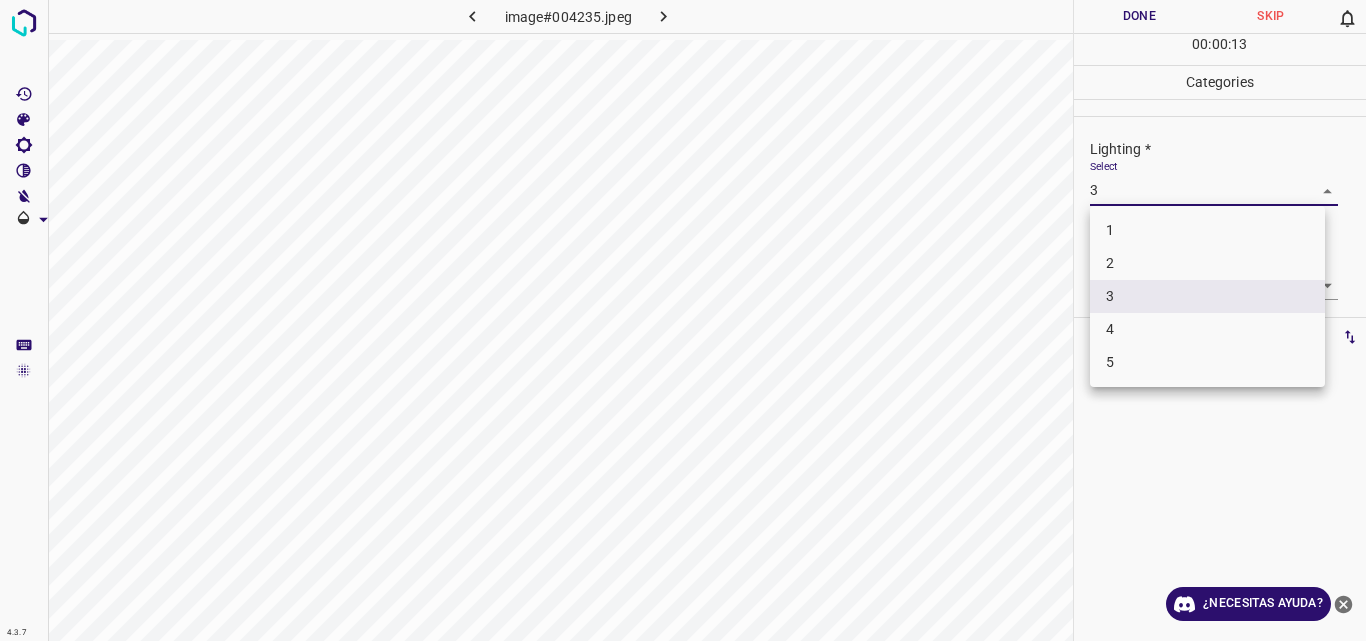 click on "4.3.7 image#004235.jpeg Done Skip 0 00   : 00   : 13   Categories Lighting *  Select 3 3 Focus *  Select ​ Overall *  Select ​ Labels   0 Categories 1 Lighting 2 Focus 3 Overall Tools Space Change between modes (Draw & Edit) I Auto labeling R Restore zoom M Zoom in N Zoom out Delete Delete selecte label Filters Z Restore filters X Saturation filter C Brightness filter V Contrast filter B Gray scale filter General O Download ¿Necesitas ayuda? Original text Rate this translation Your feedback will be used to help improve Google Translate - Texto - Esconder - Borrar 1 2 3 4 5" at bounding box center (683, 320) 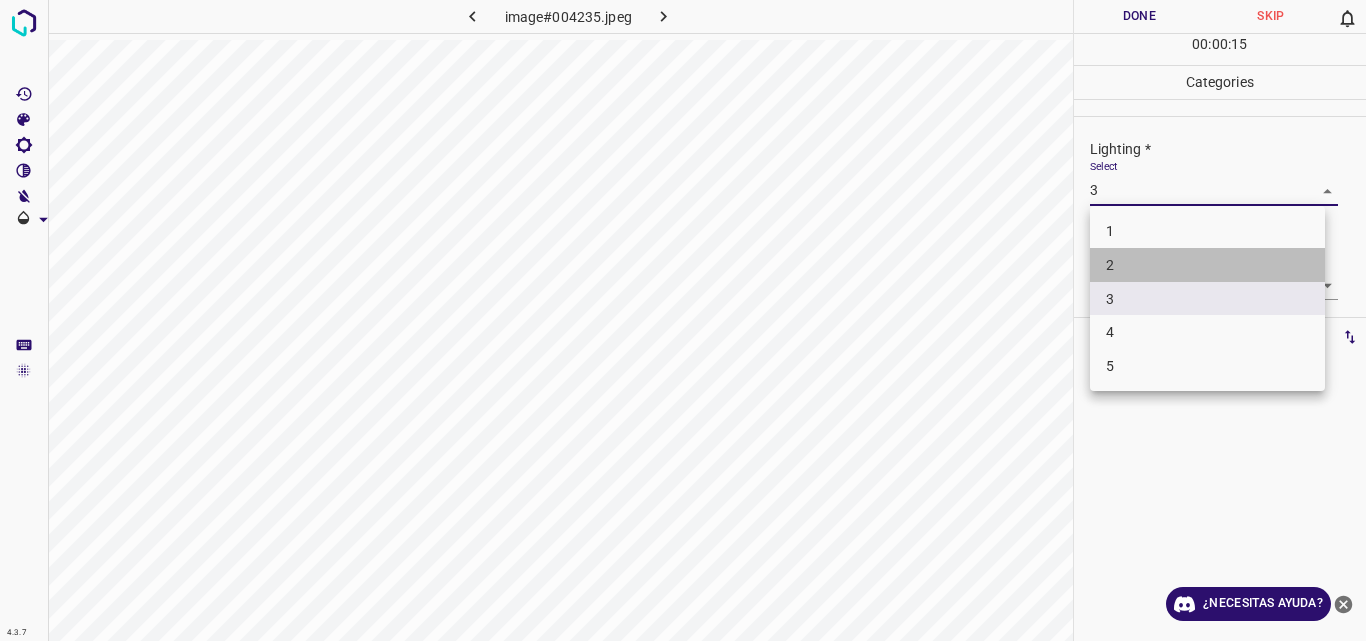 click on "2" at bounding box center (1207, 265) 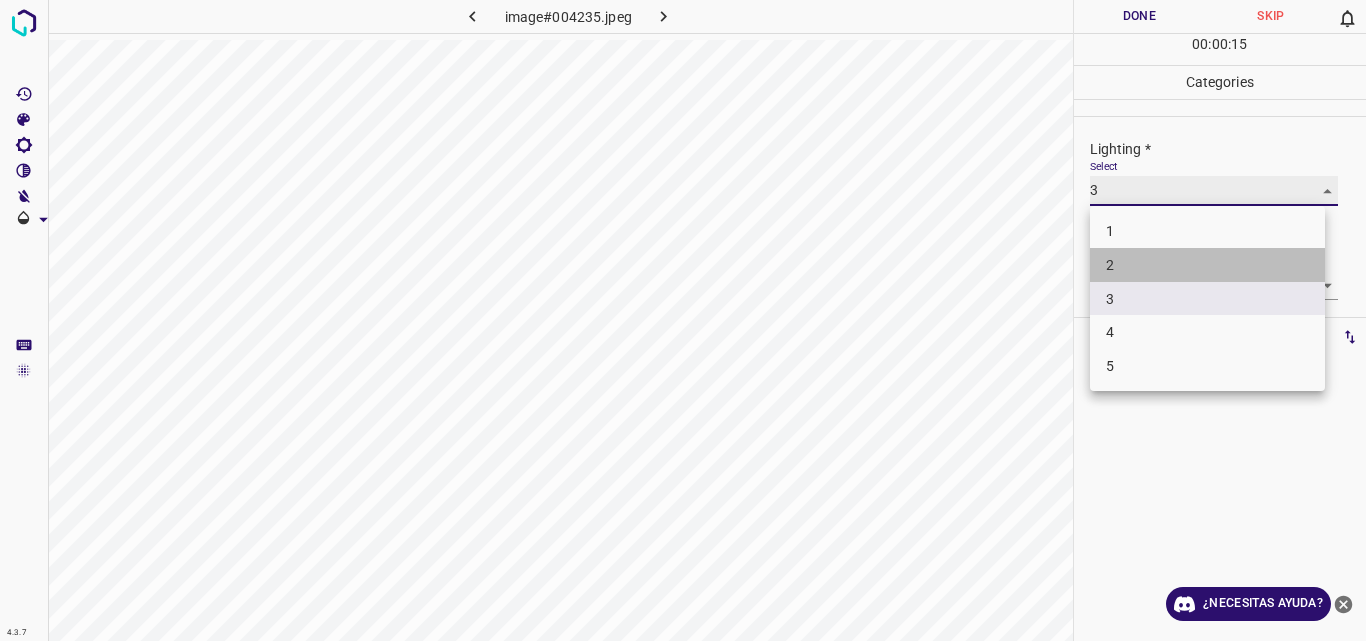 type on "2" 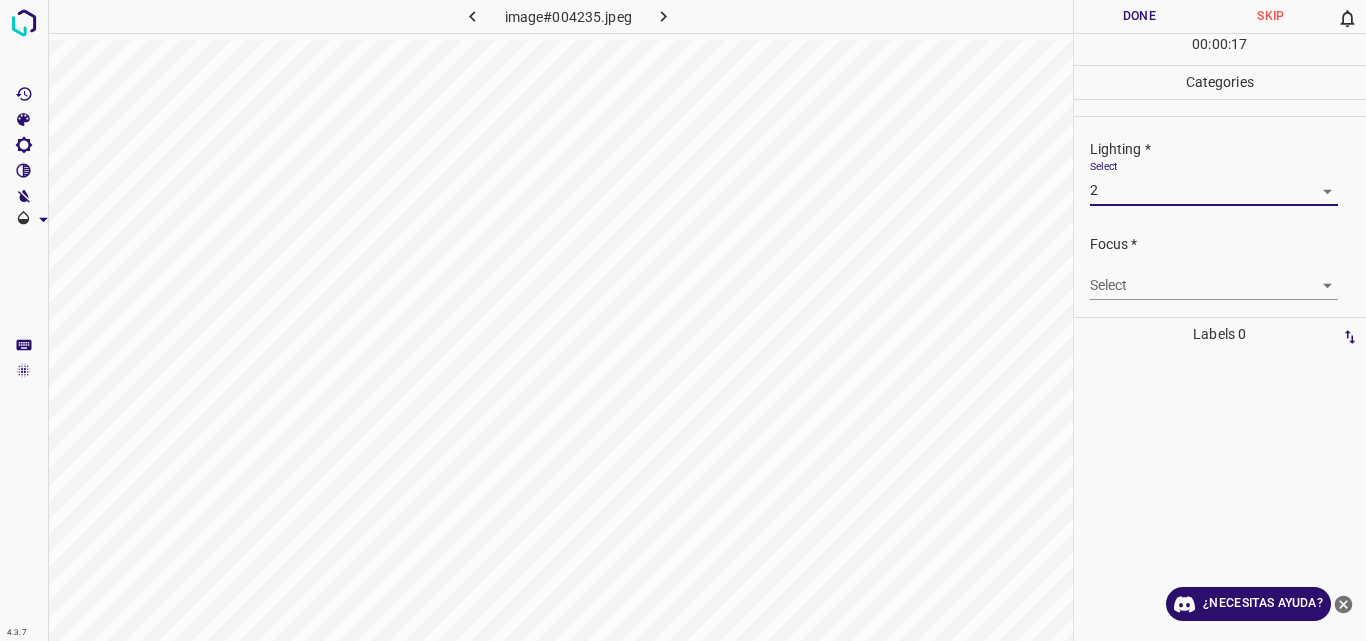 click on "4.3.7 image#004235.jpeg Done Skip 0 00   : 00   : 17   Categories Lighting *  Select 2 2 Focus *  Select ​ Overall *  Select ​ Labels   0 Categories 1 Lighting 2 Focus 3 Overall Tools Space Change between modes (Draw & Edit) I Auto labeling R Restore zoom M Zoom in N Zoom out Delete Delete selecte label Filters Z Restore filters X Saturation filter C Brightness filter V Contrast filter B Gray scale filter General O Download ¿Necesitas ayuda? Original text Rate this translation Your feedback will be used to help improve Google Translate - Texto - Esconder - Borrar" at bounding box center (683, 320) 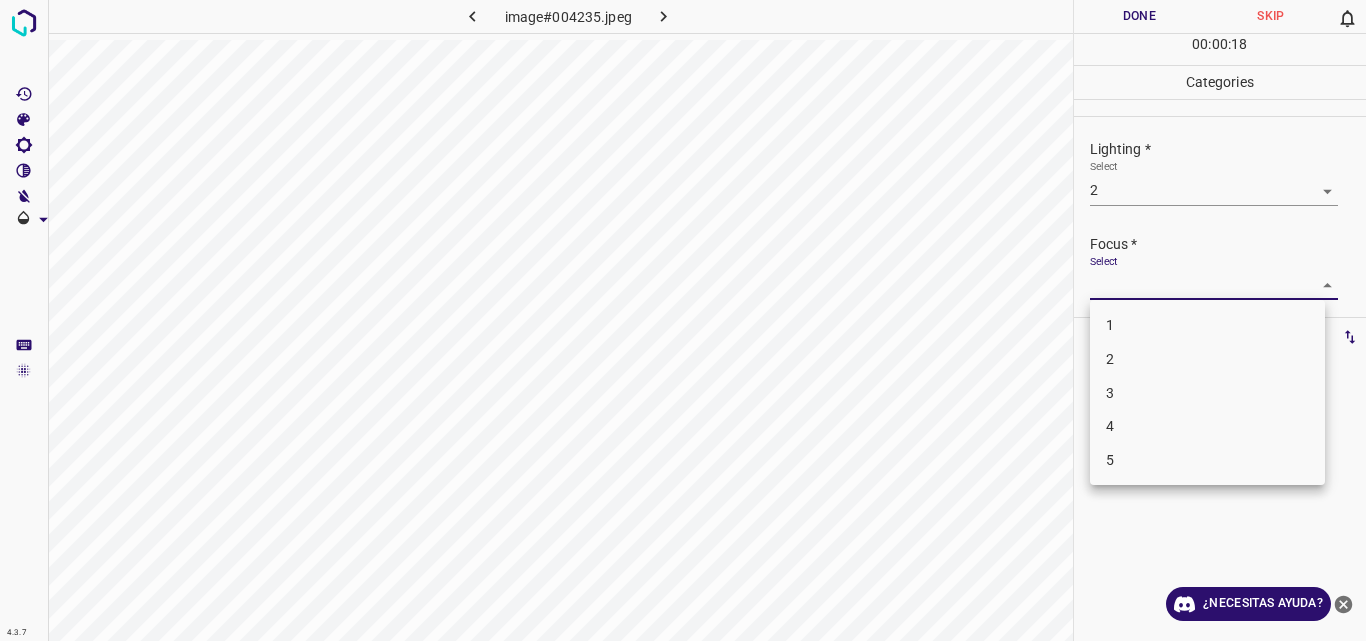 click on "3" at bounding box center (1207, 393) 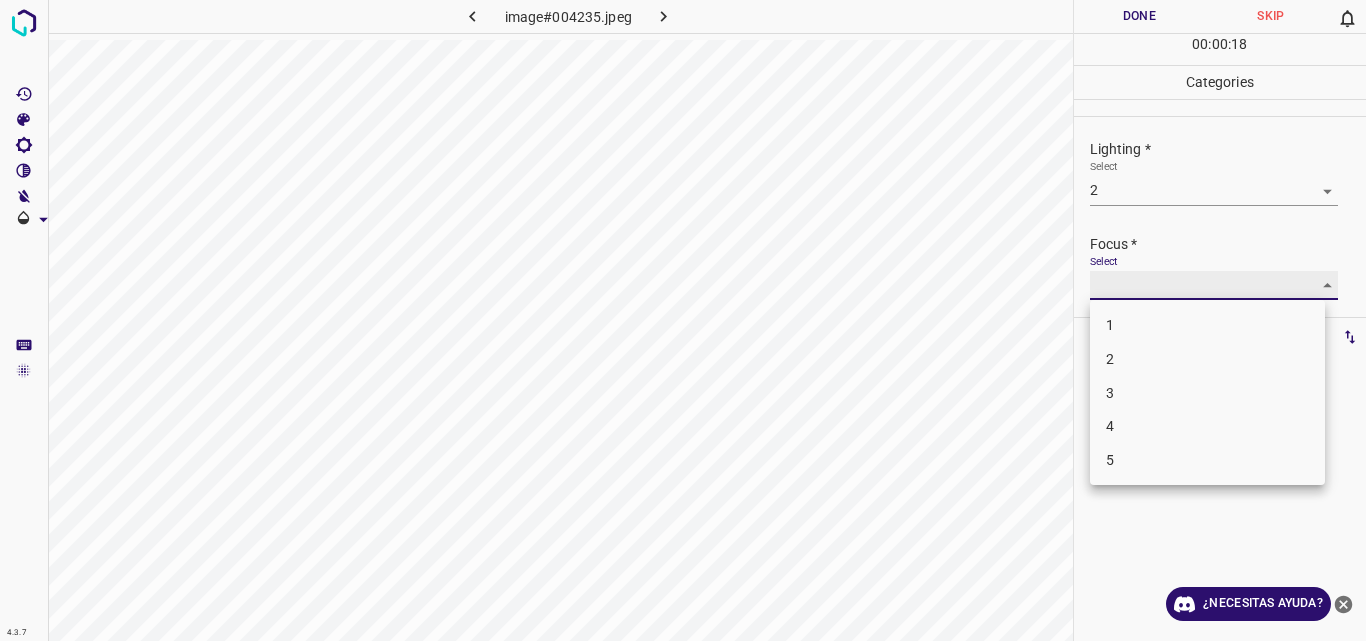 type on "3" 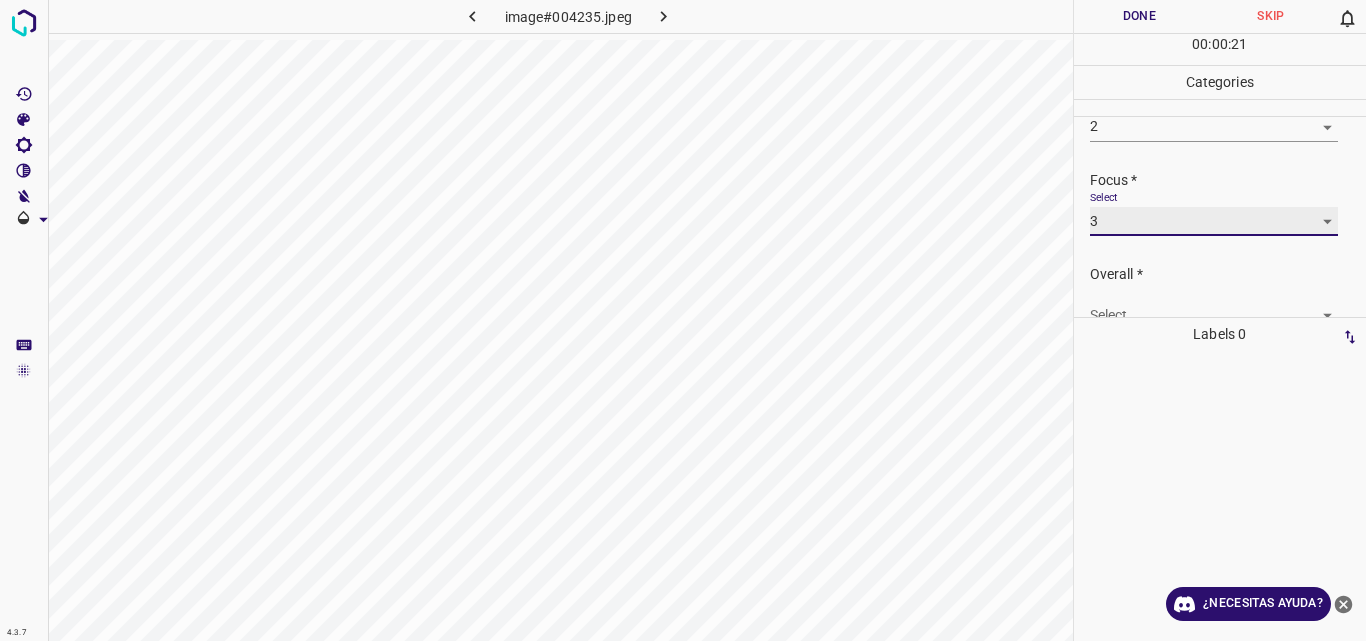 scroll, scrollTop: 98, scrollLeft: 0, axis: vertical 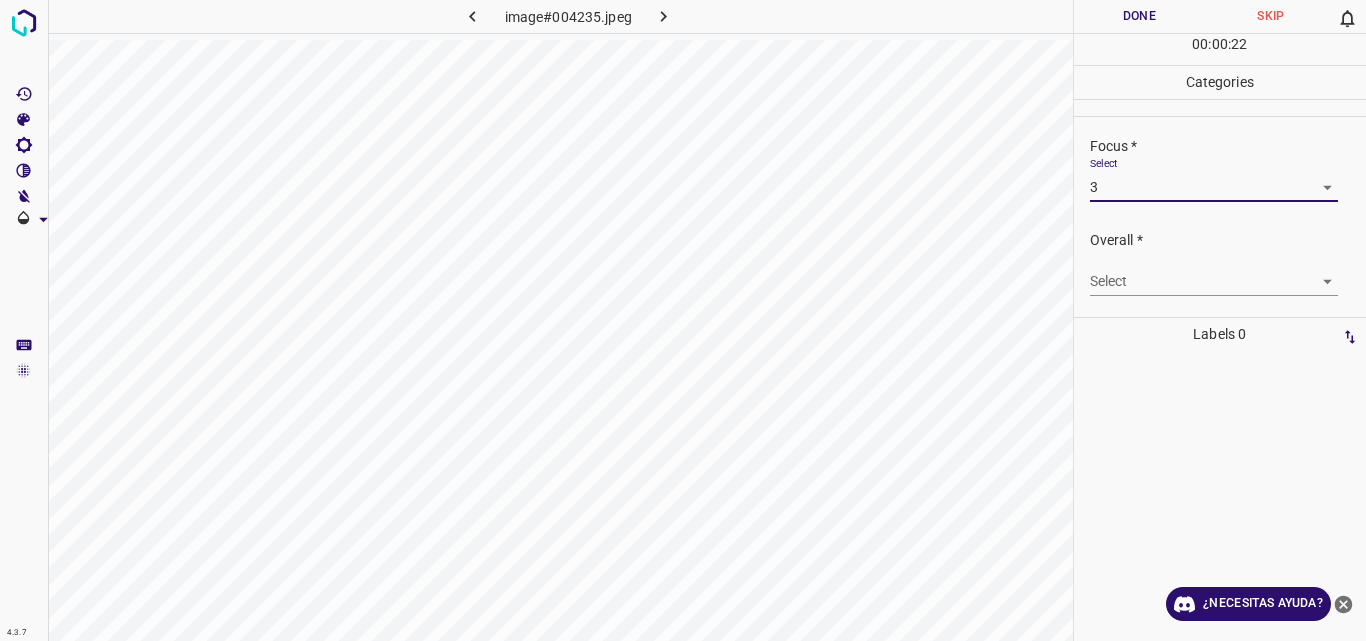 click on "4.3.7 image#004235.jpeg Done Skip 0 00   : 00   : 22   Categories Lighting *  Select 2 2 Focus *  Select 3 3 Overall *  Select ​ Labels   0 Categories 1 Lighting 2 Focus 3 Overall Tools Space Change between modes (Draw & Edit) I Auto labeling R Restore zoom M Zoom in N Zoom out Delete Delete selecte label Filters Z Restore filters X Saturation filter C Brightness filter V Contrast filter B Gray scale filter General O Download ¿Necesitas ayuda? Original text Rate this translation Your feedback will be used to help improve Google Translate - Texto - Esconder - Borrar" at bounding box center (683, 320) 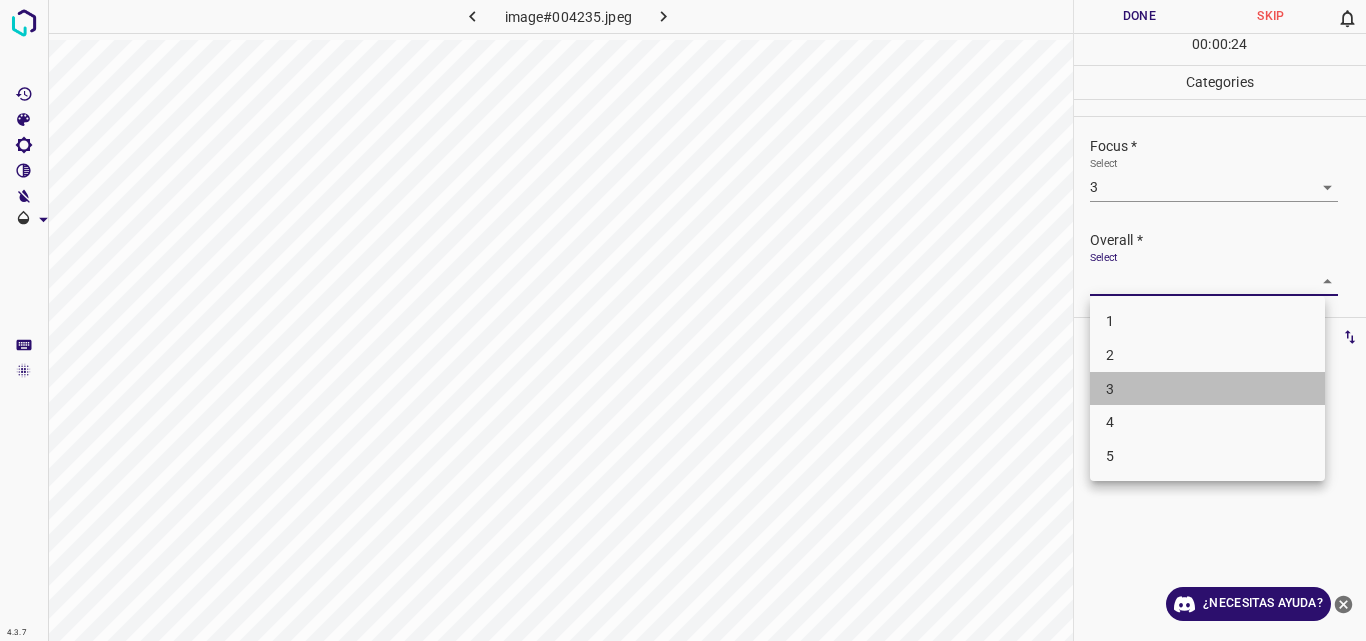click on "3" at bounding box center [1207, 389] 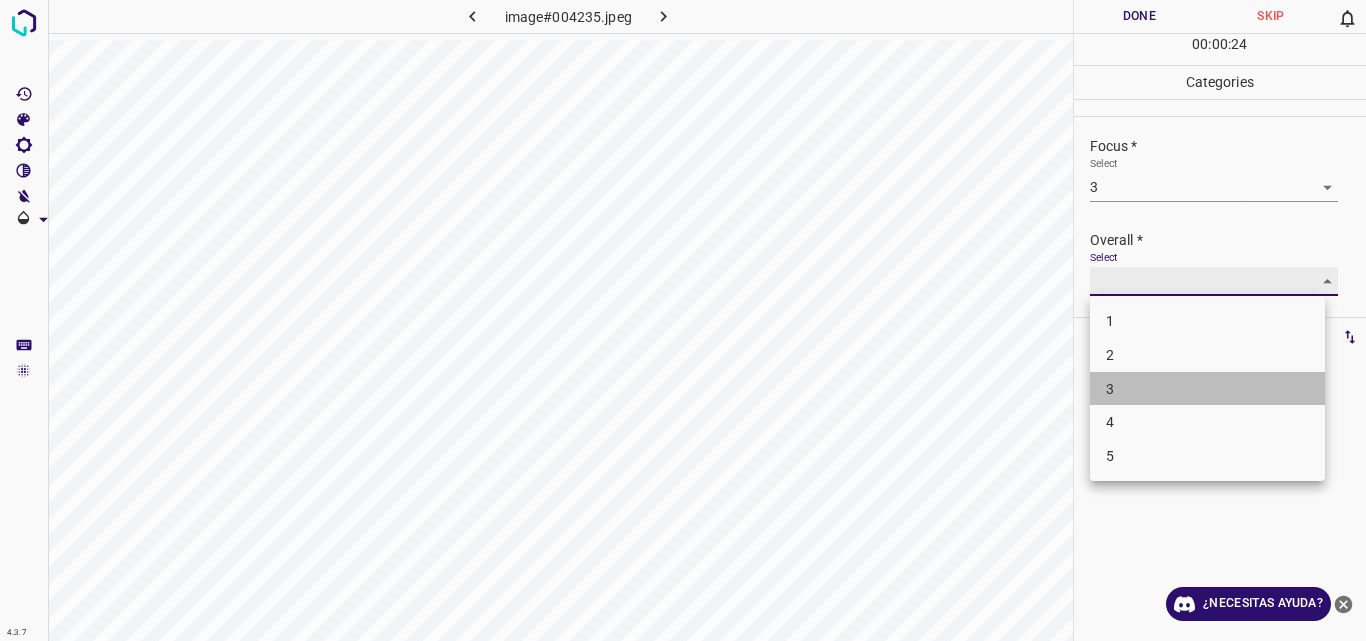 type on "3" 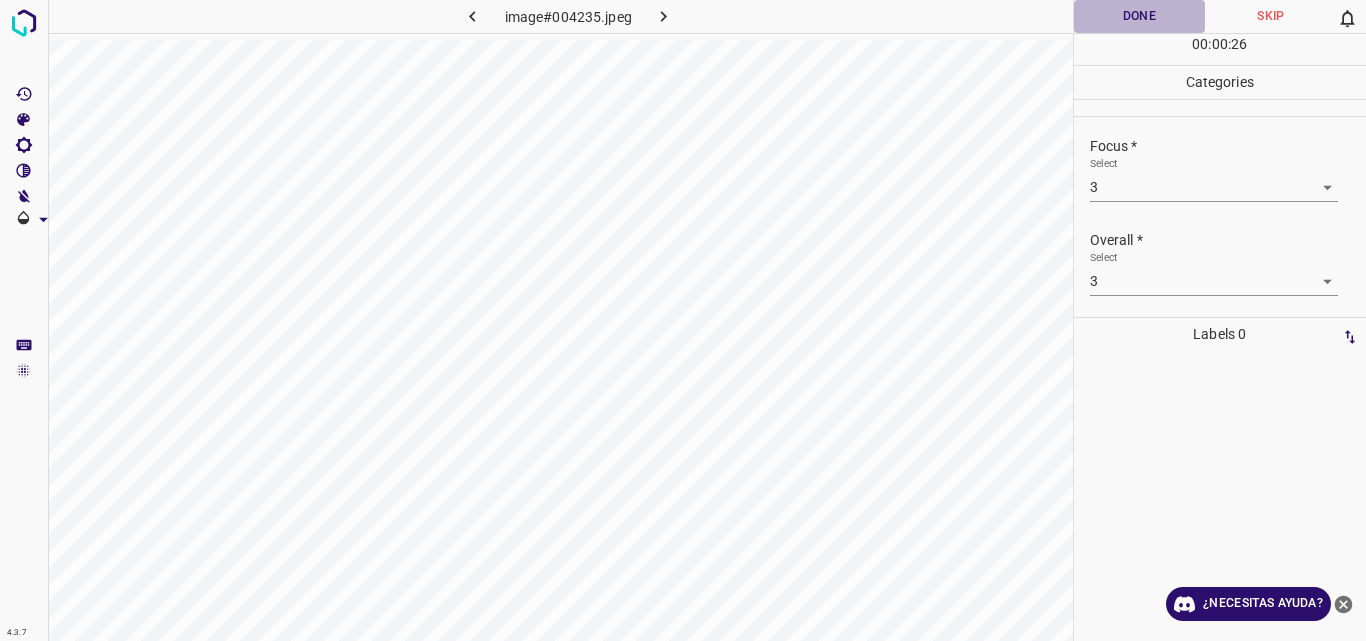click on "Done" at bounding box center [1140, 16] 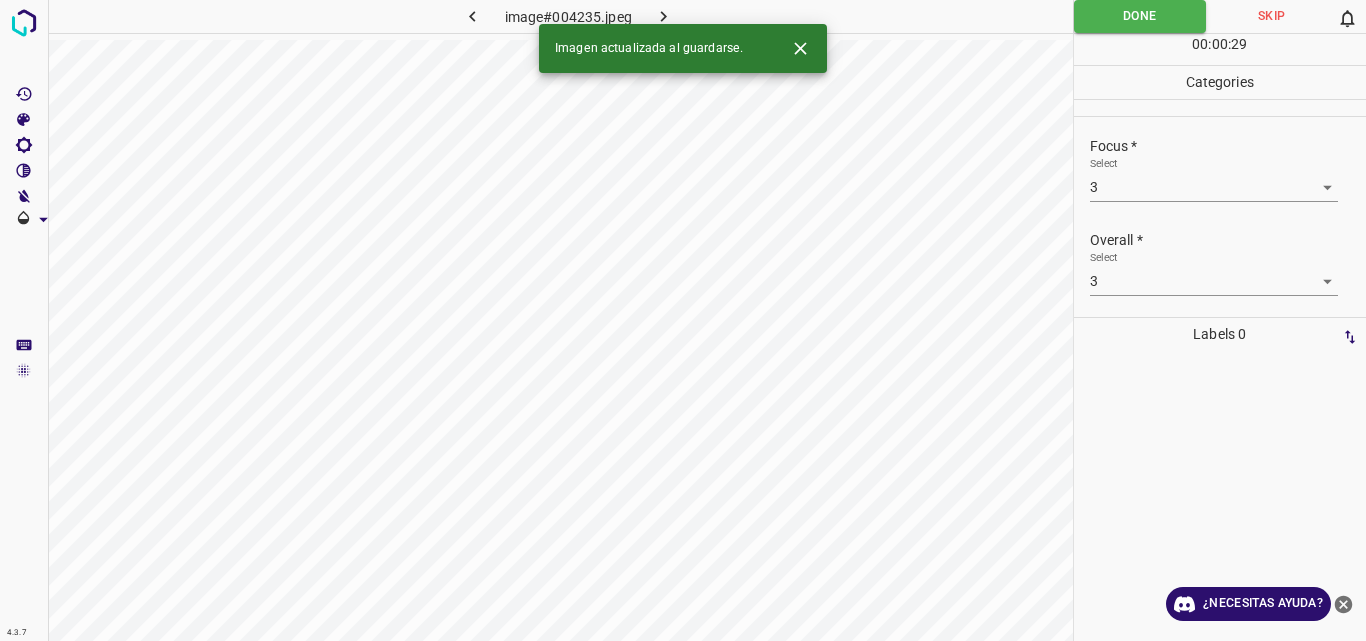 click on "Imagen actualizada al guardarse." at bounding box center [683, 48] 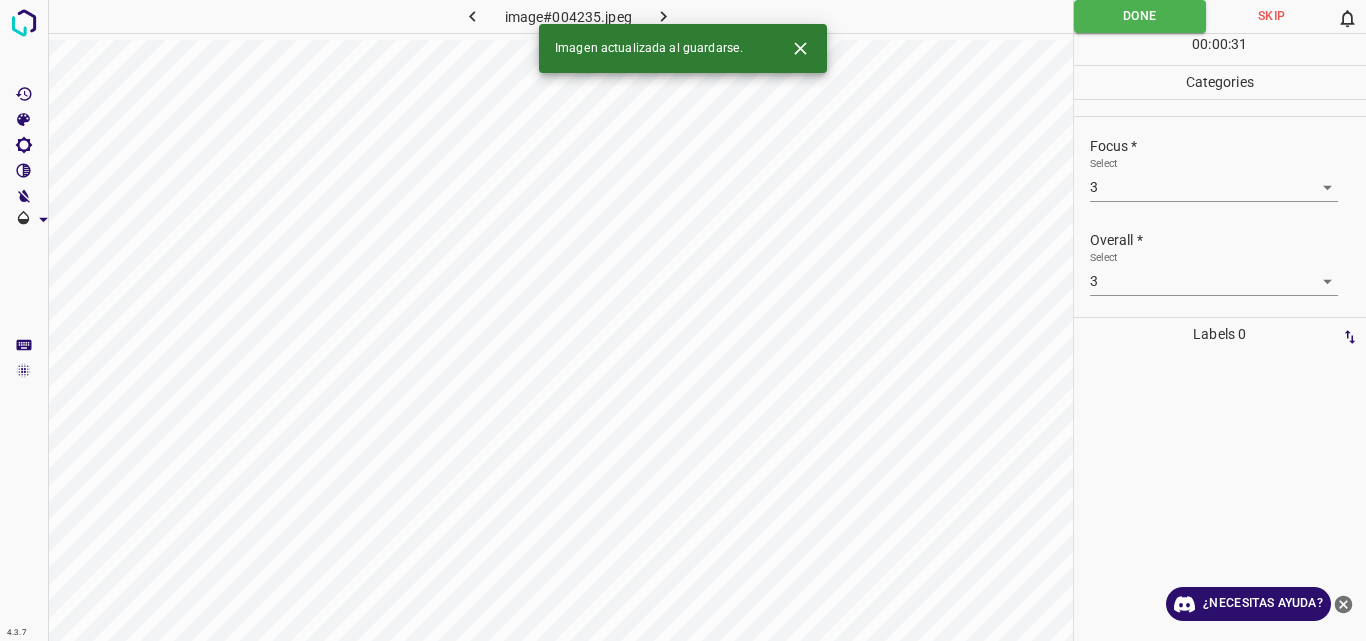 click 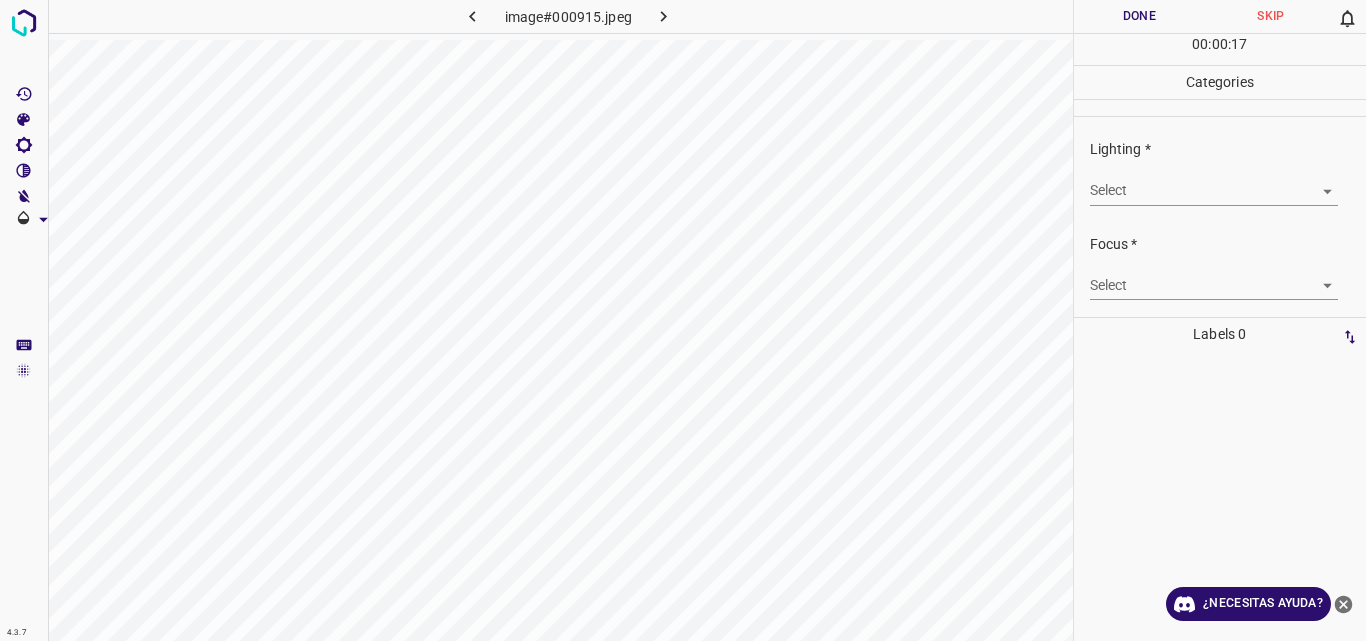 click on "4.3.7 image#000915.jpeg Done Skip 0 00   : 00   : 17   Categories Lighting *  Select ​ Focus *  Select ​ Overall *  Select ​ Labels   0 Categories 1 Lighting 2 Focus 3 Overall Tools Space Change between modes (Draw & Edit) I Auto labeling R Restore zoom M Zoom in N Zoom out Delete Delete selecte label Filters Z Restore filters X Saturation filter C Brightness filter V Contrast filter B Gray scale filter General O Download ¿Necesitas ayuda? Original text Rate this translation Your feedback will be used to help improve Google Translate - Texto - Esconder - Borrar" at bounding box center (683, 320) 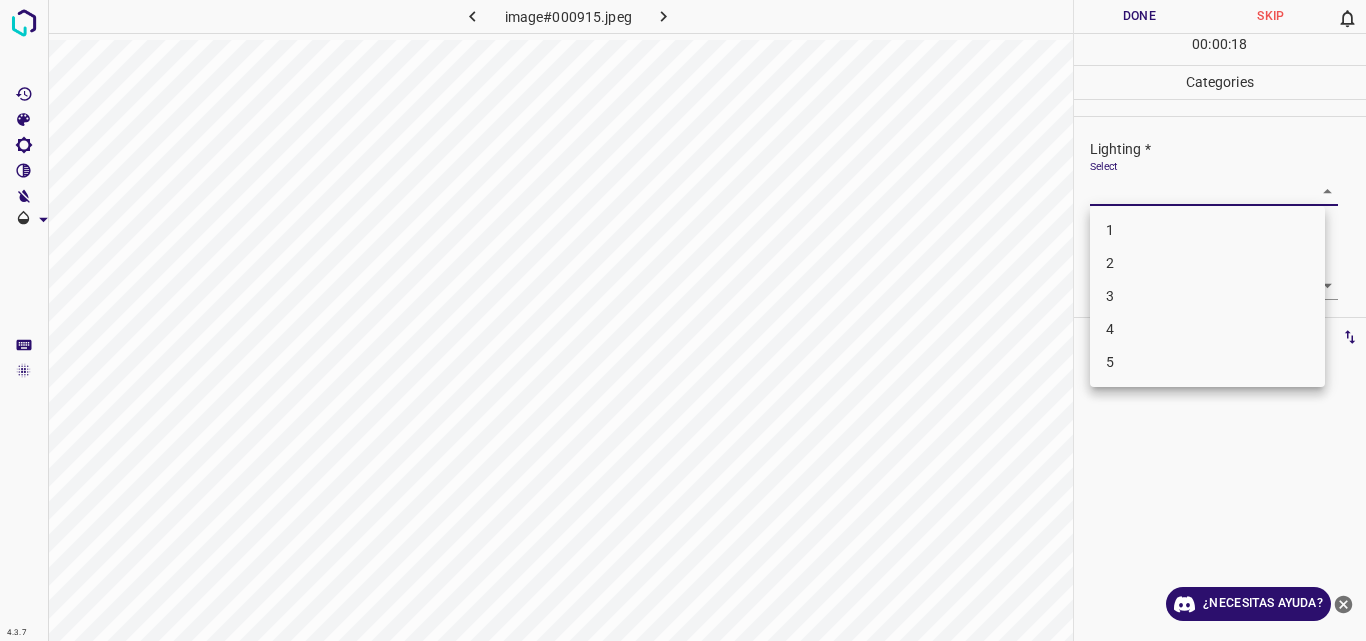 click at bounding box center (683, 320) 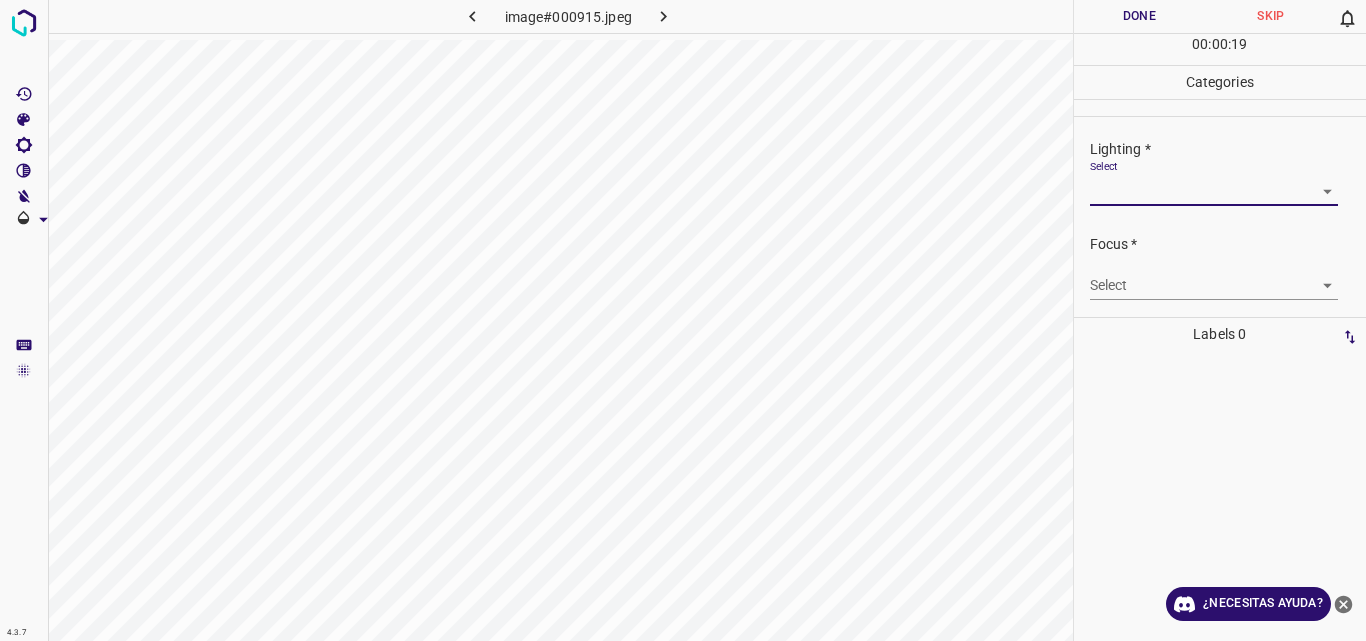 click on "4.3.7 image#000915.jpeg Done Skip 0 00   : 00   : 19   Categories Lighting *  Select ​ Focus *  Select ​ Overall *  Select ​ Labels   0 Categories 1 Lighting 2 Focus 3 Overall Tools Space Change between modes (Draw & Edit) I Auto labeling R Restore zoom M Zoom in N Zoom out Delete Delete selecte label Filters Z Restore filters X Saturation filter C Brightness filter V Contrast filter B Gray scale filter General O Download ¿Necesitas ayuda? Original text Rate this translation Your feedback will be used to help improve Google Translate - Texto - Esconder - Borrar" at bounding box center (683, 320) 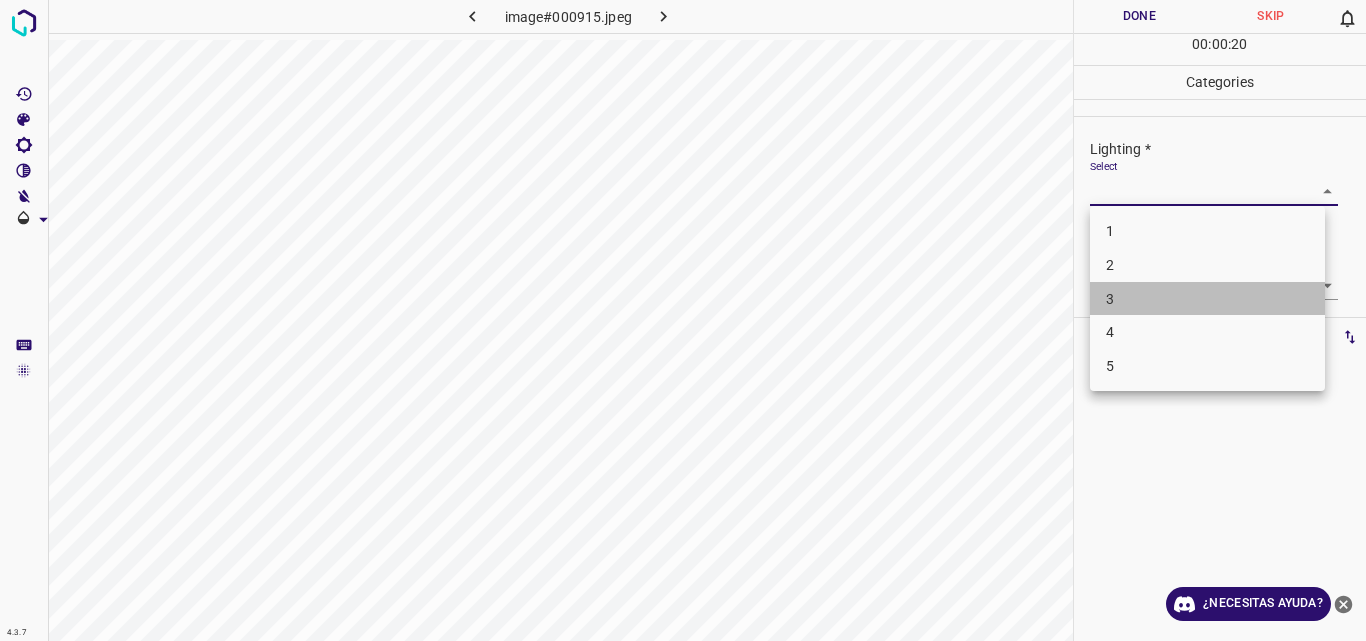 click on "3" at bounding box center [1207, 299] 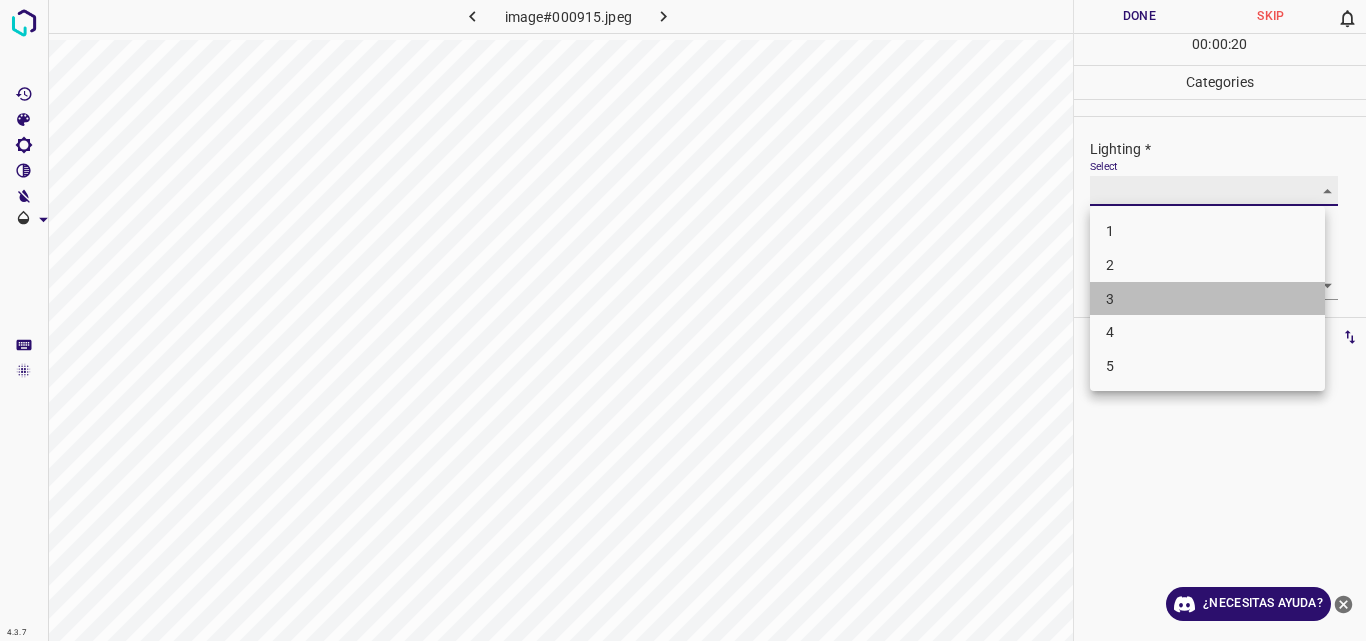 type on "3" 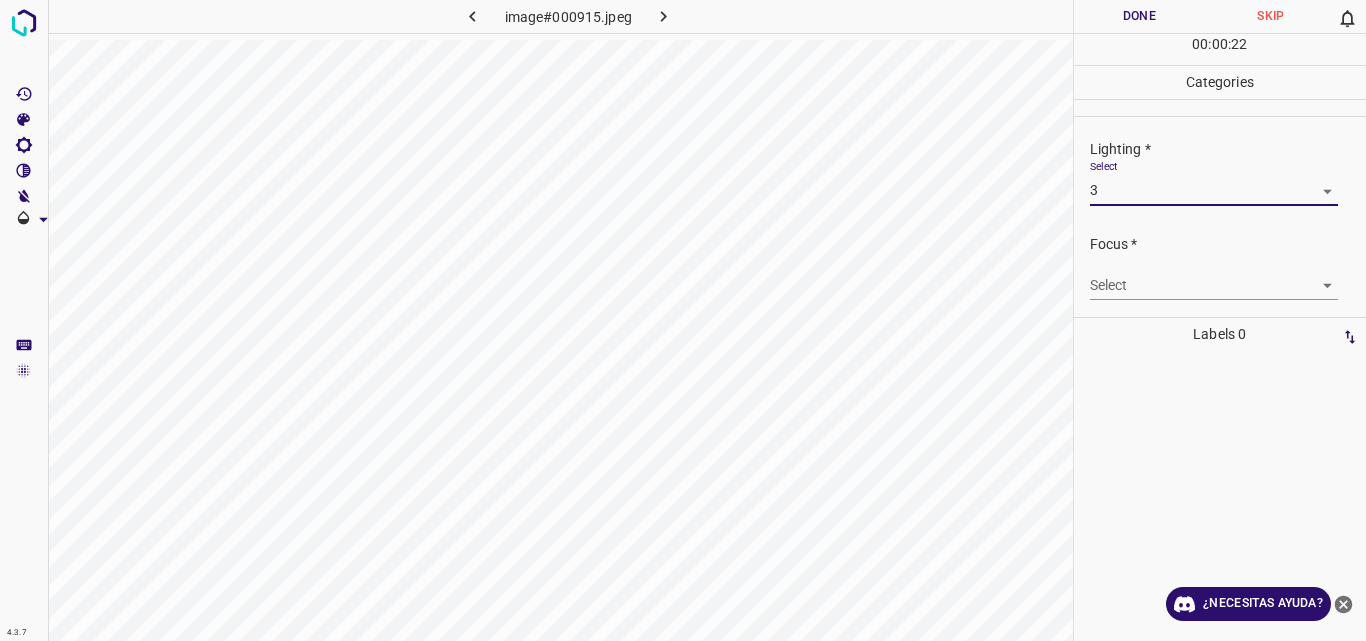 click on "4.3.7 image#000915.jpeg Done Skip 0 00   : 00   : 22   Categories Lighting *  Select 3 3 Focus *  Select ​ Overall *  Select ​ Labels   0 Categories 1 Lighting 2 Focus 3 Overall Tools Space Change between modes (Draw & Edit) I Auto labeling R Restore zoom M Zoom in N Zoom out Delete Delete selecte label Filters Z Restore filters X Saturation filter C Brightness filter V Contrast filter B Gray scale filter General O Download ¿Necesitas ayuda? Original text Rate this translation Your feedback will be used to help improve Google Translate - Texto - Esconder - Borrar" at bounding box center (683, 320) 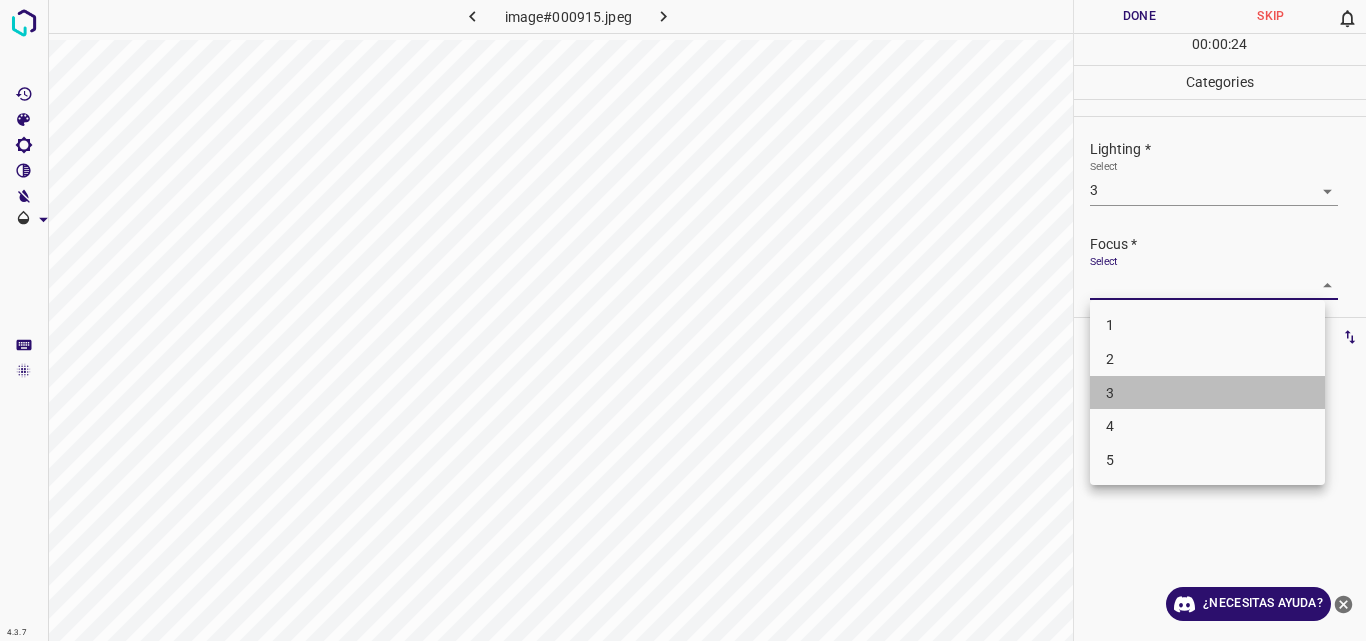 click on "3" at bounding box center [1207, 393] 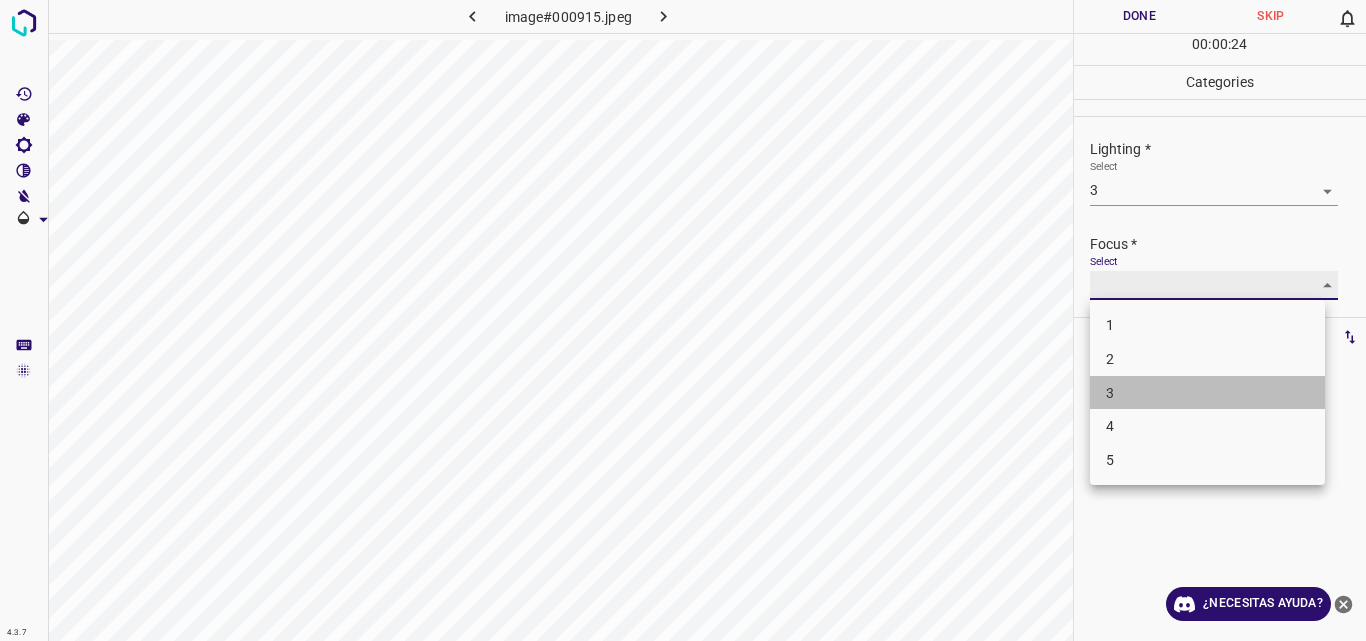 type on "3" 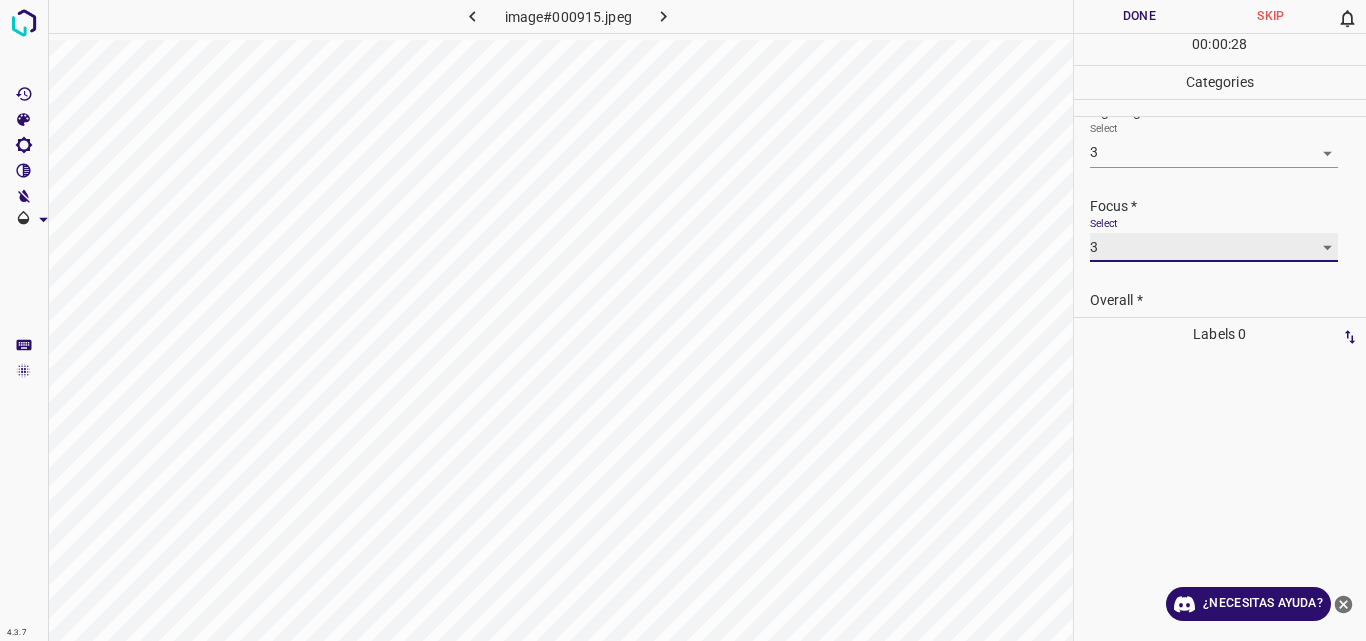 scroll, scrollTop: 98, scrollLeft: 0, axis: vertical 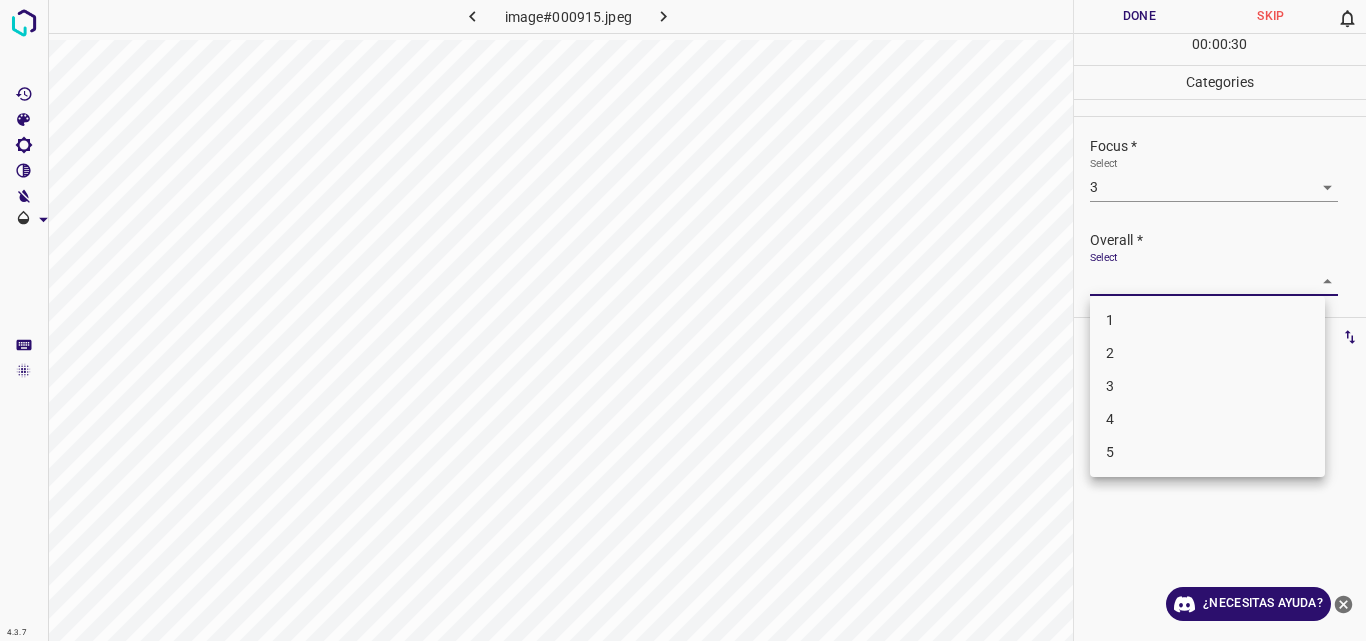 click on "4.3.7 image#000915.jpeg Done Skip 0 00   : 00   : 30   Categories Lighting *  Select 3 3 Focus *  Select 3 3 Overall *  Select ​ Labels   0 Categories 1 Lighting 2 Focus 3 Overall Tools Space Change between modes (Draw & Edit) I Auto labeling R Restore zoom M Zoom in N Zoom out Delete Delete selecte label Filters Z Restore filters X Saturation filter C Brightness filter V Contrast filter B Gray scale filter General O Download ¿Necesitas ayuda? Original text Rate this translation Your feedback will be used to help improve Google Translate - Texto - Esconder - Borrar 1 2 3 4 5" at bounding box center (683, 320) 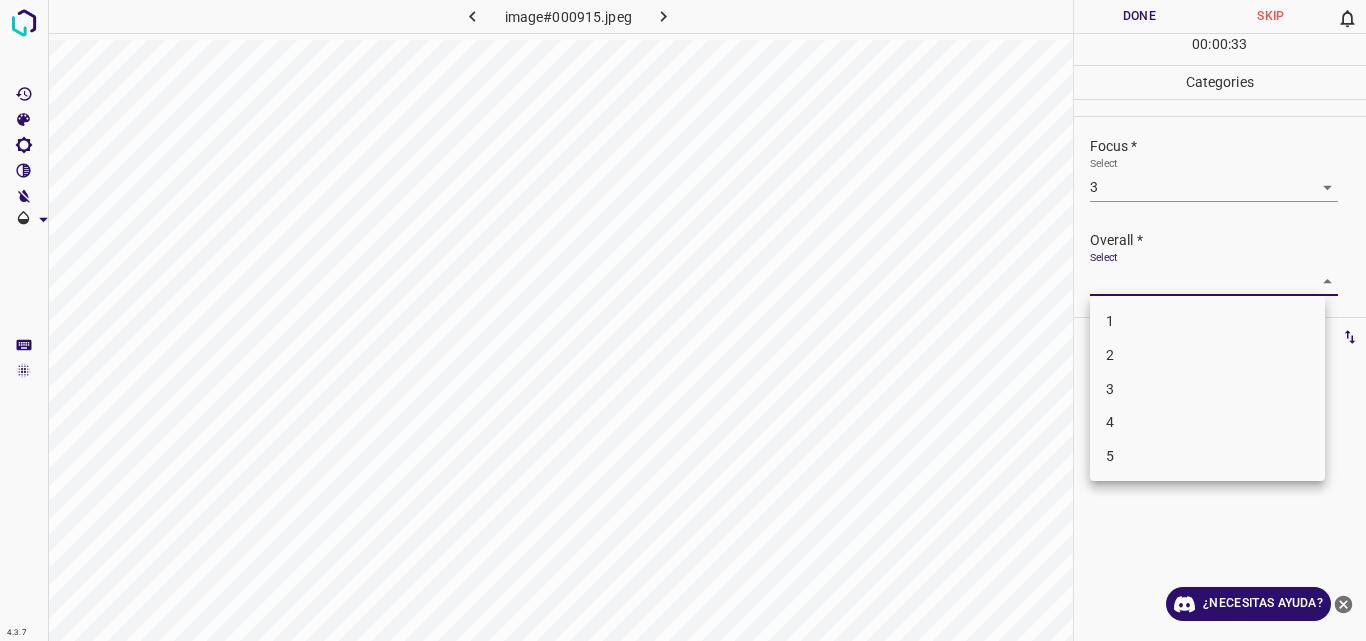 click on "3" at bounding box center [1207, 389] 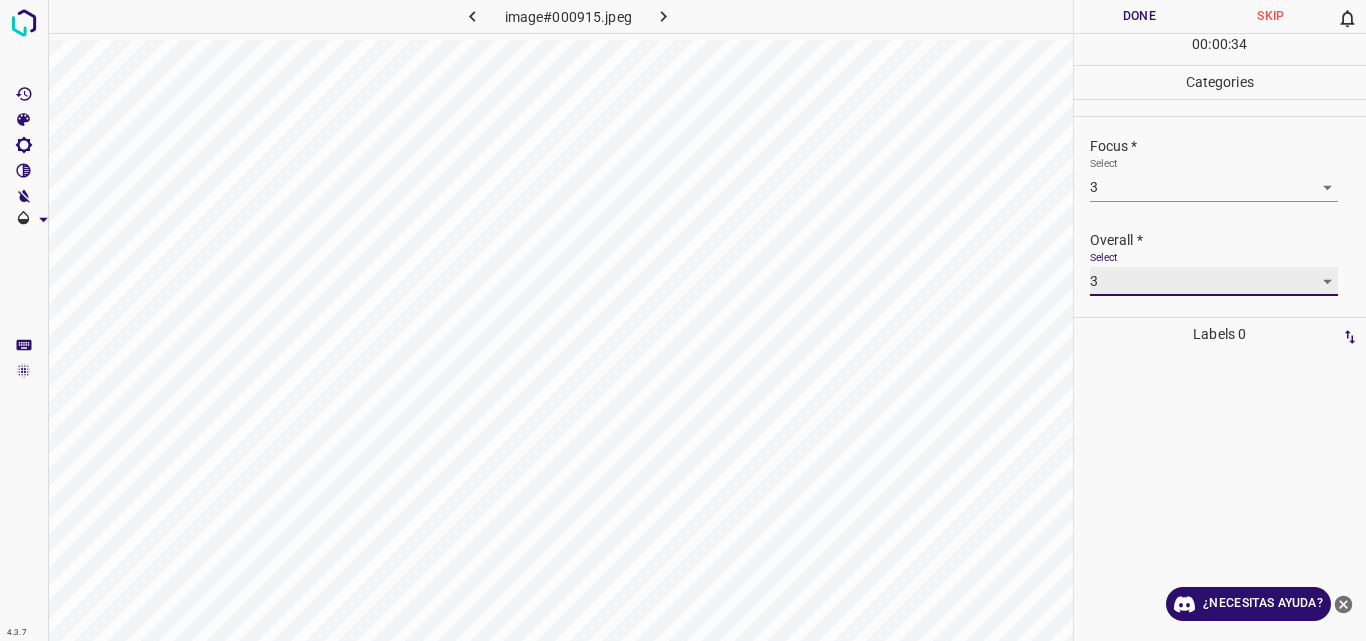 type on "3" 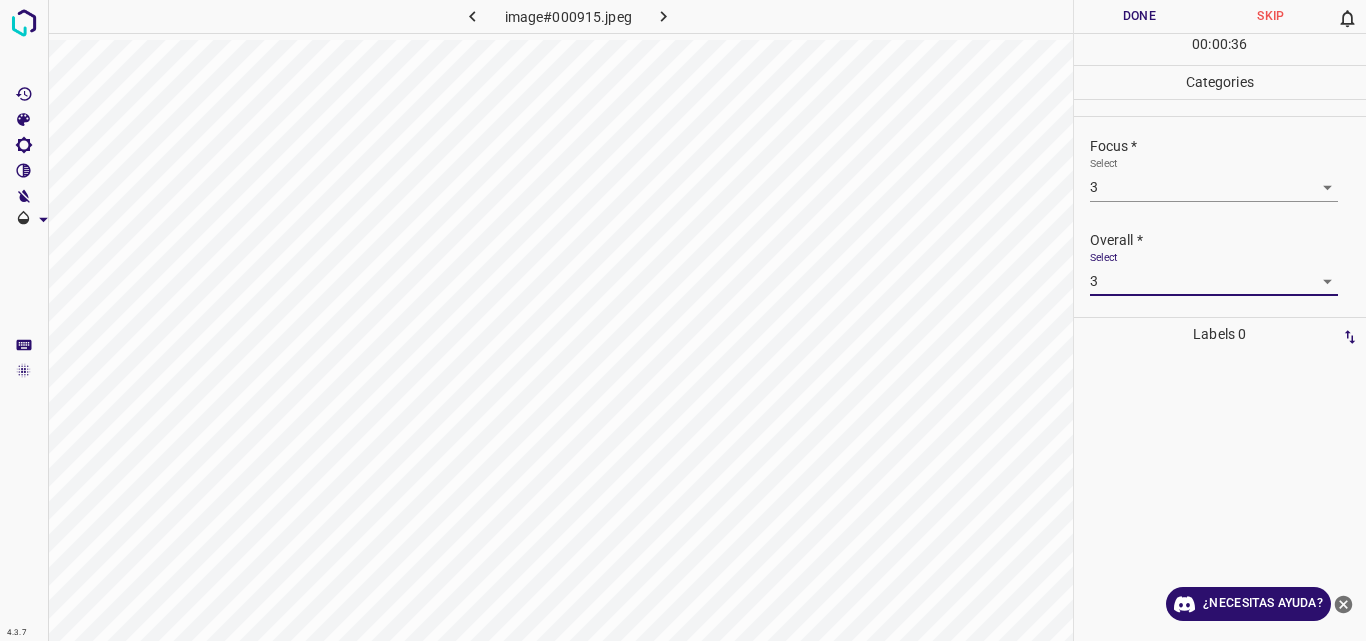 click on "Done" at bounding box center (1140, 16) 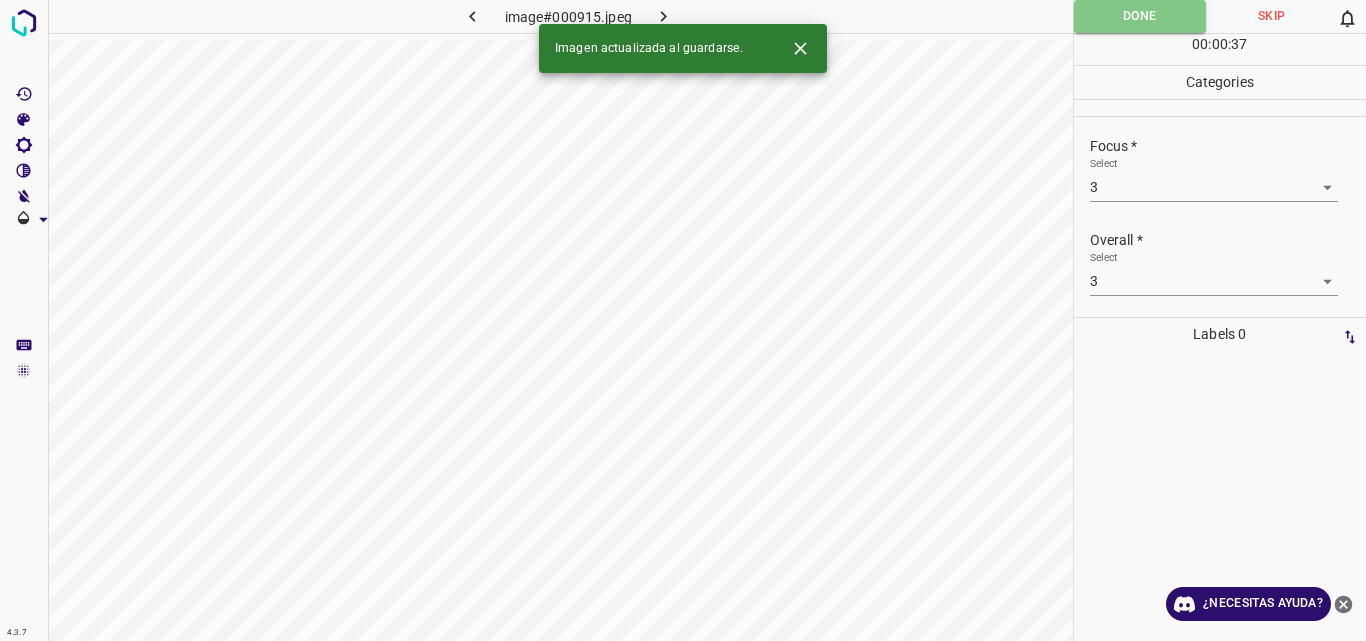 click on "image#000915.jpeg Done Skip 0 00   : 00   : 37   Categories Lighting *  Select 3 3 Focus *  Select 3 3 Overall *  Select 3 3 Labels   0" at bounding box center (683, 320) 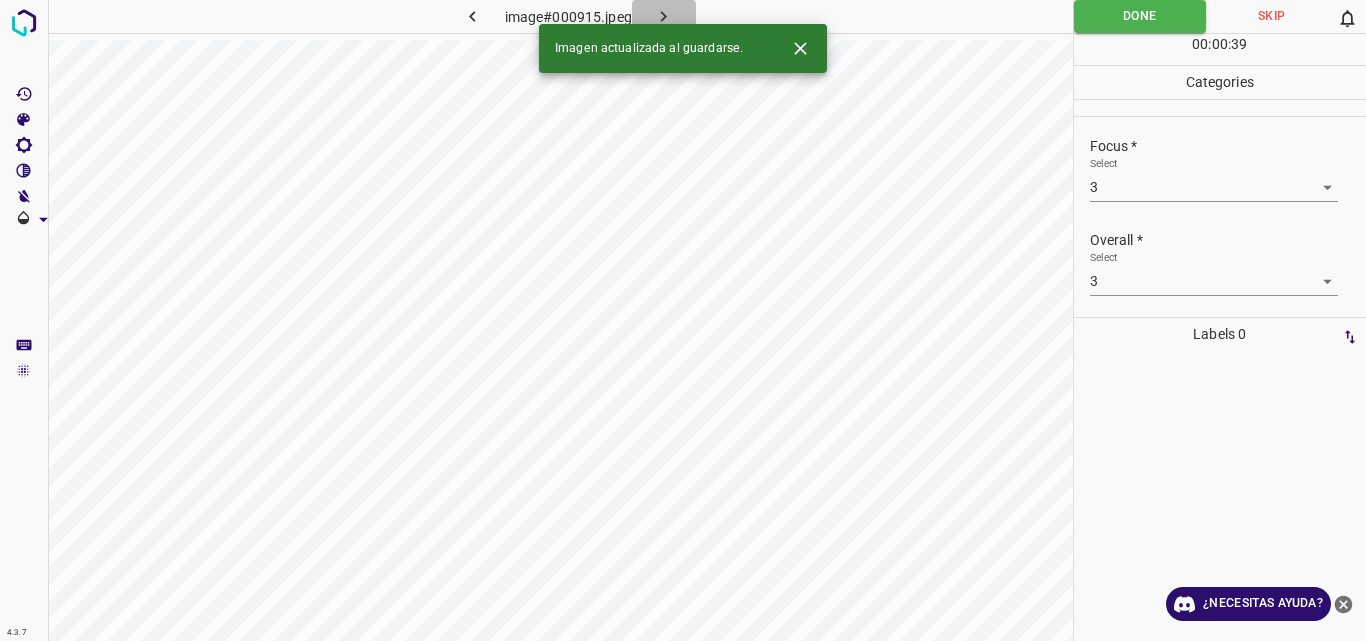 click 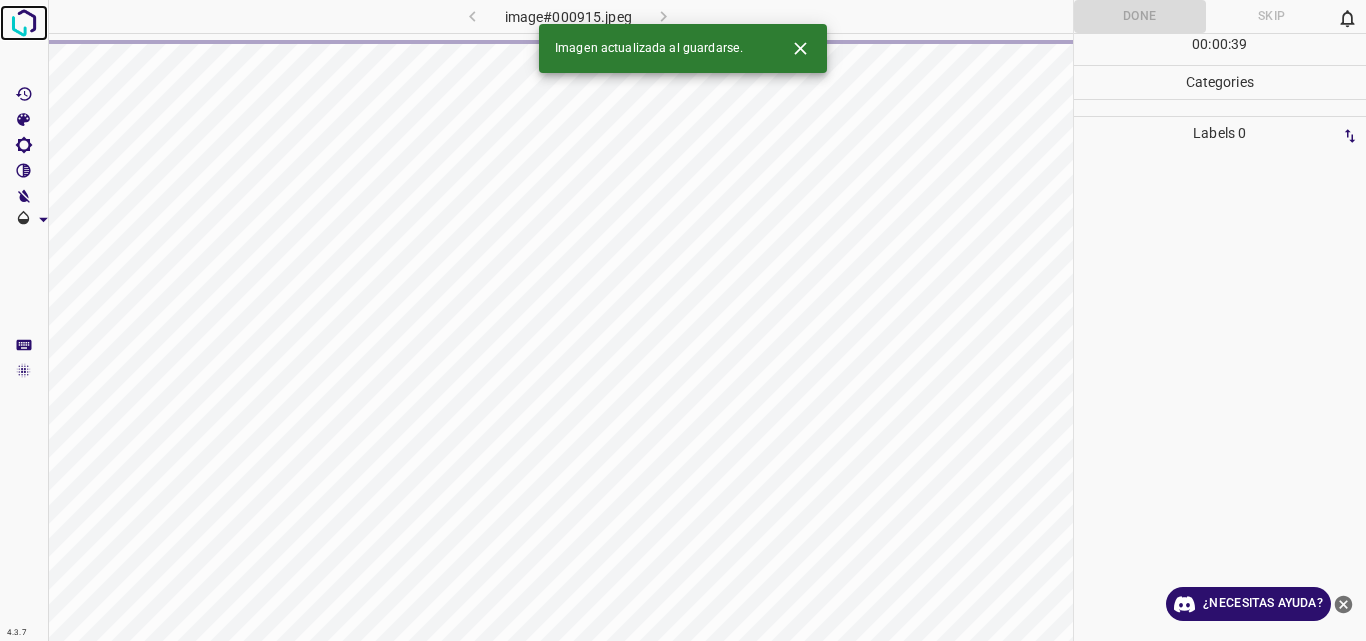 click at bounding box center [24, 23] 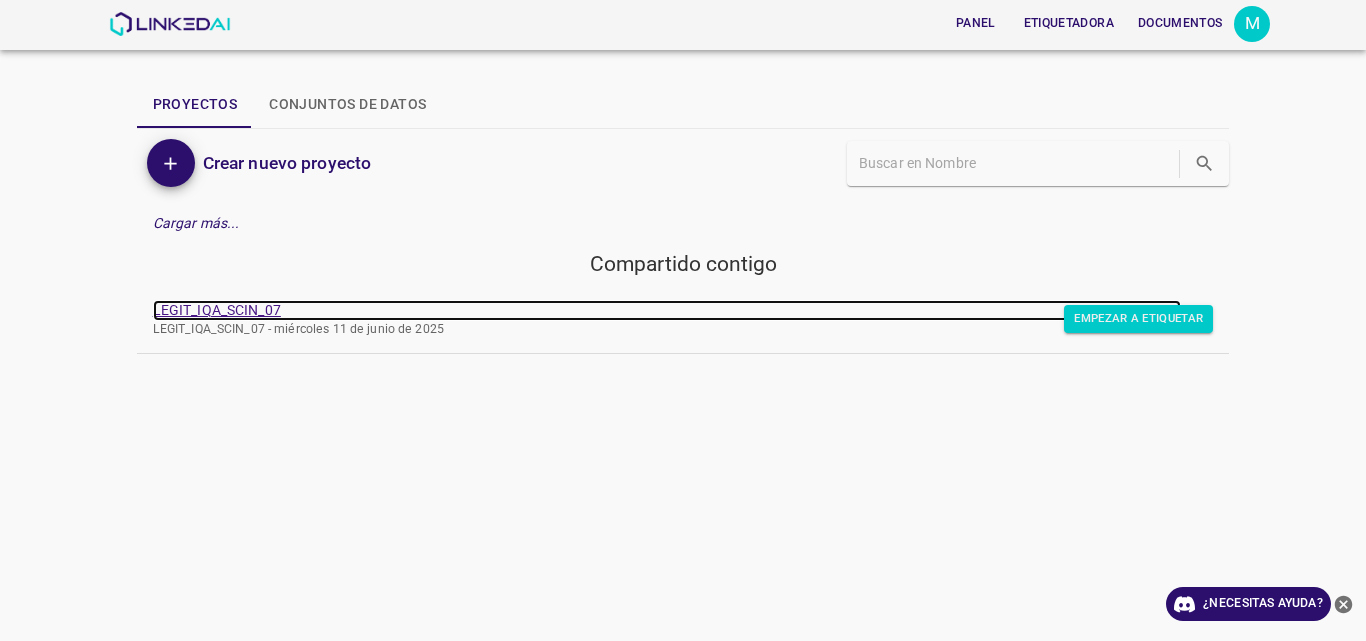 click on "LEGIT_IQA_SCIN_07" at bounding box center (217, 310) 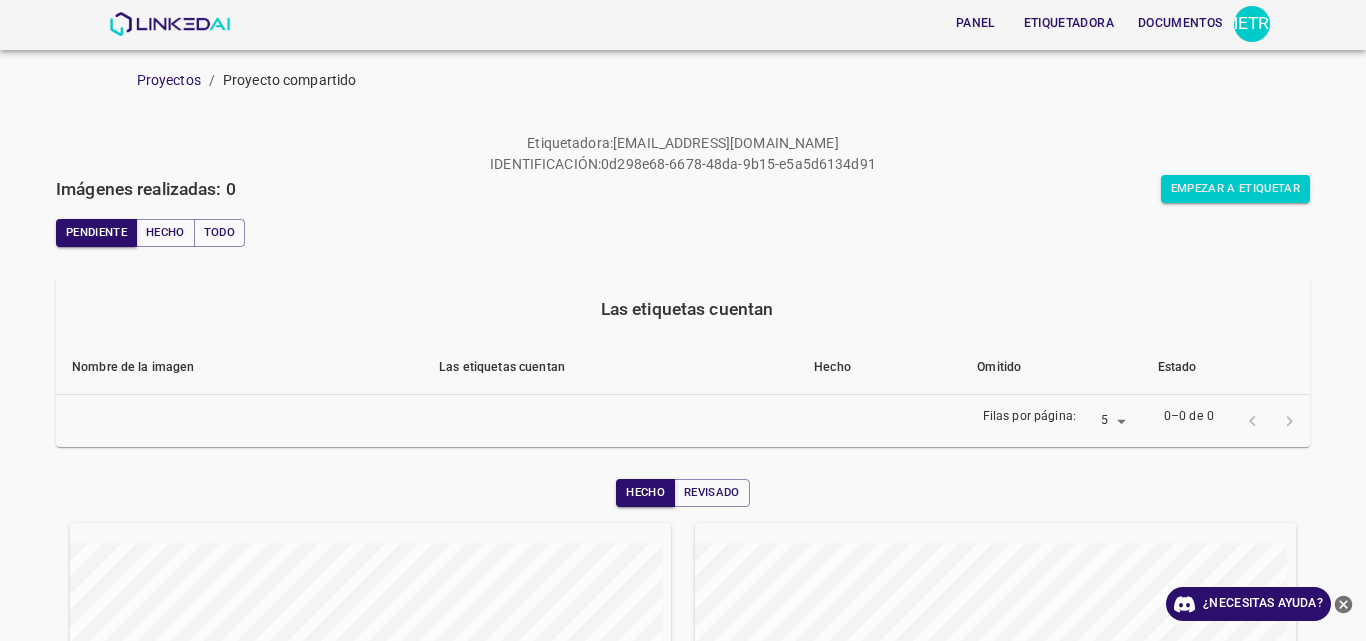 scroll, scrollTop: 0, scrollLeft: 0, axis: both 